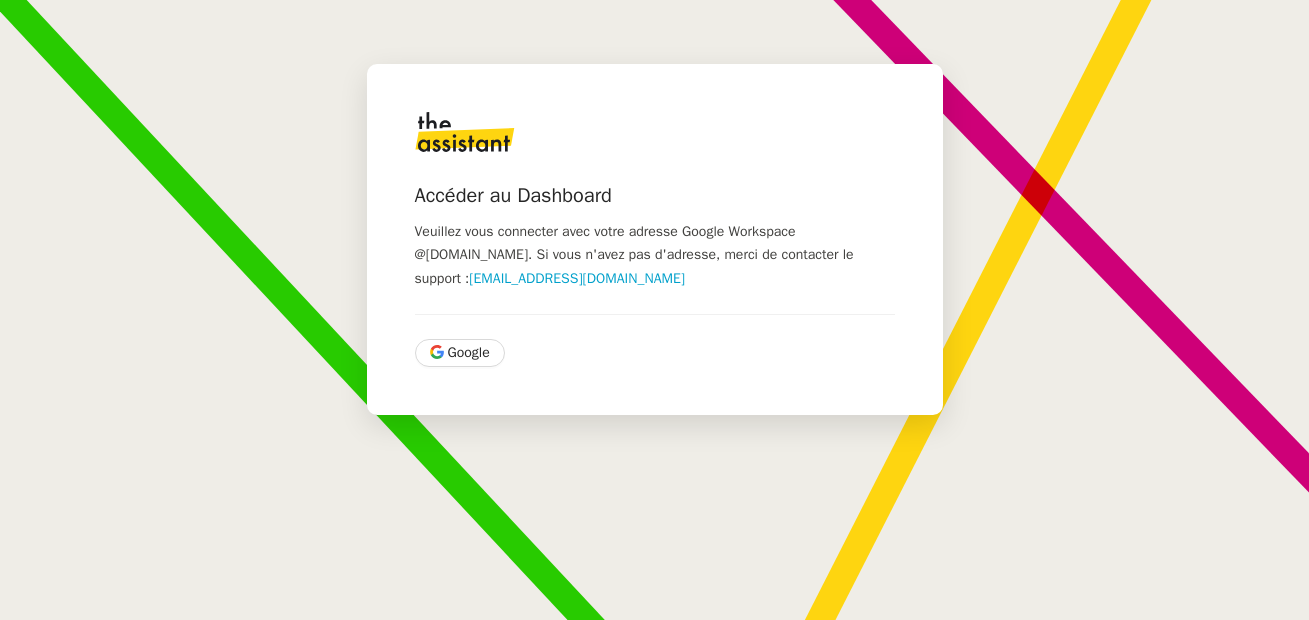 scroll, scrollTop: 0, scrollLeft: 0, axis: both 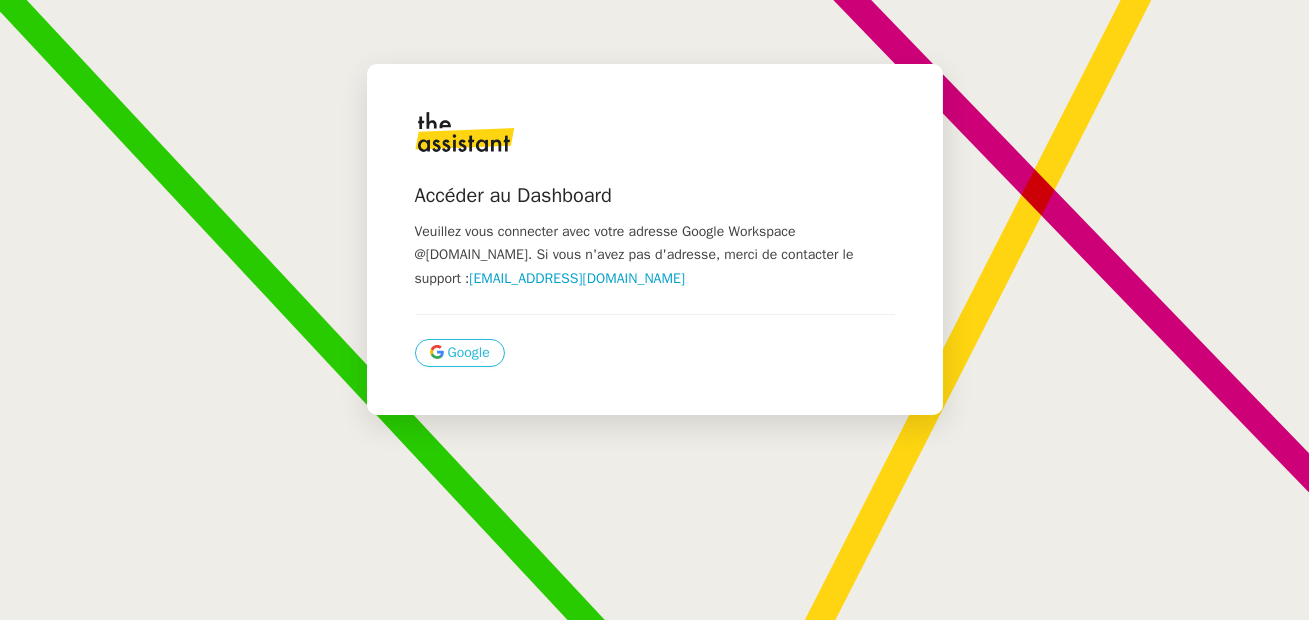 click on "Google" 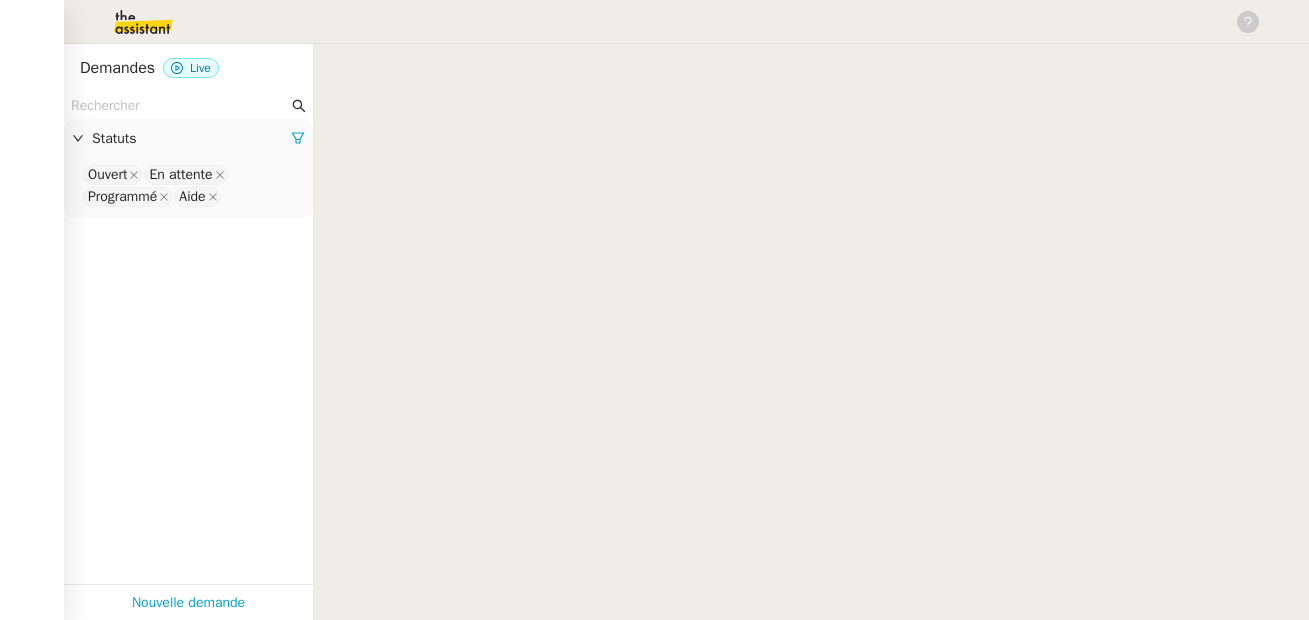 scroll, scrollTop: 0, scrollLeft: 0, axis: both 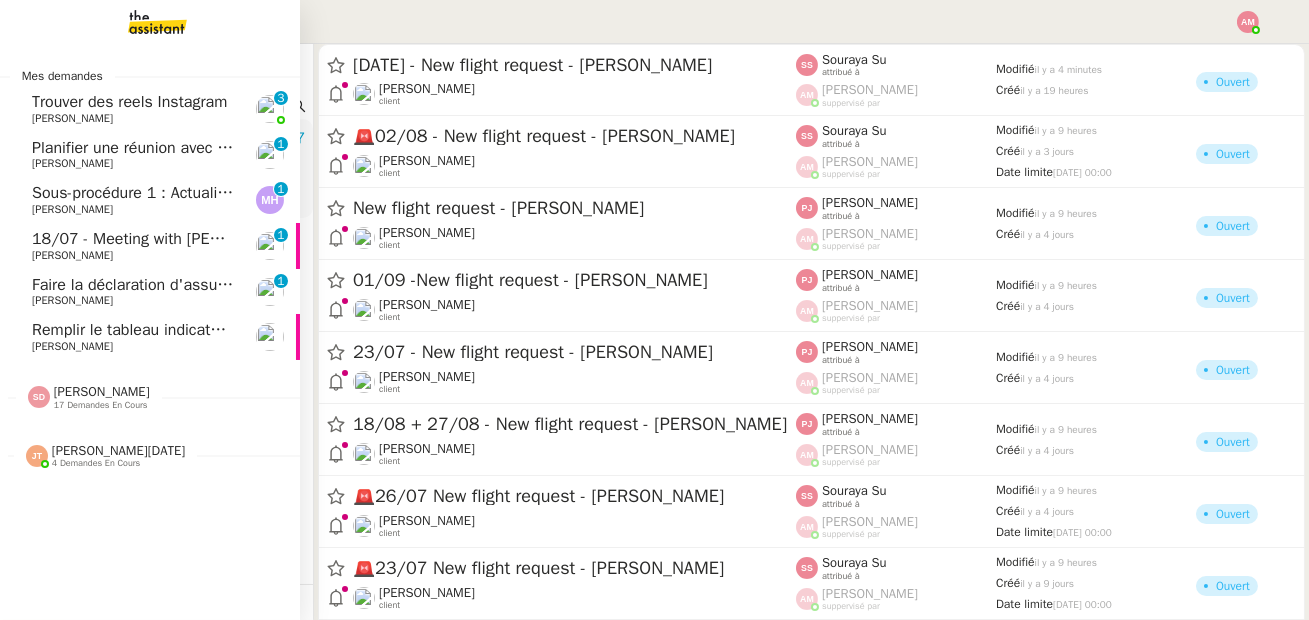 click on "[PERSON_NAME]" 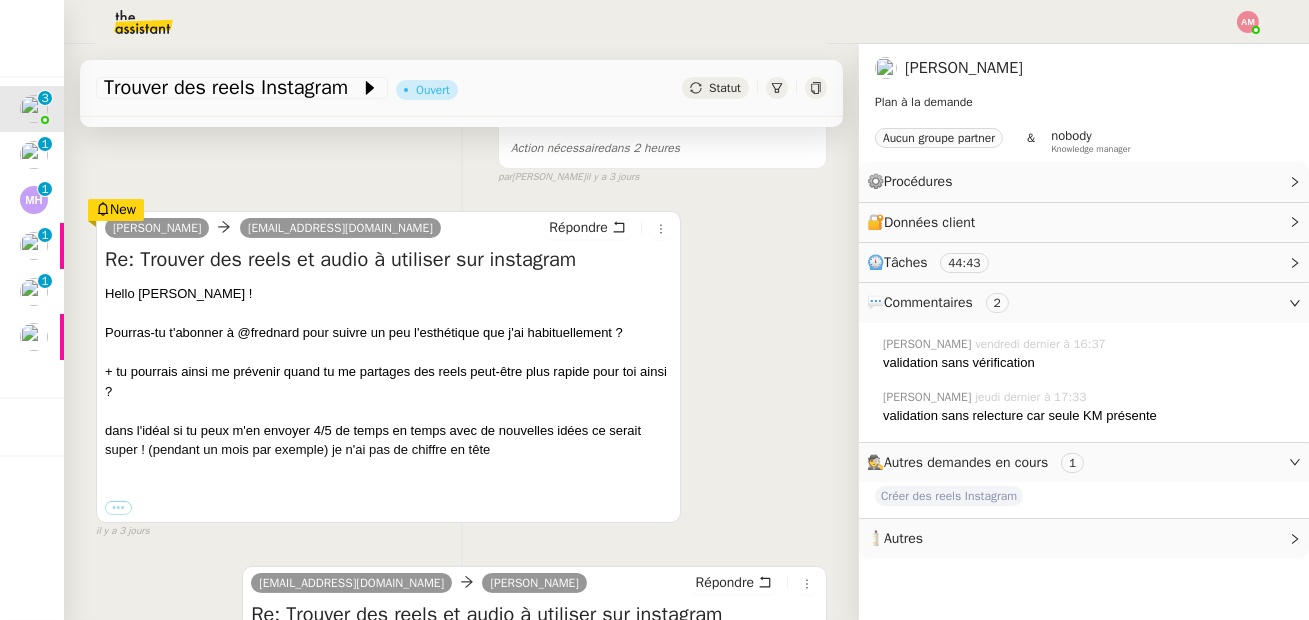scroll, scrollTop: 860, scrollLeft: 0, axis: vertical 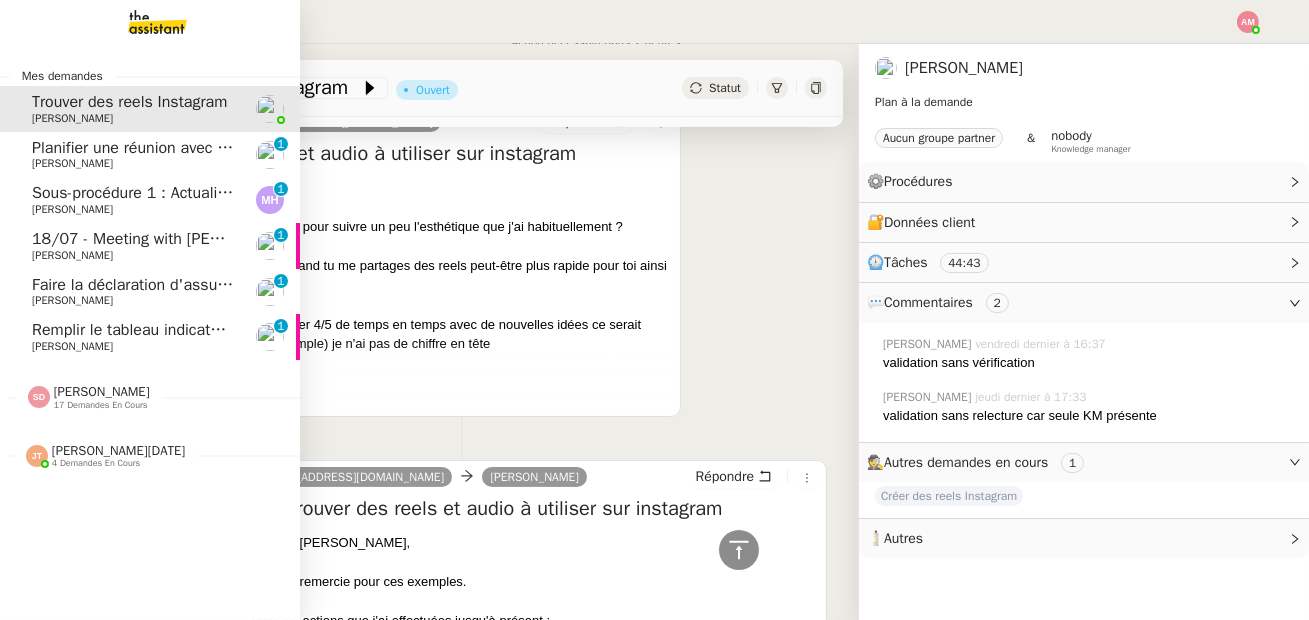 click on "[PERSON_NAME]" 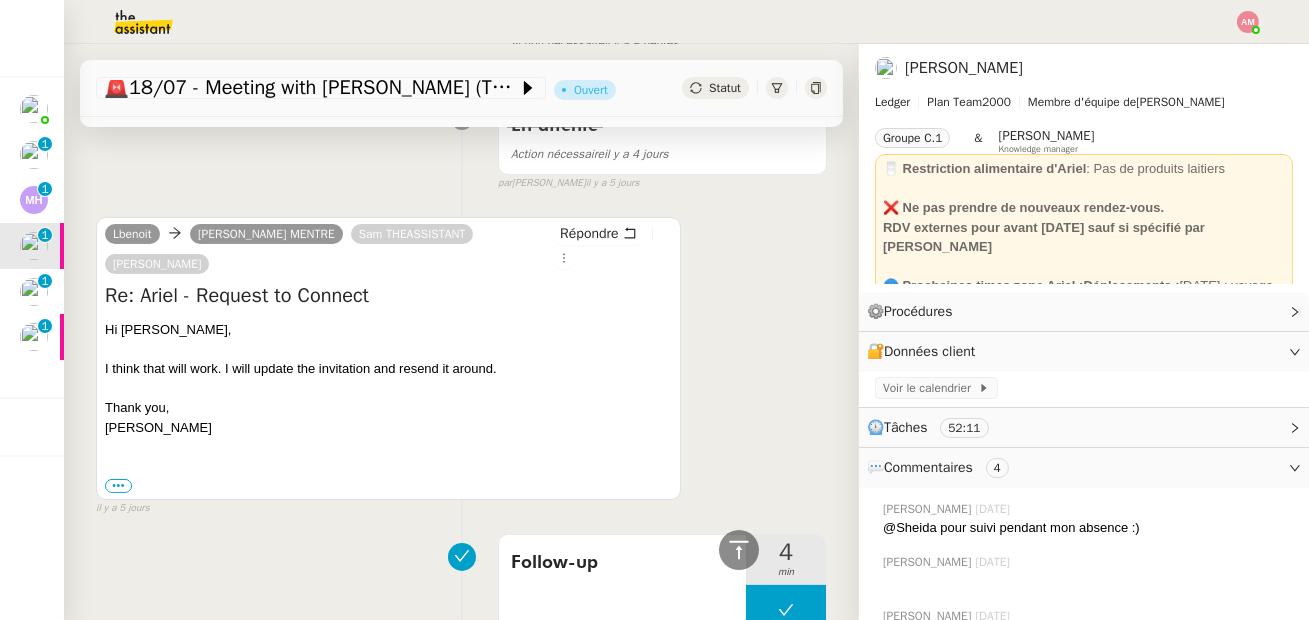 scroll, scrollTop: 0, scrollLeft: 0, axis: both 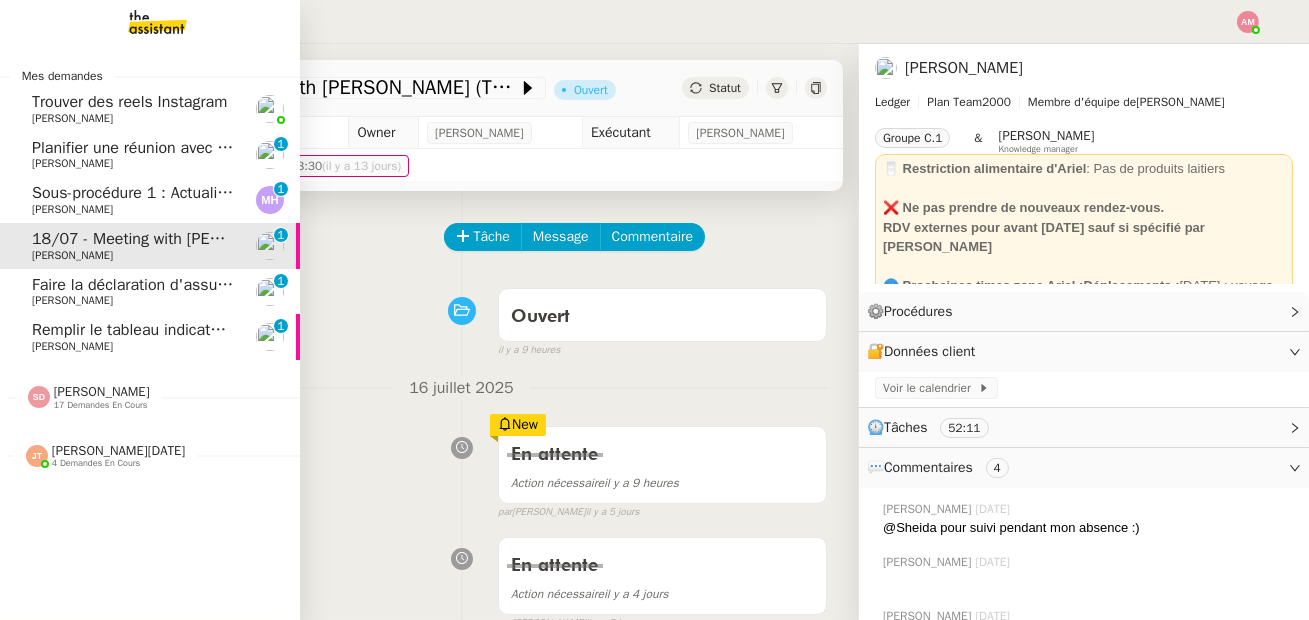 click on "Remplir le tableau indicateurs client" 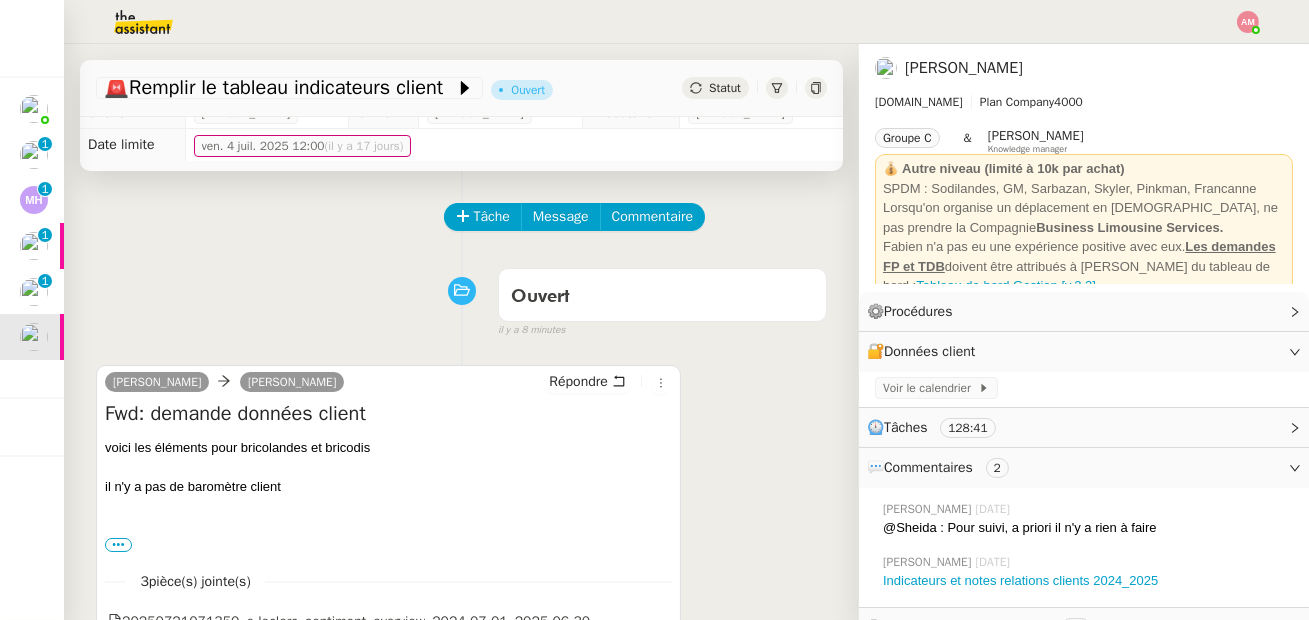 scroll, scrollTop: 0, scrollLeft: 0, axis: both 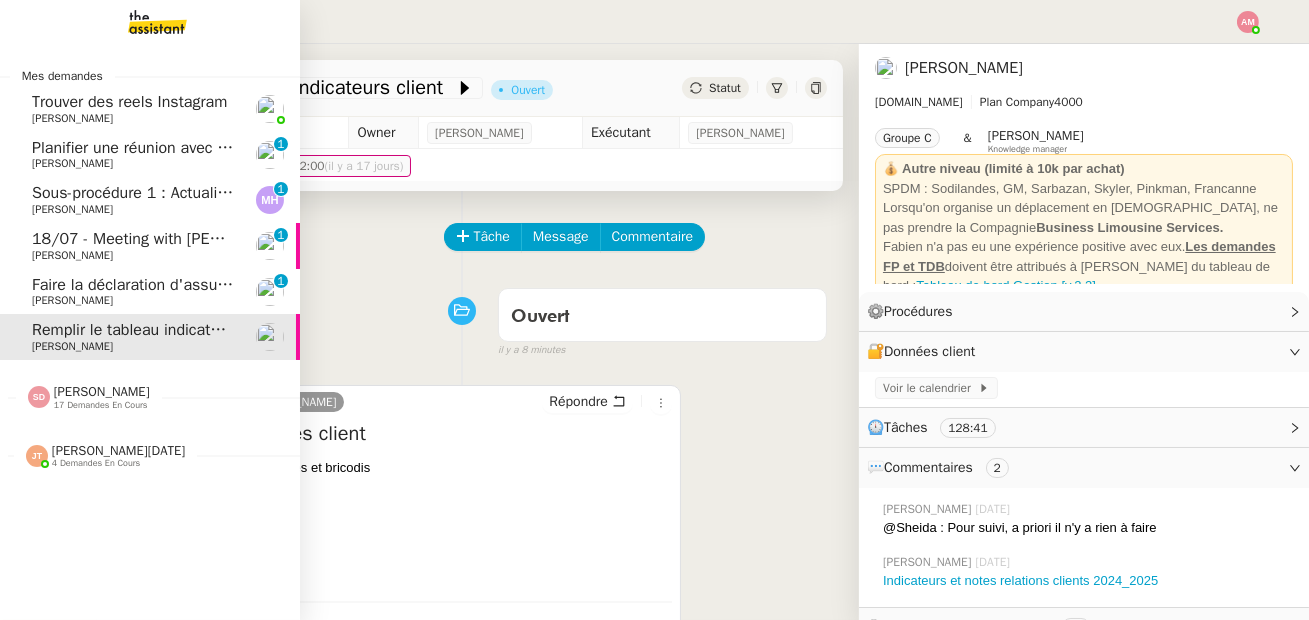 click on "Remplir le tableau indicateurs client    [PERSON_NAME]" 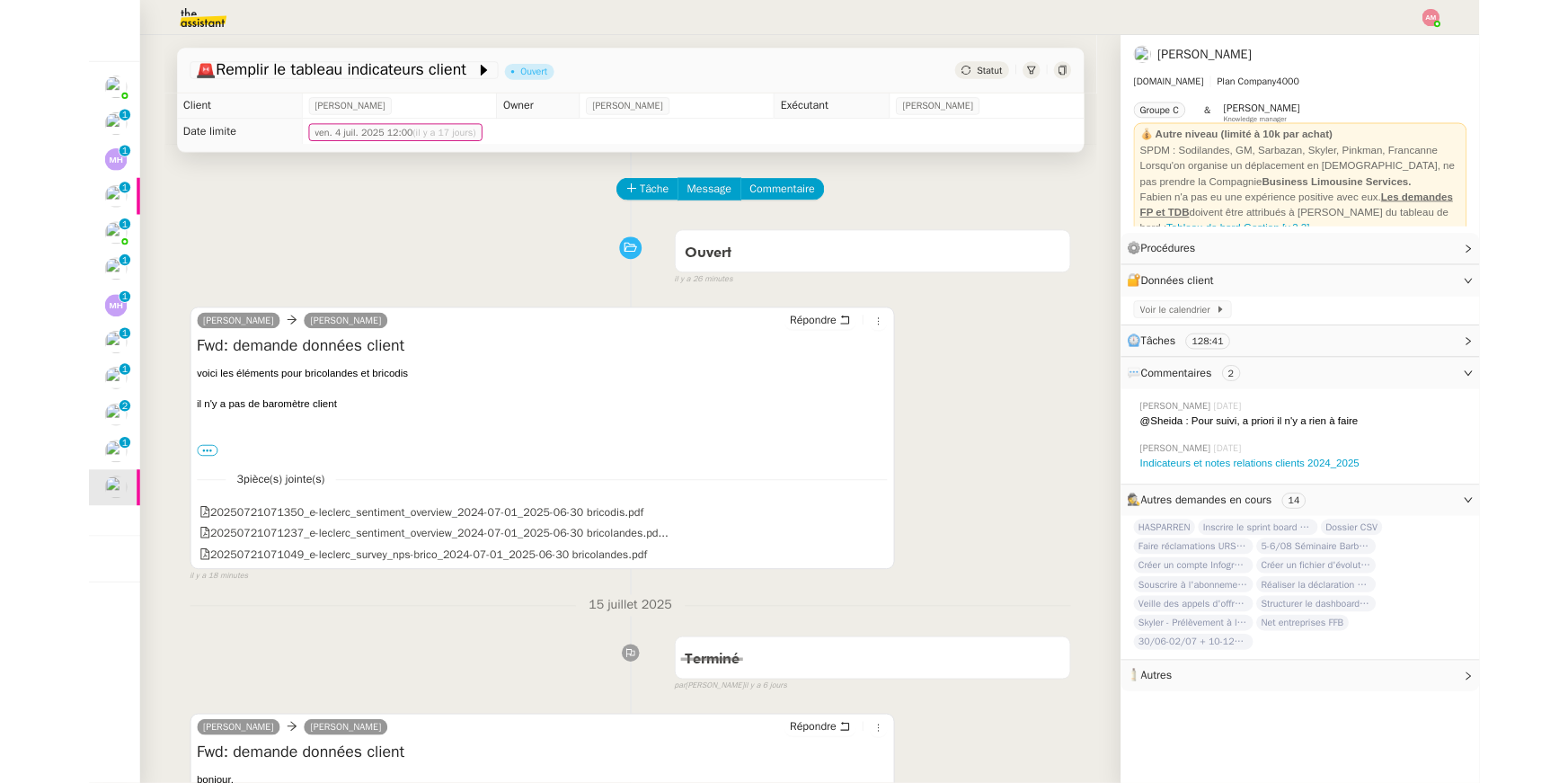 scroll, scrollTop: 0, scrollLeft: 0, axis: both 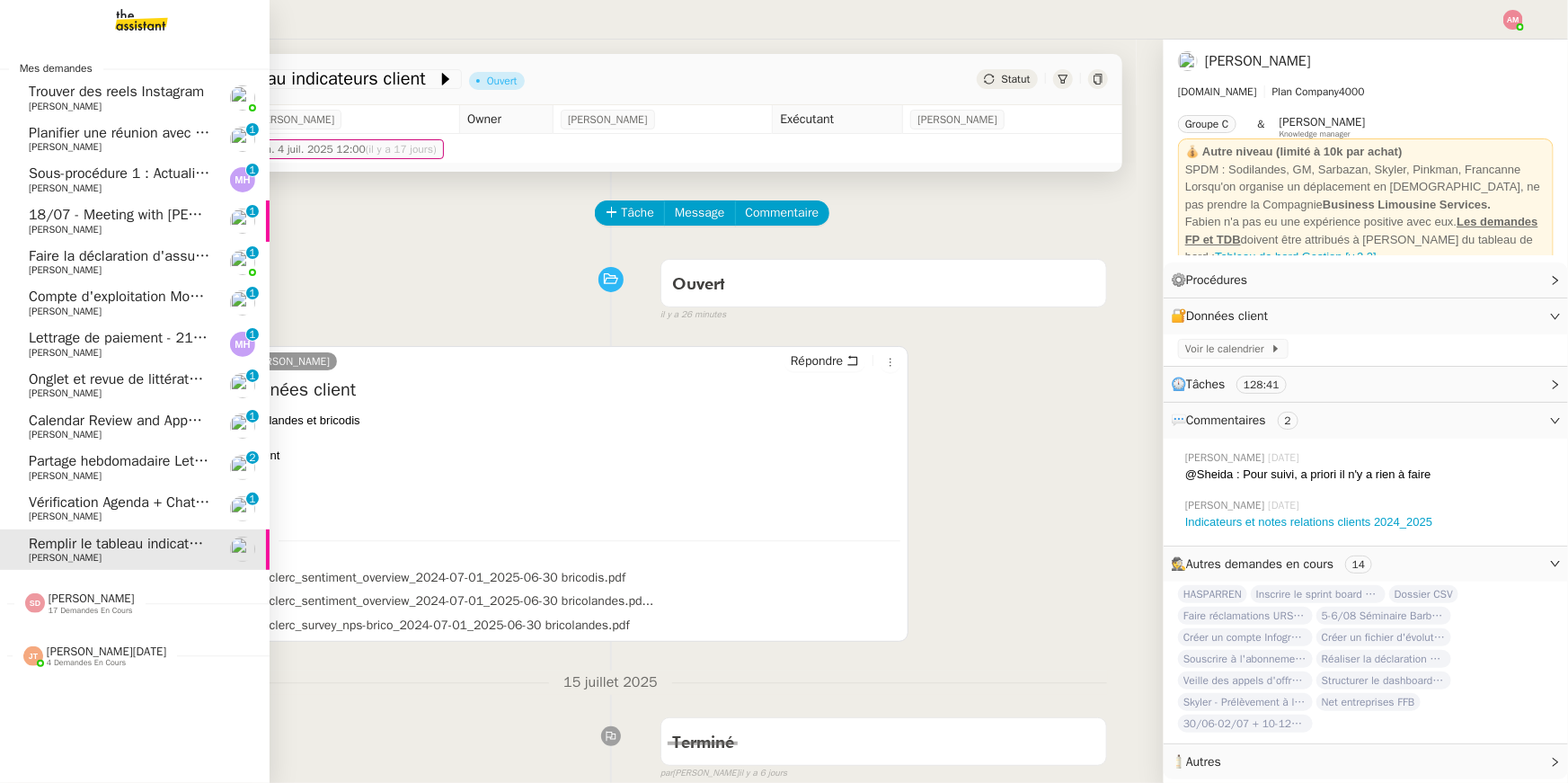 click on "Vérification Agenda + Chat + Wagram (9h et 14h)" 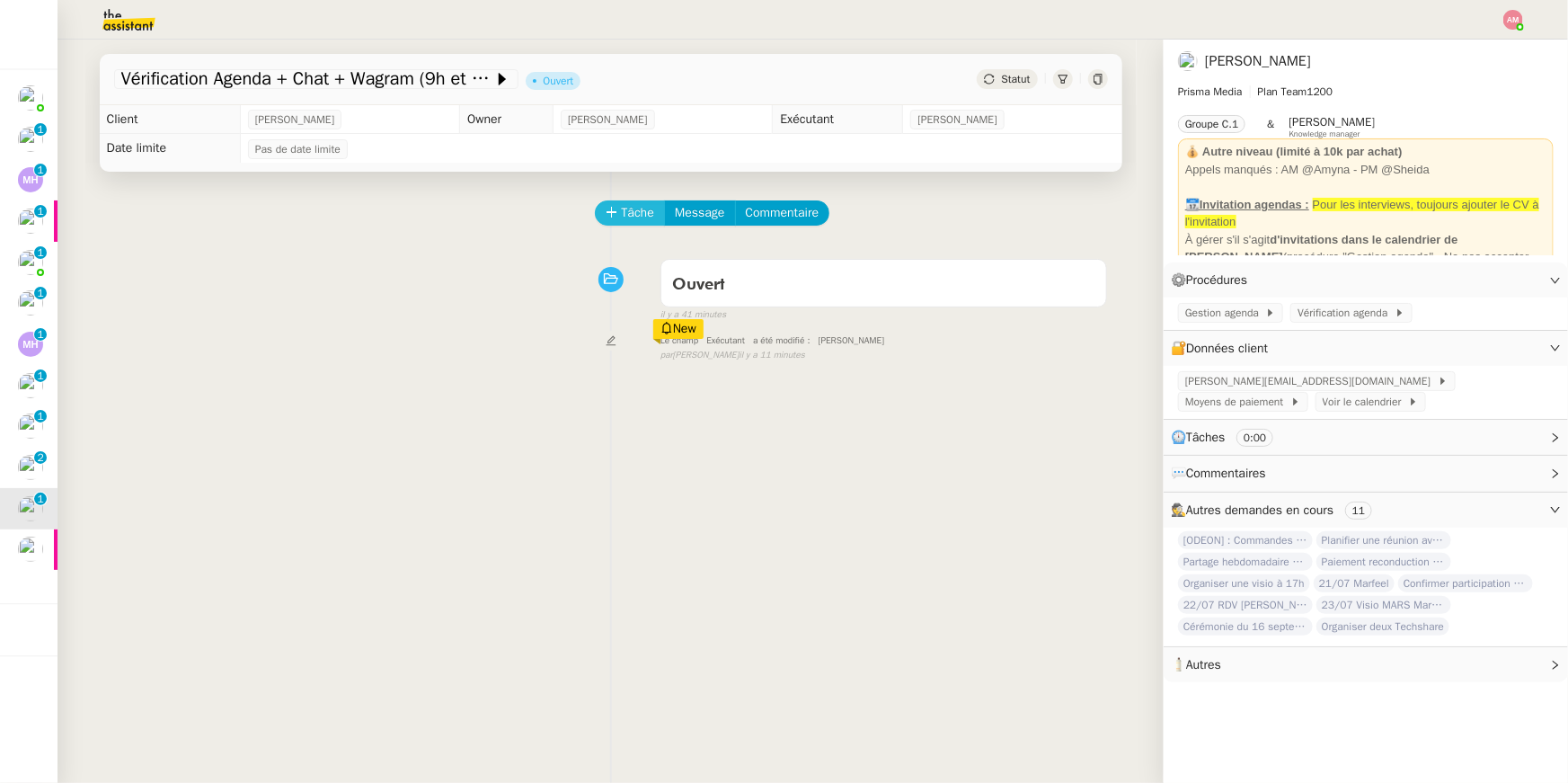 click on "Tâche" 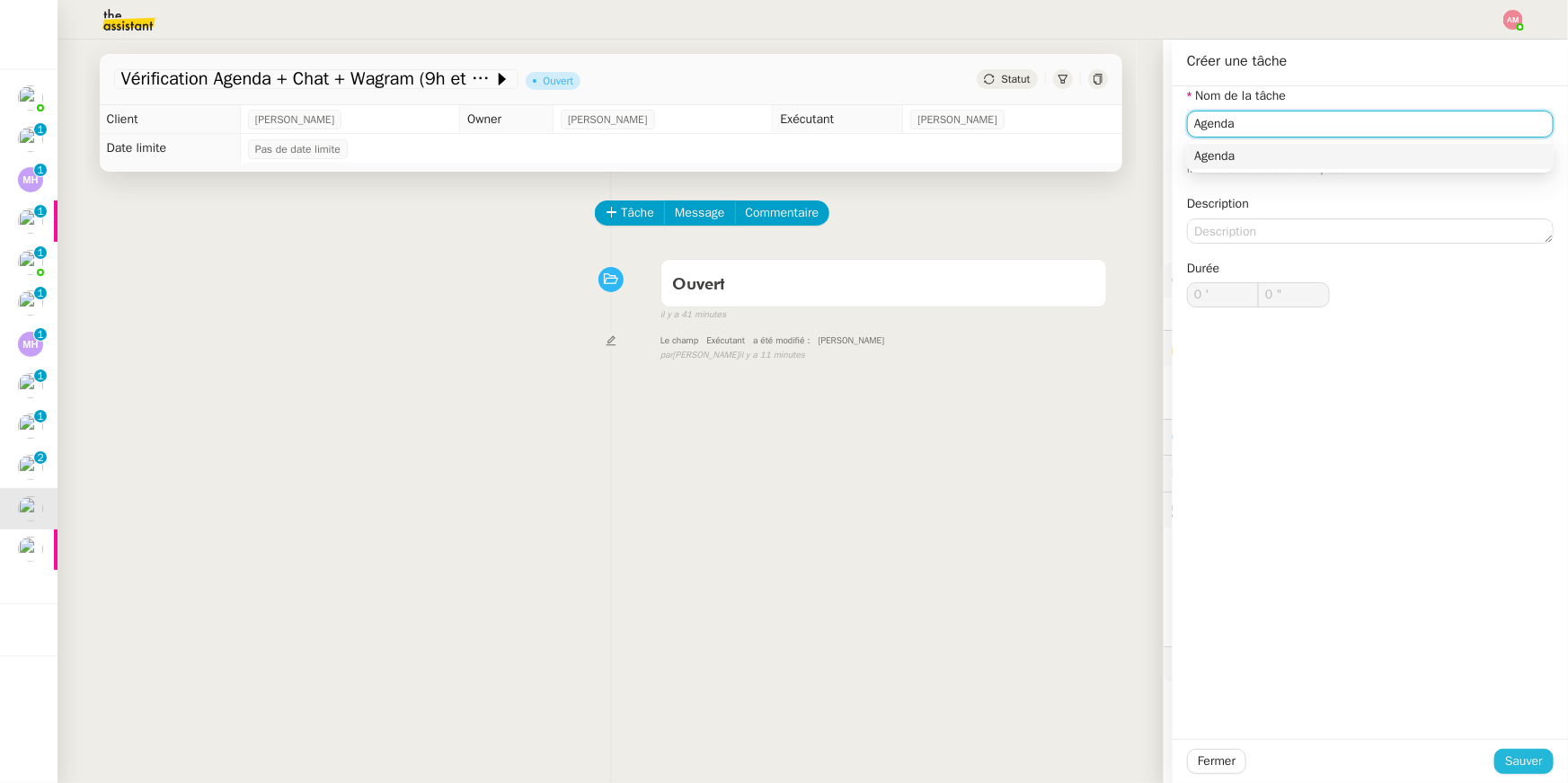 type on "Agenda" 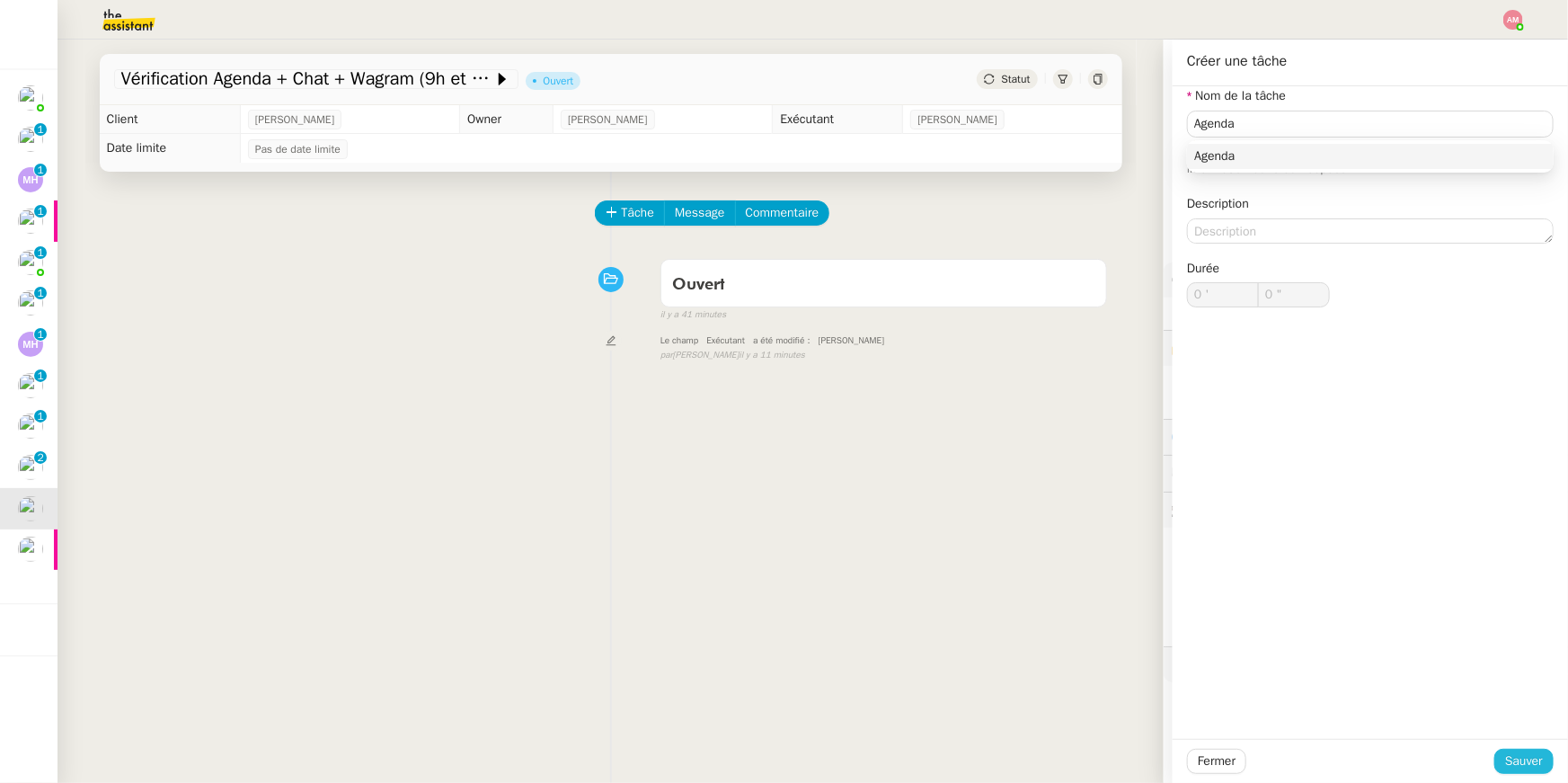 click on "Sauver" 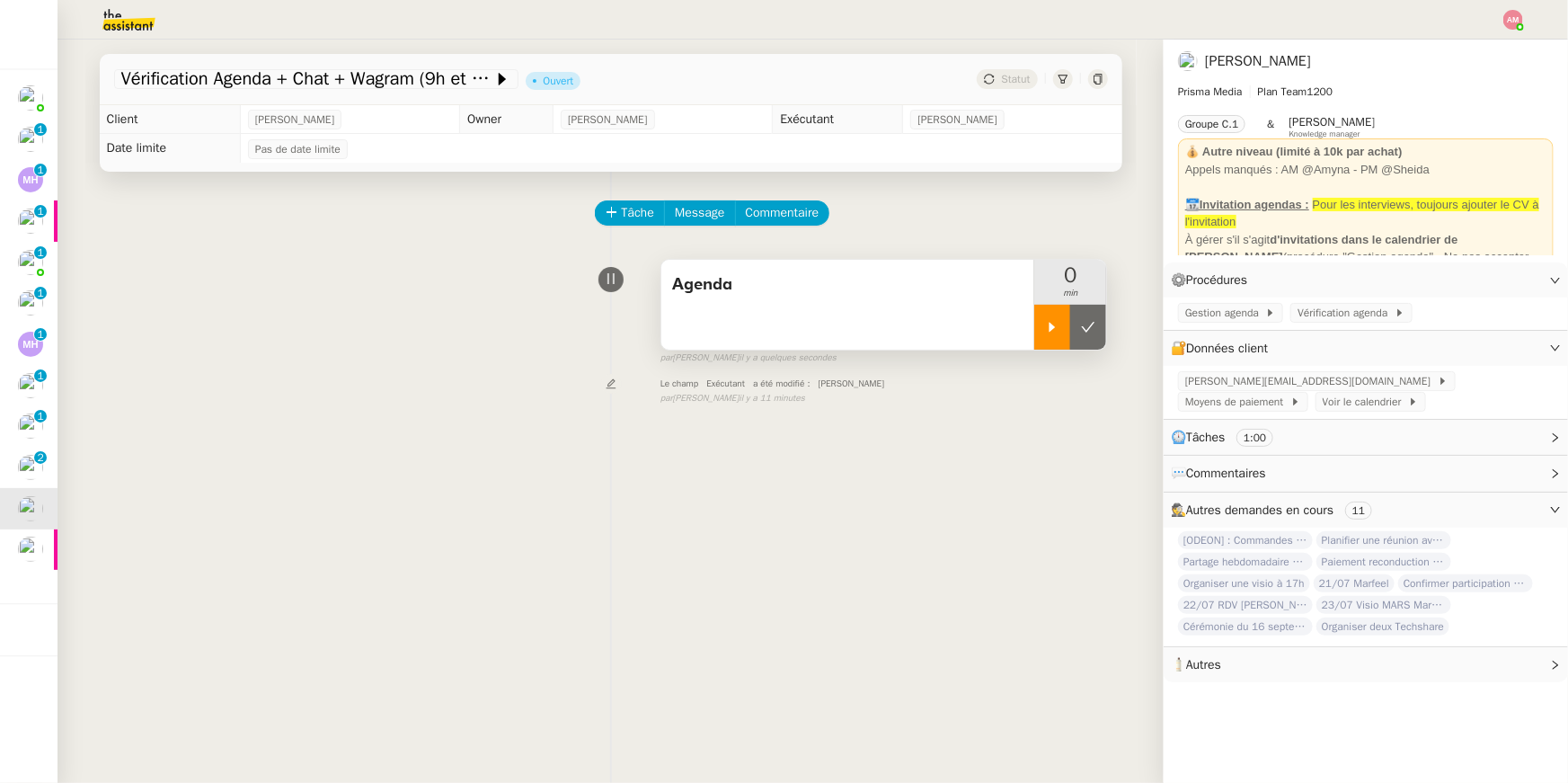 click 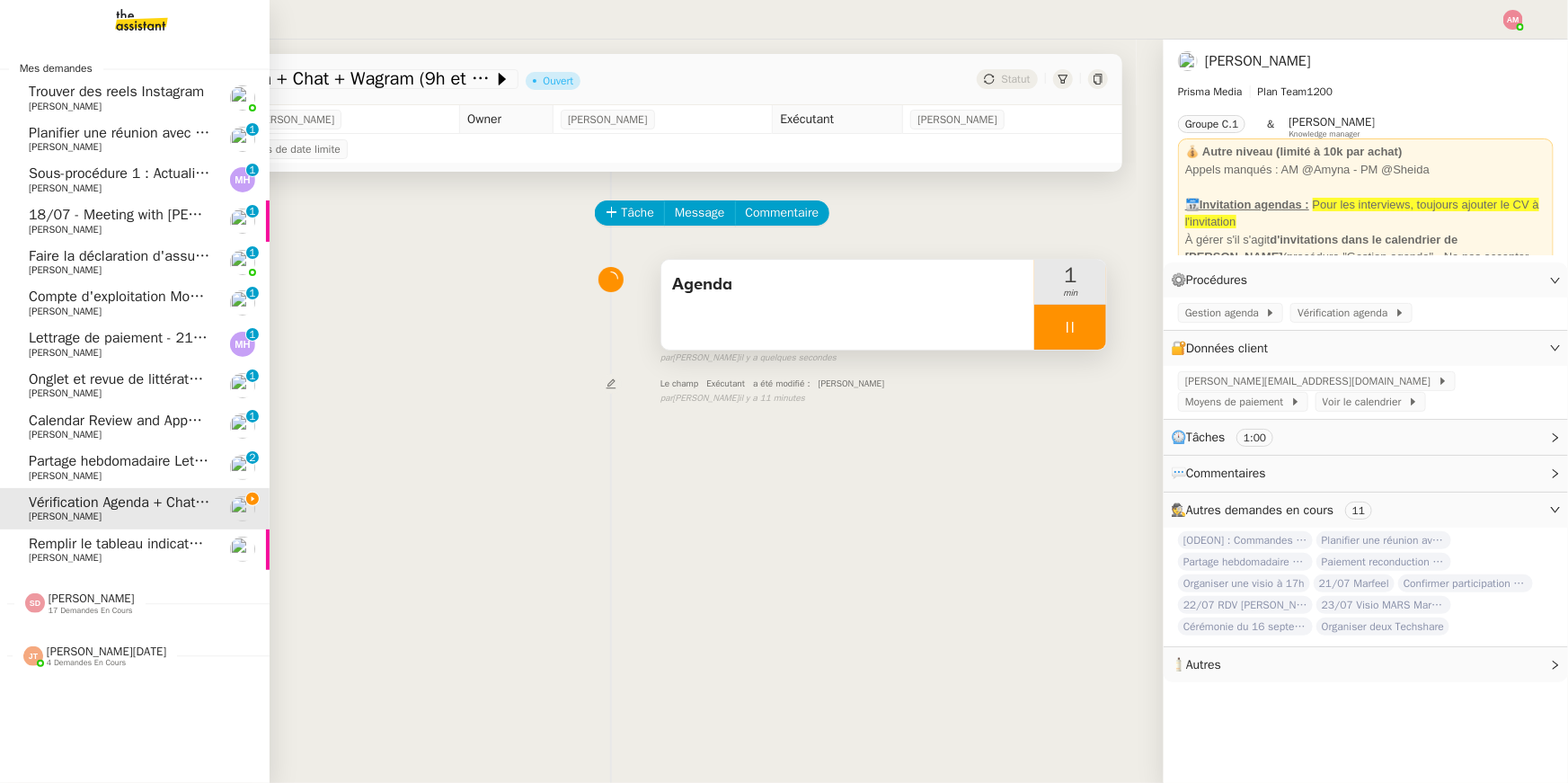 click at bounding box center (127, 20) 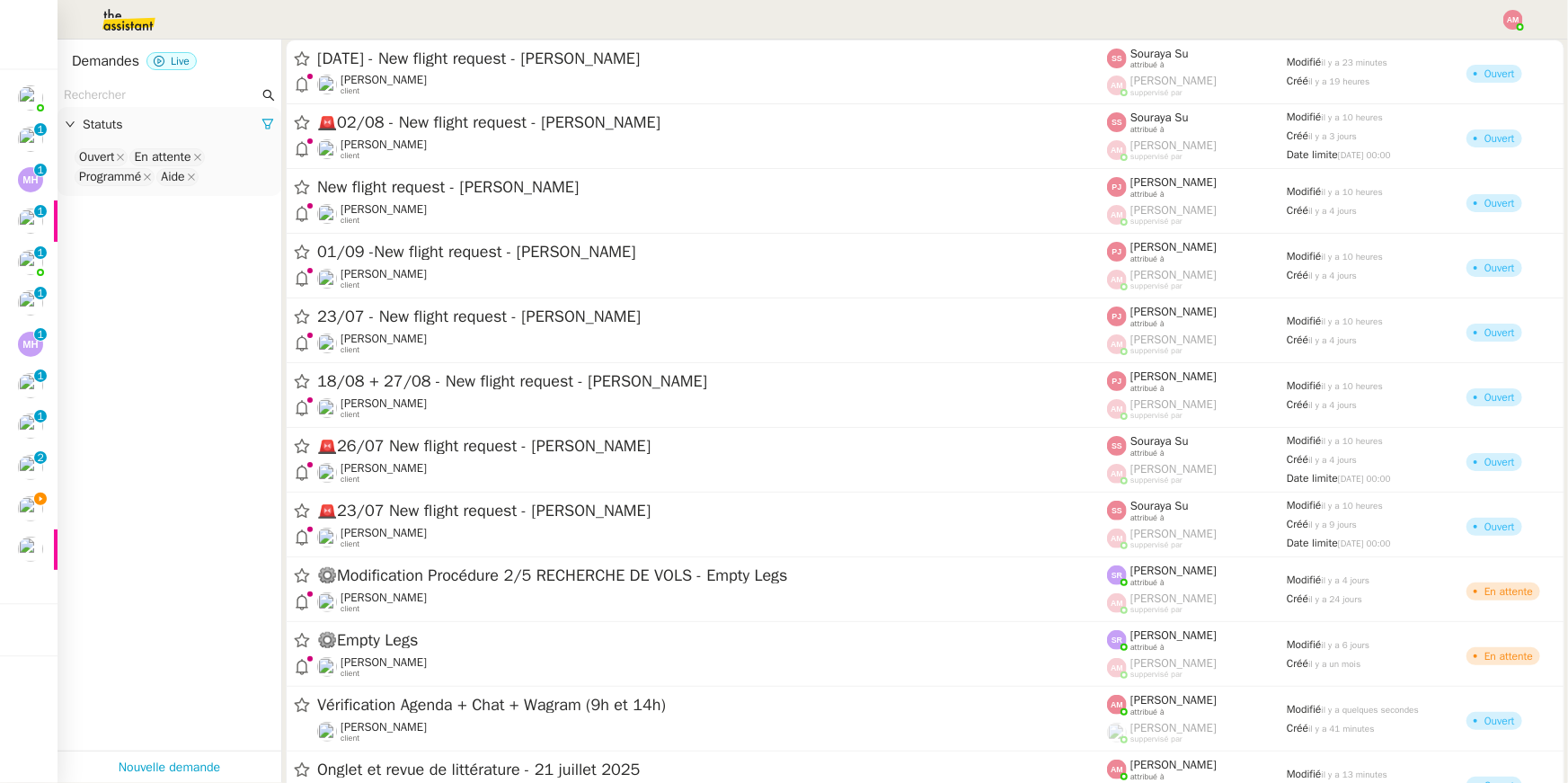 drag, startPoint x: 231, startPoint y: 61, endPoint x: 230, endPoint y: 74, distance: 13.038405 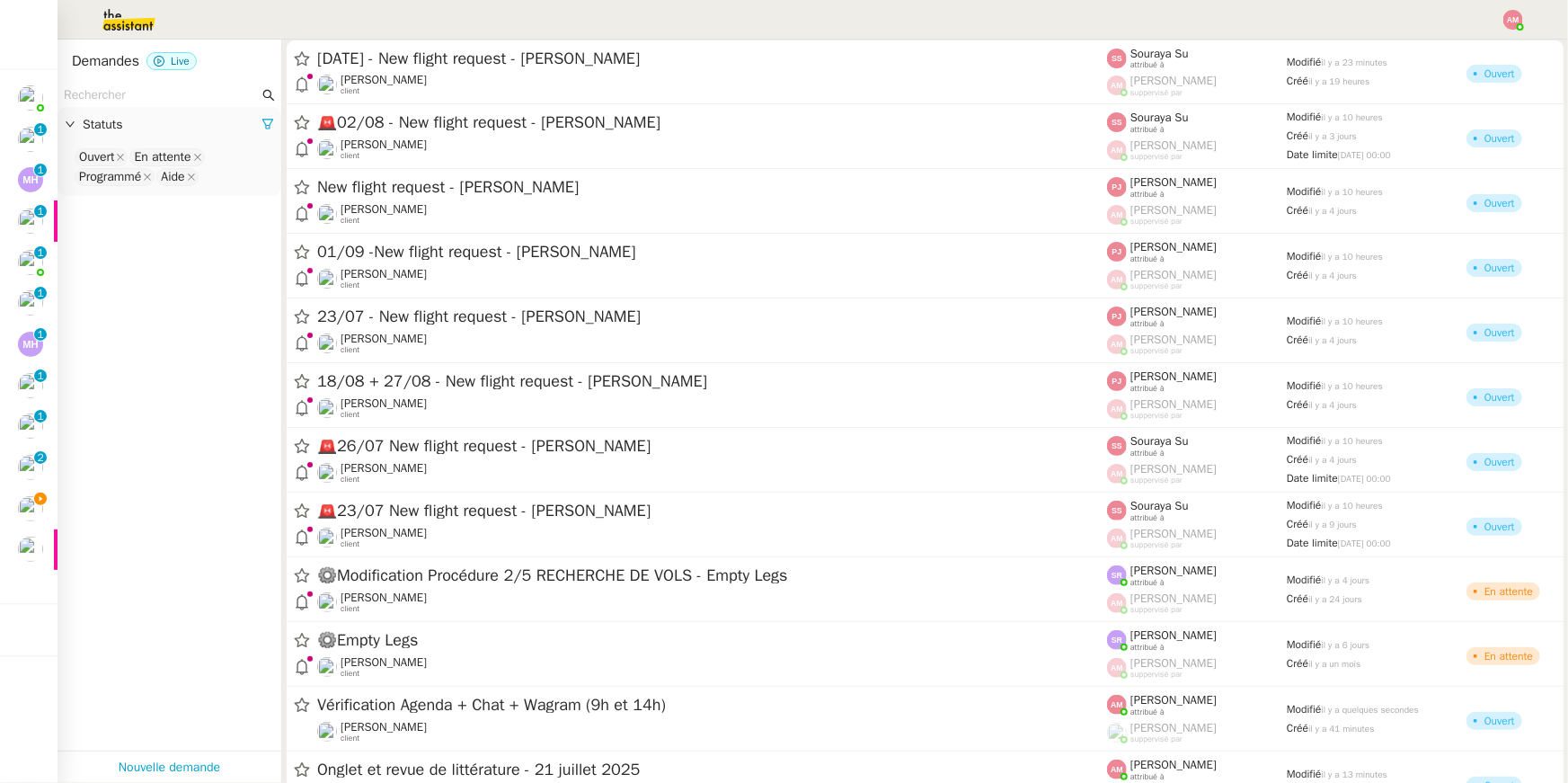 click on "Demandes Live Statuts Ouvert En attente Programmé Aide   Nouvelle demande" 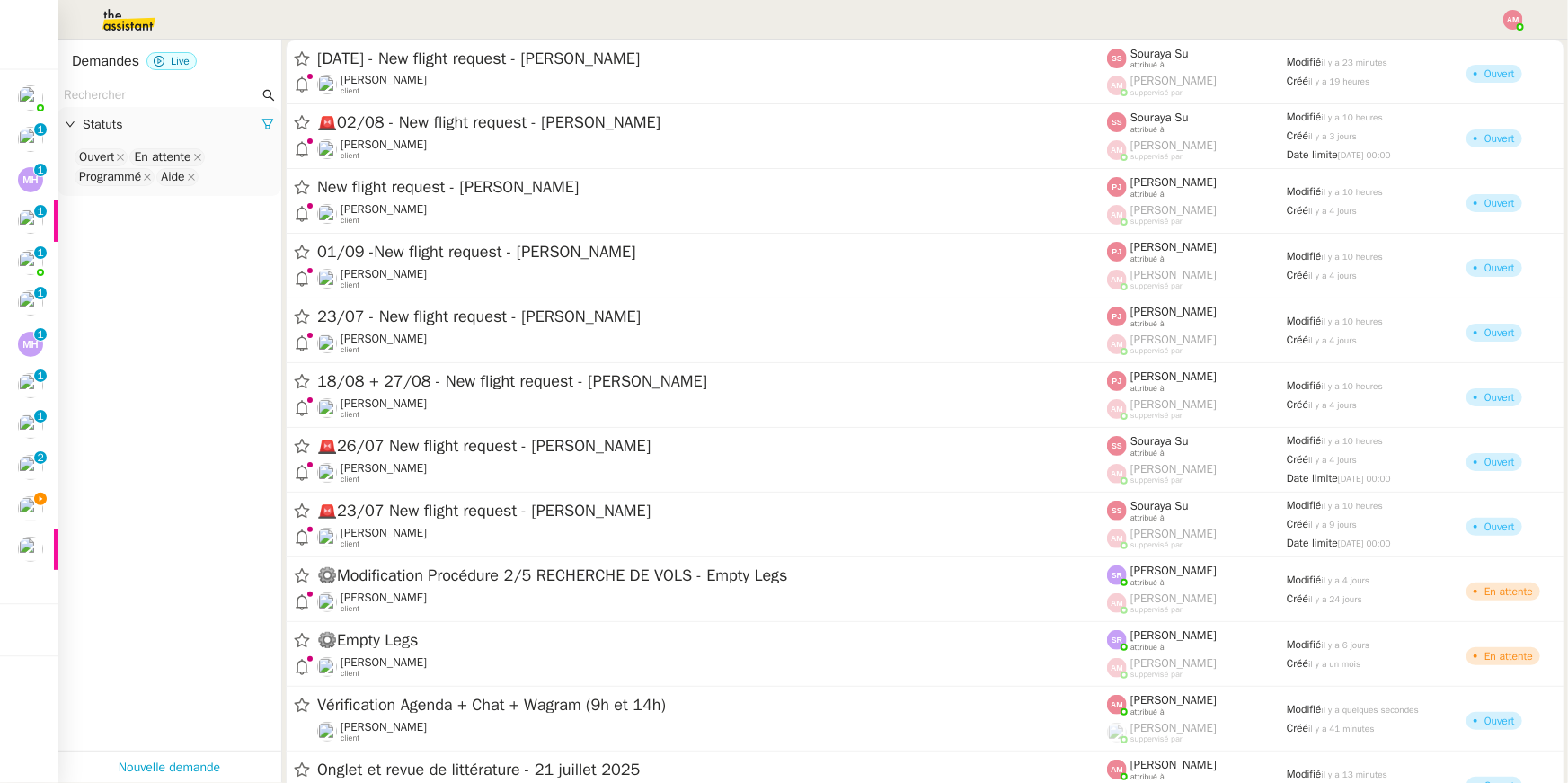 click 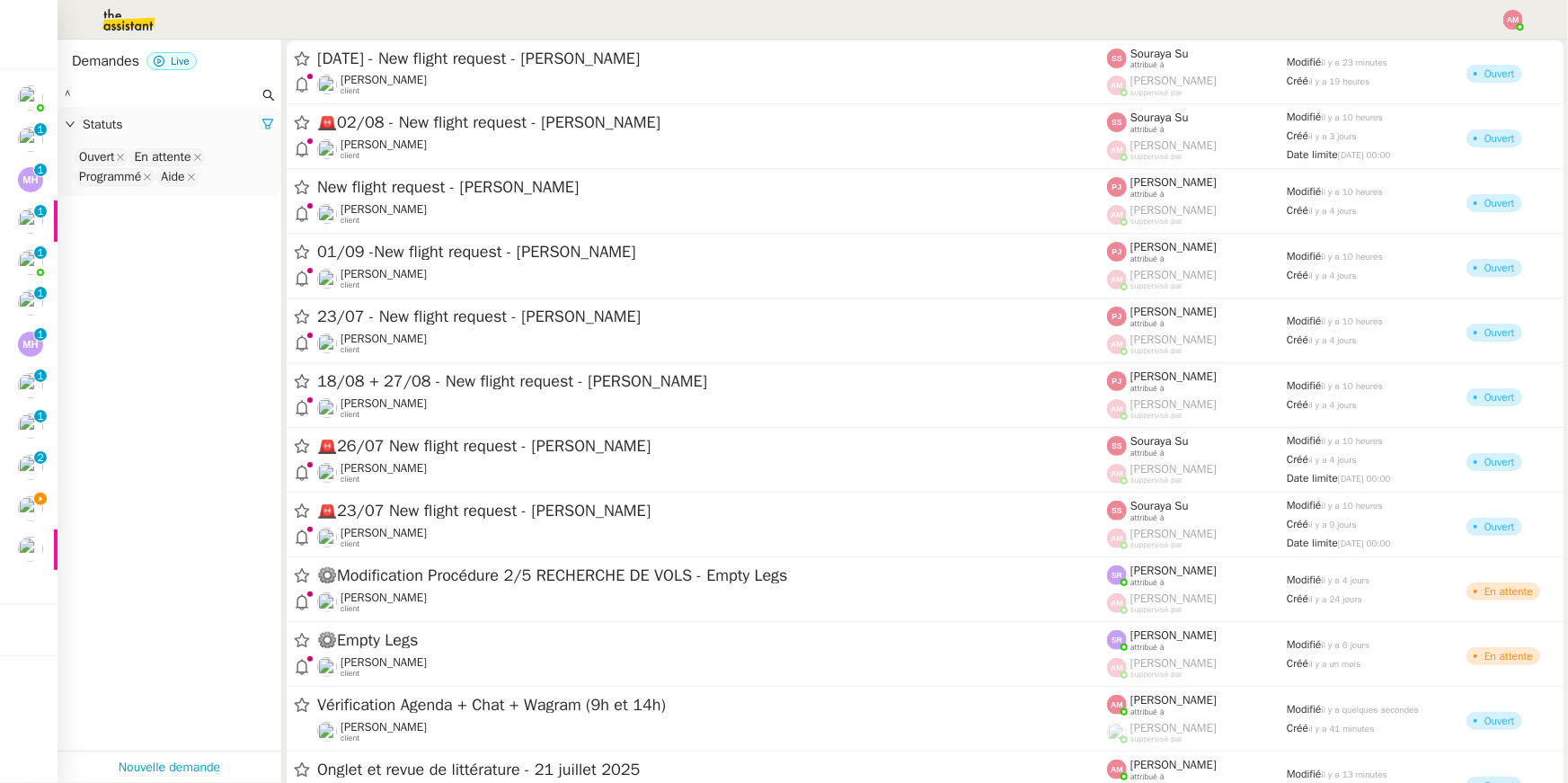 type on "ê" 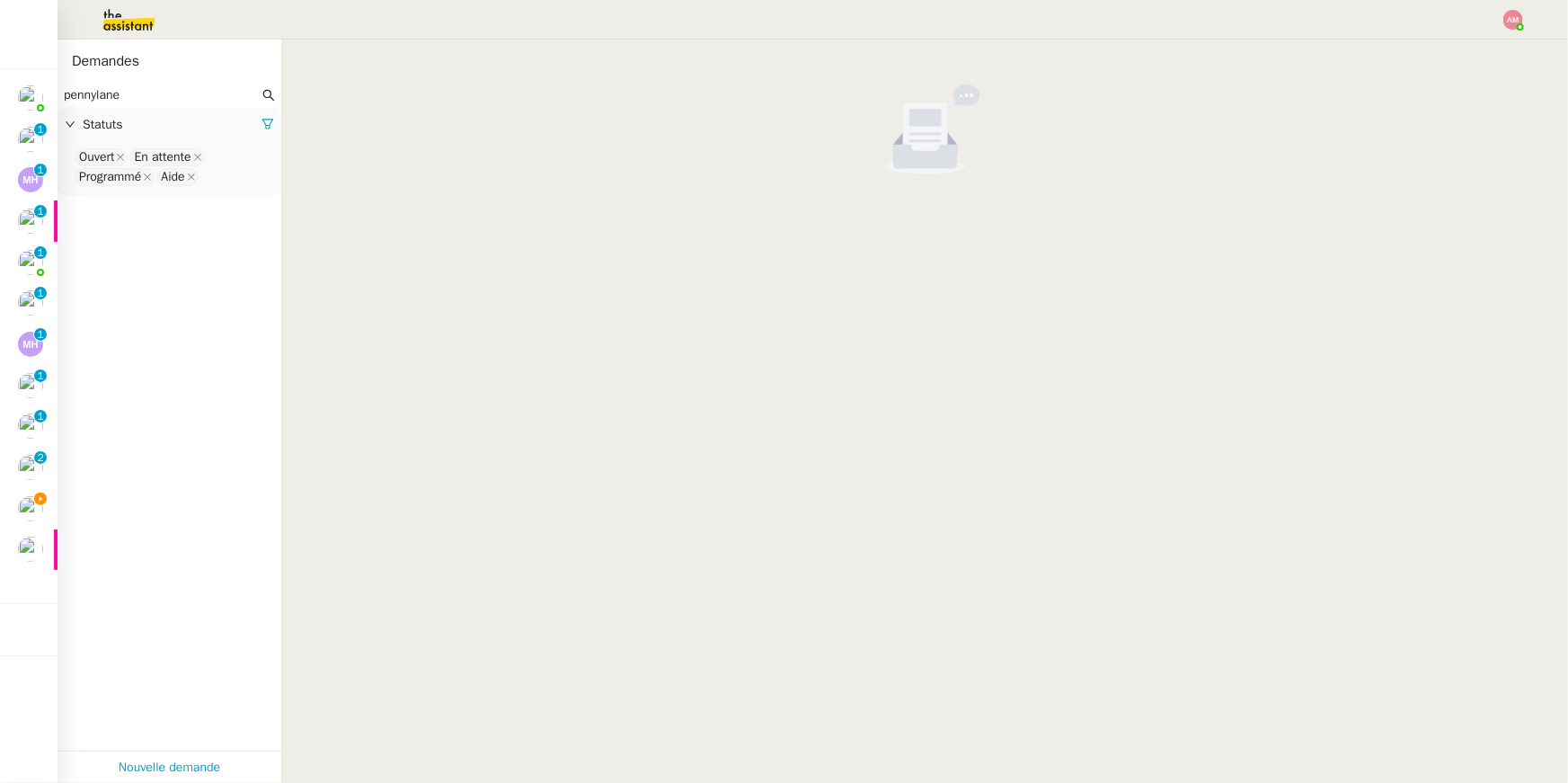 click on "Ouvert En attente Programmé Aide" 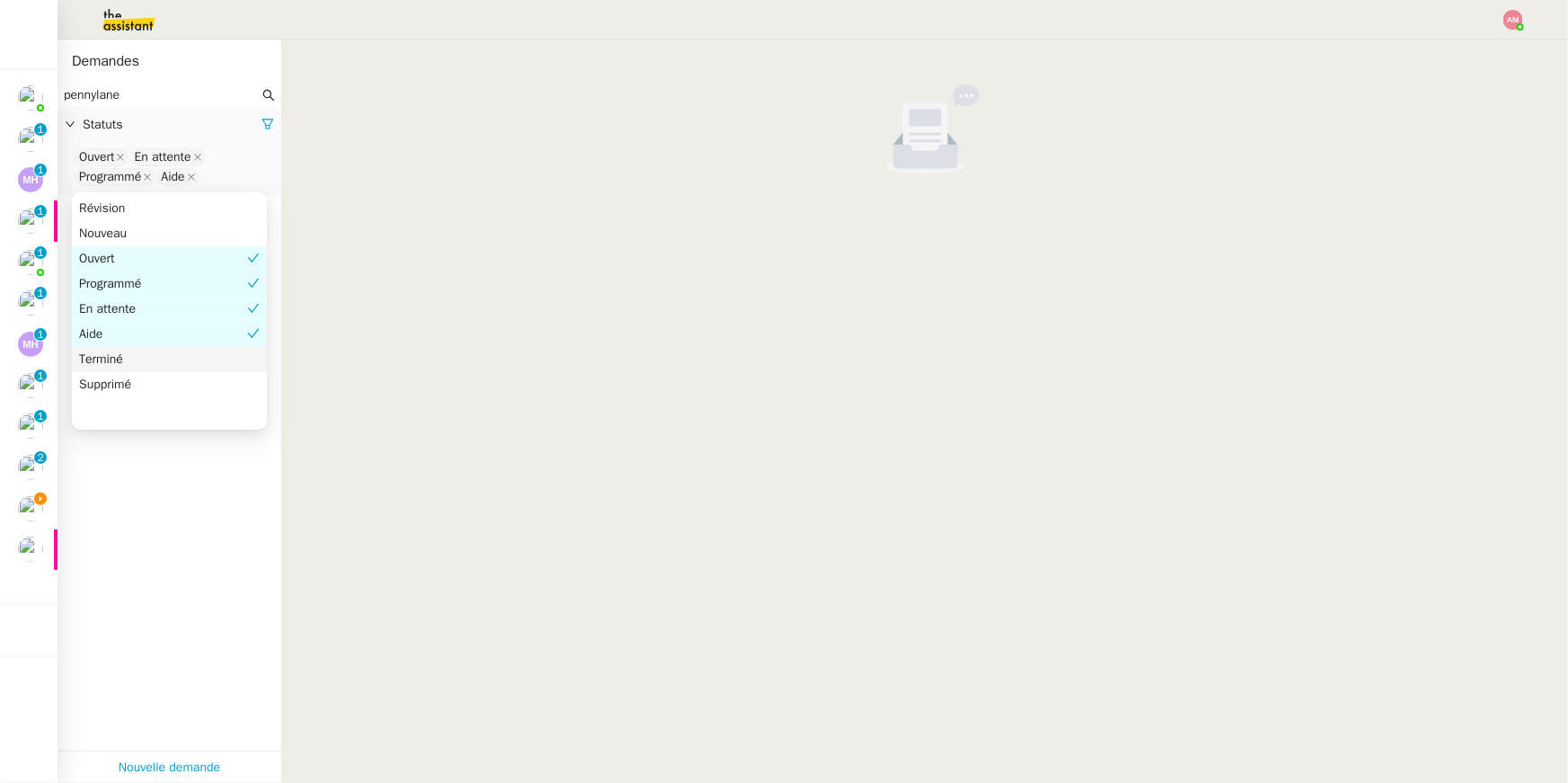 click on "Terminé" at bounding box center [169, 360] 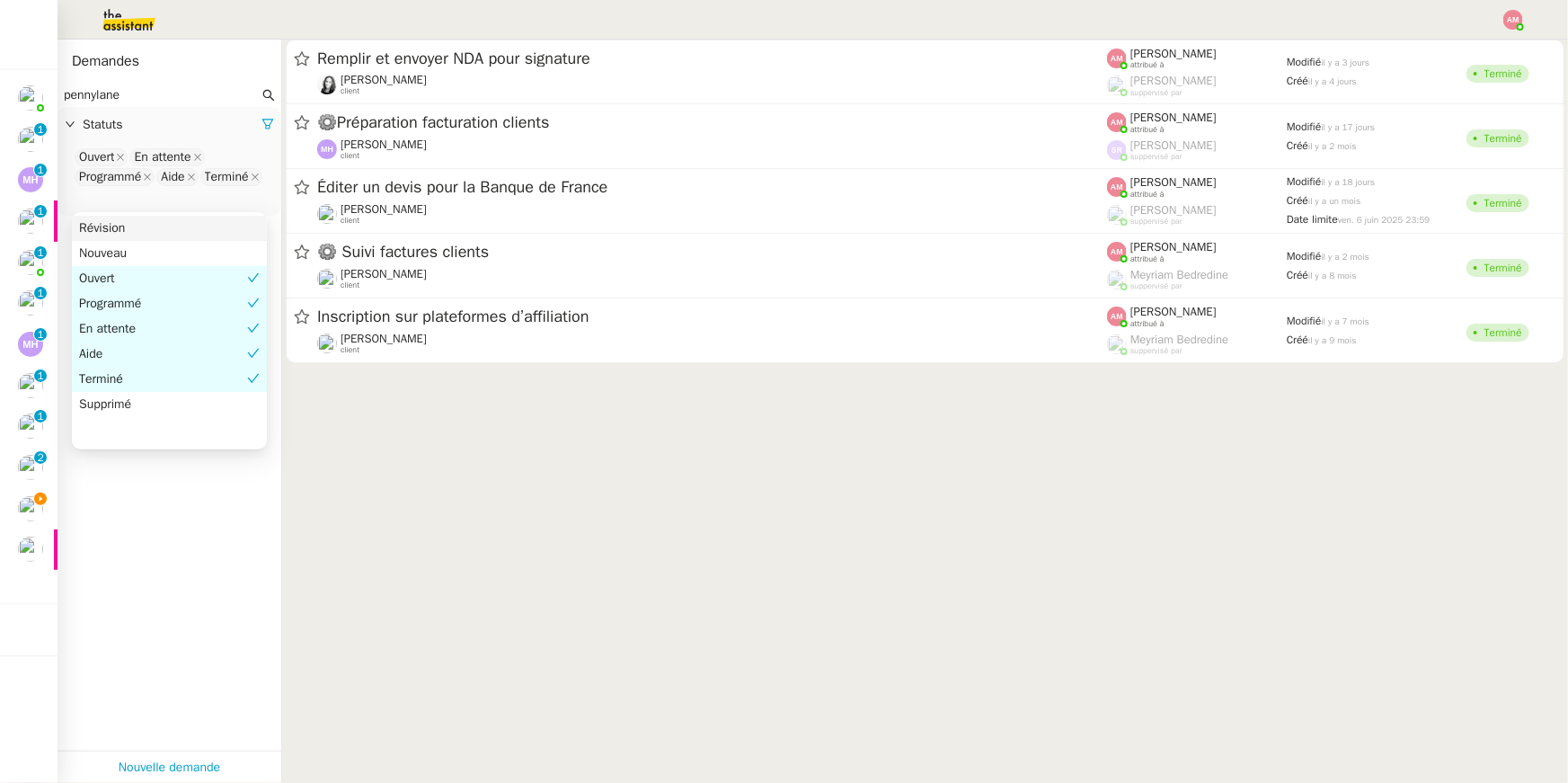 click on "pennylane" 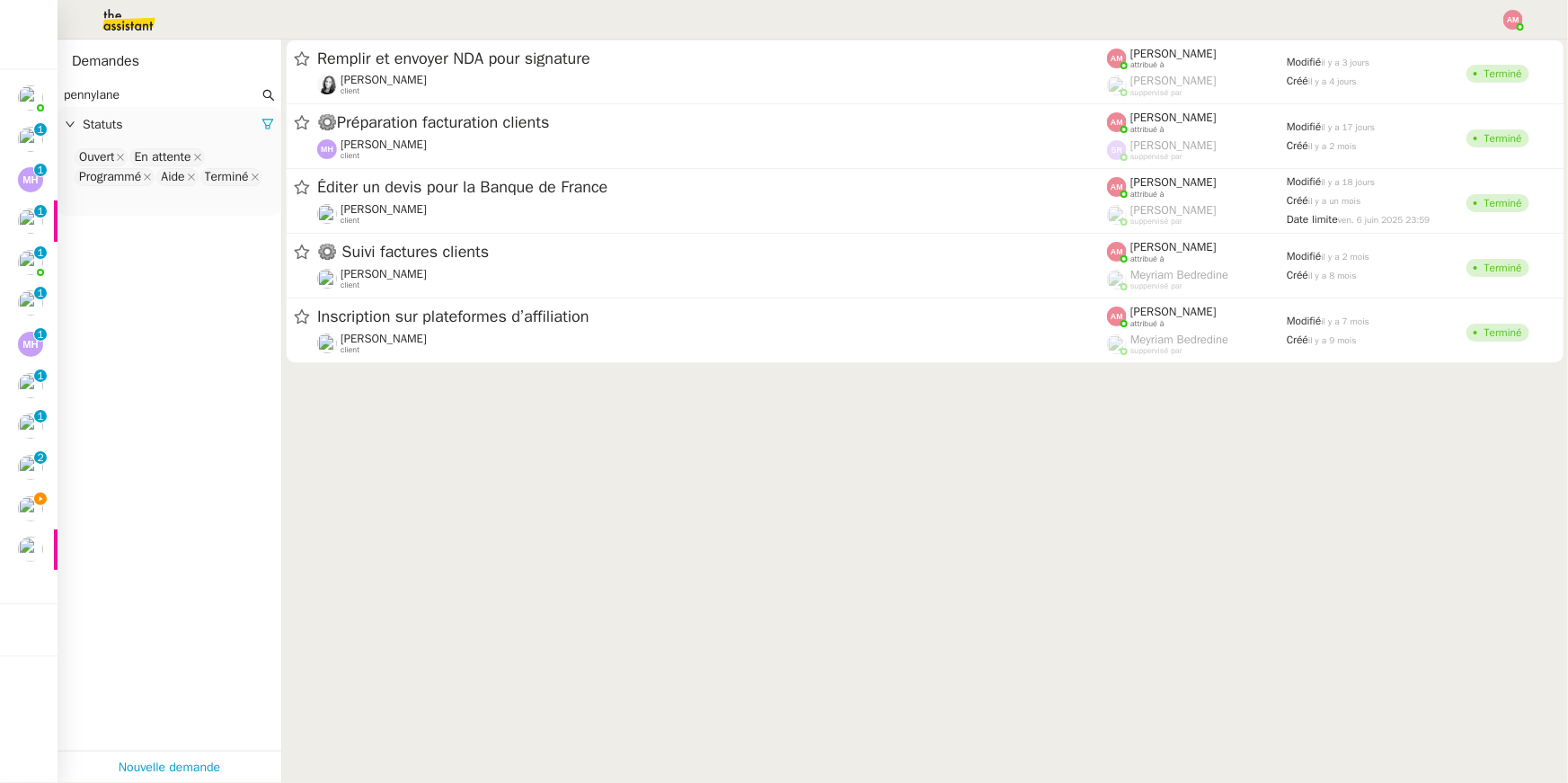 click on "pennylane" 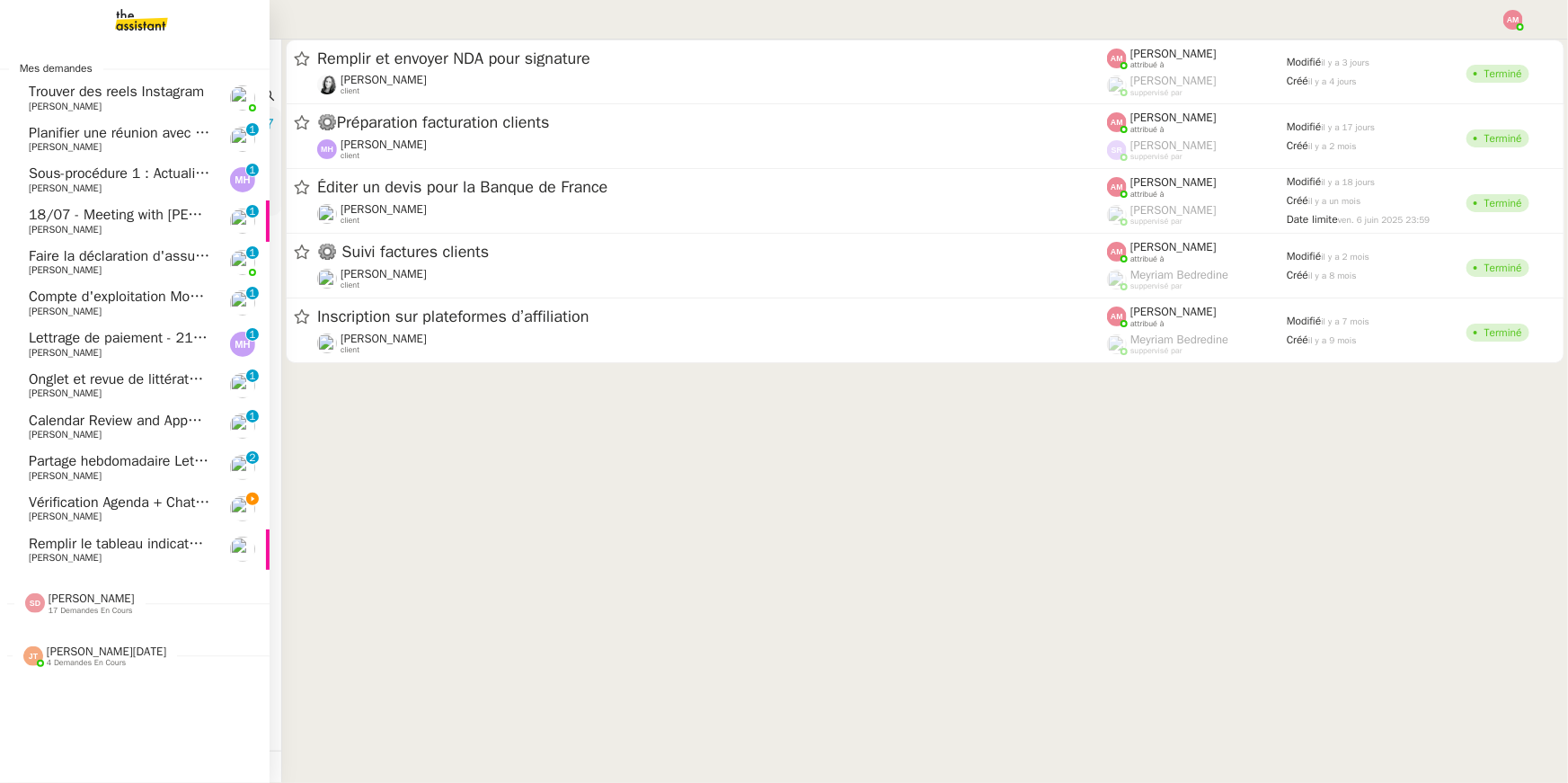 type on "penny lane" 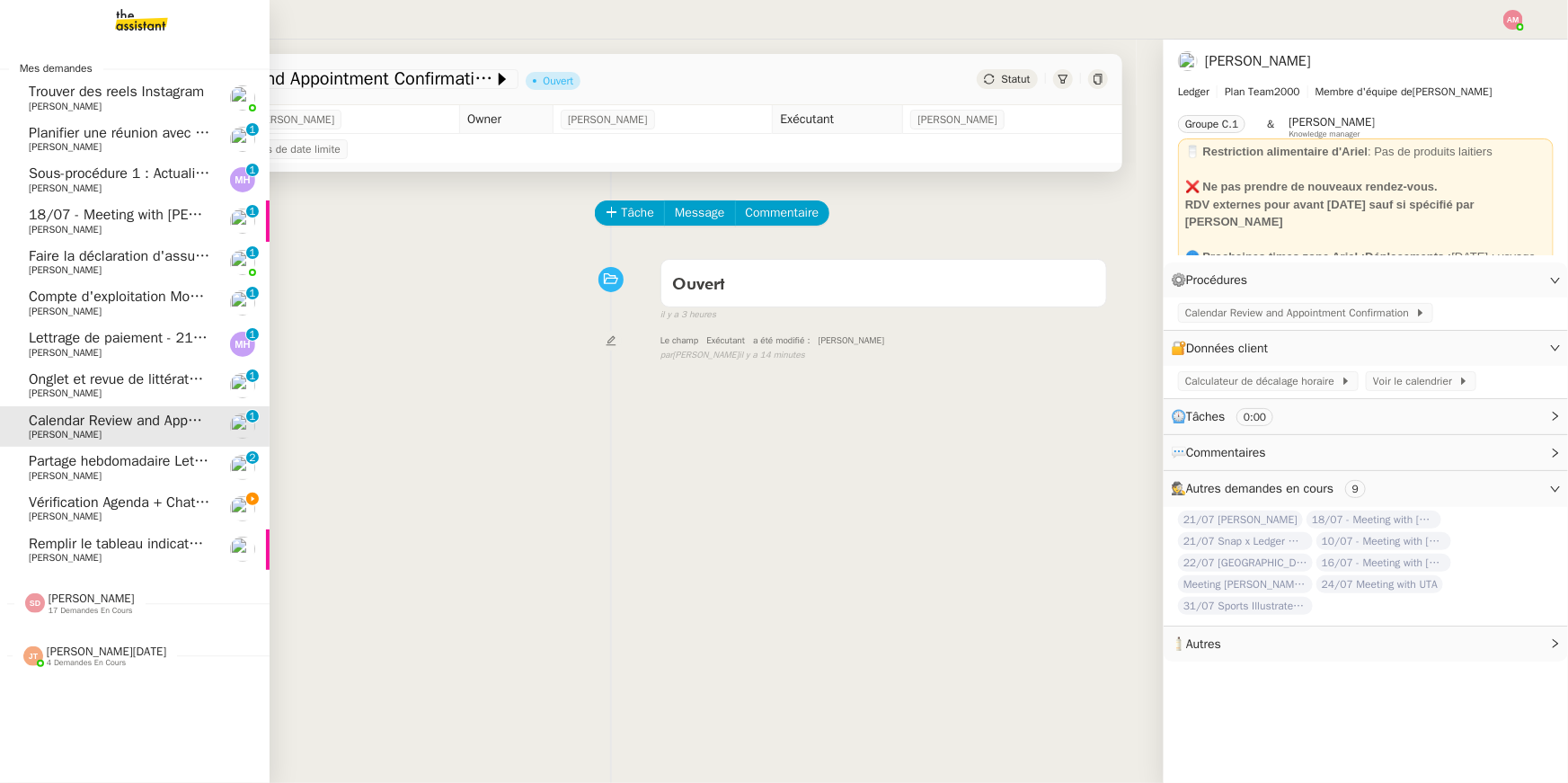 click on "Onglet et revue de littérature - 21 juillet 2025" 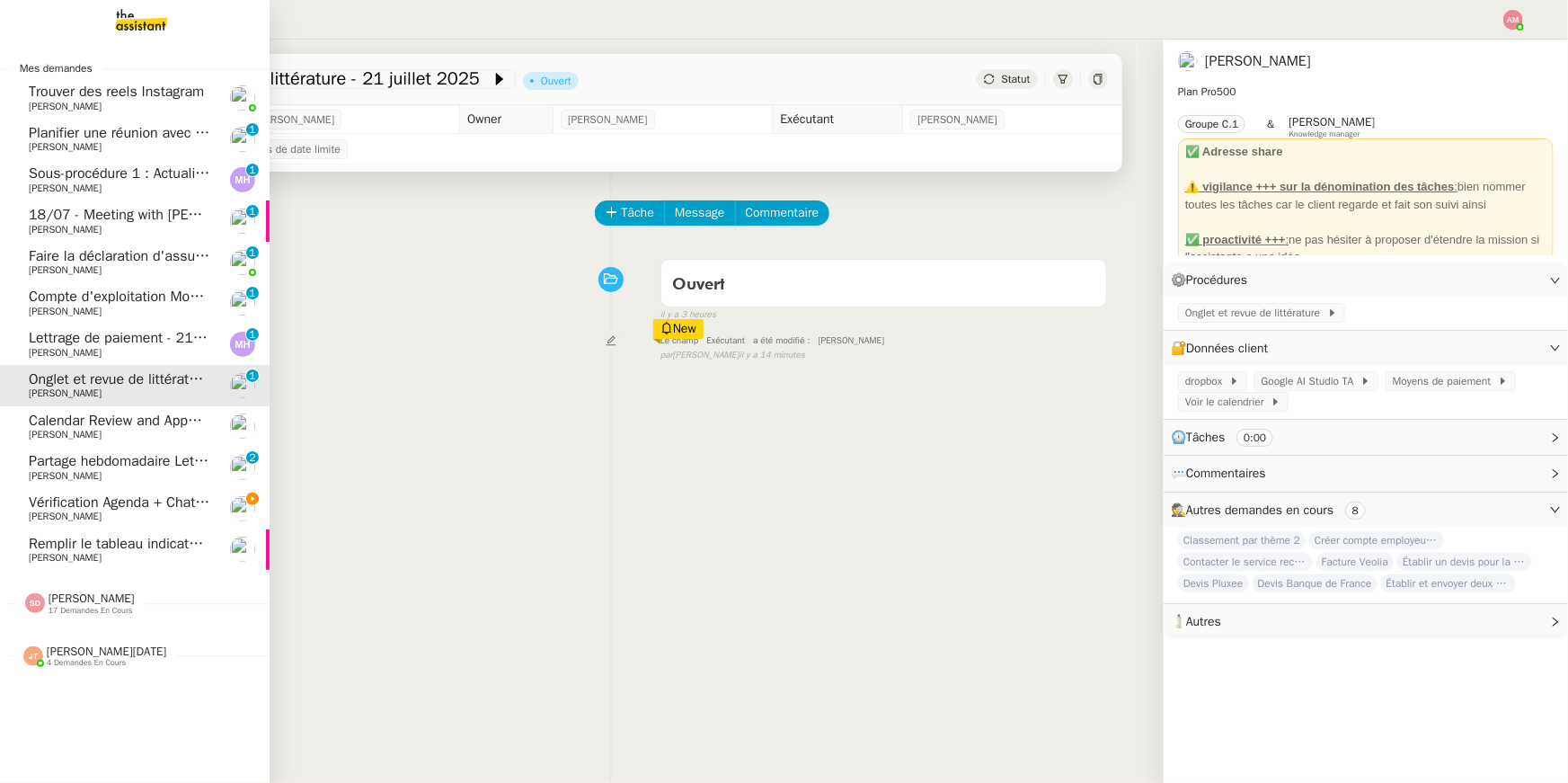 click on "Partage hebdomadaire Lettre MIND - 21 juillet 2025" 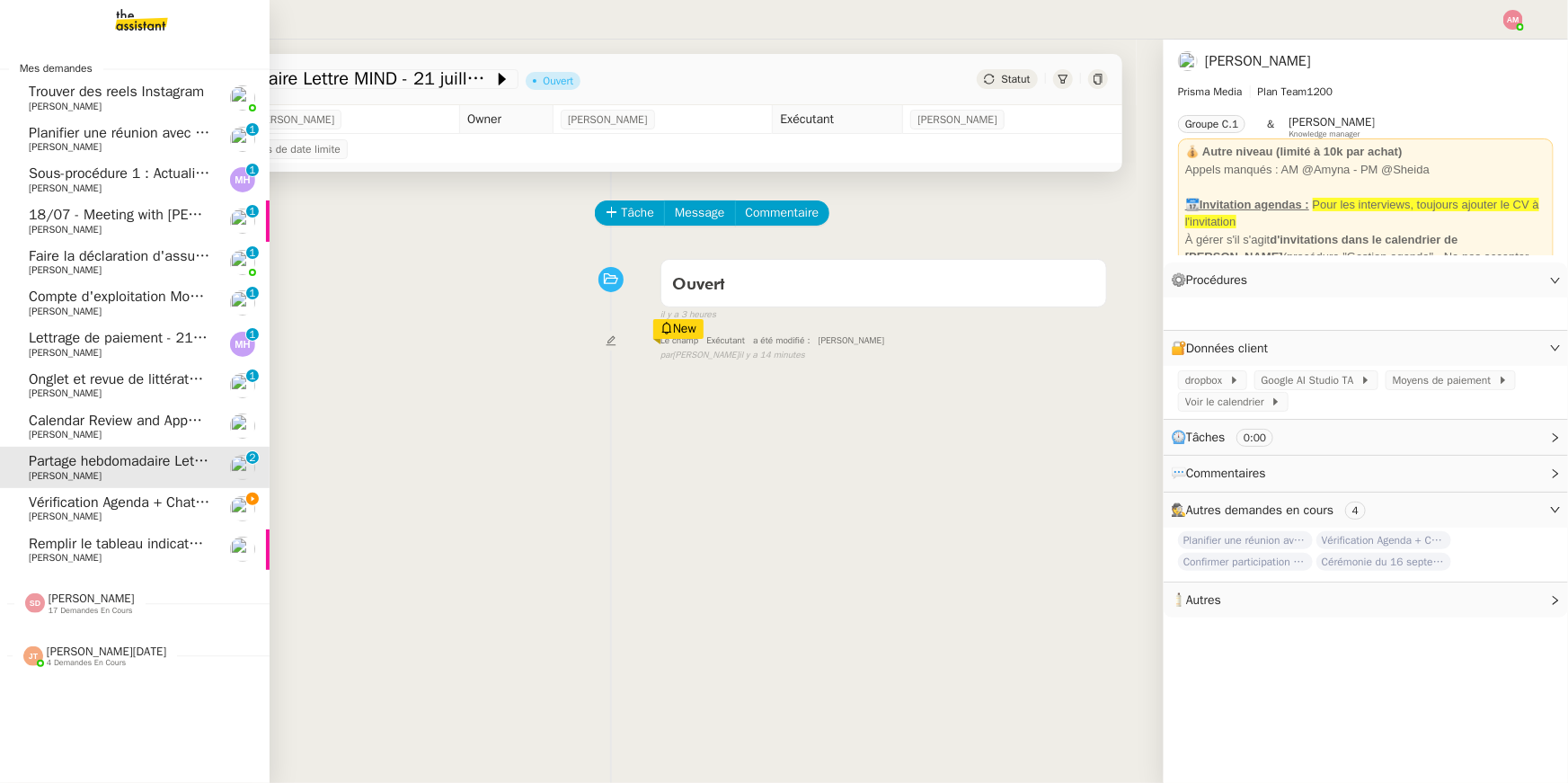 click on "Vérification Agenda + Chat + Wagram (9h et 14h)" 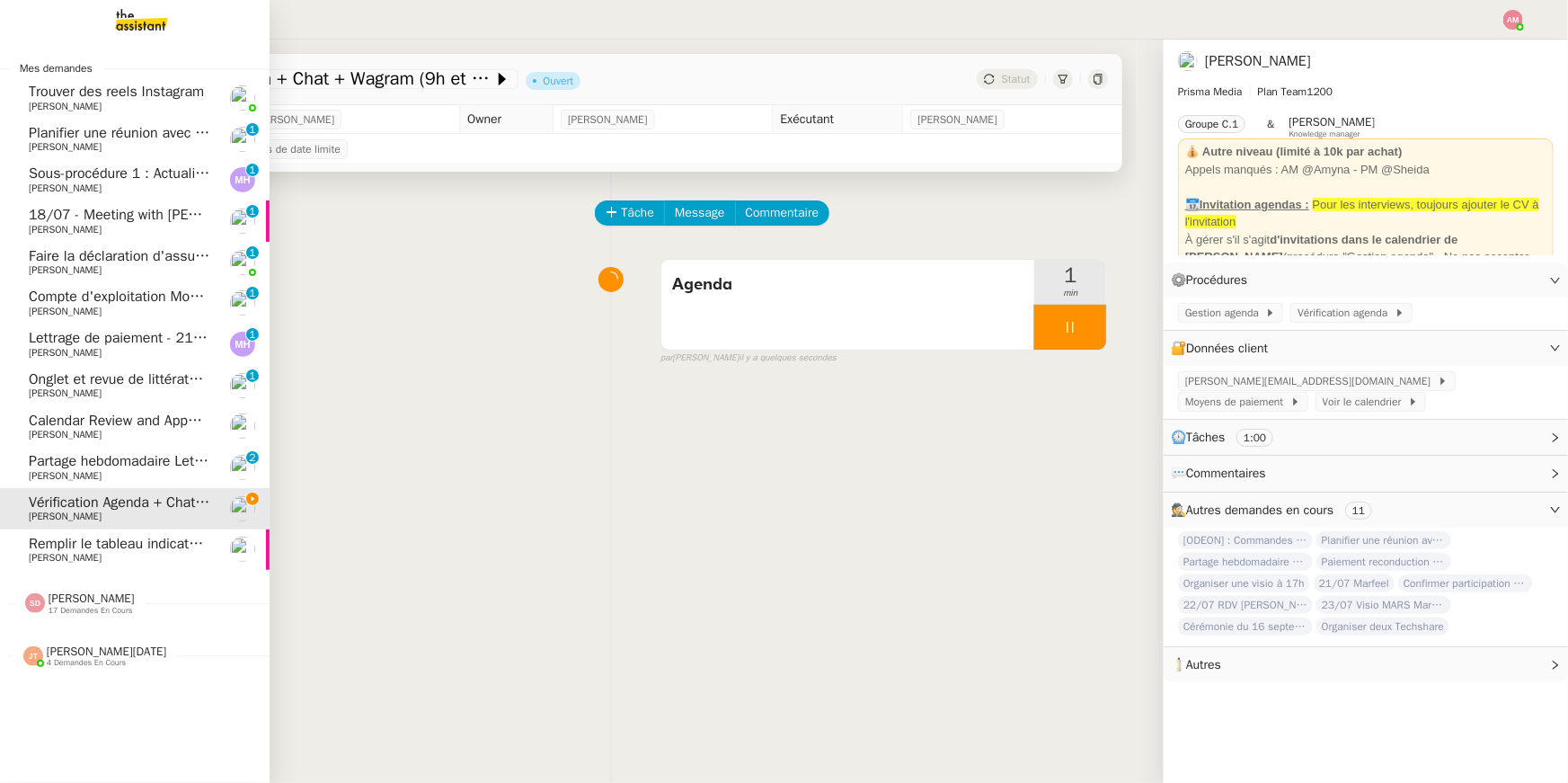 click on "Calendar Review and Appointment Confirmation - [DATE]" 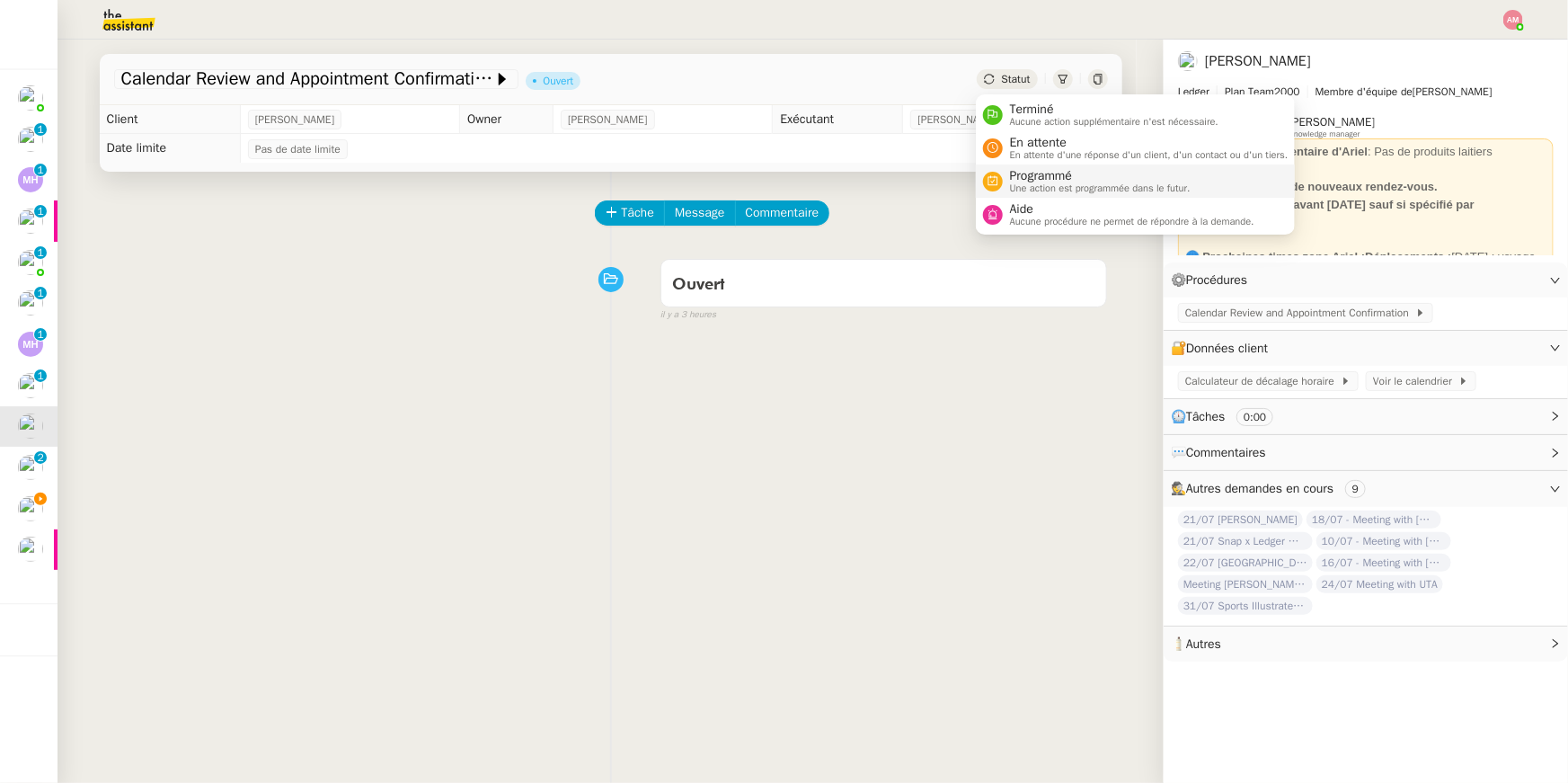 click on "Programmé" at bounding box center (1100, 176) 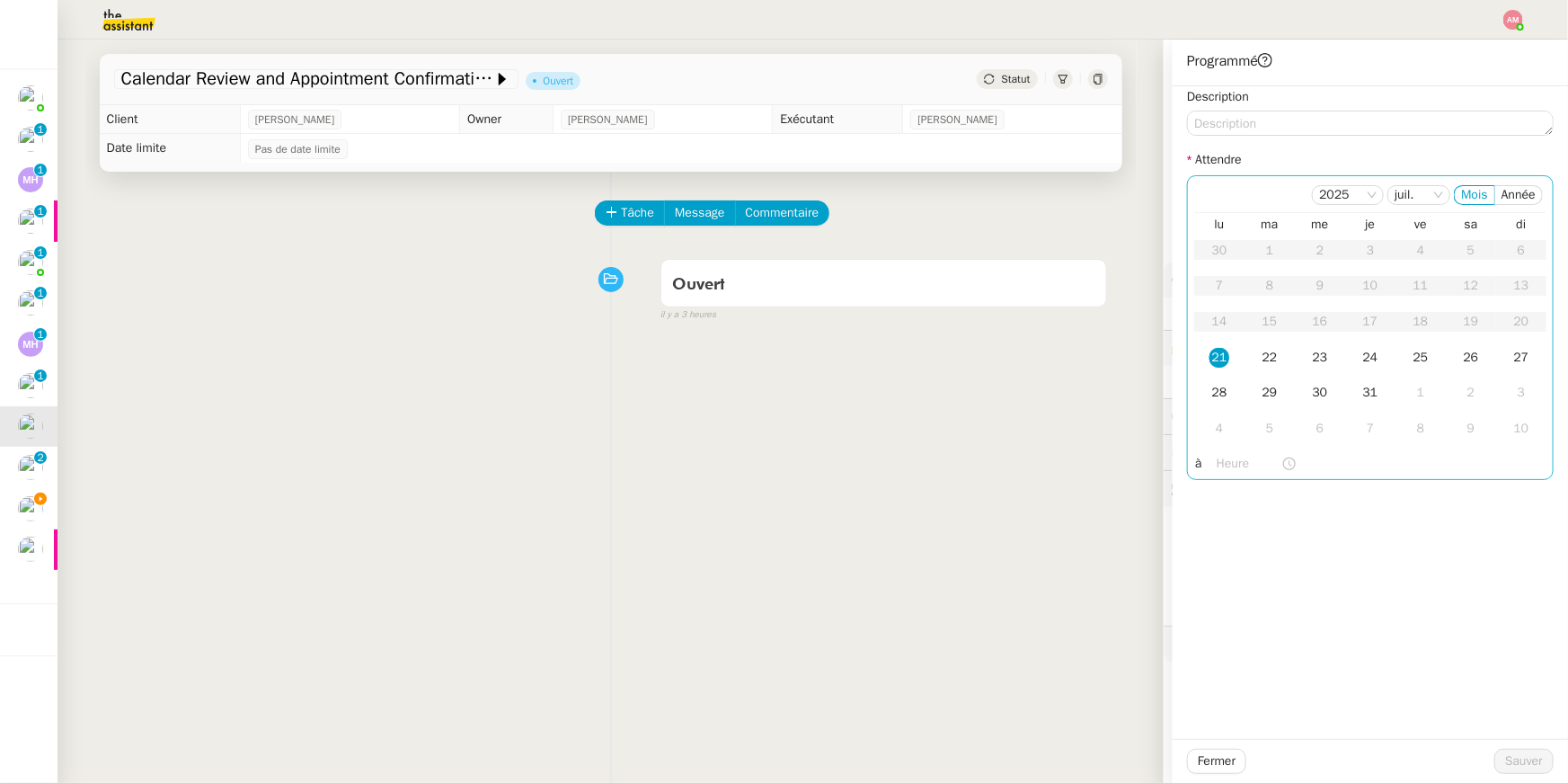 click 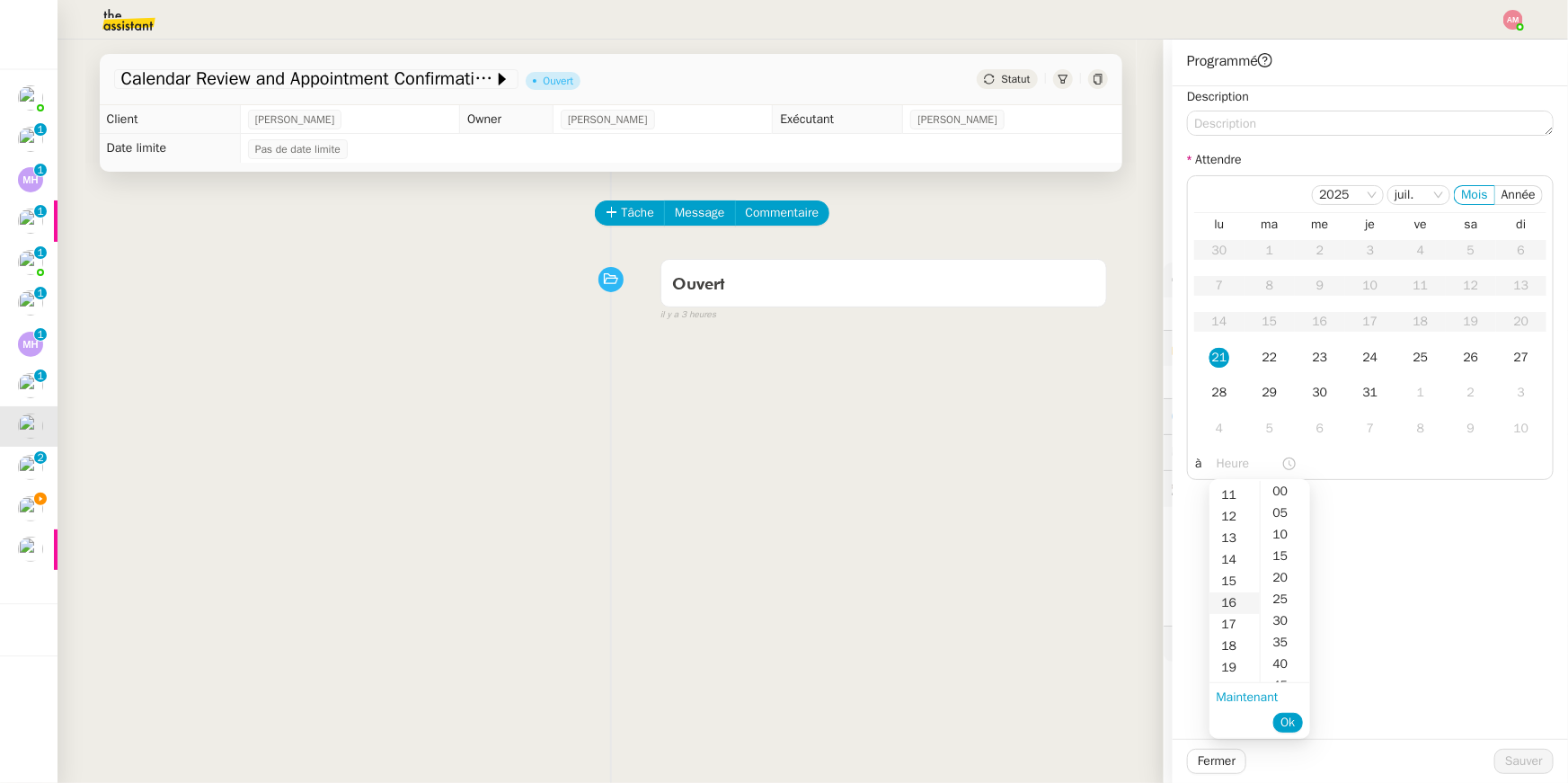 click on "16" at bounding box center [1235, 603] 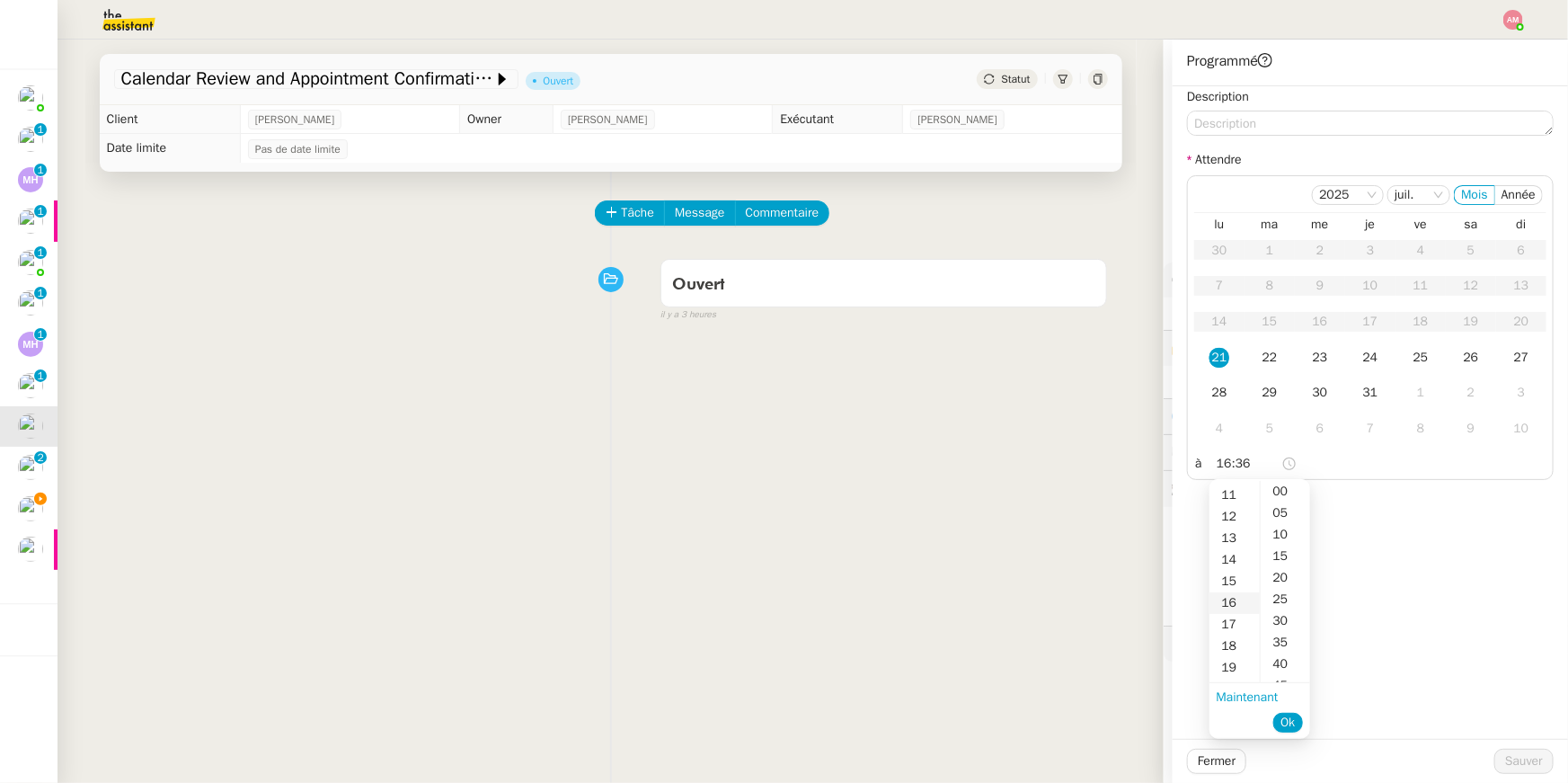scroll, scrollTop: 344, scrollLeft: 0, axis: vertical 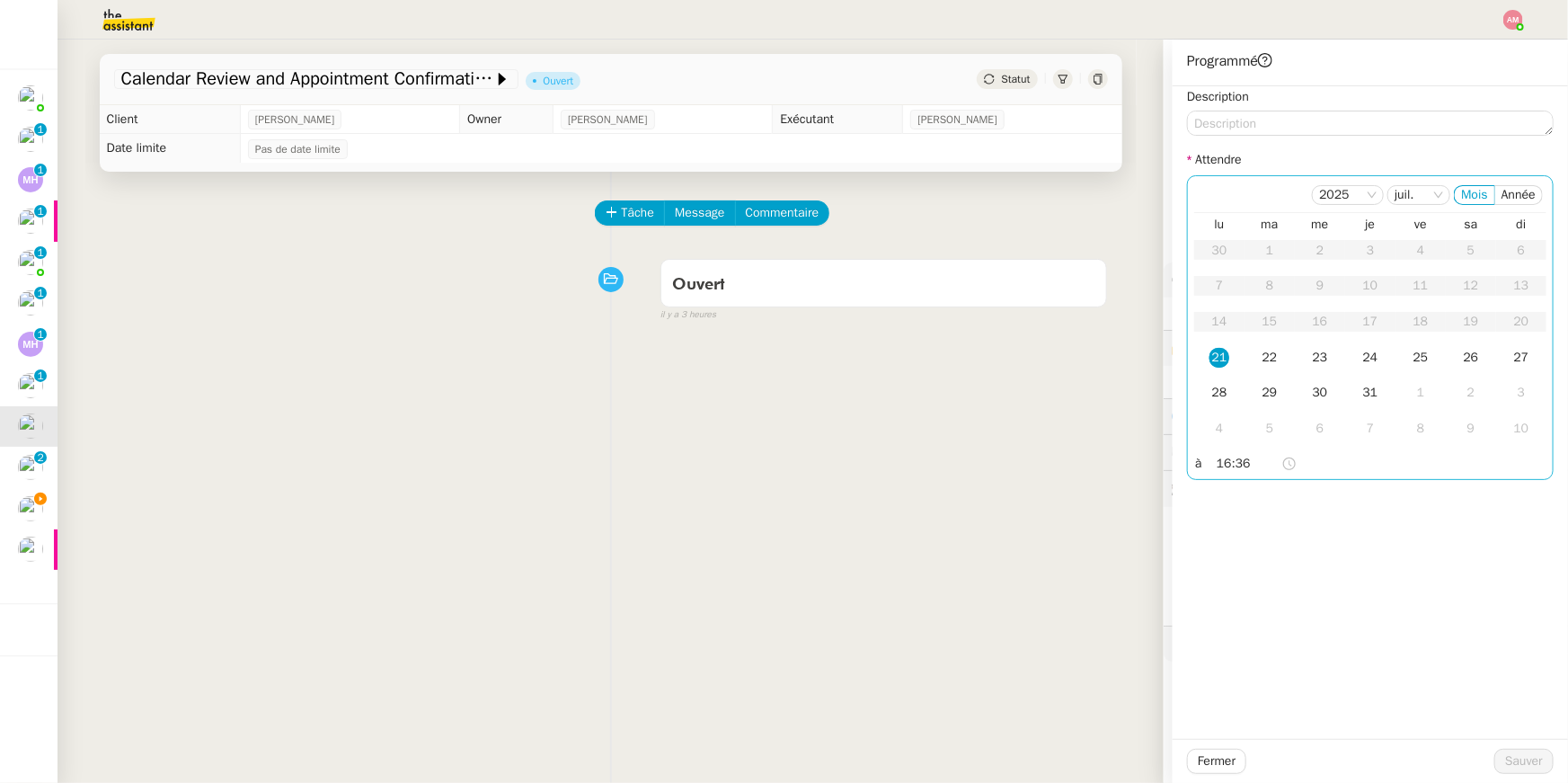 click on "2025 juil. Mois Année  lu   ma   me   je   ve   sa   di  30 1 2 3 4 5 6 7 8 9 10 11 12 13 14 15 16 17 18 19 20 21 22 23 24 25 26 27 28 29 30 31 1 2 3 4 5 6 7 8 9 10 à     16:36" 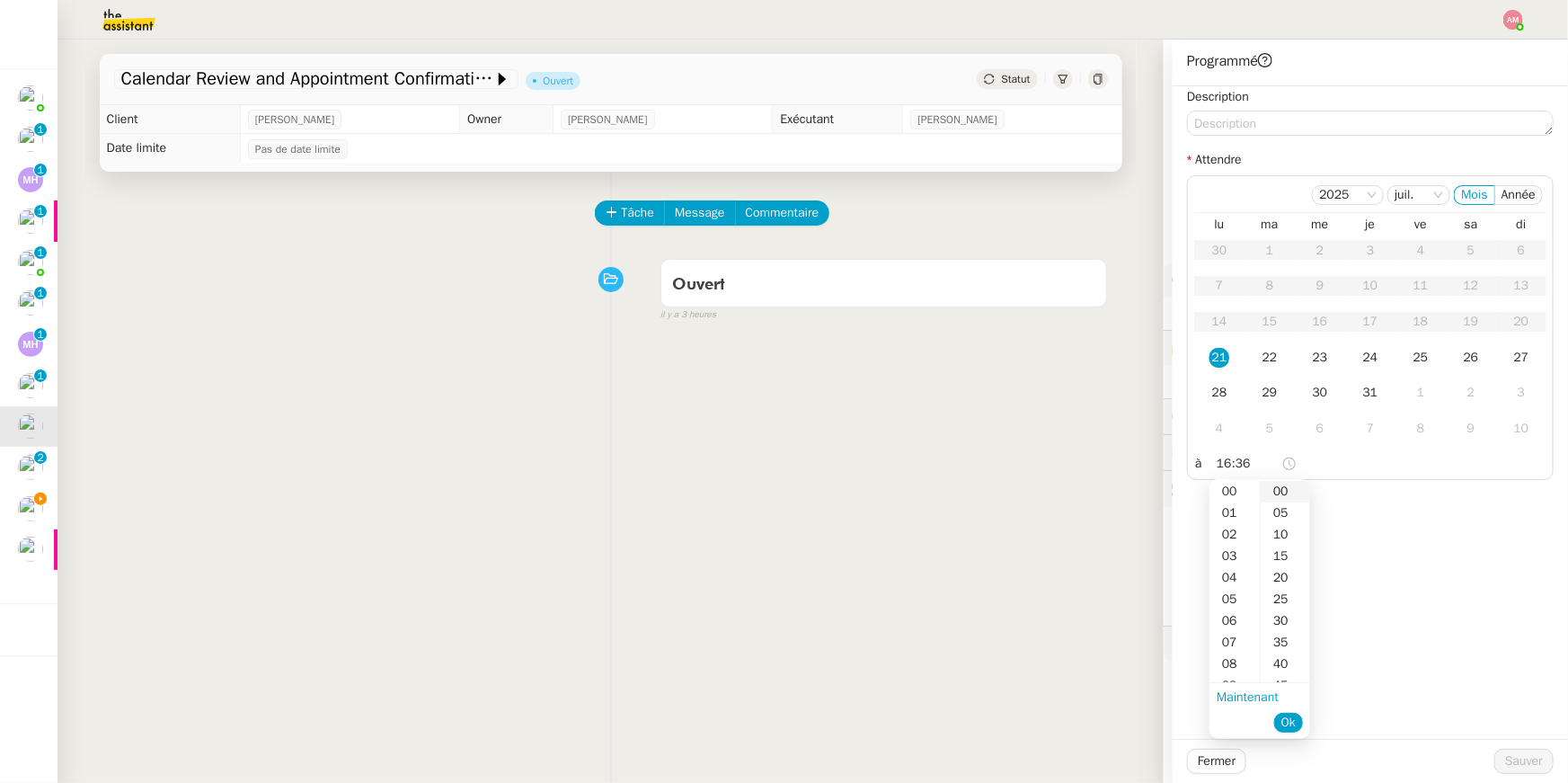 scroll, scrollTop: 344, scrollLeft: 0, axis: vertical 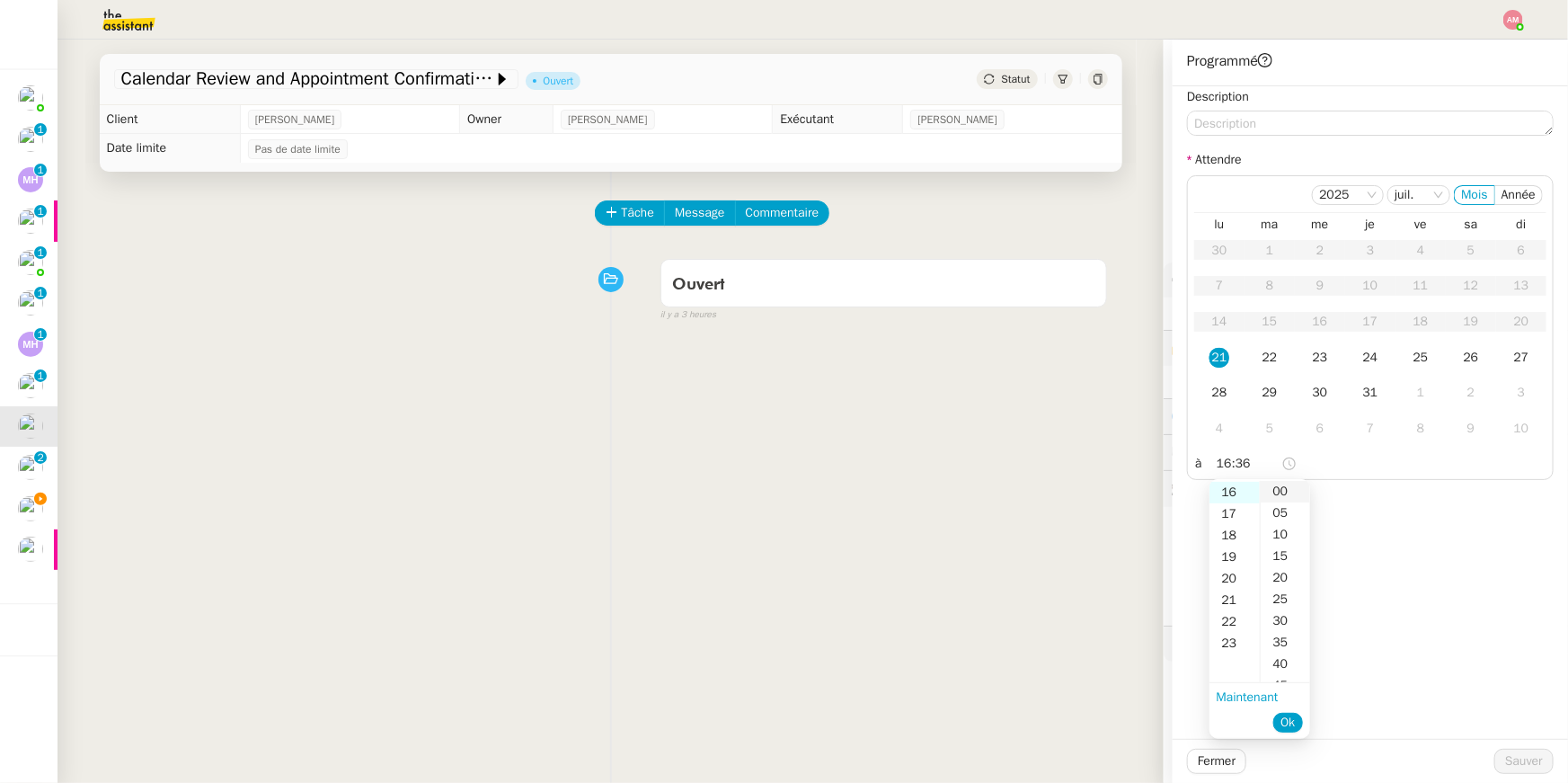 click on "00" at bounding box center [1285, 492] 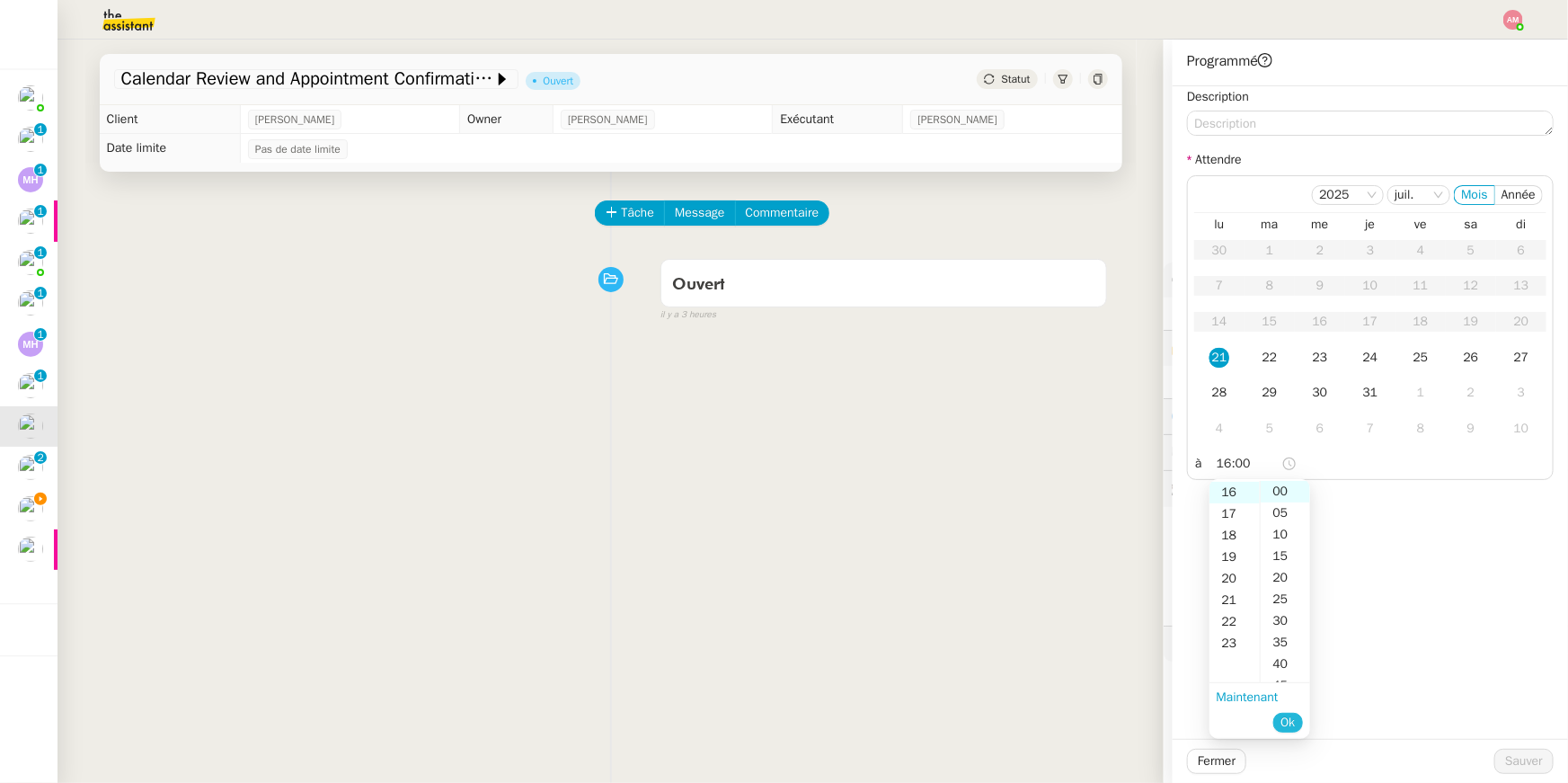 click on "Ok" at bounding box center (1288, 723) 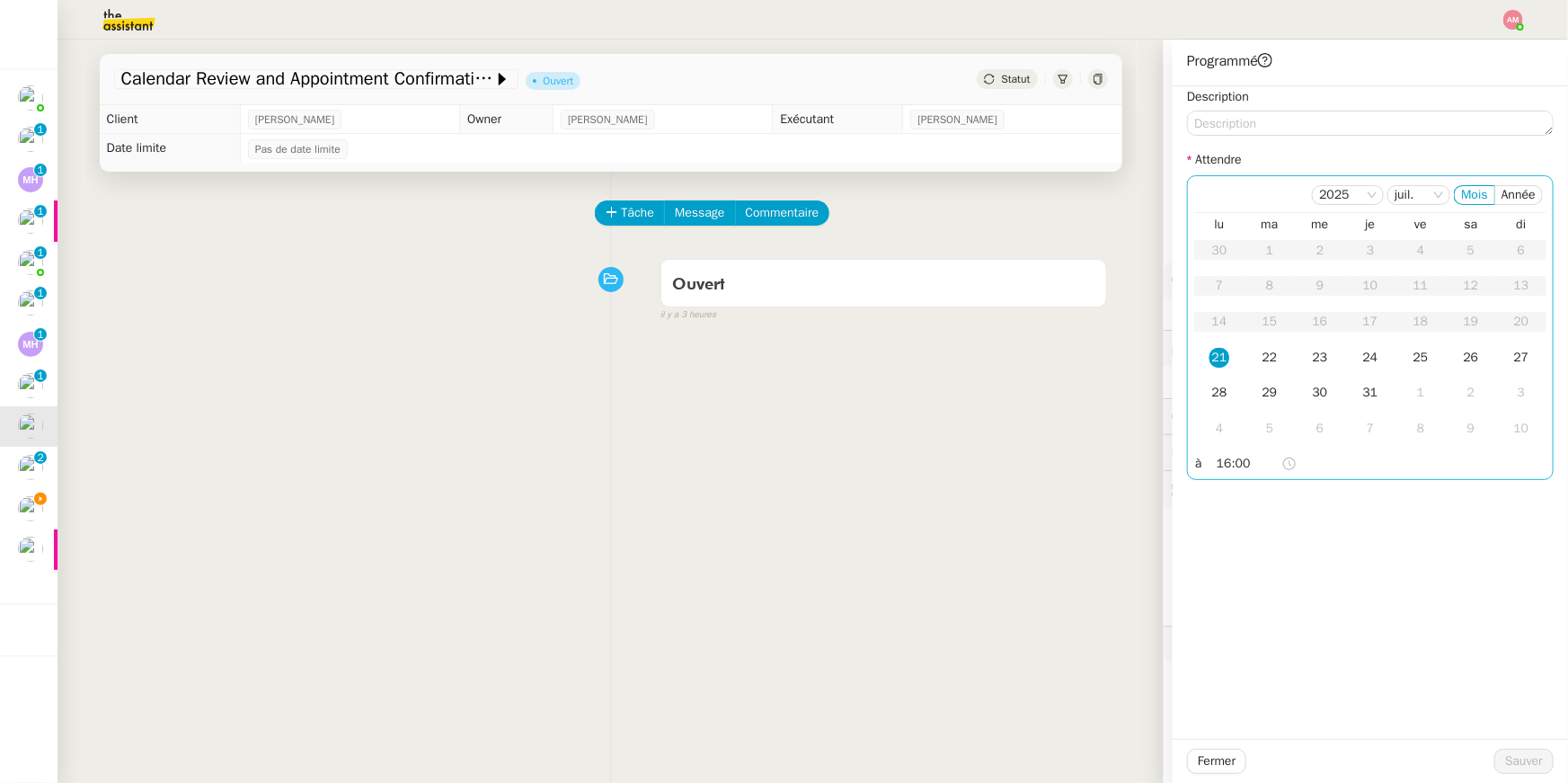 click on "21" 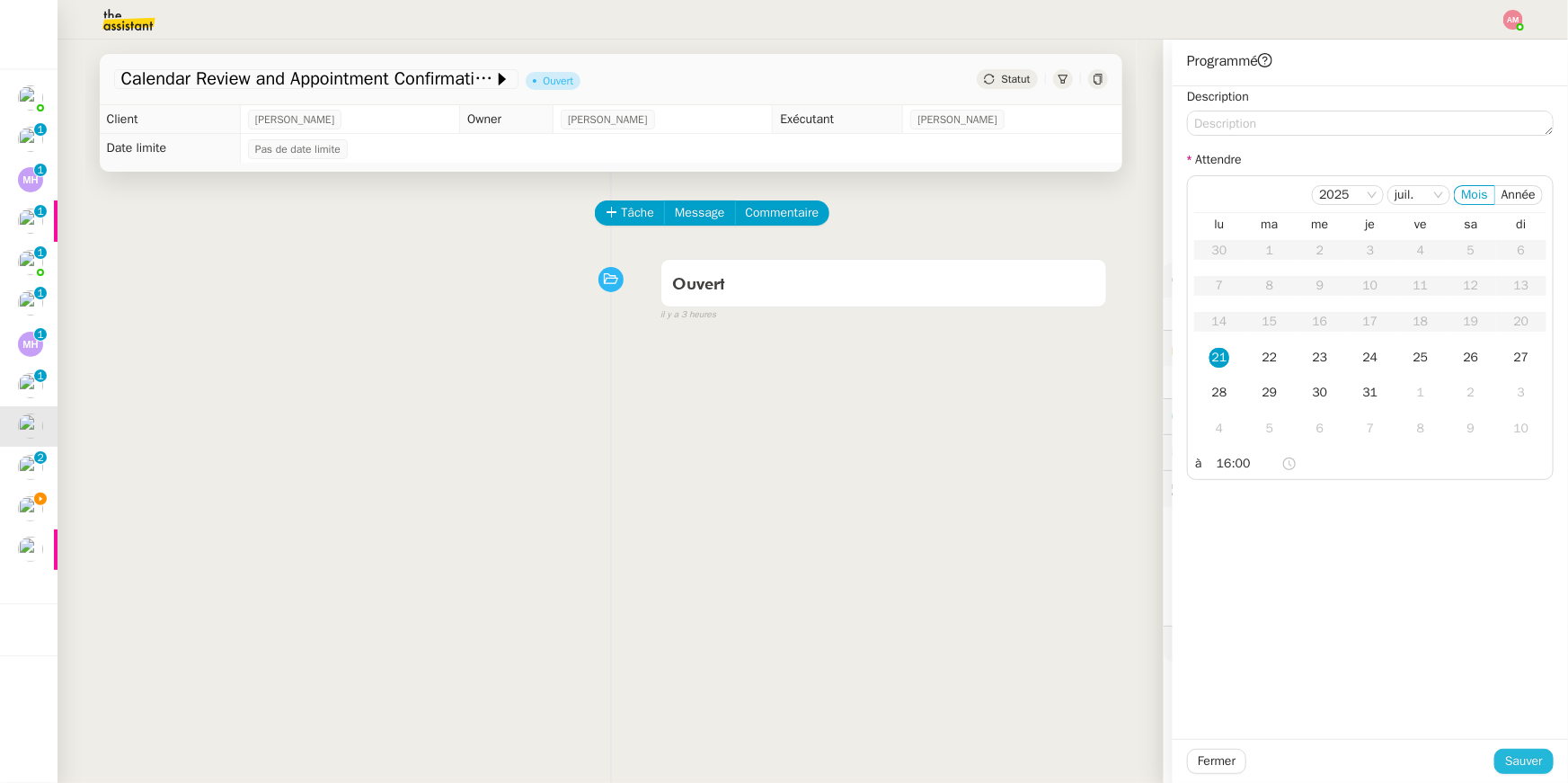 click on "Sauver" 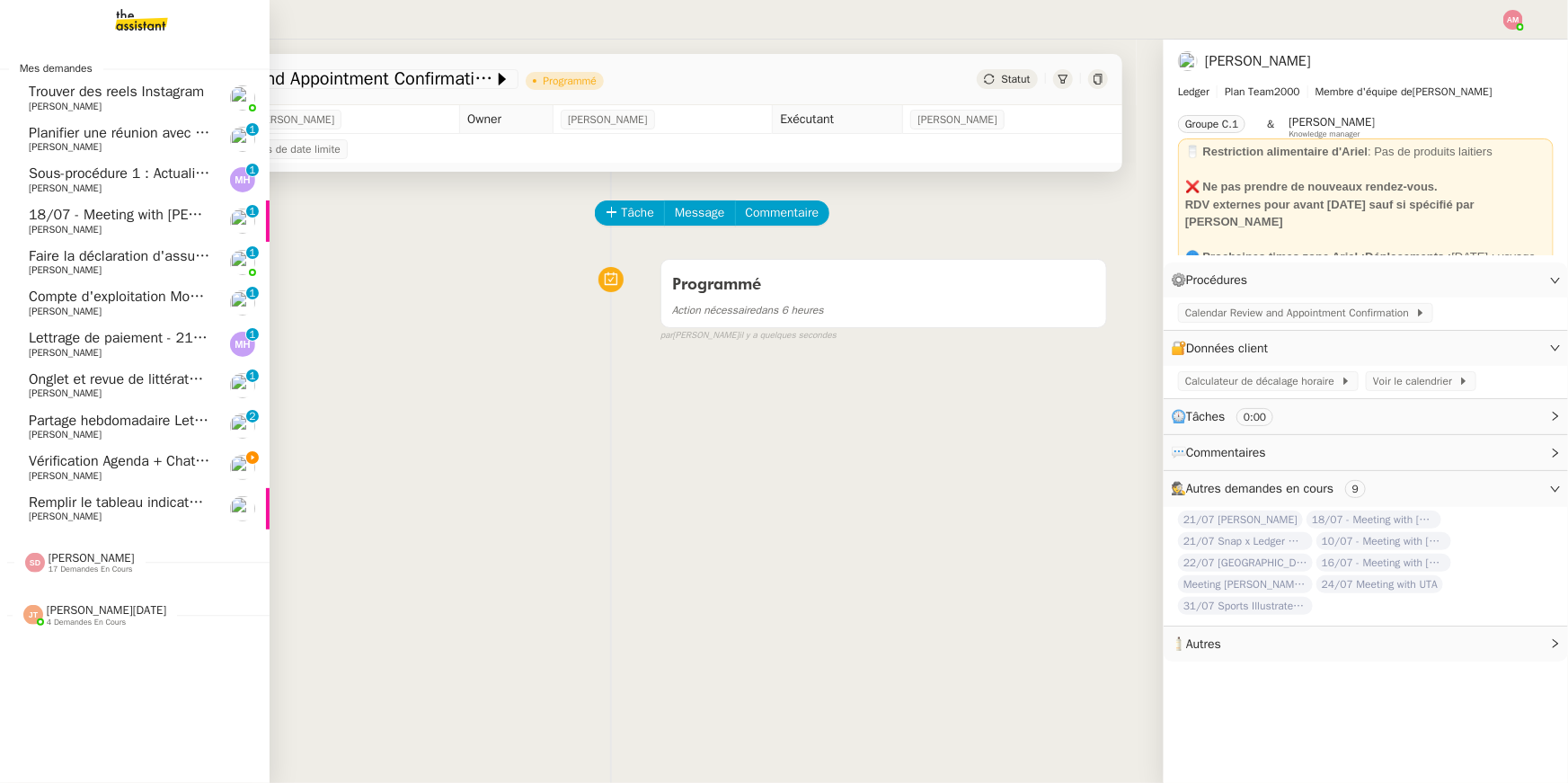 click on "Vérification Agenda + Chat + Wagram (9h et 14h)    [PERSON_NAME]" 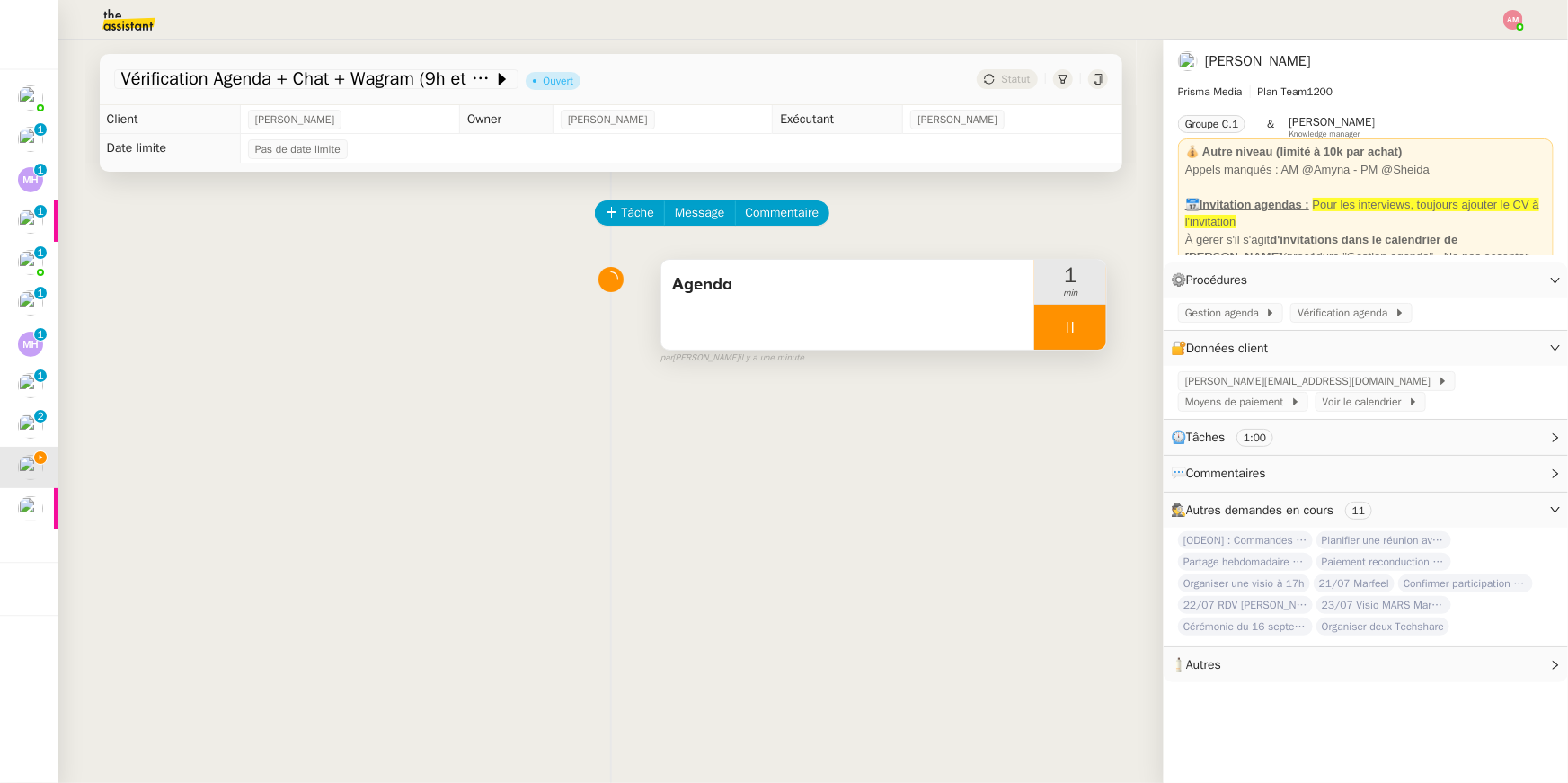 click 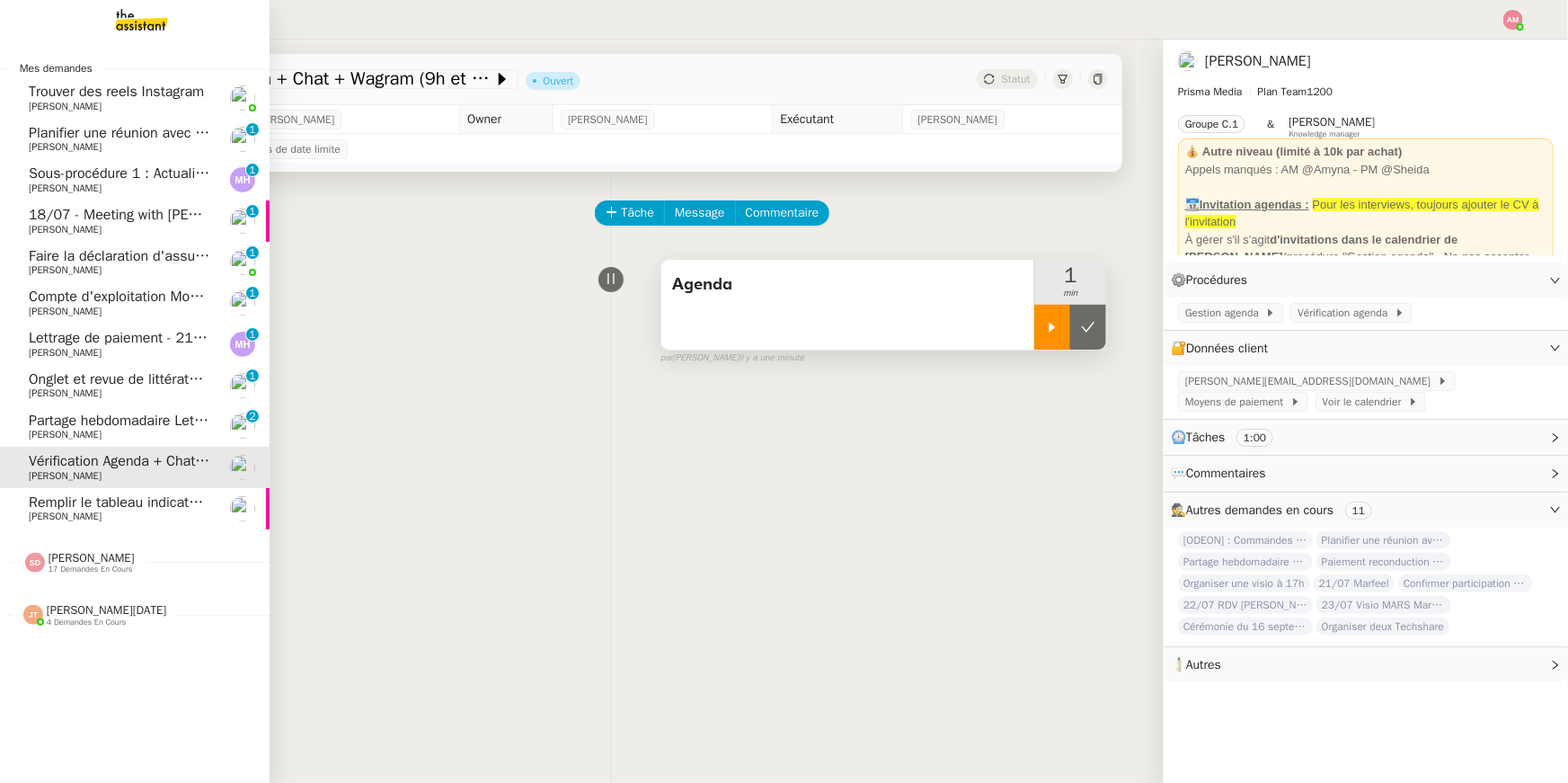 click on "Compte d'exploitation Moun Pro - lundi 21 juillet 2025    Guillaume Farina     0   1   2   3   4   5   6   7   8   9" 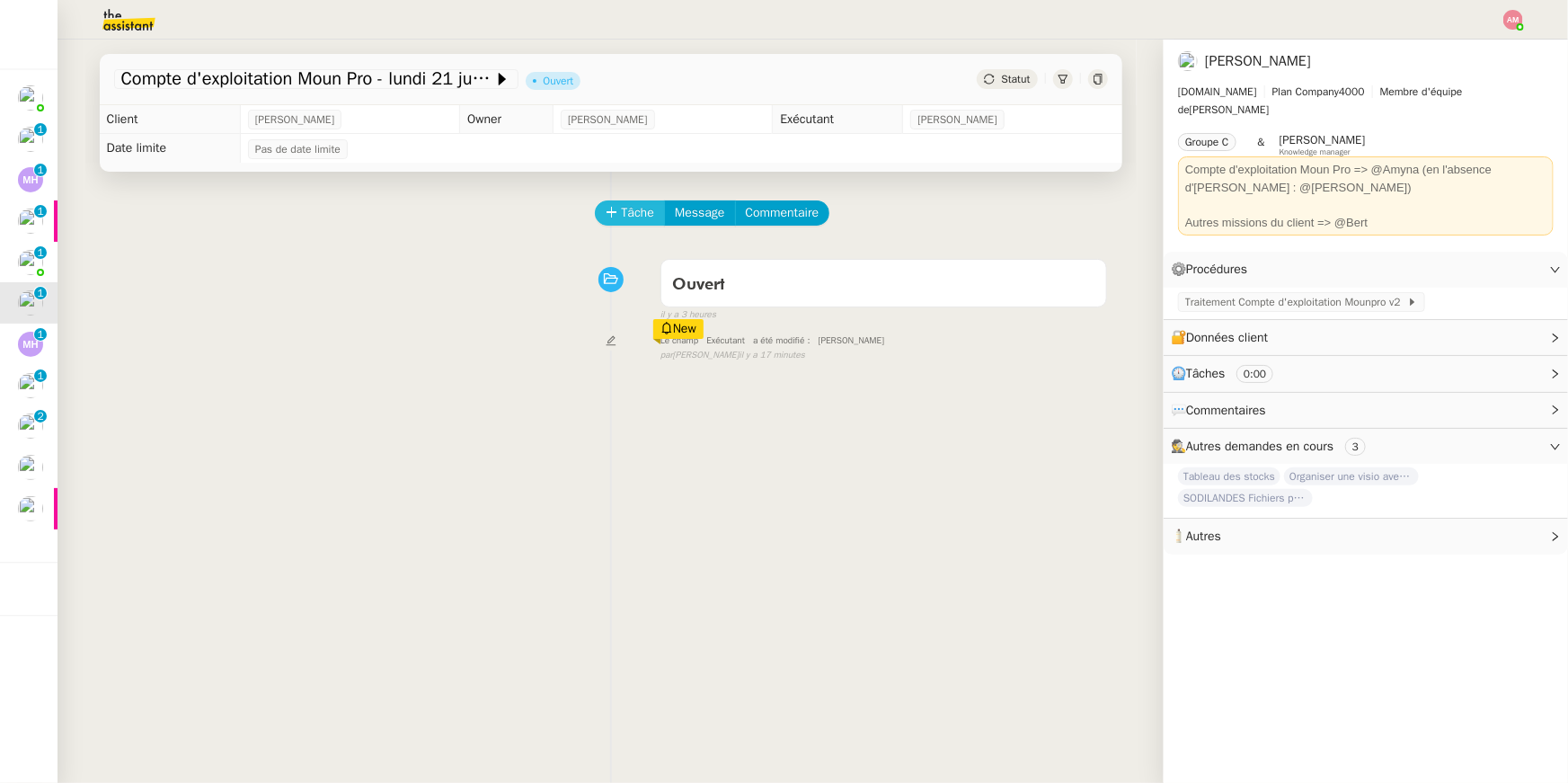 click 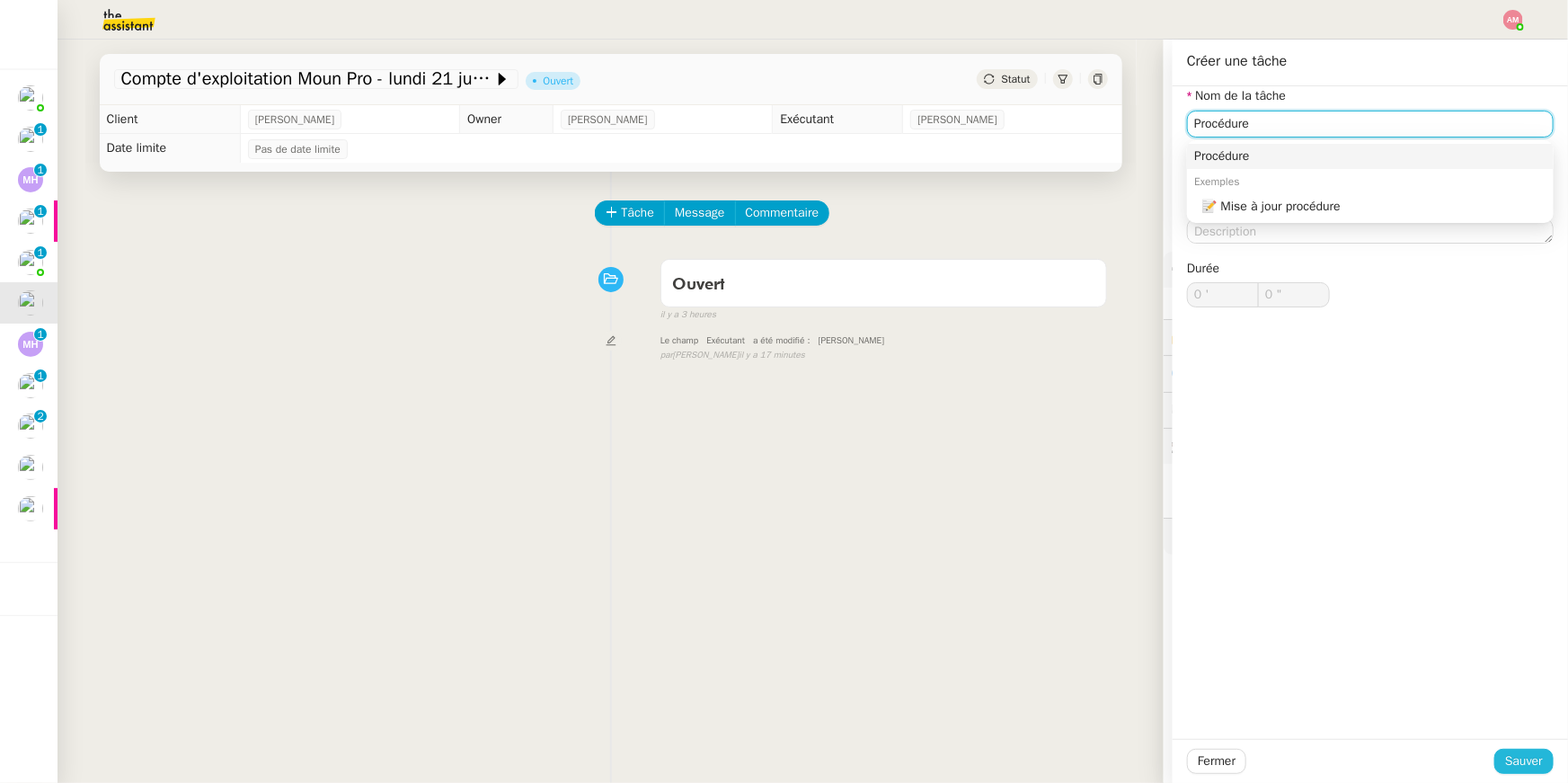 type on "Procédure" 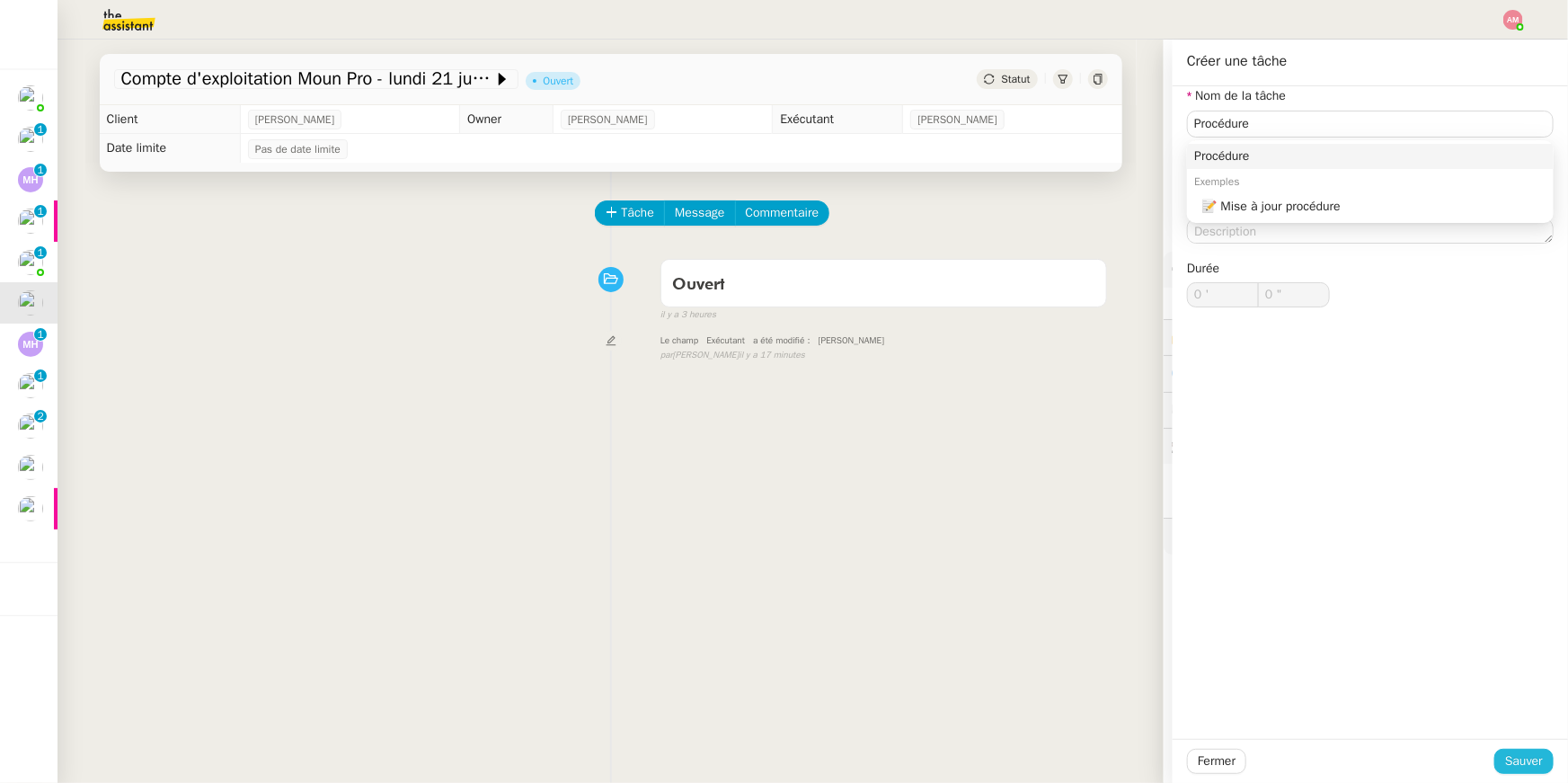 click on "Sauver" 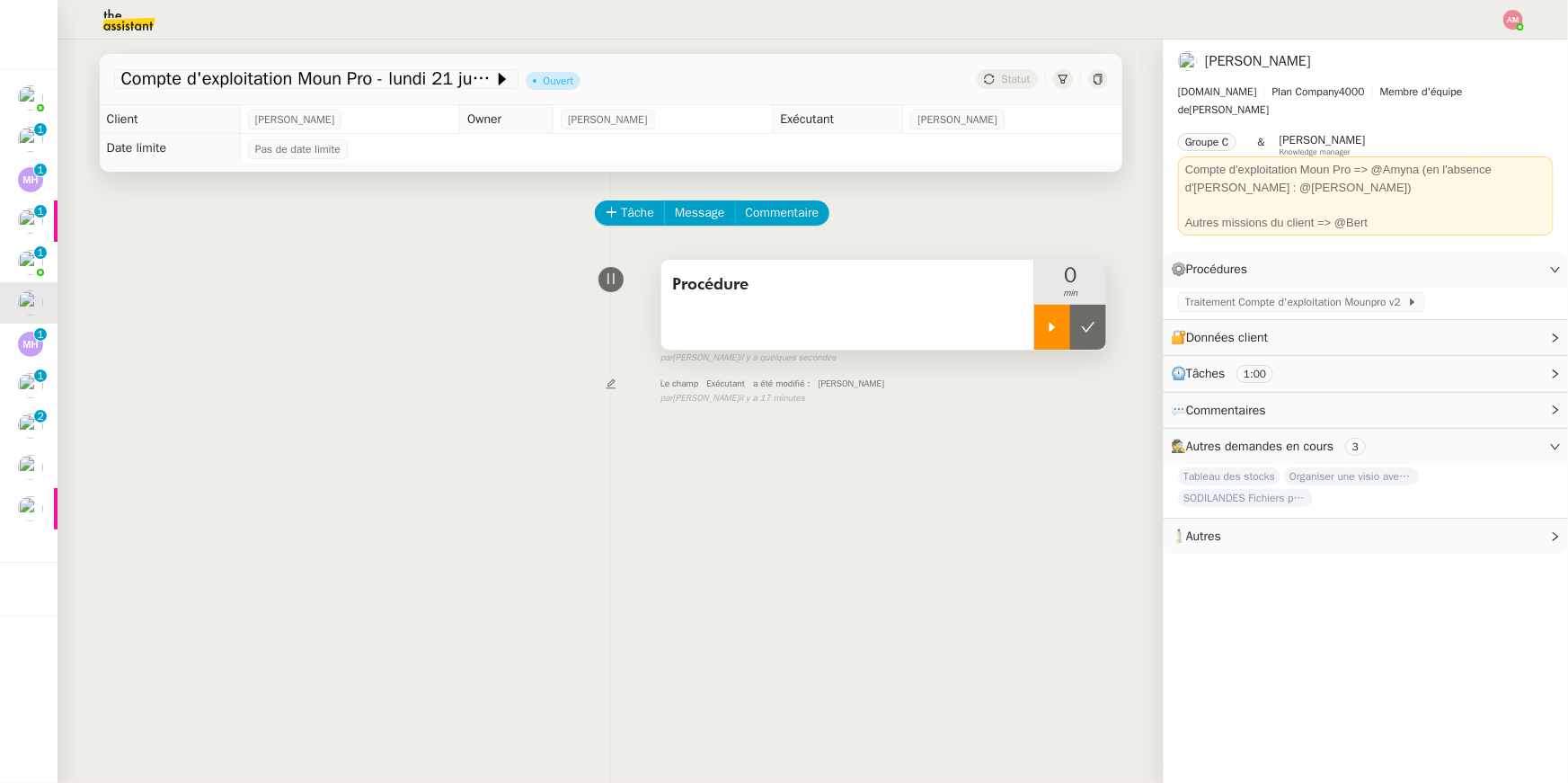 click 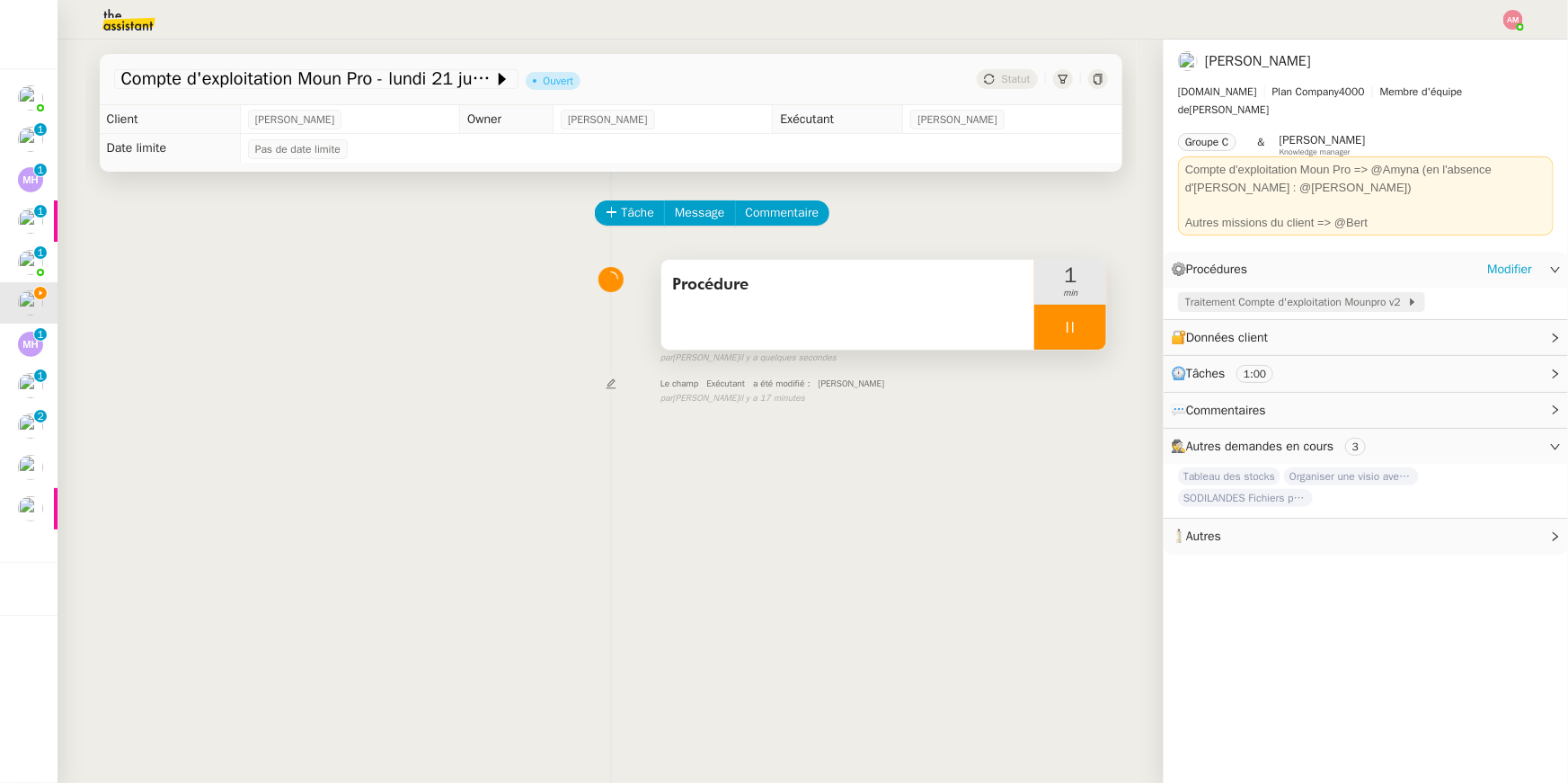 click on "Traitement Compte d'exploitation Mounpro v2" 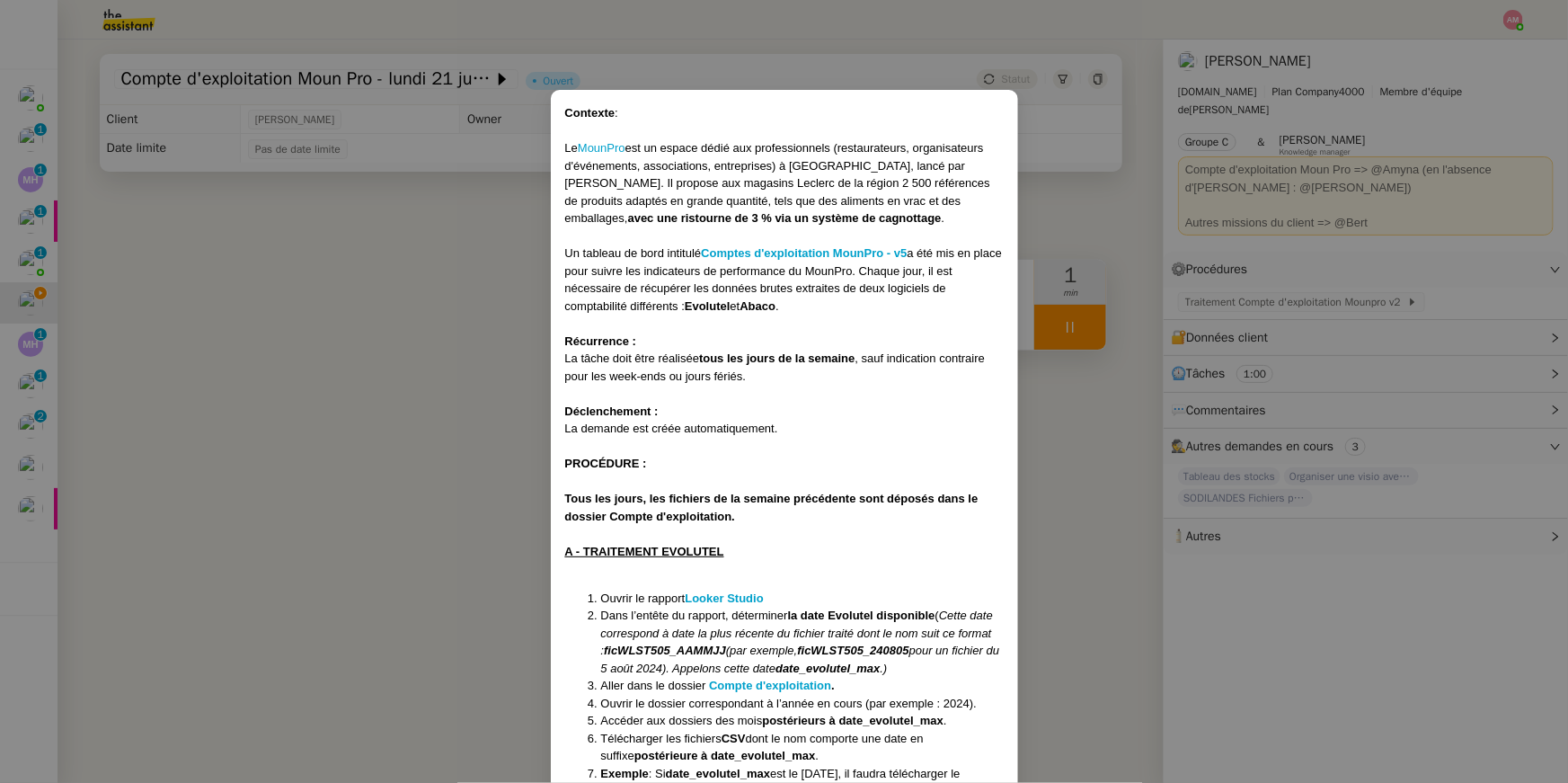 click on "Dans l’entête du rapport, déterminer  la date Evolutel disponible  ( Cette date correspond à date la plus récente du fichier traité dont le nom suit ce format :  ficWLST505_AAMMJJ  (par exemple,  ficWLST505_240805  pour un fichier du 5 août 2024). Appelons cette date  date_evolutel_max .)" at bounding box center (802, 642) 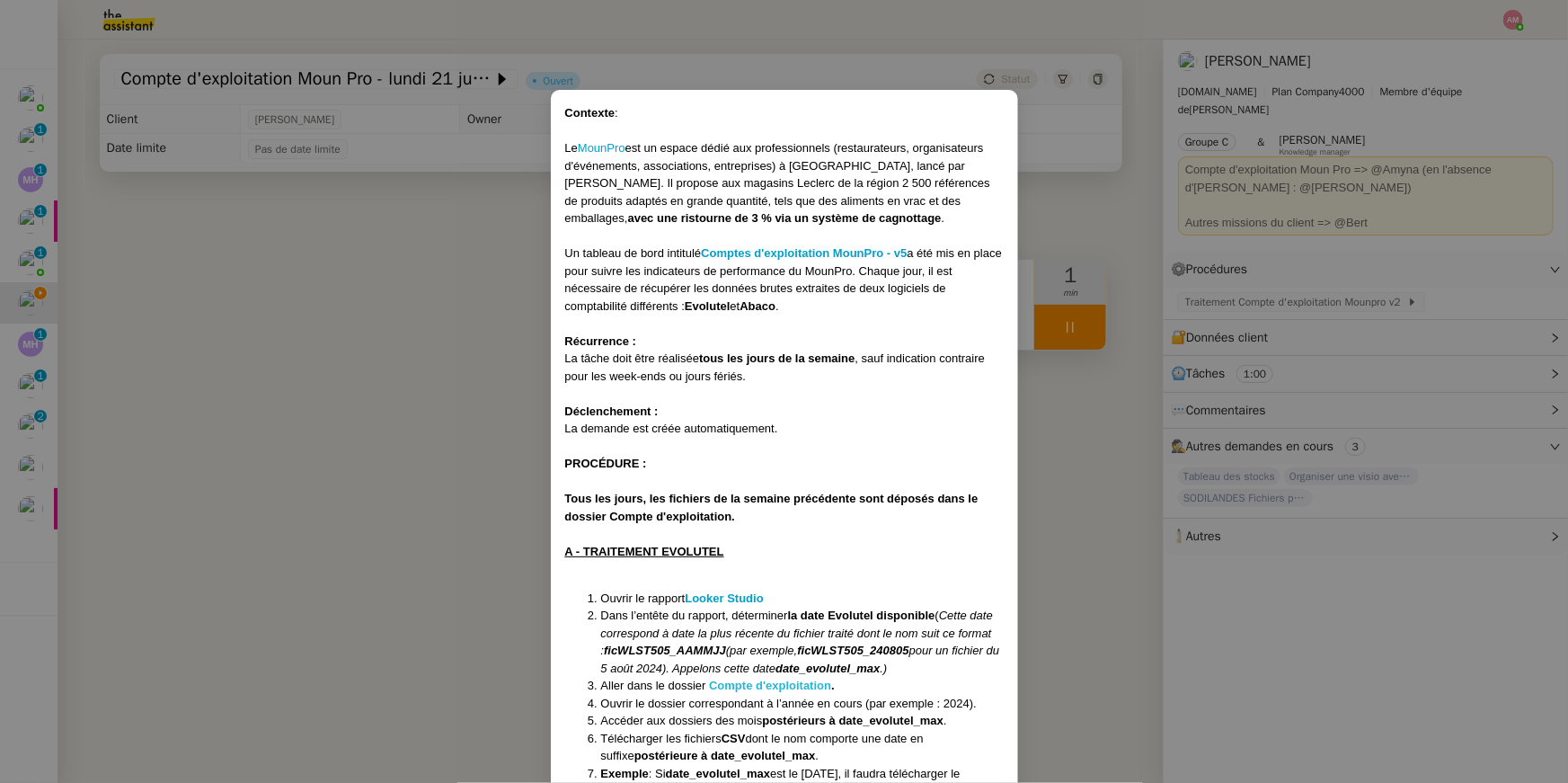 click on "Compte d'exploitation" at bounding box center [770, 685] 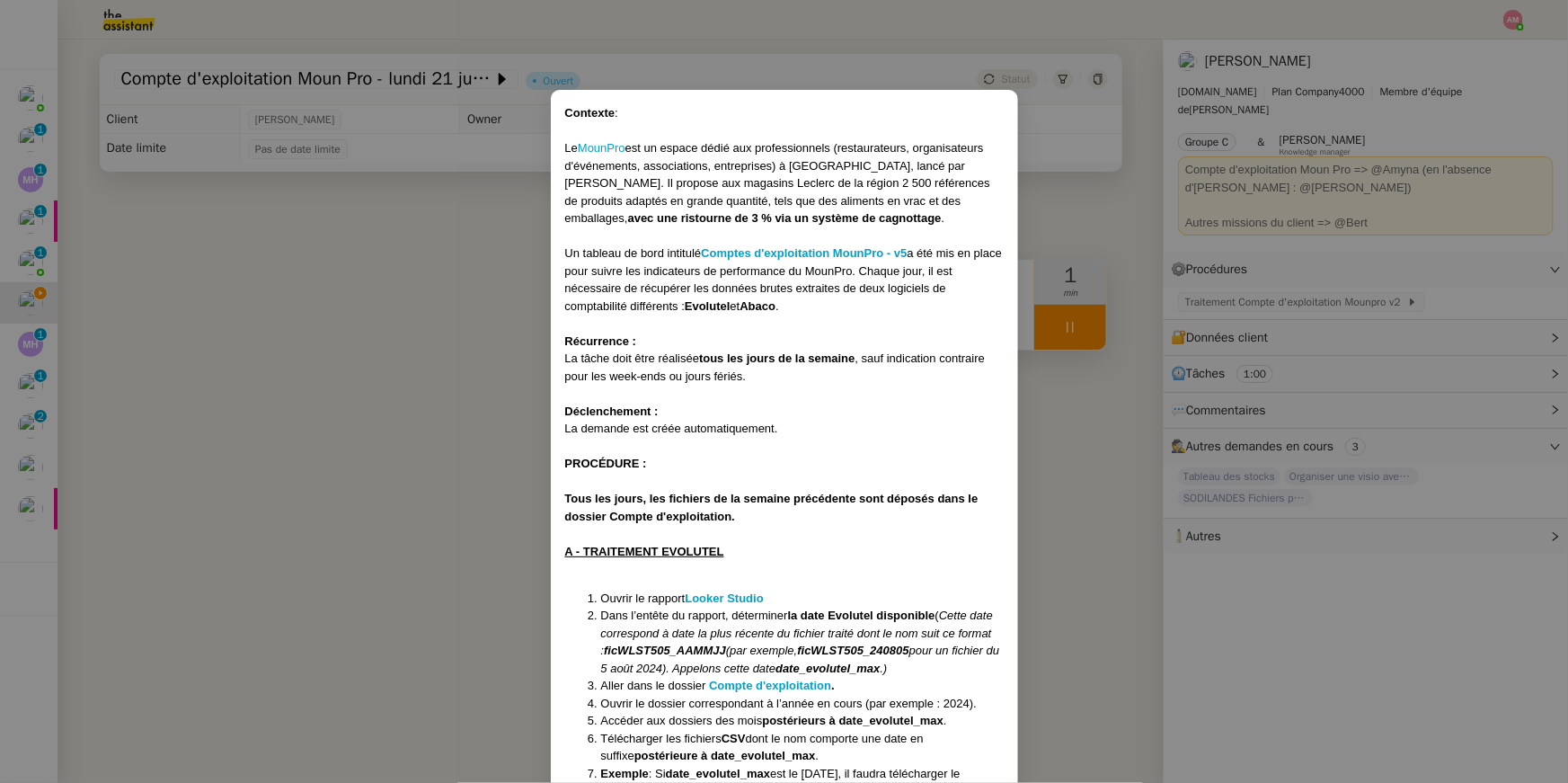 click on "Contexte  : Le  MounPro  est un espace dédié aux professionnels (restaurateurs, organisateurs d'événements, associations, entreprises) à Mont-de-Marsan, lancé par Leclerc. Il propose aux magasins Leclerc de la région 2 500 références de produits adaptés en grande quantité, tels que des aliments en vrac et des emballages,  avec une ristourne de 3 % via un système de cagnottage . Un tableau de bord intitulé  Comptes d'exploitation MounPro - v5  a été mis en place pour suivre les indicateurs de performance du MounPro. Chaque jour, il est nécessaire de récupérer les données brutes extraites de deux logiciels de comptabilité différents :  Evolutel  et  Abaco . Récurrence : La tâche doit être réalisée  tous les jours de la semaine , sauf indication contraire pour les week-ends ou jours fériés. Déclenchement : La demande est créée automatiquement. PROCÉDURE : Tous les jours, les fichiers de la semaine précédente sont déposés dans le dossier Compte d'exploitation. Looker Studio" at bounding box center [784, 391] 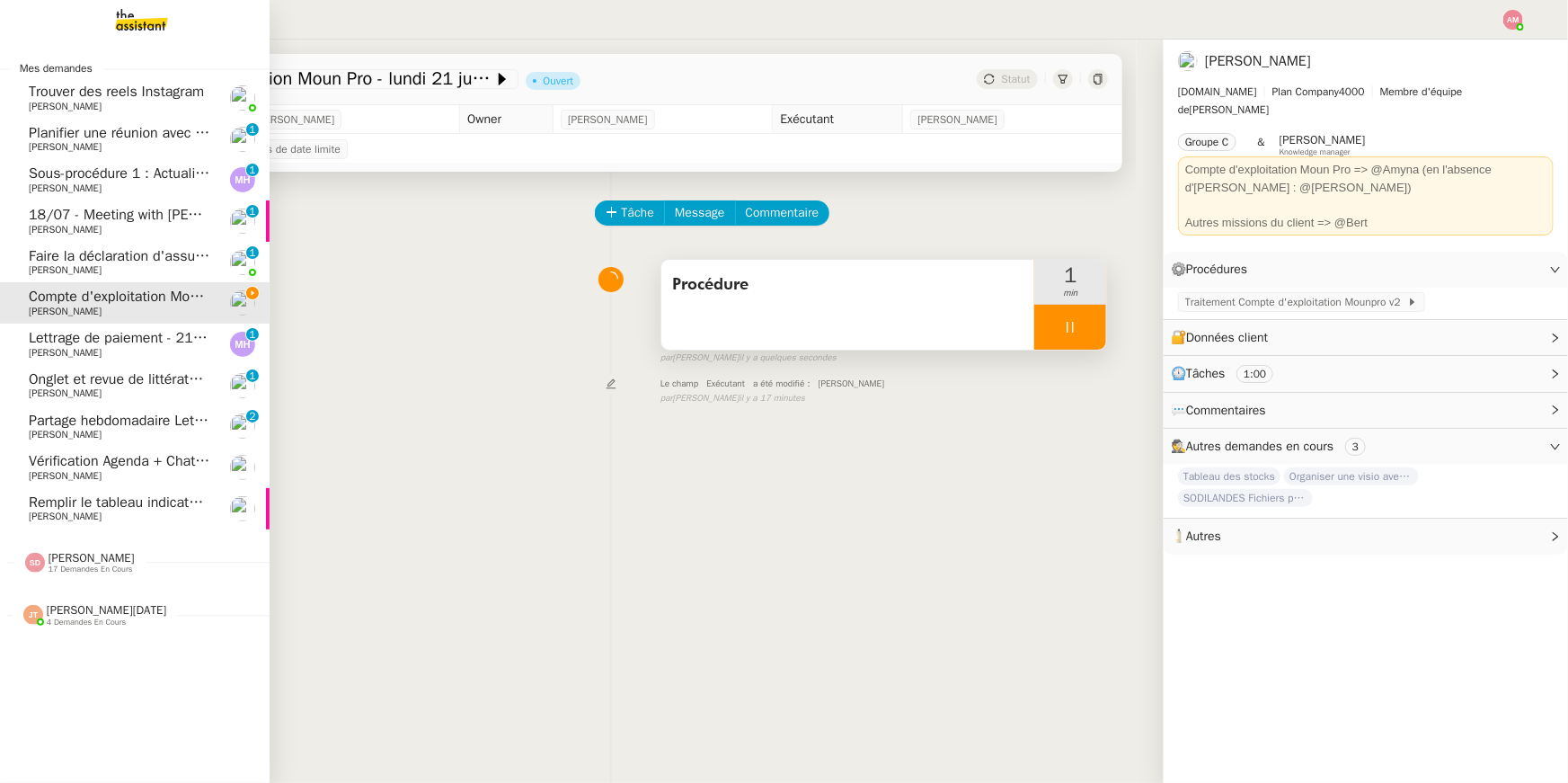 click on "Lettrage de paiement - 21 juillet 2025" 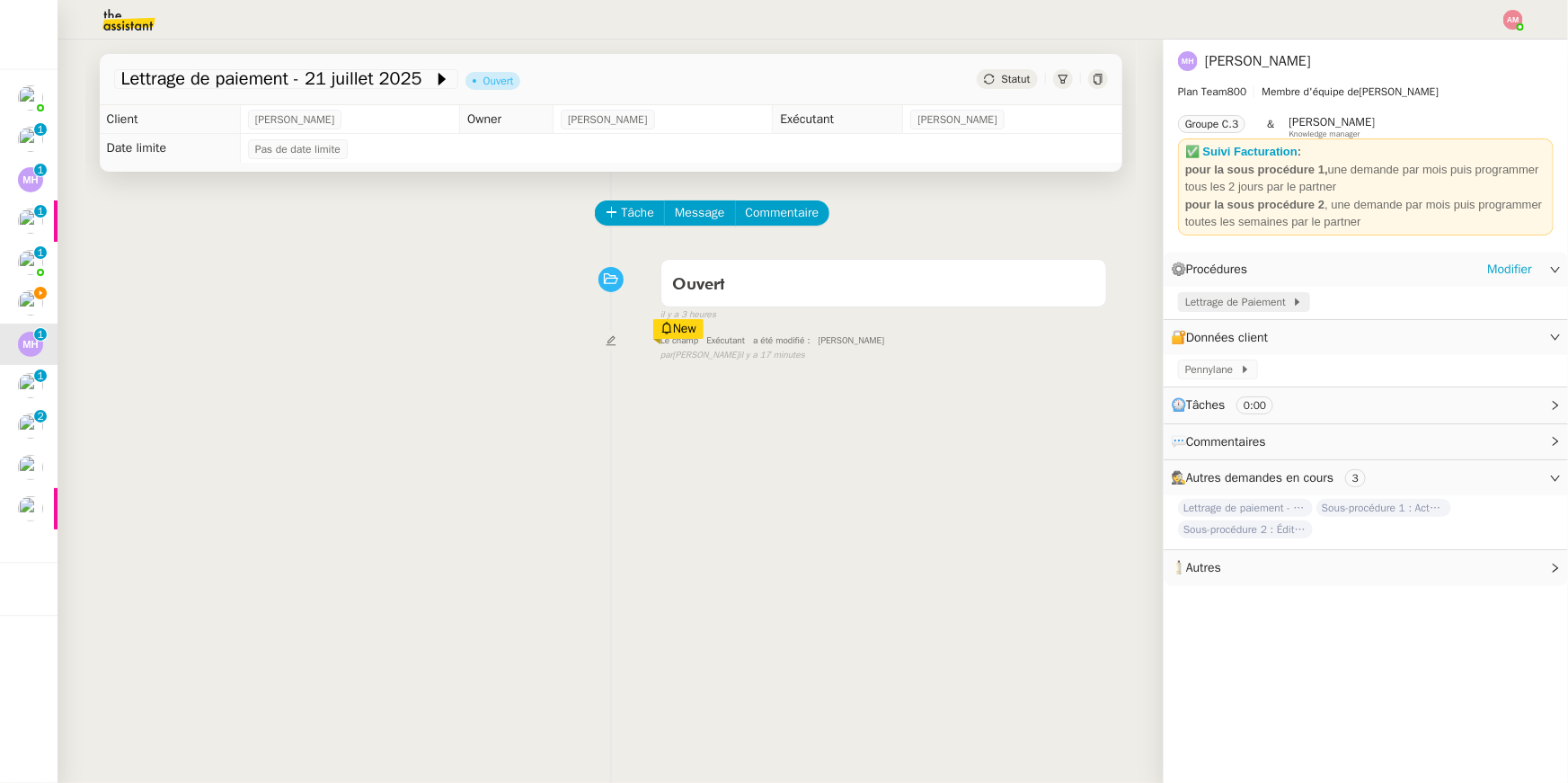 click on "Lettrage de Paiement" 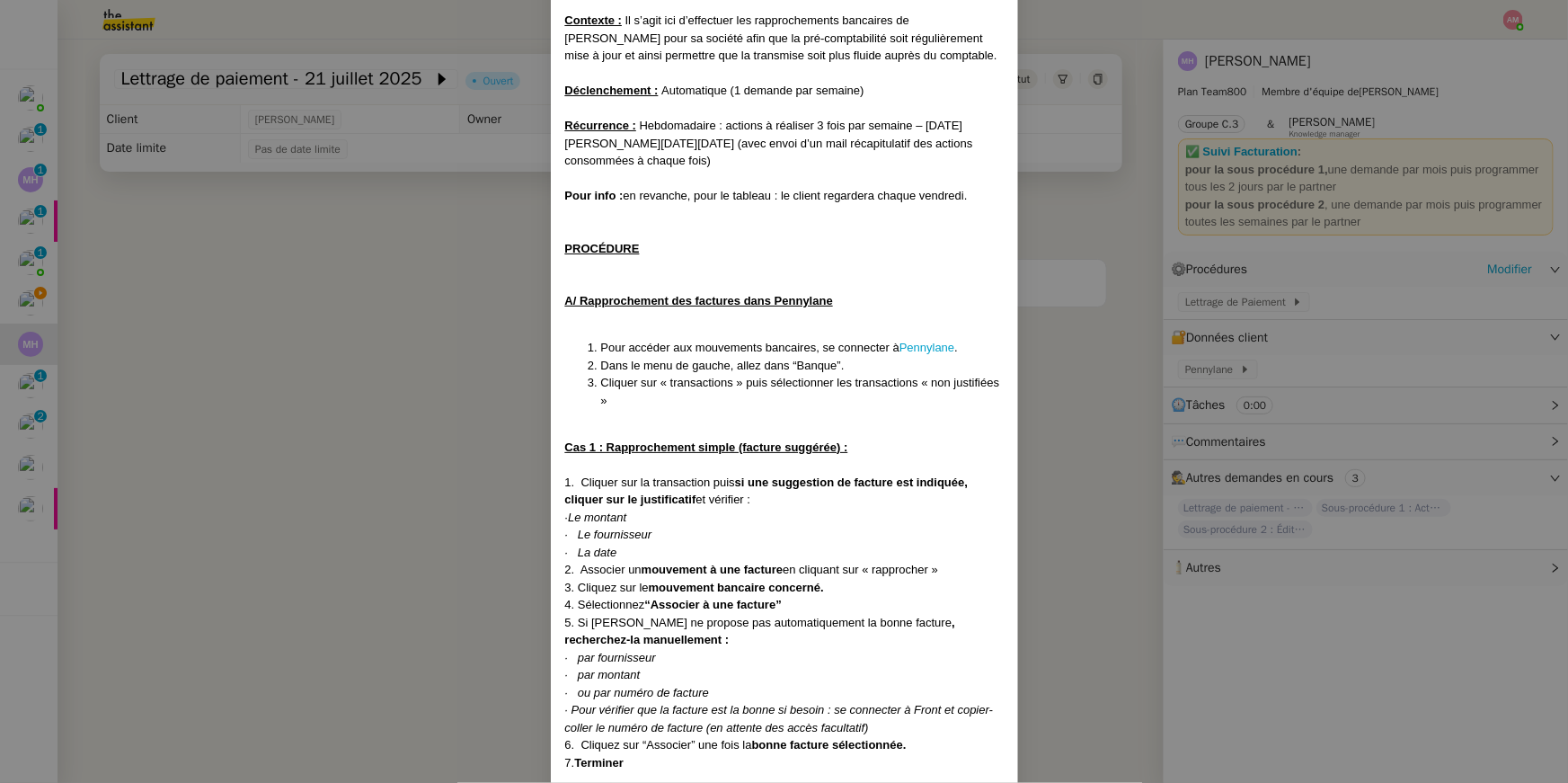 scroll, scrollTop: 133, scrollLeft: 0, axis: vertical 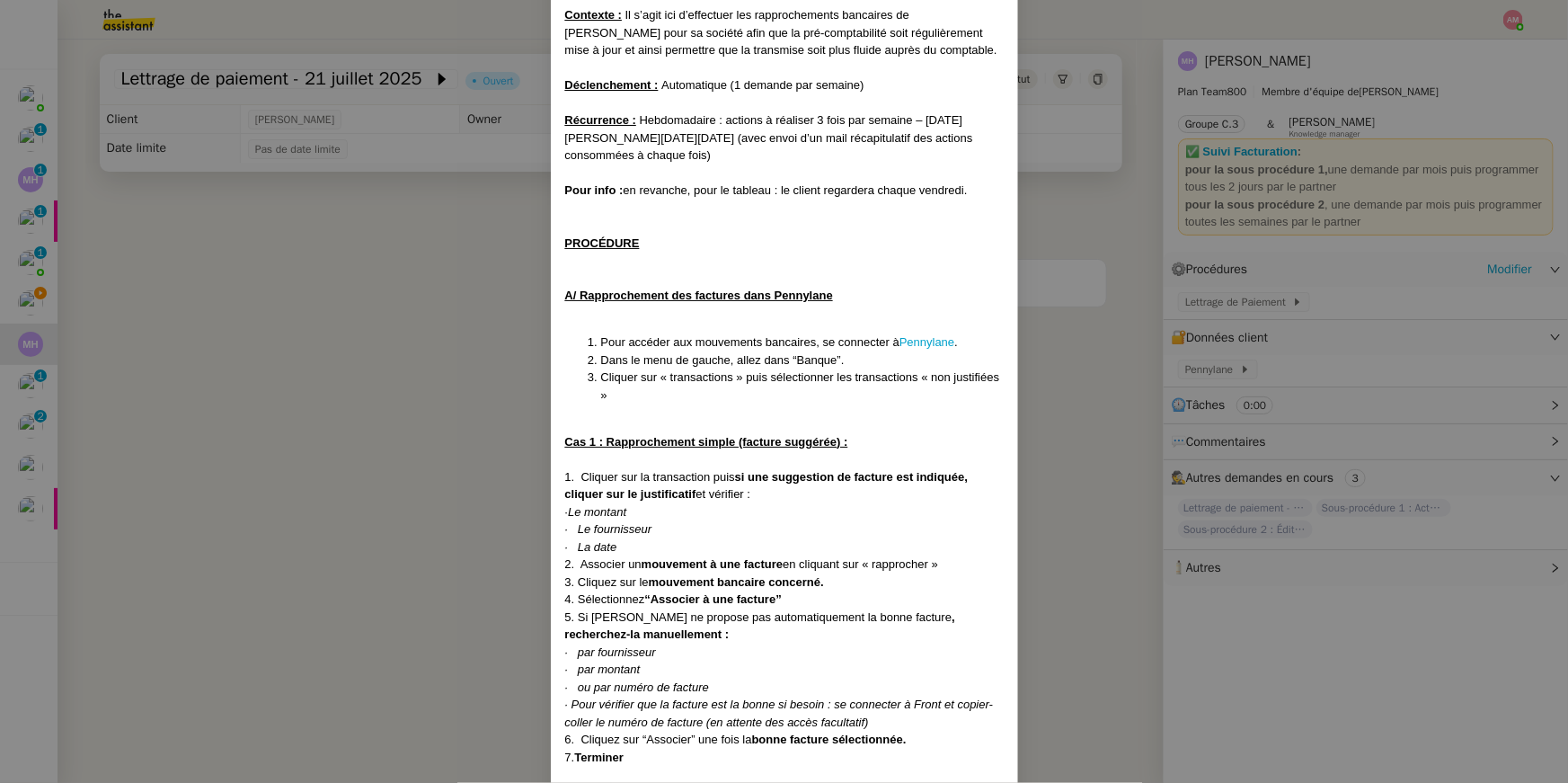 click on "Créée le 16/07/2025   Contexte :   Il s’agit ici d’effectuer les rapprochements bancaires de Mathias pour sa société afin que la pré-comptabilité soit régulièrement mise à jour et ainsi permettre que la transmise soit plus fluide auprès du comptable.    Déclenchement :   Automatique (1 demande par semaine)    Récurrence :   Hebdomadaire : actions à réaliser 3 fois par semaine – Lundi Mercredi Vendredi (avec envoi d’un mail récapitulatif des actions consommées à chaque fois)  Pour info :  en revanche, pour le tableau : le client regardera chaque vendredi.  PROCÉDURE A/ Rapprochement des factures dans Pennylane Pour accéder aux mouvements bancaires, se connecter à  Pennylane . Dans le menu de gauche, allez dans “Banque”. Cliquer sur « transactions » puis sélectionner les transactions « non justifiées »    Cas 1 : Rapprochement simple (facture suggérée) :   1.  Cliquer sur la transaction puis  et vérifier :  ·    Le montant  ·   Le fournisseur" at bounding box center (784, 391) 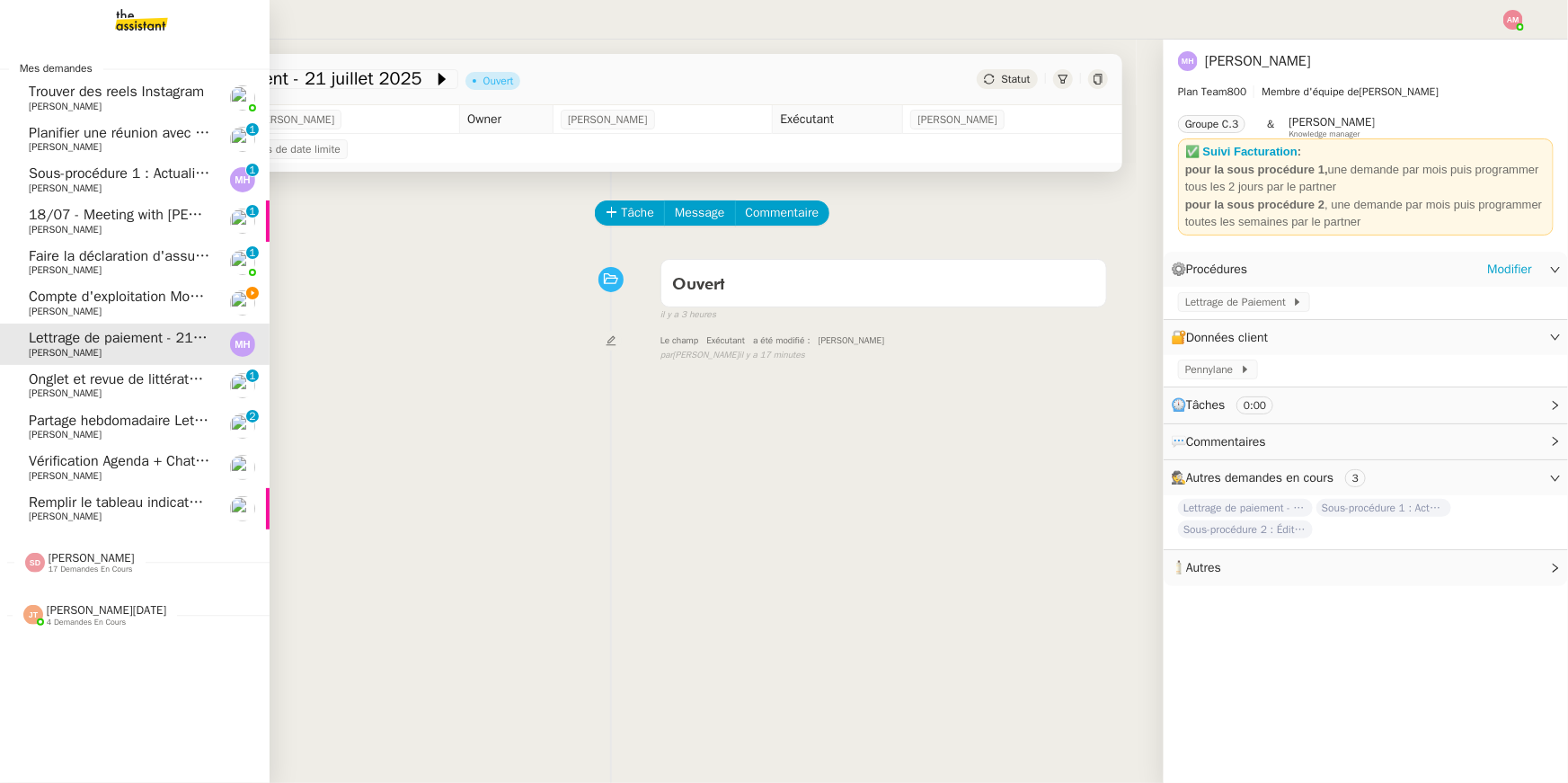 click on "Faire la déclaration d'assurance pour fuite" 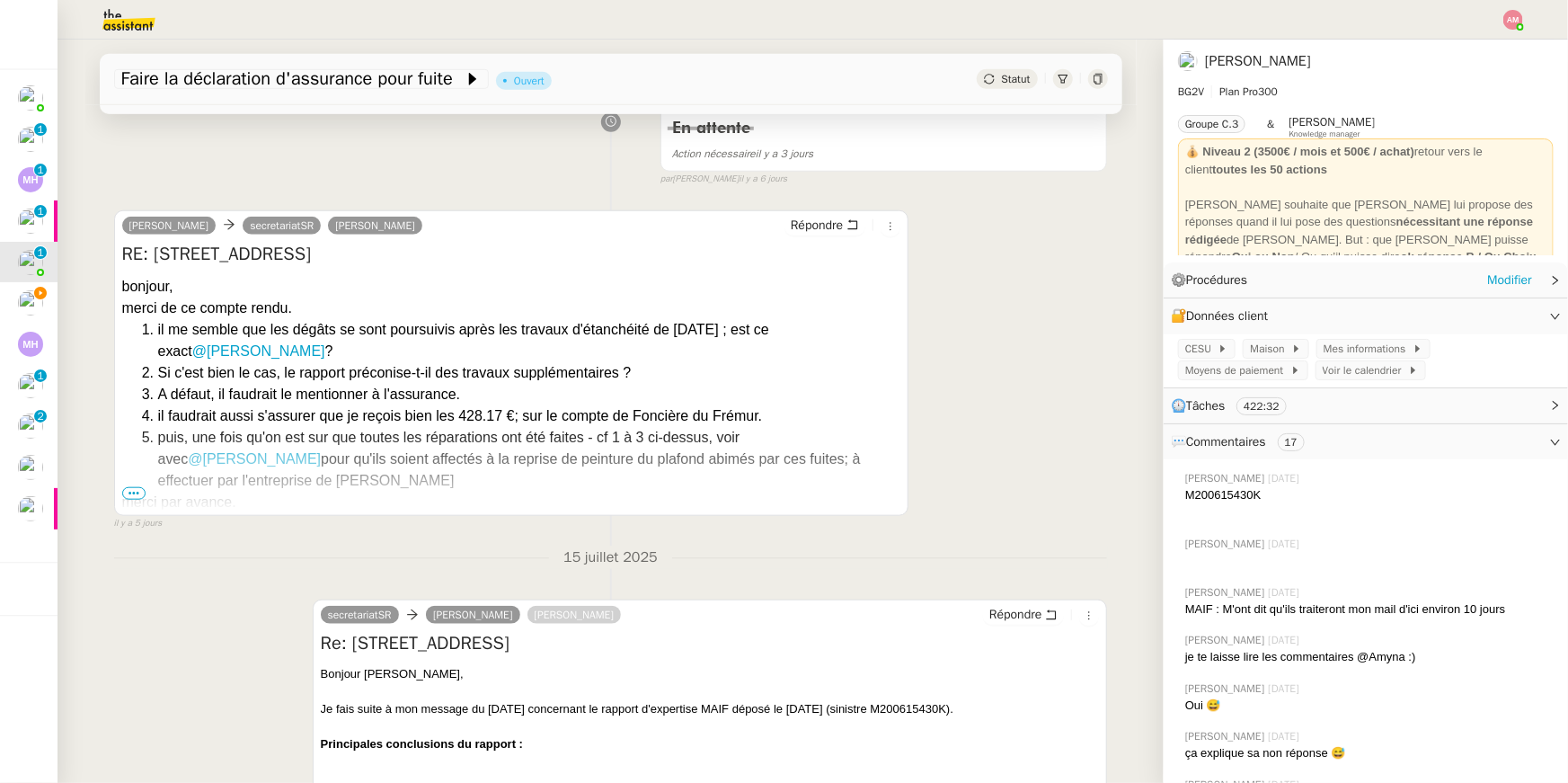 scroll, scrollTop: 692, scrollLeft: 0, axis: vertical 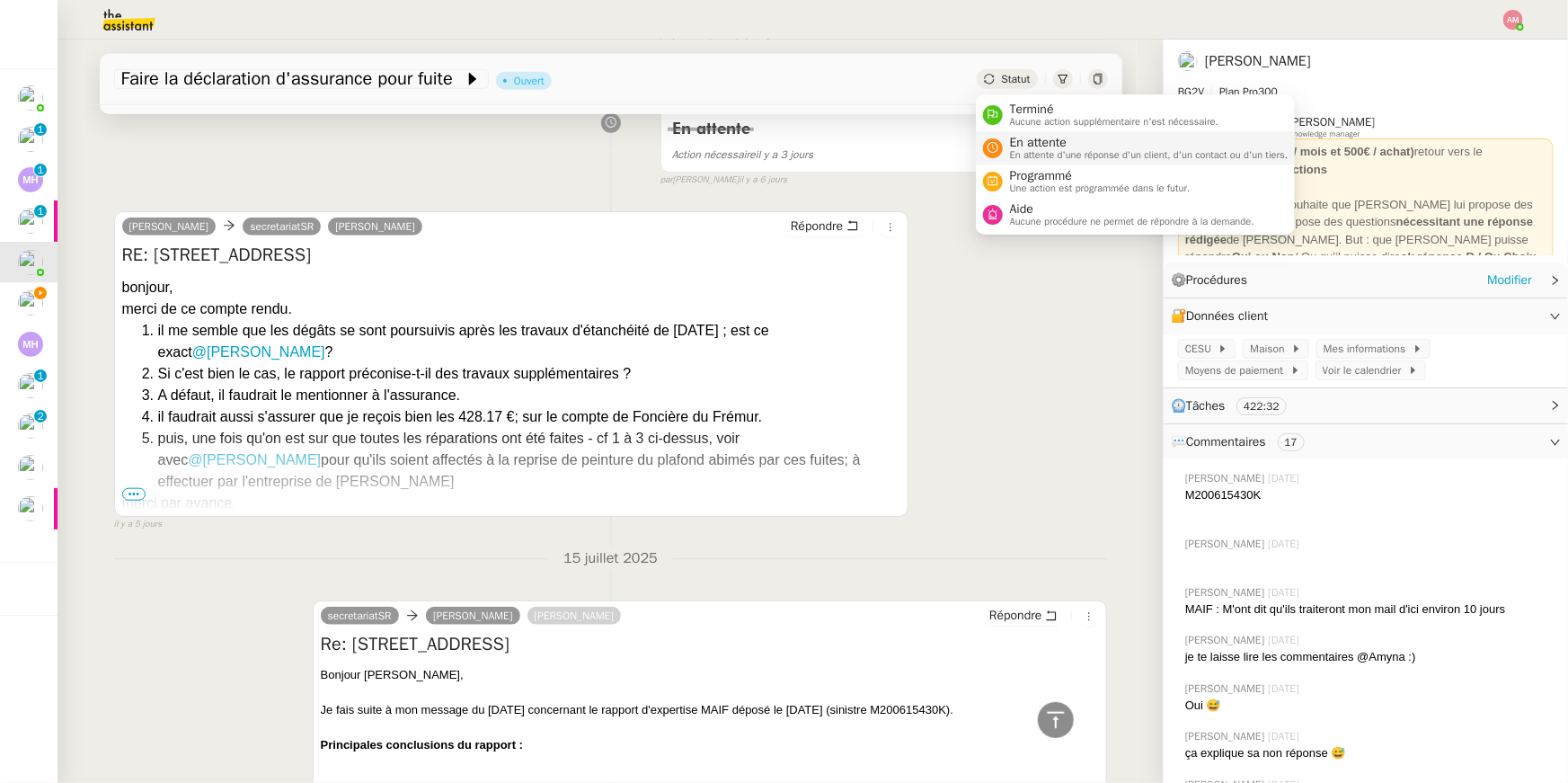 click on "En attente" at bounding box center [1149, 143] 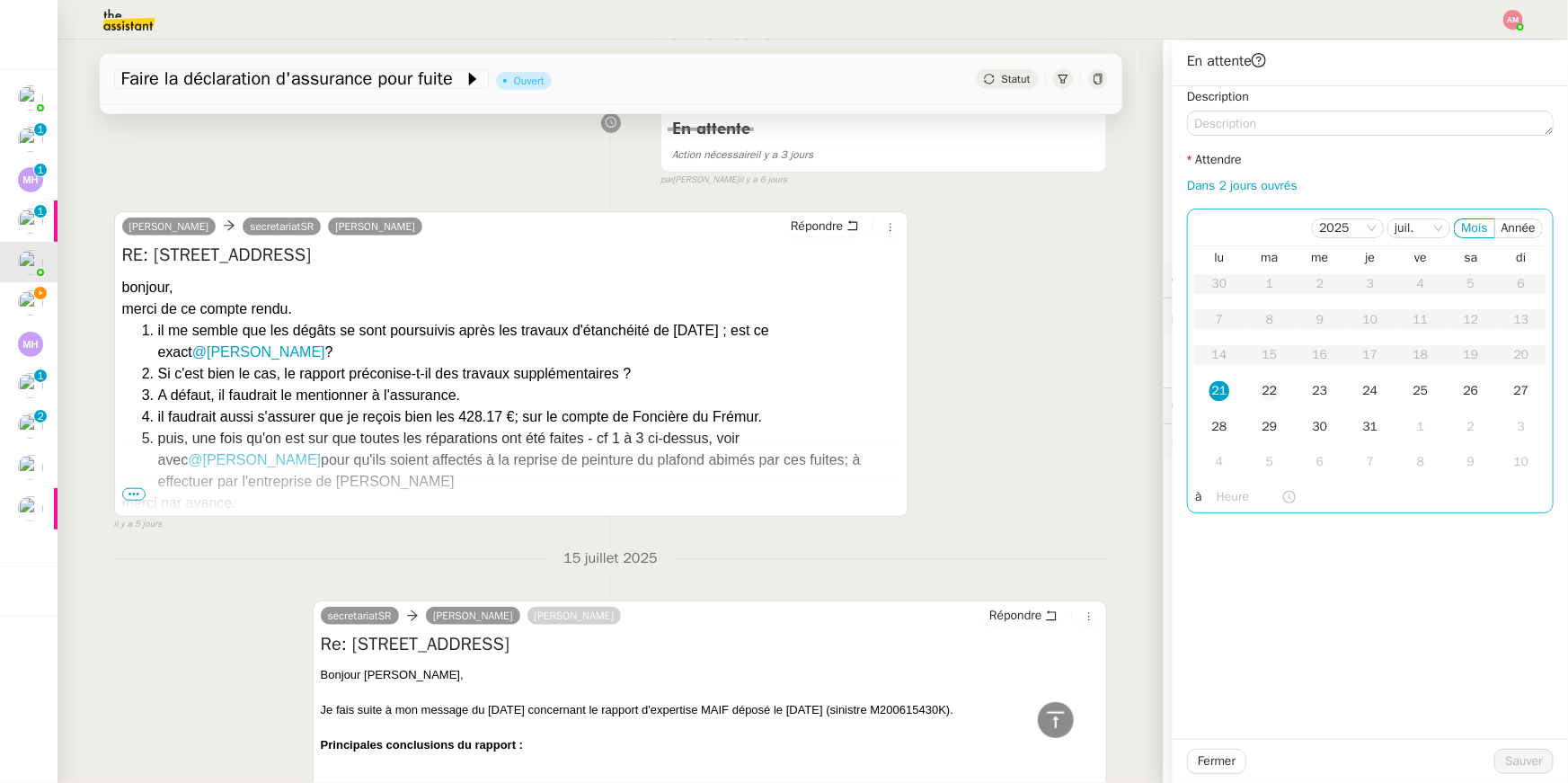 click on "22" 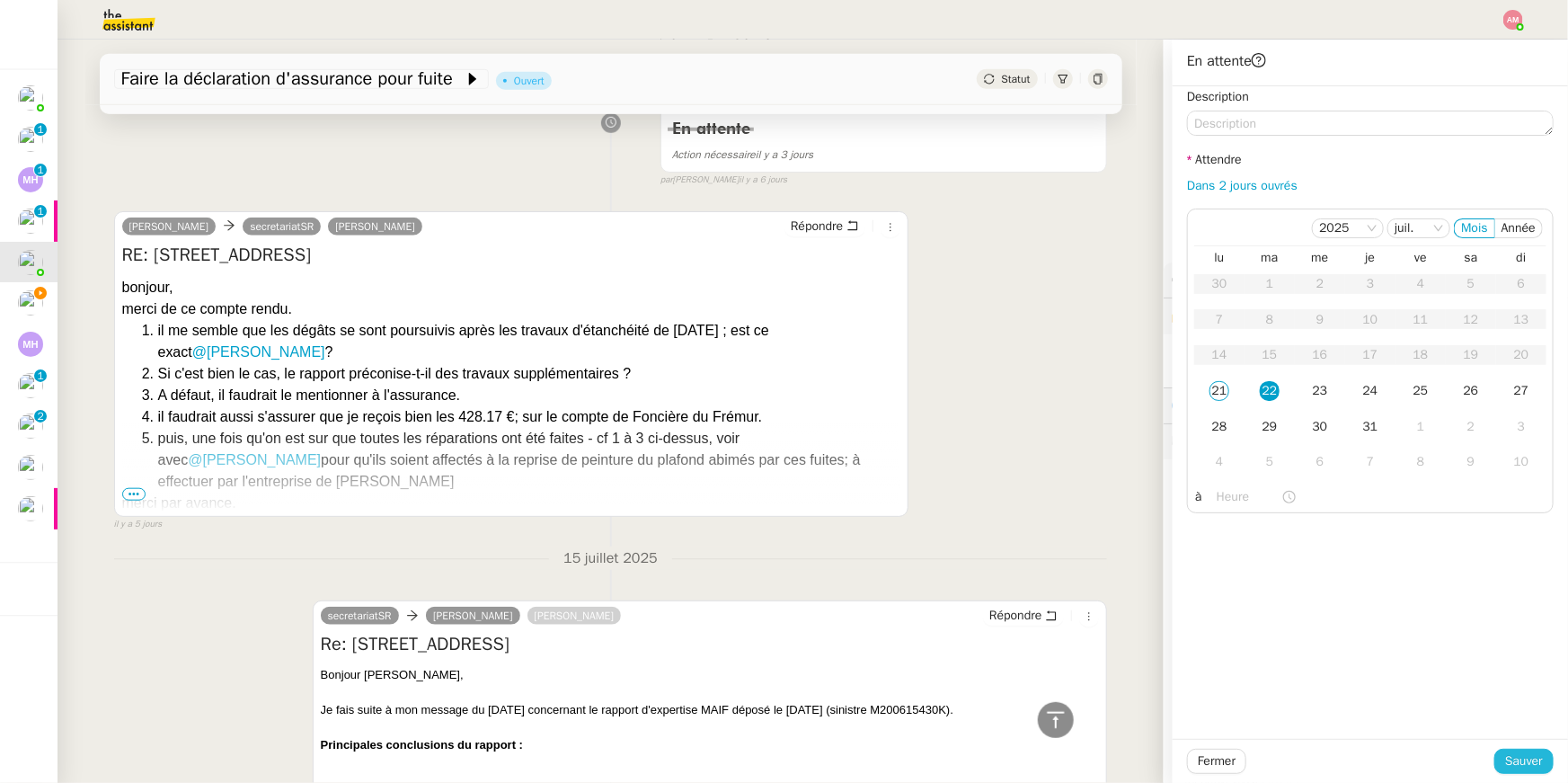 click on "Sauver" 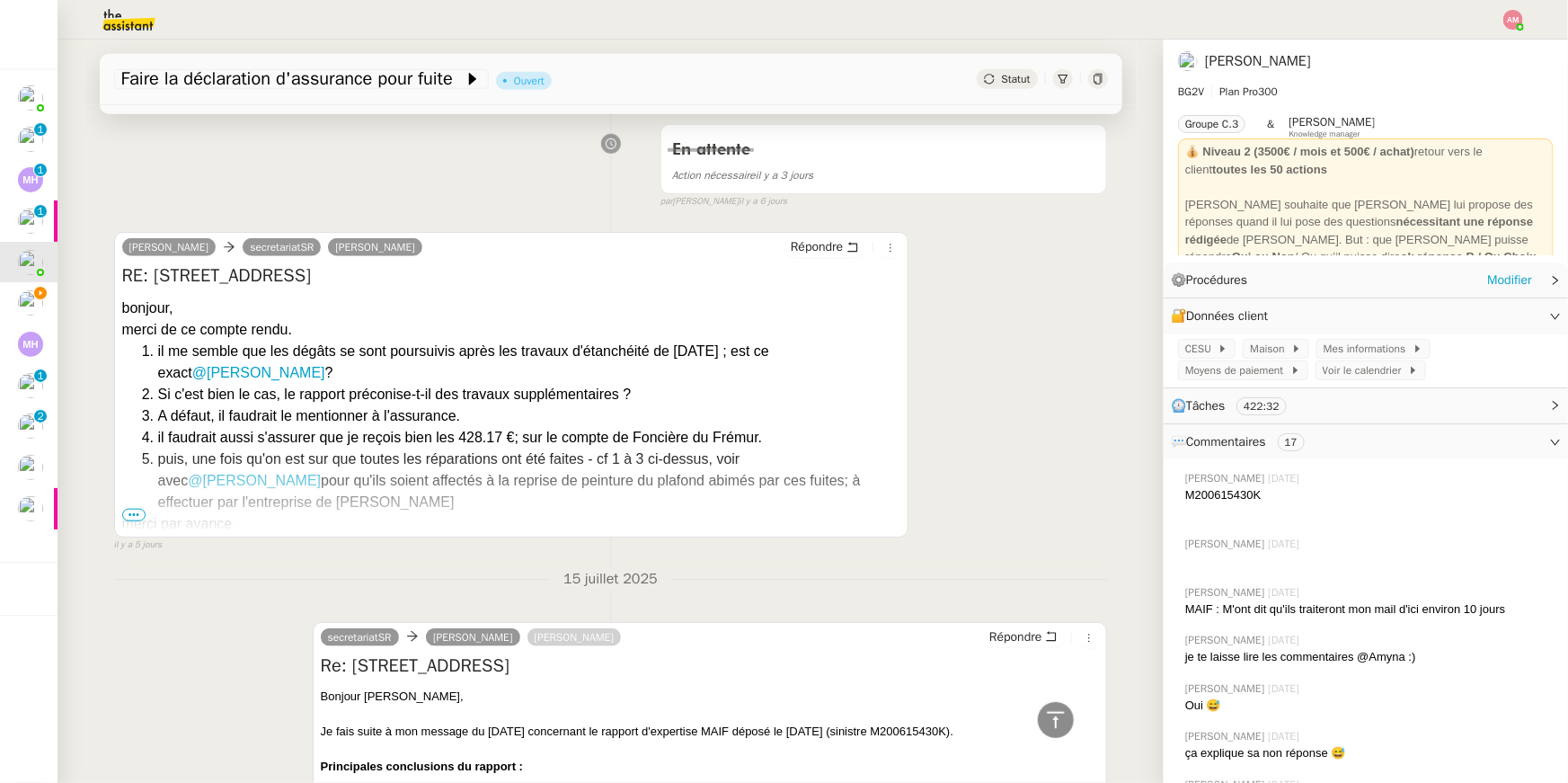 scroll, scrollTop: 713, scrollLeft: 0, axis: vertical 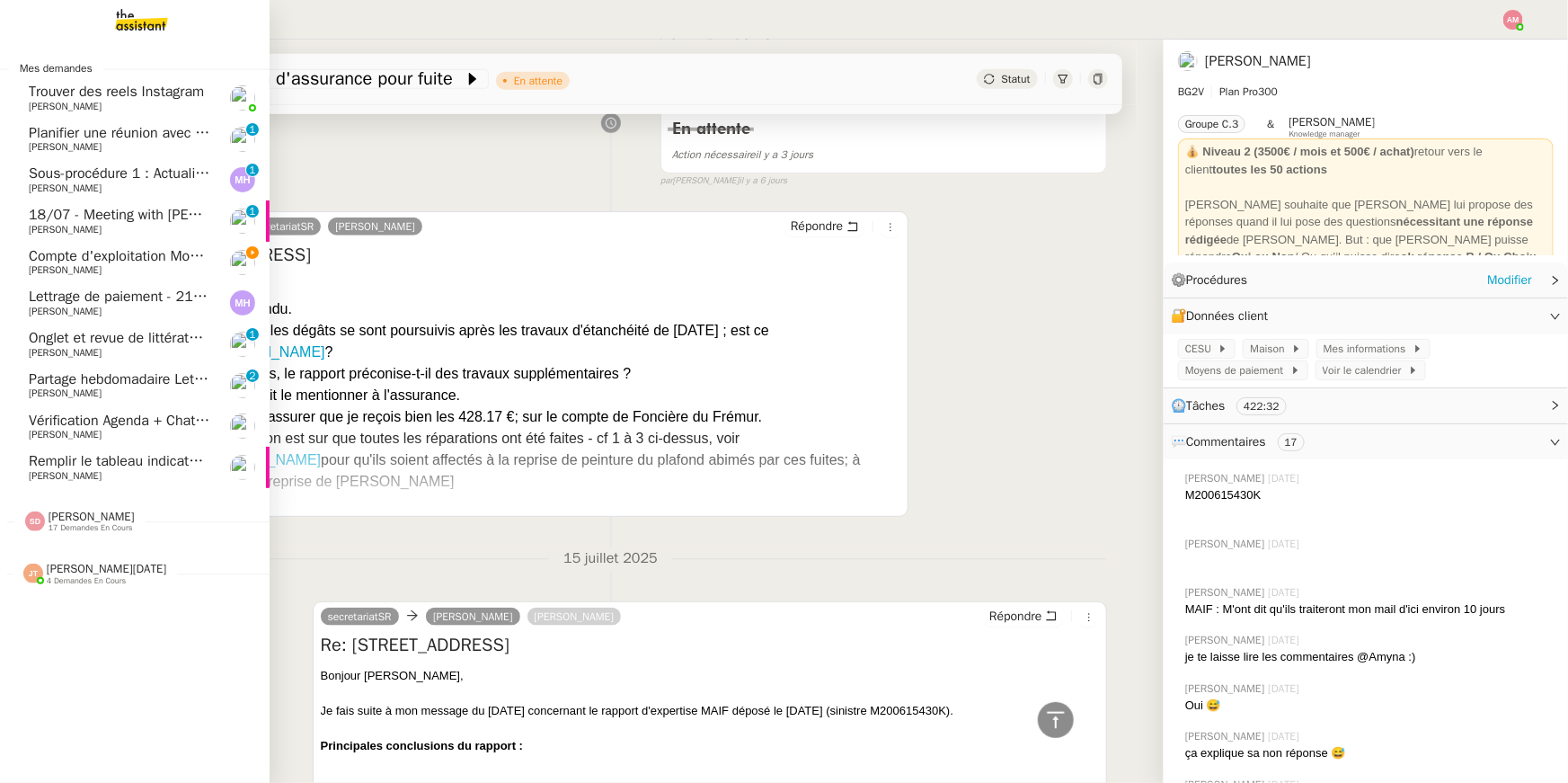 click on "18/07 - Meeting with Luke Benoit (The Campus Crowd)    Ariel Wengroff     0   1   2   3   4   5   6   7   8   9" 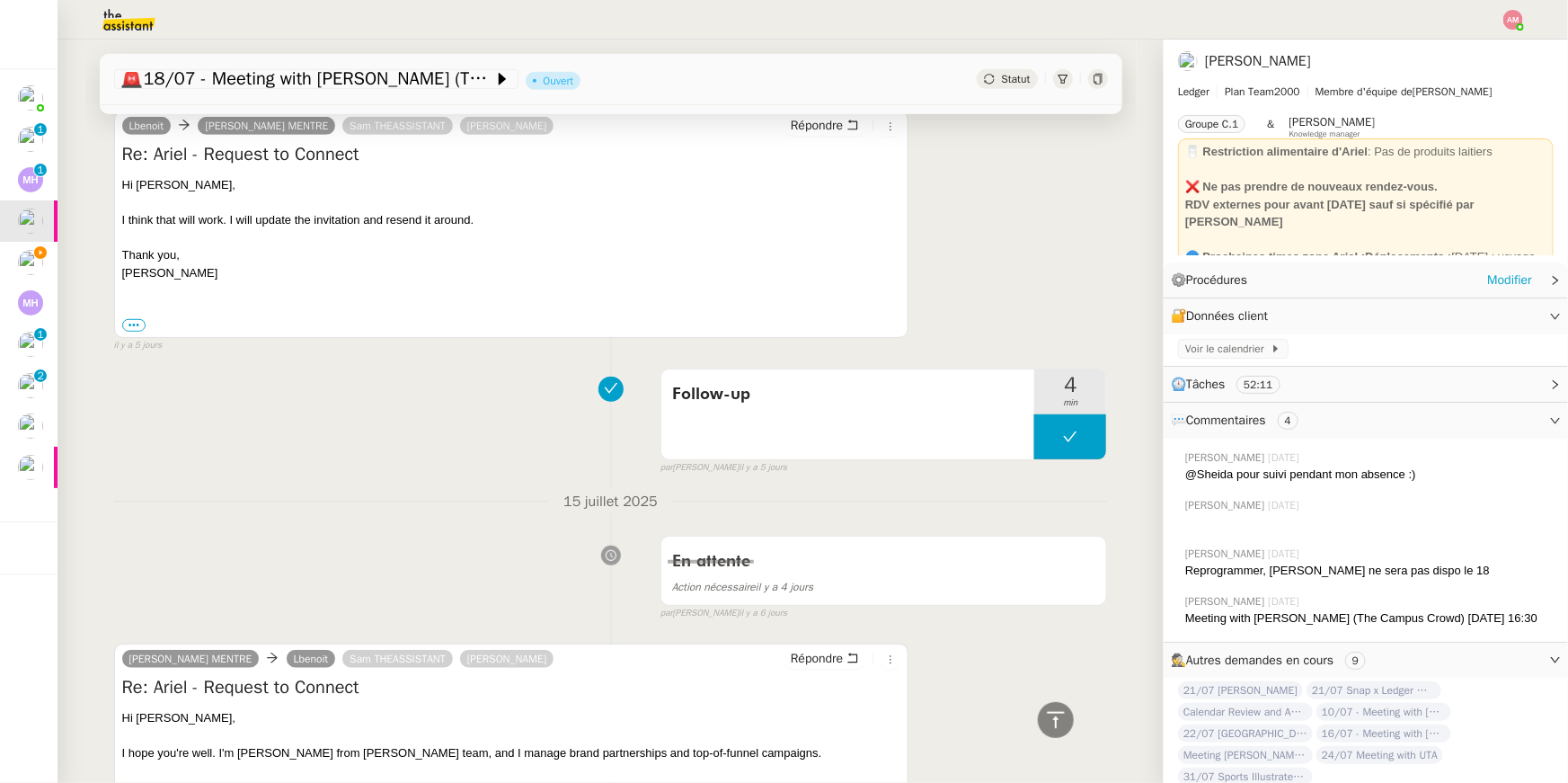 scroll, scrollTop: 0, scrollLeft: 0, axis: both 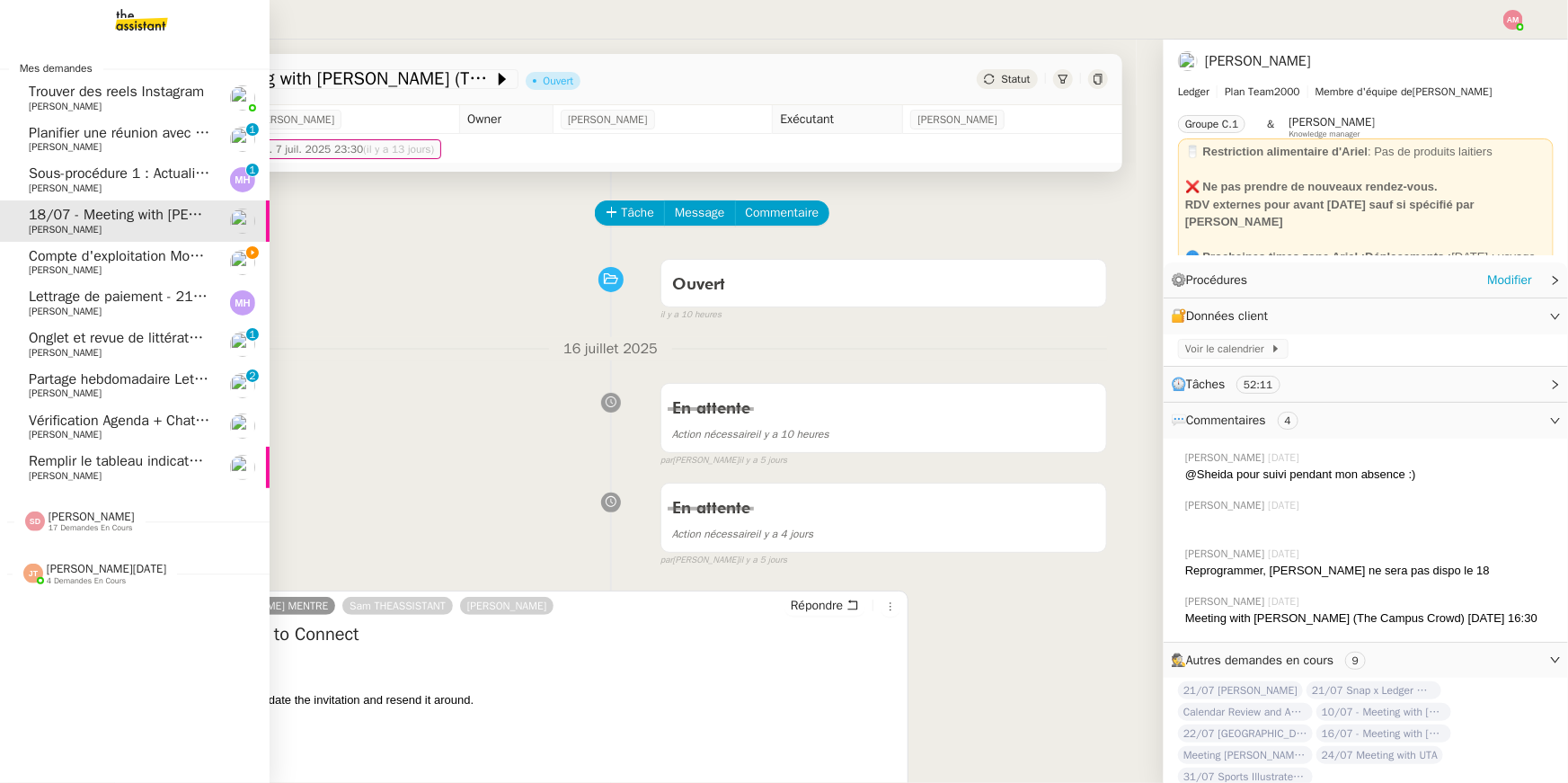 click on "Compte d'exploitation Moun Pro - lundi 21 juillet 2025" 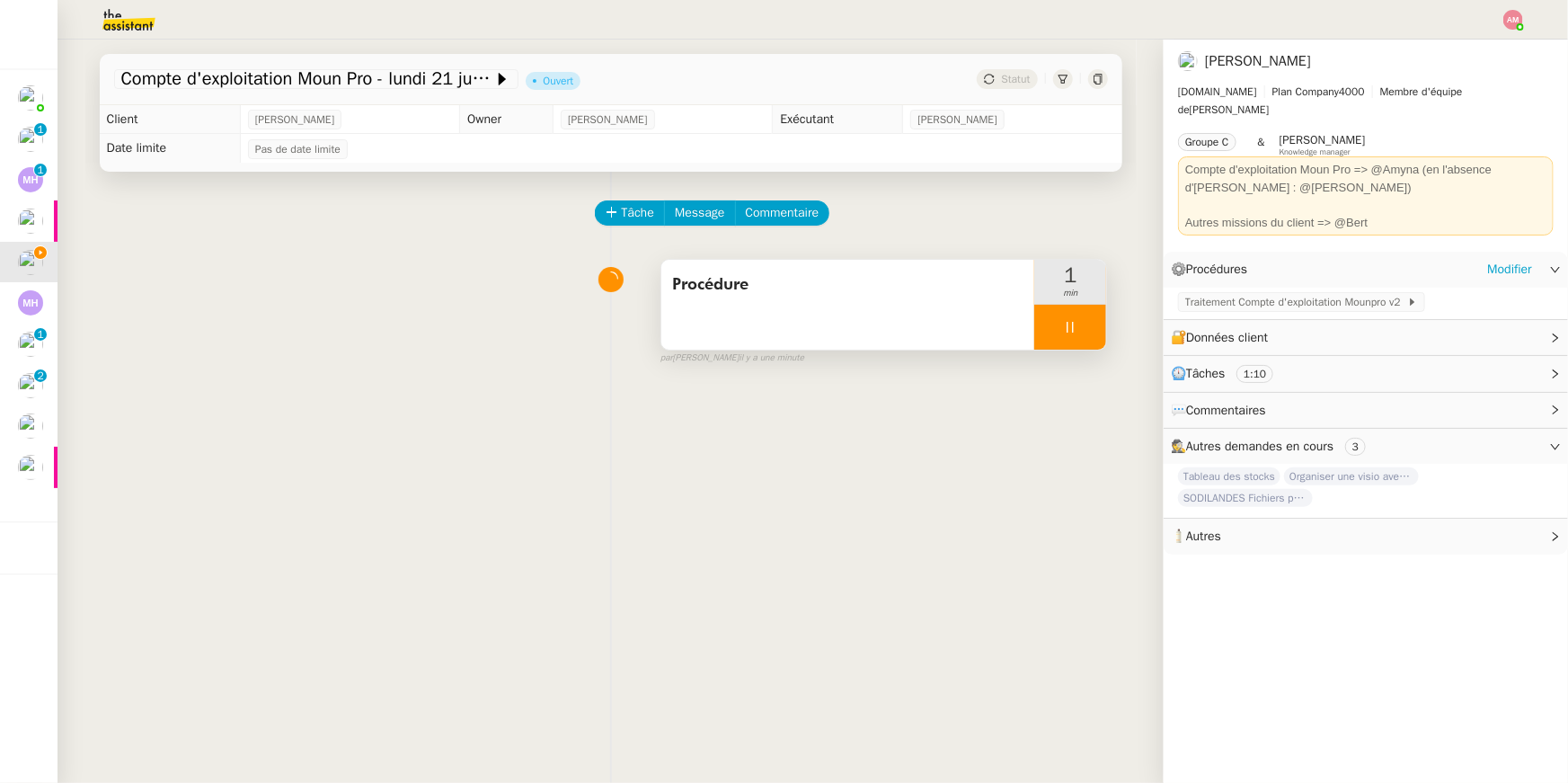 click at bounding box center [1070, 327] 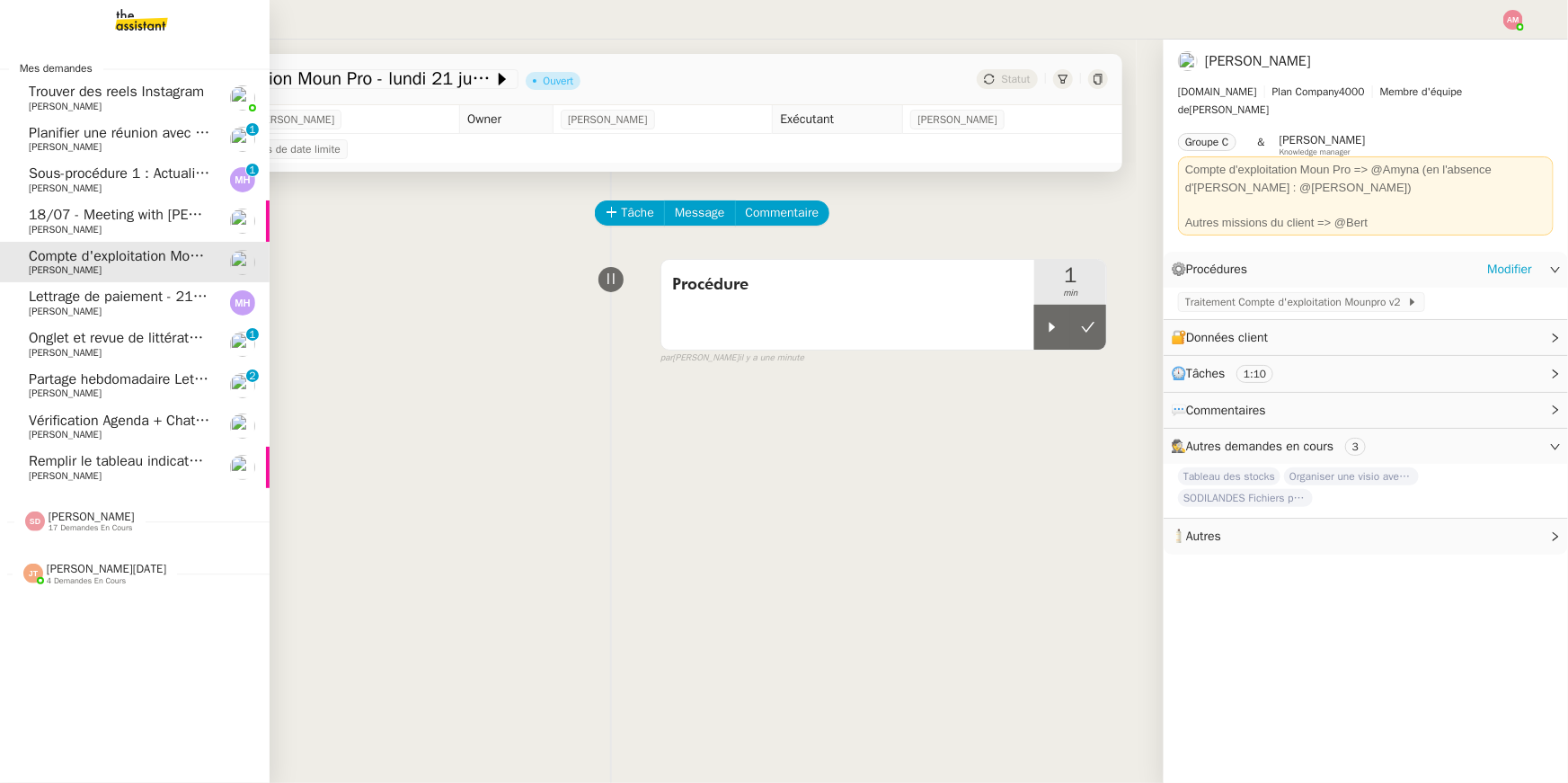 click on "18/07 - Meeting with Luke Benoit (The Campus Crowd)    Ariel Wengroff" 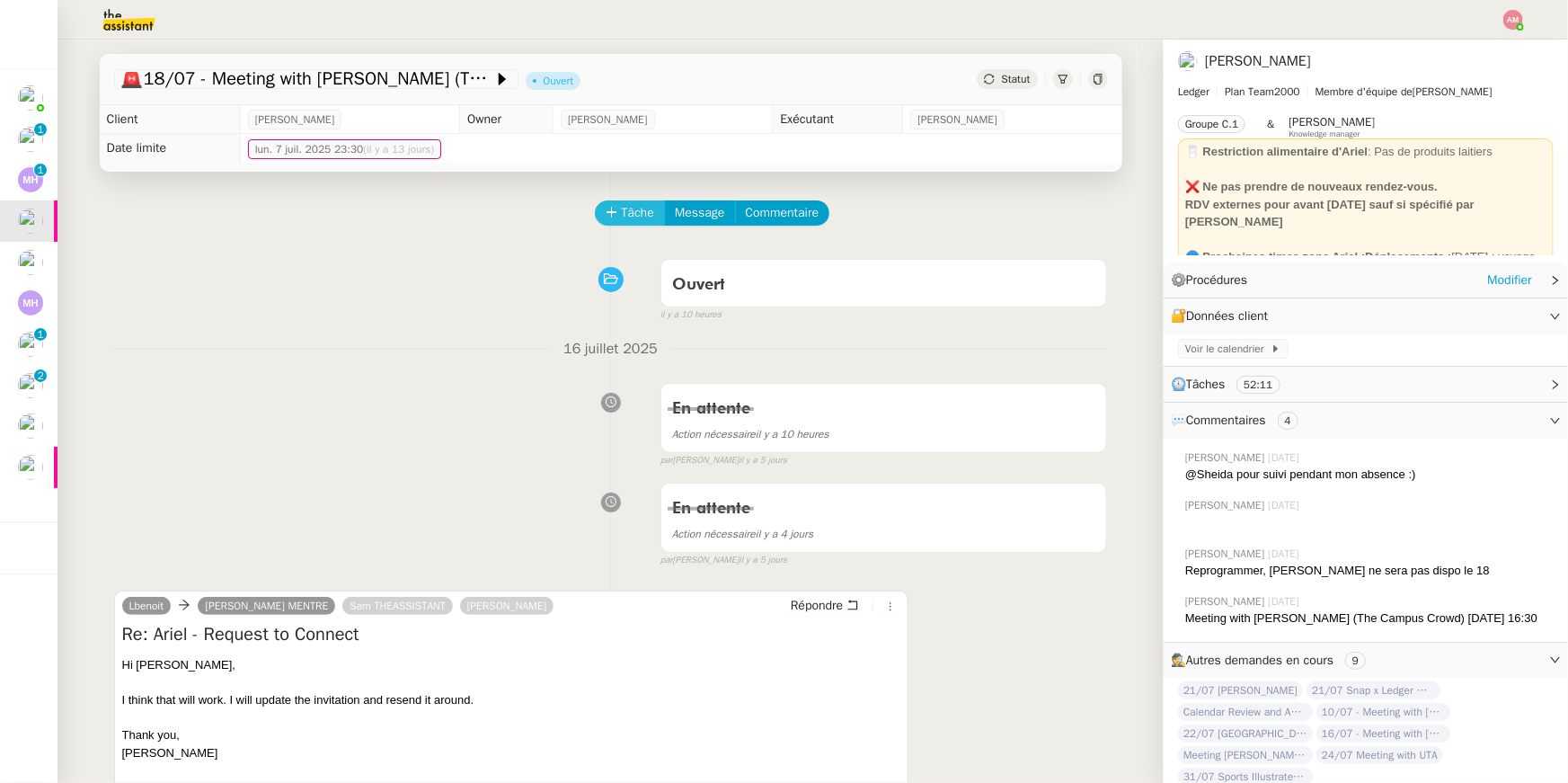 click on "Tâche" 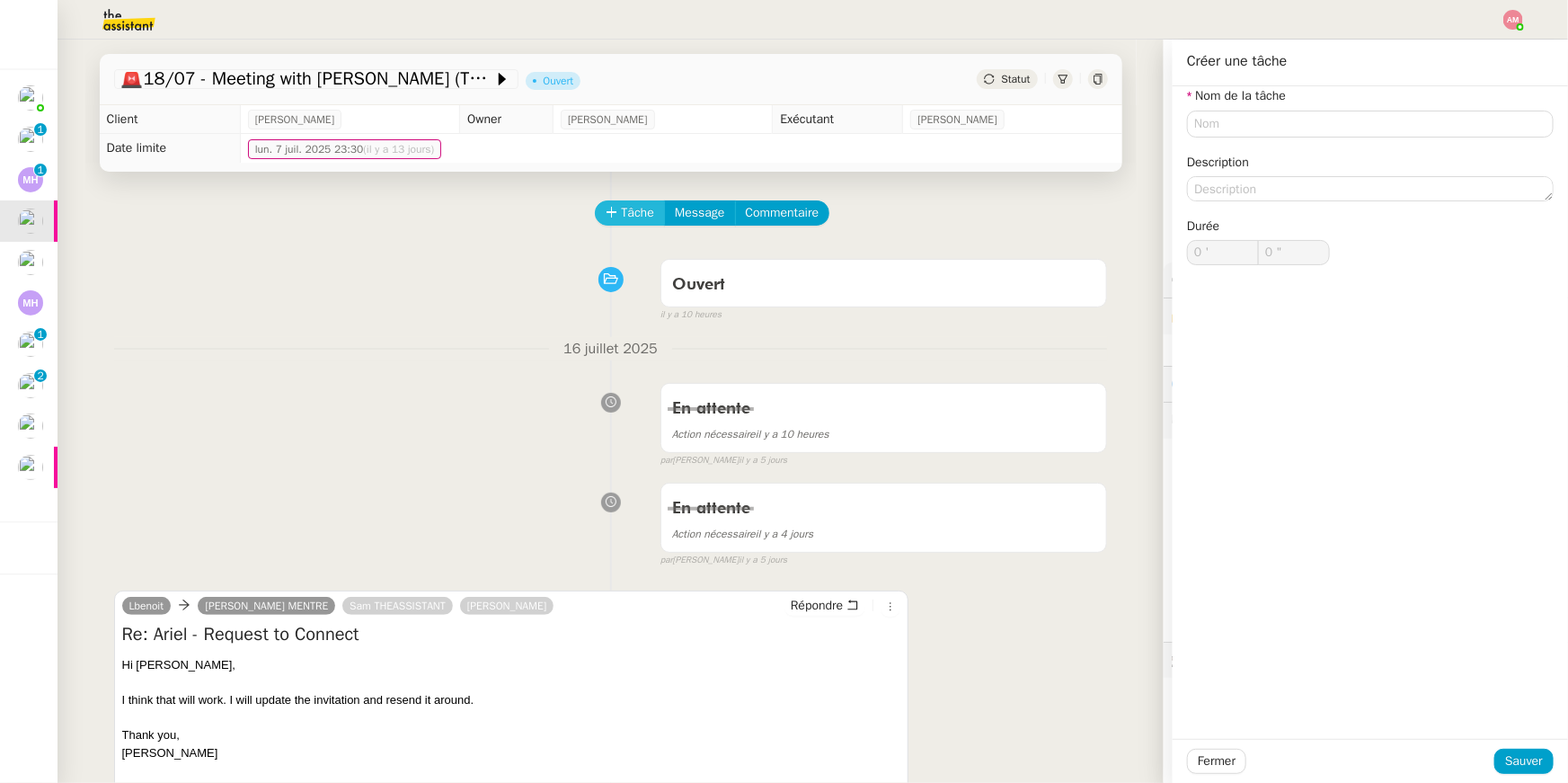 type 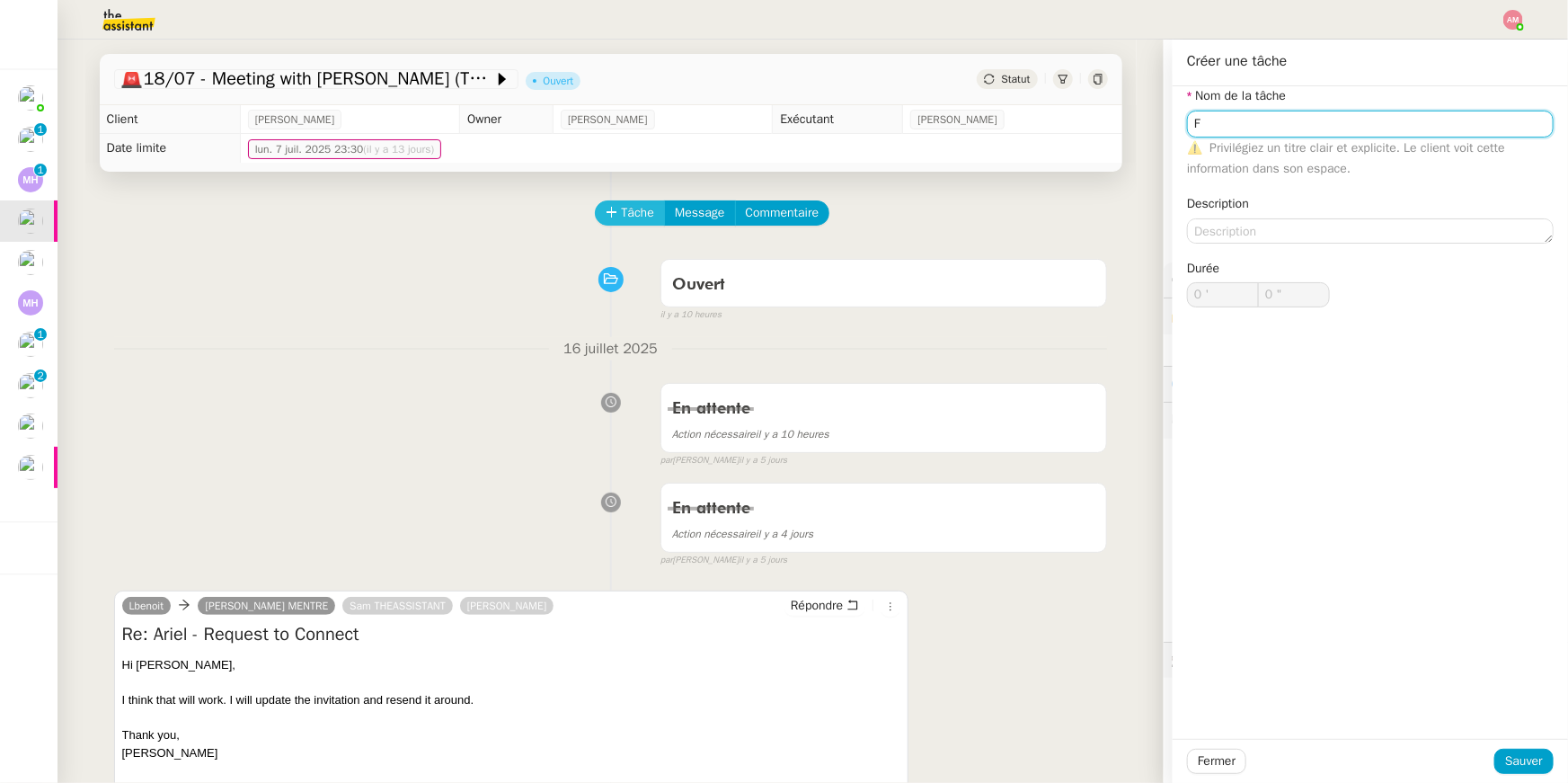 click on "Tâche" 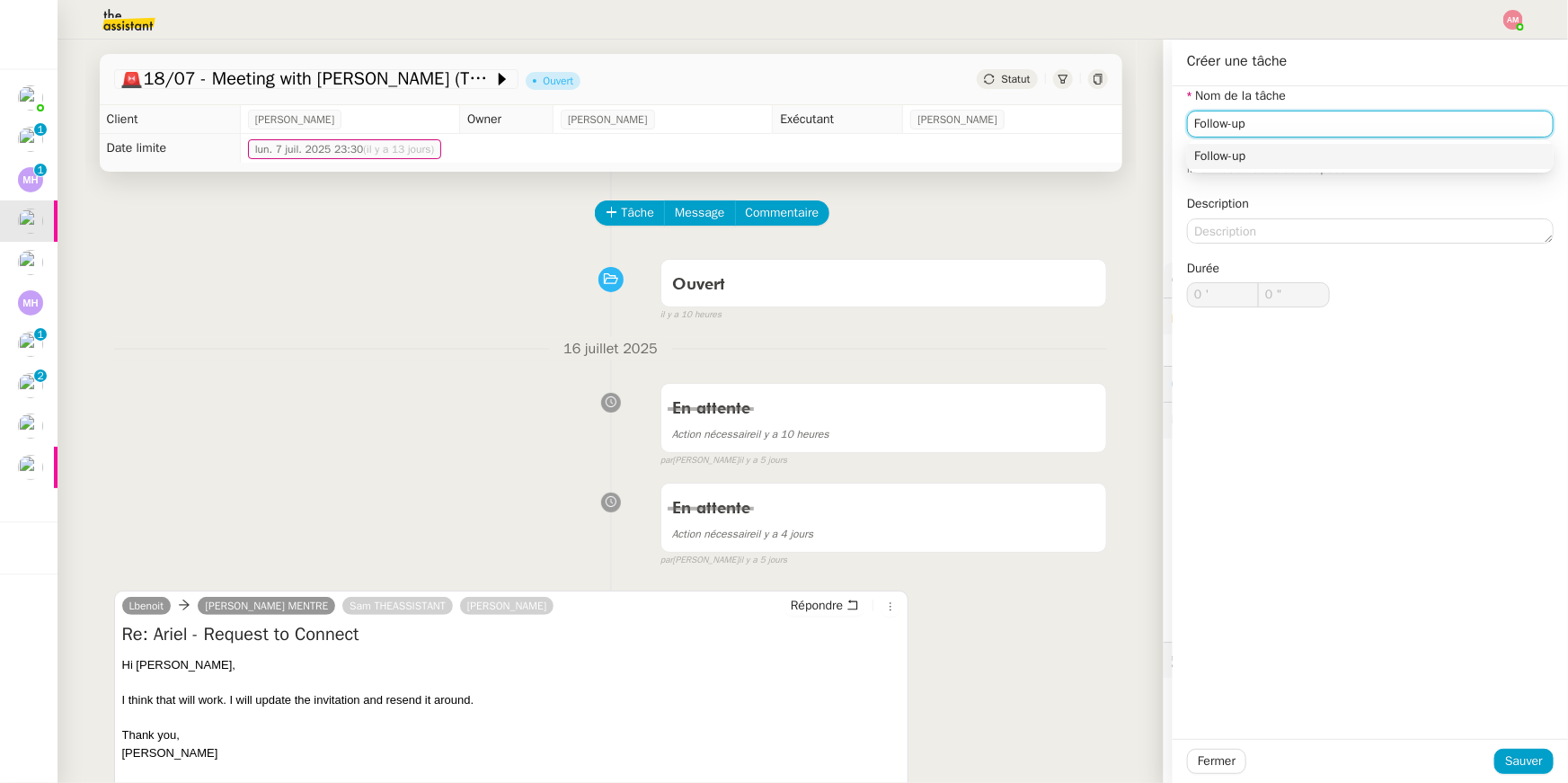 type on "Follow-up" 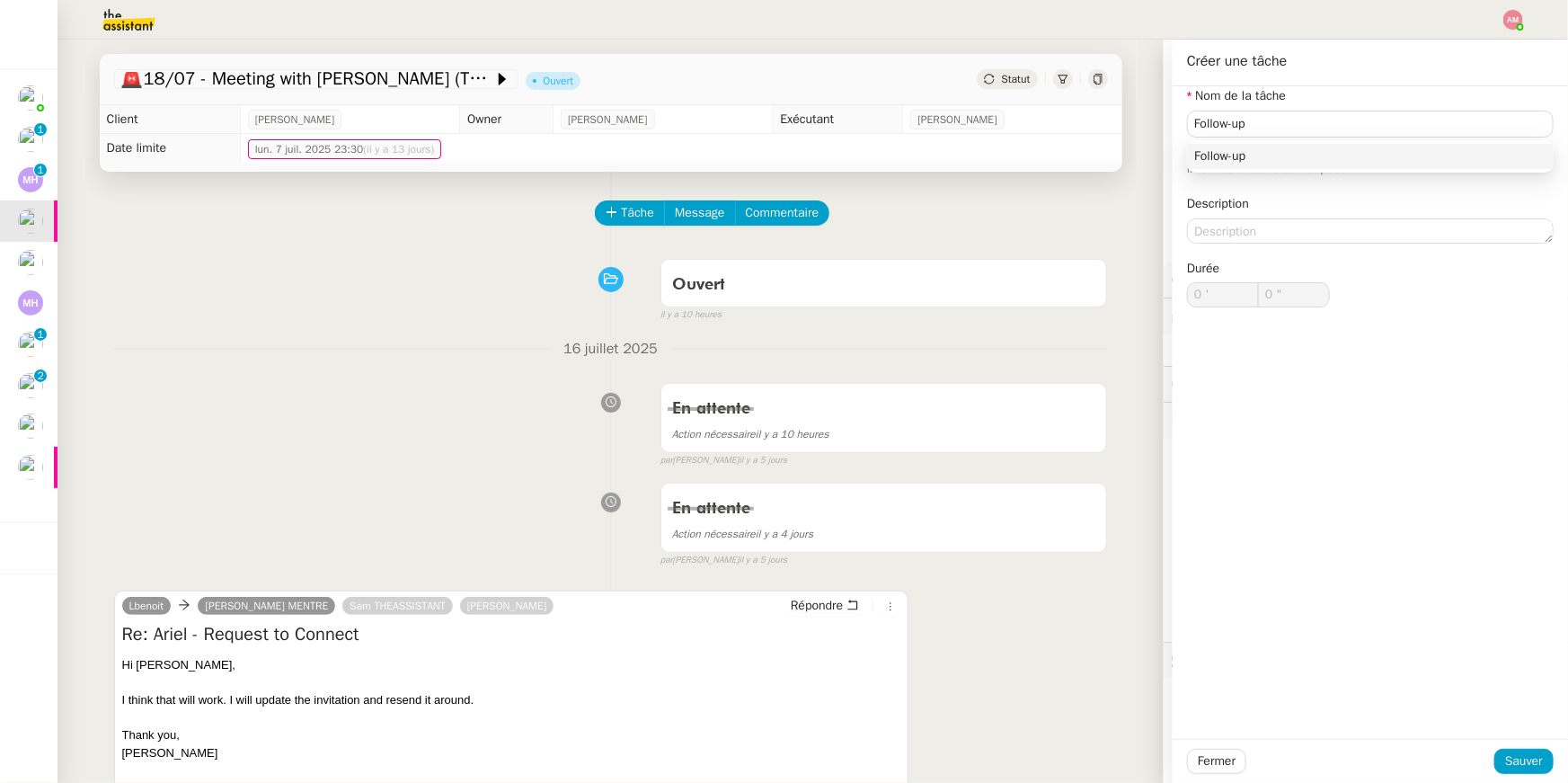 click on "Fermer Sauver" 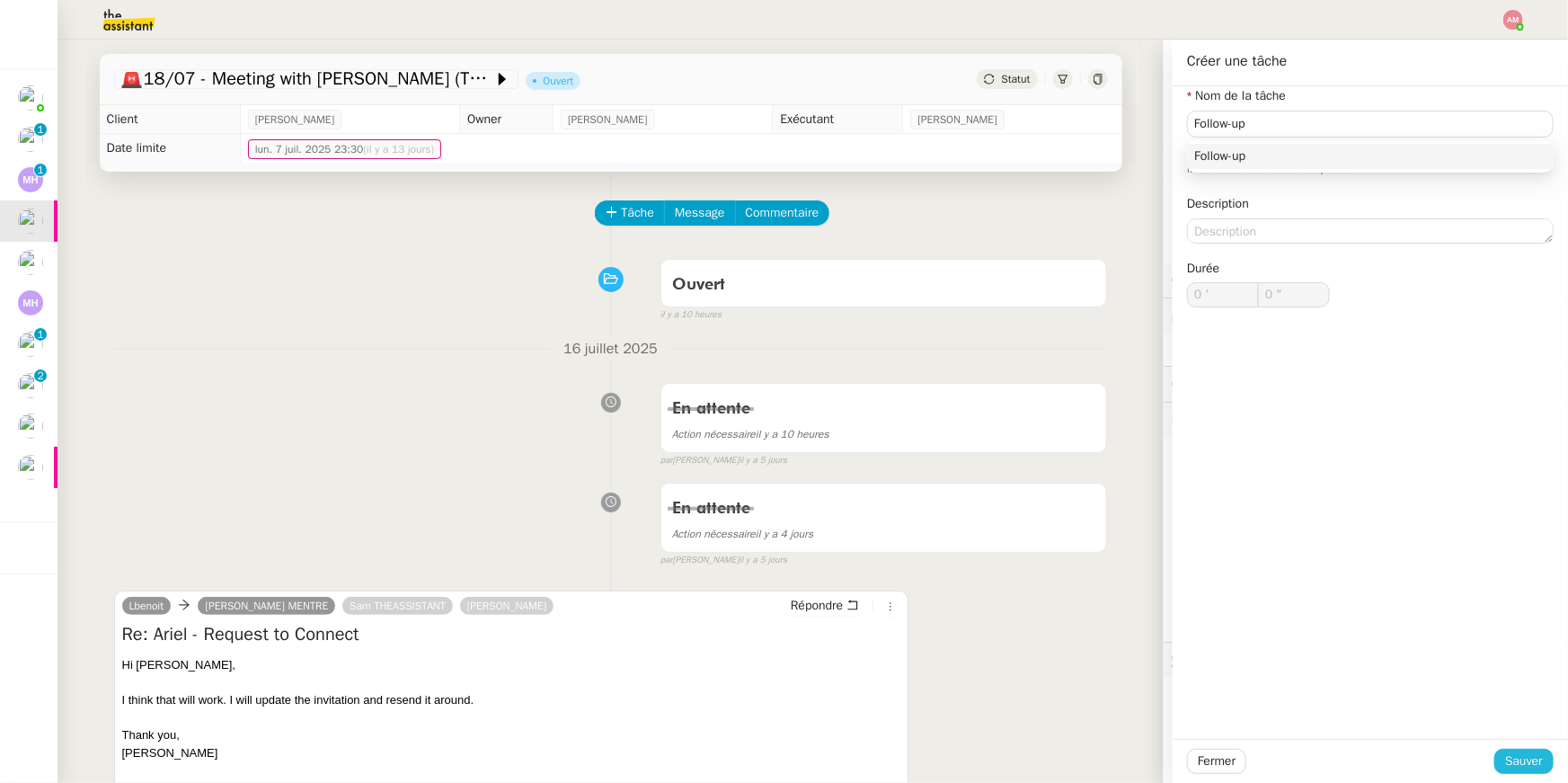 click on "Sauver" 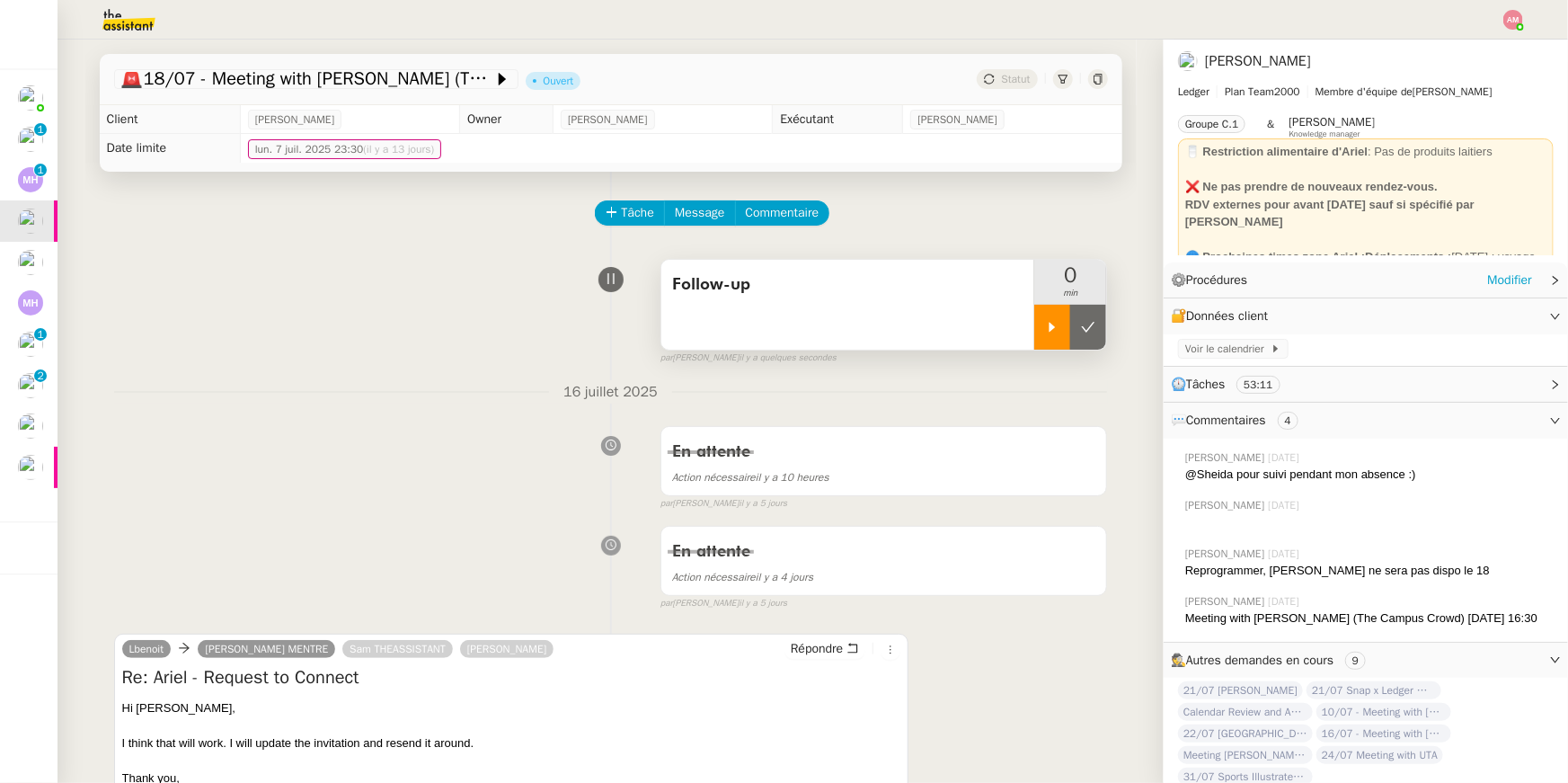 click 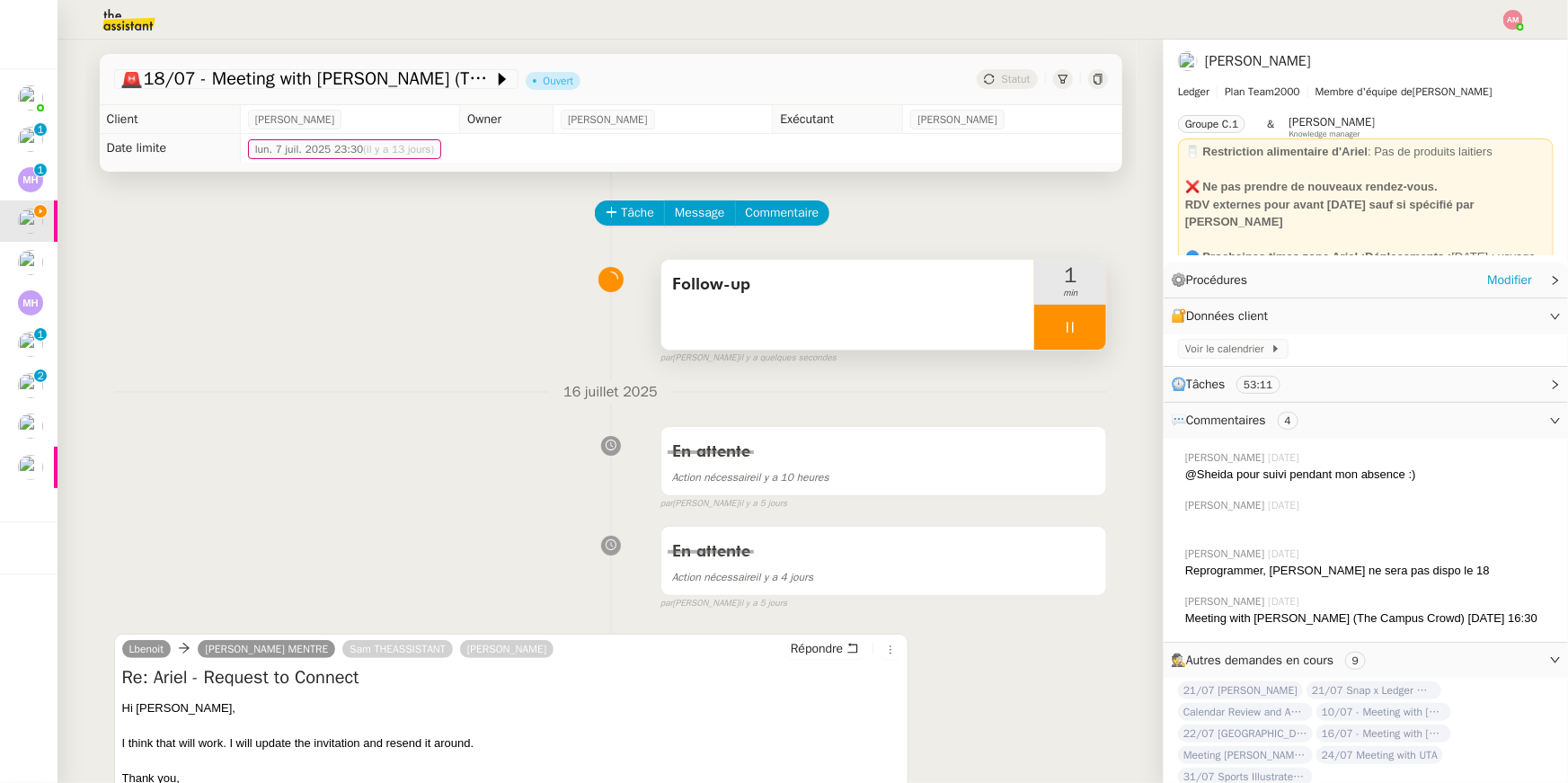click at bounding box center (1070, 327) 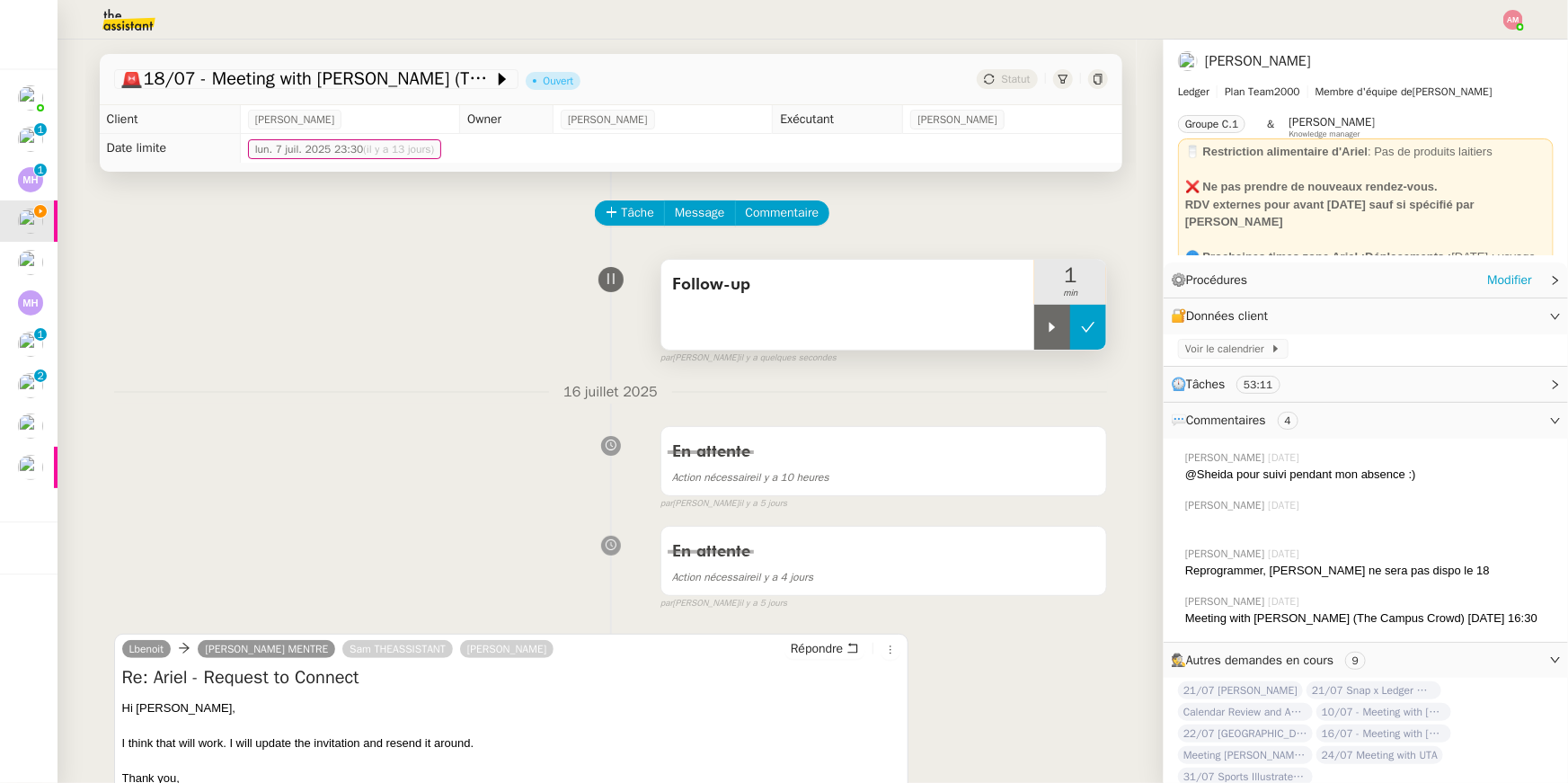 click 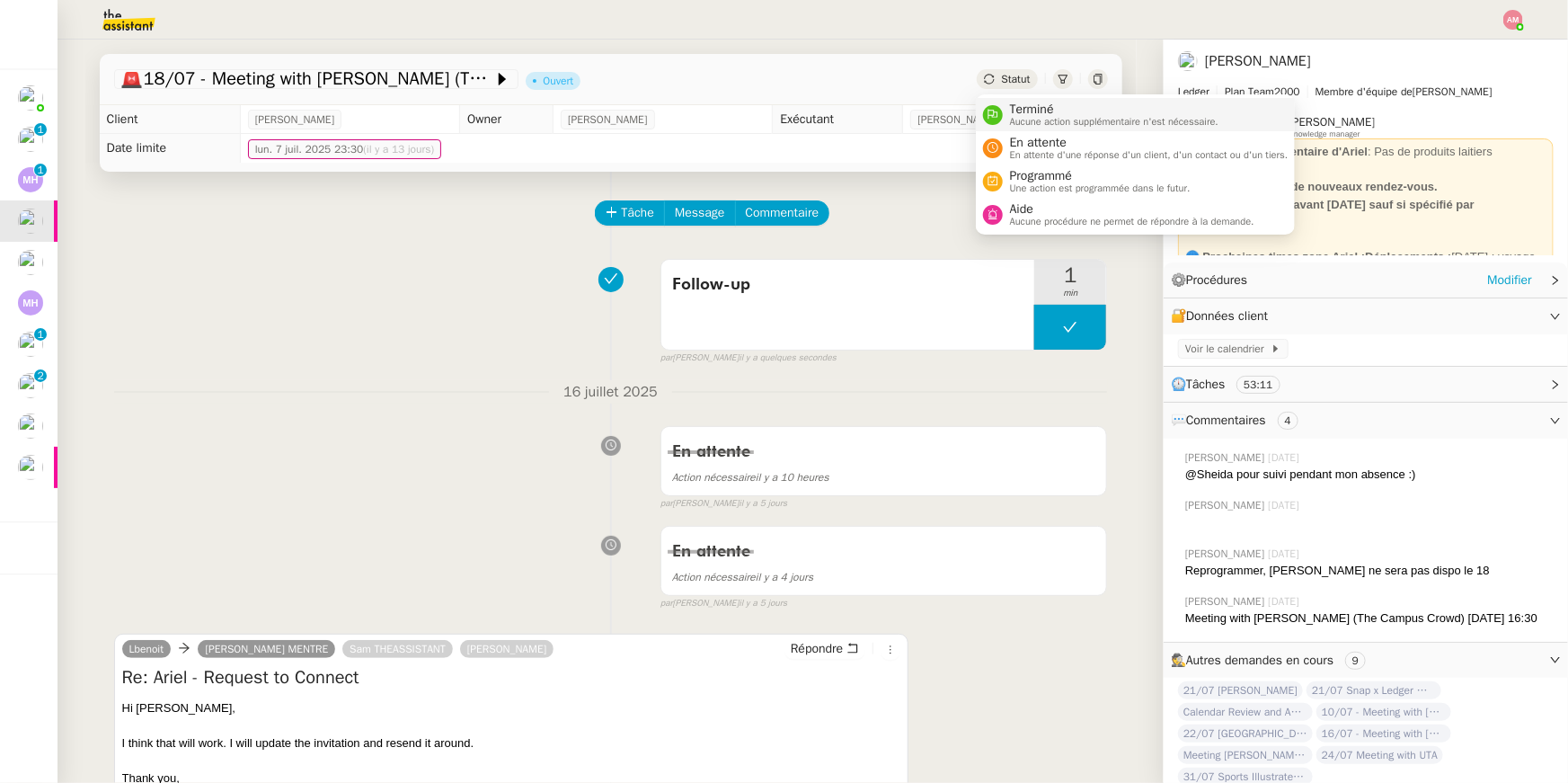 click on "Terminé" at bounding box center [1114, 110] 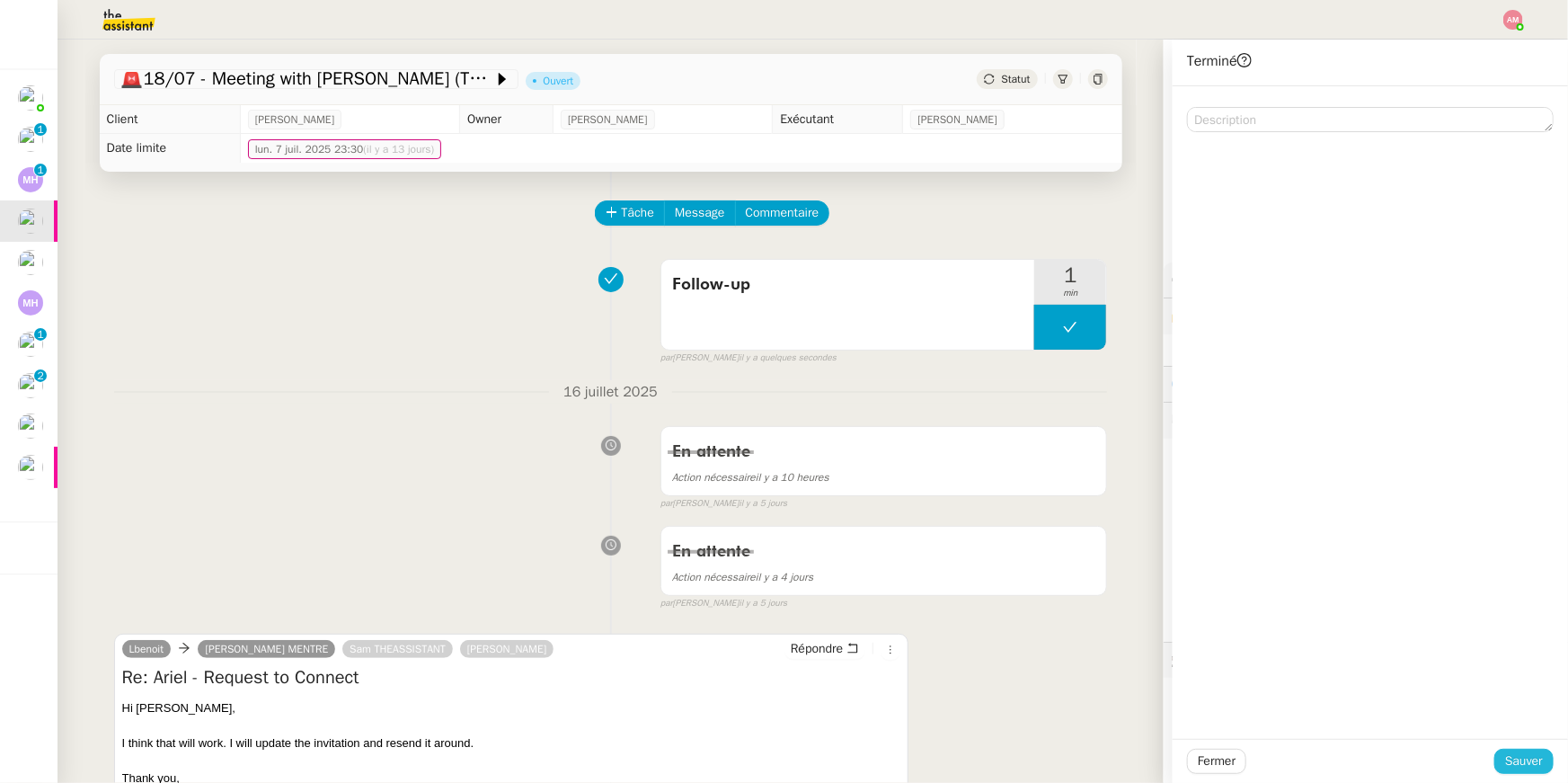 click on "Sauver" 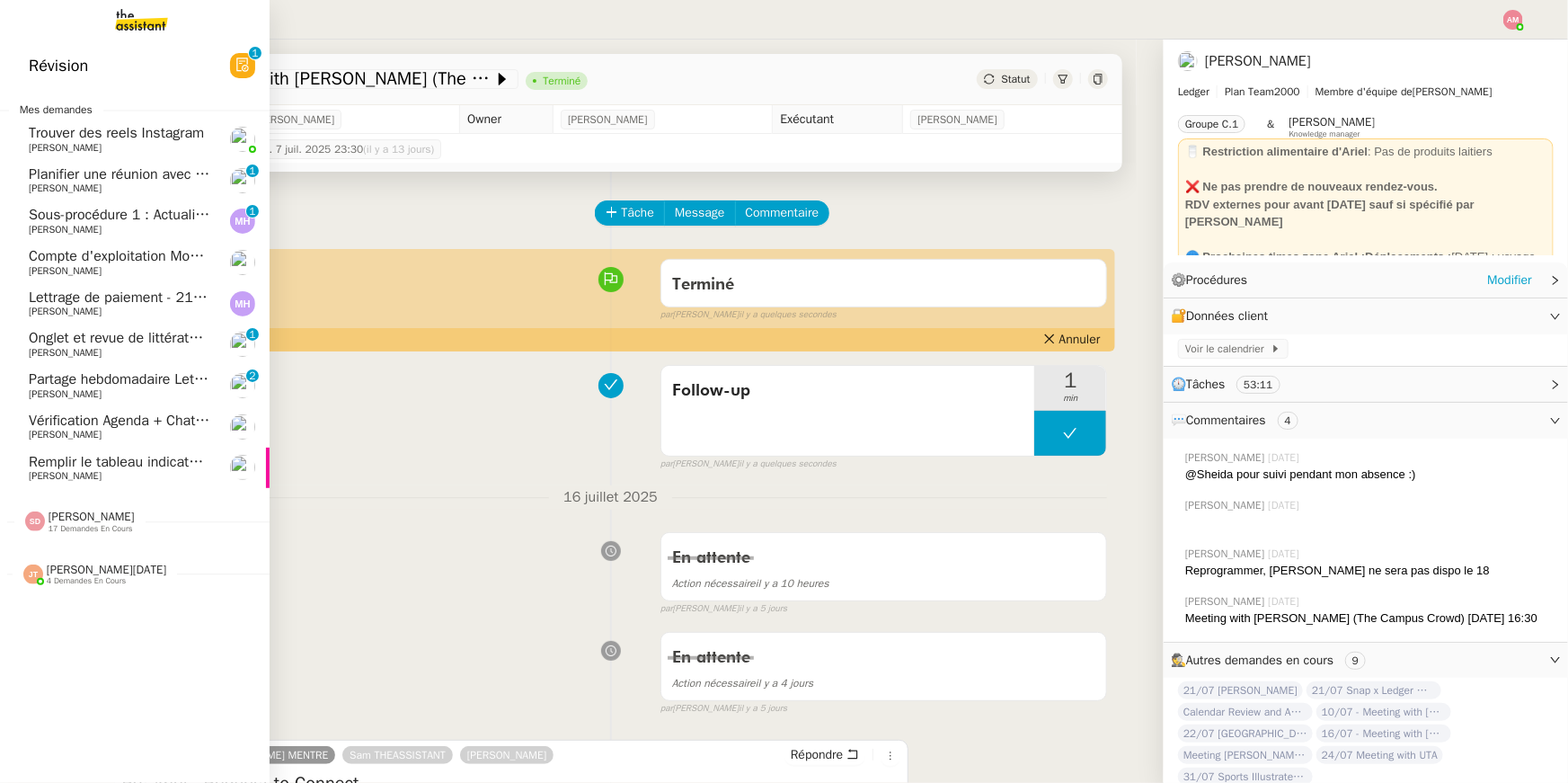 click on "Sous-procédure 1 : Actualisation du fichier de suivi - juillet 2025" 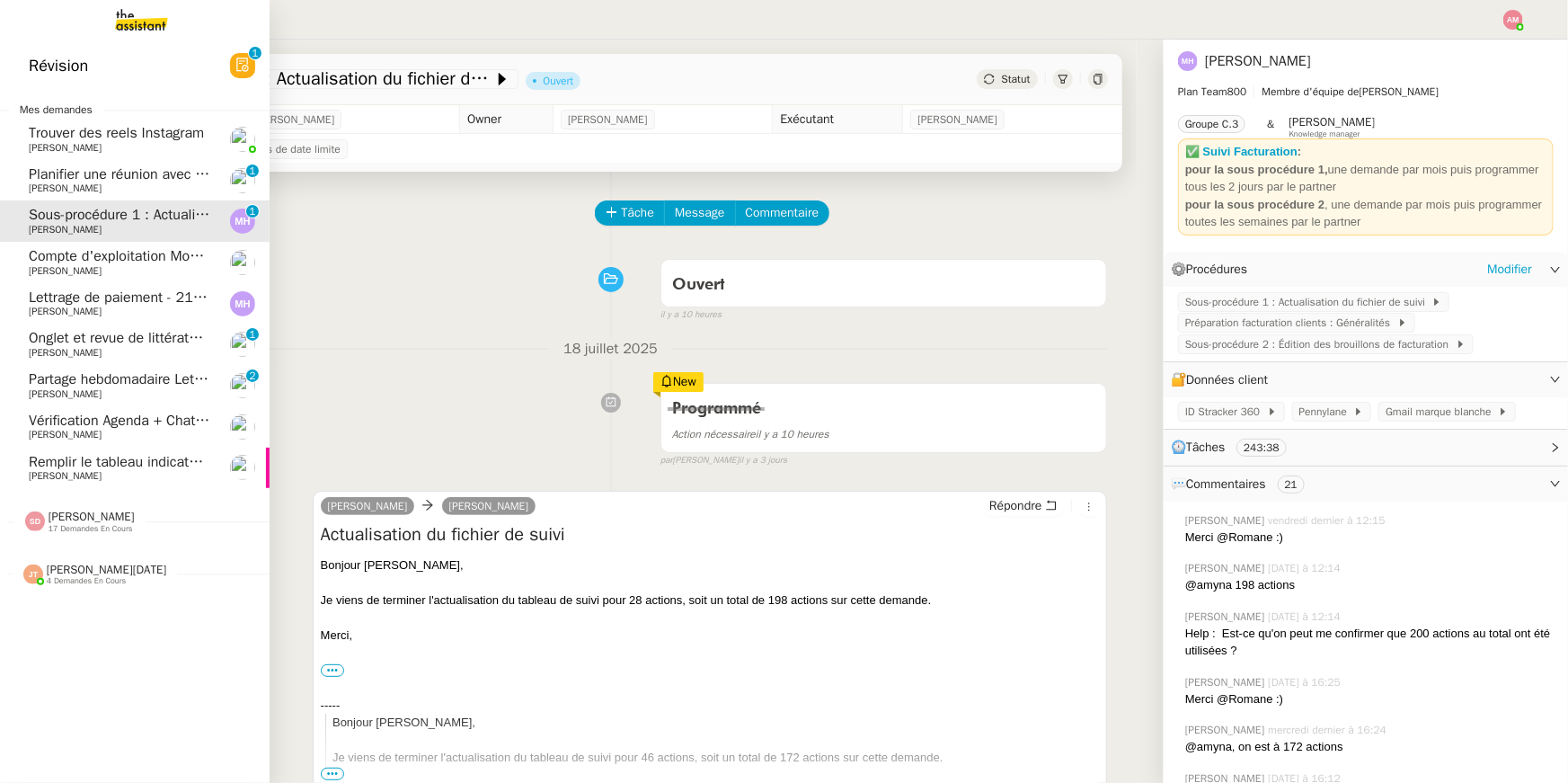 click on "[PERSON_NAME]" 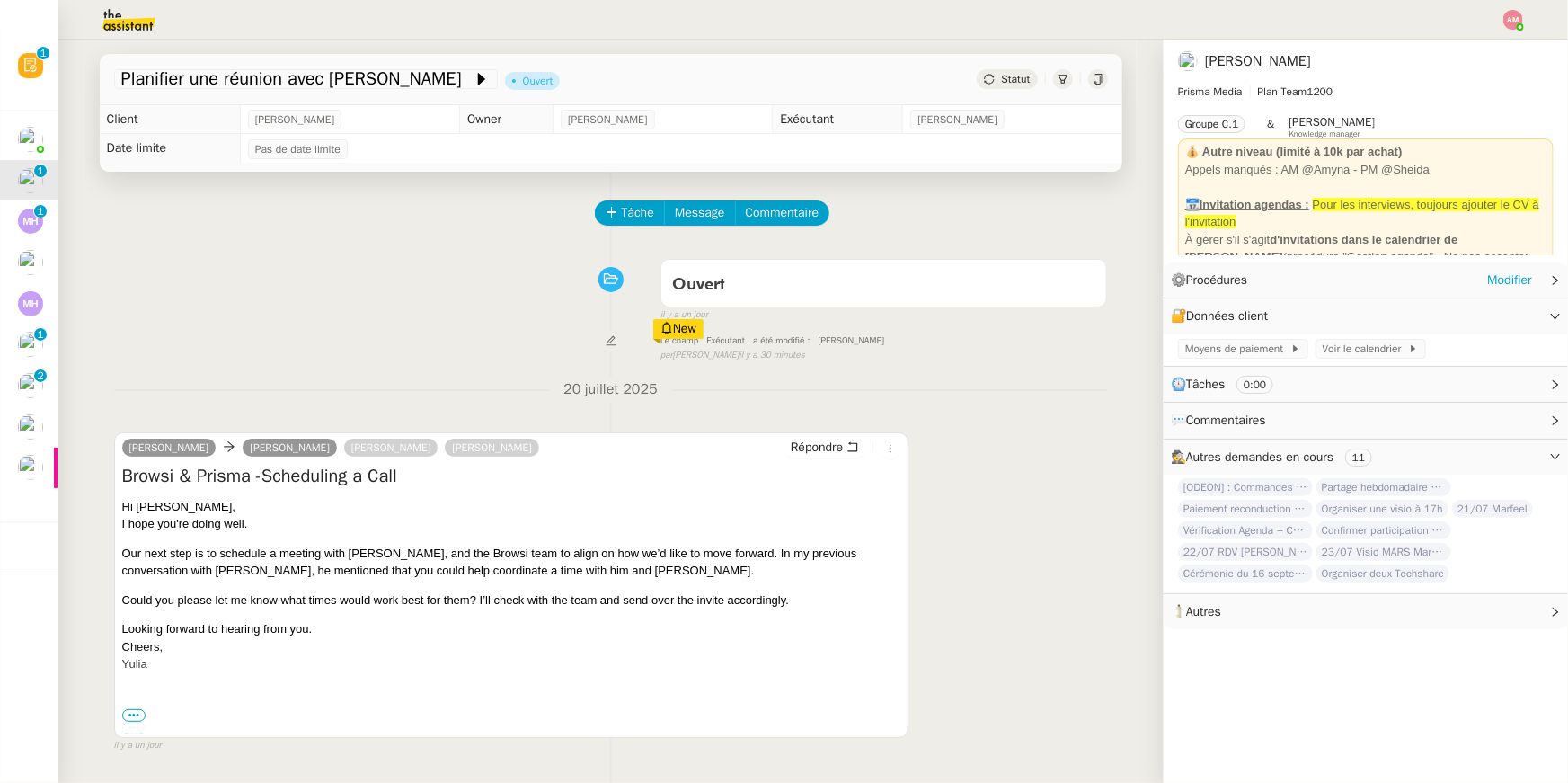 scroll, scrollTop: 228, scrollLeft: 0, axis: vertical 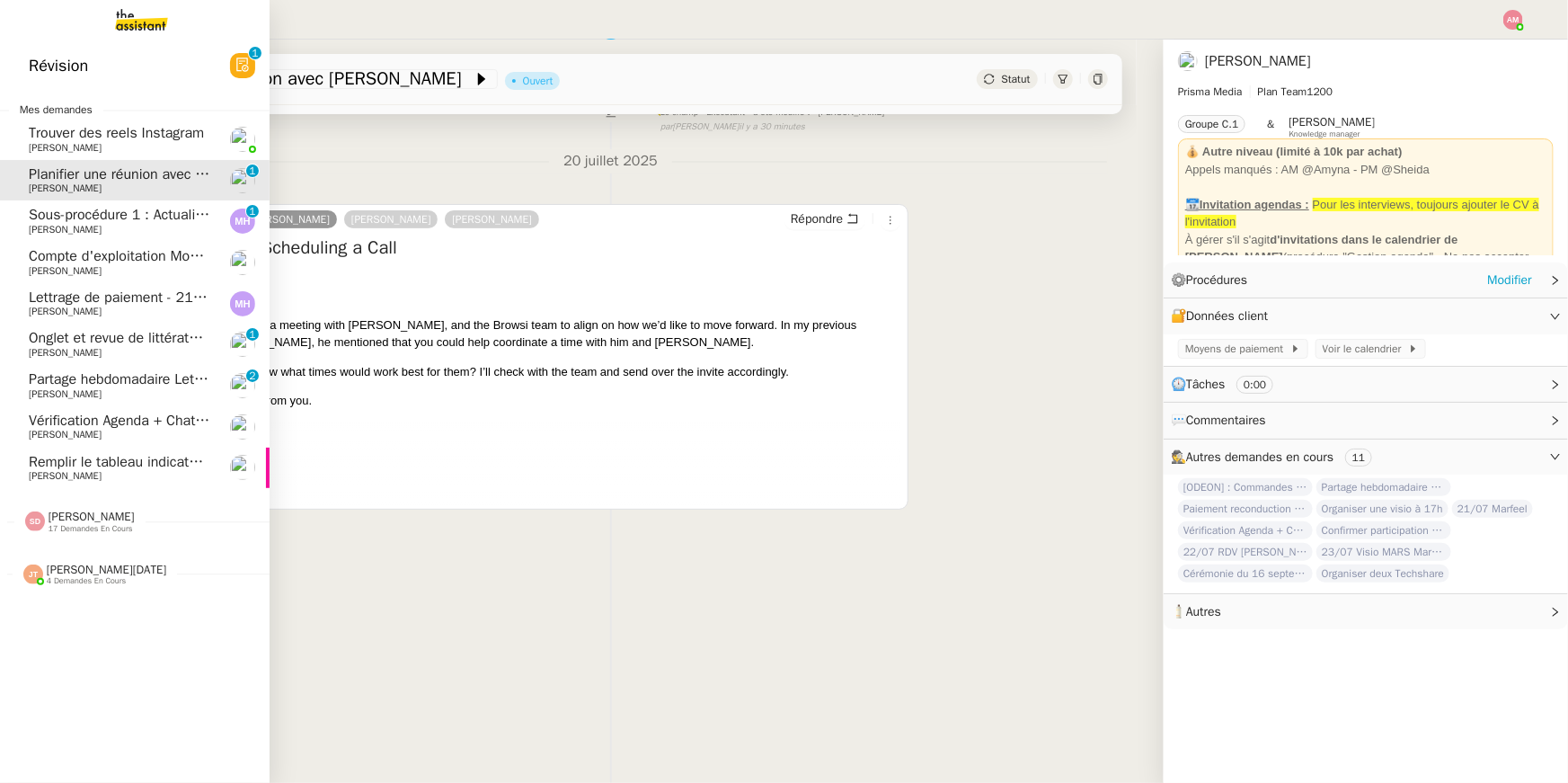 click on "Vérification Agenda + Chat + Wagram (9h et 14h)" 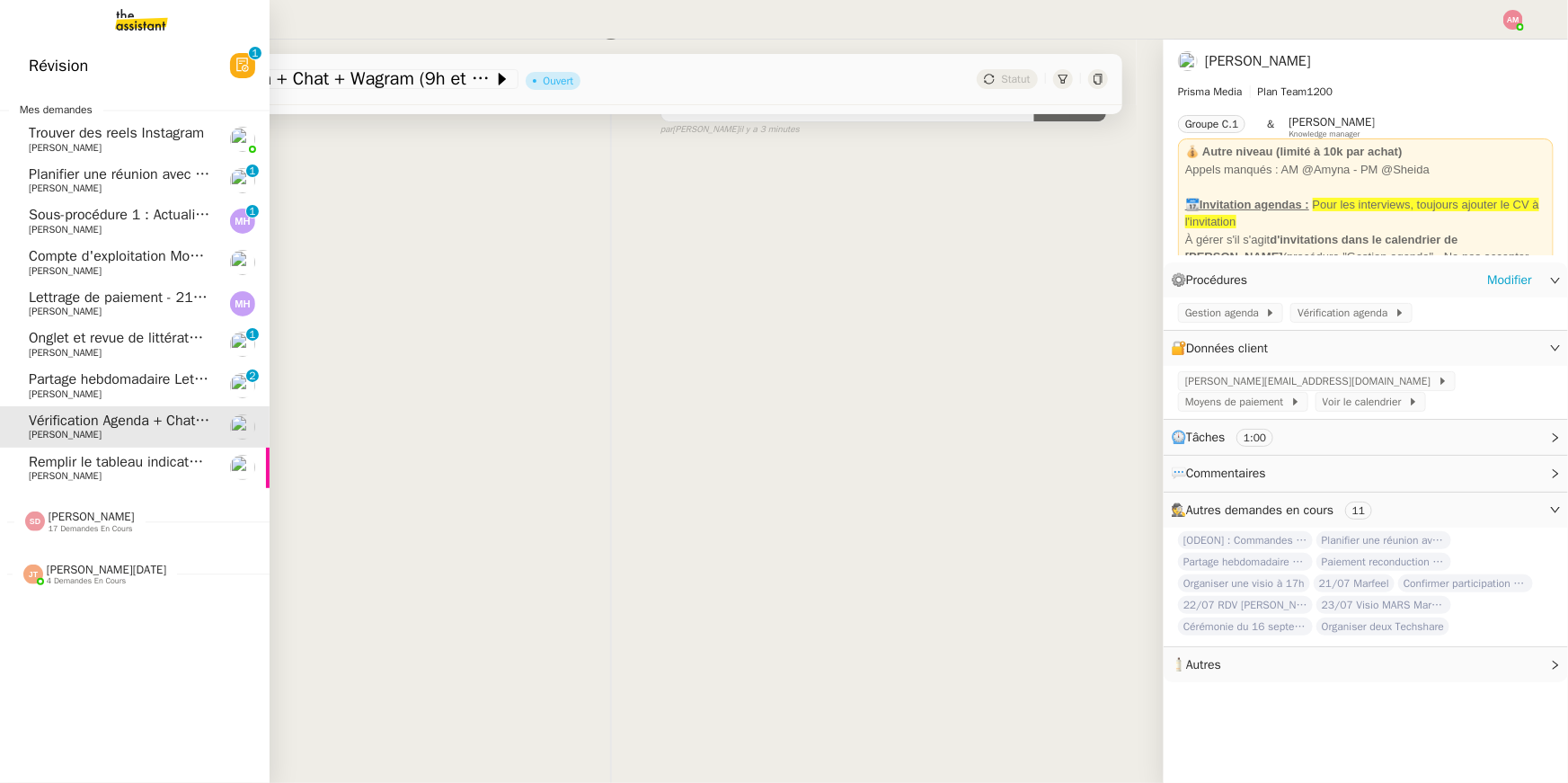 click on "Partage hebdomadaire Lettre MIND - 21 juillet 2025" 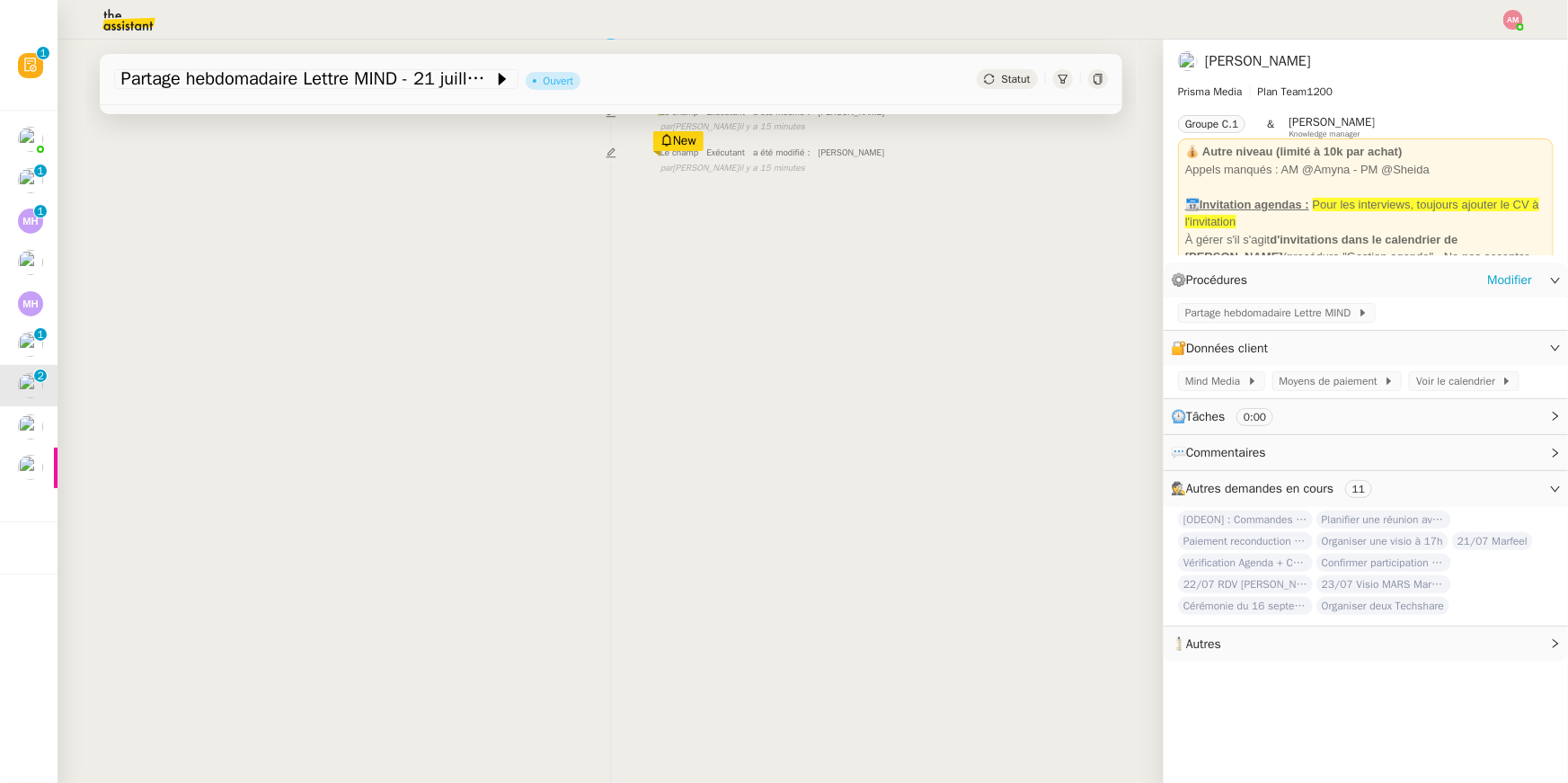 scroll, scrollTop: 0, scrollLeft: 0, axis: both 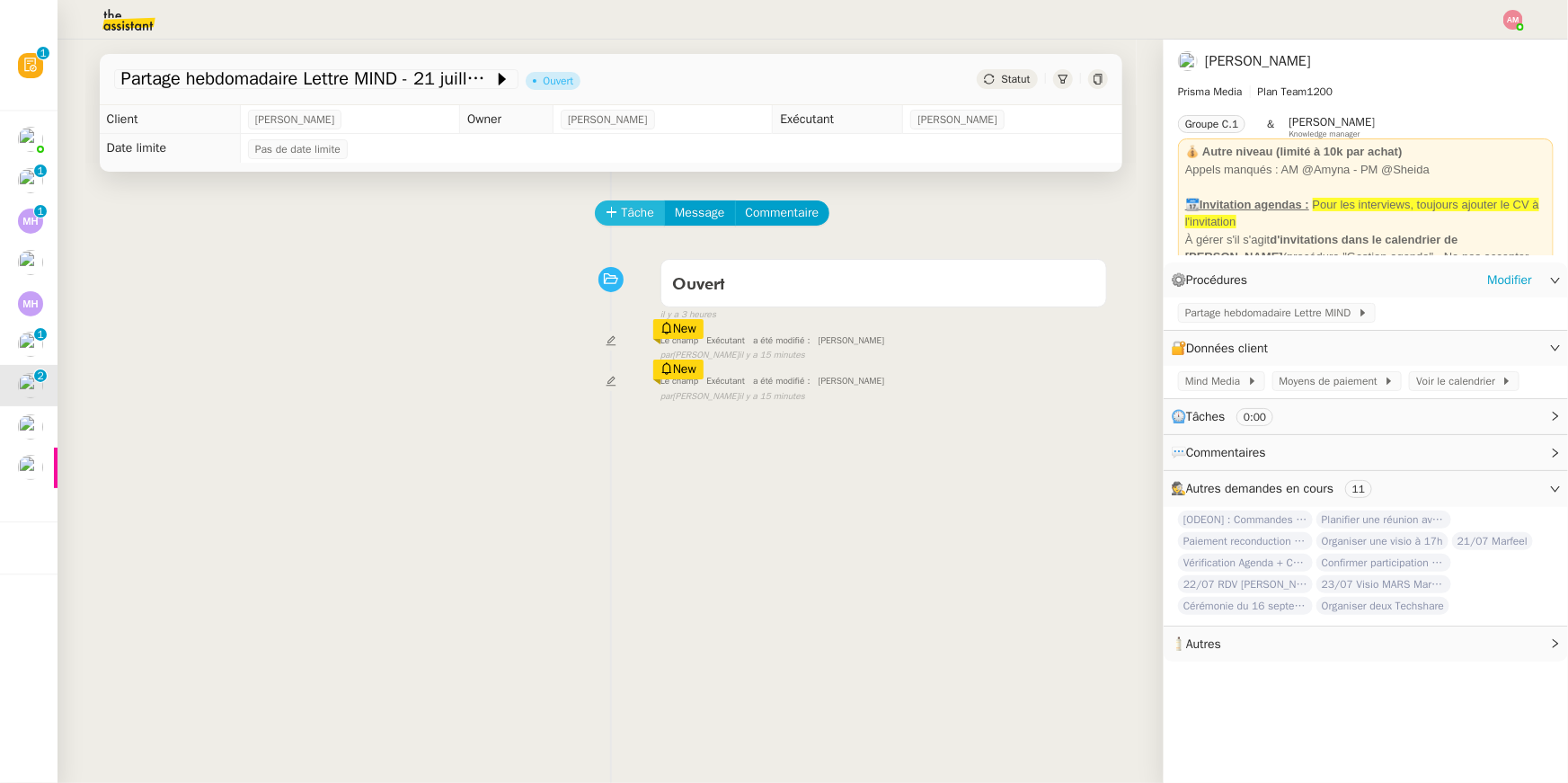 click on "Tâche" 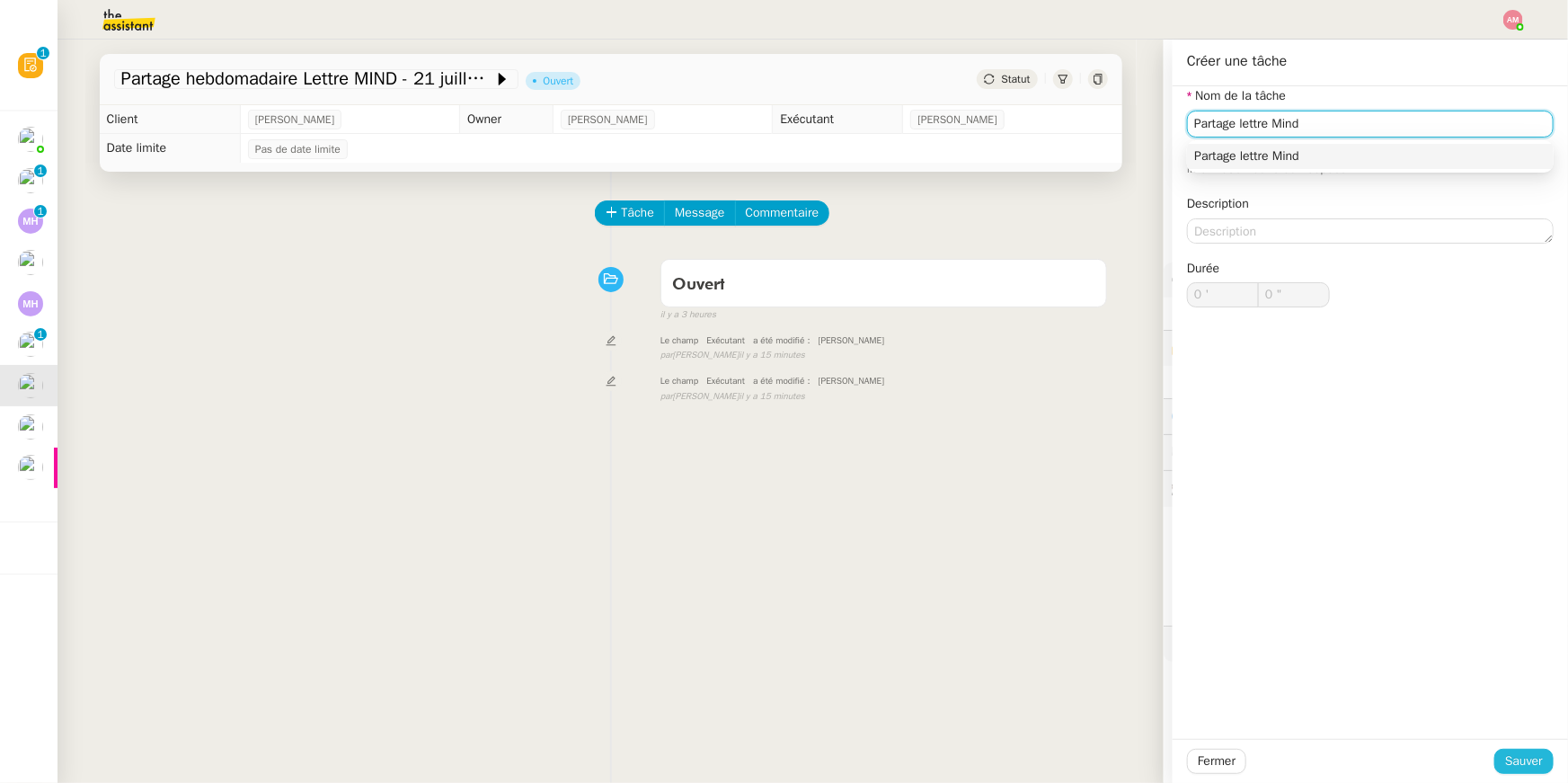 type on "Partage lettre Mind" 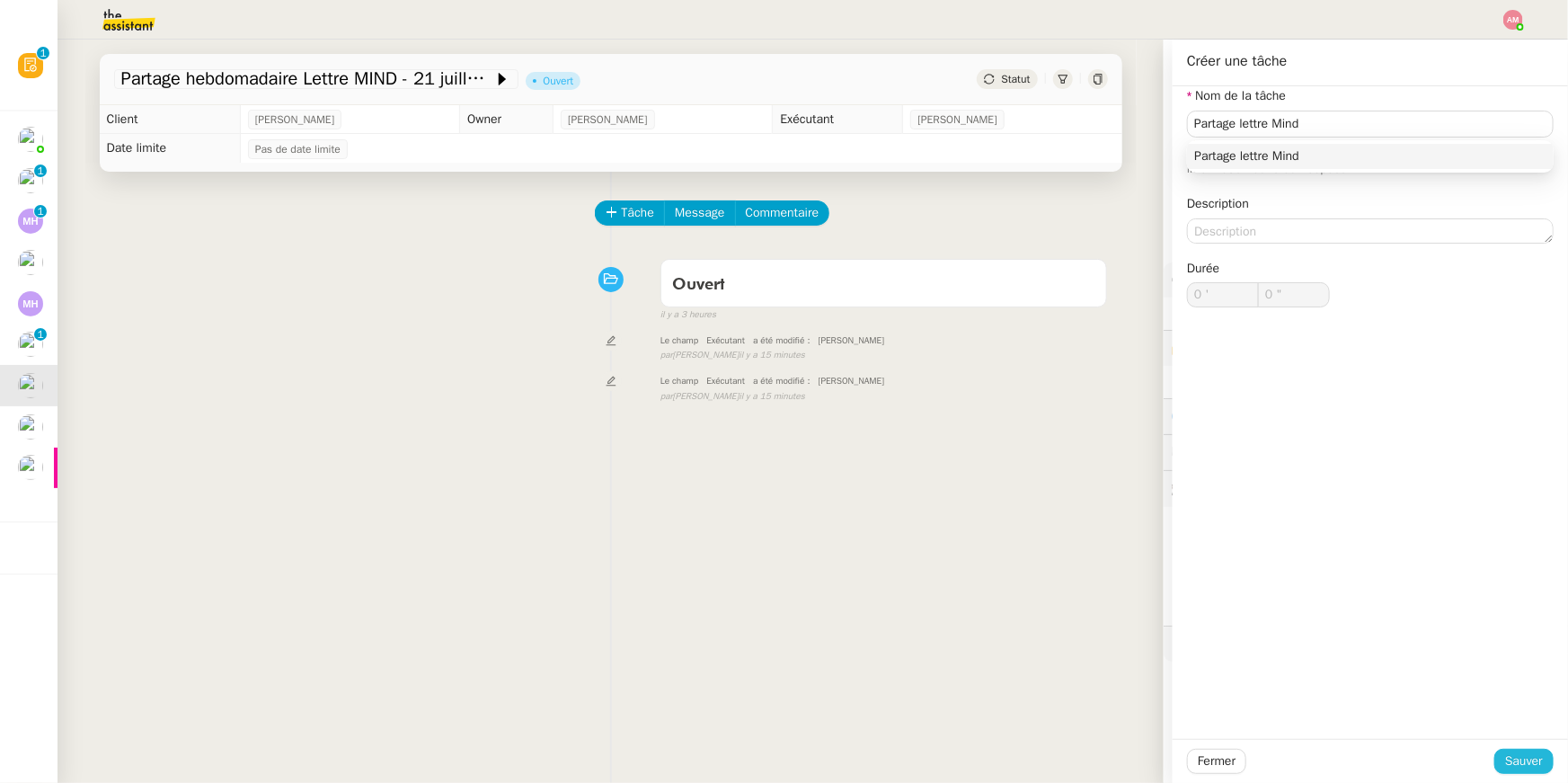 click on "Sauver" 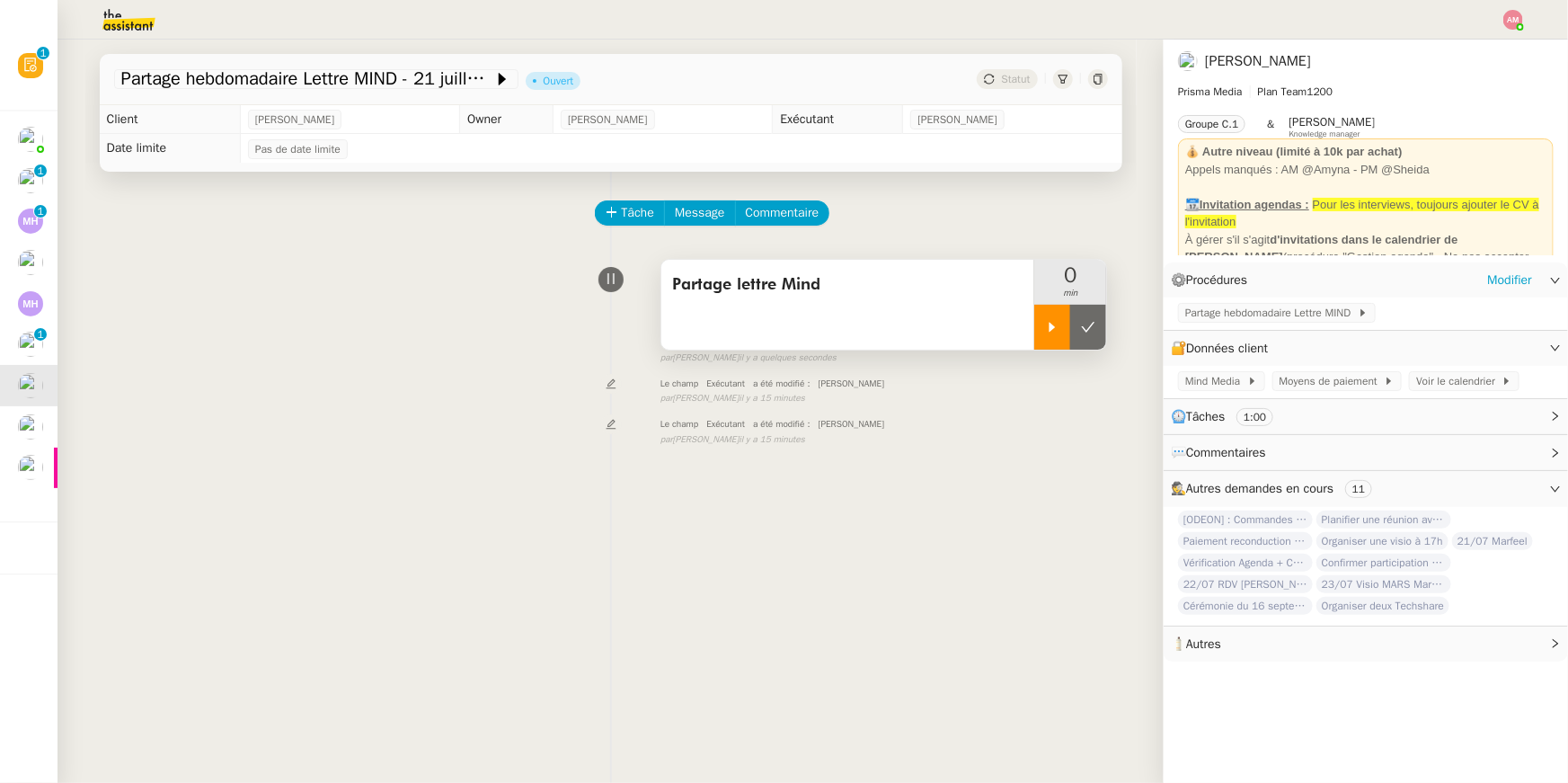 click at bounding box center [1052, 327] 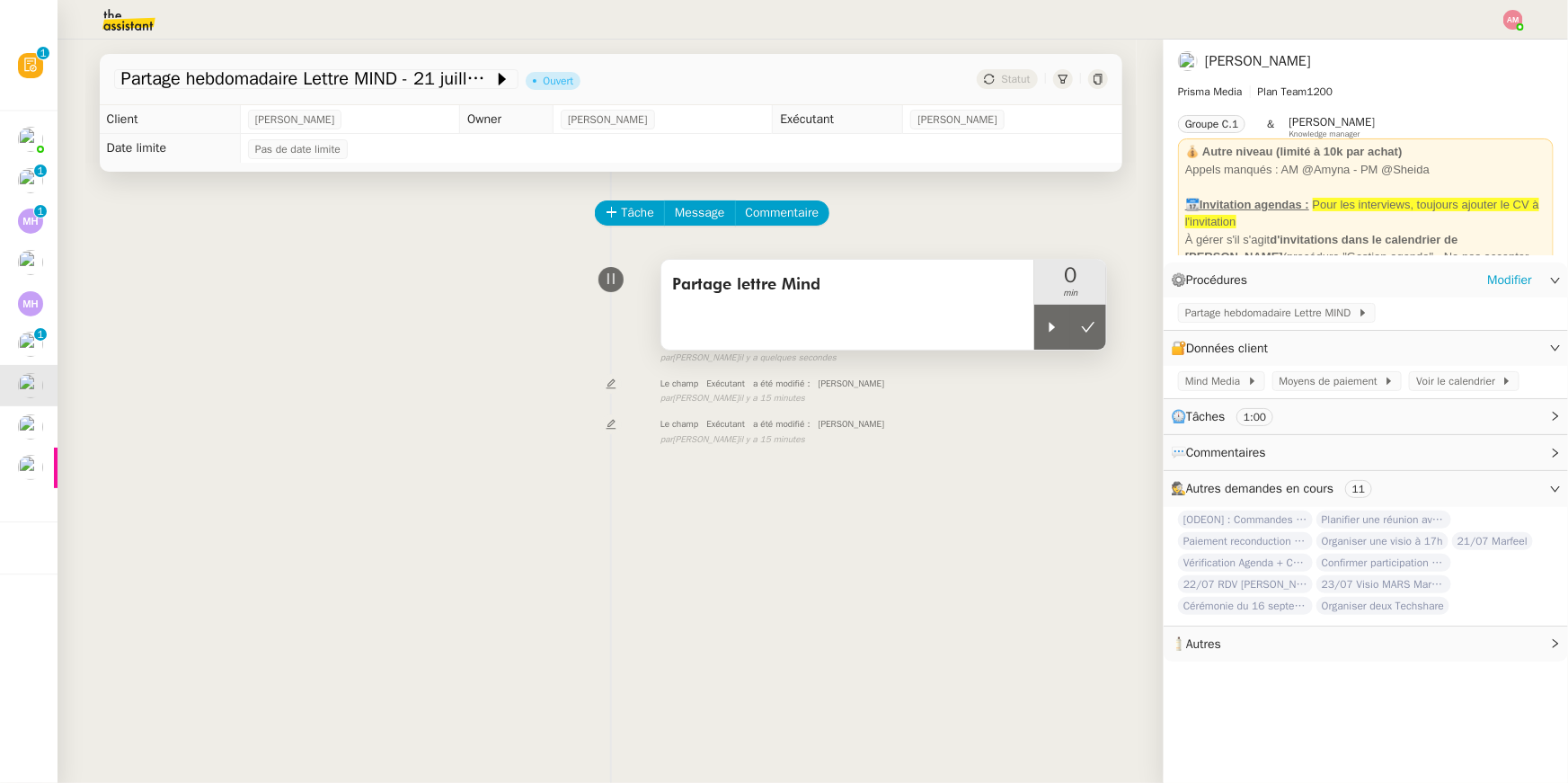 click on "Partage lettre Mind" at bounding box center [848, 305] 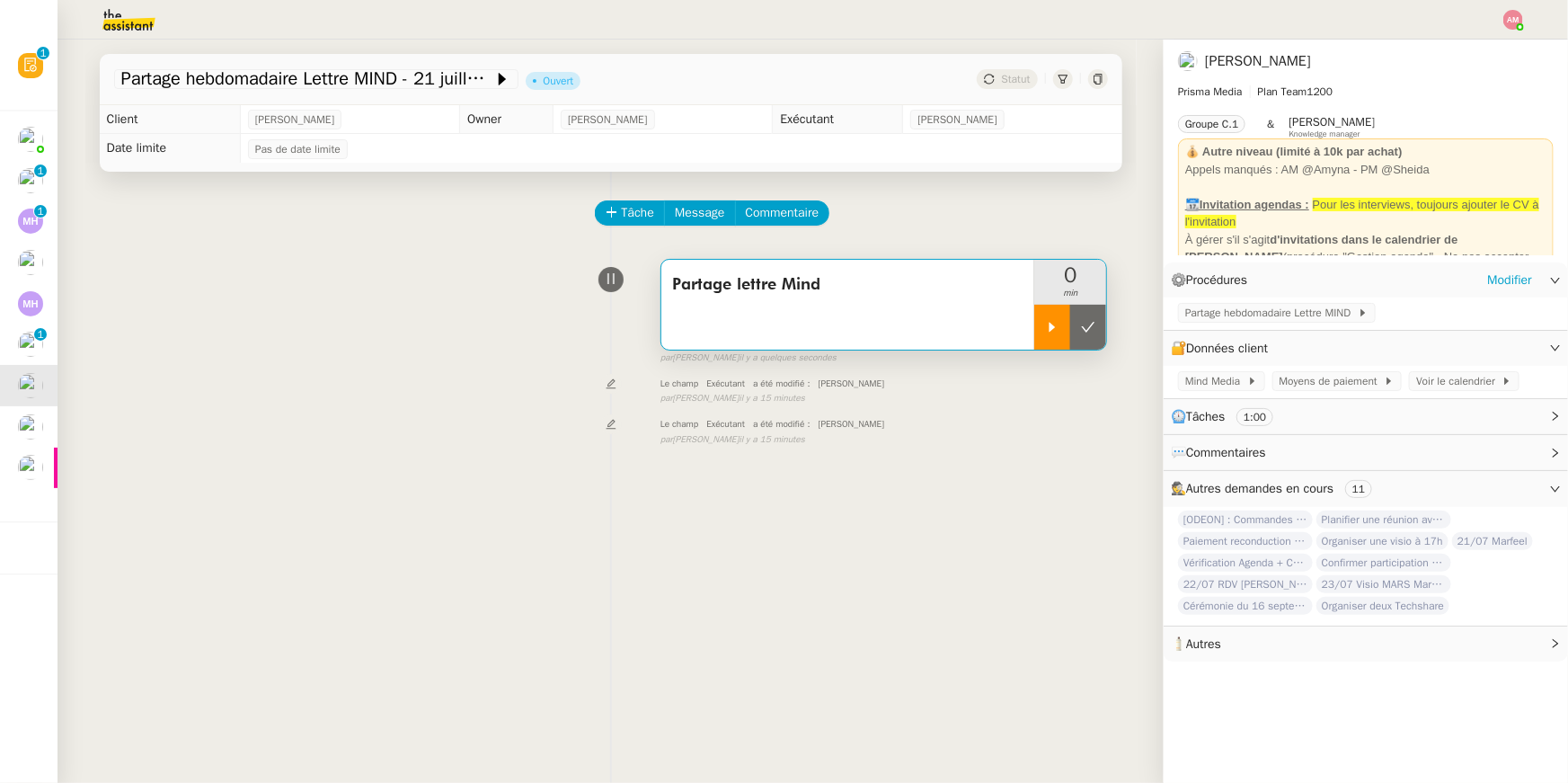 click at bounding box center (1052, 327) 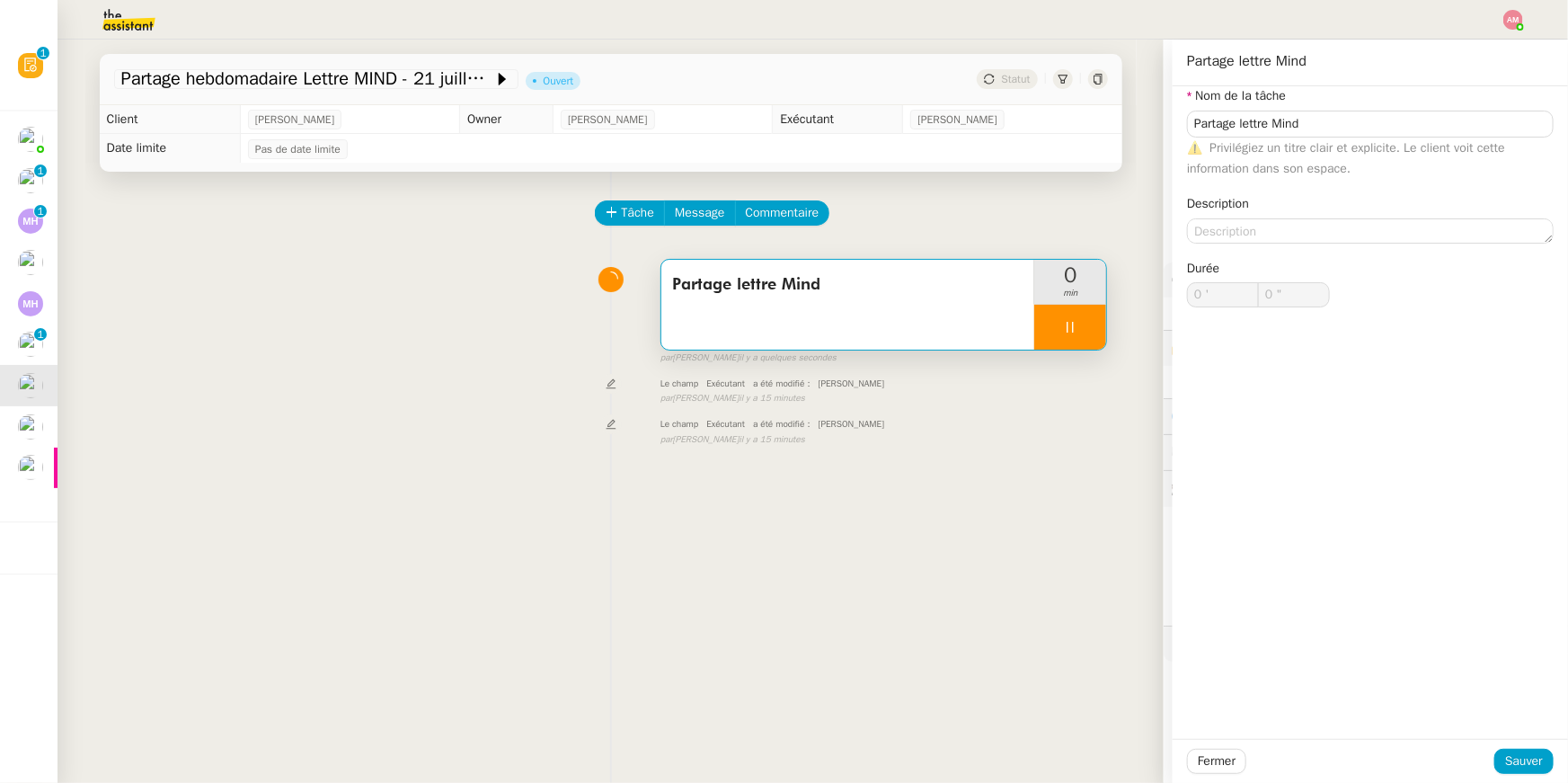 type on "Partage lettre Mind" 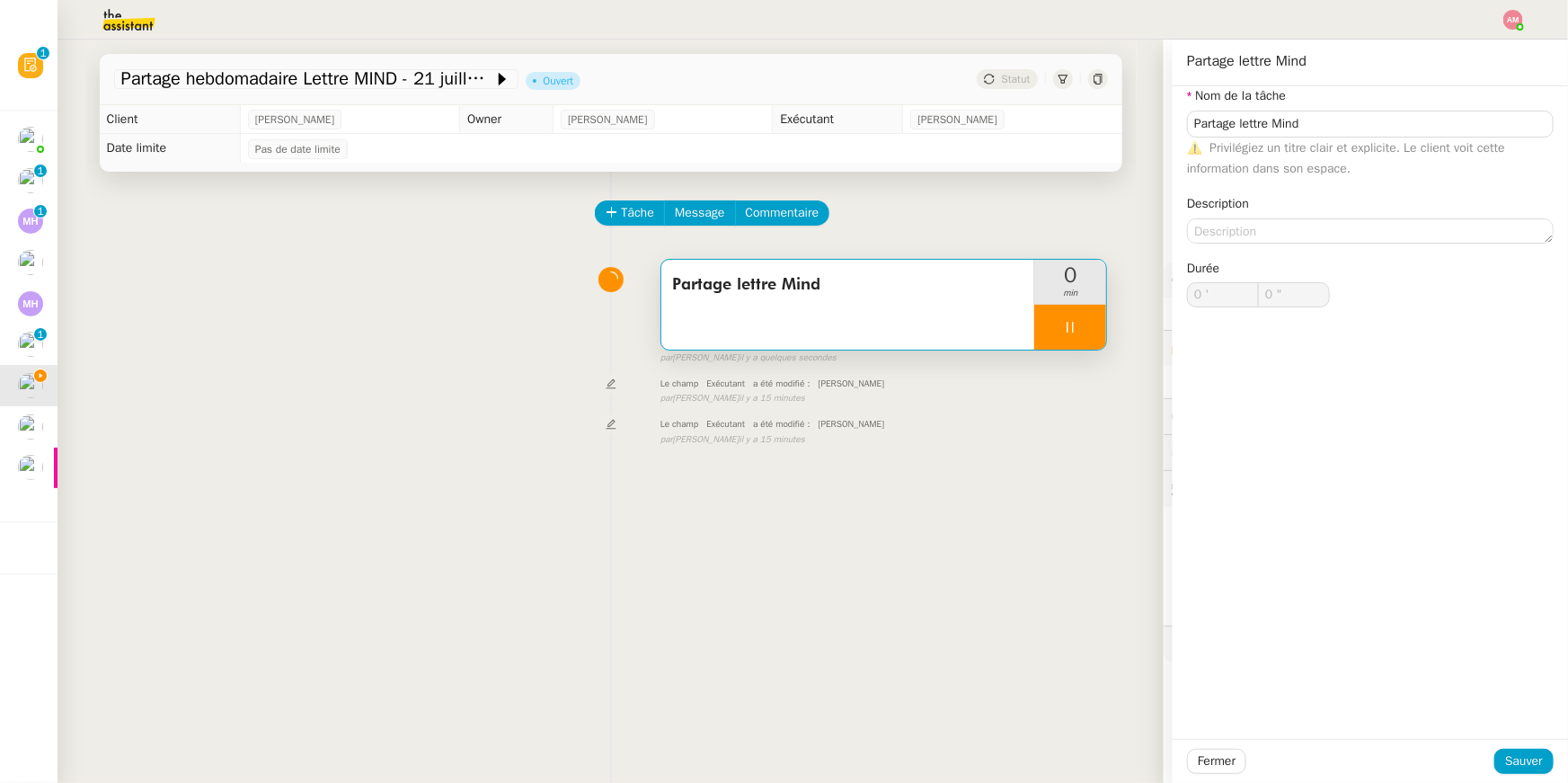 type on "Partage lettre Mind" 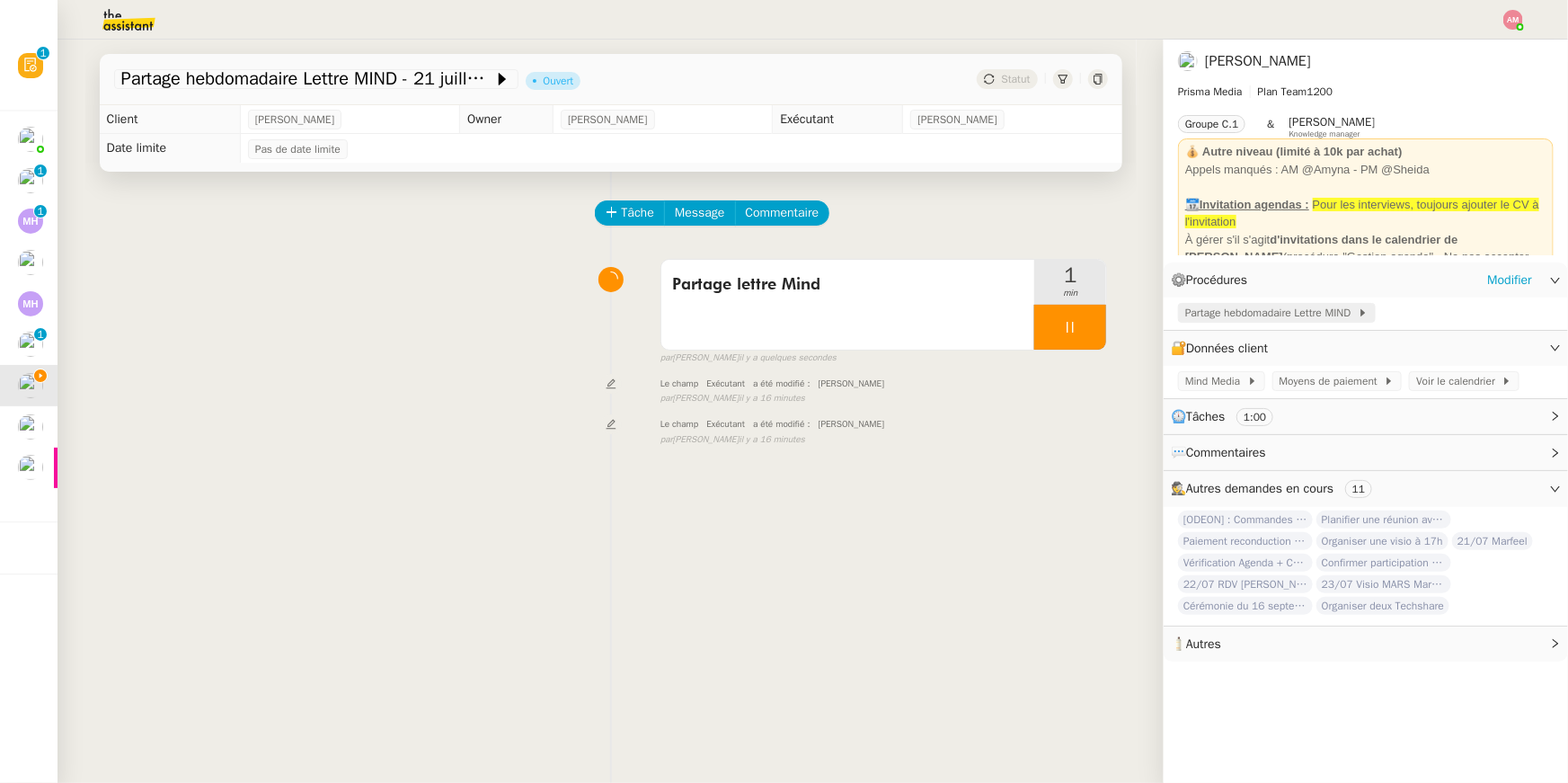 click on "Partage hebdomadaire Lettre MIND" 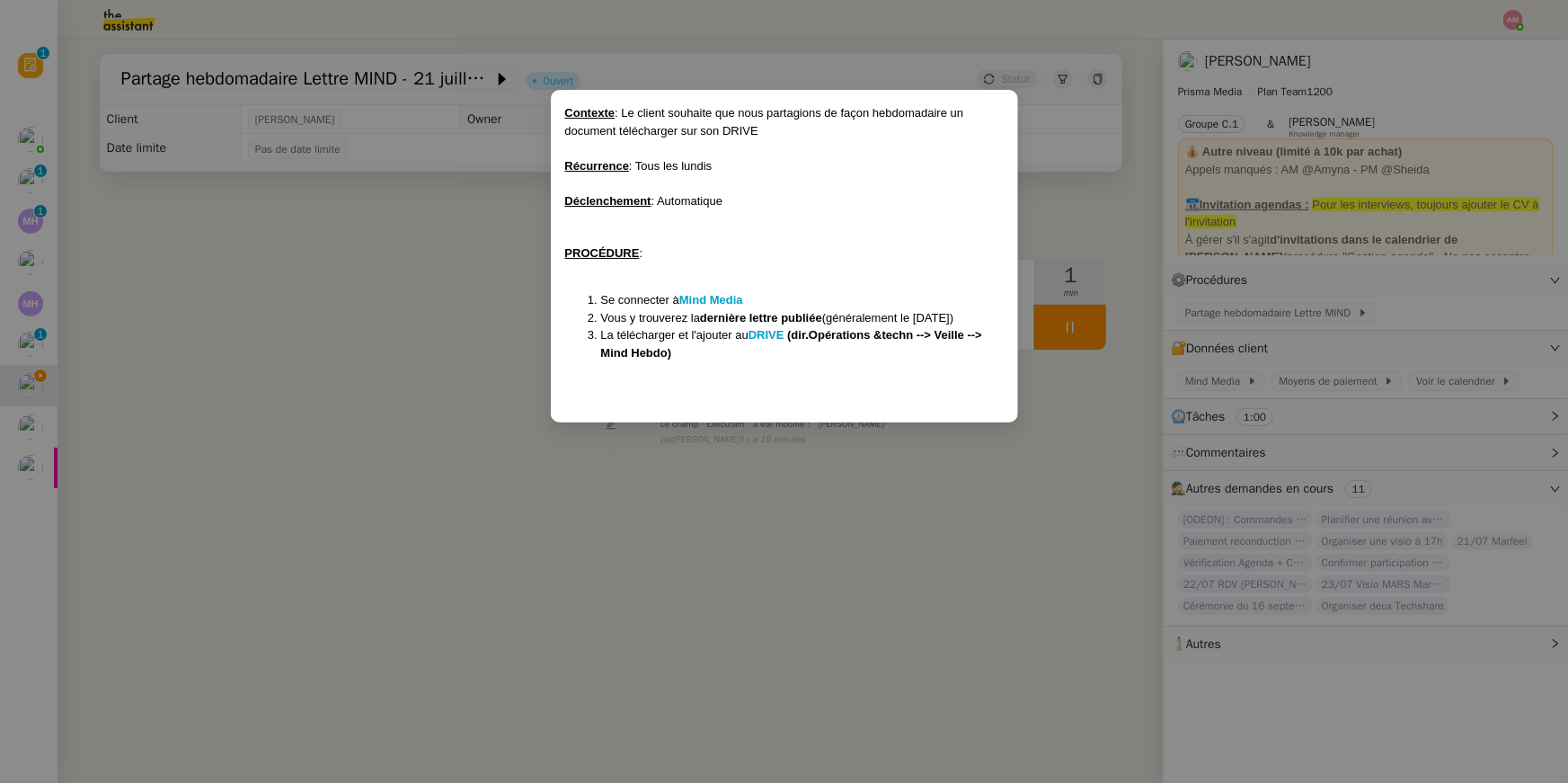 click on "Contexte  : Le client souhaite que nous partagions de façon hebdomadaire un document télécharger sur son DRIVE Récurrence  : Tous les lundis Déclenchement  : Automatique PROCÉDURE  : Se connecter à  Mind Media Vous y trouverez la  dernière lettre publiée  (généralement le lundi) La télécharger et l'ajouter au  DRIVE   (dir.Opérations &techn --> Veille --> Mind Hebdo)" at bounding box center (784, 256) 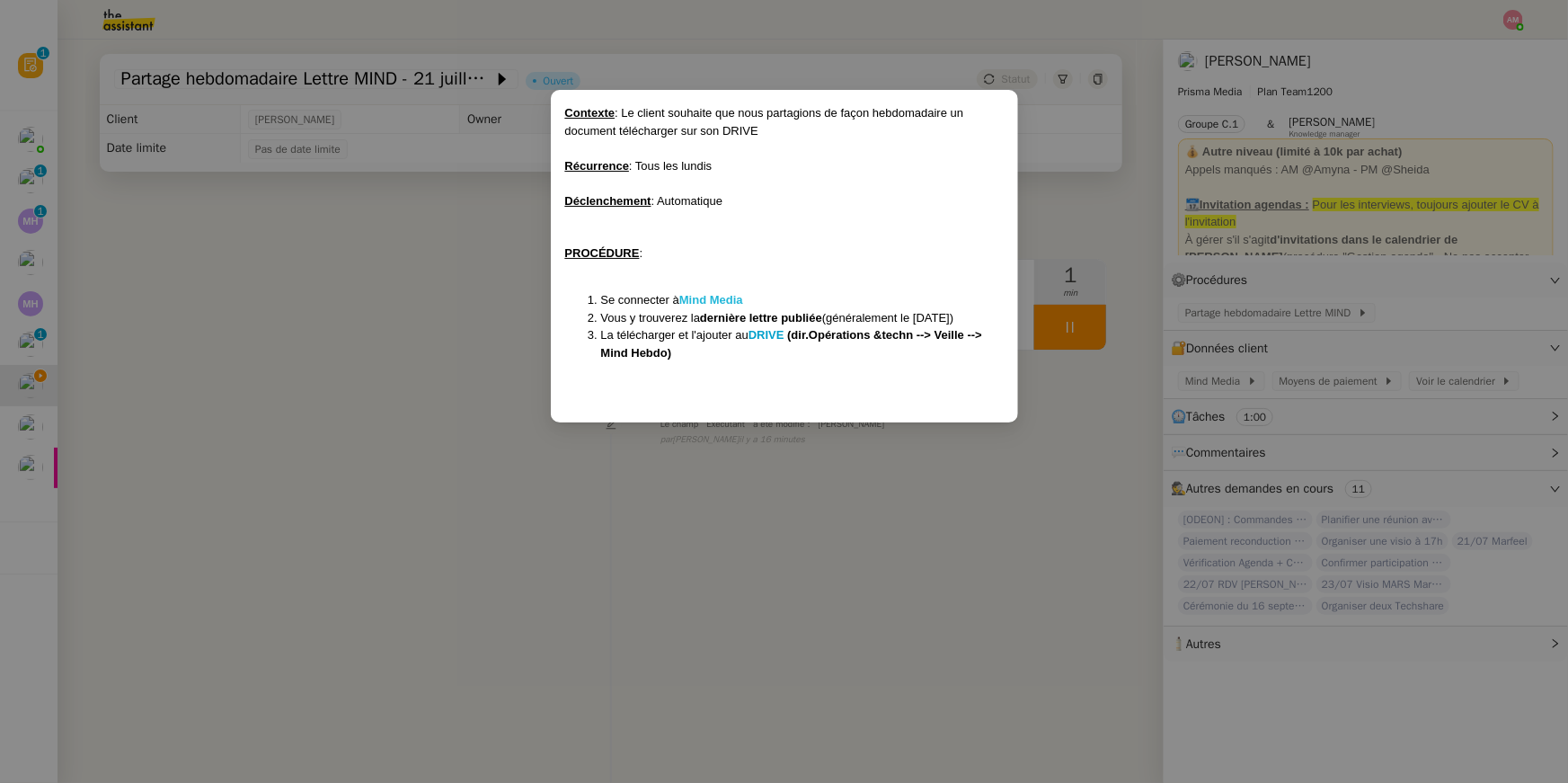 click on "Mind Media" at bounding box center (711, 299) 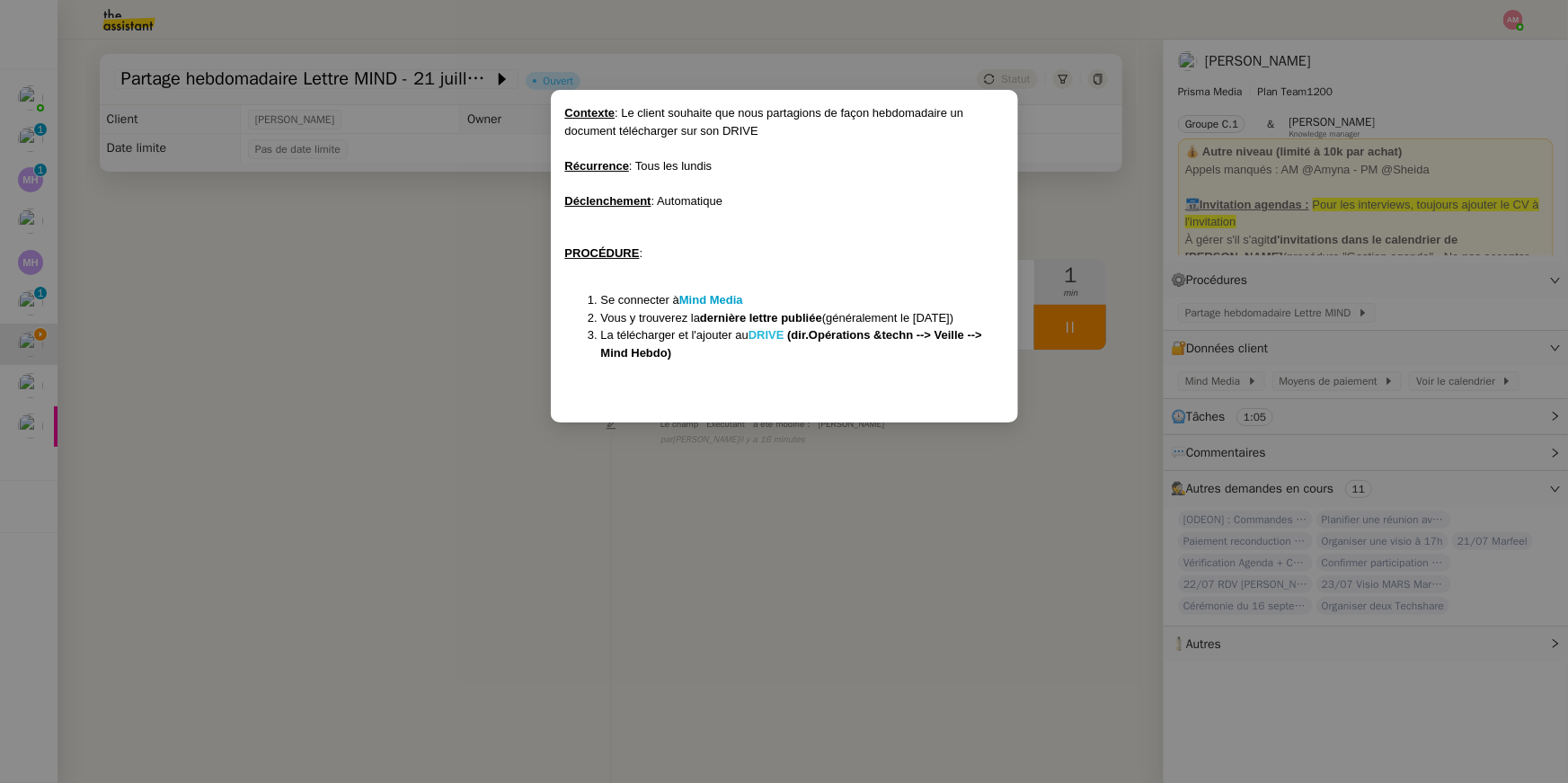 click on "DRIVE" at bounding box center [766, 334] 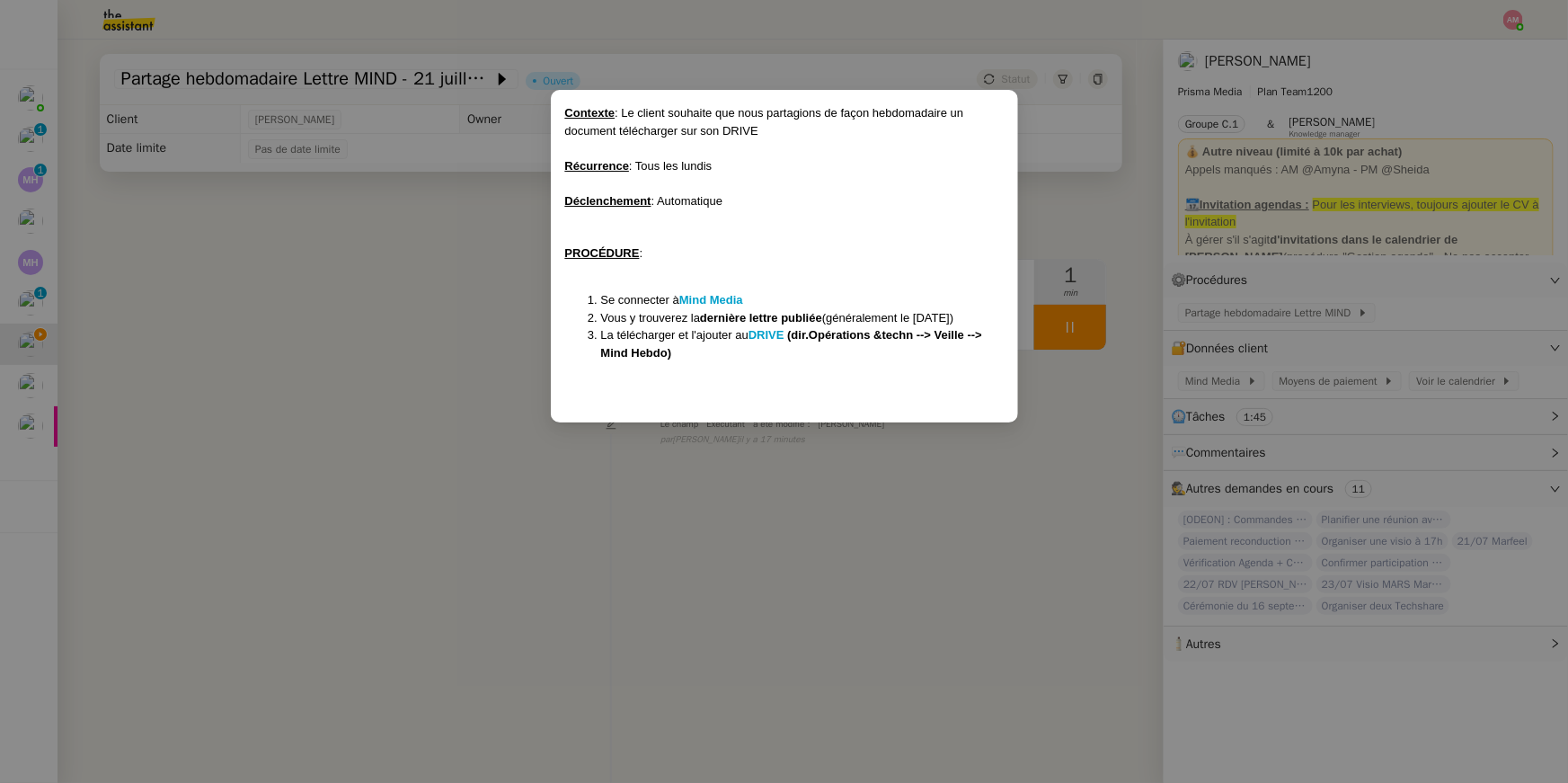 click on "Contexte  : Le client souhaite que nous partagions de façon hebdomadaire un document télécharger sur son DRIVE Récurrence  : Tous les lundis Déclenchement  : Automatique PROCÉDURE  : Se connecter à  Mind Media Vous y trouverez la  dernière lettre publiée  (généralement le lundi) La télécharger et l'ajouter au  DRIVE   (dir.Opérations &techn --> Veille --> Mind Hebdo)" at bounding box center [784, 391] 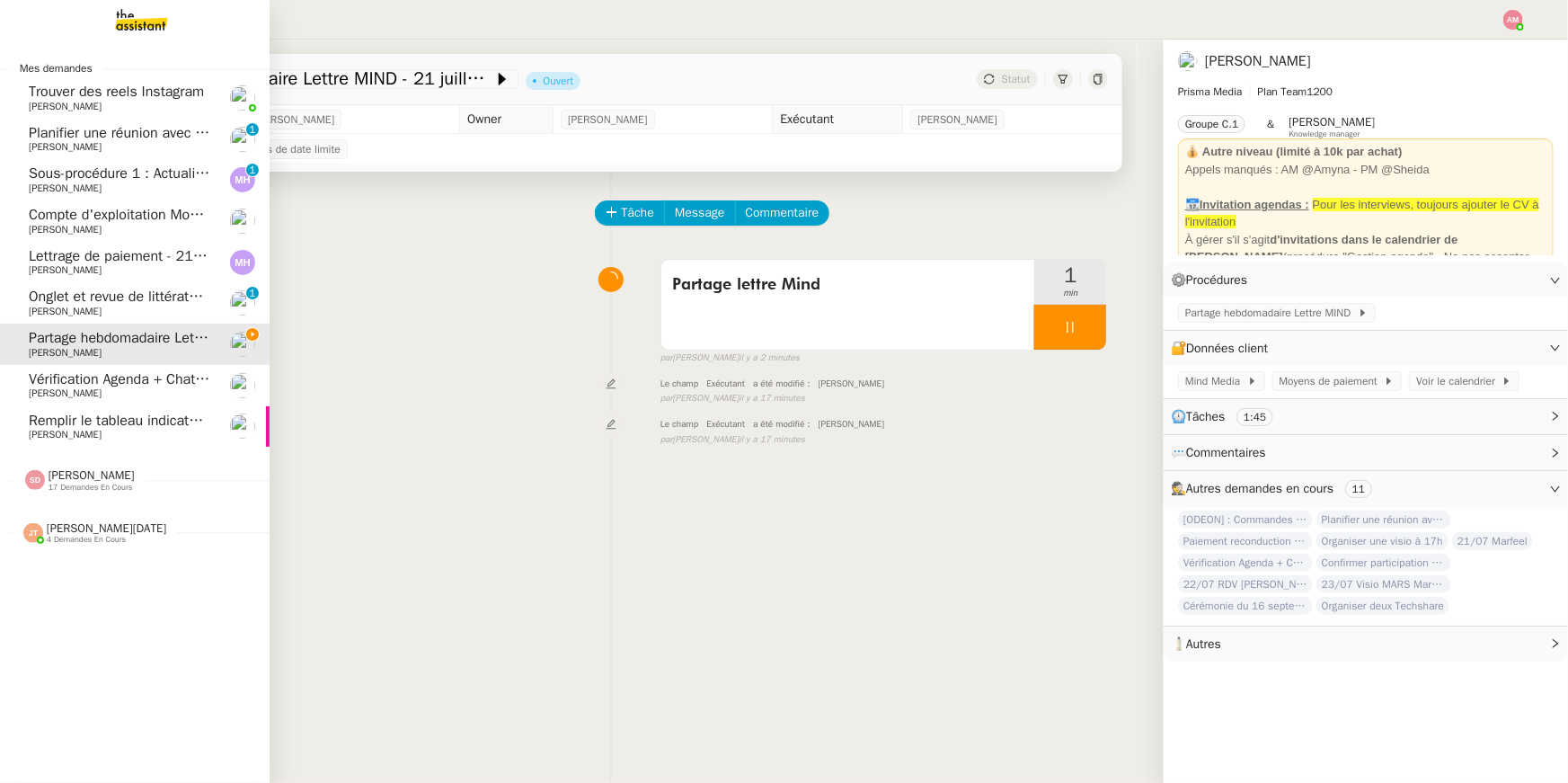 click on "Sous-procédure 1 : Actualisation du fichier de suivi - juillet 2025" 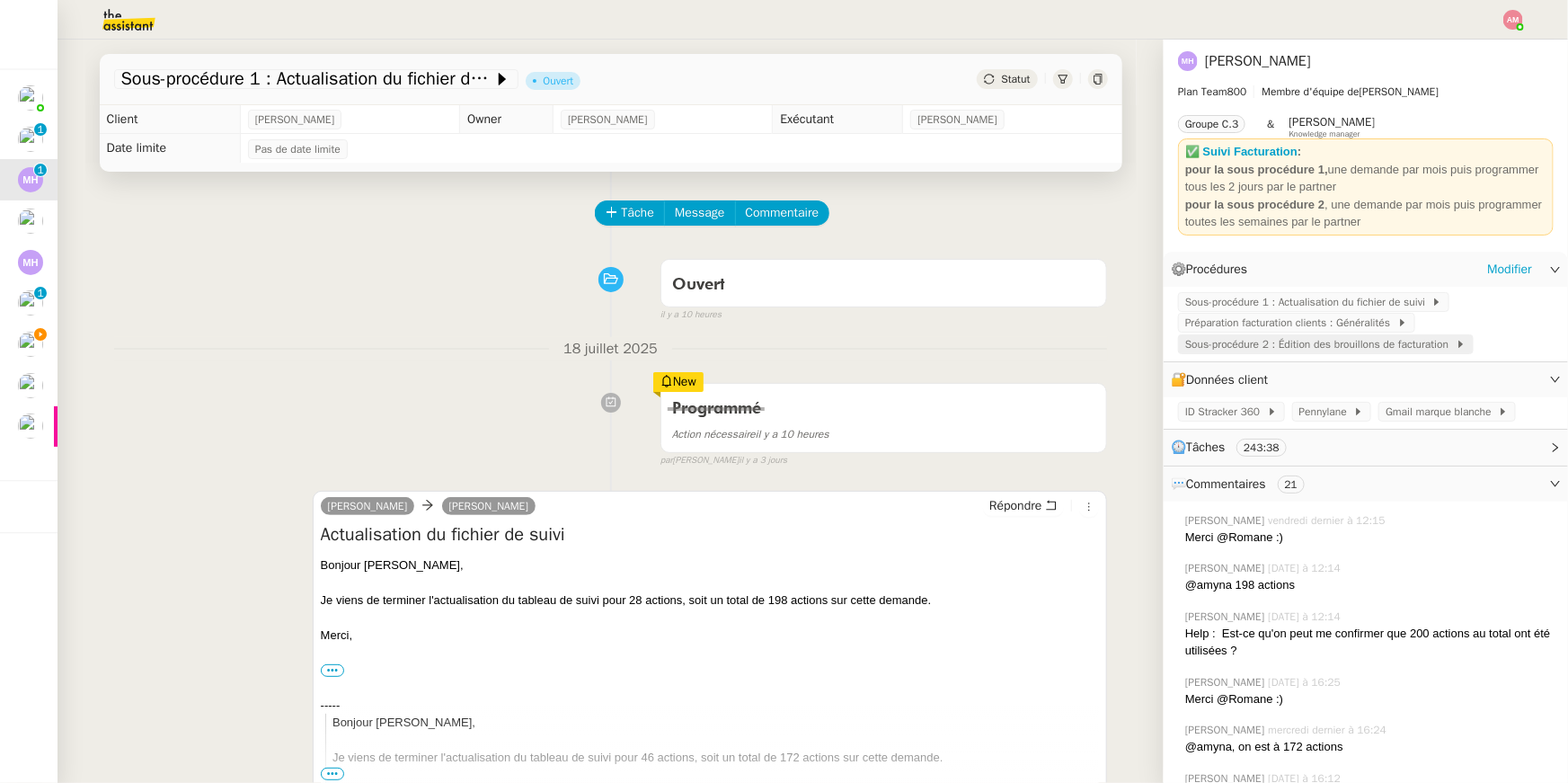 click on "Sous-procédure 2 : Édition des brouillons de facturation" 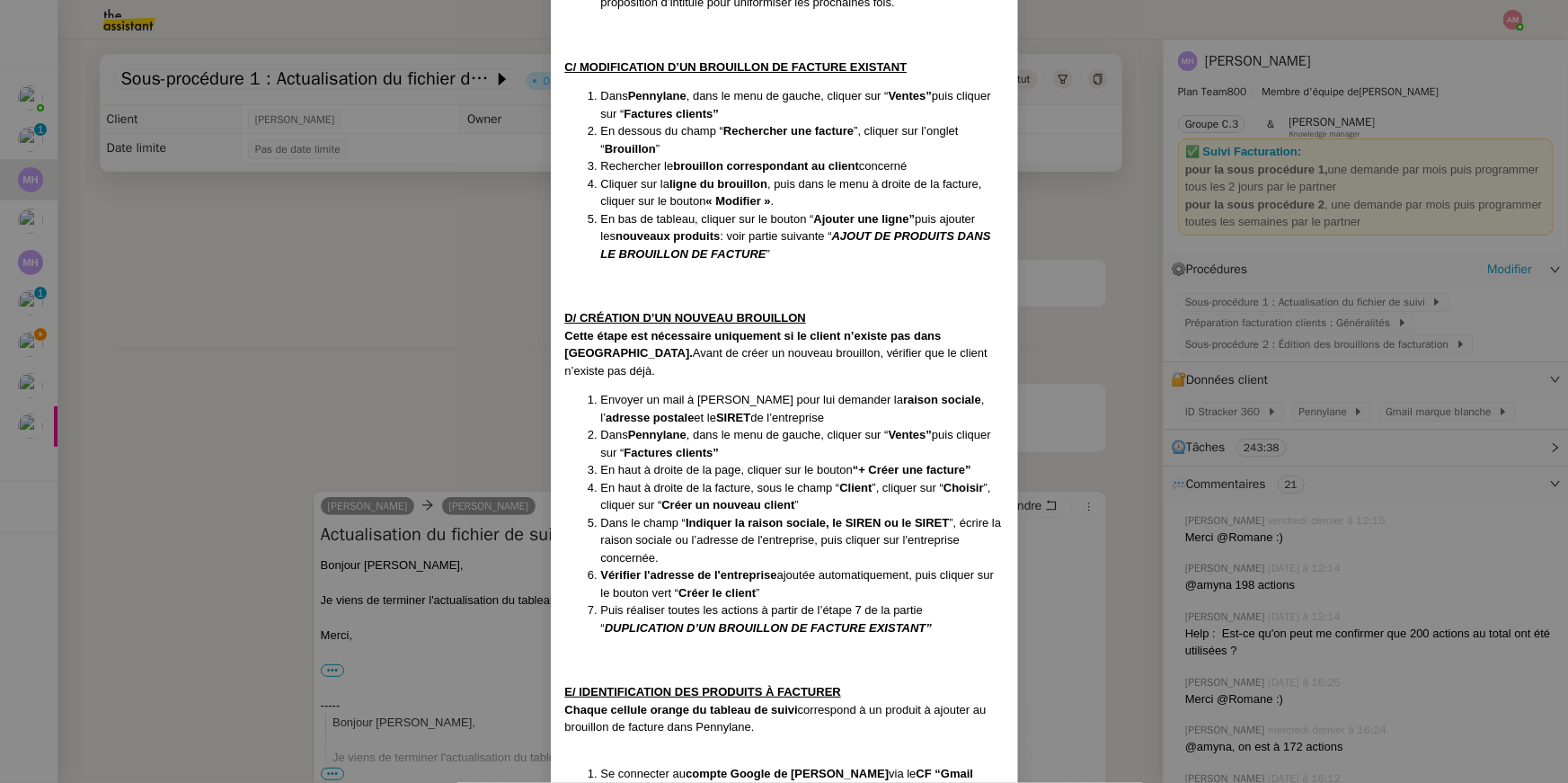 scroll, scrollTop: 1287, scrollLeft: 0, axis: vertical 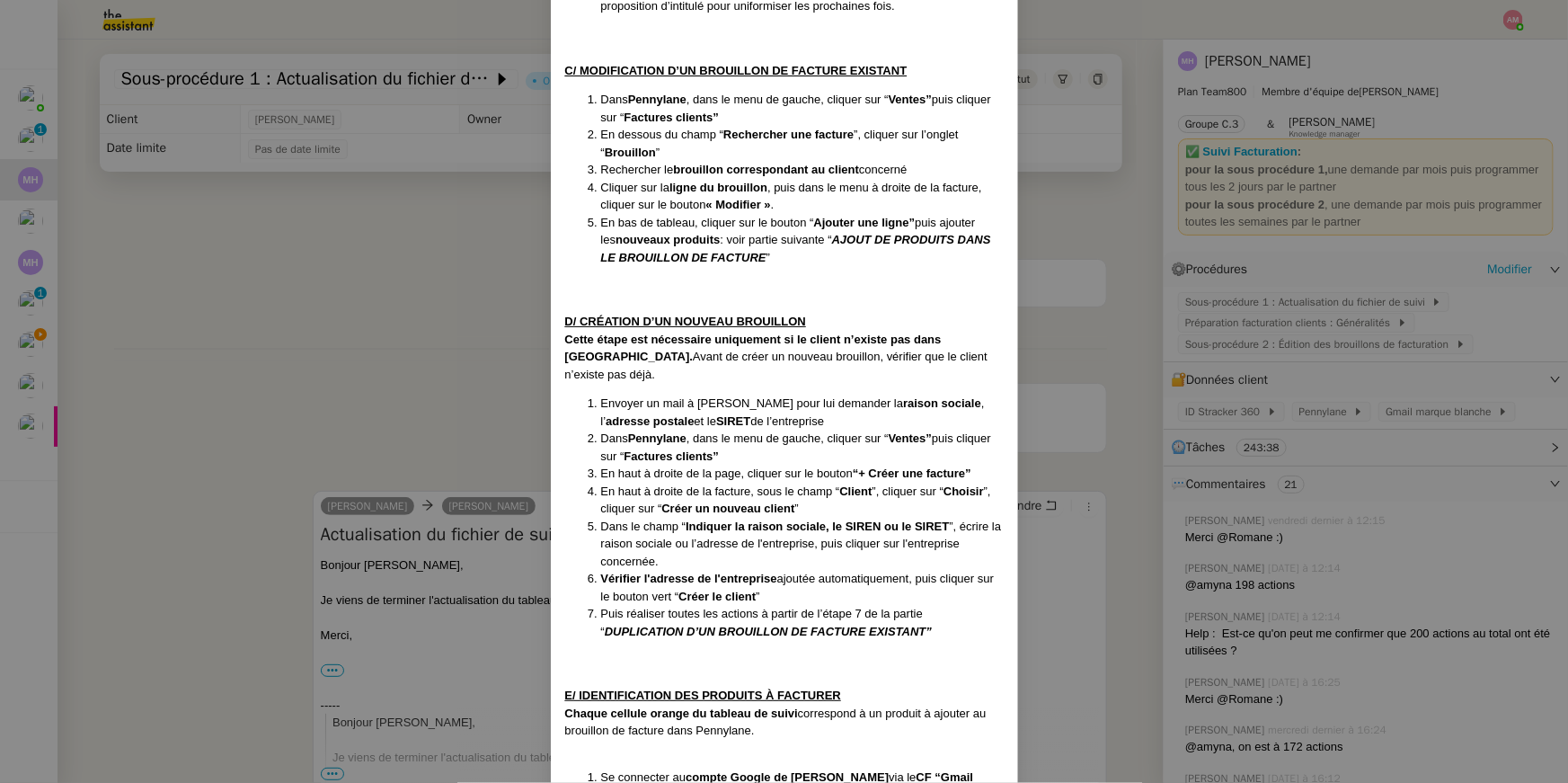 click on "Créée le :  17/06/2025 MAJ le :  15/07/2025 Contexte :  Cette sous-procédure constitue la  deuxième étape  de la  procédure - PREPARATION FACTURATION CLIENT . Elle consiste à établir des brouillons de facturation dans Pennylane, en s’appuyant sur ce tableau de suivi et Stracker 360. Déclenchement :  Automatique Récurrence :   Hebdomadaire –  chaque   vendredi PROCÉDURE A/ ÉDITION D'UN BROUILLON DE FACTURE DANS PENNYLANE 3 cas sont possibles  pour la création d’un brouillon de facture dans Pennylane : la  duplication  d’un brouillon de facture existant :  méthode à privilégier  pour uniformiser les factures la  modification  d’un brouillon déjà existant : pour ajouter de nouveaux produits la  création d’un nouveau  brouillon  B/ DUPLICATION D’UN BROUILLON DE FACTURE EXISTANT Se connecter à  Pennylane  via le  CF  (après avoir renseigné l'ID et le MDP, sélectionner autre méthode de connexion et choisir par mail via le compte Gmail de Charly) Ventes”  puis cliquer sur “" at bounding box center (784, 391) 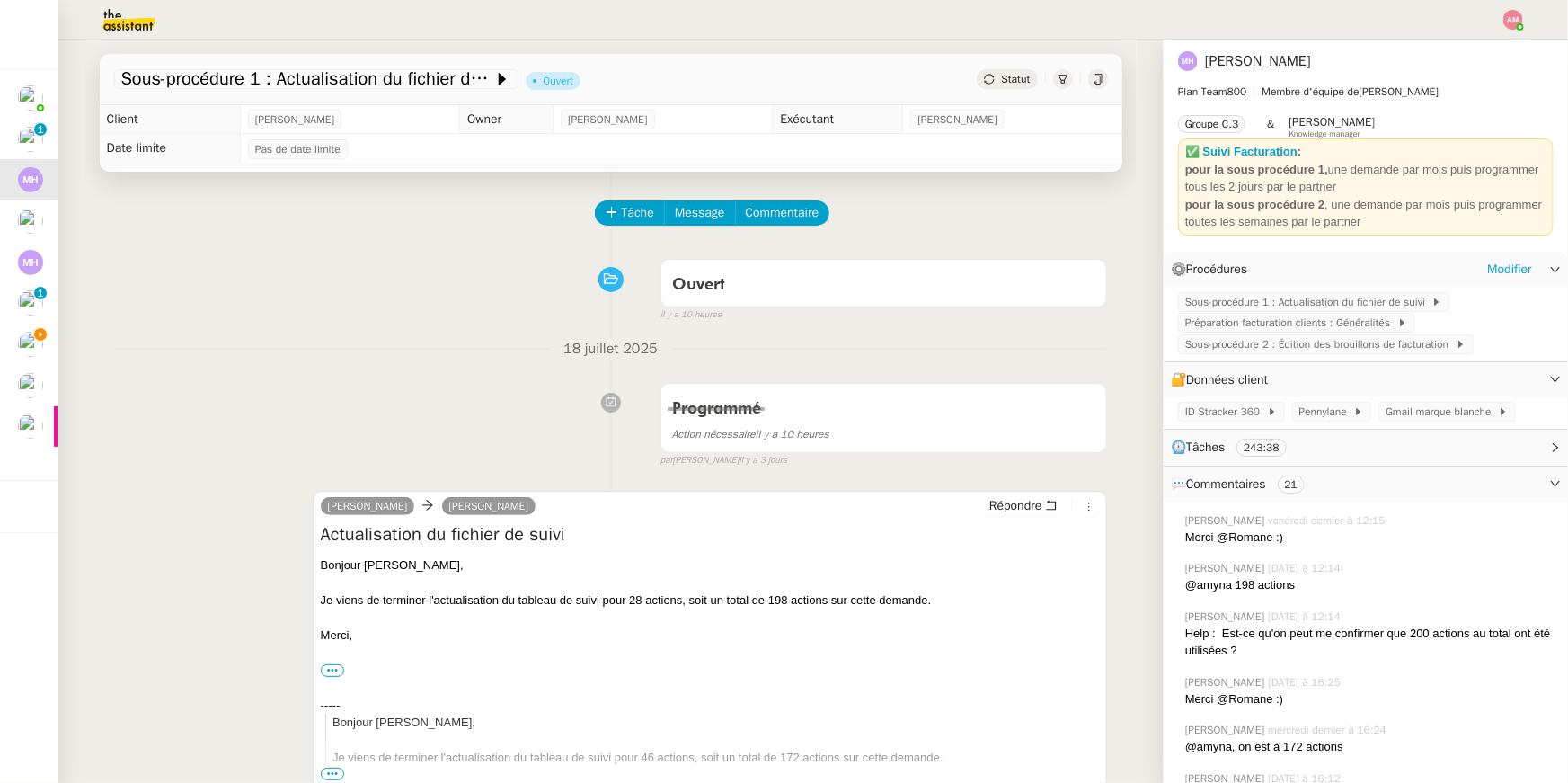 drag, startPoint x: 1380, startPoint y: 58, endPoint x: 1204, endPoint y: 54, distance: 176.04545 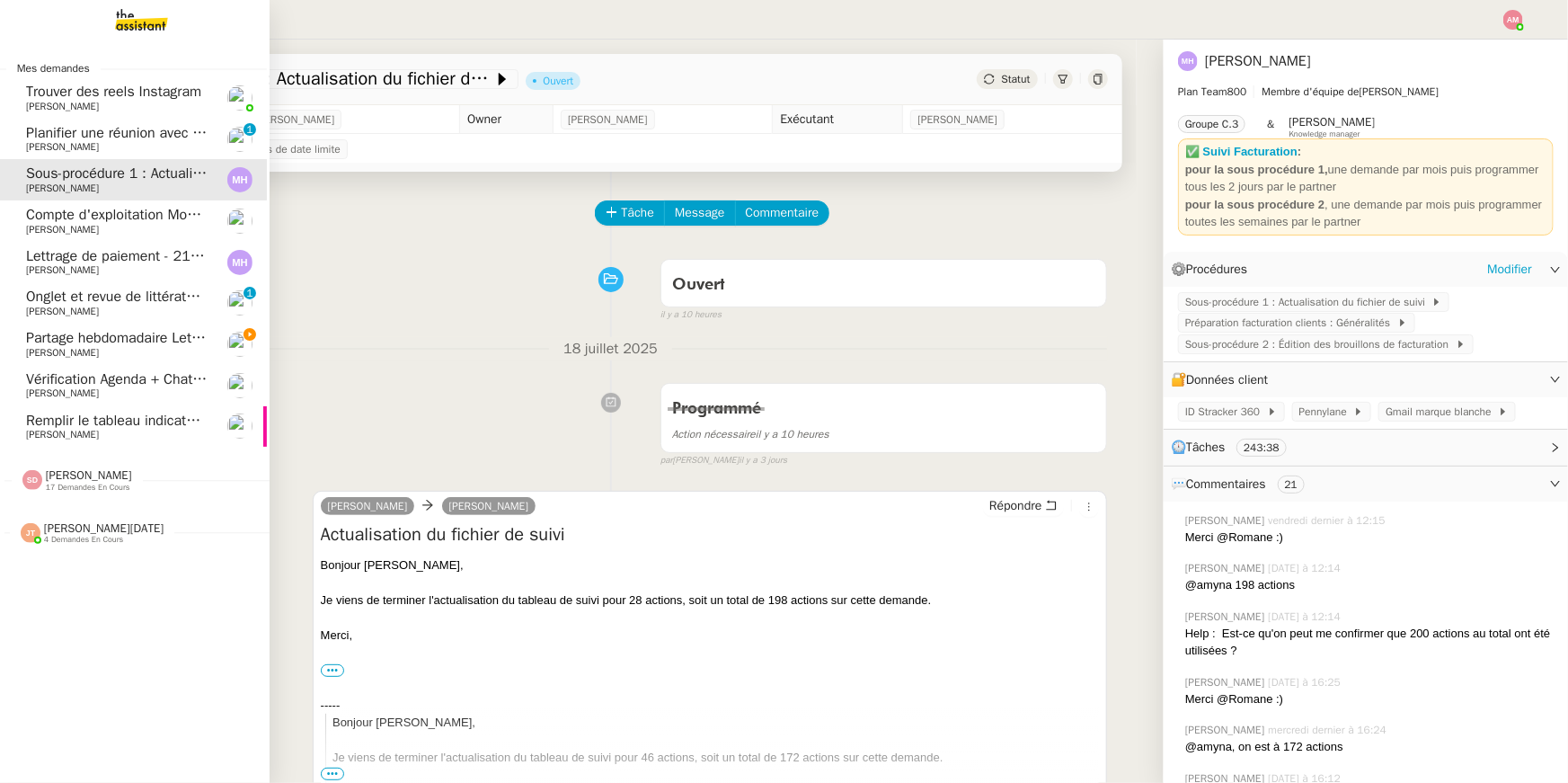 scroll, scrollTop: 0, scrollLeft: 7, axis: horizontal 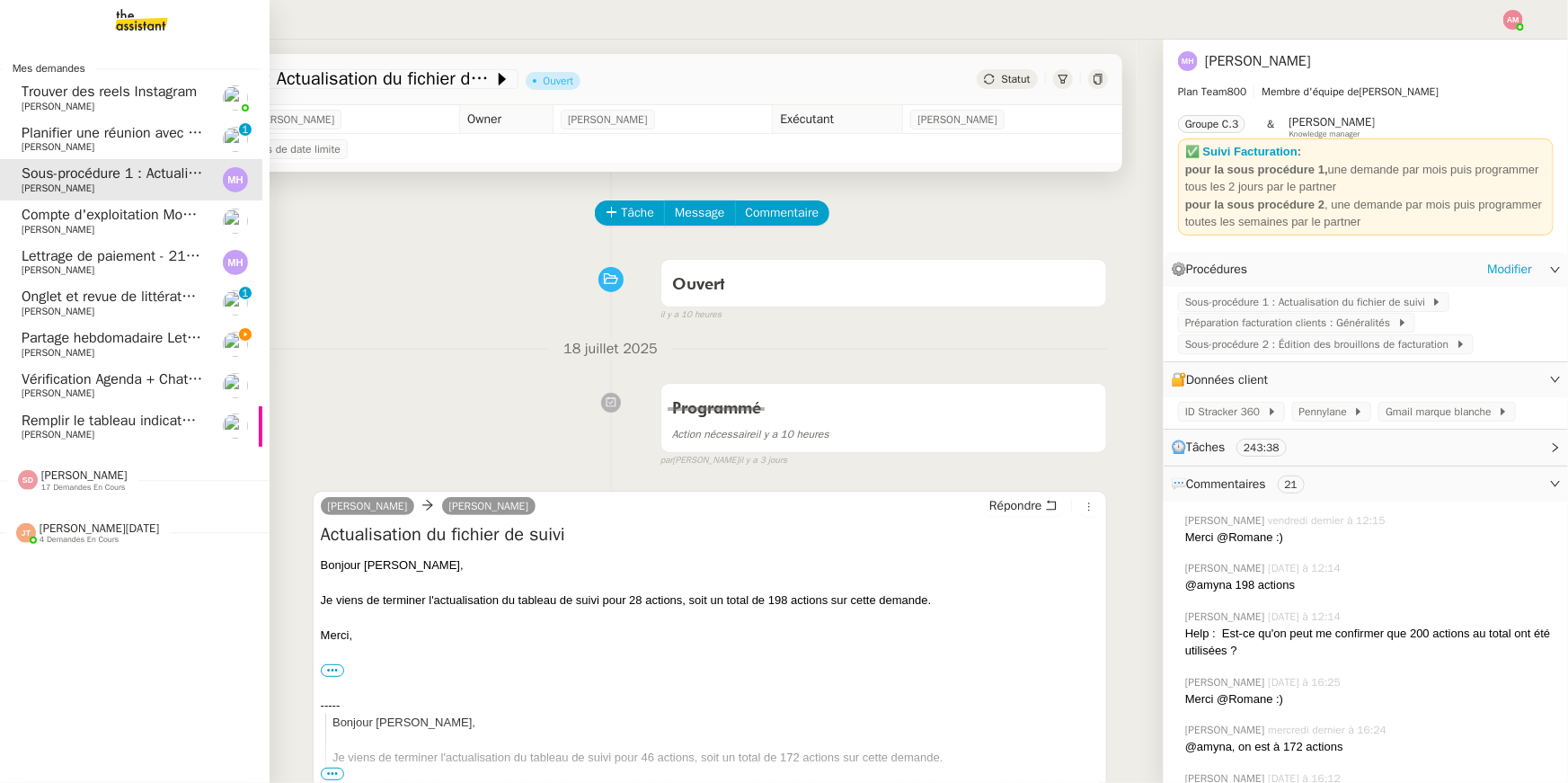 click on "Partage hebdomadaire Lettre MIND - 21 juillet 2025" 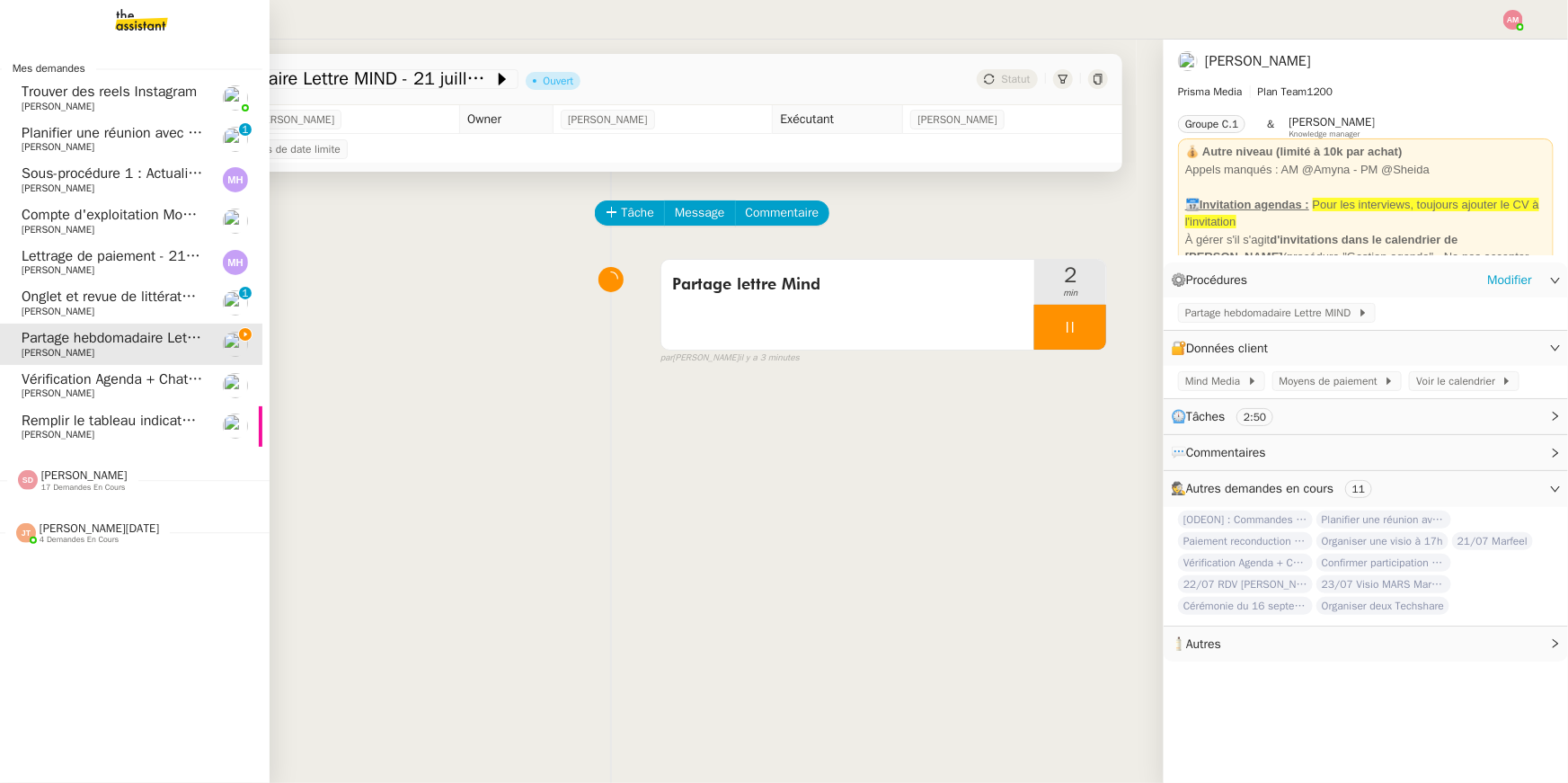 click on "[PERSON_NAME]" 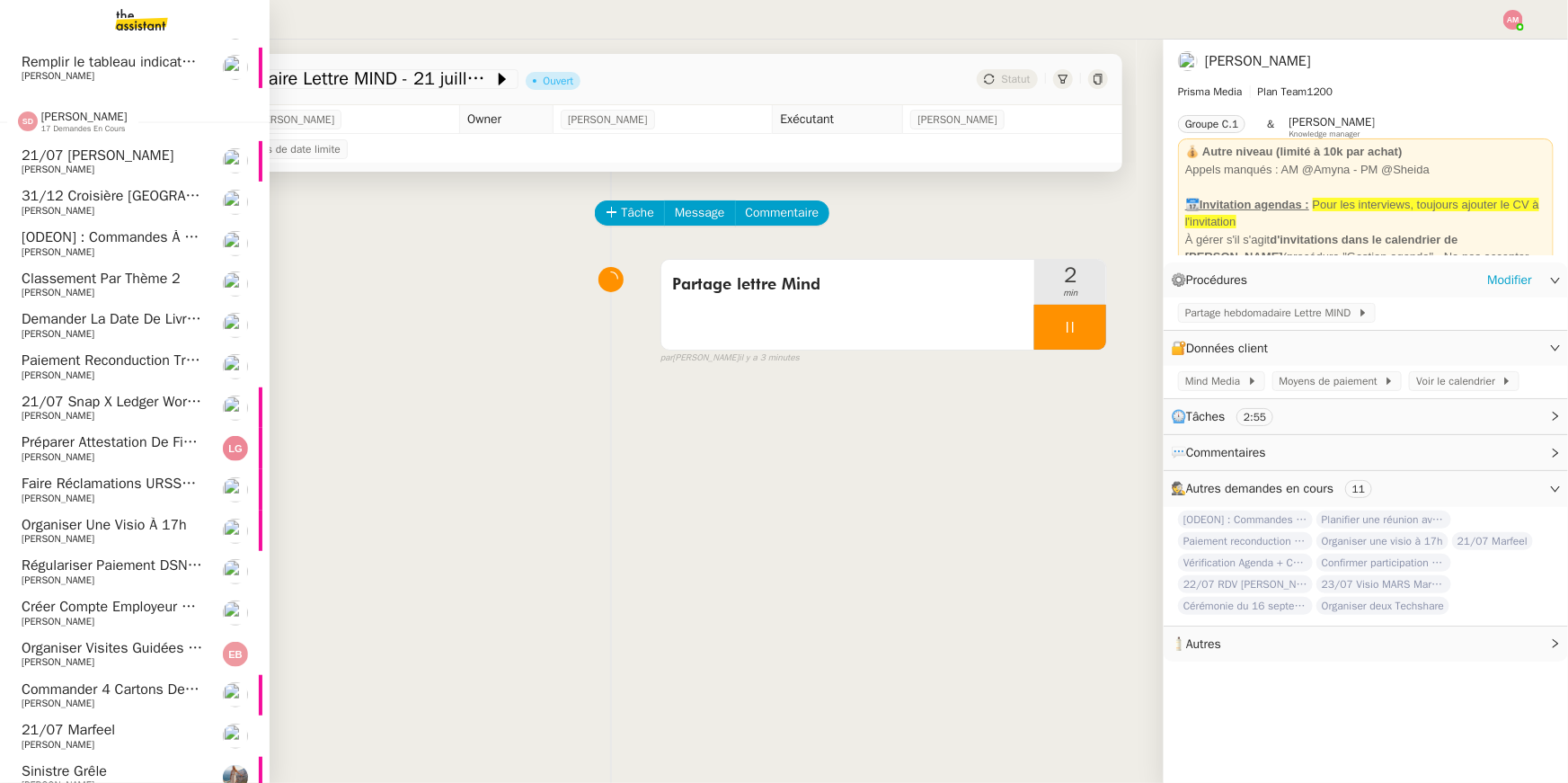 scroll, scrollTop: 0, scrollLeft: 7, axis: horizontal 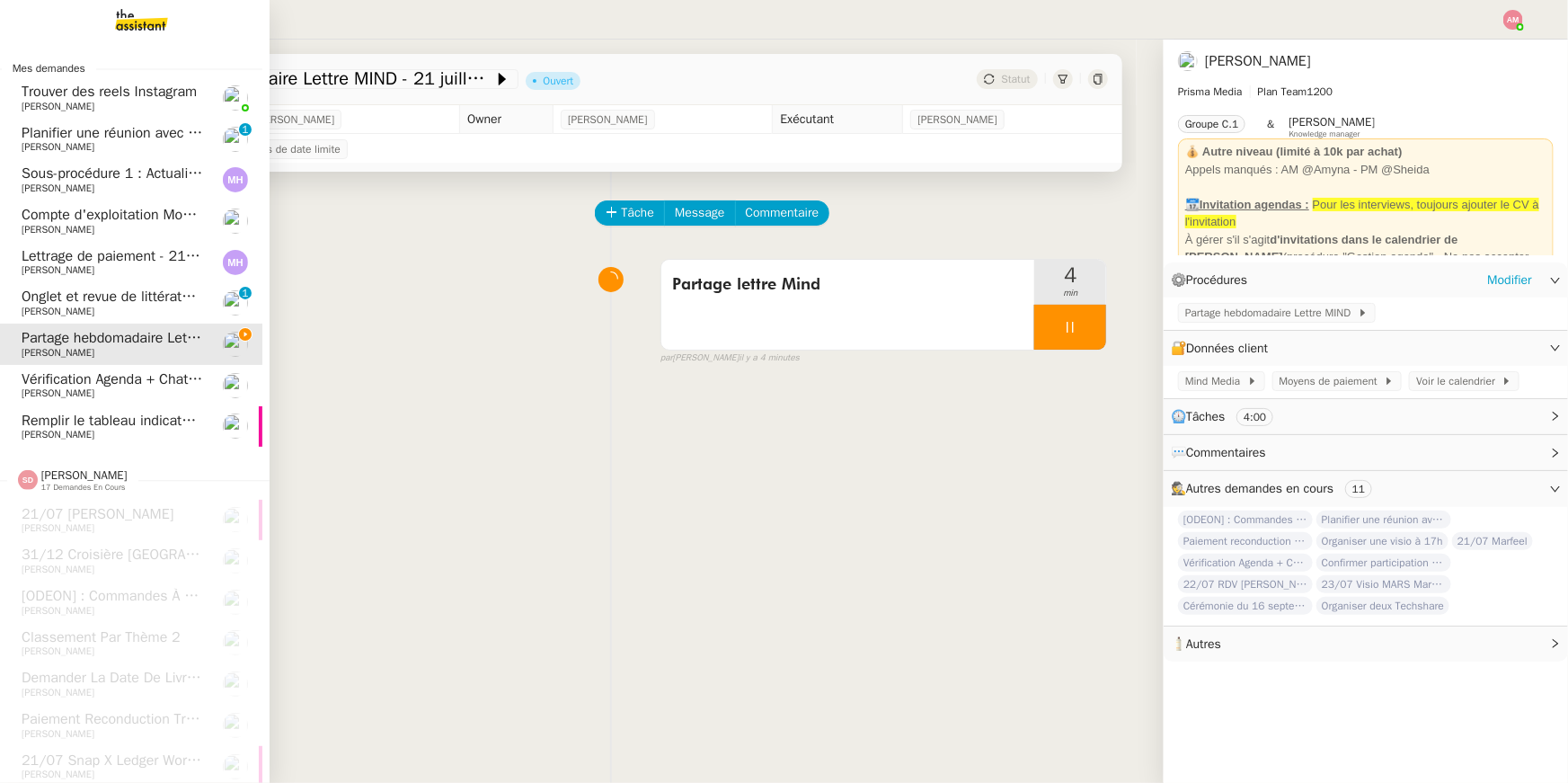 click on "Onglet et revue de littérature - 21 juillet 2025" 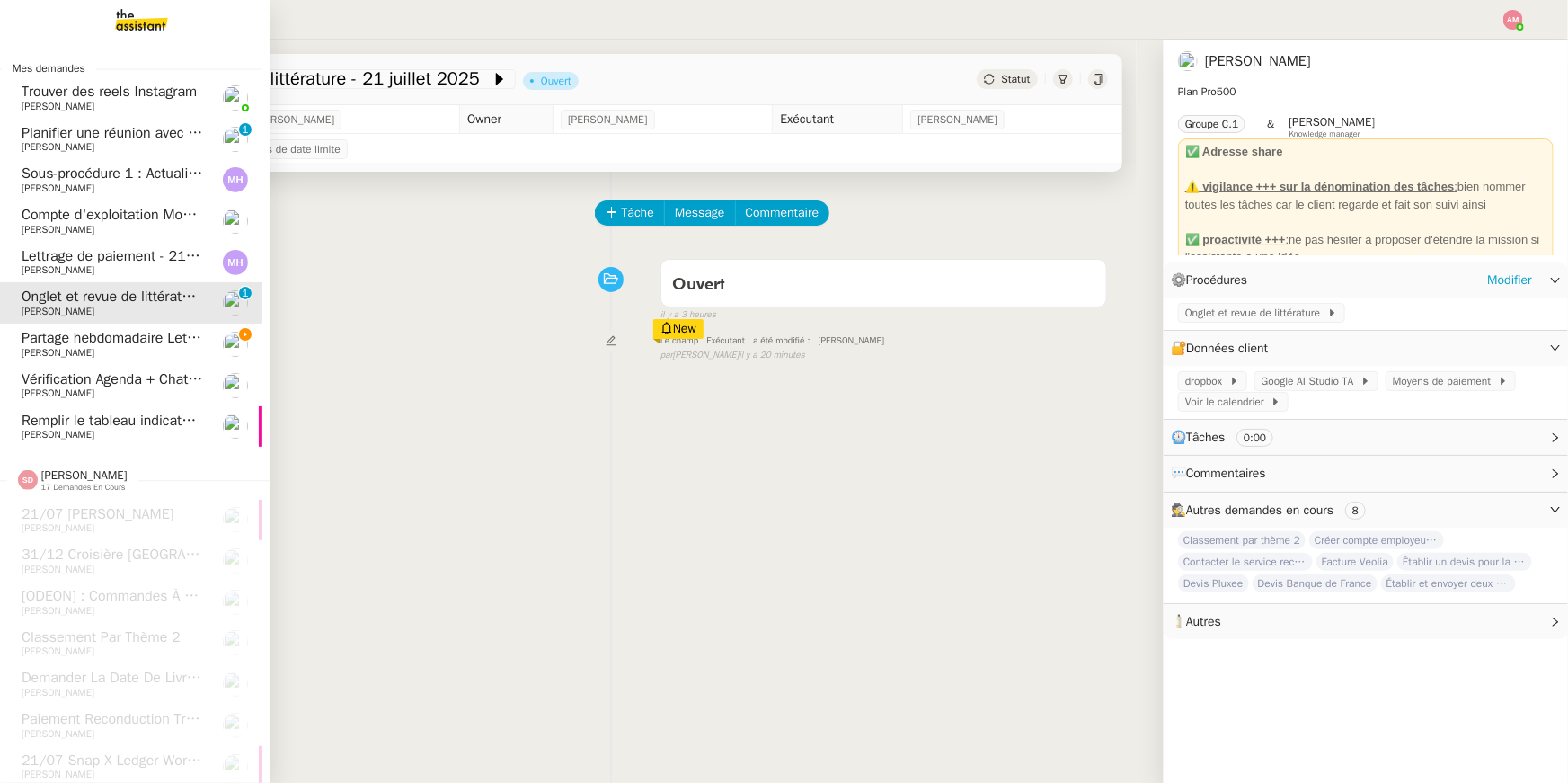 click on "Partage hebdomadaire Lettre MIND - 21 juillet 2025" 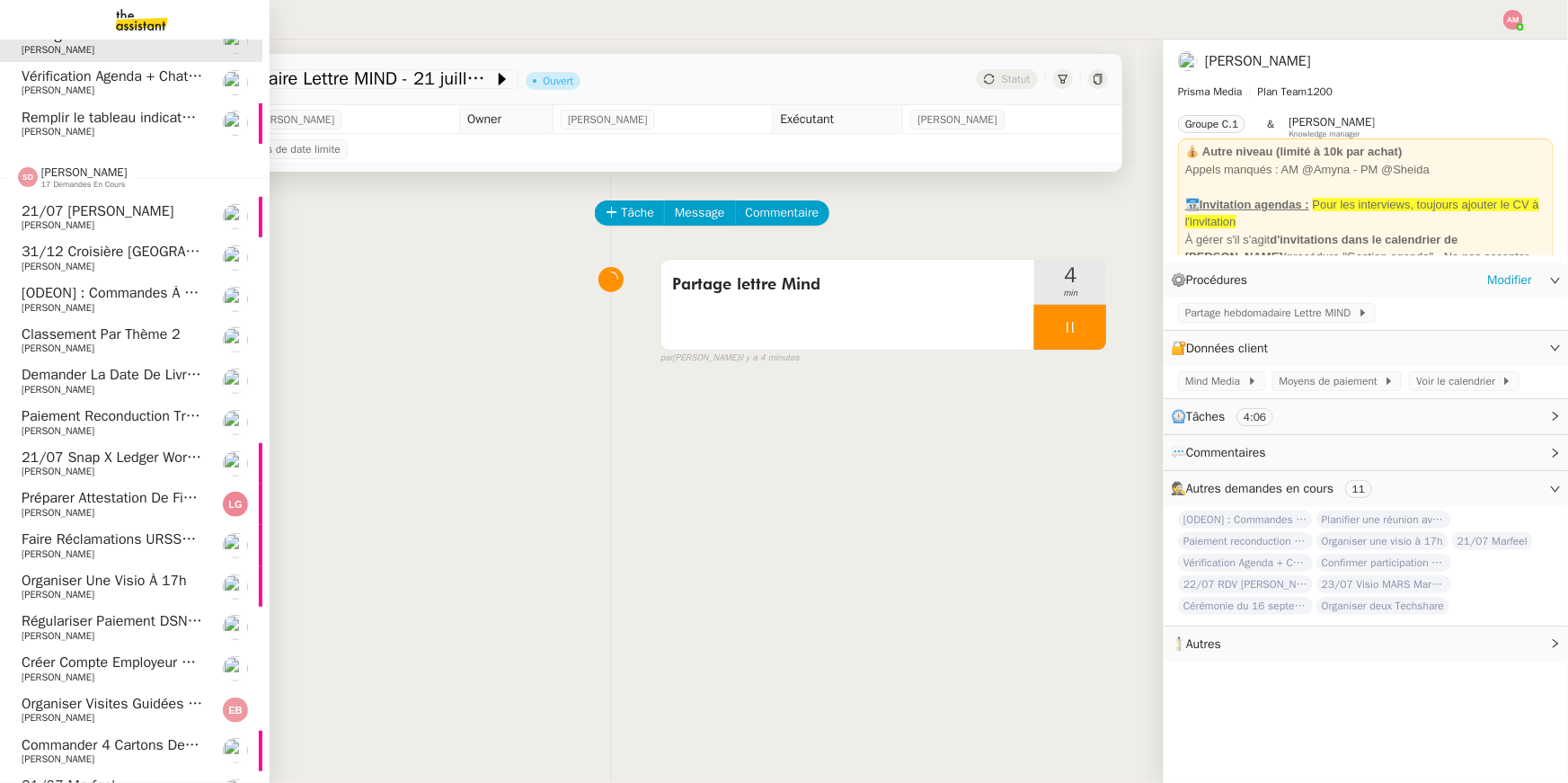 scroll, scrollTop: 467, scrollLeft: 7, axis: both 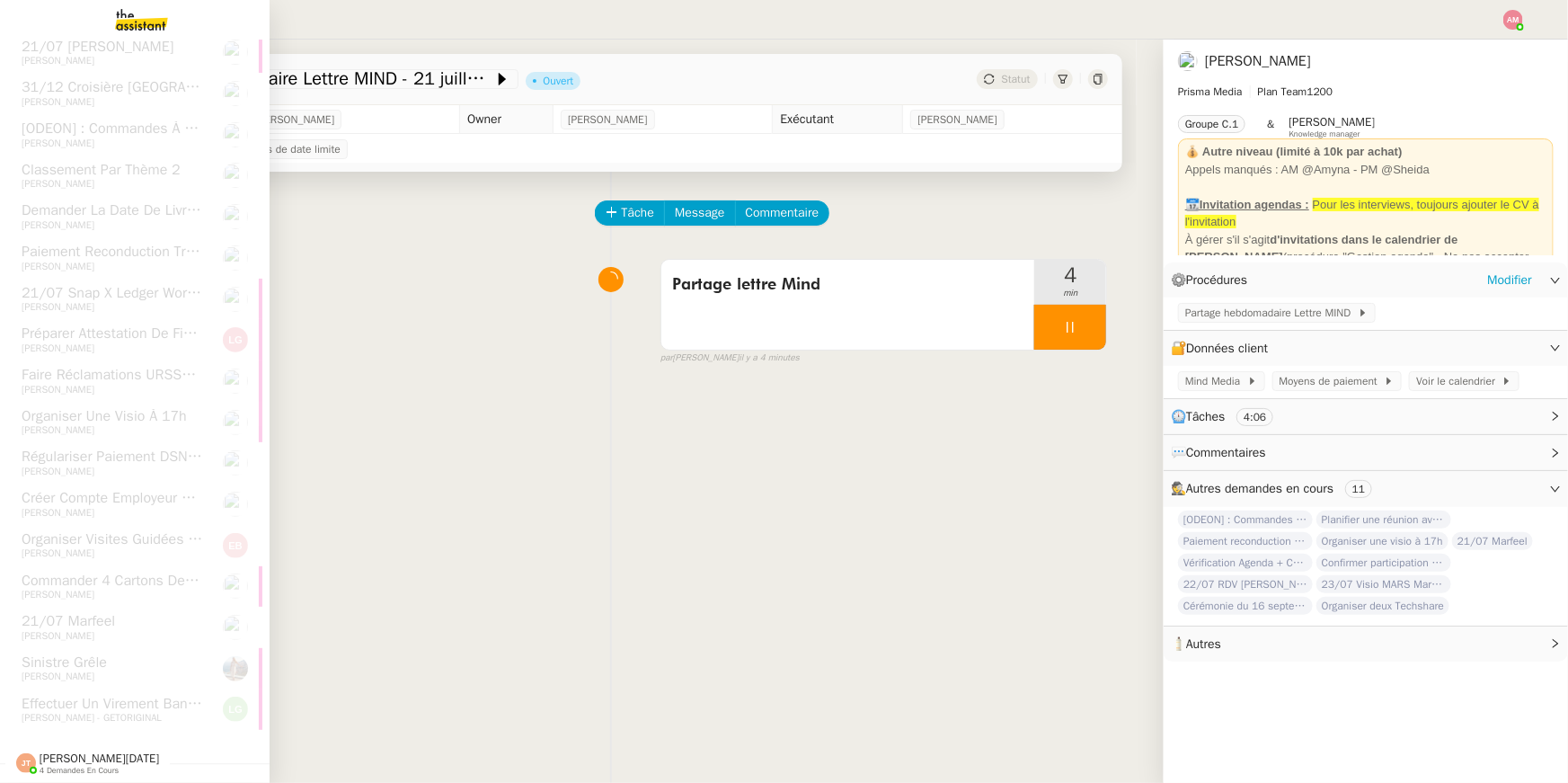 click on "4 demandes en cours" 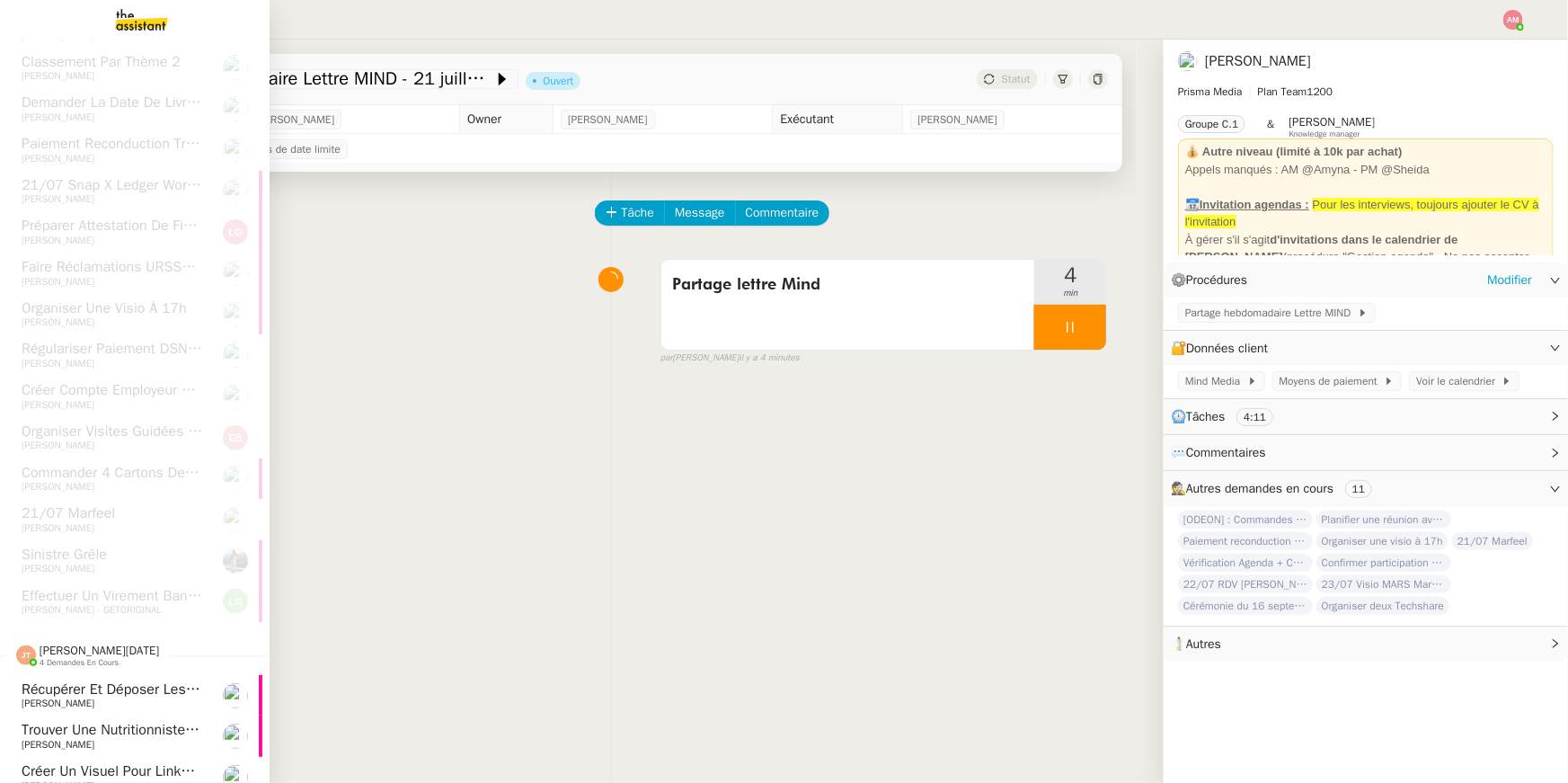 scroll, scrollTop: 631, scrollLeft: 7, axis: both 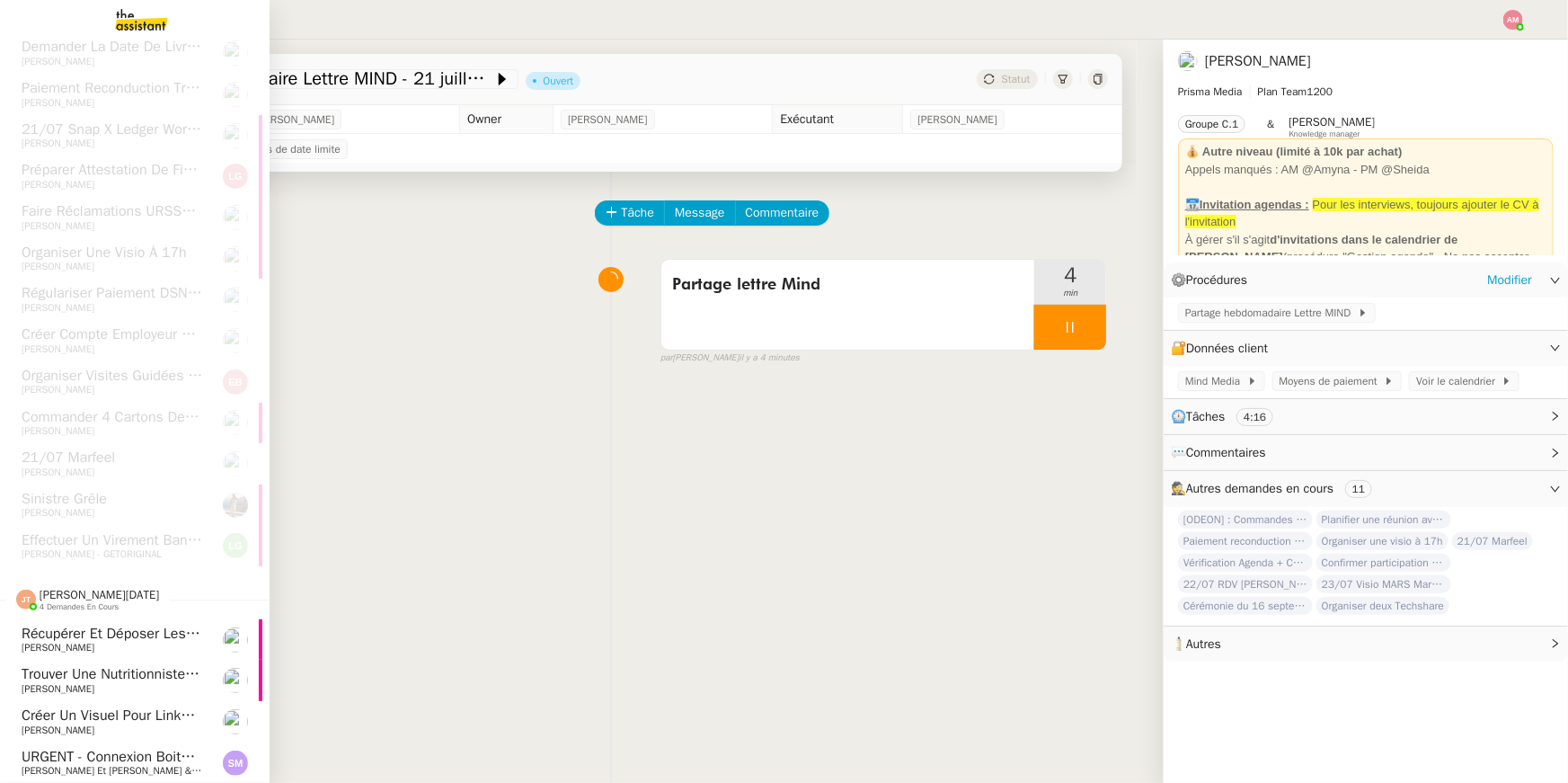 click on "[PERSON_NAME]" 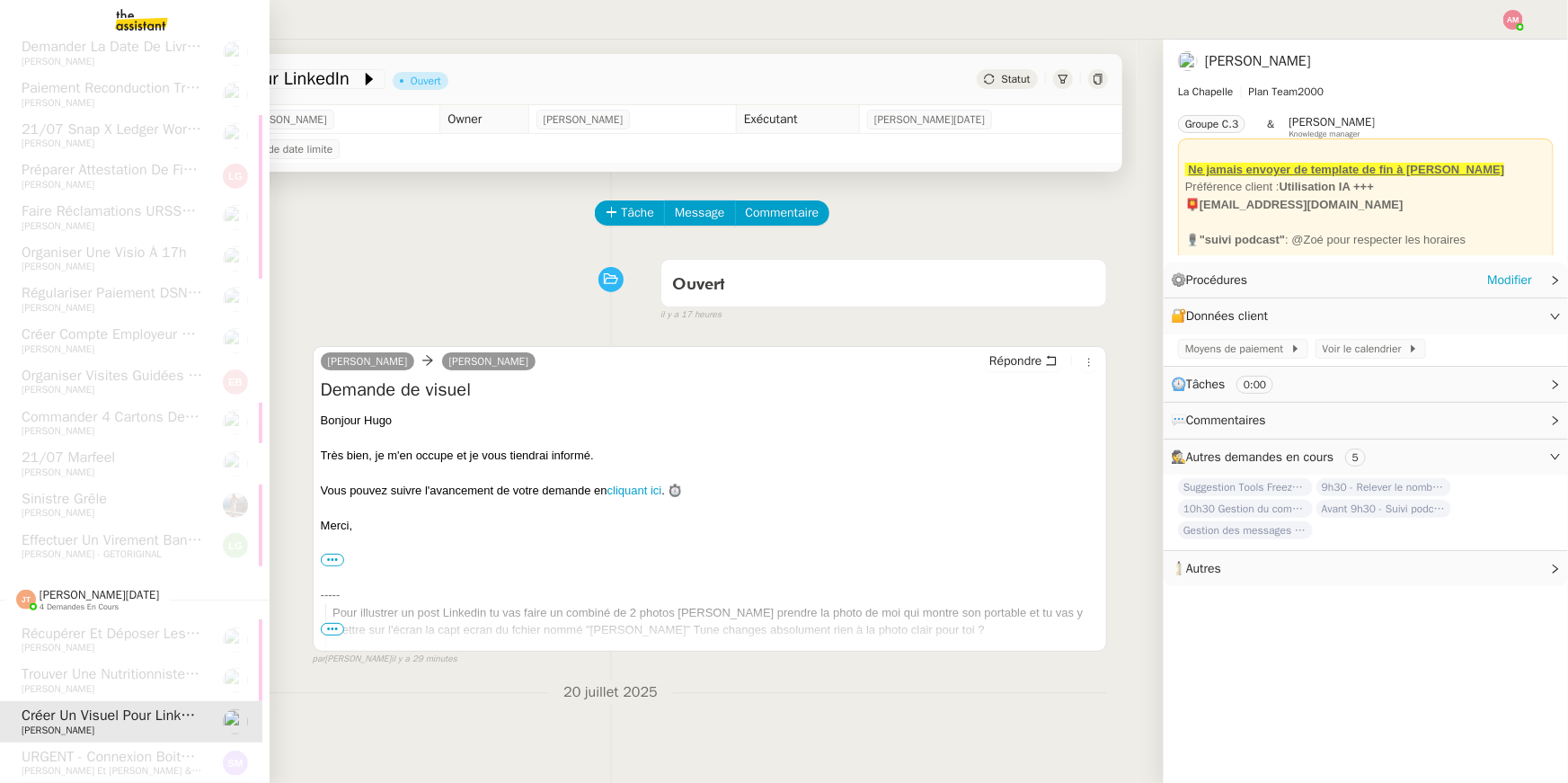 scroll, scrollTop: 631, scrollLeft: 6, axis: both 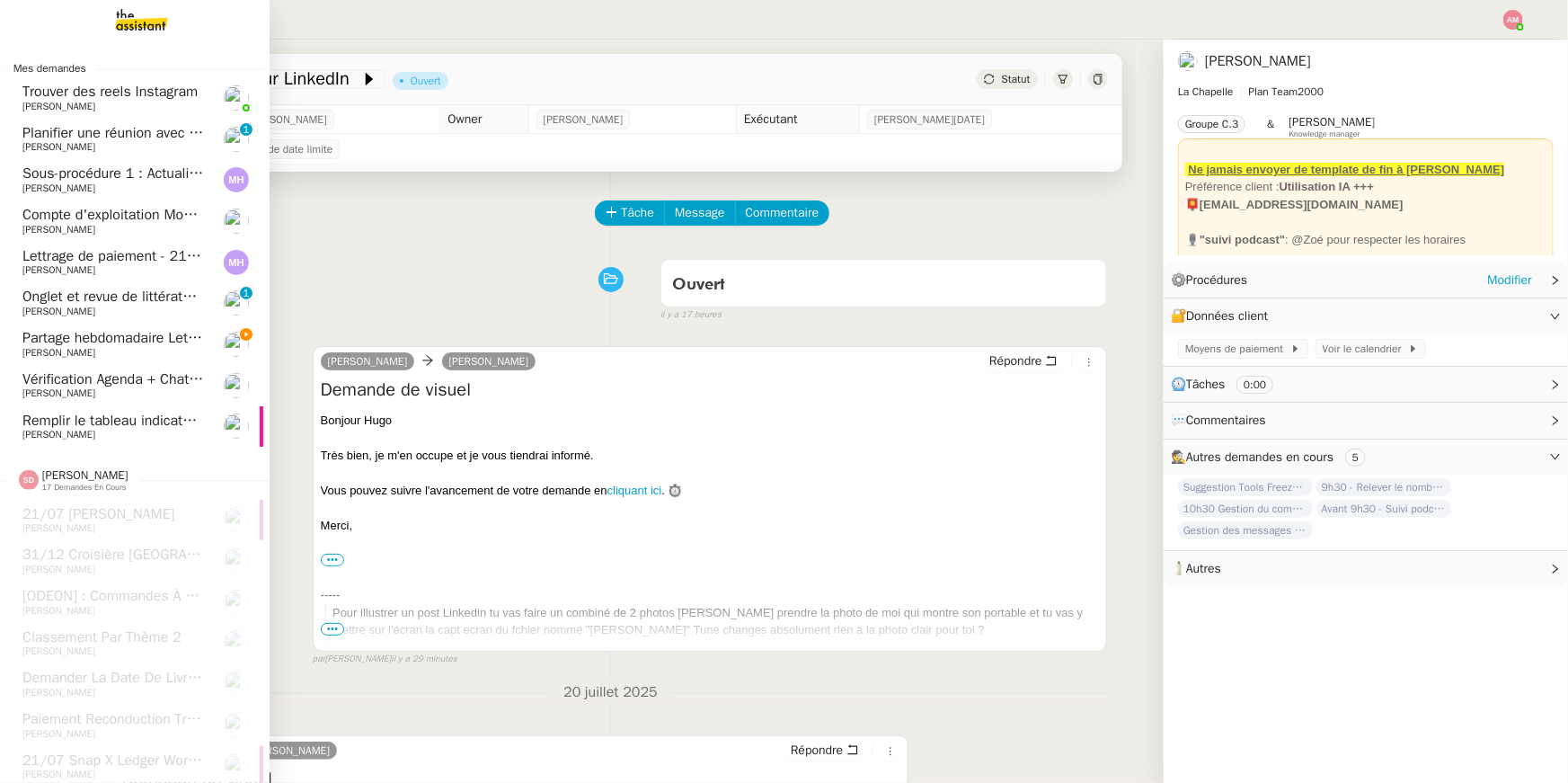 click on "Partage hebdomadaire Lettre MIND - 21 juillet 2025" 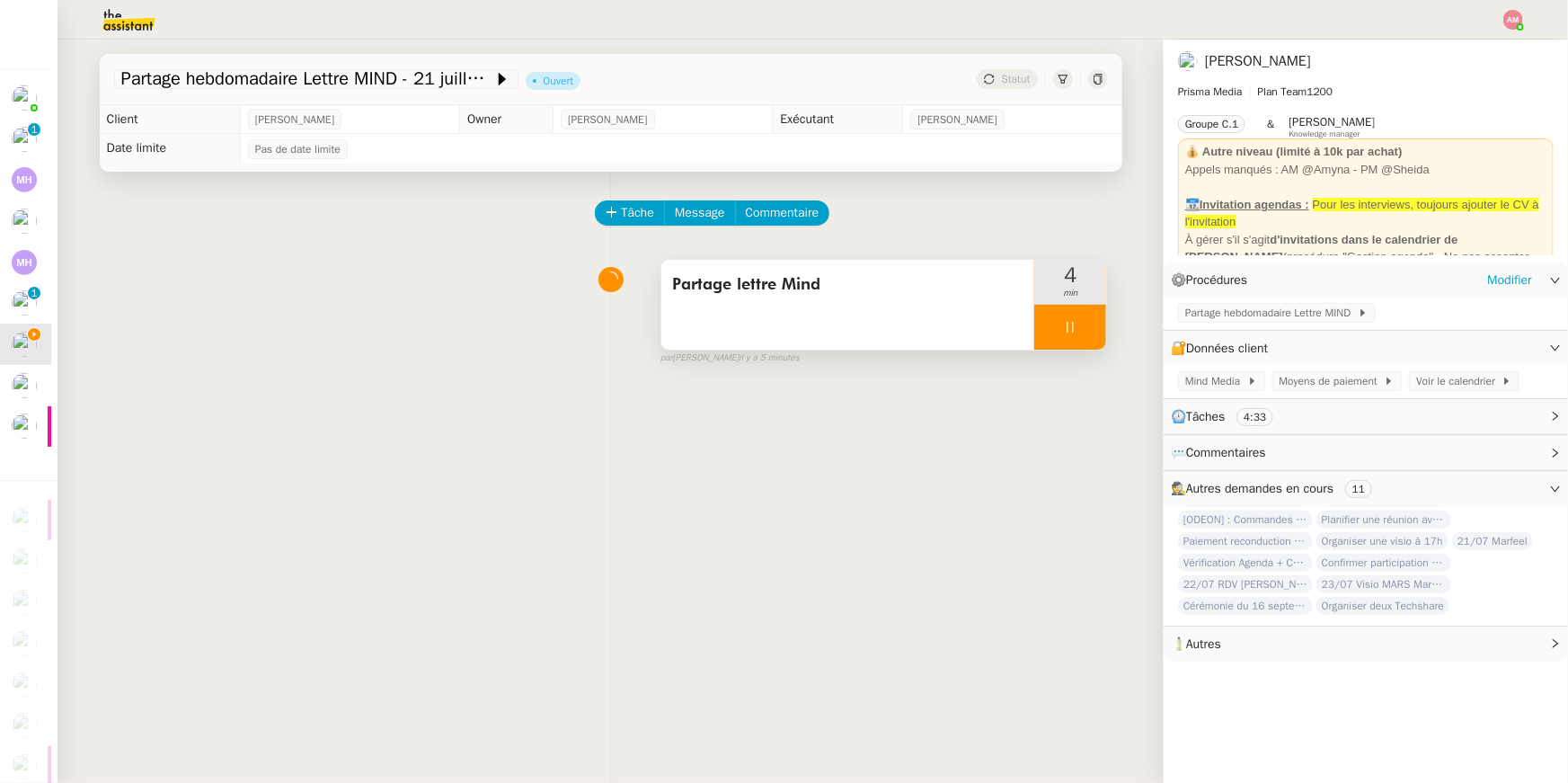 click on "Partage lettre Mind" at bounding box center (848, 305) 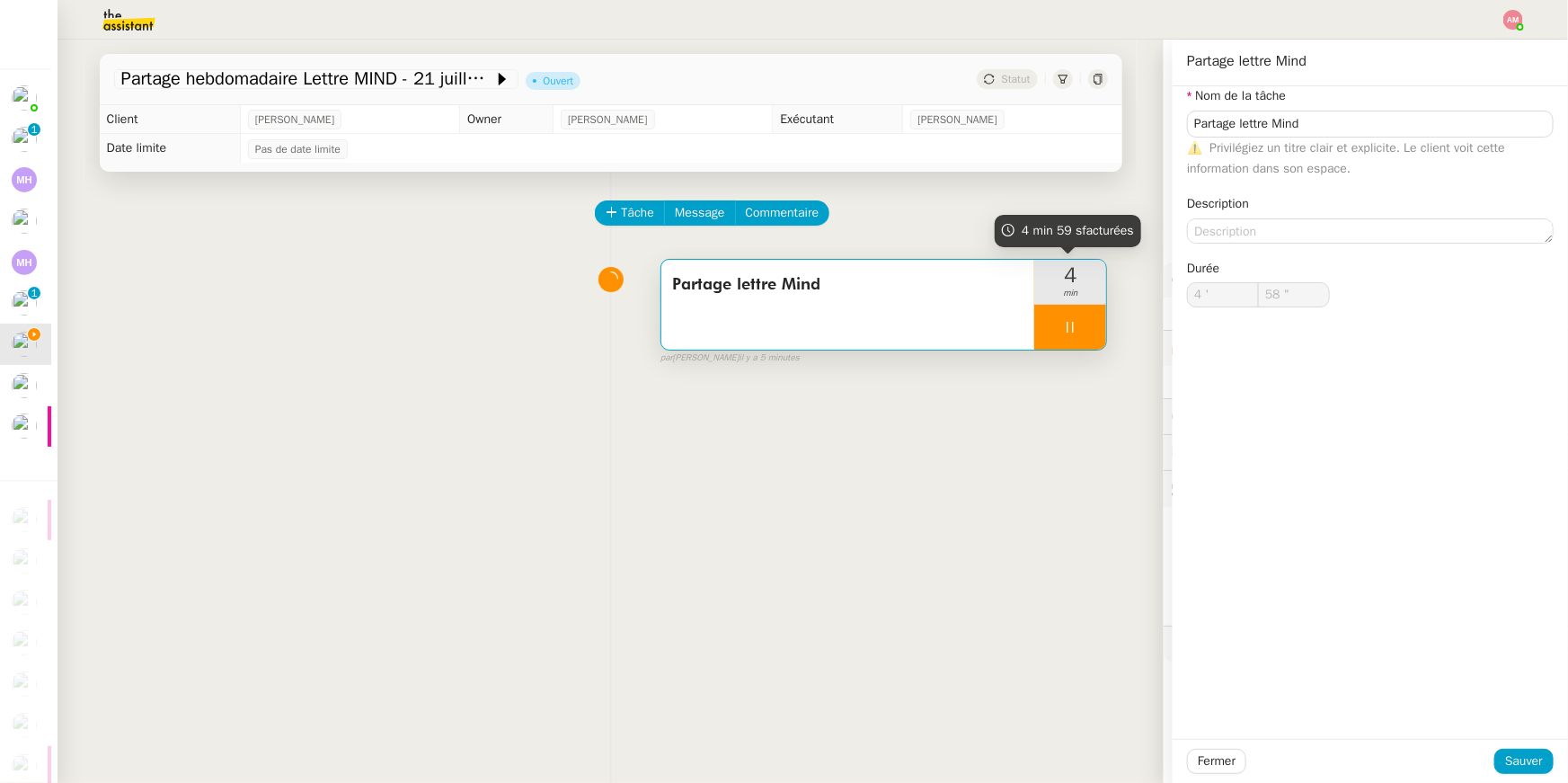 type on "59 "" 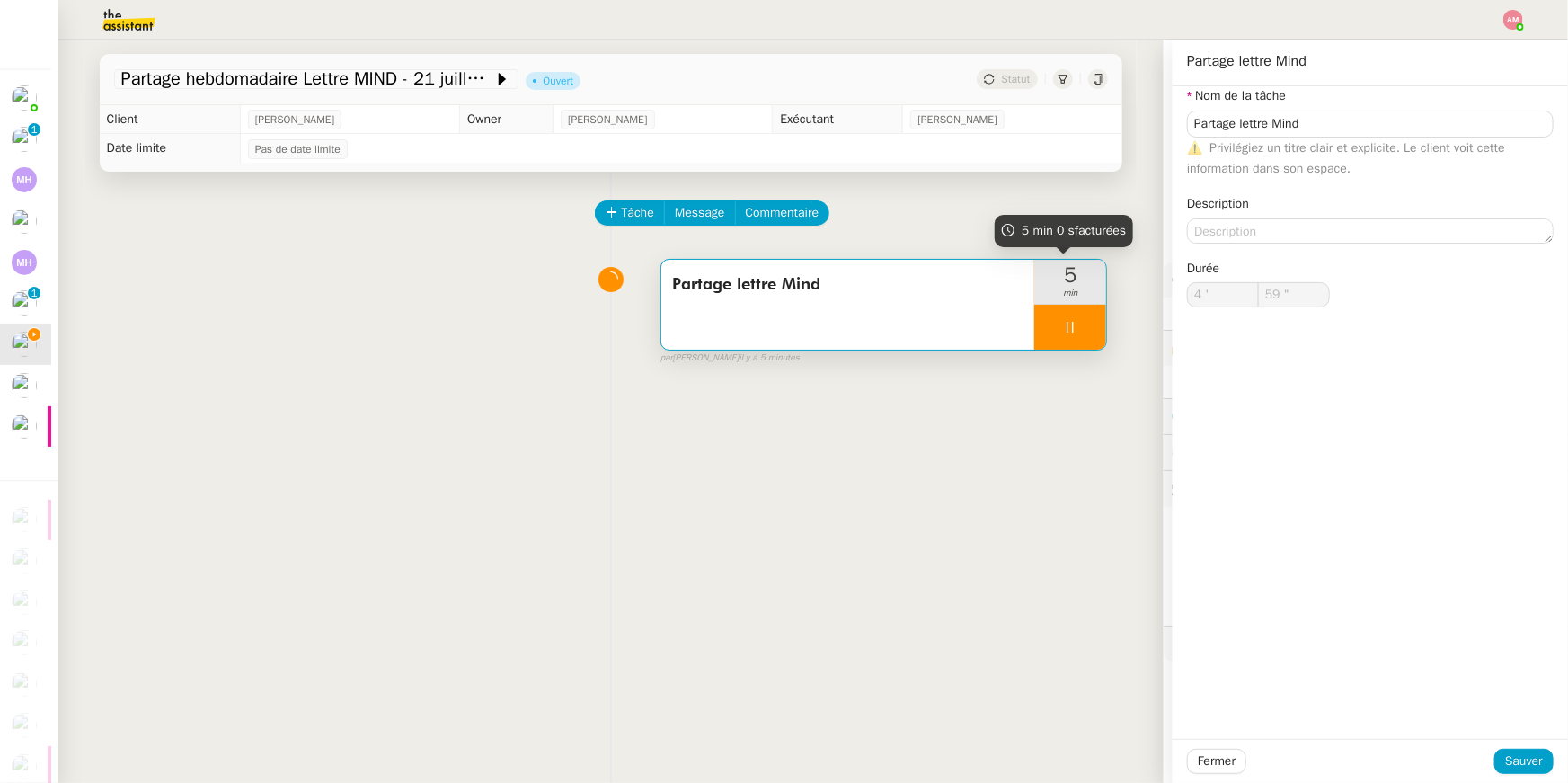 type on "5 '" 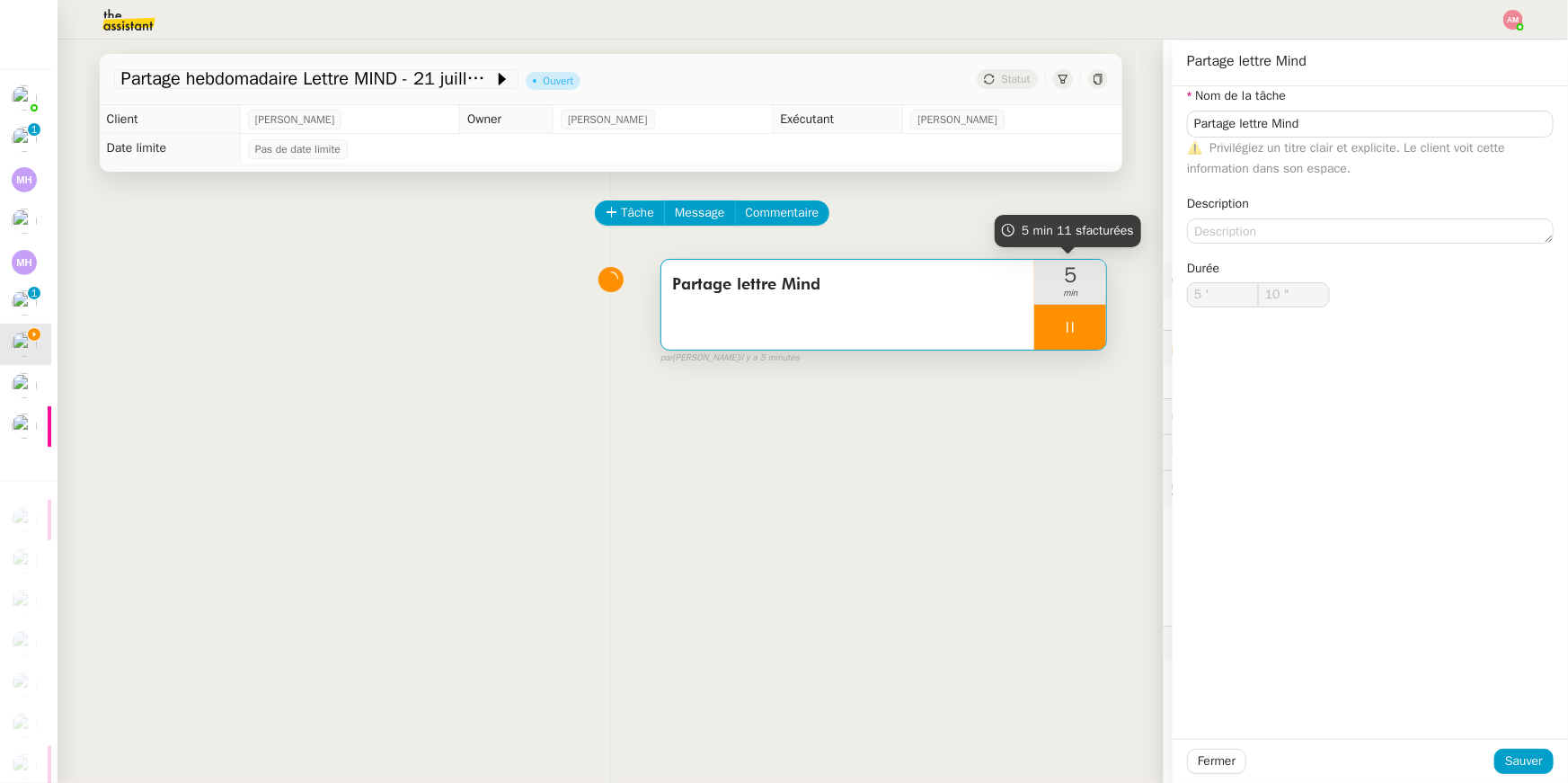 type on "11 "" 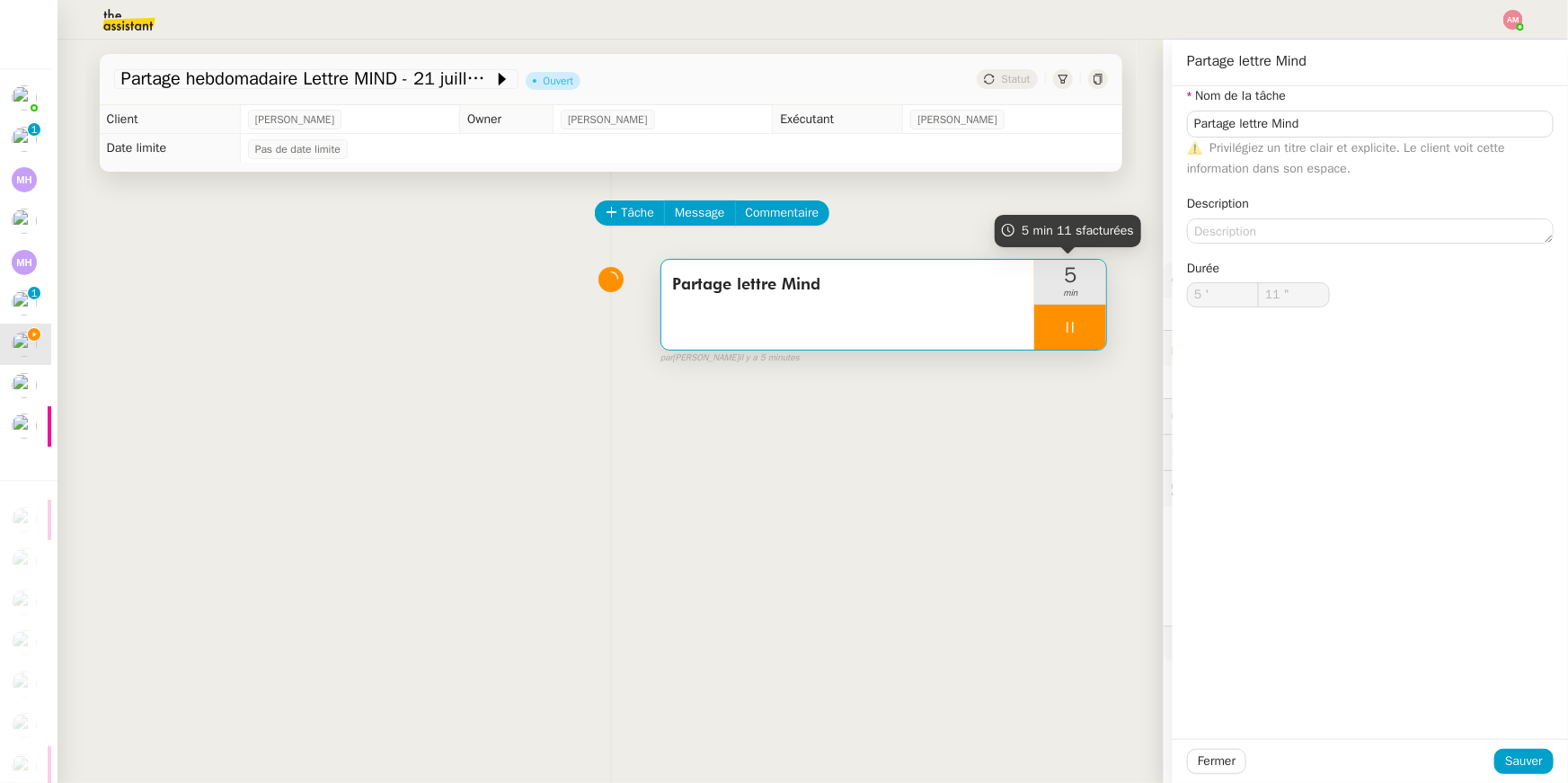 click on "min" at bounding box center [1070, 293] 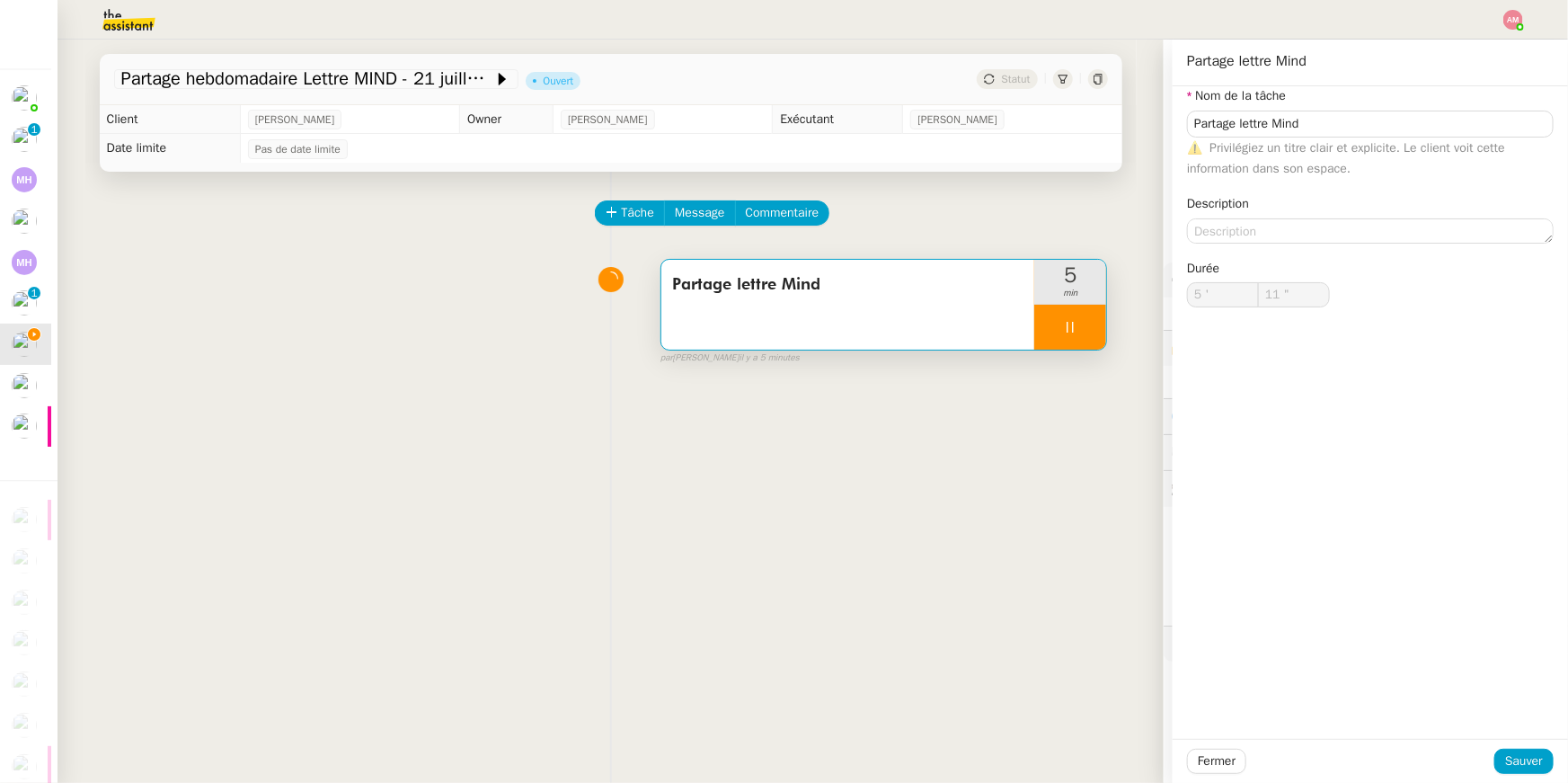 click at bounding box center (1070, 327) 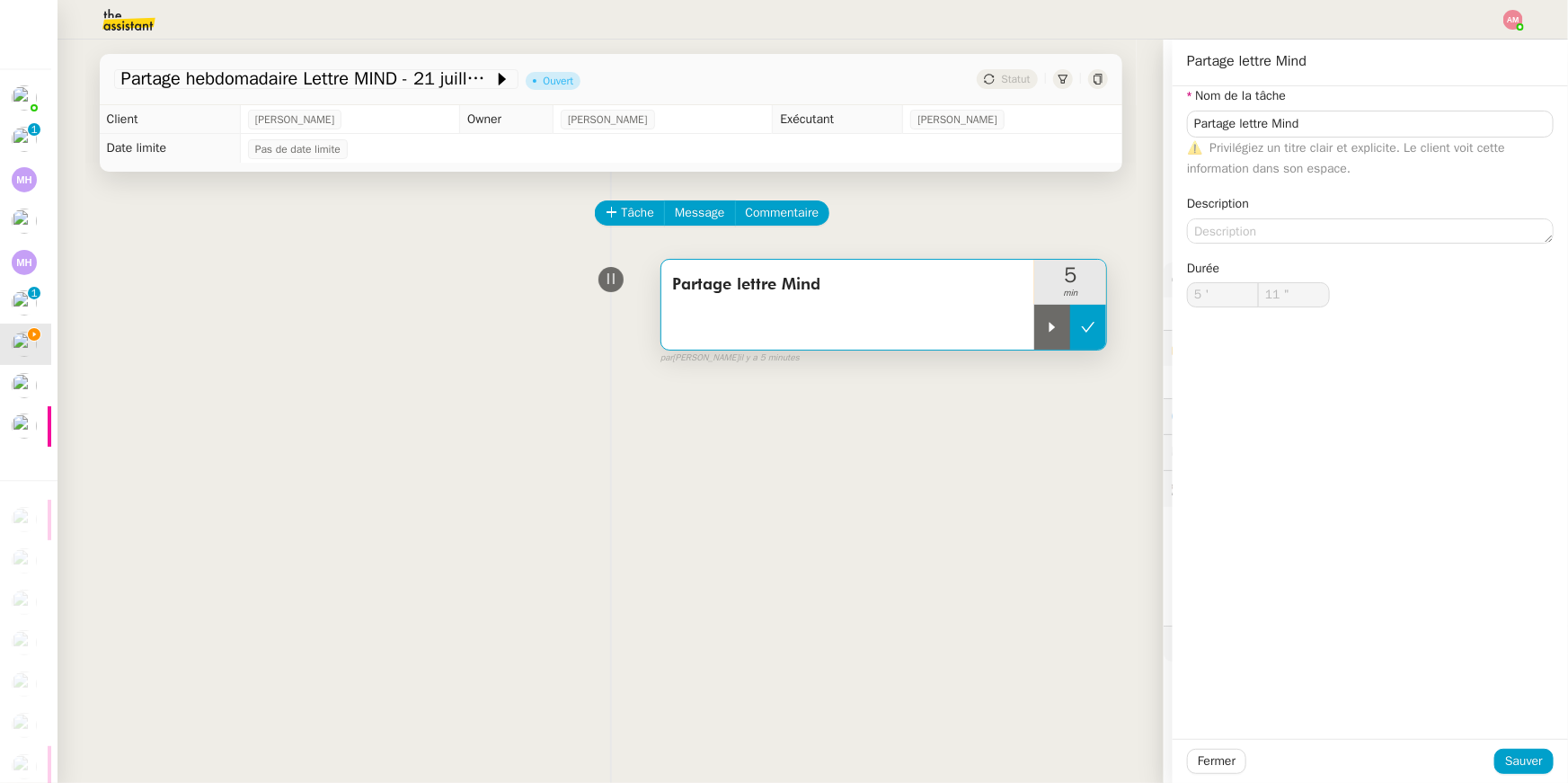type on "Partage lettre Mind" 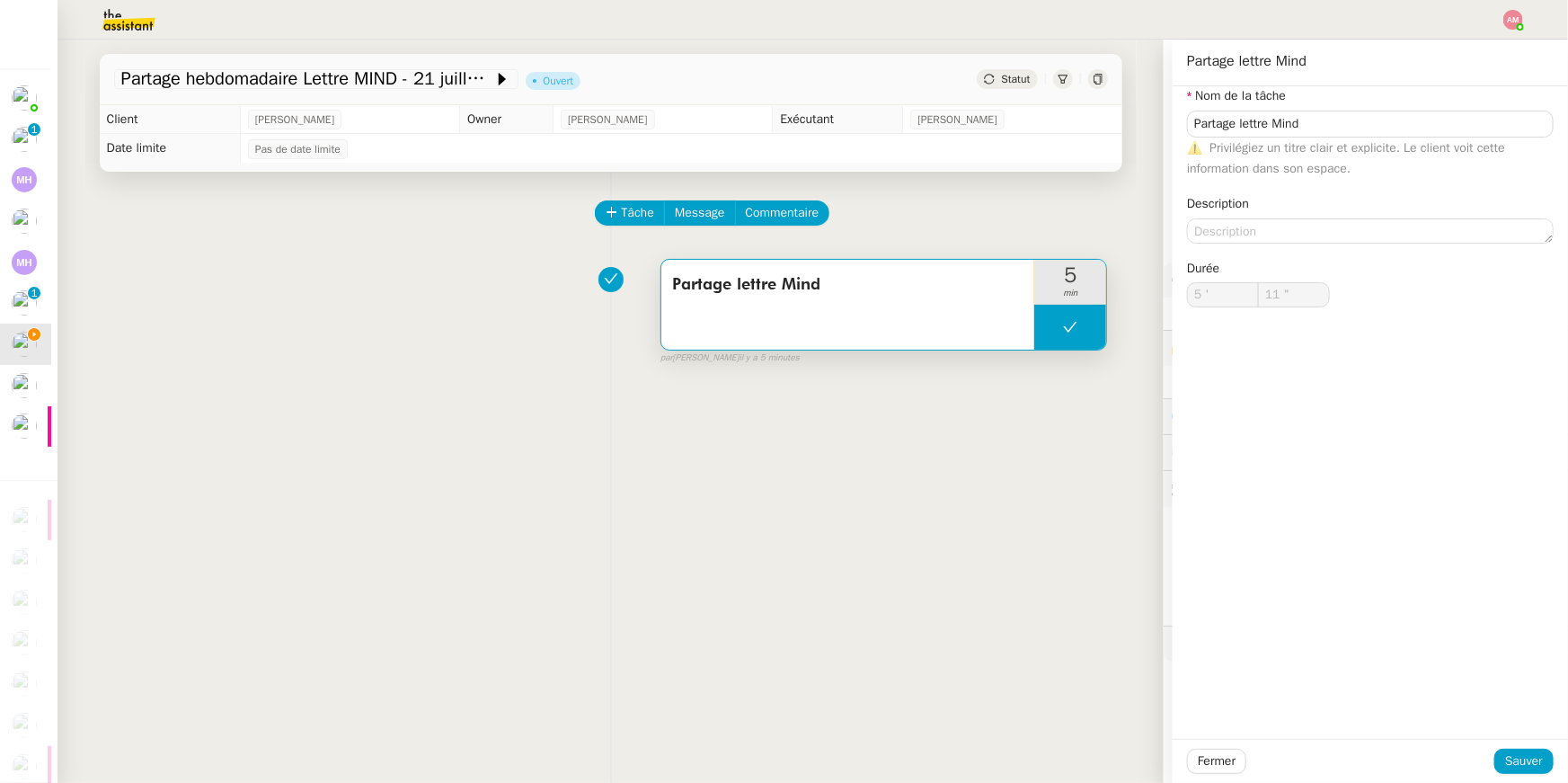 type on "Partage lettre Mind" 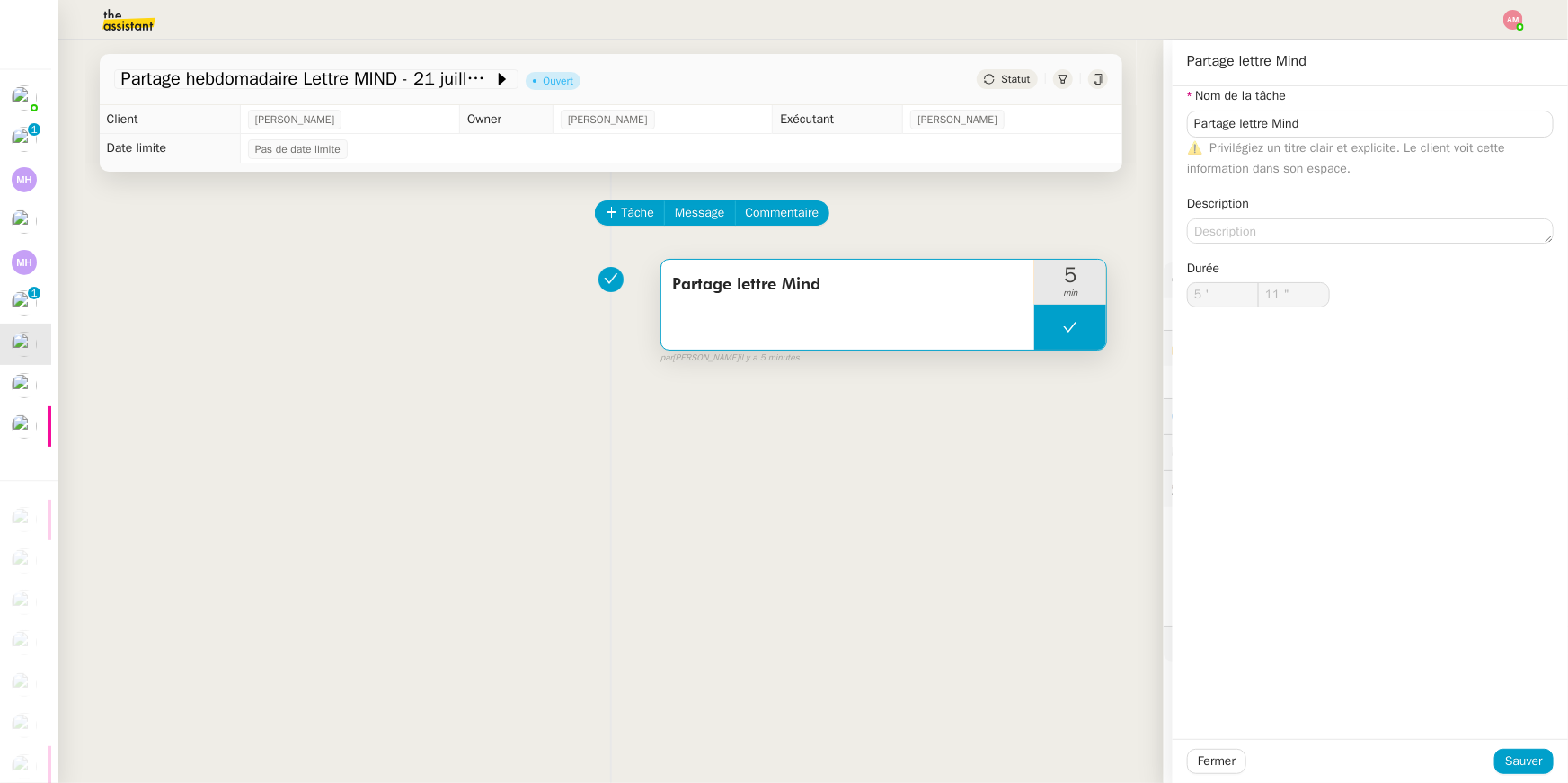 type on "Partage lettre Mind" 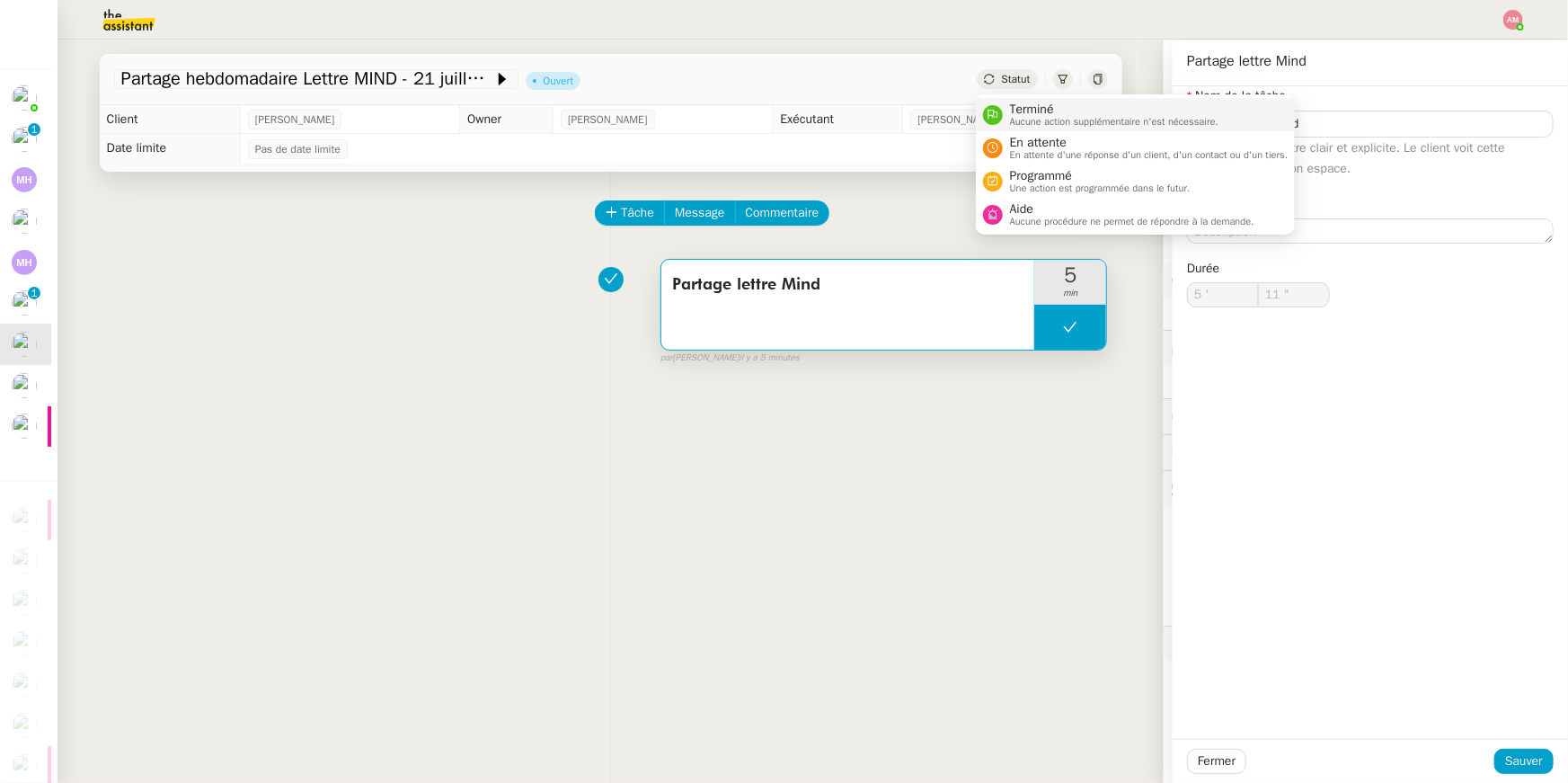 click on "Terminé" at bounding box center [1114, 110] 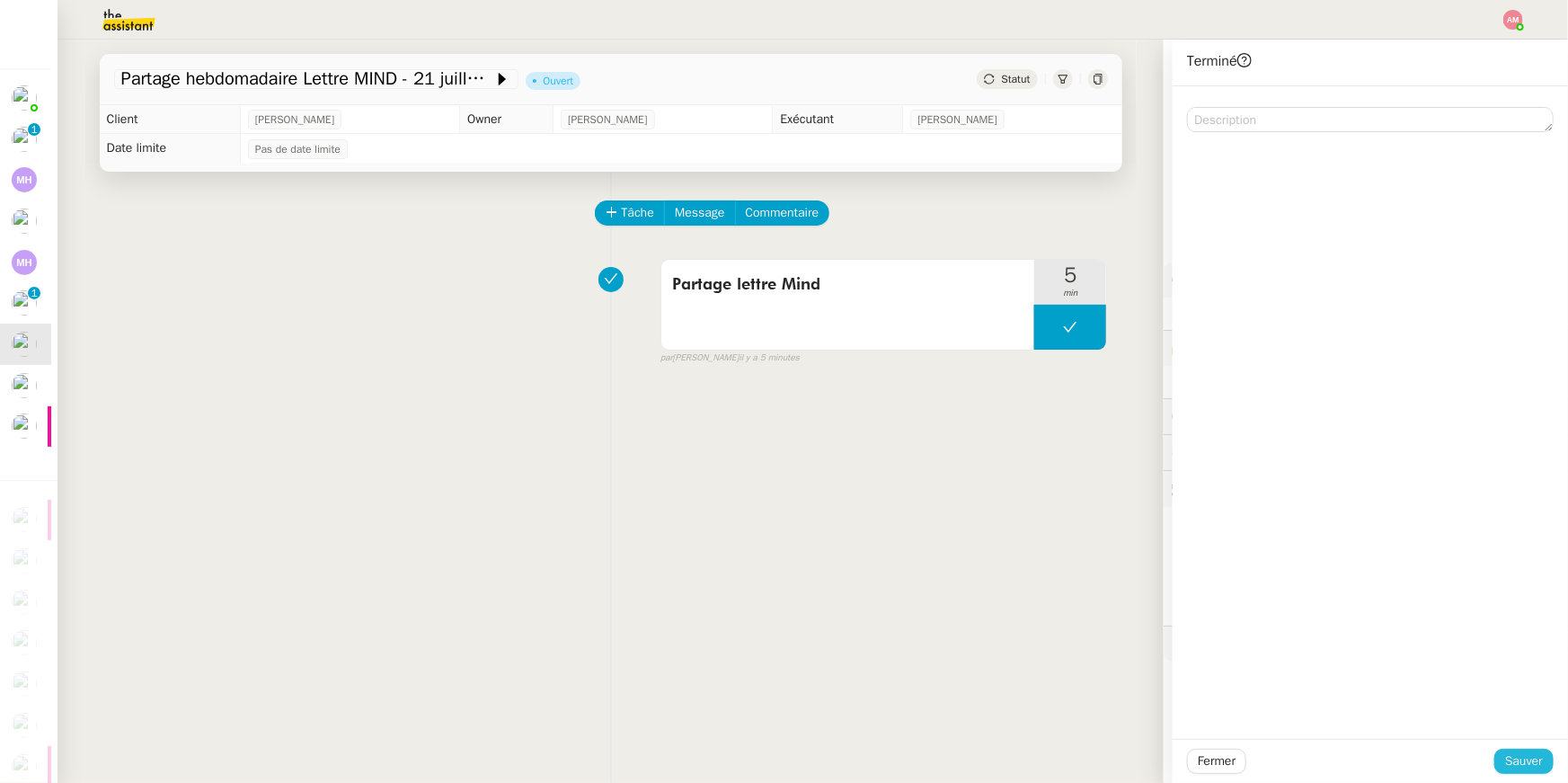 click on "Sauver" 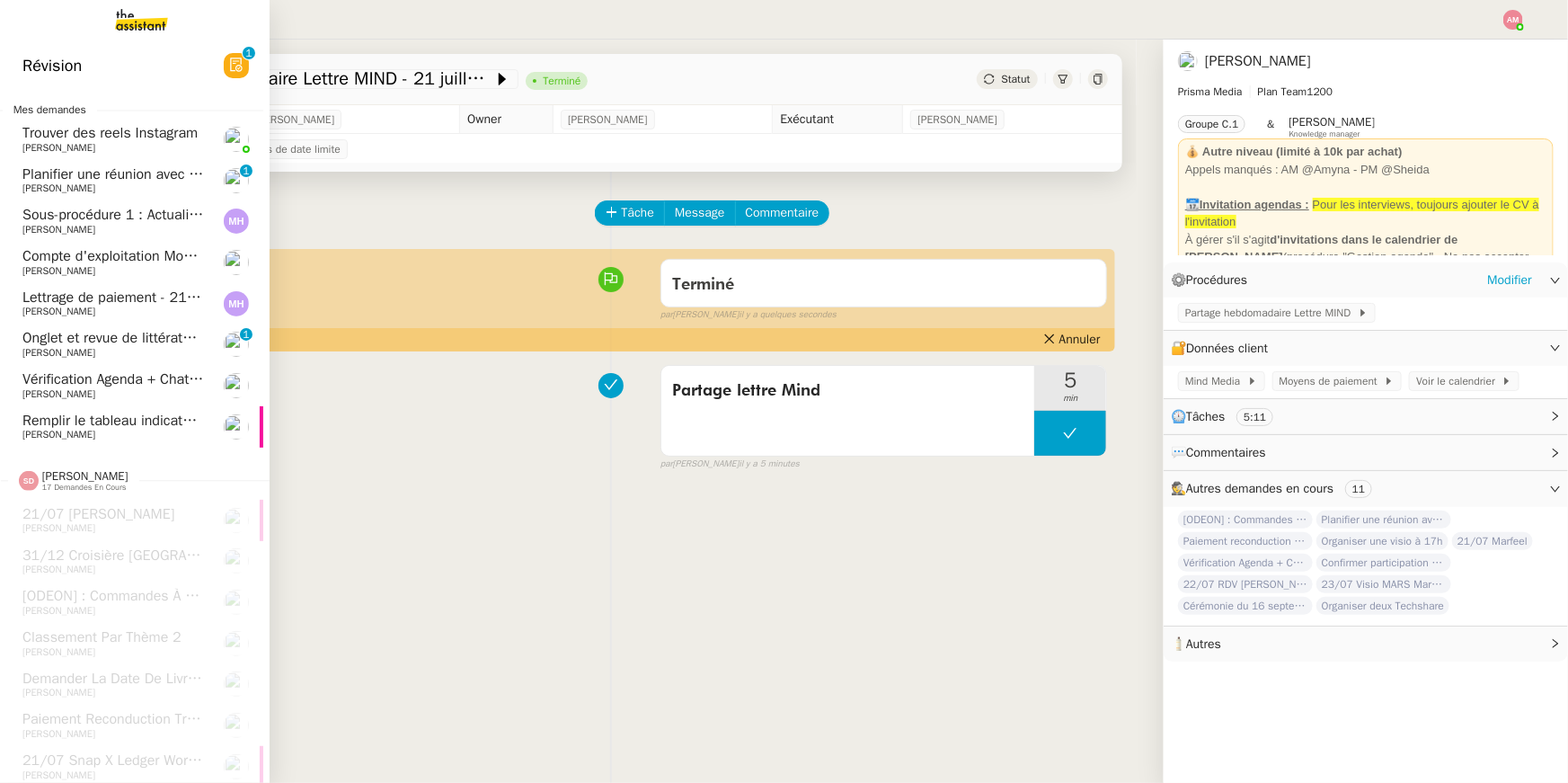 click on "Compte d'exploitation Moun Pro - lundi 21 juillet 2025" 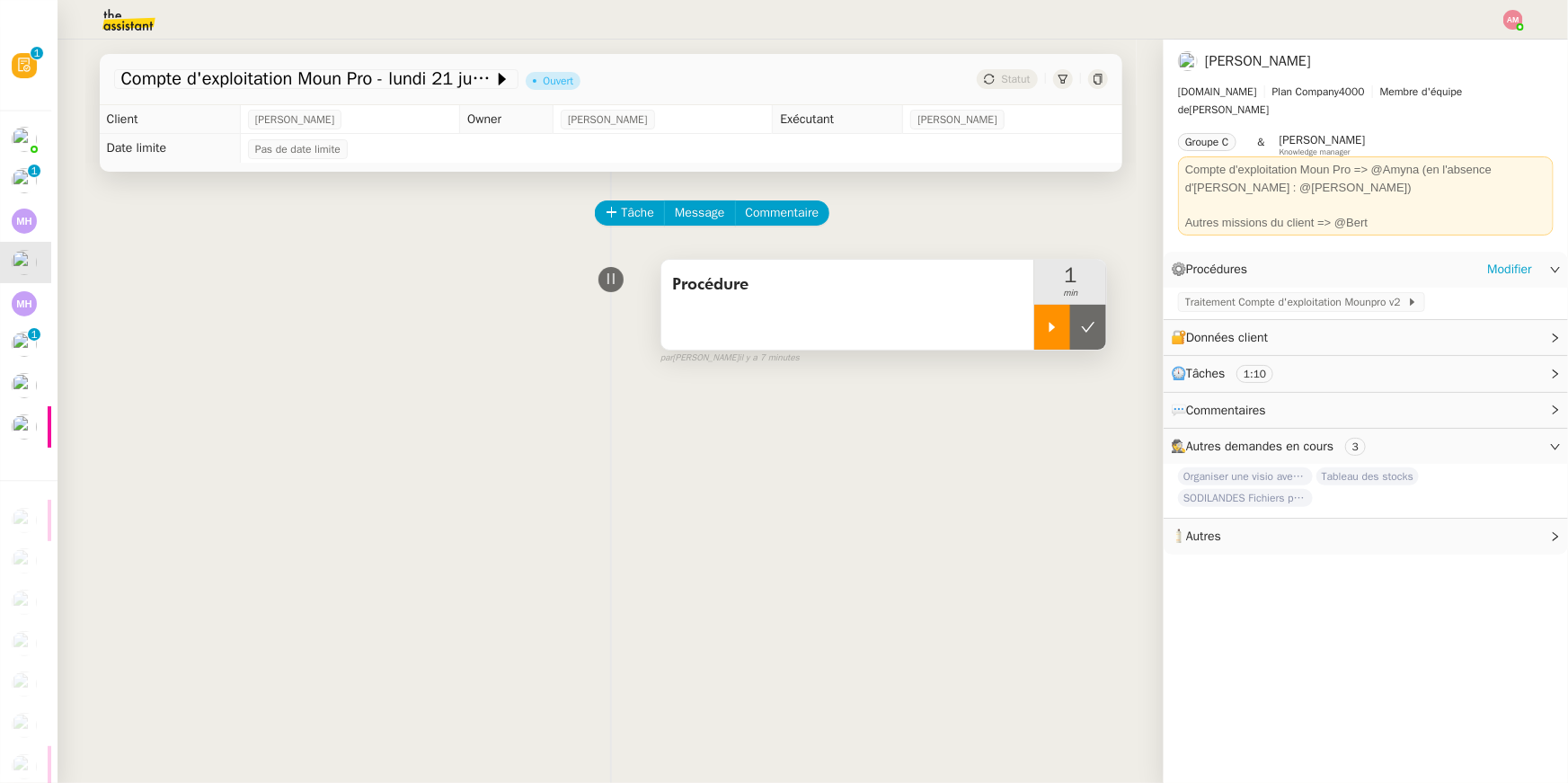click 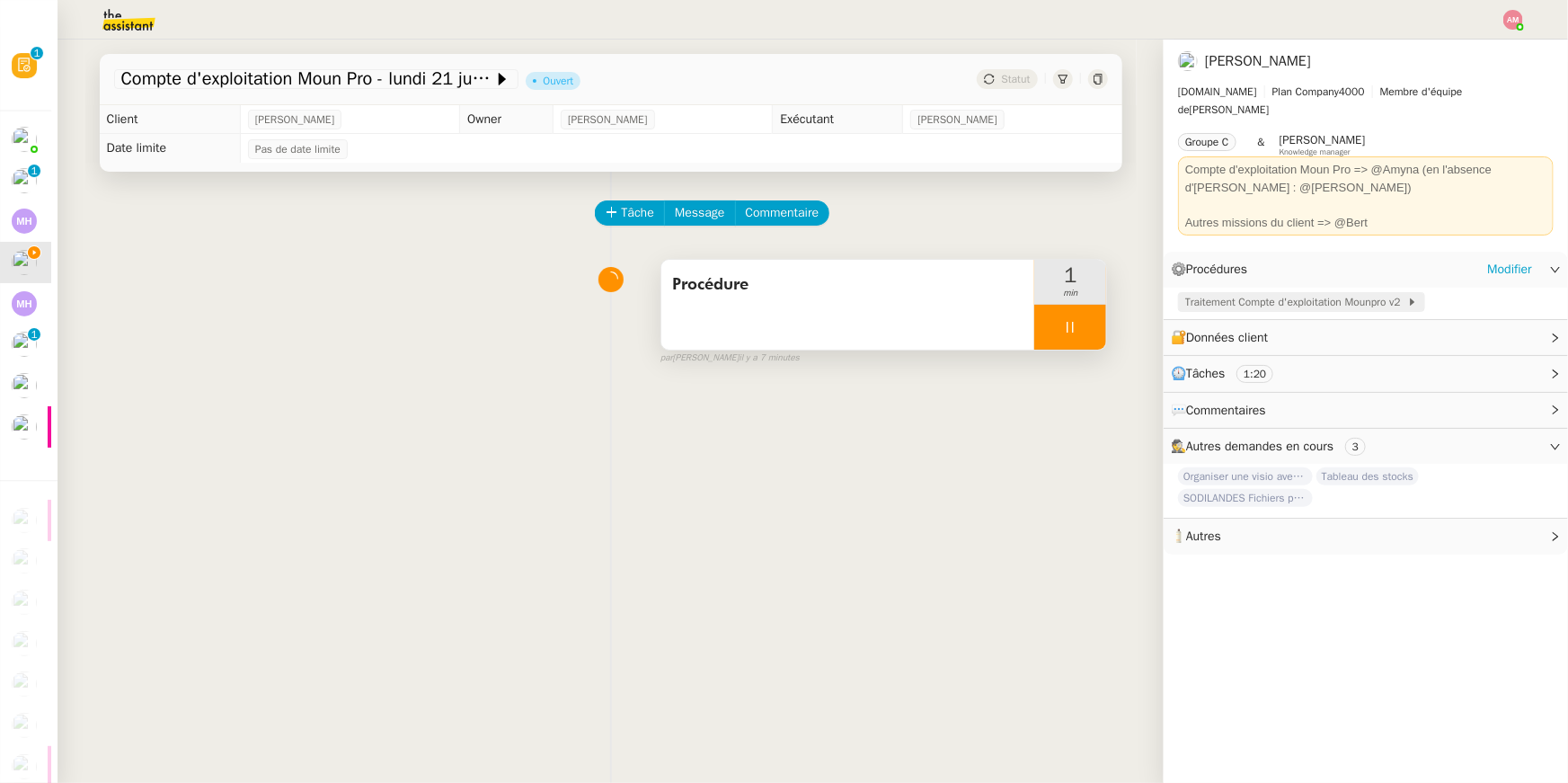 click on "Traitement Compte d'exploitation Mounpro v2" 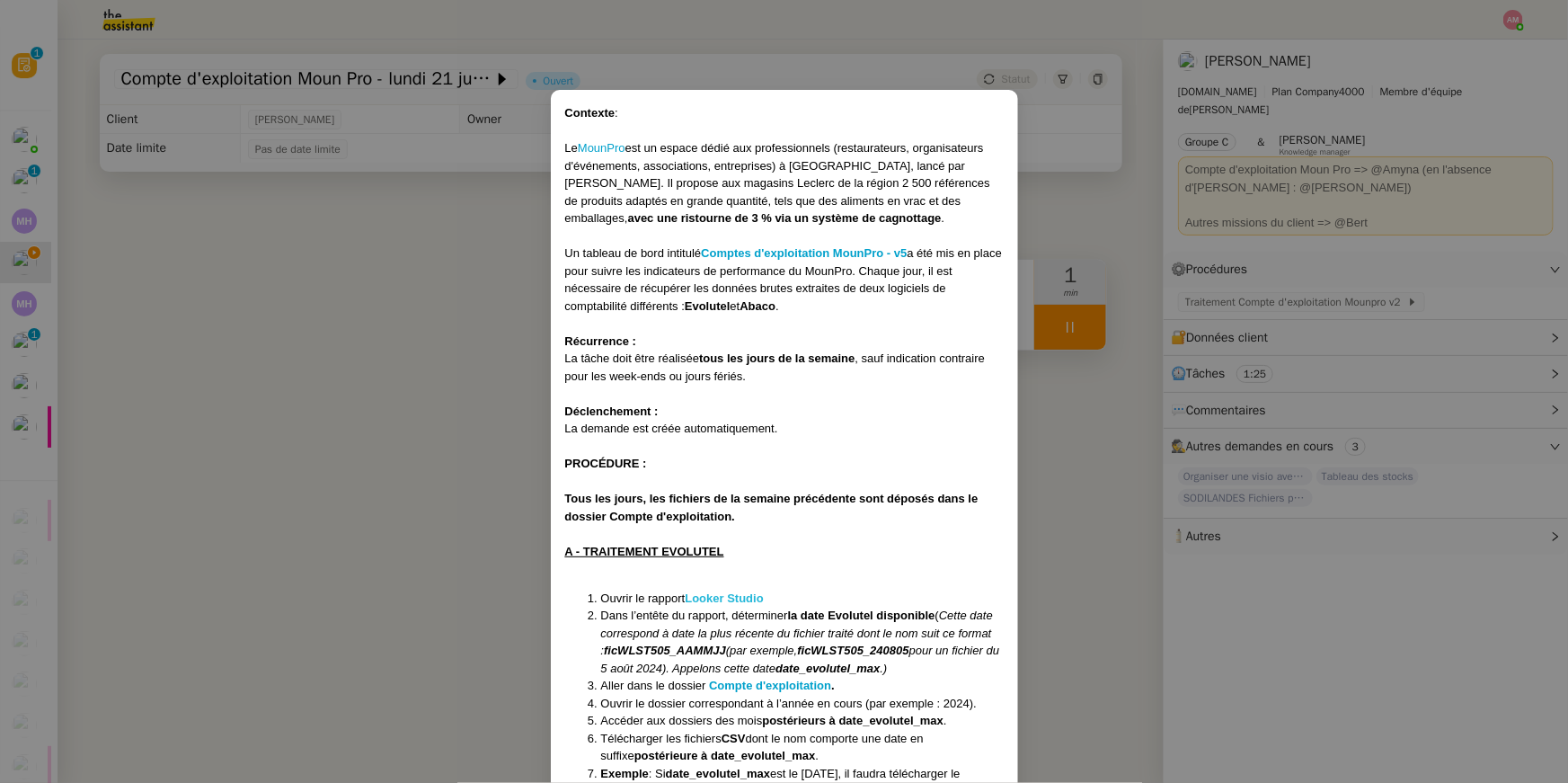 click on "Looker Studio" at bounding box center (723, 598) 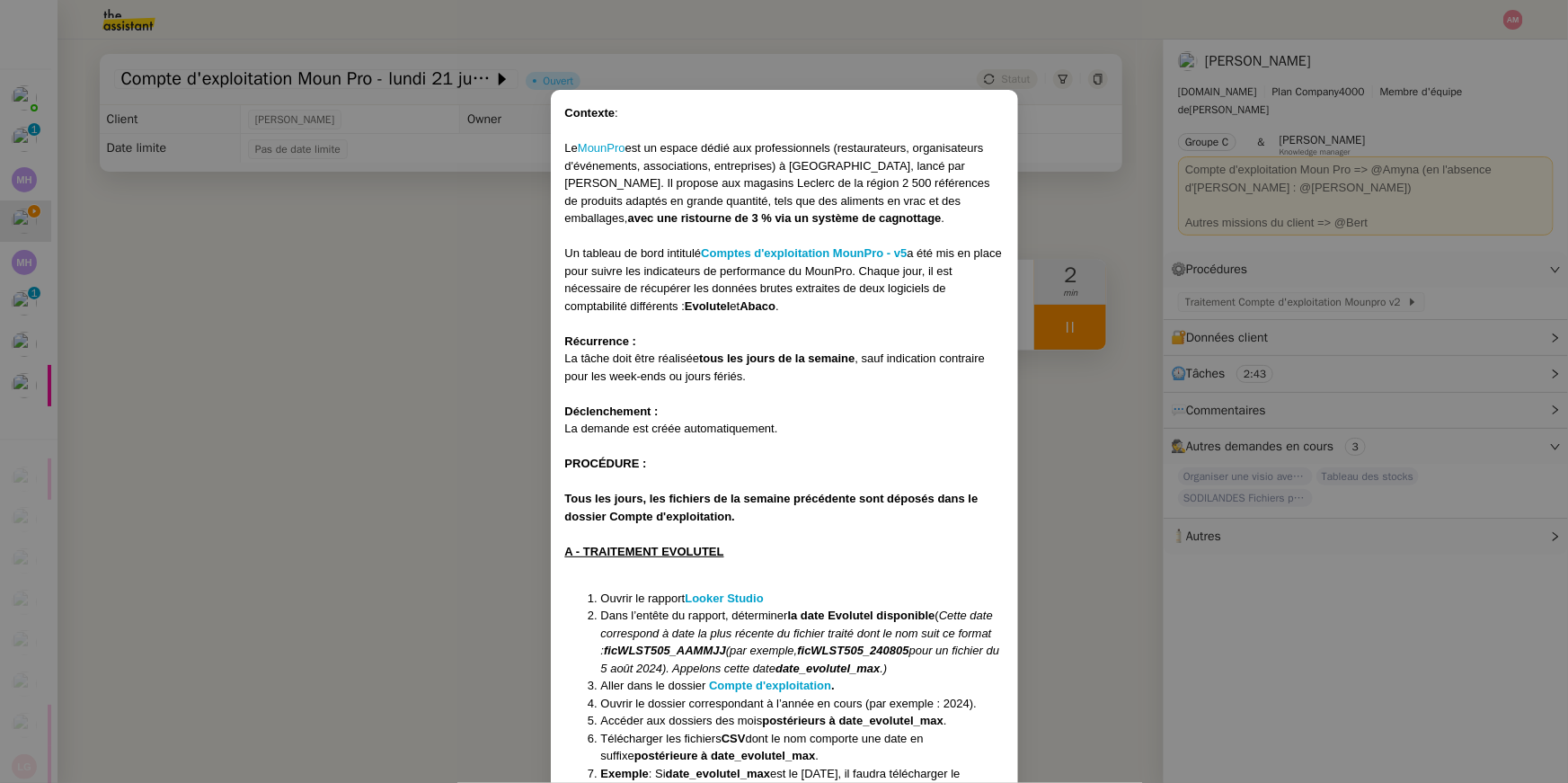 click on "Contexte  : Le  MounPro  est un espace dédié aux professionnels (restaurateurs, organisateurs d'événements, associations, entreprises) à Mont-de-Marsan, lancé par Leclerc. Il propose aux magasins Leclerc de la région 2 500 références de produits adaptés en grande quantité, tels que des aliments en vrac et des emballages,  avec une ristourne de 3 % via un système de cagnottage . Un tableau de bord intitulé  Comptes d'exploitation MounPro - v5  a été mis en place pour suivre les indicateurs de performance du MounPro. Chaque jour, il est nécessaire de récupérer les données brutes extraites de deux logiciels de comptabilité différents :  Evolutel  et  Abaco . Récurrence : La tâche doit être réalisée  tous les jours de la semaine , sauf indication contraire pour les week-ends ou jours fériés. Déclenchement : La demande est créée automatiquement. PROCÉDURE : Tous les jours, les fichiers de la semaine précédente sont déposés dans le dossier Compte d'exploitation. Looker Studio" at bounding box center (784, 391) 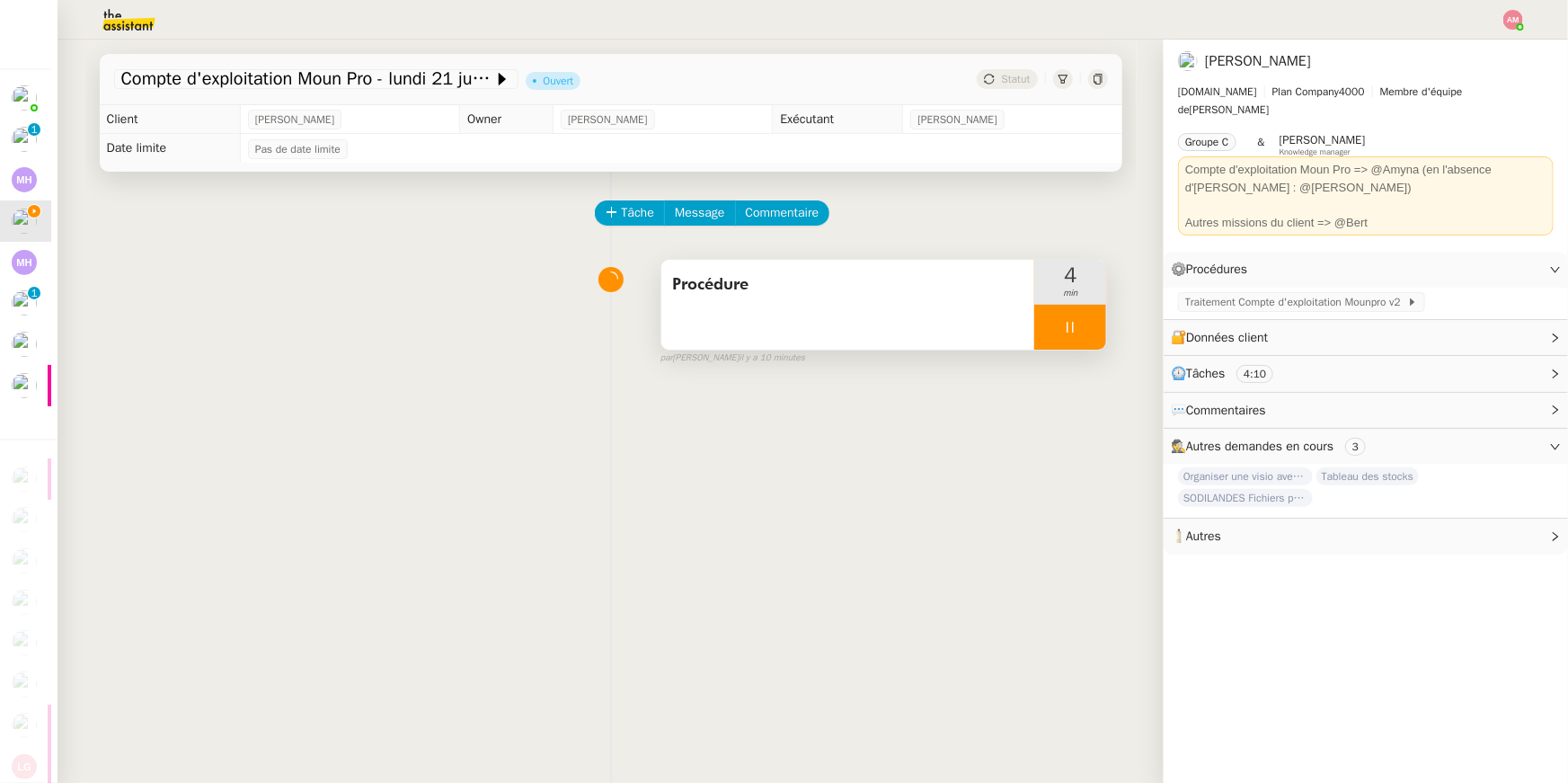 click on "Procédure" at bounding box center (848, 285) 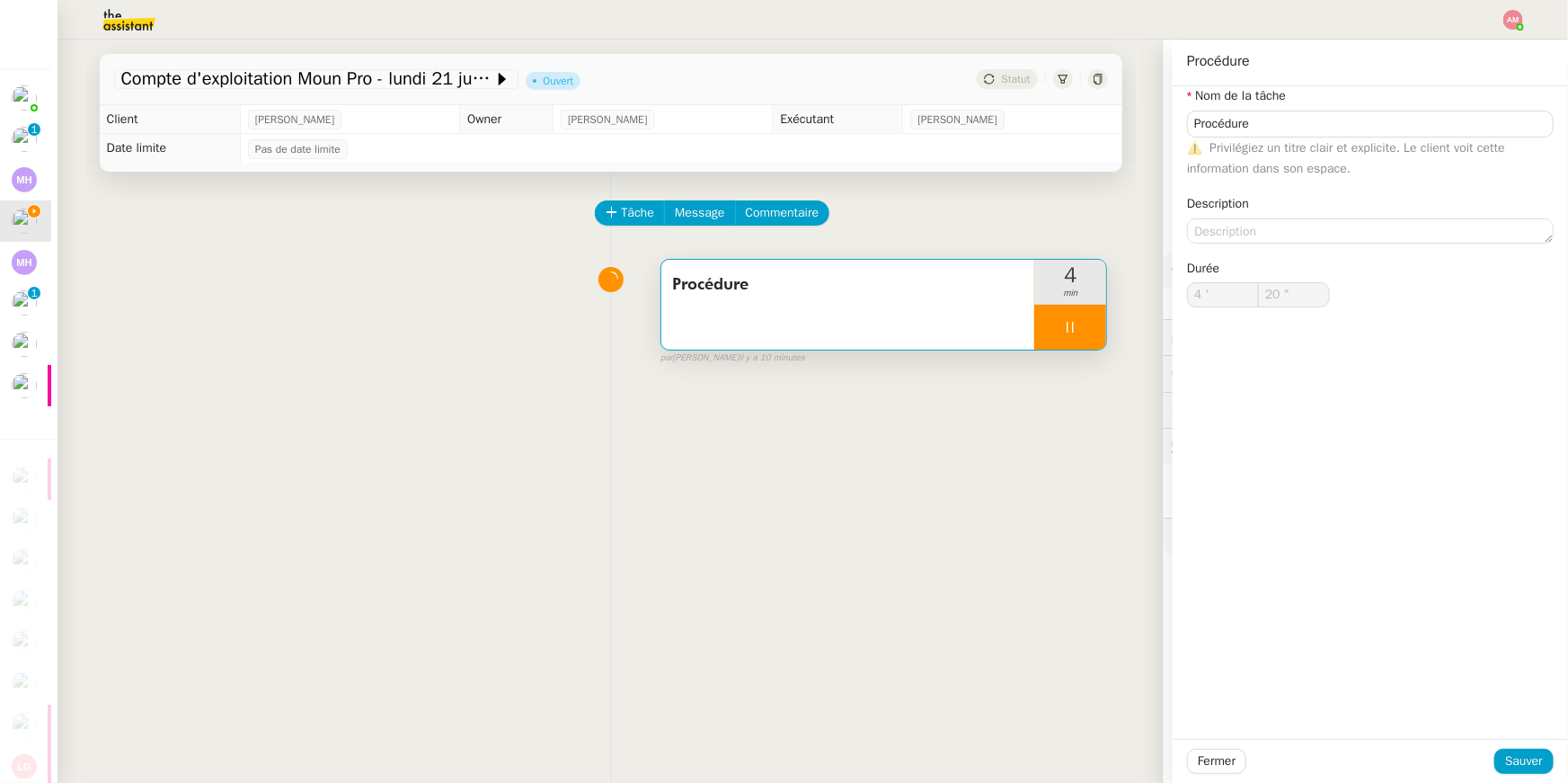 drag, startPoint x: 20, startPoint y: 612, endPoint x: 70, endPoint y: 414, distance: 204.21557 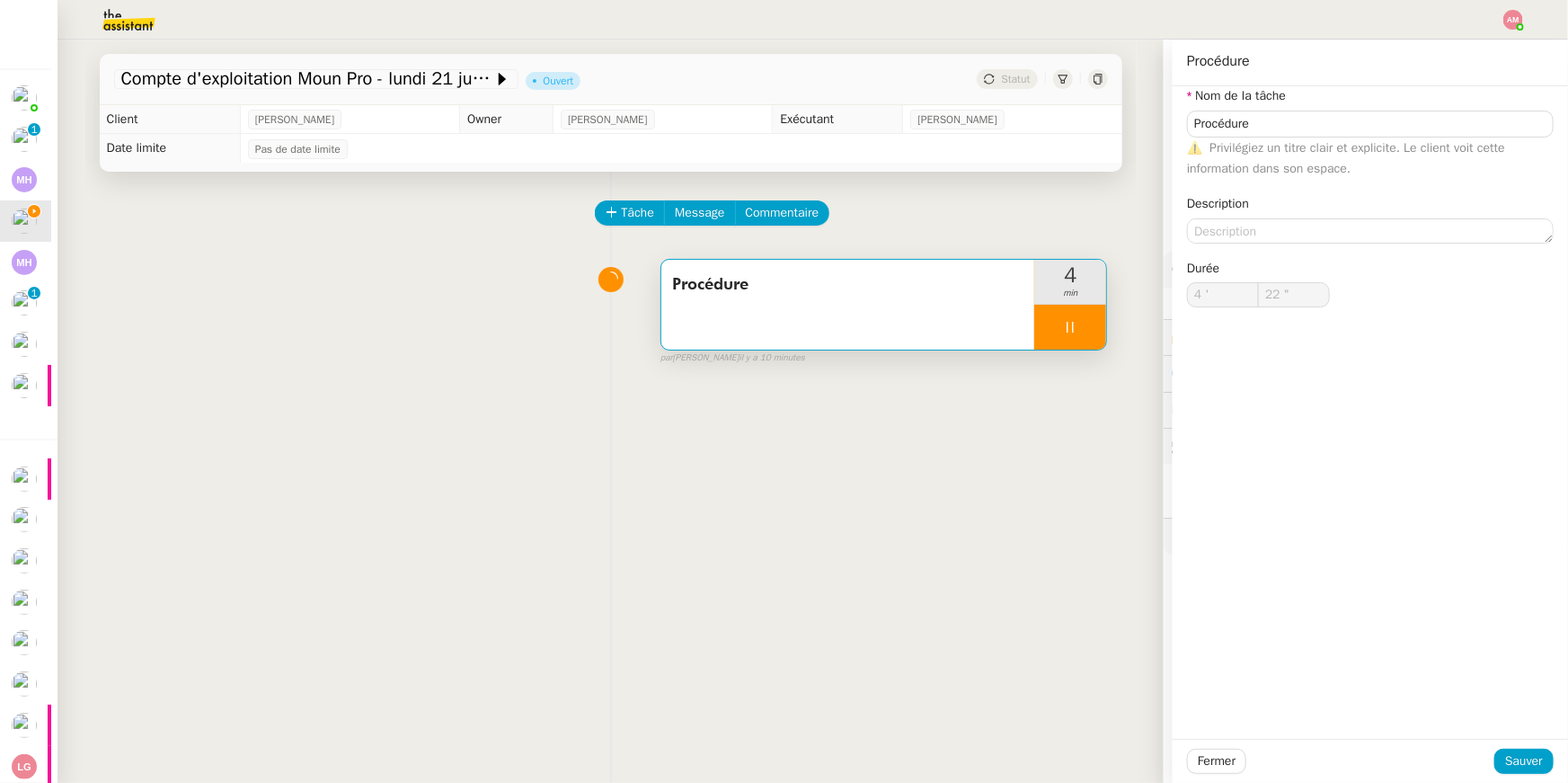 click on "Sheida Delpazir    17 demandes en cours" 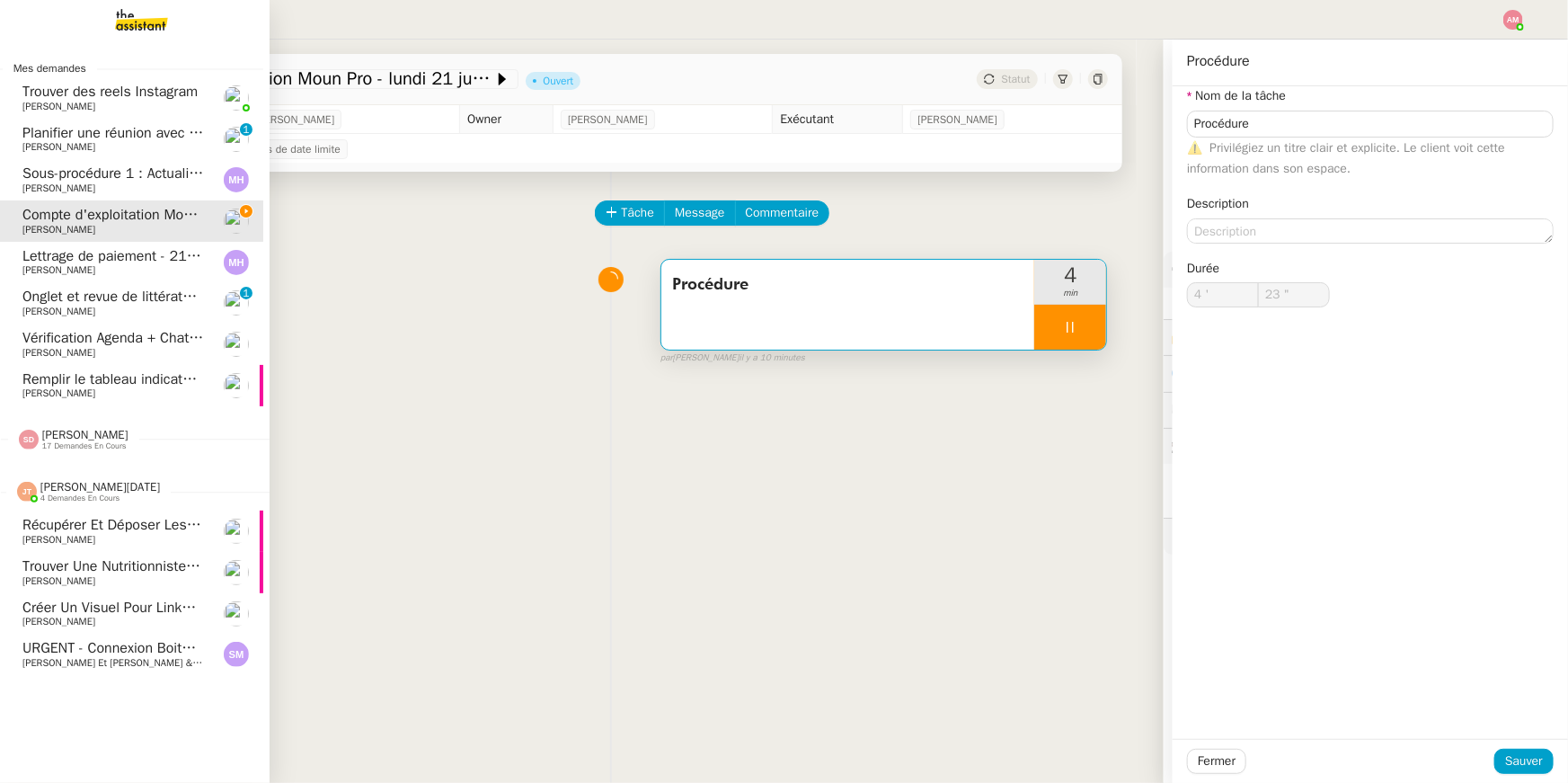 click on "Jean-Noël De Tinguy    4 demandes en cours" 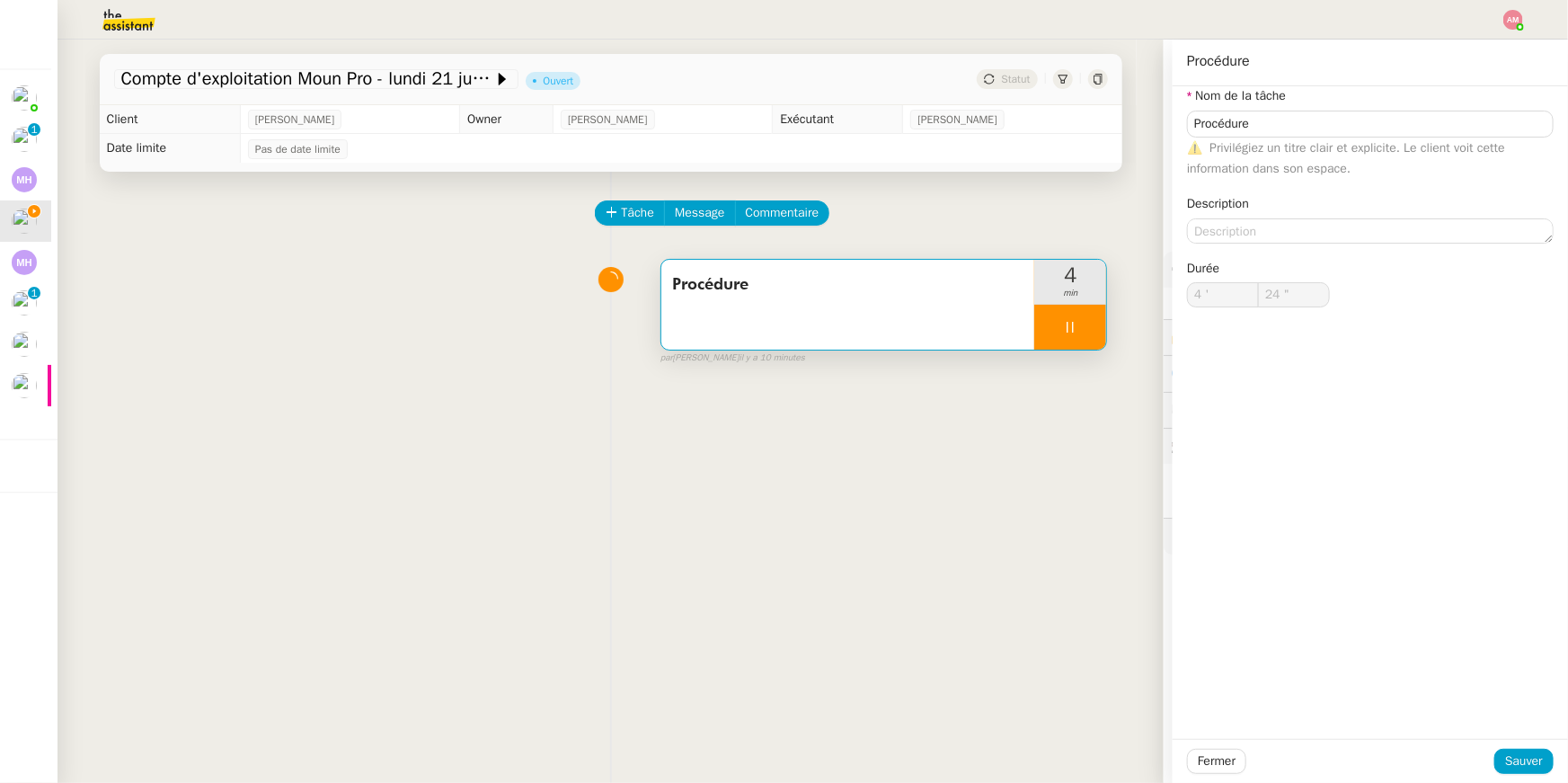 click on "Sheida Delpazir    17 demandes en cours" 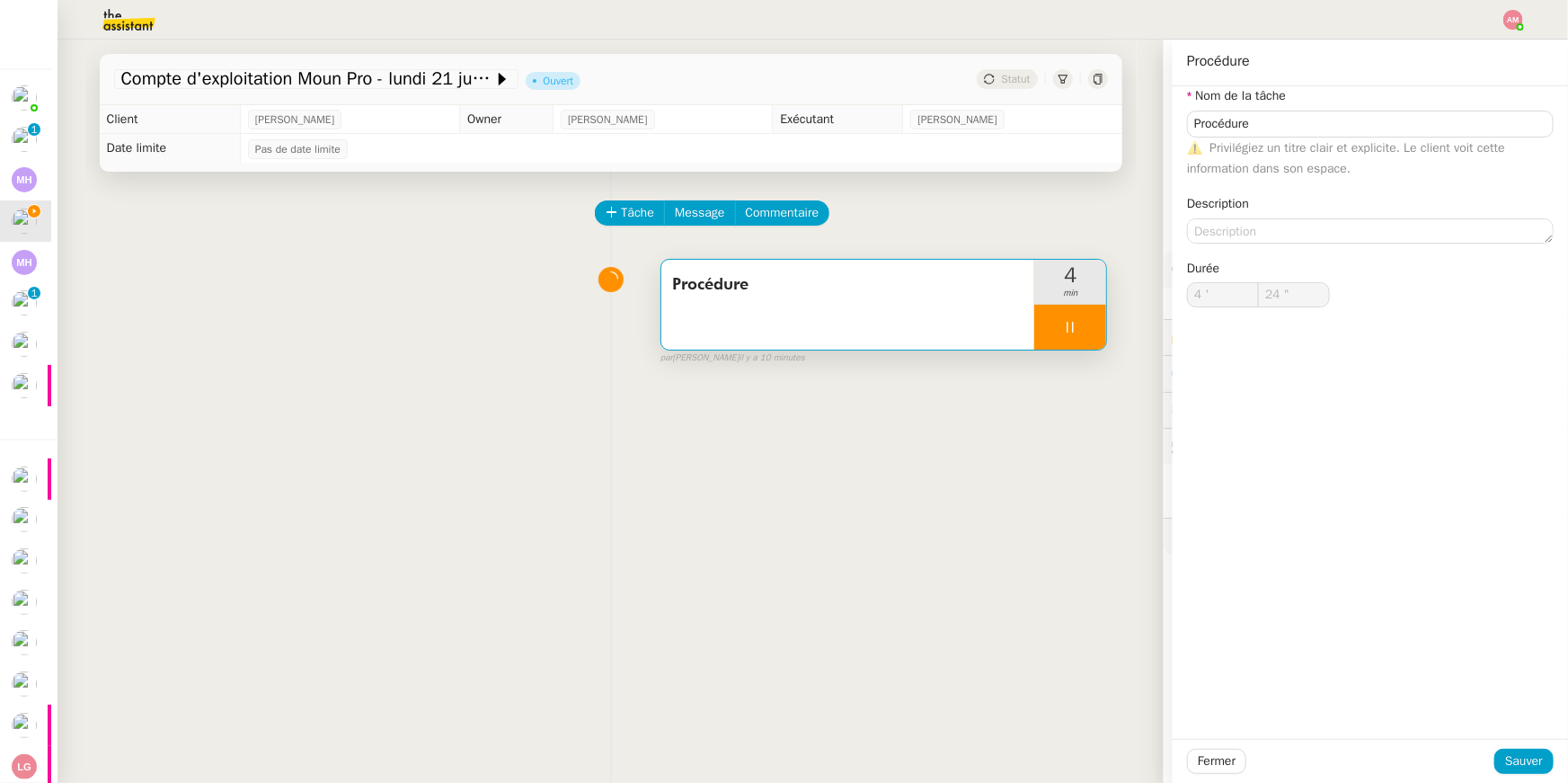 type on "25 "" 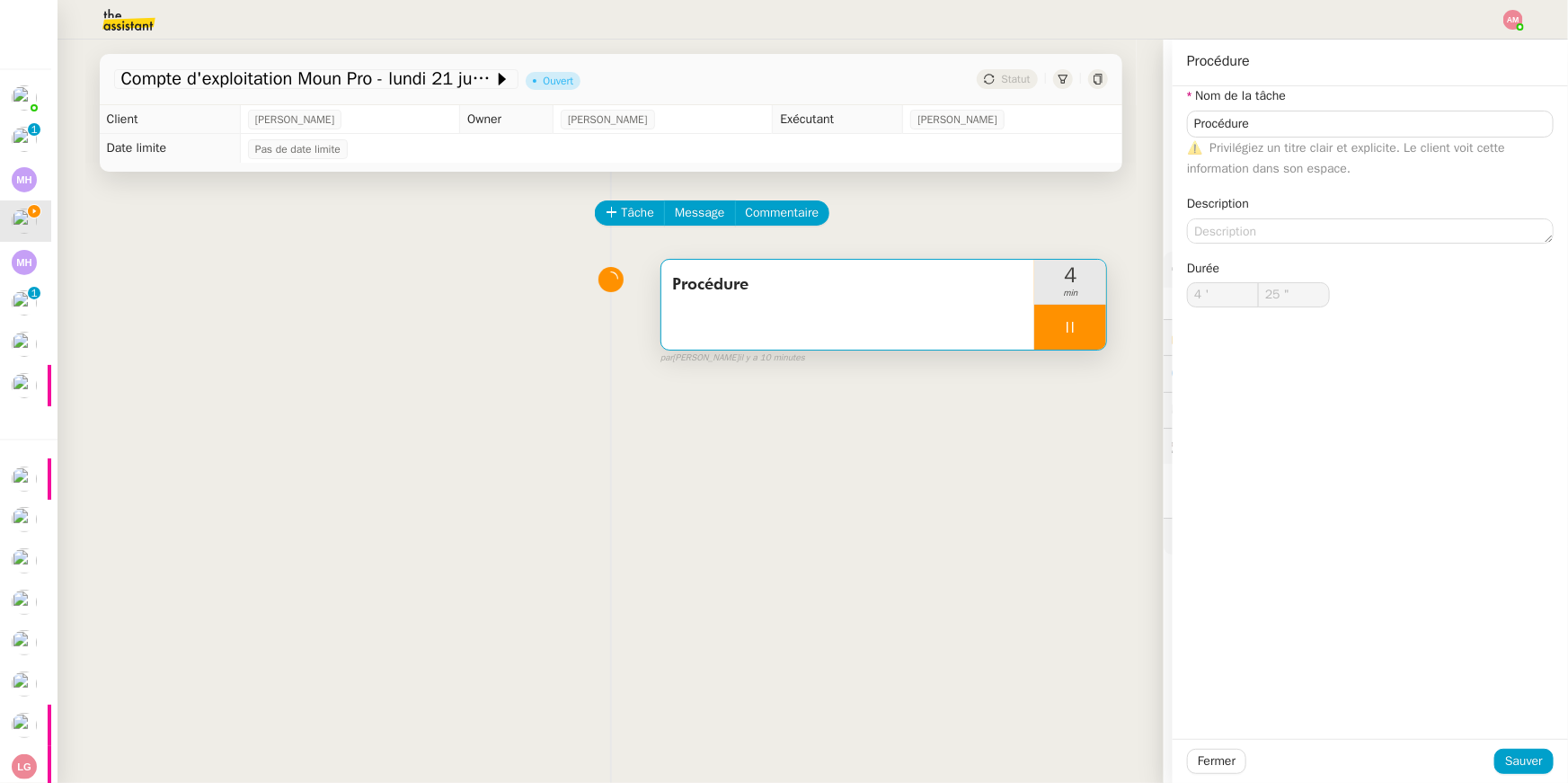click on "21/07 Peter McCormack    Ariel Wengroff" 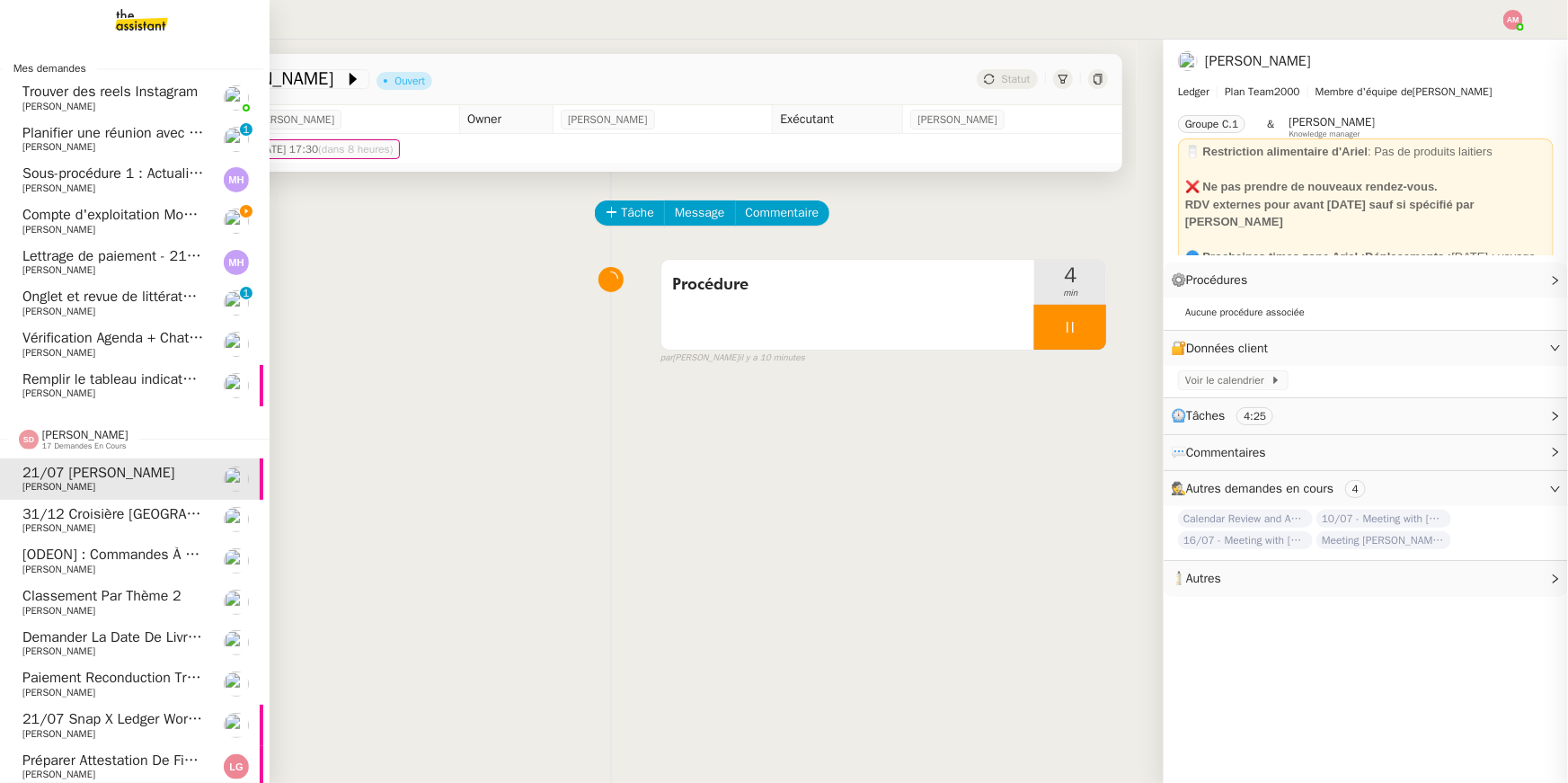 click on "[PERSON_NAME]" 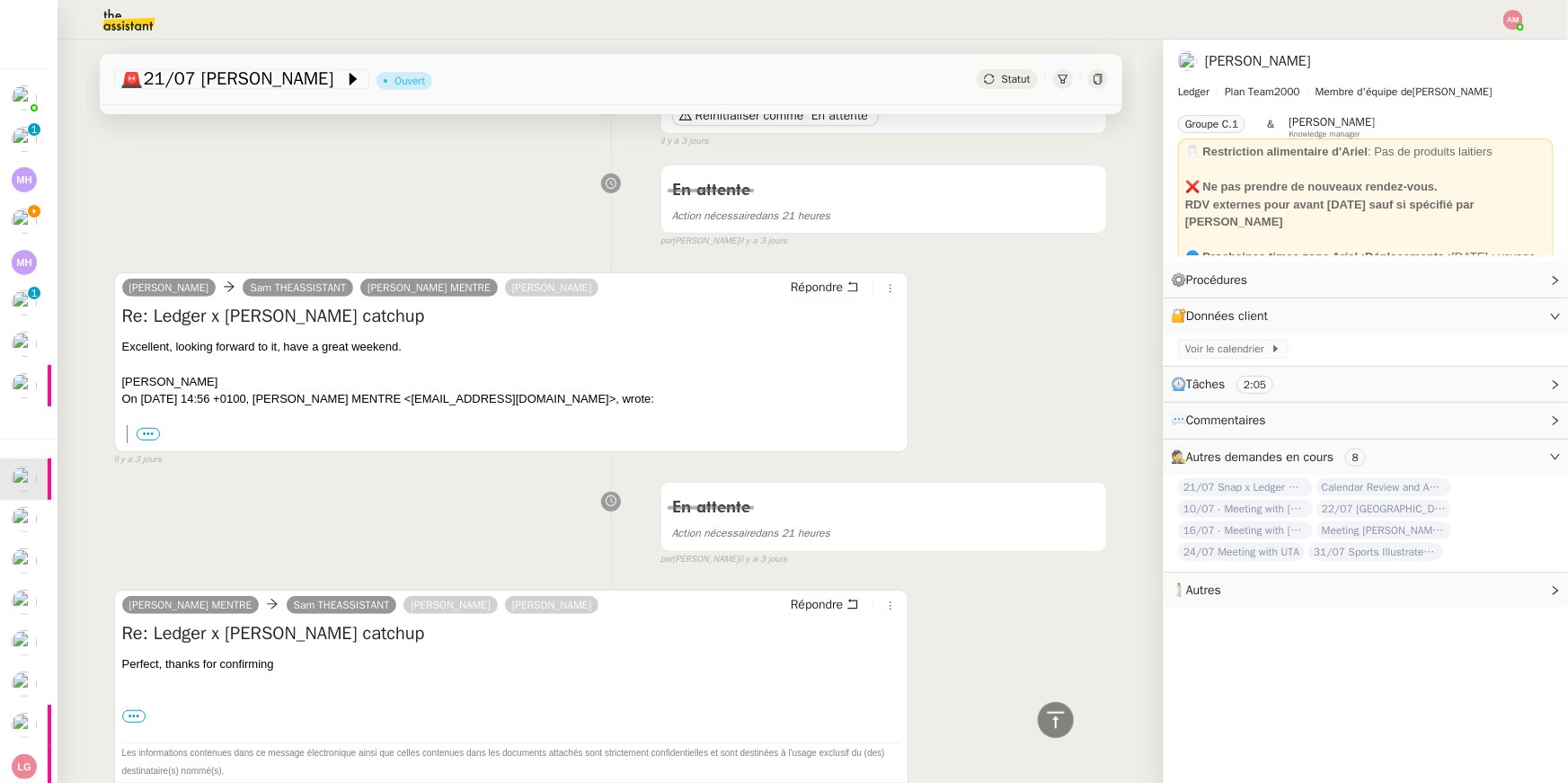 scroll, scrollTop: 0, scrollLeft: 0, axis: both 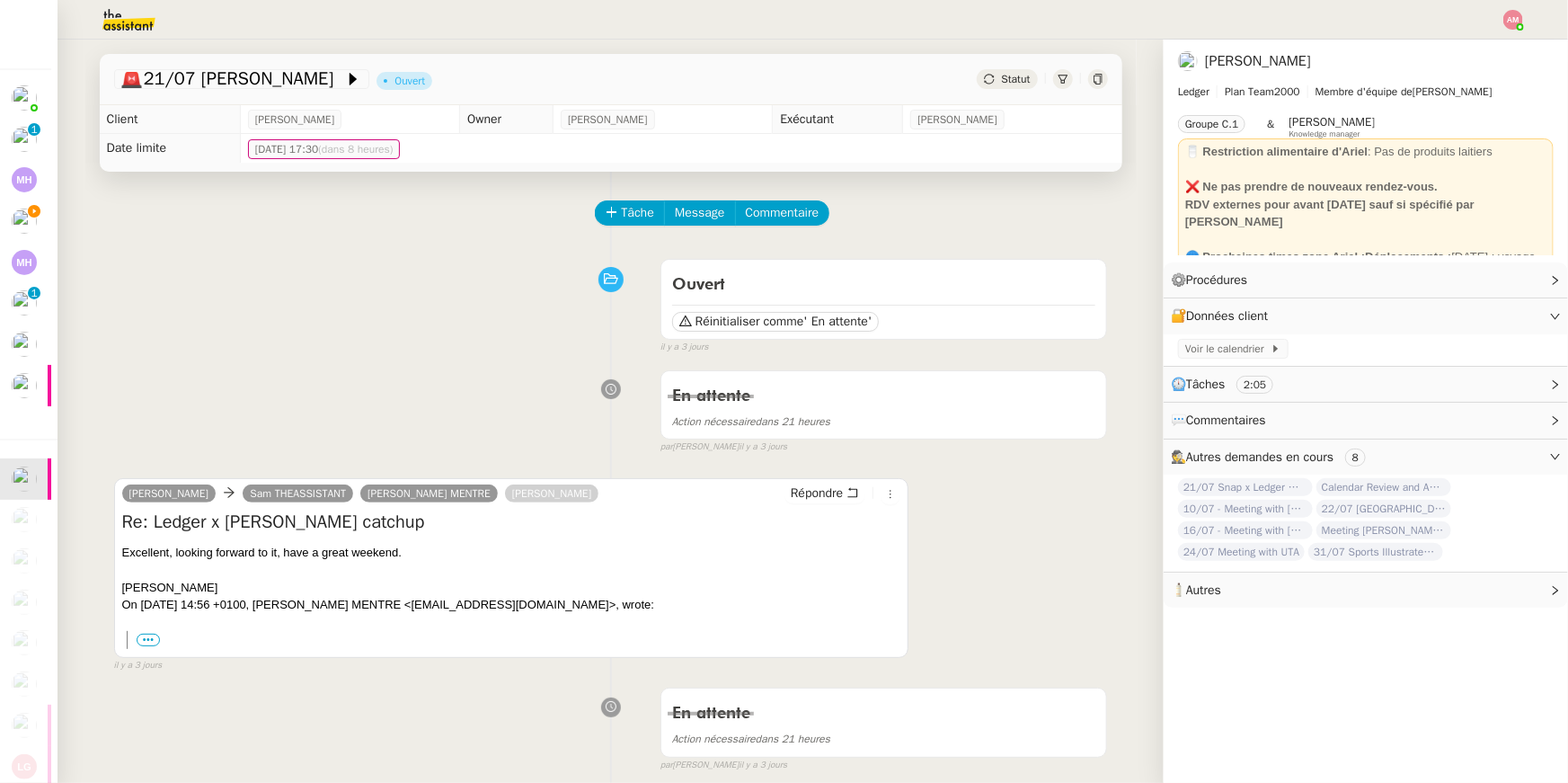 click on "Sous-procédure 1 : Actualisation du fichier de suivi - [DATE]    [PERSON_NAME]" 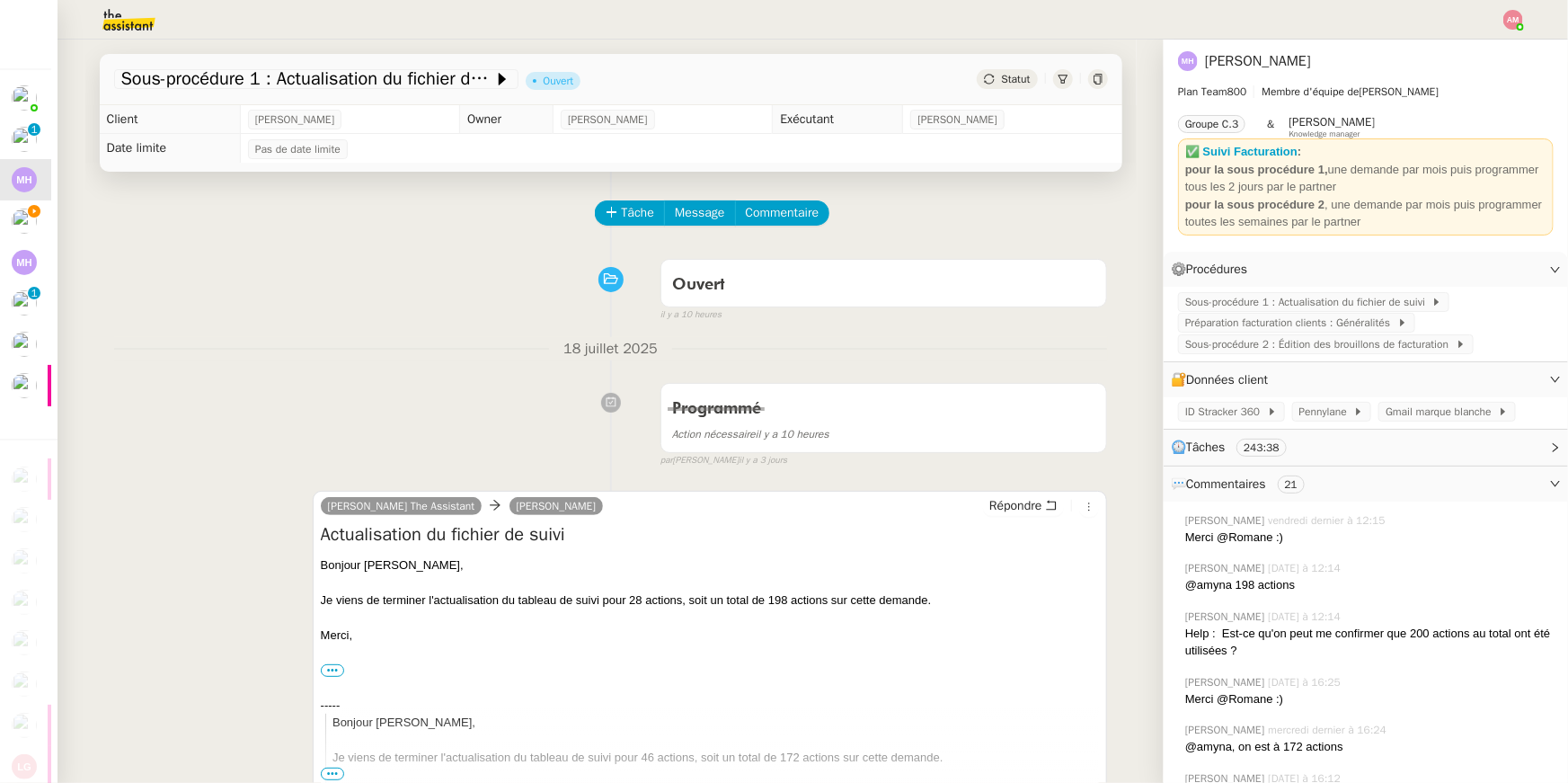 click on "Compte d'exploitation Moun Pro - [DATE]    [PERSON_NAME]" 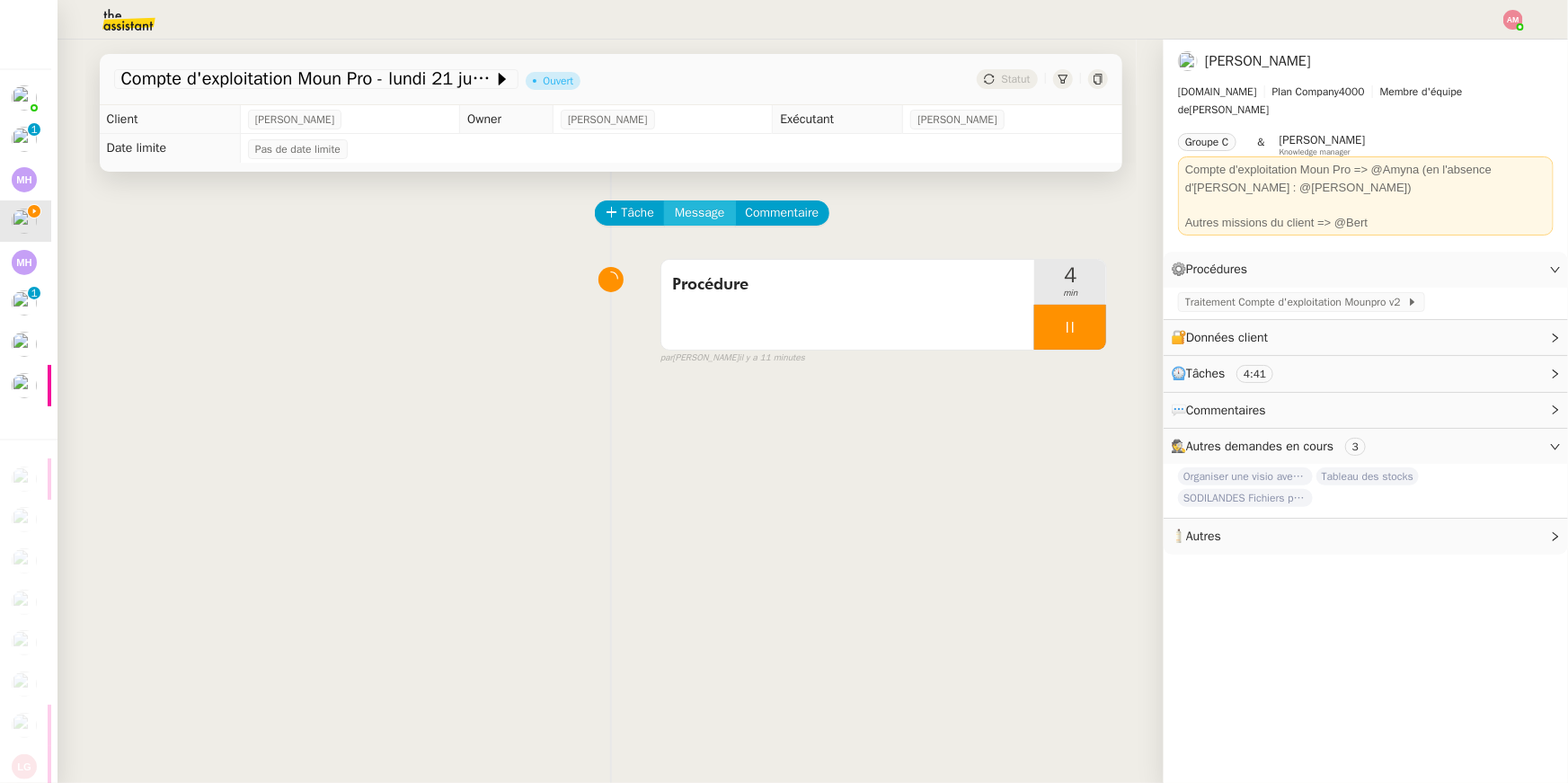 click on "Message" 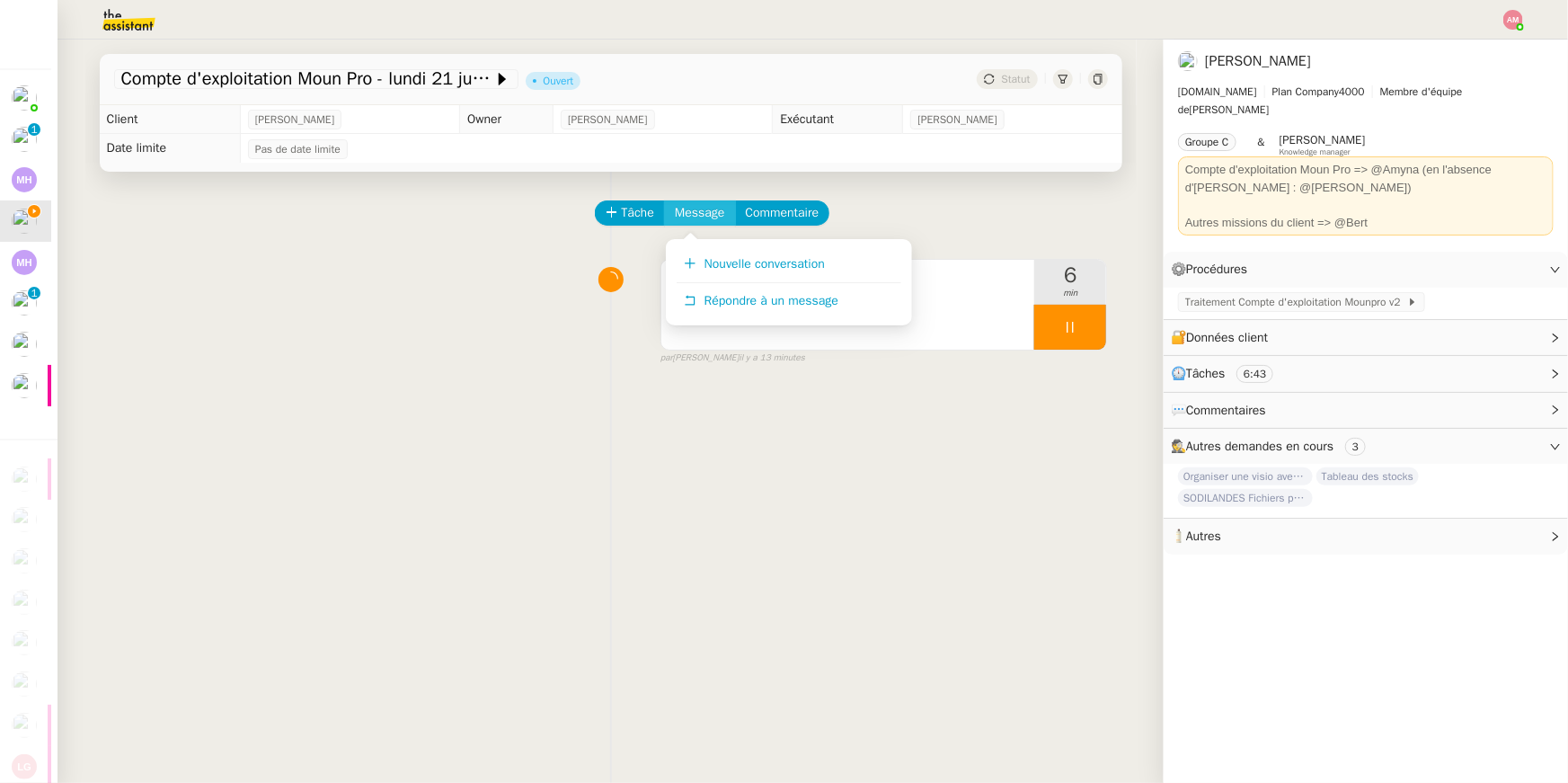 scroll, scrollTop: 0, scrollLeft: 6, axis: horizontal 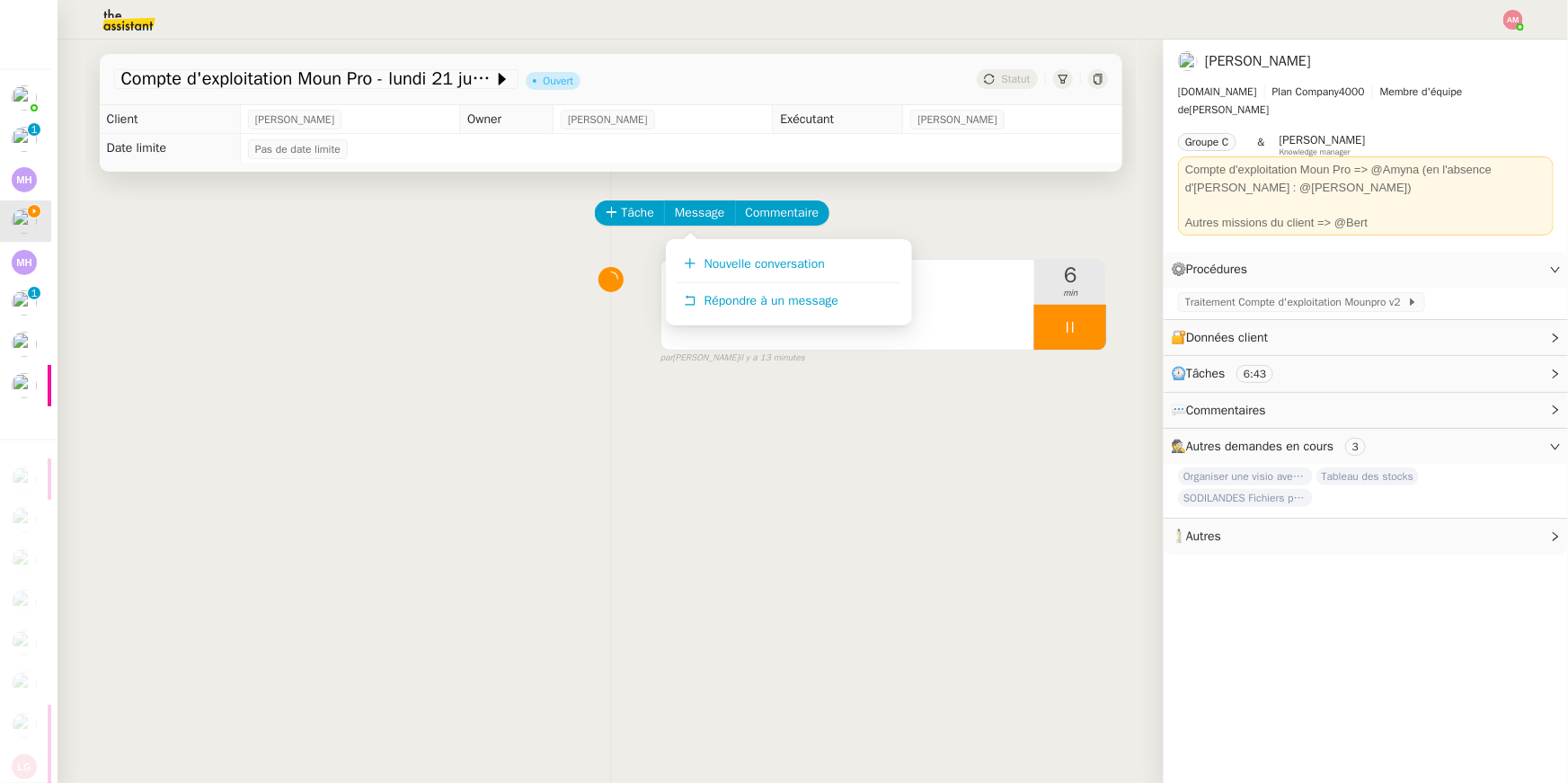 click on "Tâche Message Commentaire Veuillez patienter une erreur s'est produite 👌👌👌 message envoyé ✌️✌️✌️ Veuillez d'abord attribuer un client Une erreur s'est produite, veuillez réessayer  Procédure     6 min false par   Amyna M.   il y a 13 minutes 👌👌👌 message envoyé ✌️✌️✌️ une erreur s'est produite 👌👌👌 message envoyé ✌️✌️✌️ Votre message va être revu ✌️✌️✌️ une erreur s'est produite La taille des fichiers doit être de 10Mb au maximum." 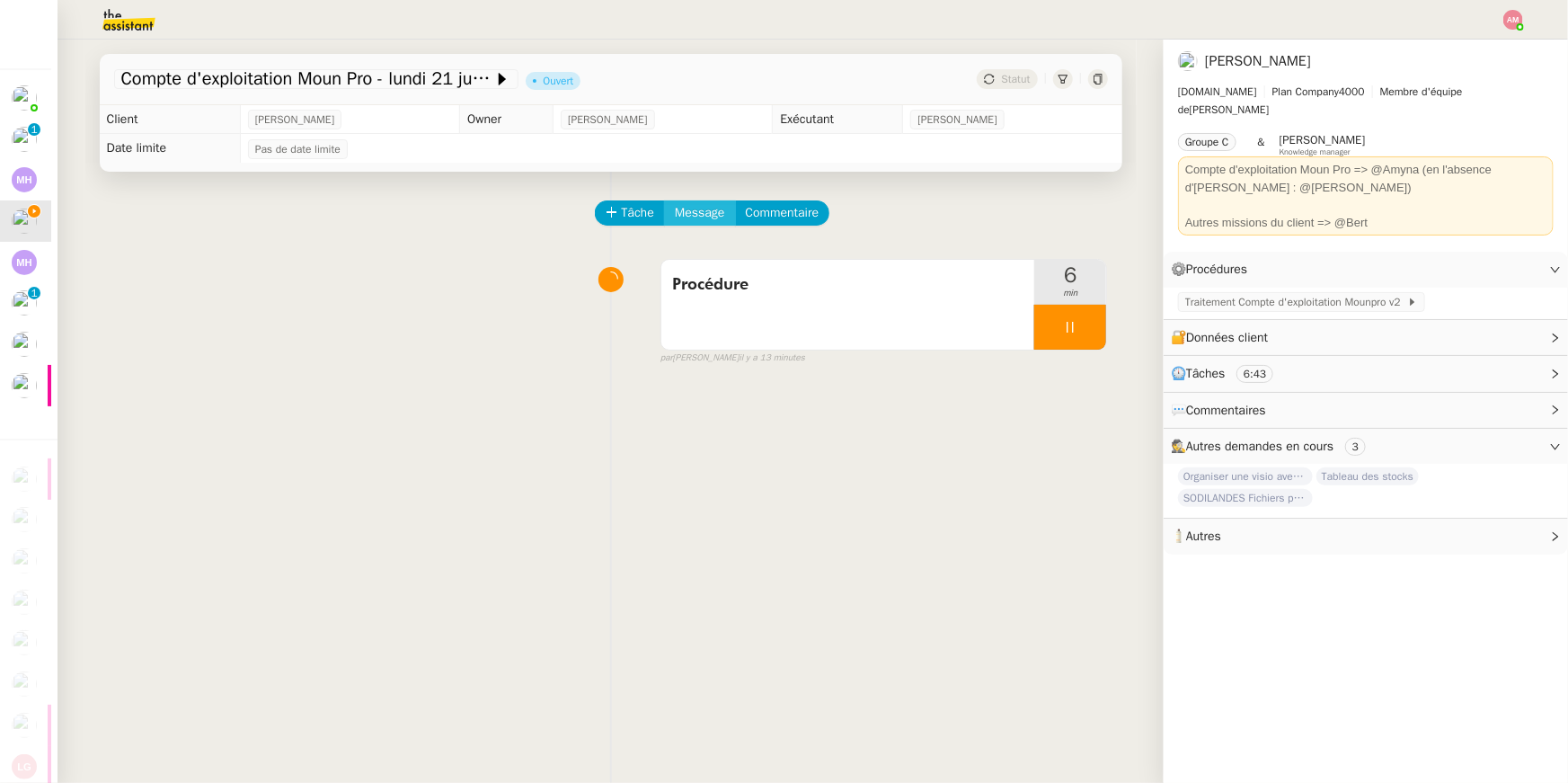 click on "Message" 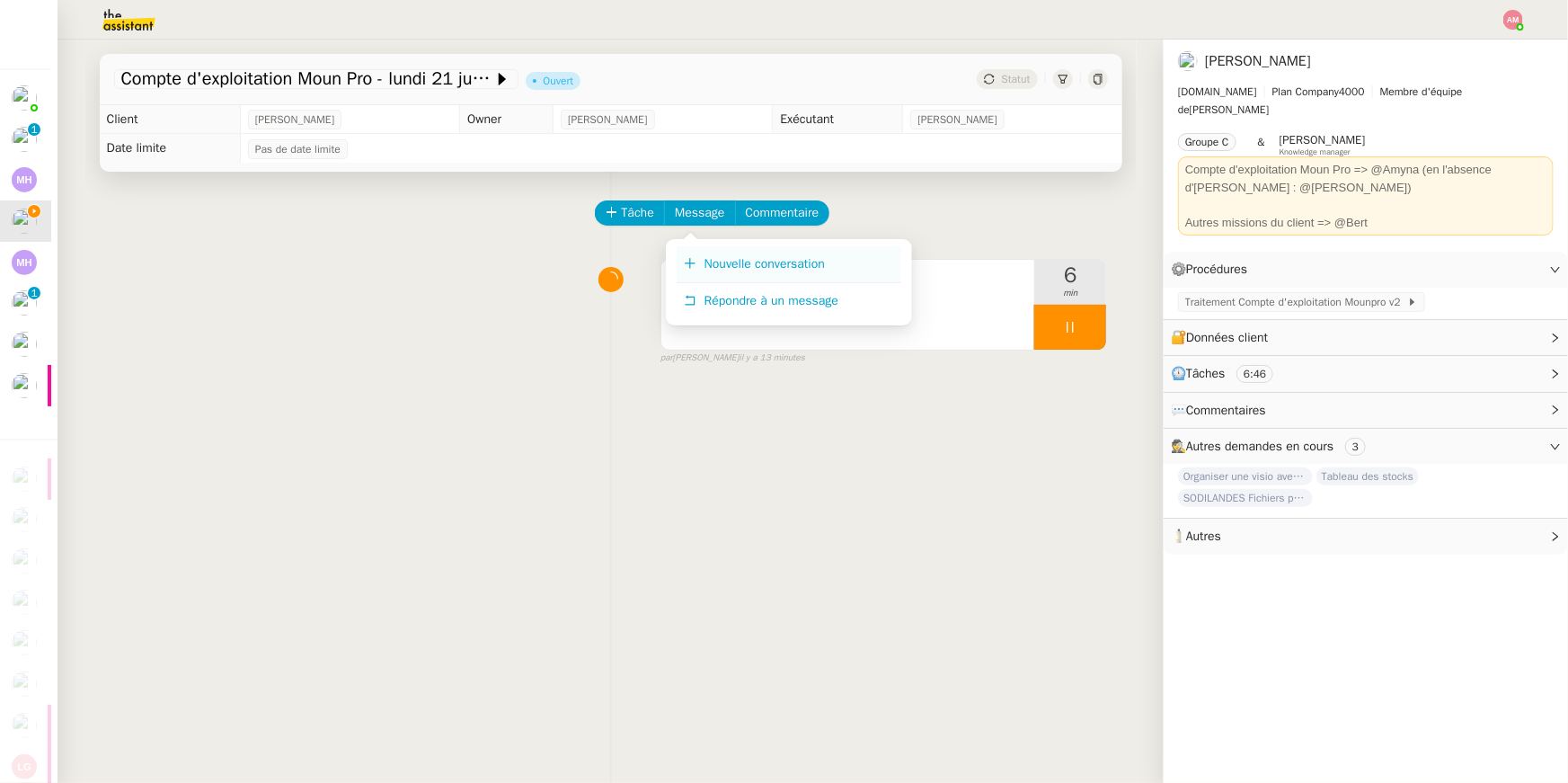 click on "Nouvelle conversation" at bounding box center [789, 264] 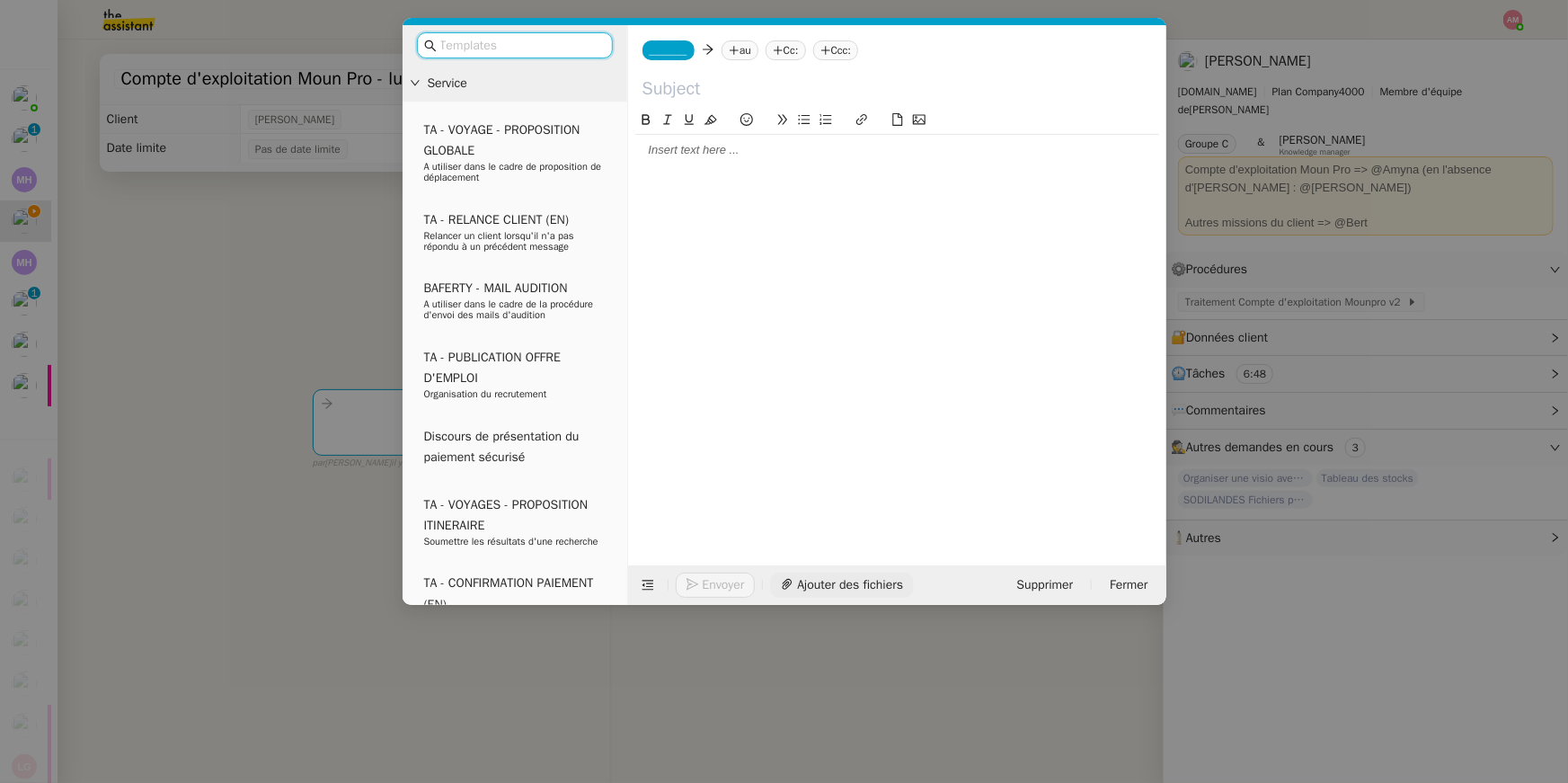 click on "Ajouter des fichiers" 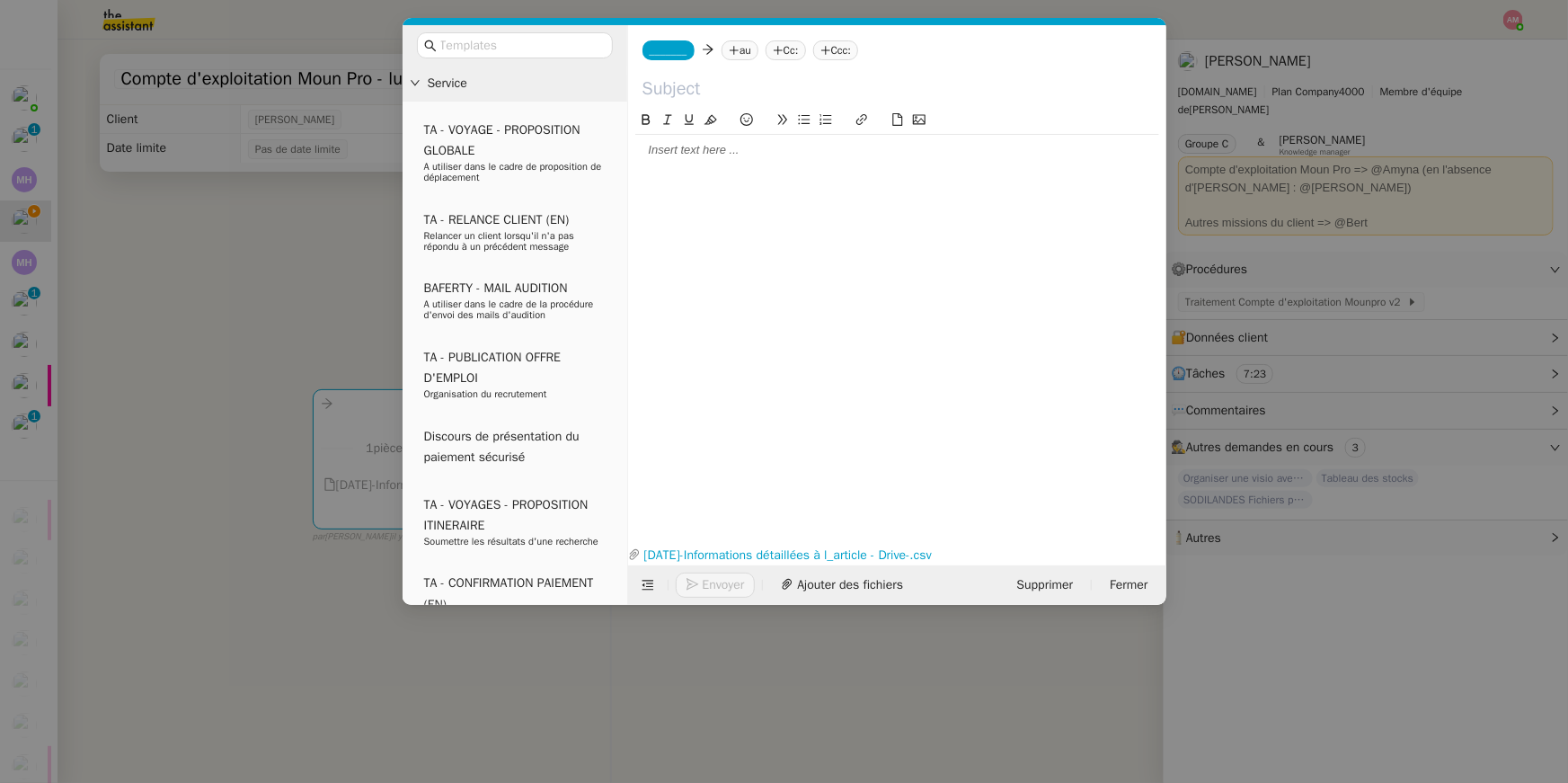 click on "Service TA - VOYAGE - PROPOSITION GLOBALE    A utiliser dans le cadre de proposition de déplacement TA - RELANCE CLIENT (EN)    Relancer un client lorsqu'il n'a pas répondu à un précédent message BAFERTY - MAIL AUDITION    A utiliser dans le cadre de la procédure d'envoi des mails d'audition TA - PUBLICATION OFFRE D'EMPLOI     Organisation du recrutement Discours de présentation du paiement sécurisé    TA - VOYAGES - PROPOSITION ITINERAIRE    Soumettre les résultats d'une recherche TA - CONFIRMATION PAIEMENT (EN)    Confirmer avec le client de modèle de transaction - Attention Plan Pro nécessaire. TA - COURRIER EXPEDIE (recommandé)    A utiliser dans le cadre de l'envoi d'un courrier recommandé TA - PARTAGE DE CALENDRIER (EN)    A utiliser pour demander au client de partager son calendrier afin de faciliter l'accès et la gestion PSPI - Appel de fonds MJL    A utiliser dans le cadre de la procédure d'appel de fonds MJL Compte d'exploitation - Evolutel     [PERSON_NAME]" at bounding box center (784, 391) 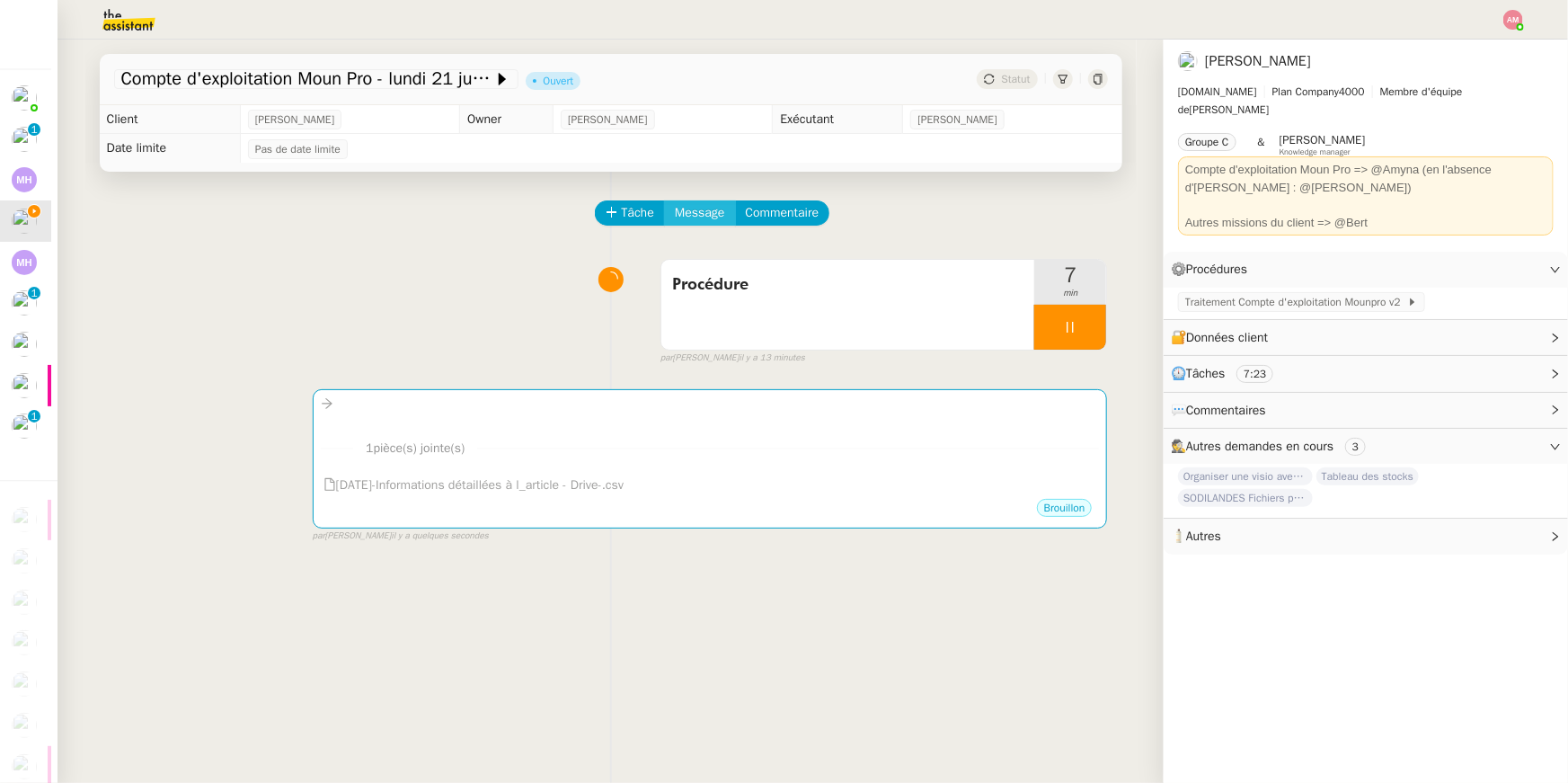 click on "Message" 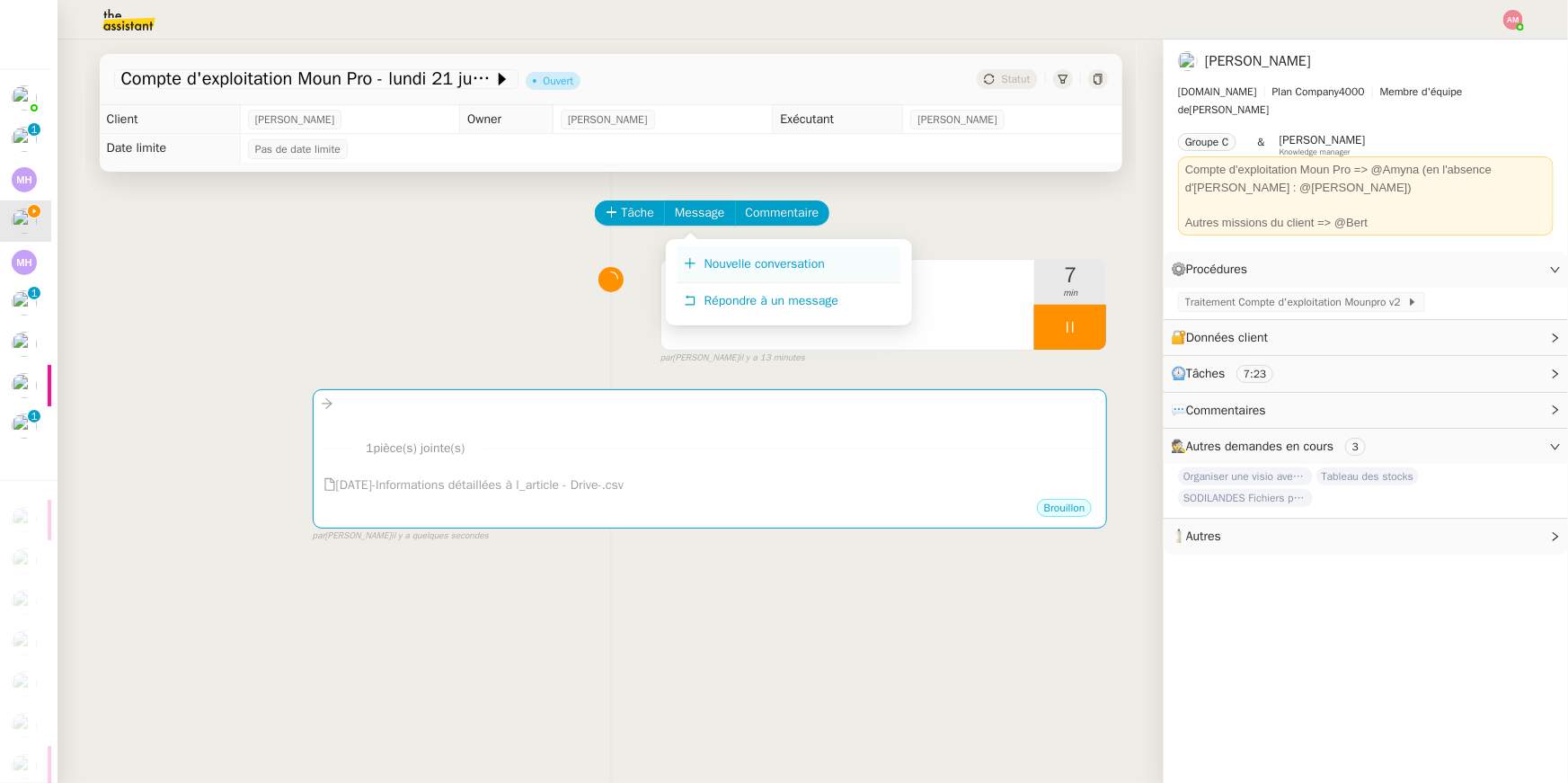 click on "Nouvelle conversation" at bounding box center [765, 263] 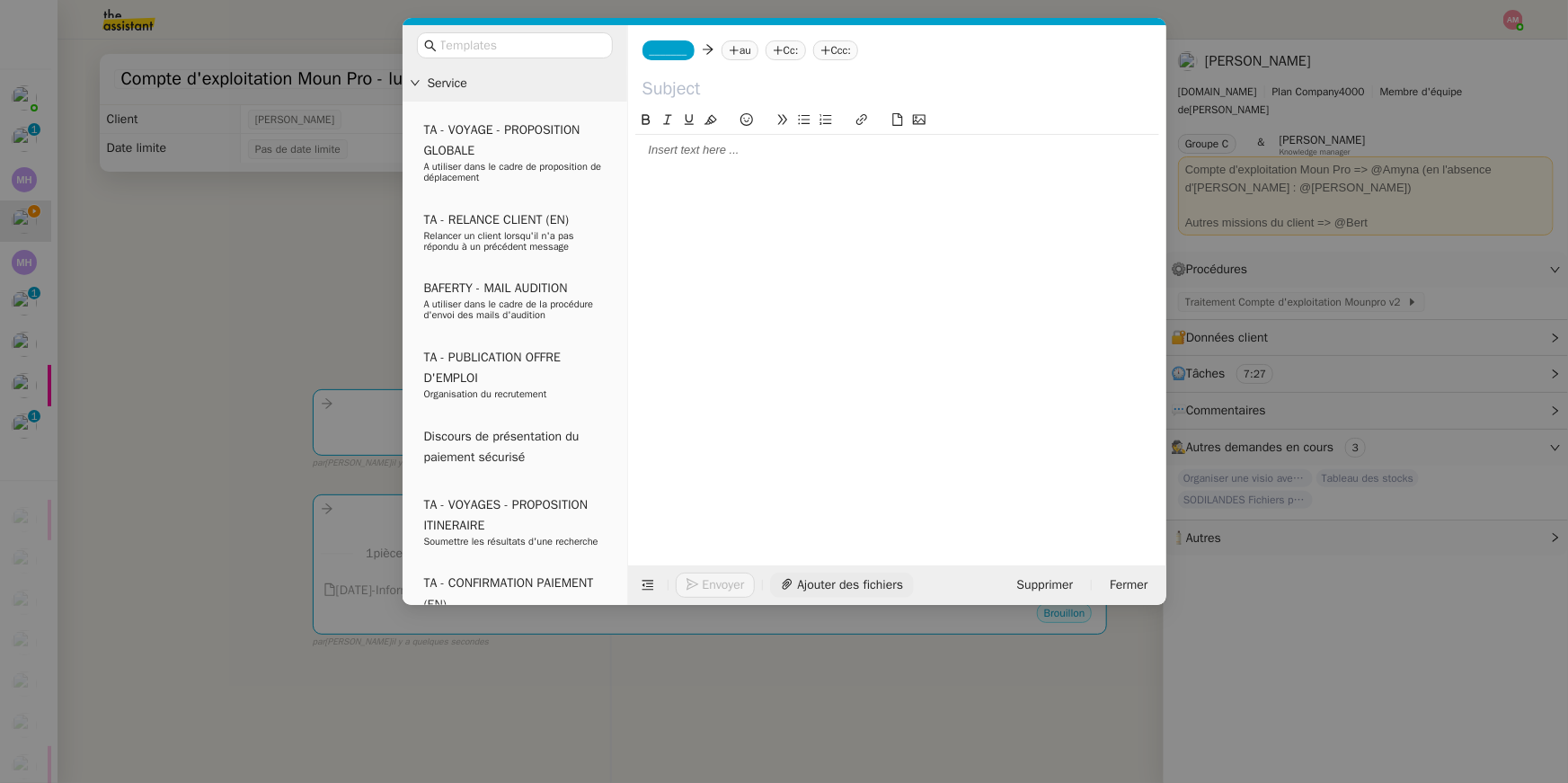 click on "Ajouter des fichiers" 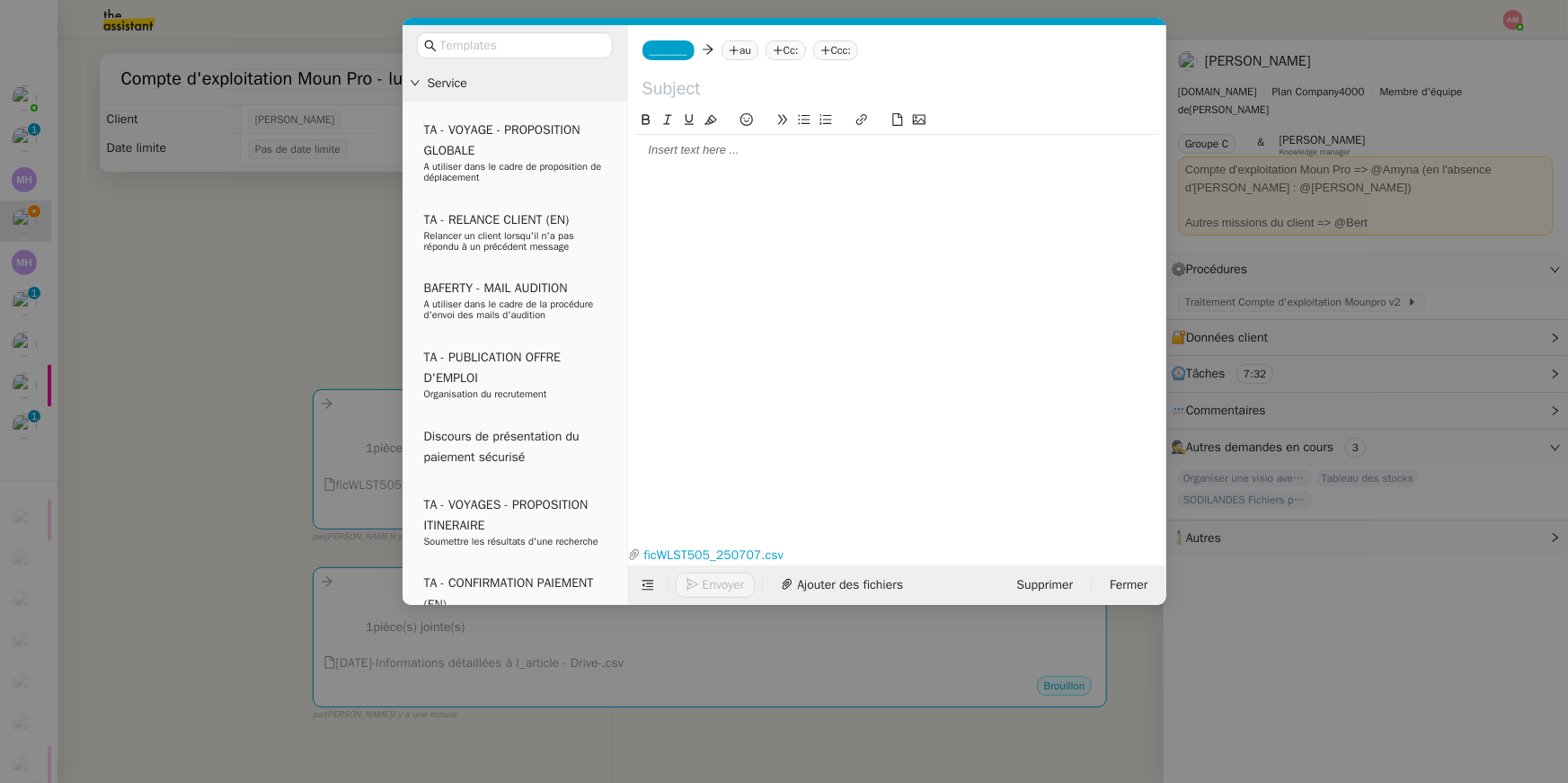 click on "Service TA - VOYAGE - PROPOSITION GLOBALE    A utiliser dans le cadre de proposition de déplacement TA - RELANCE CLIENT (EN)    Relancer un client lorsqu'il n'a pas répondu à un précédent message BAFERTY - MAIL AUDITION    A utiliser dans le cadre de la procédure d'envoi des mails d'audition TA - PUBLICATION OFFRE D'EMPLOI     Organisation du recrutement Discours de présentation du paiement sécurisé    TA - VOYAGES - PROPOSITION ITINERAIRE    Soumettre les résultats d'une recherche TA - CONFIRMATION PAIEMENT (EN)    Confirmer avec le client de modèle de transaction - Attention Plan Pro nécessaire. TA - COURRIER EXPEDIE (recommandé)    A utiliser dans le cadre de l'envoi d'un courrier recommandé TA - PARTAGE DE CALENDRIER (EN)    A utiliser pour demander au client de partager son calendrier afin de faciliter l'accès et la gestion PSPI - Appel de fonds MJL    A utiliser dans le cadre de la procédure d'appel de fonds MJL Compte d'exploitation - Evolutel     [PERSON_NAME]" at bounding box center (784, 391) 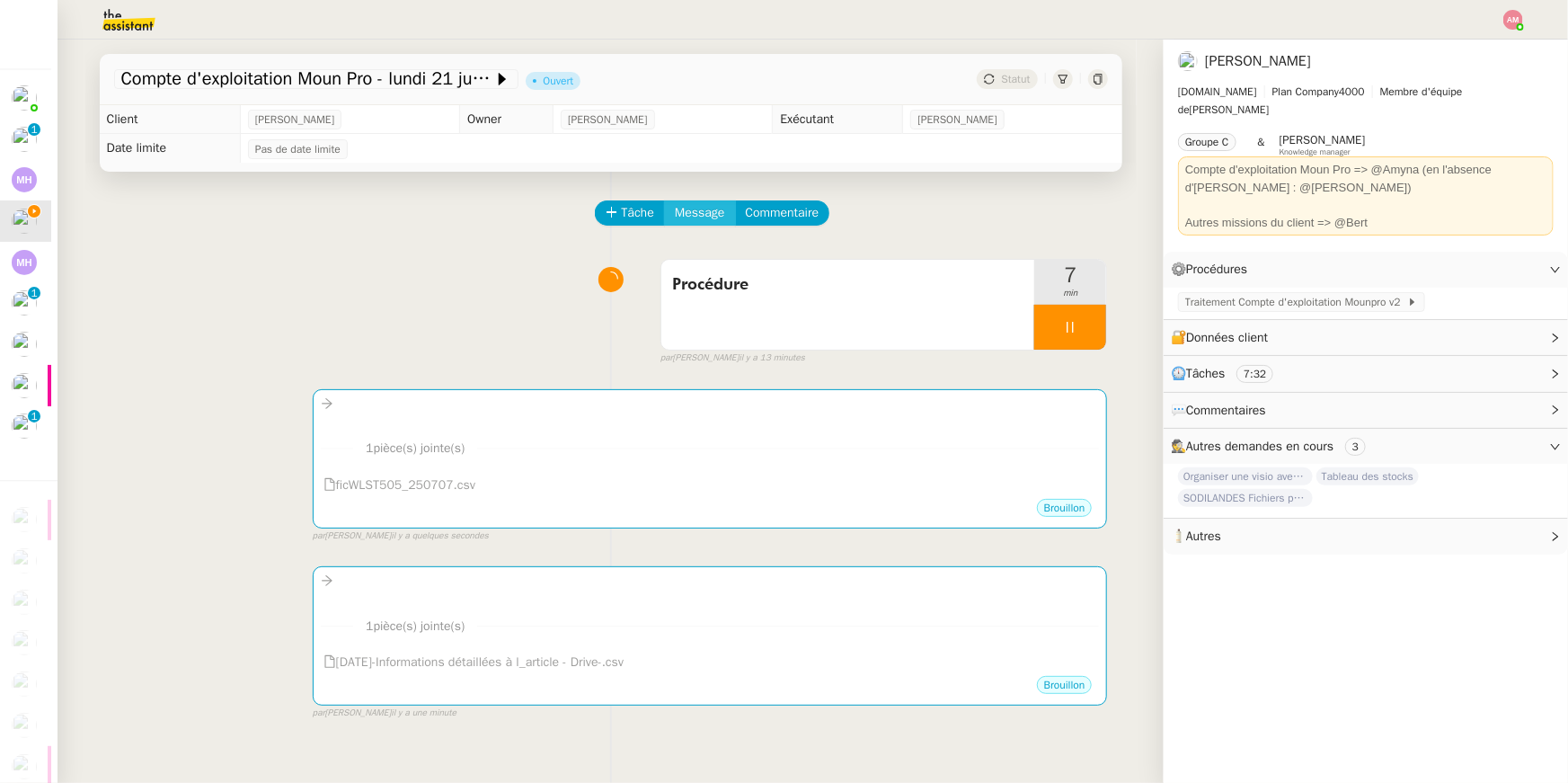 click on "Message" 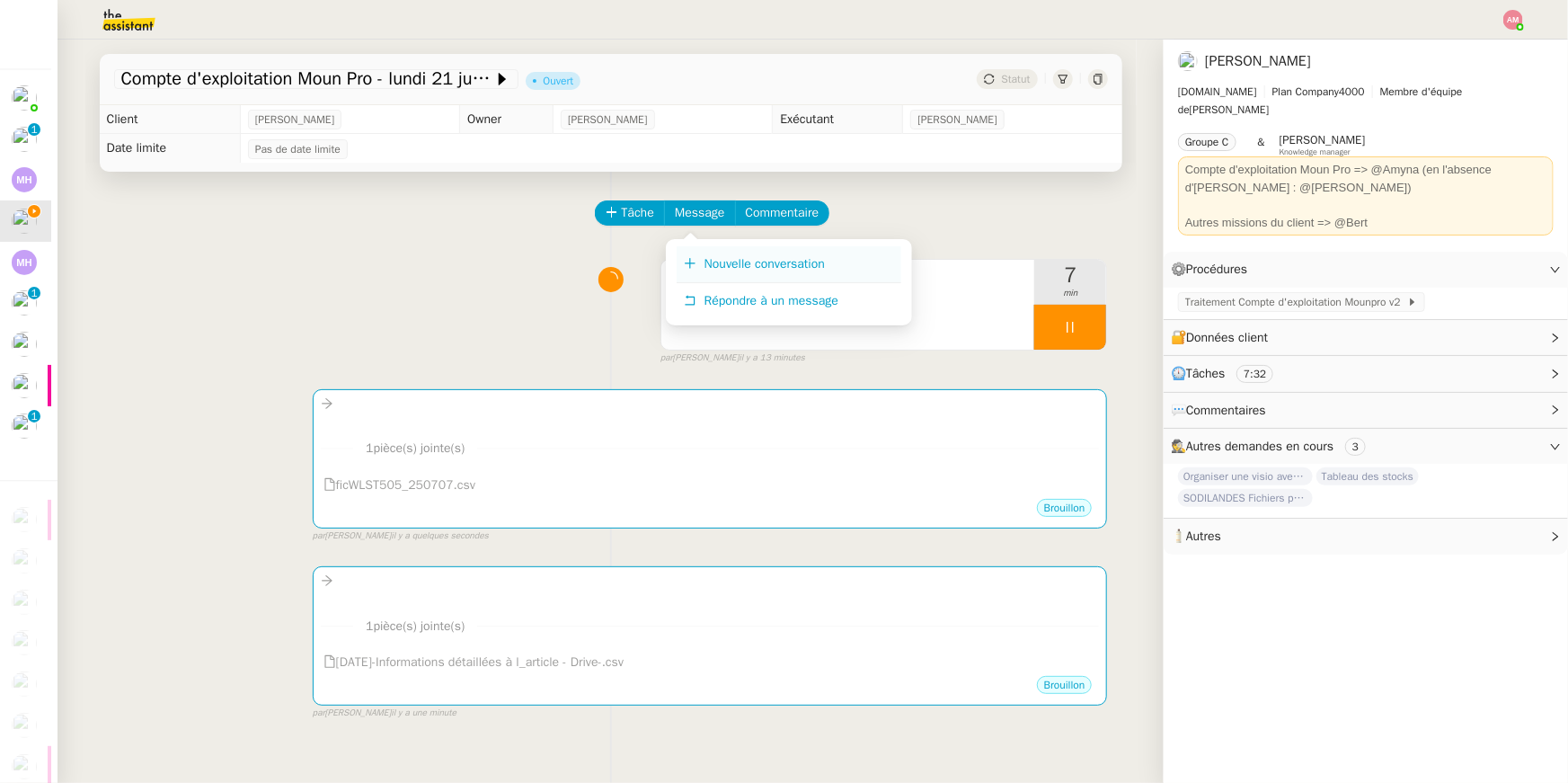 click on "Nouvelle conversation" at bounding box center [789, 264] 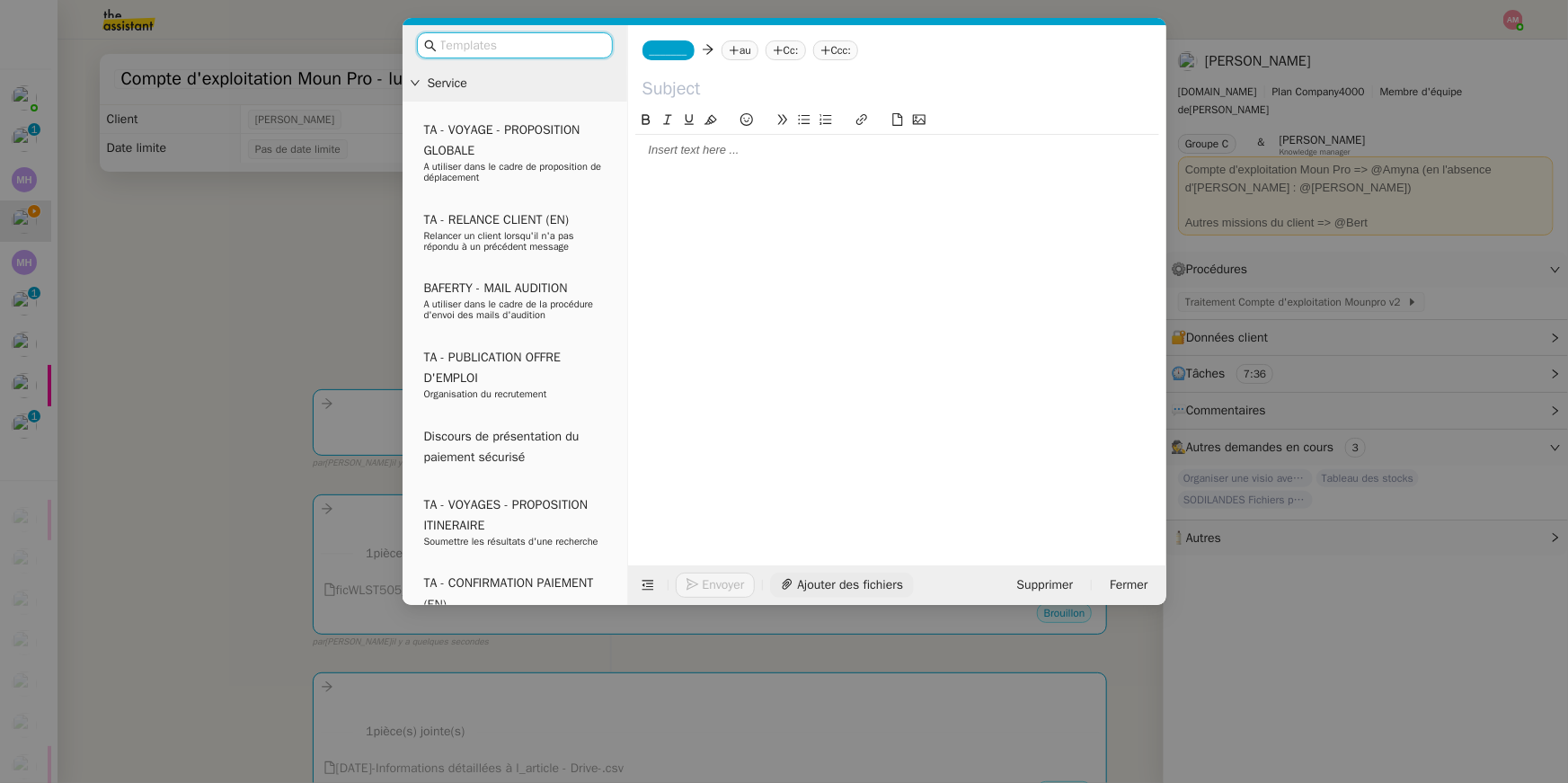 click 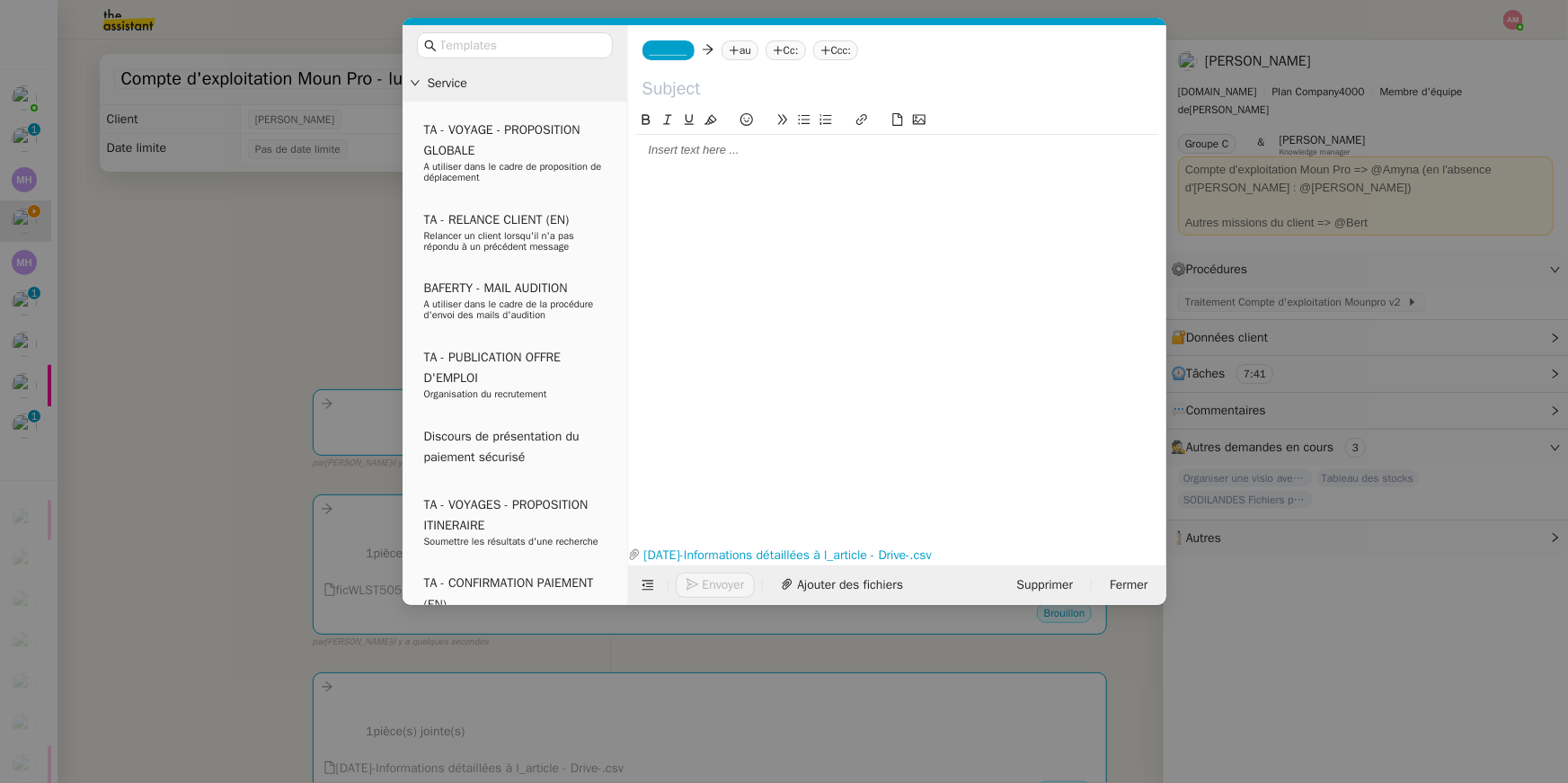 click on "Service TA - VOYAGE - PROPOSITION GLOBALE    A utiliser dans le cadre de proposition de déplacement TA - RELANCE CLIENT (EN)    Relancer un client lorsqu'il n'a pas répondu à un précédent message BAFERTY - MAIL AUDITION    A utiliser dans le cadre de la procédure d'envoi des mails d'audition TA - PUBLICATION OFFRE D'EMPLOI     Organisation du recrutement Discours de présentation du paiement sécurisé    TA - VOYAGES - PROPOSITION ITINERAIRE    Soumettre les résultats d'une recherche TA - CONFIRMATION PAIEMENT (EN)    Confirmer avec le client de modèle de transaction - Attention Plan Pro nécessaire. TA - COURRIER EXPEDIE (recommandé)    A utiliser dans le cadre de l'envoi d'un courrier recommandé TA - PARTAGE DE CALENDRIER (EN)    A utiliser pour demander au client de partager son calendrier afin de faciliter l'accès et la gestion PSPI - Appel de fonds MJL    A utiliser dans le cadre de la procédure d'appel de fonds MJL Compte d'exploitation - Evolutel     [PERSON_NAME]" at bounding box center (784, 391) 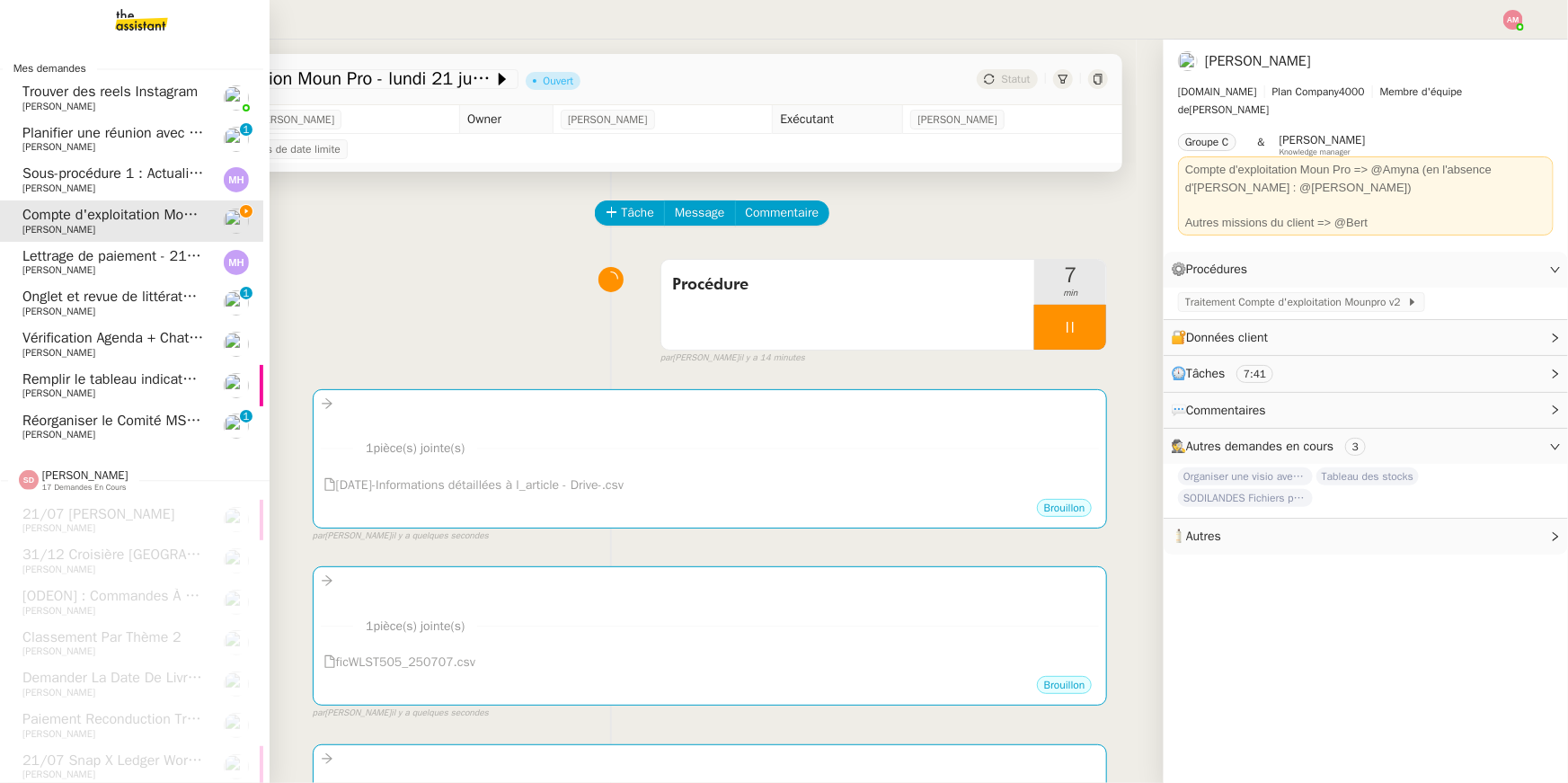 click on "[PERSON_NAME]" 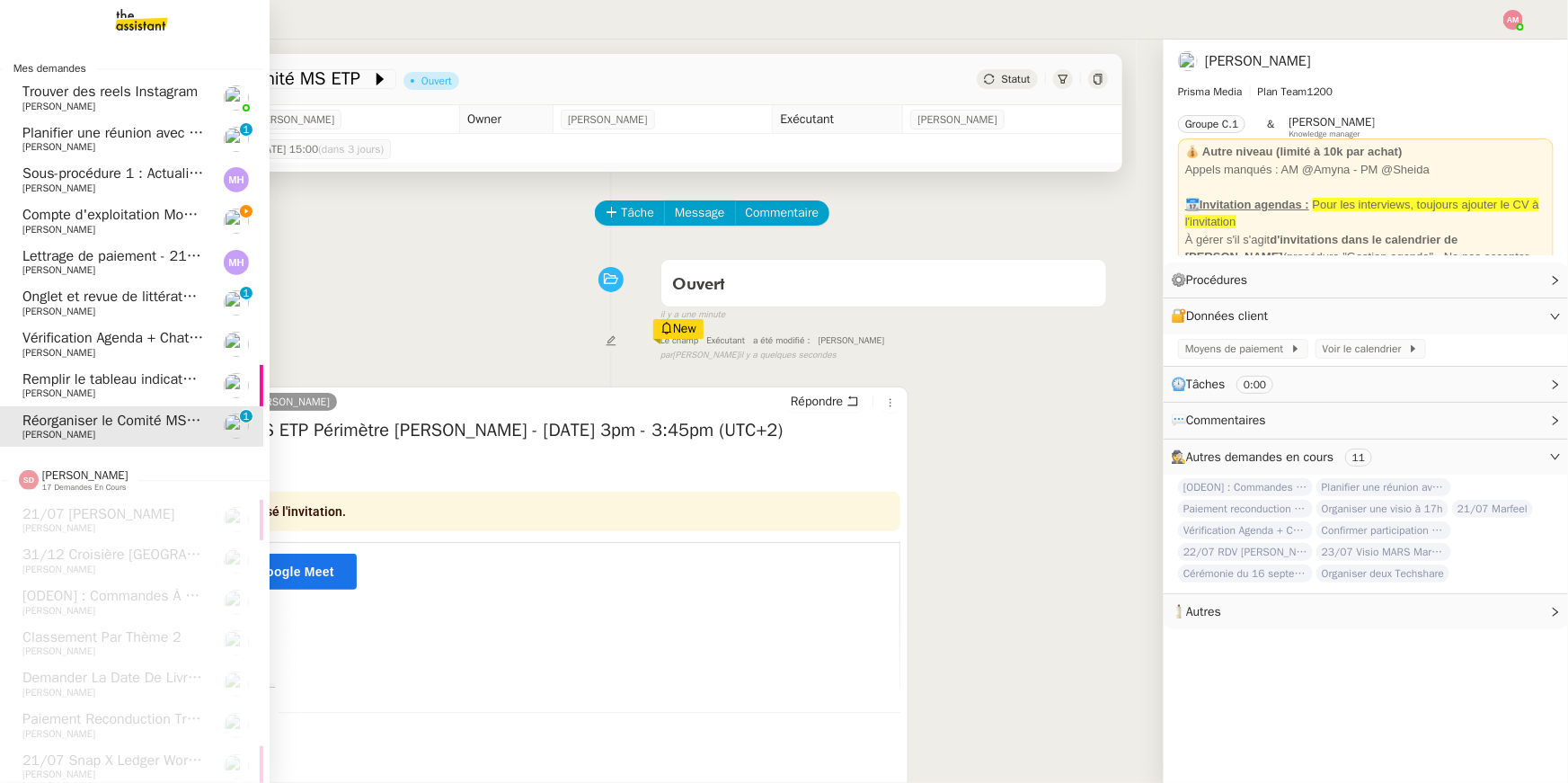 click on "Compte d'exploitation Moun Pro - lundi 21 juillet 2025" 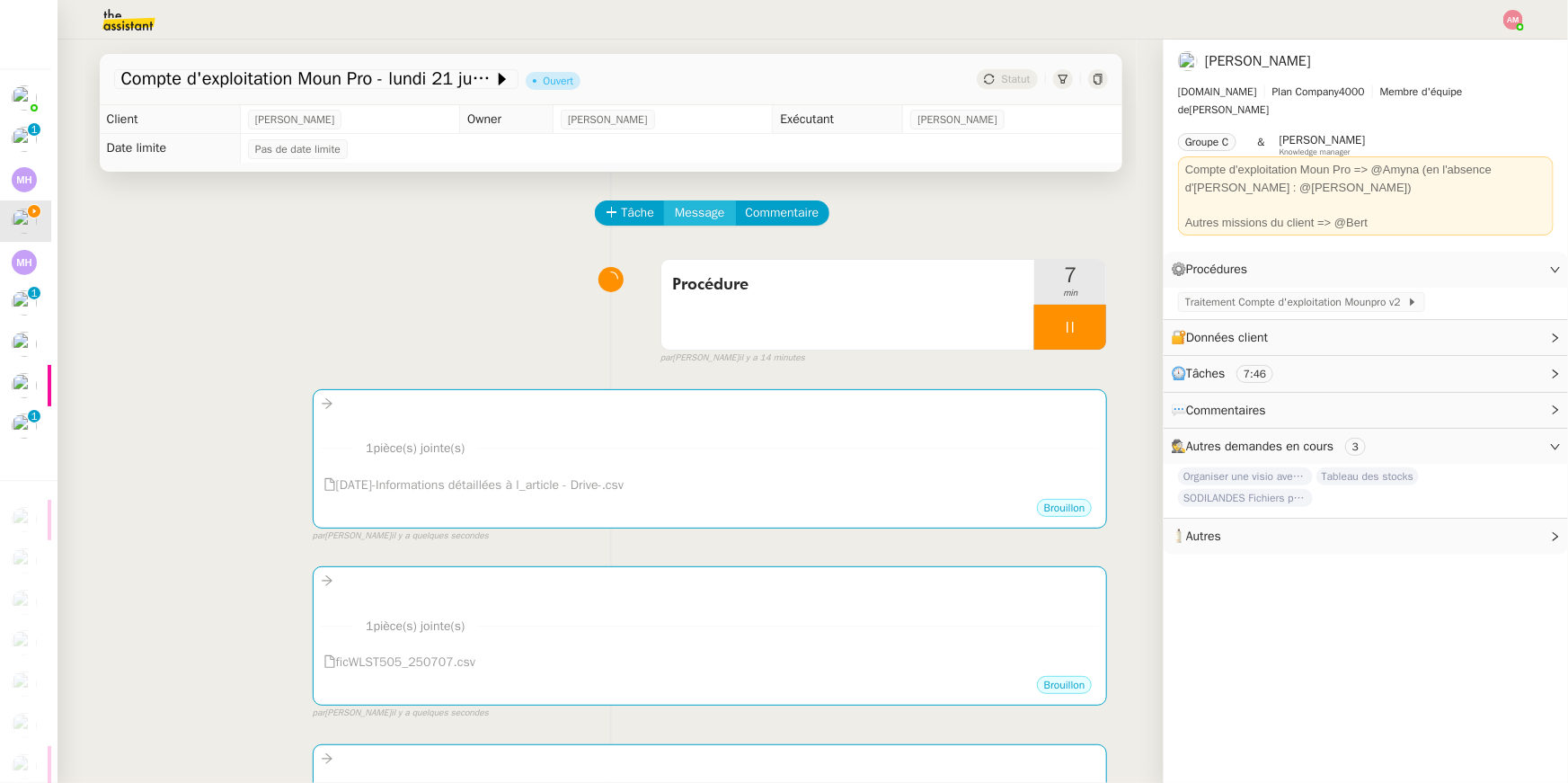 click on "Message" 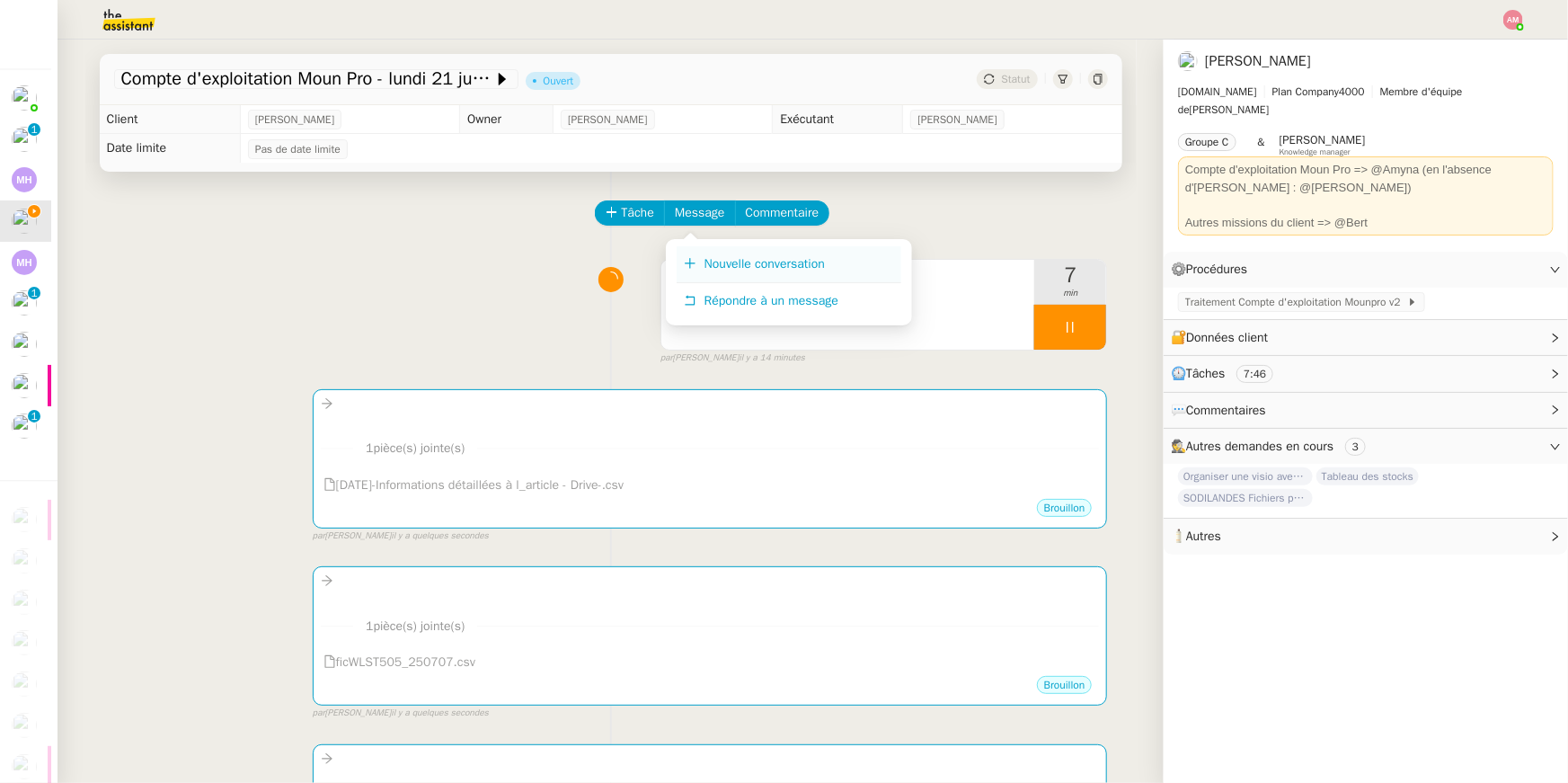 click on "Nouvelle conversation" at bounding box center (789, 264) 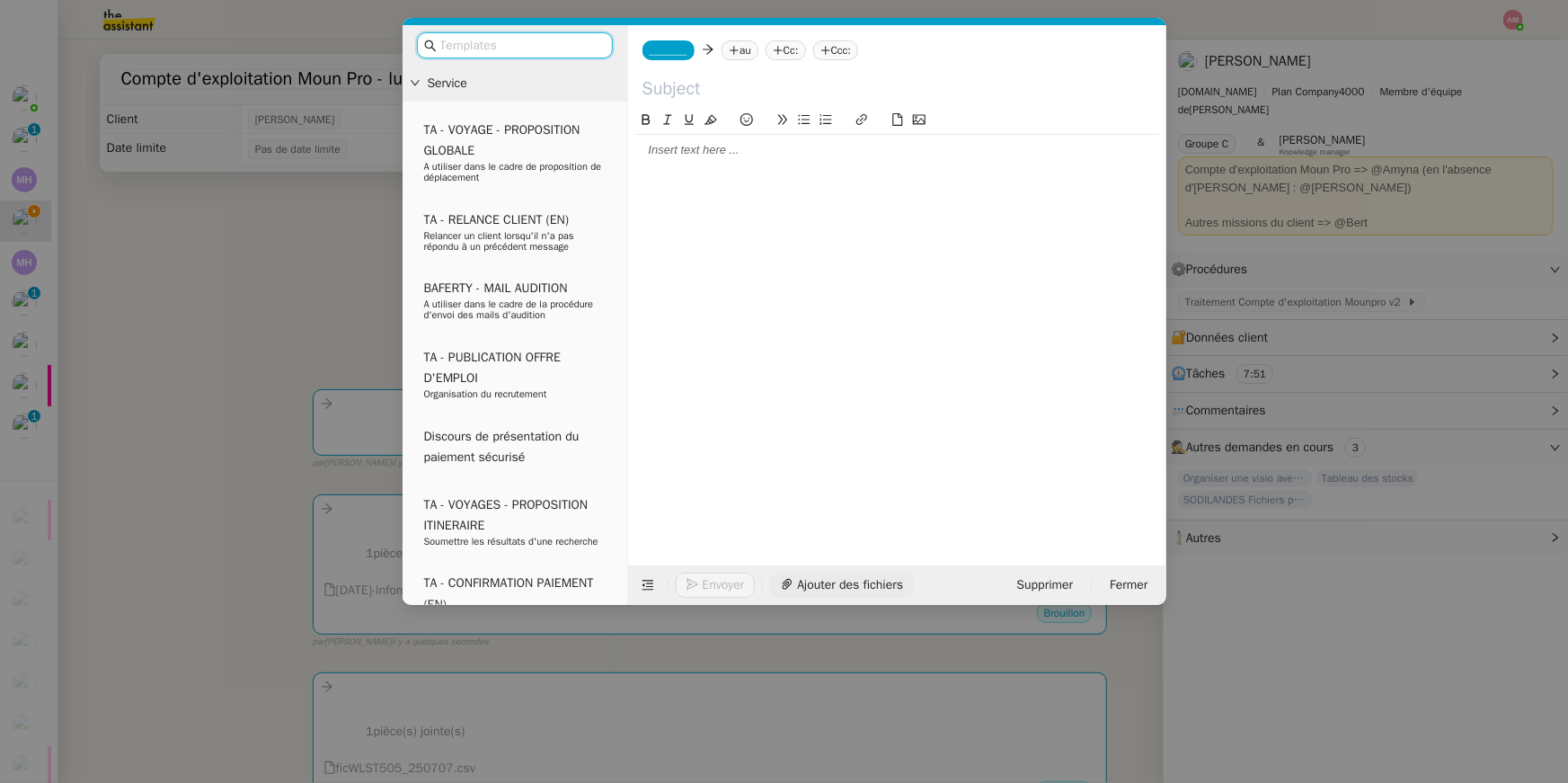 click on "Ajouter des fichiers" 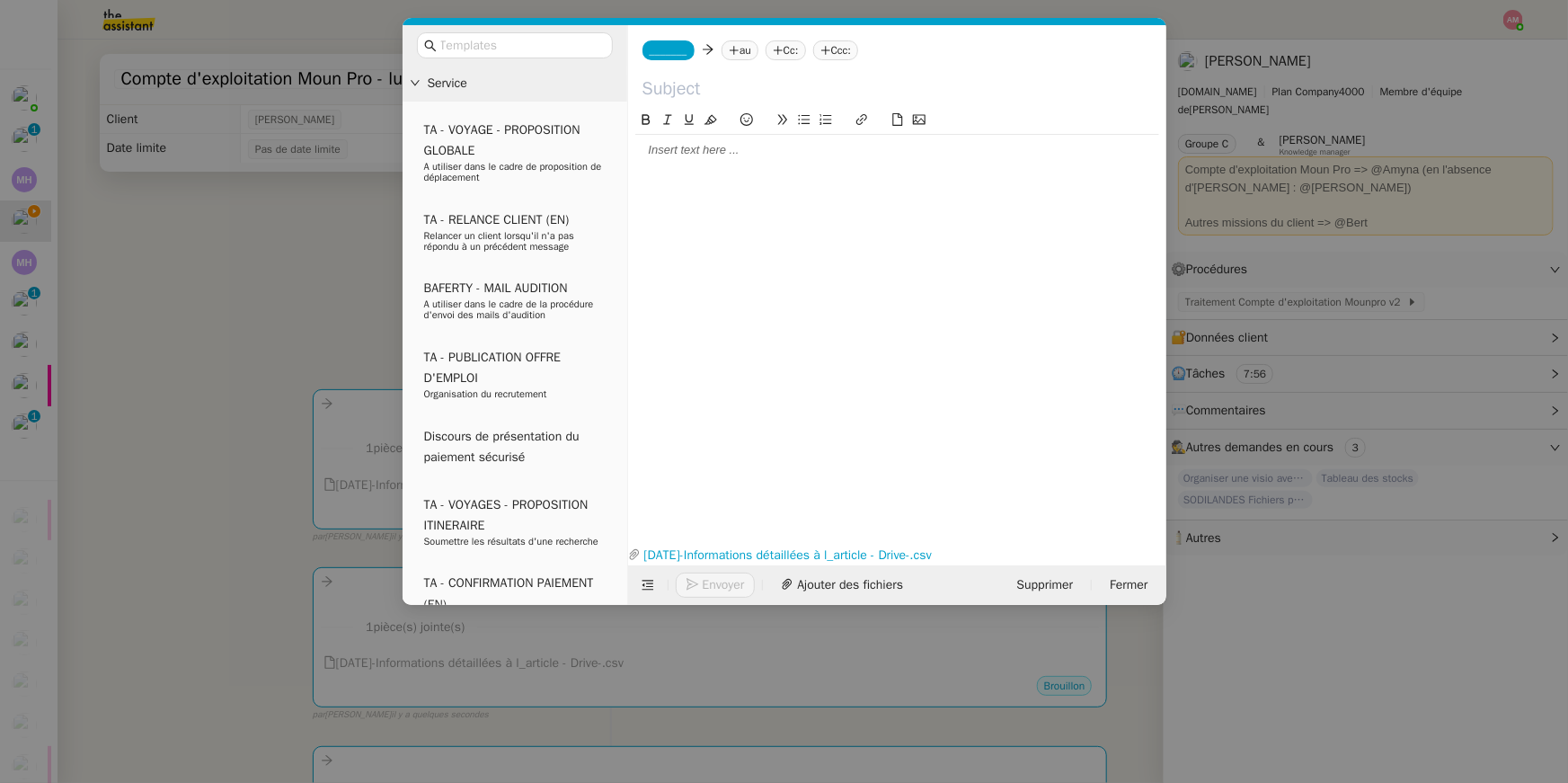 click on "Service TA - VOYAGE - PROPOSITION GLOBALE    A utiliser dans le cadre de proposition de déplacement TA - RELANCE CLIENT (EN)    Relancer un client lorsqu'il n'a pas répondu à un précédent message BAFERTY - MAIL AUDITION    A utiliser dans le cadre de la procédure d'envoi des mails d'audition TA - PUBLICATION OFFRE D'EMPLOI     Organisation du recrutement Discours de présentation du paiement sécurisé    TA - VOYAGES - PROPOSITION ITINERAIRE    Soumettre les résultats d'une recherche TA - CONFIRMATION PAIEMENT (EN)    Confirmer avec le client de modèle de transaction - Attention Plan Pro nécessaire. TA - COURRIER EXPEDIE (recommandé)    A utiliser dans le cadre de l'envoi d'un courrier recommandé TA - PARTAGE DE CALENDRIER (EN)    A utiliser pour demander au client de partager son calendrier afin de faciliter l'accès et la gestion PSPI - Appel de fonds MJL    A utiliser dans le cadre de la procédure d'appel de fonds MJL Compte d'exploitation - Evolutel     [PERSON_NAME]" at bounding box center [784, 391] 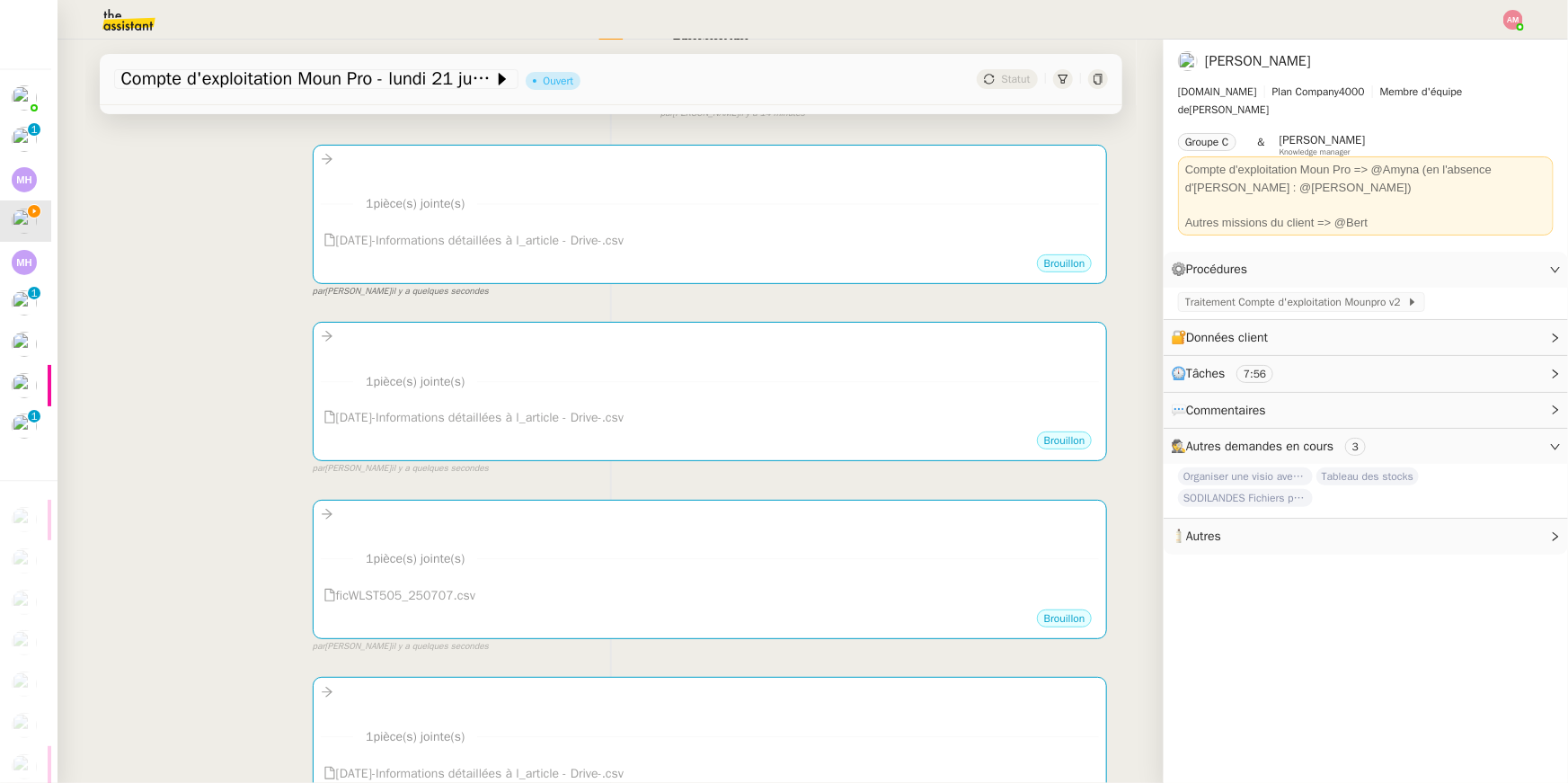 scroll, scrollTop: 236, scrollLeft: 0, axis: vertical 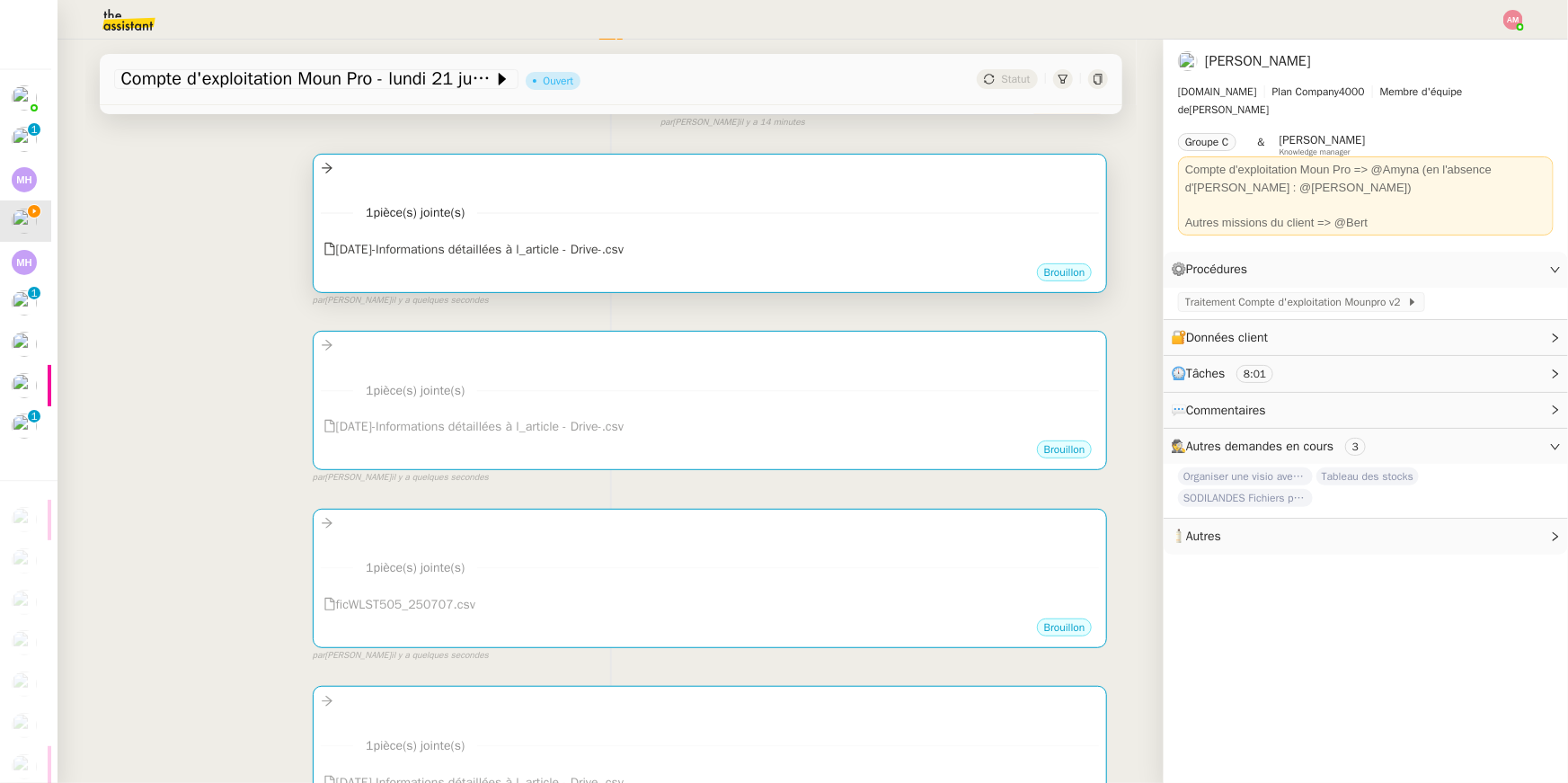 click on "1  pièce(s) jointe(s)  [DATE]-Informations détaillées à l_article - Drive-.csv" at bounding box center [710, 225] 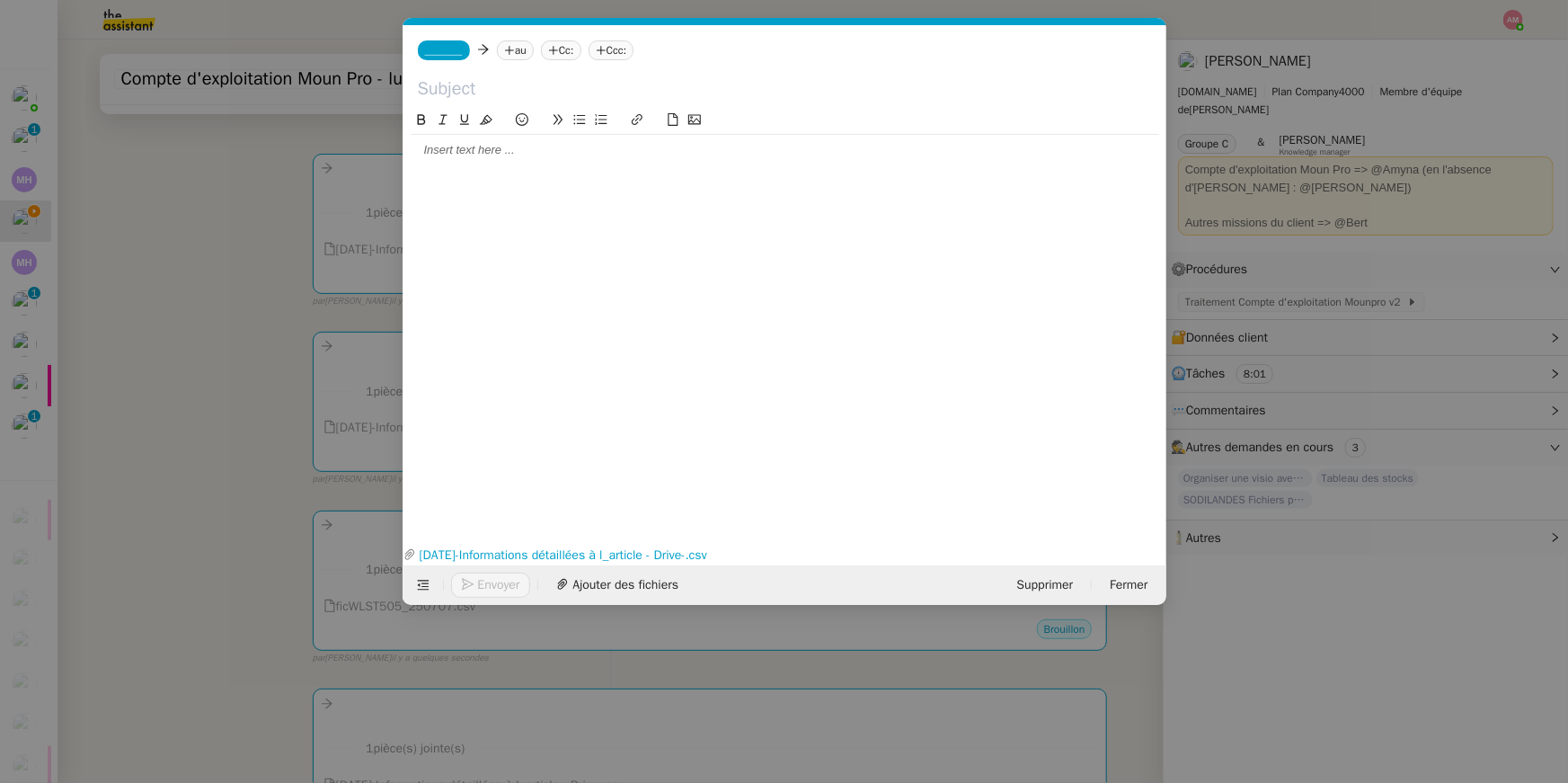 scroll, scrollTop: 0, scrollLeft: 38, axis: horizontal 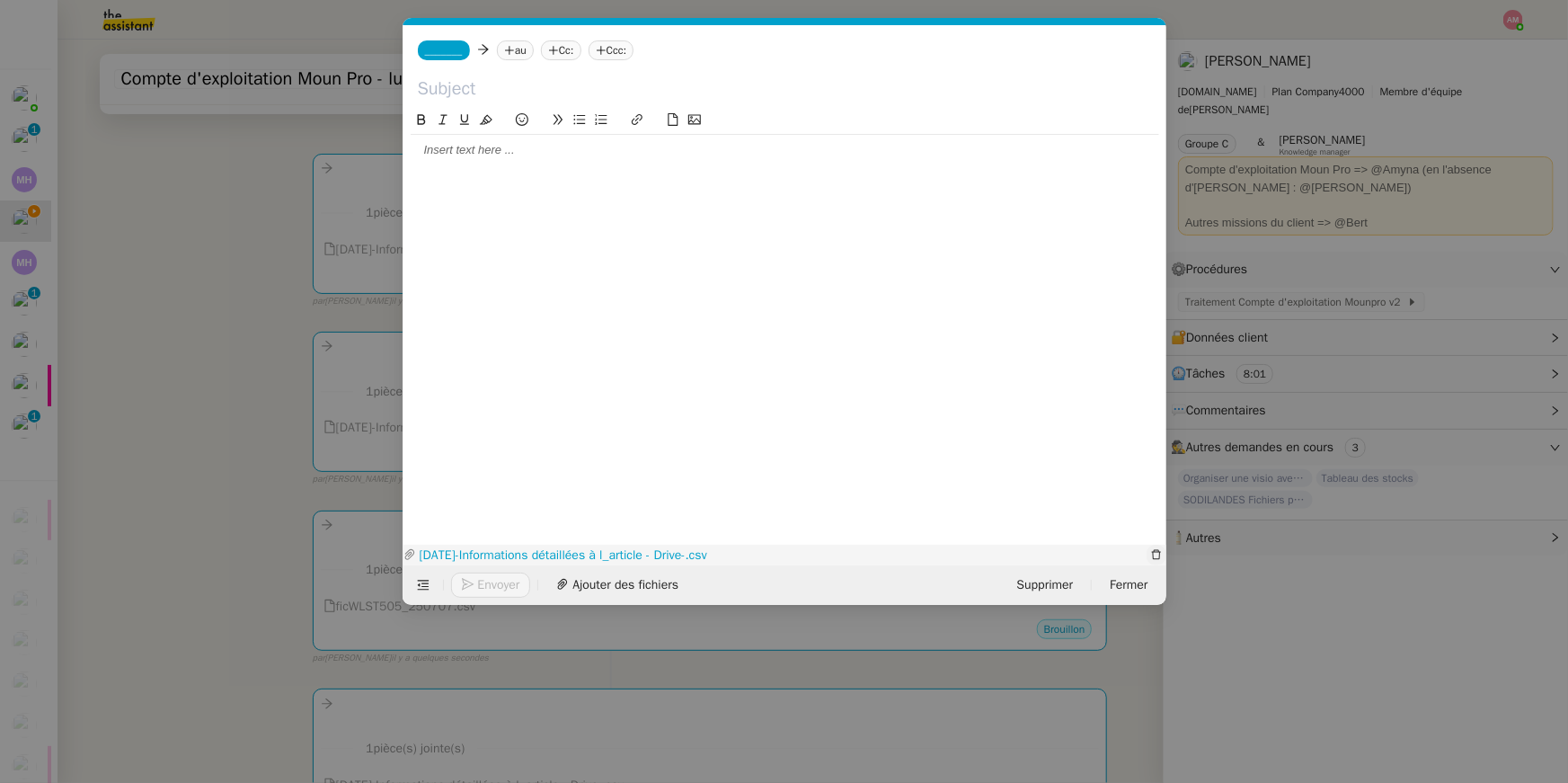 click 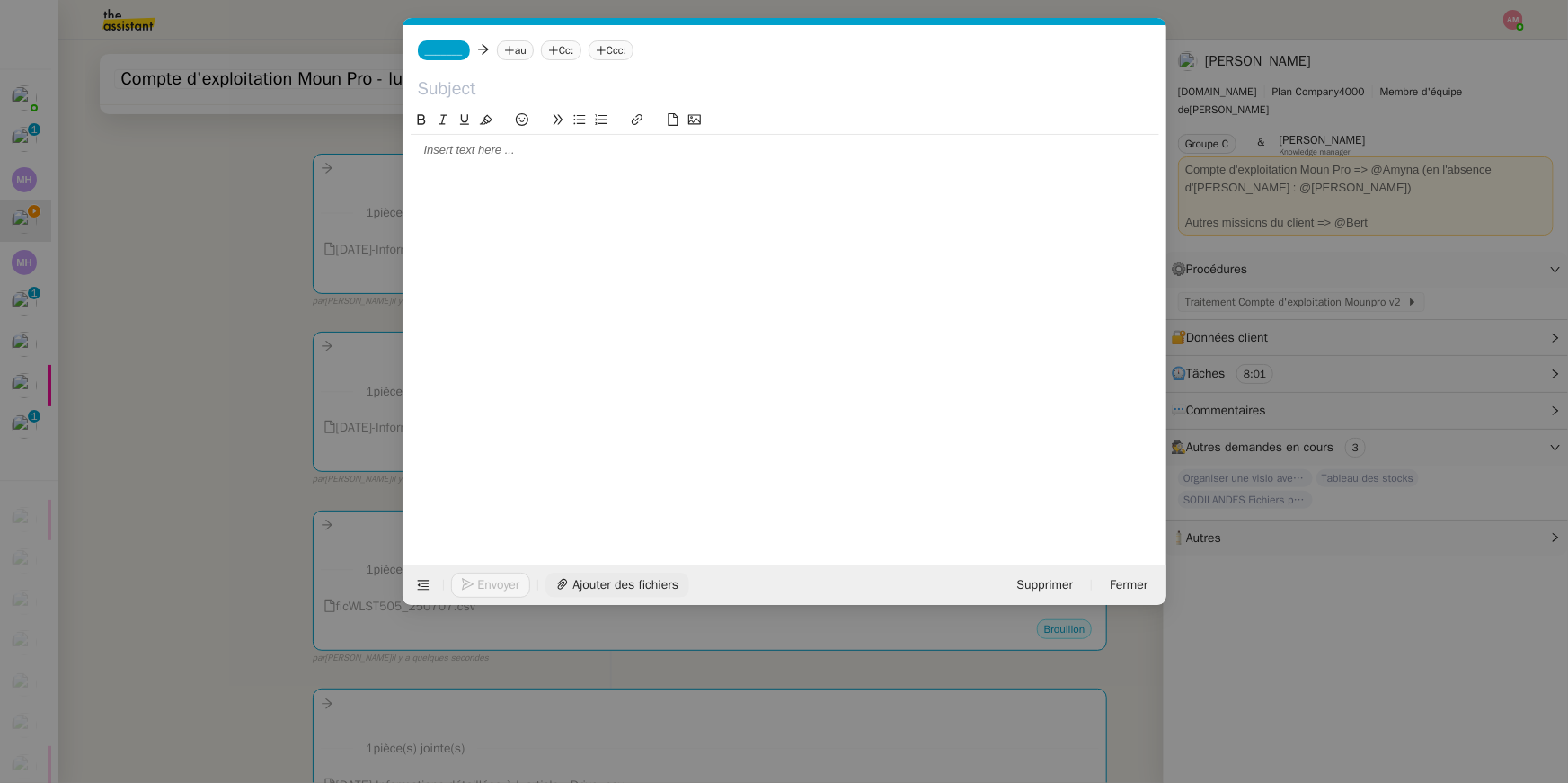 click on "Ajouter des fichiers" 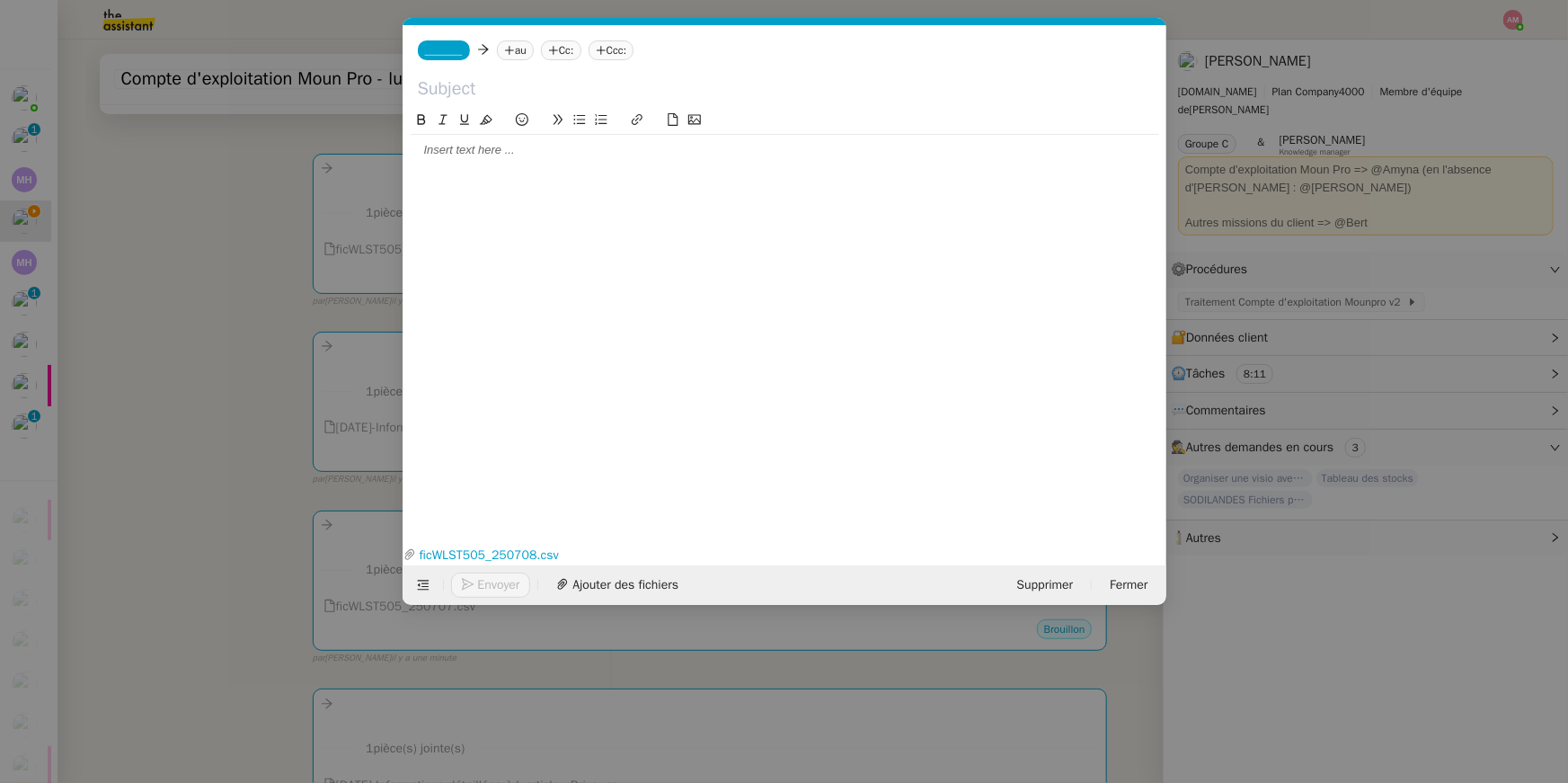 click on "Service TA - VOYAGE - PROPOSITION GLOBALE    A utiliser dans le cadre de proposition de déplacement TA - RELANCE CLIENT (EN)    Relancer un client lorsqu'il n'a pas répondu à un précédent message BAFERTY - MAIL AUDITION    A utiliser dans le cadre de la procédure d'envoi des mails d'audition TA - PUBLICATION OFFRE D'EMPLOI     Organisation du recrutement Discours de présentation du paiement sécurisé    TA - VOYAGES - PROPOSITION ITINERAIRE    Soumettre les résultats d'une recherche TA - CONFIRMATION PAIEMENT (EN)    Confirmer avec le client de modèle de transaction - Attention Plan Pro nécessaire. TA - COURRIER EXPEDIE (recommandé)    A utiliser dans le cadre de l'envoi d'un courrier recommandé TA - PARTAGE DE CALENDRIER (EN)    A utiliser pour demander au client de partager son calendrier afin de faciliter l'accès et la gestion PSPI - Appel de fonds MJL    A utiliser dans le cadre de la procédure d'appel de fonds MJL Compte d'exploitation - Evolutel     [PERSON_NAME]" at bounding box center [784, 391] 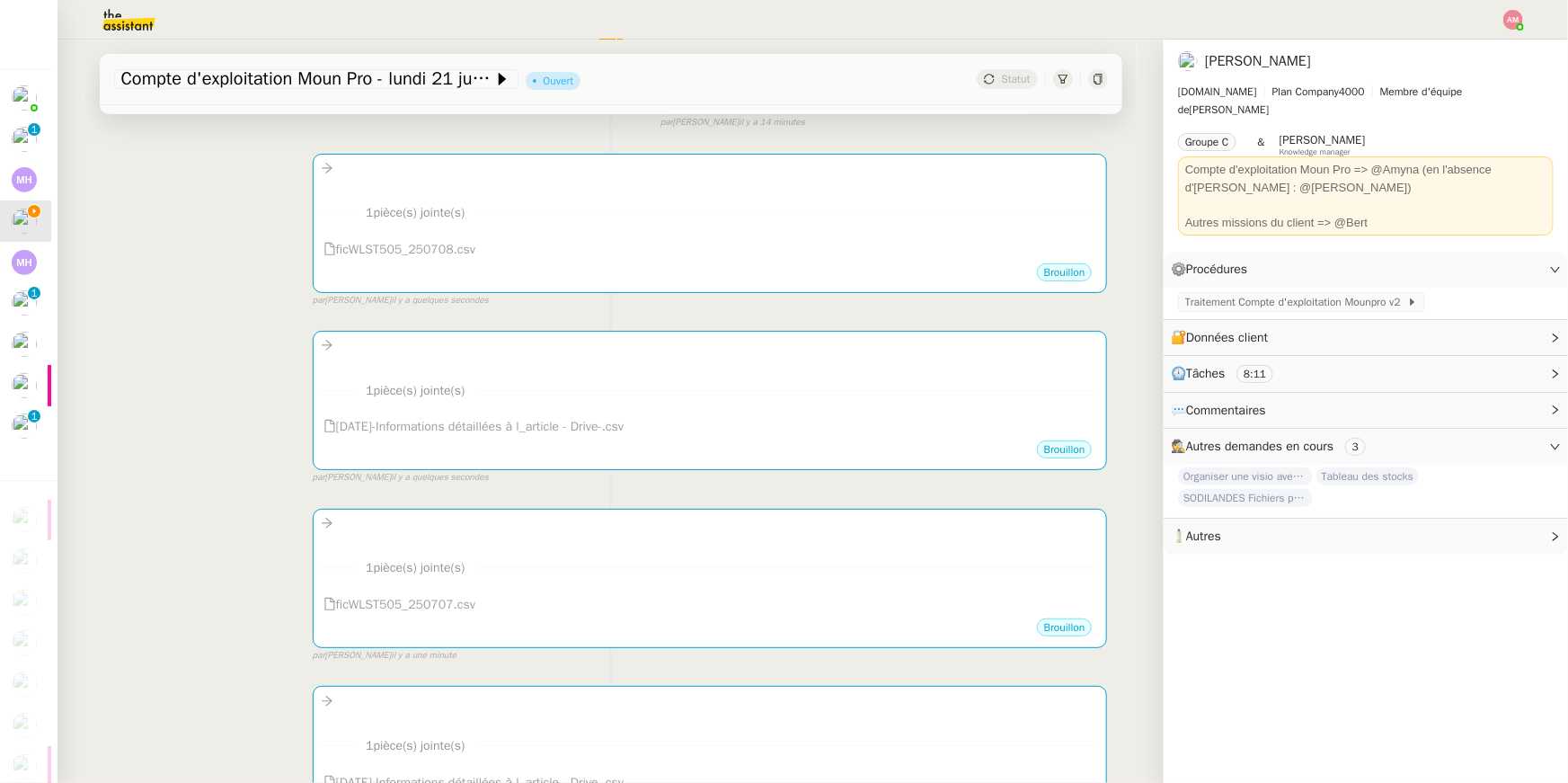 scroll, scrollTop: 0, scrollLeft: 0, axis: both 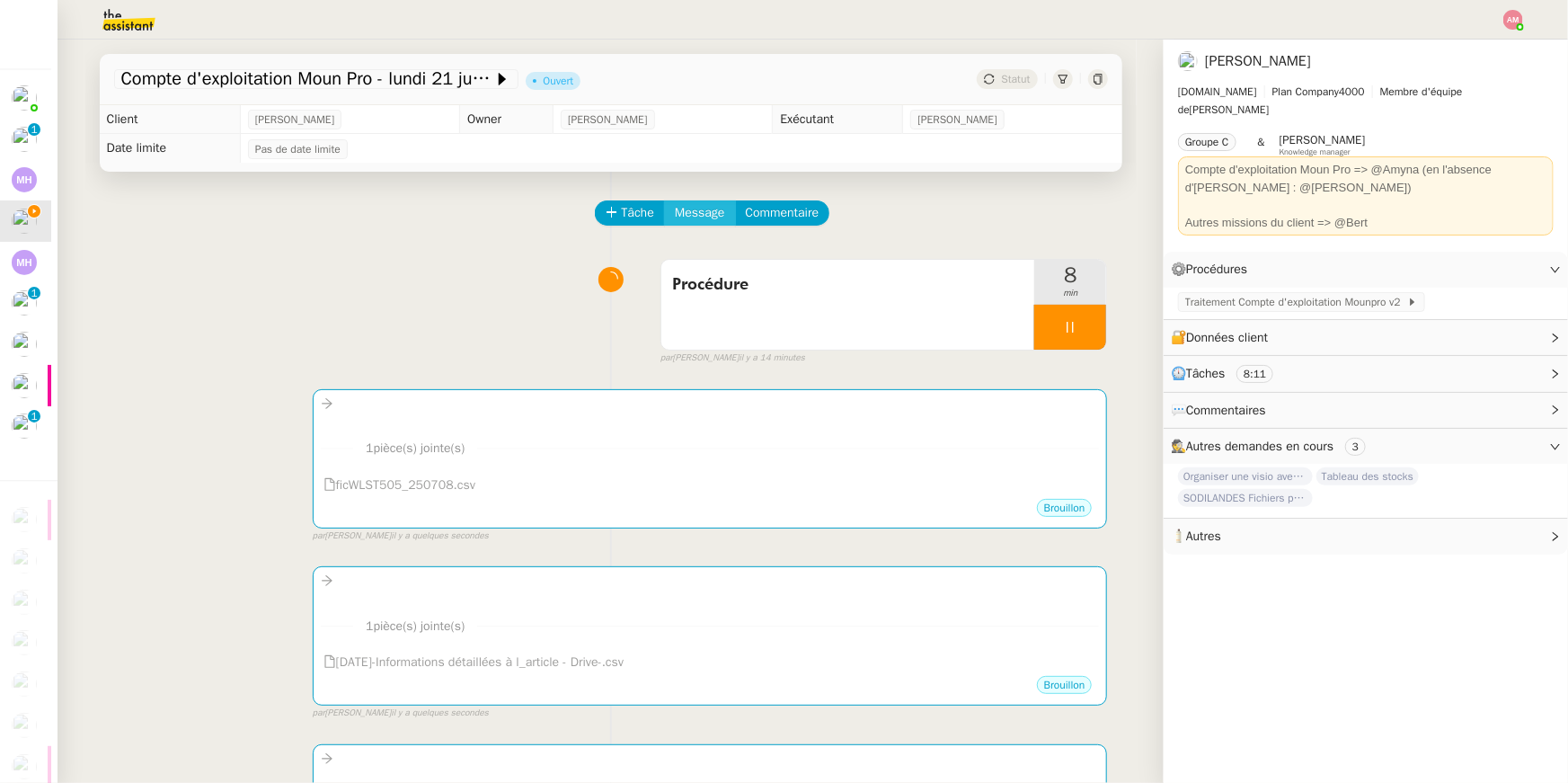 click on "Message" 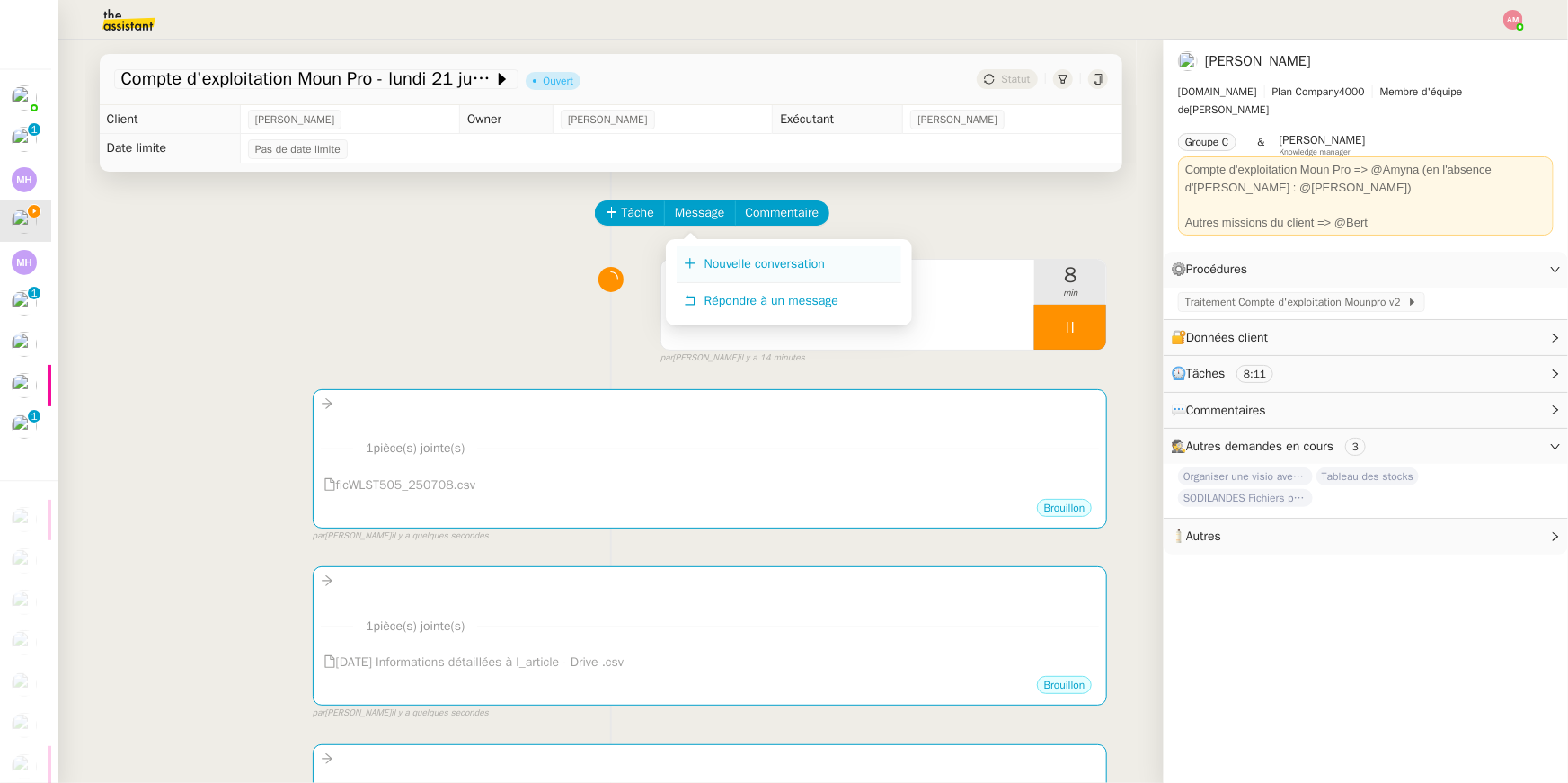 click on "Nouvelle conversation" at bounding box center (789, 264) 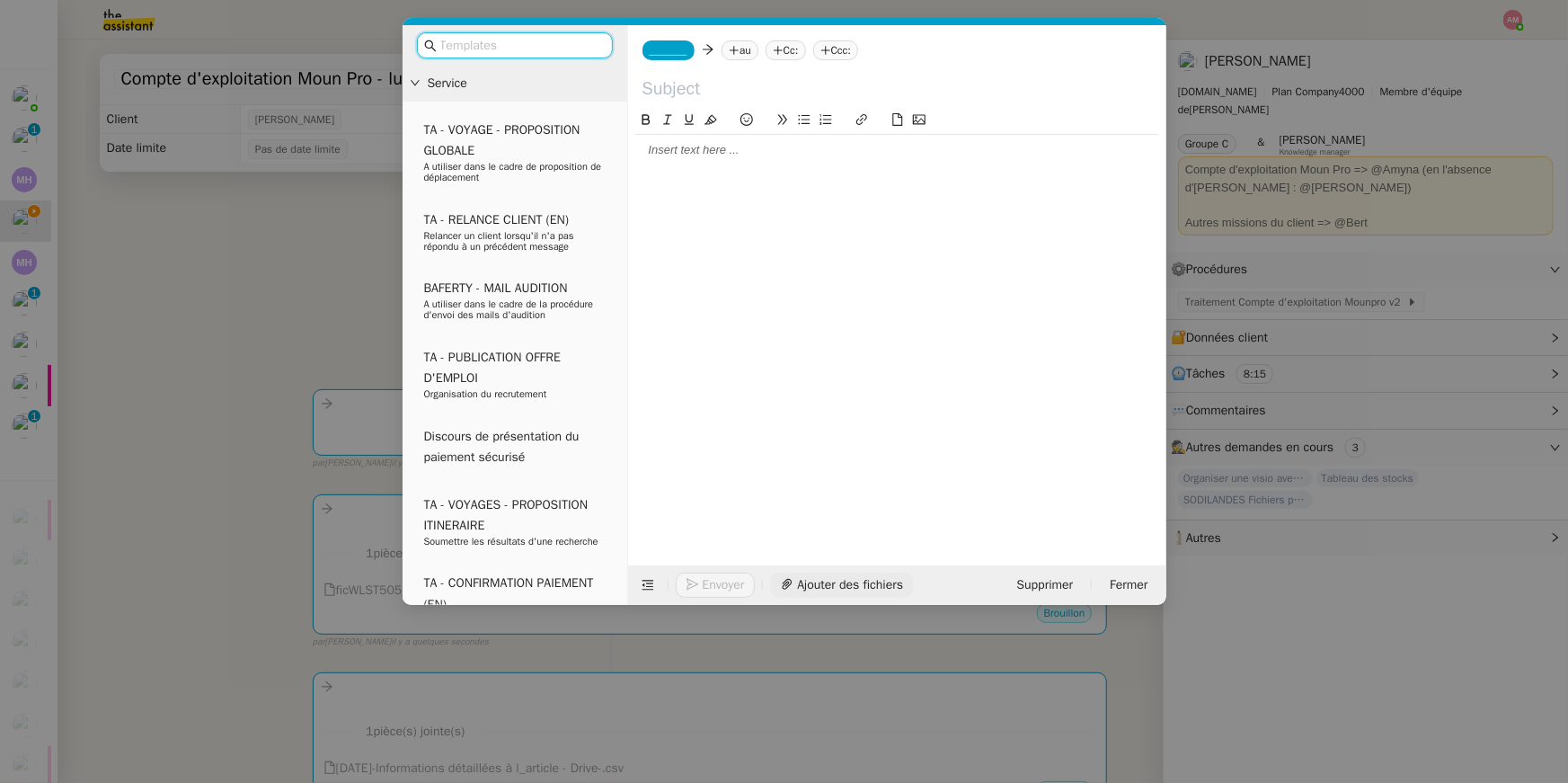 click 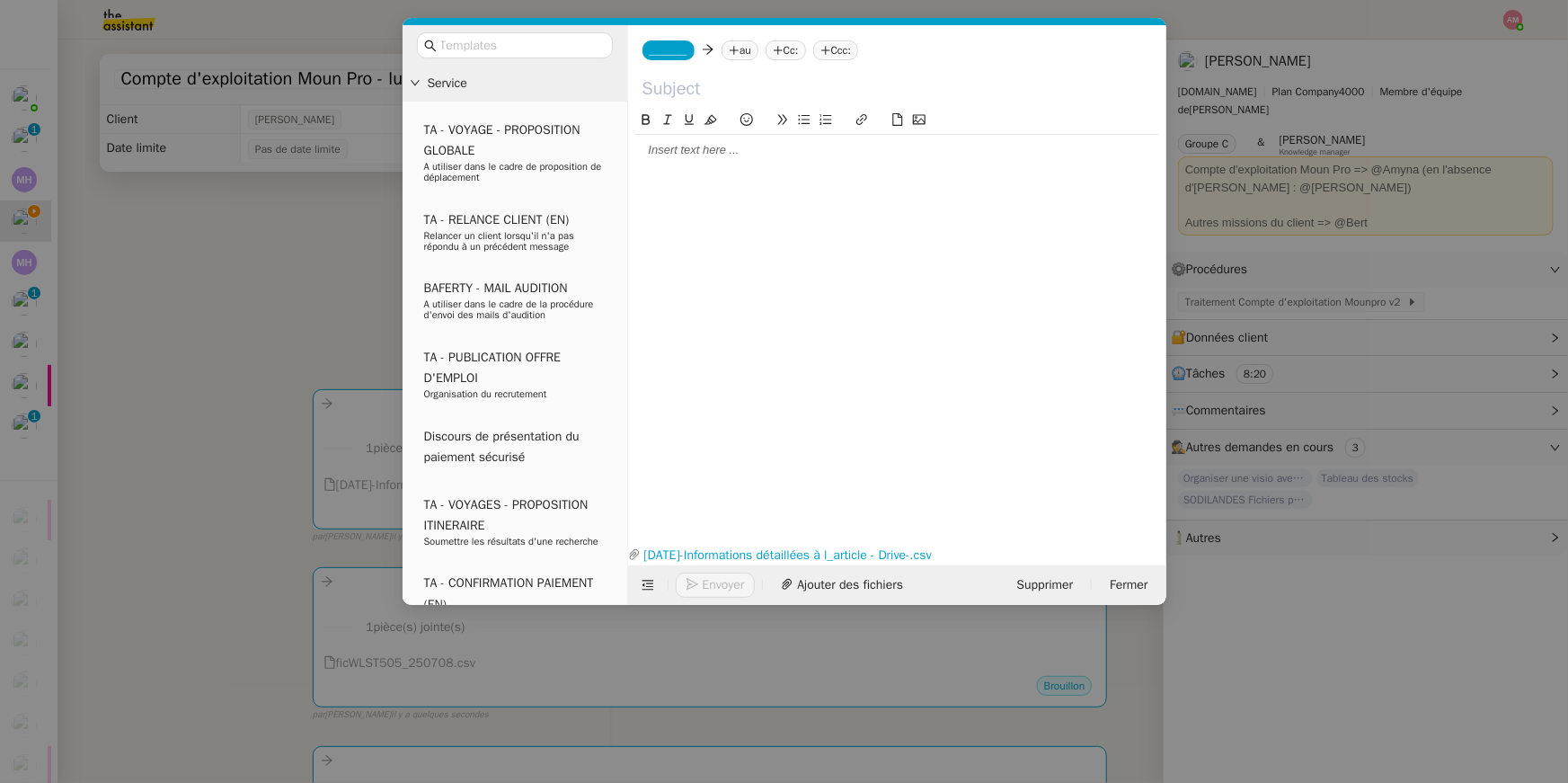 click on "Service TA - VOYAGE - PROPOSITION GLOBALE    A utiliser dans le cadre de proposition de déplacement TA - RELANCE CLIENT (EN)    Relancer un client lorsqu'il n'a pas répondu à un précédent message BAFERTY - MAIL AUDITION    A utiliser dans le cadre de la procédure d'envoi des mails d'audition TA - PUBLICATION OFFRE D'EMPLOI     Organisation du recrutement Discours de présentation du paiement sécurisé    TA - VOYAGES - PROPOSITION ITINERAIRE    Soumettre les résultats d'une recherche TA - CONFIRMATION PAIEMENT (EN)    Confirmer avec le client de modèle de transaction - Attention Plan Pro nécessaire. TA - COURRIER EXPEDIE (recommandé)    A utiliser dans le cadre de l'envoi d'un courrier recommandé TA - PARTAGE DE CALENDRIER (EN)    A utiliser pour demander au client de partager son calendrier afin de faciliter l'accès et la gestion PSPI - Appel de fonds MJL    A utiliser dans le cadre de la procédure d'appel de fonds MJL Compte d'exploitation - Evolutel     [PERSON_NAME]" at bounding box center [784, 391] 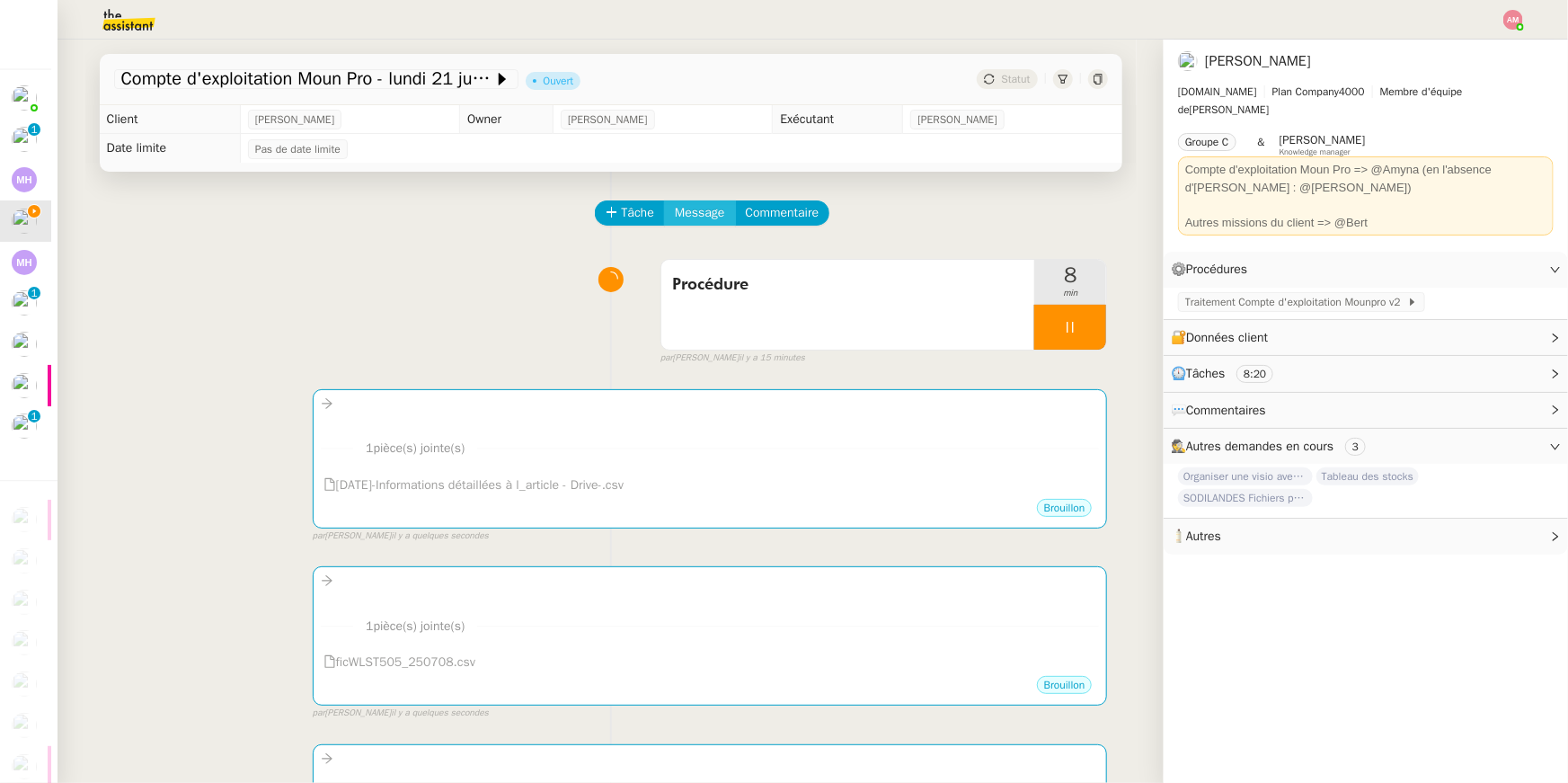 click on "Message" 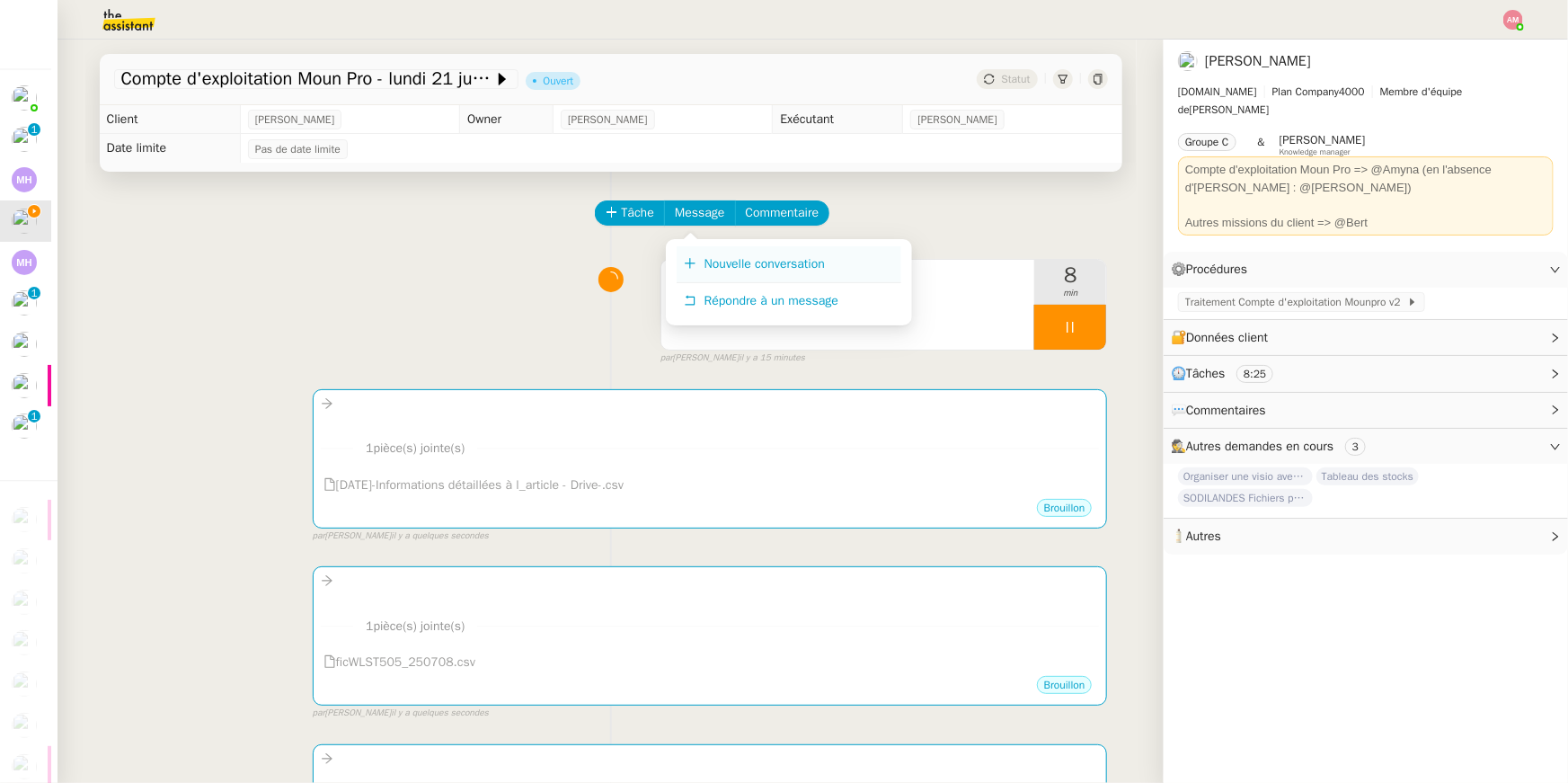 click on "Nouvelle conversation" at bounding box center [789, 264] 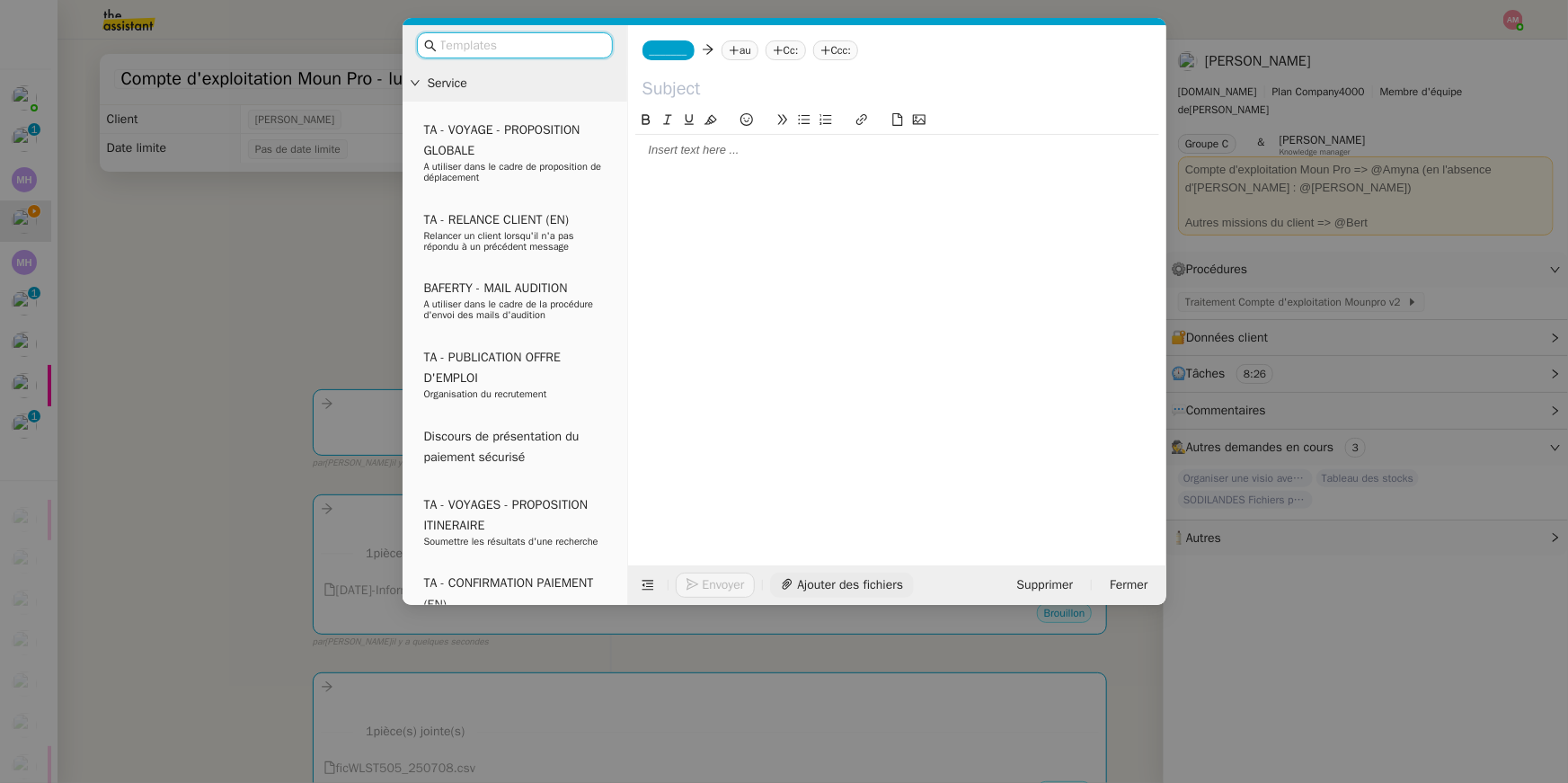 click on "Ajouter des fichiers" 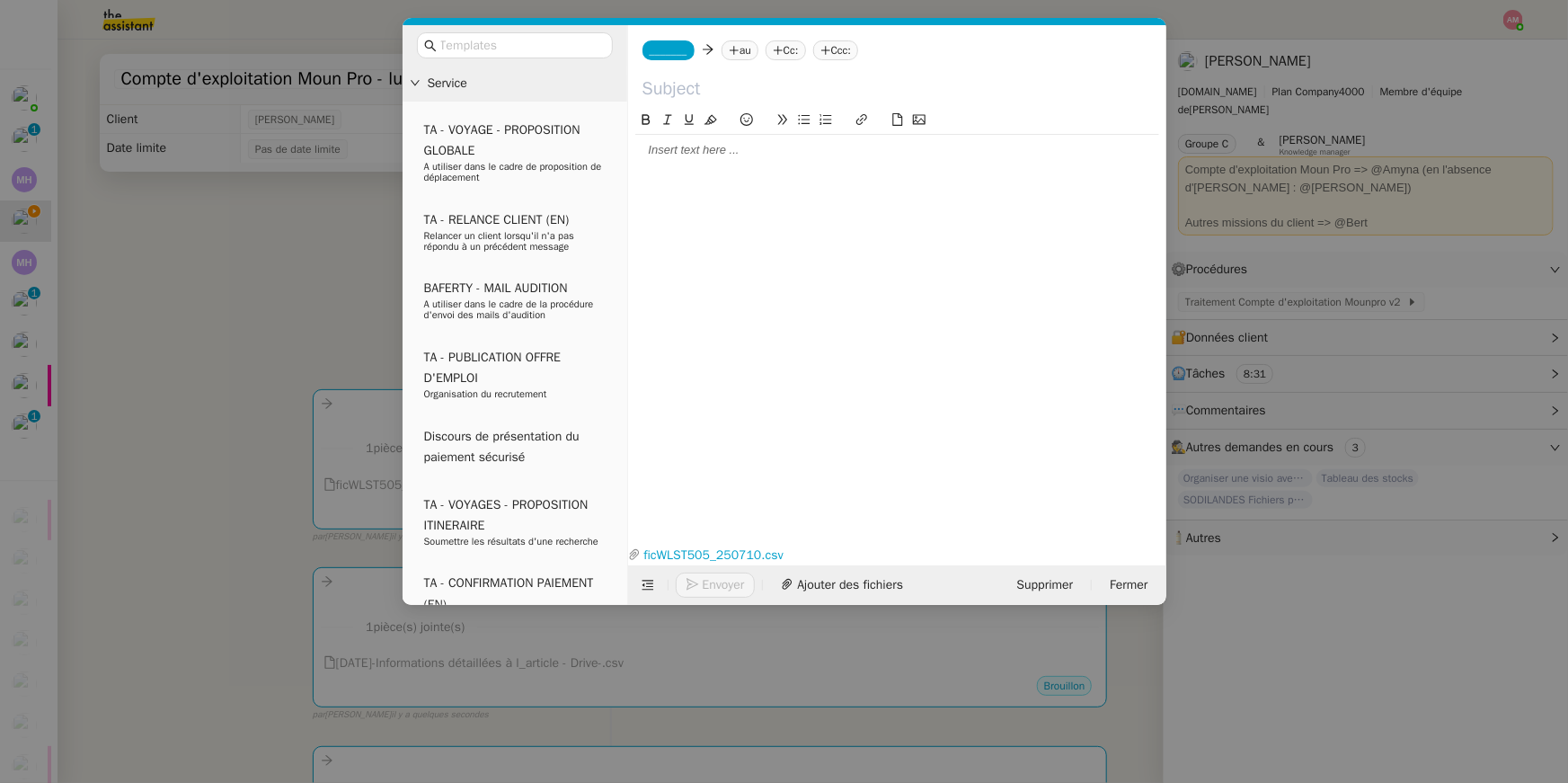 click on "Service TA - VOYAGE - PROPOSITION GLOBALE    A utiliser dans le cadre de proposition de déplacement TA - RELANCE CLIENT (EN)    Relancer un client lorsqu'il n'a pas répondu à un précédent message BAFERTY - MAIL AUDITION    A utiliser dans le cadre de la procédure d'envoi des mails d'audition TA - PUBLICATION OFFRE D'EMPLOI     Organisation du recrutement Discours de présentation du paiement sécurisé    TA - VOYAGES - PROPOSITION ITINERAIRE    Soumettre les résultats d'une recherche TA - CONFIRMATION PAIEMENT (EN)    Confirmer avec le client de modèle de transaction - Attention Plan Pro nécessaire. TA - COURRIER EXPEDIE (recommandé)    A utiliser dans le cadre de l'envoi d'un courrier recommandé TA - PARTAGE DE CALENDRIER (EN)    A utiliser pour demander au client de partager son calendrier afin de faciliter l'accès et la gestion PSPI - Appel de fonds MJL    A utiliser dans le cadre de la procédure d'appel de fonds MJL Compte d'exploitation - Evolutel     [PERSON_NAME]" at bounding box center [784, 391] 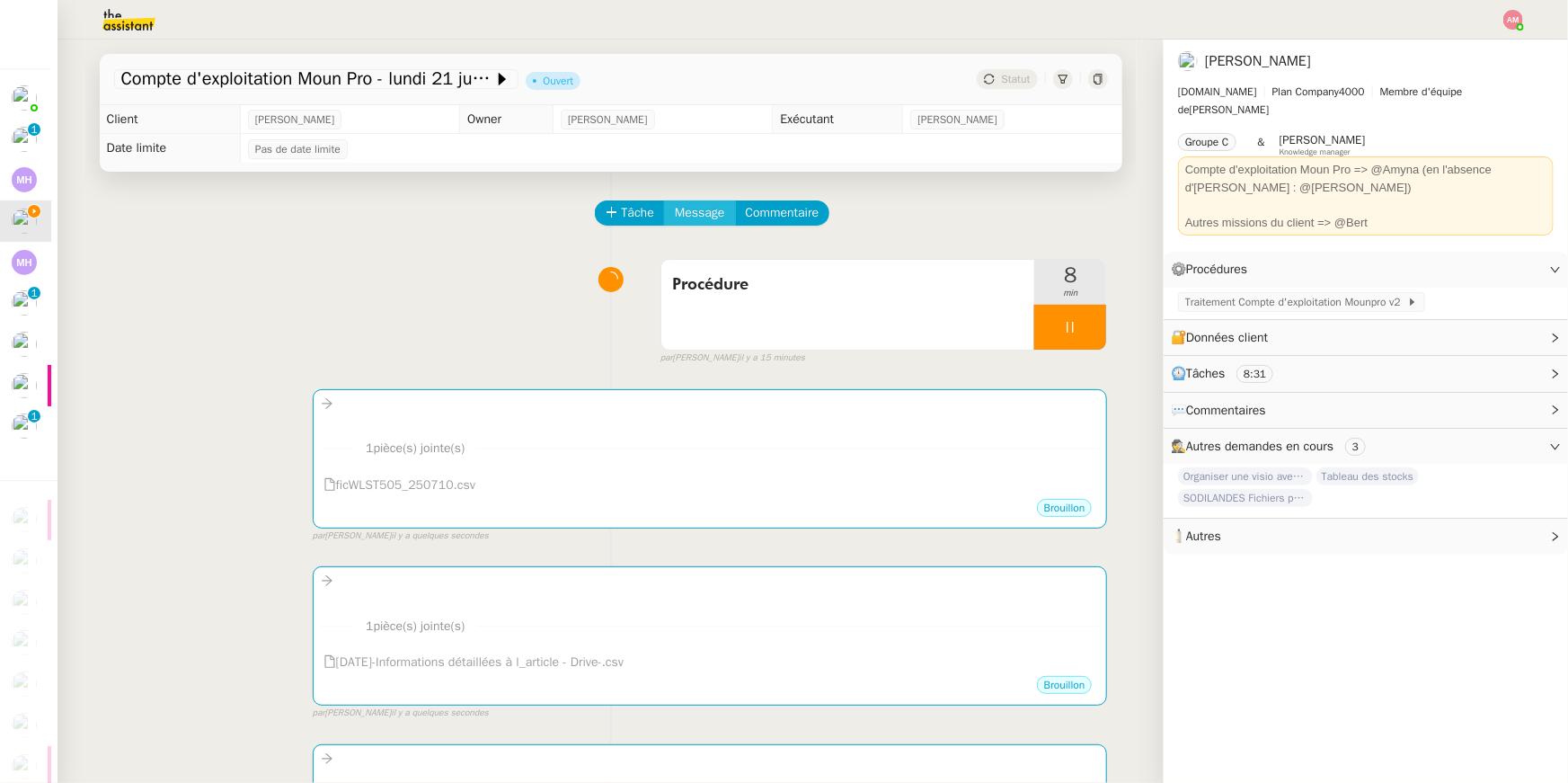 click on "Message" 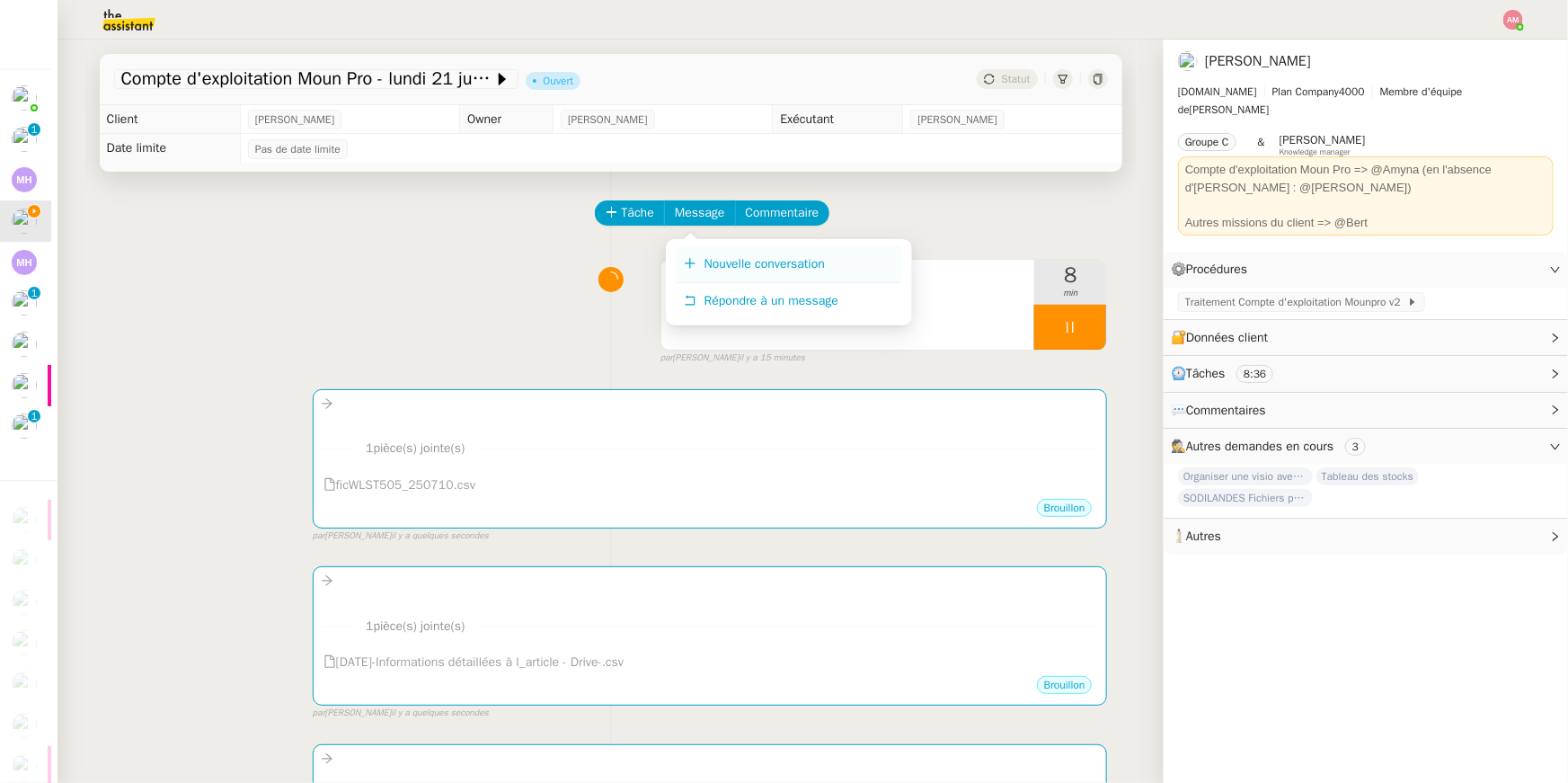 click on "Nouvelle conversation" at bounding box center (789, 264) 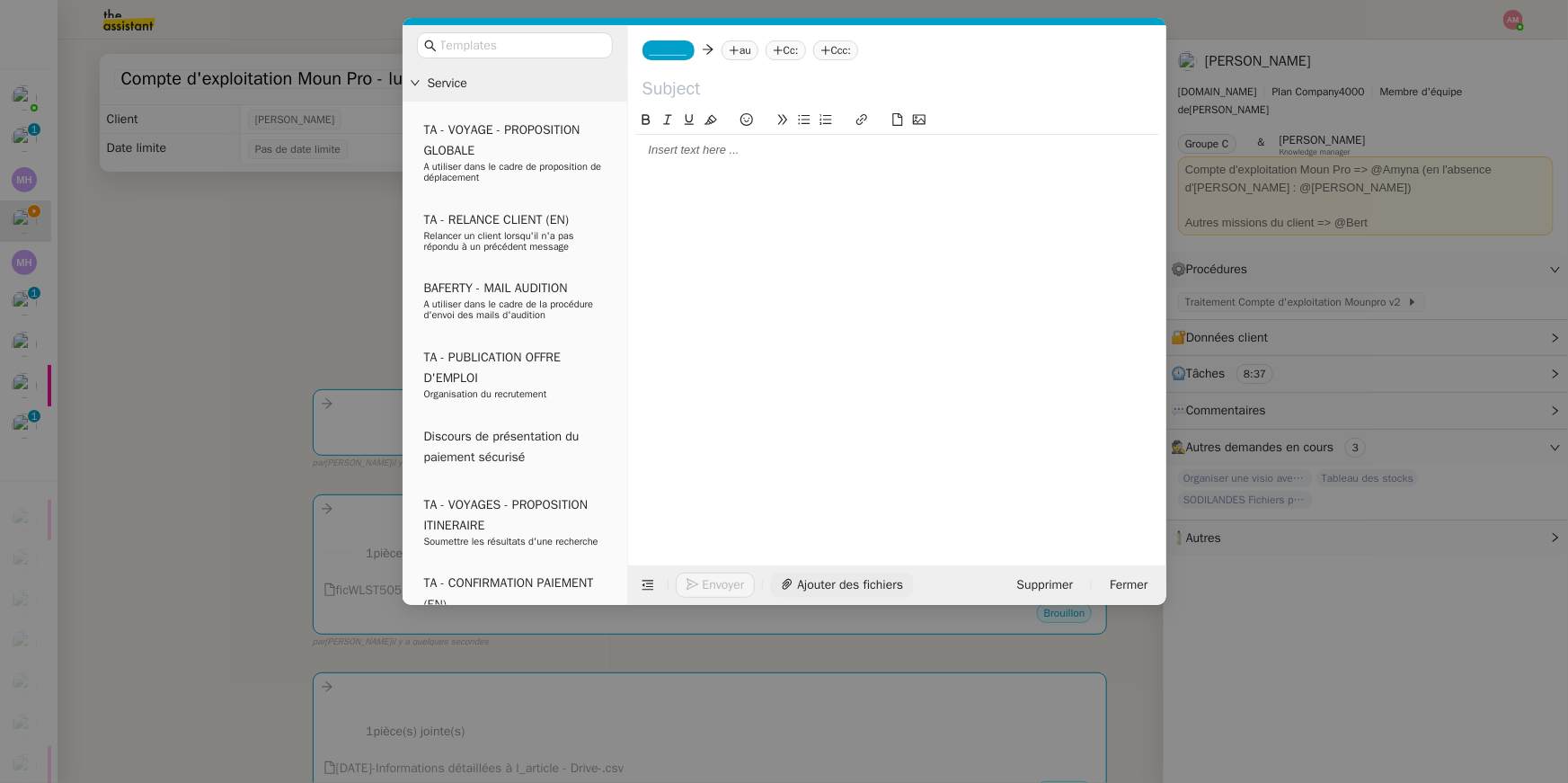 click on "Ajouter des fichiers" 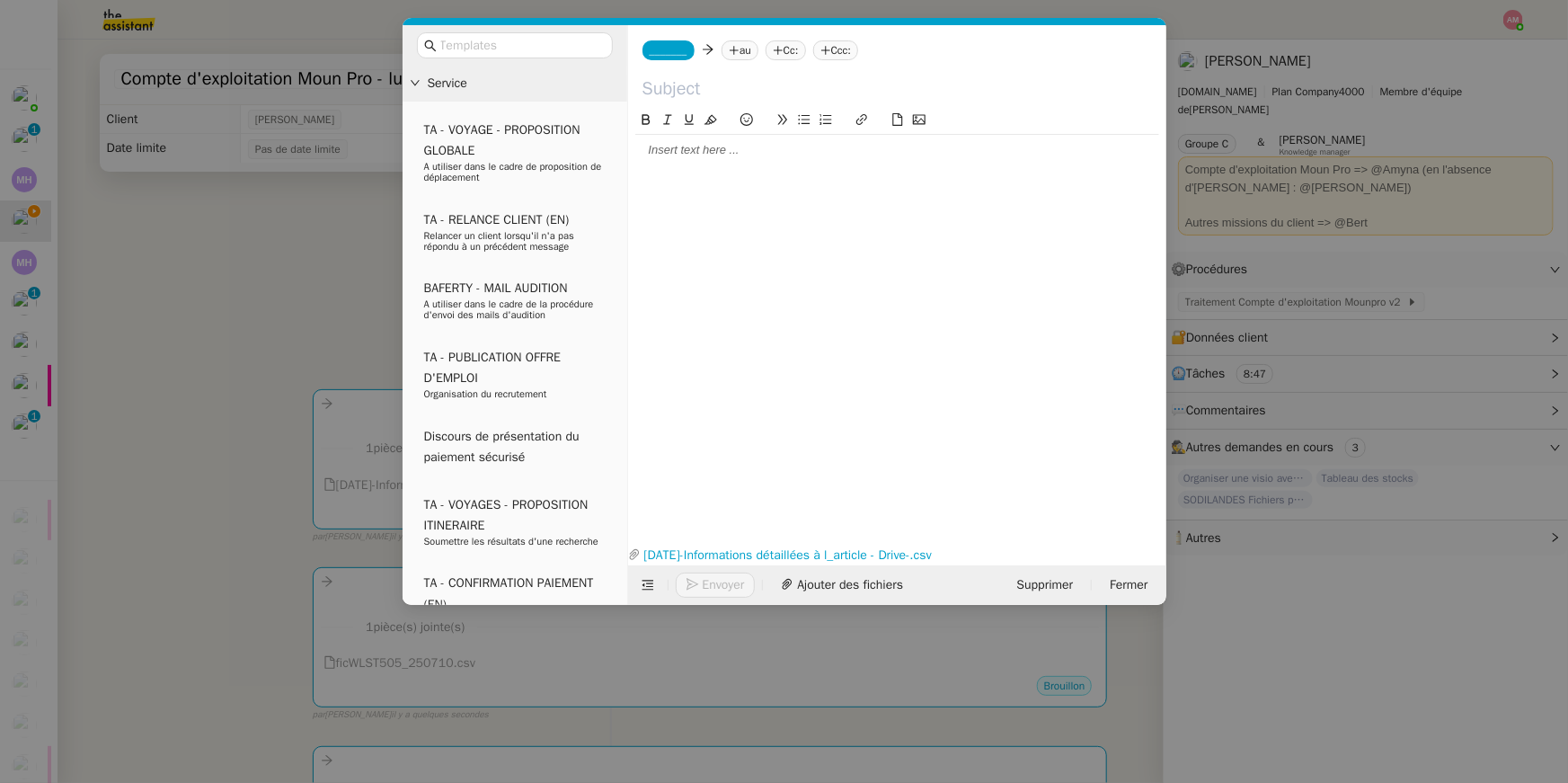 click on "Service TA - VOYAGE - PROPOSITION GLOBALE    A utiliser dans le cadre de proposition de déplacement TA - RELANCE CLIENT (EN)    Relancer un client lorsqu'il n'a pas répondu à un précédent message BAFERTY - MAIL AUDITION    A utiliser dans le cadre de la procédure d'envoi des mails d'audition TA - PUBLICATION OFFRE D'EMPLOI     Organisation du recrutement Discours de présentation du paiement sécurisé    TA - VOYAGES - PROPOSITION ITINERAIRE    Soumettre les résultats d'une recherche TA - CONFIRMATION PAIEMENT (EN)    Confirmer avec le client de modèle de transaction - Attention Plan Pro nécessaire. TA - COURRIER EXPEDIE (recommandé)    A utiliser dans le cadre de l'envoi d'un courrier recommandé TA - PARTAGE DE CALENDRIER (EN)    A utiliser pour demander au client de partager son calendrier afin de faciliter l'accès et la gestion PSPI - Appel de fonds MJL    A utiliser dans le cadre de la procédure d'appel de fonds MJL Compte d'exploitation - Evolutel     [PERSON_NAME]" at bounding box center (784, 391) 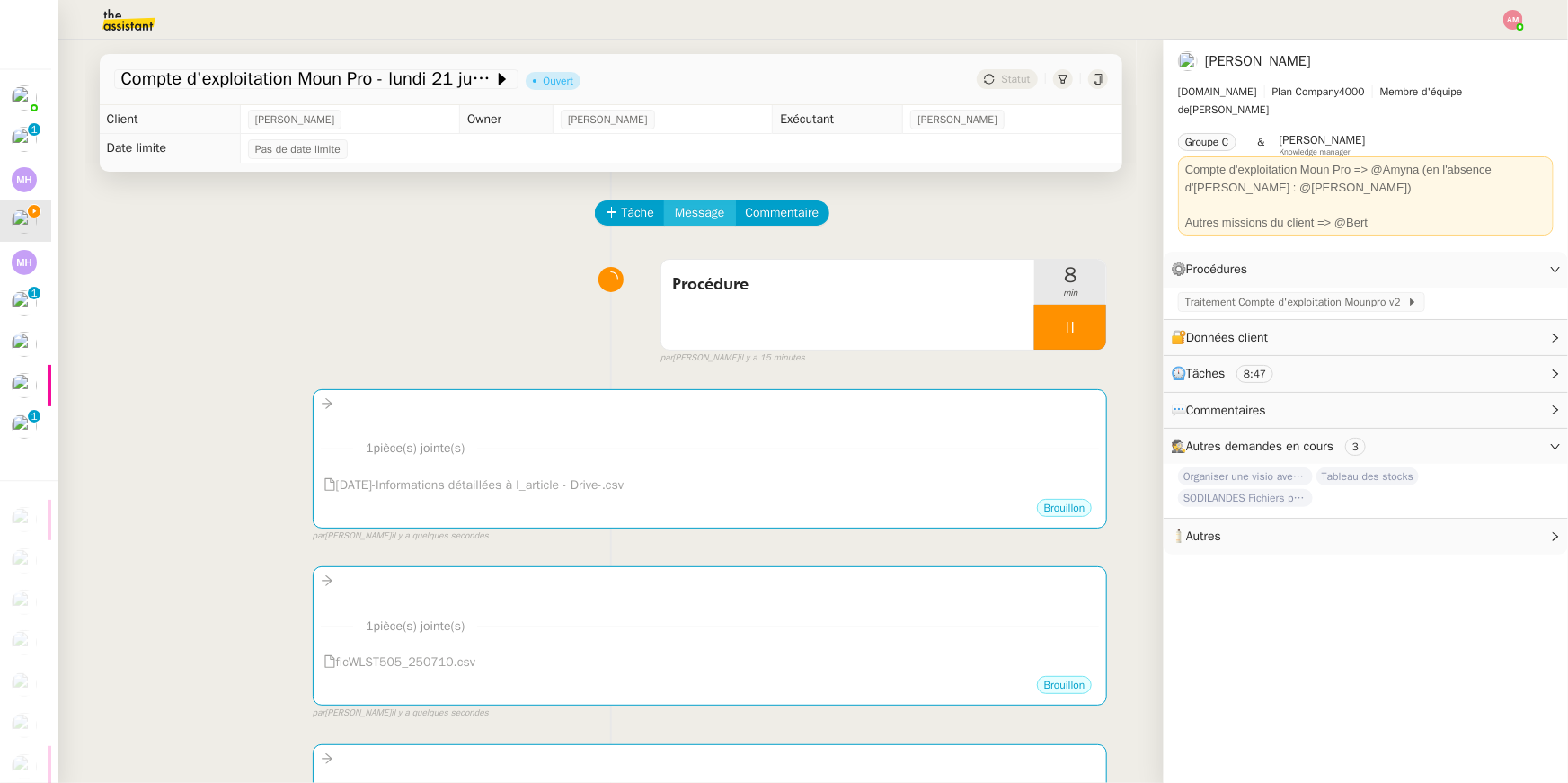 click on "Message" 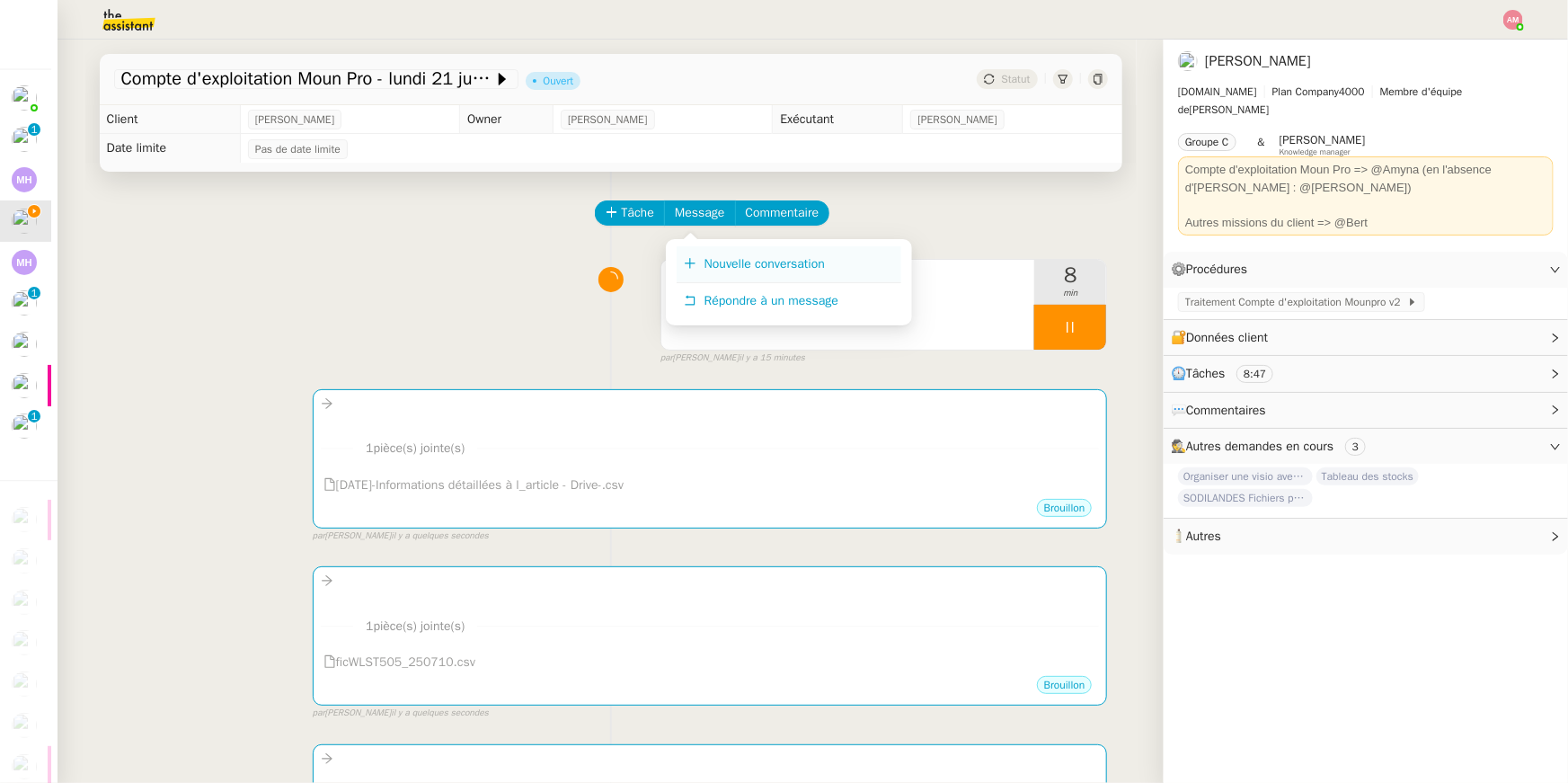 click on "Nouvelle conversation" at bounding box center [765, 263] 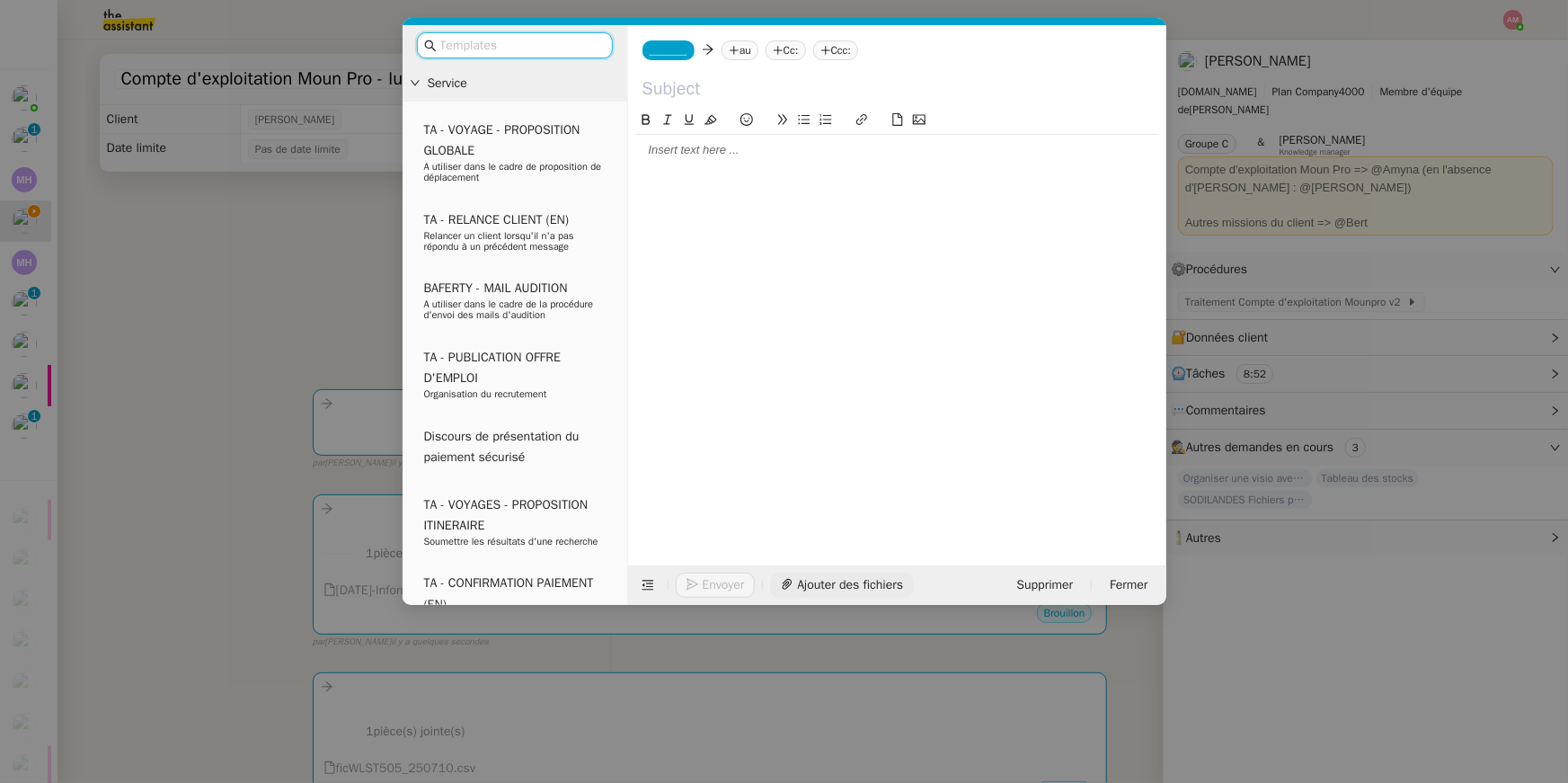 click on "Ajouter des fichiers" 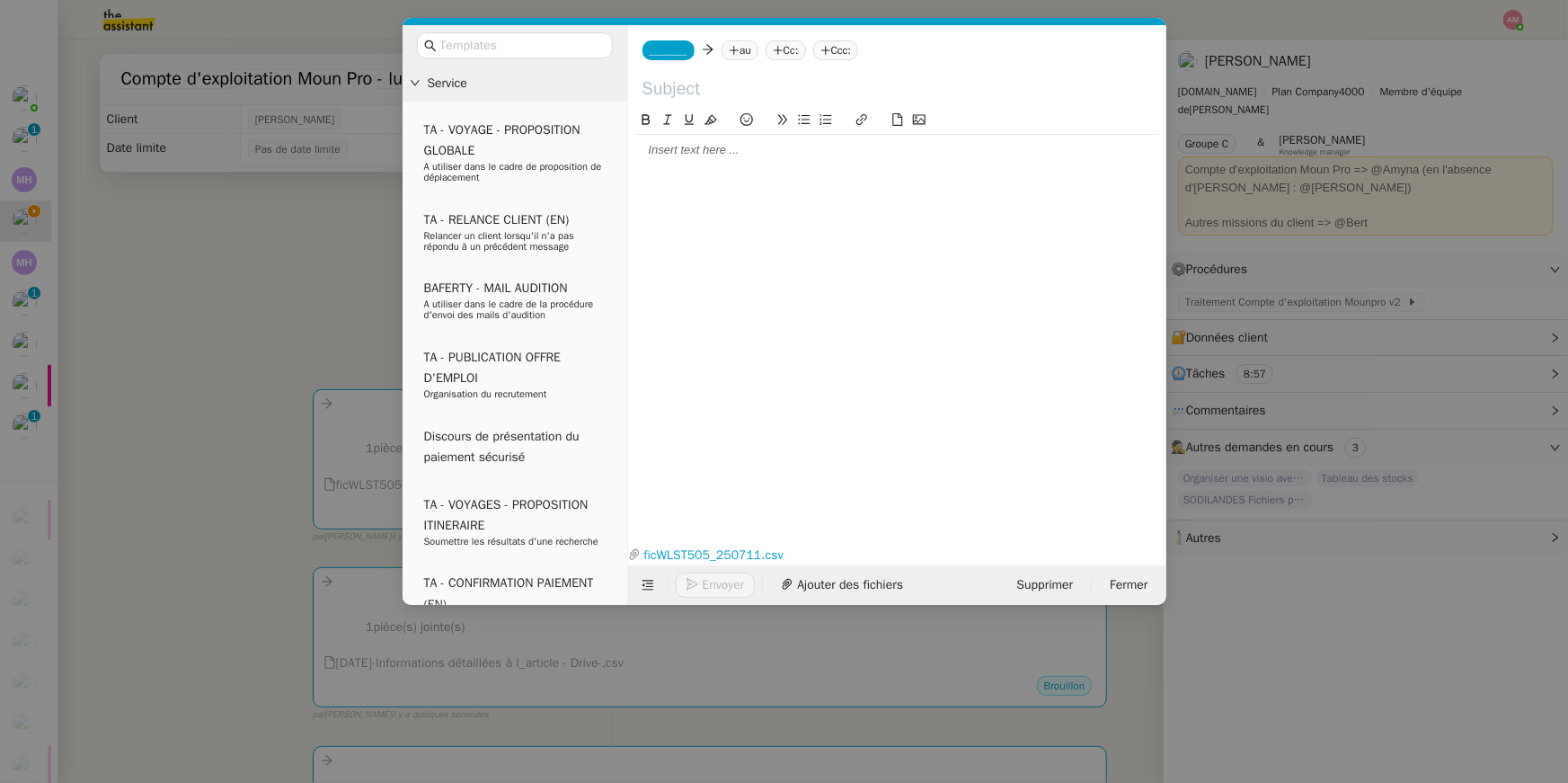 click on "Service TA - VOYAGE - PROPOSITION GLOBALE    A utiliser dans le cadre de proposition de déplacement TA - RELANCE CLIENT (EN)    Relancer un client lorsqu'il n'a pas répondu à un précédent message BAFERTY - MAIL AUDITION    A utiliser dans le cadre de la procédure d'envoi des mails d'audition TA - PUBLICATION OFFRE D'EMPLOI     Organisation du recrutement Discours de présentation du paiement sécurisé    TA - VOYAGES - PROPOSITION ITINERAIRE    Soumettre les résultats d'une recherche TA - CONFIRMATION PAIEMENT (EN)    Confirmer avec le client de modèle de transaction - Attention Plan Pro nécessaire. TA - COURRIER EXPEDIE (recommandé)    A utiliser dans le cadre de l'envoi d'un courrier recommandé TA - PARTAGE DE CALENDRIER (EN)    A utiliser pour demander au client de partager son calendrier afin de faciliter l'accès et la gestion PSPI - Appel de fonds MJL    A utiliser dans le cadre de la procédure d'appel de fonds MJL Compte d'exploitation - Evolutel     [PERSON_NAME]" at bounding box center [784, 391] 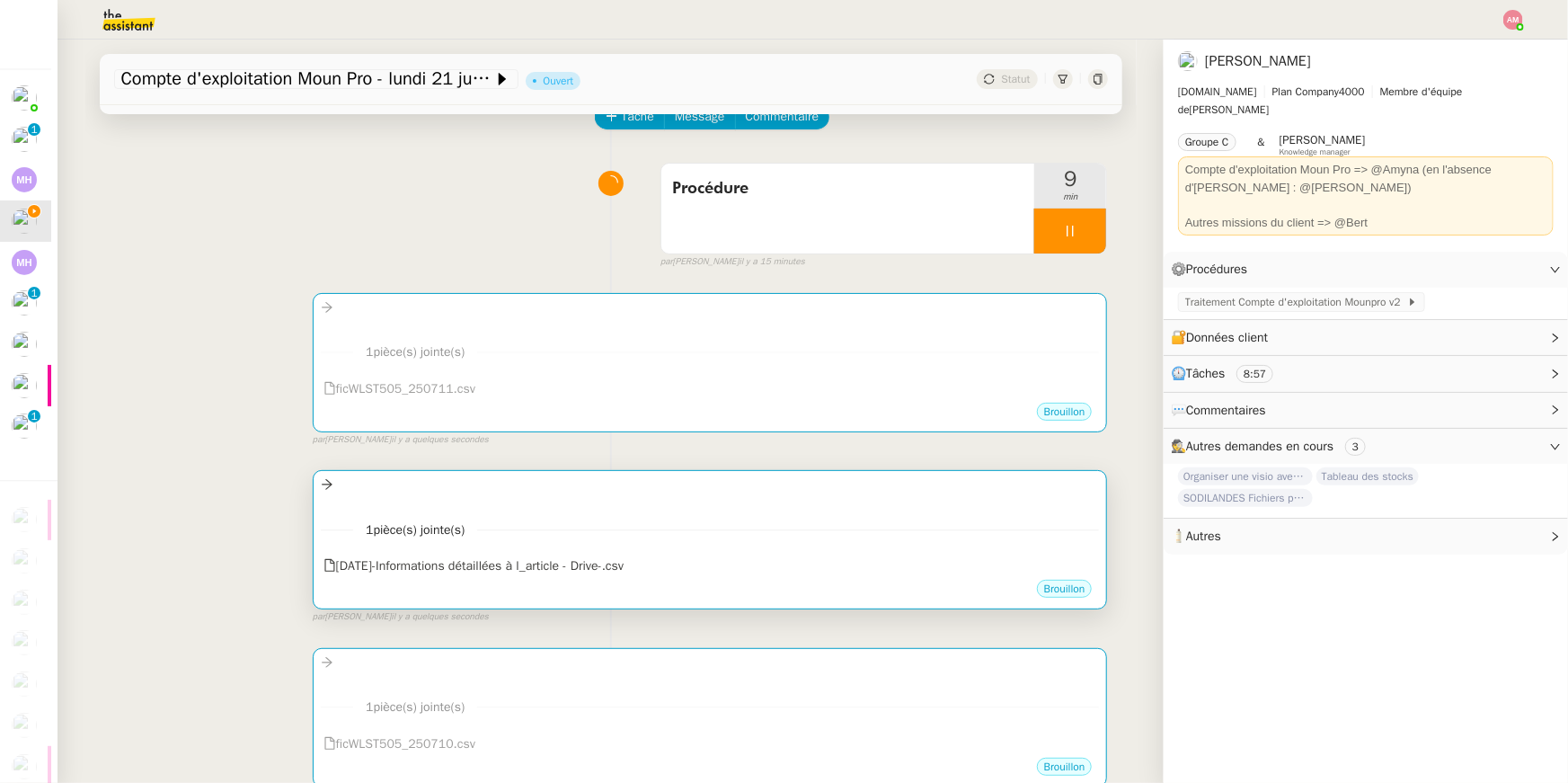 scroll, scrollTop: 0, scrollLeft: 0, axis: both 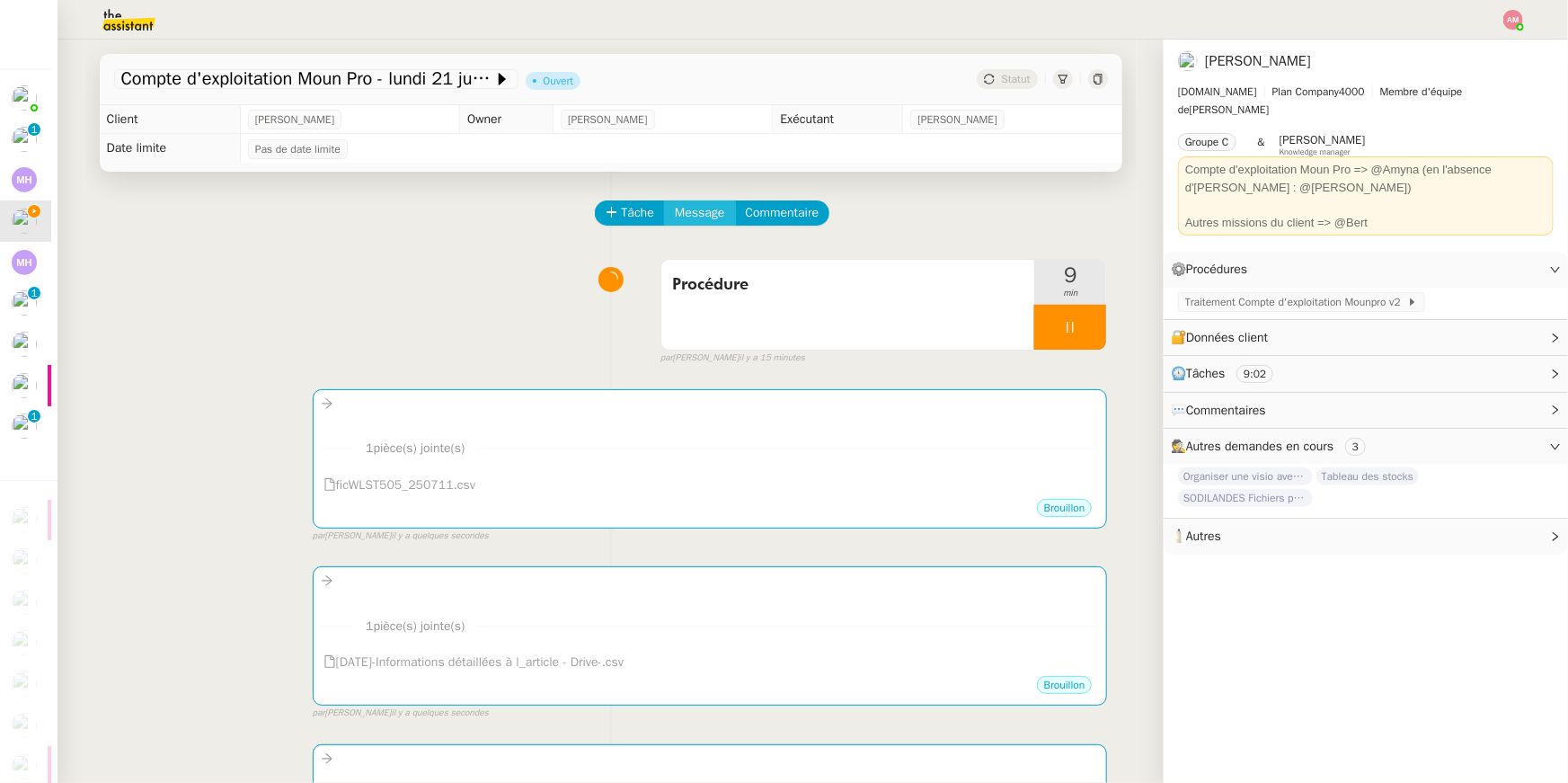 click on "Message" 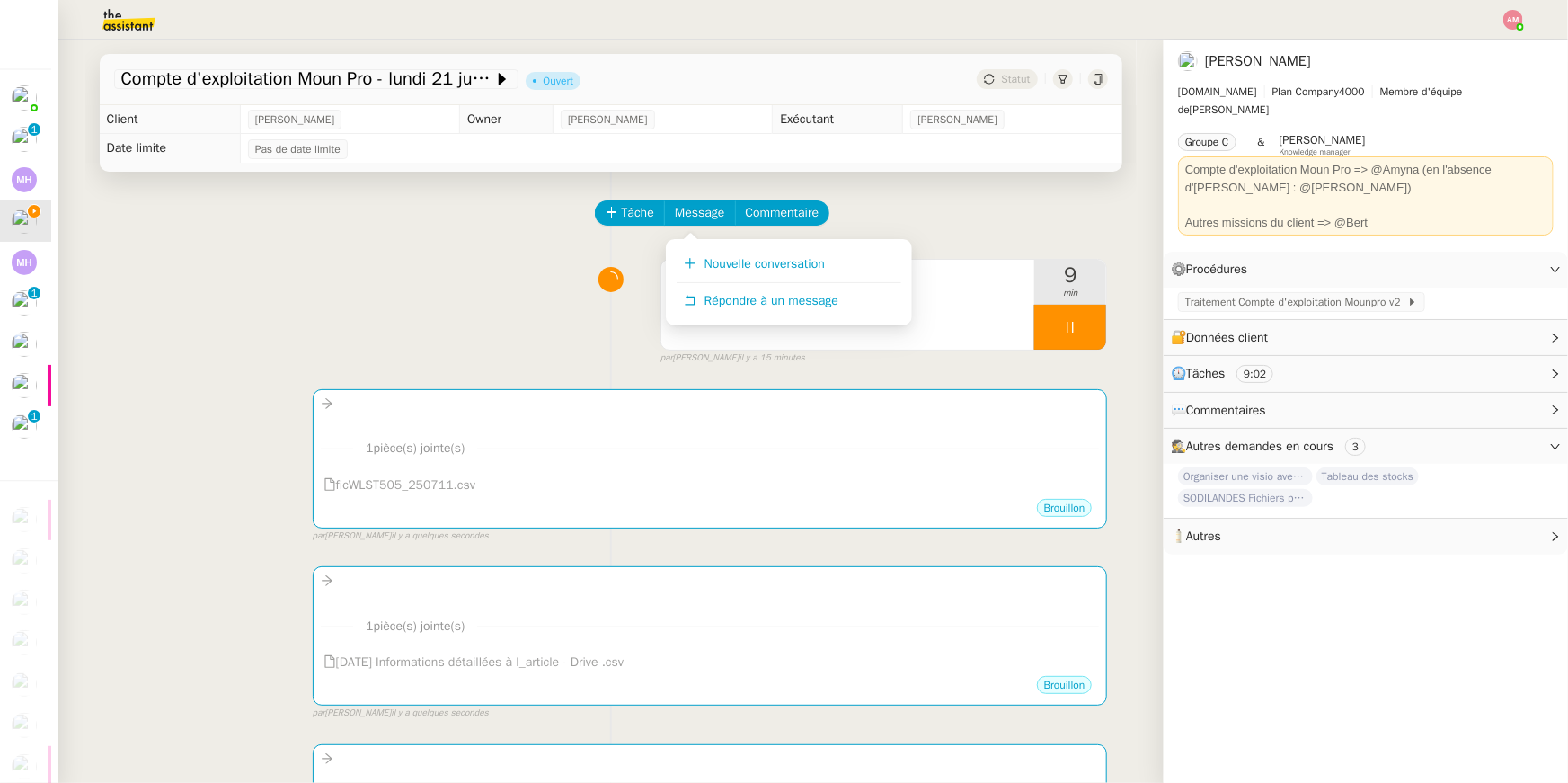 click on "Nouvelle conversation    Répondre à un message" at bounding box center [789, 282] 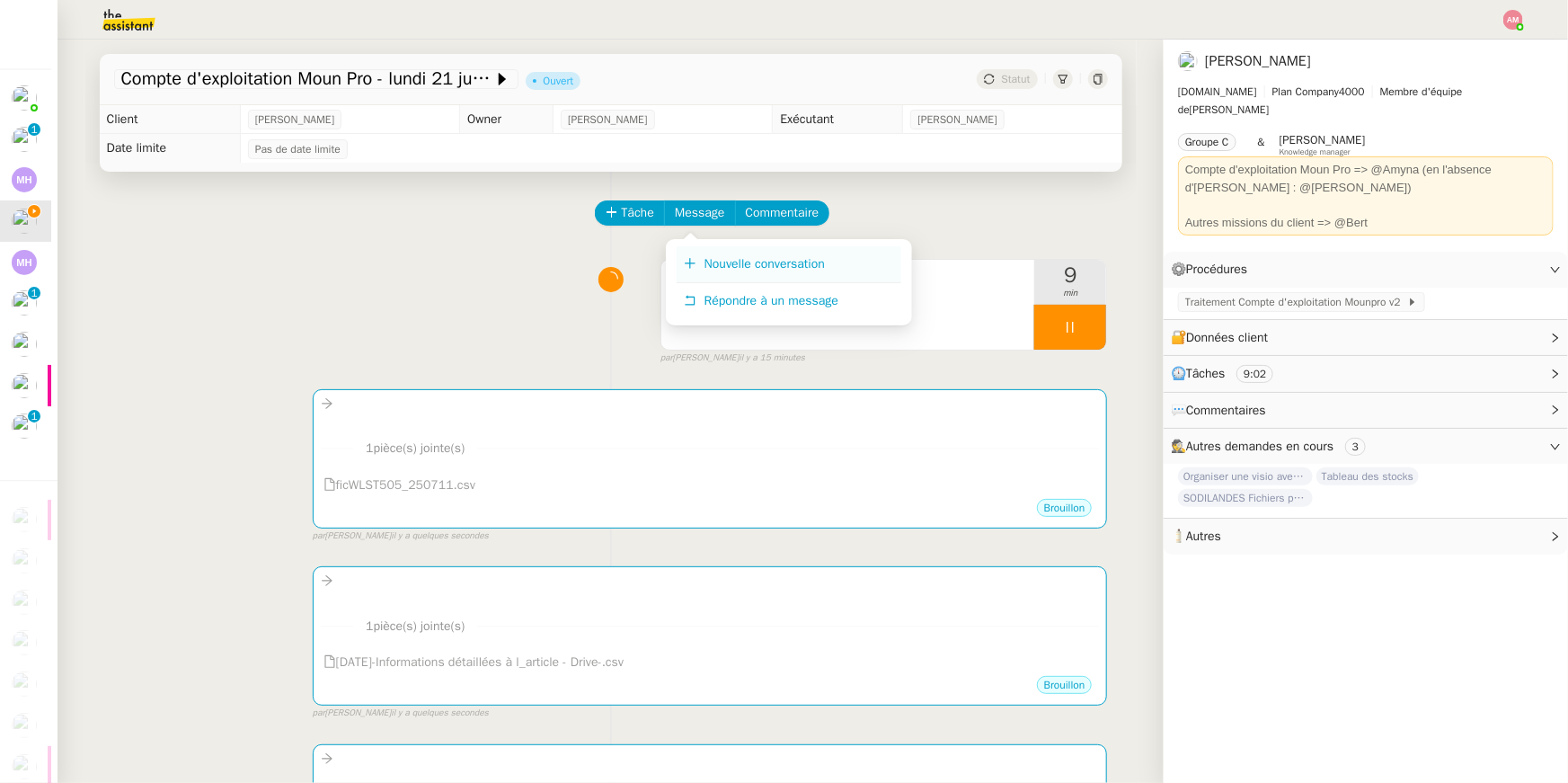 click on "Nouvelle conversation" at bounding box center (789, 264) 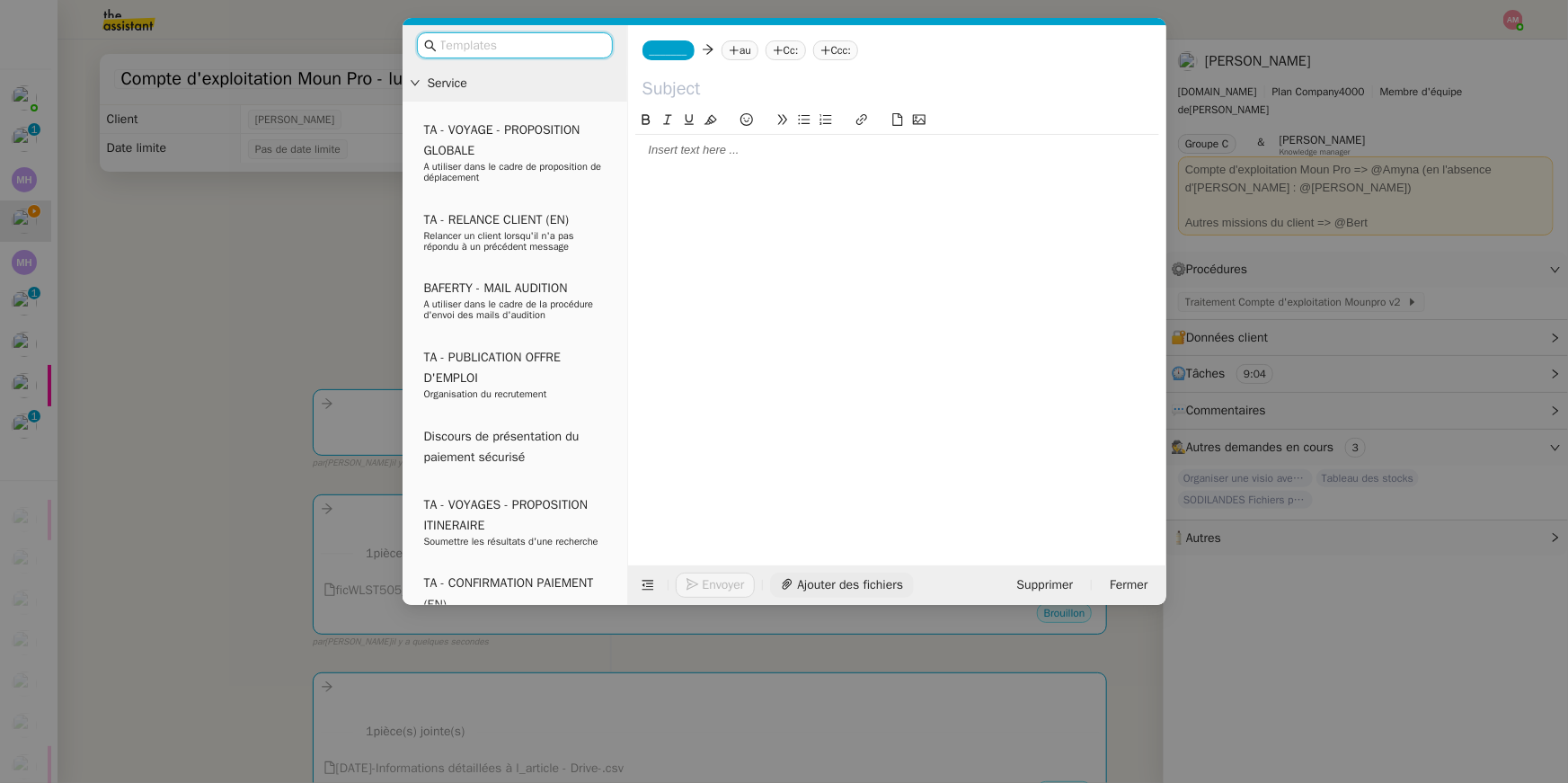 click on "Ajouter des fichiers" 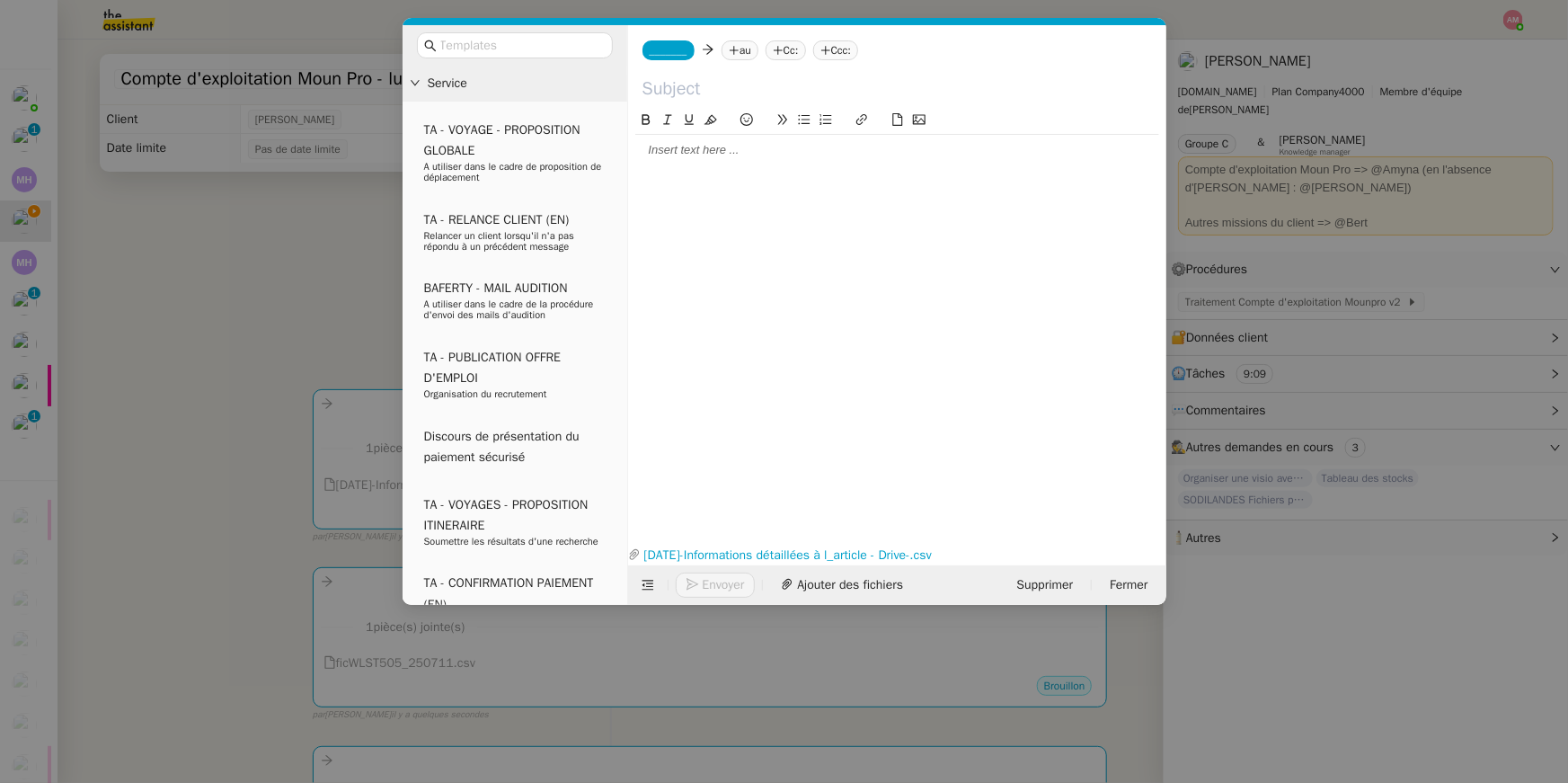 click on "Service TA - VOYAGE - PROPOSITION GLOBALE    A utiliser dans le cadre de proposition de déplacement TA - RELANCE CLIENT (EN)    Relancer un client lorsqu'il n'a pas répondu à un précédent message BAFERTY - MAIL AUDITION    A utiliser dans le cadre de la procédure d'envoi des mails d'audition TA - PUBLICATION OFFRE D'EMPLOI     Organisation du recrutement Discours de présentation du paiement sécurisé    TA - VOYAGES - PROPOSITION ITINERAIRE    Soumettre les résultats d'une recherche TA - CONFIRMATION PAIEMENT (EN)    Confirmer avec le client de modèle de transaction - Attention Plan Pro nécessaire. TA - COURRIER EXPEDIE (recommandé)    A utiliser dans le cadre de l'envoi d'un courrier recommandé TA - PARTAGE DE CALENDRIER (EN)    A utiliser pour demander au client de partager son calendrier afin de faciliter l'accès et la gestion PSPI - Appel de fonds MJL    A utiliser dans le cadre de la procédure d'appel de fonds MJL Compte d'exploitation - Evolutel     [PERSON_NAME]" at bounding box center [784, 391] 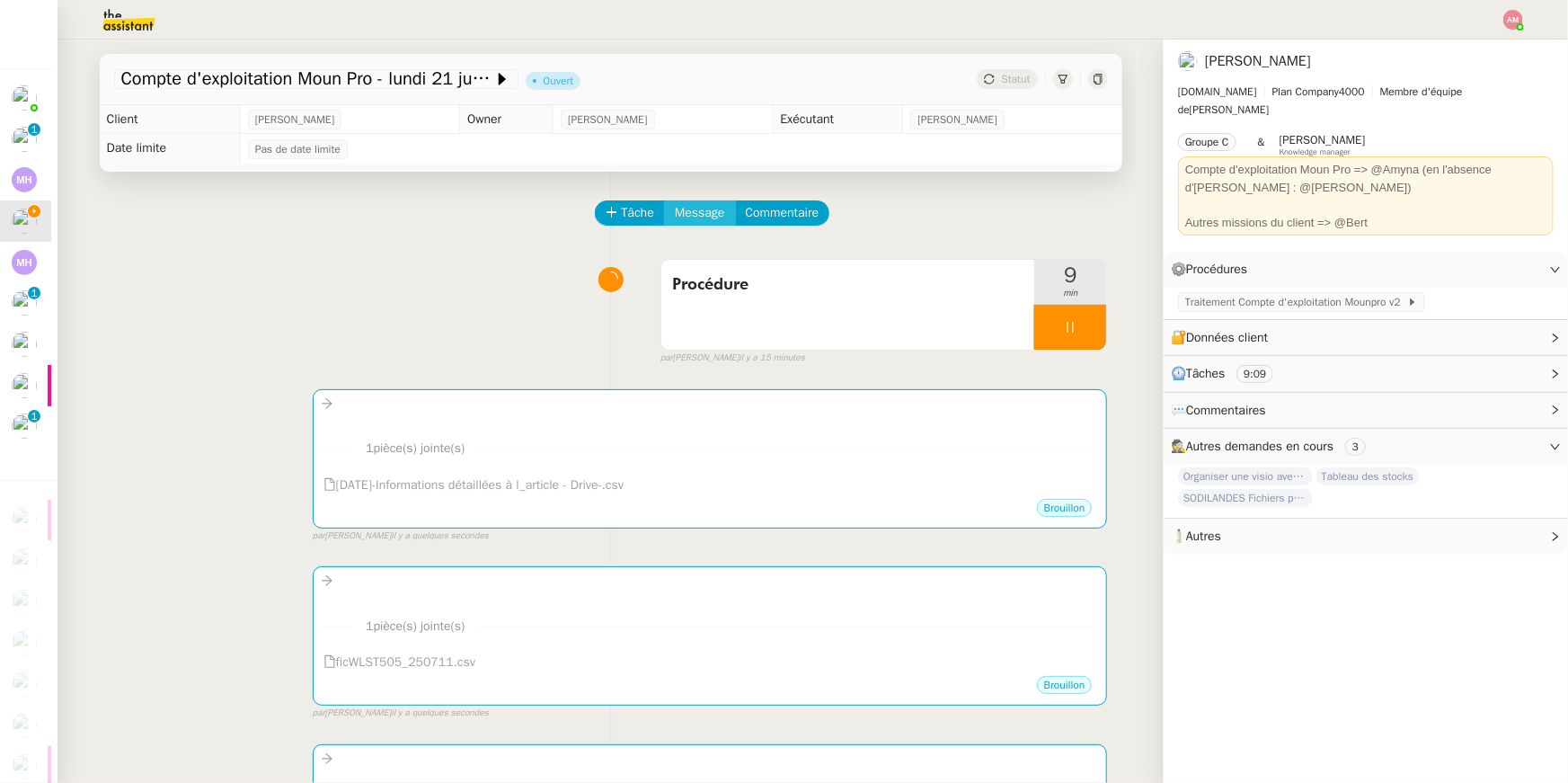 click on "Message" 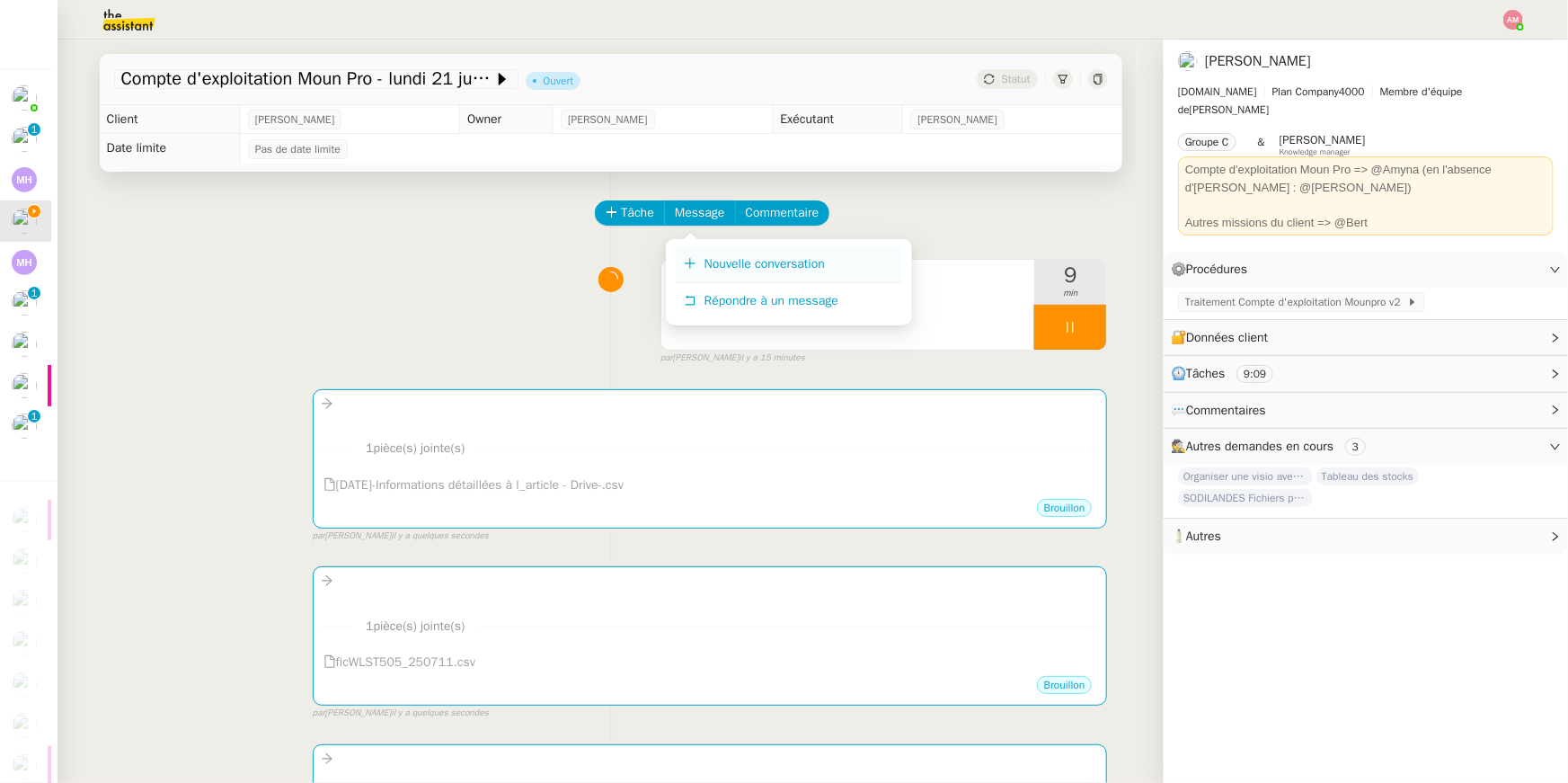 click on "Nouvelle conversation" at bounding box center [765, 263] 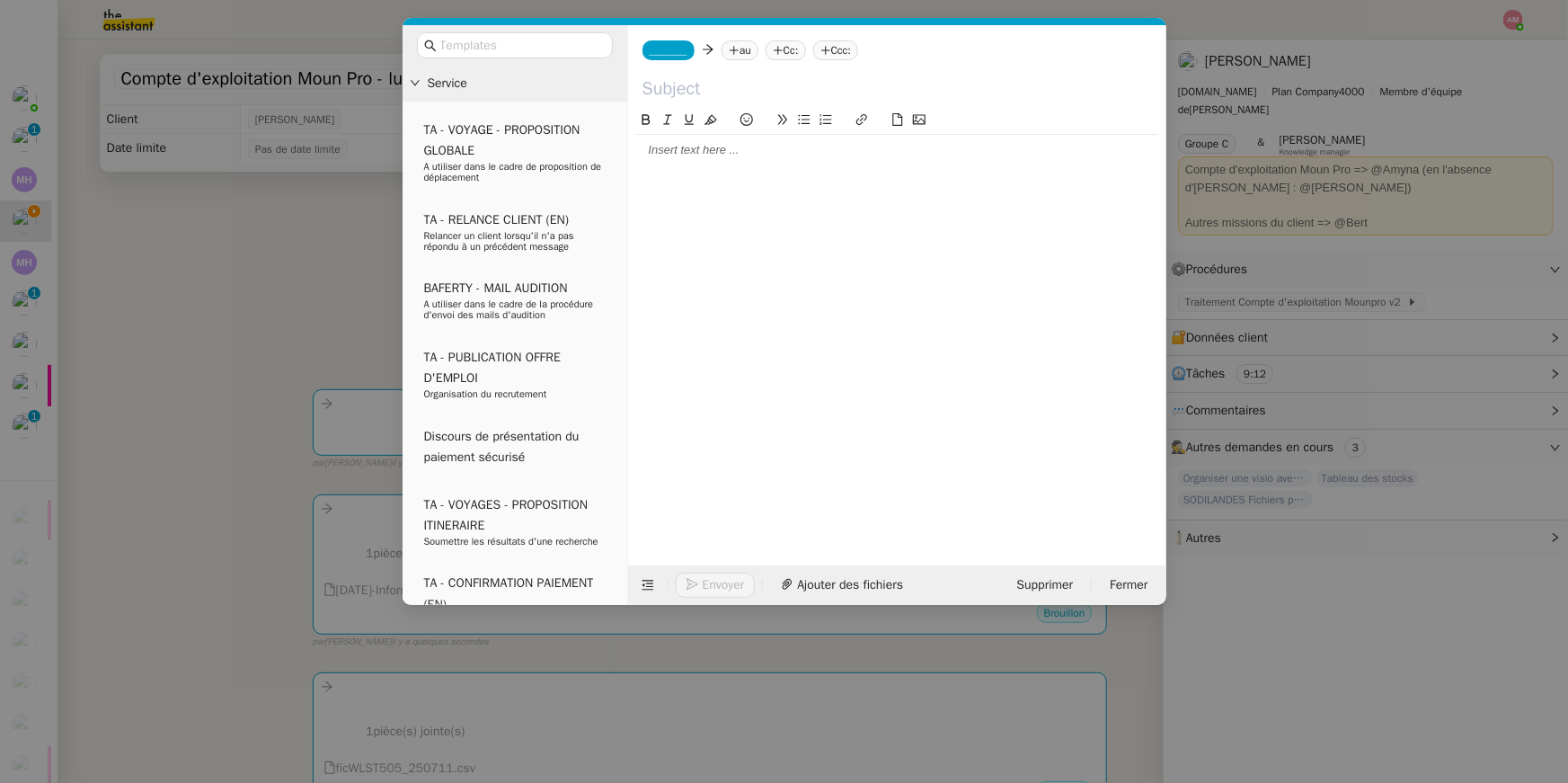 click on "Envoyer Ajouter des fichiers Supprimer Fermer" 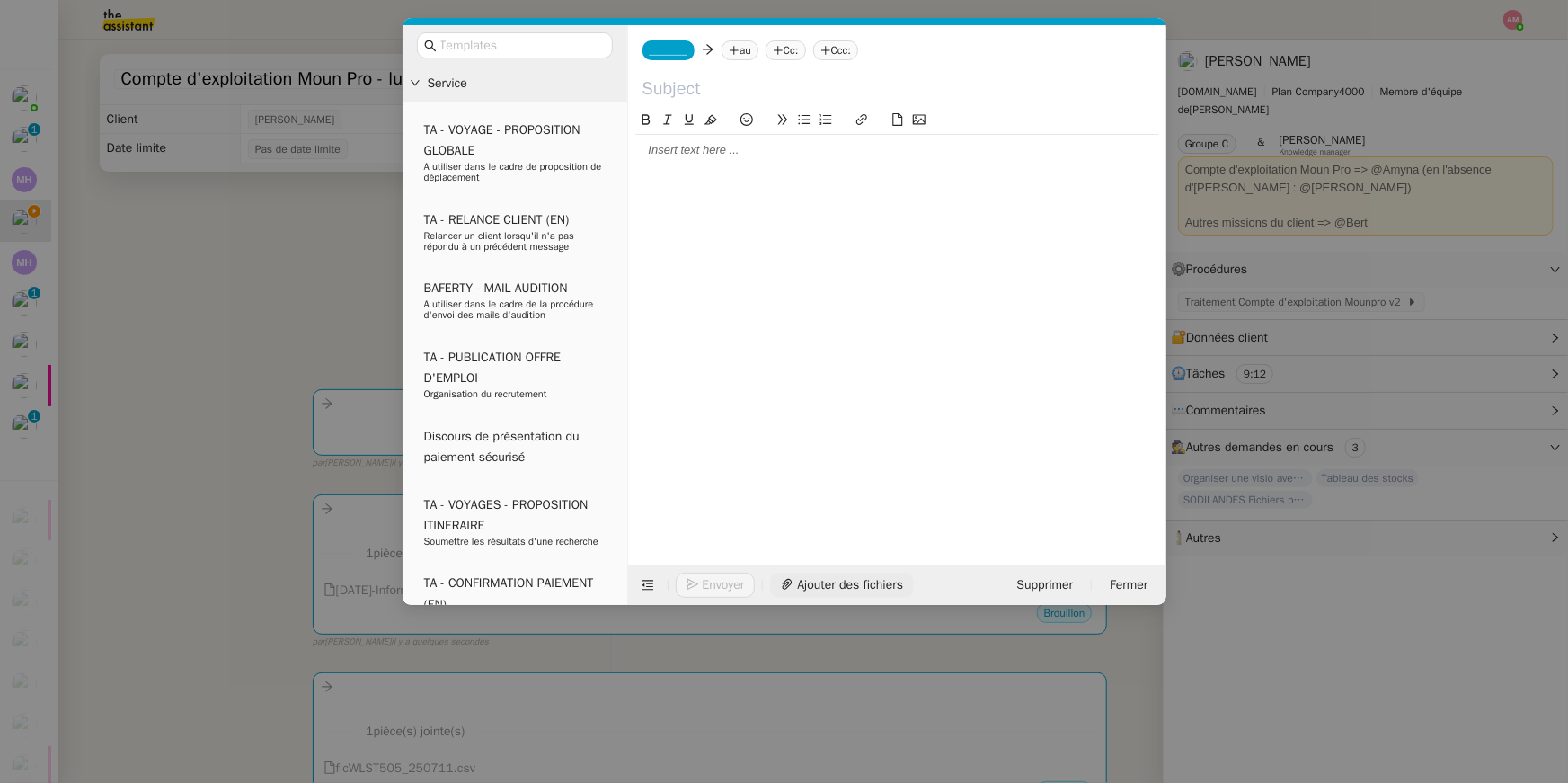 click on "Ajouter des fichiers" 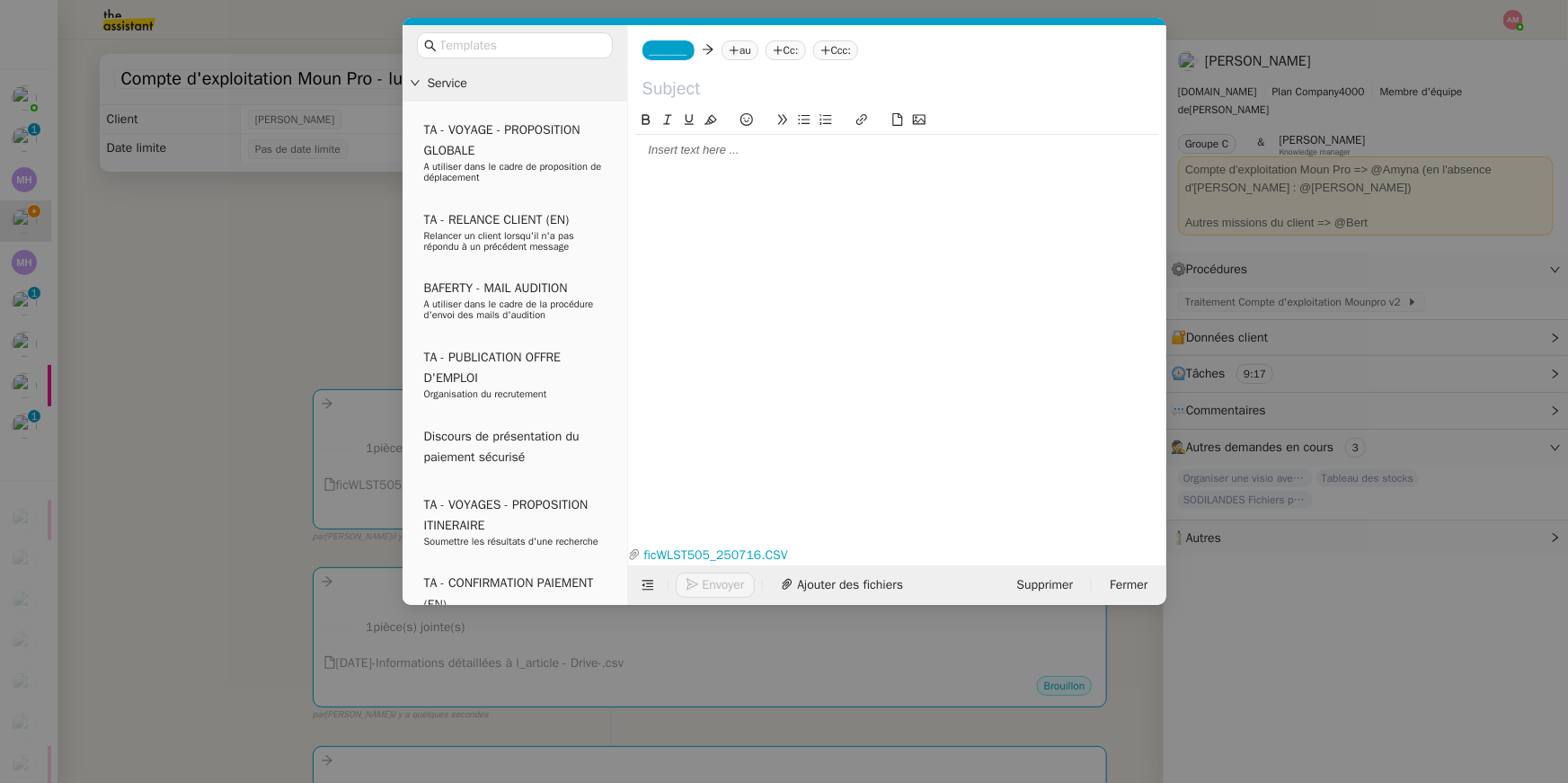 click on "Service TA - VOYAGE - PROPOSITION GLOBALE    A utiliser dans le cadre de proposition de déplacement TA - RELANCE CLIENT (EN)    Relancer un client lorsqu'il n'a pas répondu à un précédent message BAFERTY - MAIL AUDITION    A utiliser dans le cadre de la procédure d'envoi des mails d'audition TA - PUBLICATION OFFRE D'EMPLOI     Organisation du recrutement Discours de présentation du paiement sécurisé    TA - VOYAGES - PROPOSITION ITINERAIRE    Soumettre les résultats d'une recherche TA - CONFIRMATION PAIEMENT (EN)    Confirmer avec le client de modèle de transaction - Attention Plan Pro nécessaire. TA - COURRIER EXPEDIE (recommandé)    A utiliser dans le cadre de l'envoi d'un courrier recommandé TA - PARTAGE DE CALENDRIER (EN)    A utiliser pour demander au client de partager son calendrier afin de faciliter l'accès et la gestion PSPI - Appel de fonds MJL    A utiliser dans le cadre de la procédure d'appel de fonds MJL Compte d'exploitation - Evolutel     [PERSON_NAME]" at bounding box center [784, 391] 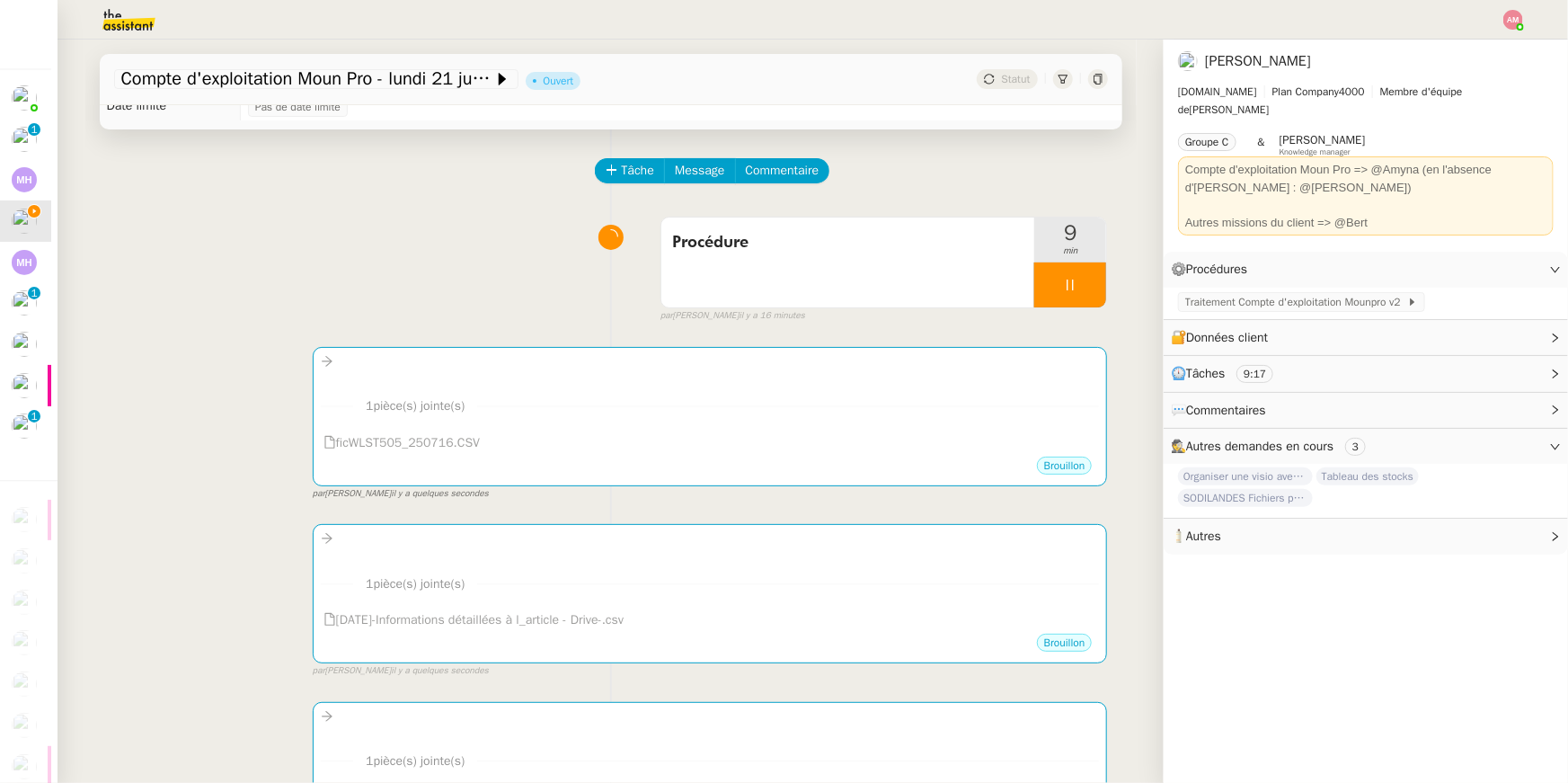 scroll, scrollTop: 37, scrollLeft: 0, axis: vertical 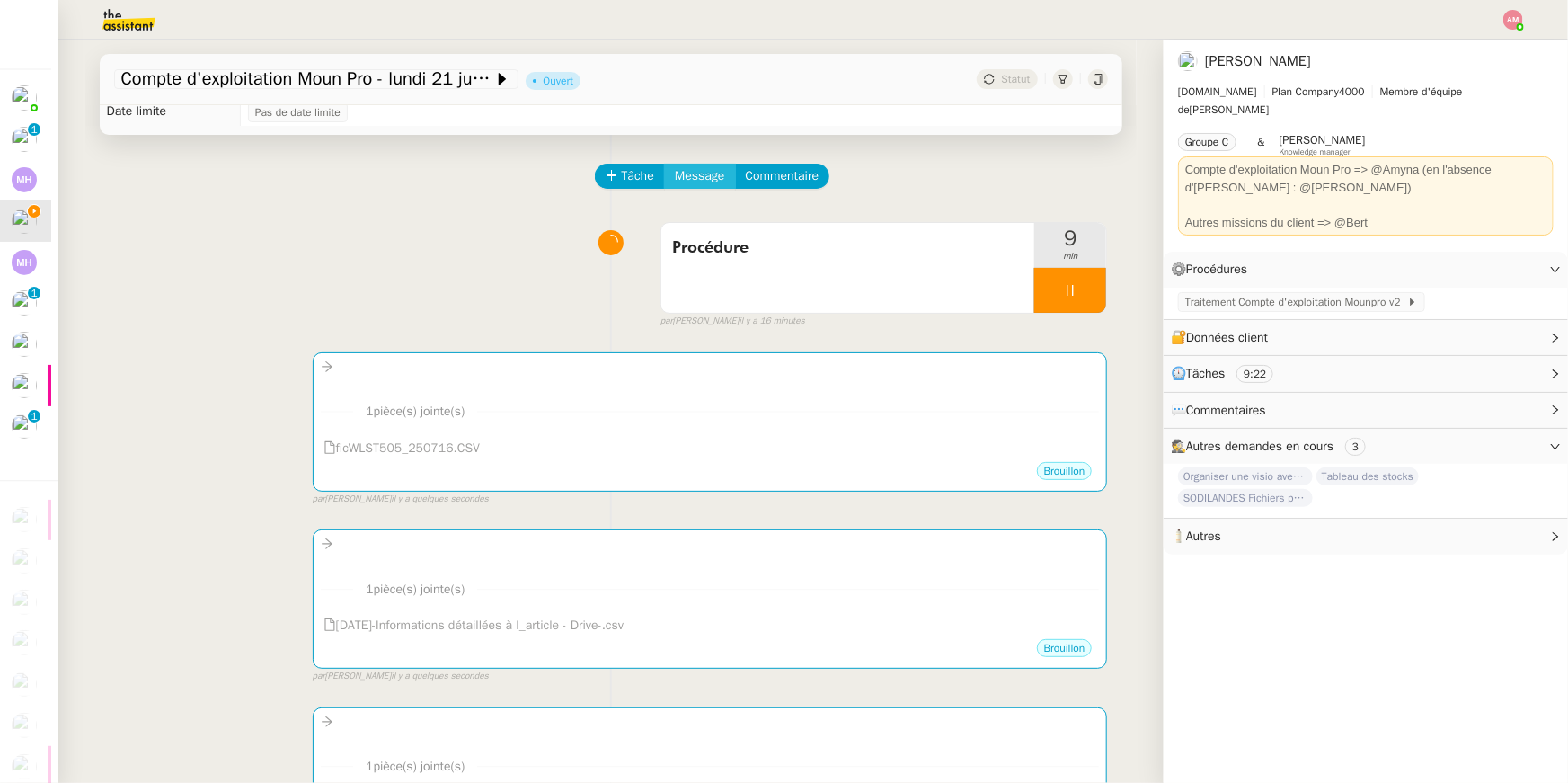 click on "Message" 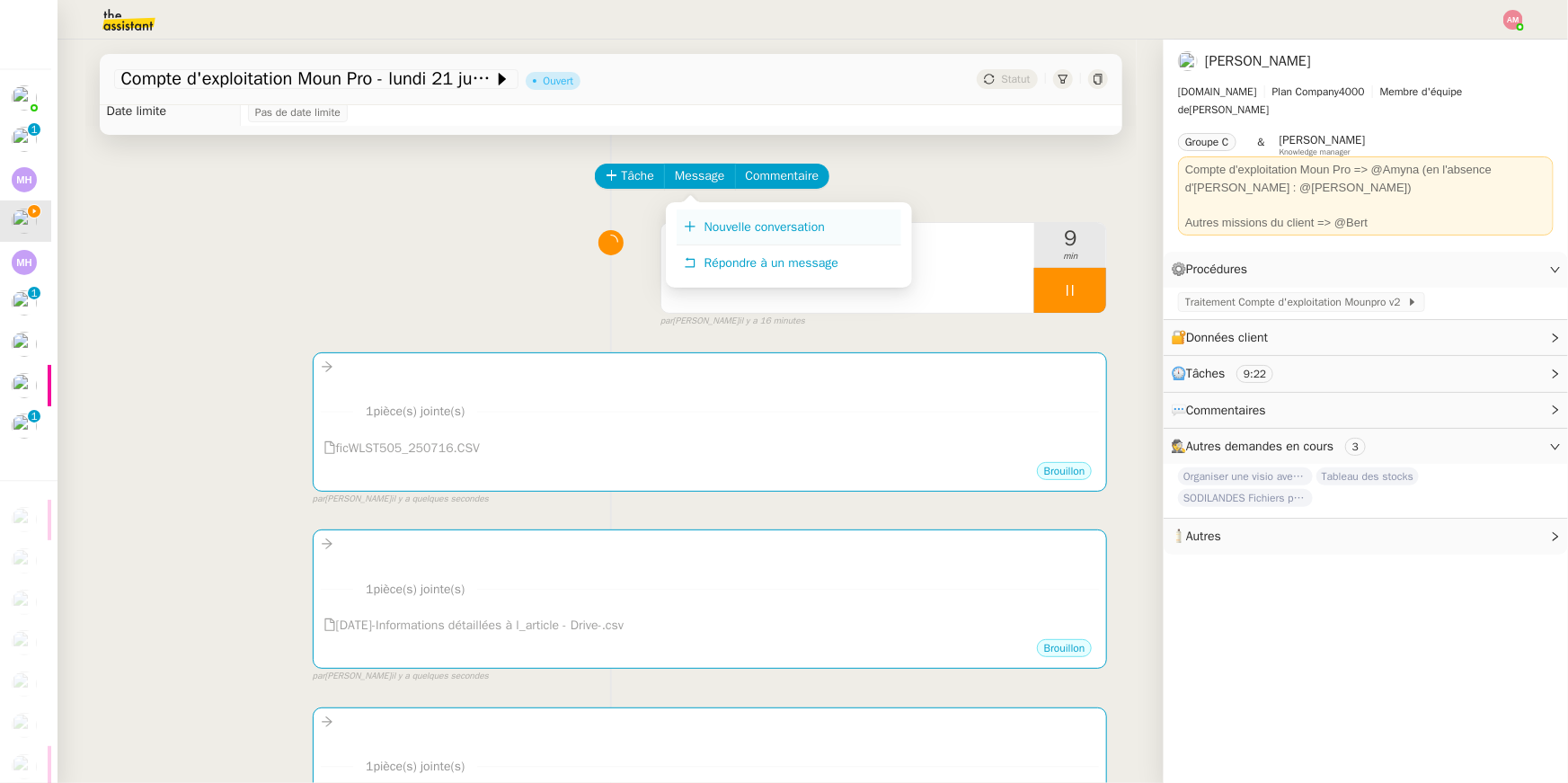 click on "Nouvelle conversation" at bounding box center [789, 227] 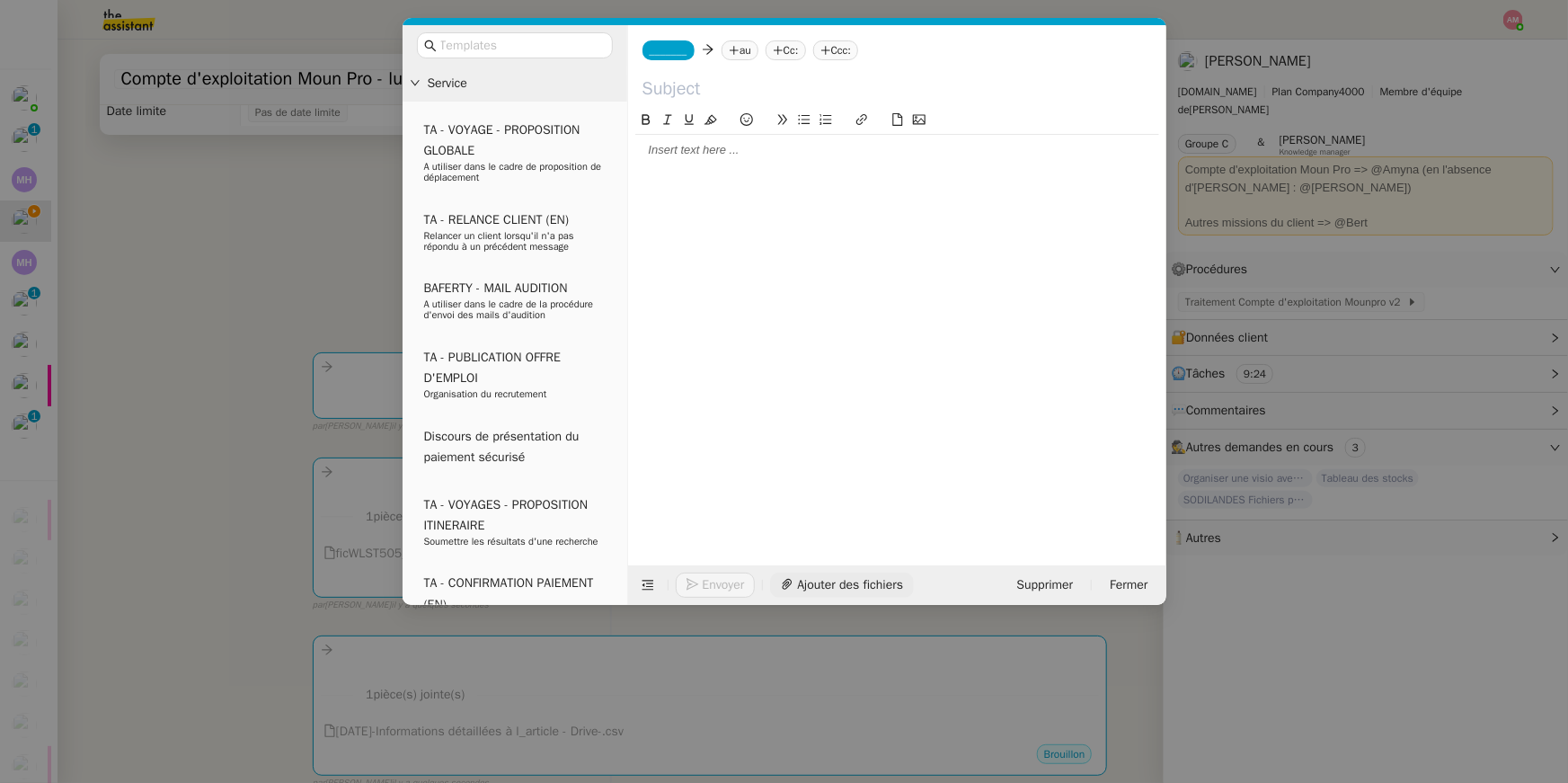 click 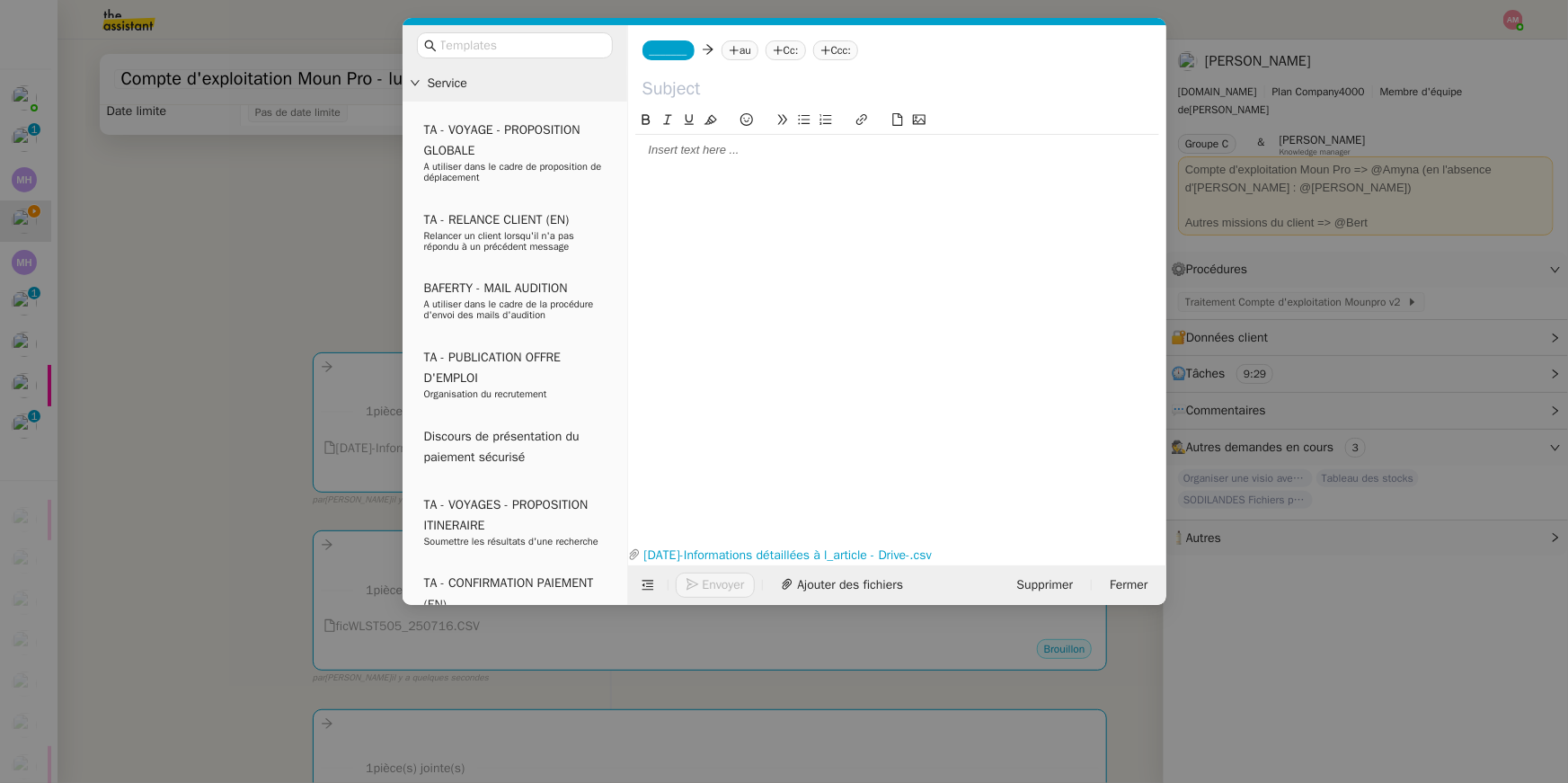 click on "Service TA - VOYAGE - PROPOSITION GLOBALE    A utiliser dans le cadre de proposition de déplacement TA - RELANCE CLIENT (EN)    Relancer un client lorsqu'il n'a pas répondu à un précédent message BAFERTY - MAIL AUDITION    A utiliser dans le cadre de la procédure d'envoi des mails d'audition TA - PUBLICATION OFFRE D'EMPLOI     Organisation du recrutement Discours de présentation du paiement sécurisé    TA - VOYAGES - PROPOSITION ITINERAIRE    Soumettre les résultats d'une recherche TA - CONFIRMATION PAIEMENT (EN)    Confirmer avec le client de modèle de transaction - Attention Plan Pro nécessaire. TA - COURRIER EXPEDIE (recommandé)    A utiliser dans le cadre de l'envoi d'un courrier recommandé TA - PARTAGE DE CALENDRIER (EN)    A utiliser pour demander au client de partager son calendrier afin de faciliter l'accès et la gestion PSPI - Appel de fonds MJL    A utiliser dans le cadre de la procédure d'appel de fonds MJL Compte d'exploitation - Evolutel     [PERSON_NAME]" at bounding box center [784, 391] 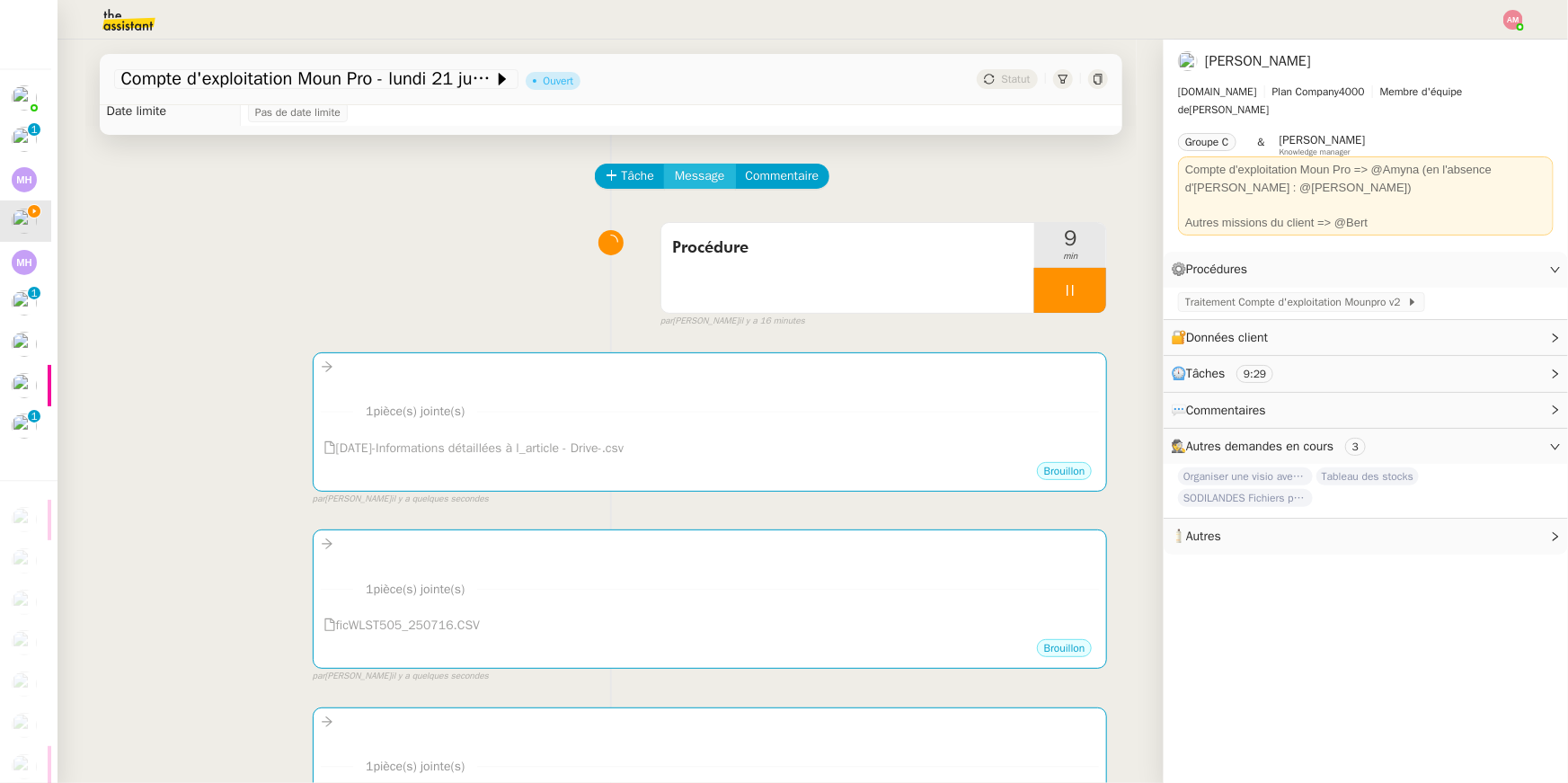 click on "Message" 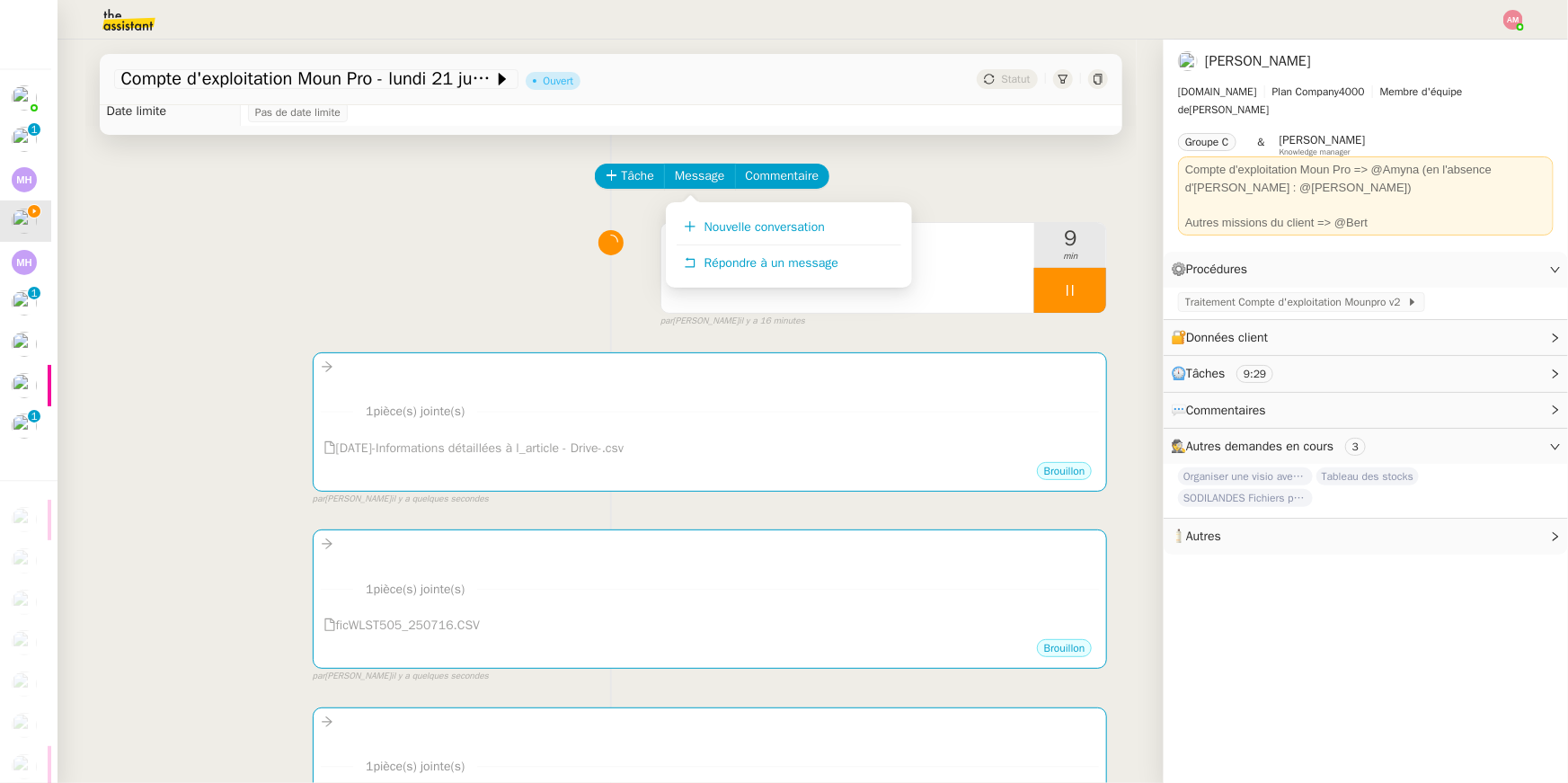 click on "Nouvelle conversation    Répondre à un message" at bounding box center [789, 245] 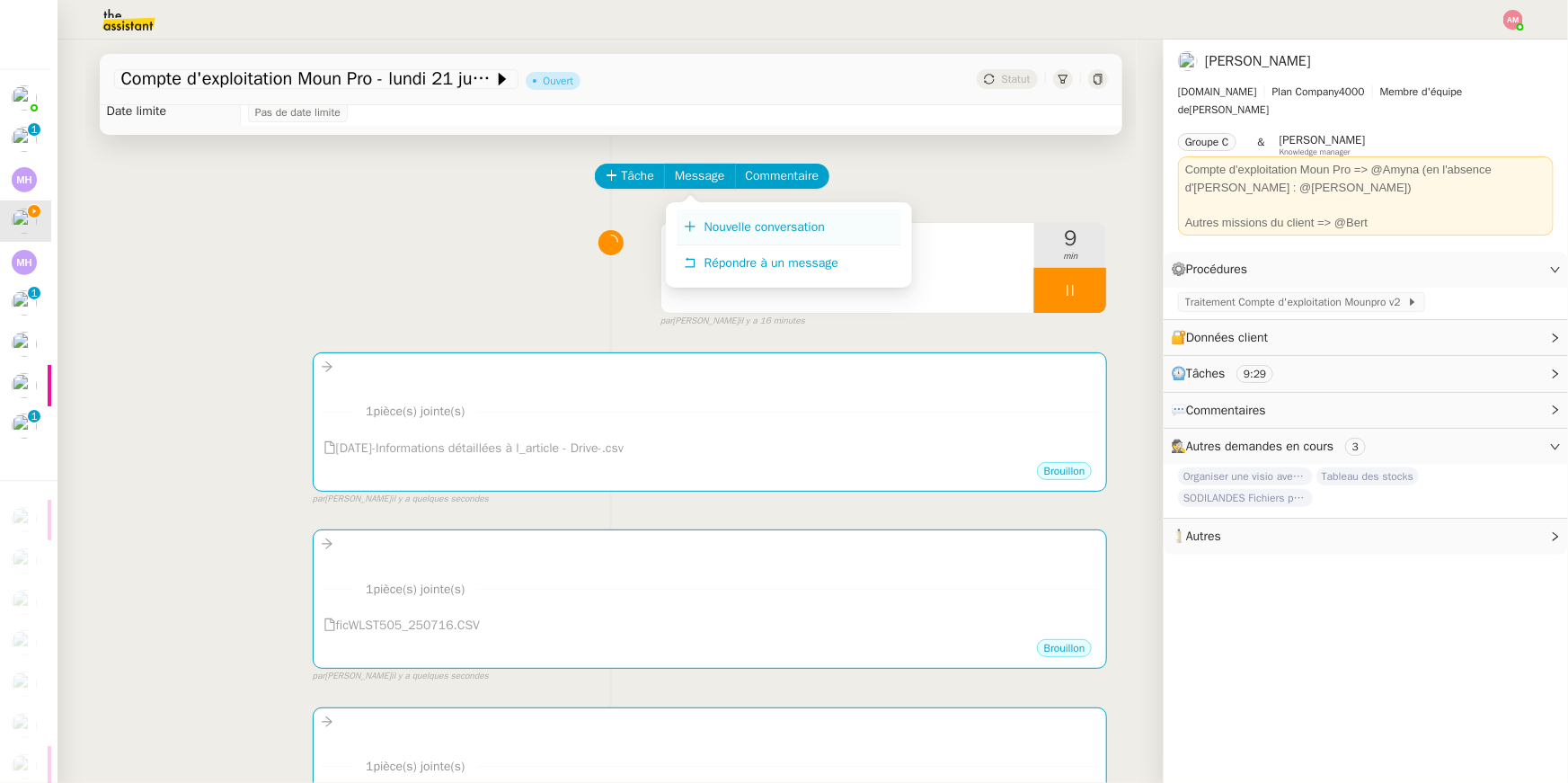 click on "Nouvelle conversation" at bounding box center [765, 227] 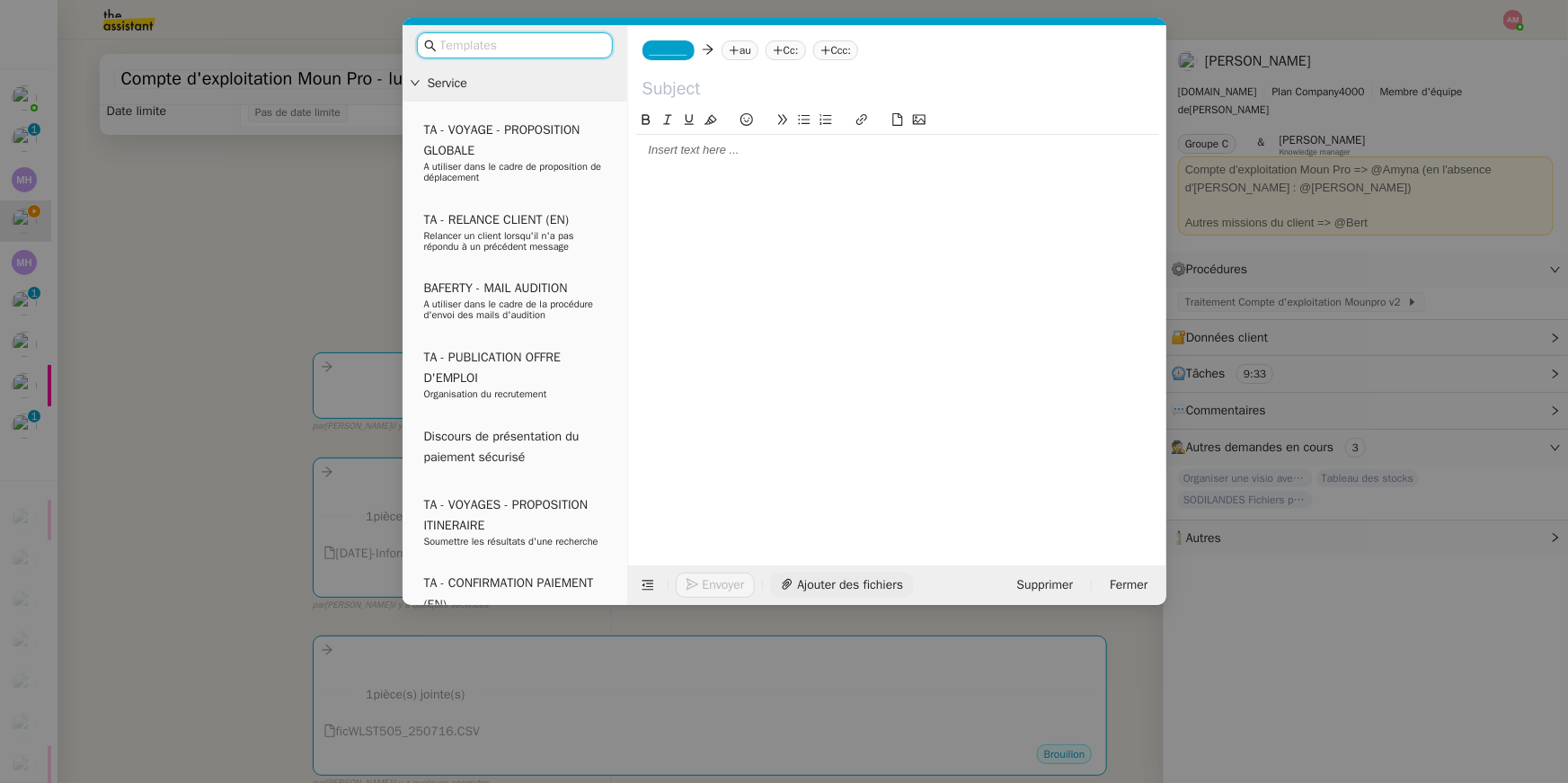click on "Ajouter des fichiers" 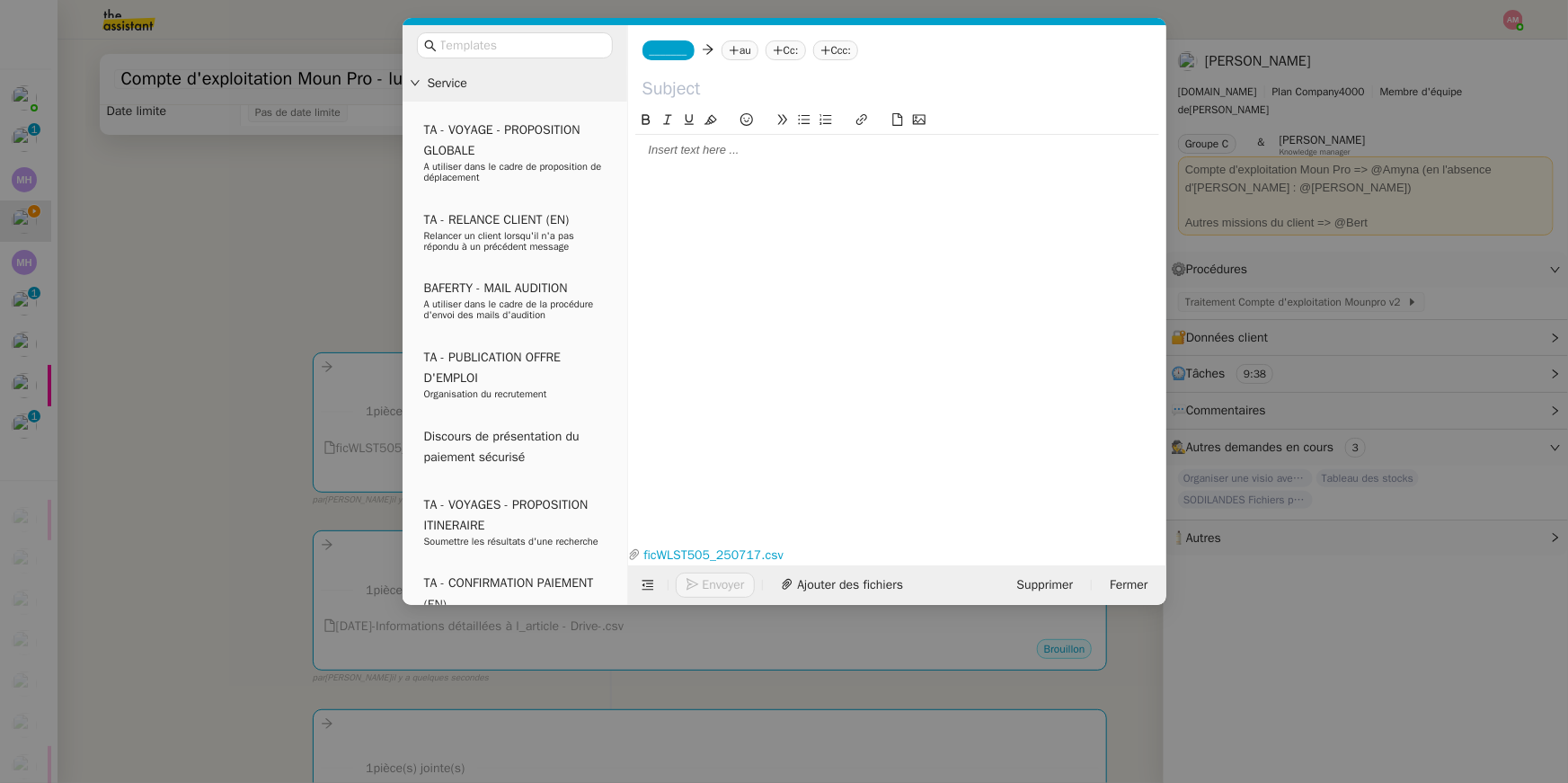 click on "Service TA - VOYAGE - PROPOSITION GLOBALE    A utiliser dans le cadre de proposition de déplacement TA - RELANCE CLIENT (EN)    Relancer un client lorsqu'il n'a pas répondu à un précédent message BAFERTY - MAIL AUDITION    A utiliser dans le cadre de la procédure d'envoi des mails d'audition TA - PUBLICATION OFFRE D'EMPLOI     Organisation du recrutement Discours de présentation du paiement sécurisé    TA - VOYAGES - PROPOSITION ITINERAIRE    Soumettre les résultats d'une recherche TA - CONFIRMATION PAIEMENT (EN)    Confirmer avec le client de modèle de transaction - Attention Plan Pro nécessaire. TA - COURRIER EXPEDIE (recommandé)    A utiliser dans le cadre de l'envoi d'un courrier recommandé TA - PARTAGE DE CALENDRIER (EN)    A utiliser pour demander au client de partager son calendrier afin de faciliter l'accès et la gestion PSPI - Appel de fonds MJL    A utiliser dans le cadre de la procédure d'appel de fonds MJL Compte d'exploitation - Evolutel     [PERSON_NAME]" at bounding box center [784, 391] 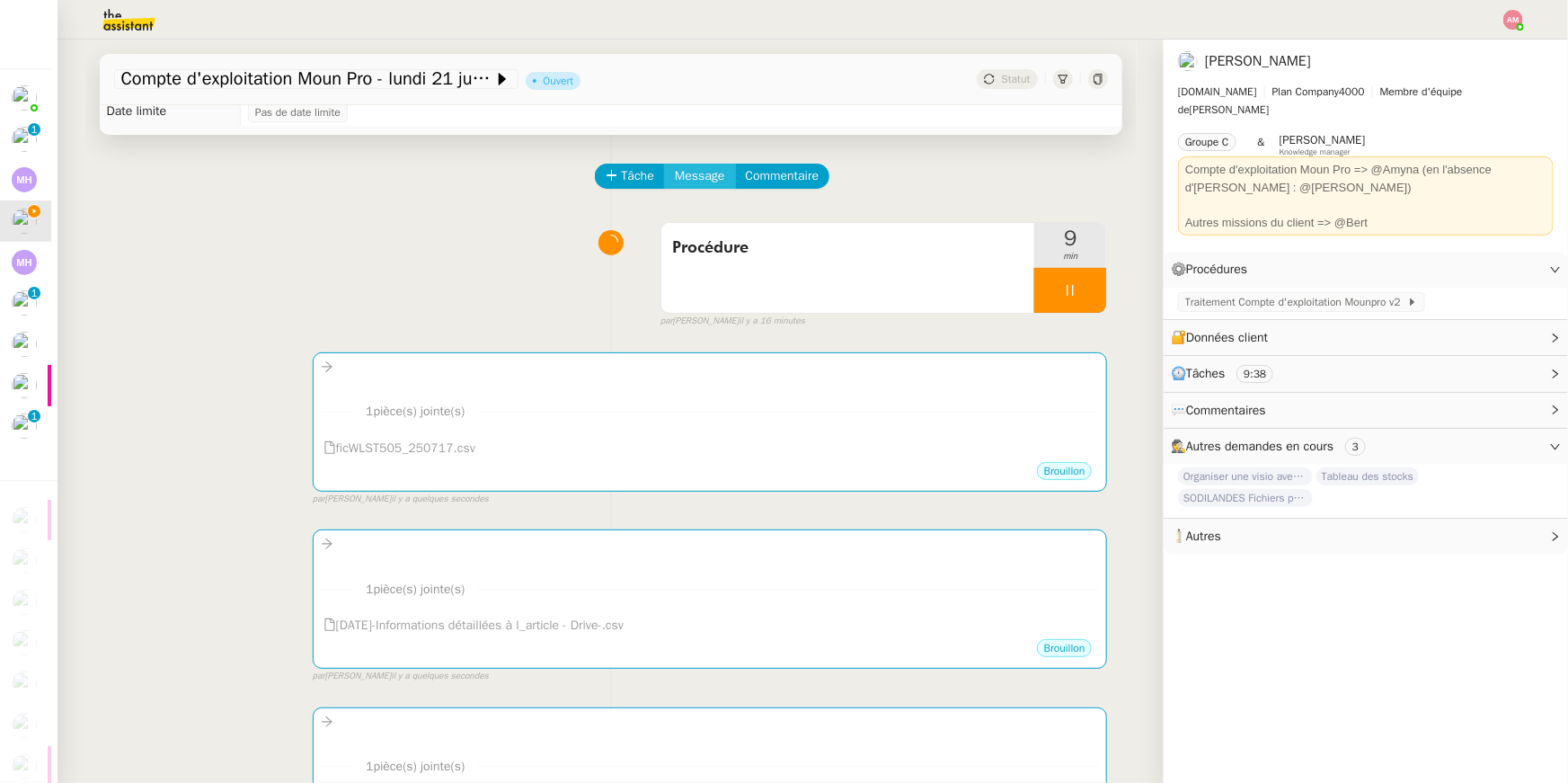 click on "Message" 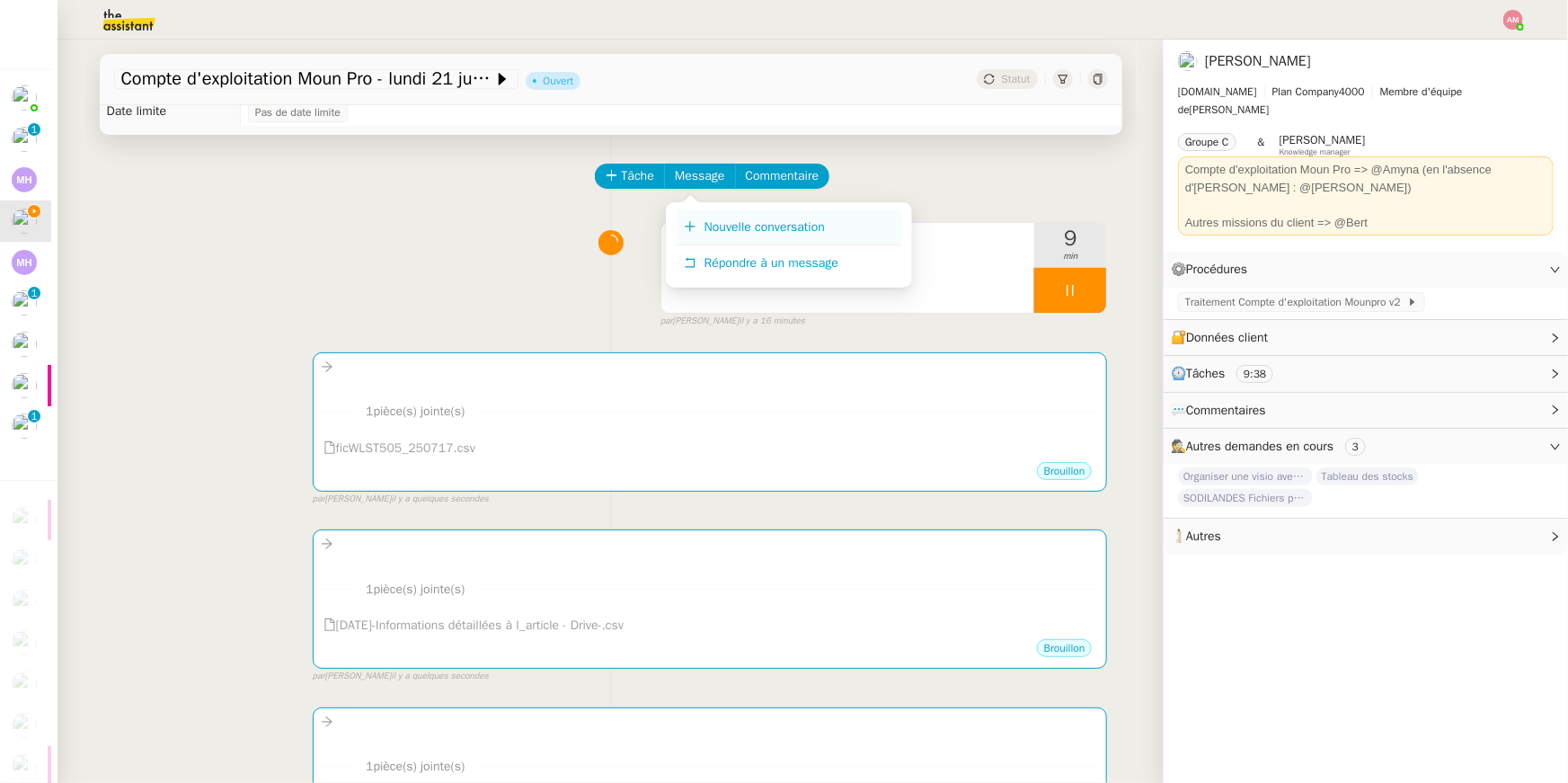 click on "Nouvelle conversation" at bounding box center [765, 227] 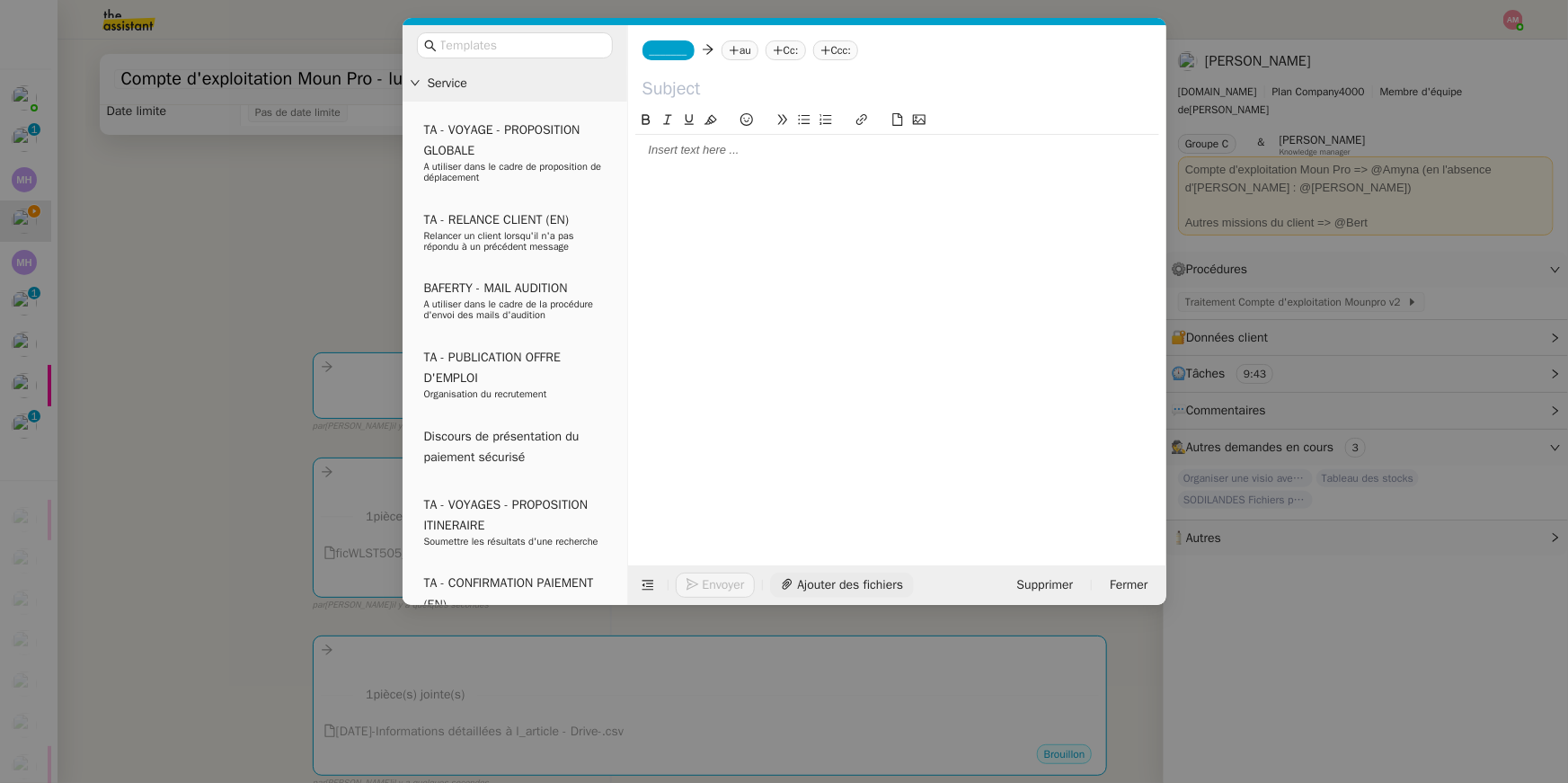 click on "Ajouter des fichiers" 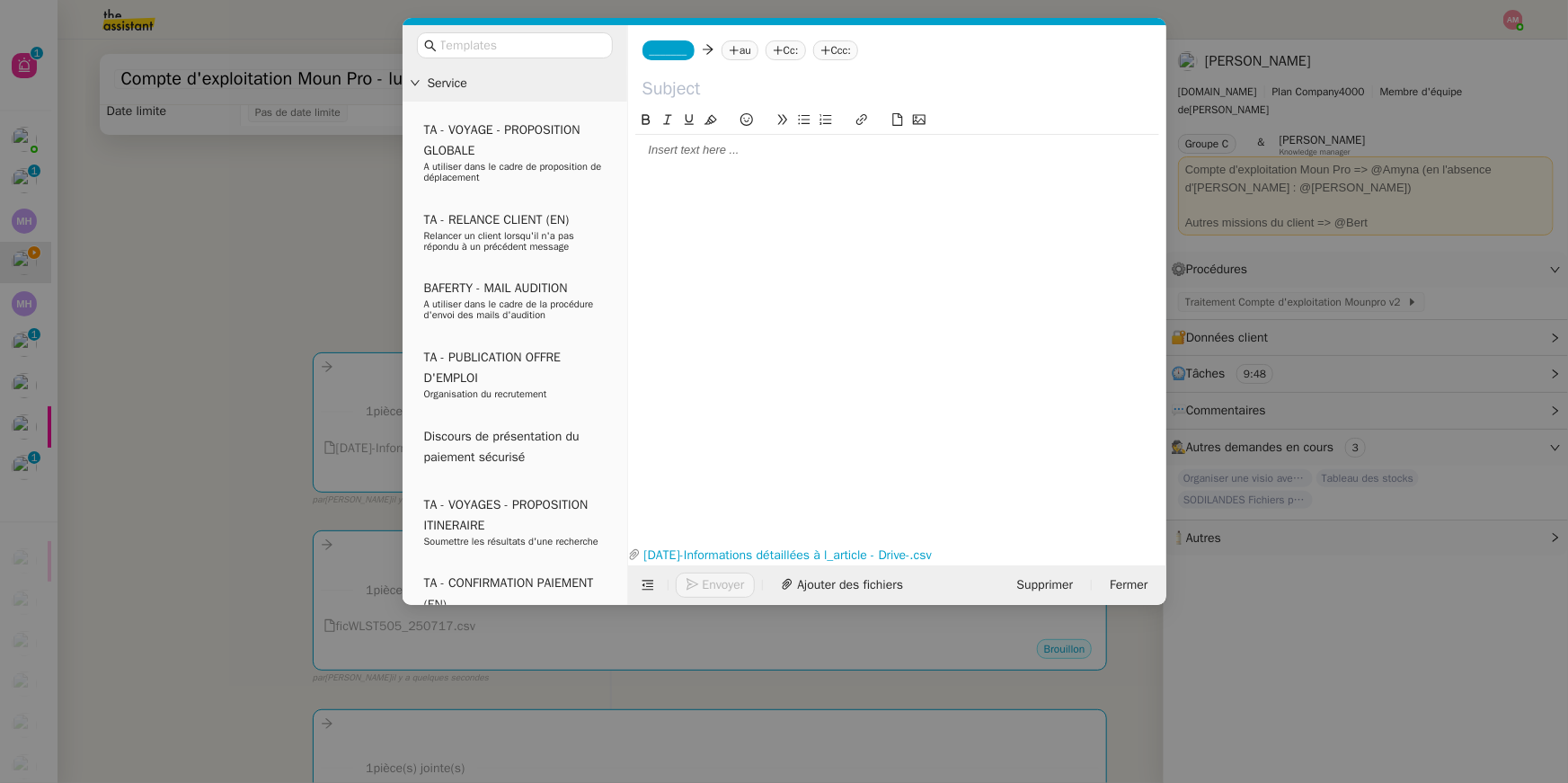click on "Service TA - VOYAGE - PROPOSITION GLOBALE    A utiliser dans le cadre de proposition de déplacement TA - RELANCE CLIENT (EN)    Relancer un client lorsqu'il n'a pas répondu à un précédent message BAFERTY - MAIL AUDITION    A utiliser dans le cadre de la procédure d'envoi des mails d'audition TA - PUBLICATION OFFRE D'EMPLOI     Organisation du recrutement Discours de présentation du paiement sécurisé    TA - VOYAGES - PROPOSITION ITINERAIRE    Soumettre les résultats d'une recherche TA - CONFIRMATION PAIEMENT (EN)    Confirmer avec le client de modèle de transaction - Attention Plan Pro nécessaire. TA - COURRIER EXPEDIE (recommandé)    A utiliser dans le cadre de l'envoi d'un courrier recommandé TA - PARTAGE DE CALENDRIER (EN)    A utiliser pour demander au client de partager son calendrier afin de faciliter l'accès et la gestion PSPI - Appel de fonds MJL    A utiliser dans le cadre de la procédure d'appel de fonds MJL Compte d'exploitation - Evolutel     [PERSON_NAME]" at bounding box center (784, 391) 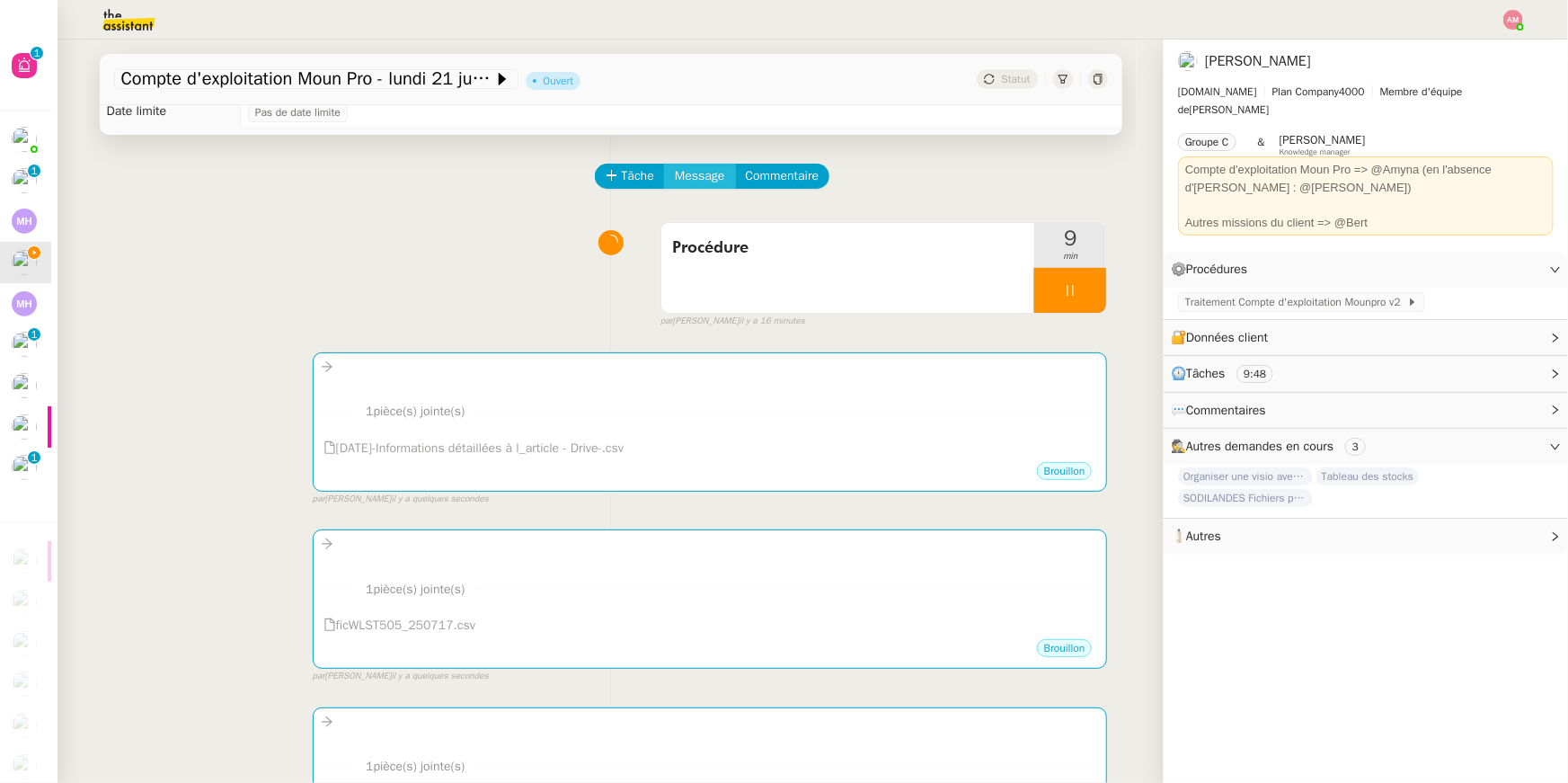 click on "Message" 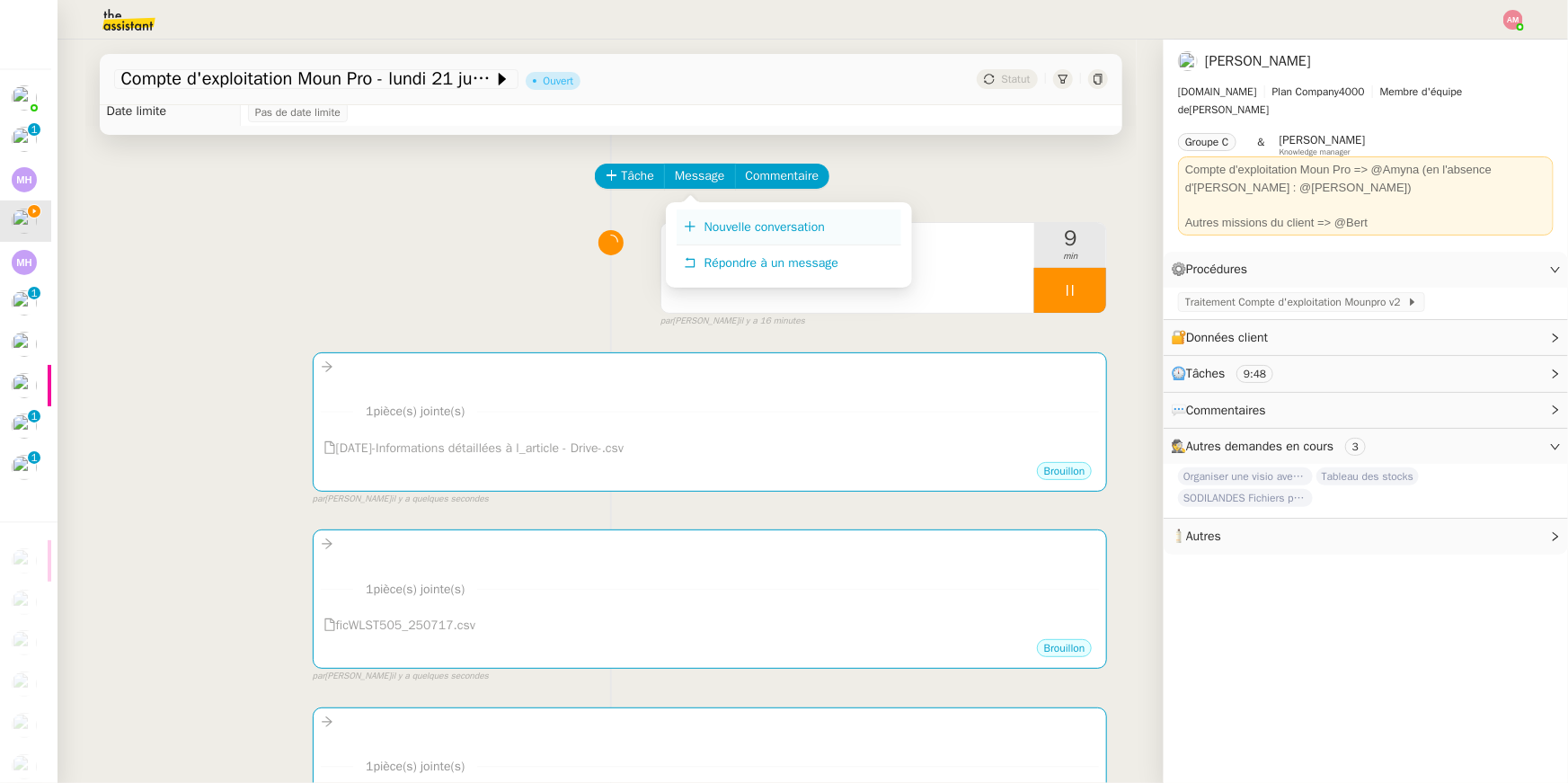 click on "Nouvelle conversation" at bounding box center [765, 227] 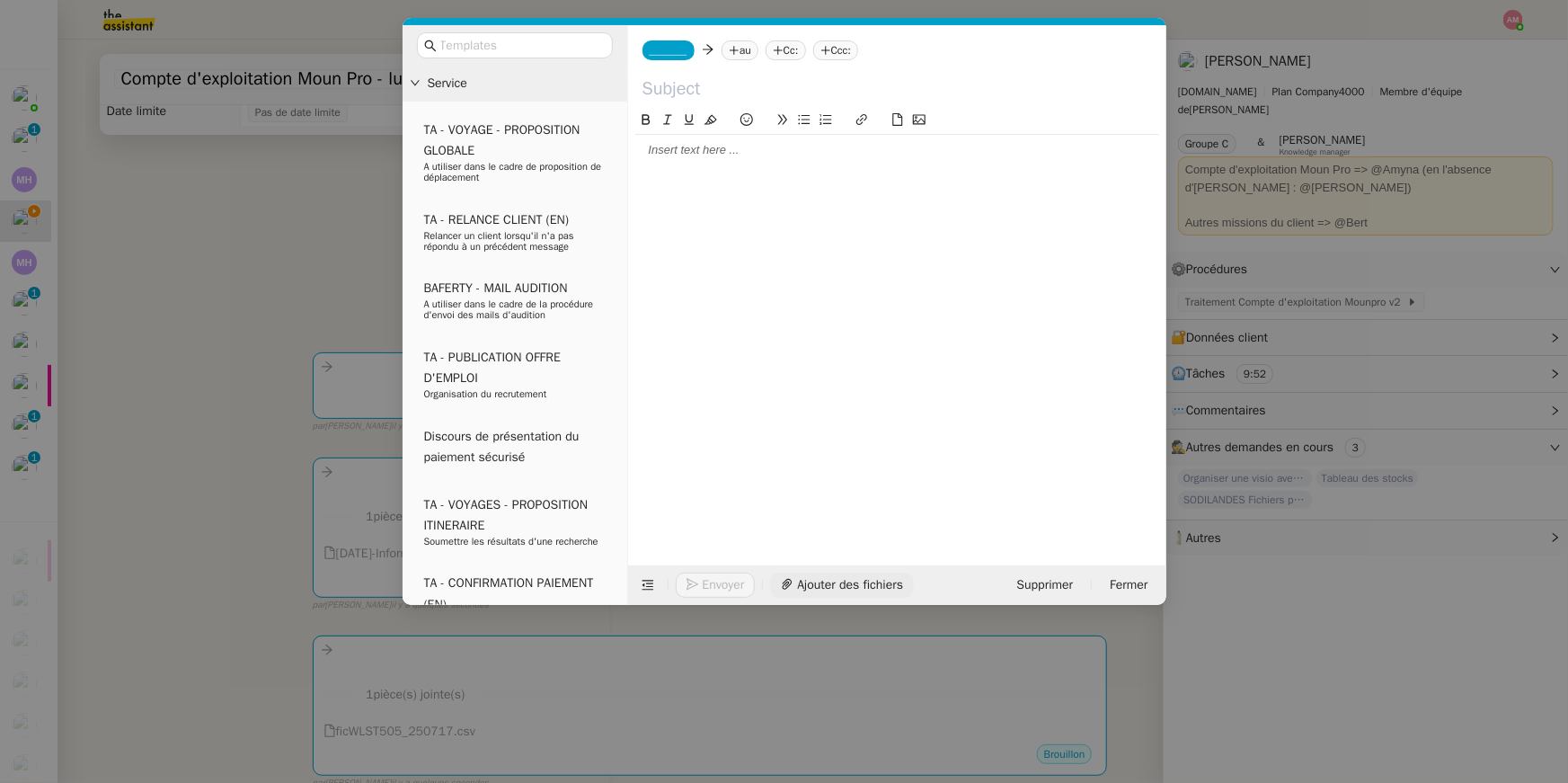 click on "Ajouter des fichiers" 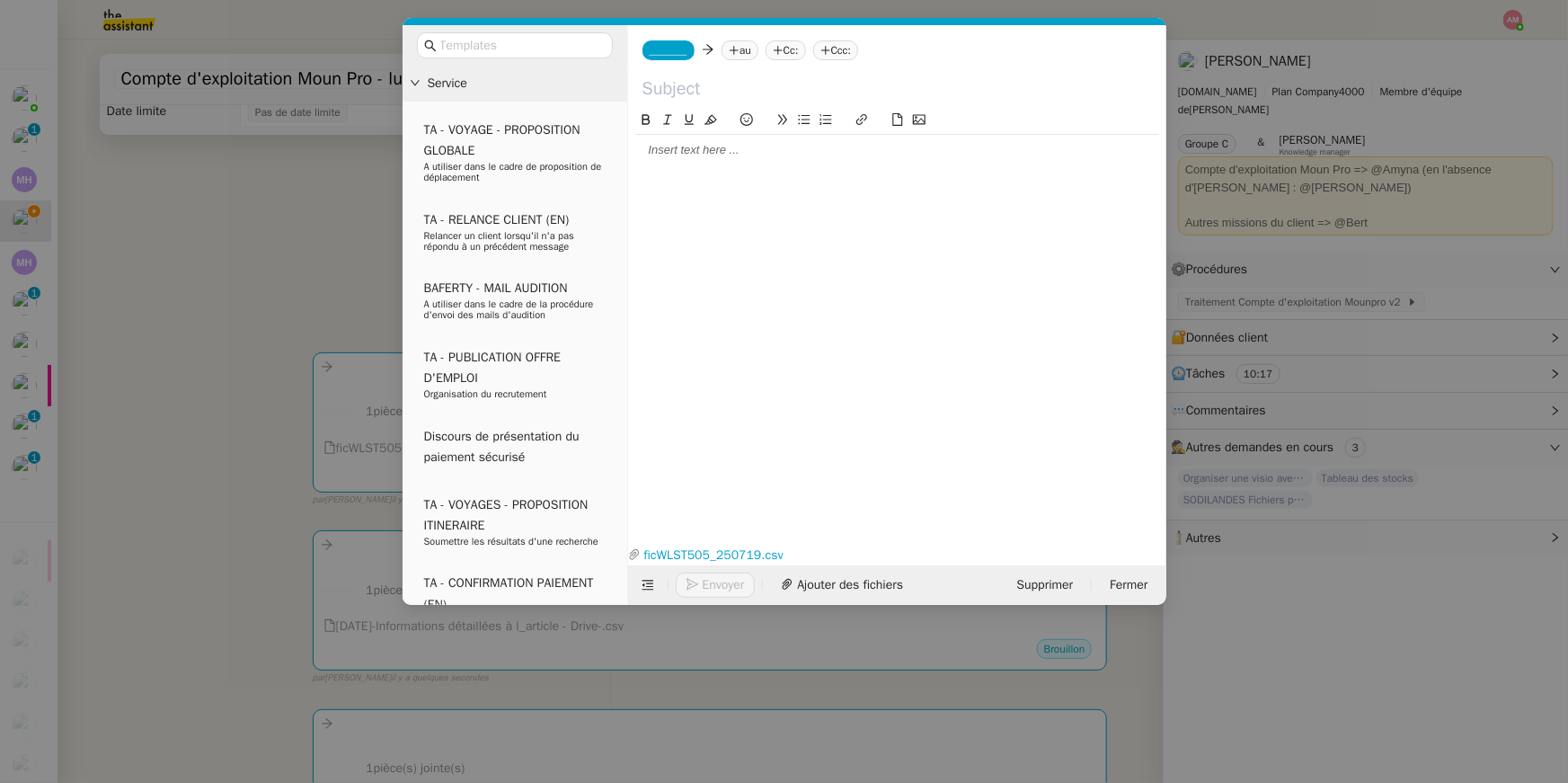click on "Service TA - VOYAGE - PROPOSITION GLOBALE    A utiliser dans le cadre de proposition de déplacement TA - RELANCE CLIENT (EN)    Relancer un client lorsqu'il n'a pas répondu à un précédent message BAFERTY - MAIL AUDITION    A utiliser dans le cadre de la procédure d'envoi des mails d'audition TA - PUBLICATION OFFRE D'EMPLOI     Organisation du recrutement Discours de présentation du paiement sécurisé    TA - VOYAGES - PROPOSITION ITINERAIRE    Soumettre les résultats d'une recherche TA - CONFIRMATION PAIEMENT (EN)    Confirmer avec le client de modèle de transaction - Attention Plan Pro nécessaire. TA - COURRIER EXPEDIE (recommandé)    A utiliser dans le cadre de l'envoi d'un courrier recommandé TA - PARTAGE DE CALENDRIER (EN)    A utiliser pour demander au client de partager son calendrier afin de faciliter l'accès et la gestion PSPI - Appel de fonds MJL    A utiliser dans le cadre de la procédure d'appel de fonds MJL Compte d'exploitation - Evolutel     [PERSON_NAME]" at bounding box center (784, 391) 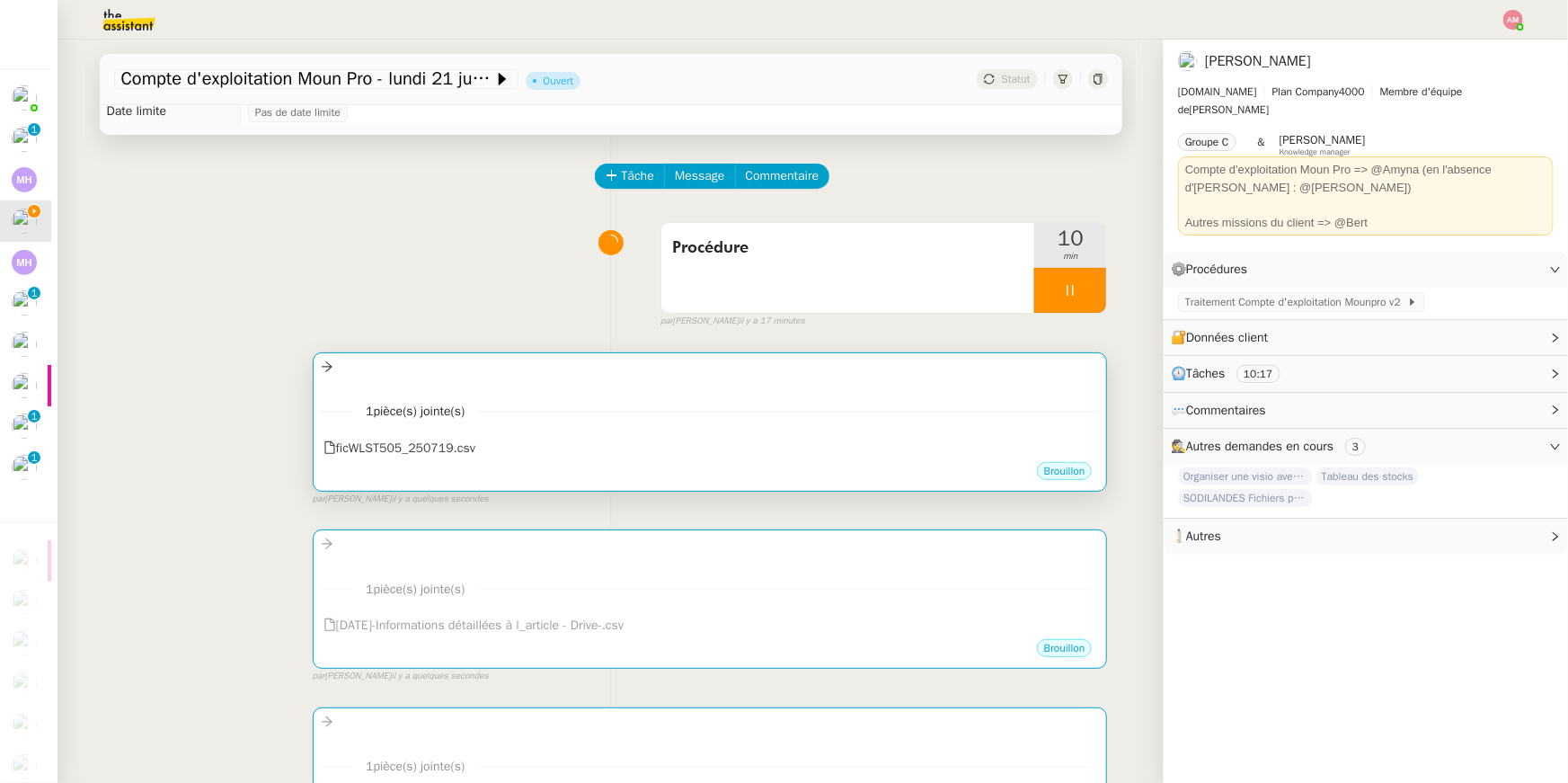 click on "1  pièce(s) jointe(s)  ficWLST505_250719.csv" at bounding box center (710, 423) 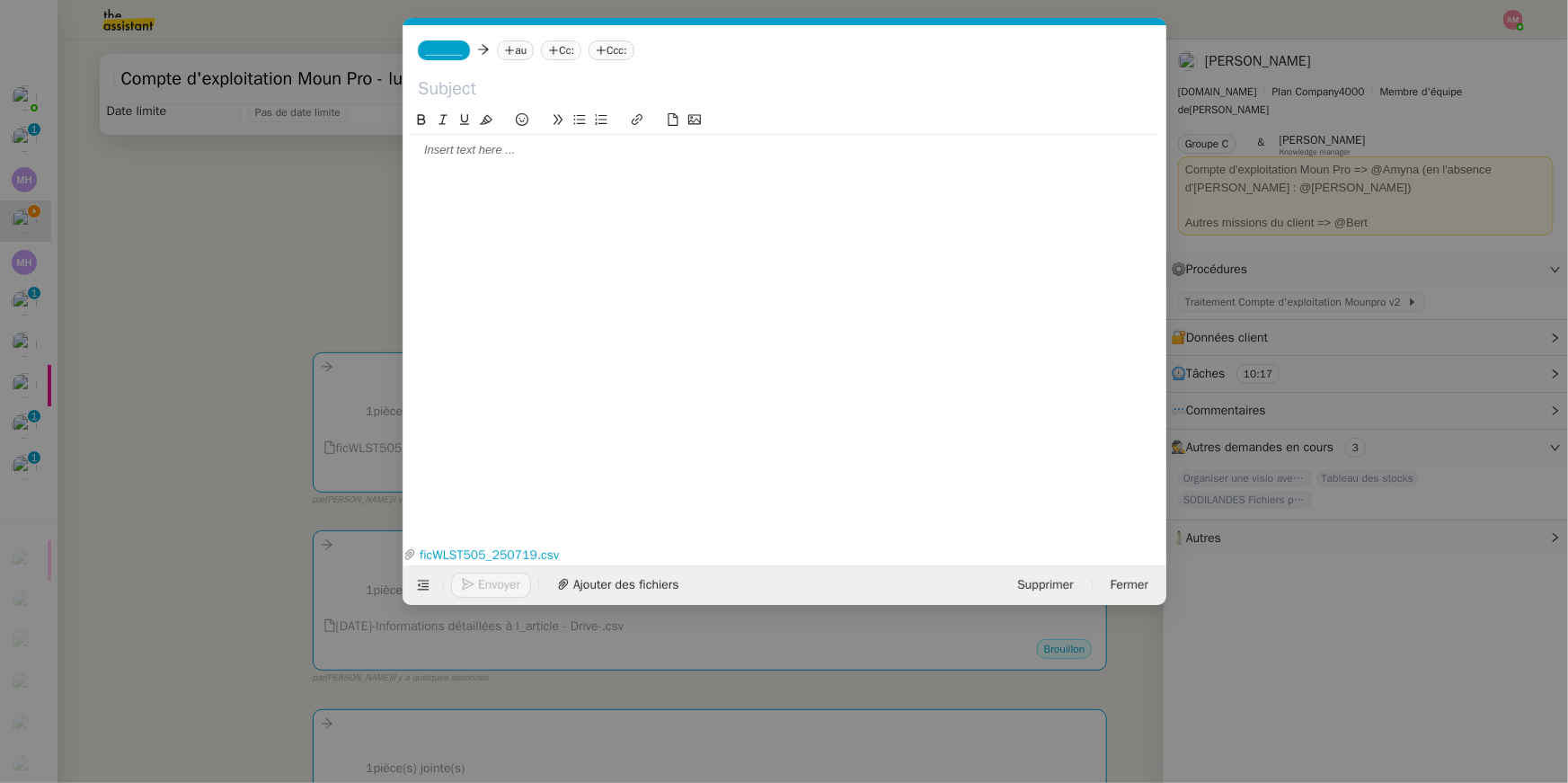 scroll, scrollTop: 0, scrollLeft: 38, axis: horizontal 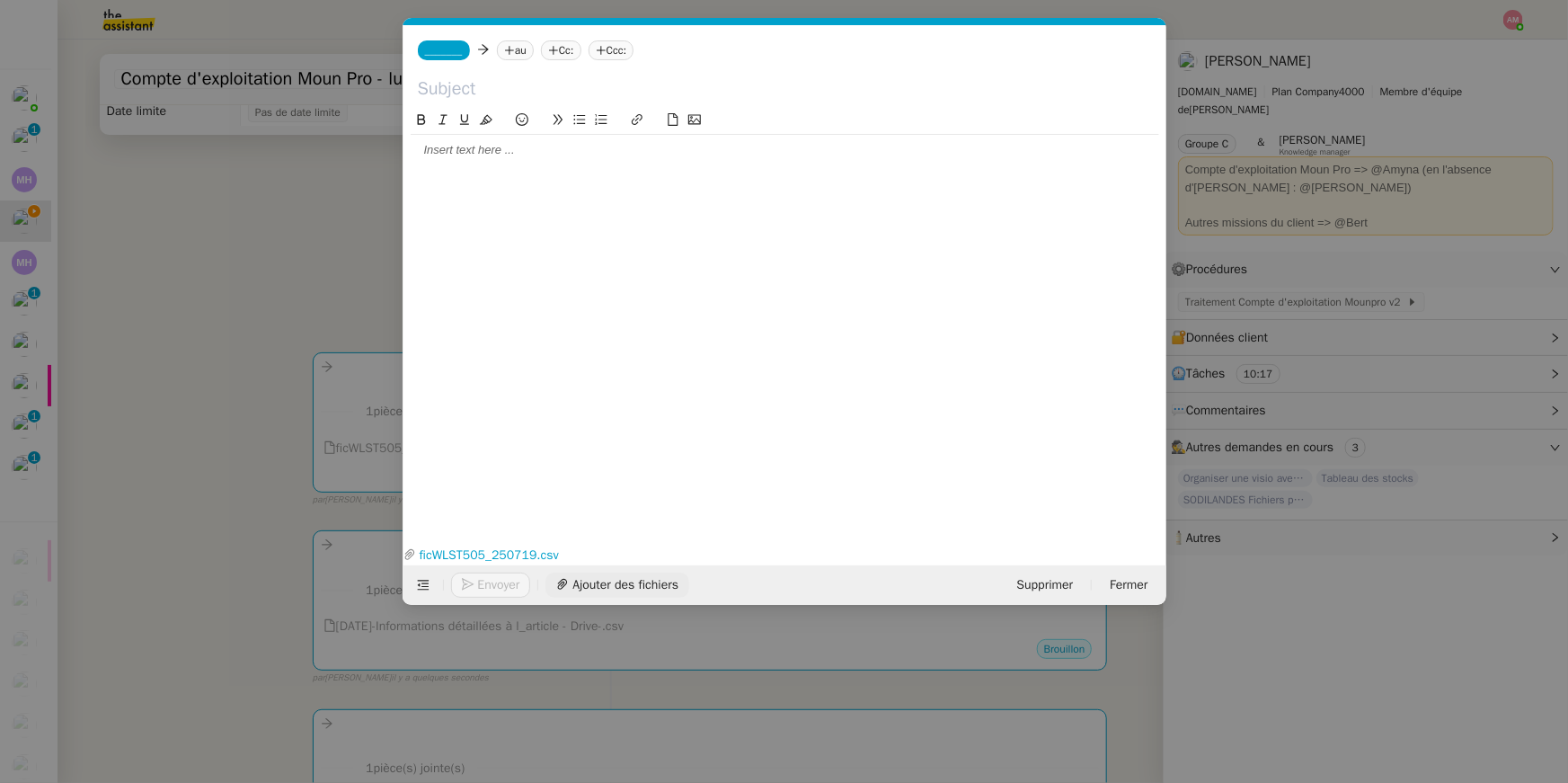 click on "Ajouter des fichiers" 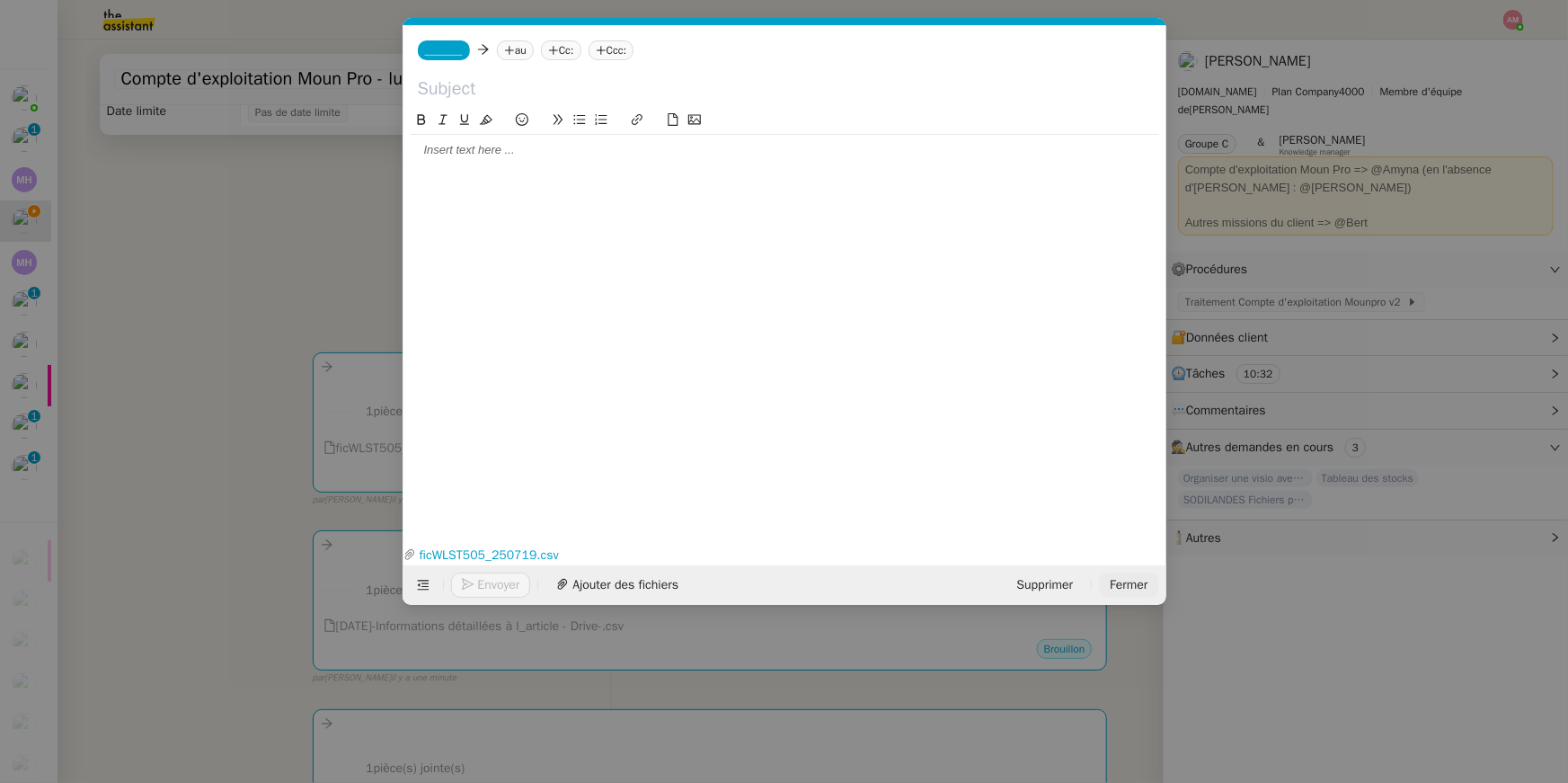 click on "Fermer" 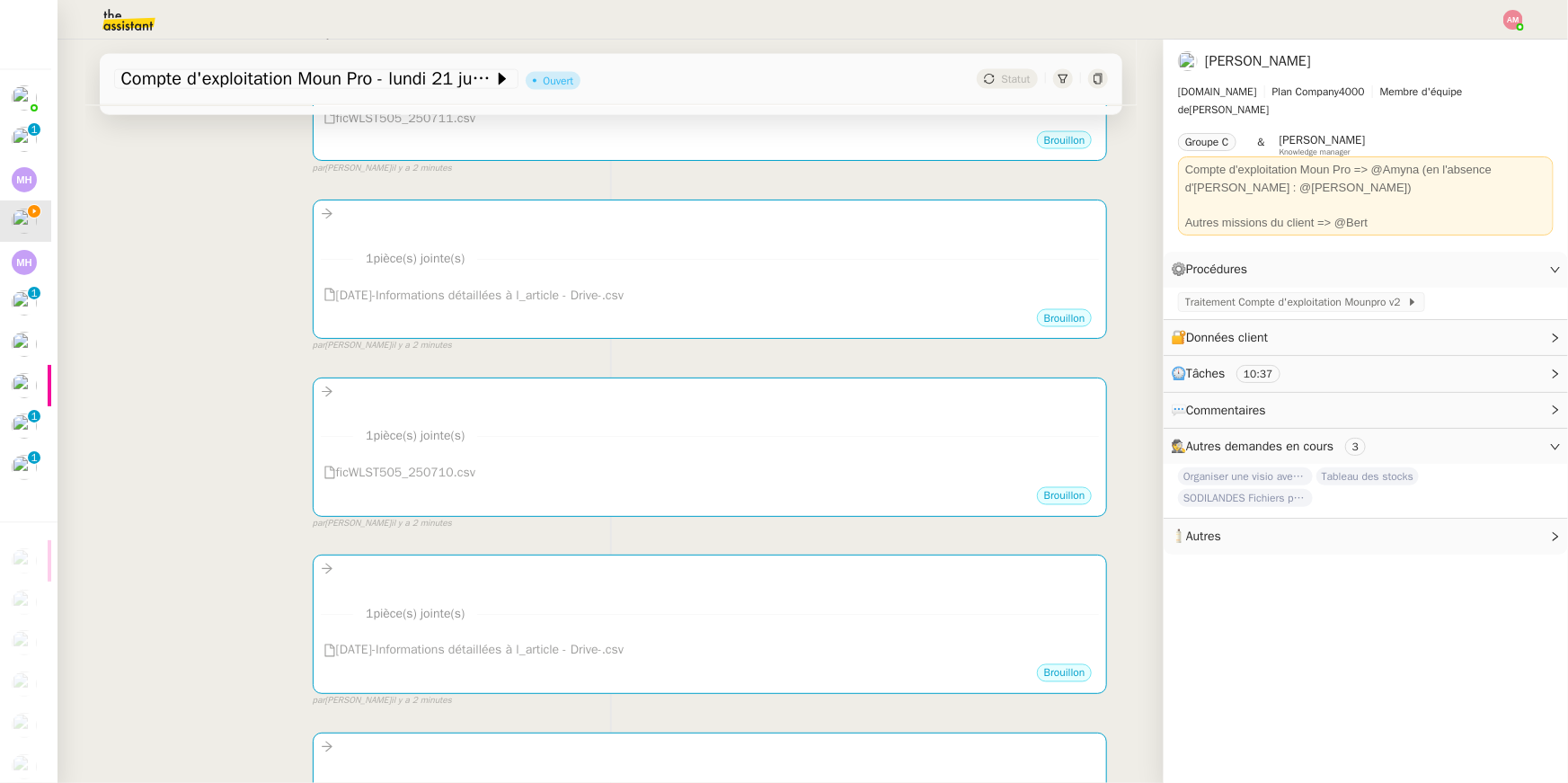 scroll, scrollTop: 2160, scrollLeft: 0, axis: vertical 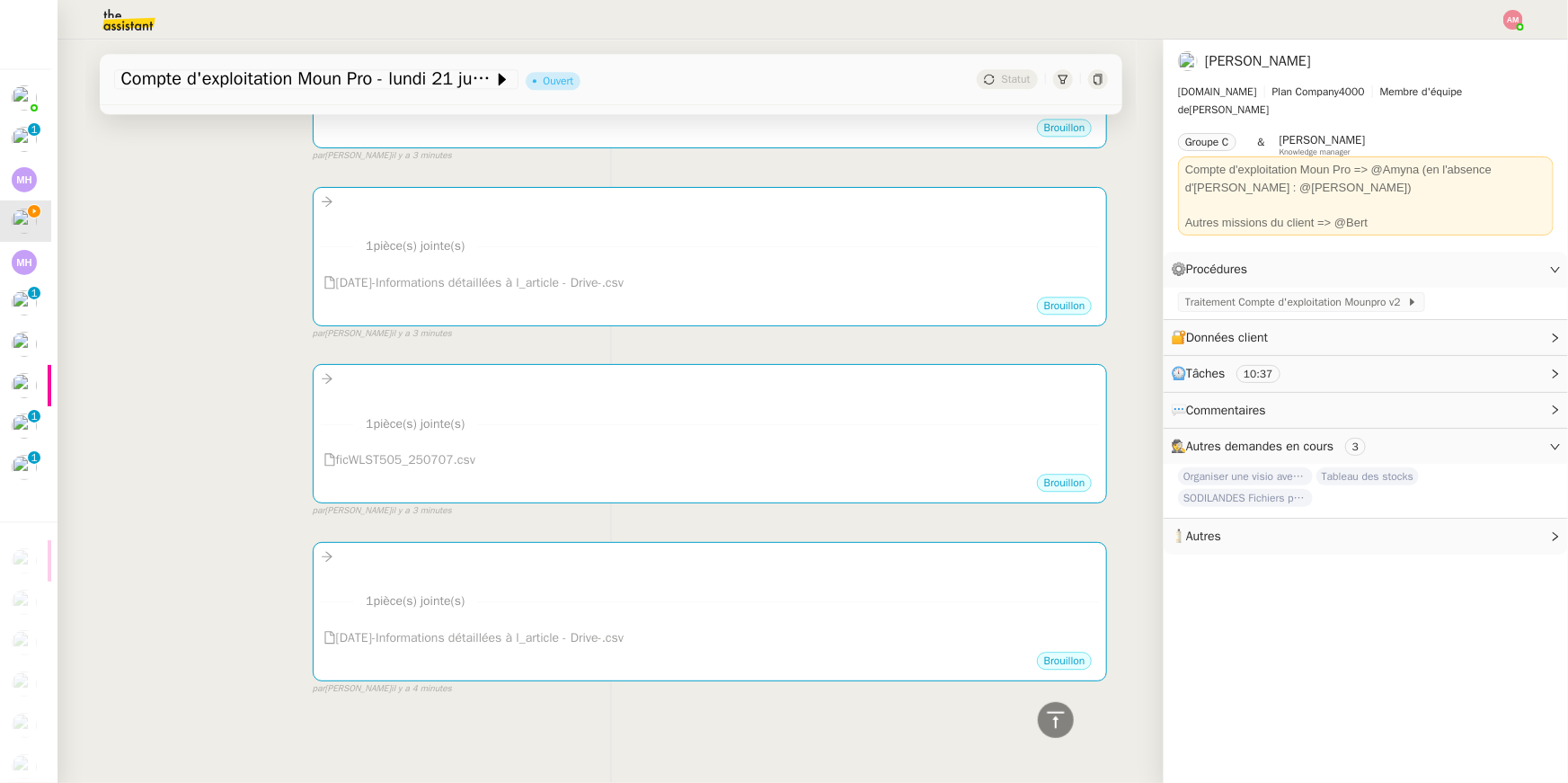 drag, startPoint x: 710, startPoint y: 645, endPoint x: 162, endPoint y: 635, distance: 548.0912 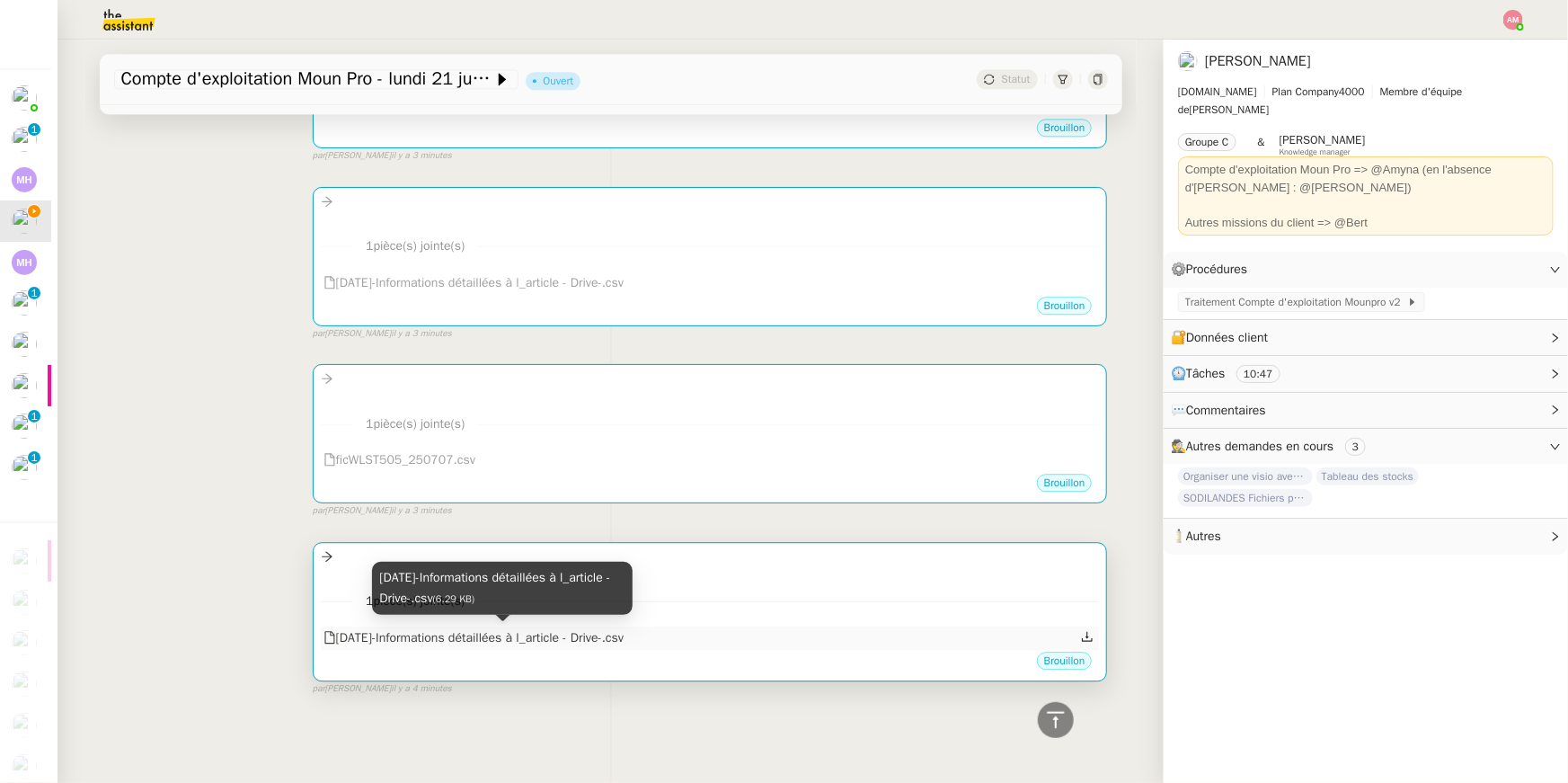 copy on "[DATE]-Informations détaillées à l_article - Drive-.csv" 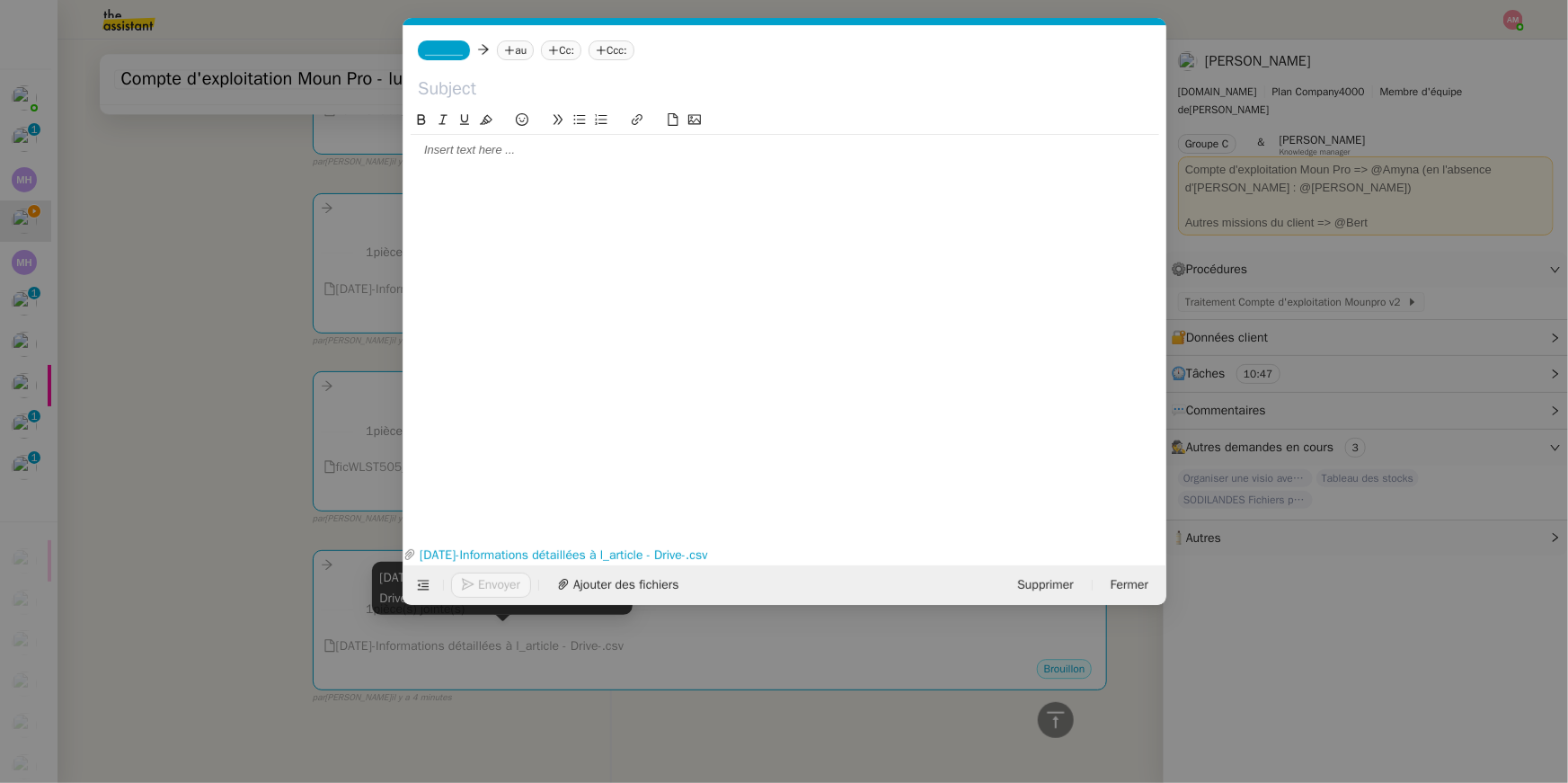 scroll, scrollTop: 2169, scrollLeft: 0, axis: vertical 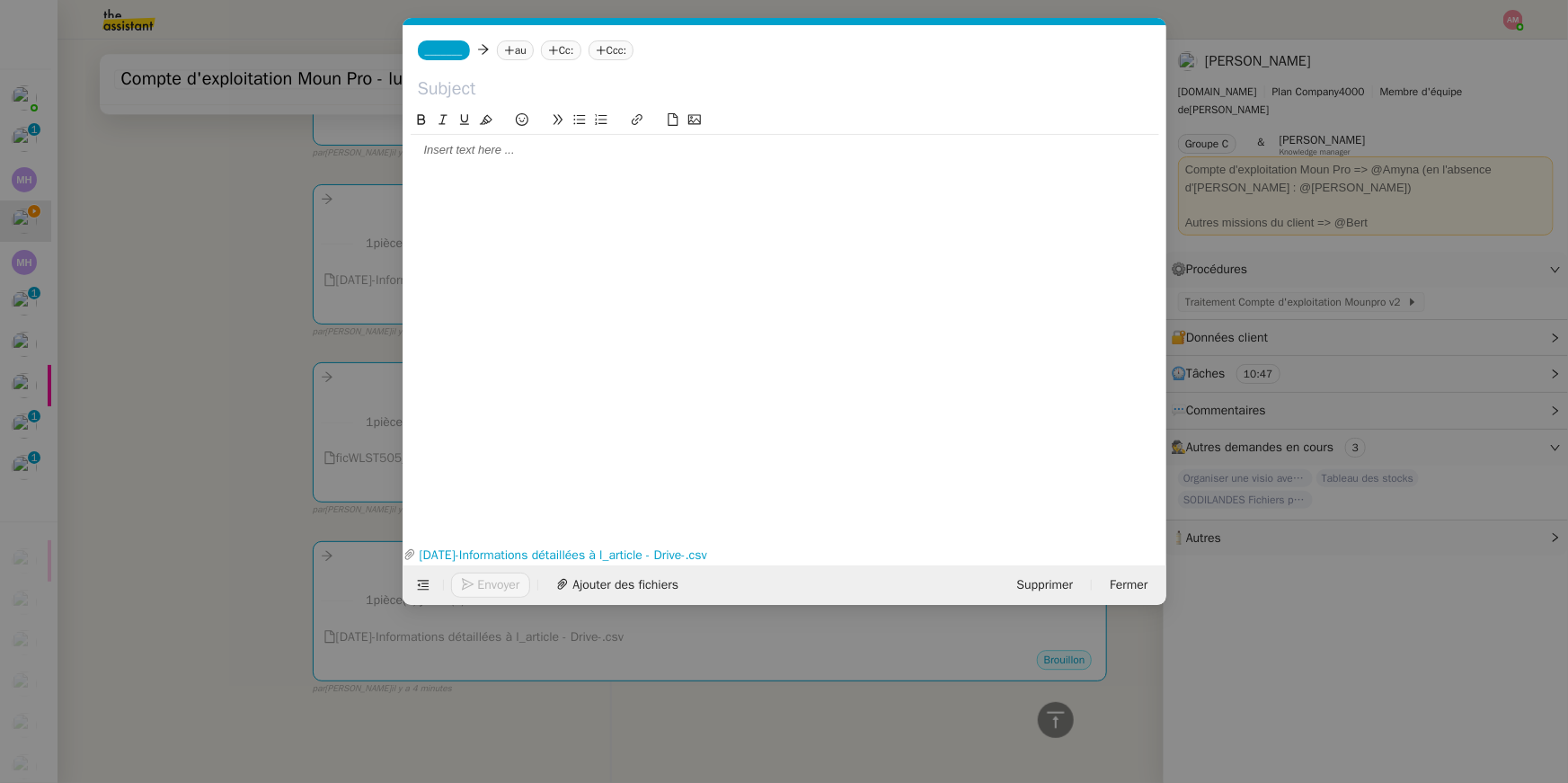 click 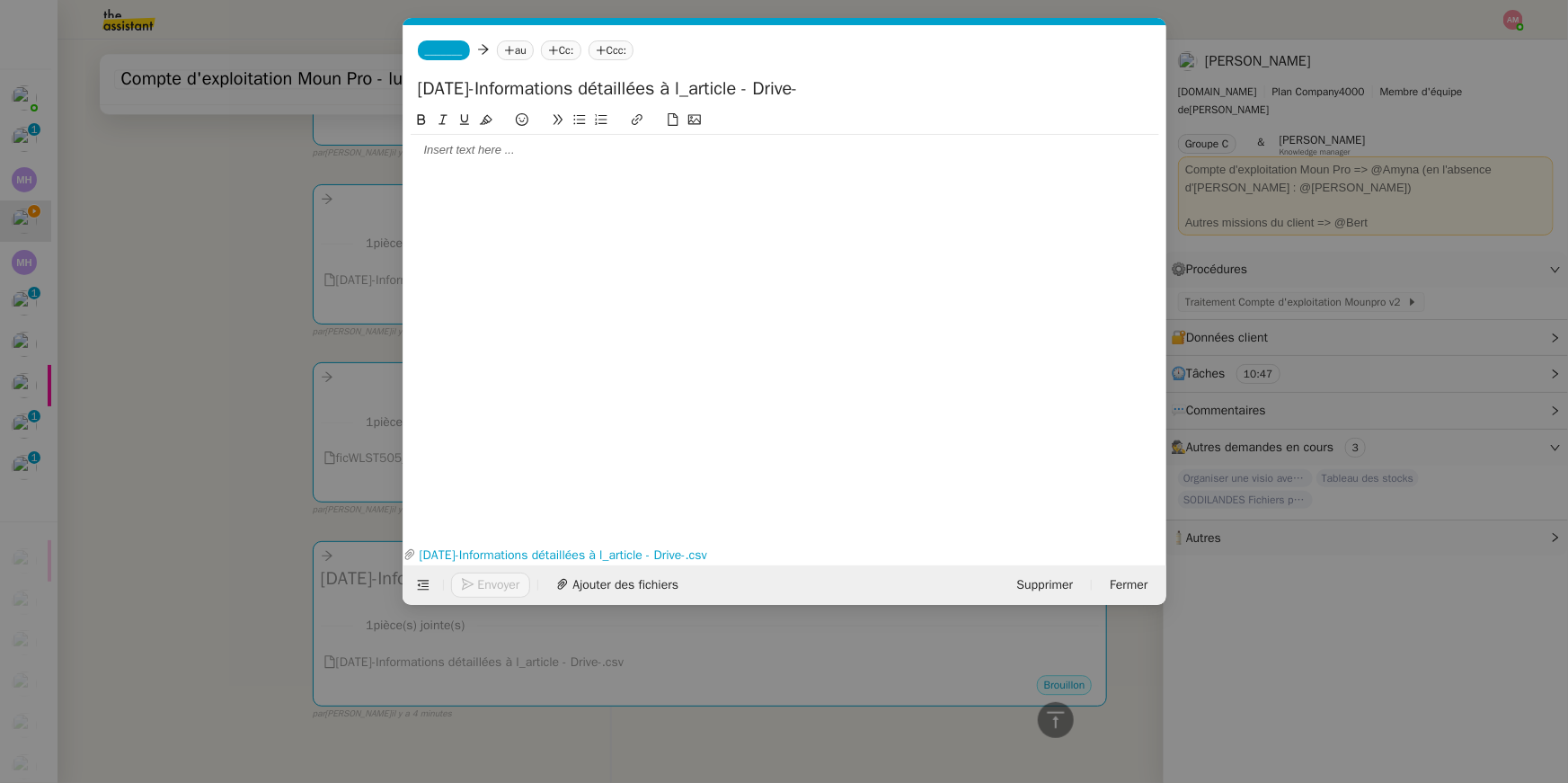 drag, startPoint x: 419, startPoint y: 90, endPoint x: 385, endPoint y: 89, distance: 34.014703 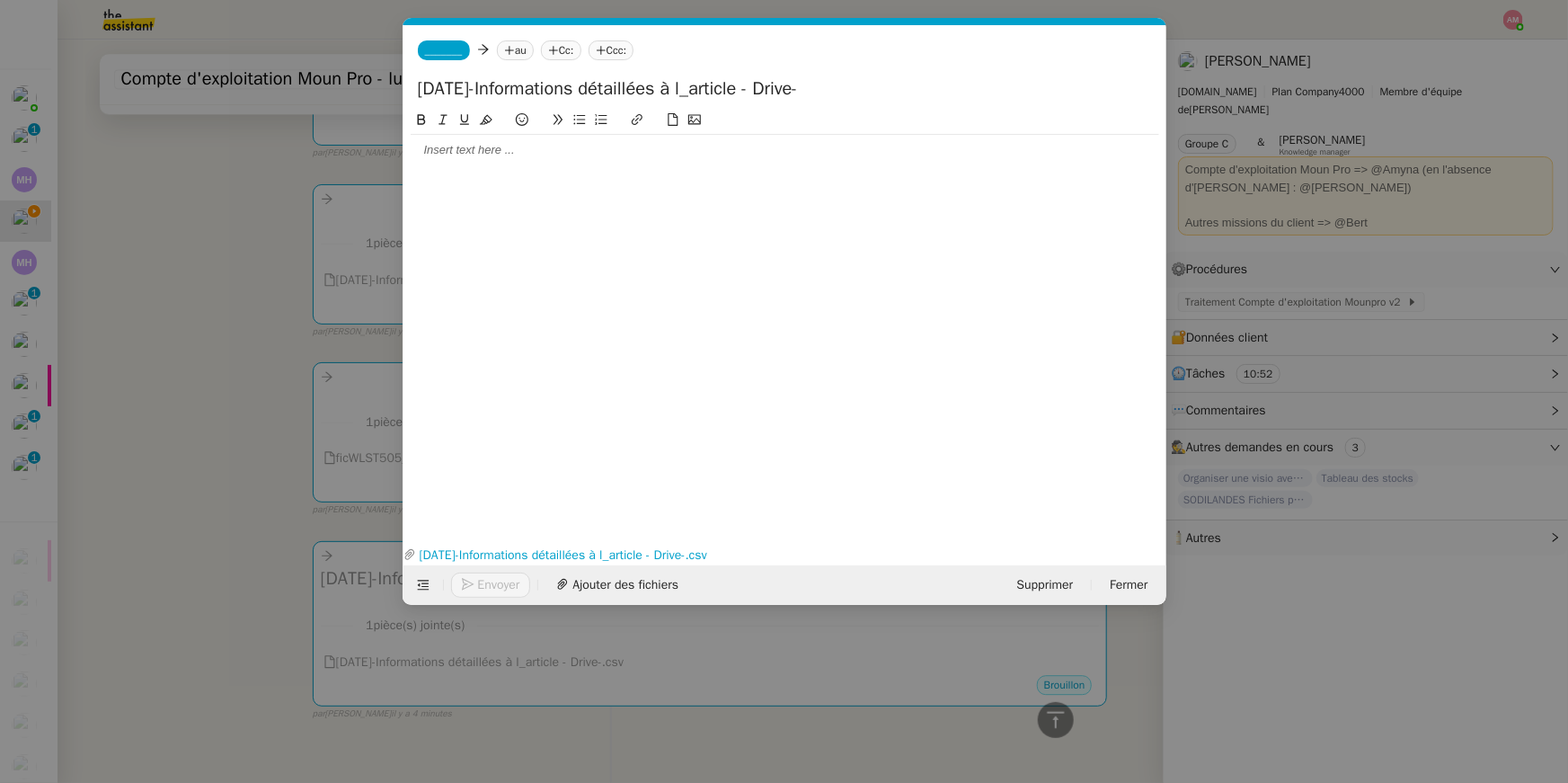 click on "Service TA - VOYAGE - PROPOSITION GLOBALE    A utiliser dans le cadre de proposition de déplacement TA - RELANCE CLIENT (EN)    Relancer un client lorsqu'il n'a pas répondu à un précédent message BAFERTY - MAIL AUDITION    A utiliser dans le cadre de la procédure d'envoi des mails d'audition TA - PUBLICATION OFFRE D'EMPLOI     Organisation du recrutement Discours de présentation du paiement sécurisé    TA - VOYAGES - PROPOSITION ITINERAIRE    Soumettre les résultats d'une recherche TA - CONFIRMATION PAIEMENT (EN)    Confirmer avec le client de modèle de transaction - Attention Plan Pro nécessaire. TA - COURRIER EXPEDIE (recommandé)    A utiliser dans le cadre de l'envoi d'un courrier recommandé TA - PARTAGE DE CALENDRIER (EN)    A utiliser pour demander au client de partager son calendrier afin de faciliter l'accès et la gestion PSPI - Appel de fonds MJL    A utiliser dans le cadre de la procédure d'appel de fonds MJL Compte d'exploitation - Evolutel     [PERSON_NAME]" at bounding box center (784, 391) 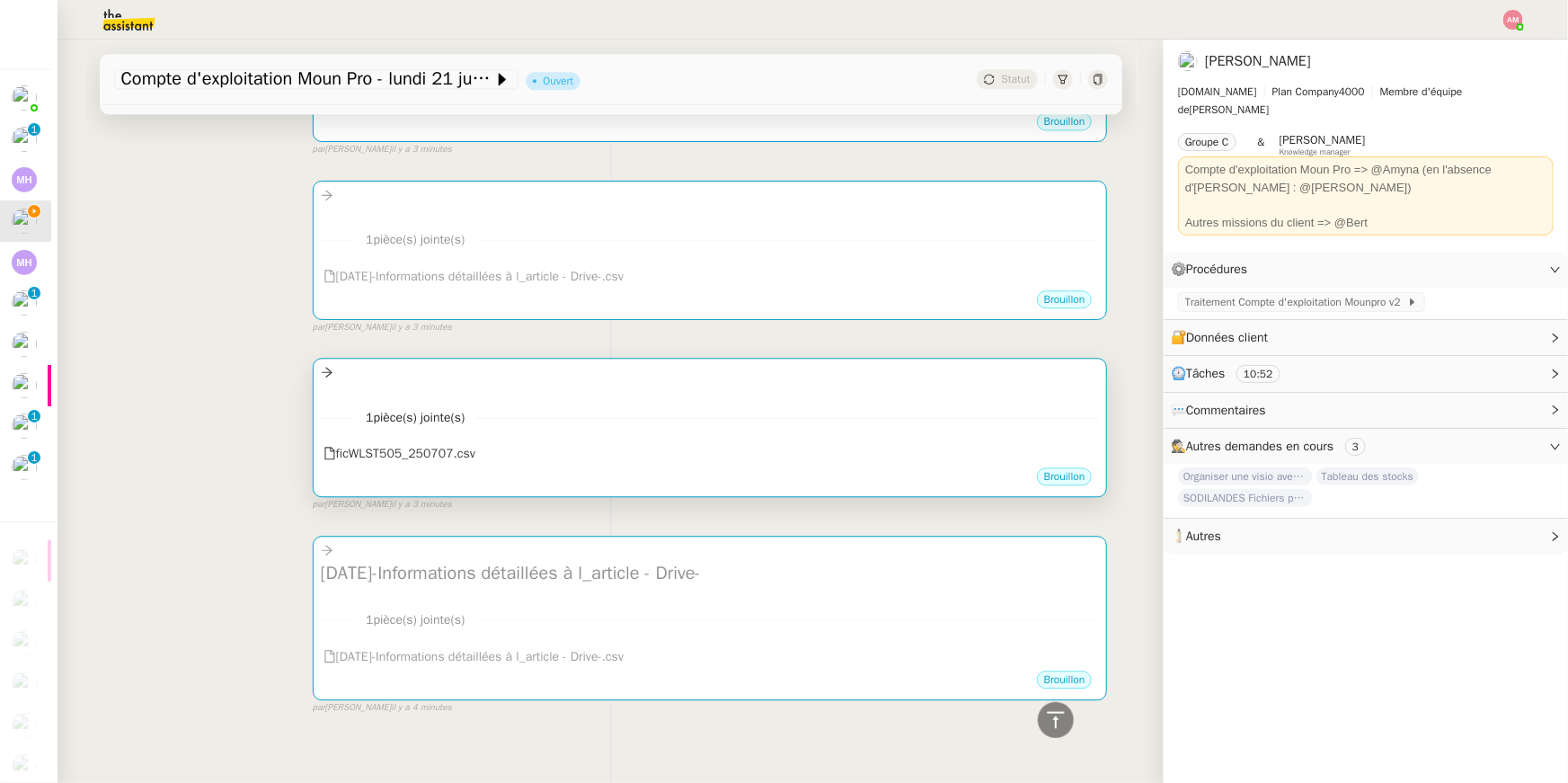 scroll, scrollTop: 2160, scrollLeft: 0, axis: vertical 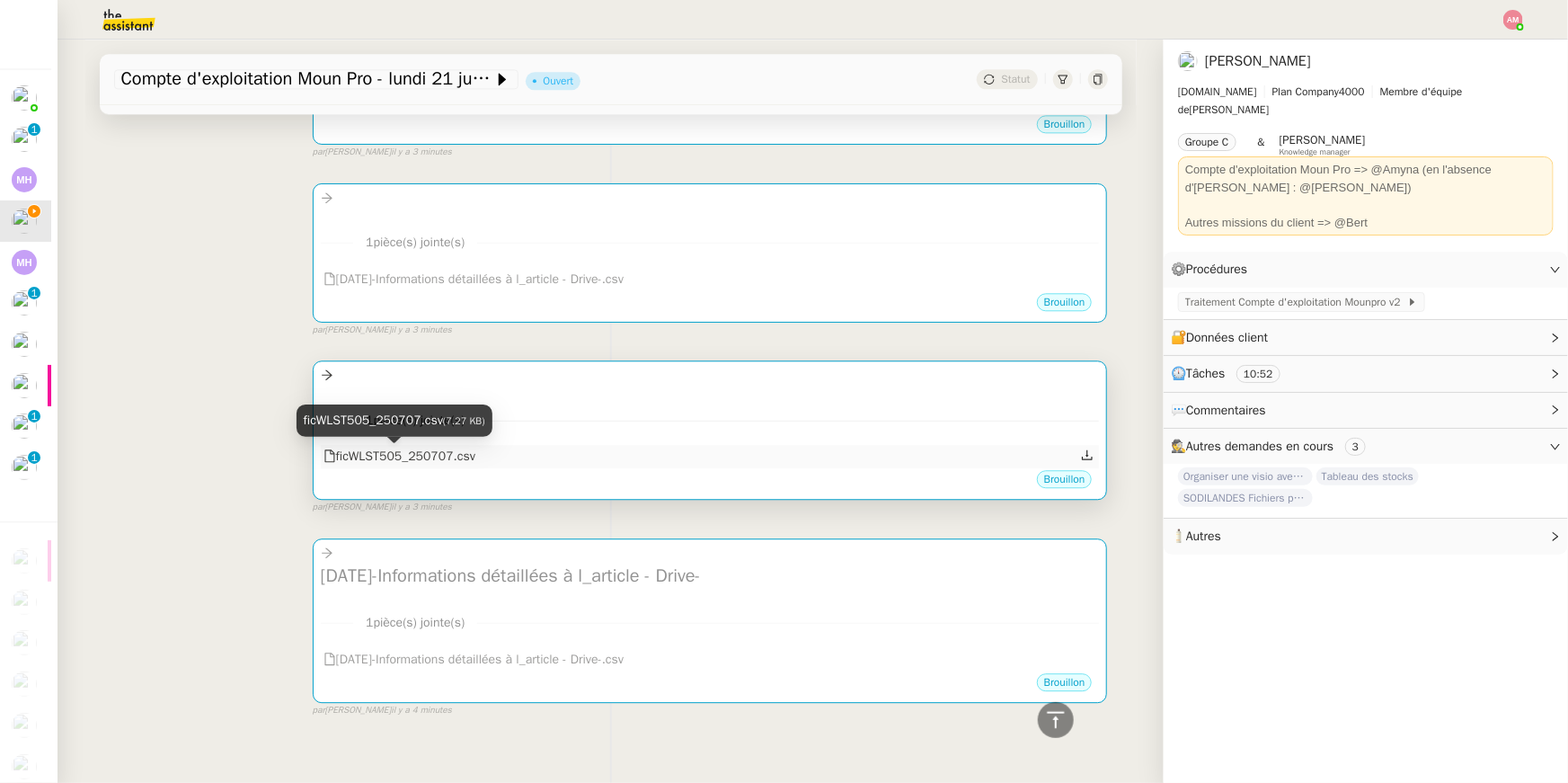 copy on "icWLST505_250707.csv" 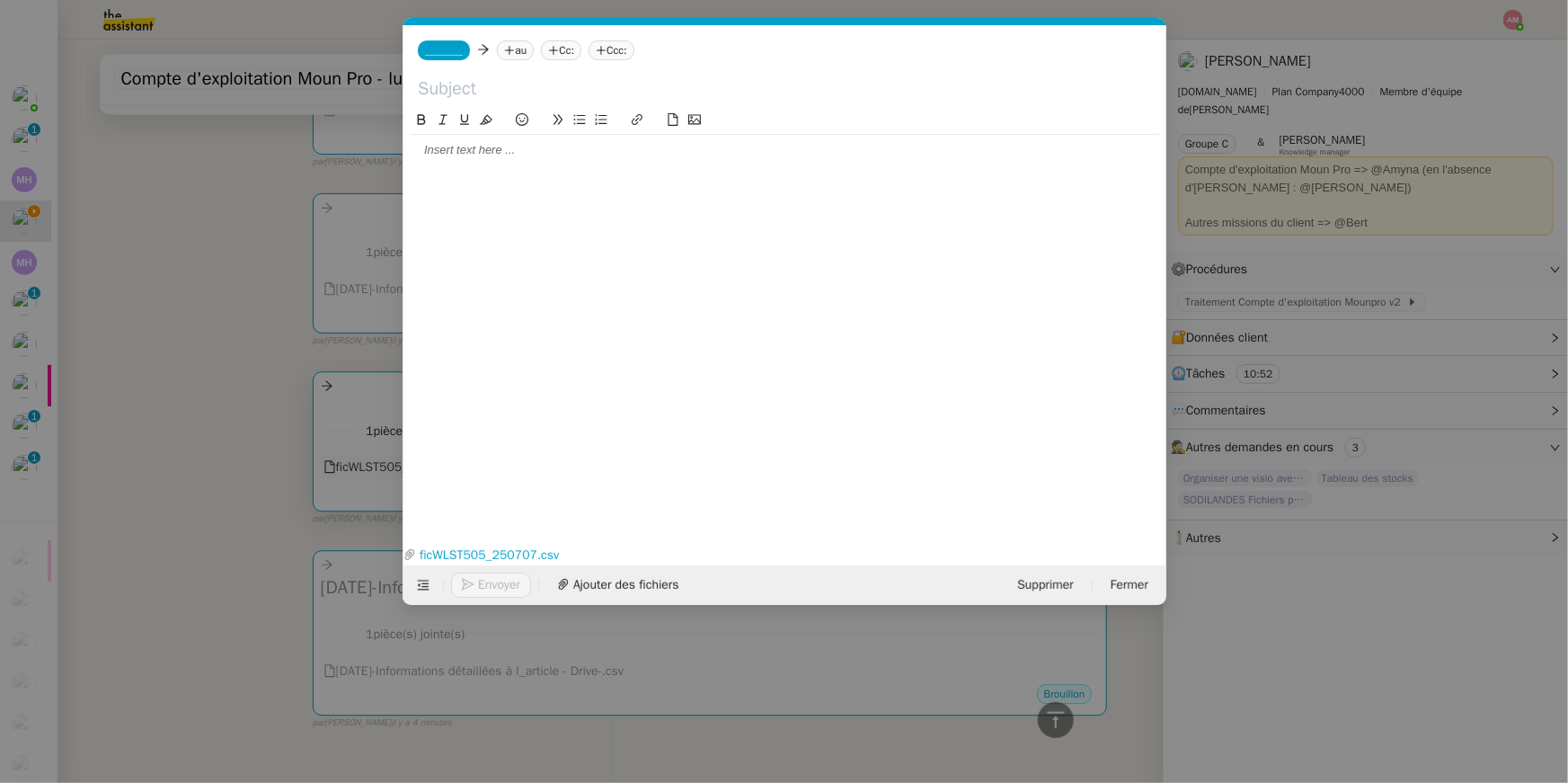 scroll, scrollTop: 2169, scrollLeft: 0, axis: vertical 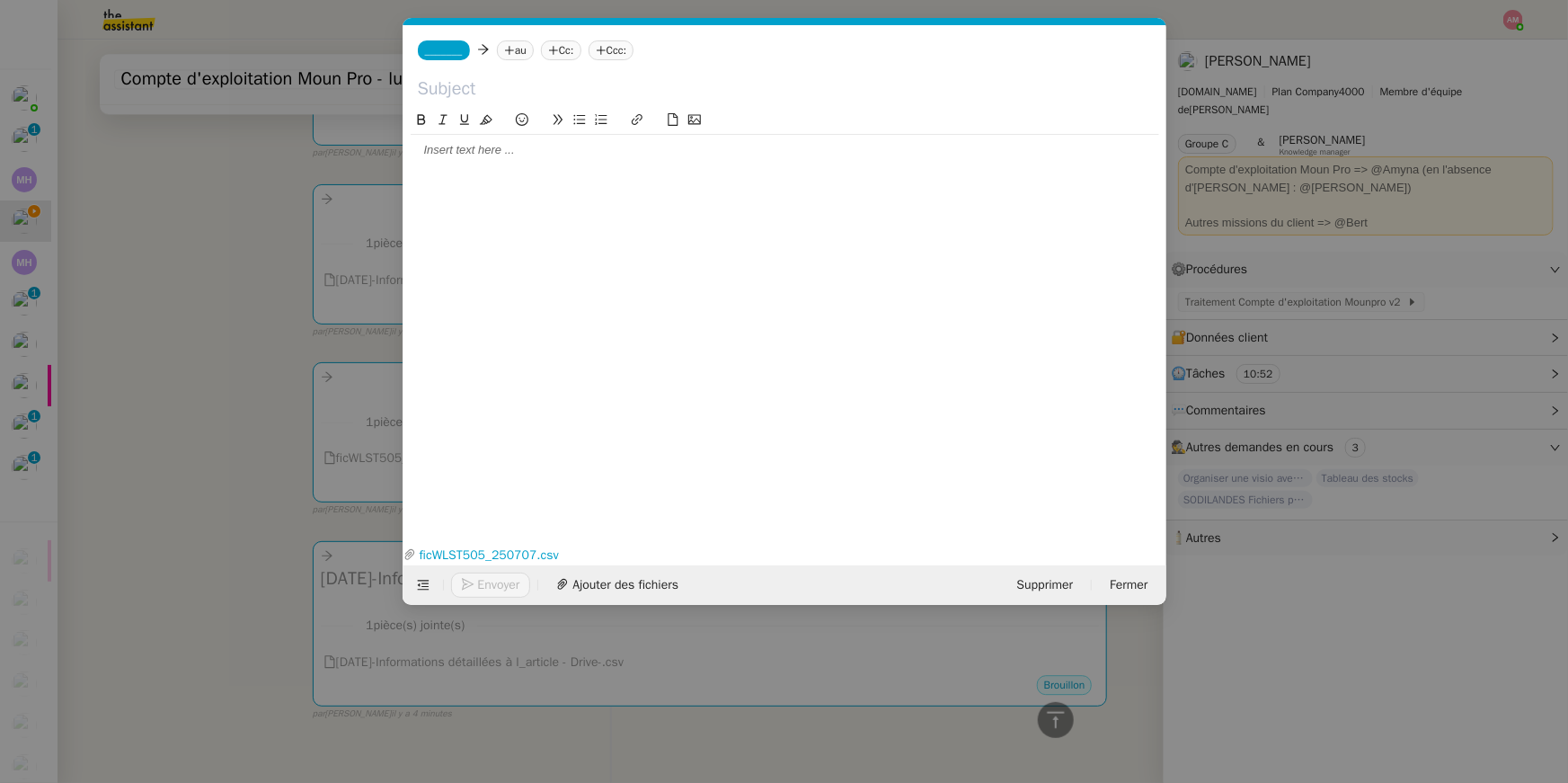 click 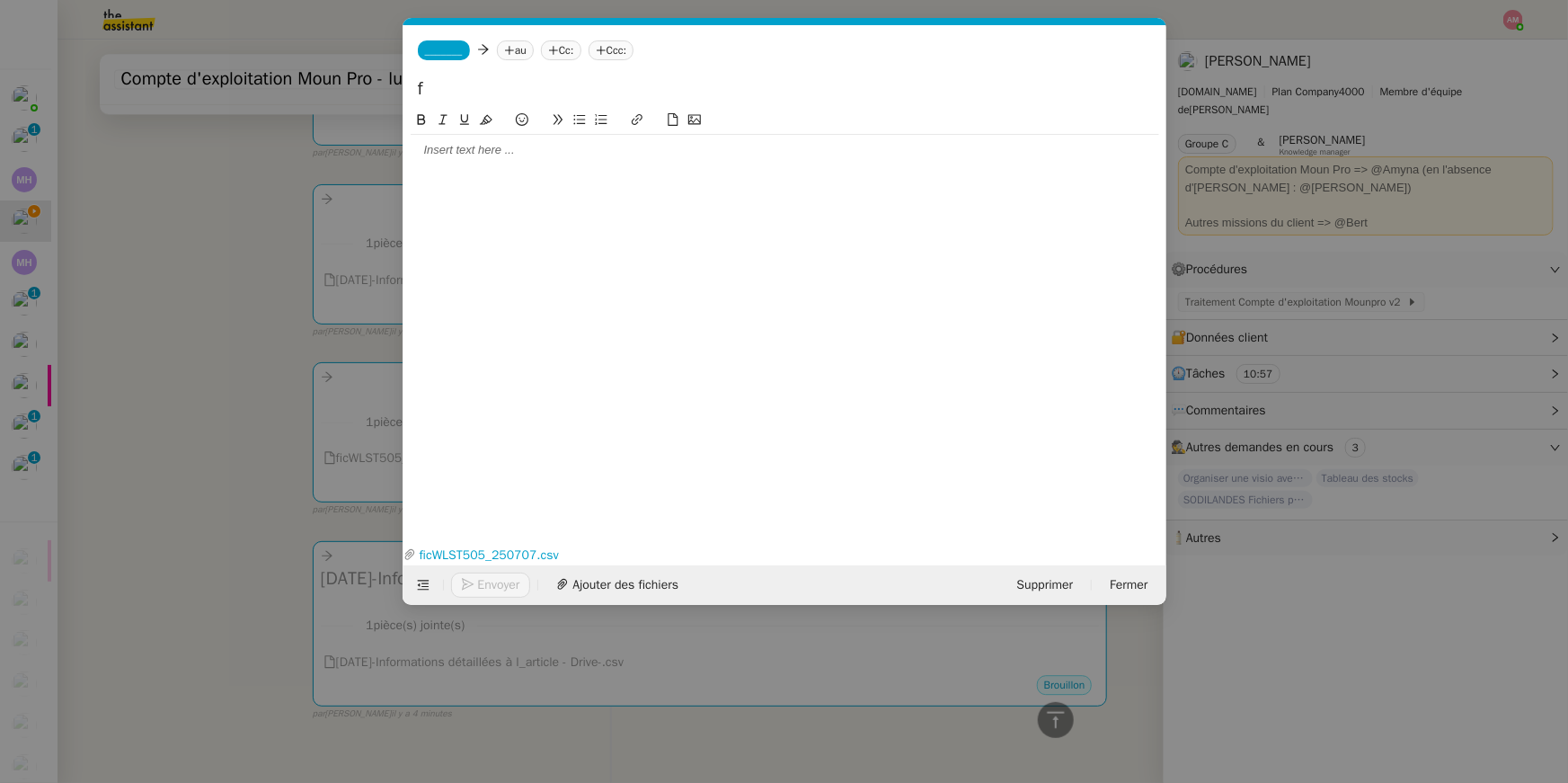 paste on "icWLST505_250707.csv" 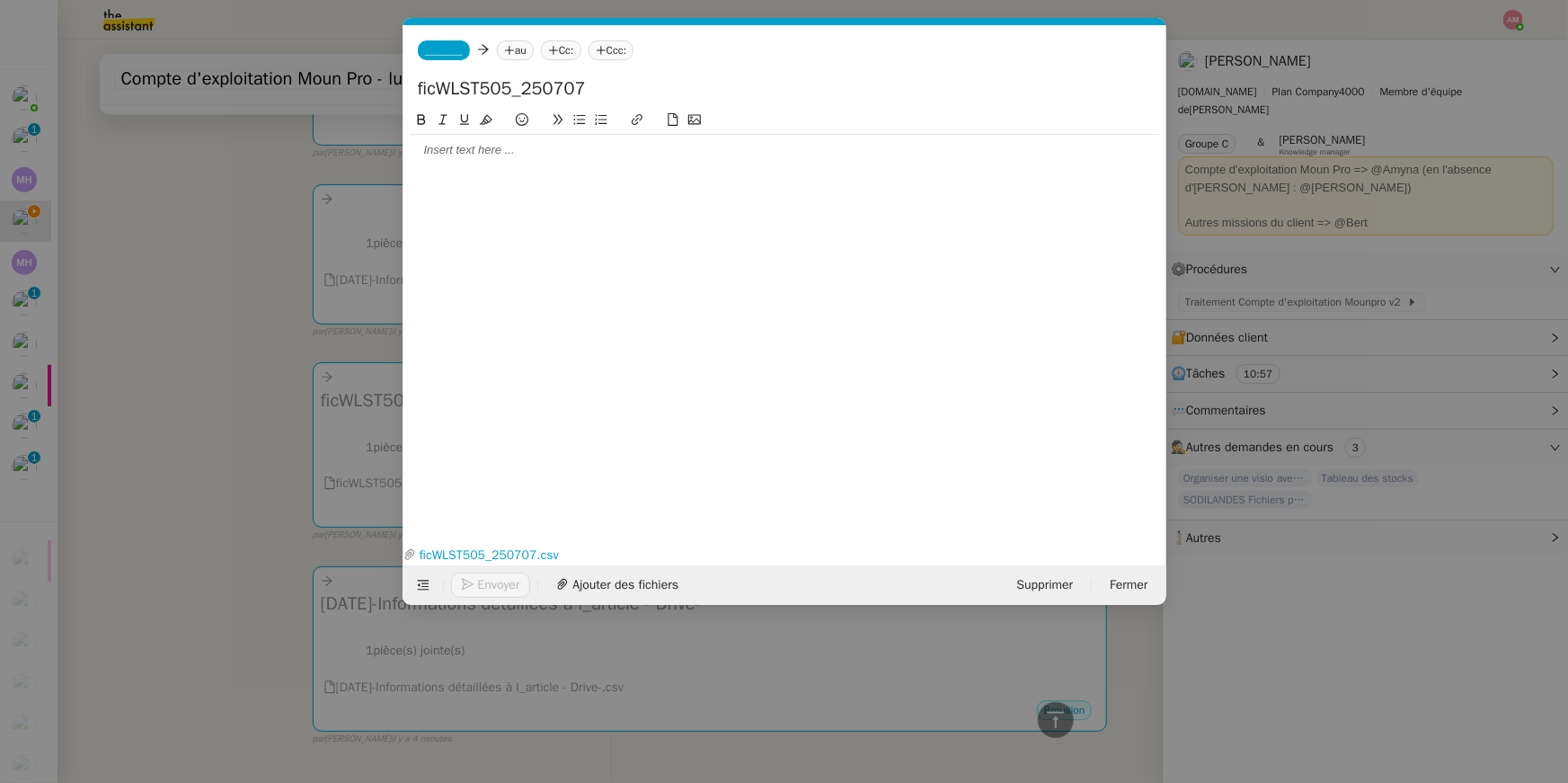 type on "ficWLST505_250707" 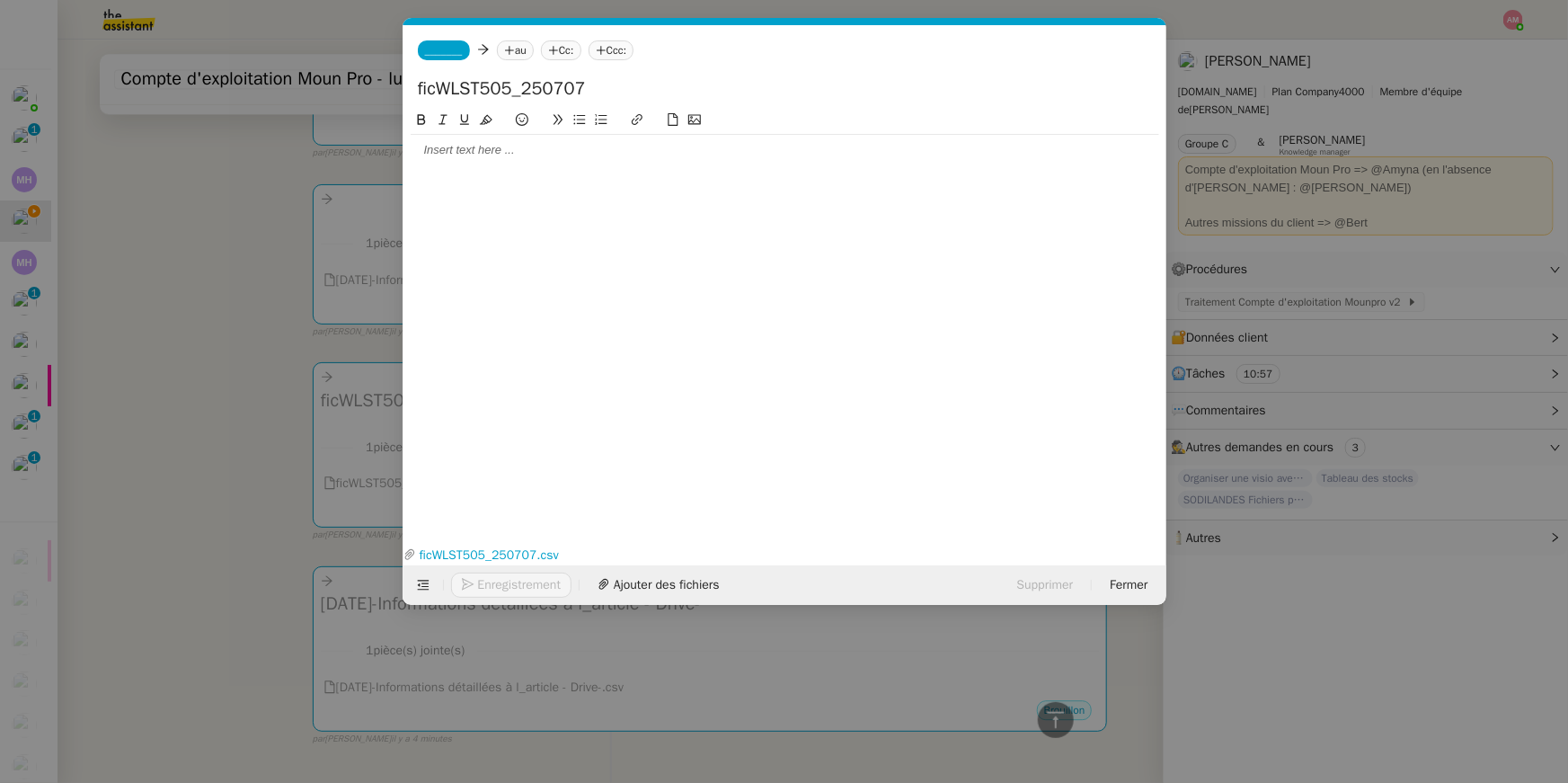 click on "Service TA - VOYAGE - PROPOSITION GLOBALE    A utiliser dans le cadre de proposition de déplacement TA - RELANCE CLIENT (EN)    Relancer un client lorsqu'il n'a pas répondu à un précédent message BAFERTY - MAIL AUDITION    A utiliser dans le cadre de la procédure d'envoi des mails d'audition TA - PUBLICATION OFFRE D'EMPLOI     Organisation du recrutement Discours de présentation du paiement sécurisé    TA - VOYAGES - PROPOSITION ITINERAIRE    Soumettre les résultats d'une recherche TA - CONFIRMATION PAIEMENT (EN)    Confirmer avec le client de modèle de transaction - Attention Plan Pro nécessaire. TA - COURRIER EXPEDIE (recommandé)    A utiliser dans le cadre de l'envoi d'un courrier recommandé TA - PARTAGE DE CALENDRIER (EN)    A utiliser pour demander au client de partager son calendrier afin de faciliter l'accès et la gestion PSPI - Appel de fonds MJL    A utiliser dans le cadre de la procédure d'appel de fonds MJL Compte d'exploitation - Evolutel     [PERSON_NAME]" at bounding box center [784, 391] 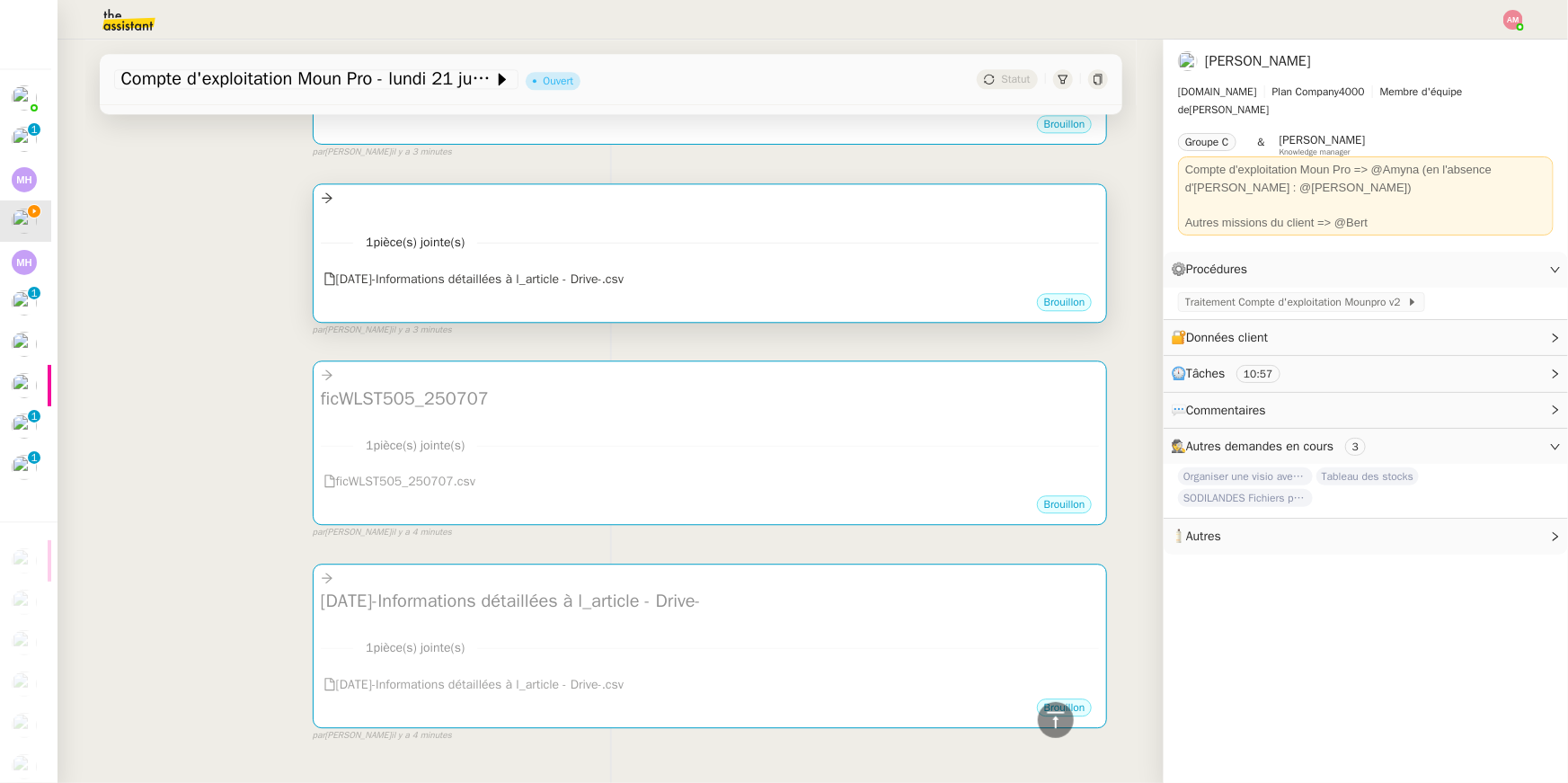 scroll, scrollTop: 2160, scrollLeft: 0, axis: vertical 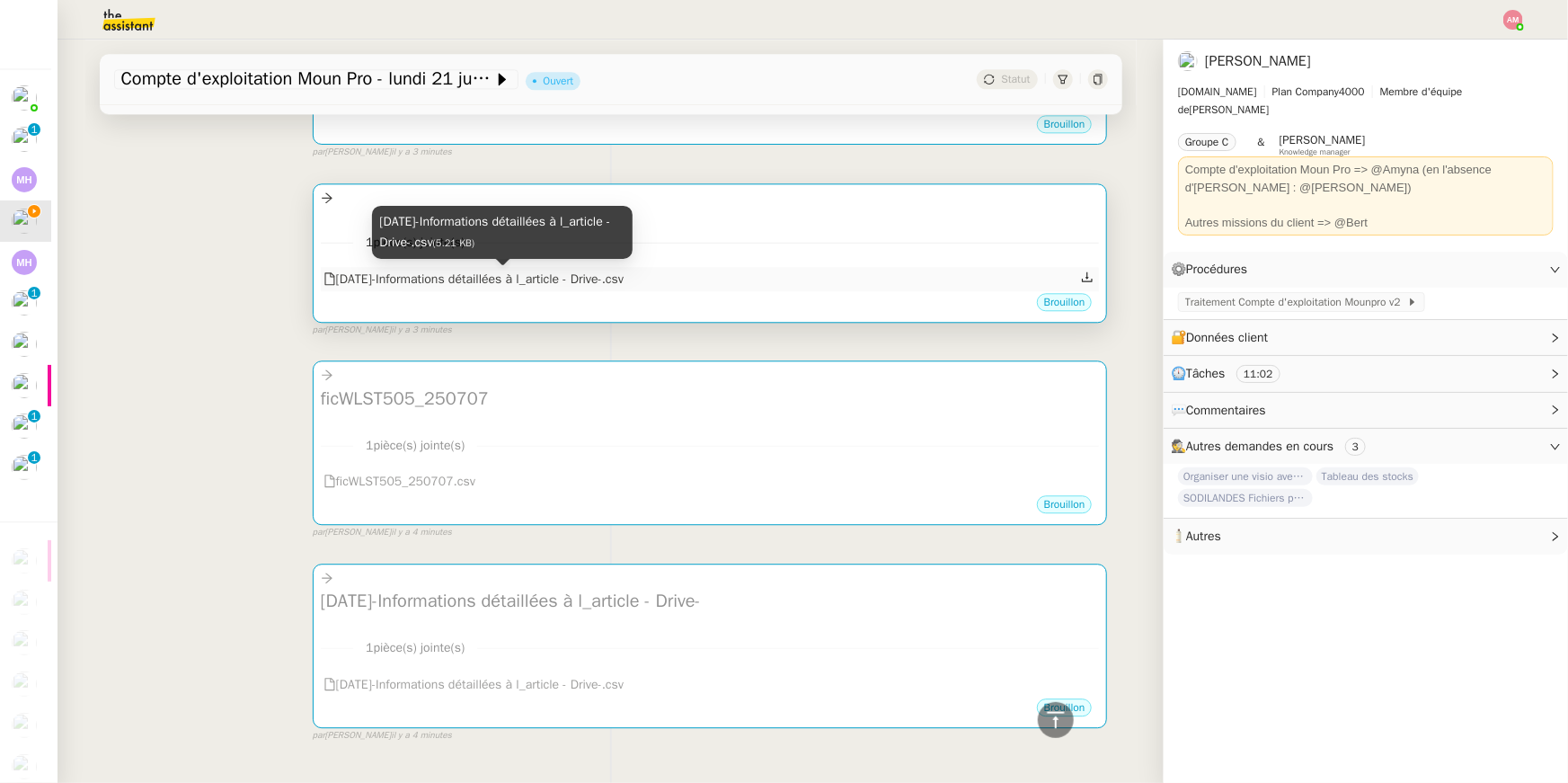 copy on "[DATE]-Informations détaillées à l_article - Drive-.csv" 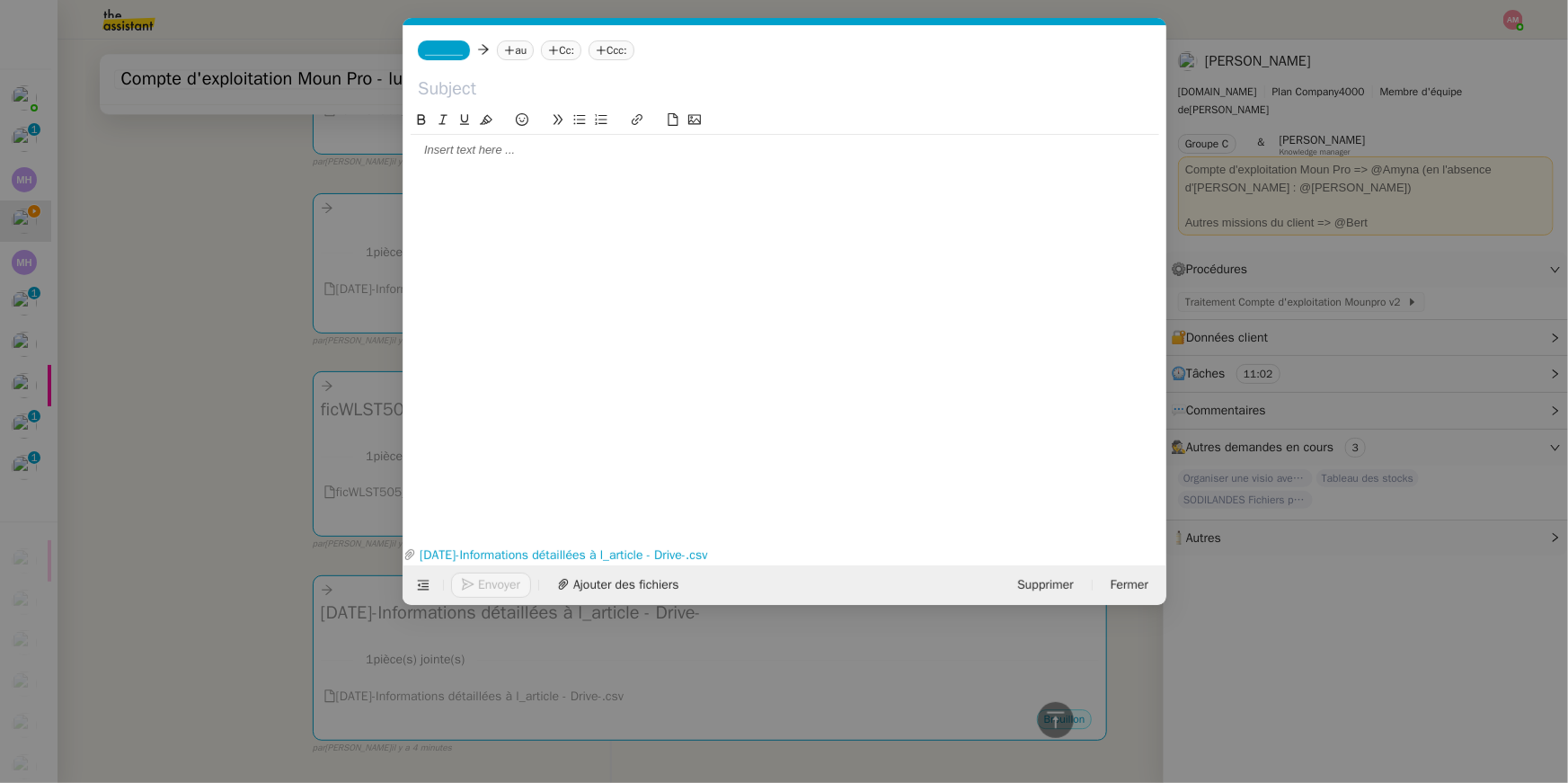 scroll, scrollTop: 2169, scrollLeft: 0, axis: vertical 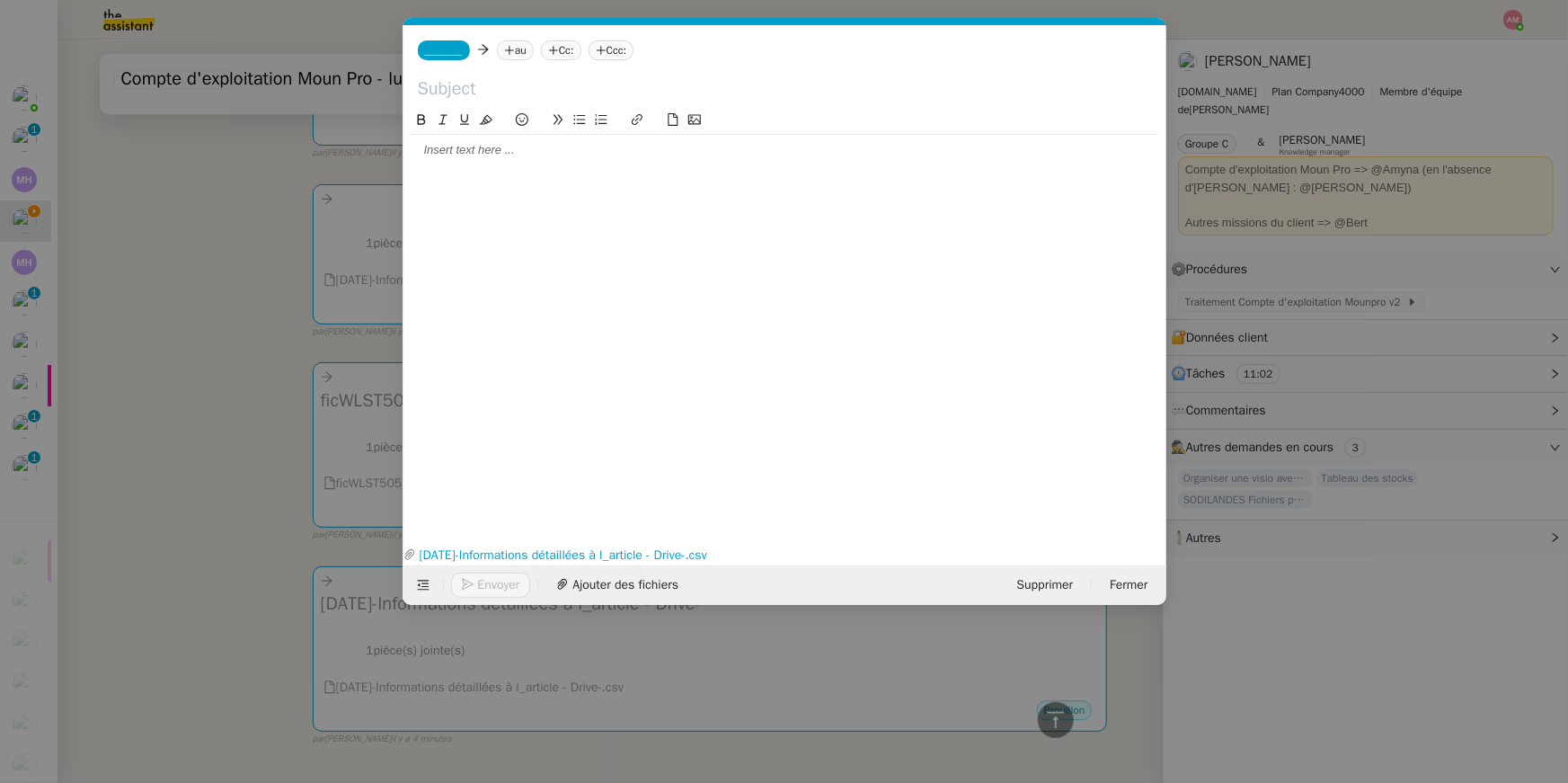 click 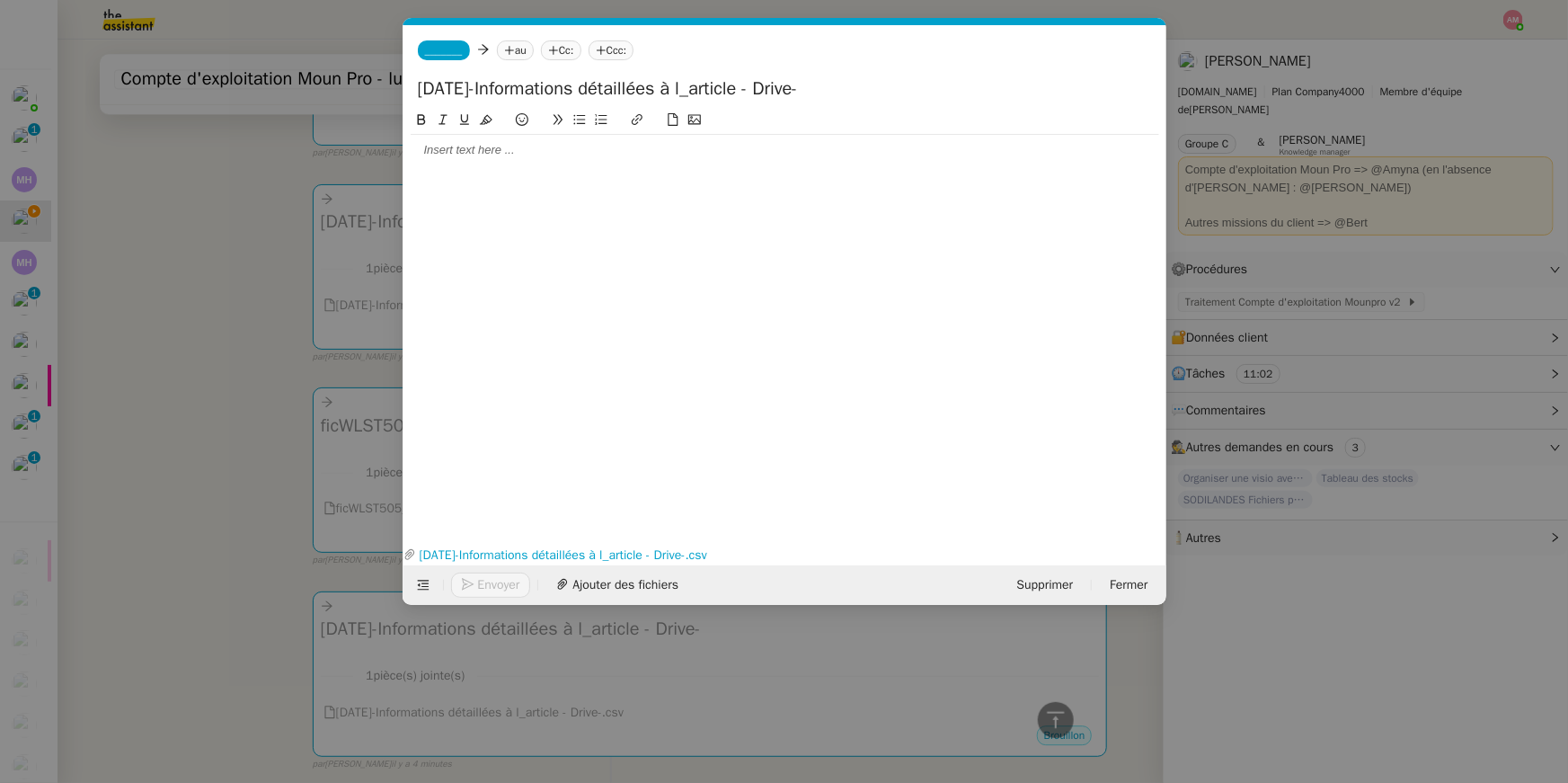 click on "[DATE]-Informations détaillées à l_article - Drive-" 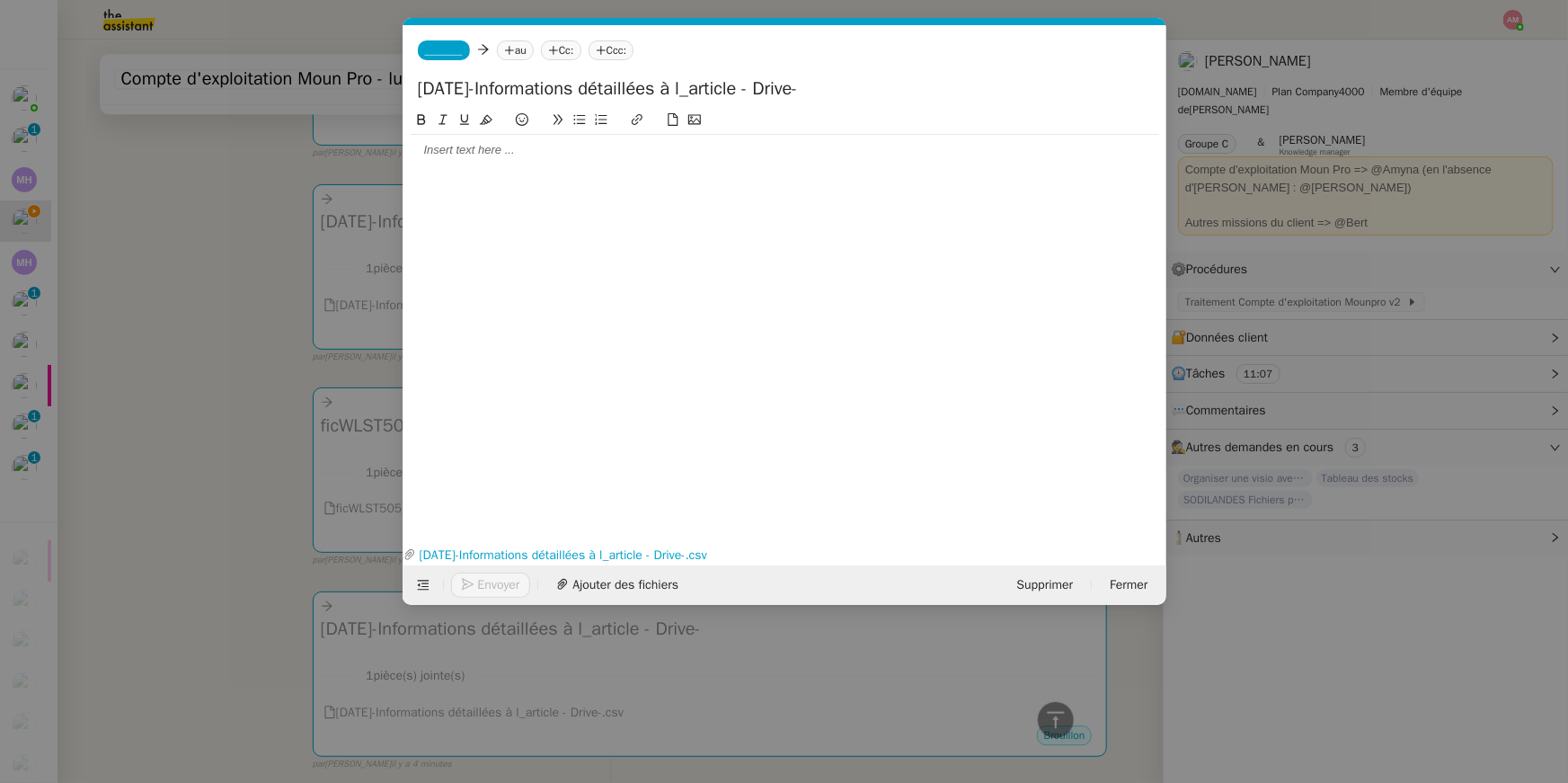 drag, startPoint x: 417, startPoint y: 84, endPoint x: 359, endPoint y: 85, distance: 58.00862 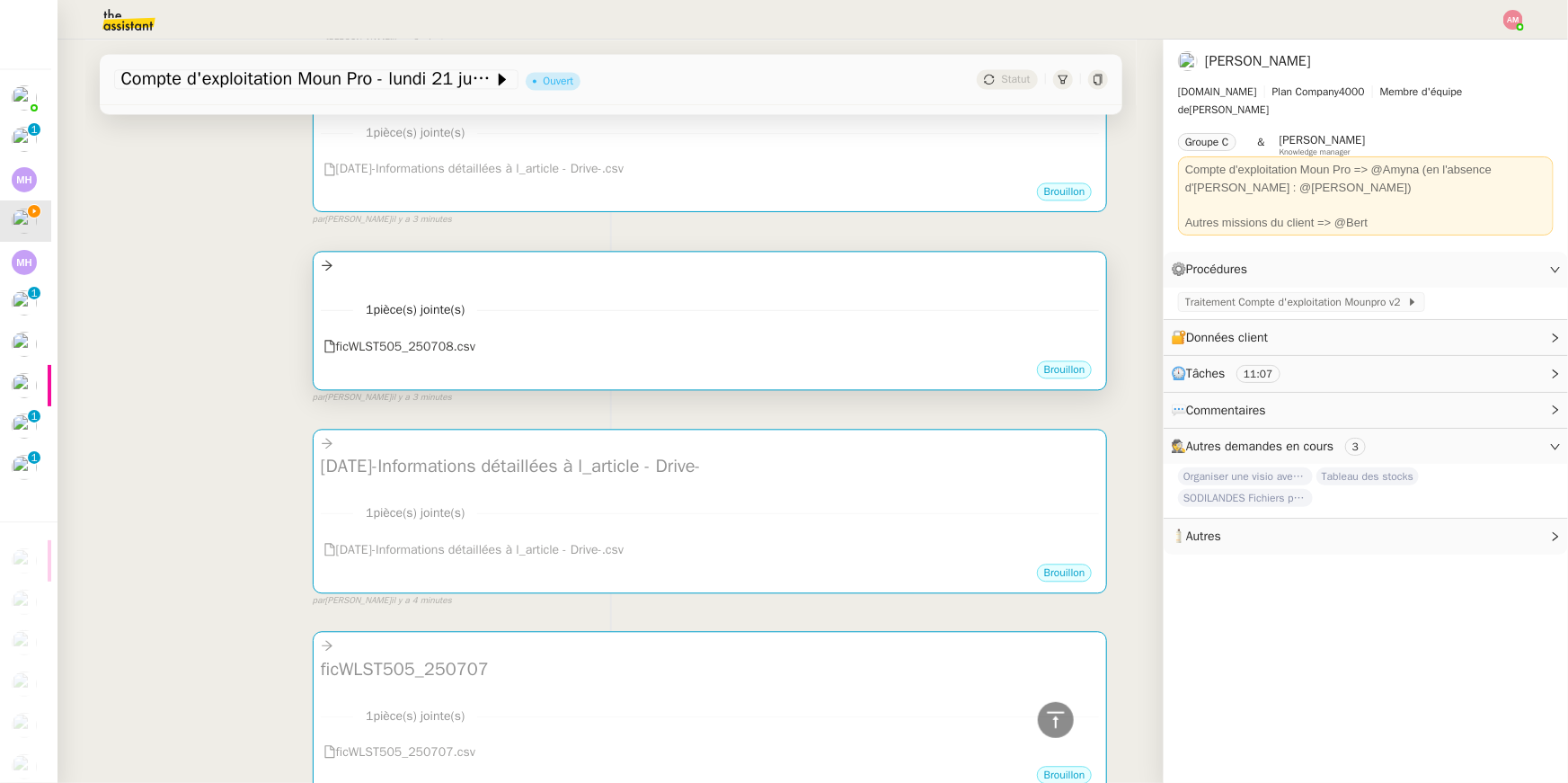 scroll, scrollTop: 1909, scrollLeft: 0, axis: vertical 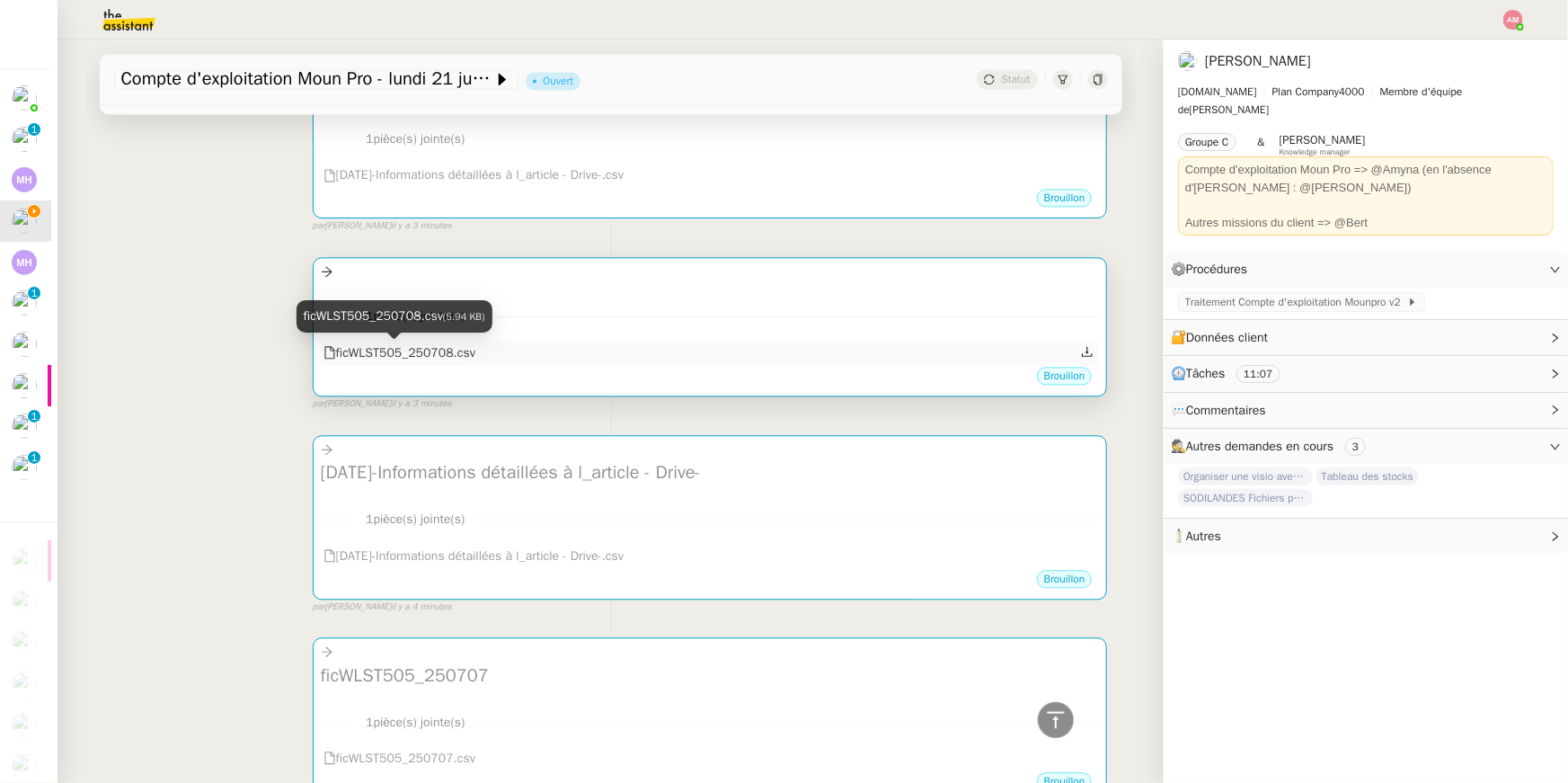 copy on "ficWLST505_250708.csv" 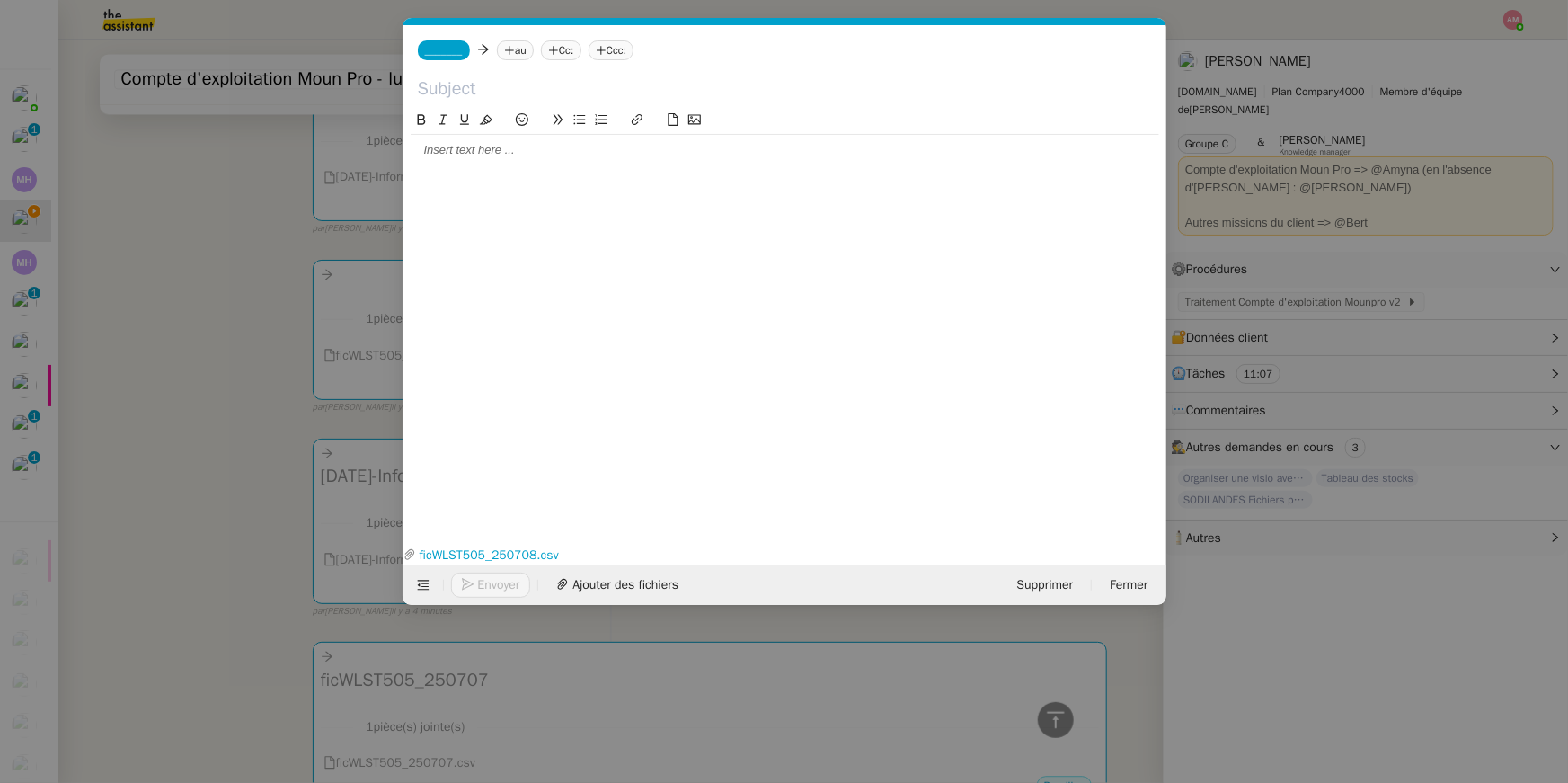 scroll, scrollTop: 1915, scrollLeft: 0, axis: vertical 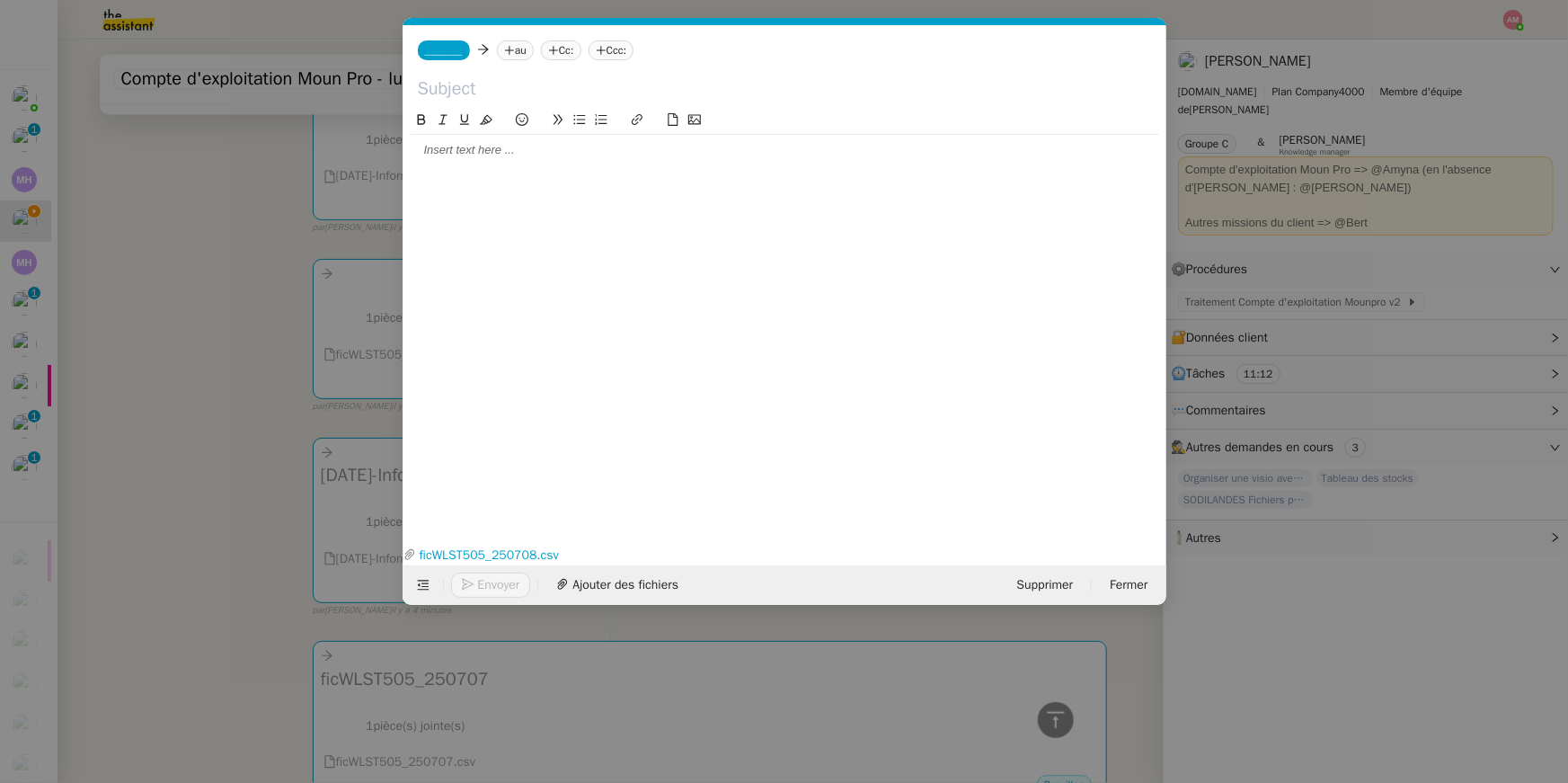 click 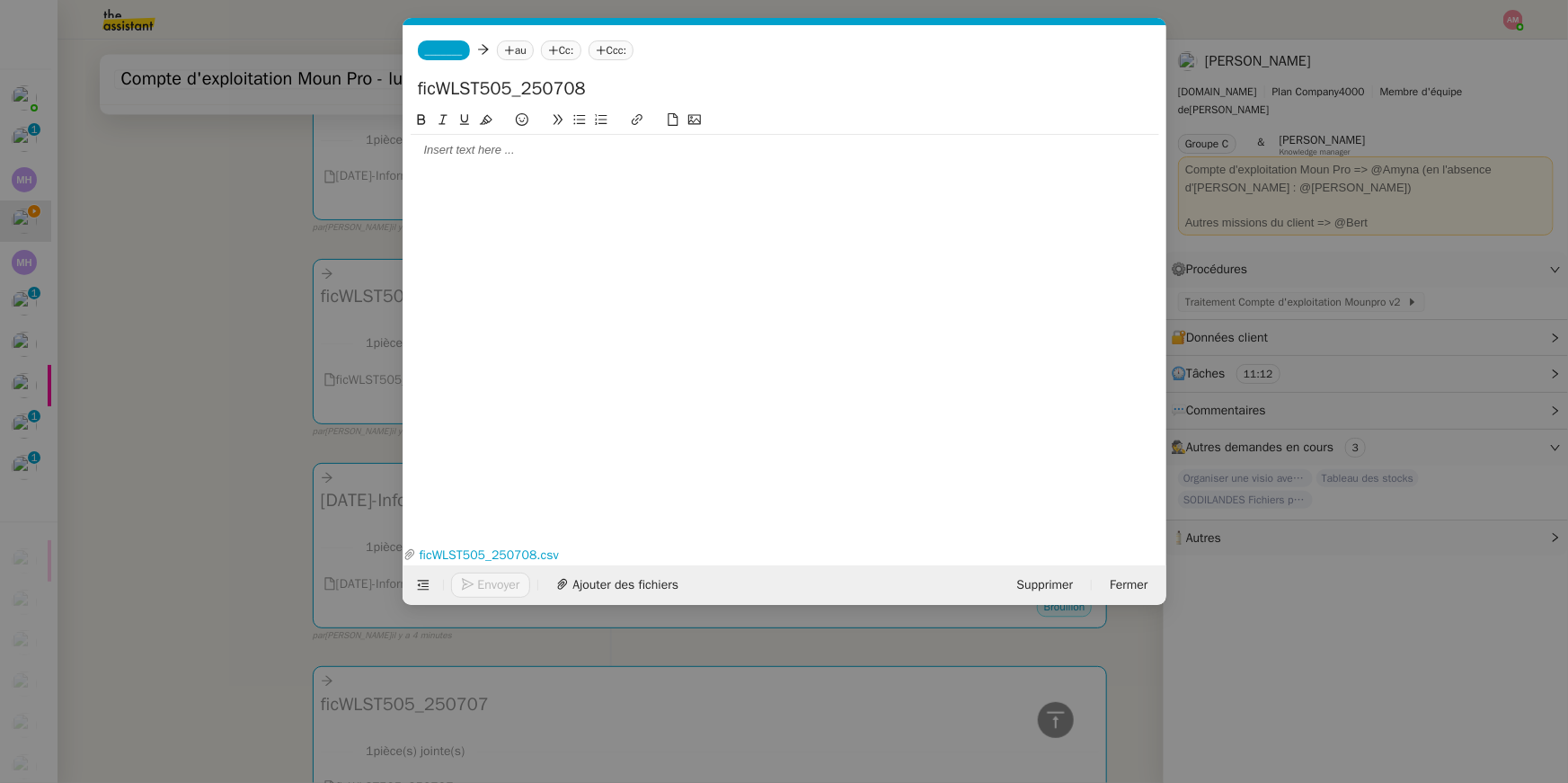 drag, startPoint x: 419, startPoint y: 83, endPoint x: 379, endPoint y: 83, distance: 40 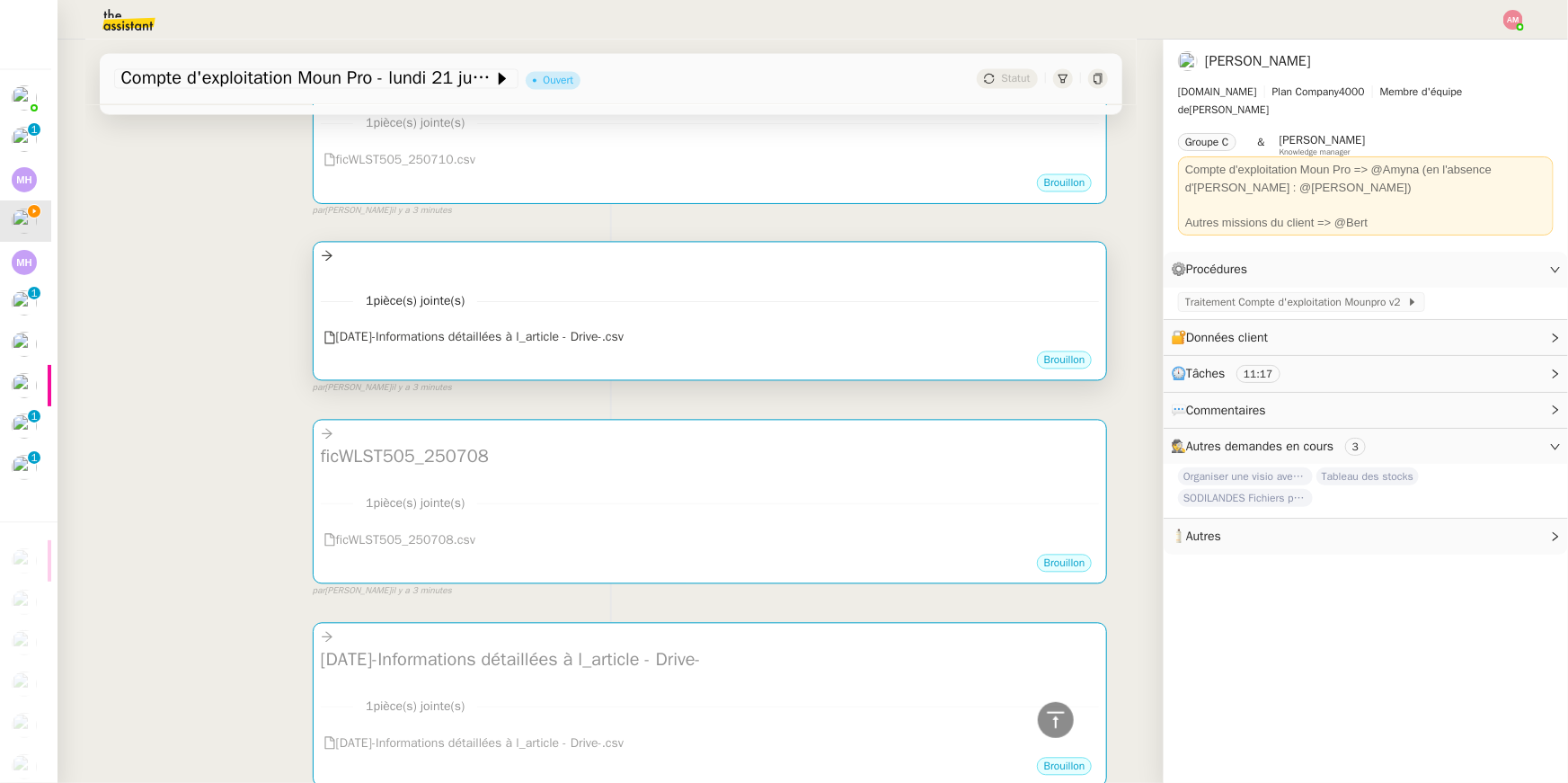 scroll, scrollTop: 1745, scrollLeft: 0, axis: vertical 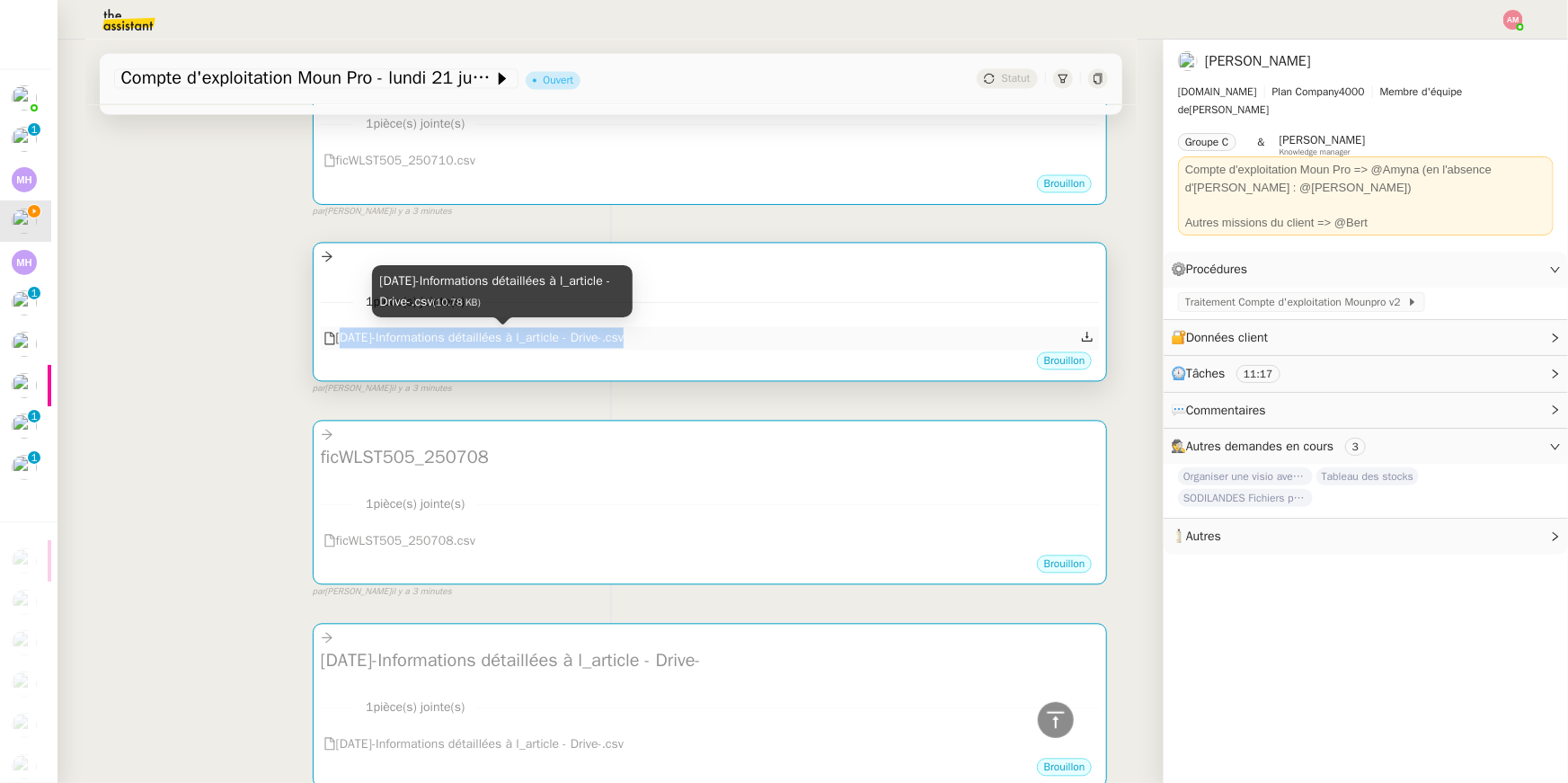 copy on "[DATE]-Informations détaillées à l_article - Drive-.csv" 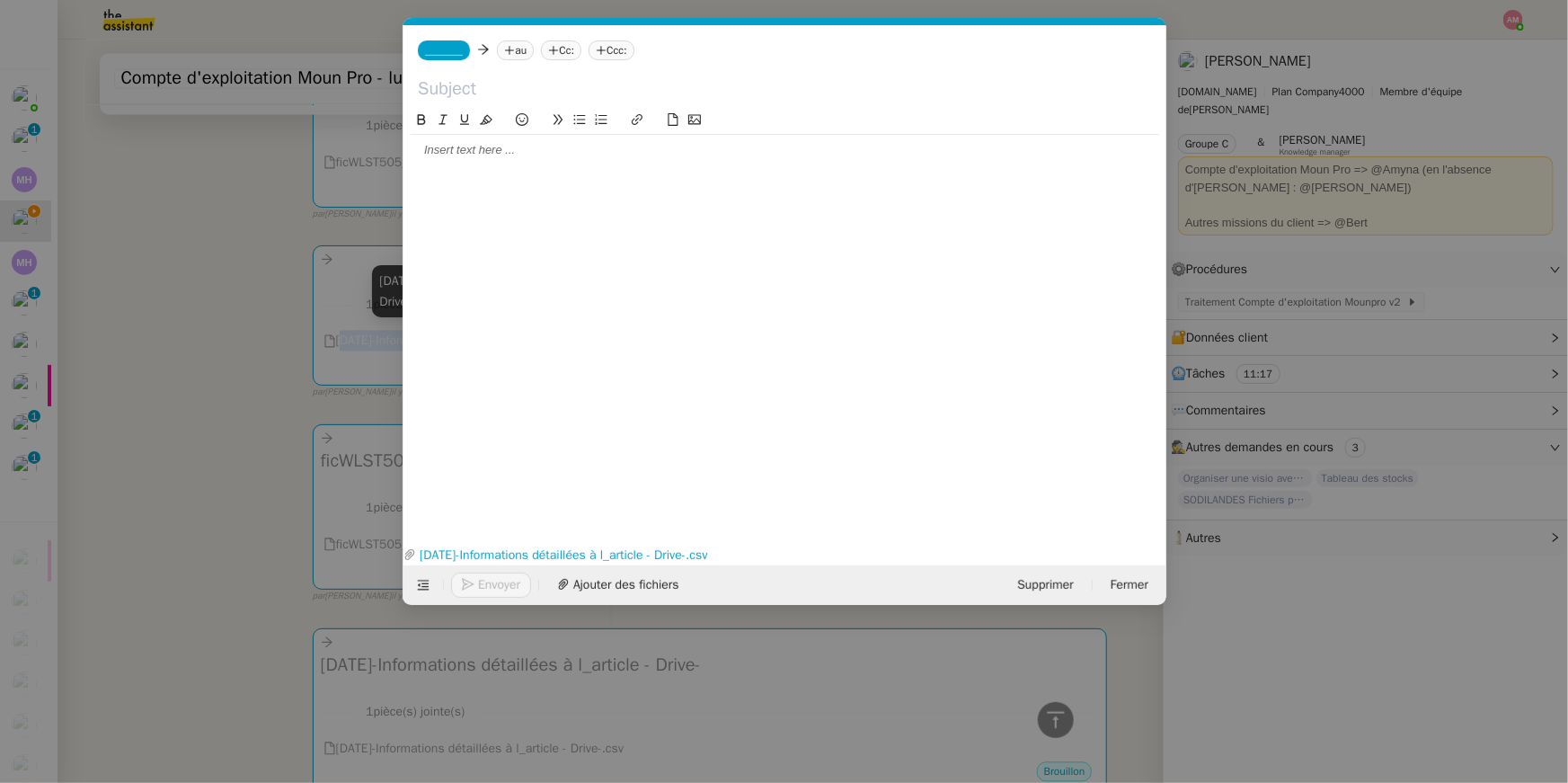 scroll, scrollTop: 1752, scrollLeft: 0, axis: vertical 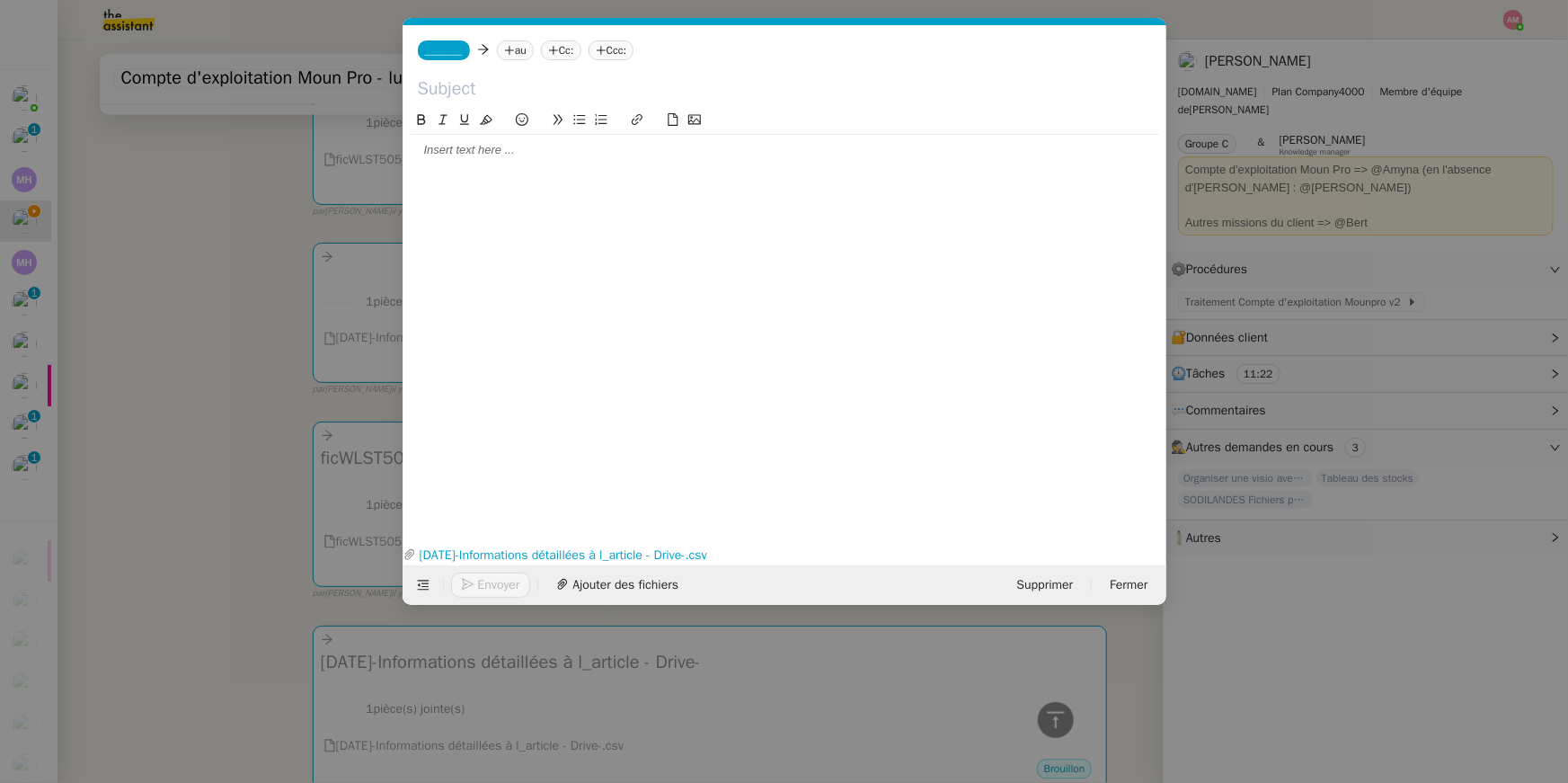 click 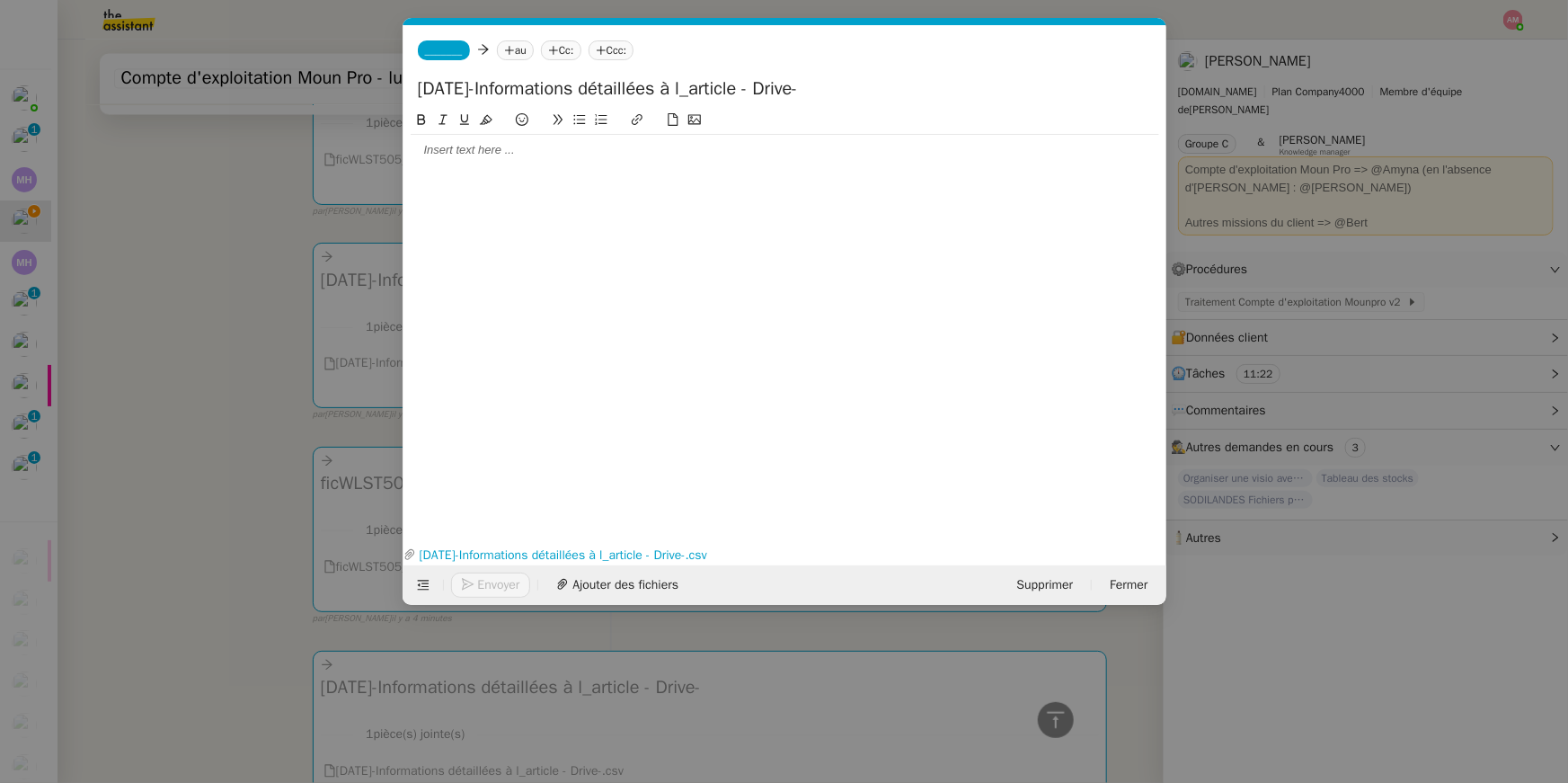 drag, startPoint x: 420, startPoint y: 92, endPoint x: 368, endPoint y: 92, distance: 52 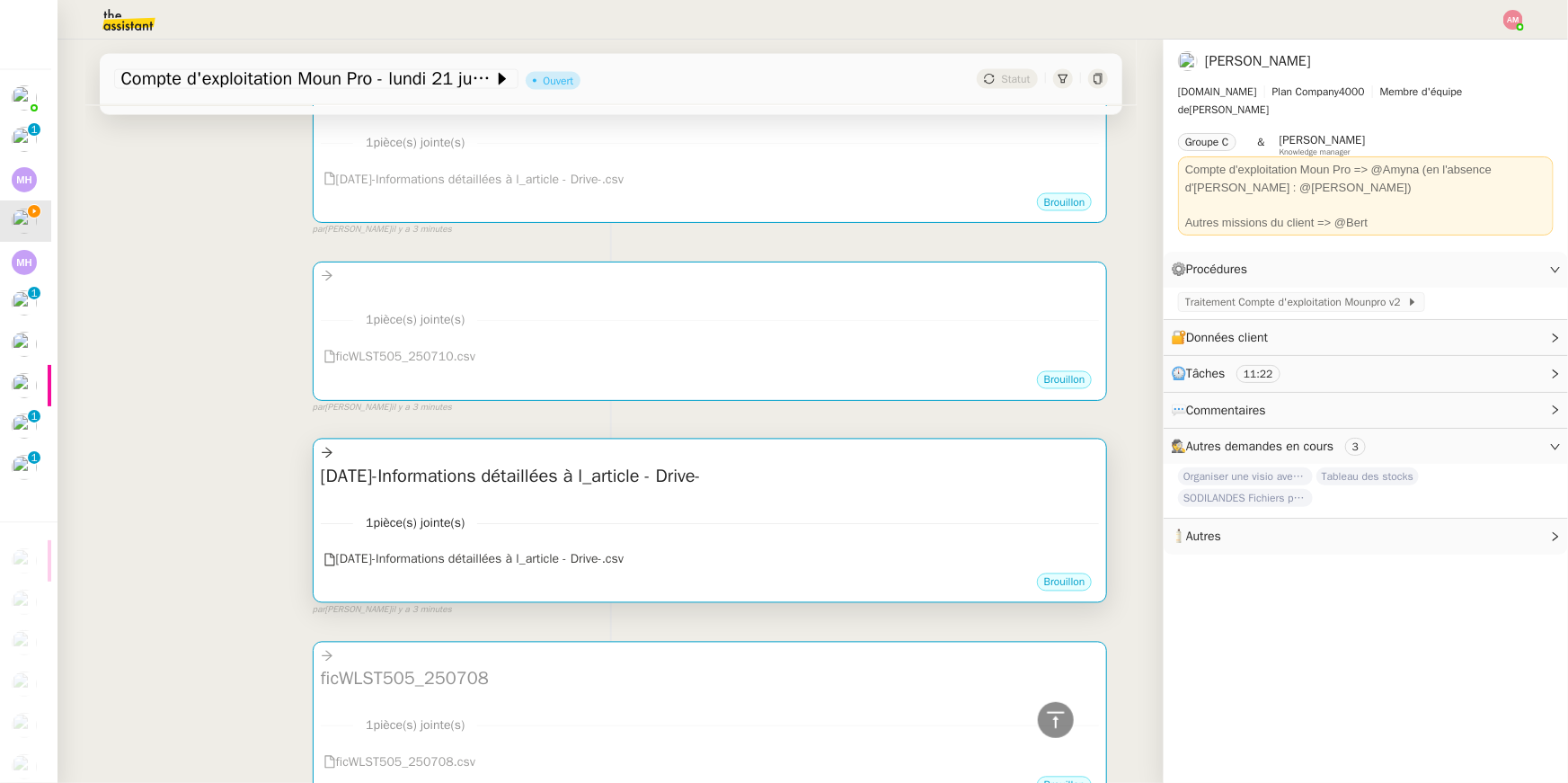 scroll, scrollTop: 1528, scrollLeft: 0, axis: vertical 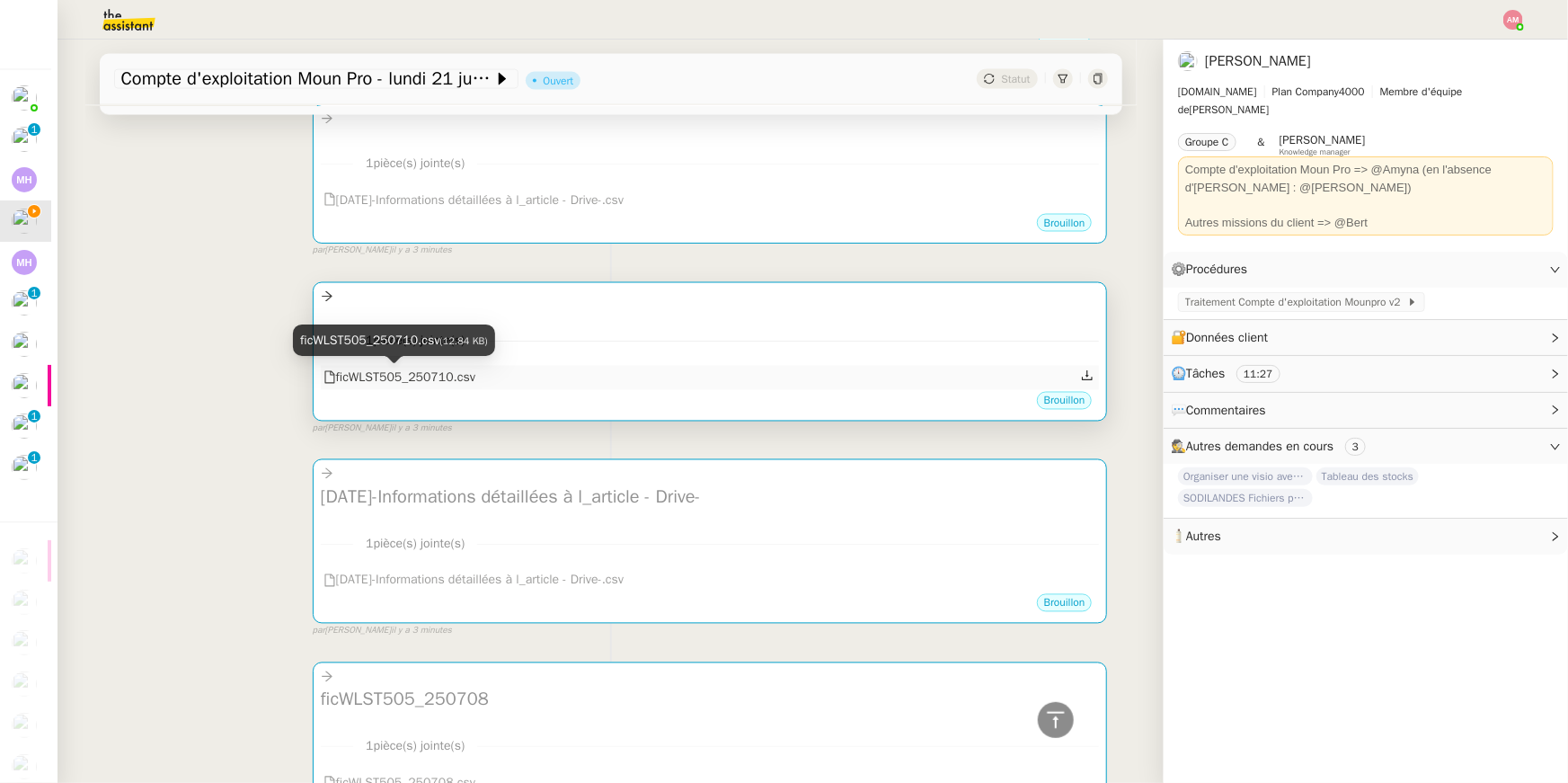 drag, startPoint x: 516, startPoint y: 381, endPoint x: 340, endPoint y: 381, distance: 176 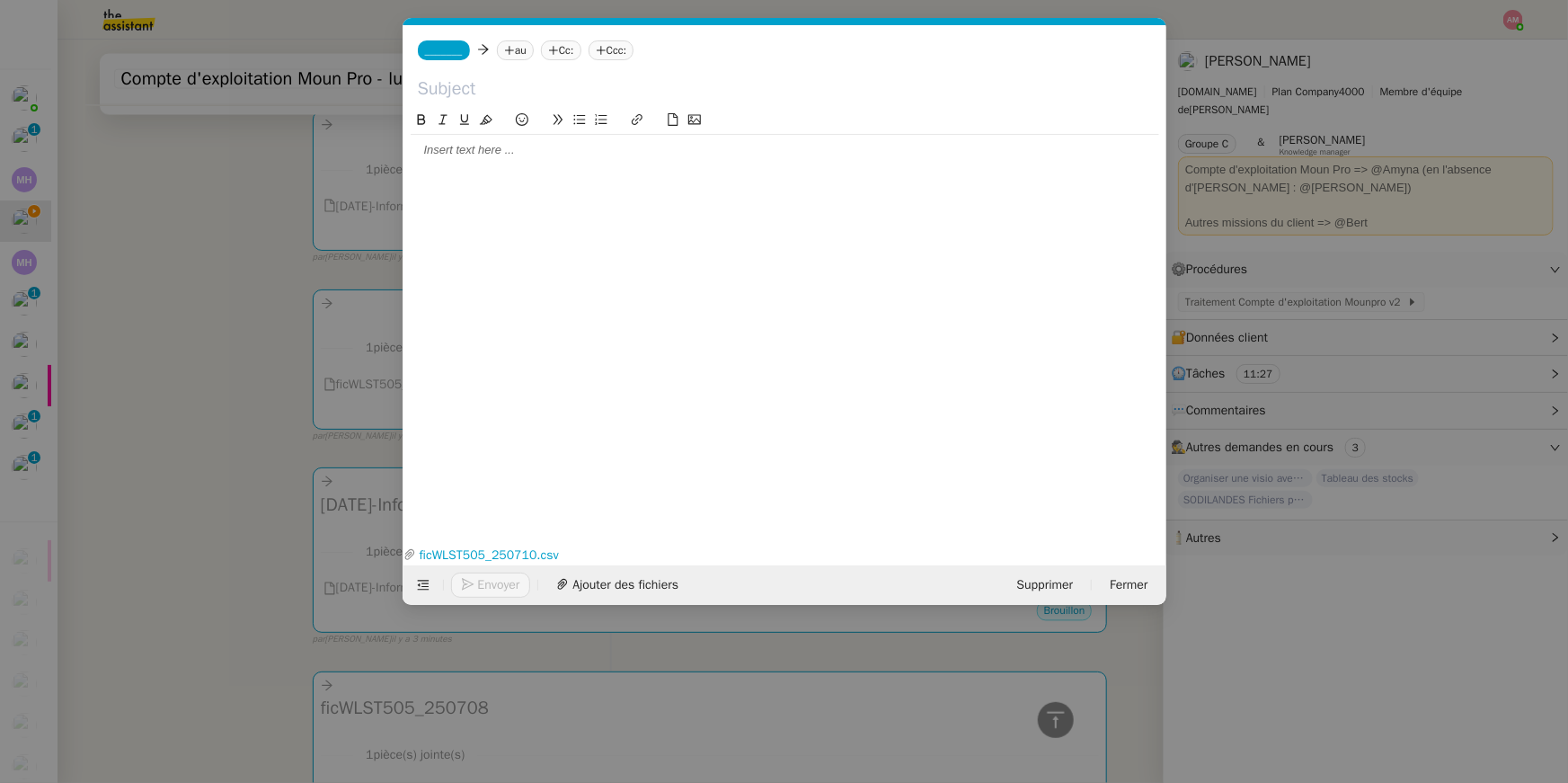 scroll, scrollTop: 1529, scrollLeft: 0, axis: vertical 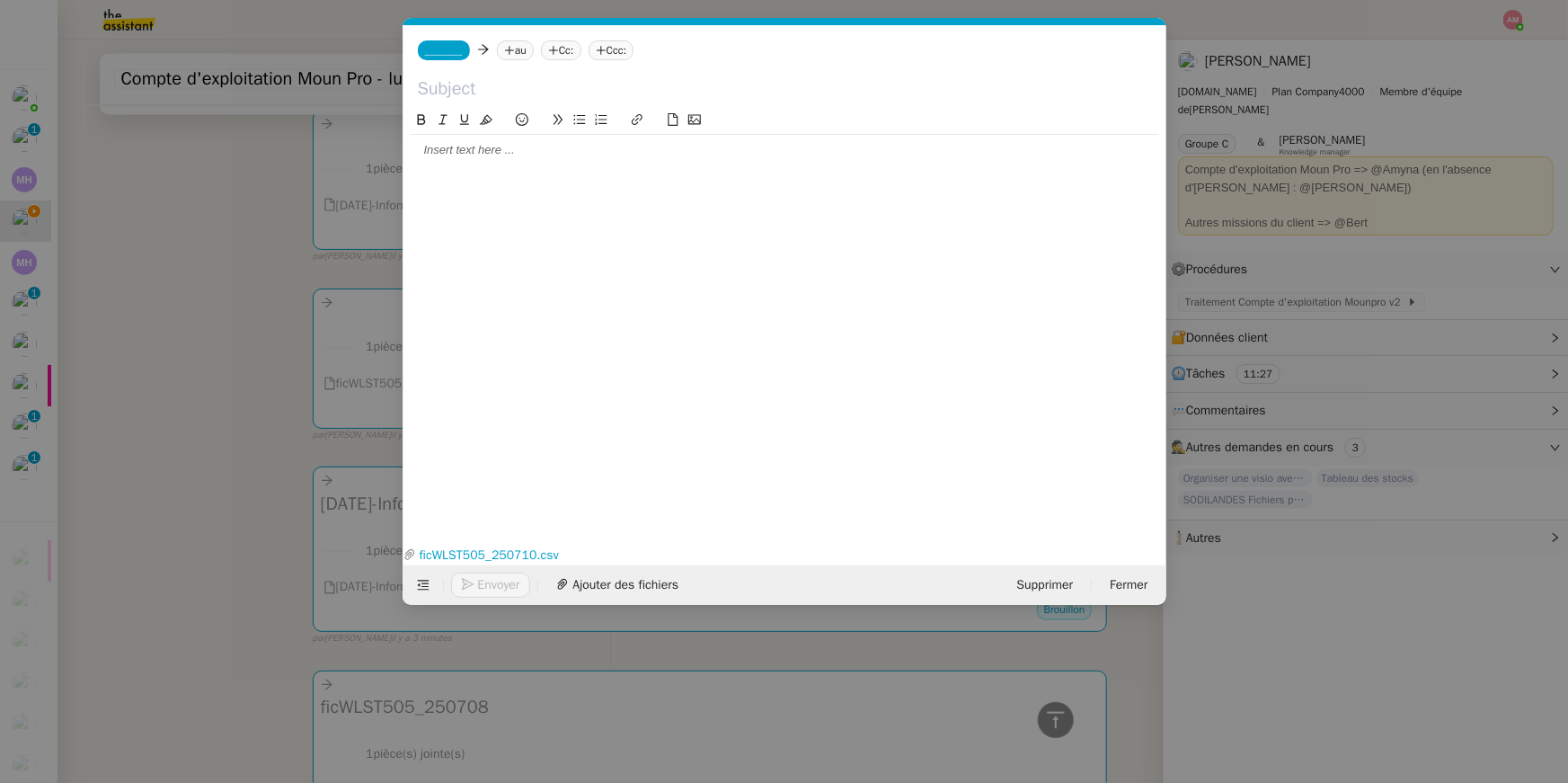click on "Service TA - VOYAGE - PROPOSITION GLOBALE    A utiliser dans le cadre de proposition de déplacement TA - RELANCE CLIENT (EN)    Relancer un client lorsqu'il n'a pas répondu à un précédent message BAFERTY - MAIL AUDITION    A utiliser dans le cadre de la procédure d'envoi des mails d'audition TA - PUBLICATION OFFRE D'EMPLOI     Organisation du recrutement Discours de présentation du paiement sécurisé    TA - VOYAGES - PROPOSITION ITINERAIRE    Soumettre les résultats d'une recherche TA - CONFIRMATION PAIEMENT (EN)    Confirmer avec le client de modèle de transaction - Attention Plan Pro nécessaire. TA - COURRIER EXPEDIE (recommandé)    A utiliser dans le cadre de l'envoi d'un courrier recommandé TA - PARTAGE DE CALENDRIER (EN)    A utiliser pour demander au client de partager son calendrier afin de faciliter l'accès et la gestion PSPI - Appel de fonds MJL    A utiliser dans le cadre de la procédure d'appel de fonds MJL Compte d'exploitation - Evolutel     [PERSON_NAME]" at bounding box center [784, 391] 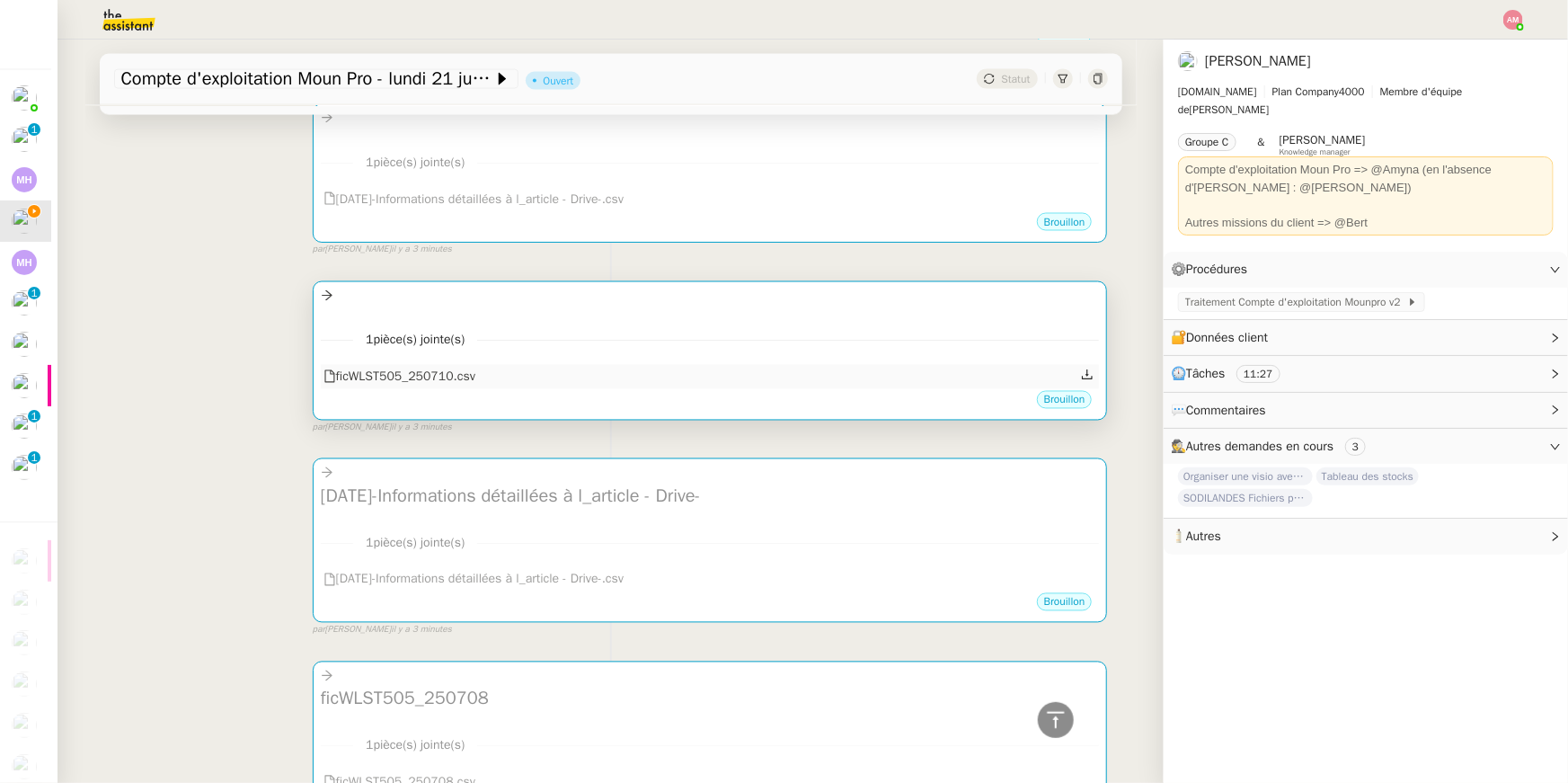 scroll, scrollTop: 1524, scrollLeft: 0, axis: vertical 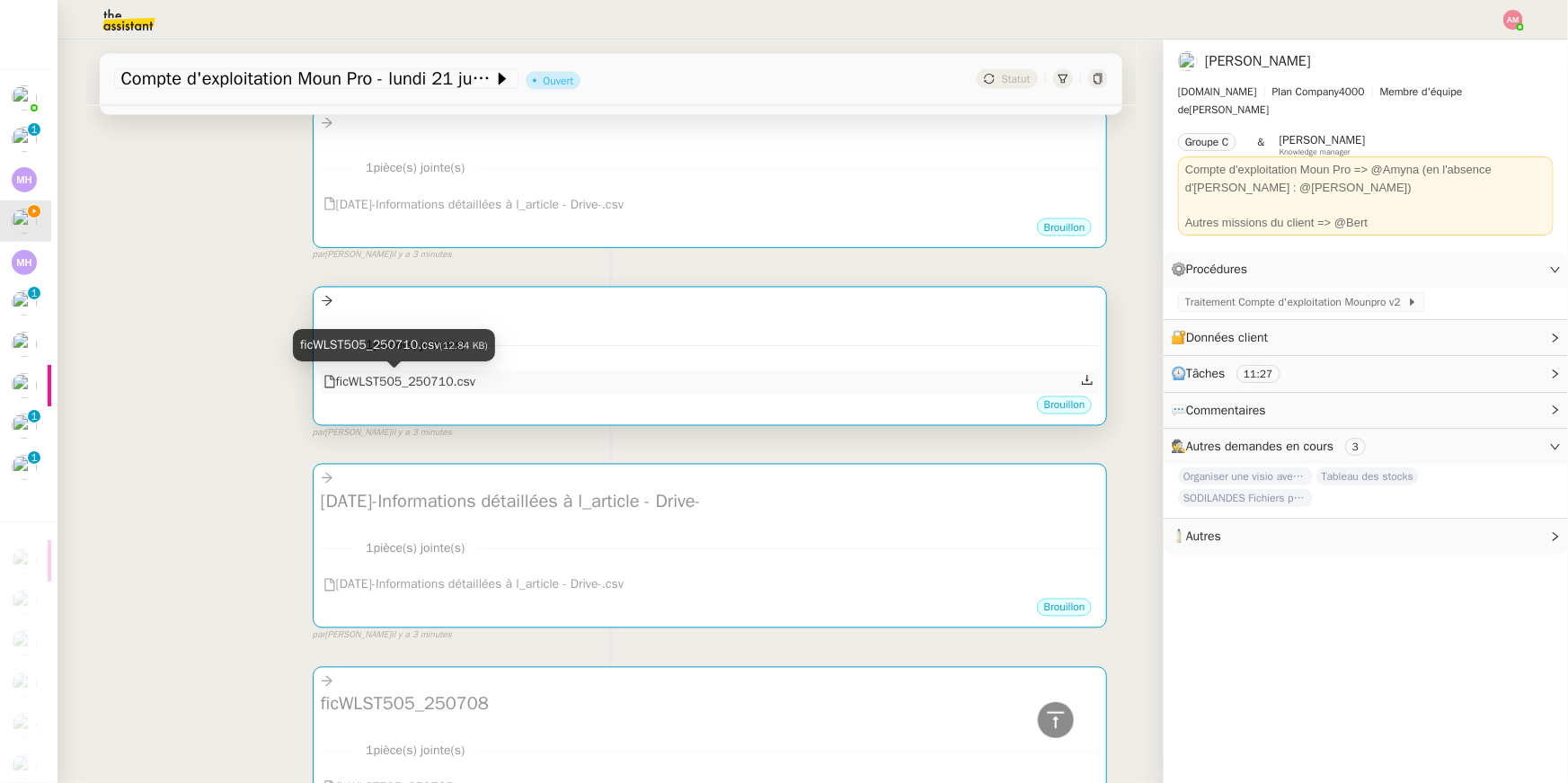 copy on "ficWLST505_250710.csv" 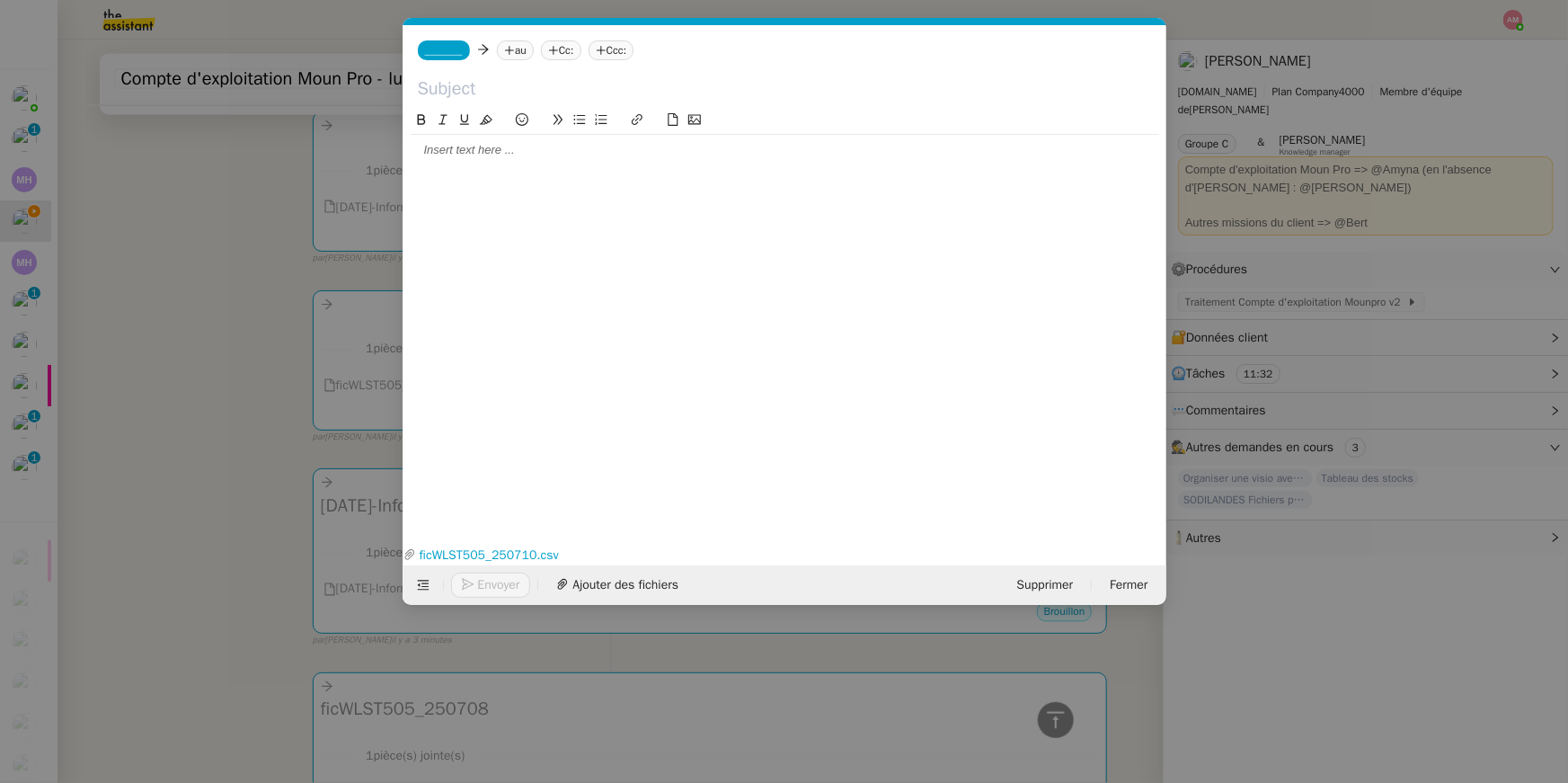 scroll, scrollTop: 1529, scrollLeft: 0, axis: vertical 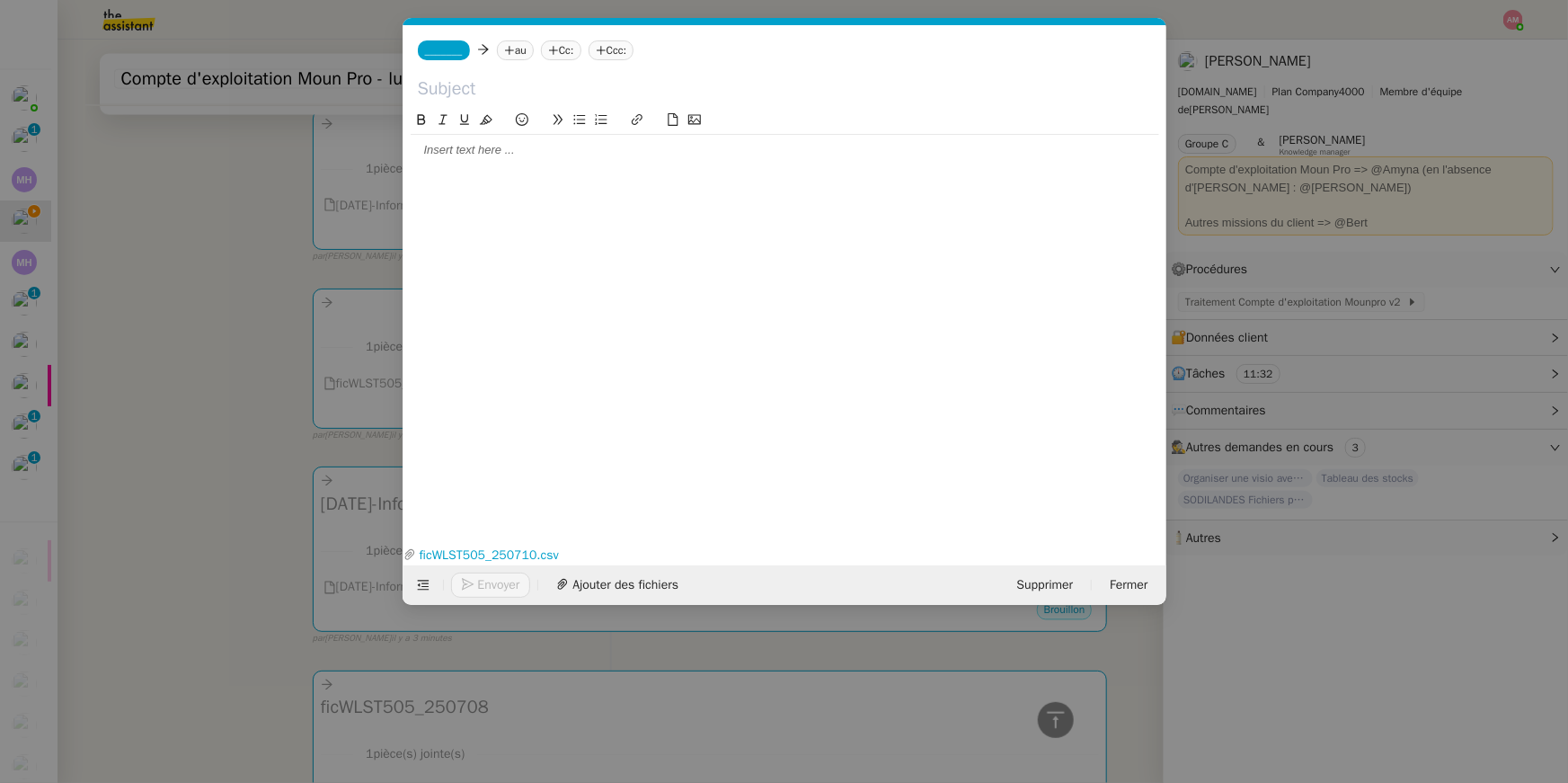 click 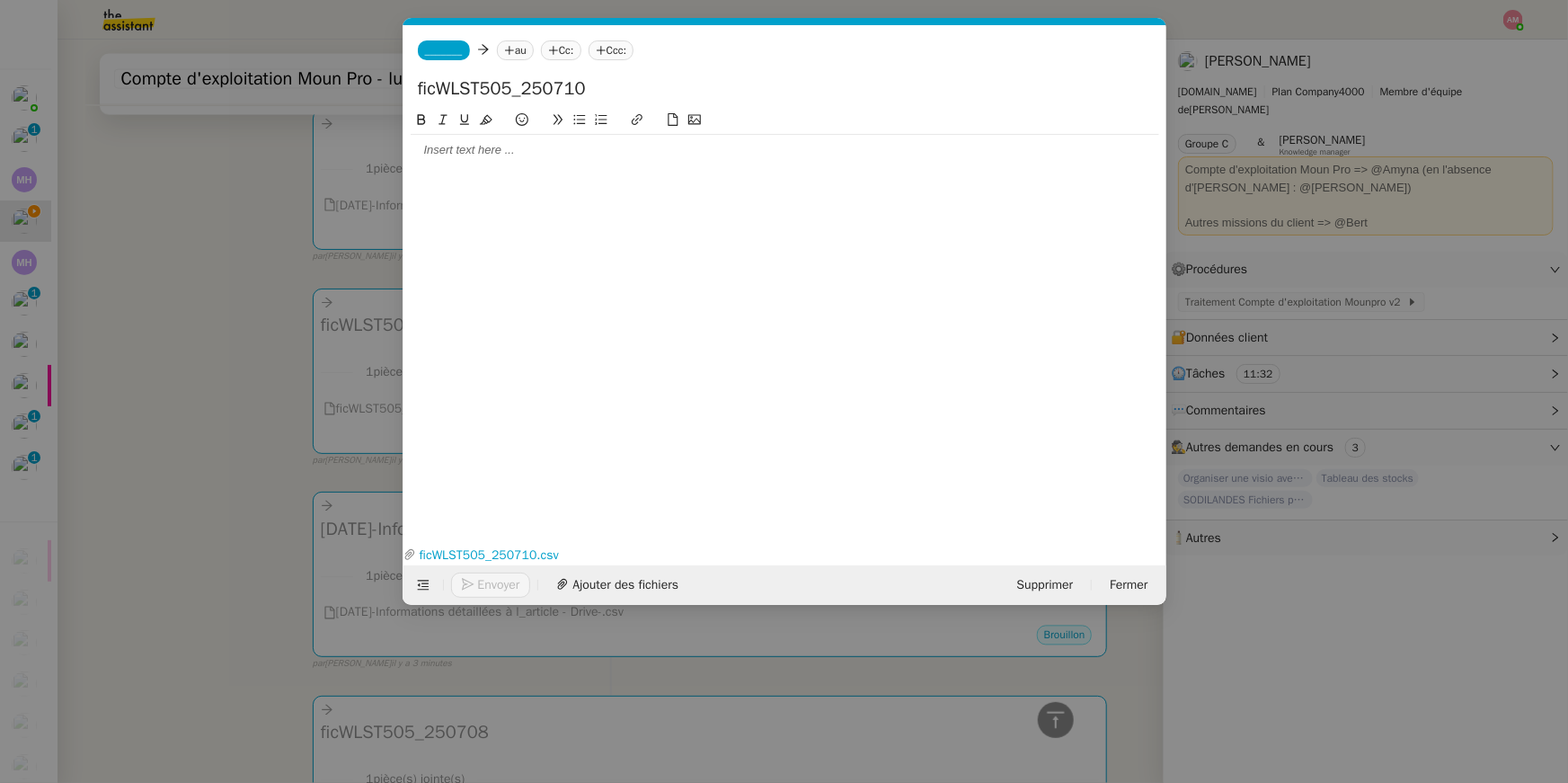 drag, startPoint x: 420, startPoint y: 92, endPoint x: 394, endPoint y: 94, distance: 26.07681 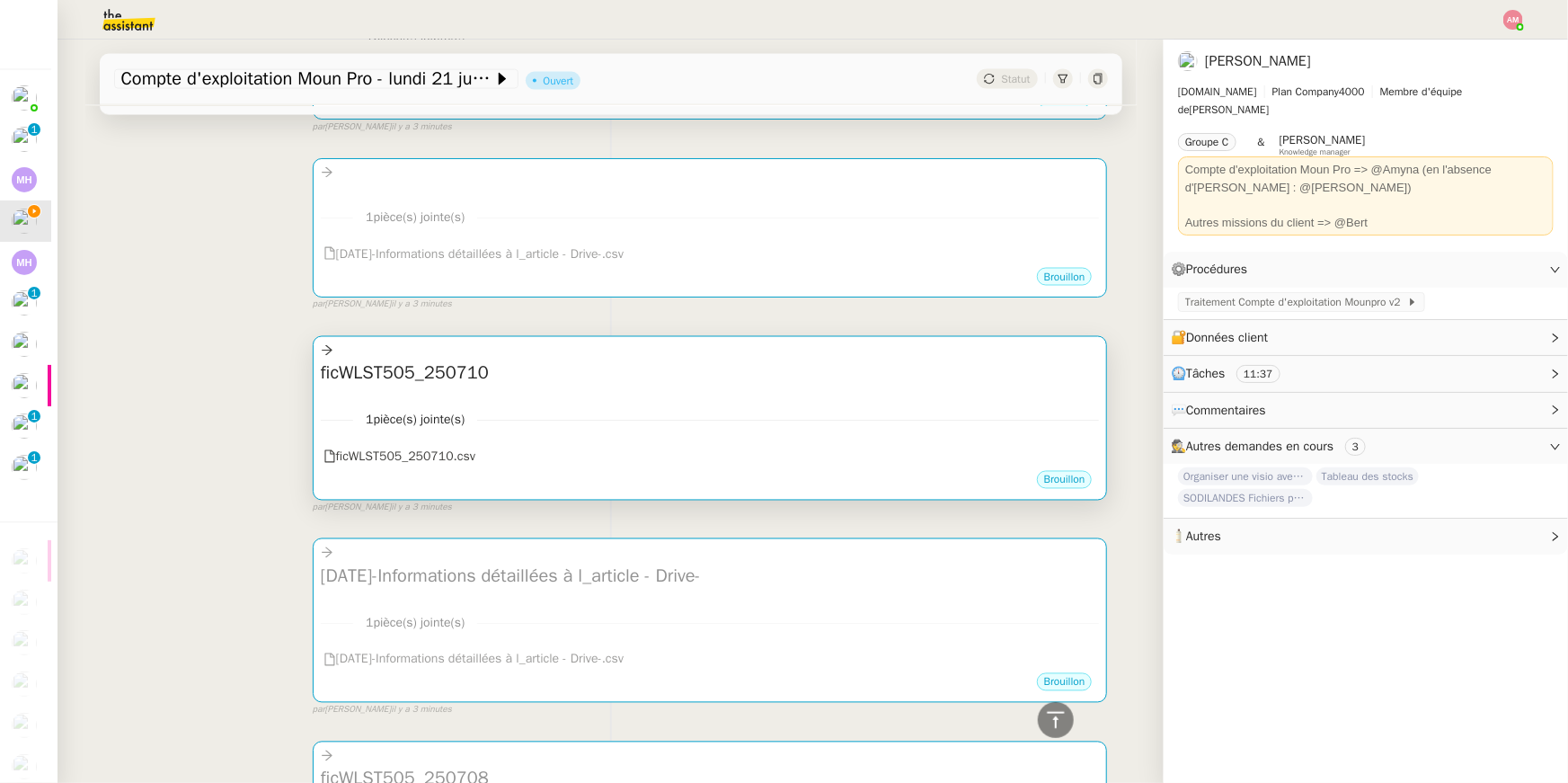 scroll, scrollTop: 1234, scrollLeft: 0, axis: vertical 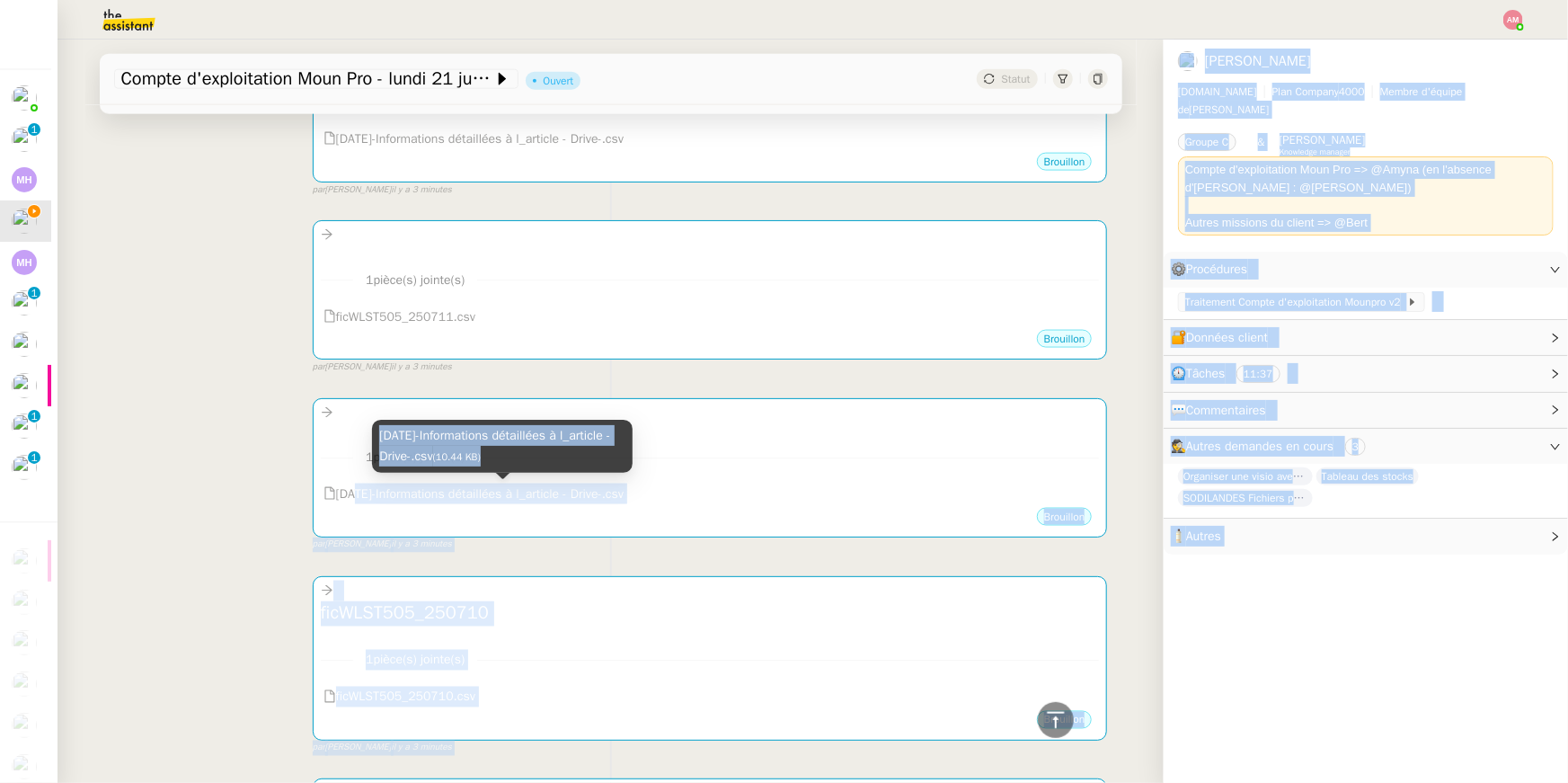 drag, startPoint x: 731, startPoint y: 497, endPoint x: 514, endPoint y: 480, distance: 217.6649 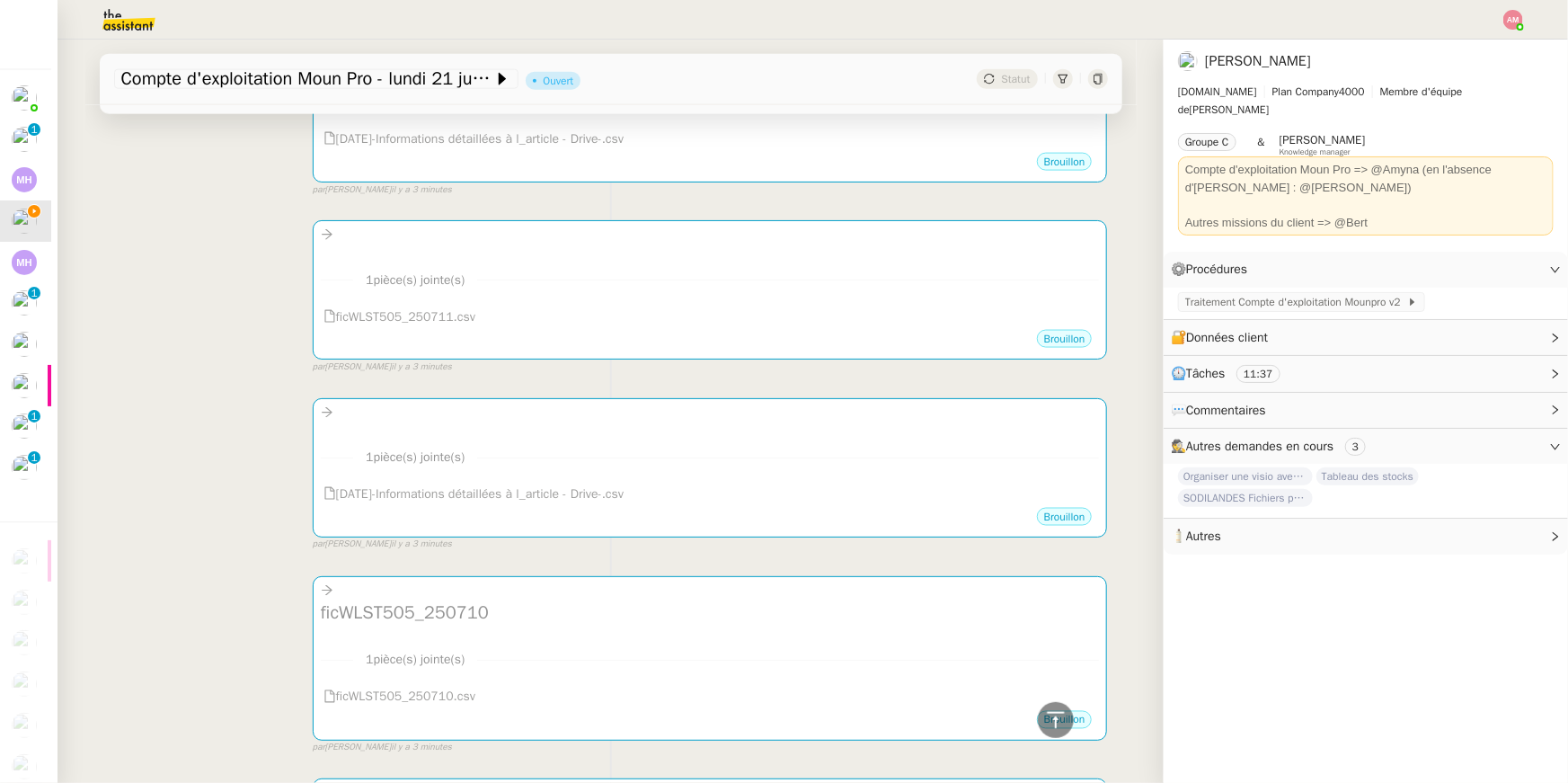 click on "•••  1  pièce(s) jointe(s)  2025-07-11-Informations détaillées à l_article - Drive-.csv  Brouillon false par   Amyna M.   il y a 3 minutes" at bounding box center [611, 467] 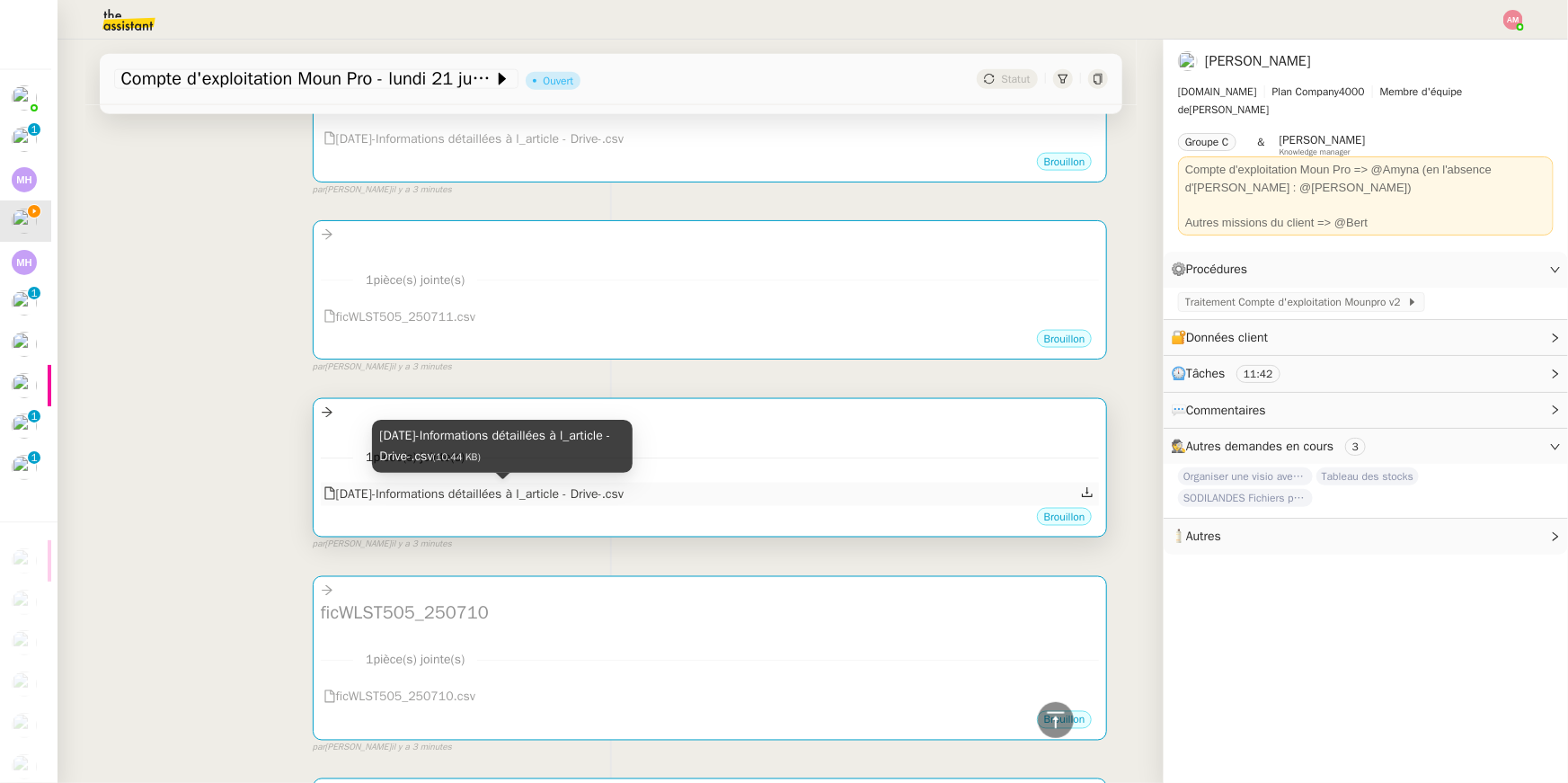 copy on "[DATE]-Informations détaillées à l_article - Drive-.csv" 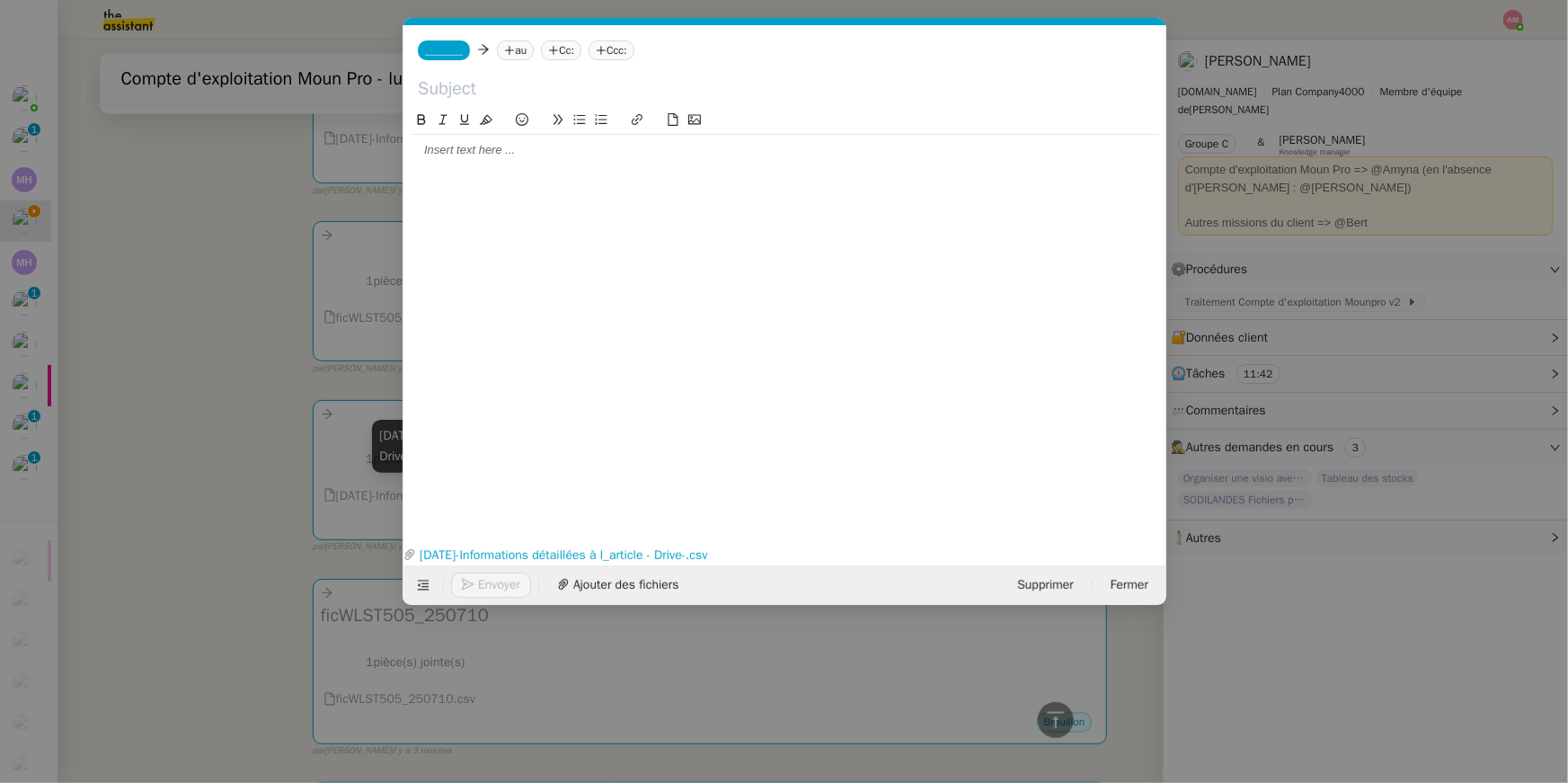 scroll, scrollTop: 1240, scrollLeft: 0, axis: vertical 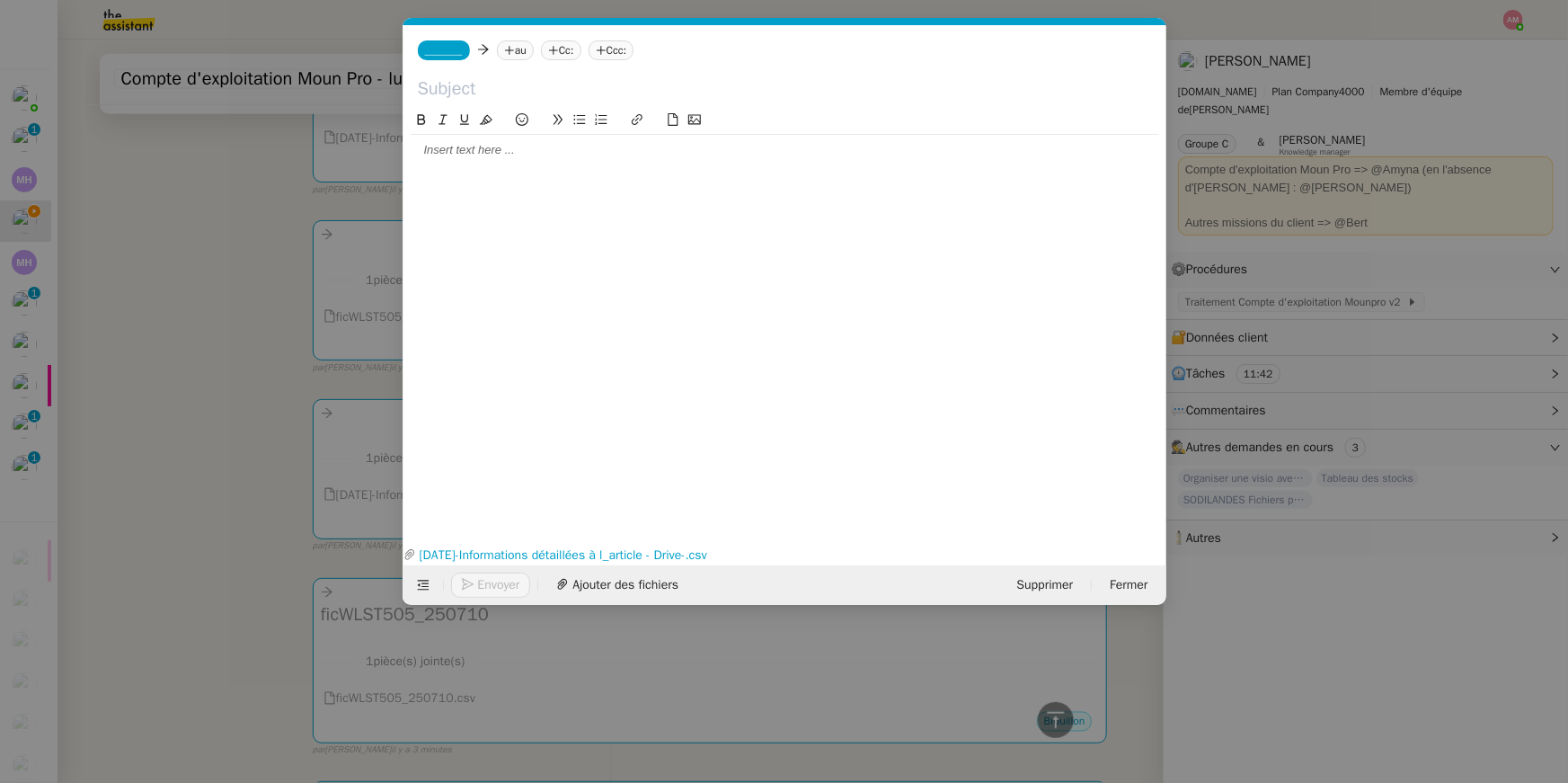 click 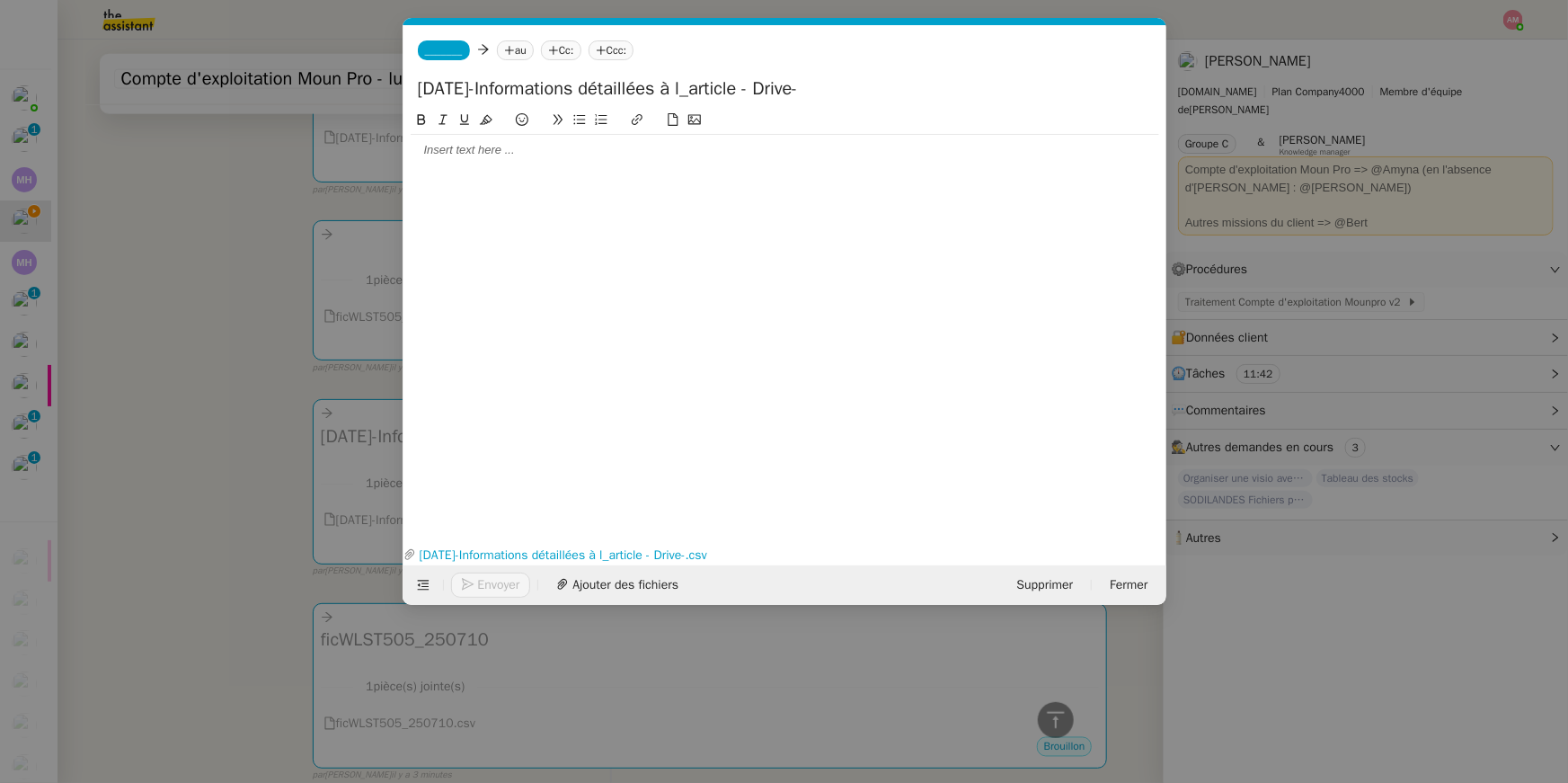 drag, startPoint x: 422, startPoint y: 92, endPoint x: 383, endPoint y: 92, distance: 39 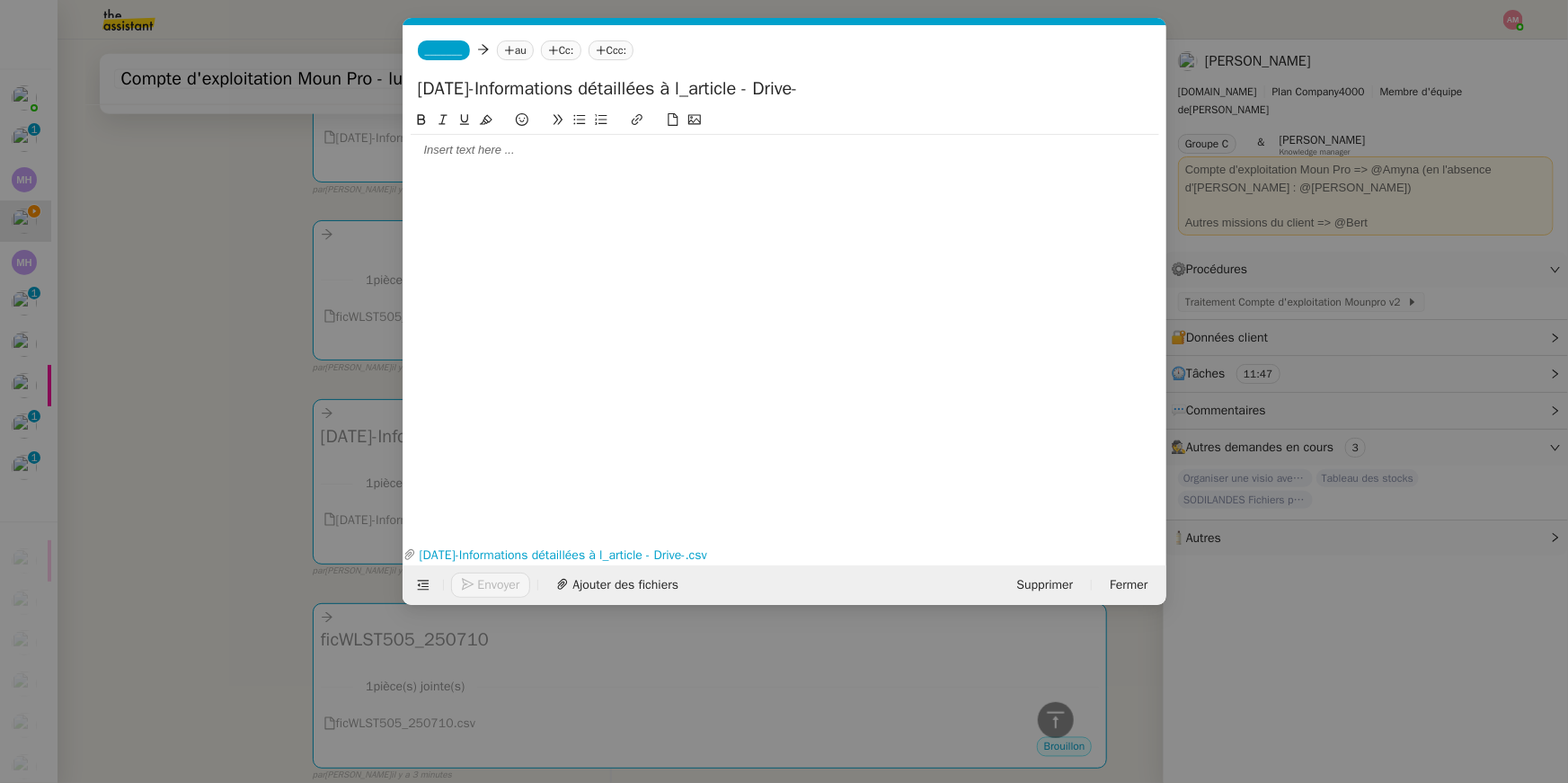 click on "Service TA - VOYAGE - PROPOSITION GLOBALE    A utiliser dans le cadre de proposition de déplacement TA - RELANCE CLIENT (EN)    Relancer un client lorsqu'il n'a pas répondu à un précédent message BAFERTY - MAIL AUDITION    A utiliser dans le cadre de la procédure d'envoi des mails d'audition TA - PUBLICATION OFFRE D'EMPLOI     Organisation du recrutement Discours de présentation du paiement sécurisé    TA - VOYAGES - PROPOSITION ITINERAIRE    Soumettre les résultats d'une recherche TA - CONFIRMATION PAIEMENT (EN)    Confirmer avec le client de modèle de transaction - Attention Plan Pro nécessaire. TA - COURRIER EXPEDIE (recommandé)    A utiliser dans le cadre de l'envoi d'un courrier recommandé TA - PARTAGE DE CALENDRIER (EN)    A utiliser pour demander au client de partager son calendrier afin de faciliter l'accès et la gestion PSPI - Appel de fonds MJL    A utiliser dans le cadre de la procédure d'appel de fonds MJL Compte d'exploitation - Evolutel     [PERSON_NAME]" at bounding box center (784, 391) 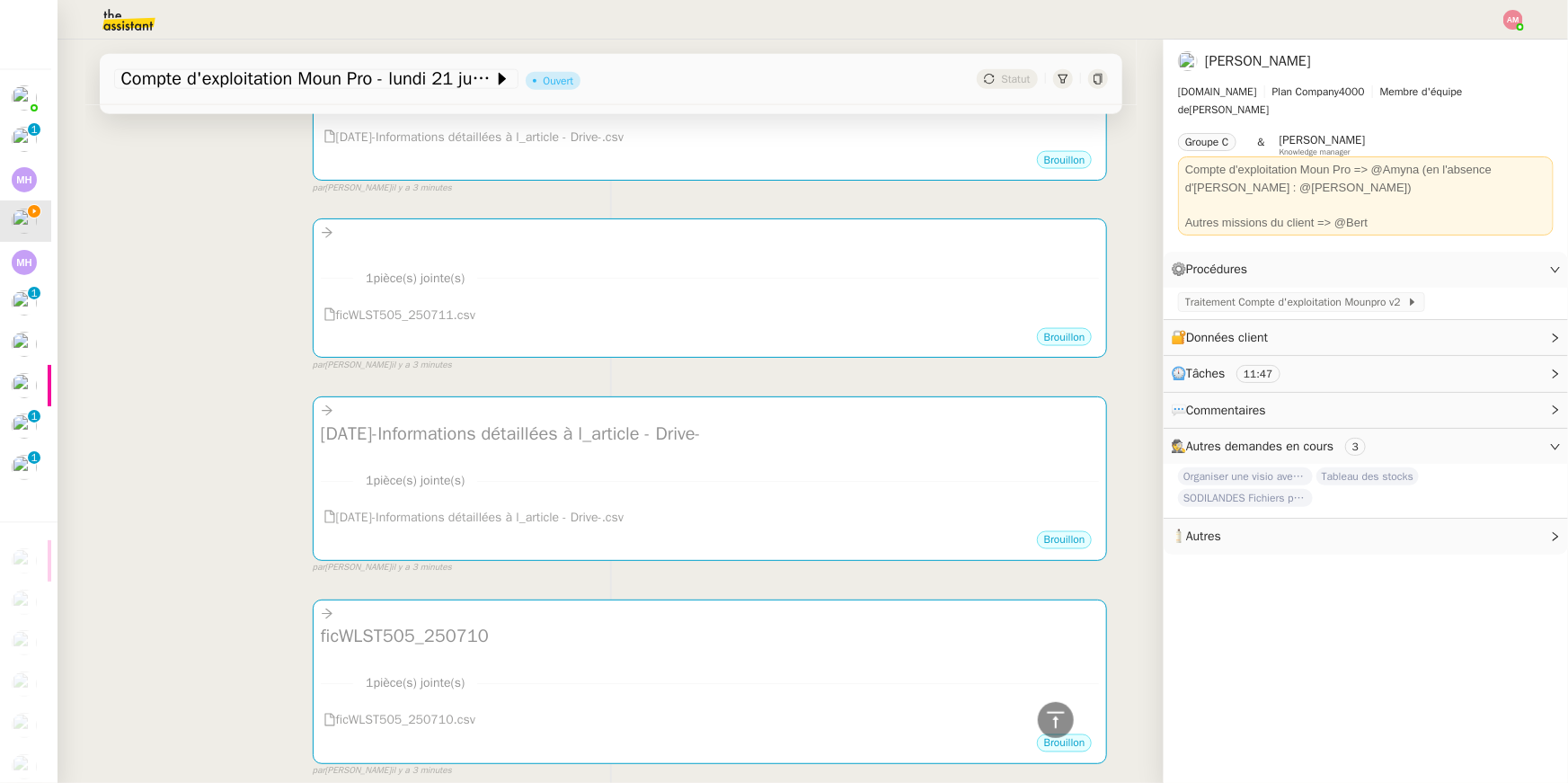 scroll, scrollTop: 1234, scrollLeft: 0, axis: vertical 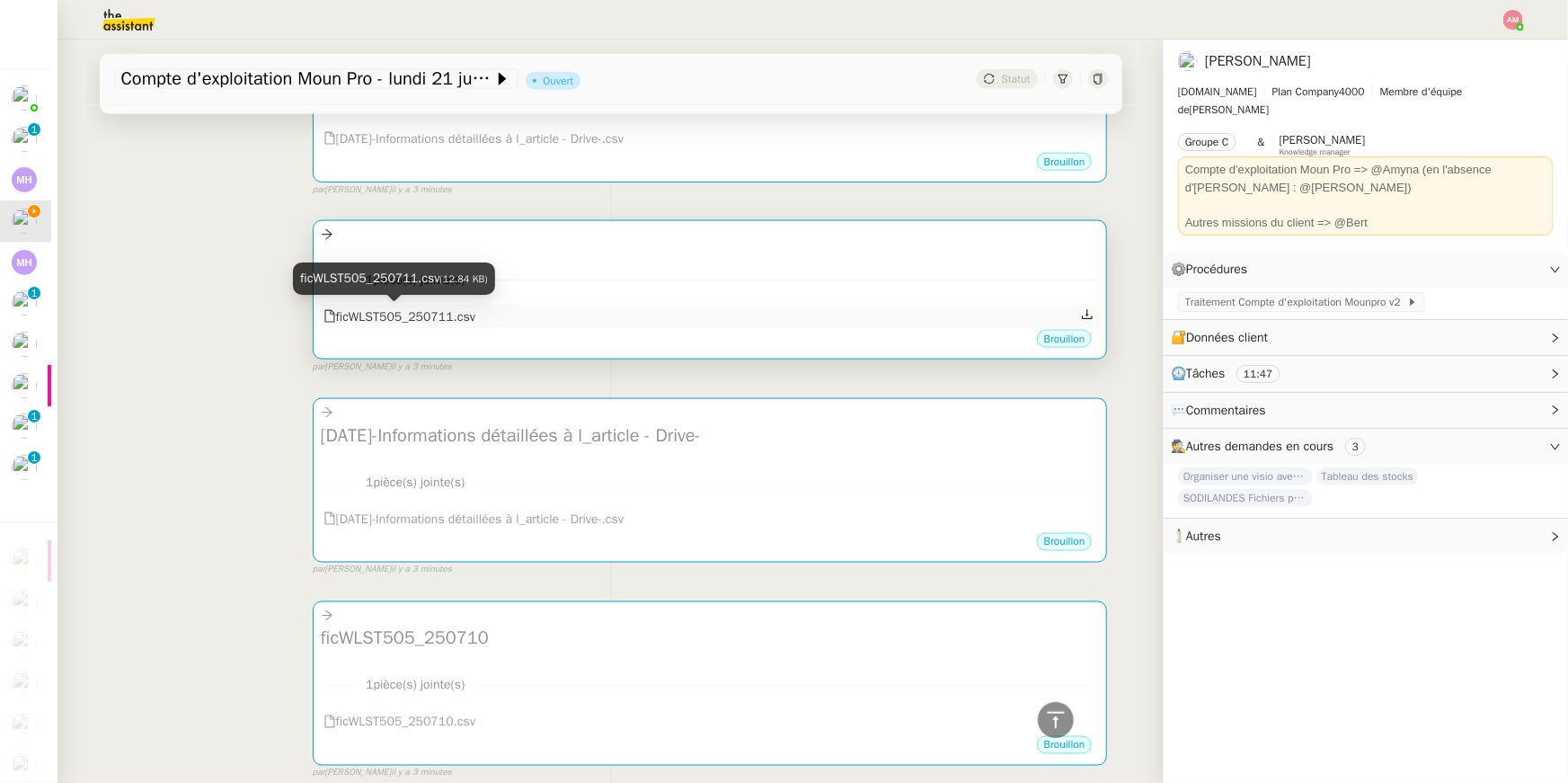 copy on "ficWLST505_250711.csv" 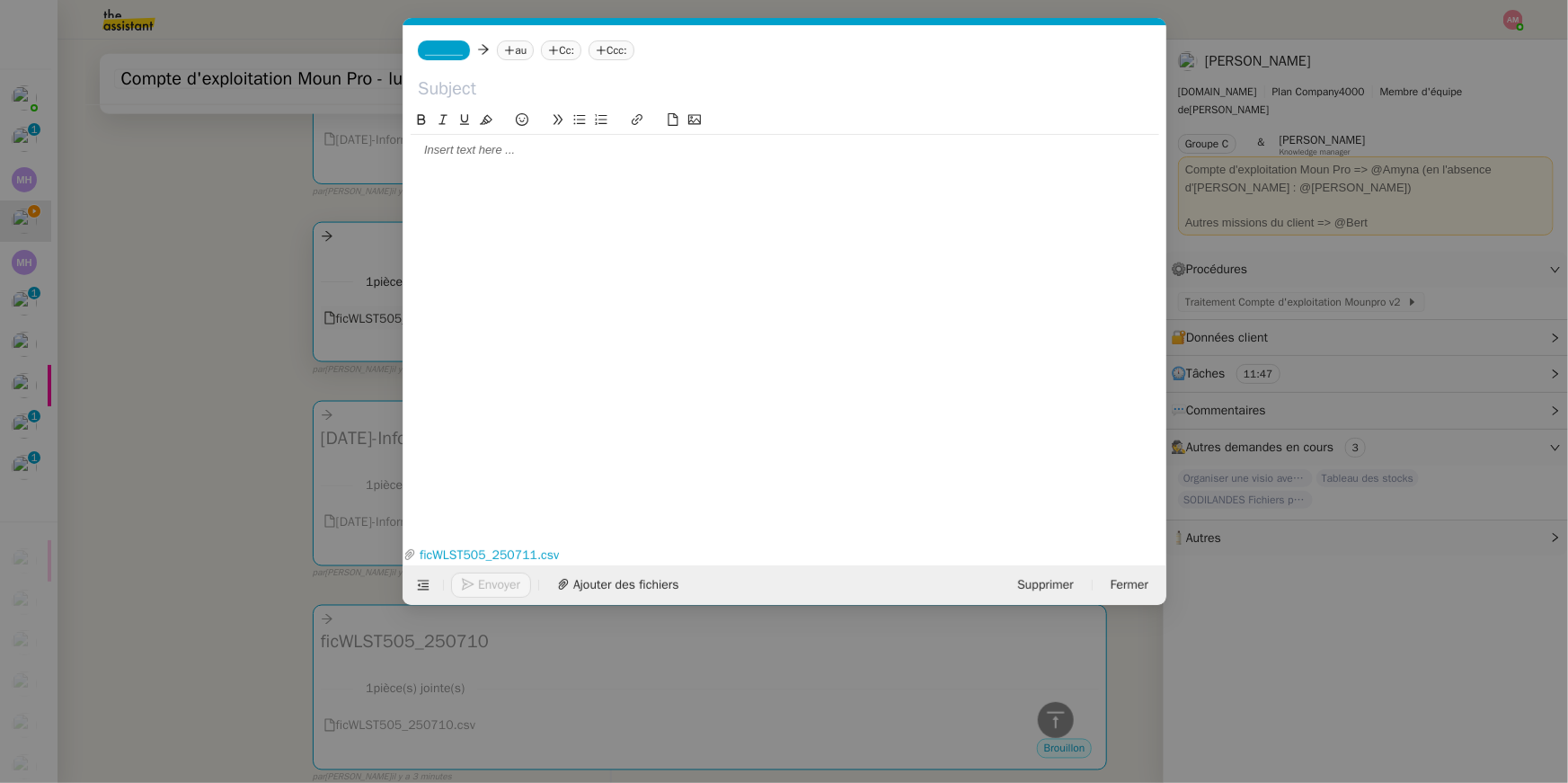 scroll, scrollTop: 1240, scrollLeft: 0, axis: vertical 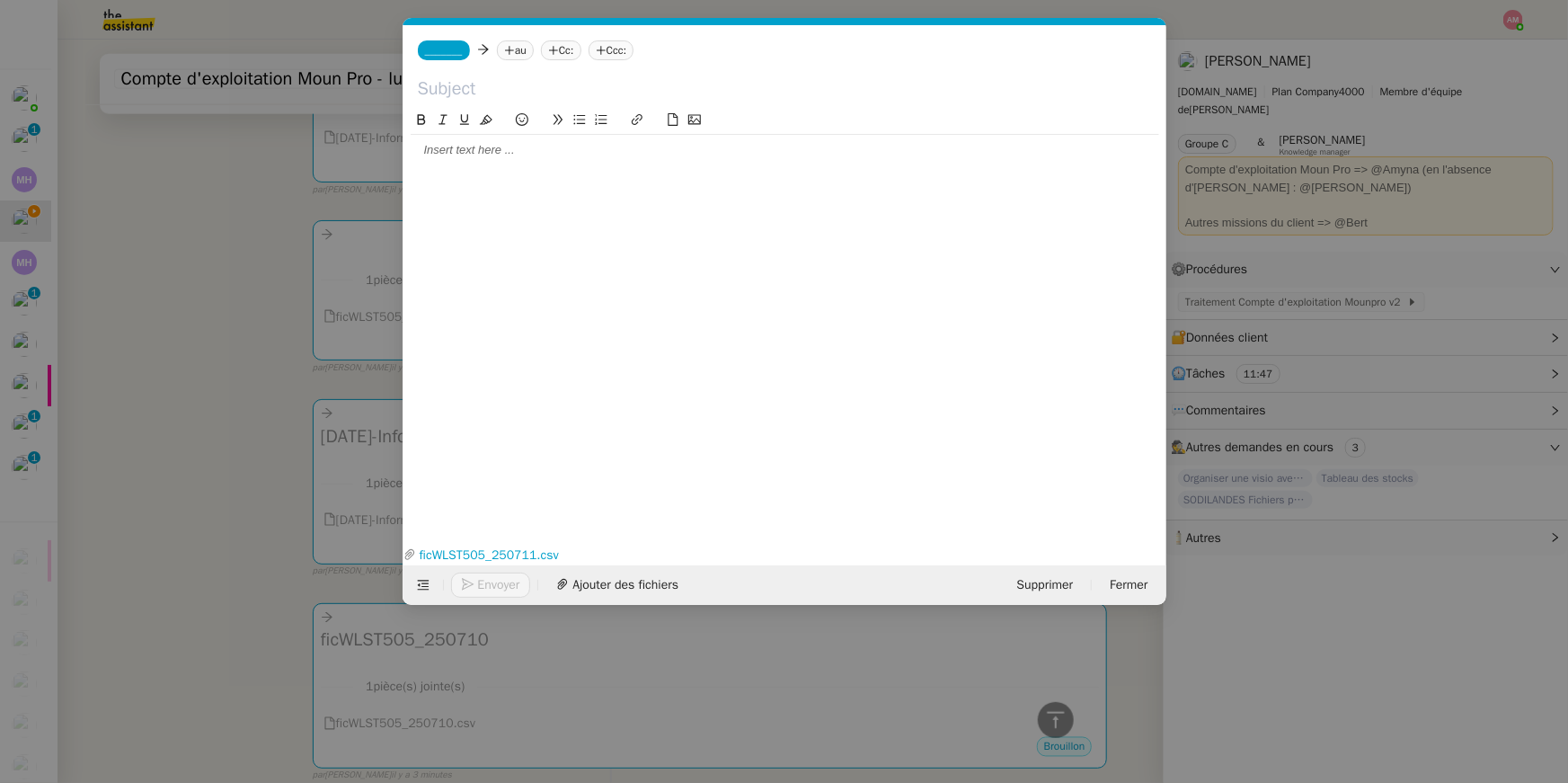 click 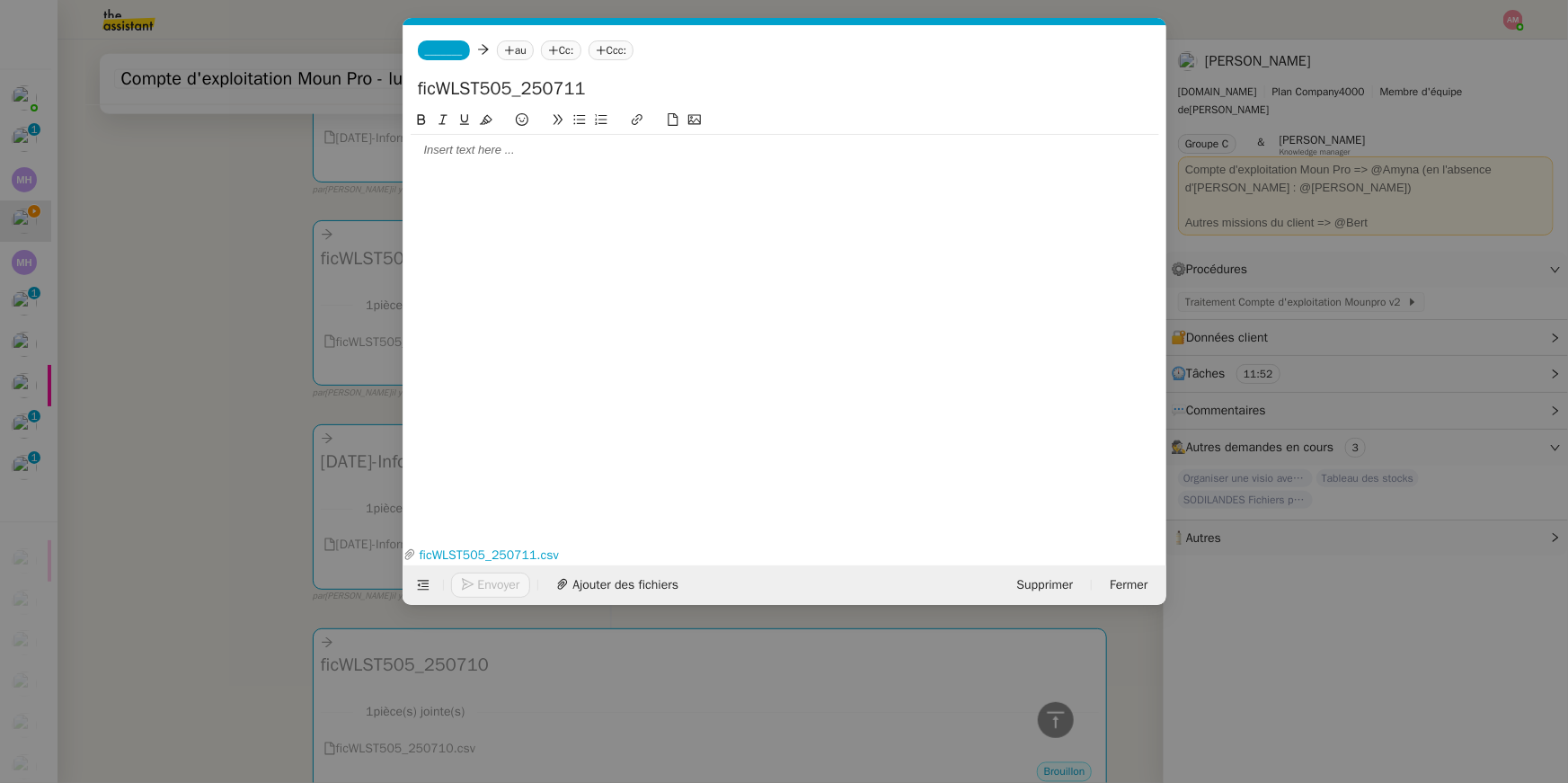 drag, startPoint x: 418, startPoint y: 97, endPoint x: 388, endPoint y: 101, distance: 30.26549 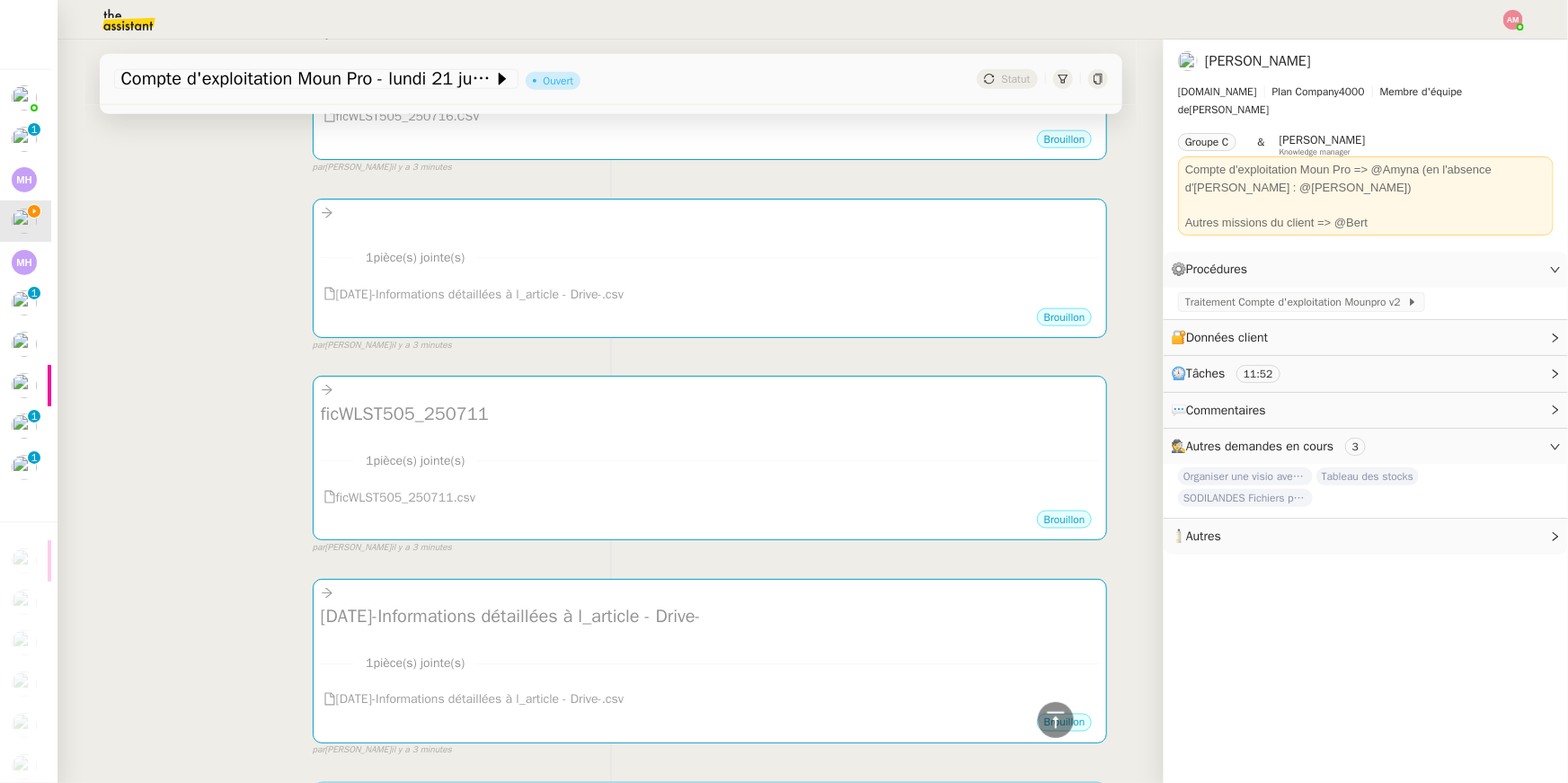 scroll, scrollTop: 929, scrollLeft: 0, axis: vertical 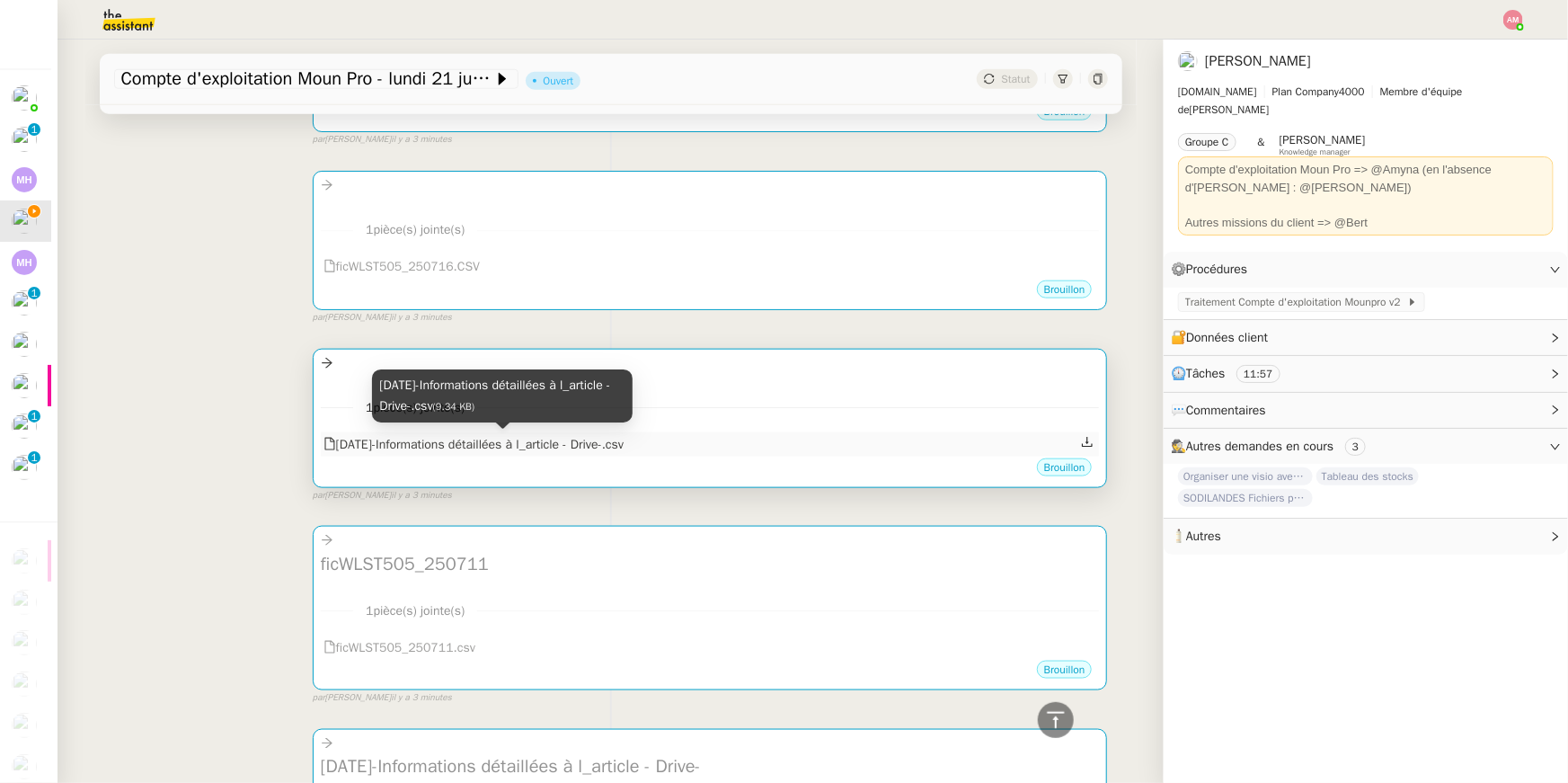 copy on "[DATE]-Informations détaillées à l_article - Drive-.csv" 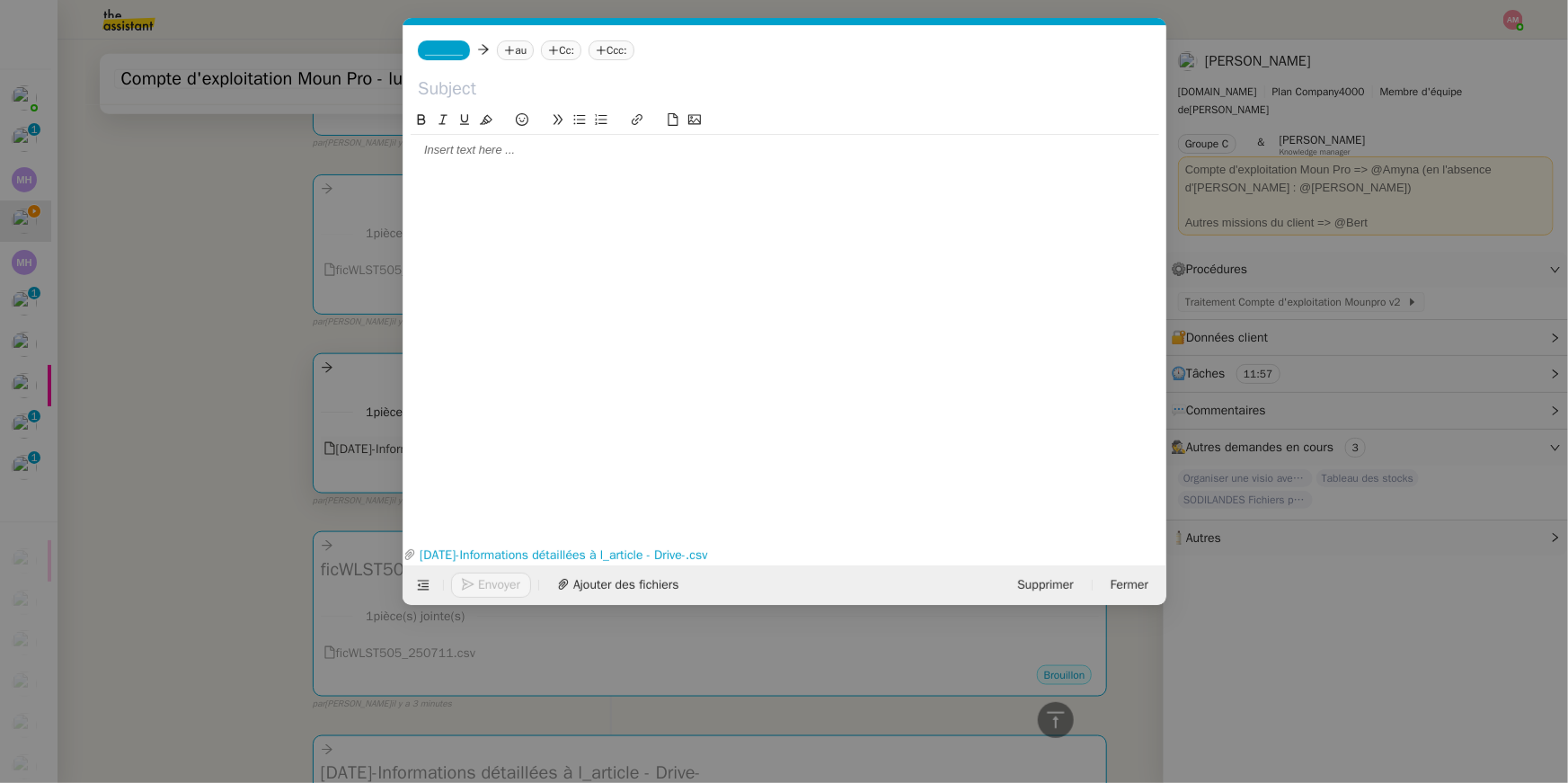 scroll, scrollTop: 932, scrollLeft: 0, axis: vertical 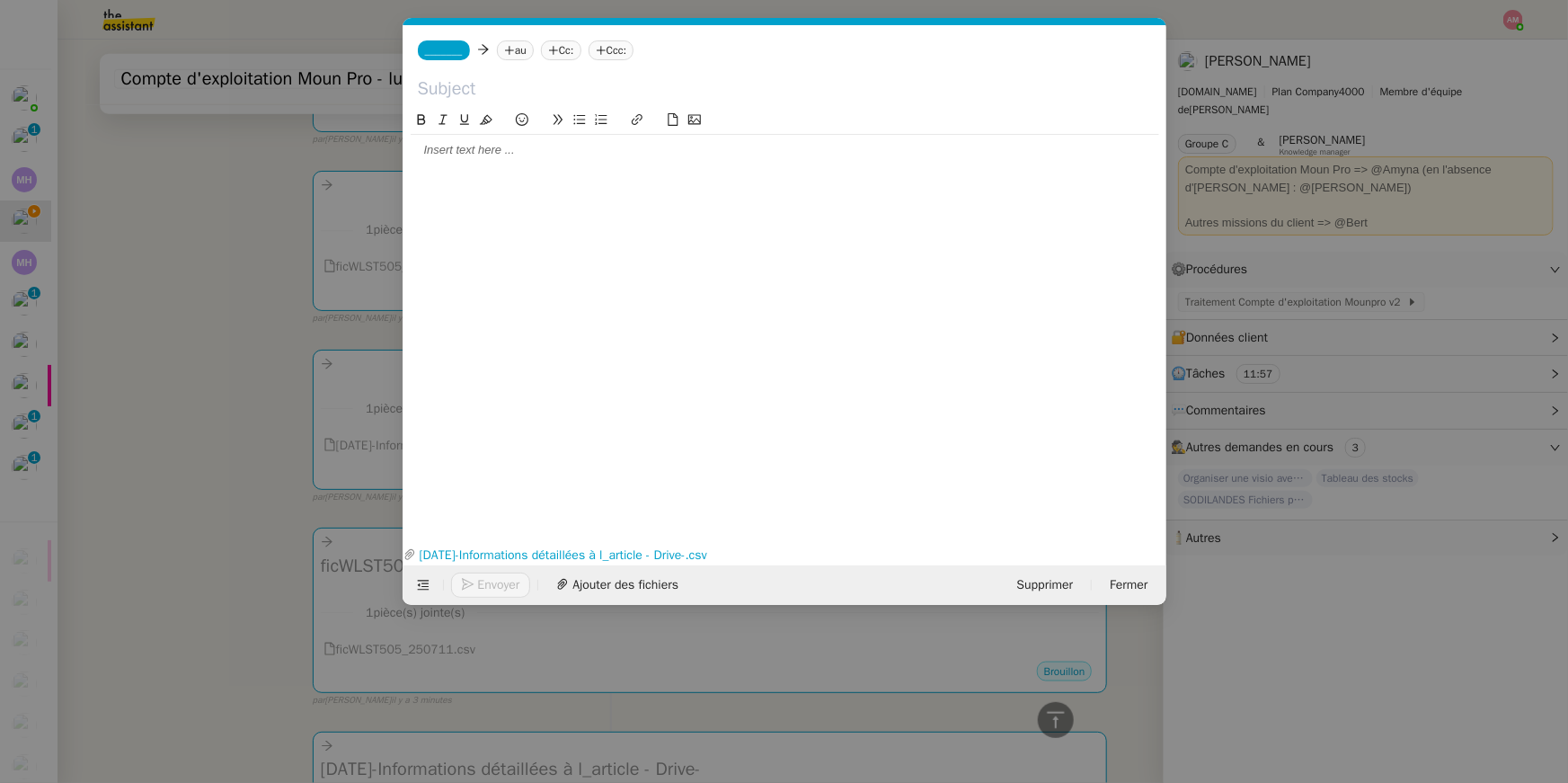 click 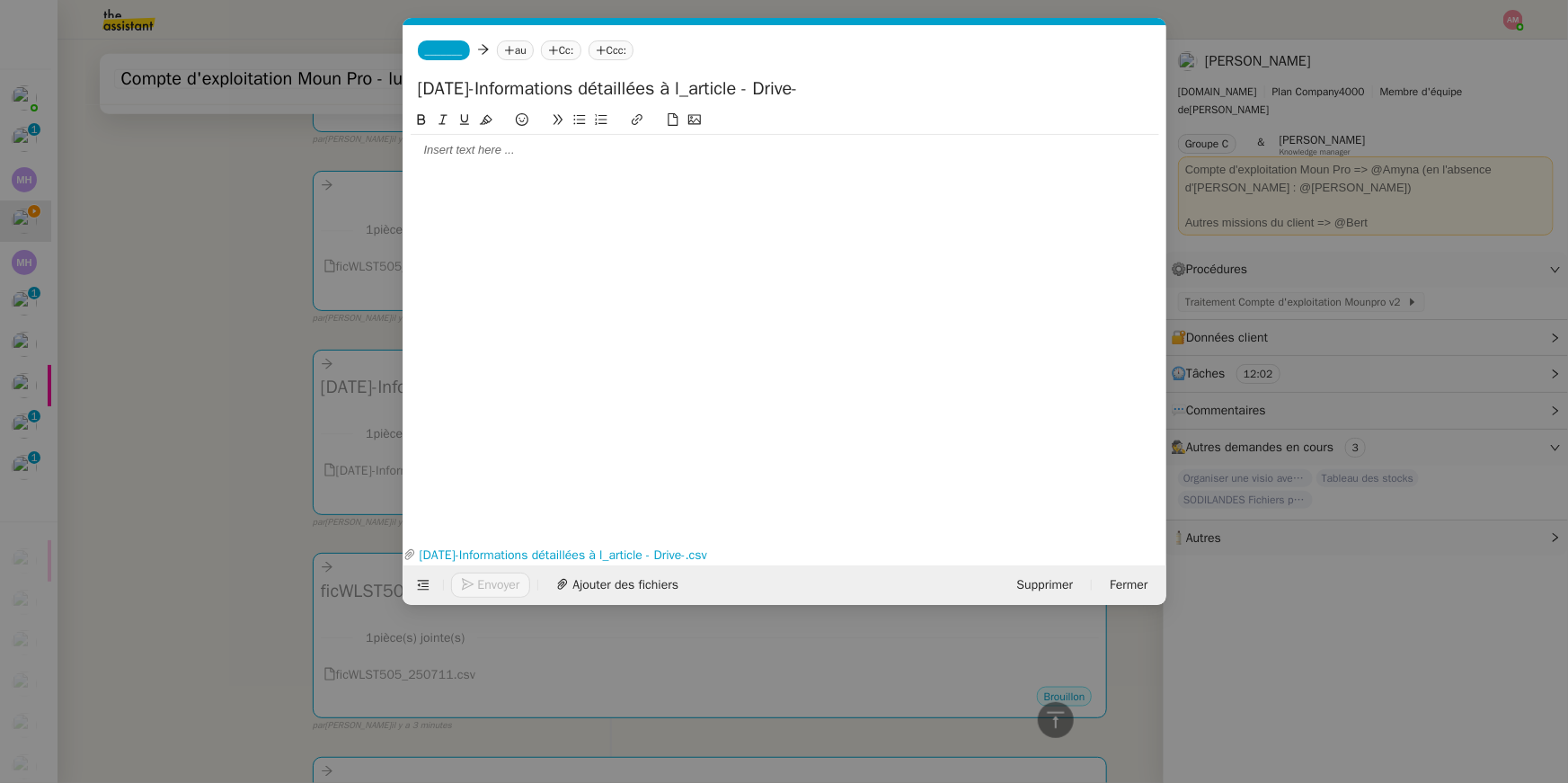 drag, startPoint x: 420, startPoint y: 89, endPoint x: 360, endPoint y: 107, distance: 62.64184 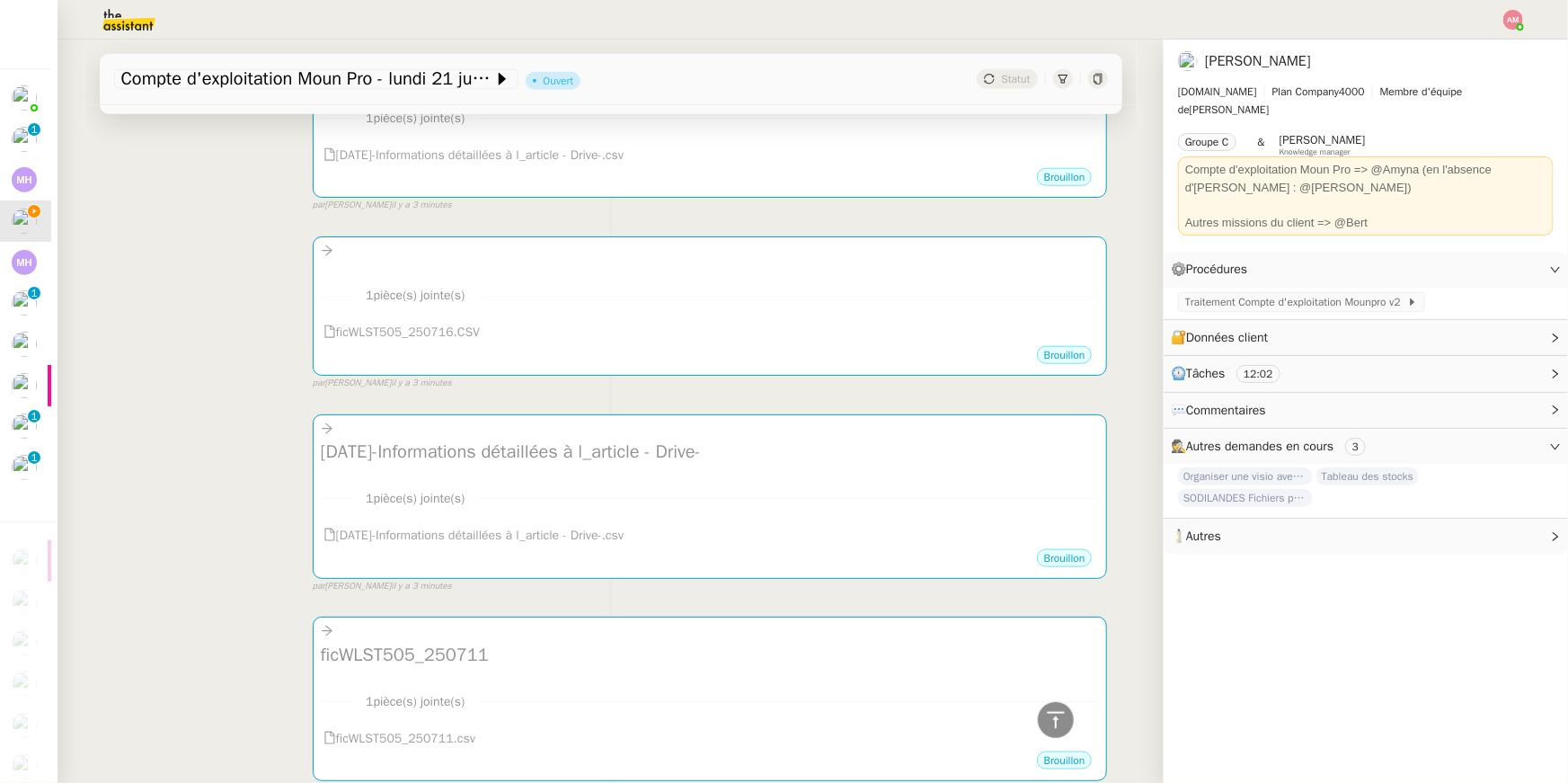 scroll, scrollTop: 748, scrollLeft: 0, axis: vertical 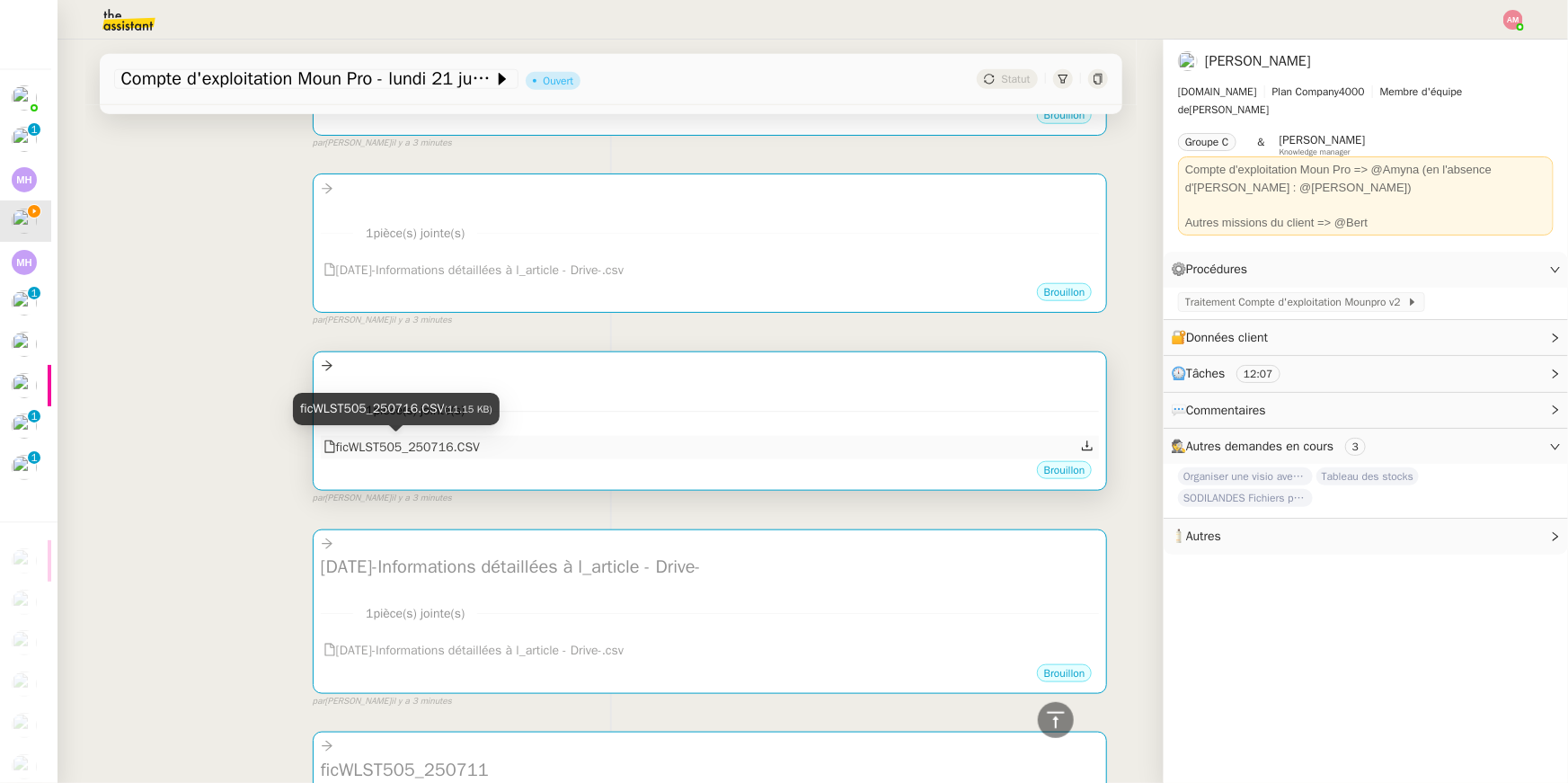 drag, startPoint x: 536, startPoint y: 446, endPoint x: 341, endPoint y: 454, distance: 195.16403 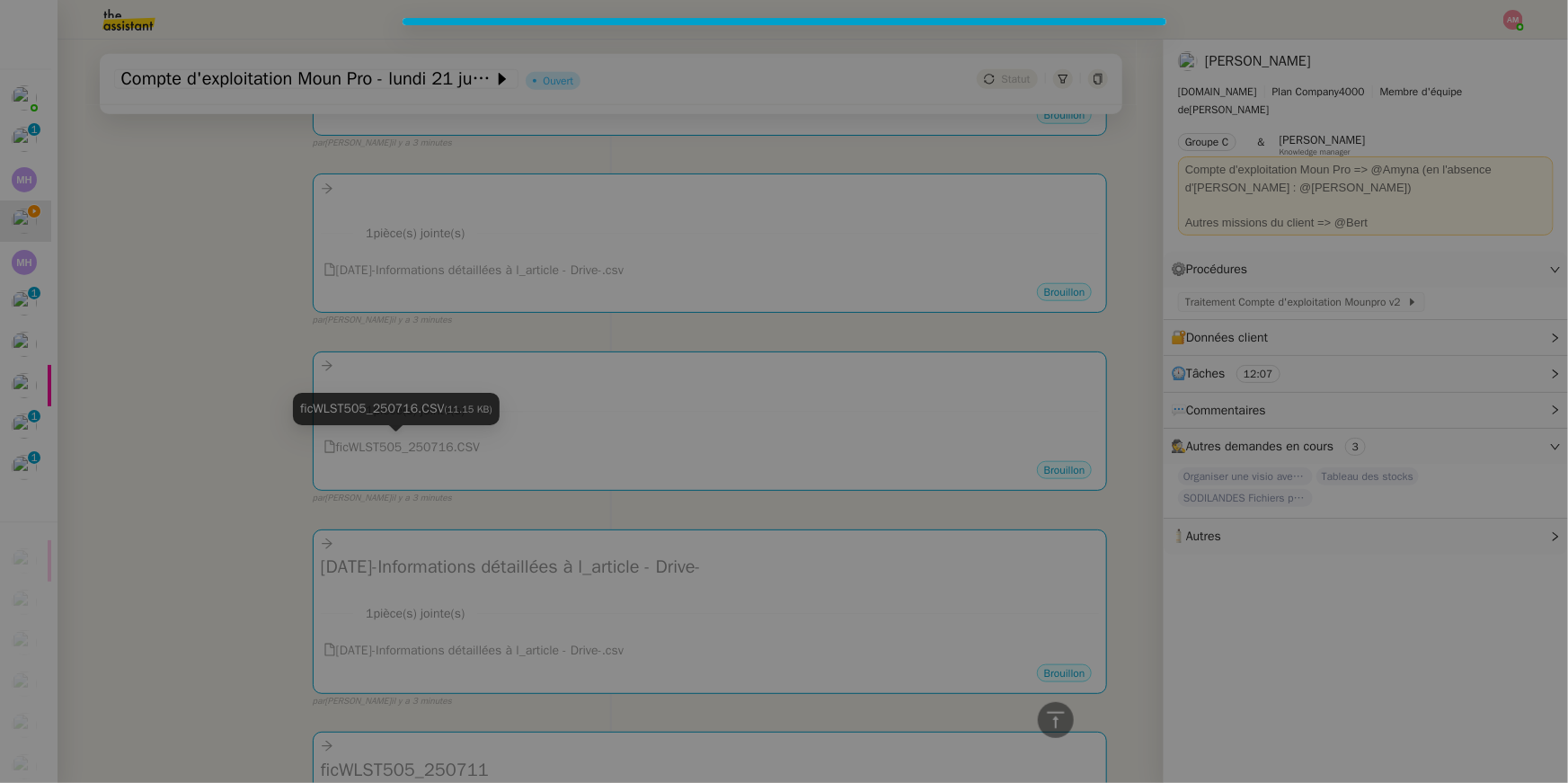 scroll, scrollTop: 750, scrollLeft: 0, axis: vertical 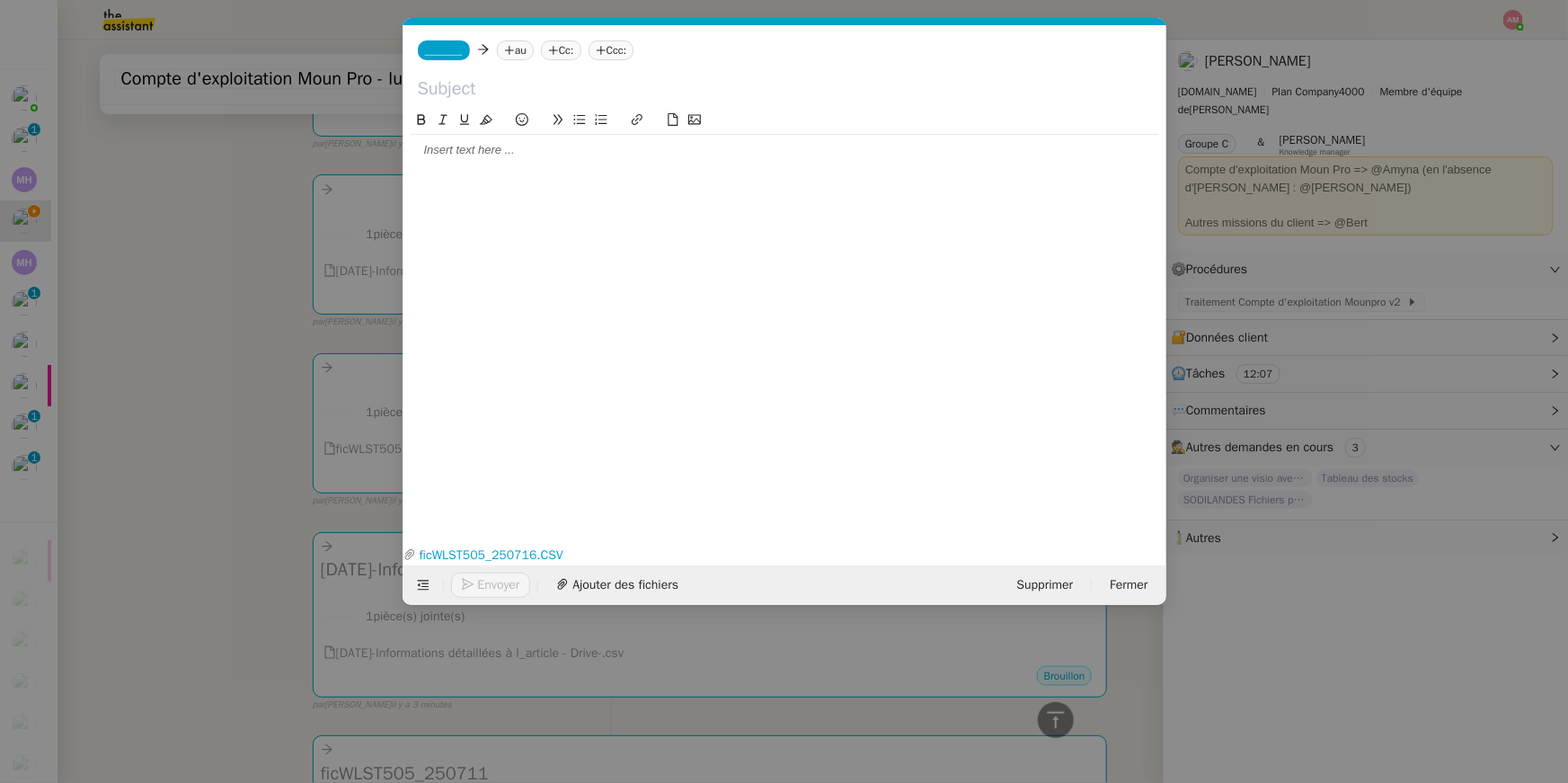 click 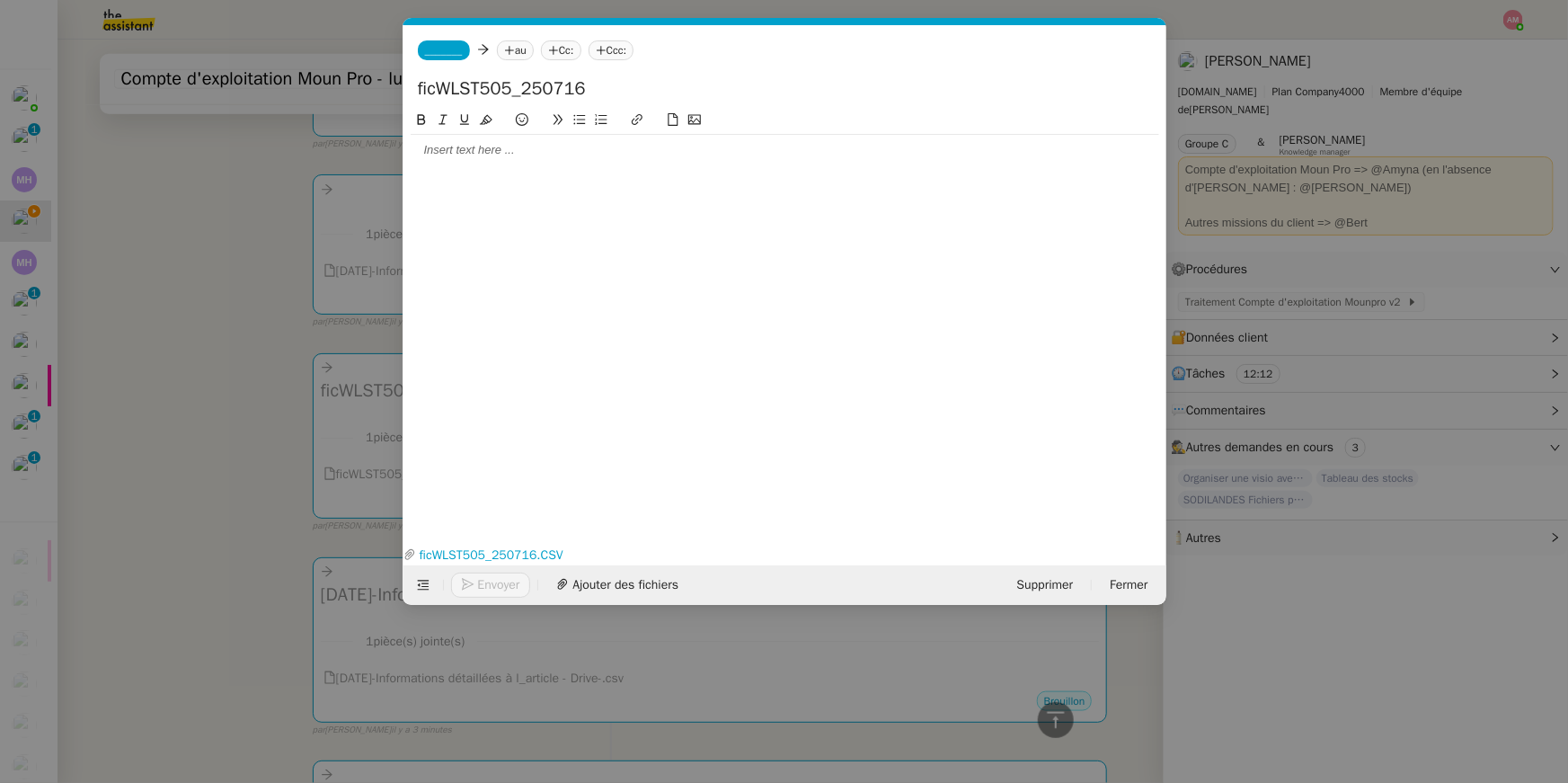 type on "ficWLST505_250716" 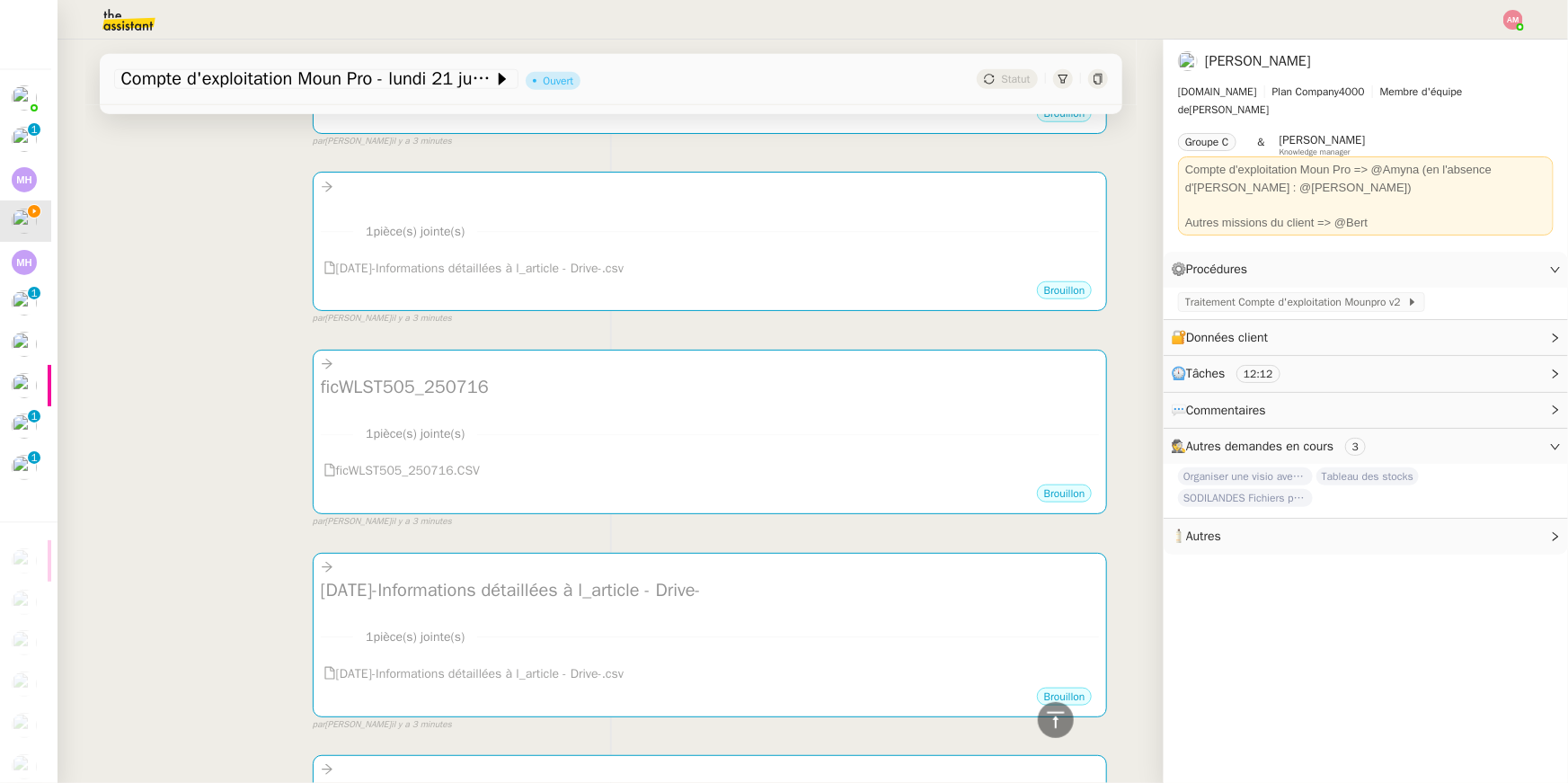 scroll, scrollTop: 748, scrollLeft: 0, axis: vertical 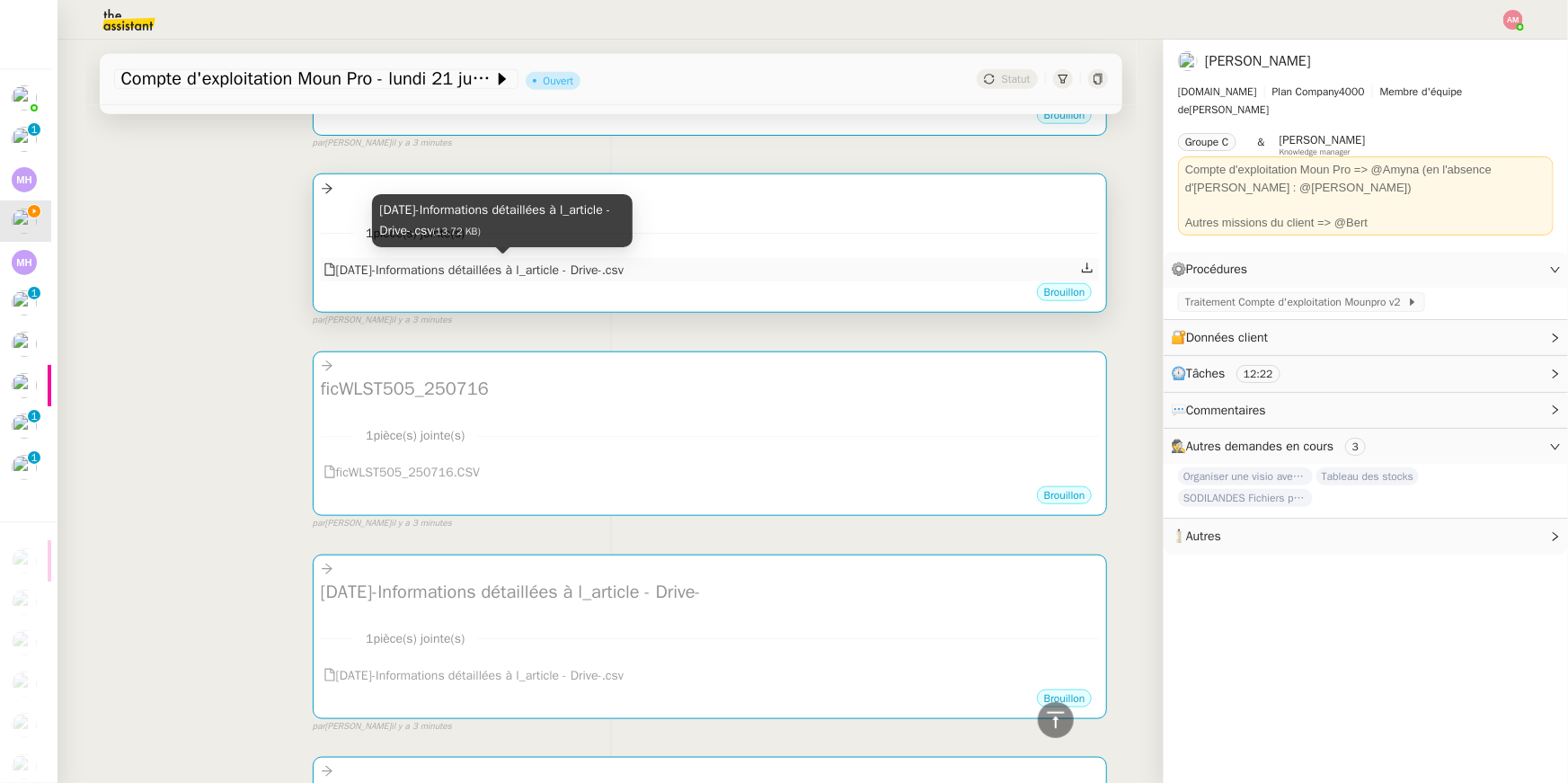 drag, startPoint x: 722, startPoint y: 275, endPoint x: 341, endPoint y: 273, distance: 381.0052 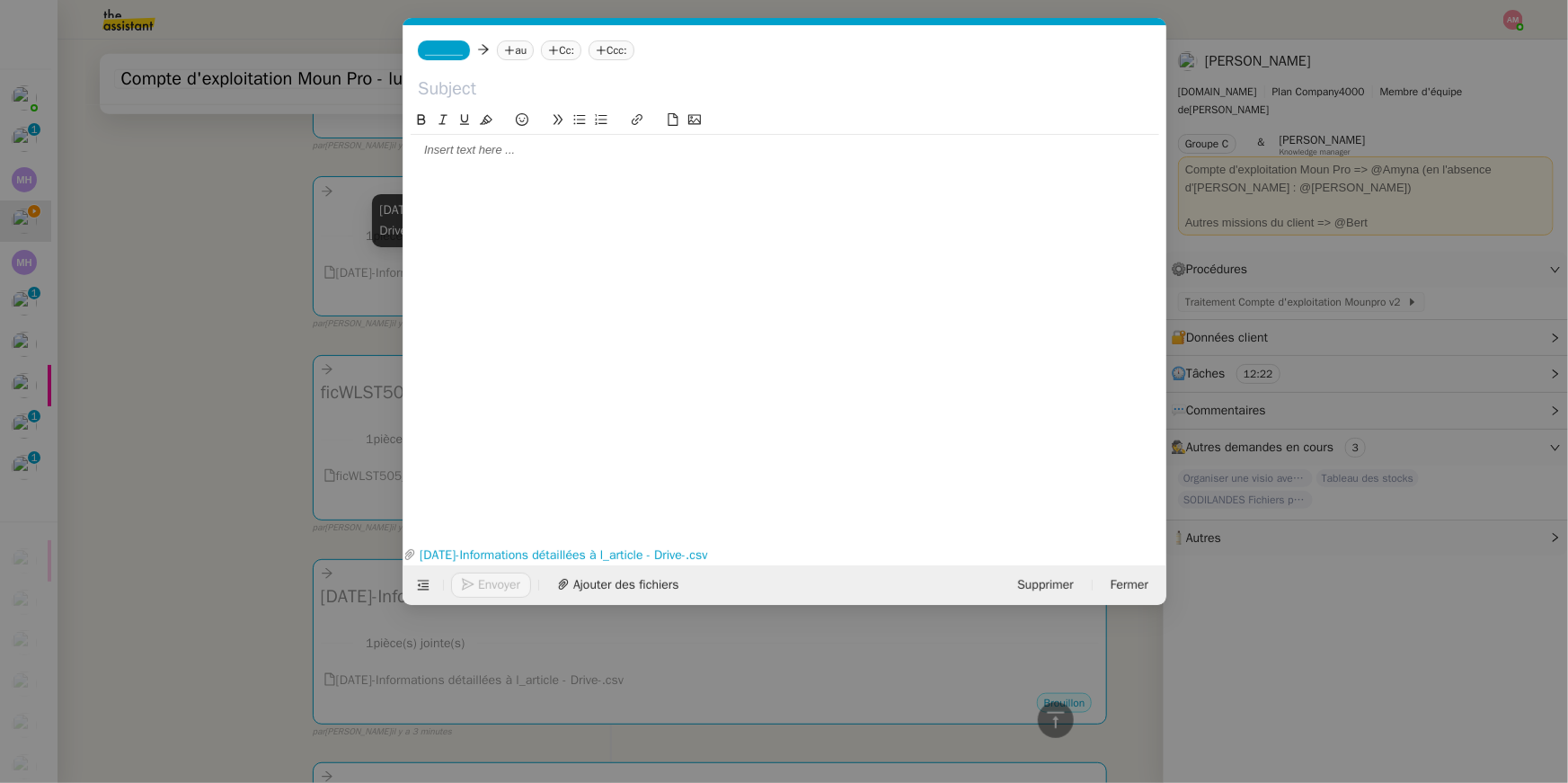 scroll, scrollTop: 750, scrollLeft: 0, axis: vertical 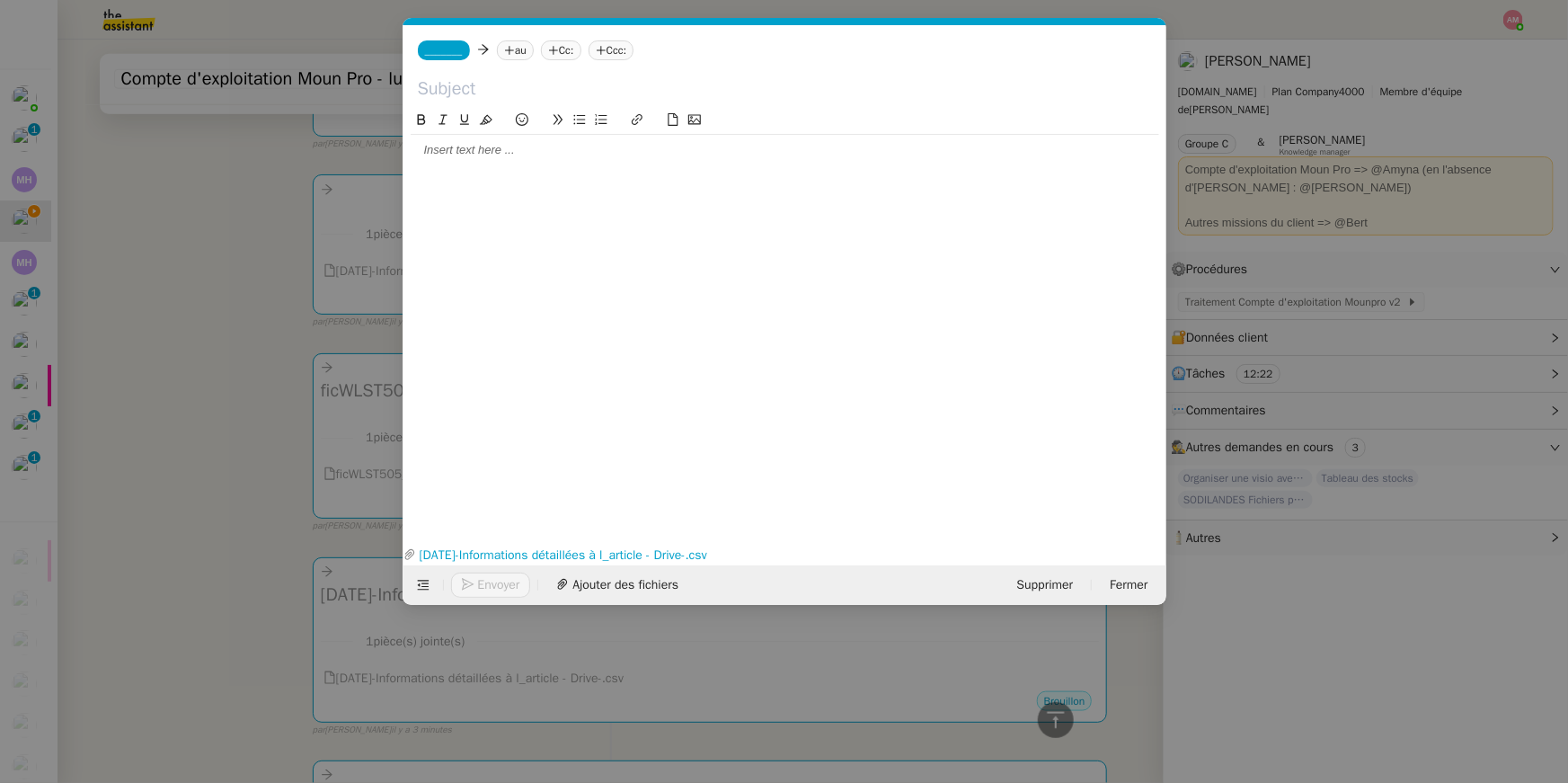 click 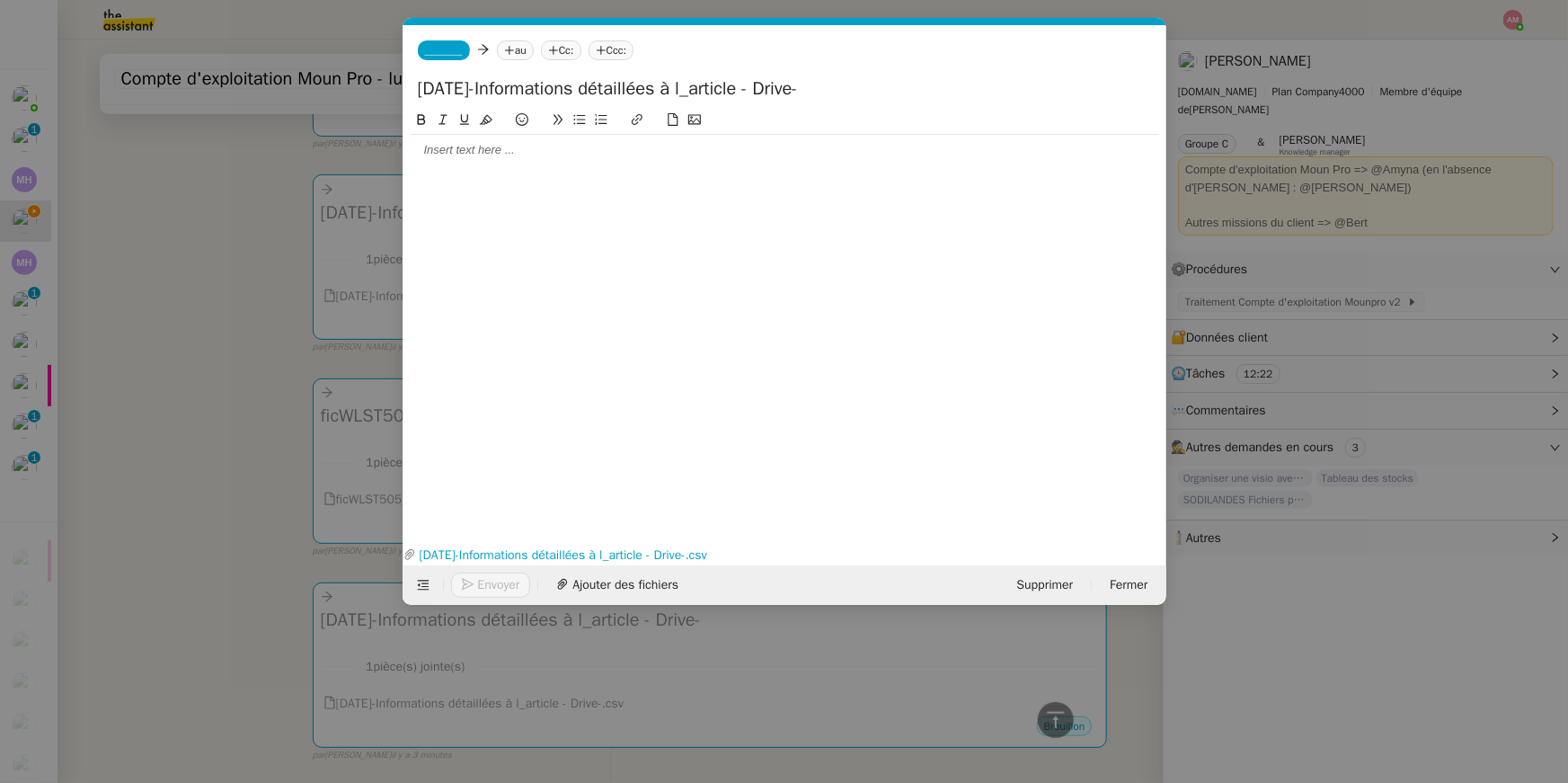 drag, startPoint x: 426, startPoint y: 91, endPoint x: 407, endPoint y: 90, distance: 19.026298 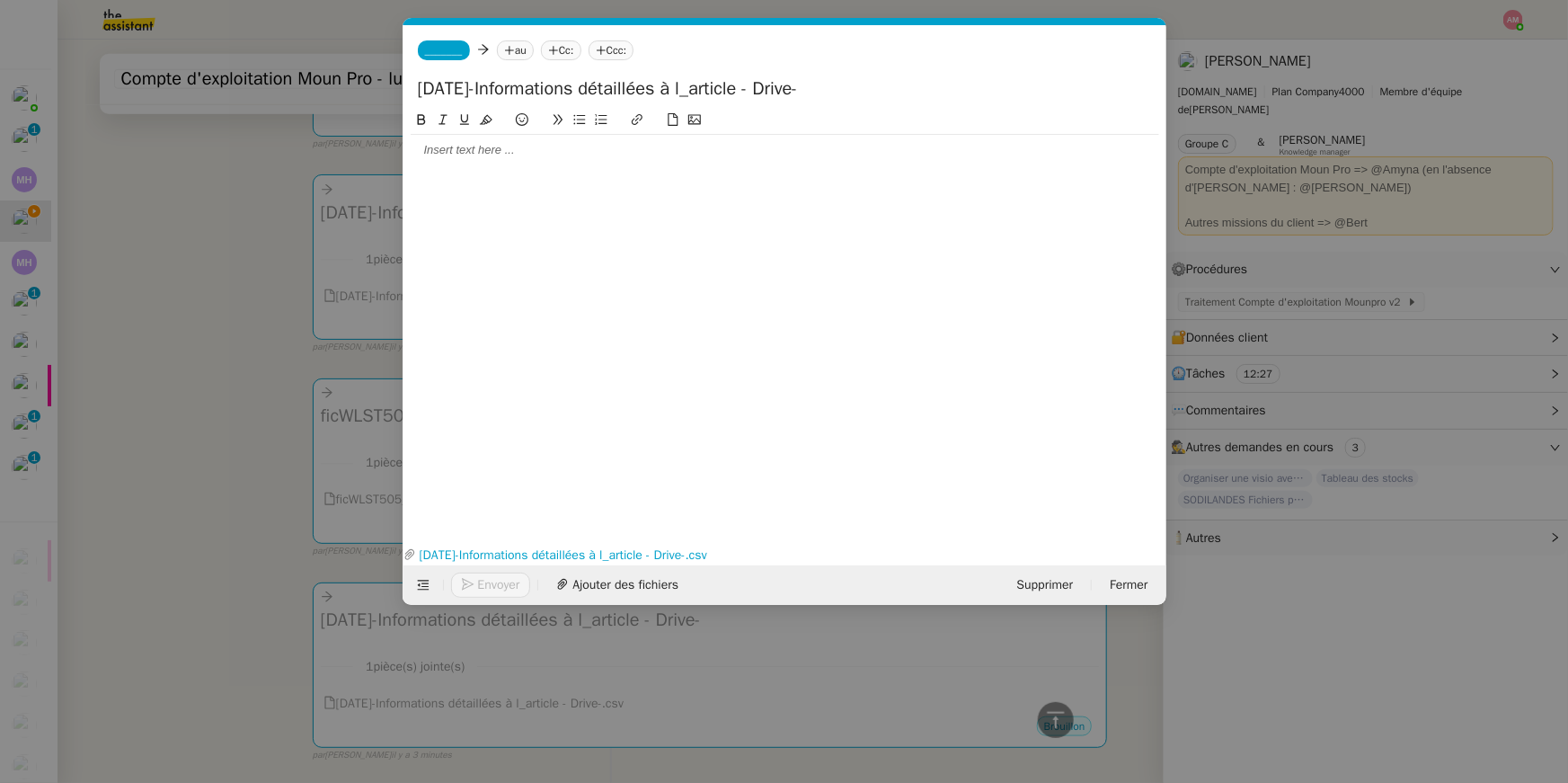 drag, startPoint x: 418, startPoint y: 88, endPoint x: 403, endPoint y: 88, distance: 15 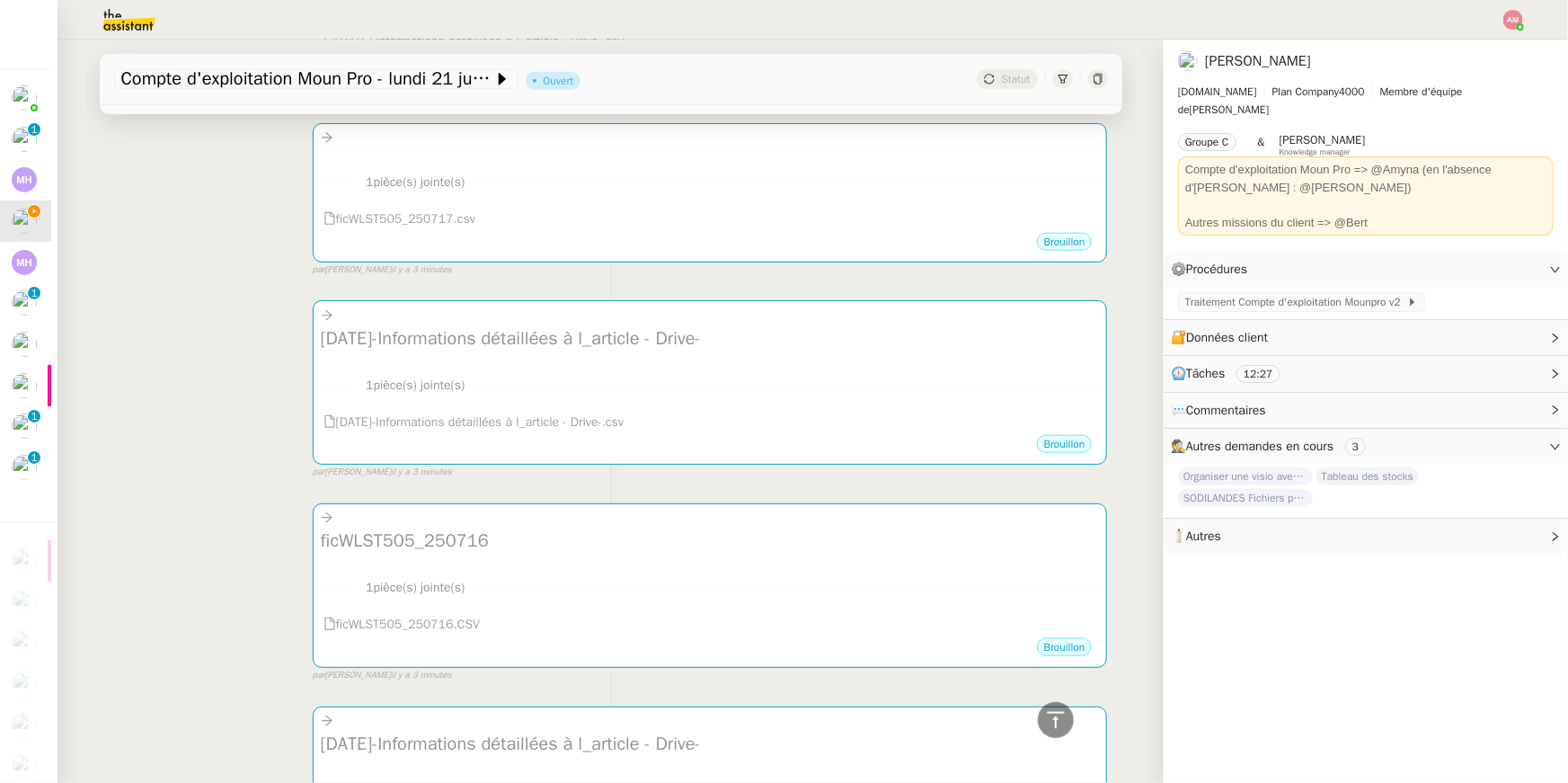 scroll, scrollTop: 332, scrollLeft: 0, axis: vertical 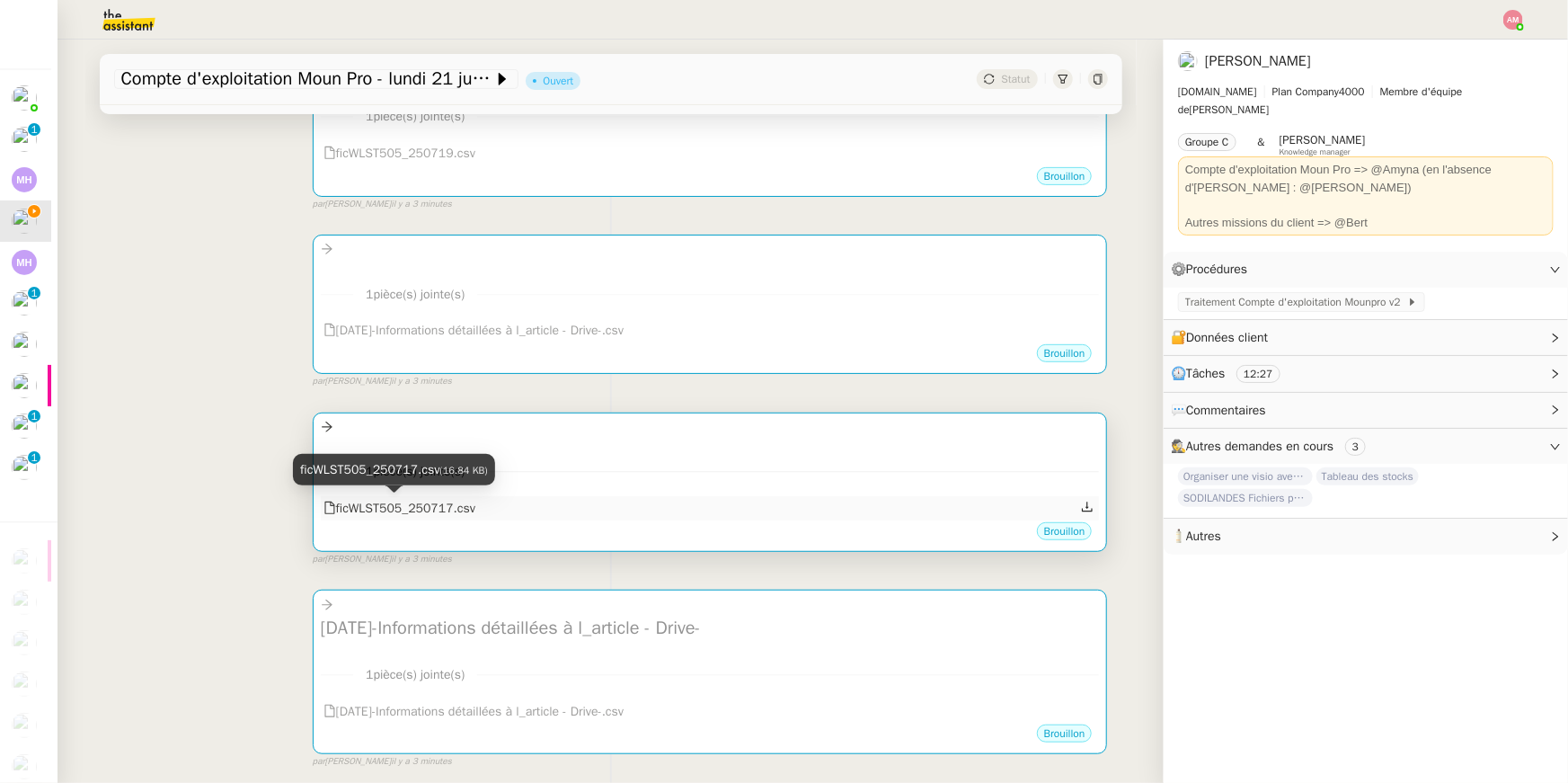 drag, startPoint x: 526, startPoint y: 509, endPoint x: 339, endPoint y: 513, distance: 187.04278 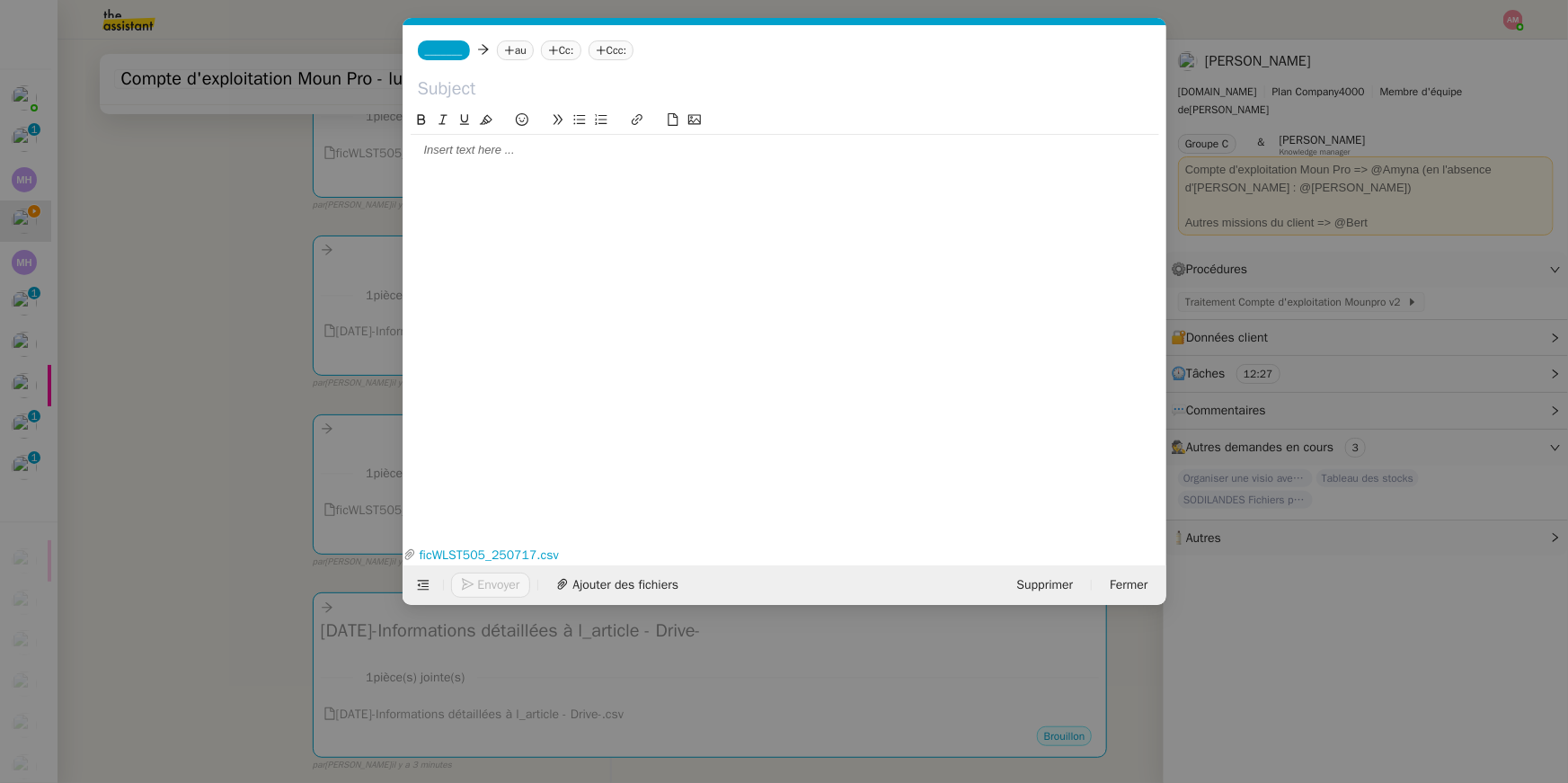 scroll, scrollTop: 0, scrollLeft: 38, axis: horizontal 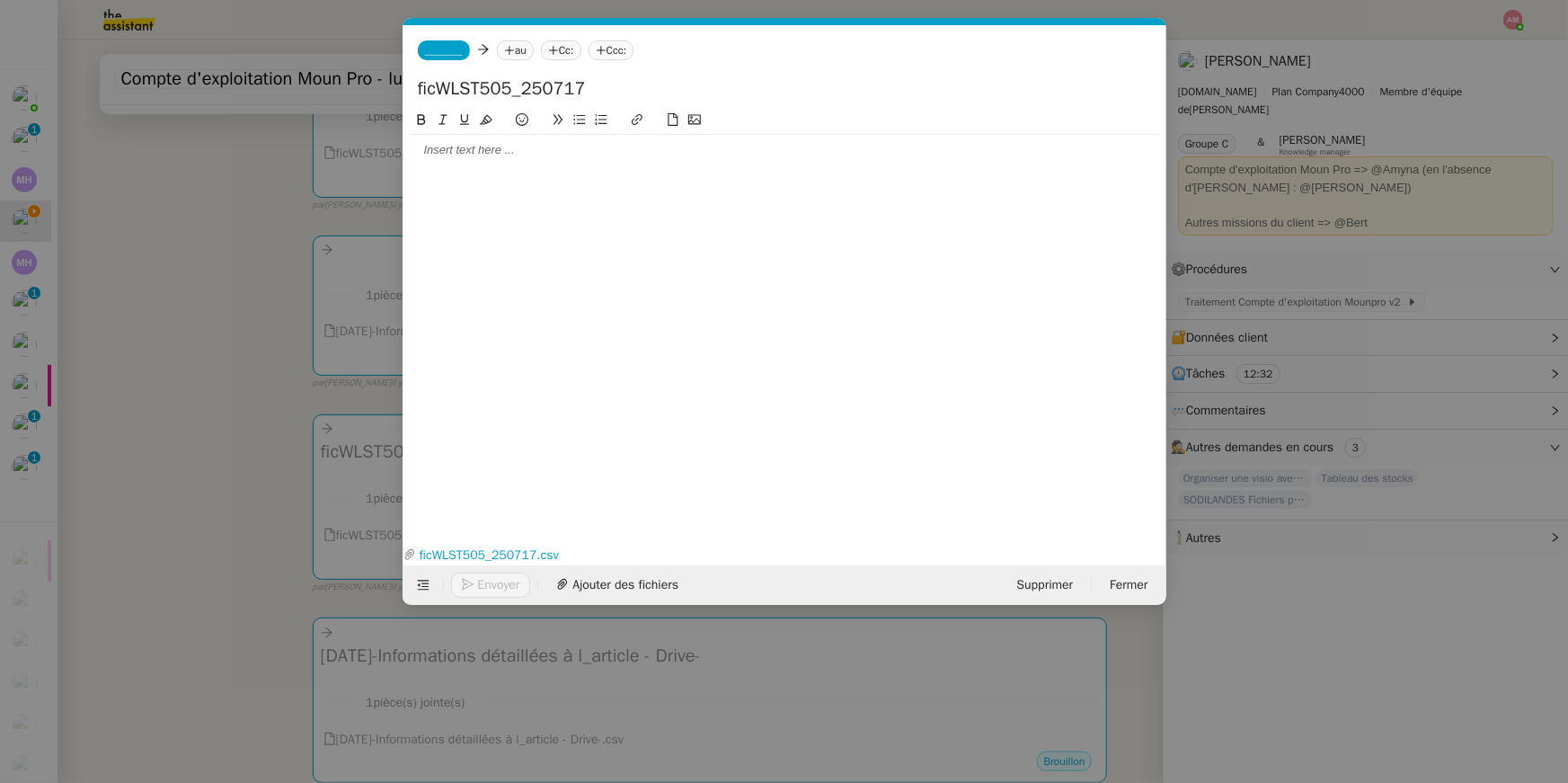 drag, startPoint x: 418, startPoint y: 85, endPoint x: 392, endPoint y: 85, distance: 26 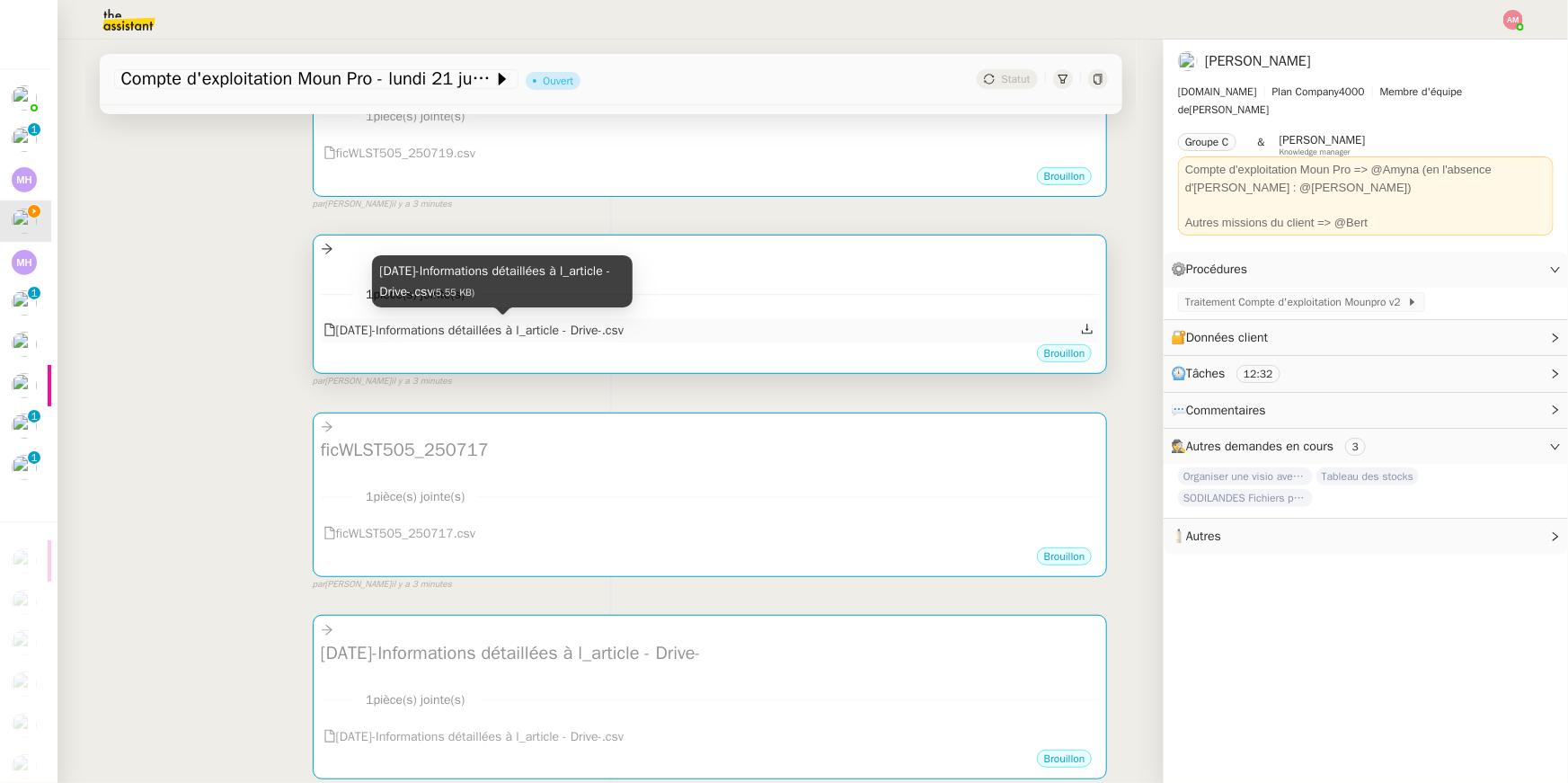 drag, startPoint x: 712, startPoint y: 330, endPoint x: 342, endPoint y: 328, distance: 370.00541 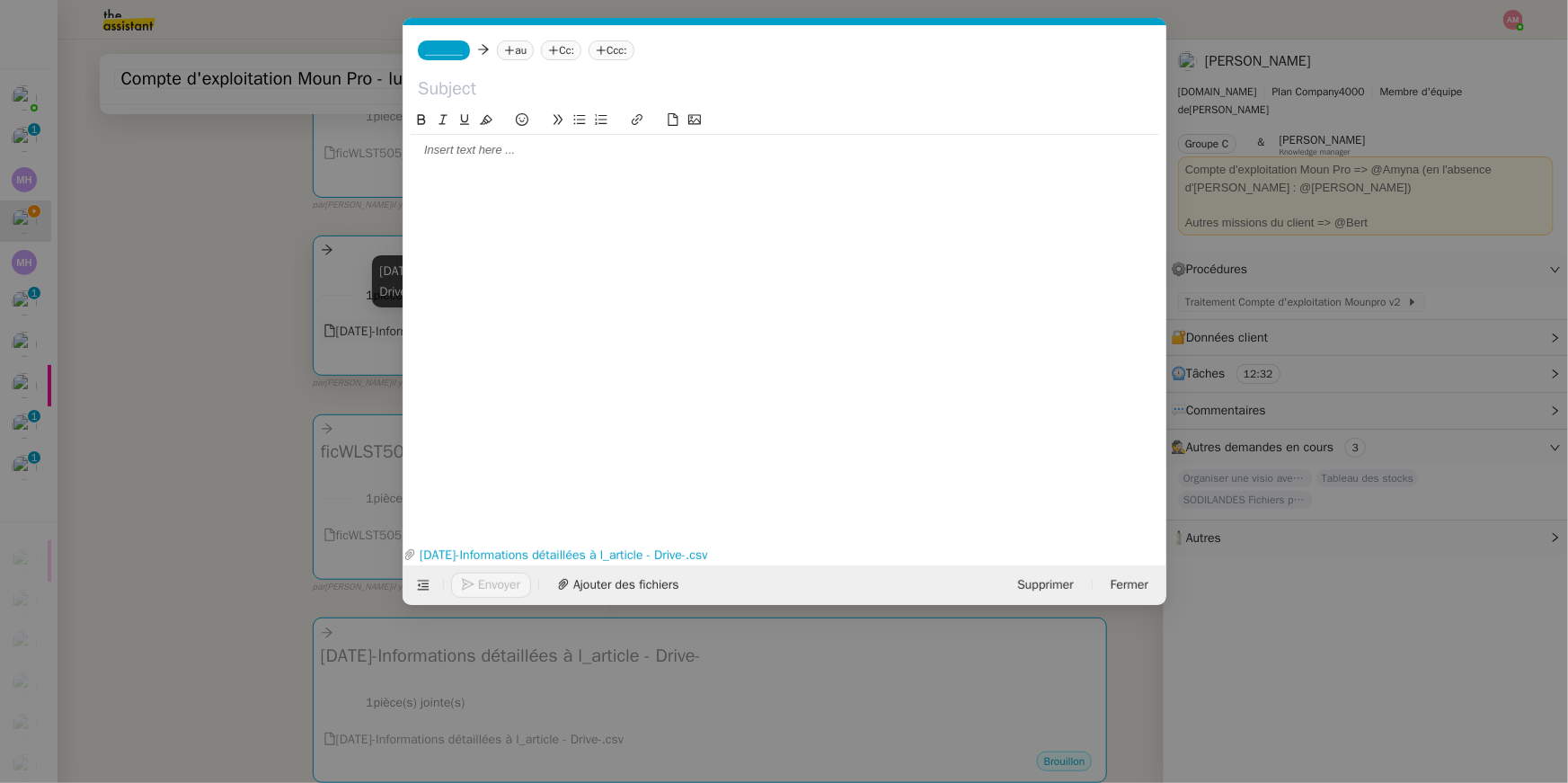 scroll, scrollTop: 0, scrollLeft: 38, axis: horizontal 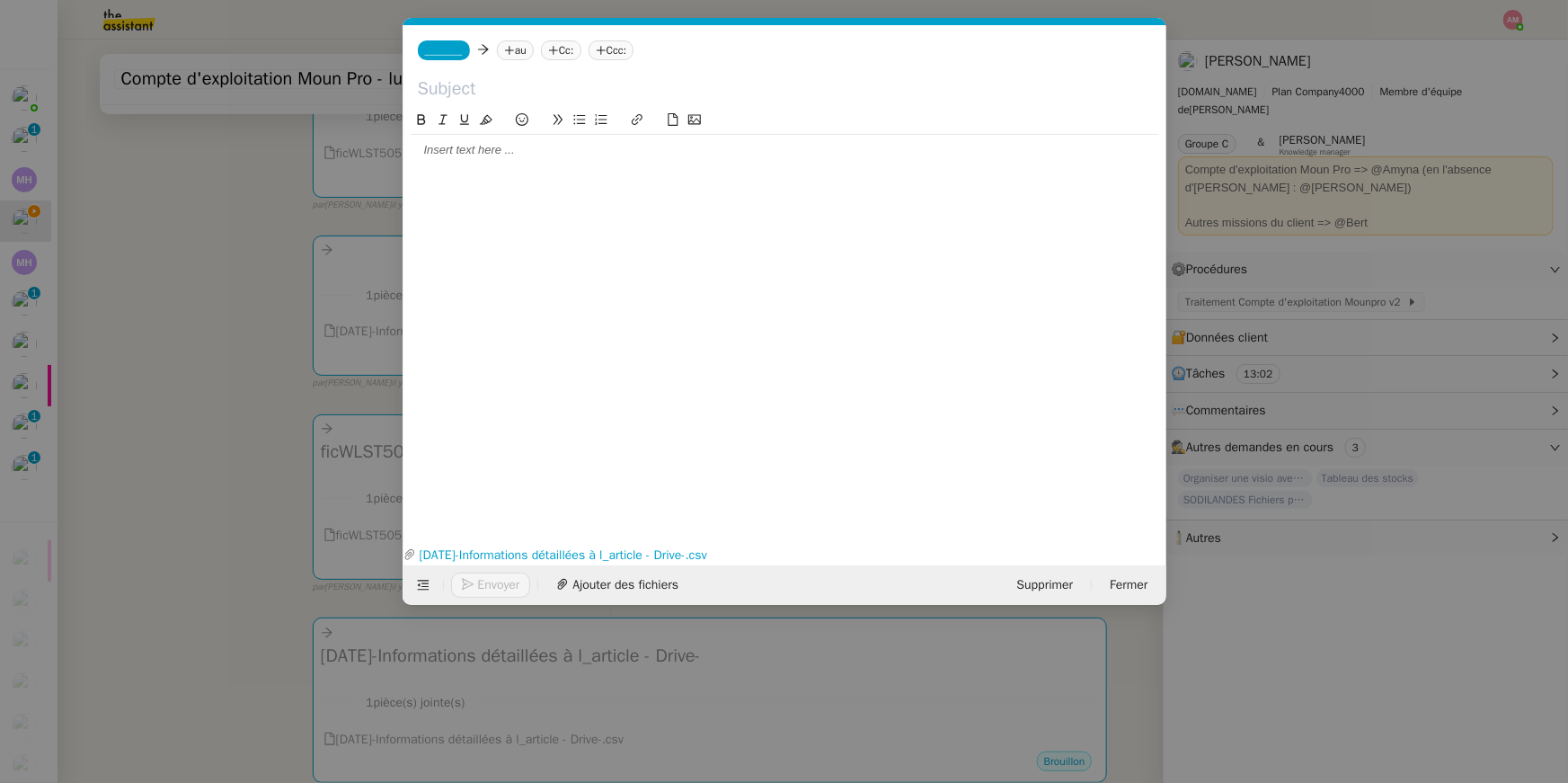 click 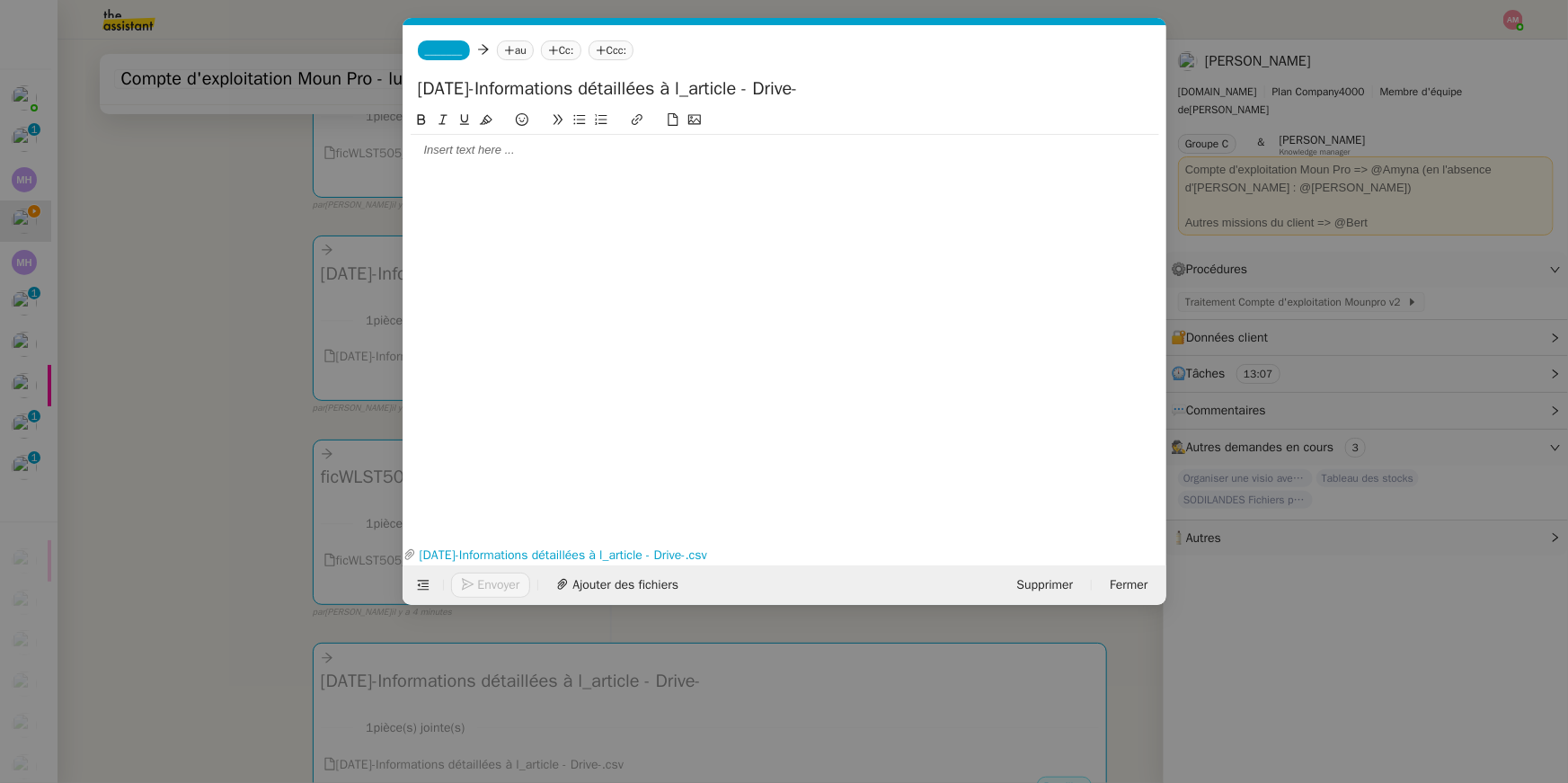 drag, startPoint x: 422, startPoint y: 91, endPoint x: 385, endPoint y: 89, distance: 37.05401 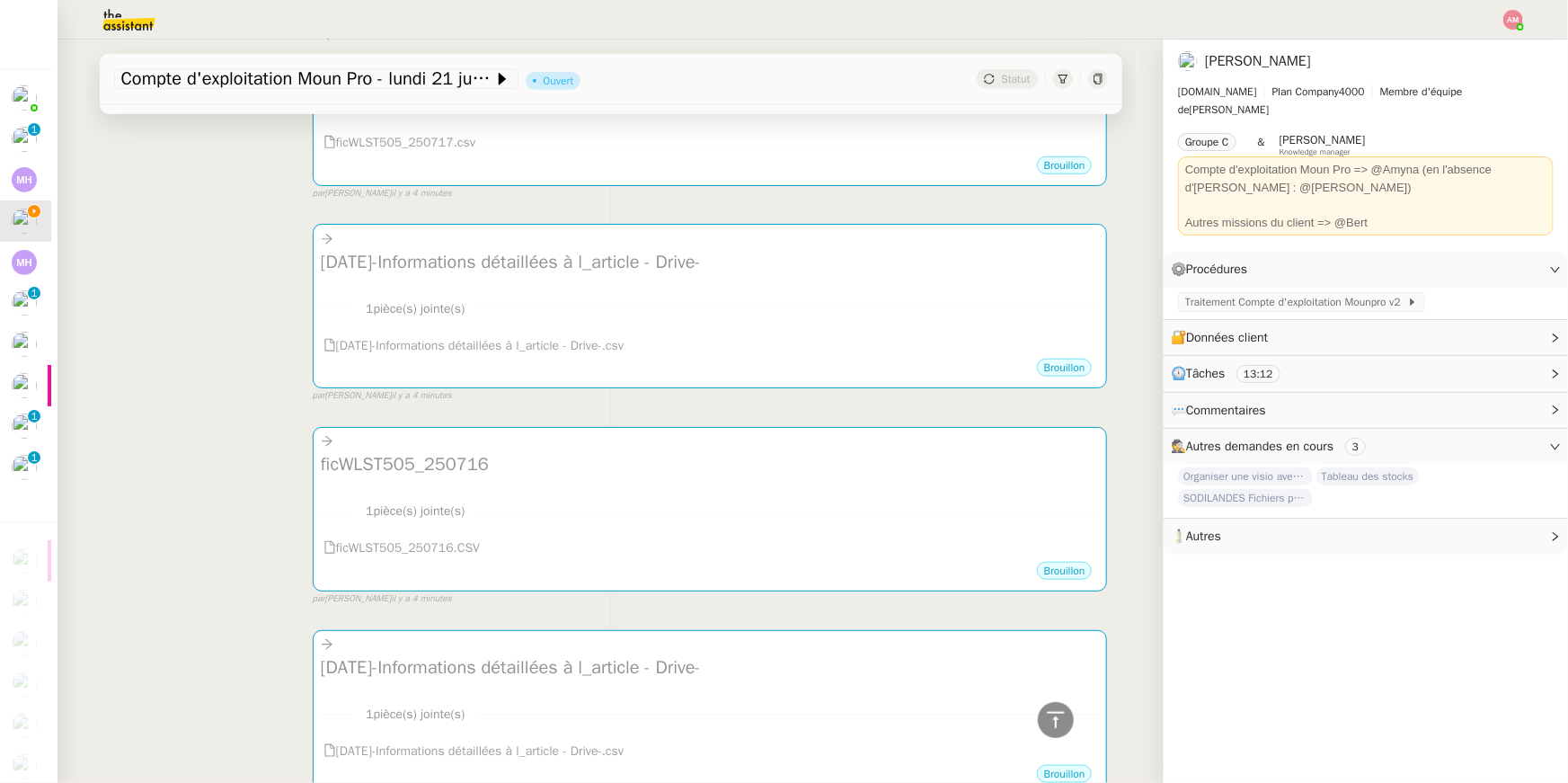 scroll, scrollTop: 700, scrollLeft: 0, axis: vertical 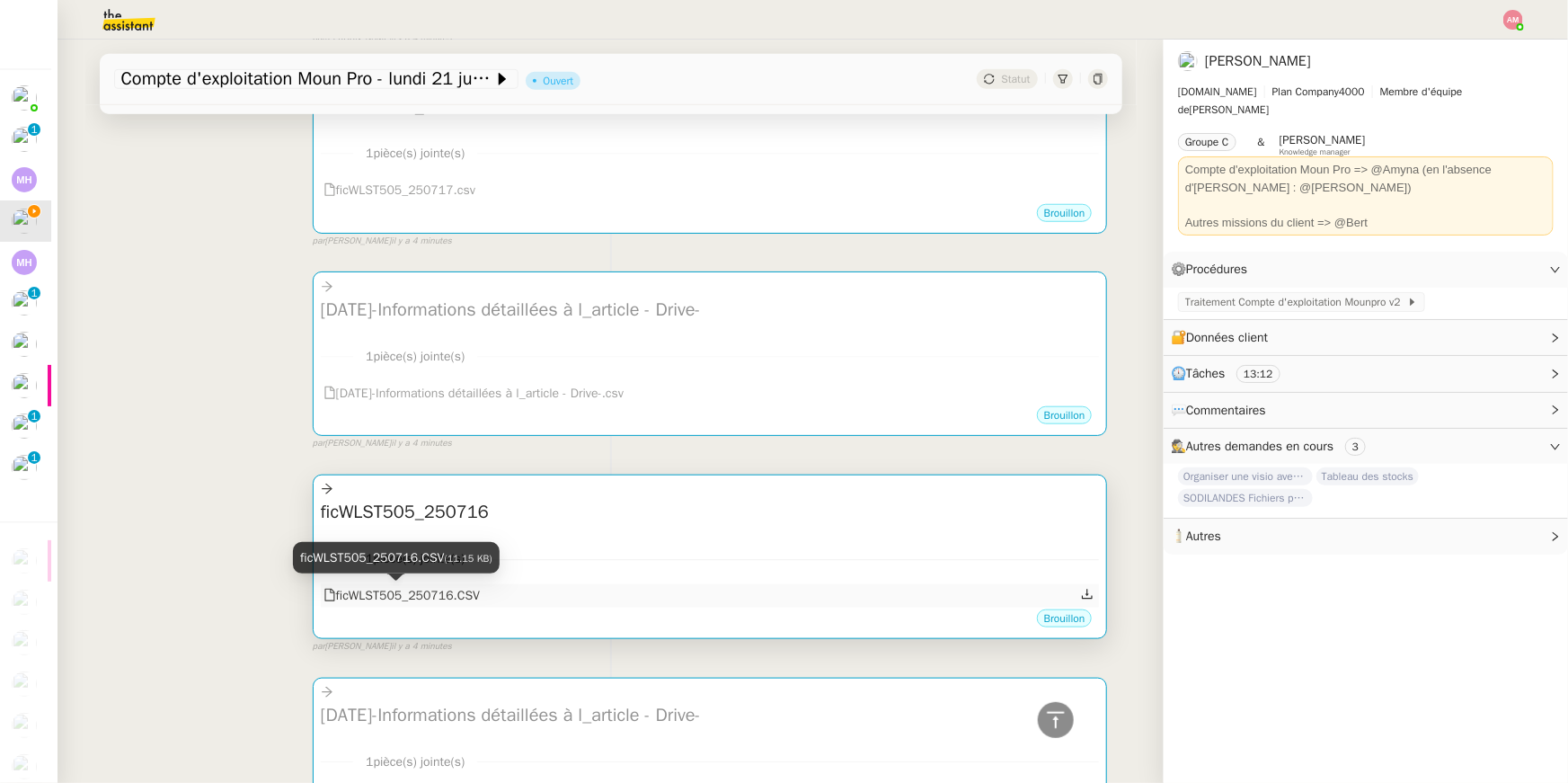 drag, startPoint x: 528, startPoint y: 597, endPoint x: 338, endPoint y: 594, distance: 190.02368 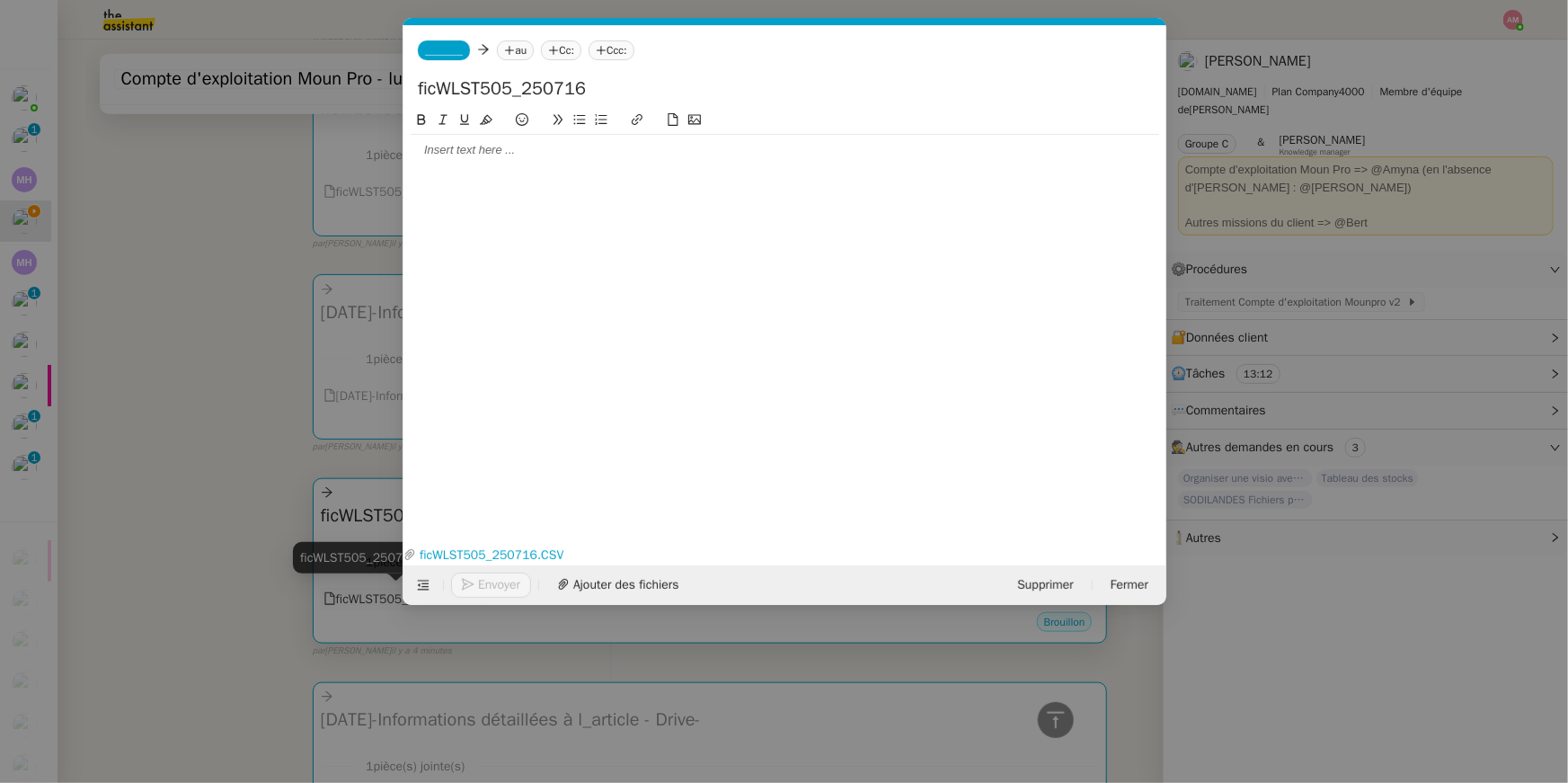 scroll, scrollTop: 701, scrollLeft: 0, axis: vertical 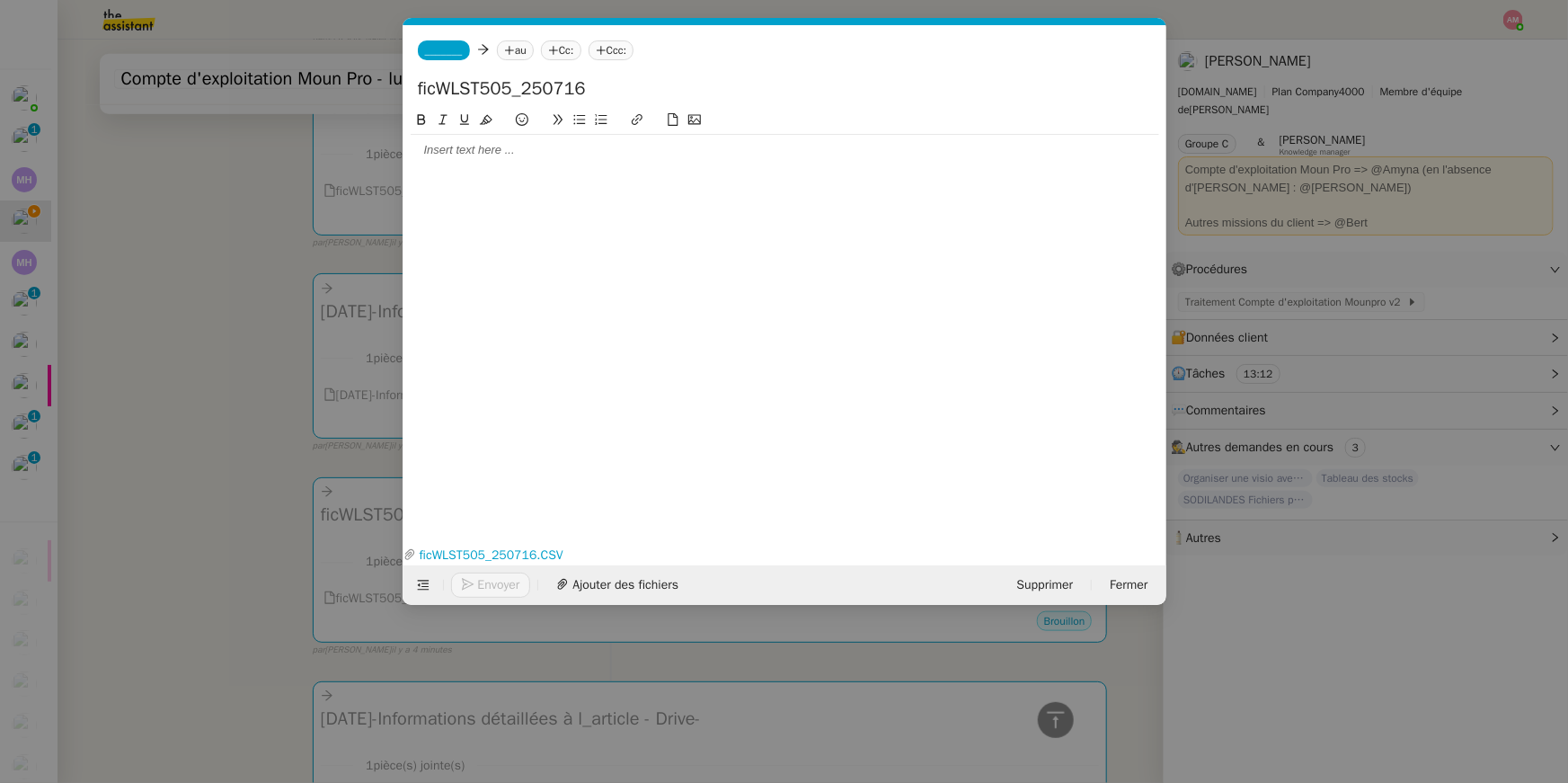 click on "Service TA - VOYAGE - PROPOSITION GLOBALE    A utiliser dans le cadre de proposition de déplacement TA - RELANCE CLIENT (EN)    Relancer un client lorsqu'il n'a pas répondu à un précédent message BAFERTY - MAIL AUDITION    A utiliser dans le cadre de la procédure d'envoi des mails d'audition TA - PUBLICATION OFFRE D'EMPLOI     Organisation du recrutement Discours de présentation du paiement sécurisé    TA - VOYAGES - PROPOSITION ITINERAIRE    Soumettre les résultats d'une recherche TA - CONFIRMATION PAIEMENT (EN)    Confirmer avec le client de modèle de transaction - Attention Plan Pro nécessaire. TA - COURRIER EXPEDIE (recommandé)    A utiliser dans le cadre de l'envoi d'un courrier recommandé TA - PARTAGE DE CALENDRIER (EN)    A utiliser pour demander au client de partager son calendrier afin de faciliter l'accès et la gestion PSPI - Appel de fonds MJL    A utiliser dans le cadre de la procédure d'appel de fonds MJL Compte d'exploitation - Evolutel     [PERSON_NAME]" at bounding box center (784, 391) 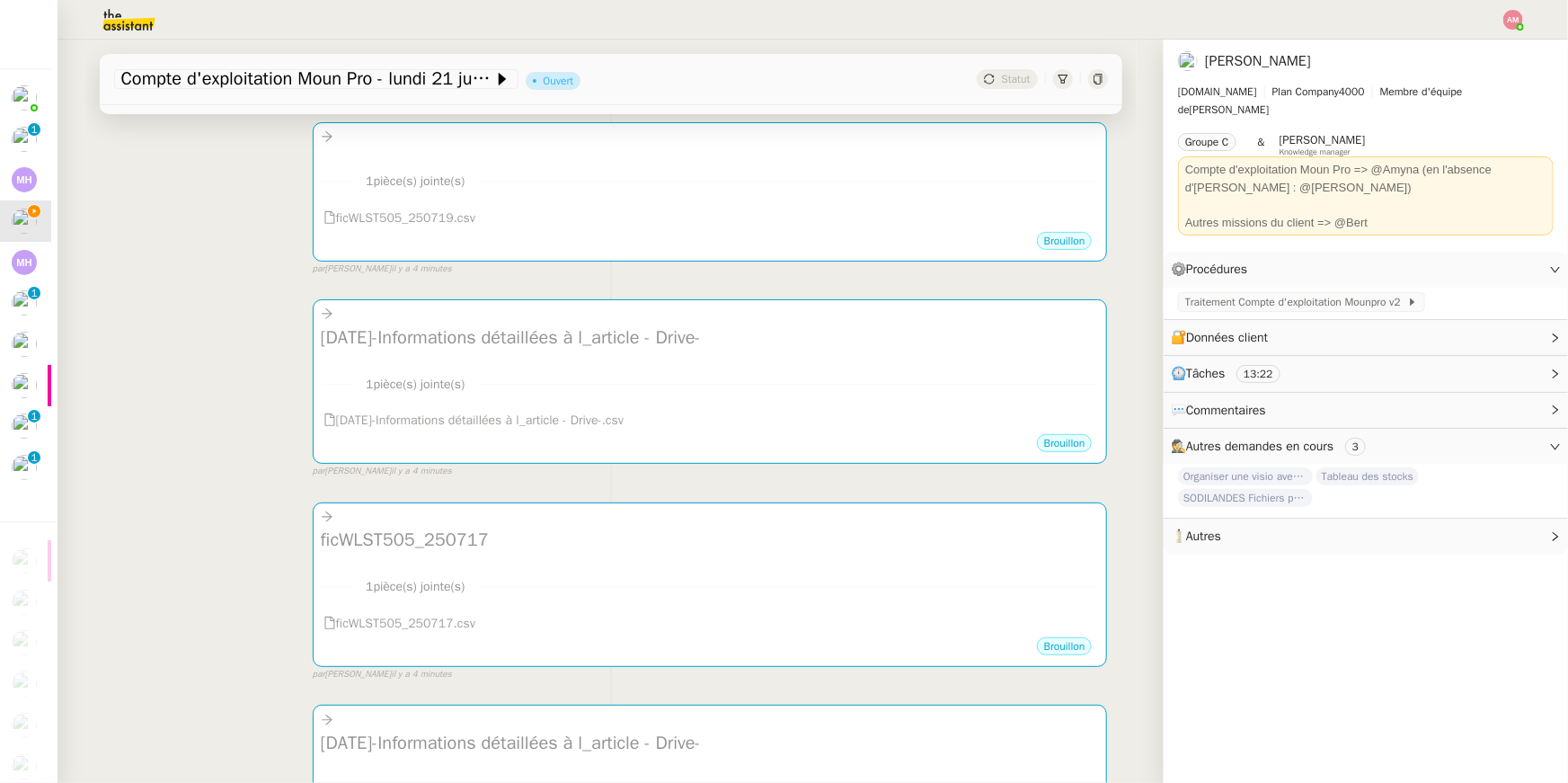 scroll, scrollTop: 0, scrollLeft: 0, axis: both 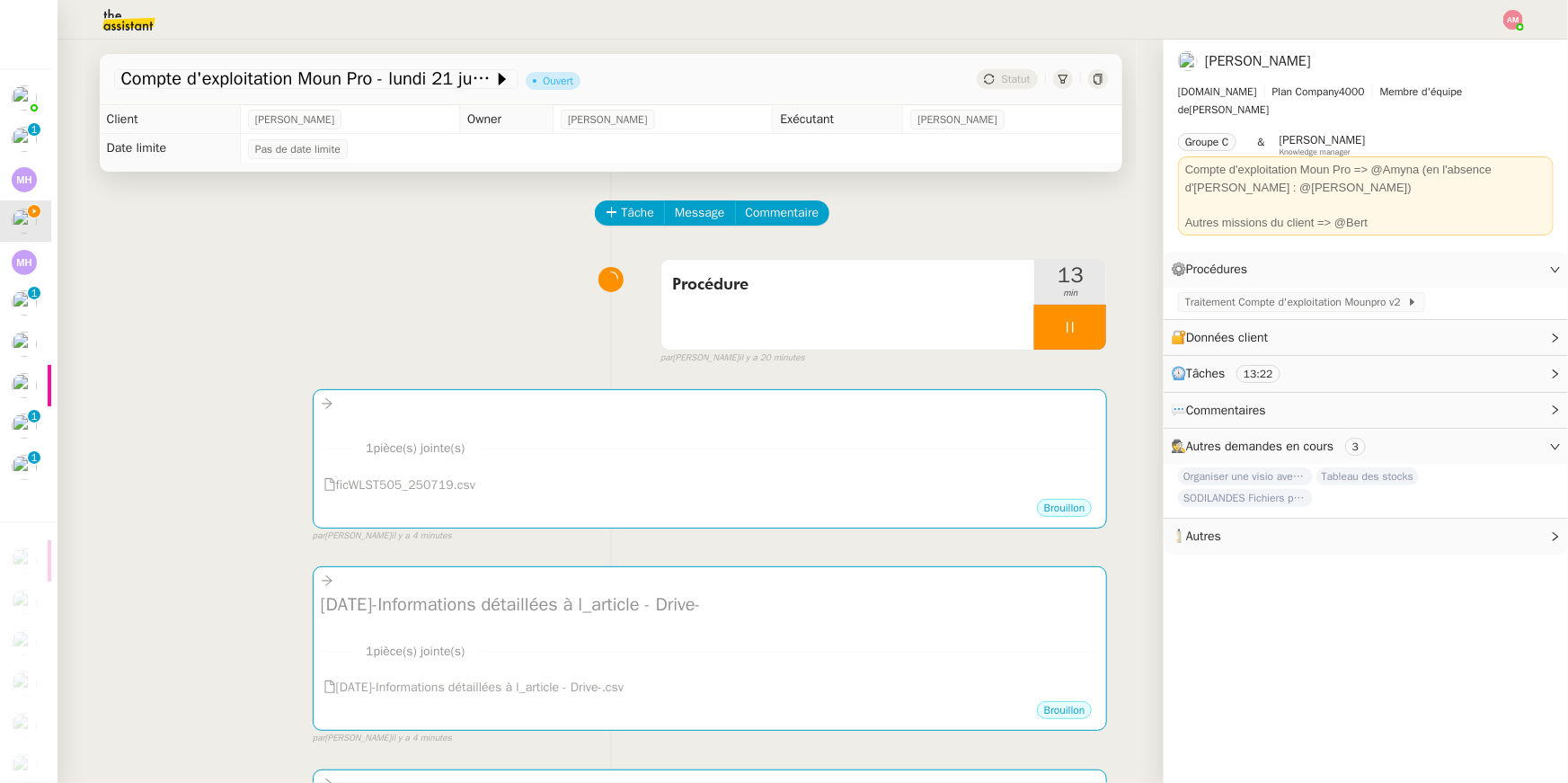 drag, startPoint x: 545, startPoint y: 472, endPoint x: 268, endPoint y: 468, distance: 277.02888 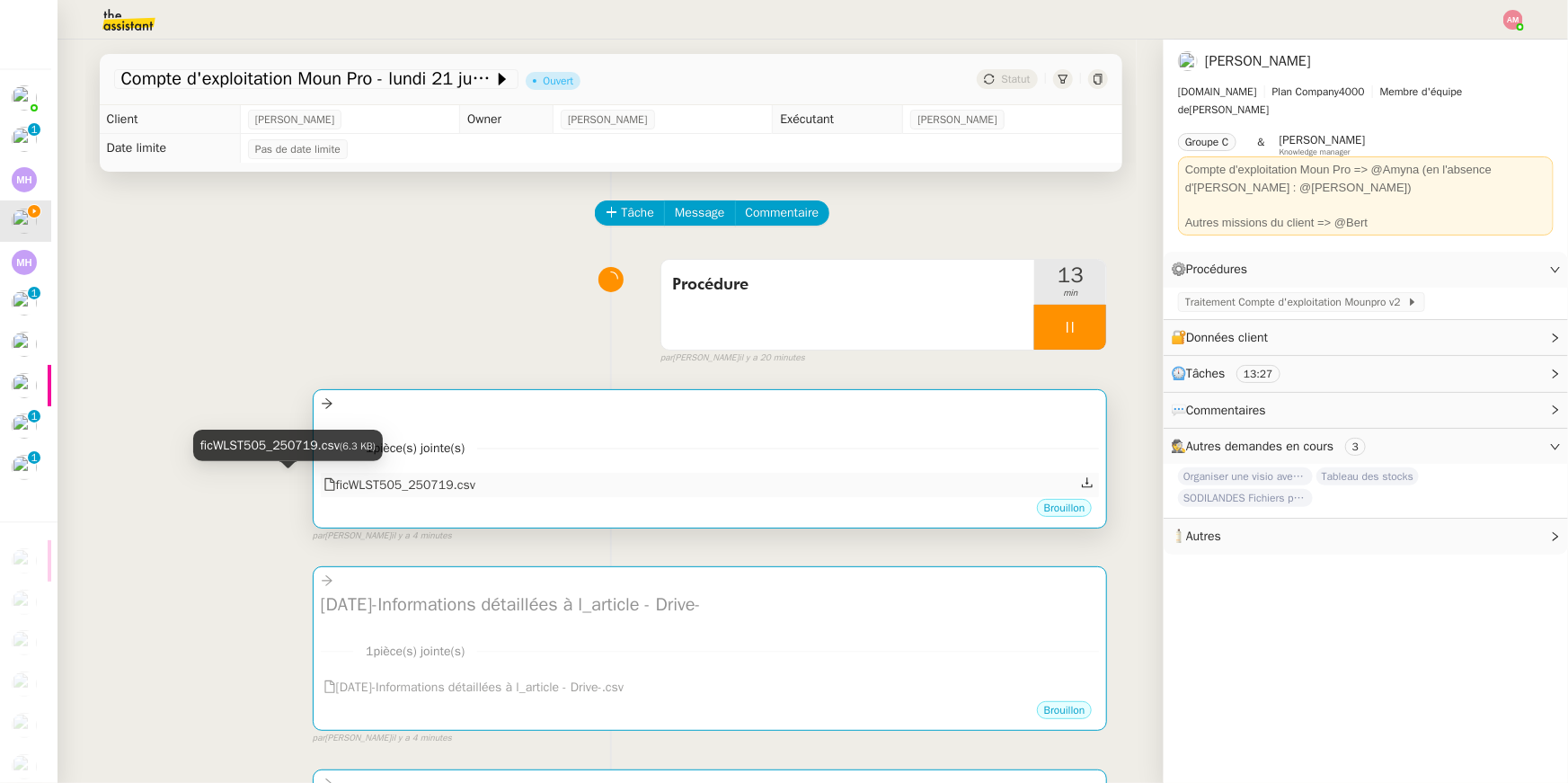 drag, startPoint x: 522, startPoint y: 488, endPoint x: 340, endPoint y: 492, distance: 182.044 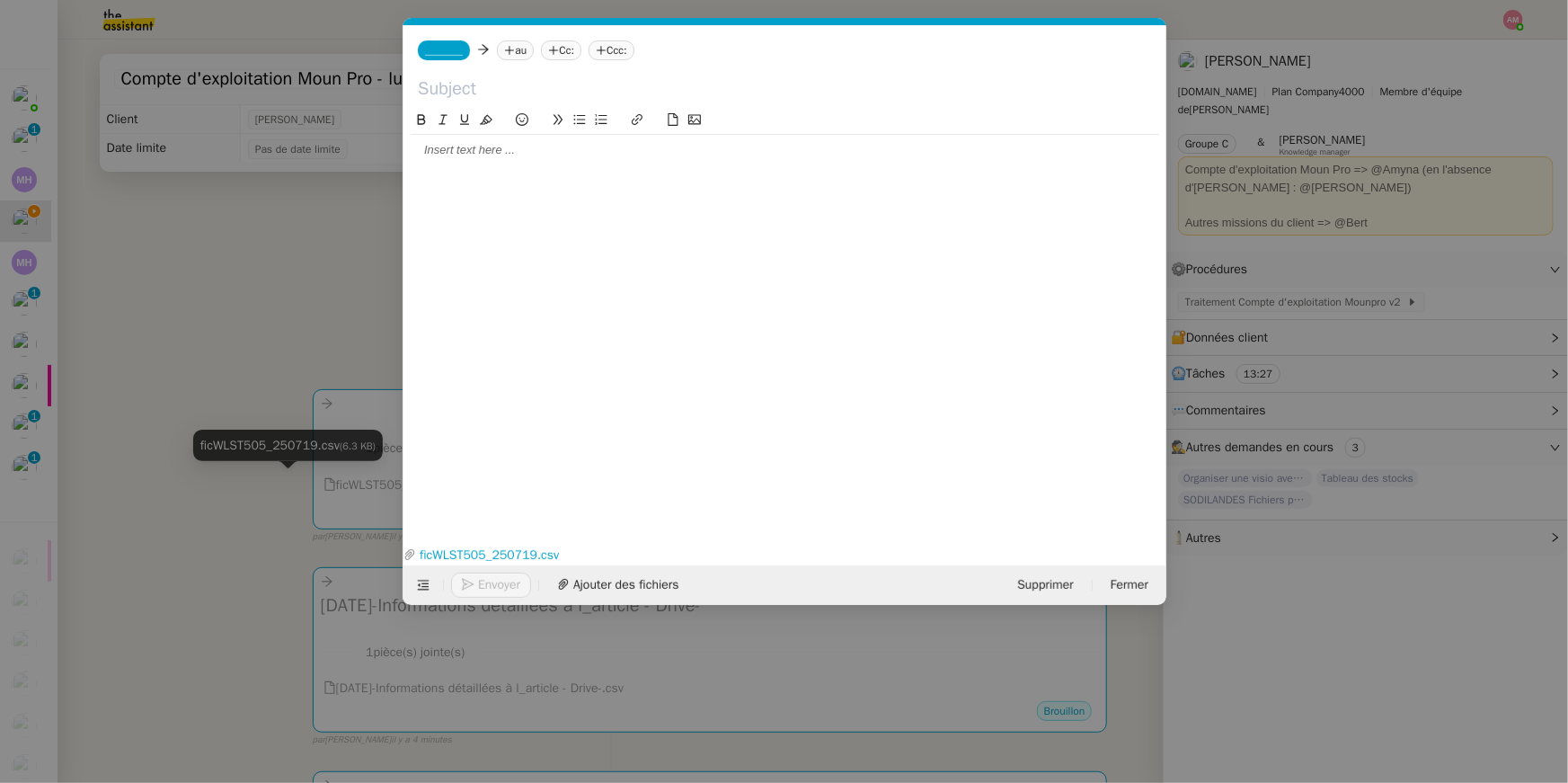 scroll, scrollTop: 0, scrollLeft: 38, axis: horizontal 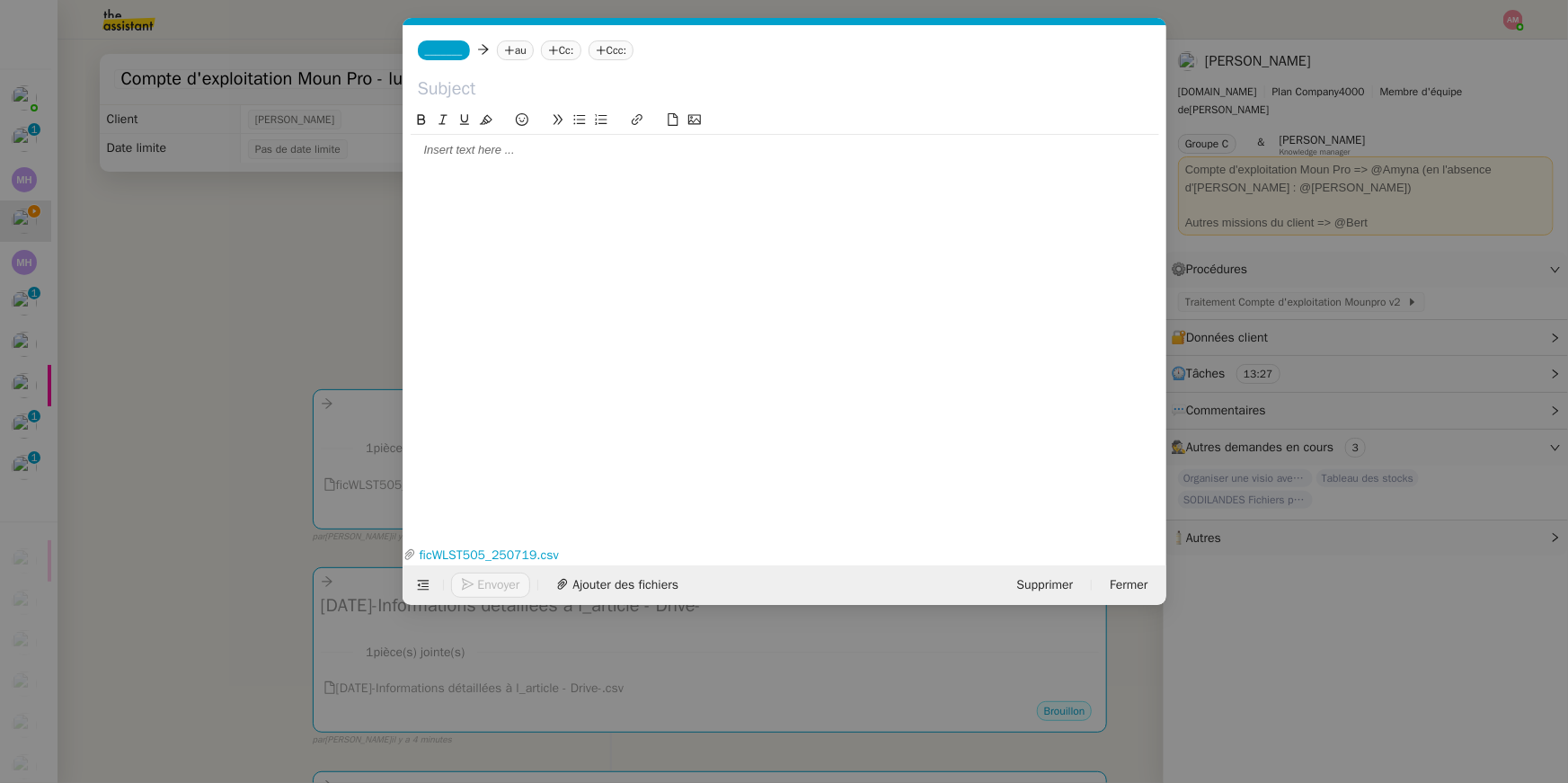 click 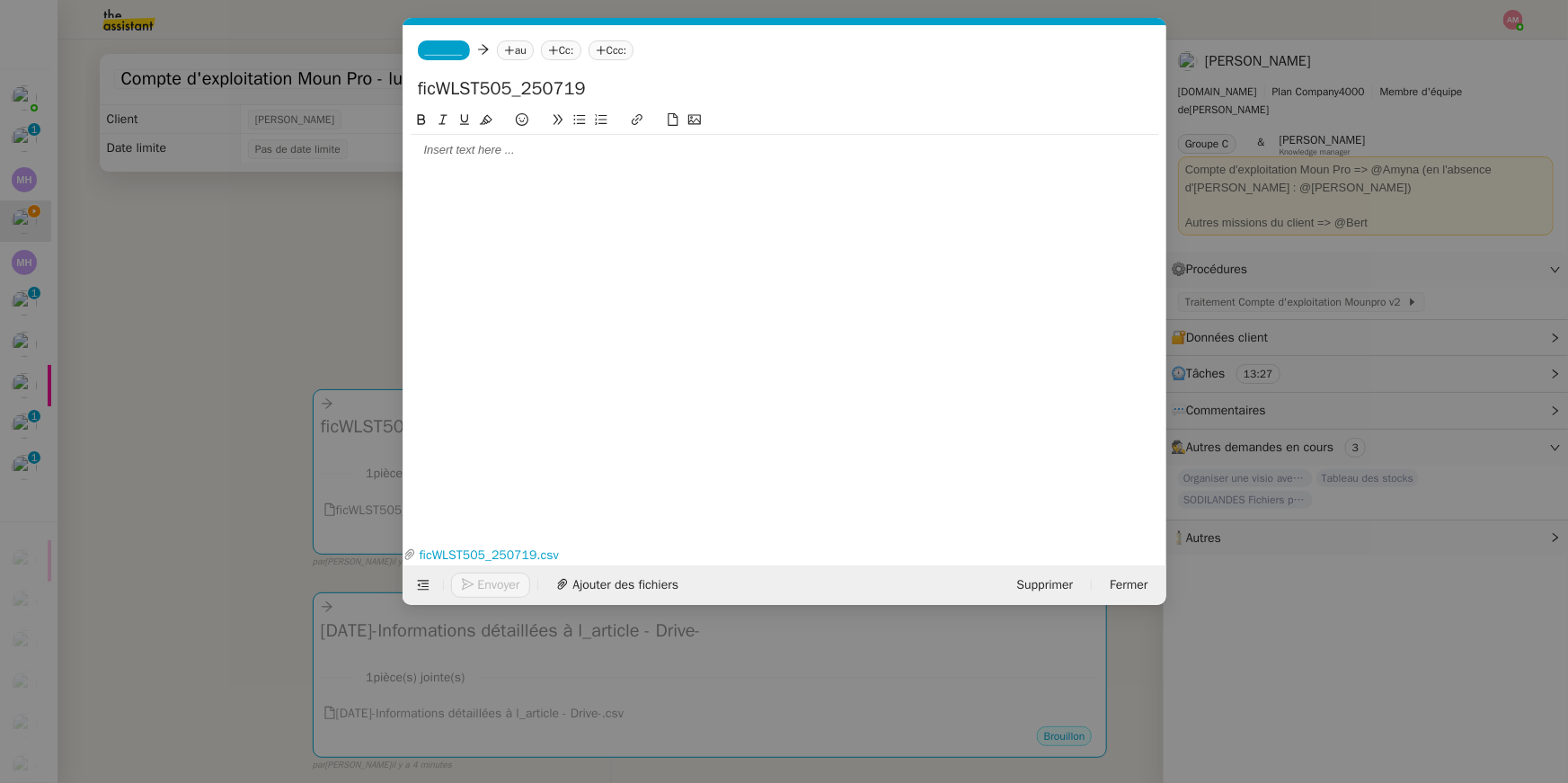 drag, startPoint x: 419, startPoint y: 86, endPoint x: 407, endPoint y: 87, distance: 12.041595 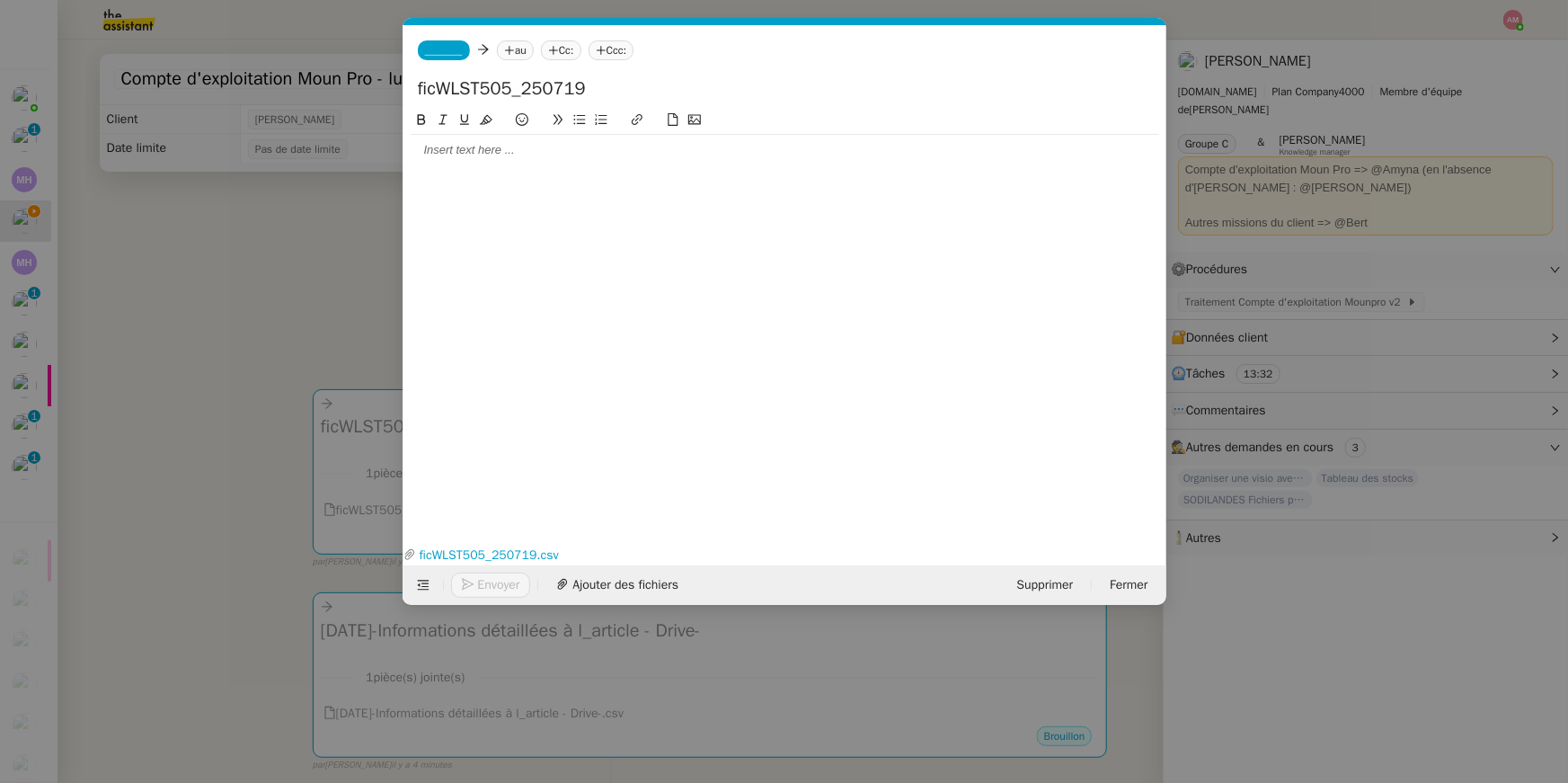 type on "ficWLST505_250719" 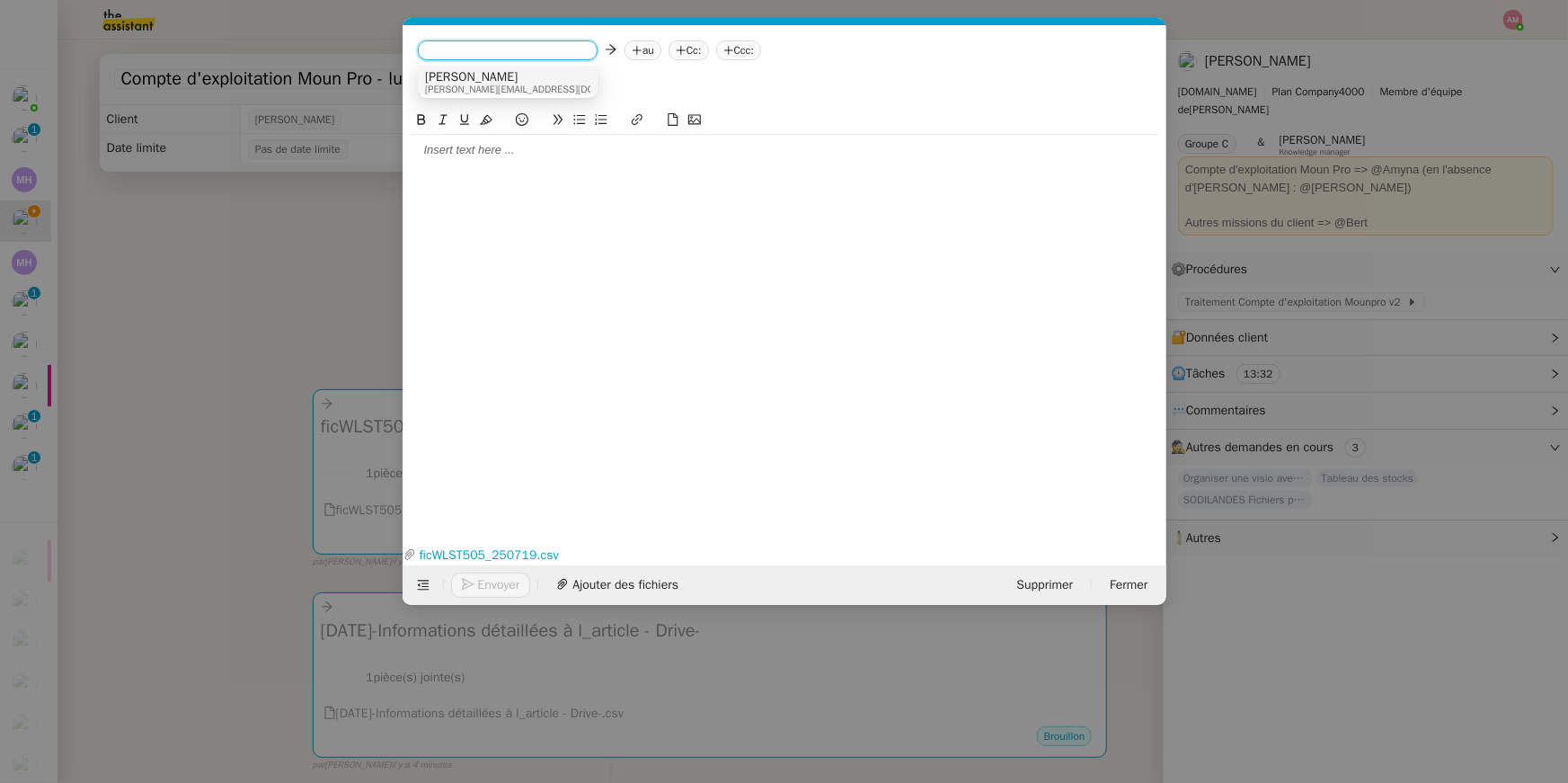 click on "[PERSON_NAME][EMAIL_ADDRESS][DOMAIN_NAME]" at bounding box center (537, 89) 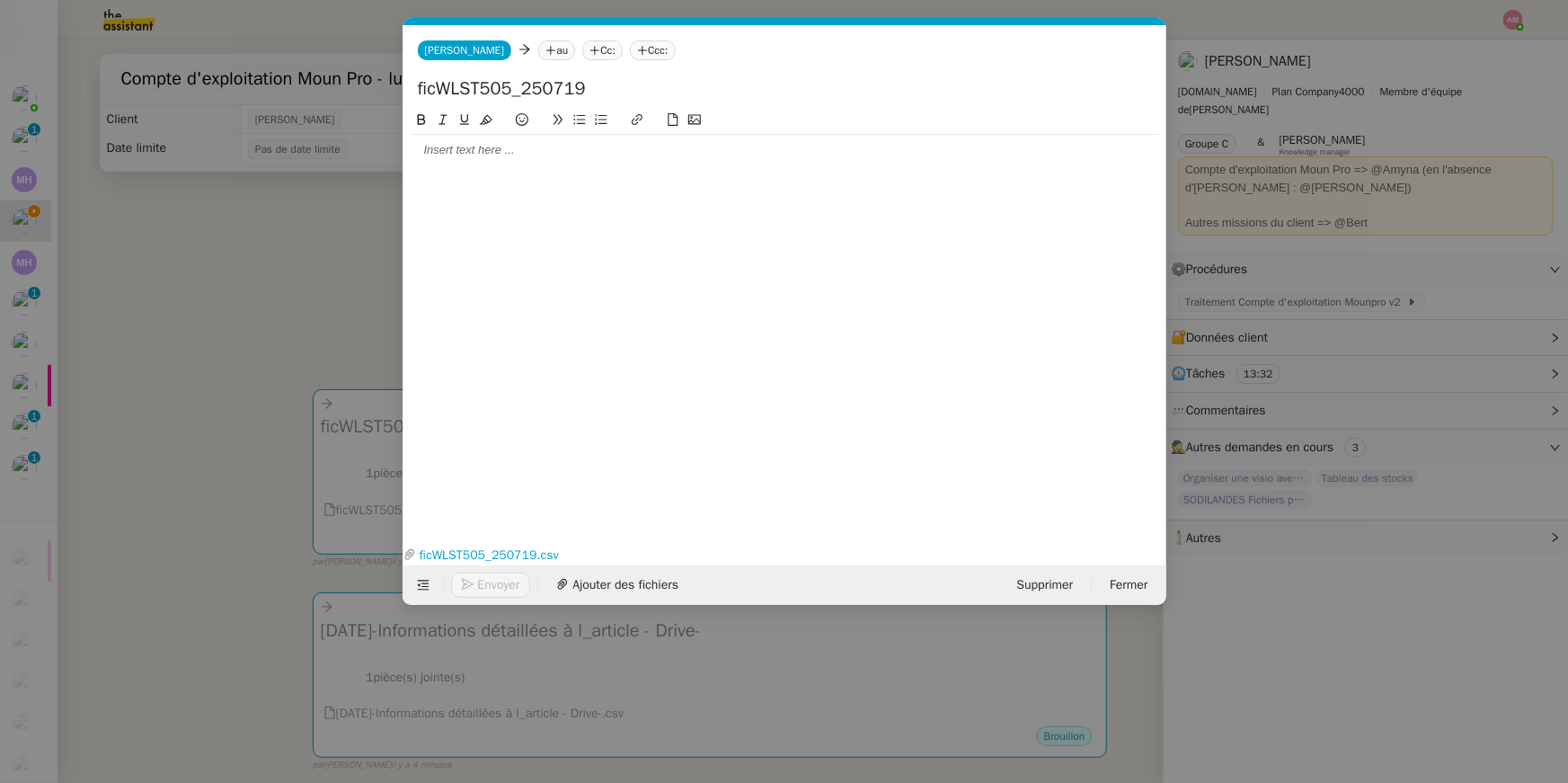 click on "Service TA - VOYAGE - PROPOSITION GLOBALE    A utiliser dans le cadre de proposition de déplacement TA - RELANCE CLIENT (EN)    Relancer un client lorsqu'il n'a pas répondu à un précédent message BAFERTY - MAIL AUDITION    A utiliser dans le cadre de la procédure d'envoi des mails d'audition TA - PUBLICATION OFFRE D'EMPLOI     Organisation du recrutement Discours de présentation du paiement sécurisé    TA - VOYAGES - PROPOSITION ITINERAIRE    Soumettre les résultats d'une recherche TA - CONFIRMATION PAIEMENT (EN)    Confirmer avec le client de modèle de transaction - Attention Plan Pro nécessaire. TA - COURRIER EXPEDIE (recommandé)    A utiliser dans le cadre de l'envoi d'un courrier recommandé TA - PARTAGE DE CALENDRIER (EN)    A utiliser pour demander au client de partager son calendrier afin de faciliter l'accès et la gestion PSPI - Appel de fonds MJL    A utiliser dans le cadre de la procédure d'appel de fonds MJL Compte d'exploitation - Evolutel     [PERSON_NAME]" at bounding box center [784, 391] 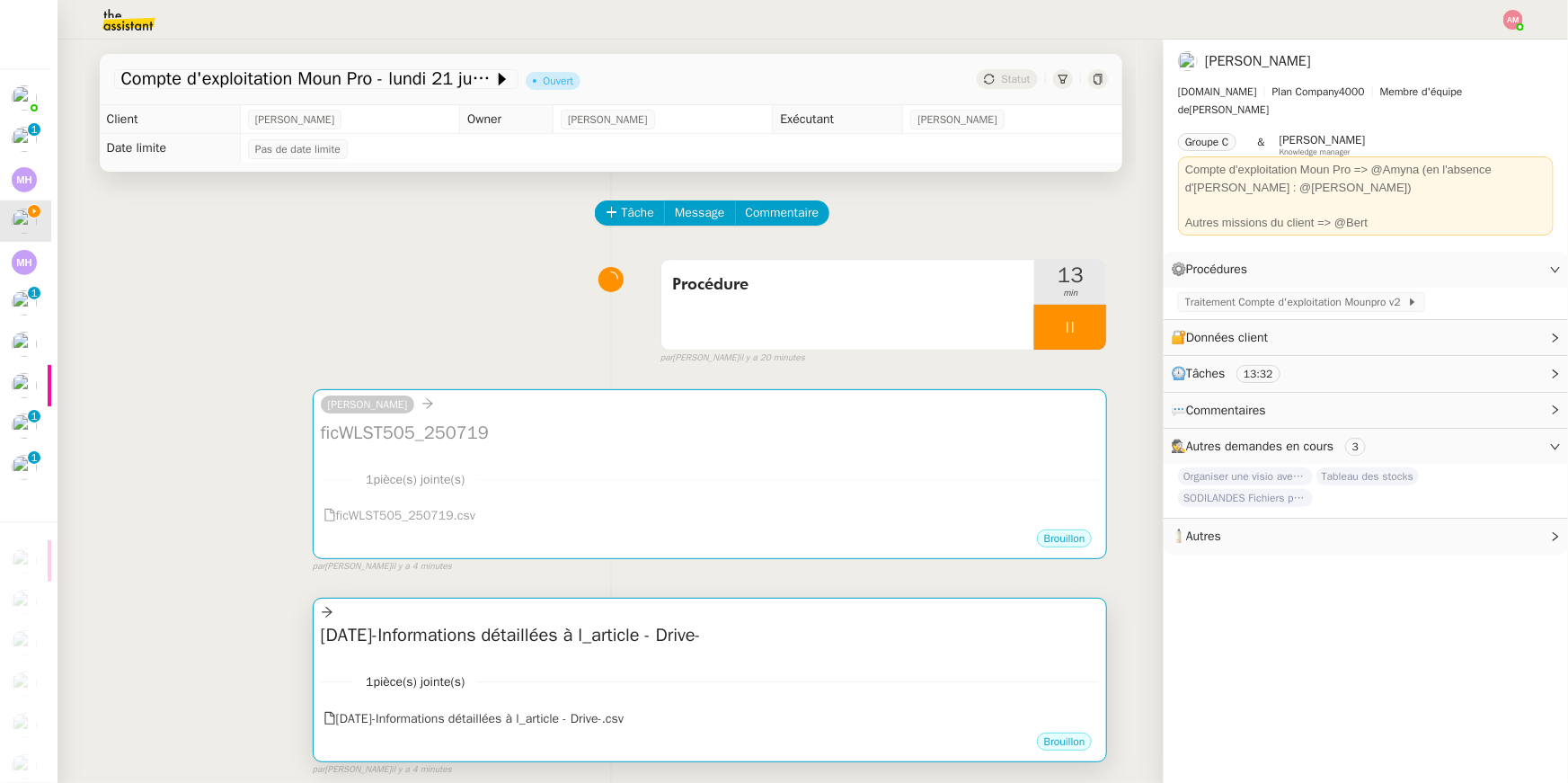 click on "[DATE]-Informations détaillées à l_article - Drive-" at bounding box center (710, 636) 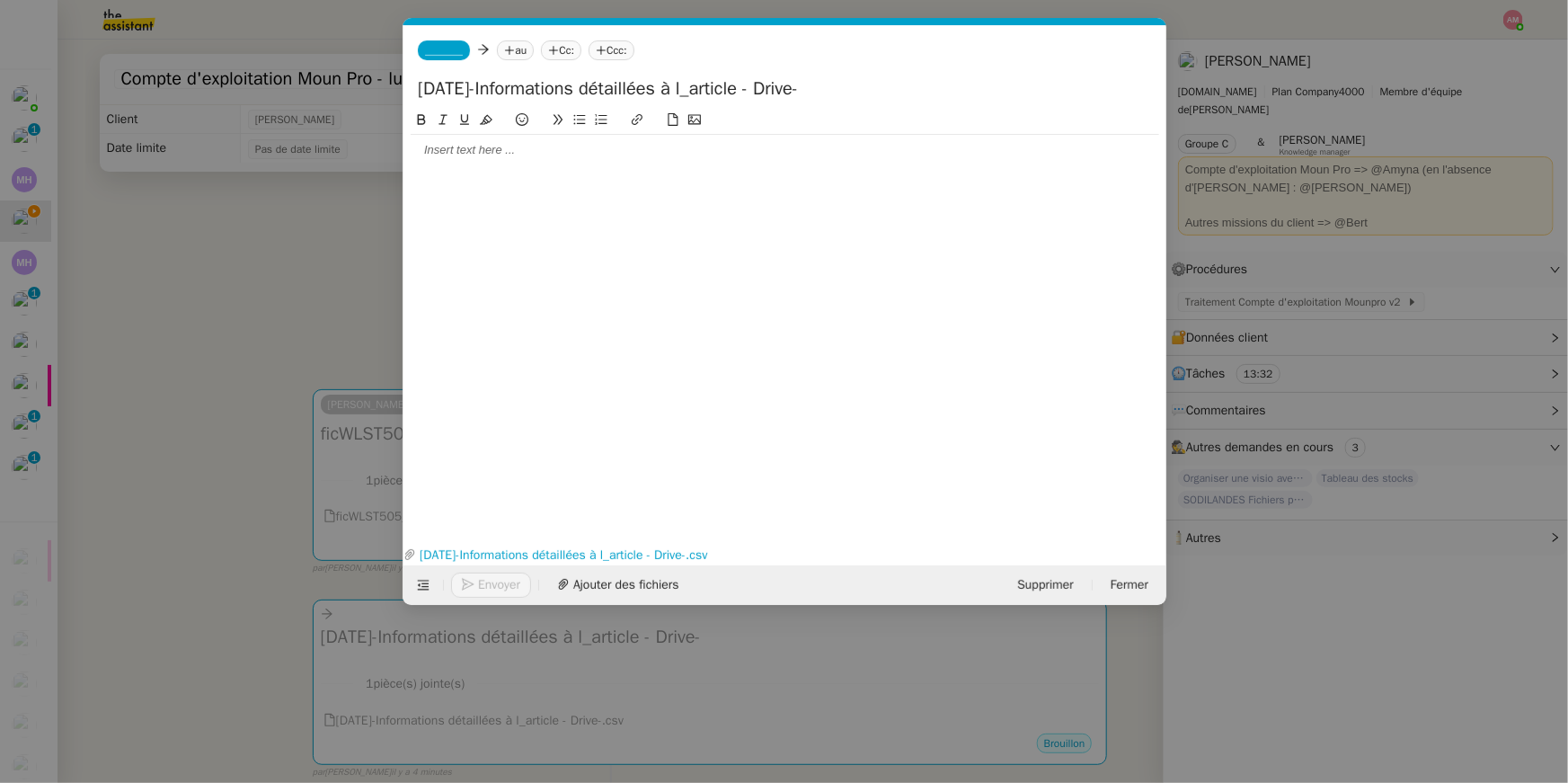 scroll, scrollTop: 0, scrollLeft: 38, axis: horizontal 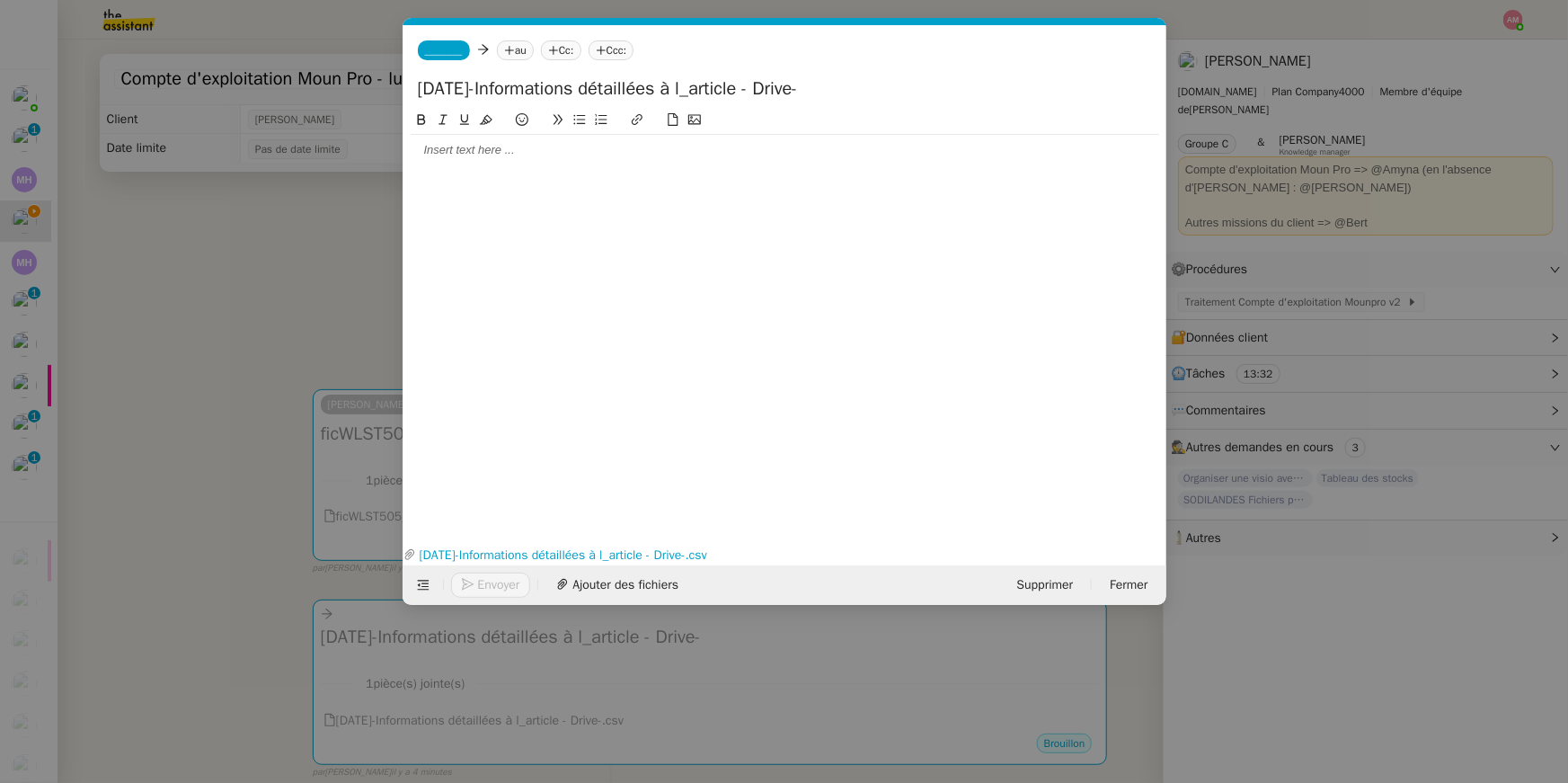 click on "_______" 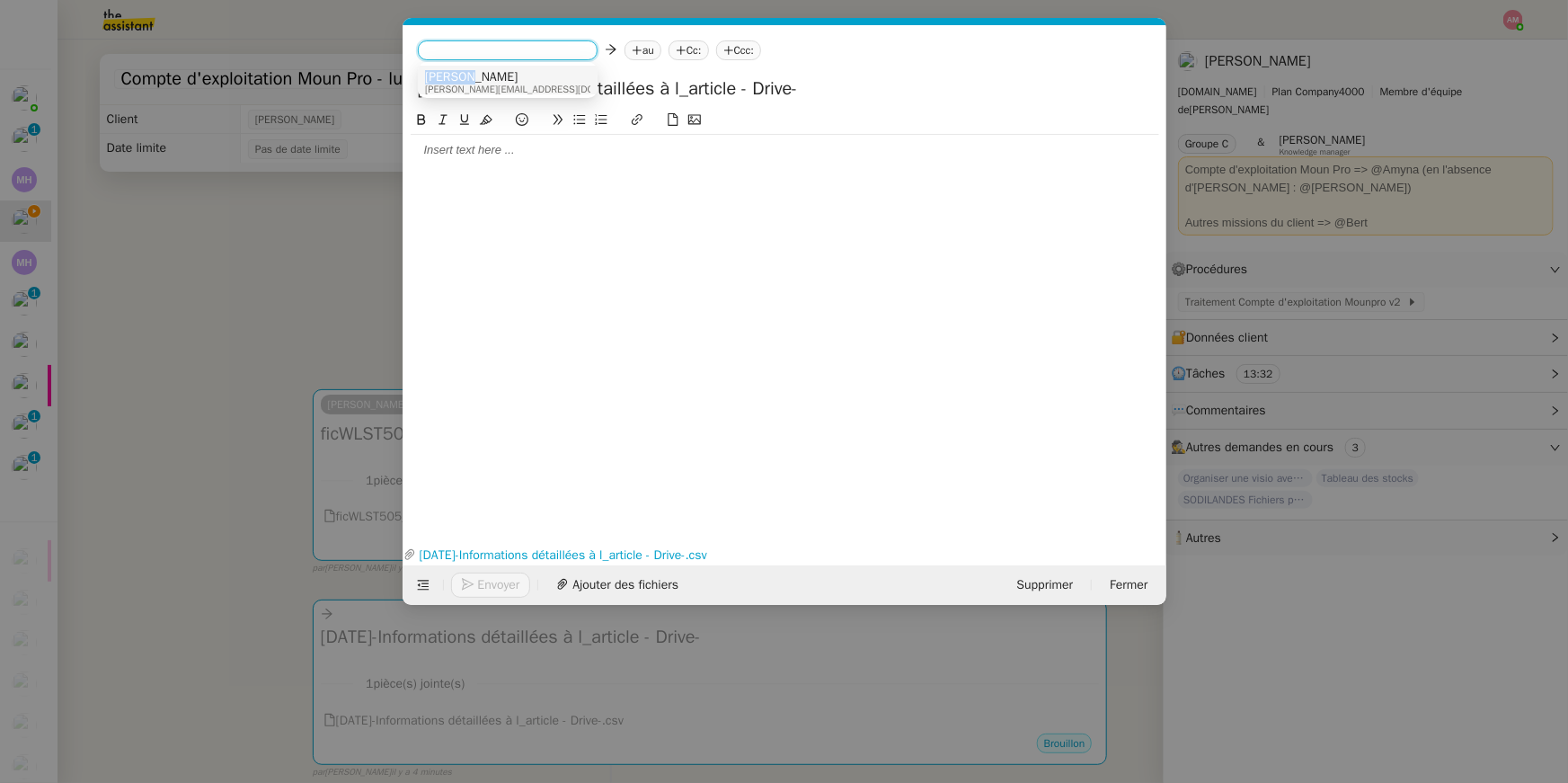 click on "[PERSON_NAME]" at bounding box center [537, 77] 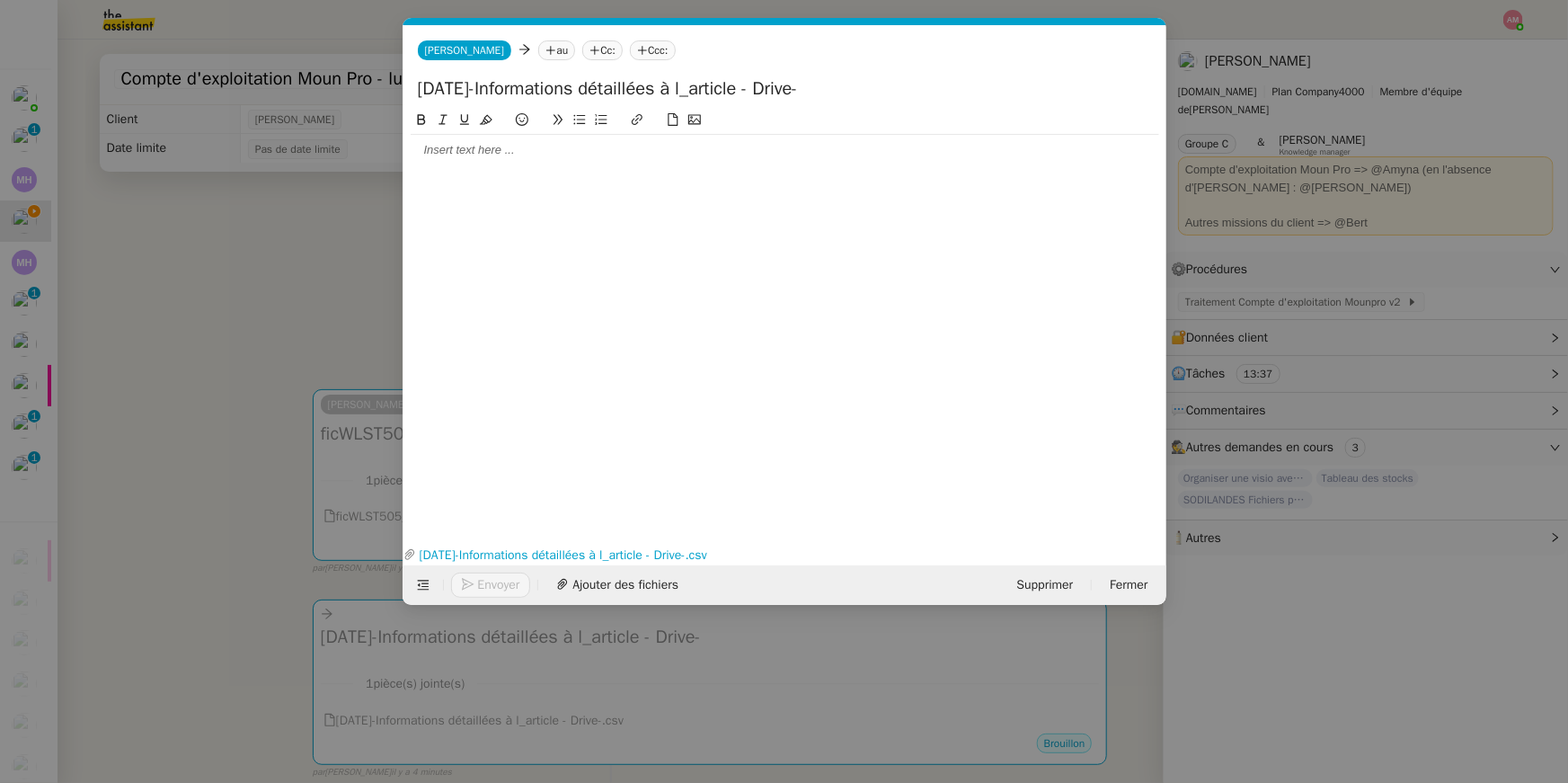 click on "Service TA - VOYAGE - PROPOSITION GLOBALE    A utiliser dans le cadre de proposition de déplacement TA - RELANCE CLIENT (EN)    Relancer un client lorsqu'il n'a pas répondu à un précédent message BAFERTY - MAIL AUDITION    A utiliser dans le cadre de la procédure d'envoi des mails d'audition TA - PUBLICATION OFFRE D'EMPLOI     Organisation du recrutement Discours de présentation du paiement sécurisé    TA - VOYAGES - PROPOSITION ITINERAIRE    Soumettre les résultats d'une recherche TA - CONFIRMATION PAIEMENT (EN)    Confirmer avec le client de modèle de transaction - Attention Plan Pro nécessaire. TA - COURRIER EXPEDIE (recommandé)    A utiliser dans le cadre de l'envoi d'un courrier recommandé TA - PARTAGE DE CALENDRIER (EN)    A utiliser pour demander au client de partager son calendrier afin de faciliter l'accès et la gestion PSPI - Appel de fonds MJL    A utiliser dans le cadre de la procédure d'appel de fonds MJL Compte d'exploitation - Evolutel     [PERSON_NAME]" at bounding box center (784, 391) 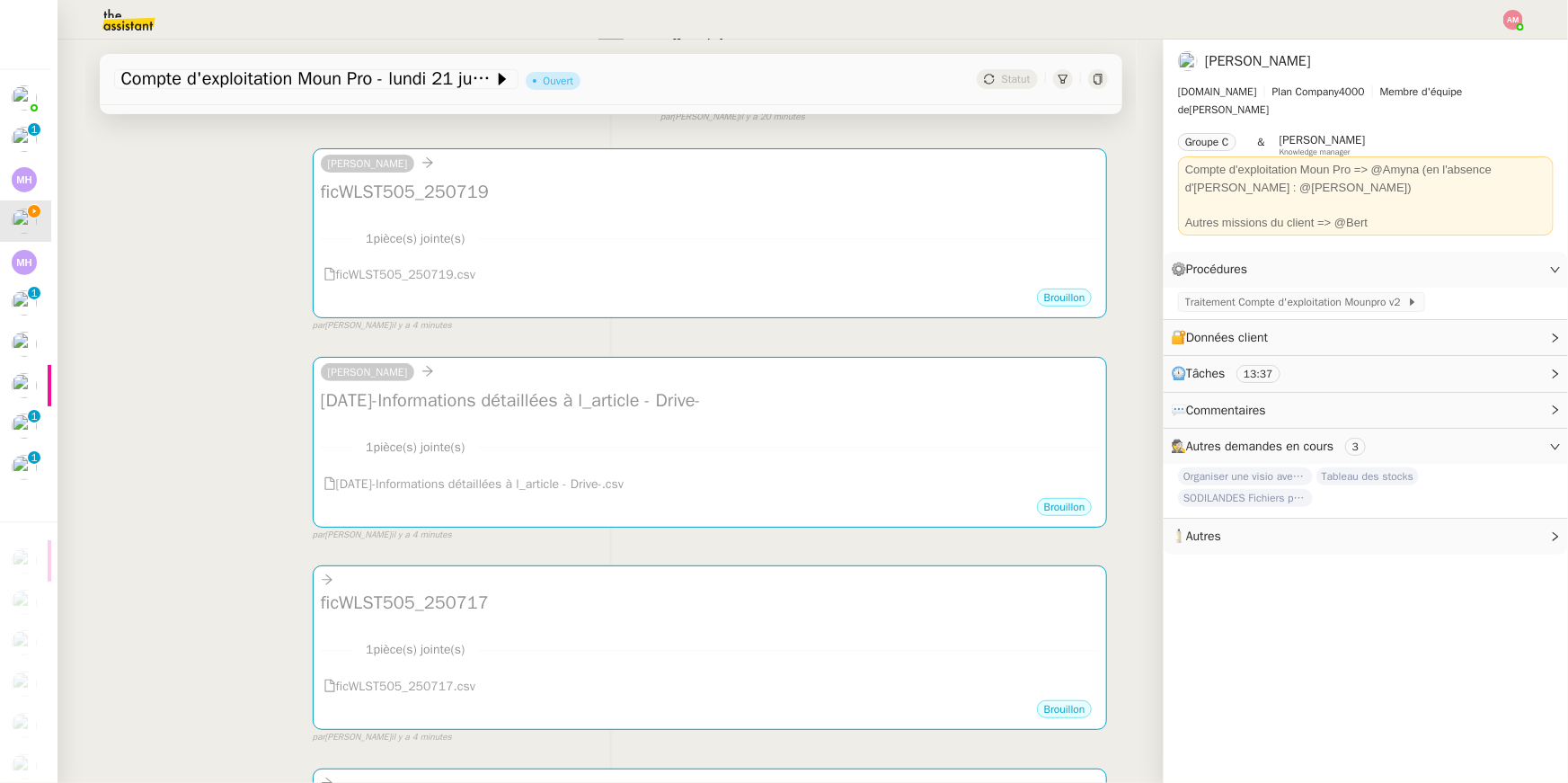 scroll, scrollTop: 279, scrollLeft: 0, axis: vertical 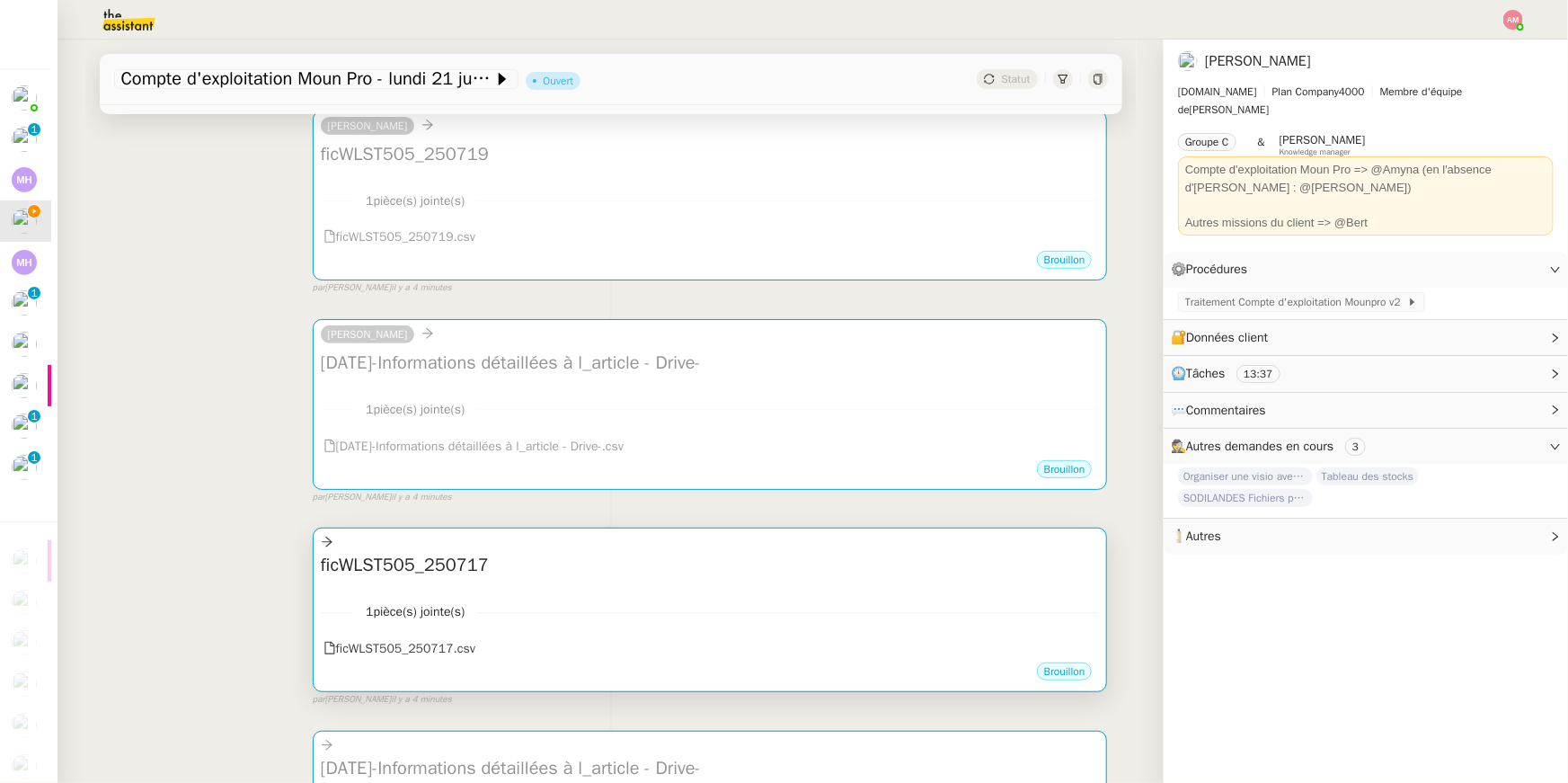 click at bounding box center [710, 542] 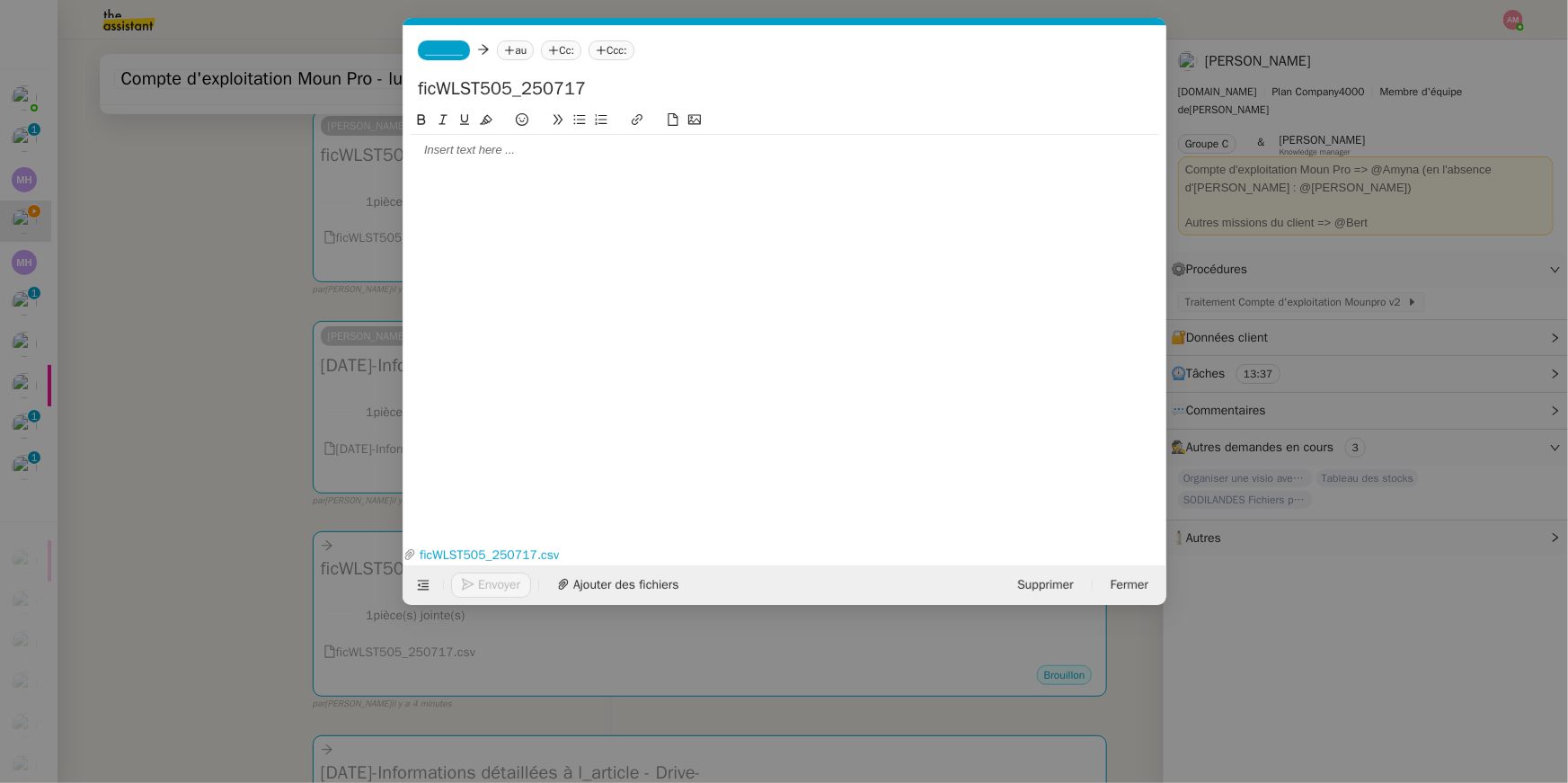 scroll, scrollTop: 0, scrollLeft: 38, axis: horizontal 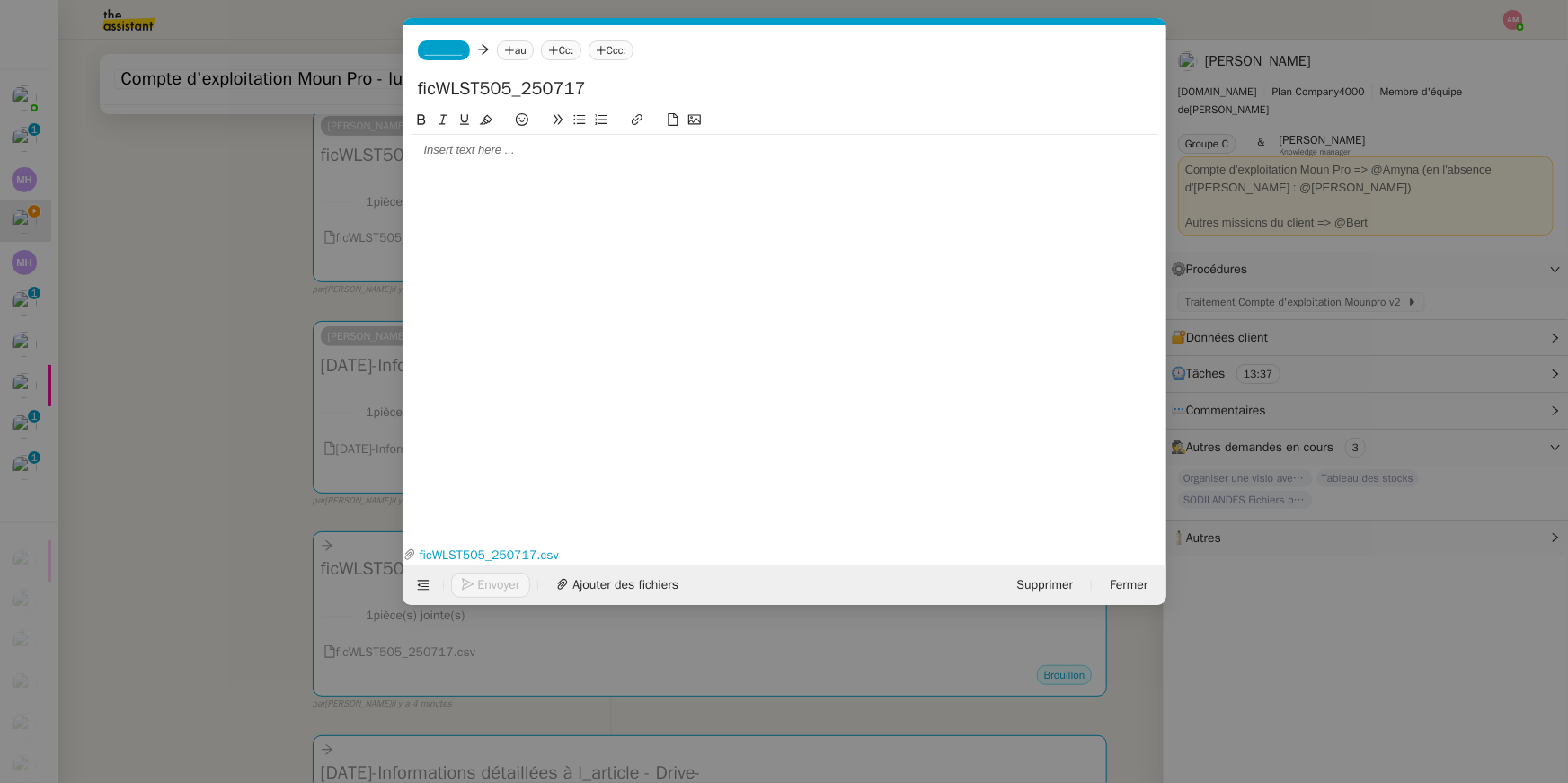 click on "_______" 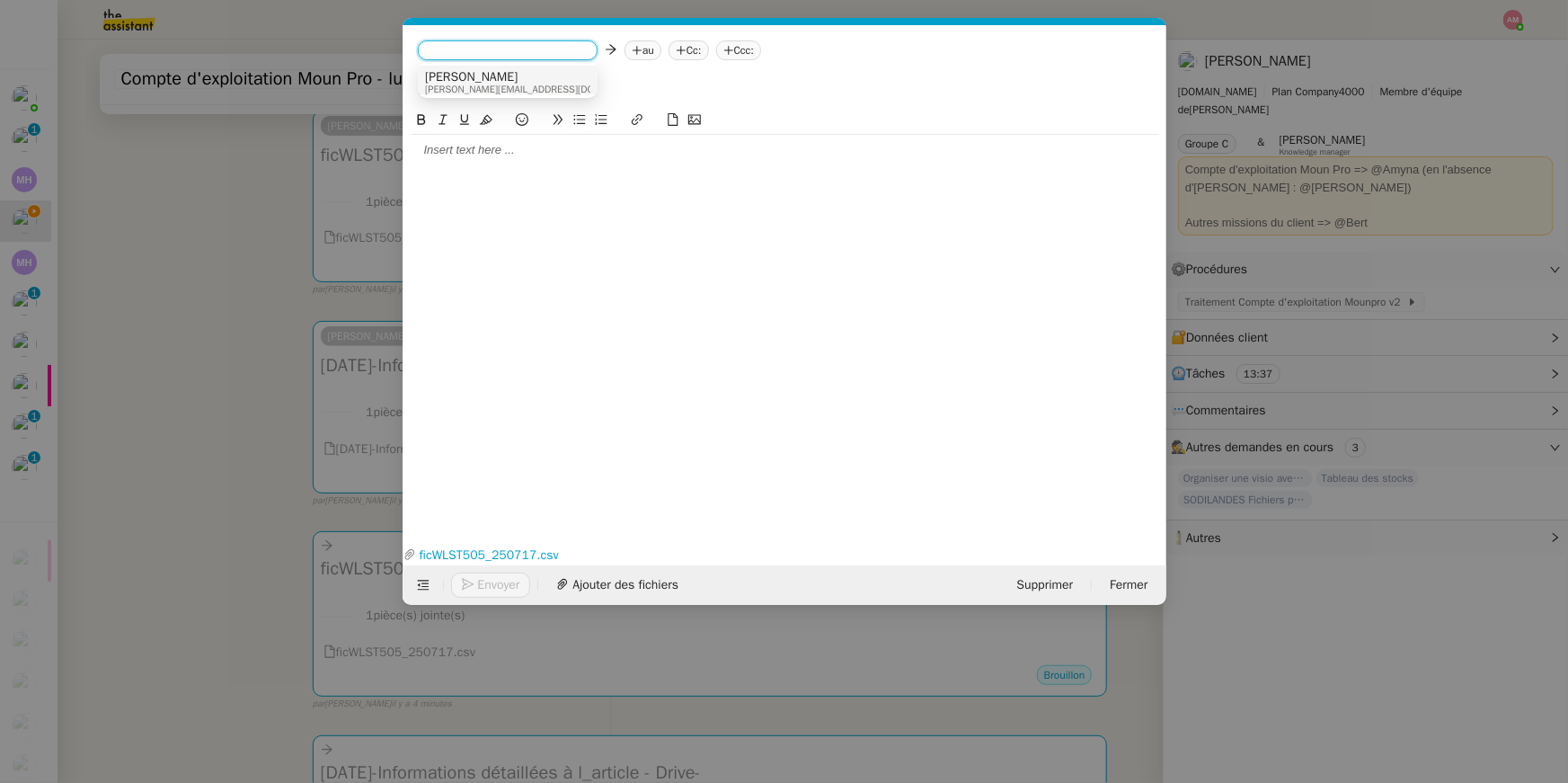 click on "[PERSON_NAME]" at bounding box center (537, 77) 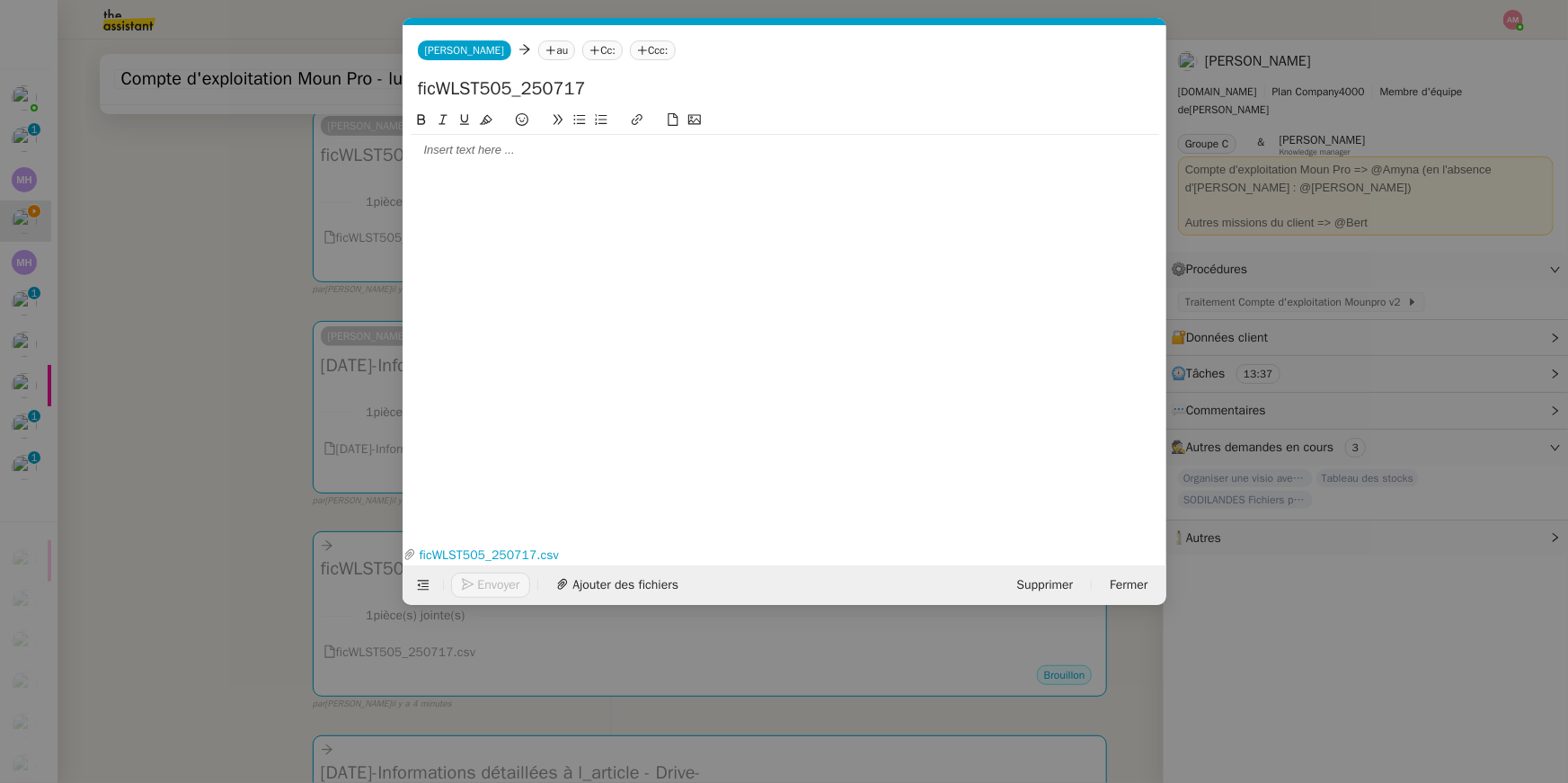 click on "Service TA - VOYAGE - PROPOSITION GLOBALE    A utiliser dans le cadre de proposition de déplacement TA - RELANCE CLIENT (EN)    Relancer un client lorsqu'il n'a pas répondu à un précédent message BAFERTY - MAIL AUDITION    A utiliser dans le cadre de la procédure d'envoi des mails d'audition TA - PUBLICATION OFFRE D'EMPLOI     Organisation du recrutement Discours de présentation du paiement sécurisé    TA - VOYAGES - PROPOSITION ITINERAIRE    Soumettre les résultats d'une recherche TA - CONFIRMATION PAIEMENT (EN)    Confirmer avec le client de modèle de transaction - Attention Plan Pro nécessaire. TA - COURRIER EXPEDIE (recommandé)    A utiliser dans le cadre de l'envoi d'un courrier recommandé TA - PARTAGE DE CALENDRIER (EN)    A utiliser pour demander au client de partager son calendrier afin de faciliter l'accès et la gestion PSPI - Appel de fonds MJL    A utiliser dans le cadre de la procédure d'appel de fonds MJL Compte d'exploitation - Evolutel     [PERSON_NAME]" at bounding box center [784, 391] 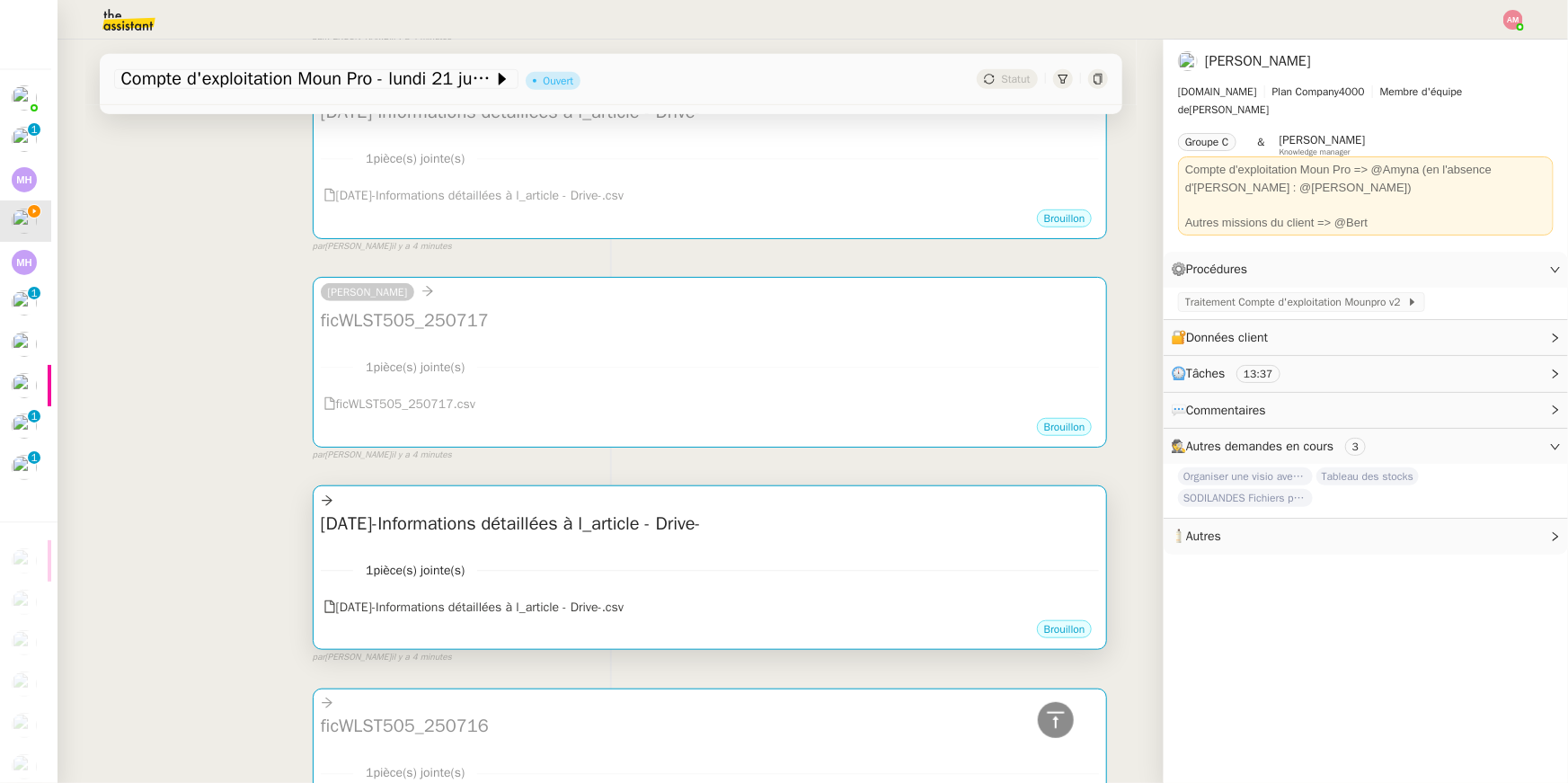 click on "1  pièce(s) jointe(s)  2025-07-17-Informations détaillées à l_article - Drive-.csv" at bounding box center [710, 583] 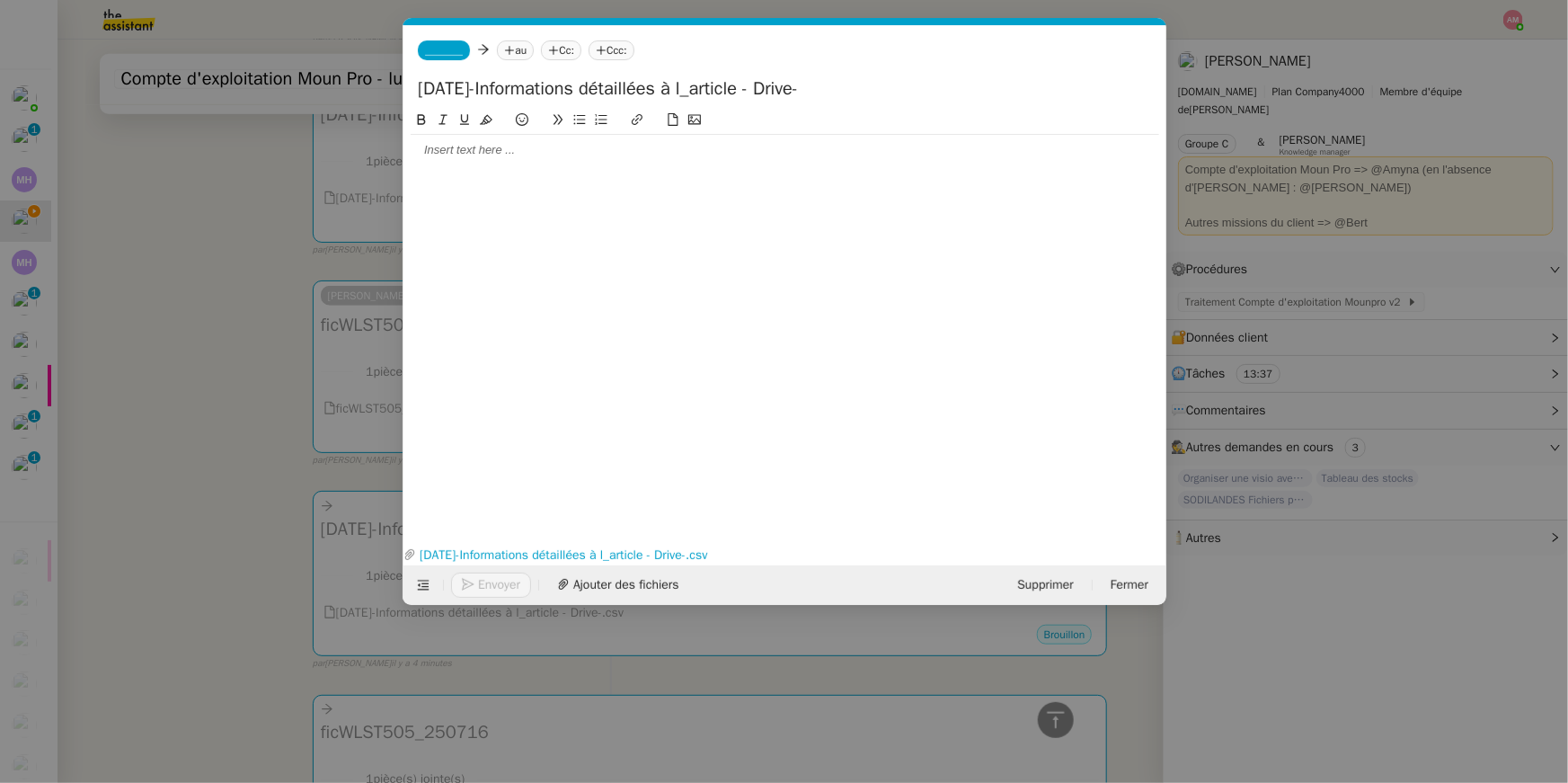 scroll, scrollTop: 530, scrollLeft: 0, axis: vertical 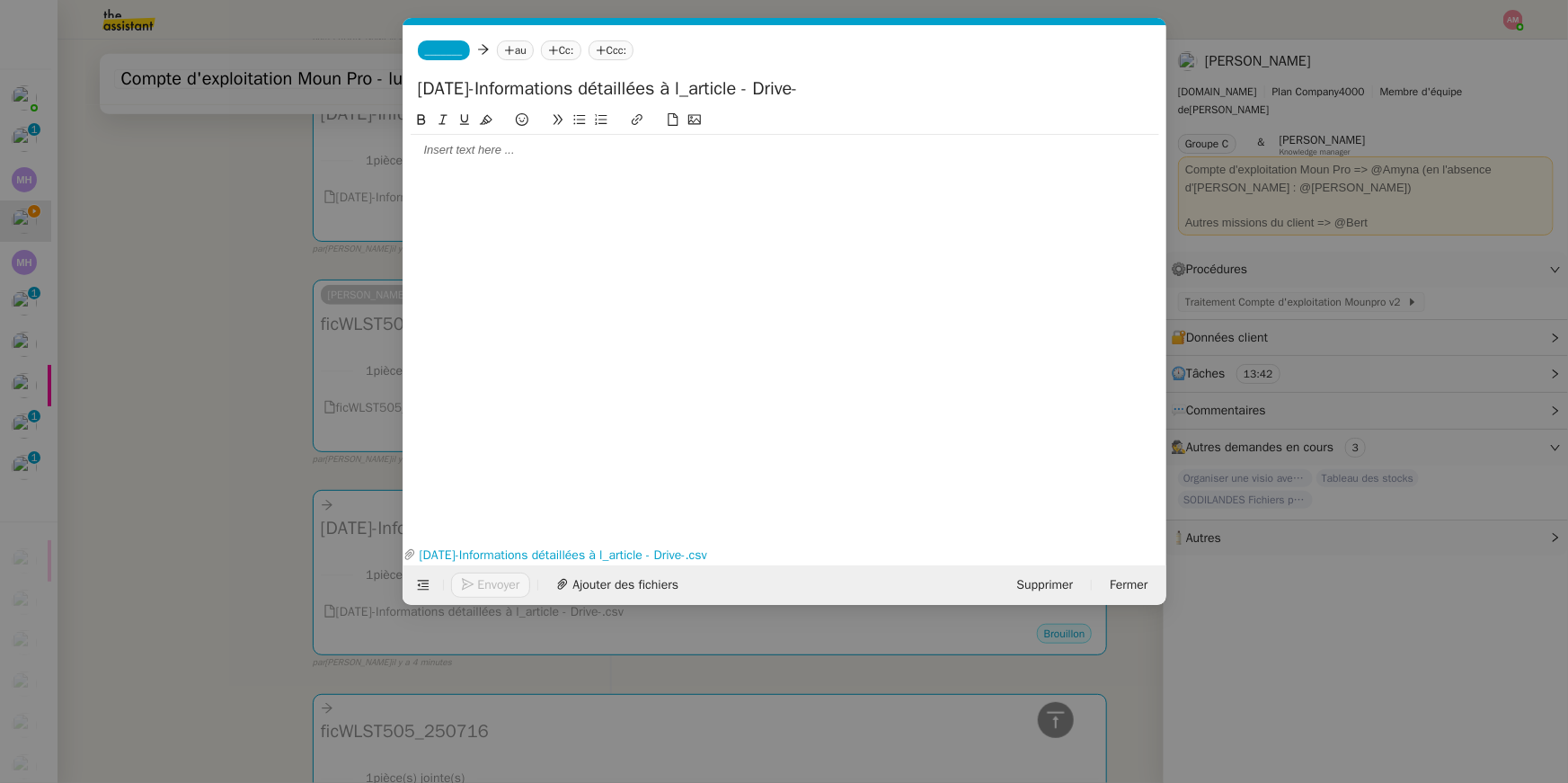click on "_______" 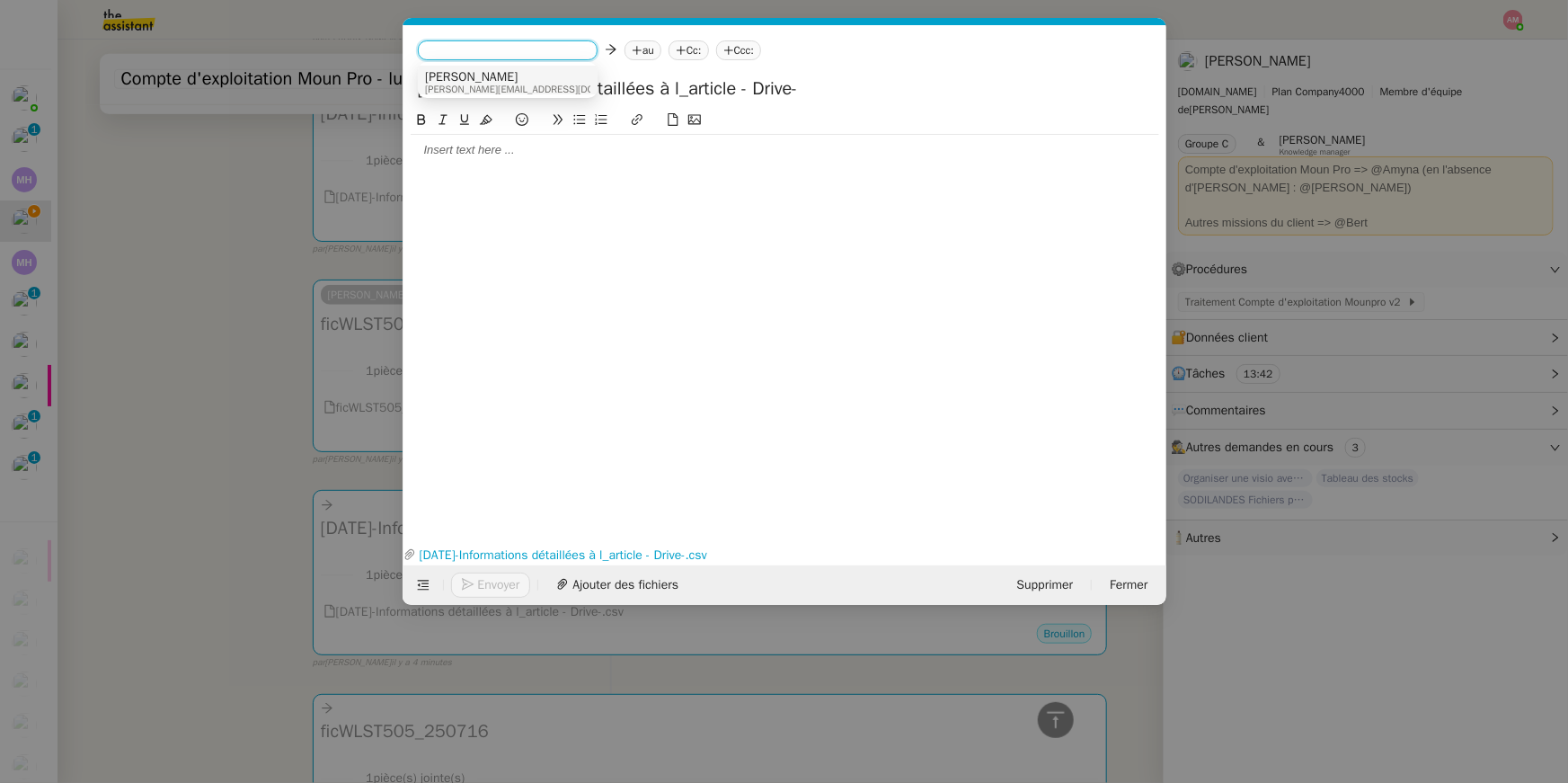 click on "[PERSON_NAME]" at bounding box center [537, 77] 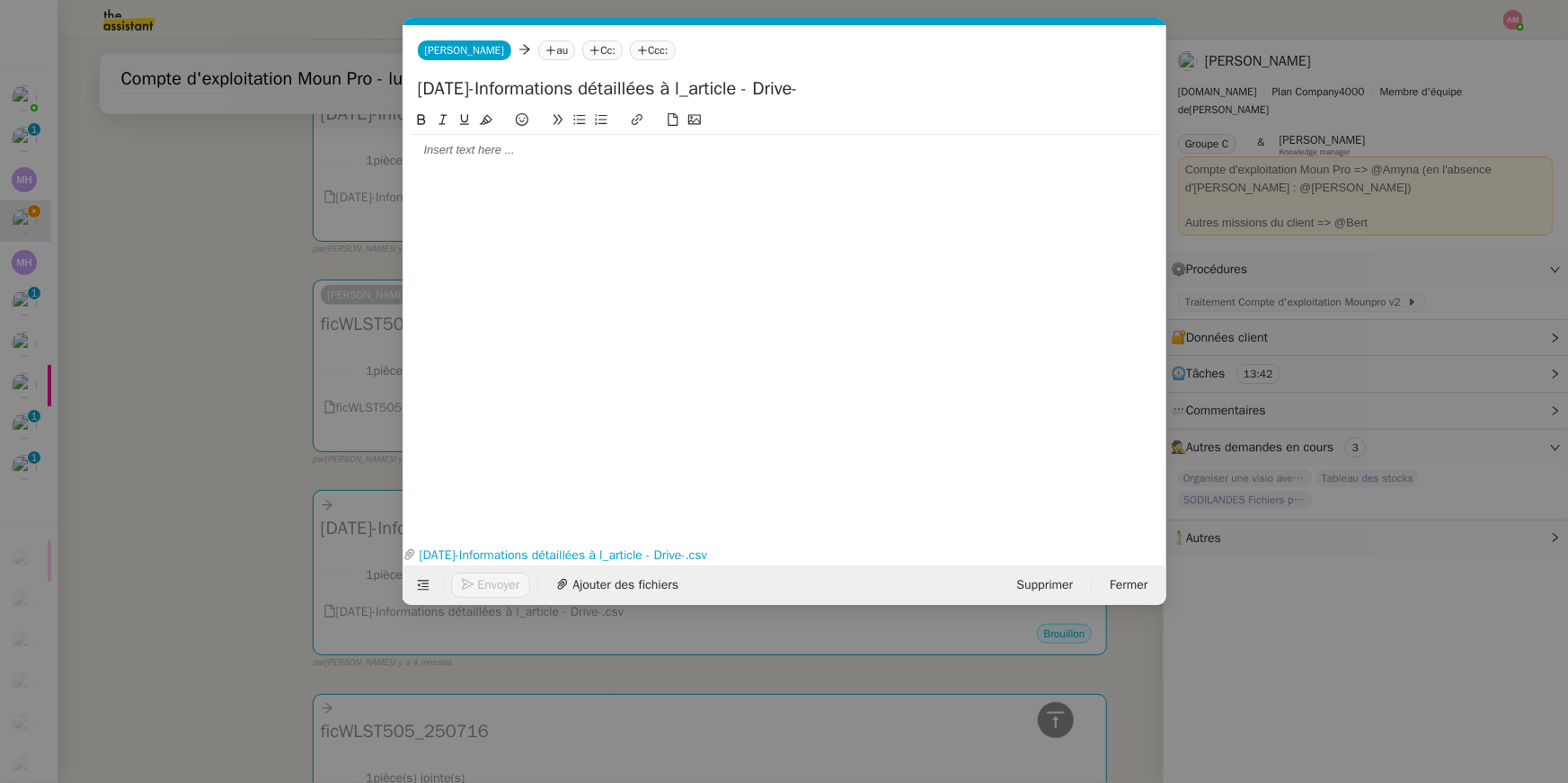 click on "Service TA - VOYAGE - PROPOSITION GLOBALE    A utiliser dans le cadre de proposition de déplacement TA - RELANCE CLIENT (EN)    Relancer un client lorsqu'il n'a pas répondu à un précédent message BAFERTY - MAIL AUDITION    A utiliser dans le cadre de la procédure d'envoi des mails d'audition TA - PUBLICATION OFFRE D'EMPLOI     Organisation du recrutement Discours de présentation du paiement sécurisé    TA - VOYAGES - PROPOSITION ITINERAIRE    Soumettre les résultats d'une recherche TA - CONFIRMATION PAIEMENT (EN)    Confirmer avec le client de modèle de transaction - Attention Plan Pro nécessaire. TA - COURRIER EXPEDIE (recommandé)    A utiliser dans le cadre de l'envoi d'un courrier recommandé TA - PARTAGE DE CALENDRIER (EN)    A utiliser pour demander au client de partager son calendrier afin de faciliter l'accès et la gestion PSPI - Appel de fonds MJL    A utiliser dans le cadre de la procédure d'appel de fonds MJL Compte d'exploitation - Evolutel     [PERSON_NAME]" at bounding box center (784, 391) 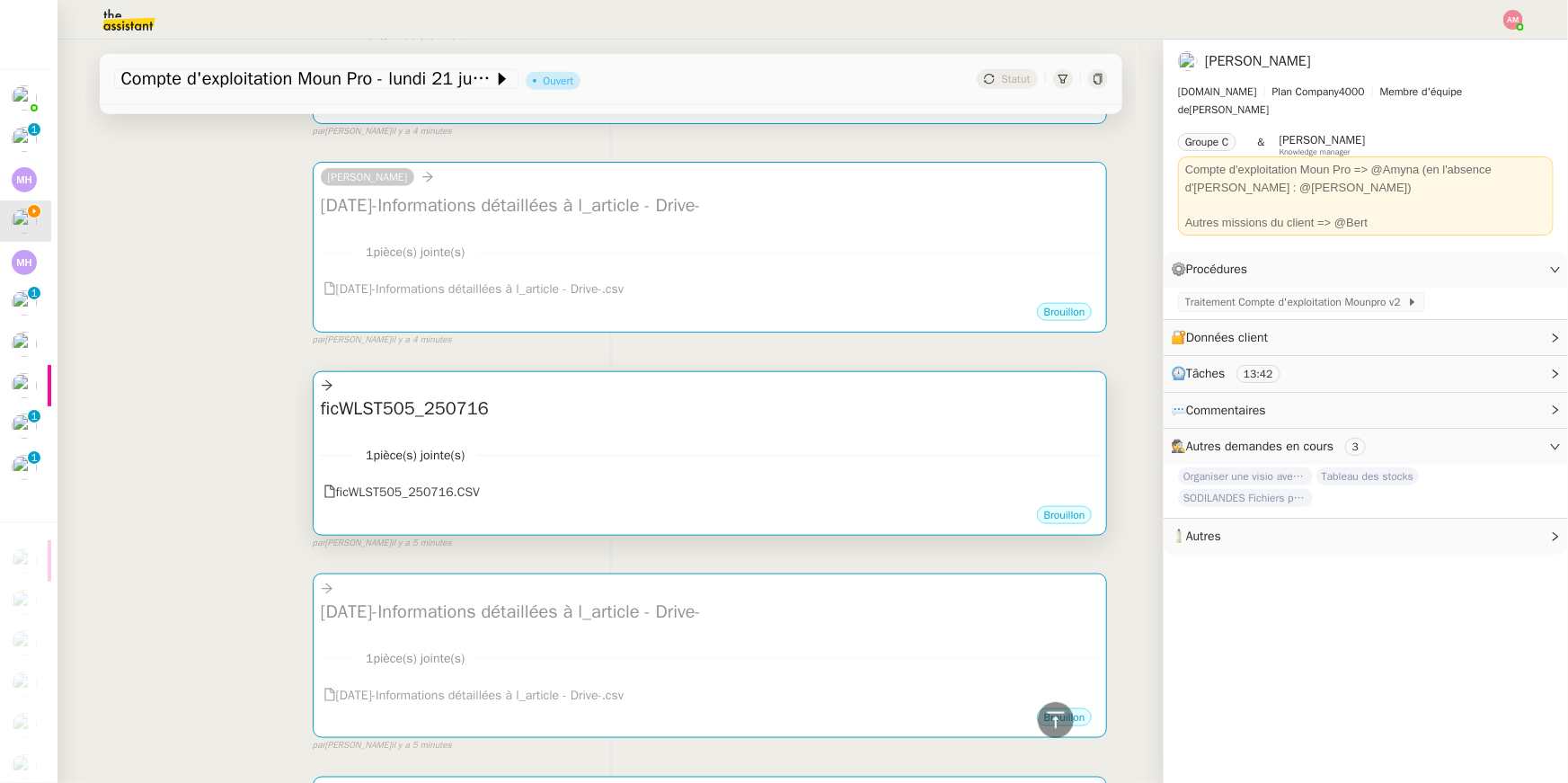 click on "1  pièce(s) jointe(s)  ficWLST505_250716.CSV" at bounding box center (710, 467) 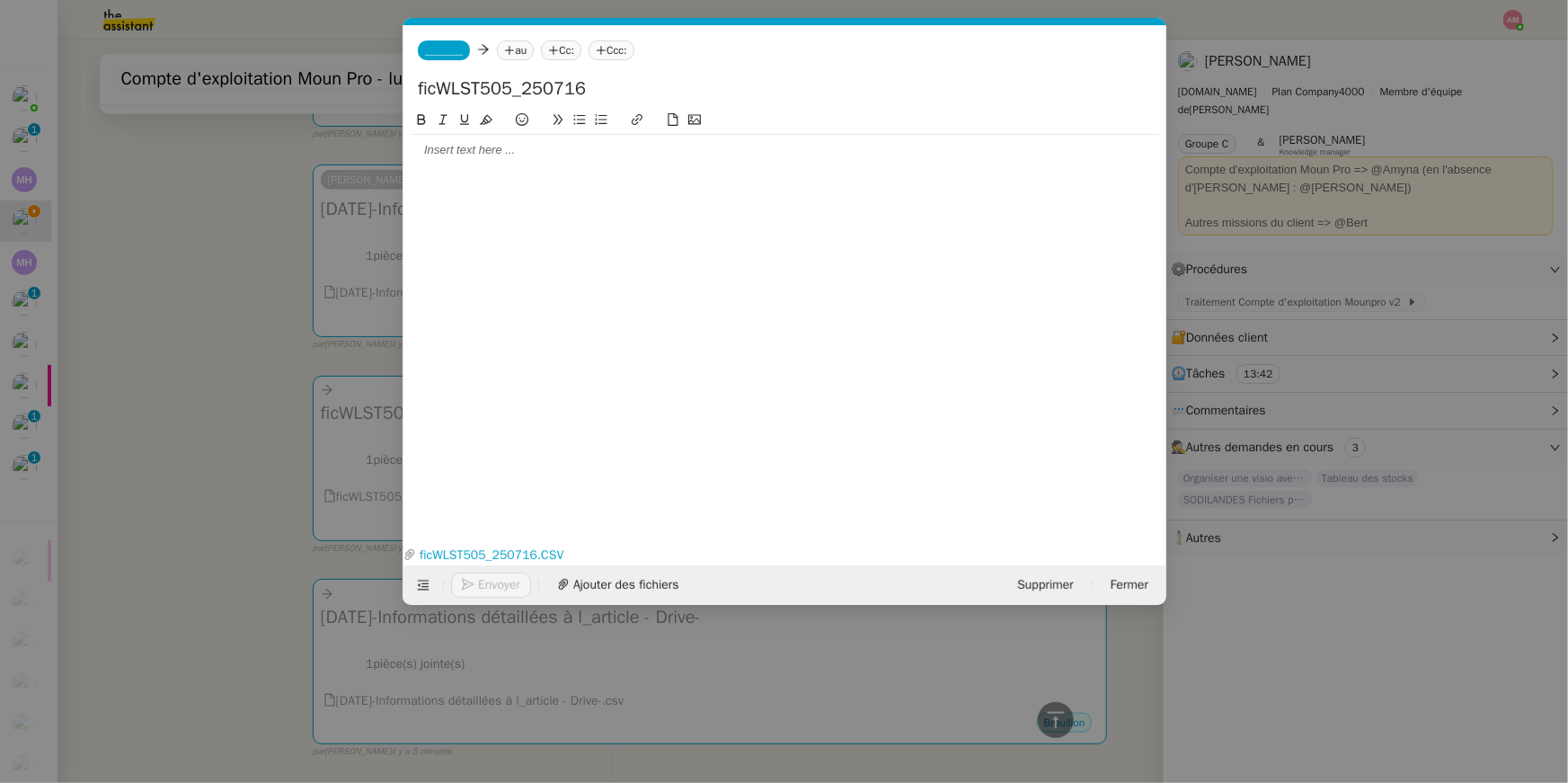scroll, scrollTop: 857, scrollLeft: 0, axis: vertical 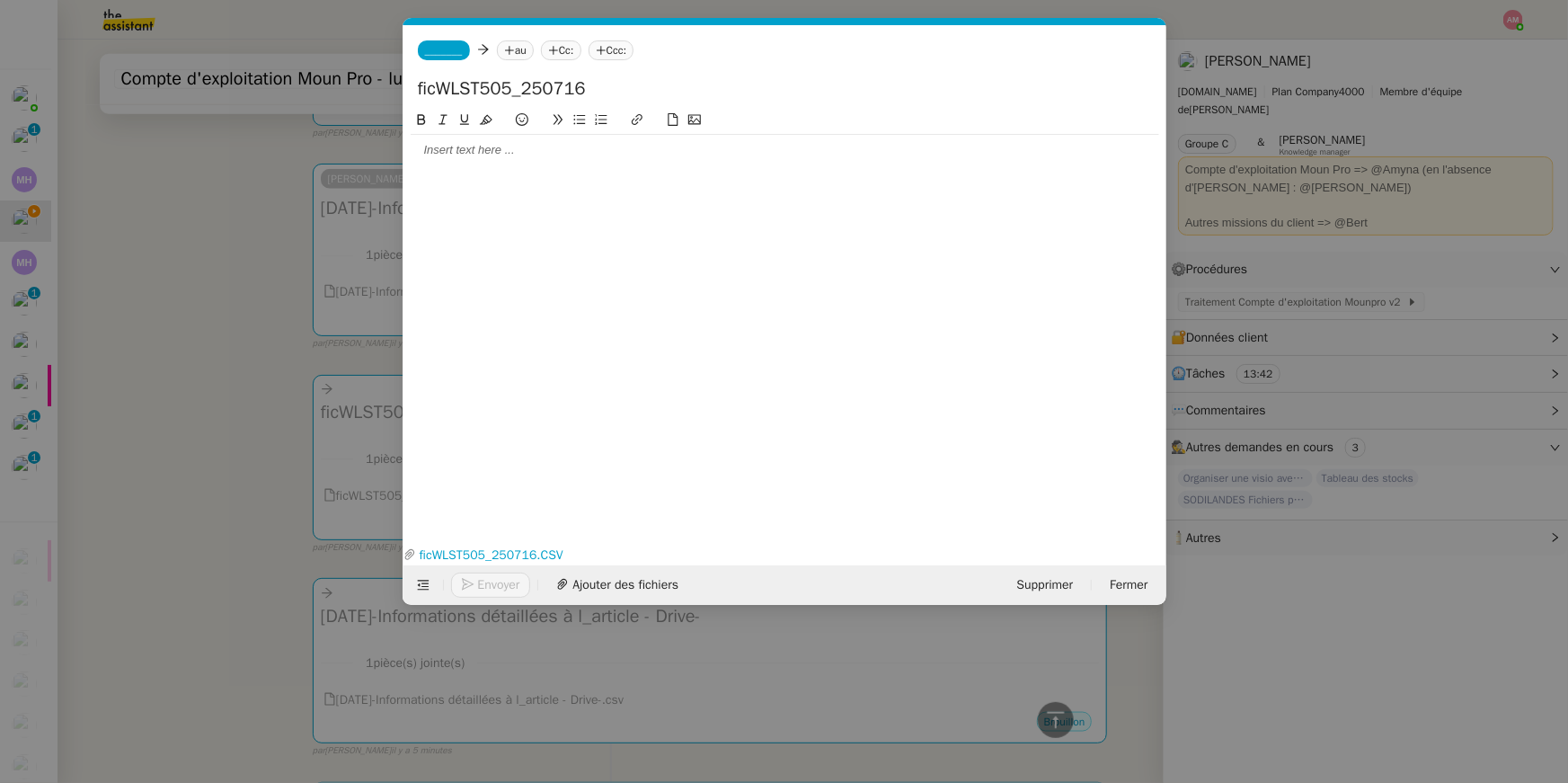 click on "_______" 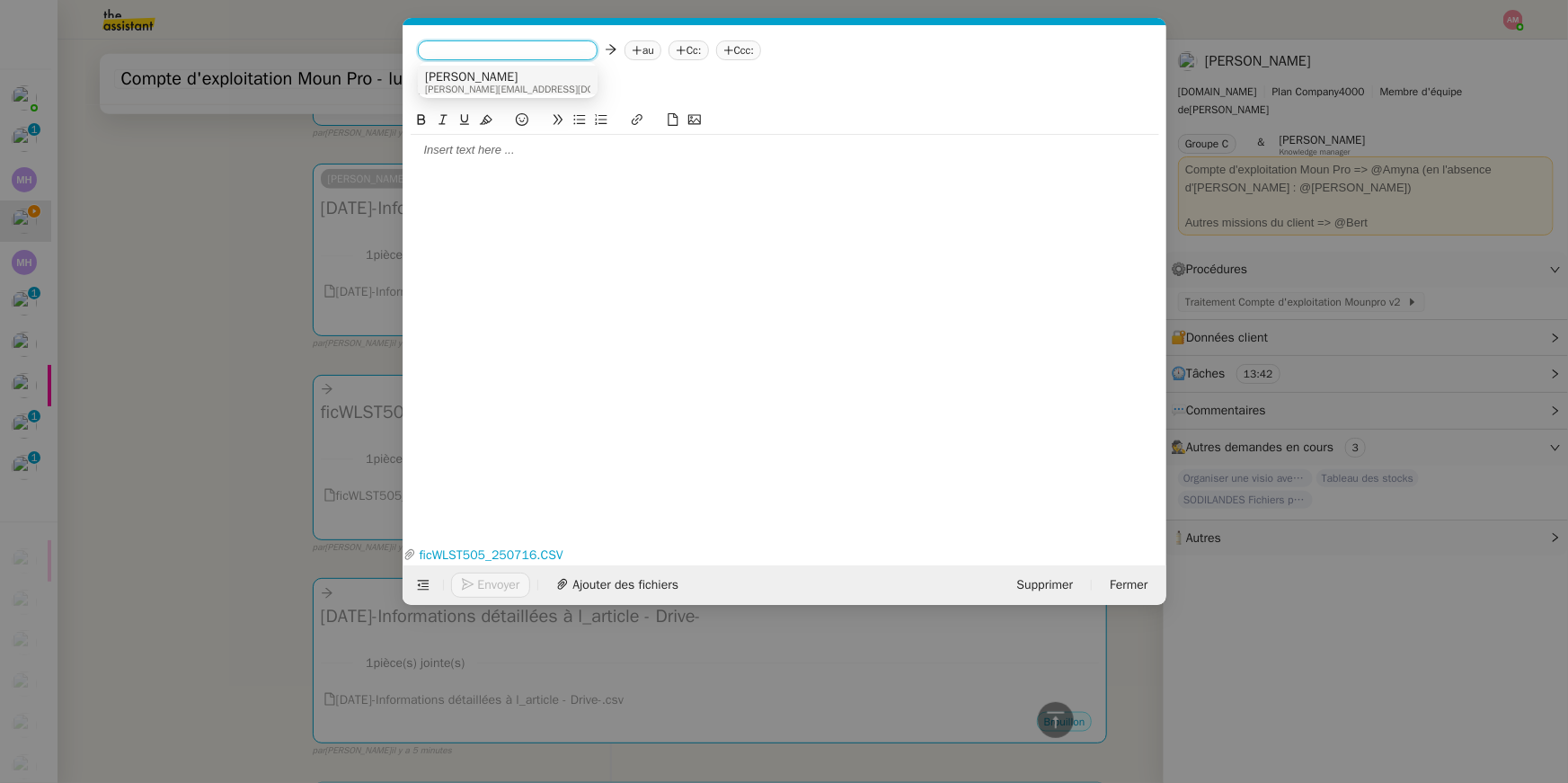 click on "[PERSON_NAME]" at bounding box center (537, 77) 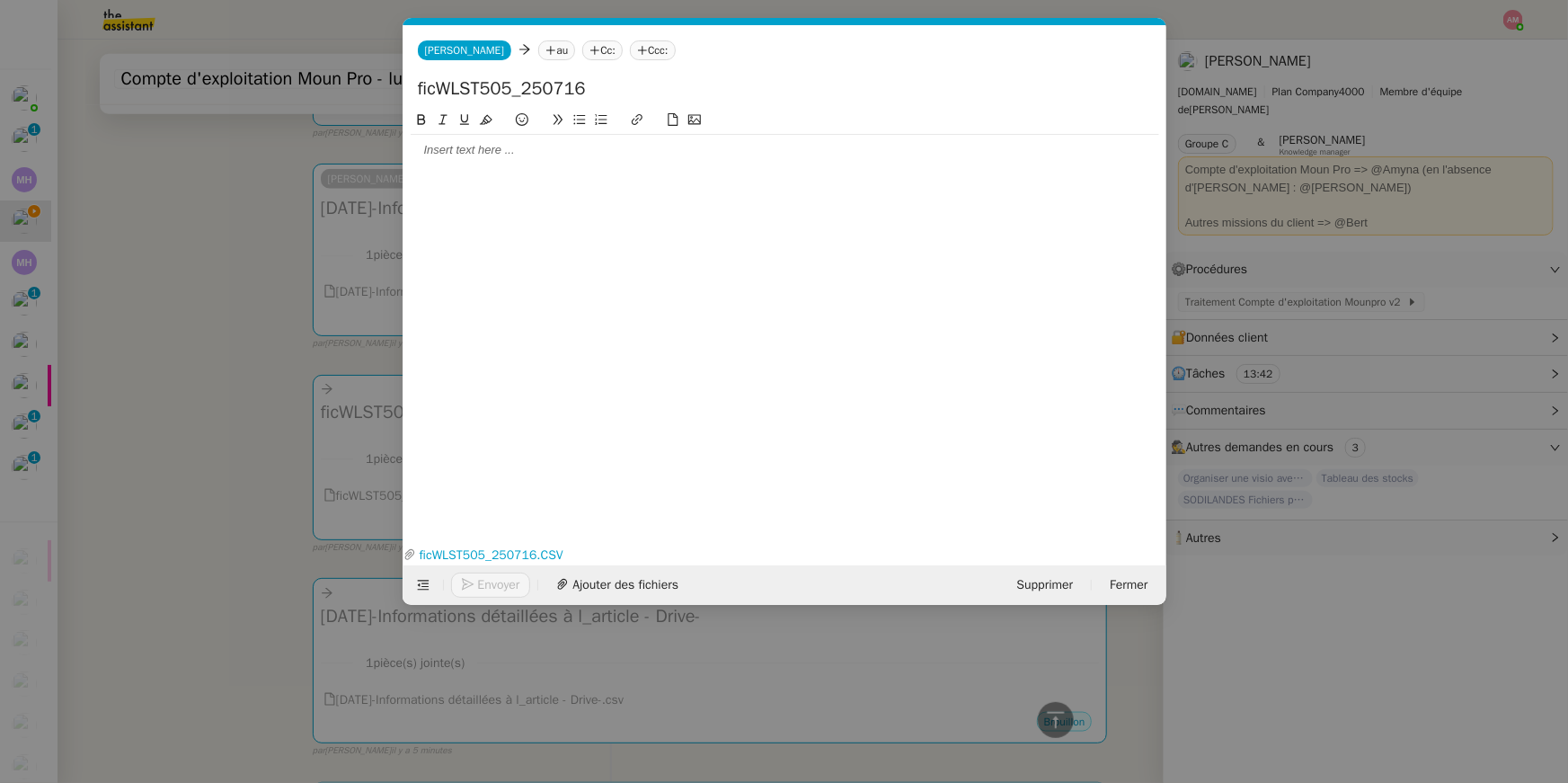 click on "Service TA - VOYAGE - PROPOSITION GLOBALE    A utiliser dans le cadre de proposition de déplacement TA - RELANCE CLIENT (EN)    Relancer un client lorsqu'il n'a pas répondu à un précédent message BAFERTY - MAIL AUDITION    A utiliser dans le cadre de la procédure d'envoi des mails d'audition TA - PUBLICATION OFFRE D'EMPLOI     Organisation du recrutement Discours de présentation du paiement sécurisé    TA - VOYAGES - PROPOSITION ITINERAIRE    Soumettre les résultats d'une recherche TA - CONFIRMATION PAIEMENT (EN)    Confirmer avec le client de modèle de transaction - Attention Plan Pro nécessaire. TA - COURRIER EXPEDIE (recommandé)    A utiliser dans le cadre de l'envoi d'un courrier recommandé TA - PARTAGE DE CALENDRIER (EN)    A utiliser pour demander au client de partager son calendrier afin de faciliter l'accès et la gestion PSPI - Appel de fonds MJL    A utiliser dans le cadre de la procédure d'appel de fonds MJL Compte d'exploitation - Evolutel     [PERSON_NAME]" at bounding box center [784, 391] 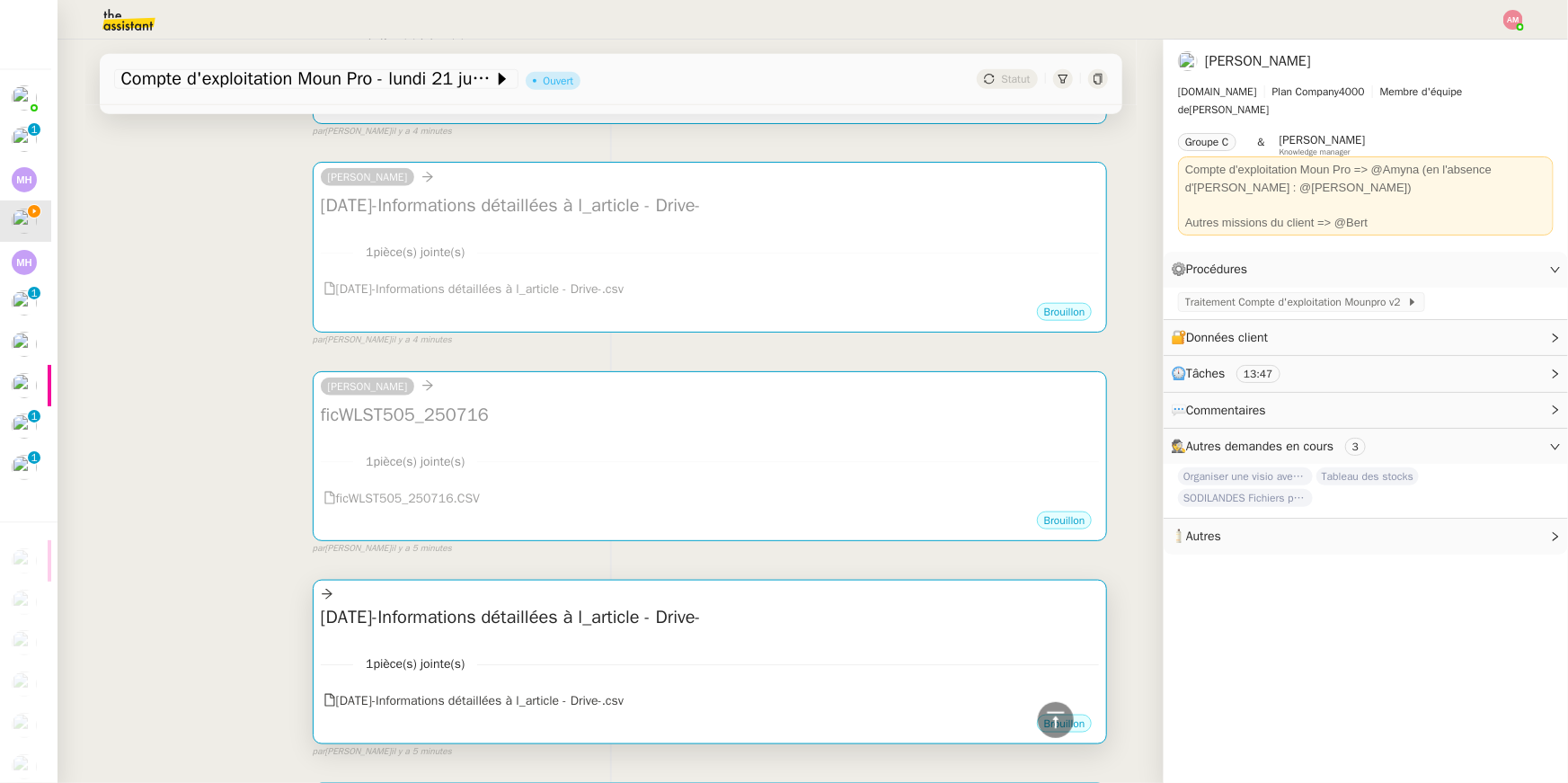 click on "1  pièce(s) jointe(s)  [DATE]-Informations détaillées à l_article - Drive-.csv" at bounding box center (710, 676) 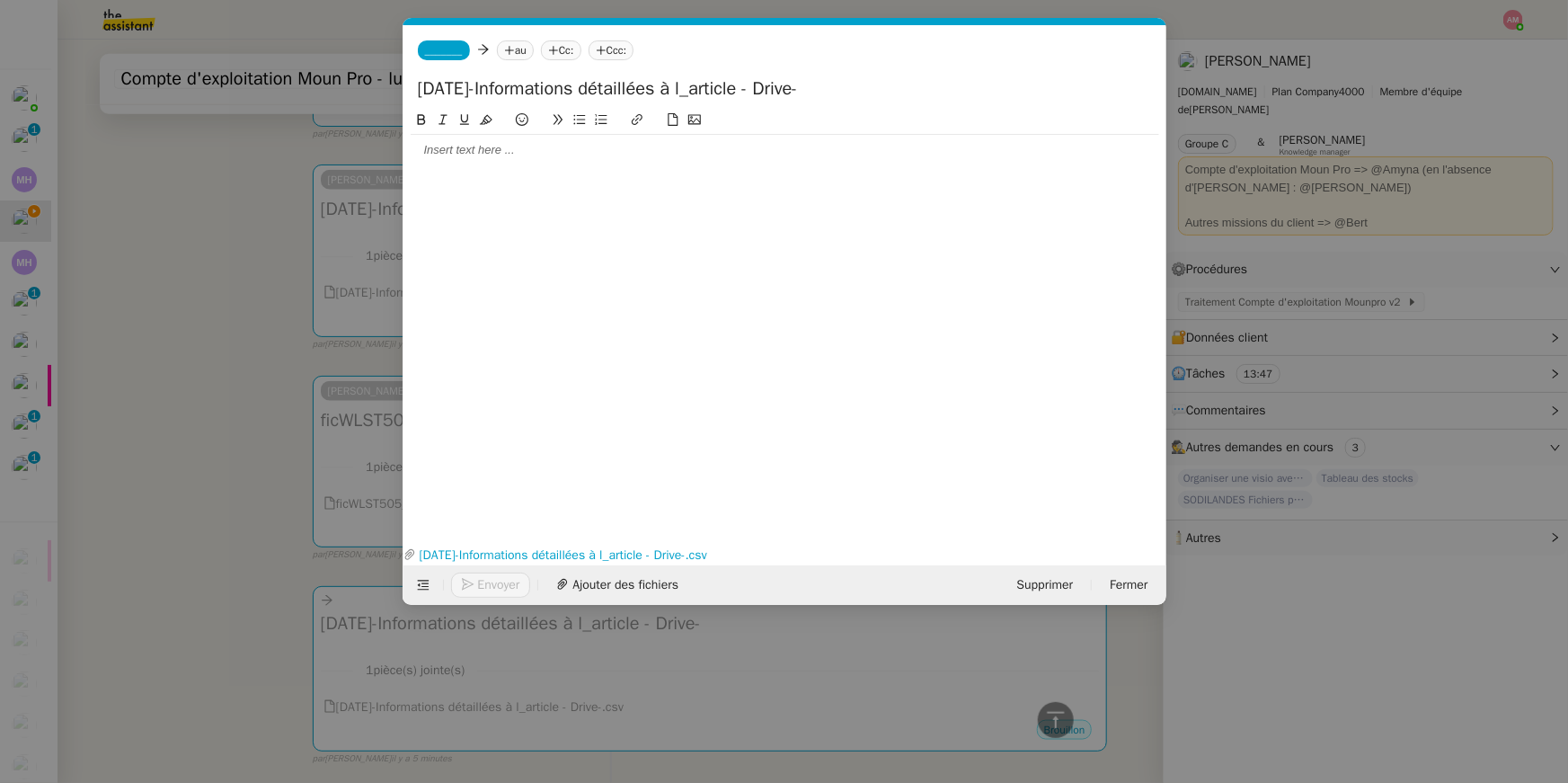 scroll, scrollTop: 857, scrollLeft: 0, axis: vertical 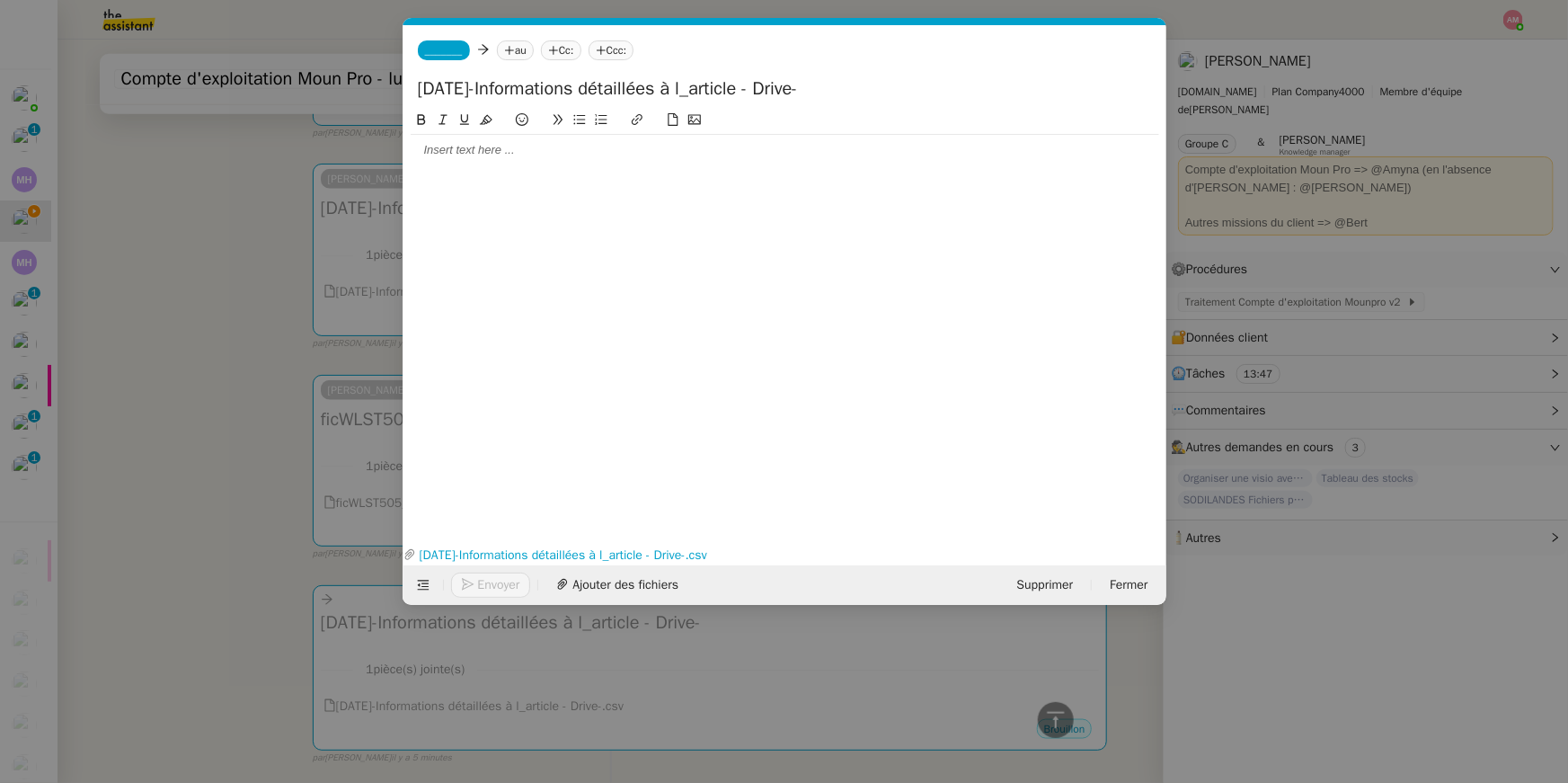 click on "_______" 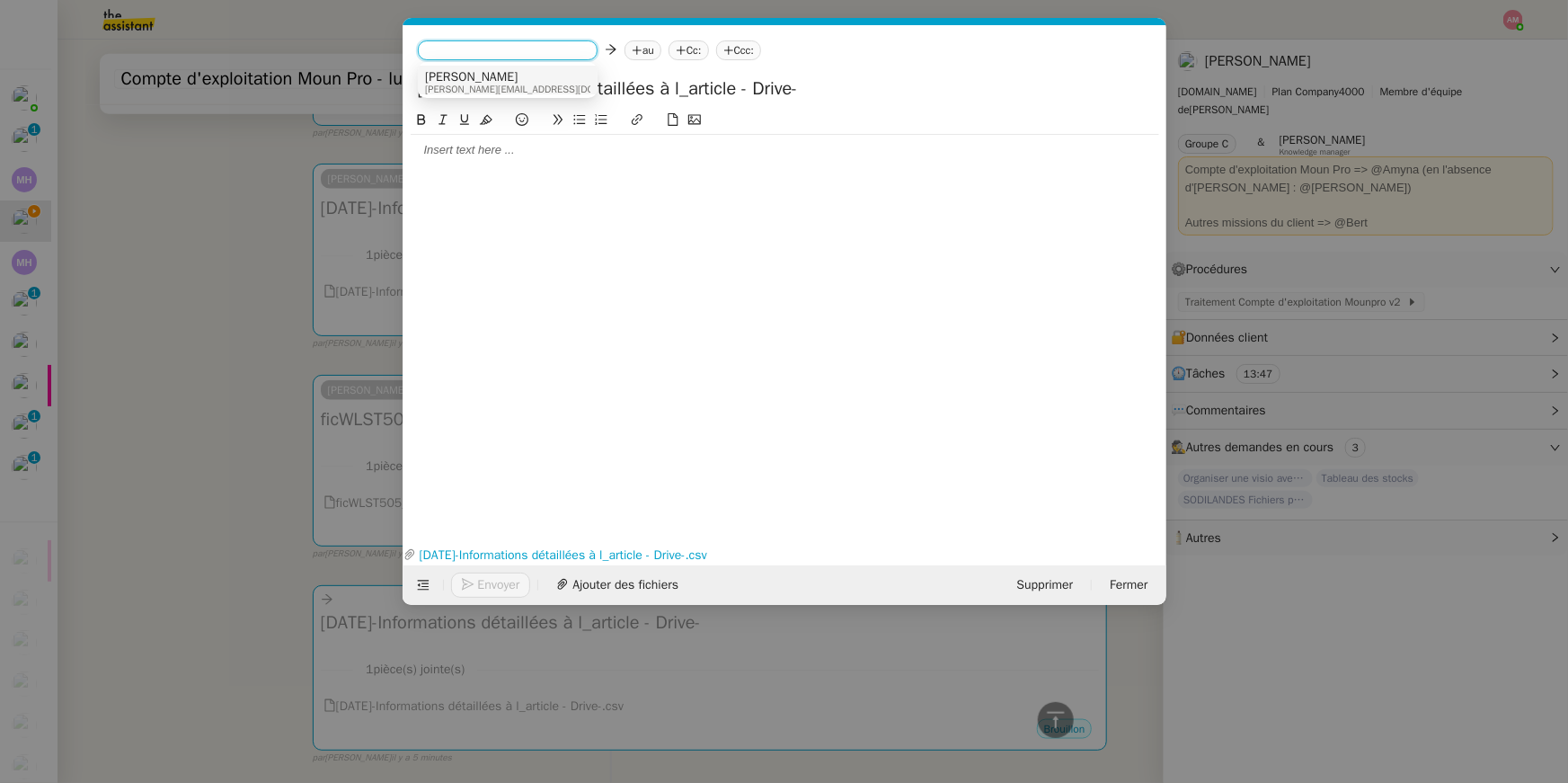 click on "[PERSON_NAME][EMAIL_ADDRESS][DOMAIN_NAME]" at bounding box center [537, 89] 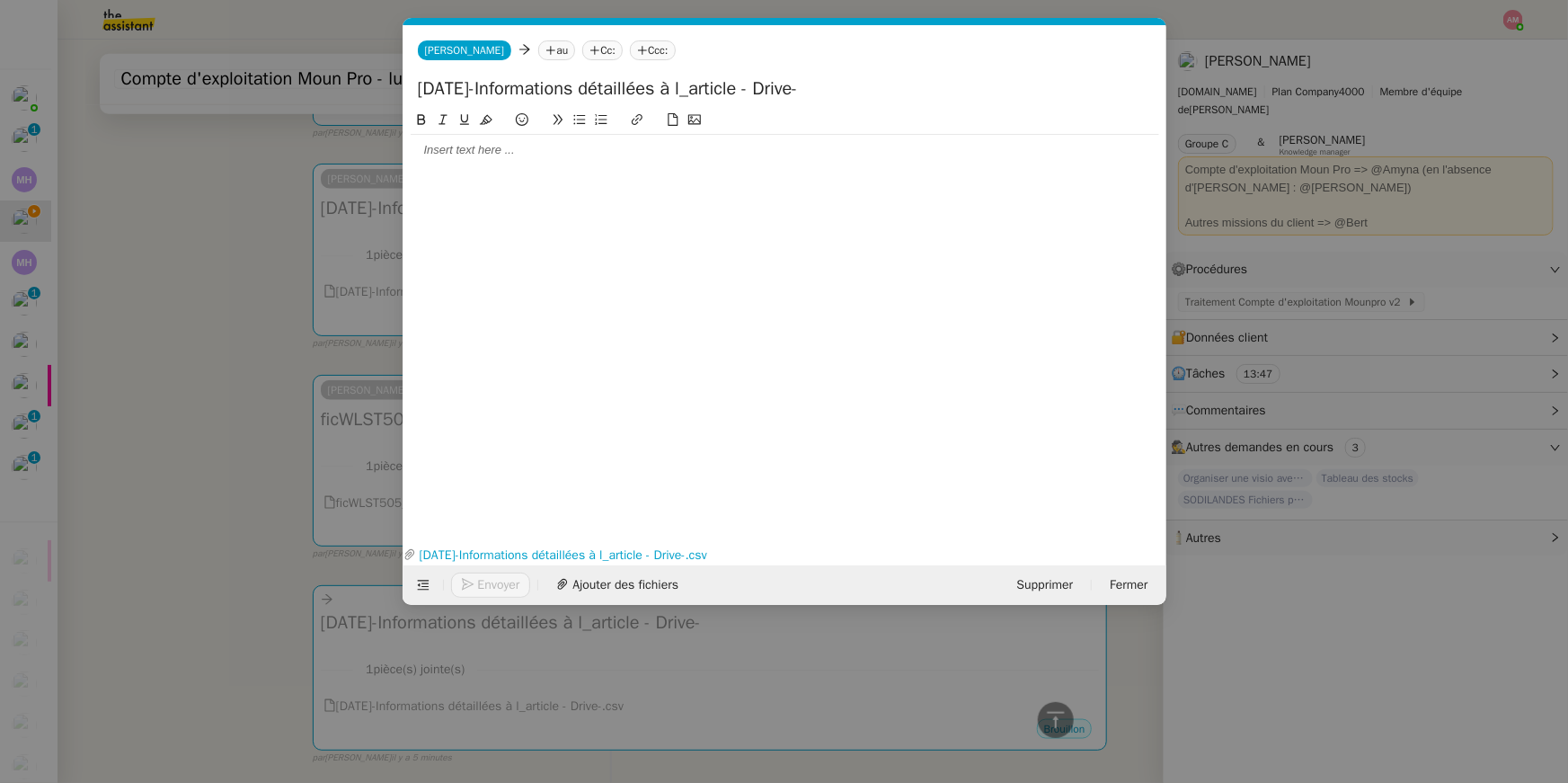 click on "Service TA - VOYAGE - PROPOSITION GLOBALE    A utiliser dans le cadre de proposition de déplacement TA - RELANCE CLIENT (EN)    Relancer un client lorsqu'il n'a pas répondu à un précédent message BAFERTY - MAIL AUDITION    A utiliser dans le cadre de la procédure d'envoi des mails d'audition TA - PUBLICATION OFFRE D'EMPLOI     Organisation du recrutement Discours de présentation du paiement sécurisé    TA - VOYAGES - PROPOSITION ITINERAIRE    Soumettre les résultats d'une recherche TA - CONFIRMATION PAIEMENT (EN)    Confirmer avec le client de modèle de transaction - Attention Plan Pro nécessaire. TA - COURRIER EXPEDIE (recommandé)    A utiliser dans le cadre de l'envoi d'un courrier recommandé TA - PARTAGE DE CALENDRIER (EN)    A utiliser pour demander au client de partager son calendrier afin de faciliter l'accès et la gestion PSPI - Appel de fonds MJL    A utiliser dans le cadre de la procédure d'appel de fonds MJL Compte d'exploitation - Evolutel     [PERSON_NAME]" at bounding box center [784, 391] 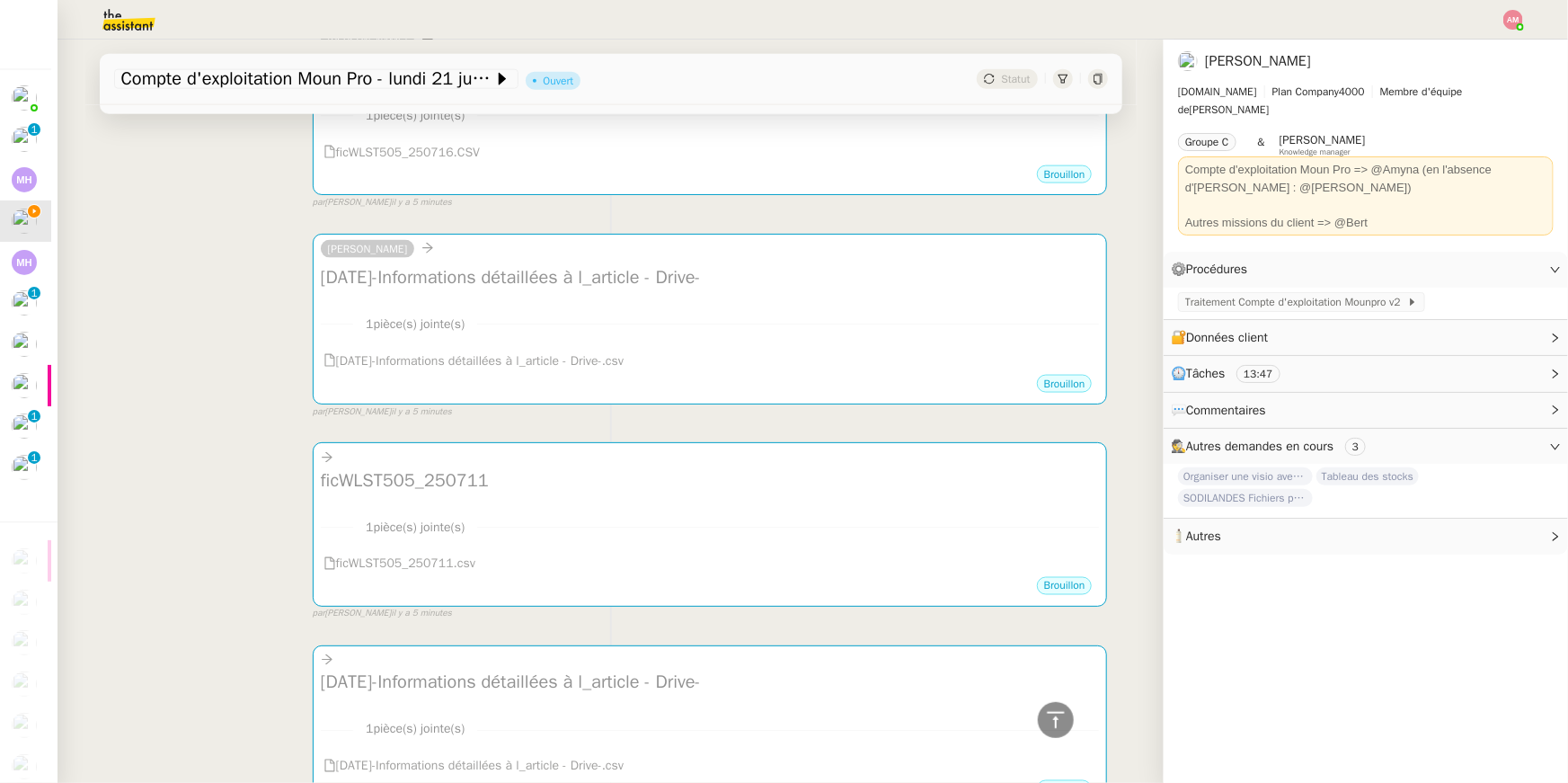 scroll, scrollTop: 1220, scrollLeft: 0, axis: vertical 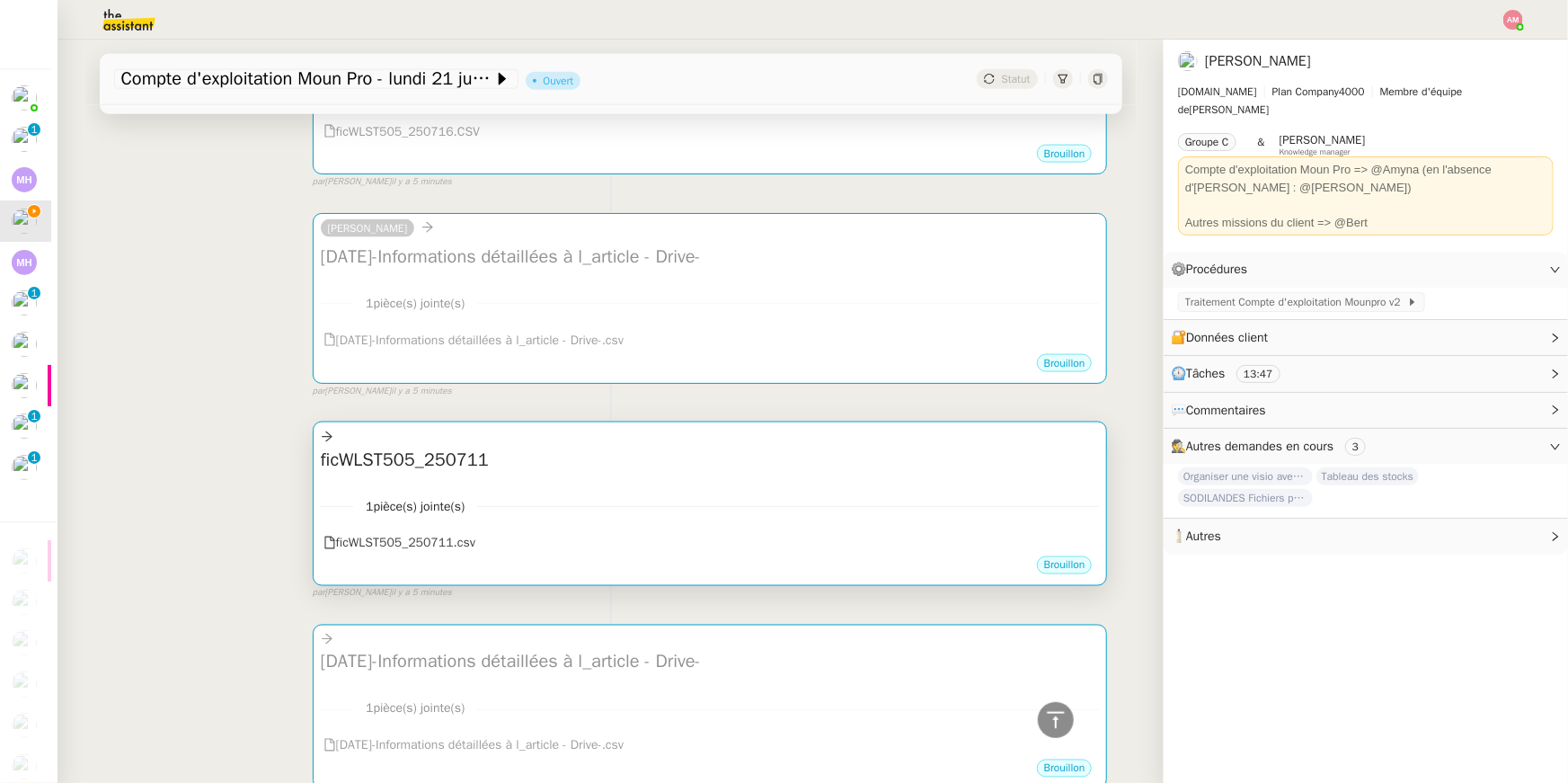 click on "1  pièce(s) jointe(s)" at bounding box center [710, 506] 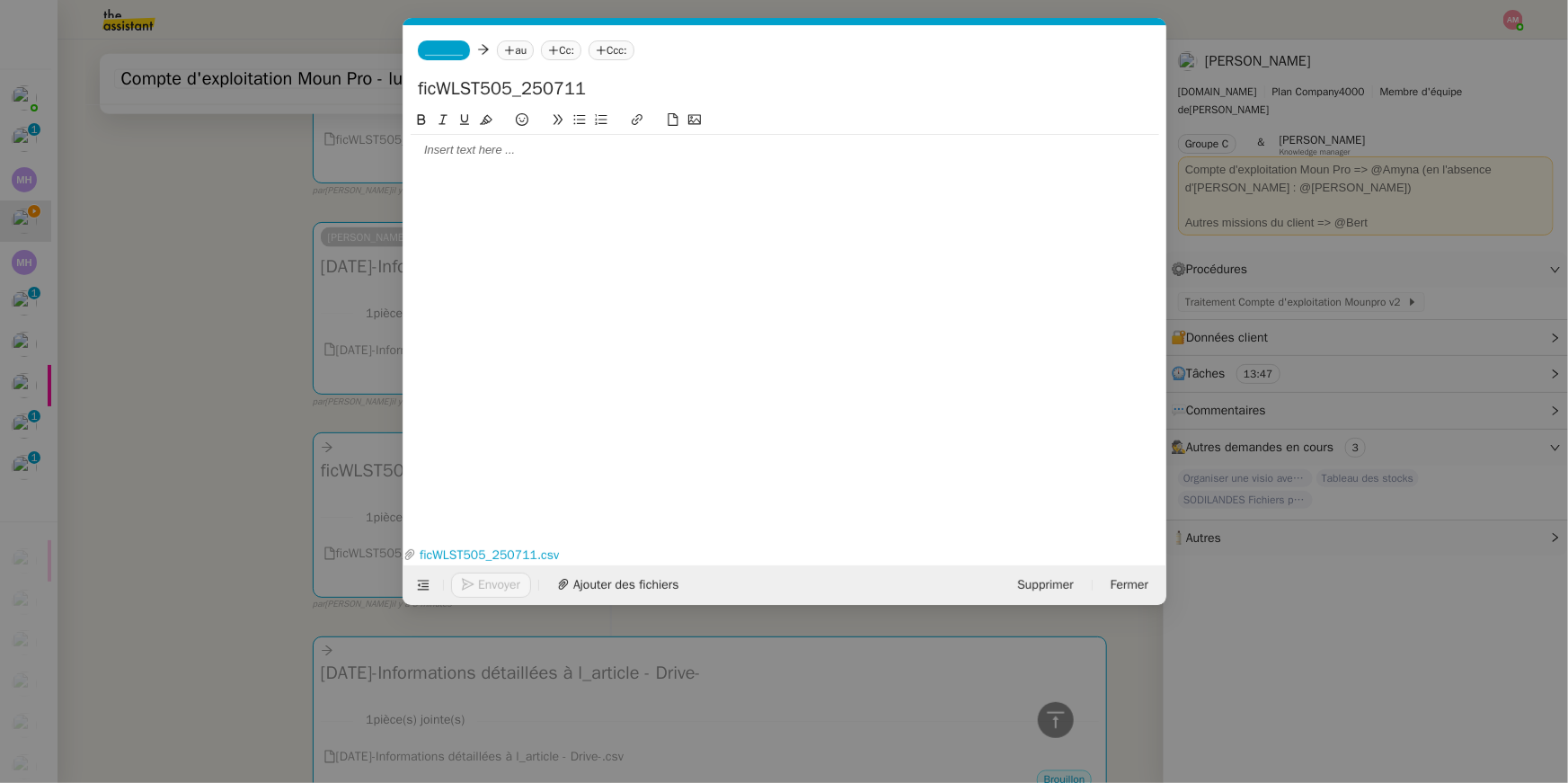scroll, scrollTop: 1228, scrollLeft: 0, axis: vertical 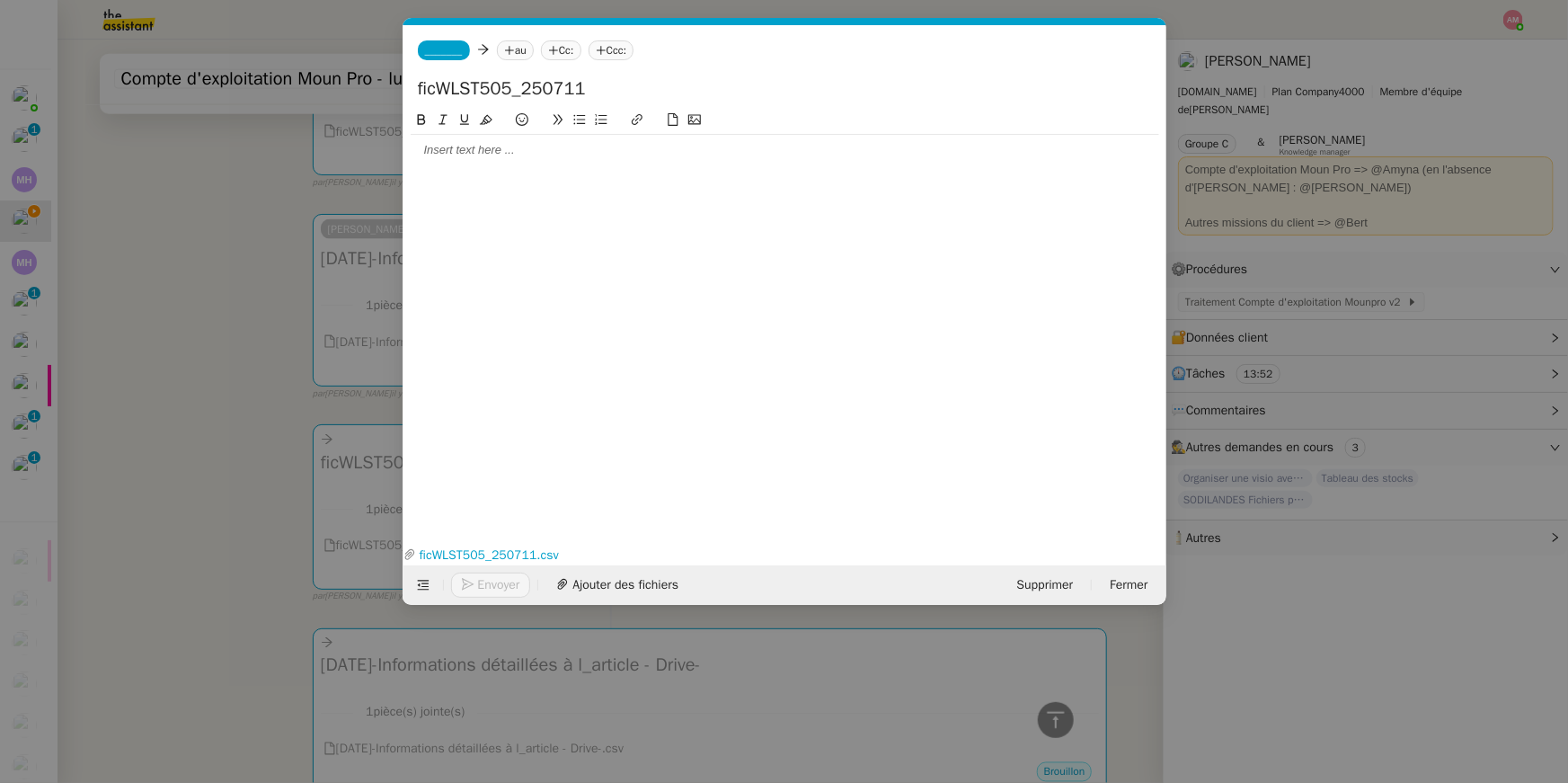 click on "_______" 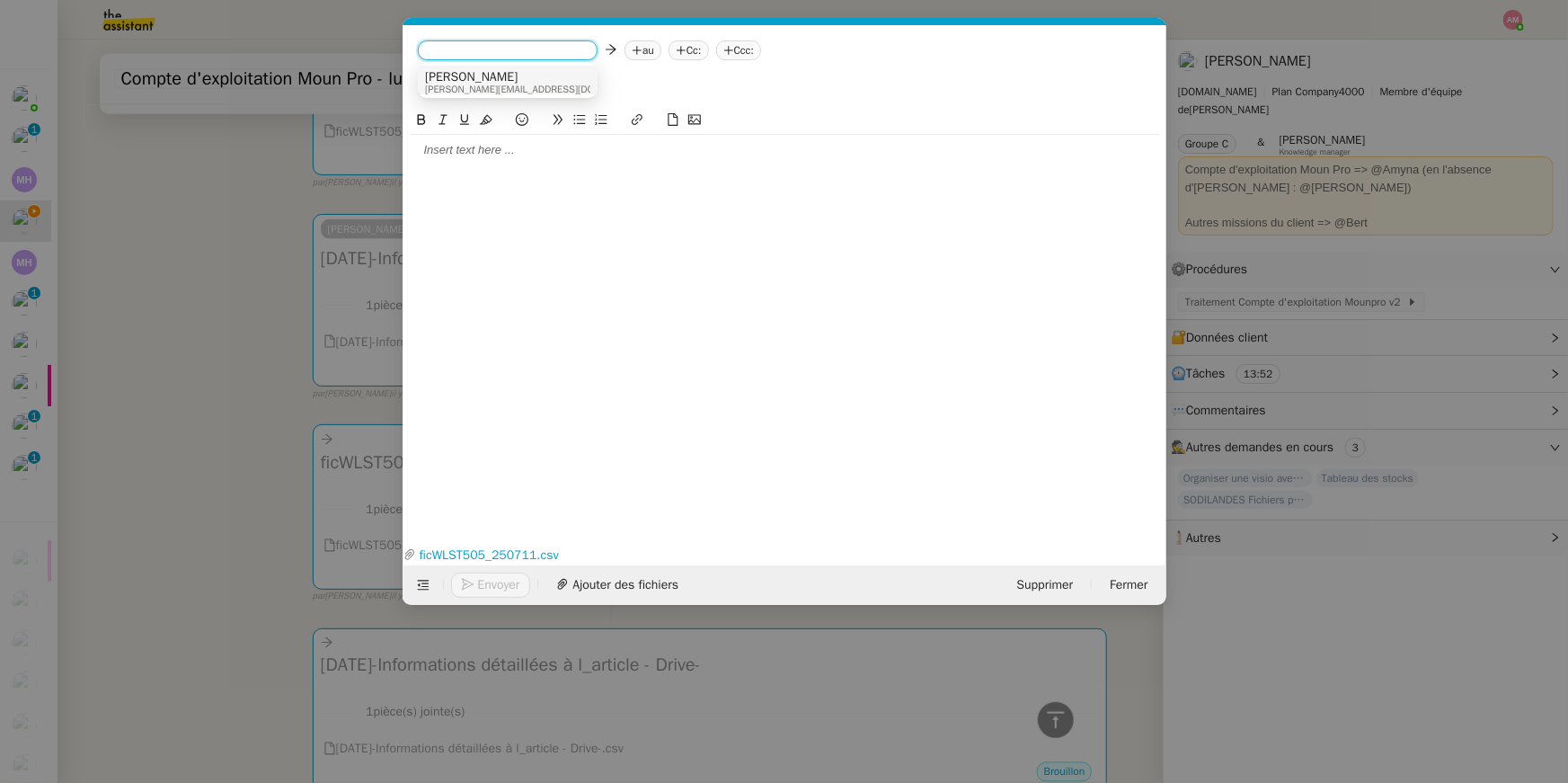 click on "[PERSON_NAME][EMAIL_ADDRESS][DOMAIN_NAME]" at bounding box center [537, 89] 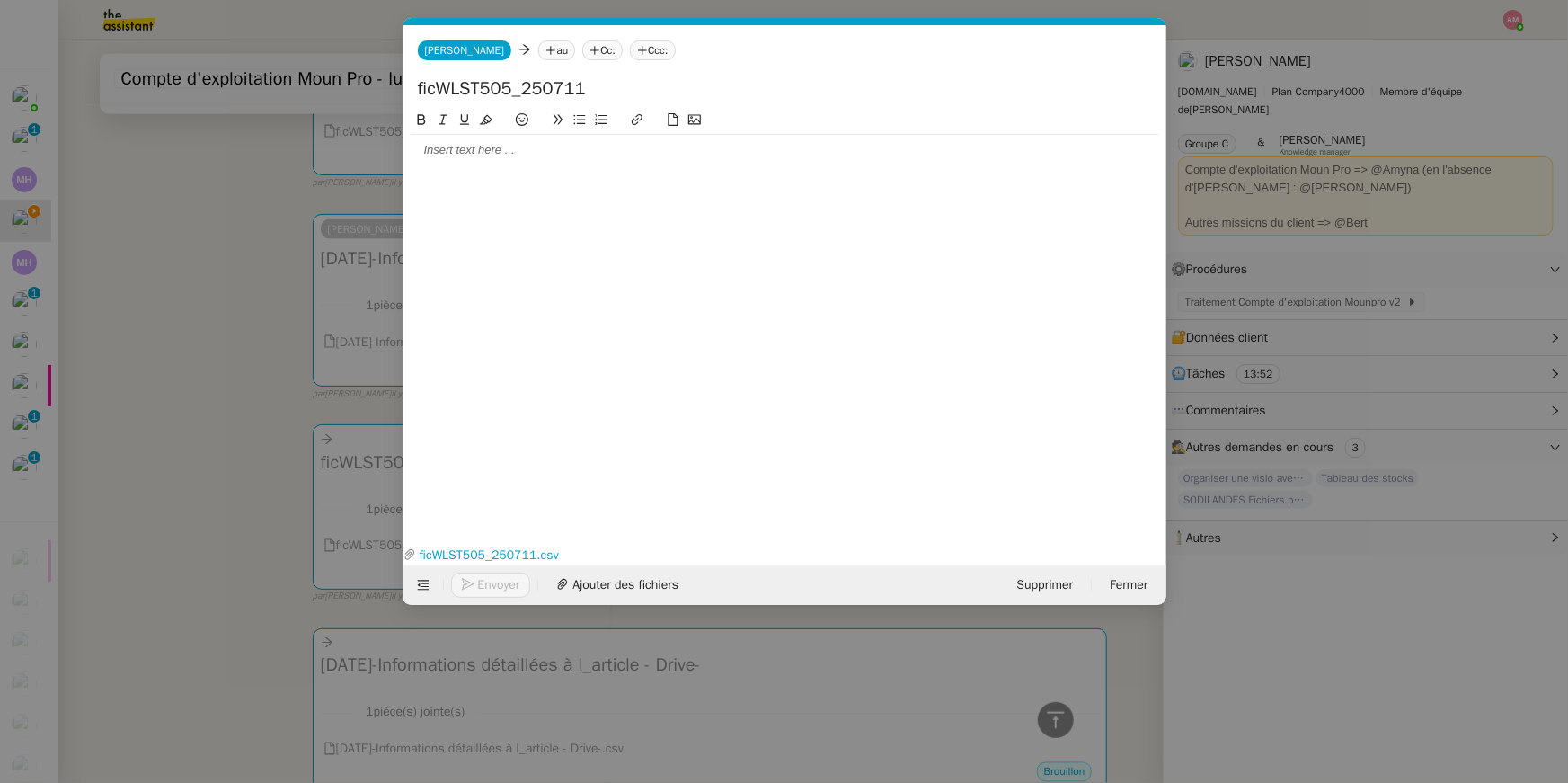 click on "Service TA - VOYAGE - PROPOSITION GLOBALE    A utiliser dans le cadre de proposition de déplacement TA - RELANCE CLIENT (EN)    Relancer un client lorsqu'il n'a pas répondu à un précédent message BAFERTY - MAIL AUDITION    A utiliser dans le cadre de la procédure d'envoi des mails d'audition TA - PUBLICATION OFFRE D'EMPLOI     Organisation du recrutement Discours de présentation du paiement sécurisé    TA - VOYAGES - PROPOSITION ITINERAIRE    Soumettre les résultats d'une recherche TA - CONFIRMATION PAIEMENT (EN)    Confirmer avec le client de modèle de transaction - Attention Plan Pro nécessaire. TA - COURRIER EXPEDIE (recommandé)    A utiliser dans le cadre de l'envoi d'un courrier recommandé TA - PARTAGE DE CALENDRIER (EN)    A utiliser pour demander au client de partager son calendrier afin de faciliter l'accès et la gestion PSPI - Appel de fonds MJL    A utiliser dans le cadre de la procédure d'appel de fonds MJL Compte d'exploitation - Evolutel     [PERSON_NAME]" at bounding box center [784, 391] 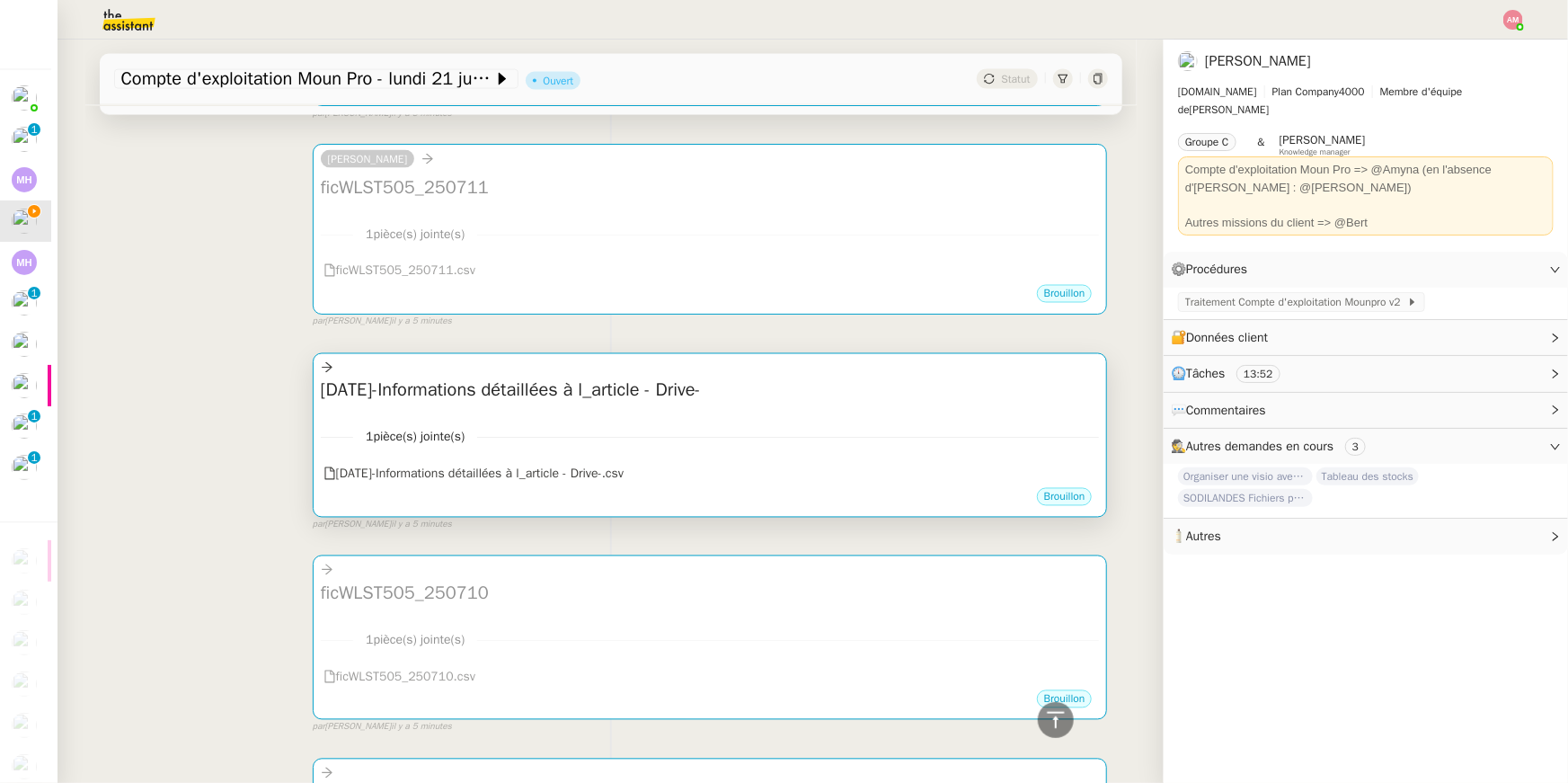 click on "2025-07-11-Informations détaillées à l_article - Drive-    •••" at bounding box center [710, 396] 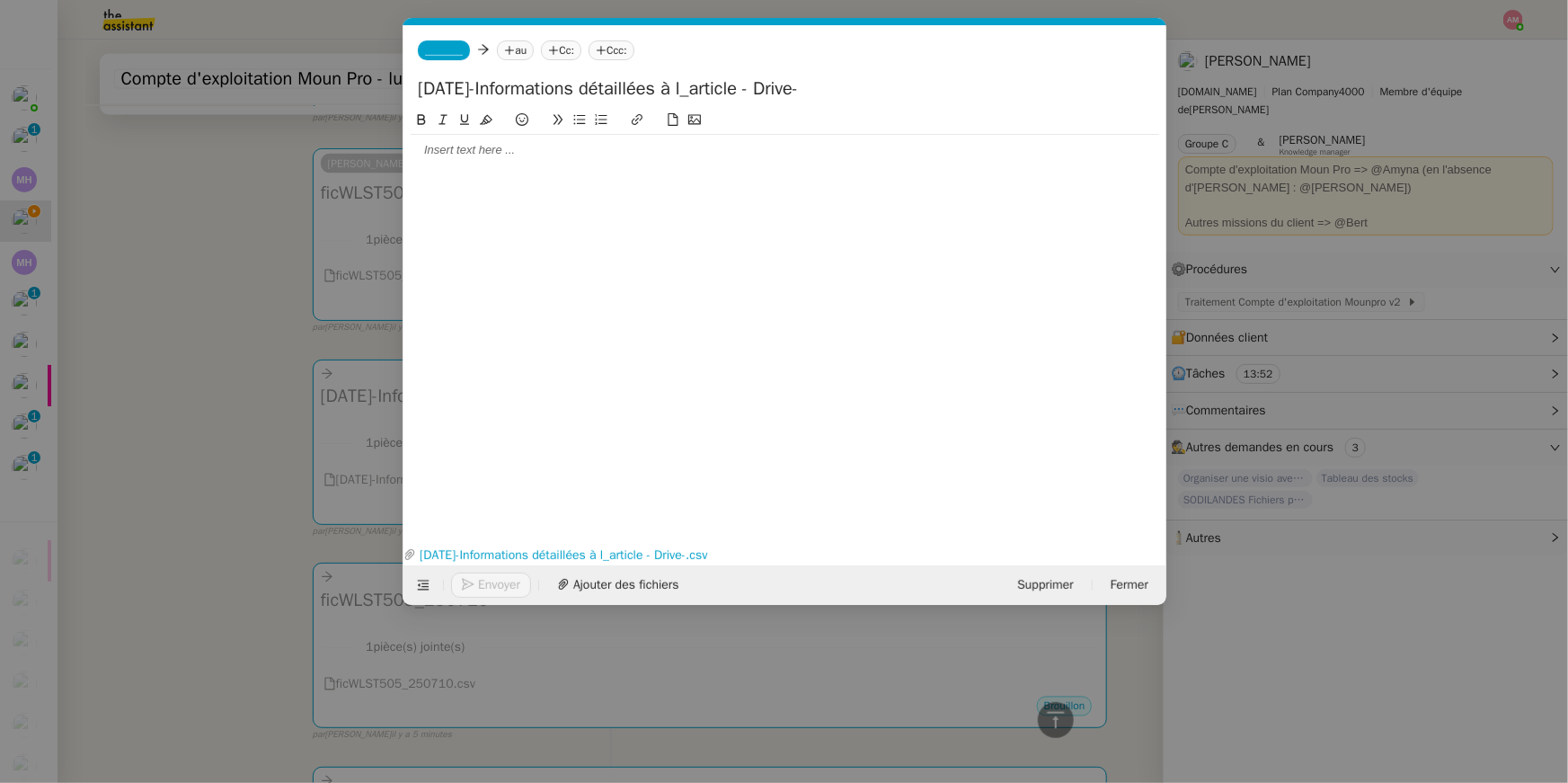 scroll, scrollTop: 1508, scrollLeft: 0, axis: vertical 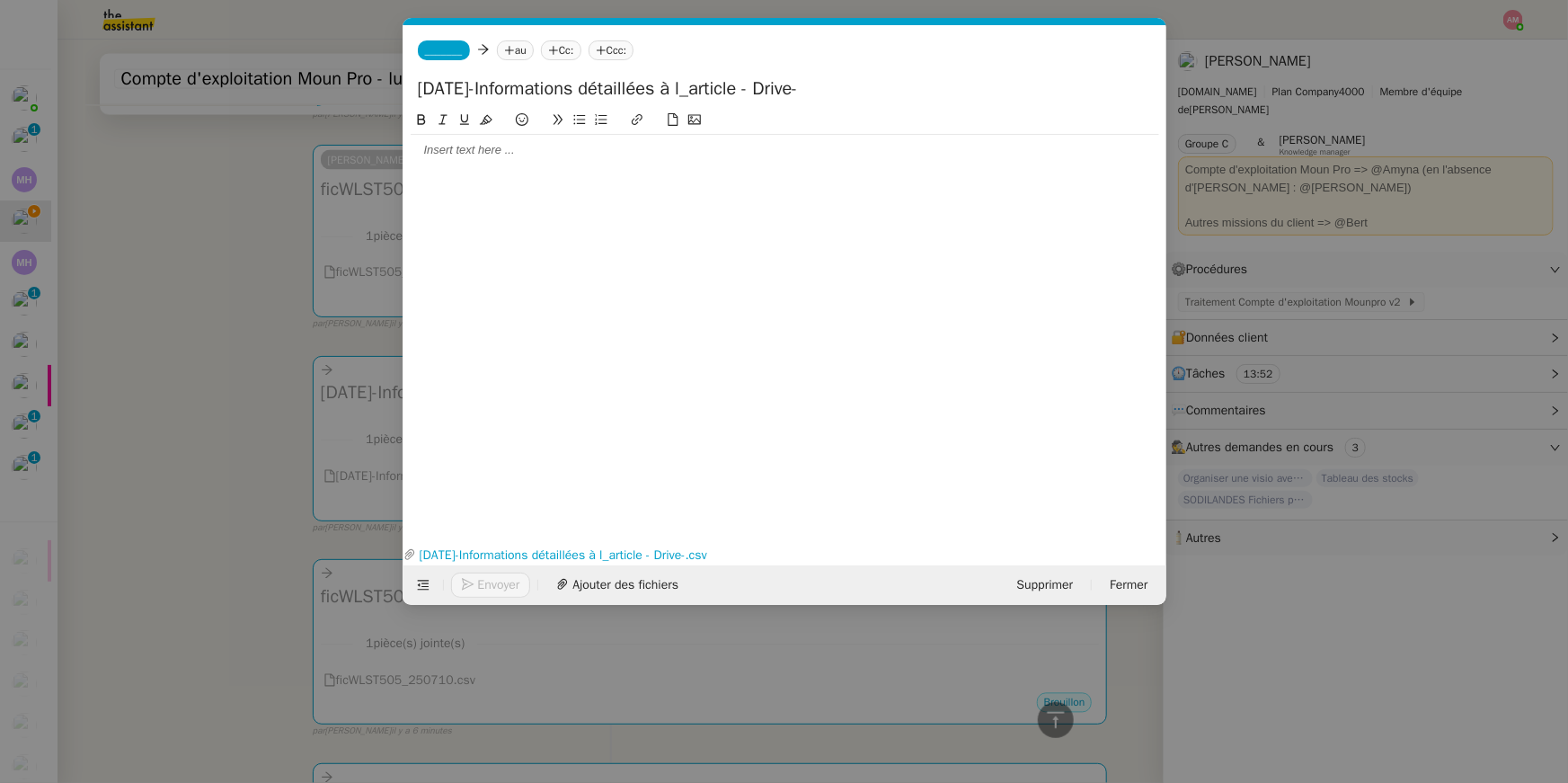 click on "_______" 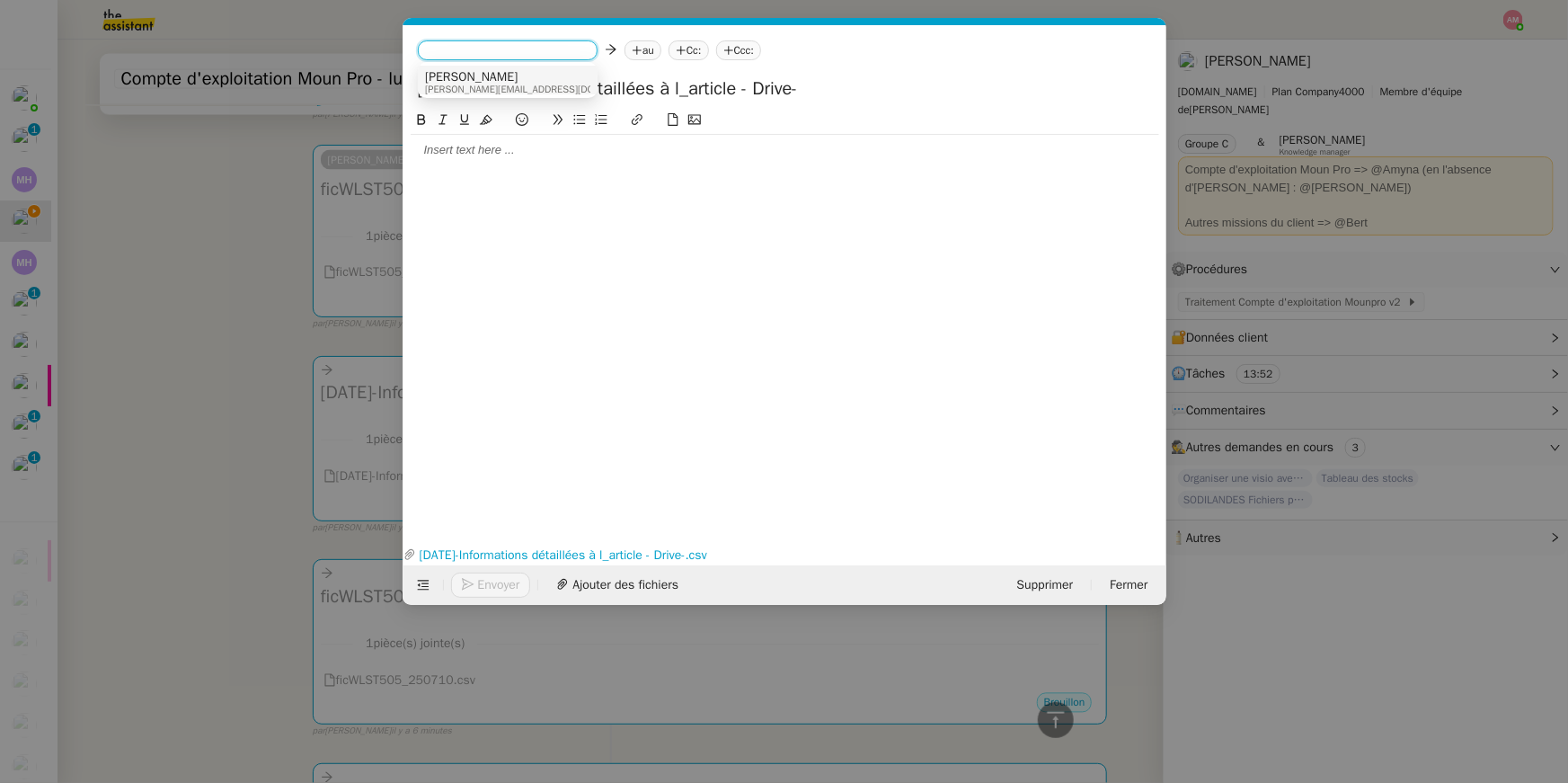 click on "[PERSON_NAME]" at bounding box center (537, 77) 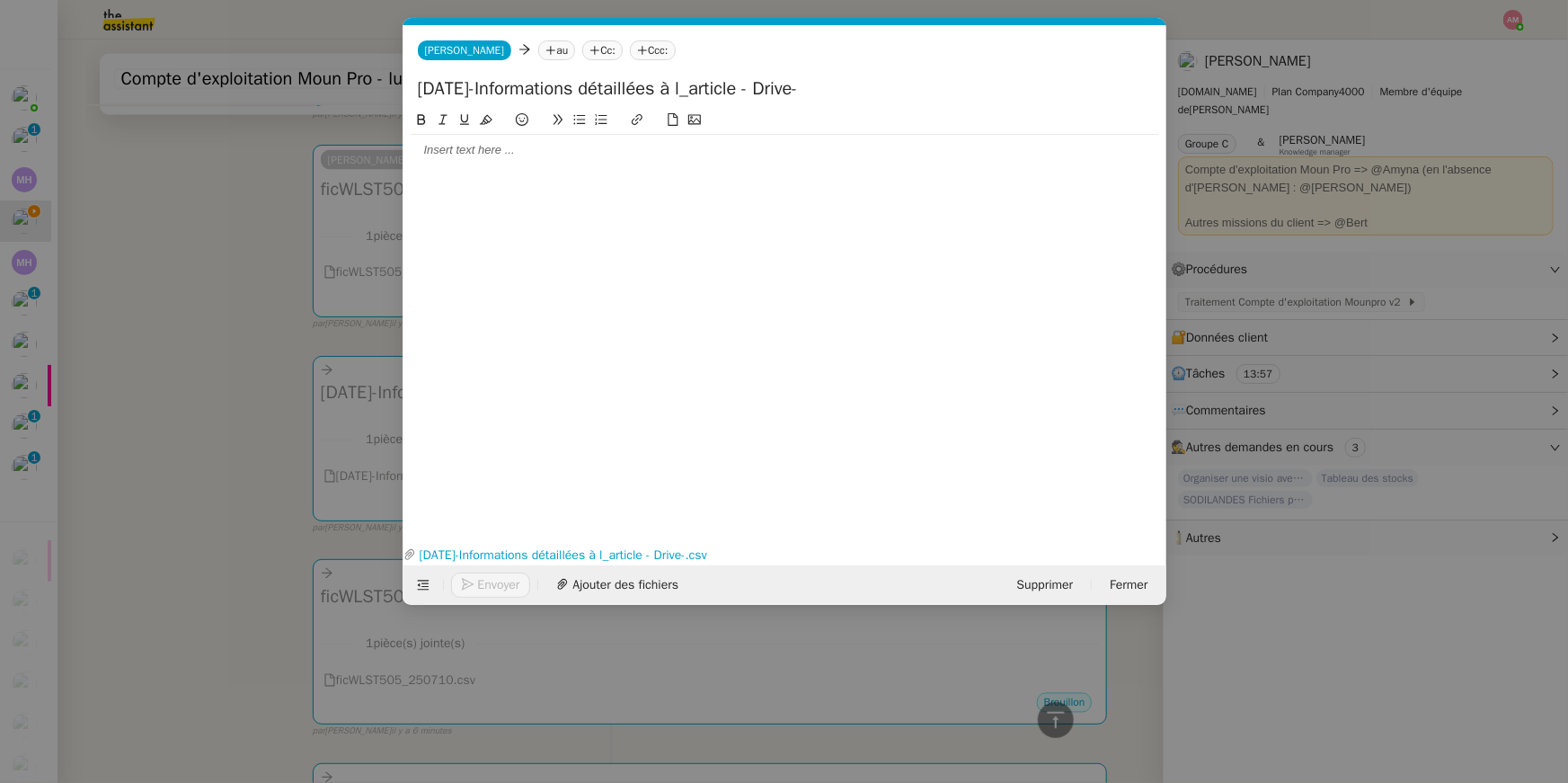 click on "Service TA - VOYAGE - PROPOSITION GLOBALE    A utiliser dans le cadre de proposition de déplacement TA - RELANCE CLIENT (EN)    Relancer un client lorsqu'il n'a pas répondu à un précédent message BAFERTY - MAIL AUDITION    A utiliser dans le cadre de la procédure d'envoi des mails d'audition TA - PUBLICATION OFFRE D'EMPLOI     Organisation du recrutement Discours de présentation du paiement sécurisé    TA - VOYAGES - PROPOSITION ITINERAIRE    Soumettre les résultats d'une recherche TA - CONFIRMATION PAIEMENT (EN)    Confirmer avec le client de modèle de transaction - Attention Plan Pro nécessaire. TA - COURRIER EXPEDIE (recommandé)    A utiliser dans le cadre de l'envoi d'un courrier recommandé TA - PARTAGE DE CALENDRIER (EN)    A utiliser pour demander au client de partager son calendrier afin de faciliter l'accès et la gestion PSPI - Appel de fonds MJL    A utiliser dans le cadre de la procédure d'appel de fonds MJL Compte d'exploitation - Evolutel     [PERSON_NAME]" at bounding box center [784, 391] 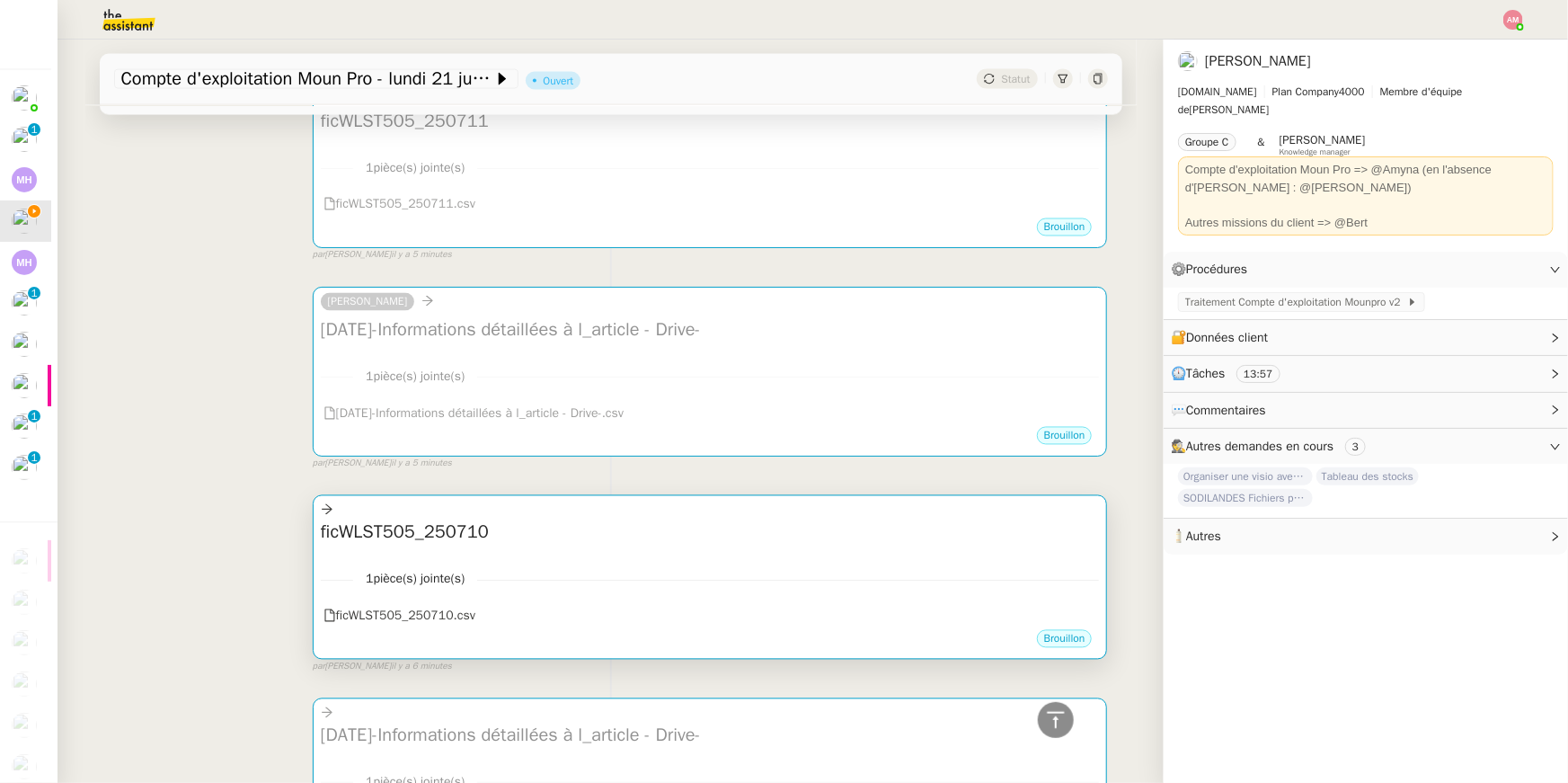 click on "1  pièce(s) jointe(s)  ficWLST505_250710.csv" at bounding box center [710, 592] 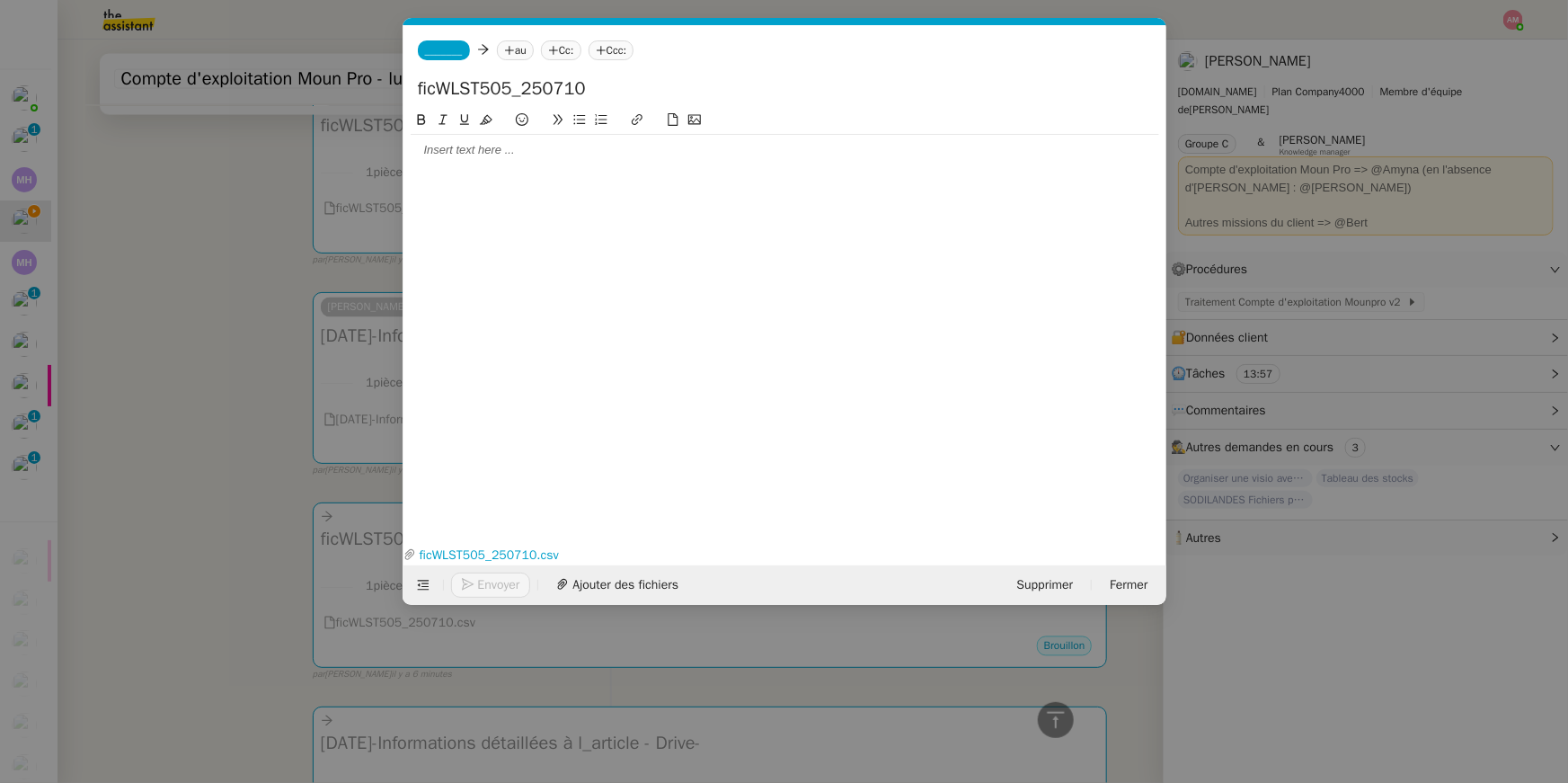scroll, scrollTop: 1573, scrollLeft: 0, axis: vertical 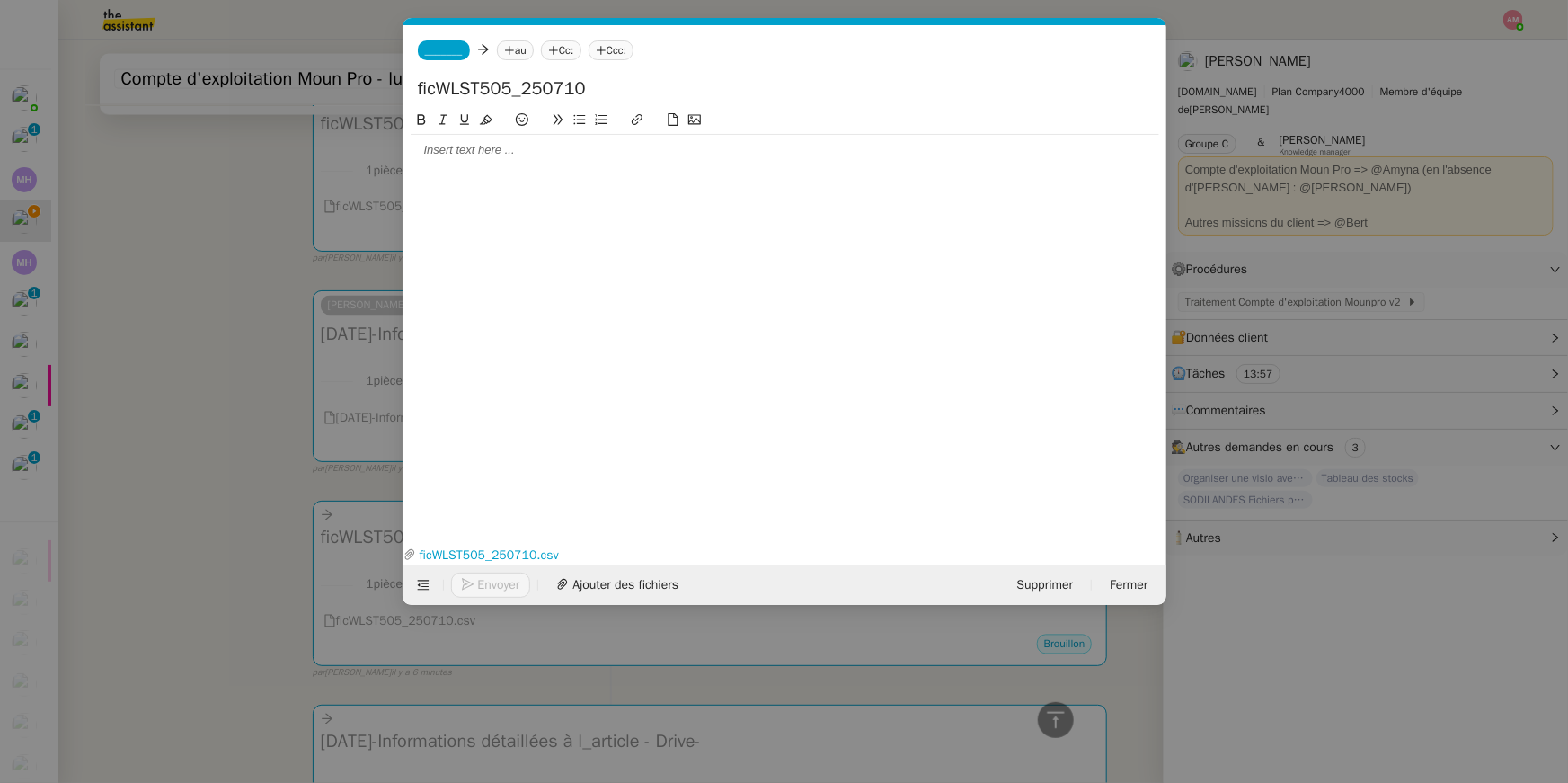click on "_______         au
Cc:
Ccc:" 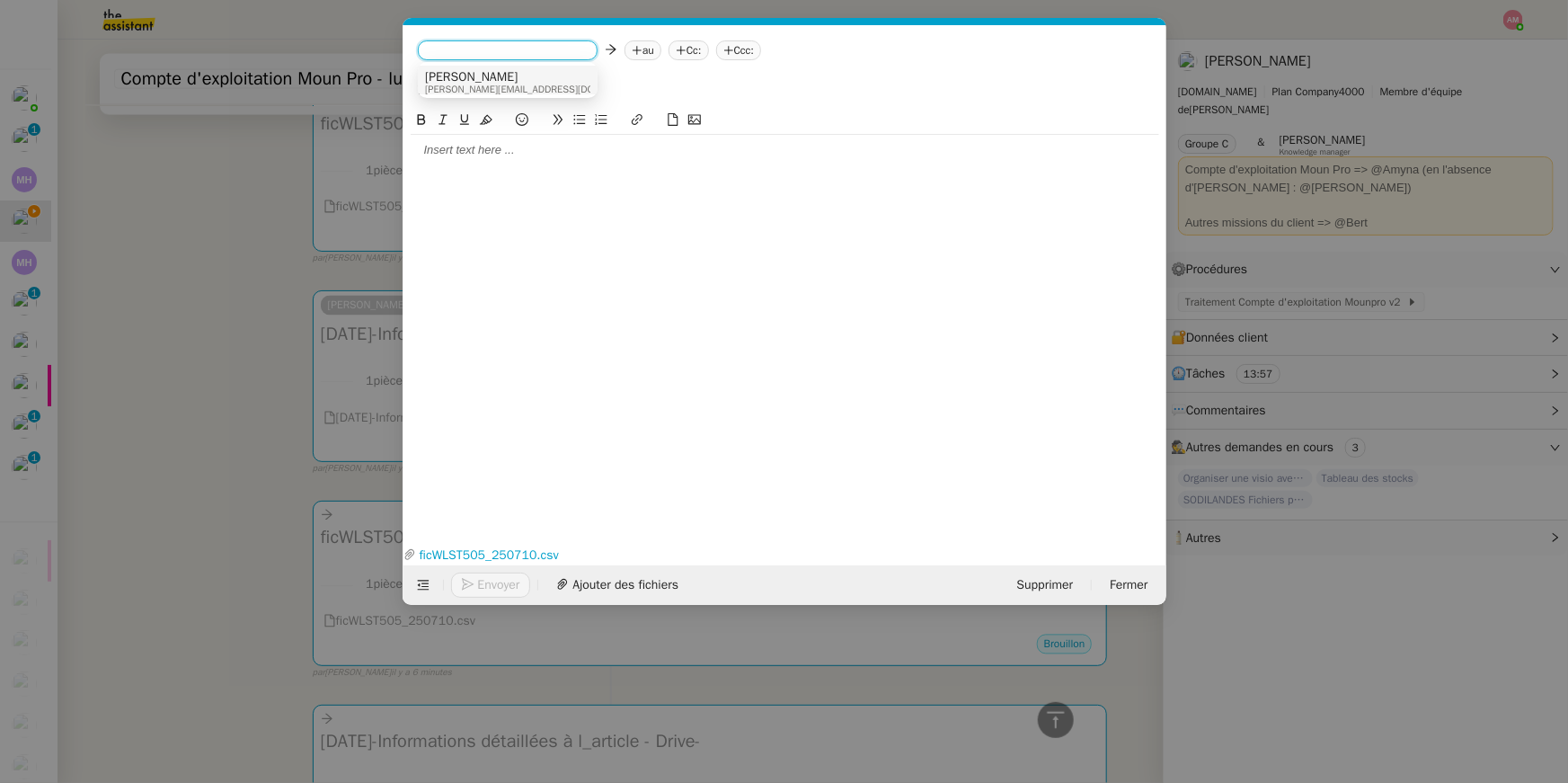 click on "[PERSON_NAME]" at bounding box center [537, 77] 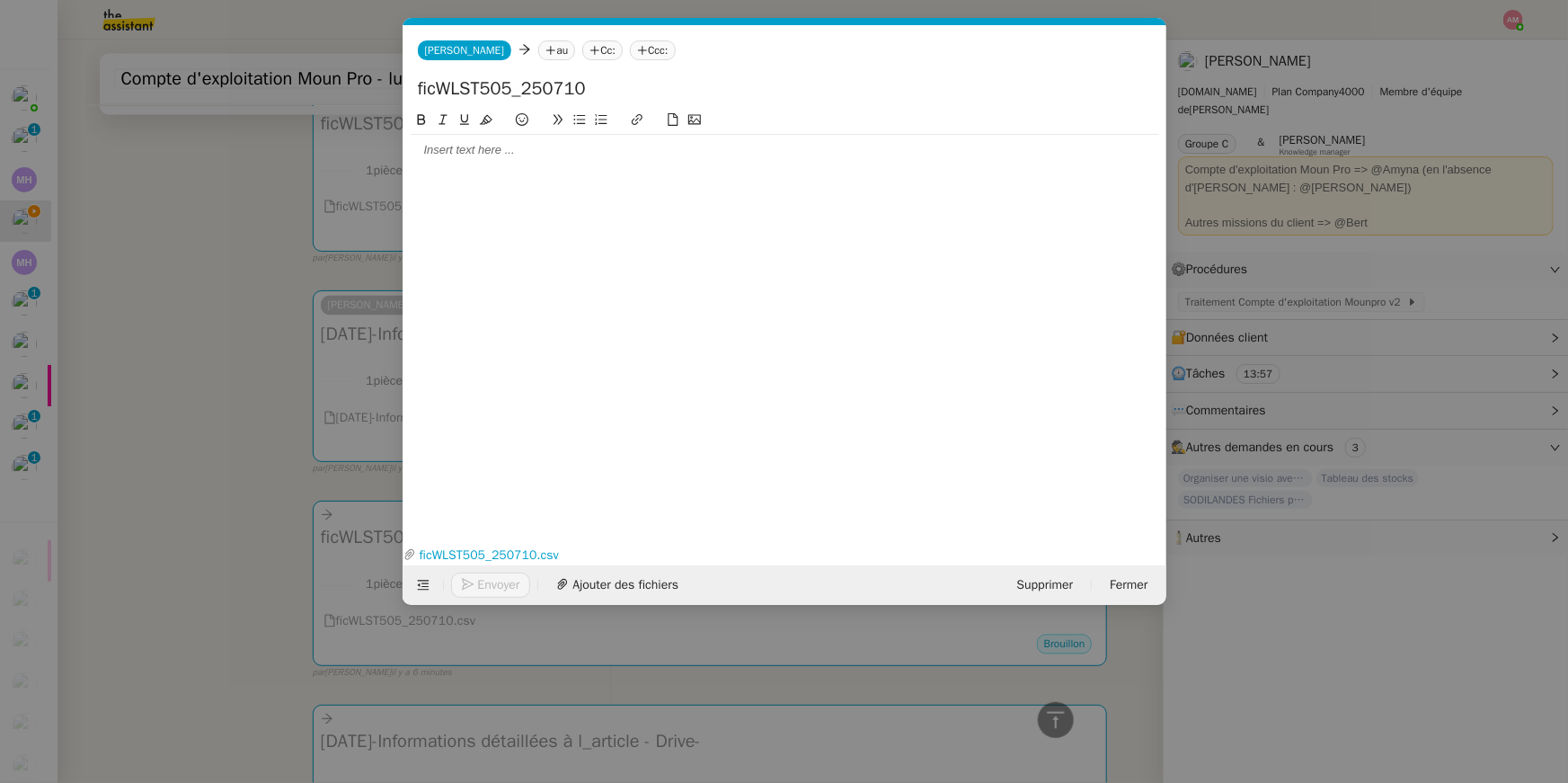 click on "Service TA - VOYAGE - PROPOSITION GLOBALE    A utiliser dans le cadre de proposition de déplacement TA - RELANCE CLIENT (EN)    Relancer un client lorsqu'il n'a pas répondu à un précédent message BAFERTY - MAIL AUDITION    A utiliser dans le cadre de la procédure d'envoi des mails d'audition TA - PUBLICATION OFFRE D'EMPLOI     Organisation du recrutement Discours de présentation du paiement sécurisé    TA - VOYAGES - PROPOSITION ITINERAIRE    Soumettre les résultats d'une recherche TA - CONFIRMATION PAIEMENT (EN)    Confirmer avec le client de modèle de transaction - Attention Plan Pro nécessaire. TA - COURRIER EXPEDIE (recommandé)    A utiliser dans le cadre de l'envoi d'un courrier recommandé TA - PARTAGE DE CALENDRIER (EN)    A utiliser pour demander au client de partager son calendrier afin de faciliter l'accès et la gestion PSPI - Appel de fonds MJL    A utiliser dans le cadre de la procédure d'appel de fonds MJL Compte d'exploitation - Evolutel     [PERSON_NAME]" at bounding box center (784, 391) 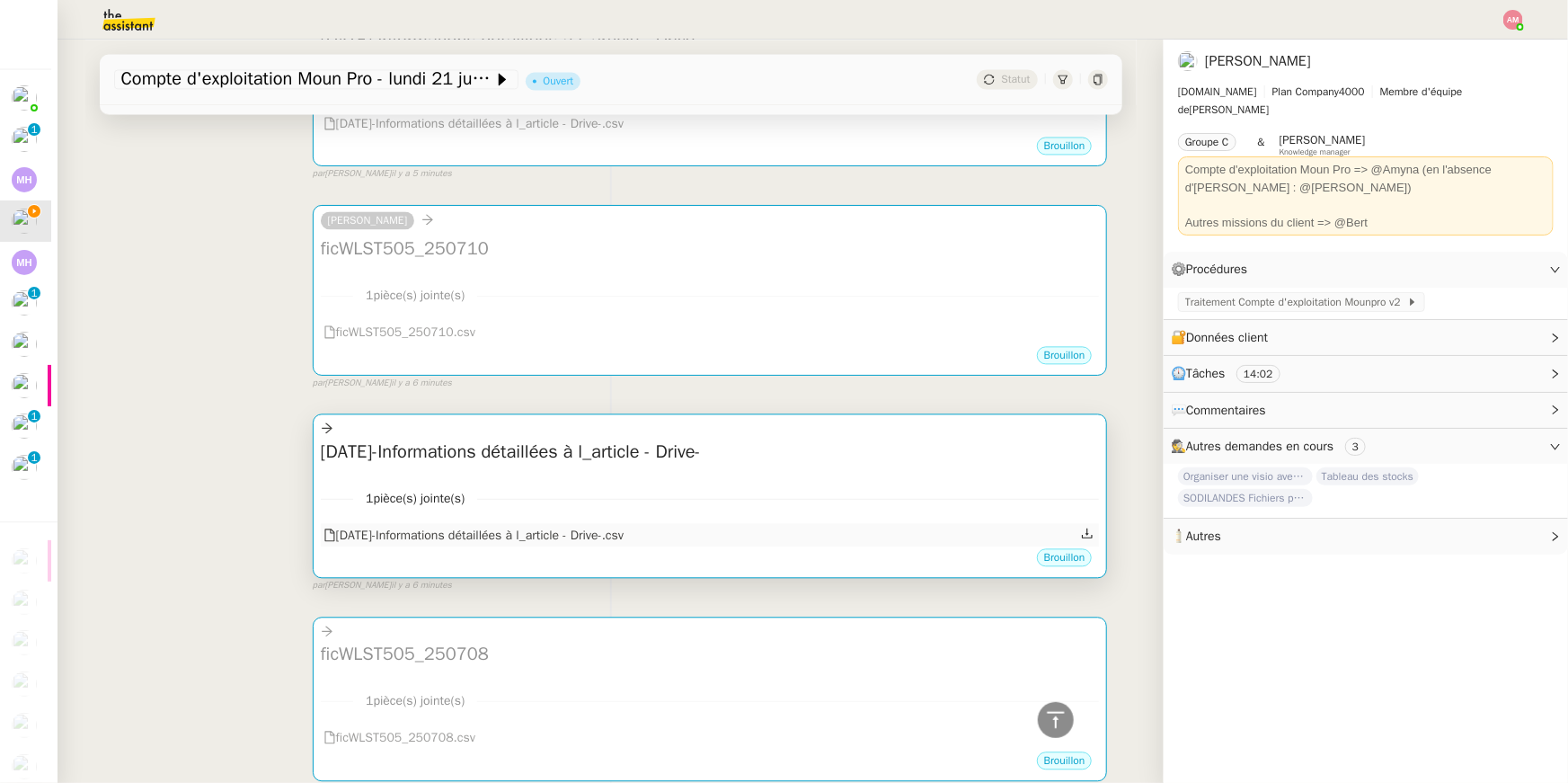 click on "[DATE]-Informations détaillées à l_article - Drive-.csv" 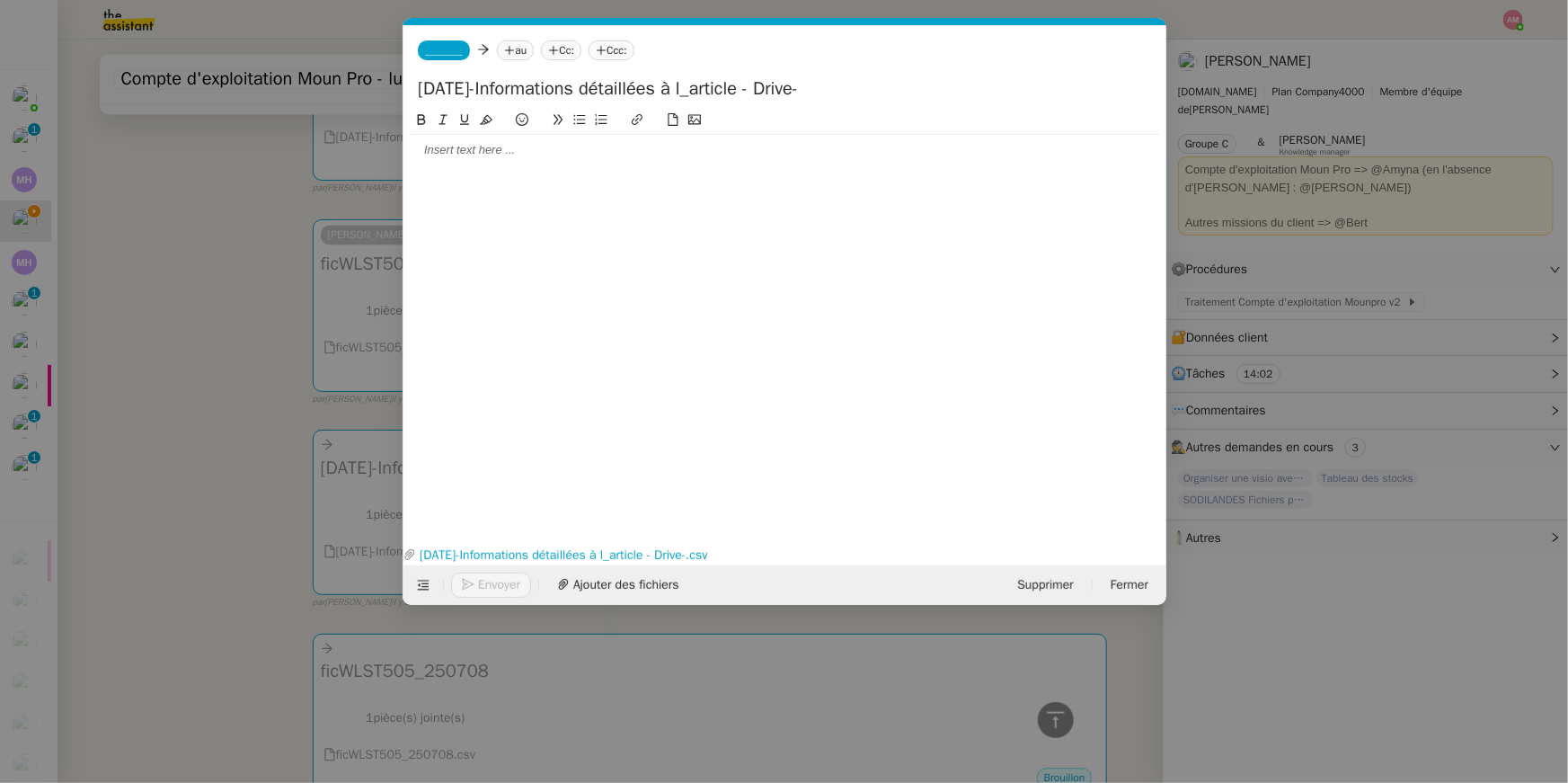 scroll, scrollTop: 1868, scrollLeft: 0, axis: vertical 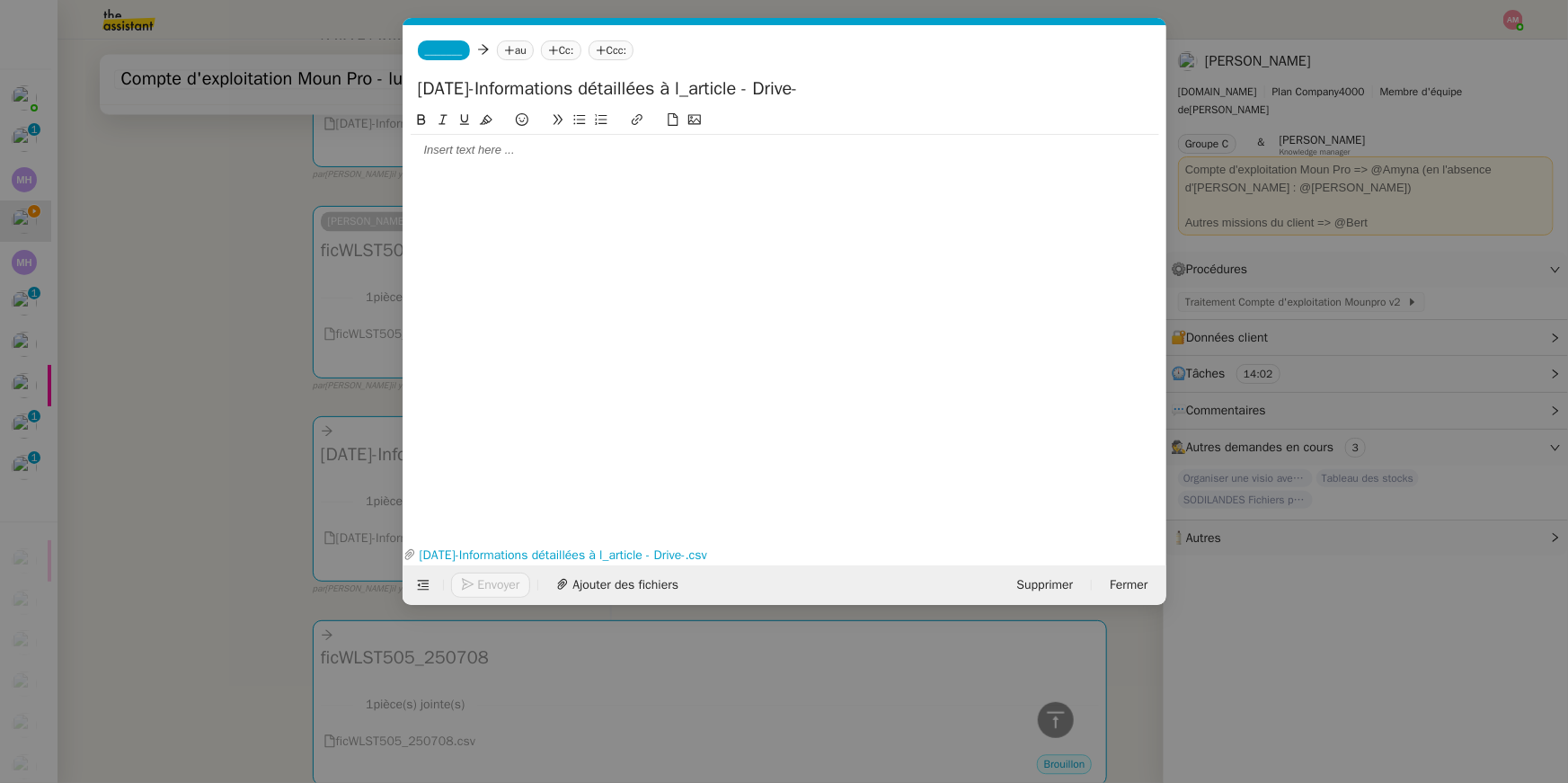 click on "_______" 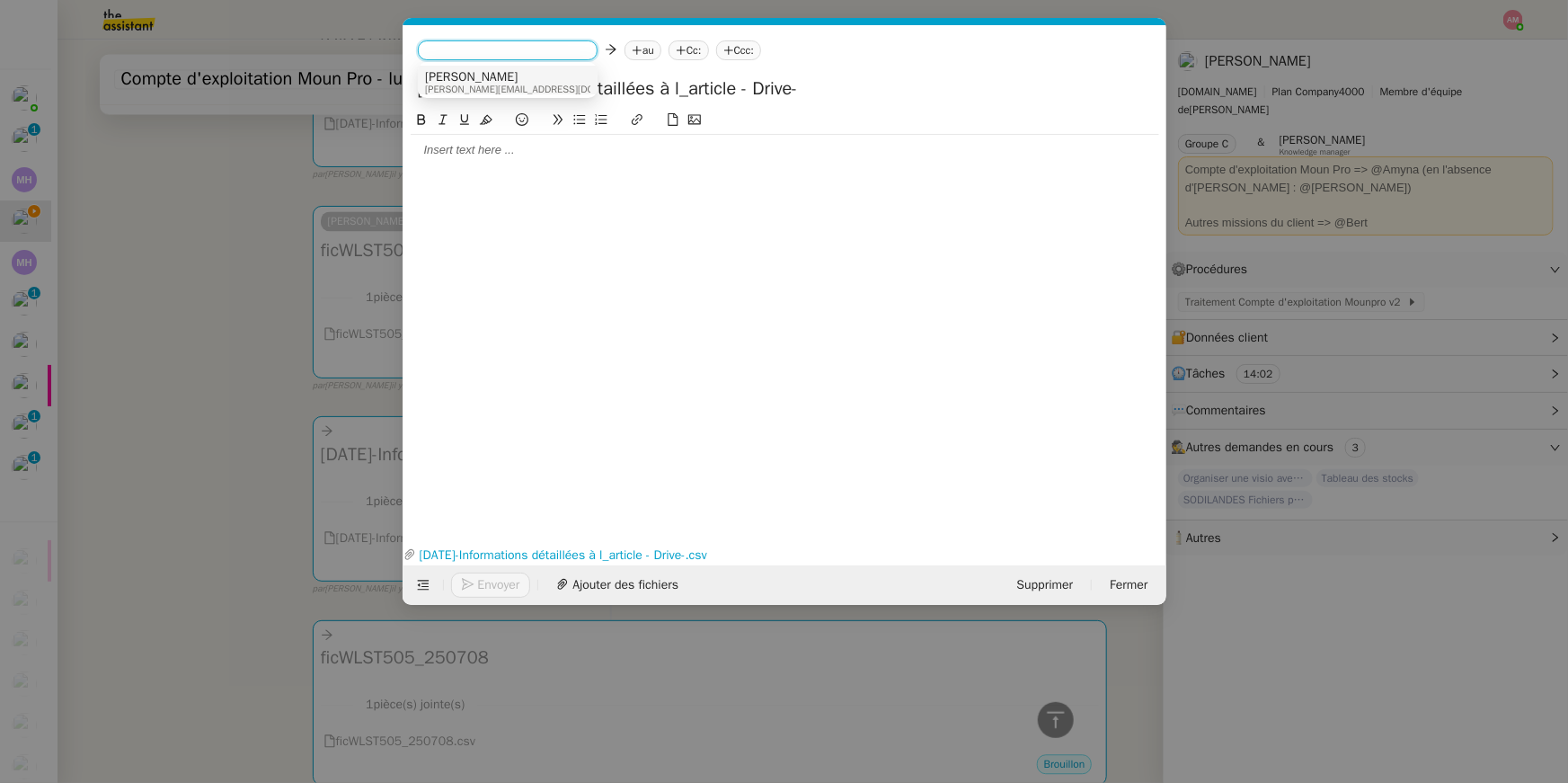 click on "[PERSON_NAME]" at bounding box center (537, 77) 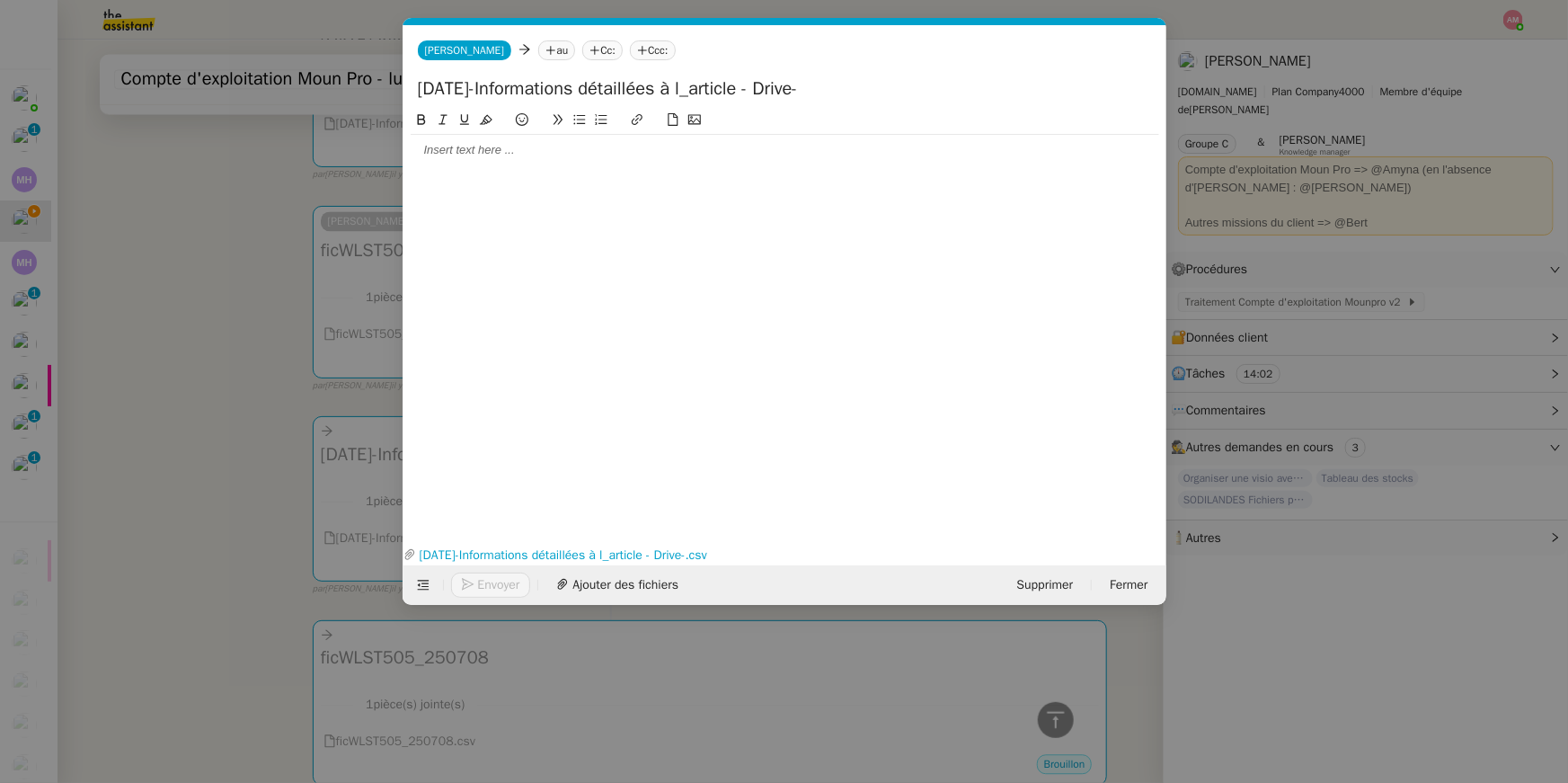 click on "Service TA - VOYAGE - PROPOSITION GLOBALE    A utiliser dans le cadre de proposition de déplacement TA - RELANCE CLIENT (EN)    Relancer un client lorsqu'il n'a pas répondu à un précédent message BAFERTY - MAIL AUDITION    A utiliser dans le cadre de la procédure d'envoi des mails d'audition TA - PUBLICATION OFFRE D'EMPLOI     Organisation du recrutement Discours de présentation du paiement sécurisé    TA - VOYAGES - PROPOSITION ITINERAIRE    Soumettre les résultats d'une recherche TA - CONFIRMATION PAIEMENT (EN)    Confirmer avec le client de modèle de transaction - Attention Plan Pro nécessaire. TA - COURRIER EXPEDIE (recommandé)    A utiliser dans le cadre de l'envoi d'un courrier recommandé TA - PARTAGE DE CALENDRIER (EN)    A utiliser pour demander au client de partager son calendrier afin de faciliter l'accès et la gestion PSPI - Appel de fonds MJL    A utiliser dans le cadre de la procédure d'appel de fonds MJL Compte d'exploitation - Evolutel     [PERSON_NAME]" at bounding box center (784, 391) 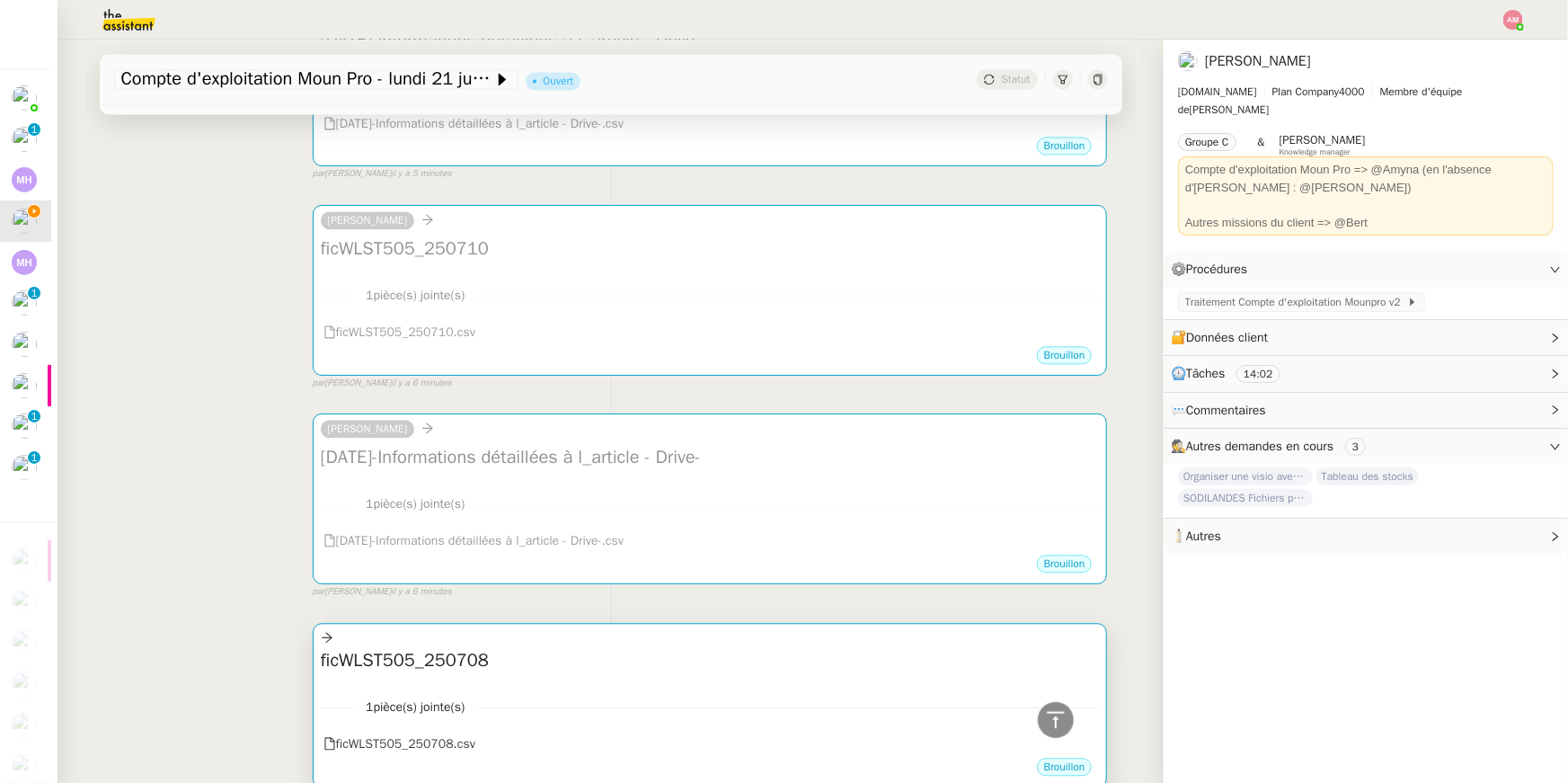 click on "1  pièce(s) jointe(s)" at bounding box center [710, 707] 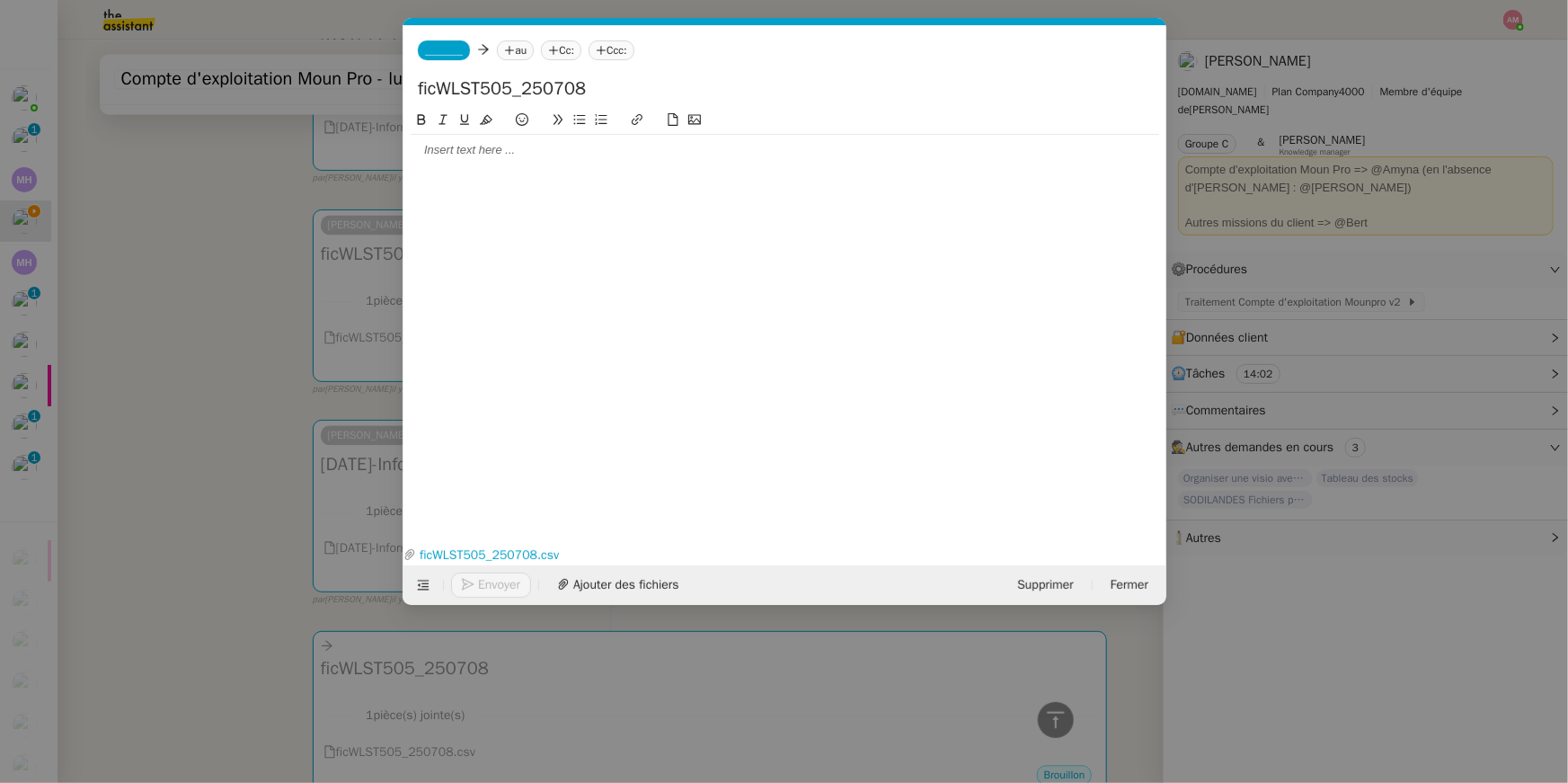 scroll, scrollTop: 1868, scrollLeft: 0, axis: vertical 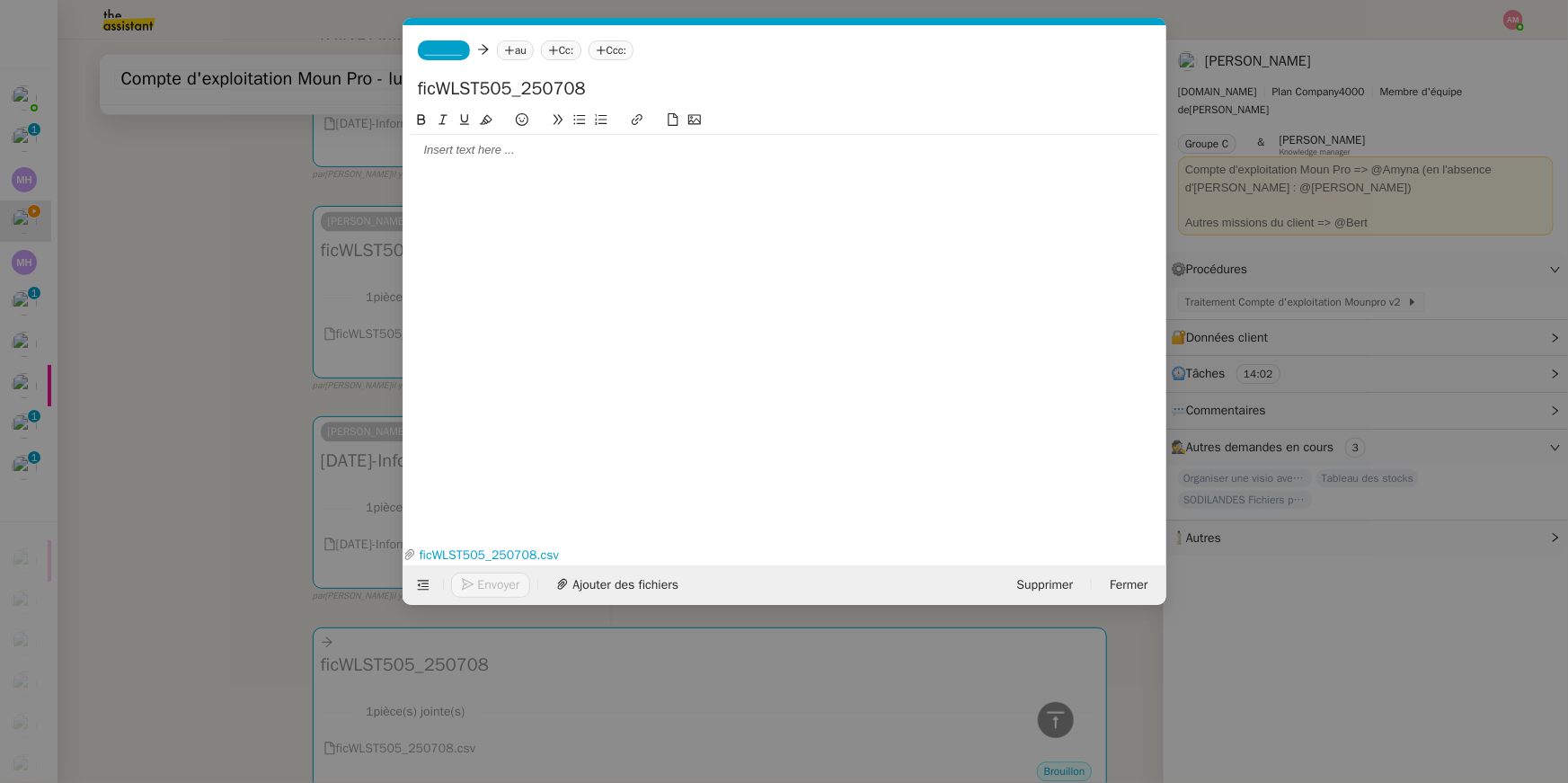 click on "_______" 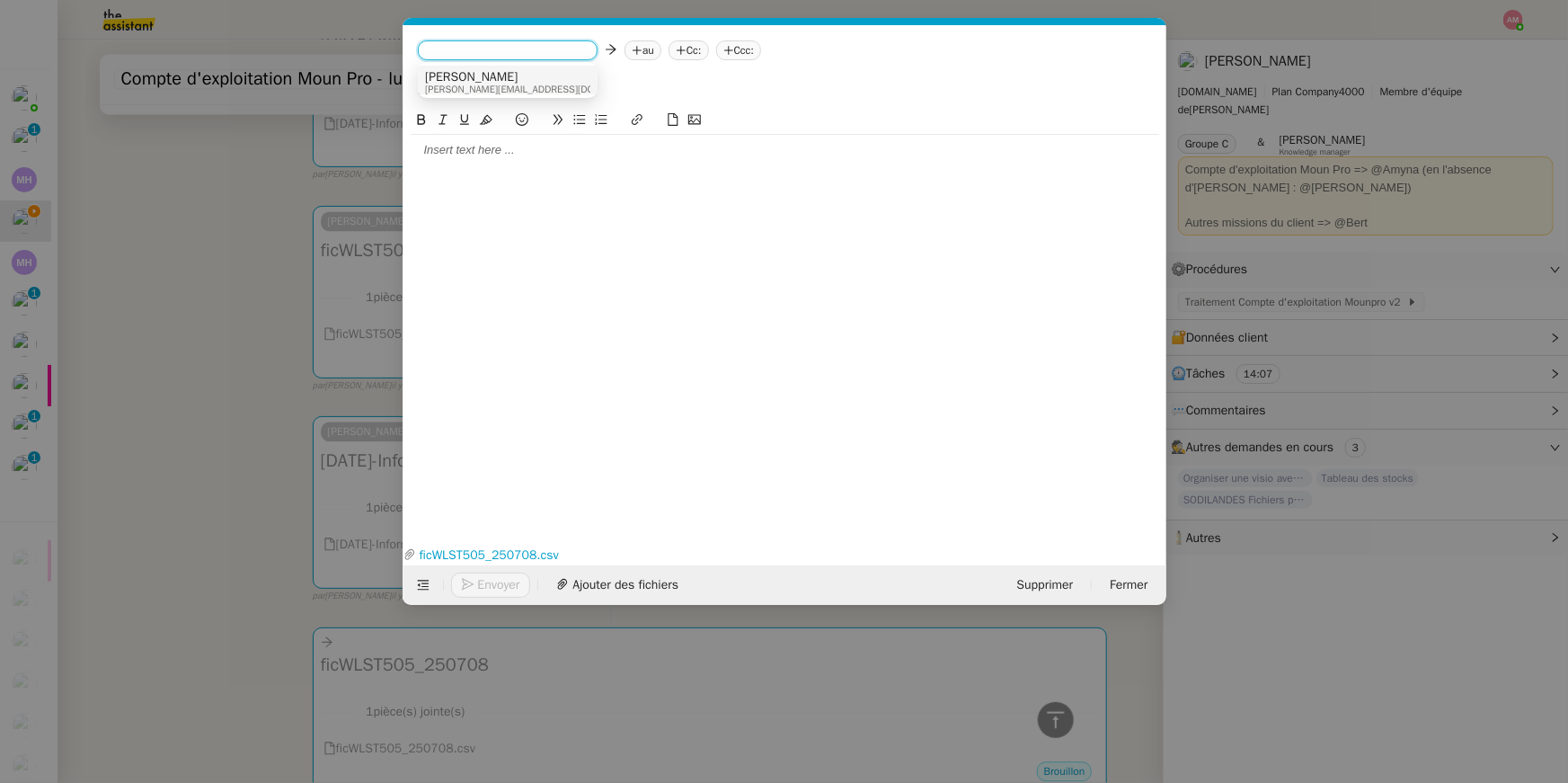 click on "[PERSON_NAME][EMAIL_ADDRESS][DOMAIN_NAME]" at bounding box center (537, 89) 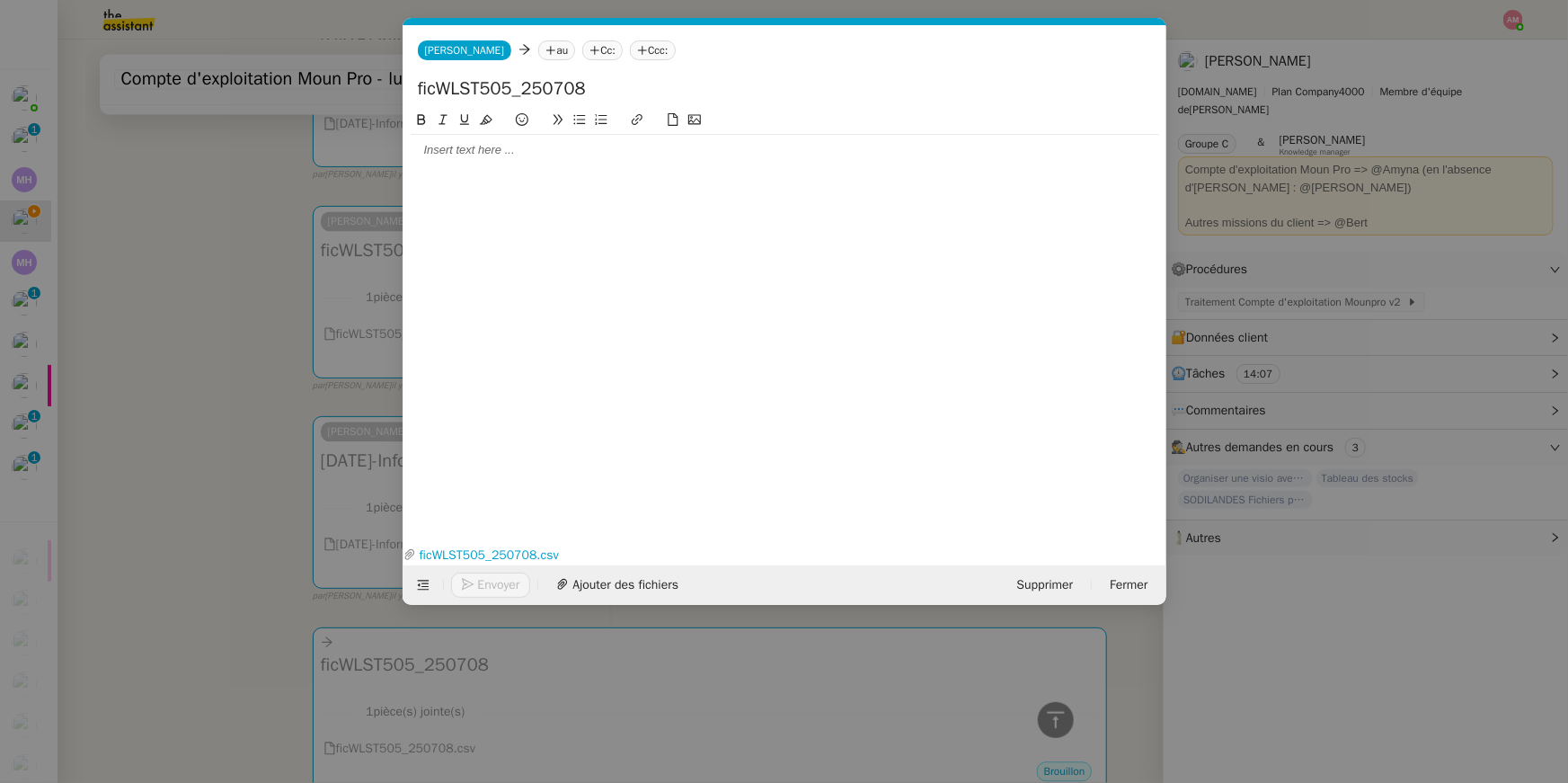 click on "Service TA - VOYAGE - PROPOSITION GLOBALE    A utiliser dans le cadre de proposition de déplacement TA - RELANCE CLIENT (EN)    Relancer un client lorsqu'il n'a pas répondu à un précédent message BAFERTY - MAIL AUDITION    A utiliser dans le cadre de la procédure d'envoi des mails d'audition TA - PUBLICATION OFFRE D'EMPLOI     Organisation du recrutement Discours de présentation du paiement sécurisé    TA - VOYAGES - PROPOSITION ITINERAIRE    Soumettre les résultats d'une recherche TA - CONFIRMATION PAIEMENT (EN)    Confirmer avec le client de modèle de transaction - Attention Plan Pro nécessaire. TA - COURRIER EXPEDIE (recommandé)    A utiliser dans le cadre de l'envoi d'un courrier recommandé TA - PARTAGE DE CALENDRIER (EN)    A utiliser pour demander au client de partager son calendrier afin de faciliter l'accès et la gestion PSPI - Appel de fonds MJL    A utiliser dans le cadre de la procédure d'appel de fonds MJL Compte d'exploitation - Evolutel     [PERSON_NAME]" at bounding box center (784, 391) 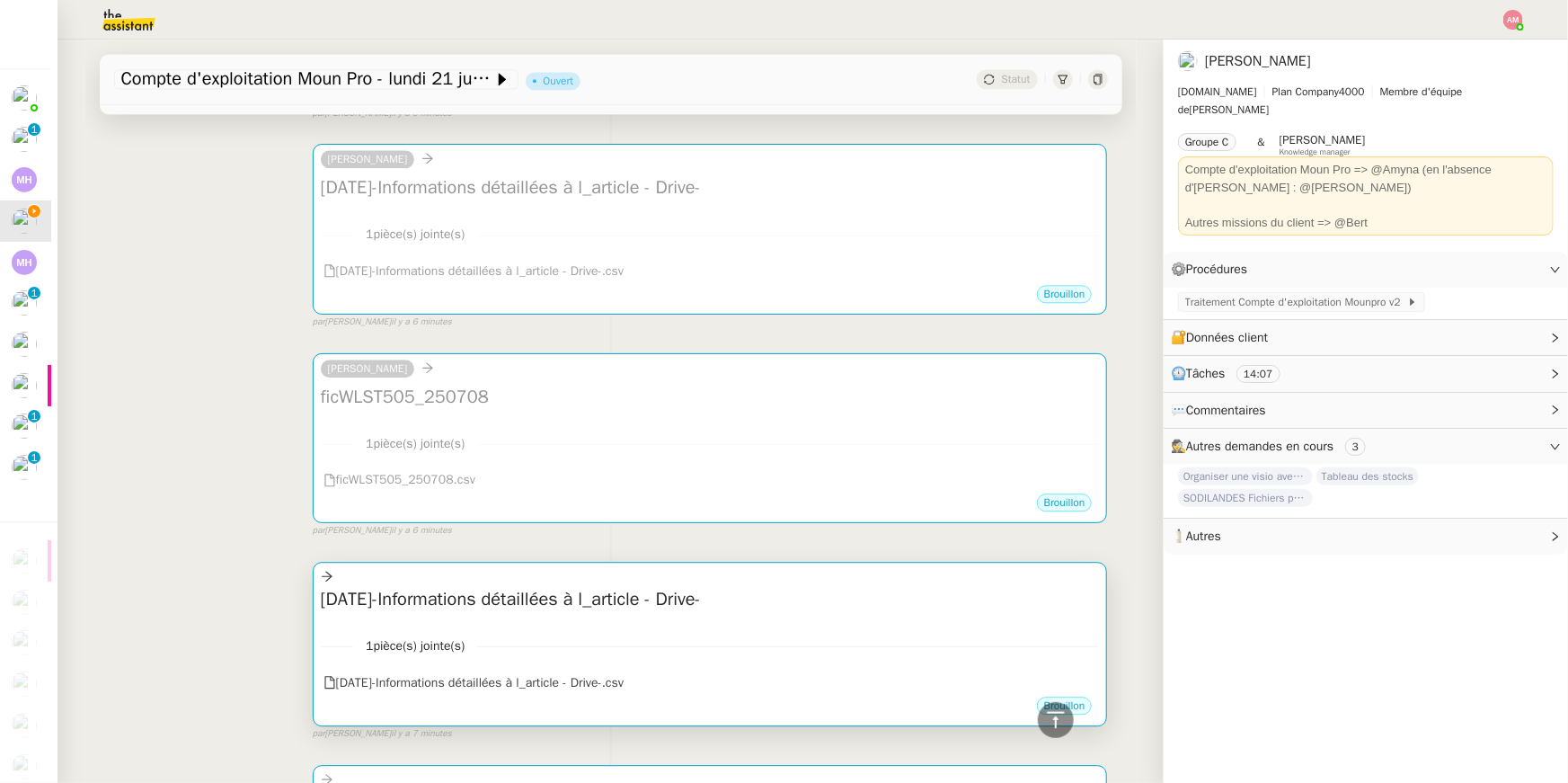 click on "1  pièce(s) jointe(s)  [DATE]-Informations détaillées à l_article - Drive-.csv" at bounding box center (710, 658) 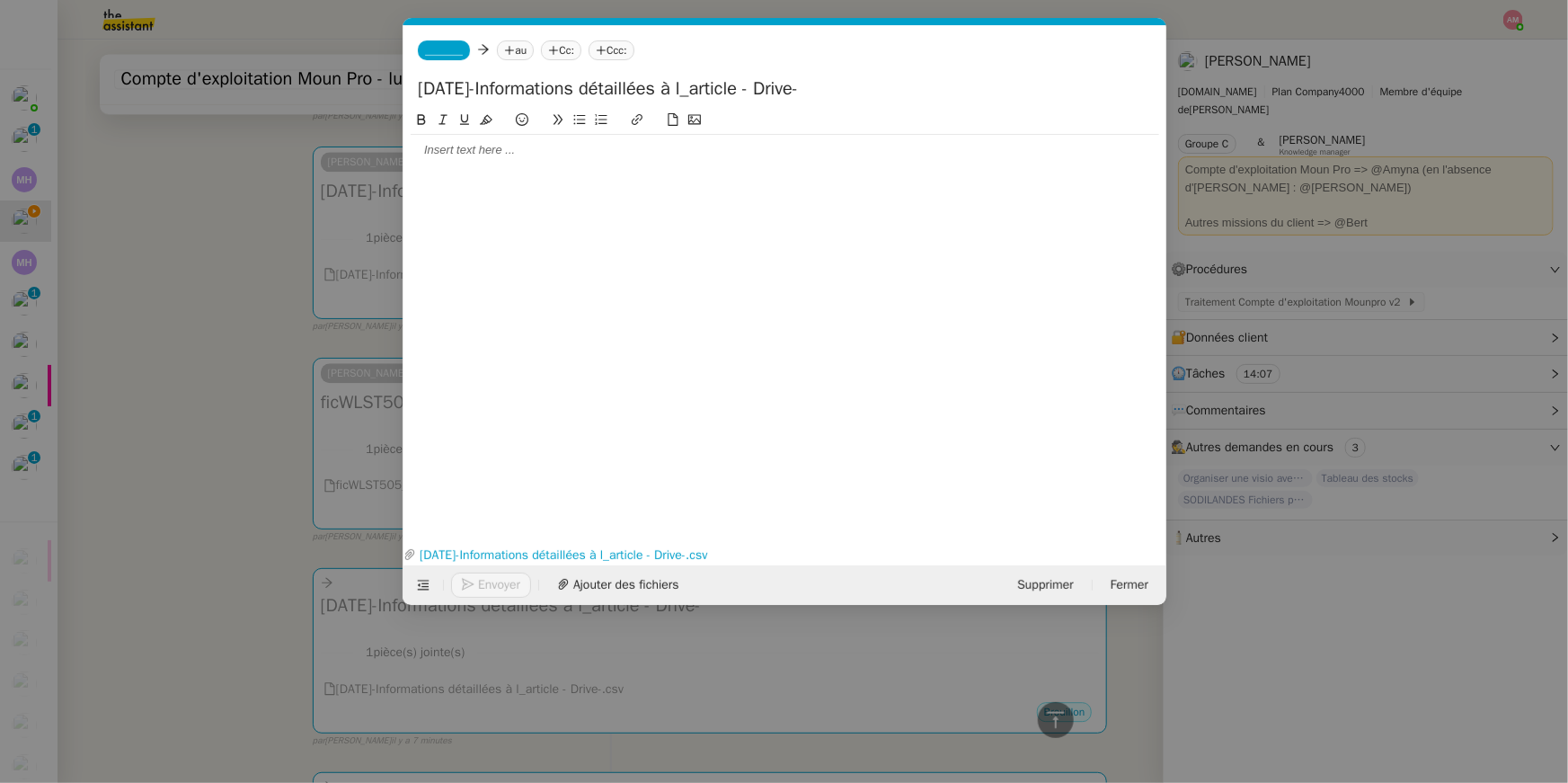 scroll, scrollTop: 2140, scrollLeft: 0, axis: vertical 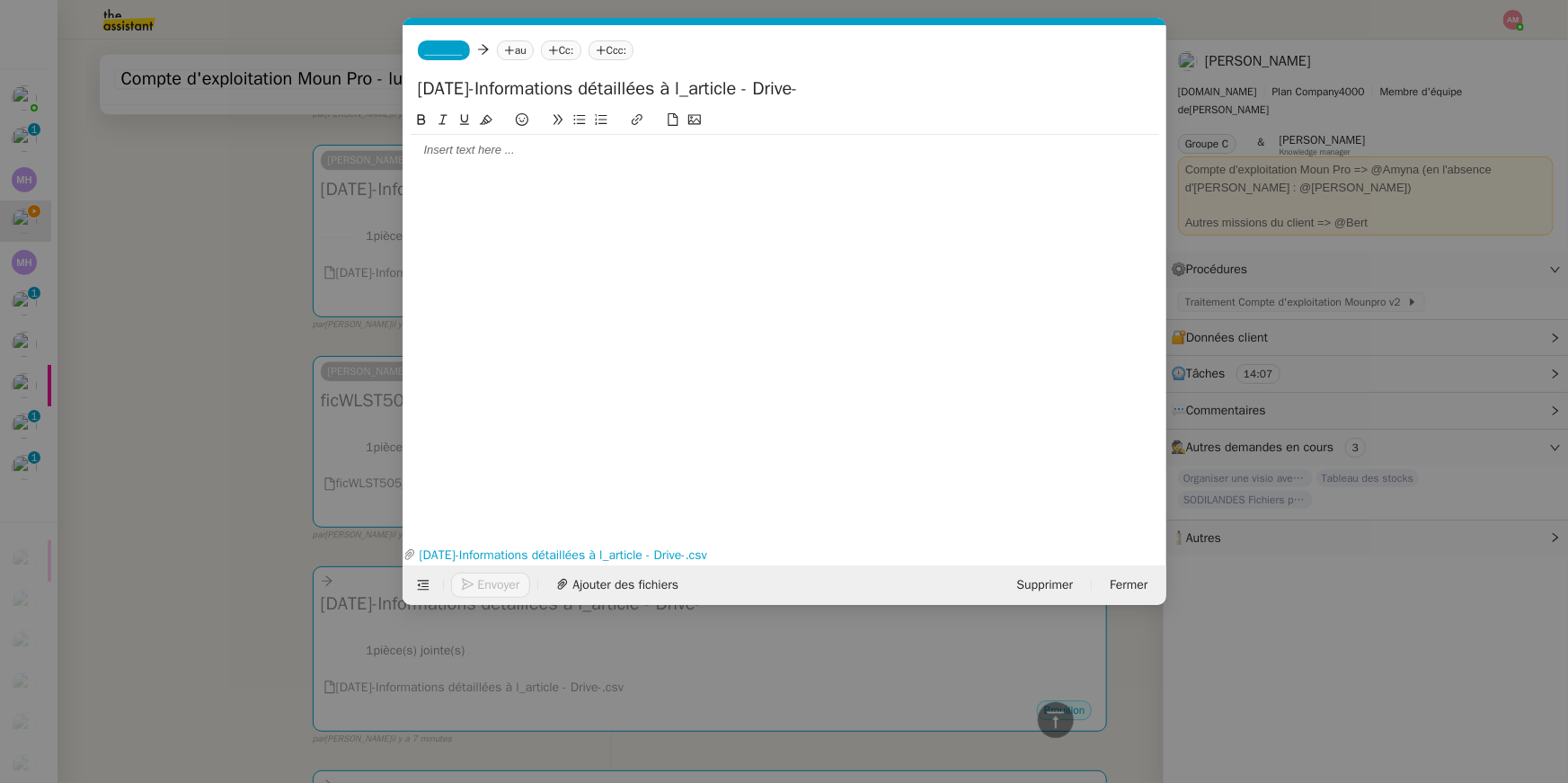 click on "_______" 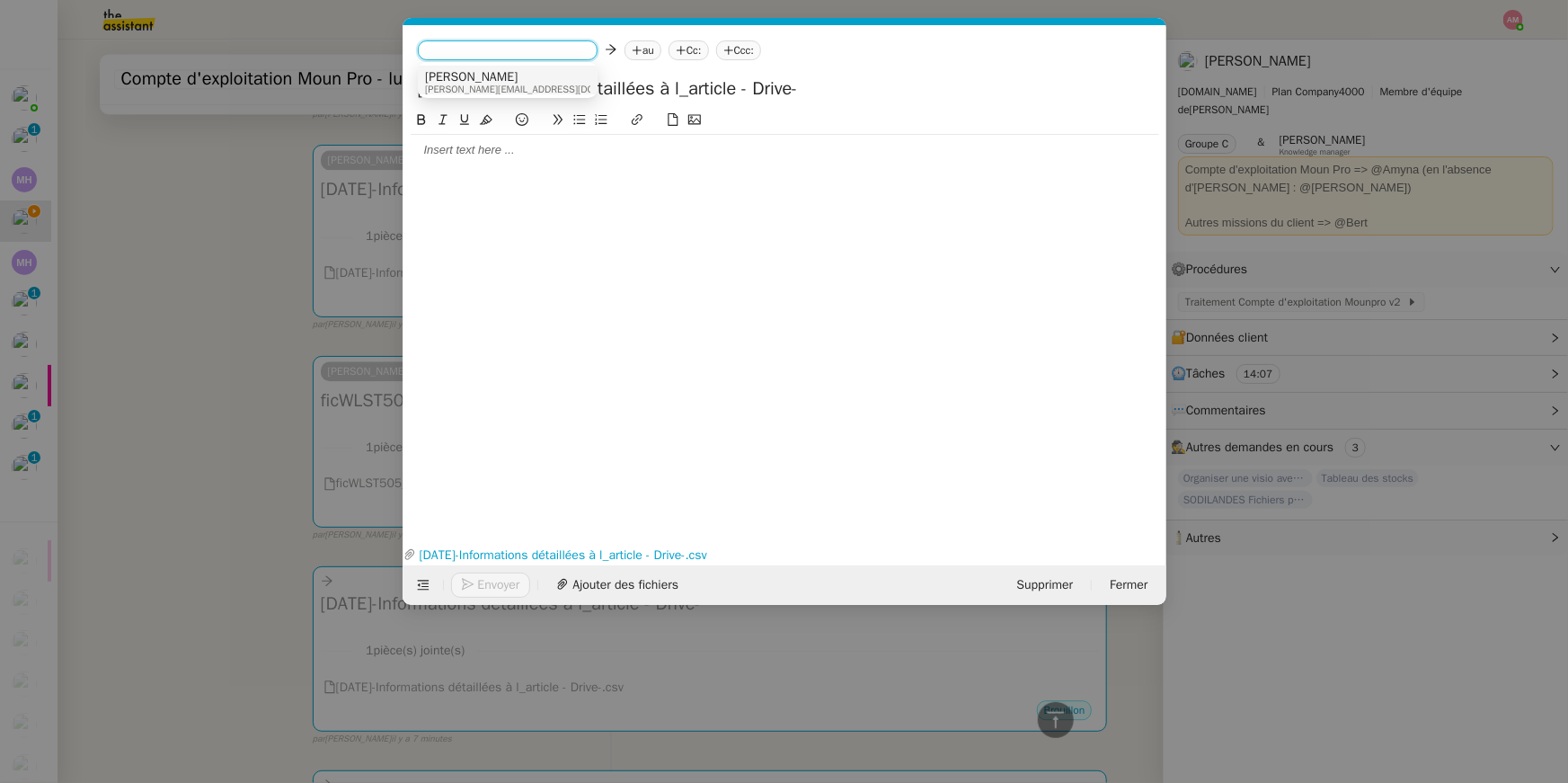 click on "[PERSON_NAME]" at bounding box center [537, 77] 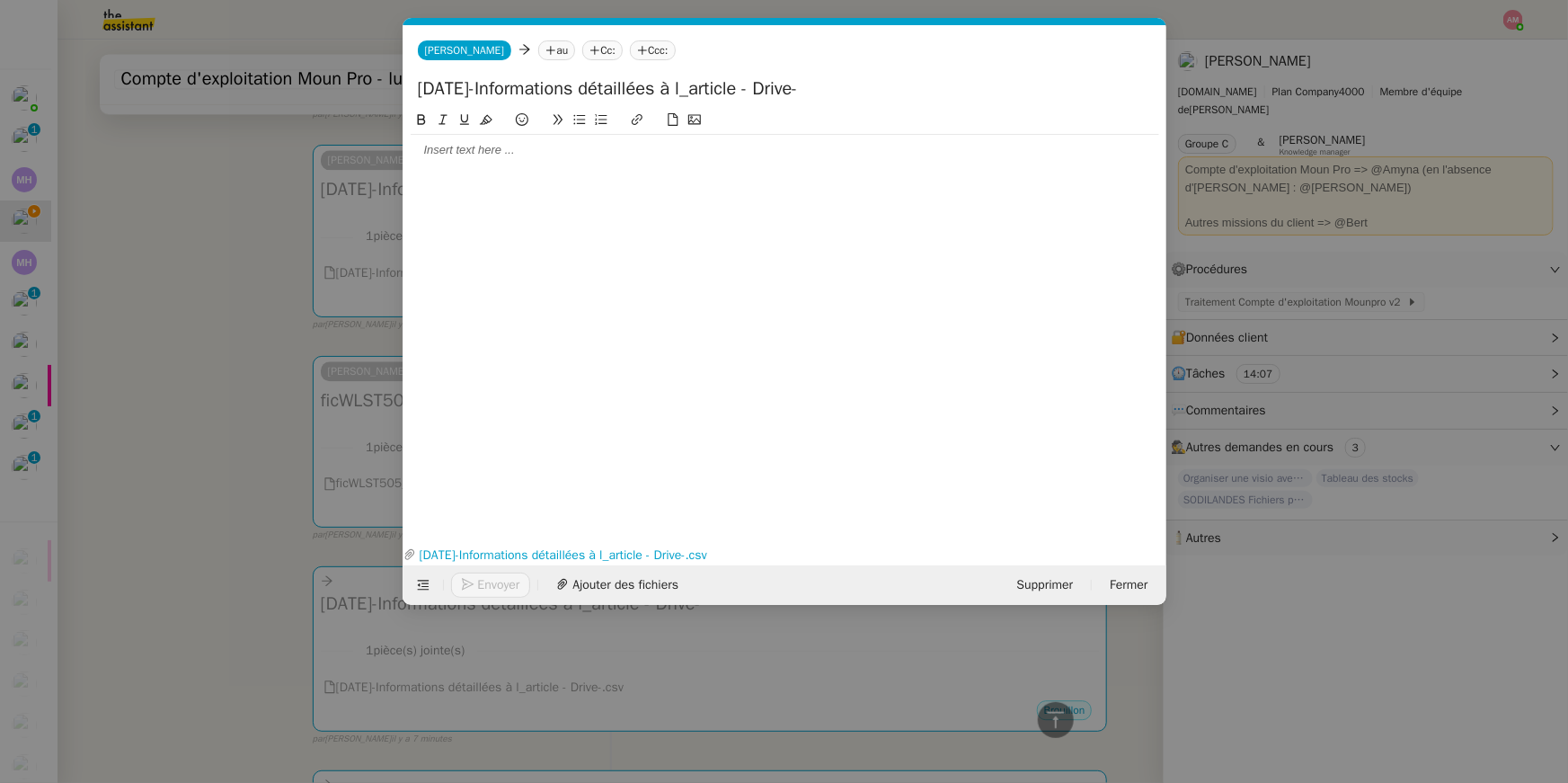 click on "Service TA - VOYAGE - PROPOSITION GLOBALE    A utiliser dans le cadre de proposition de déplacement TA - RELANCE CLIENT (EN)    Relancer un client lorsqu'il n'a pas répondu à un précédent message BAFERTY - MAIL AUDITION    A utiliser dans le cadre de la procédure d'envoi des mails d'audition TA - PUBLICATION OFFRE D'EMPLOI     Organisation du recrutement Discours de présentation du paiement sécurisé    TA - VOYAGES - PROPOSITION ITINERAIRE    Soumettre les résultats d'une recherche TA - CONFIRMATION PAIEMENT (EN)    Confirmer avec le client de modèle de transaction - Attention Plan Pro nécessaire. TA - COURRIER EXPEDIE (recommandé)    A utiliser dans le cadre de l'envoi d'un courrier recommandé TA - PARTAGE DE CALENDRIER (EN)    A utiliser pour demander au client de partager son calendrier afin de faciliter l'accès et la gestion PSPI - Appel de fonds MJL    A utiliser dans le cadre de la procédure d'appel de fonds MJL Compte d'exploitation - Evolutel     [PERSON_NAME]" at bounding box center [784, 391] 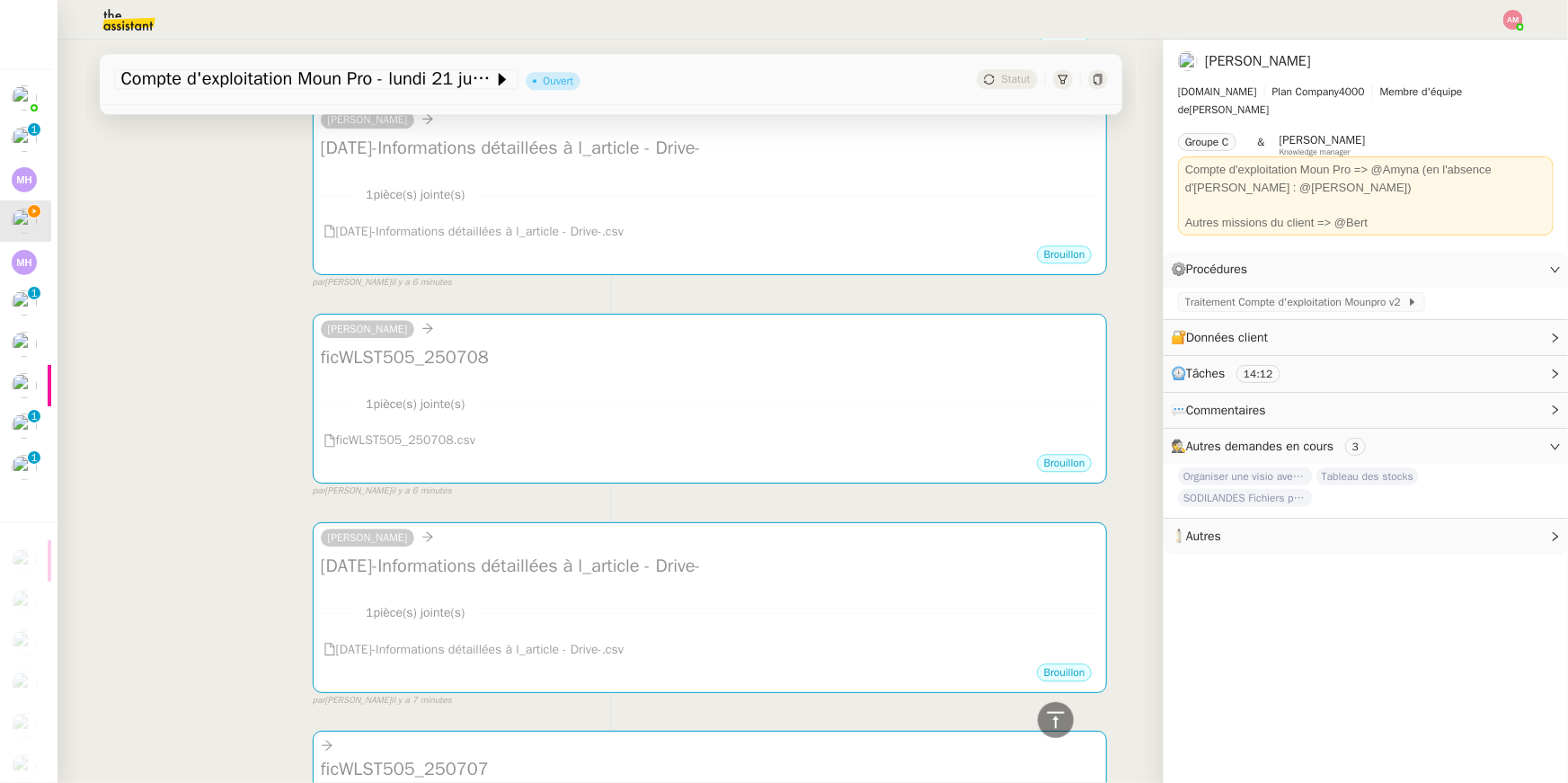 scroll, scrollTop: 2590, scrollLeft: 0, axis: vertical 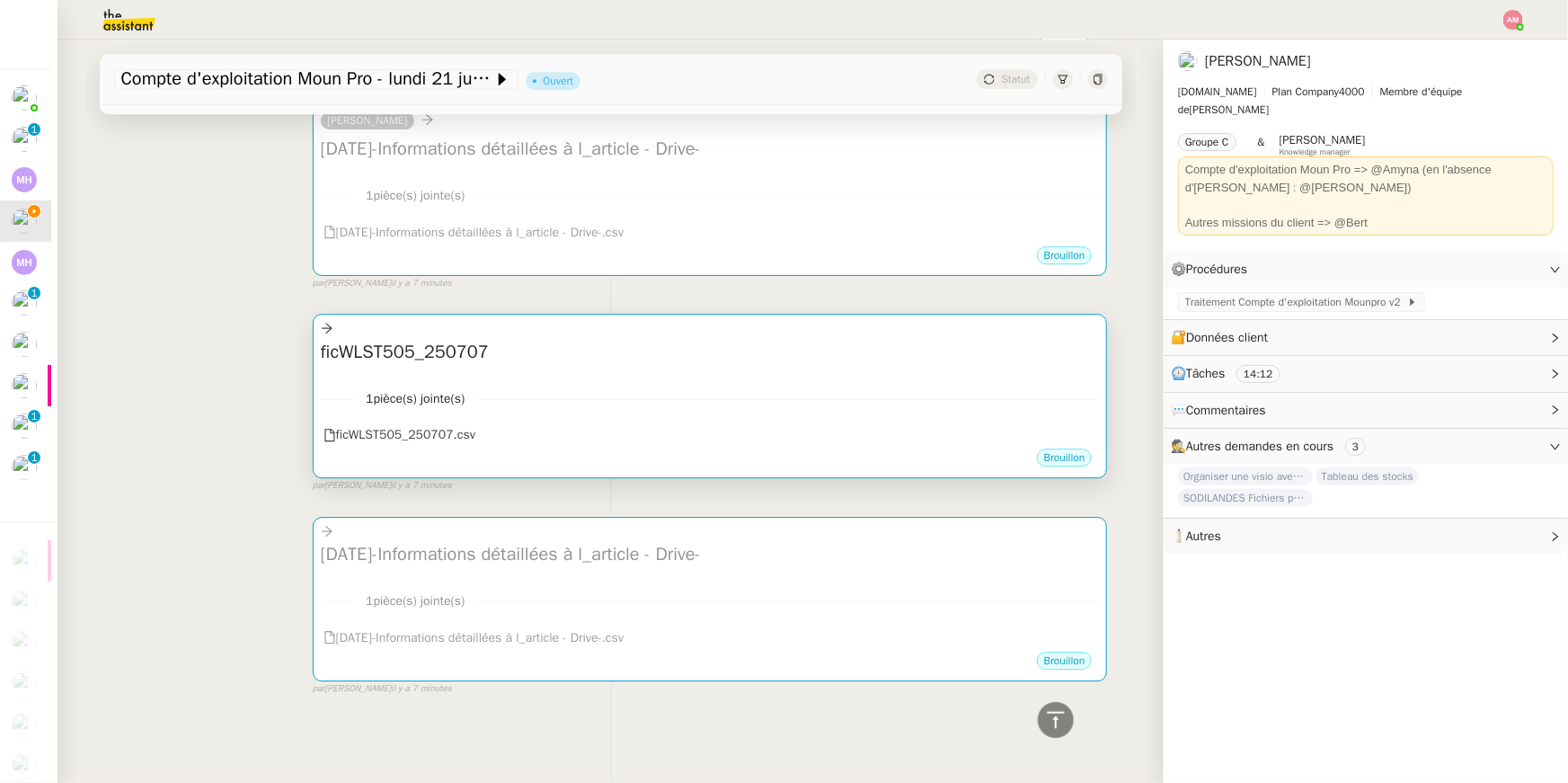 click at bounding box center (710, 328) 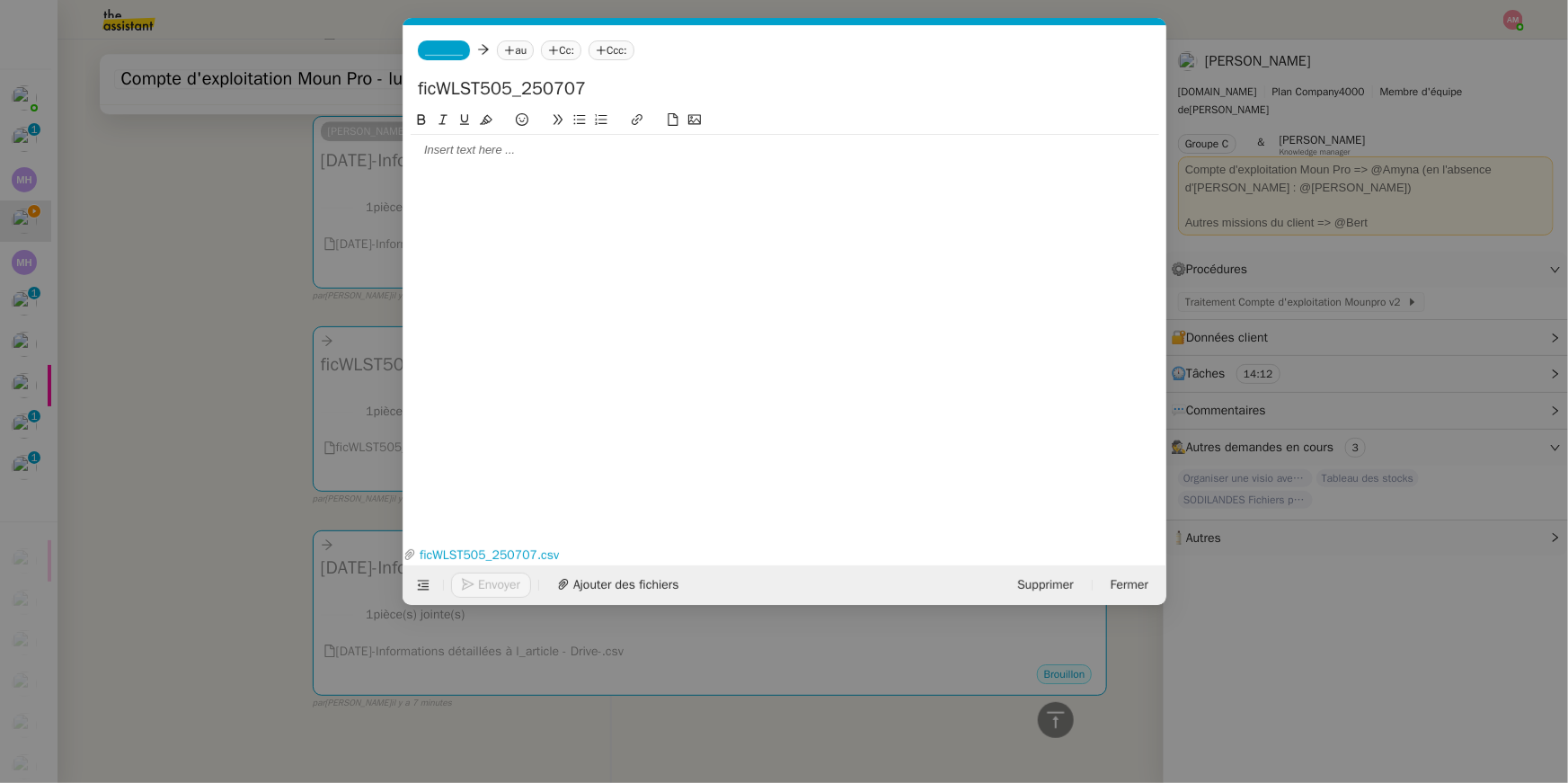 scroll, scrollTop: 2603, scrollLeft: 0, axis: vertical 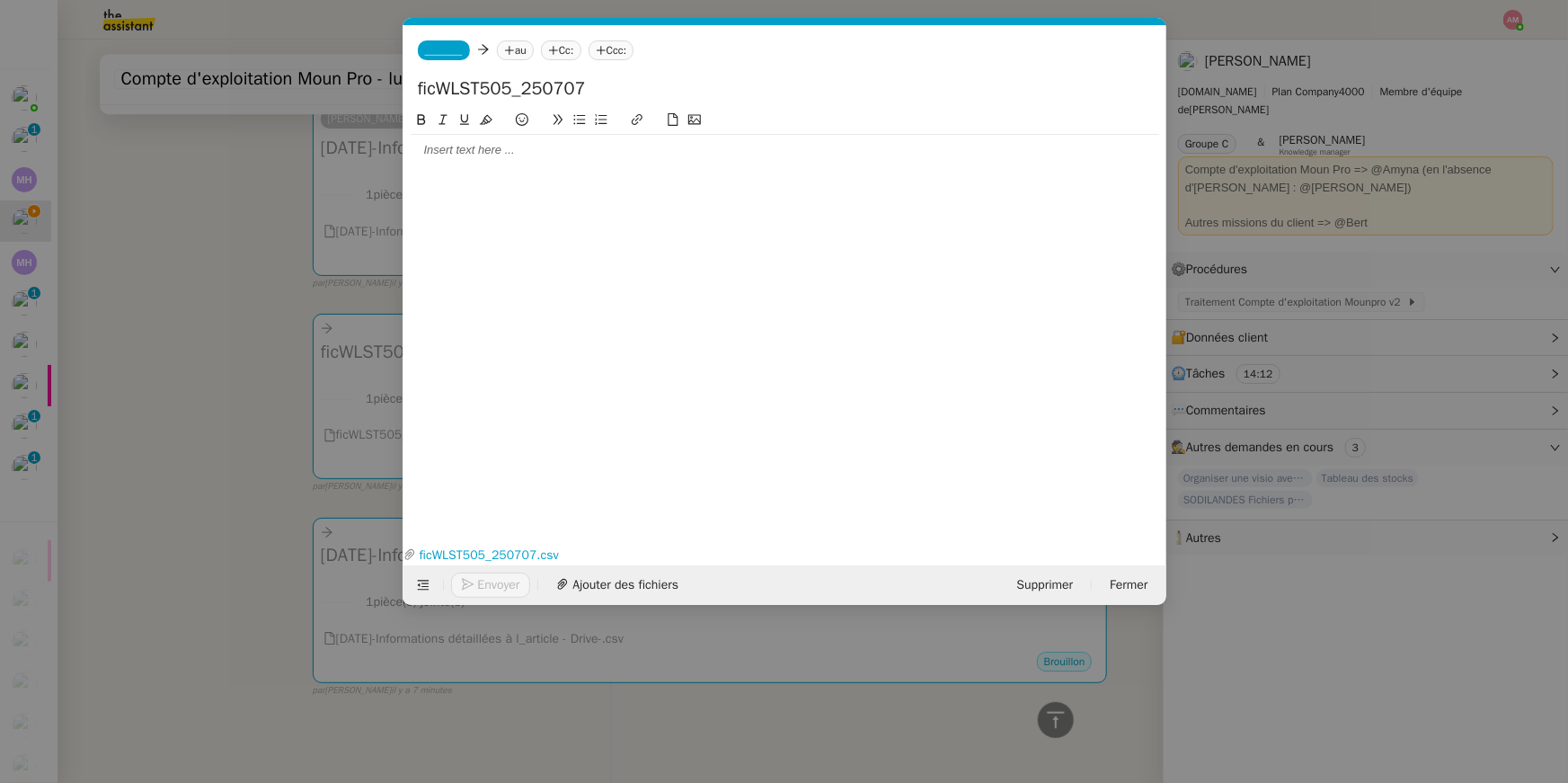 click on "_______         au
Cc:
Ccc:" 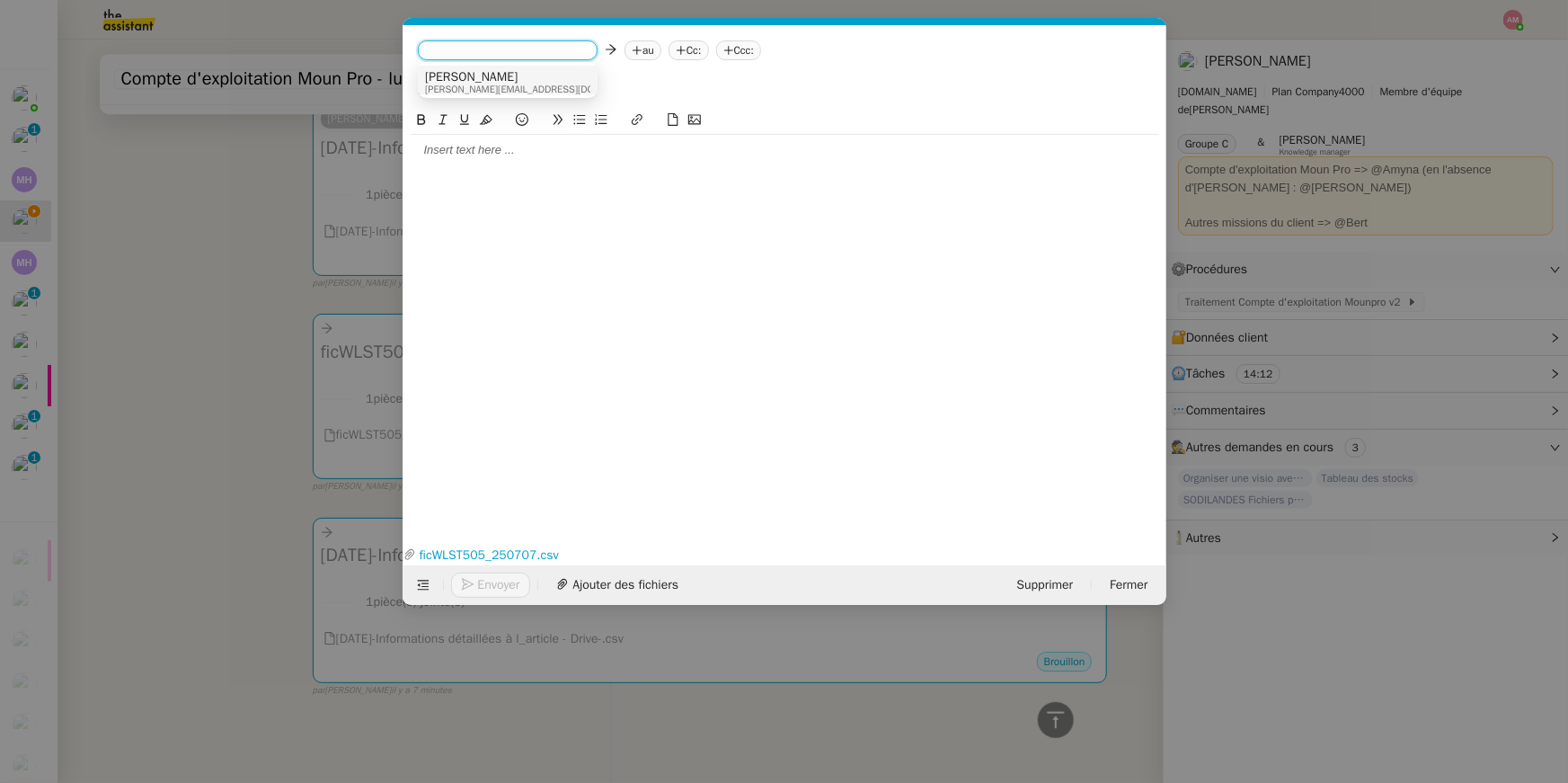 click on "[PERSON_NAME][EMAIL_ADDRESS][DOMAIN_NAME]" at bounding box center (537, 89) 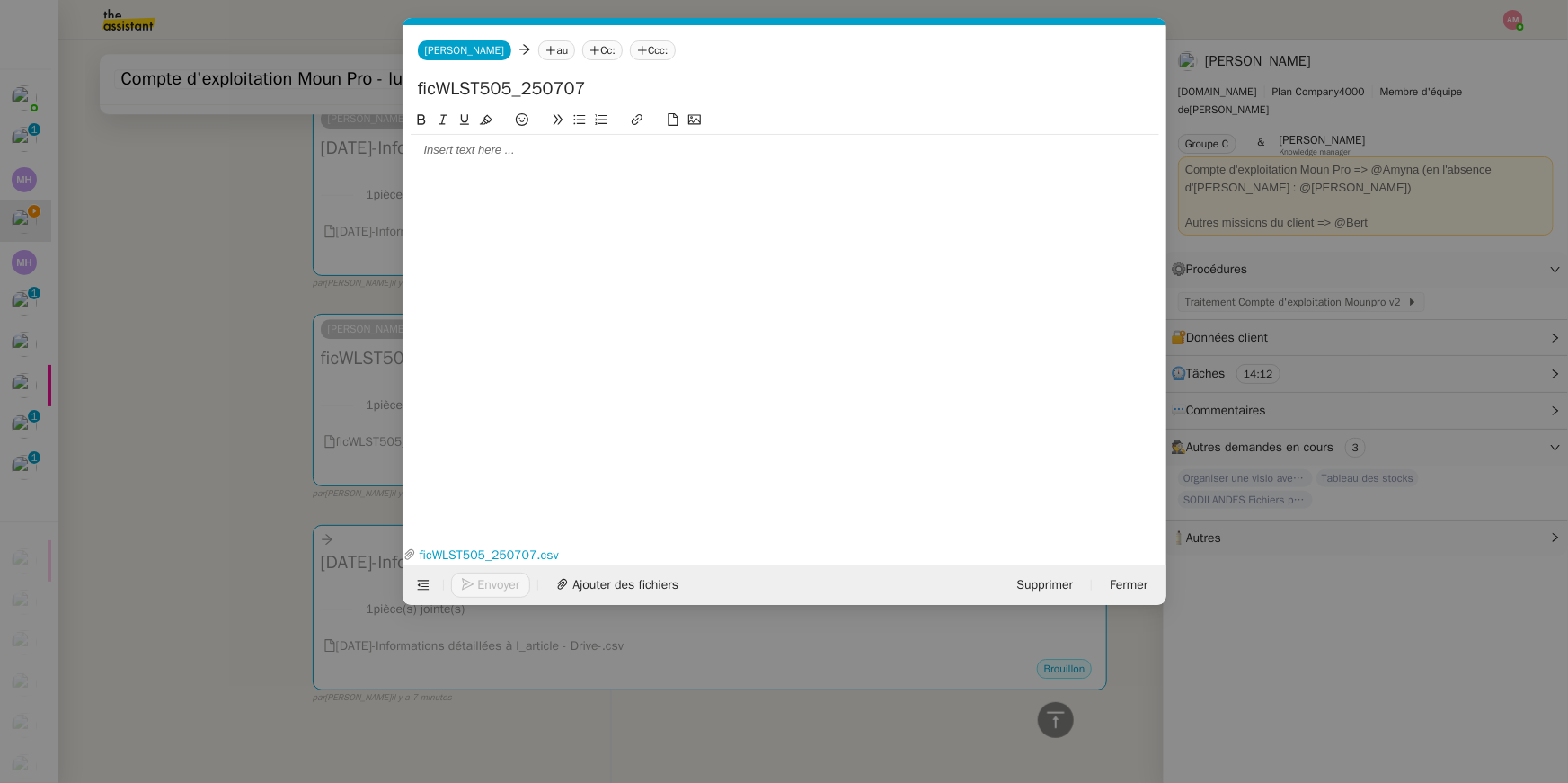 click on "Service TA - VOYAGE - PROPOSITION GLOBALE    A utiliser dans le cadre de proposition de déplacement TA - RELANCE CLIENT (EN)    Relancer un client lorsqu'il n'a pas répondu à un précédent message BAFERTY - MAIL AUDITION    A utiliser dans le cadre de la procédure d'envoi des mails d'audition TA - PUBLICATION OFFRE D'EMPLOI     Organisation du recrutement Discours de présentation du paiement sécurisé    TA - VOYAGES - PROPOSITION ITINERAIRE    Soumettre les résultats d'une recherche TA - CONFIRMATION PAIEMENT (EN)    Confirmer avec le client de modèle de transaction - Attention Plan Pro nécessaire. TA - COURRIER EXPEDIE (recommandé)    A utiliser dans le cadre de l'envoi d'un courrier recommandé TA - PARTAGE DE CALENDRIER (EN)    A utiliser pour demander au client de partager son calendrier afin de faciliter l'accès et la gestion PSPI - Appel de fonds MJL    A utiliser dans le cadre de la procédure d'appel de fonds MJL Compte d'exploitation - Evolutel     [PERSON_NAME]" at bounding box center (784, 391) 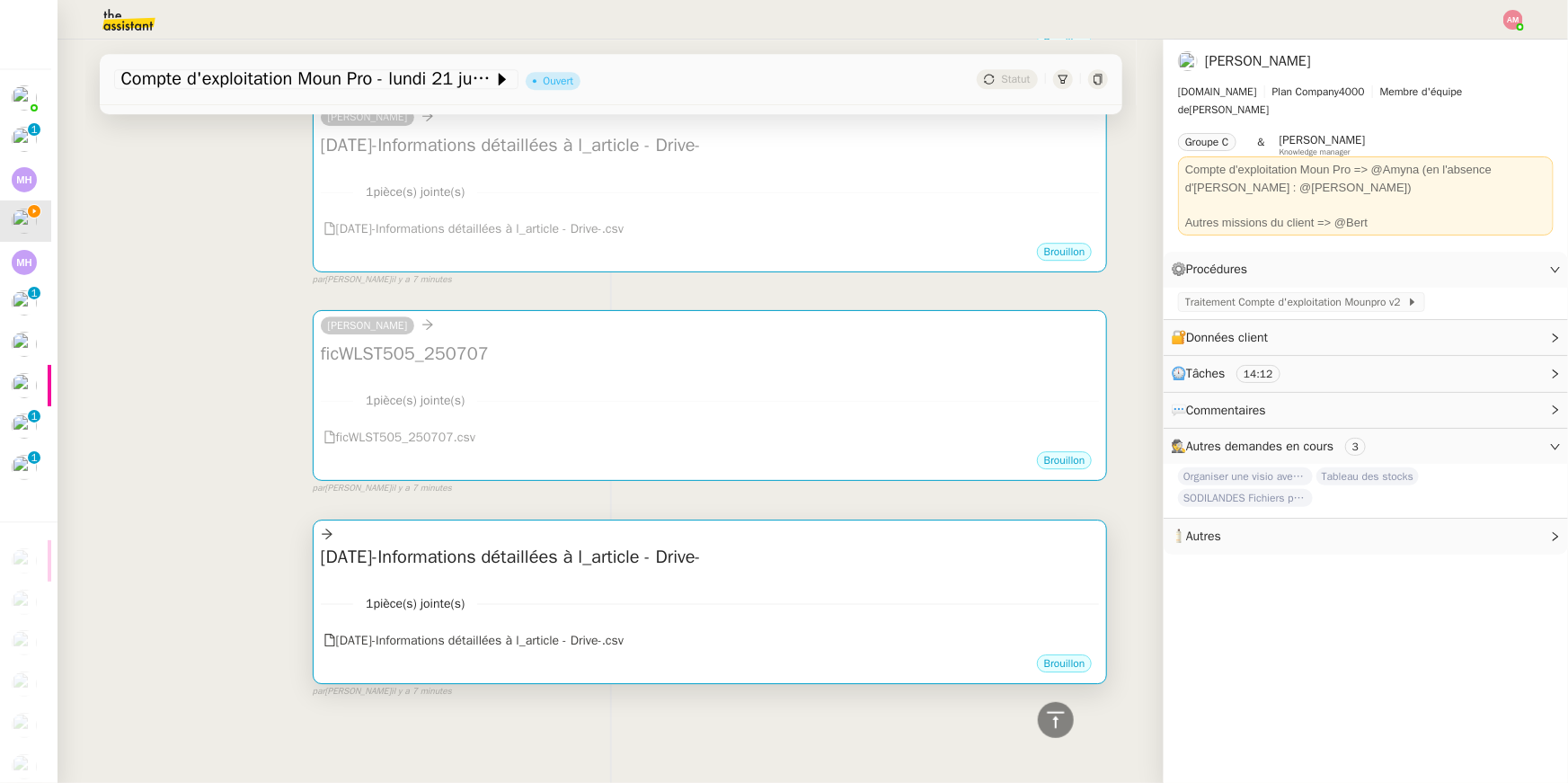 click on "1  pièce(s) jointe(s)  2025-07-07-Informations détaillées à l_article - Drive-.csv" at bounding box center (710, 616) 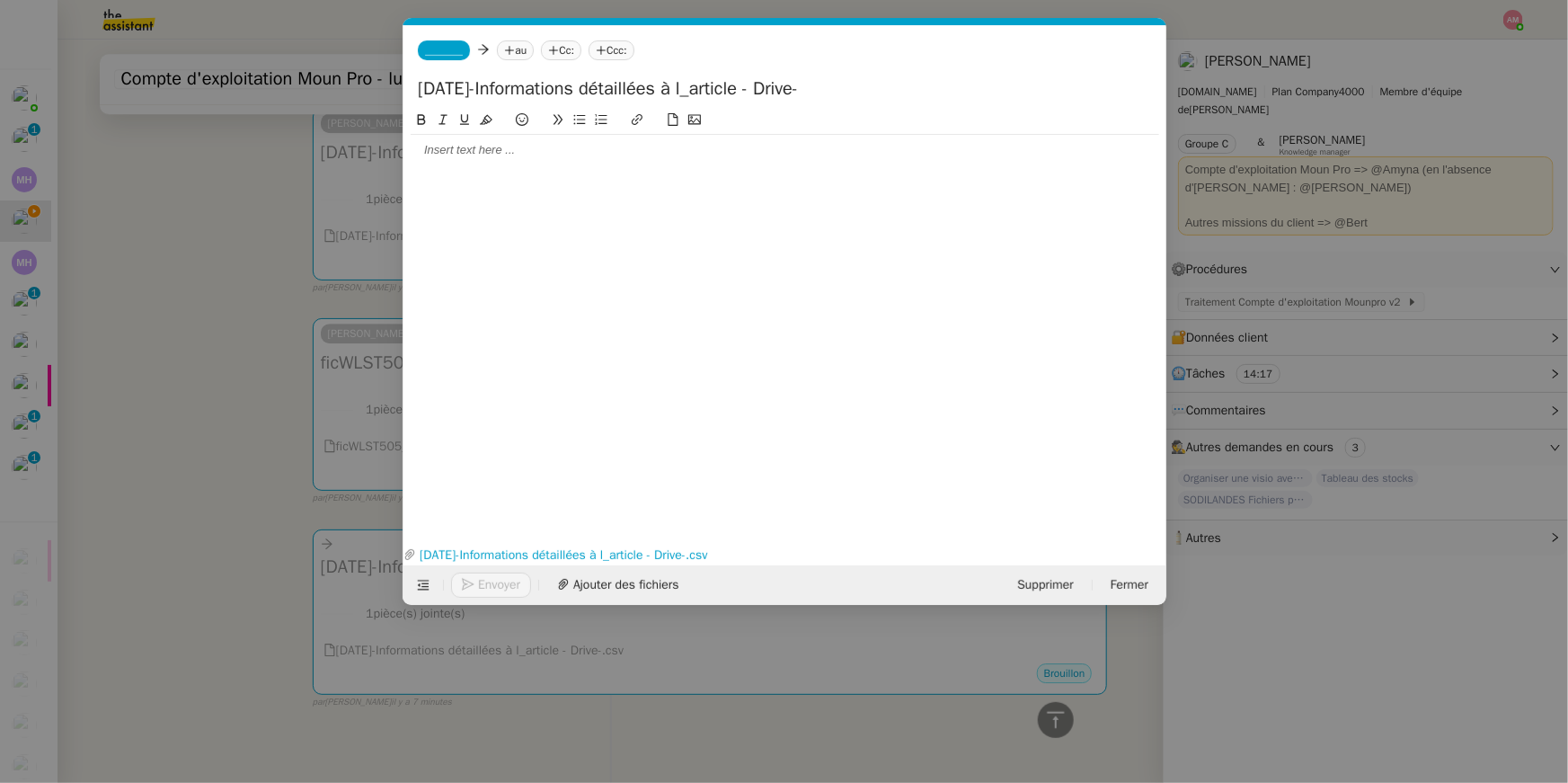 scroll, scrollTop: 2603, scrollLeft: 0, axis: vertical 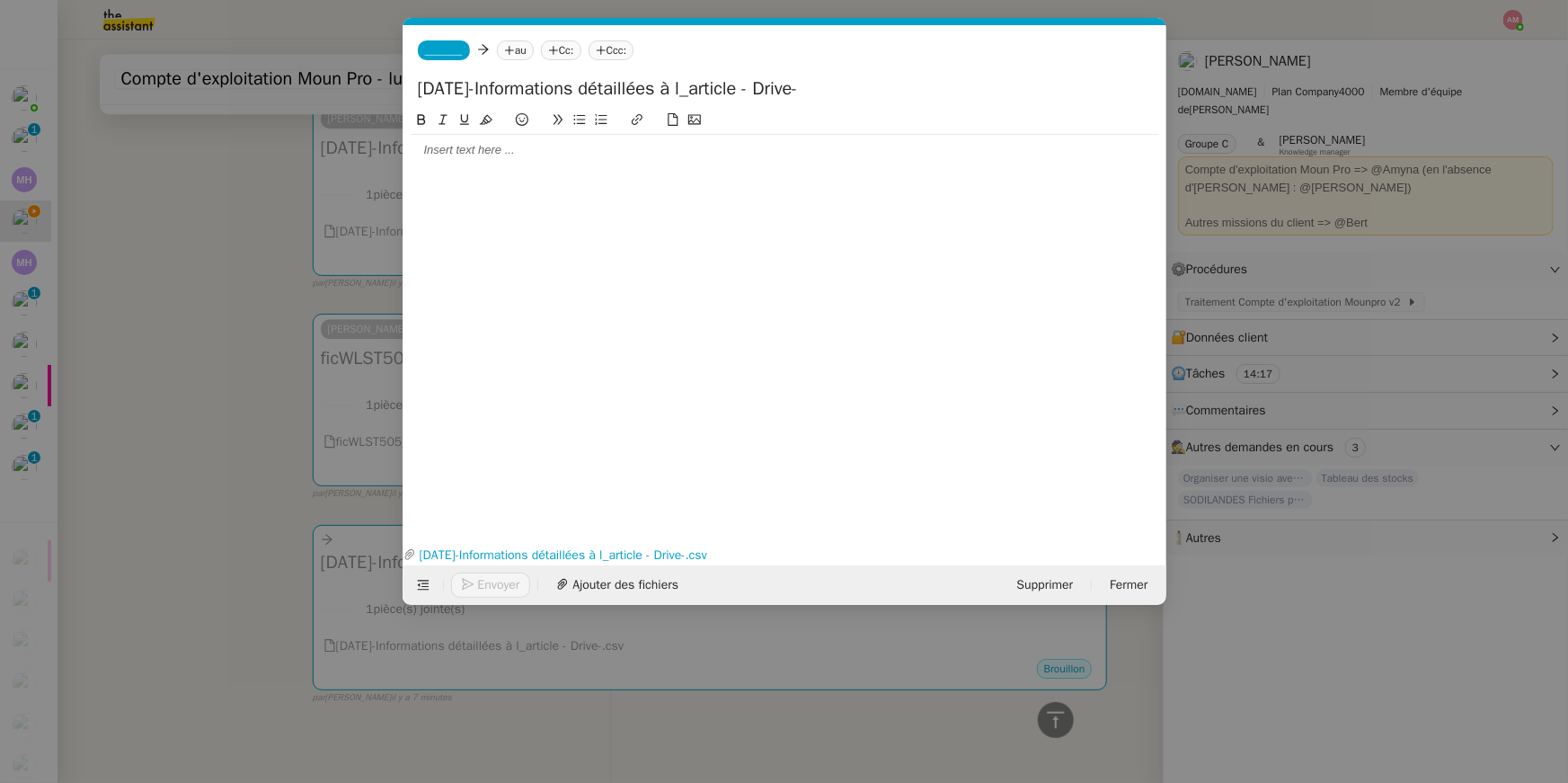 click on "_______" 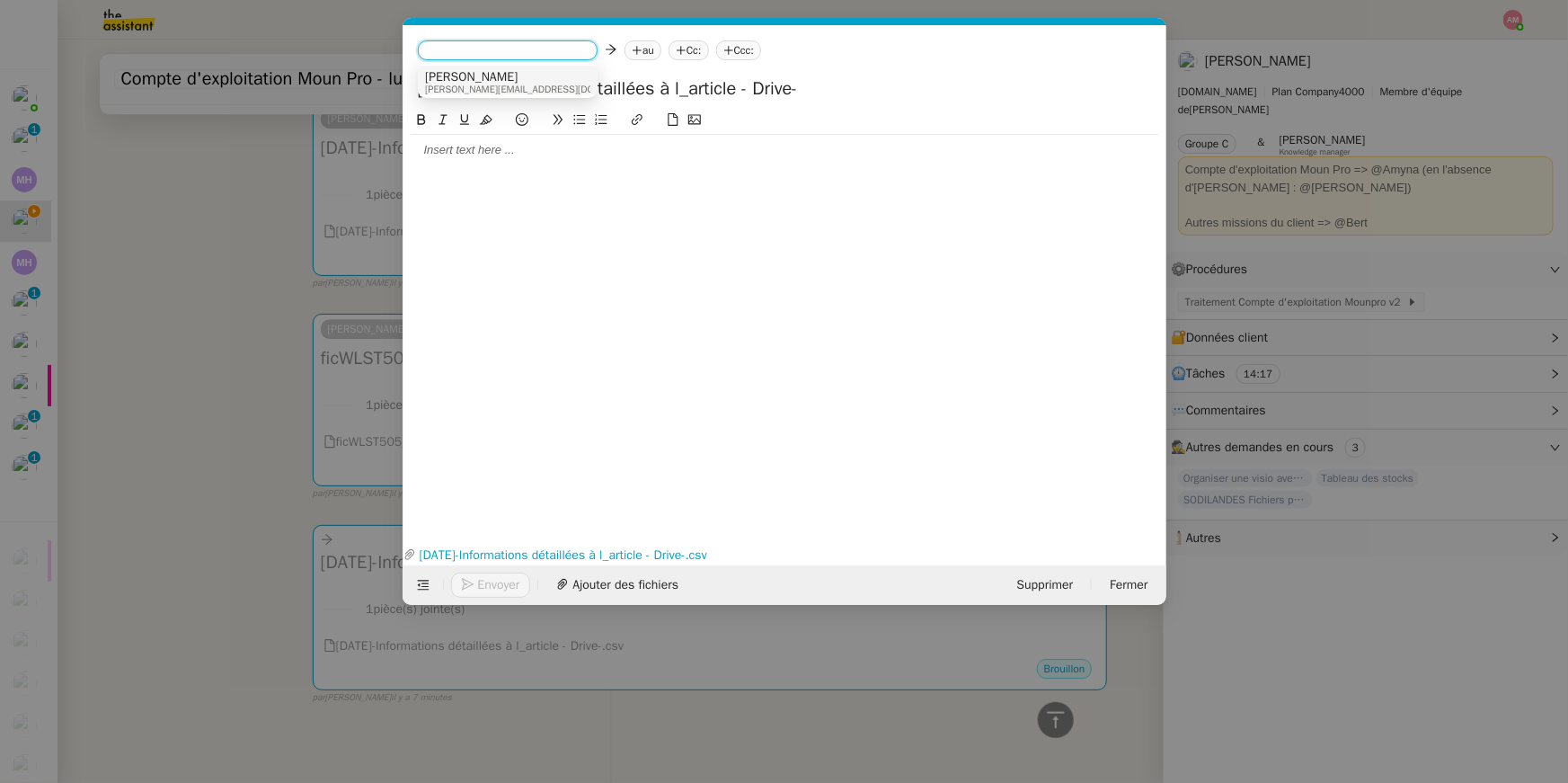 click on "[PERSON_NAME]" at bounding box center [537, 77] 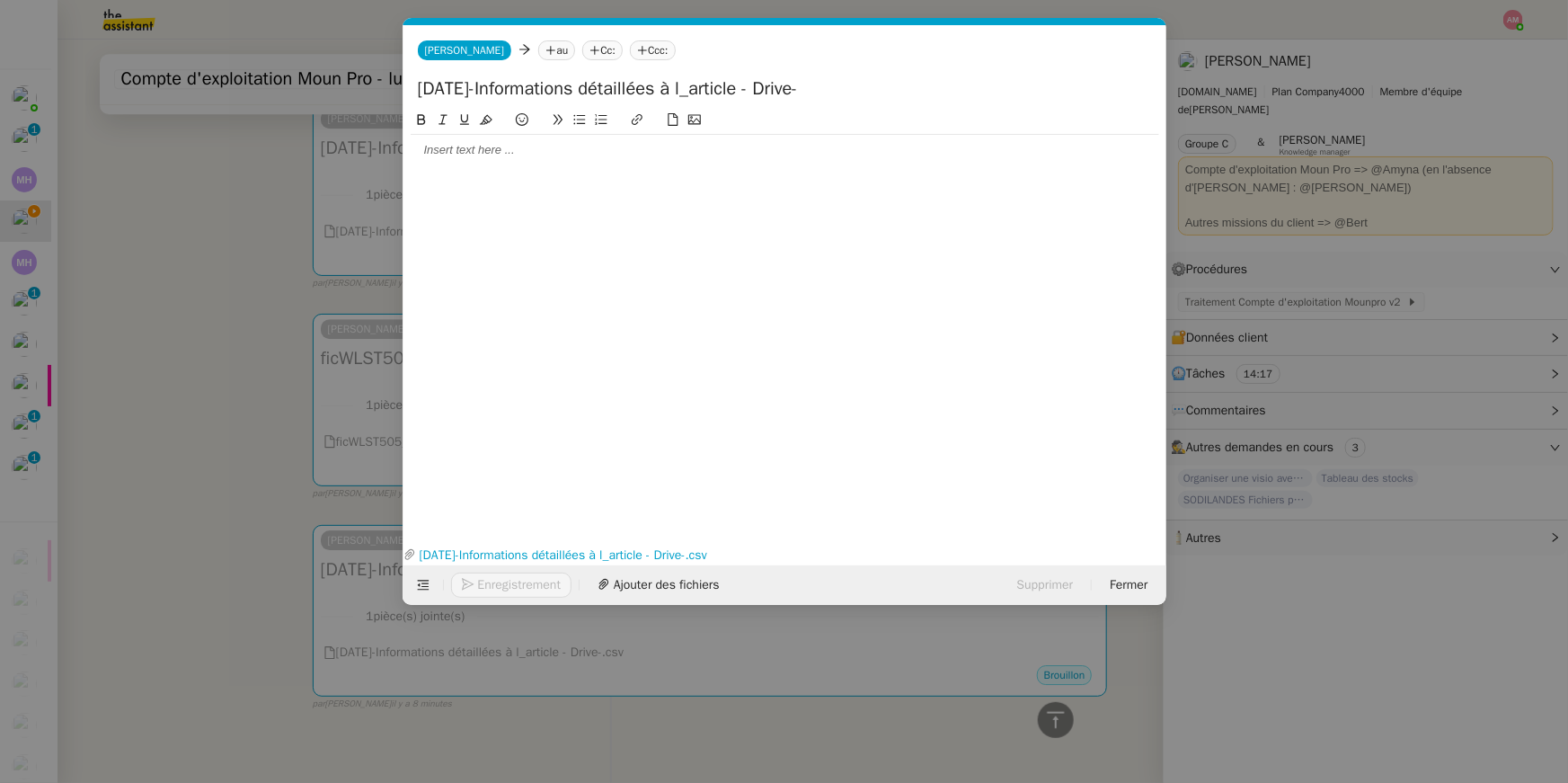 click on "Service TA - VOYAGE - PROPOSITION GLOBALE    A utiliser dans le cadre de proposition de déplacement TA - RELANCE CLIENT (EN)    Relancer un client lorsqu'il n'a pas répondu à un précédent message BAFERTY - MAIL AUDITION    A utiliser dans le cadre de la procédure d'envoi des mails d'audition TA - PUBLICATION OFFRE D'EMPLOI     Organisation du recrutement Discours de présentation du paiement sécurisé    TA - VOYAGES - PROPOSITION ITINERAIRE    Soumettre les résultats d'une recherche TA - CONFIRMATION PAIEMENT (EN)    Confirmer avec le client de modèle de transaction - Attention Plan Pro nécessaire. TA - COURRIER EXPEDIE (recommandé)    A utiliser dans le cadre de l'envoi d'un courrier recommandé TA - PARTAGE DE CALENDRIER (EN)    A utiliser pour demander au client de partager son calendrier afin de faciliter l'accès et la gestion PSPI - Appel de fonds MJL    A utiliser dans le cadre de la procédure d'appel de fonds MJL Compte d'exploitation - Evolutel     [PERSON_NAME]" at bounding box center (784, 391) 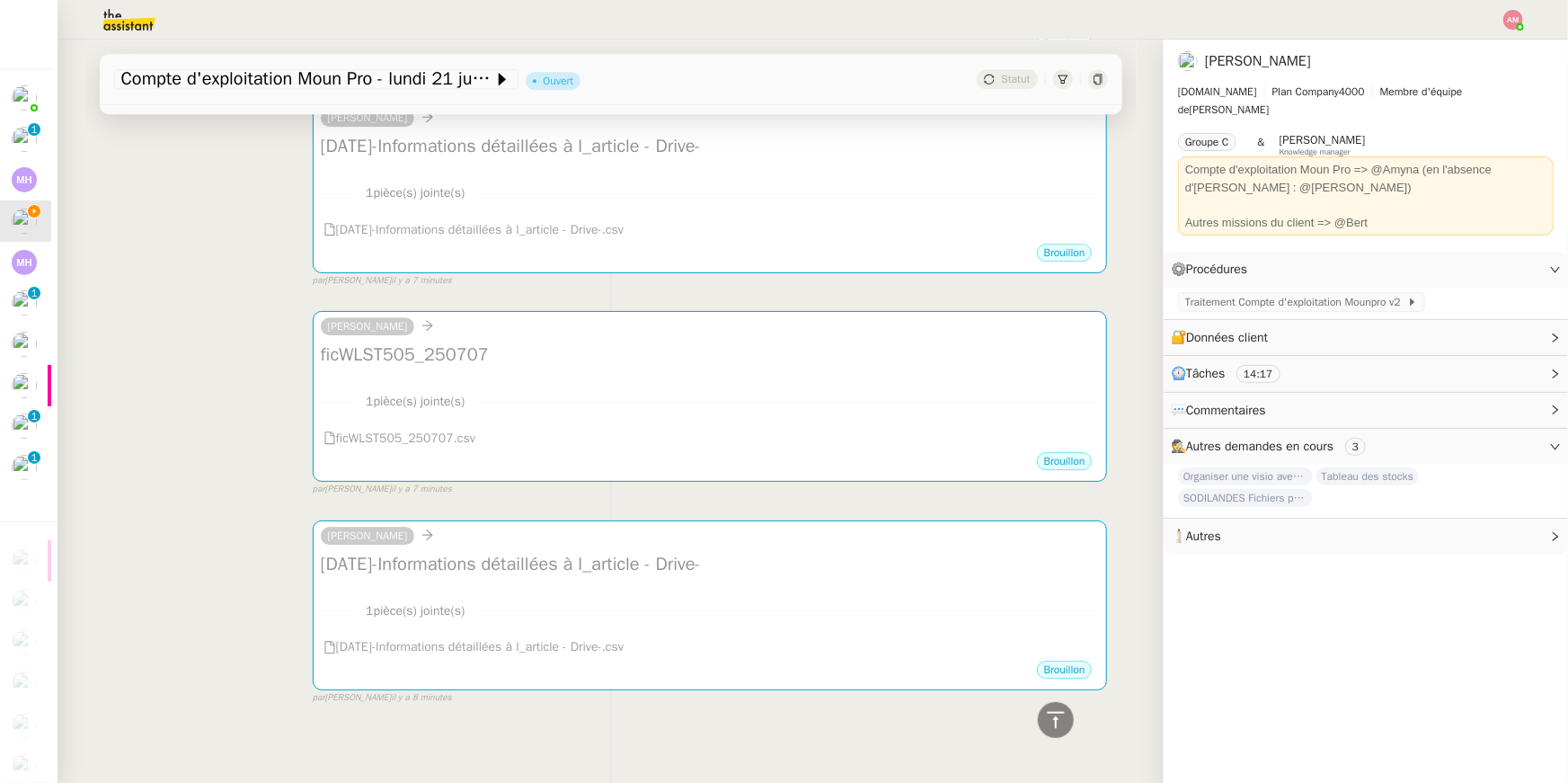 scroll 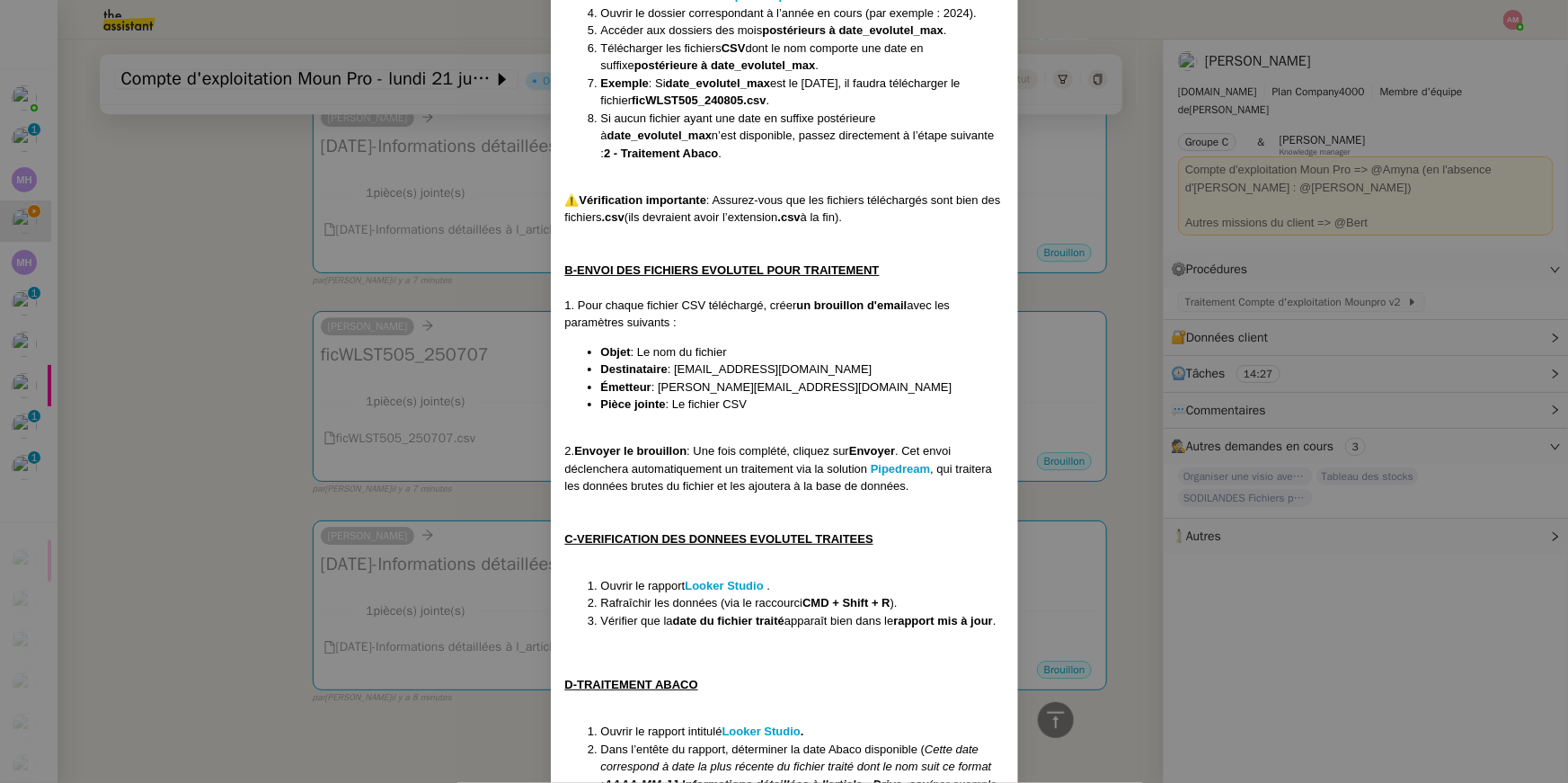 drag, startPoint x: 678, startPoint y: 369, endPoint x: 914, endPoint y: 374, distance: 236.05296 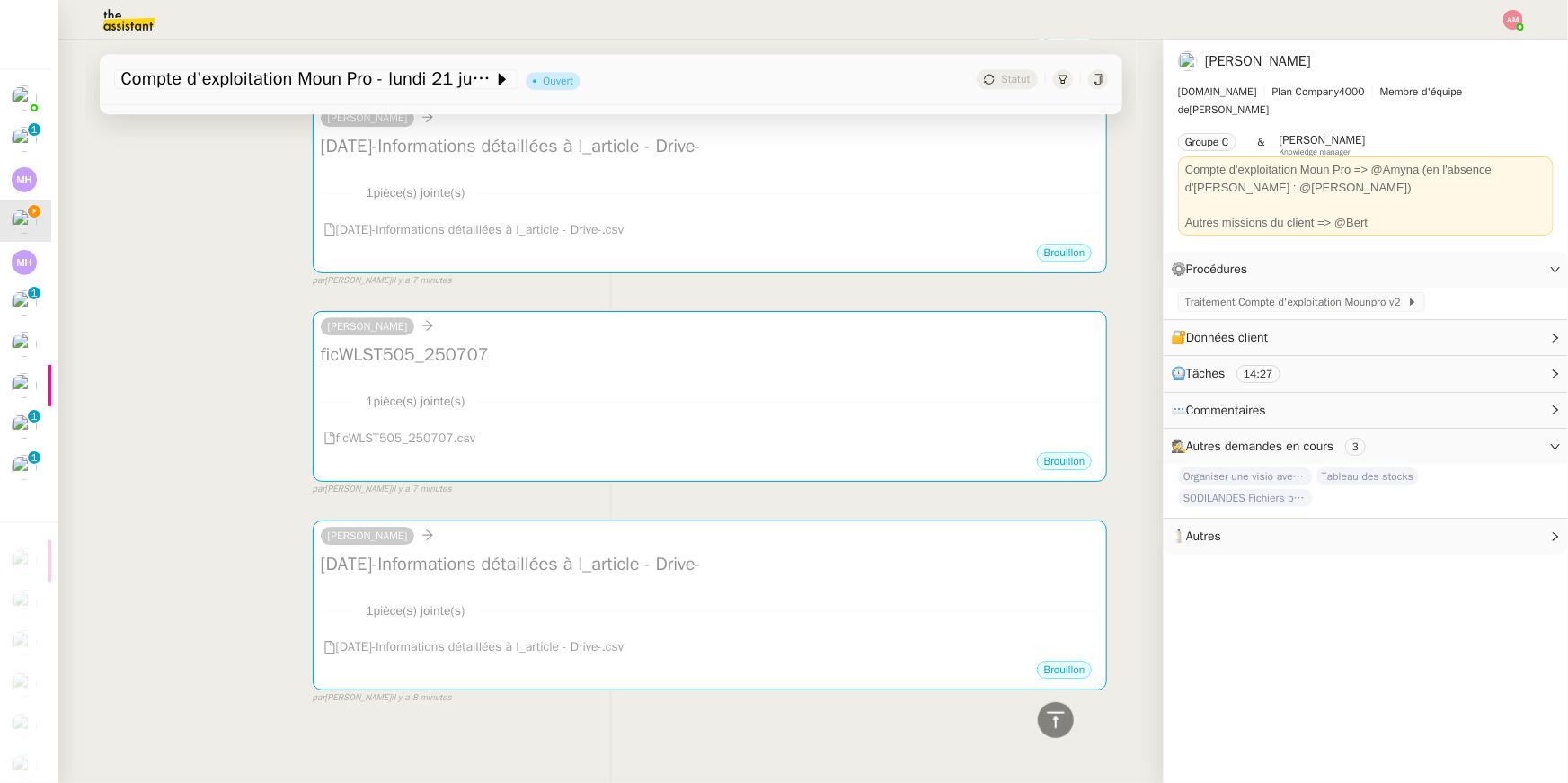 click on "camille     ficWLST505_250707    •••  1  pièce(s) jointe(s)  ficWLST505_250707.csv  Brouillon false par   Amyna M.   il y a 7 minutes" at bounding box center [611, 396] 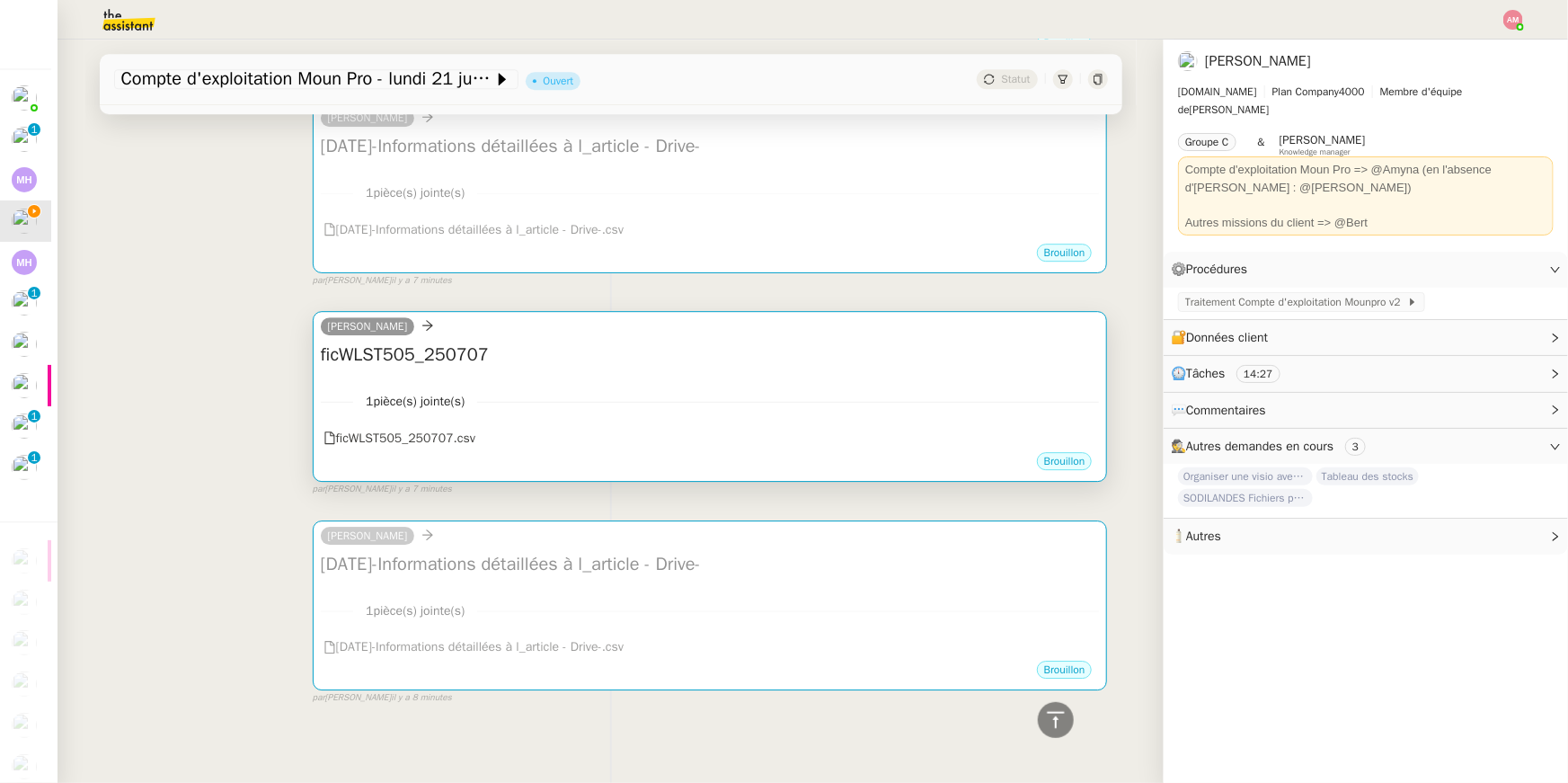 click on "[PERSON_NAME]" at bounding box center (710, 329) 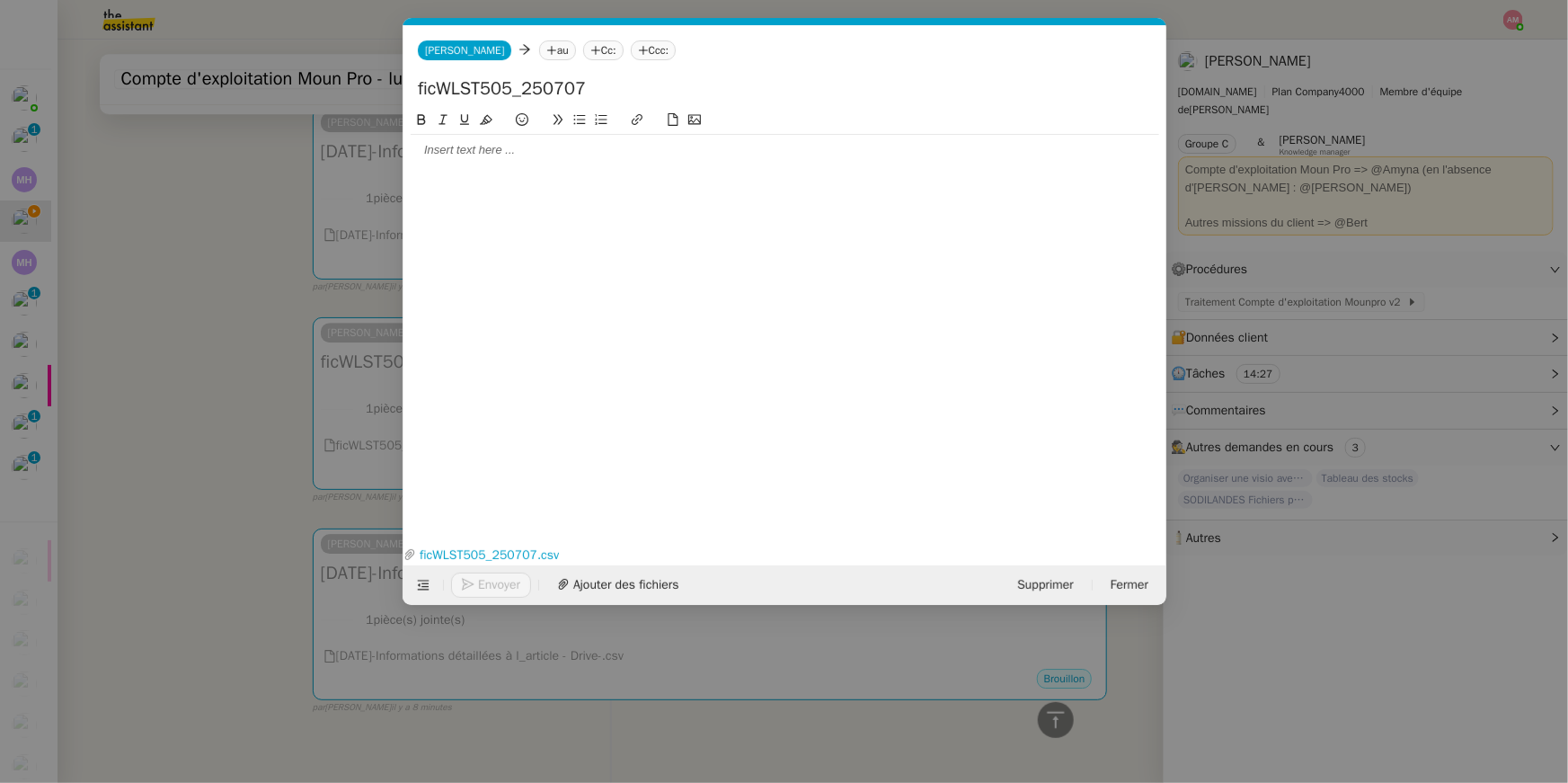 scroll, scrollTop: 2603, scrollLeft: 0, axis: vertical 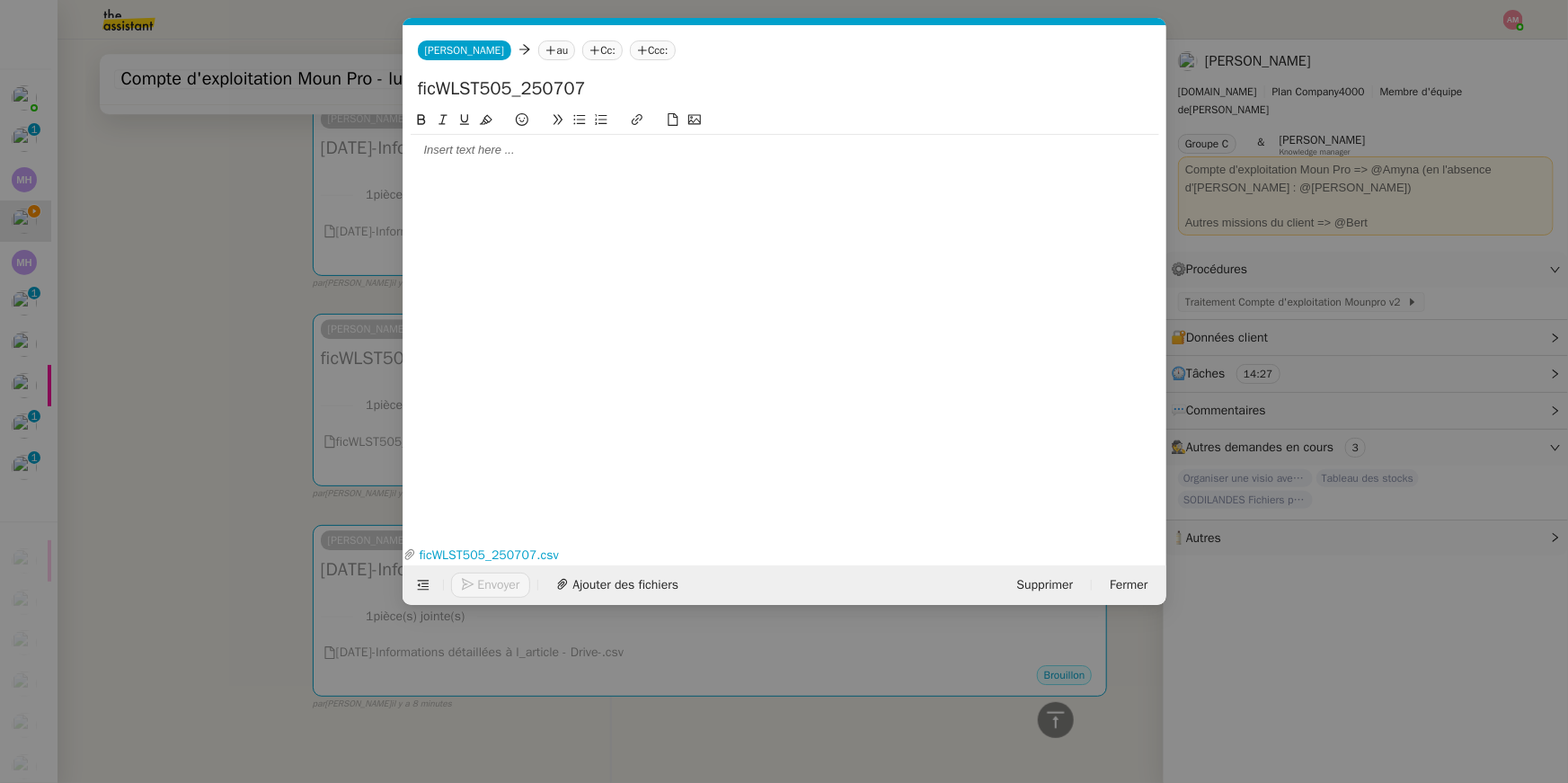 click 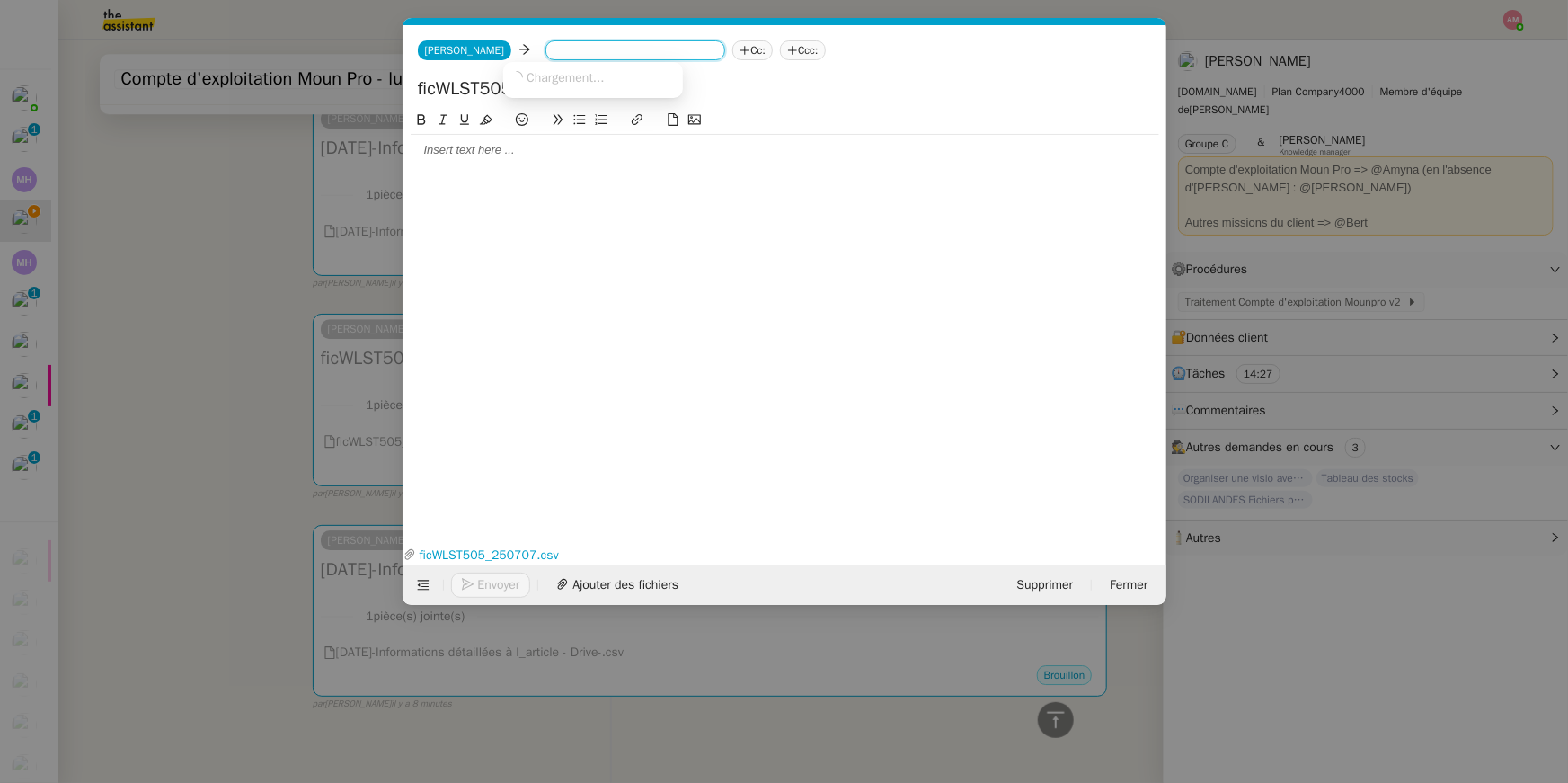 click at bounding box center (635, 52) 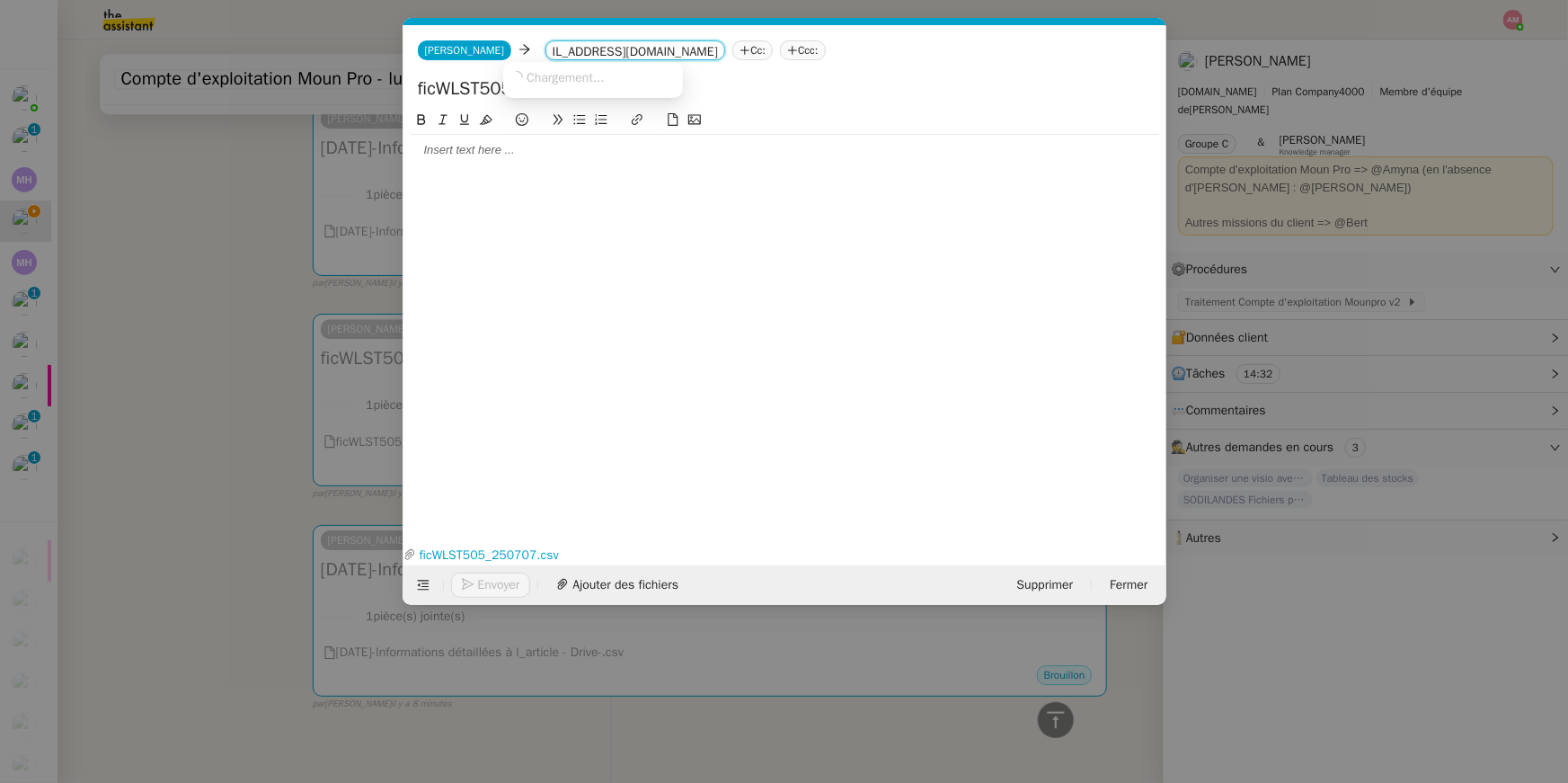 type on "[EMAIL_ADDRESS][DOMAIN_NAME]" 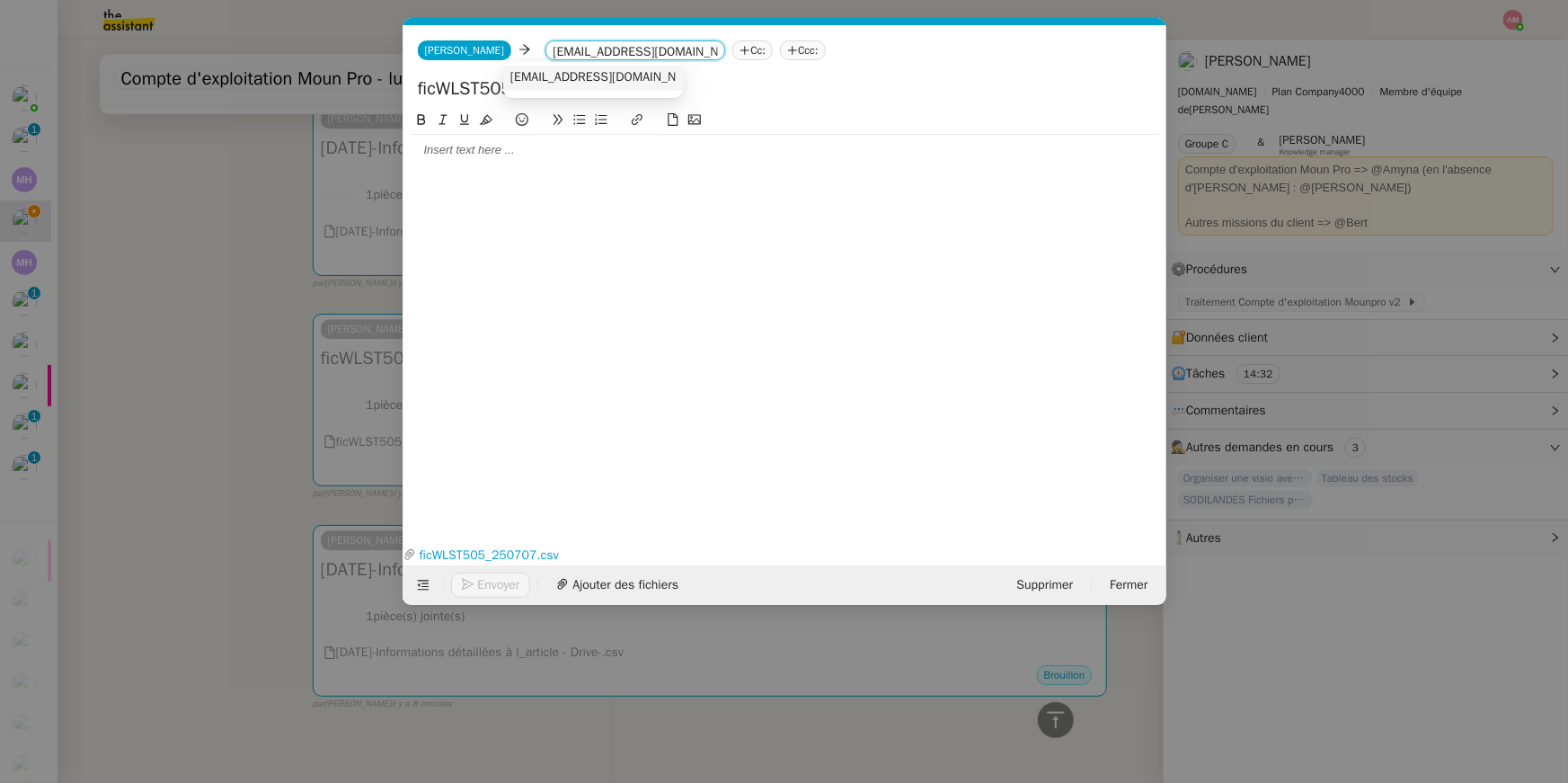 click on "[EMAIL_ADDRESS][DOMAIN_NAME]" at bounding box center (607, 77) 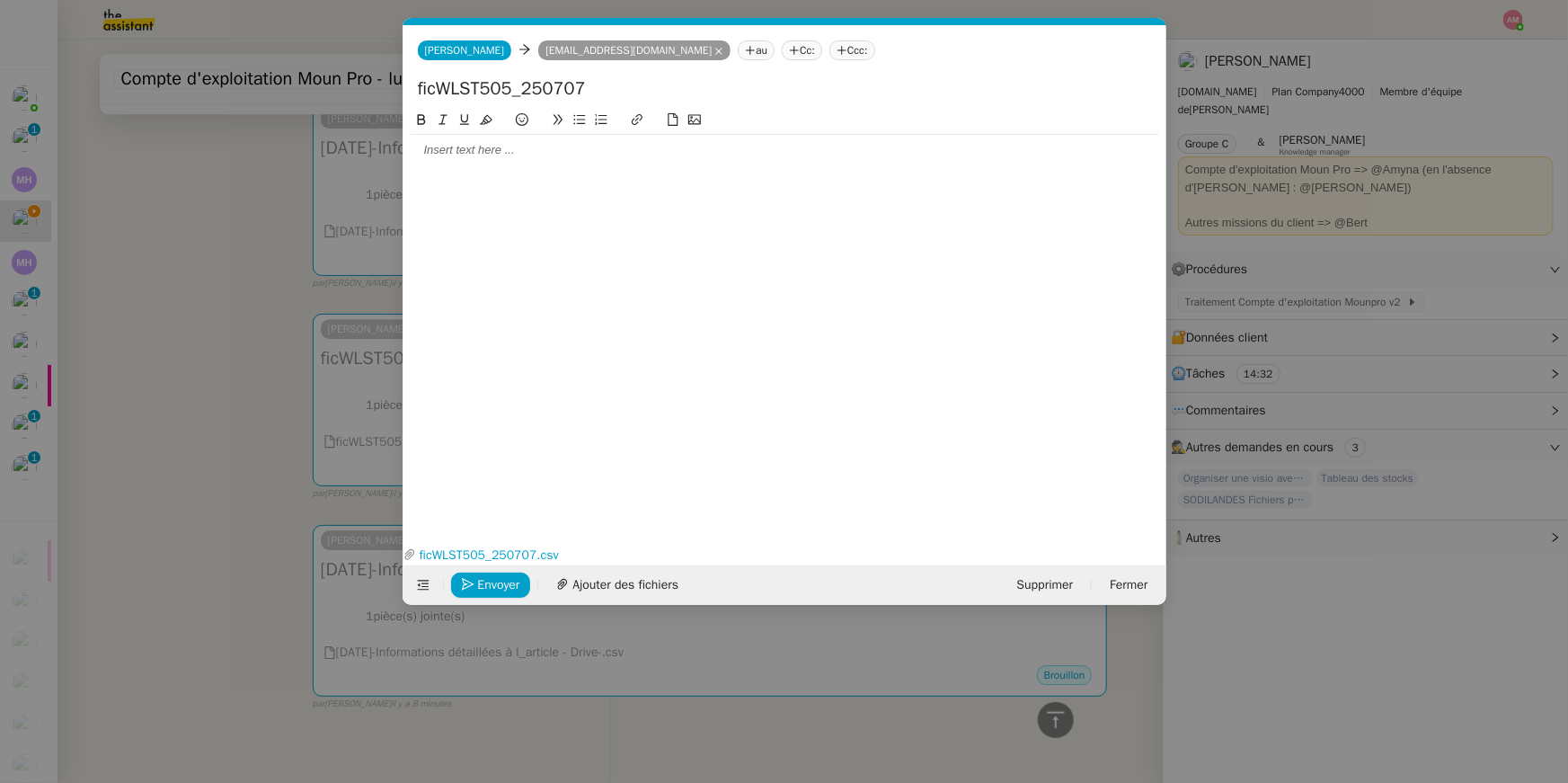 click on "Service TA - VOYAGE - PROPOSITION GLOBALE    A utiliser dans le cadre de proposition de déplacement TA - RELANCE CLIENT (EN)    Relancer un client lorsqu'il n'a pas répondu à un précédent message BAFERTY - MAIL AUDITION    A utiliser dans le cadre de la procédure d'envoi des mails d'audition TA - PUBLICATION OFFRE D'EMPLOI     Organisation du recrutement Discours de présentation du paiement sécurisé    TA - VOYAGES - PROPOSITION ITINERAIRE    Soumettre les résultats d'une recherche TA - CONFIRMATION PAIEMENT (EN)    Confirmer avec le client de modèle de transaction - Attention Plan Pro nécessaire. TA - COURRIER EXPEDIE (recommandé)    A utiliser dans le cadre de l'envoi d'un courrier recommandé TA - PARTAGE DE CALENDRIER (EN)    A utiliser pour demander au client de partager son calendrier afin de faciliter l'accès et la gestion PSPI - Appel de fonds MJL    A utiliser dans le cadre de la procédure d'appel de fonds MJL Compte d'exploitation - Evolutel     [PERSON_NAME]" at bounding box center (784, 391) 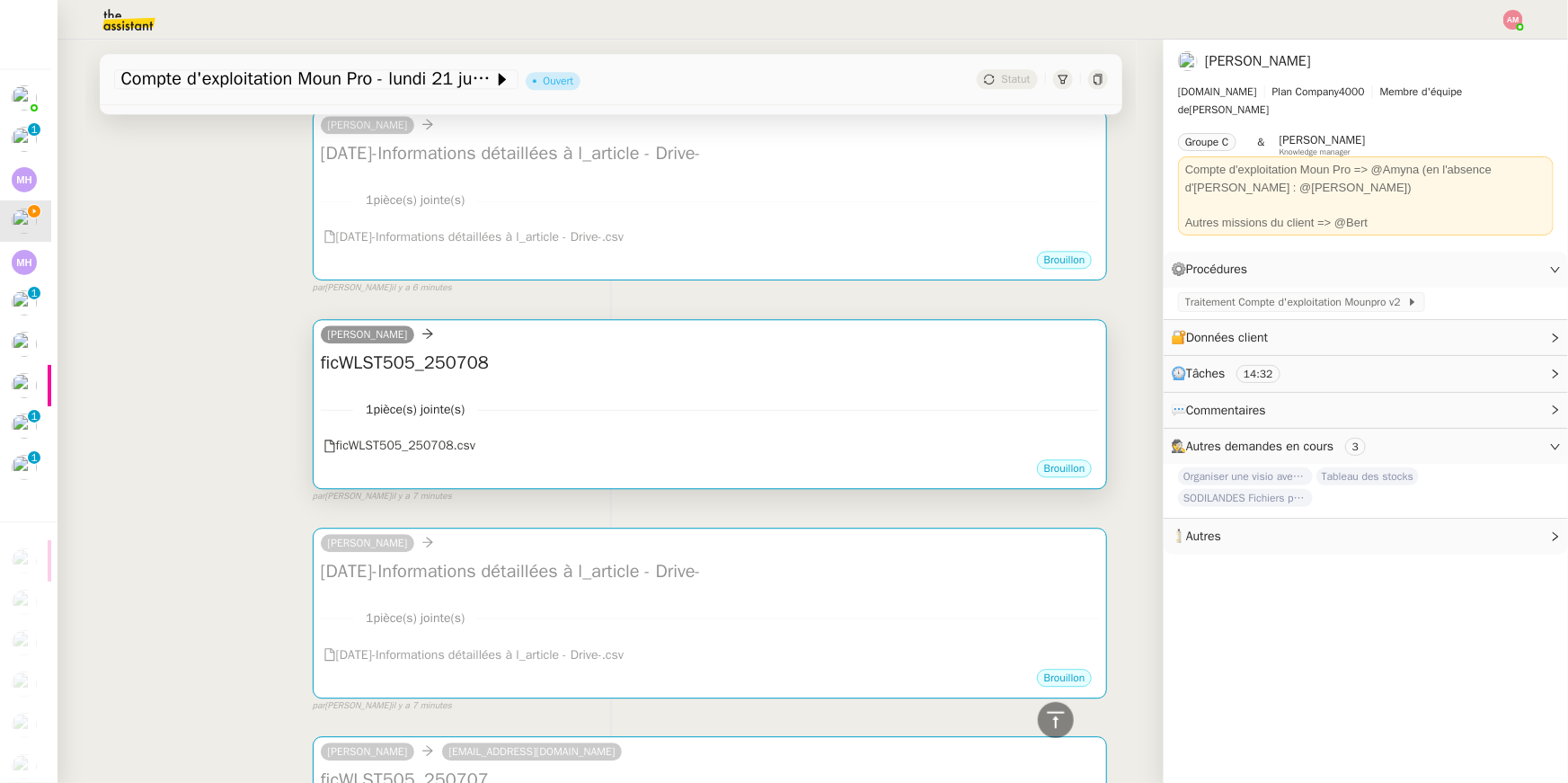 click on "[PERSON_NAME]" at bounding box center (710, 337) 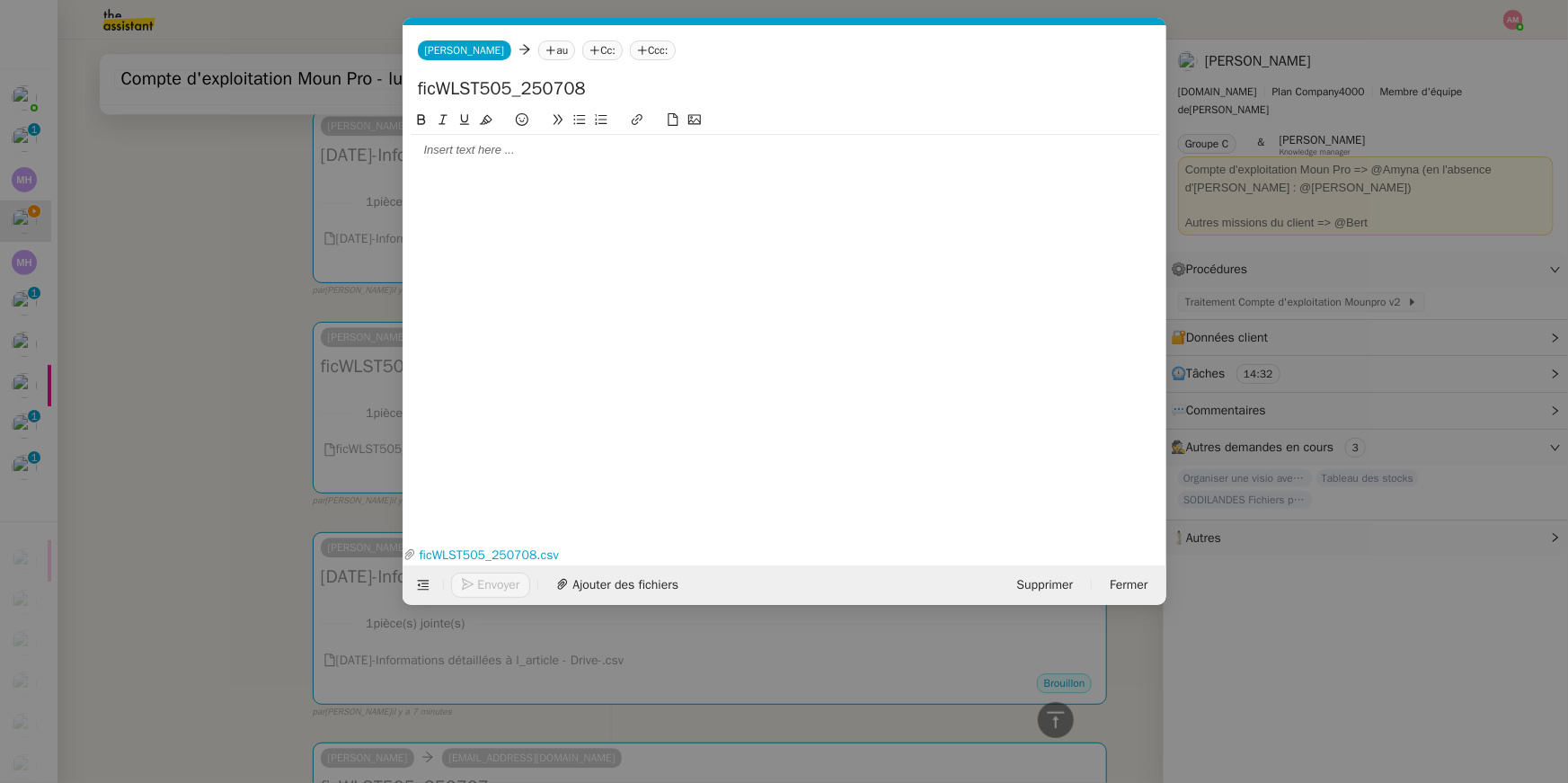 click on "Camille Camille         au
Cc:
Ccc:" 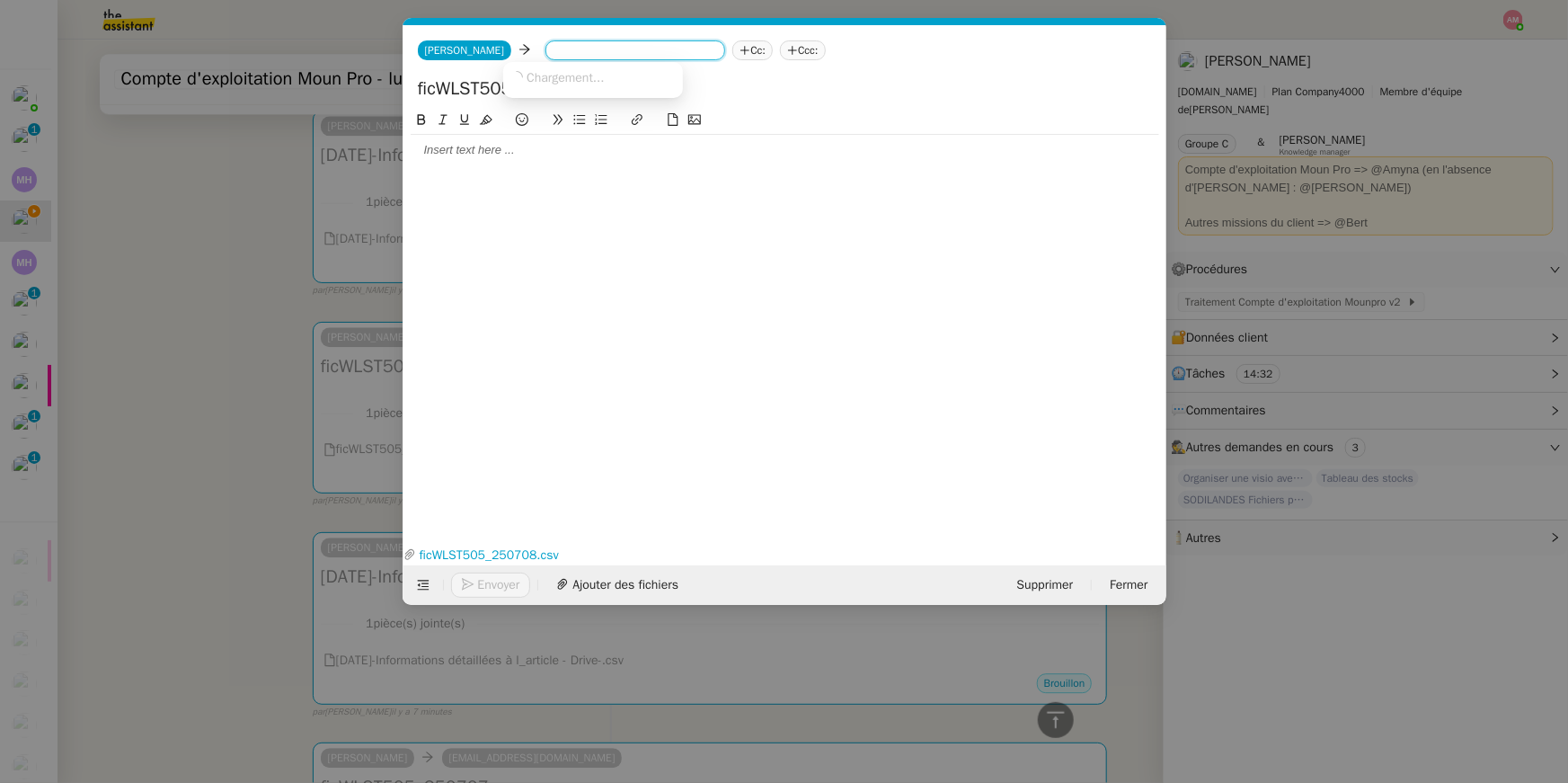 paste on "[EMAIL_ADDRESS][DOMAIN_NAME]" 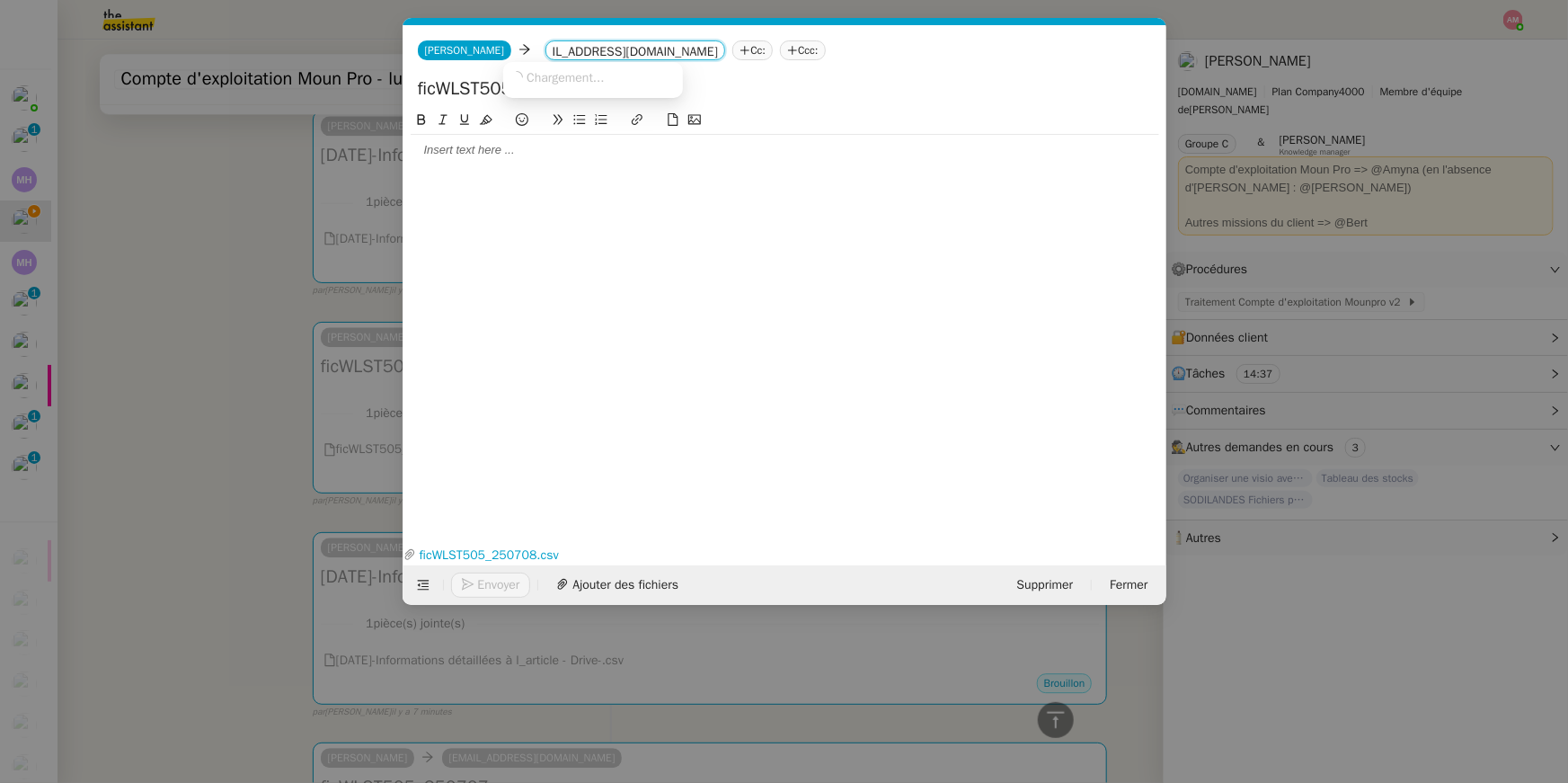 type on "[EMAIL_ADDRESS][DOMAIN_NAME]" 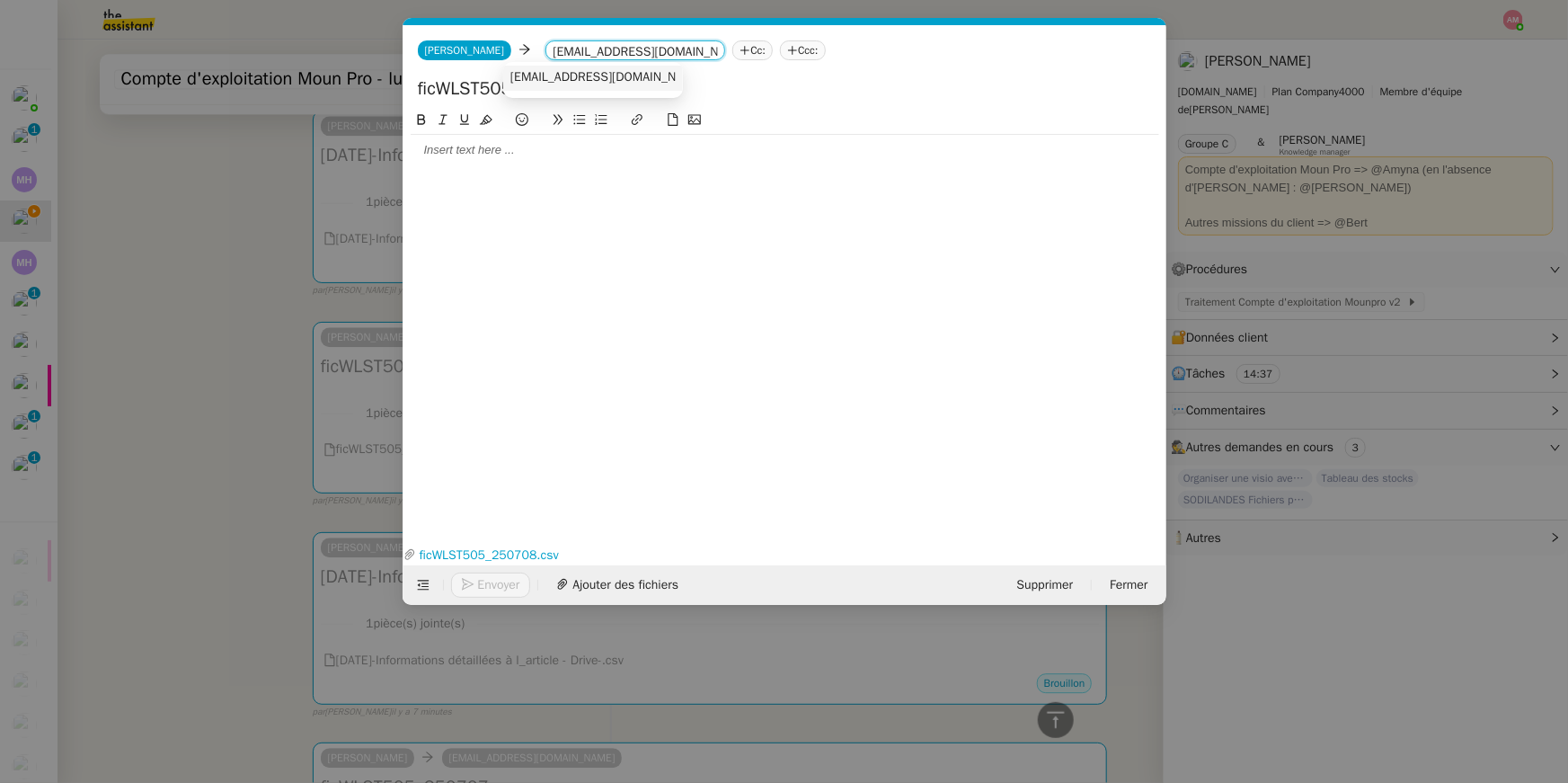 click on "[EMAIL_ADDRESS][DOMAIN_NAME]" at bounding box center [607, 77] 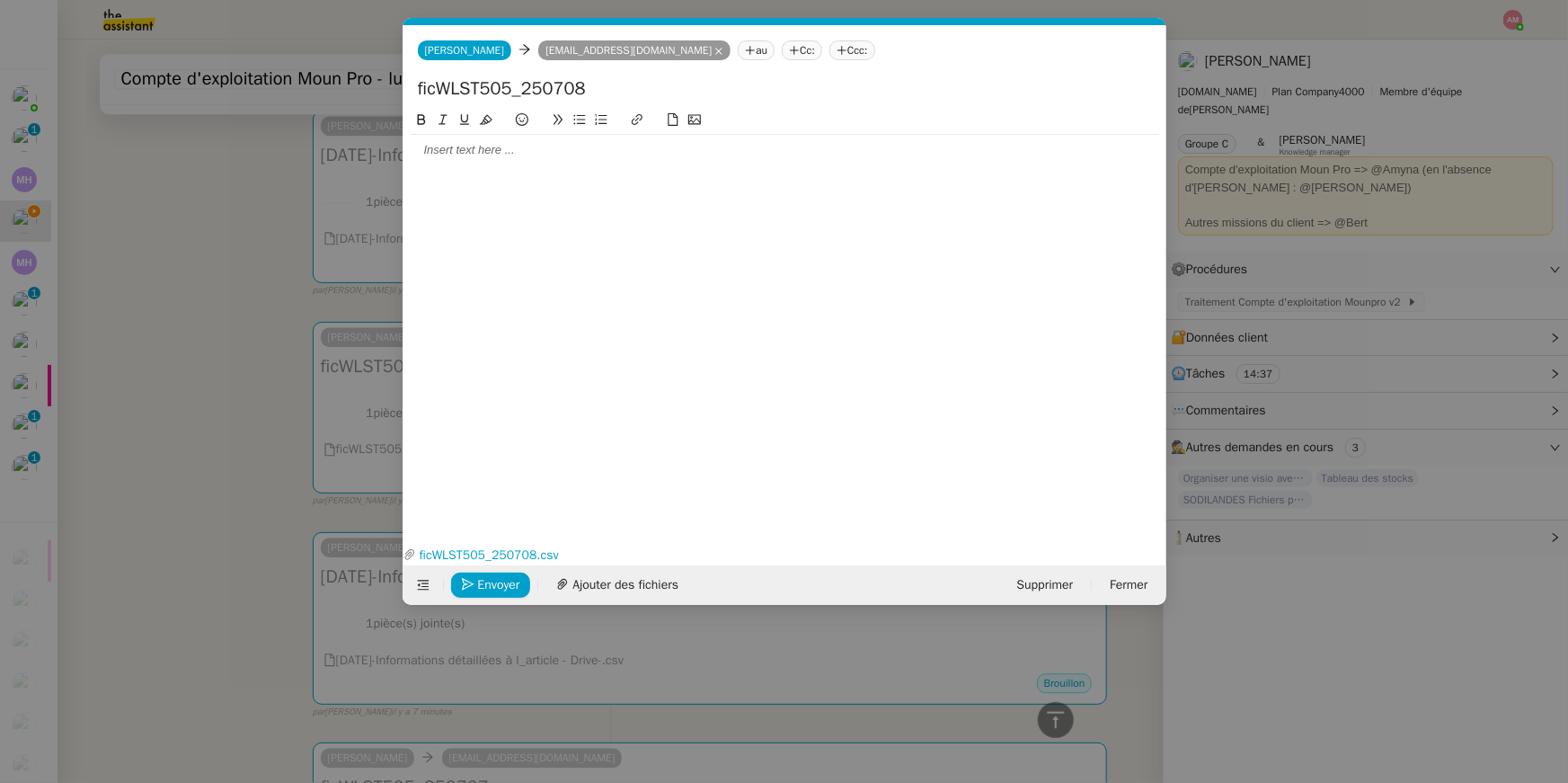 click on "Service TA - VOYAGE - PROPOSITION GLOBALE    A utiliser dans le cadre de proposition de déplacement TA - RELANCE CLIENT (EN)    Relancer un client lorsqu'il n'a pas répondu à un précédent message BAFERTY - MAIL AUDITION    A utiliser dans le cadre de la procédure d'envoi des mails d'audition TA - PUBLICATION OFFRE D'EMPLOI     Organisation du recrutement Discours de présentation du paiement sécurisé    TA - VOYAGES - PROPOSITION ITINERAIRE    Soumettre les résultats d'une recherche TA - CONFIRMATION PAIEMENT (EN)    Confirmer avec le client de modèle de transaction - Attention Plan Pro nécessaire. TA - COURRIER EXPEDIE (recommandé)    A utiliser dans le cadre de l'envoi d'un courrier recommandé TA - PARTAGE DE CALENDRIER (EN)    A utiliser pour demander au client de partager son calendrier afin de faciliter l'accès et la gestion PSPI - Appel de fonds MJL    A utiliser dans le cadre de la procédure d'appel de fonds MJL Compte d'exploitation - Evolutel     [PERSON_NAME]" at bounding box center (784, 391) 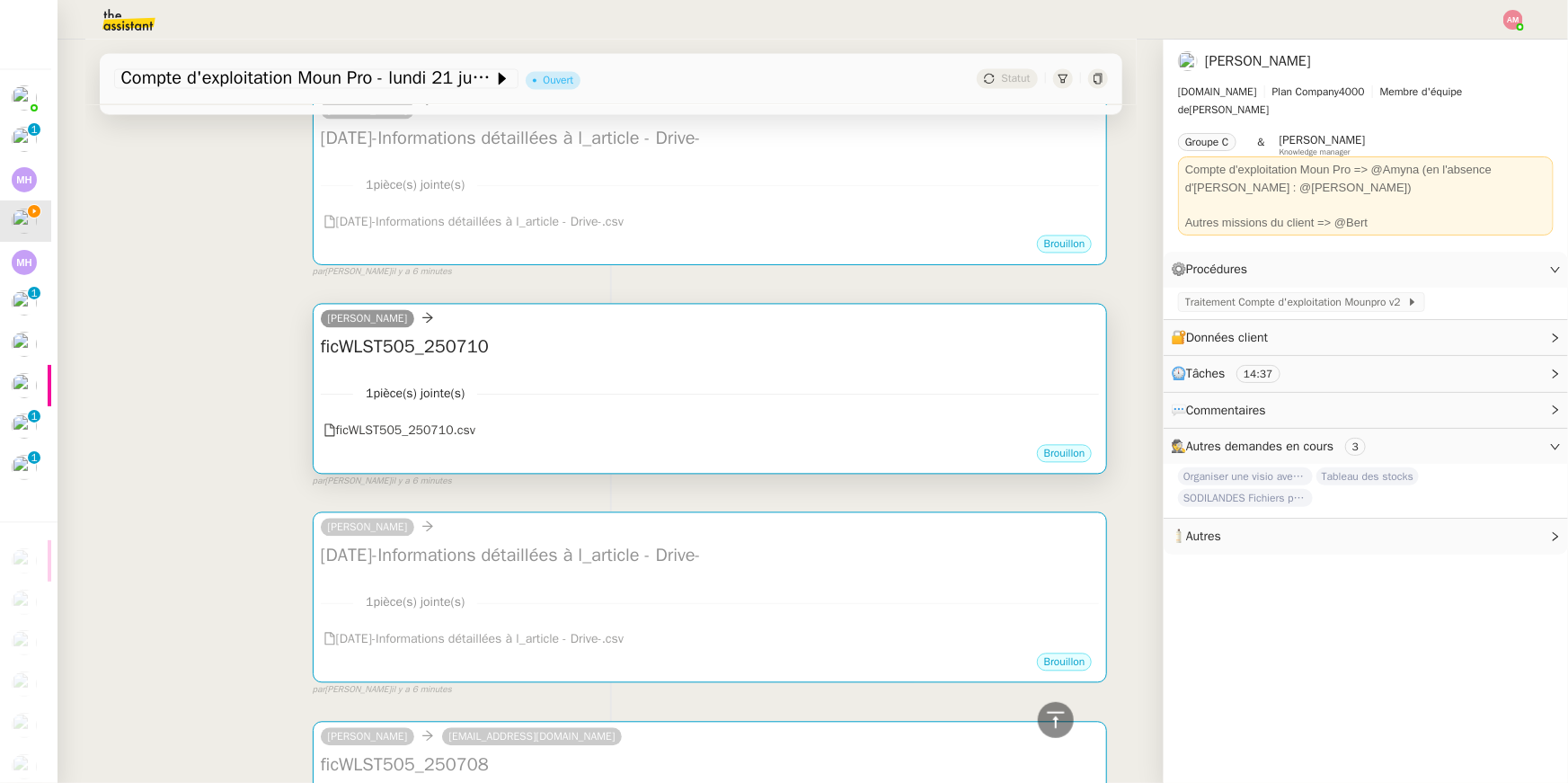 click on "[PERSON_NAME]" at bounding box center [710, 322] 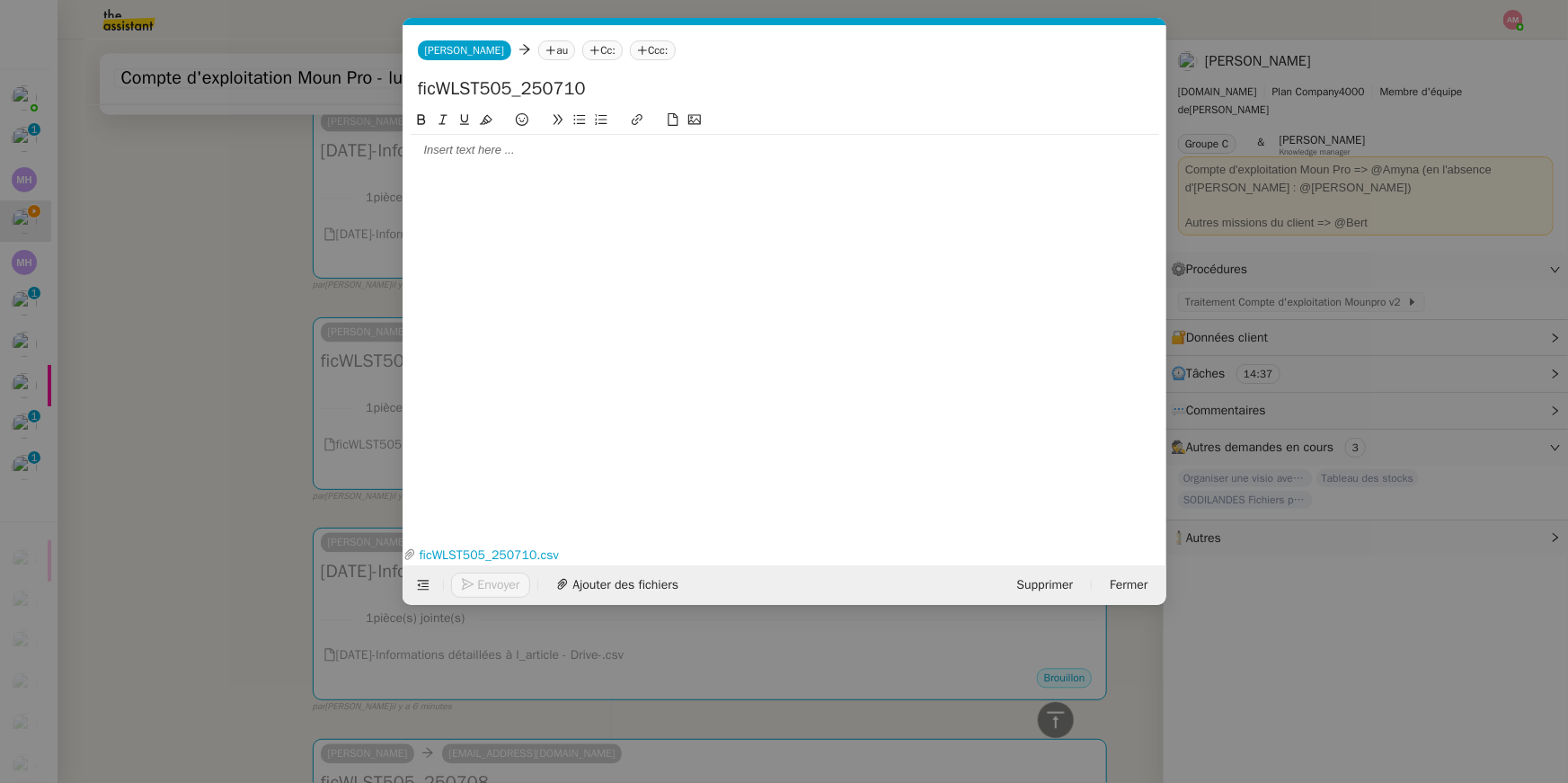 click on "Camille Camille         au
Cc:
Ccc:" 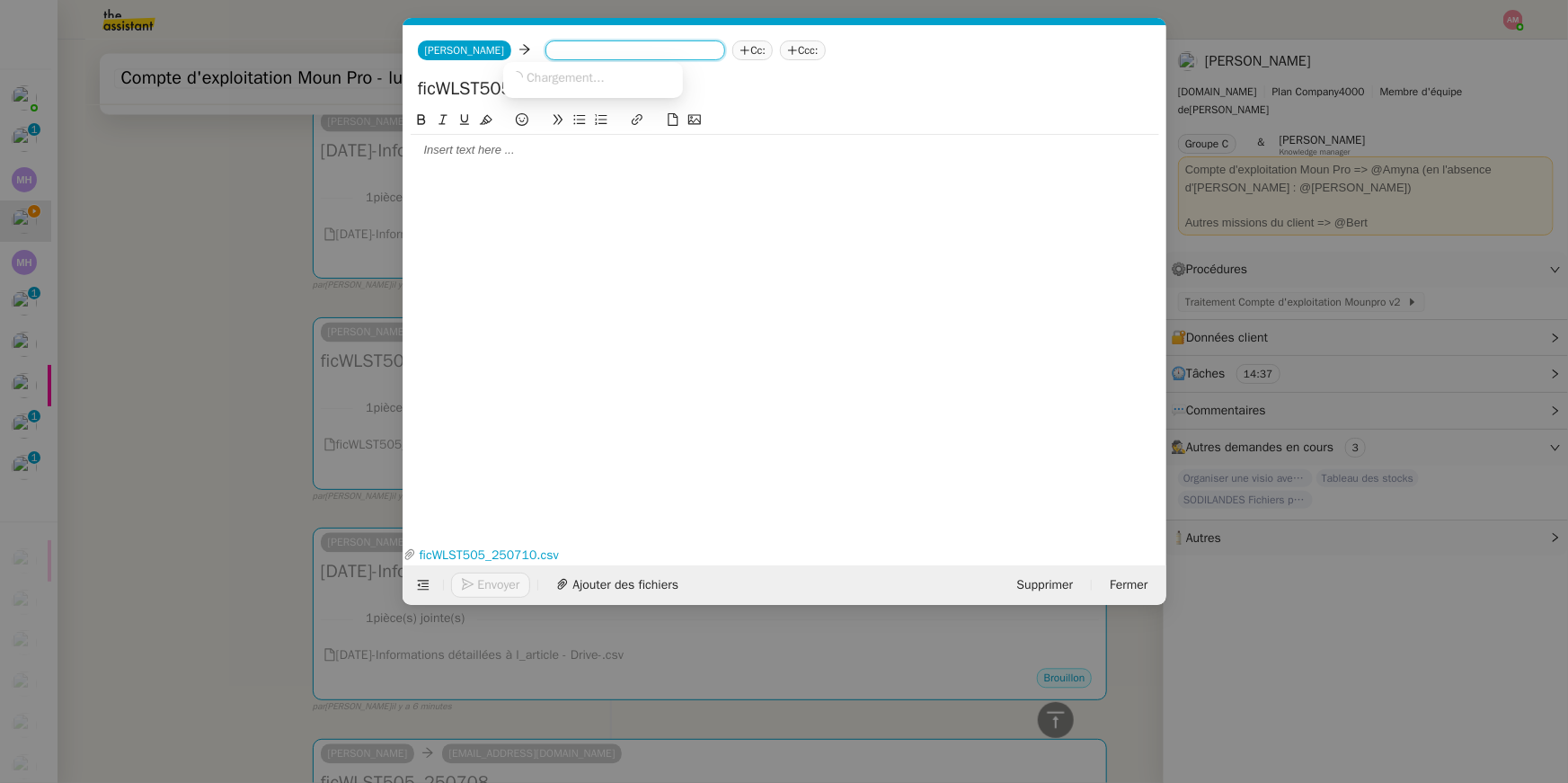 paste on "[EMAIL_ADDRESS][DOMAIN_NAME]" 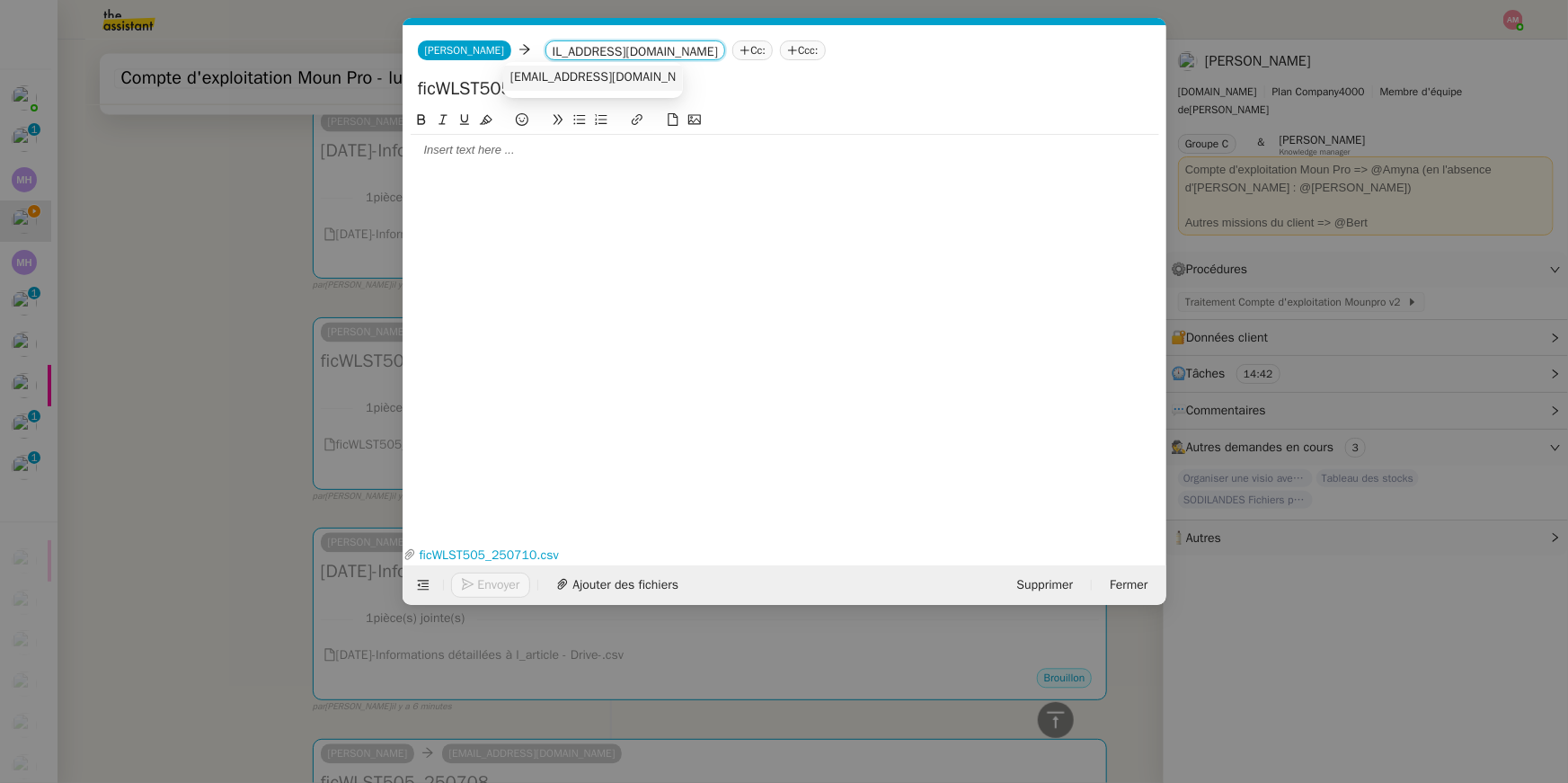 type on "[EMAIL_ADDRESS][DOMAIN_NAME]" 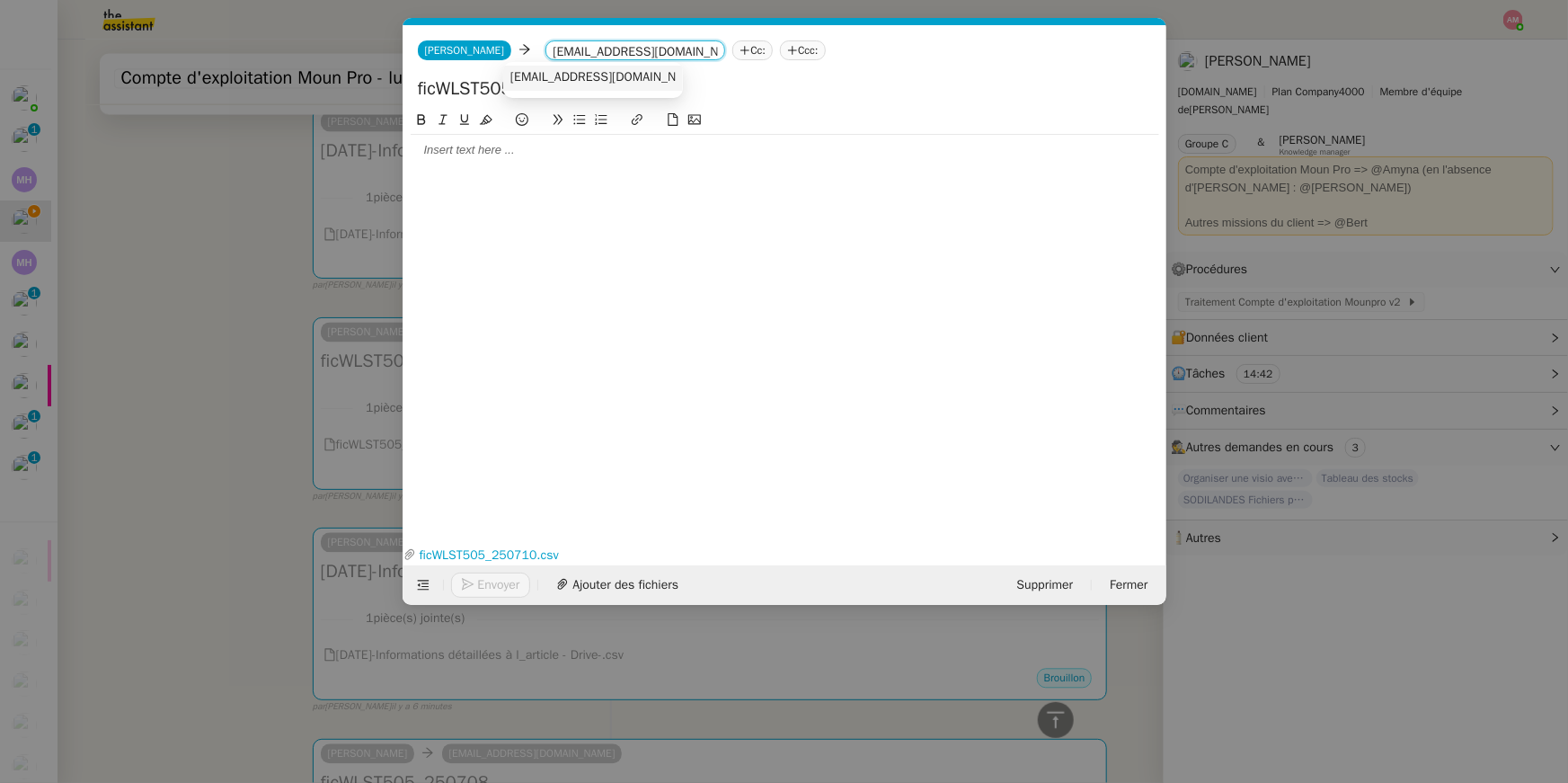 click on "[EMAIL_ADDRESS][DOMAIN_NAME]" at bounding box center (607, 77) 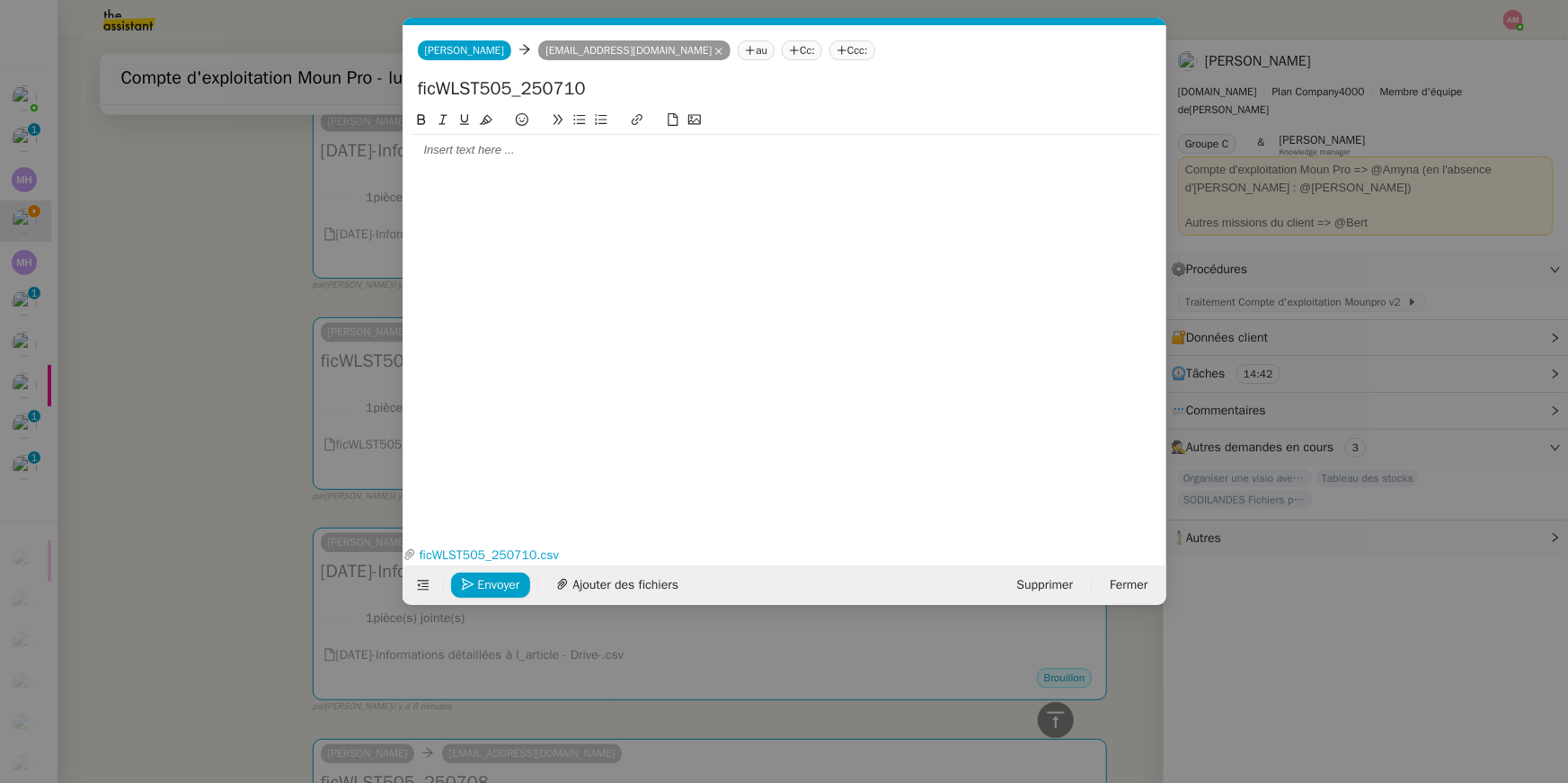 click on "Service TA - VOYAGE - PROPOSITION GLOBALE    A utiliser dans le cadre de proposition de déplacement TA - RELANCE CLIENT (EN)    Relancer un client lorsqu'il n'a pas répondu à un précédent message BAFERTY - MAIL AUDITION    A utiliser dans le cadre de la procédure d'envoi des mails d'audition TA - PUBLICATION OFFRE D'EMPLOI     Organisation du recrutement Discours de présentation du paiement sécurisé    TA - VOYAGES - PROPOSITION ITINERAIRE    Soumettre les résultats d'une recherche TA - CONFIRMATION PAIEMENT (EN)    Confirmer avec le client de modèle de transaction - Attention Plan Pro nécessaire. TA - COURRIER EXPEDIE (recommandé)    A utiliser dans le cadre de l'envoi d'un courrier recommandé TA - PARTAGE DE CALENDRIER (EN)    A utiliser pour demander au client de partager son calendrier afin de faciliter l'accès et la gestion PSPI - Appel de fonds MJL    A utiliser dans le cadre de la procédure d'appel de fonds MJL Compte d'exploitation - Evolutel     [PERSON_NAME]" at bounding box center [784, 391] 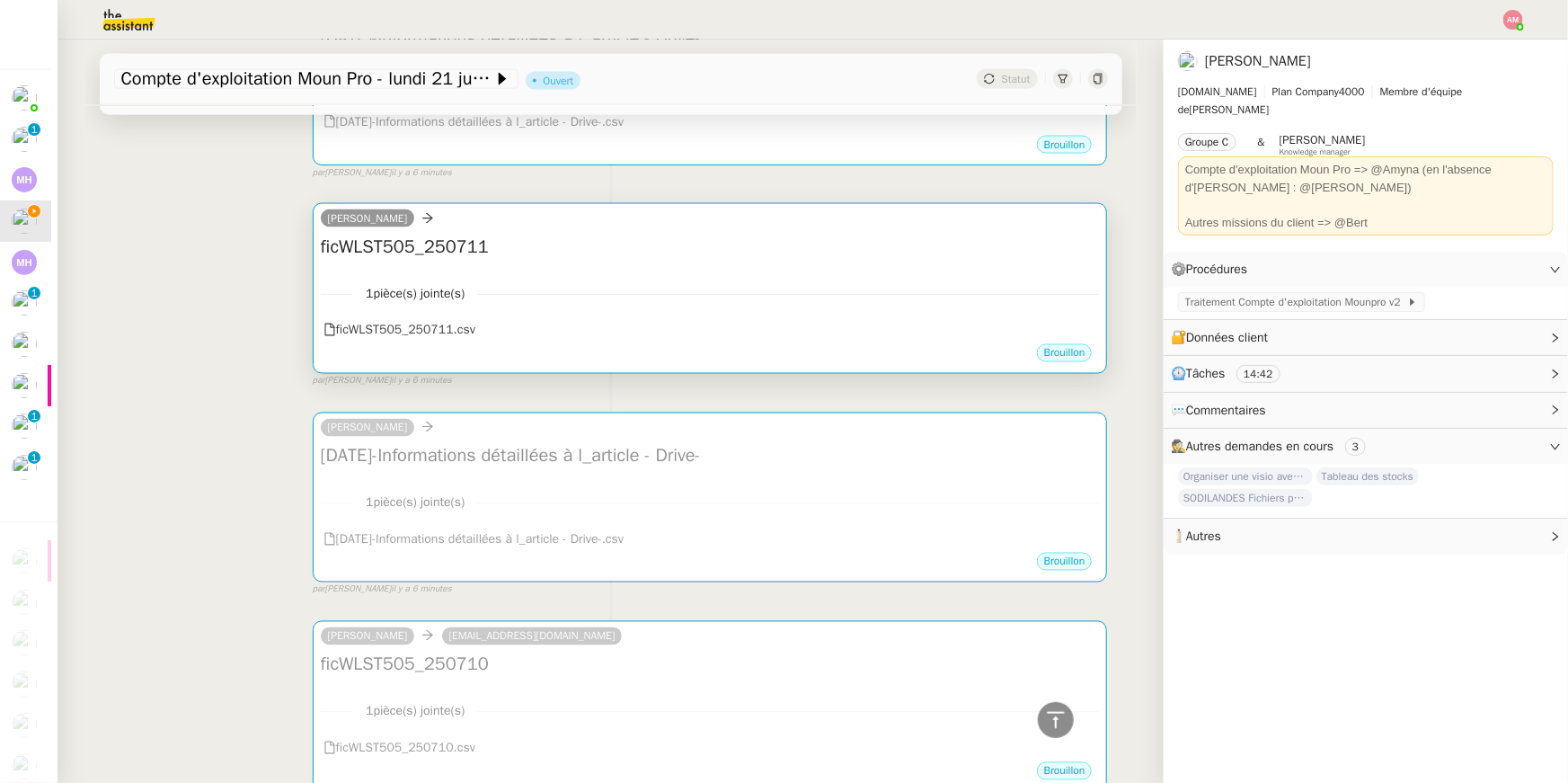 click on "[PERSON_NAME]" at bounding box center (710, 221) 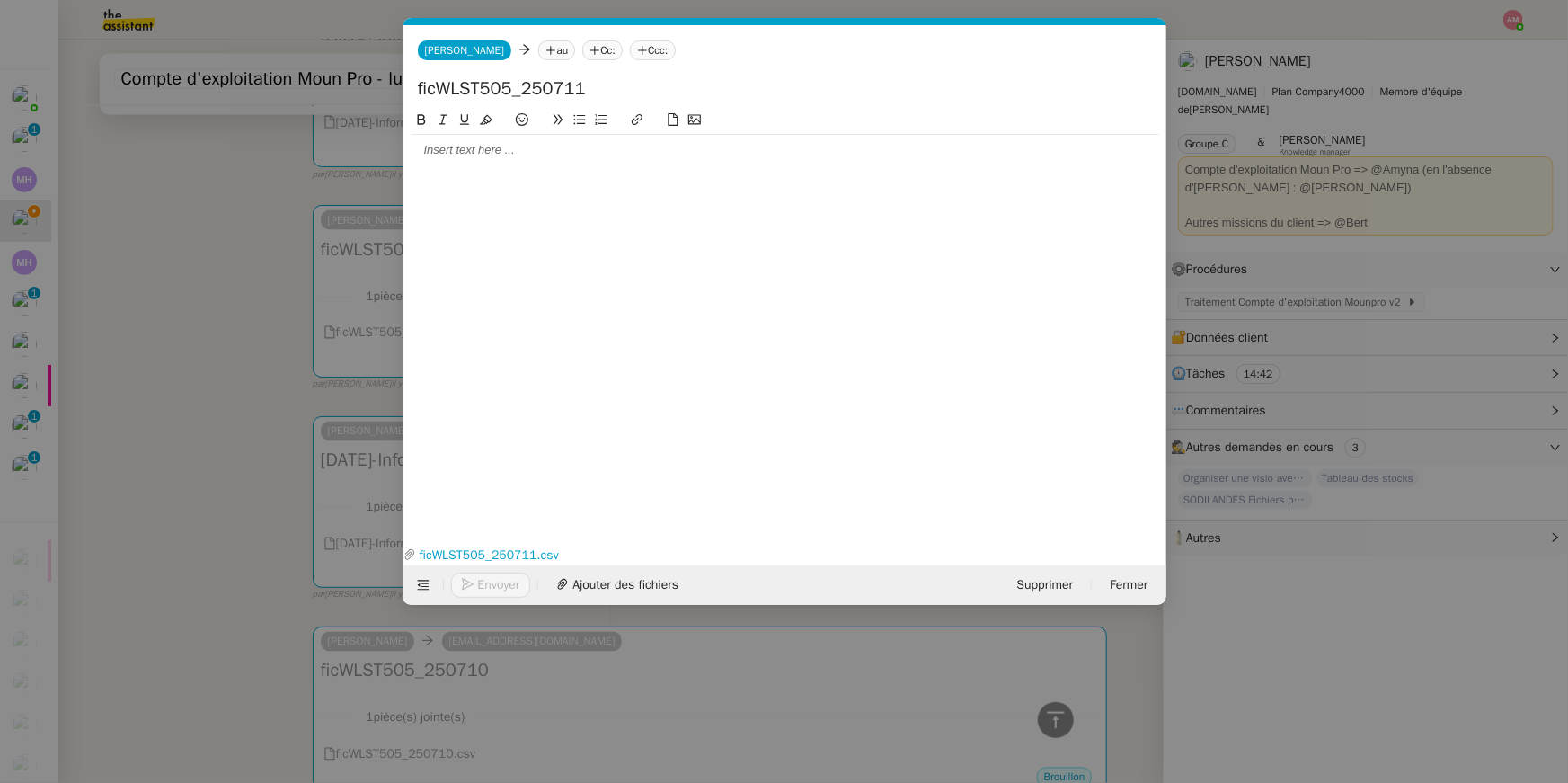 click on "au" 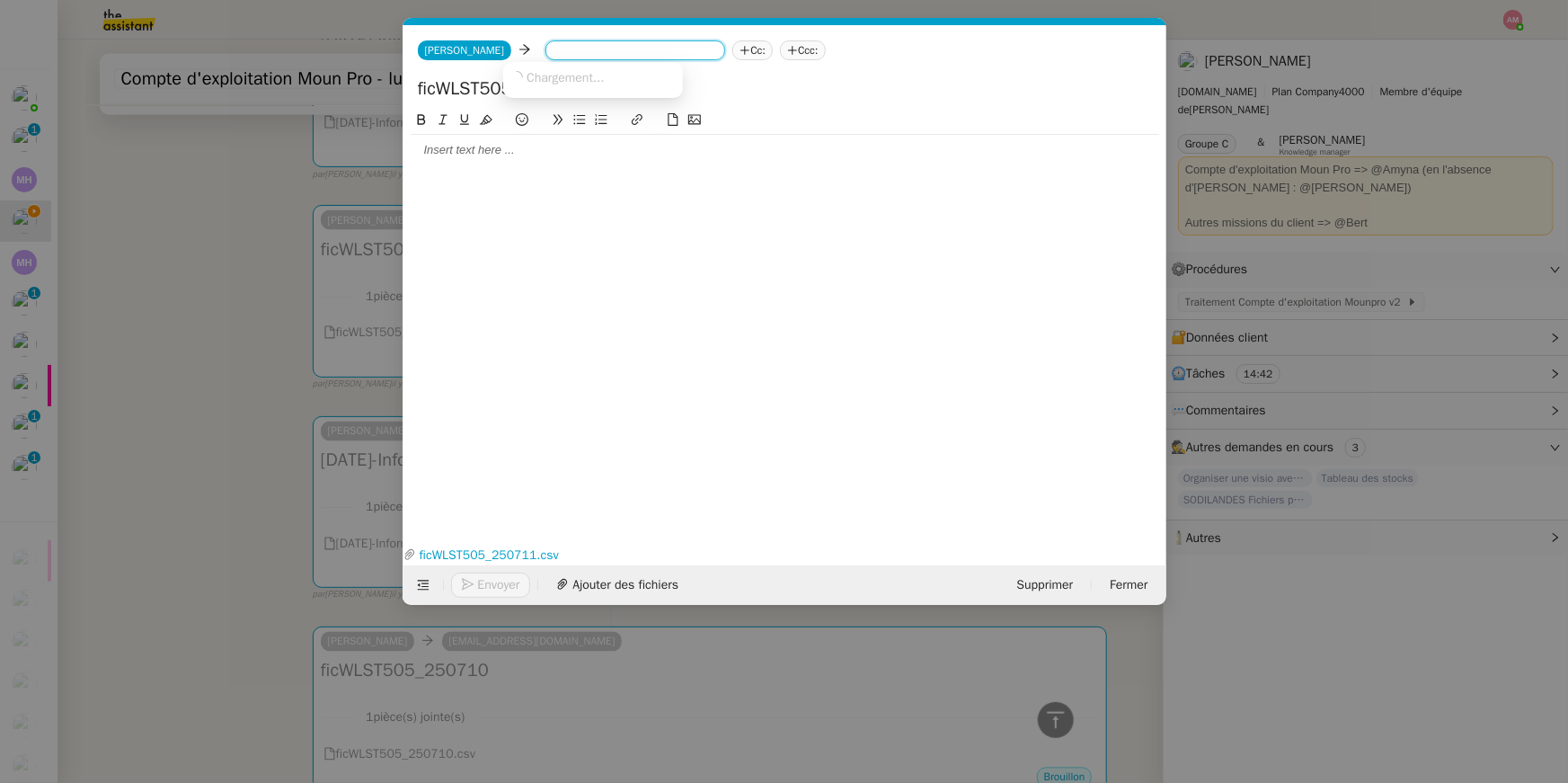 paste on "[EMAIL_ADDRESS][DOMAIN_NAME]" 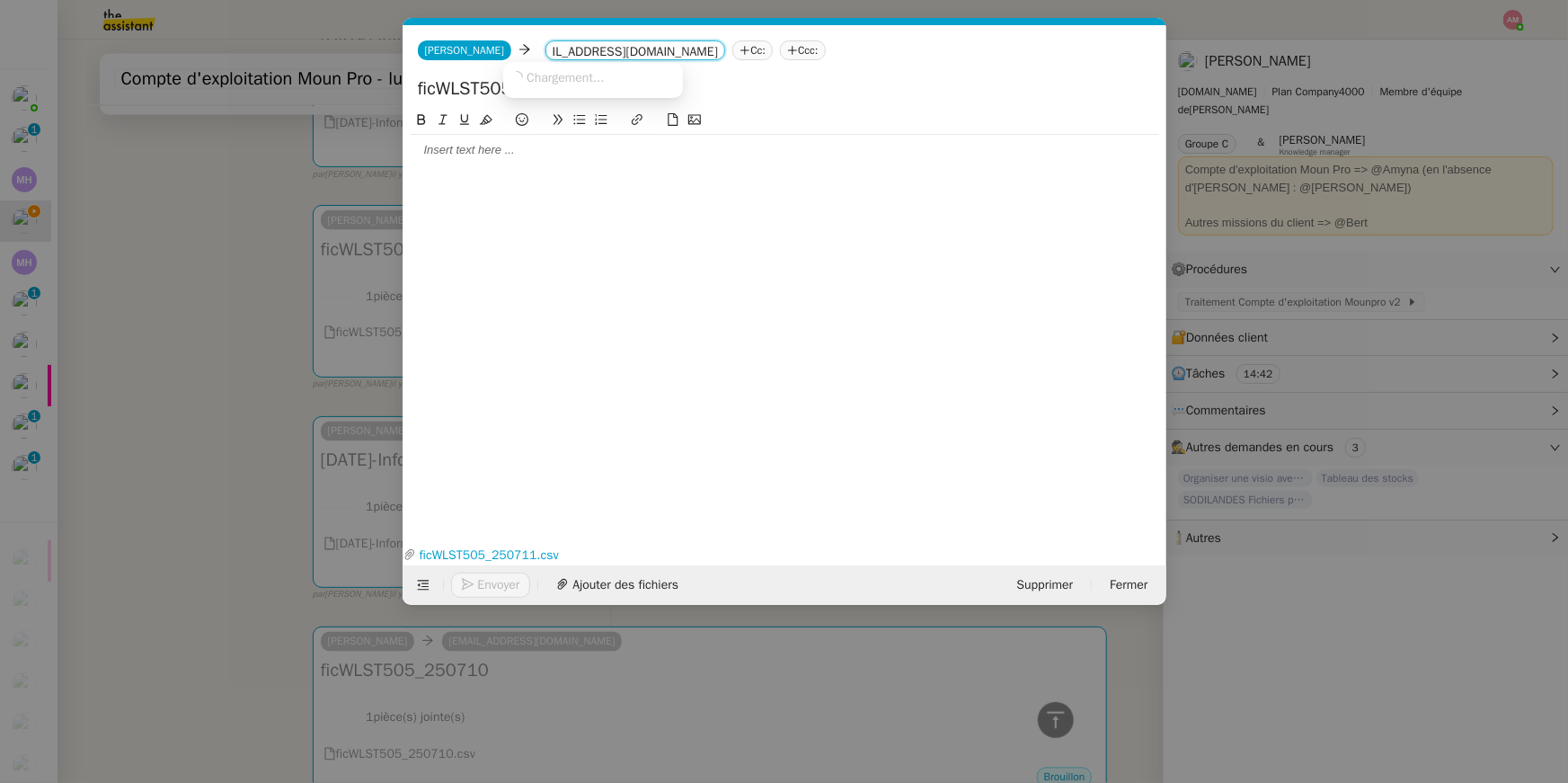 type on "[EMAIL_ADDRESS][DOMAIN_NAME]" 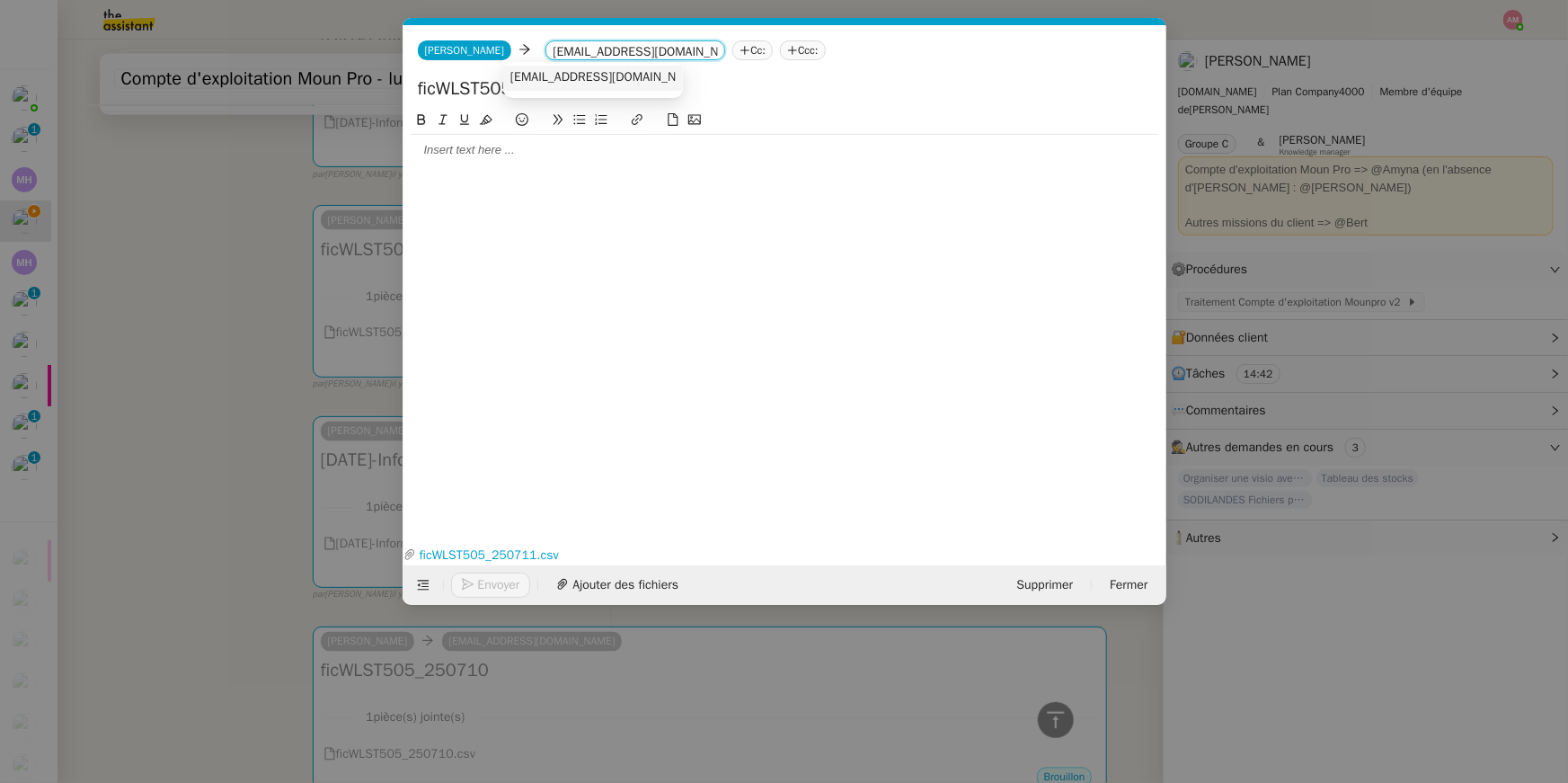 click on "[EMAIL_ADDRESS][DOMAIN_NAME]" at bounding box center (593, 78) 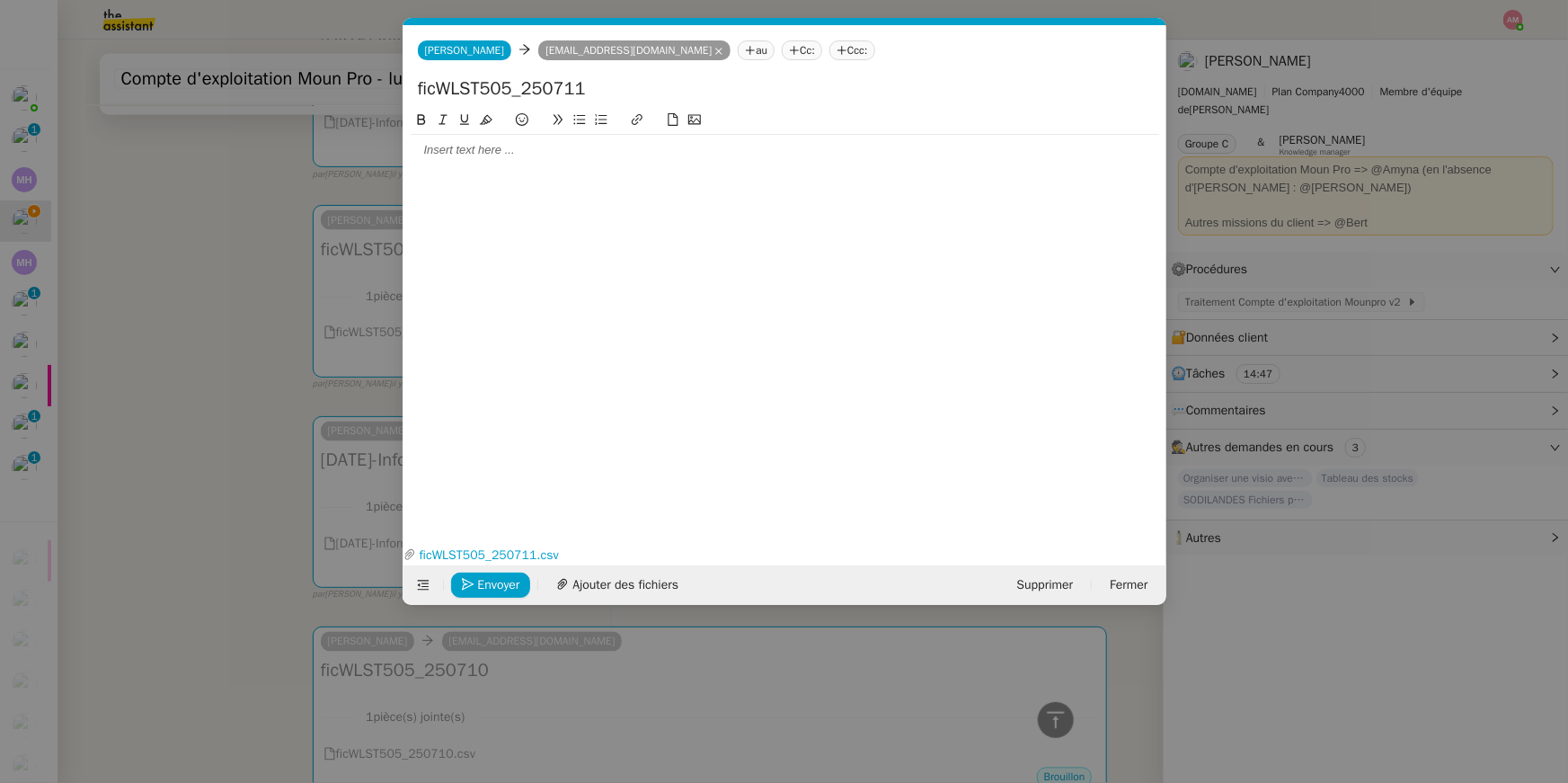 click on "Service TA - VOYAGE - PROPOSITION GLOBALE    A utiliser dans le cadre de proposition de déplacement TA - RELANCE CLIENT (EN)    Relancer un client lorsqu'il n'a pas répondu à un précédent message BAFERTY - MAIL AUDITION    A utiliser dans le cadre de la procédure d'envoi des mails d'audition TA - PUBLICATION OFFRE D'EMPLOI     Organisation du recrutement Discours de présentation du paiement sécurisé    TA - VOYAGES - PROPOSITION ITINERAIRE    Soumettre les résultats d'une recherche TA - CONFIRMATION PAIEMENT (EN)    Confirmer avec le client de modèle de transaction - Attention Plan Pro nécessaire. TA - COURRIER EXPEDIE (recommandé)    A utiliser dans le cadre de l'envoi d'un courrier recommandé TA - PARTAGE DE CALENDRIER (EN)    A utiliser pour demander au client de partager son calendrier afin de faciliter l'accès et la gestion PSPI - Appel de fonds MJL    A utiliser dans le cadre de la procédure d'appel de fonds MJL Compte d'exploitation - Evolutel     [PERSON_NAME]" at bounding box center [784, 391] 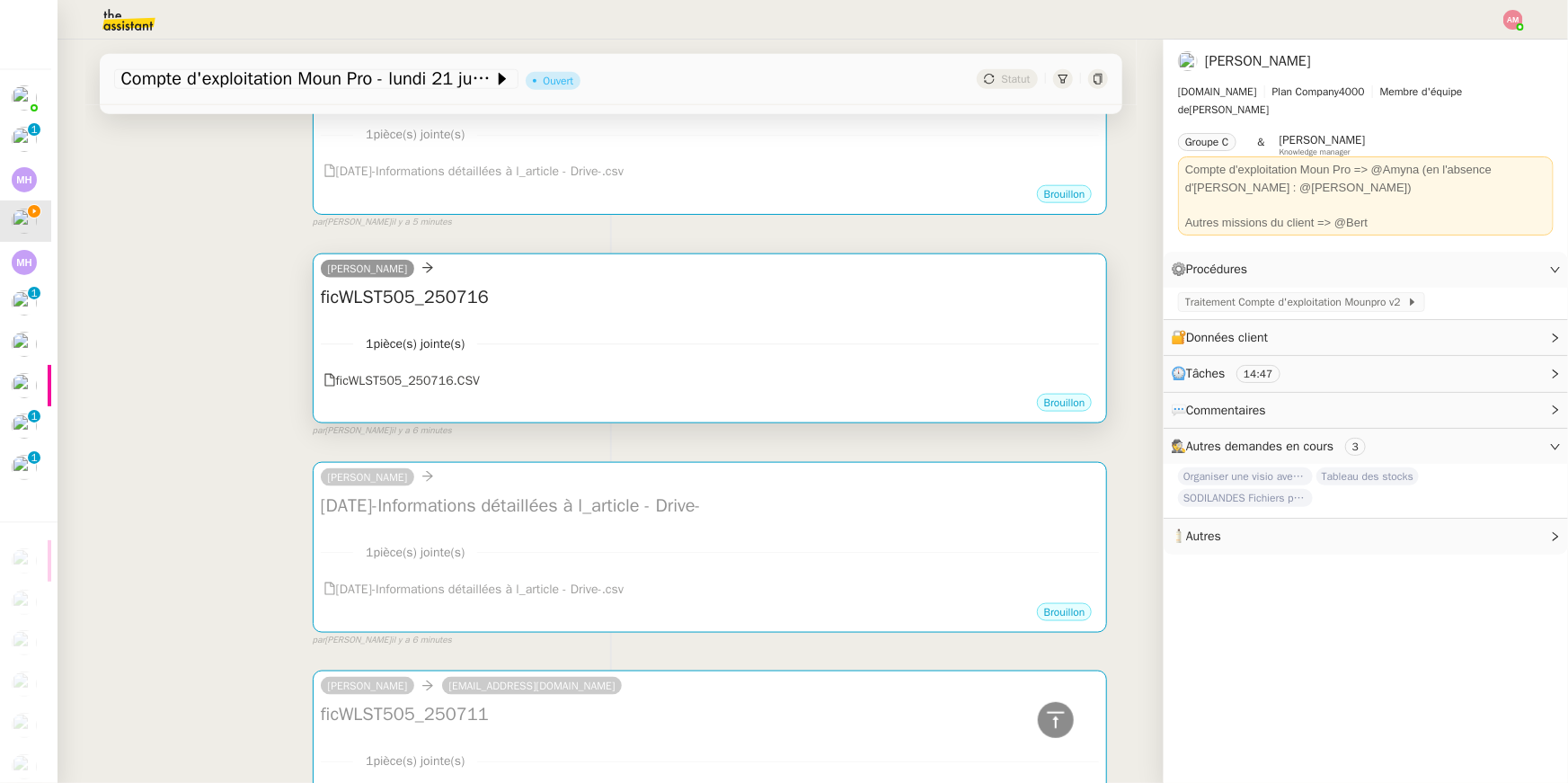 click on "[PERSON_NAME]" at bounding box center [710, 271] 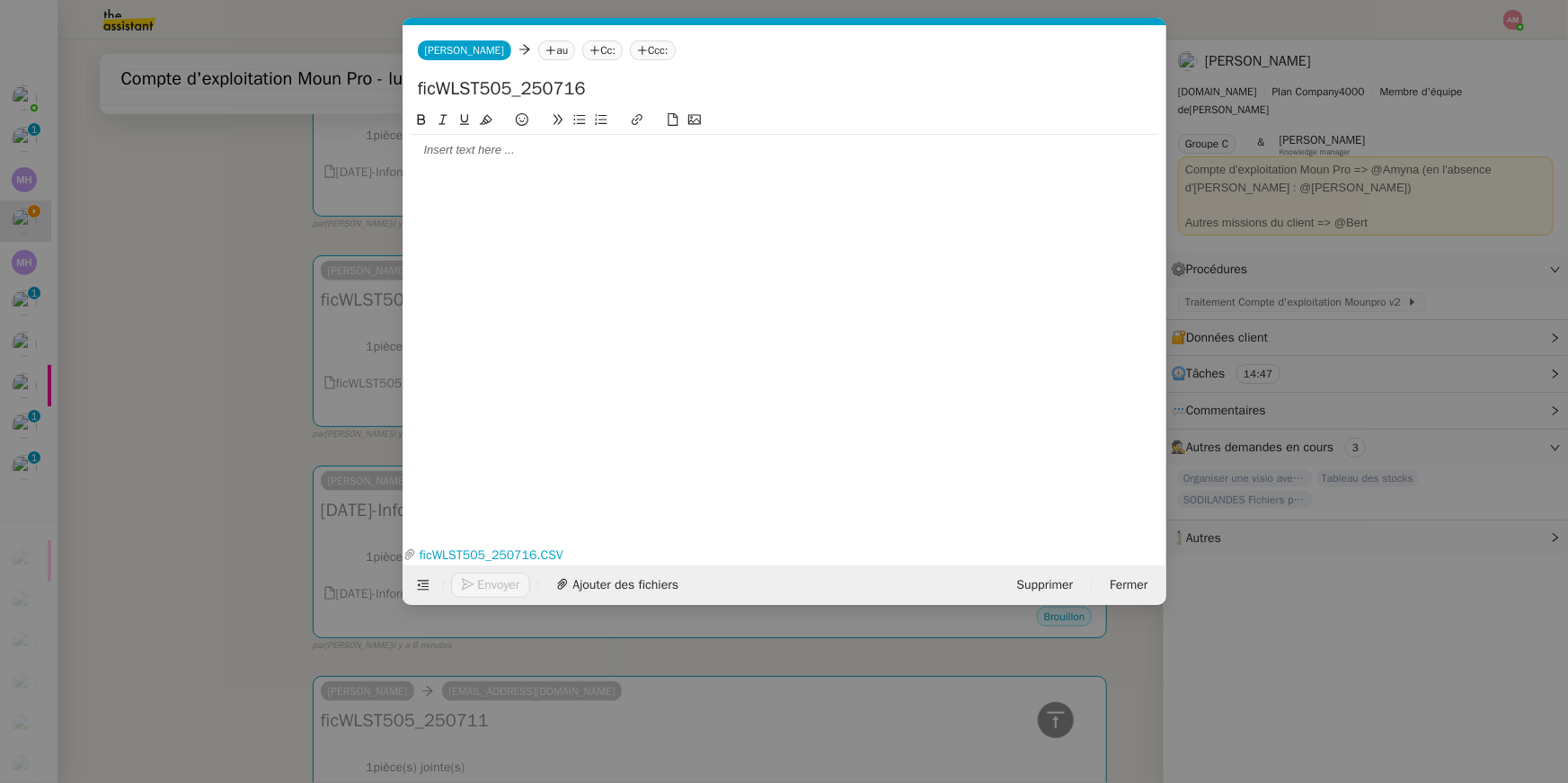 click on "au" 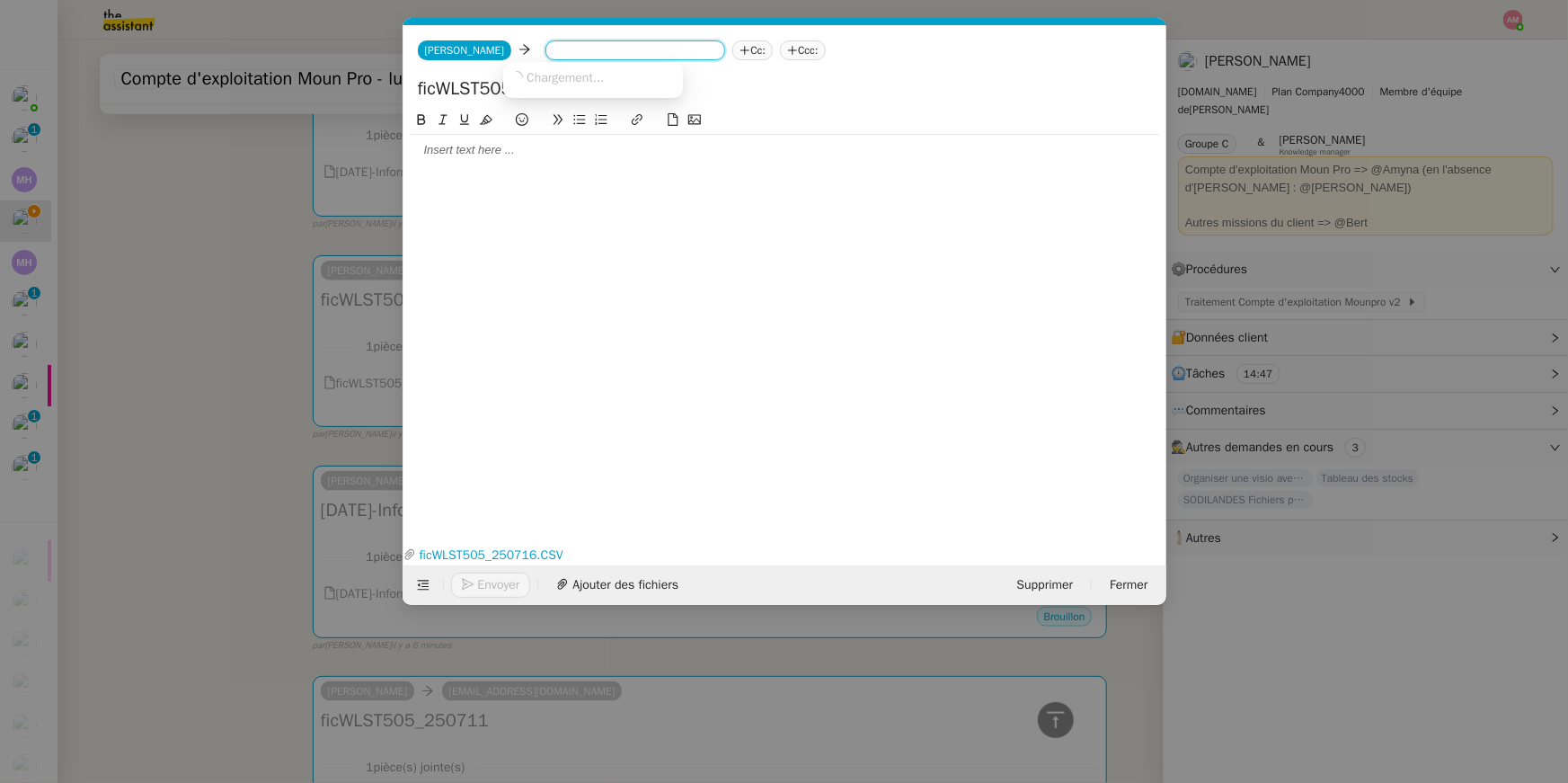 paste on "[EMAIL_ADDRESS][DOMAIN_NAME]" 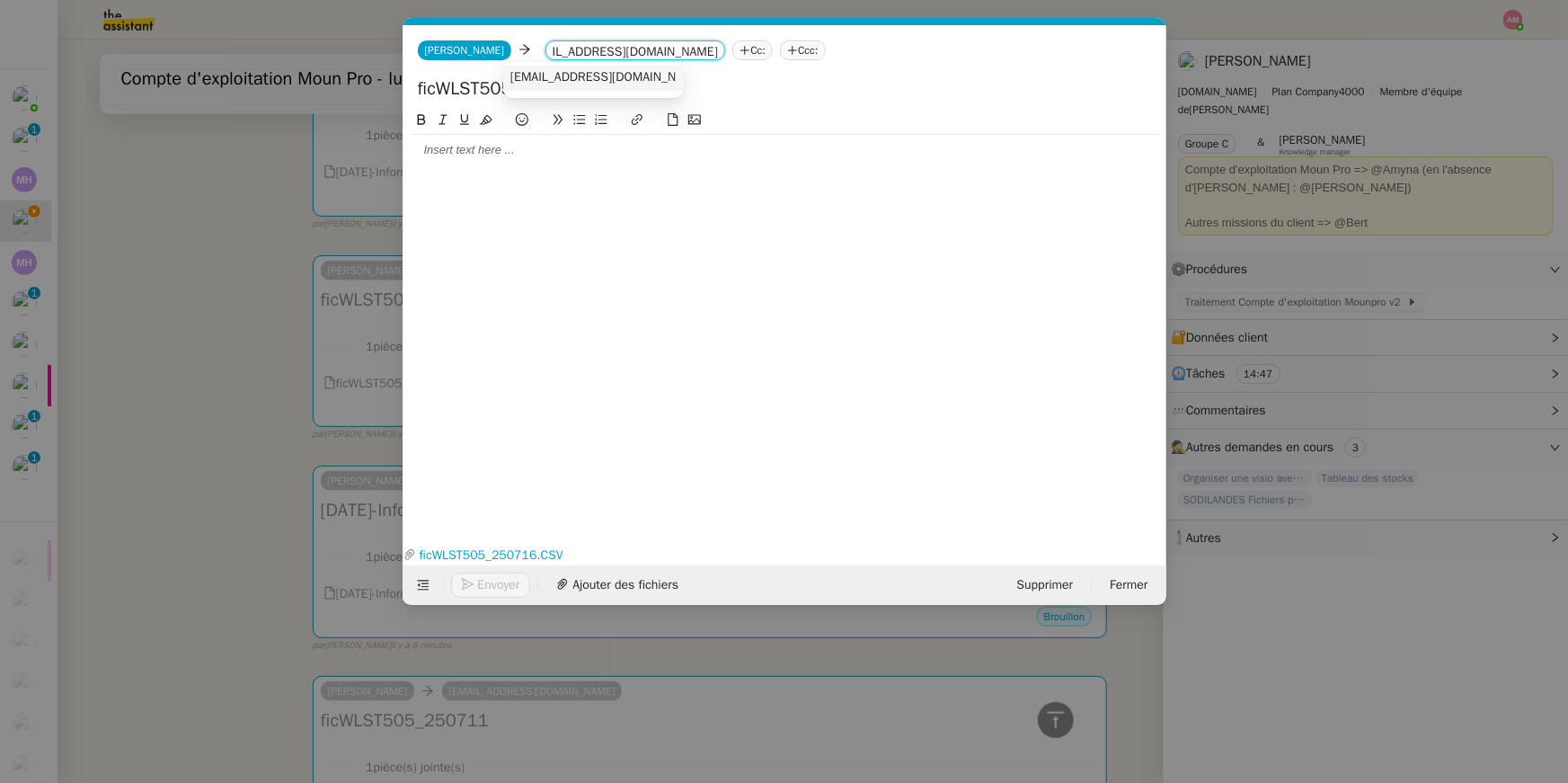 type on "[EMAIL_ADDRESS][DOMAIN_NAME]" 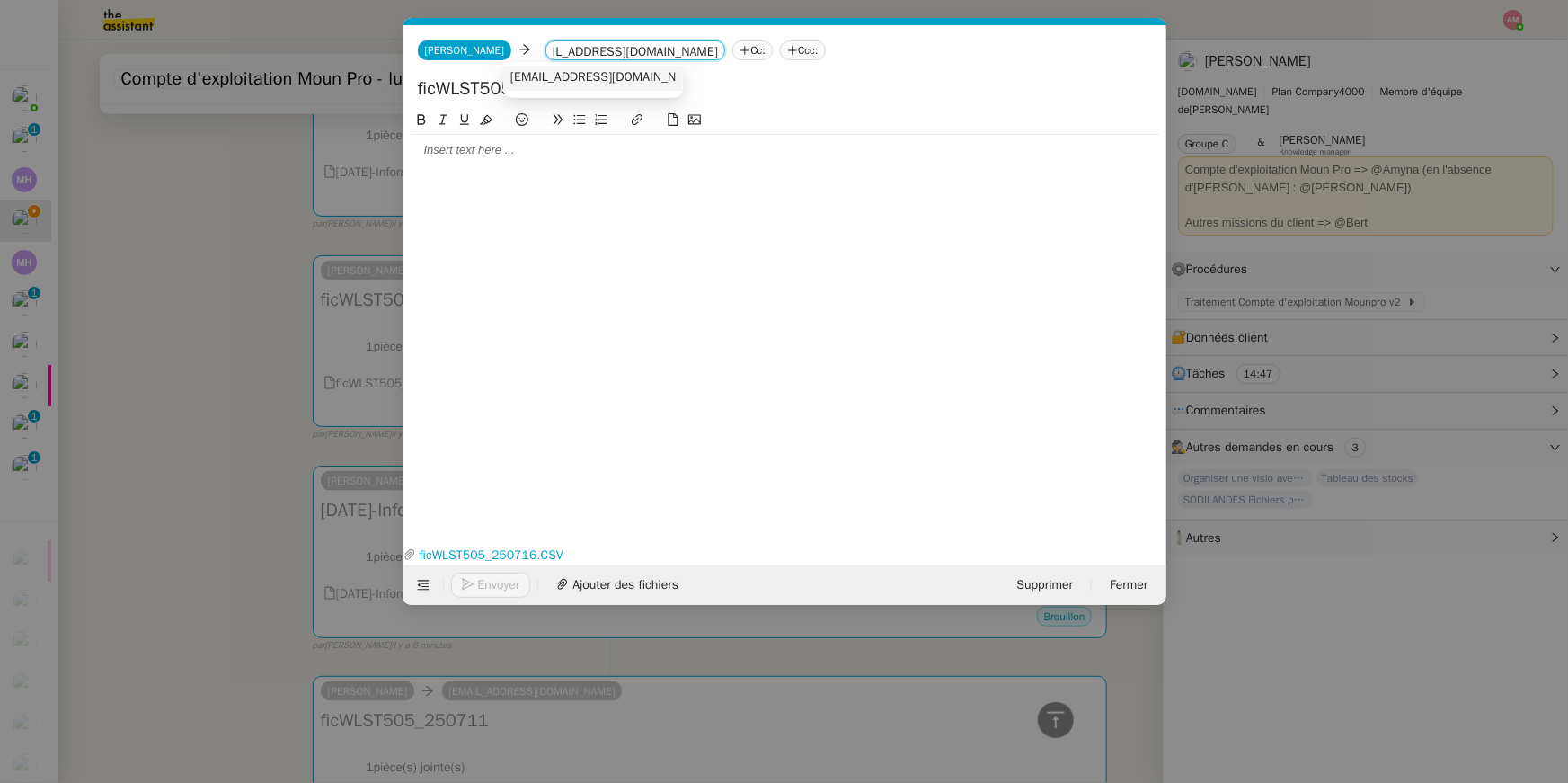 click on "[EMAIL_ADDRESS][DOMAIN_NAME]" at bounding box center (607, 77) 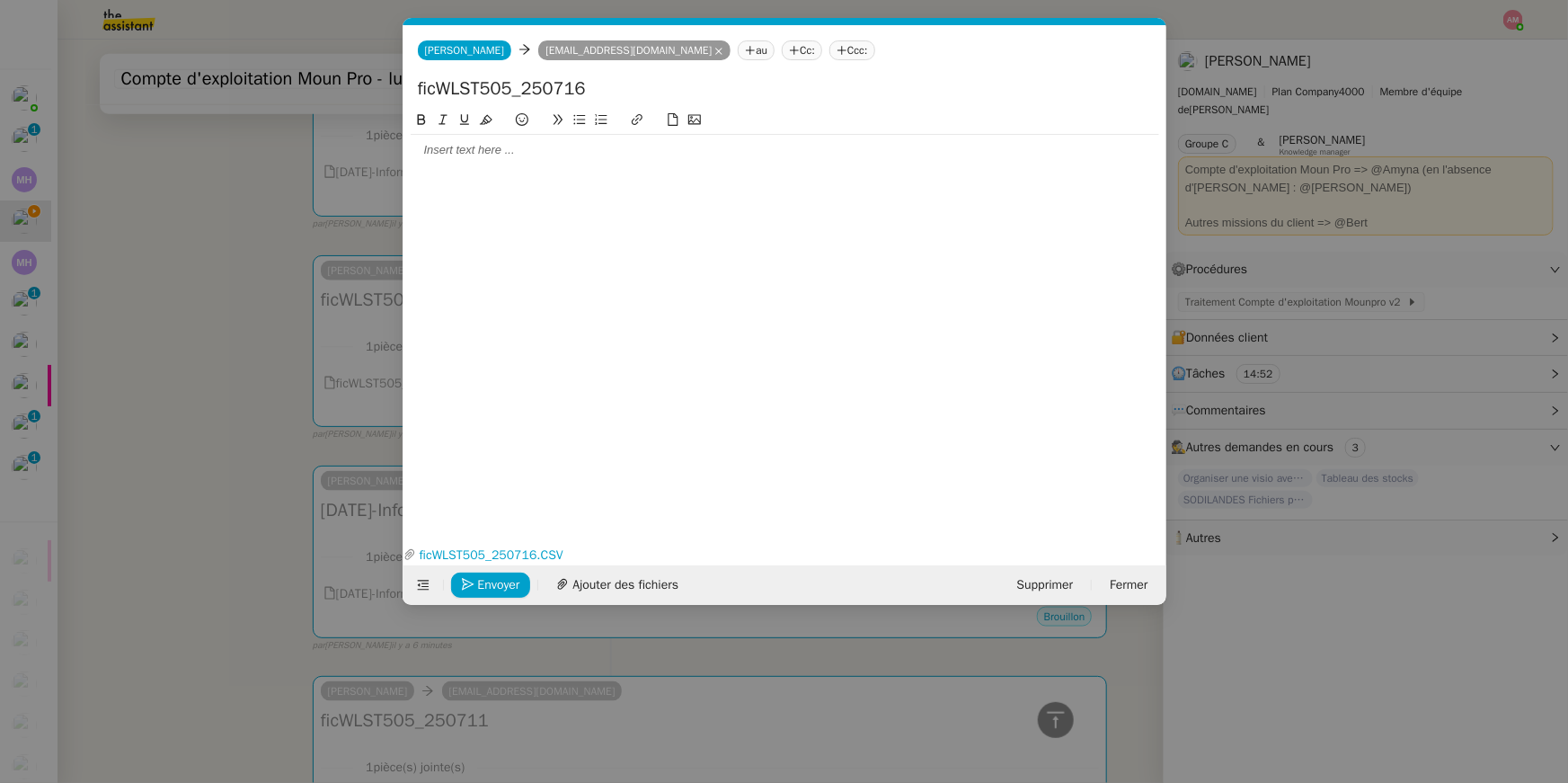 click on "Service TA - VOYAGE - PROPOSITION GLOBALE    A utiliser dans le cadre de proposition de déplacement TA - RELANCE CLIENT (EN)    Relancer un client lorsqu'il n'a pas répondu à un précédent message BAFERTY - MAIL AUDITION    A utiliser dans le cadre de la procédure d'envoi des mails d'audition TA - PUBLICATION OFFRE D'EMPLOI     Organisation du recrutement Discours de présentation du paiement sécurisé    TA - VOYAGES - PROPOSITION ITINERAIRE    Soumettre les résultats d'une recherche TA - CONFIRMATION PAIEMENT (EN)    Confirmer avec le client de modèle de transaction - Attention Plan Pro nécessaire. TA - COURRIER EXPEDIE (recommandé)    A utiliser dans le cadre de l'envoi d'un courrier recommandé TA - PARTAGE DE CALENDRIER (EN)    A utiliser pour demander au client de partager son calendrier afin de faciliter l'accès et la gestion PSPI - Appel de fonds MJL    A utiliser dans le cadre de la procédure d'appel de fonds MJL Compte d'exploitation - Evolutel     [PERSON_NAME]" at bounding box center (784, 391) 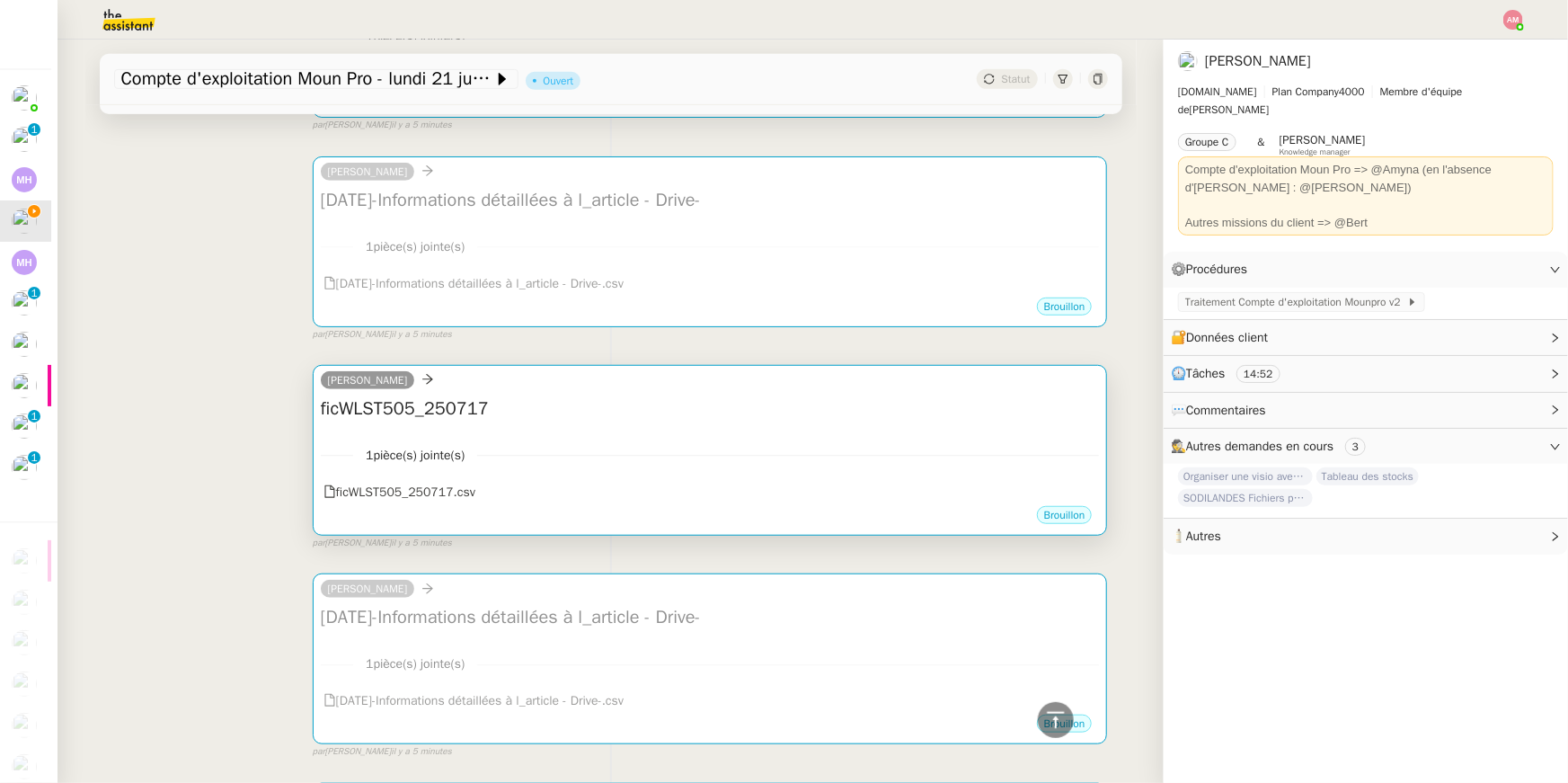 click on "ficWLST505_250717" at bounding box center [710, 409] 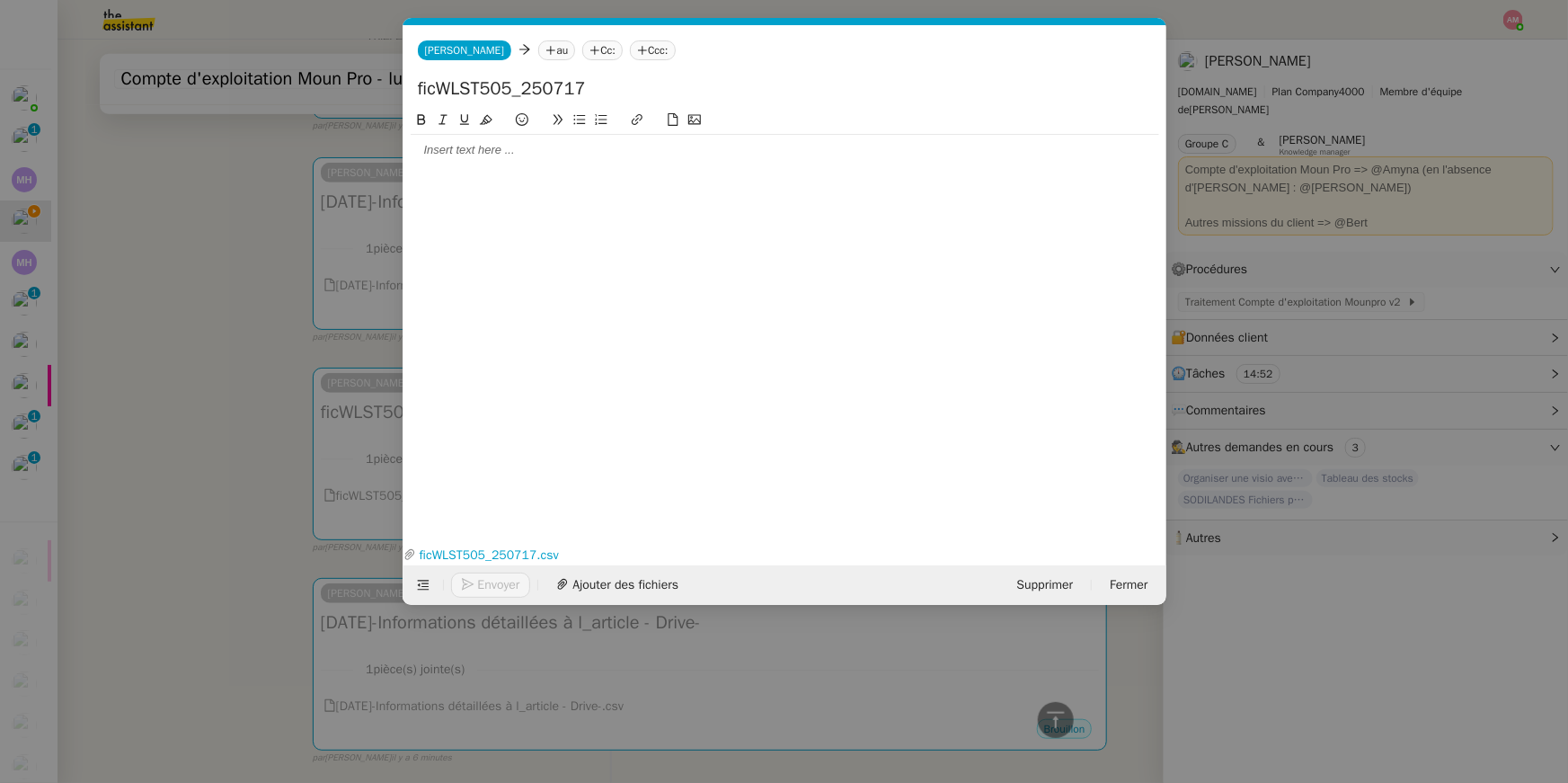 click 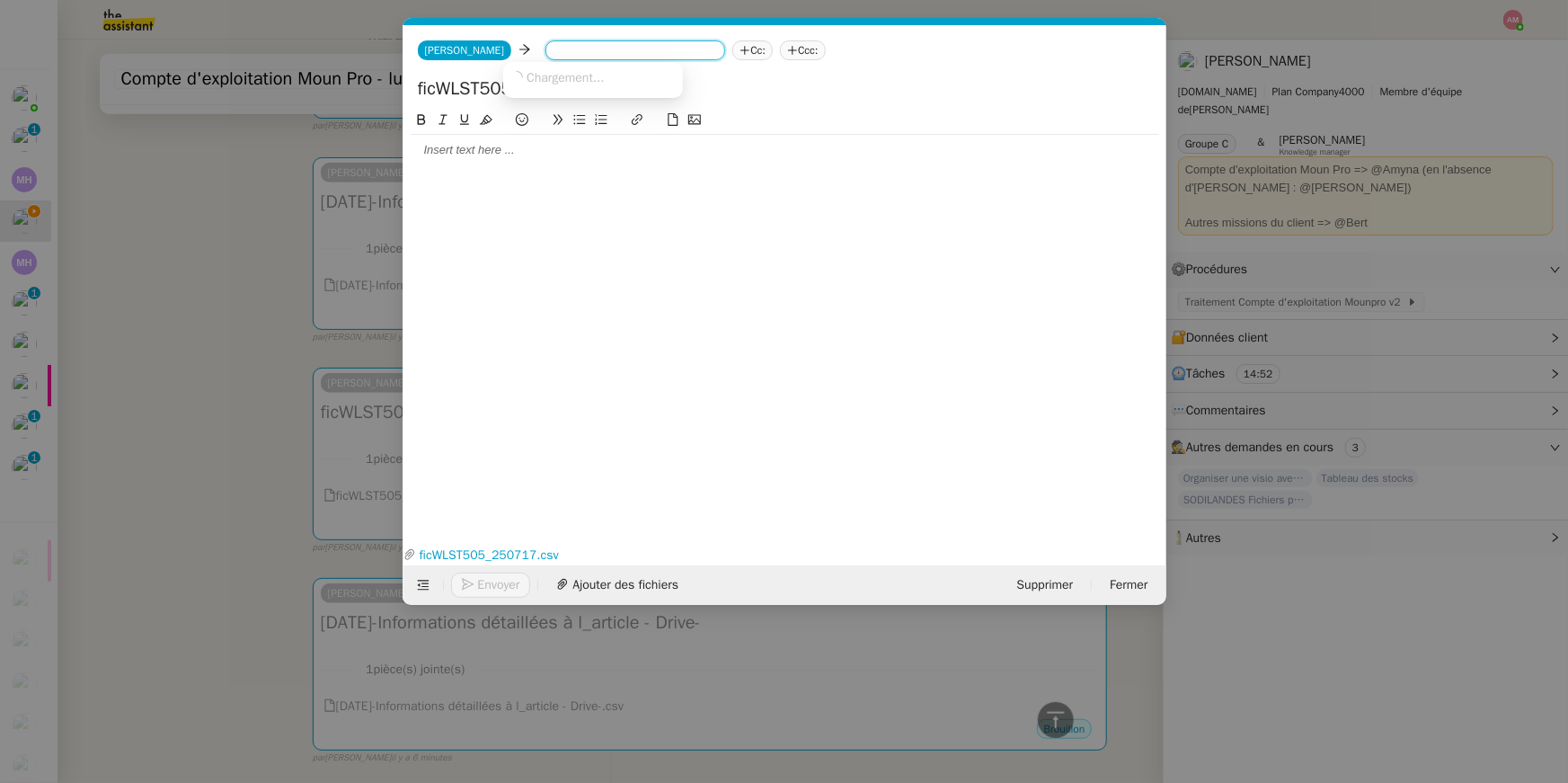 paste on "[EMAIL_ADDRESS][DOMAIN_NAME]" 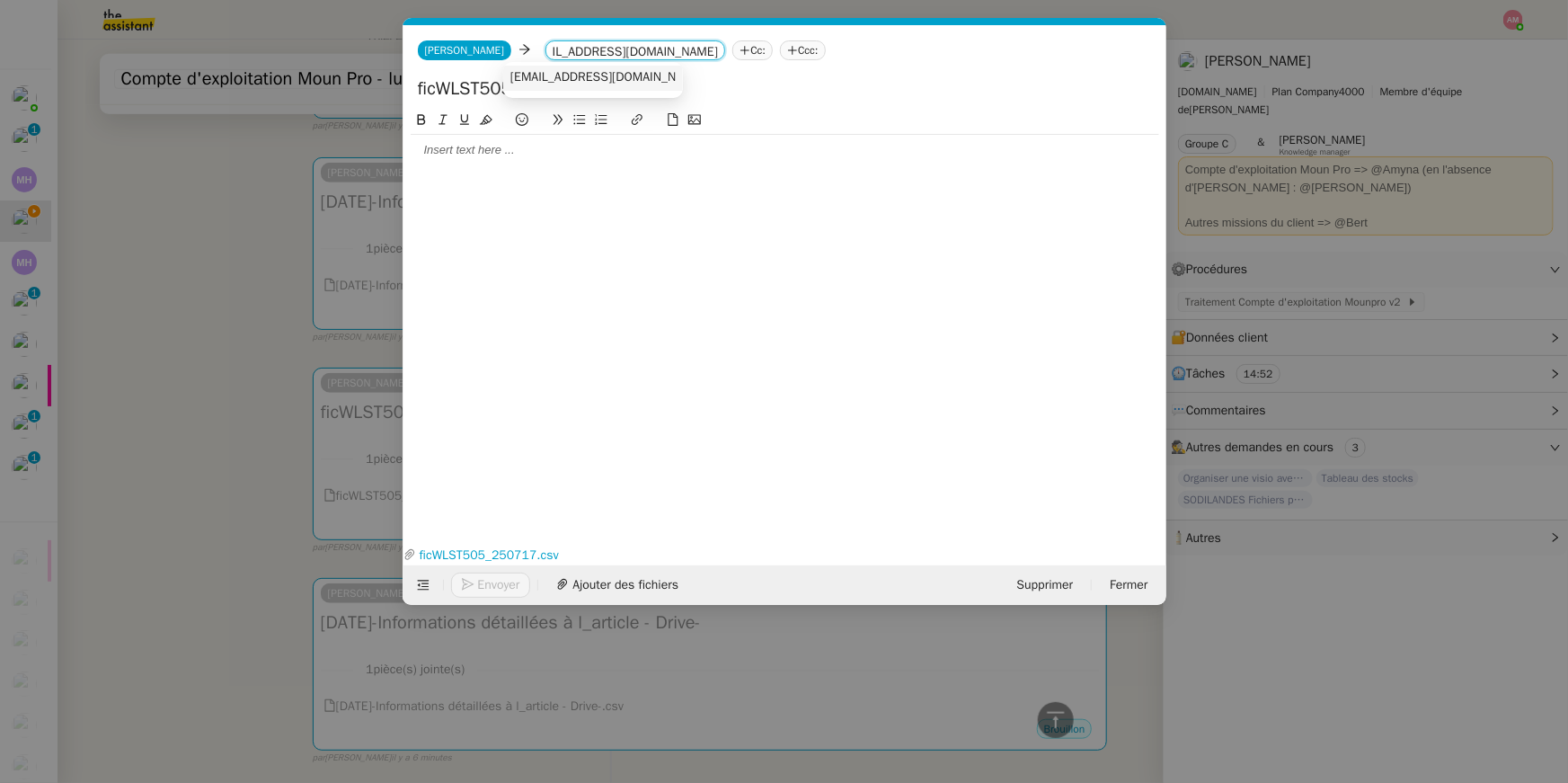 type on "[EMAIL_ADDRESS][DOMAIN_NAME]" 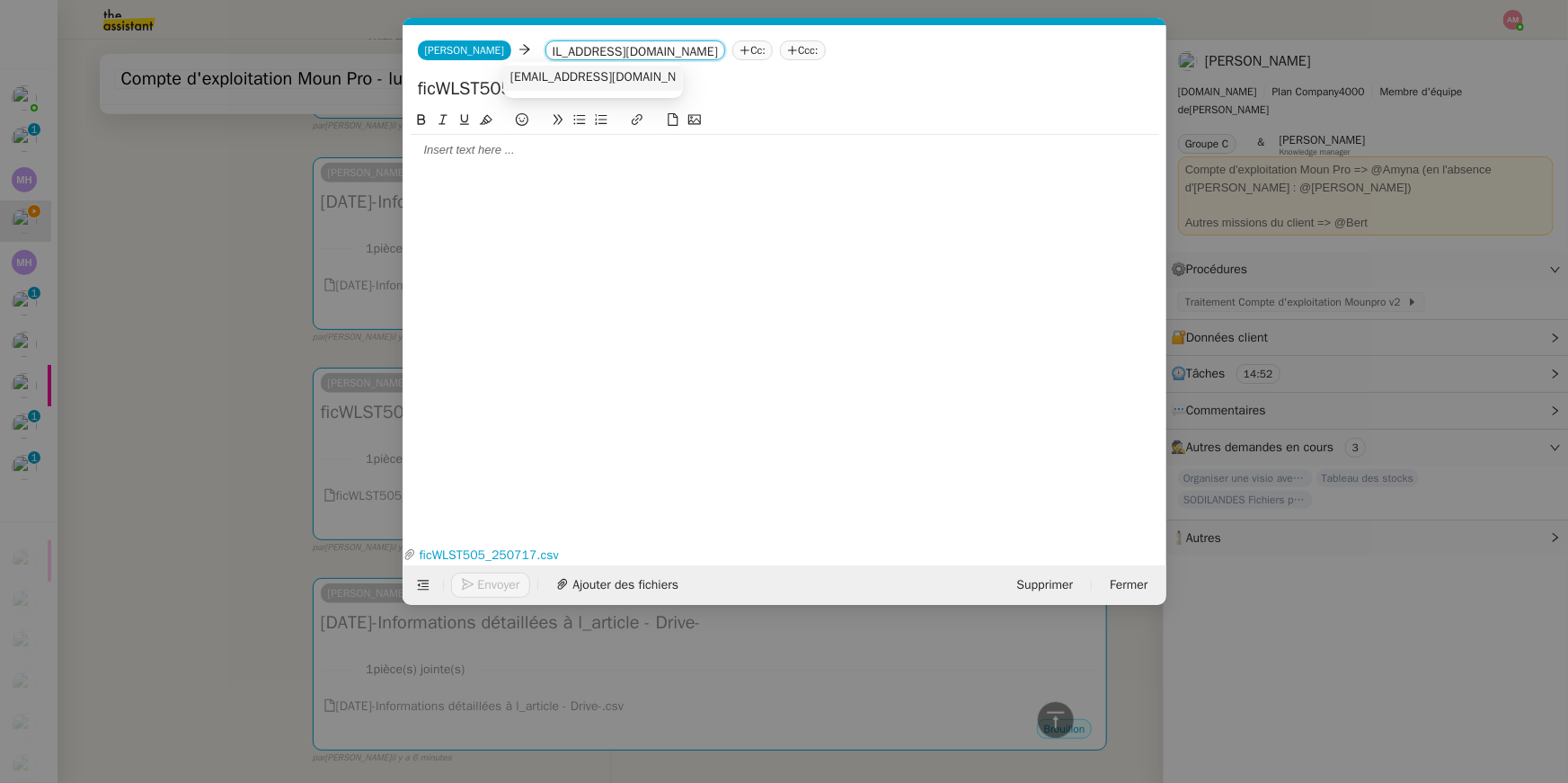 click on "[EMAIL_ADDRESS][DOMAIN_NAME]" at bounding box center (593, 78) 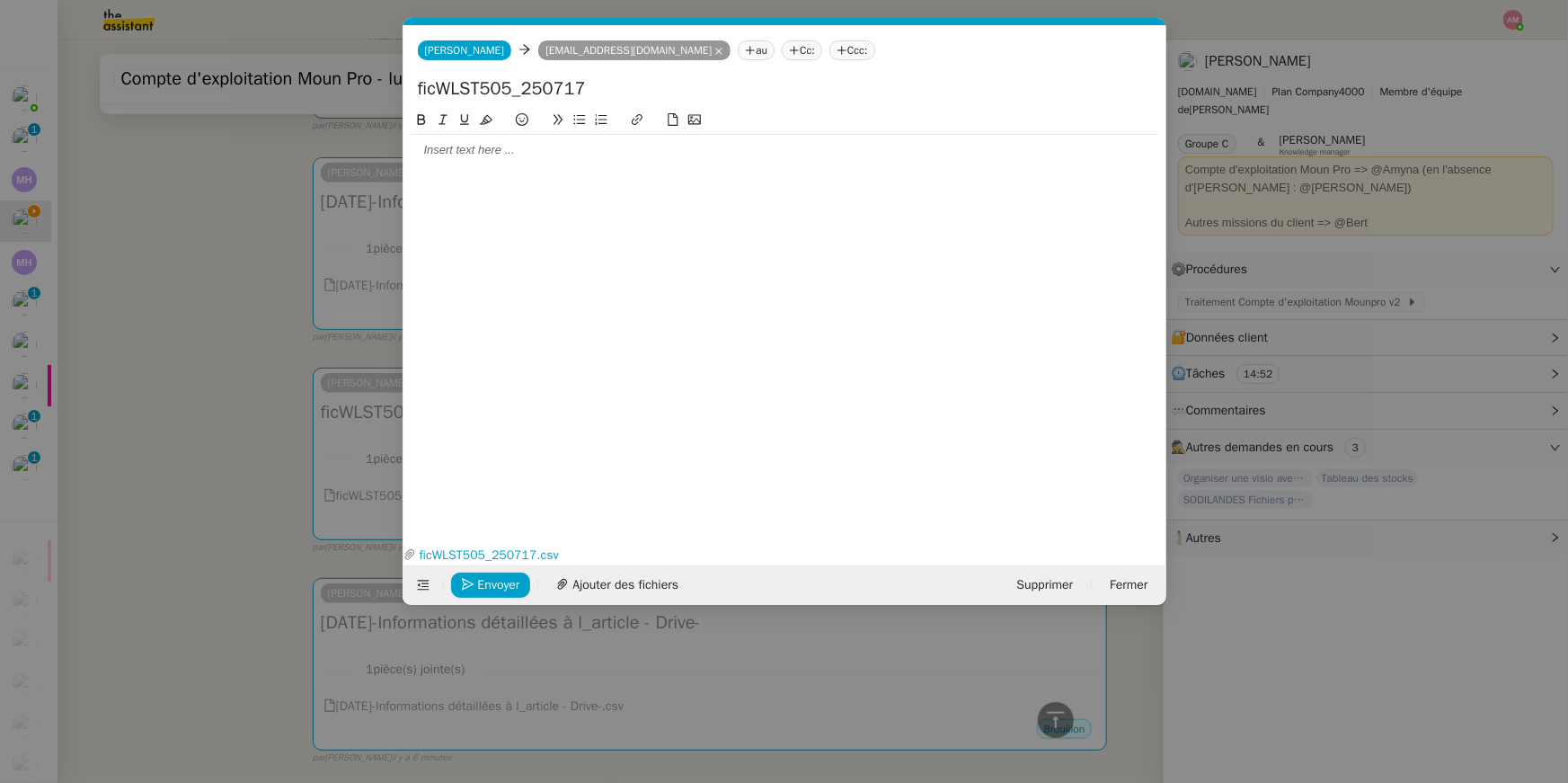 click on "Service TA - VOYAGE - PROPOSITION GLOBALE    A utiliser dans le cadre de proposition de déplacement TA - RELANCE CLIENT (EN)    Relancer un client lorsqu'il n'a pas répondu à un précédent message BAFERTY - MAIL AUDITION    A utiliser dans le cadre de la procédure d'envoi des mails d'audition TA - PUBLICATION OFFRE D'EMPLOI     Organisation du recrutement Discours de présentation du paiement sécurisé    TA - VOYAGES - PROPOSITION ITINERAIRE    Soumettre les résultats d'une recherche TA - CONFIRMATION PAIEMENT (EN)    Confirmer avec le client de modèle de transaction - Attention Plan Pro nécessaire. TA - COURRIER EXPEDIE (recommandé)    A utiliser dans le cadre de l'envoi d'un courrier recommandé TA - PARTAGE DE CALENDRIER (EN)    A utiliser pour demander au client de partager son calendrier afin de faciliter l'accès et la gestion PSPI - Appel de fonds MJL    A utiliser dans le cadre de la procédure d'appel de fonds MJL Compte d'exploitation - Evolutel     [PERSON_NAME]" at bounding box center [784, 391] 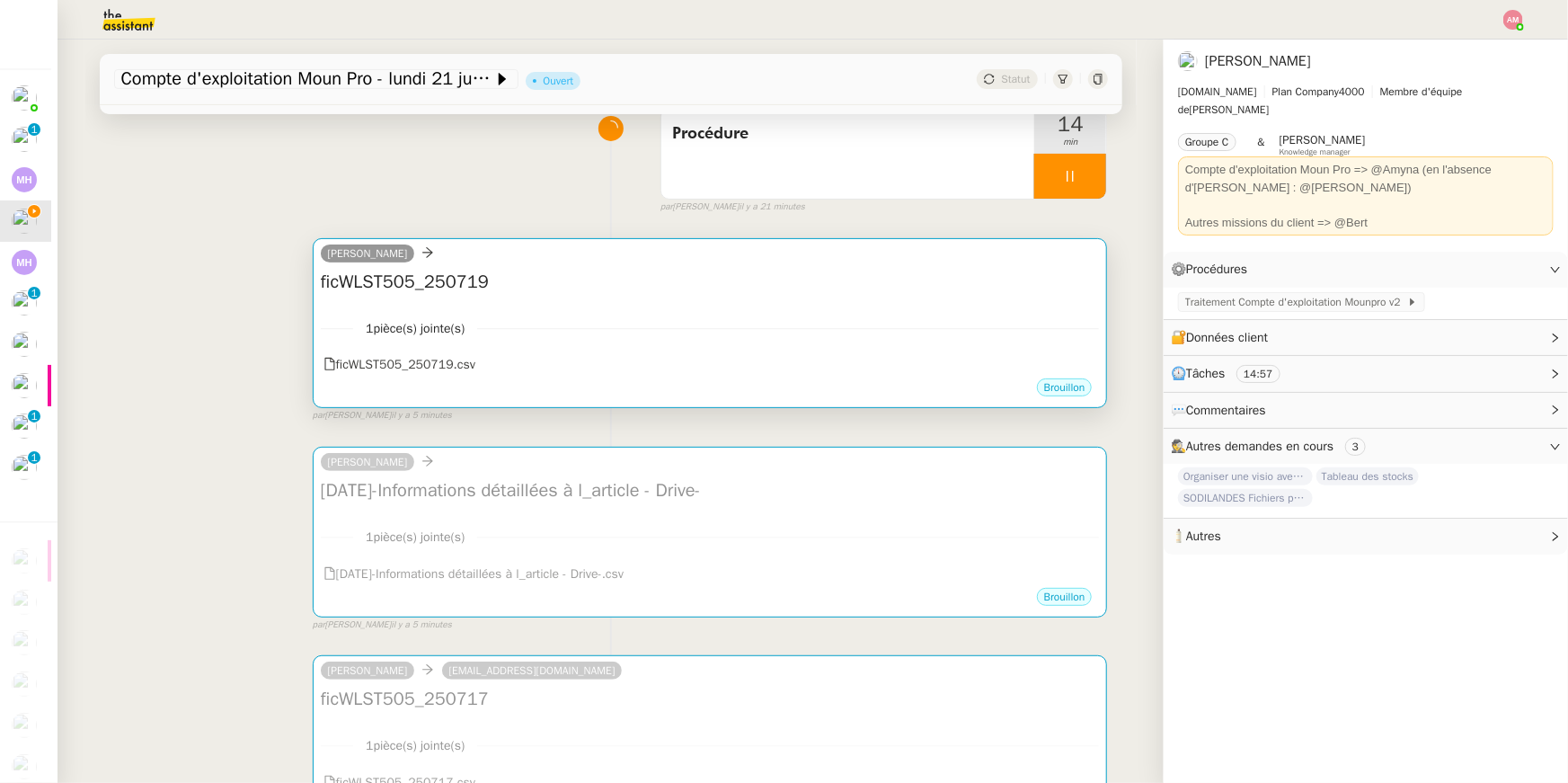 click 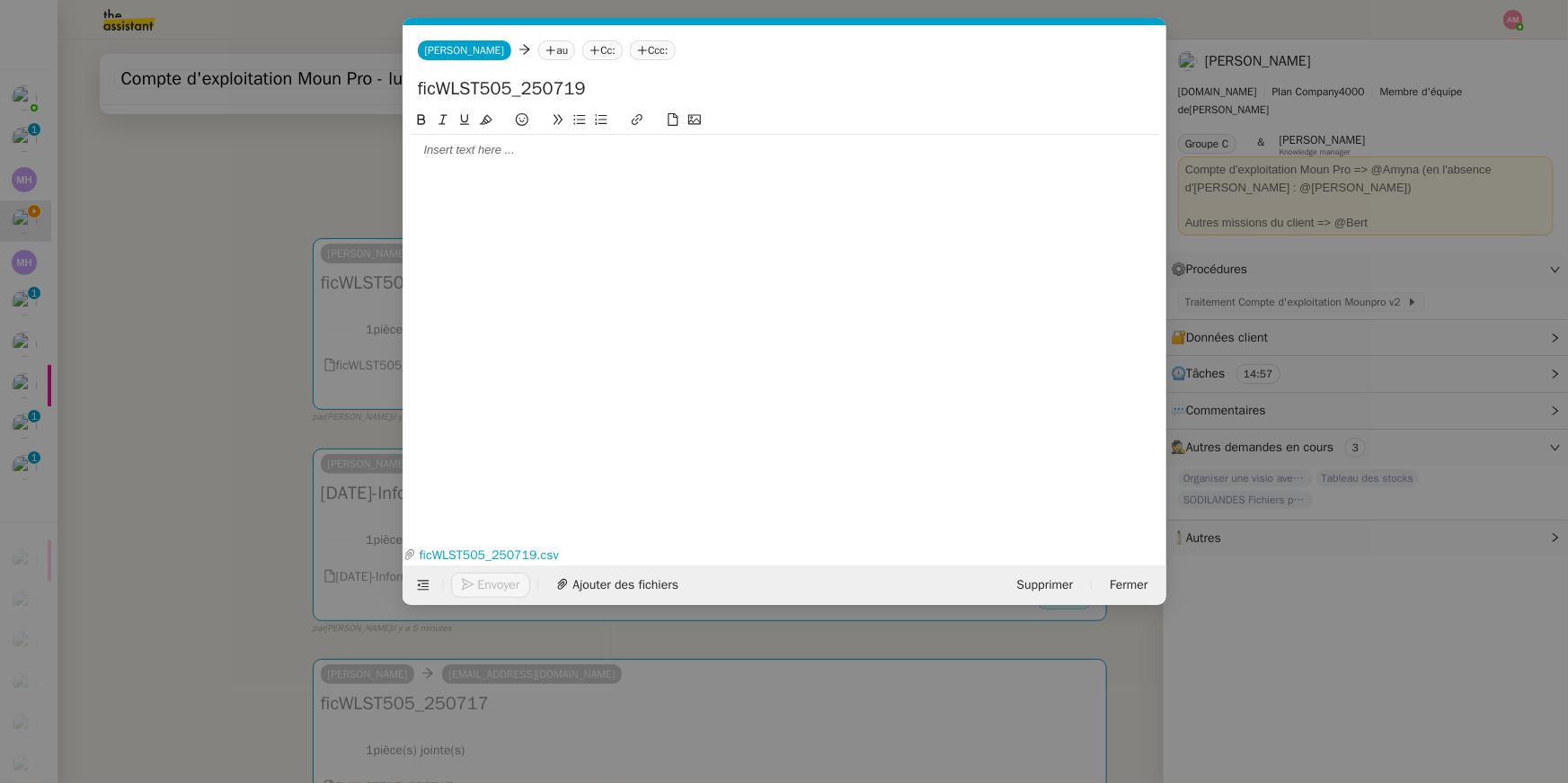 click 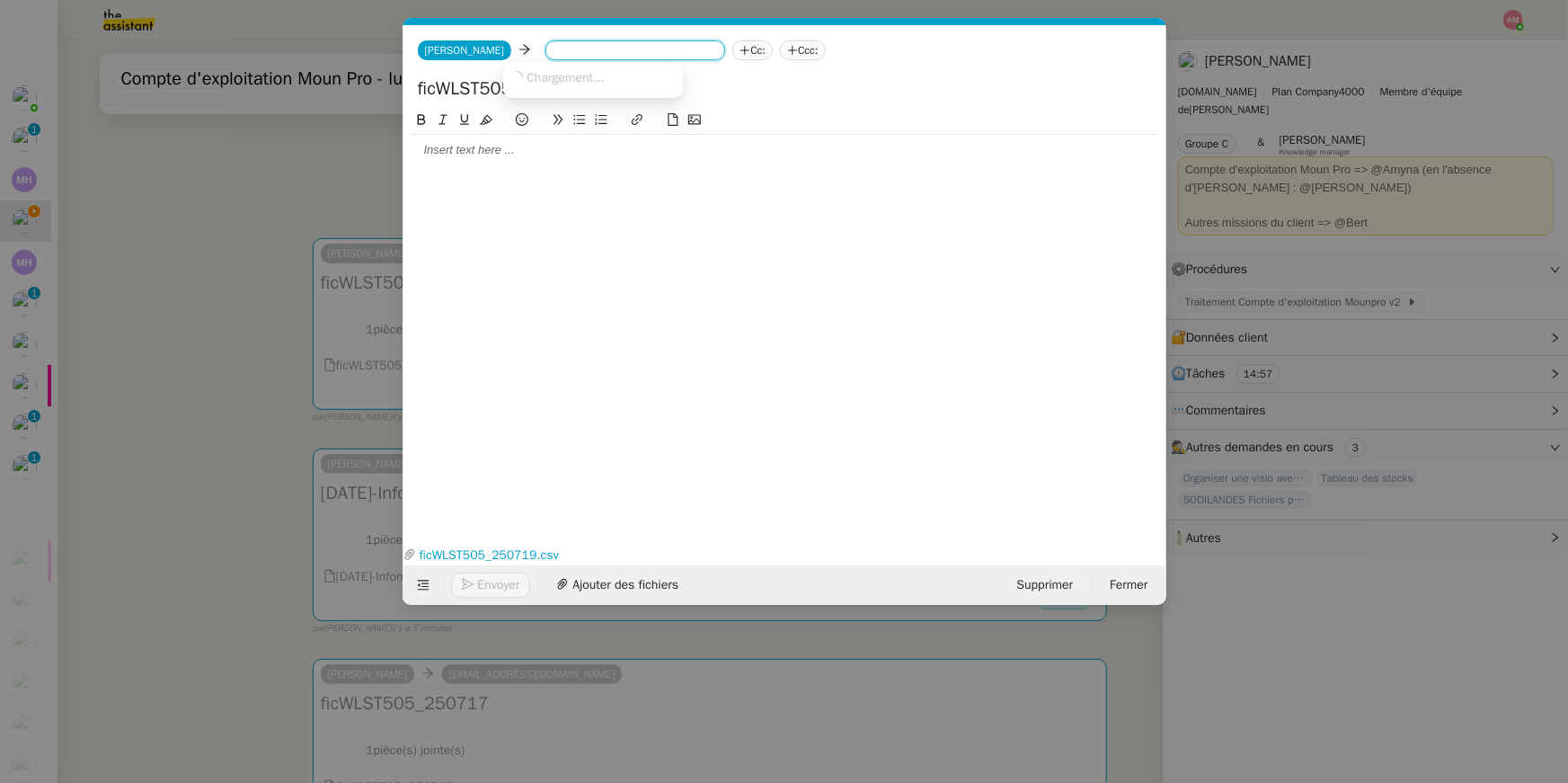 paste on "[EMAIL_ADDRESS][DOMAIN_NAME]" 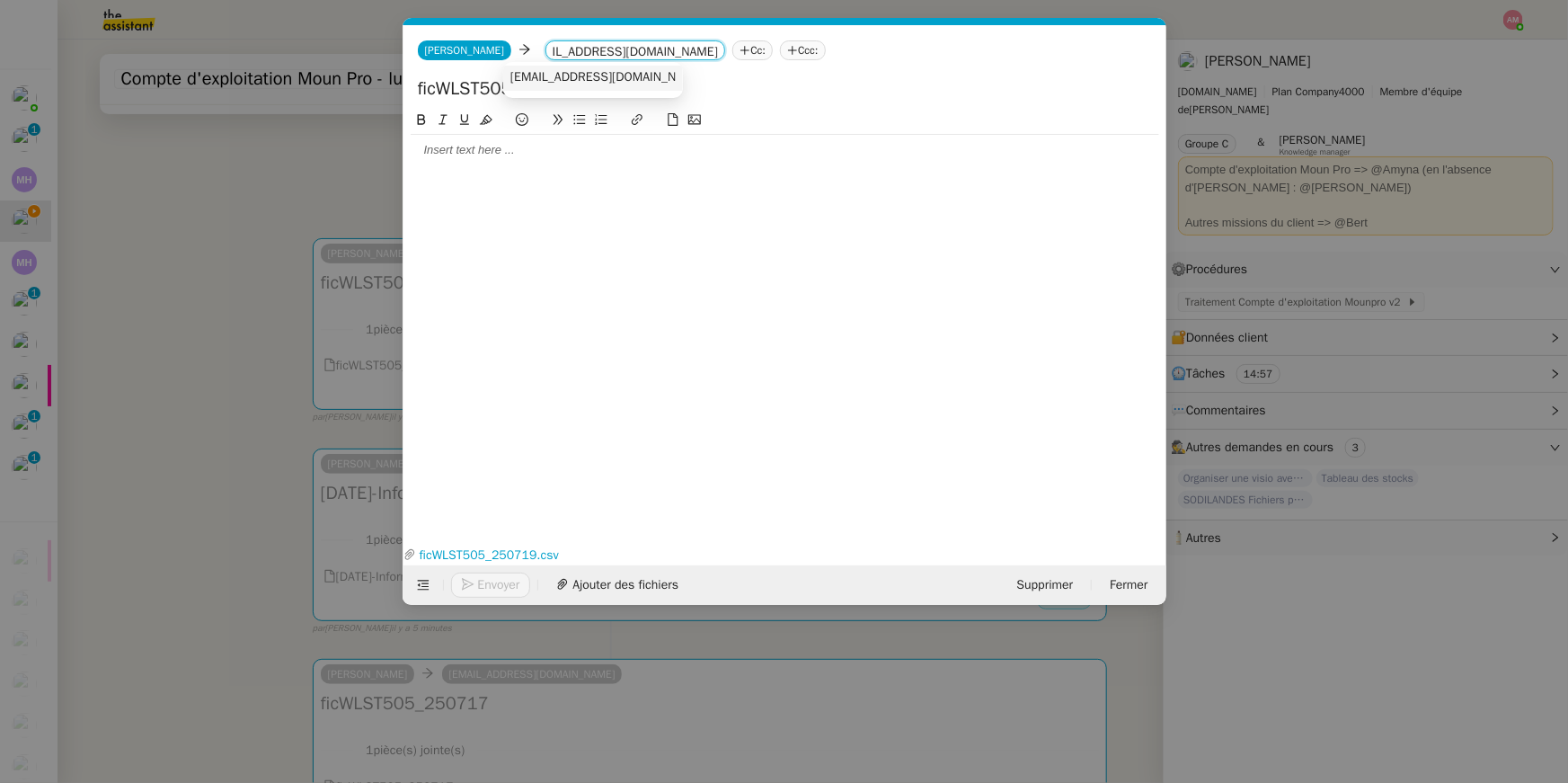 type on "[EMAIL_ADDRESS][DOMAIN_NAME]" 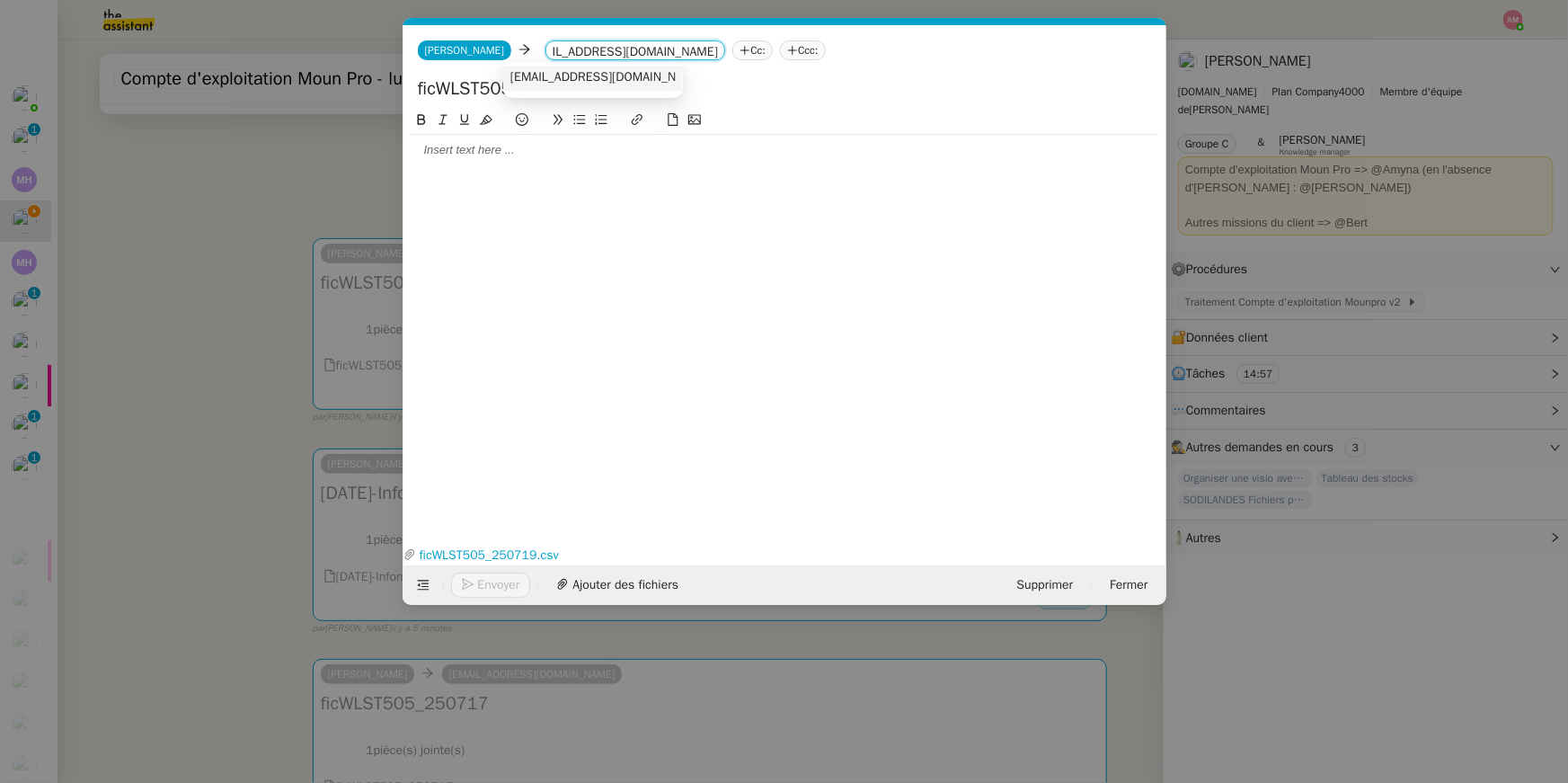 click on "[EMAIL_ADDRESS][DOMAIN_NAME]" at bounding box center (607, 77) 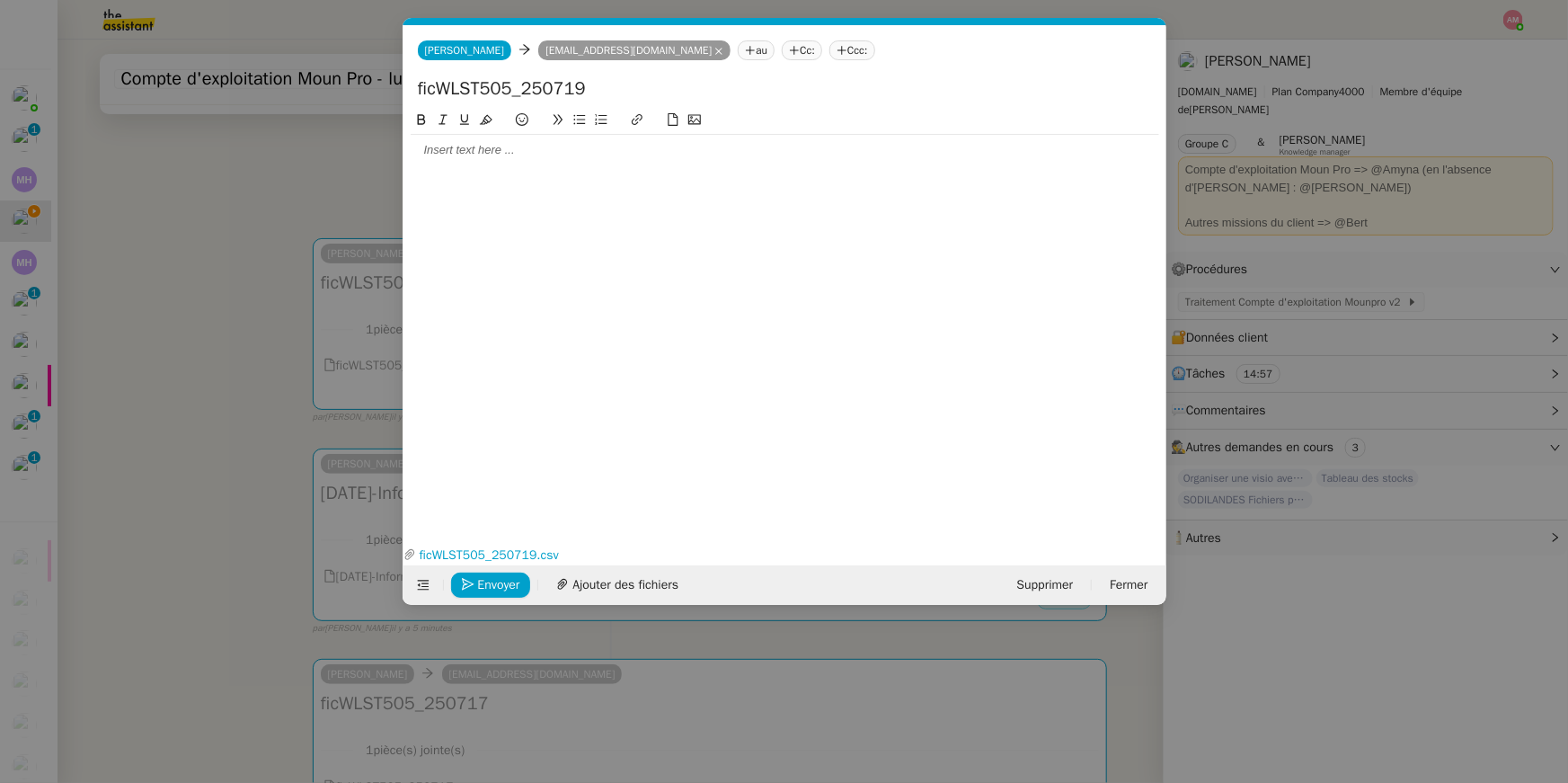 click on "Service TA - VOYAGE - PROPOSITION GLOBALE    A utiliser dans le cadre de proposition de déplacement TA - RELANCE CLIENT (EN)    Relancer un client lorsqu'il n'a pas répondu à un précédent message BAFERTY - MAIL AUDITION    A utiliser dans le cadre de la procédure d'envoi des mails d'audition TA - PUBLICATION OFFRE D'EMPLOI     Organisation du recrutement Discours de présentation du paiement sécurisé    TA - VOYAGES - PROPOSITION ITINERAIRE    Soumettre les résultats d'une recherche TA - CONFIRMATION PAIEMENT (EN)    Confirmer avec le client de modèle de transaction - Attention Plan Pro nécessaire. TA - COURRIER EXPEDIE (recommandé)    A utiliser dans le cadre de l'envoi d'un courrier recommandé TA - PARTAGE DE CALENDRIER (EN)    A utiliser pour demander au client de partager son calendrier afin de faciliter l'accès et la gestion PSPI - Appel de fonds MJL    A utiliser dans le cadre de la procédure d'appel de fonds MJL Compte d'exploitation - Evolutel     [PERSON_NAME]" at bounding box center (784, 391) 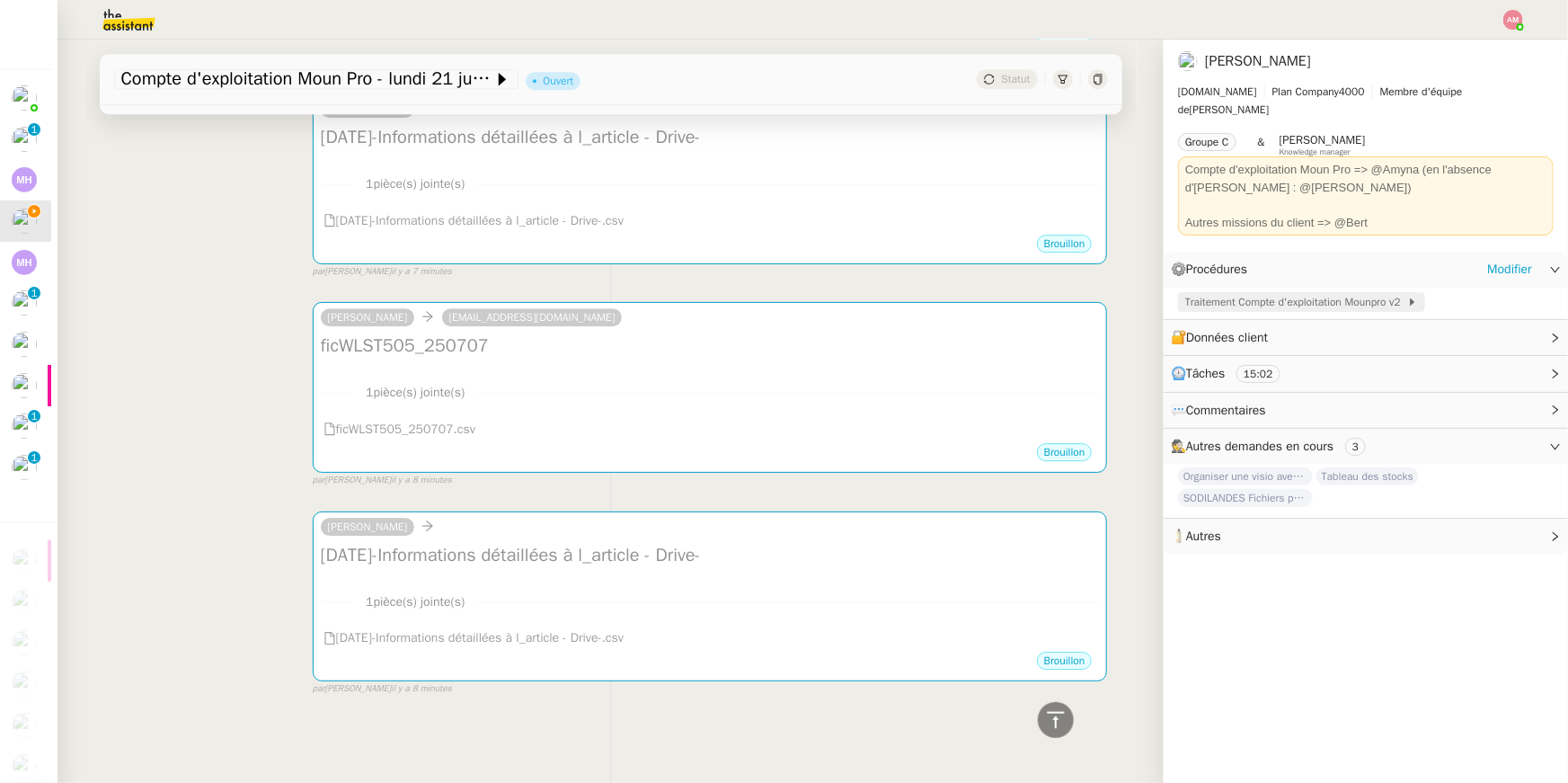 click on "Traitement Compte d'exploitation Mounpro v2" 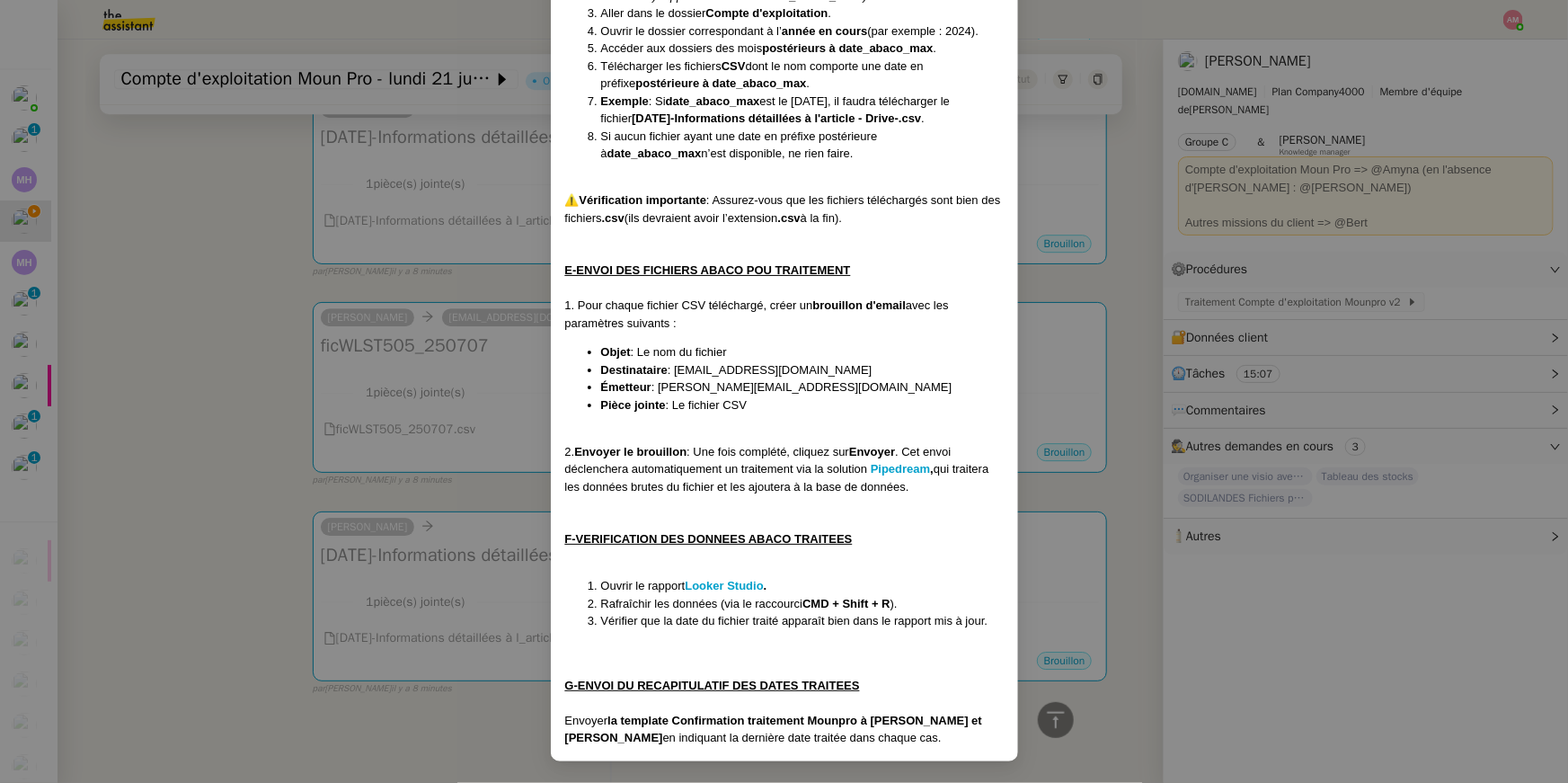 drag, startPoint x: 678, startPoint y: 369, endPoint x: 970, endPoint y: 363, distance: 292.06164 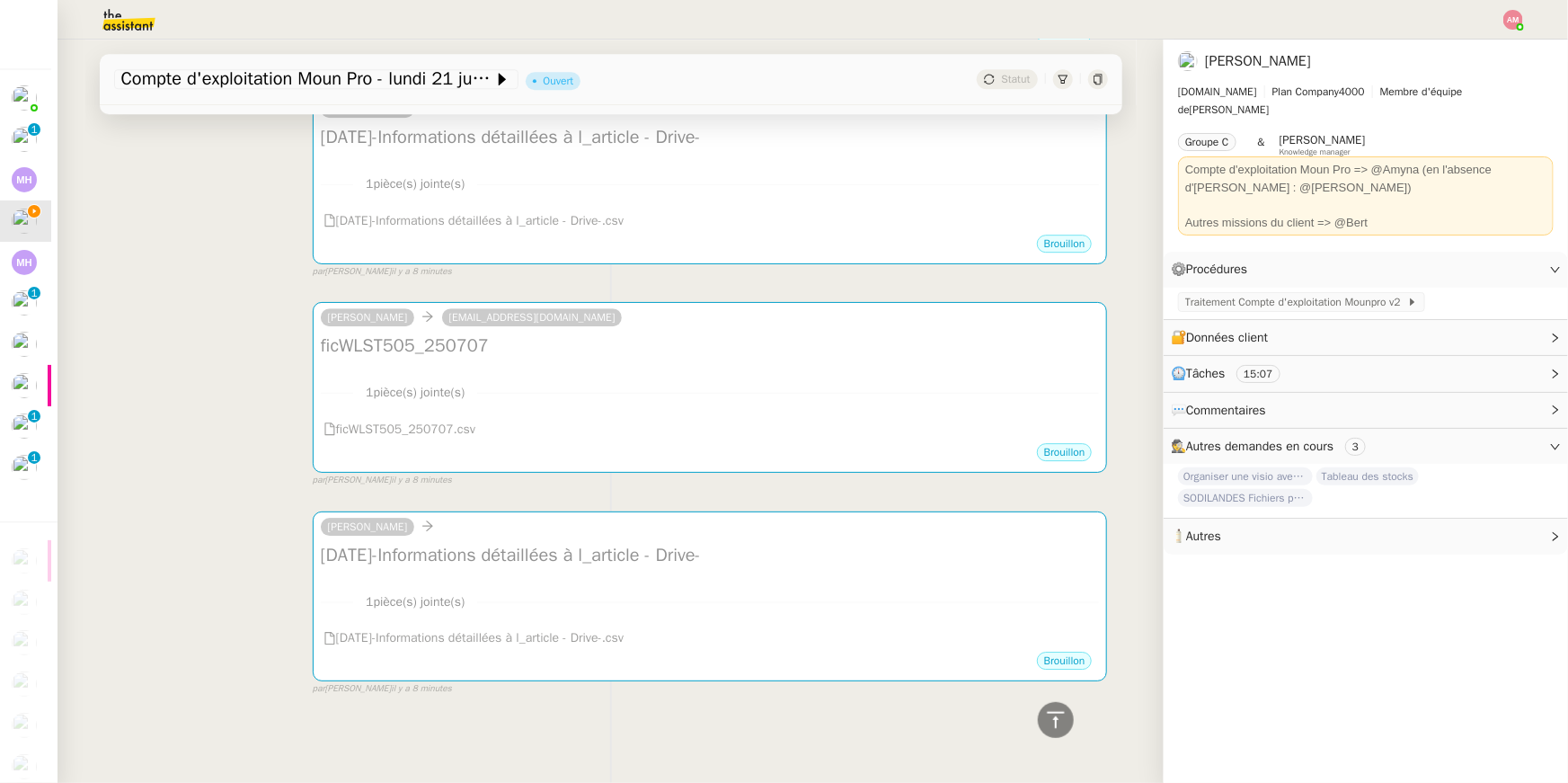 click on "[PERSON_NAME]" at bounding box center (710, 529) 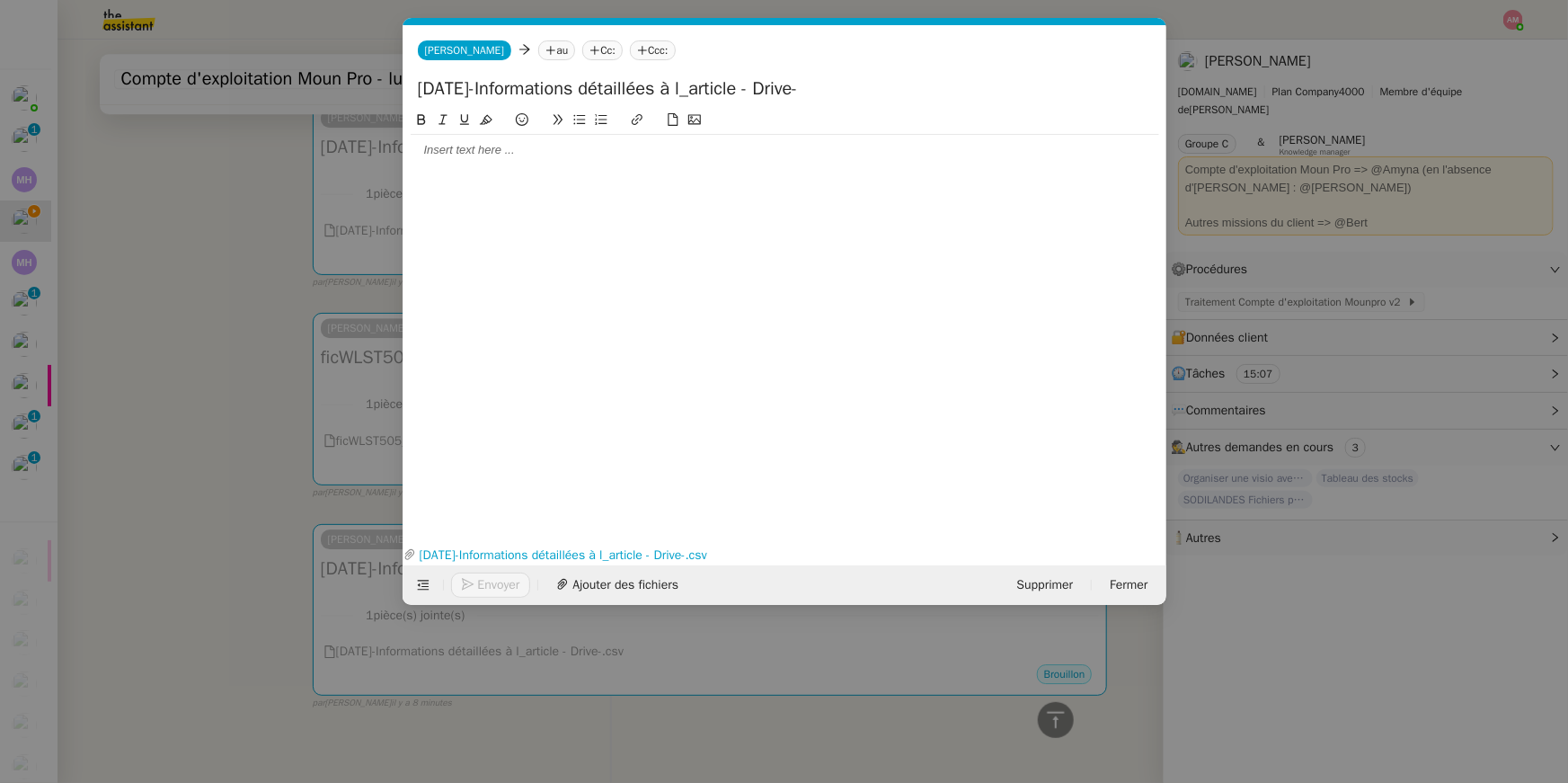 click on "au" 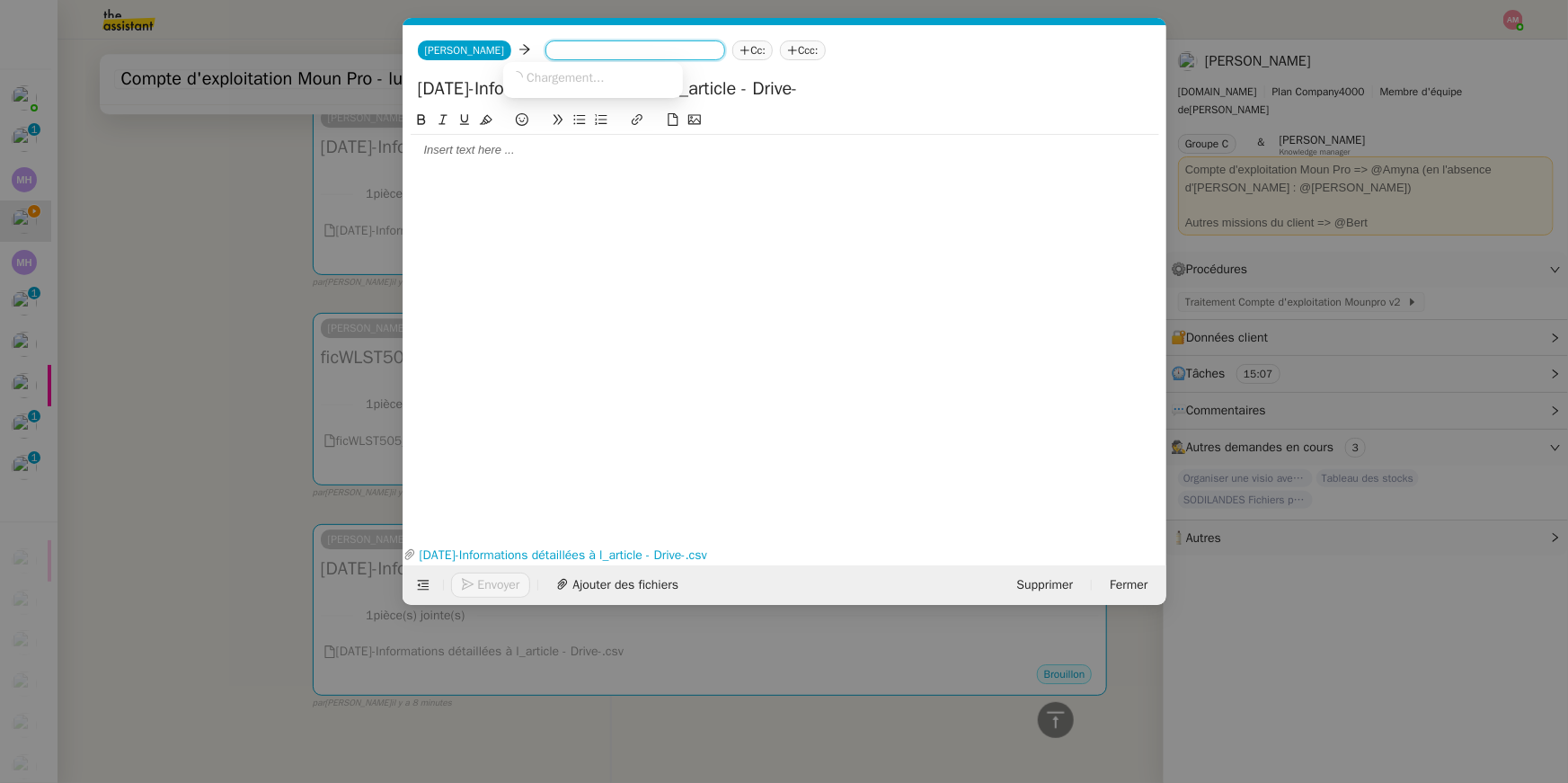 paste on "[EMAIL_ADDRESS][DOMAIN_NAME]" 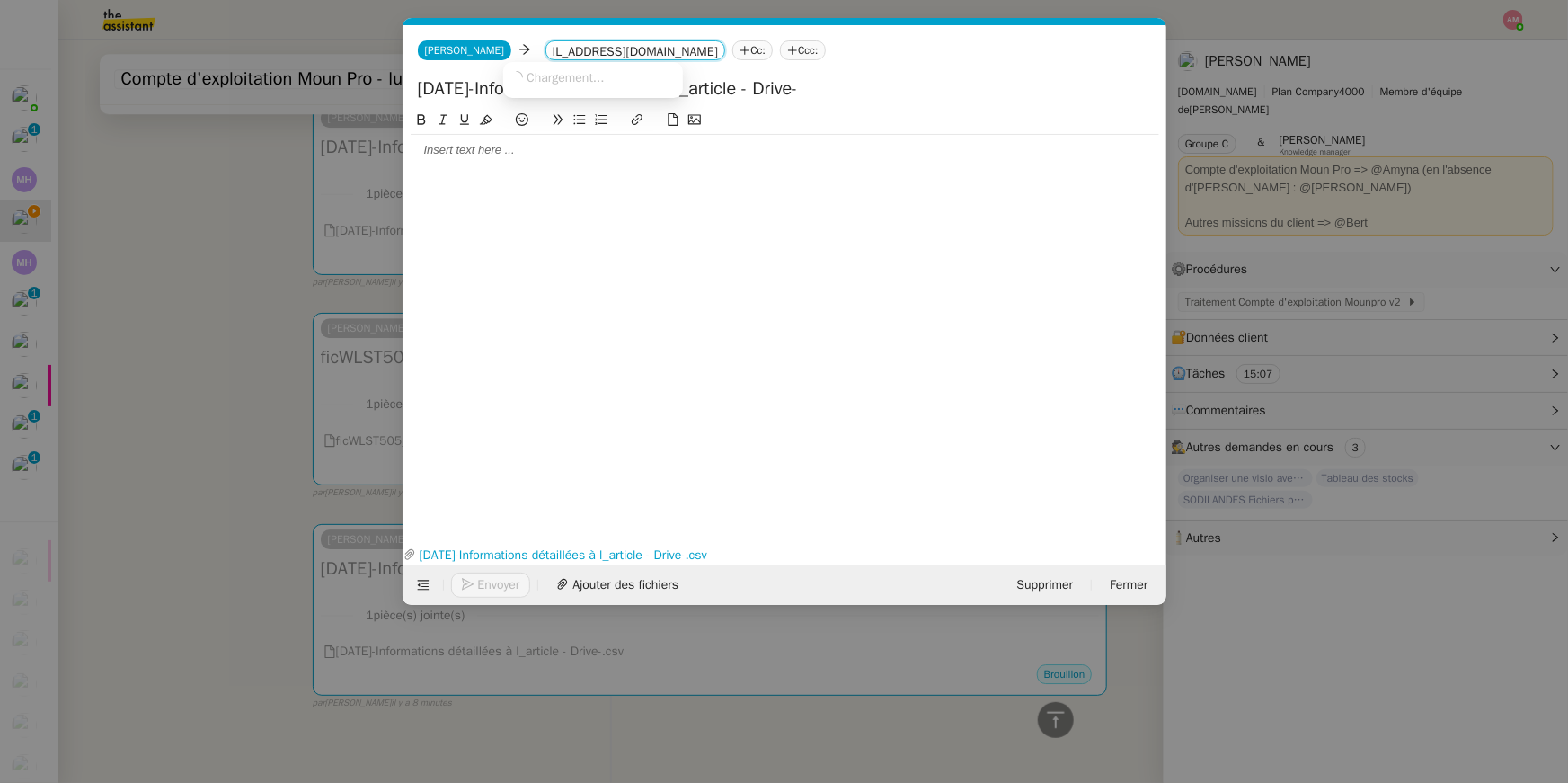 type on "[EMAIL_ADDRESS][DOMAIN_NAME]" 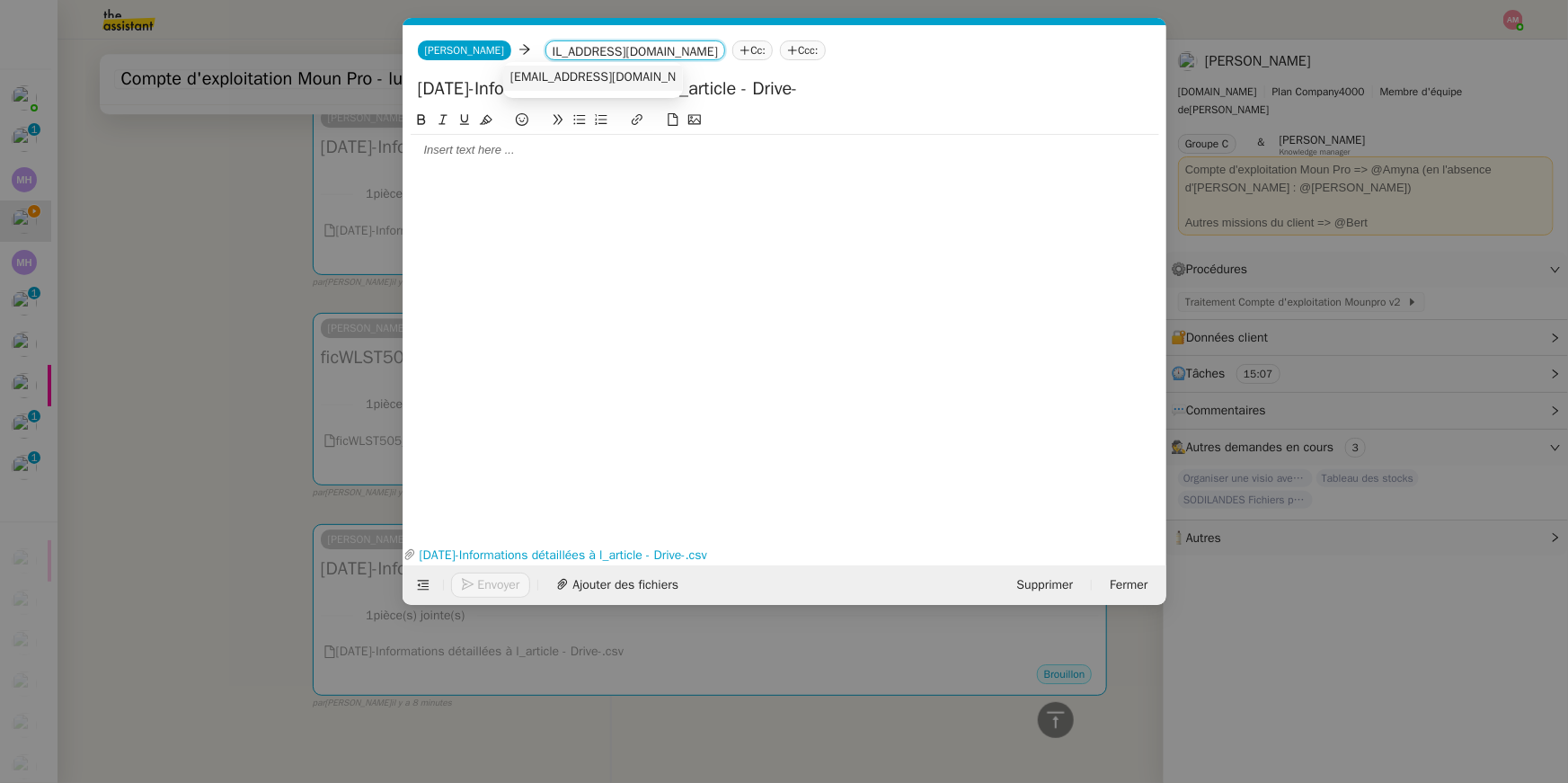 click on "[EMAIL_ADDRESS][DOMAIN_NAME]" at bounding box center (607, 77) 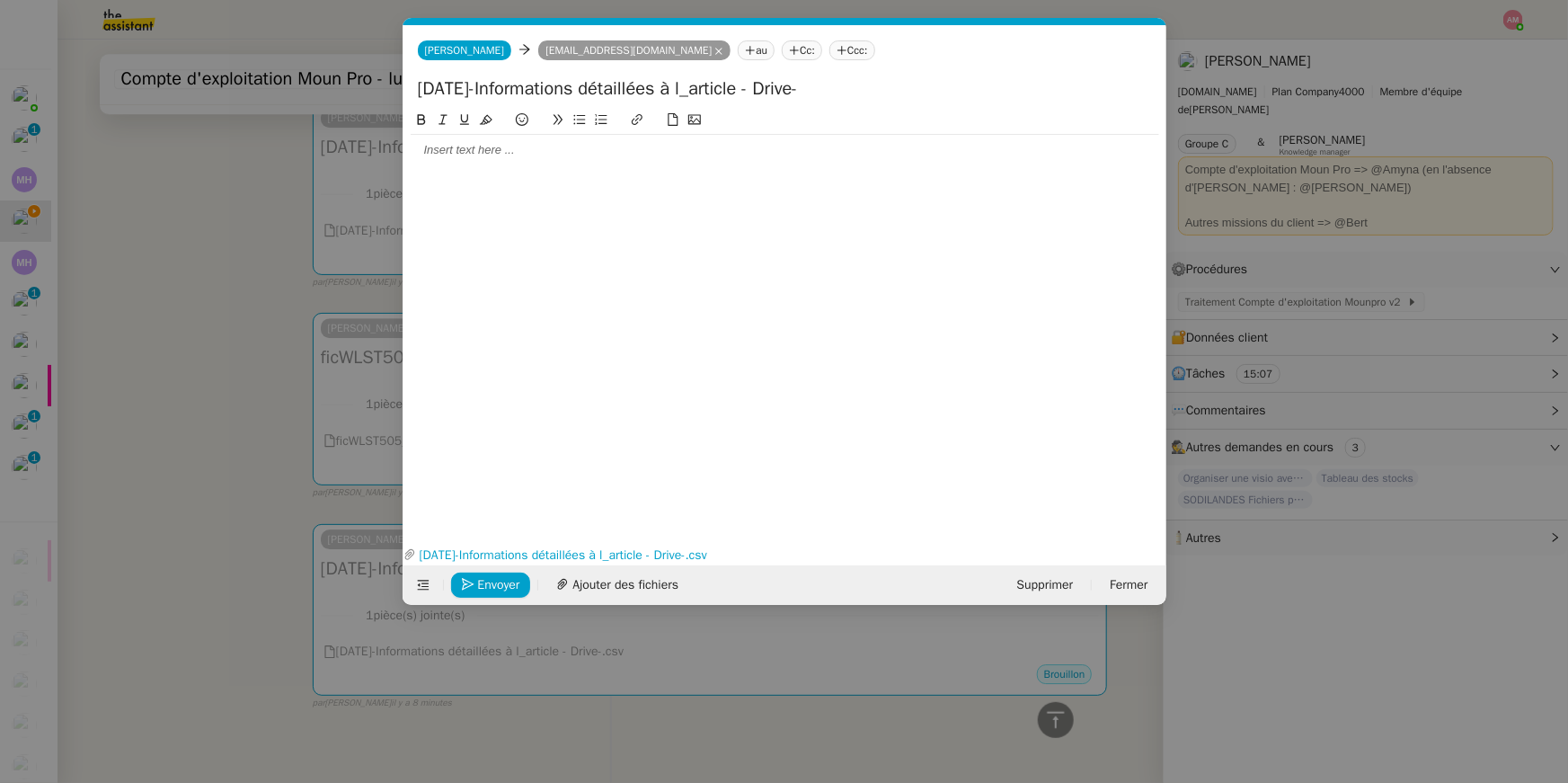 click on "Service TA - VOYAGE - PROPOSITION GLOBALE    A utiliser dans le cadre de proposition de déplacement TA - RELANCE CLIENT (EN)    Relancer un client lorsqu'il n'a pas répondu à un précédent message BAFERTY - MAIL AUDITION    A utiliser dans le cadre de la procédure d'envoi des mails d'audition TA - PUBLICATION OFFRE D'EMPLOI     Organisation du recrutement Discours de présentation du paiement sécurisé    TA - VOYAGES - PROPOSITION ITINERAIRE    Soumettre les résultats d'une recherche TA - CONFIRMATION PAIEMENT (EN)    Confirmer avec le client de modèle de transaction - Attention Plan Pro nécessaire. TA - COURRIER EXPEDIE (recommandé)    A utiliser dans le cadre de l'envoi d'un courrier recommandé TA - PARTAGE DE CALENDRIER (EN)    A utiliser pour demander au client de partager son calendrier afin de faciliter l'accès et la gestion PSPI - Appel de fonds MJL    A utiliser dans le cadre de la procédure d'appel de fonds MJL Compte d'exploitation - Evolutel     [PERSON_NAME]" at bounding box center [784, 391] 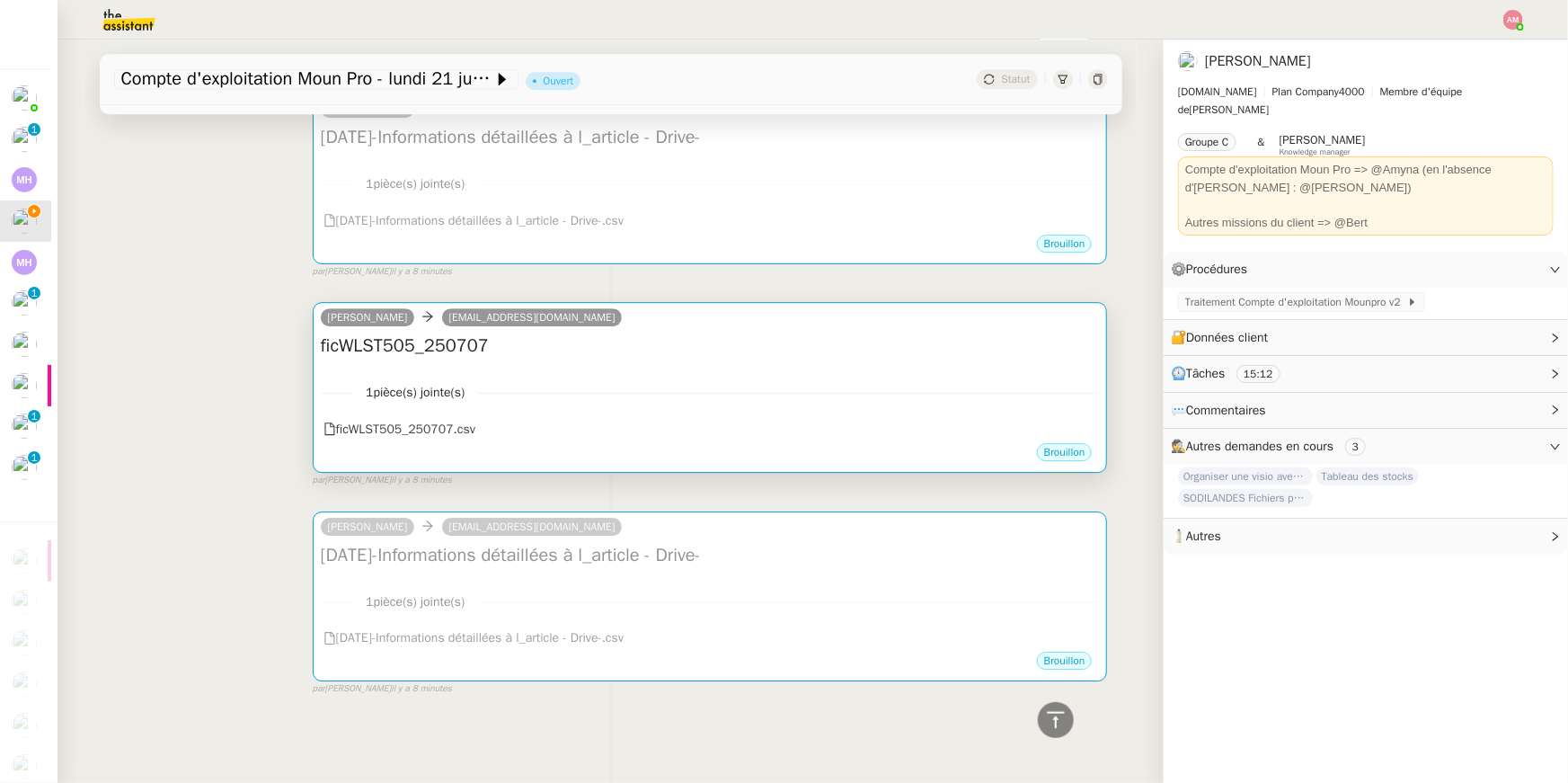click on "1  pièce(s) jointe(s)" at bounding box center (710, 392) 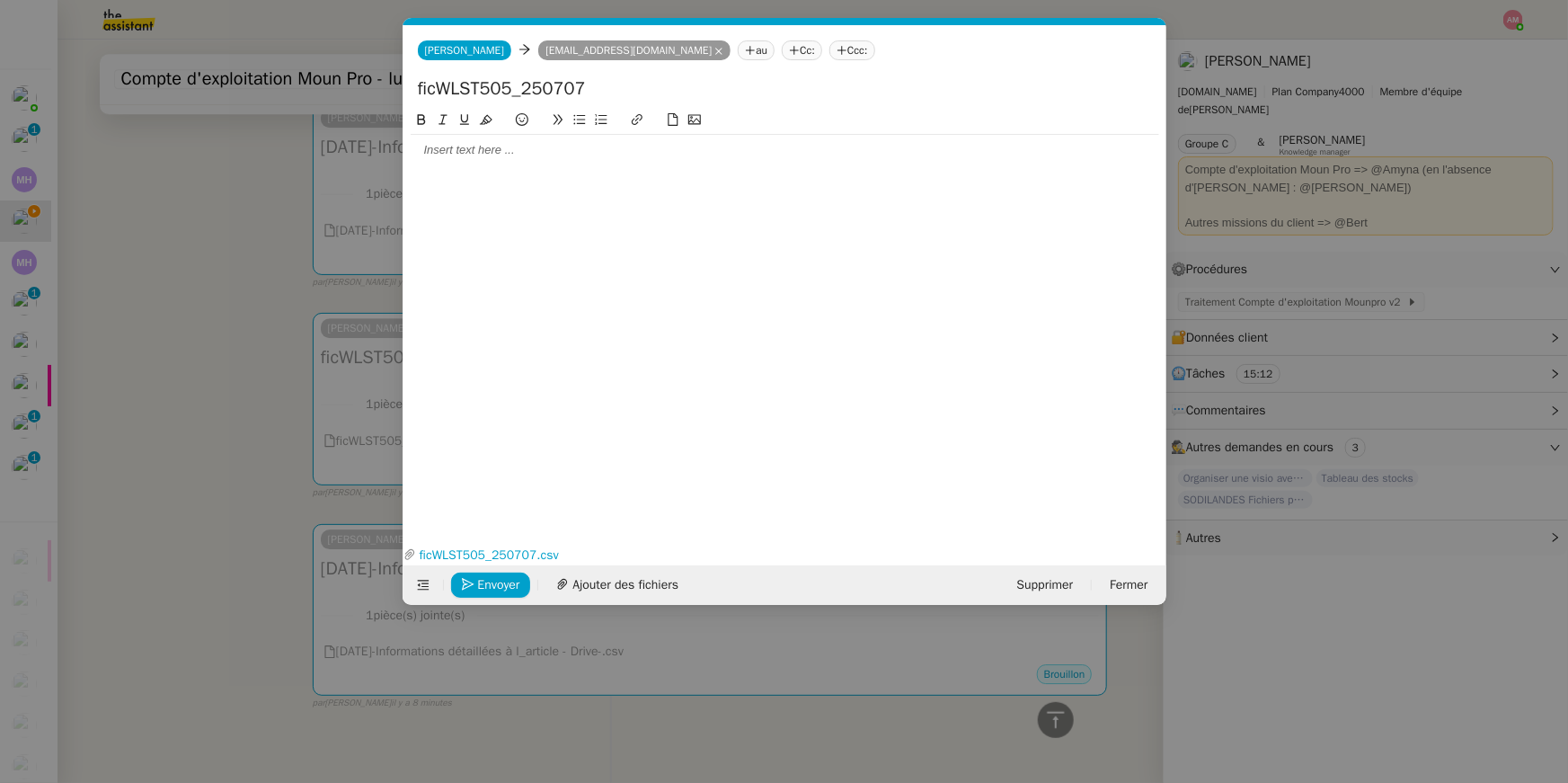 click on "Service TA - VOYAGE - PROPOSITION GLOBALE    A utiliser dans le cadre de proposition de déplacement TA - RELANCE CLIENT (EN)    Relancer un client lorsqu'il n'a pas répondu à un précédent message BAFERTY - MAIL AUDITION    A utiliser dans le cadre de la procédure d'envoi des mails d'audition TA - PUBLICATION OFFRE D'EMPLOI     Organisation du recrutement Discours de présentation du paiement sécurisé    TA - VOYAGES - PROPOSITION ITINERAIRE    Soumettre les résultats d'une recherche TA - CONFIRMATION PAIEMENT (EN)    Confirmer avec le client de modèle de transaction - Attention Plan Pro nécessaire. TA - COURRIER EXPEDIE (recommandé)    A utiliser dans le cadre de l'envoi d'un courrier recommandé TA - PARTAGE DE CALENDRIER (EN)    A utiliser pour demander au client de partager son calendrier afin de faciliter l'accès et la gestion PSPI - Appel de fonds MJL    A utiliser dans le cadre de la procédure d'appel de fonds MJL Compte d'exploitation - Evolutel     [PERSON_NAME]" at bounding box center [784, 391] 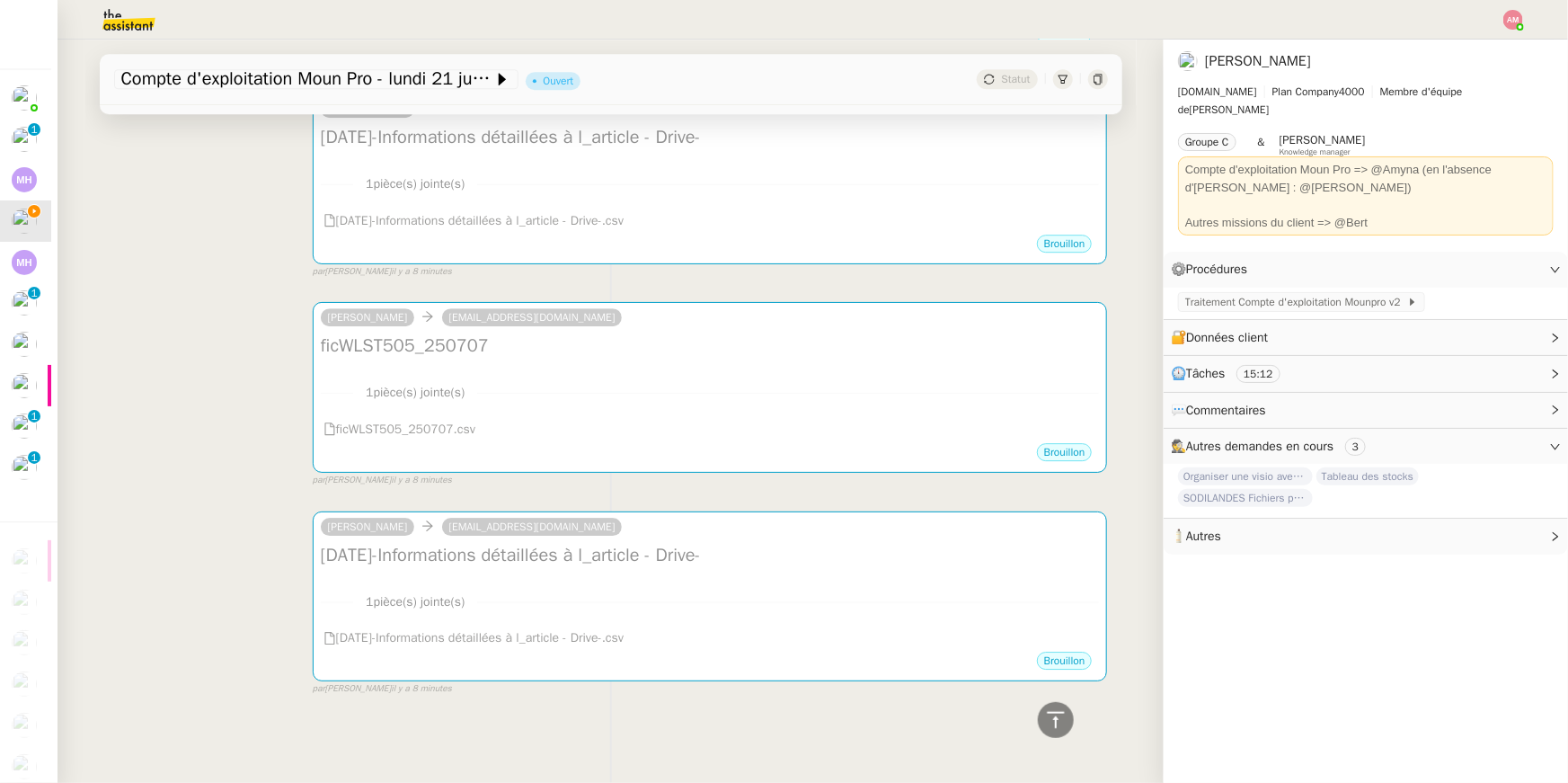 click on "camille     2025-07-08-Informations détaillées à l_article - Drive-    •••  1  pièce(s) jointe(s)  2025-07-08-Informations détaillées à l_article - Drive-.csv  Brouillon false par   Amyna M.   il y a 8 minutes" at bounding box center (611, 178) 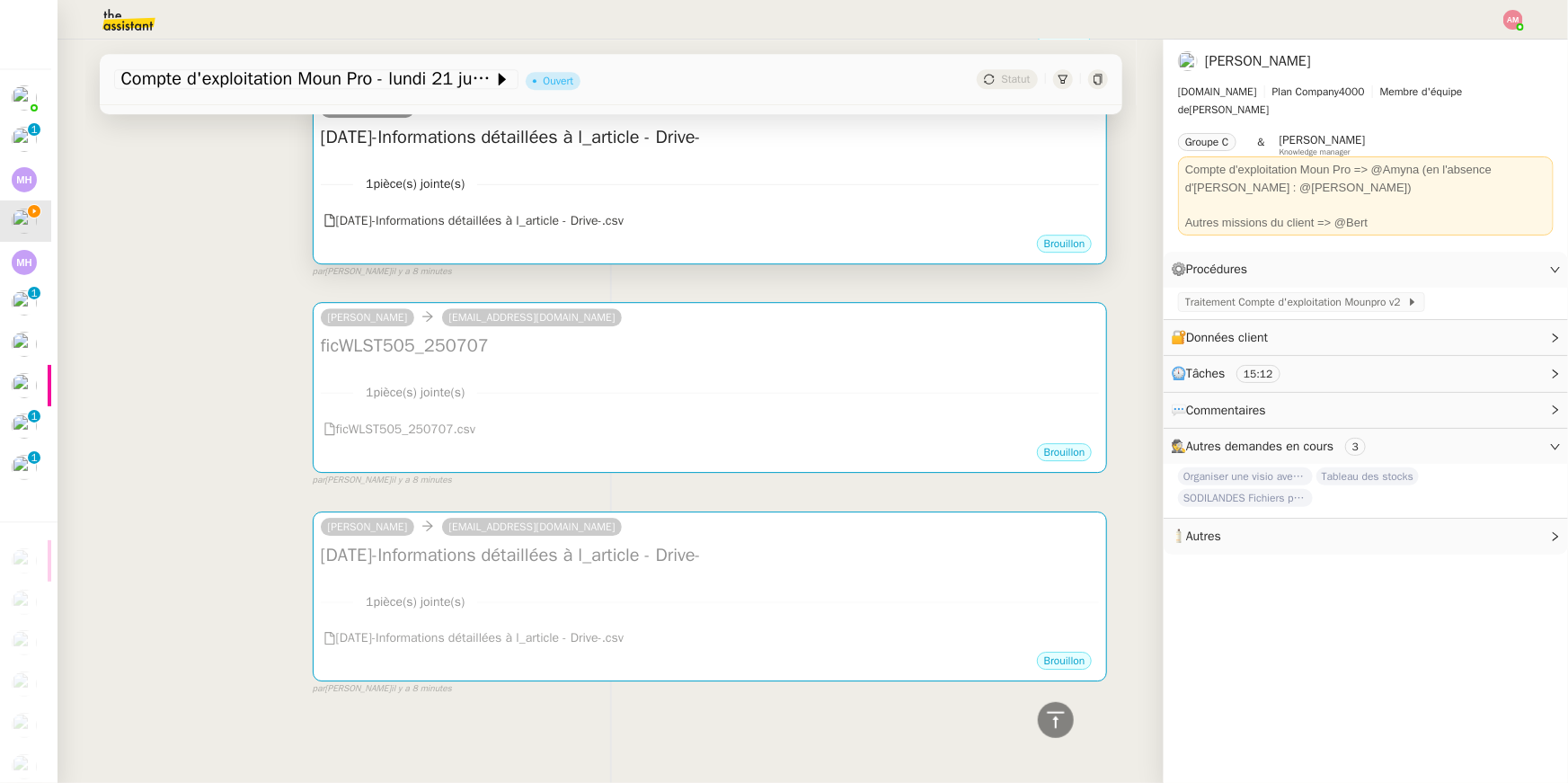 click on "1  pièce(s) jointe(s)" at bounding box center [710, 183] 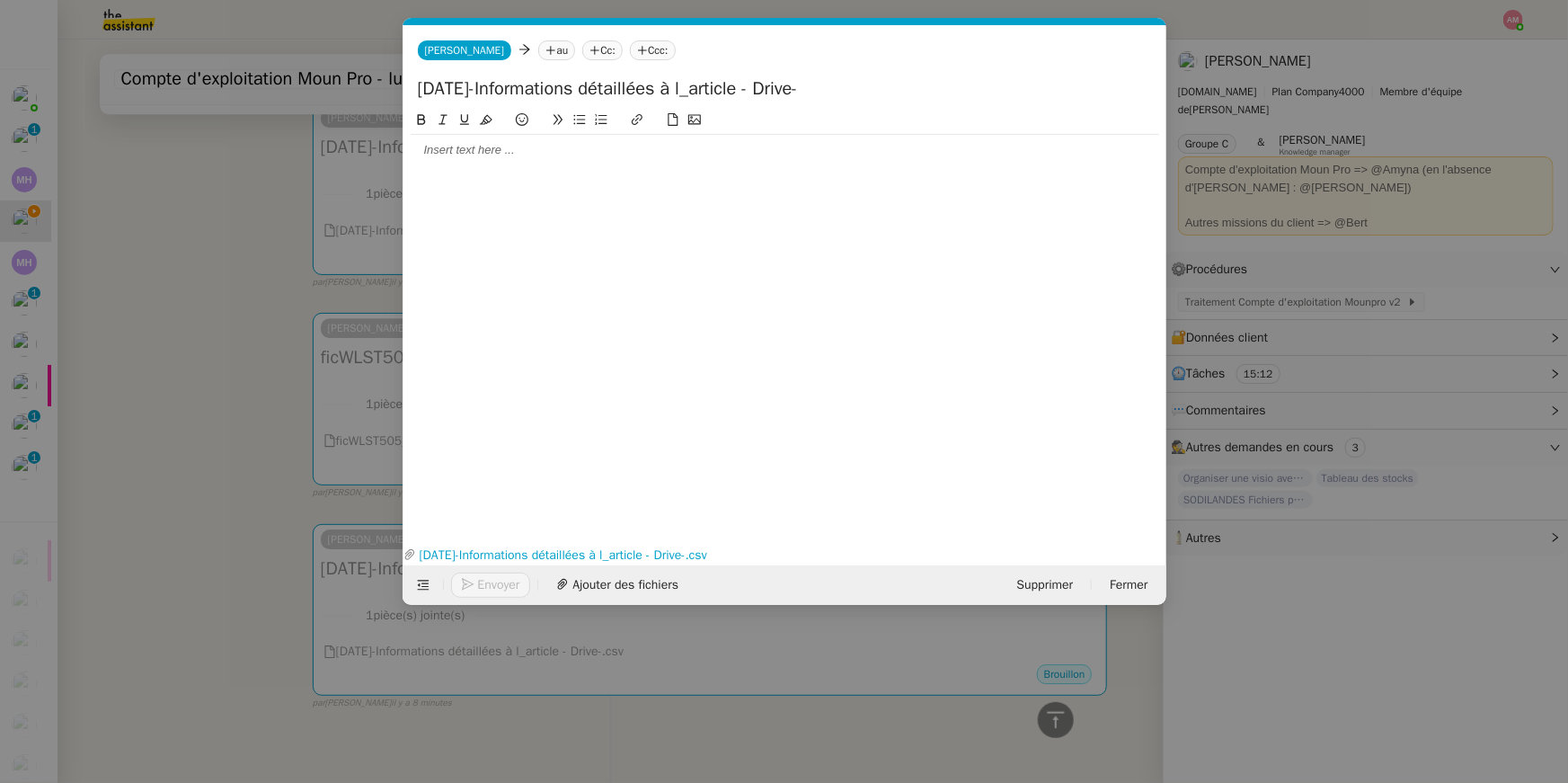 click on "Camille Camille         au
Cc:
Ccc:" 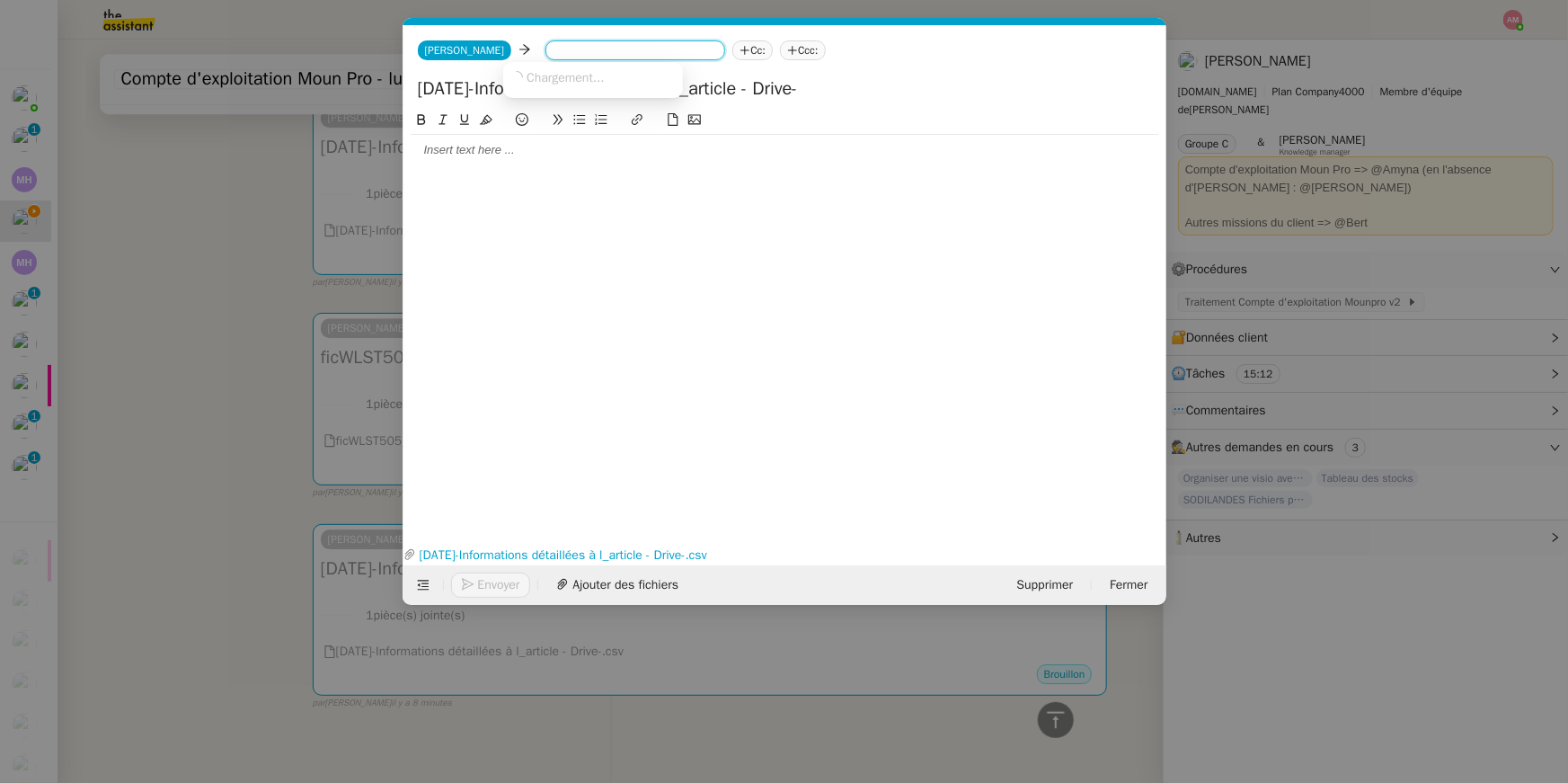 paste on "[EMAIL_ADDRESS][DOMAIN_NAME]" 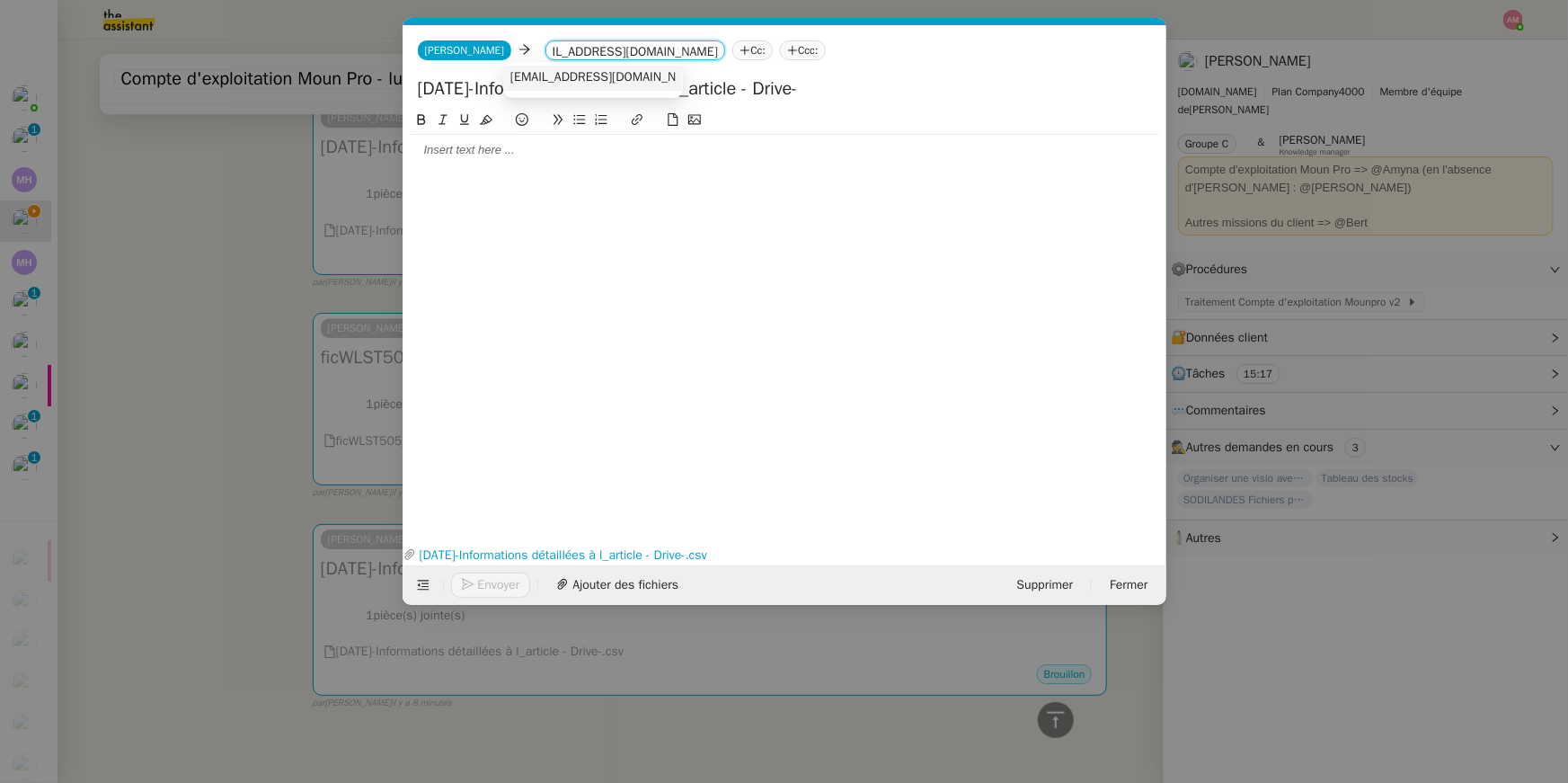 type on "[EMAIL_ADDRESS][DOMAIN_NAME]" 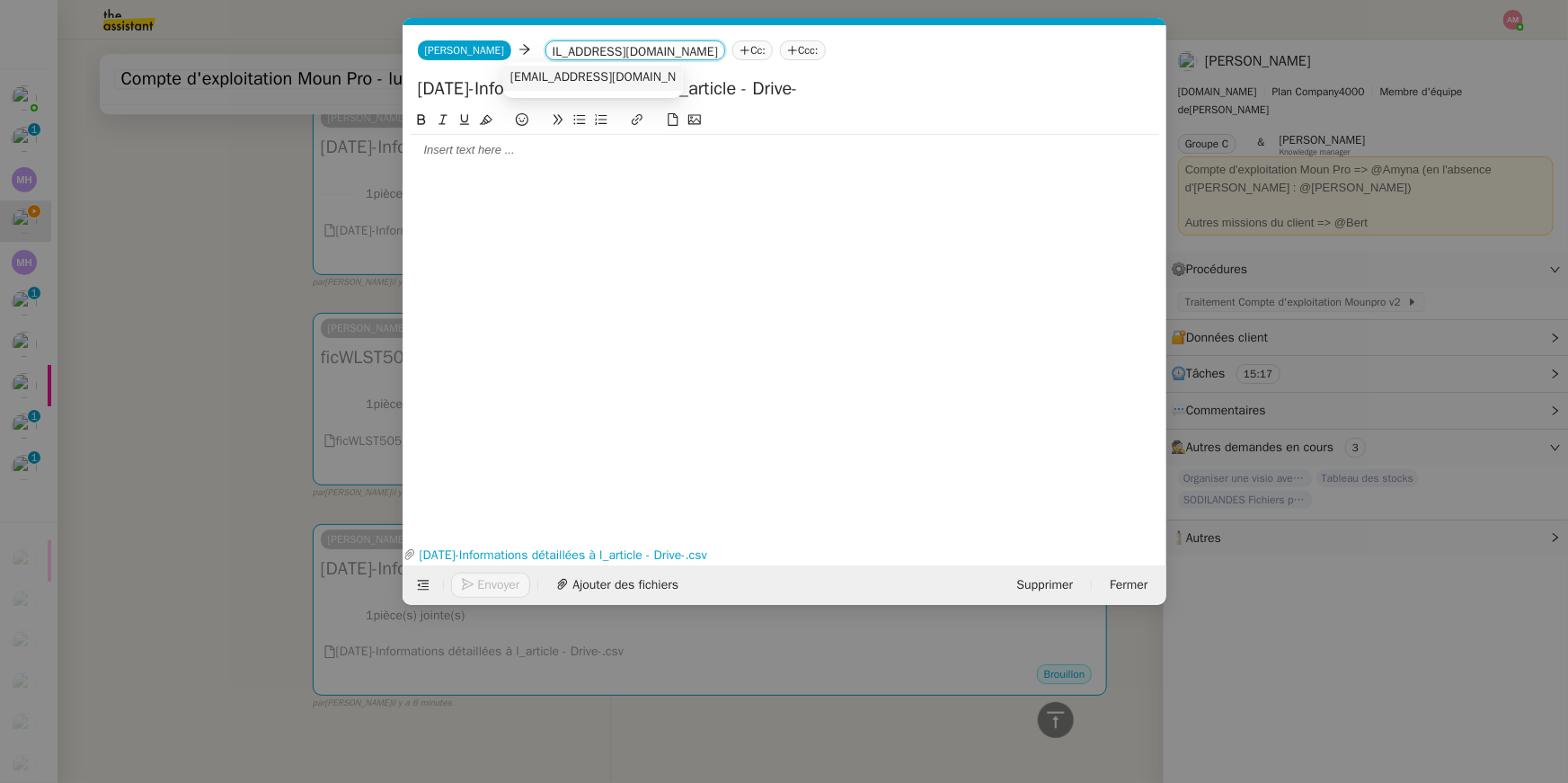 click on "[EMAIL_ADDRESS][DOMAIN_NAME]" at bounding box center [607, 77] 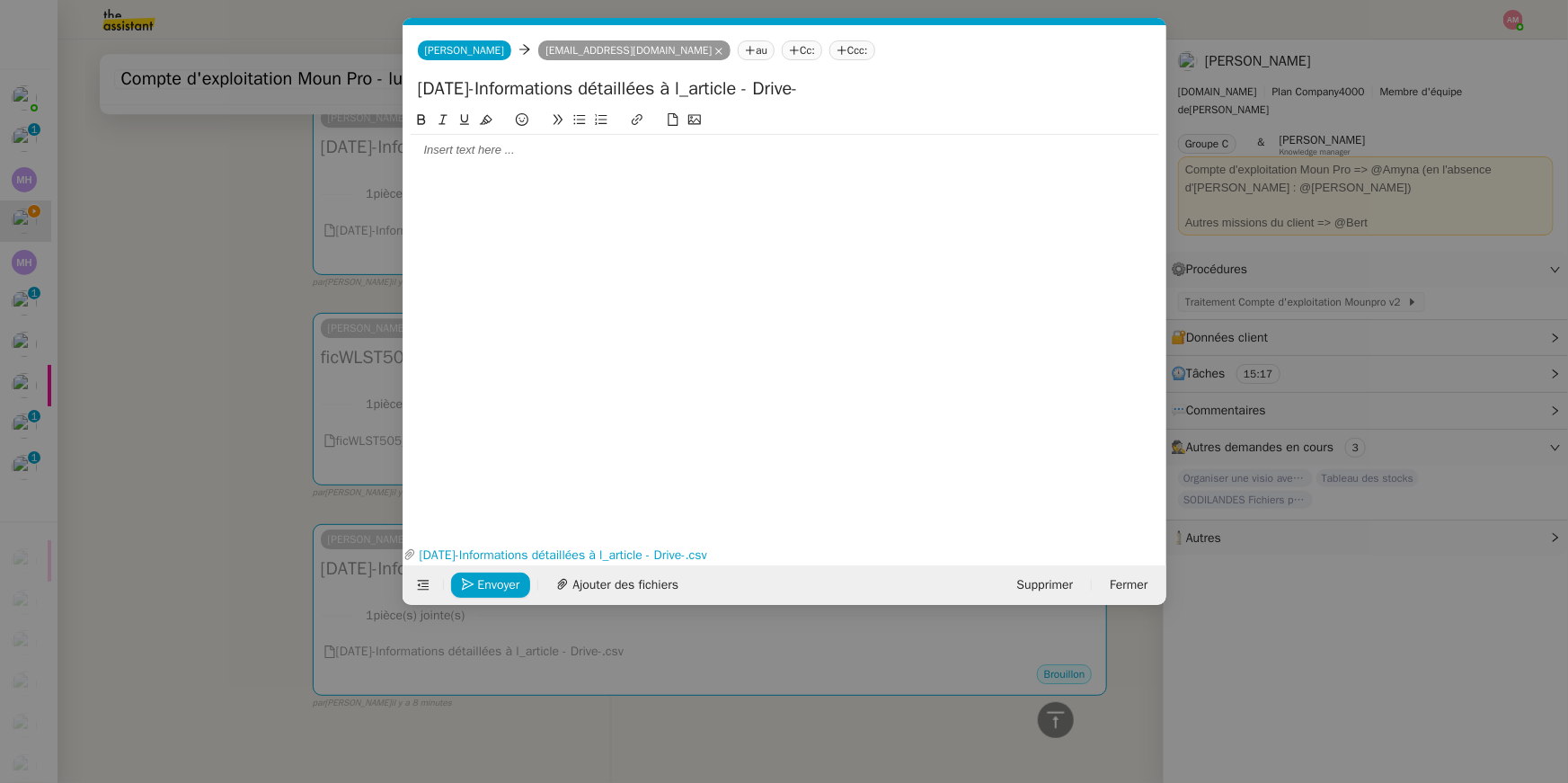 click on "Service TA - VOYAGE - PROPOSITION GLOBALE    A utiliser dans le cadre de proposition de déplacement TA - RELANCE CLIENT (EN)    Relancer un client lorsqu'il n'a pas répondu à un précédent message BAFERTY - MAIL AUDITION    A utiliser dans le cadre de la procédure d'envoi des mails d'audition TA - PUBLICATION OFFRE D'EMPLOI     Organisation du recrutement Discours de présentation du paiement sécurisé    TA - VOYAGES - PROPOSITION ITINERAIRE    Soumettre les résultats d'une recherche TA - CONFIRMATION PAIEMENT (EN)    Confirmer avec le client de modèle de transaction - Attention Plan Pro nécessaire. TA - COURRIER EXPEDIE (recommandé)    A utiliser dans le cadre de l'envoi d'un courrier recommandé TA - PARTAGE DE CALENDRIER (EN)    A utiliser pour demander au client de partager son calendrier afin de faciliter l'accès et la gestion PSPI - Appel de fonds MJL    A utiliser dans le cadre de la procédure d'appel de fonds MJL Compte d'exploitation - Evolutel     [PERSON_NAME]" at bounding box center [784, 391] 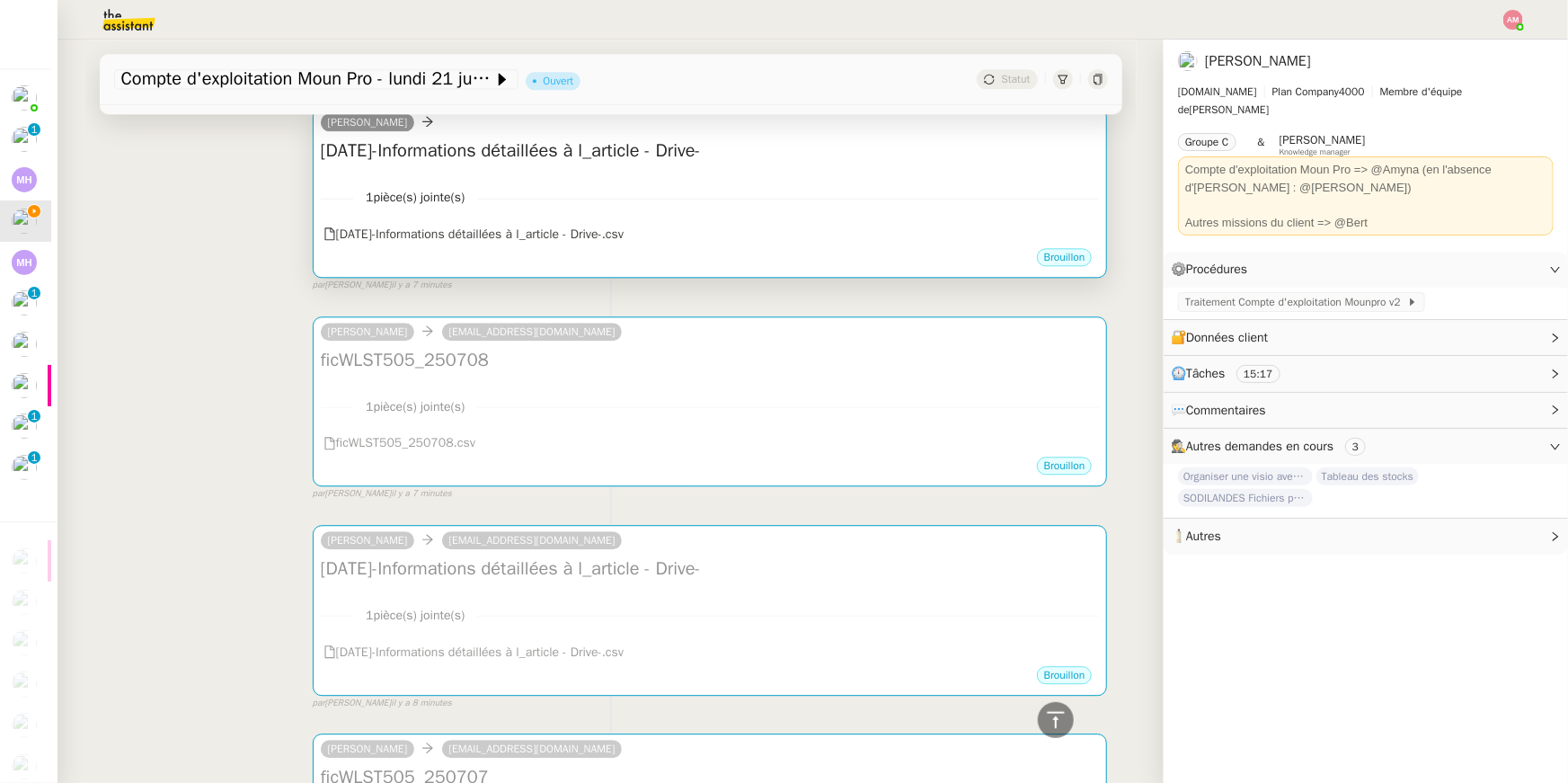 click on "1  pièce(s) jointe(s)  2025-07-10-Informations détaillées à l_article - Drive-.csv" at bounding box center (710, 209) 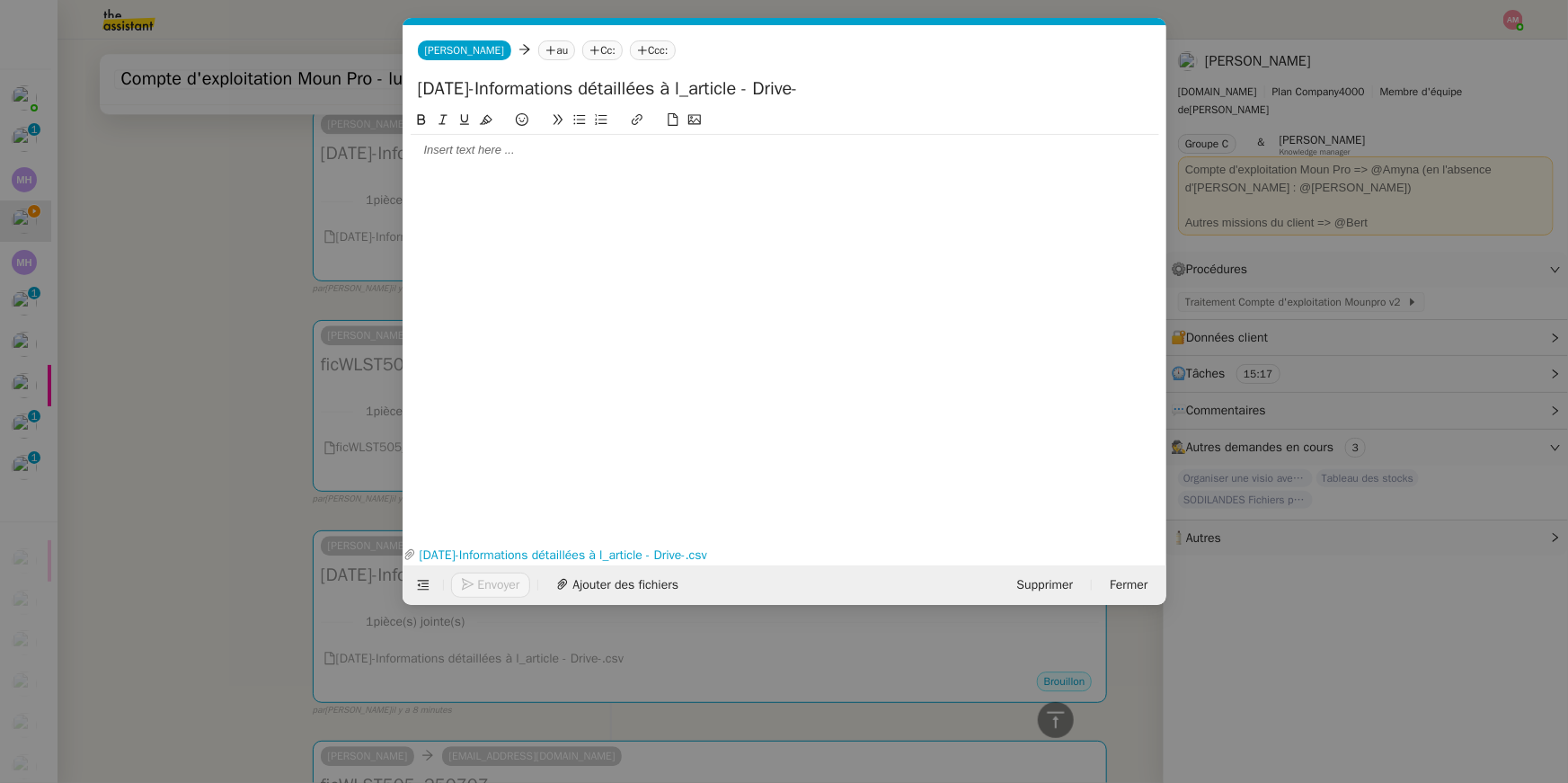 click on "au" 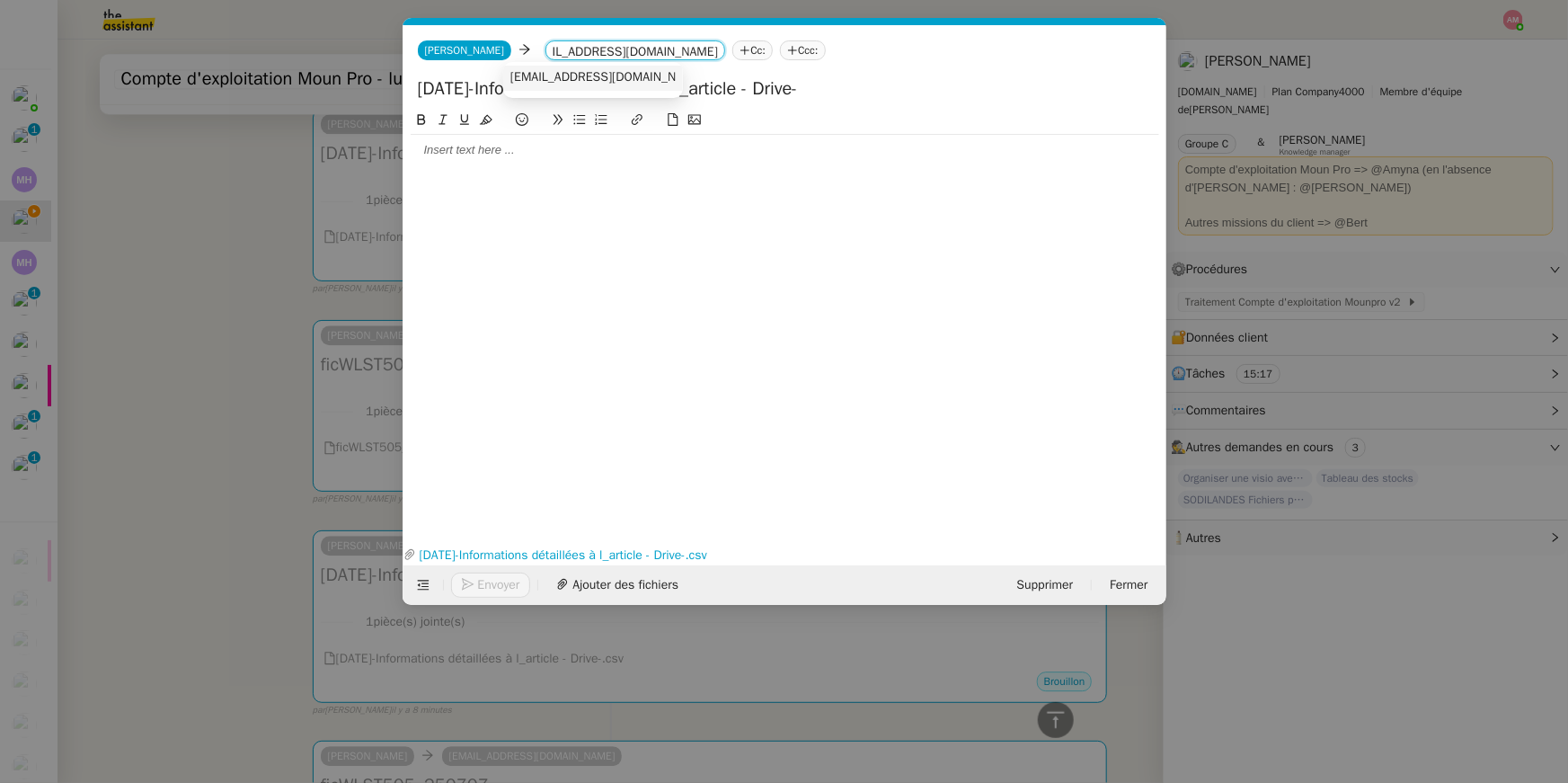 type on "[EMAIL_ADDRESS][DOMAIN_NAME]" 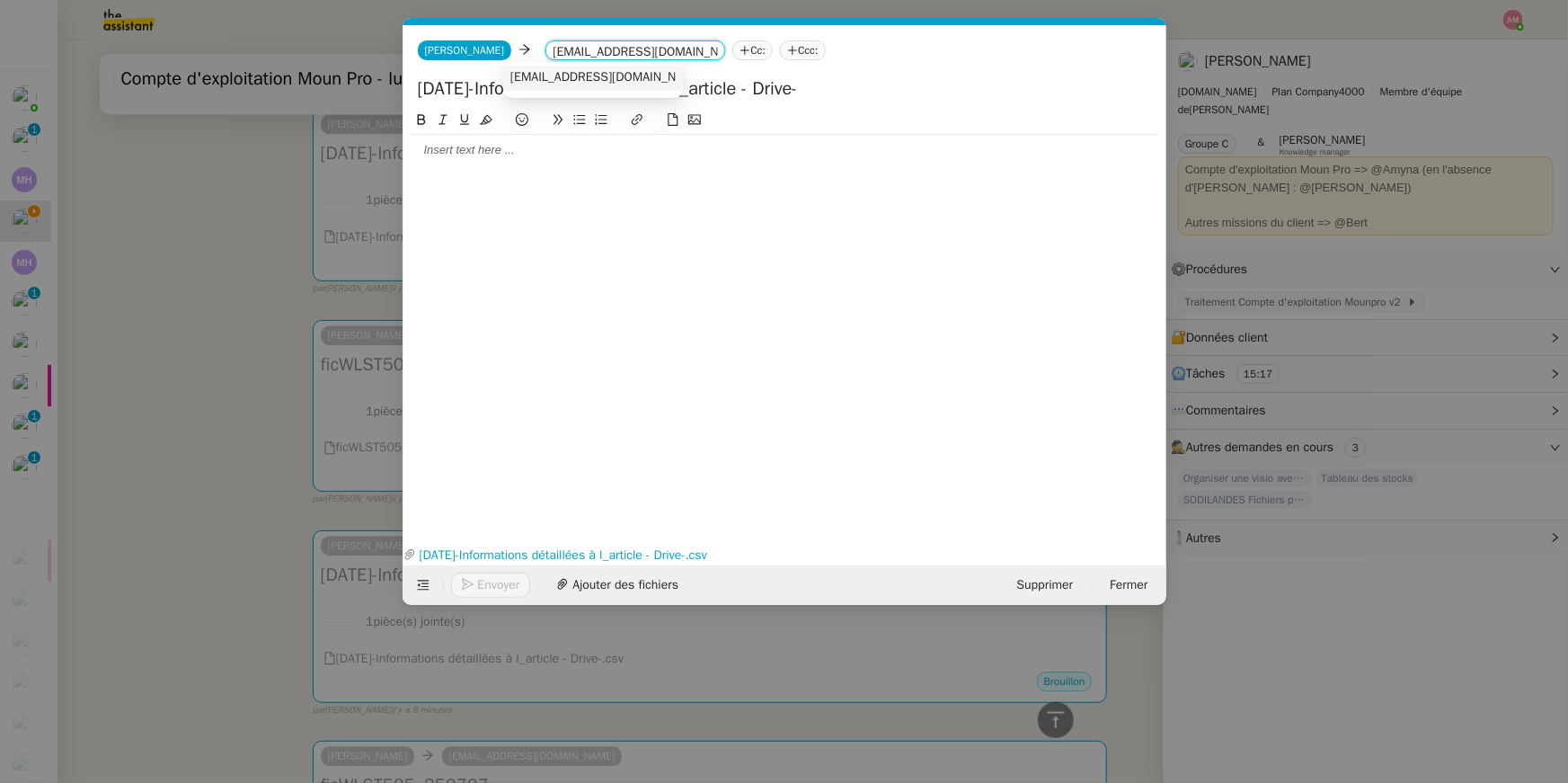 click on "[EMAIL_ADDRESS][DOMAIN_NAME]" at bounding box center [607, 77] 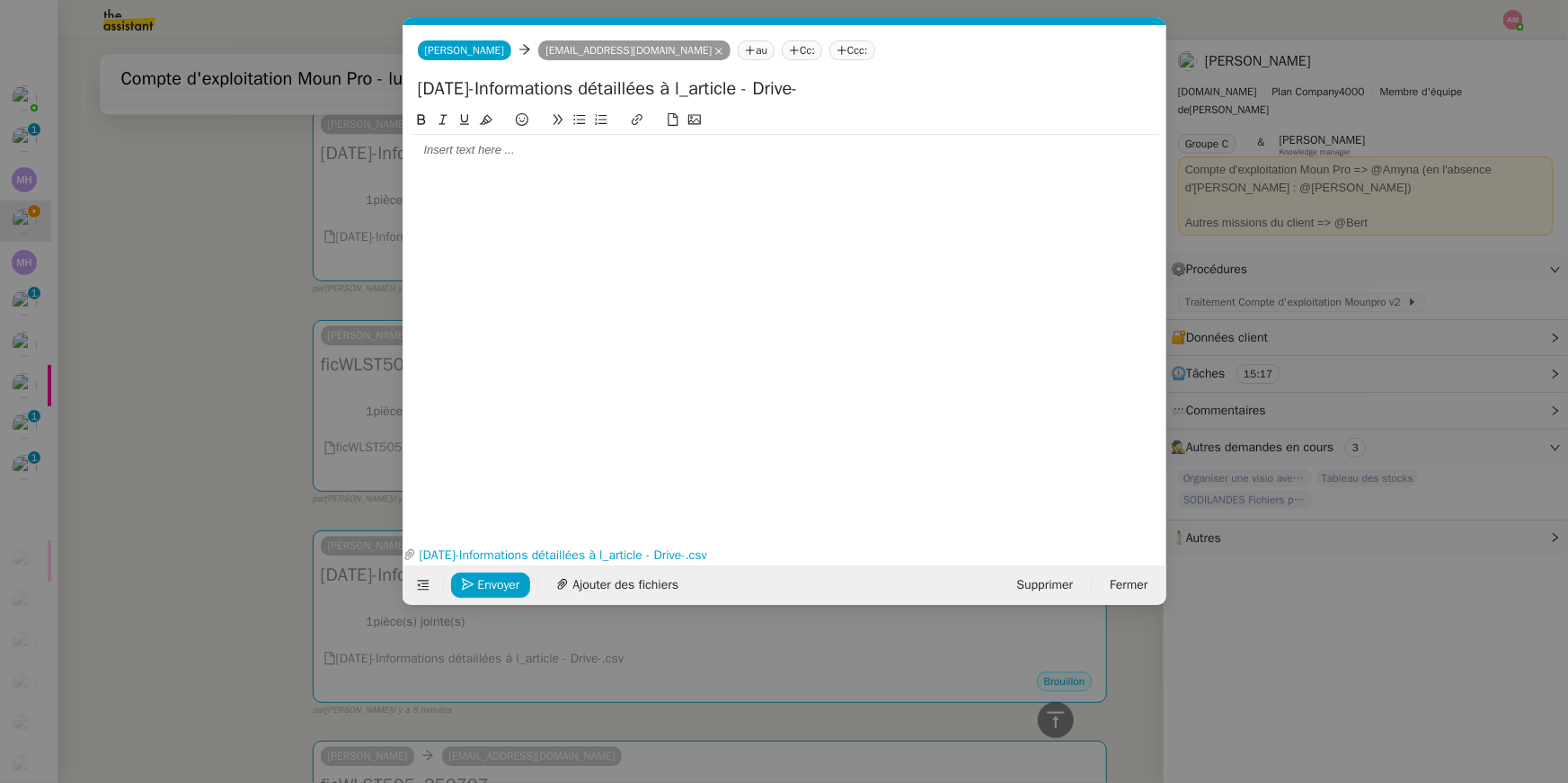 click on "Service TA - VOYAGE - PROPOSITION GLOBALE    A utiliser dans le cadre de proposition de déplacement TA - RELANCE CLIENT (EN)    Relancer un client lorsqu'il n'a pas répondu à un précédent message BAFERTY - MAIL AUDITION    A utiliser dans le cadre de la procédure d'envoi des mails d'audition TA - PUBLICATION OFFRE D'EMPLOI     Organisation du recrutement Discours de présentation du paiement sécurisé    TA - VOYAGES - PROPOSITION ITINERAIRE    Soumettre les résultats d'une recherche TA - CONFIRMATION PAIEMENT (EN)    Confirmer avec le client de modèle de transaction - Attention Plan Pro nécessaire. TA - COURRIER EXPEDIE (recommandé)    A utiliser dans le cadre de l'envoi d'un courrier recommandé TA - PARTAGE DE CALENDRIER (EN)    A utiliser pour demander au client de partager son calendrier afin de faciliter l'accès et la gestion PSPI - Appel de fonds MJL    A utiliser dans le cadre de la procédure d'appel de fonds MJL Compte d'exploitation - Evolutel     [PERSON_NAME]" at bounding box center (784, 391) 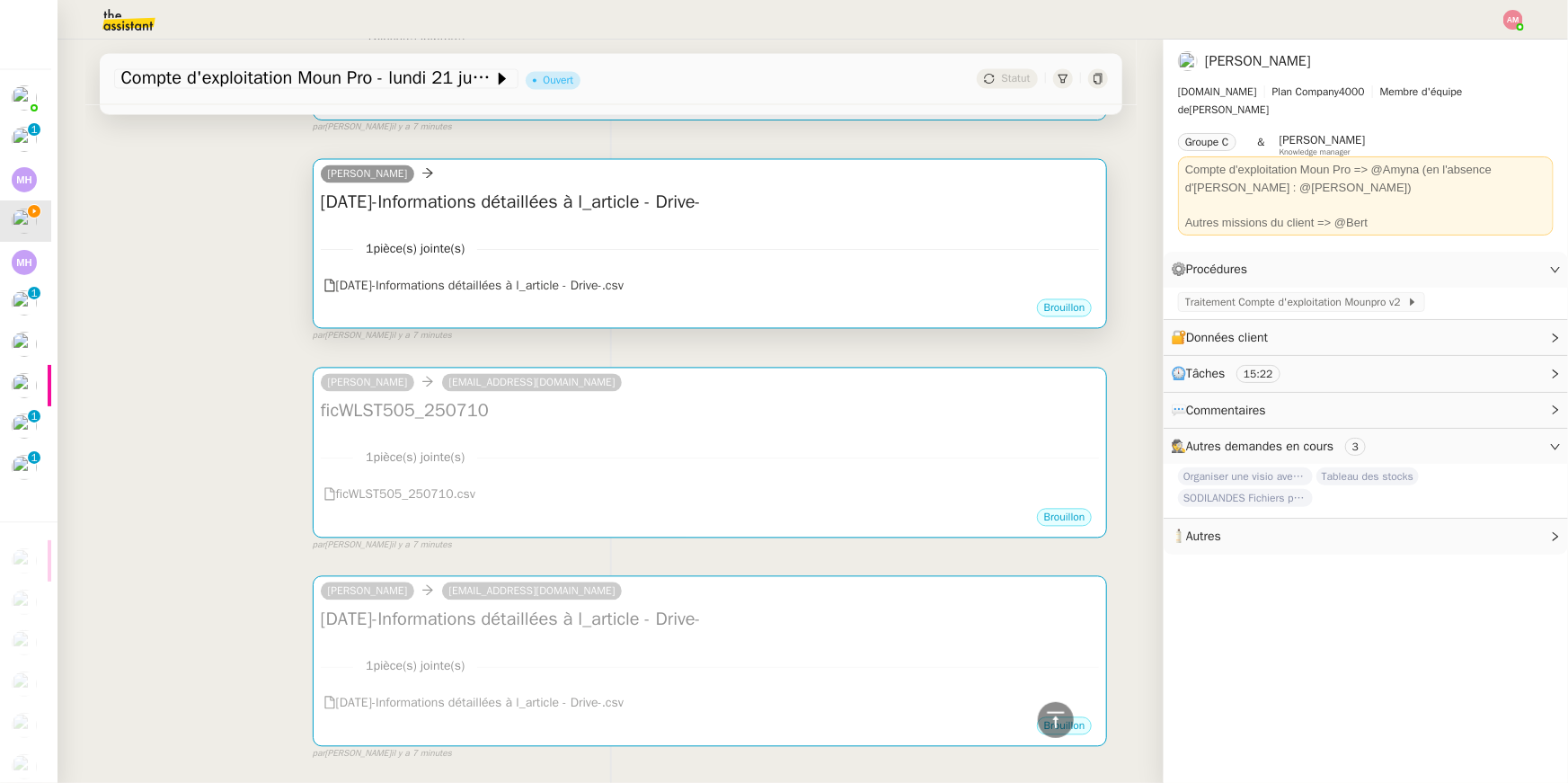 click on "[PERSON_NAME]" at bounding box center [710, 177] 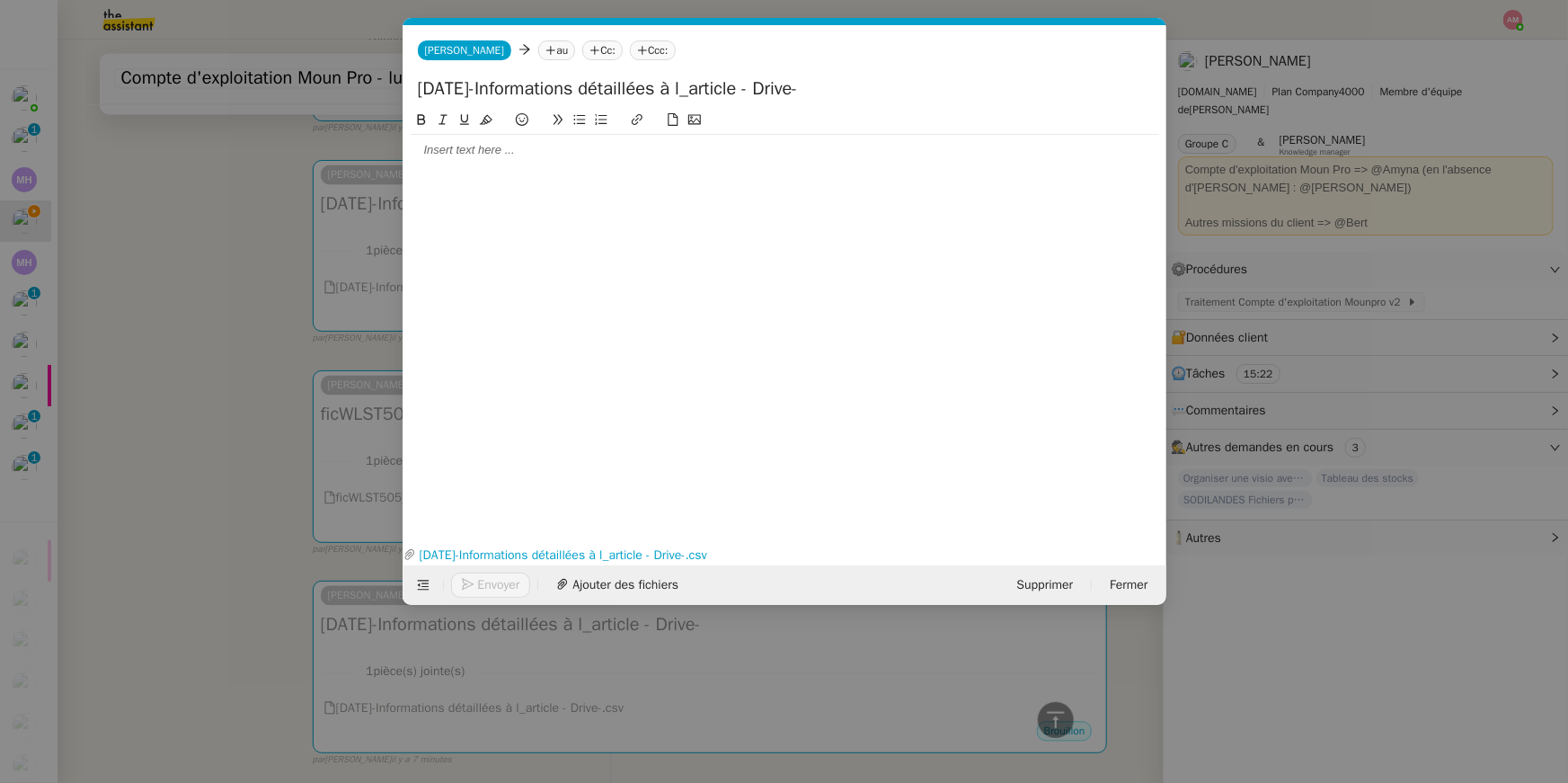 click on "au" 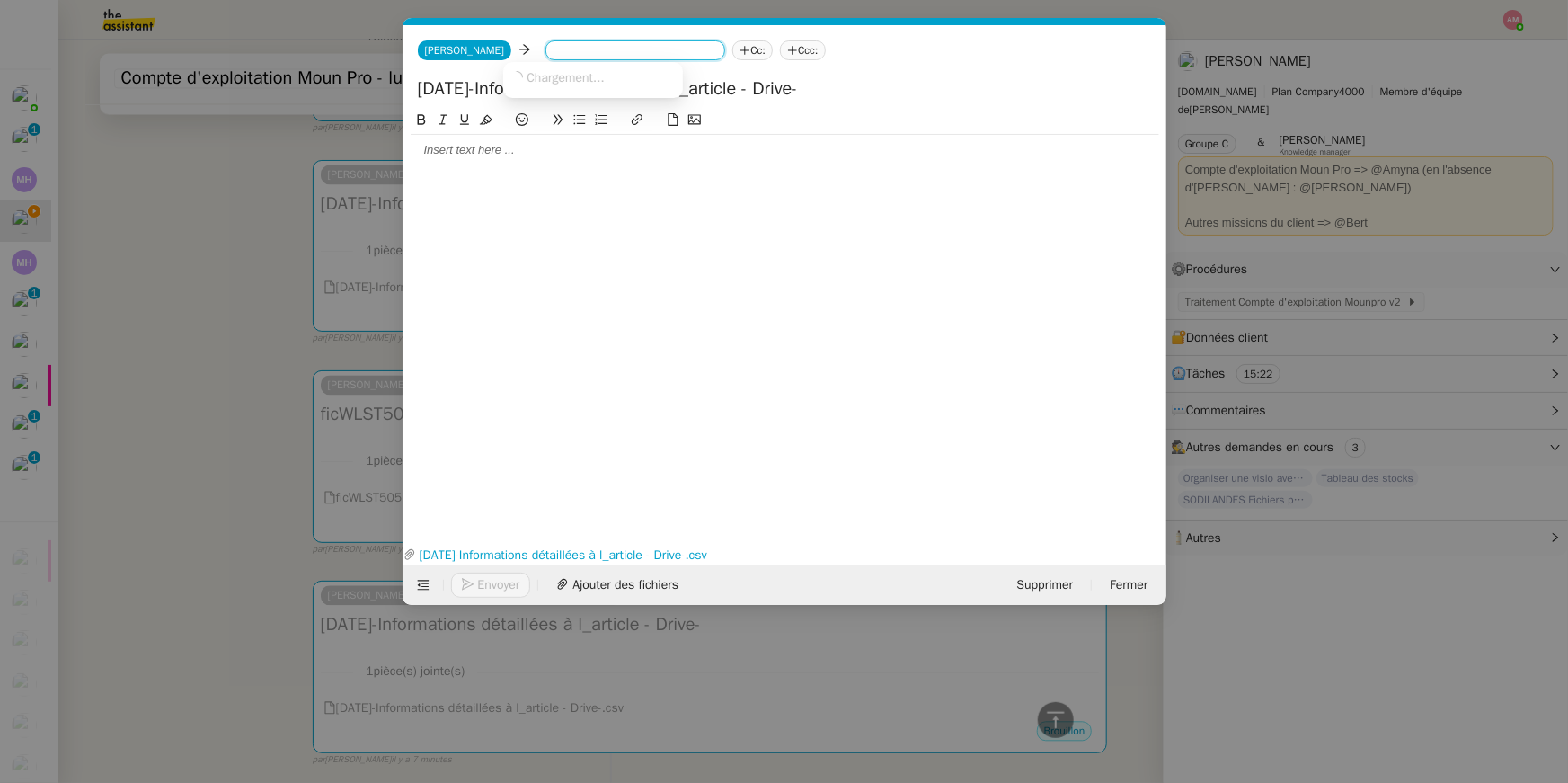 paste on "[EMAIL_ADDRESS][DOMAIN_NAME]" 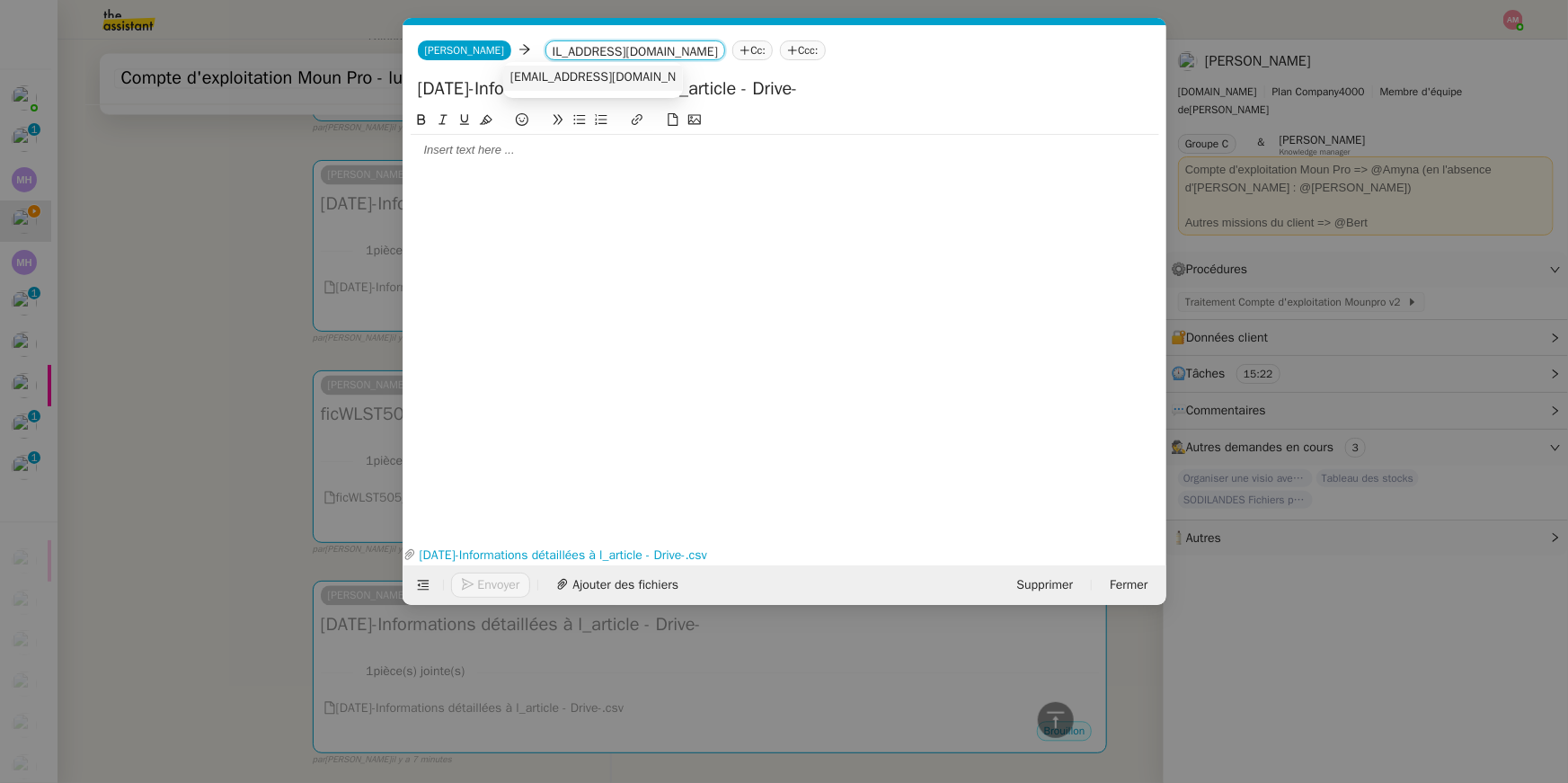type on "[EMAIL_ADDRESS][DOMAIN_NAME]" 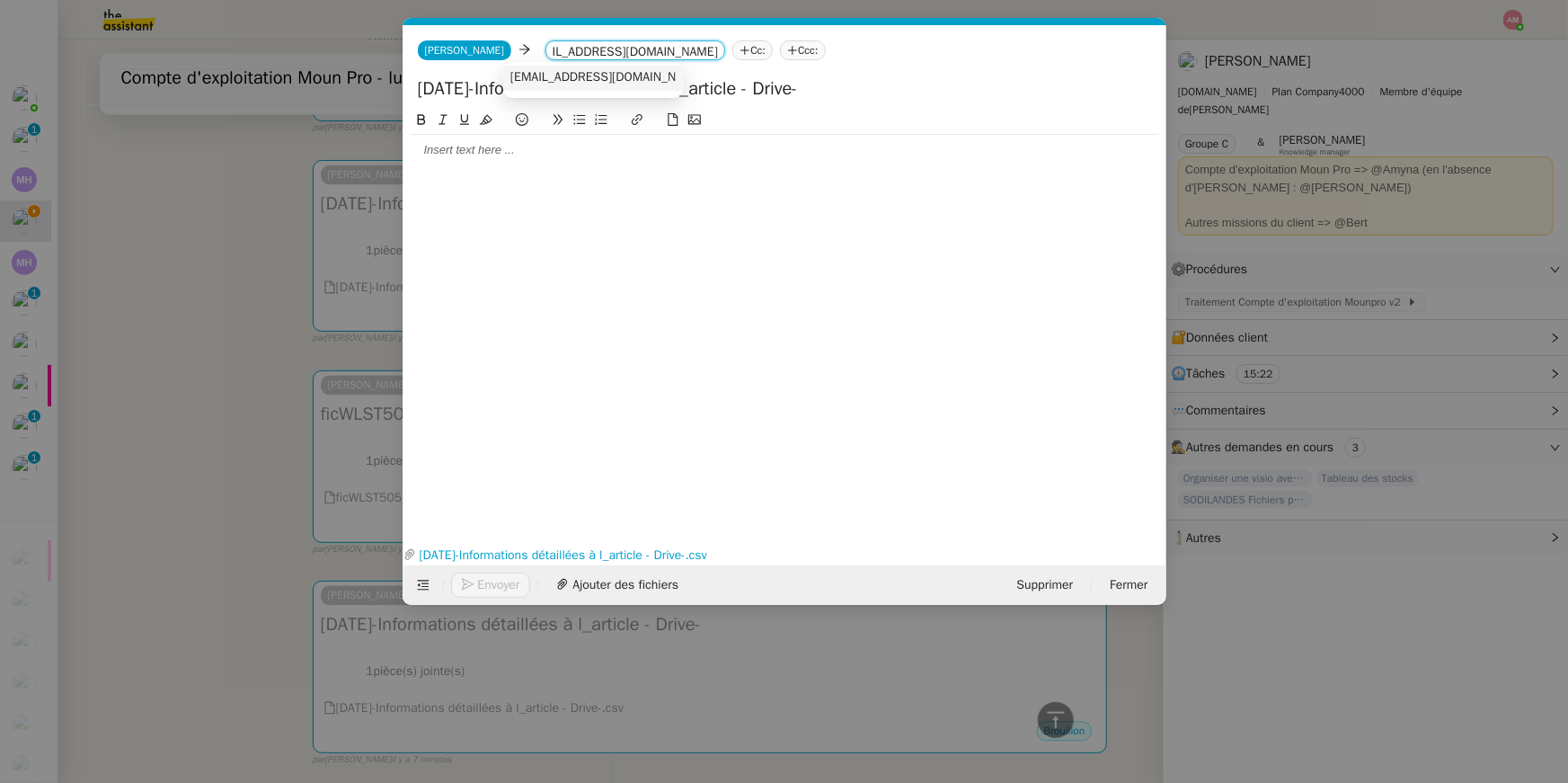 click on "[EMAIL_ADDRESS][DOMAIN_NAME]" at bounding box center [593, 78] 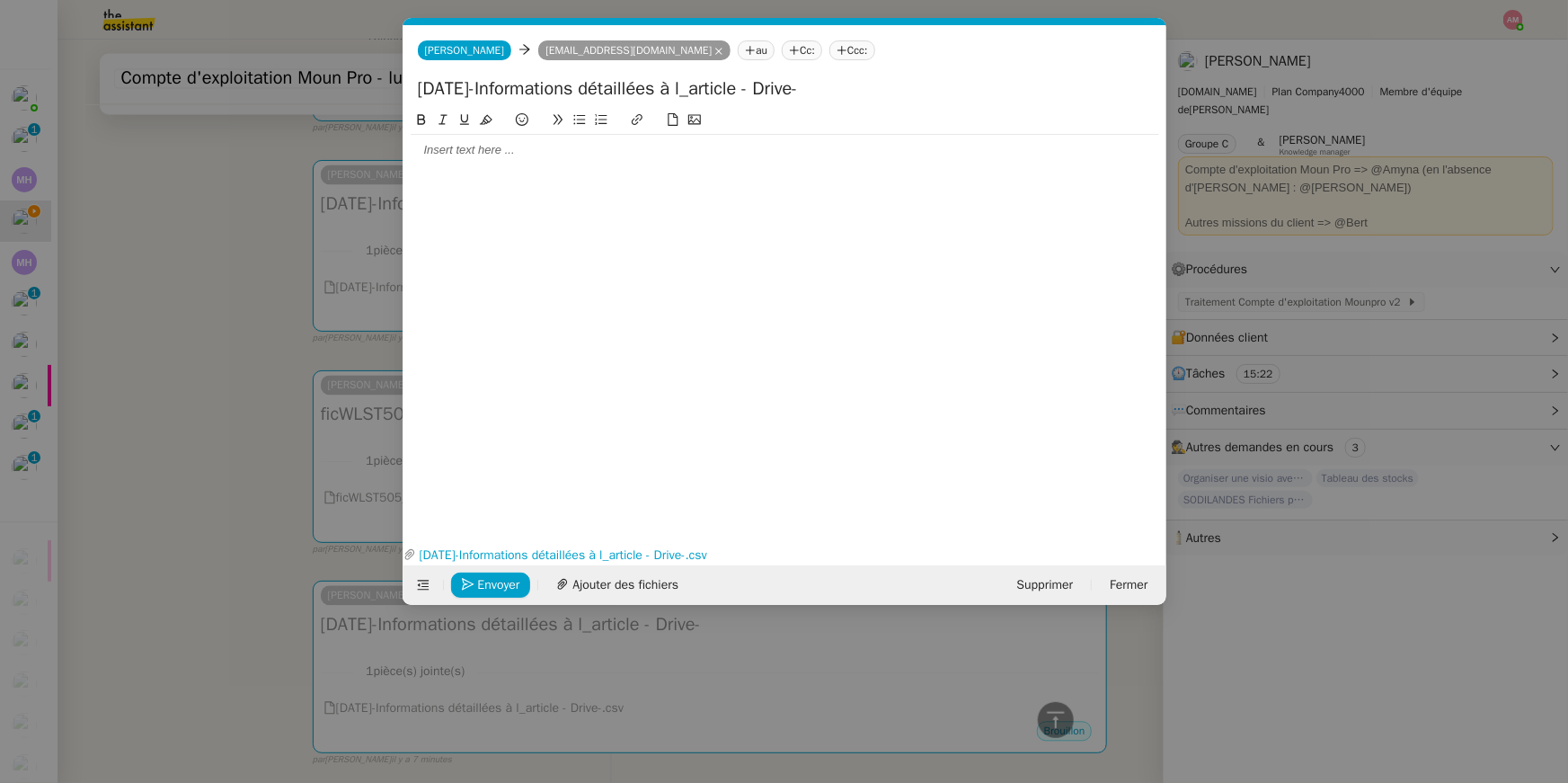 click on "Service TA - VOYAGE - PROPOSITION GLOBALE    A utiliser dans le cadre de proposition de déplacement TA - RELANCE CLIENT (EN)    Relancer un client lorsqu'il n'a pas répondu à un précédent message BAFERTY - MAIL AUDITION    A utiliser dans le cadre de la procédure d'envoi des mails d'audition TA - PUBLICATION OFFRE D'EMPLOI     Organisation du recrutement Discours de présentation du paiement sécurisé    TA - VOYAGES - PROPOSITION ITINERAIRE    Soumettre les résultats d'une recherche TA - CONFIRMATION PAIEMENT (EN)    Confirmer avec le client de modèle de transaction - Attention Plan Pro nécessaire. TA - COURRIER EXPEDIE (recommandé)    A utiliser dans le cadre de l'envoi d'un courrier recommandé TA - PARTAGE DE CALENDRIER (EN)    A utiliser pour demander au client de partager son calendrier afin de faciliter l'accès et la gestion PSPI - Appel de fonds MJL    A utiliser dans le cadre de la procédure d'appel de fonds MJL Compte d'exploitation - Evolutel     [PERSON_NAME]" at bounding box center (784, 391) 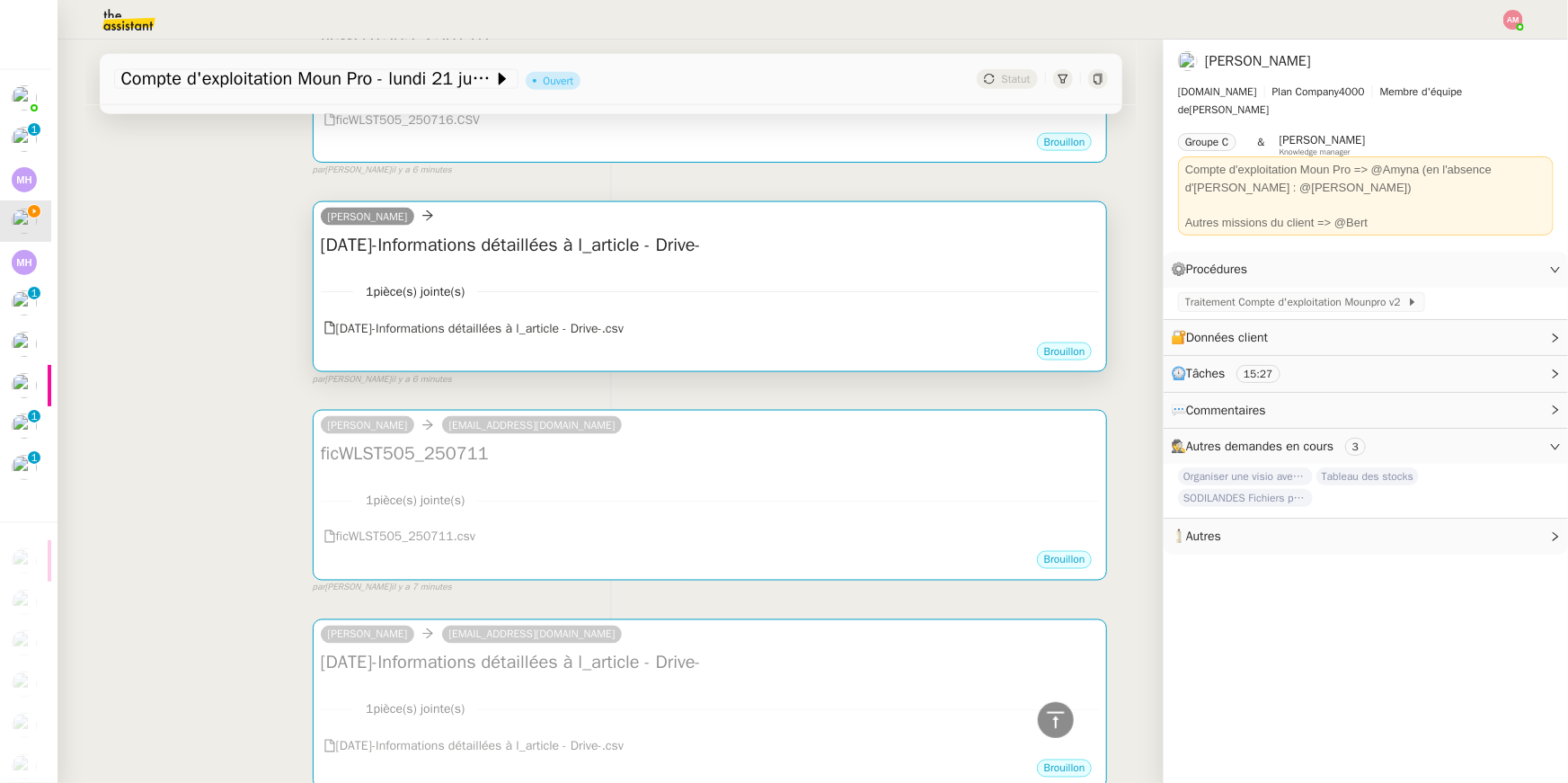 click on "[PERSON_NAME]" at bounding box center (710, 219) 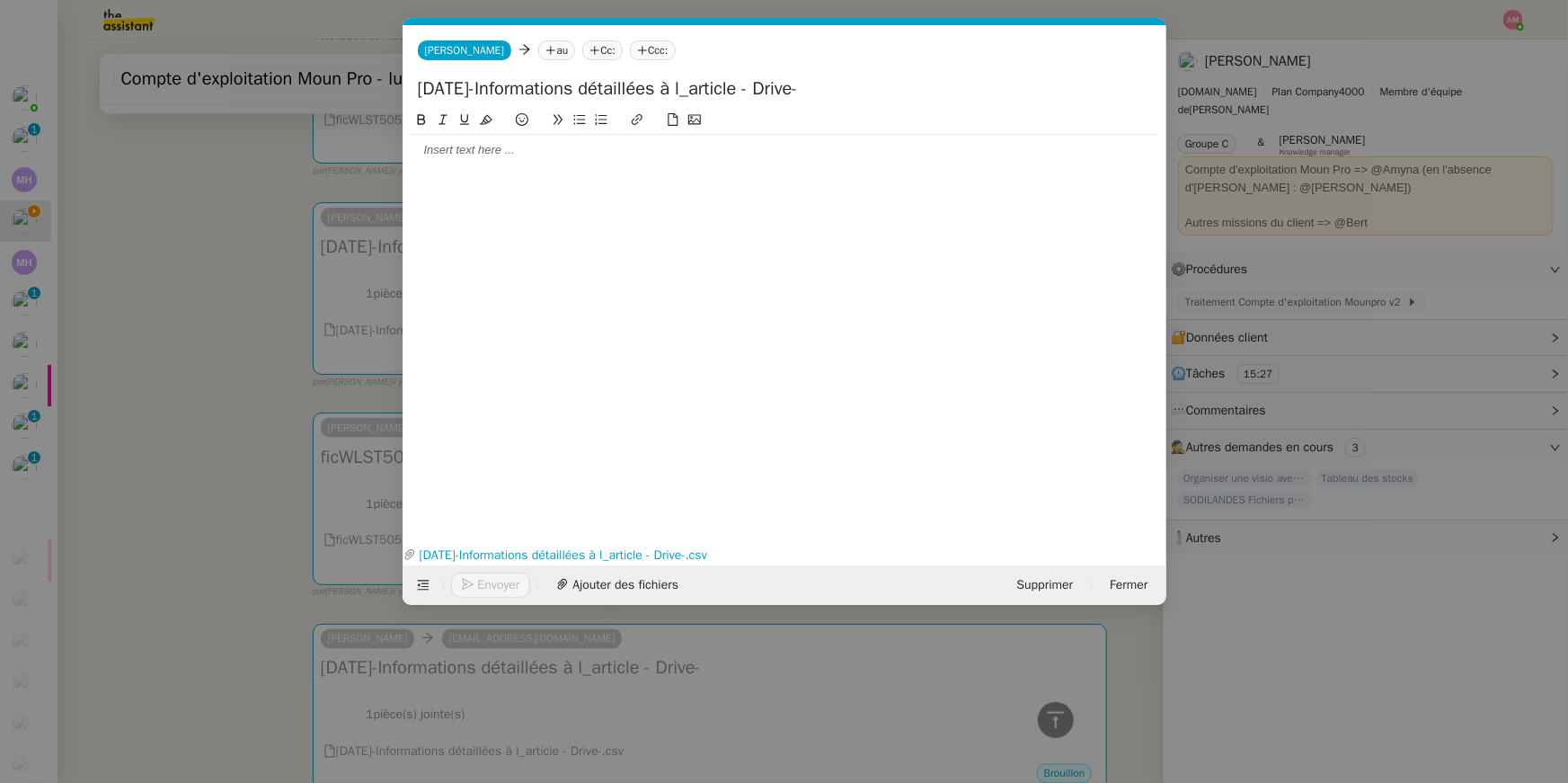 click on "au" 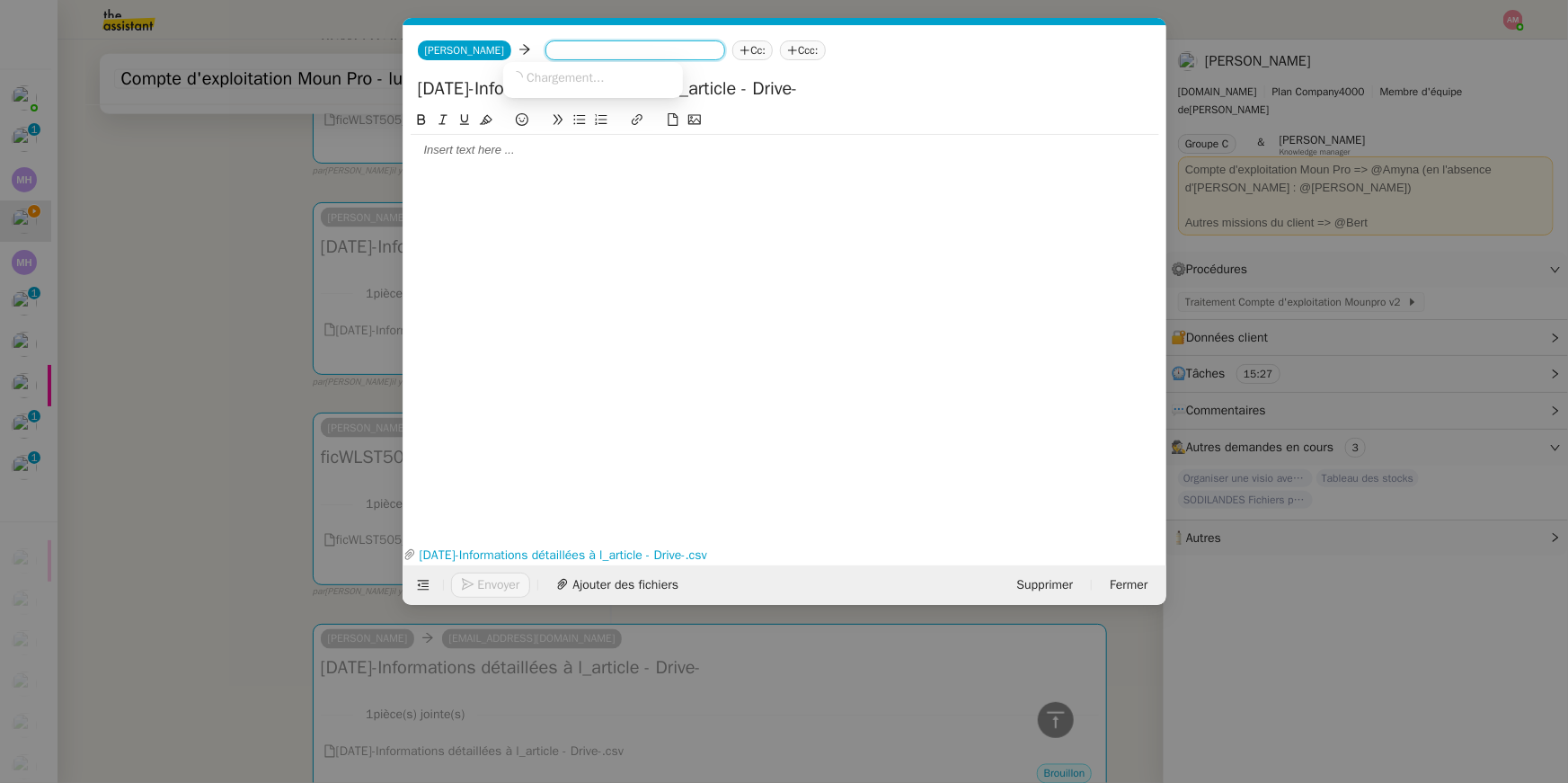 paste on "[EMAIL_ADDRESS][DOMAIN_NAME]" 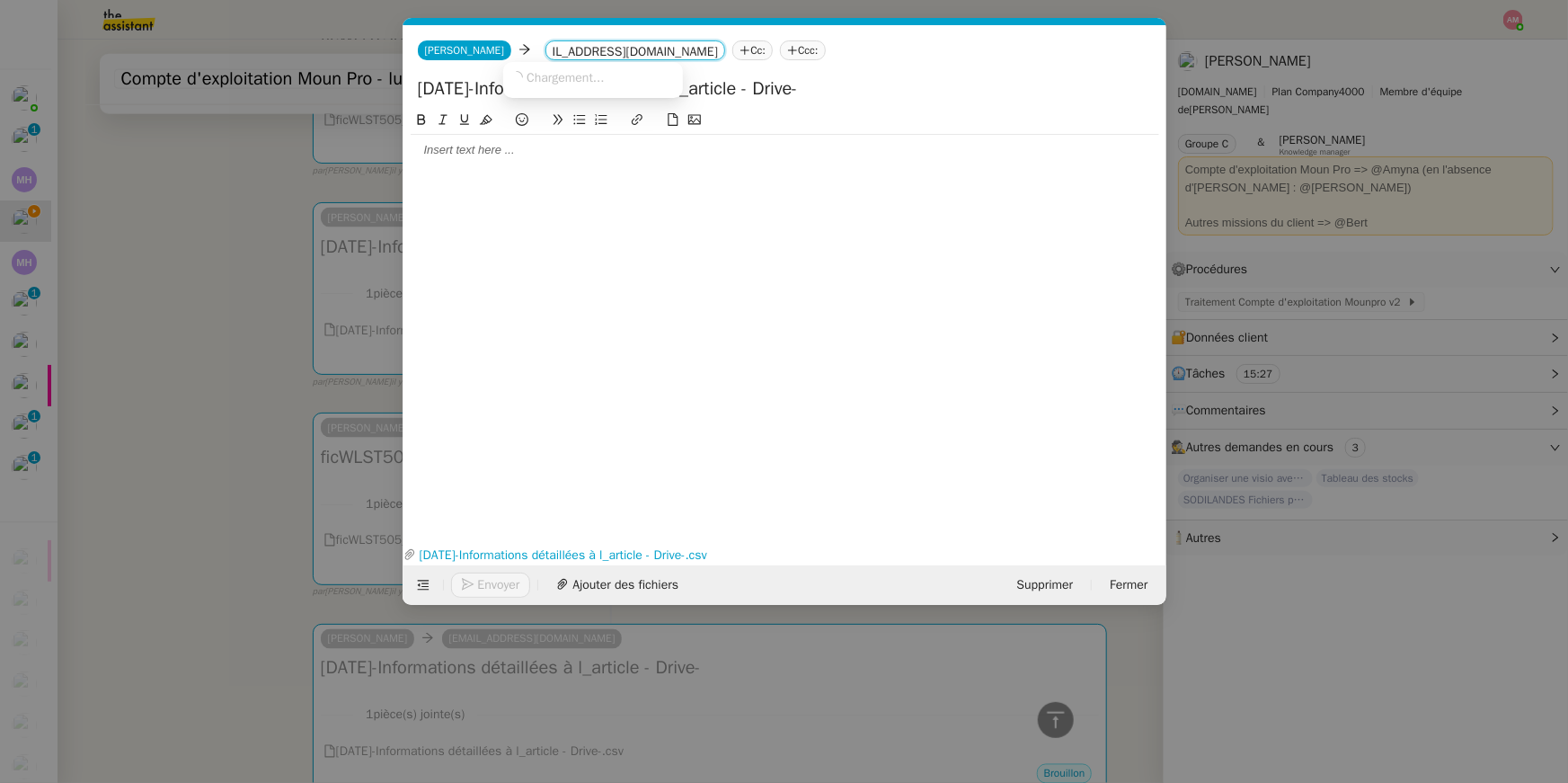 type on "[EMAIL_ADDRESS][DOMAIN_NAME]" 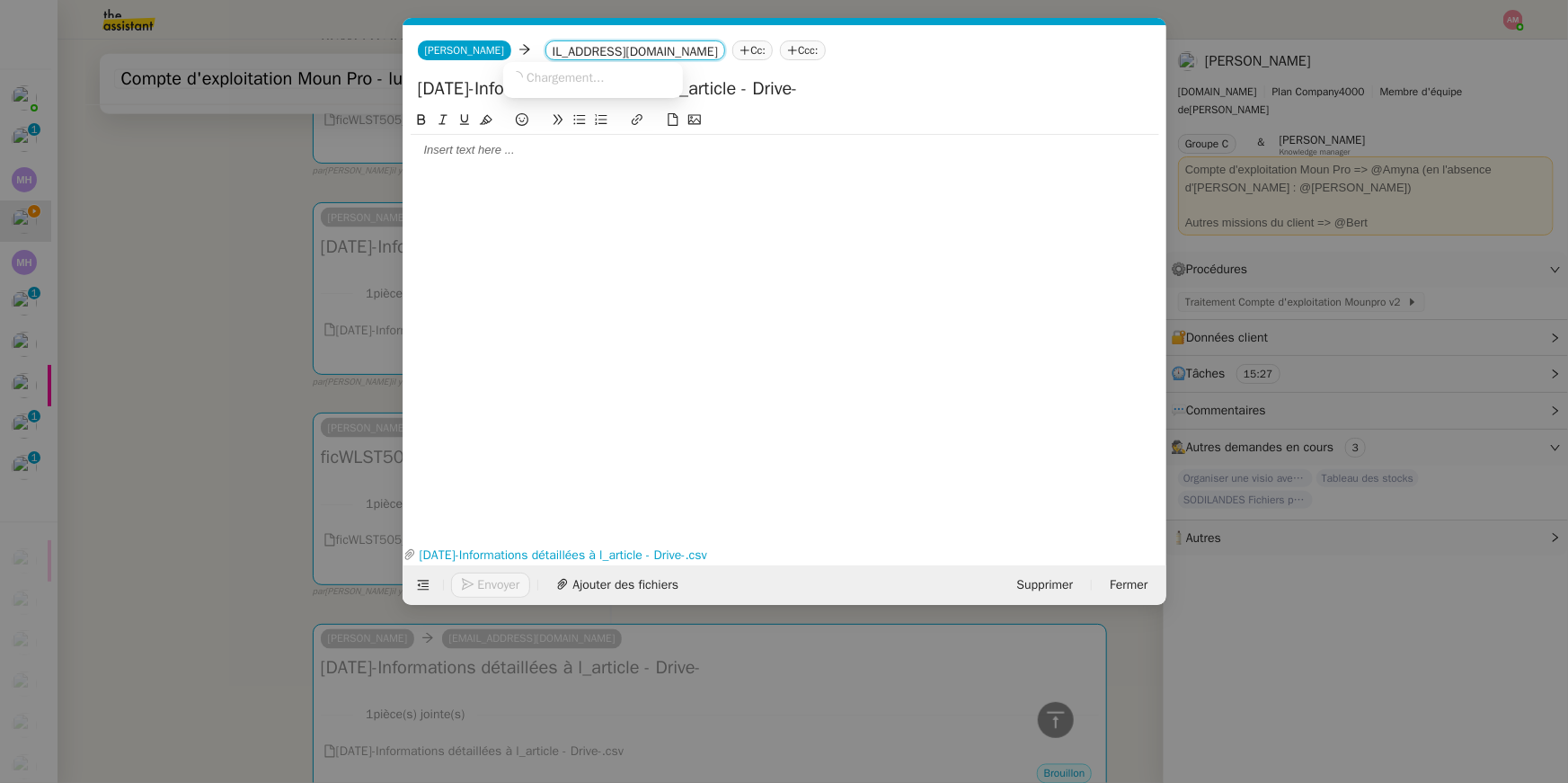 click 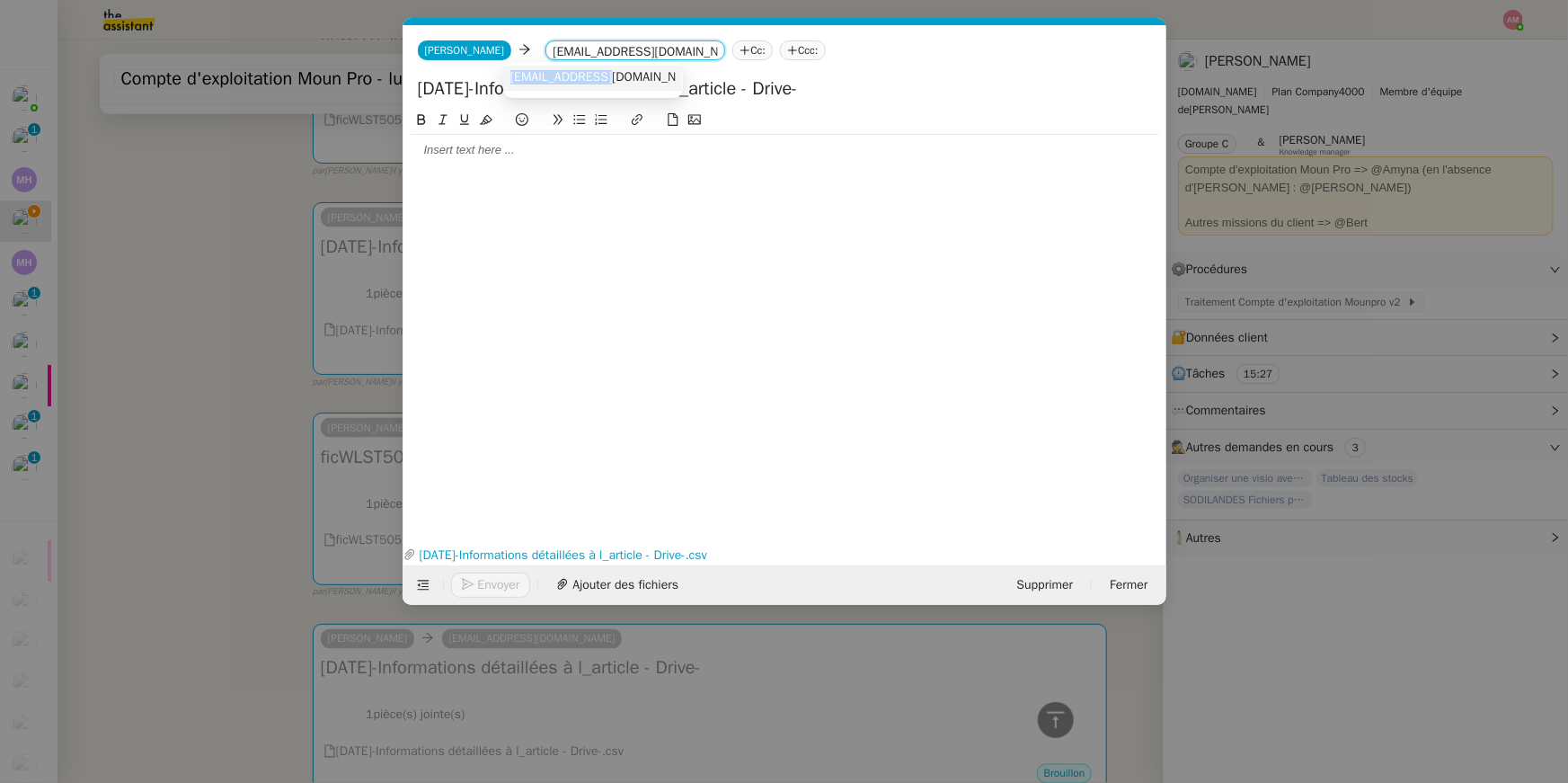 click on "[EMAIL_ADDRESS][DOMAIN_NAME]" at bounding box center [607, 77] 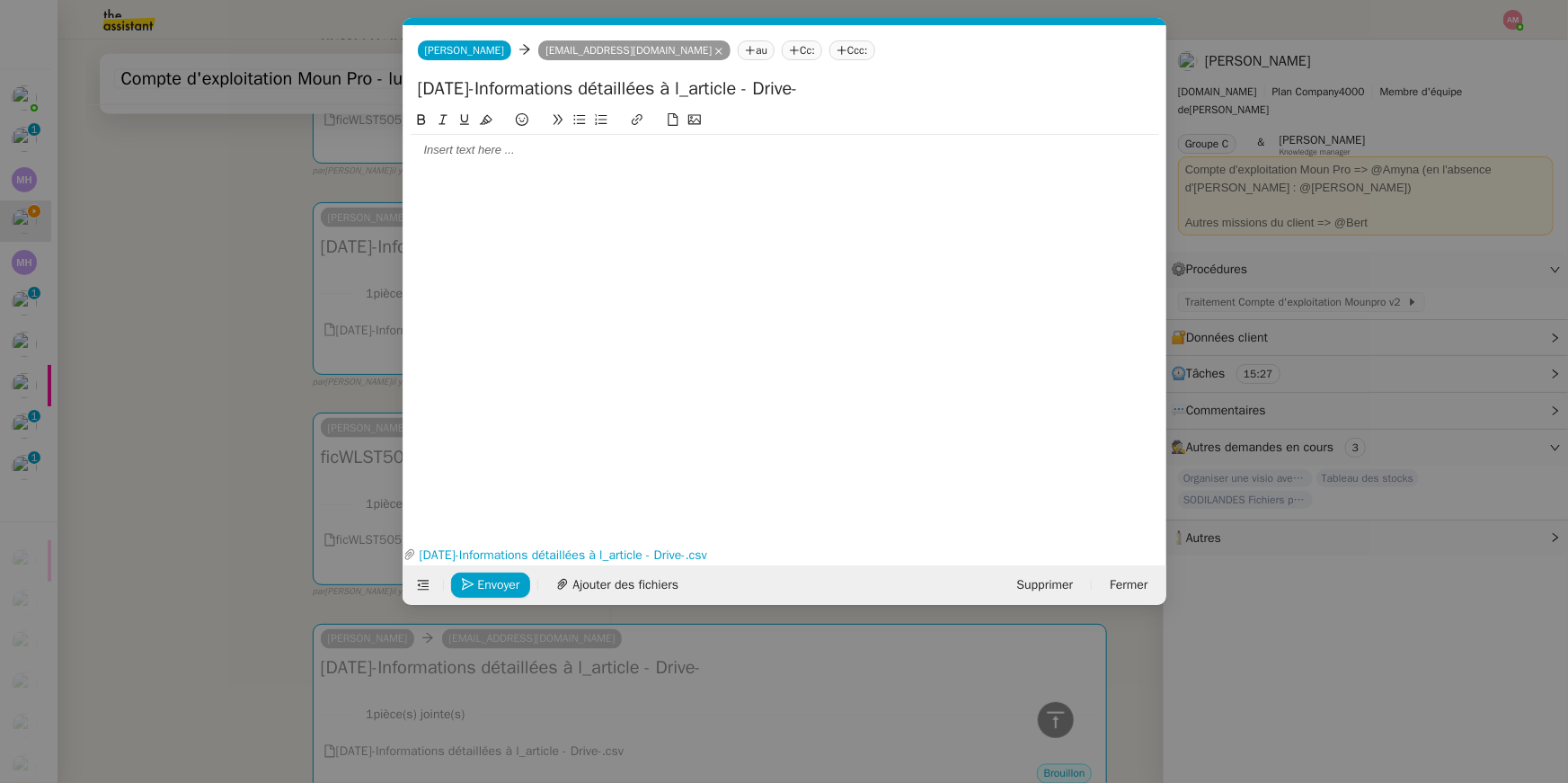 click on "Service TA - VOYAGE - PROPOSITION GLOBALE    A utiliser dans le cadre de proposition de déplacement TA - RELANCE CLIENT (EN)    Relancer un client lorsqu'il n'a pas répondu à un précédent message BAFERTY - MAIL AUDITION    A utiliser dans le cadre de la procédure d'envoi des mails d'audition TA - PUBLICATION OFFRE D'EMPLOI     Organisation du recrutement Discours de présentation du paiement sécurisé    TA - VOYAGES - PROPOSITION ITINERAIRE    Soumettre les résultats d'une recherche TA - CONFIRMATION PAIEMENT (EN)    Confirmer avec le client de modèle de transaction - Attention Plan Pro nécessaire. TA - COURRIER EXPEDIE (recommandé)    A utiliser dans le cadre de l'envoi d'un courrier recommandé TA - PARTAGE DE CALENDRIER (EN)    A utiliser pour demander au client de partager son calendrier afin de faciliter l'accès et la gestion PSPI - Appel de fonds MJL    A utiliser dans le cadre de la procédure d'appel de fonds MJL Compte d'exploitation - Evolutel     [PERSON_NAME]" at bounding box center [784, 391] 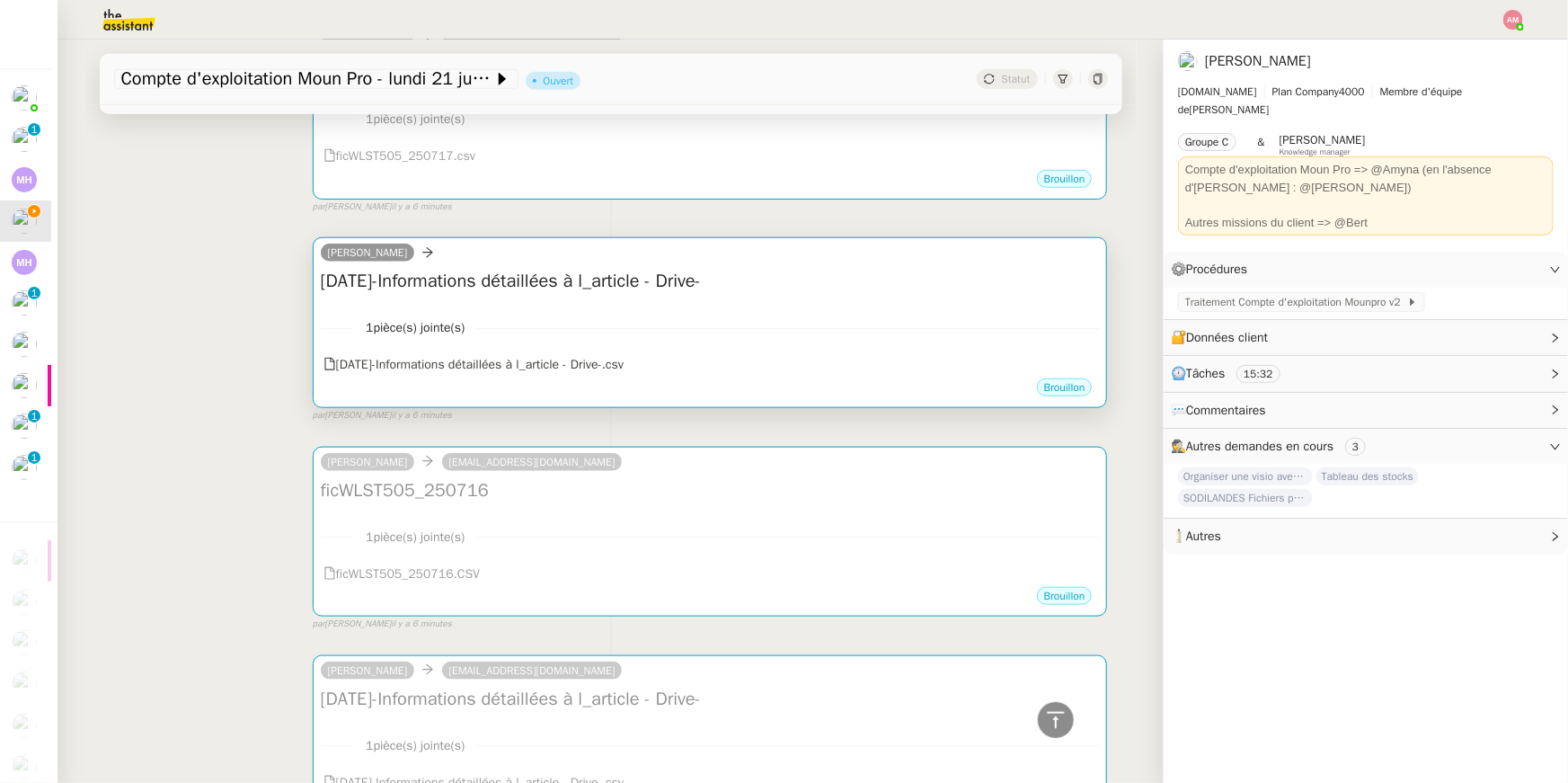 click on "[PERSON_NAME]" at bounding box center [381, 255] 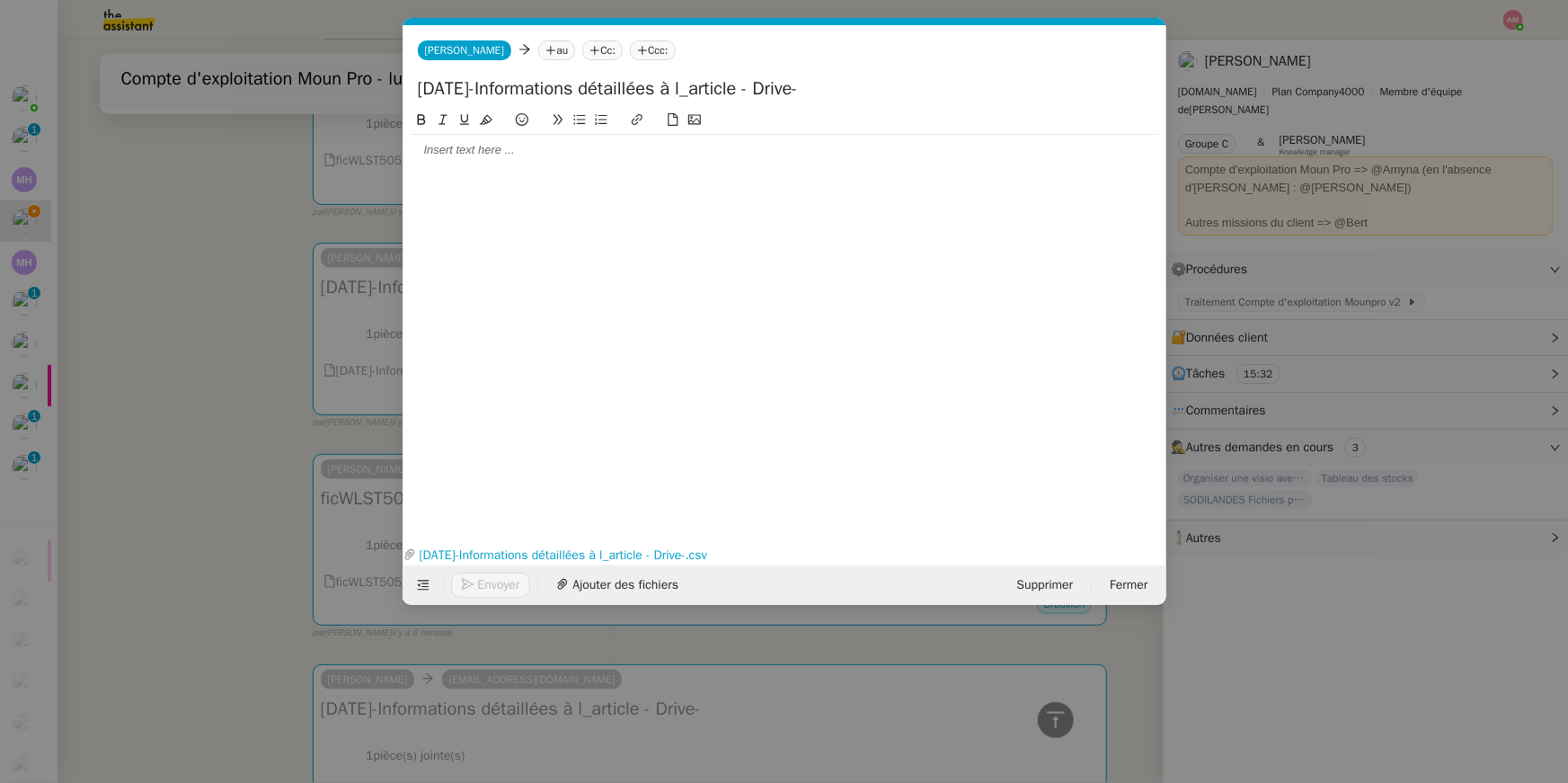 click on "au" 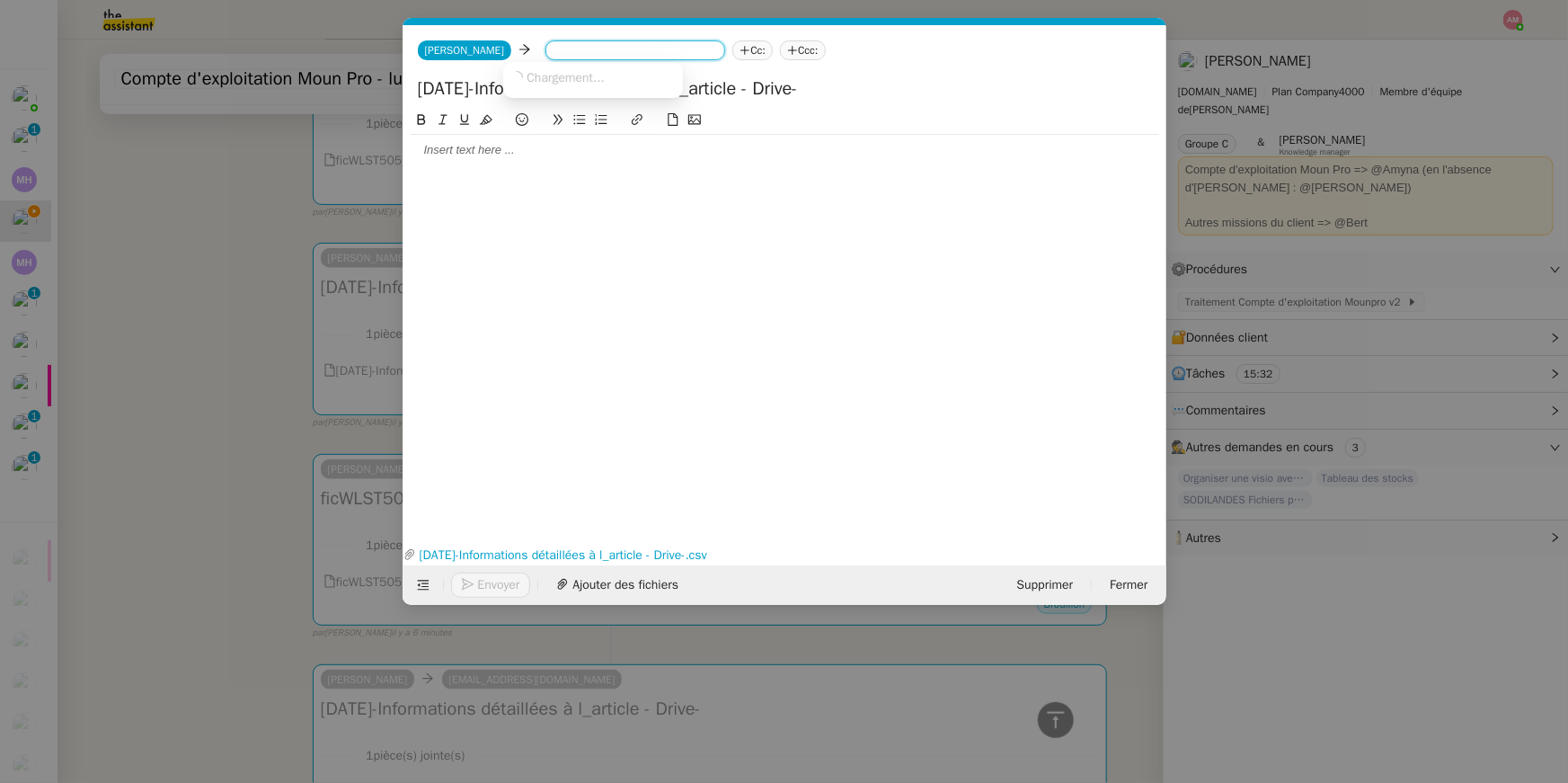 paste on "[EMAIL_ADDRESS][DOMAIN_NAME]" 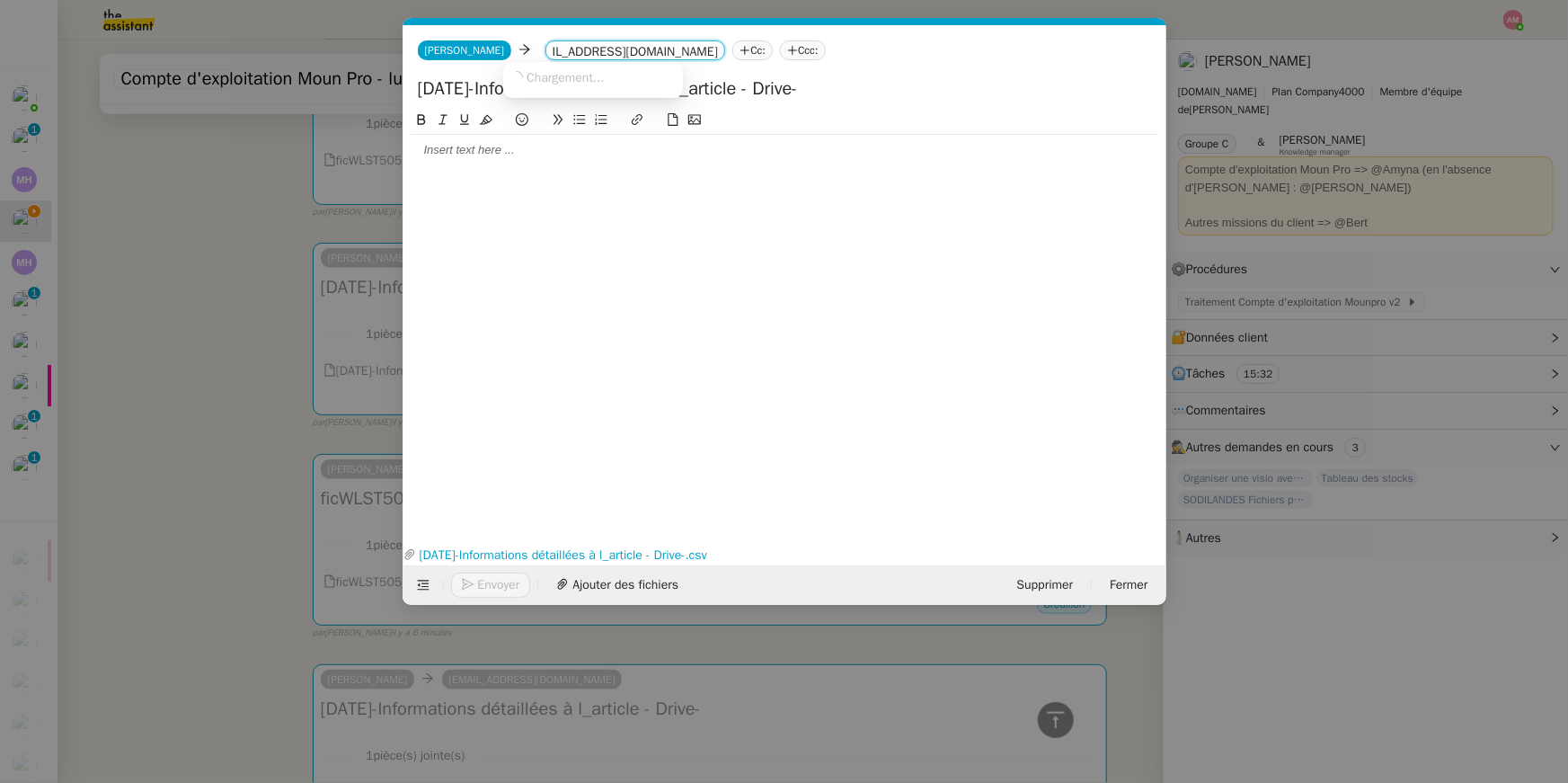 type on "[EMAIL_ADDRESS][DOMAIN_NAME]" 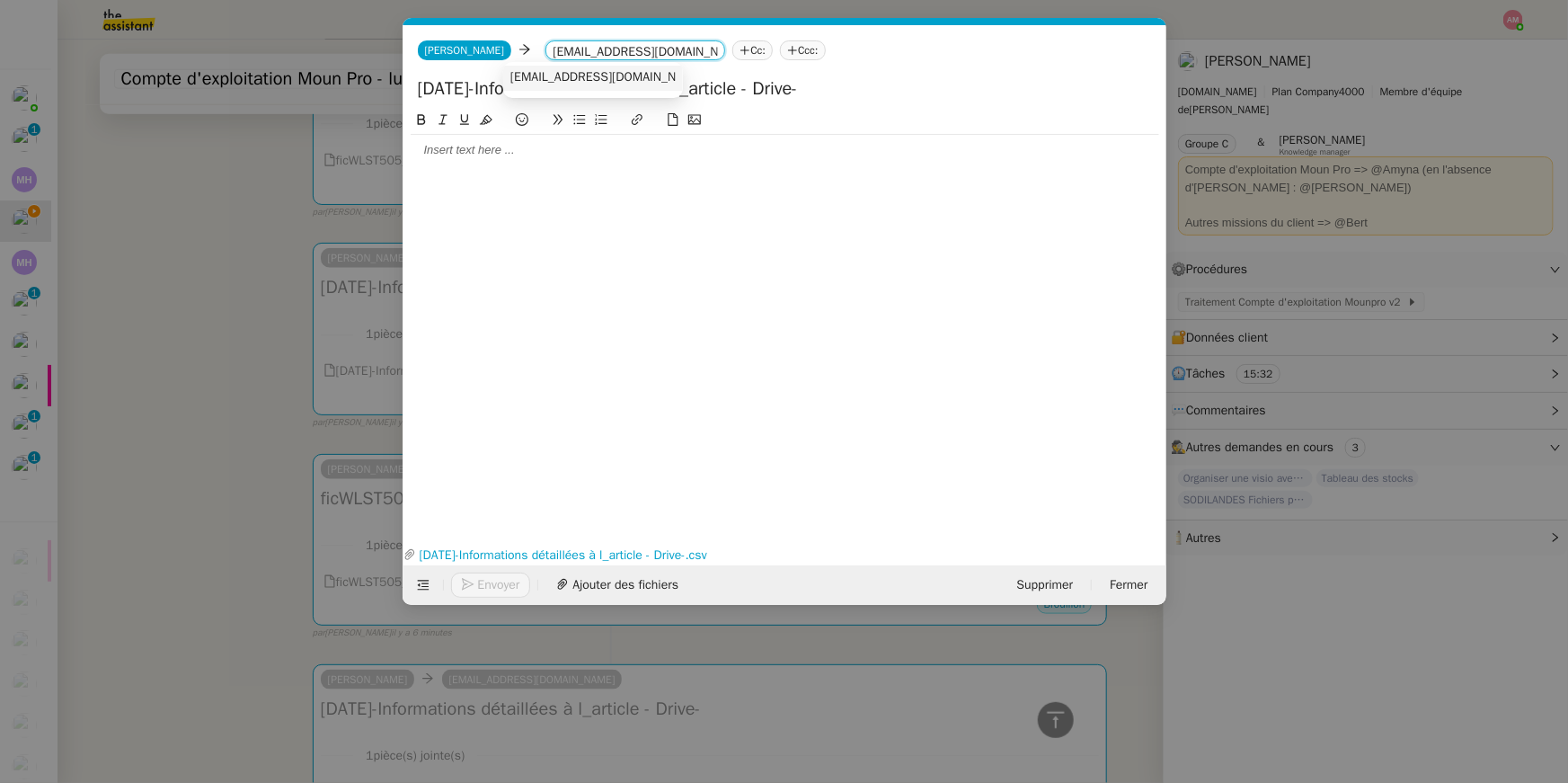 click on "[EMAIL_ADDRESS][DOMAIN_NAME]" at bounding box center (607, 77) 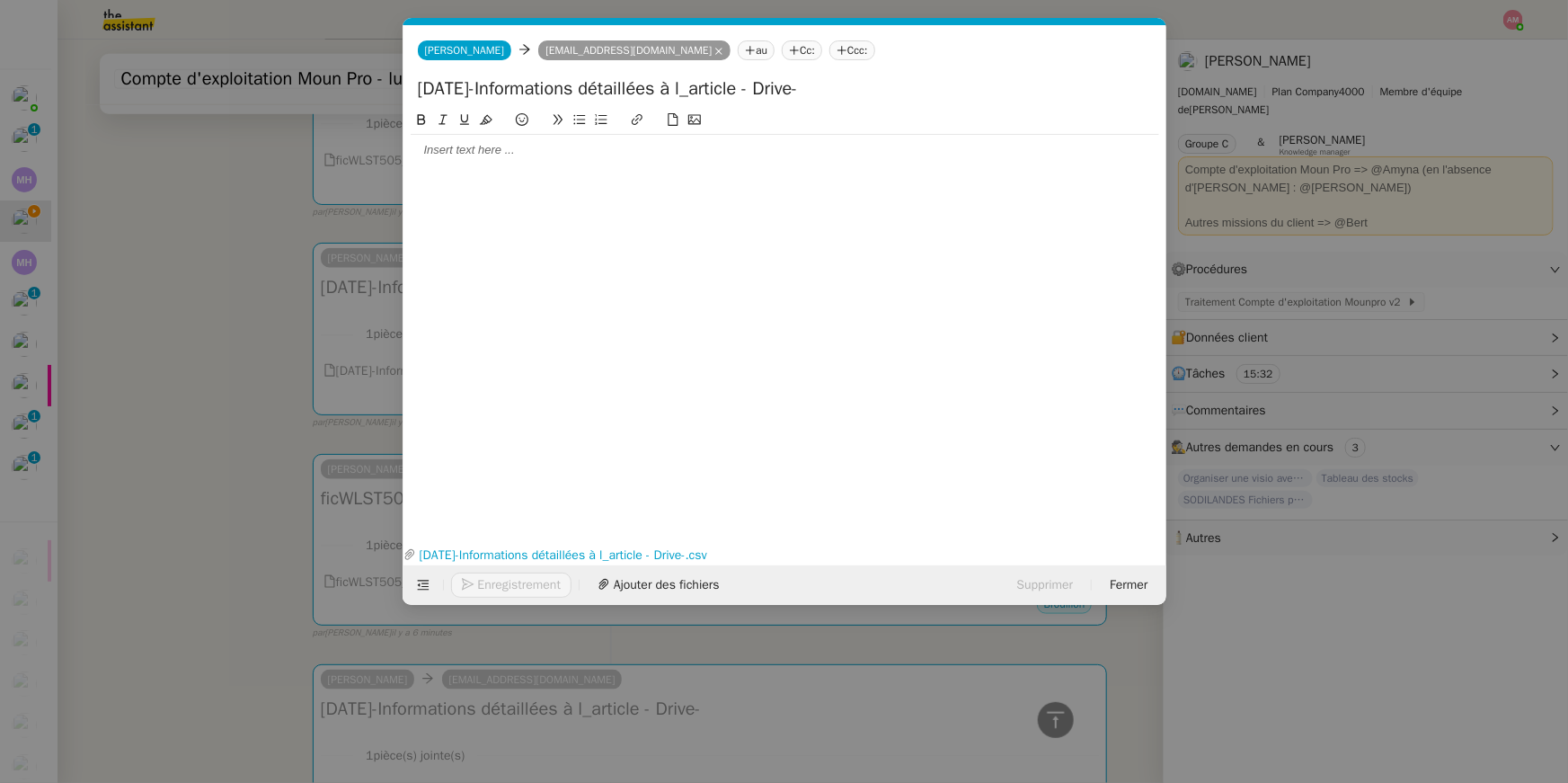 click on "Service TA - VOYAGE - PROPOSITION GLOBALE    A utiliser dans le cadre de proposition de déplacement TA - RELANCE CLIENT (EN)    Relancer un client lorsqu'il n'a pas répondu à un précédent message BAFERTY - MAIL AUDITION    A utiliser dans le cadre de la procédure d'envoi des mails d'audition TA - PUBLICATION OFFRE D'EMPLOI     Organisation du recrutement Discours de présentation du paiement sécurisé    TA - VOYAGES - PROPOSITION ITINERAIRE    Soumettre les résultats d'une recherche TA - CONFIRMATION PAIEMENT (EN)    Confirmer avec le client de modèle de transaction - Attention Plan Pro nécessaire. TA - COURRIER EXPEDIE (recommandé)    A utiliser dans le cadre de l'envoi d'un courrier recommandé TA - PARTAGE DE CALENDRIER (EN)    A utiliser pour demander au client de partager son calendrier afin de faciliter l'accès et la gestion PSPI - Appel de fonds MJL    A utiliser dans le cadre de la procédure d'appel de fonds MJL Compte d'exploitation - Evolutel     [PERSON_NAME]" at bounding box center (784, 391) 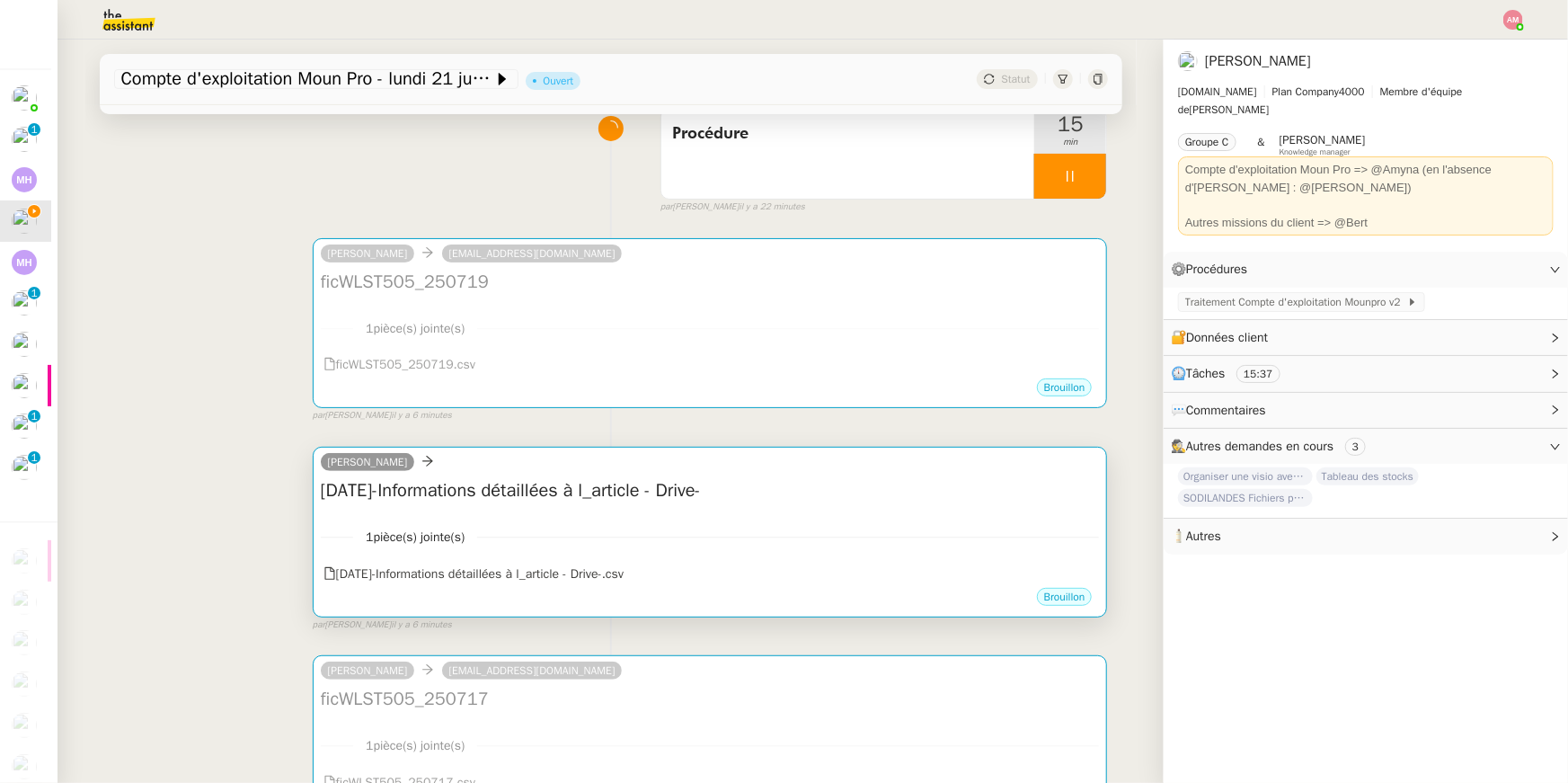 click on "[PERSON_NAME]" at bounding box center [710, 465] 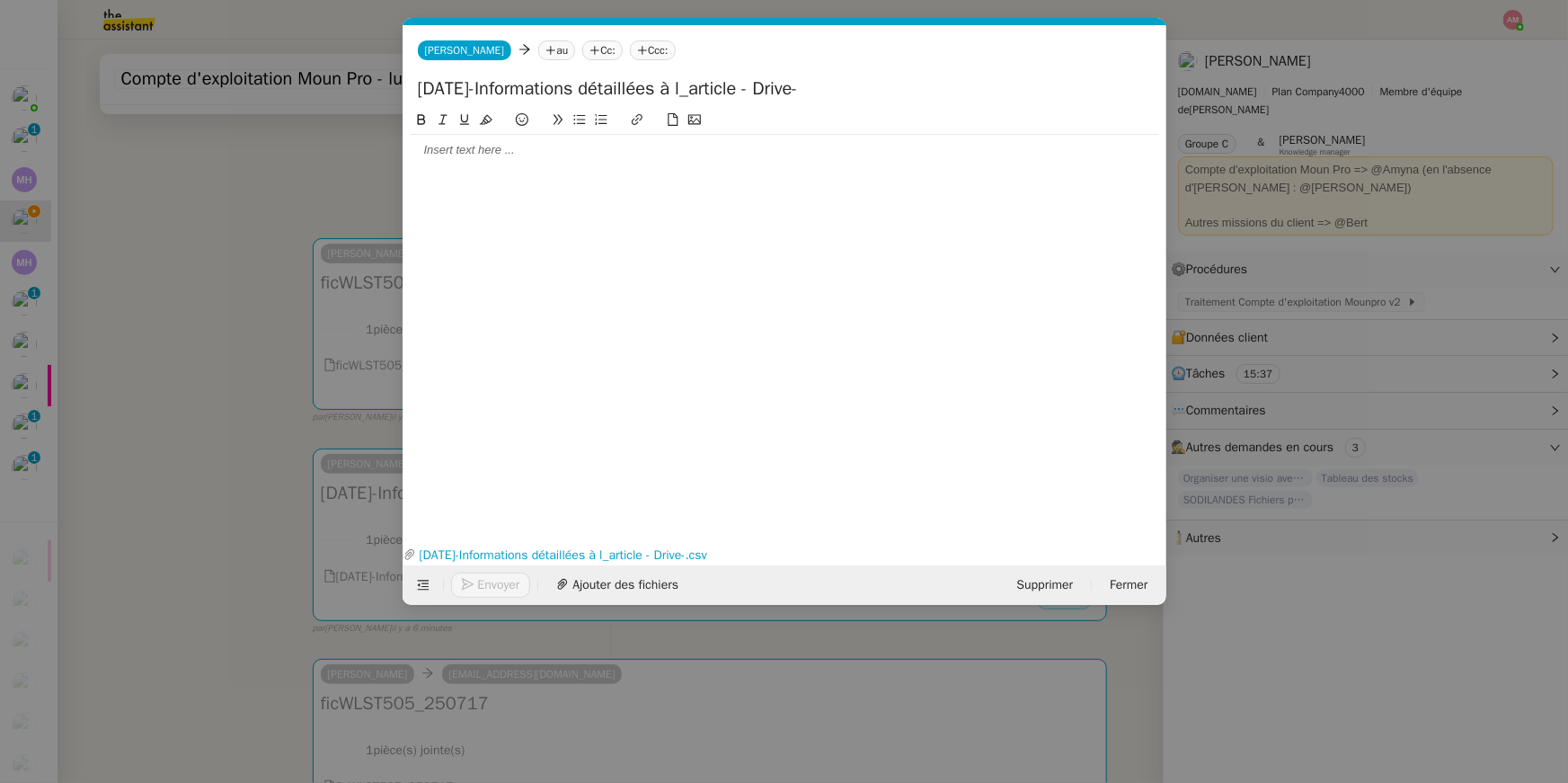 click 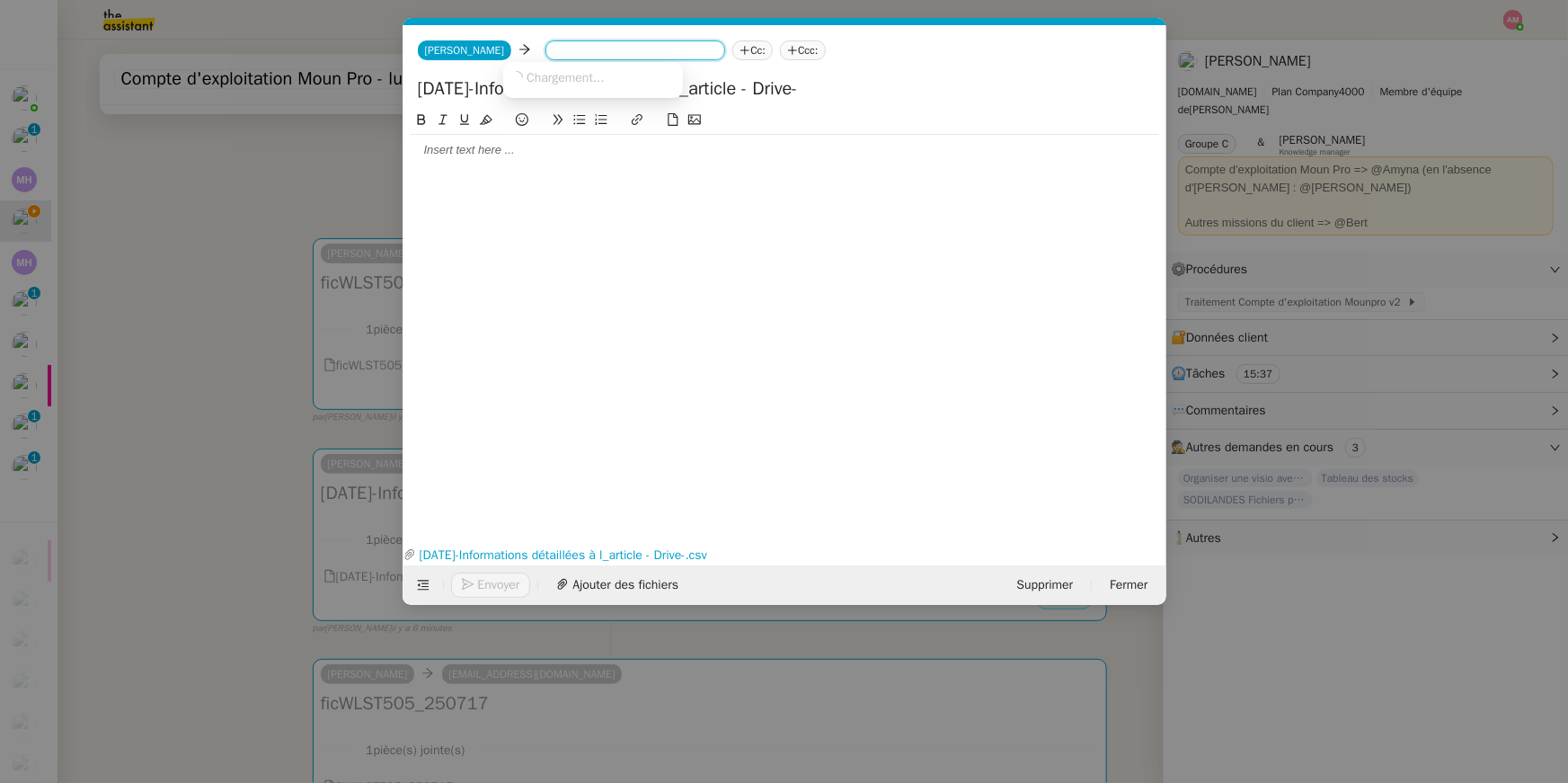 paste on "[EMAIL_ADDRESS][DOMAIN_NAME]" 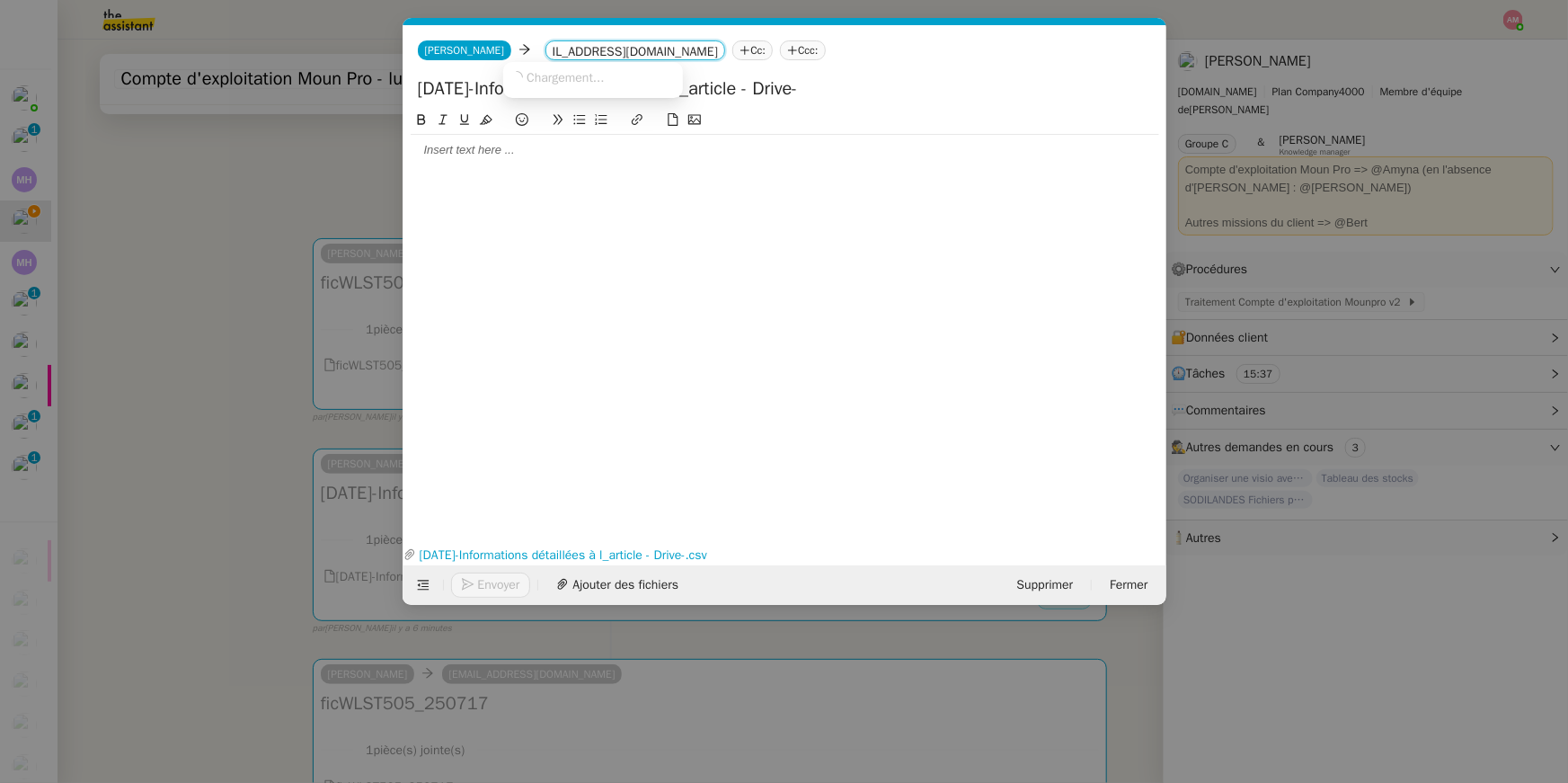 type on "[EMAIL_ADDRESS][DOMAIN_NAME]" 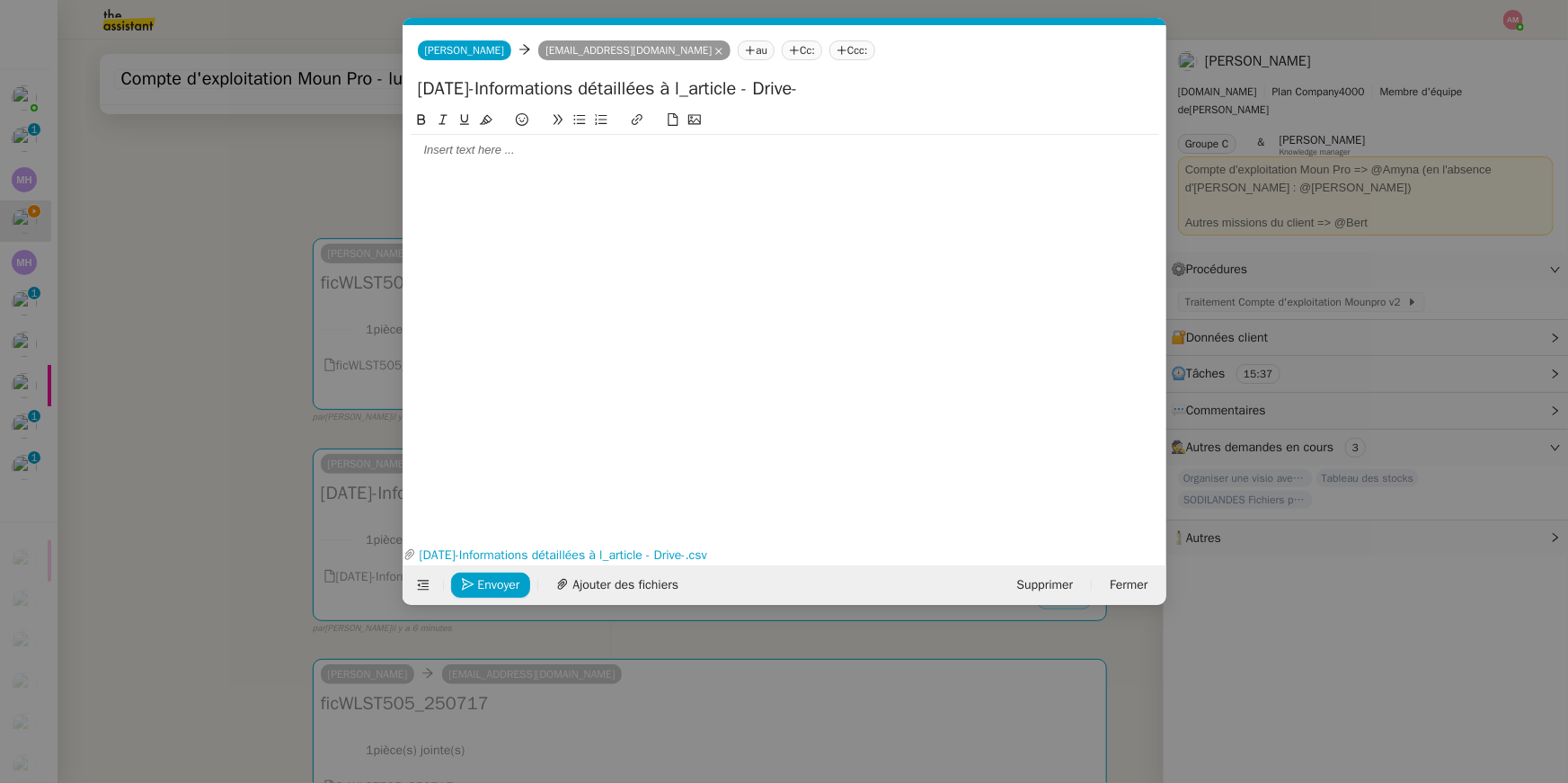 click on "Service TA - VOYAGE - PROPOSITION GLOBALE    A utiliser dans le cadre de proposition de déplacement TA - RELANCE CLIENT (EN)    Relancer un client lorsqu'il n'a pas répondu à un précédent message BAFERTY - MAIL AUDITION    A utiliser dans le cadre de la procédure d'envoi des mails d'audition TA - PUBLICATION OFFRE D'EMPLOI     Organisation du recrutement Discours de présentation du paiement sécurisé    TA - VOYAGES - PROPOSITION ITINERAIRE    Soumettre les résultats d'une recherche TA - CONFIRMATION PAIEMENT (EN)    Confirmer avec le client de modèle de transaction - Attention Plan Pro nécessaire. TA - COURRIER EXPEDIE (recommandé)    A utiliser dans le cadre de l'envoi d'un courrier recommandé TA - PARTAGE DE CALENDRIER (EN)    A utiliser pour demander au client de partager son calendrier afin de faciliter l'accès et la gestion PSPI - Appel de fonds MJL    A utiliser dans le cadre de la procédure d'appel de fonds MJL Compte d'exploitation - Evolutel     [PERSON_NAME]" at bounding box center (784, 391) 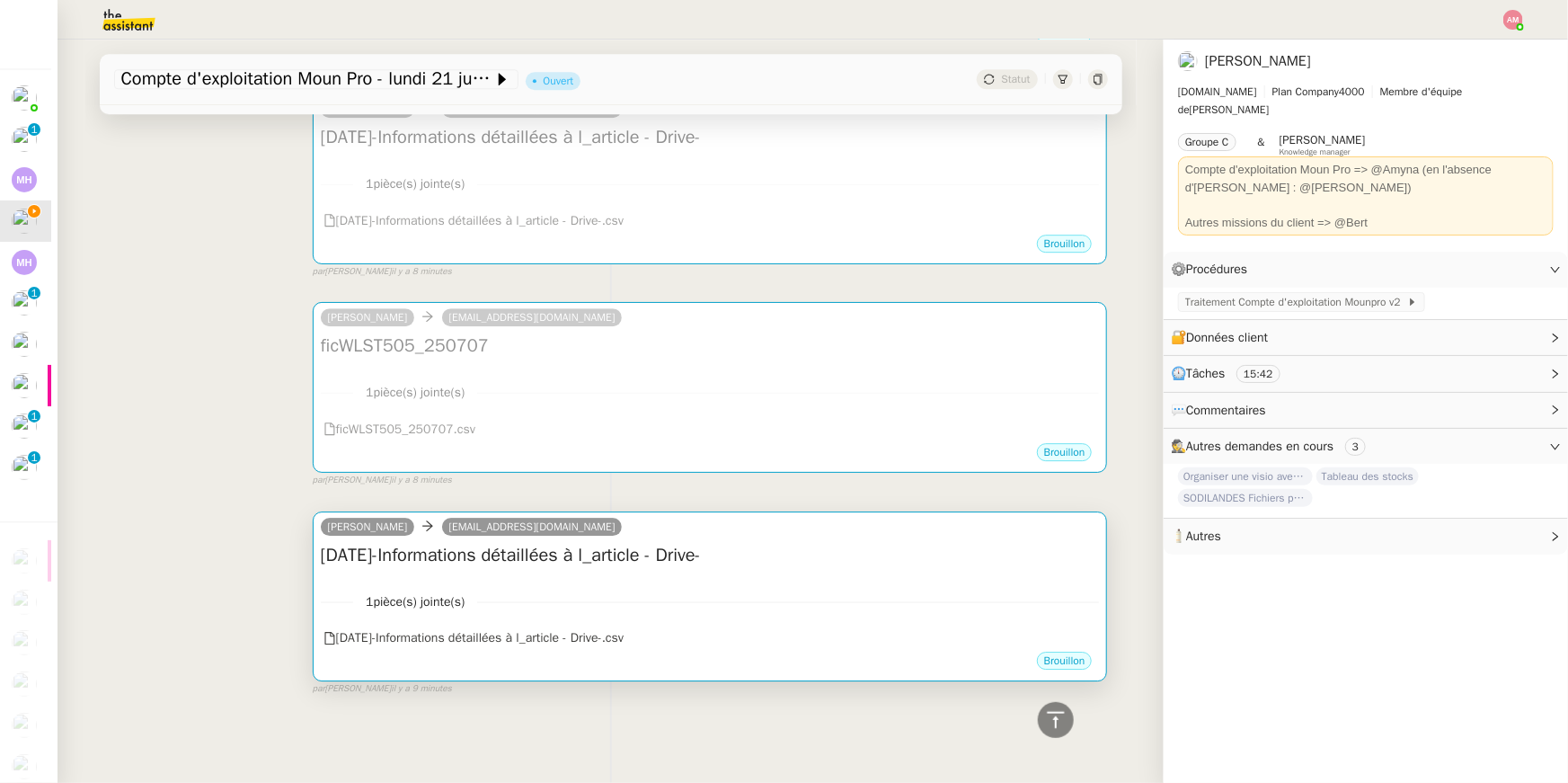click on "1  pièce(s) jointe(s)" at bounding box center (710, 601) 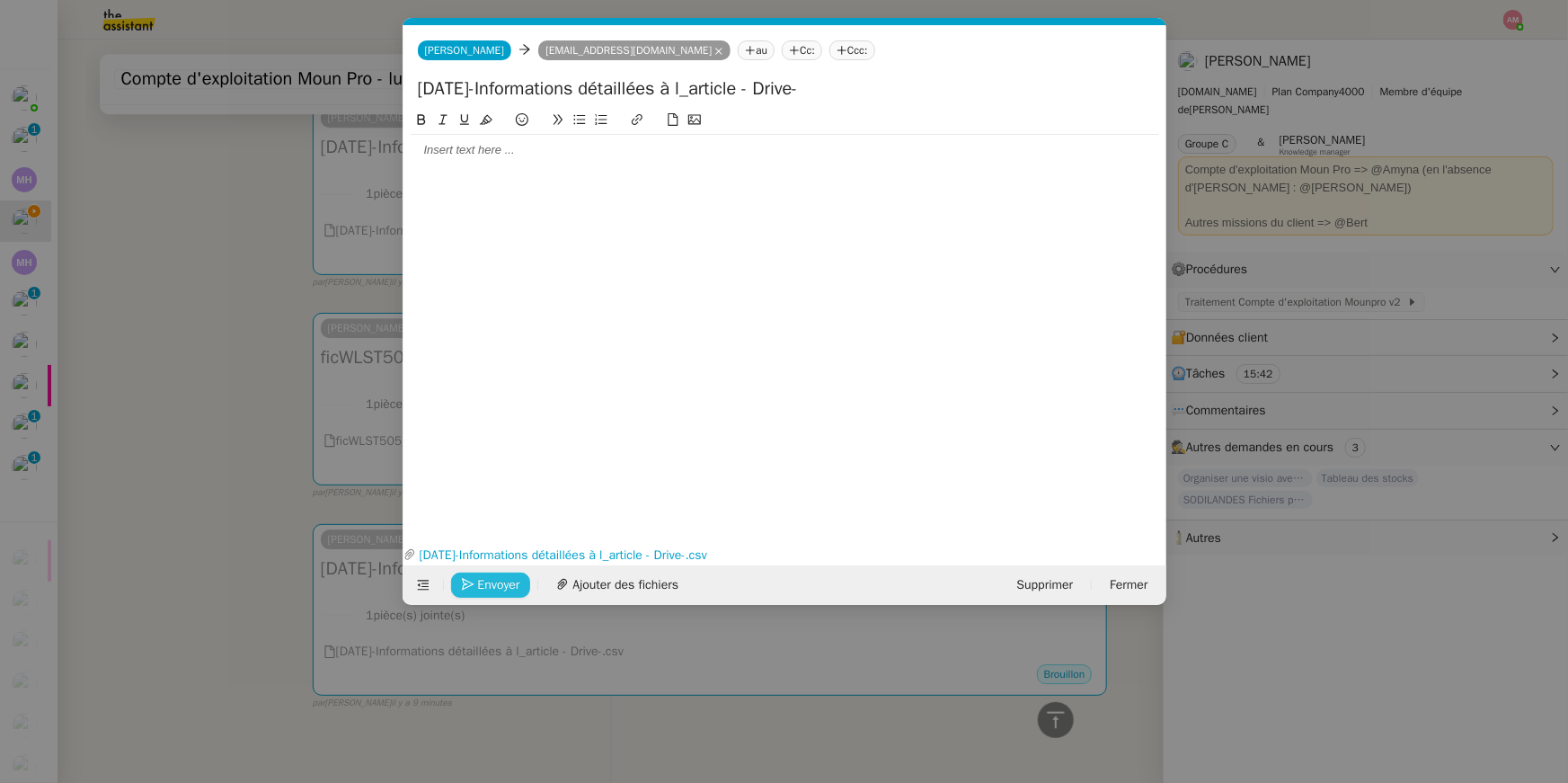 click on "Envoyer" 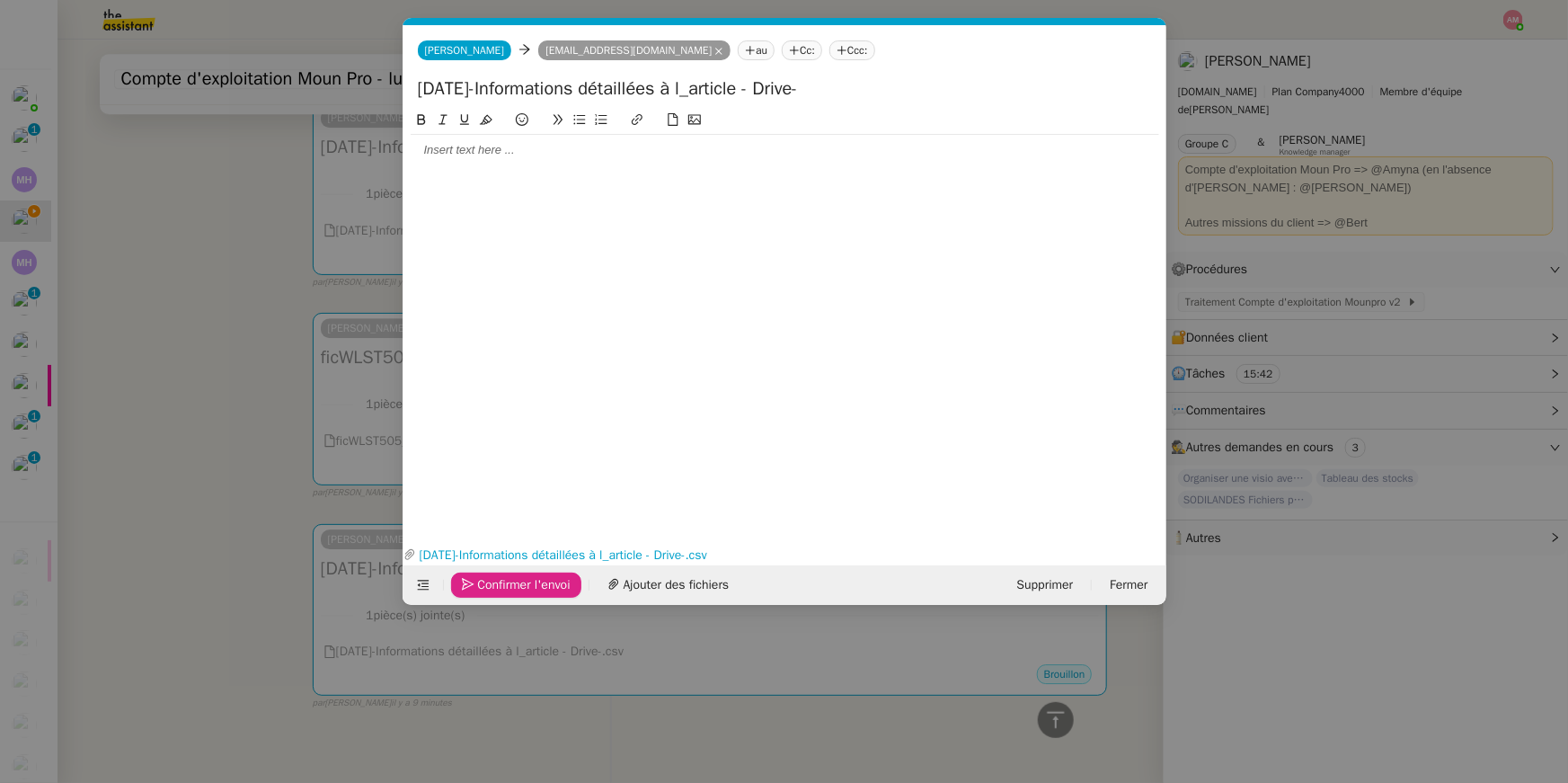 click on "Confirmer l'envoi" 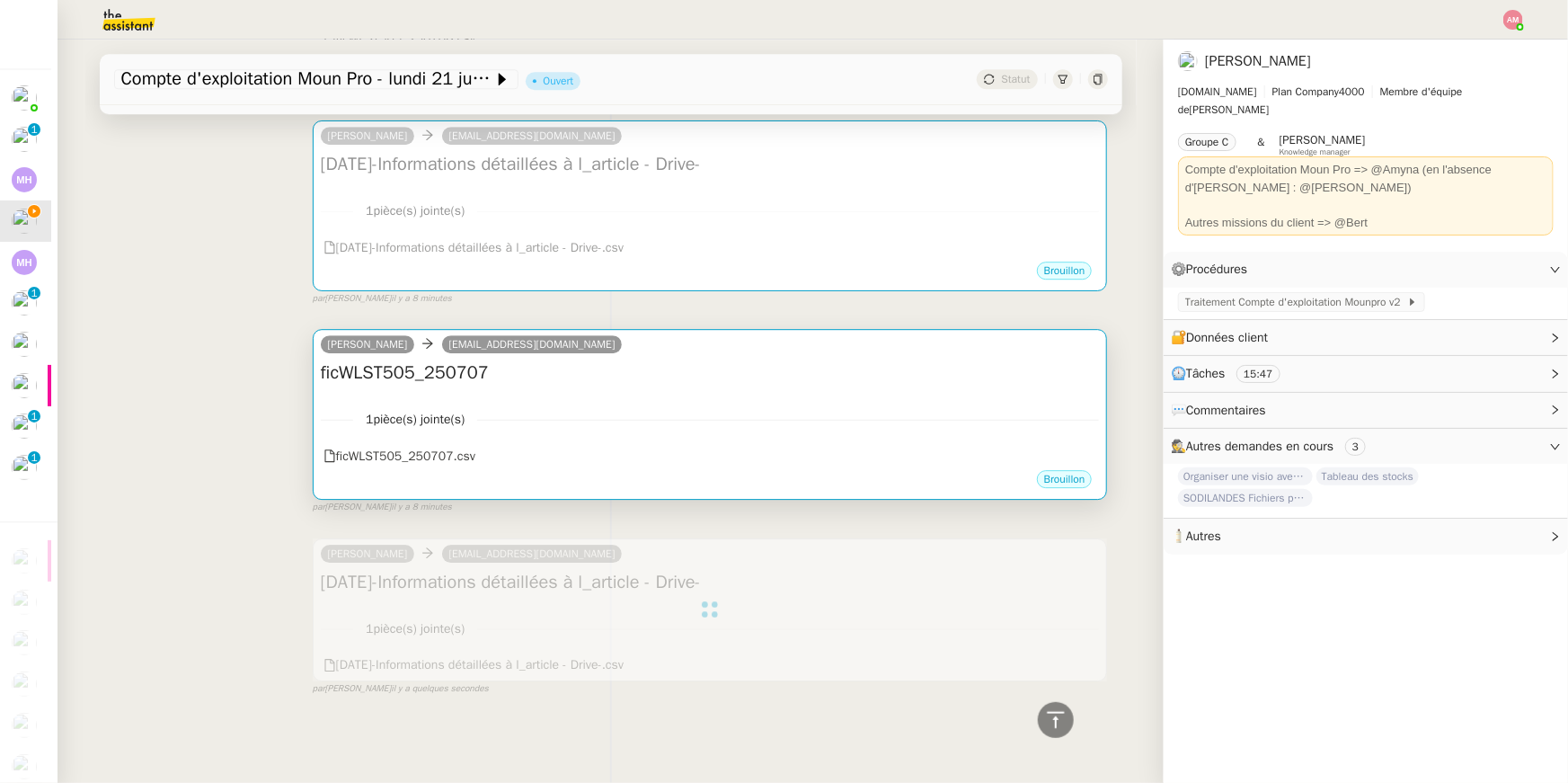 click on "1  pièce(s) jointe(s)  ficWLST505_250707.csv" at bounding box center [710, 432] 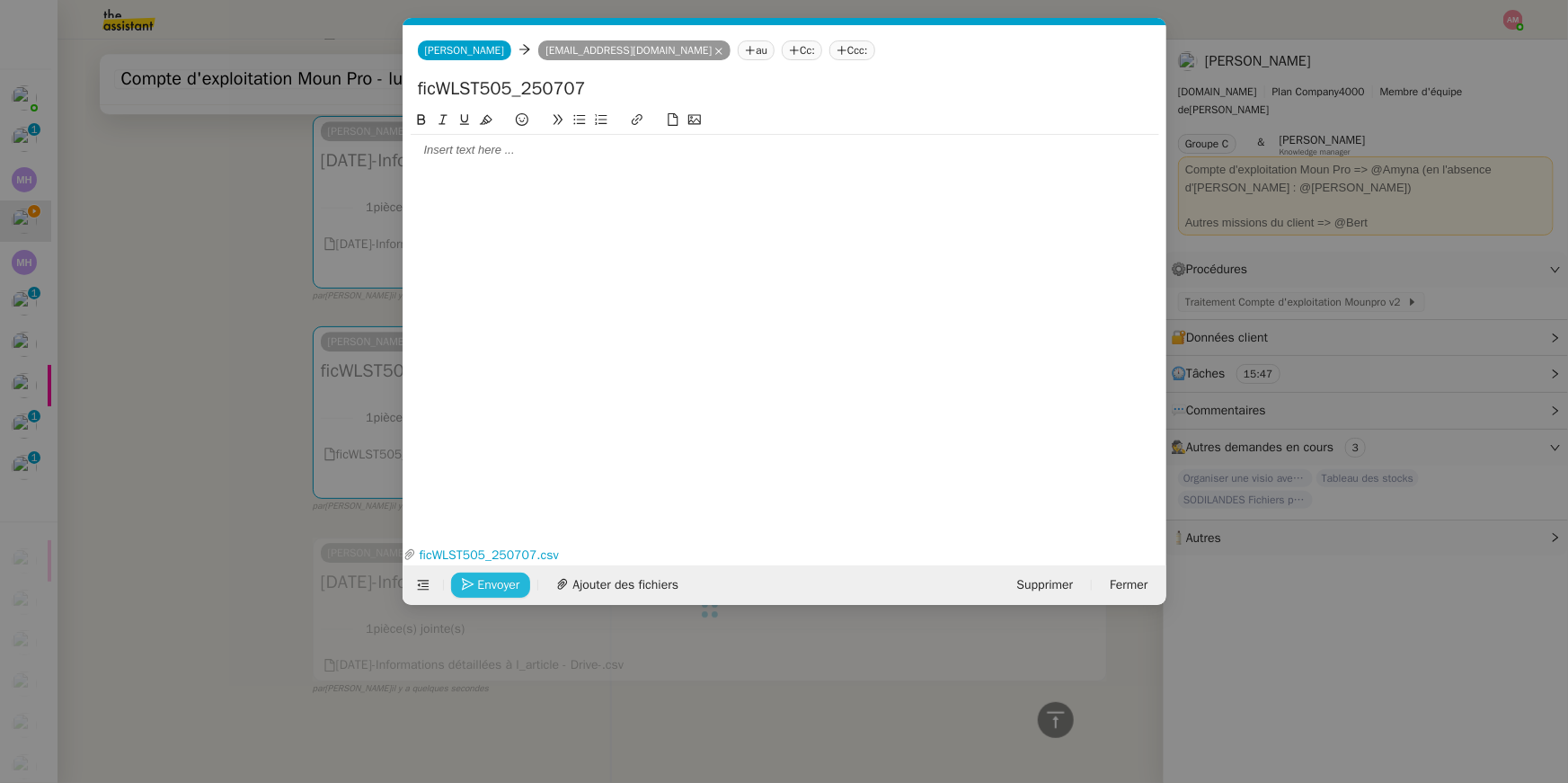 click on "Envoyer" 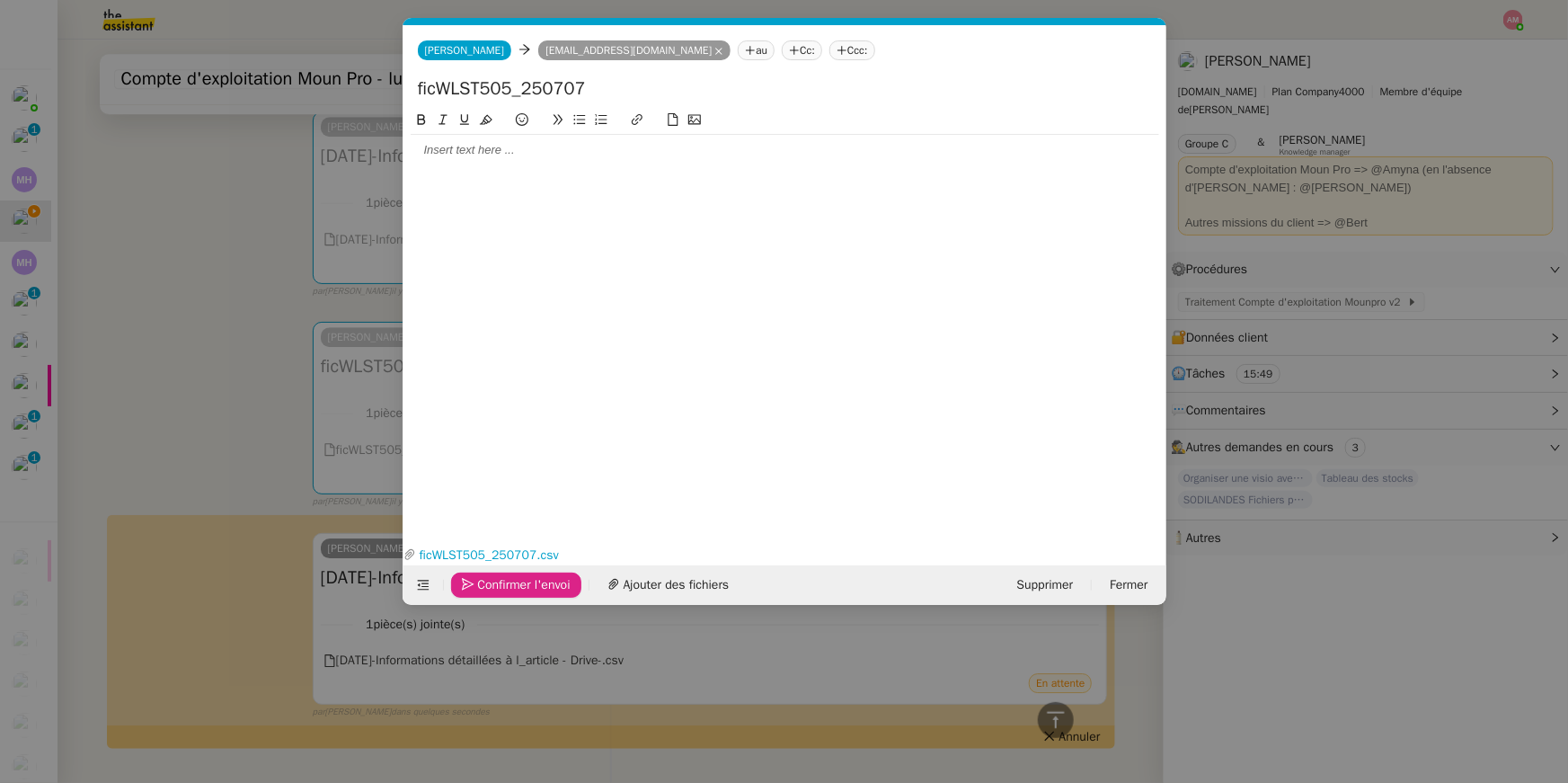 click on "Confirmer l'envoi" 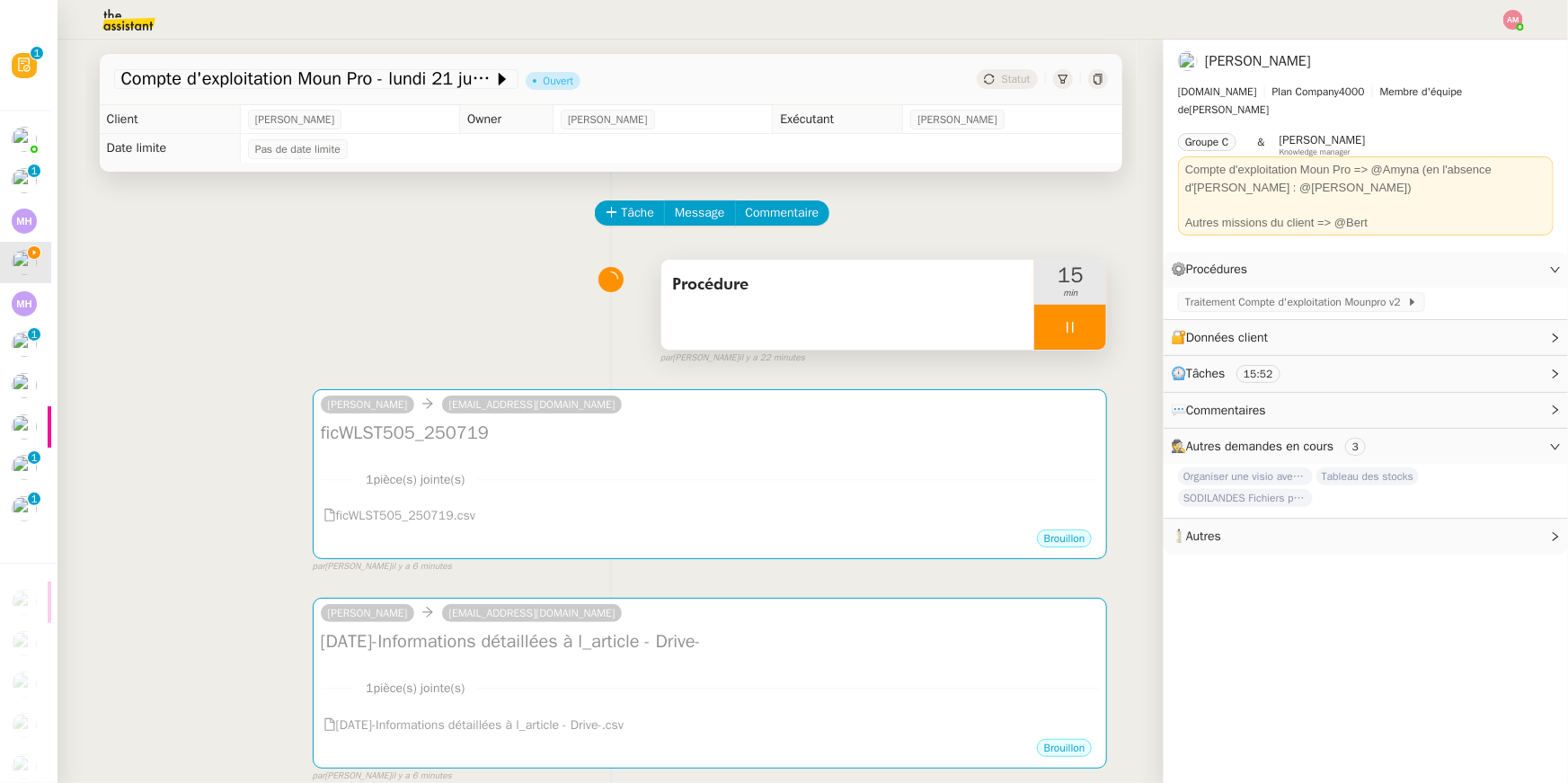 click 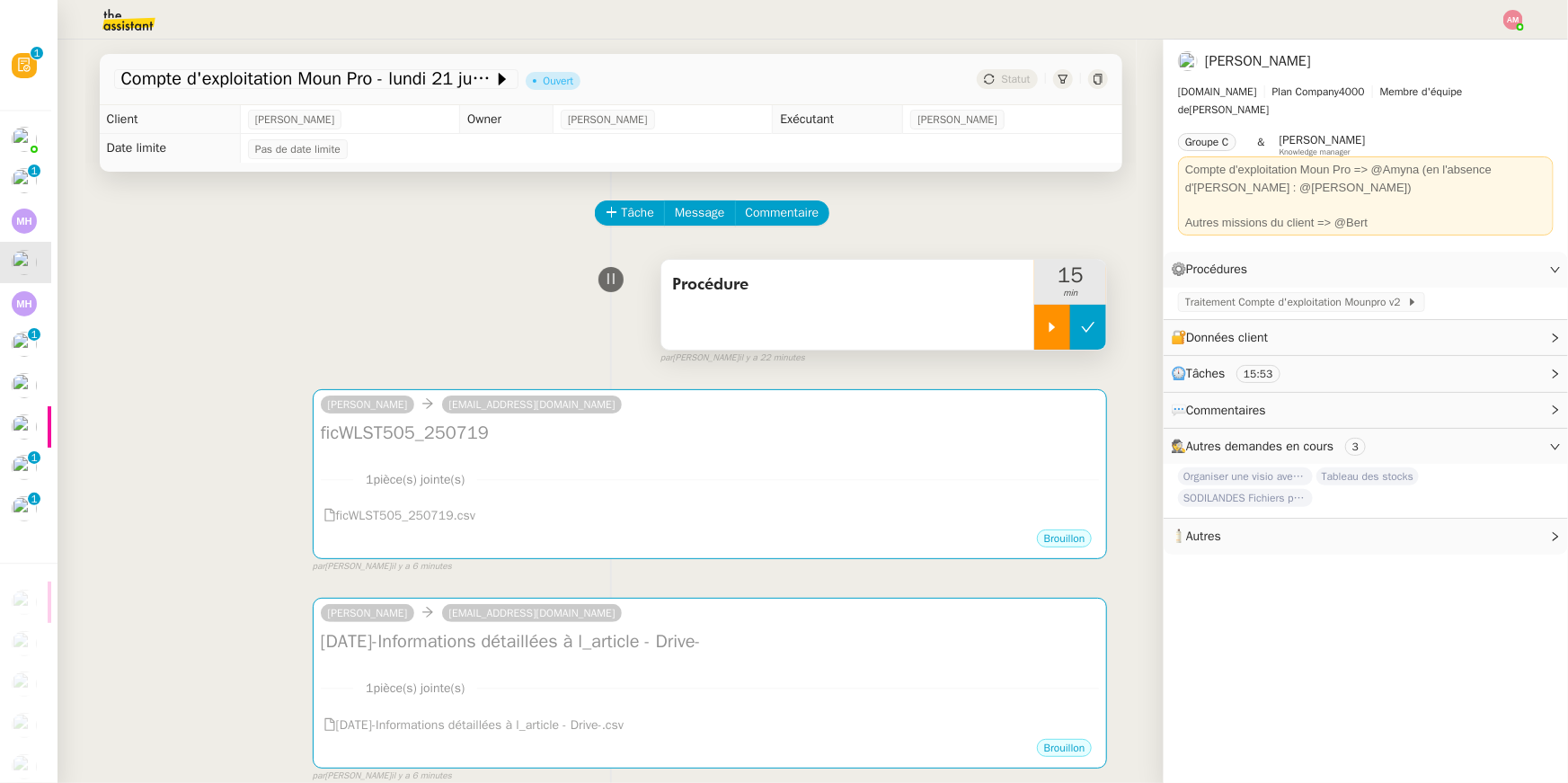 click at bounding box center [1088, 327] 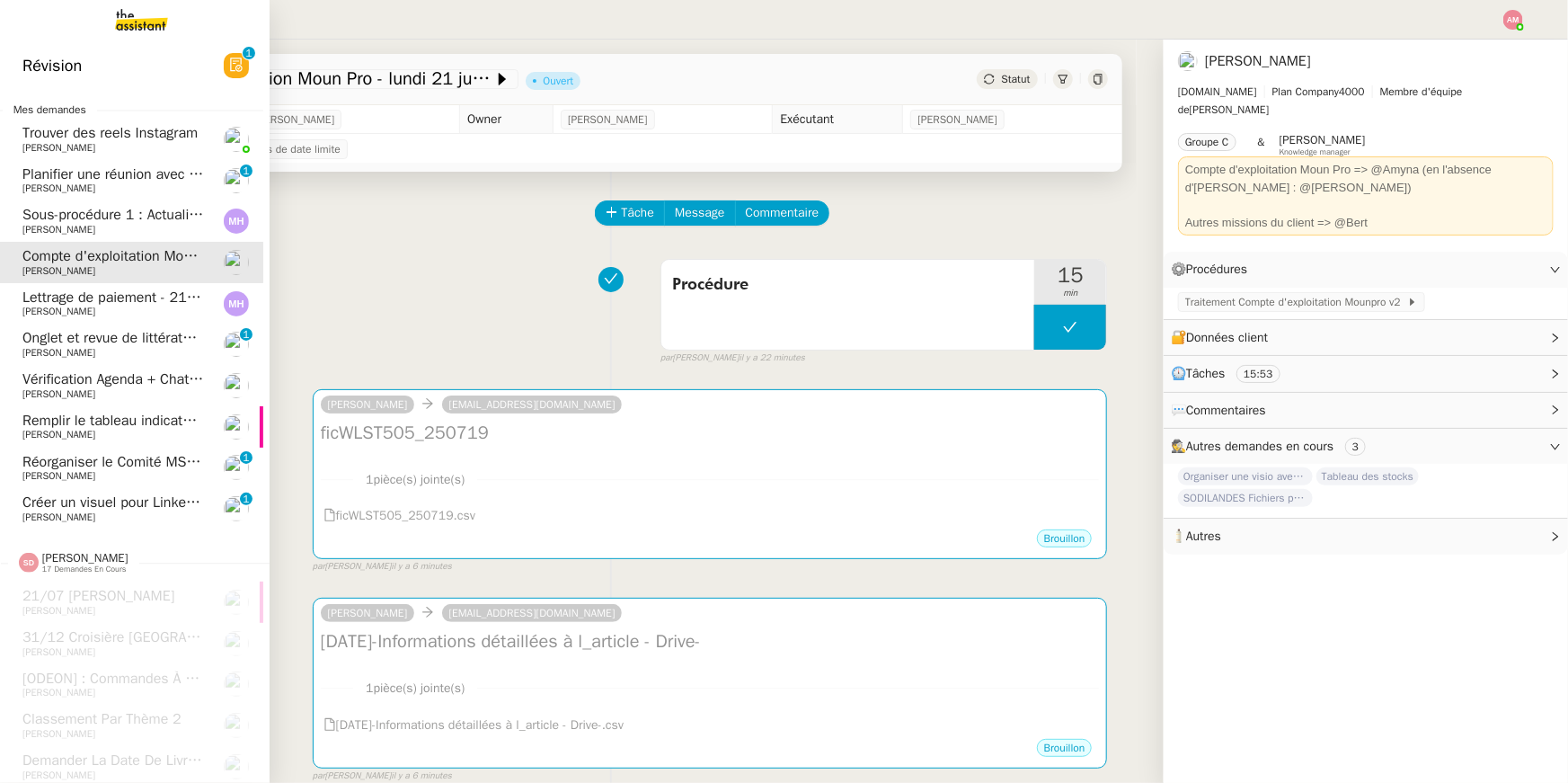 click on "Réorganiser le Comité MS ETP" 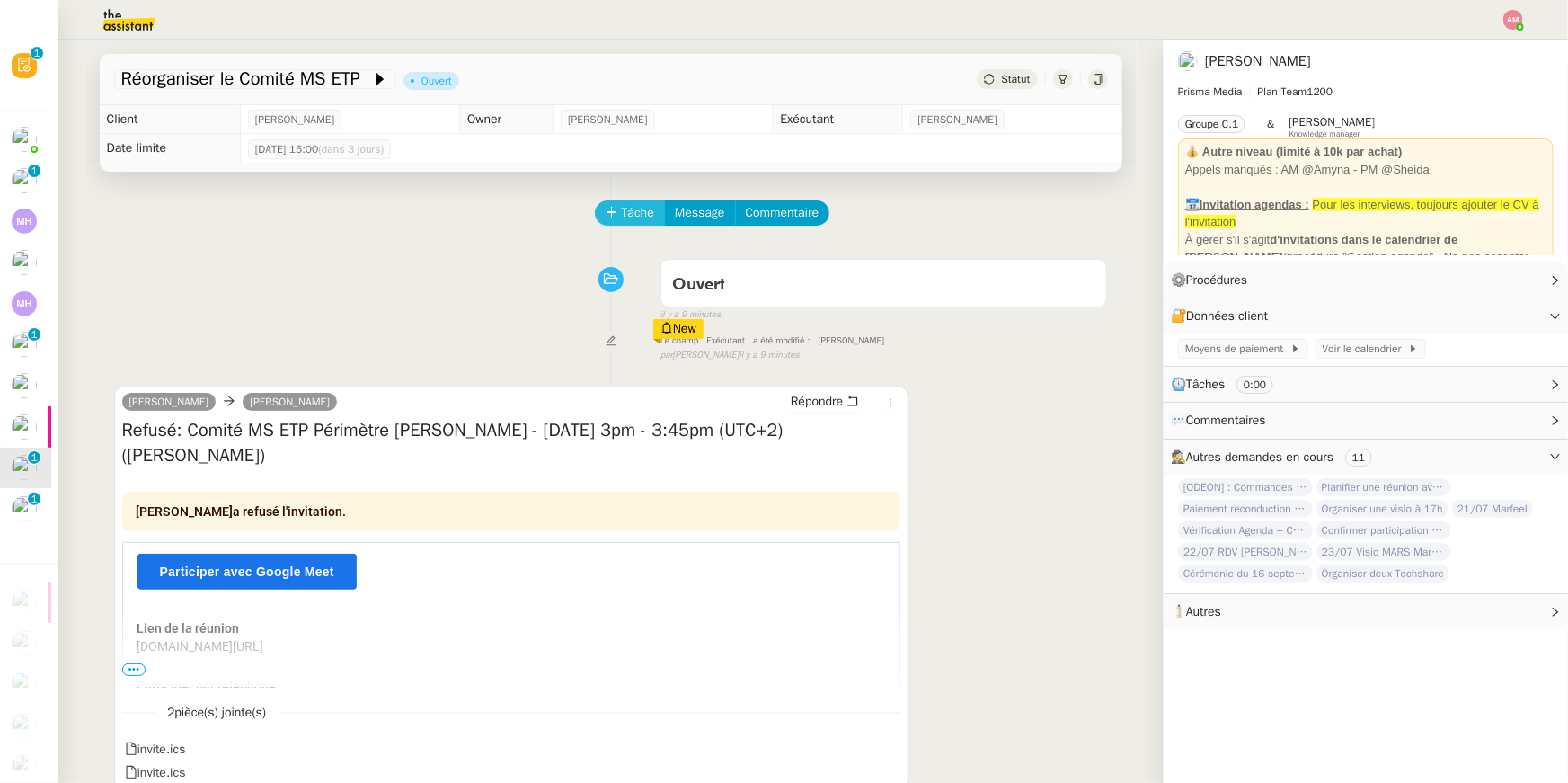 click on "Tâche" 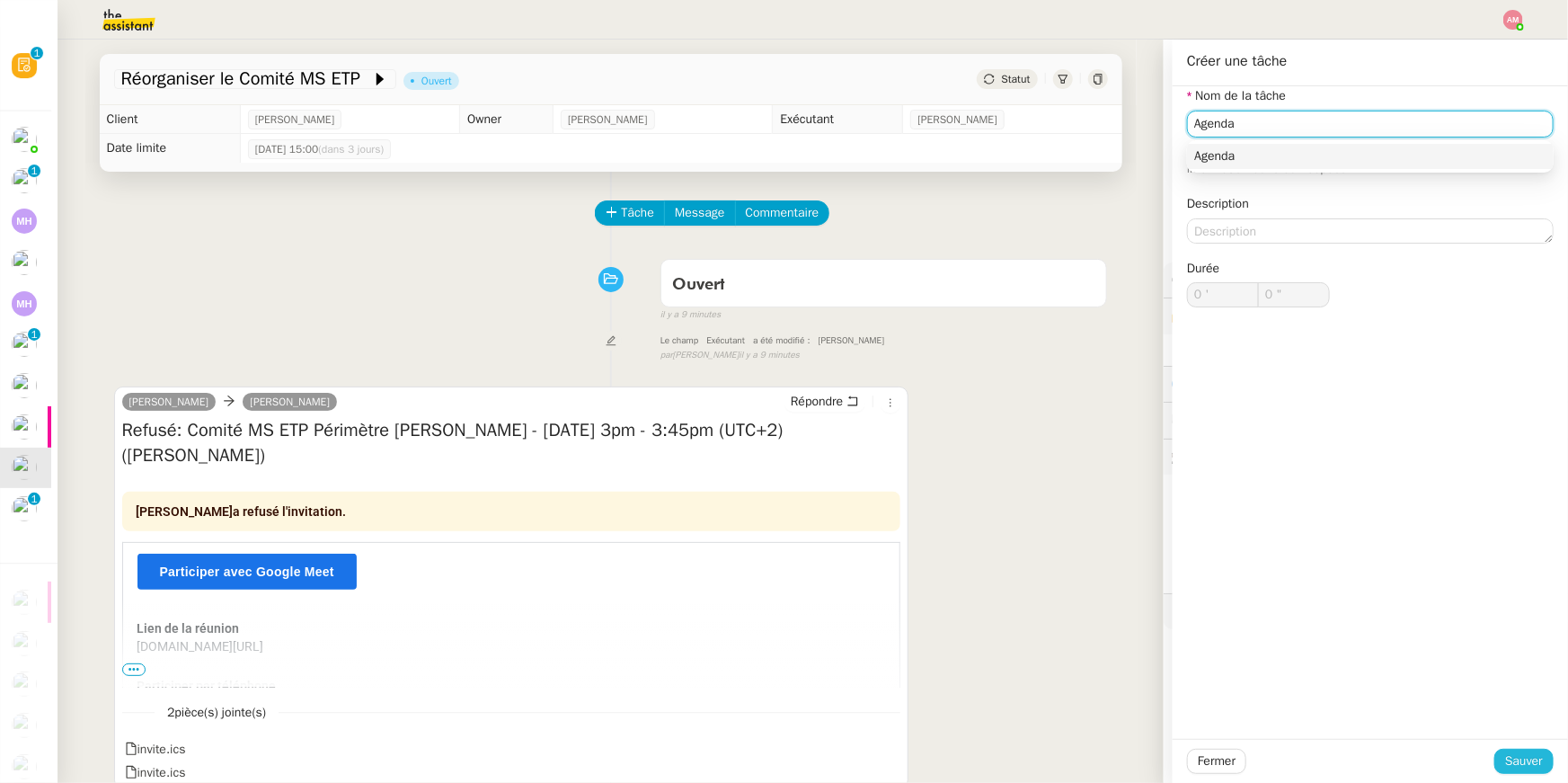 type on "Agenda" 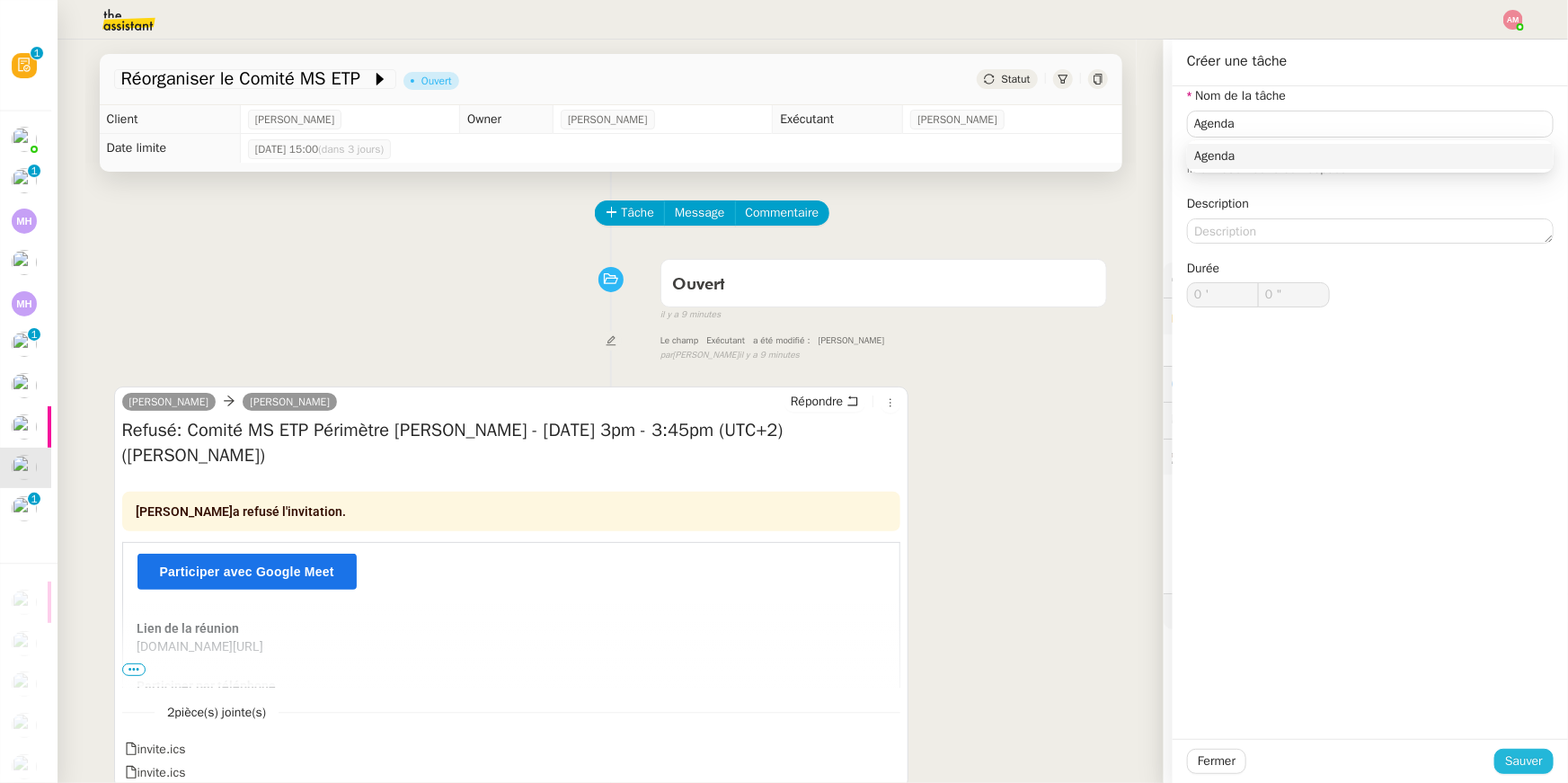 click on "Sauver" 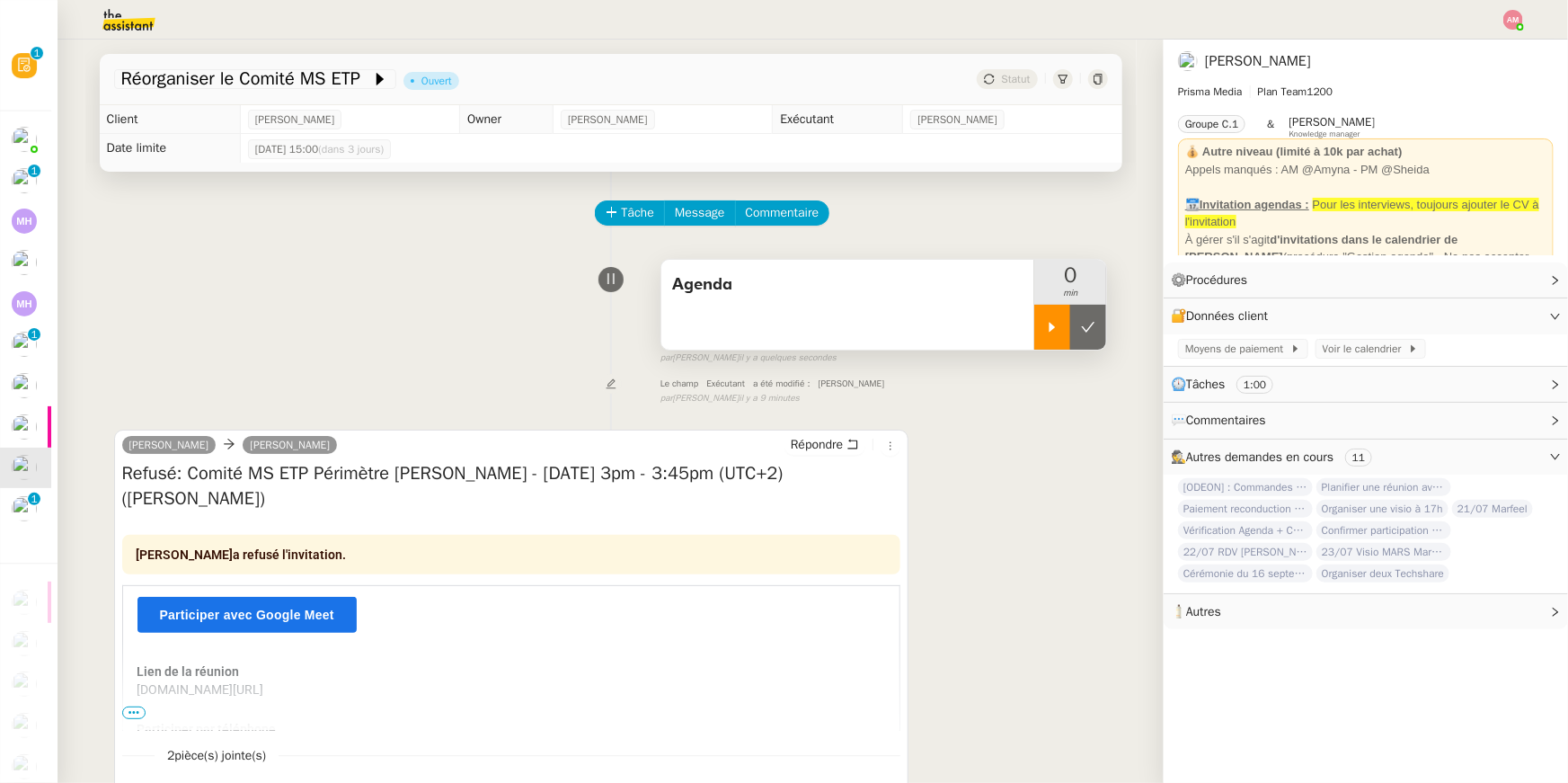 click at bounding box center [1052, 327] 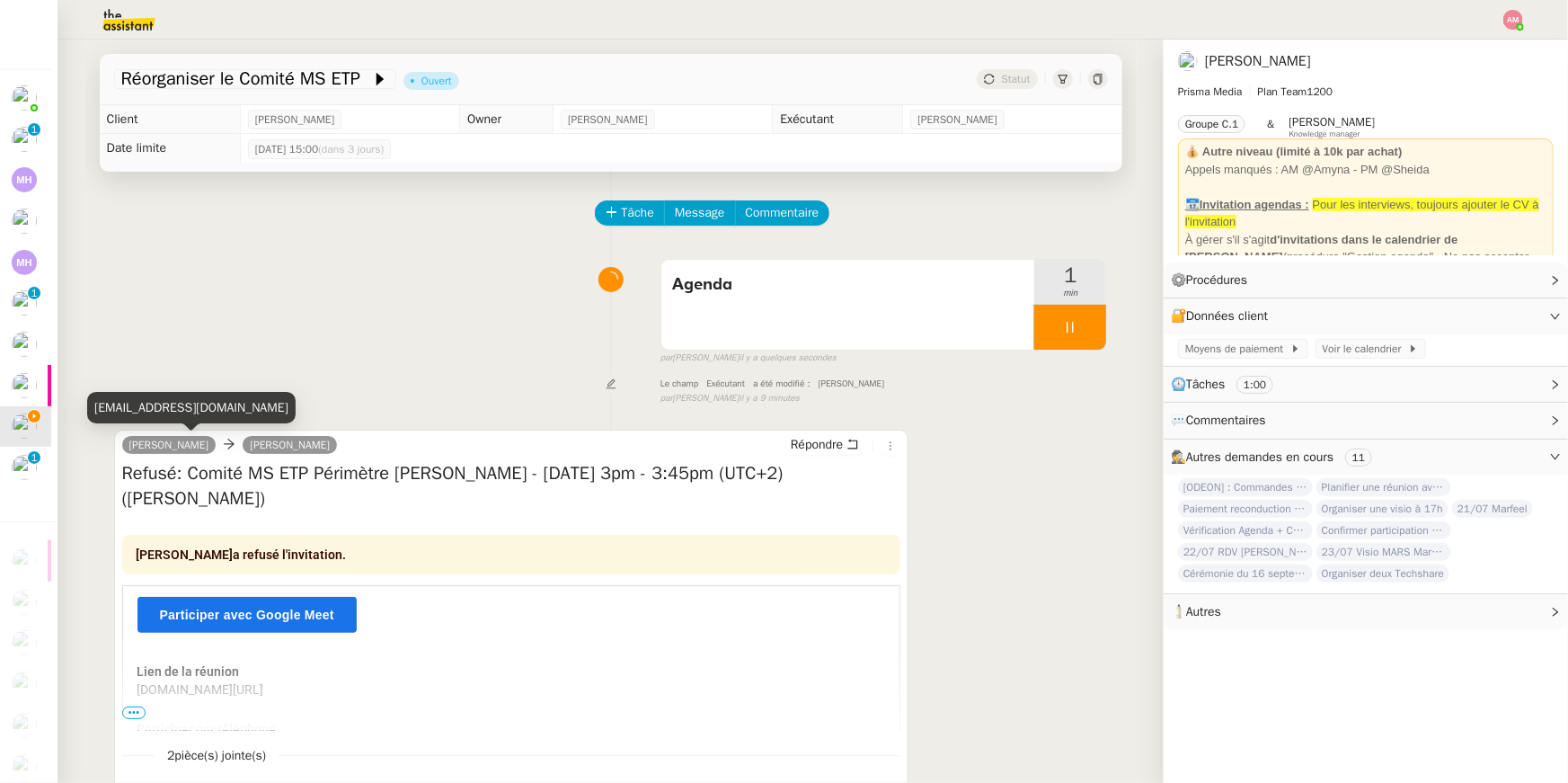 drag, startPoint x: 119, startPoint y: 440, endPoint x: 226, endPoint y: 443, distance: 107.04205 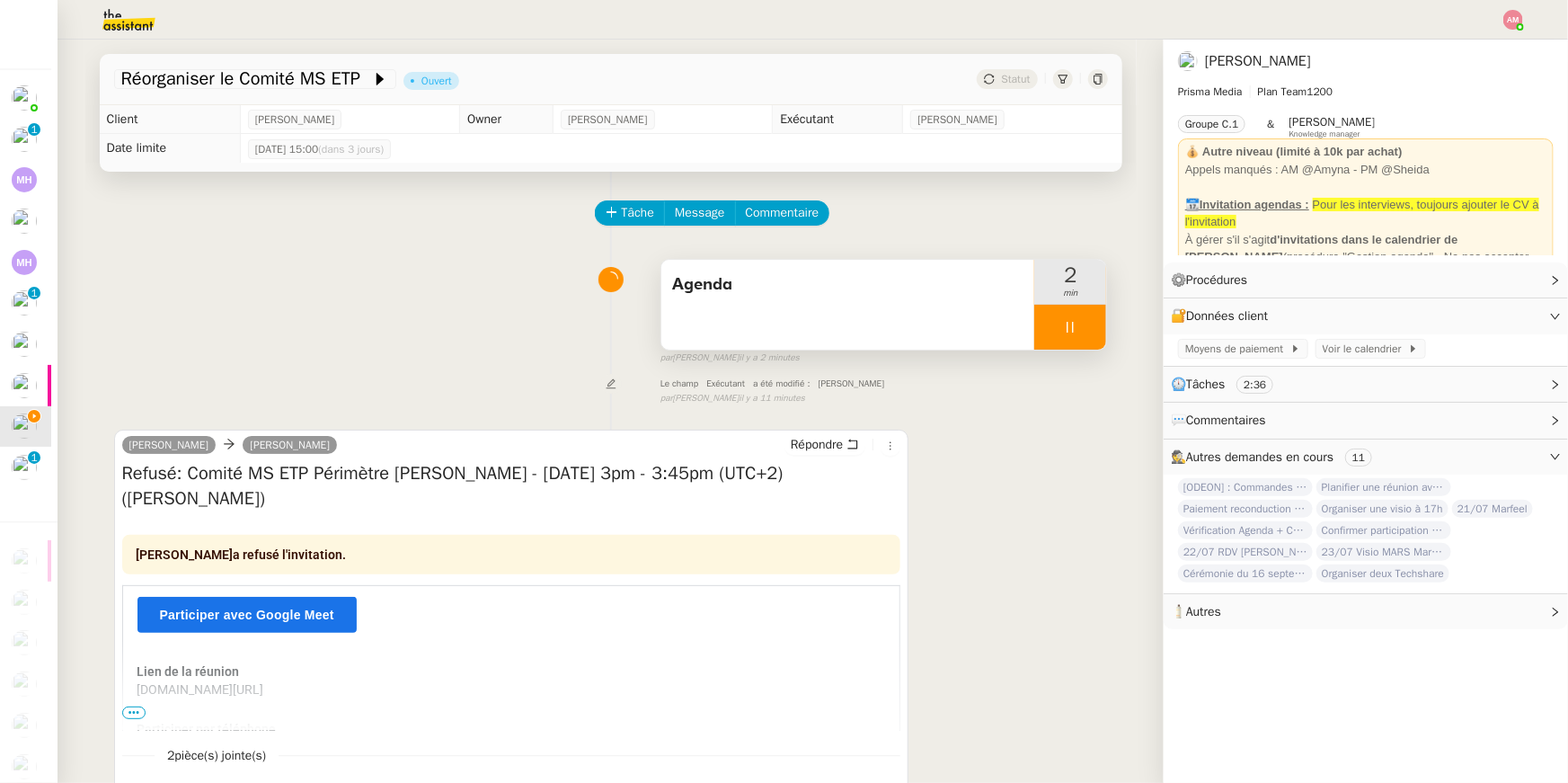 click at bounding box center [1070, 327] 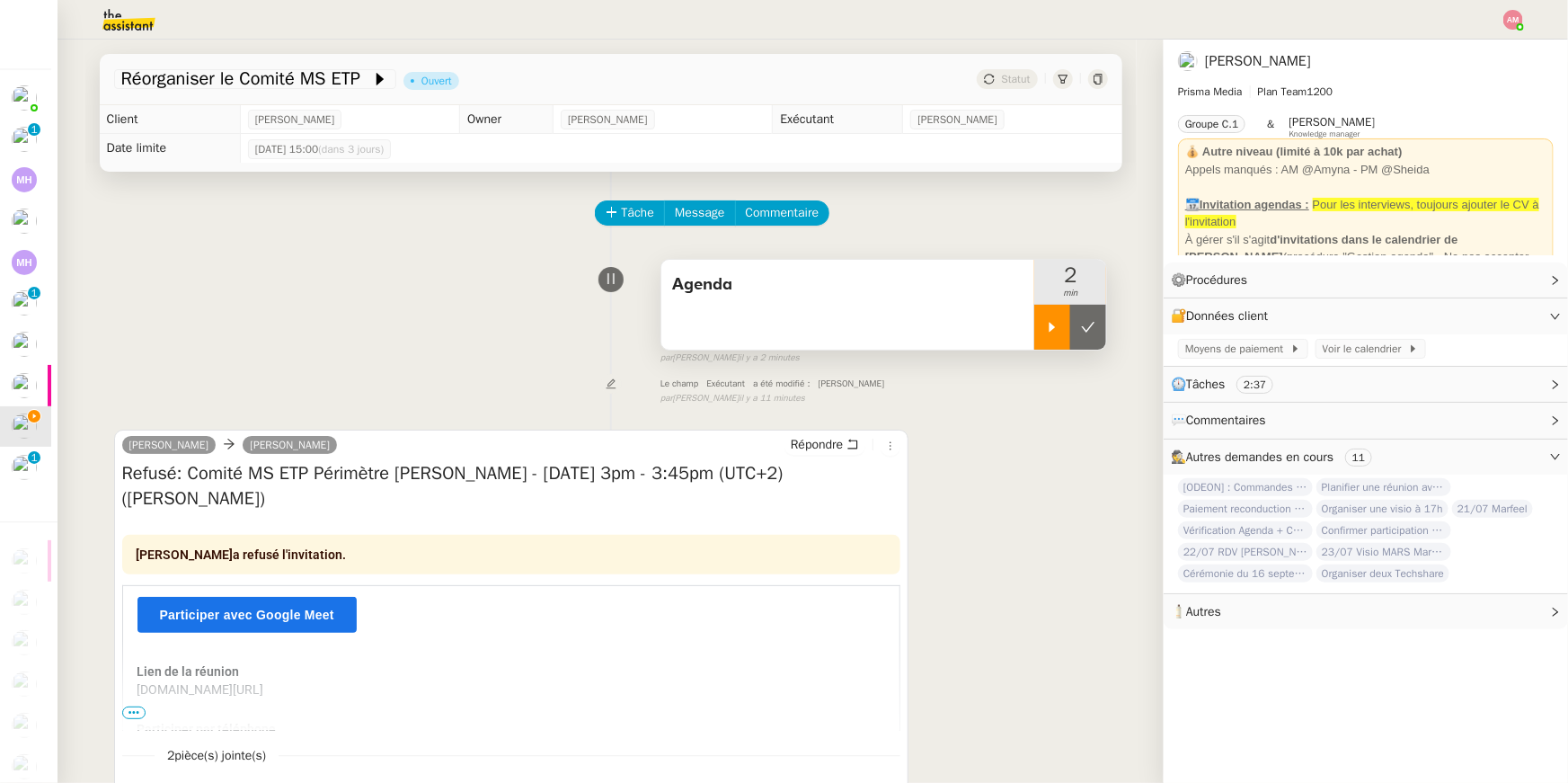 click 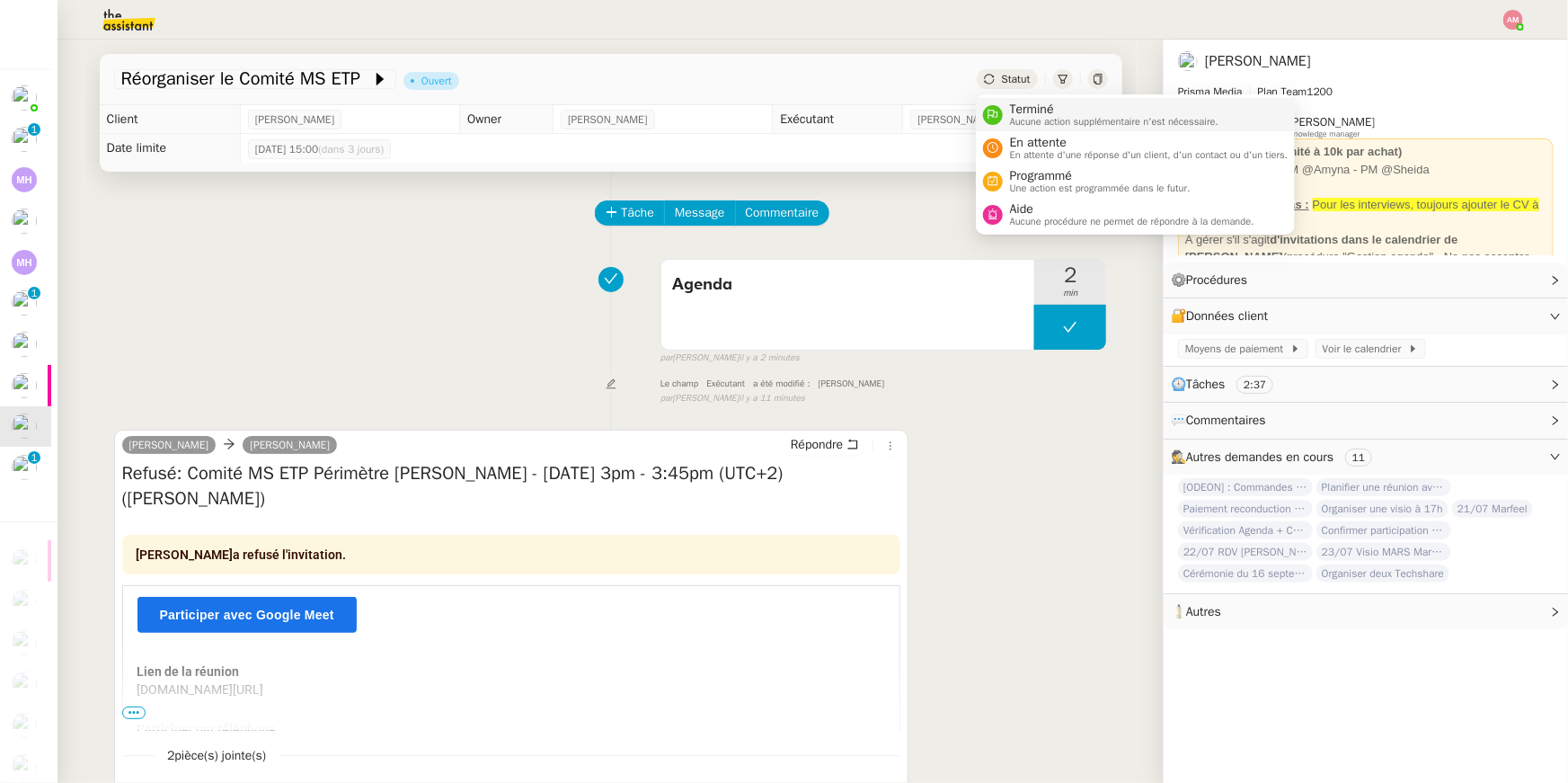 click on "Terminé" at bounding box center [1114, 110] 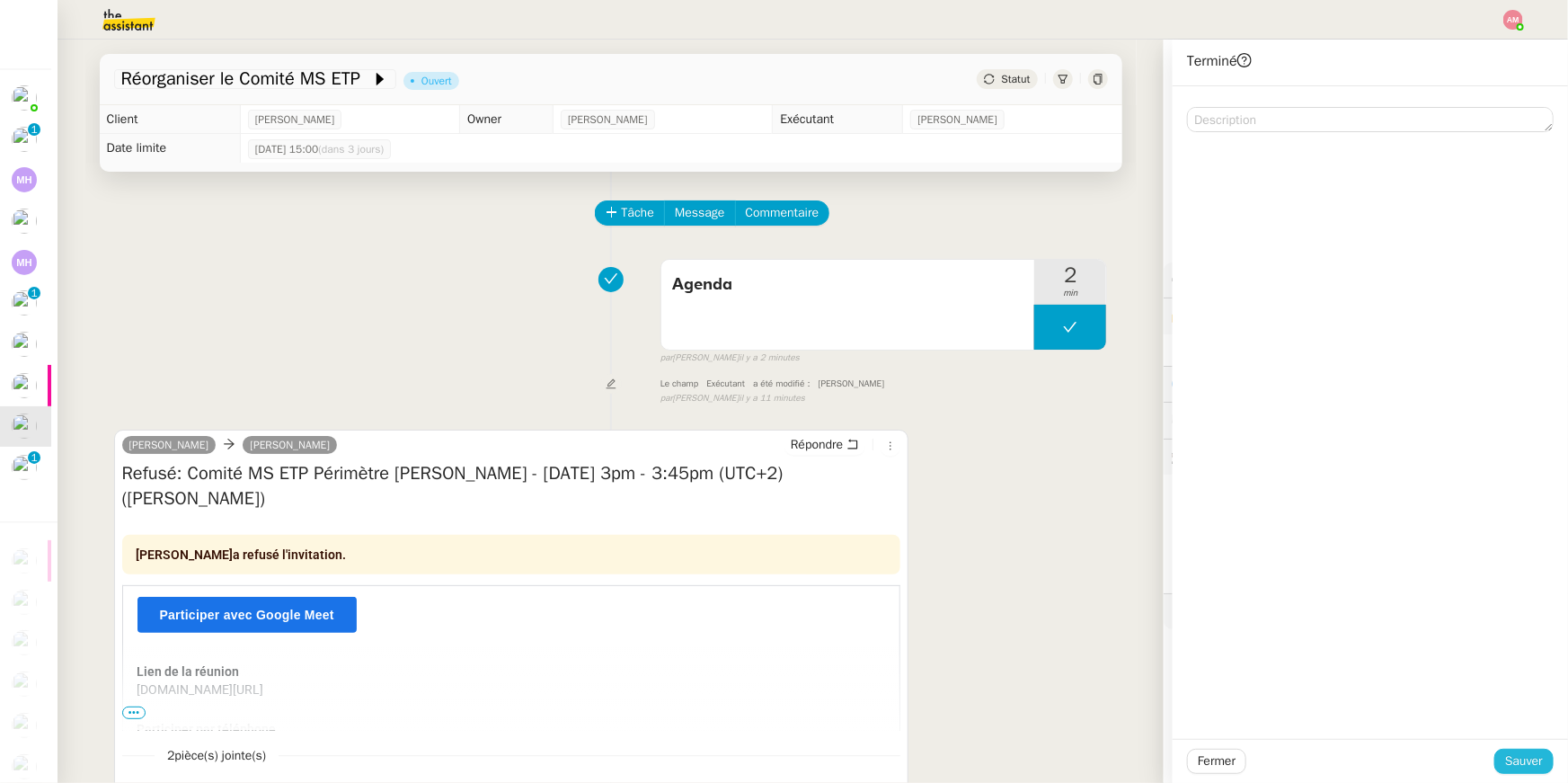click on "Sauver" 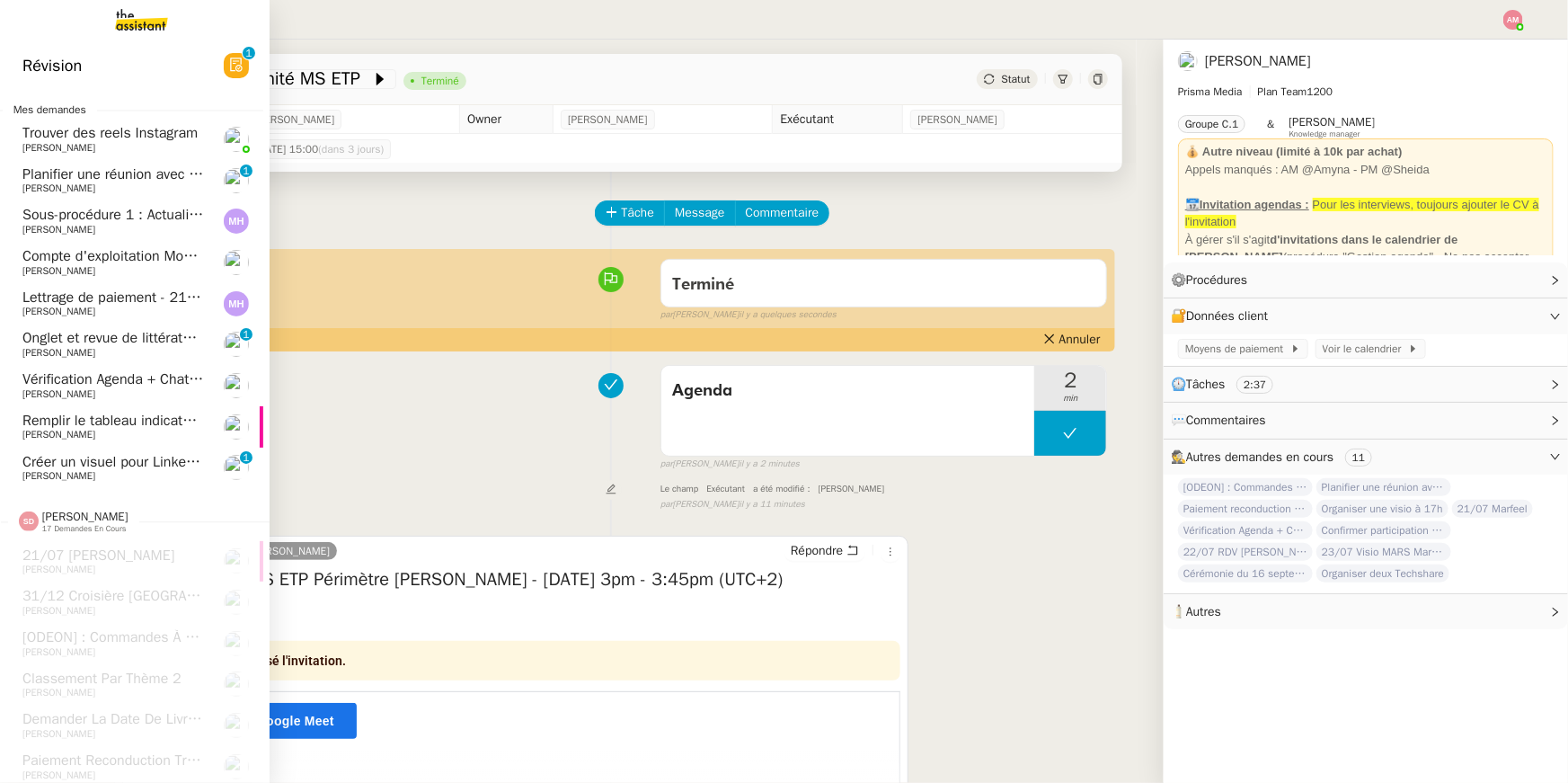 click on "Remplir le tableau indicateurs client    [PERSON_NAME]" 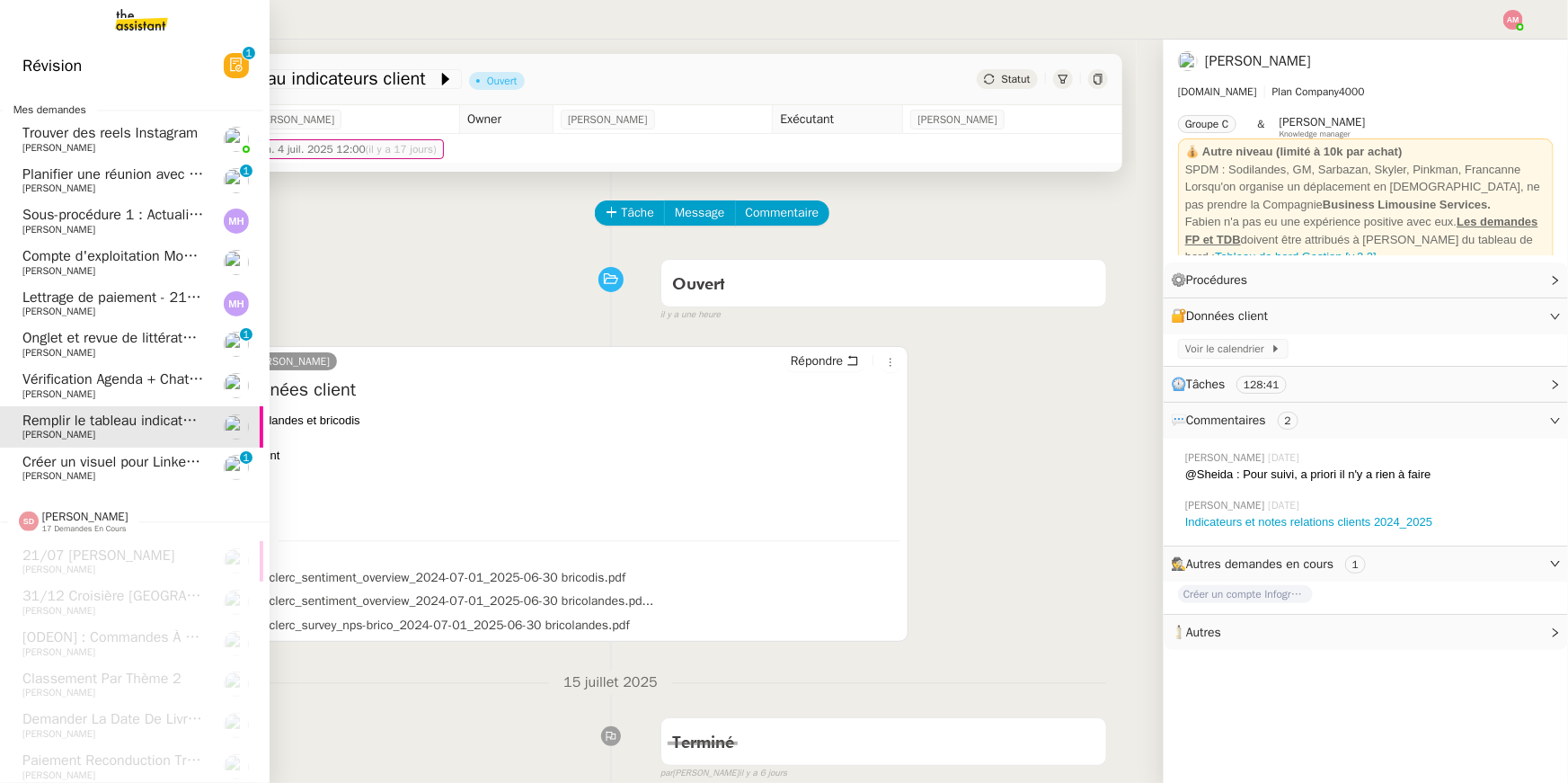 click on "Vérification Agenda + Chat + Wagram (9h et 14h)" 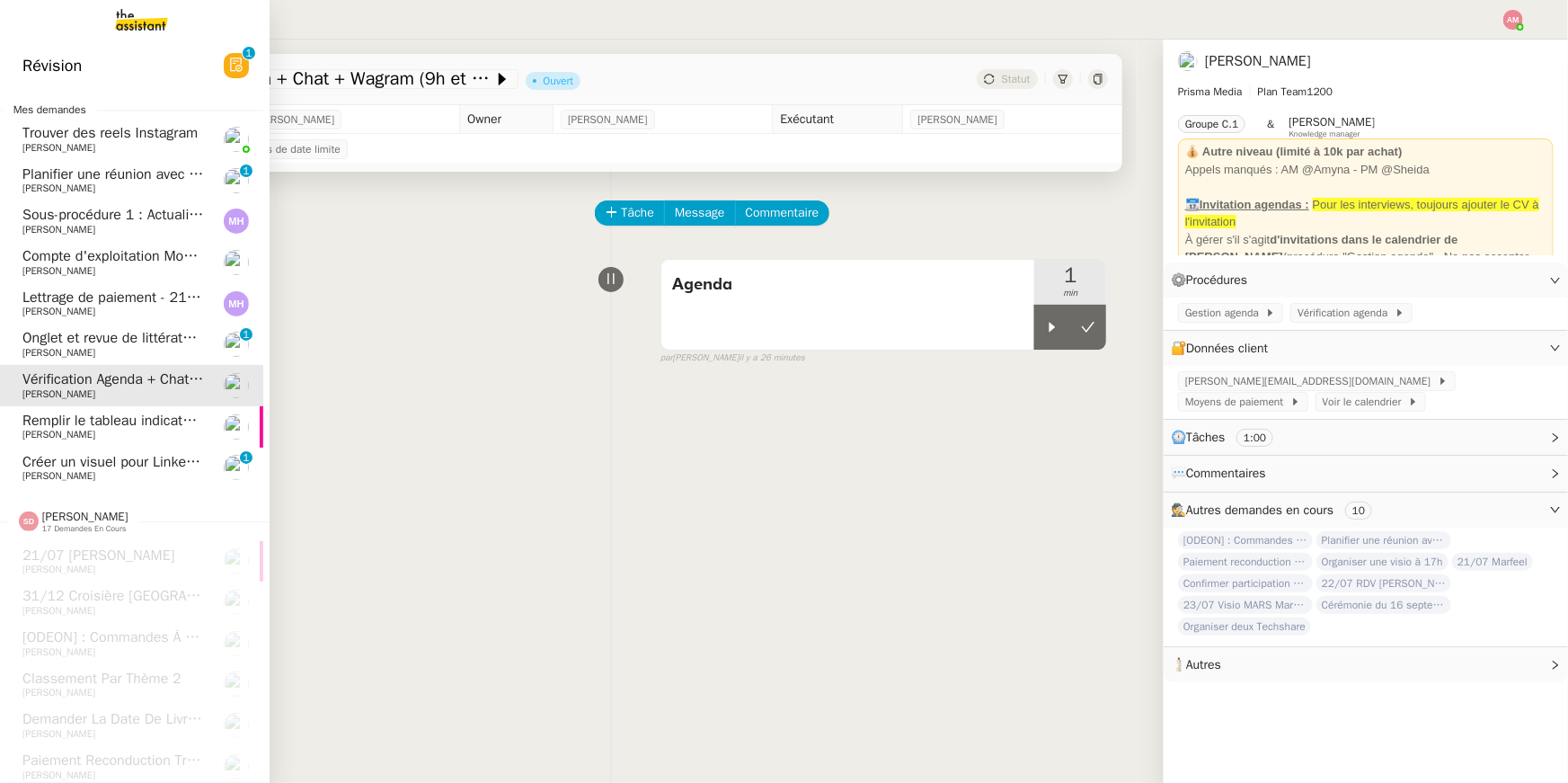 click on "Compte d'exploitation Moun Pro - lundi 21 juillet 2025" 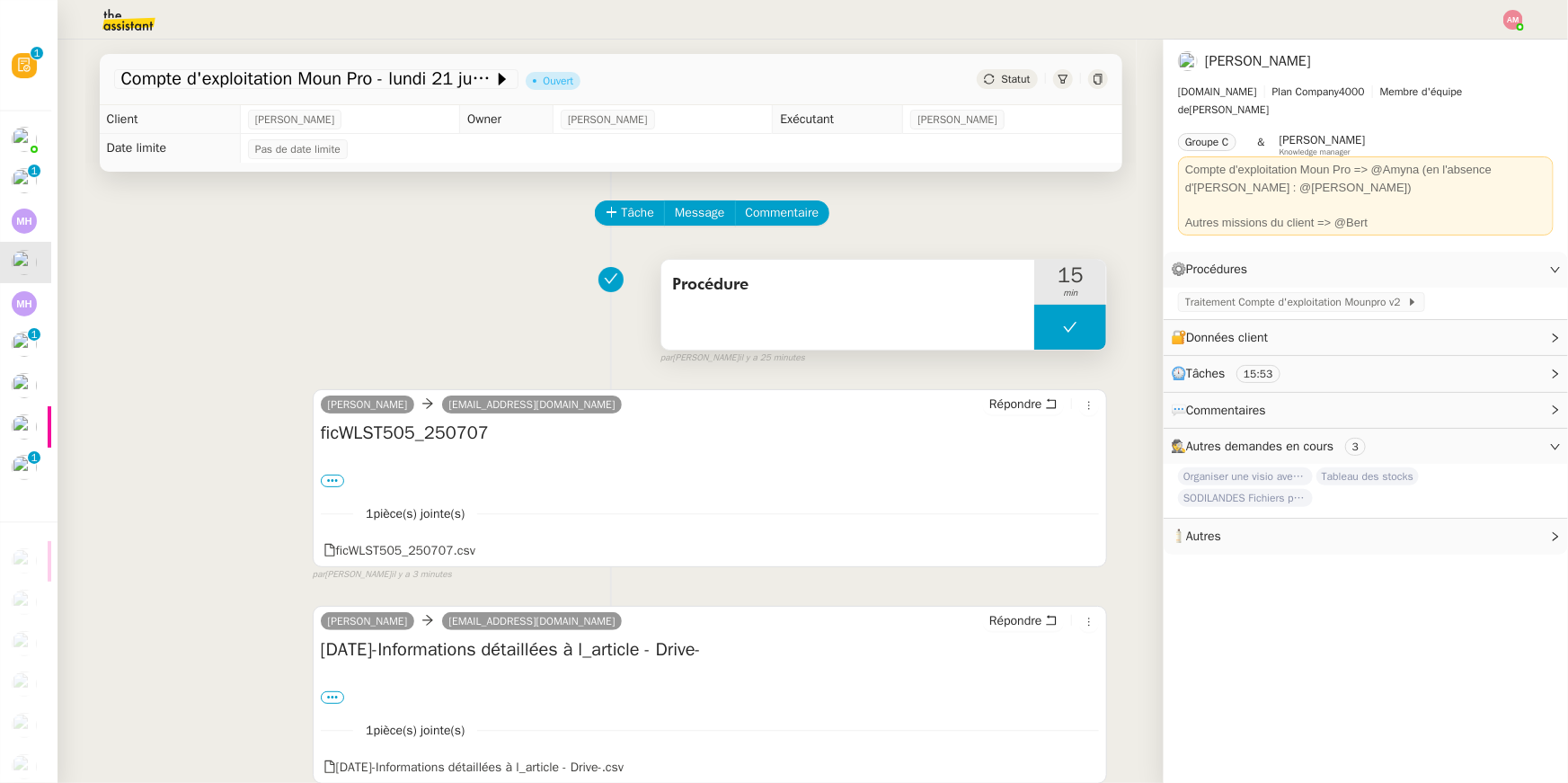click at bounding box center (1070, 327) 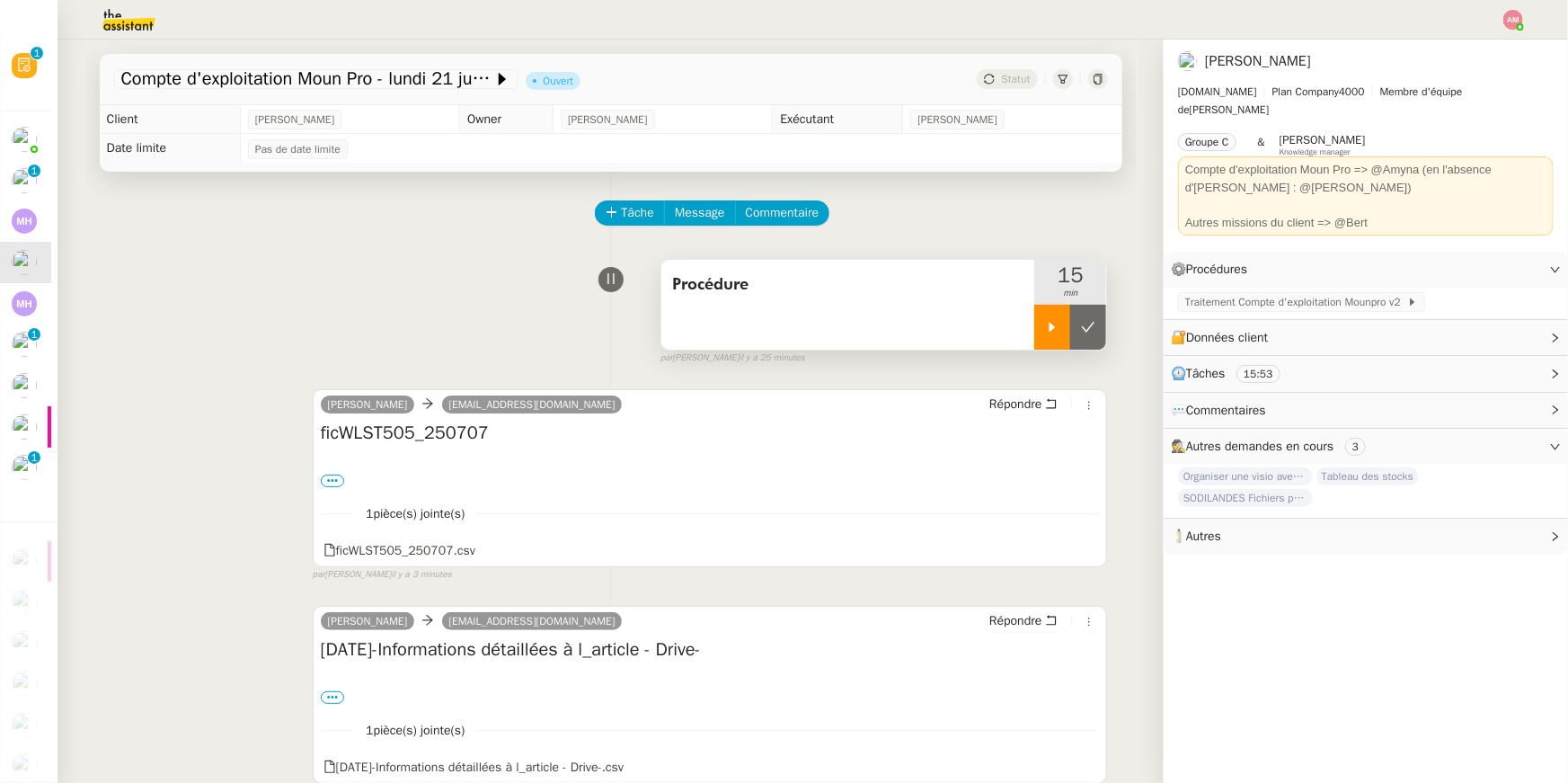 click at bounding box center [1052, 327] 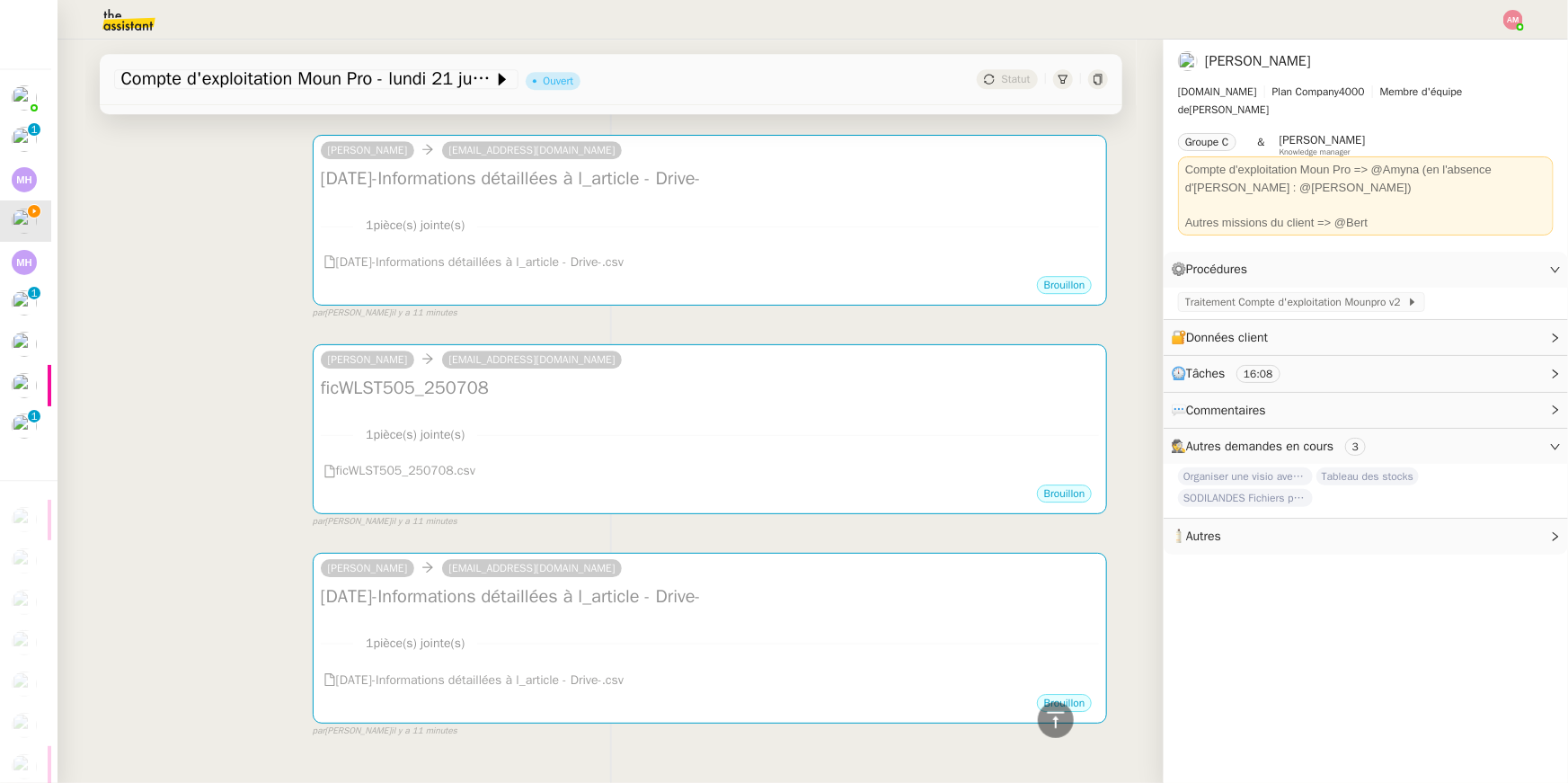 scroll, scrollTop: 2617, scrollLeft: 0, axis: vertical 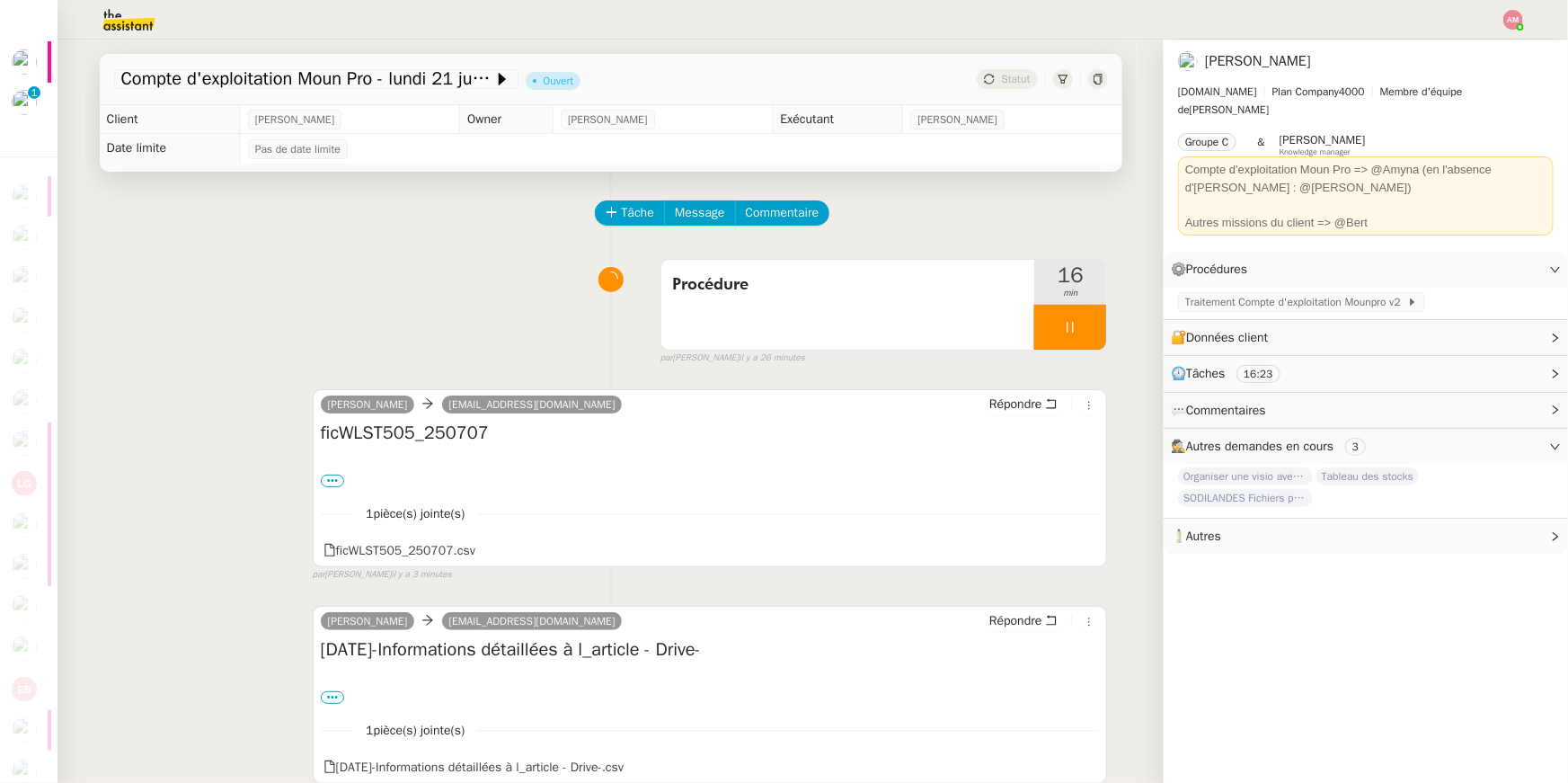 click on "Tâche Message Commentaire" 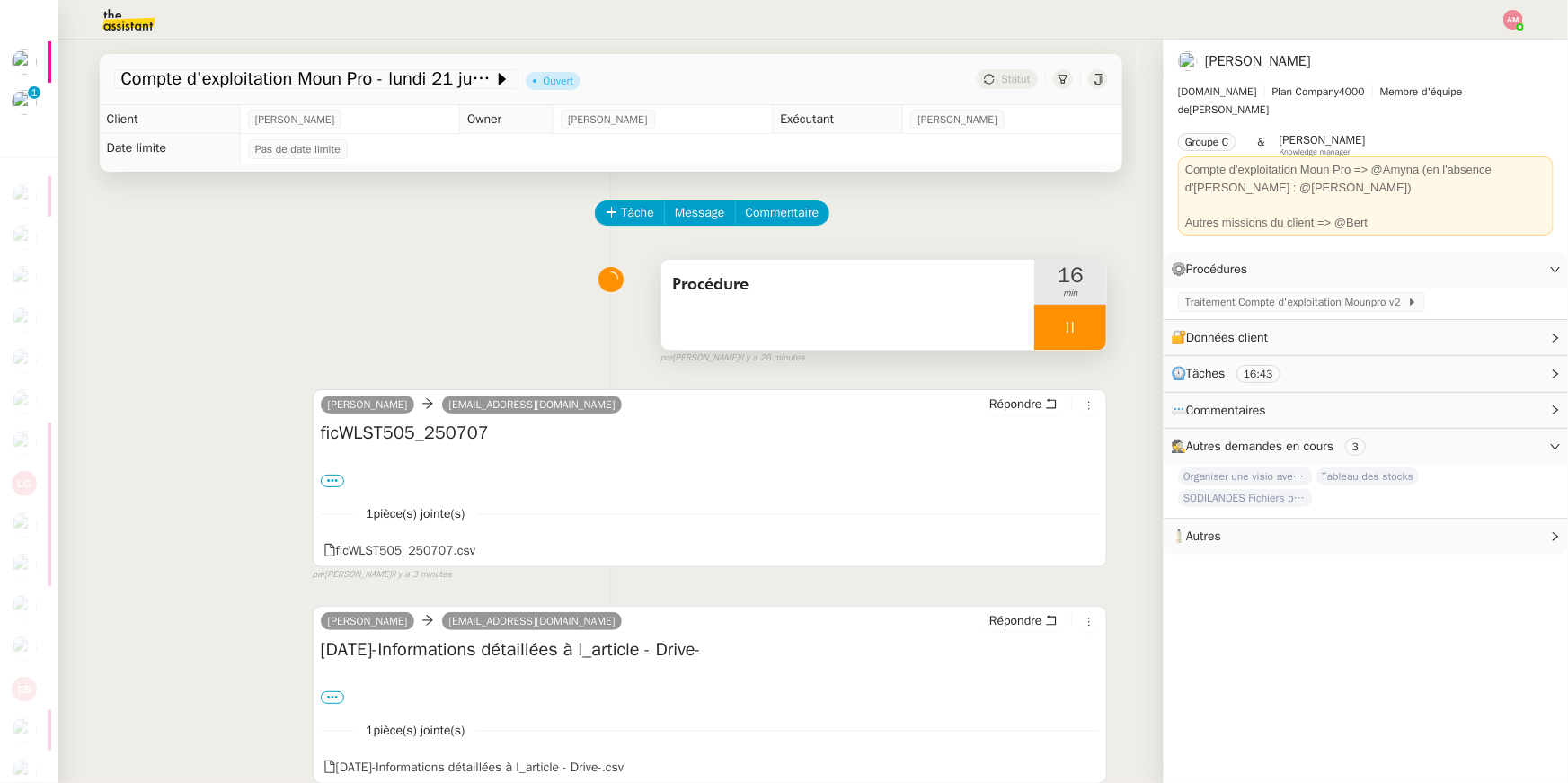 click on "Procédure" at bounding box center (848, 305) 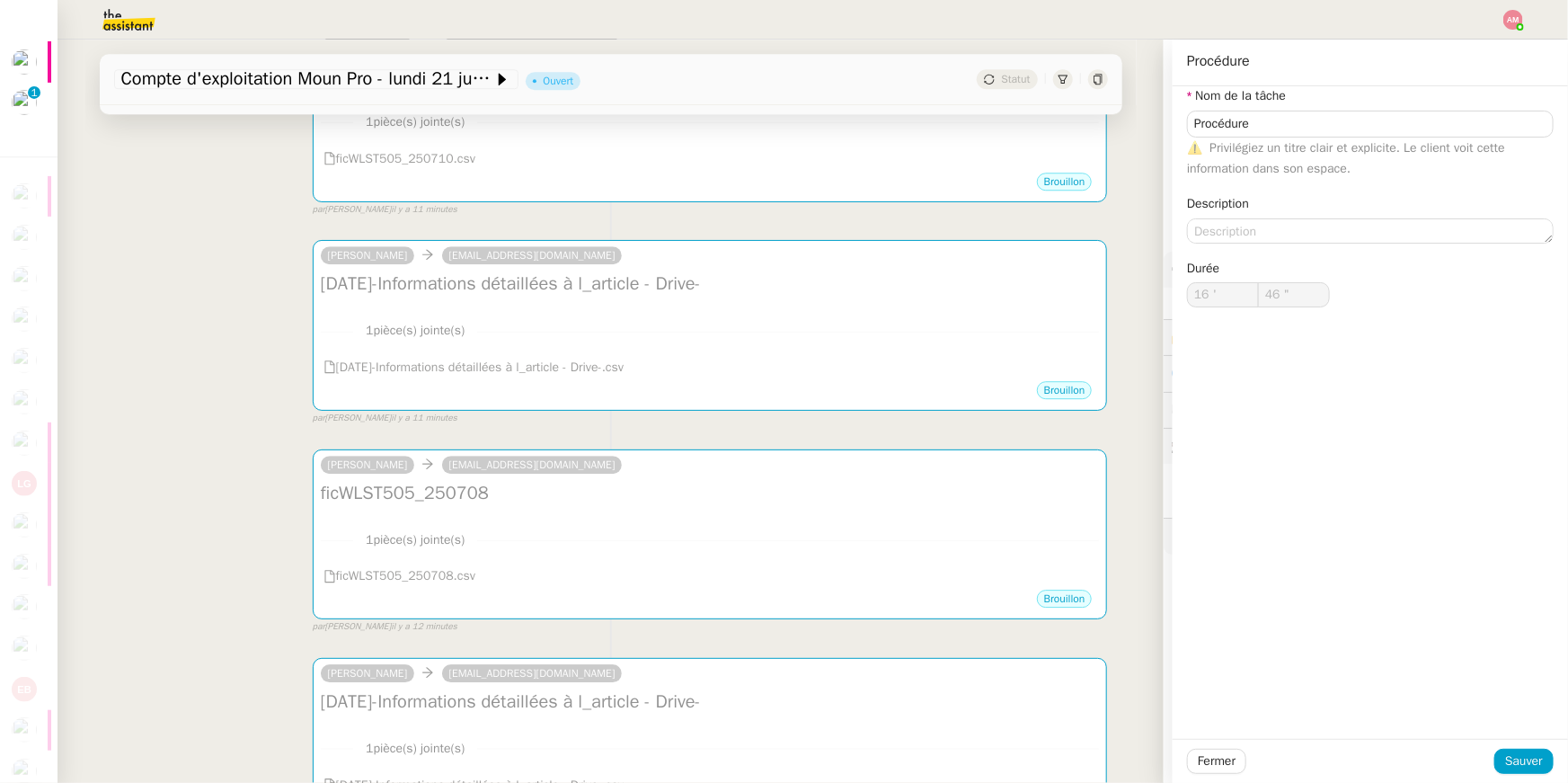scroll, scrollTop: 2617, scrollLeft: 0, axis: vertical 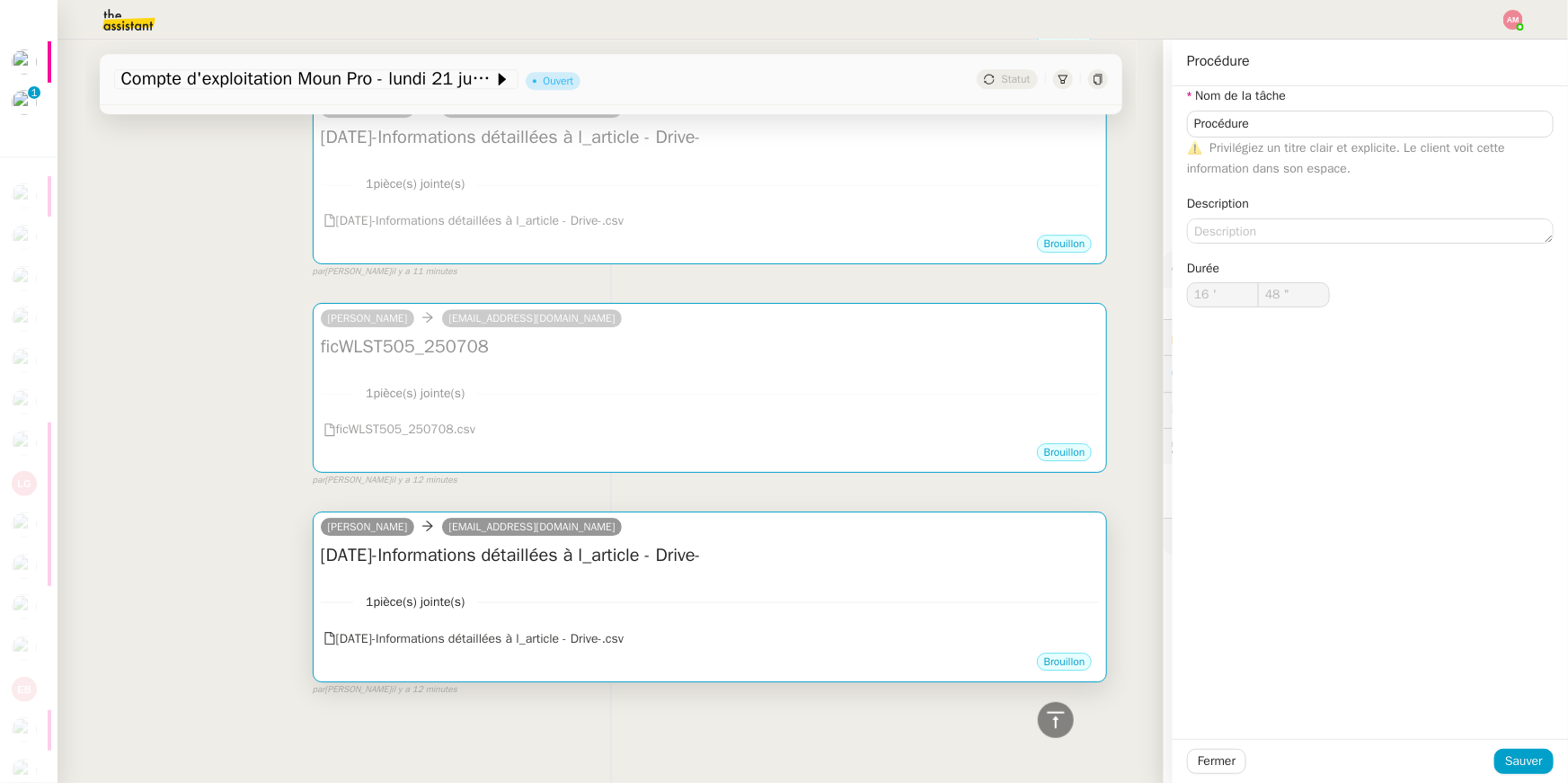 click on "1  pièce(s) jointe(s)  [DATE]-Informations détaillées à l_article - Drive-.csv" at bounding box center [710, 614] 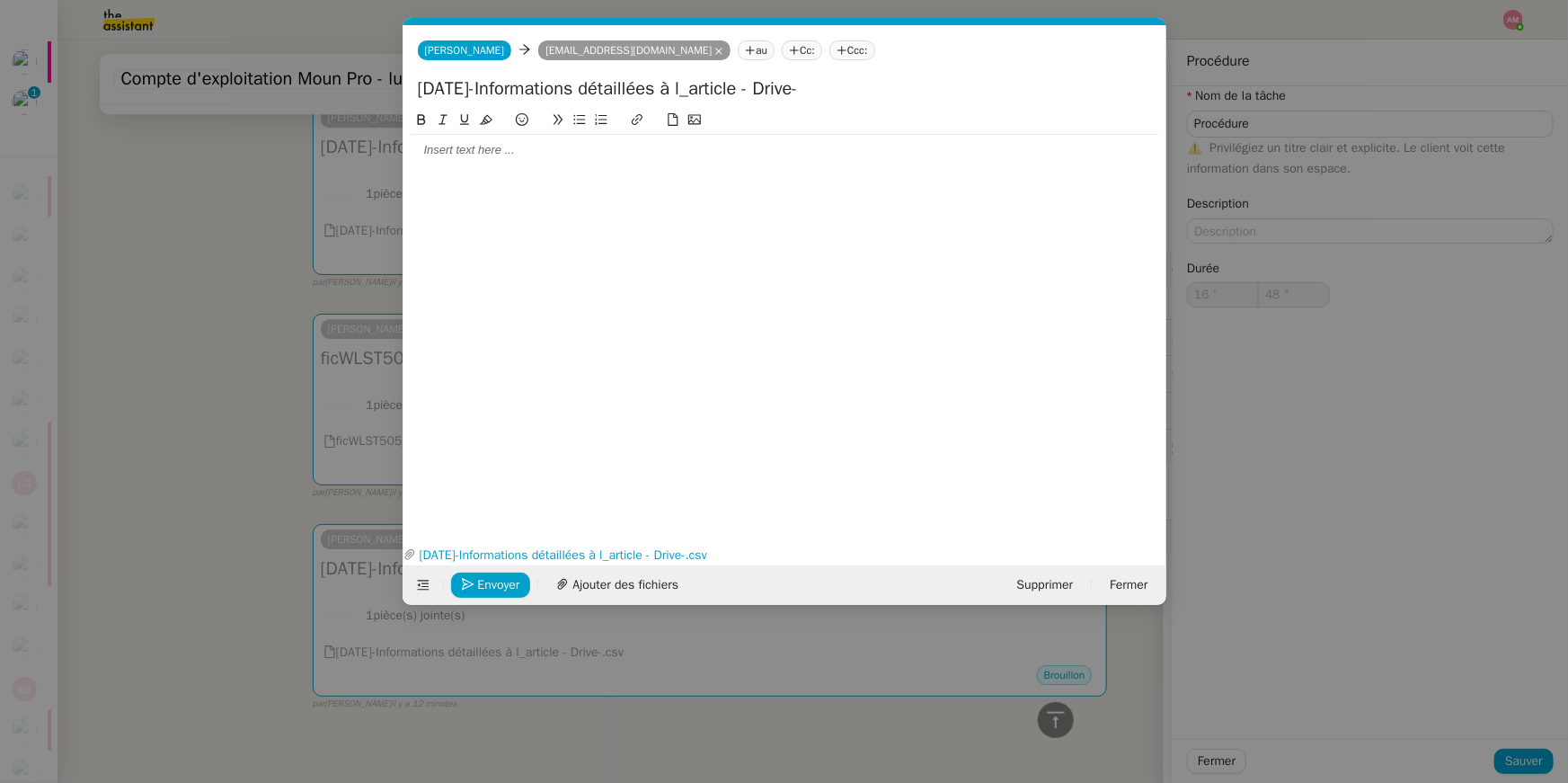 scroll, scrollTop: 0, scrollLeft: 38, axis: horizontal 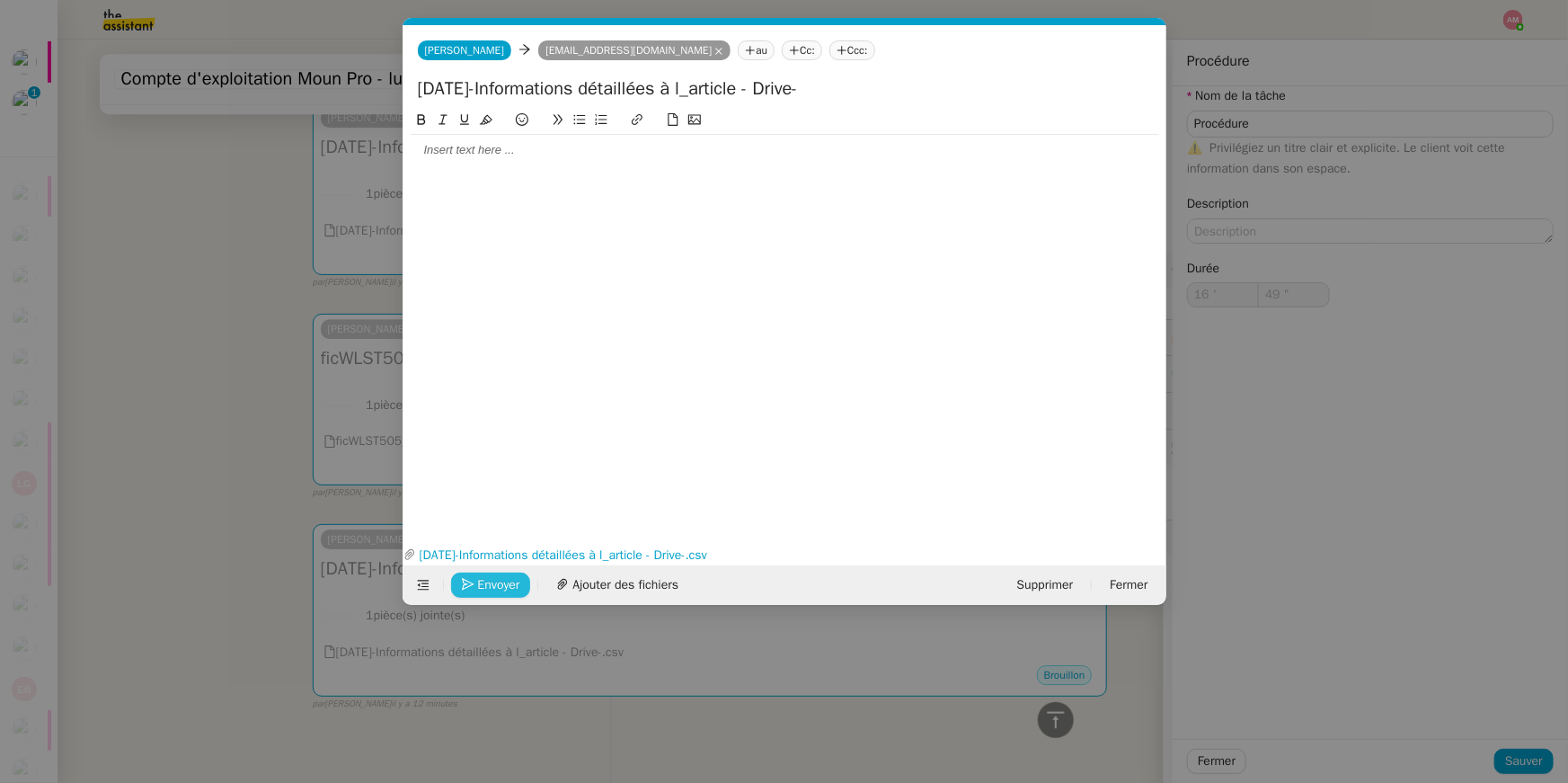 click on "Envoyer" 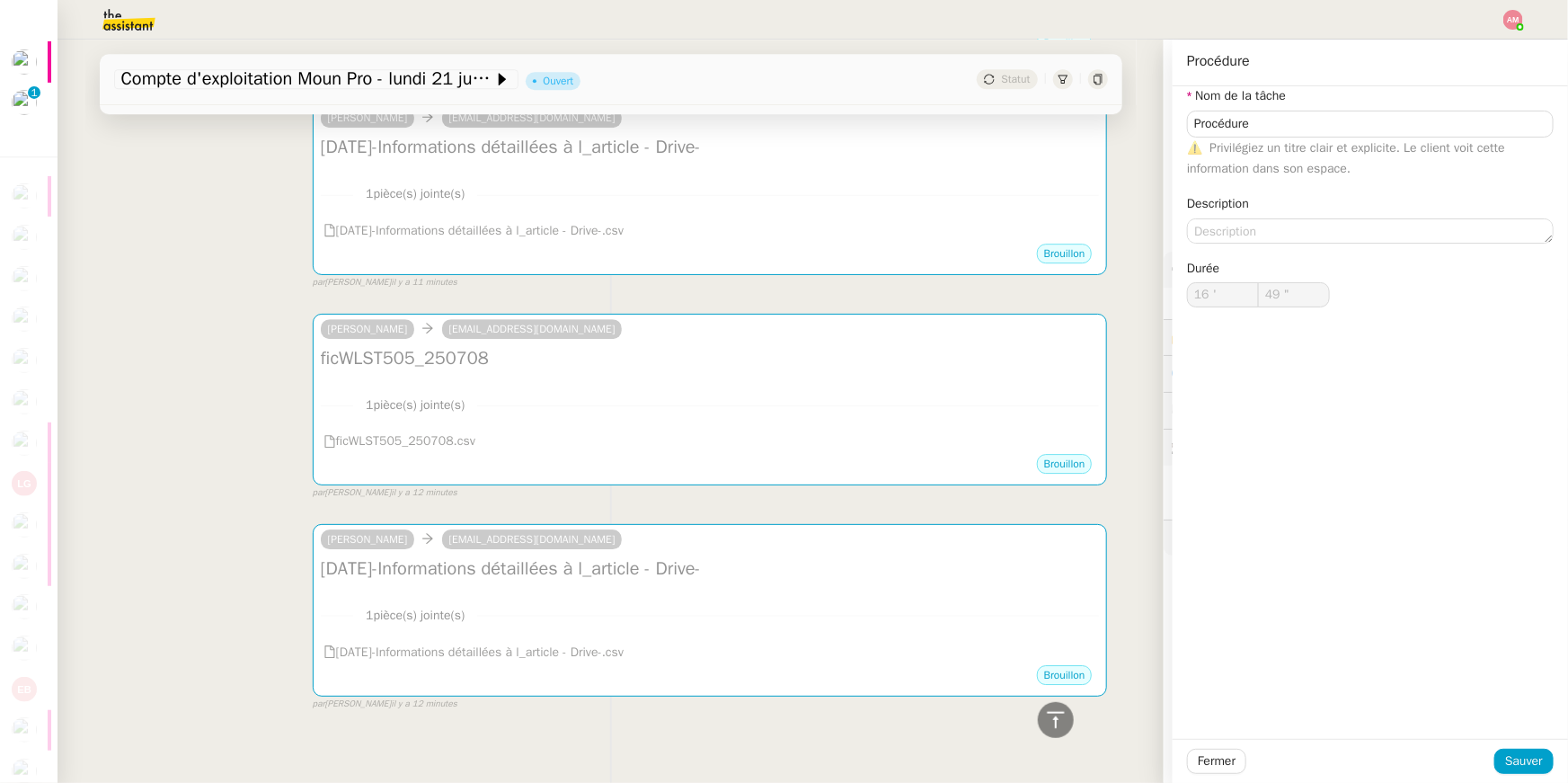 type on "50 "" 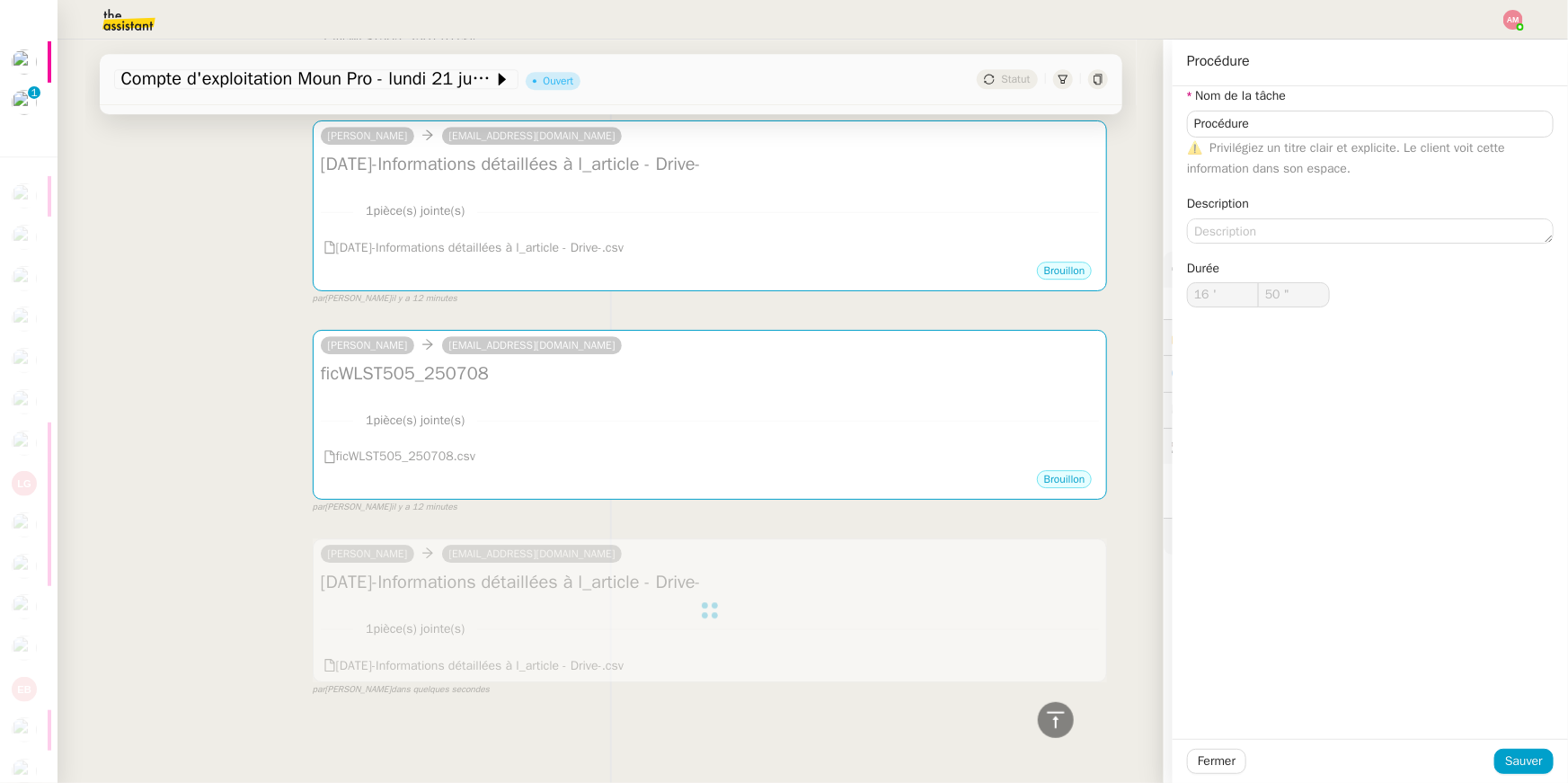 scroll, scrollTop: 2590, scrollLeft: 0, axis: vertical 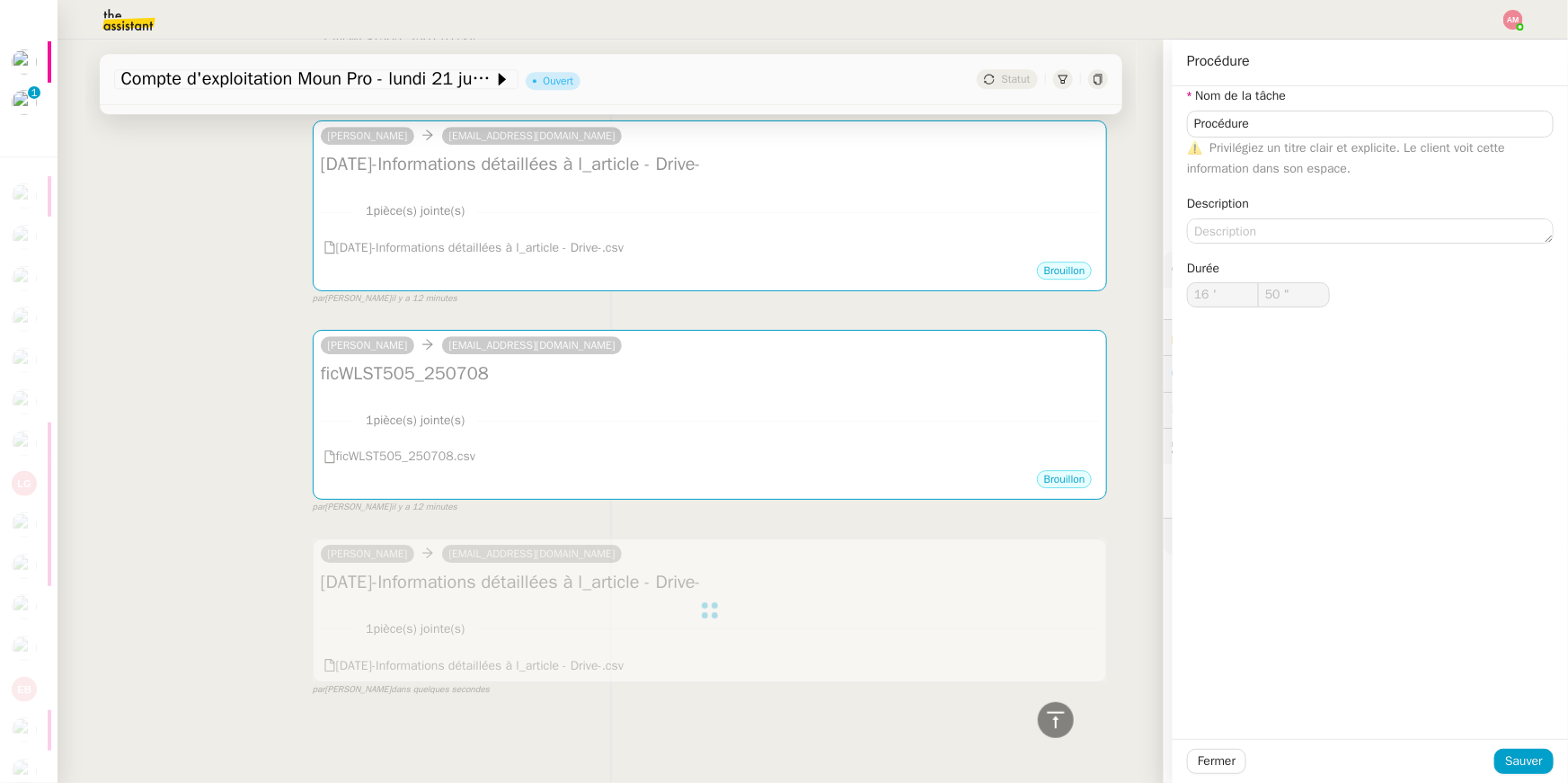 type on "Procédure" 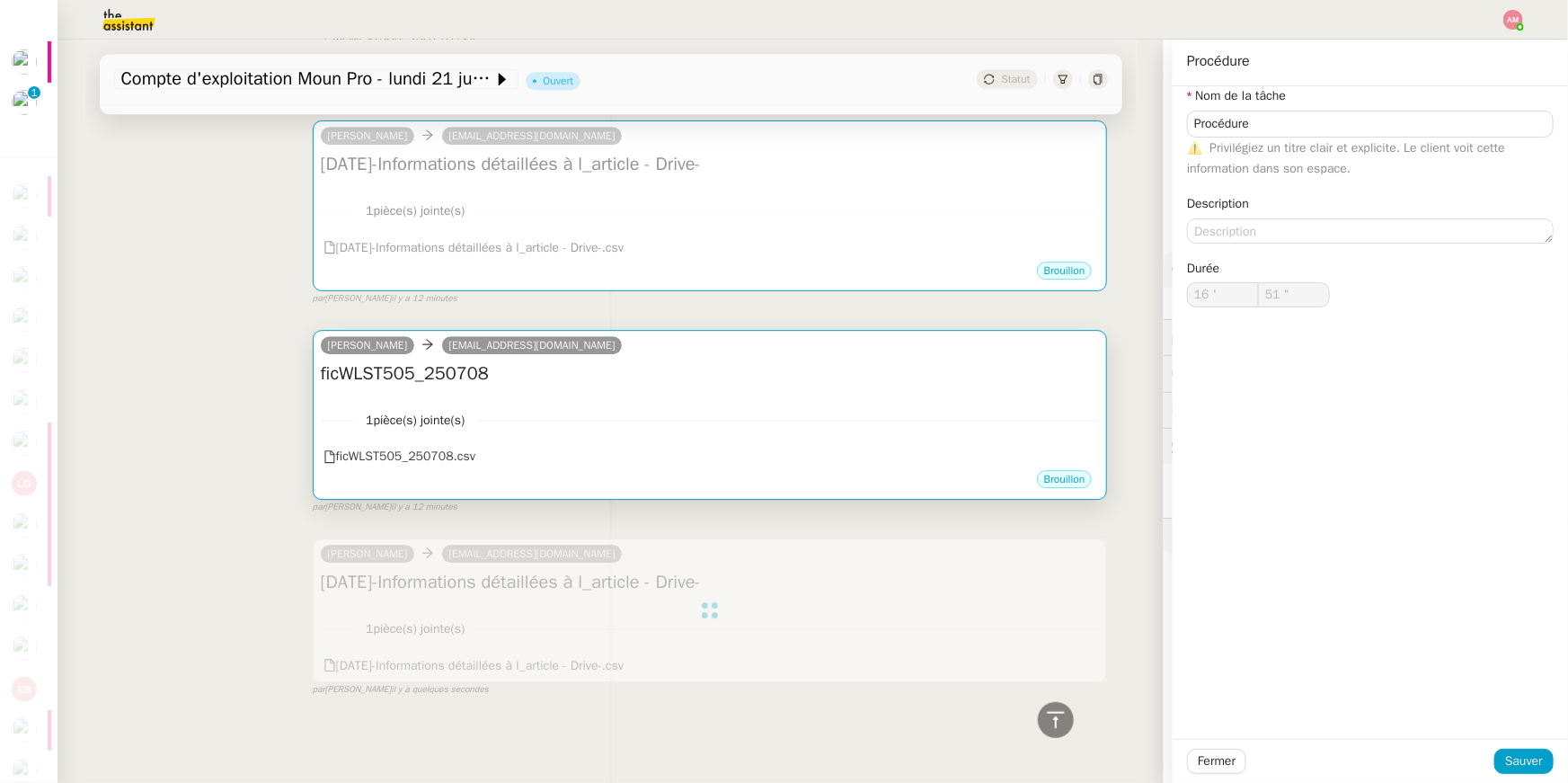 click on "1  pièce(s) jointe(s)" at bounding box center (710, 420) 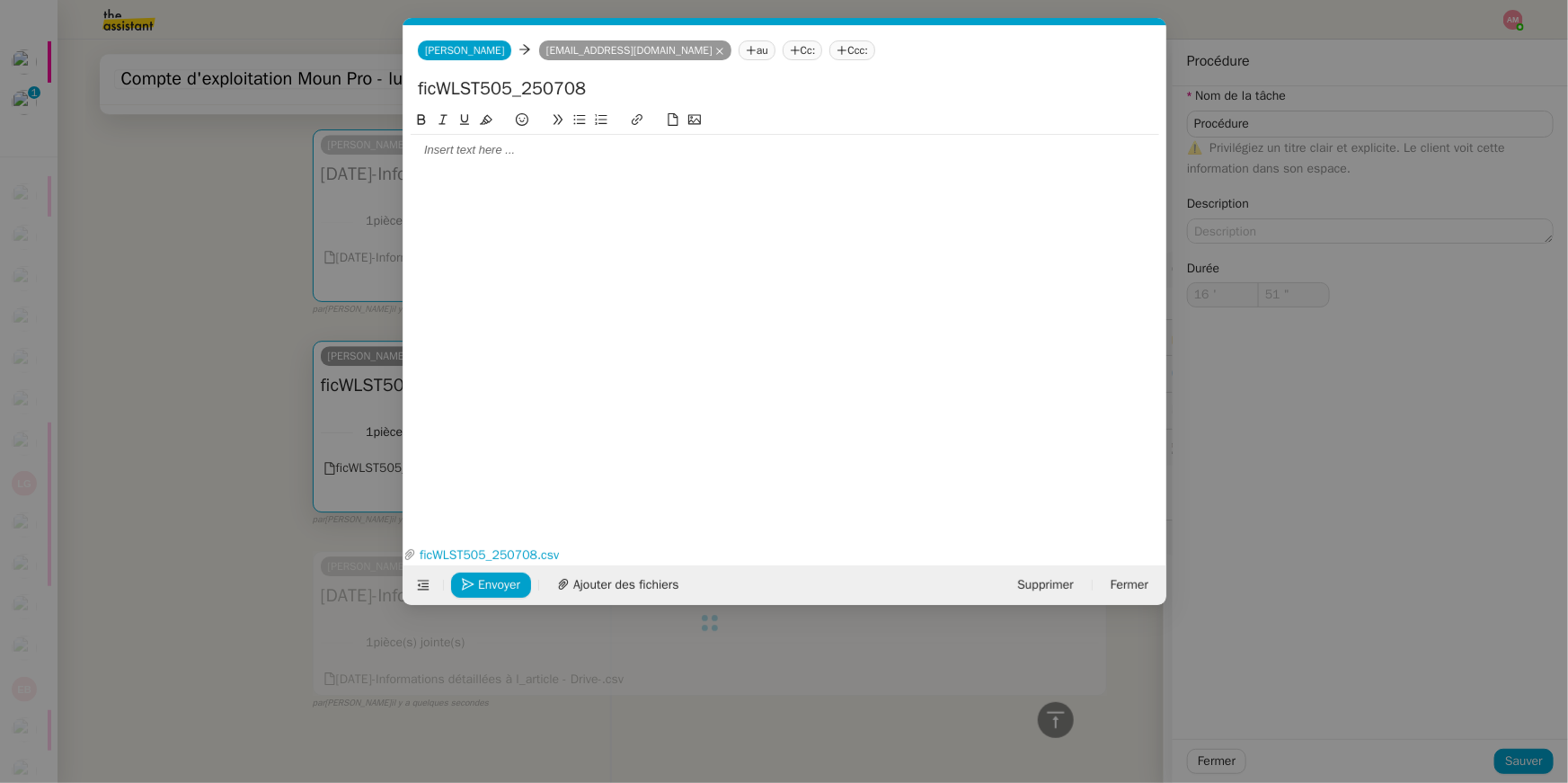 scroll, scrollTop: 2607, scrollLeft: 0, axis: vertical 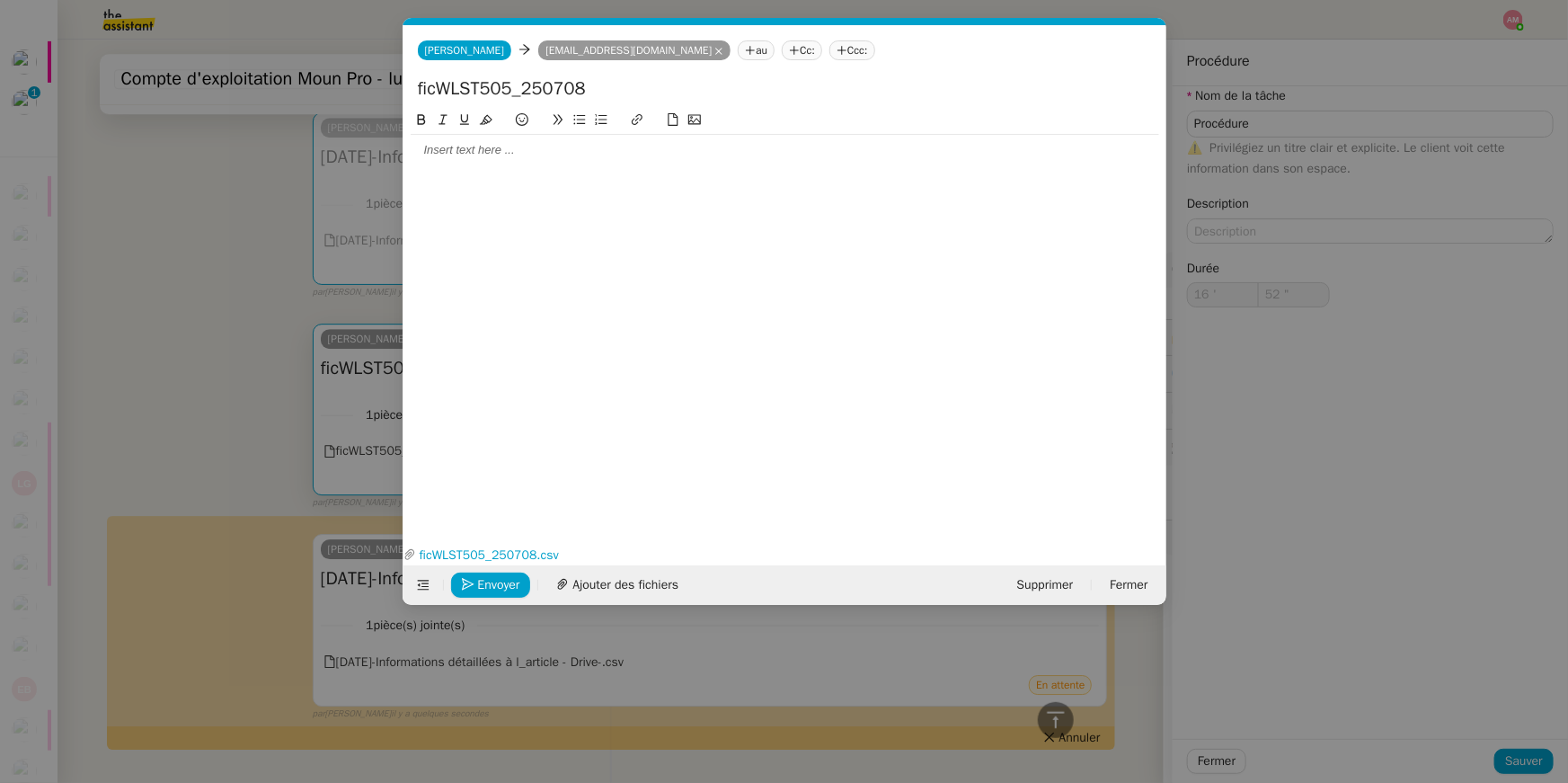 type on "53 "" 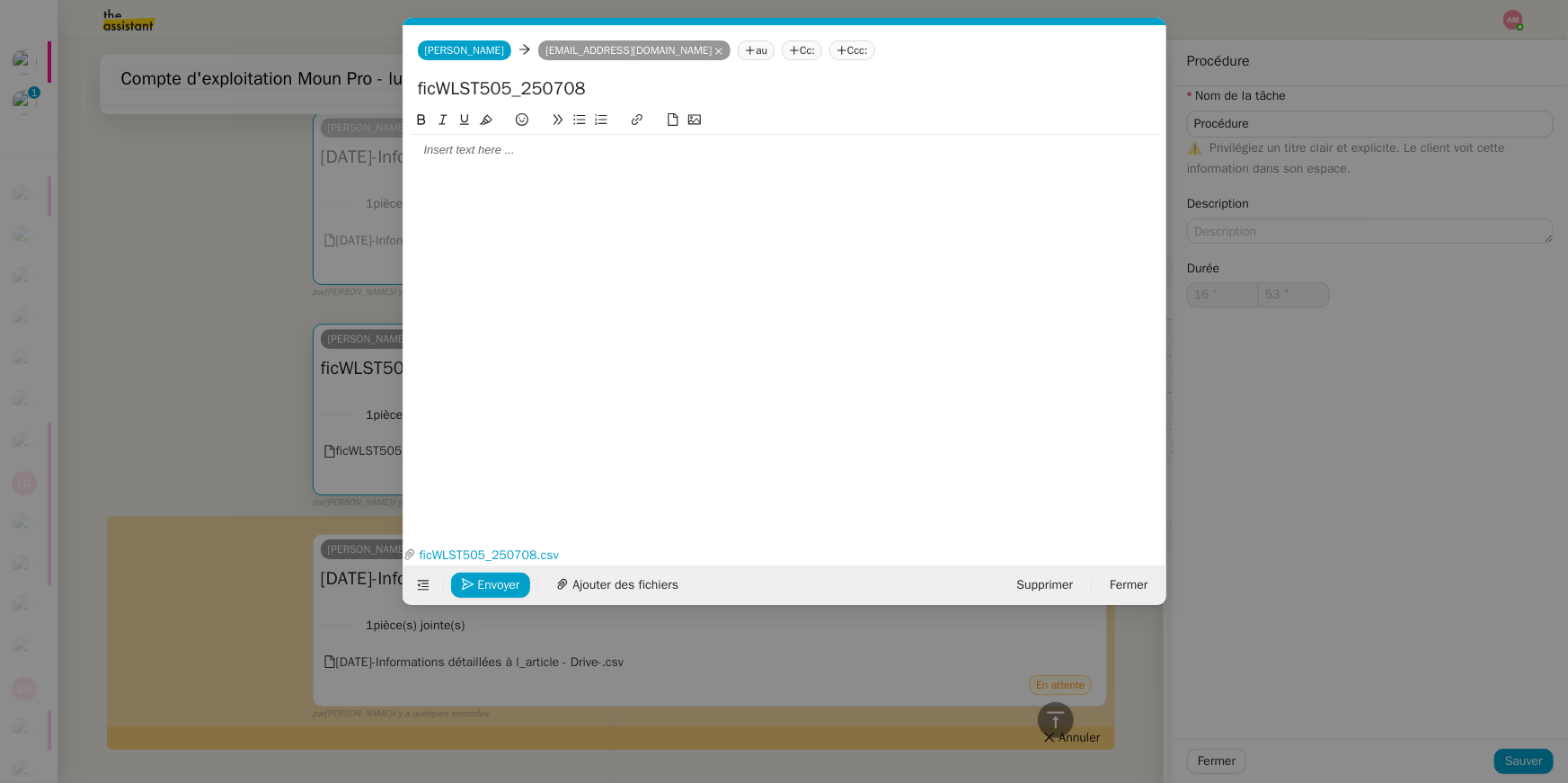 type on "Procédure" 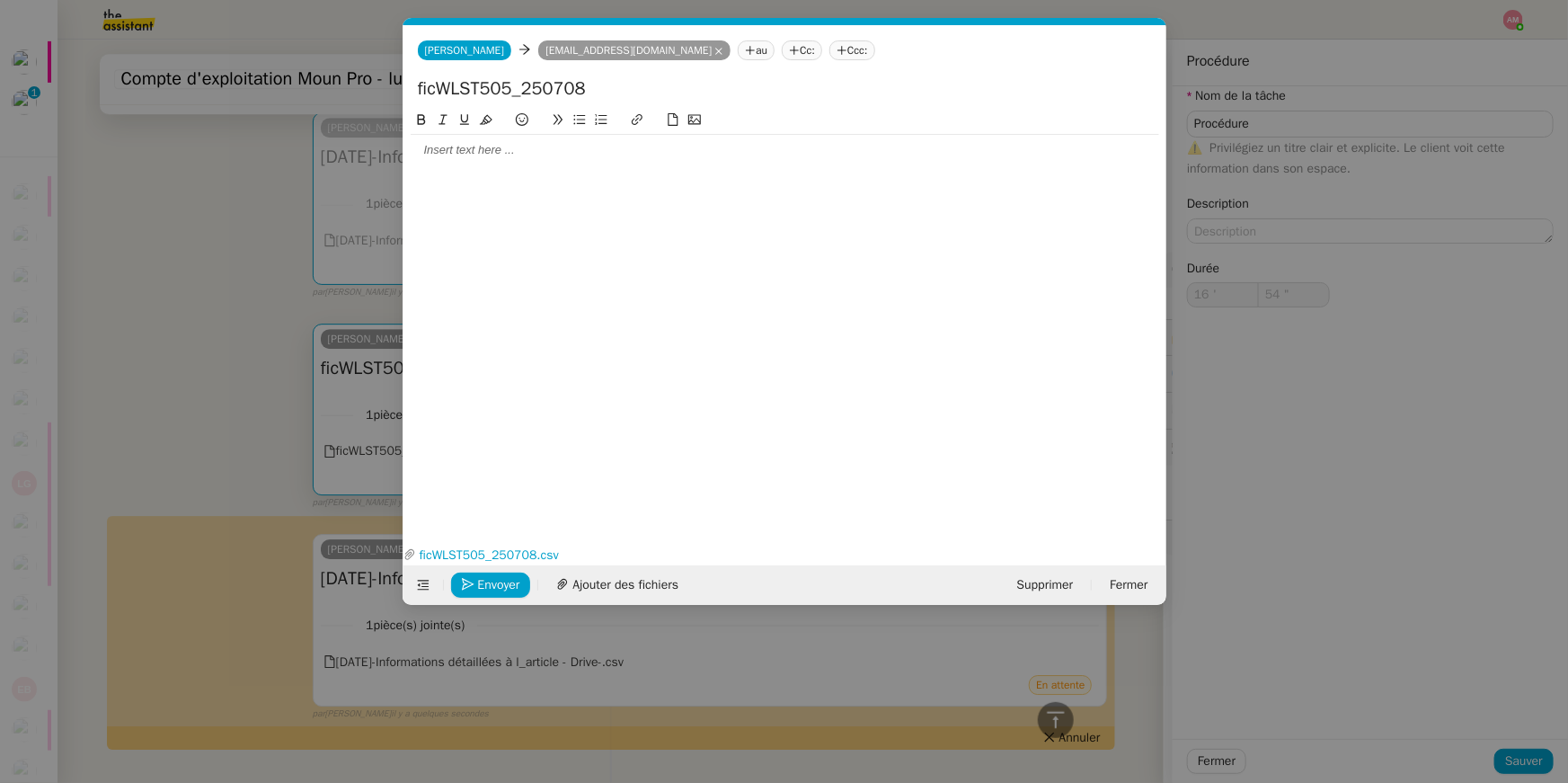 type on "Procédure" 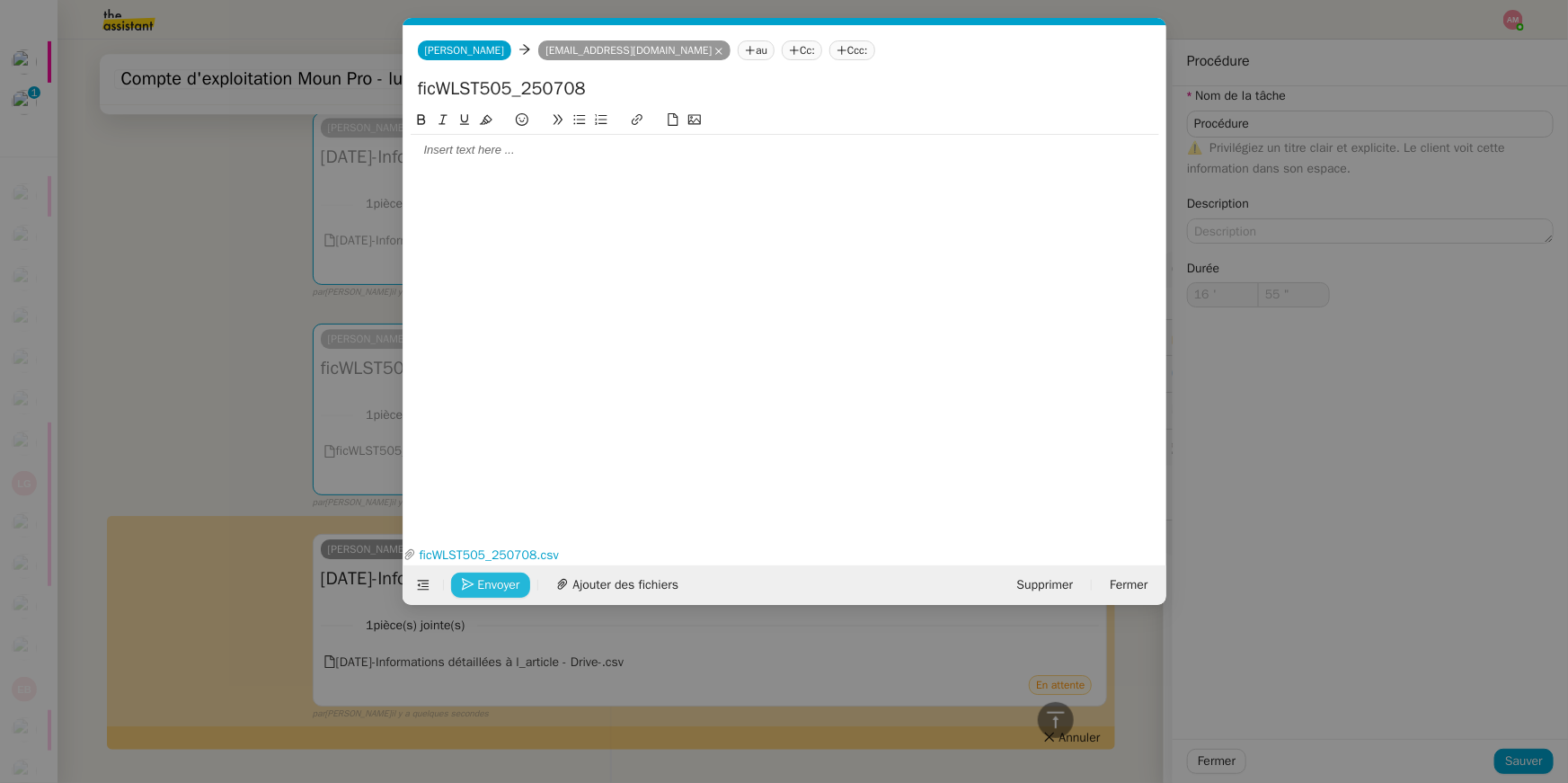 click on "Envoyer" 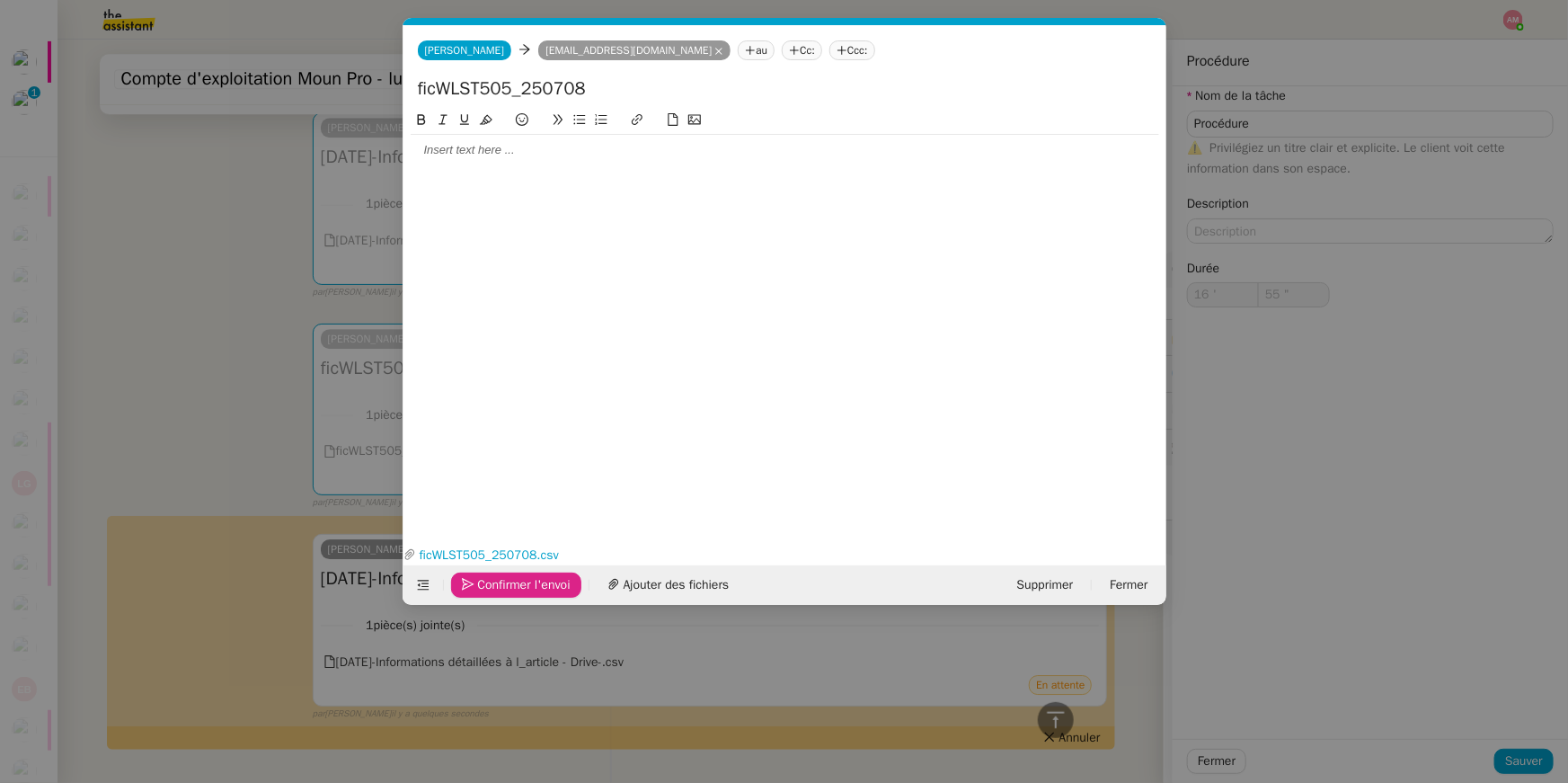 click on "Confirmer l'envoi" 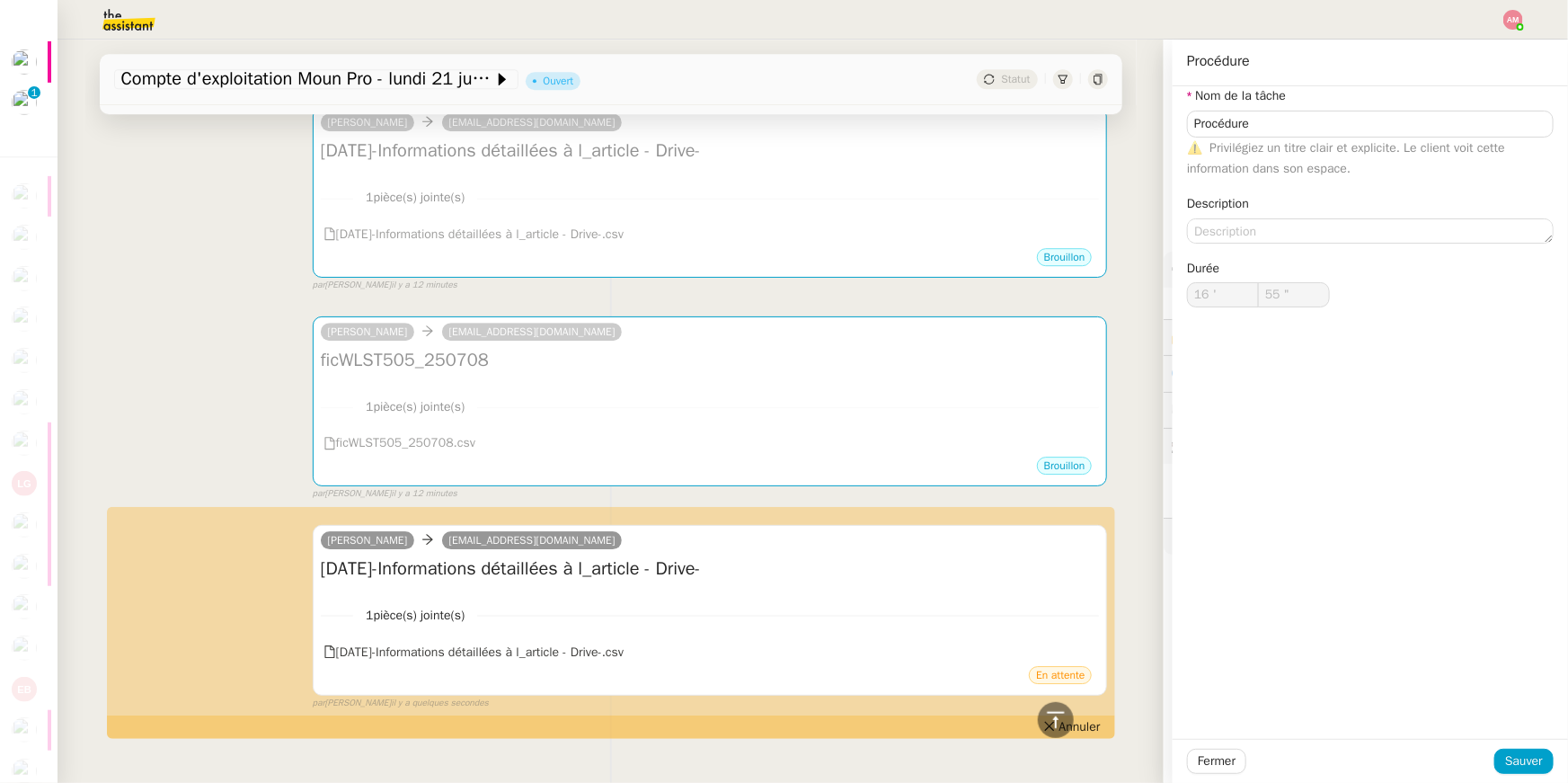 scroll, scrollTop: 2590, scrollLeft: 0, axis: vertical 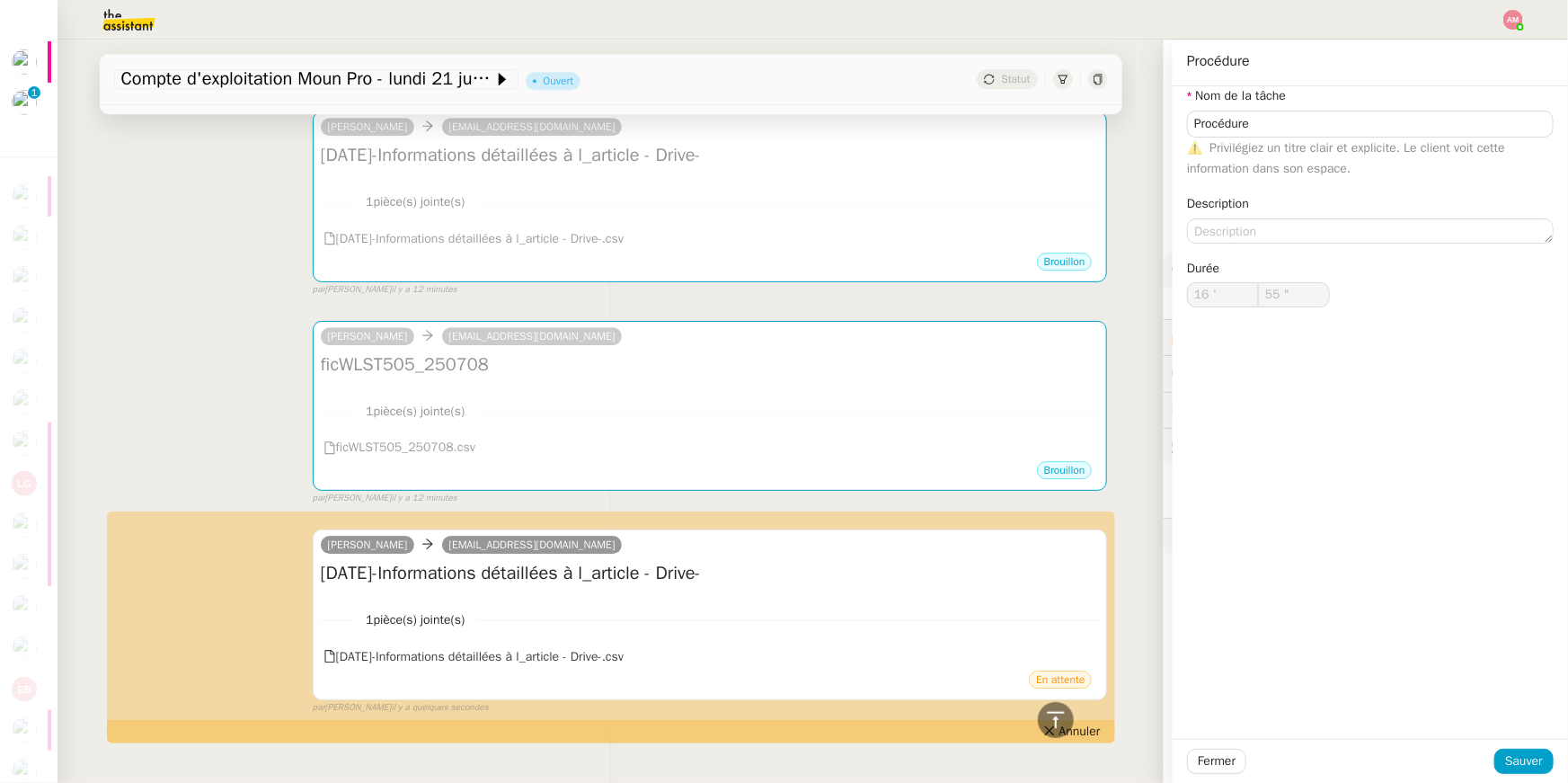 type on "56 "" 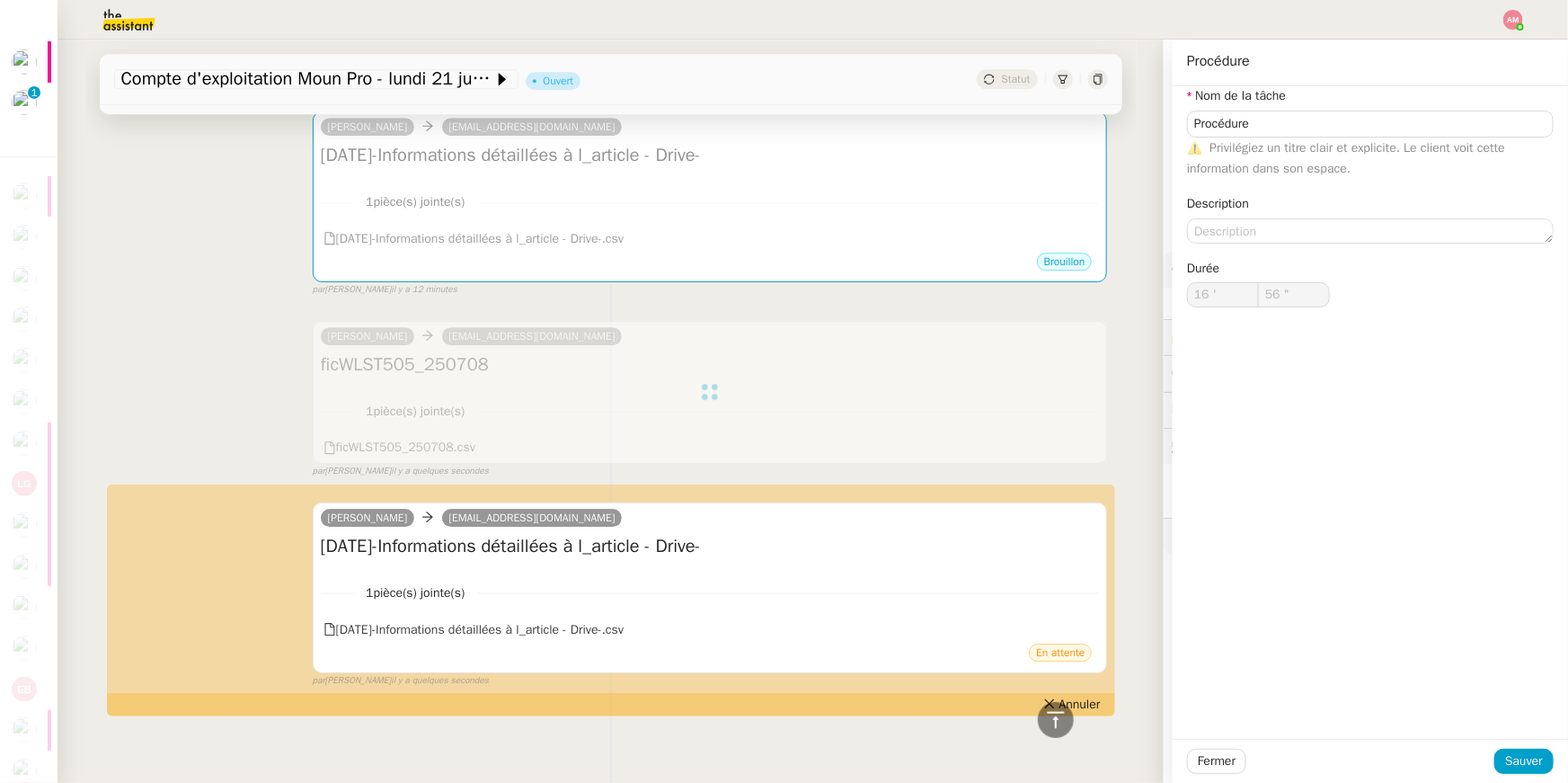type on "Procédure" 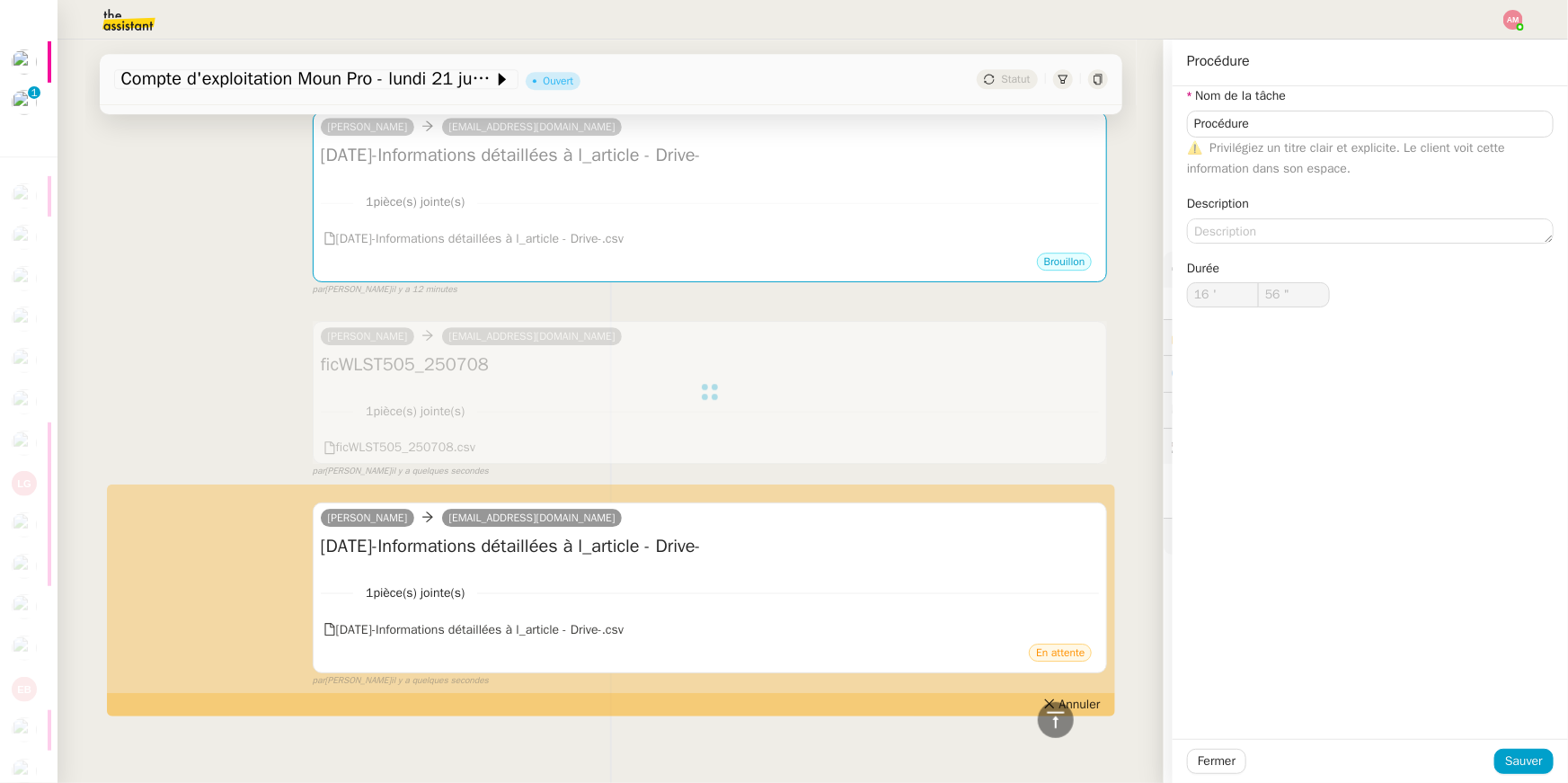 type on "16 '" 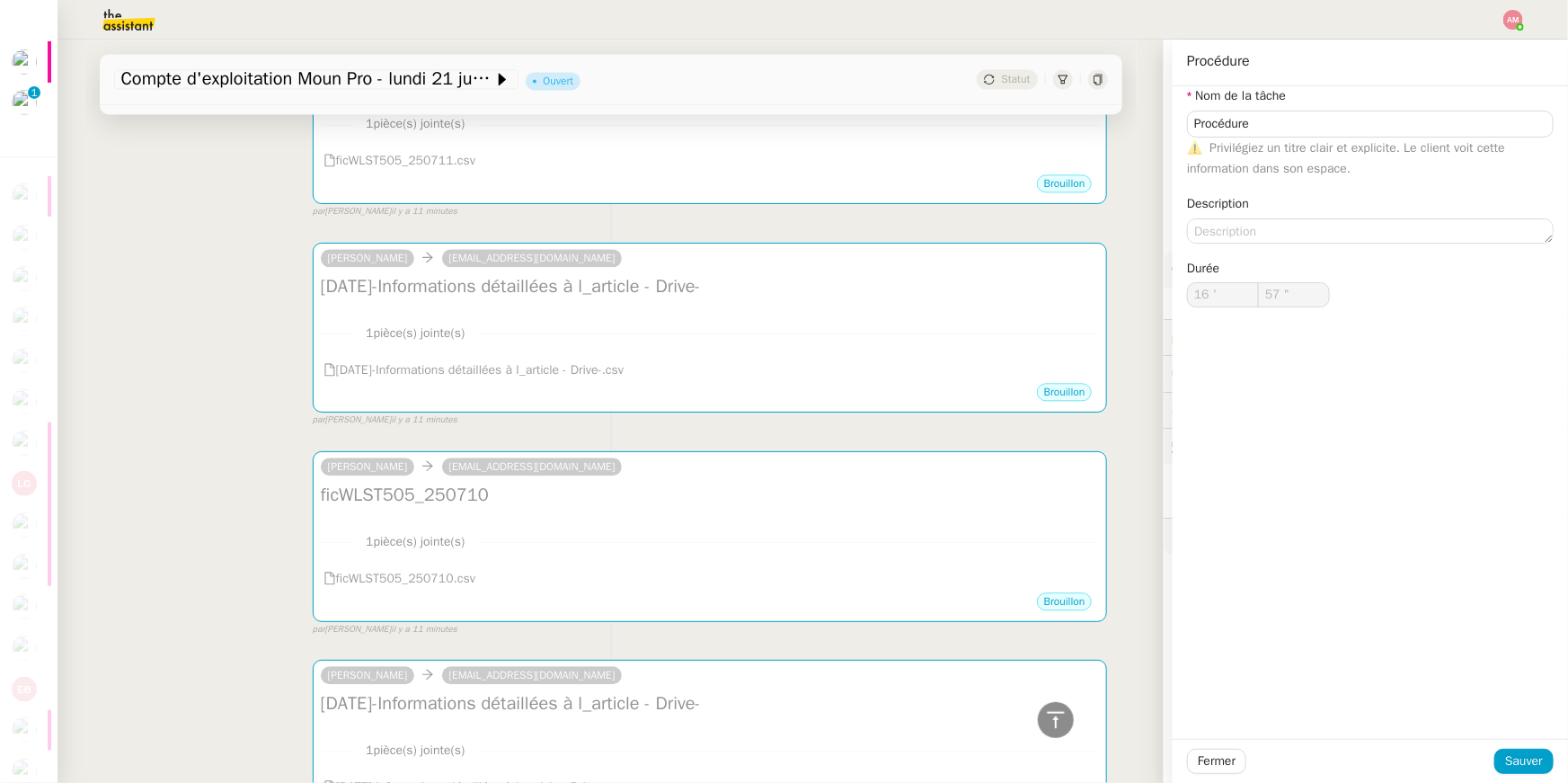 type on "58 "" 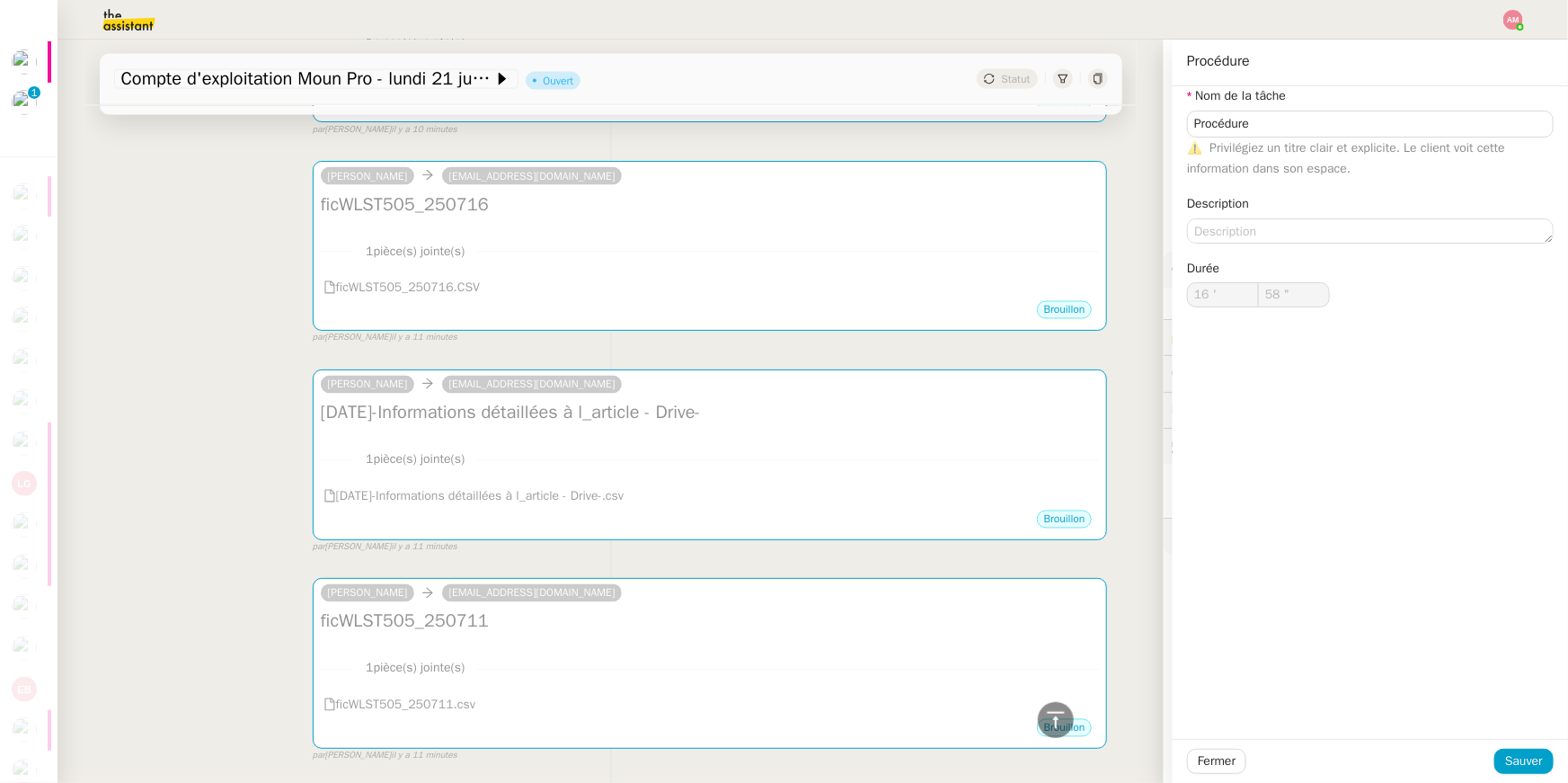 type on "Procédure" 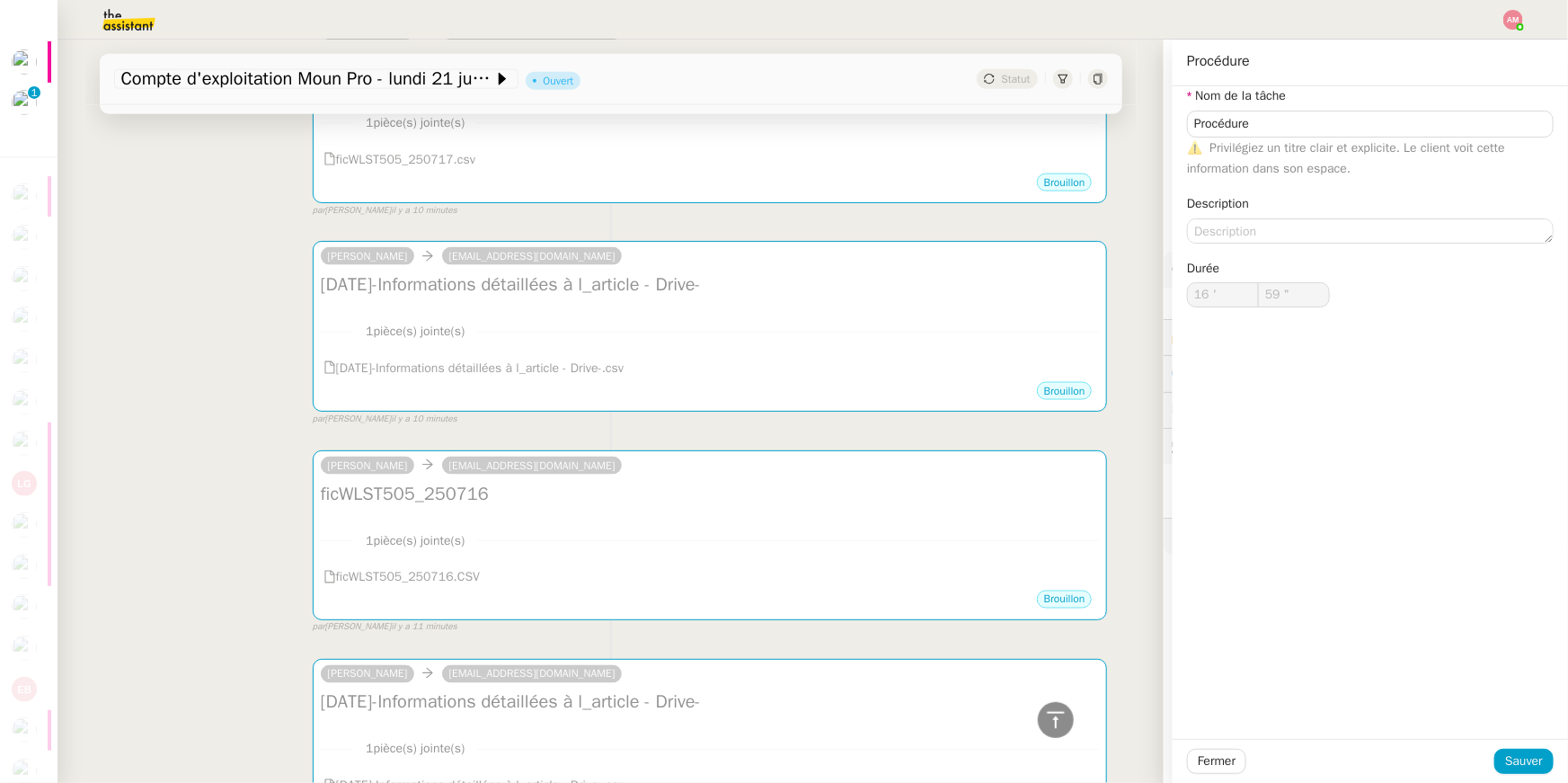 type on "Procédure" 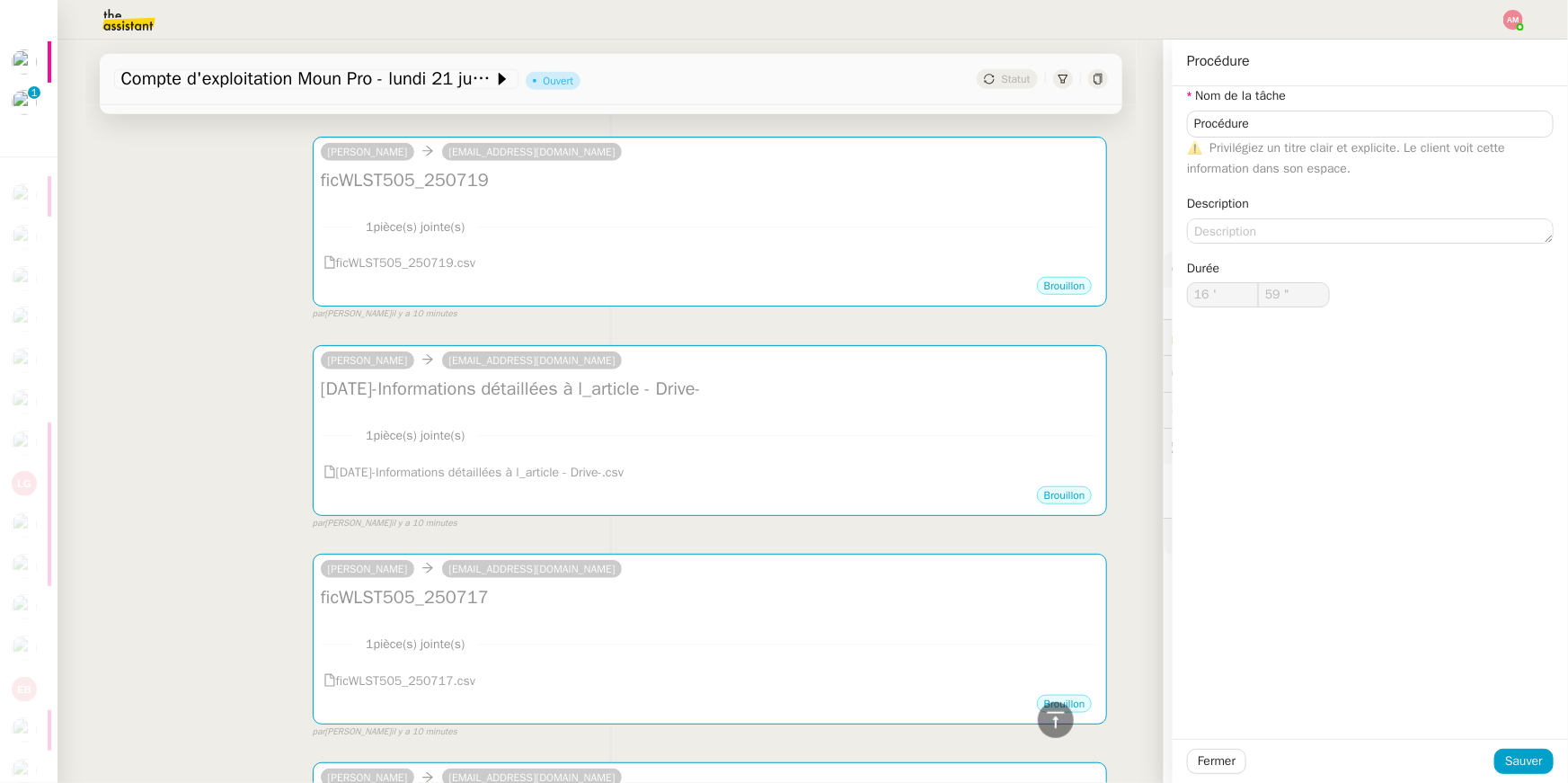 scroll, scrollTop: 182, scrollLeft: 0, axis: vertical 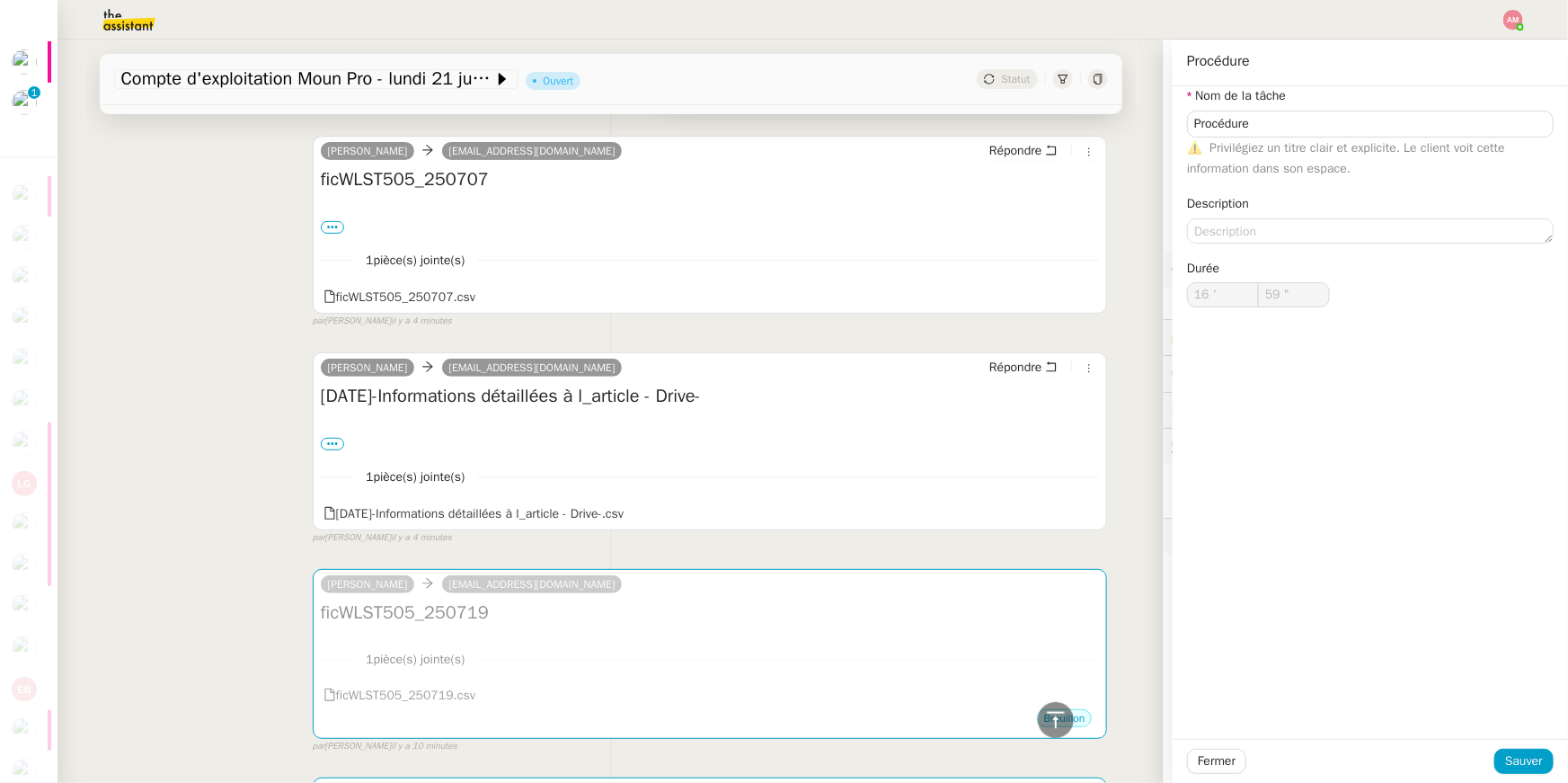 type on "Procédure" 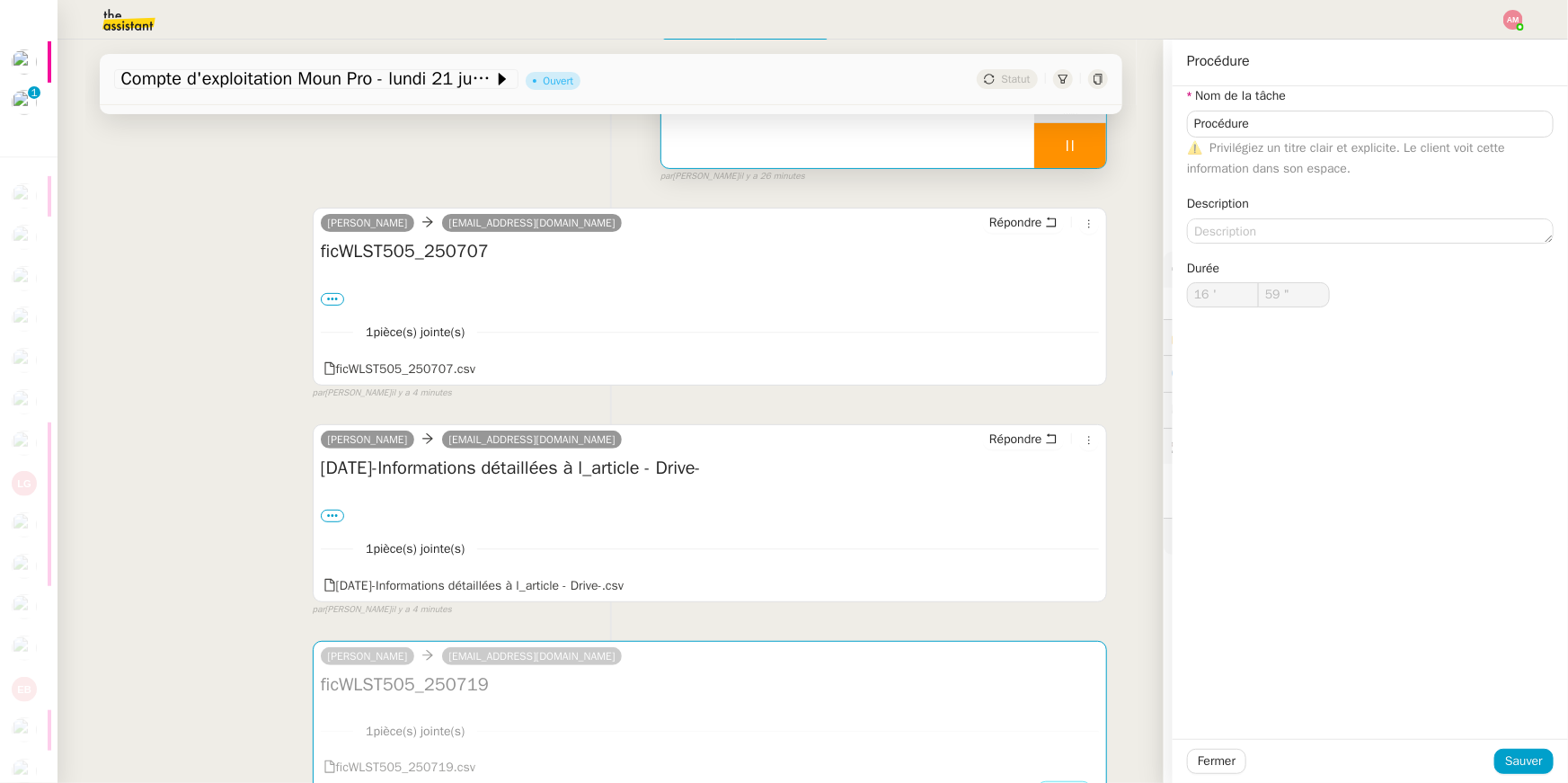 scroll, scrollTop: 0, scrollLeft: 0, axis: both 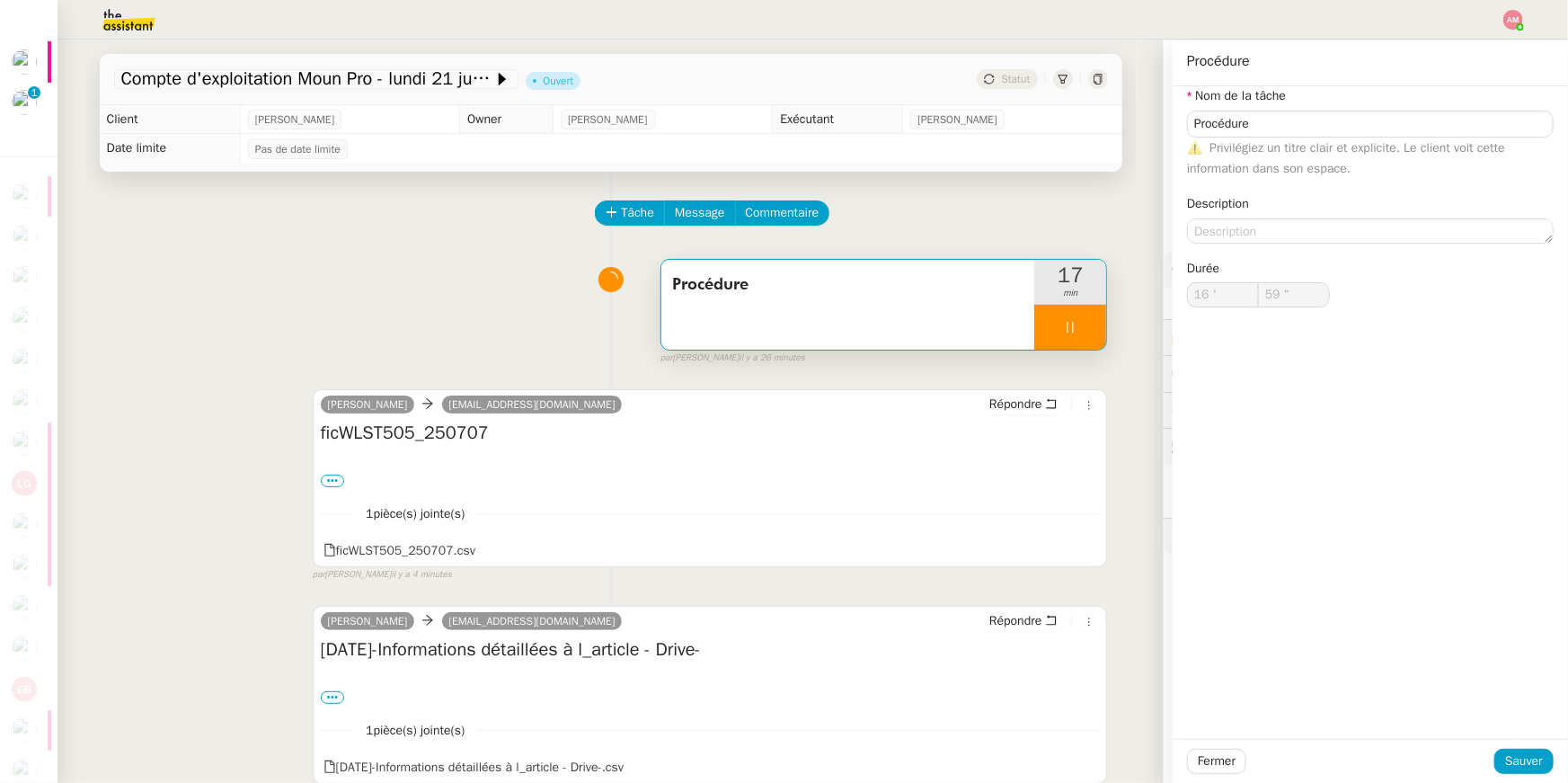 type on "17 '" 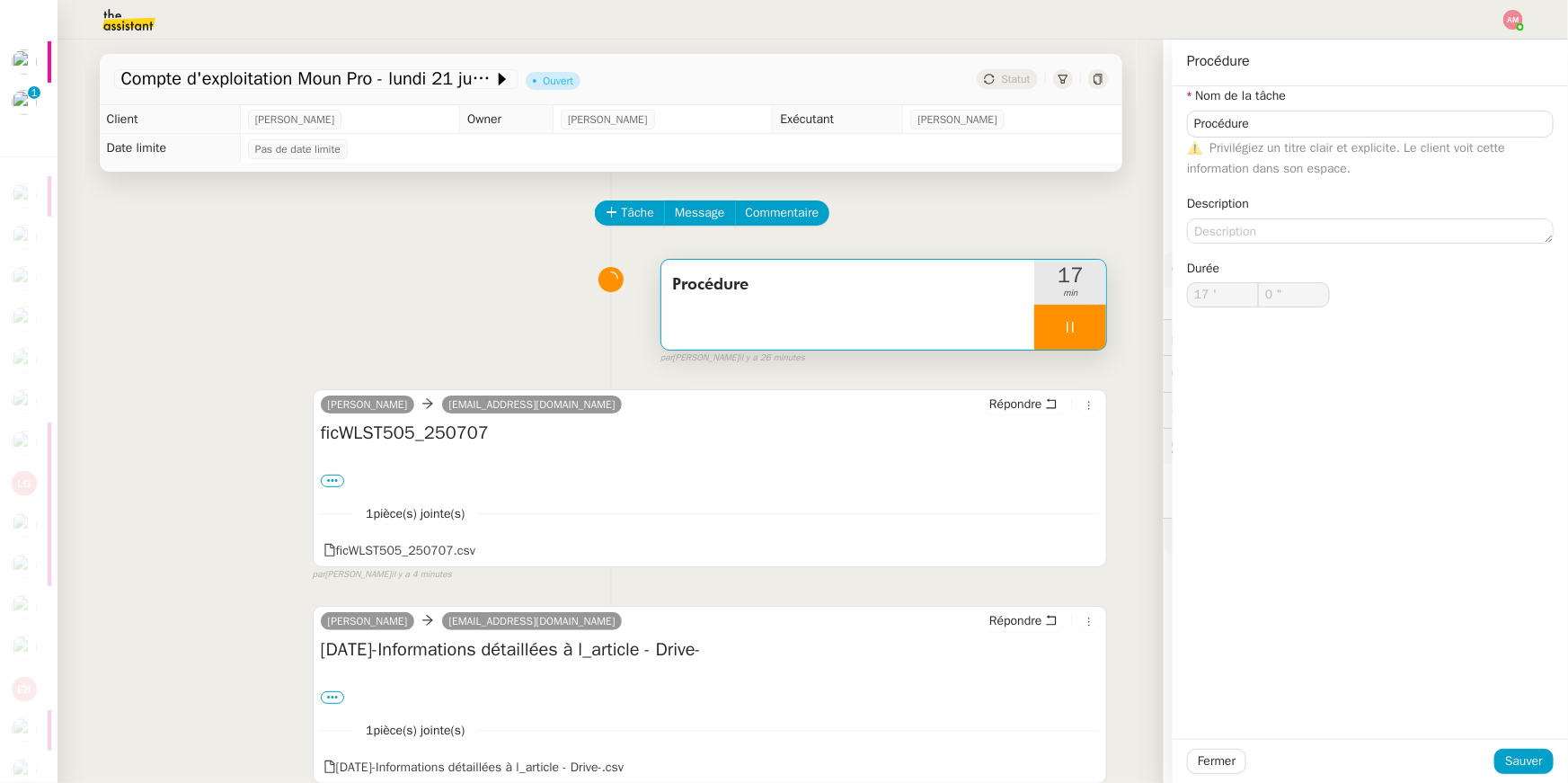 click at bounding box center [1070, 327] 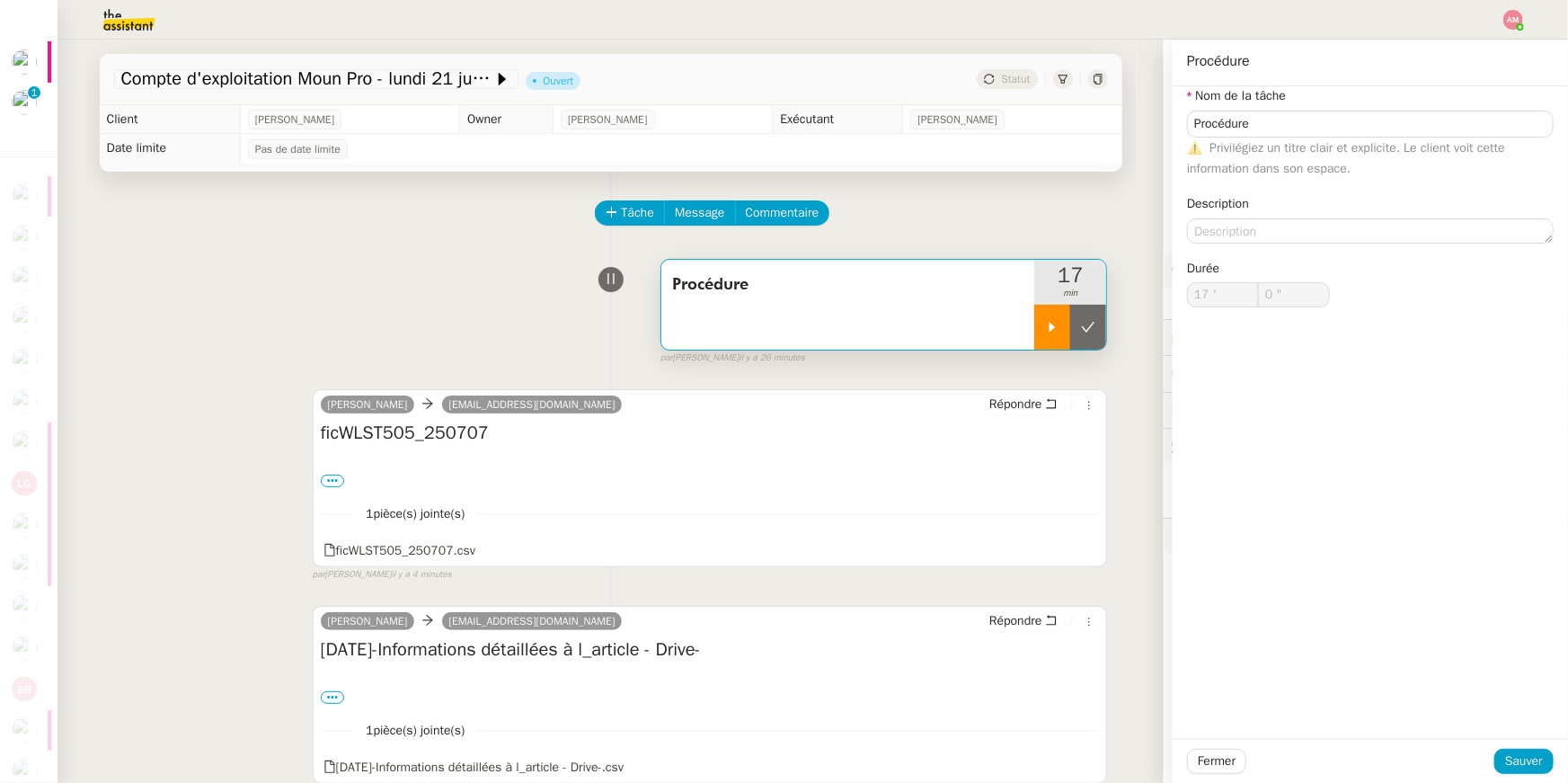 type on "Procédure" 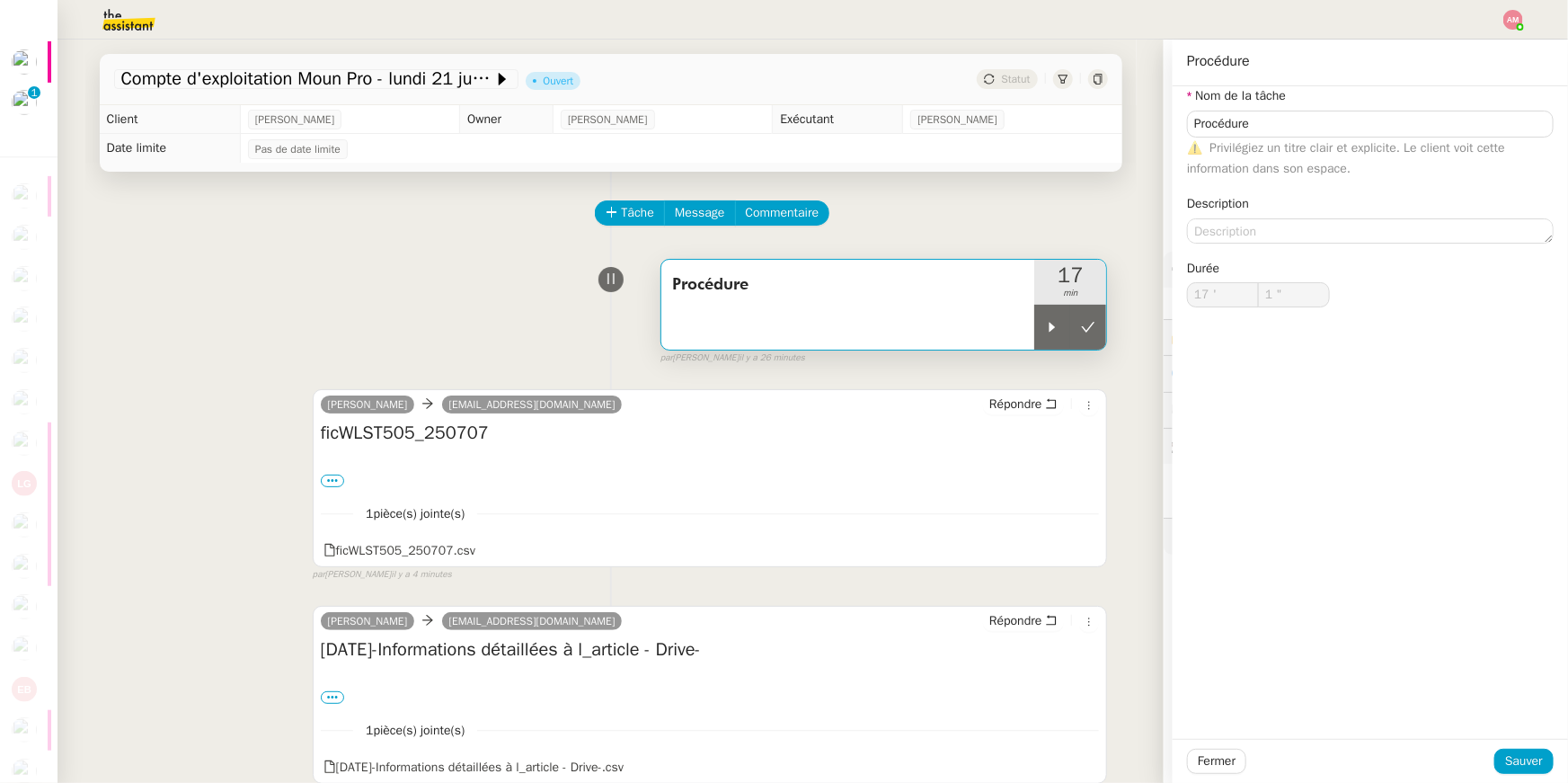 type on "Procédure" 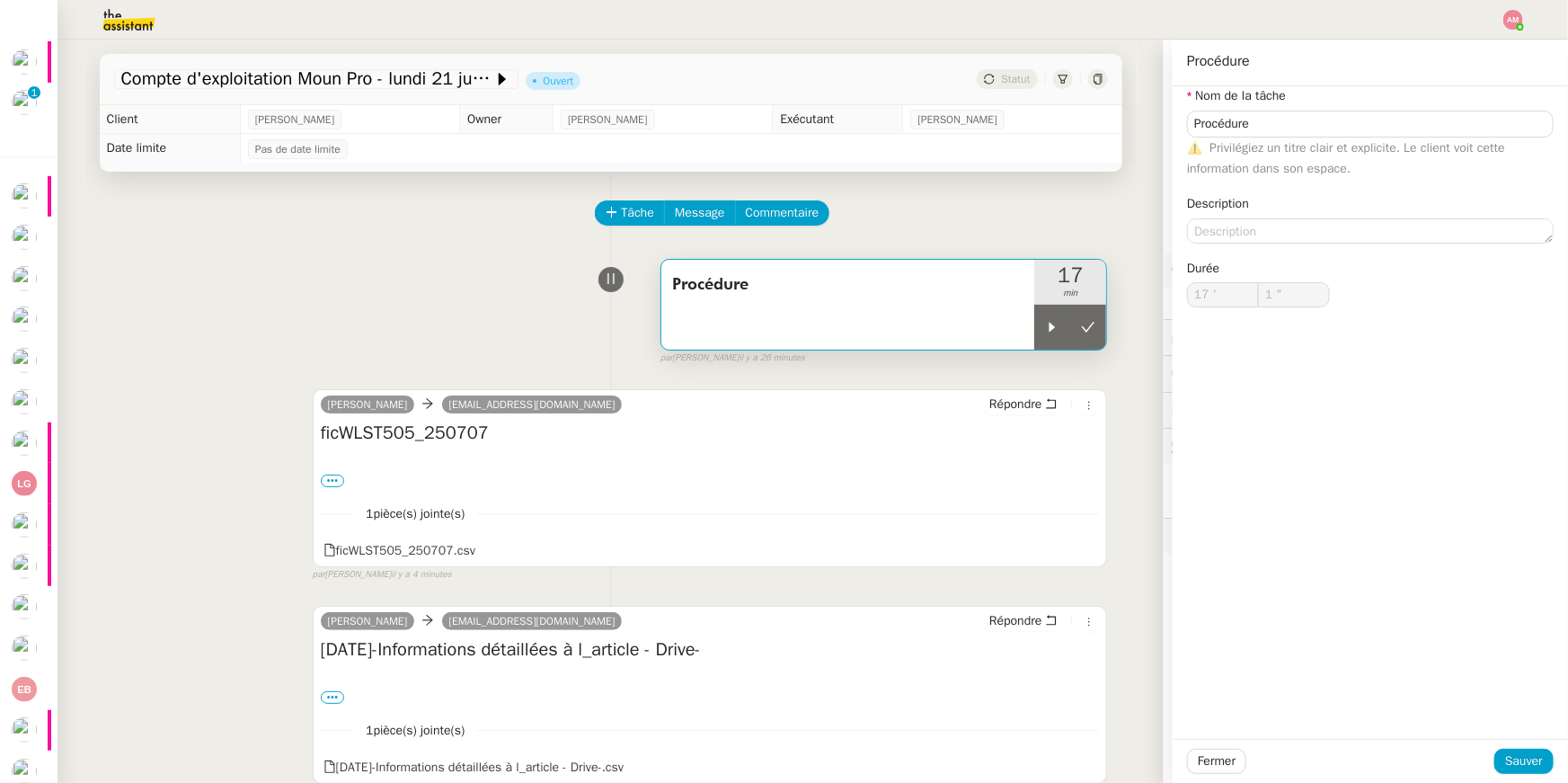 type on "Procédure" 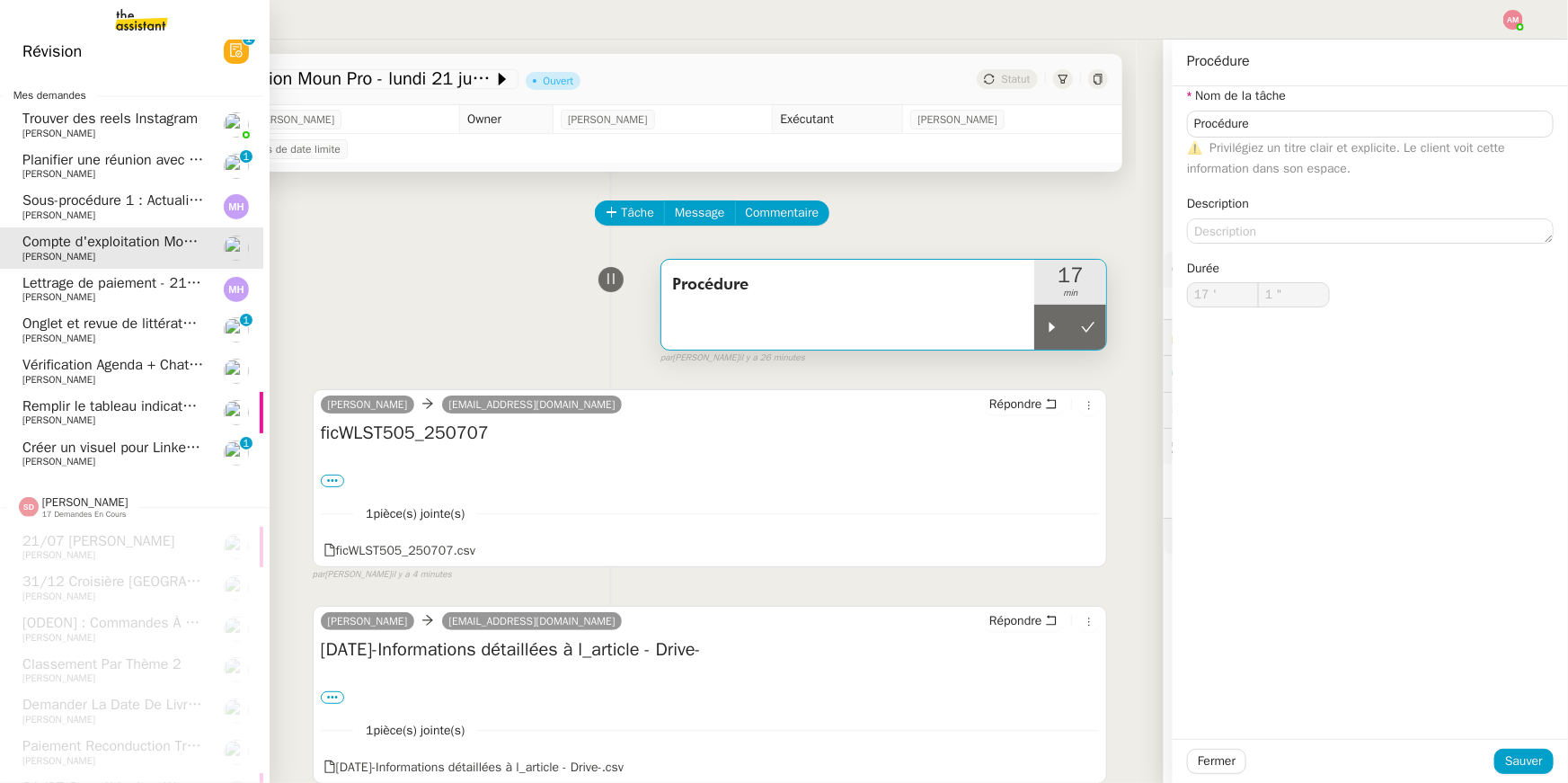 scroll, scrollTop: 0, scrollLeft: 6, axis: horizontal 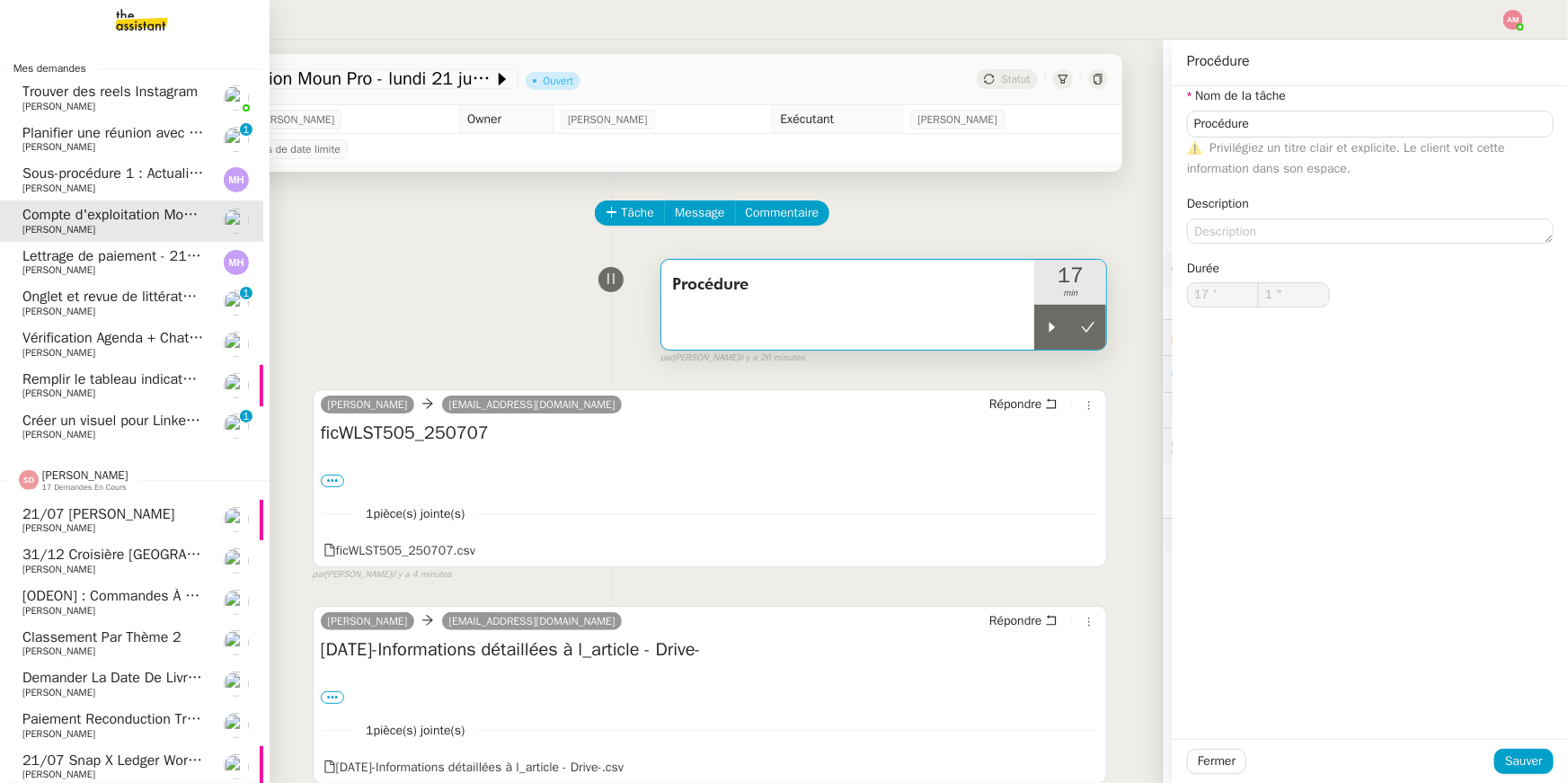 type on "Procédure" 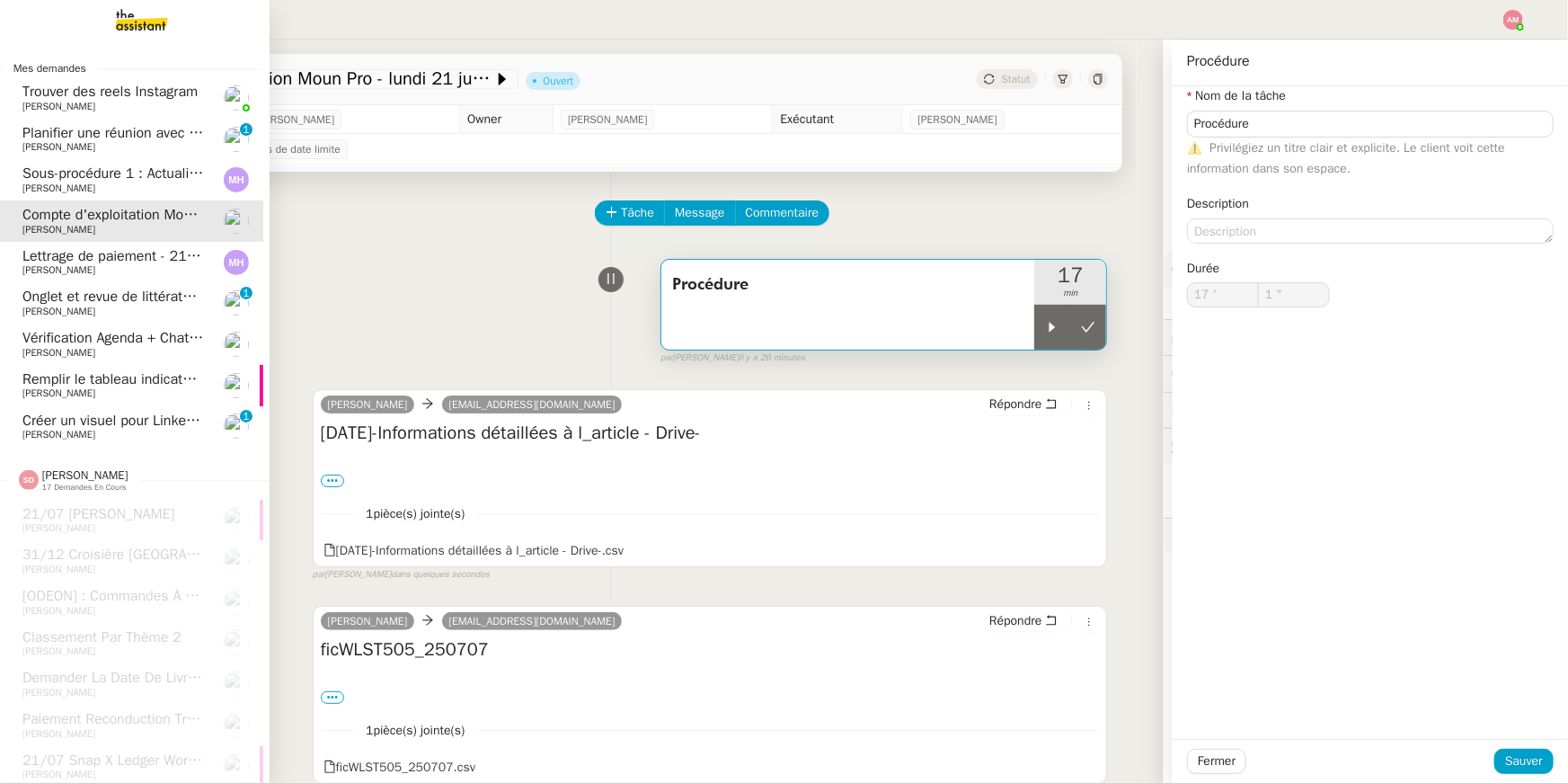 type on "Procédure" 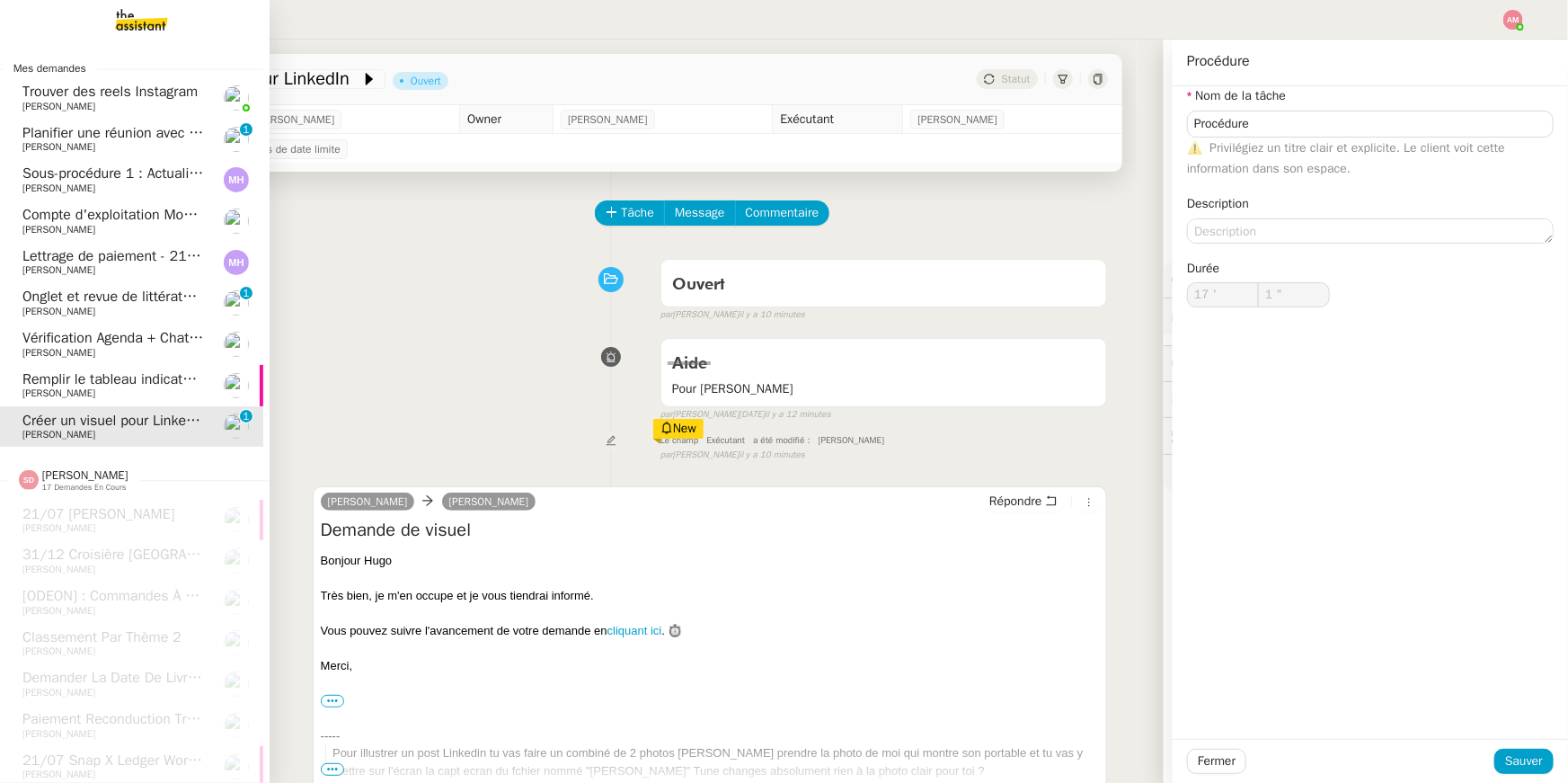 type on "Procédure" 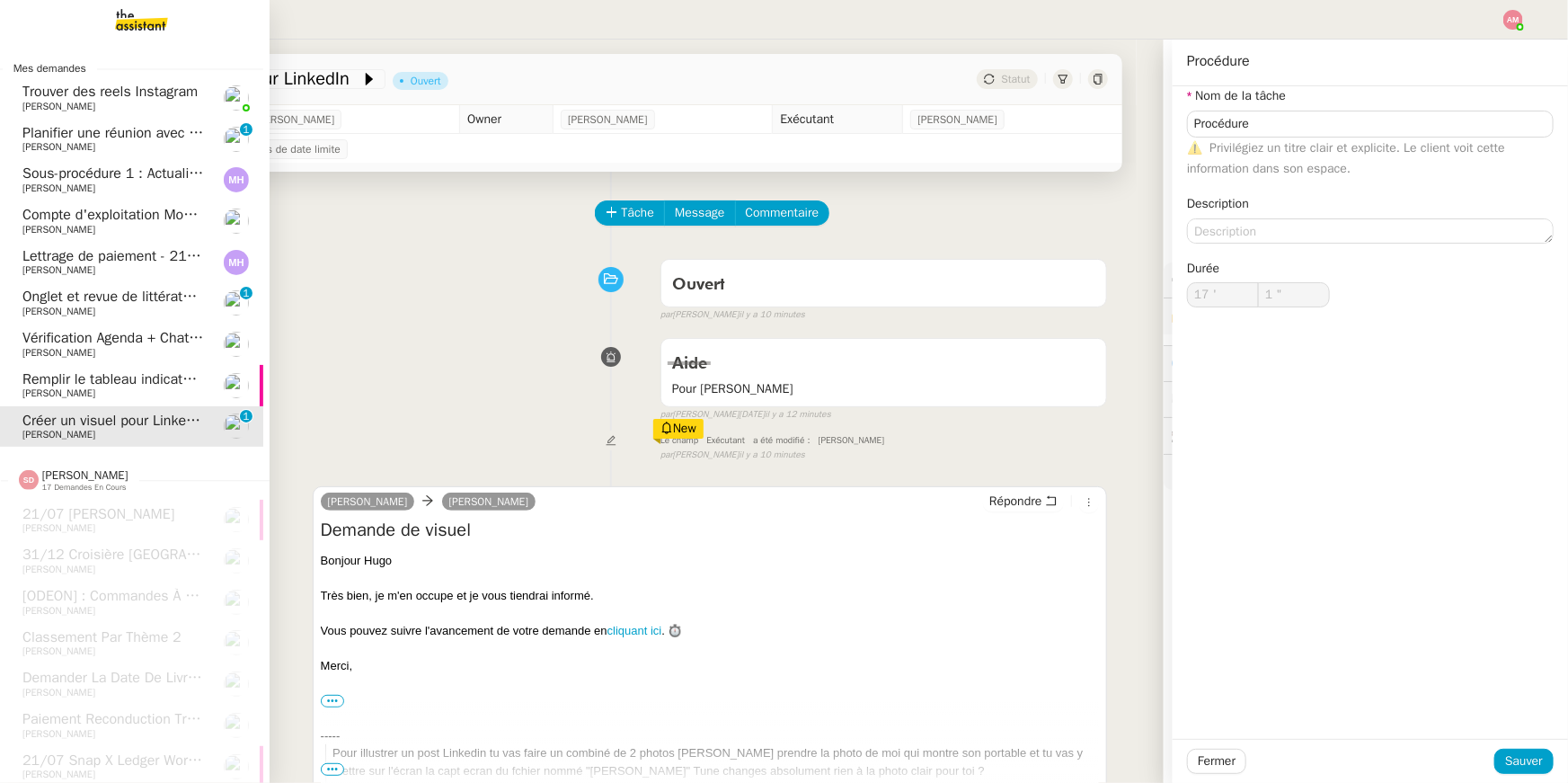 type on "17 '" 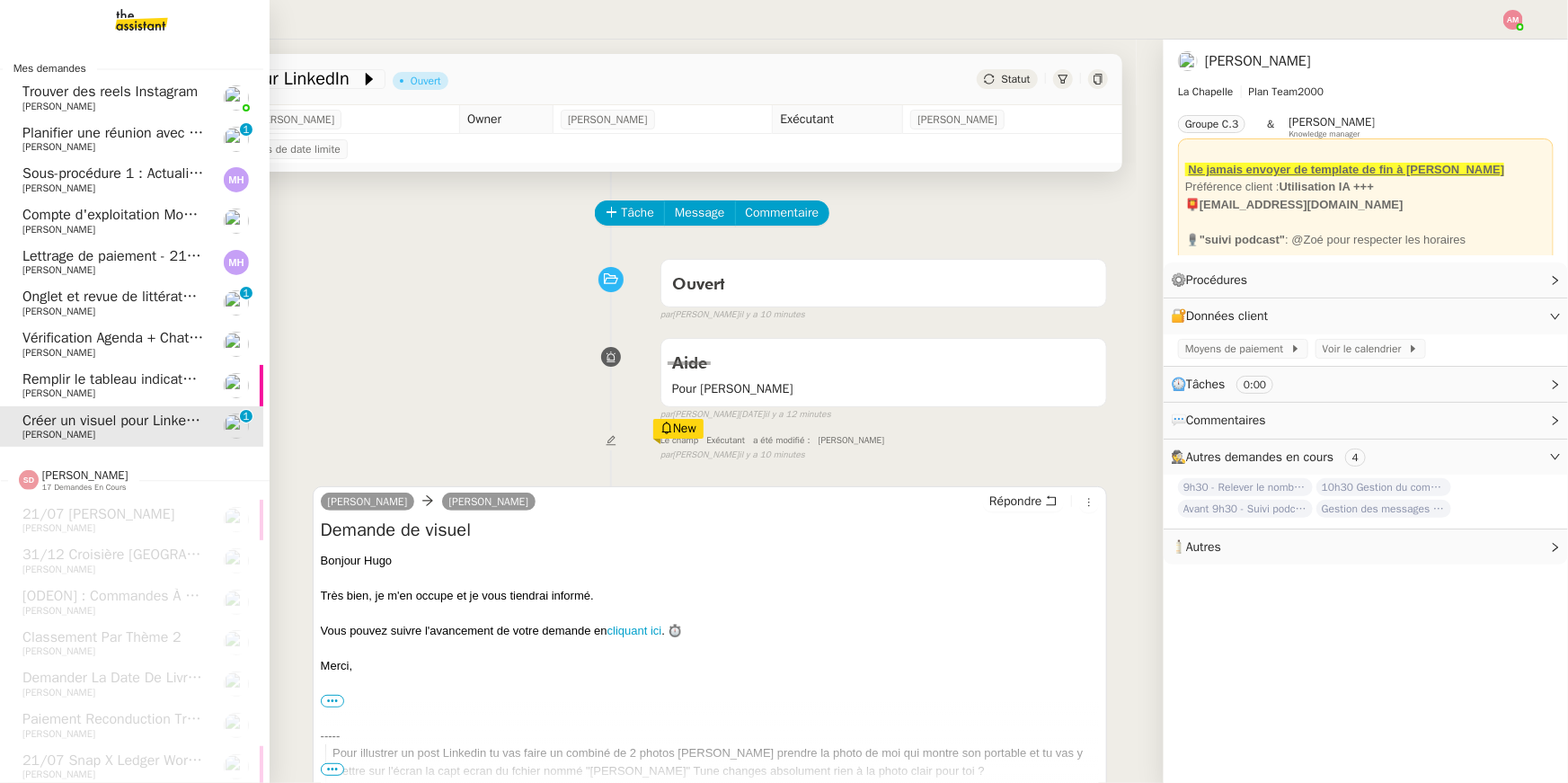 click on "Onglet et revue de littérature - 21 juillet 2025    Jean-Baptiste Barfety     0   1   2   3   4   5   6   7   8   9" 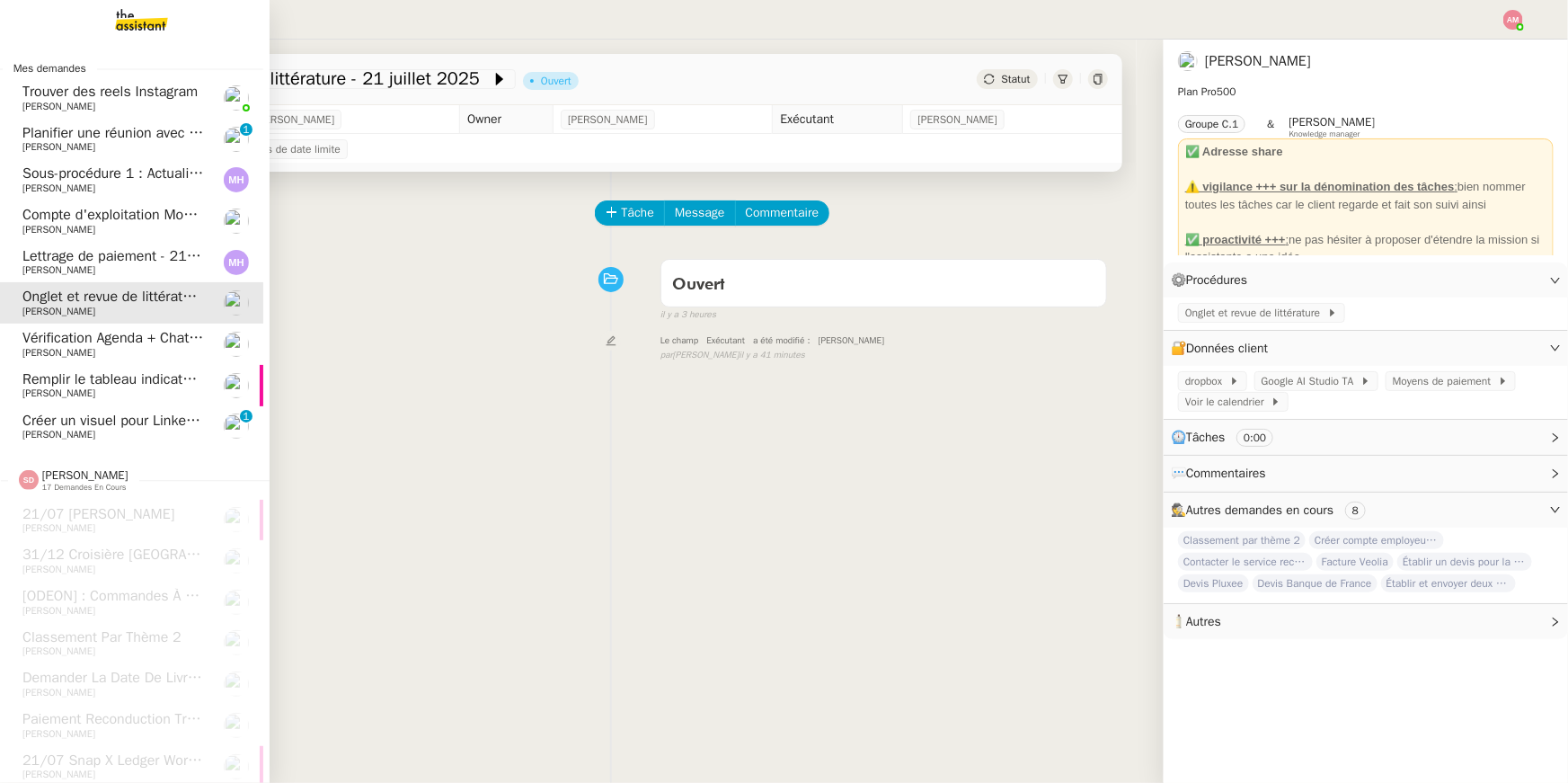 click on "Compte d'exploitation Moun Pro - lundi 21 juillet 2025" 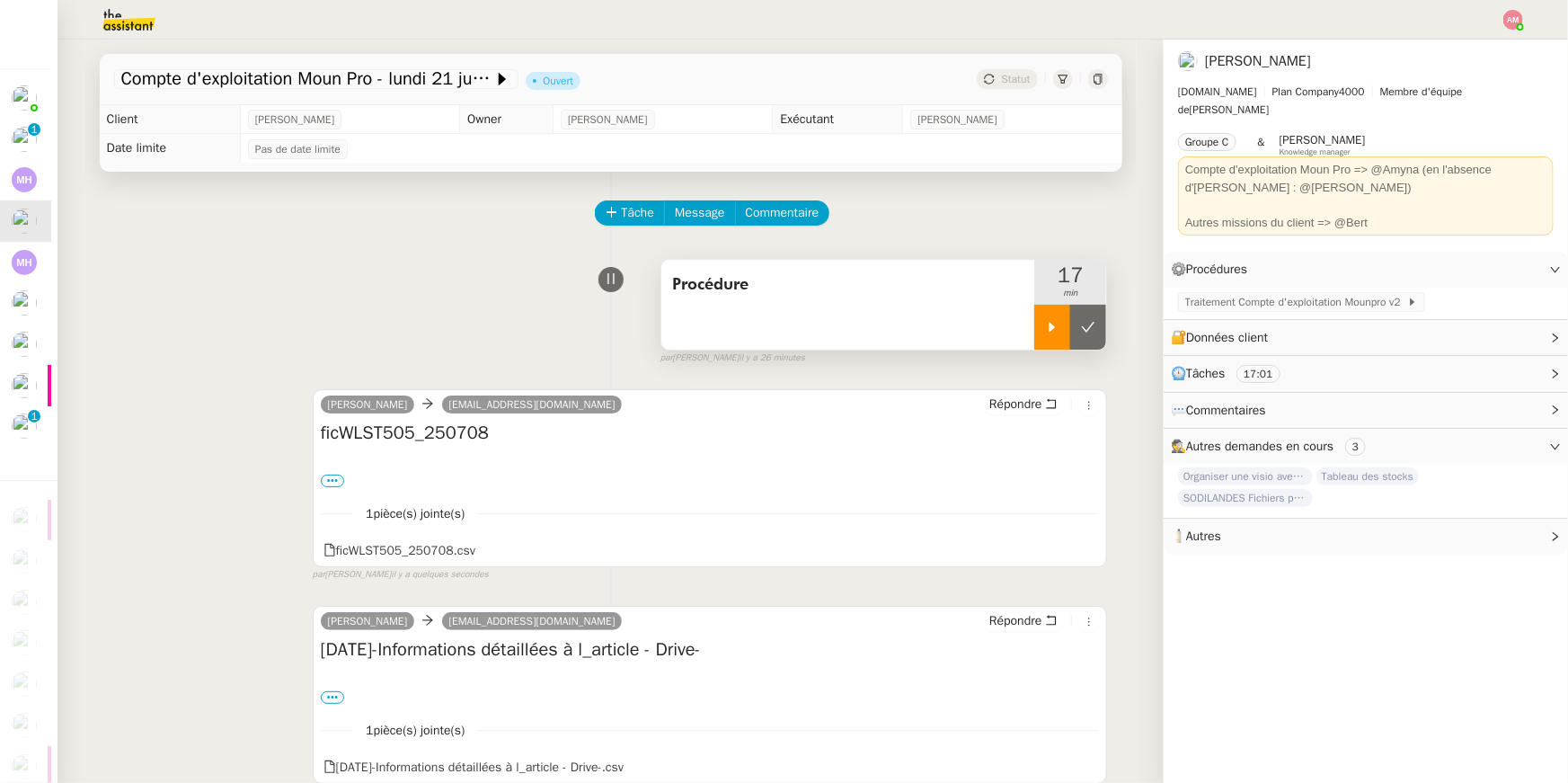 click at bounding box center [1052, 327] 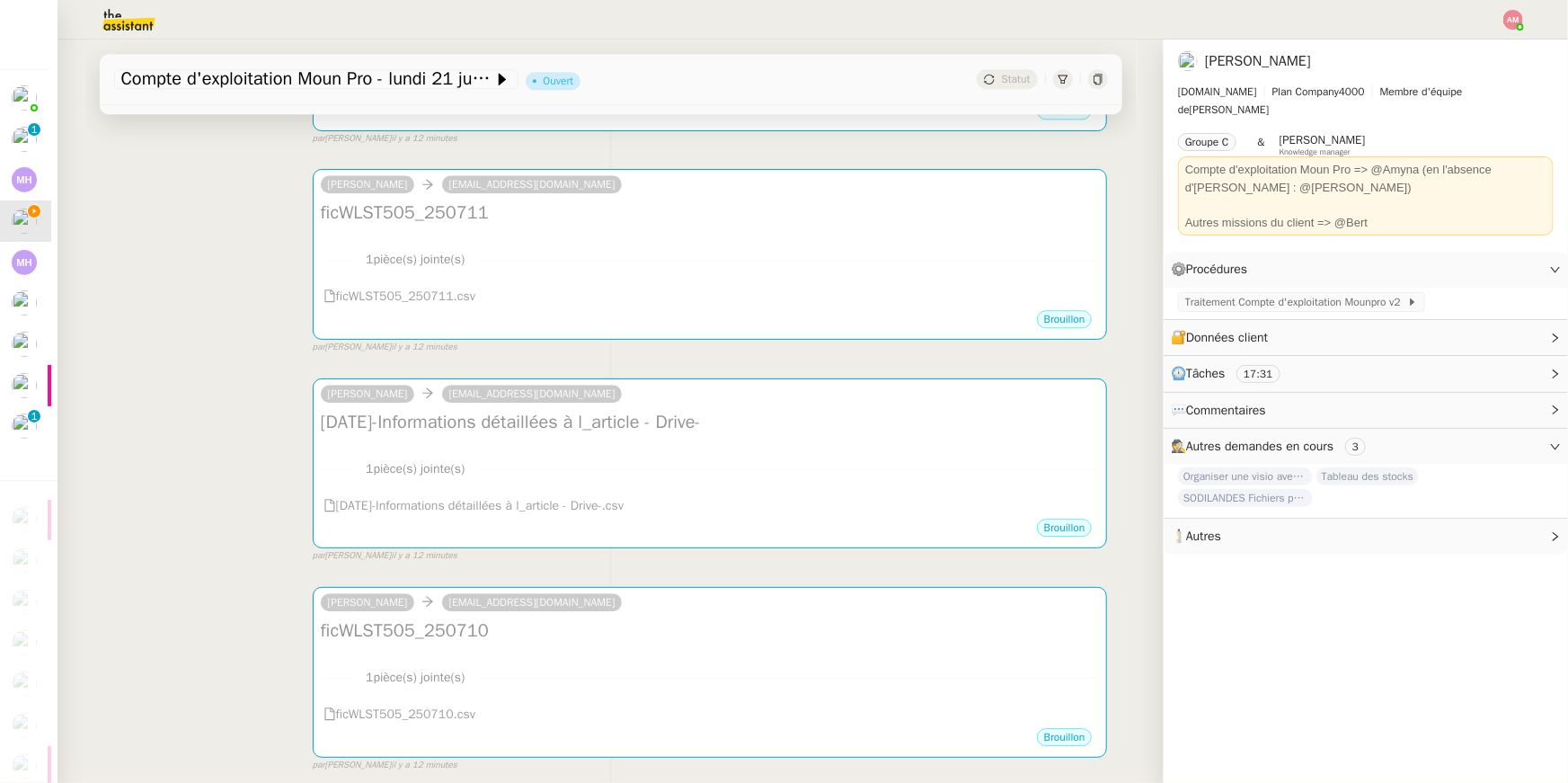 scroll, scrollTop: 2632, scrollLeft: 0, axis: vertical 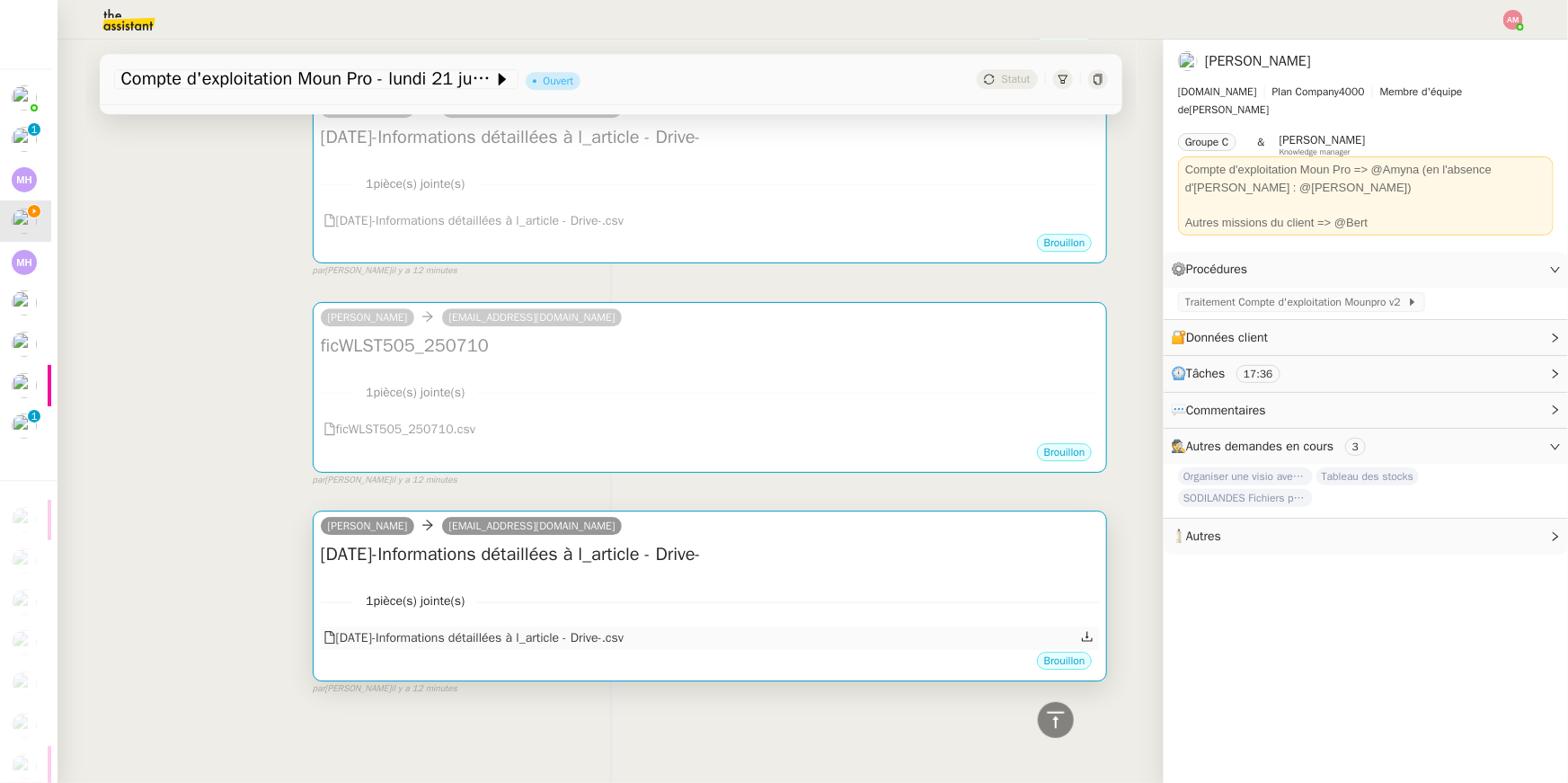 click on "[DATE]-Informations détaillées à l_article - Drive-.csv" 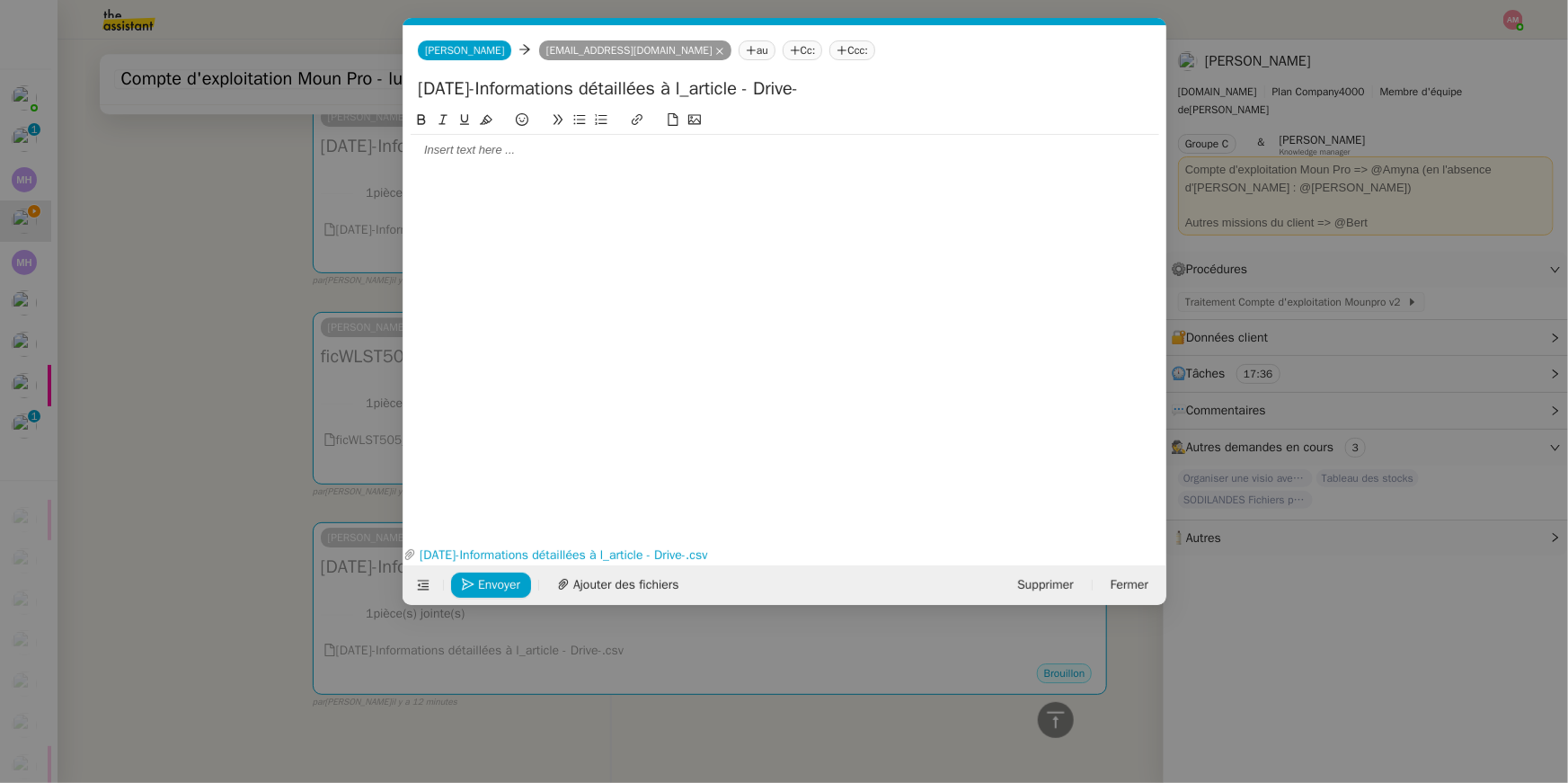scroll, scrollTop: 0, scrollLeft: 38, axis: horizontal 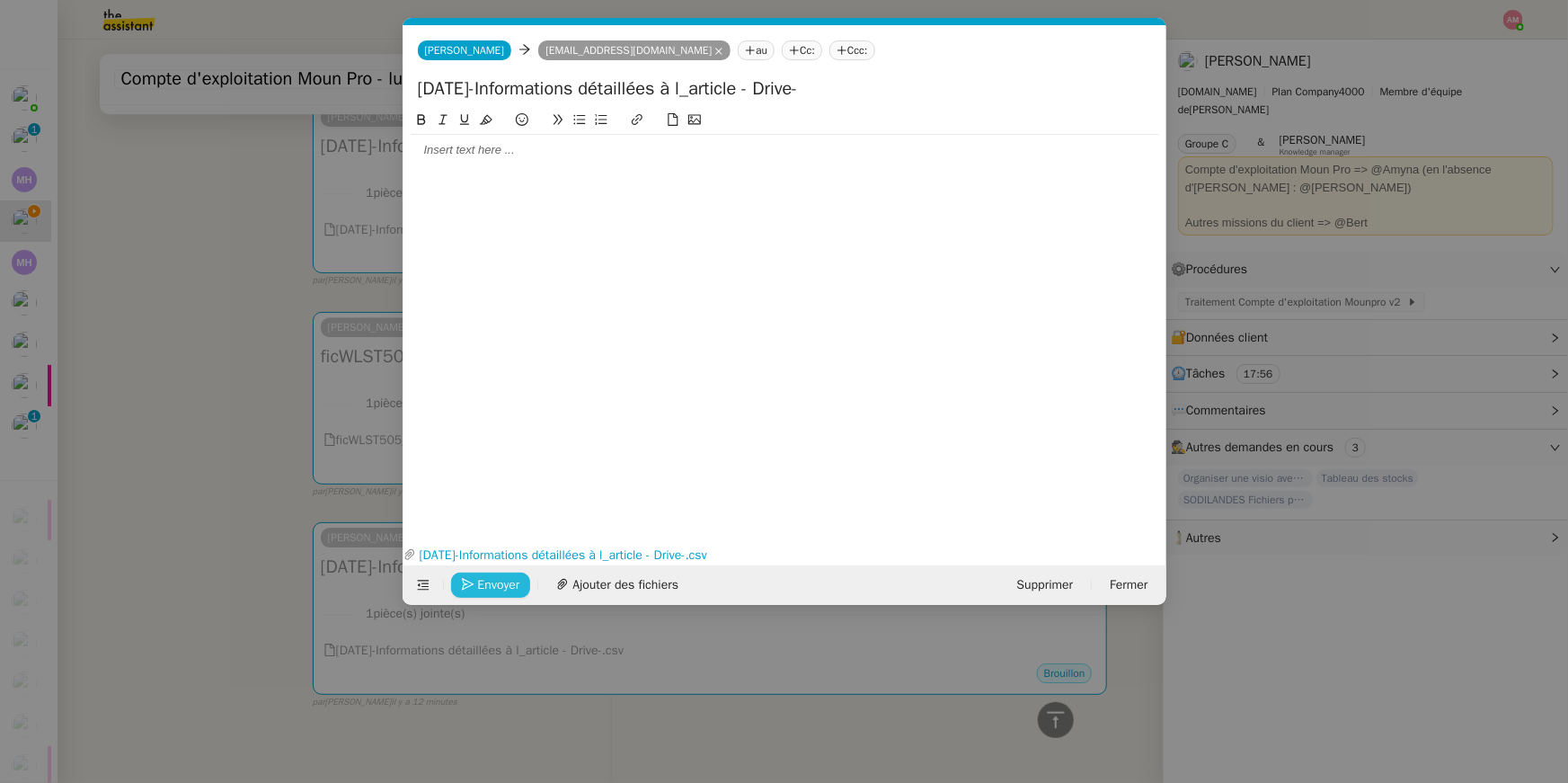 click on "Envoyer" 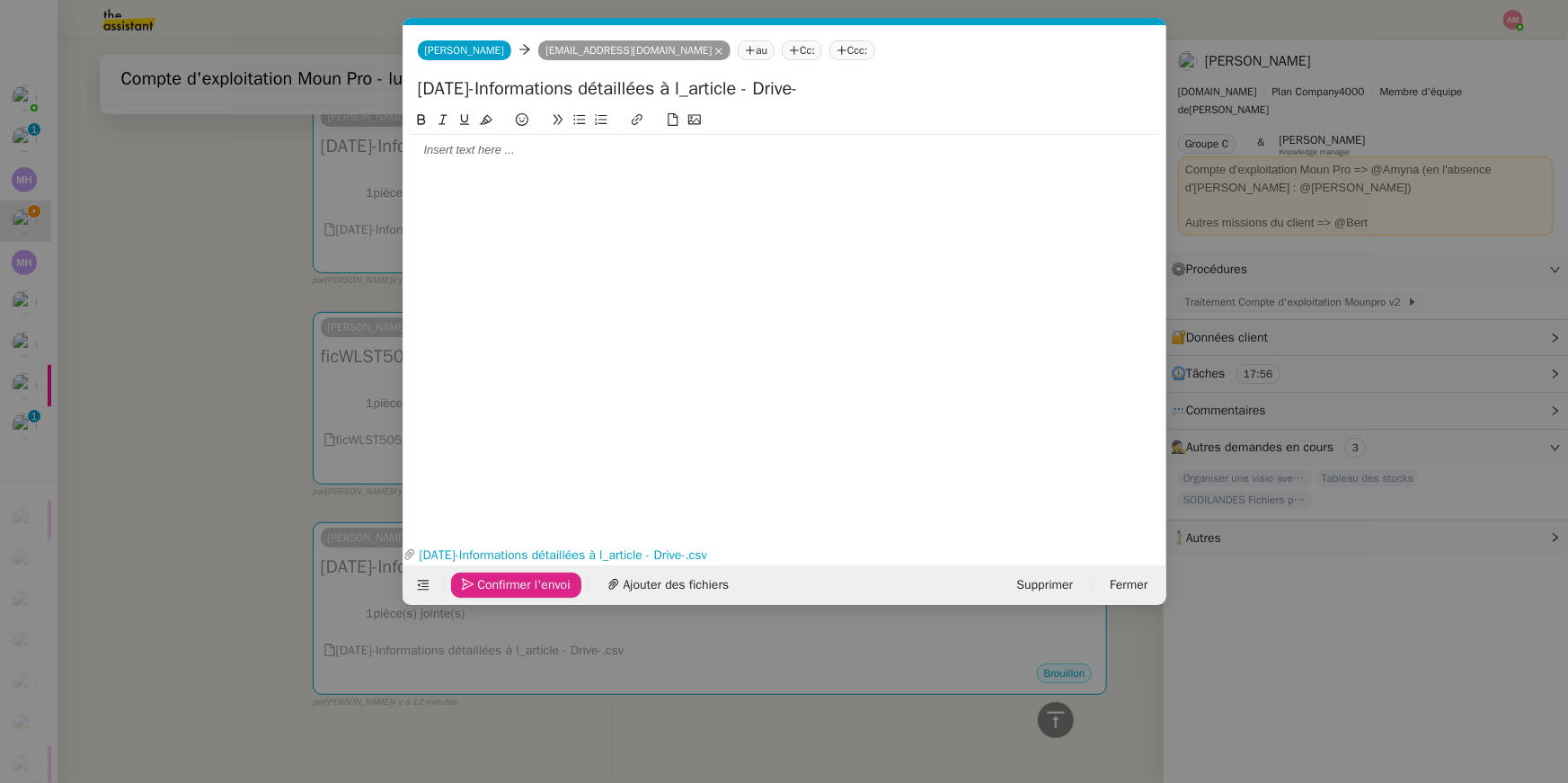 click on "Confirmer l'envoi" 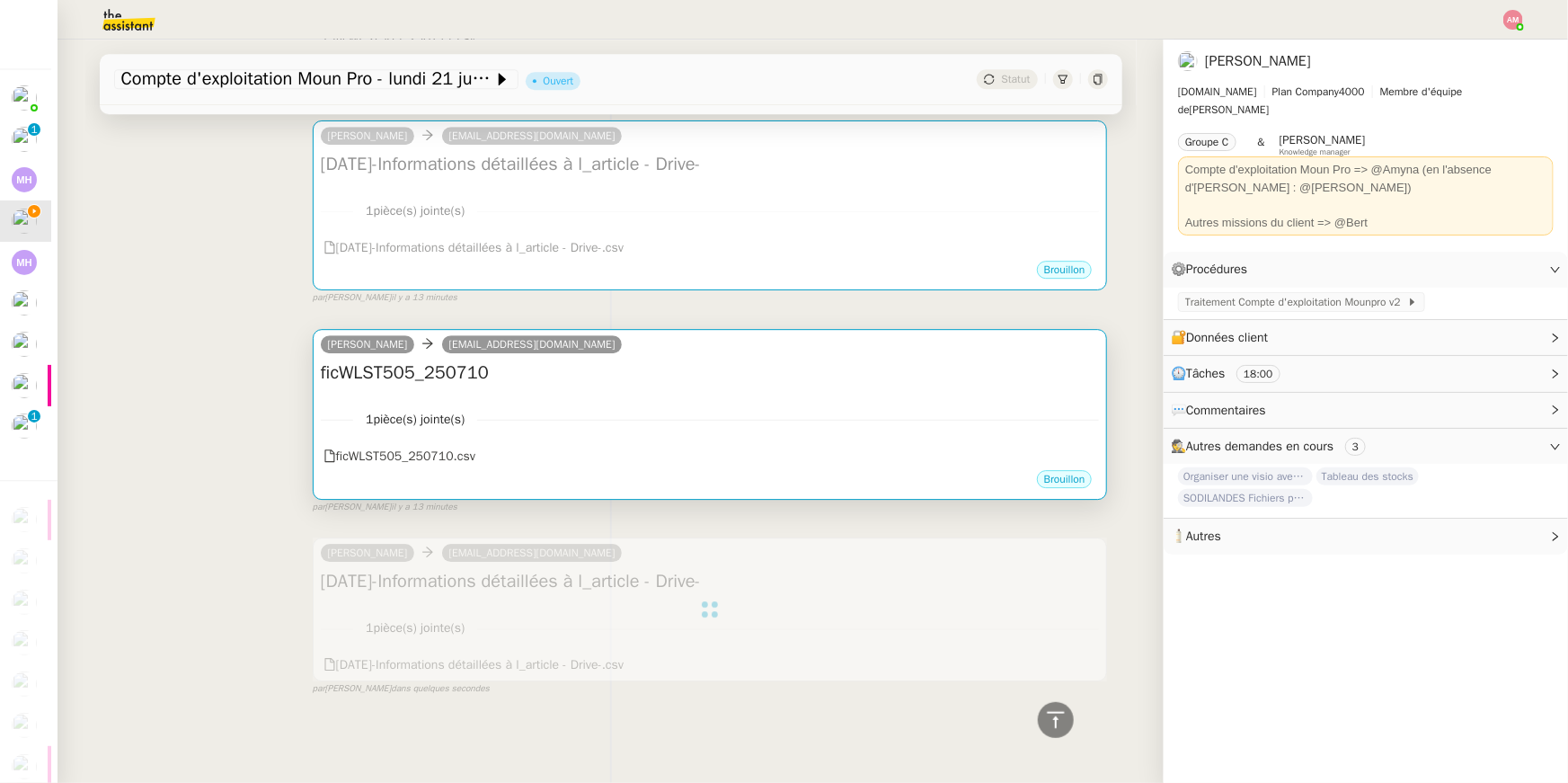 click on "1  pièce(s) jointe(s)  ficWLST505_250710.csv" at bounding box center (710, 432) 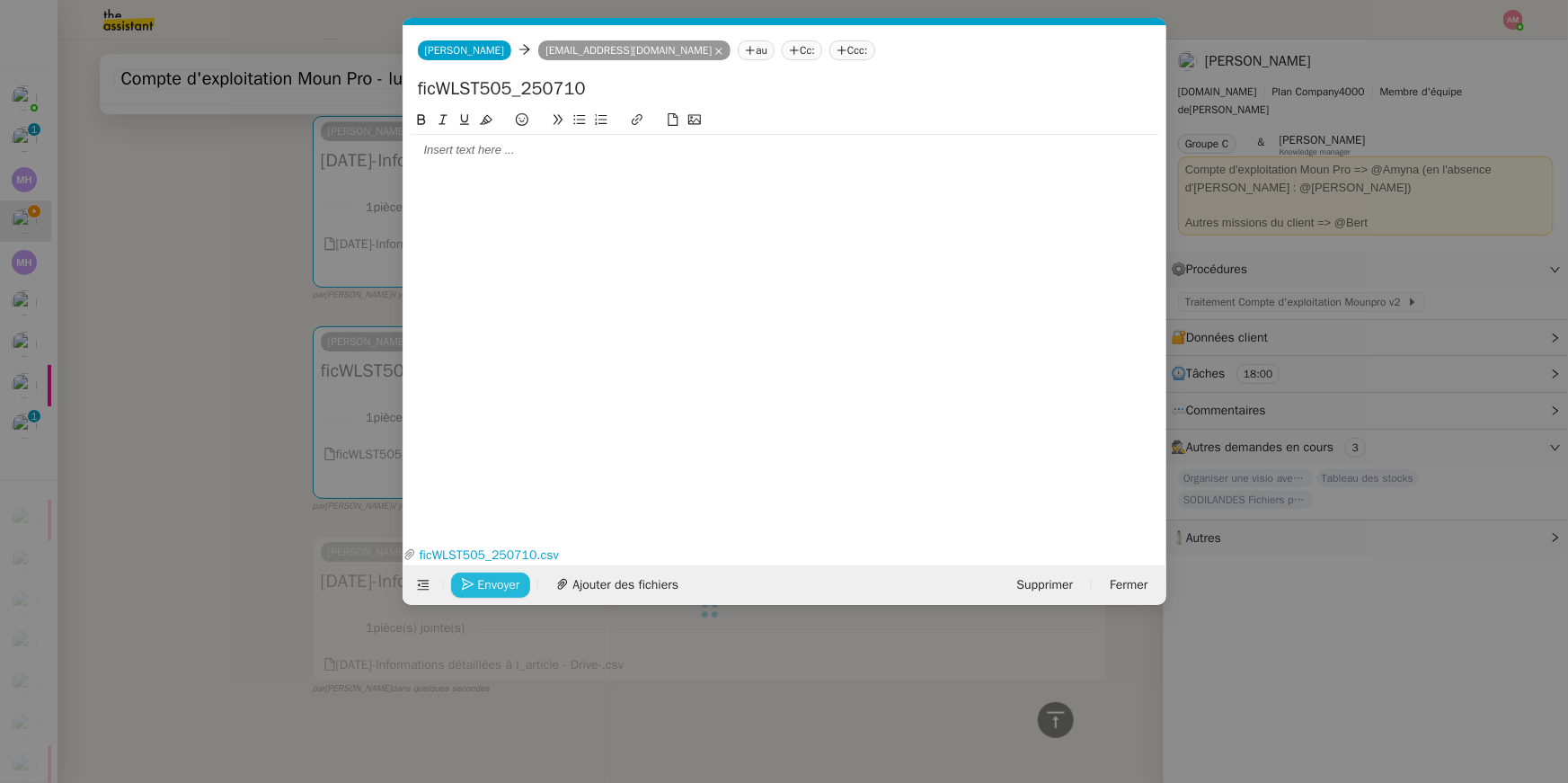 scroll, scrollTop: 2620, scrollLeft: 0, axis: vertical 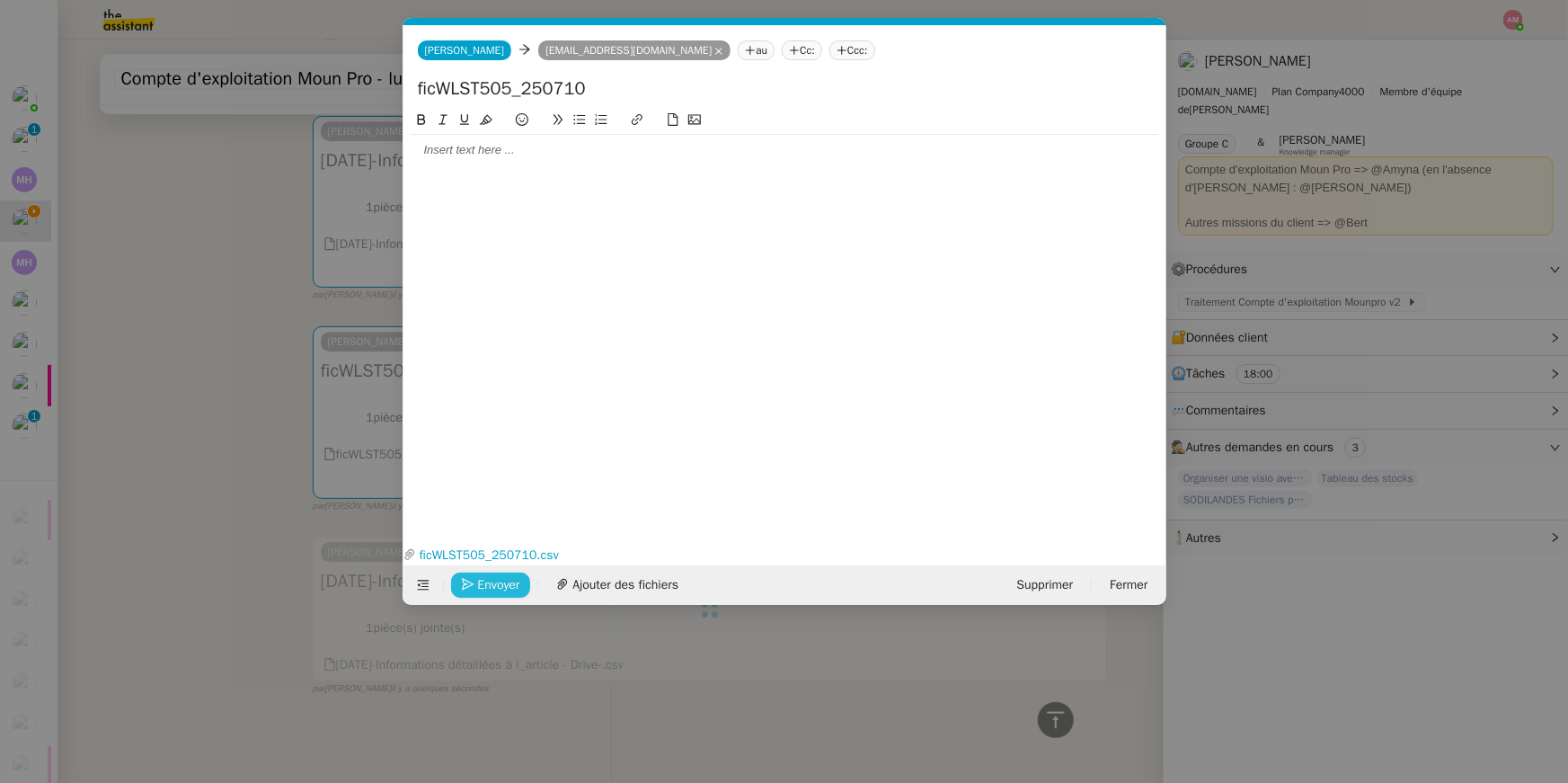 click on "Envoyer" 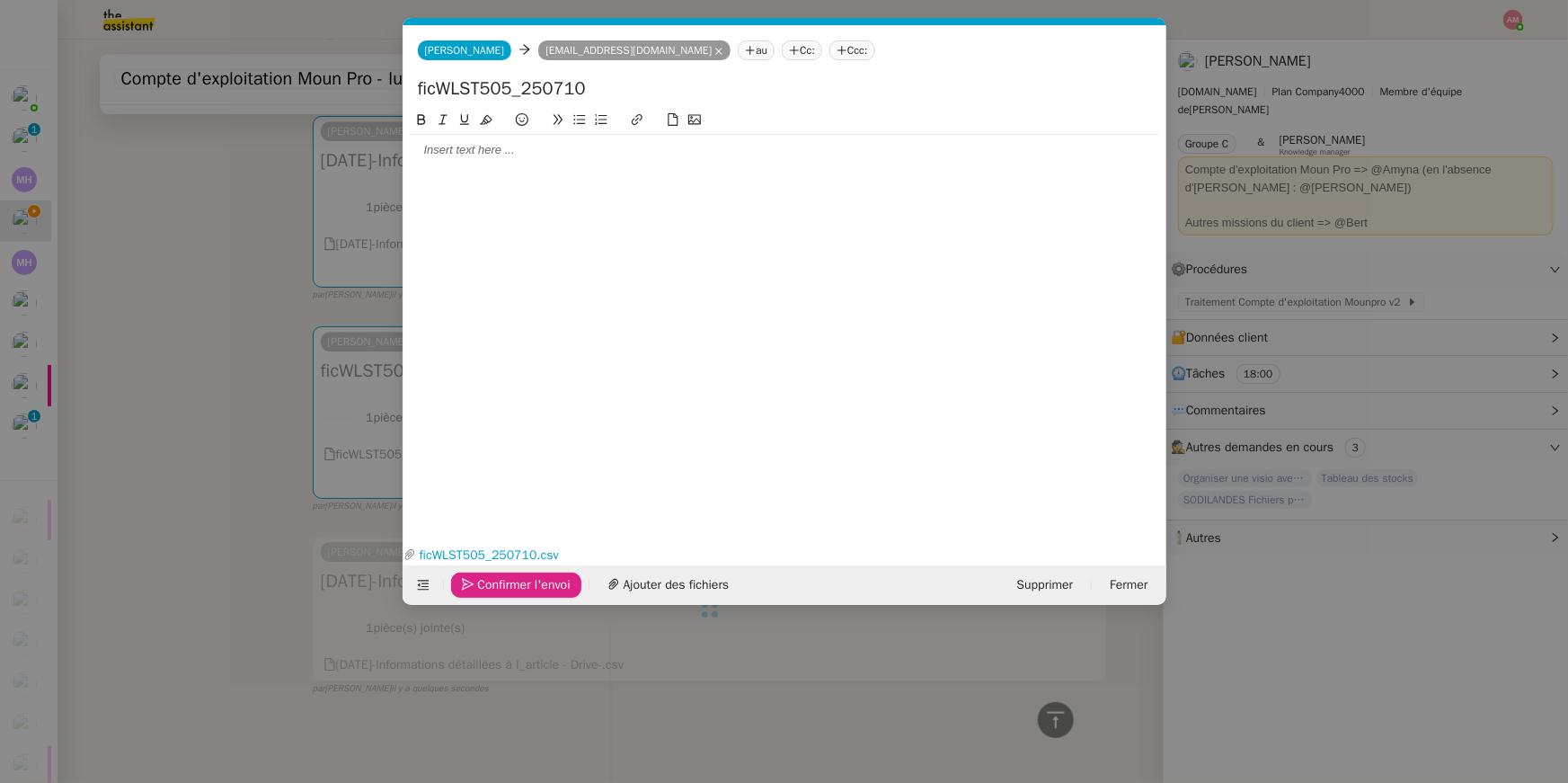 click on "Confirmer l'envoi" 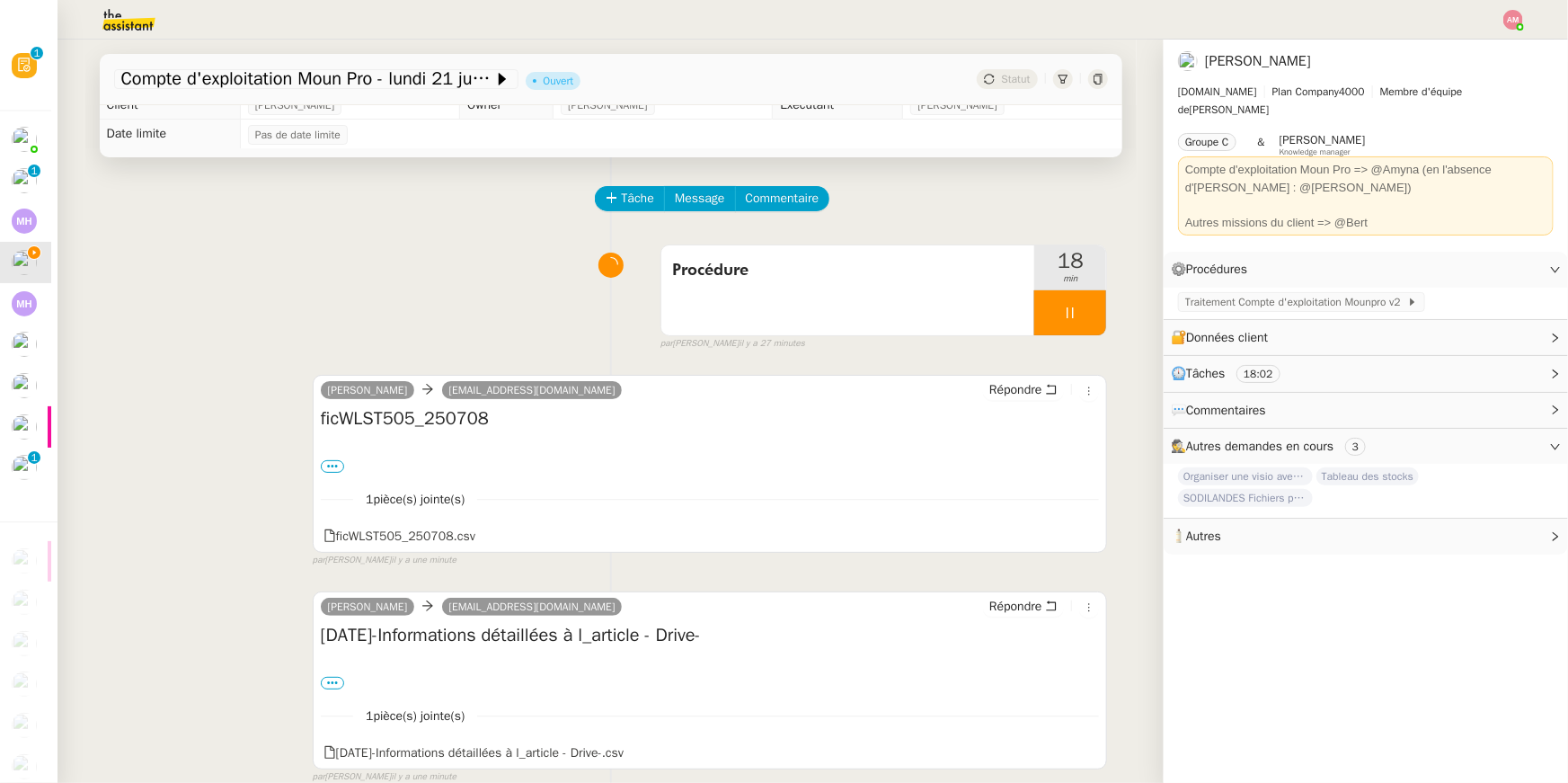 scroll, scrollTop: 0, scrollLeft: 0, axis: both 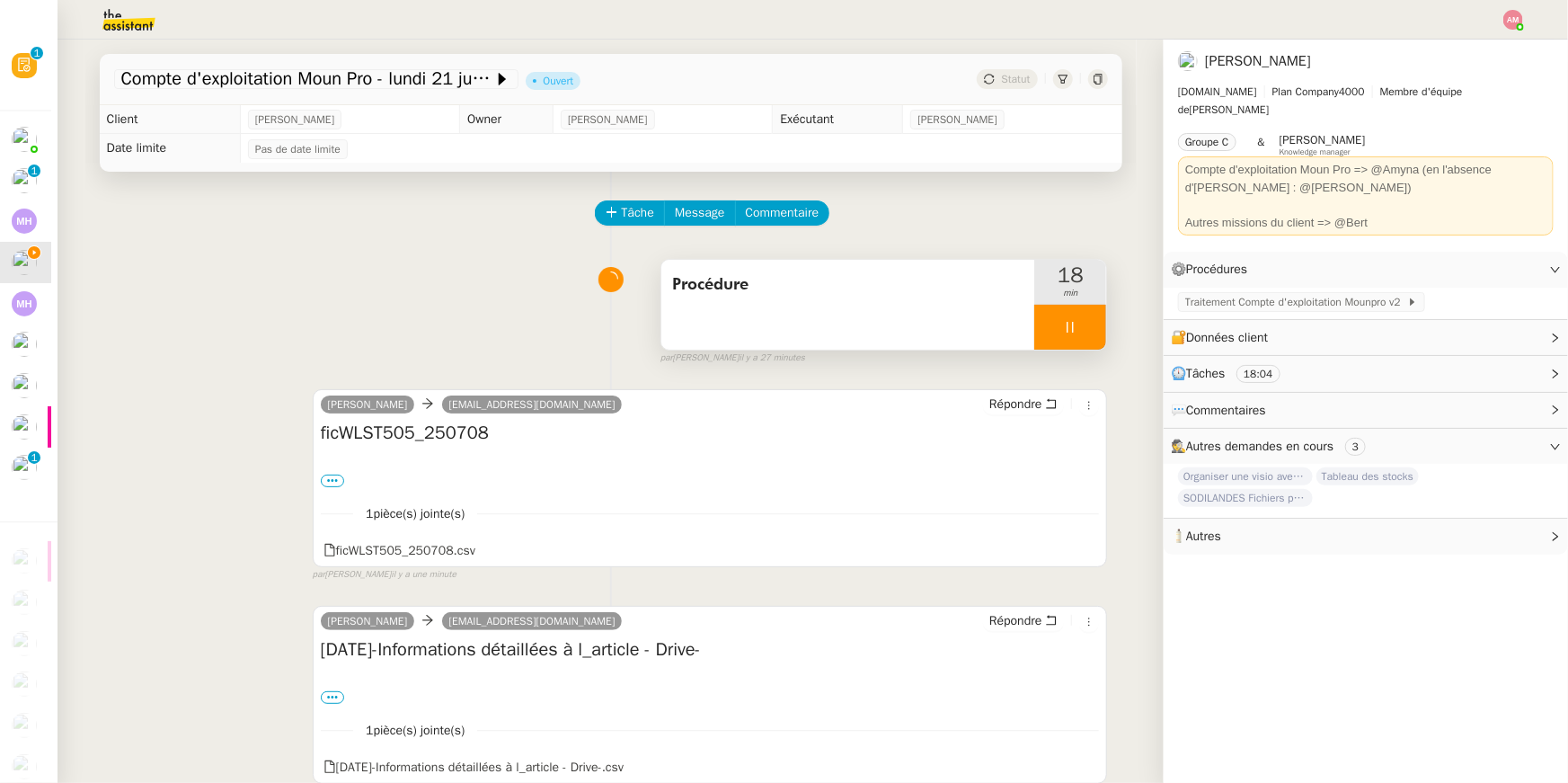 click at bounding box center [1070, 327] 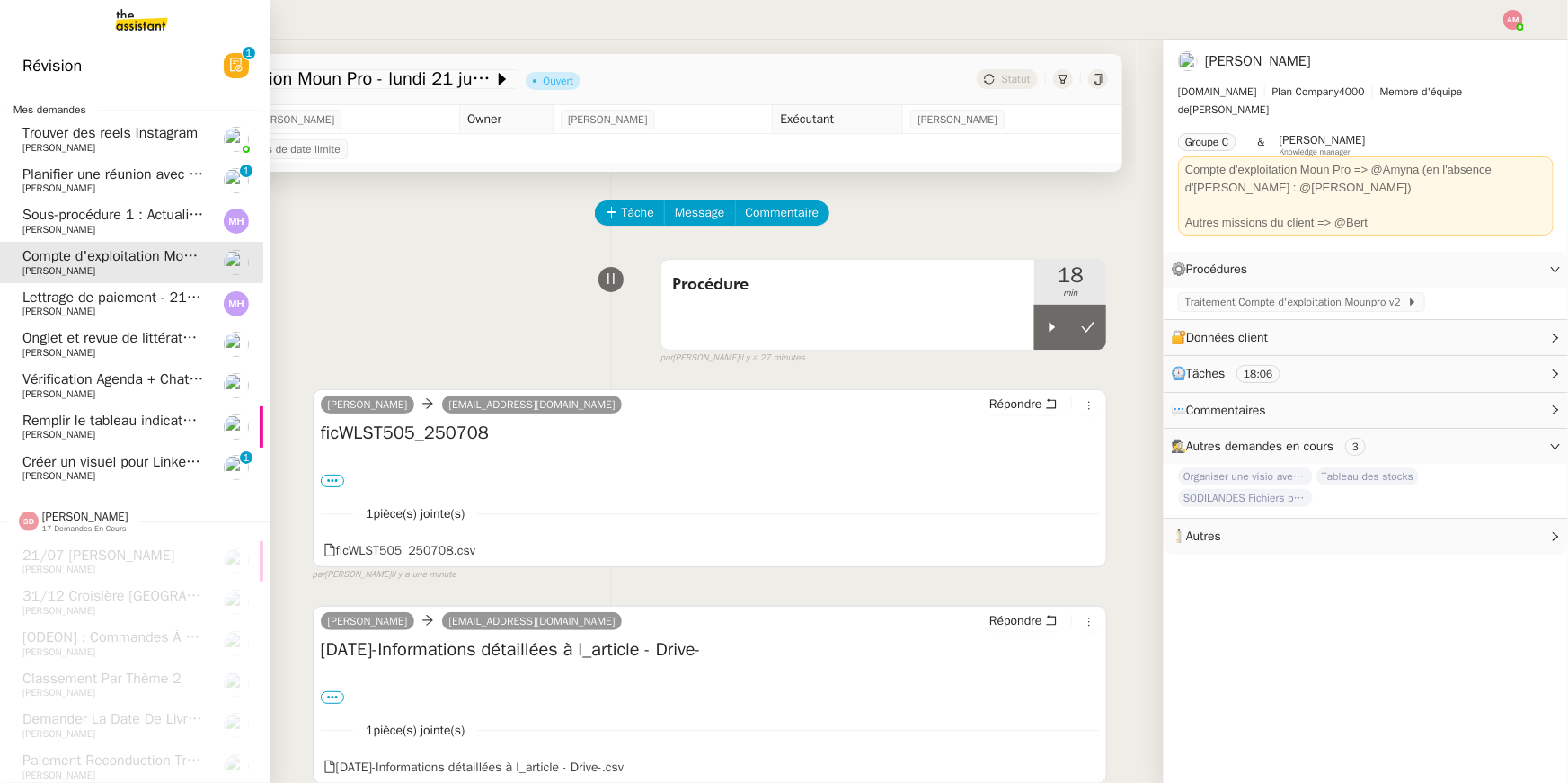click on "Onglet et revue de littérature - 21 juillet 2025" 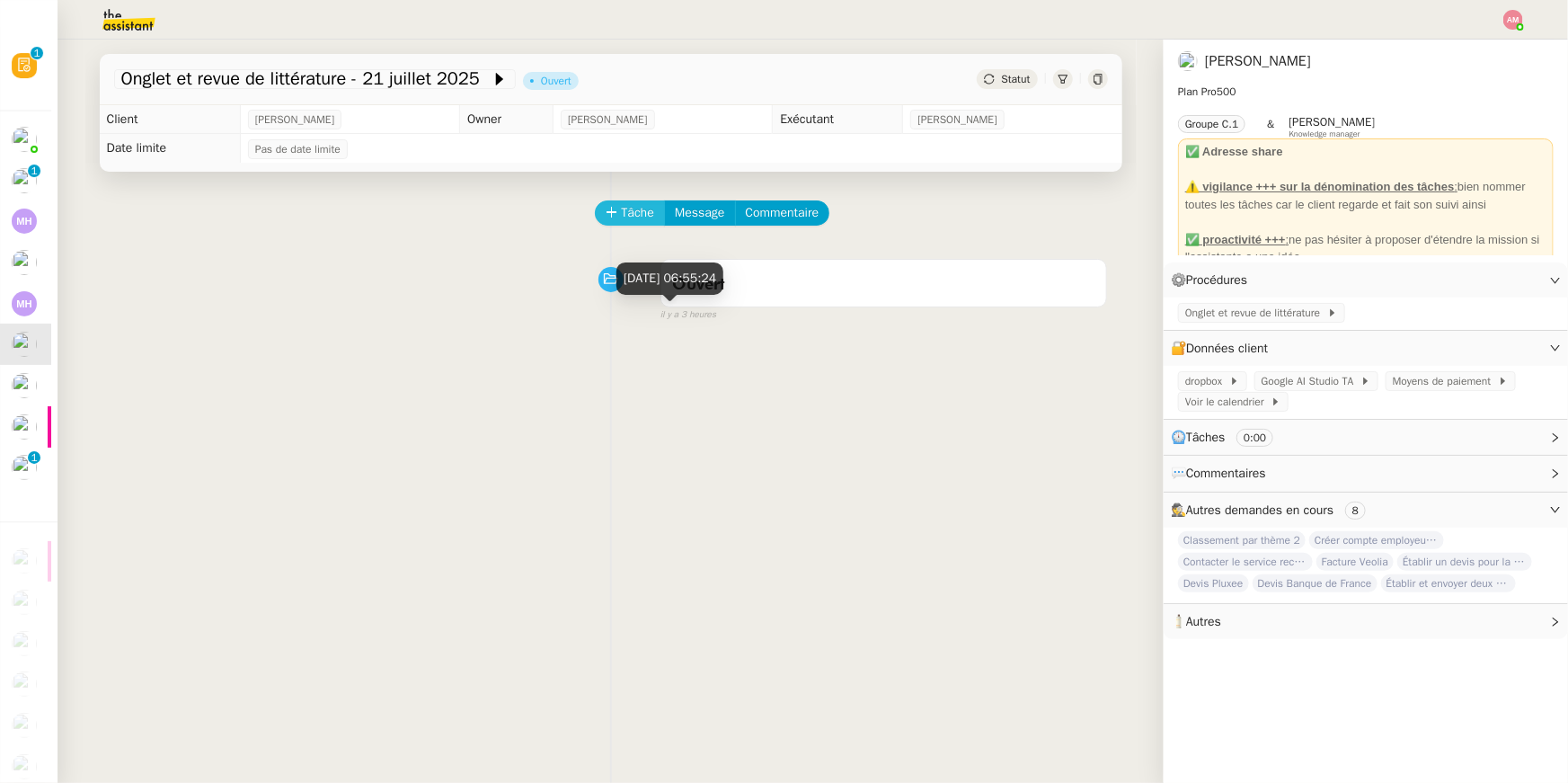 click on "Tâche" 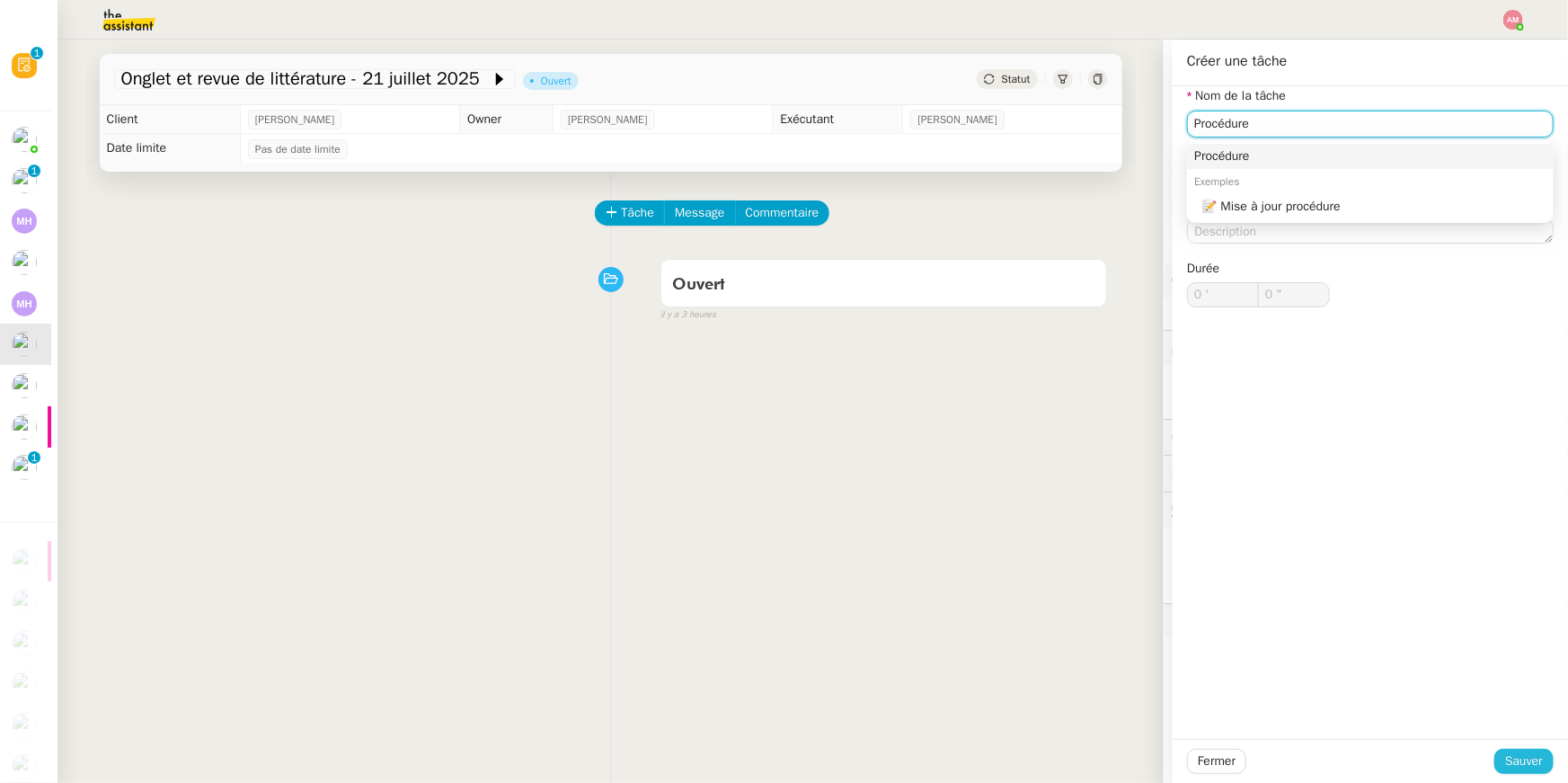 type on "Procédure" 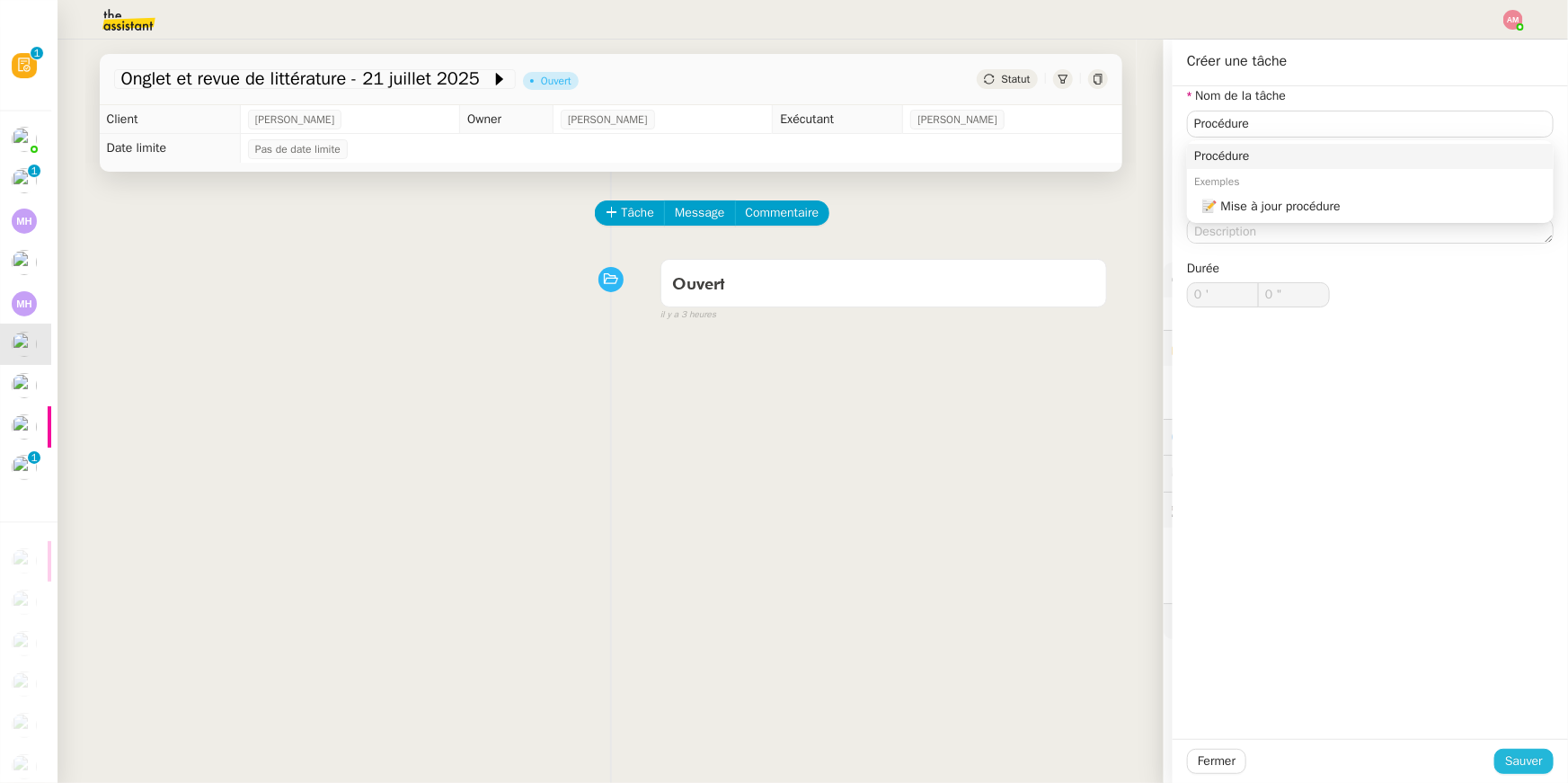 click on "Sauver" 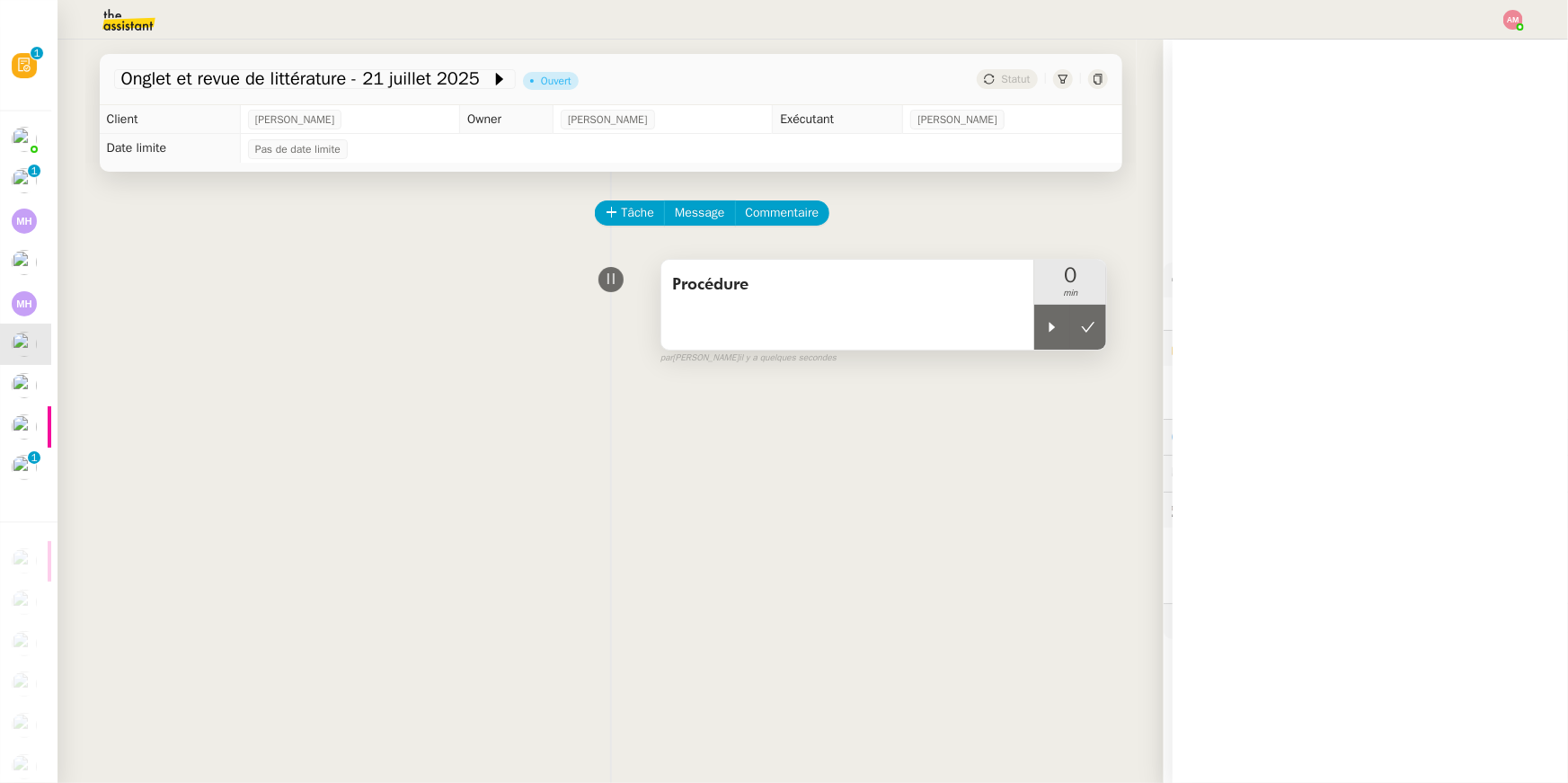 click on "Procédure" at bounding box center (848, 305) 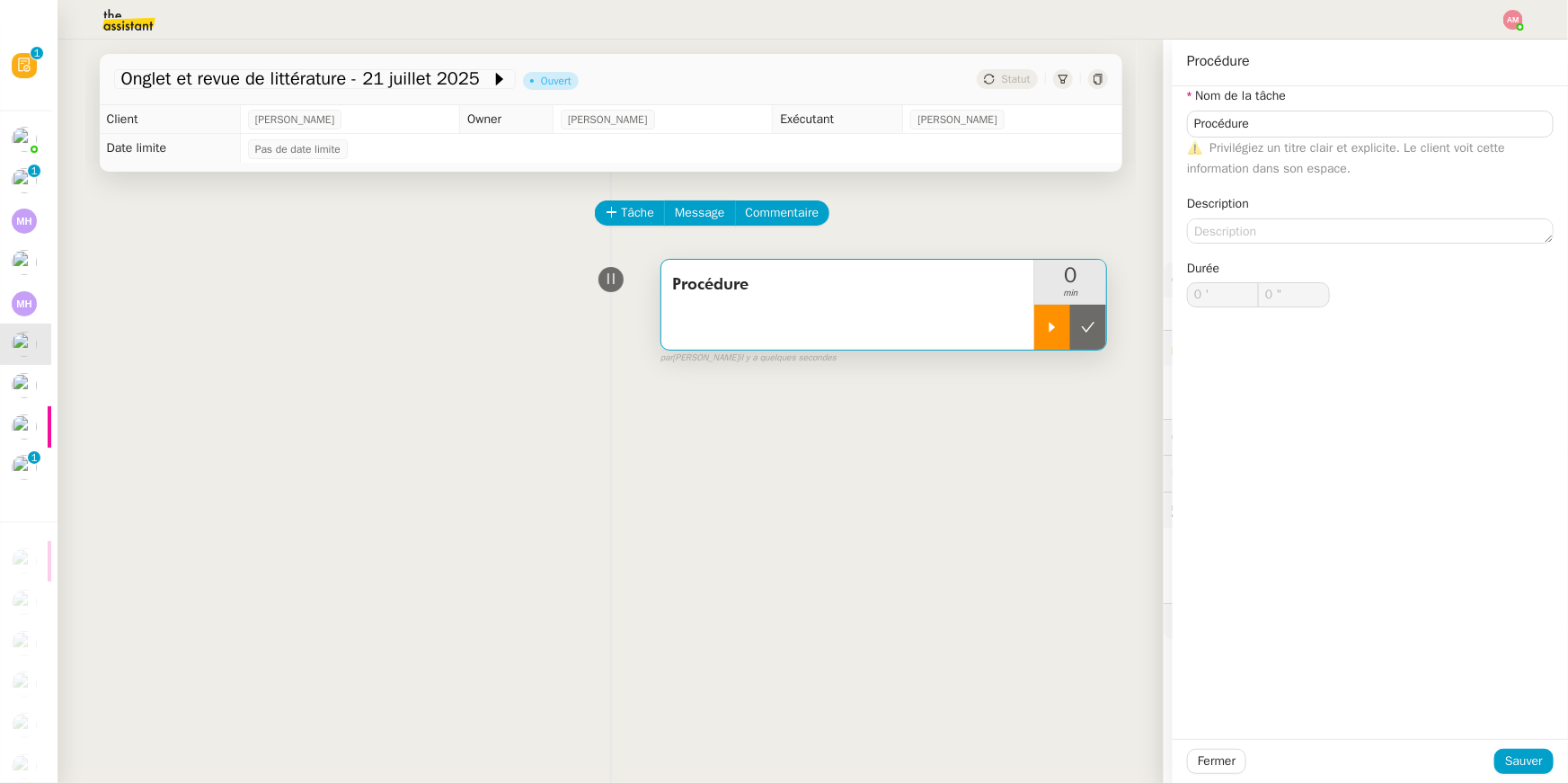 click 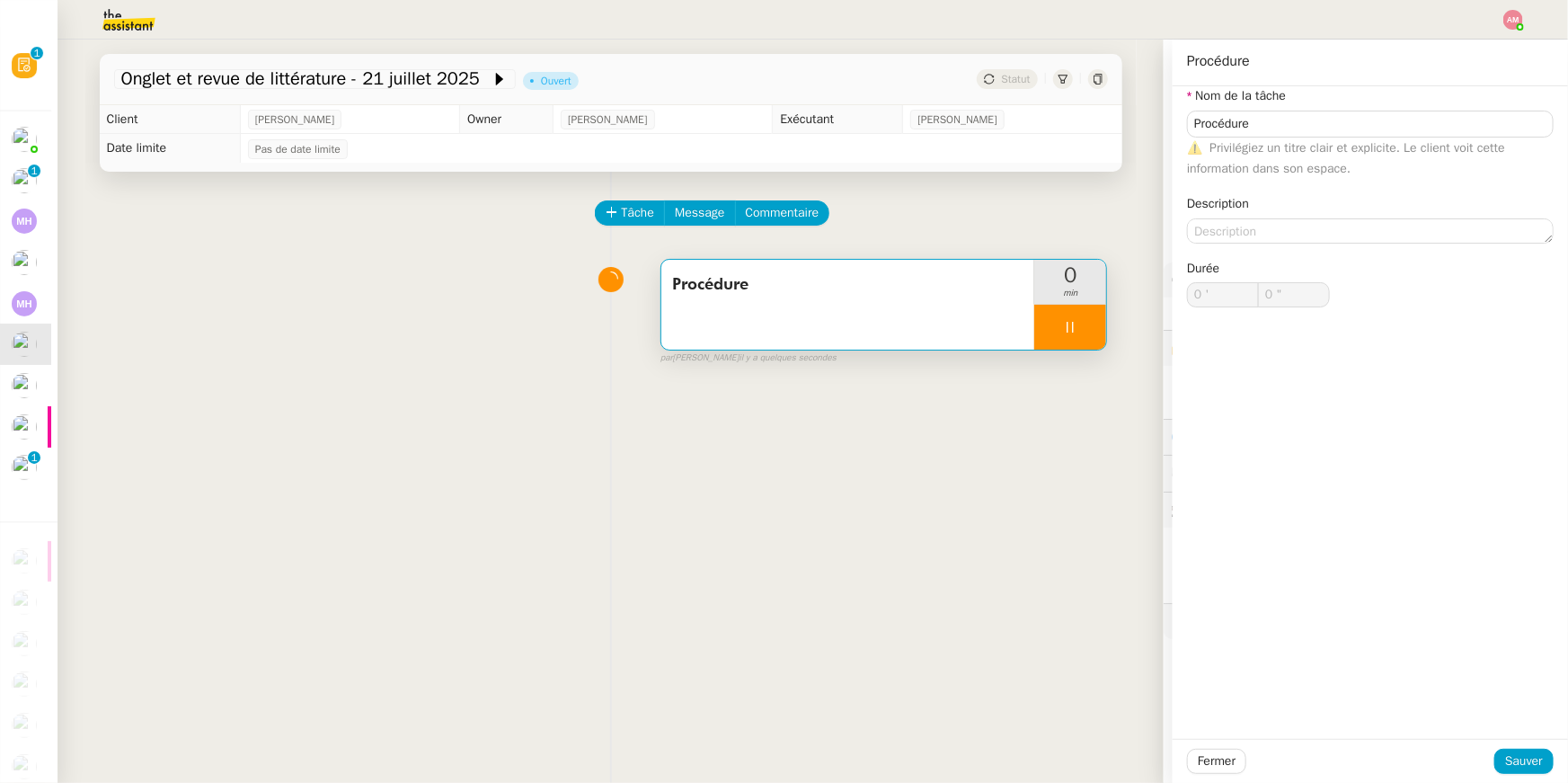 type on "Procédure" 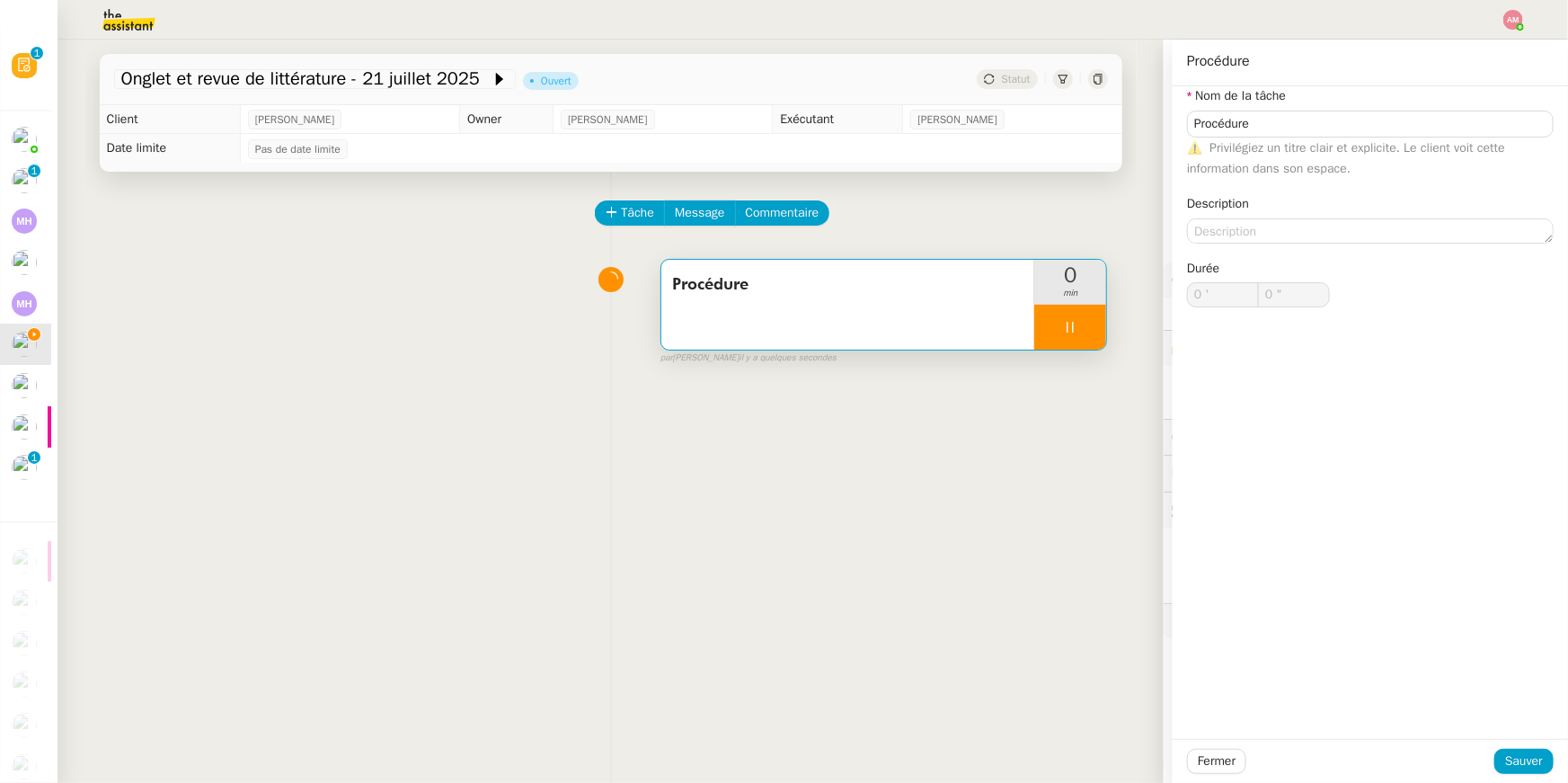 type on "Procédure" 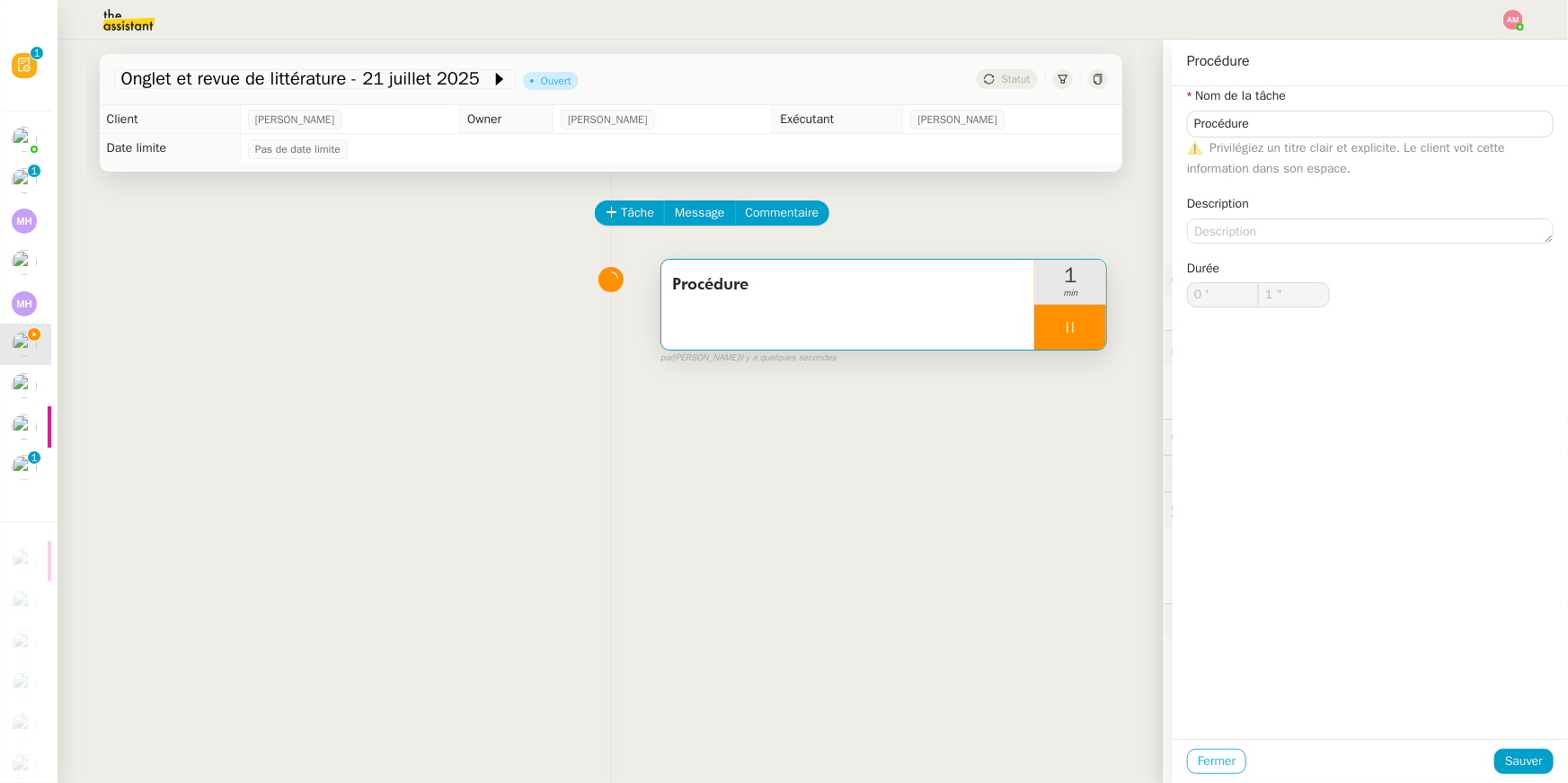 click on "Fermer" 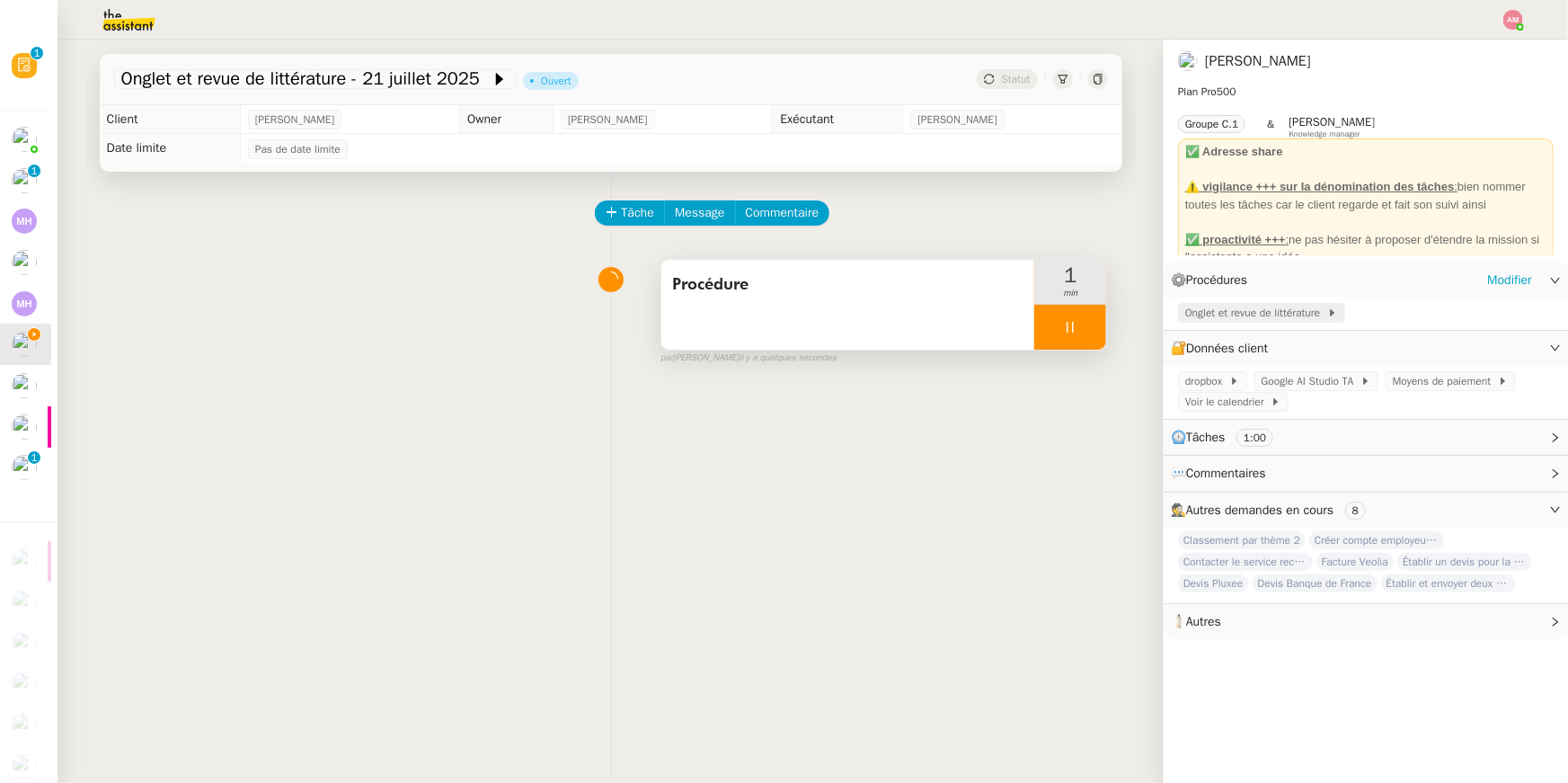 click on "Onglet et revue de littérature" 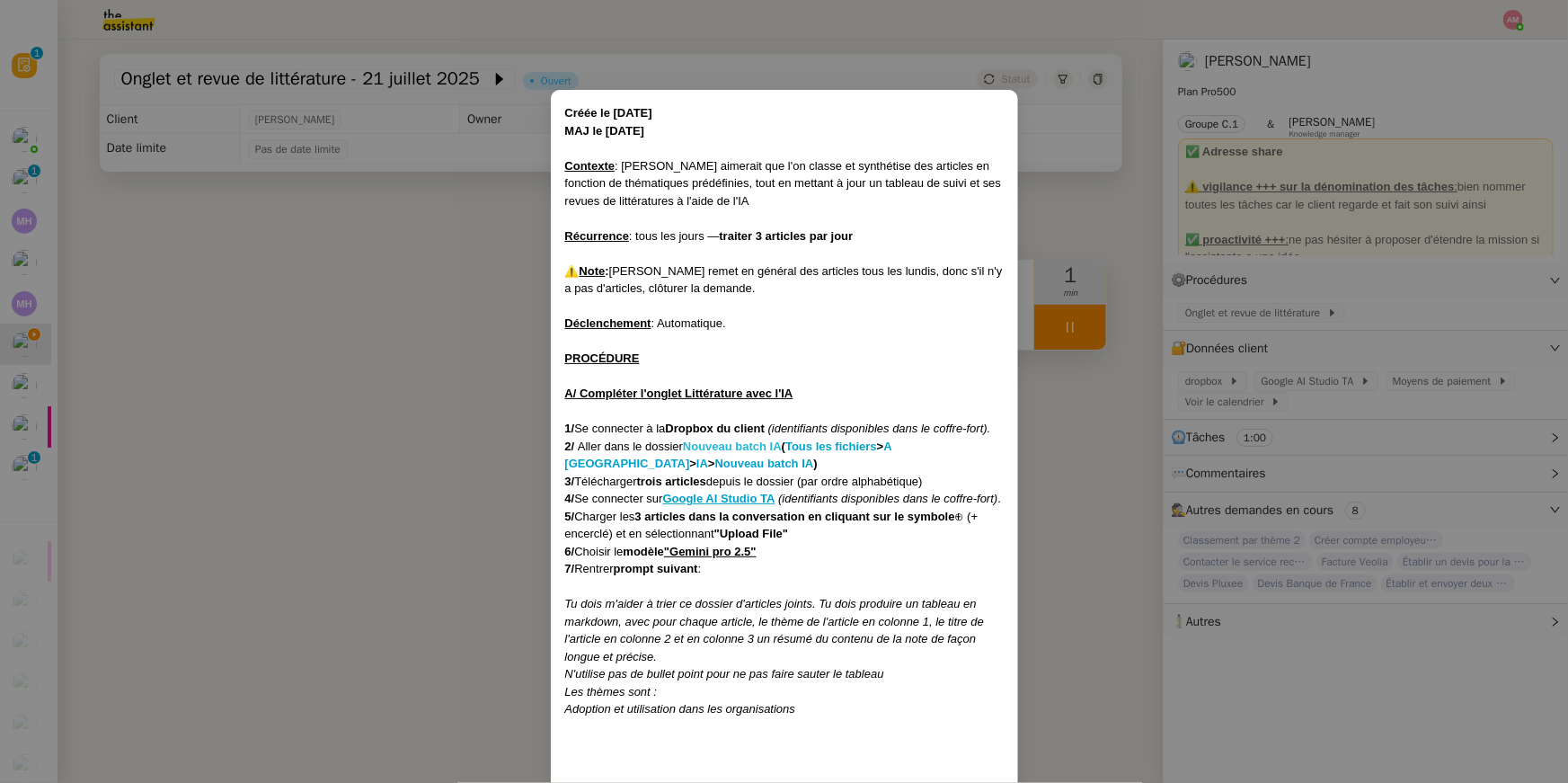 click on "Nouveau batch IA" at bounding box center [732, 446] 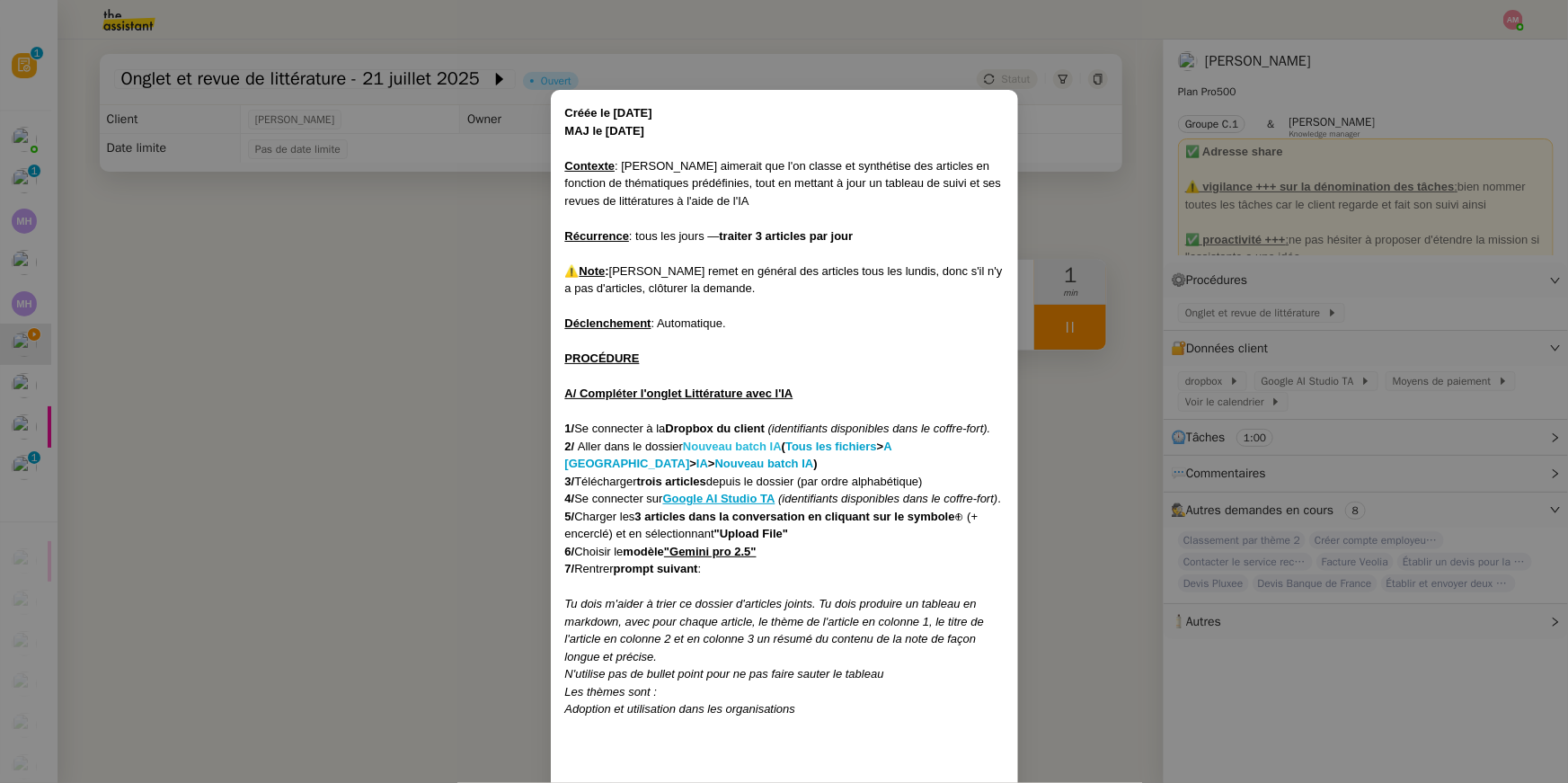 scroll, scrollTop: 0, scrollLeft: 6, axis: horizontal 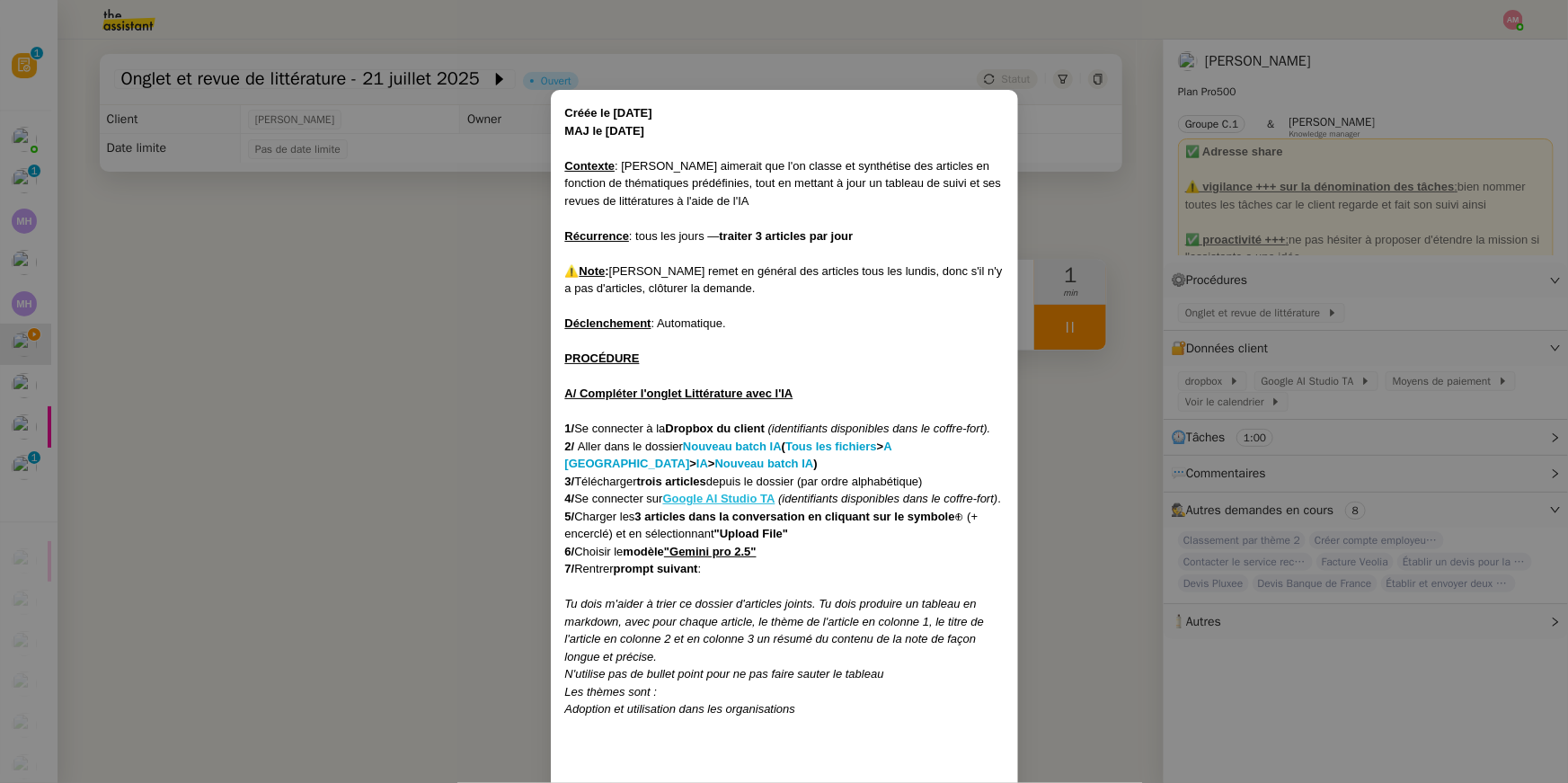 click on "Google AI Studio TA" at bounding box center [719, 498] 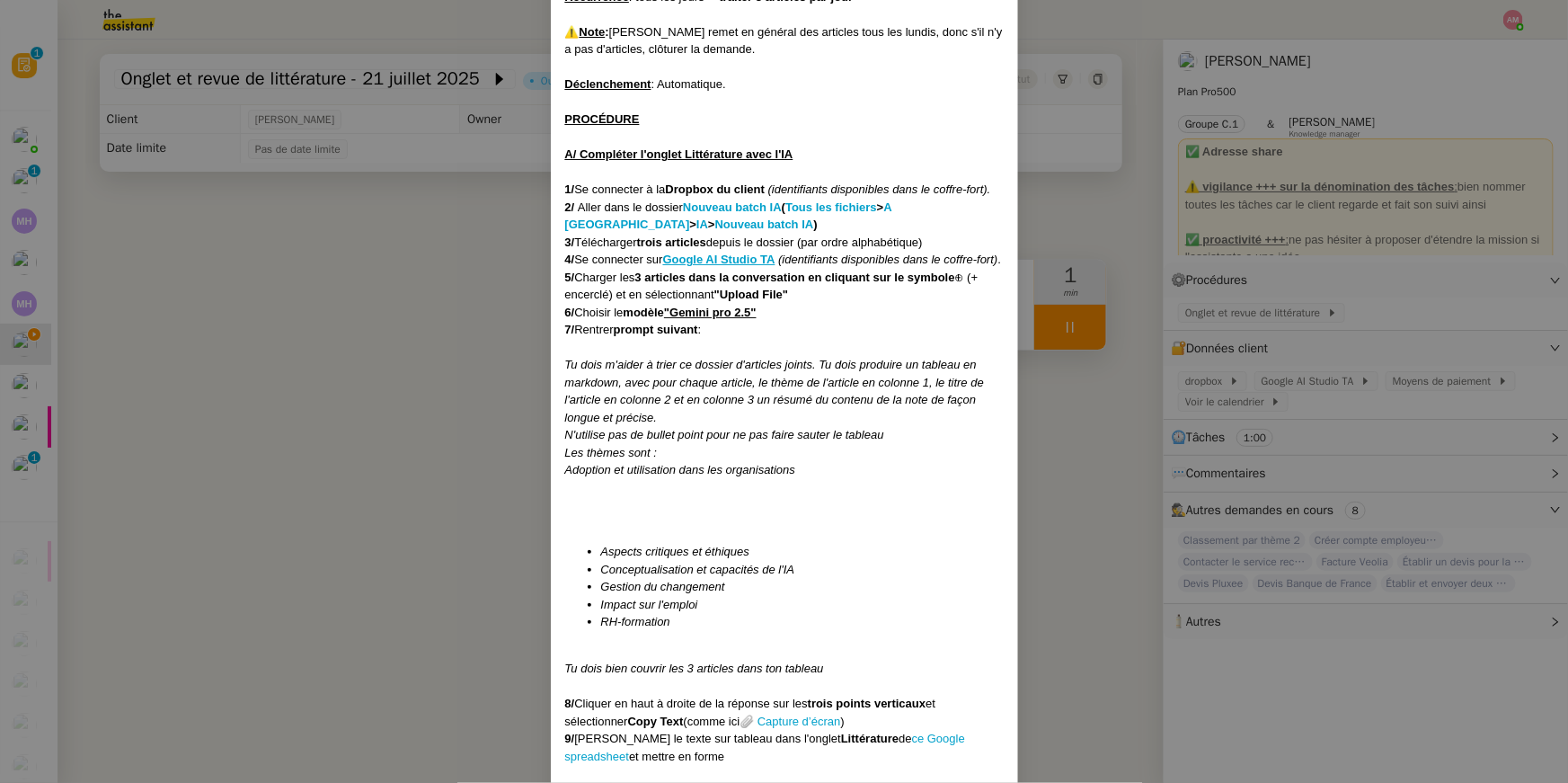 scroll, scrollTop: 270, scrollLeft: 0, axis: vertical 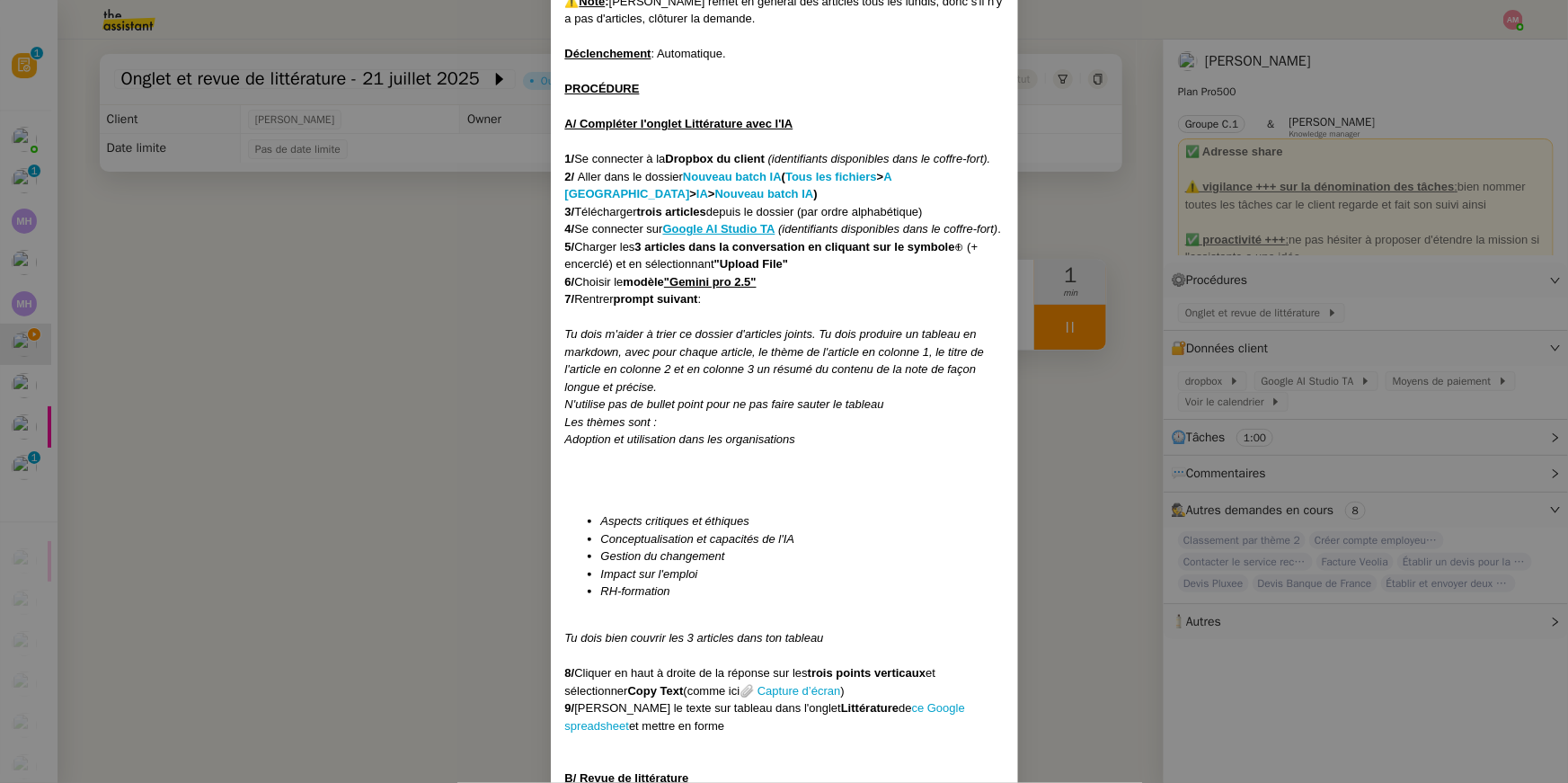click on "Créée le [DATE] MAJ le [DATE] Contexte  : [PERSON_NAME] aimerait que l'on classe et synthétise des articles en fonction de thématiques prédéfinies, tout en mettant à jour un tableau de suivi et ses revues de littératures à l'aide de l'IA Récurrence  : tous les jours —  traiter 3 articles par jour ⚠️ Note  :  [PERSON_NAME] remet en général des articles tous les lundis, donc s'il n'y a pas d'articles, clôturer la demande. Déclenchement  : Automatique. PROCÉDURE A/ Compléter l'onglet Littérature avec l'IA  1/  Se connecter à la  Dropbox du client   (identifiants disponibles dans le coffre-fort). 2/   Aller dans le dossier  Nouveau batch IA  ( Tous les fichiers  >  A [GEOGRAPHIC_DATA]  >  IA  >  Nouveau batch IA ) 3/  Télécharger  trois articles  depuis le dossier (par ordre alphabétique) 4/  Se connecter sur  Google AI Studio TA   (identifiants disponibles dans le coffre-fort) . 5/  Charger les  3 articles dans la conversation en cliquant sur le symbole  6/ 7/ "" at bounding box center (784, 933) 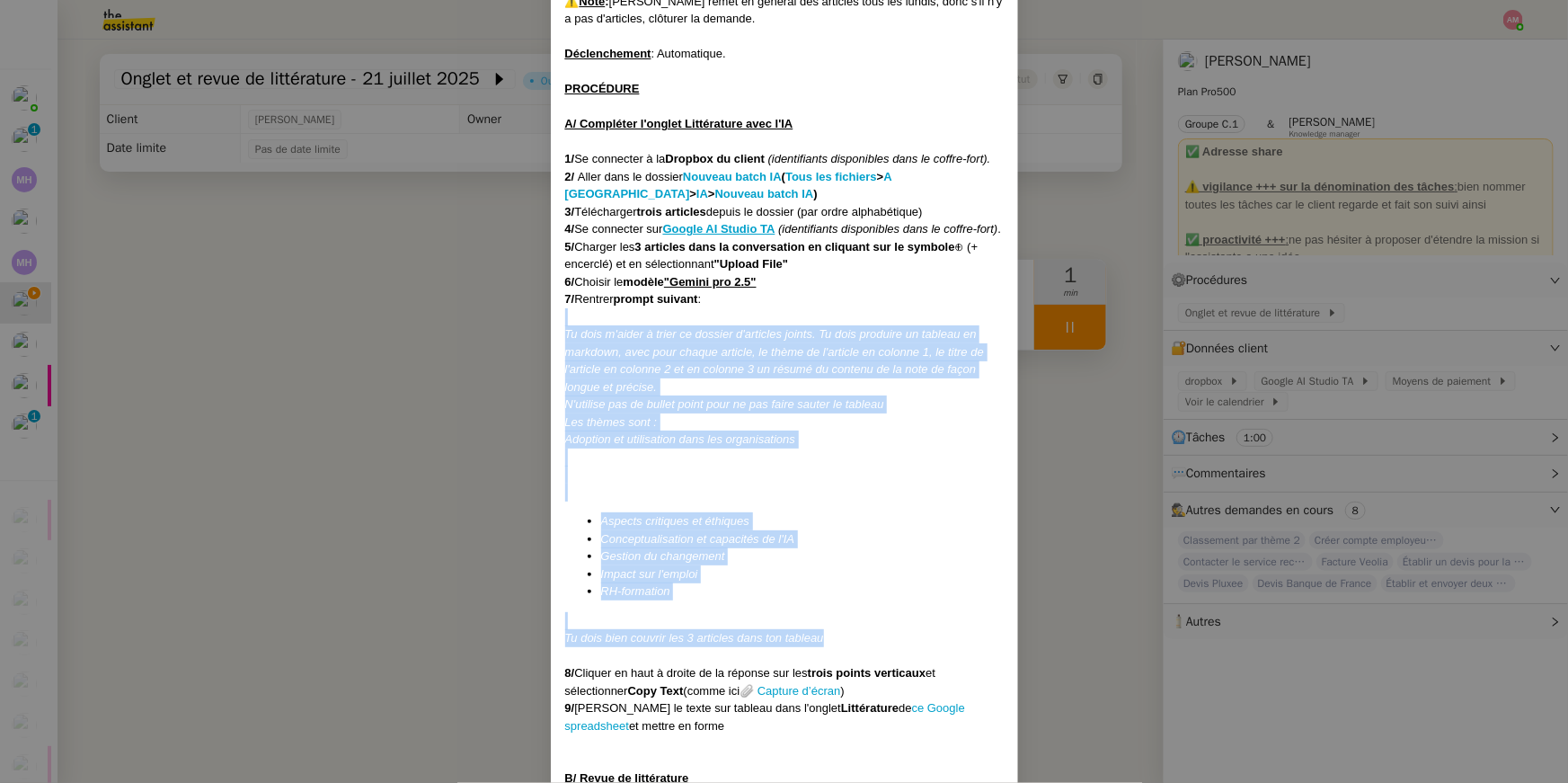 drag, startPoint x: 860, startPoint y: 645, endPoint x: 851, endPoint y: 337, distance: 308.13147 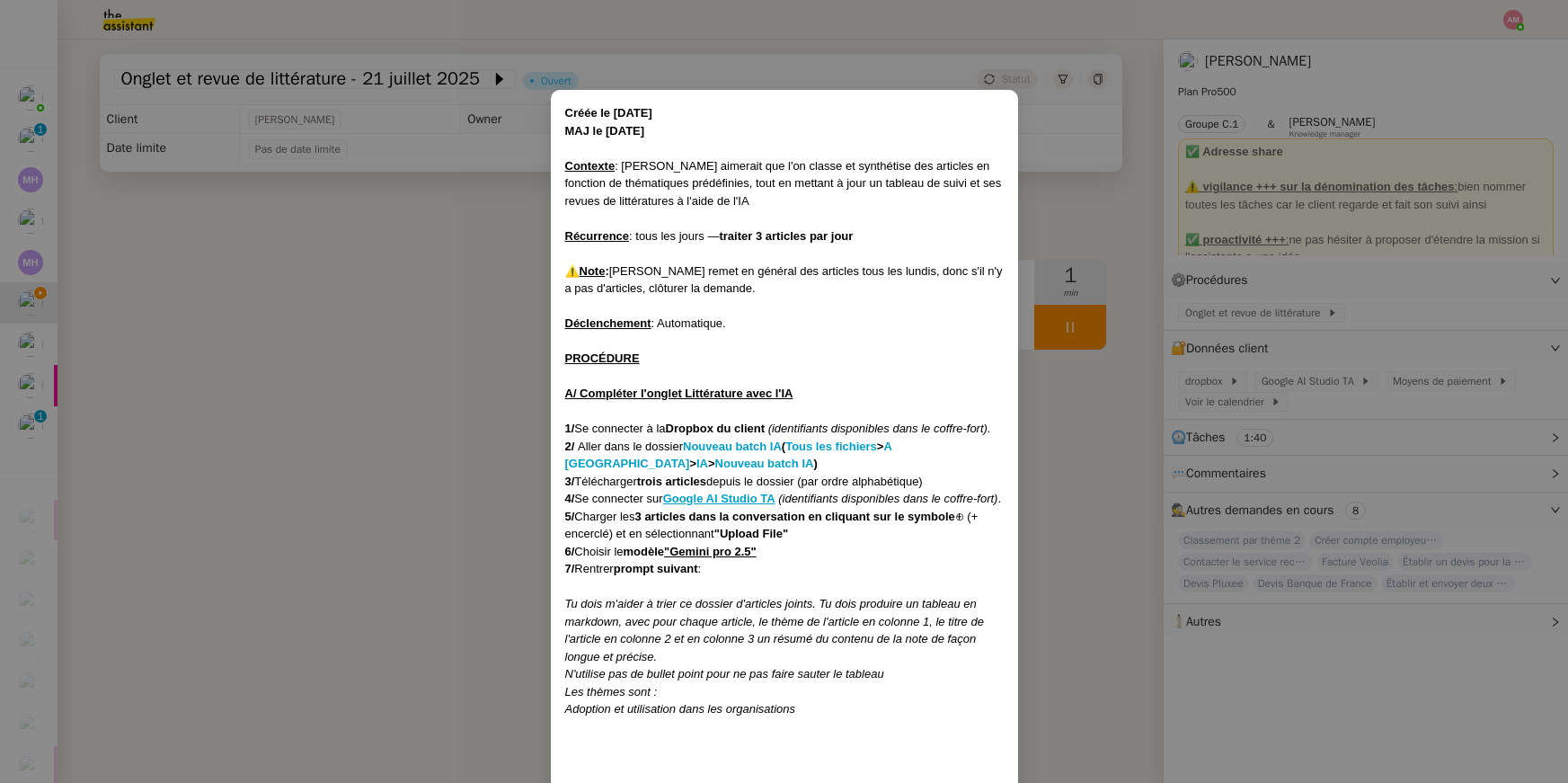 scroll, scrollTop: 0, scrollLeft: 0, axis: both 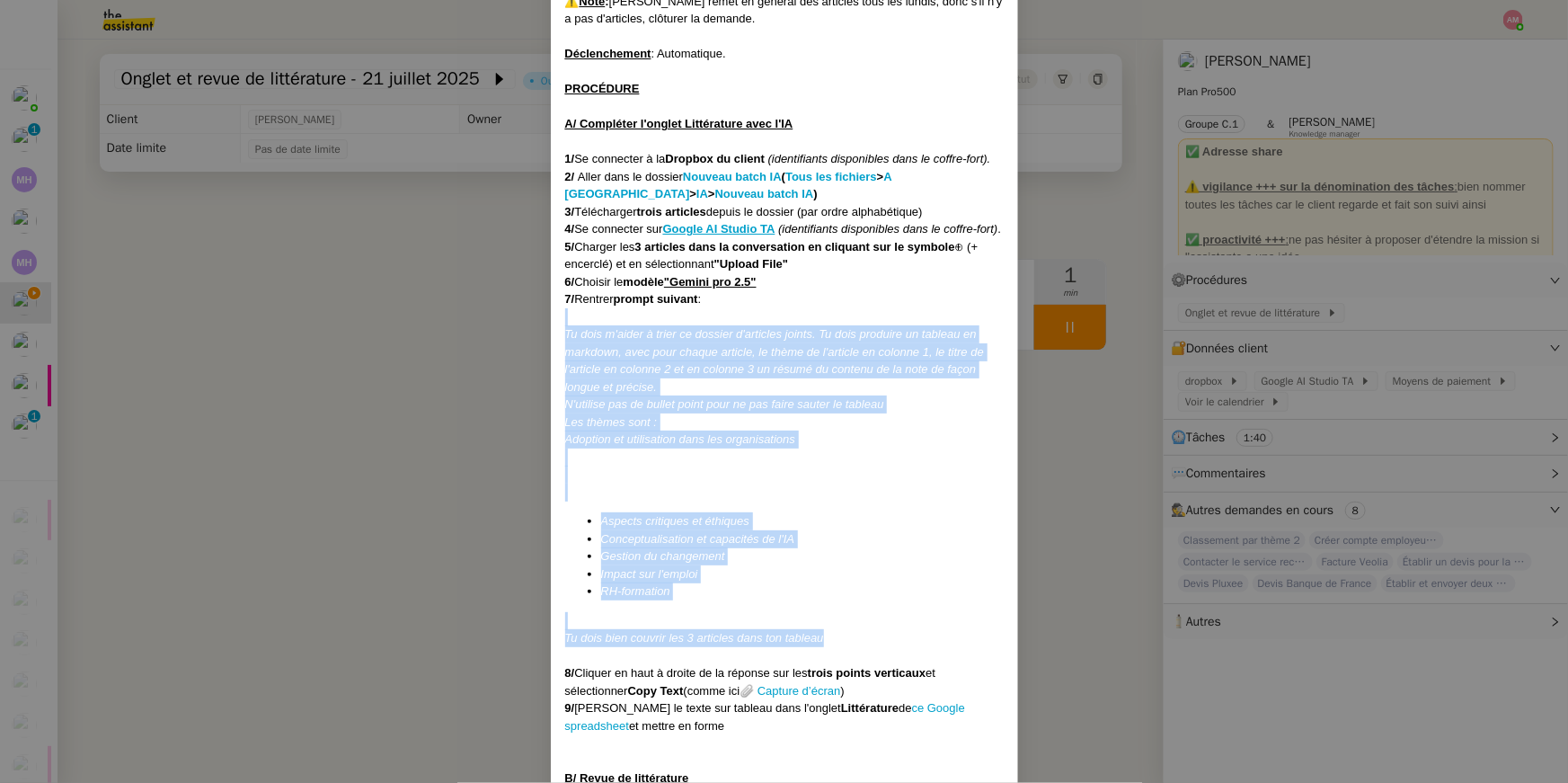 click on "Créée le [DATE] MAJ le [DATE] Contexte  : [PERSON_NAME] aimerait que l'on classe et synthétise des articles en fonction de thématiques prédéfinies, tout en mettant à jour un tableau de suivi et ses revues de littératures à l'aide de l'IA Récurrence  : tous les jours —  traiter 3 articles par jour ⚠️ Note  :  [PERSON_NAME] remet en général des articles tous les lundis, donc s'il n'y a pas d'articles, clôturer la demande. Déclenchement  : Automatique. PROCÉDURE A/ Compléter l'onglet Littérature avec l'IA  1/  Se connecter à la  Dropbox du client   (identifiants disponibles dans le coffre-fort). 2/   Aller dans le dossier  Nouveau batch IA  ( Tous les fichiers  >  A [GEOGRAPHIC_DATA]  >  IA  >  Nouveau batch IA ) 3/  Télécharger  trois articles  depuis le dossier (par ordre alphabétique) 4/  Se connecter sur  Google AI Studio TA   (identifiants disponibles dans le coffre-fort) . 5/  Charger les  3 articles dans la conversation en cliquant sur le symbole  6/ 7/ "" at bounding box center [784, 933] 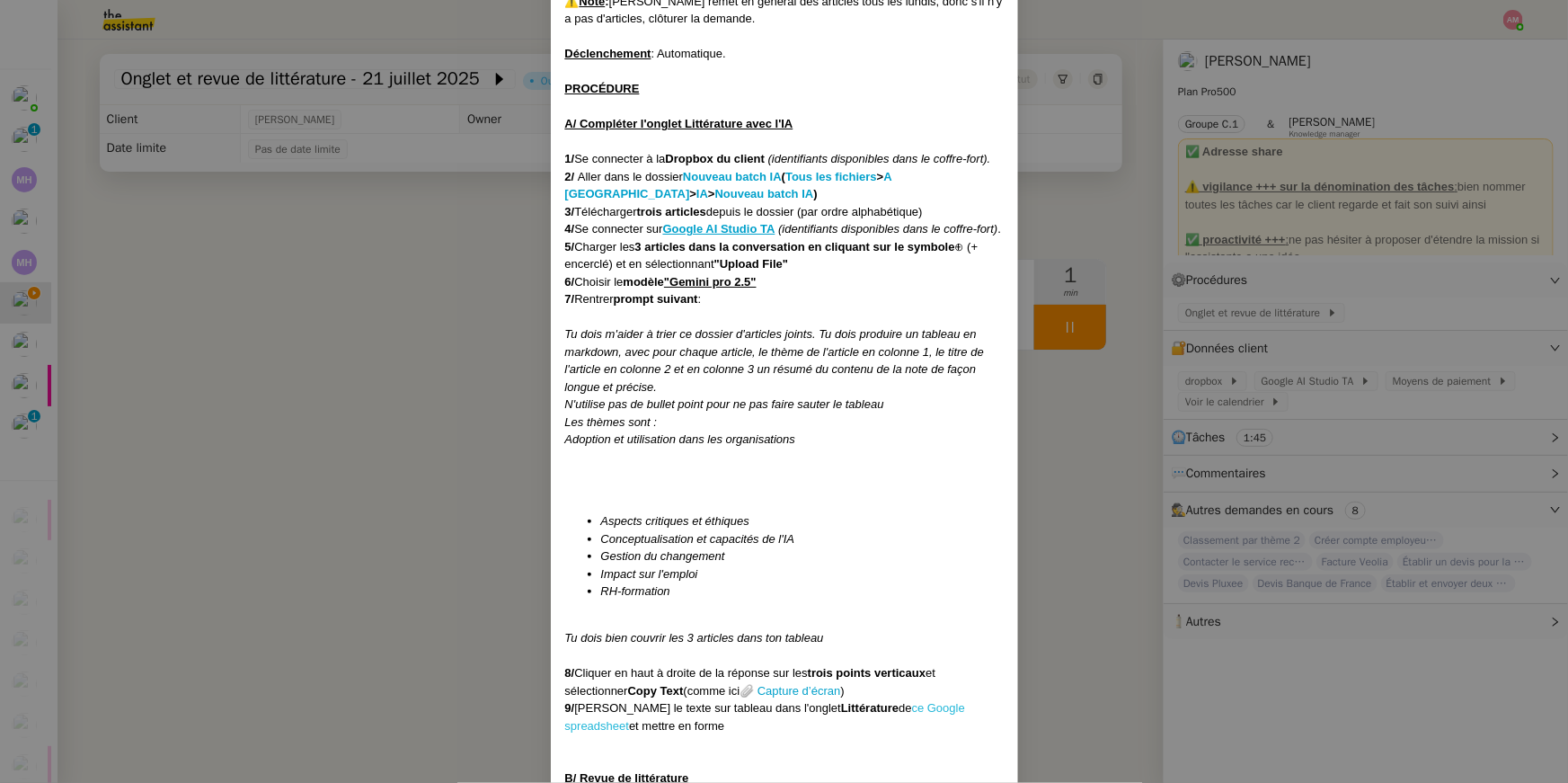 click on "ce Google spreadsheet" at bounding box center (765, 716) 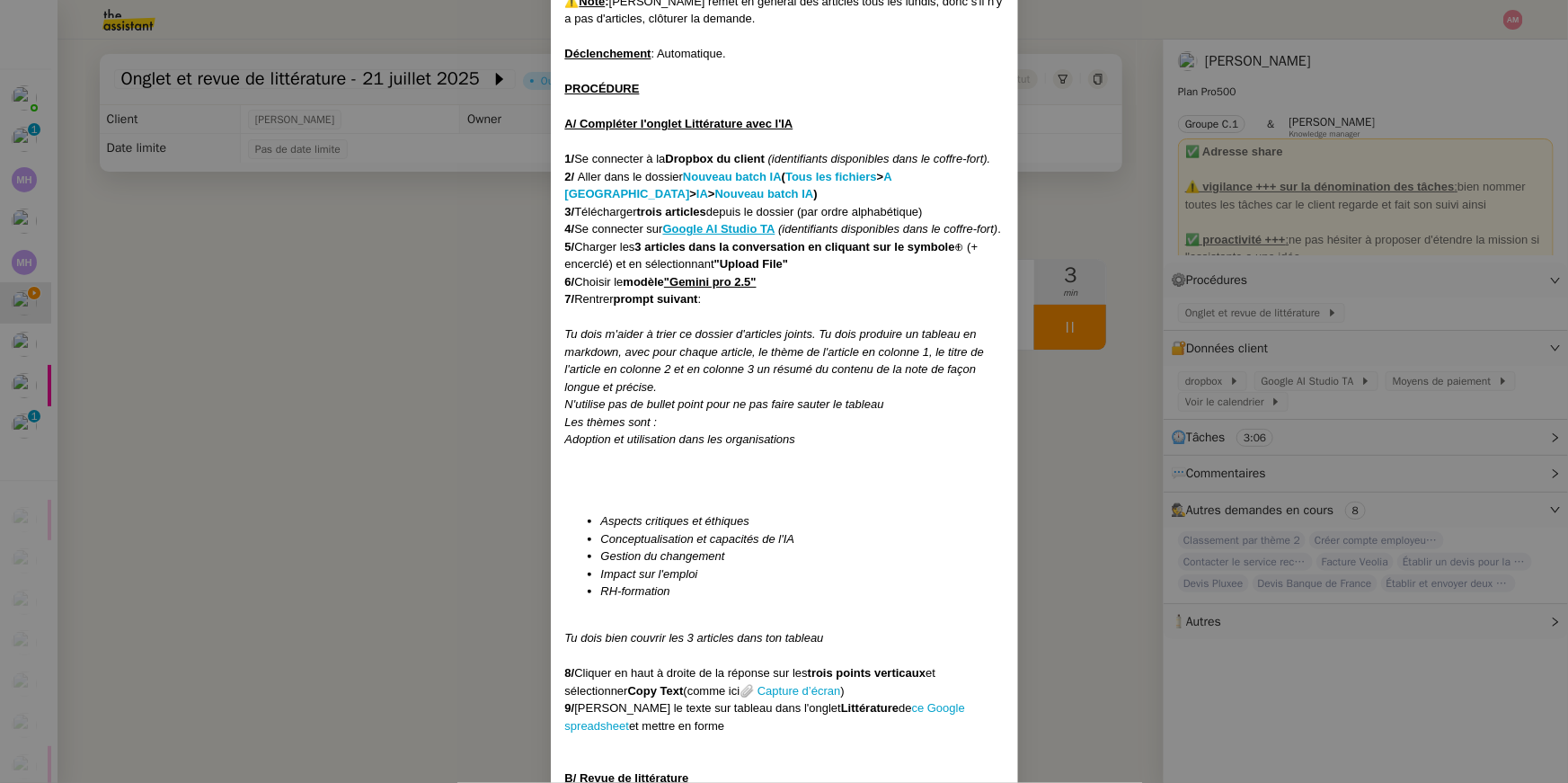 click on "Créée le [DATE] MAJ le [DATE] Contexte  : [PERSON_NAME] aimerait que l'on classe et synthétise des articles en fonction de thématiques prédéfinies, tout en mettant à jour un tableau de suivi et ses revues de littératures à l'aide de l'IA Récurrence  : tous les jours —  traiter 3 articles par jour ⚠️ Note  :  [PERSON_NAME] remet en général des articles tous les lundis, donc s'il n'y a pas d'articles, clôturer la demande. Déclenchement  : Automatique. PROCÉDURE A/ Compléter l'onglet Littérature avec l'IA  1/  Se connecter à la  Dropbox du client   (identifiants disponibles dans le coffre-fort). 2/   Aller dans le dossier  Nouveau batch IA  ( Tous les fichiers  >  A [GEOGRAPHIC_DATA]  >  IA  >  Nouveau batch IA ) 3/  Télécharger  trois articles  depuis le dossier (par ordre alphabétique) 4/  Se connecter sur  Google AI Studio TA   (identifiants disponibles dans le coffre-fort) . 5/  Charger les  3 articles dans la conversation en cliquant sur le symbole  6/ 7/ "" at bounding box center (784, 391) 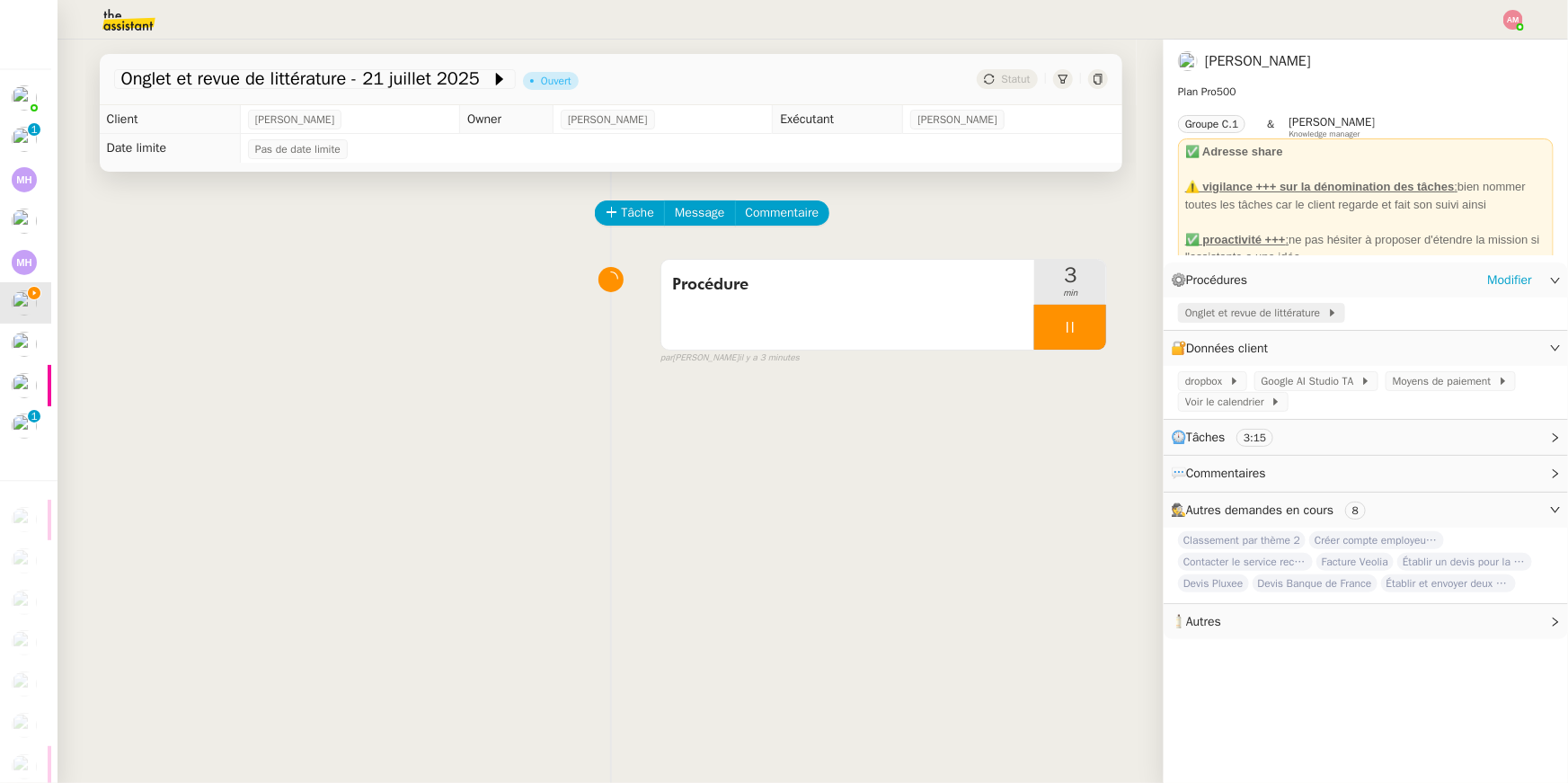 click on "Onglet et revue de littérature" 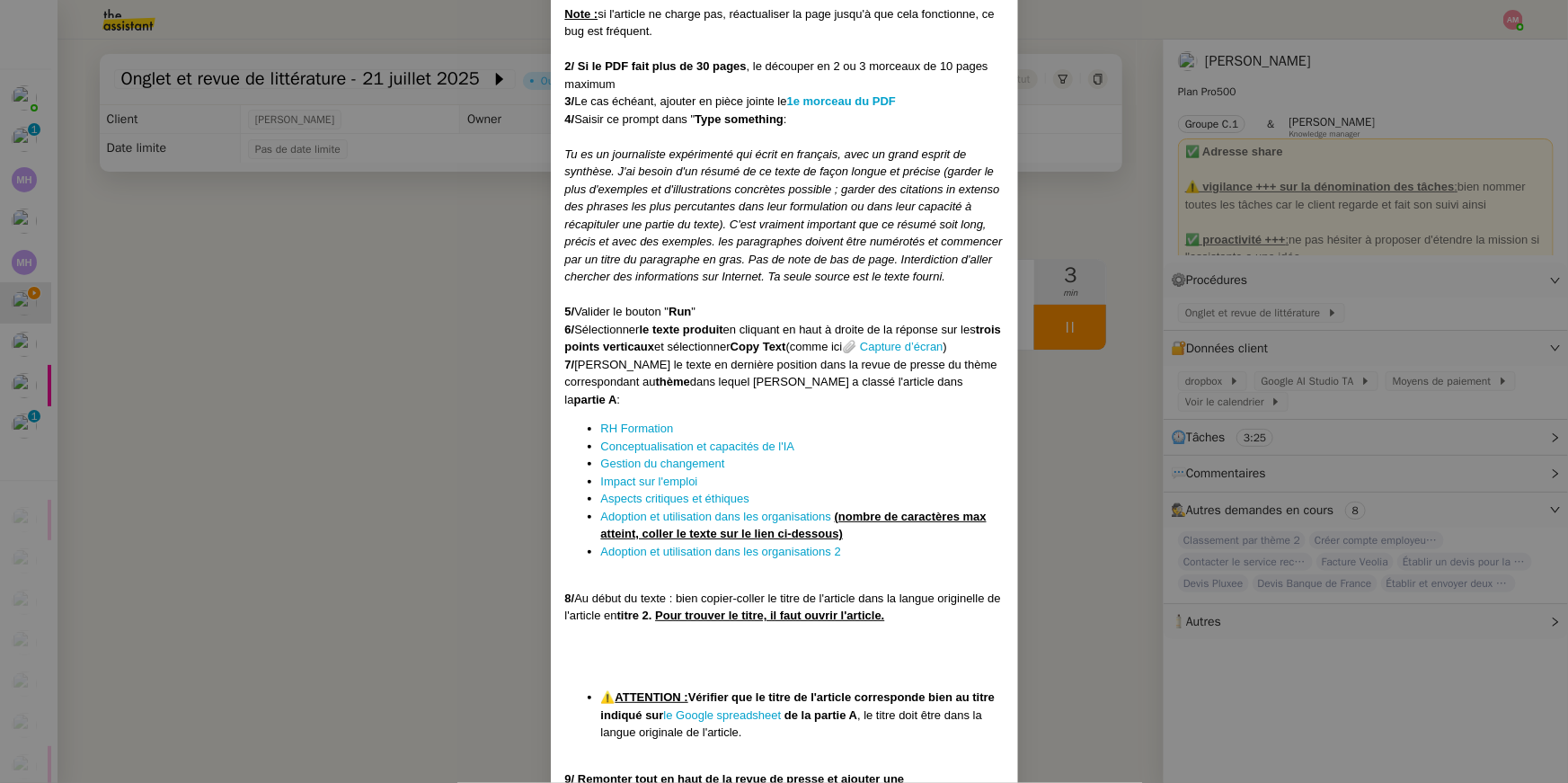 scroll, scrollTop: 1197, scrollLeft: 0, axis: vertical 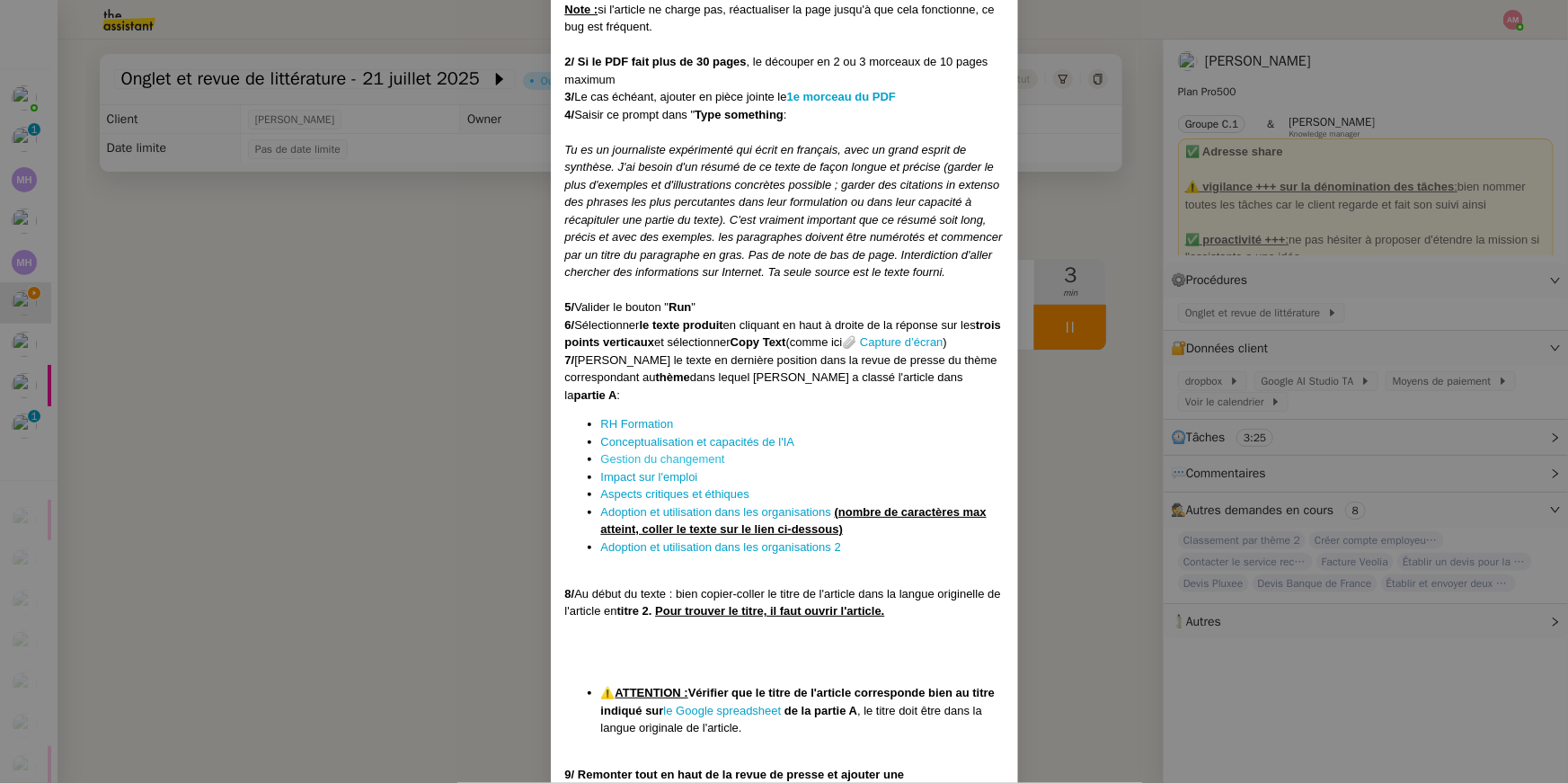 click on "Gestion du changement" at bounding box center (663, 458) 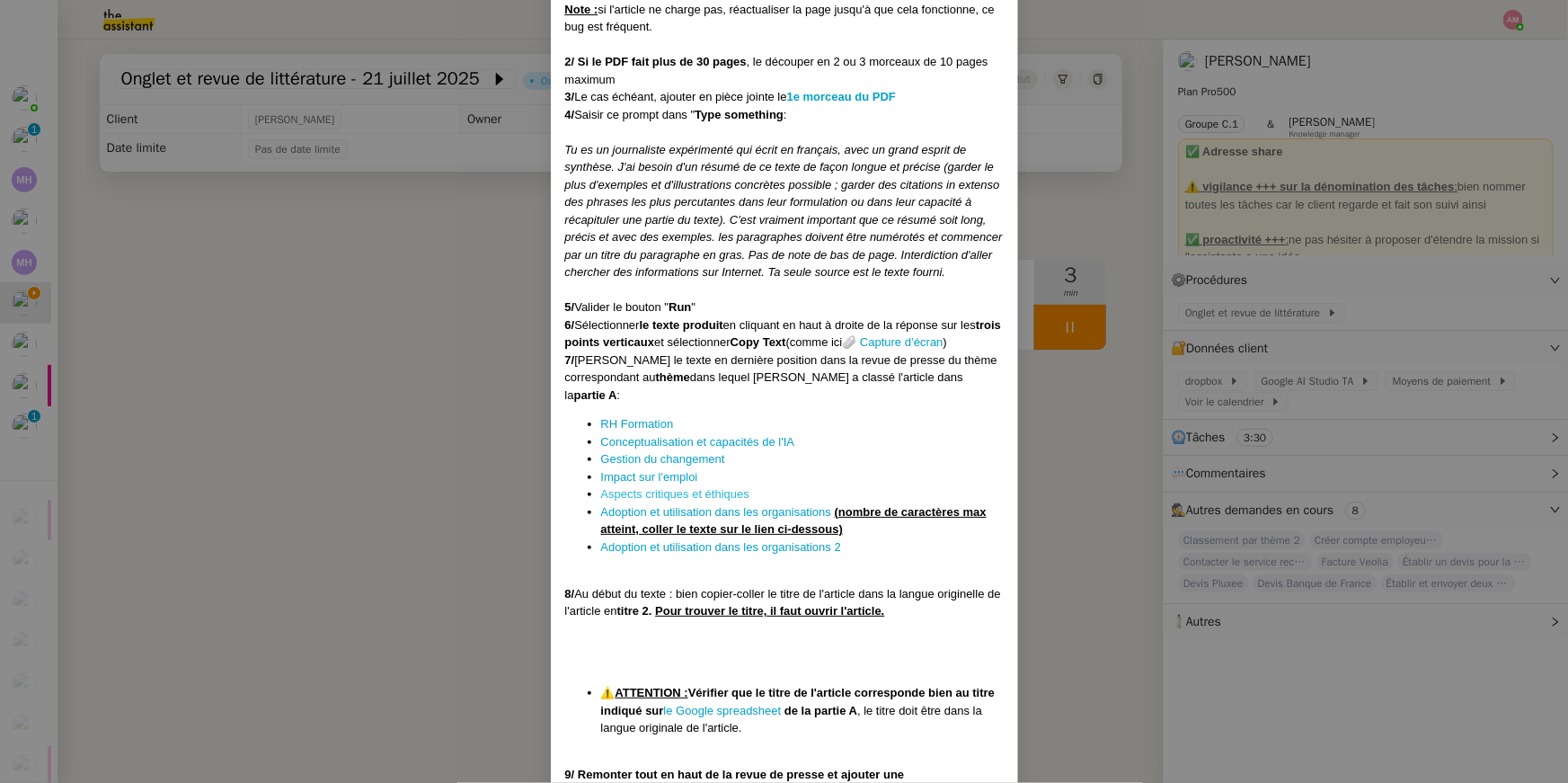 click on "Aspects critiques et éthiques" at bounding box center (675, 494) 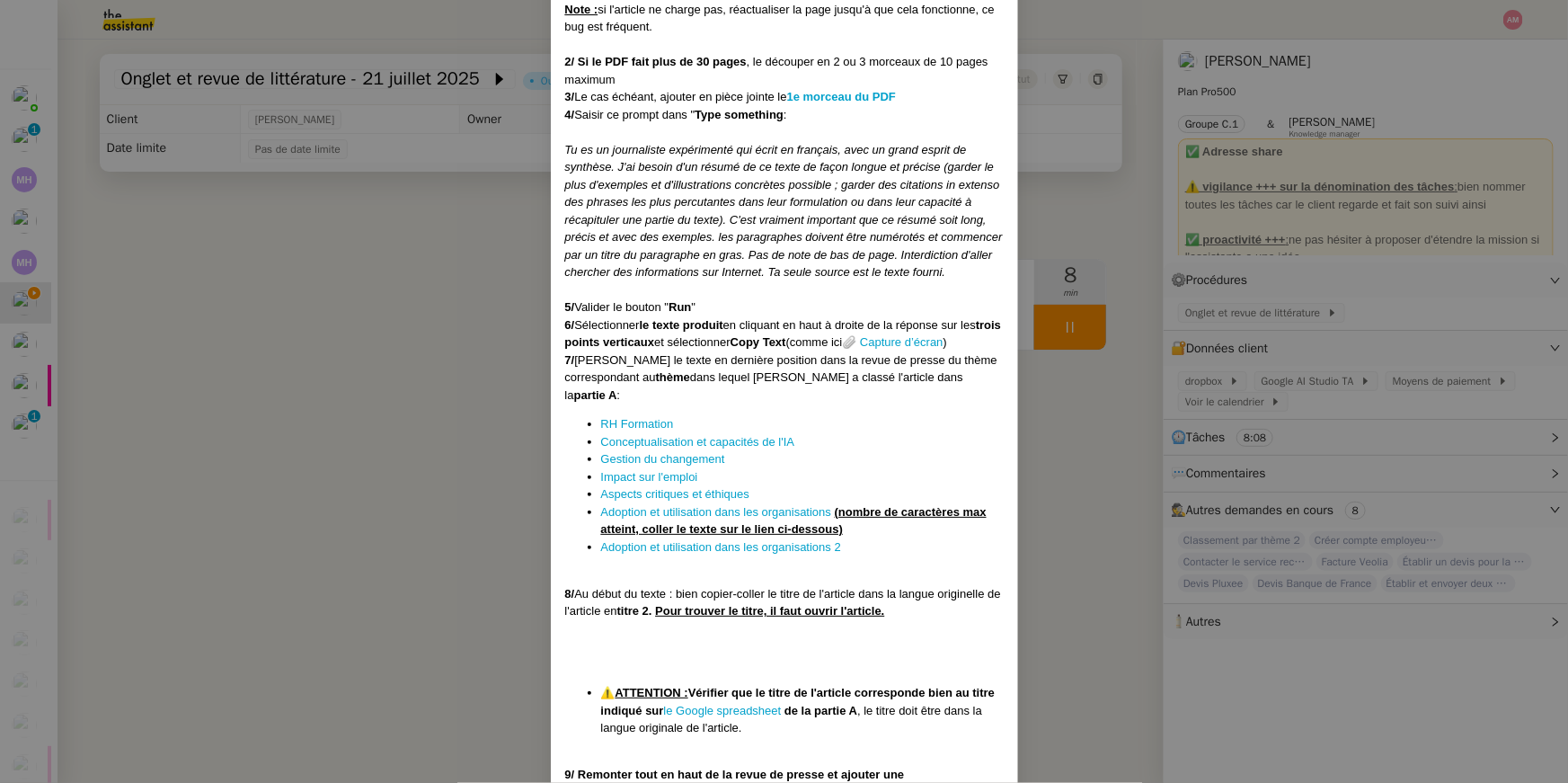 click on "Créée le [DATE] MAJ le [DATE] Contexte  : [PERSON_NAME] aimerait que l'on classe et synthétise des articles en fonction de thématiques prédéfinies, tout en mettant à jour un tableau de suivi et ses revues de littératures à l'aide de l'IA Récurrence  : tous les jours —  traiter 3 articles par jour ⚠️ Note  :  [PERSON_NAME] remet en général des articles tous les lundis, donc s'il n'y a pas d'articles, clôturer la demande. Déclenchement  : Automatique. PROCÉDURE A/ Compléter l'onglet Littérature avec l'IA  1/  Se connecter à la  Dropbox du client   (identifiants disponibles dans le coffre-fort). 2/   Aller dans le dossier  Nouveau batch IA  ( Tous les fichiers  >  A [GEOGRAPHIC_DATA]  >  IA  >  Nouveau batch IA ) 3/  Télécharger  trois articles  depuis le dossier (par ordre alphabétique) 4/  Se connecter sur  Google AI Studio TA   (identifiants disponibles dans le coffre-fort) . 5/  Charger les  3 articles dans la conversation en cliquant sur le symbole  6/ 7/ "" at bounding box center (784, 391) 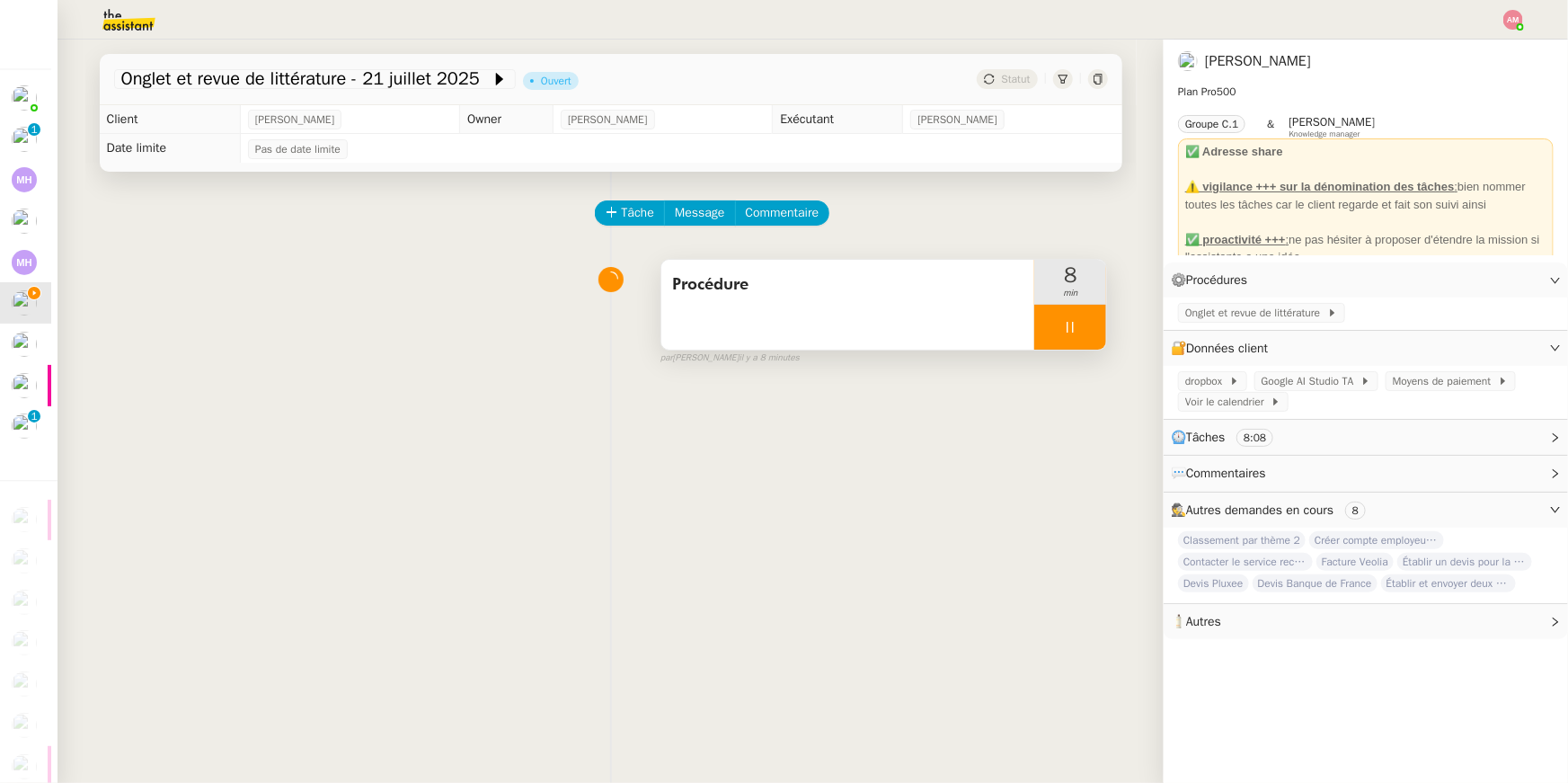 click 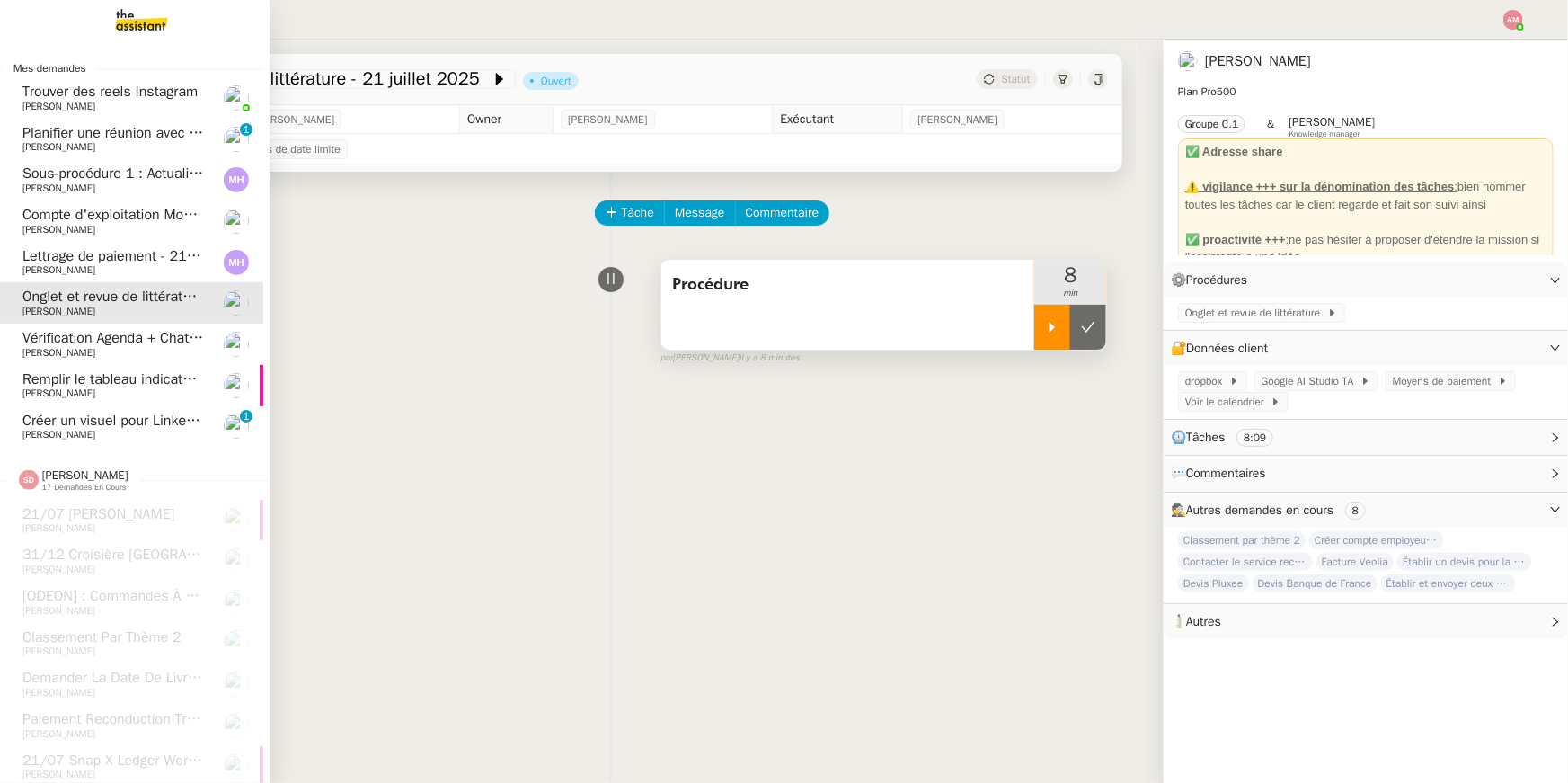 click on "[PERSON_NAME]" 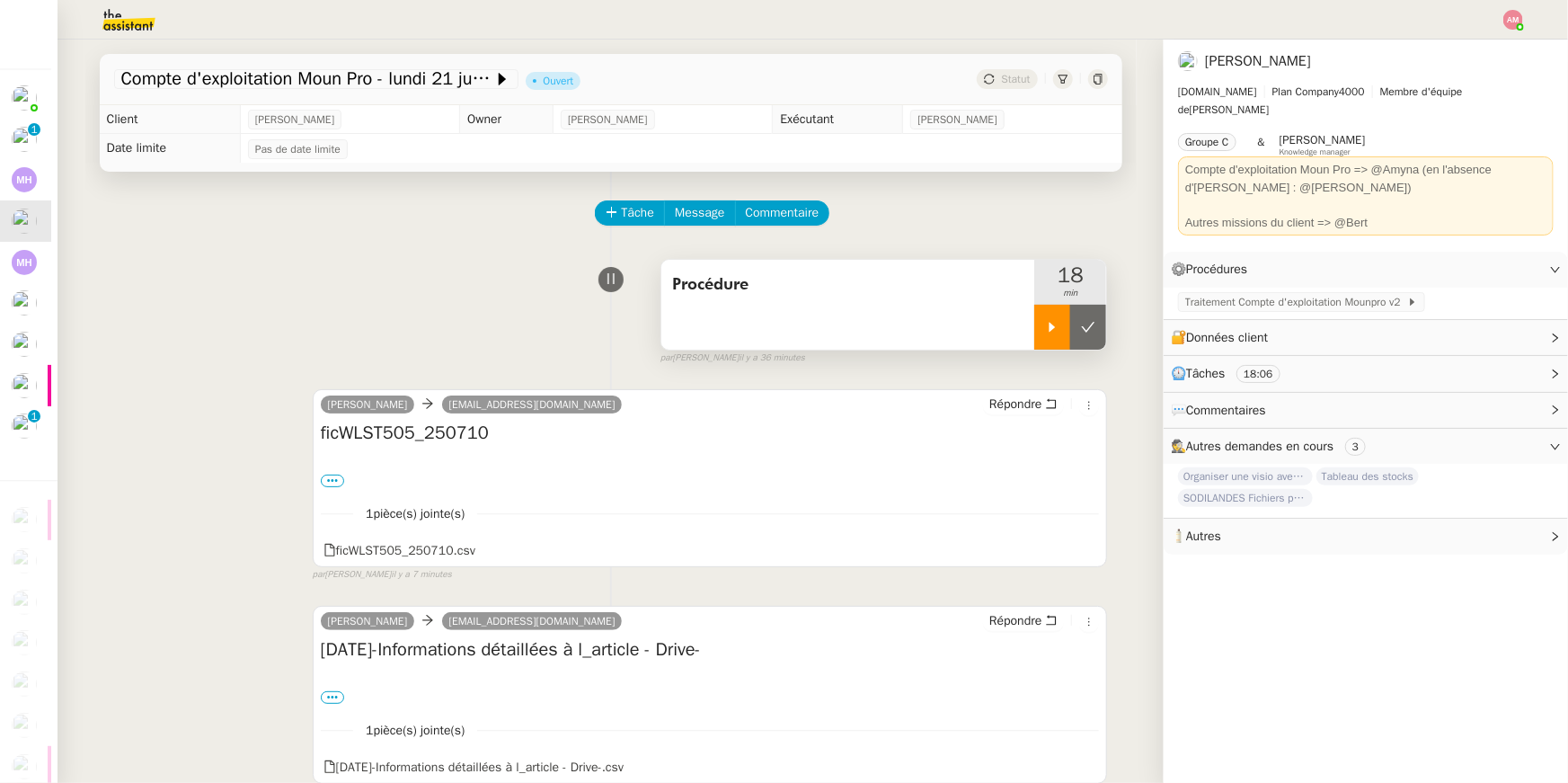 click 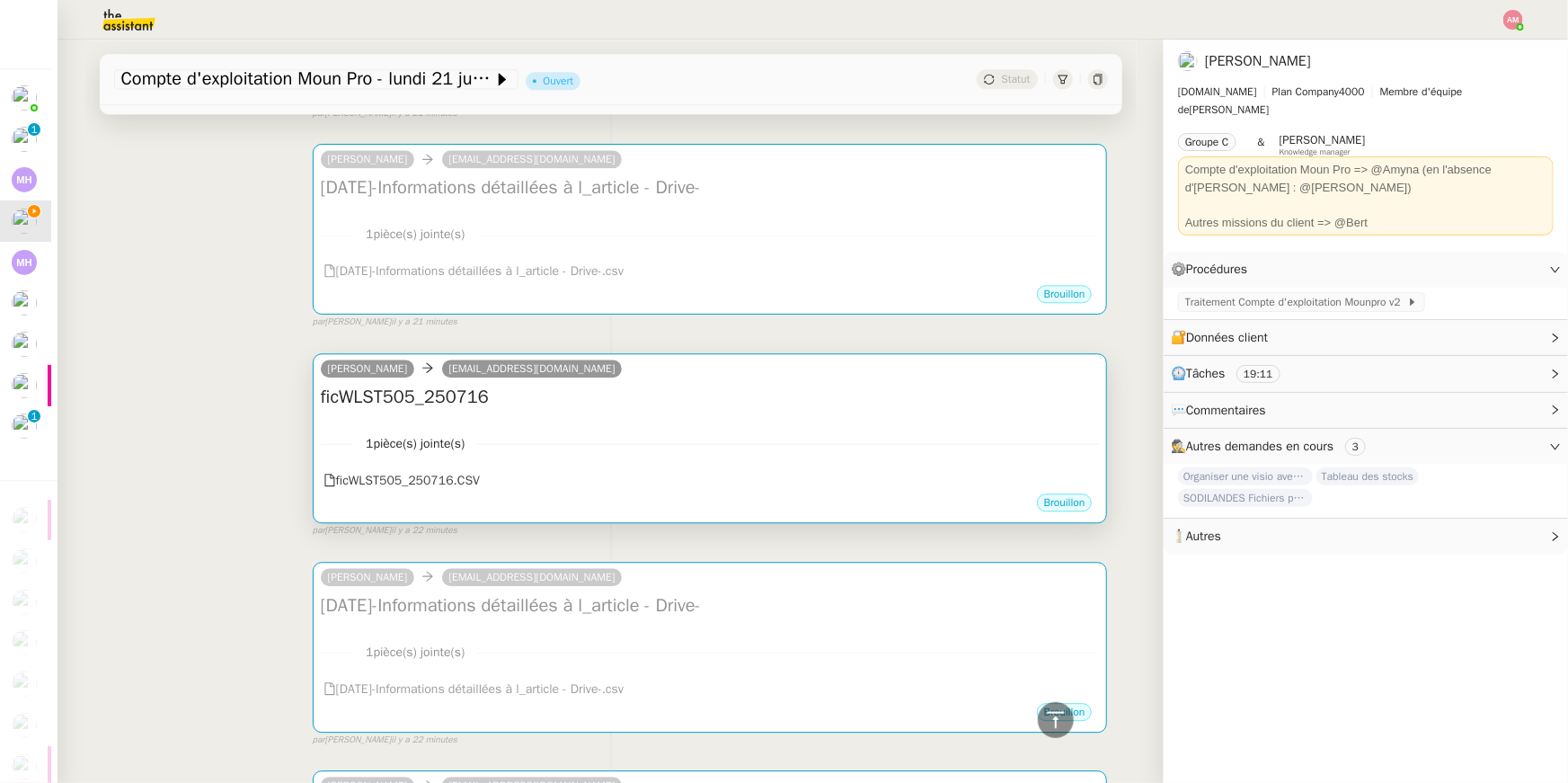 scroll, scrollTop: 2647, scrollLeft: 0, axis: vertical 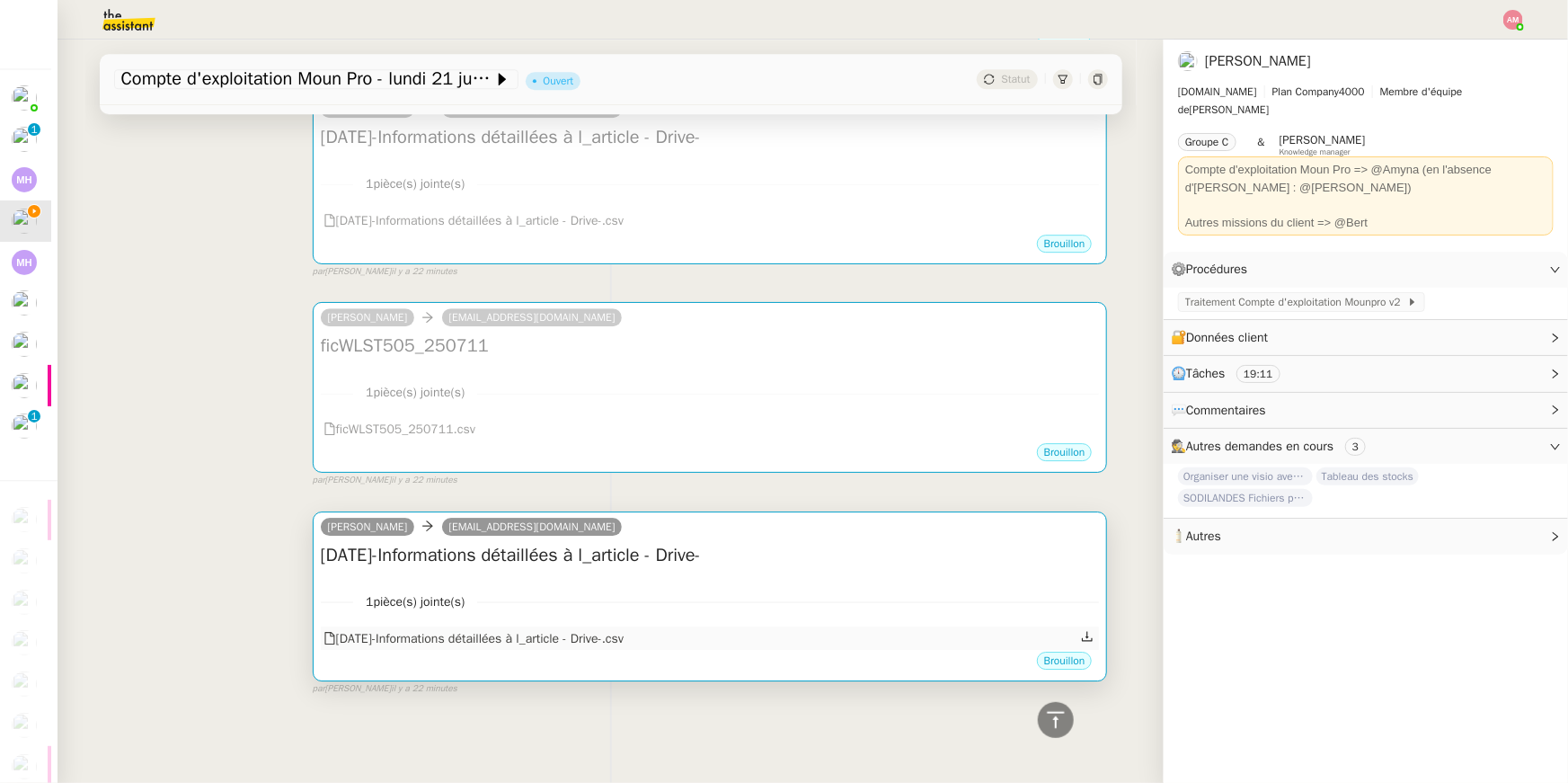 click on "[DATE]-Informations détaillées à l_article - Drive-.csv" 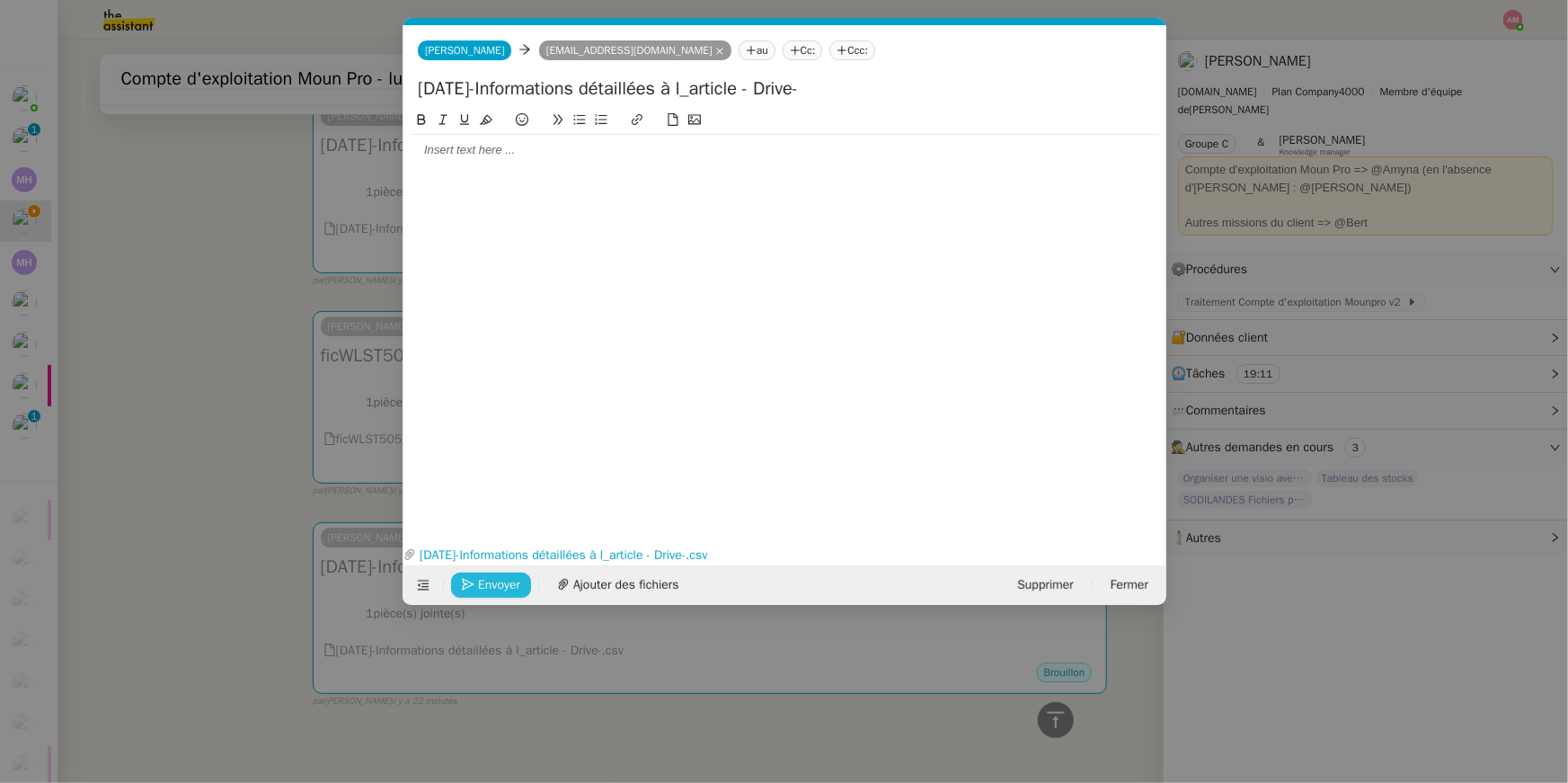 scroll, scrollTop: 0, scrollLeft: 38, axis: horizontal 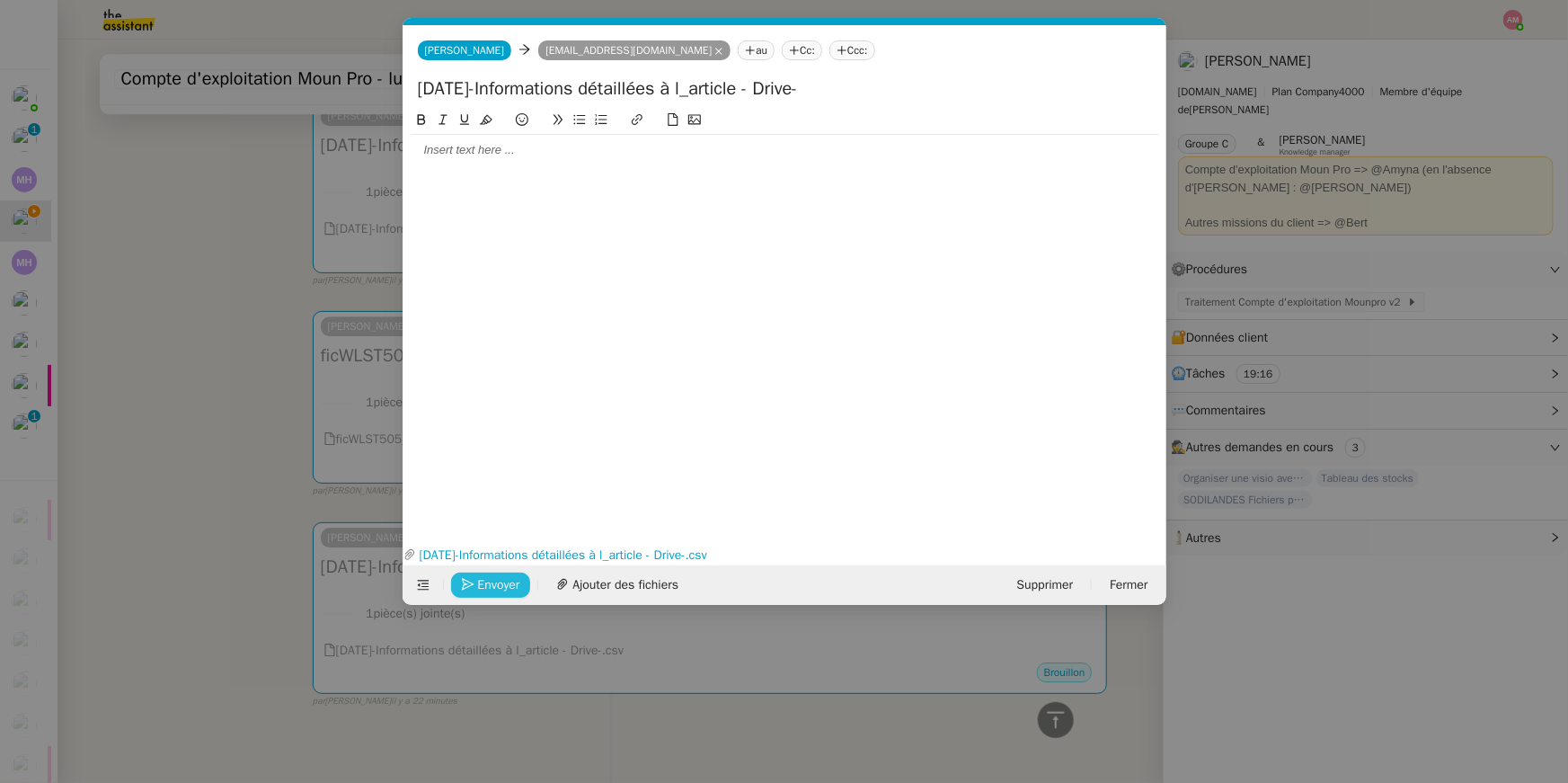 click on "Envoyer" 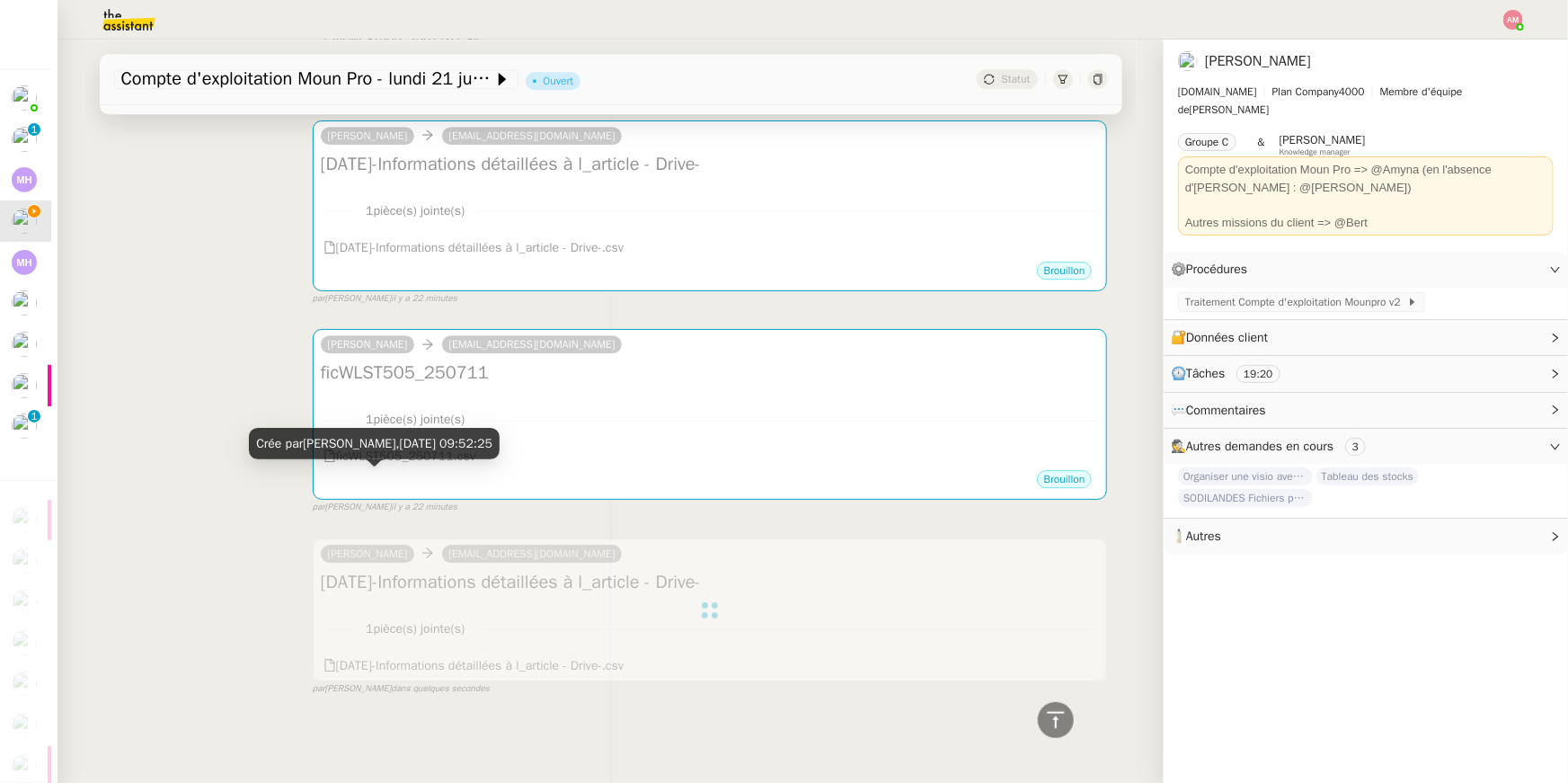 scroll, scrollTop: 2620, scrollLeft: 0, axis: vertical 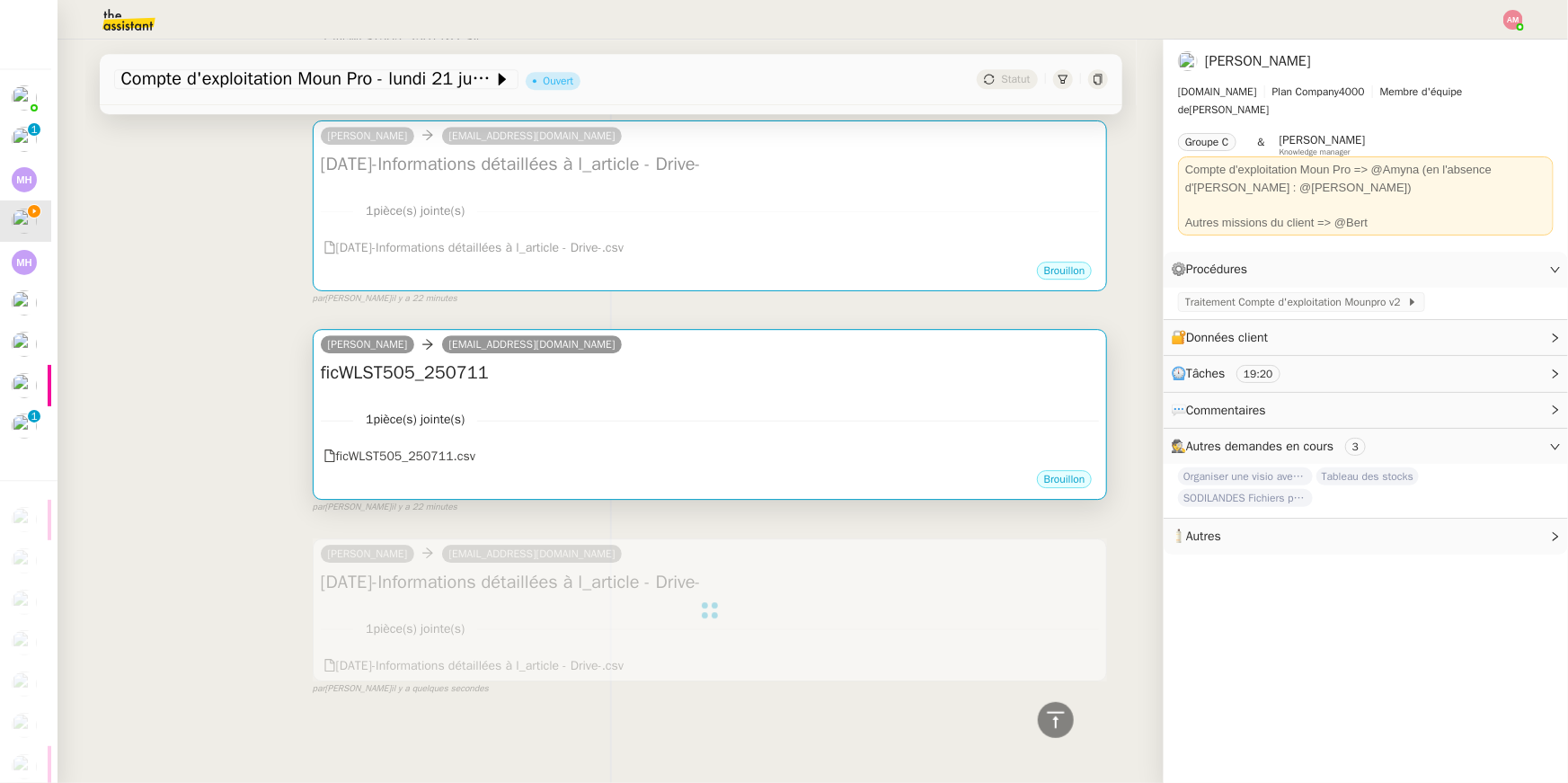 click on "1  pièce(s) jointe(s)" at bounding box center [710, 419] 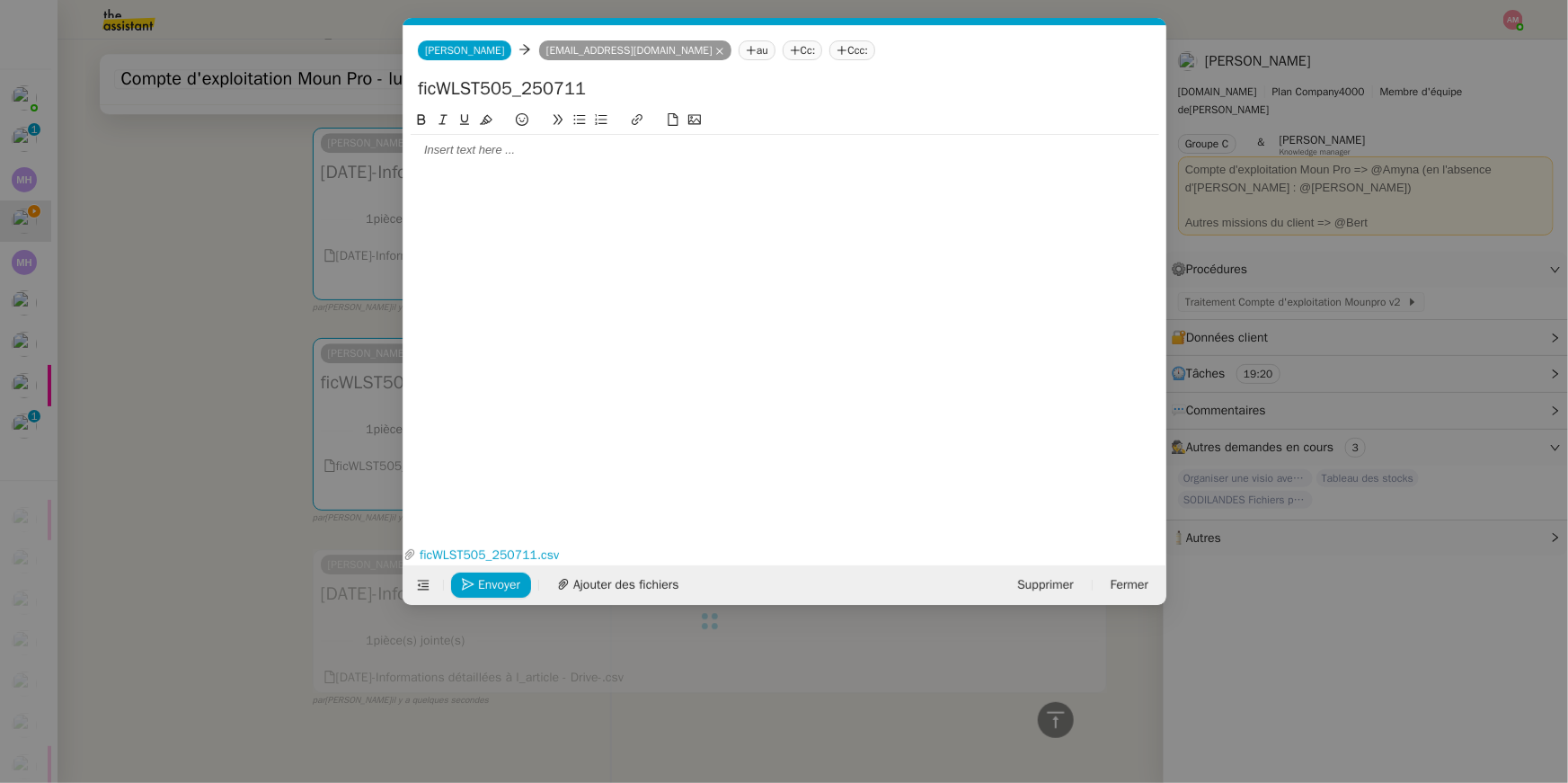scroll, scrollTop: 2633, scrollLeft: 0, axis: vertical 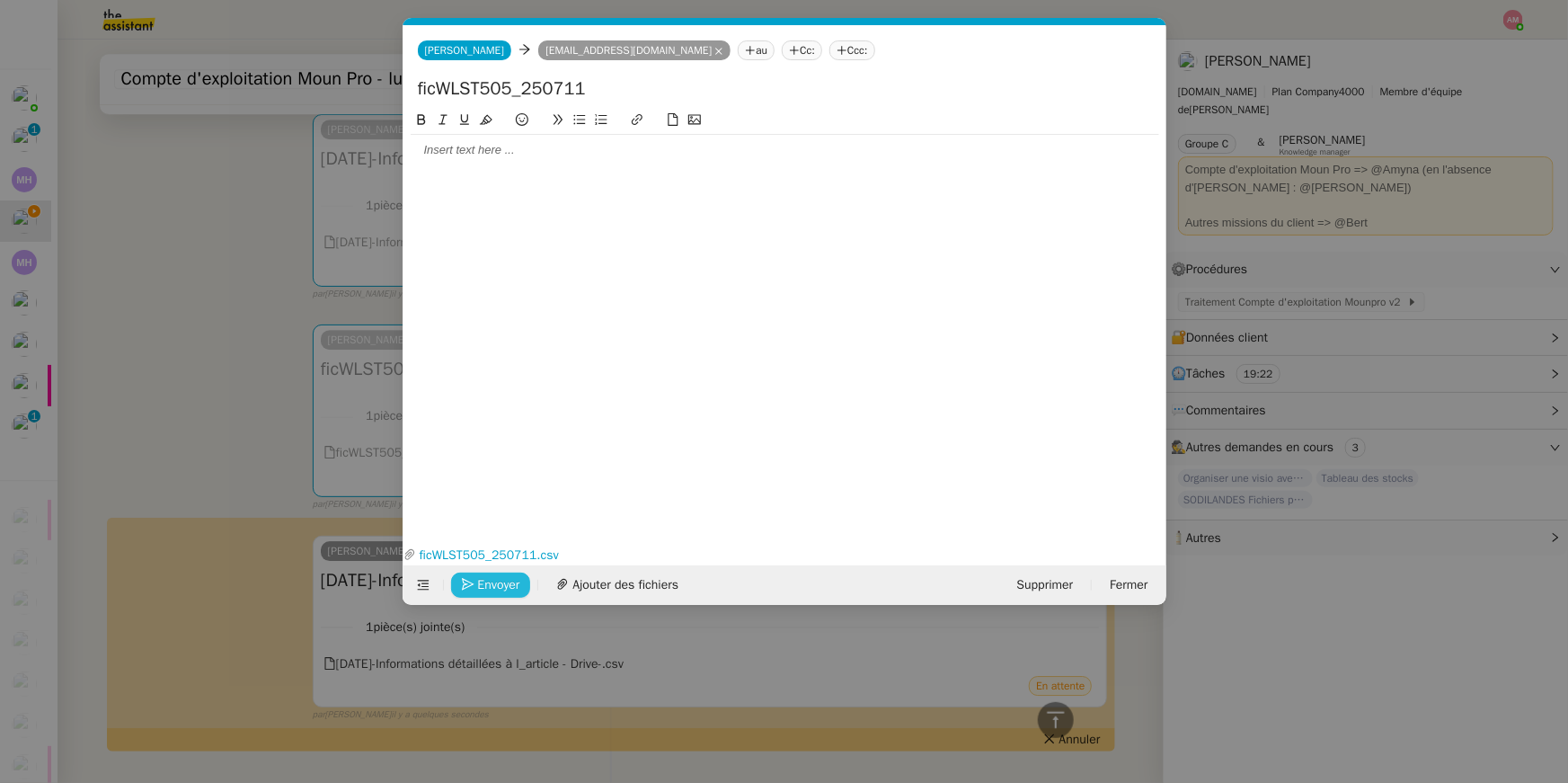 click on "Envoyer" 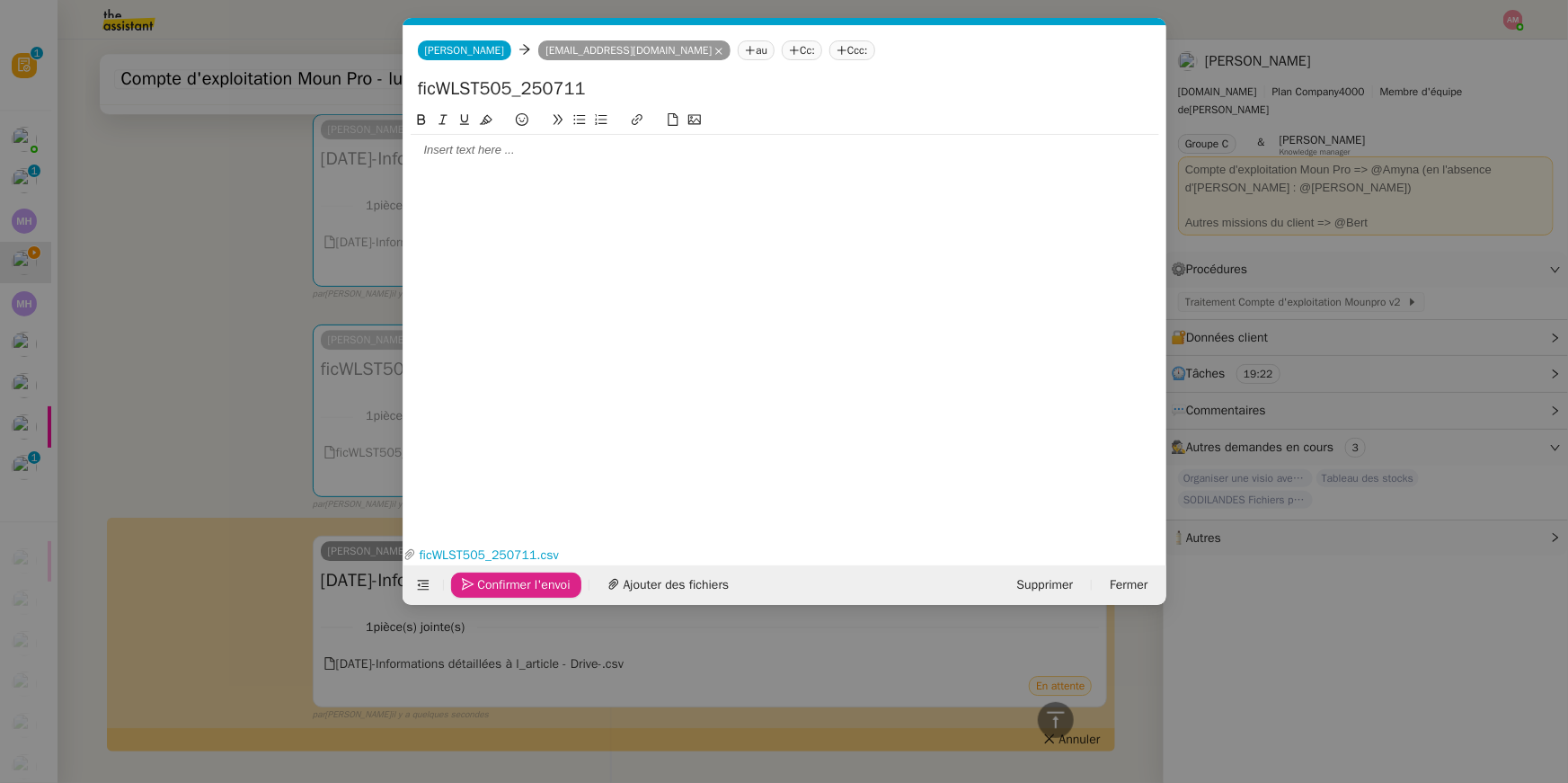 click on "Confirmer l'envoi" 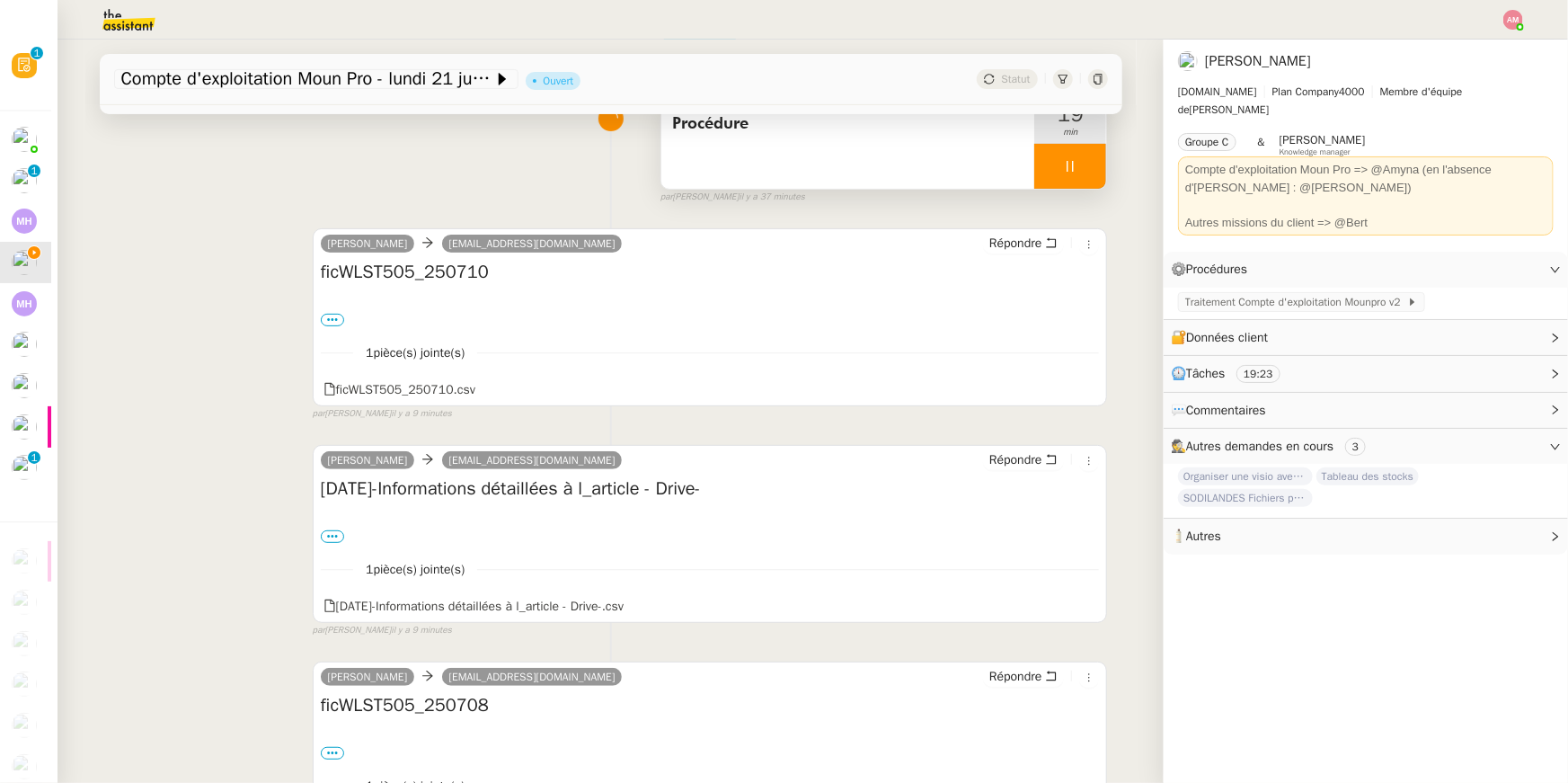 scroll, scrollTop: 0, scrollLeft: 0, axis: both 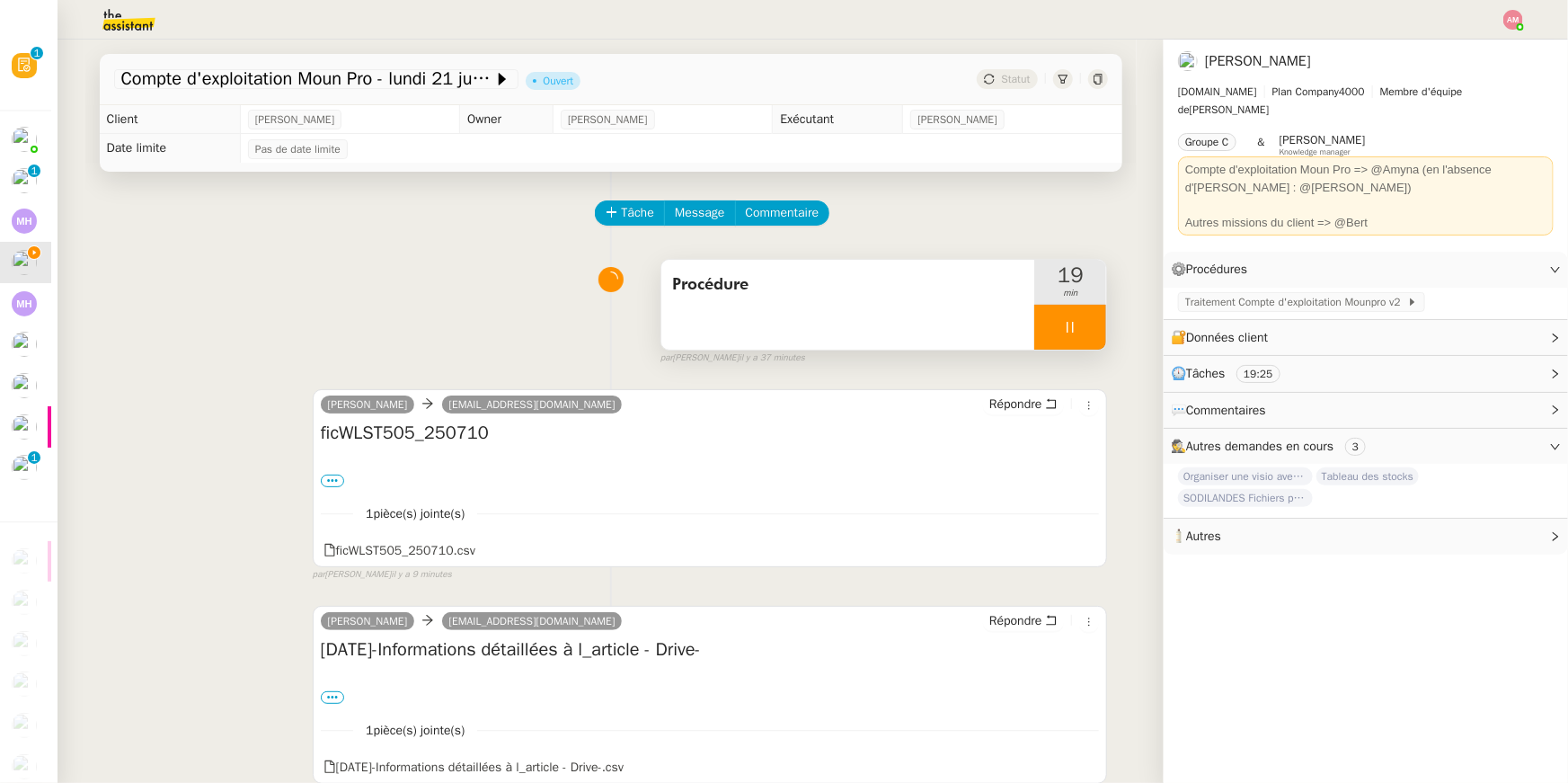 click at bounding box center (1070, 327) 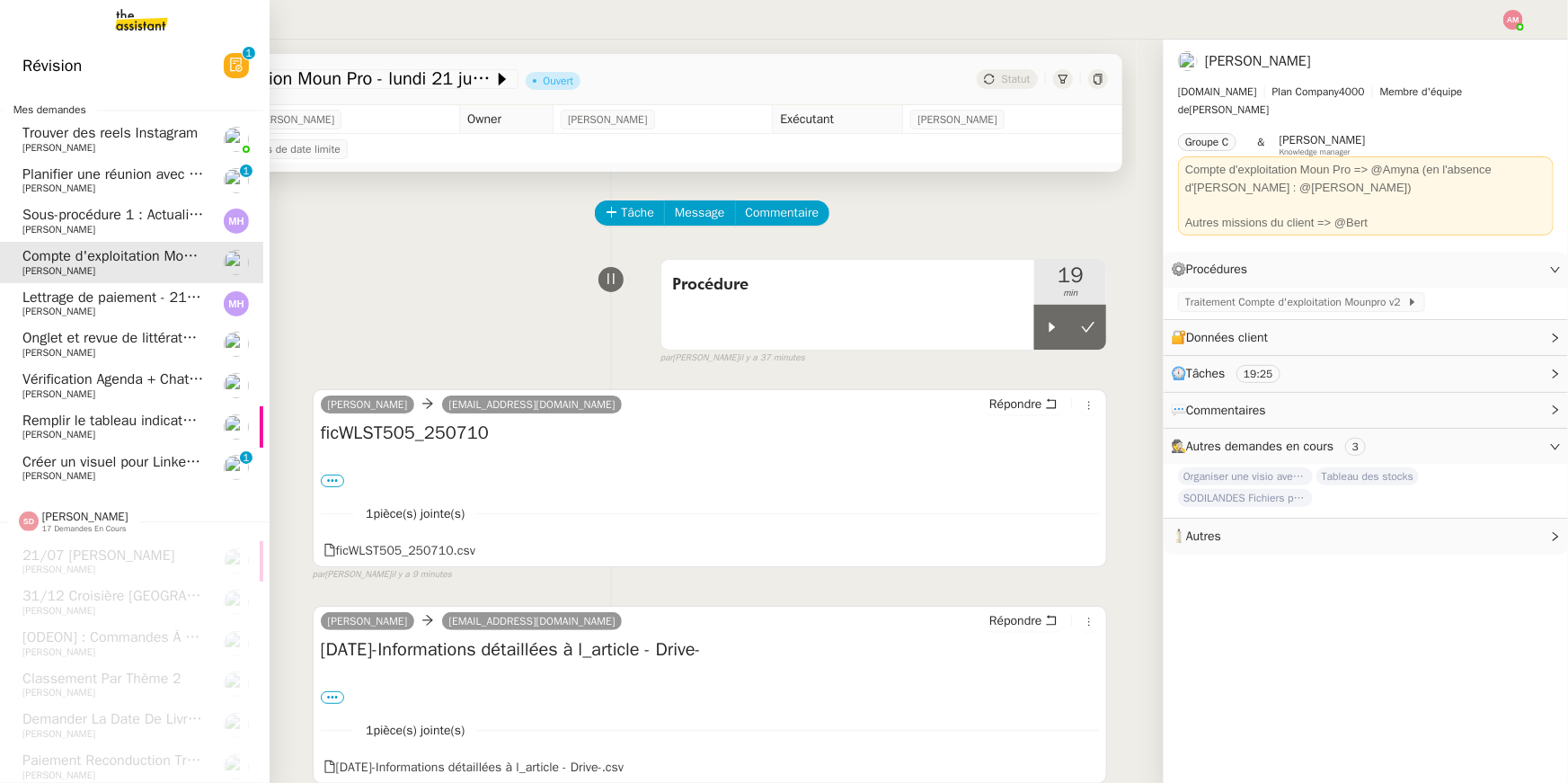 click on "Onglet et revue de littérature - 21 juillet 2025" 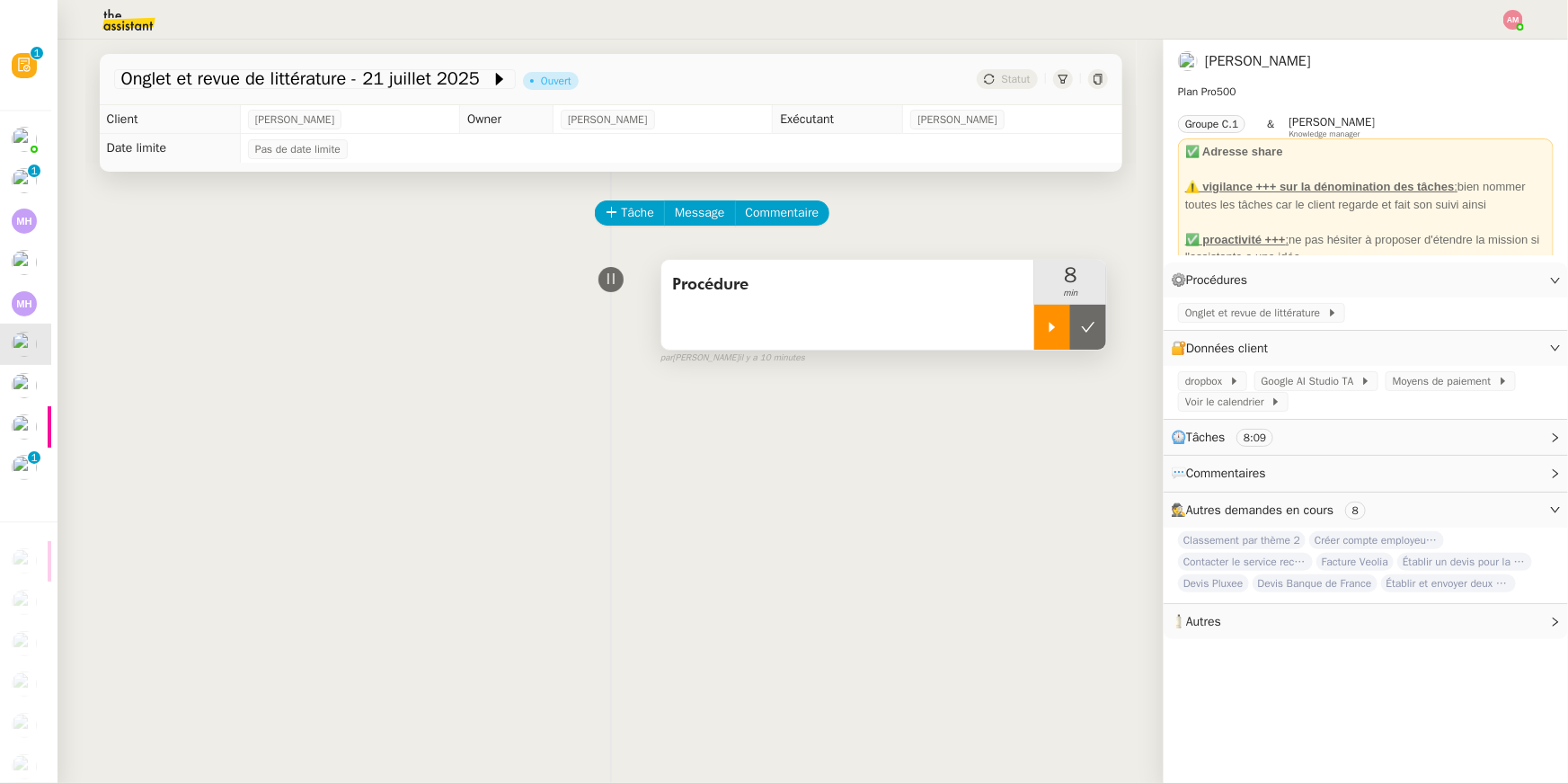 click at bounding box center [1052, 327] 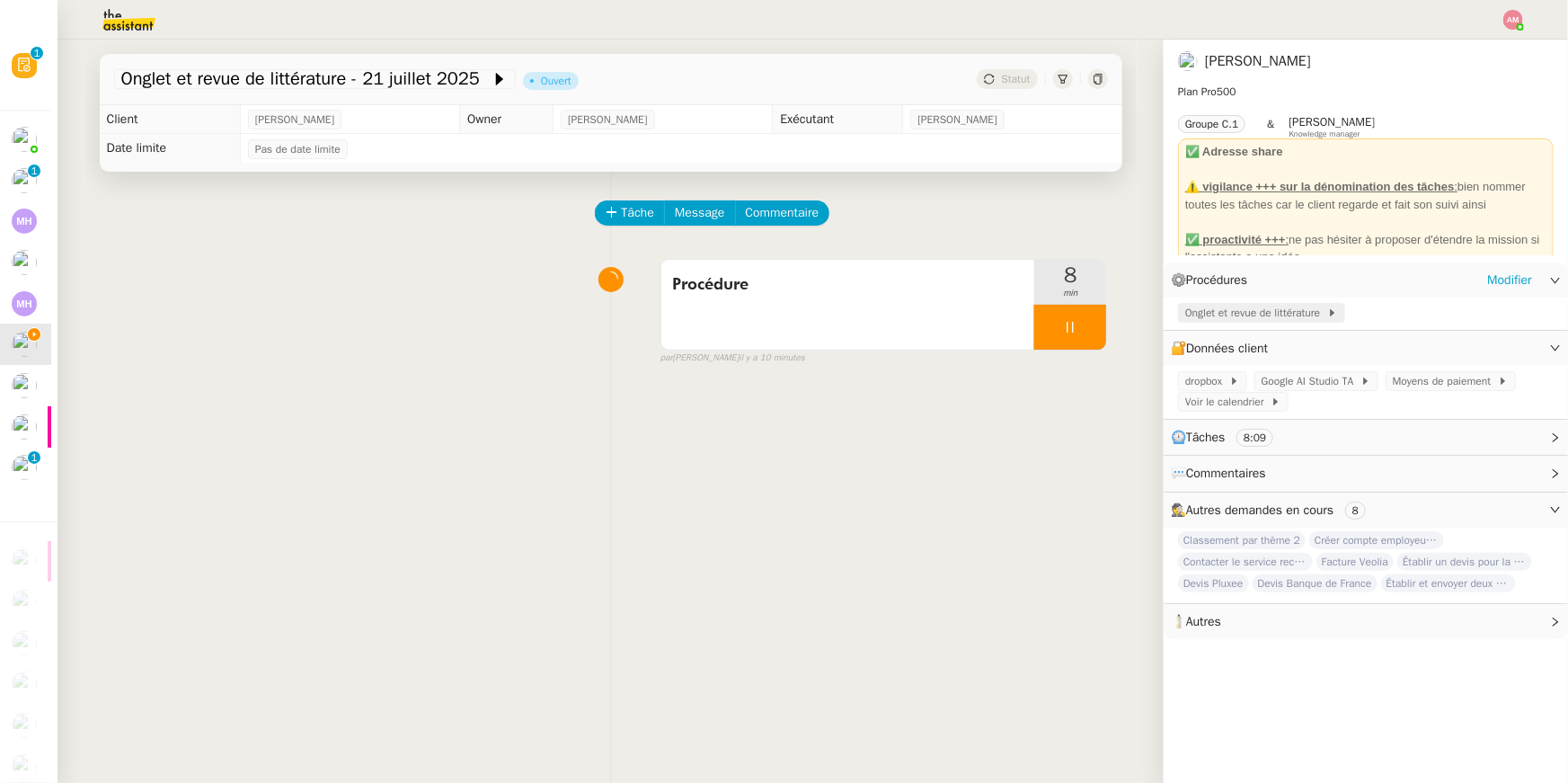 click on "Onglet et revue de littérature" 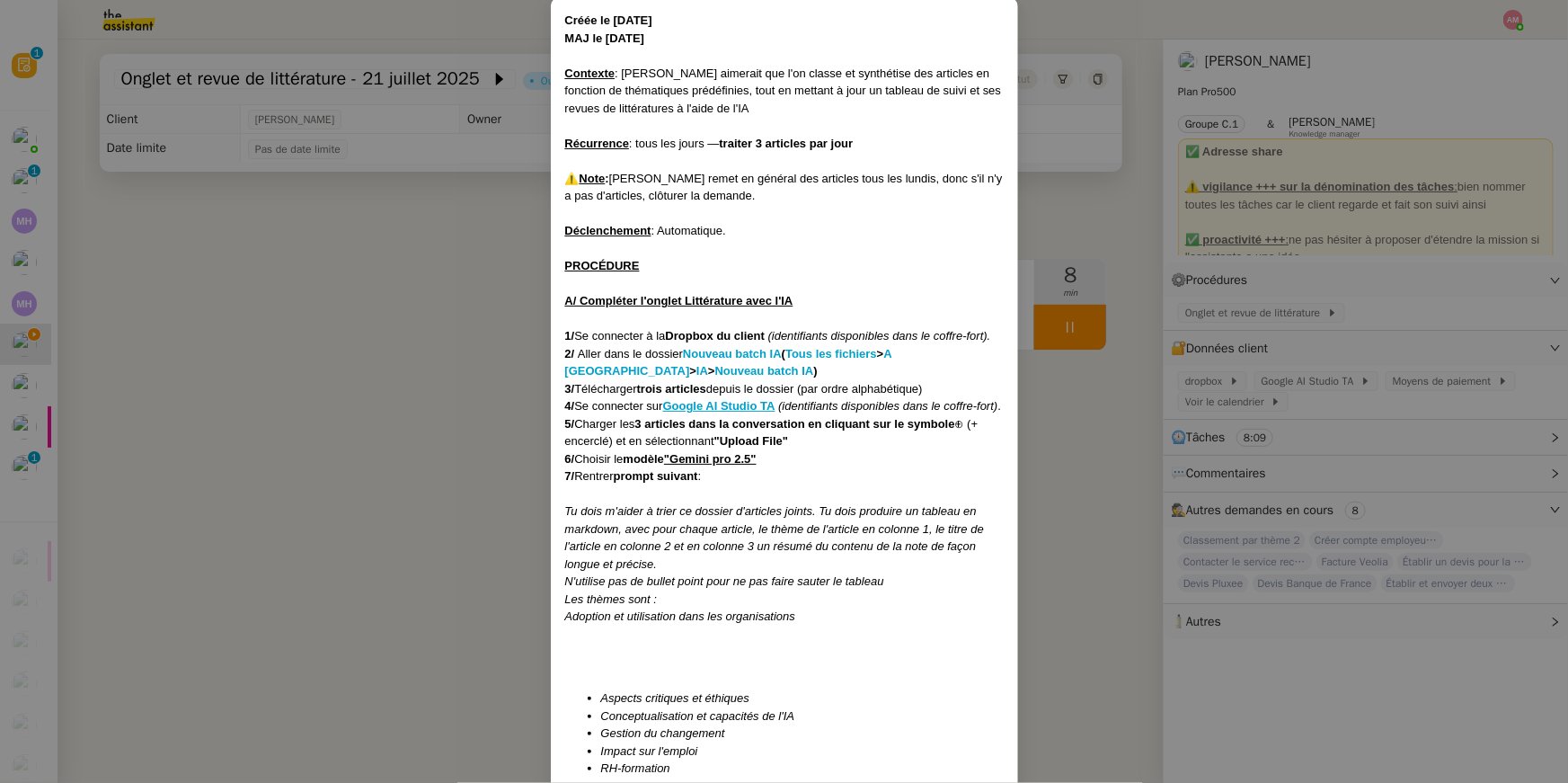 scroll, scrollTop: 138, scrollLeft: 0, axis: vertical 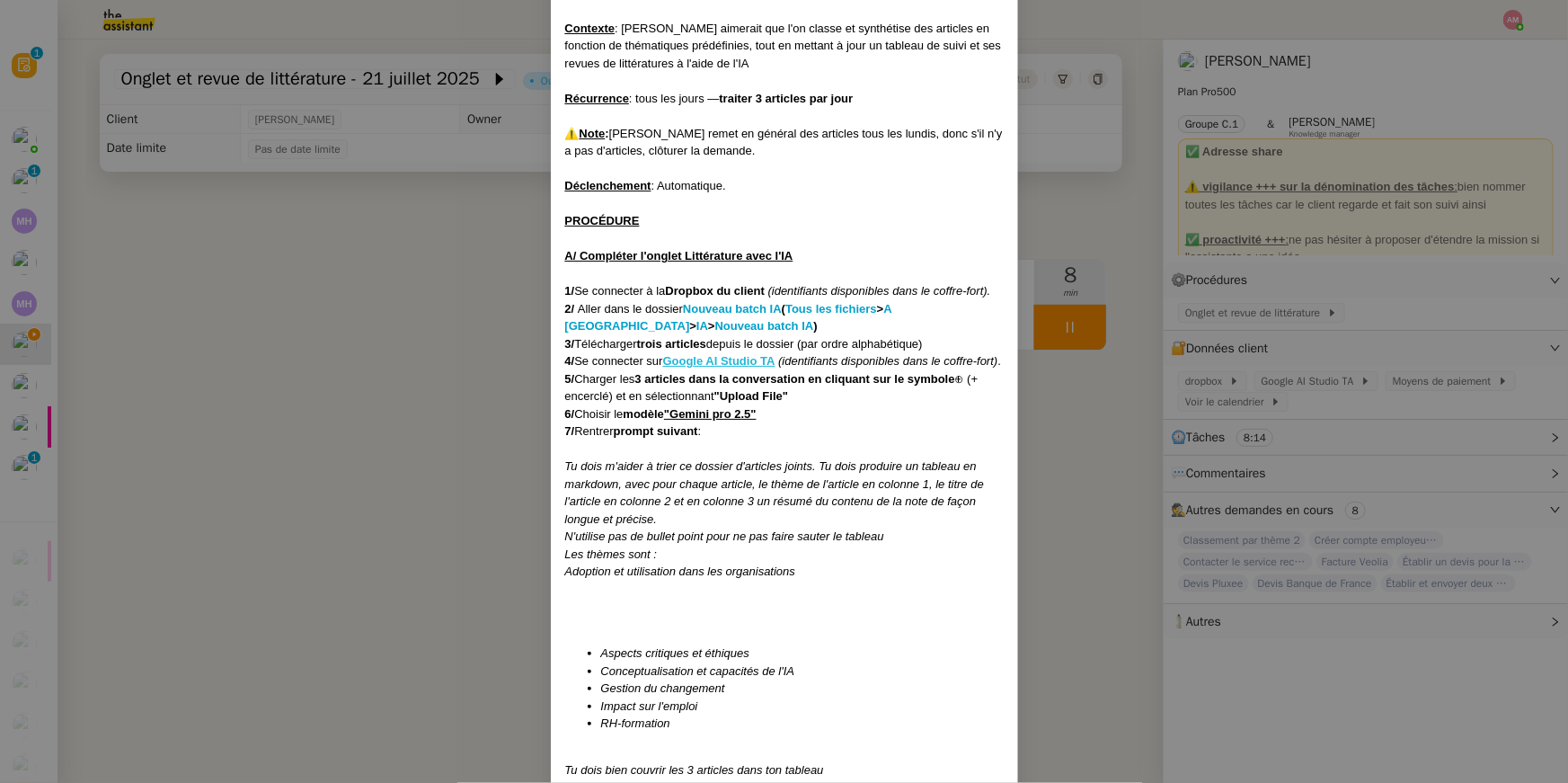 click on "Google AI Studio TA" at bounding box center [719, 360] 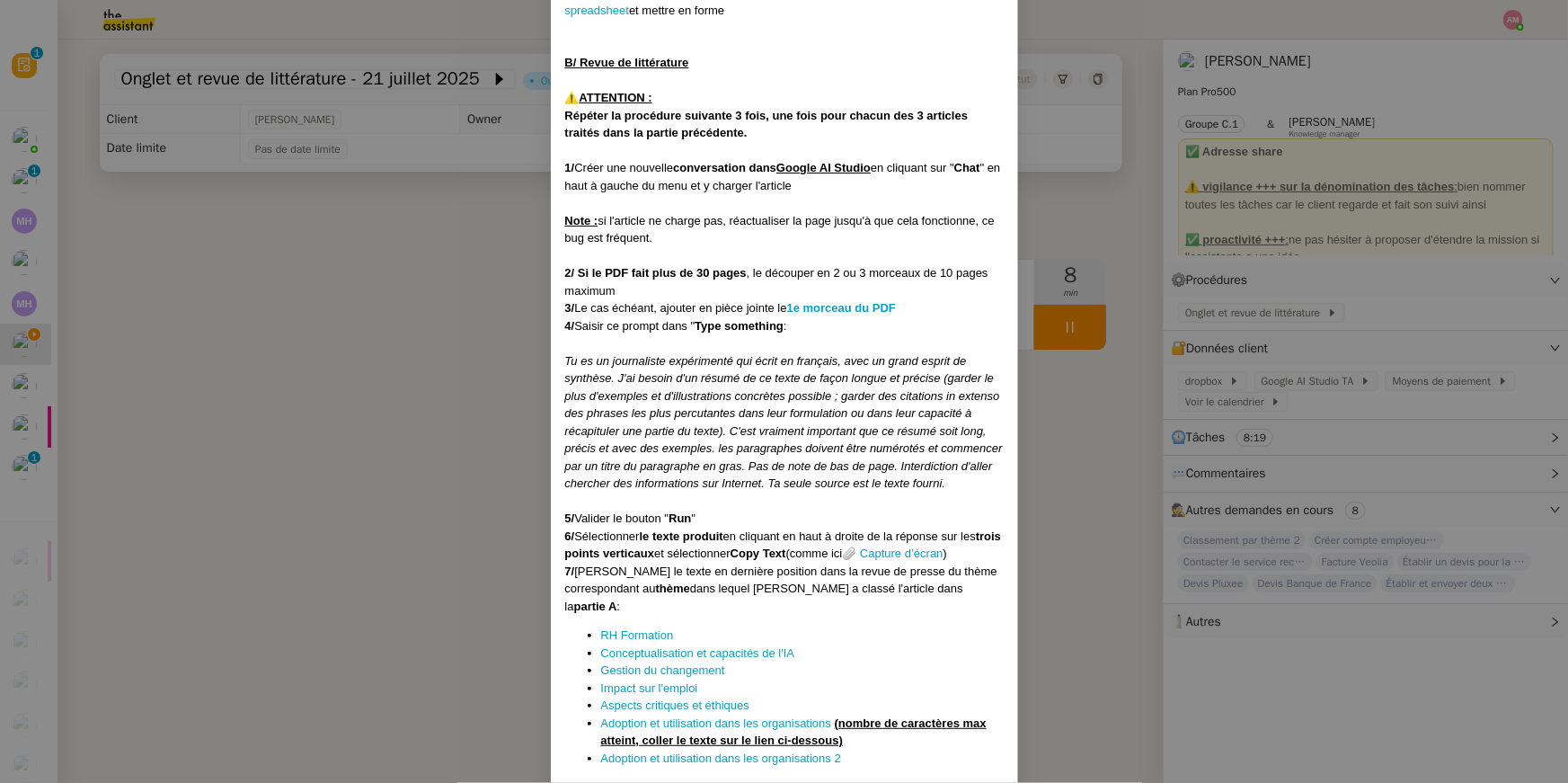 scroll, scrollTop: 983, scrollLeft: 0, axis: vertical 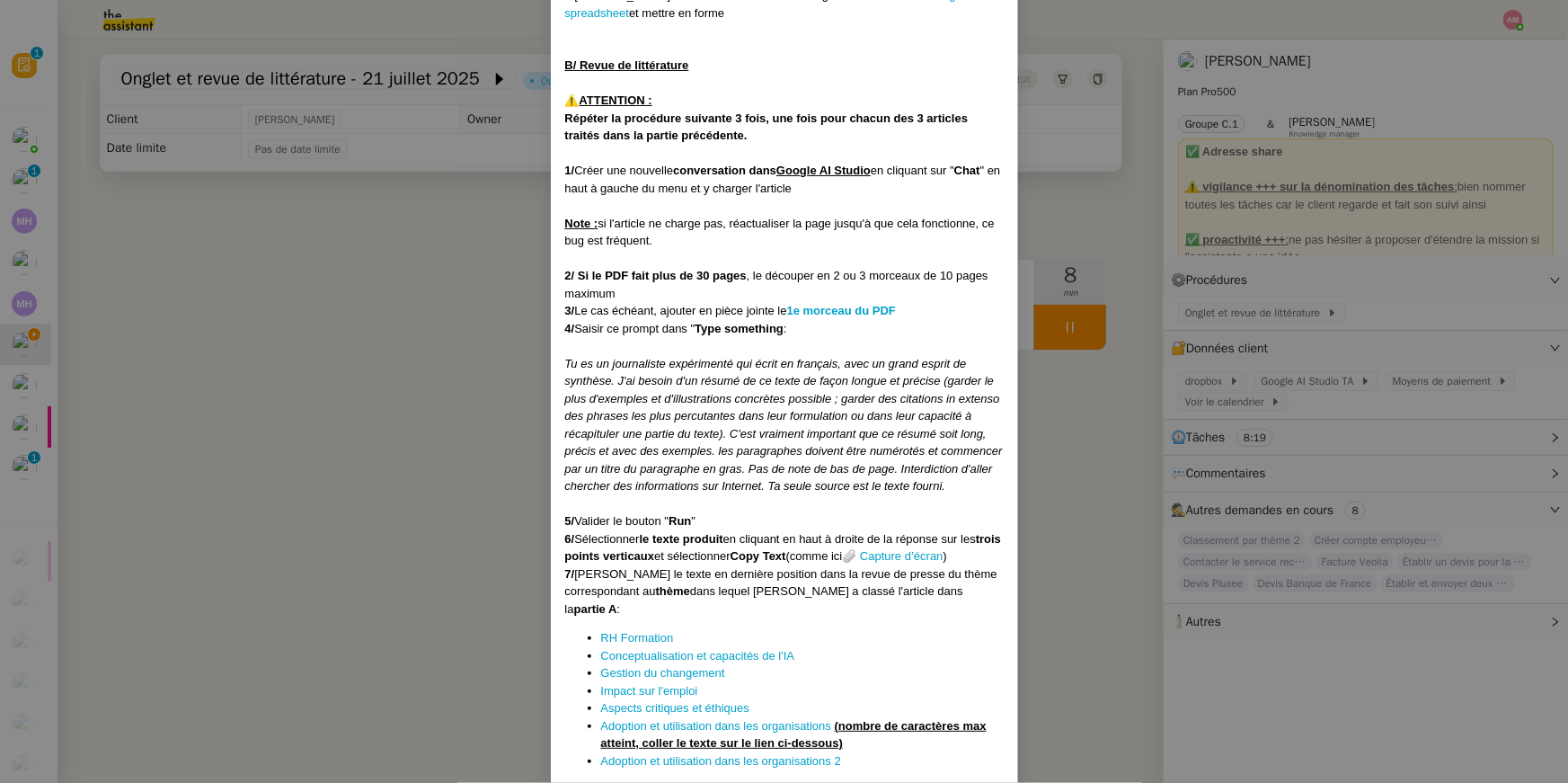 drag, startPoint x: 545, startPoint y: 388, endPoint x: 554, endPoint y: 383, distance: 10.29563 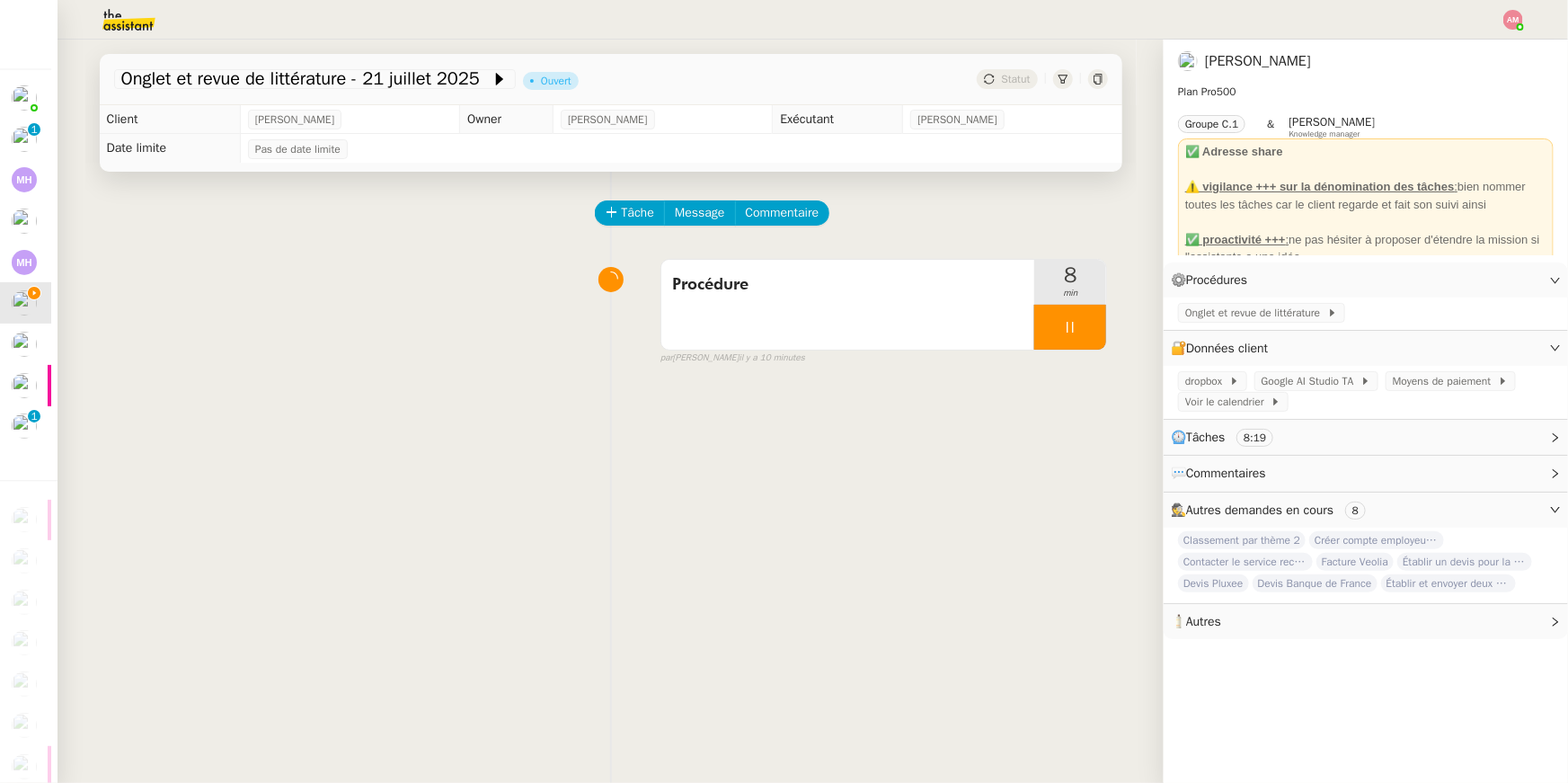 click on "Tâche Message Commentaire Veuillez patienter une erreur s'est produite 👌👌👌 message envoyé ✌️✌️✌️ Veuillez d'abord attribuer un client Une erreur s'est produite, veuillez réessayer  Procédure     8 min false par   [PERSON_NAME]   il y a 10 minutes 👌👌👌 message envoyé ✌️✌️✌️ une erreur s'est produite 👌👌👌 message envoyé ✌️✌️✌️ Votre message va être revu ✌️✌️✌️ une erreur s'est produite La taille des fichiers doit être de 10Mb au maximum." 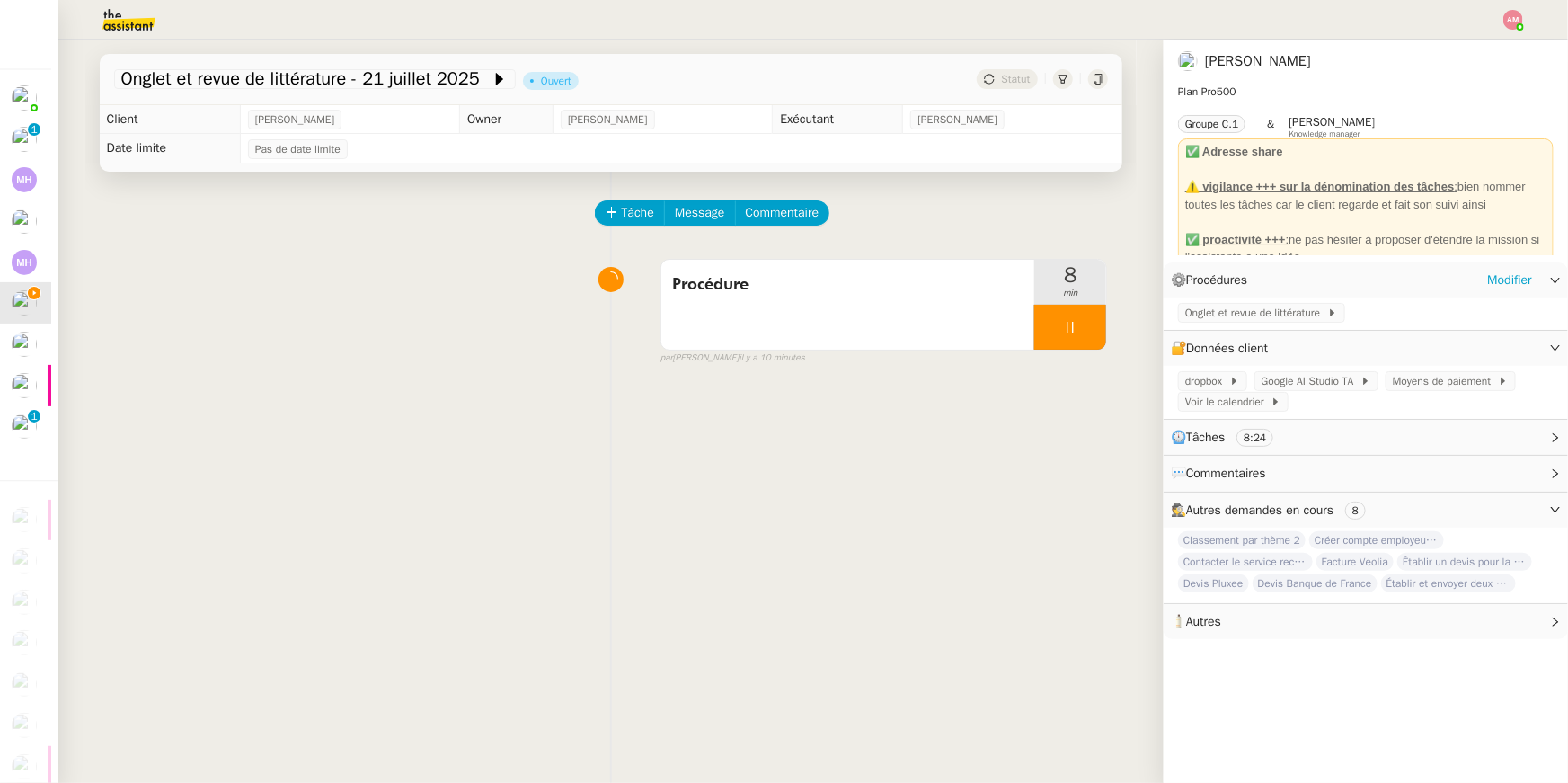 click on "Onglet et revue de littérature" 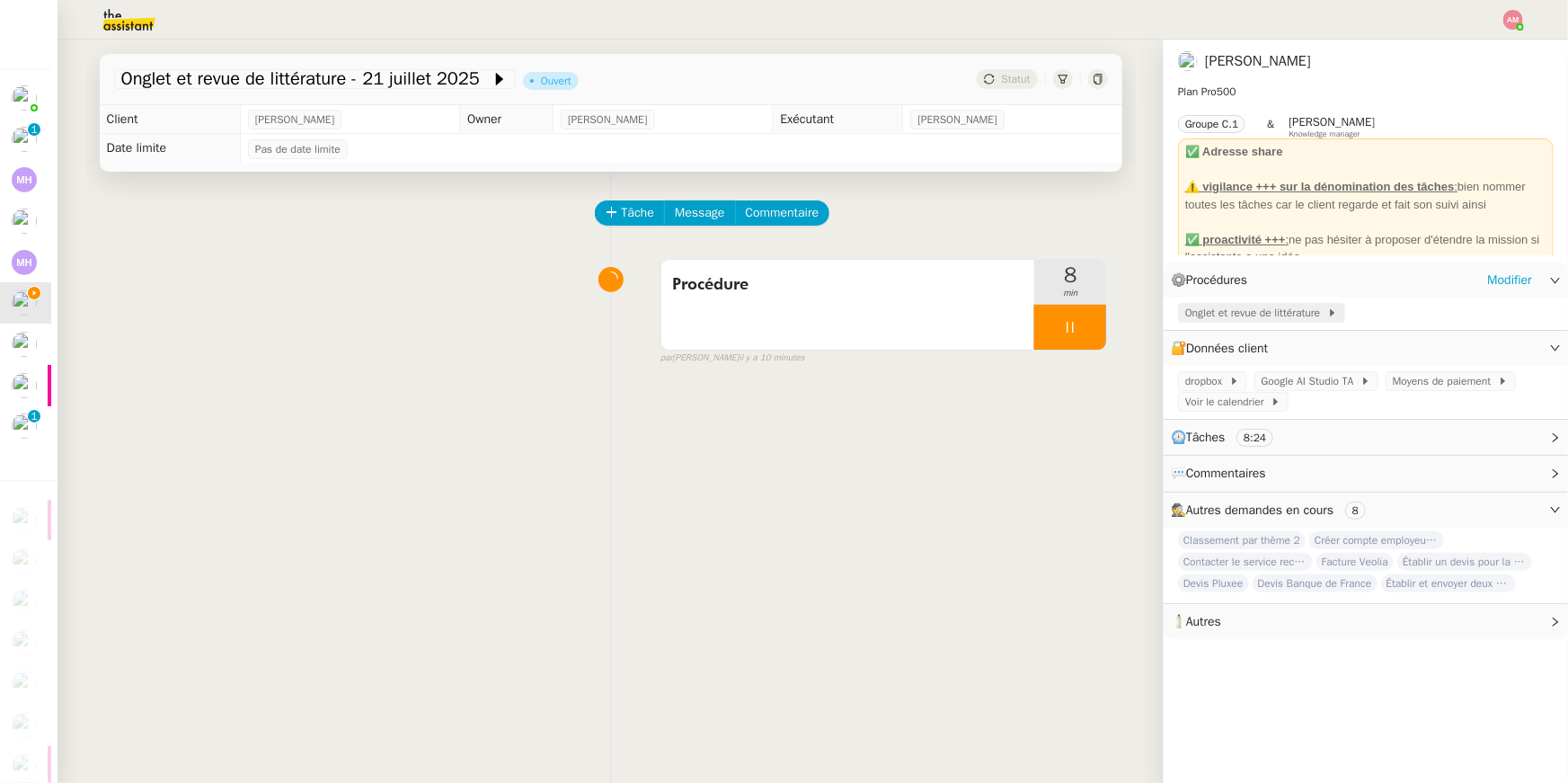 click on "Onglet et revue de littérature" 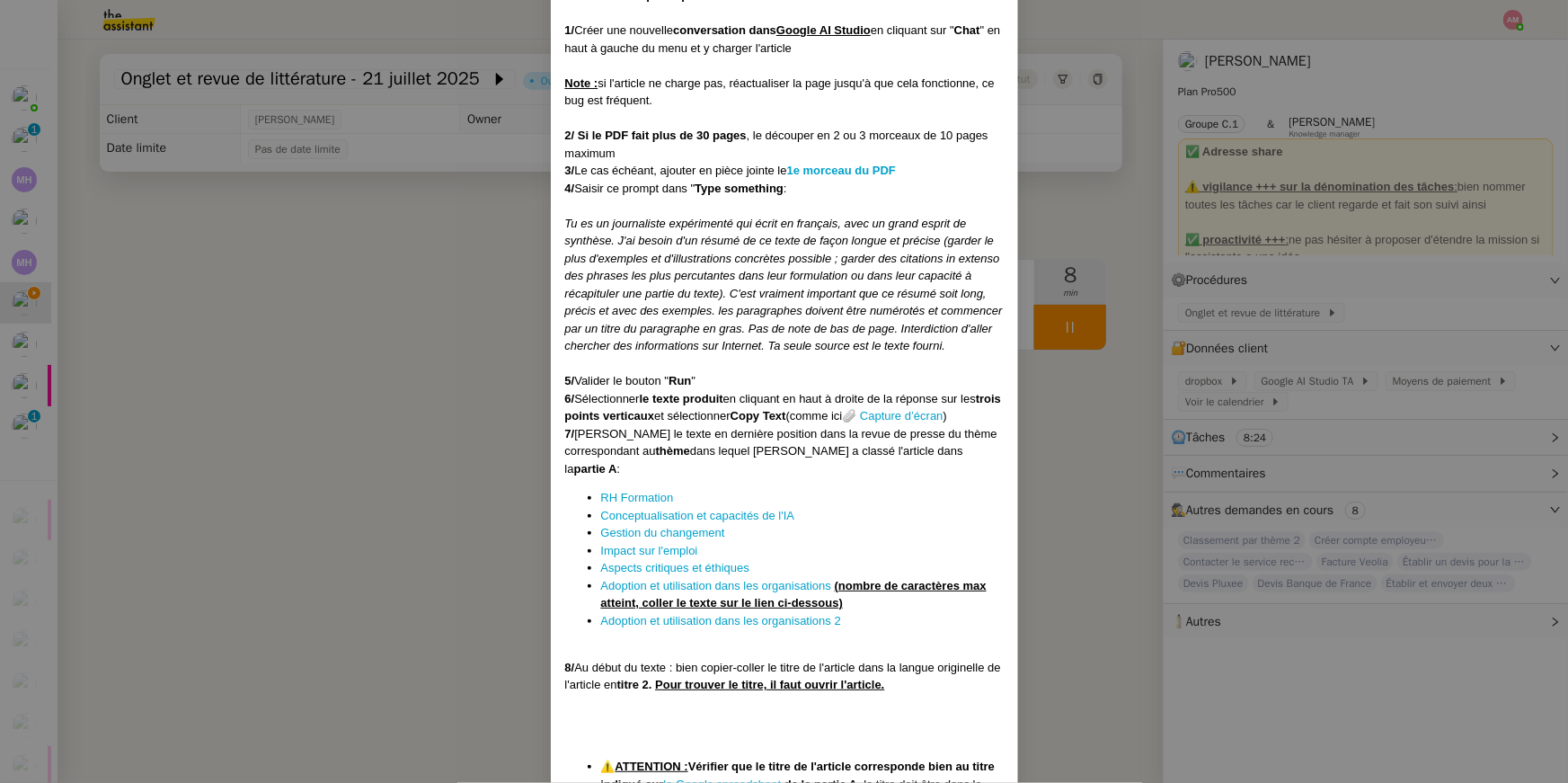 scroll, scrollTop: 1149, scrollLeft: 0, axis: vertical 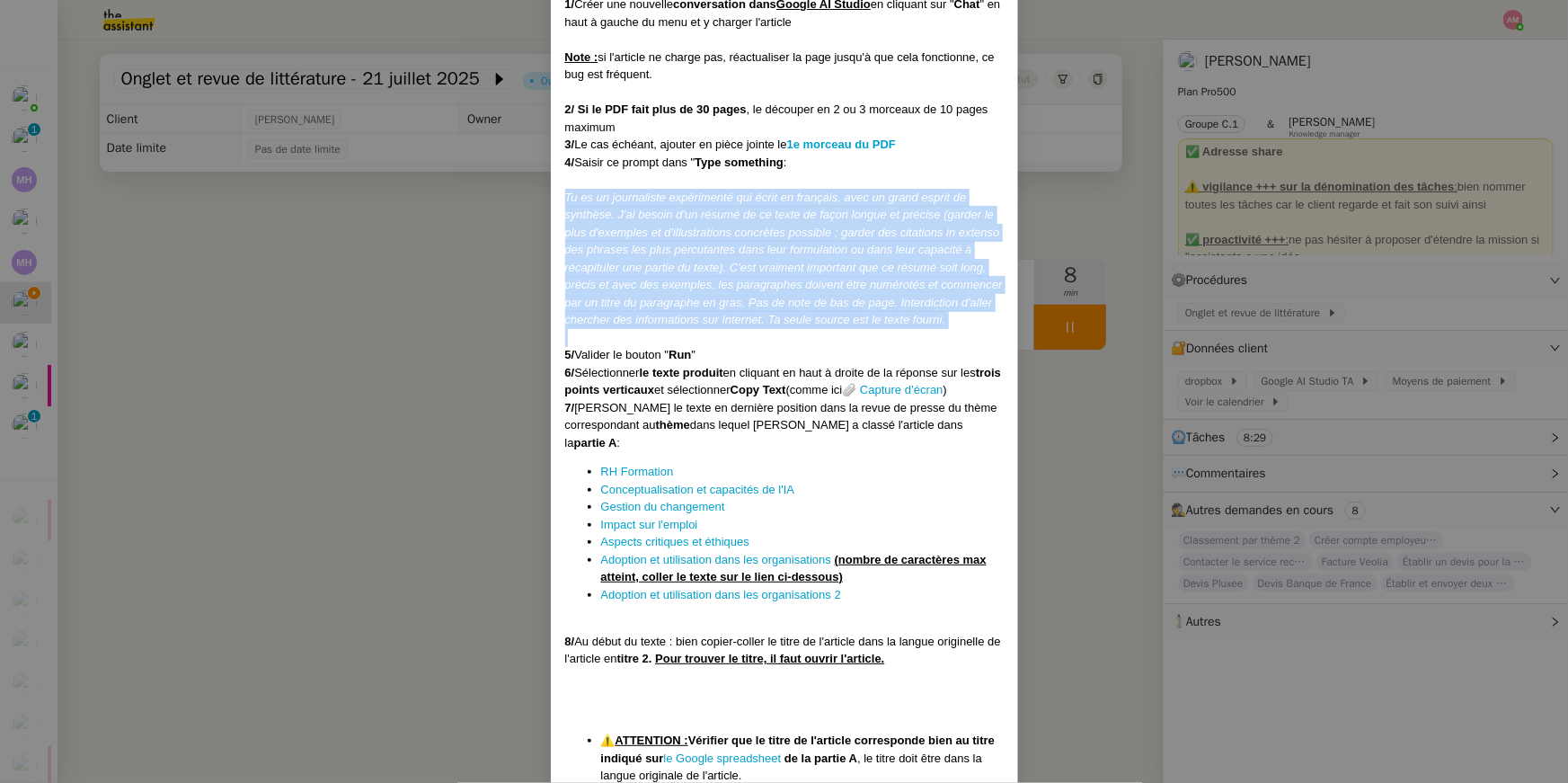 drag, startPoint x: 563, startPoint y: 215, endPoint x: 939, endPoint y: 350, distance: 399.50094 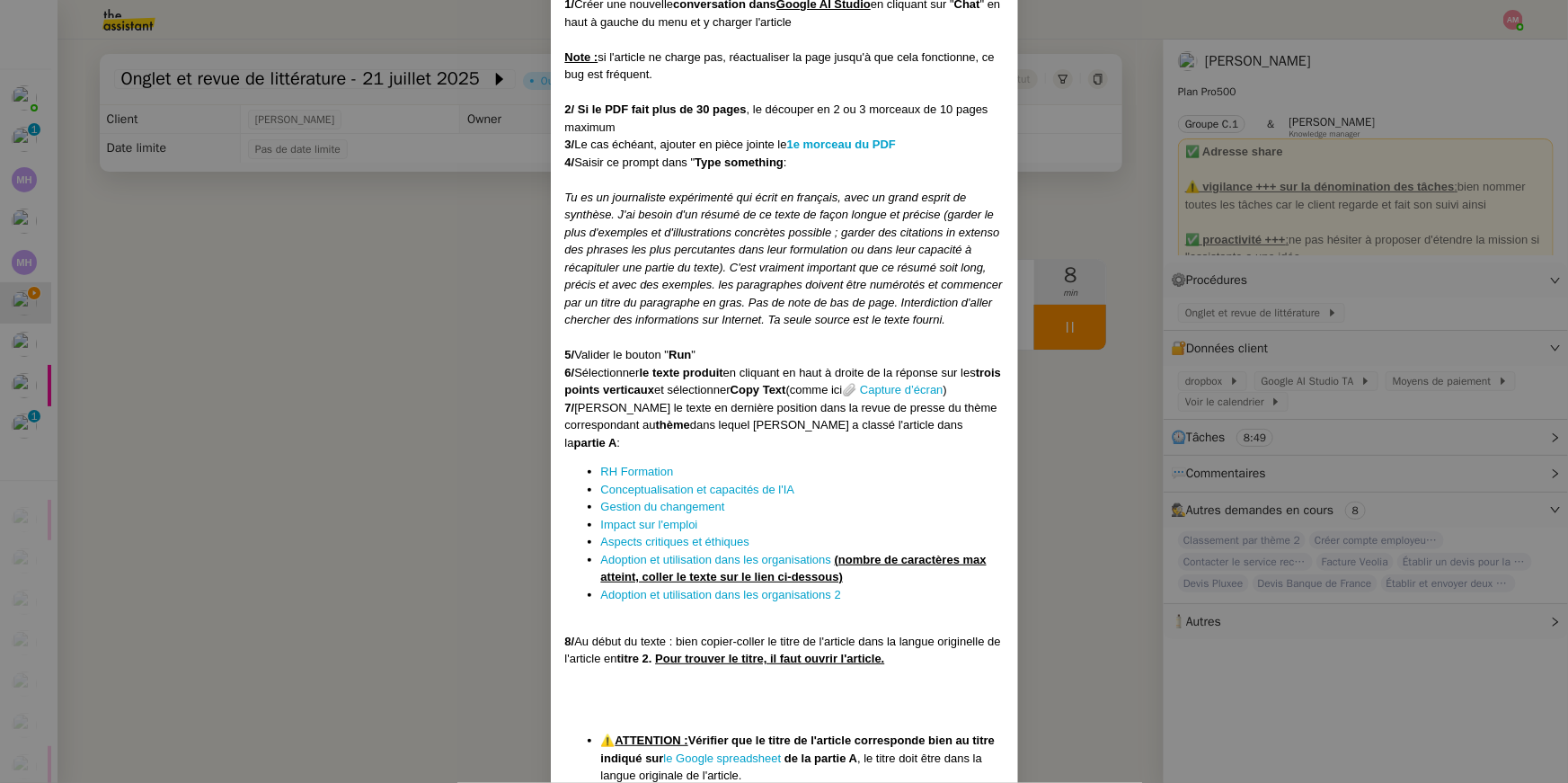 click on "Créée le [DATE] MAJ le [DATE] Contexte  : [PERSON_NAME] aimerait que l'on classe et synthétise des articles en fonction de thématiques prédéfinies, tout en mettant à jour un tableau de suivi et ses revues de littératures à l'aide de l'IA Récurrence  : tous les jours —  traiter 3 articles par jour ⚠️ Note  :  [PERSON_NAME] remet en général des articles tous les lundis, donc s'il n'y a pas d'articles, clôturer la demande. Déclenchement  : Automatique. PROCÉDURE A/ Compléter l'onglet Littérature avec l'IA  1/  Se connecter à la  Dropbox du client   (identifiants disponibles dans le coffre-fort). 2/   Aller dans le dossier  Nouveau batch IA  ( Tous les fichiers  >  A [GEOGRAPHIC_DATA]  >  IA  >  Nouveau batch IA ) 3/  Télécharger  trois articles  depuis le dossier (par ordre alphabétique) 4/  Se connecter sur  Google AI Studio TA   (identifiants disponibles dans le coffre-fort) . 5/  Charger les  3 articles dans la conversation en cliquant sur le symbole  6/ 7/ "" at bounding box center (784, 391) 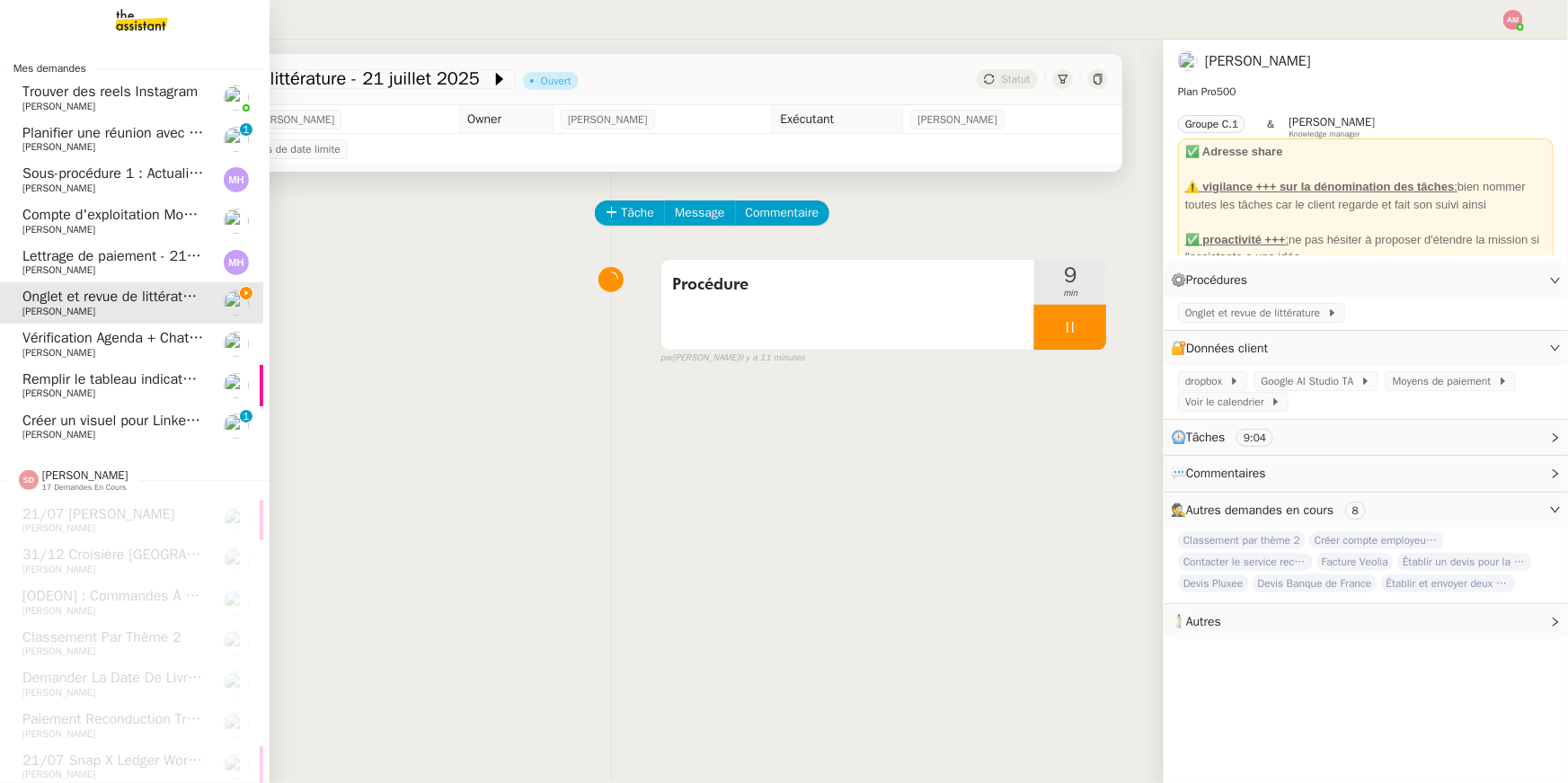 click on "Planifier une réunion avec [PERSON_NAME]" 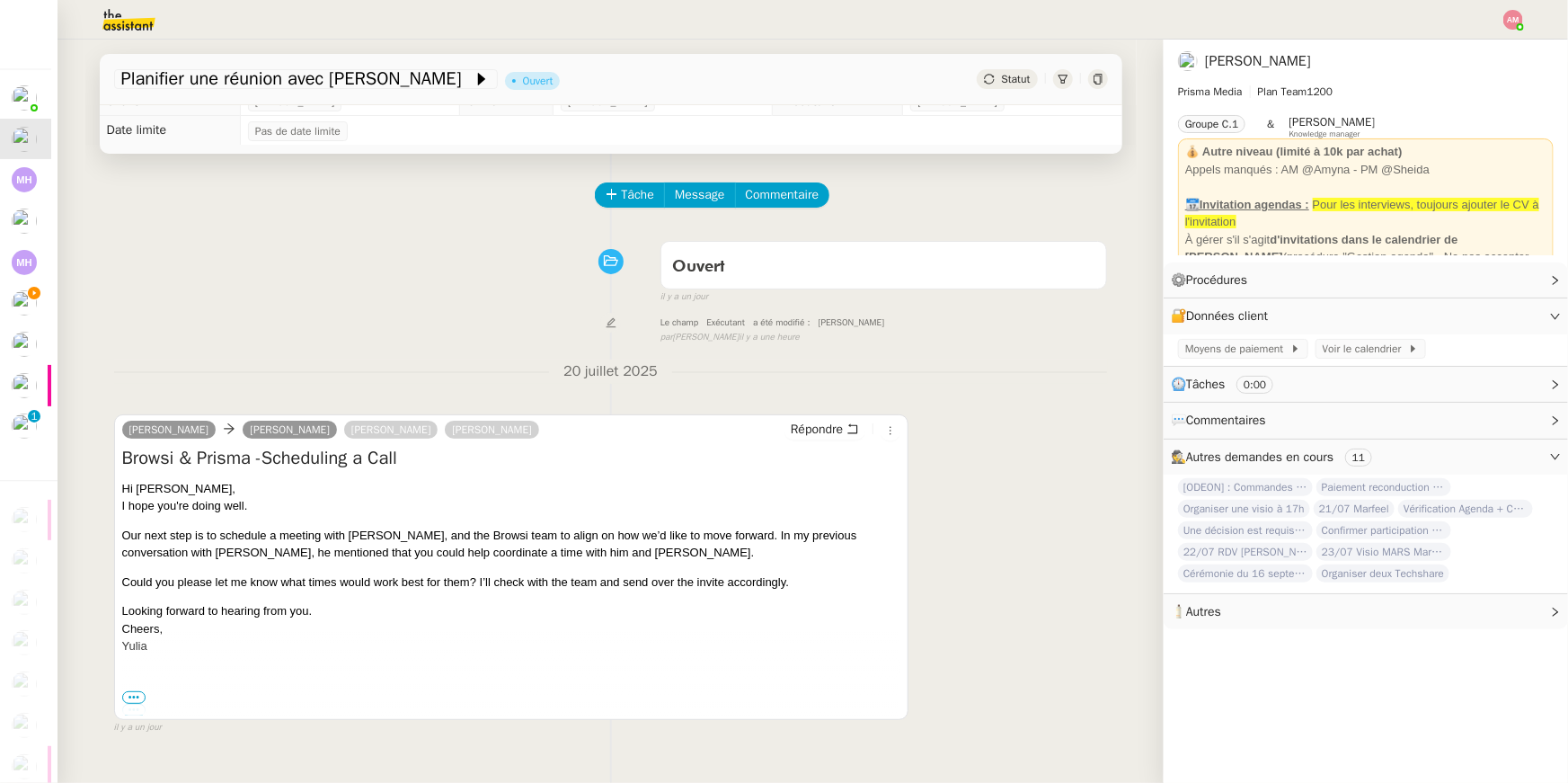 scroll, scrollTop: 22, scrollLeft: 0, axis: vertical 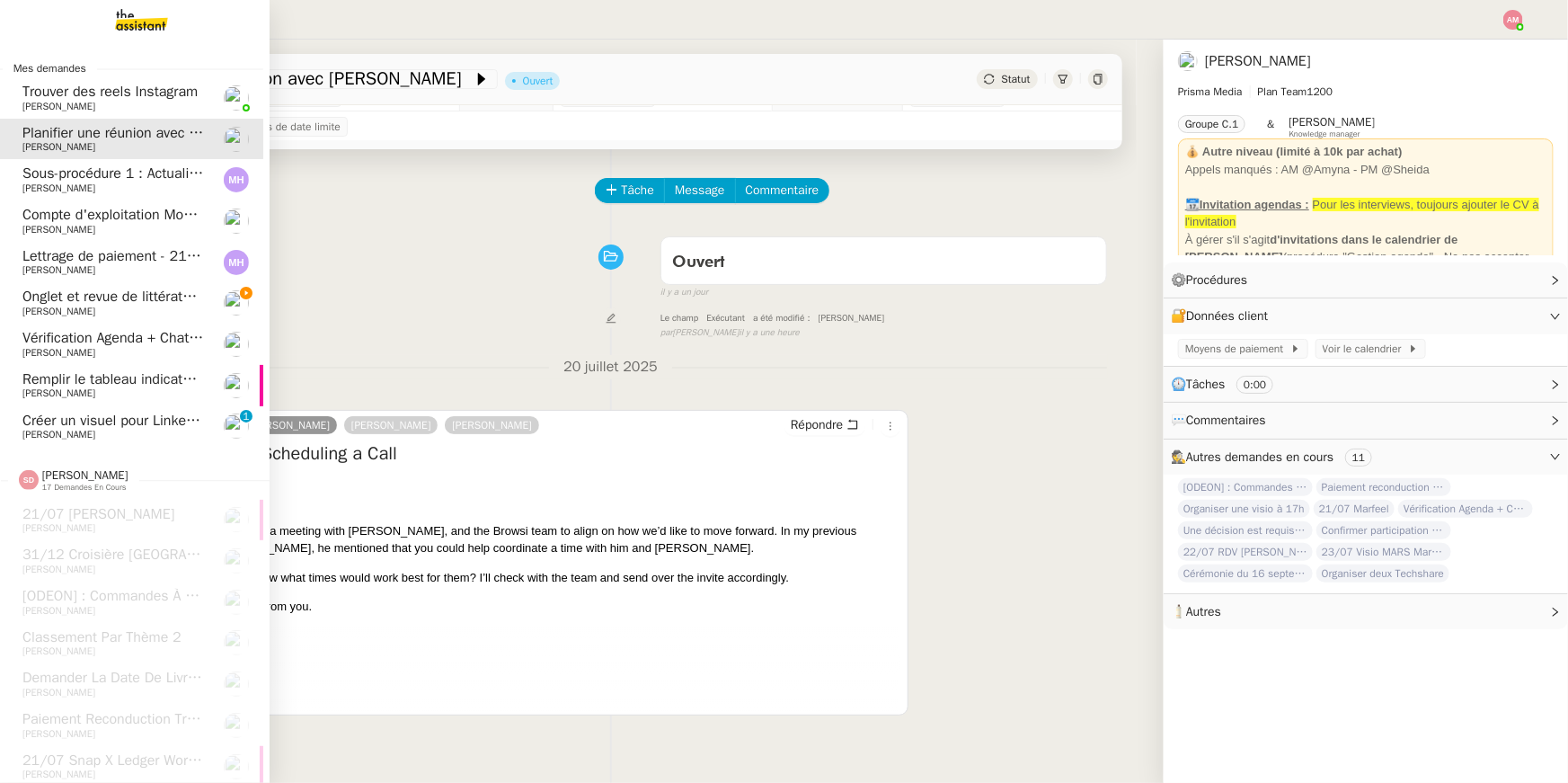 click on "Onglet et revue de littérature - [DATE]    [PERSON_NAME]" 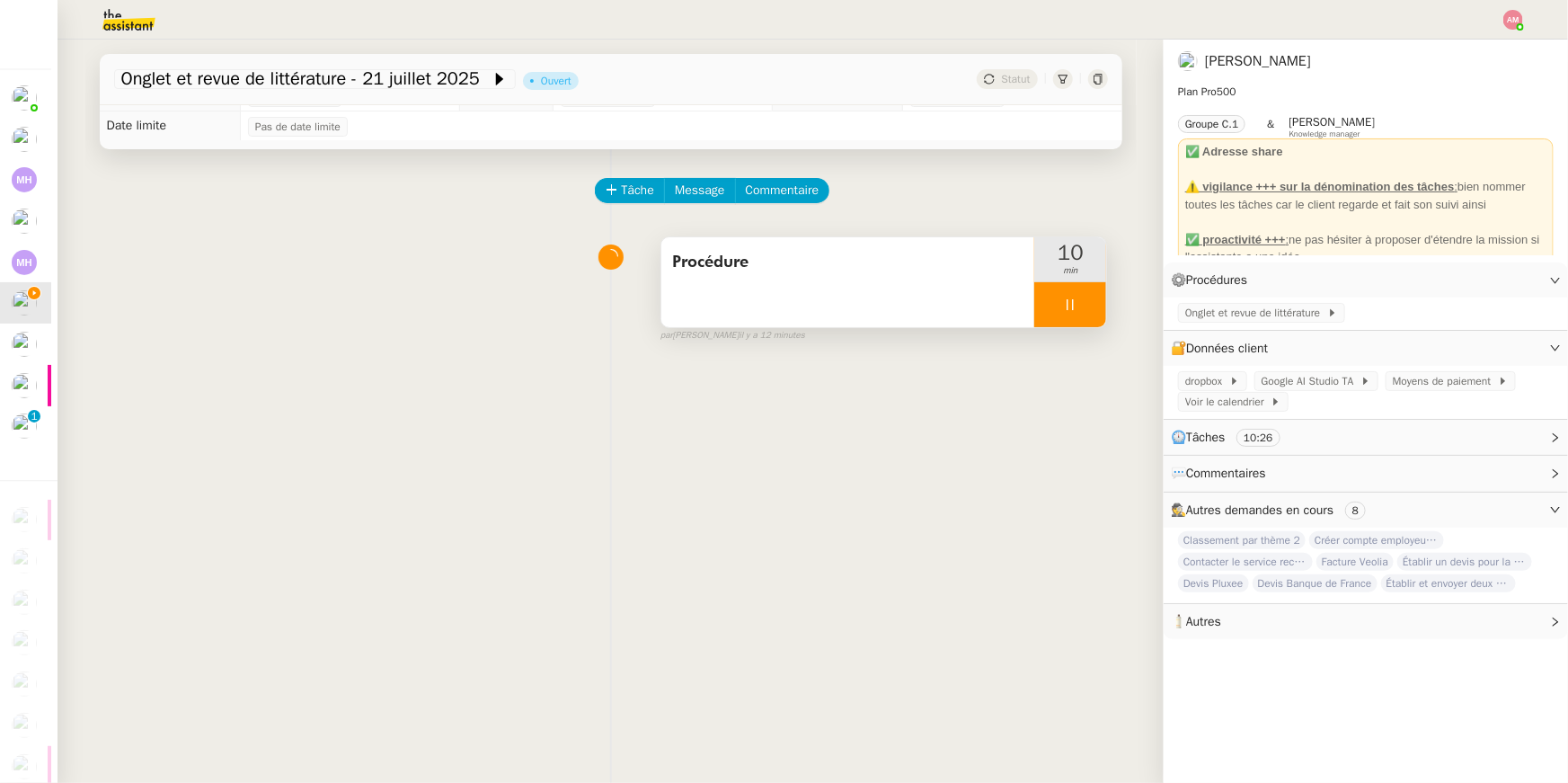 click at bounding box center (1070, 305) 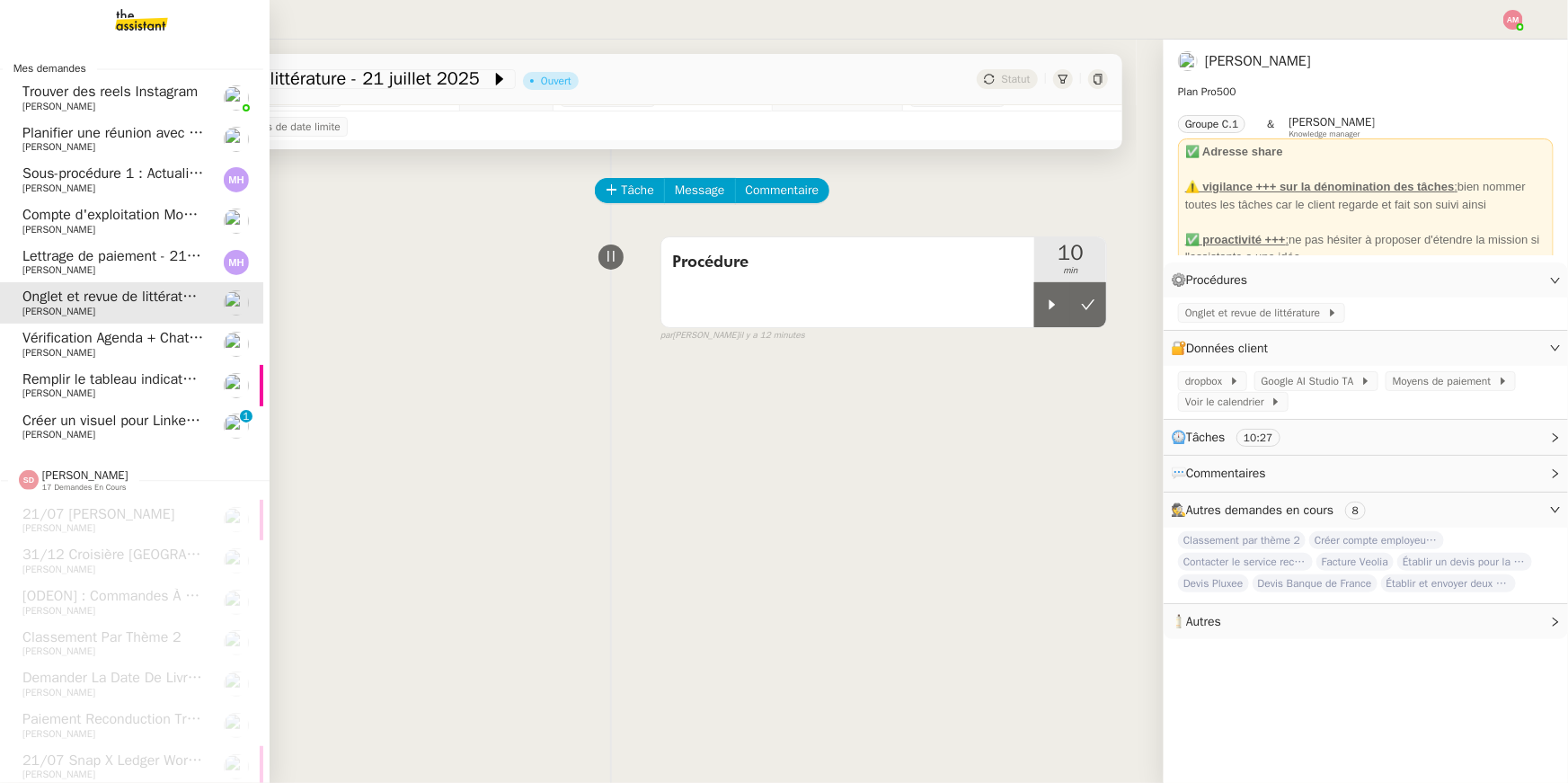 click on "Compte d'exploitation Moun Pro - lundi 21 juillet 2025" 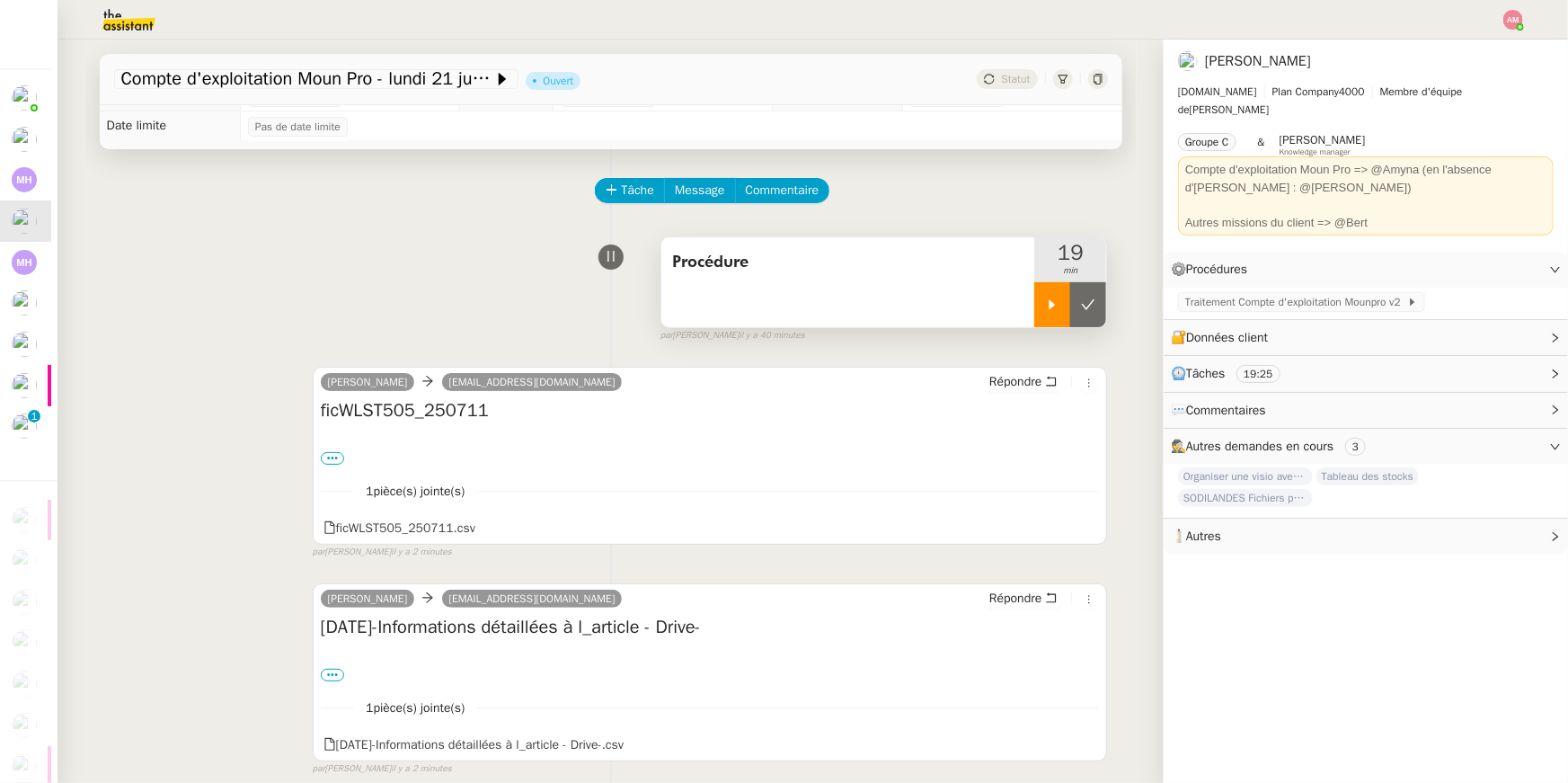 click at bounding box center (1052, 305) 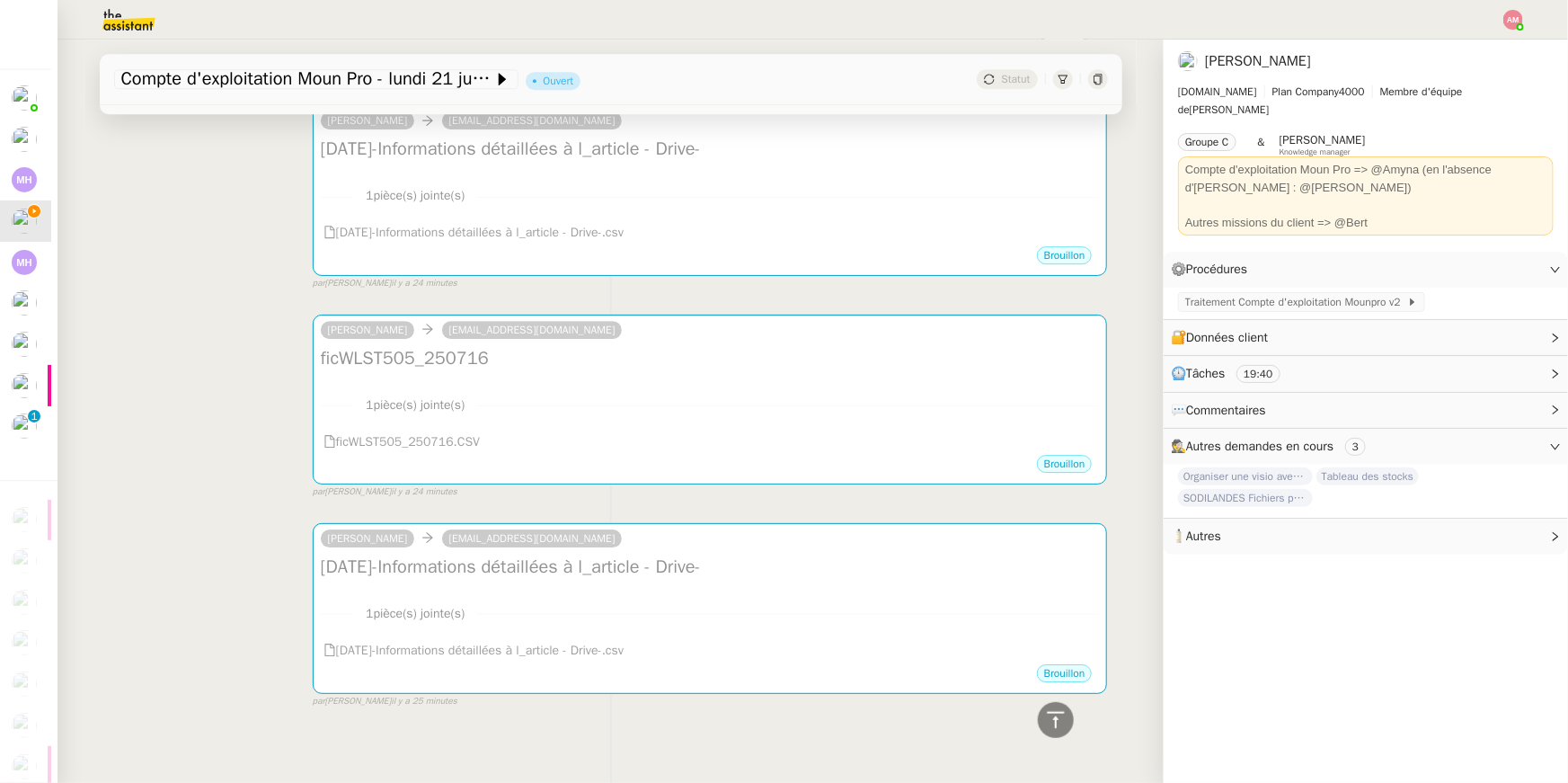 scroll, scrollTop: 2661, scrollLeft: 0, axis: vertical 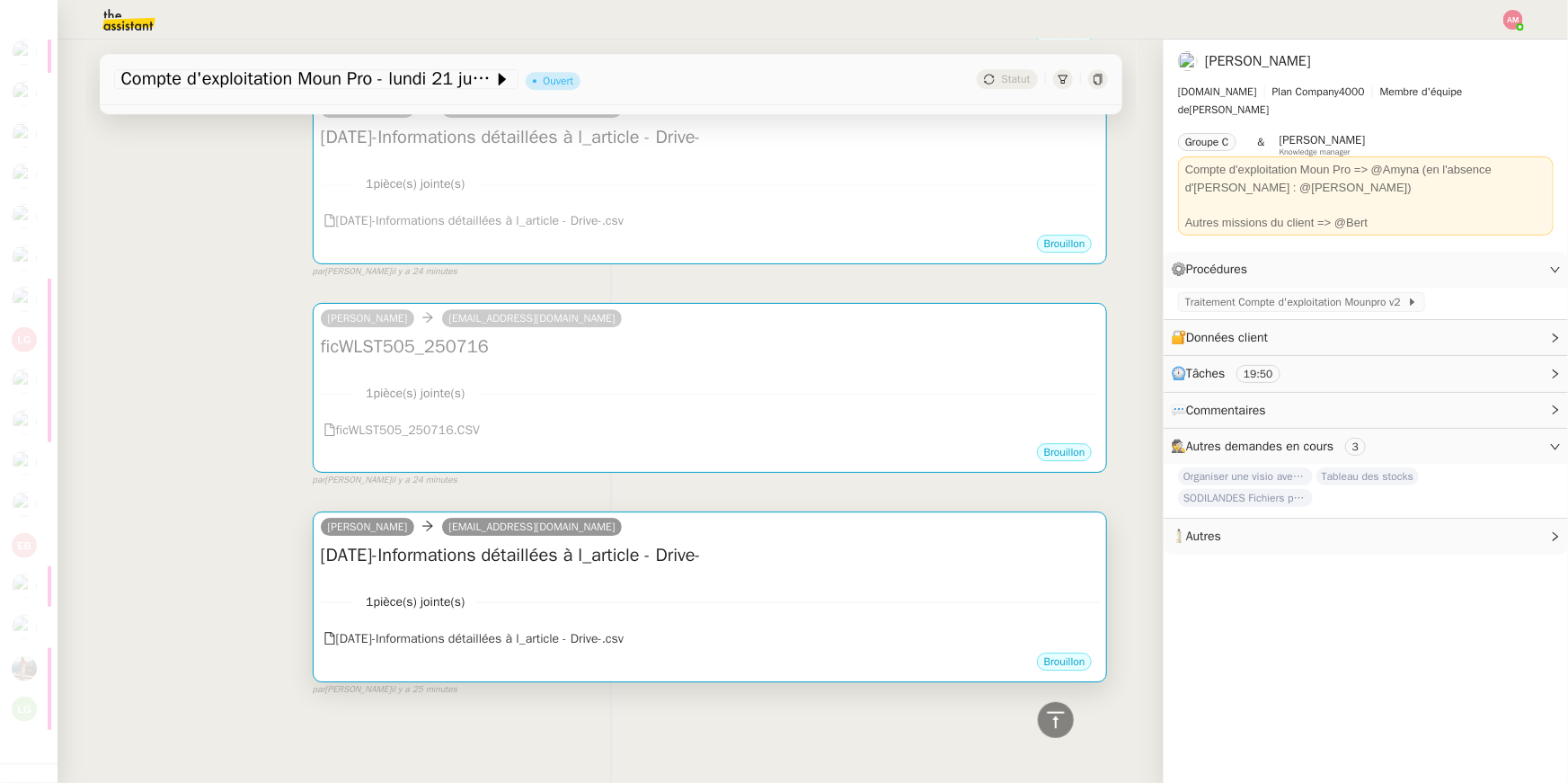 click on "1  pièce(s) jointe(s)  [DATE]-Informations détaillées à l_article - Drive-.csv" at bounding box center [710, 614] 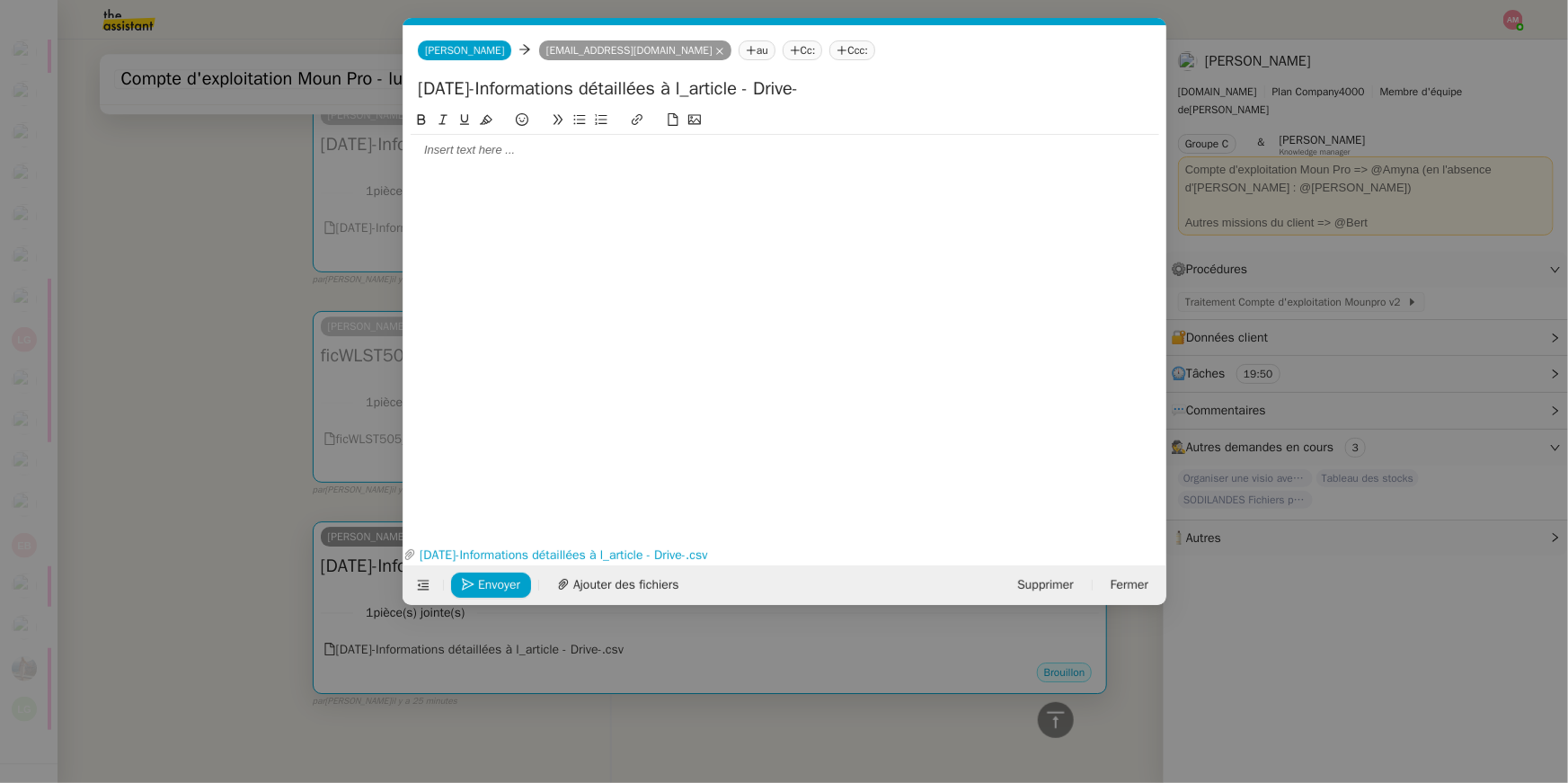 scroll, scrollTop: 0, scrollLeft: 38, axis: horizontal 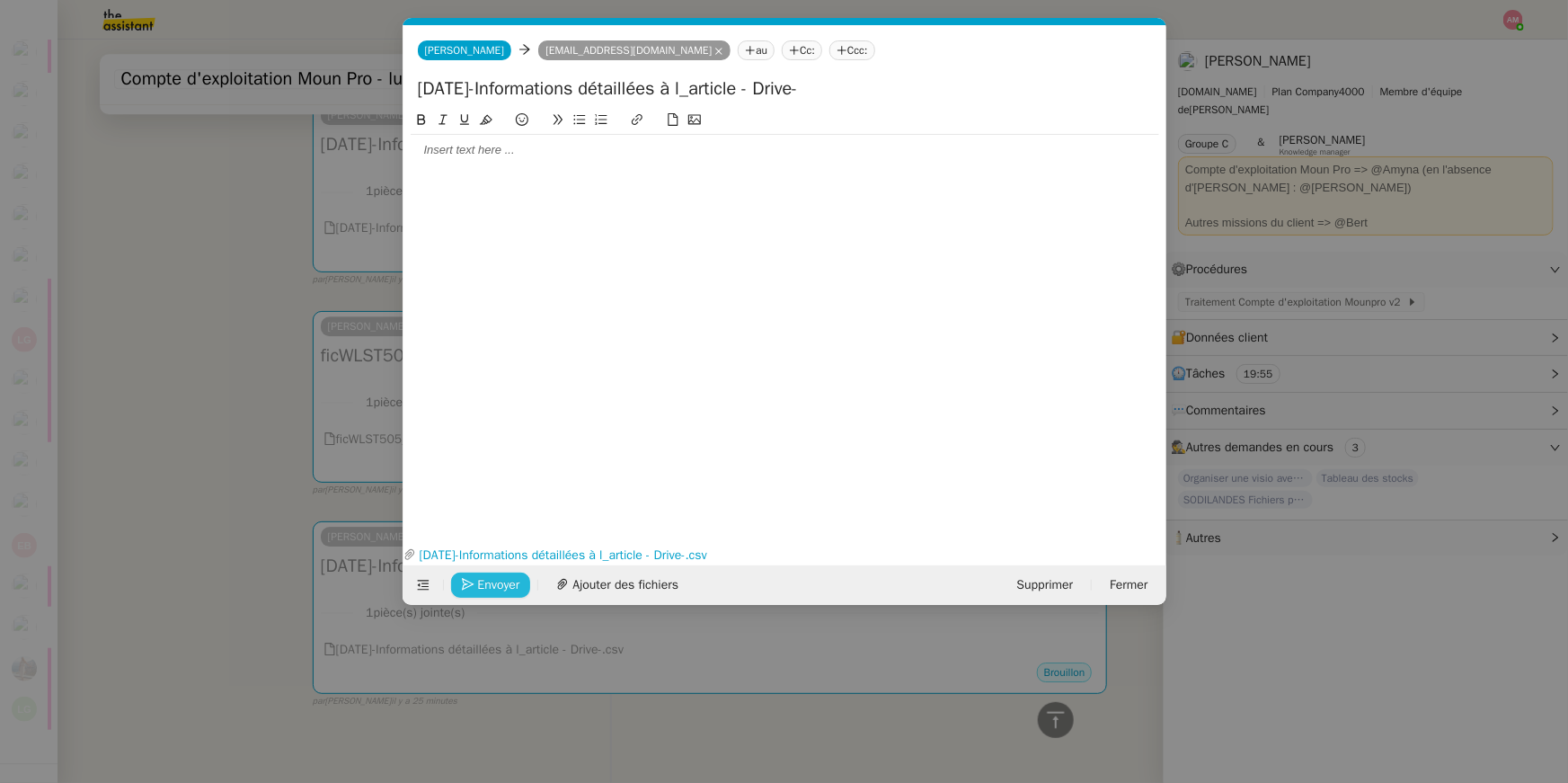 click on "Envoyer" 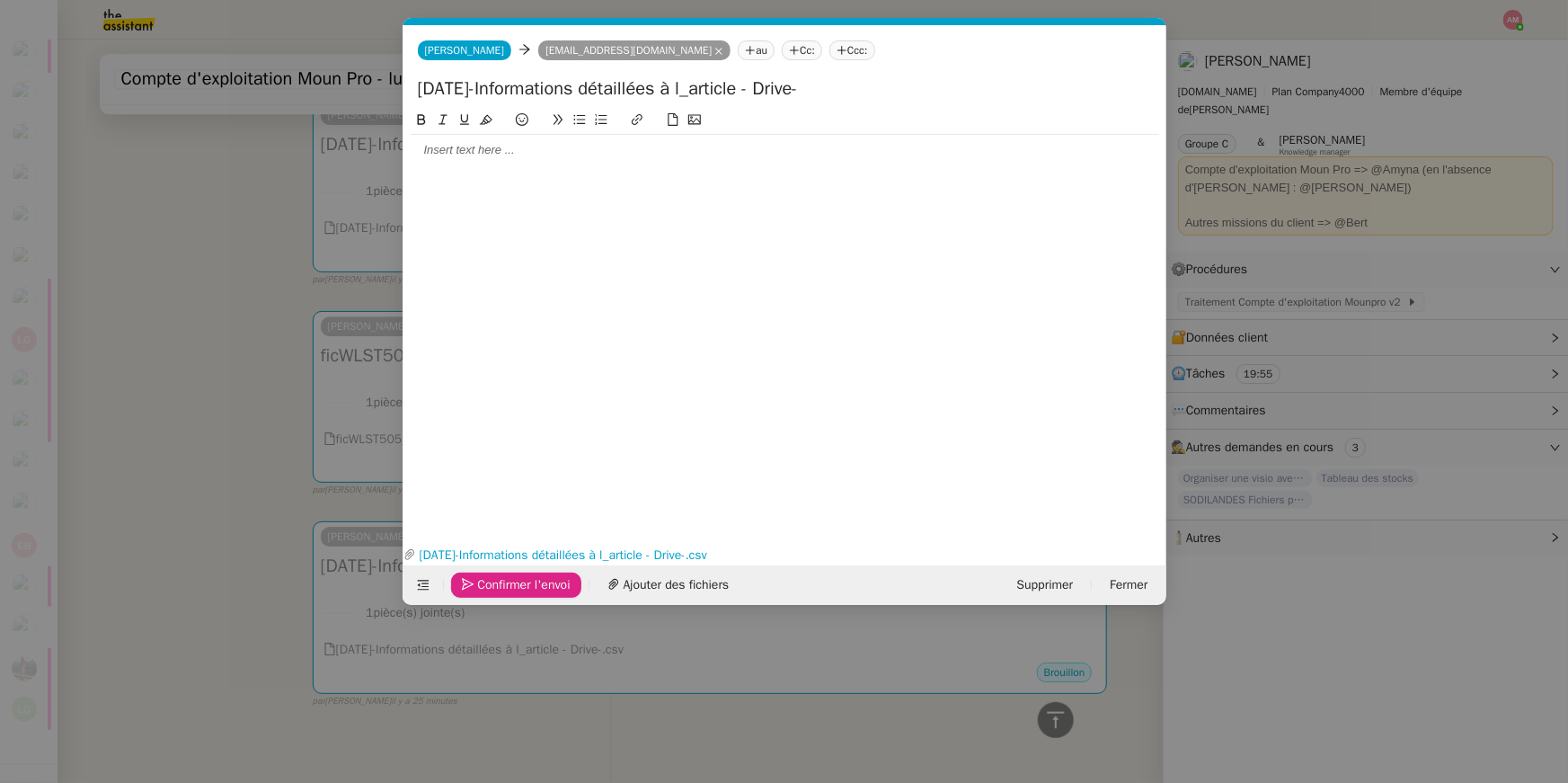click on "Confirmer l'envoi" 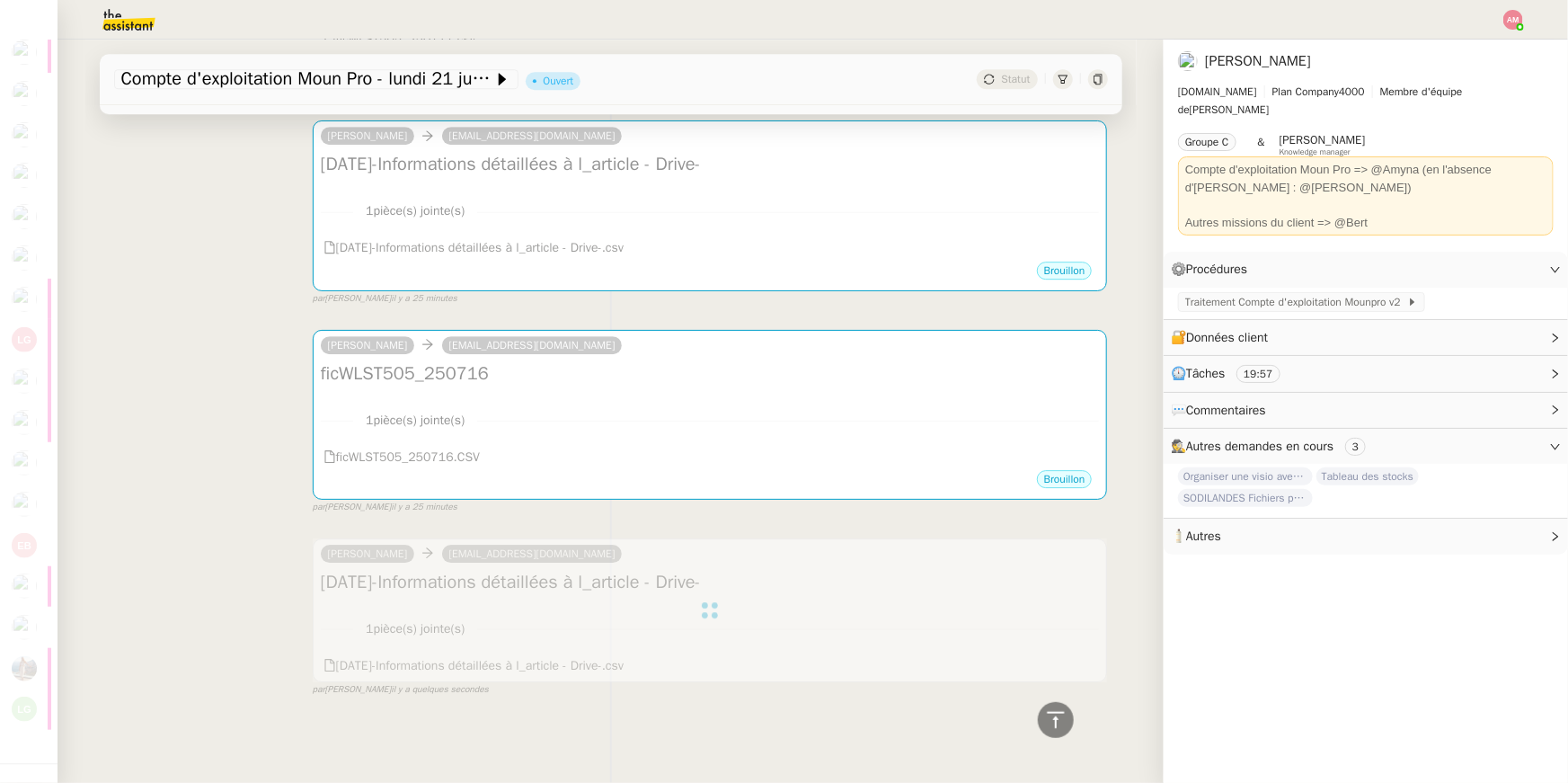 scroll, scrollTop: 2634, scrollLeft: 0, axis: vertical 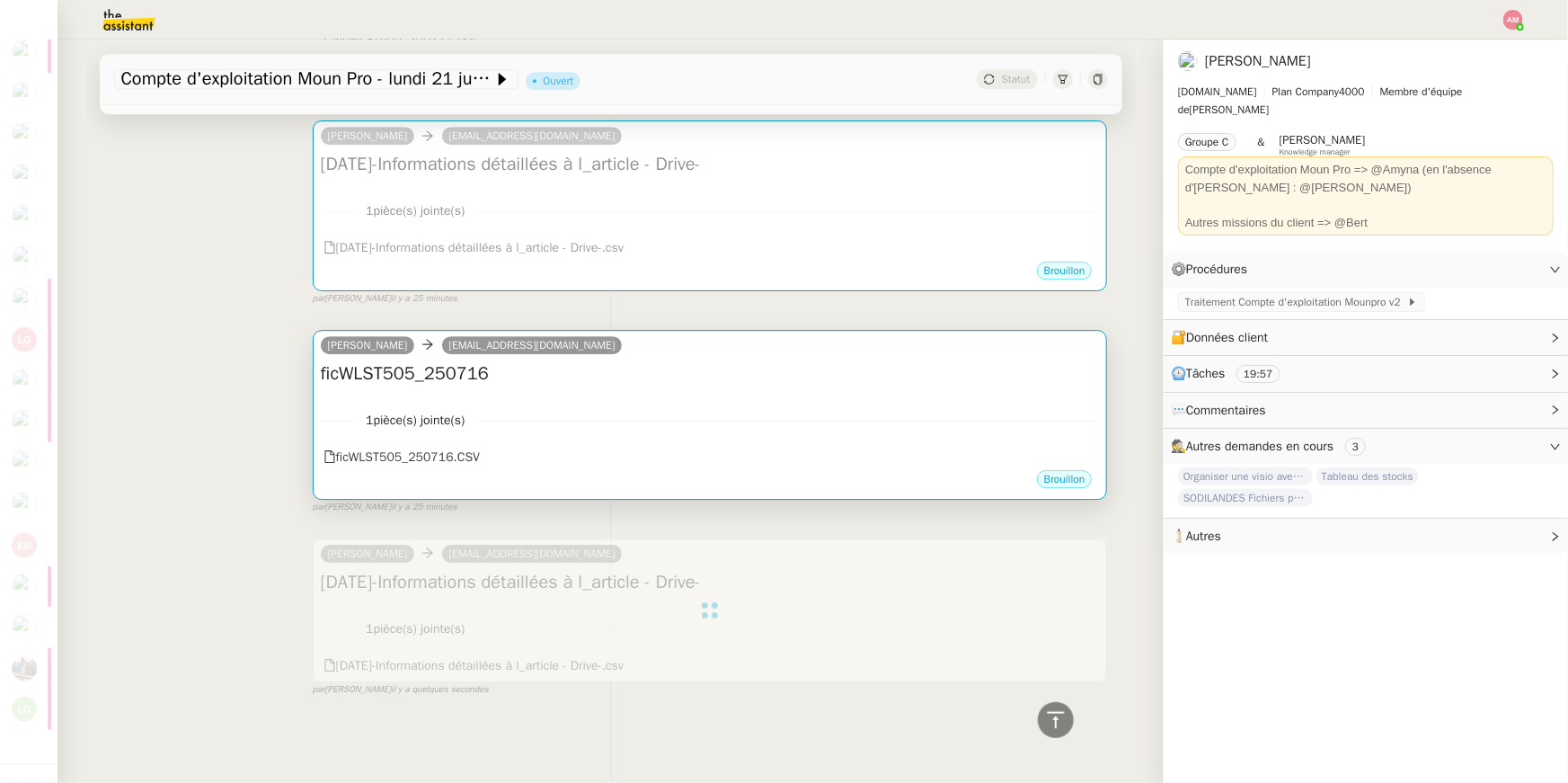 click on "1  pièce(s) jointe(s)" at bounding box center [710, 420] 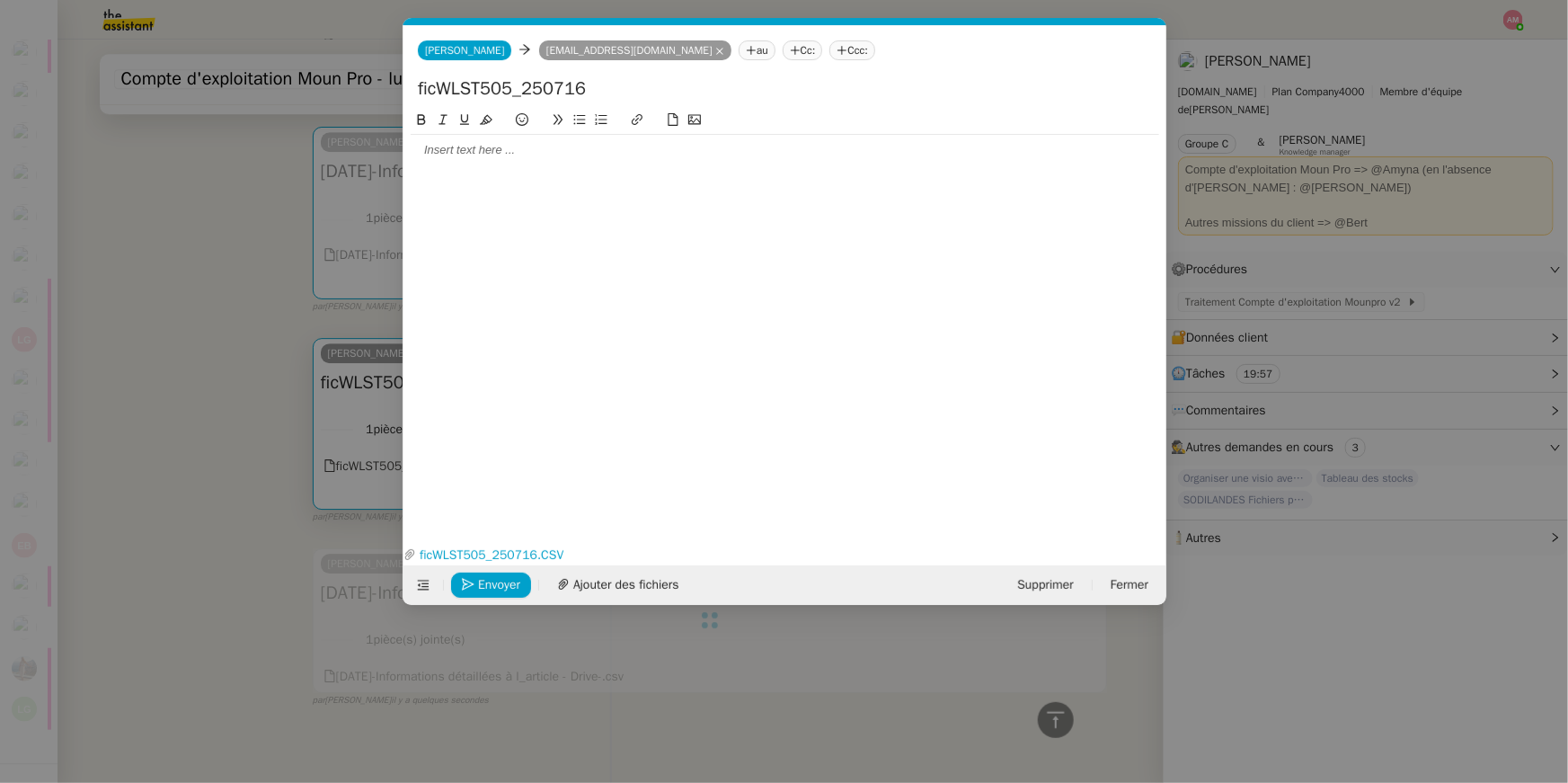 scroll, scrollTop: 2645, scrollLeft: 0, axis: vertical 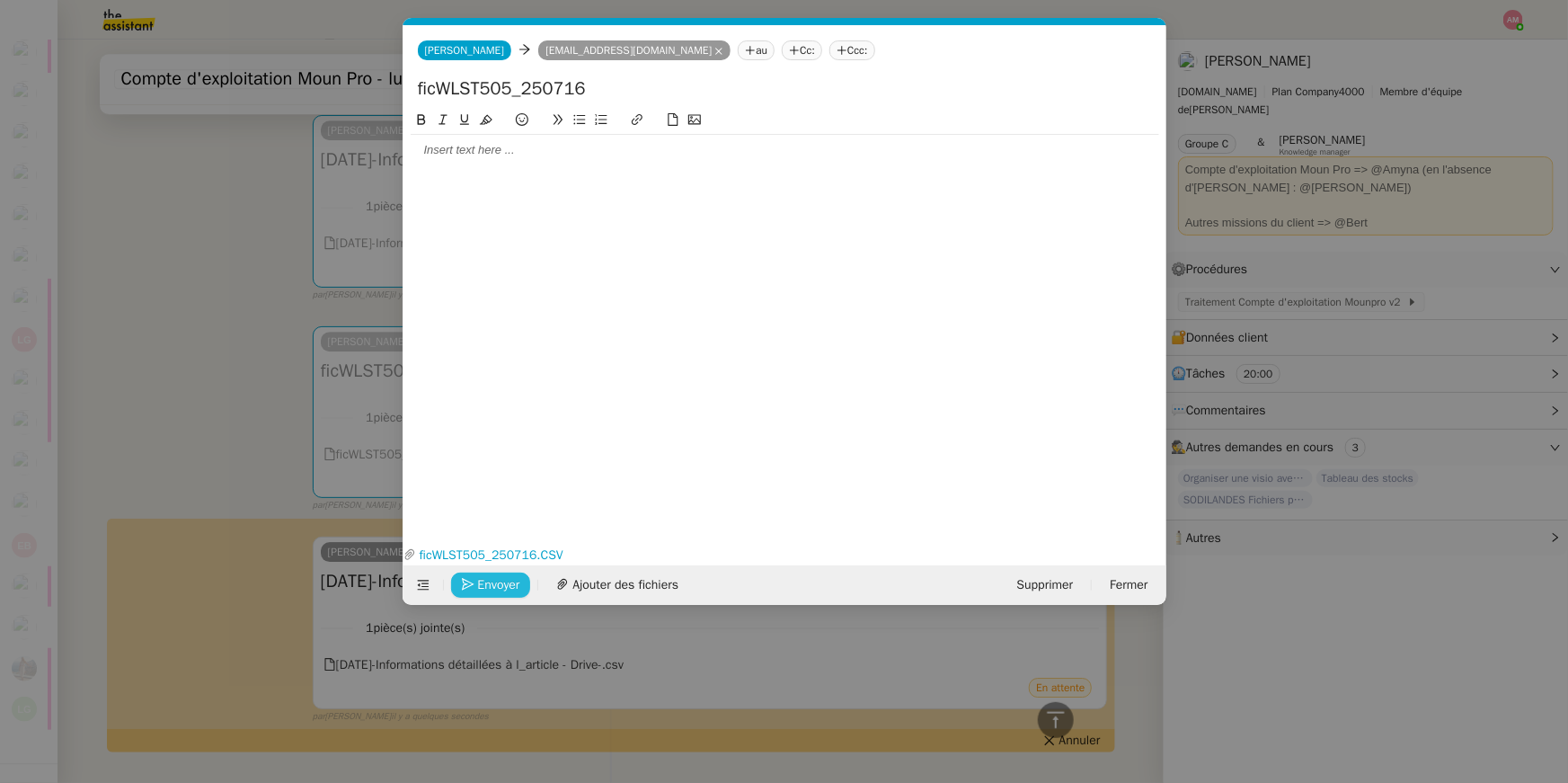 click on "Envoyer" 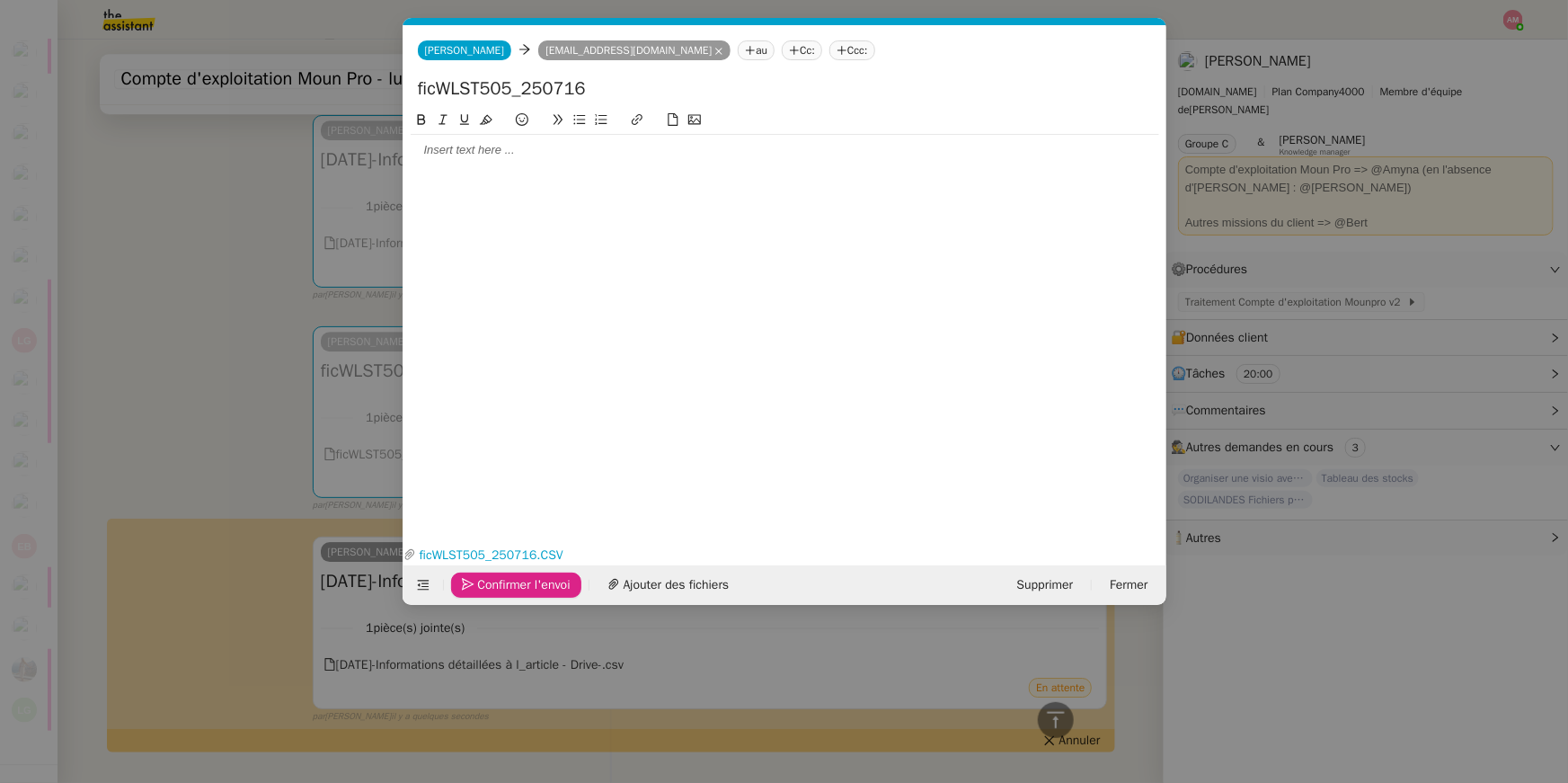 click on "Confirmer l'envoi" 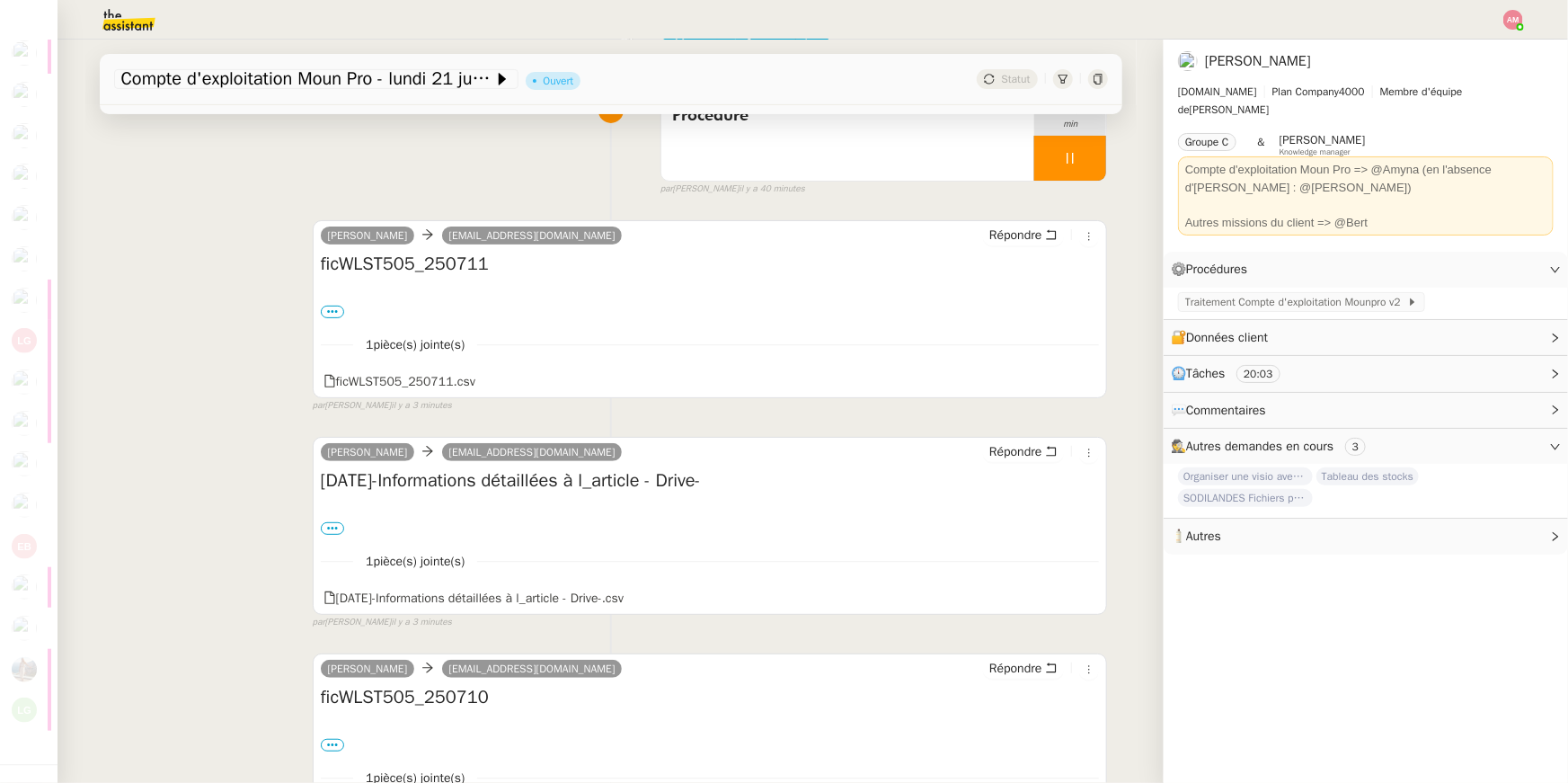 scroll, scrollTop: 0, scrollLeft: 0, axis: both 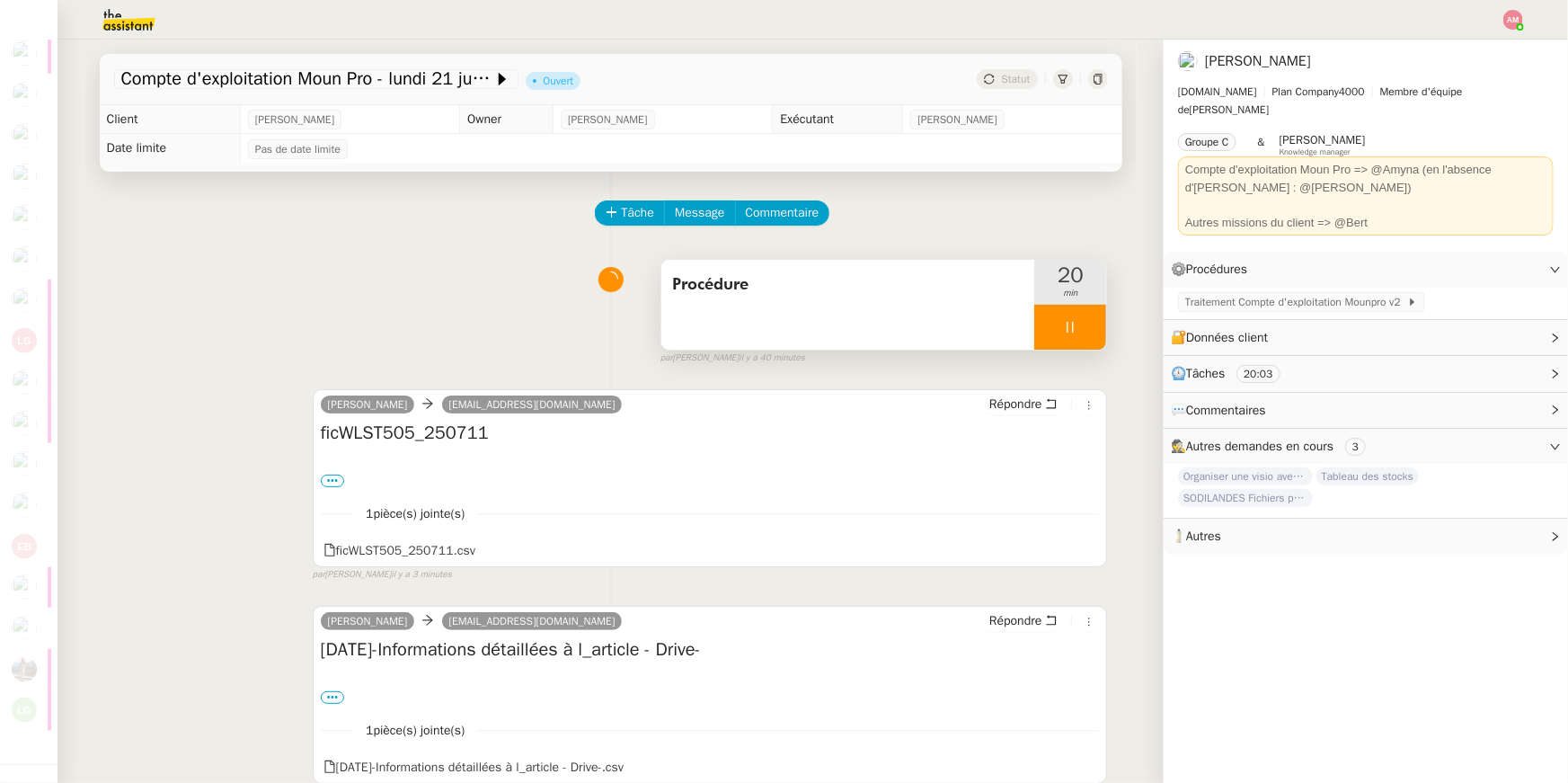 click at bounding box center (1070, 327) 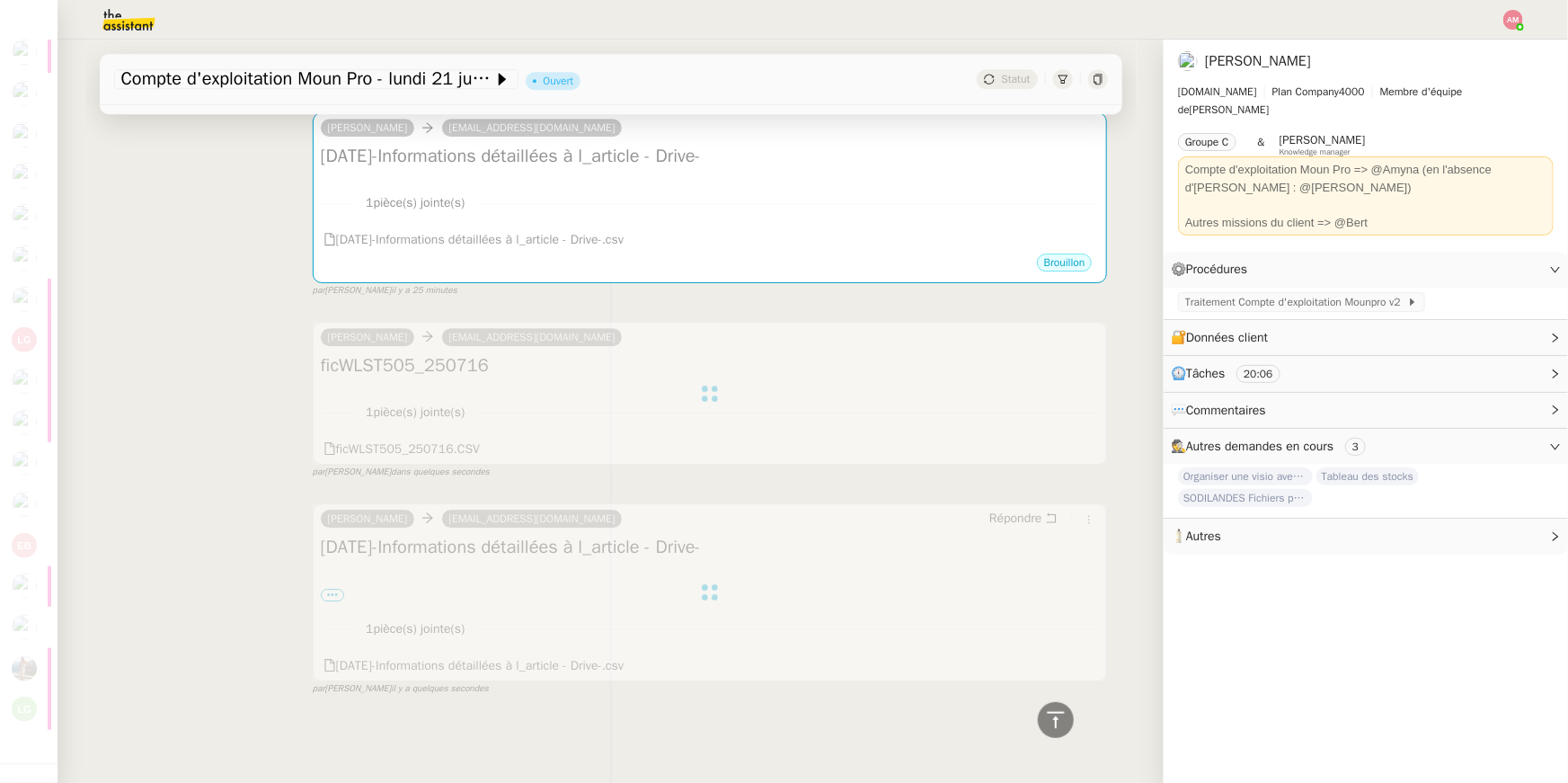 scroll, scrollTop: 2642, scrollLeft: 0, axis: vertical 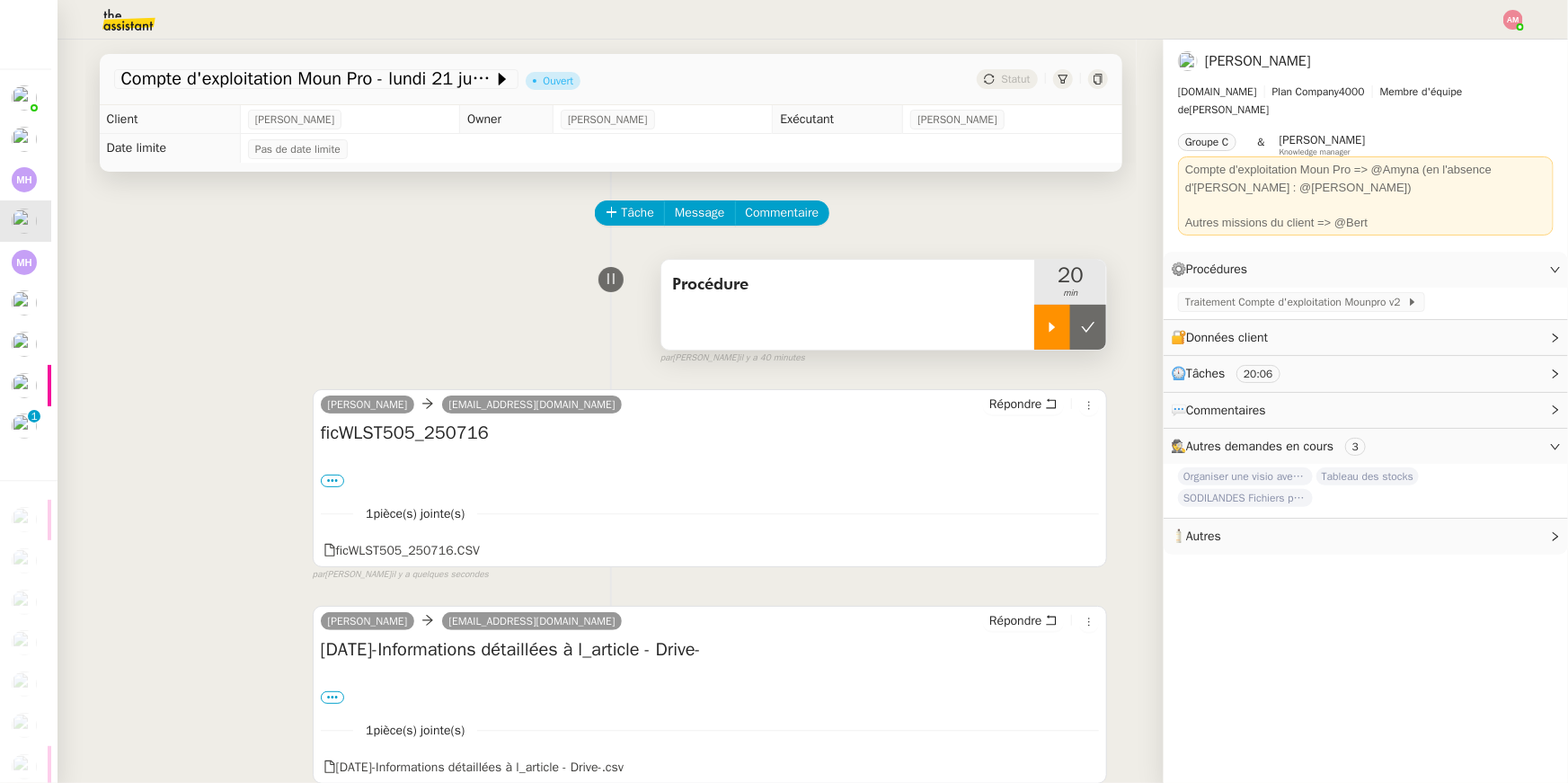 click 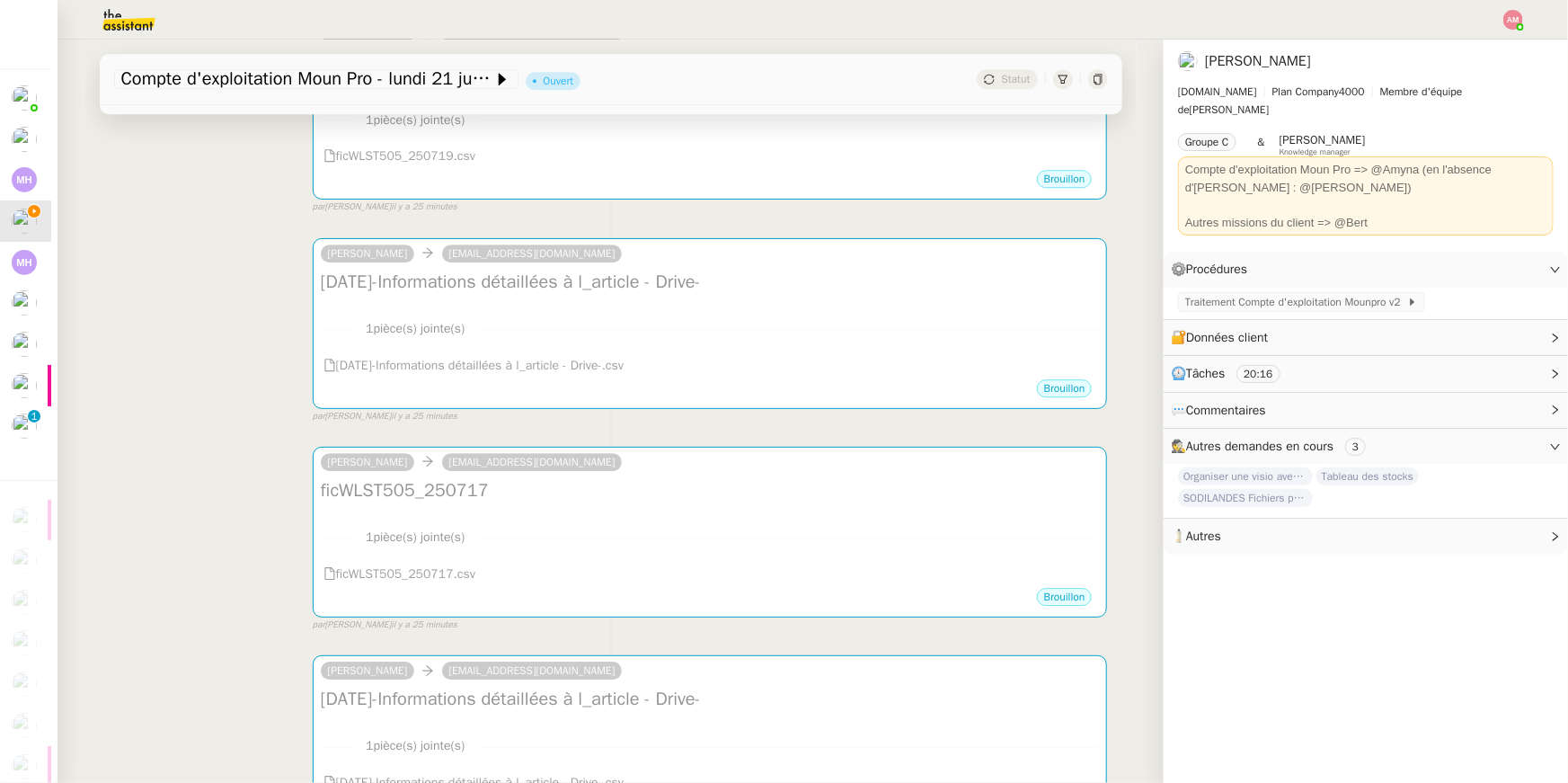 scroll, scrollTop: 2676, scrollLeft: 0, axis: vertical 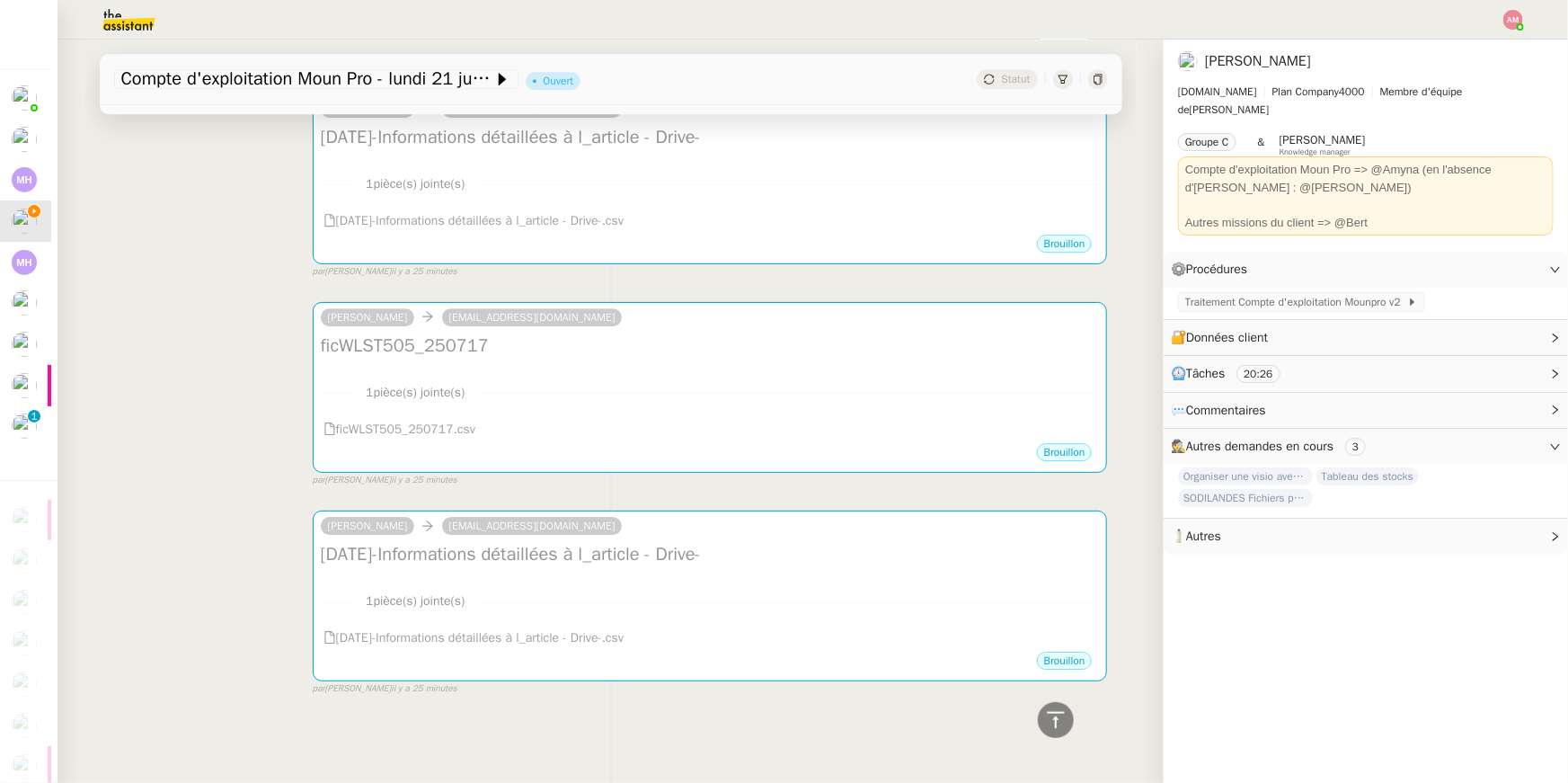 click on "camille     [EMAIL_ADDRESS][DOMAIN_NAME] ficWLST505_250717    •••  1  pièce(s) jointe(s)  ficWLST505_250717.csv  Brouillon false par   [PERSON_NAME]   il y a 25 minutes" at bounding box center [611, 387] 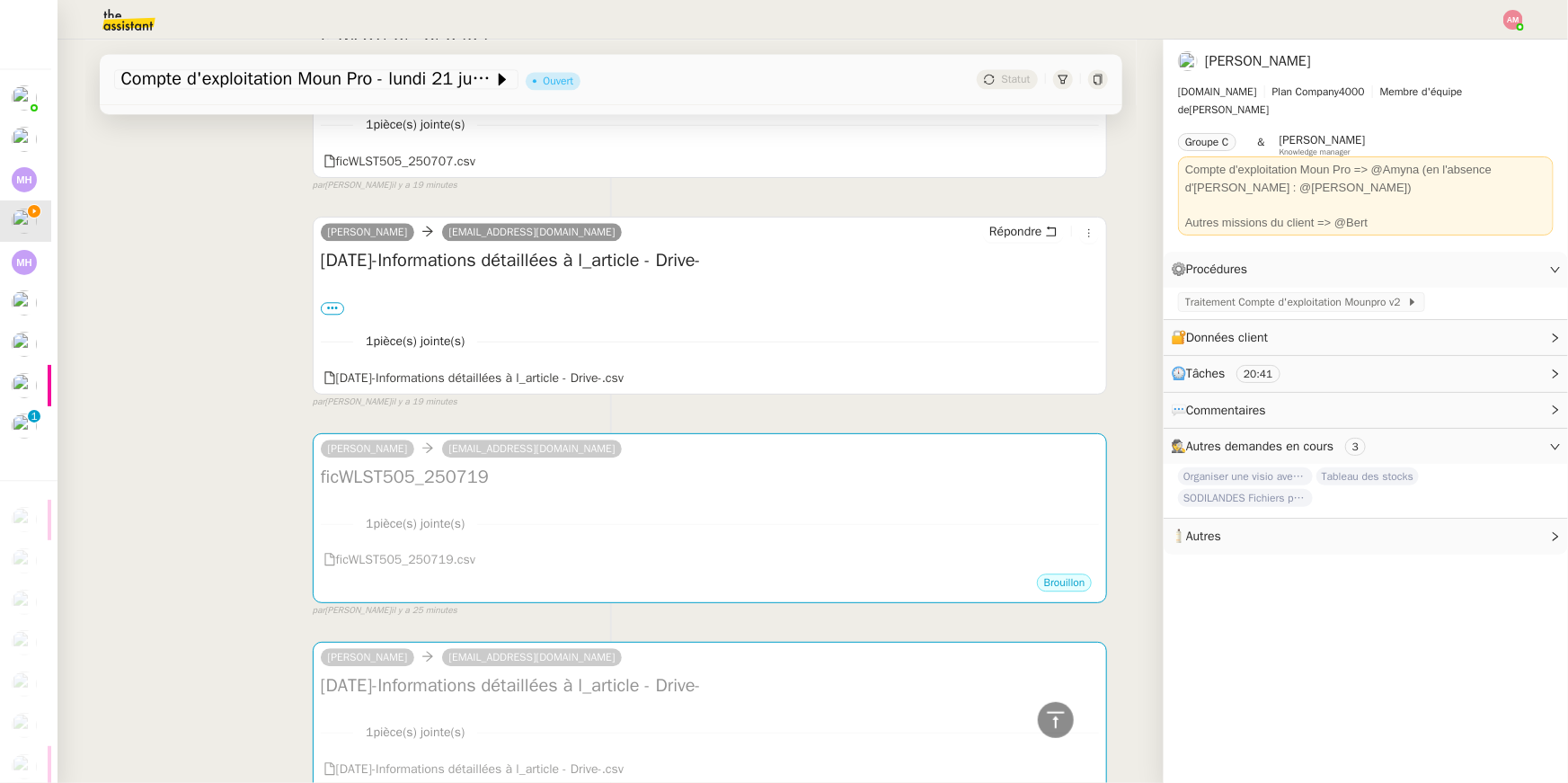 scroll, scrollTop: 2676, scrollLeft: 0, axis: vertical 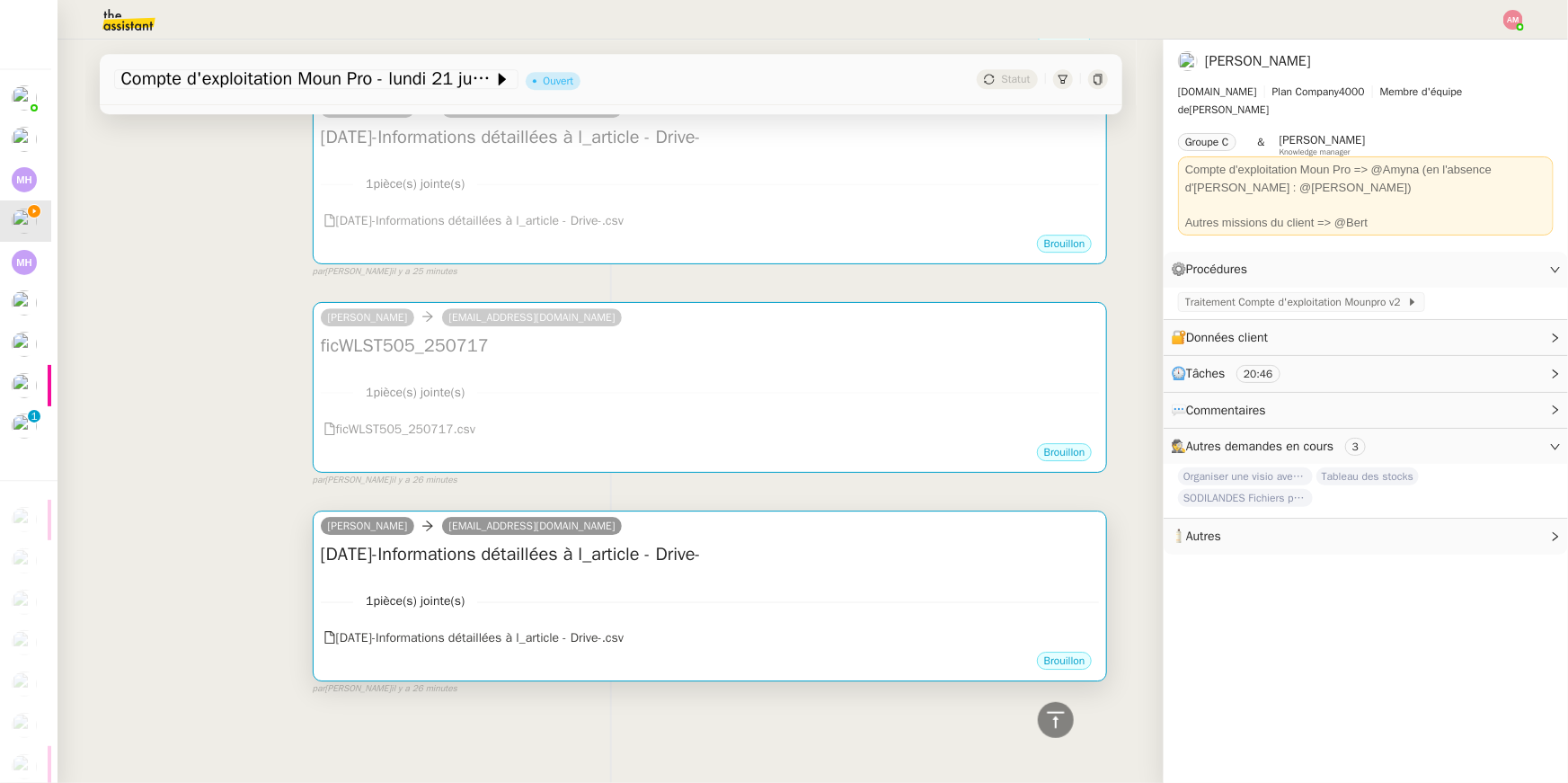 click on "1  pièce(s) jointe(s)" at bounding box center [710, 601] 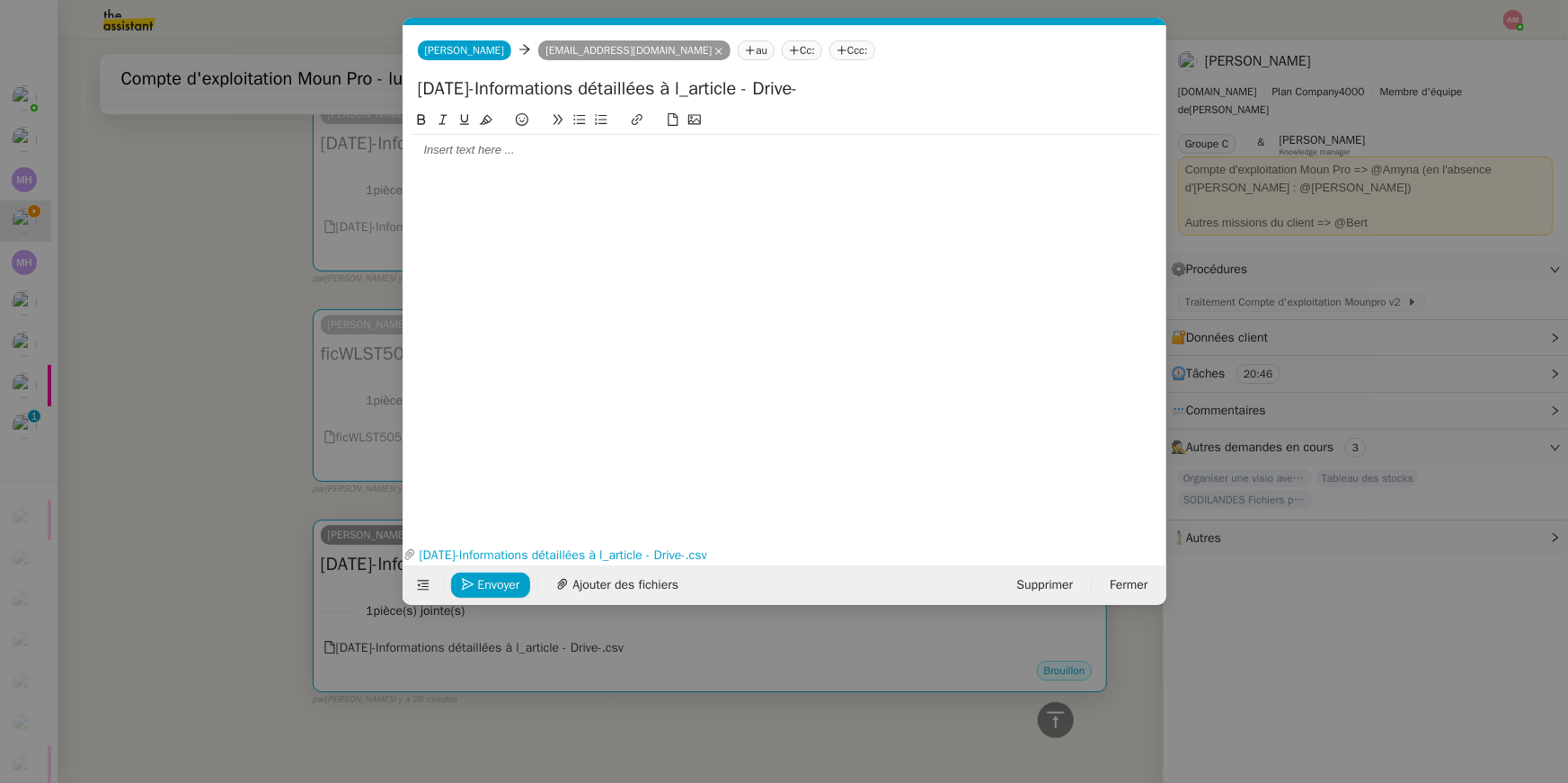 scroll, scrollTop: 0, scrollLeft: 38, axis: horizontal 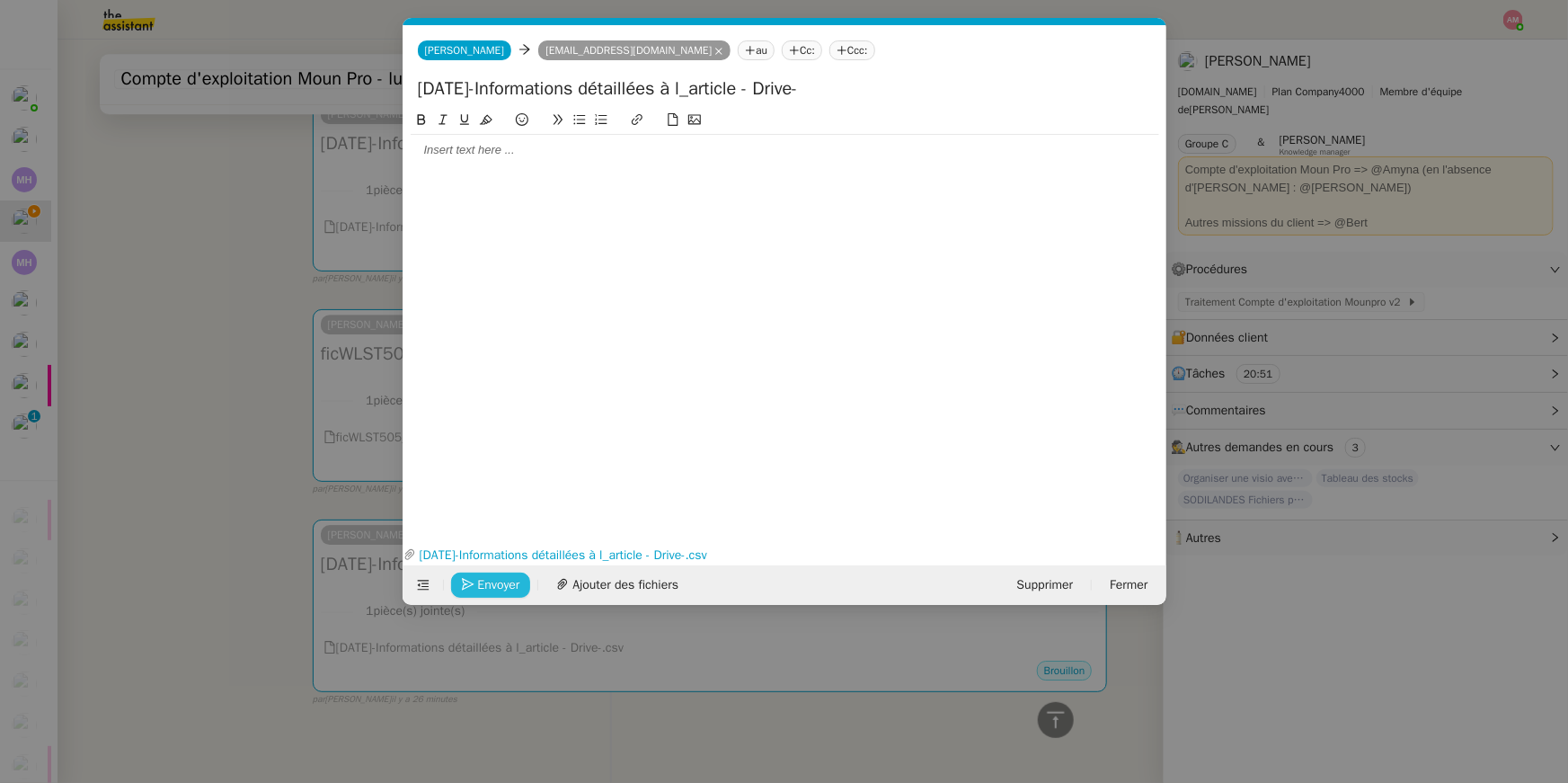 click on "Envoyer" 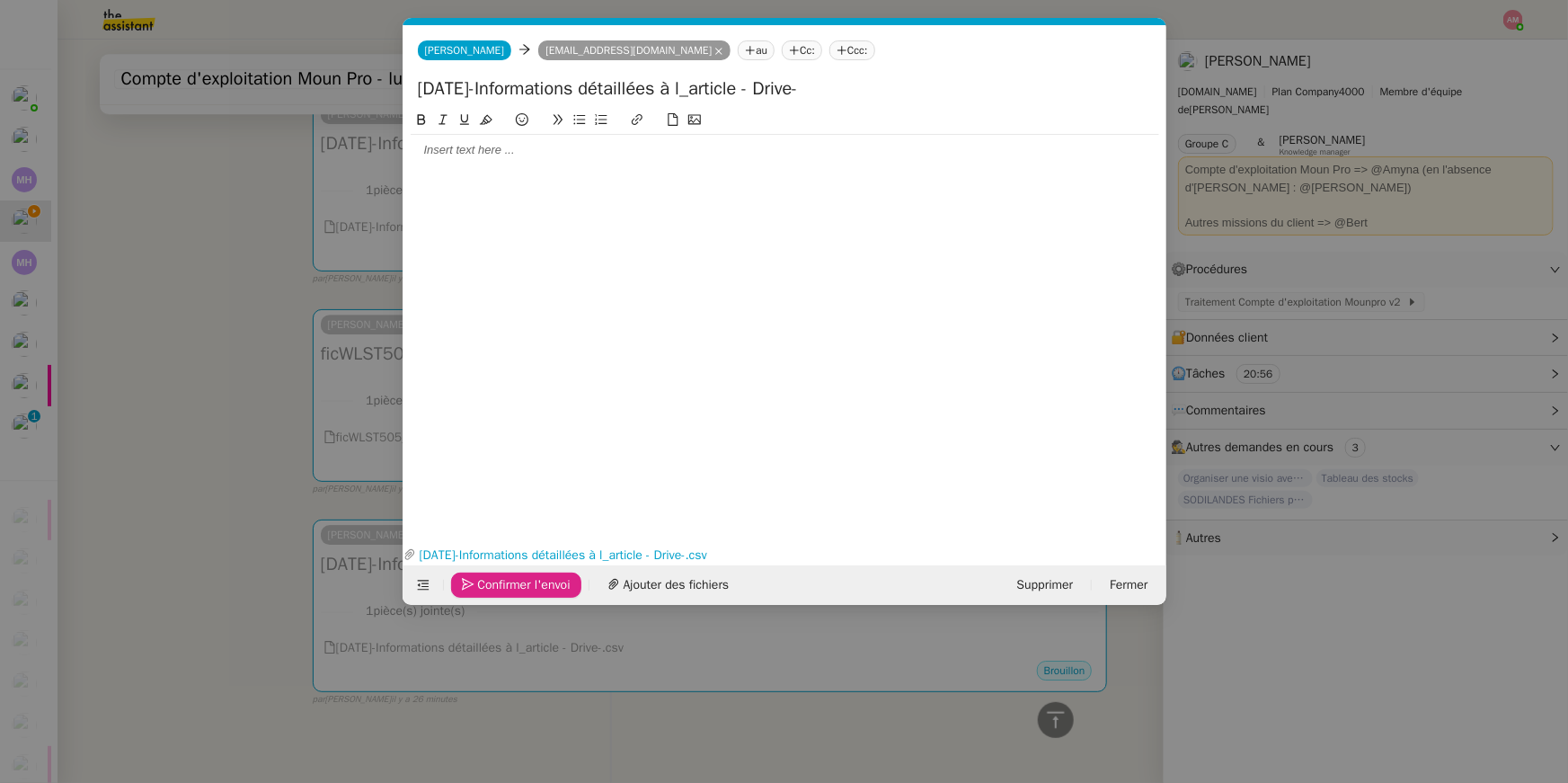 click on "Confirmer l'envoi" 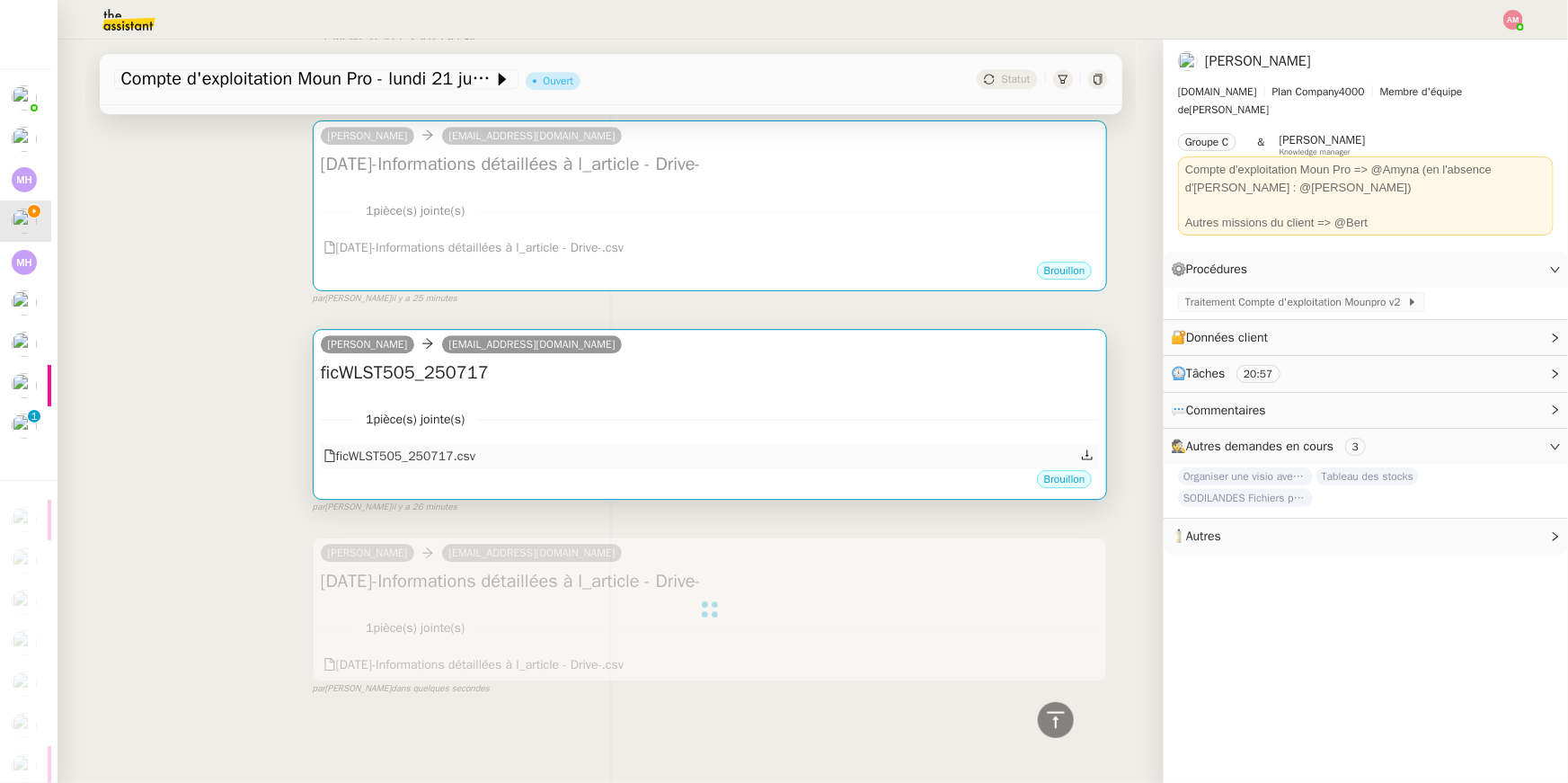 scroll, scrollTop: 2649, scrollLeft: 0, axis: vertical 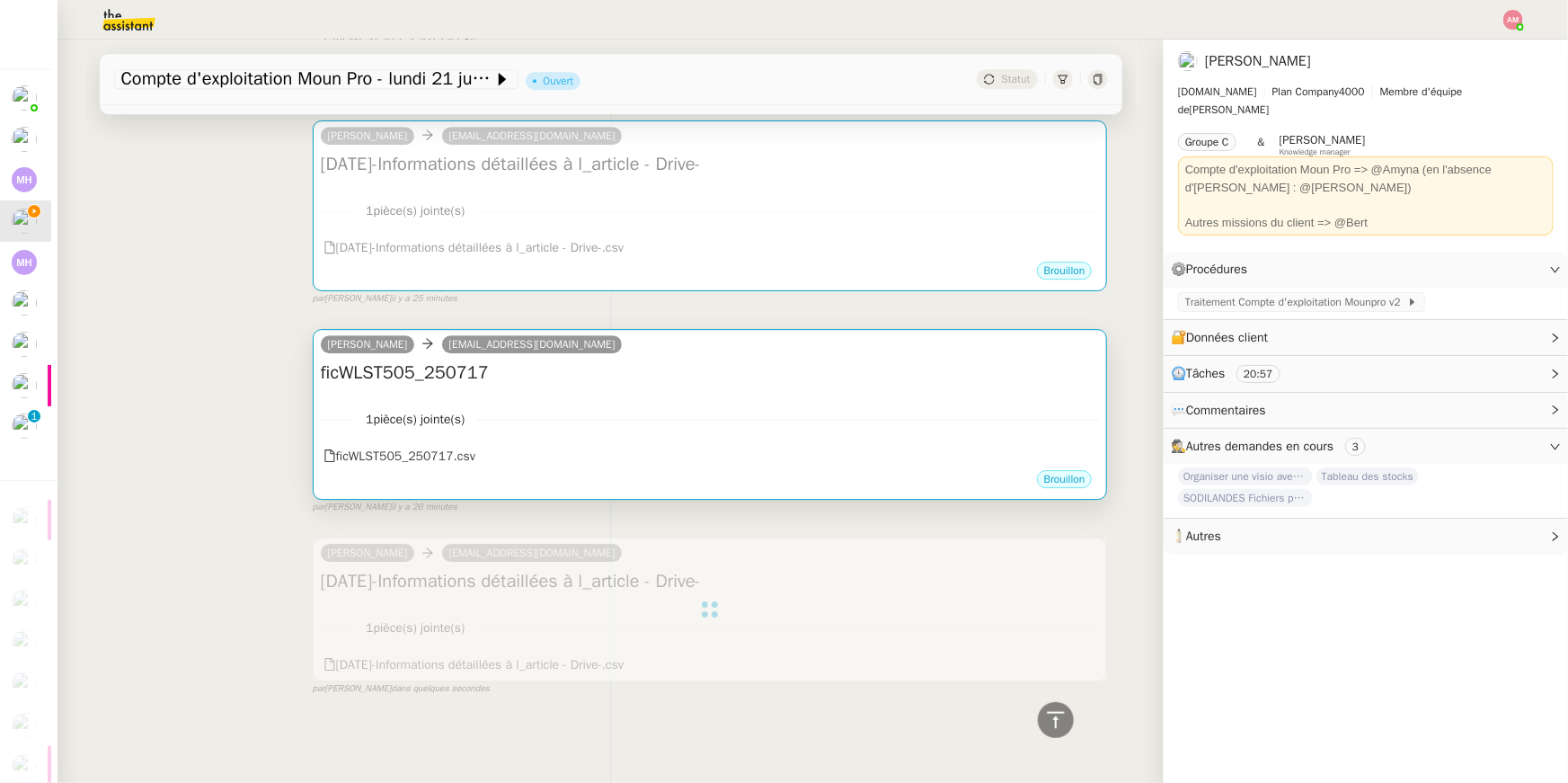 click on "1  pièce(s) jointe(s)  ficWLST505_250717.csv" at bounding box center (710, 432) 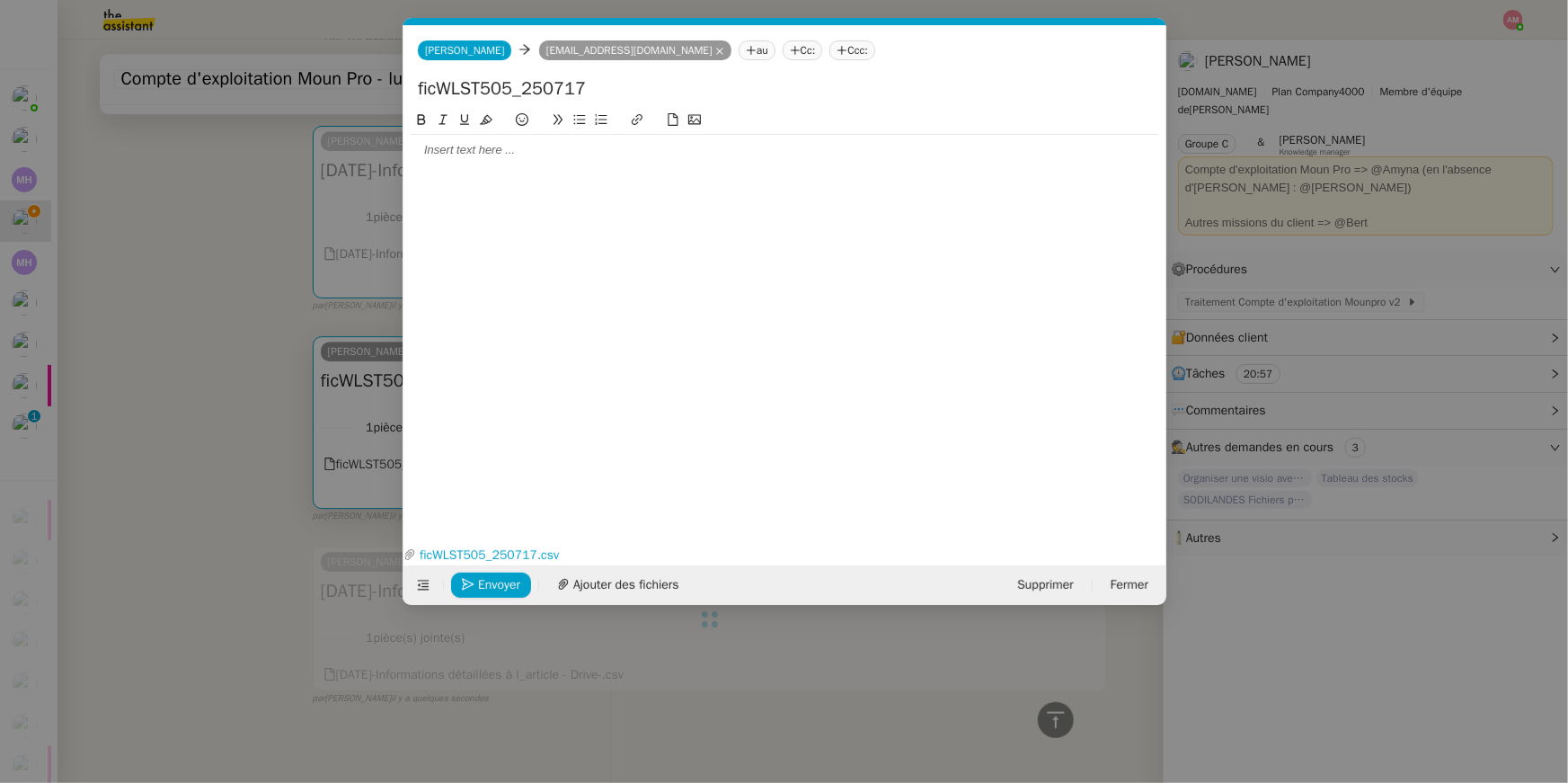 scroll, scrollTop: 2656, scrollLeft: 0, axis: vertical 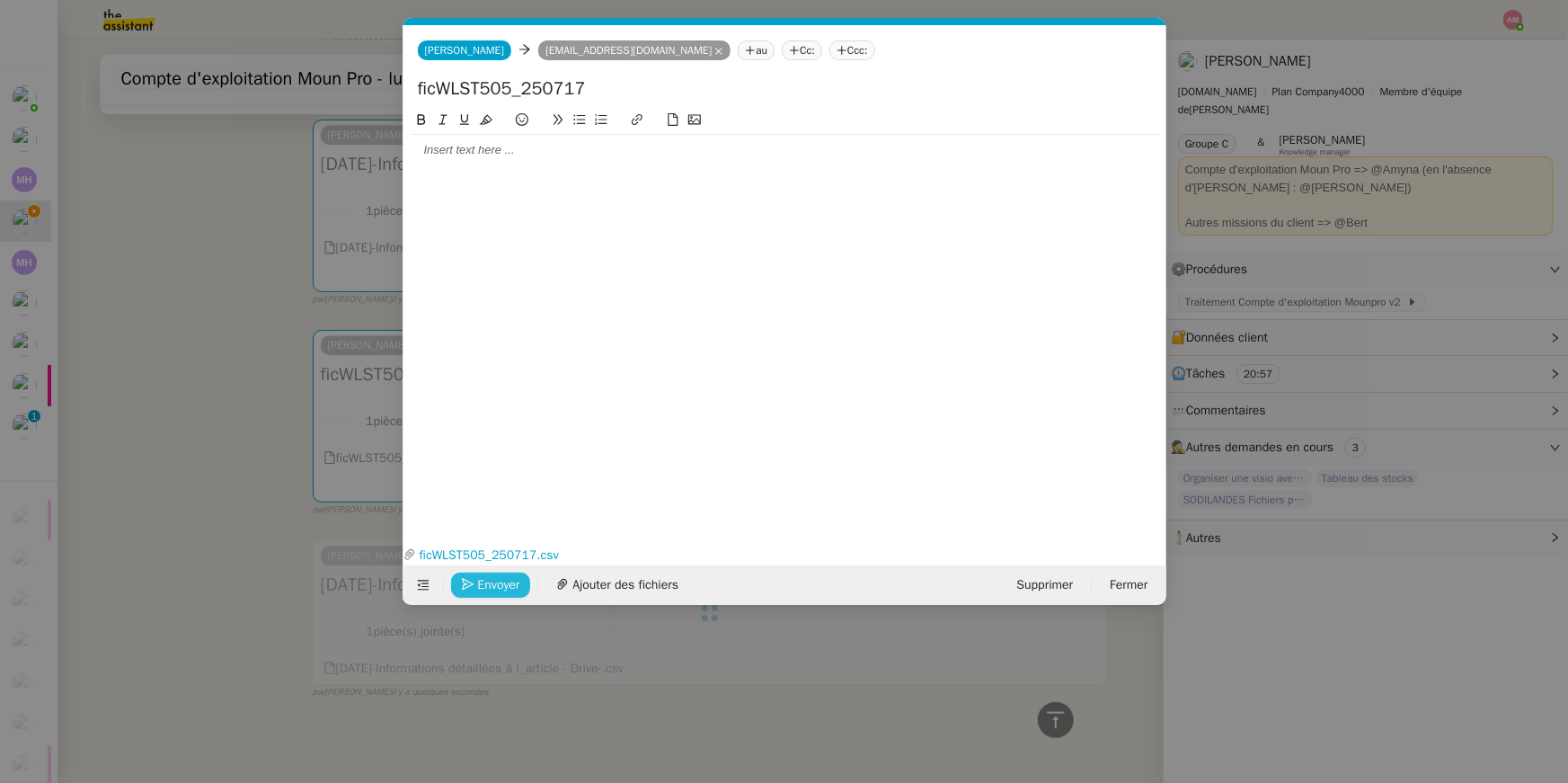 click on "Envoyer" 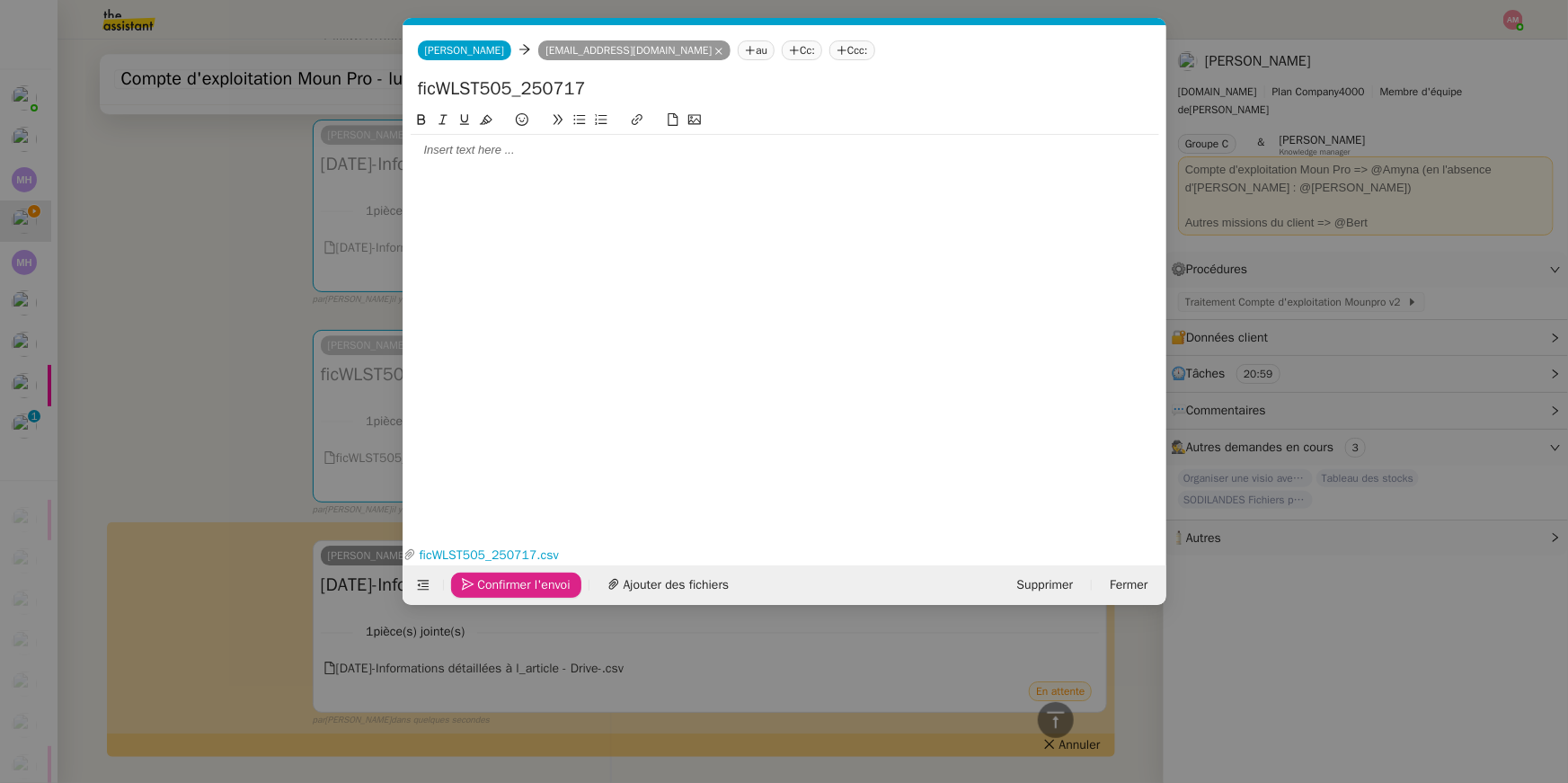 click on "Confirmer l'envoi" 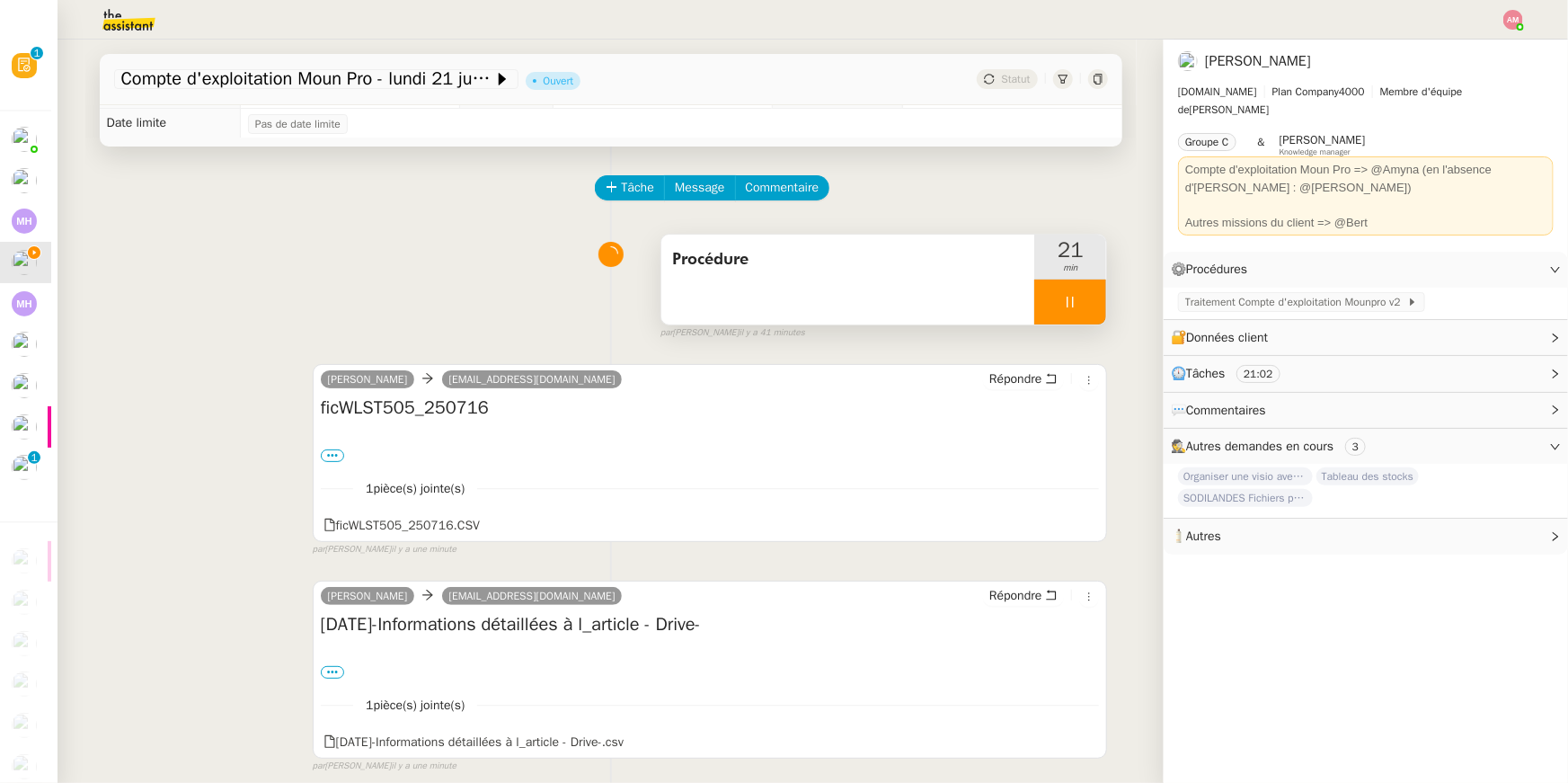 scroll, scrollTop: 0, scrollLeft: 0, axis: both 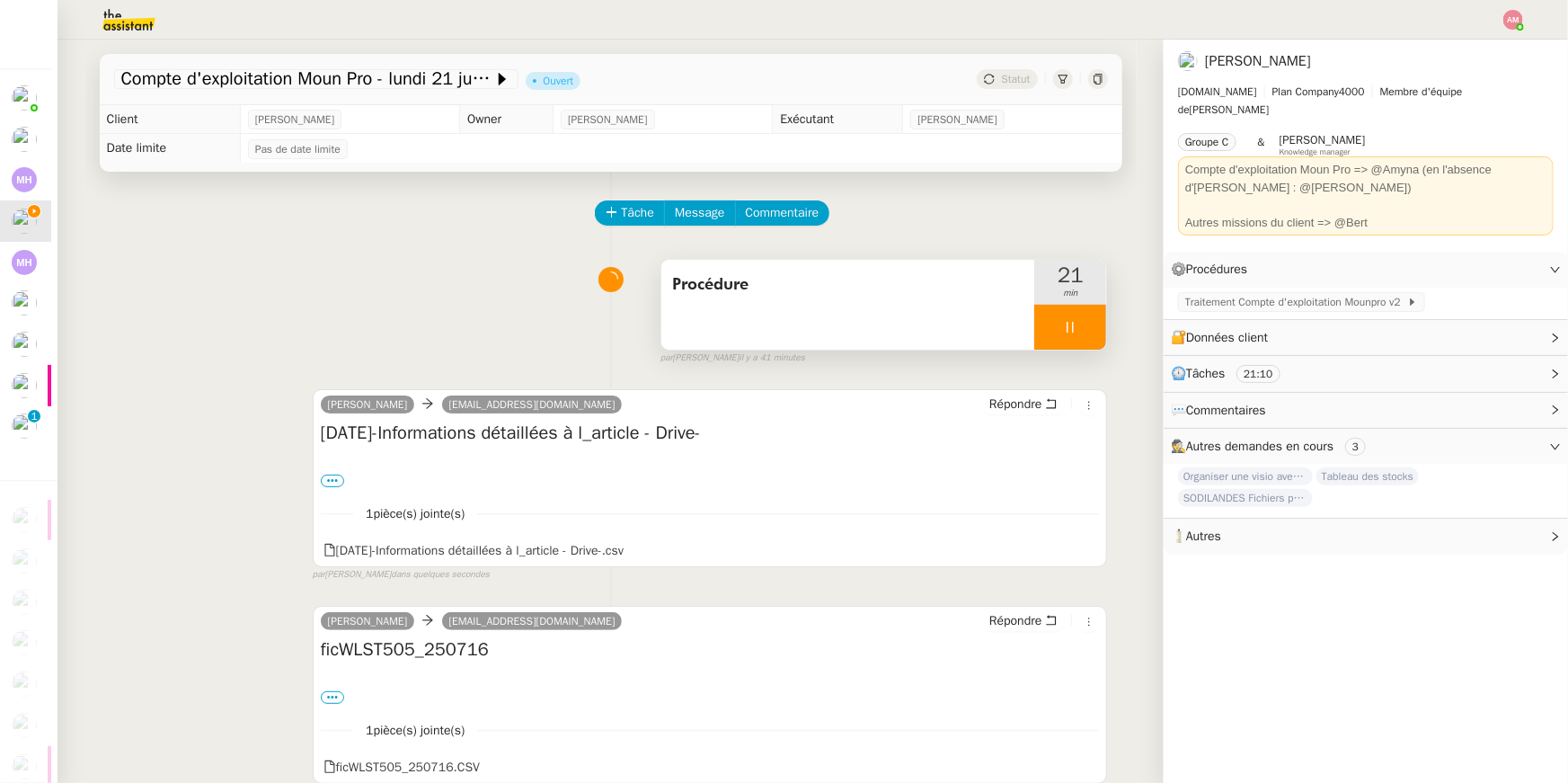 click 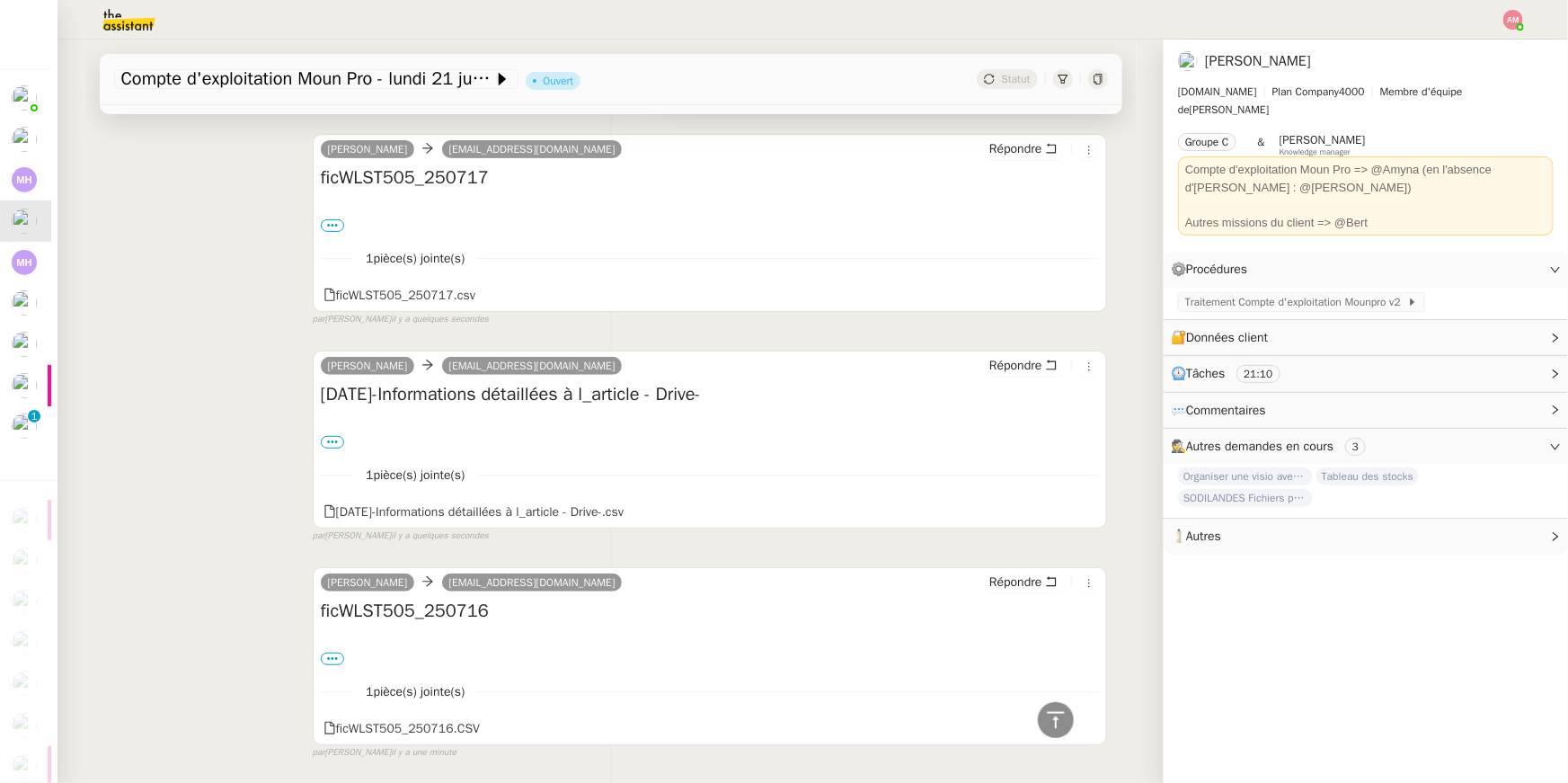 scroll, scrollTop: 0, scrollLeft: 0, axis: both 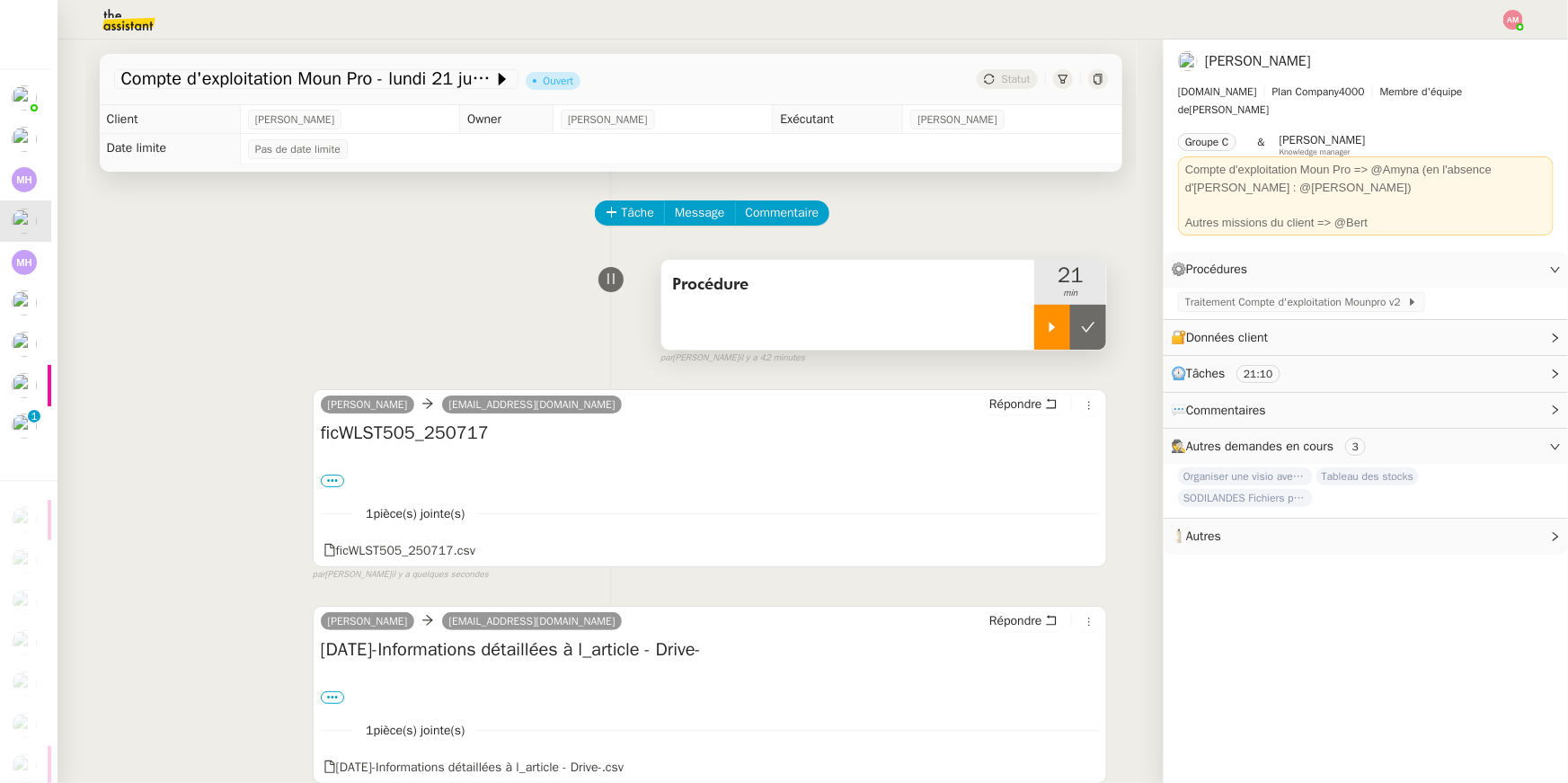 click at bounding box center (1052, 327) 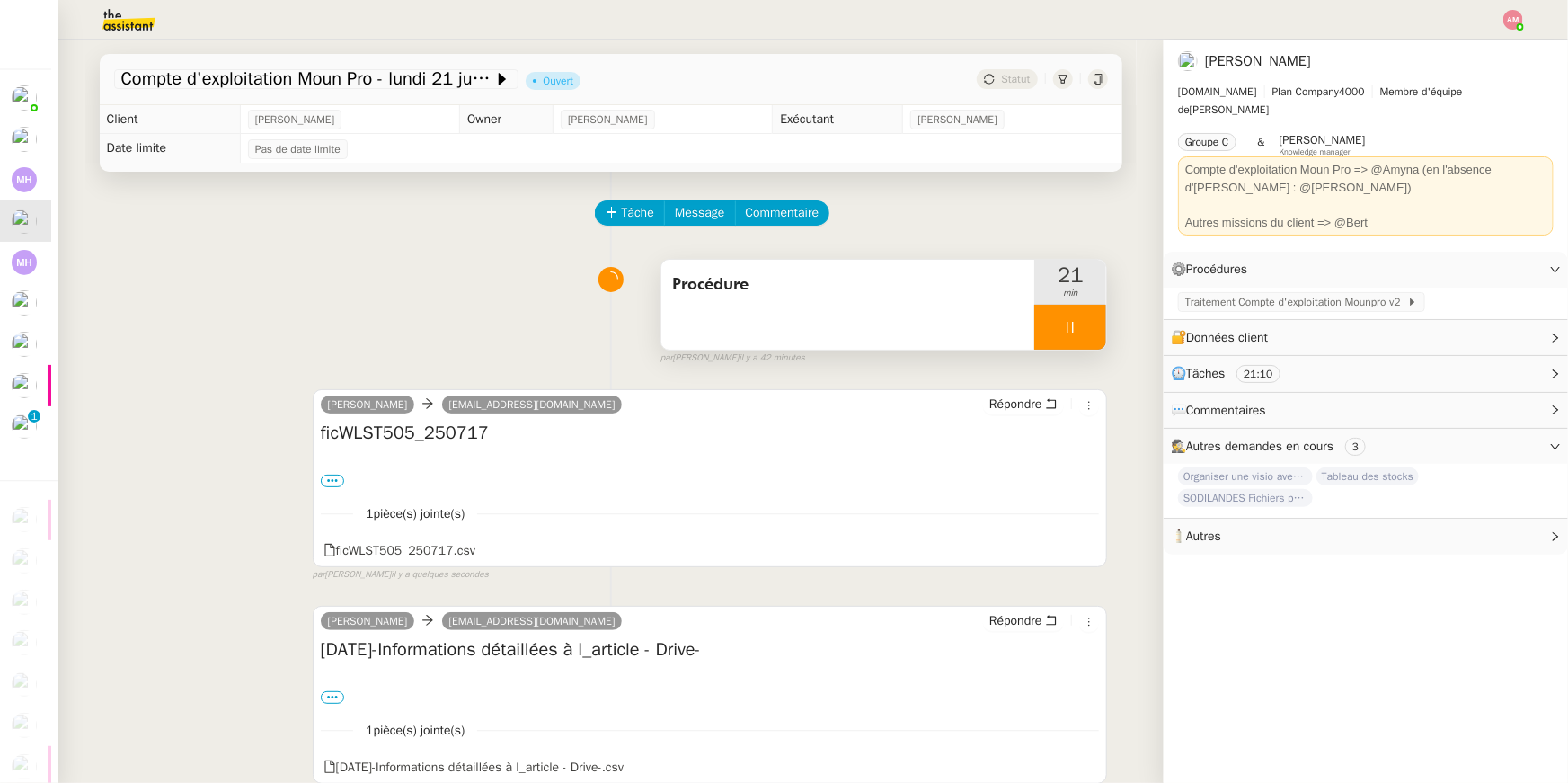 click at bounding box center (1070, 327) 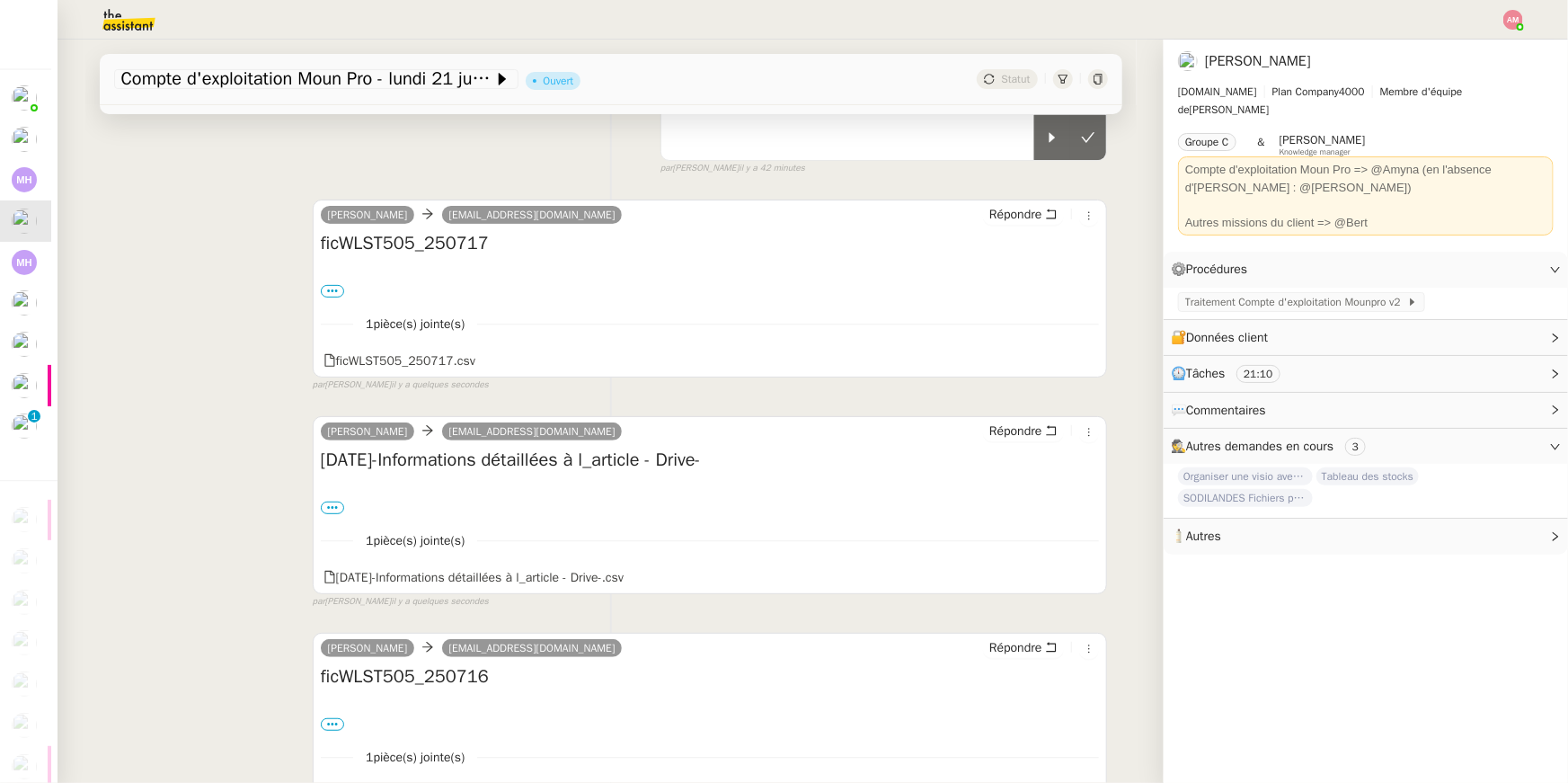 scroll, scrollTop: 0, scrollLeft: 0, axis: both 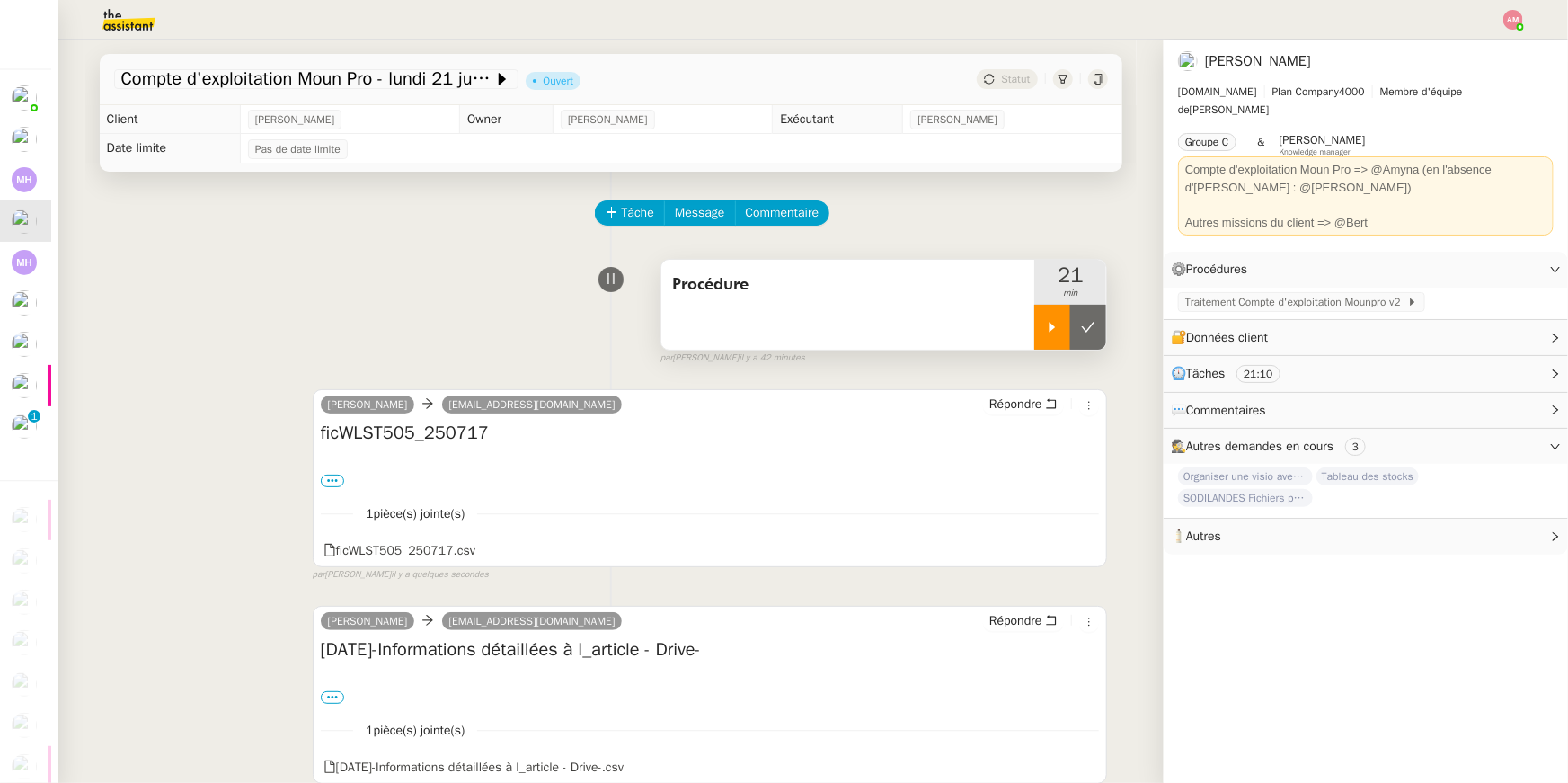 click 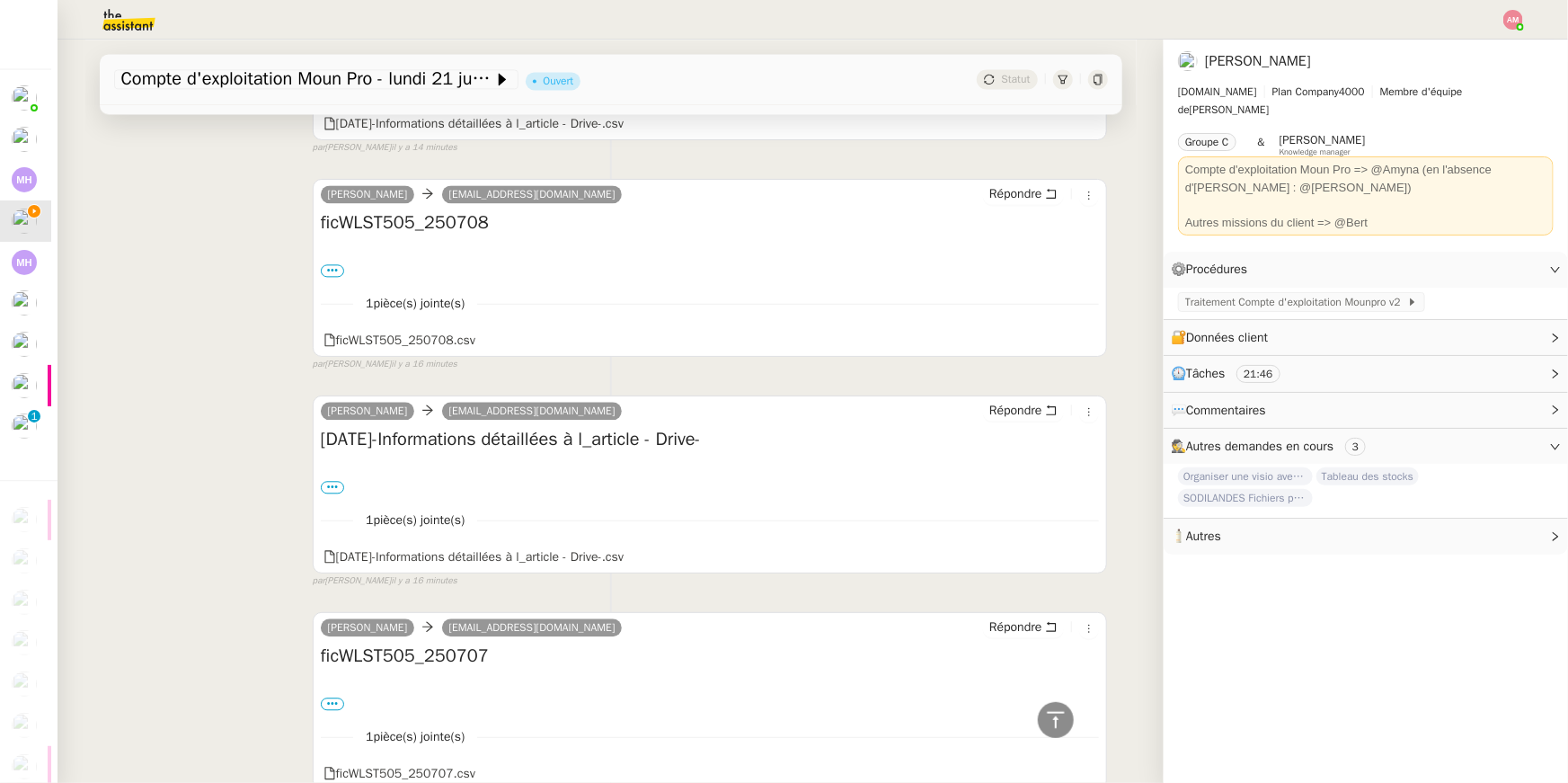 scroll, scrollTop: 2196, scrollLeft: 0, axis: vertical 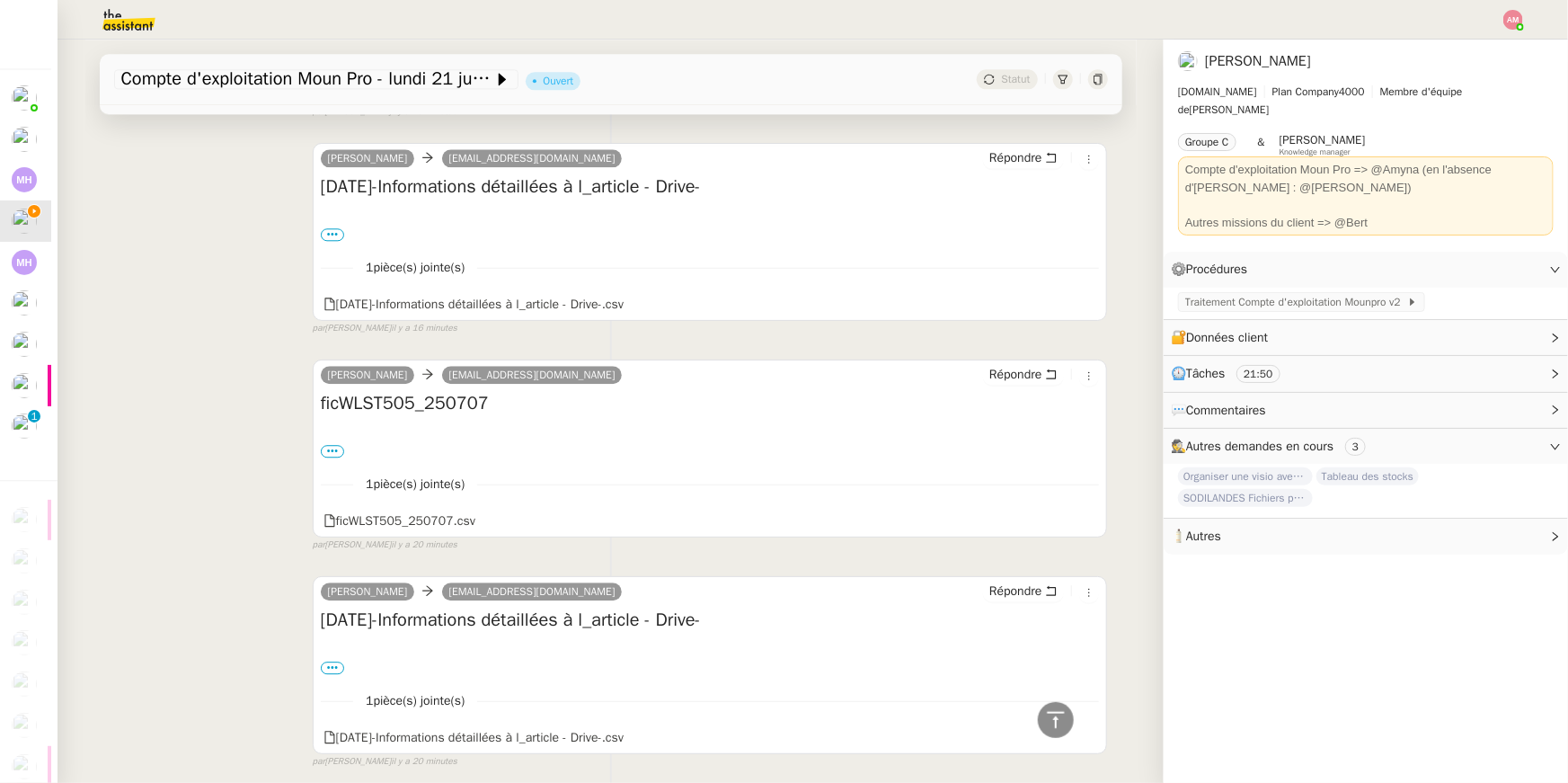 drag, startPoint x: 421, startPoint y: 245, endPoint x: 389, endPoint y: 248, distance: 32.140317 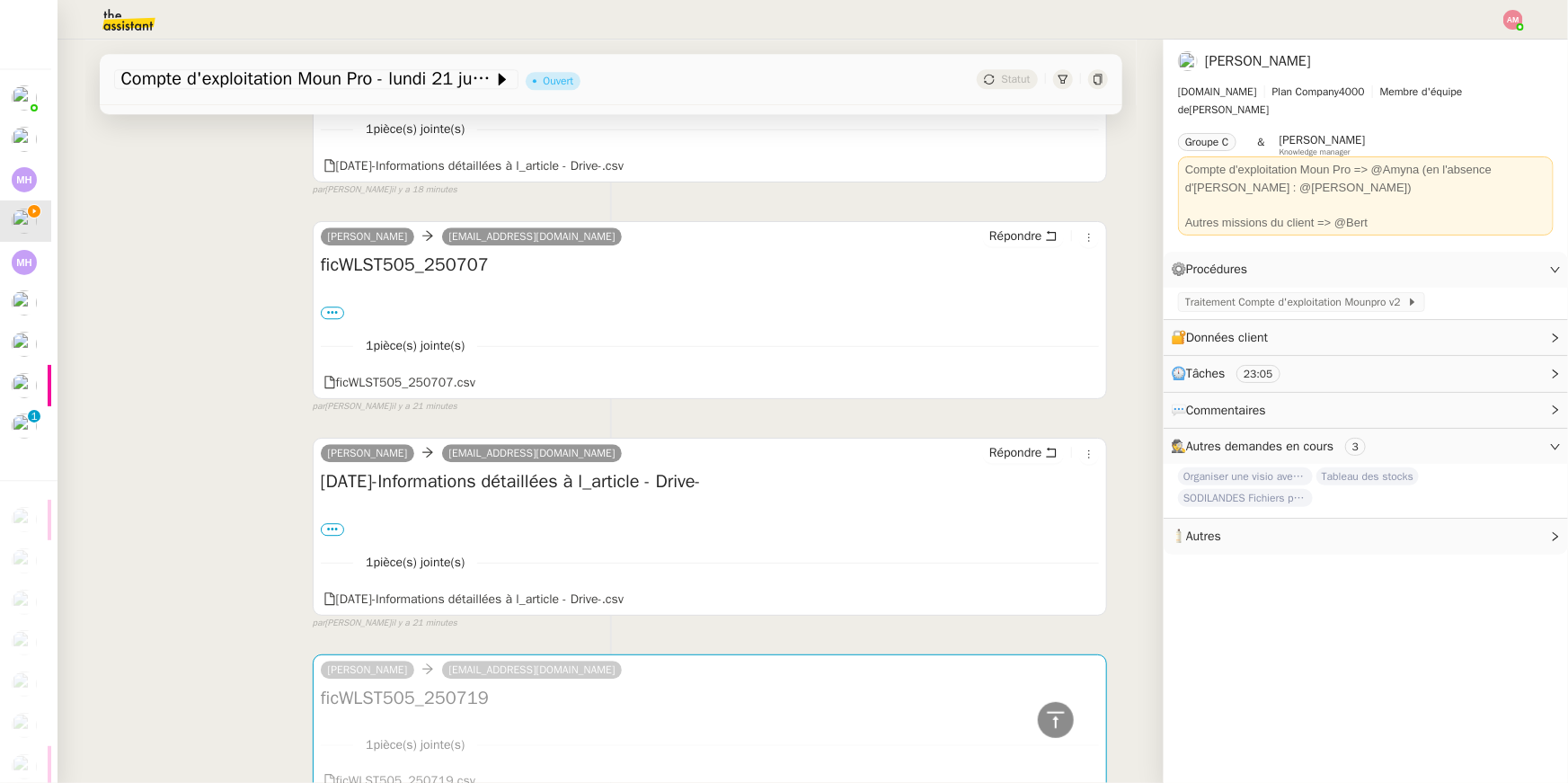 scroll, scrollTop: 2691, scrollLeft: 0, axis: vertical 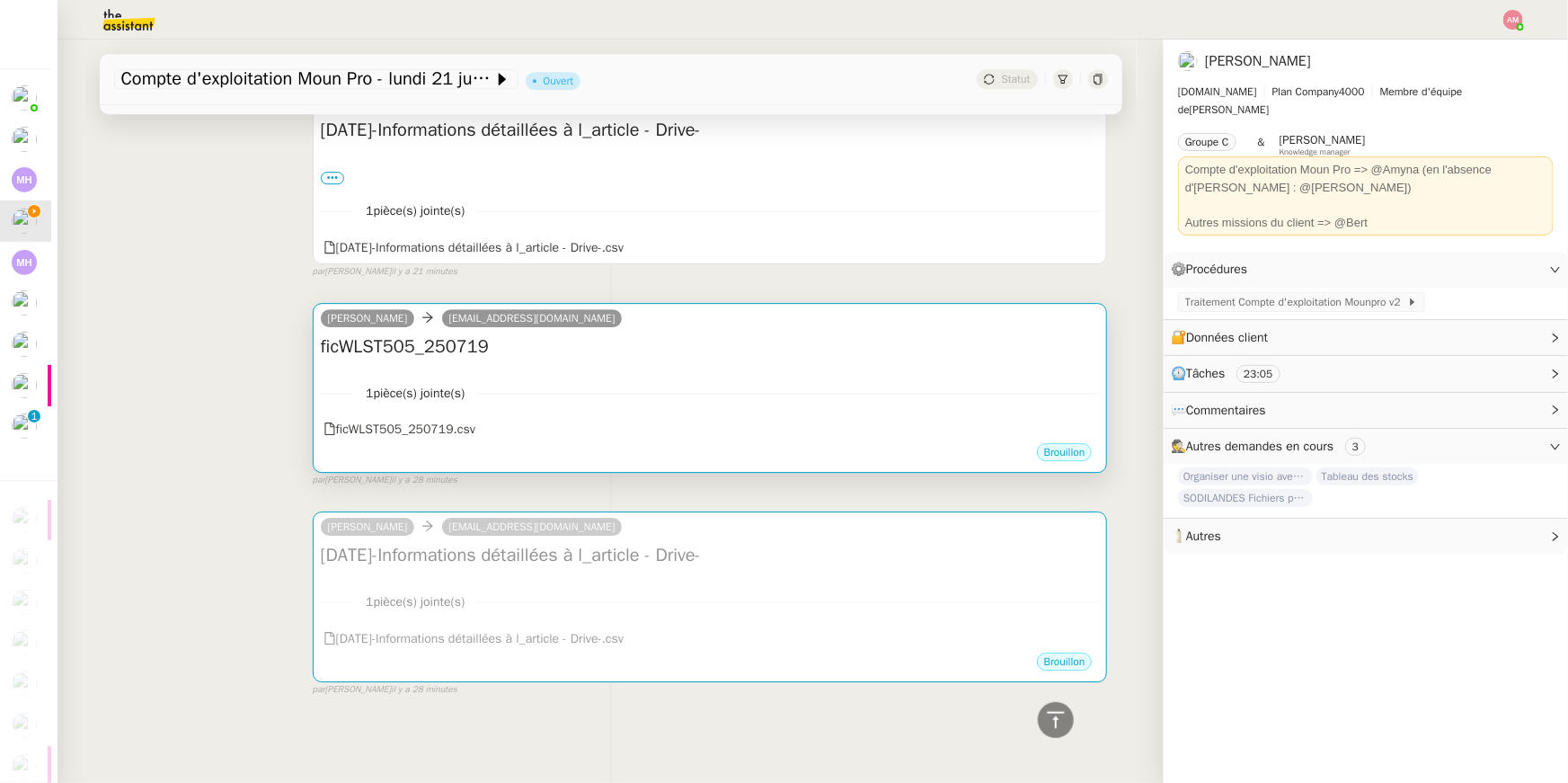 click on "1  pièce(s) jointe(s)" at bounding box center [710, 393] 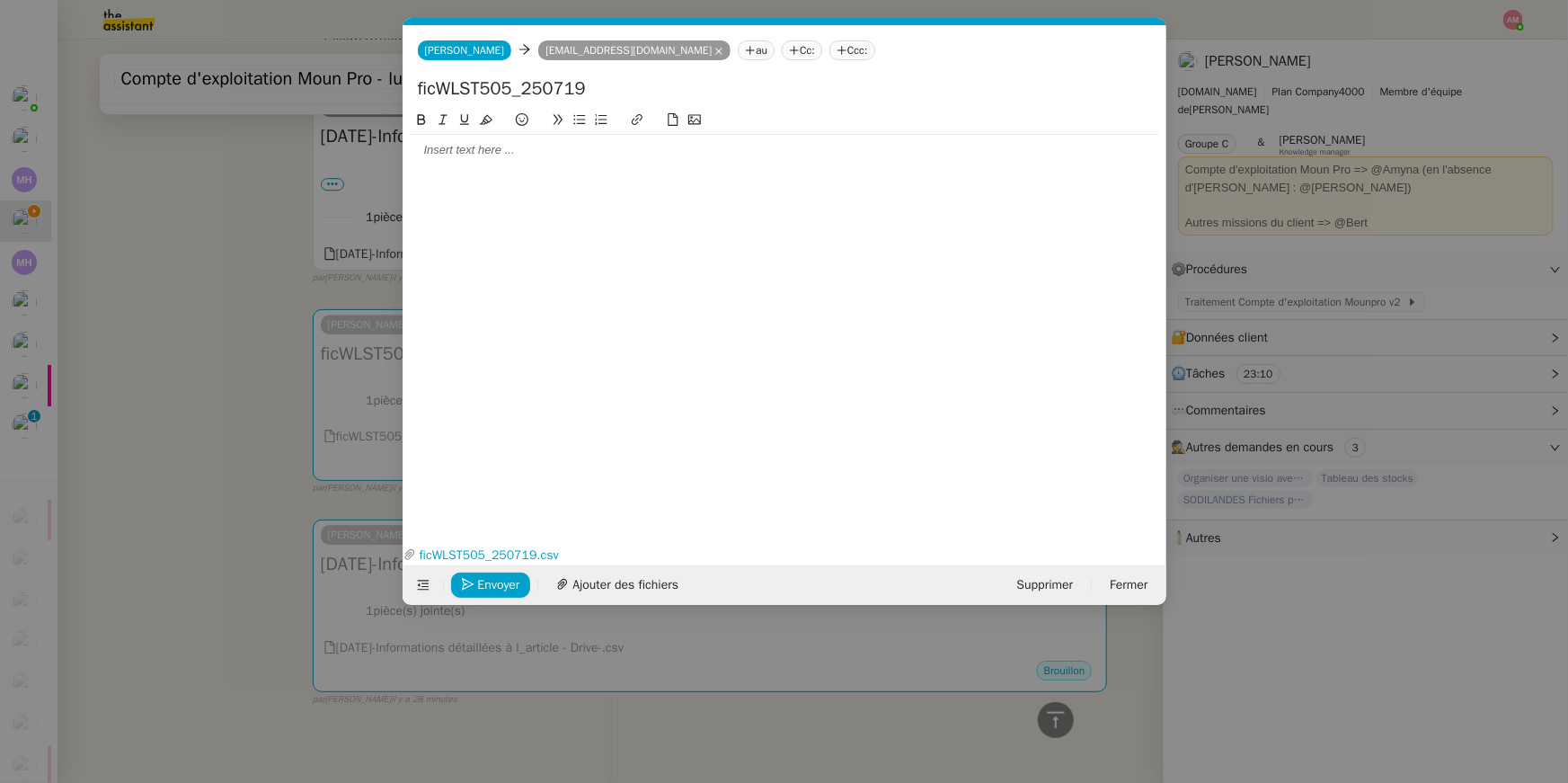 scroll, scrollTop: 2700, scrollLeft: 0, axis: vertical 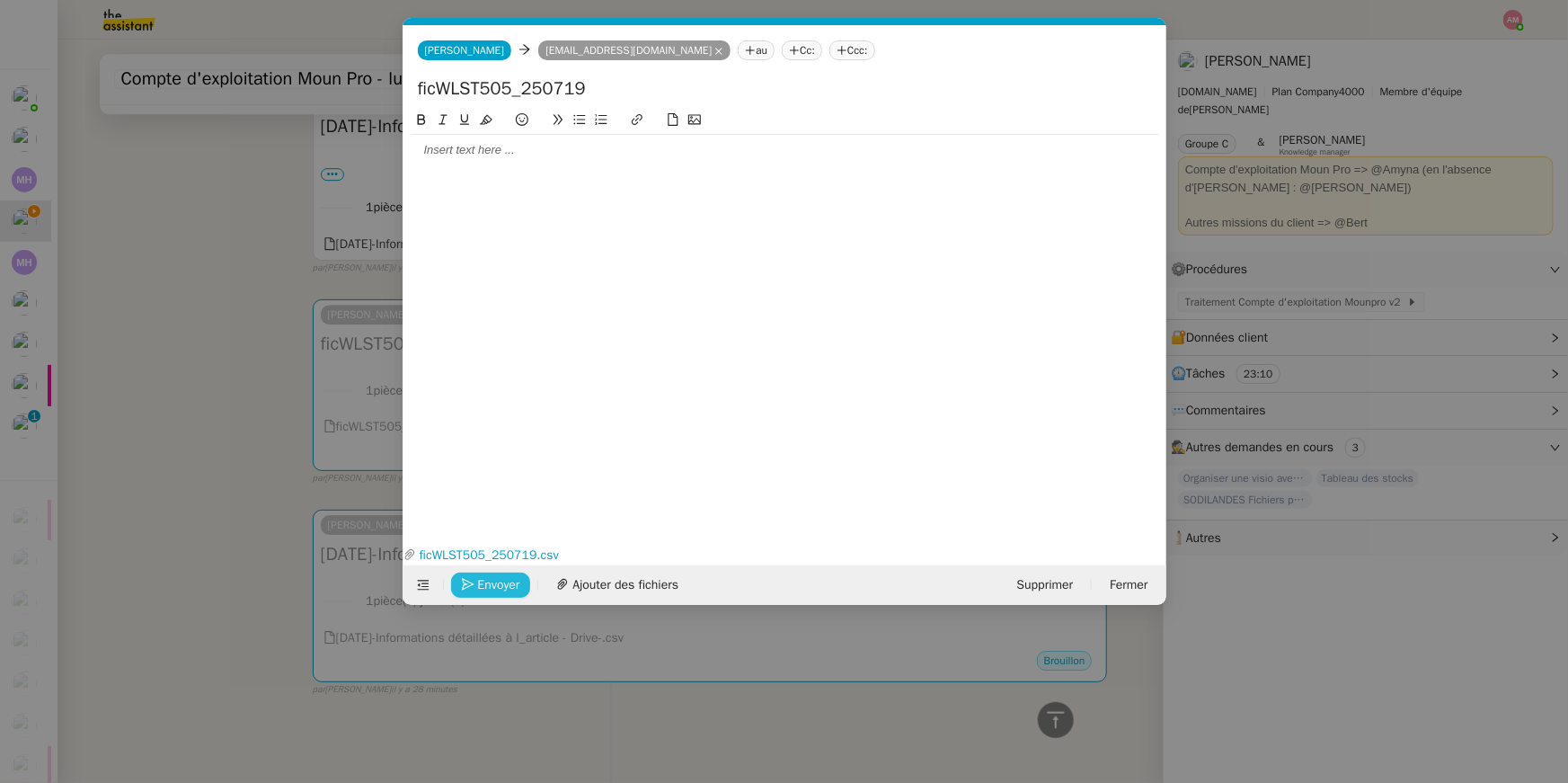 drag, startPoint x: 482, startPoint y: 583, endPoint x: 564, endPoint y: 170, distance: 421.06175 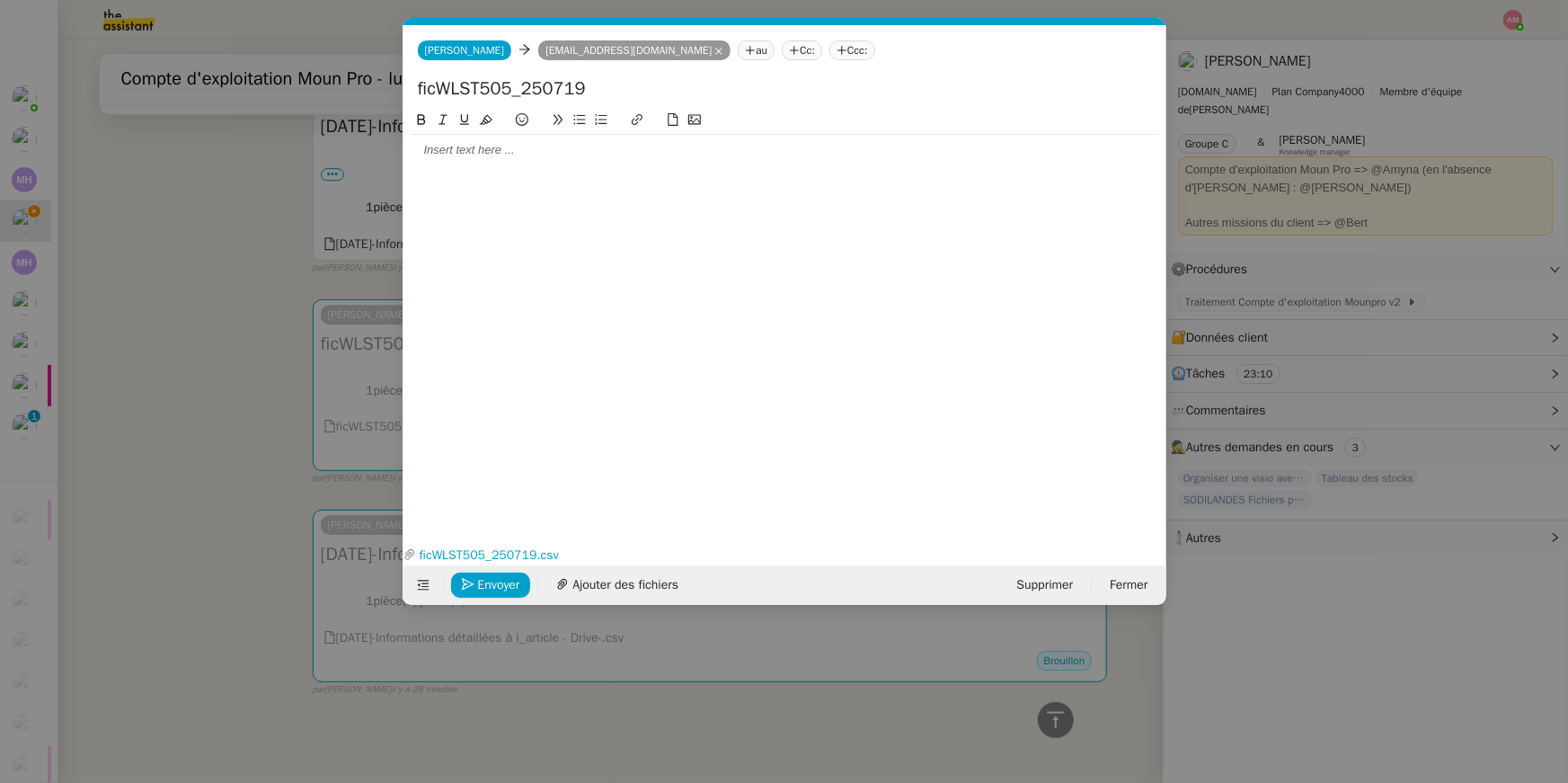 click on "ficWLST505_250719" 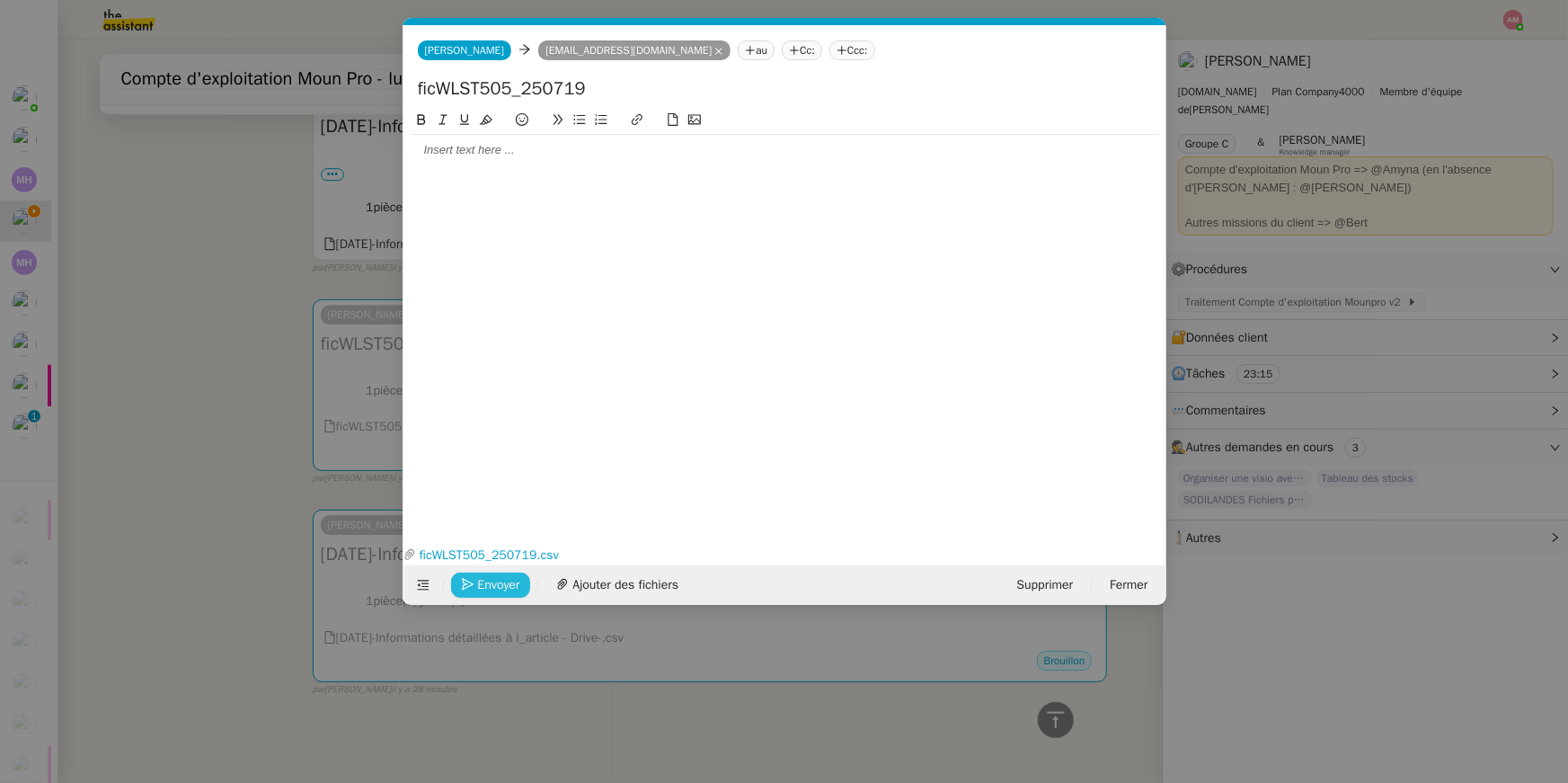click 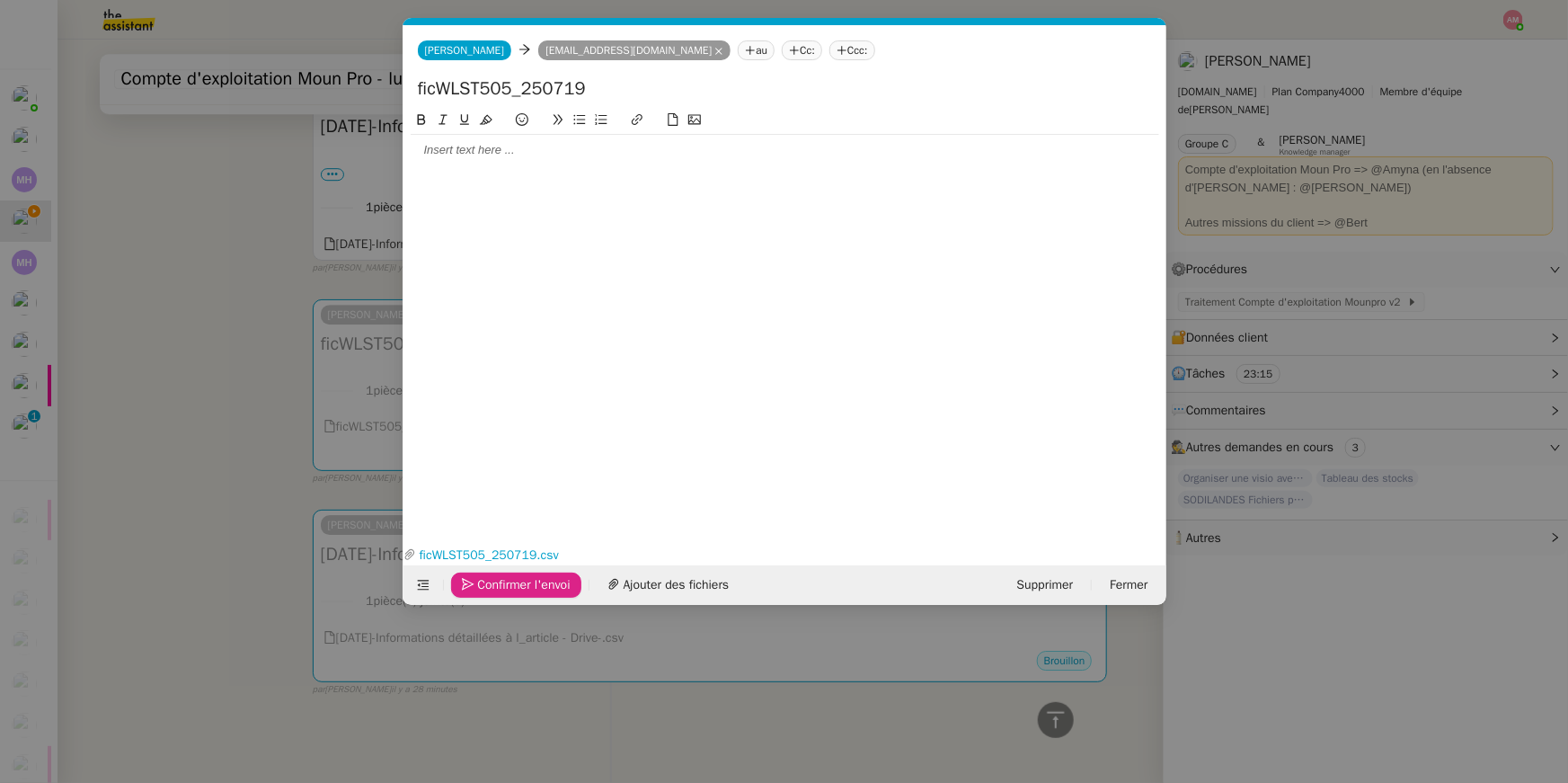 click 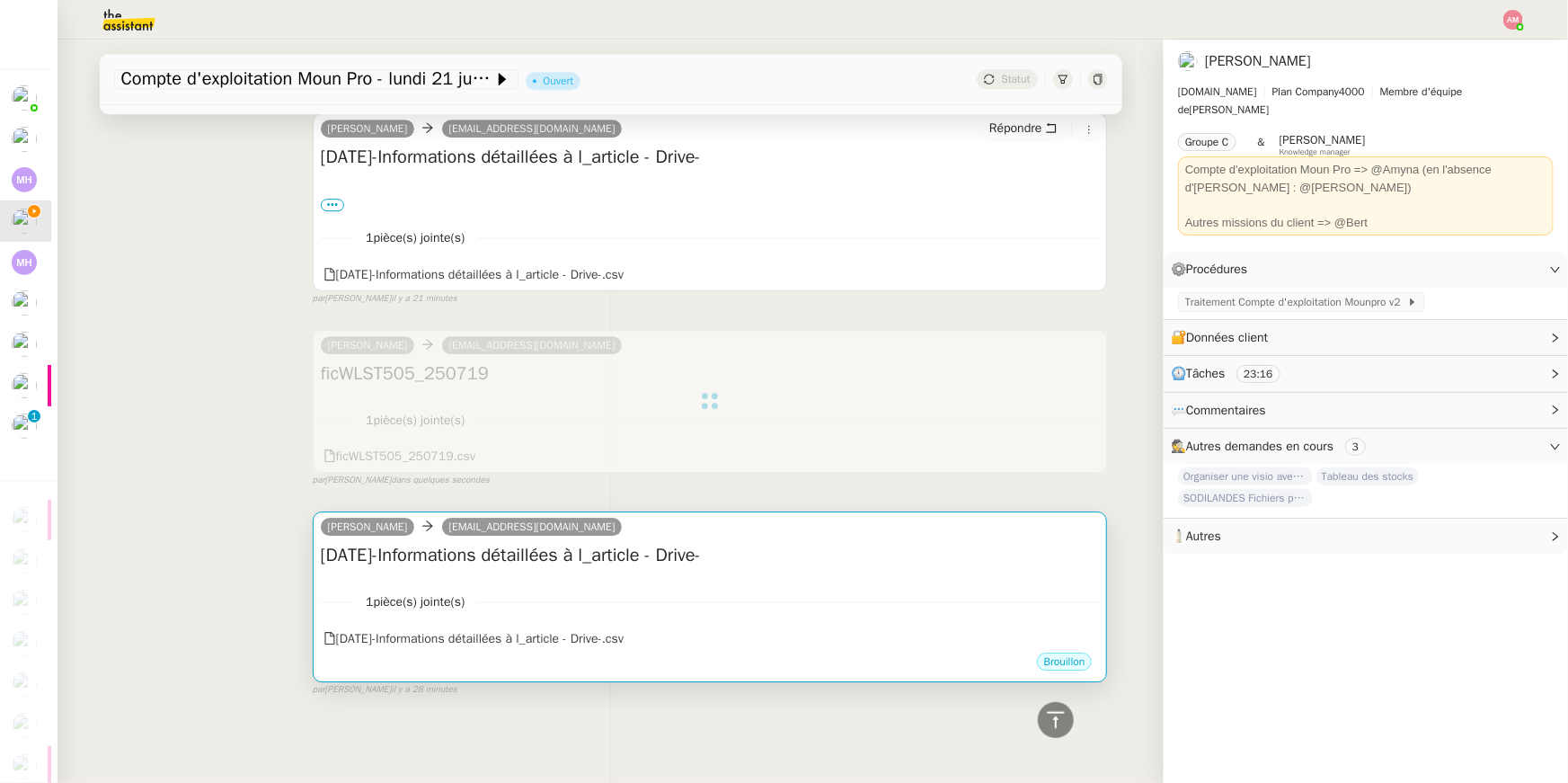 click on "[DATE]-Informations détaillées à l_article - Drive-    •••" at bounding box center (710, 560) 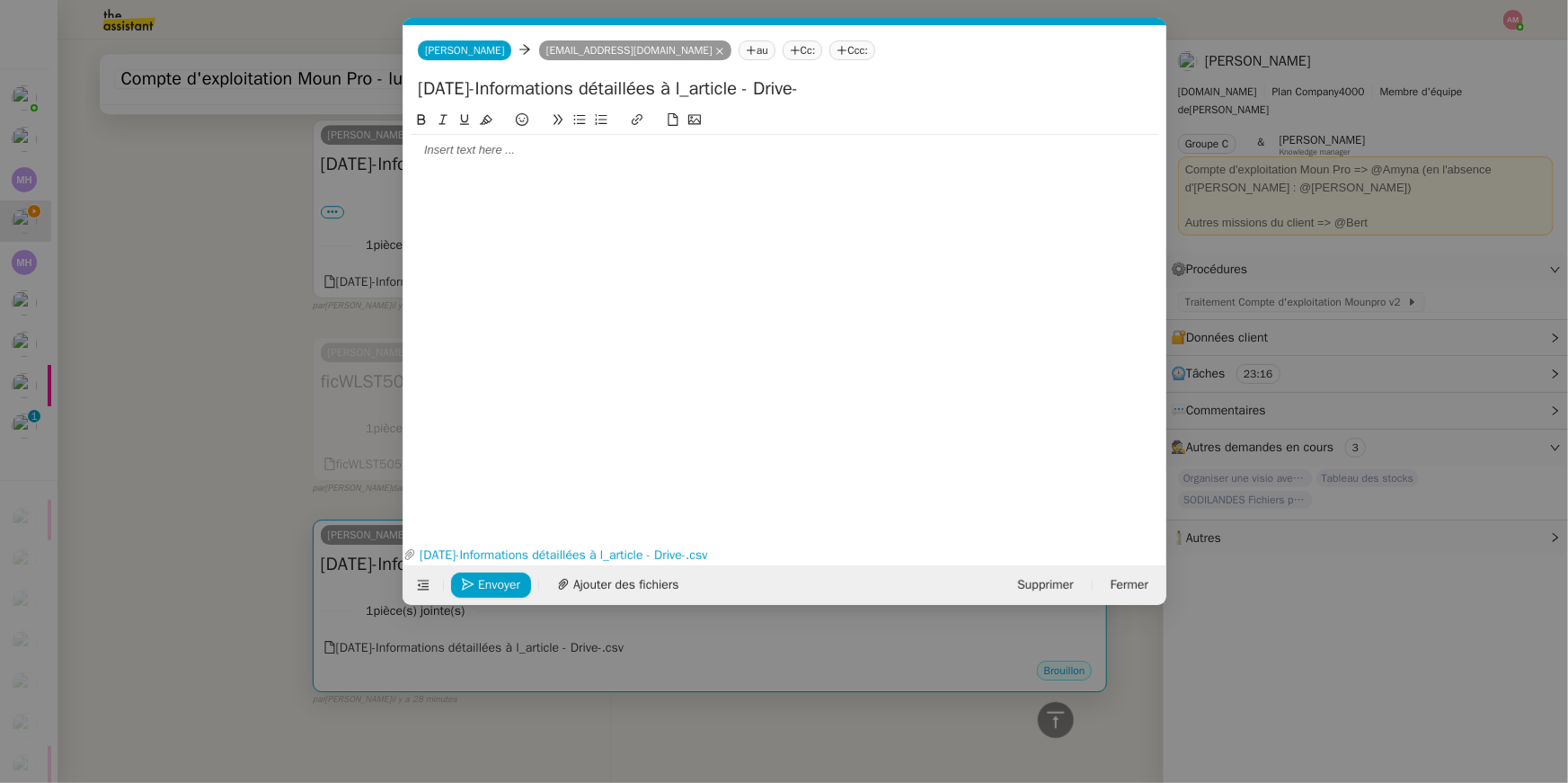 scroll, scrollTop: 2677, scrollLeft: 0, axis: vertical 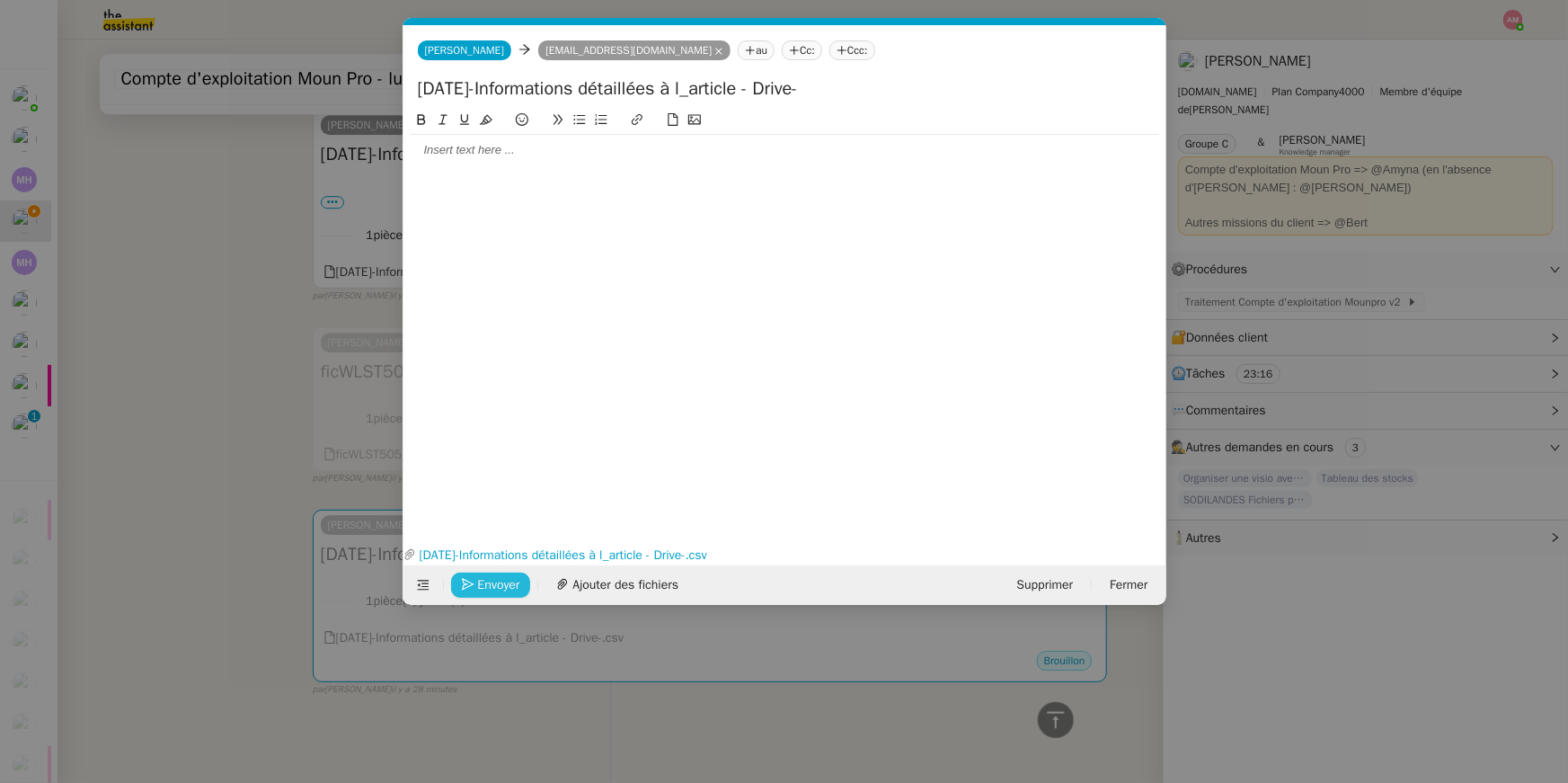 click on "Envoyer" 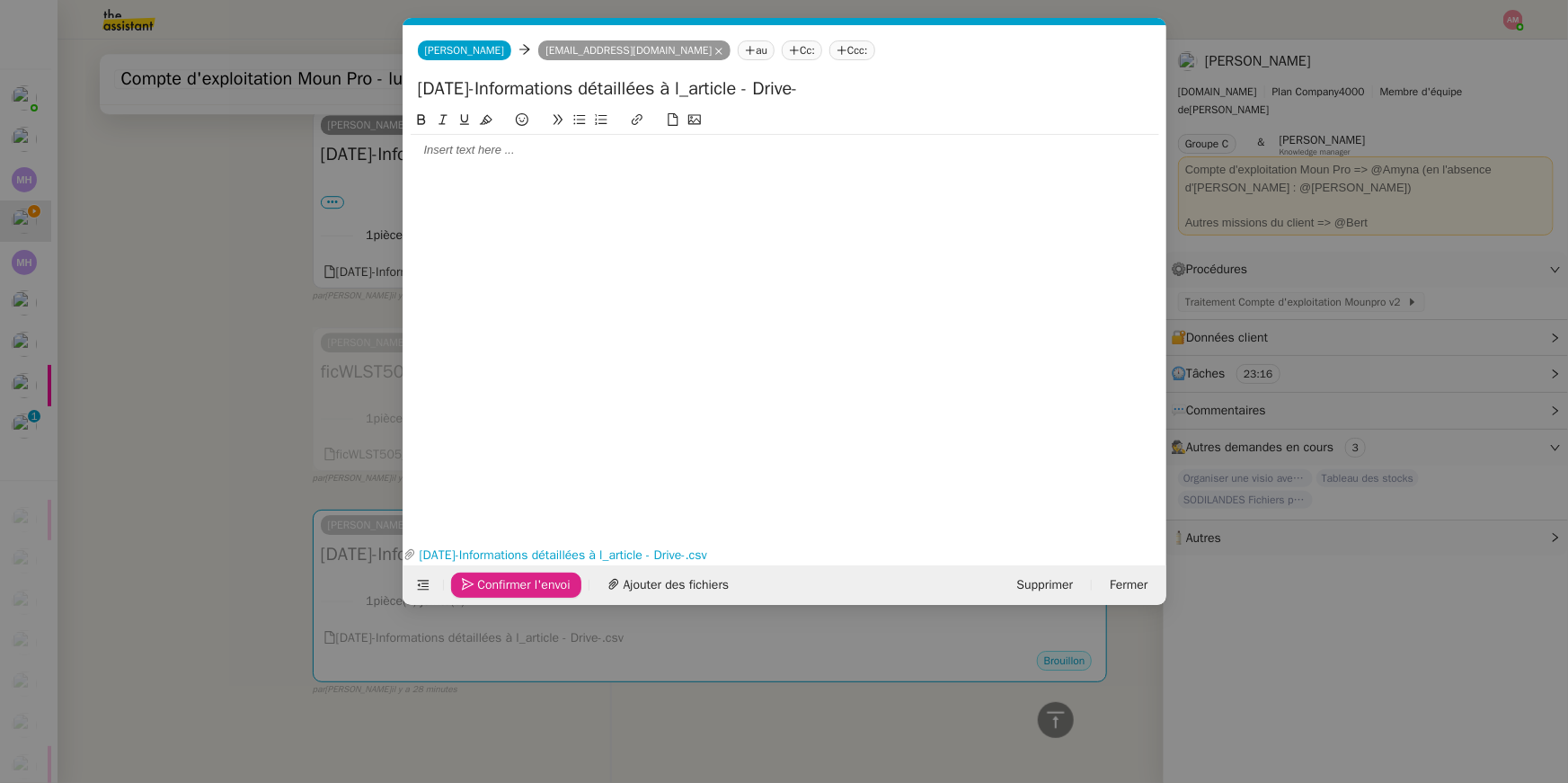 click on "Confirmer l'envoi" 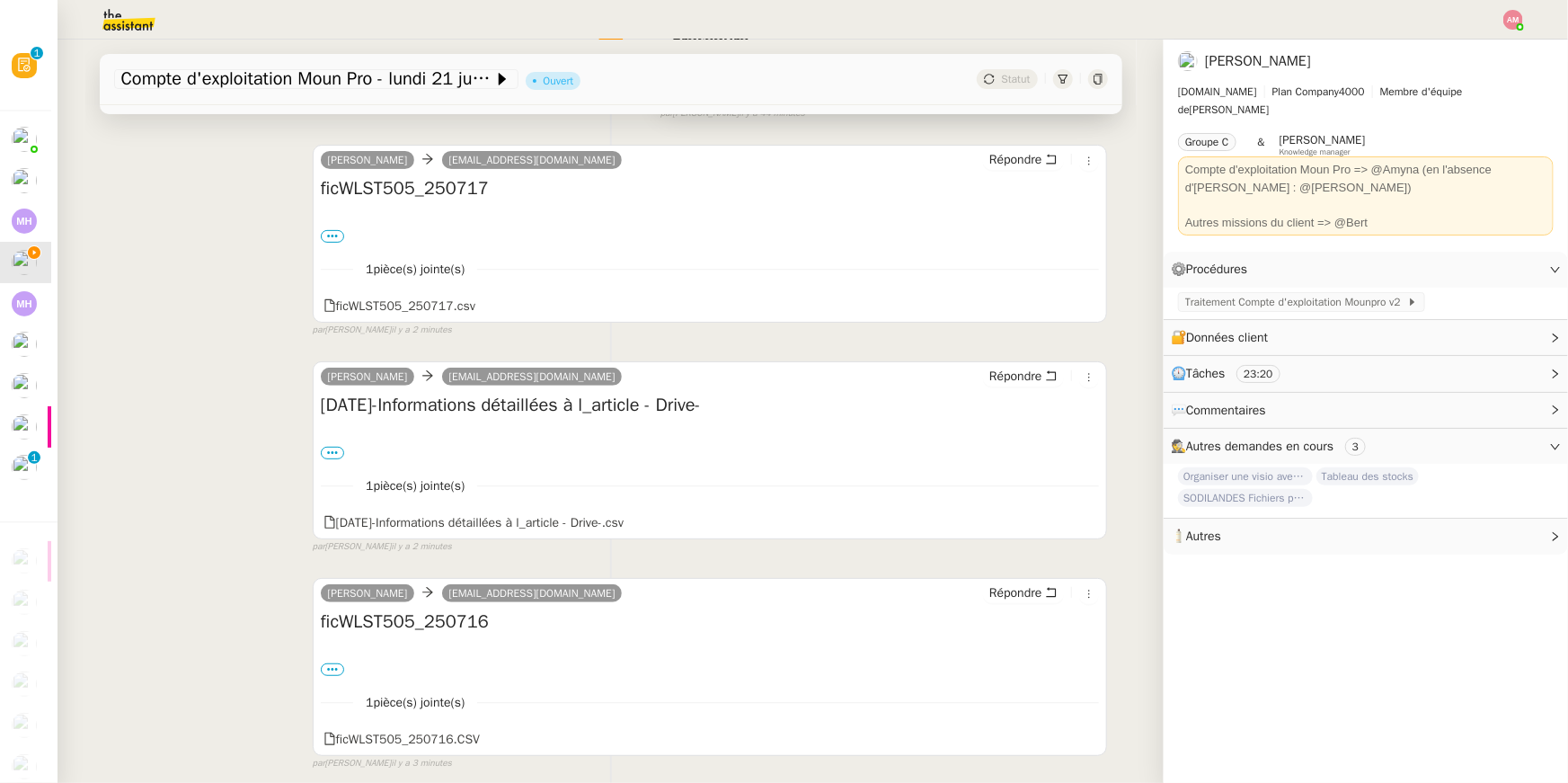 scroll, scrollTop: 0, scrollLeft: 0, axis: both 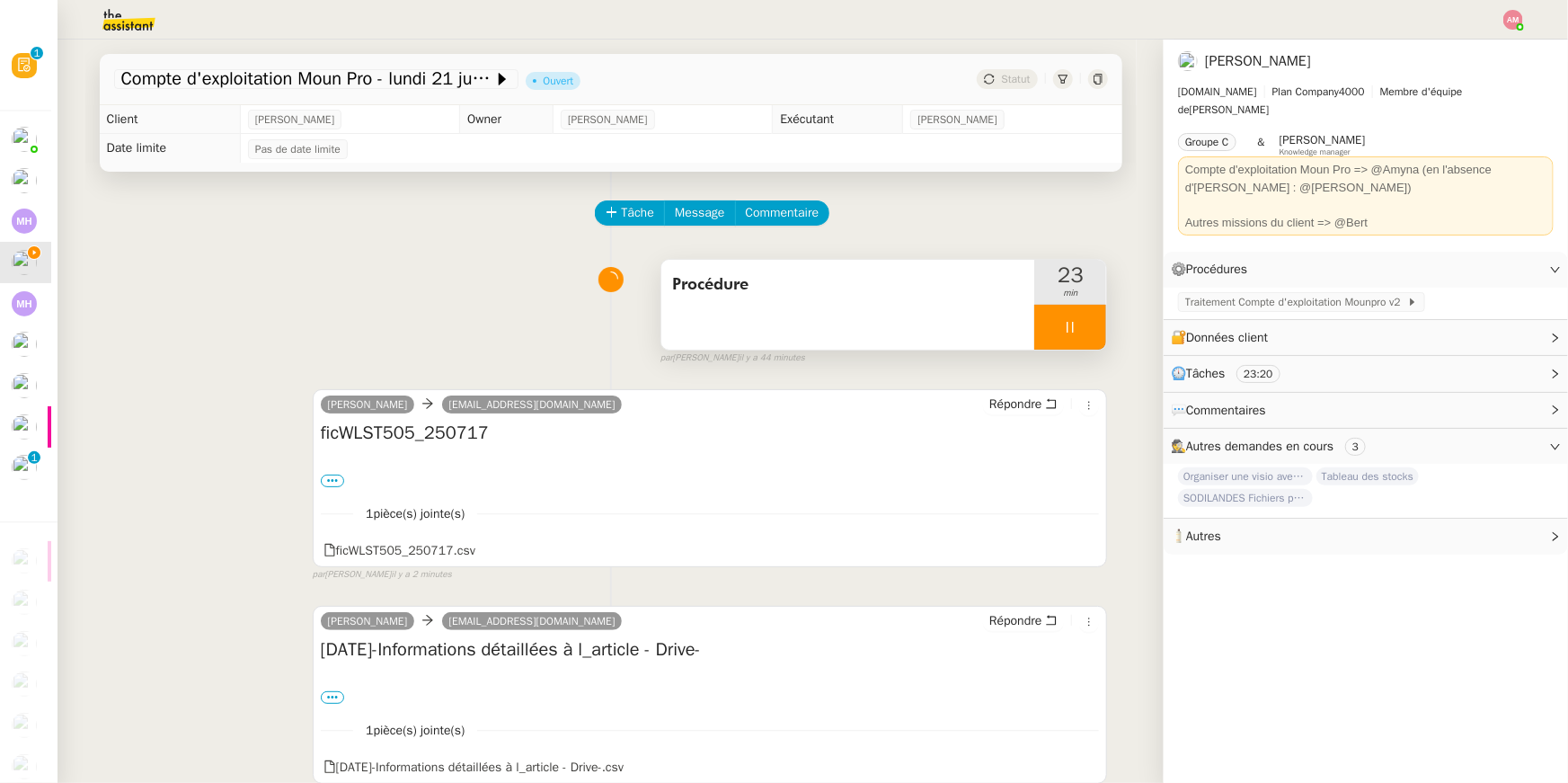 click on "Procédure" at bounding box center (848, 305) 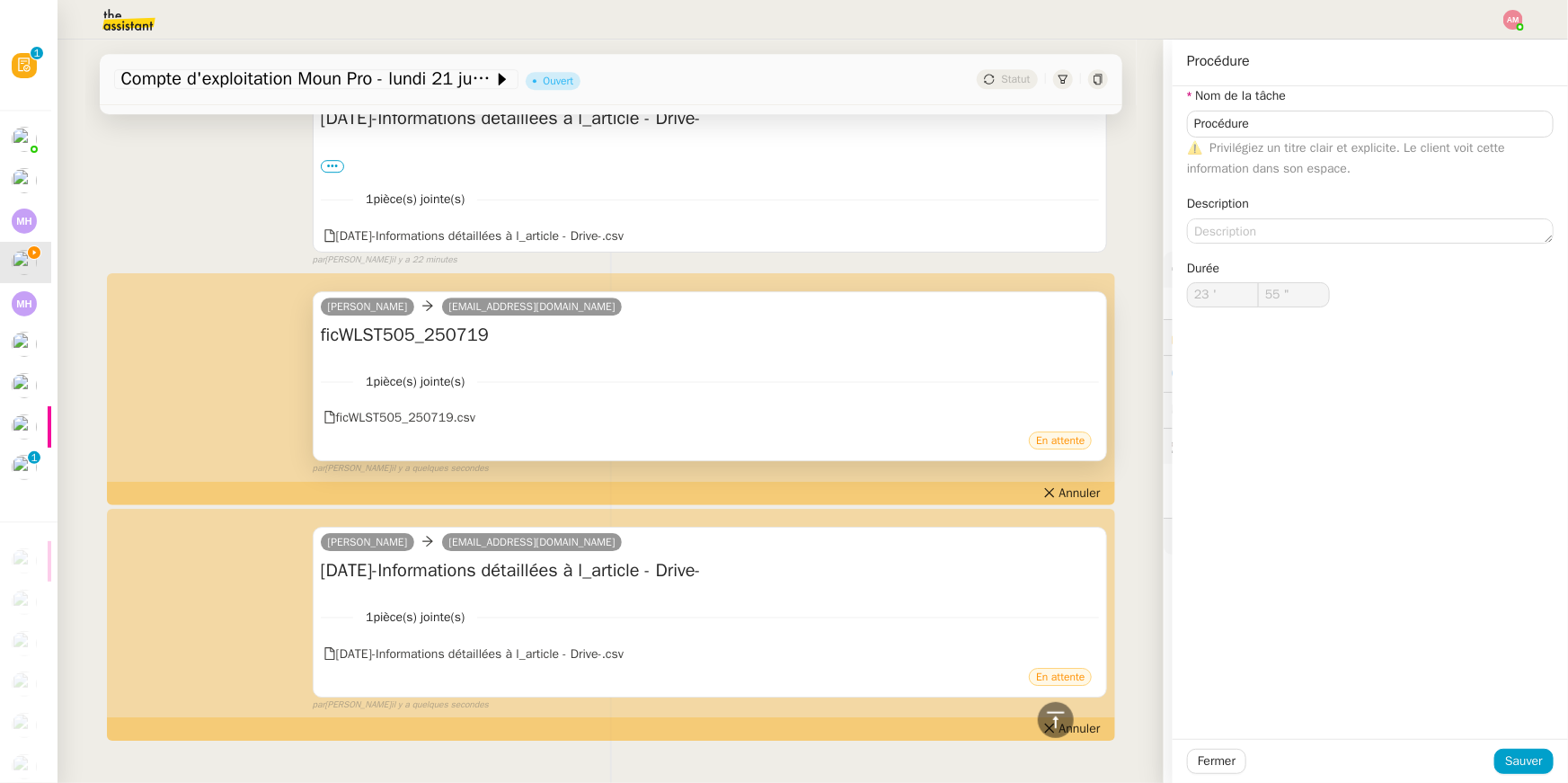 scroll, scrollTop: 2690, scrollLeft: 0, axis: vertical 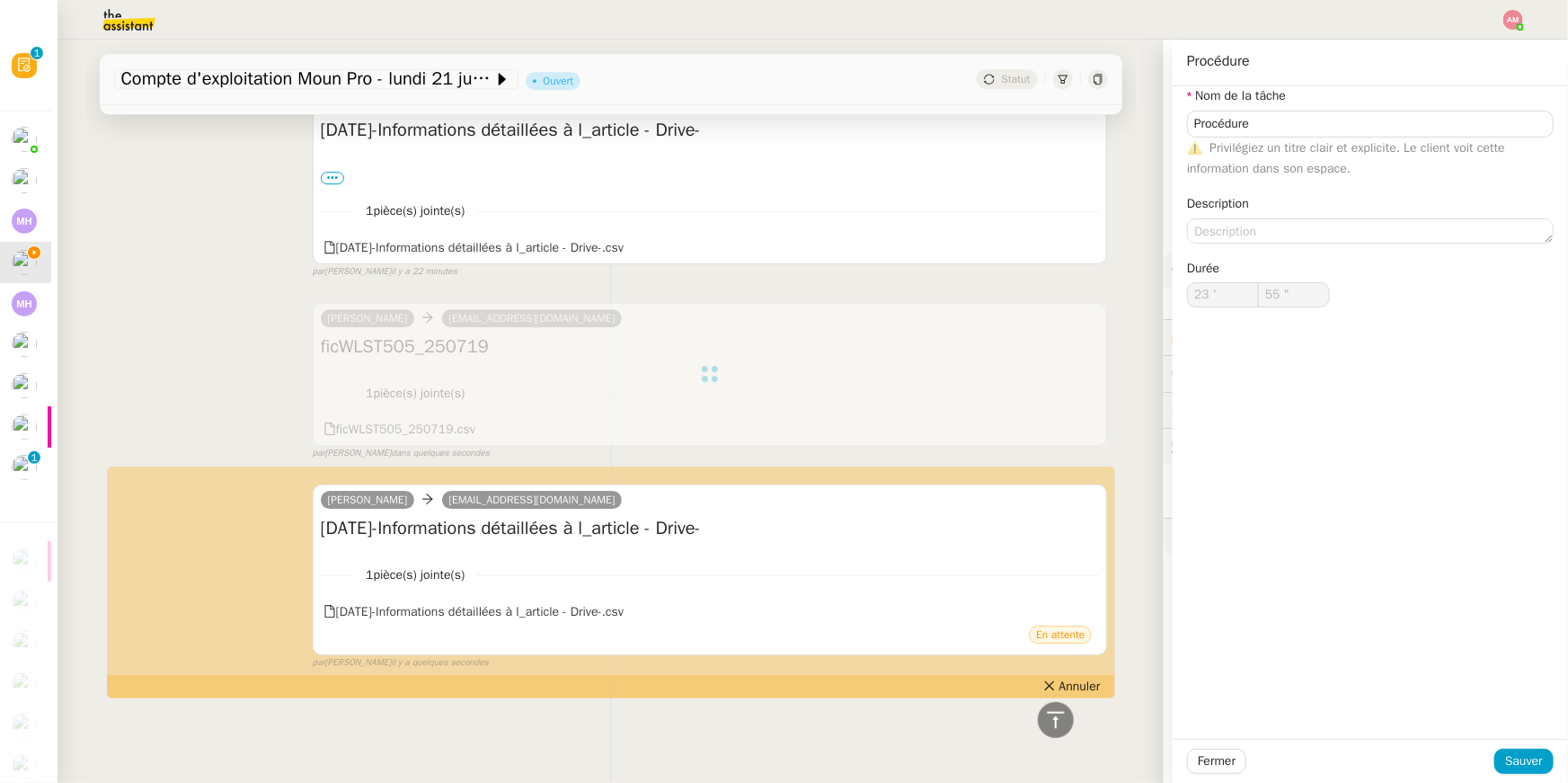 type on "56 "" 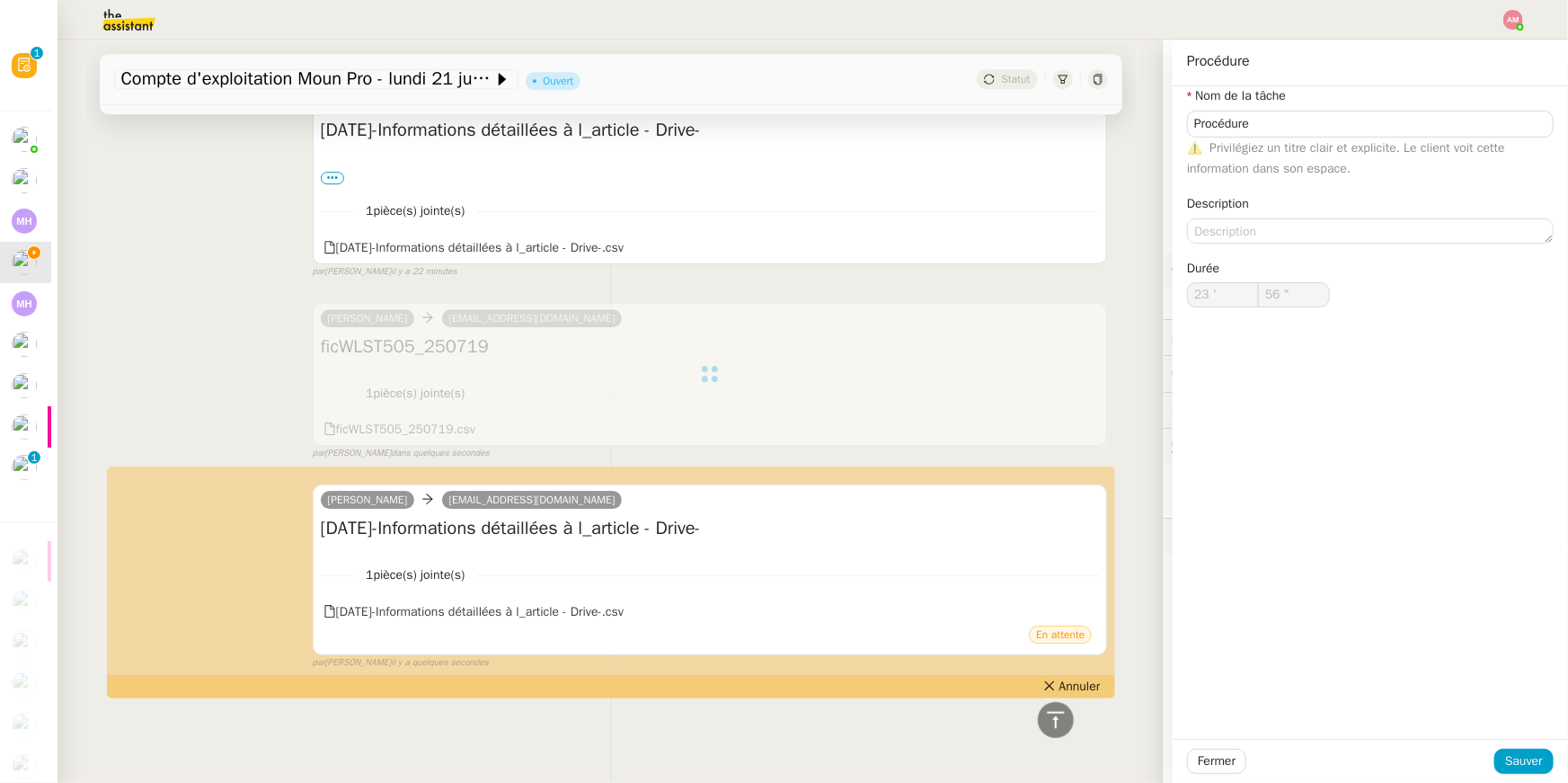 type on "Procédure" 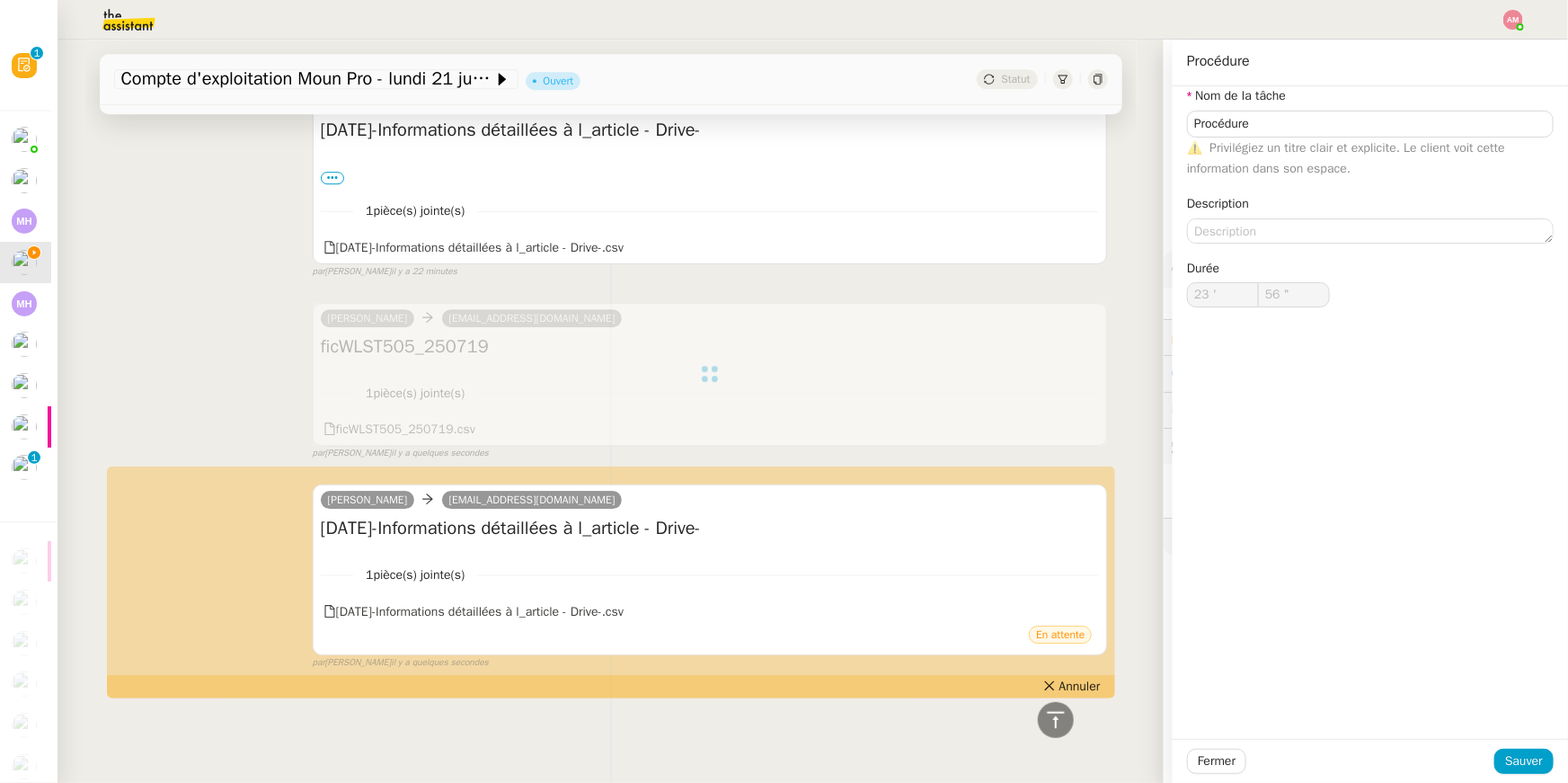 type on "57 "" 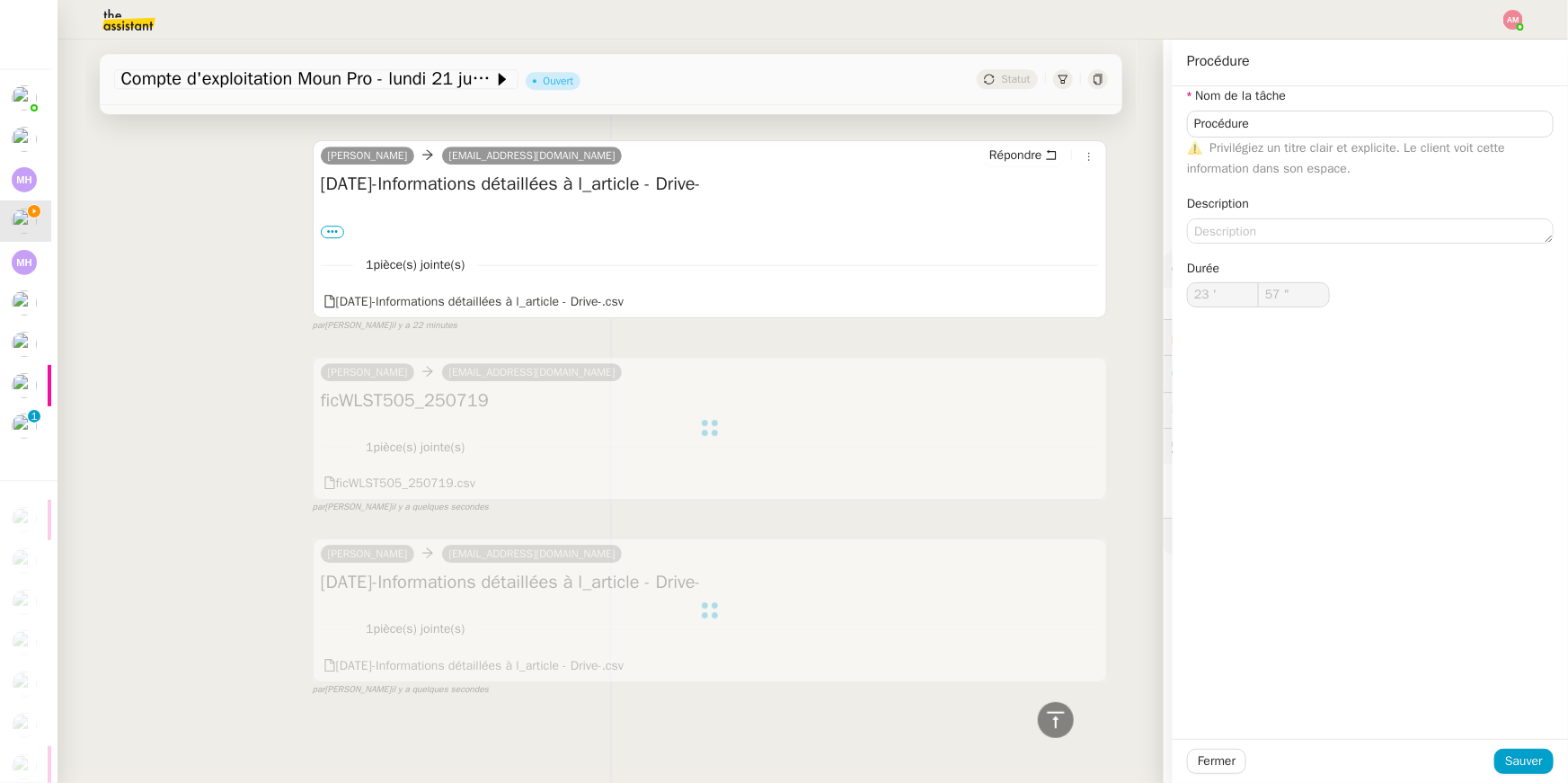 type on "Procédure" 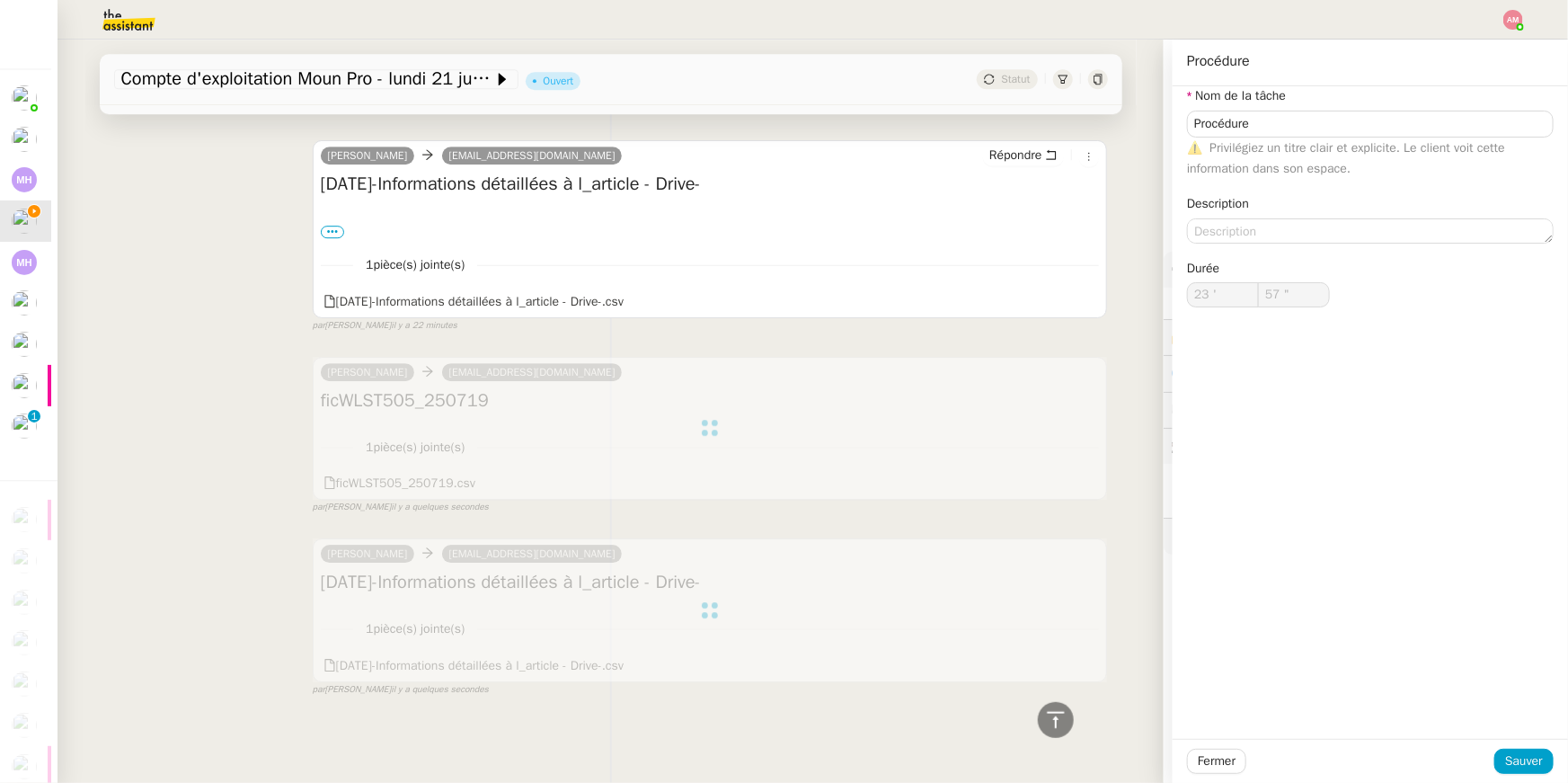 type on "23 '" 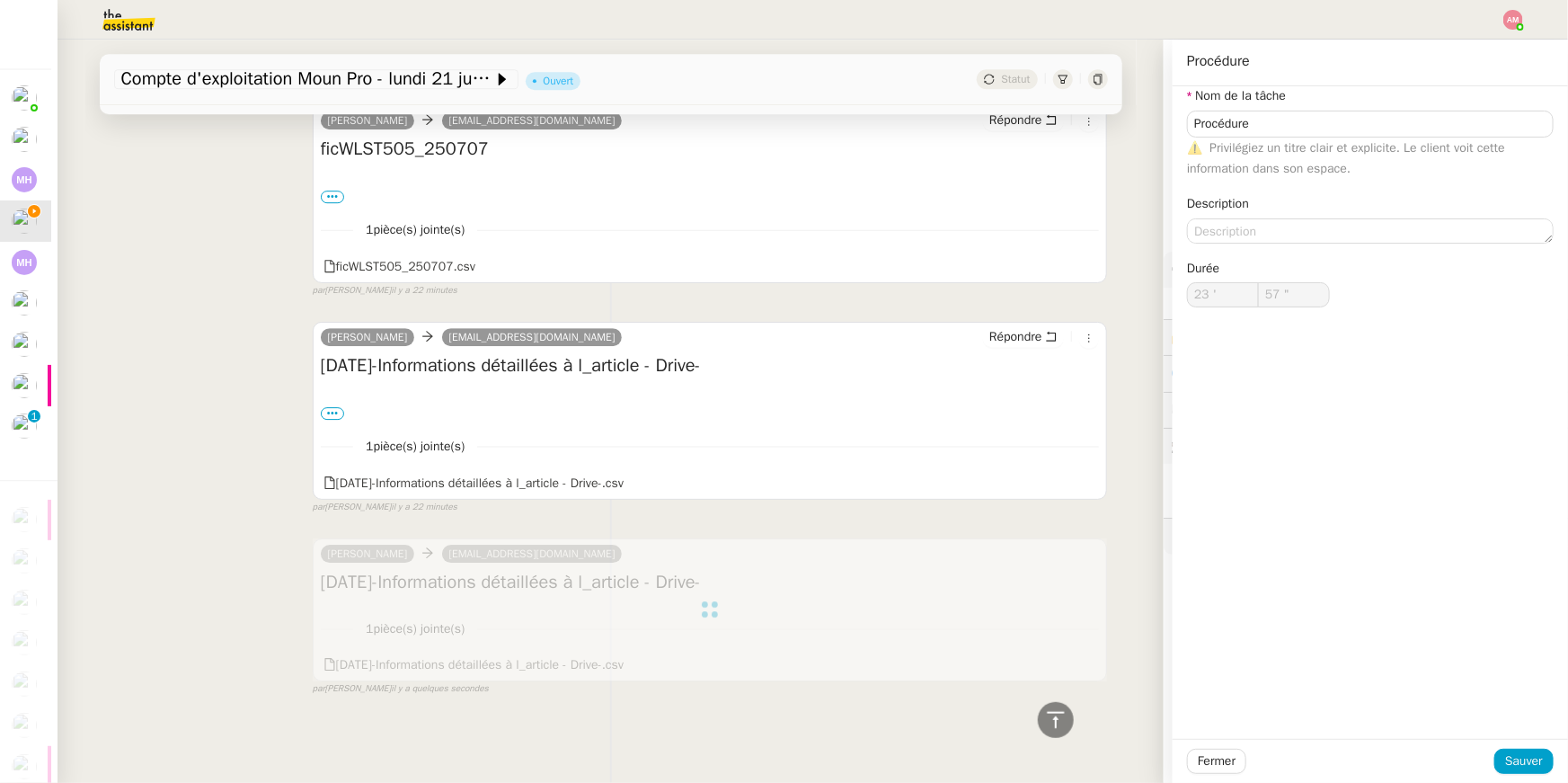 type on "58 "" 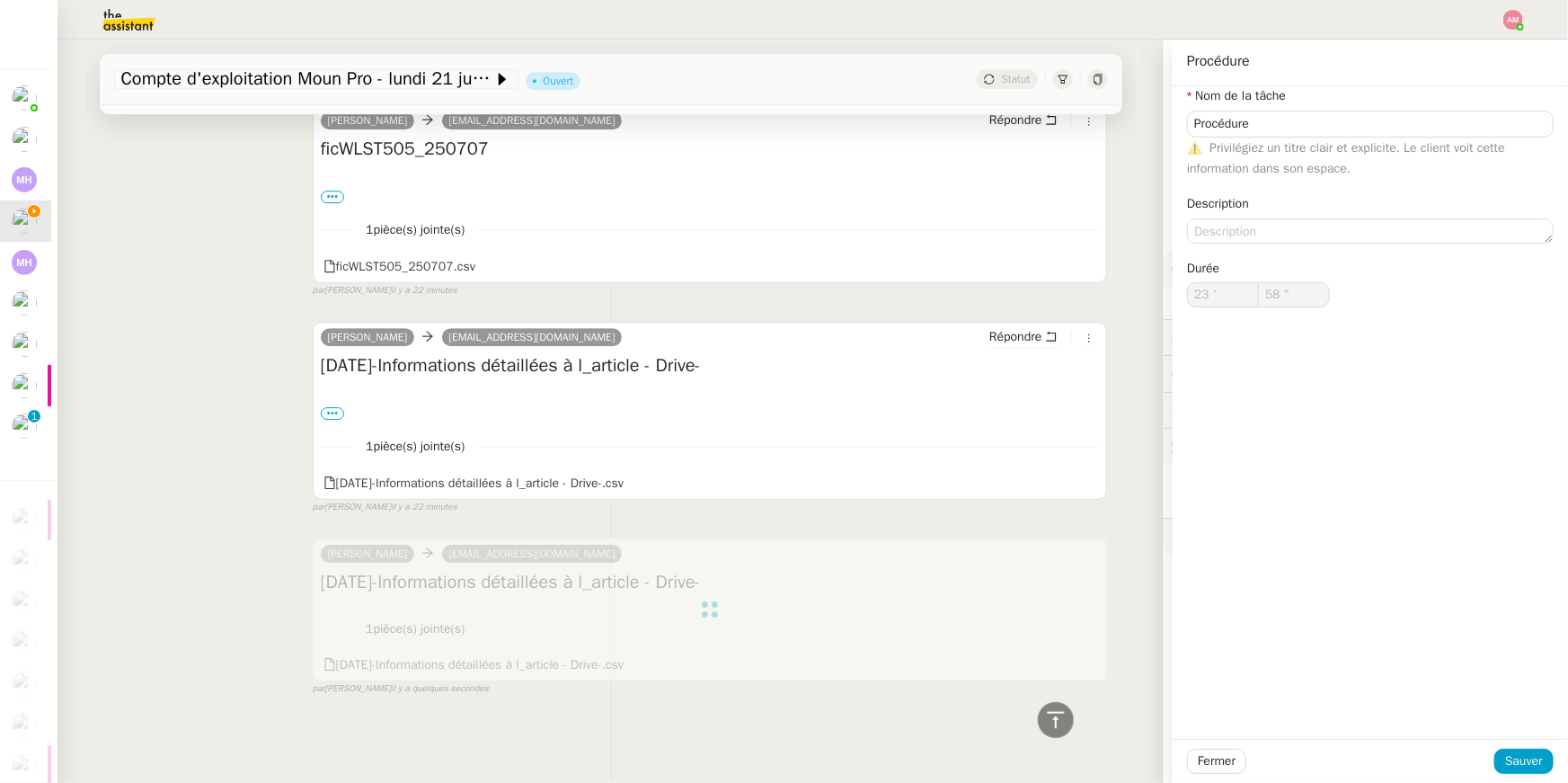 type on "Procédure" 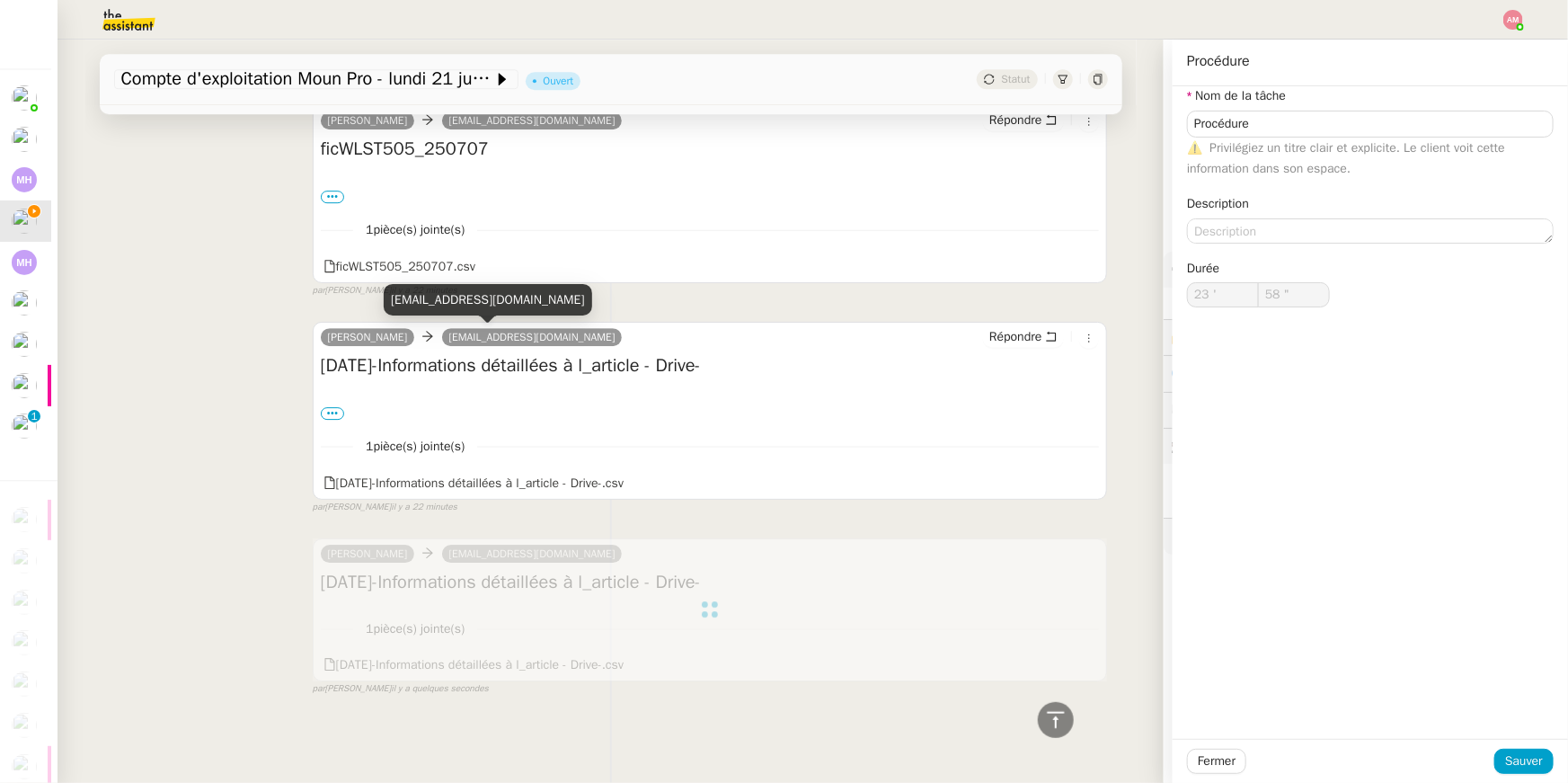 type on "Procédure" 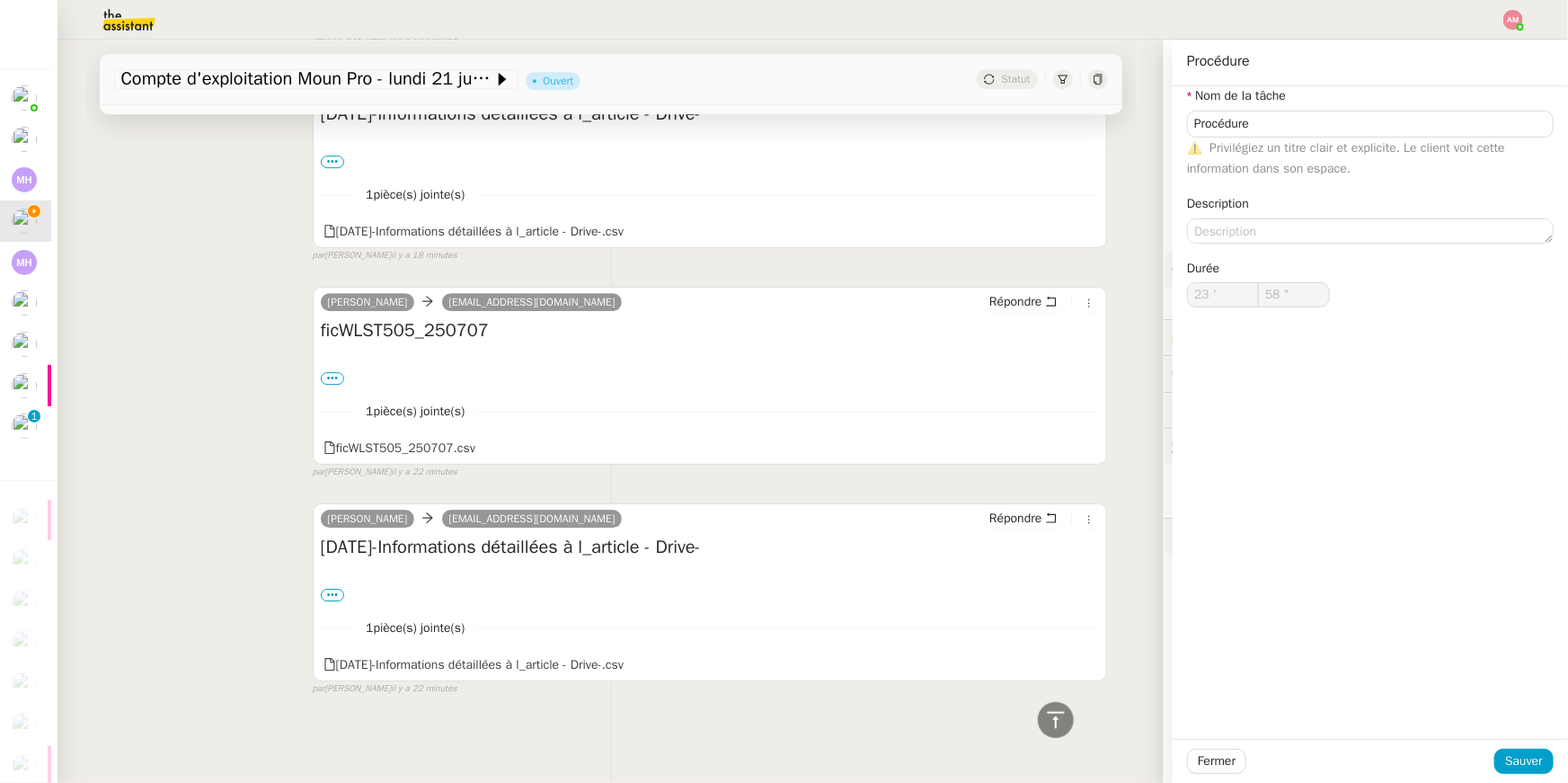 type on "59 "" 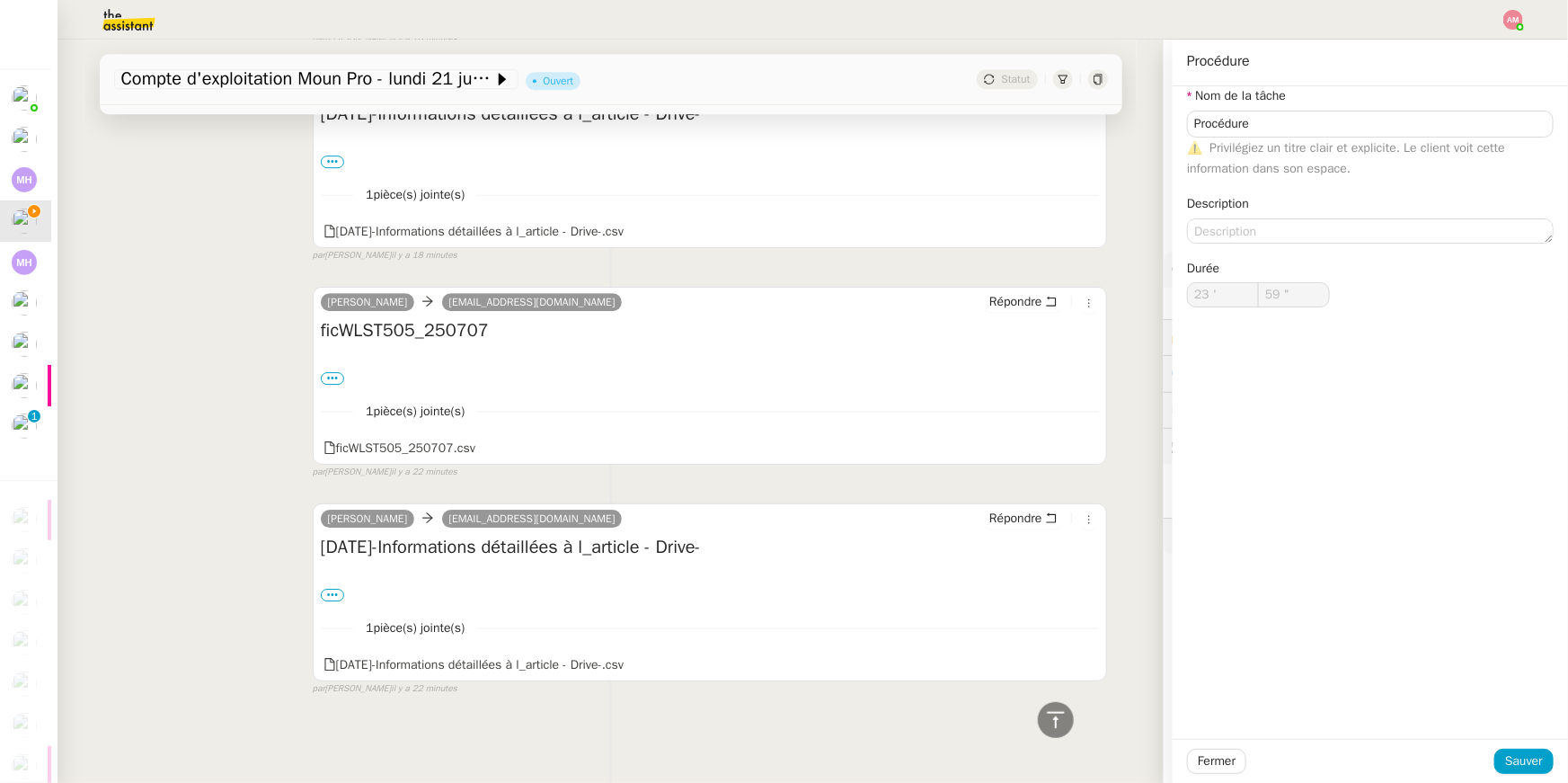 scroll, scrollTop: 2706, scrollLeft: 0, axis: vertical 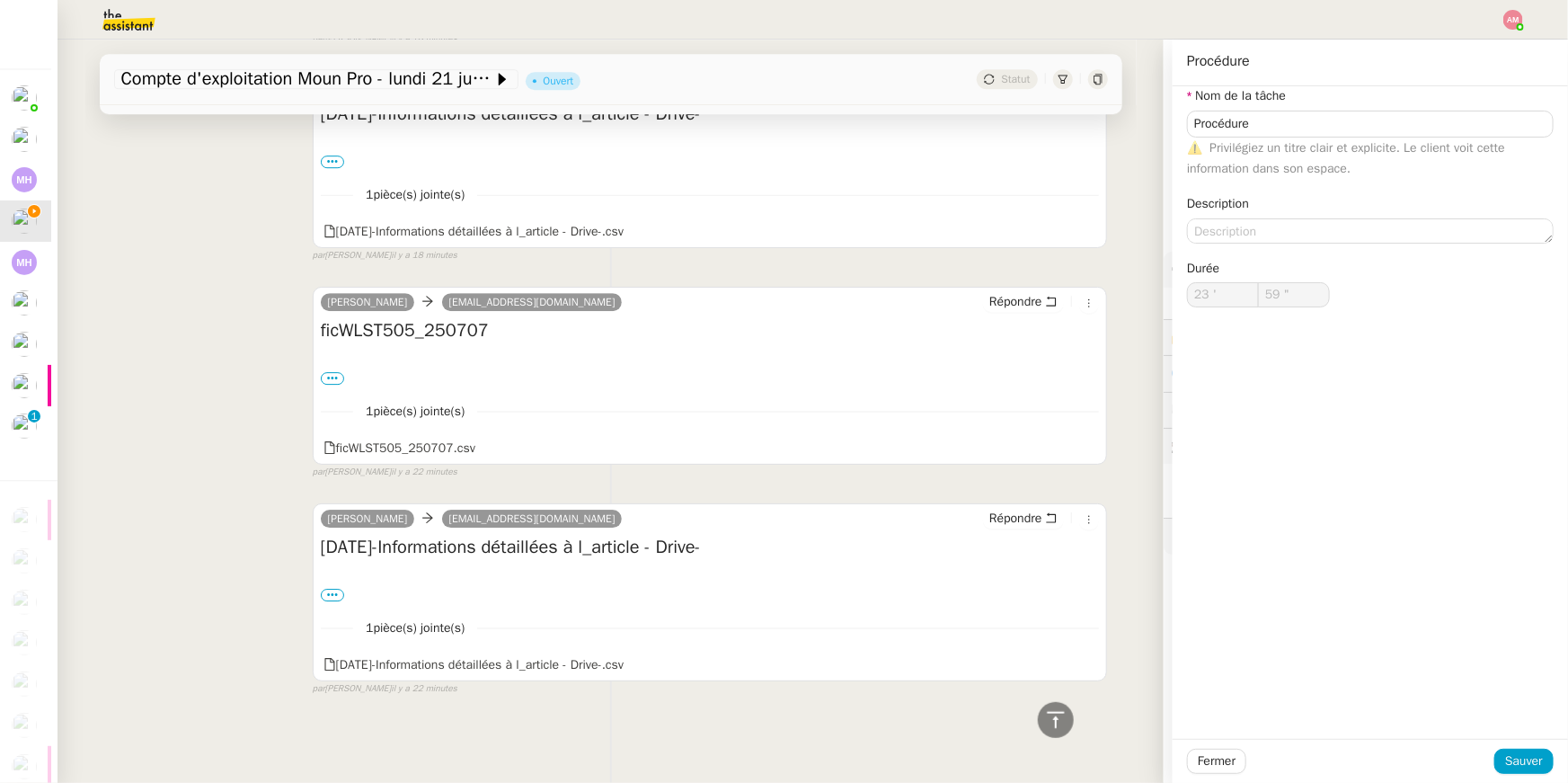 type on "Procédure" 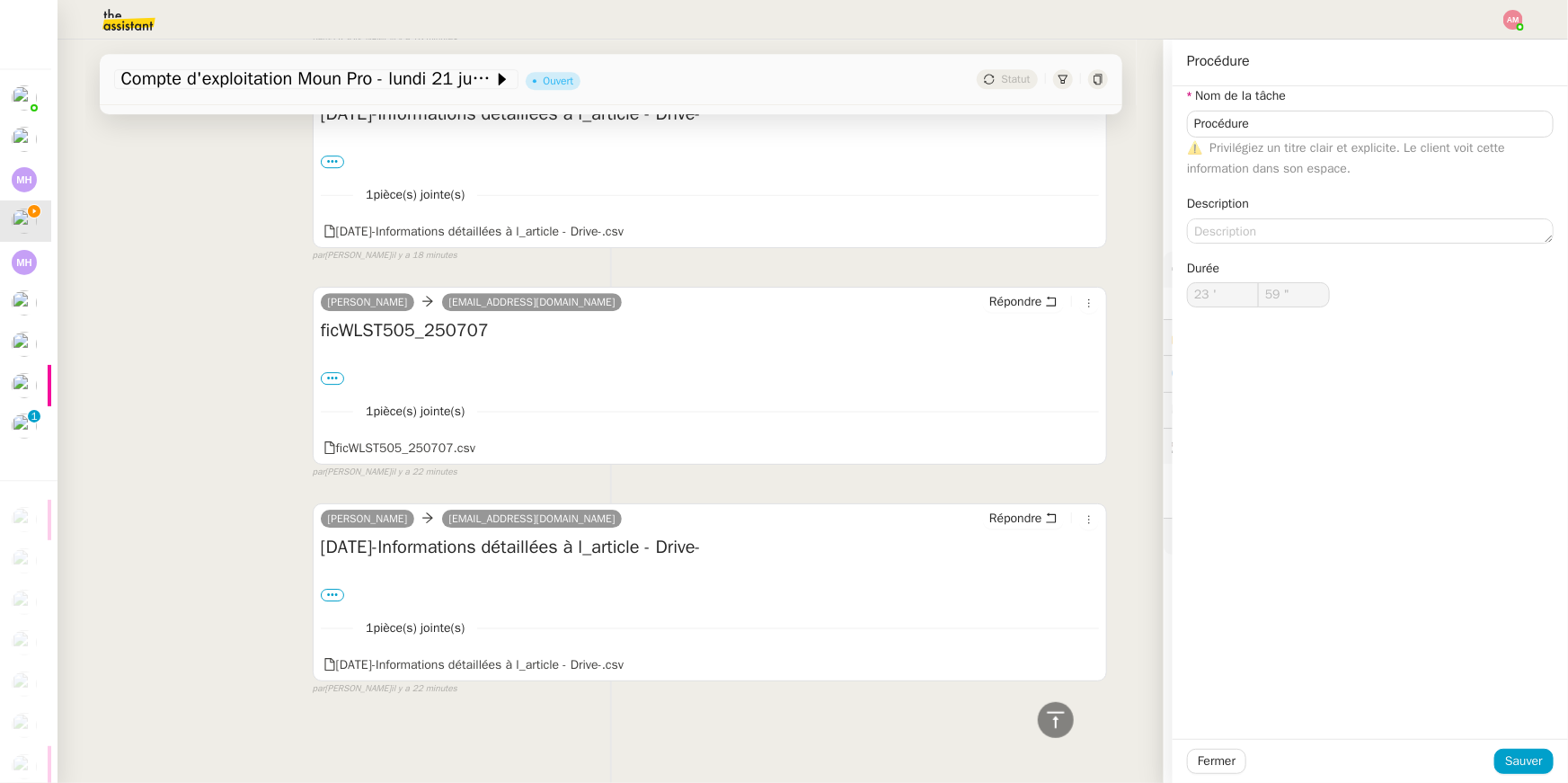 type on "Procédure" 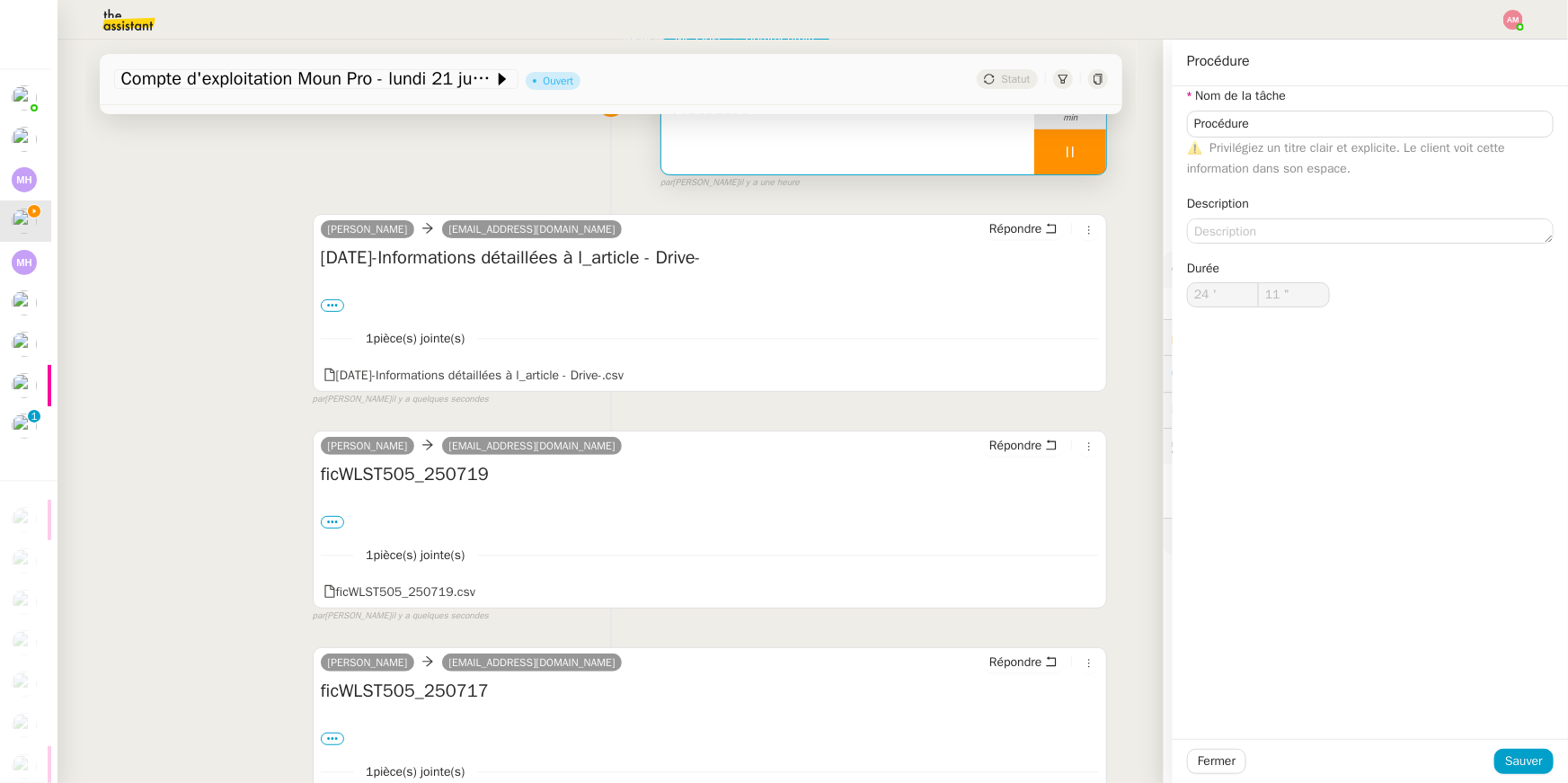 scroll, scrollTop: 0, scrollLeft: 0, axis: both 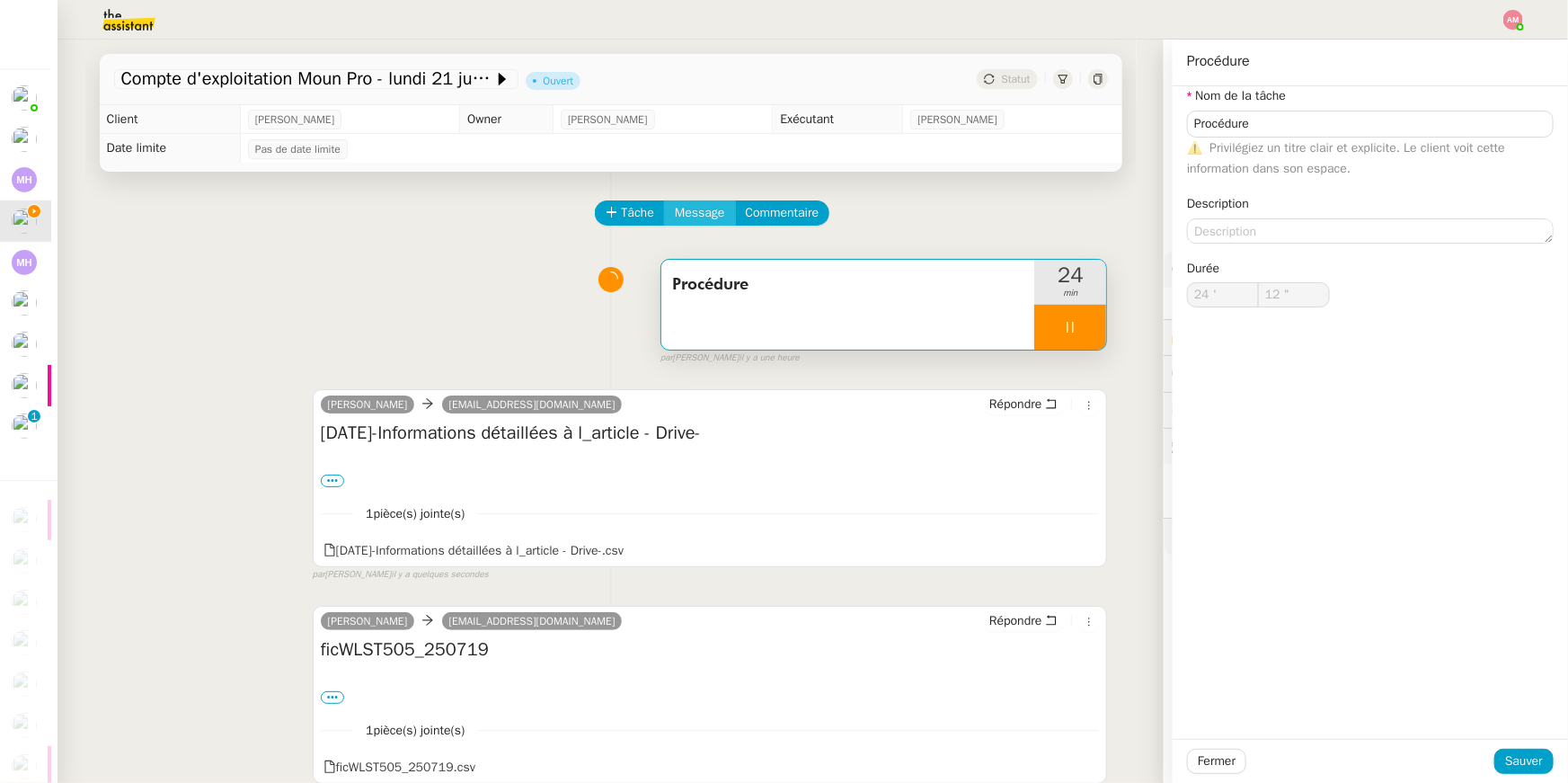 click on "Message" 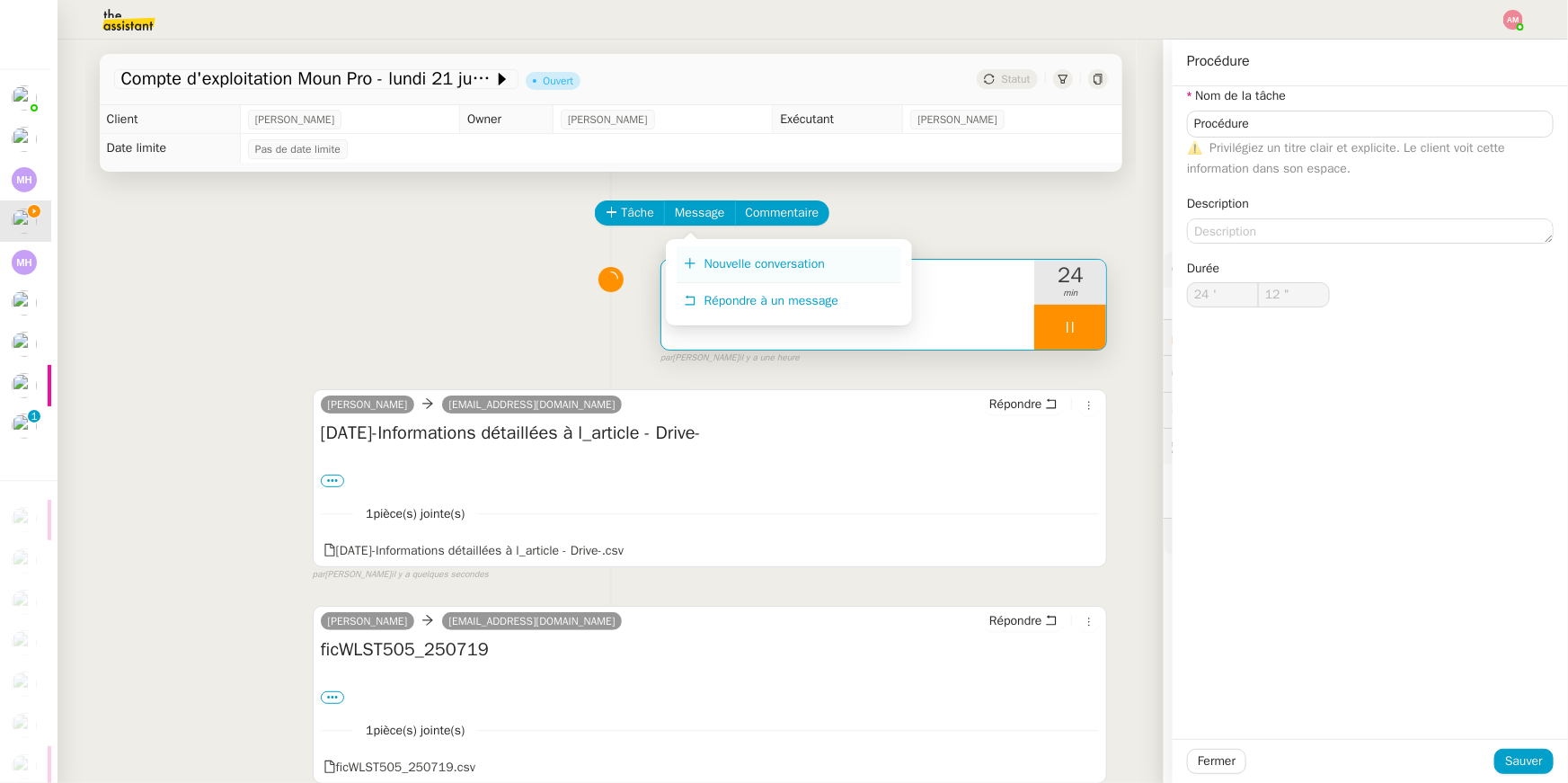 click on "Nouvelle conversation" at bounding box center [765, 263] 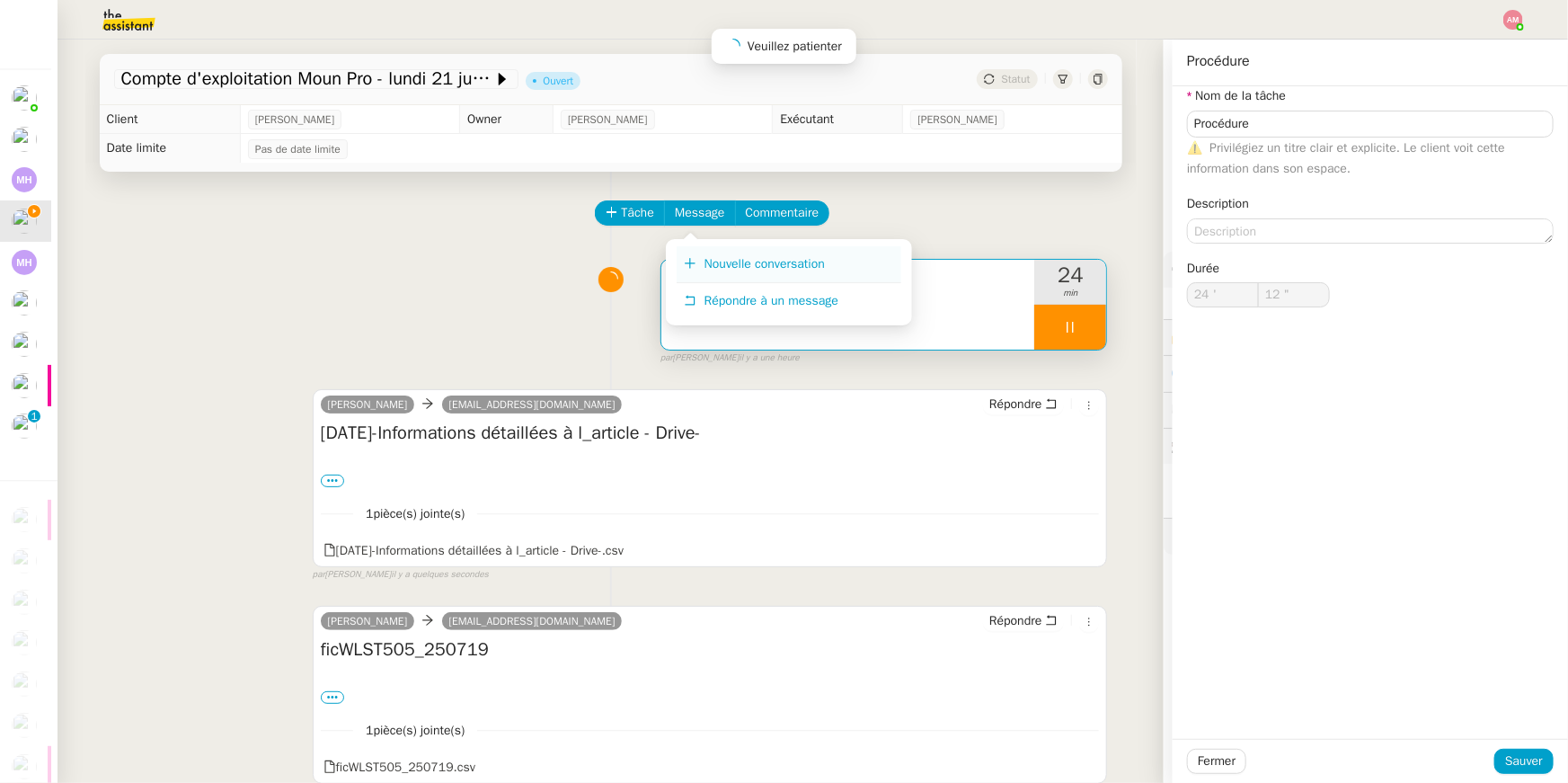 type on "13 "" 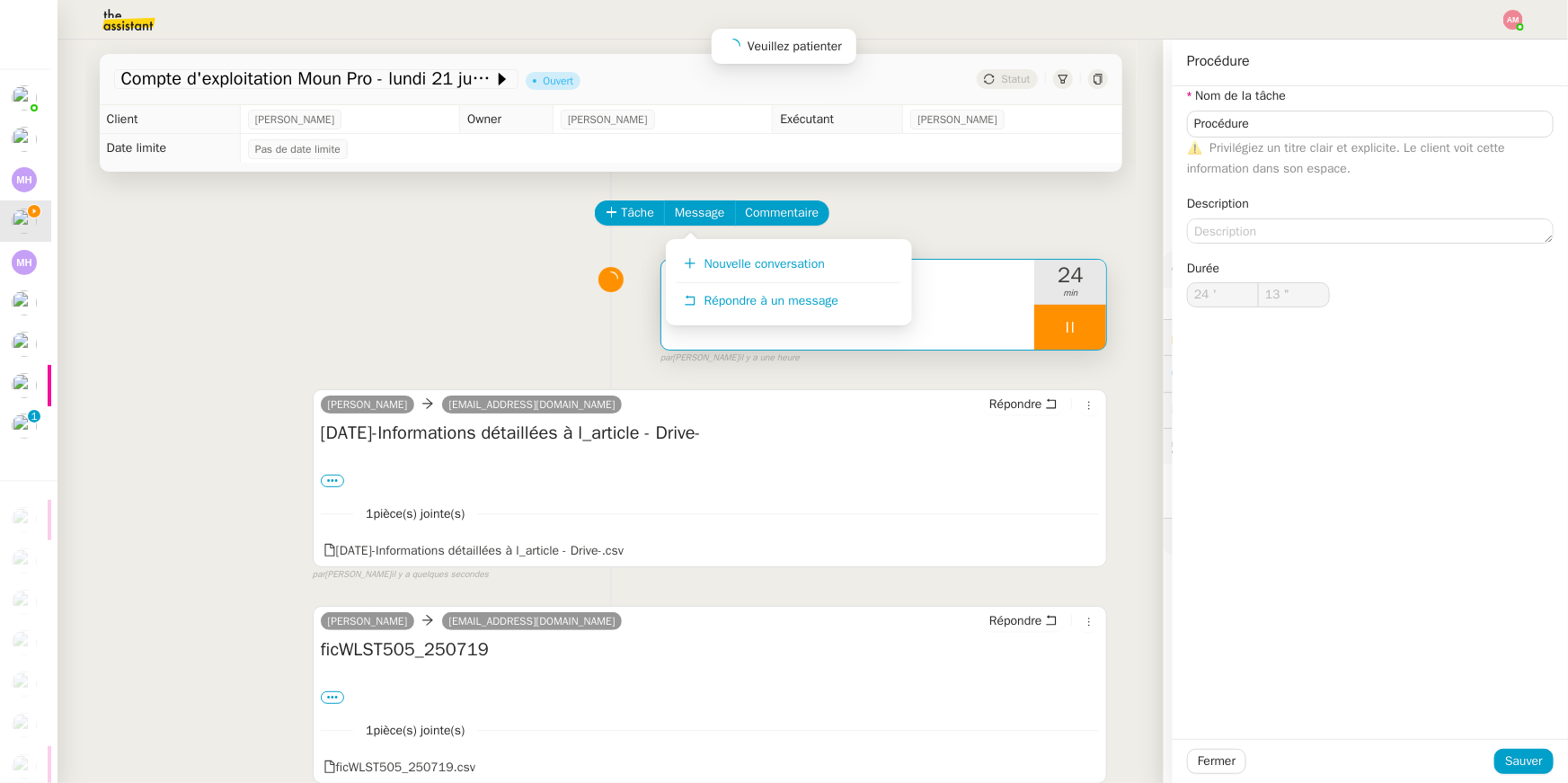 type on "Procédure" 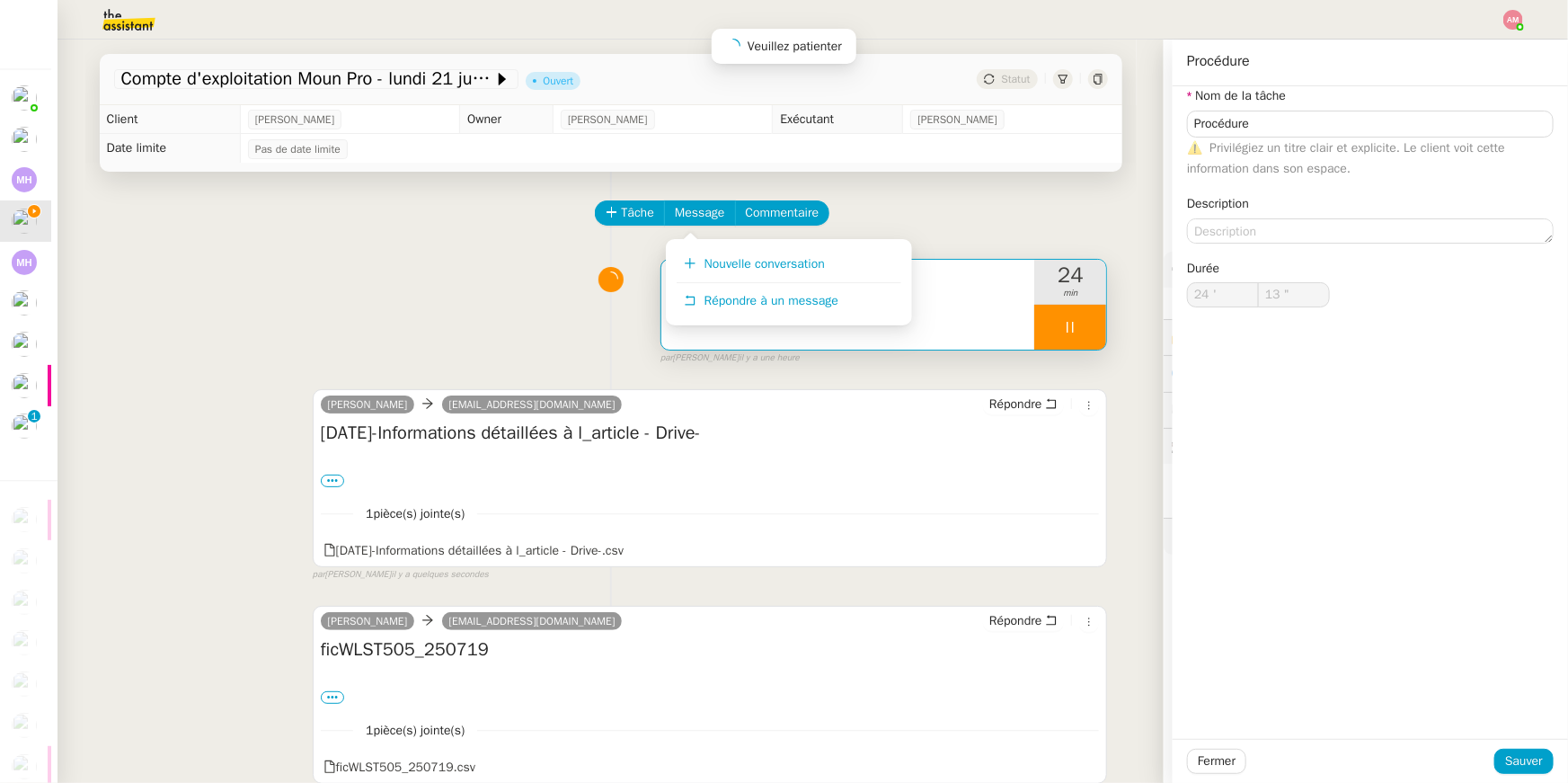 type on "24 '" 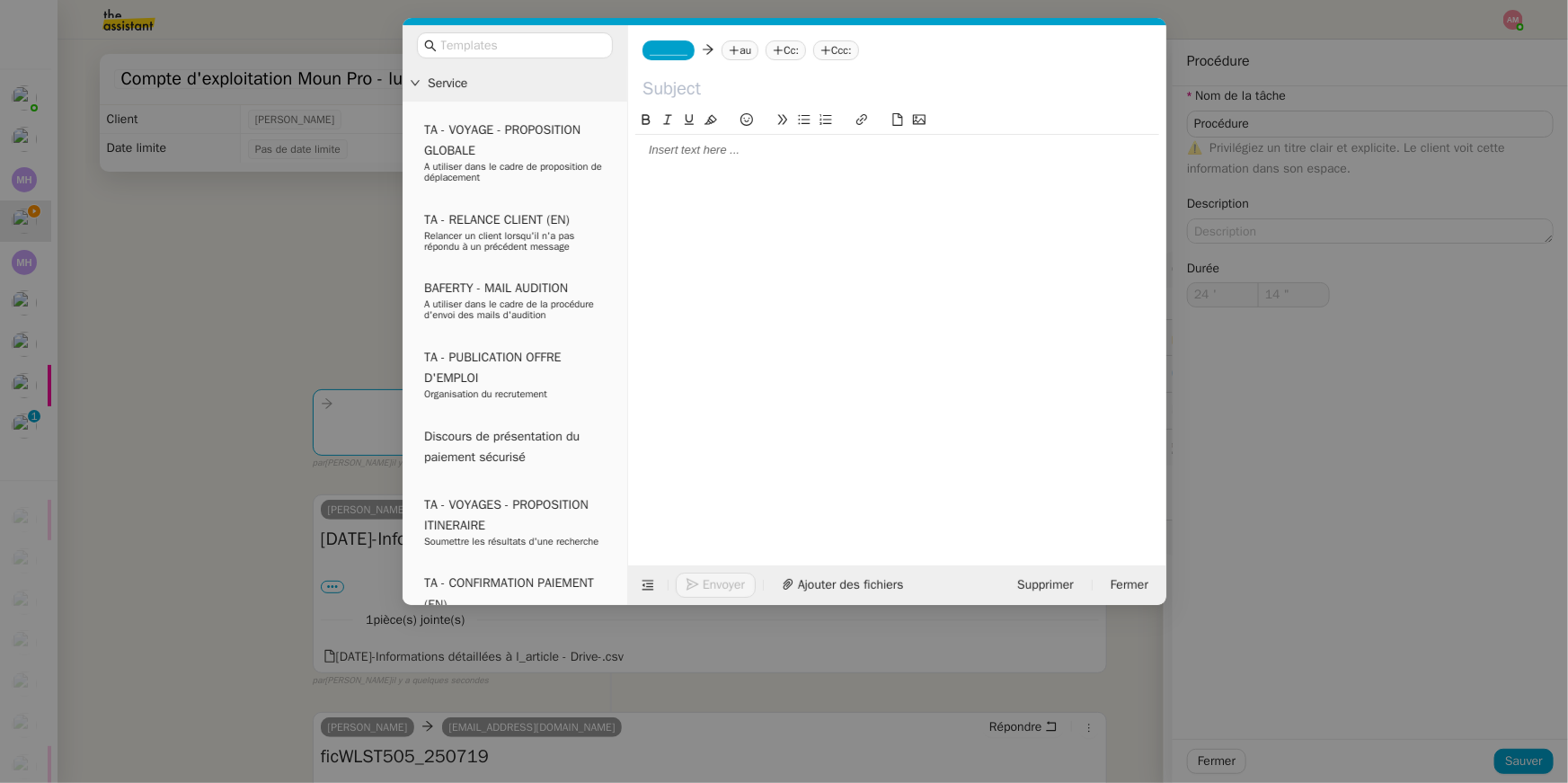 type on "Procédure" 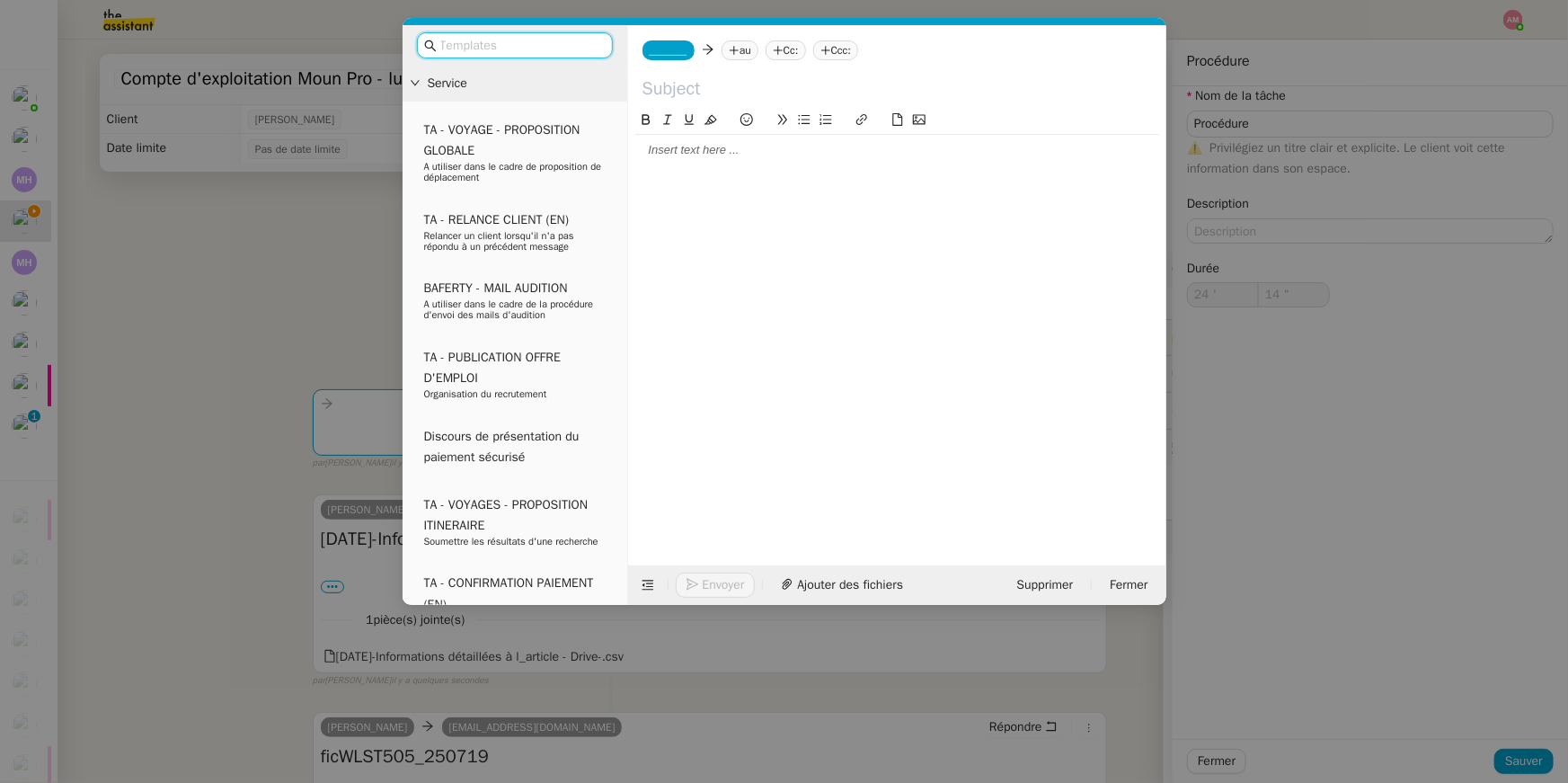 type on "Procédure" 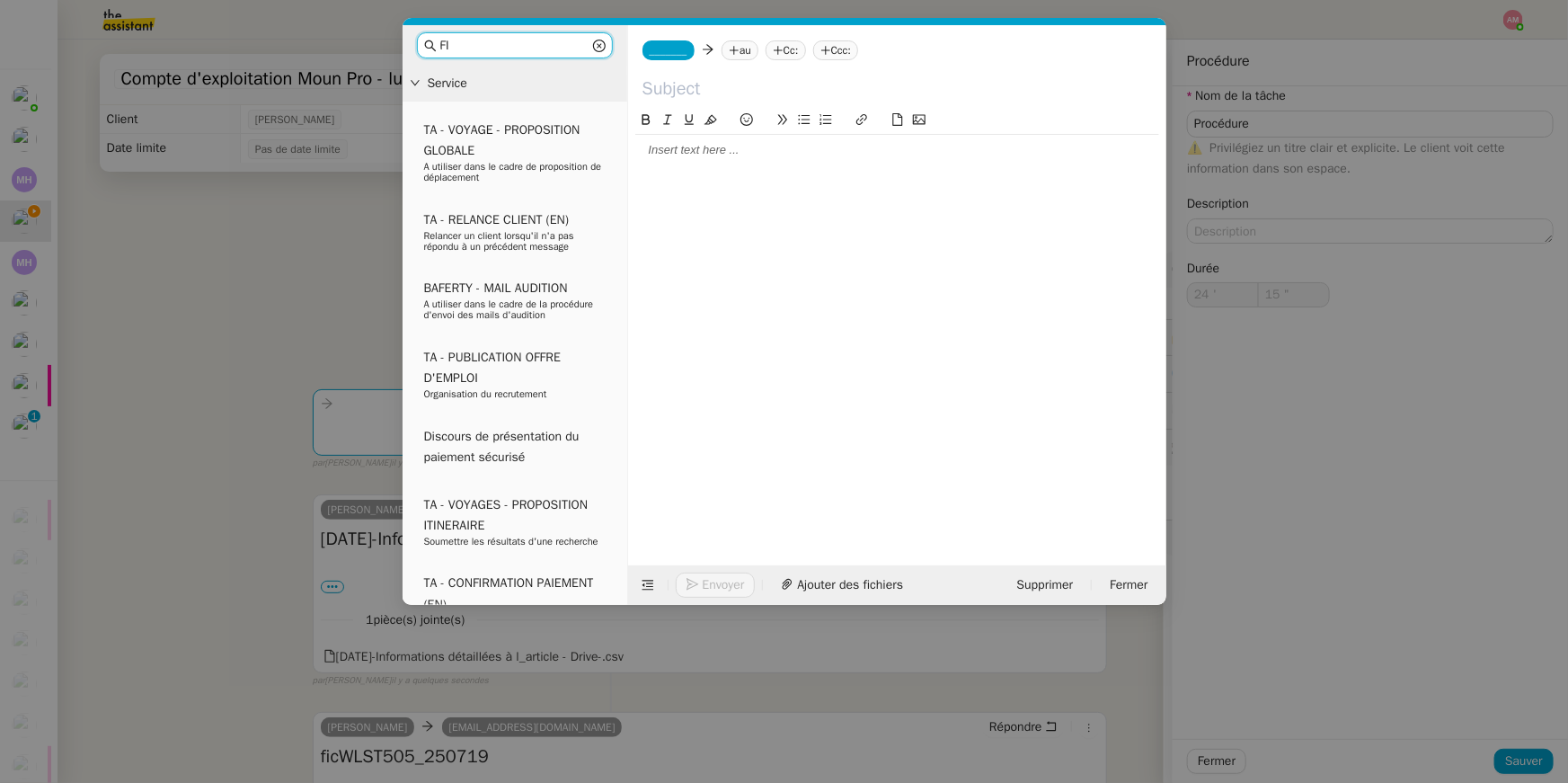 type on "FIN" 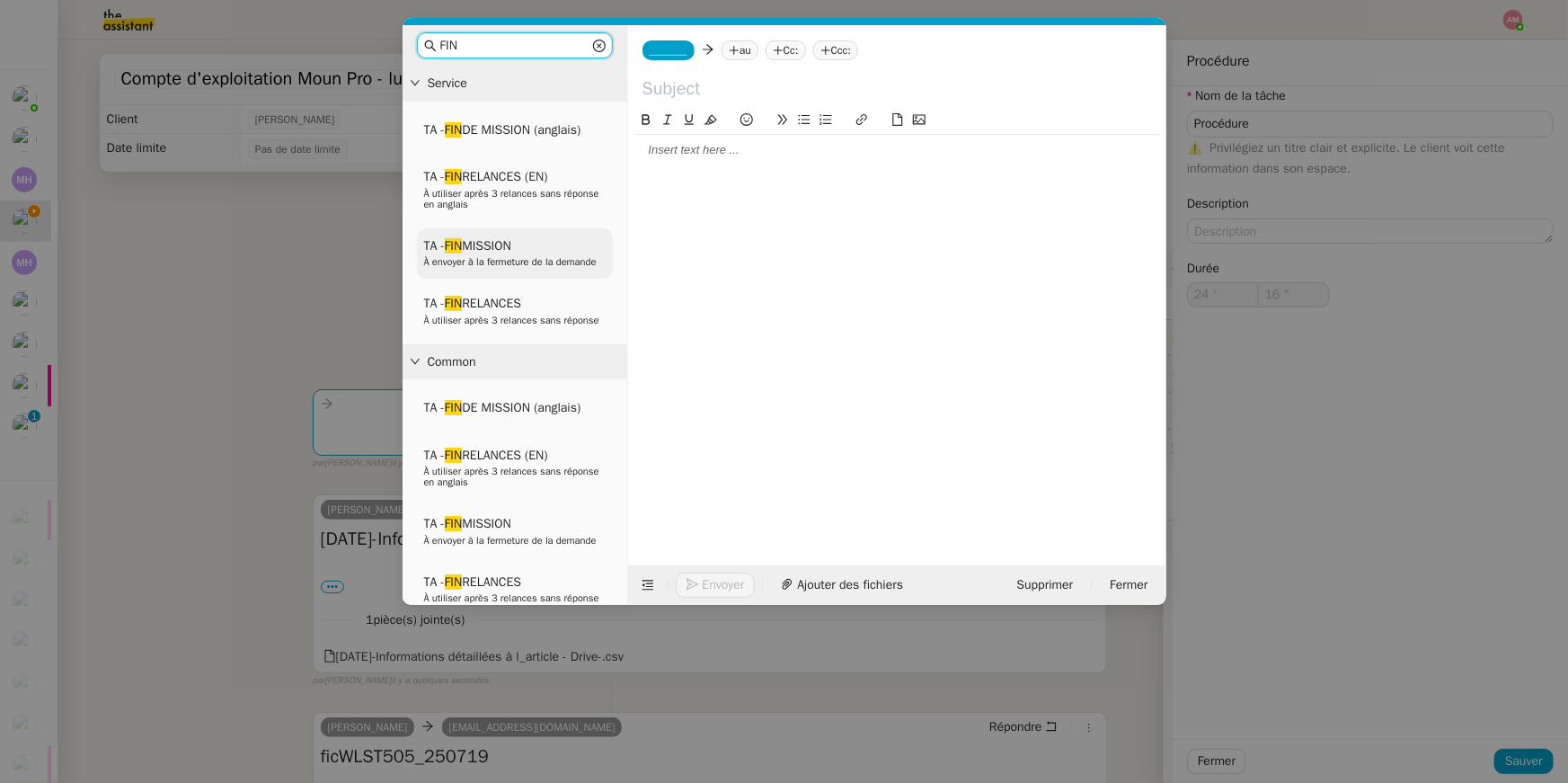 type on "17 "" 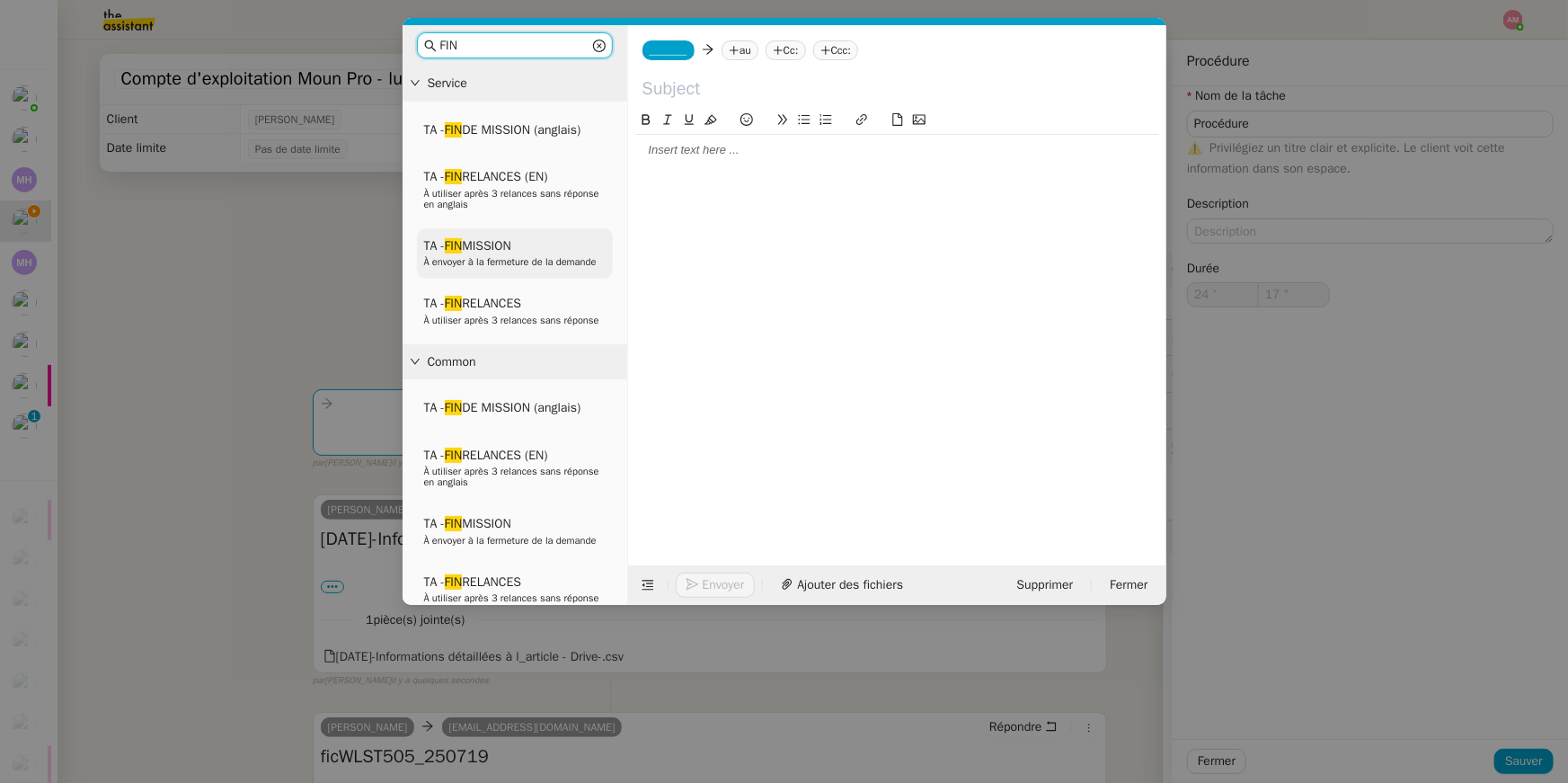 type on "FIN" 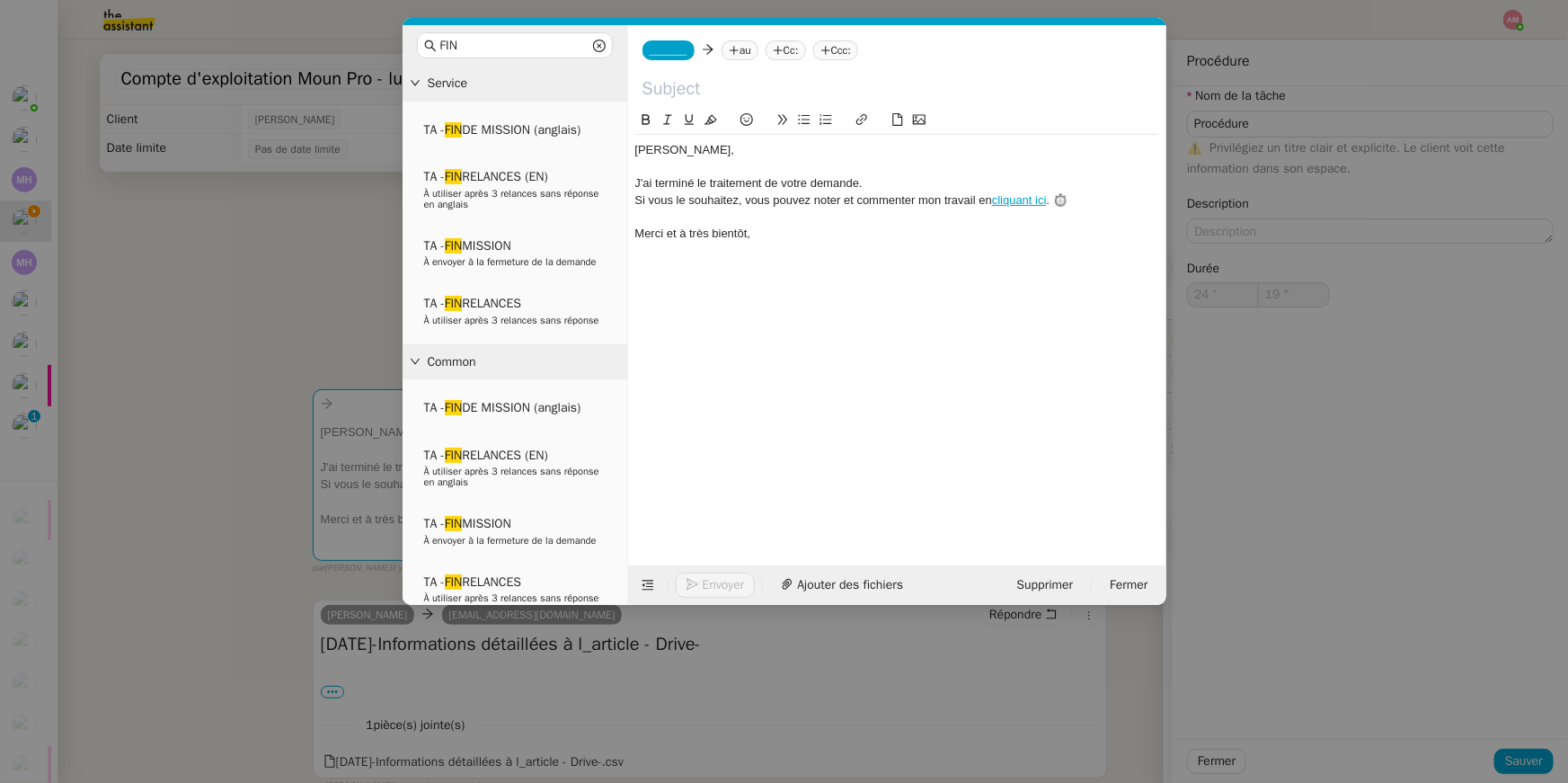 click on "_______" 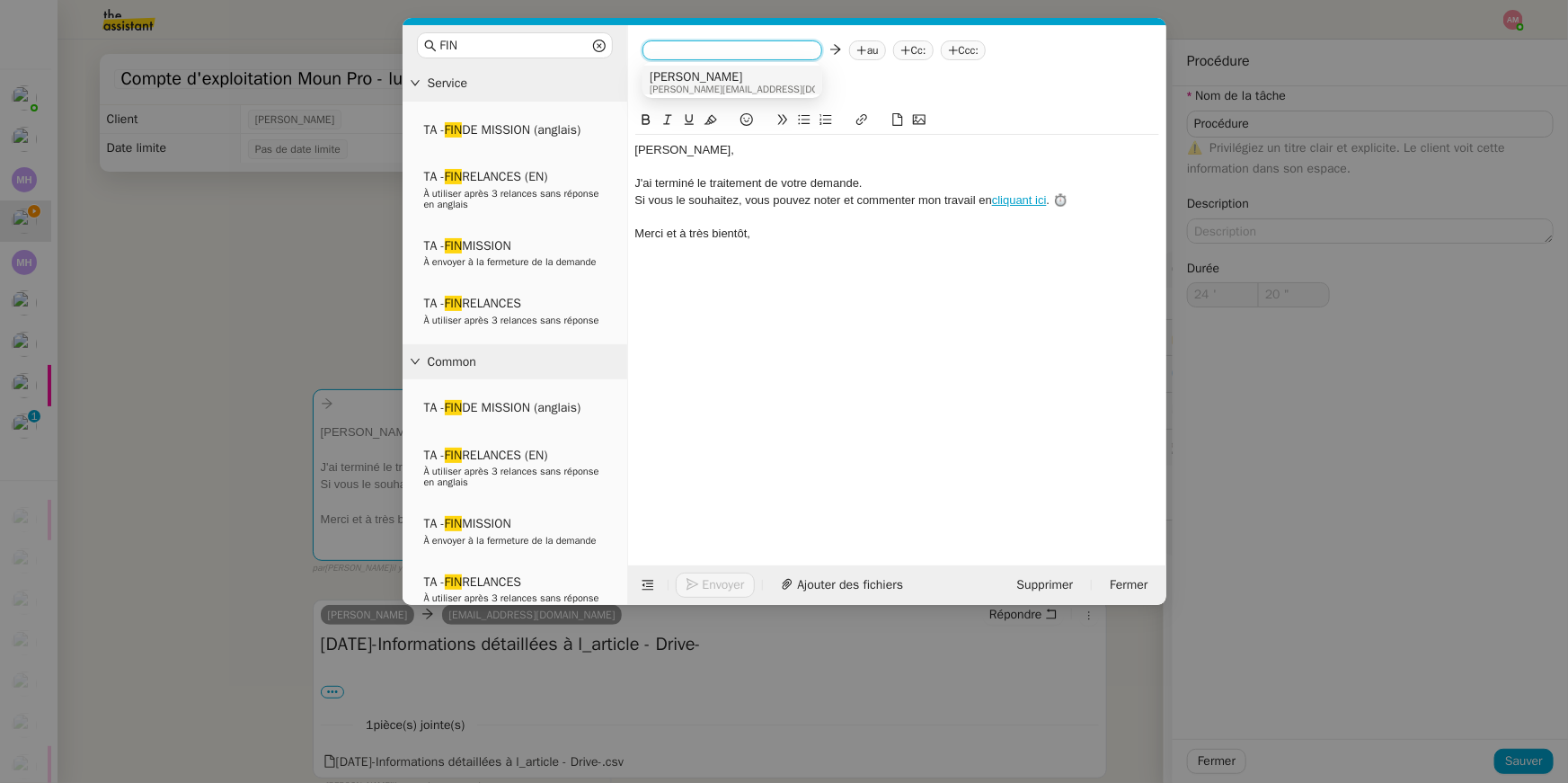 click on "[PERSON_NAME]" at bounding box center (762, 77) 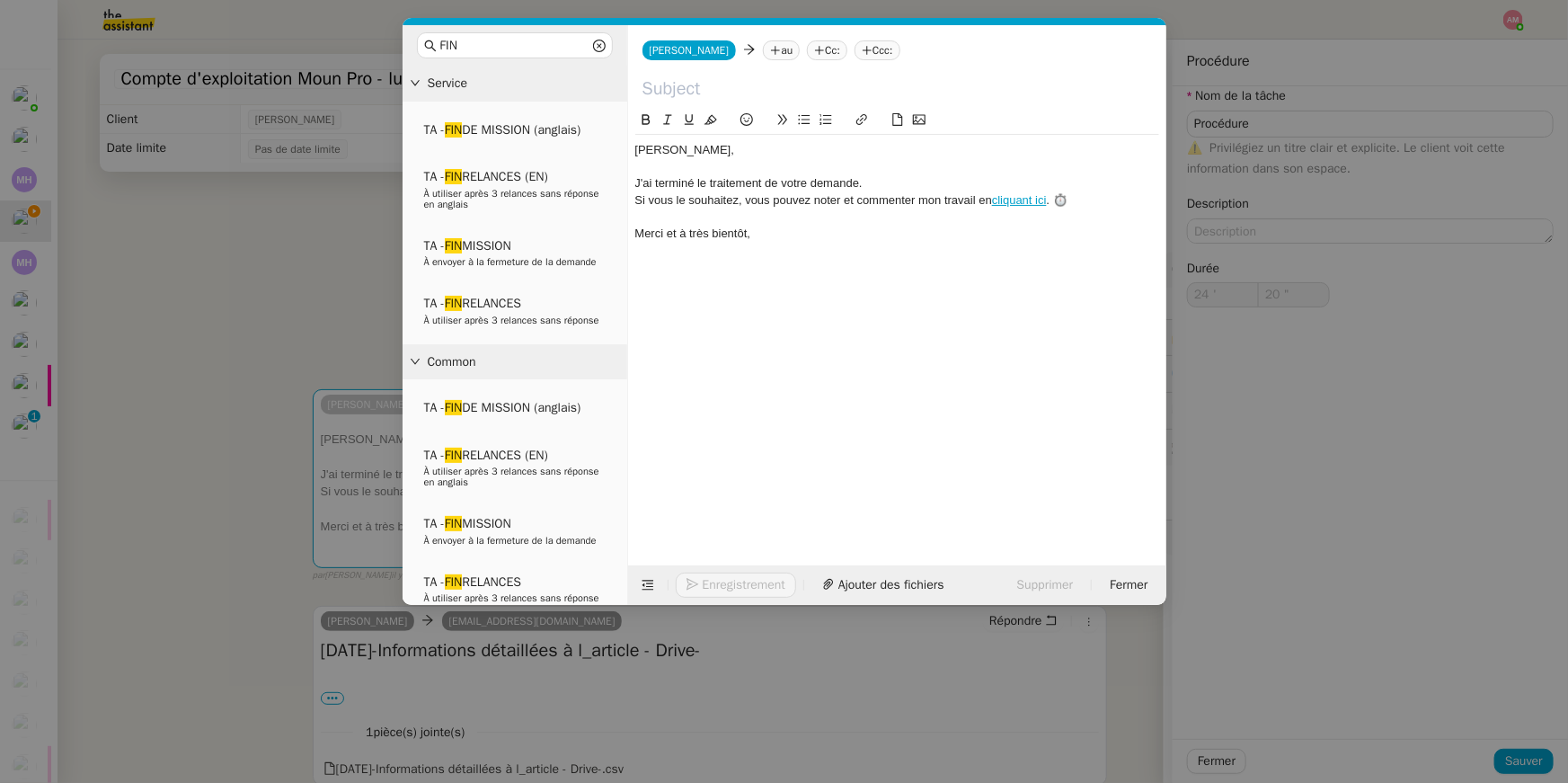 click on "au" 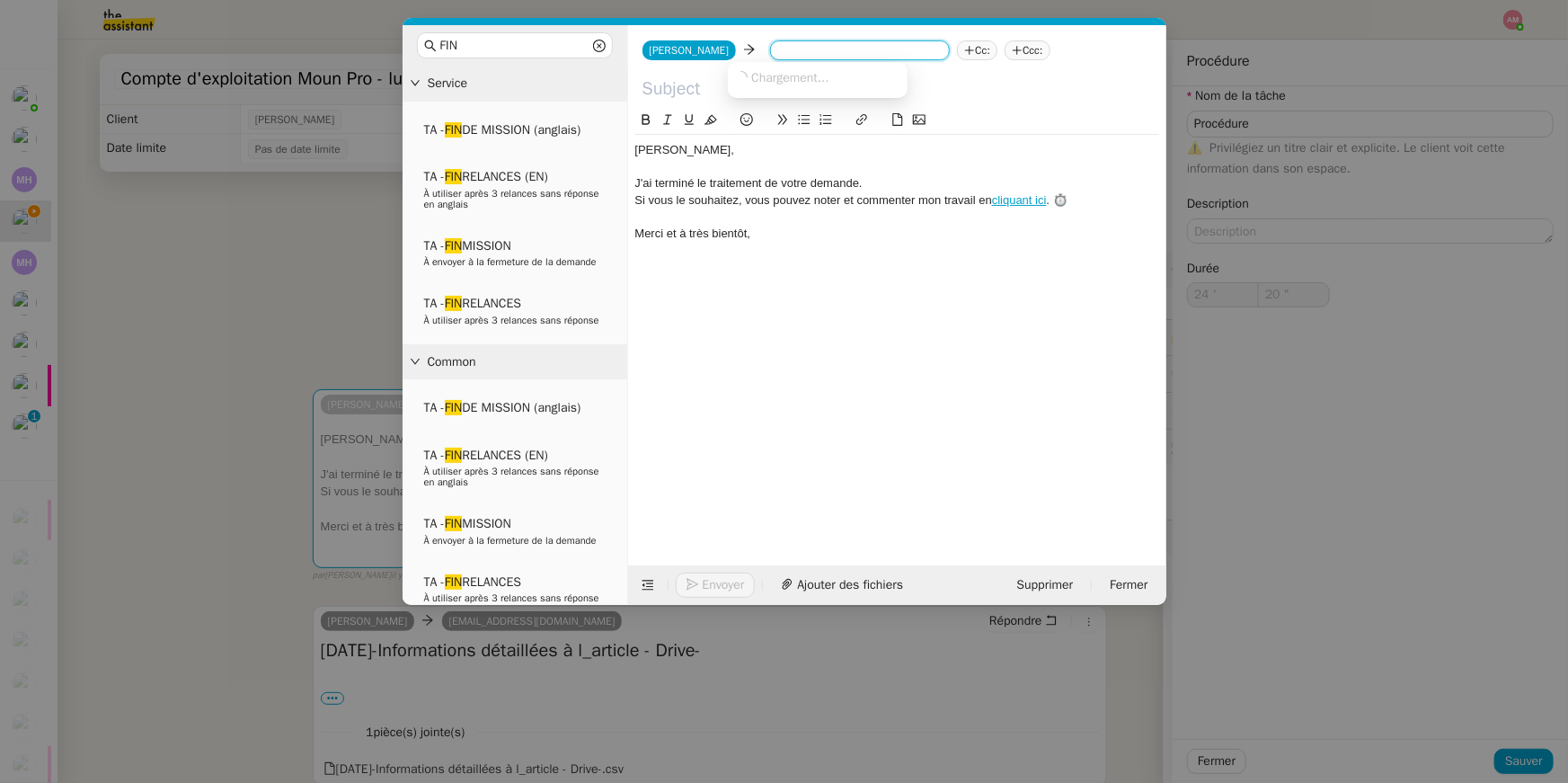 type on "21 "" 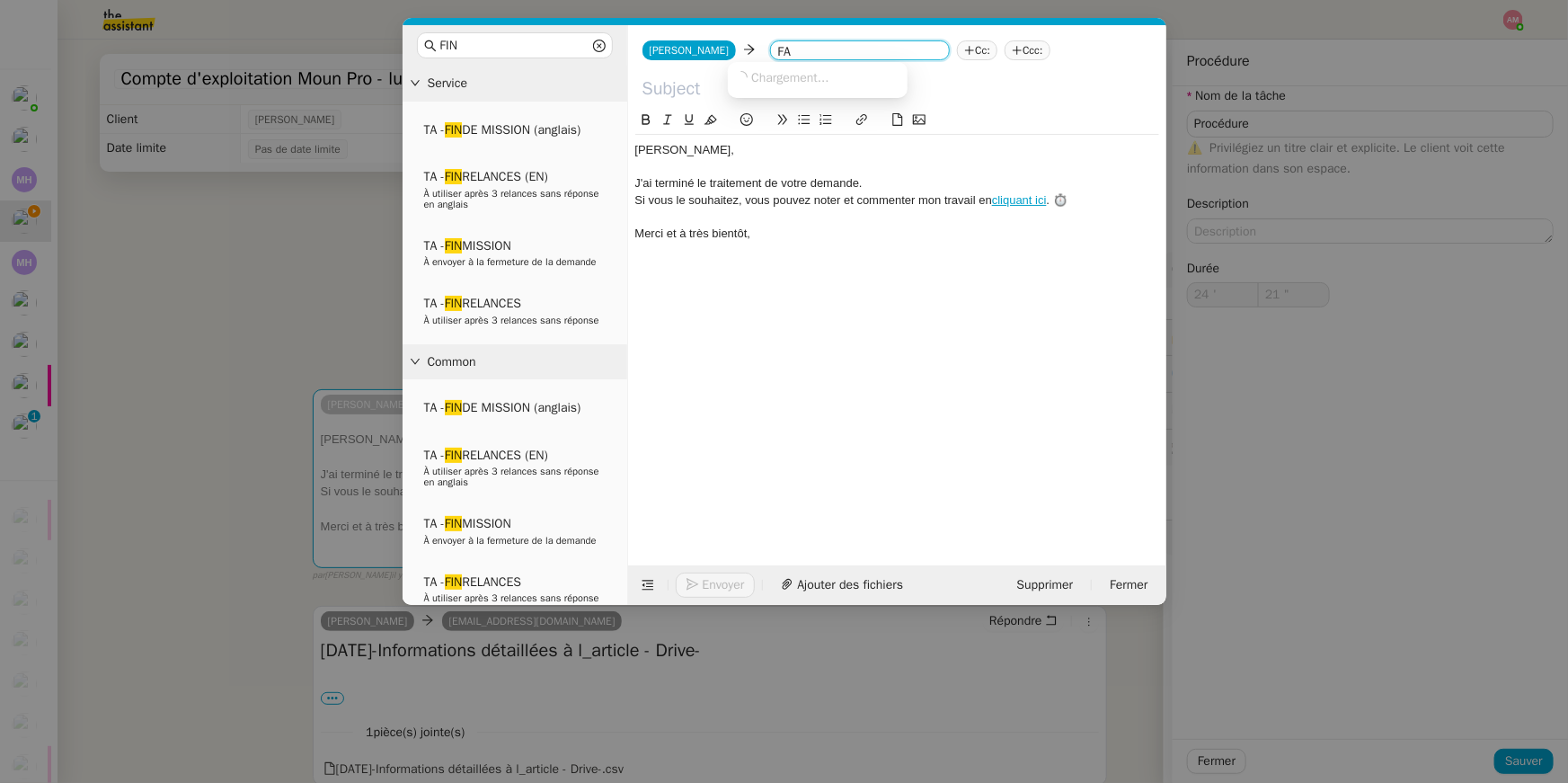 type on "FAR" 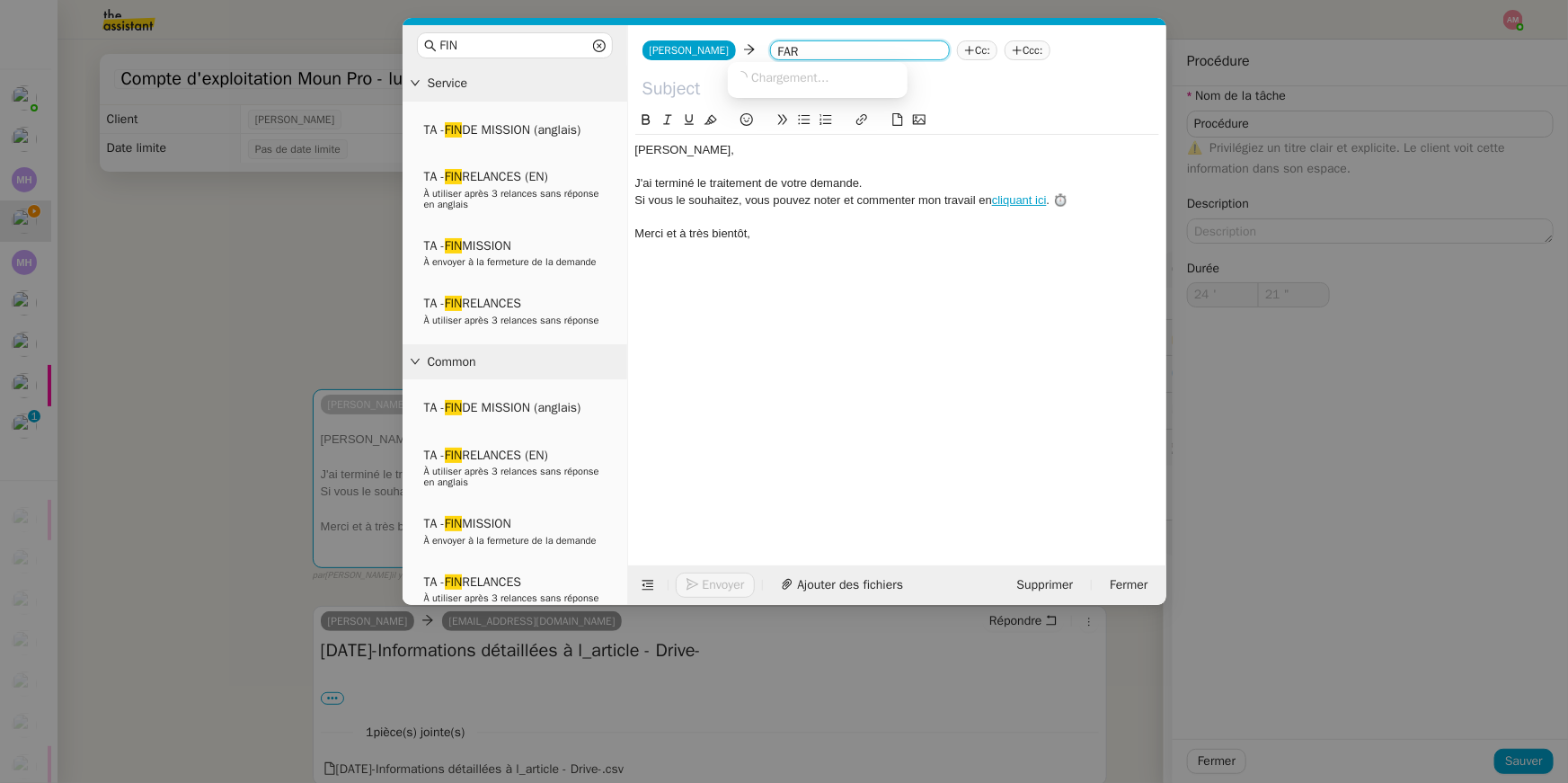 type on "22 "" 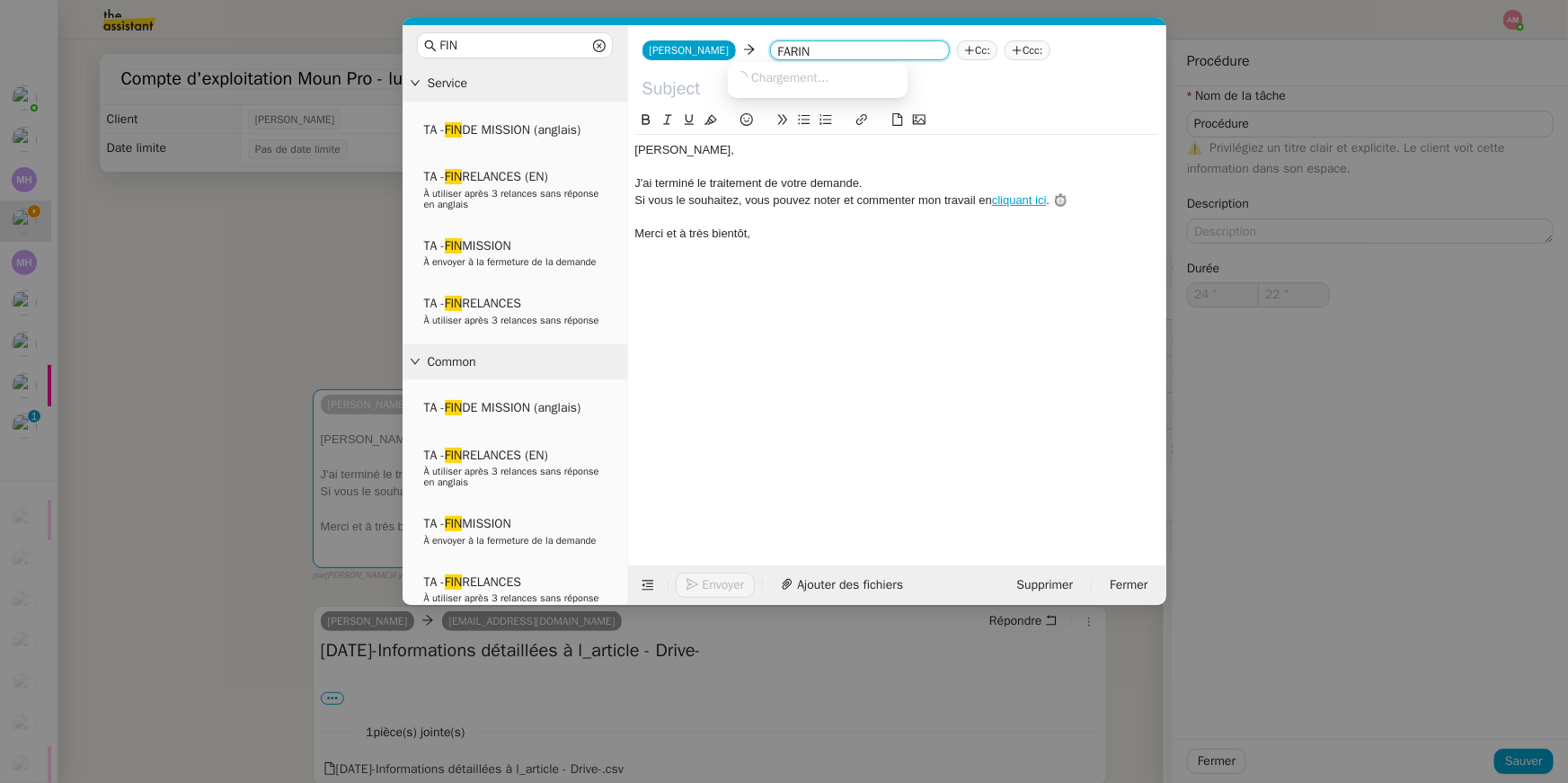 type on "FARINA" 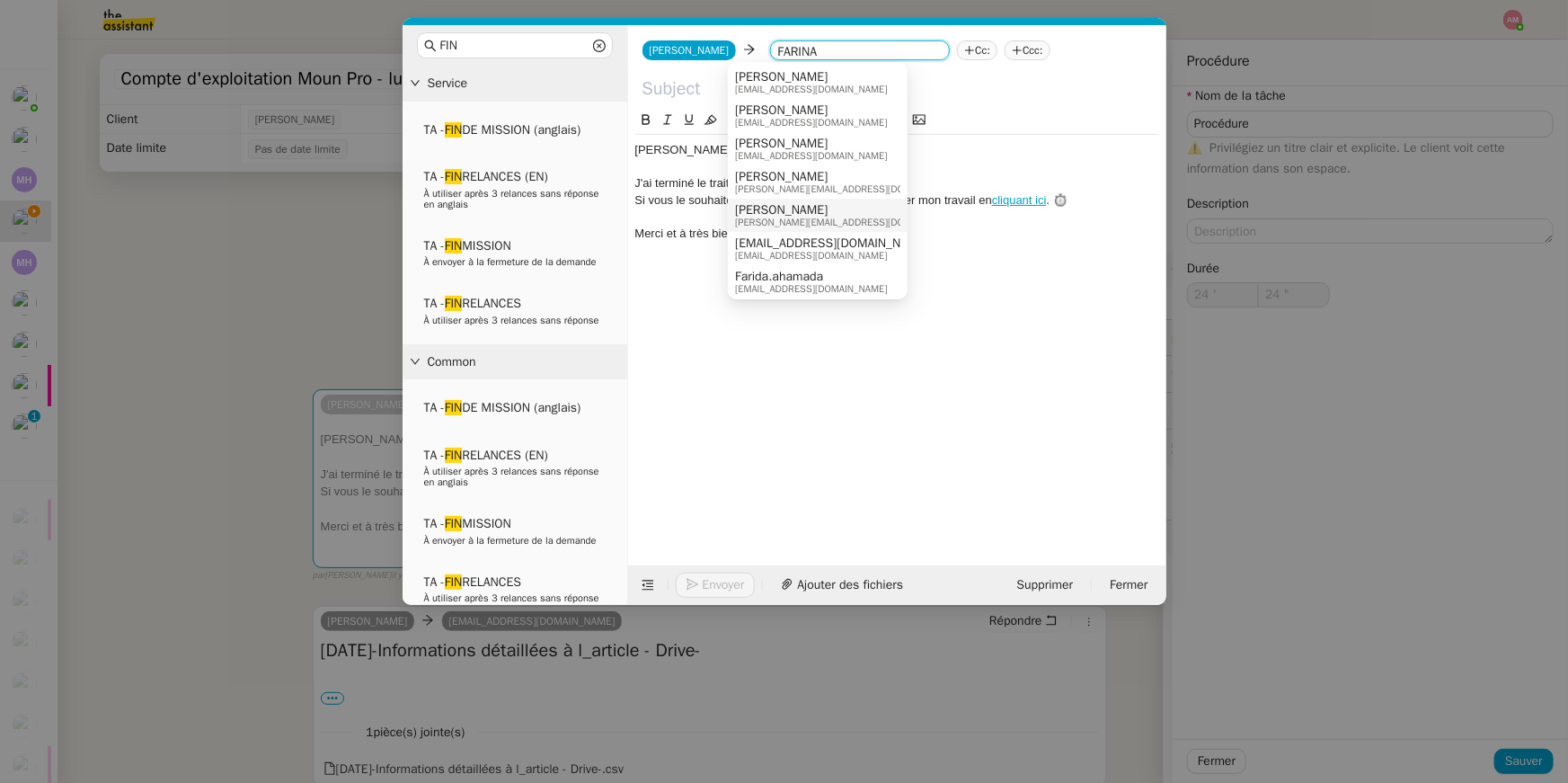 type on "25 "" 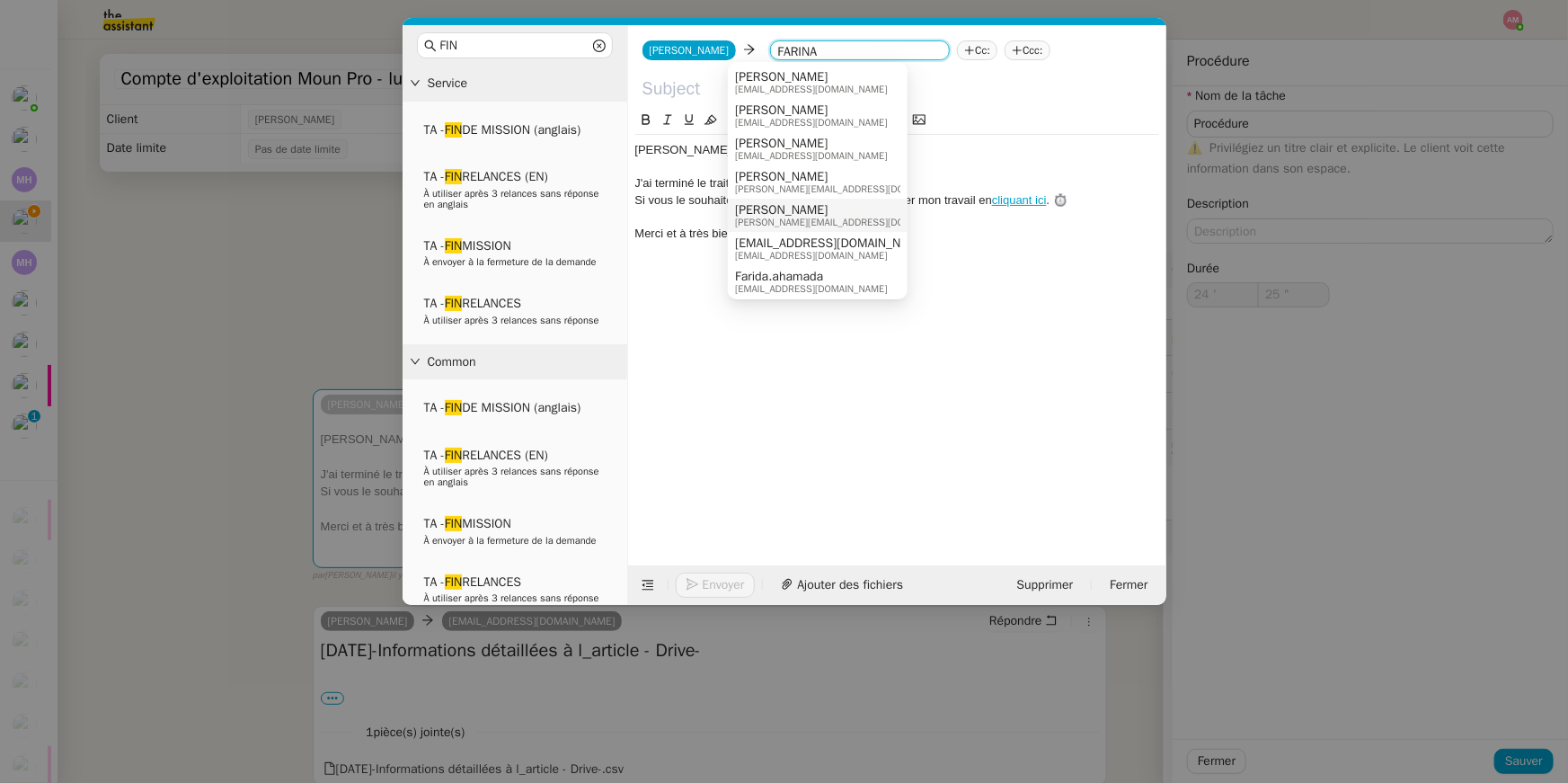 type on "FARINA" 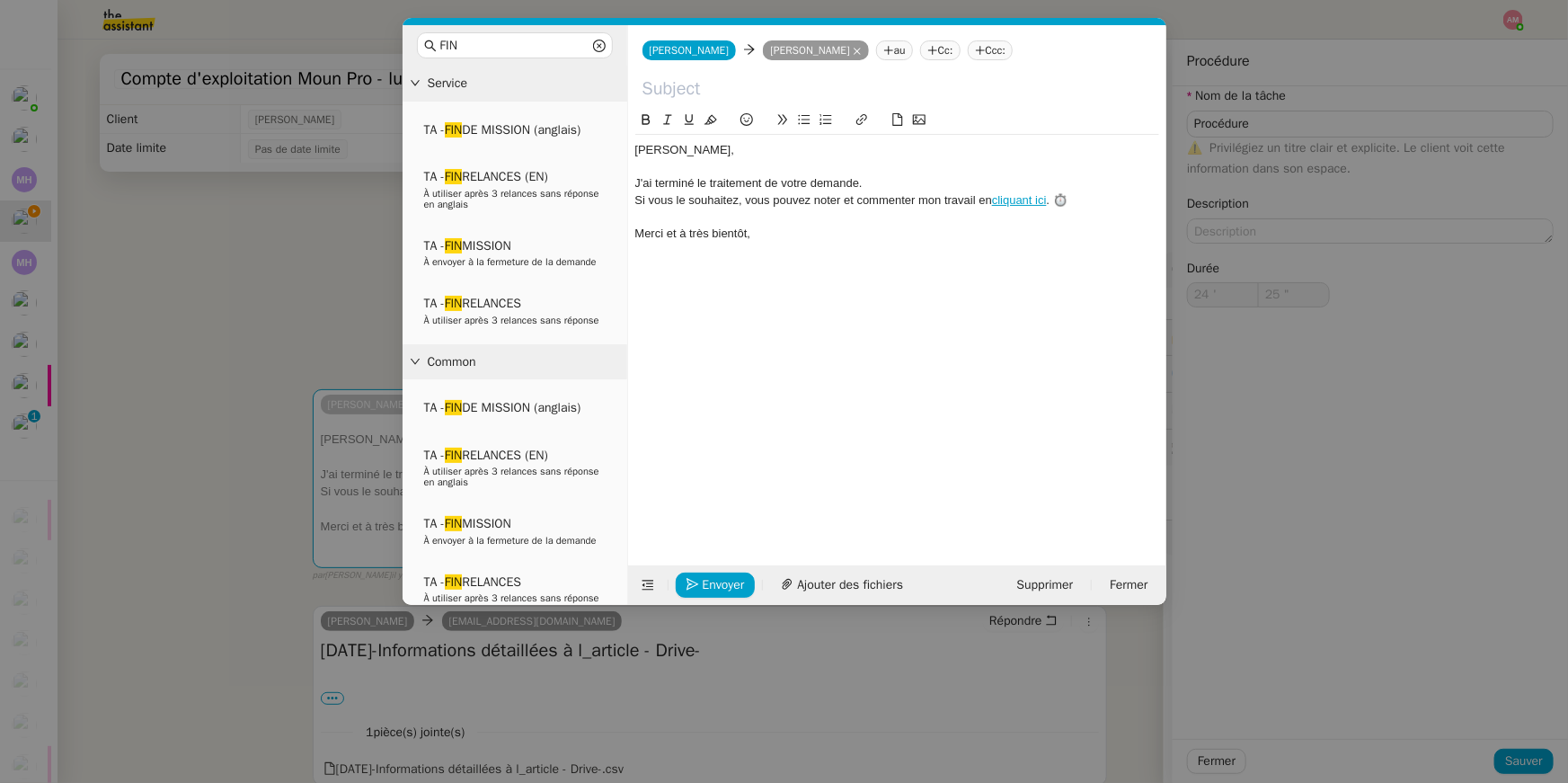 click on "FIN Service TA -  FIN  DE MISSION (anglais)    TA -  FIN  RELANCES (EN)    À utiliser après 3 relances sans réponse en anglais  TA -  FIN  MISSION    À envoyer à la fermeture de la demande TA -  FIN  RELANCES     À utiliser après 3 relances sans réponse  Common TA -  FIN  DE MISSION (anglais)    TA -  FIN  RELANCES (EN)    À utiliser après 3 relances sans réponse en anglais  TA -  FIN  MISSION    À envoyer à la fermeture de la demande TA -  FIN  RELANCES     À utiliser après 3 relances sans réponse  Other No Templates [PERSON_NAME]
[PERSON_NAME]   au
Cc:
Ccc:
﻿[PERSON_NAME], J'ai terminé le traitement de votre demande. Si vous le souhaitez, vous pouvez noter et commenter mon travail en  cliquant ici . ⏱️ Merci et à très bientôt, Envoyer Ajouter des fichiers Supprimer Fermer" at bounding box center (784, 391) 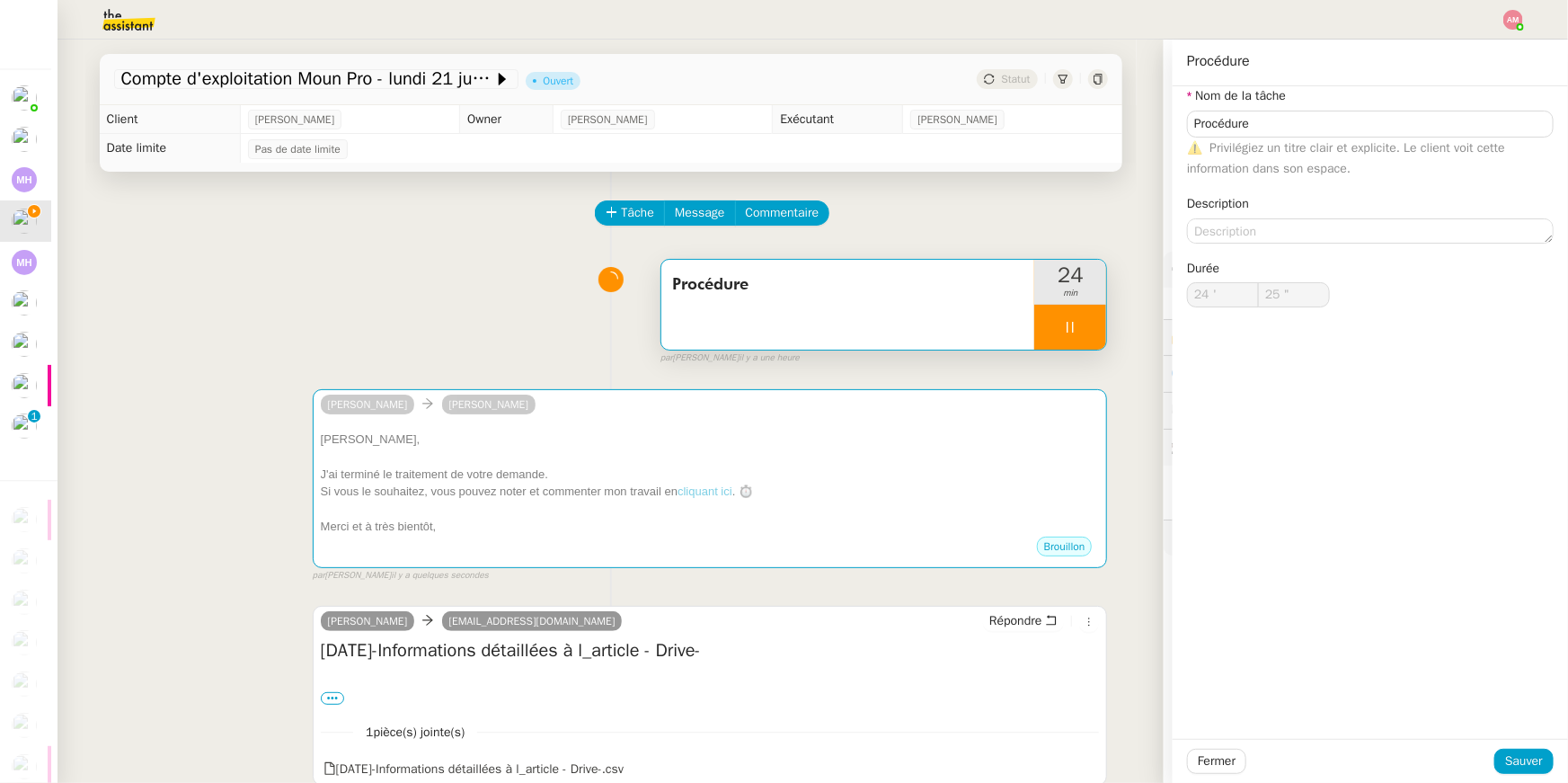 type on "26 "" 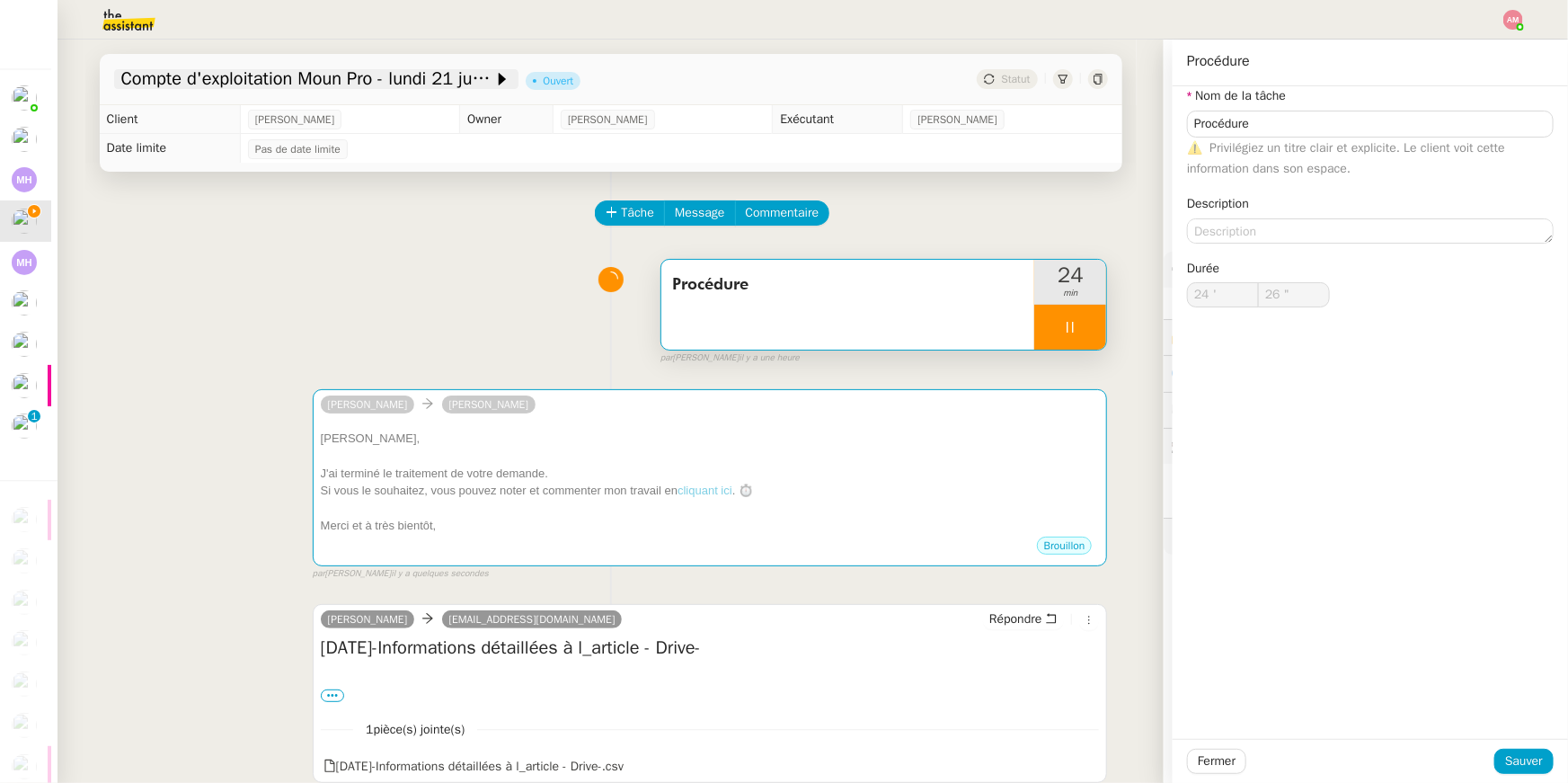 click on "Compte d'exploitation Moun Pro - lundi 21 juillet 2025" 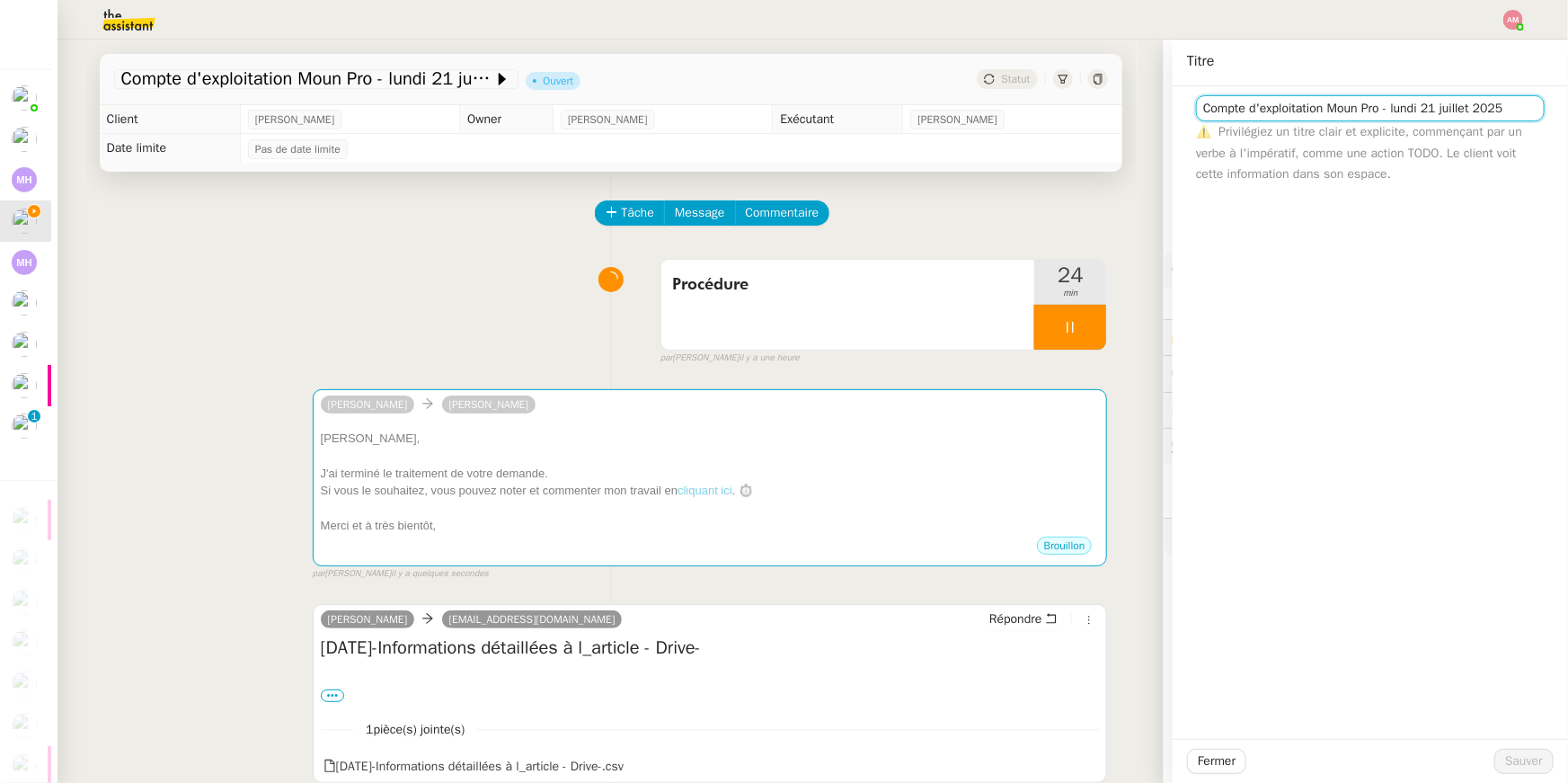 click on "Compte d'exploitation Moun Pro - lundi 21 juillet 2025" 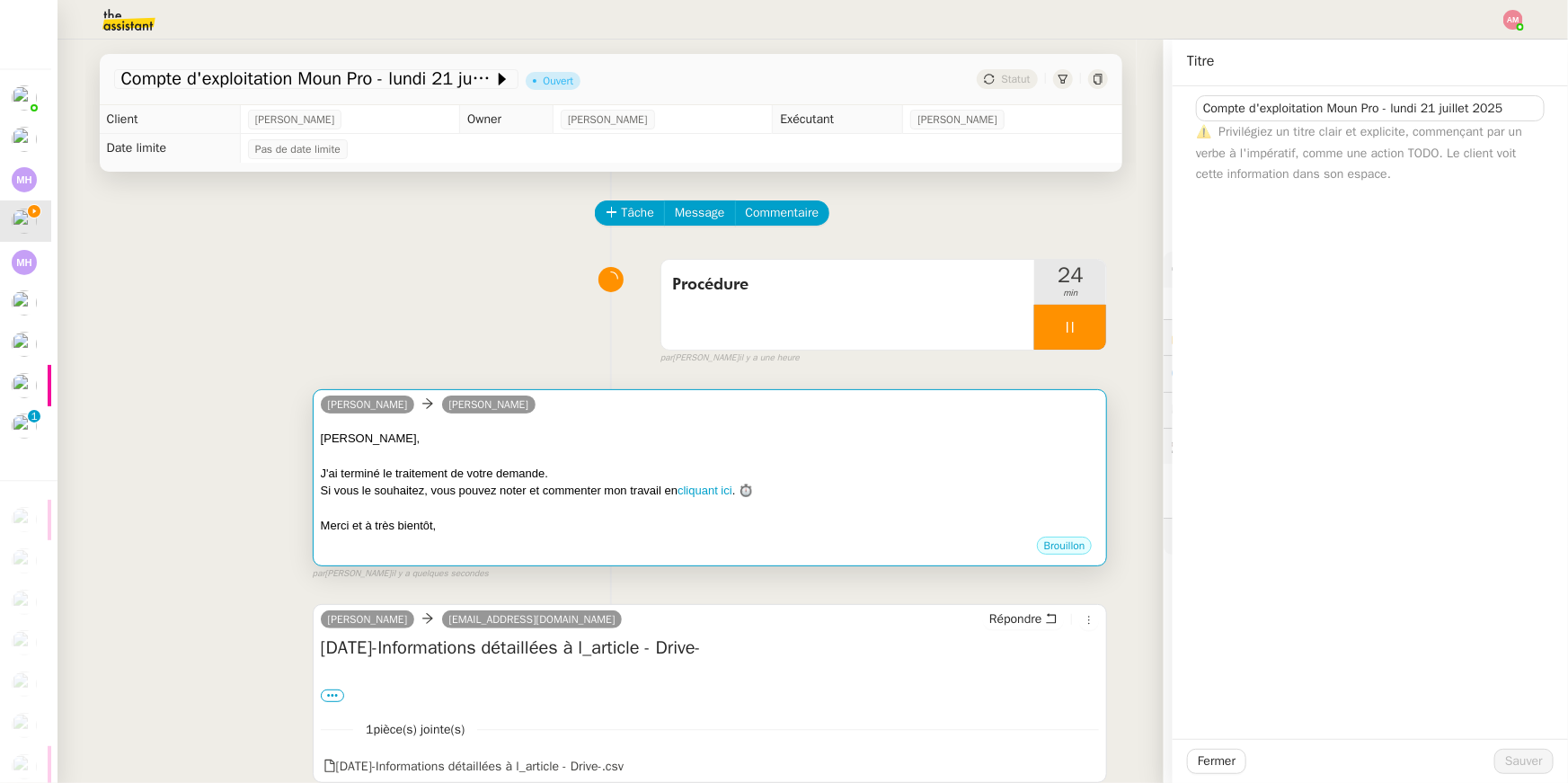 click on "J'ai terminé le traitement de votre demande." at bounding box center (710, 474) 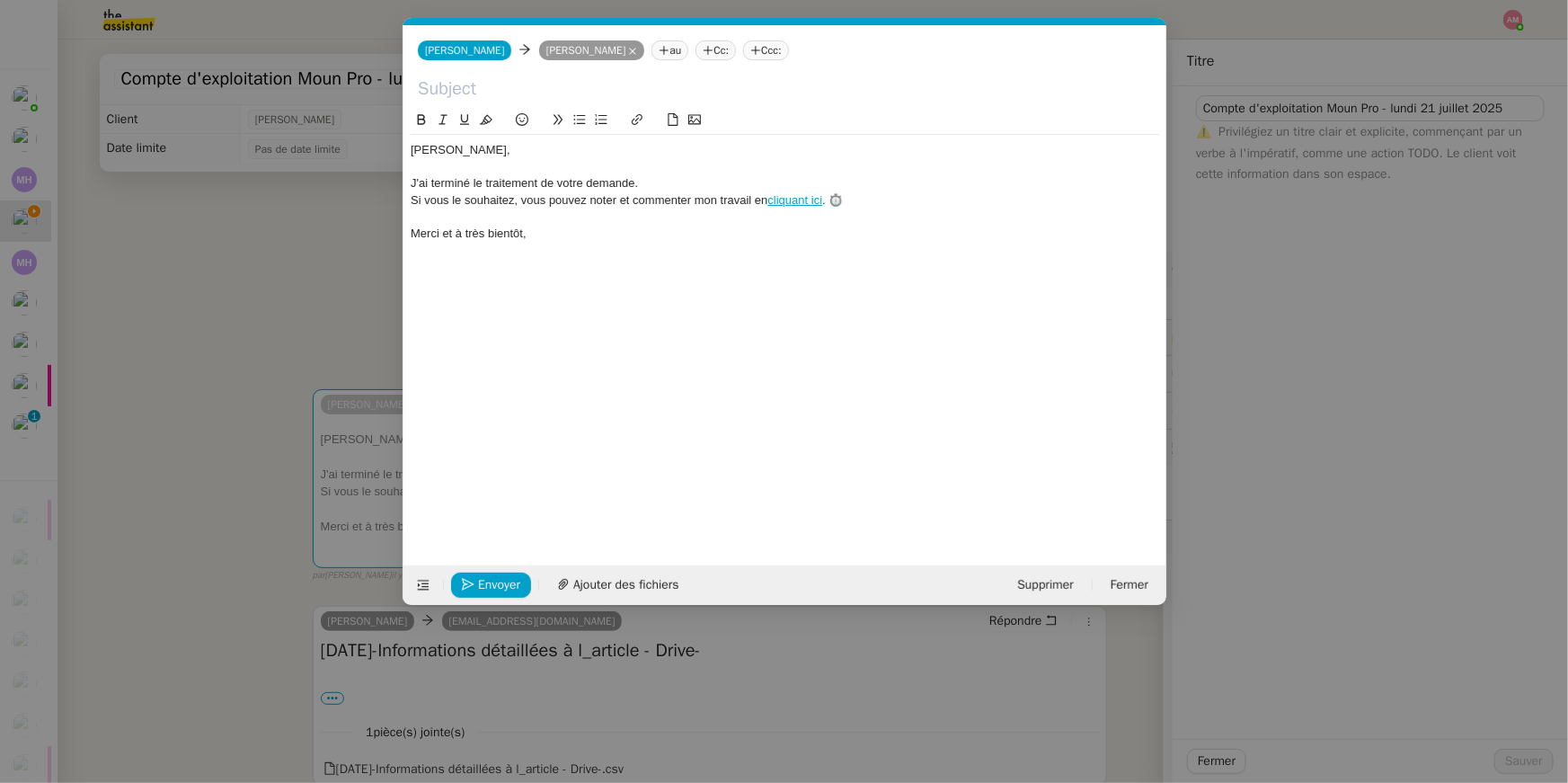 scroll, scrollTop: 0, scrollLeft: 56, axis: horizontal 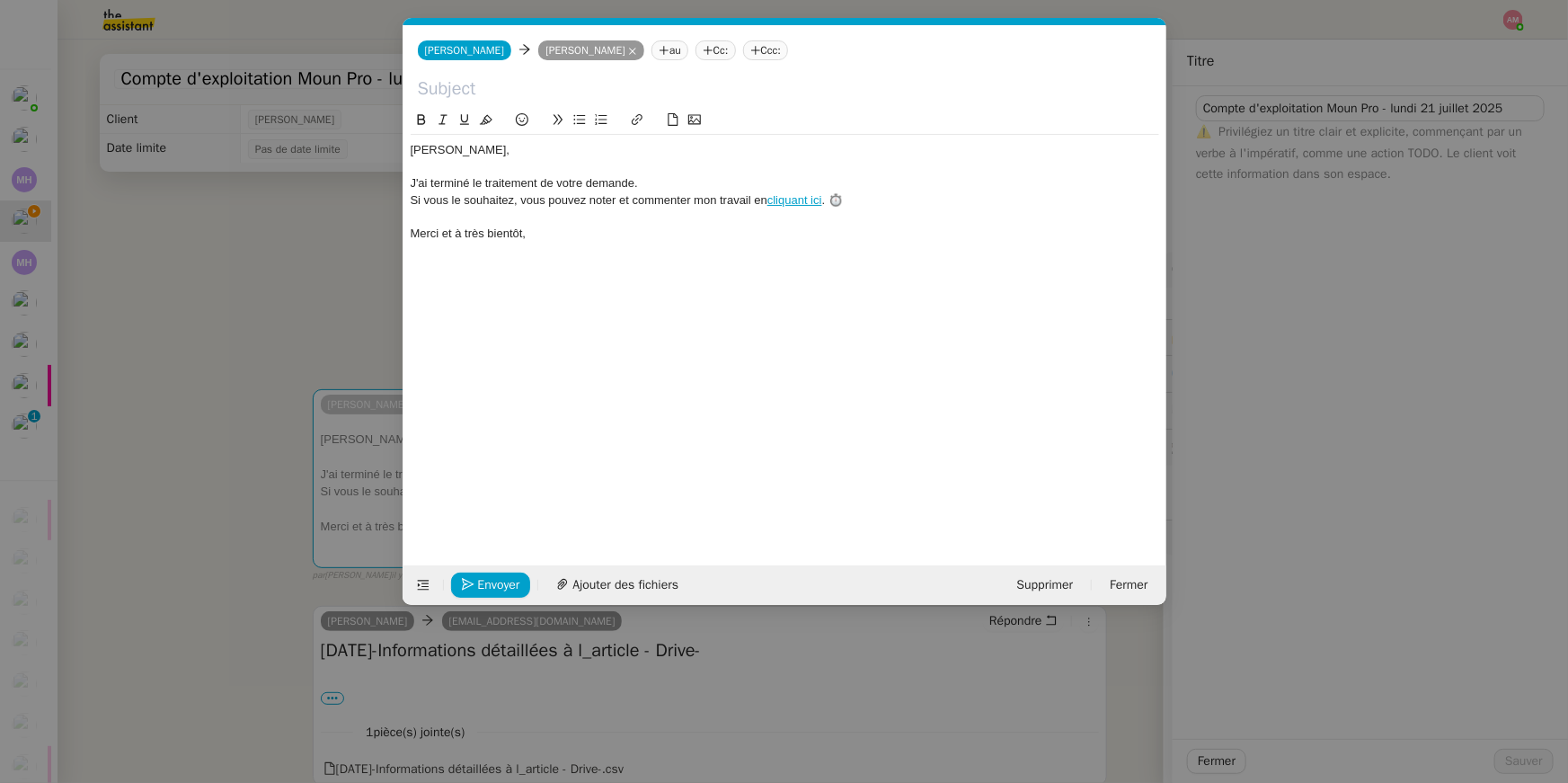 click 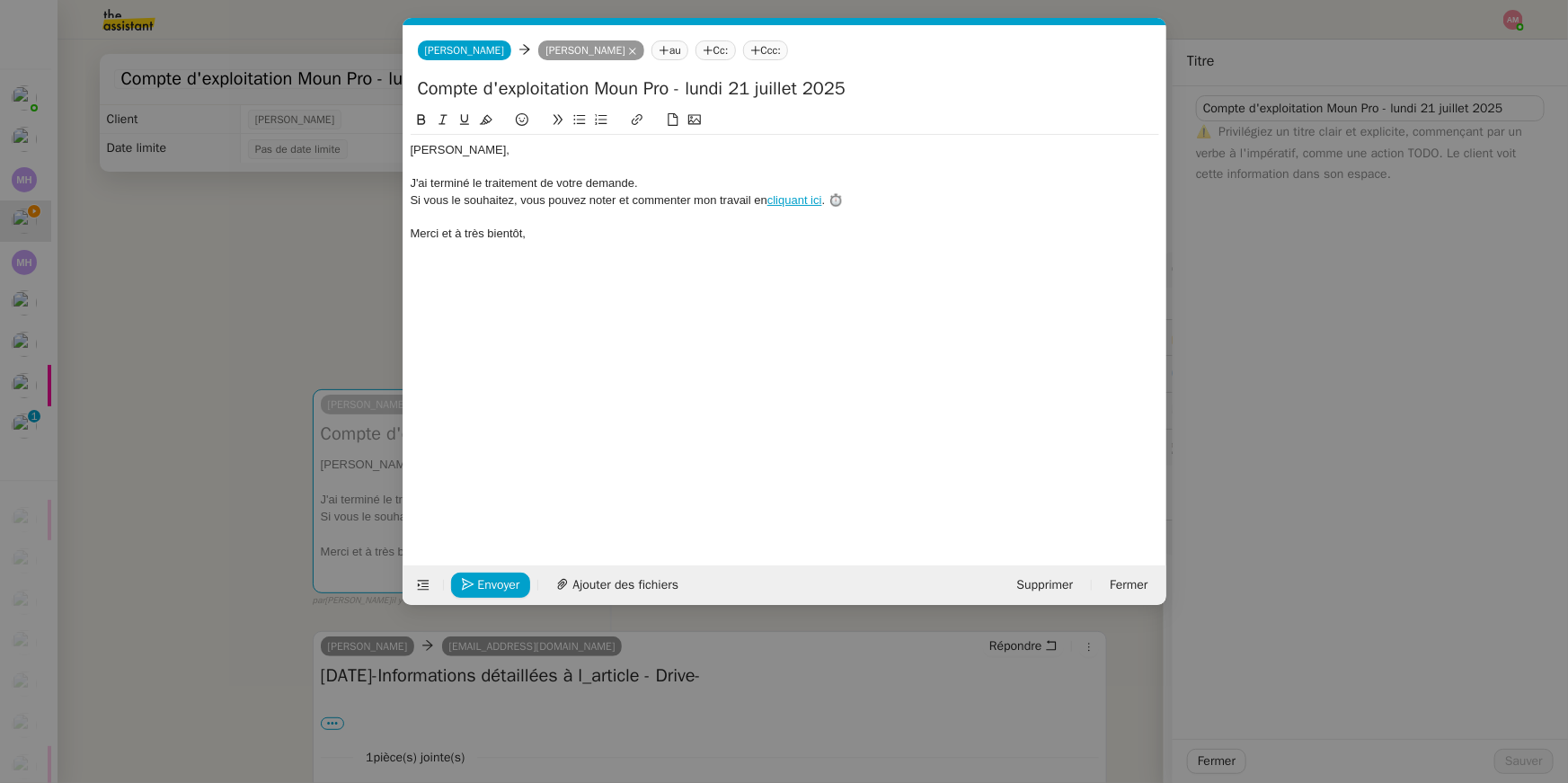 click on "Compte d'exploitation Moun Pro - lundi 21 juillet 2025" 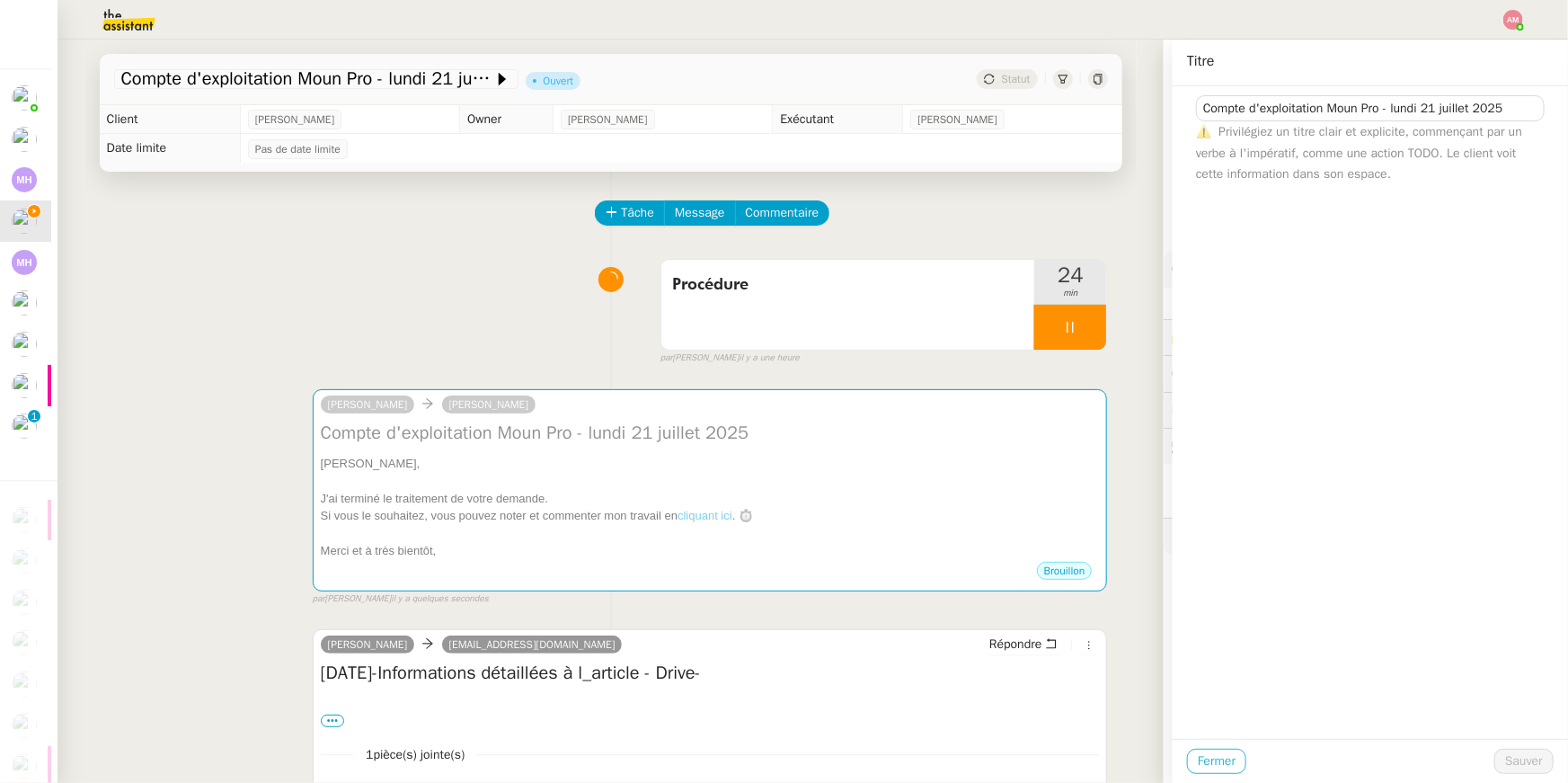 click on "Fermer" 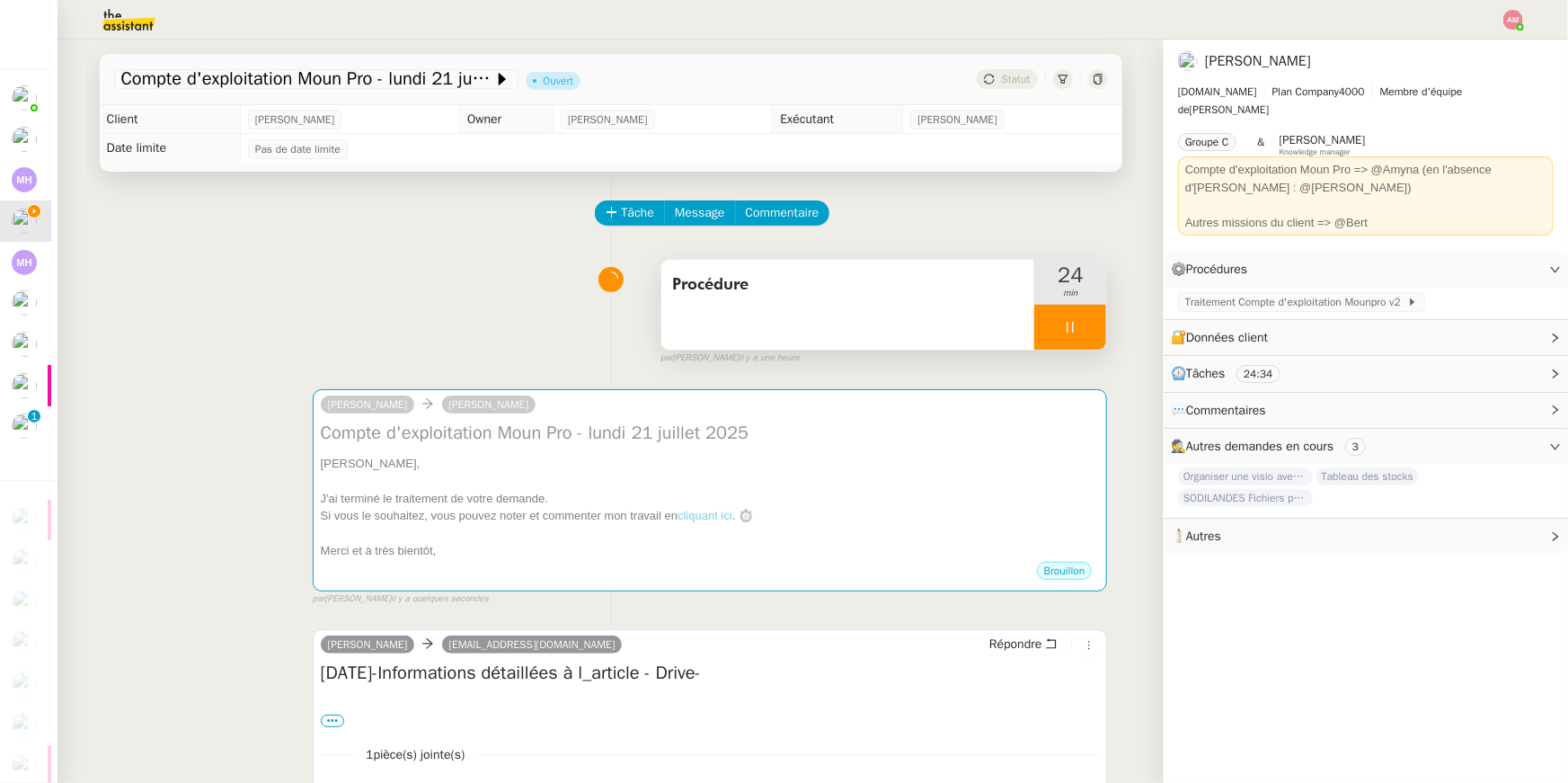 click on "Procédure" at bounding box center (848, 305) 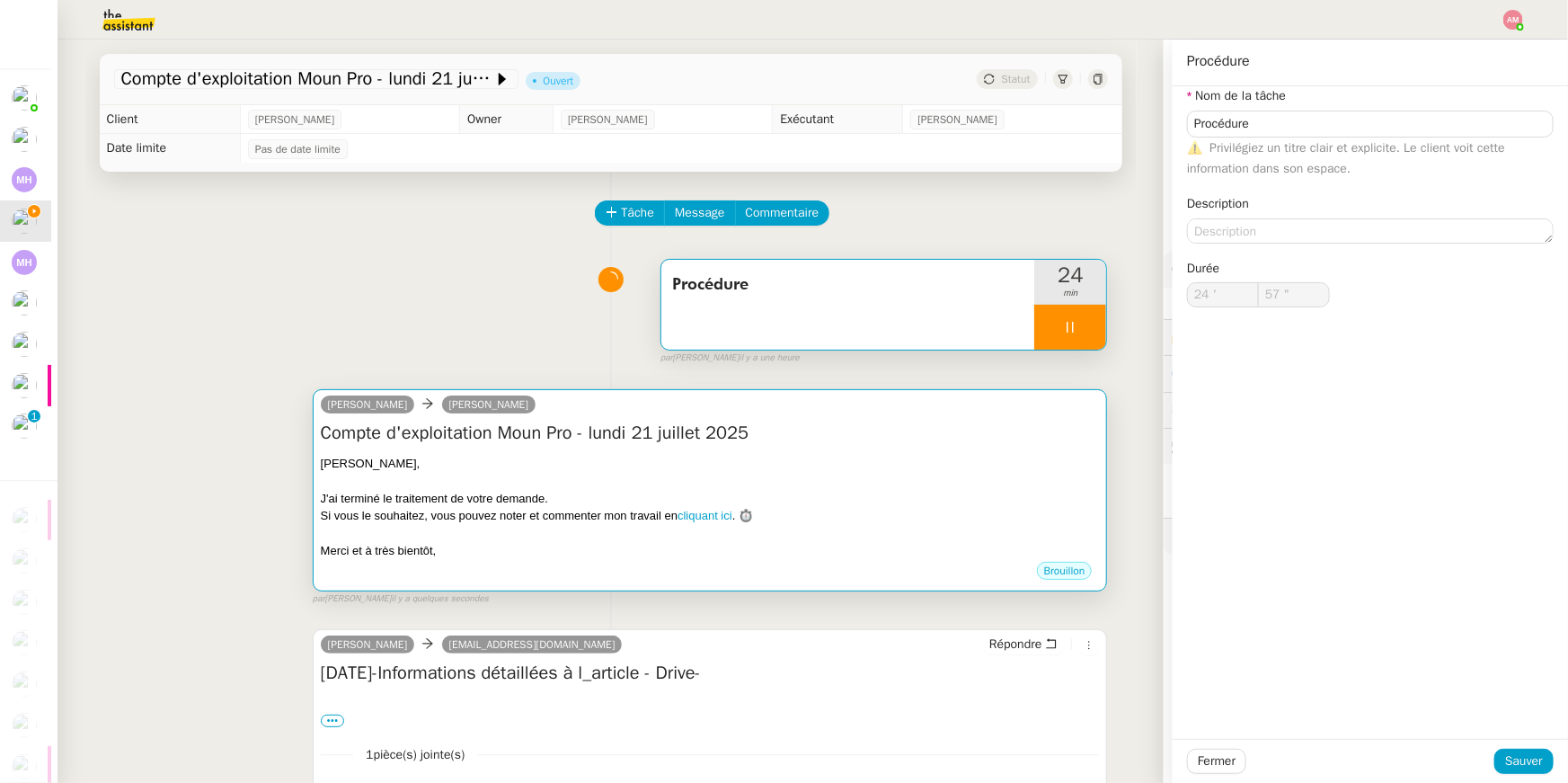 click on "﻿[PERSON_NAME]," at bounding box center [710, 464] 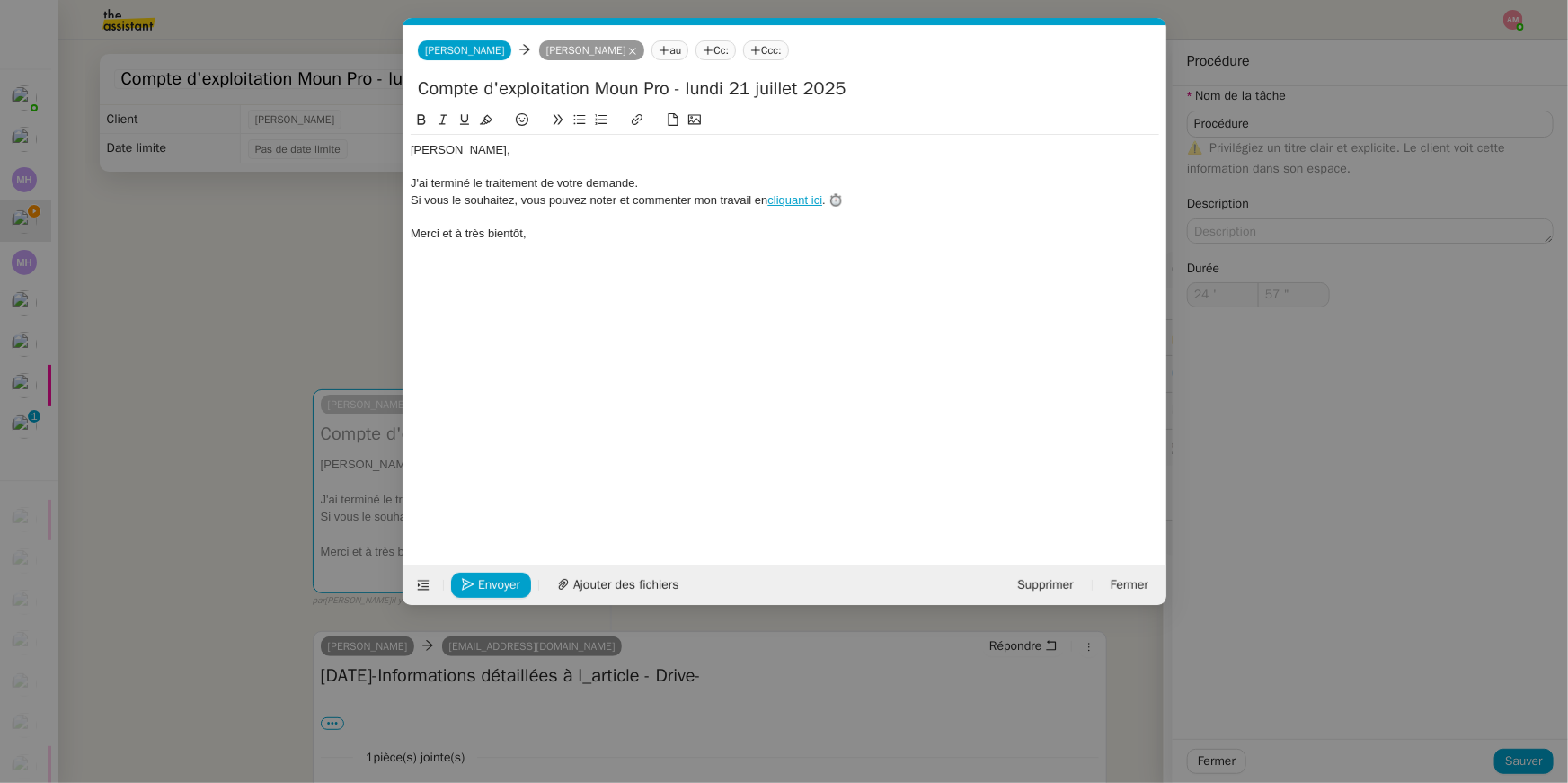 scroll, scrollTop: 0, scrollLeft: 56, axis: horizontal 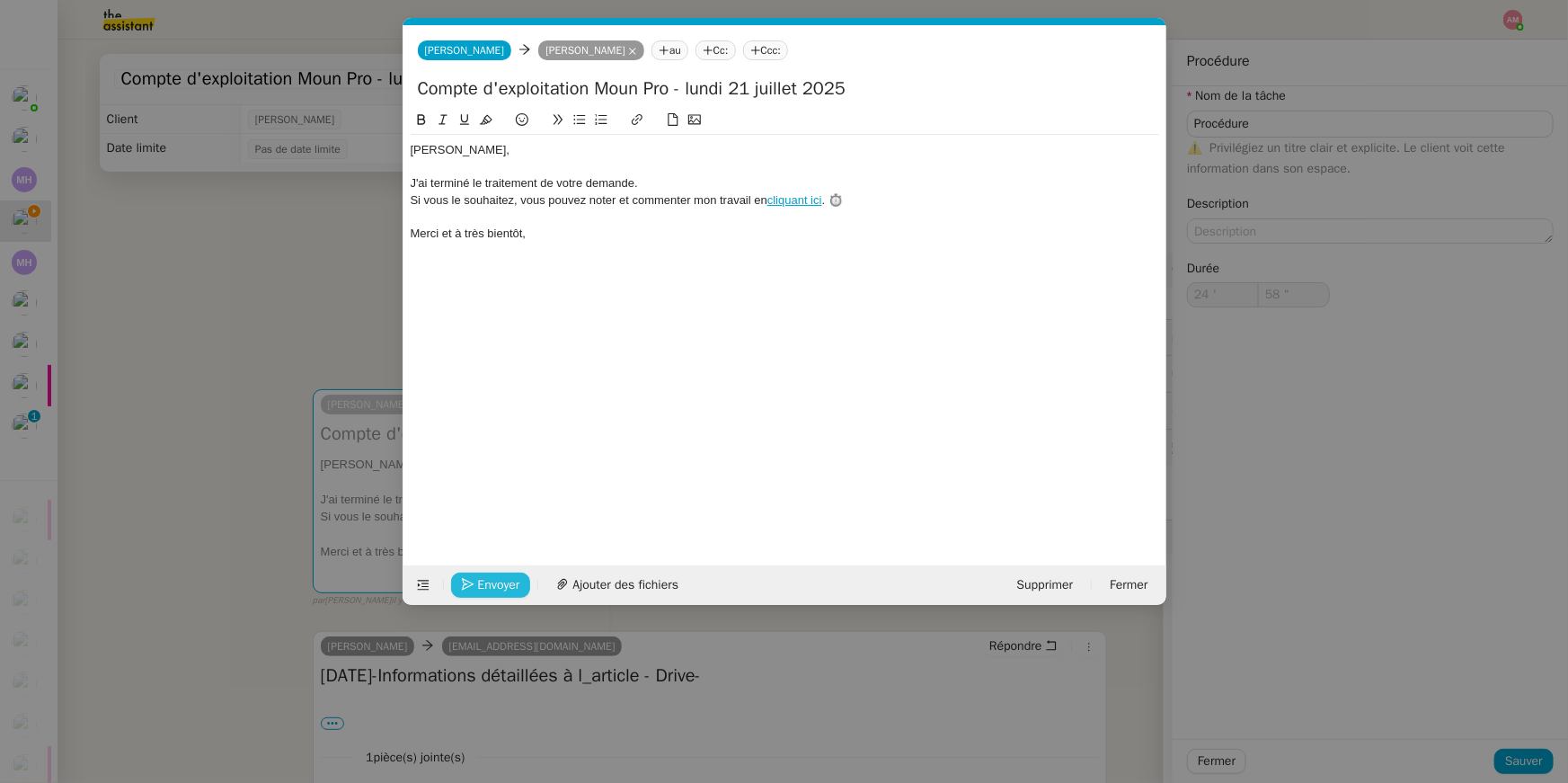 click on "Envoyer" 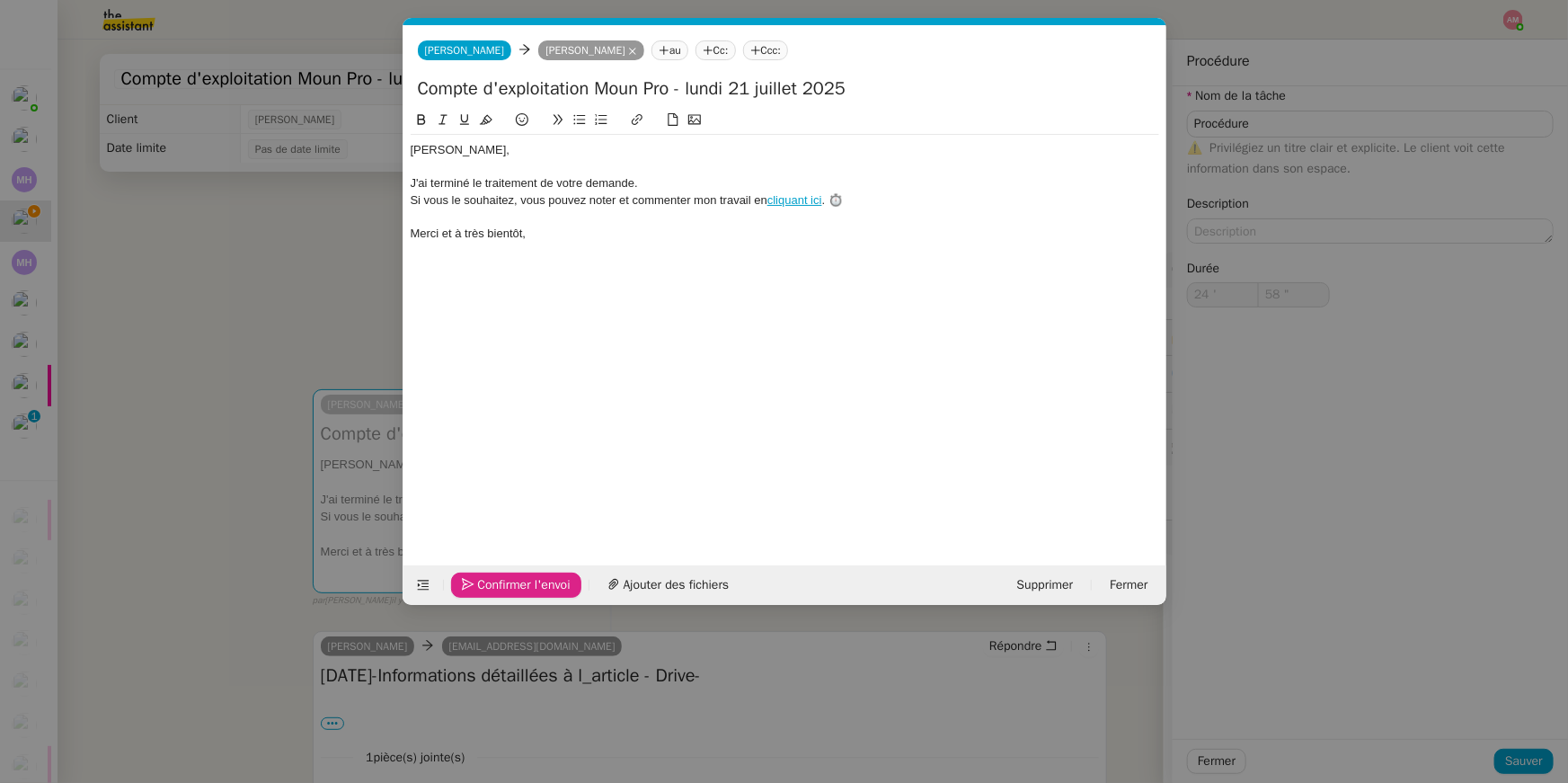 type on "59 "" 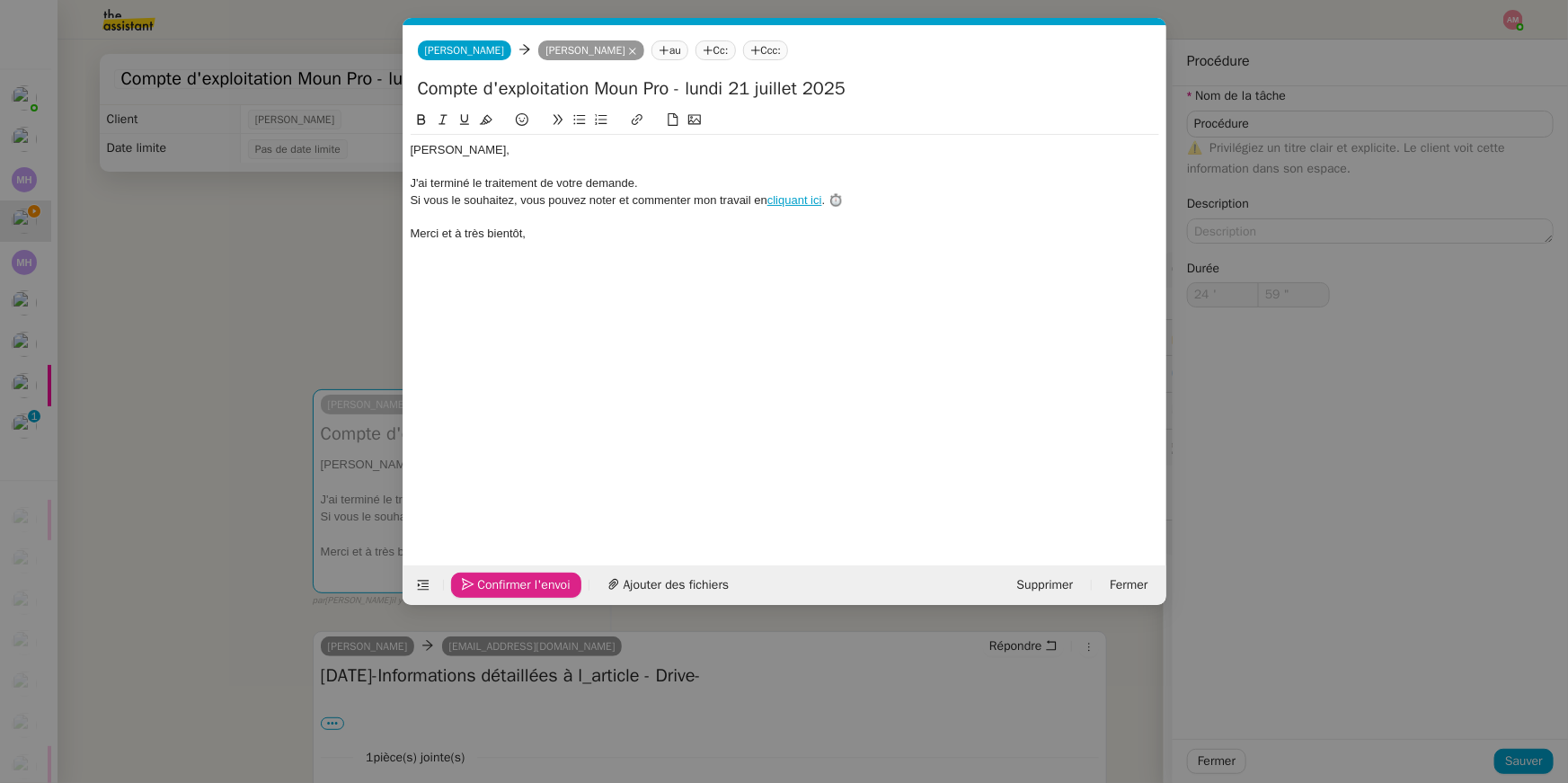click on "Confirmer l'envoi" 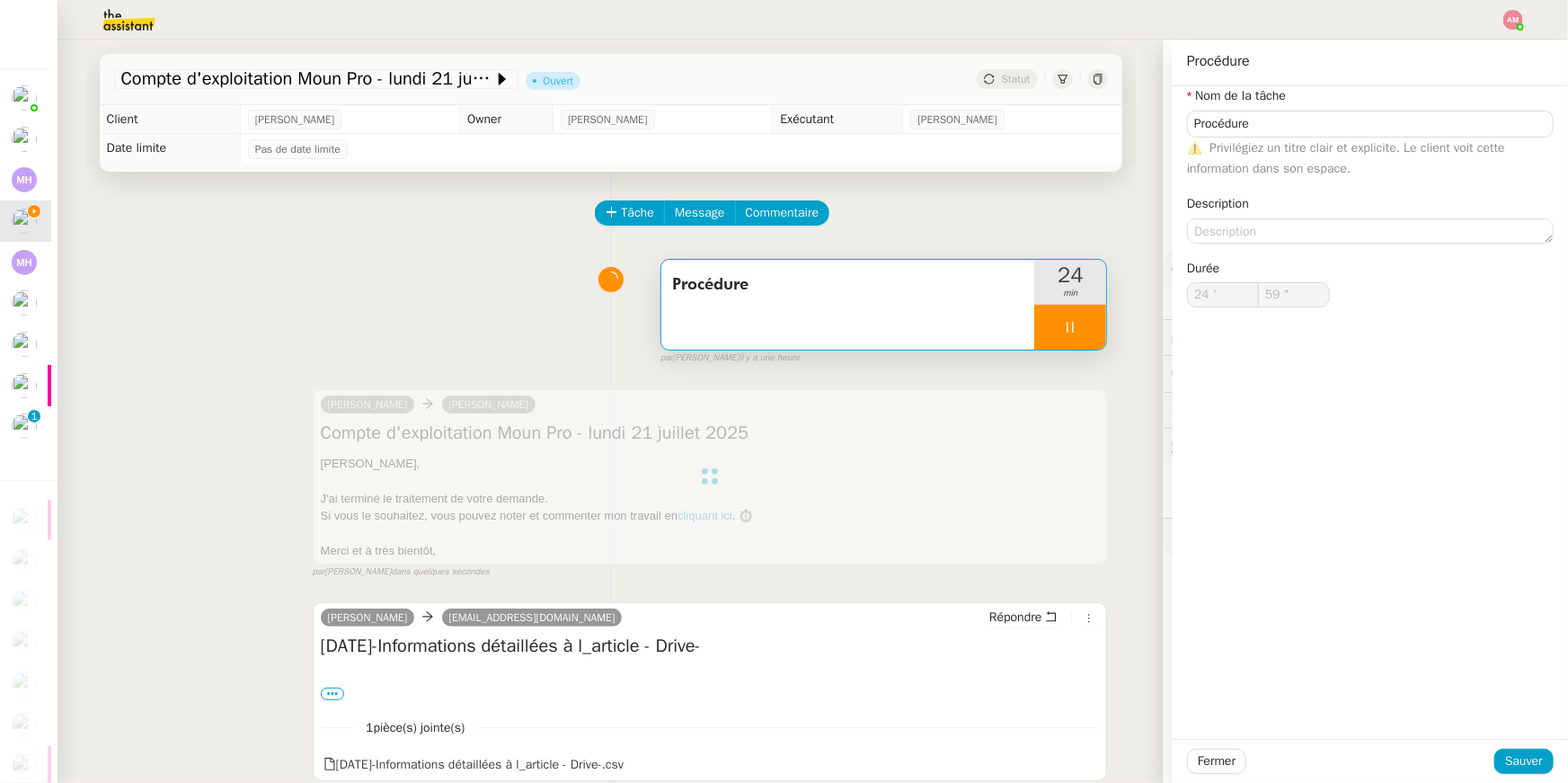 type on "25 '" 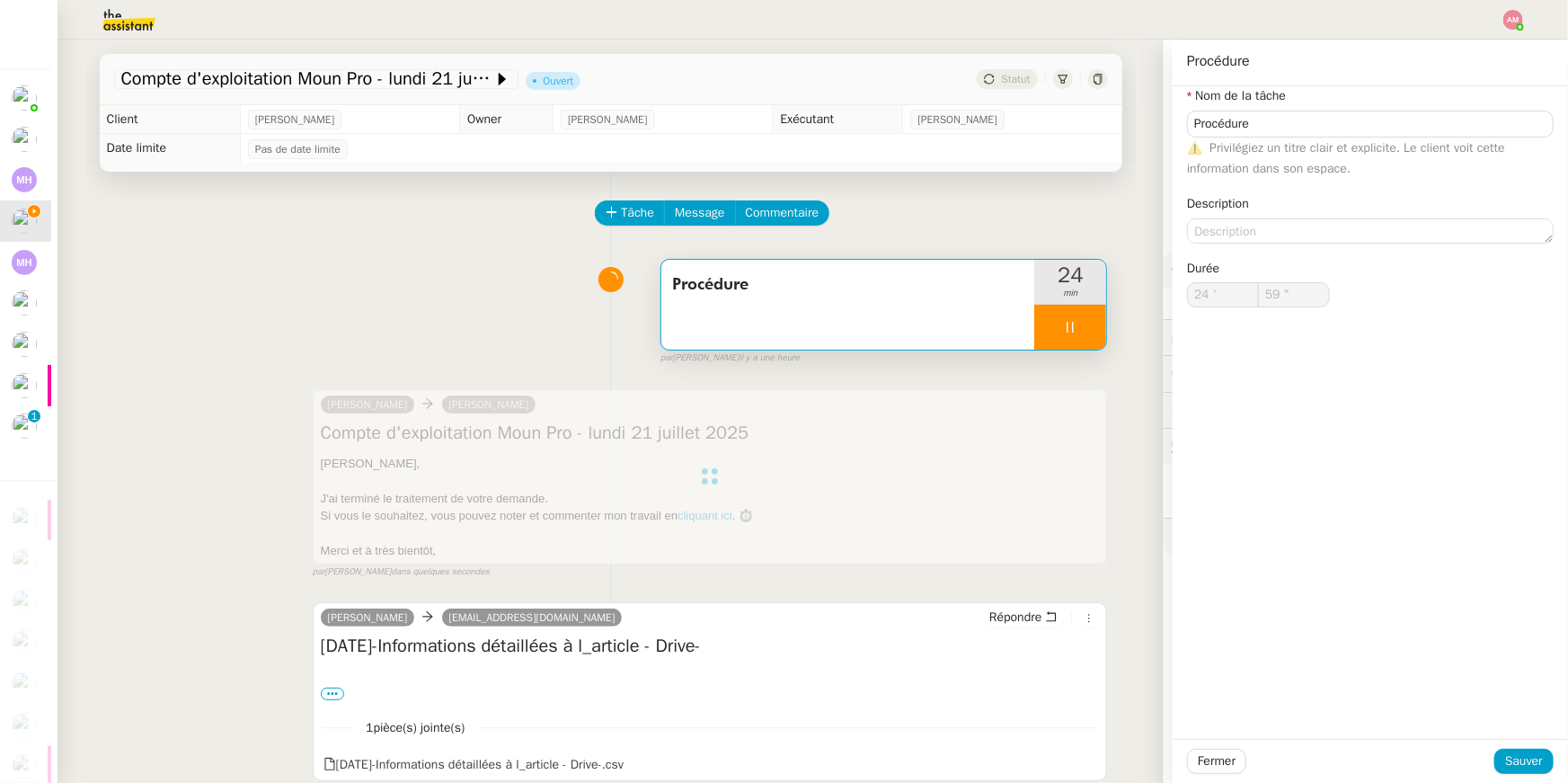 type on "0 "" 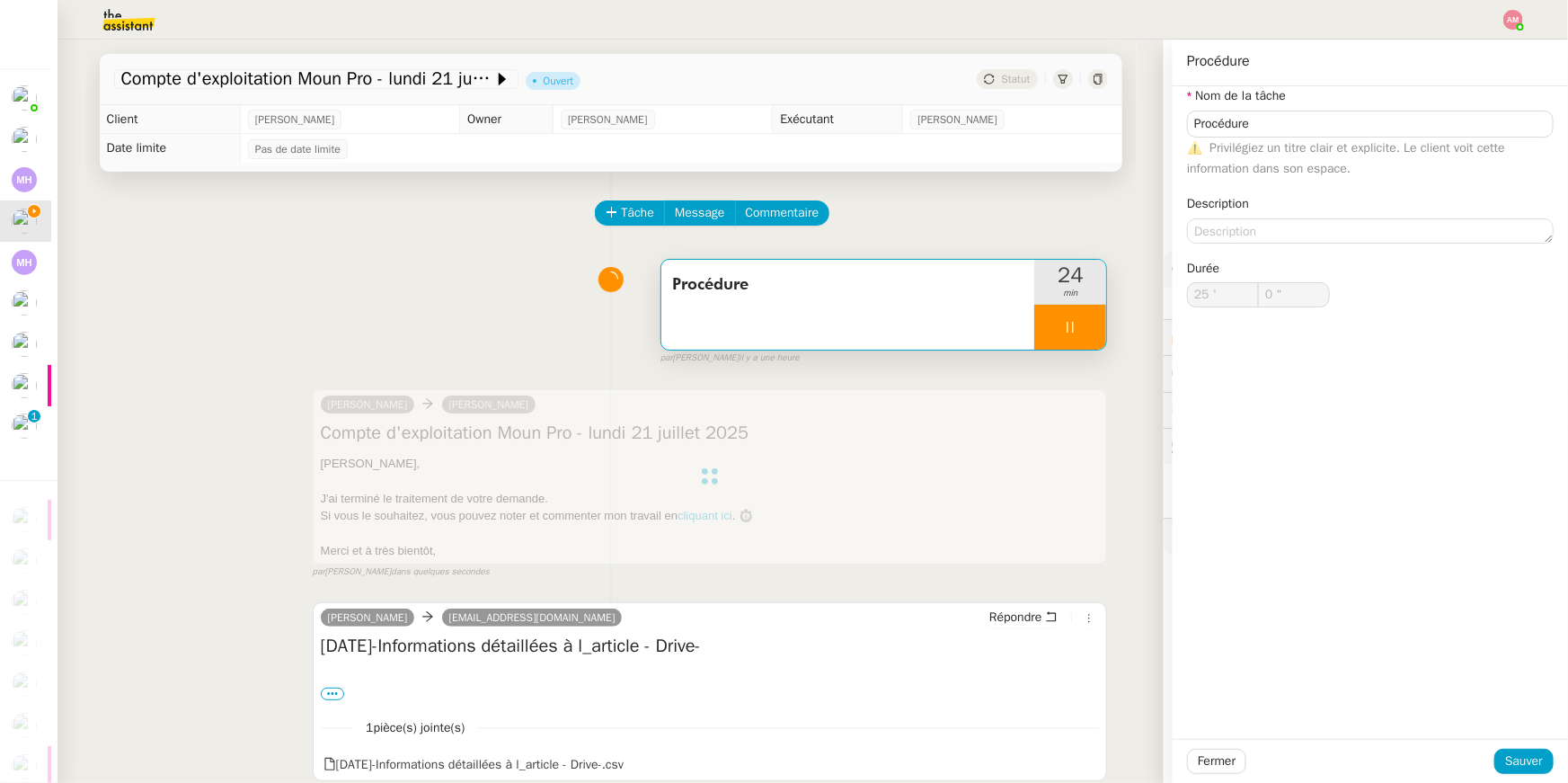 type on "Procédure" 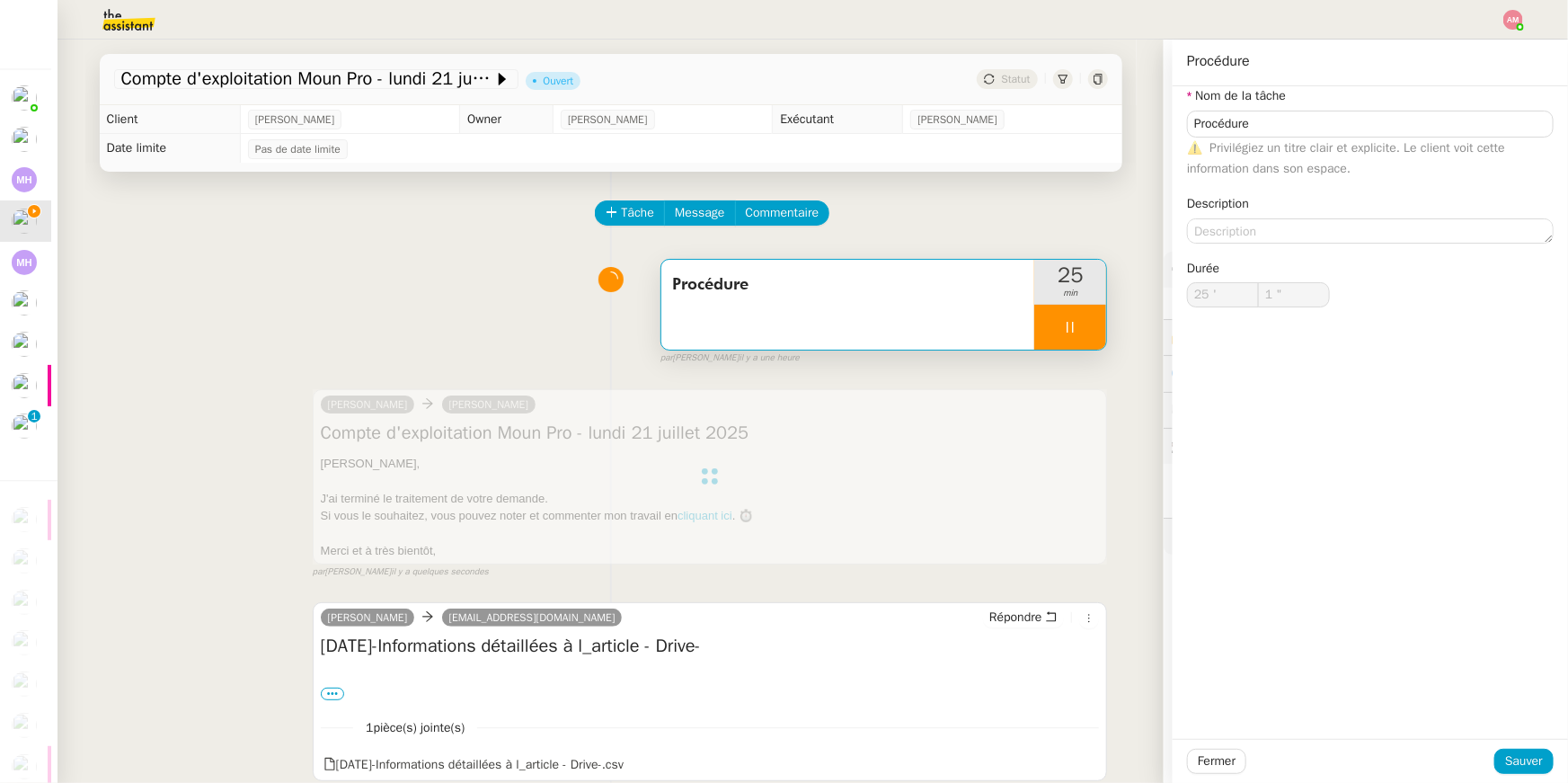 type on "2 "" 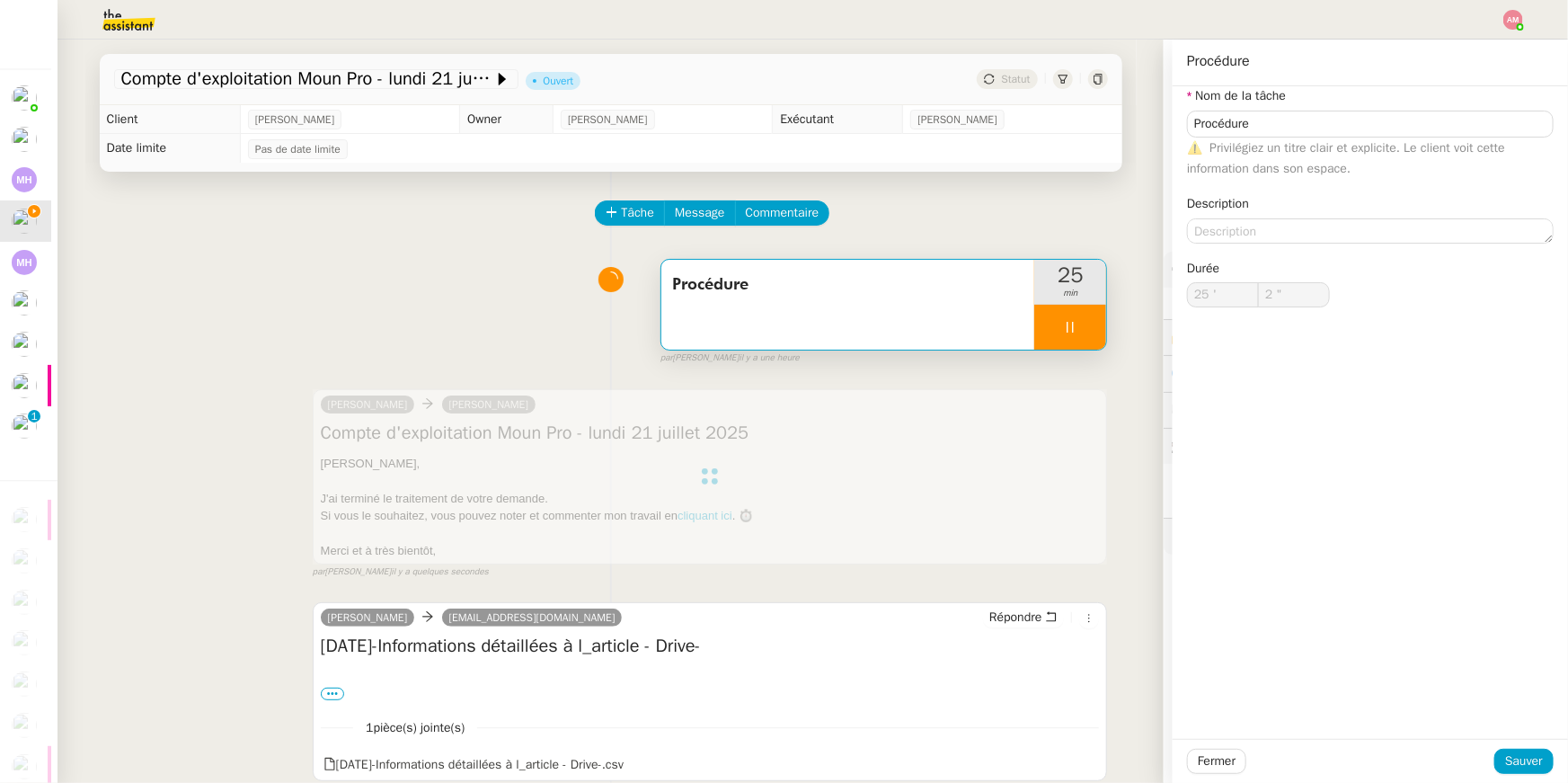click 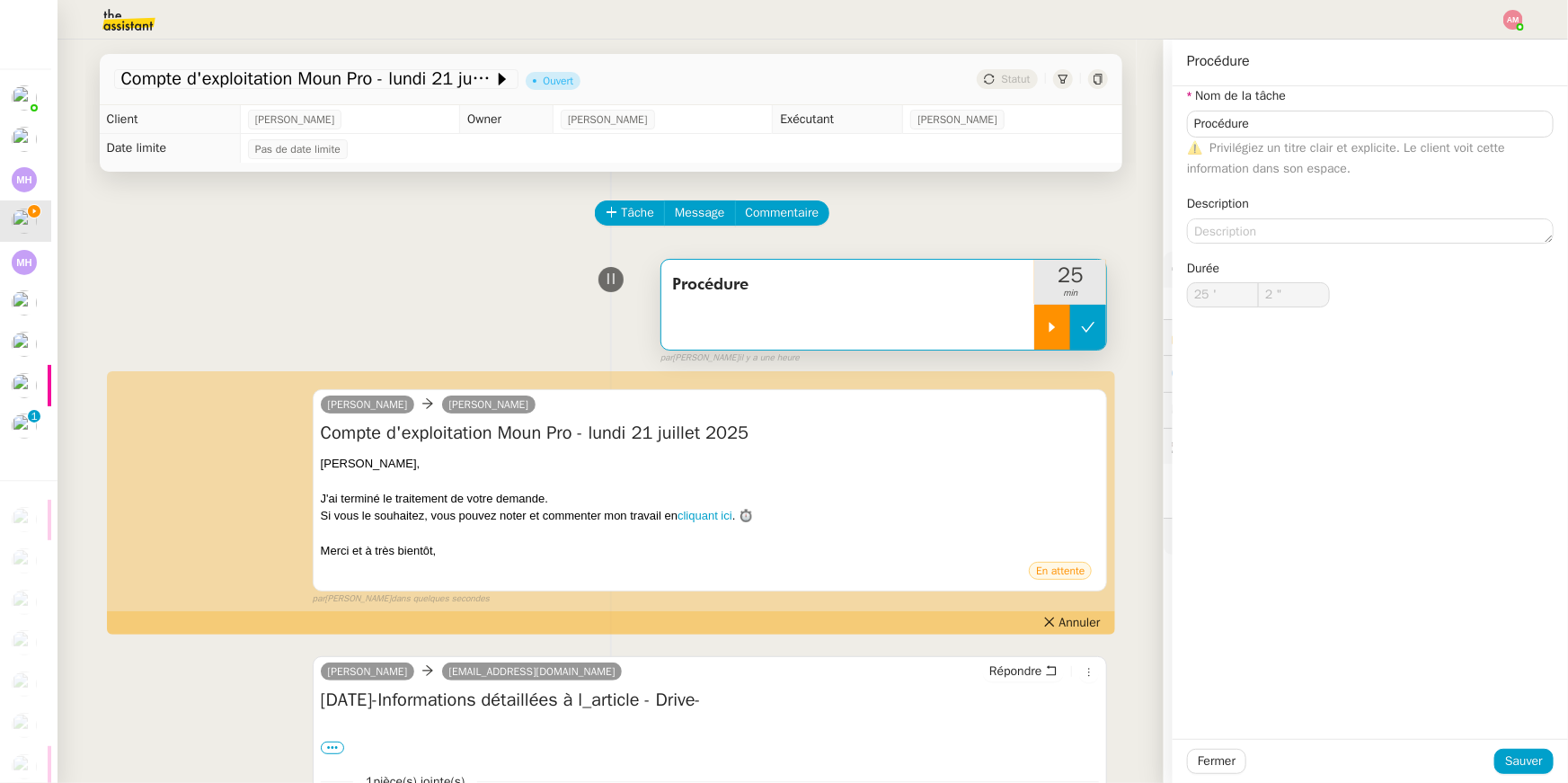 click 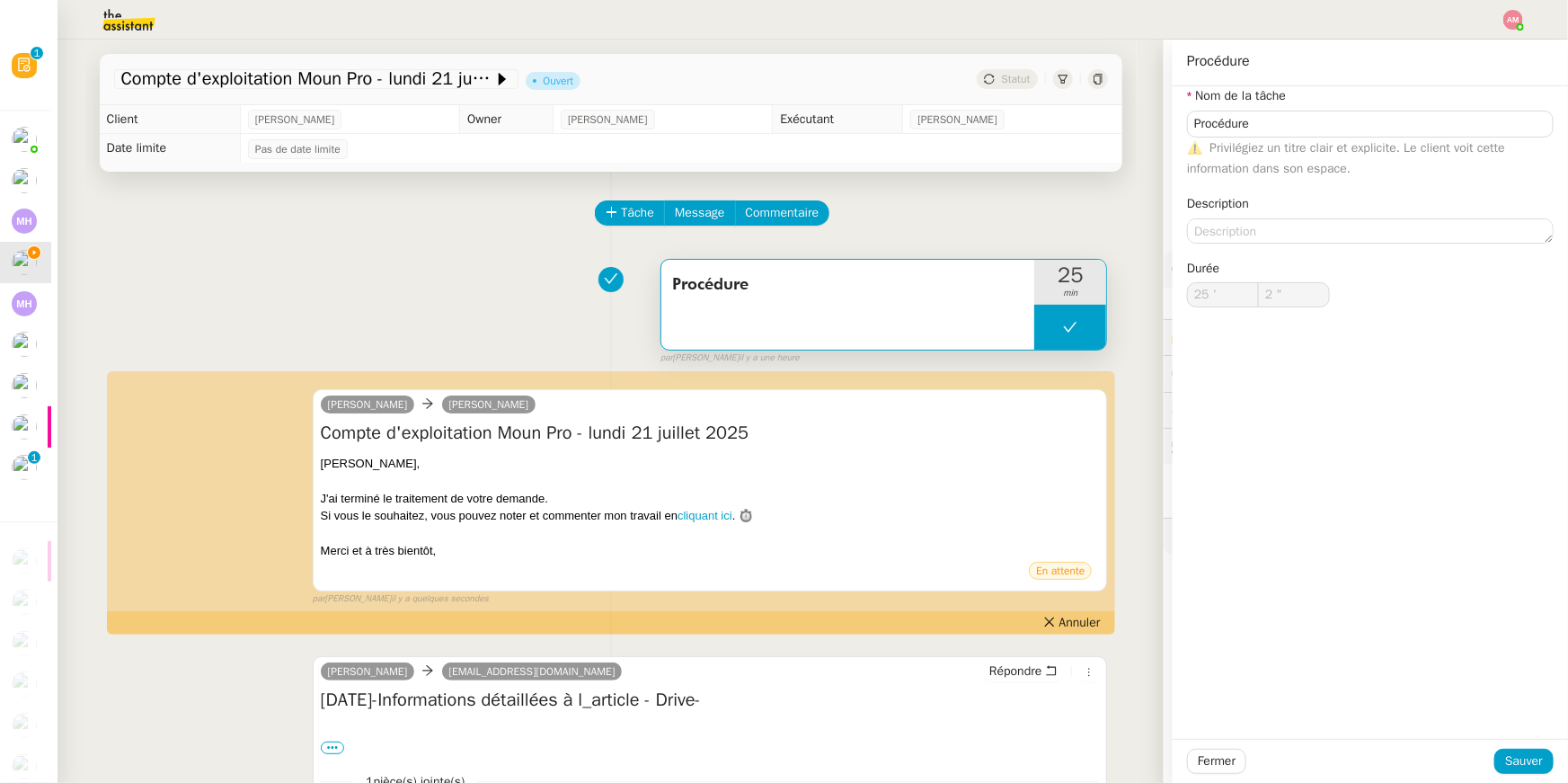 type on "Procédure" 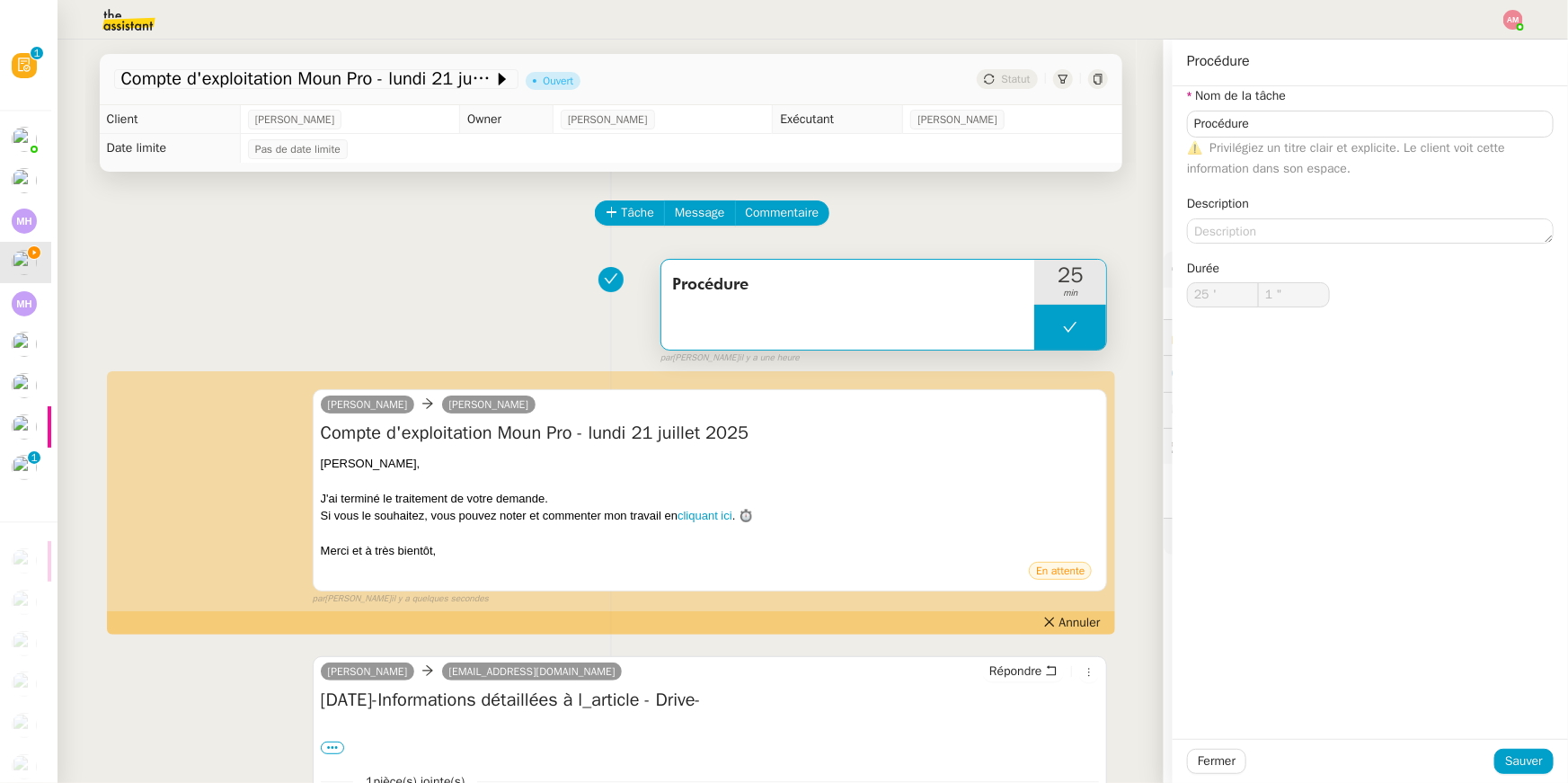 type on "Procédure" 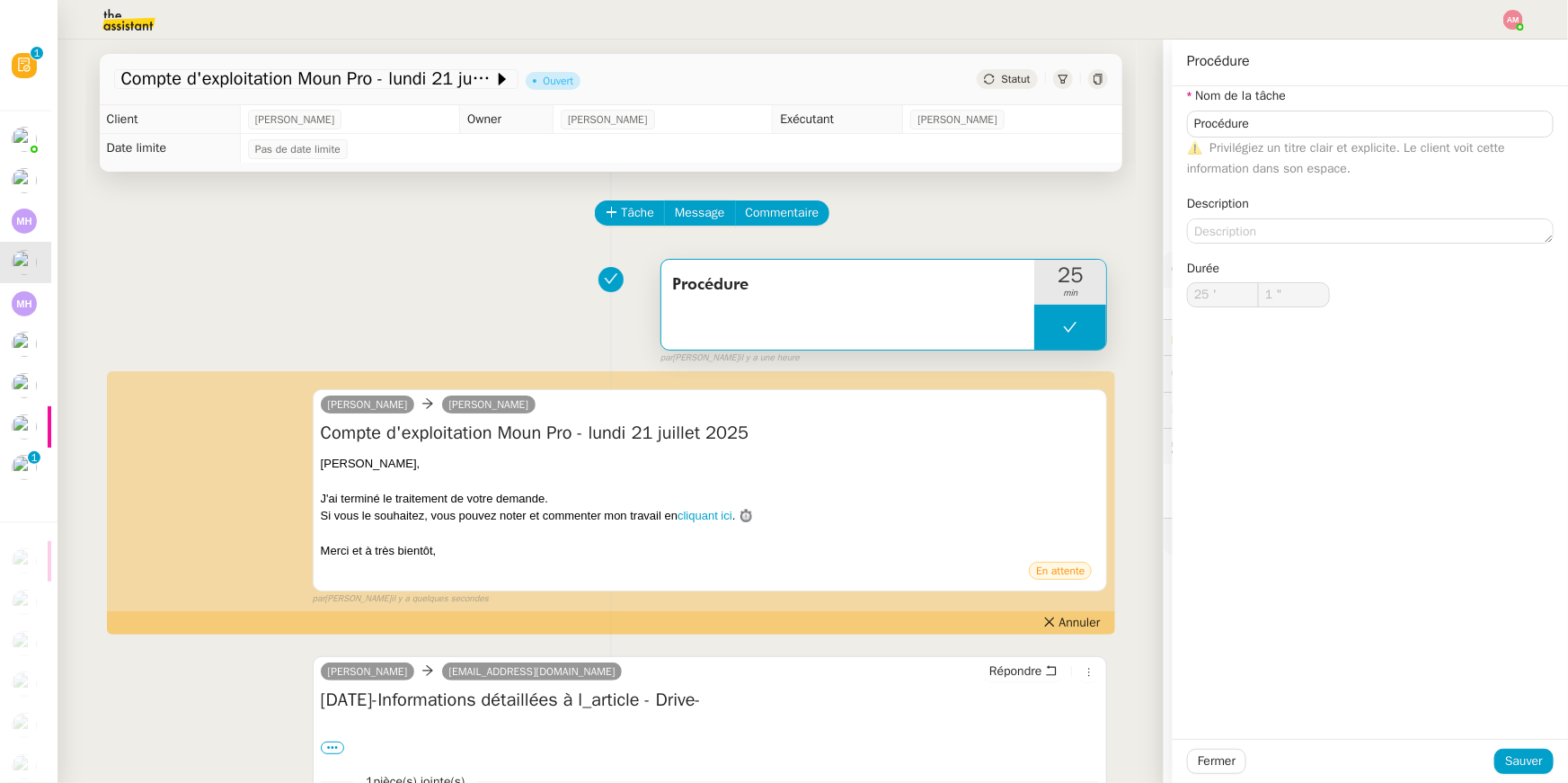 type on "Procédure" 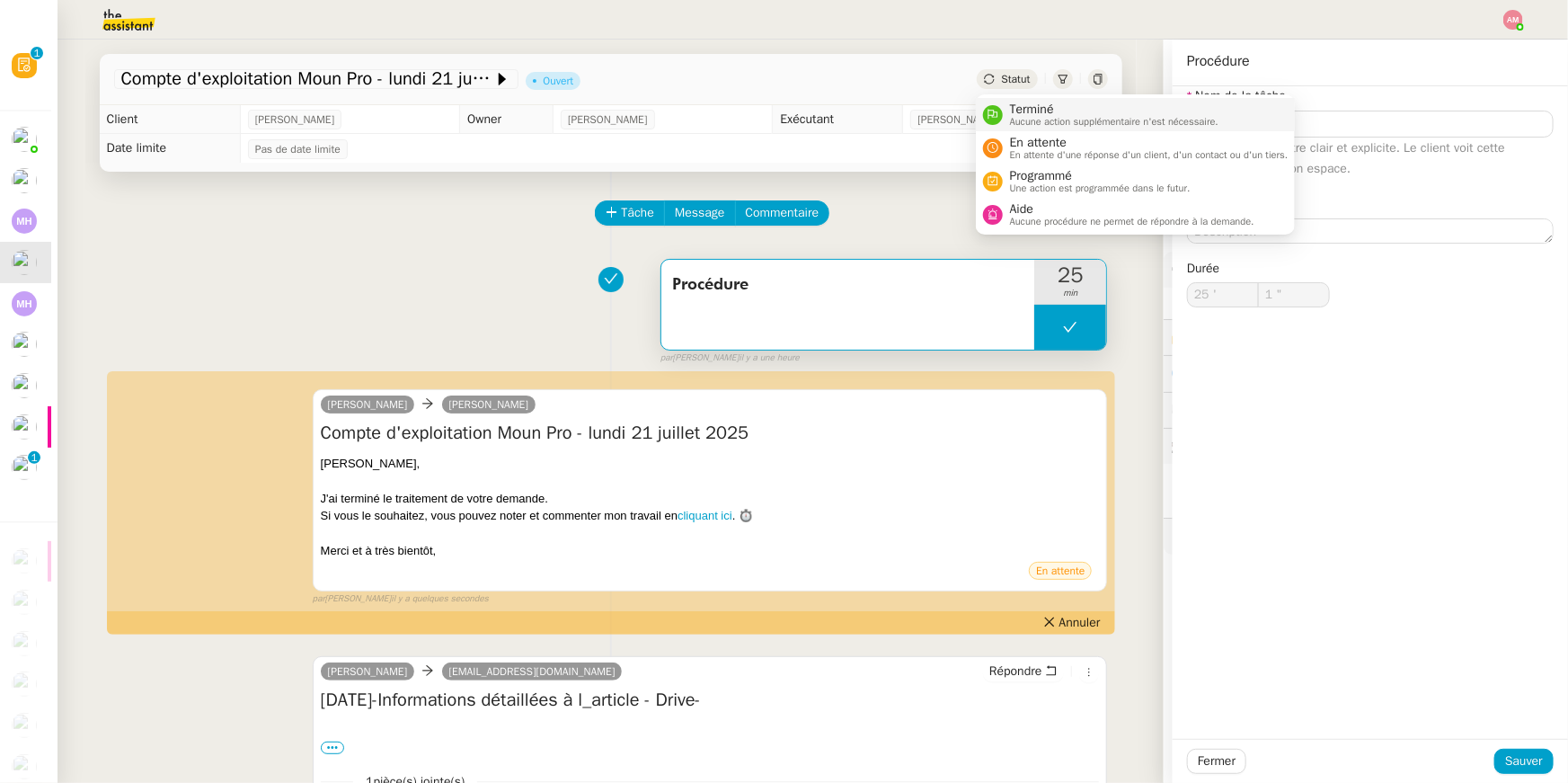 click on "Terminé Aucune action supplémentaire n'est nécessaire." at bounding box center (1111, 114) 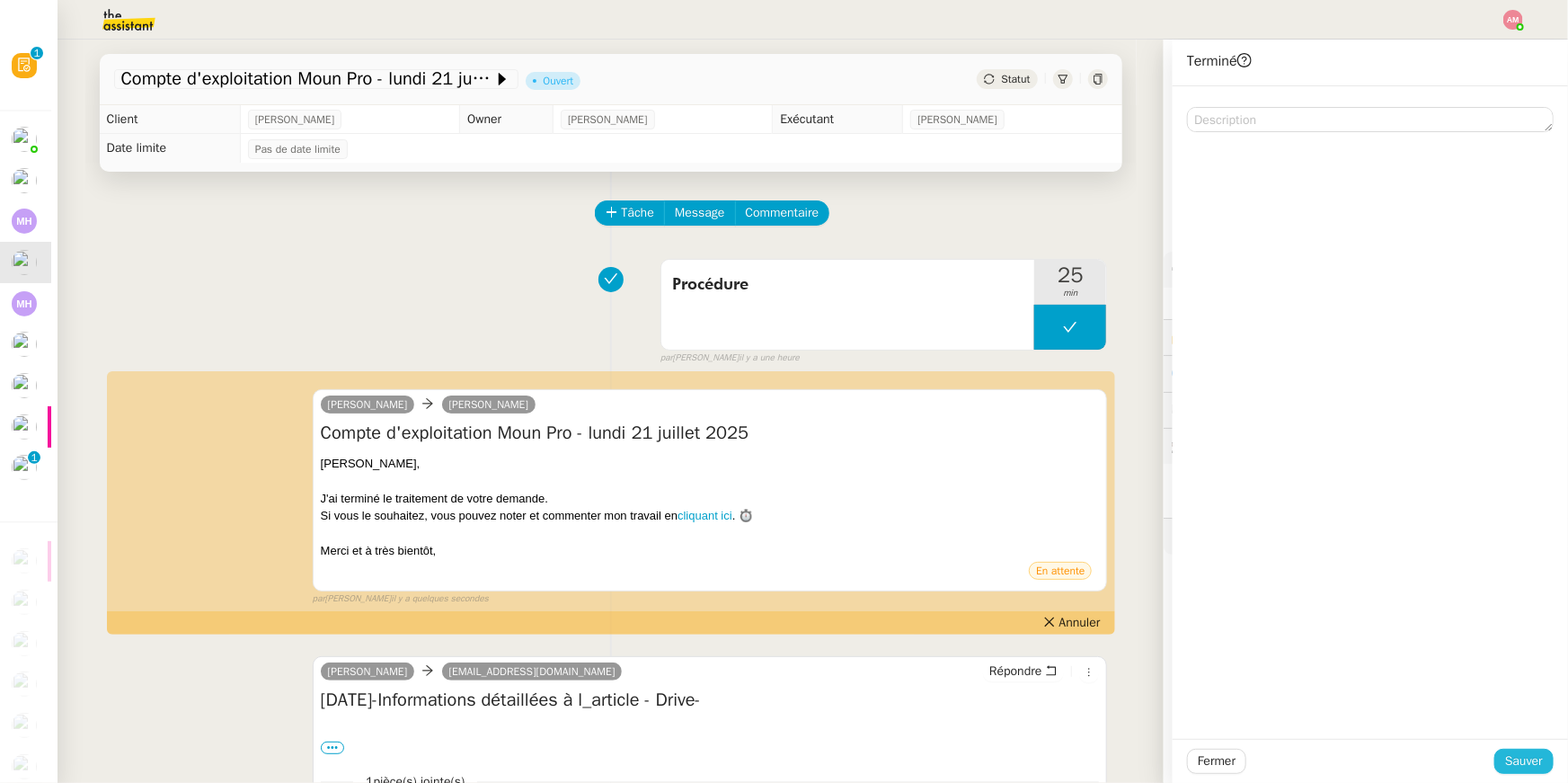 click on "Sauver" 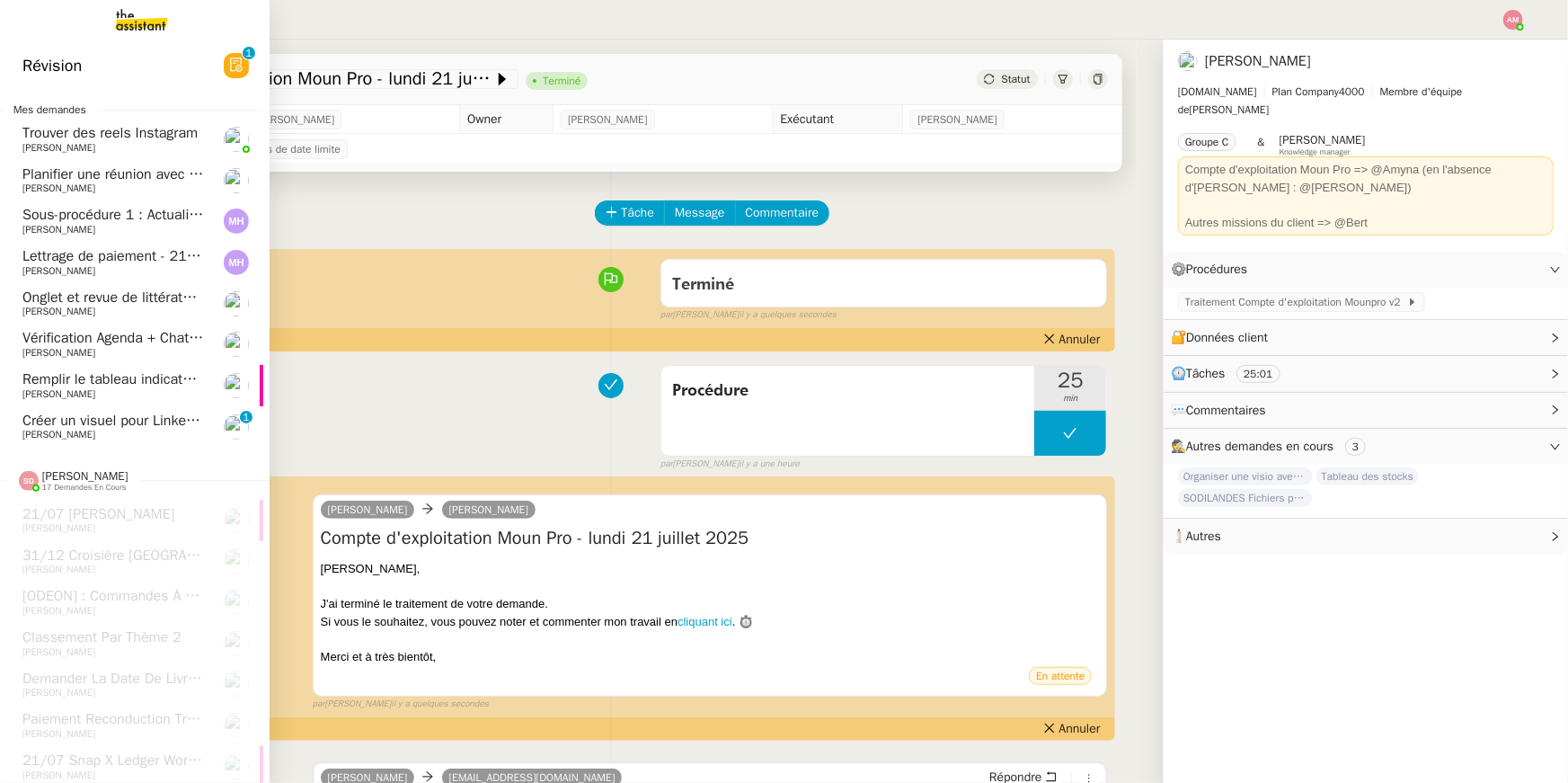 click on "Onglet et revue de littérature - 21 juillet 2025" 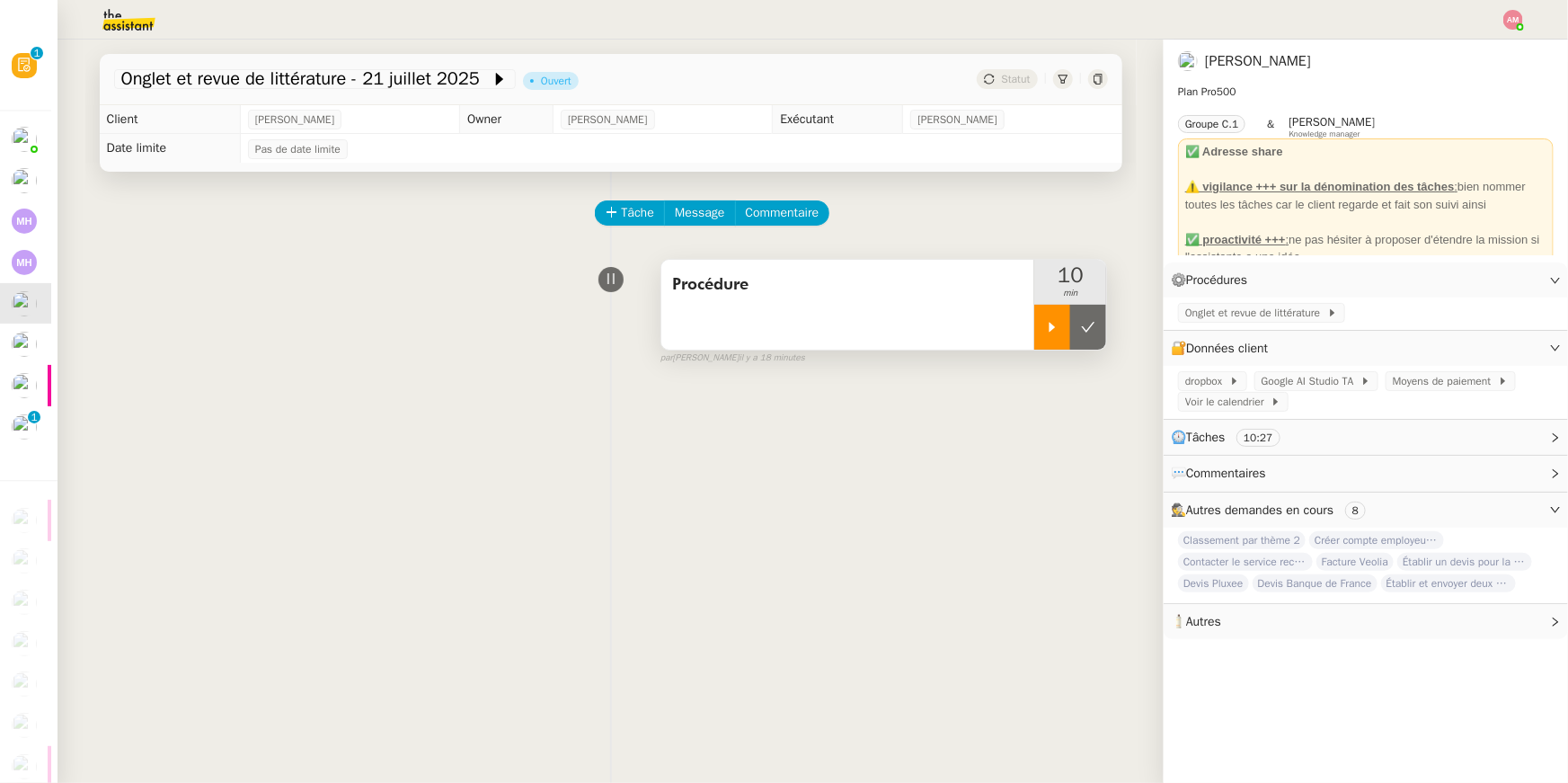 click 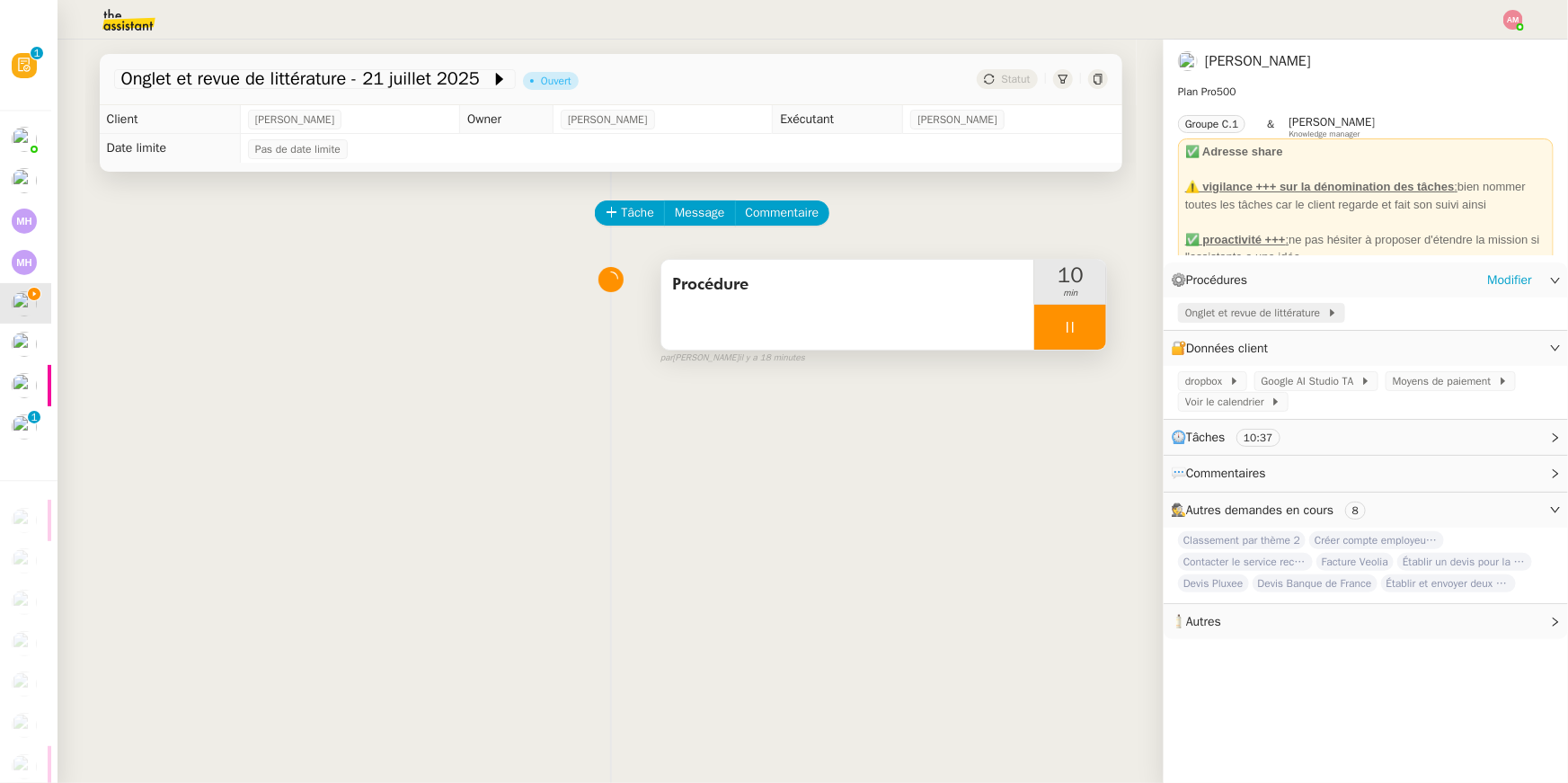 click on "Onglet et revue de littérature" 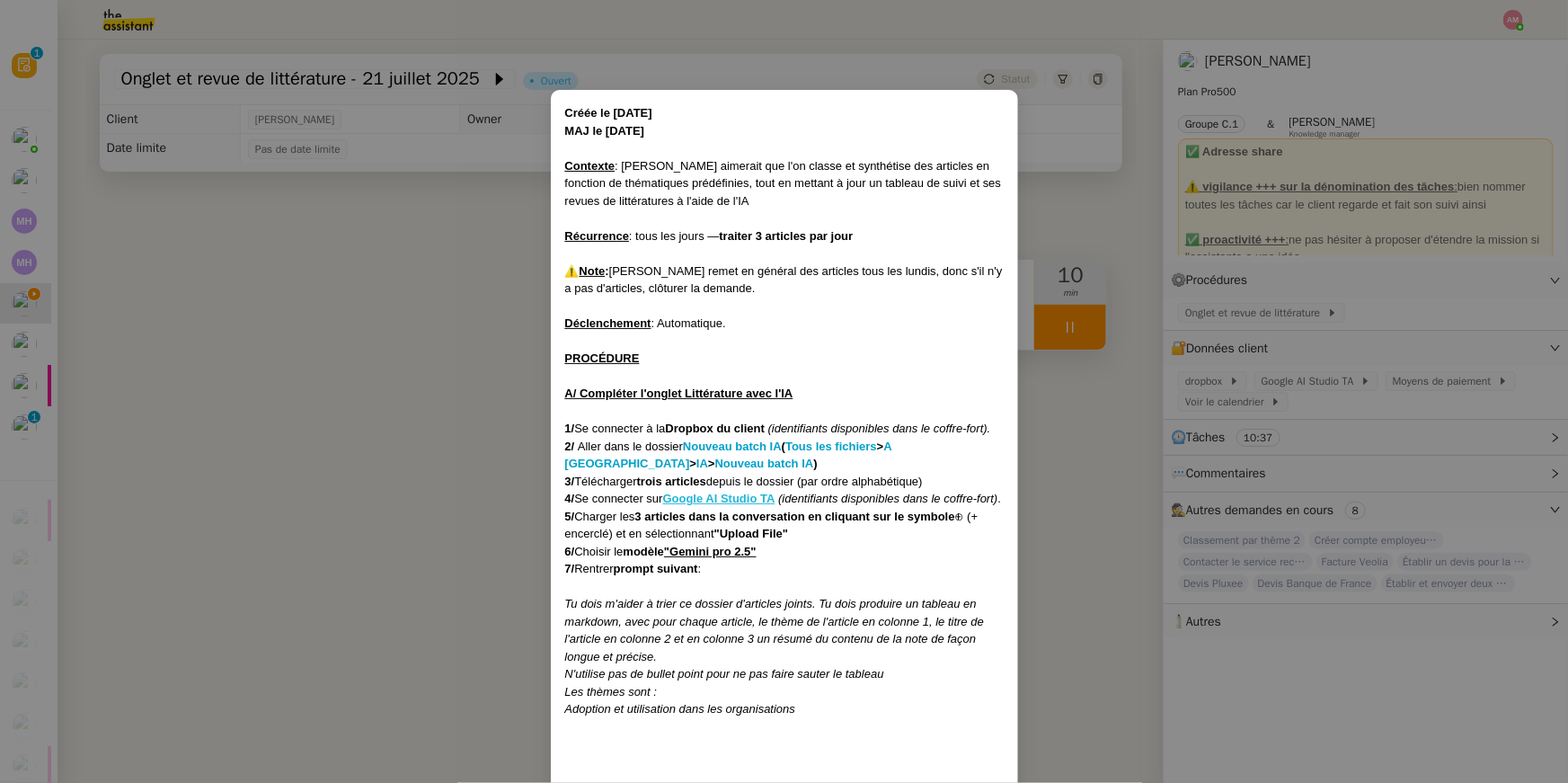 click on "Google AI Studio TA" at bounding box center (719, 498) 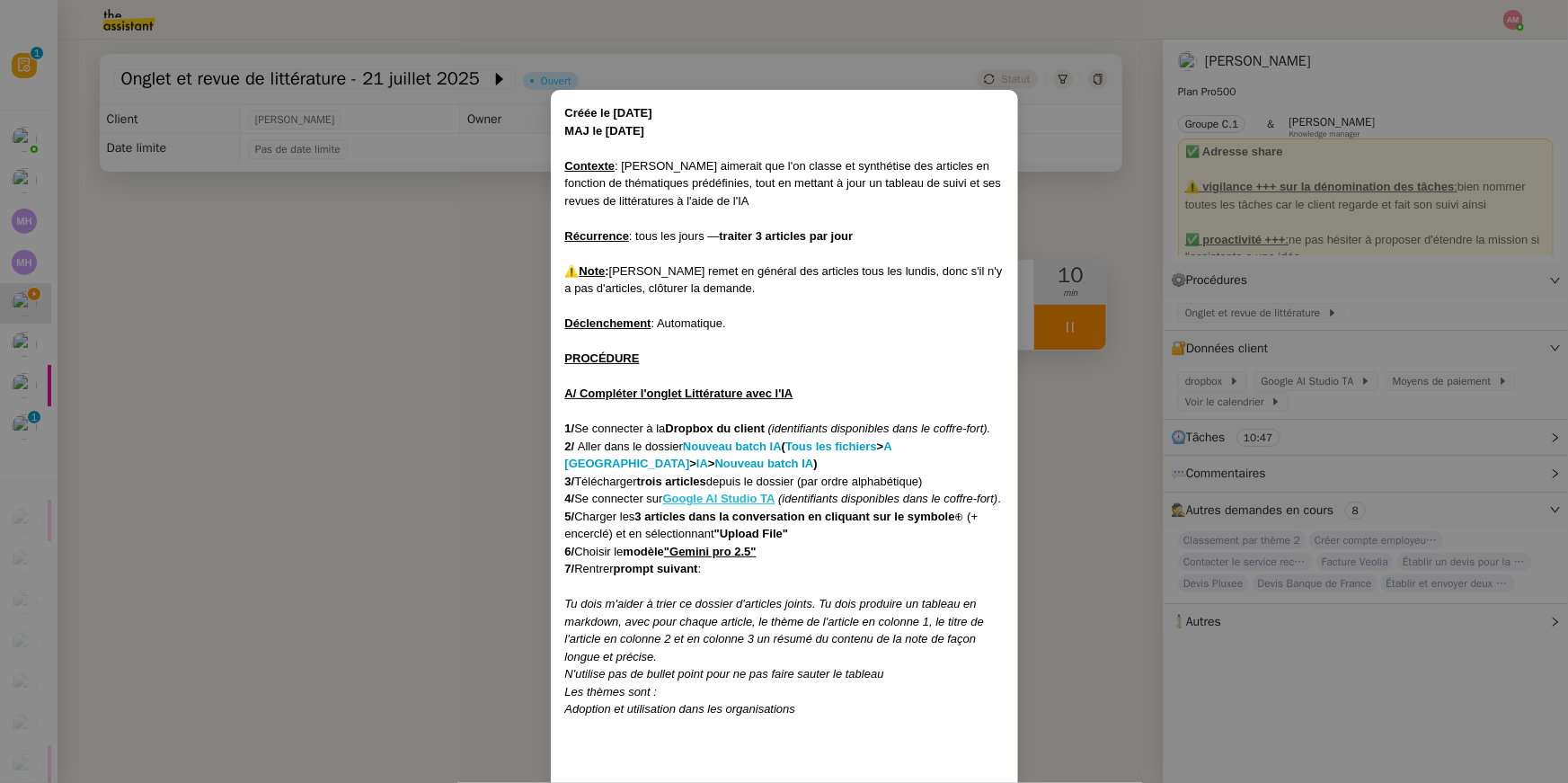 scroll, scrollTop: 0, scrollLeft: 6, axis: horizontal 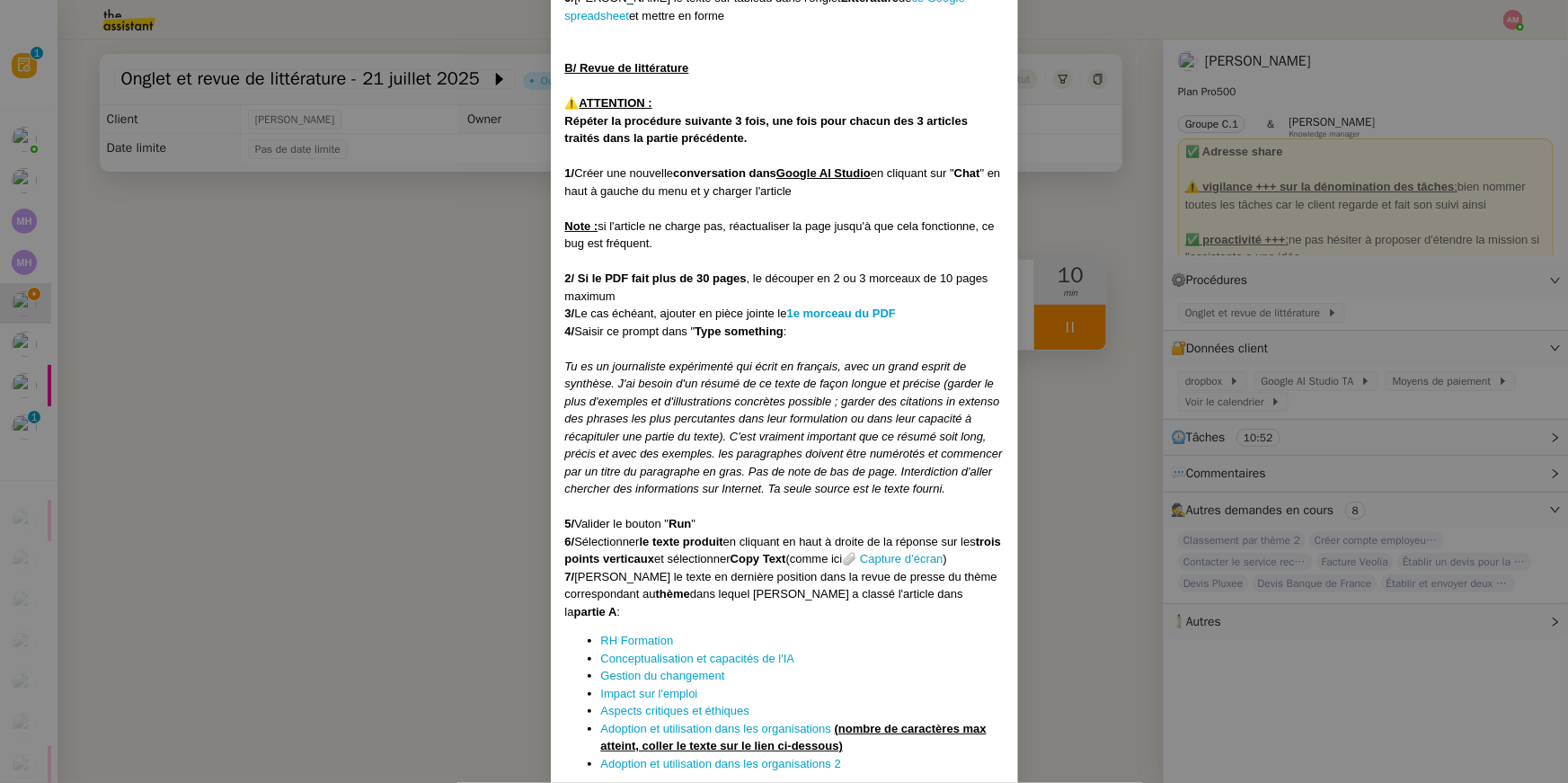 click on "Créée le [DATE] MAJ le [DATE] Contexte  : [PERSON_NAME] aimerait que l'on classe et synthétise des articles en fonction de thématiques prédéfinies, tout en mettant à jour un tableau de suivi et ses revues de littératures à l'aide de l'IA Récurrence  : tous les jours —  traiter 3 articles par jour ⚠️ Note  :  [PERSON_NAME] remet en général des articles tous les lundis, donc s'il n'y a pas d'articles, clôturer la demande. Déclenchement  : Automatique. PROCÉDURE A/ Compléter l'onglet Littérature avec l'IA  1/  Se connecter à la  Dropbox du client   (identifiants disponibles dans le coffre-fort). 2/   Aller dans le dossier  Nouveau batch IA  ( Tous les fichiers  >  A [GEOGRAPHIC_DATA]  >  IA  >  Nouveau batch IA ) 3/  Télécharger  trois articles  depuis le dossier (par ordre alphabétique) 4/  Se connecter sur  Google AI Studio TA   (identifiants disponibles dans le coffre-fort) . 5/  Charger les  3 articles dans la conversation en cliquant sur le symbole  6/ 7/ "" at bounding box center [784, 223] 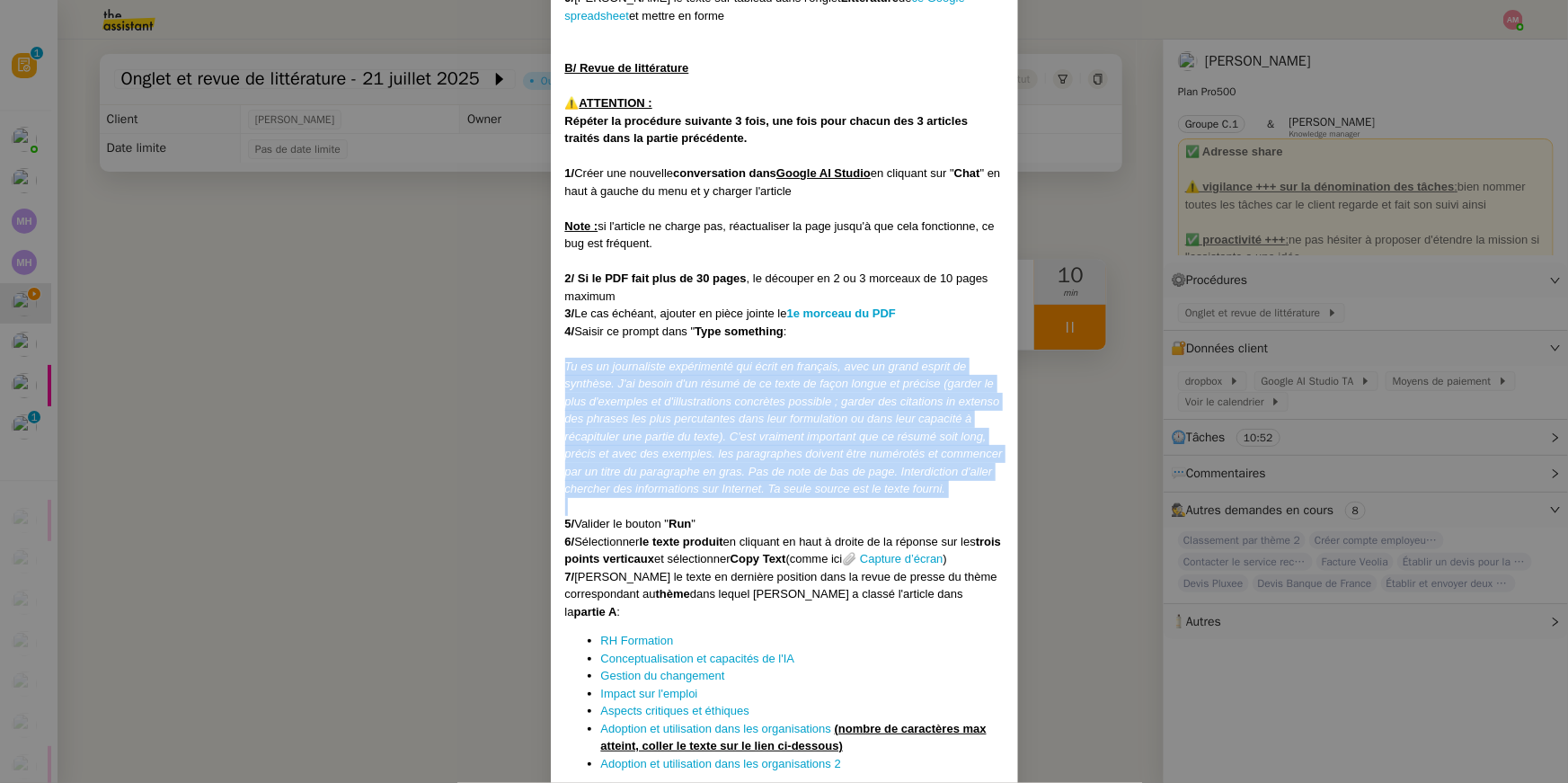 drag, startPoint x: 563, startPoint y: 378, endPoint x: 993, endPoint y: 518, distance: 452.21676 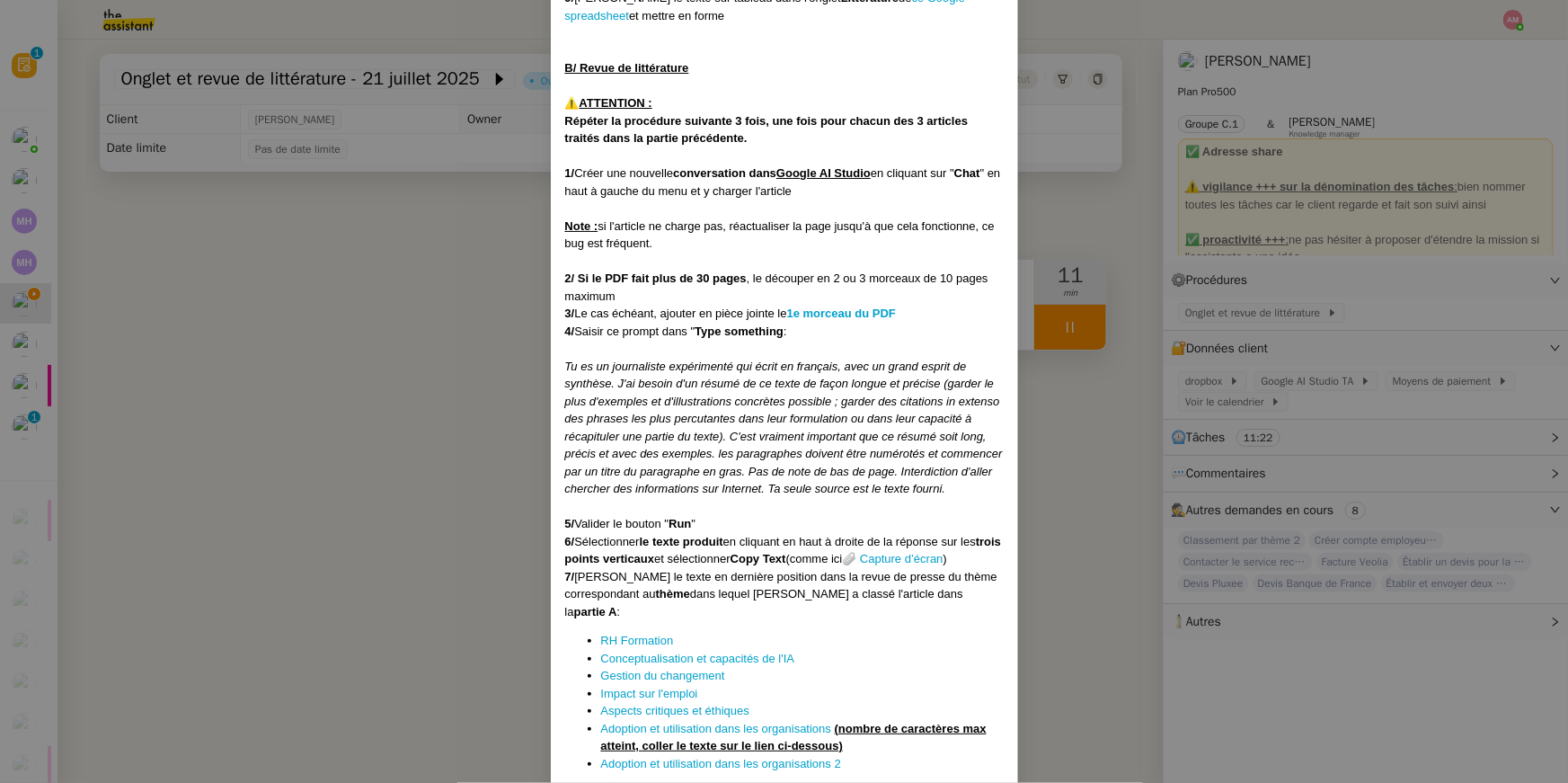click on "Créée le [DATE] MAJ le [DATE] Contexte  : [PERSON_NAME] aimerait que l'on classe et synthétise des articles en fonction de thématiques prédéfinies, tout en mettant à jour un tableau de suivi et ses revues de littératures à l'aide de l'IA Récurrence  : tous les jours —  traiter 3 articles par jour ⚠️ Note  :  [PERSON_NAME] remet en général des articles tous les lundis, donc s'il n'y a pas d'articles, clôturer la demande. Déclenchement  : Automatique. PROCÉDURE A/ Compléter l'onglet Littérature avec l'IA  1/  Se connecter à la  Dropbox du client   (identifiants disponibles dans le coffre-fort). 2/   Aller dans le dossier  Nouveau batch IA  ( Tous les fichiers  >  A [GEOGRAPHIC_DATA]  >  IA  >  Nouveau batch IA ) 3/  Télécharger  trois articles  depuis le dossier (par ordre alphabétique) 4/  Se connecter sur  Google AI Studio TA   (identifiants disponibles dans le coffre-fort) . 5/  Charger les  3 articles dans la conversation en cliquant sur le symbole  6/ 7/ "" at bounding box center (784, 391) 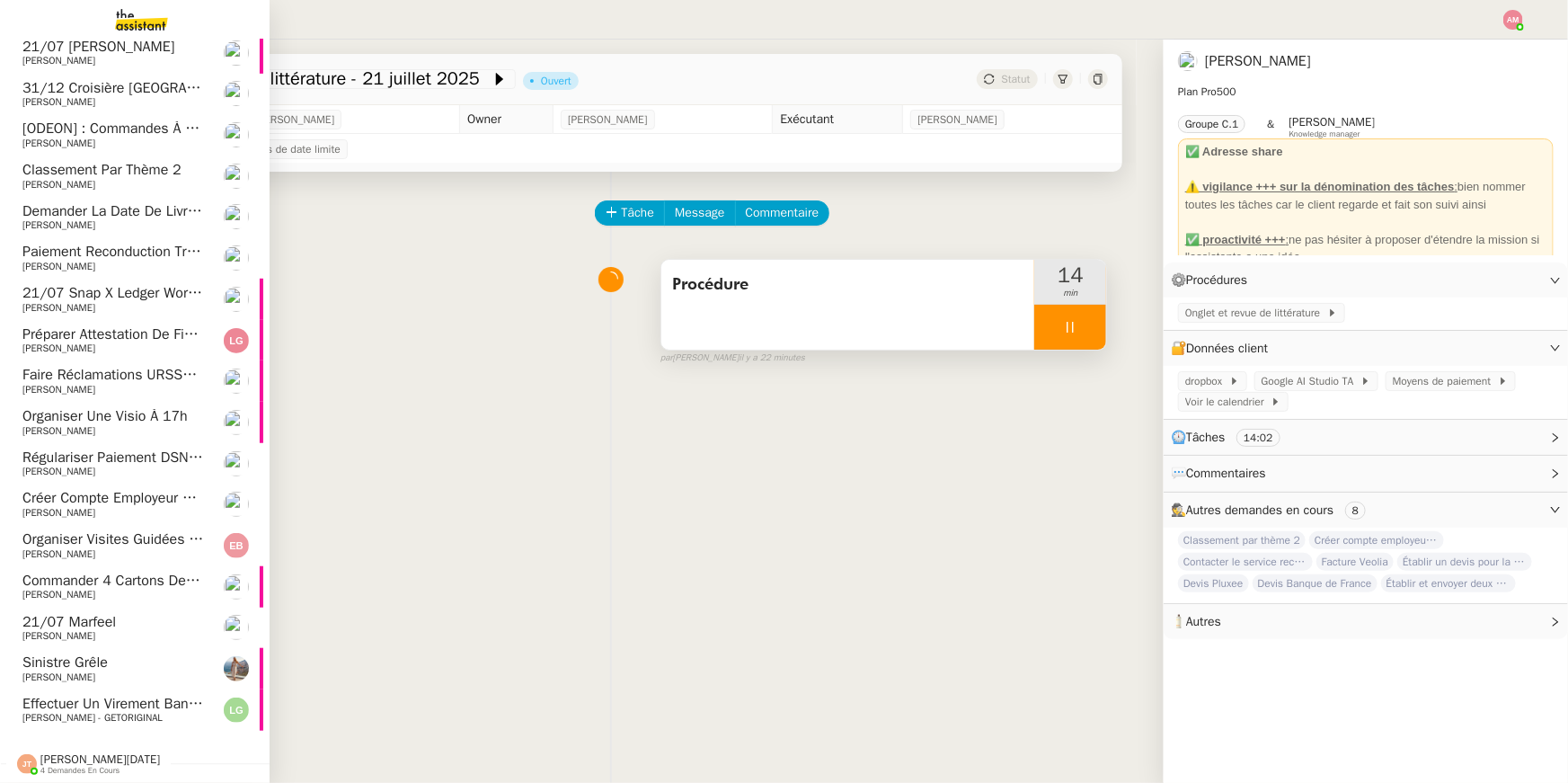 scroll, scrollTop: 0, scrollLeft: 6, axis: horizontal 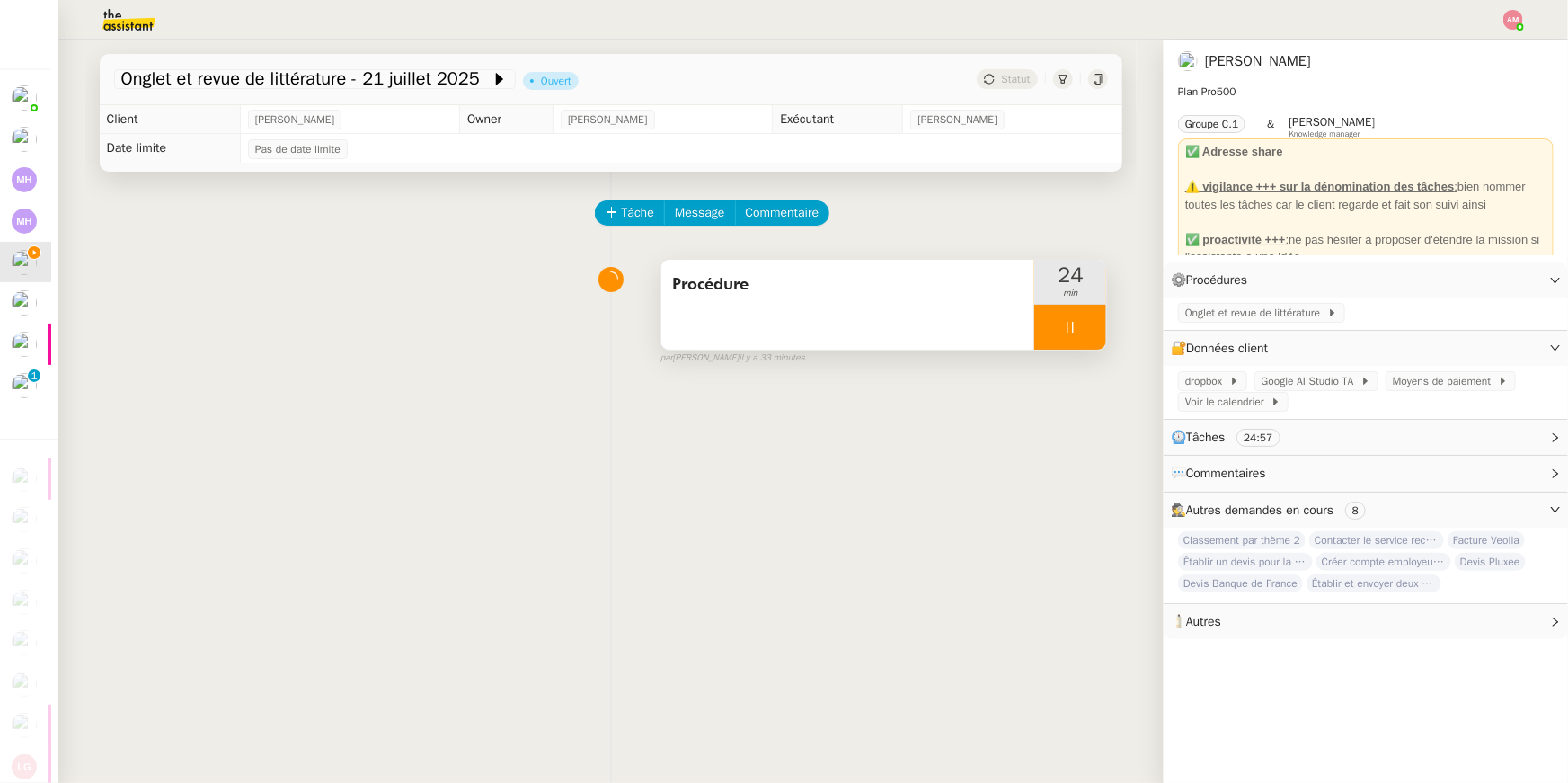 click on "Procédure" at bounding box center (848, 305) 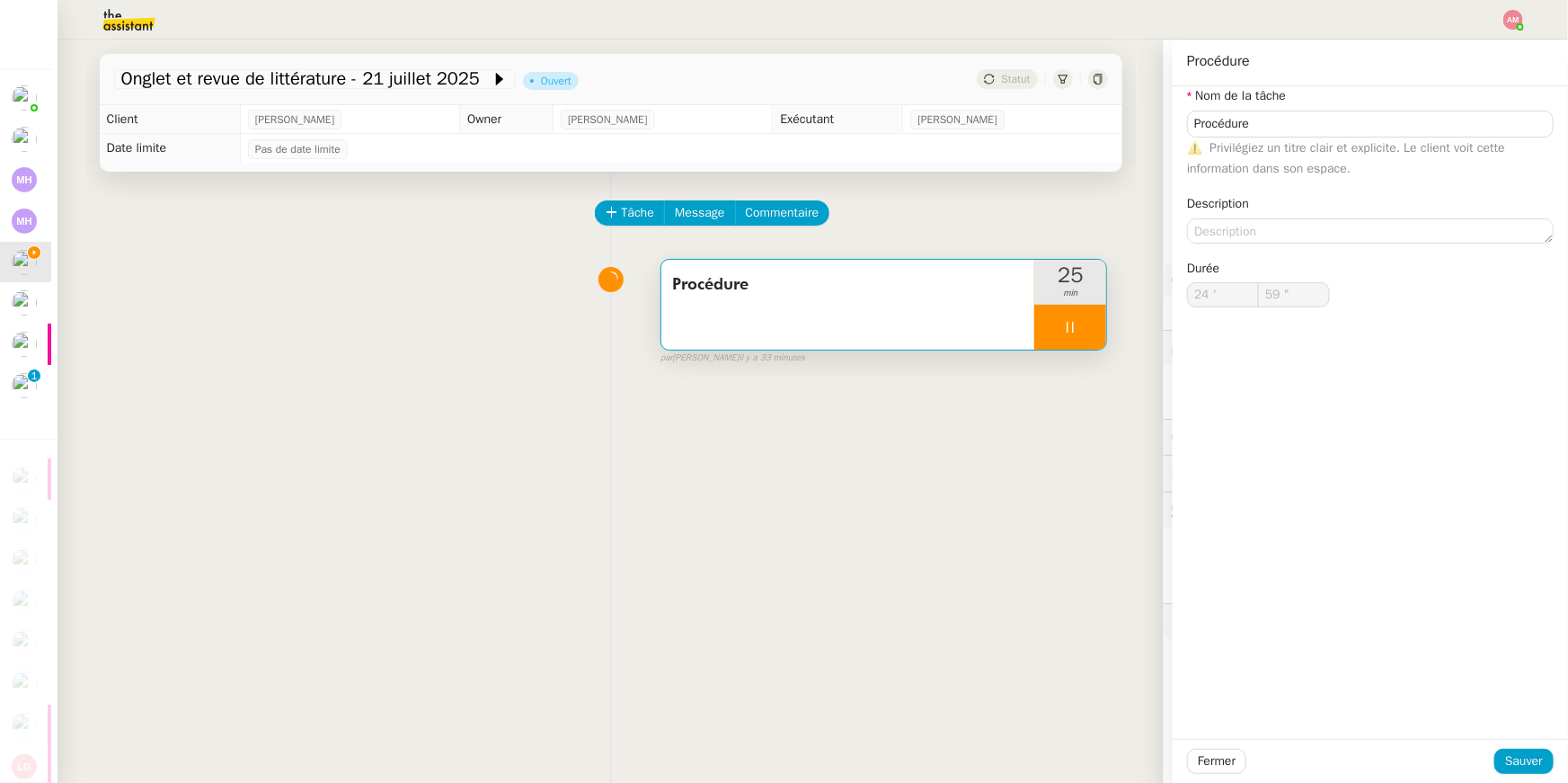 type on "25 '" 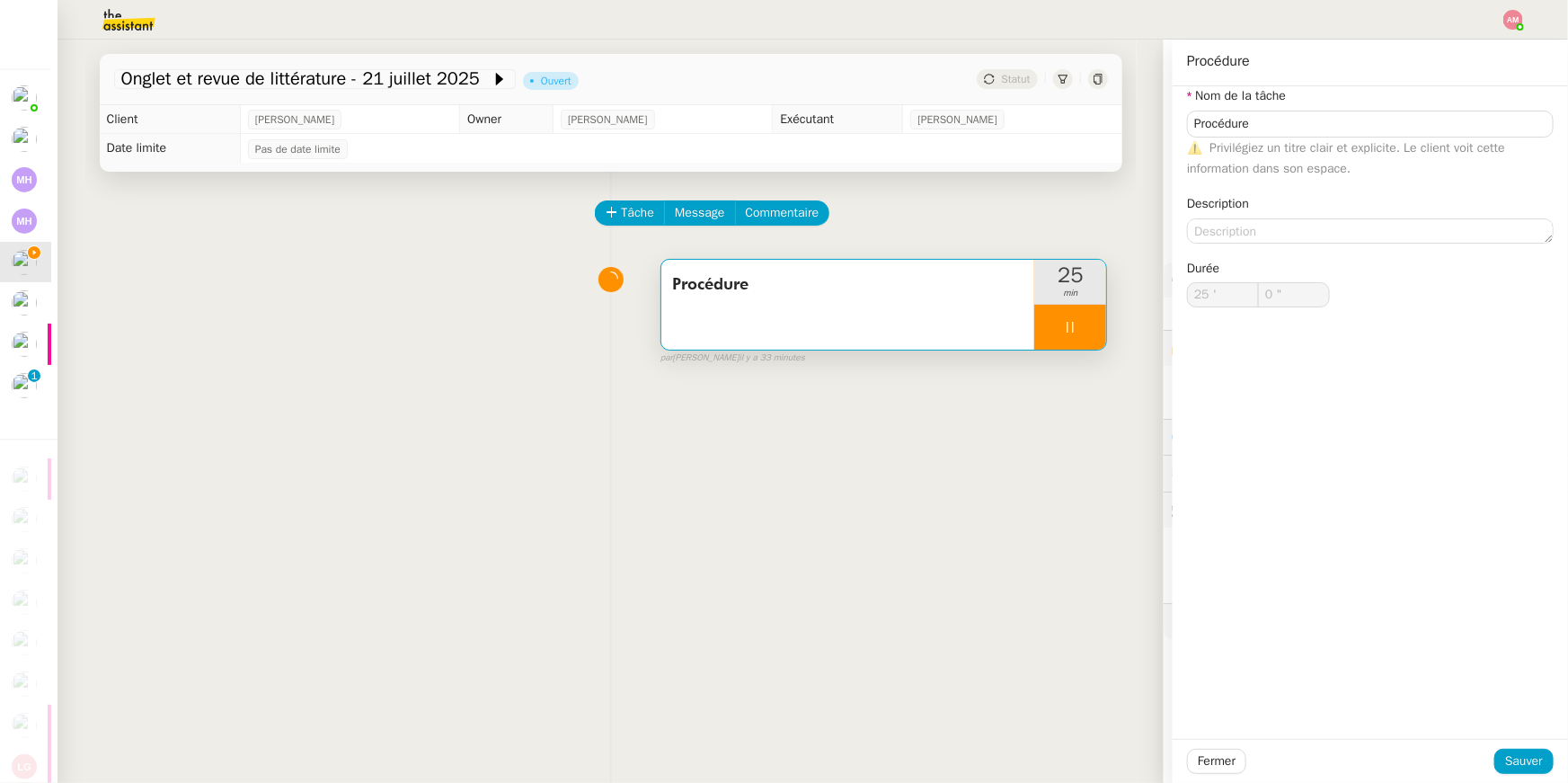 type on "1 "" 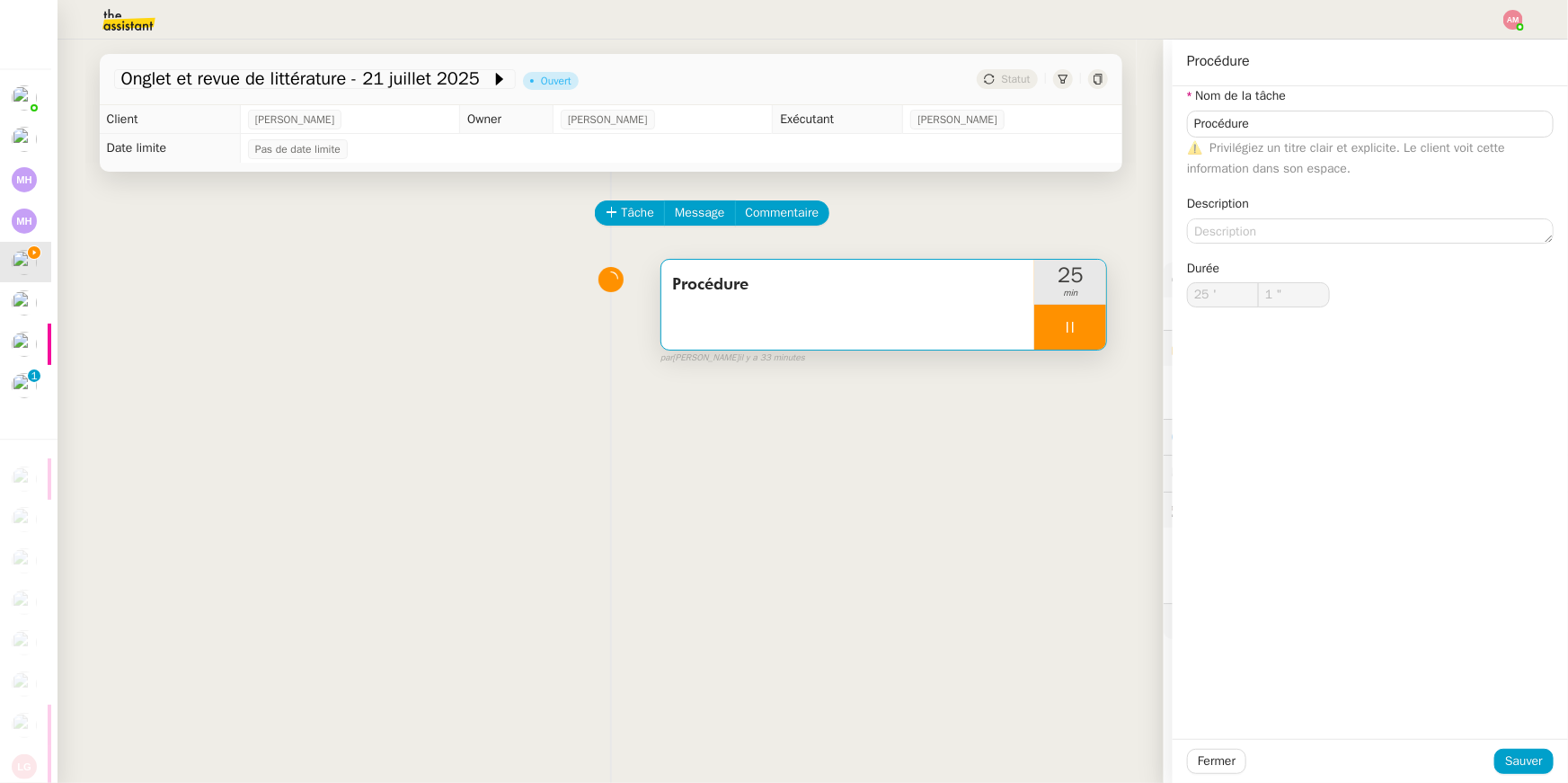 click 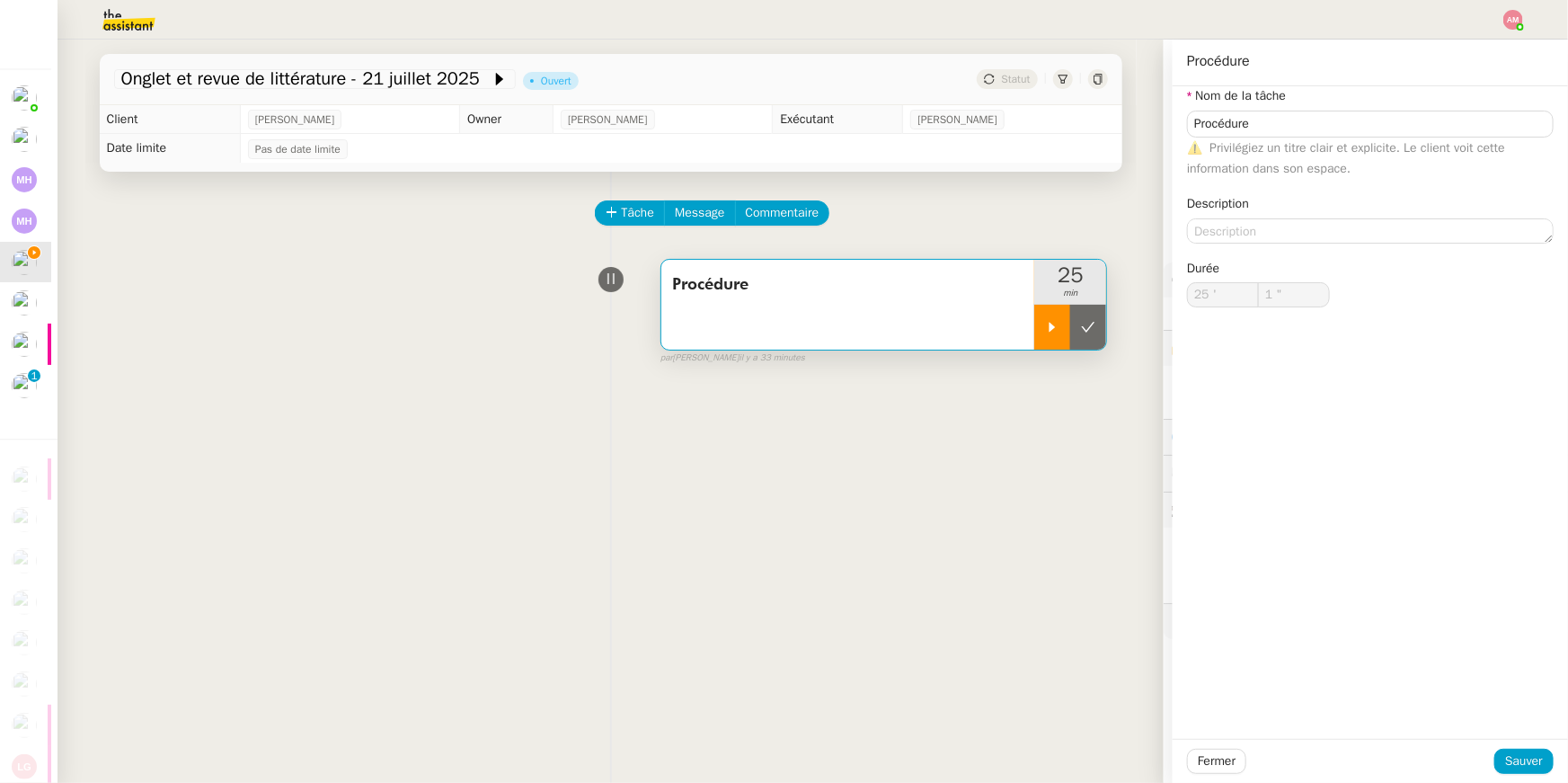 click at bounding box center (1088, 327) 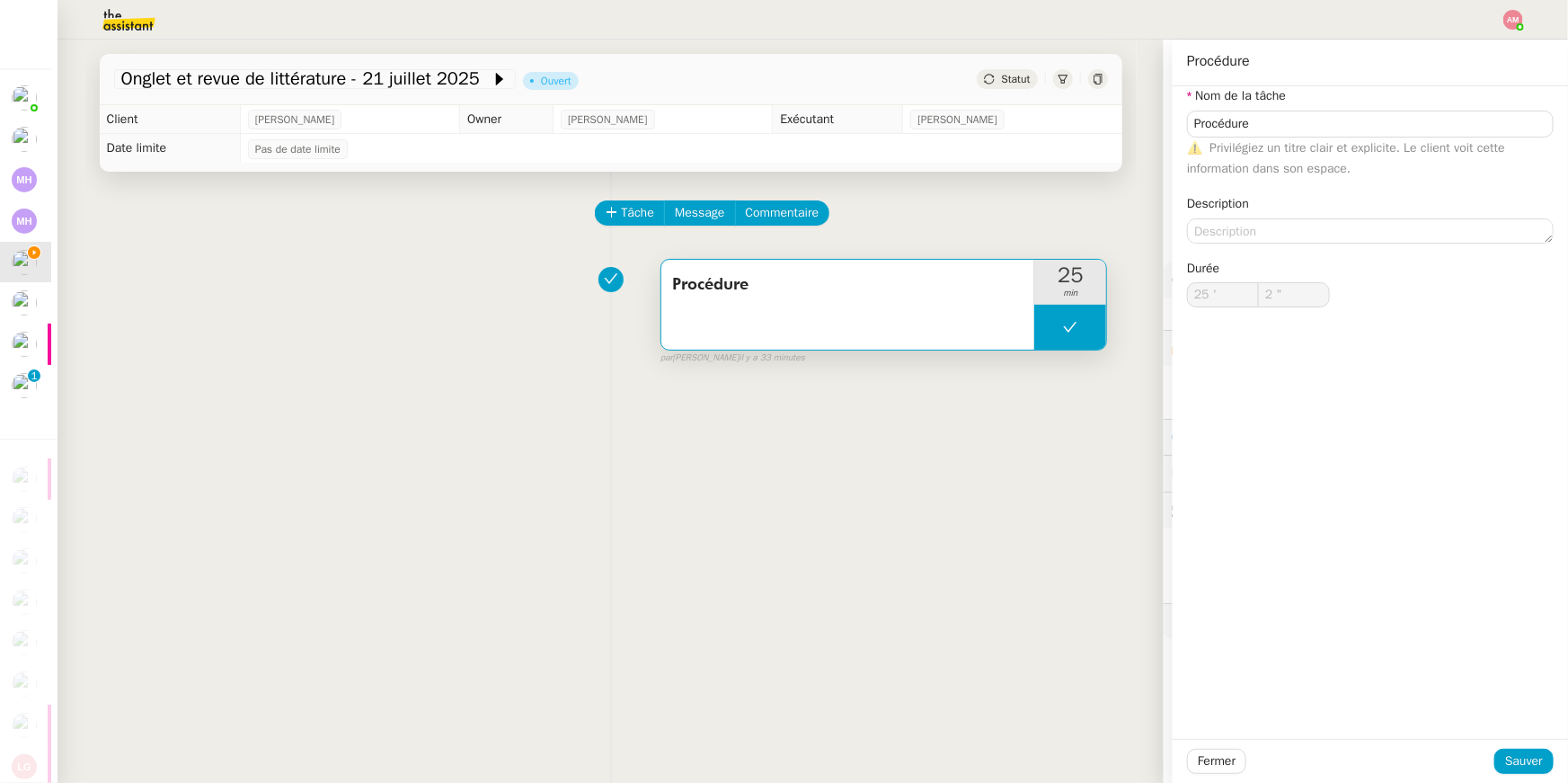 type on "Procédure" 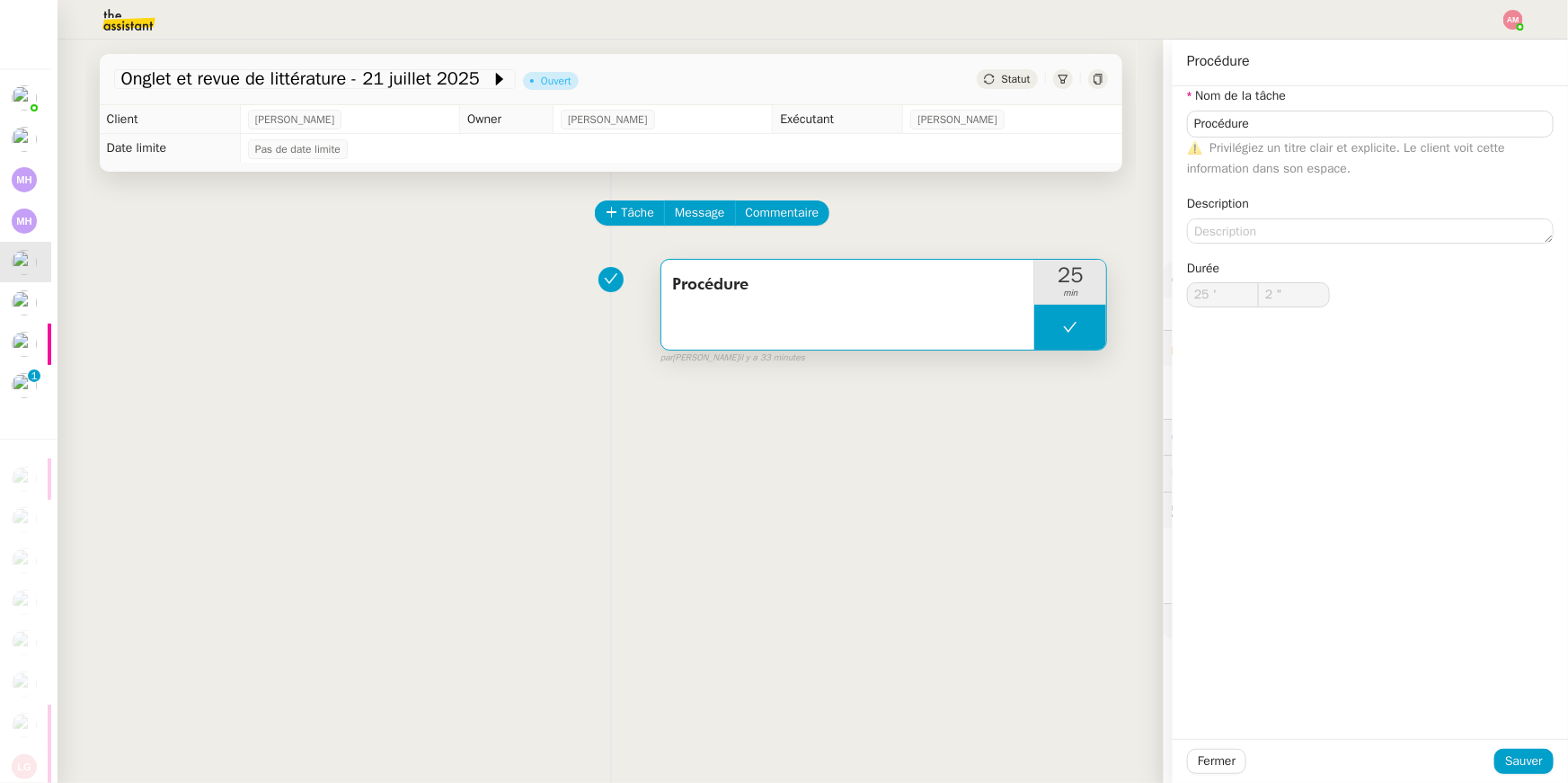 type on "Procédure" 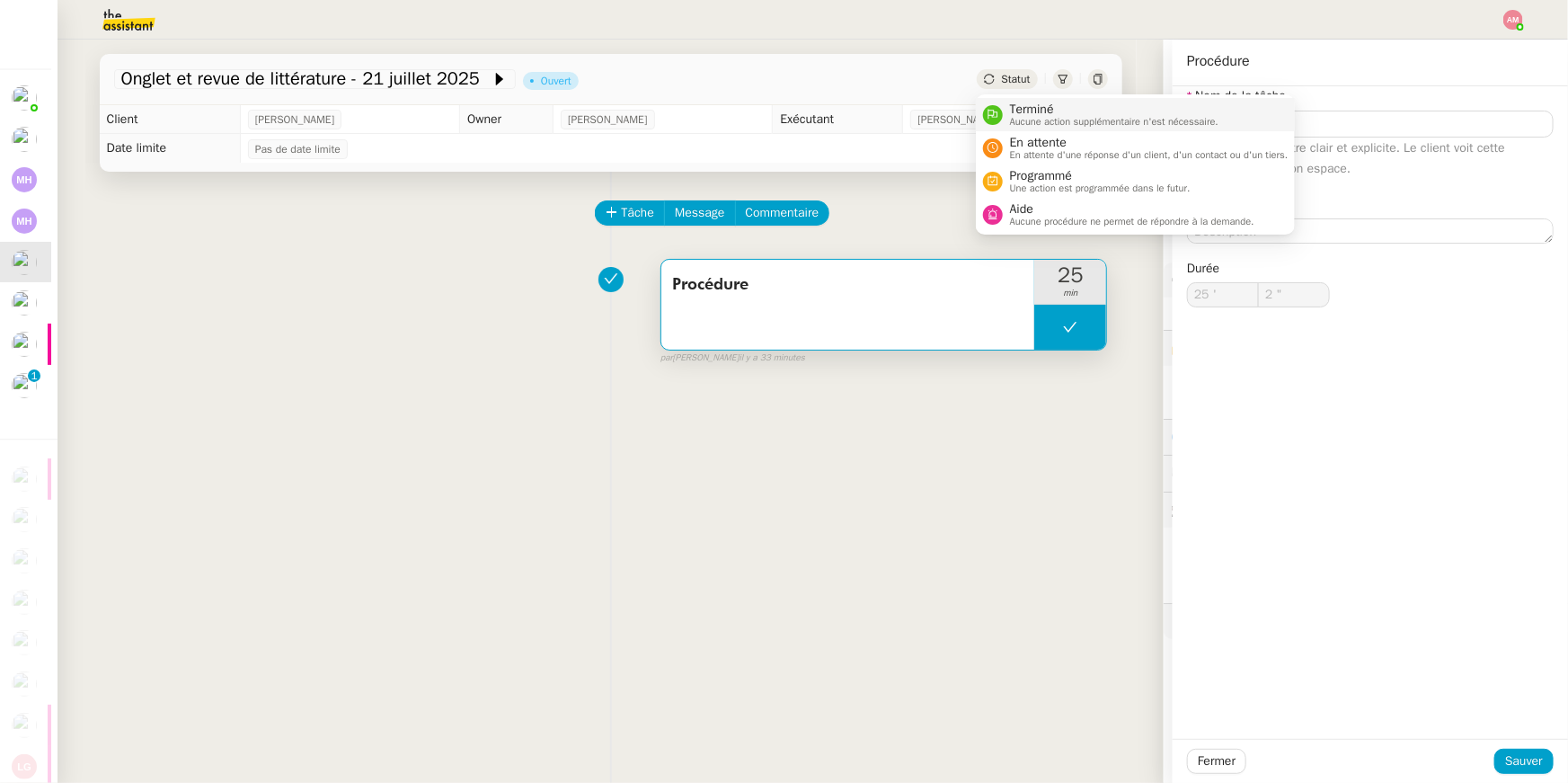 click on "Terminé" at bounding box center (1114, 110) 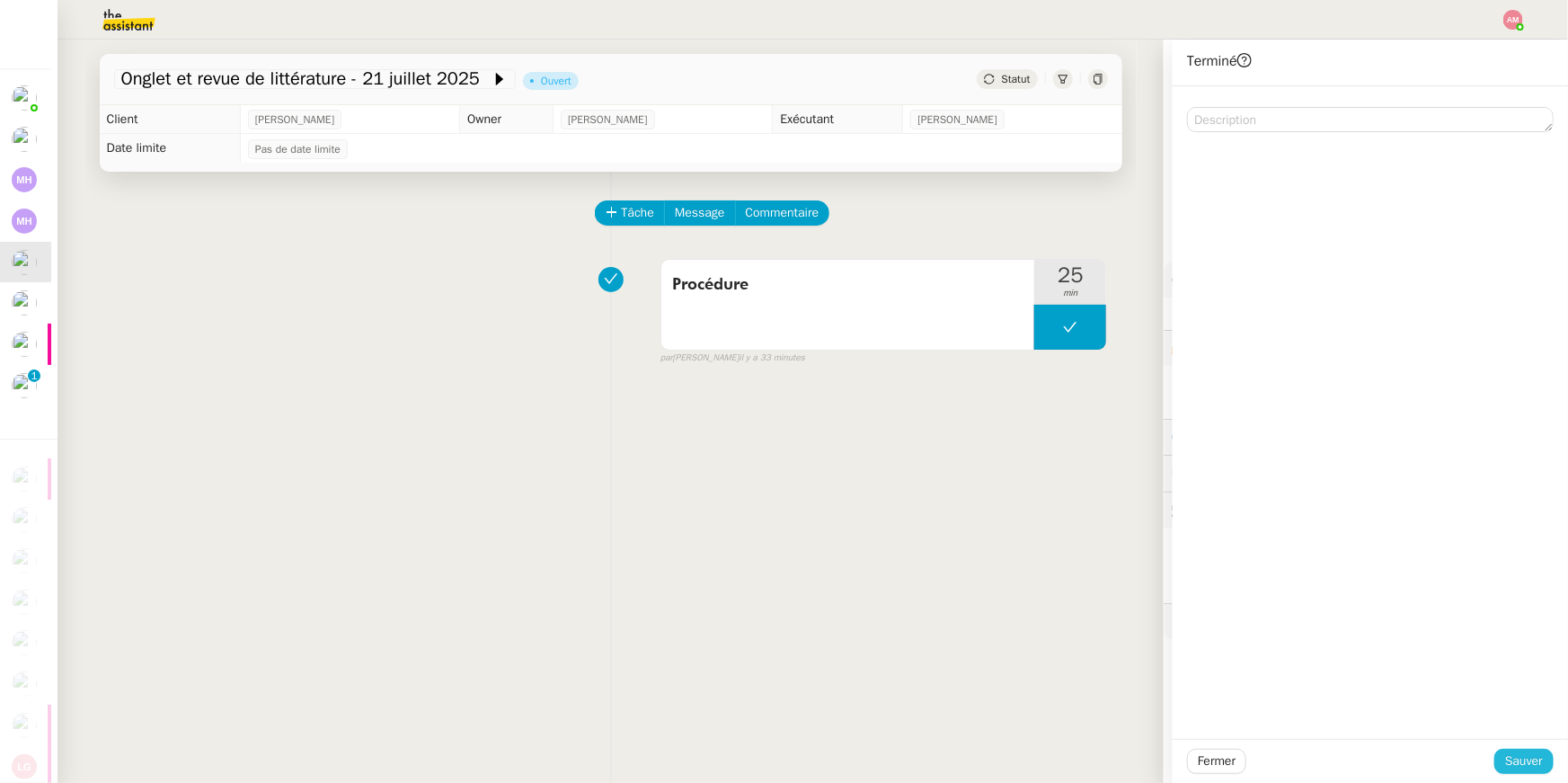 click on "Sauver" 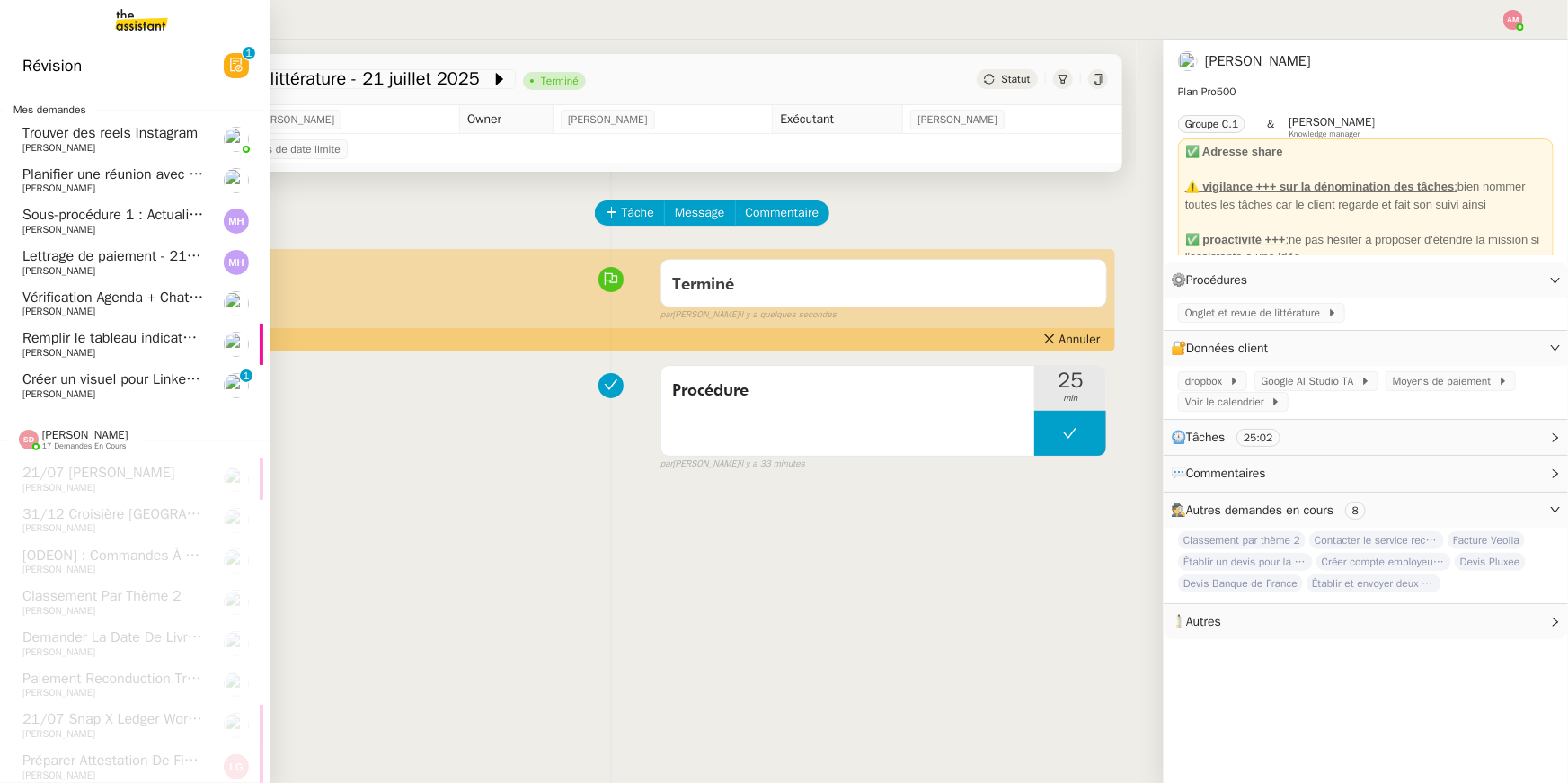 click on "Vérification Agenda + Chat + Wagram (9h et 14h)    [PERSON_NAME]" 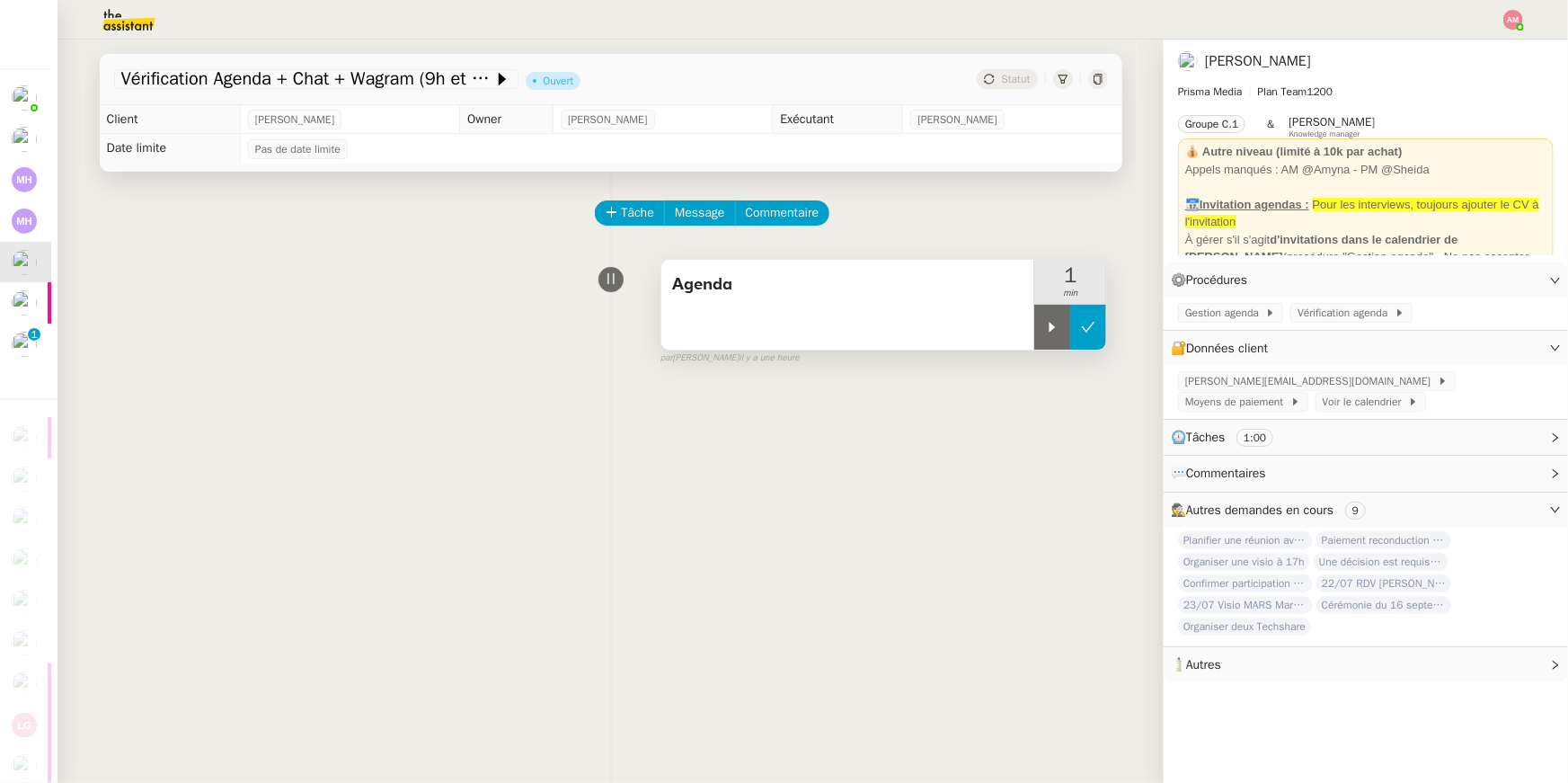 click on "Tâche Message Commentaire Veuillez patienter une erreur s'est produite 👌👌👌 message envoyé ✌️✌️✌️ [PERSON_NAME] d'abord attribuer un client Une erreur s'est produite, veuillez réessayer  Agenda     1 min false par   [PERSON_NAME]   il y a une heure 👌👌👌 message envoyé ✌️✌️✌️ une erreur s'est produite 👌👌👌 message envoyé ✌️✌️✌️ Votre message va être revu ✌️✌️✌️ une erreur s'est produite La taille des fichiers doit être de 10Mb au maximum." 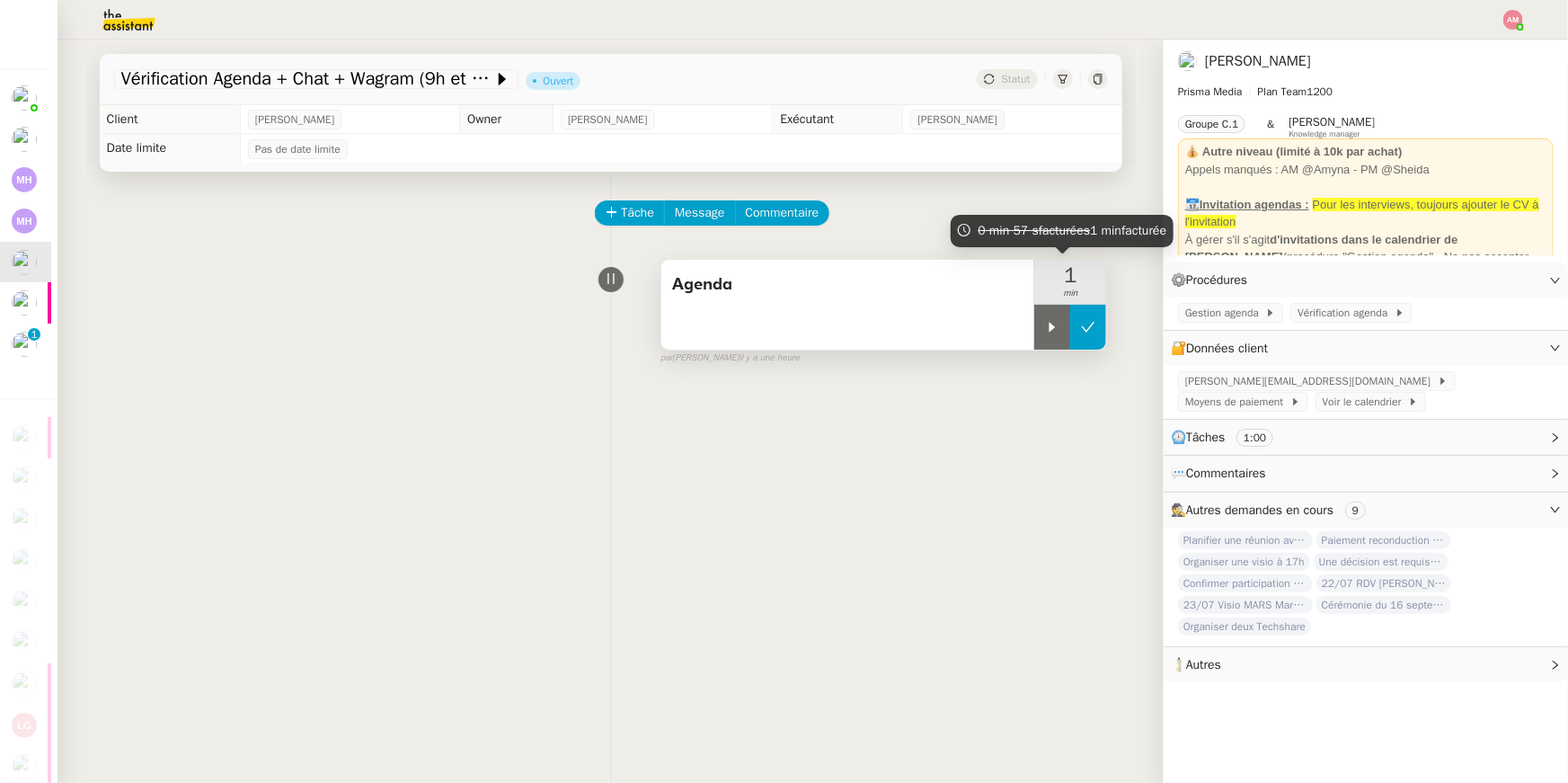 click at bounding box center (1088, 327) 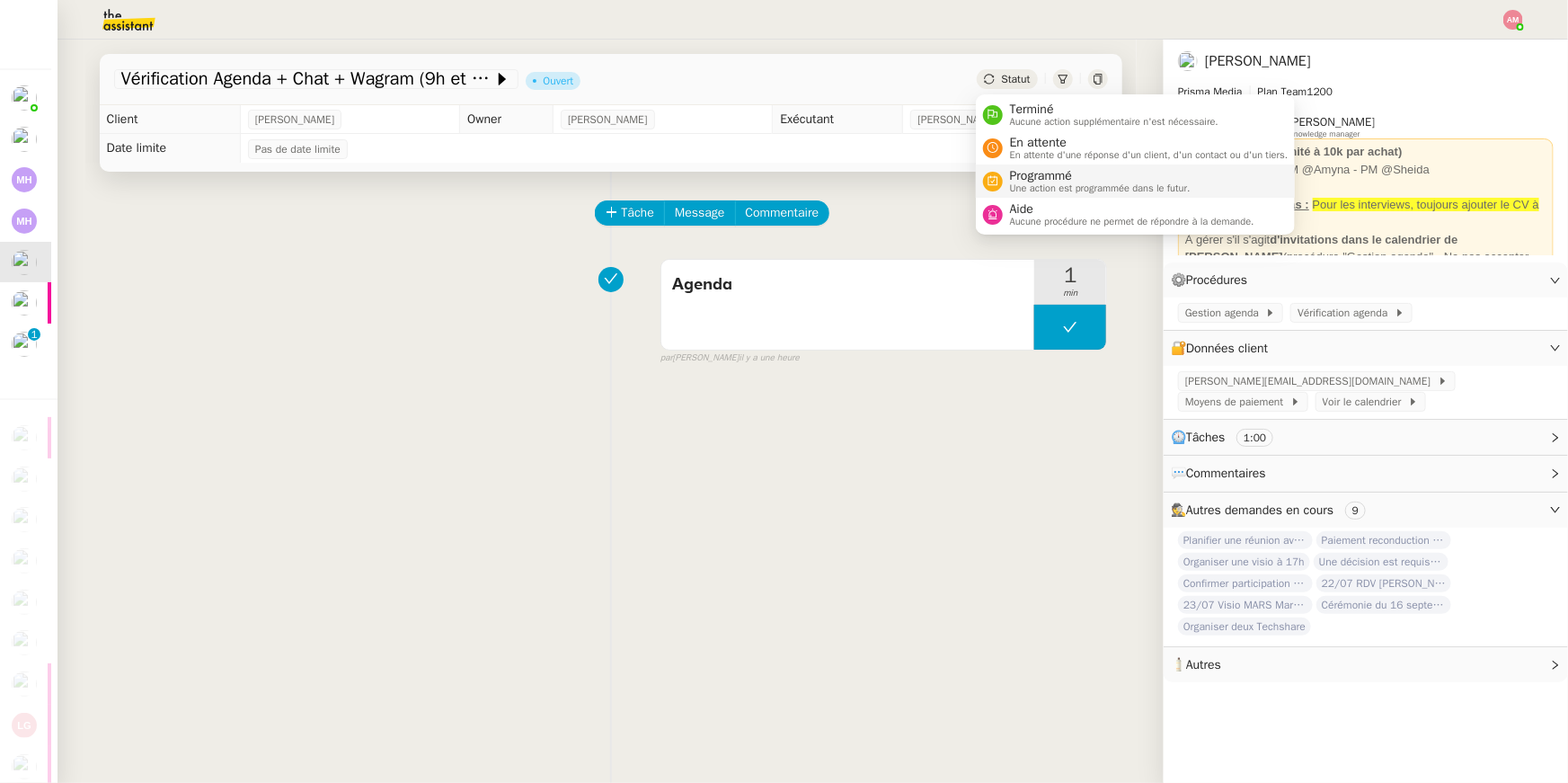 click on "Une action est programmée dans le futur." at bounding box center [1100, 188] 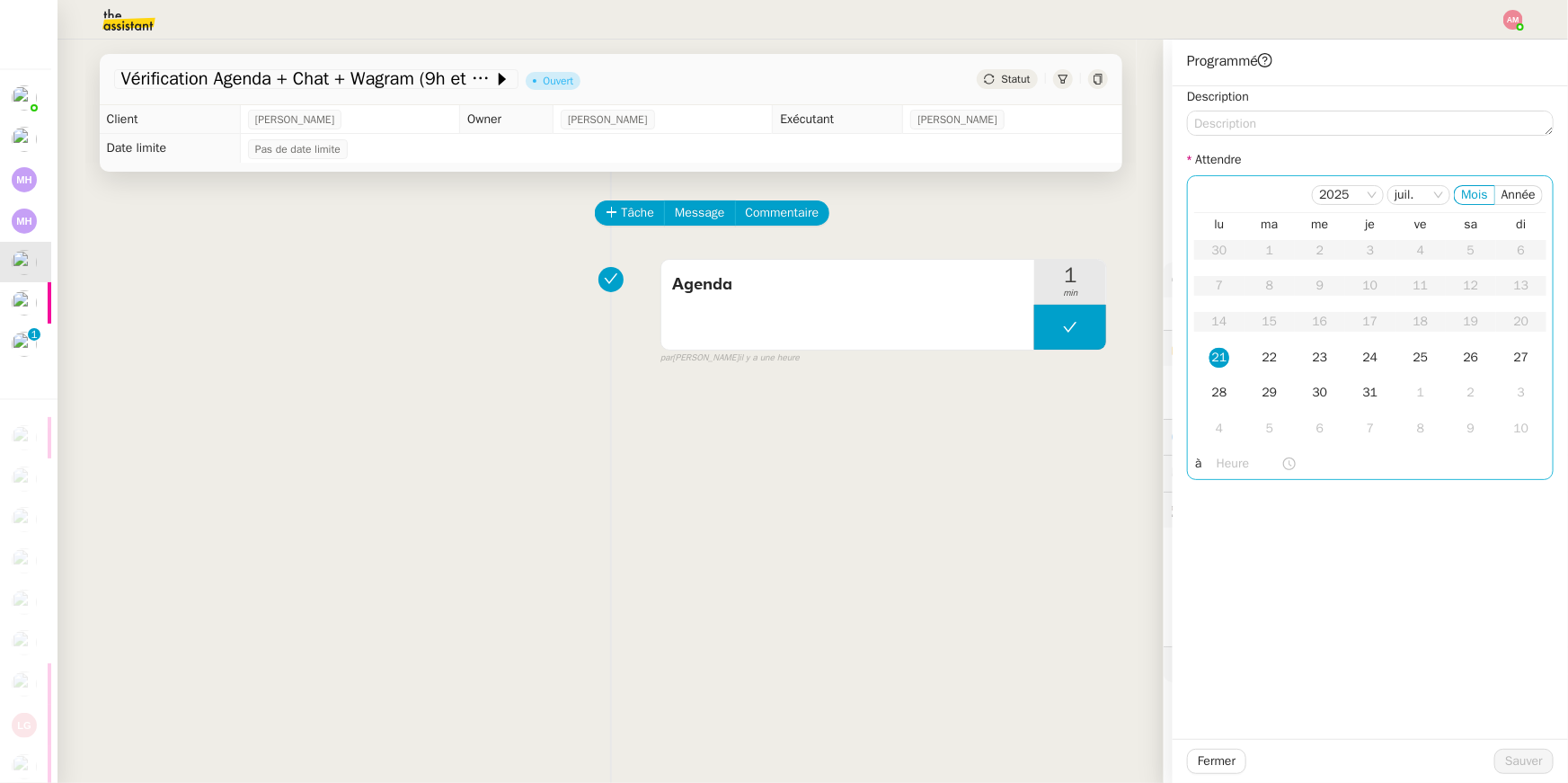 click 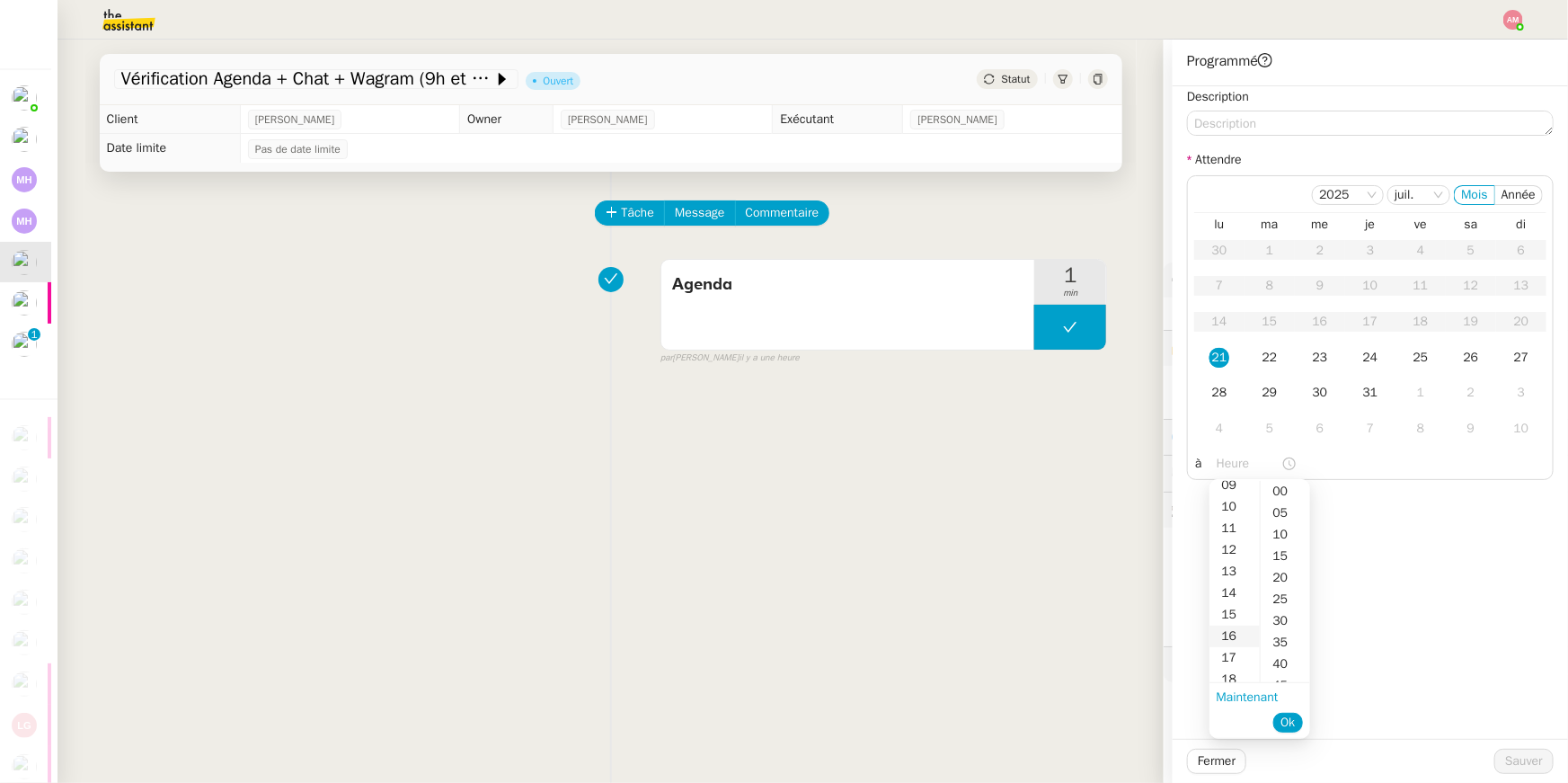 click on "16" at bounding box center [1235, 636] 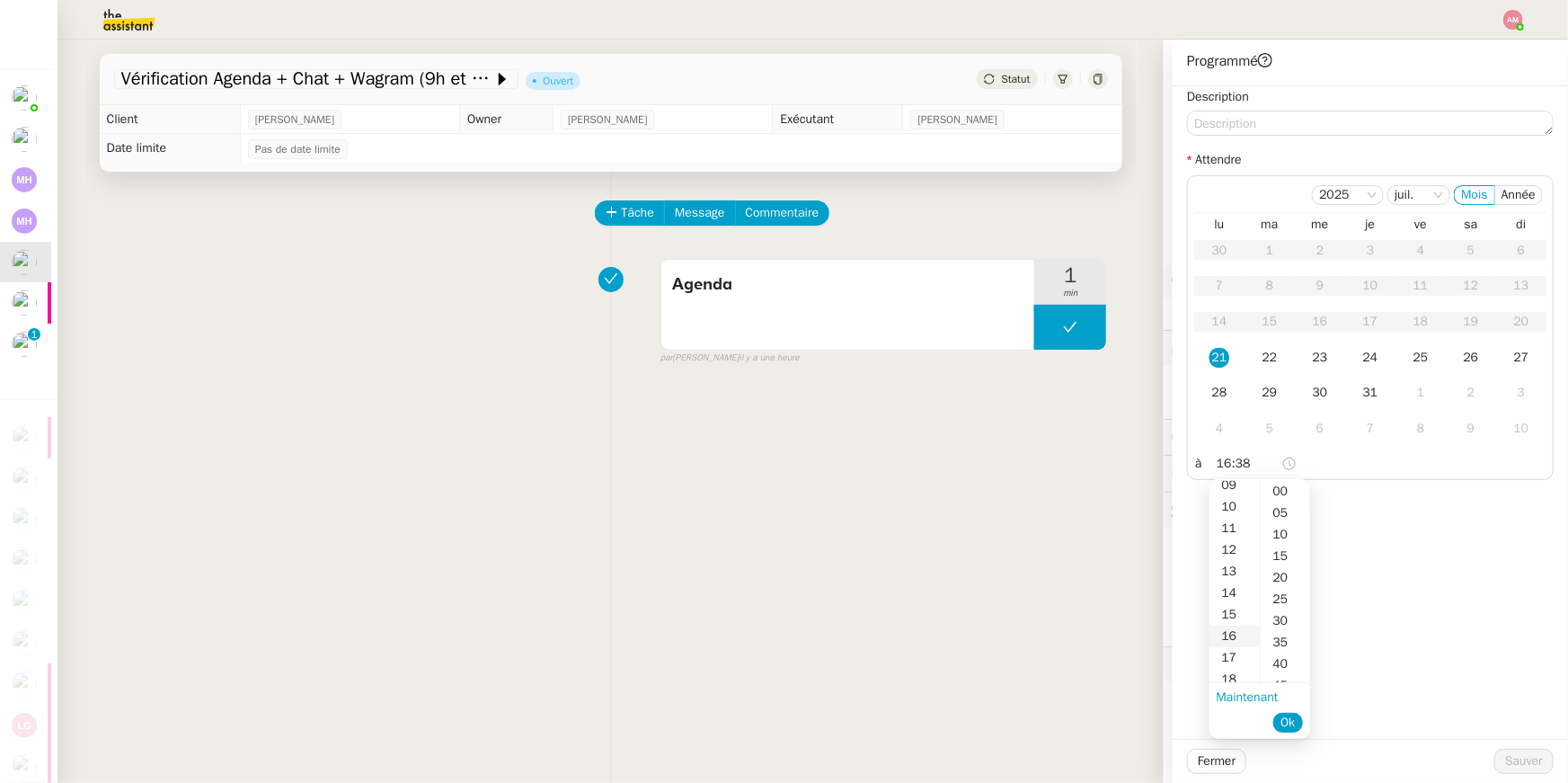 scroll, scrollTop: 344, scrollLeft: 0, axis: vertical 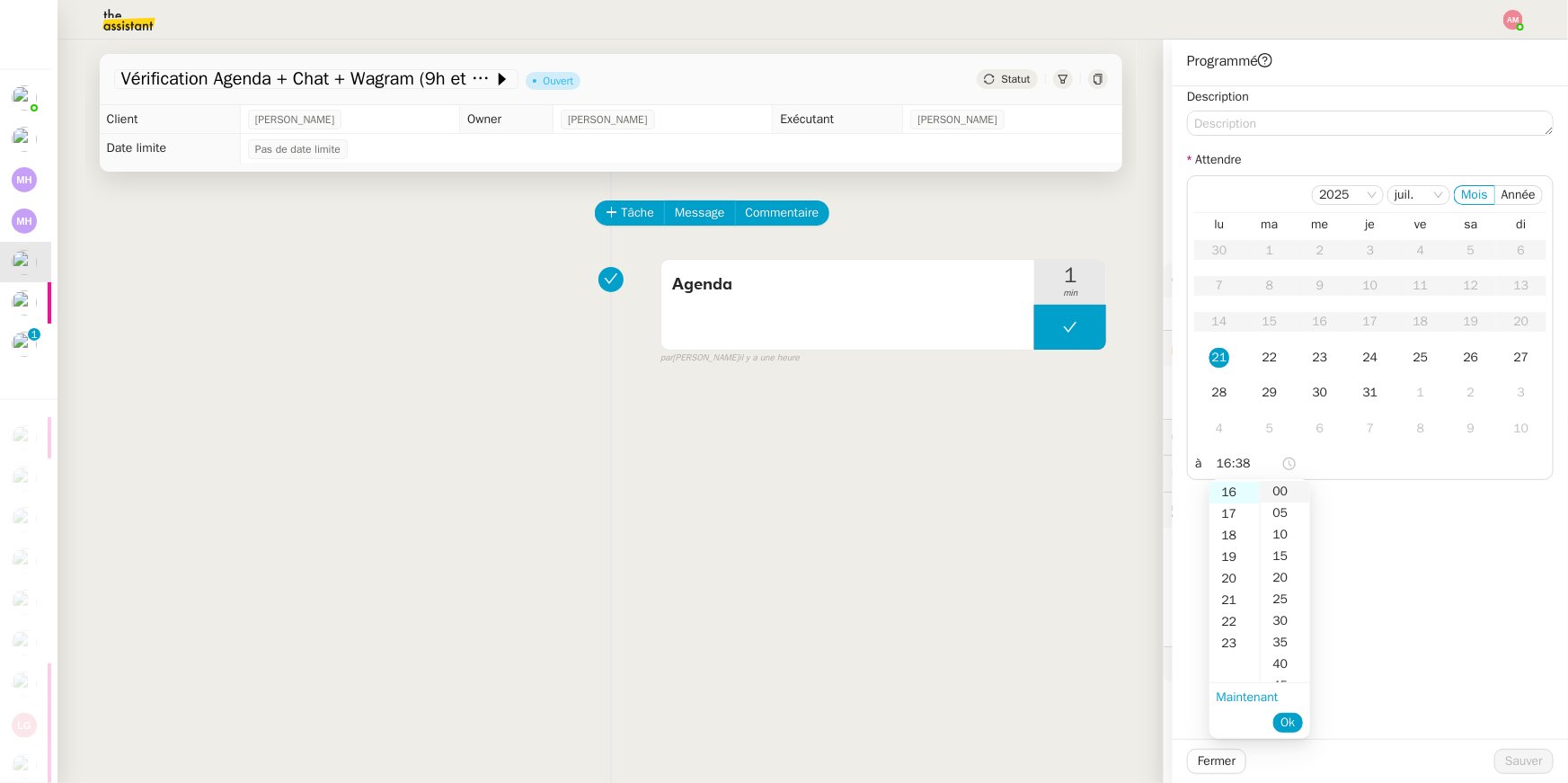 click on "00" at bounding box center (1285, 492) 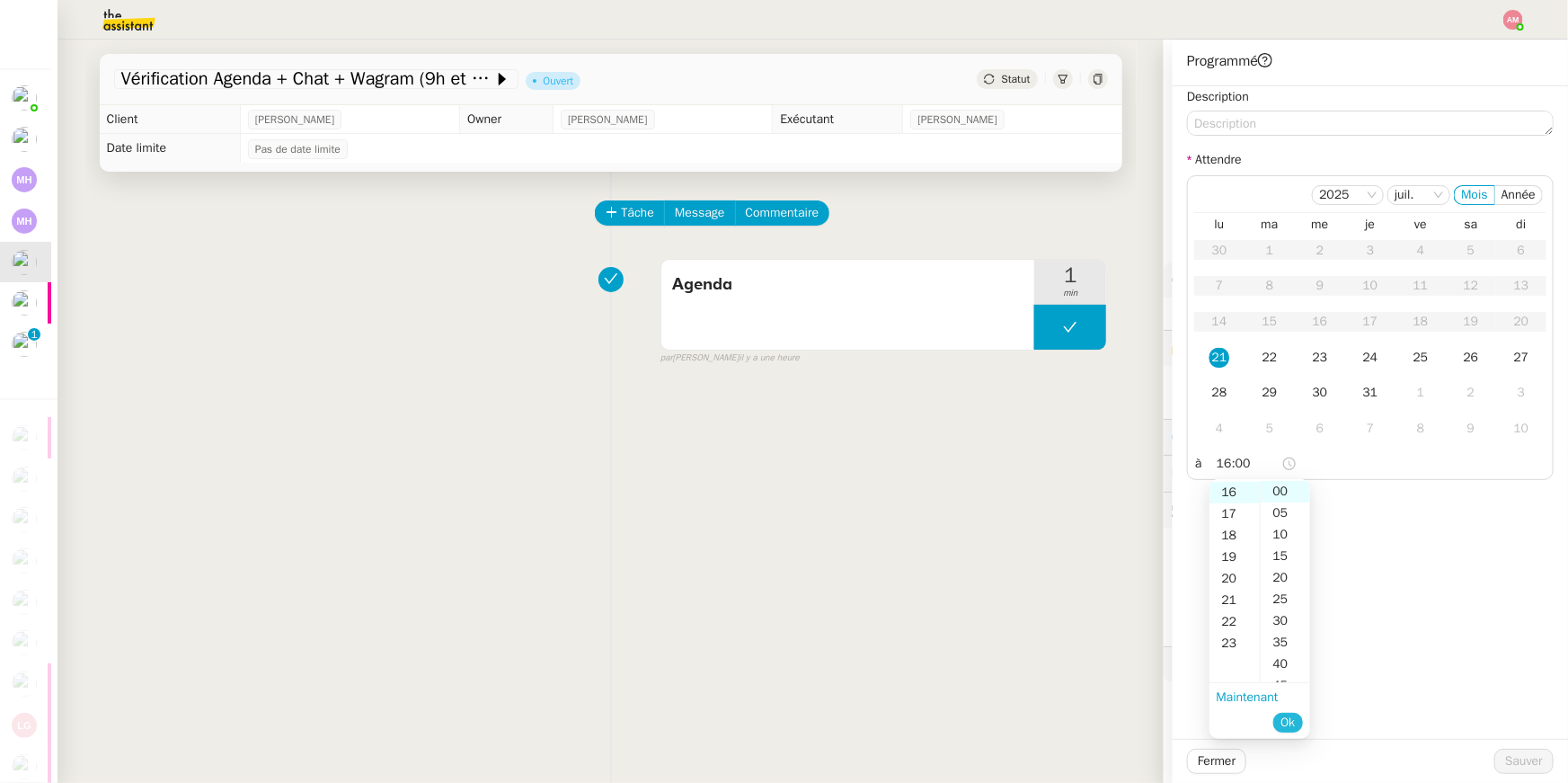 click on "Ok" at bounding box center (1288, 723) 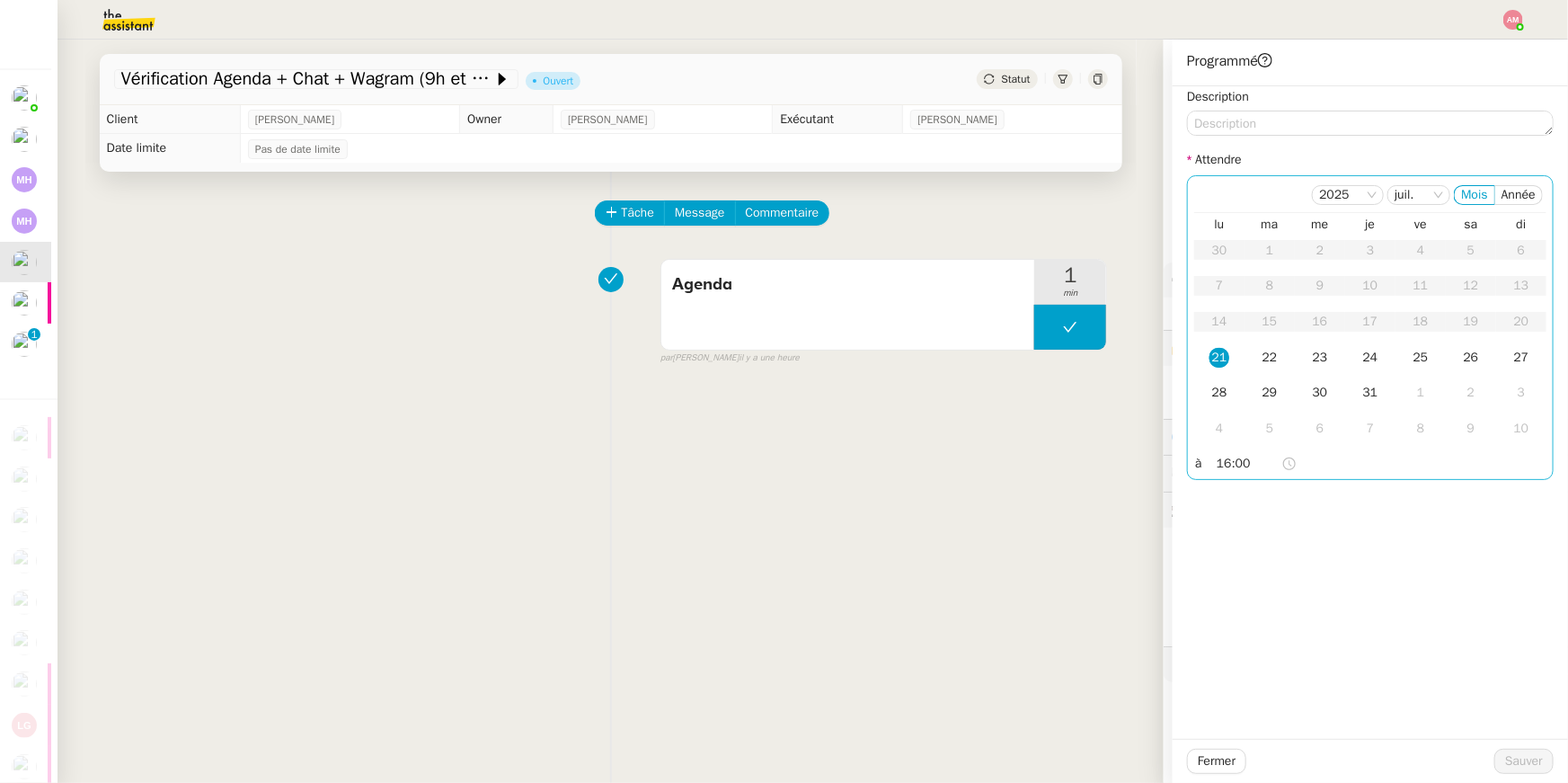 click on "21" 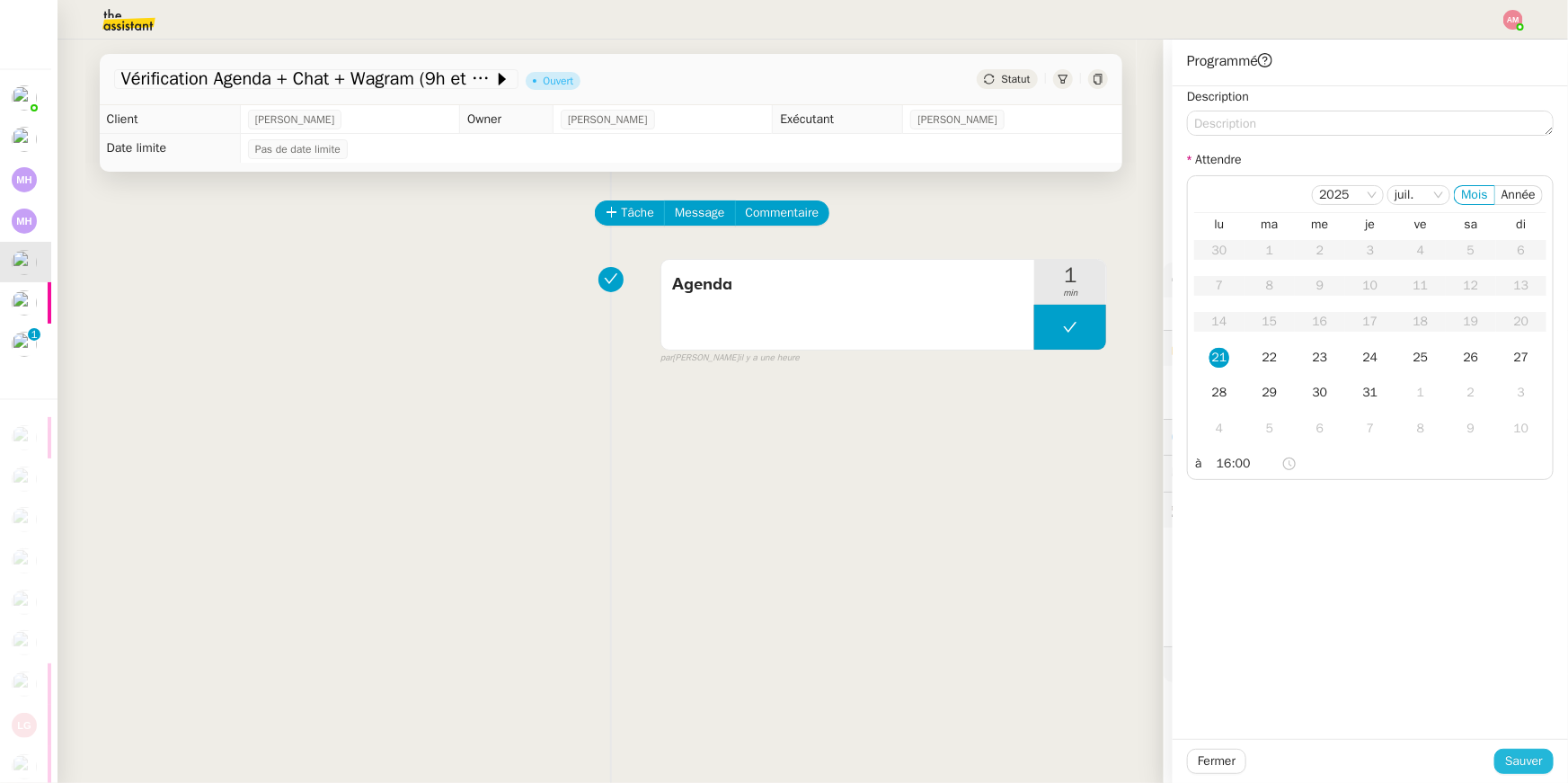 click on "Sauver" 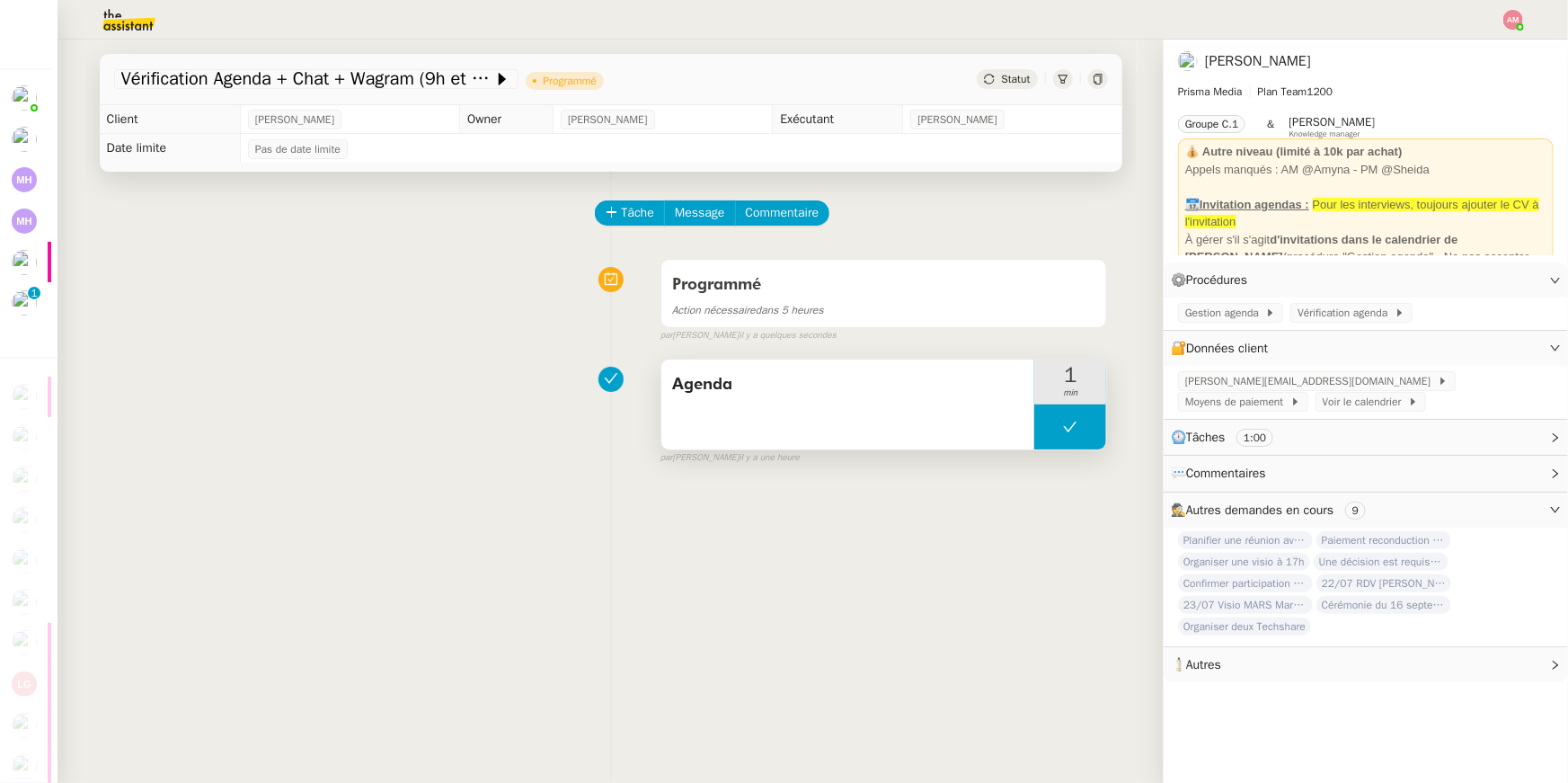 click at bounding box center (1070, 427) 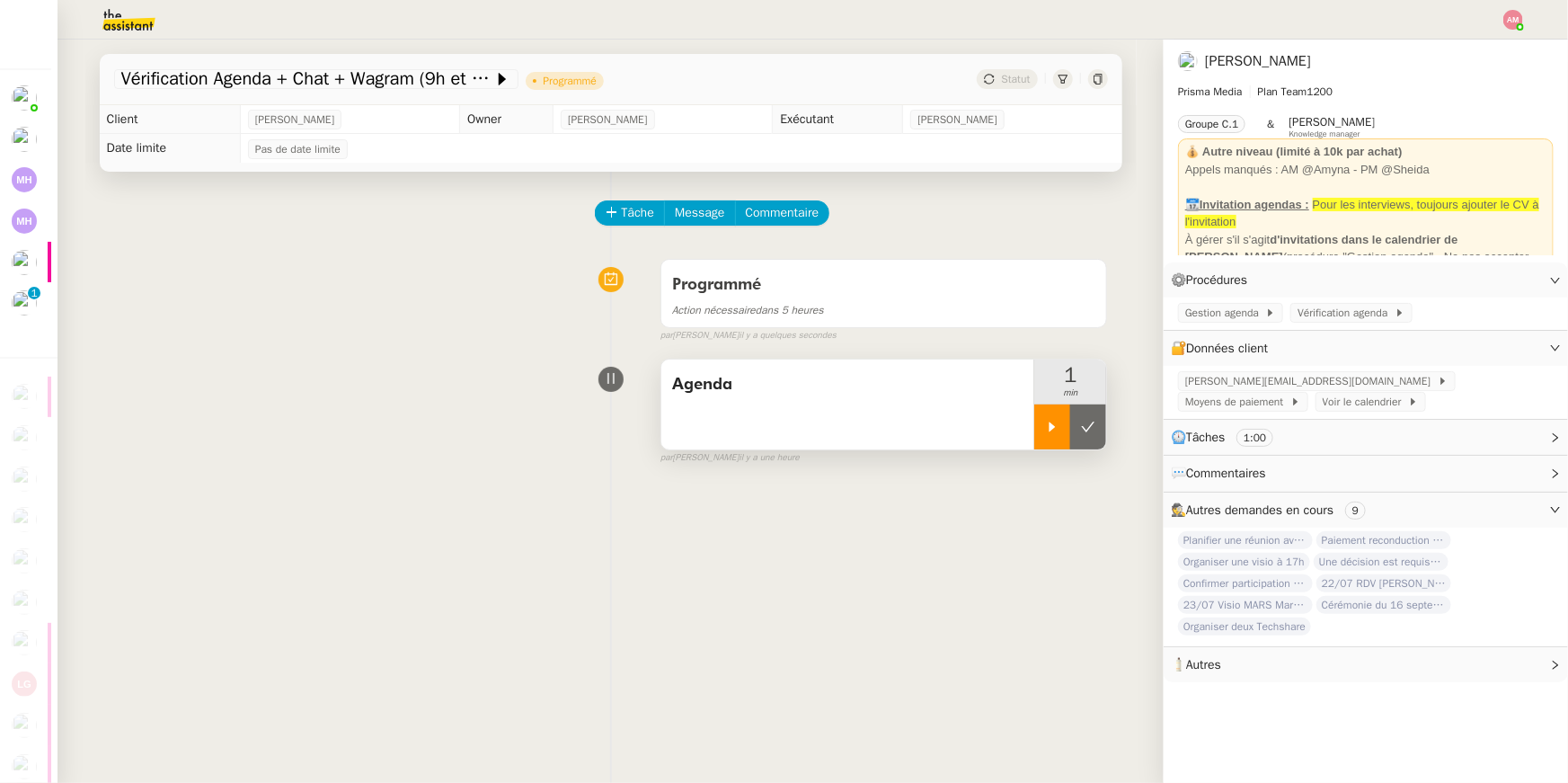 click 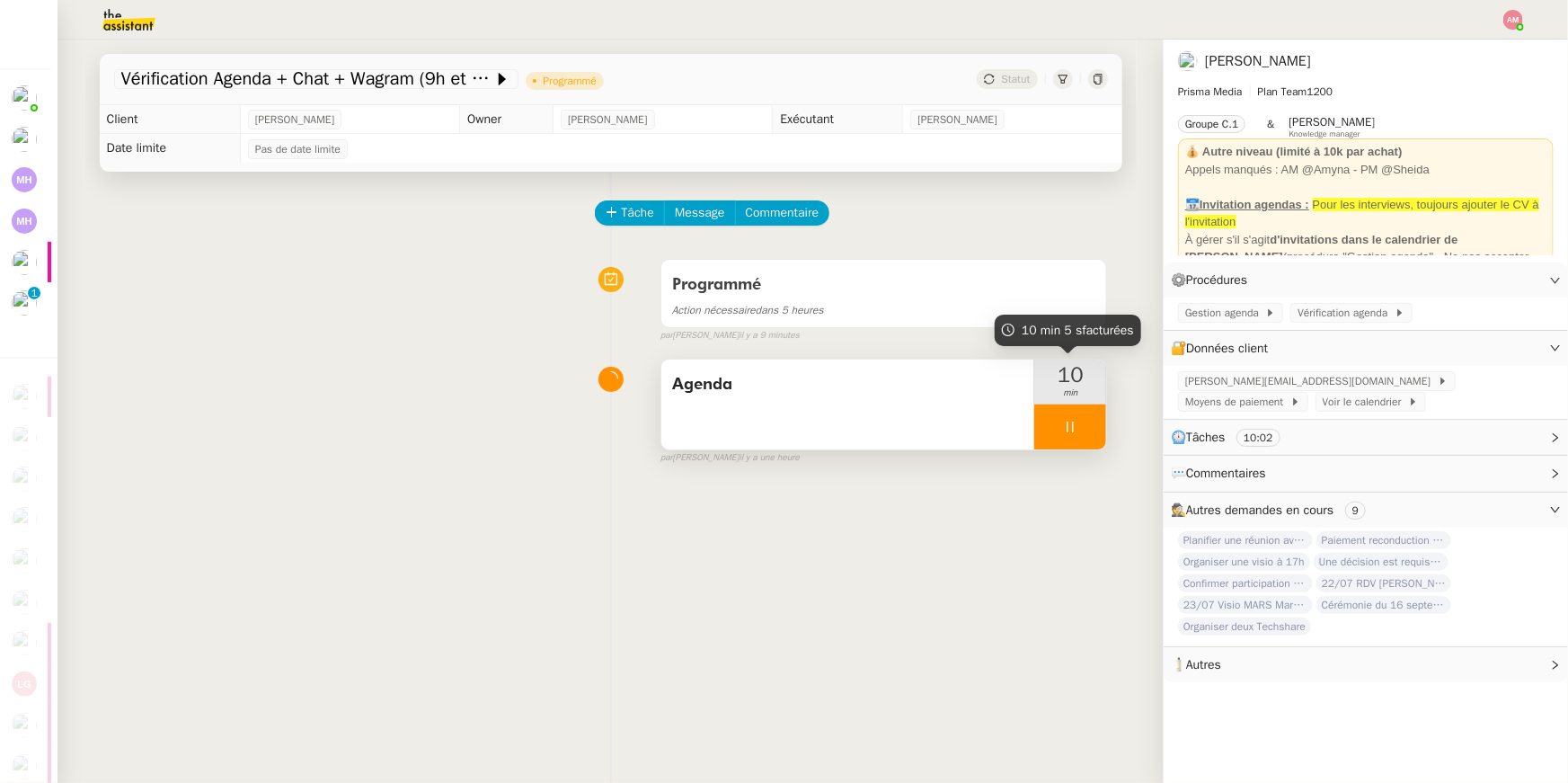 click on "min" at bounding box center (1070, 393) 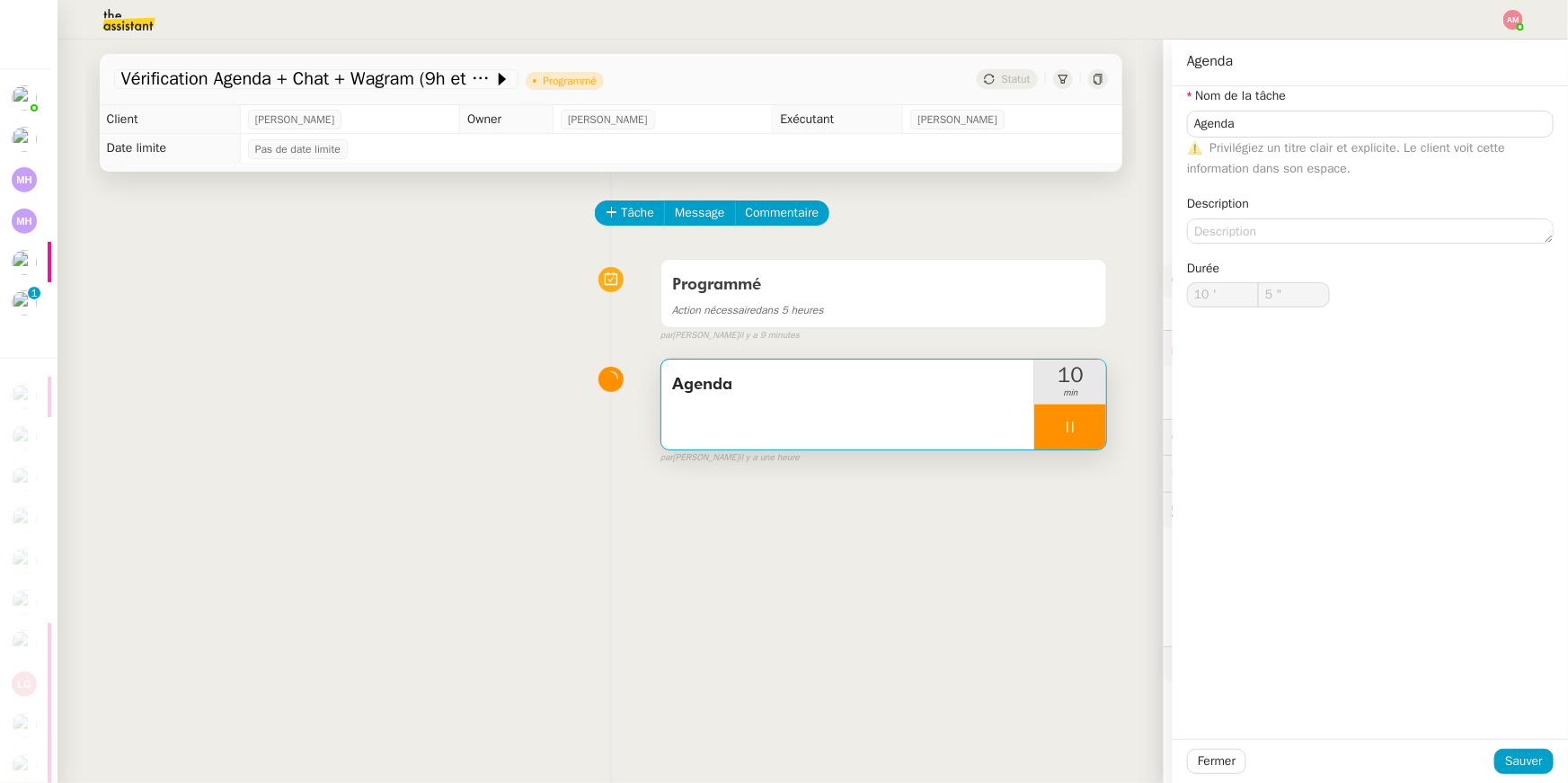 click at bounding box center [1070, 427] 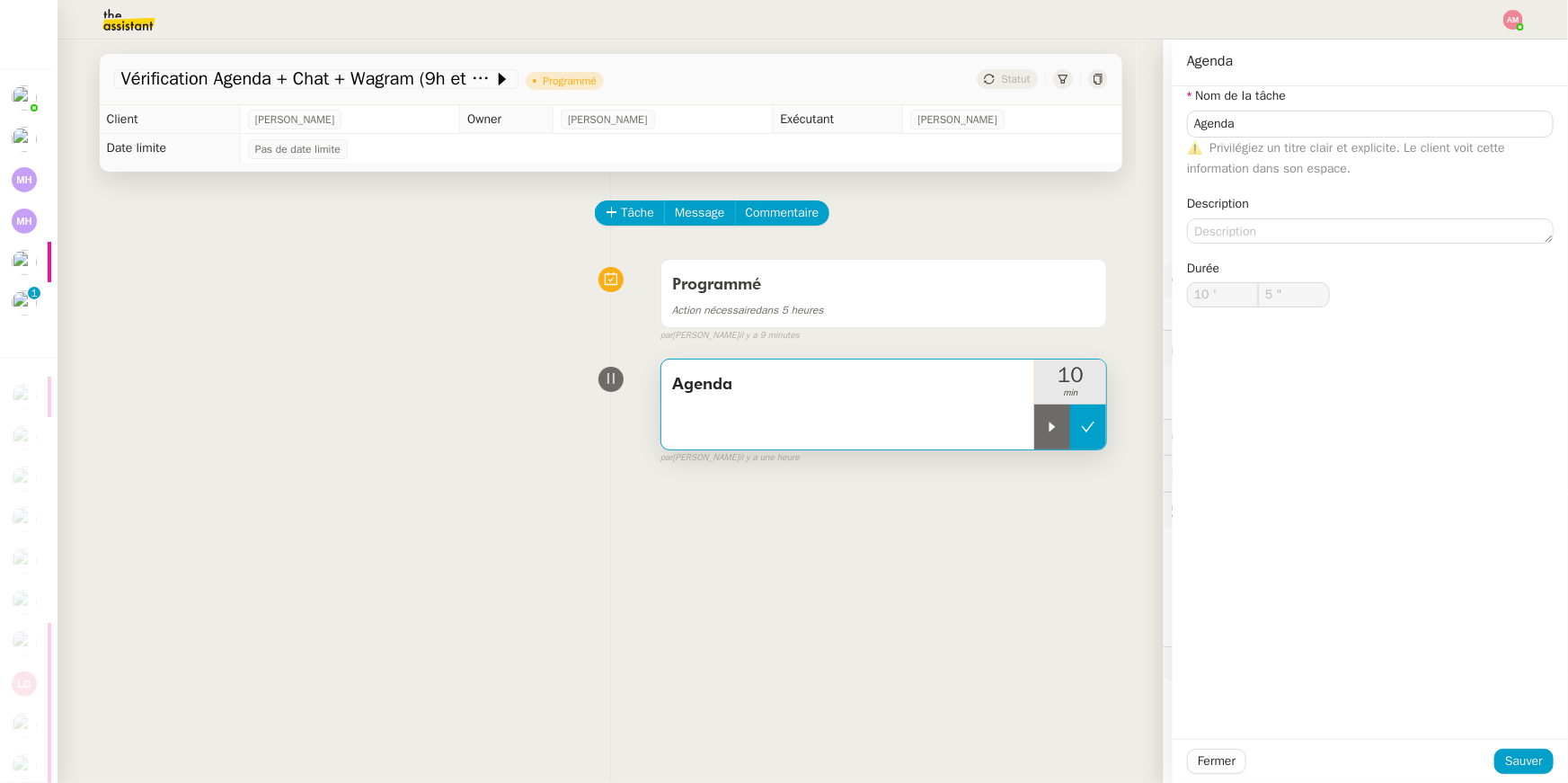 click 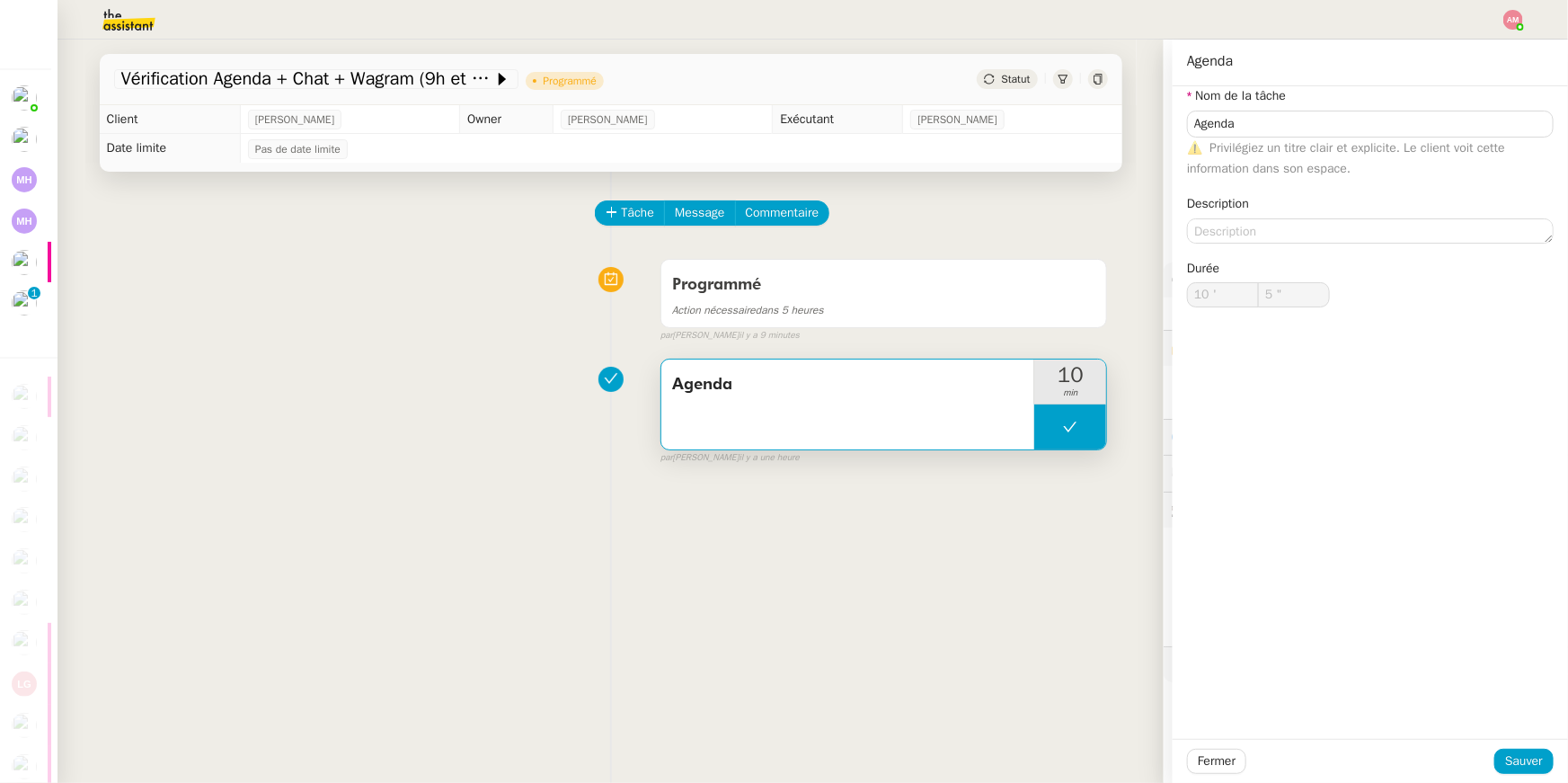 type on "Agenda" 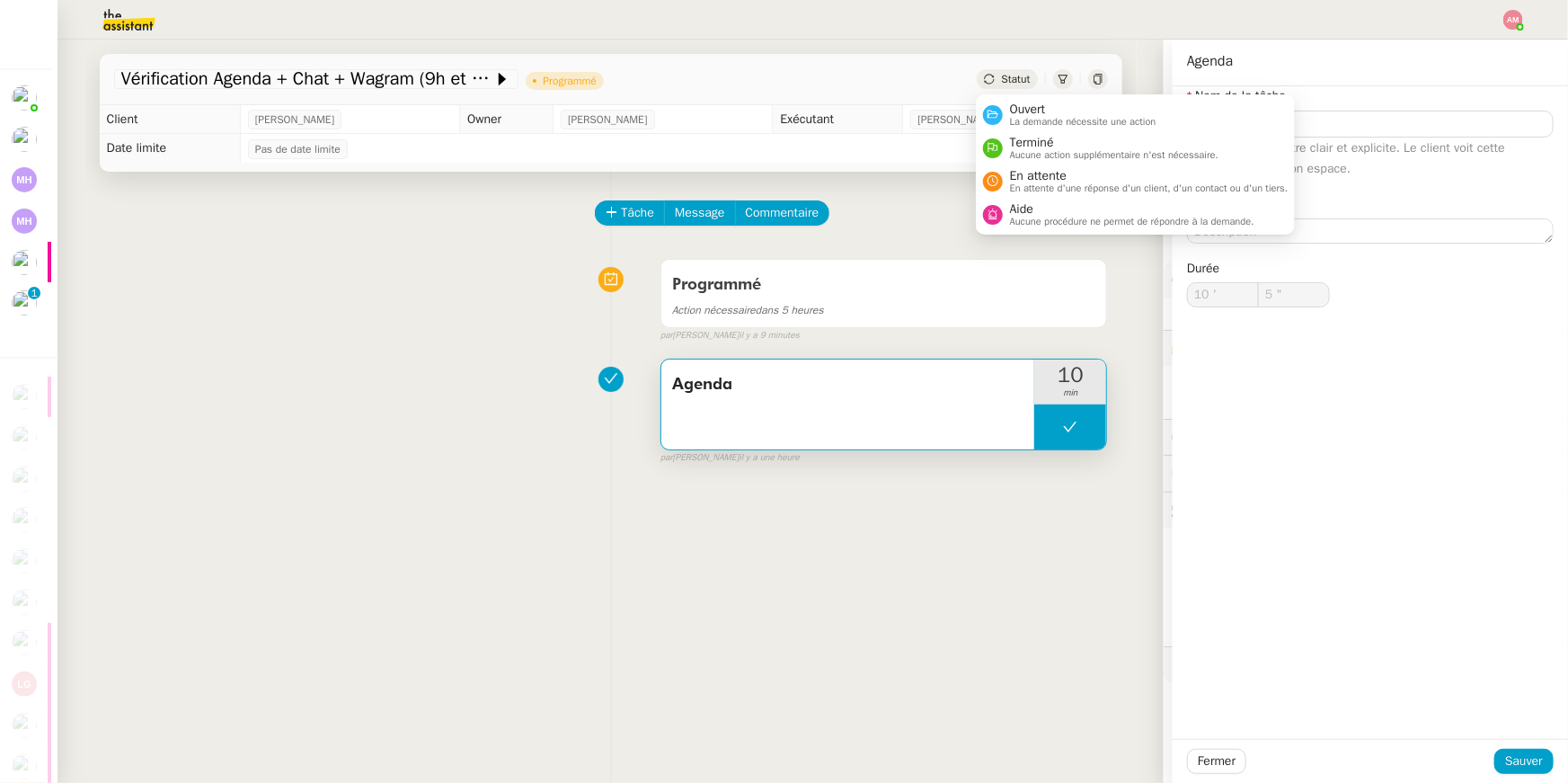 click on "Tâche Message Commentaire Veuillez patienter une erreur s'est produite 👌👌👌 message envoyé ✌️✌️✌️ Veuillez d'abord attribuer un client Une erreur s'est produite, veuillez réessayer Programmé Action nécessaire  dans 5 heures  false par   [PERSON_NAME]   il y a 9 minutes 👌👌👌 message envoyé ✌️✌️✌️ une erreur s'est produite 👌👌👌 message envoyé ✌️✌️✌️ Votre message va être revu ✌️✌️✌️ une erreur s'est produite La taille des fichiers doit être de 10Mb au maximum.  Agenda     10 min false par   [PERSON_NAME]   il y a une heure 👌👌👌 message envoyé ✌️✌️✌️ une erreur s'est produite 👌👌👌 message envoyé ✌️✌️✌️ Votre message va être revu ✌️✌️✌️ une erreur s'est produite La taille des fichiers doit être de 10Mb au maximum." 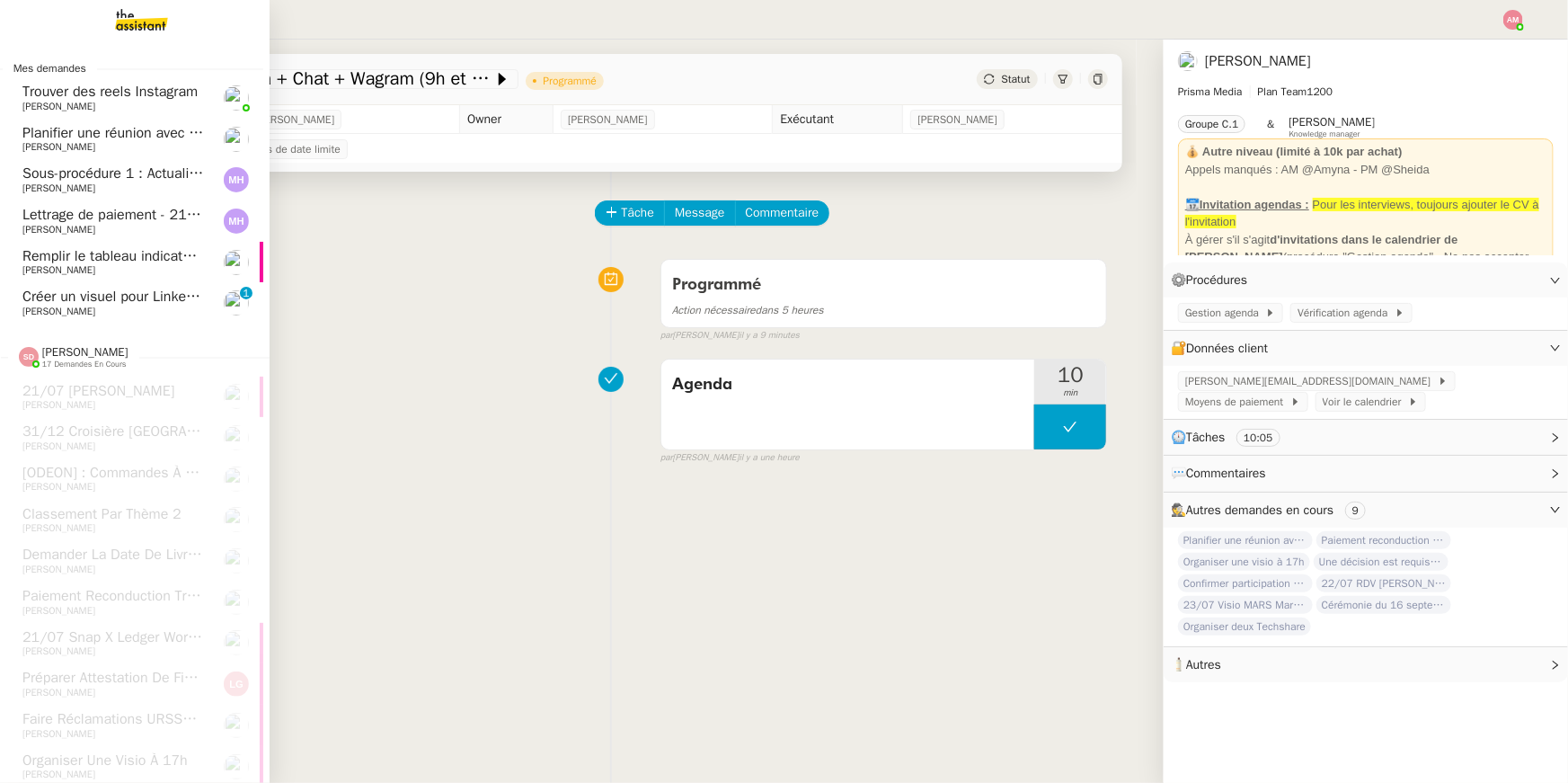 click on "Créer un visuel pour LinkedIn" 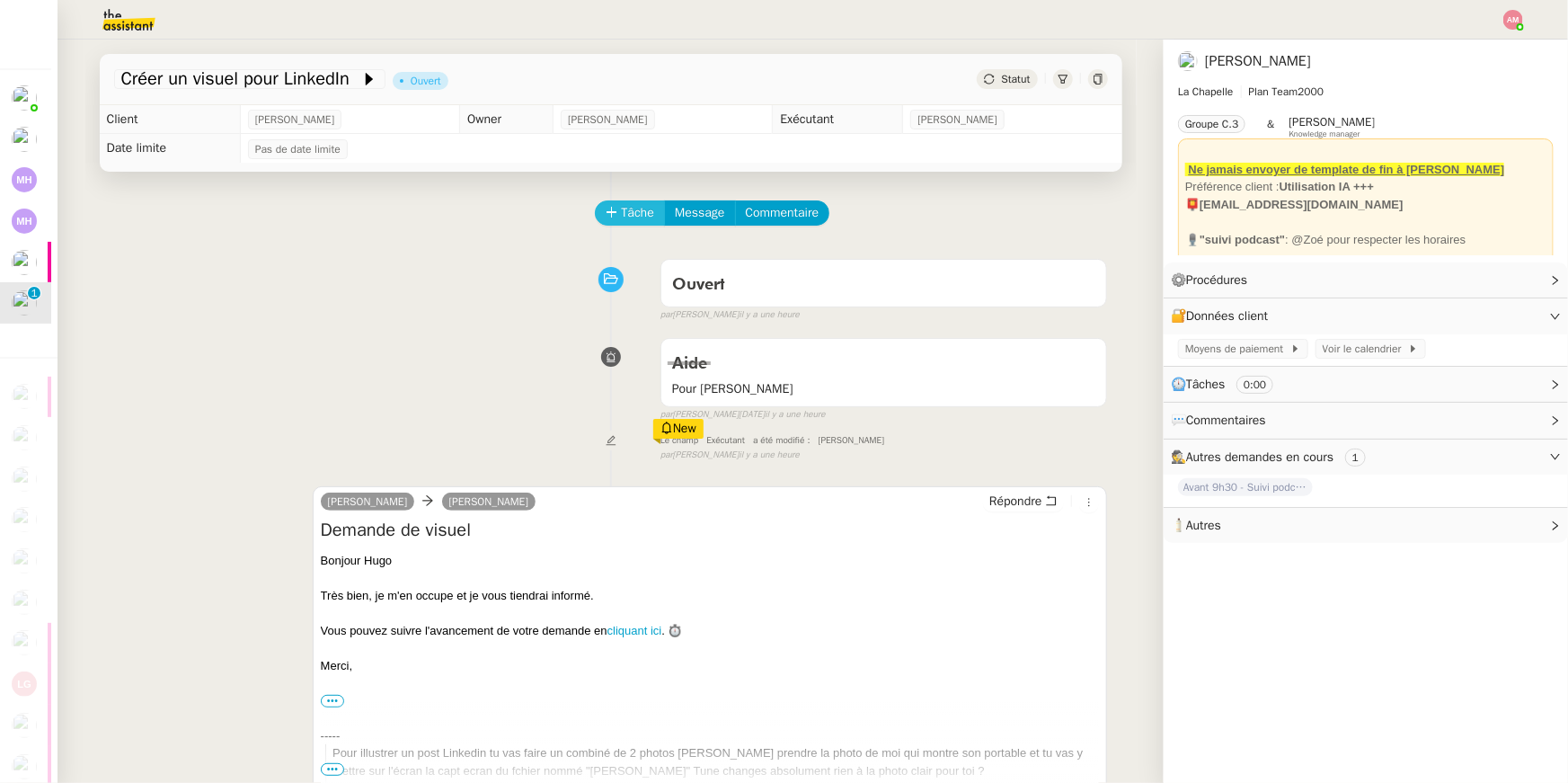 click 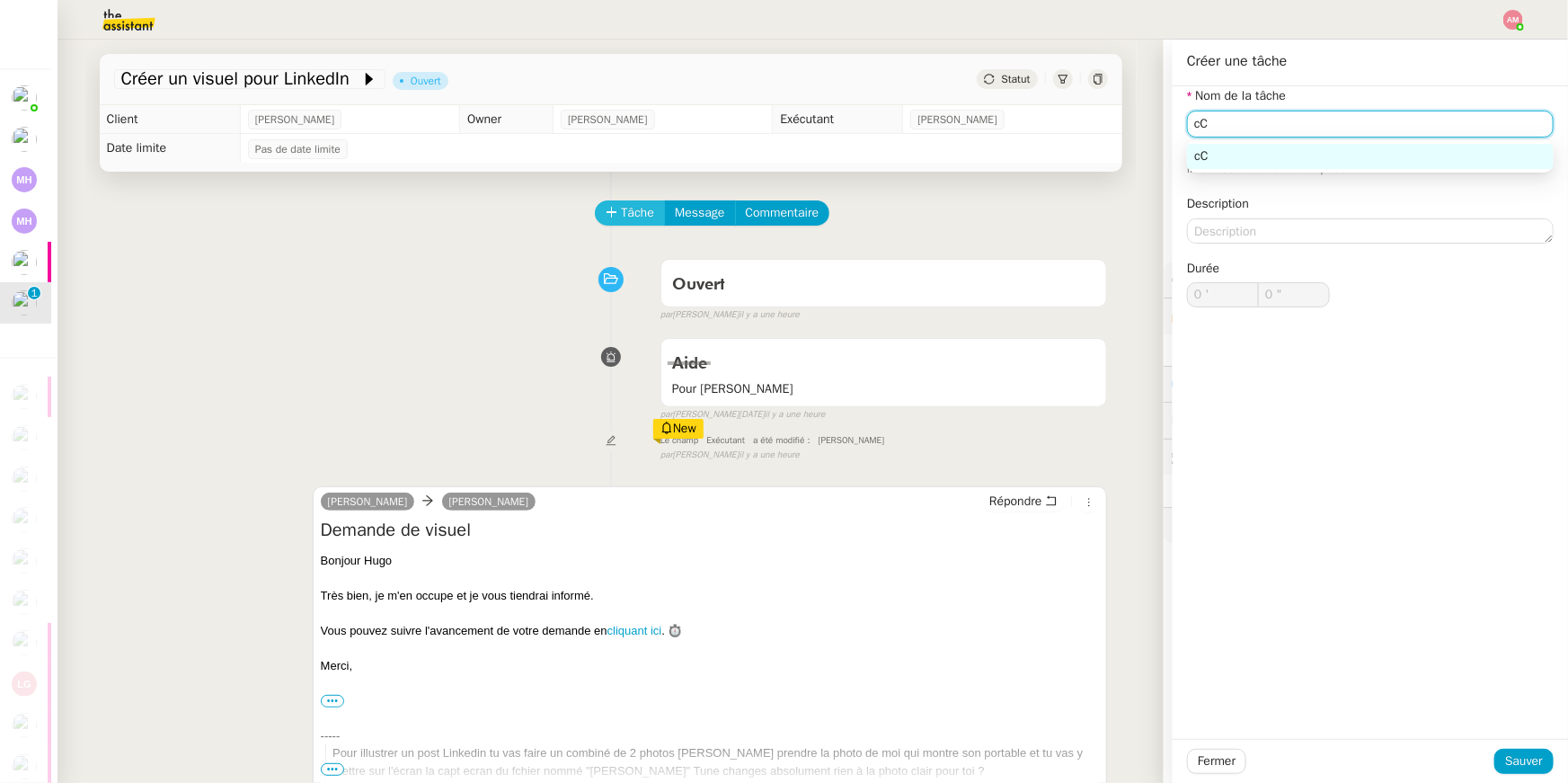 type on "c" 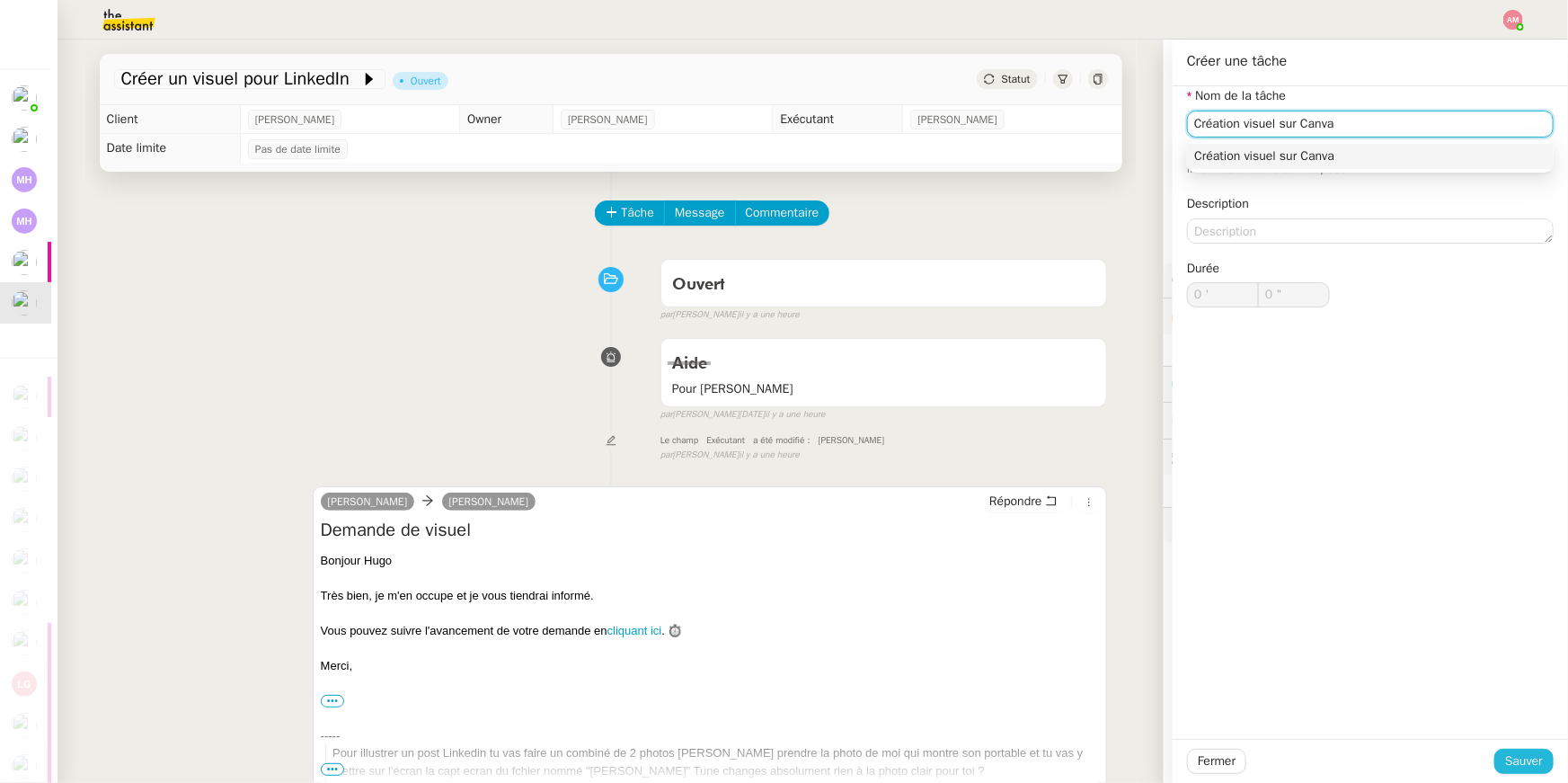 type on "Création visuel sur Canva" 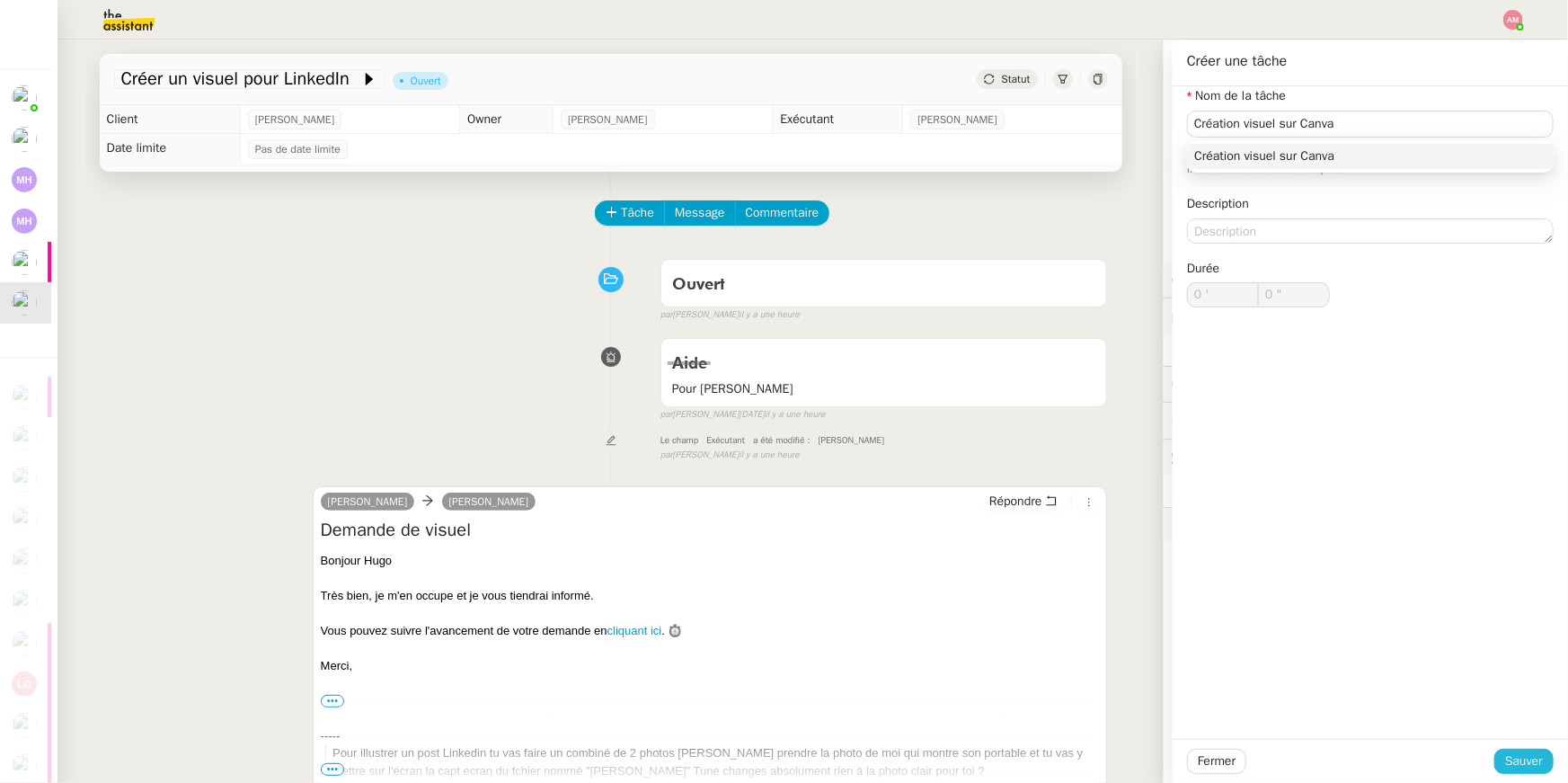 click on "Sauver" 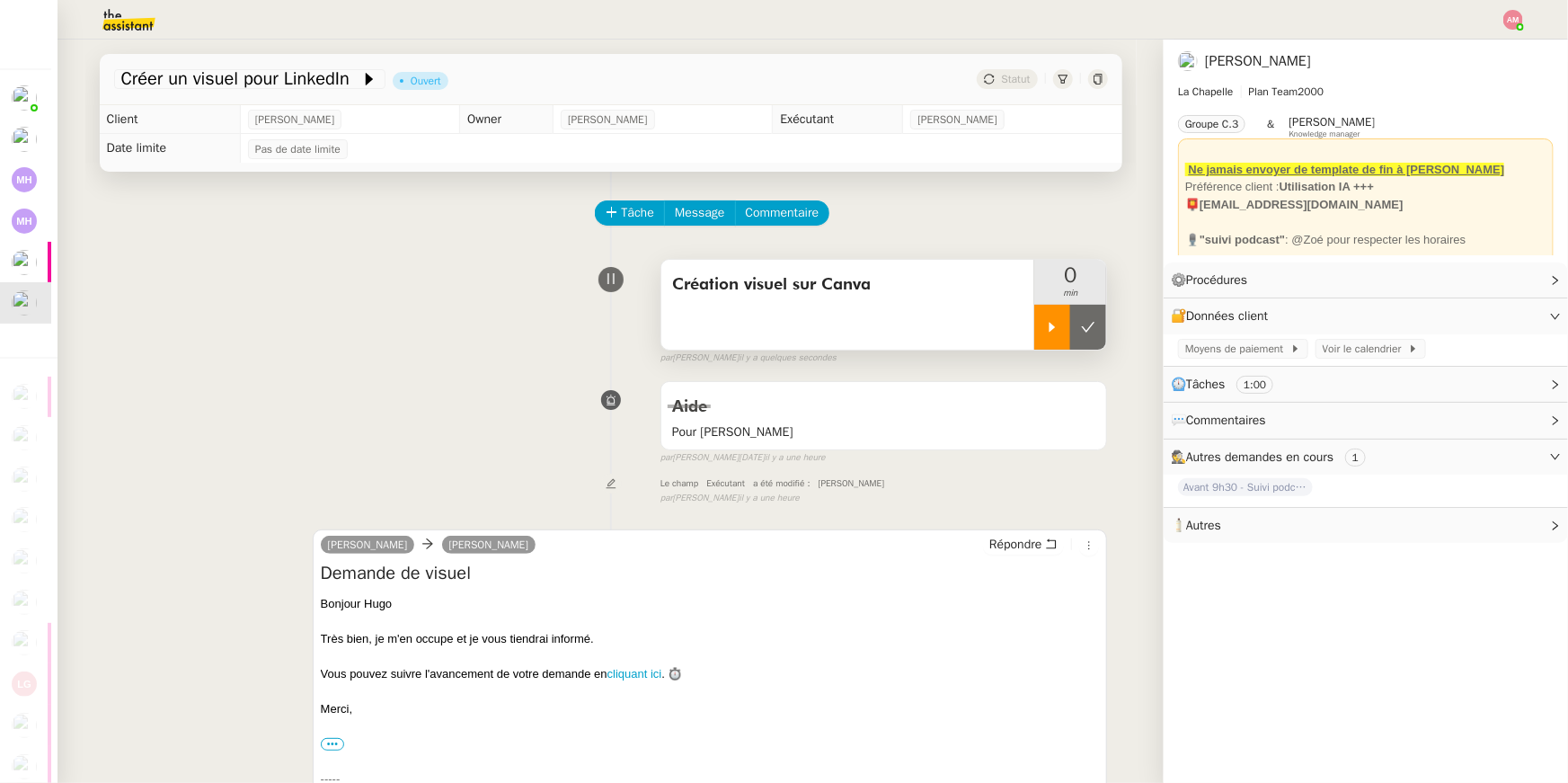 click on "Création visuel sur Canva     0 min" at bounding box center (884, 305) 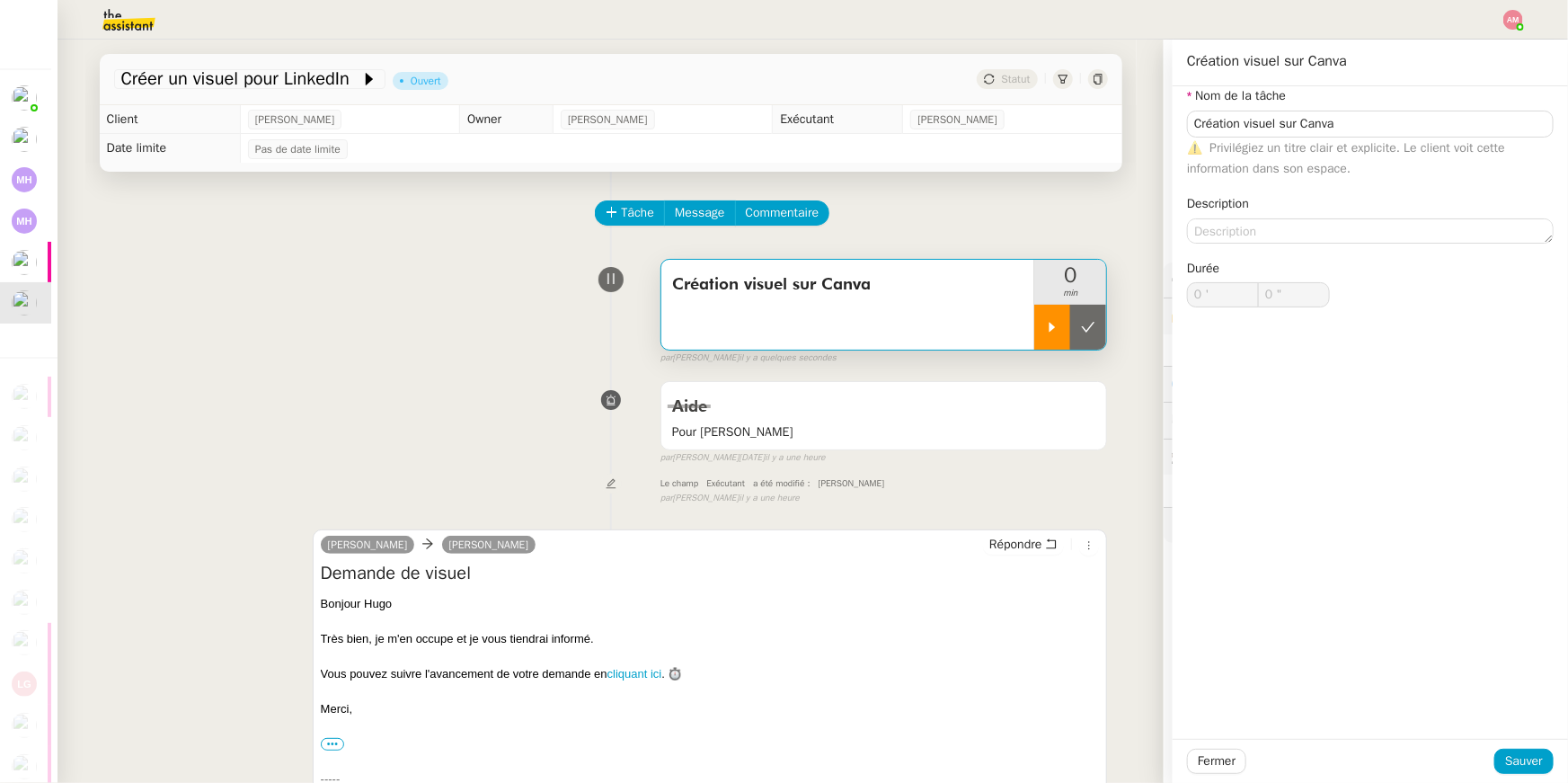 click at bounding box center [1052, 327] 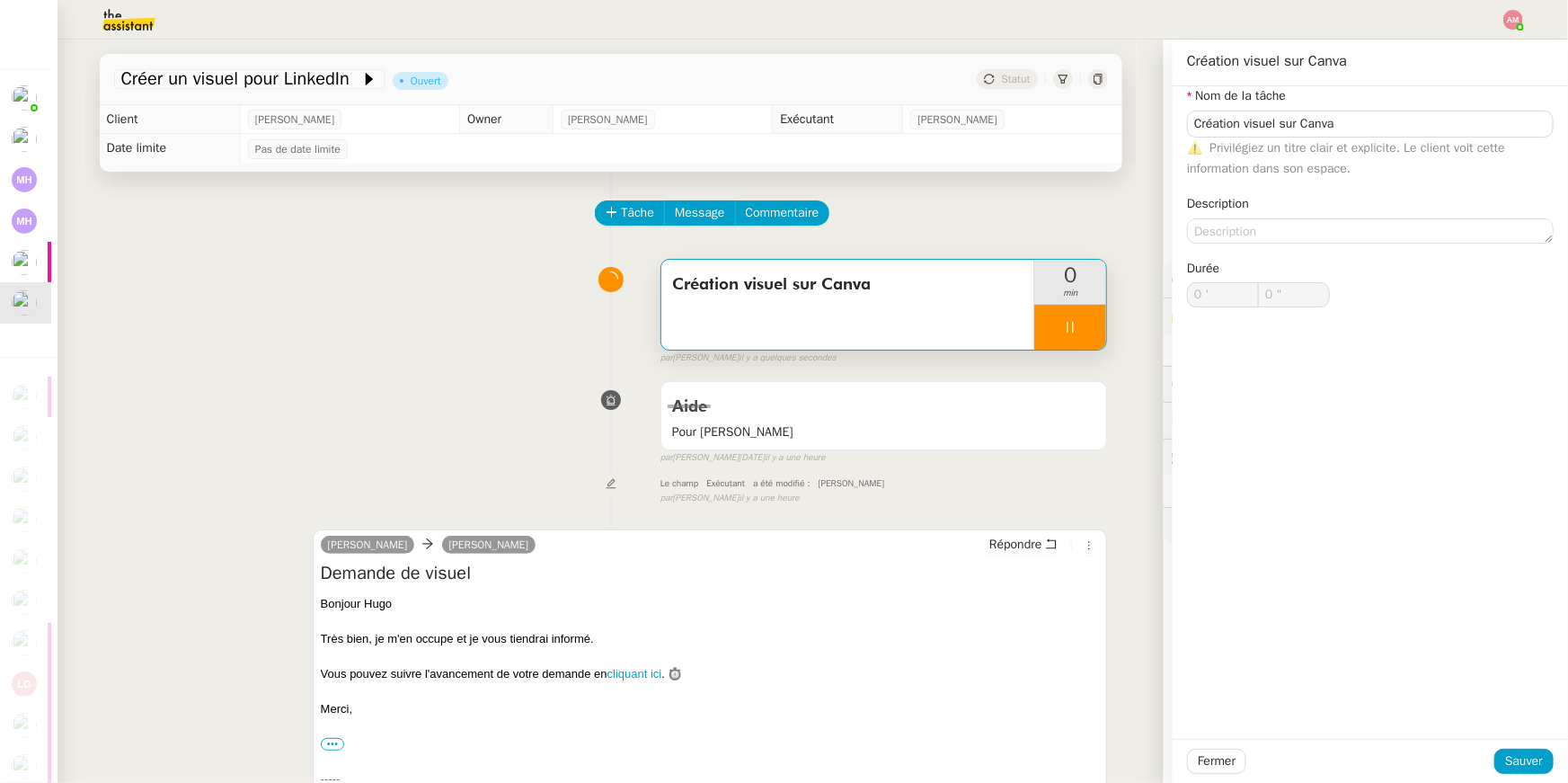 type on "Création visuel sur Canva" 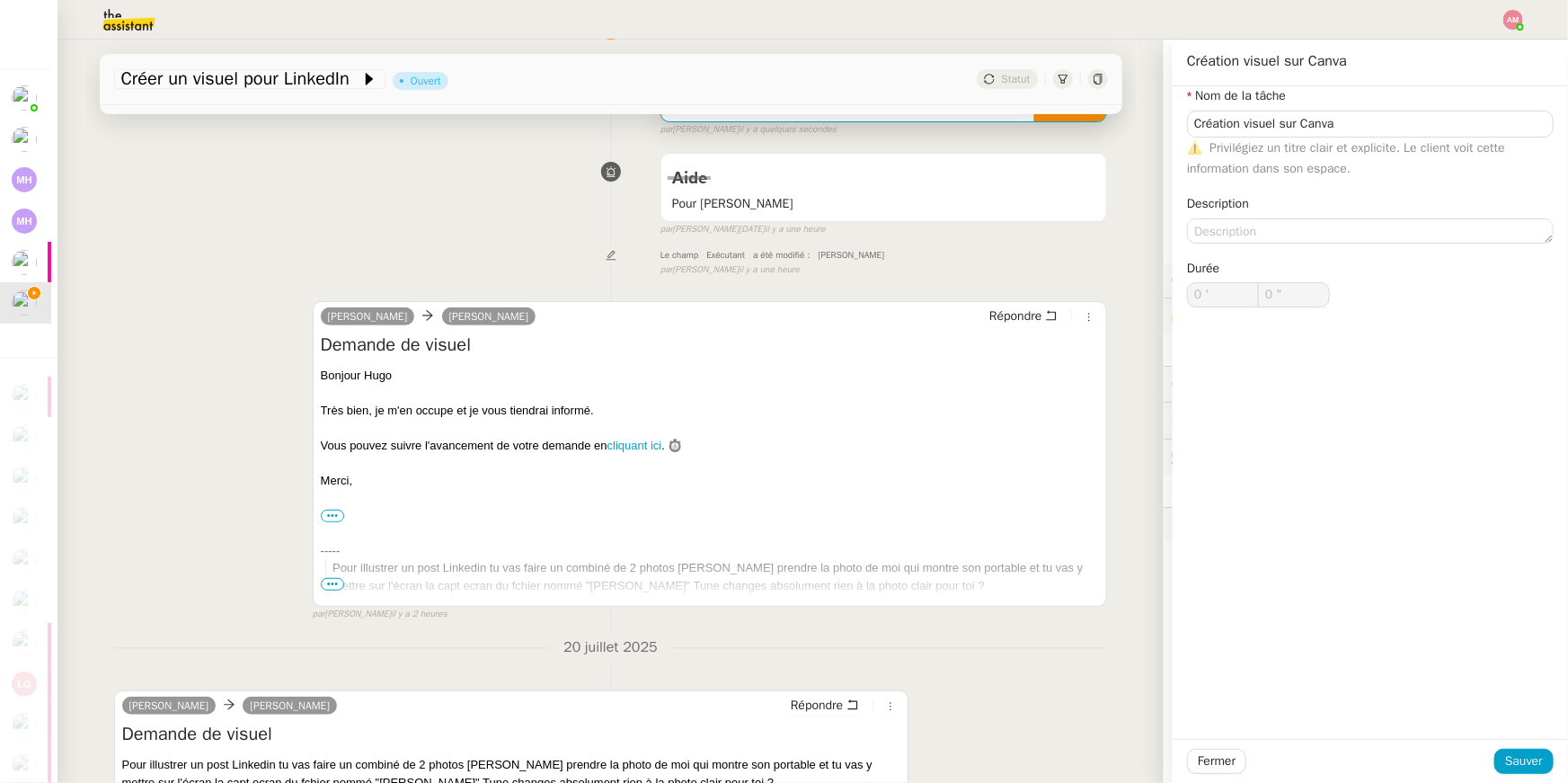 type on "Création visuel sur Canva" 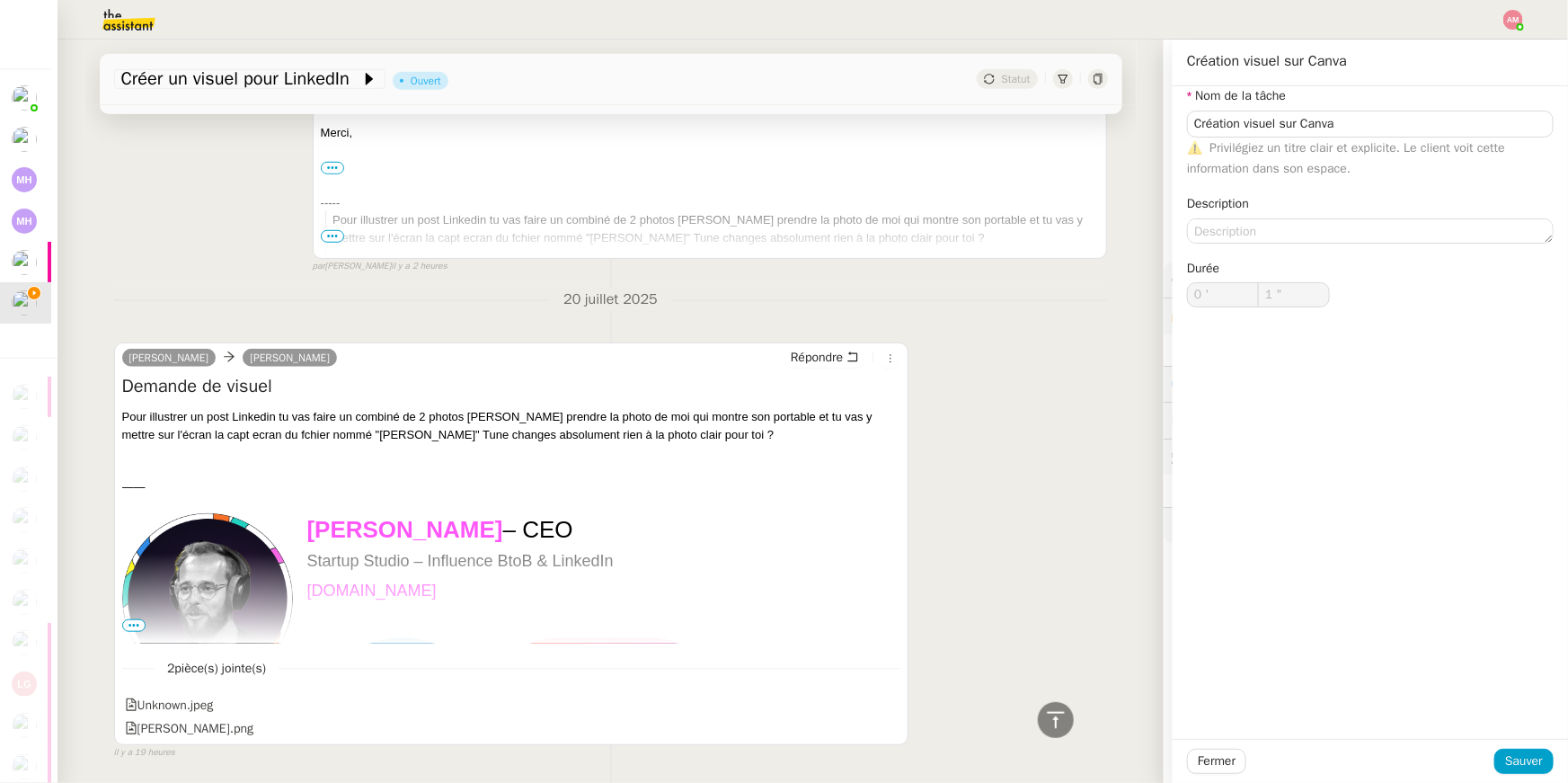 scroll, scrollTop: 582, scrollLeft: 0, axis: vertical 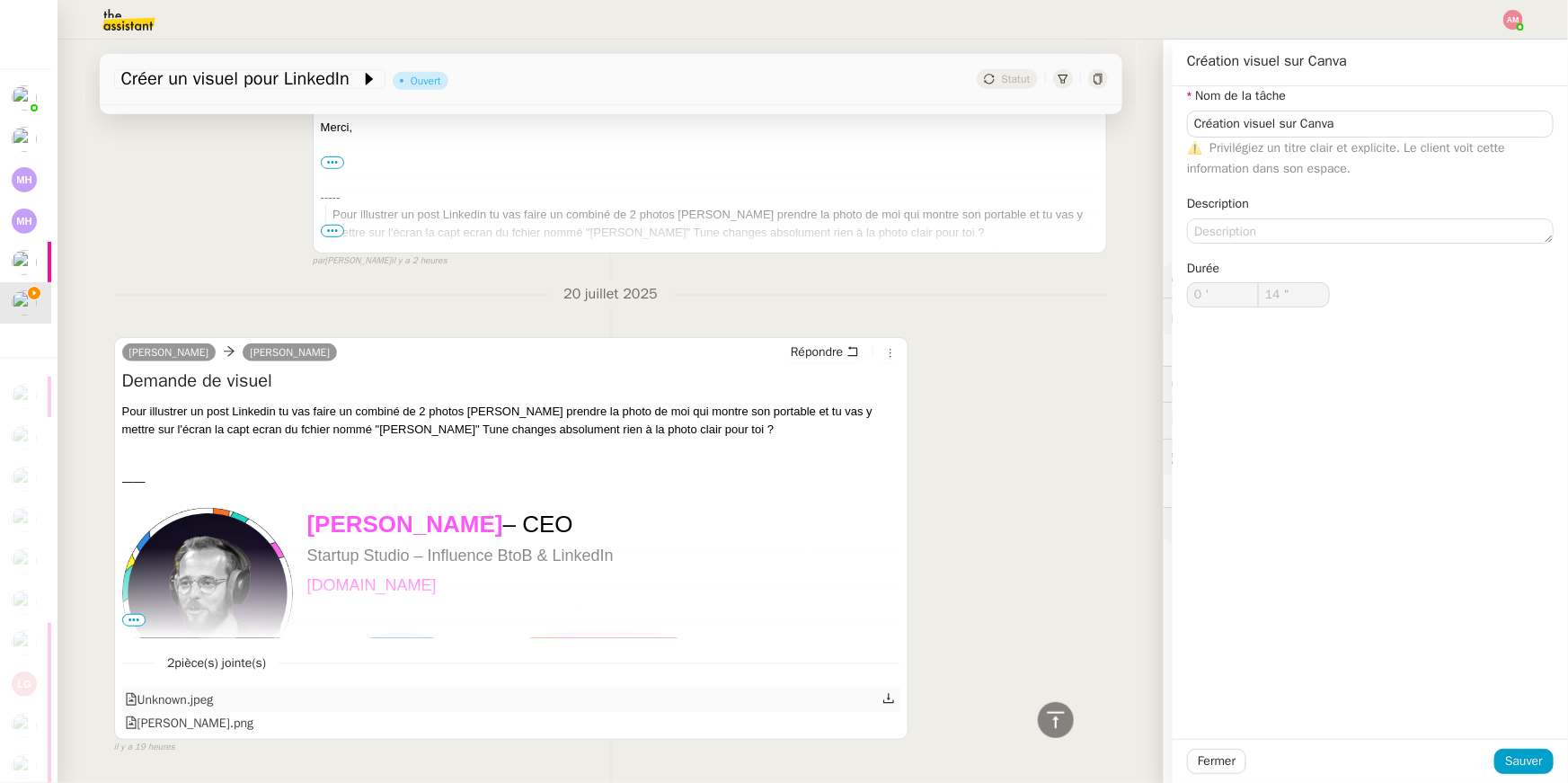 click 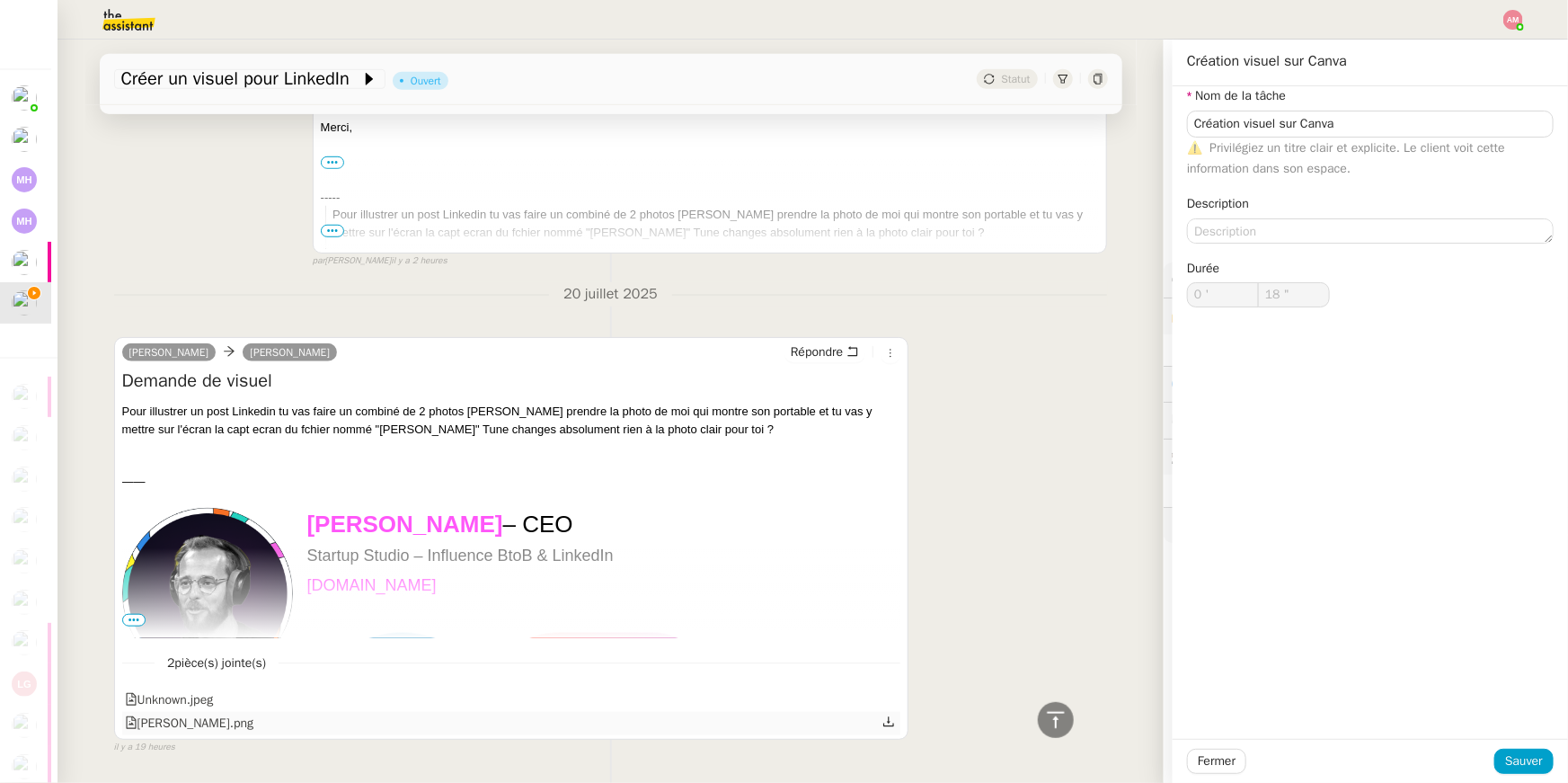 click 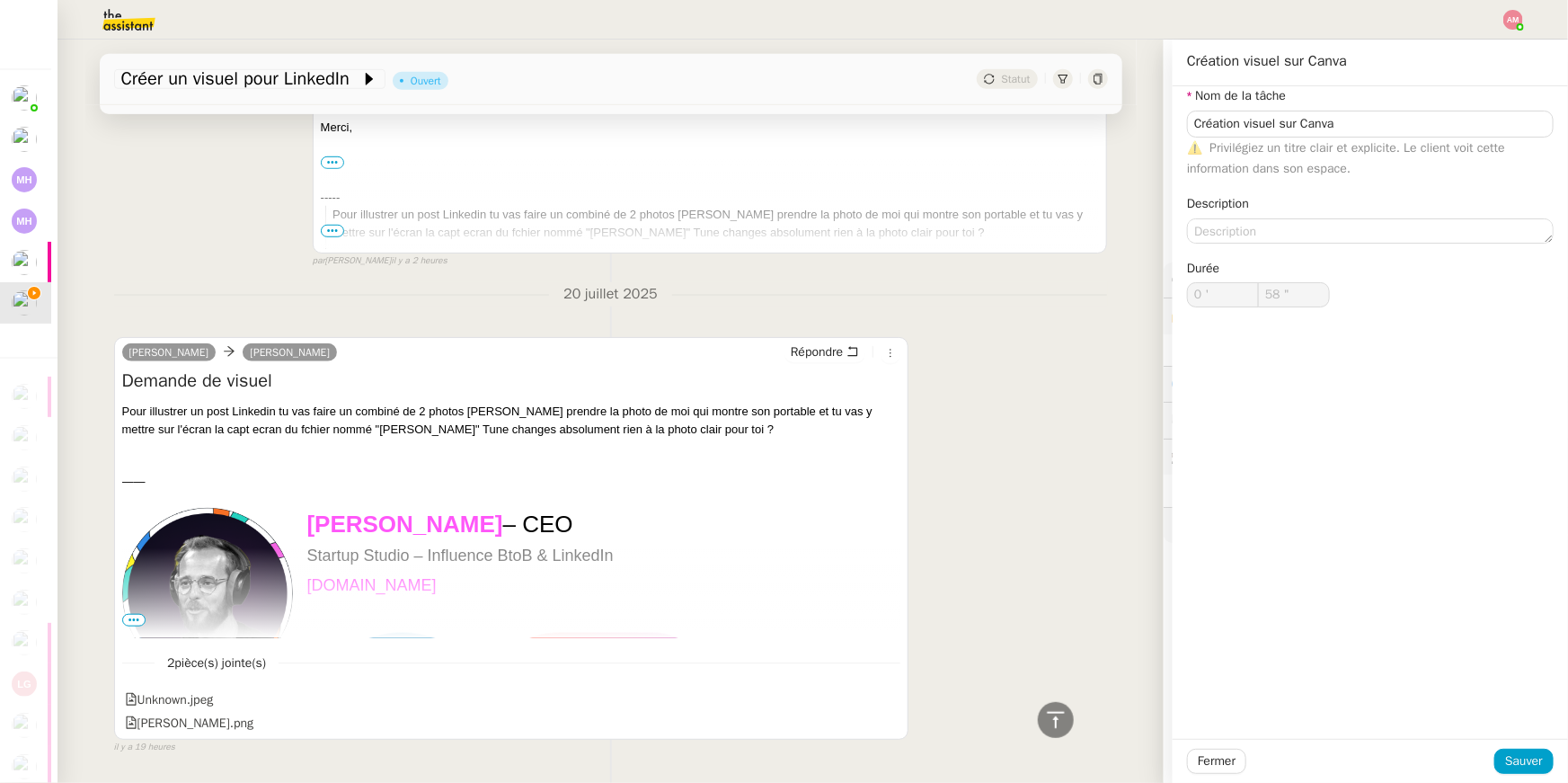 type on "59 "" 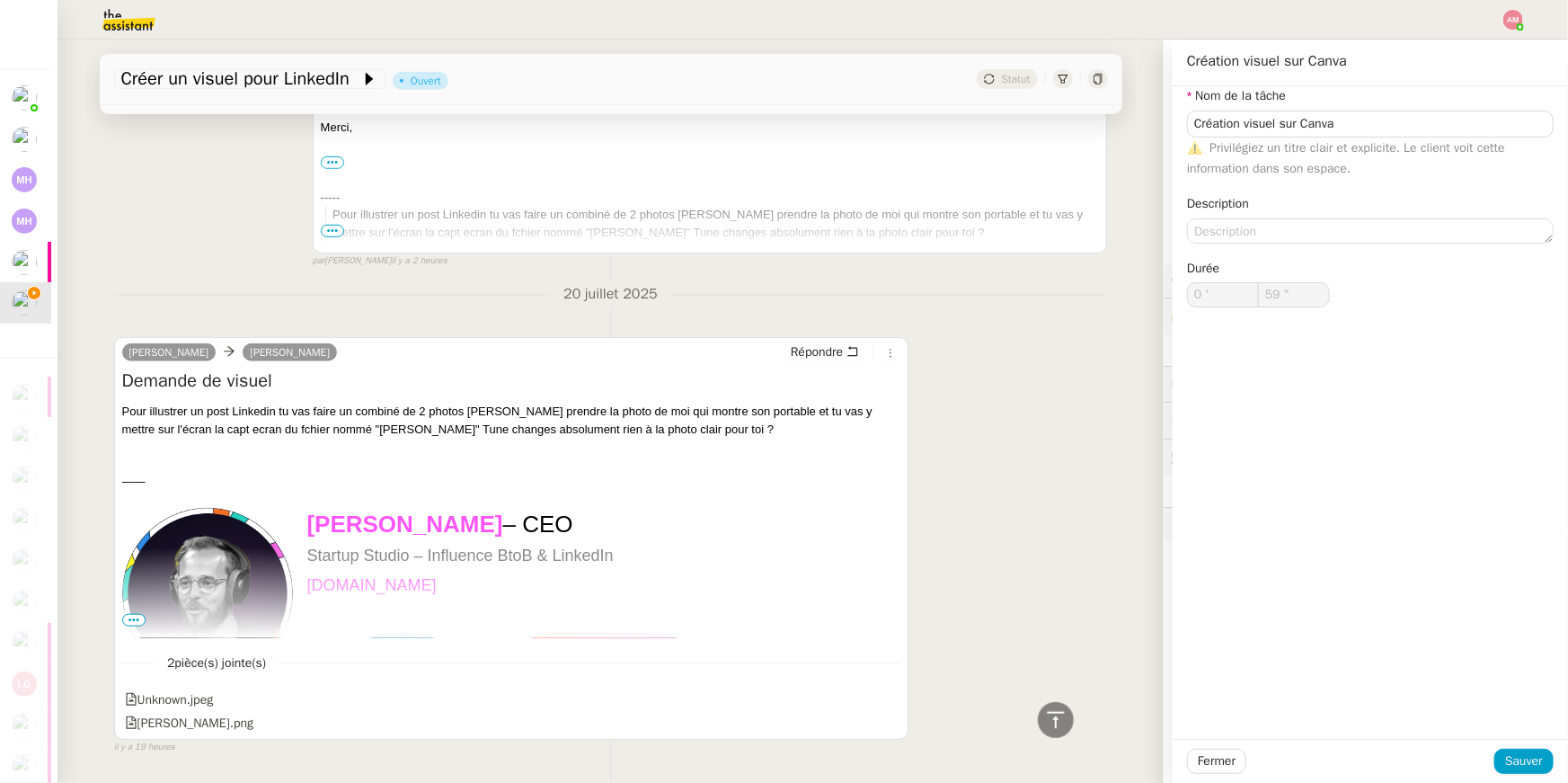 type on "1 '" 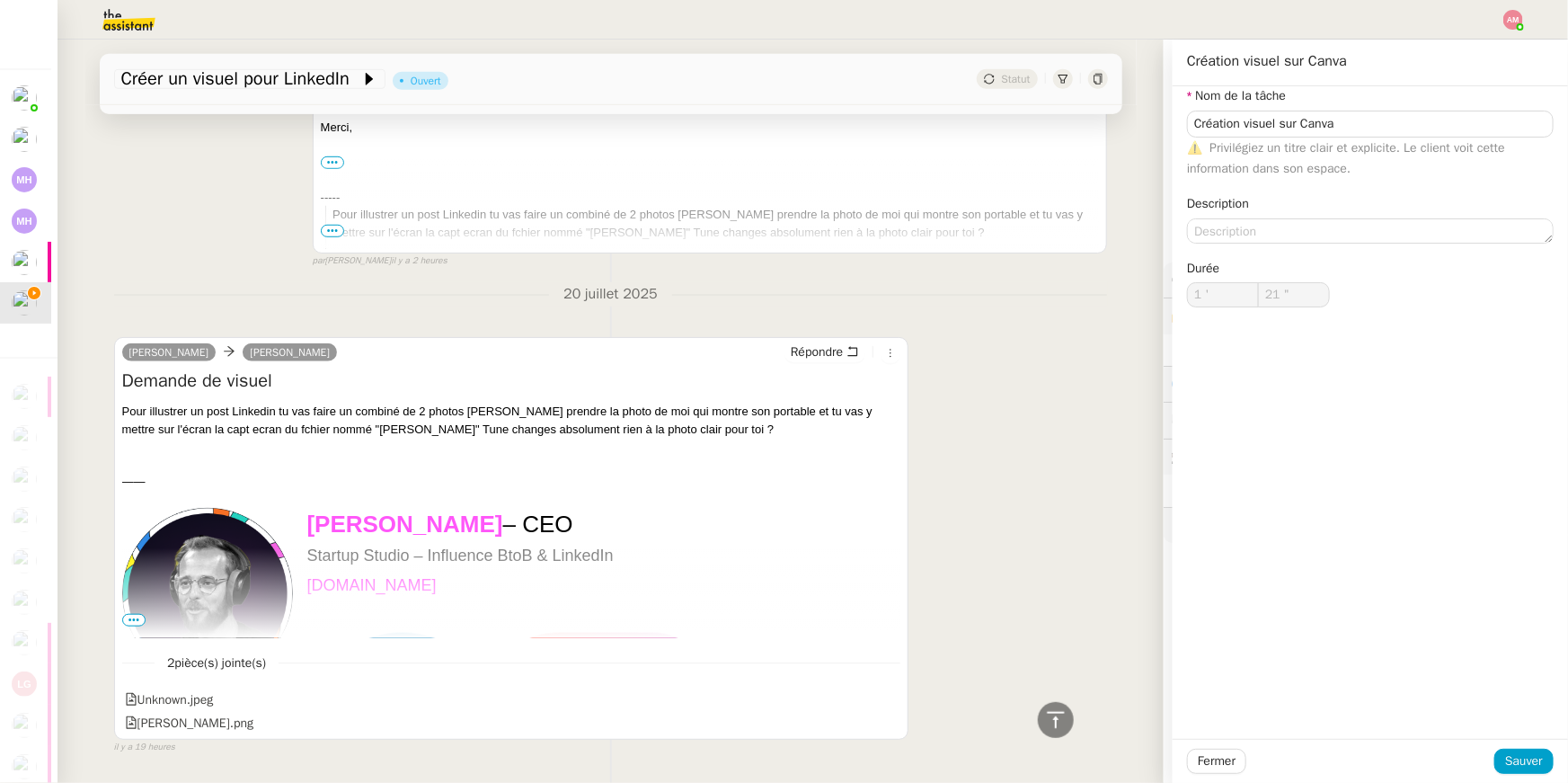 type on "23 "" 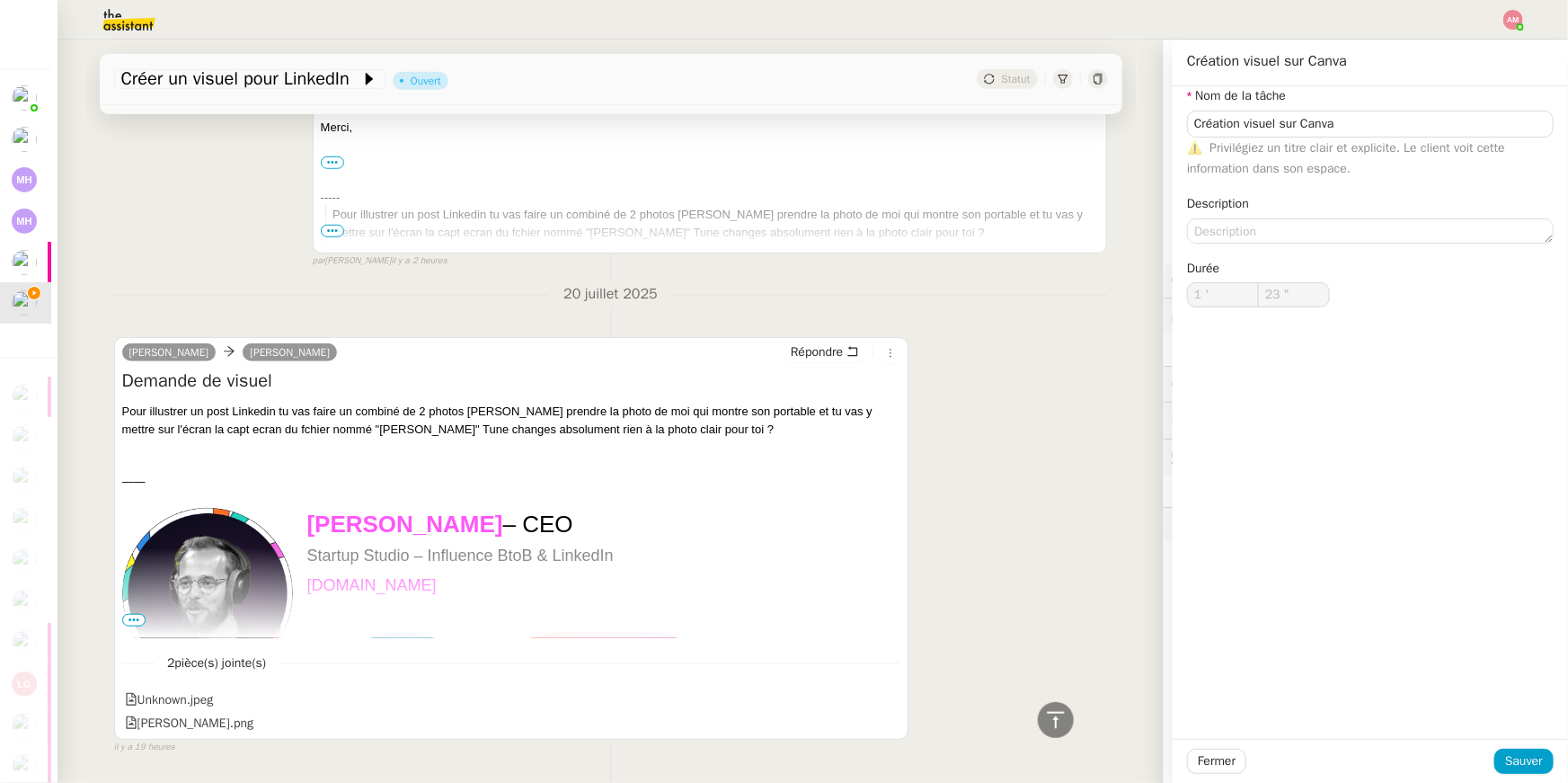 type on "2 '" 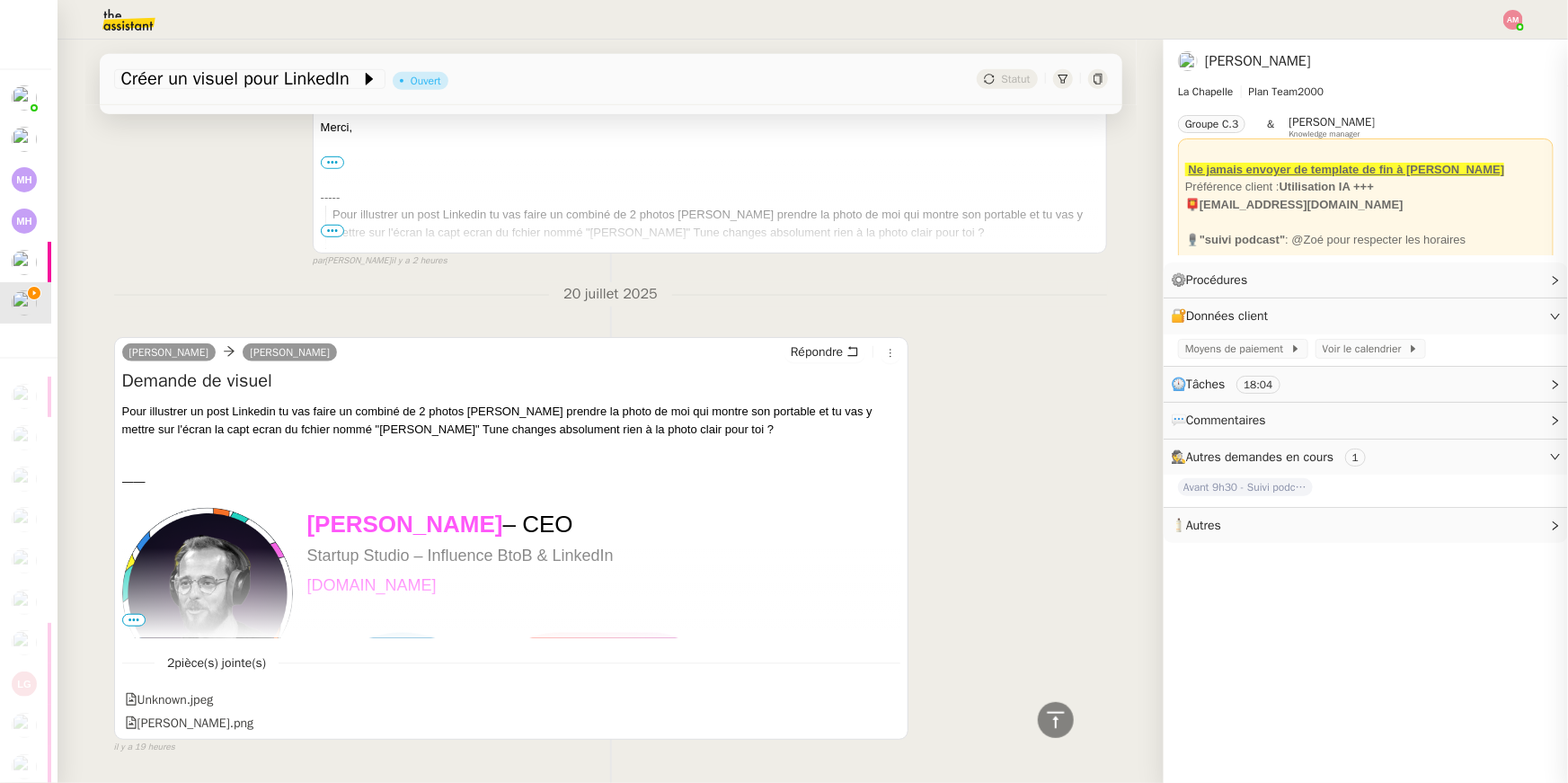 type on "19 '" 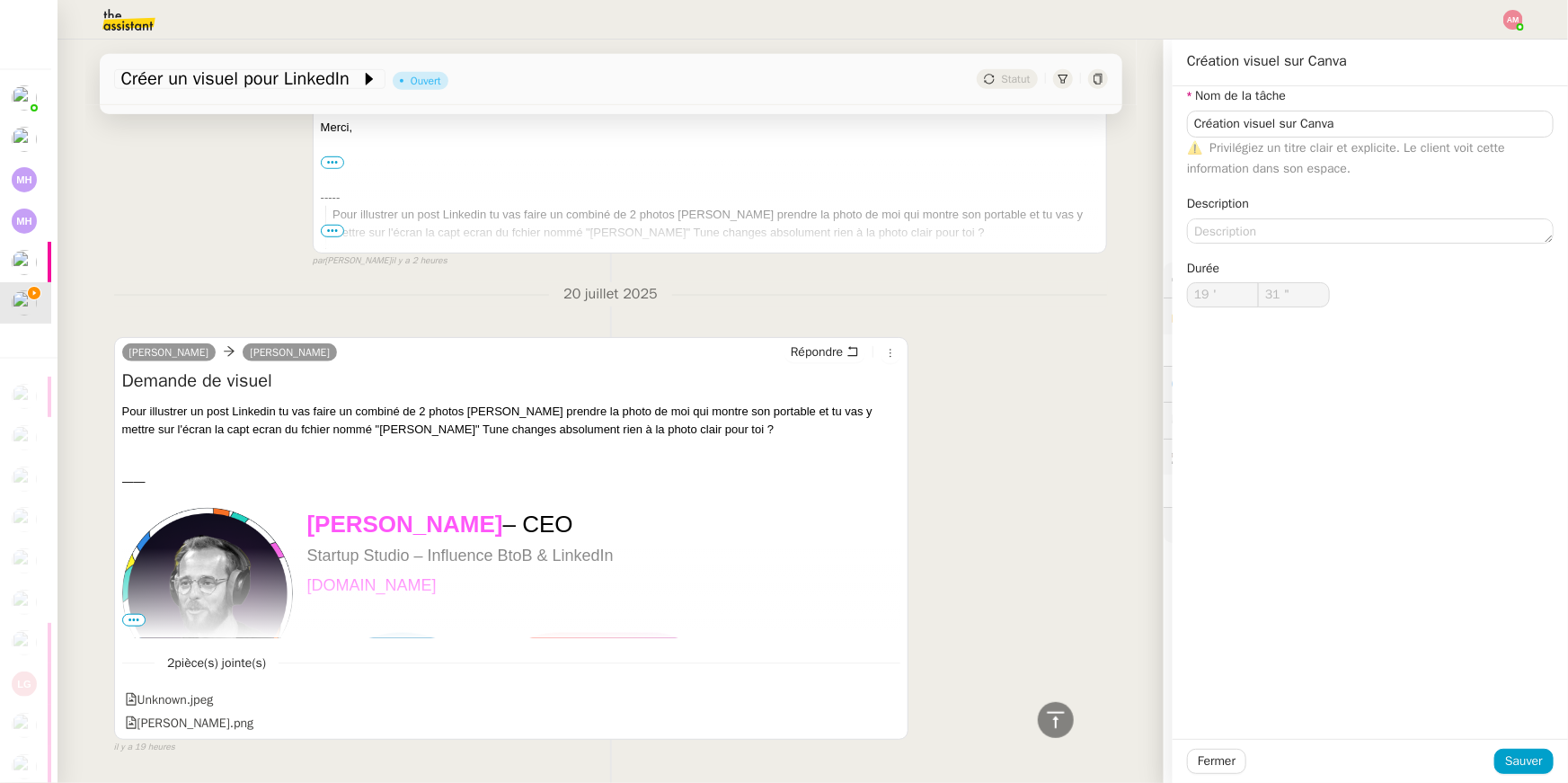 type on "20 '" 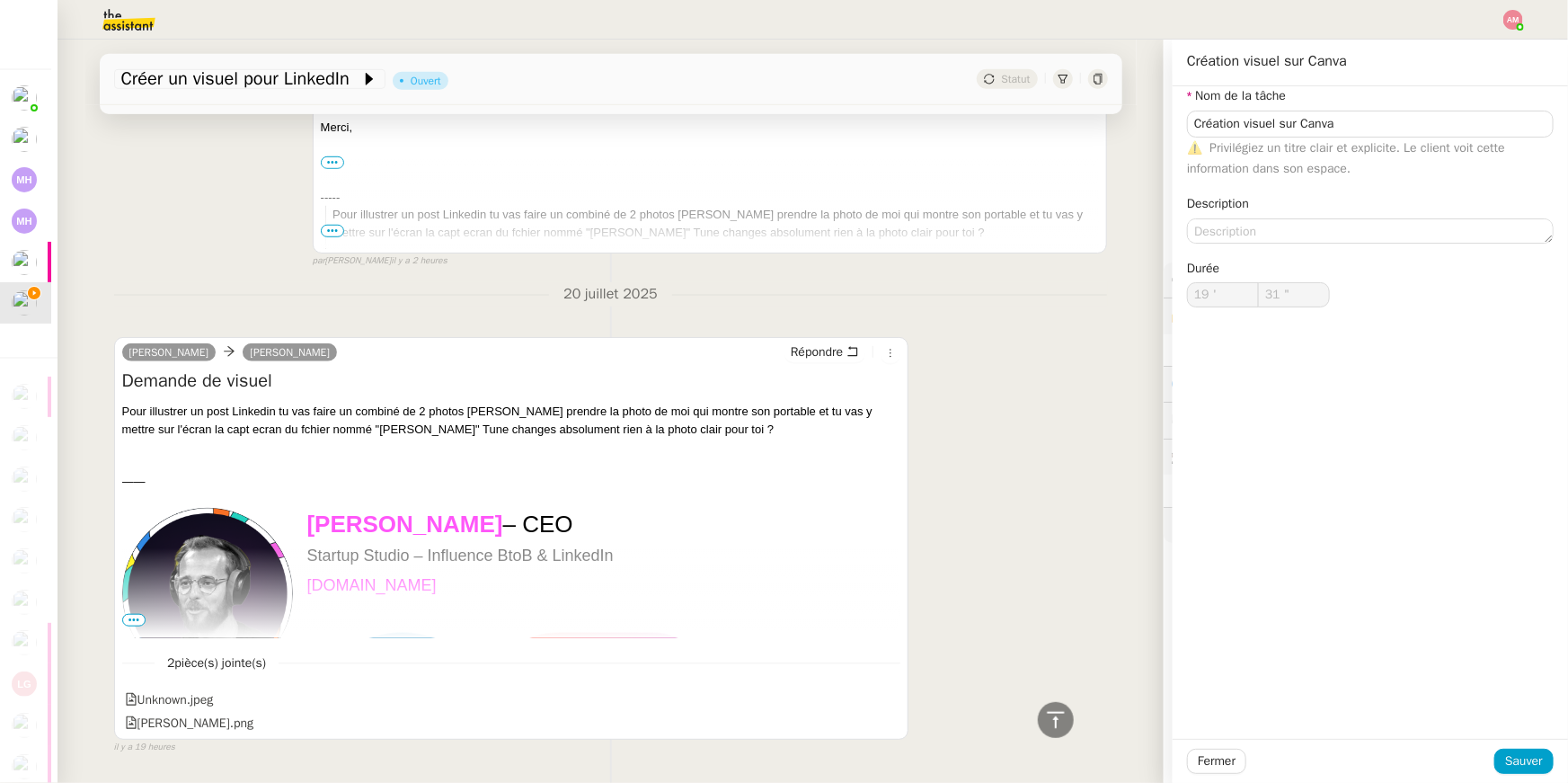 type on "4 "" 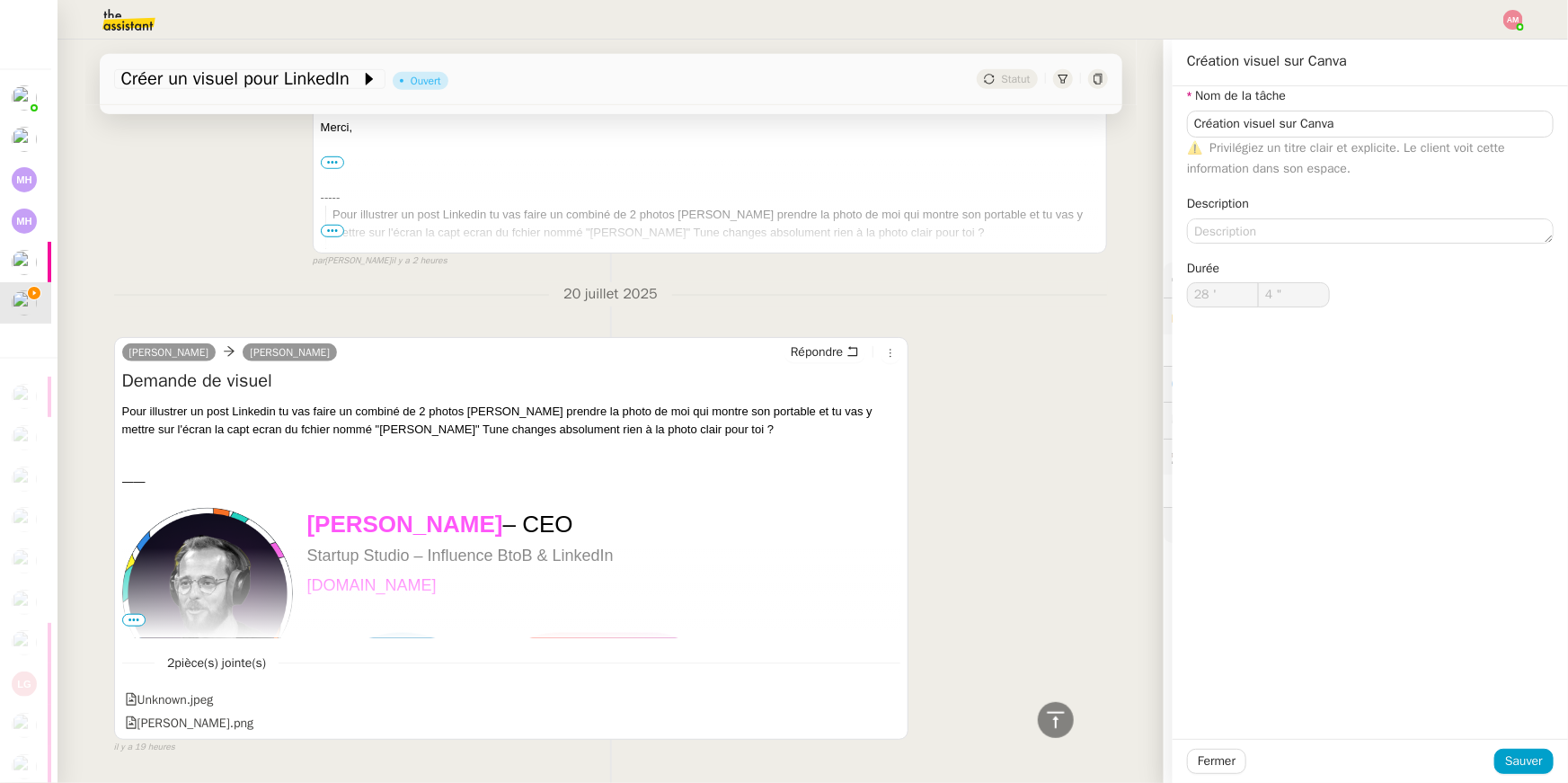 type on "29 '" 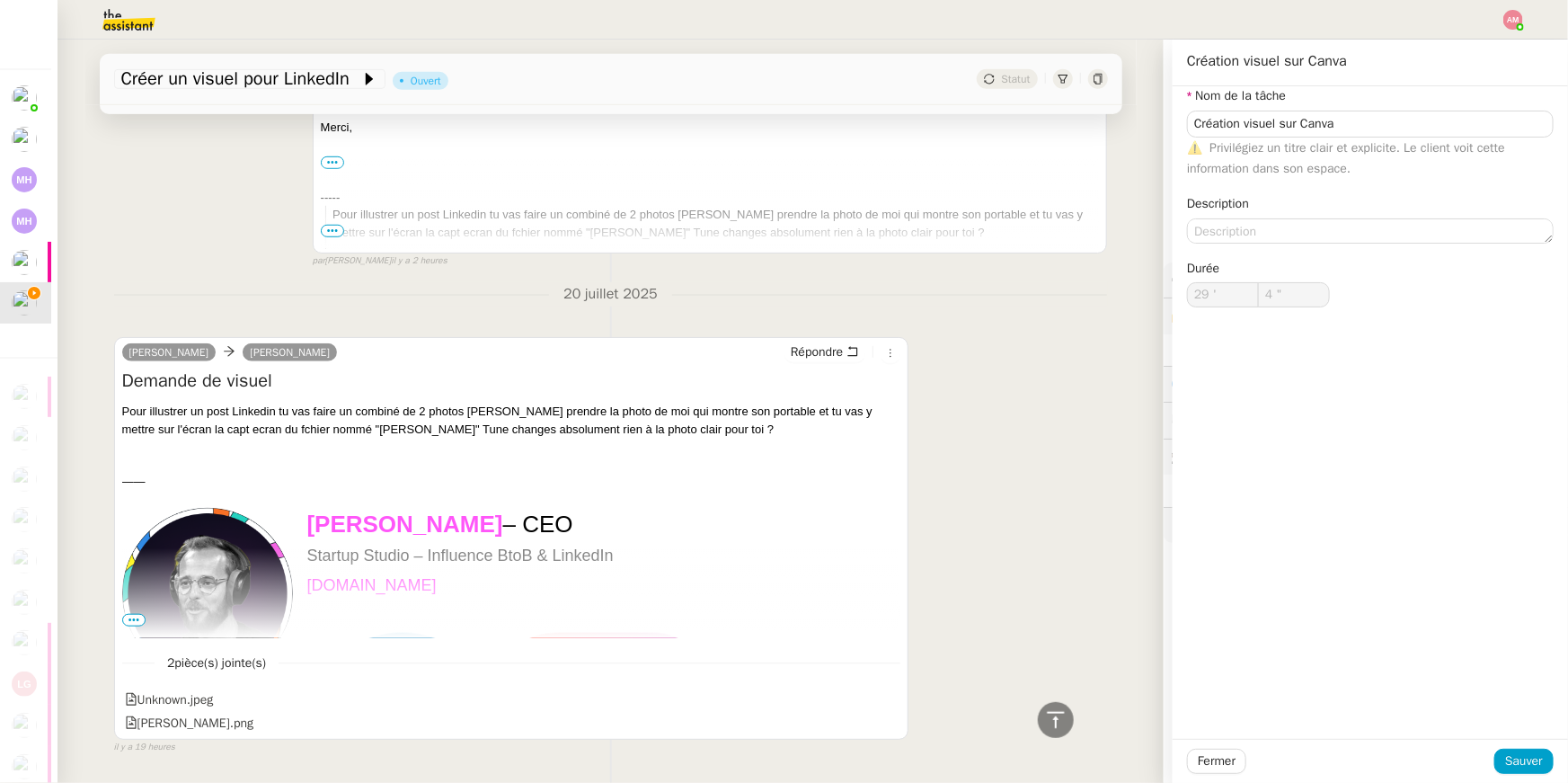 type on "10 "" 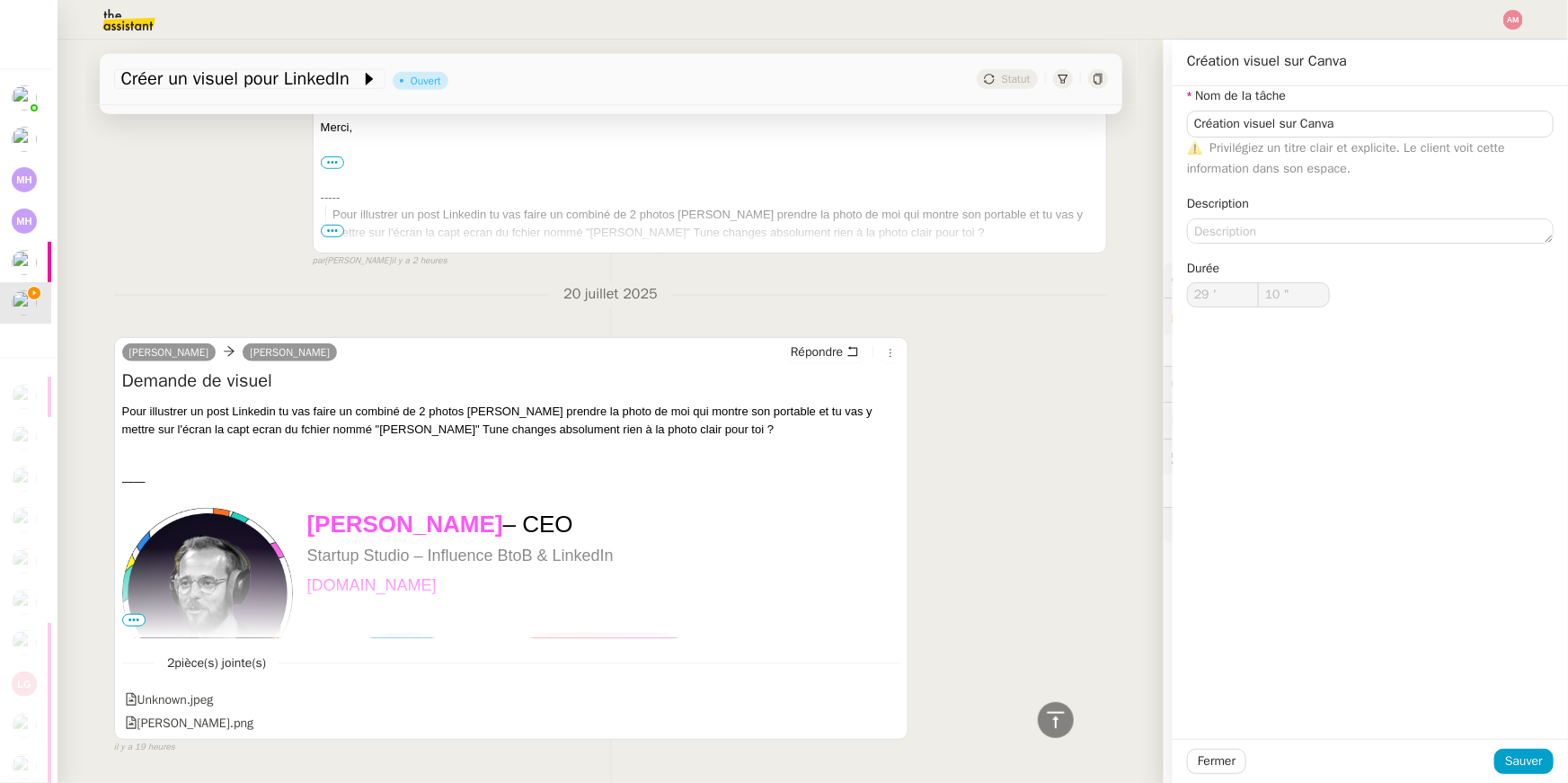 scroll, scrollTop: 0, scrollLeft: 6, axis: horizontal 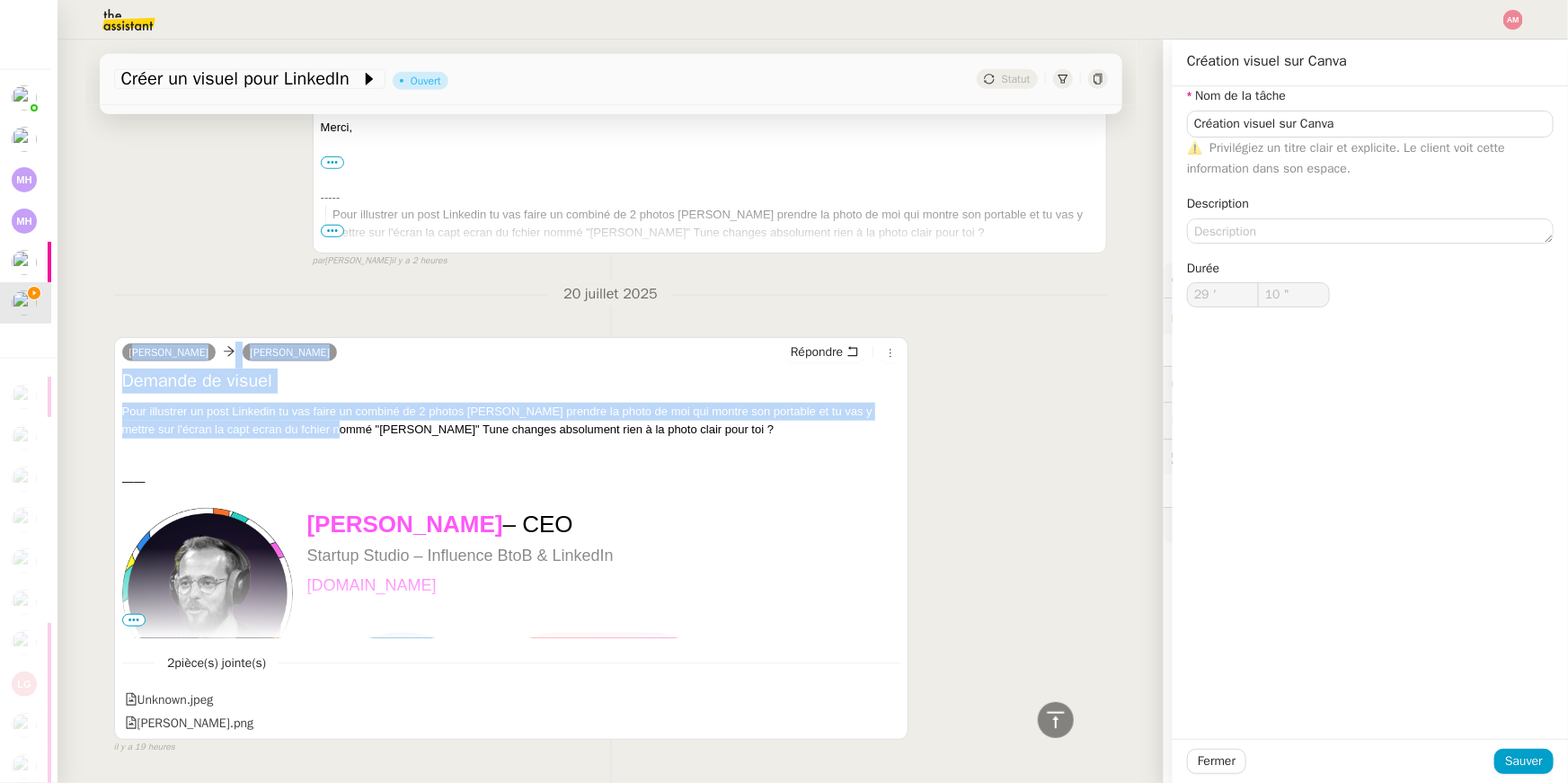 drag, startPoint x: 298, startPoint y: 333, endPoint x: 311, endPoint y: 646, distance: 313.2699 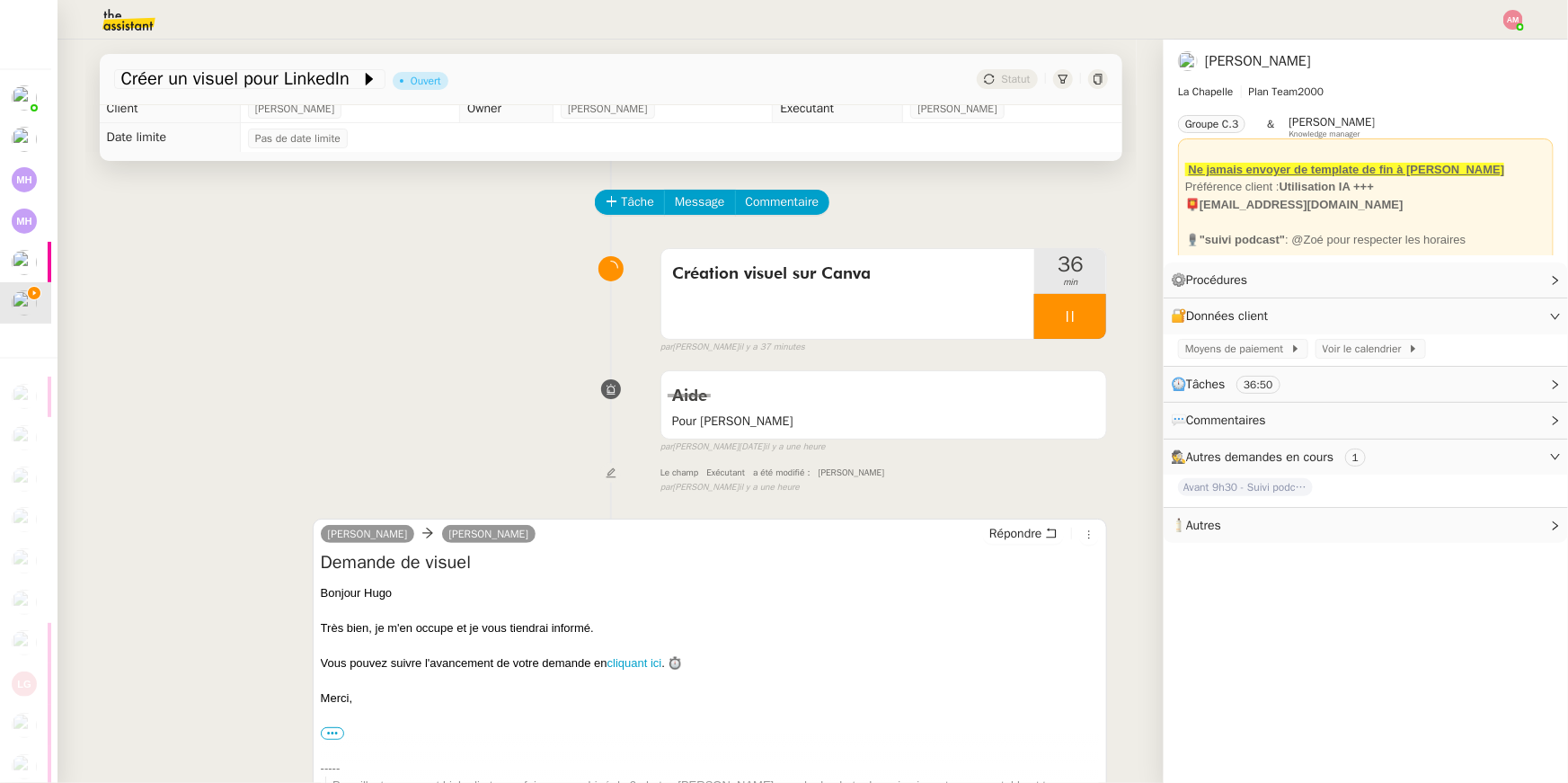 scroll, scrollTop: 0, scrollLeft: 0, axis: both 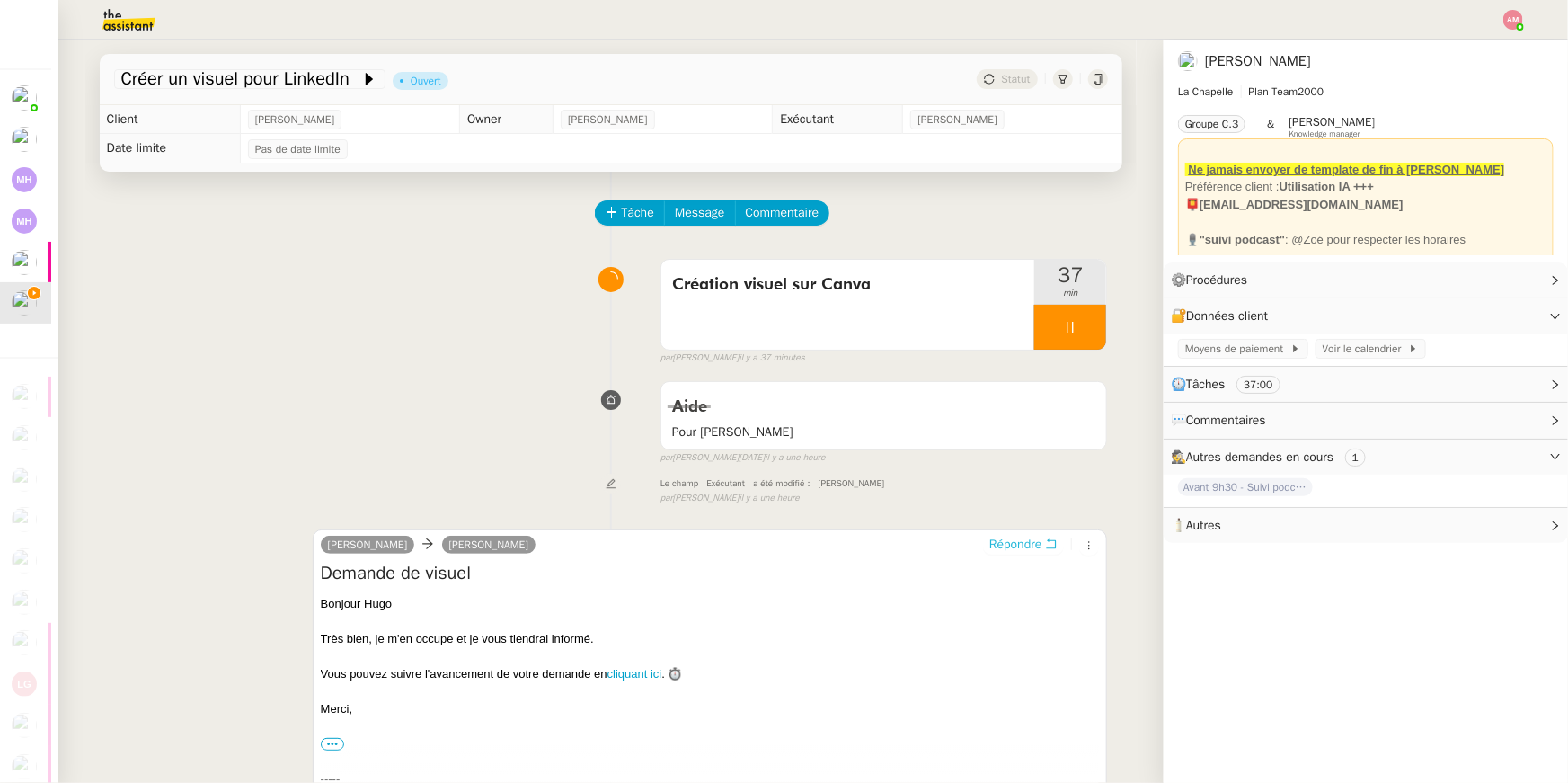 click on "Répondre" at bounding box center (1015, 545) 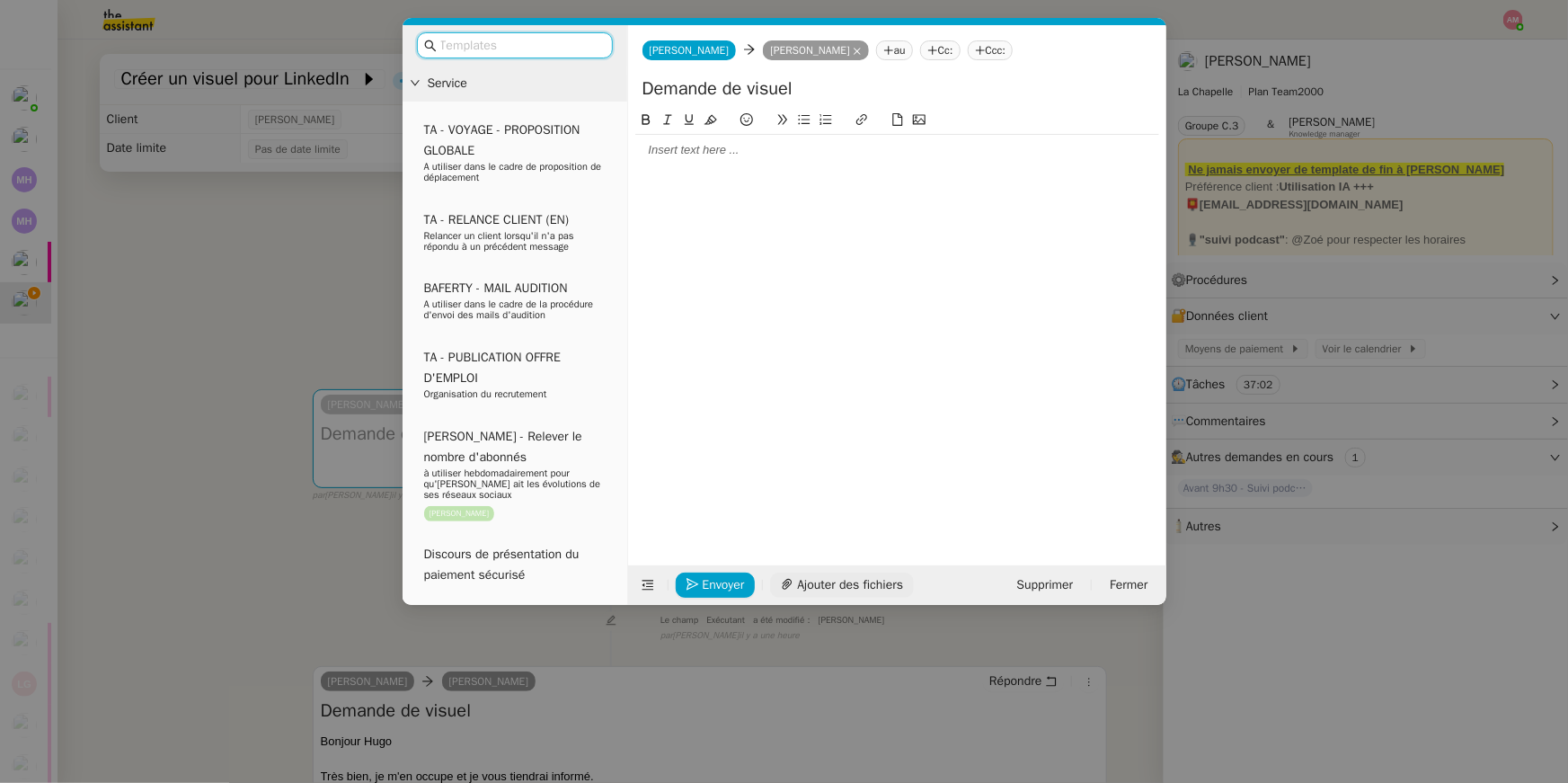 click on "Ajouter des fichiers" 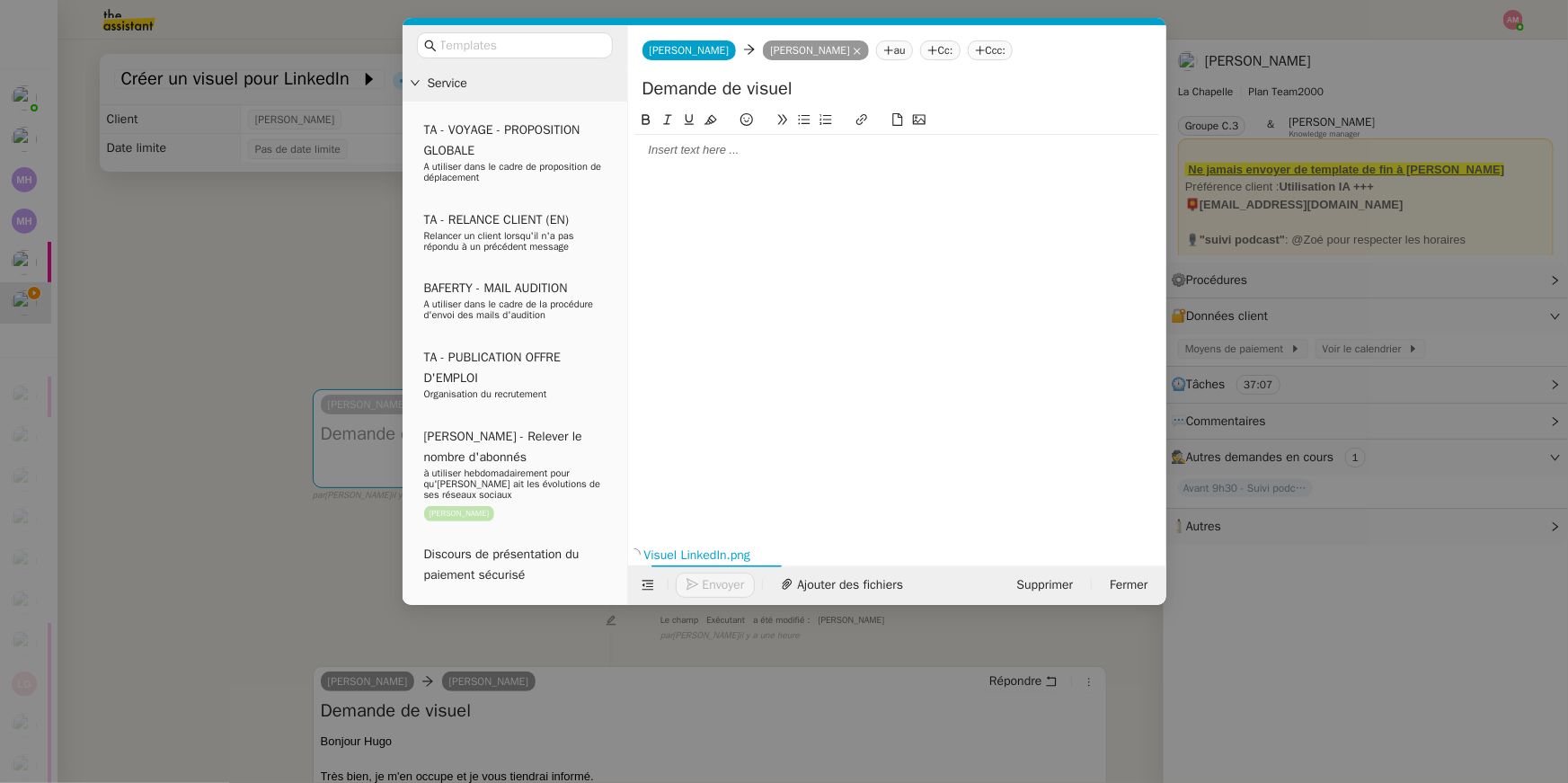 click 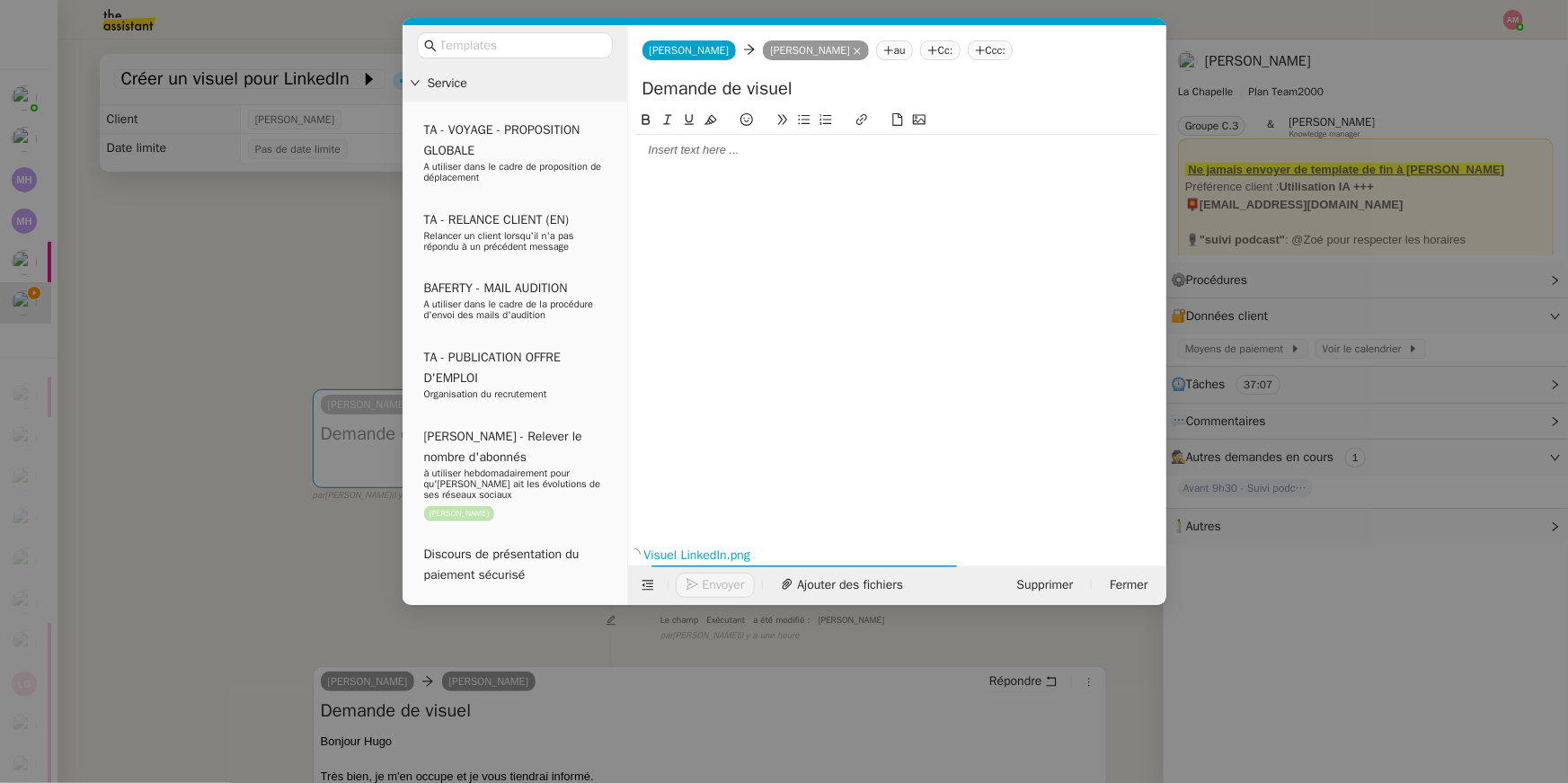 type 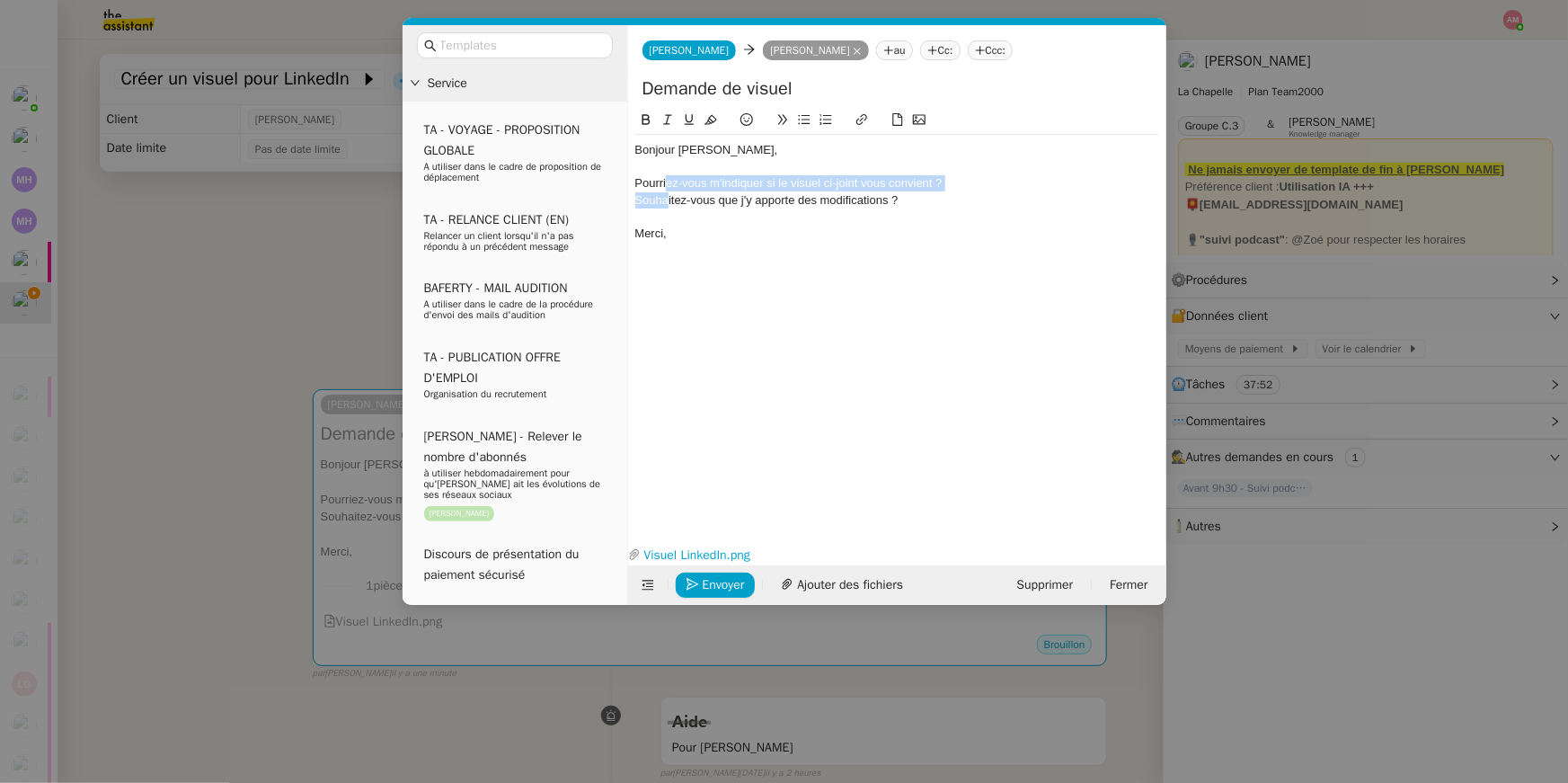 drag, startPoint x: 666, startPoint y: 182, endPoint x: 668, endPoint y: 208, distance: 26.07681 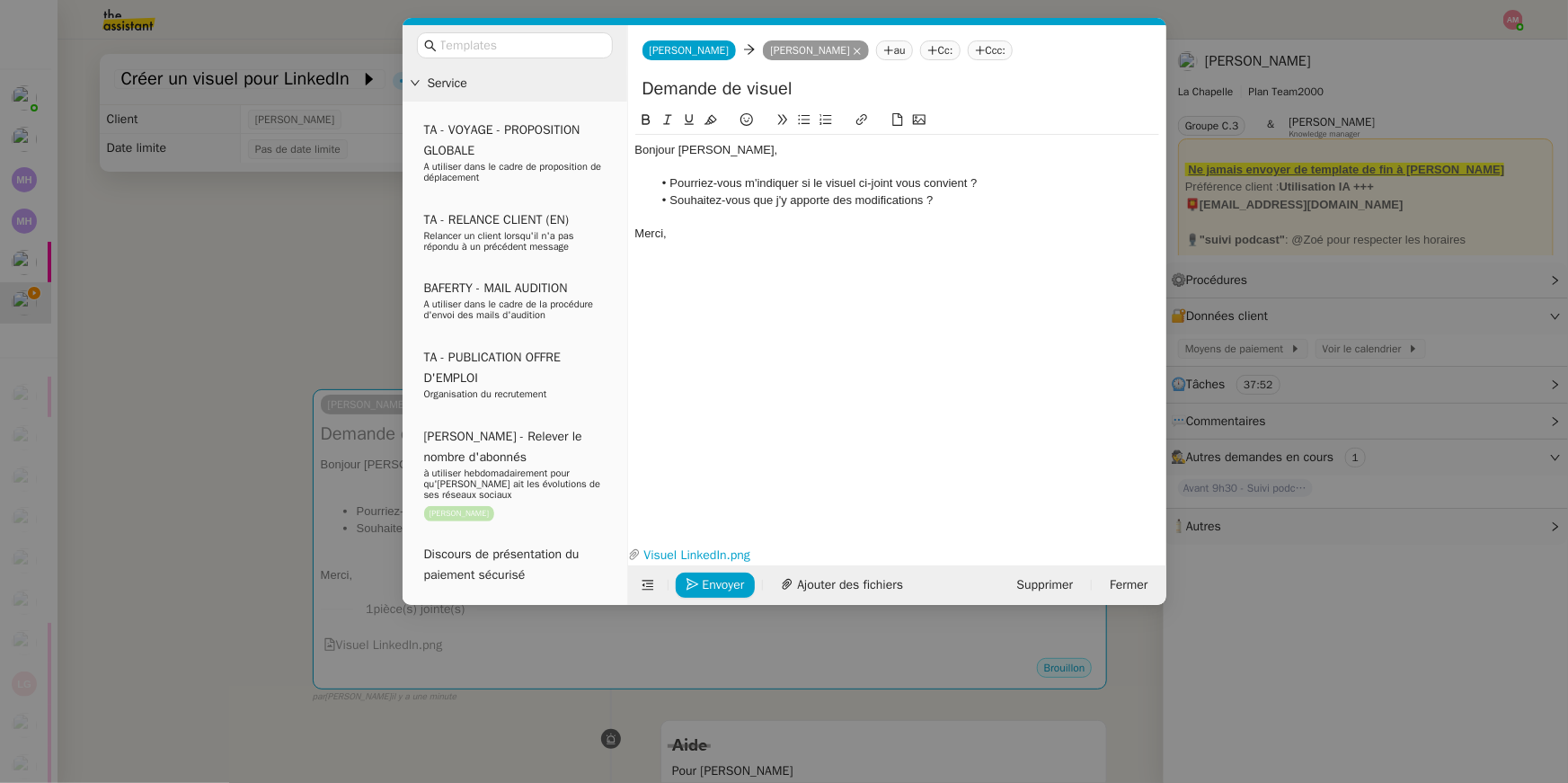 click on "Merci," 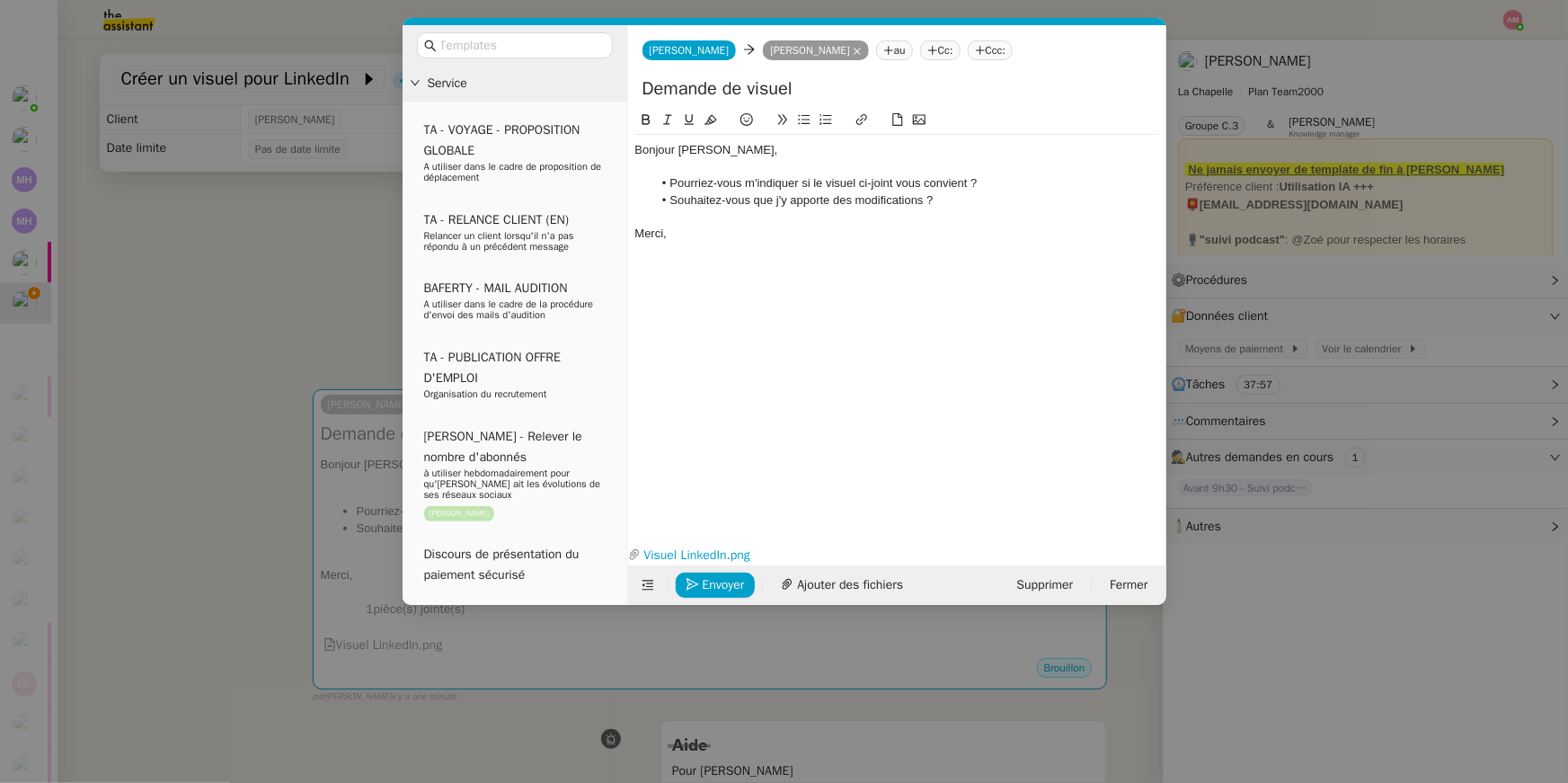 drag, startPoint x: 989, startPoint y: 202, endPoint x: 992, endPoint y: 163, distance: 39.115214 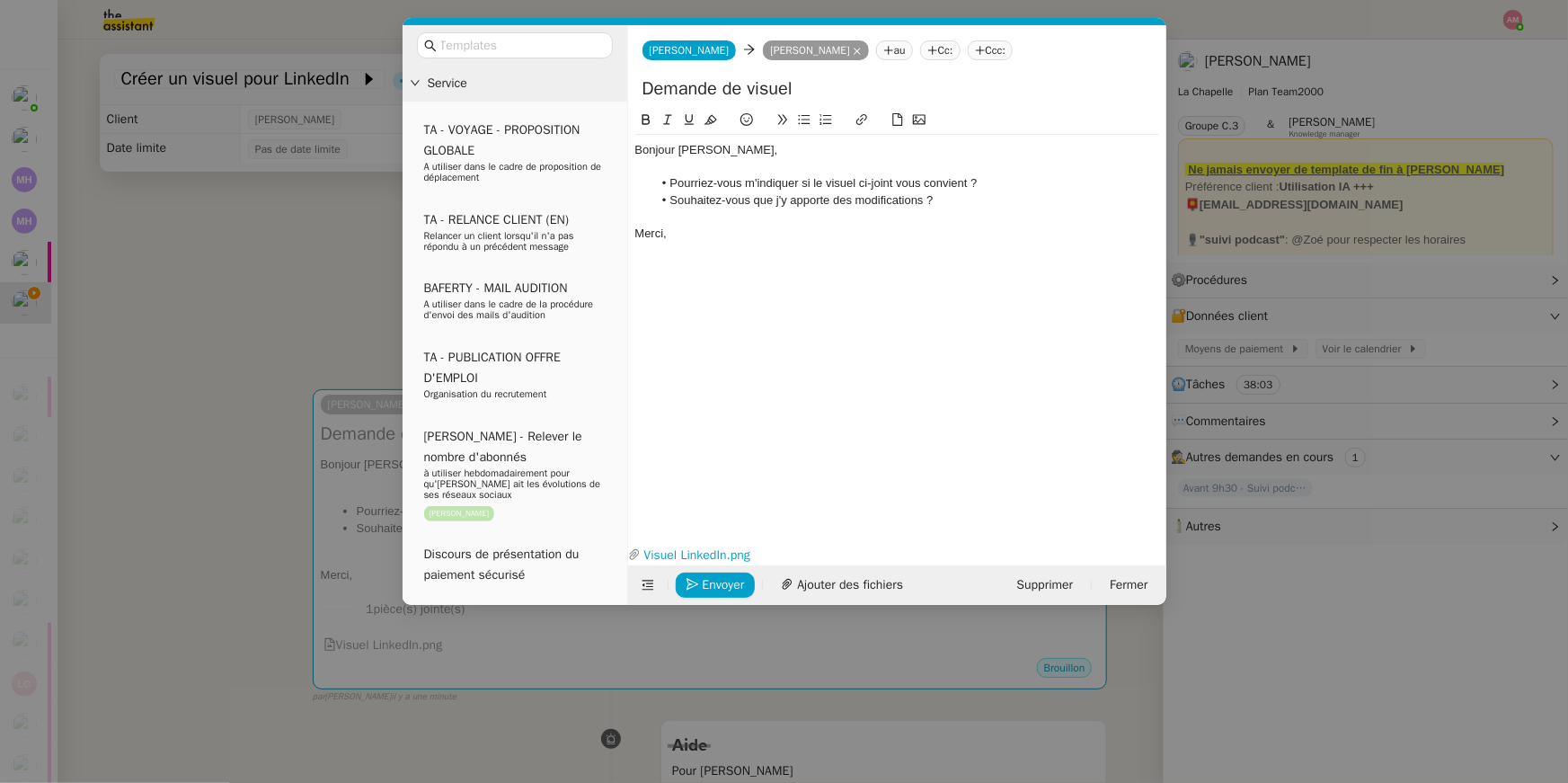 click on "Service TA - VOYAGE - PROPOSITION GLOBALE    A utiliser dans le cadre de proposition de déplacement TA - RELANCE CLIENT (EN)    Relancer un client lorsqu'il n'a pas répondu à un précédent message BAFERTY - MAIL AUDITION    A utiliser dans le cadre de la procédure d'envoi des mails d'audition TA - PUBLICATION OFFRE D'EMPLOI     Organisation du recrutement [PERSON_NAME] - Relever le nombre d'abonnés    à utiliser hebdomadairement pour qu'[PERSON_NAME] ait les évolutions de ses réseaux sociaux  [PERSON_NAME] Discours de présentation du paiement sécurisé    TA - VOYAGES - PROPOSITION ITINERAIRE    Soumettre les résultats d'une recherche TA - CONFIRMATION PAIEMENT (EN)    Confirmer avec le client de modèle de transaction - Attention Plan Pro nécessaire. TA - COURRIER EXPEDIE (recommandé)    A utiliser dans le cadre de l'envoi d'un courrier recommandé TA - PARTAGE DE CALENDRIER (EN)    A utiliser pour demander au client de partager son calendrier afin de faciliter l'accès et la gestion" at bounding box center (784, 391) 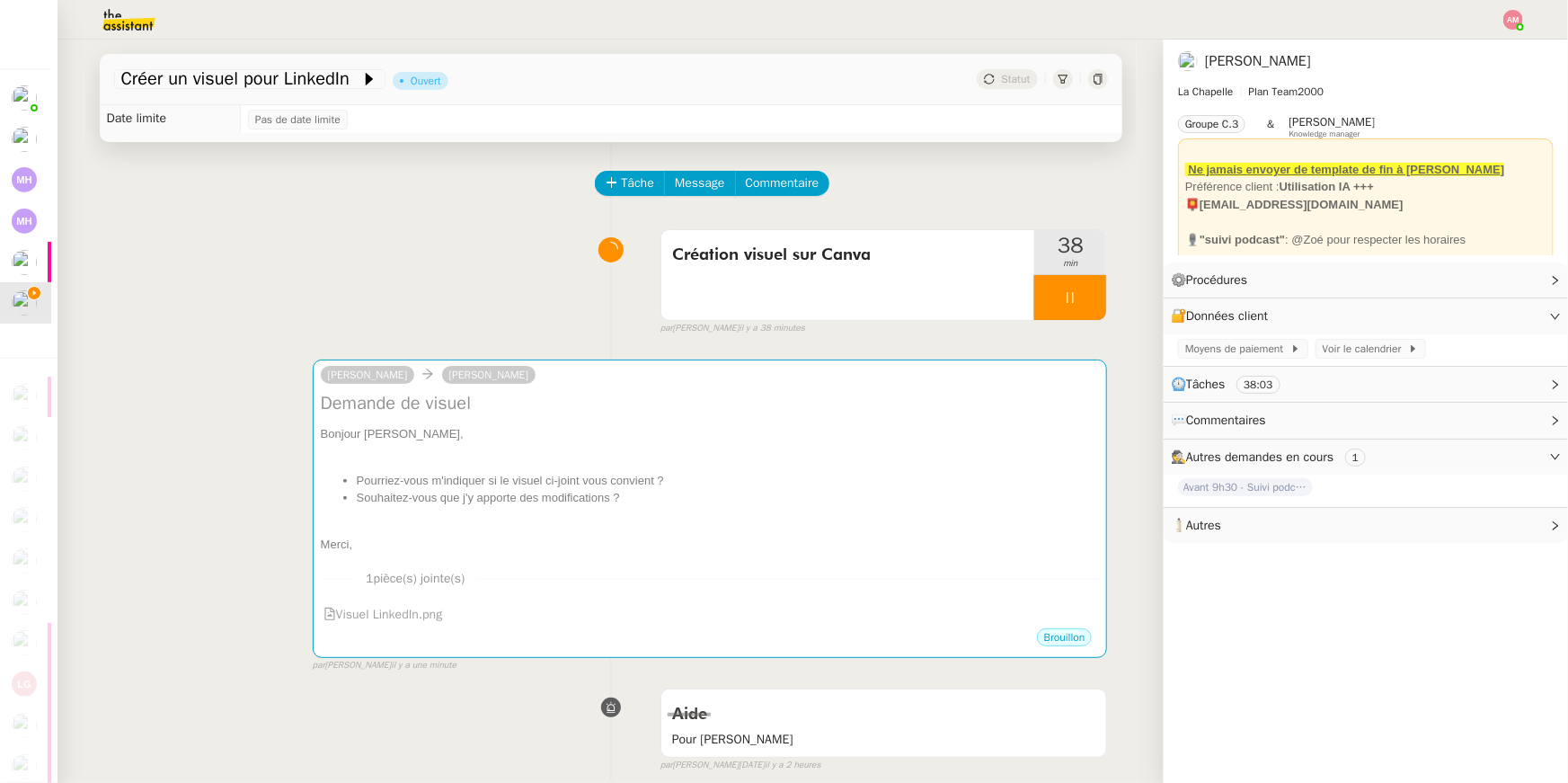 scroll, scrollTop: 0, scrollLeft: 0, axis: both 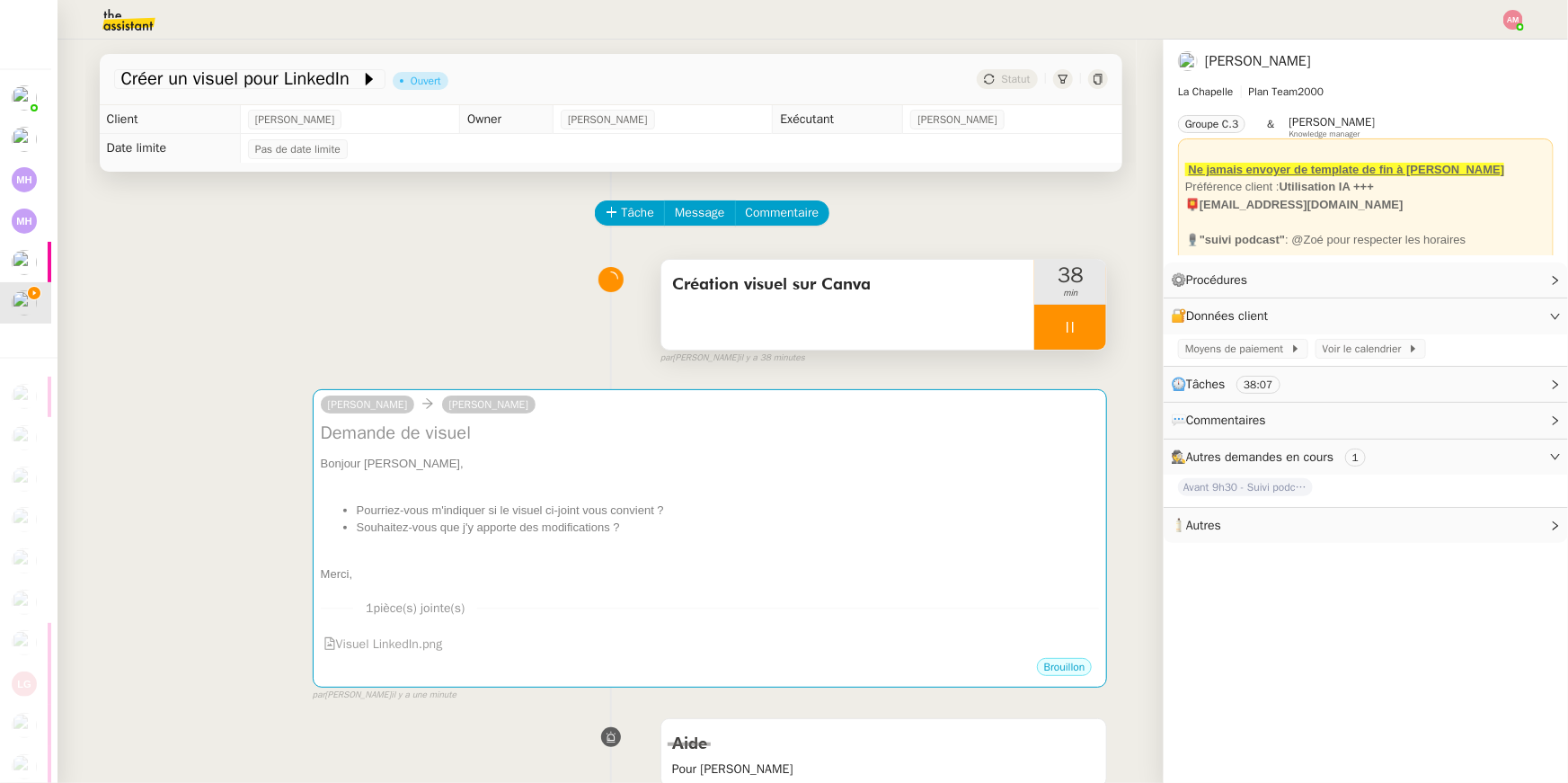 click on "Création visuel sur Canva" at bounding box center [848, 305] 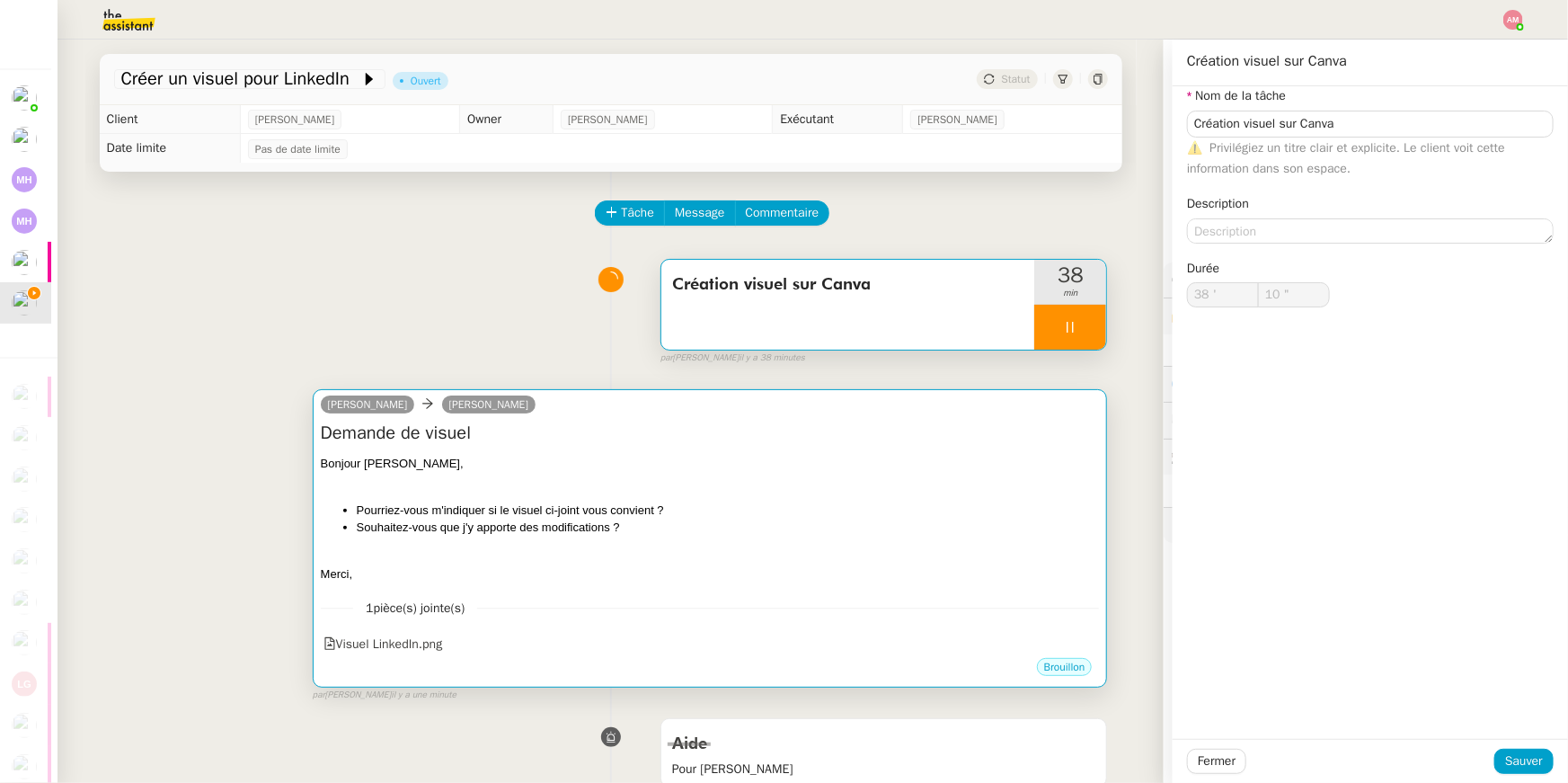 click on "Bonjour [PERSON_NAME],  Pourriez-vous m'indiquer si le visuel ci-joint vous convient ?  Souhaitez-vous que j'y apporte des modifications ?  [GEOGRAPHIC_DATA]," at bounding box center [710, 519] 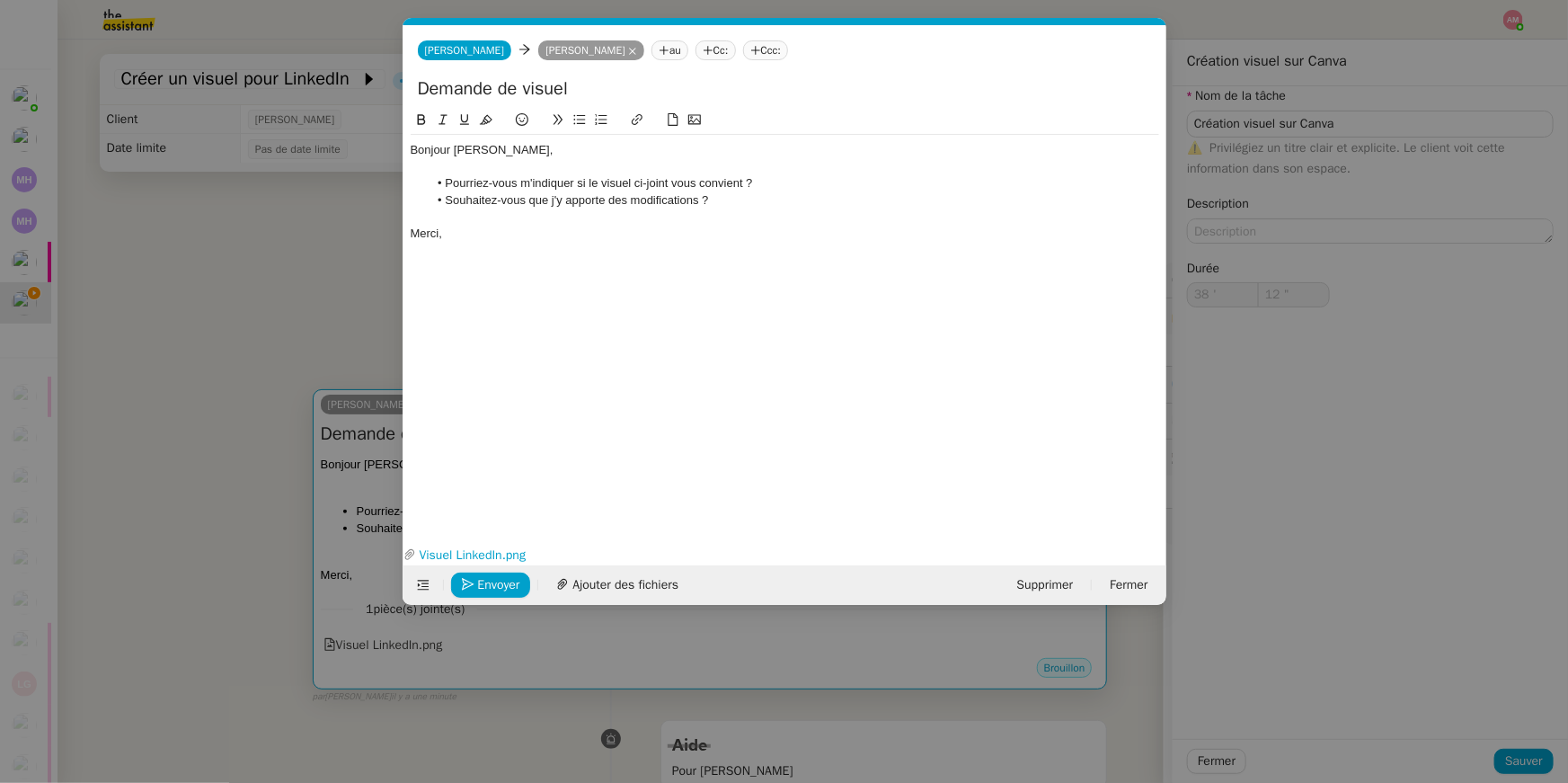 scroll, scrollTop: 0, scrollLeft: 38, axis: horizontal 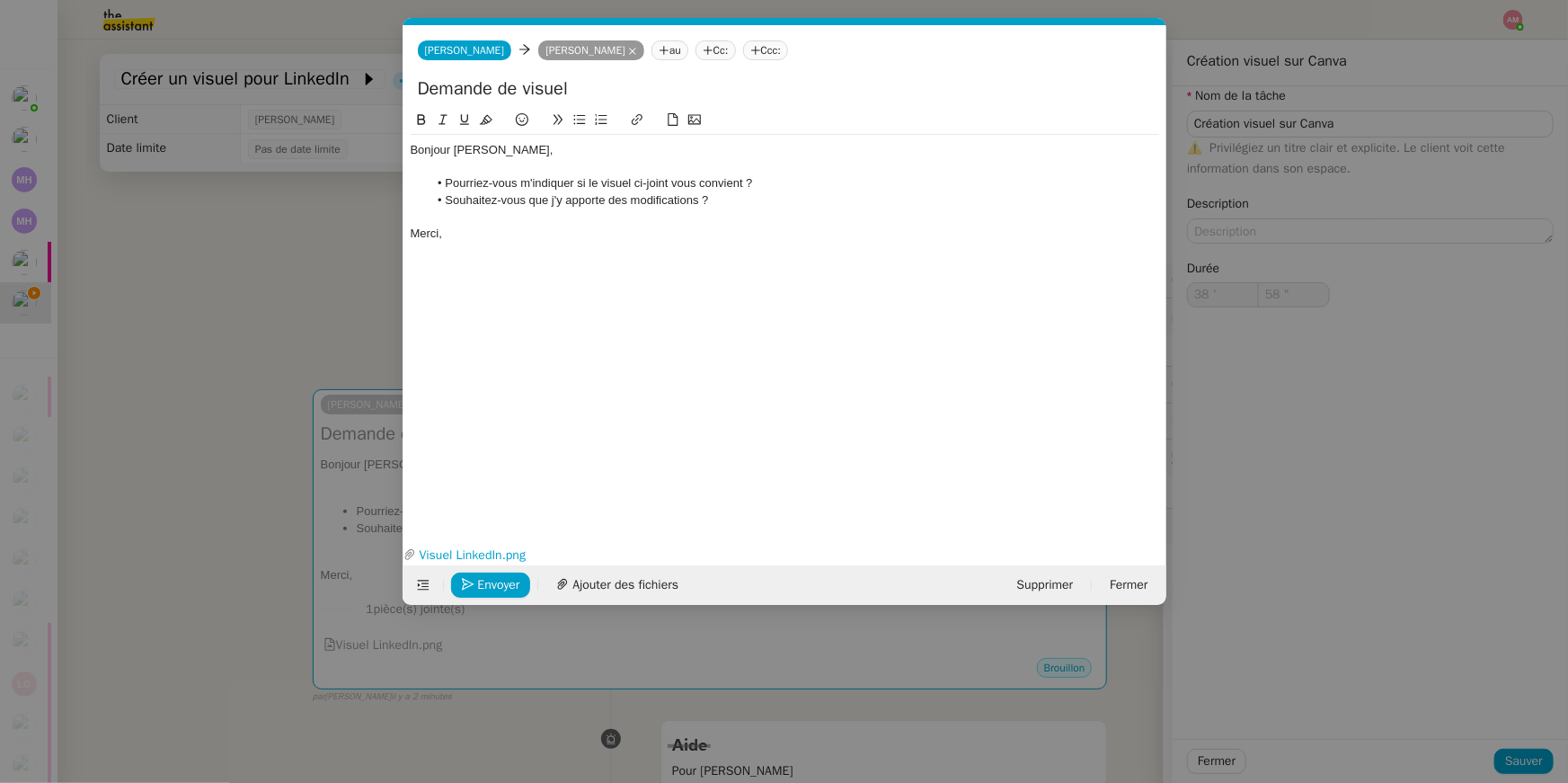 type on "59 "" 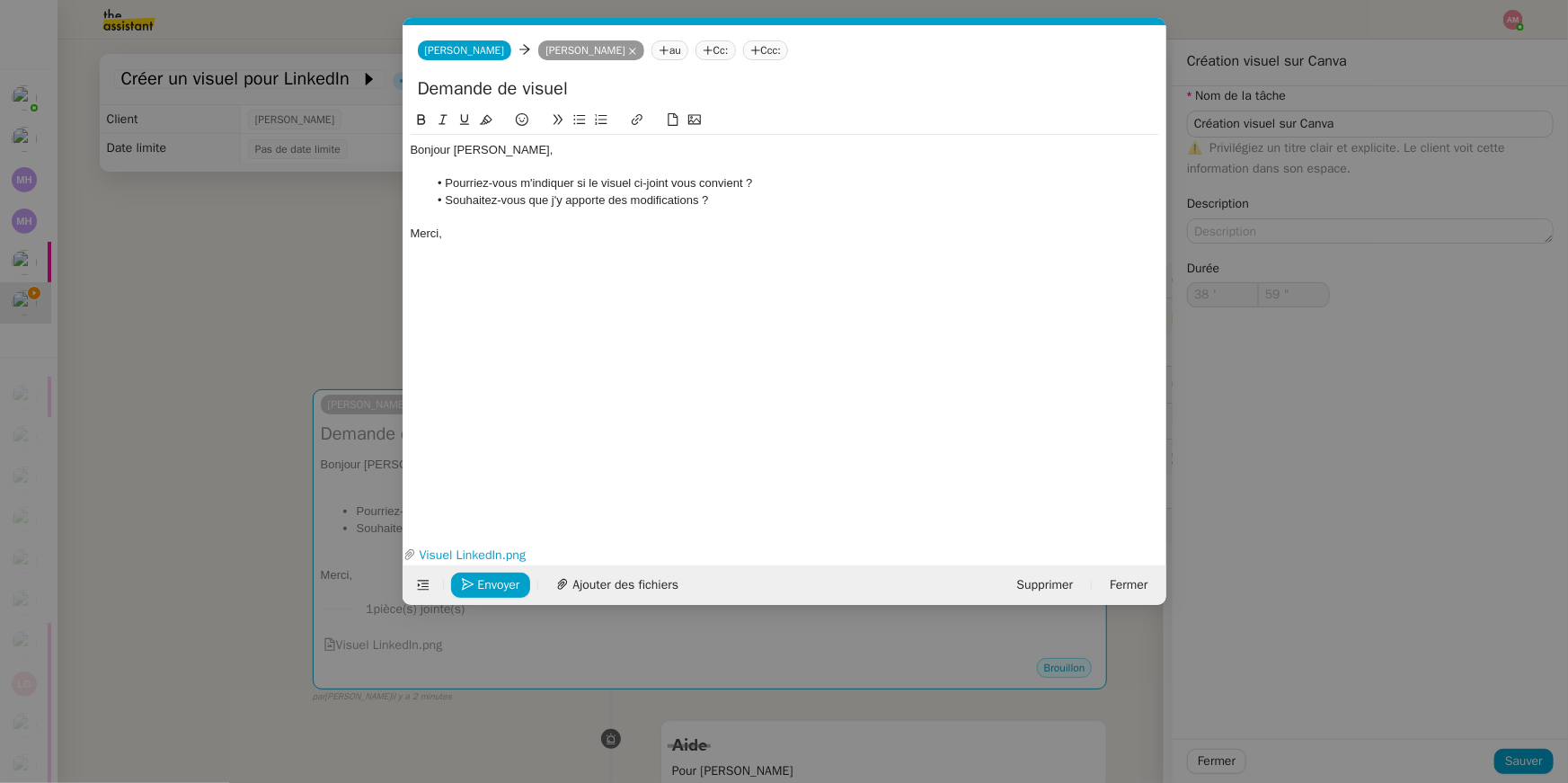 type on "39 '" 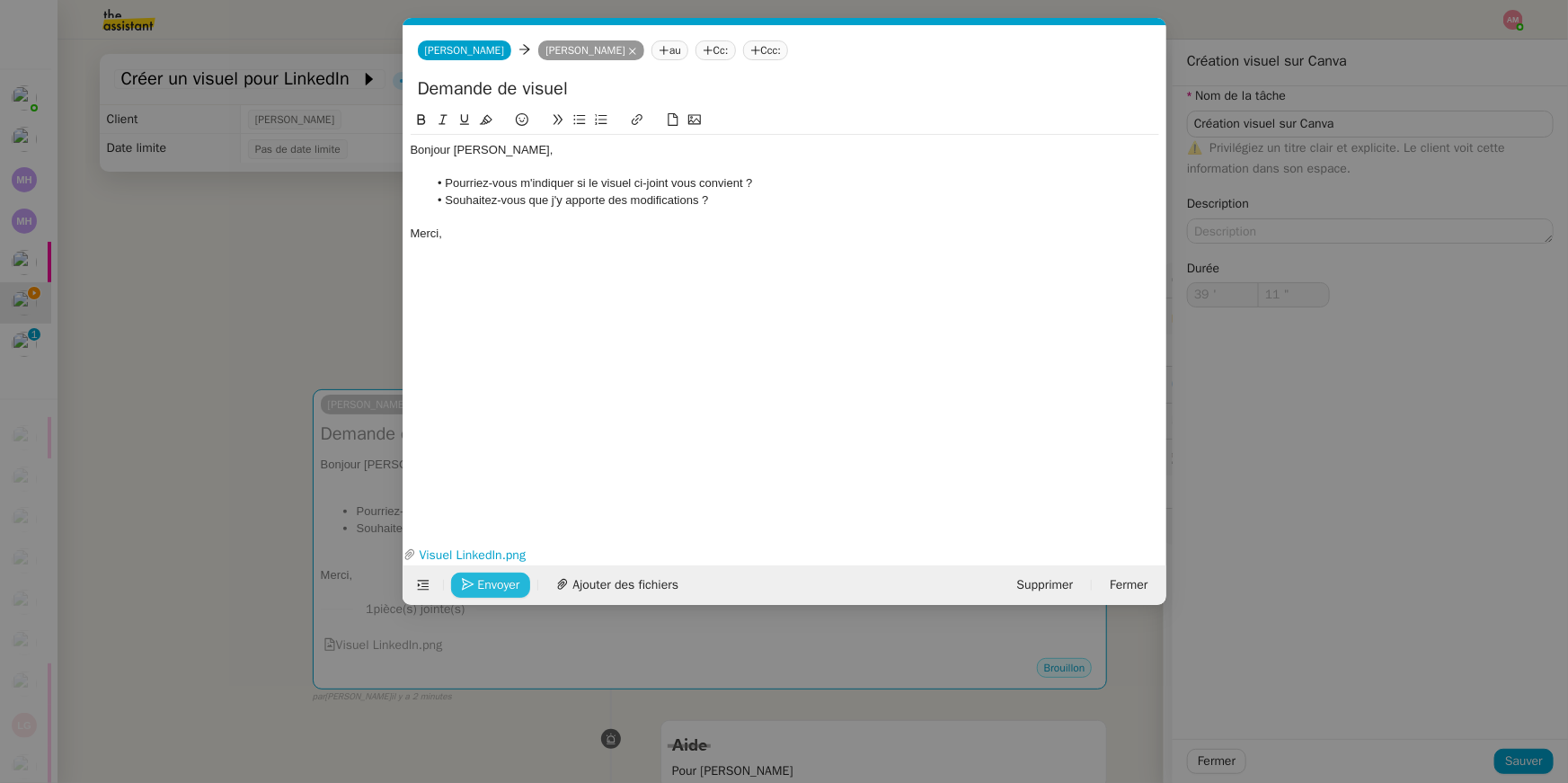 click on "Envoyer" 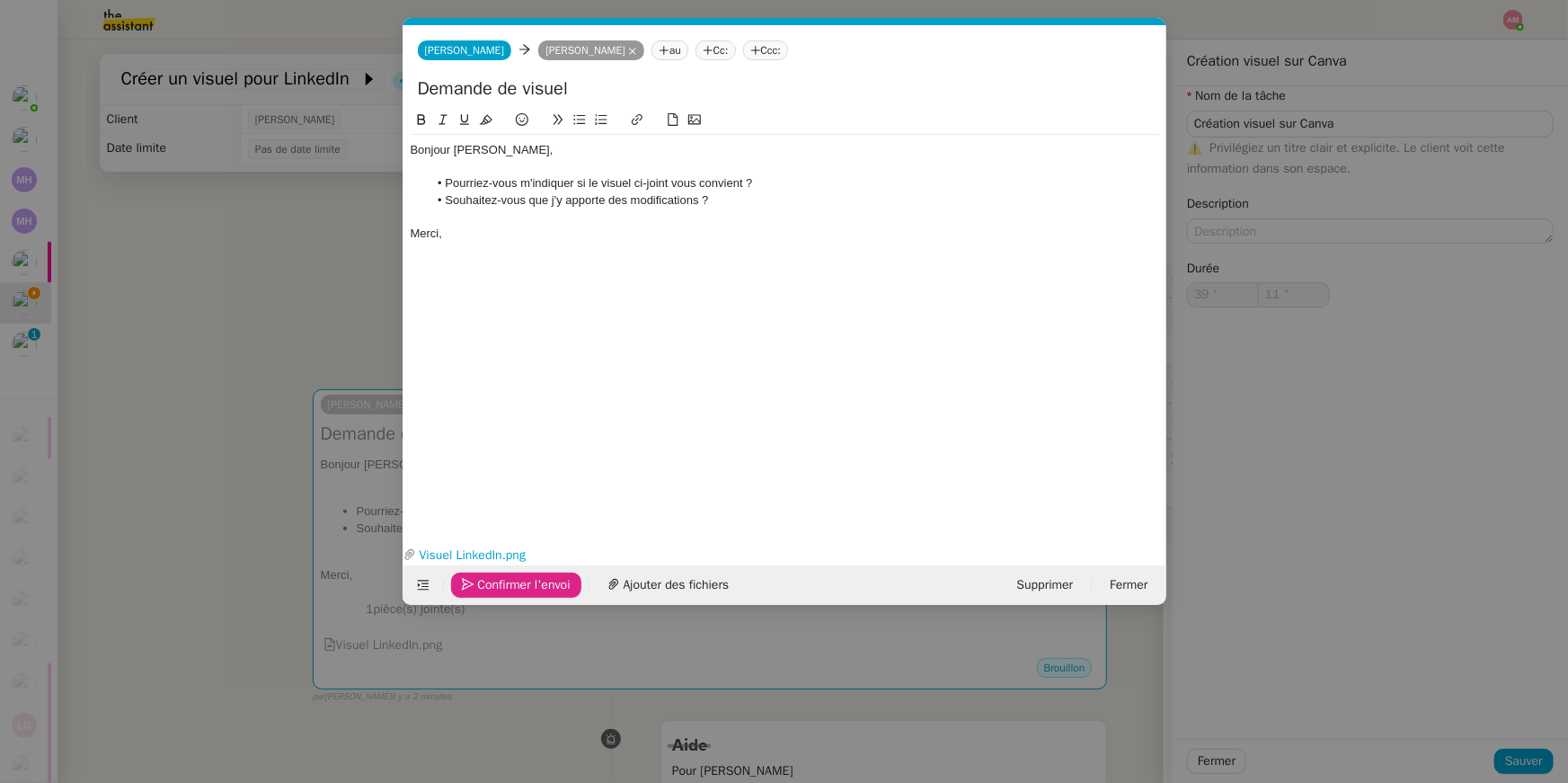 click on "Confirmer l'envoi" 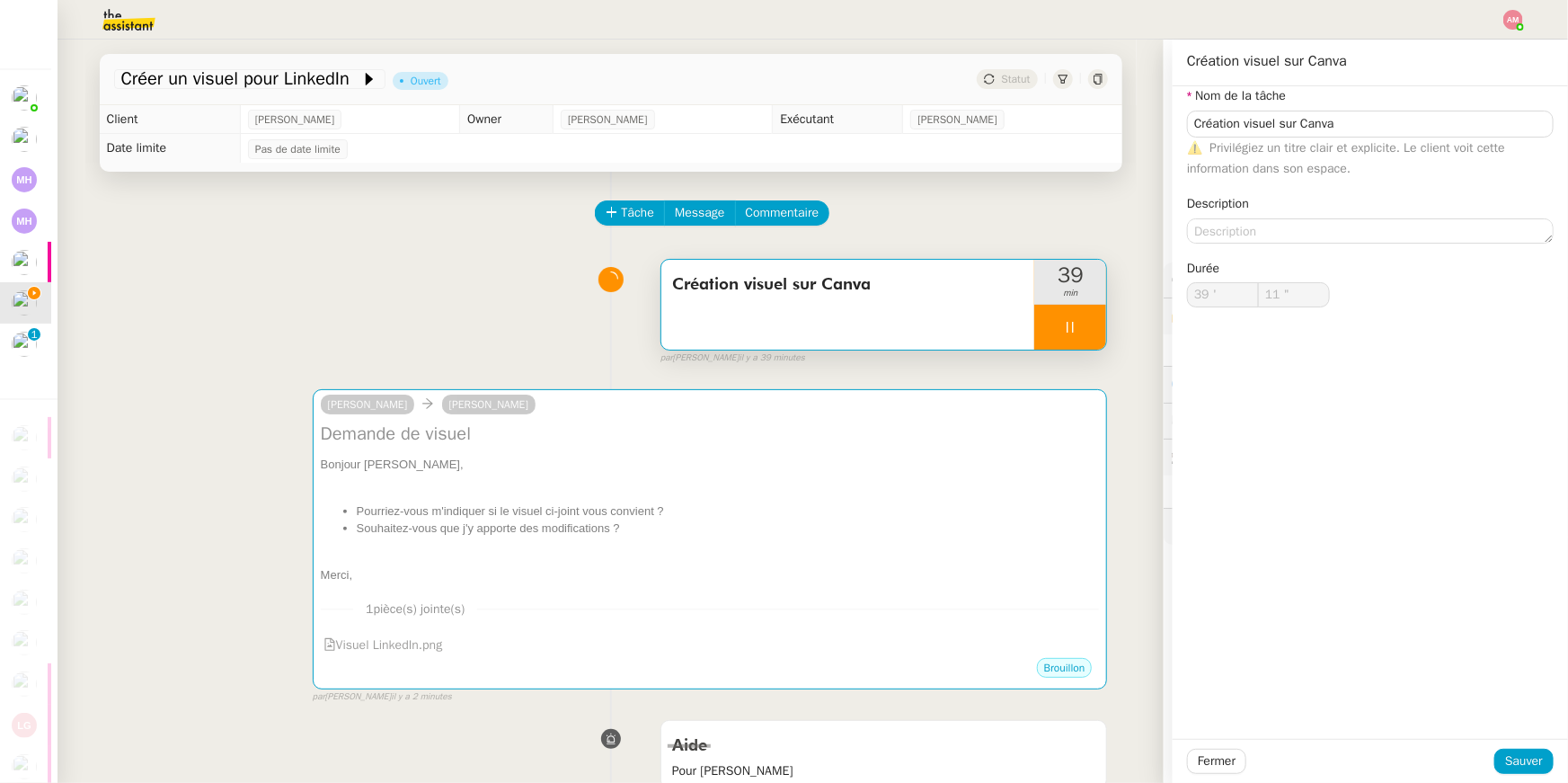 type on "12 "" 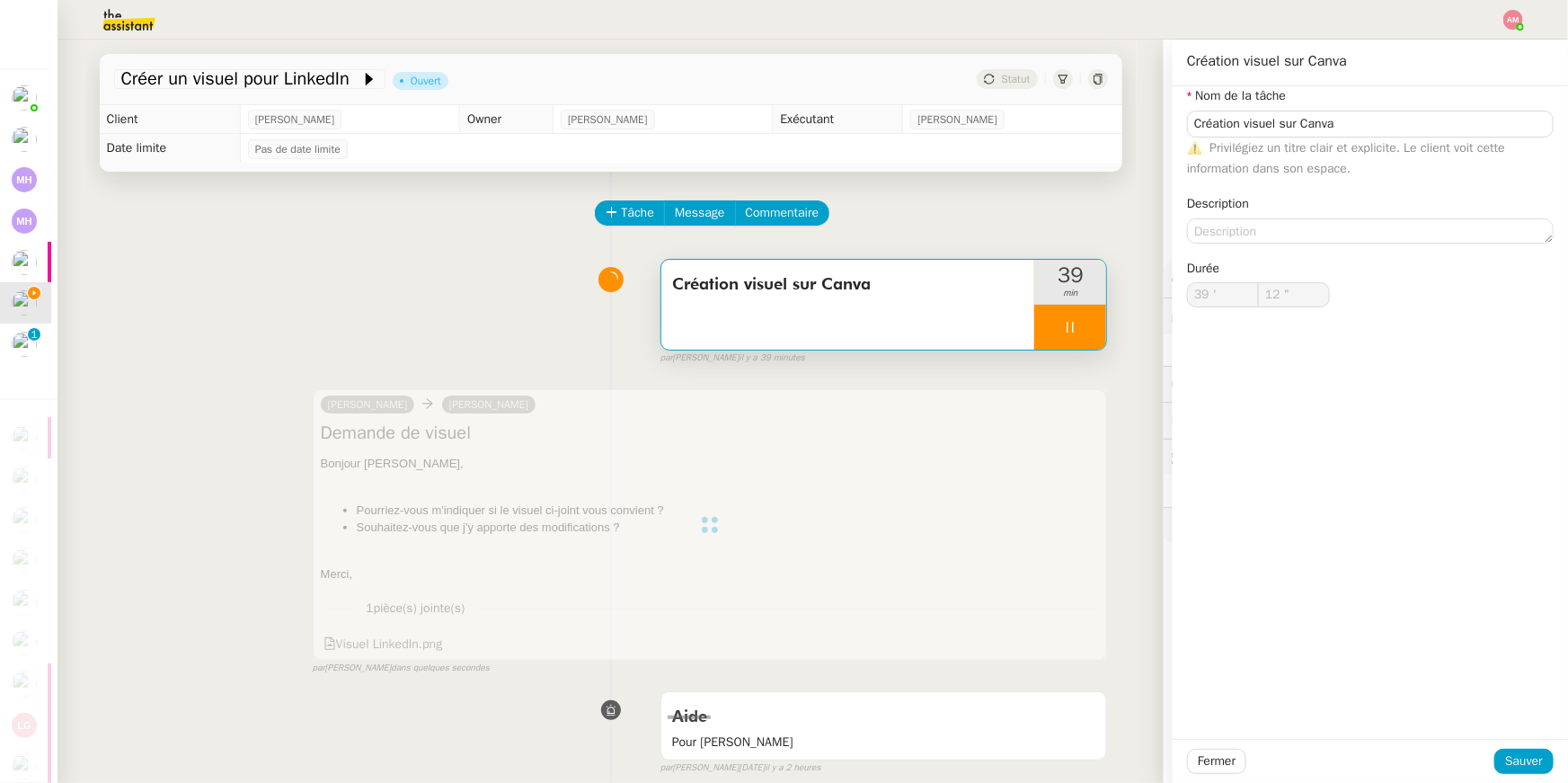 type on "Création visuel sur Canva" 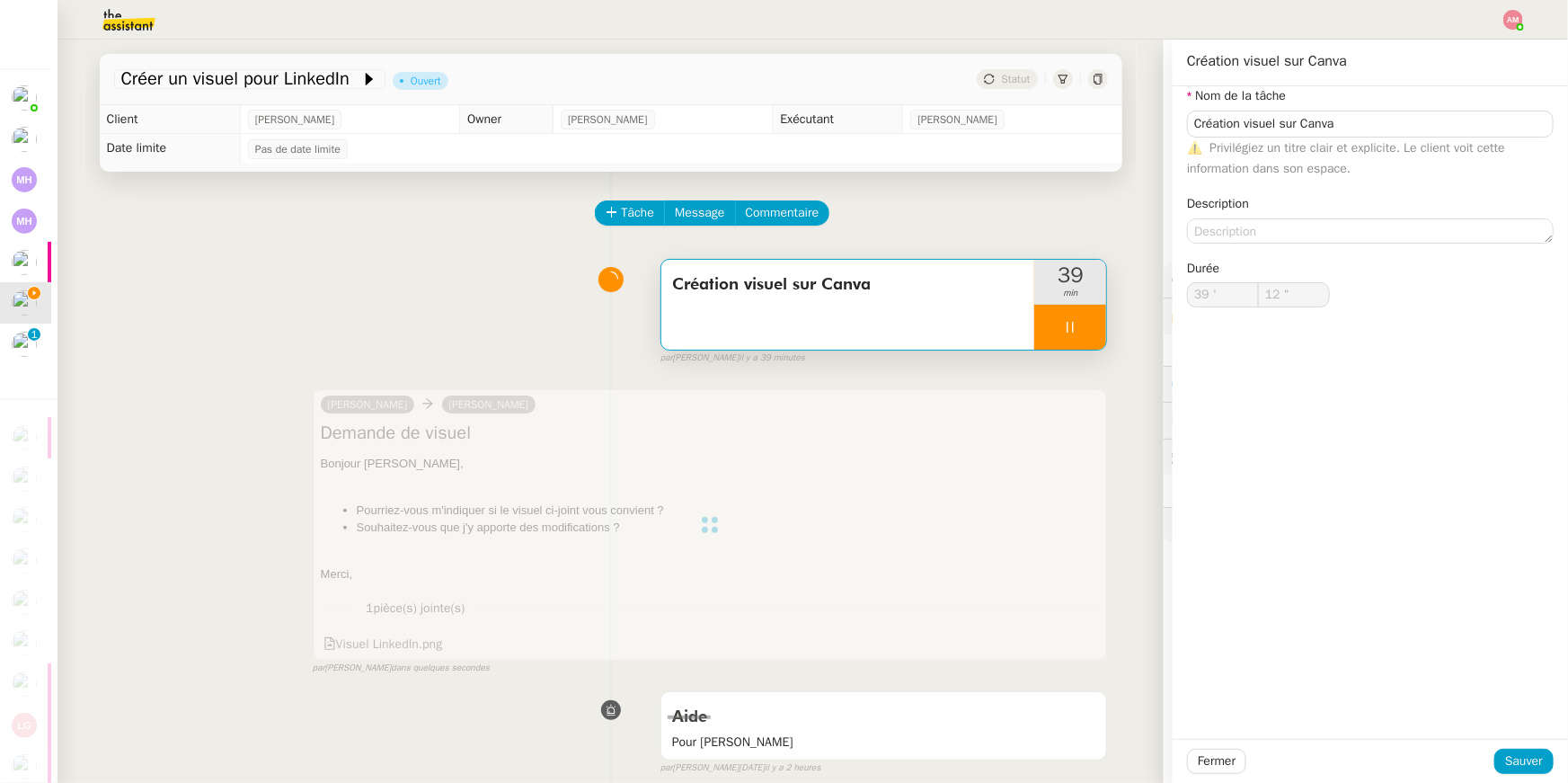 type on "39 '" 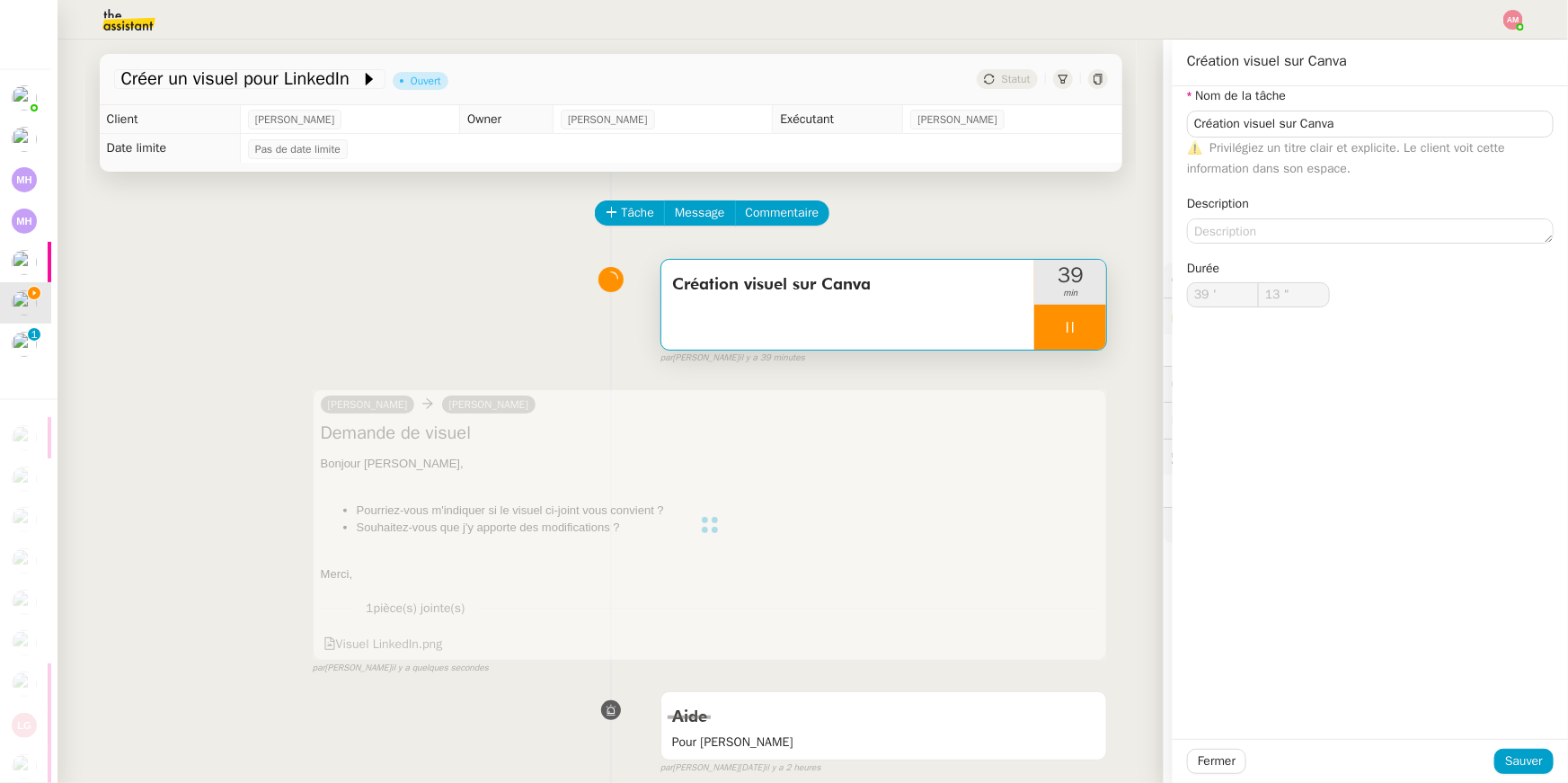 click at bounding box center [1070, 327] 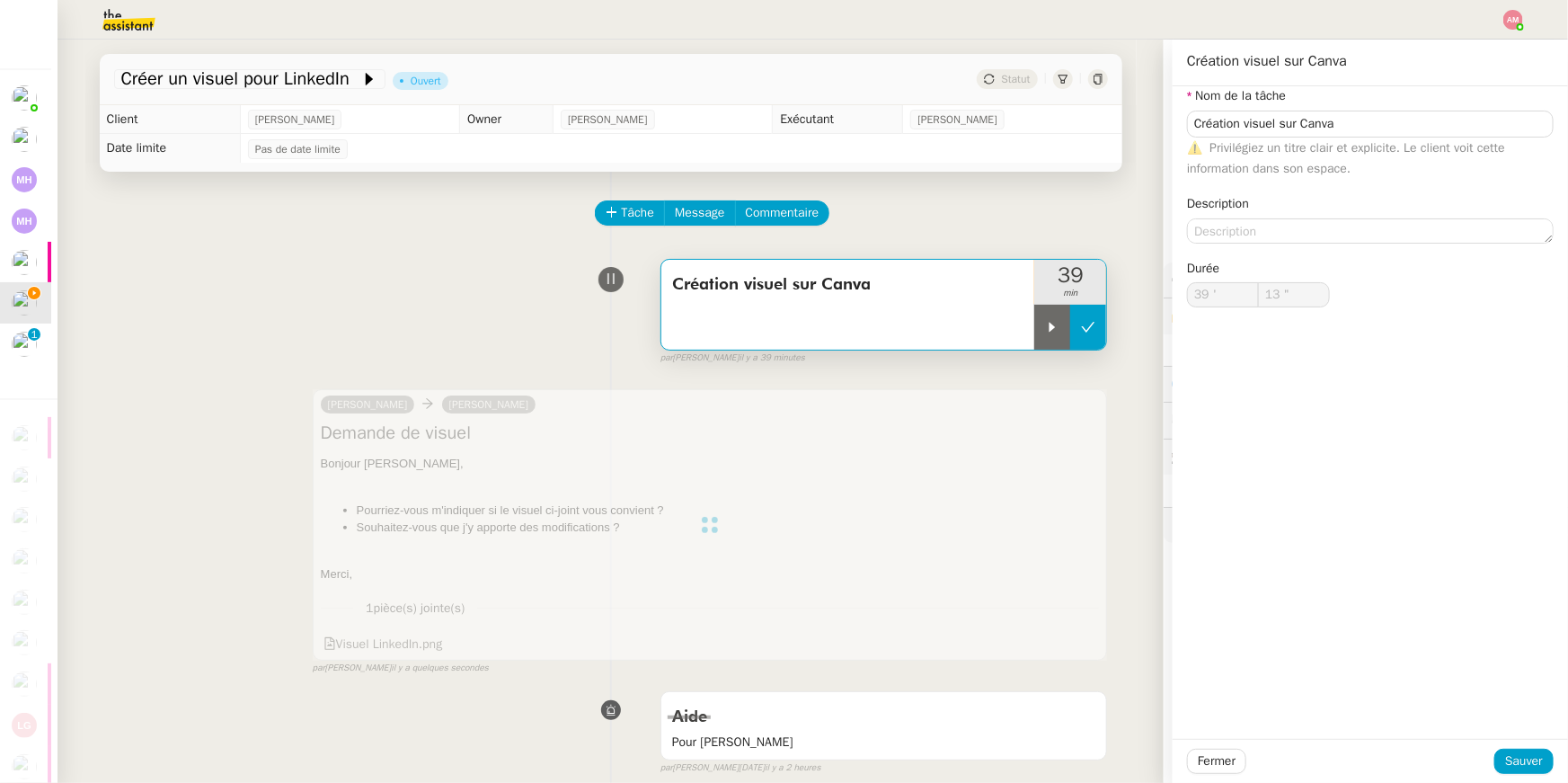 click at bounding box center [1088, 327] 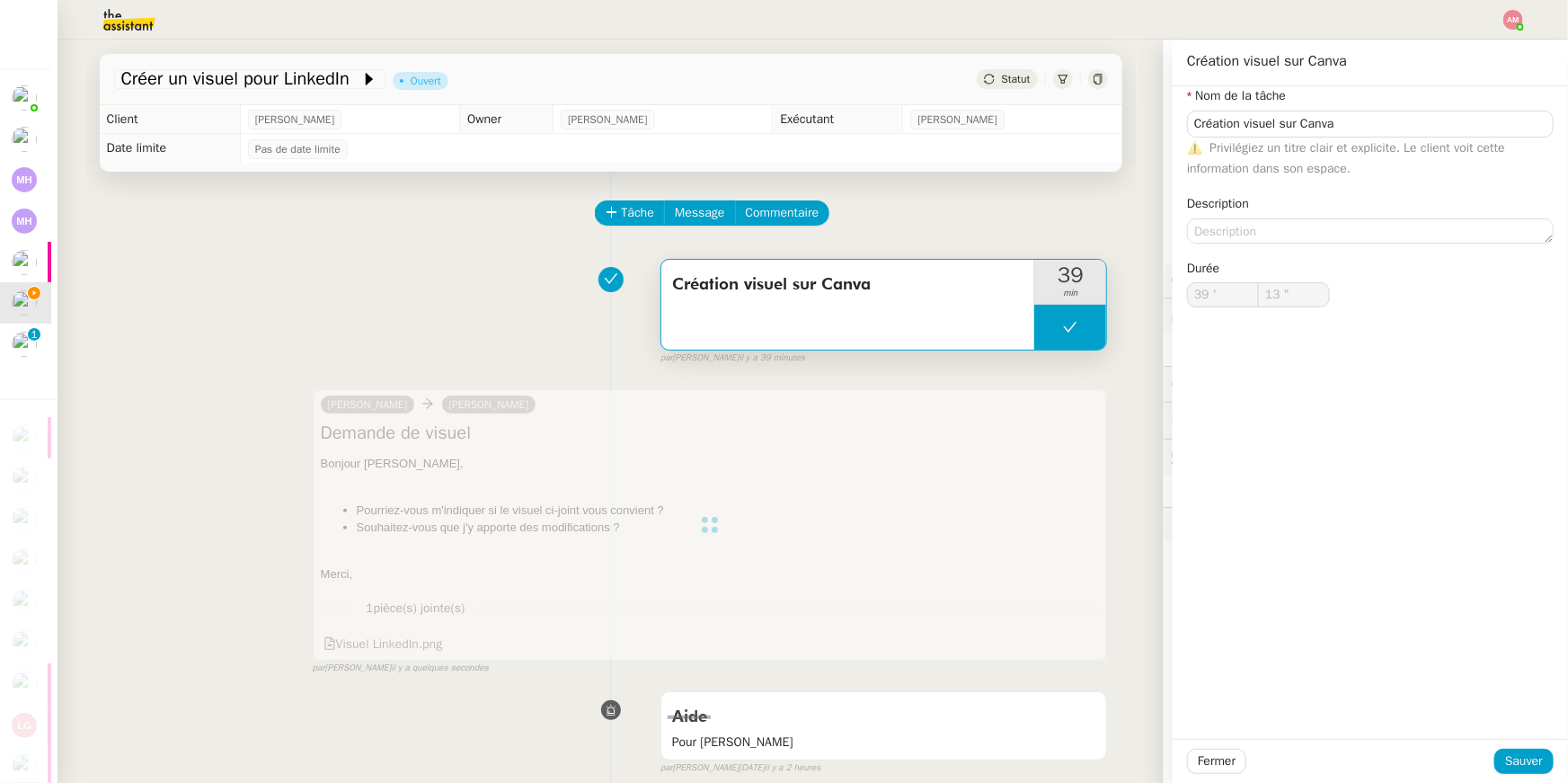 type on "Création visuel sur Canva" 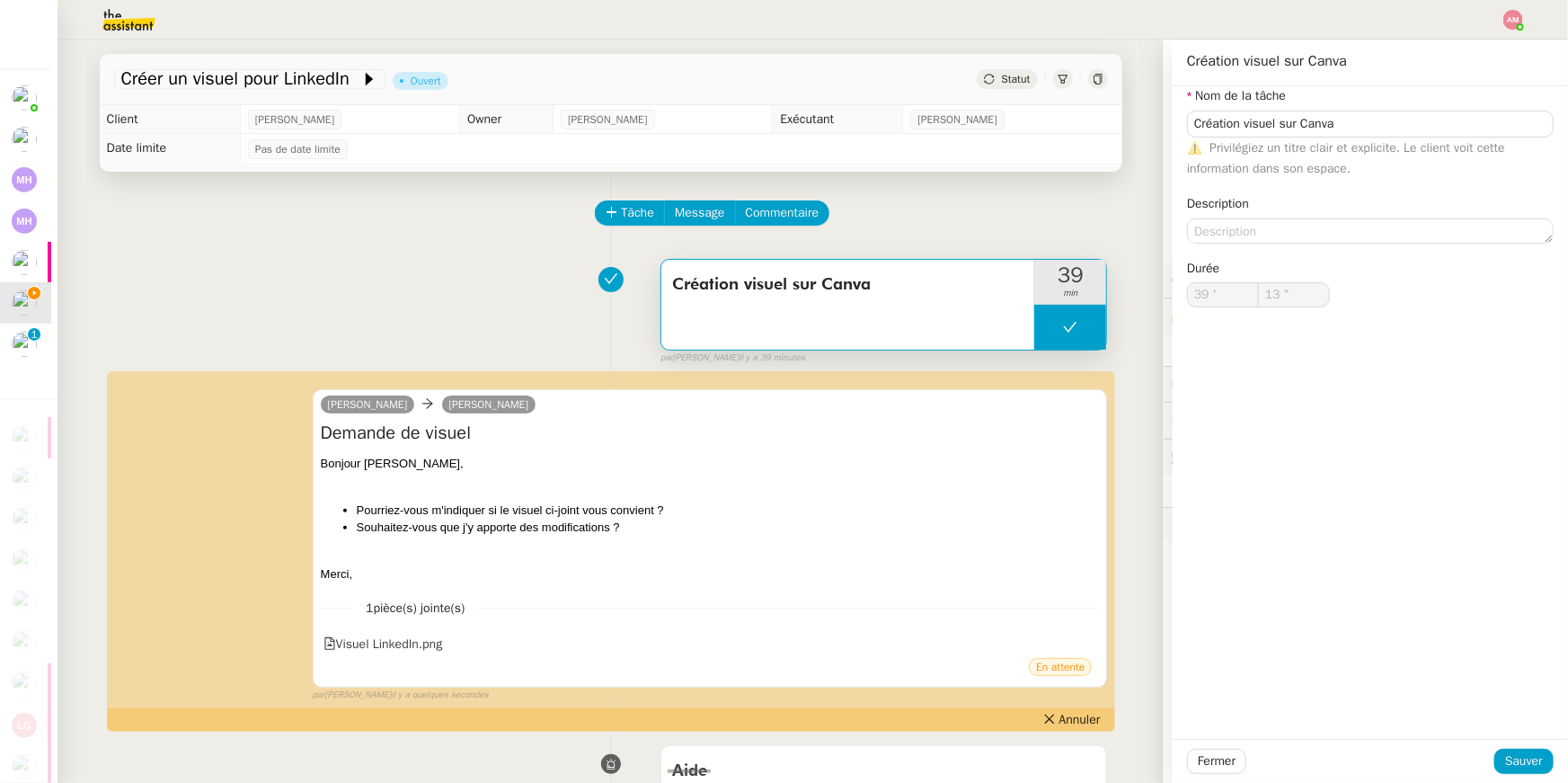 type on "Création visuel sur Canva" 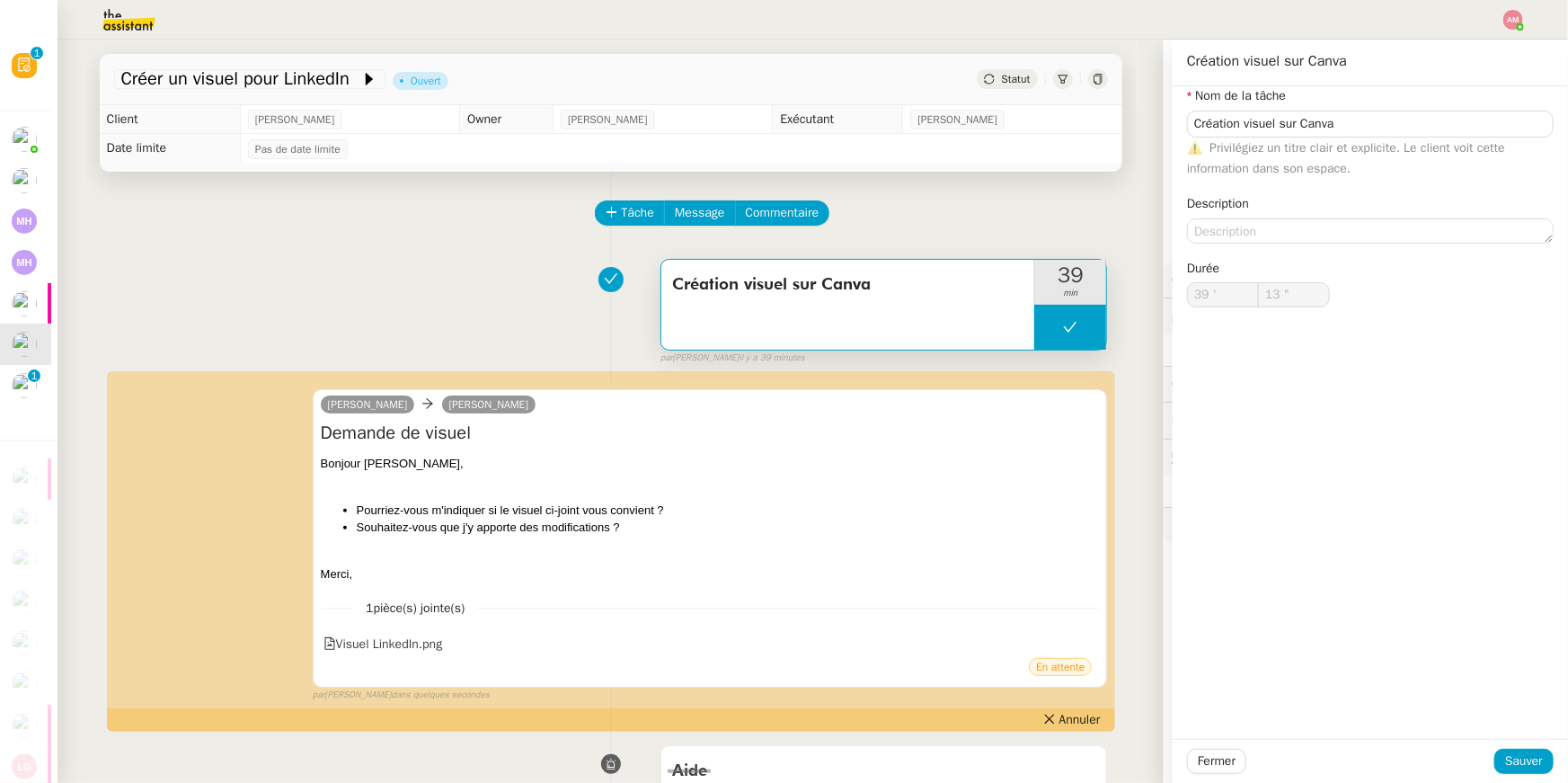 type on "Création visuel sur Canva" 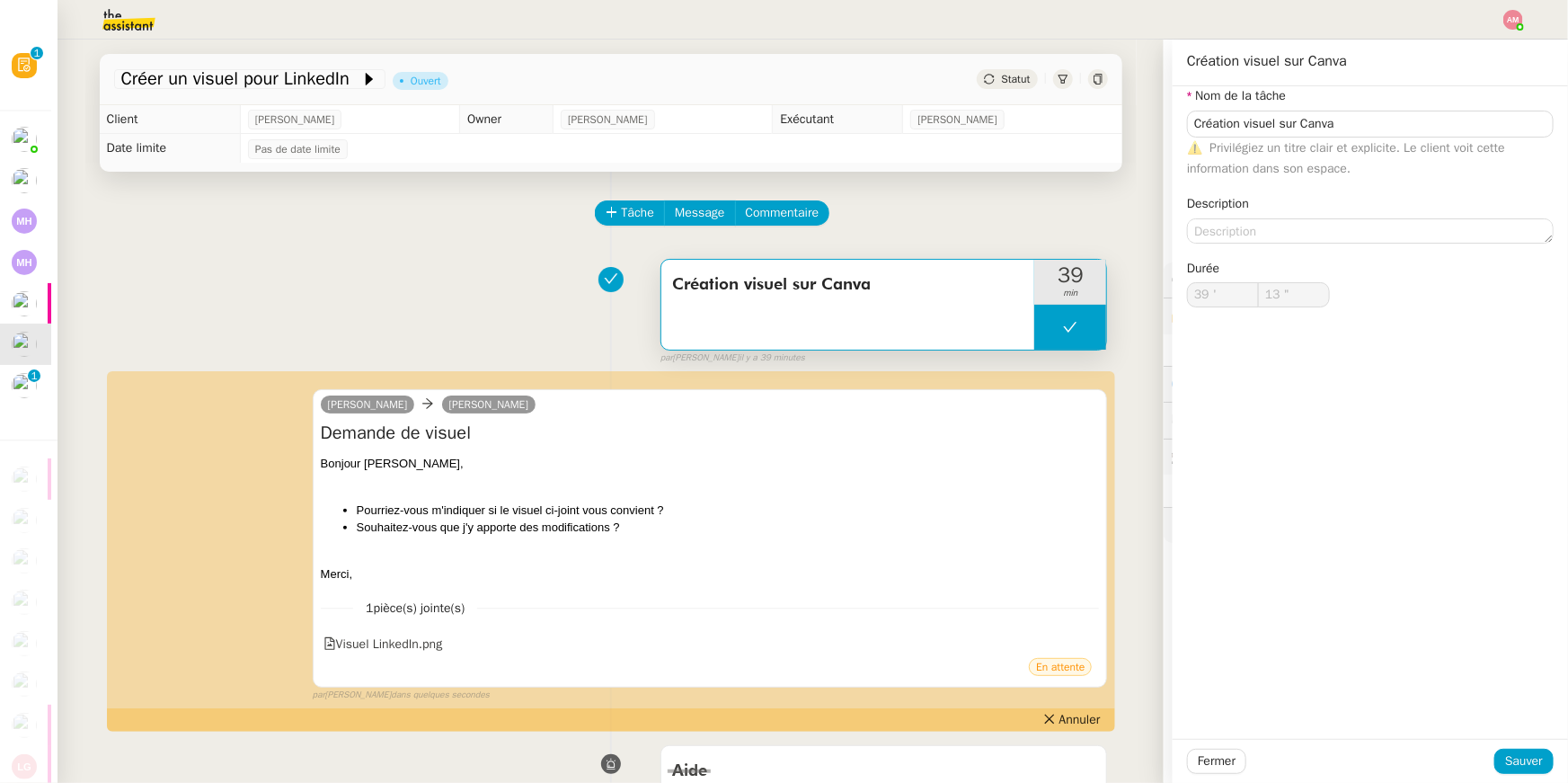 type on "Création visuel sur Canva" 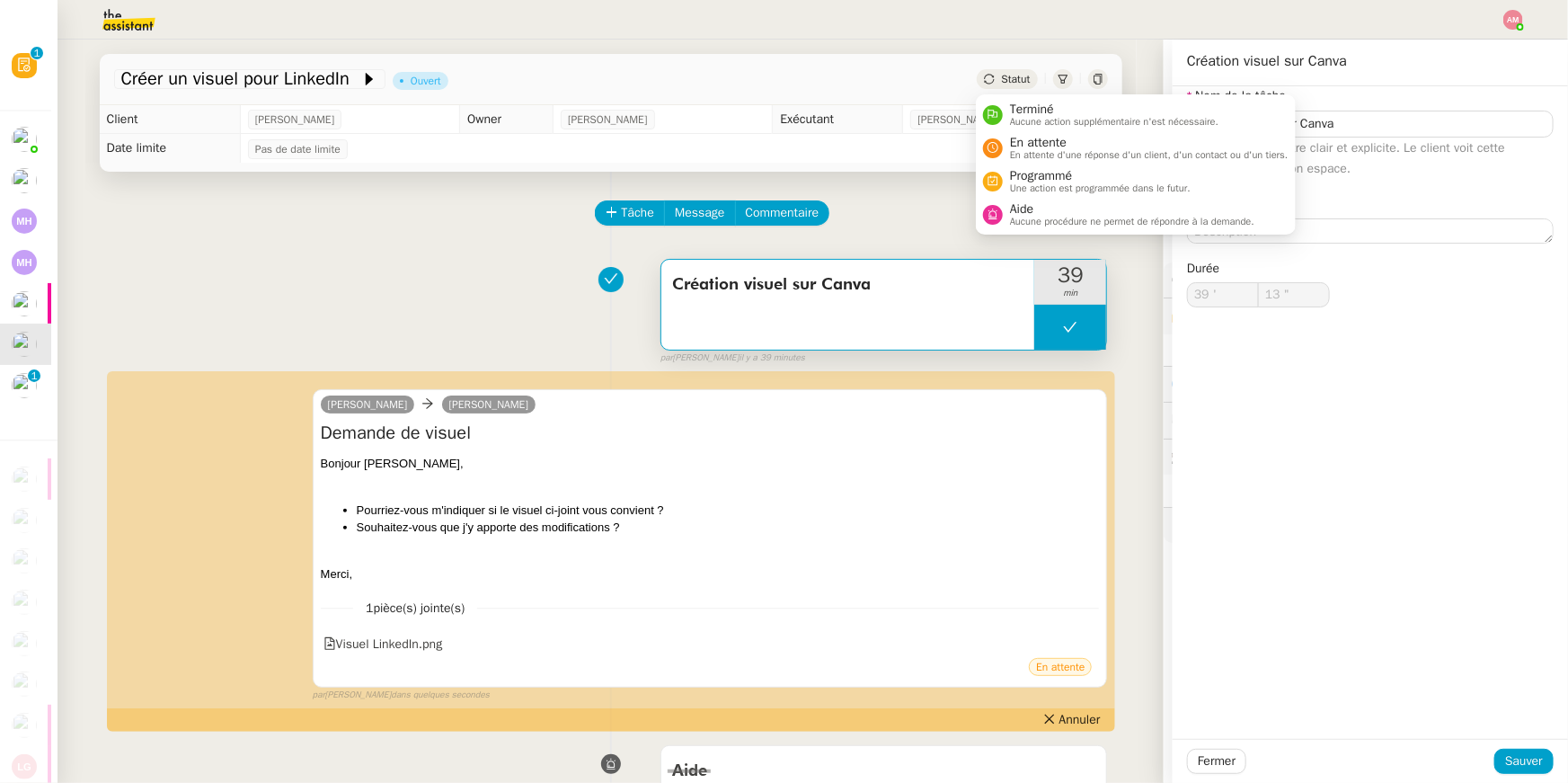 type on "Création visuel sur Canva" 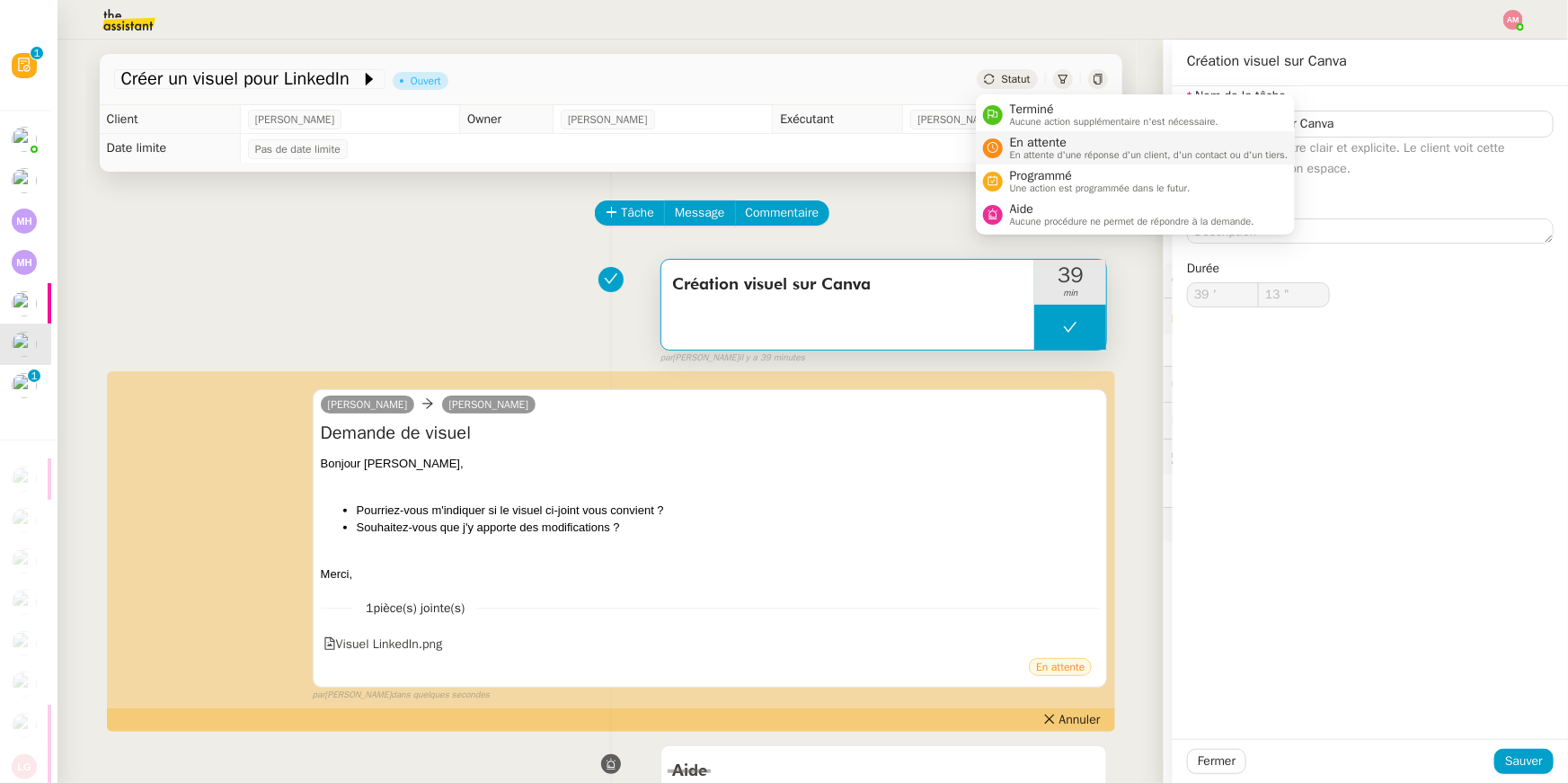 click on "En attente" at bounding box center (1149, 143) 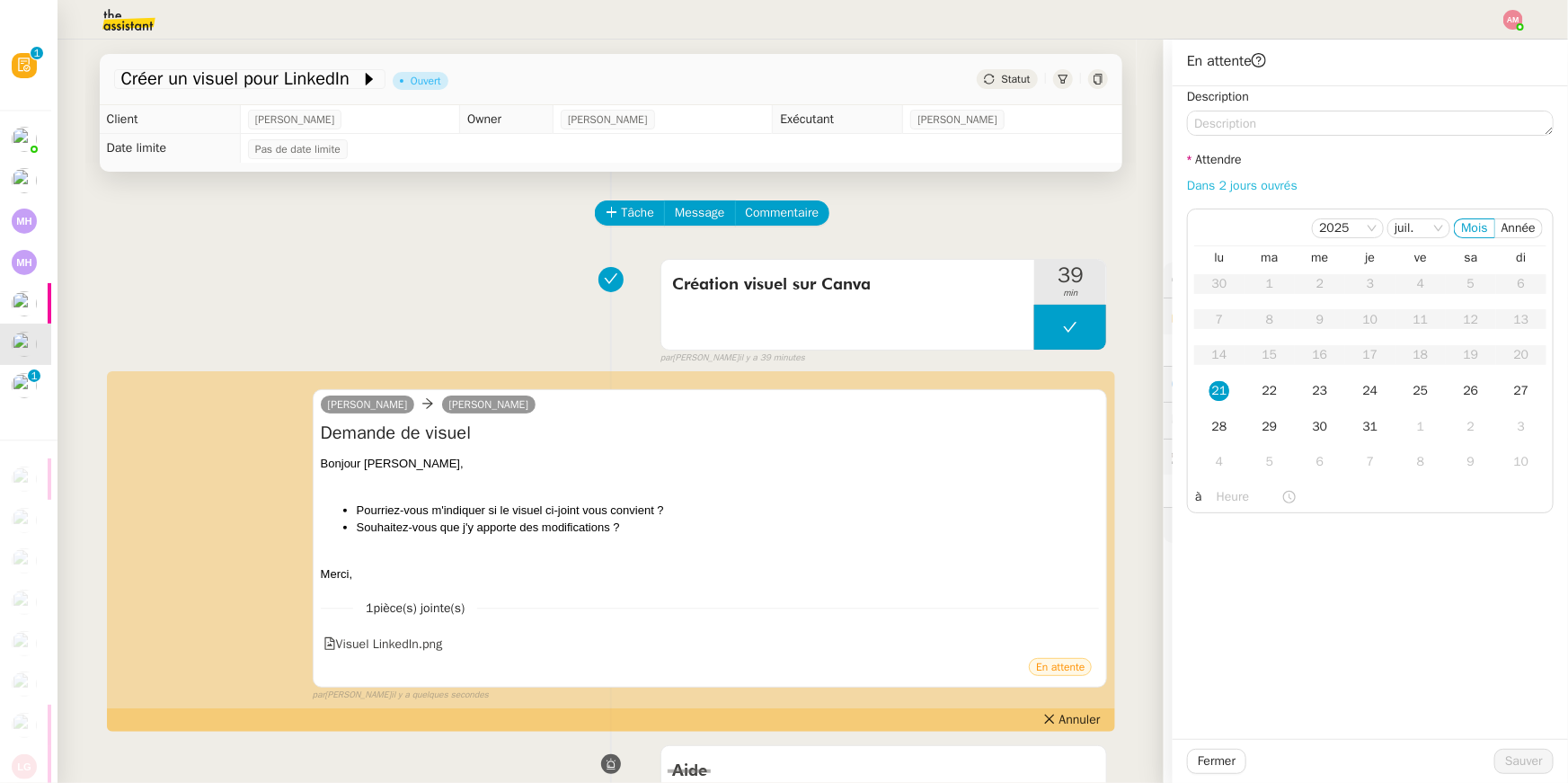 click on "Dans 2 jours ouvrés" 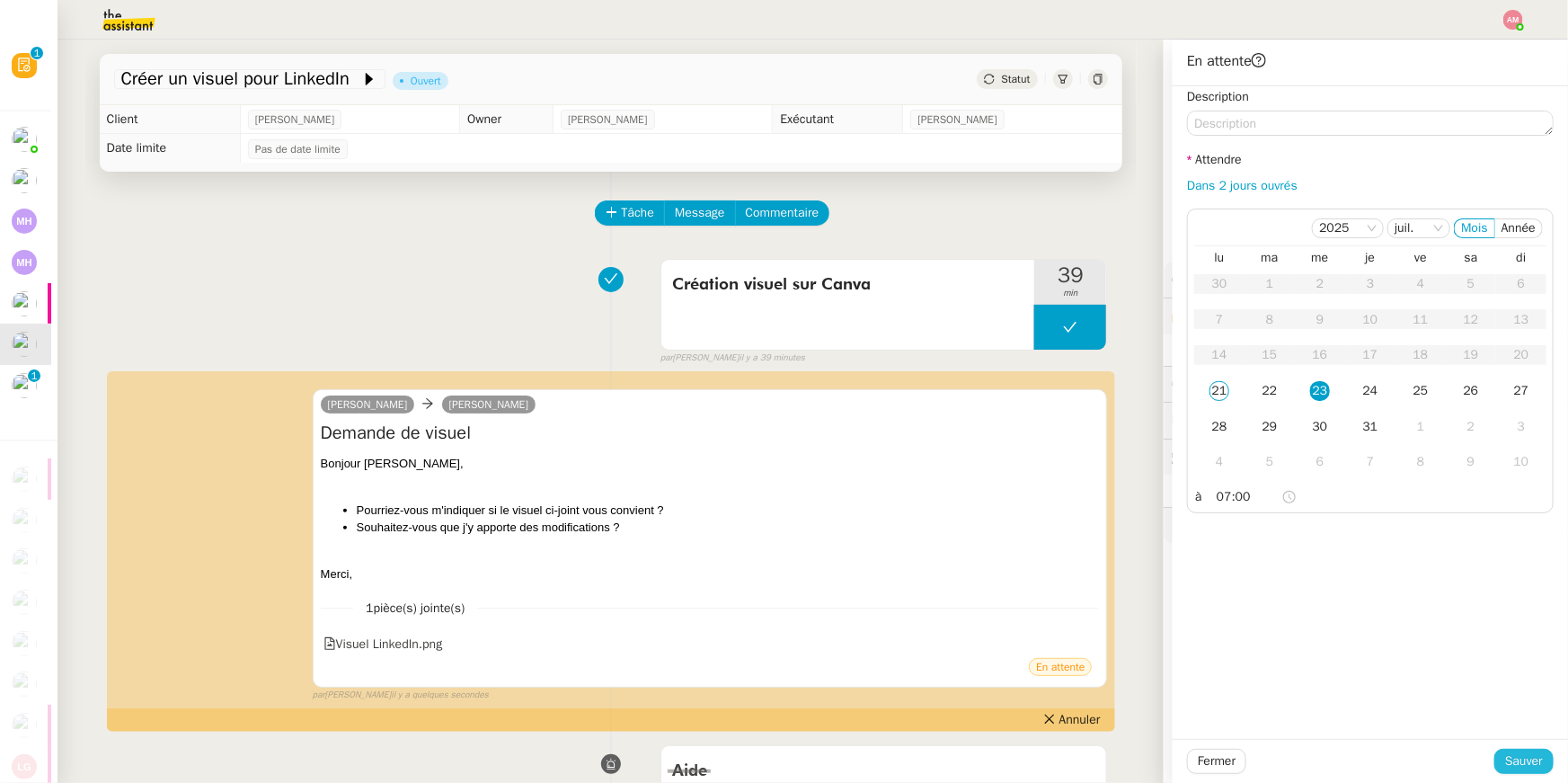 click on "Sauver" 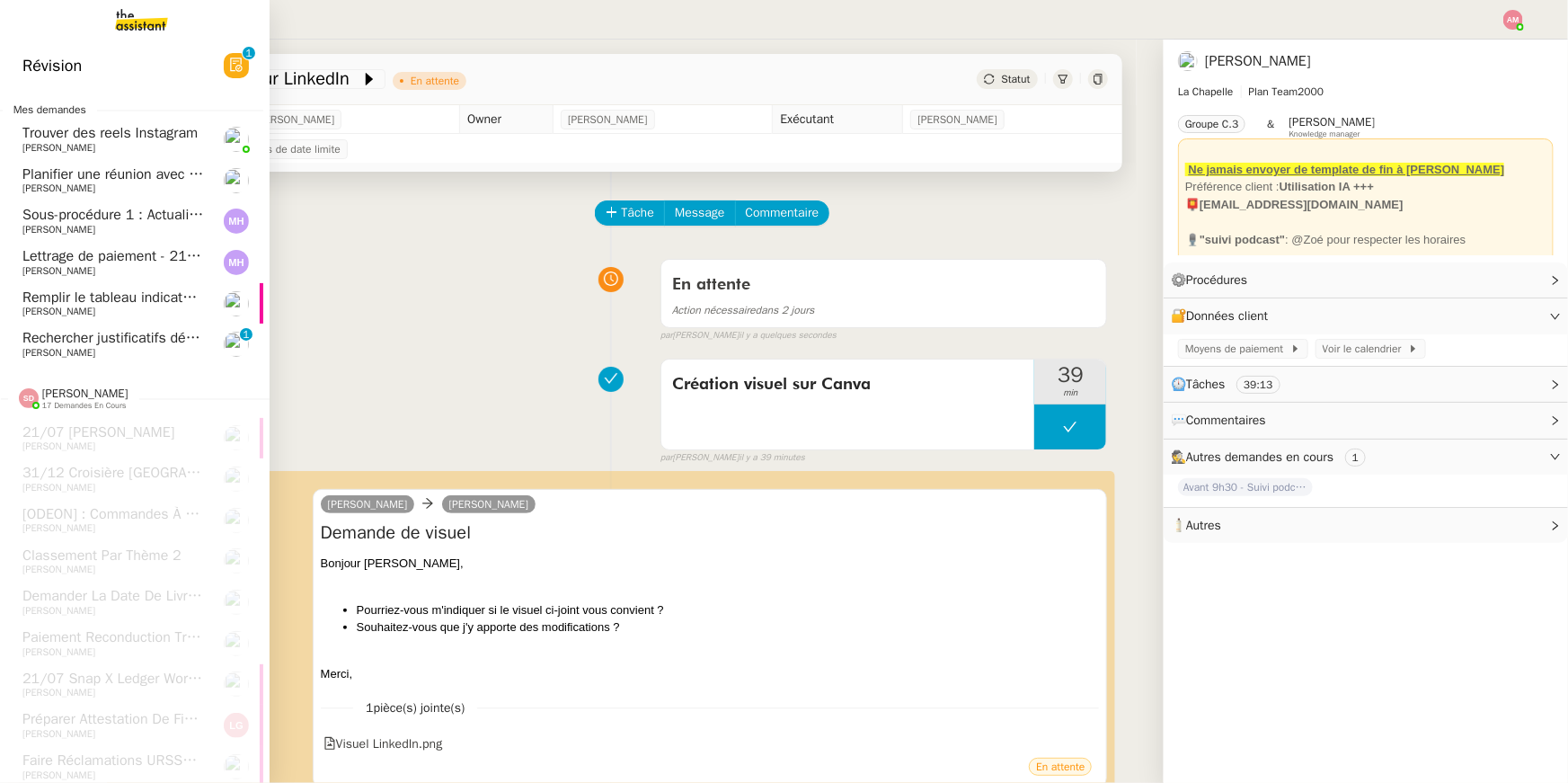 click on "[PERSON_NAME]" 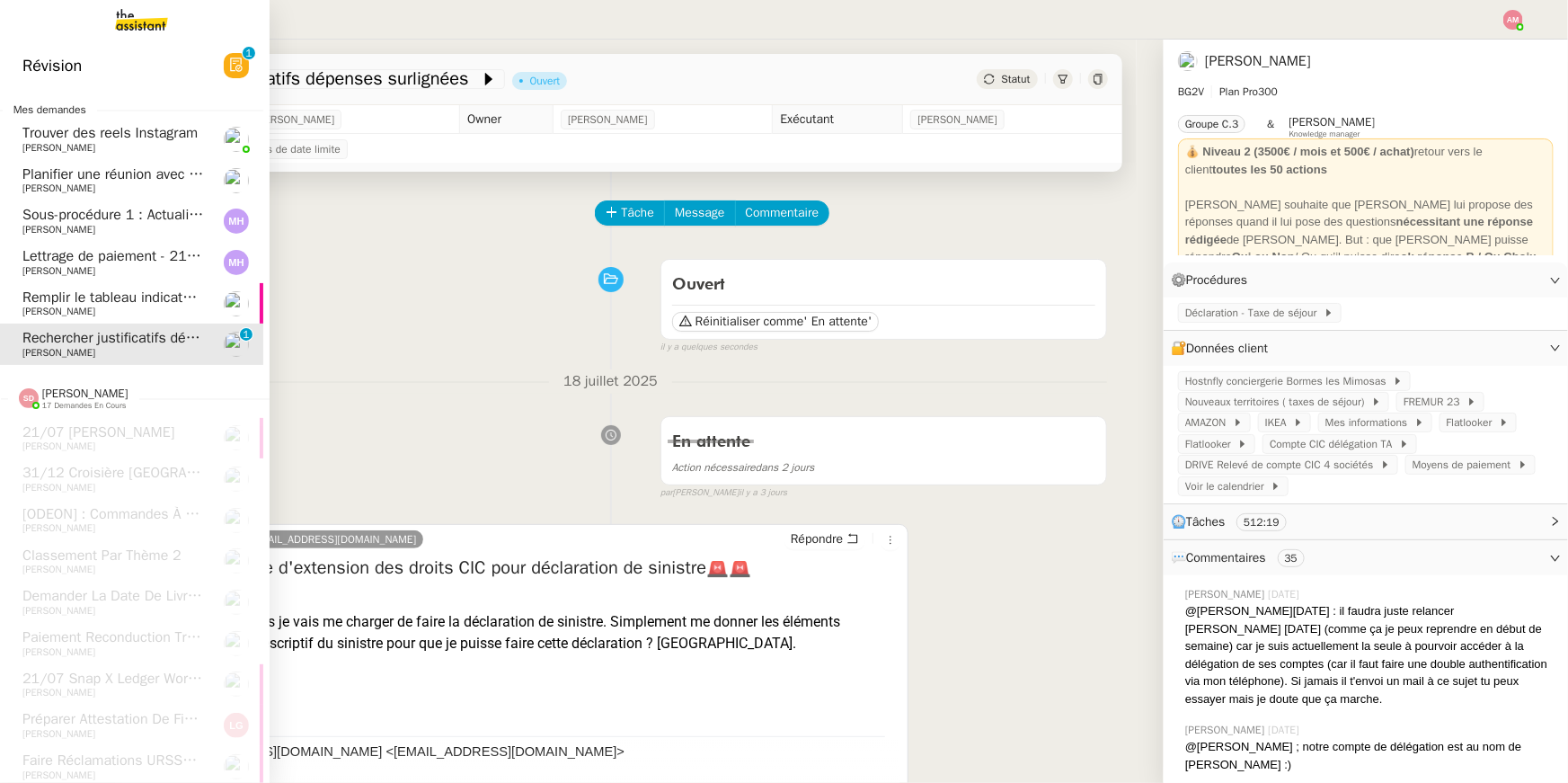 click on "Remplir le tableau indicateurs client    [PERSON_NAME]" 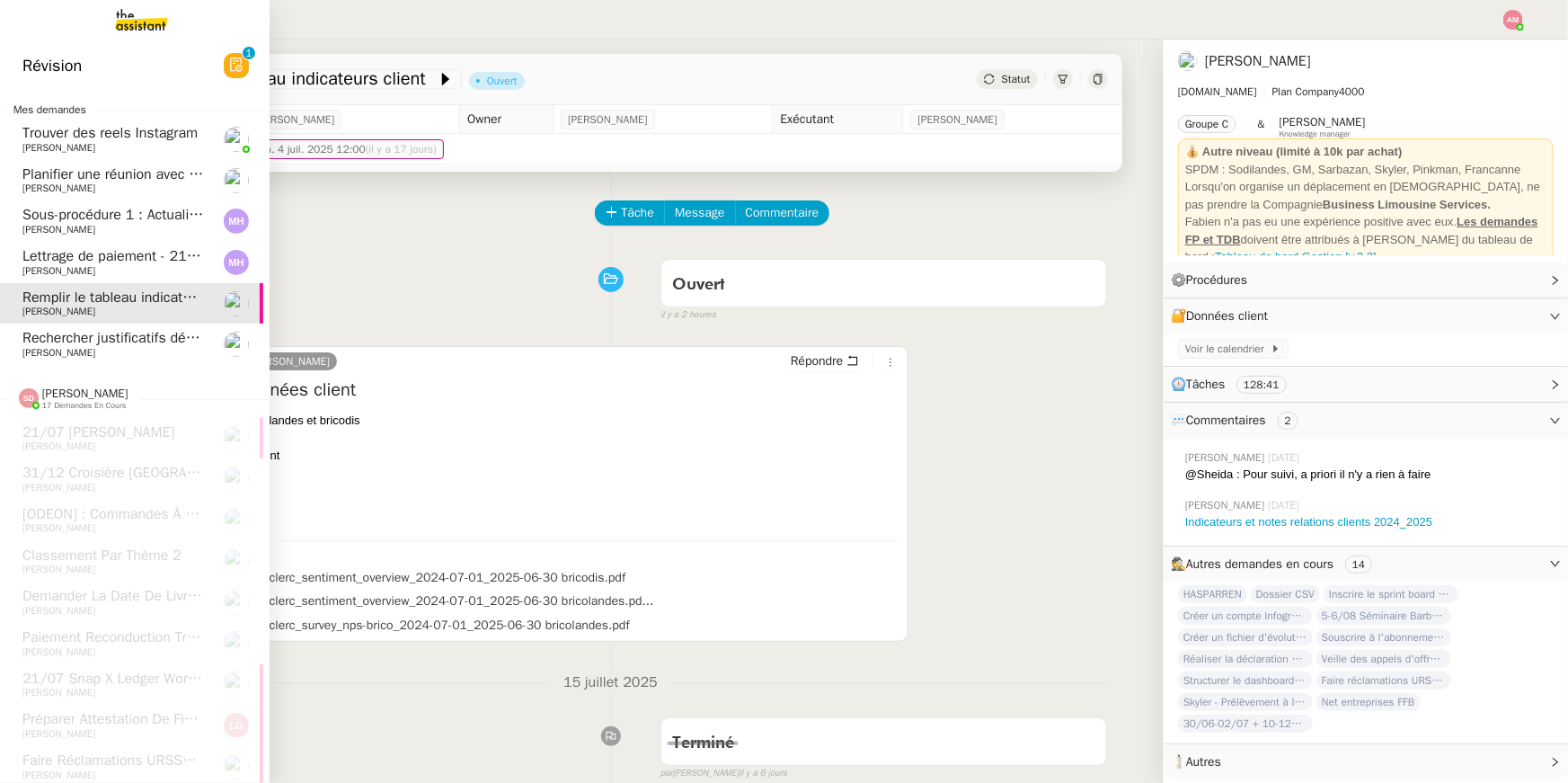click on "[PERSON_NAME]" 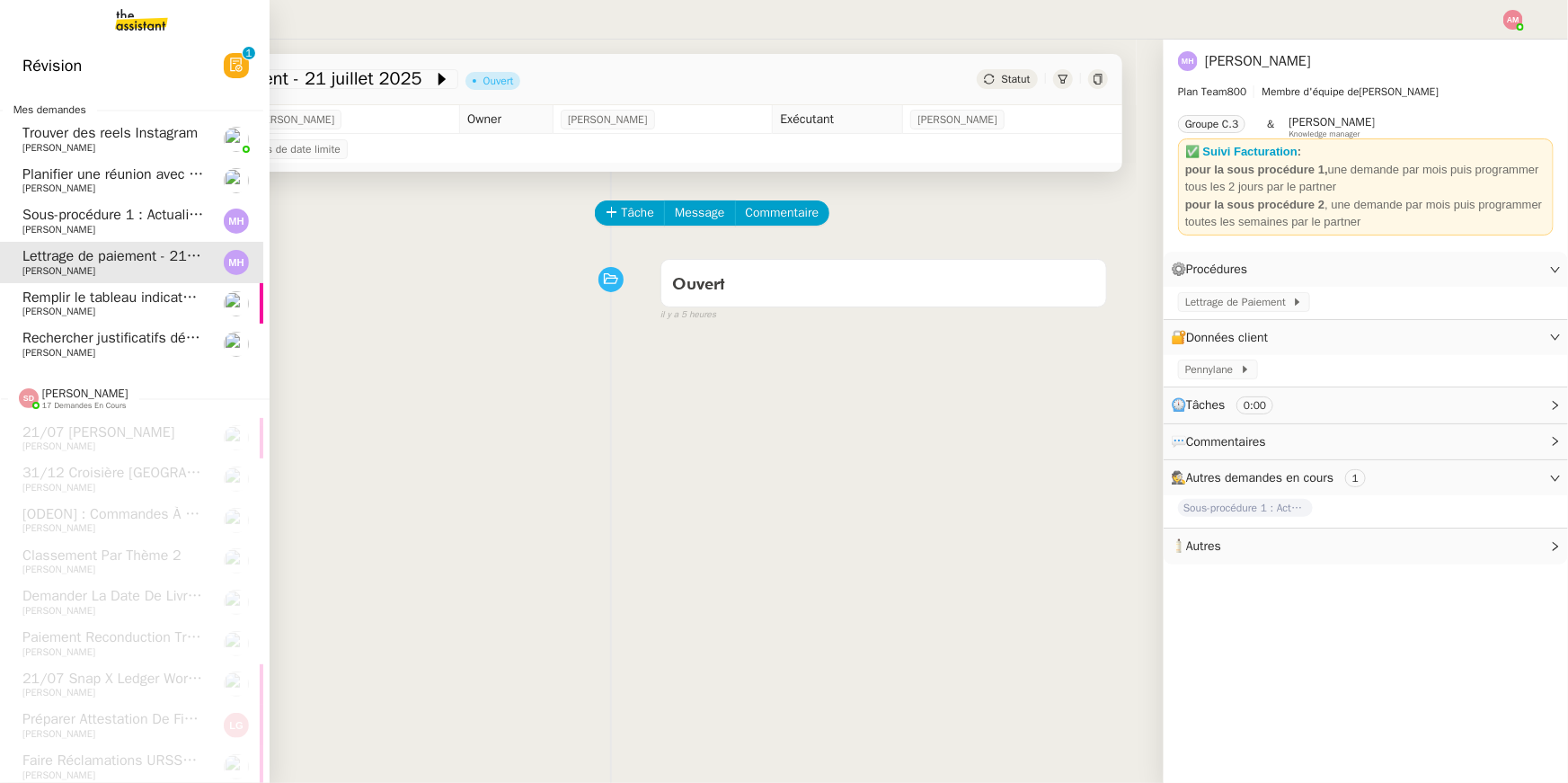 click on "[PERSON_NAME]" 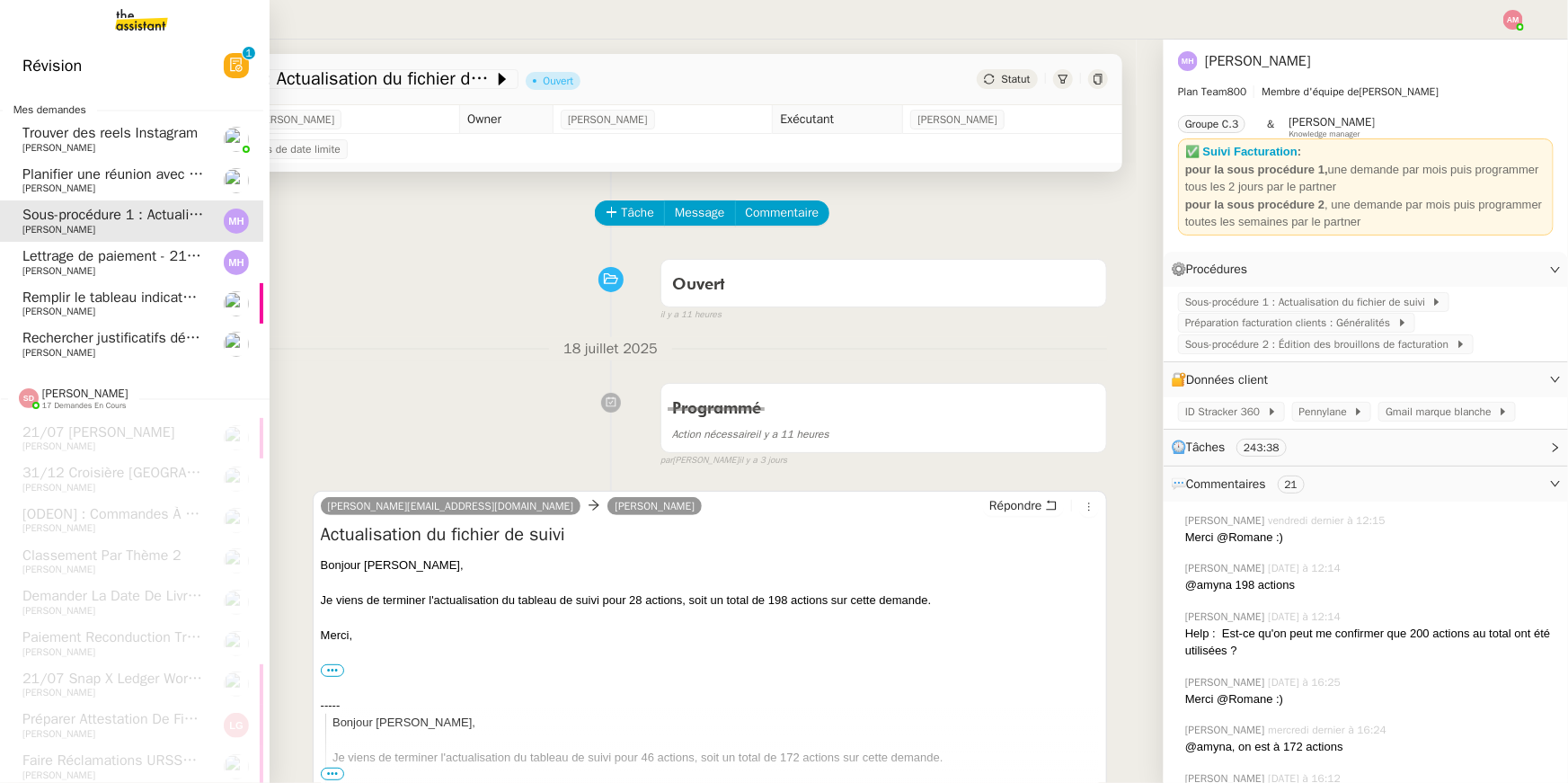 click on "[PERSON_NAME]" 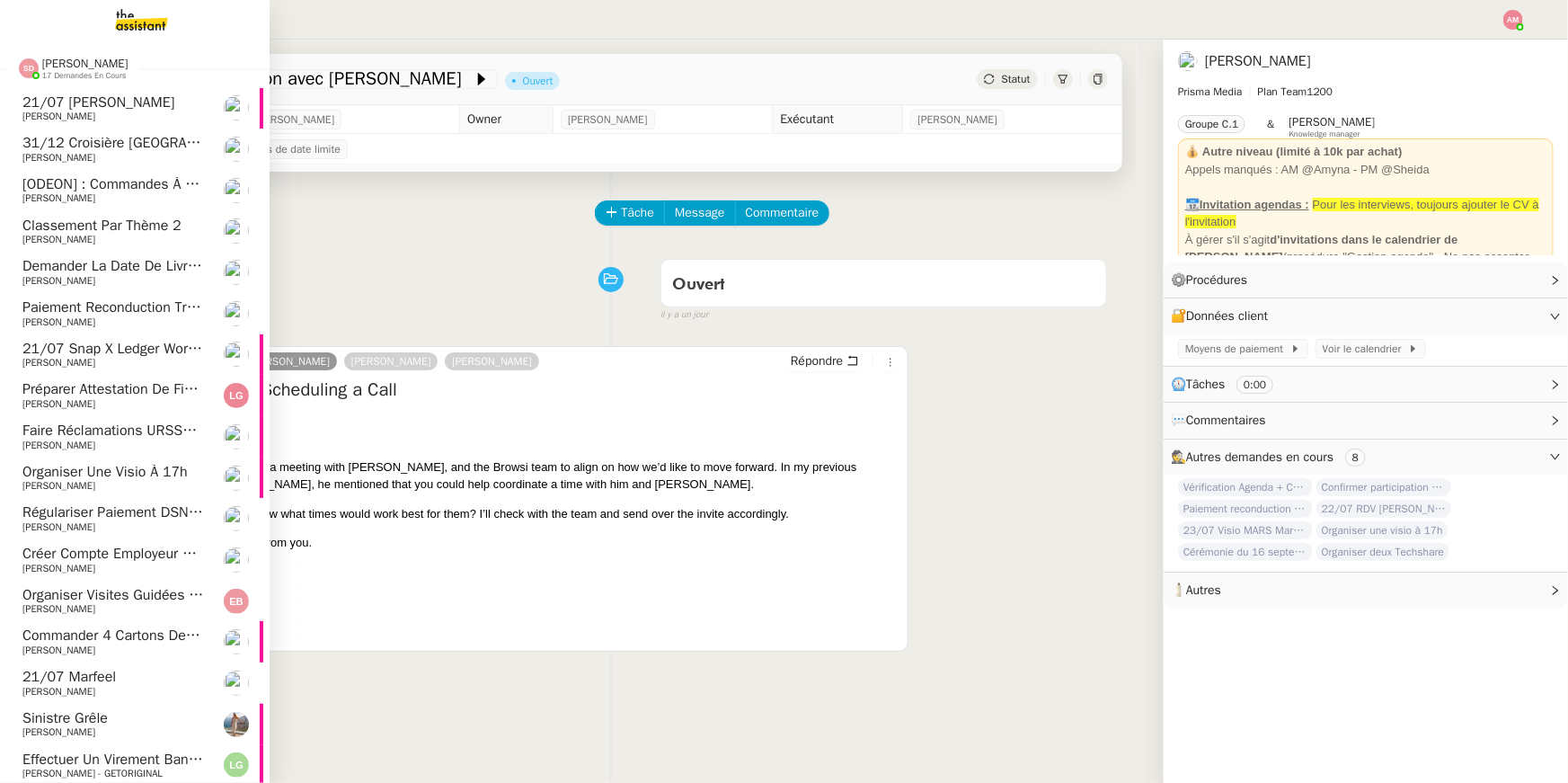 scroll, scrollTop: 328, scrollLeft: 6, axis: both 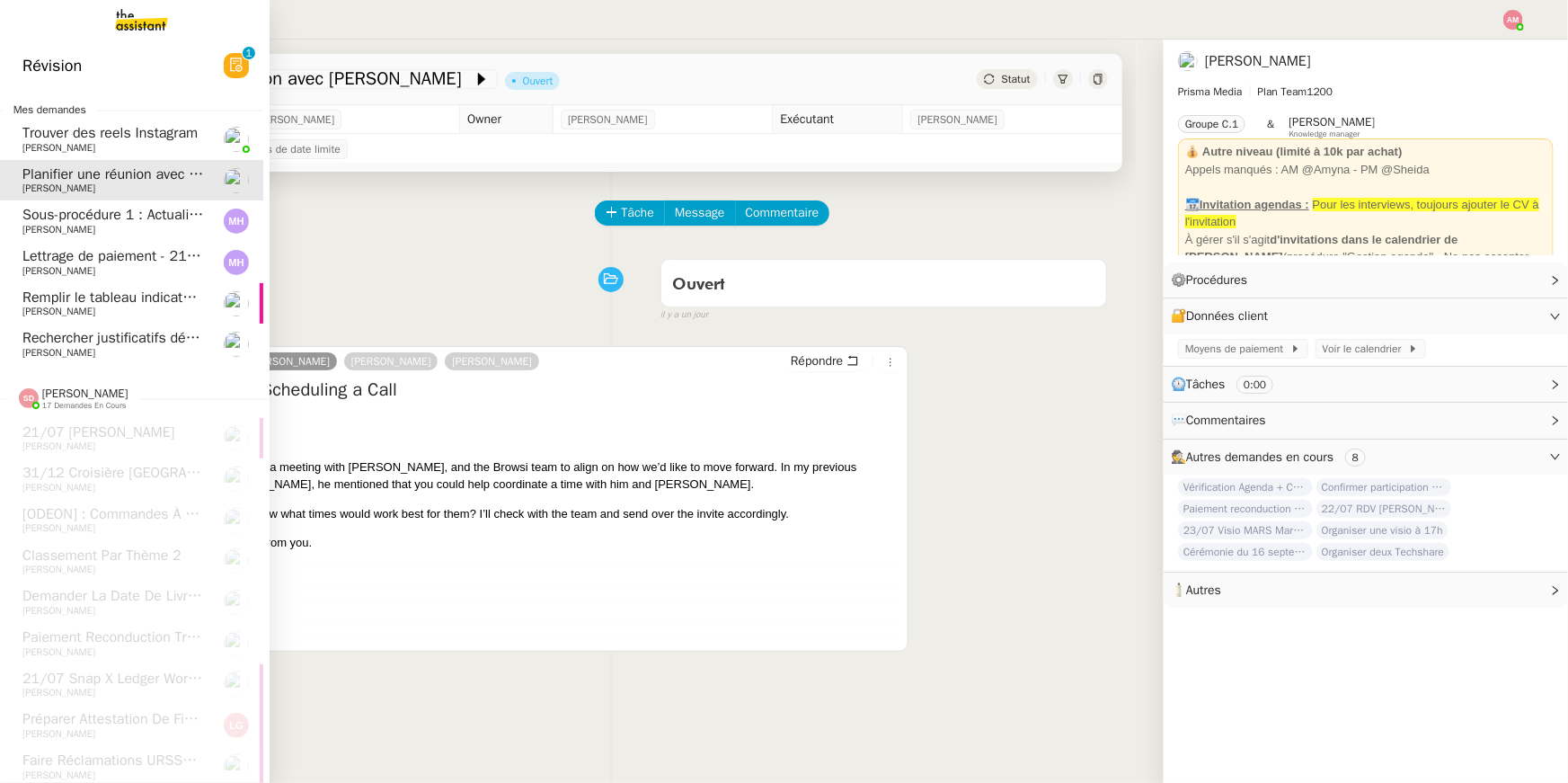 click on "Lettrage de paiement - [DATE]    [PERSON_NAME]" 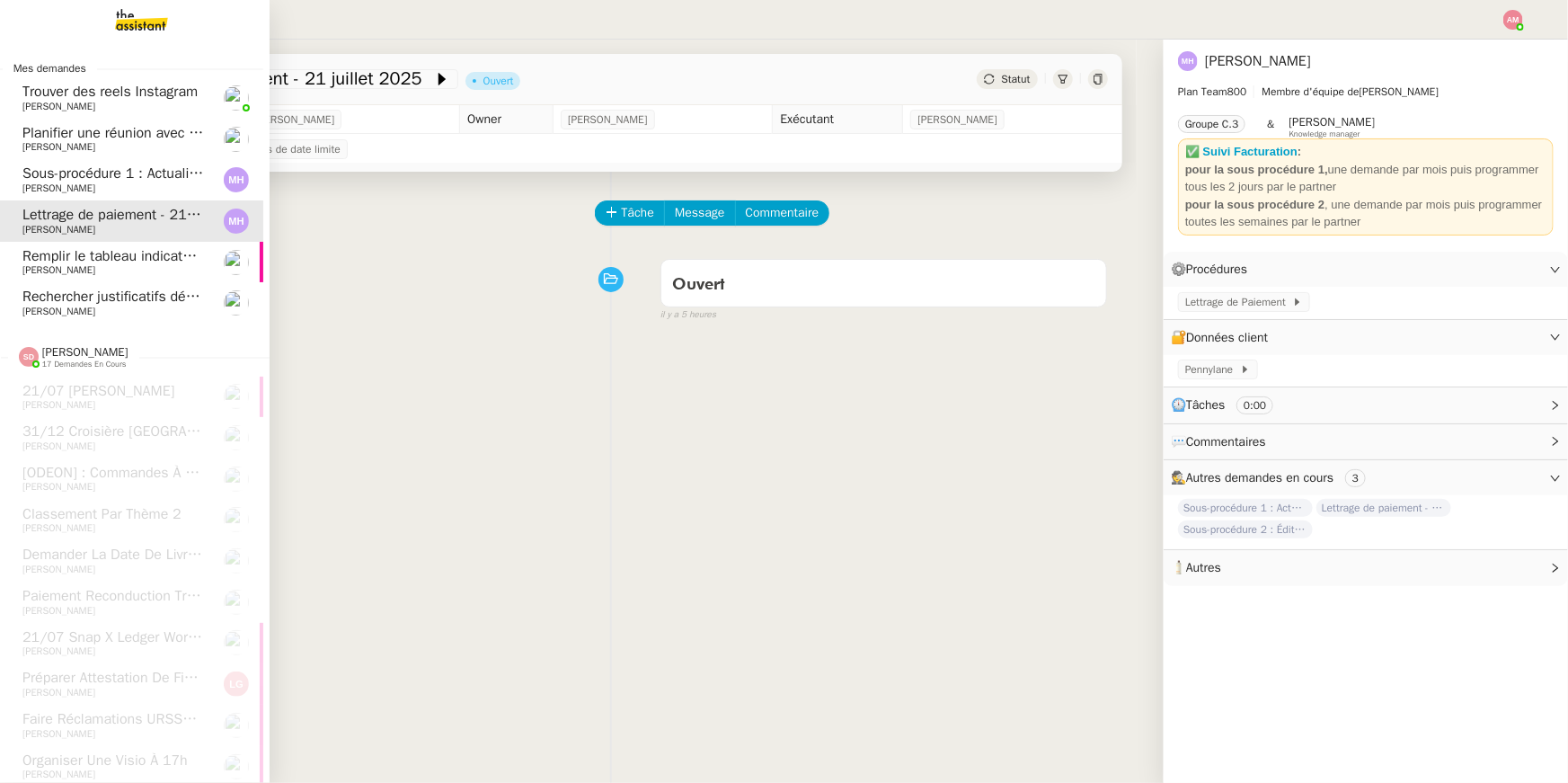 click on "Planifier une réunion avec [PERSON_NAME]" 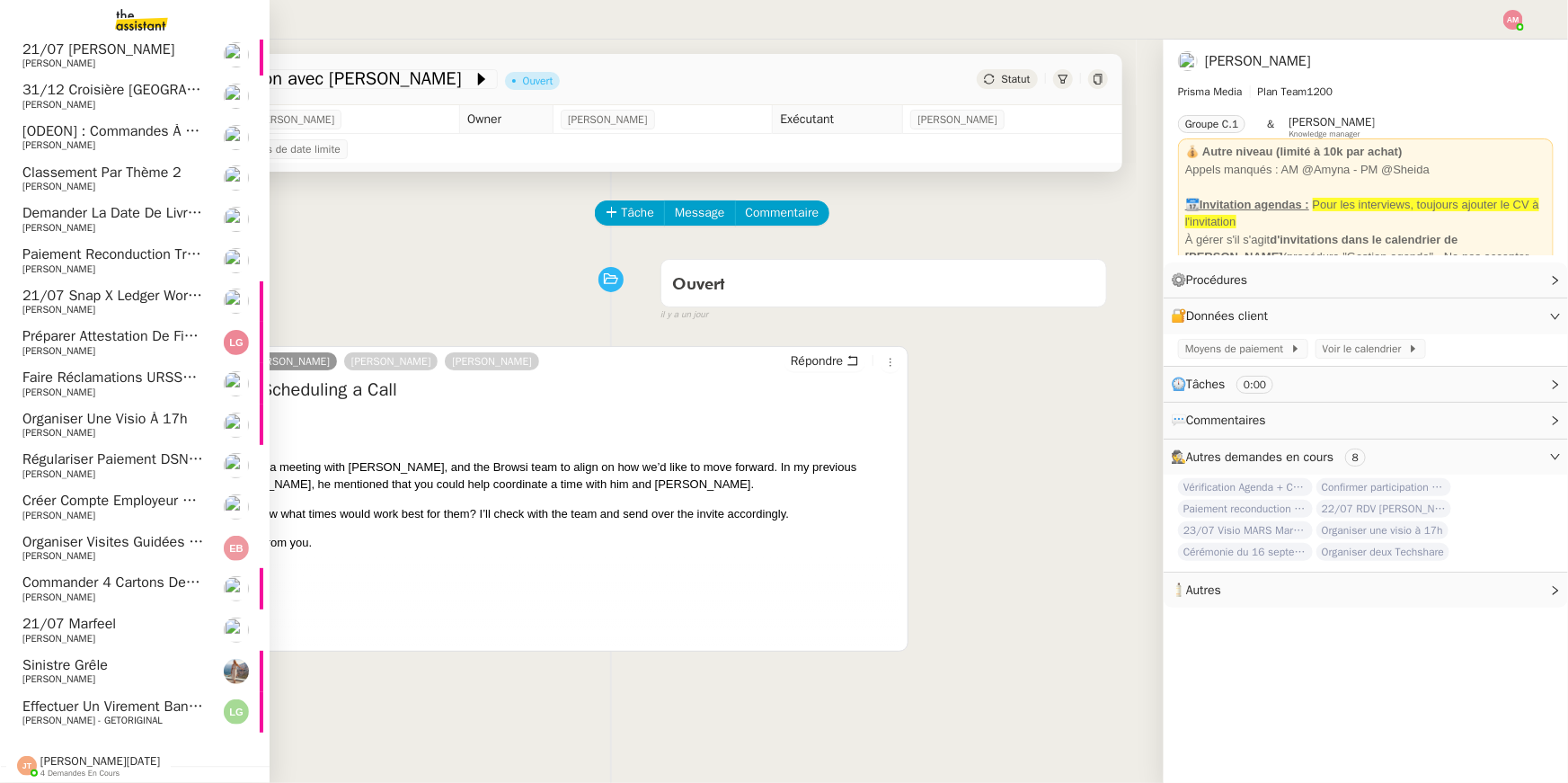 scroll, scrollTop: 343, scrollLeft: 6, axis: both 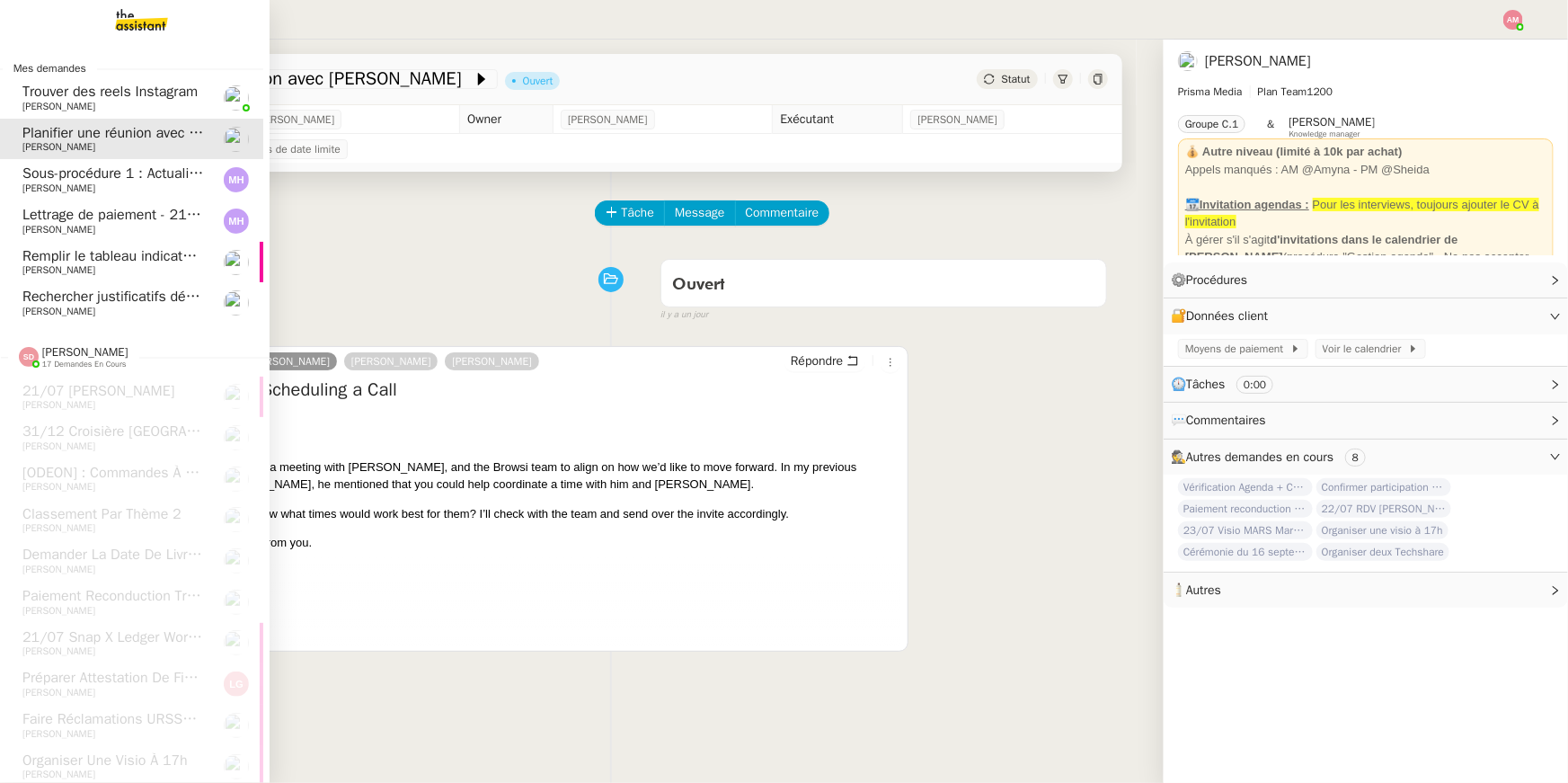 click on "[PERSON_NAME]" 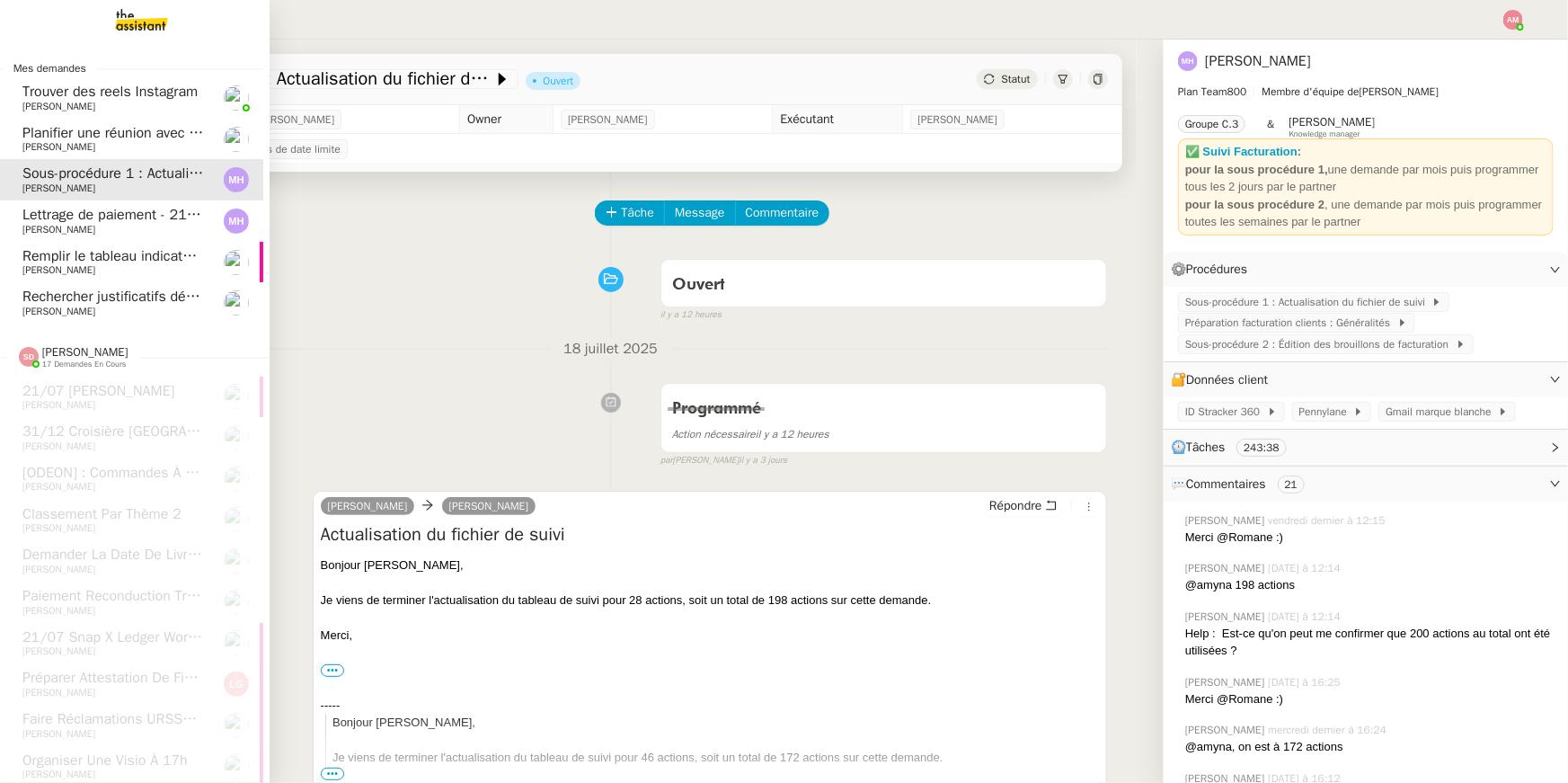click on "Remplir le tableau indicateurs client    [PERSON_NAME]" 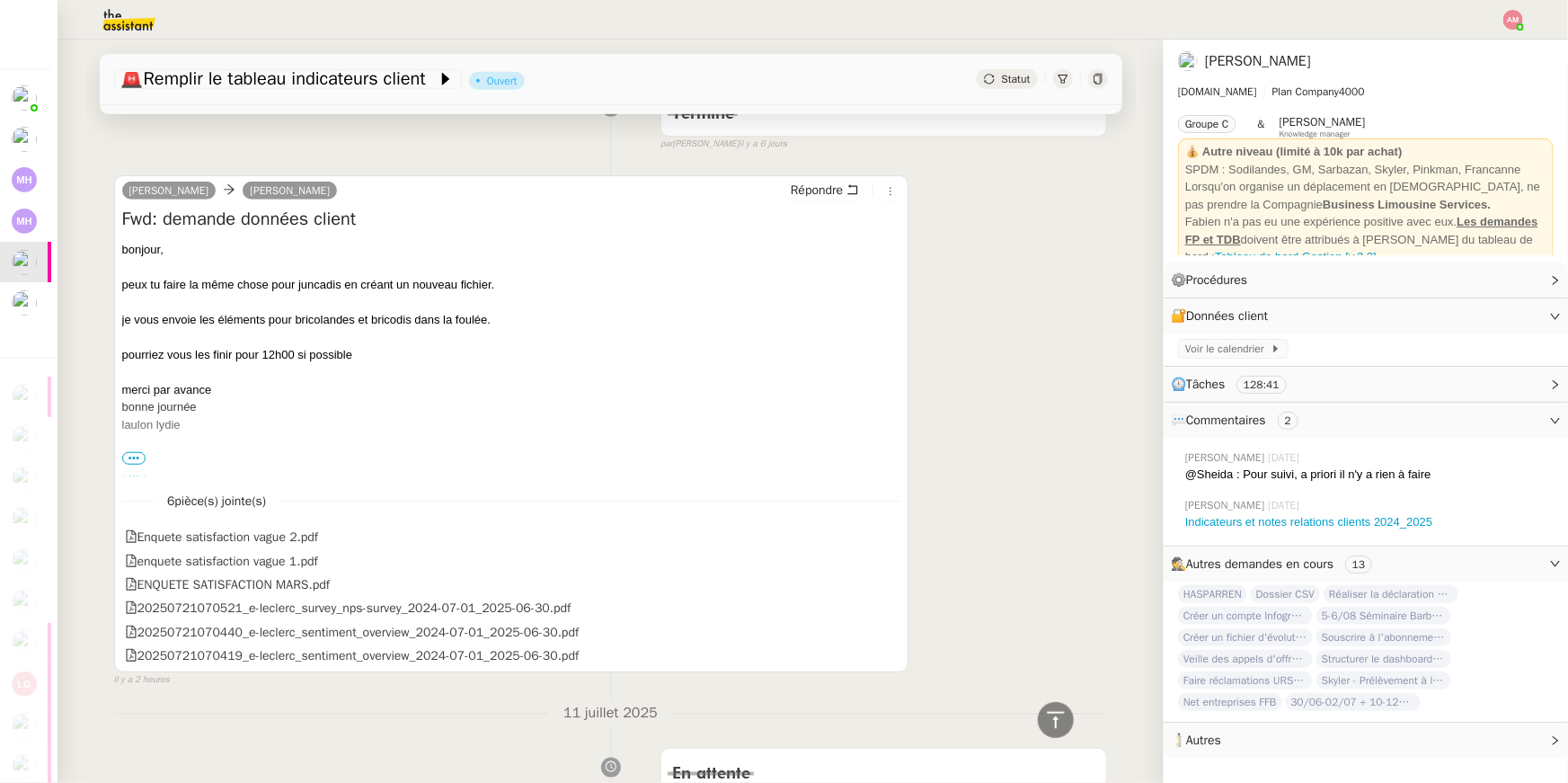 scroll, scrollTop: 0, scrollLeft: 0, axis: both 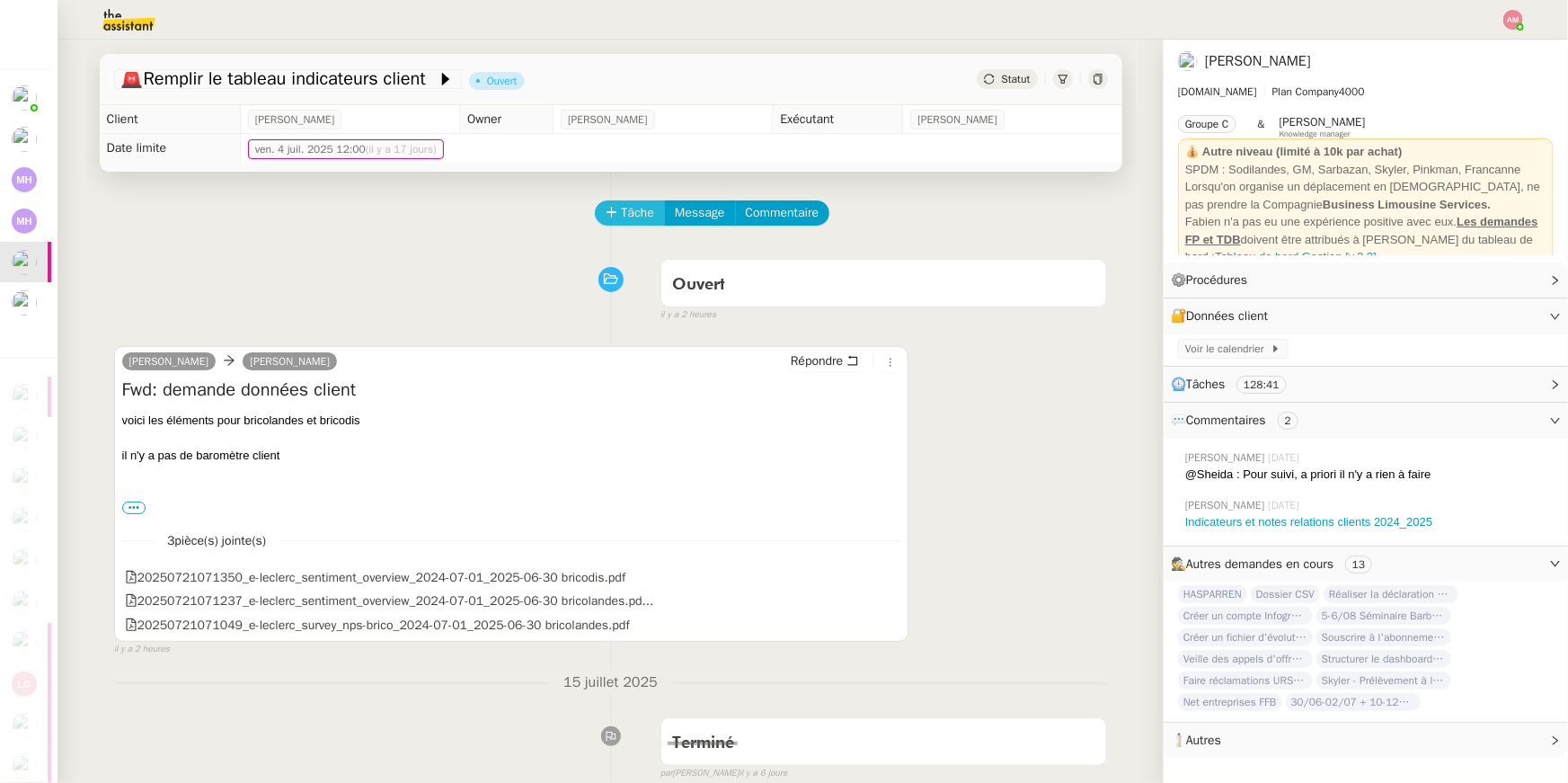 click on "Tâche" 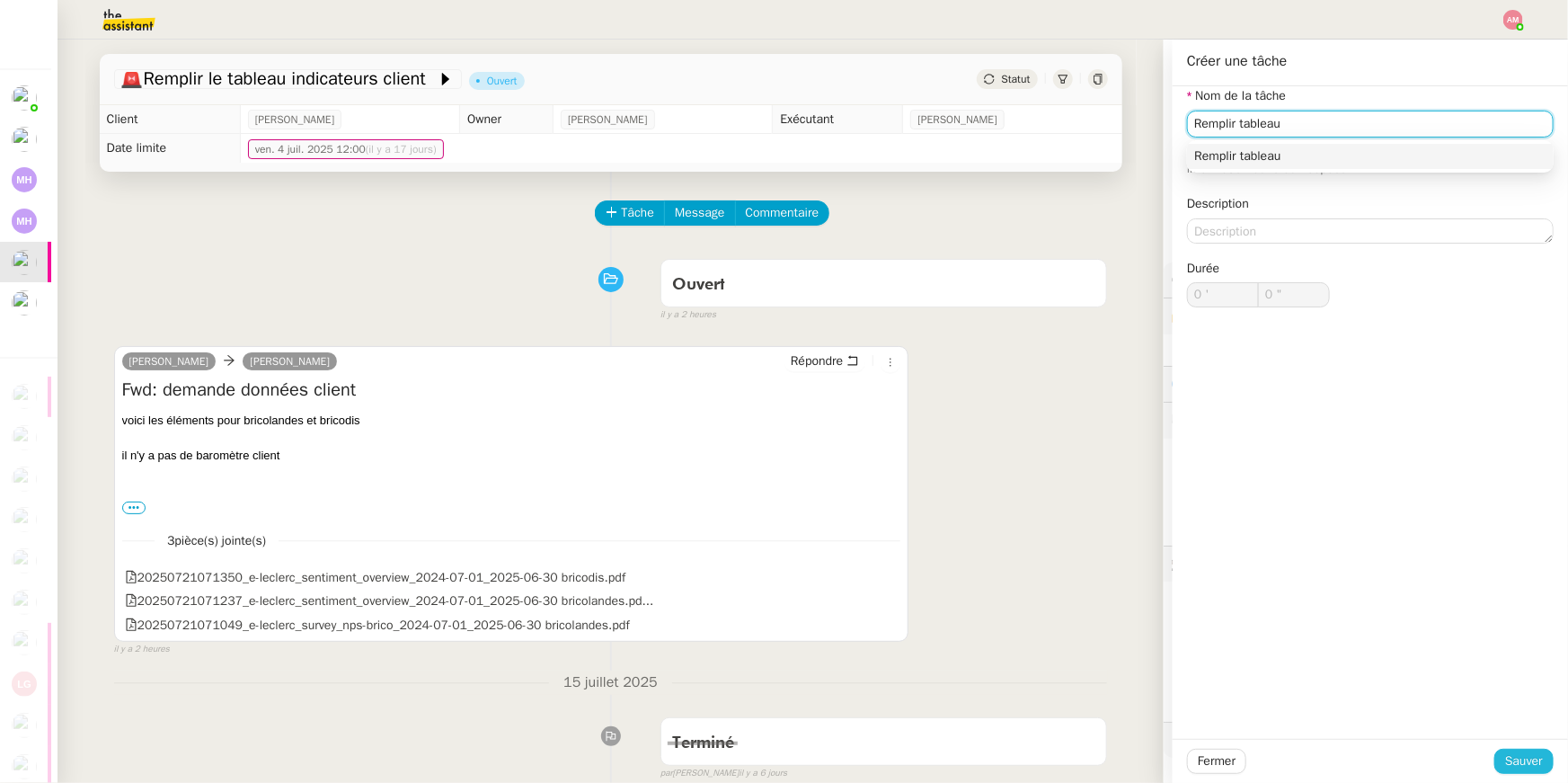type on "Remplir tableau" 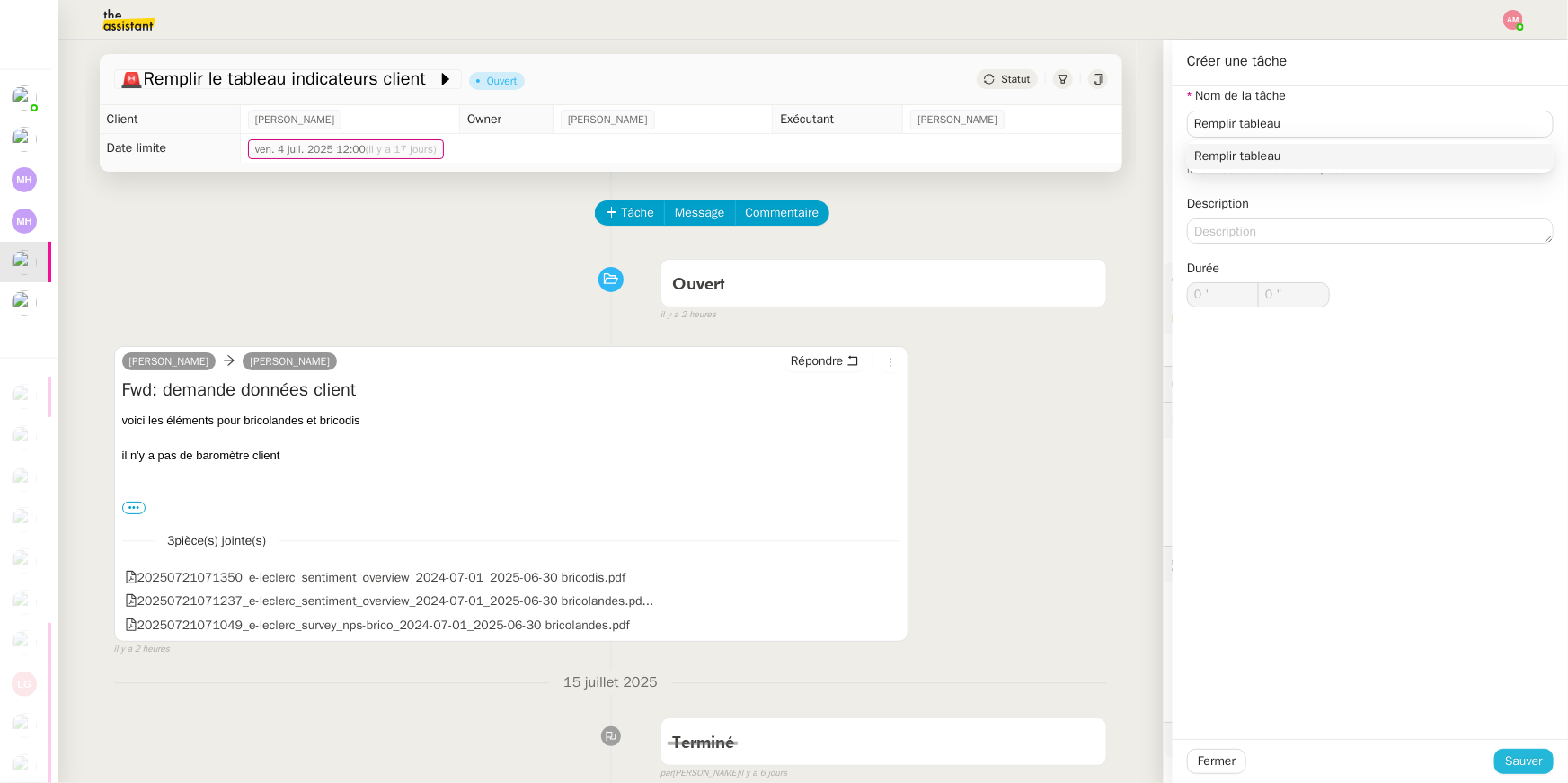 click on "Sauver" 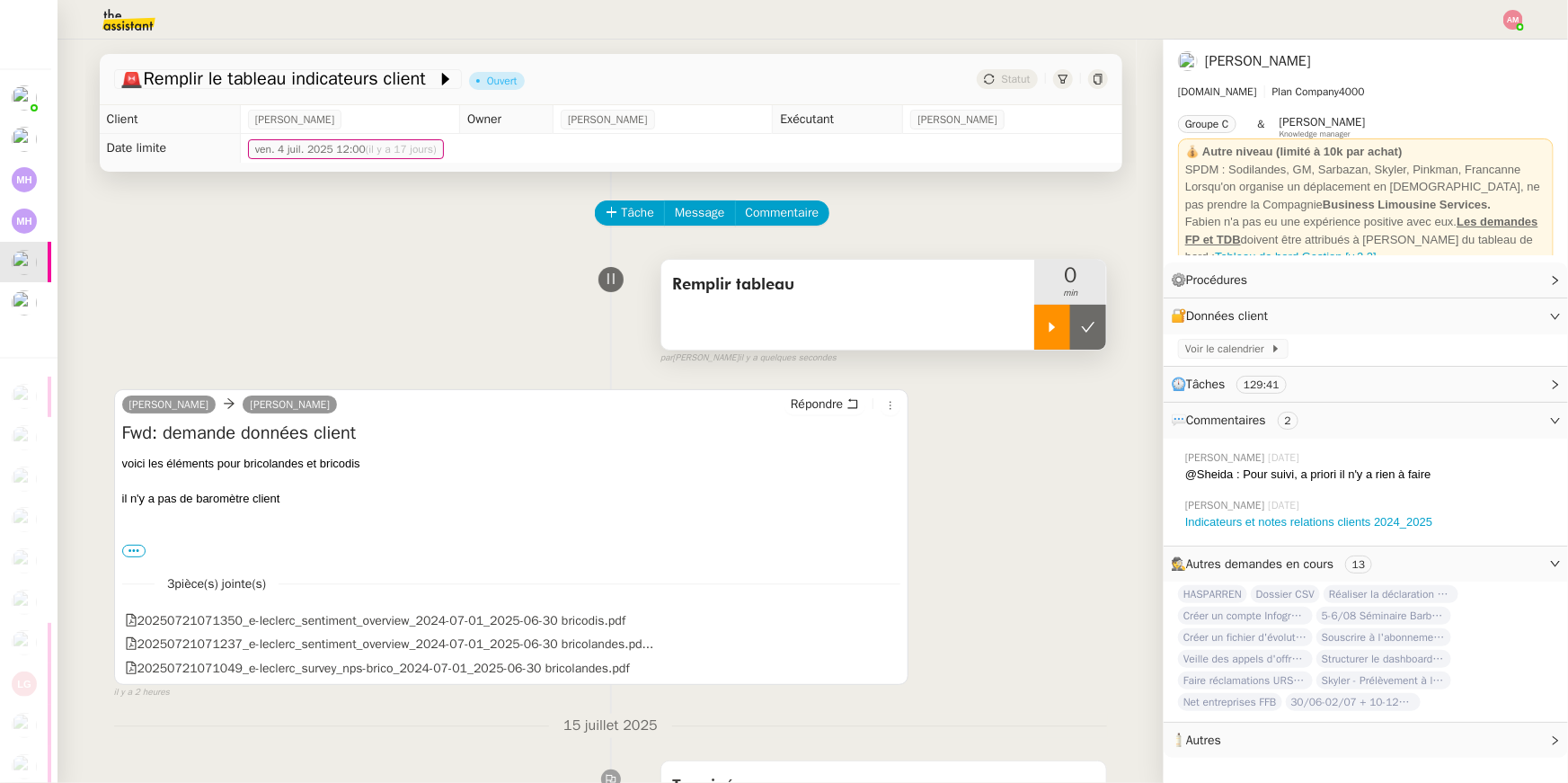 click 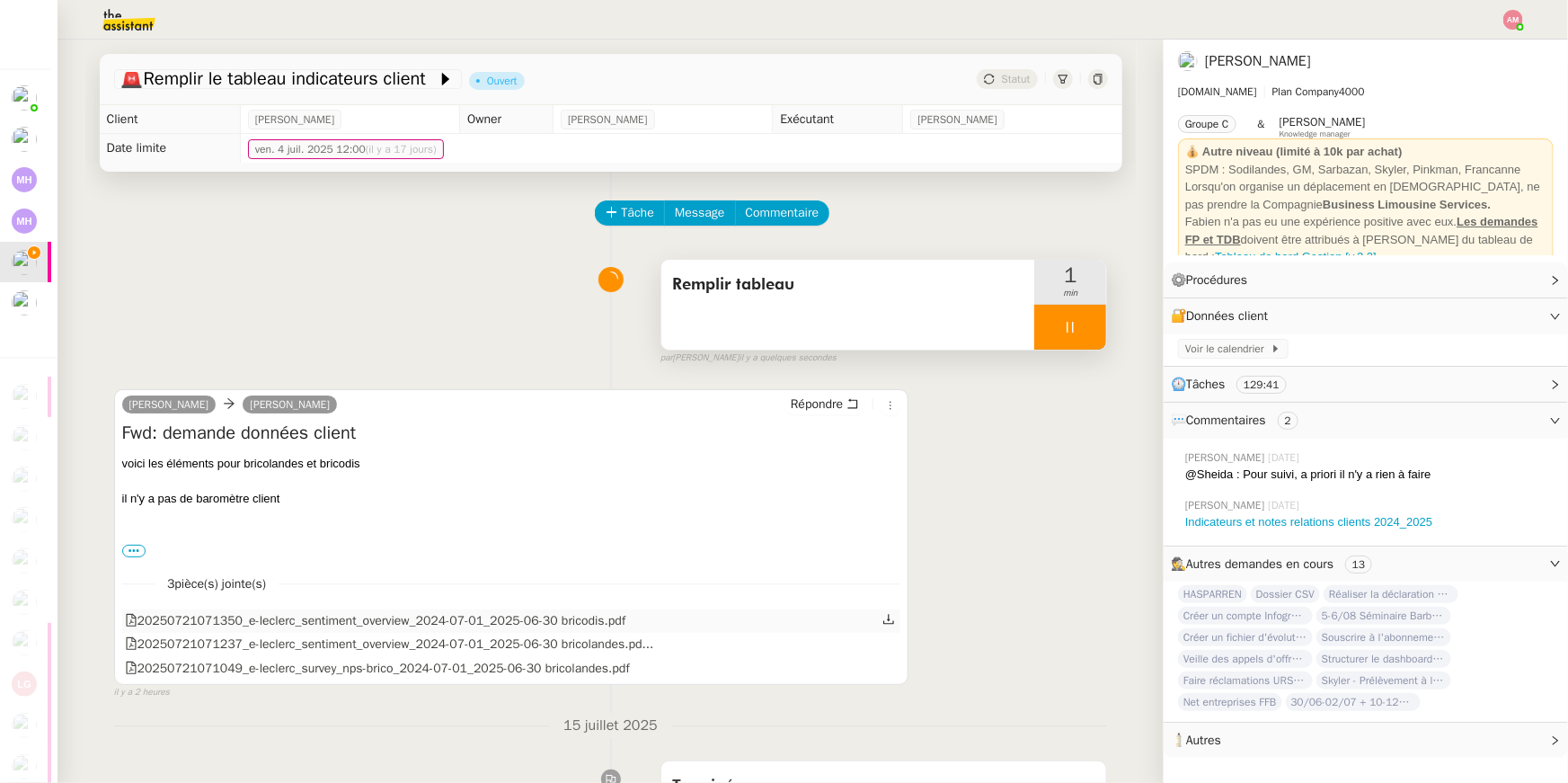click 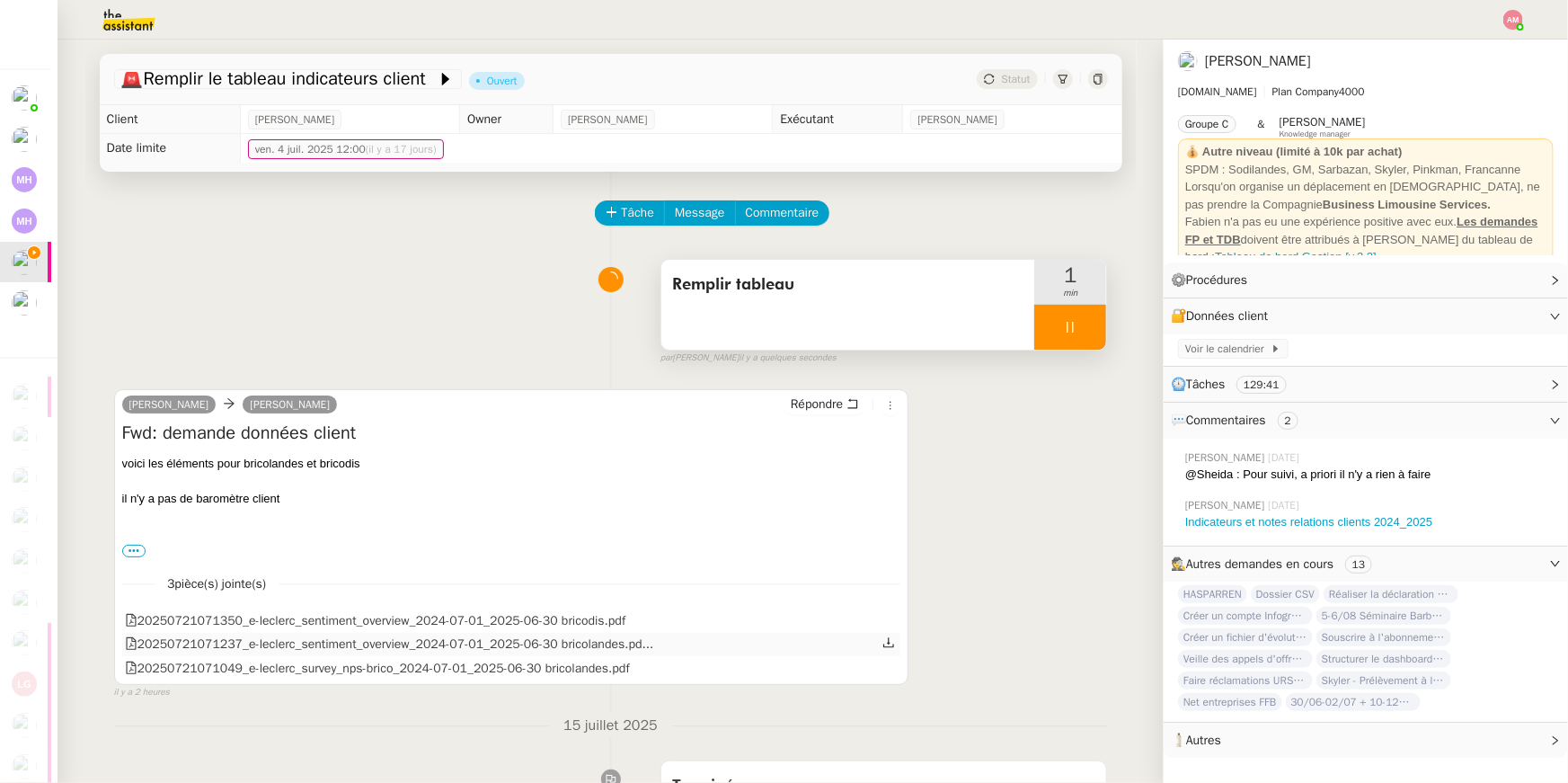 click 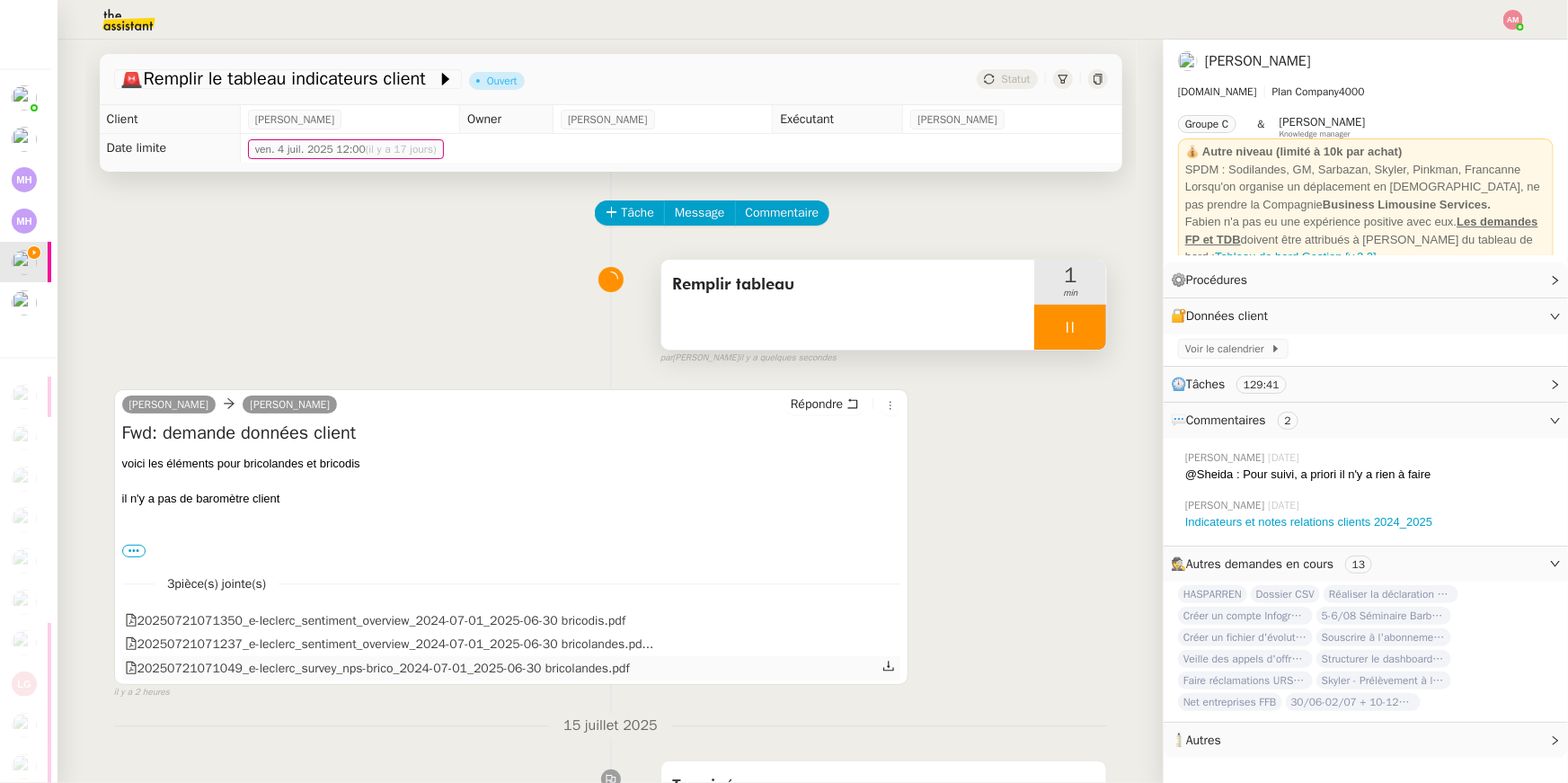 click 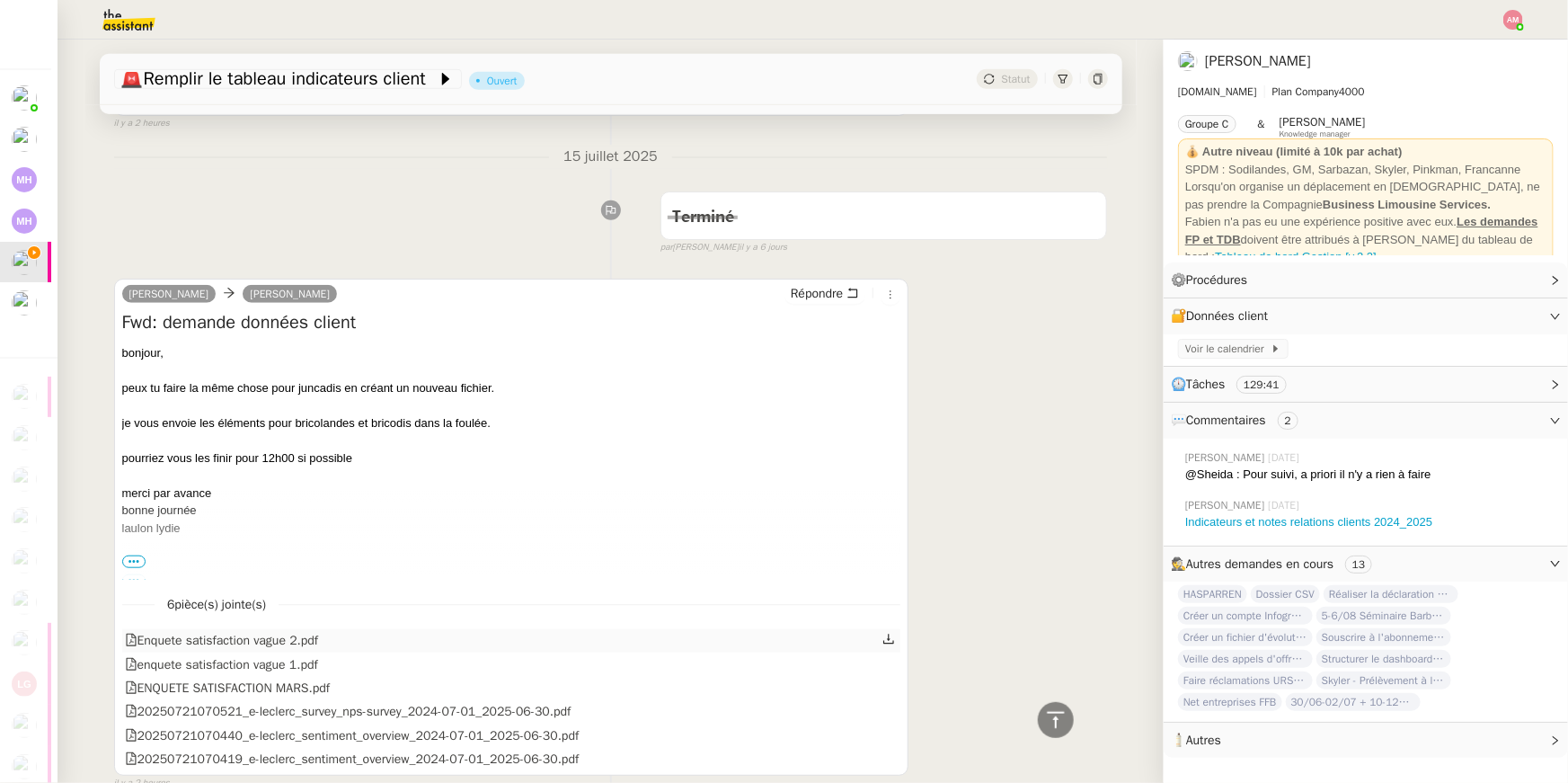 scroll, scrollTop: 721, scrollLeft: 0, axis: vertical 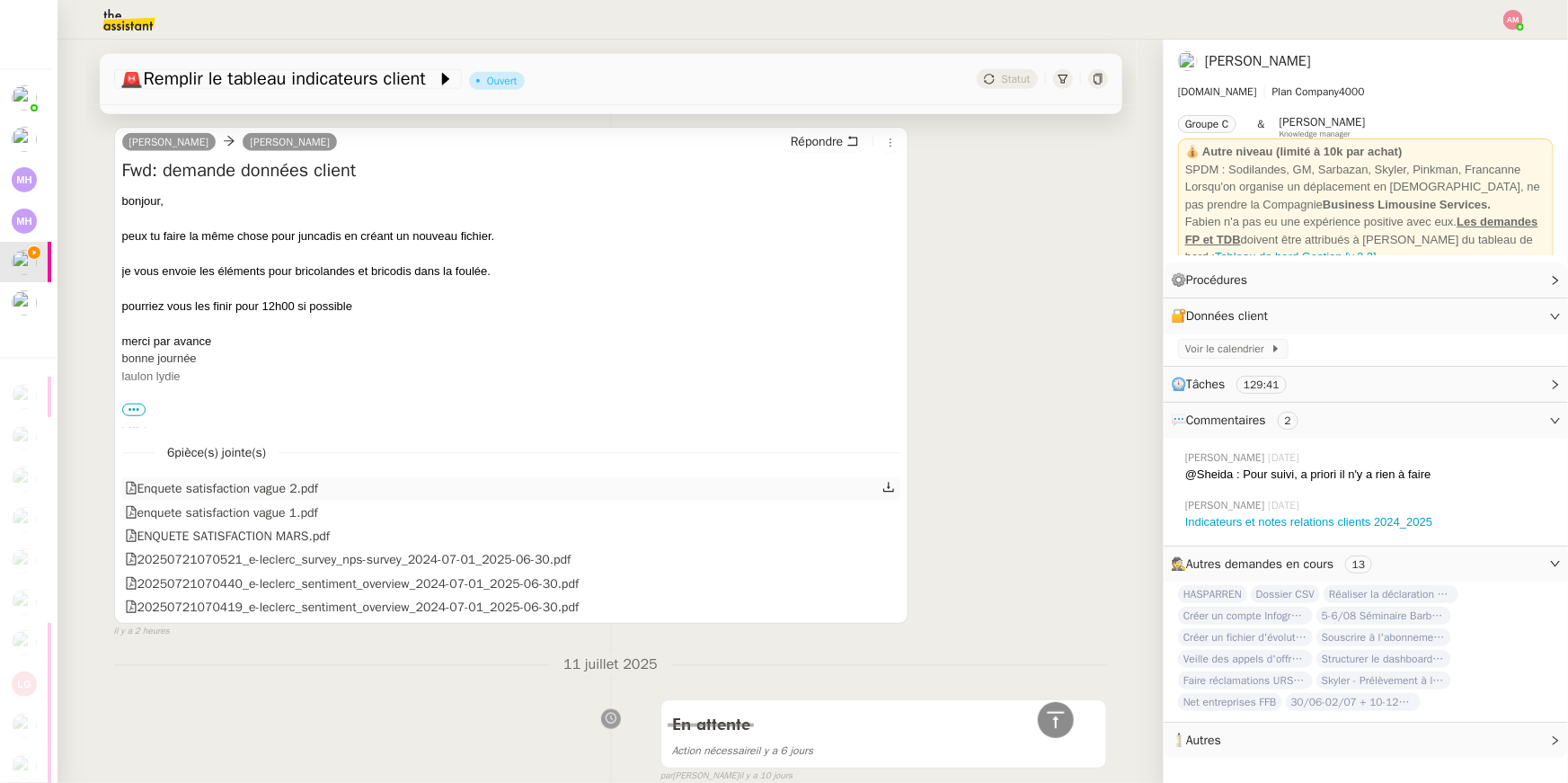 click 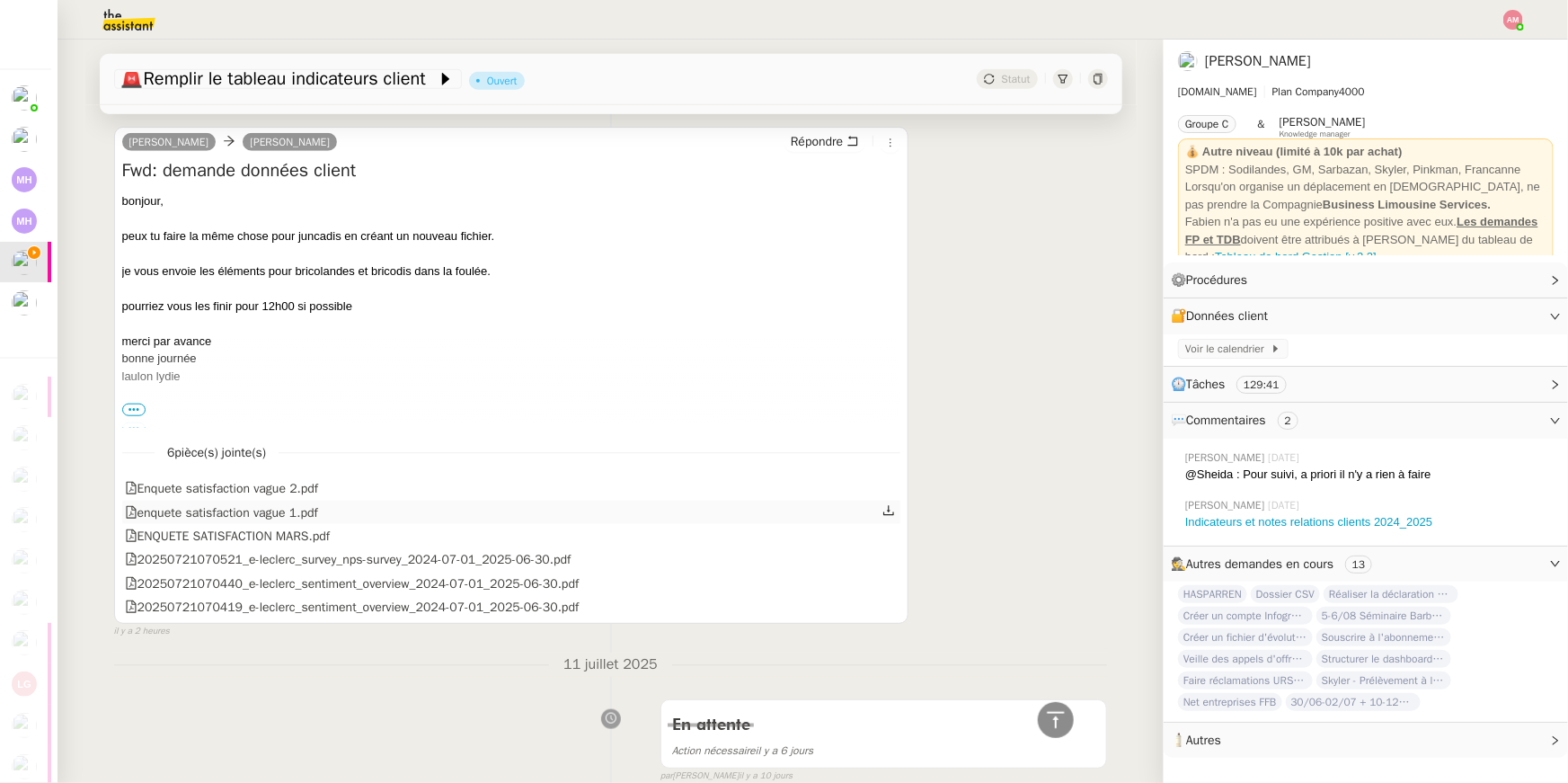 click 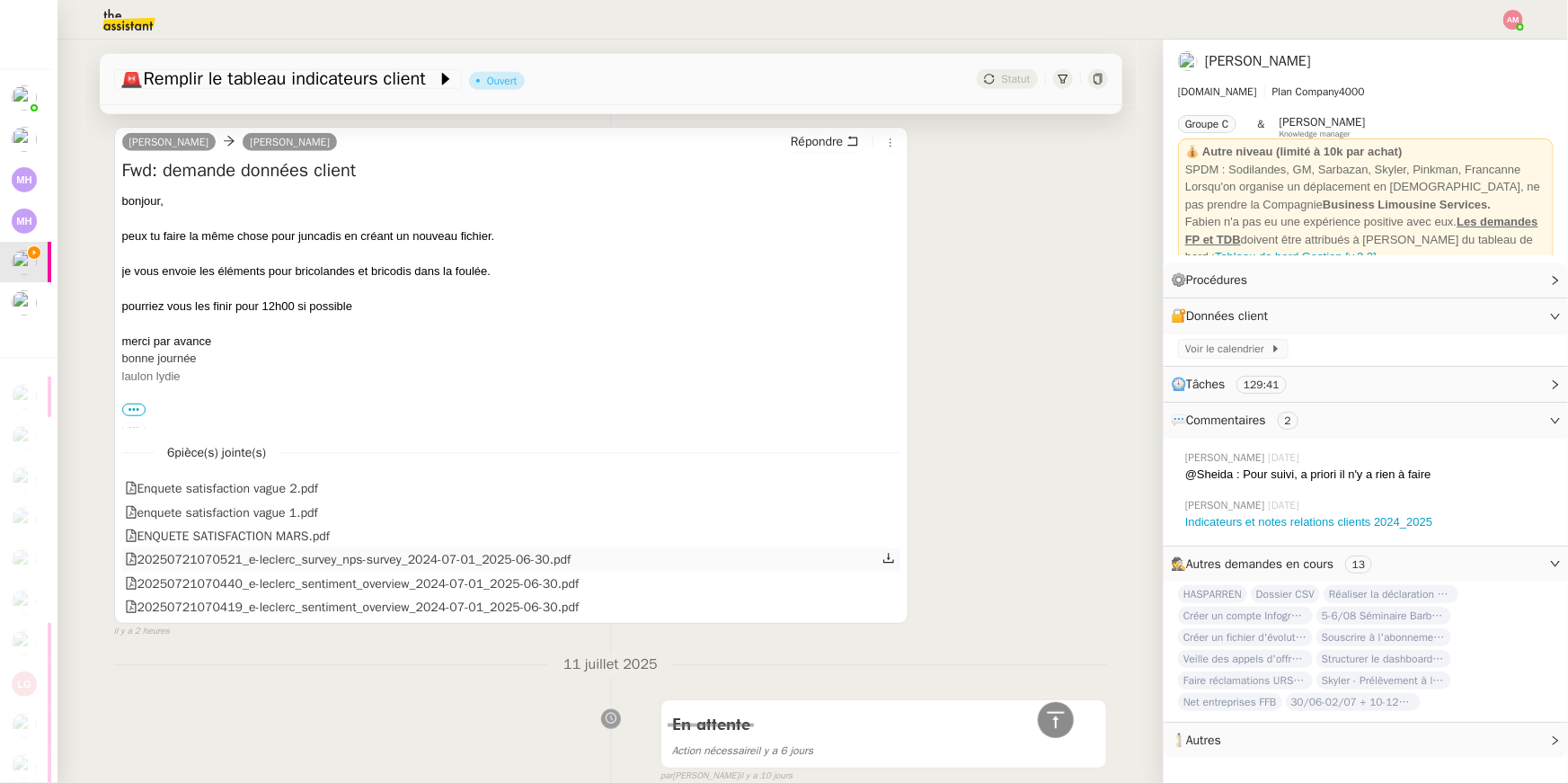 drag, startPoint x: 890, startPoint y: 547, endPoint x: 891, endPoint y: 556, distance: 9.05539 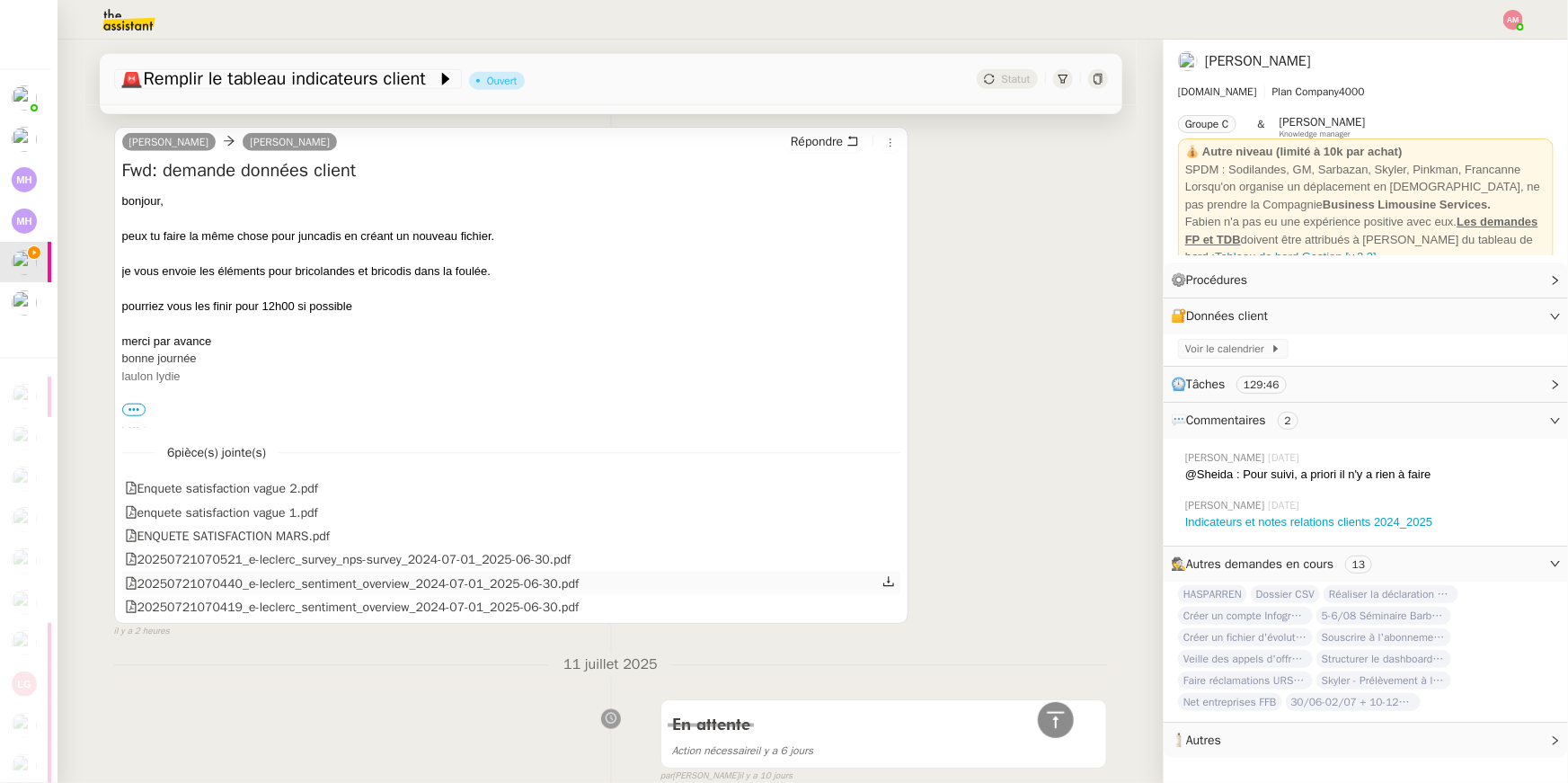 click 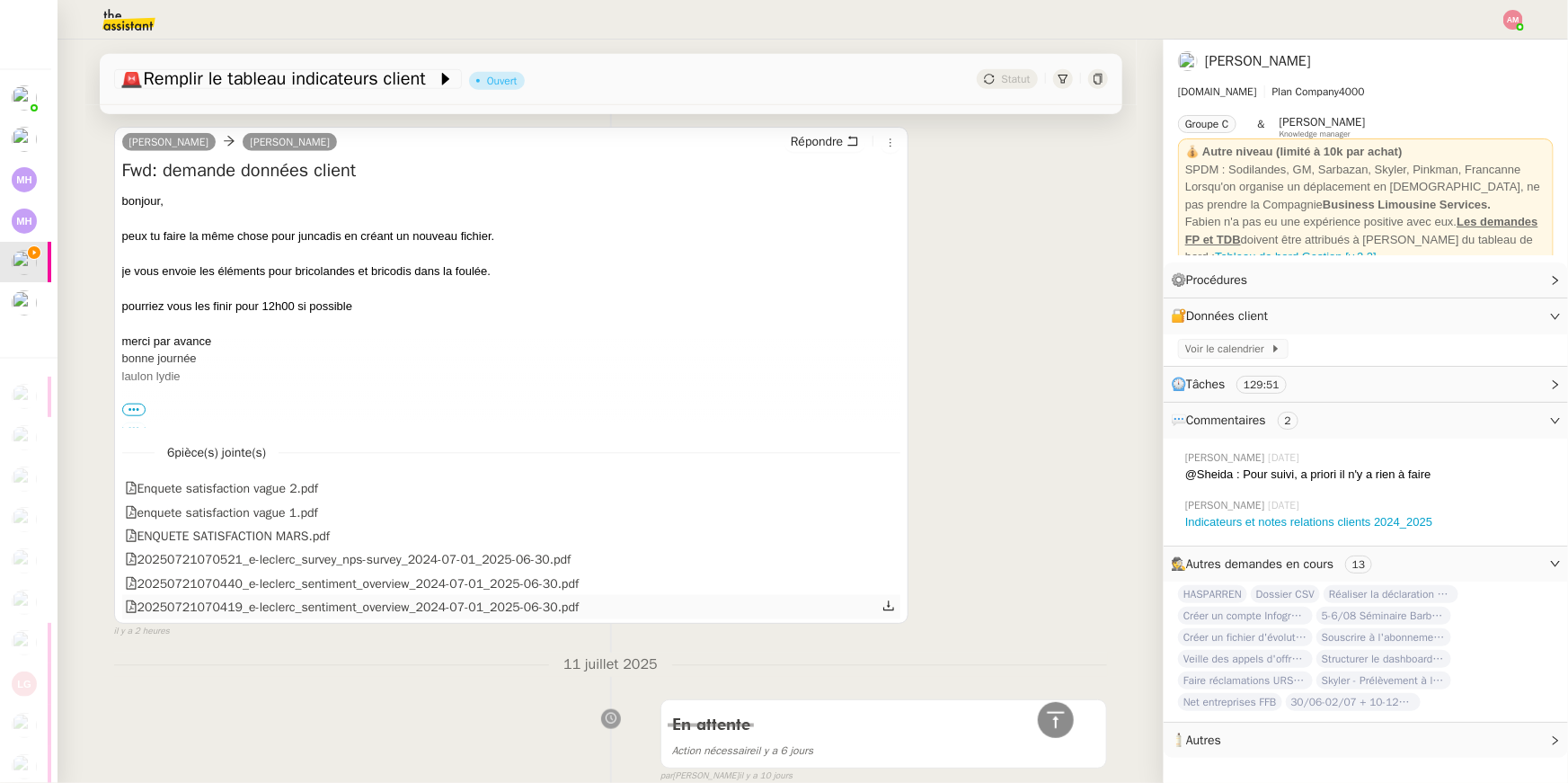 click 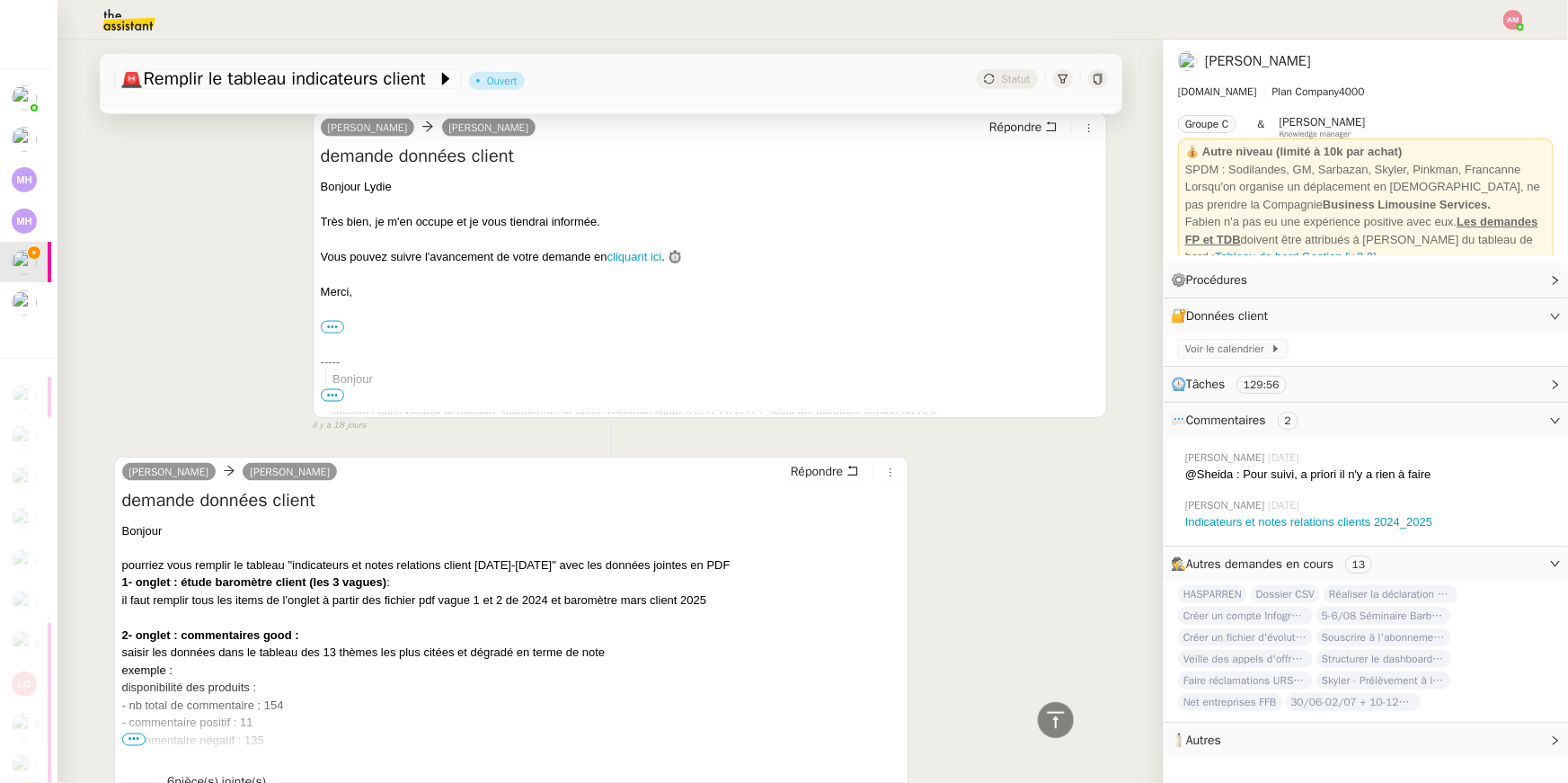 scroll, scrollTop: 4950, scrollLeft: 0, axis: vertical 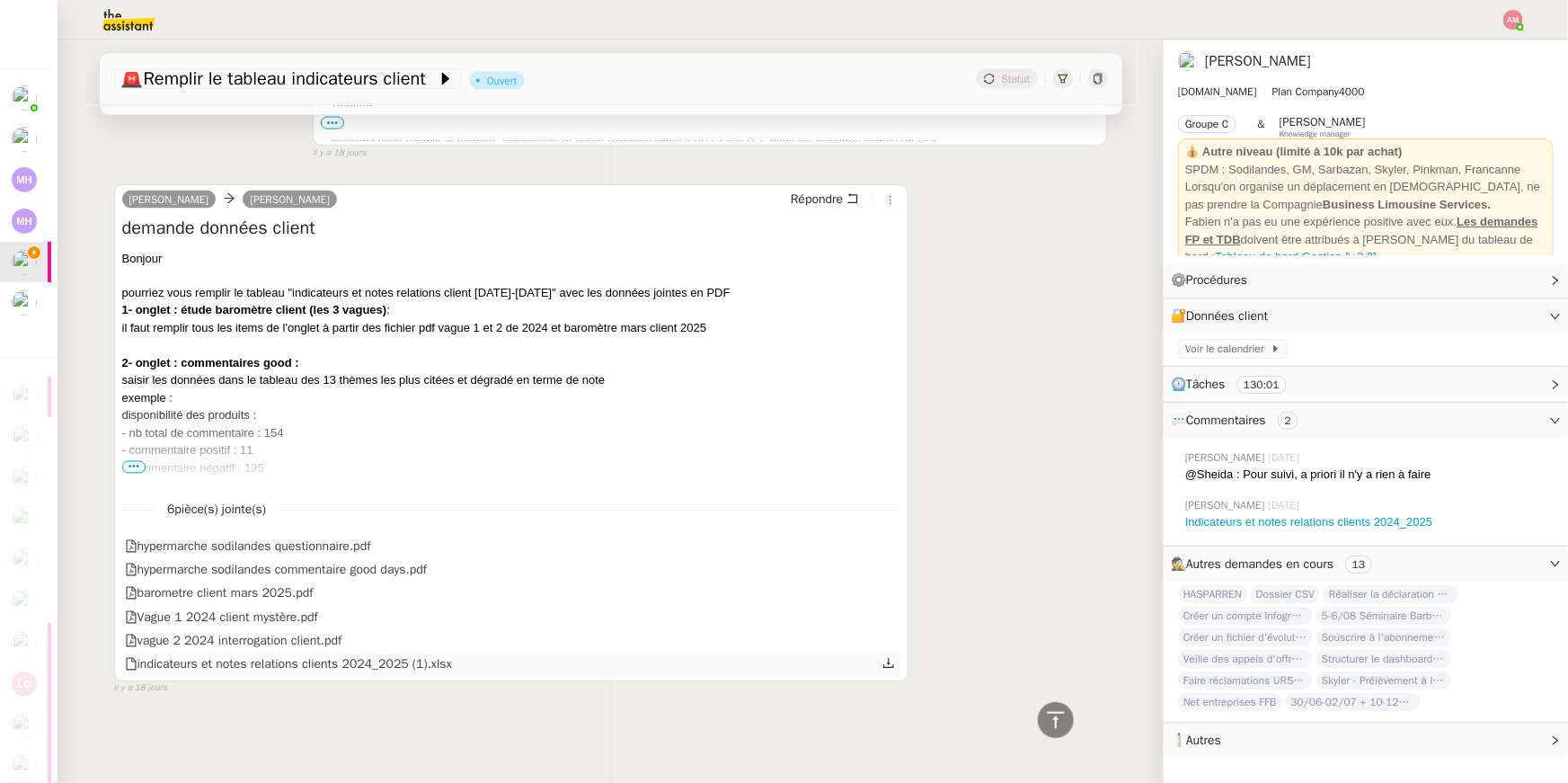 click 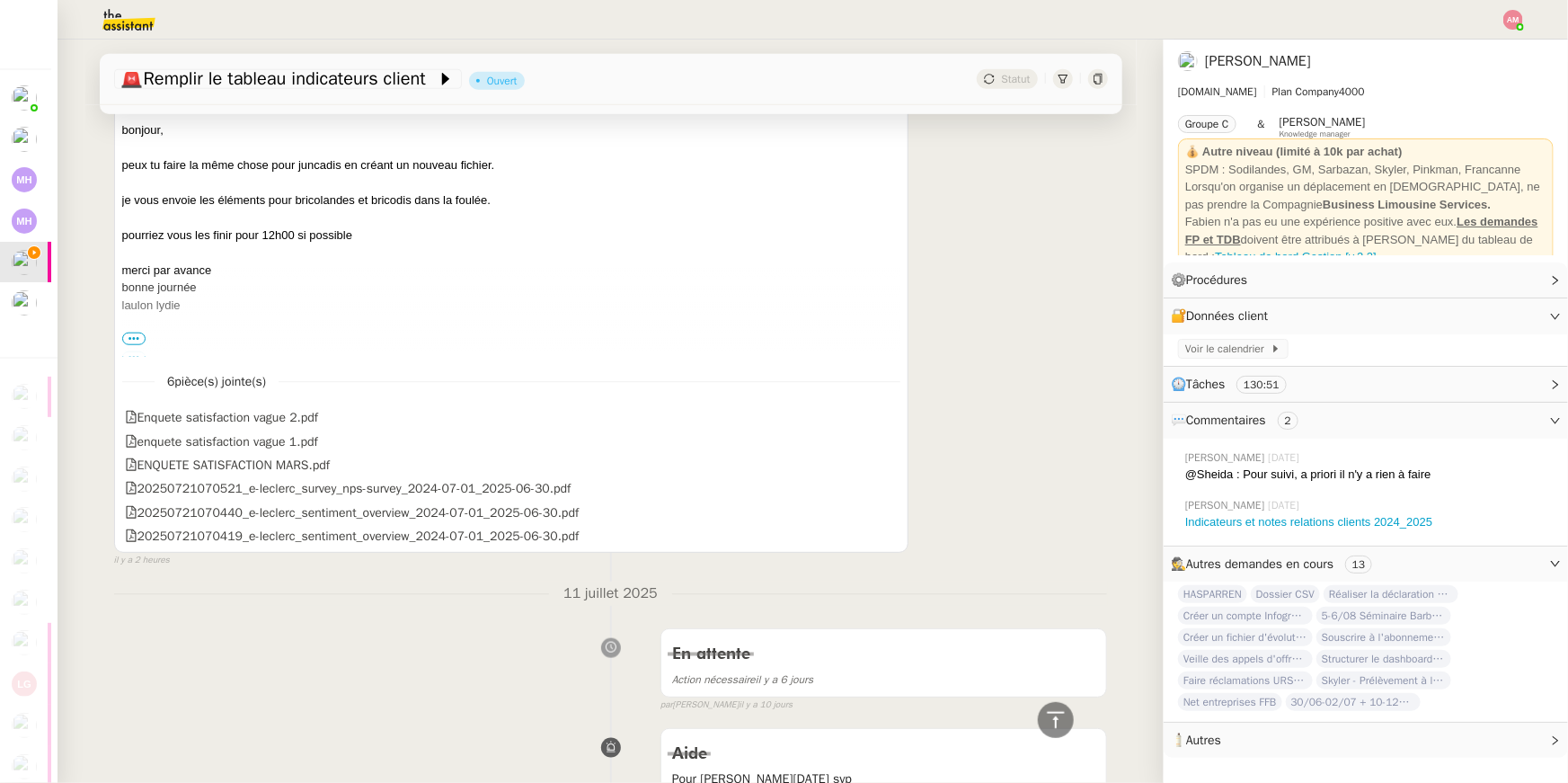 scroll, scrollTop: 798, scrollLeft: 0, axis: vertical 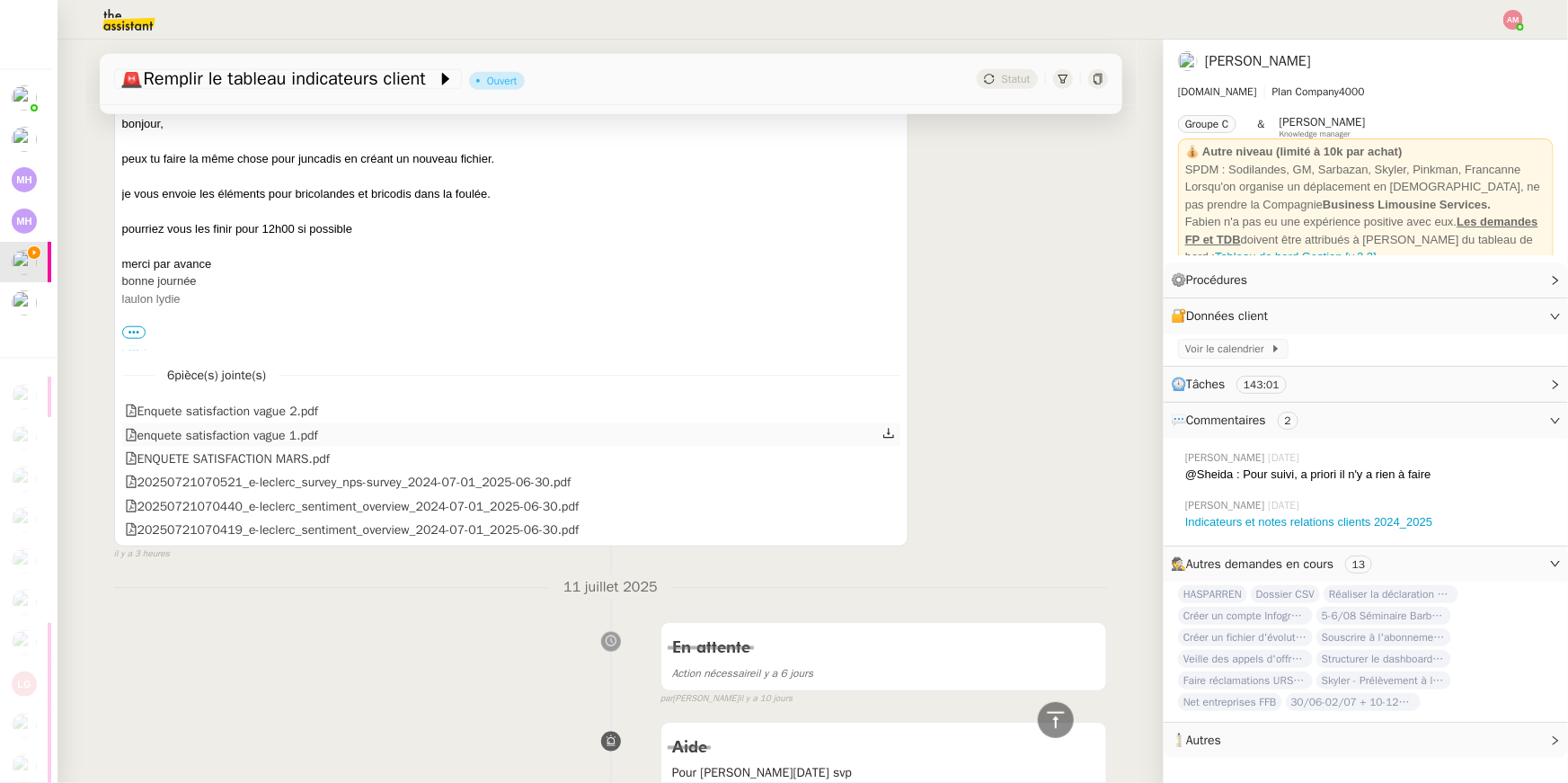 click 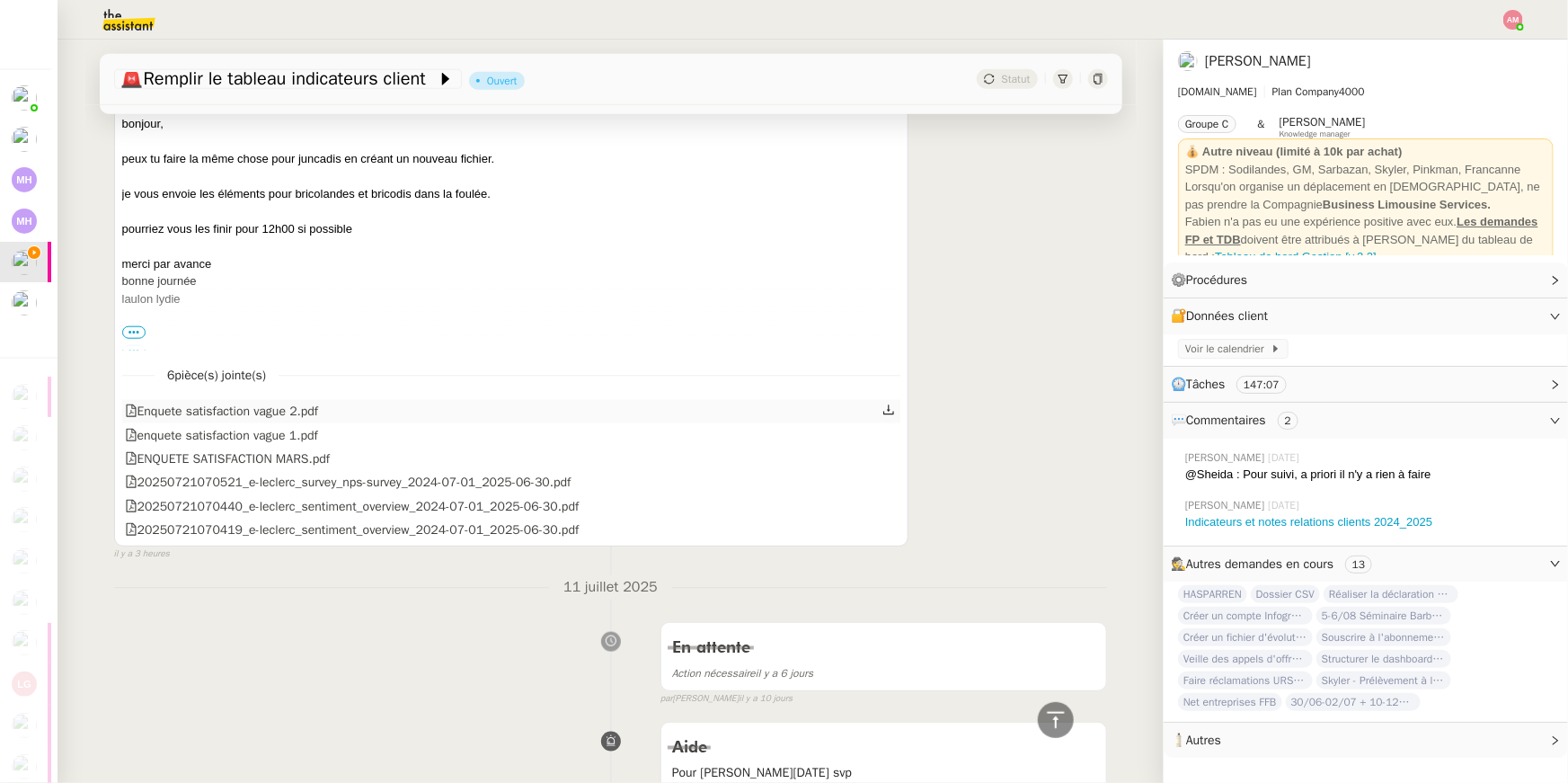 click 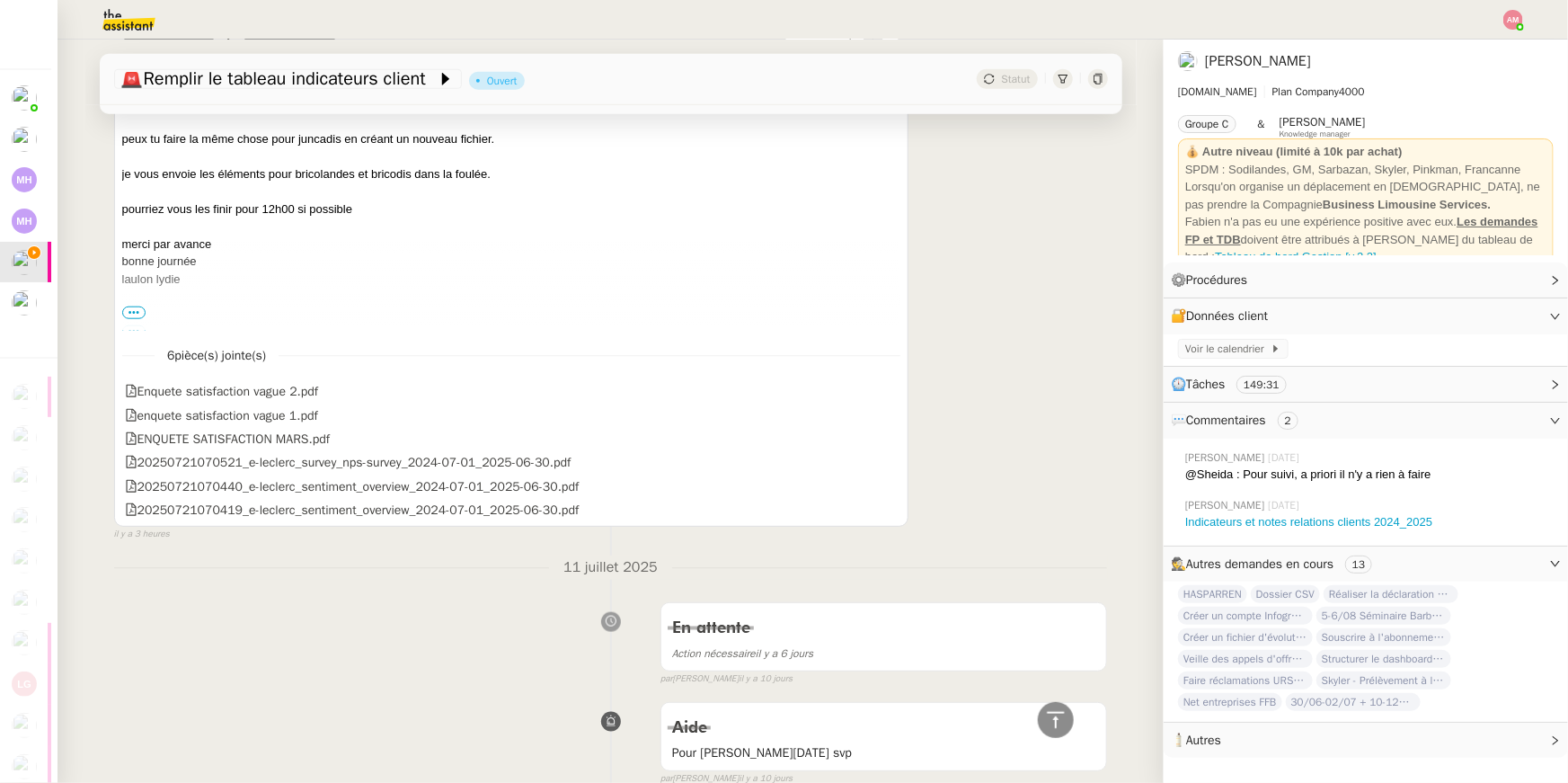 scroll, scrollTop: 838, scrollLeft: 0, axis: vertical 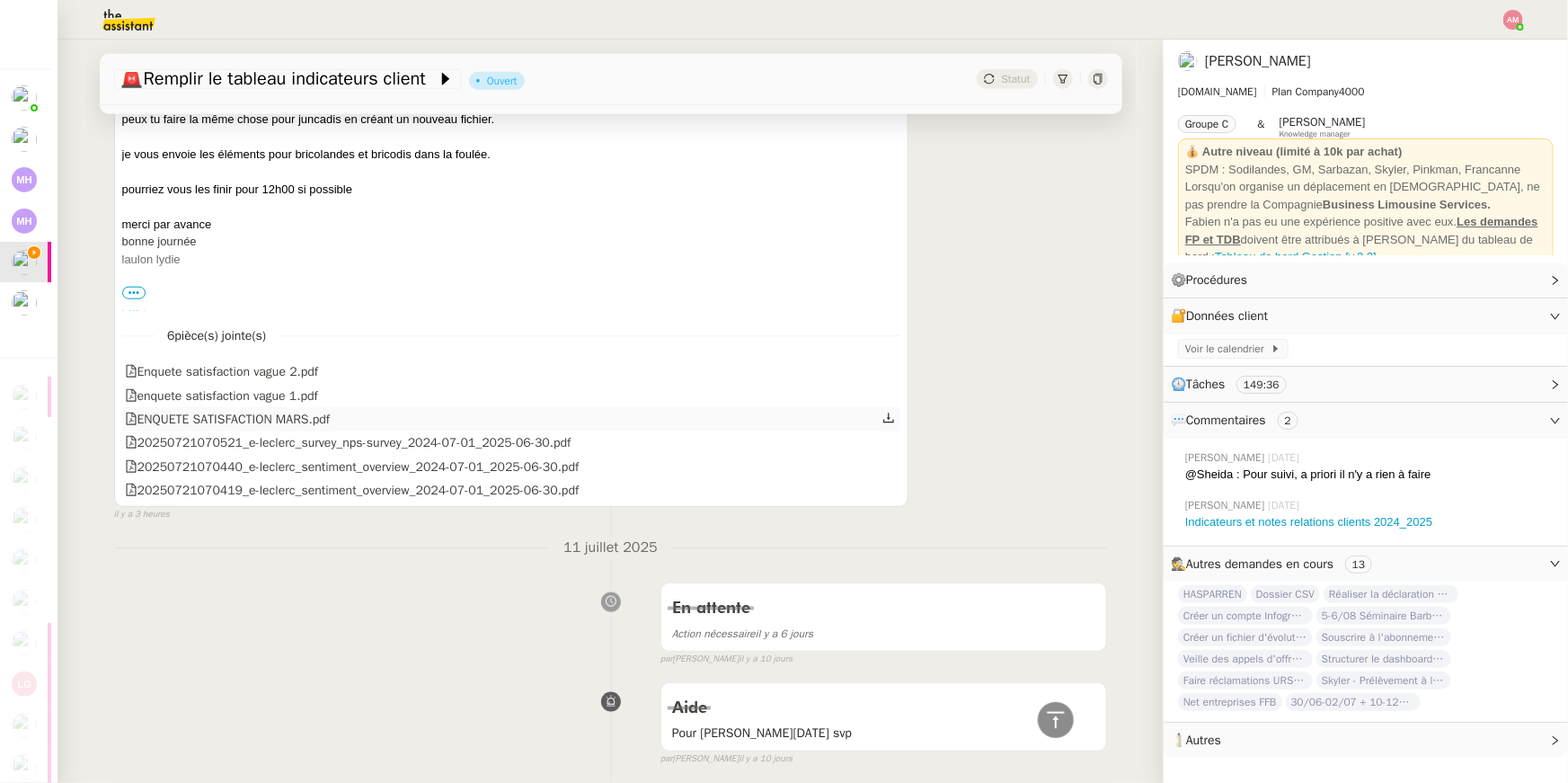 click 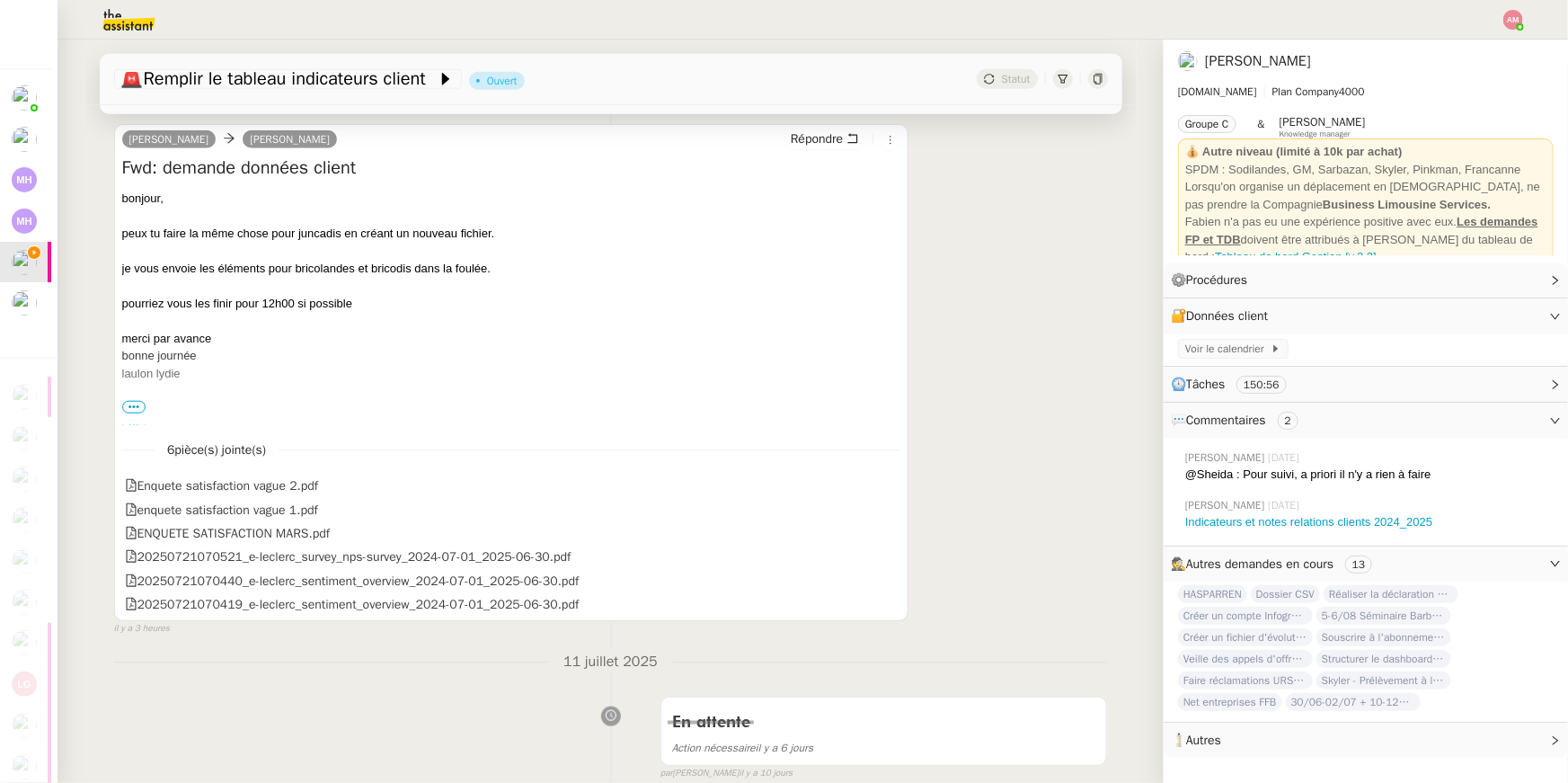 scroll, scrollTop: 778, scrollLeft: 0, axis: vertical 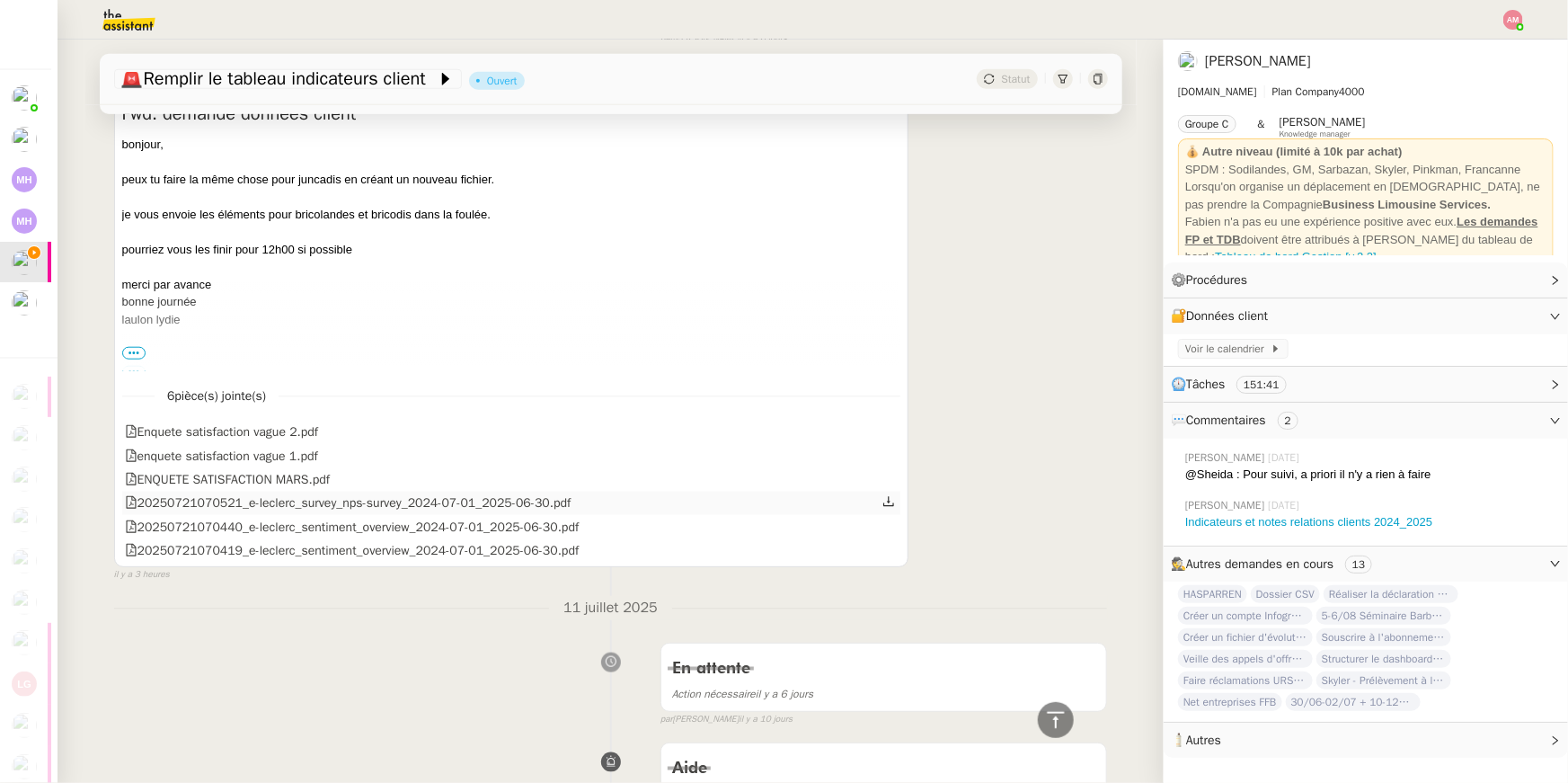 click 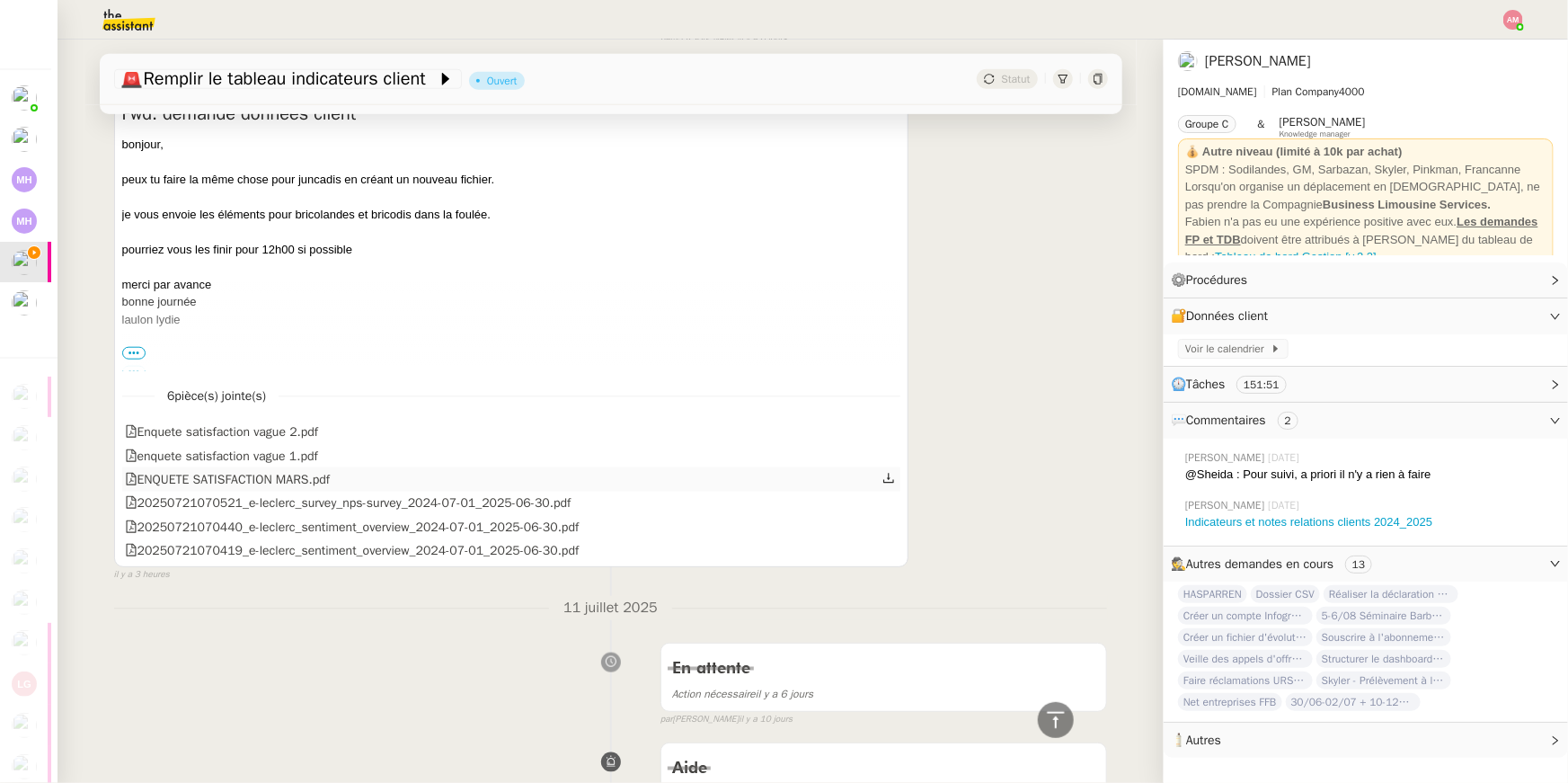 click 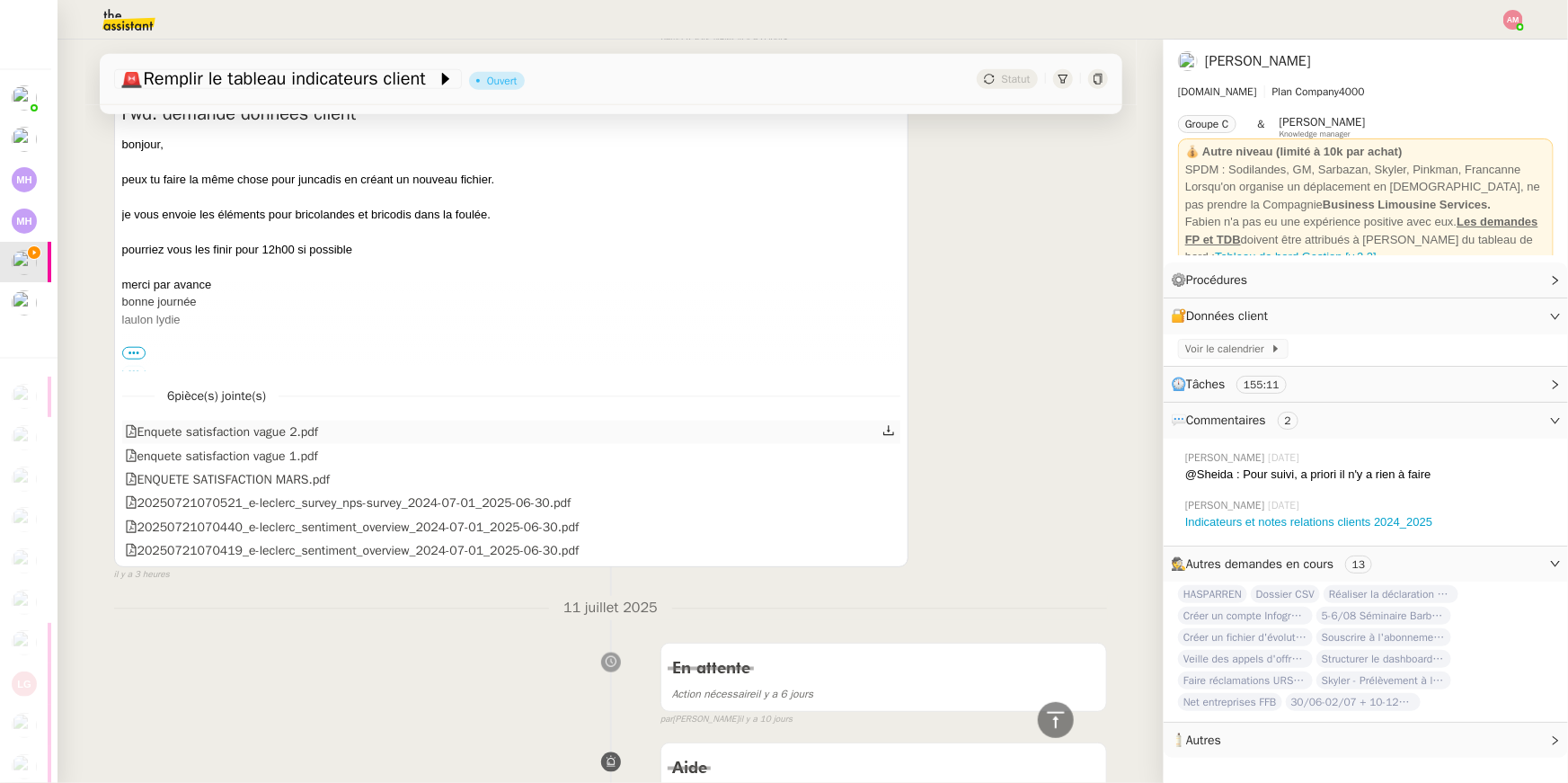 click 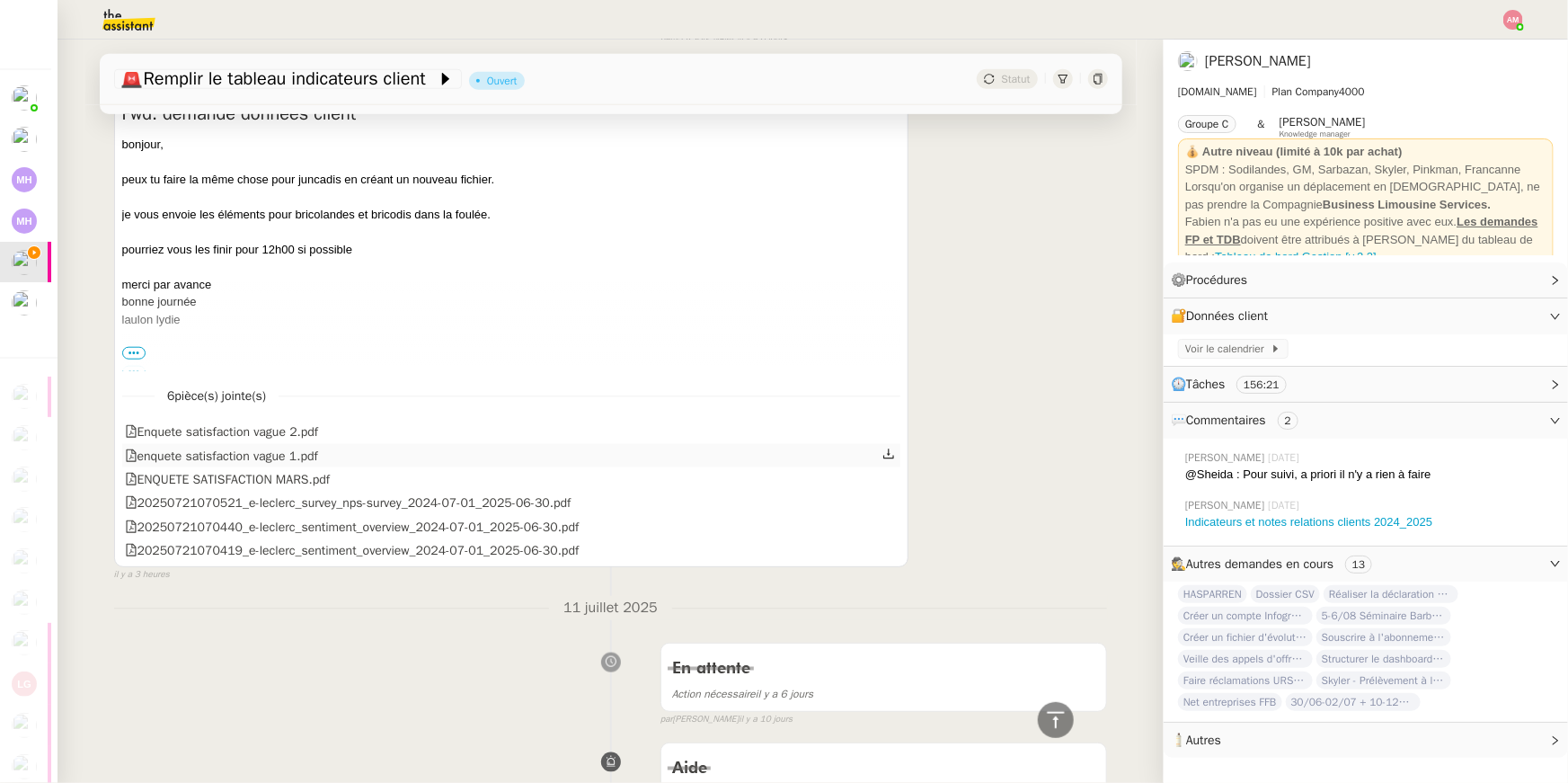 click 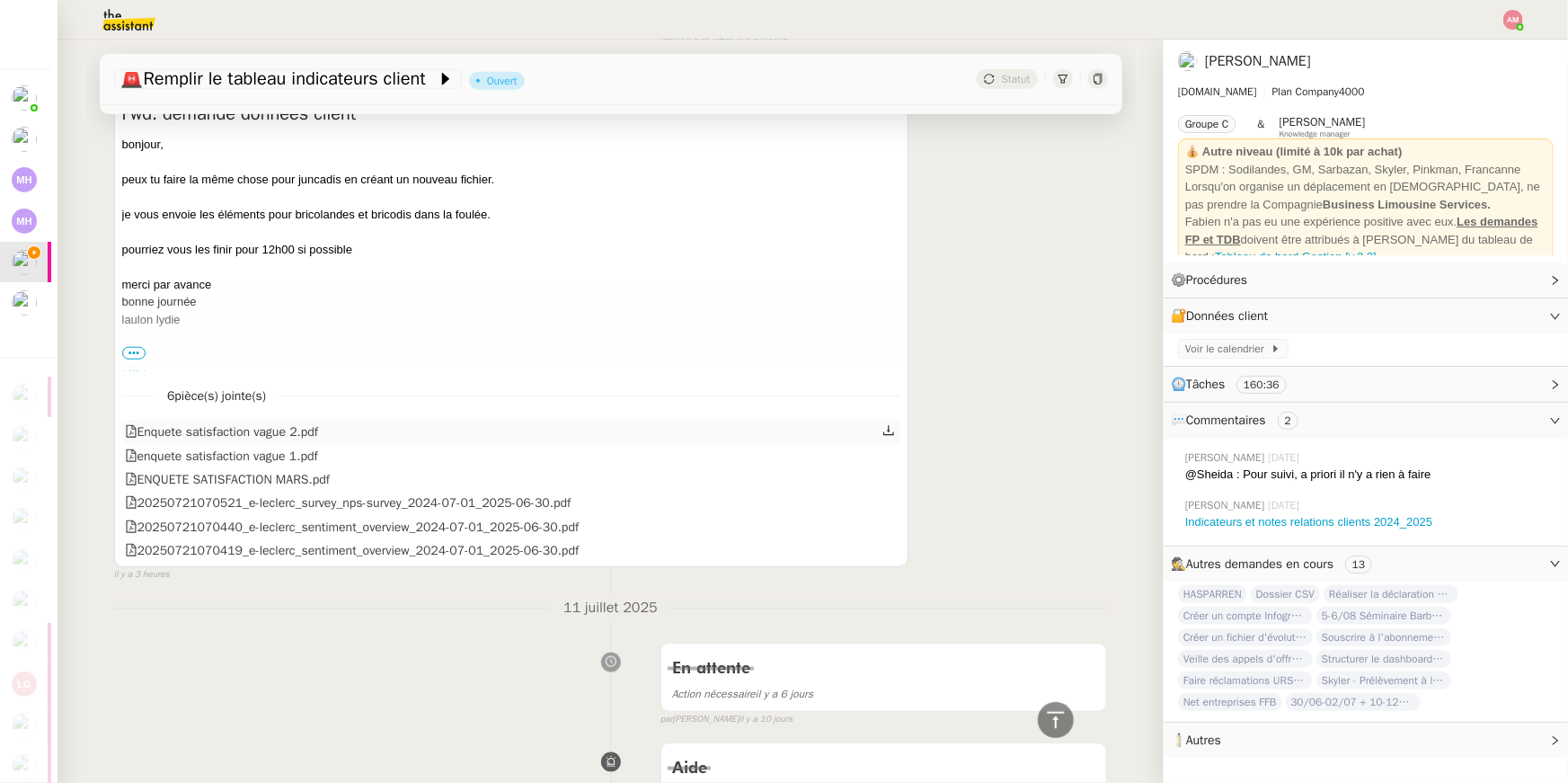 click 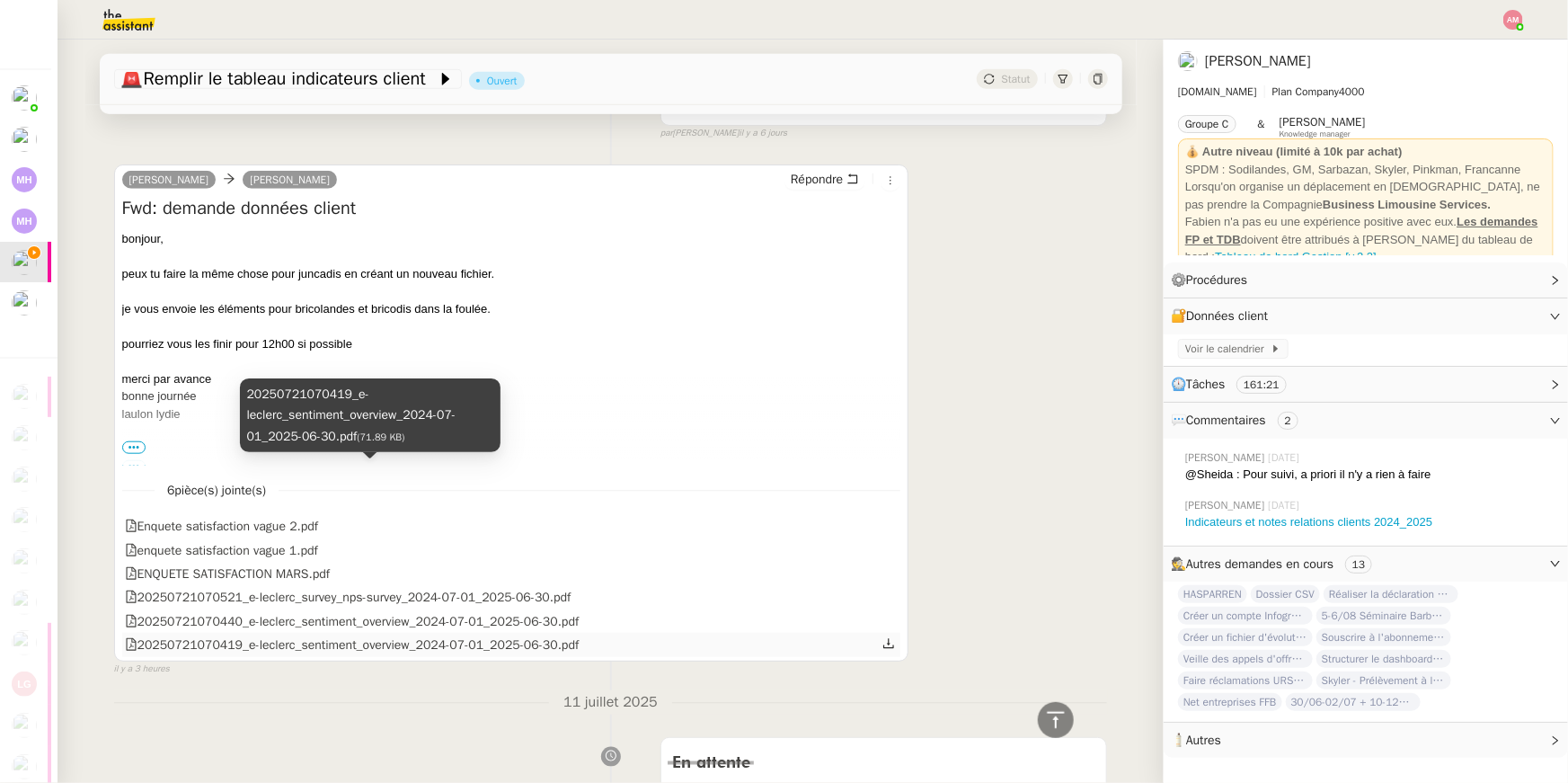 scroll, scrollTop: 619, scrollLeft: 0, axis: vertical 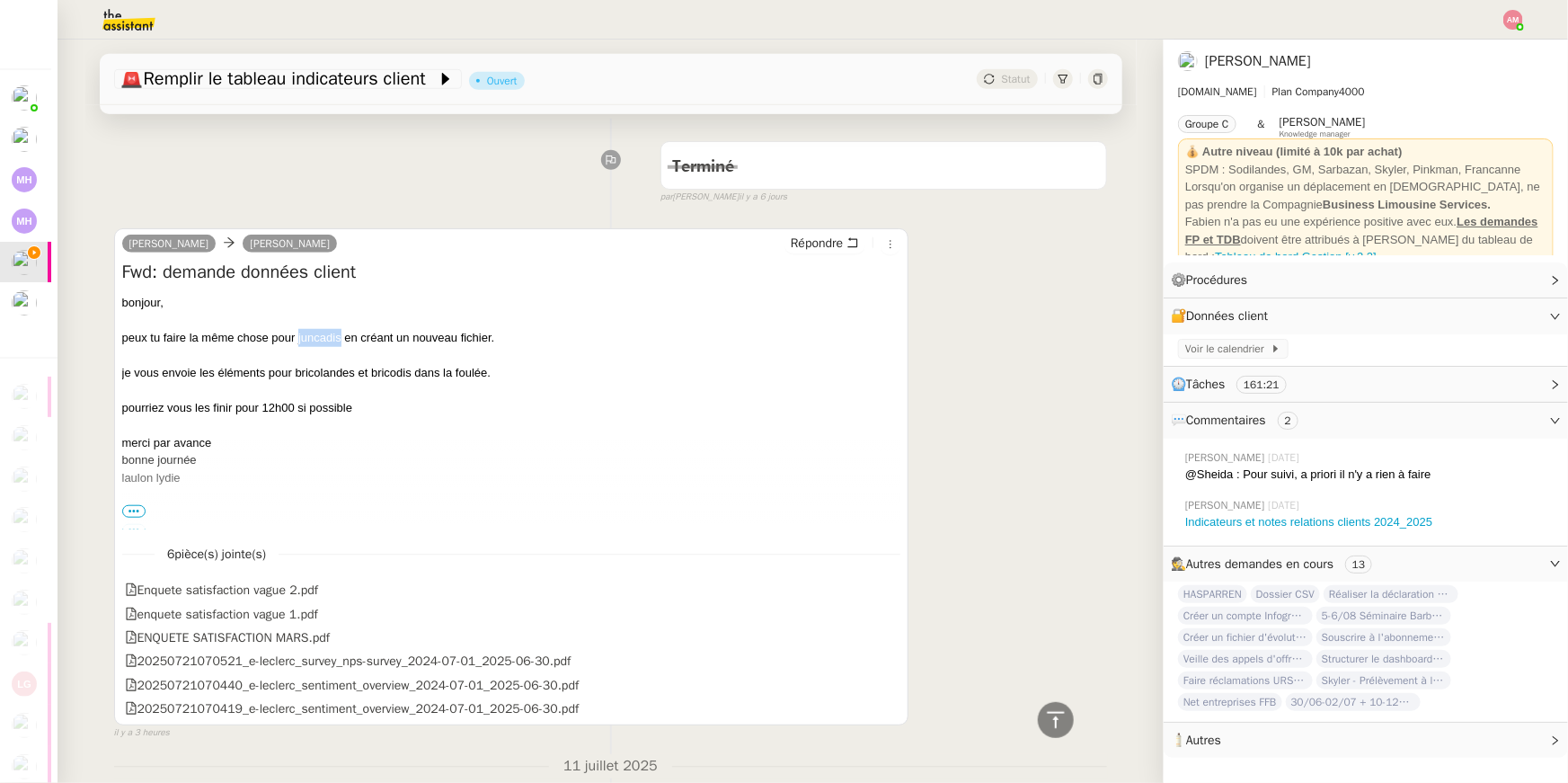 drag, startPoint x: 297, startPoint y: 335, endPoint x: 341, endPoint y: 341, distance: 44.407207 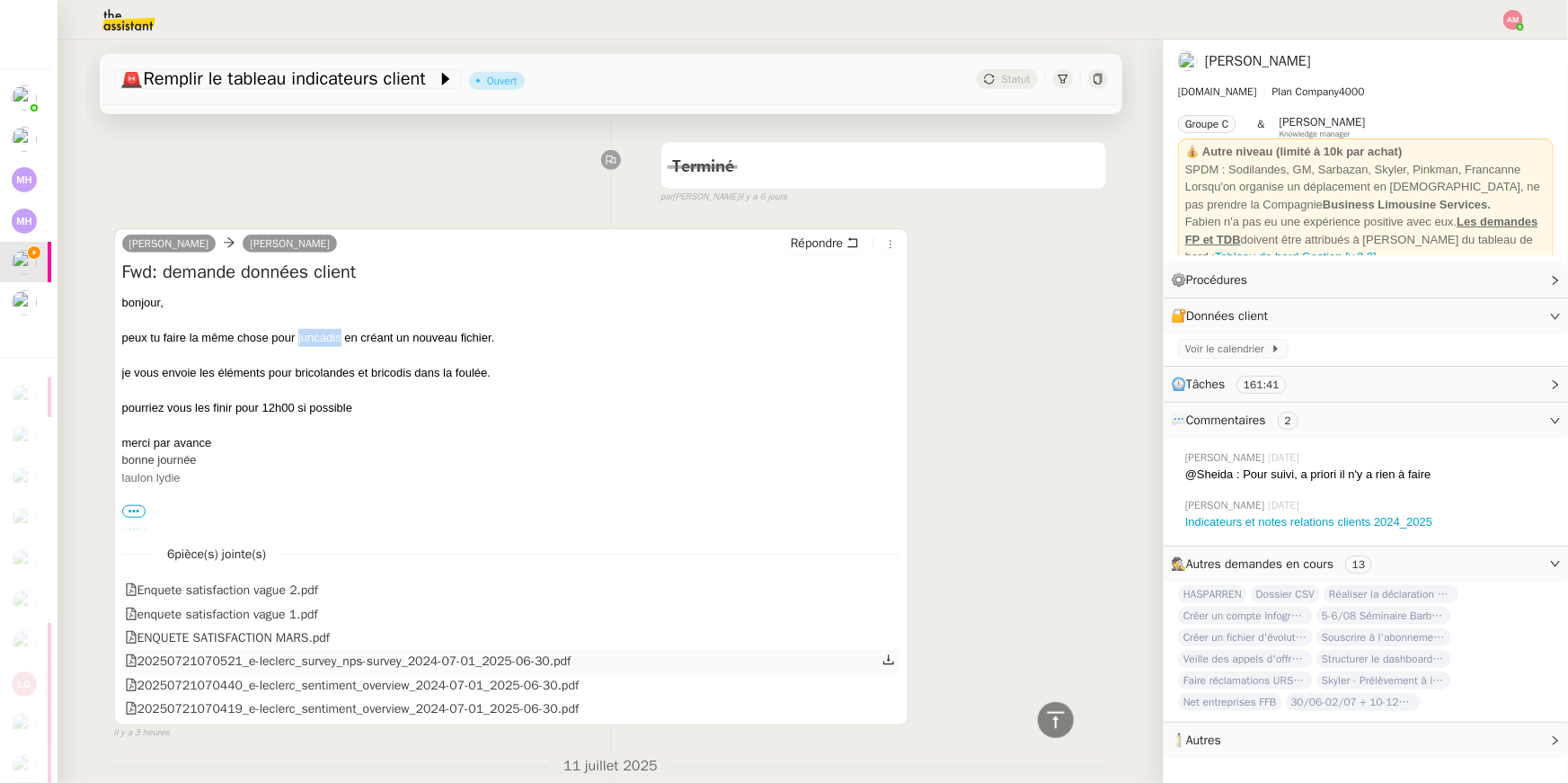 click 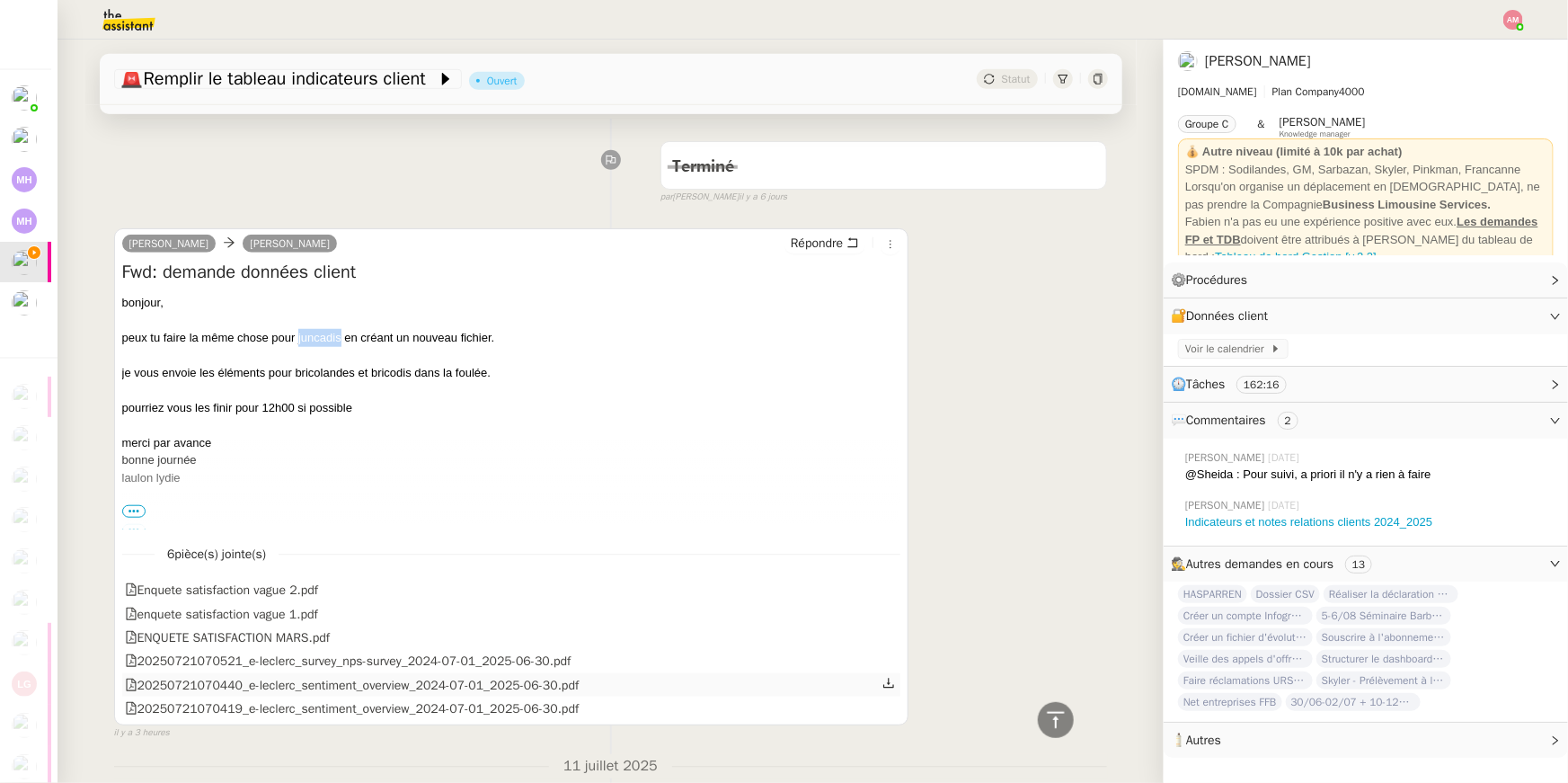 click 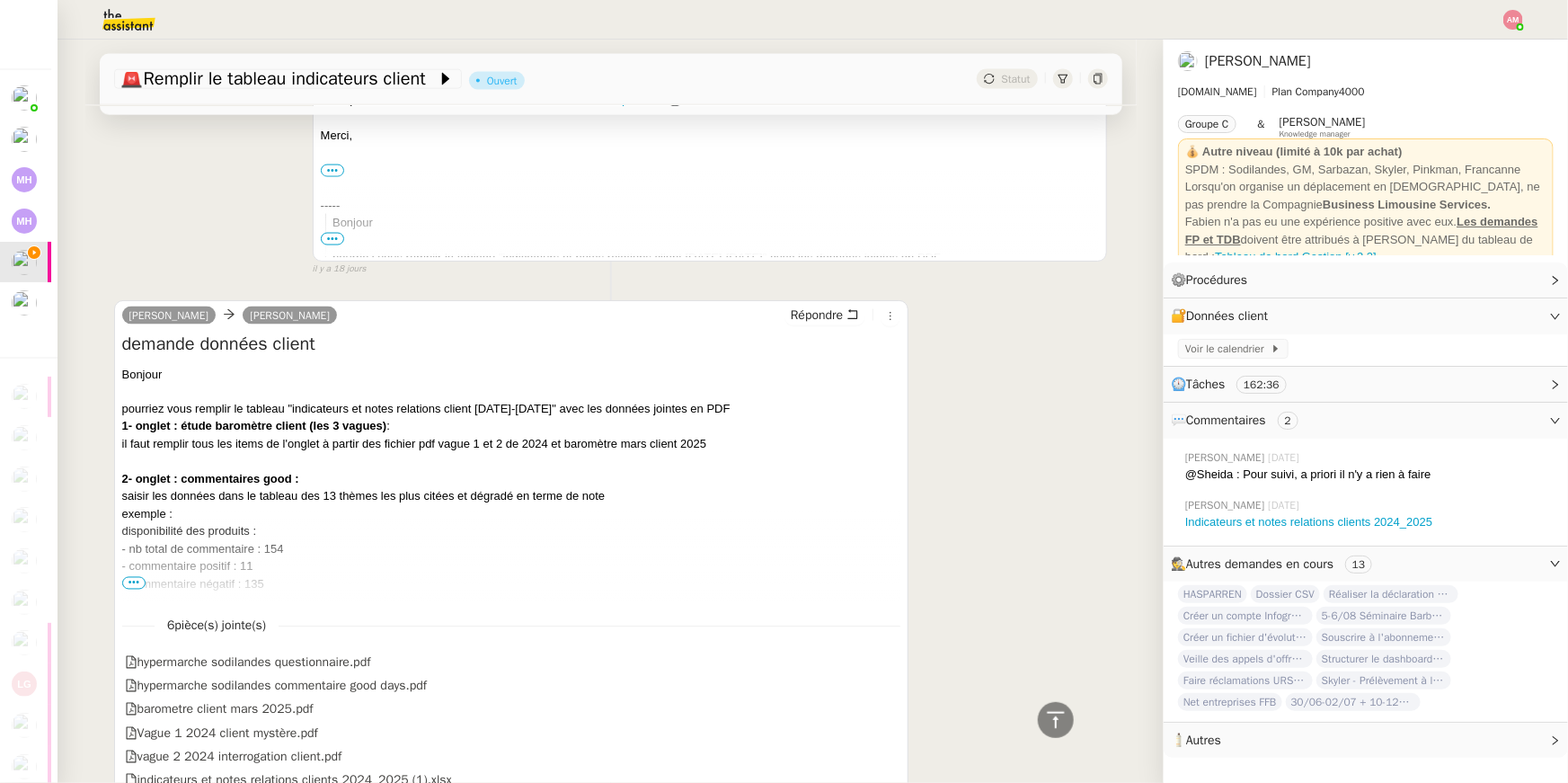 scroll, scrollTop: 4950, scrollLeft: 0, axis: vertical 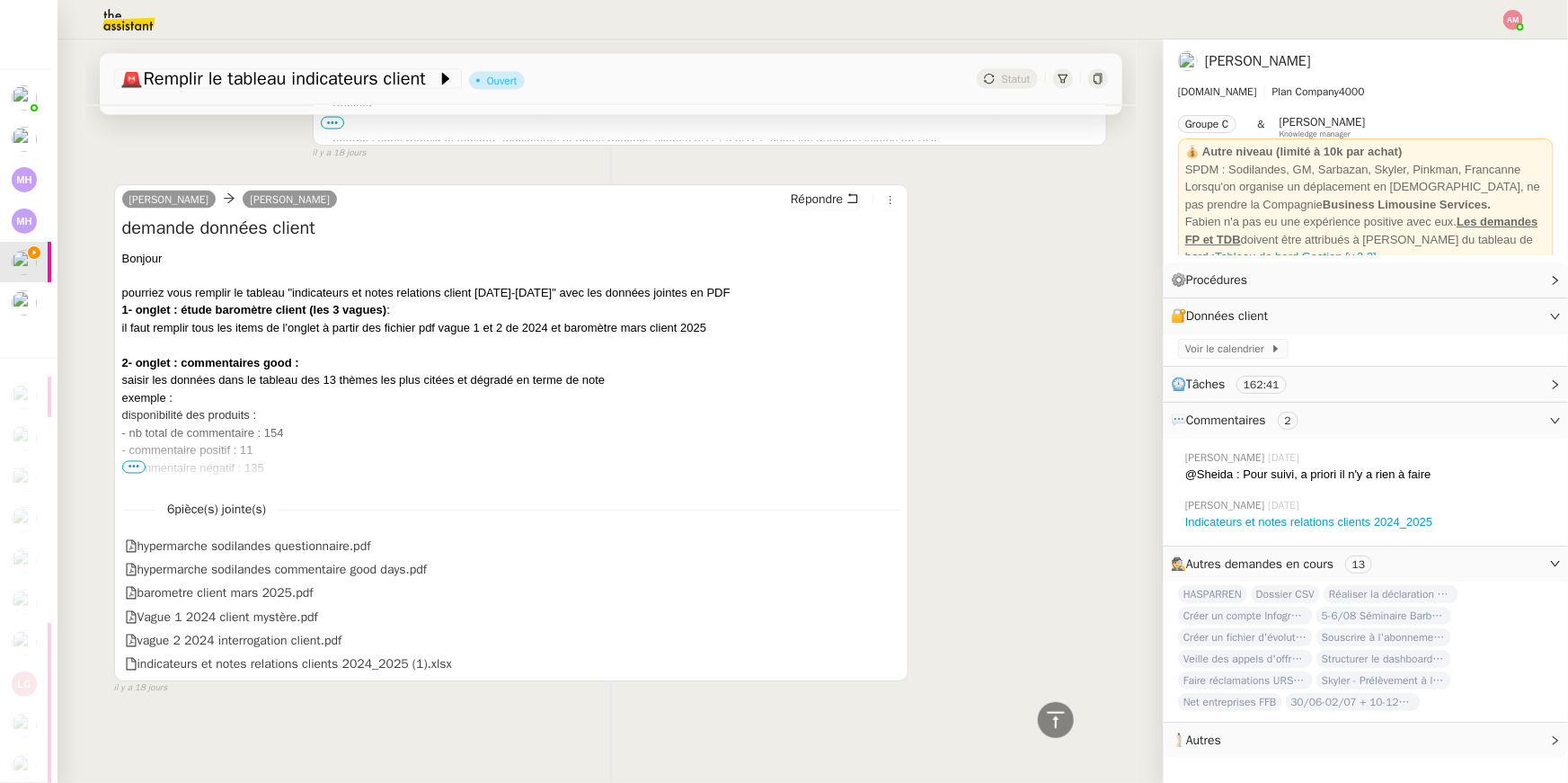 click on "•••" at bounding box center (134, 467) 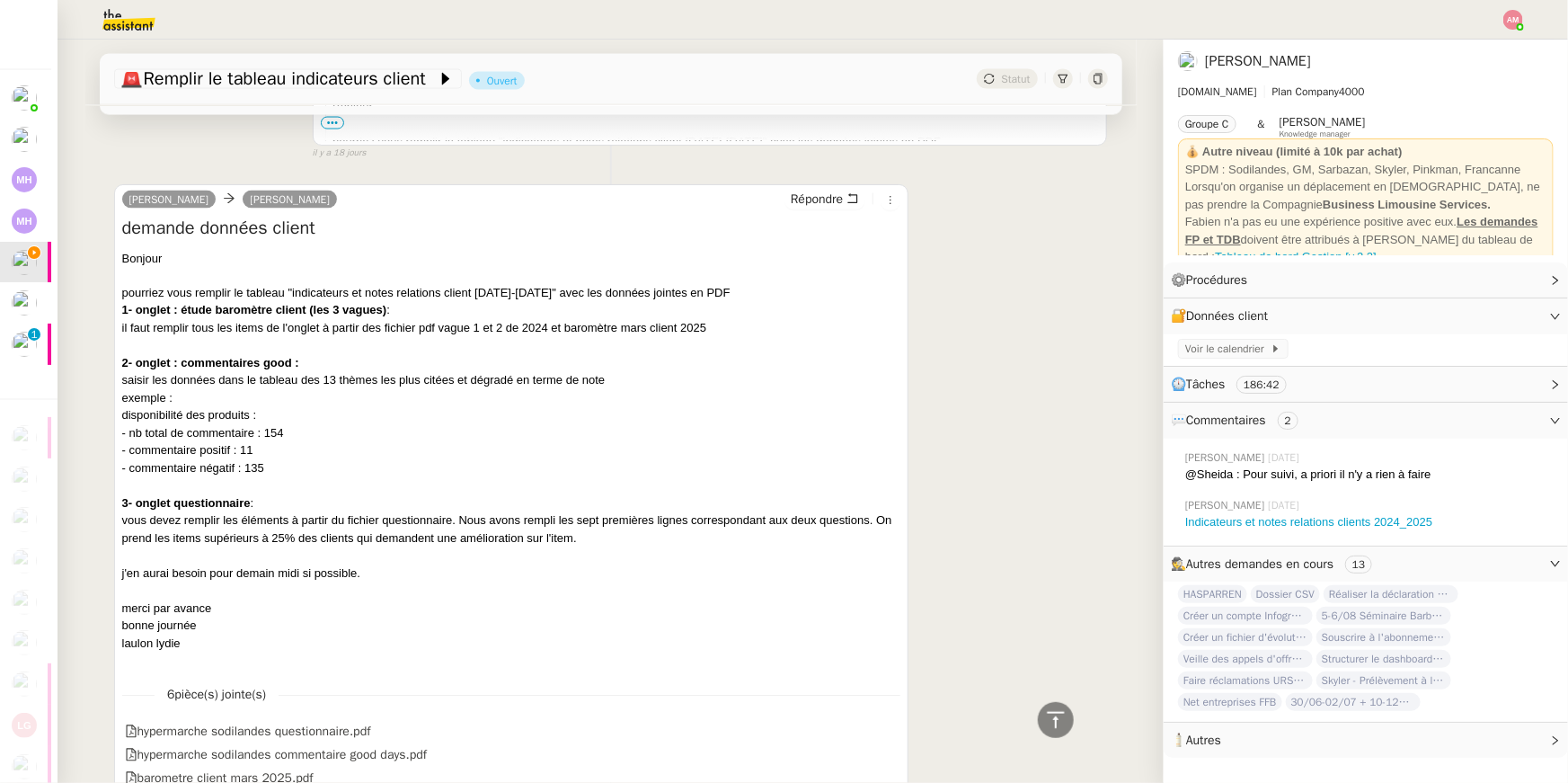 scroll, scrollTop: 0, scrollLeft: 6, axis: horizontal 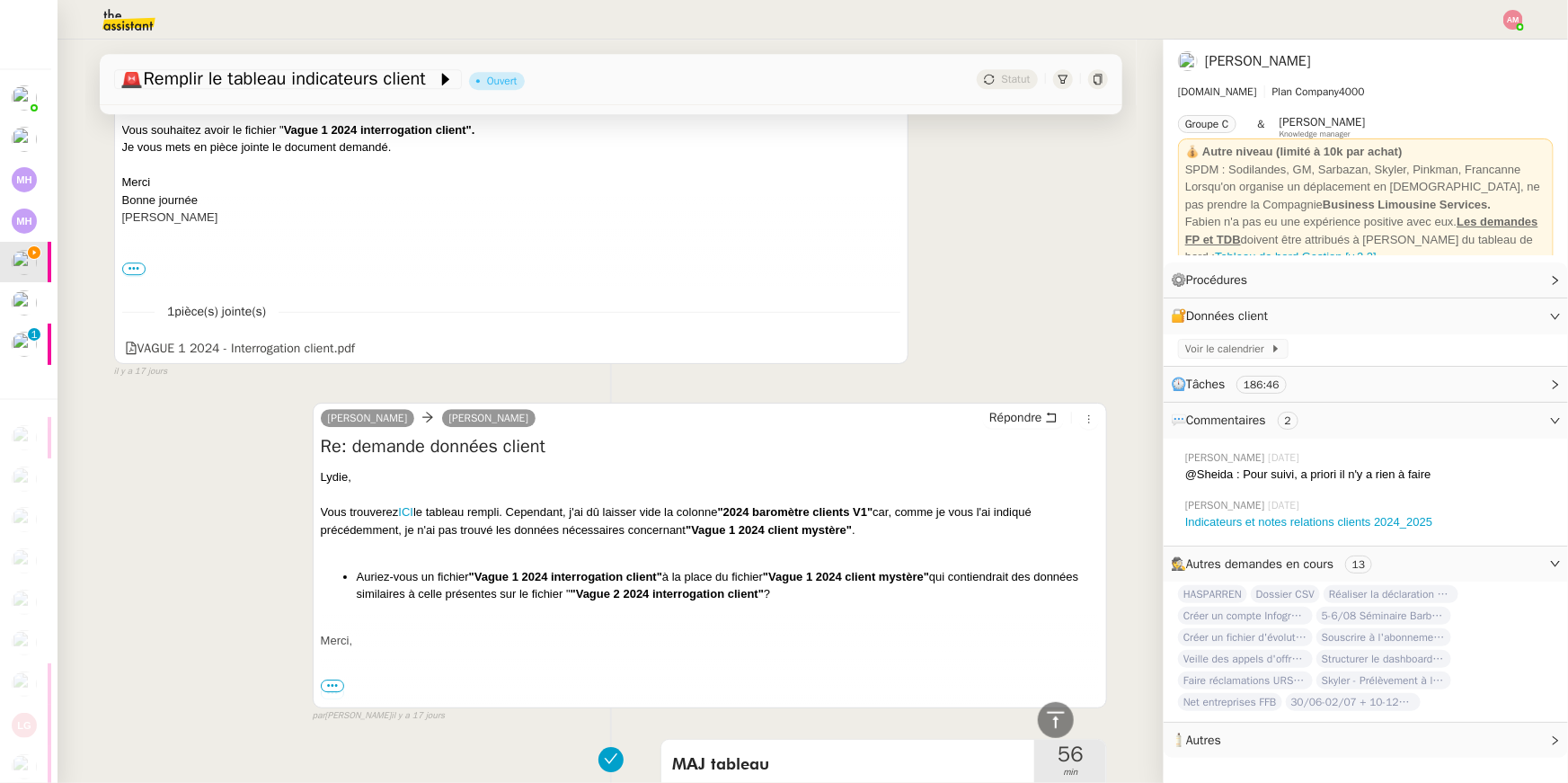 click 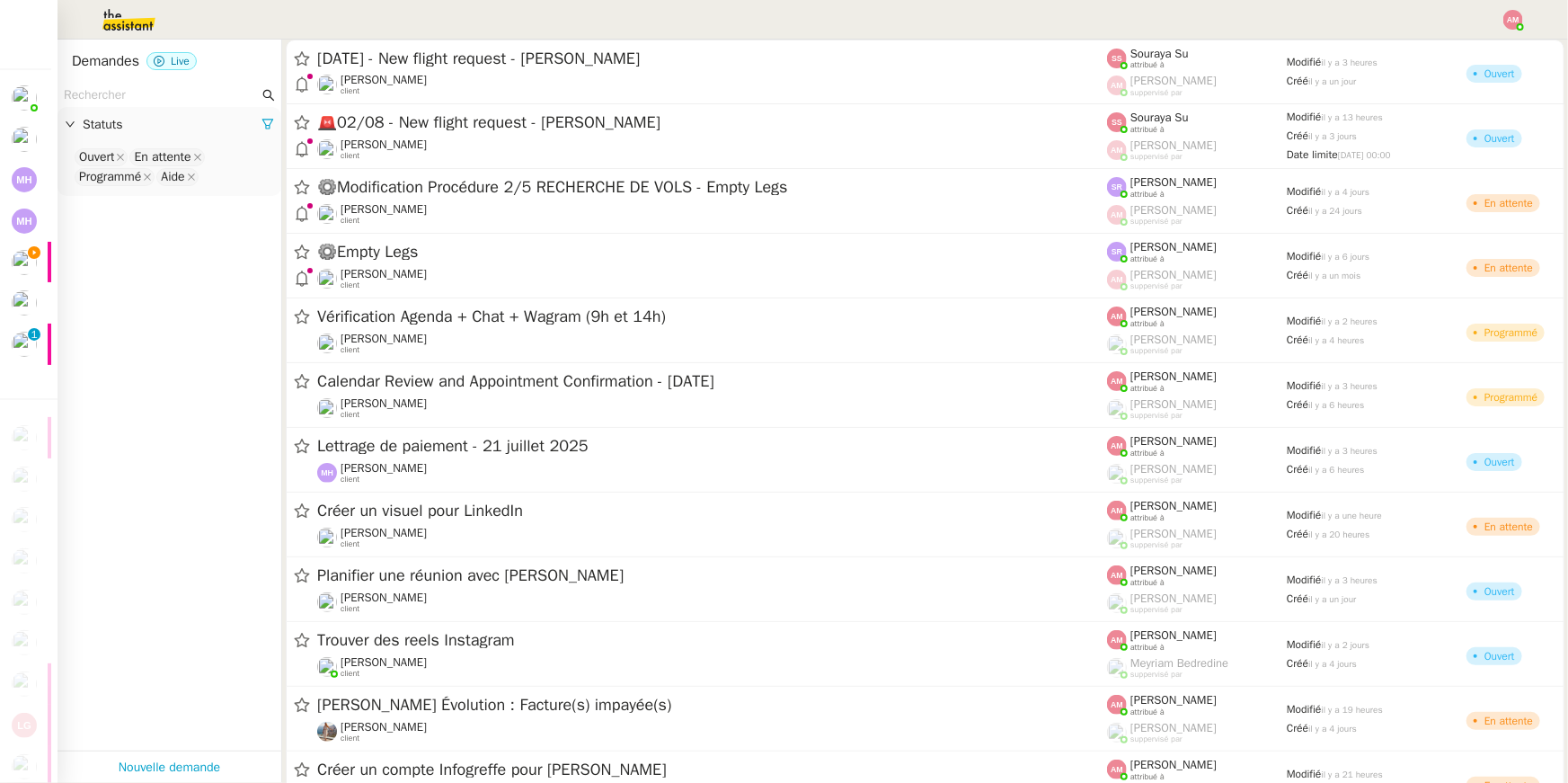 click 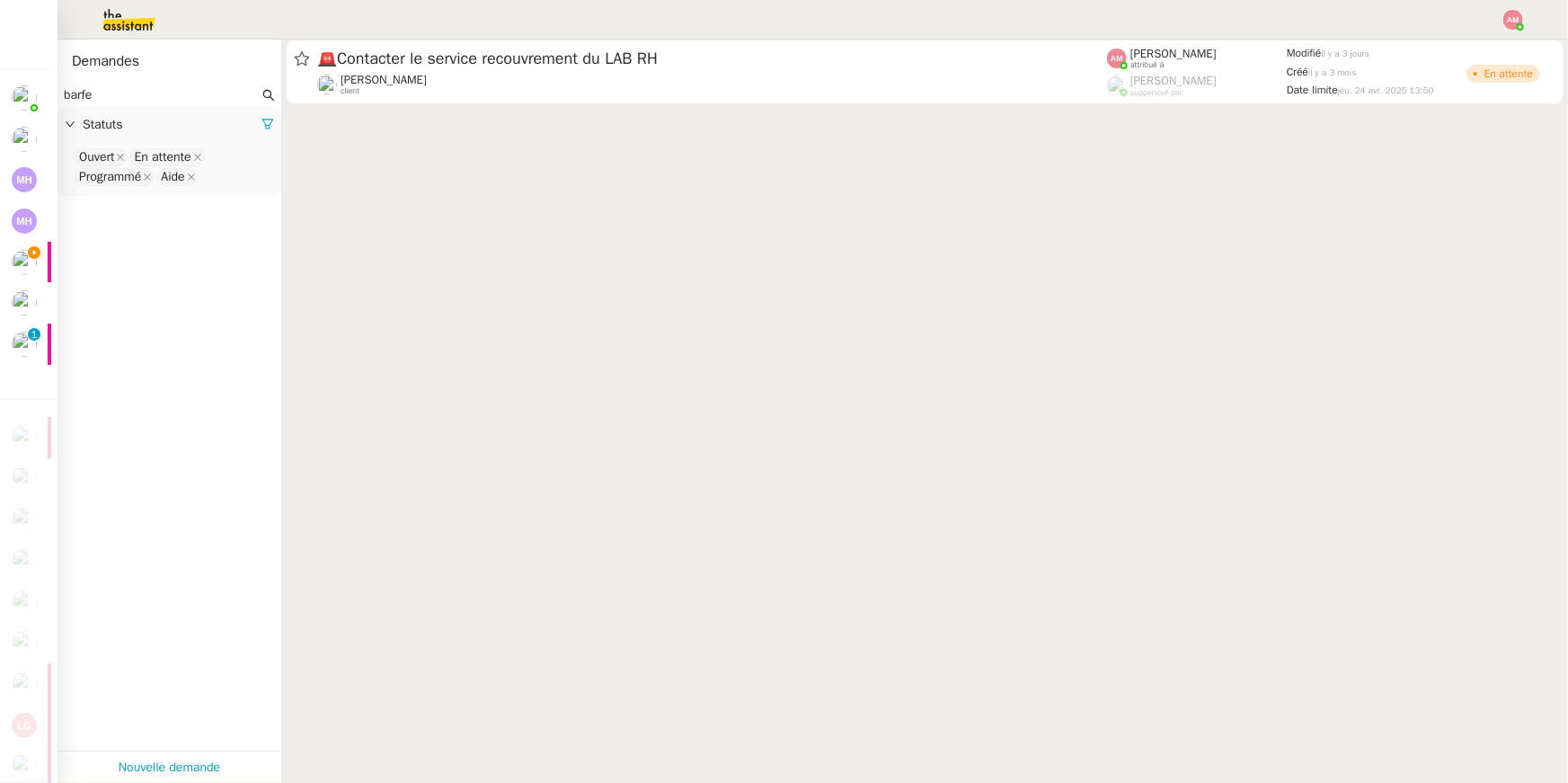 type on "barfe" 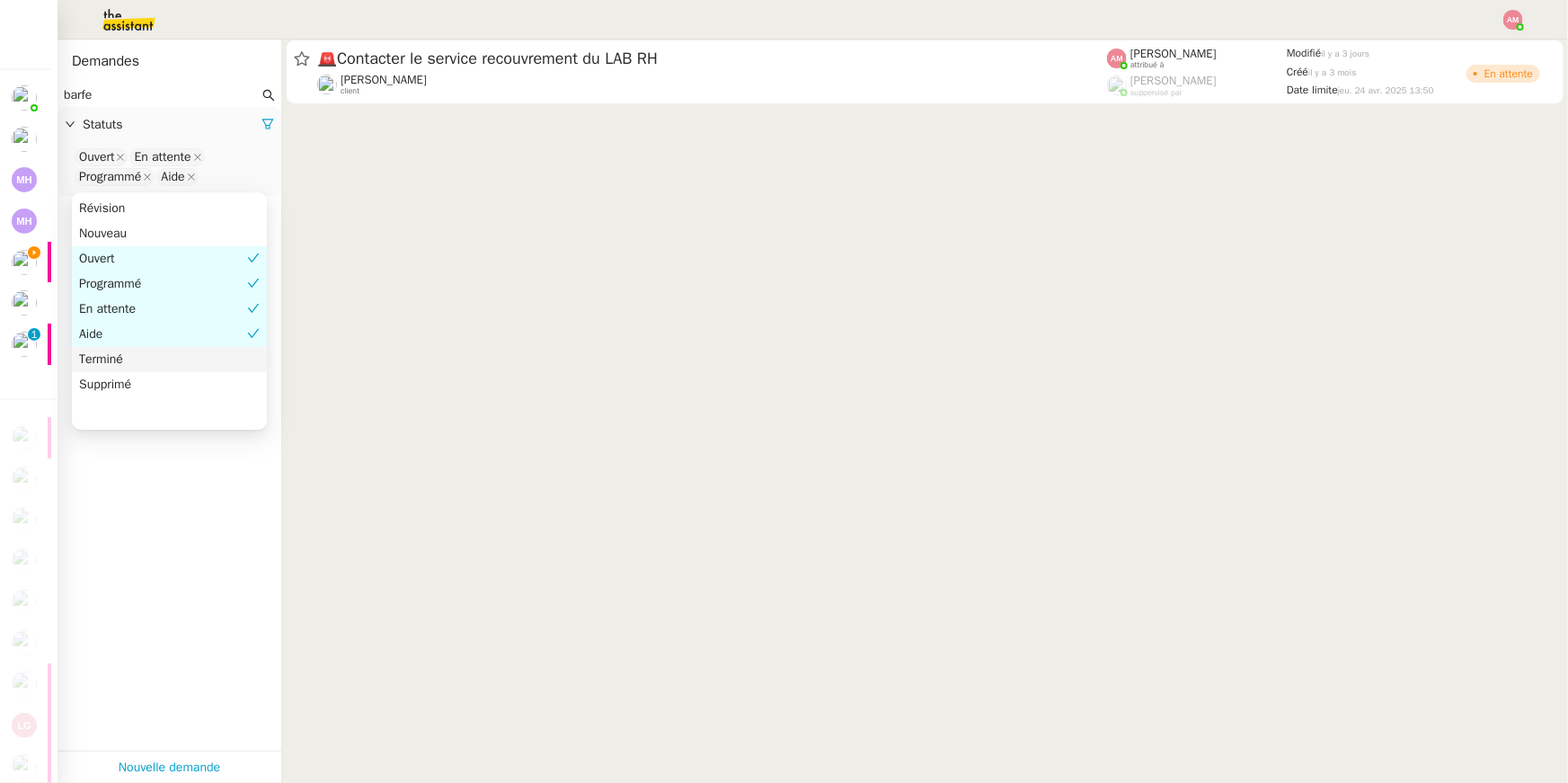 click on "Terminé" at bounding box center [169, 360] 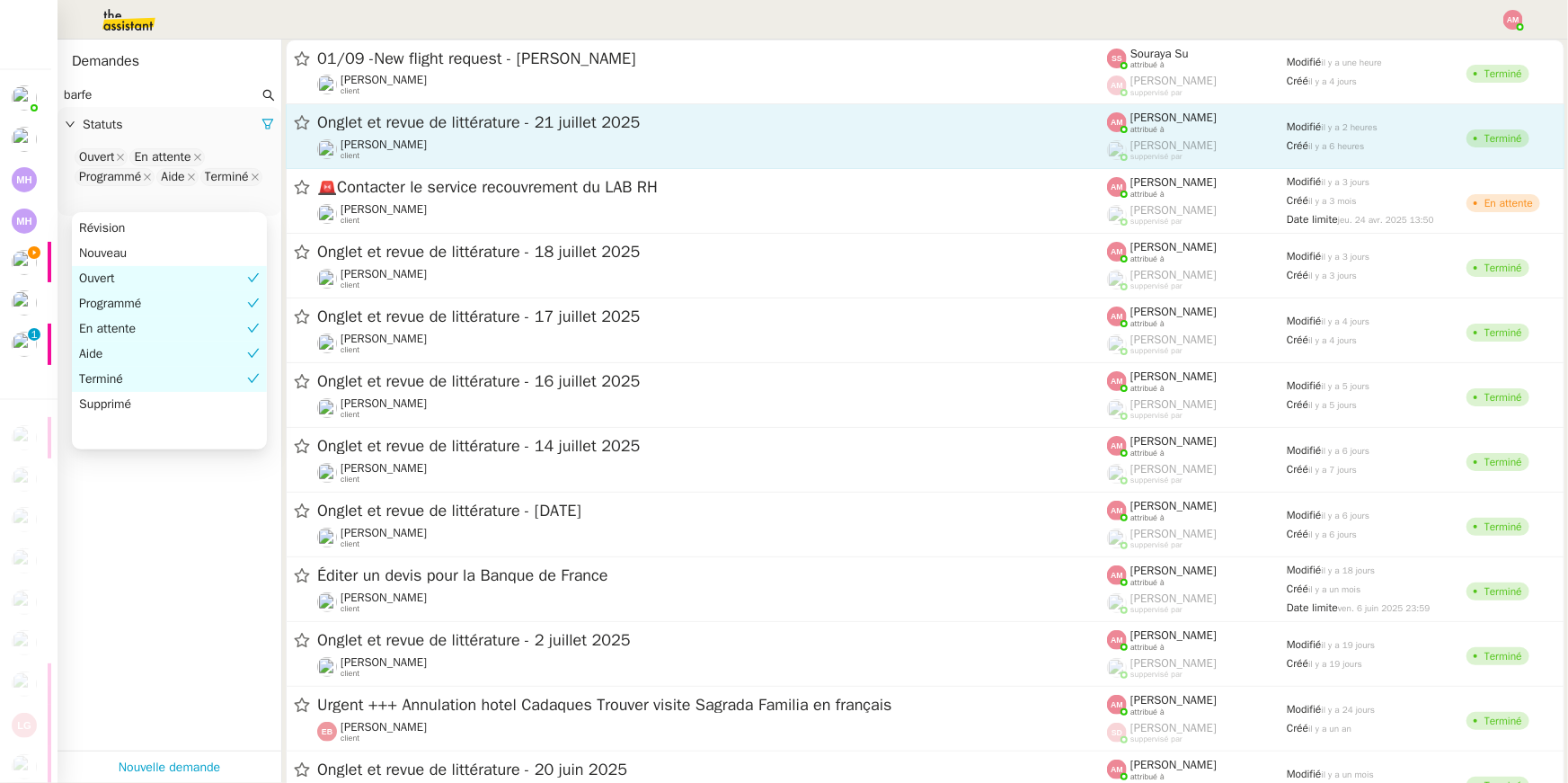 click on "Onglet et revue de littérature - 21 juillet 2025" 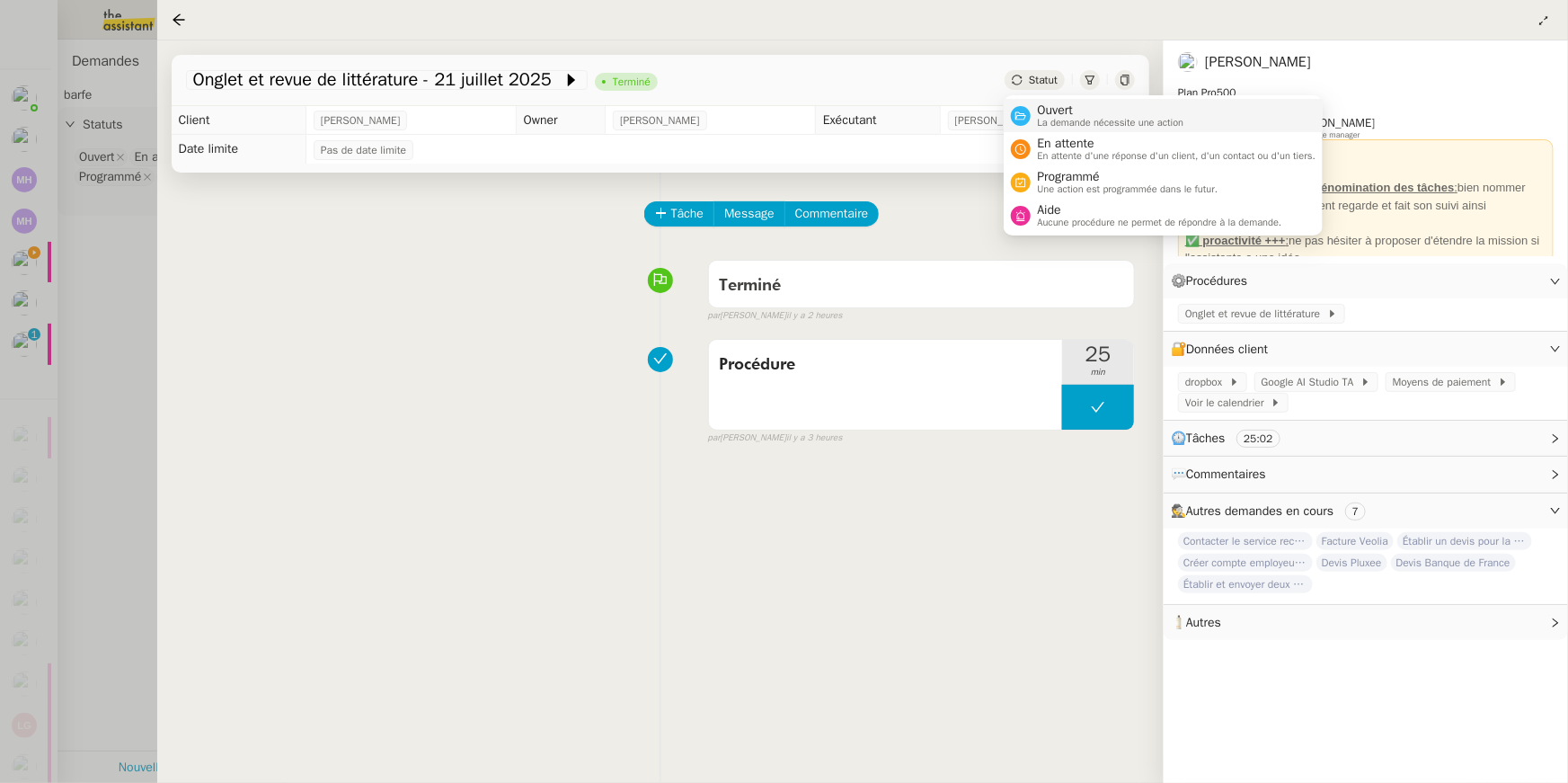 click on "La demande nécessite une action" at bounding box center (1111, 122) 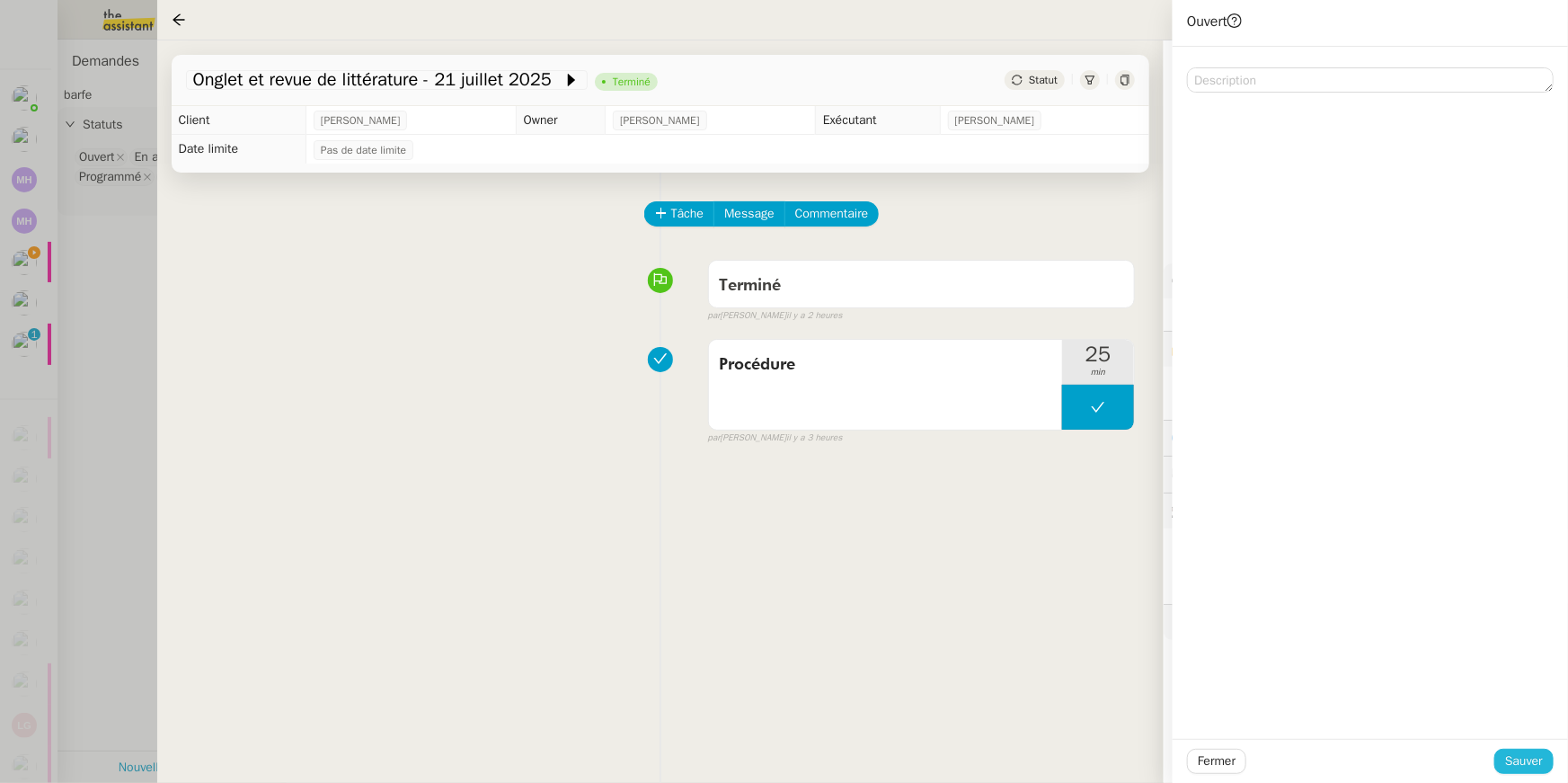 click on "Sauver" 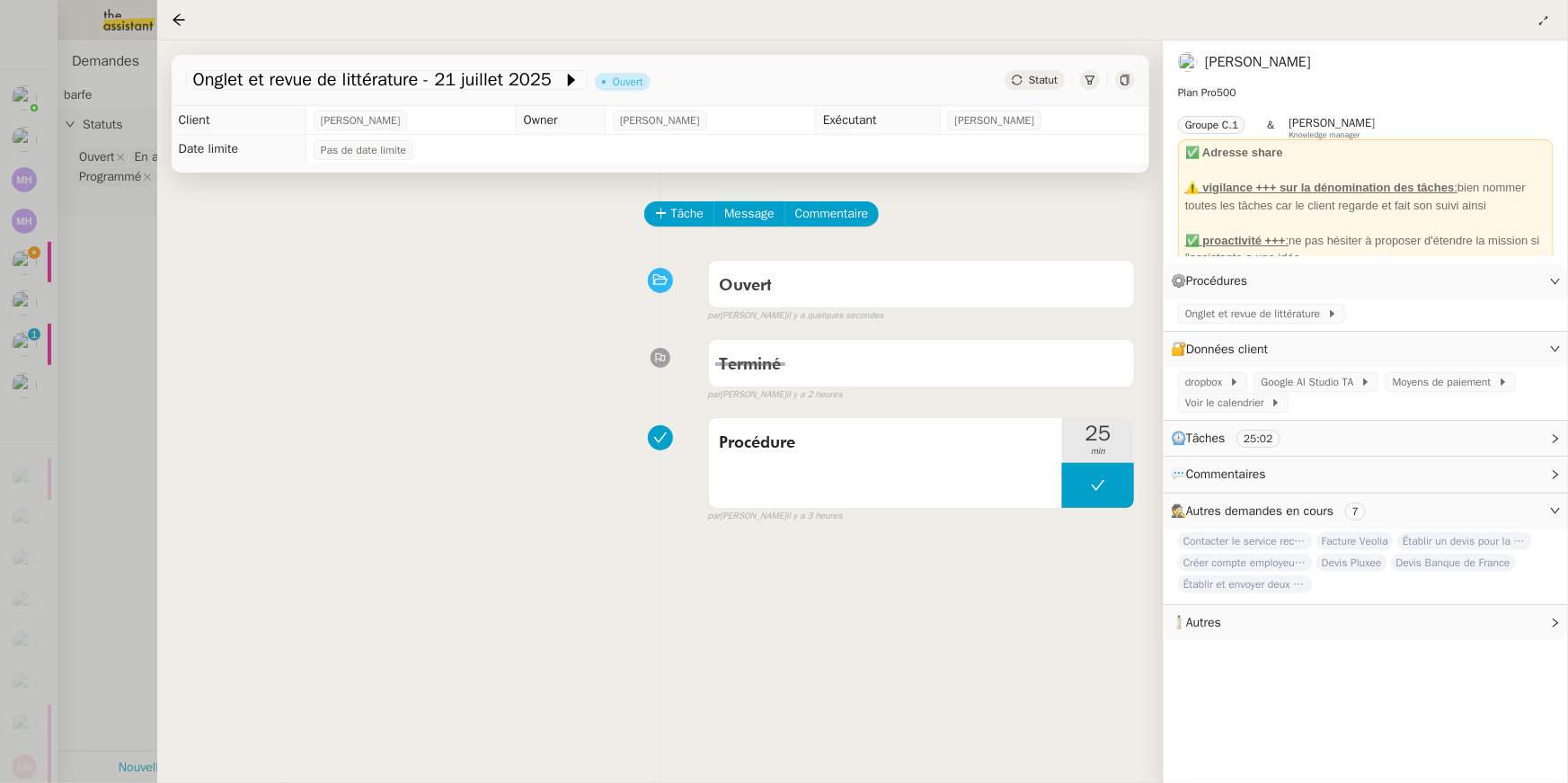 click at bounding box center [784, 391] 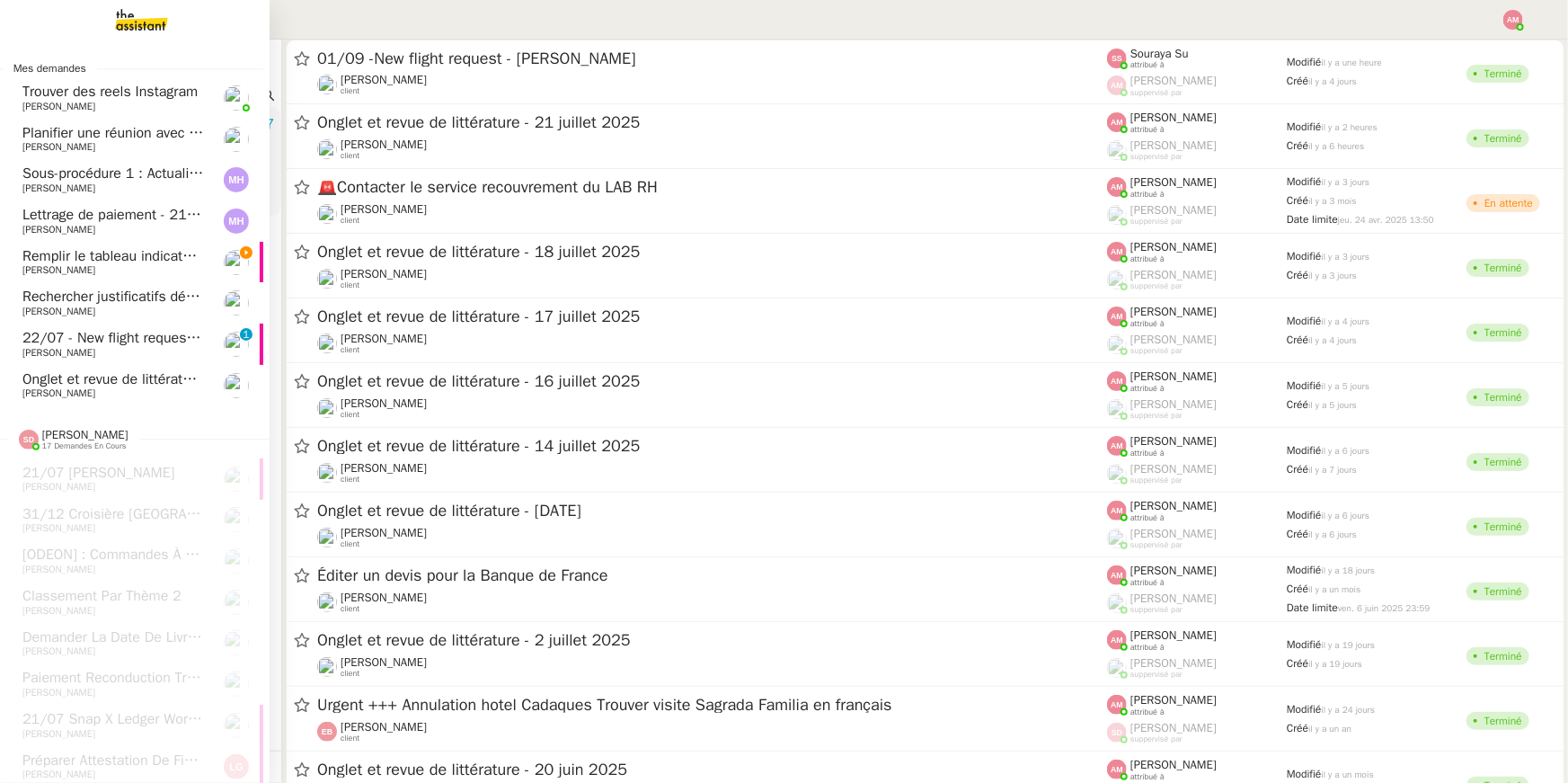 click on "[PERSON_NAME]" 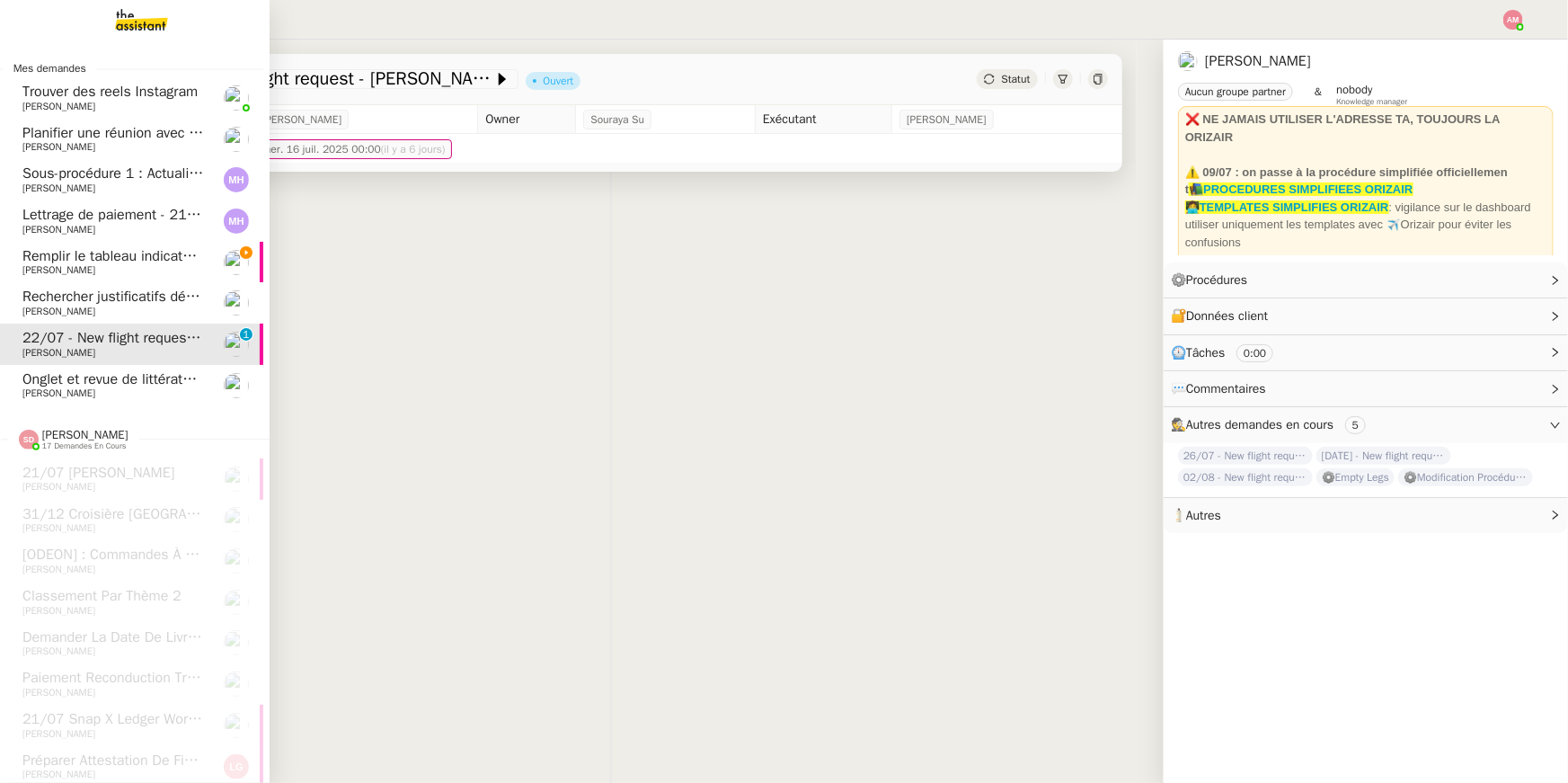 click on "Remplir le tableau indicateurs client" 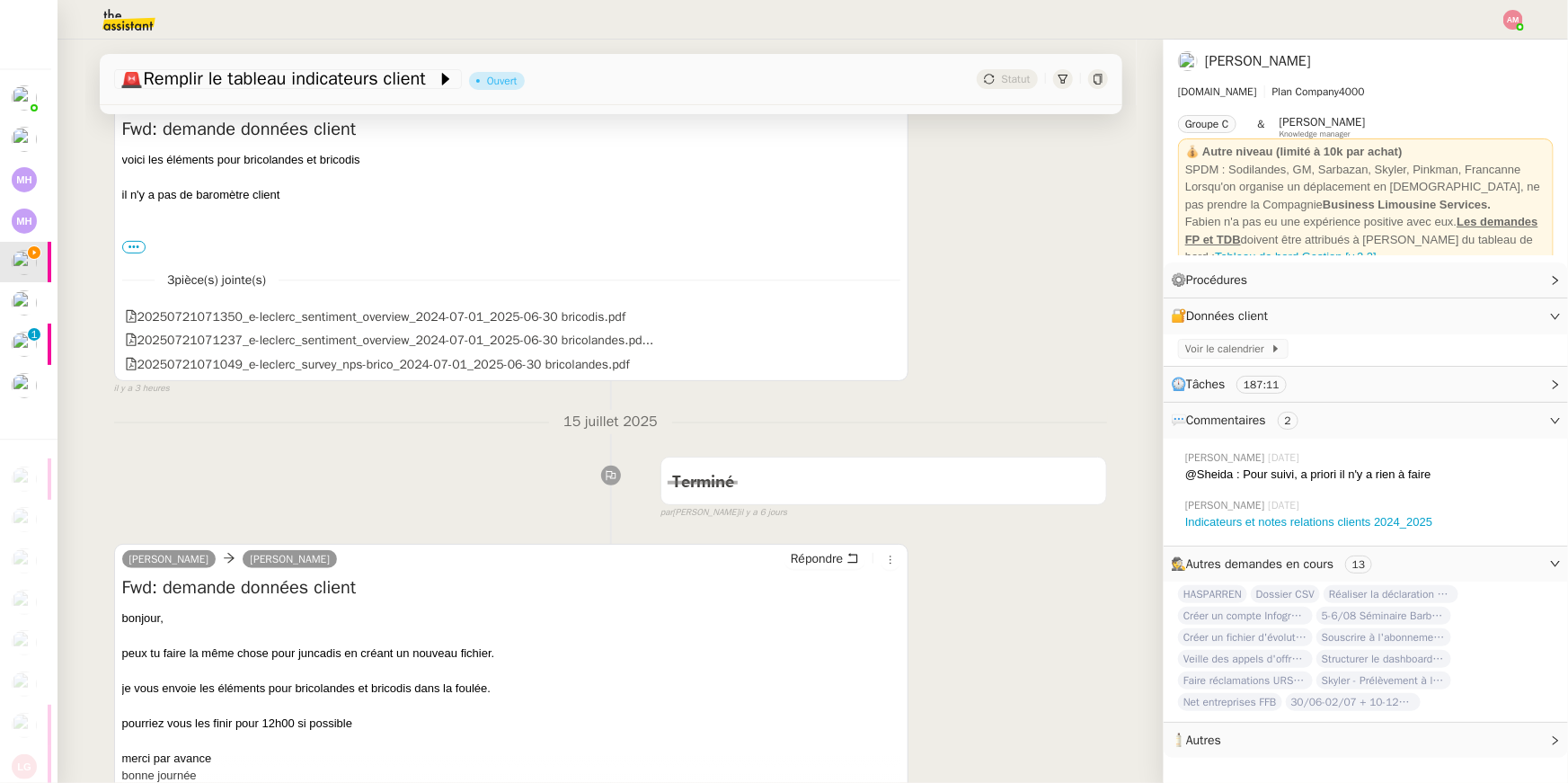 scroll, scrollTop: 306, scrollLeft: 0, axis: vertical 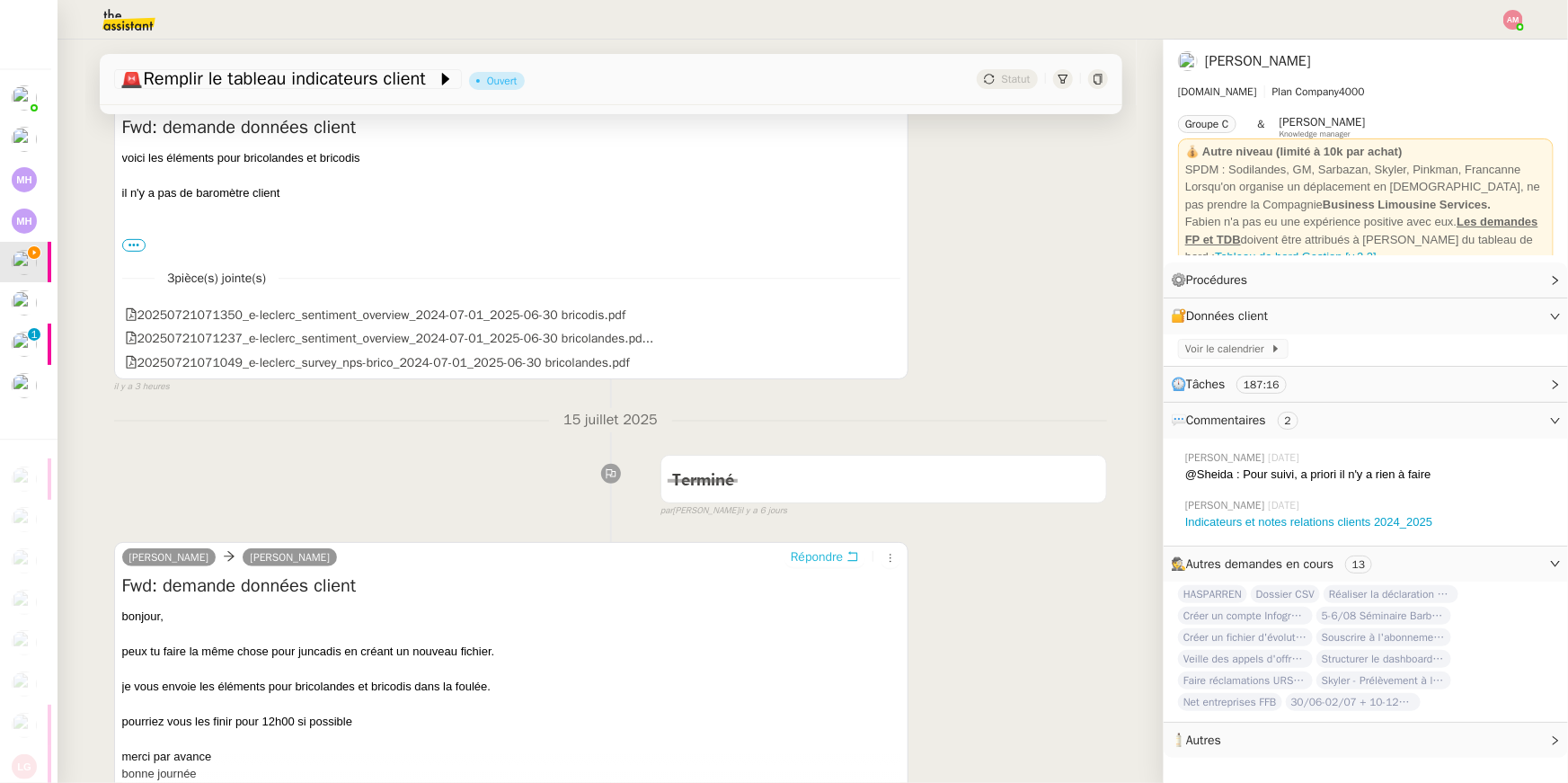 click on "Répondre" at bounding box center (817, 557) 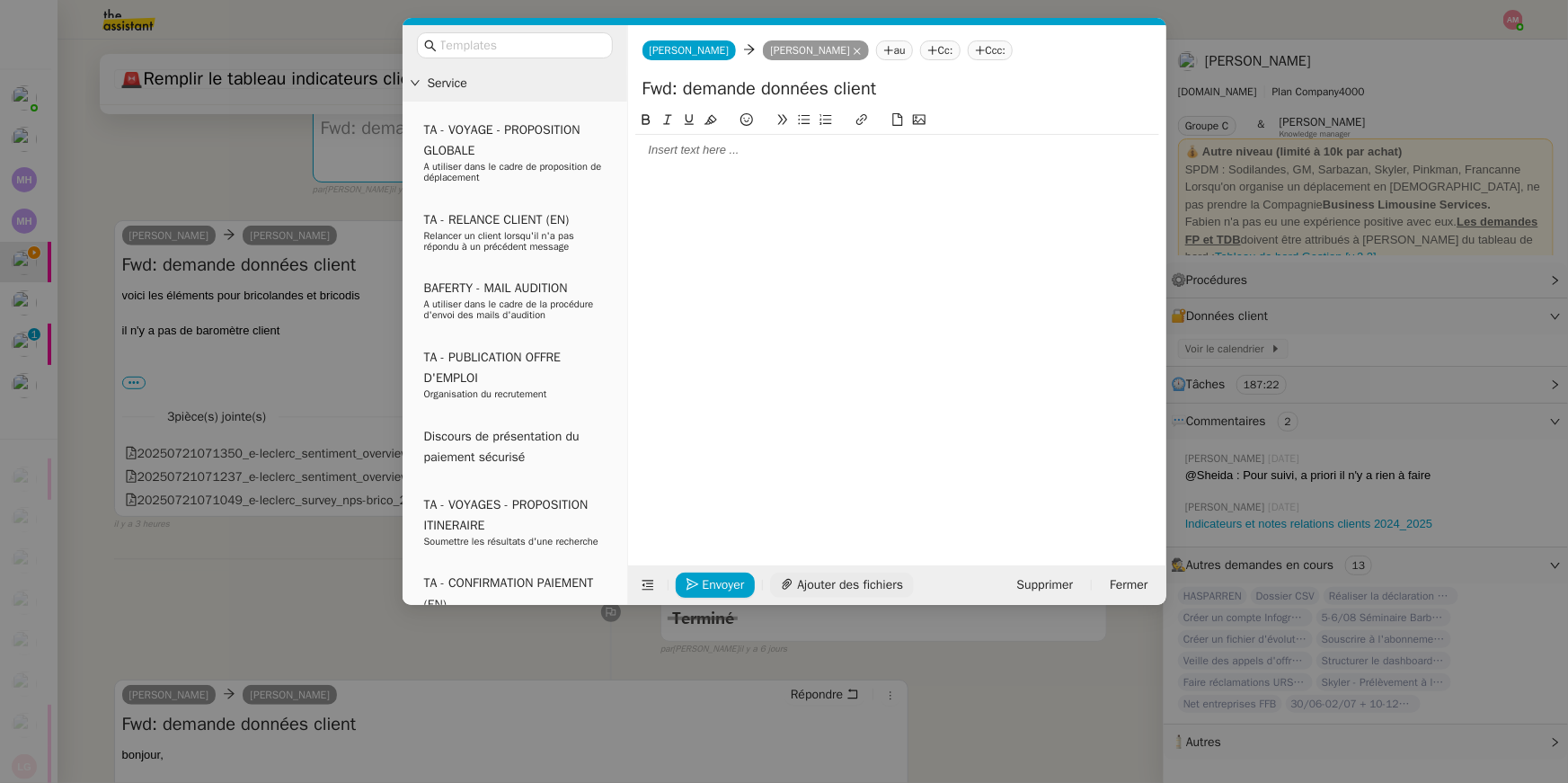 click on "Ajouter des fichiers" 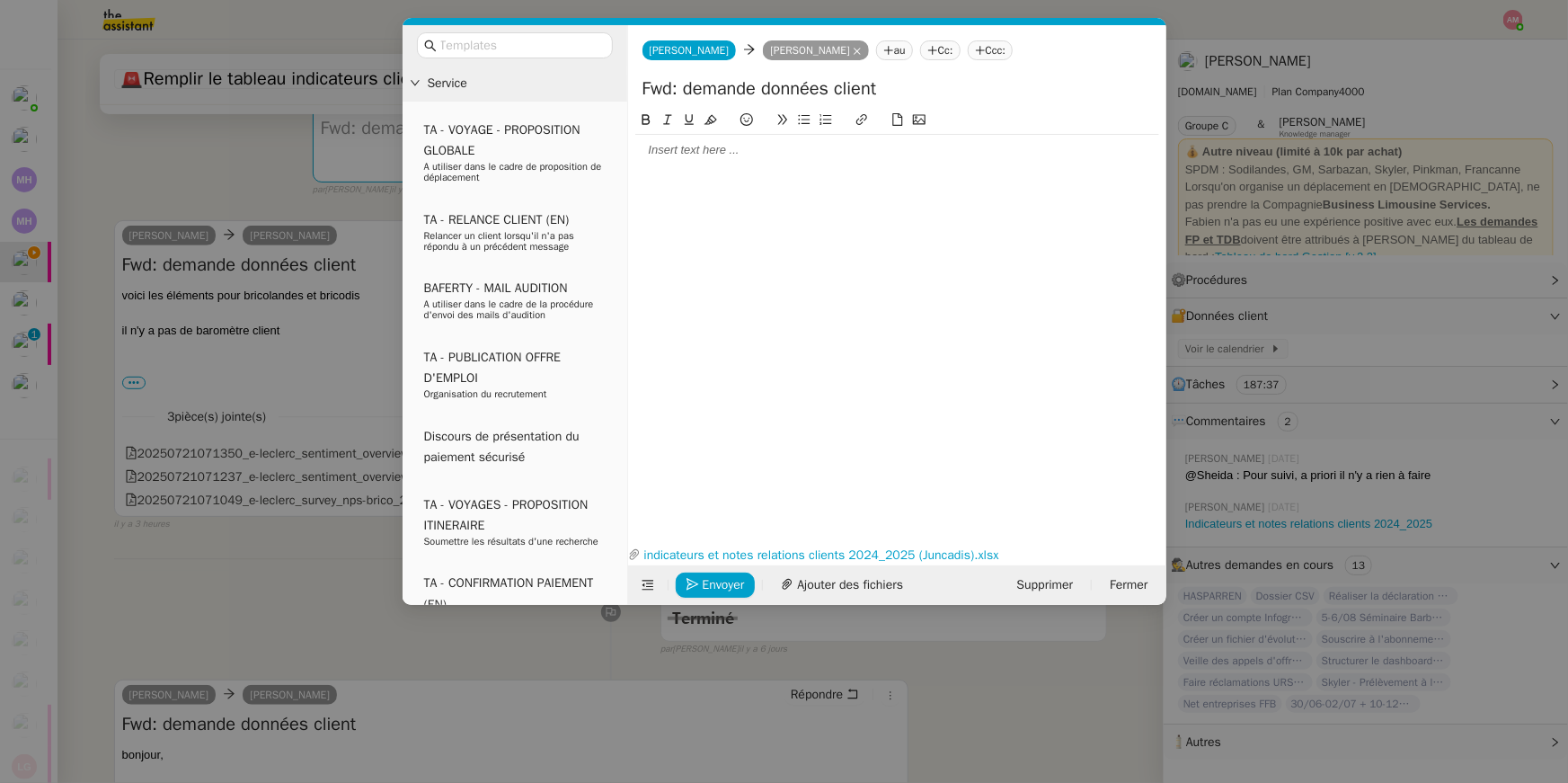 click 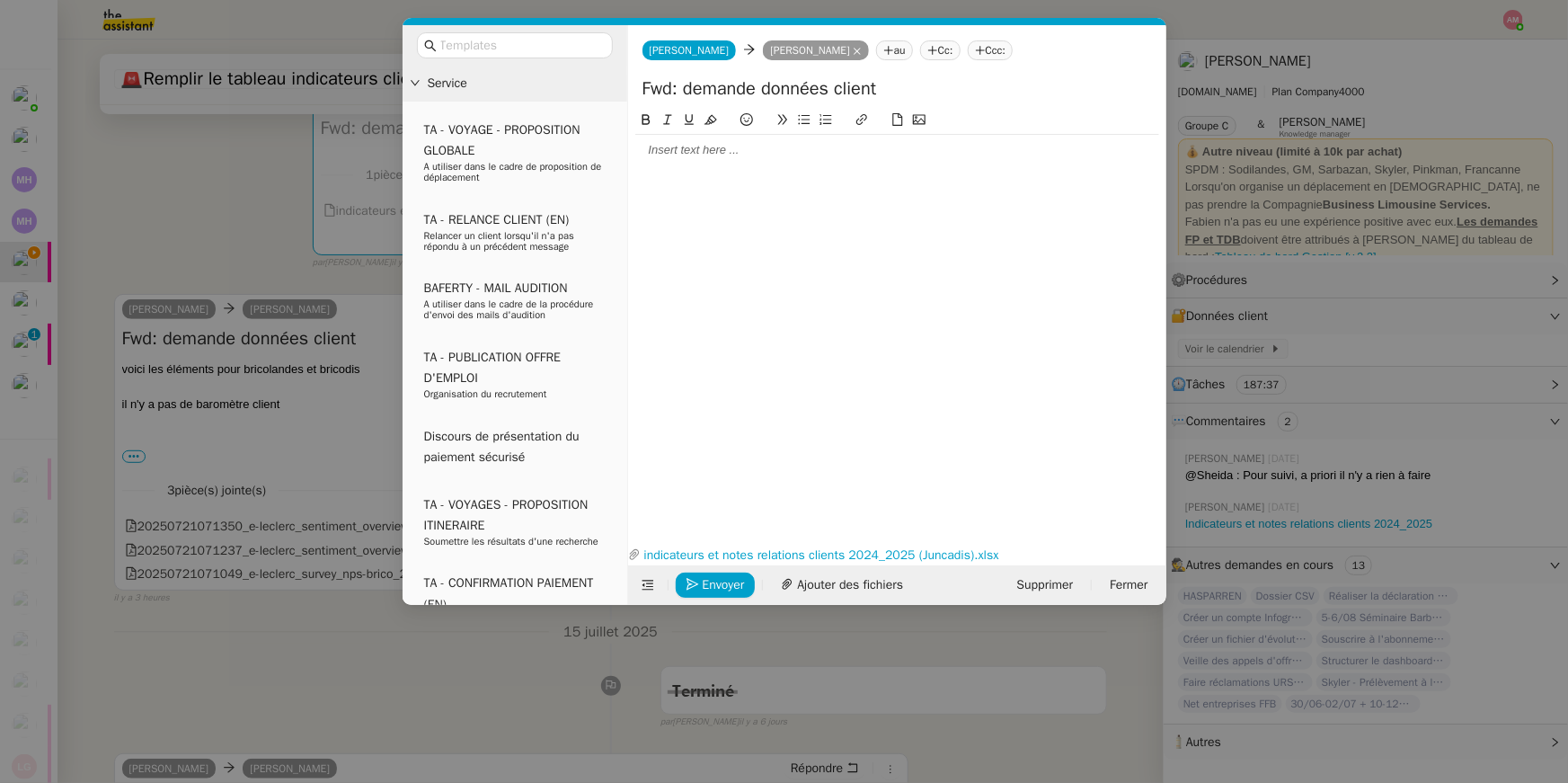 type 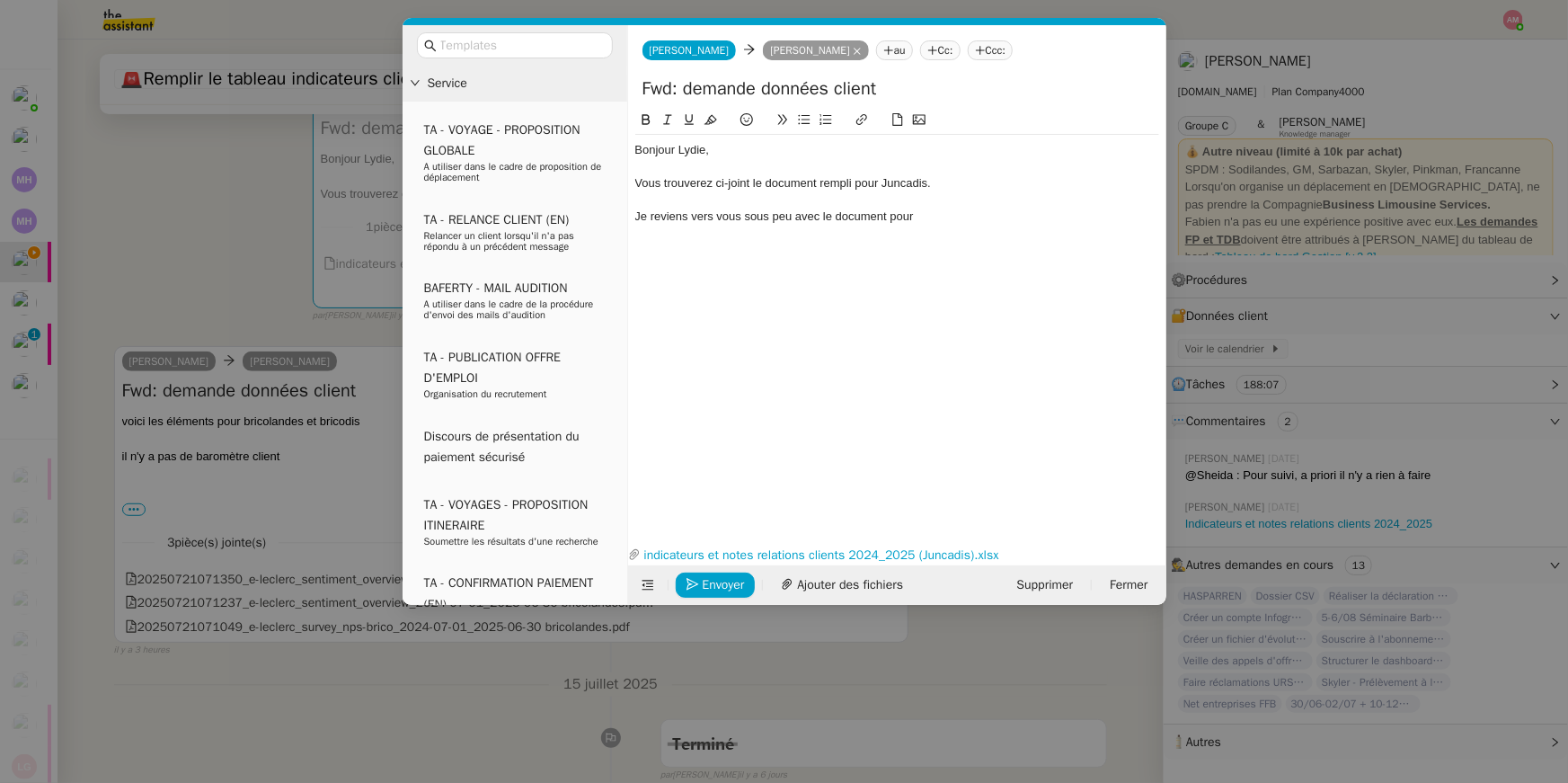 click on "Service TA - VOYAGE - PROPOSITION GLOBALE    A utiliser dans le cadre de proposition de déplacement TA - RELANCE CLIENT (EN)    Relancer un client lorsqu'il n'a pas répondu à un précédent message BAFERTY - MAIL AUDITION    A utiliser dans le cadre de la procédure d'envoi des mails d'audition TA - PUBLICATION OFFRE D'EMPLOI     Organisation du recrutement Discours de présentation du paiement sécurisé    TA - VOYAGES - PROPOSITION ITINERAIRE    Soumettre les résultats d'une recherche TA - CONFIRMATION PAIEMENT (EN)    Confirmer avec le client de modèle de transaction - Attention Plan Pro nécessaire. TA - COURRIER EXPEDIE (recommandé)    A utiliser dans le cadre de l'envoi d'un courrier recommandé TA - PARTAGE DE CALENDRIER (EN)    A utiliser pour demander au client de partager son calendrier afin de faciliter l'accès et la gestion PSPI - Appel de fonds MJL    A utiliser dans le cadre de la procédure d'appel de fonds MJL TA - RELANCE CLIENT    TA - AR PROCEDURES        21 YIELD" at bounding box center [784, 391] 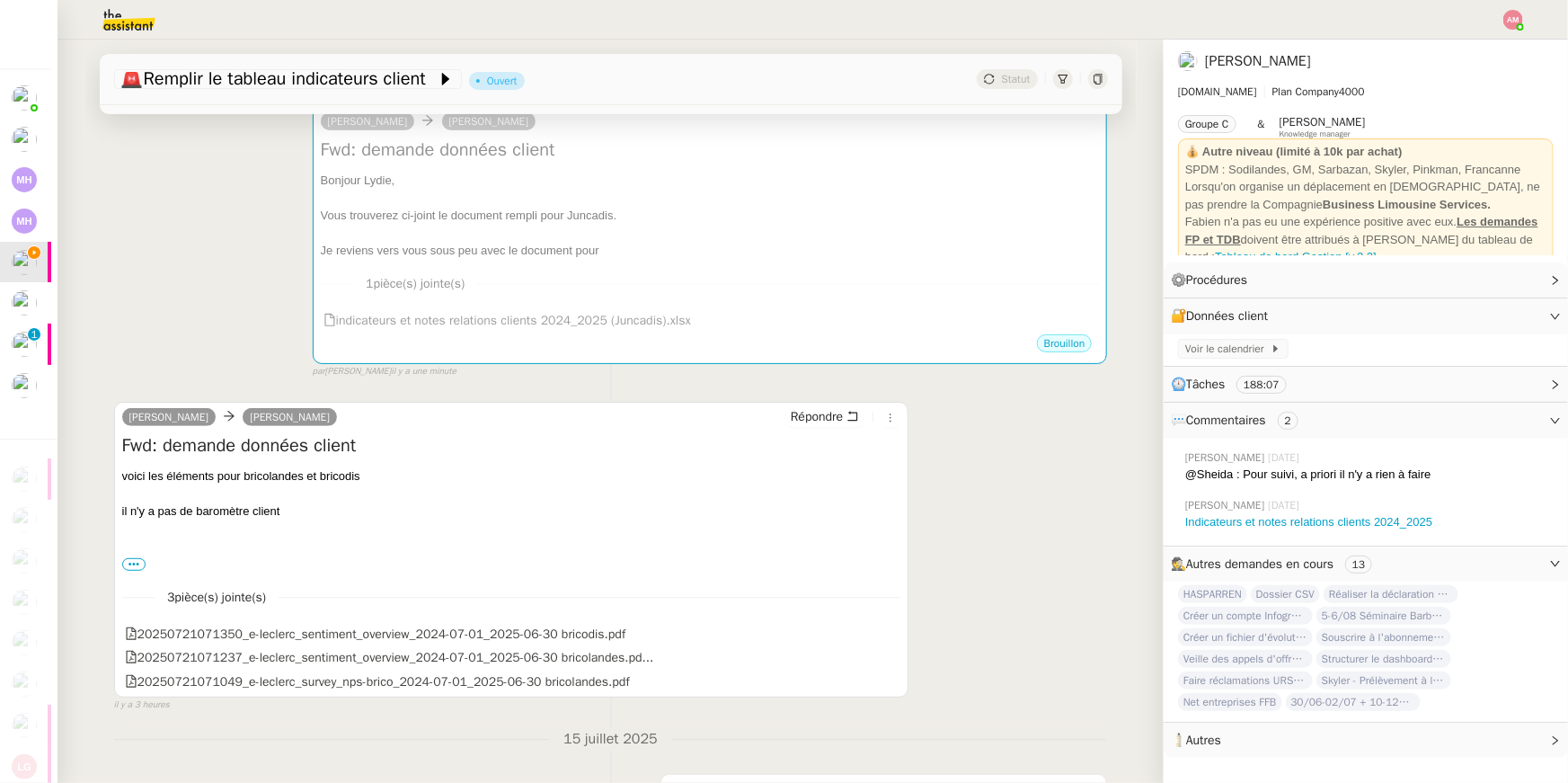 scroll, scrollTop: 285, scrollLeft: 0, axis: vertical 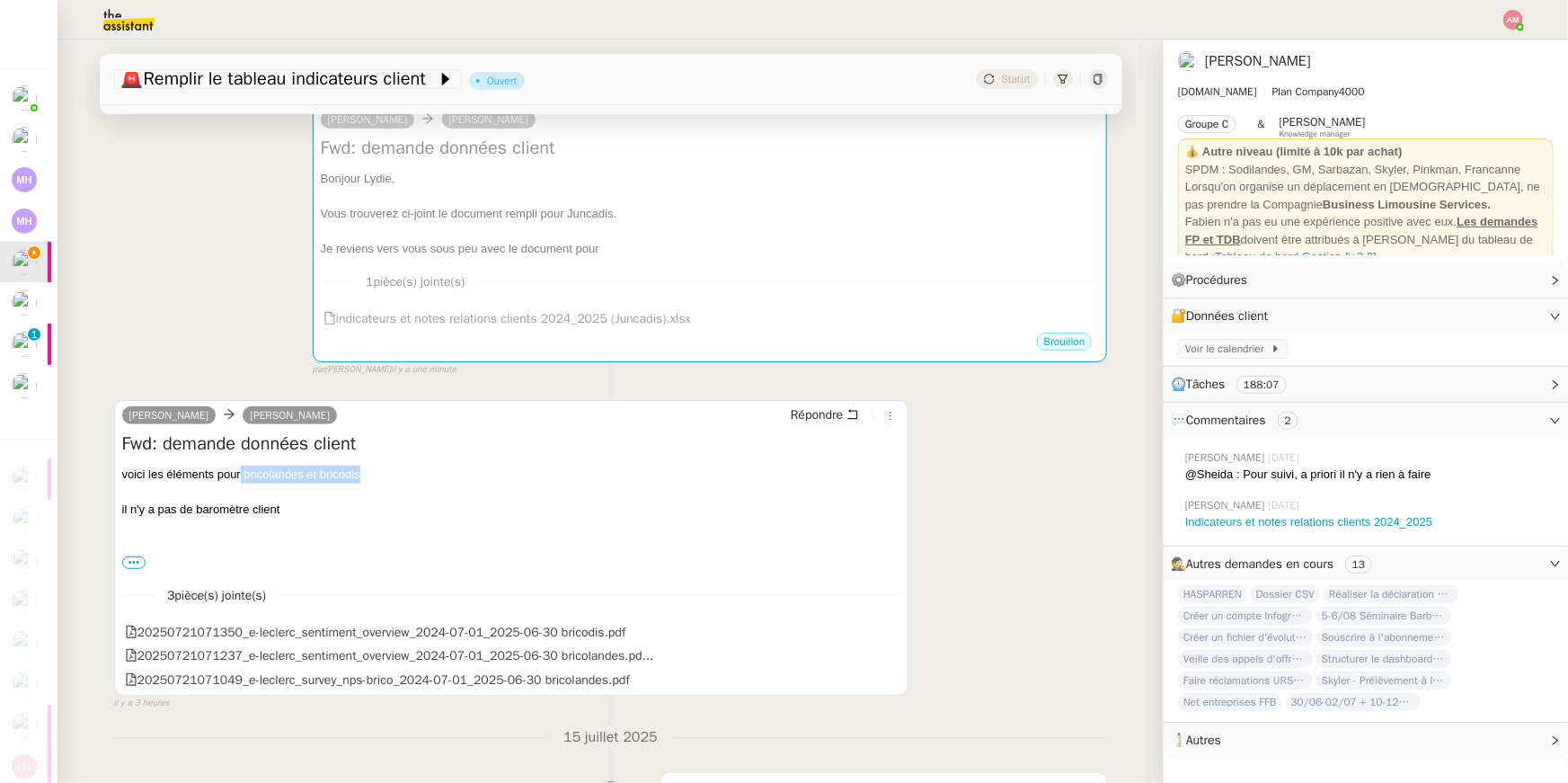 drag, startPoint x: 244, startPoint y: 476, endPoint x: 399, endPoint y: 475, distance: 155.00323 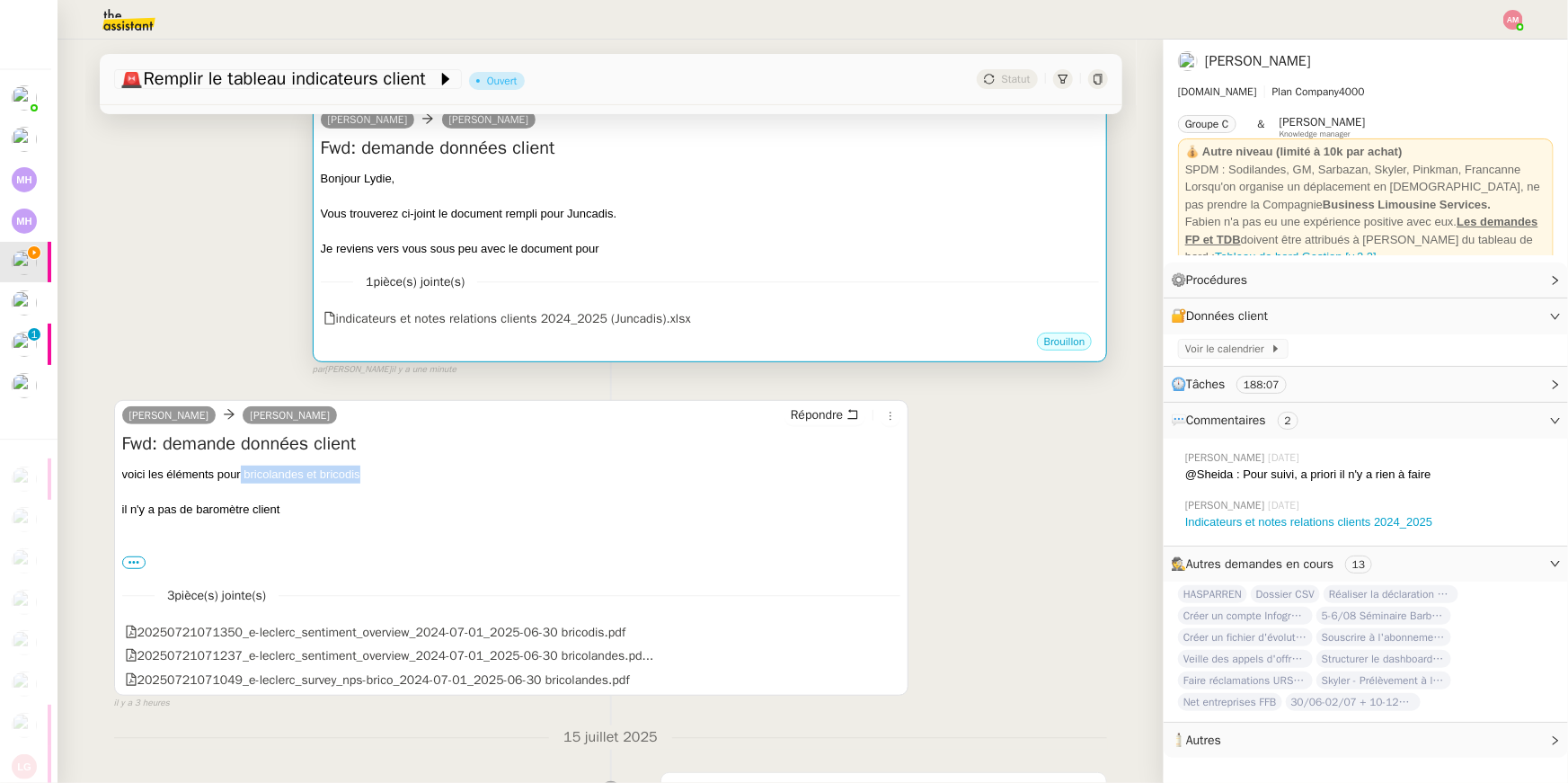 copy on "bricolandes et bricodis" 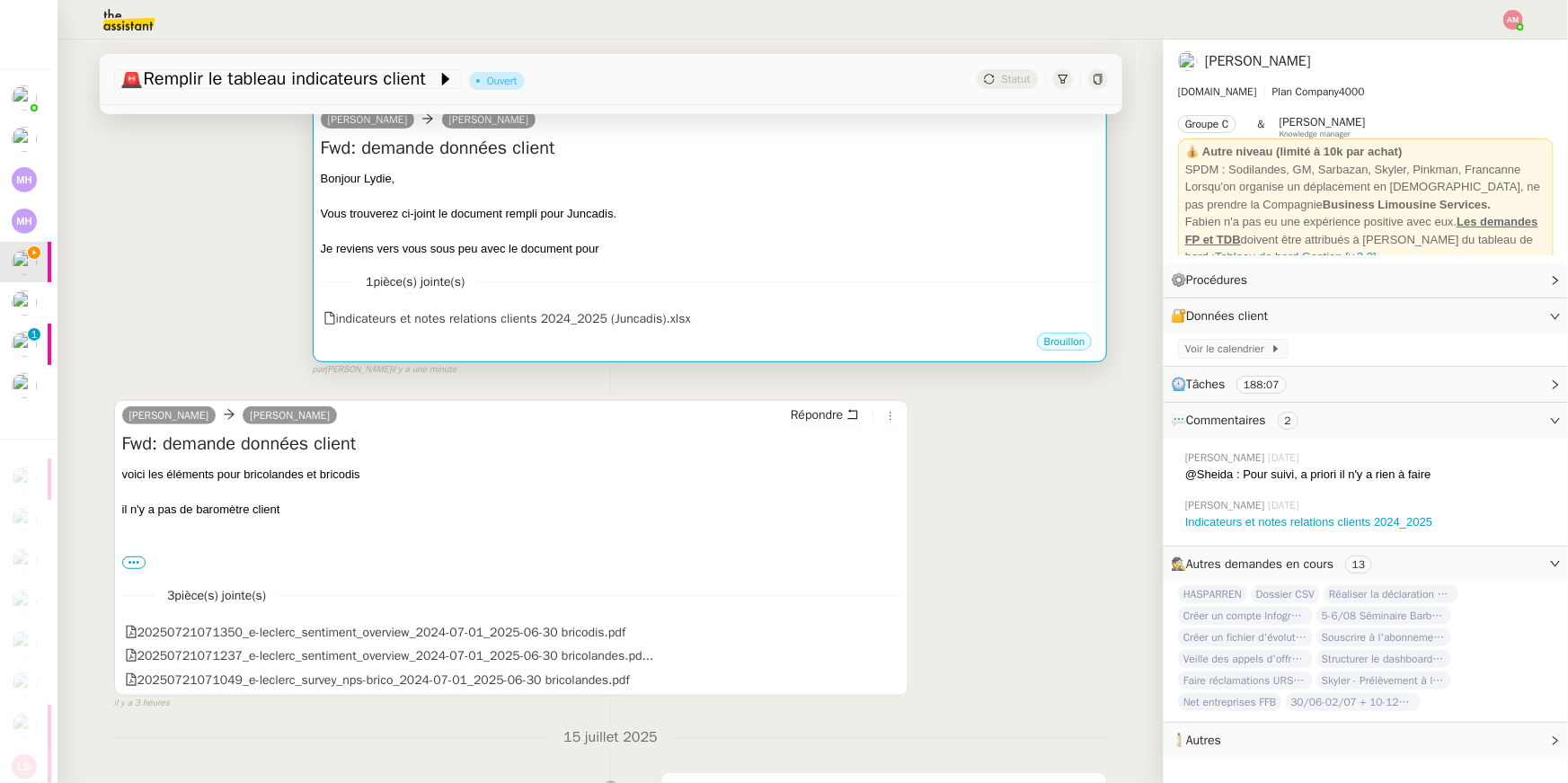 click on "1  pièce(s) jointe(s)" at bounding box center [710, 281] 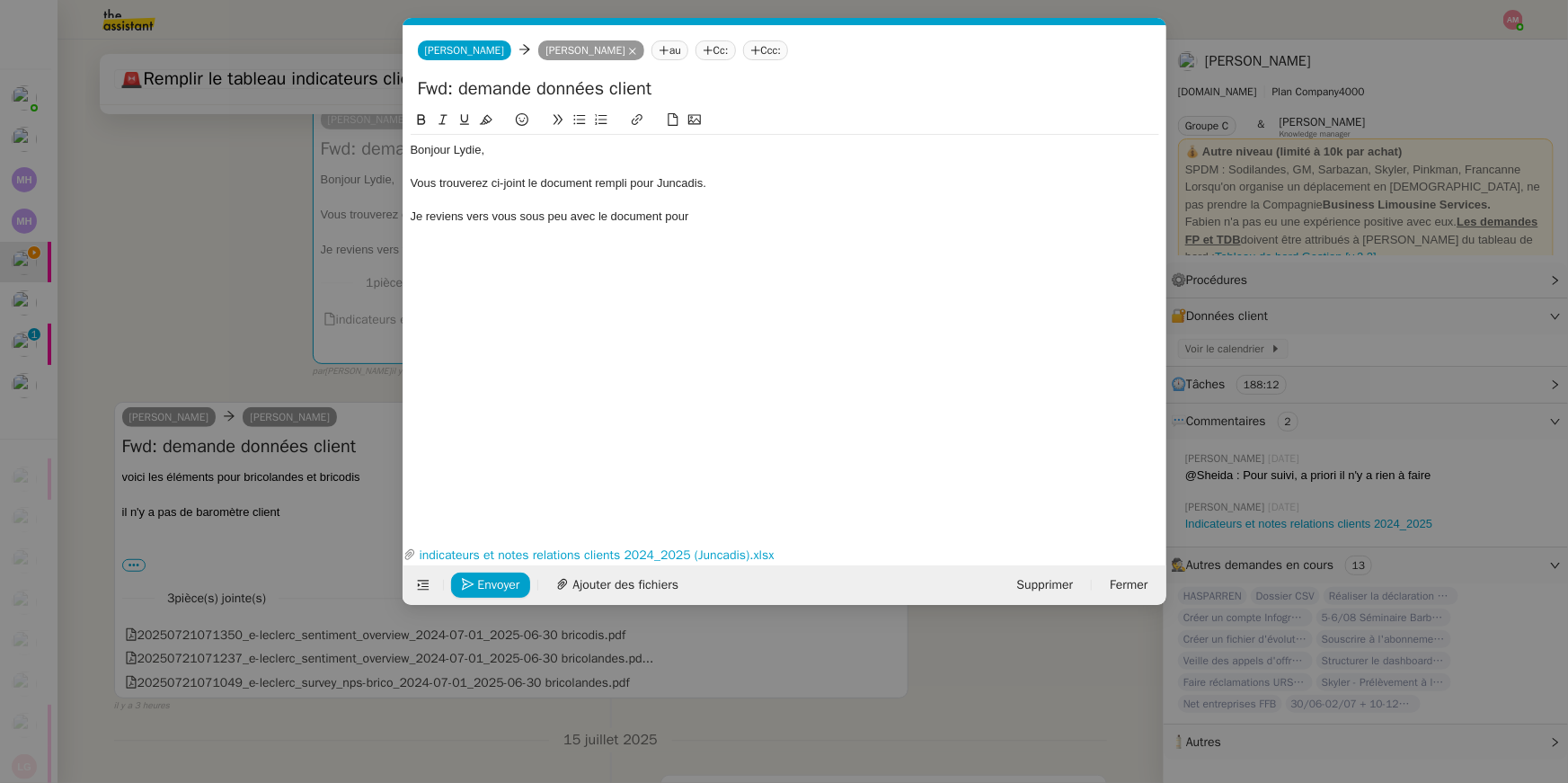 scroll, scrollTop: 0, scrollLeft: 38, axis: horizontal 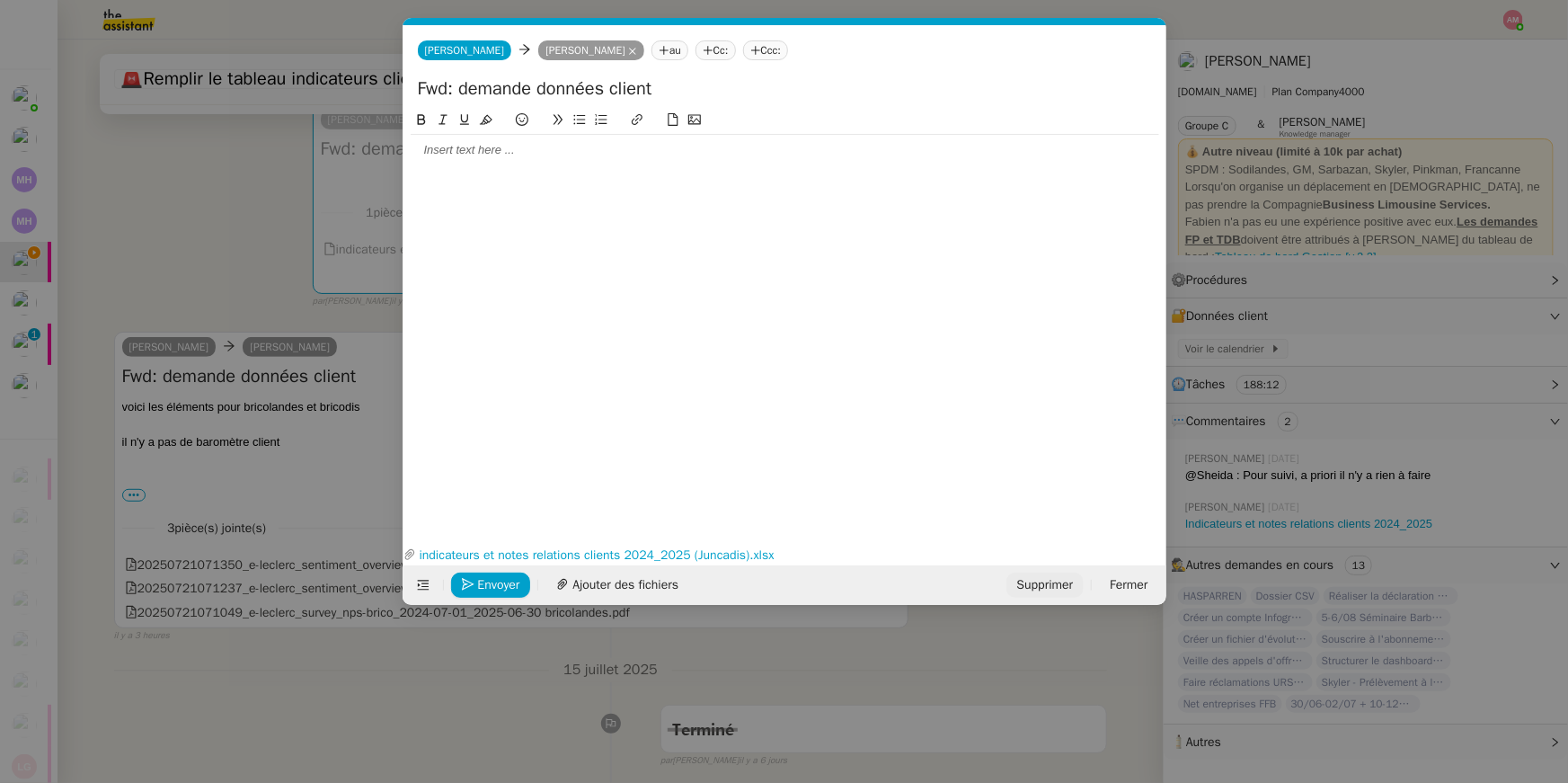 click on "Supprimer" 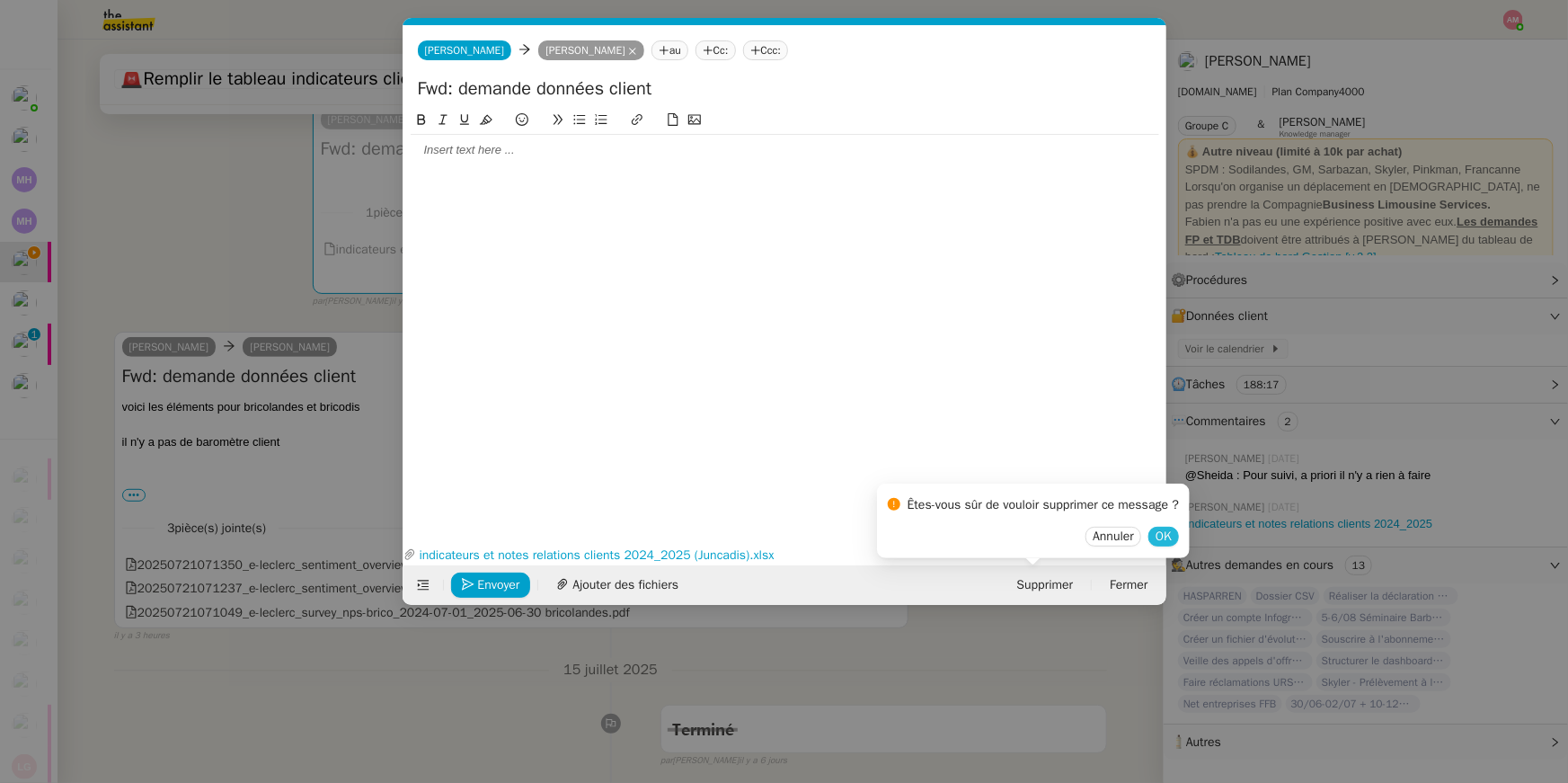 click on "OK" at bounding box center [1164, 537] 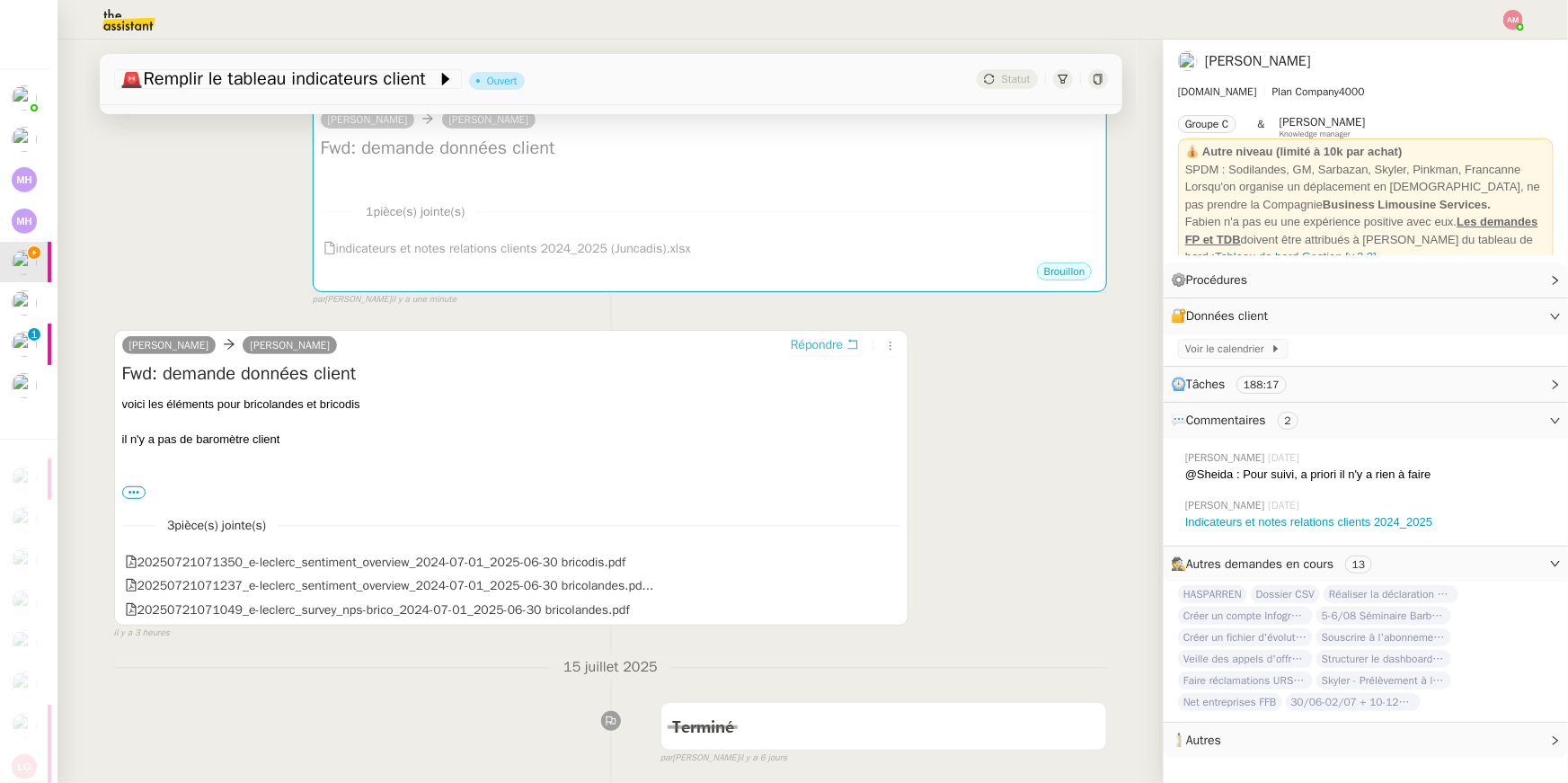 click on "Répondre" at bounding box center (817, 345) 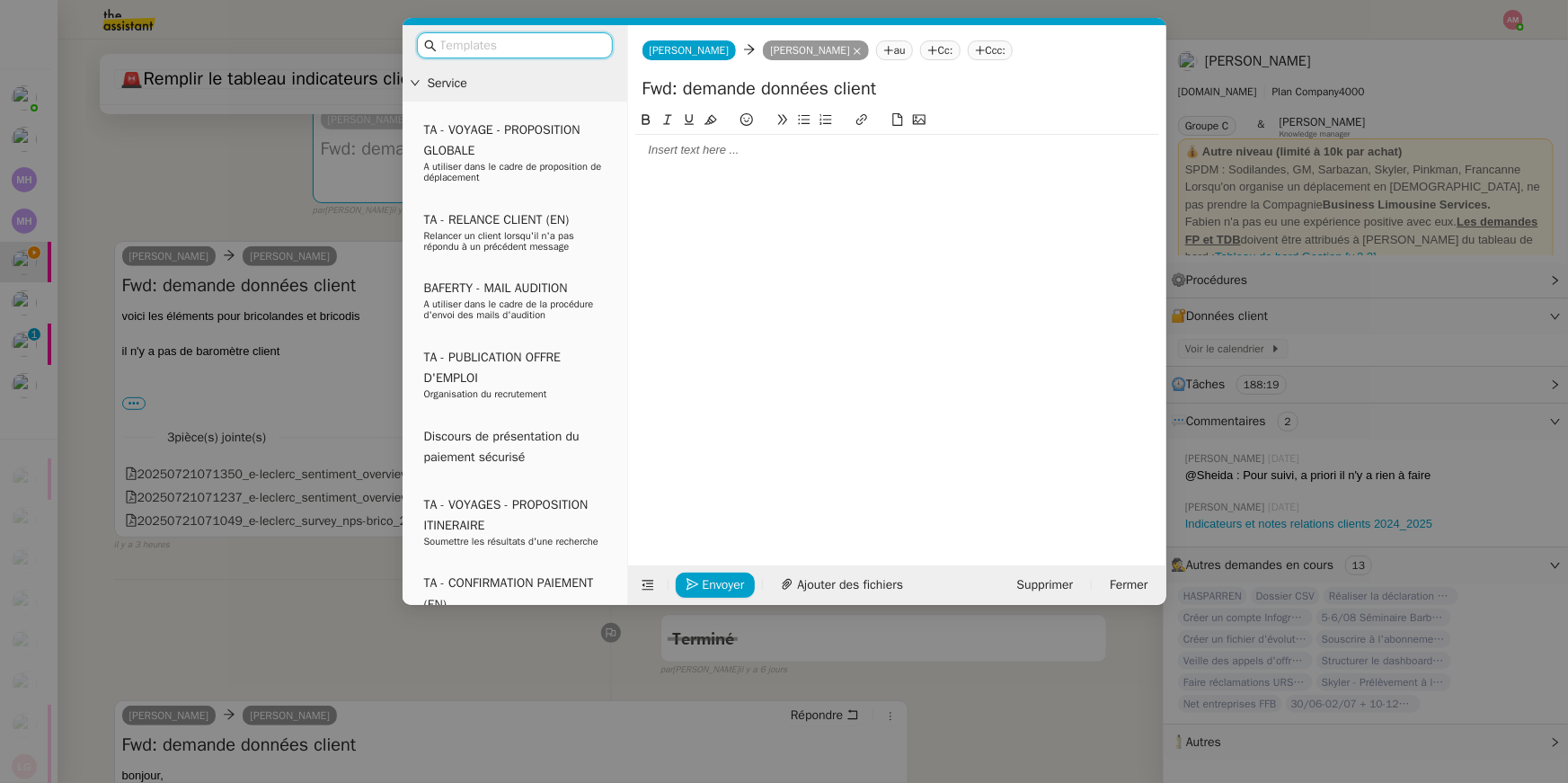 click 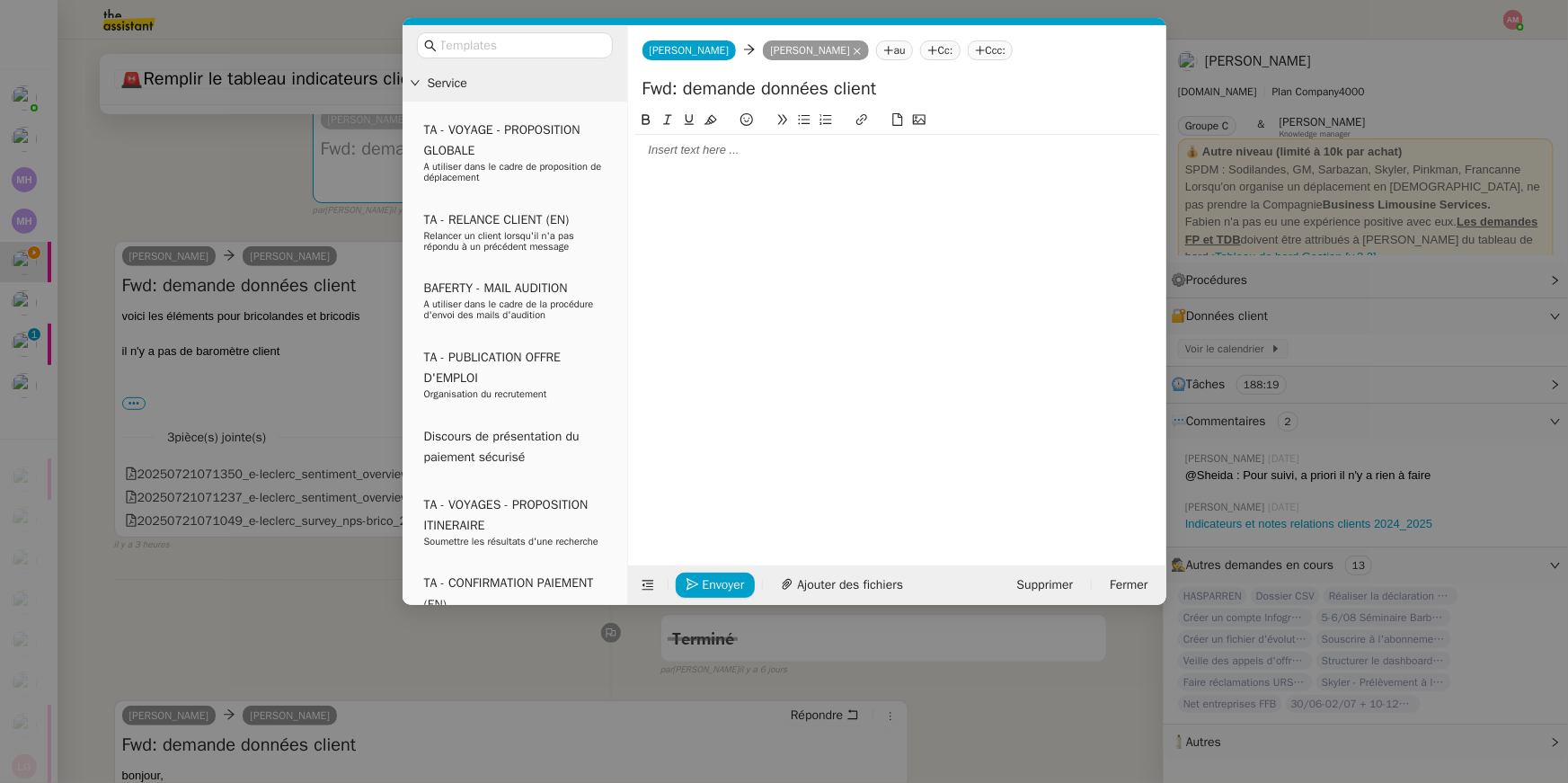 scroll, scrollTop: 0, scrollLeft: 0, axis: both 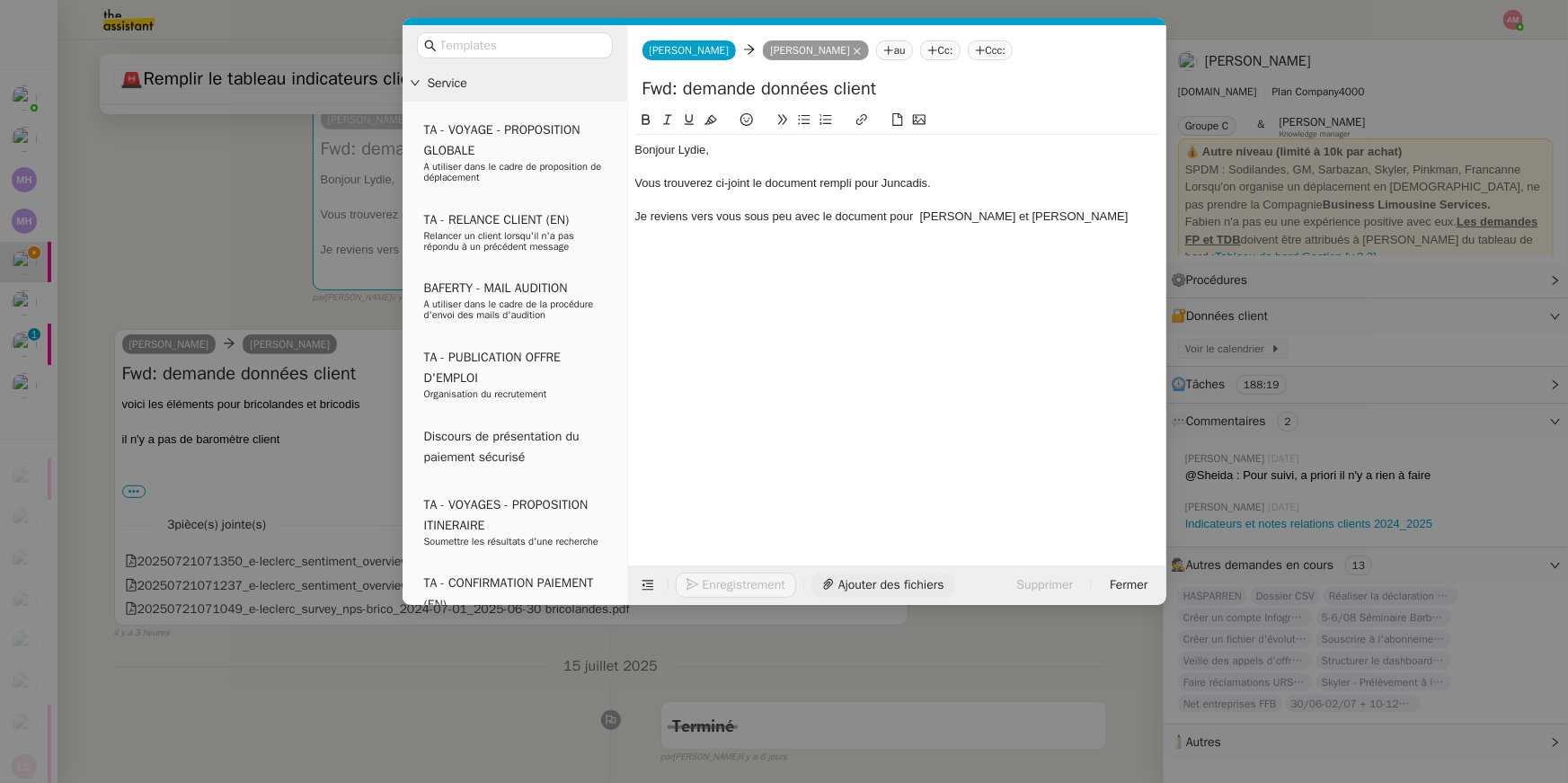 click 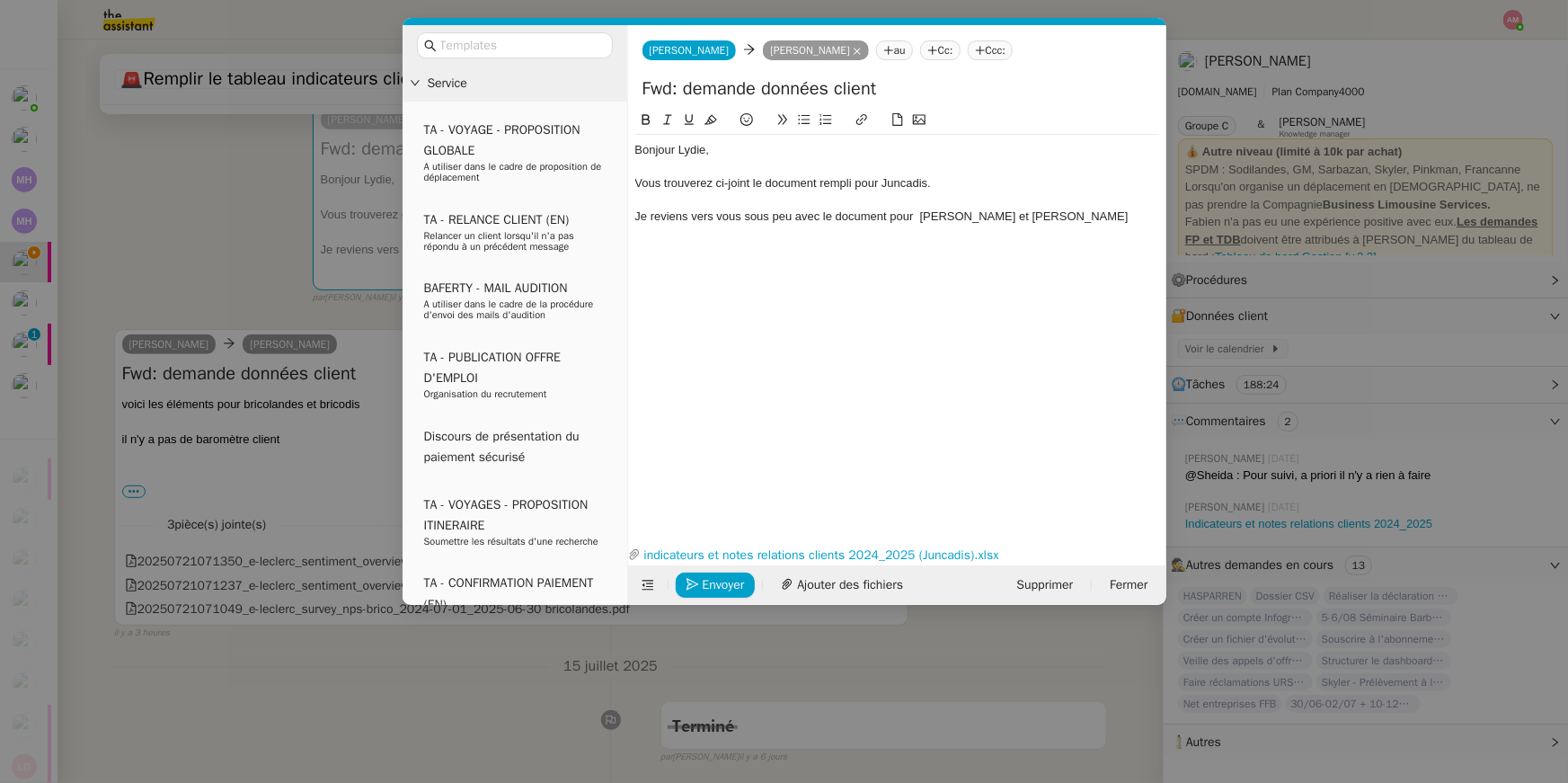 click on "Je reviens vers vous sous peu avec le document pour  [PERSON_NAME] et [PERSON_NAME]" 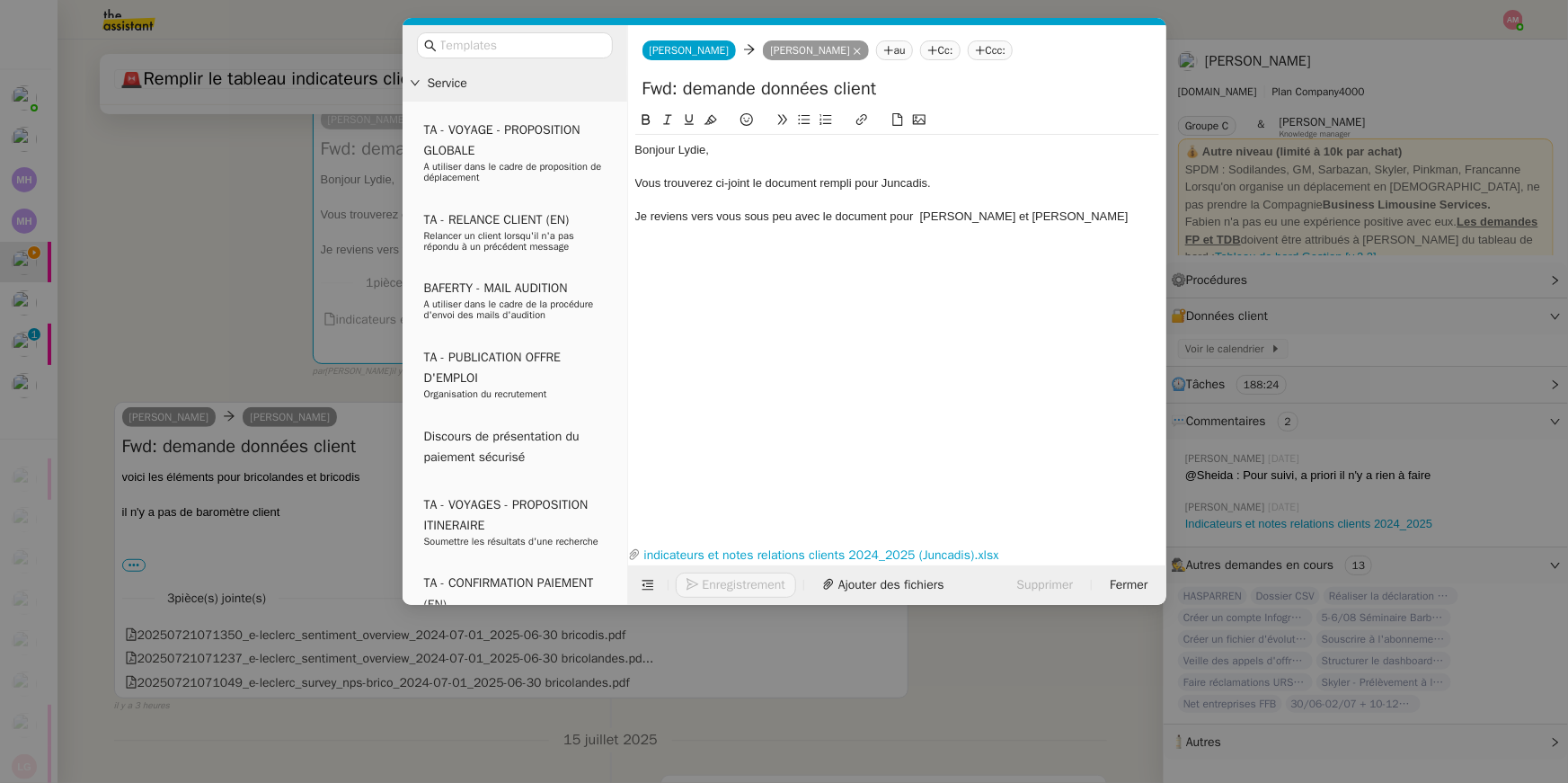 type 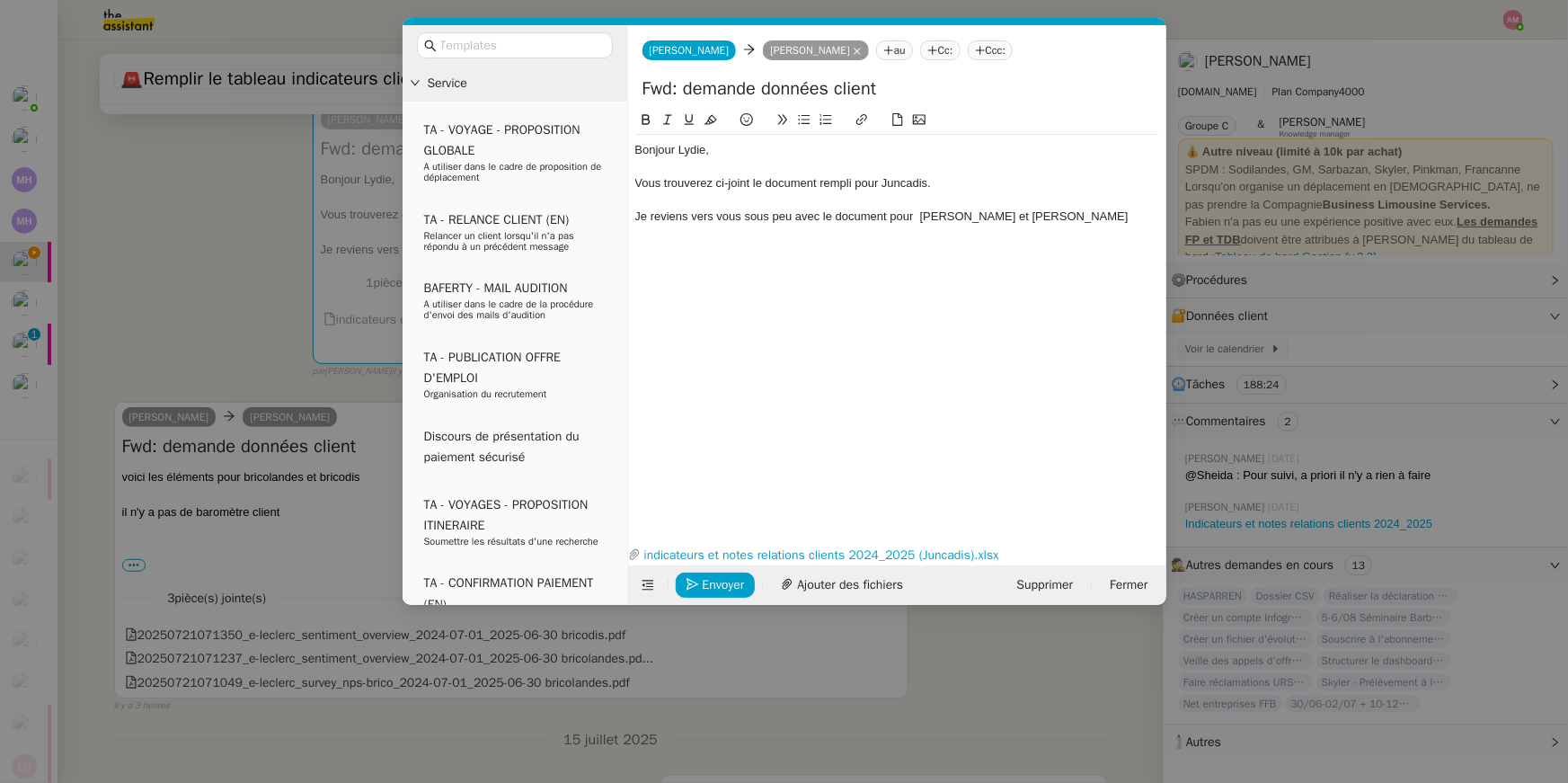 click on "Je reviens vers vous sous peu avec le document pour  [PERSON_NAME] et [PERSON_NAME]" 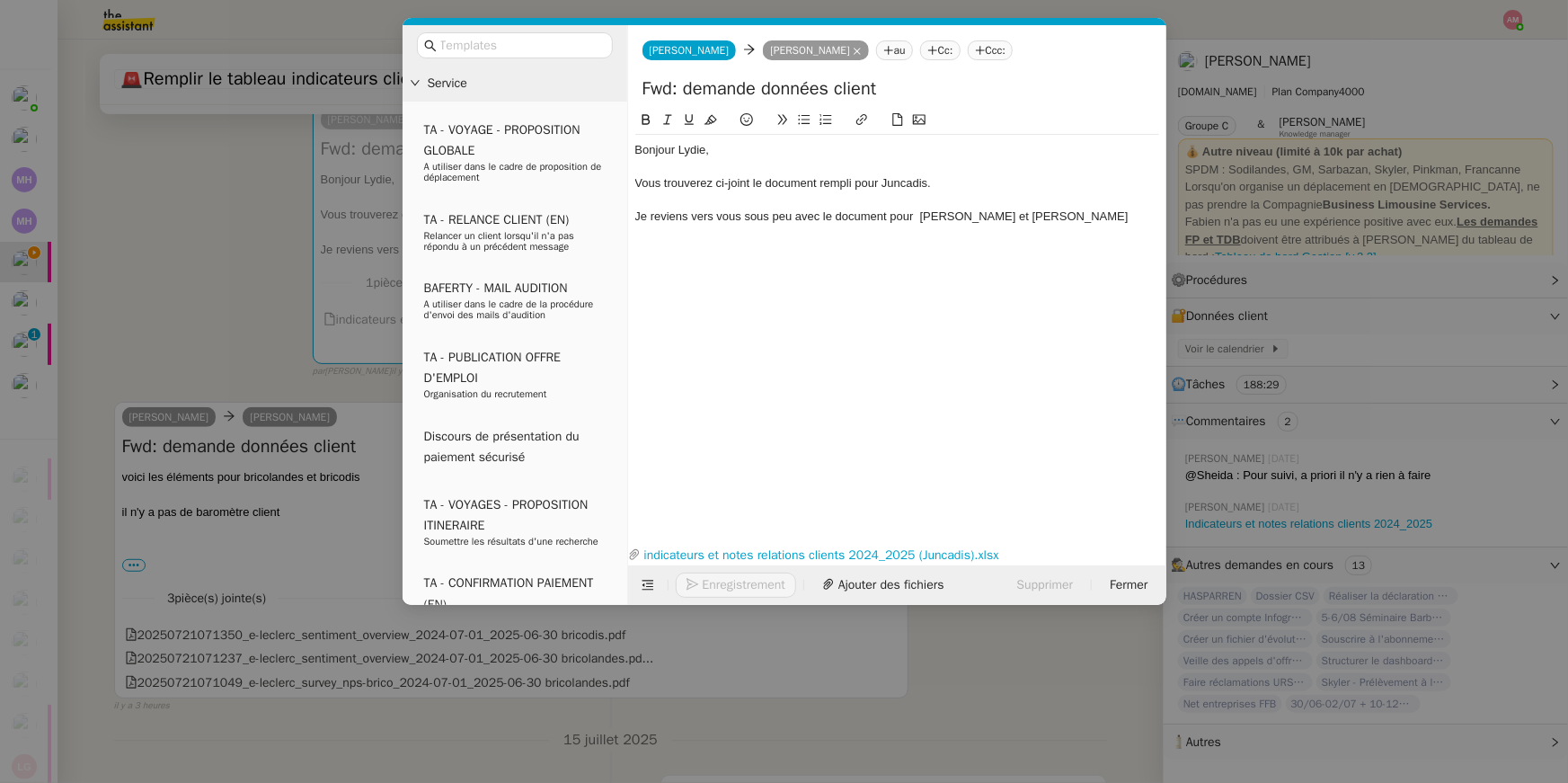 click 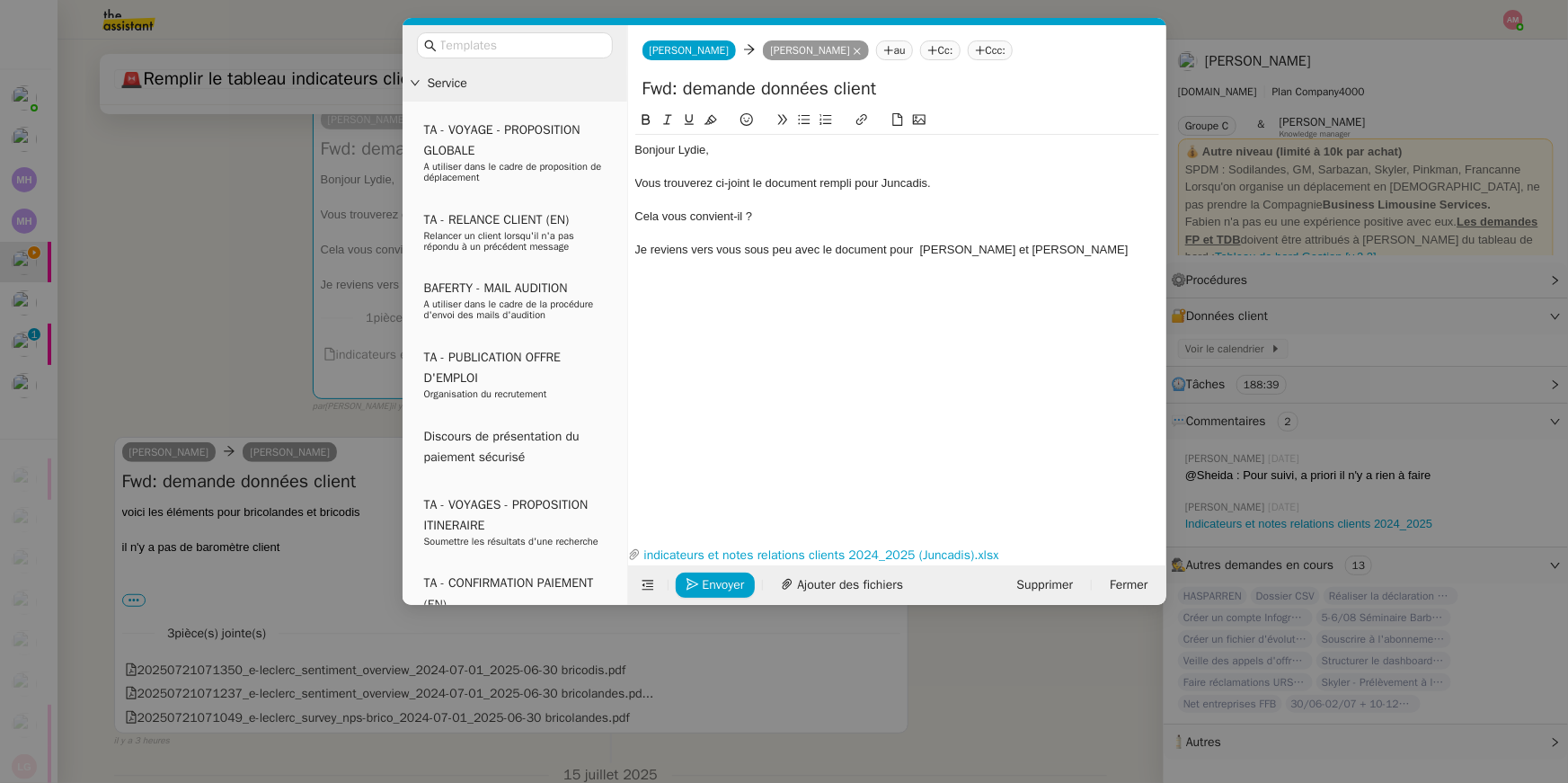 click on "Je reviens vers vous sous peu avec le document pour  [PERSON_NAME] et [PERSON_NAME]" 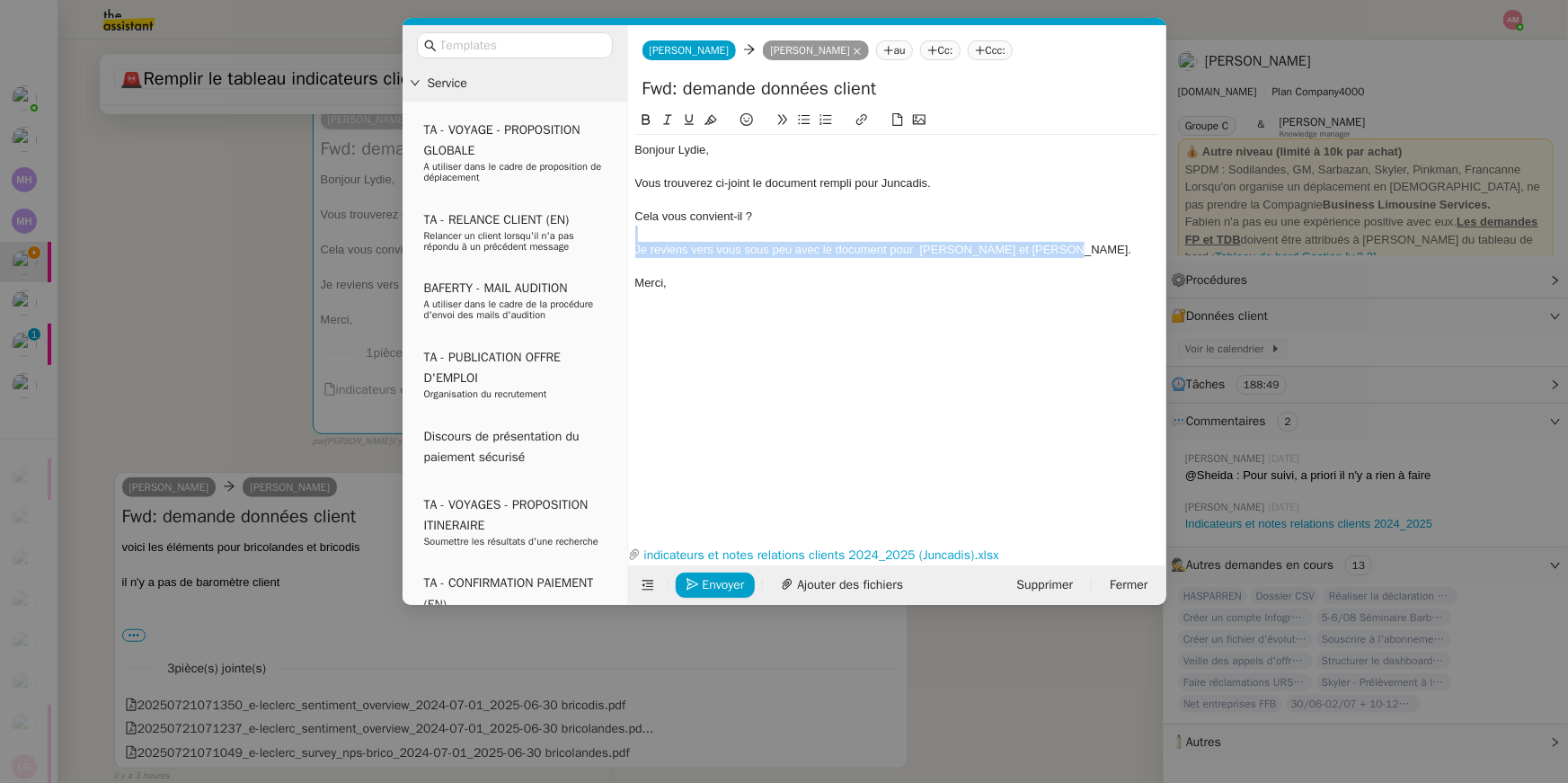 drag, startPoint x: 1059, startPoint y: 254, endPoint x: 1060, endPoint y: 232, distance: 22.022716 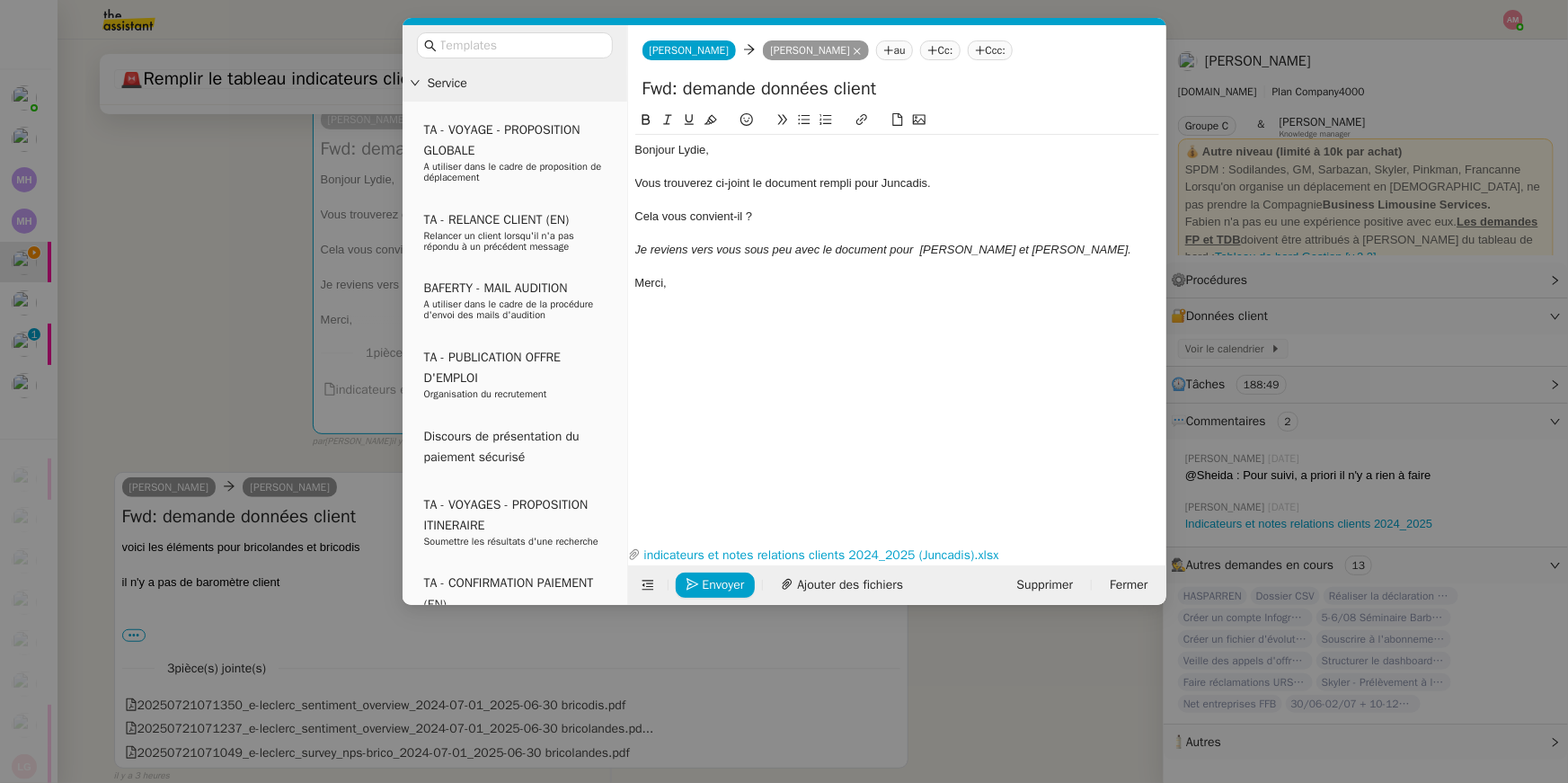 click on "Cela vous convient-il ?" 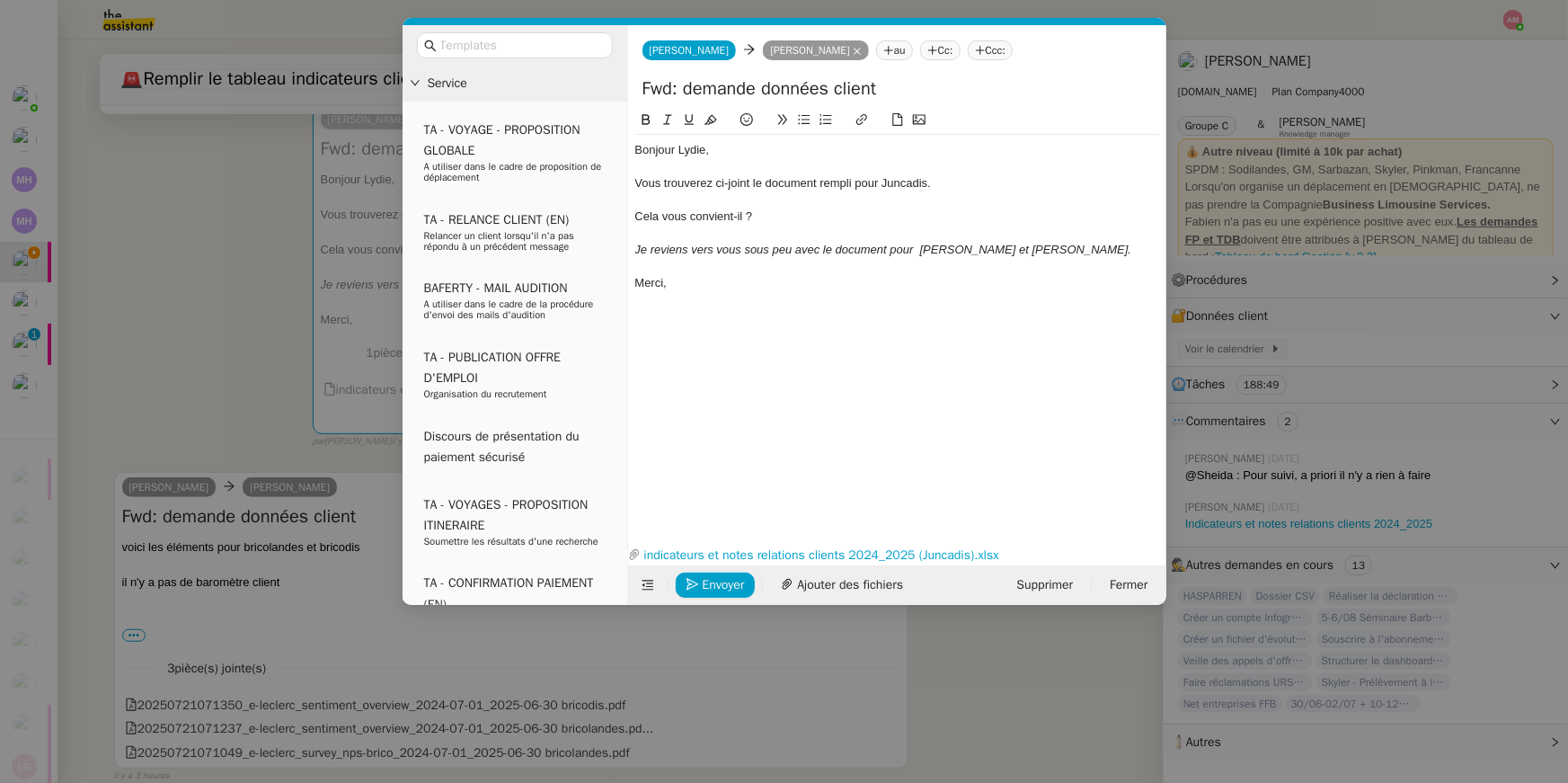 click on "Cela vous convient-il ?" 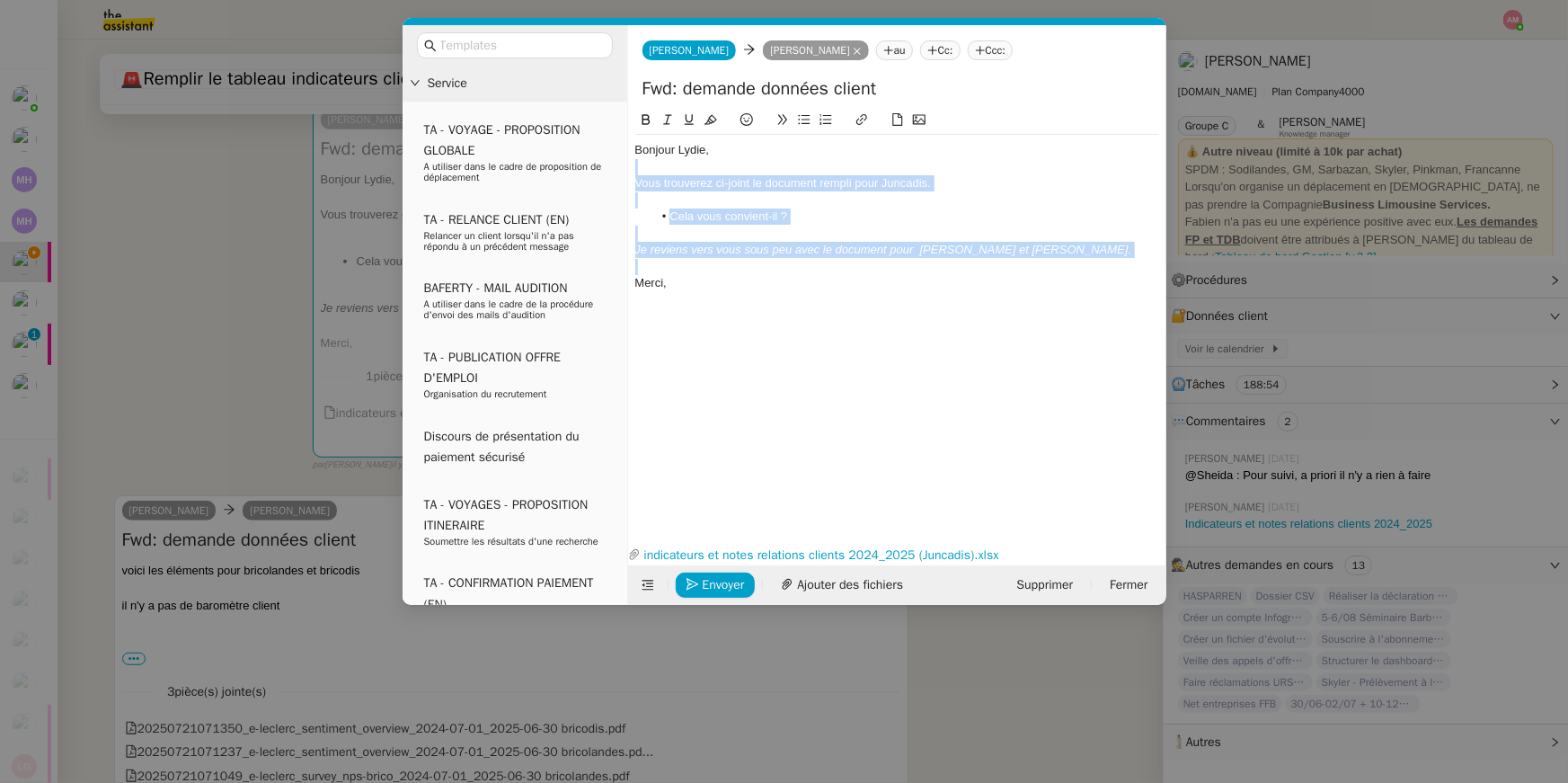 drag, startPoint x: 1085, startPoint y: 263, endPoint x: 1091, endPoint y: 150, distance: 113.15918 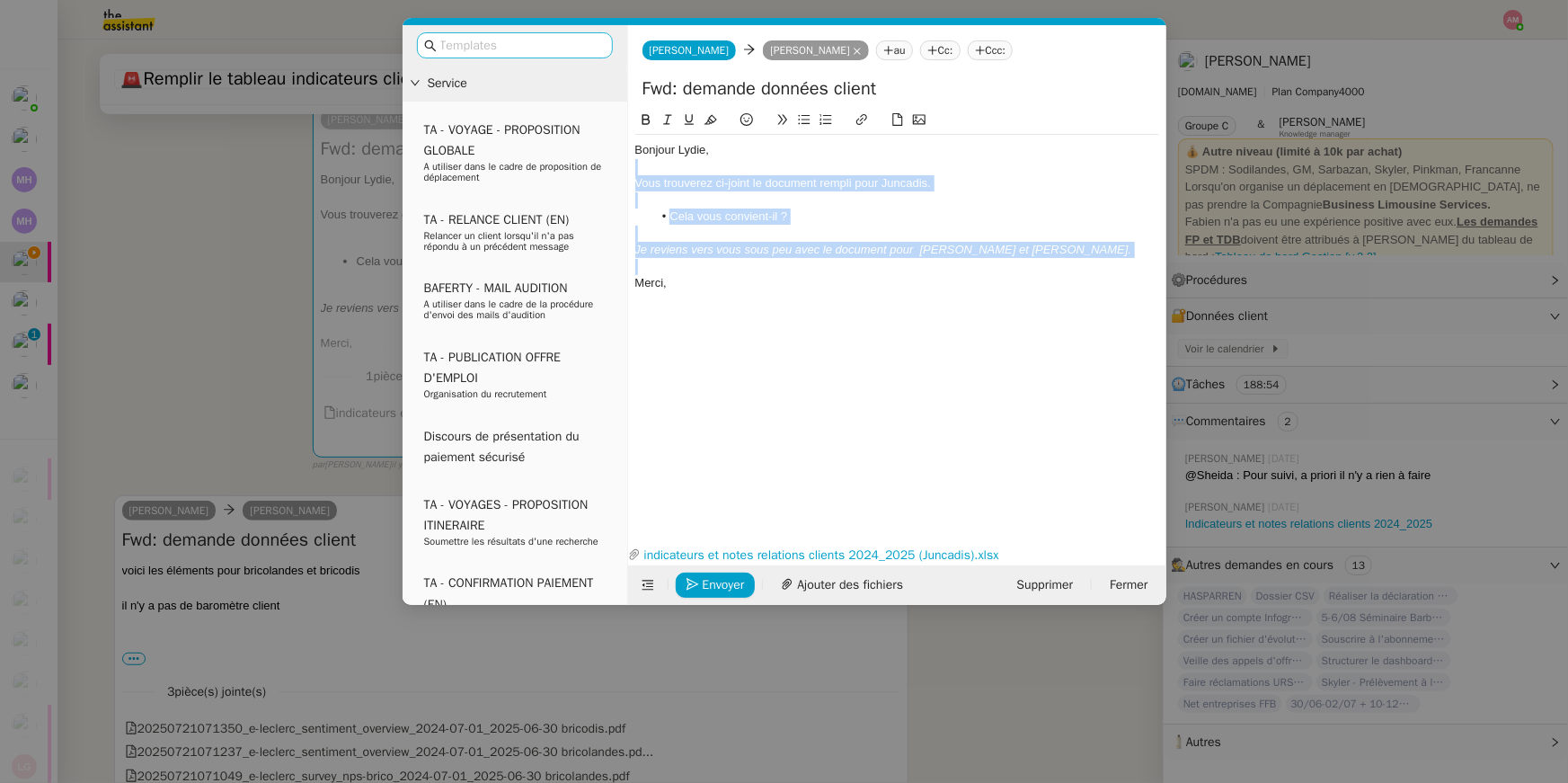 copy on "Vous trouverez ci-joint le document rempli pour Juncadis. Cela vous convient-il ?  Je reviens vers vous sous peu avec le document pour  [PERSON_NAME] et [PERSON_NAME]." 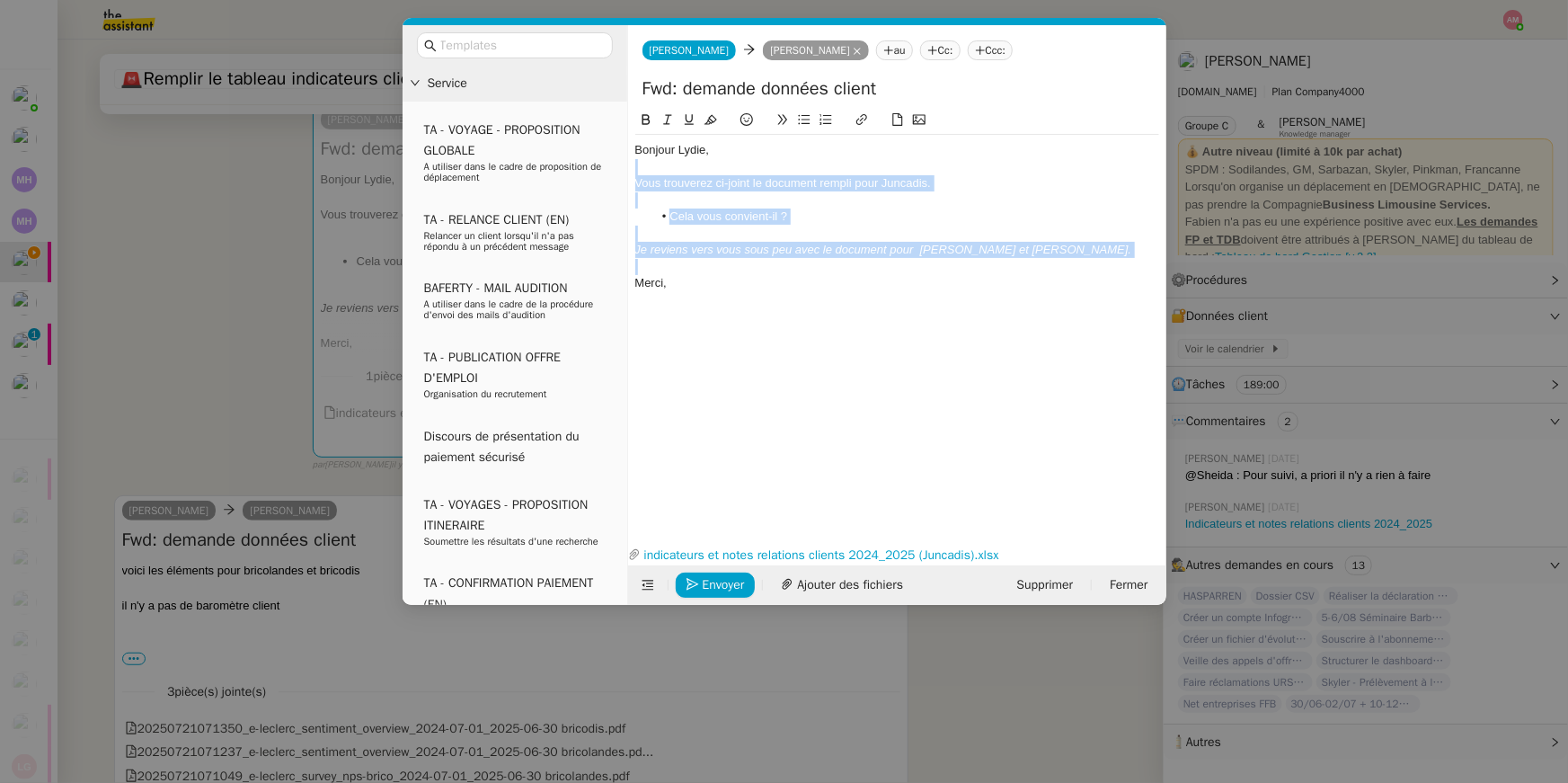 click on "Bonjour [PERSON_NAME], Vous trouverez ci-joint le document rempli pour Juncadis. Cela vous convient-il ?  Je reviens vers vous sous peu avec le document pour  [PERSON_NAME] et [PERSON_NAME]. [GEOGRAPHIC_DATA]," 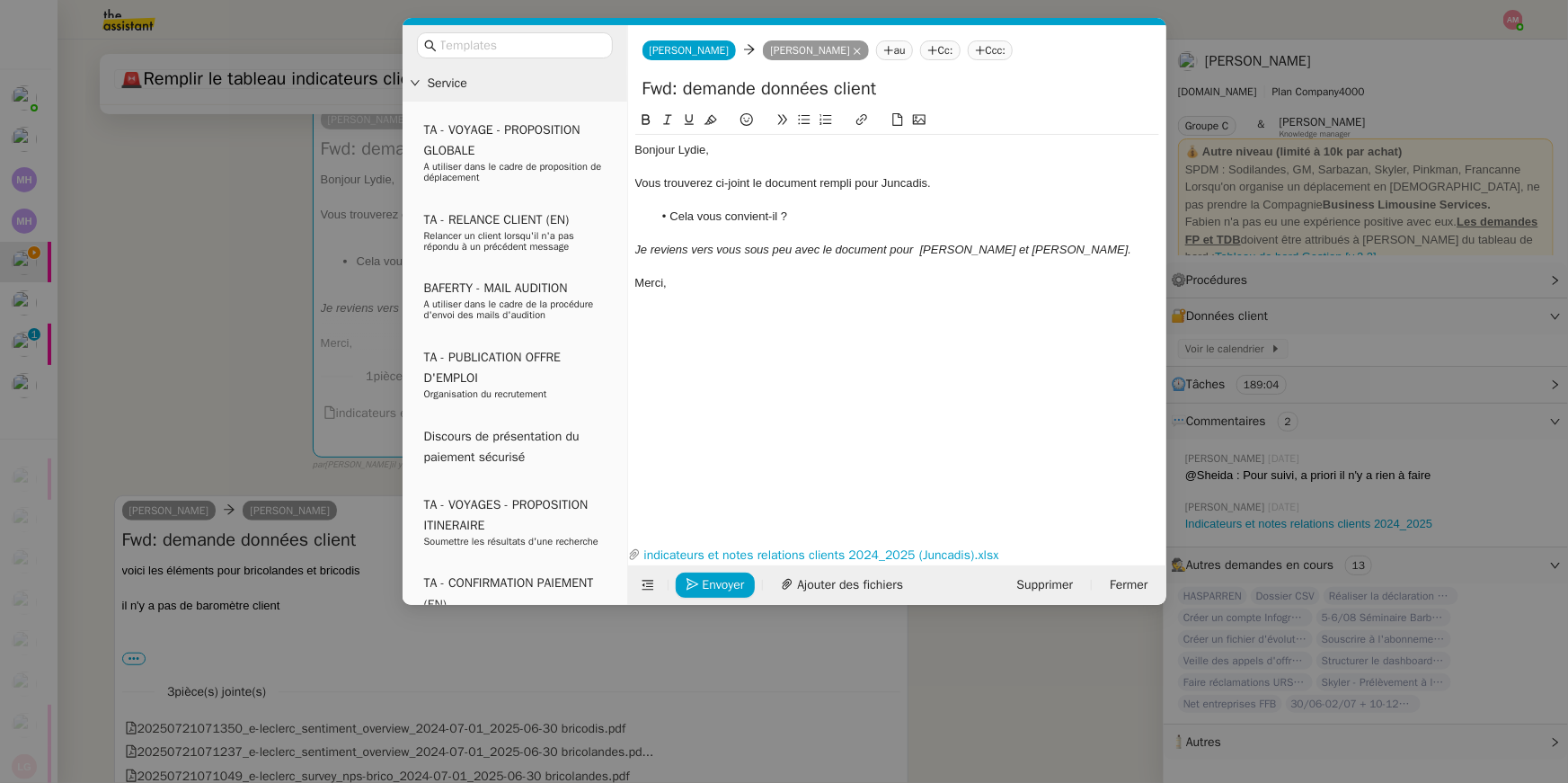 click on "Bonjour [PERSON_NAME], Vous trouverez ci-joint le document rempli pour Juncadis. Cela vous convient-il ?  Je reviens vers vous sous peu avec le document pour  [PERSON_NAME] et [PERSON_NAME]. [GEOGRAPHIC_DATA]," 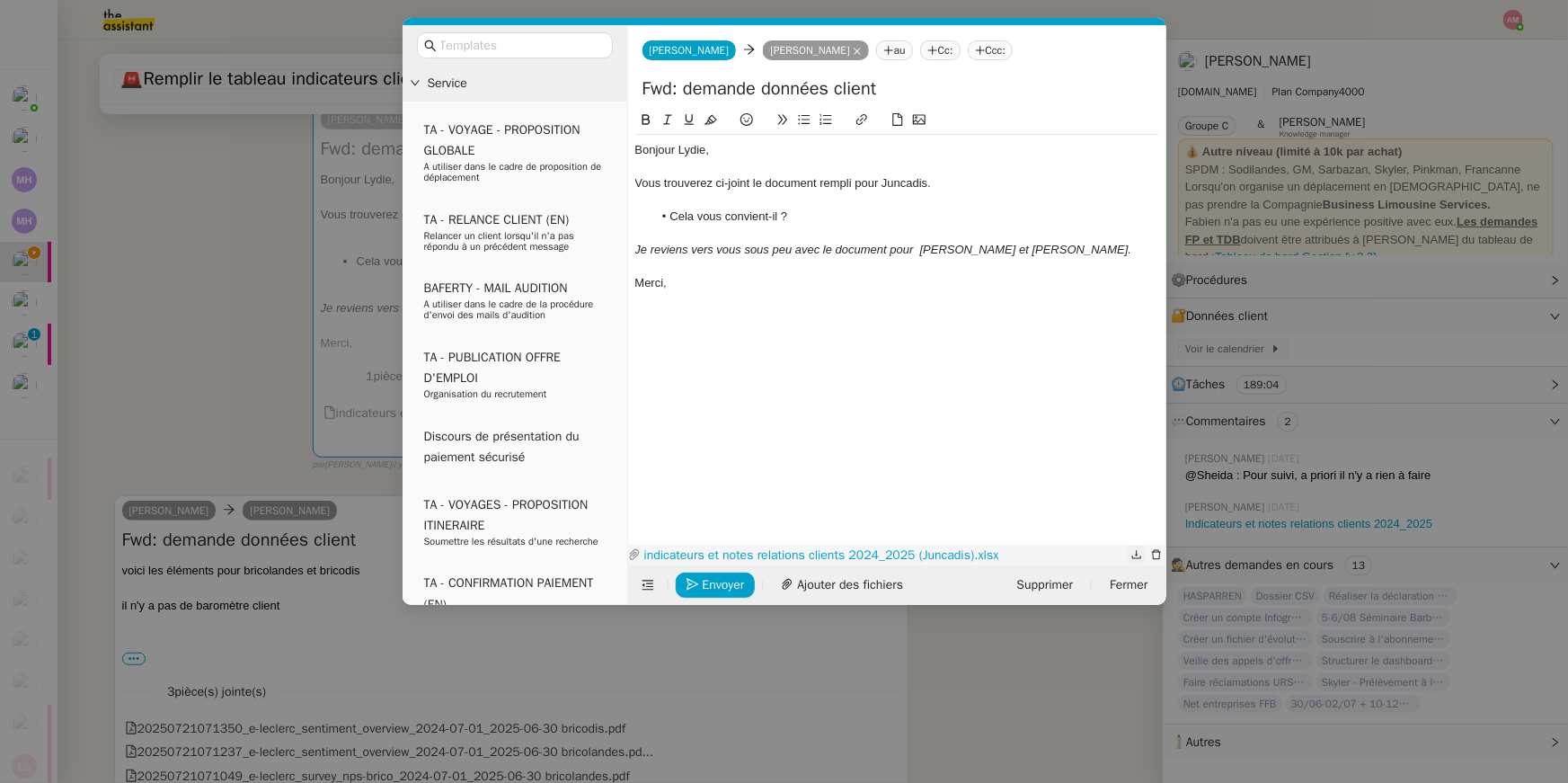 click 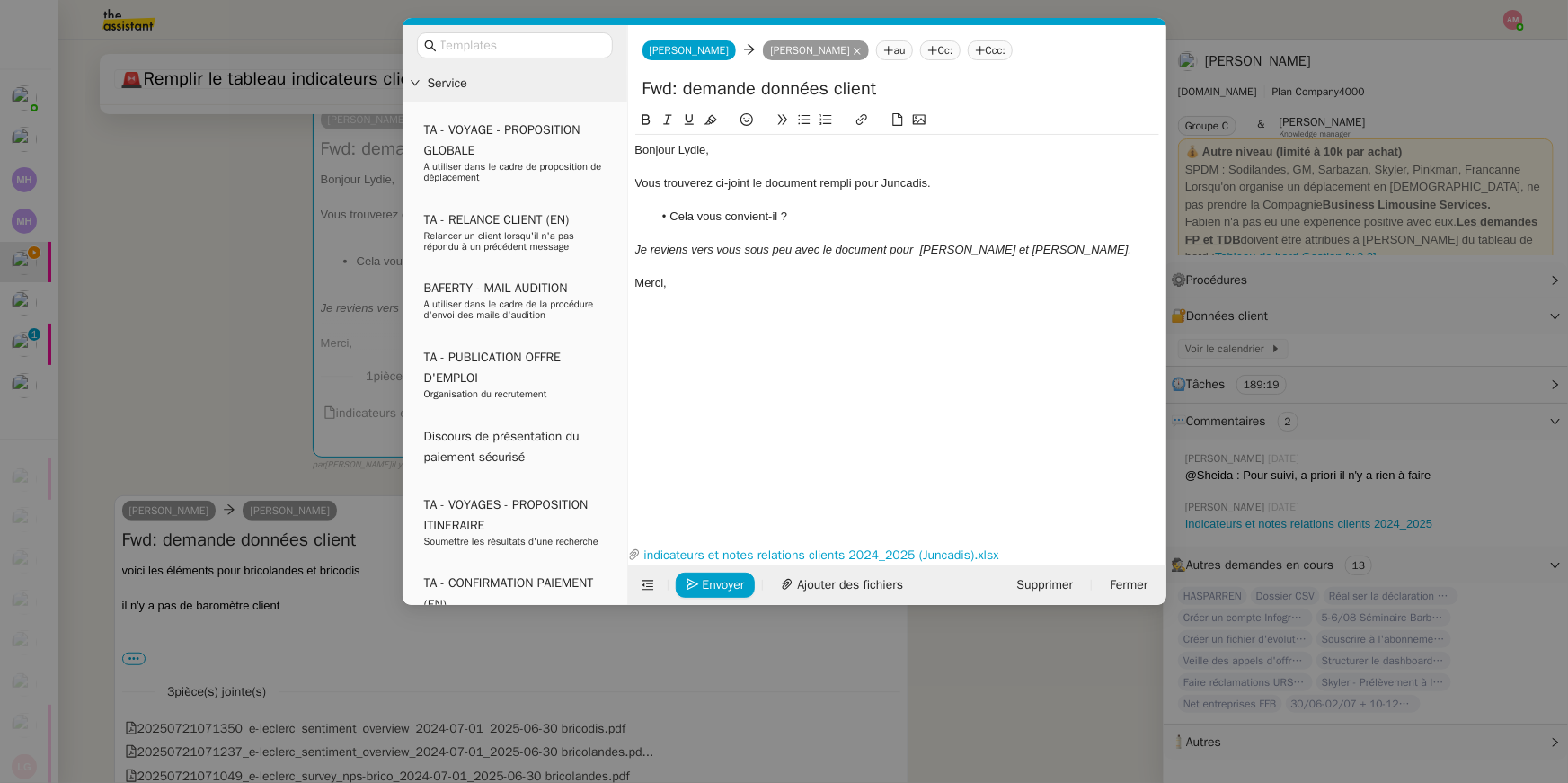 click on "Bonjour [PERSON_NAME], Vous trouverez ci-joint le document rempli pour Juncadis. Cela vous convient-il ?  Je reviens vers vous sous peu avec le document pour  [PERSON_NAME] et [PERSON_NAME]. [GEOGRAPHIC_DATA]," 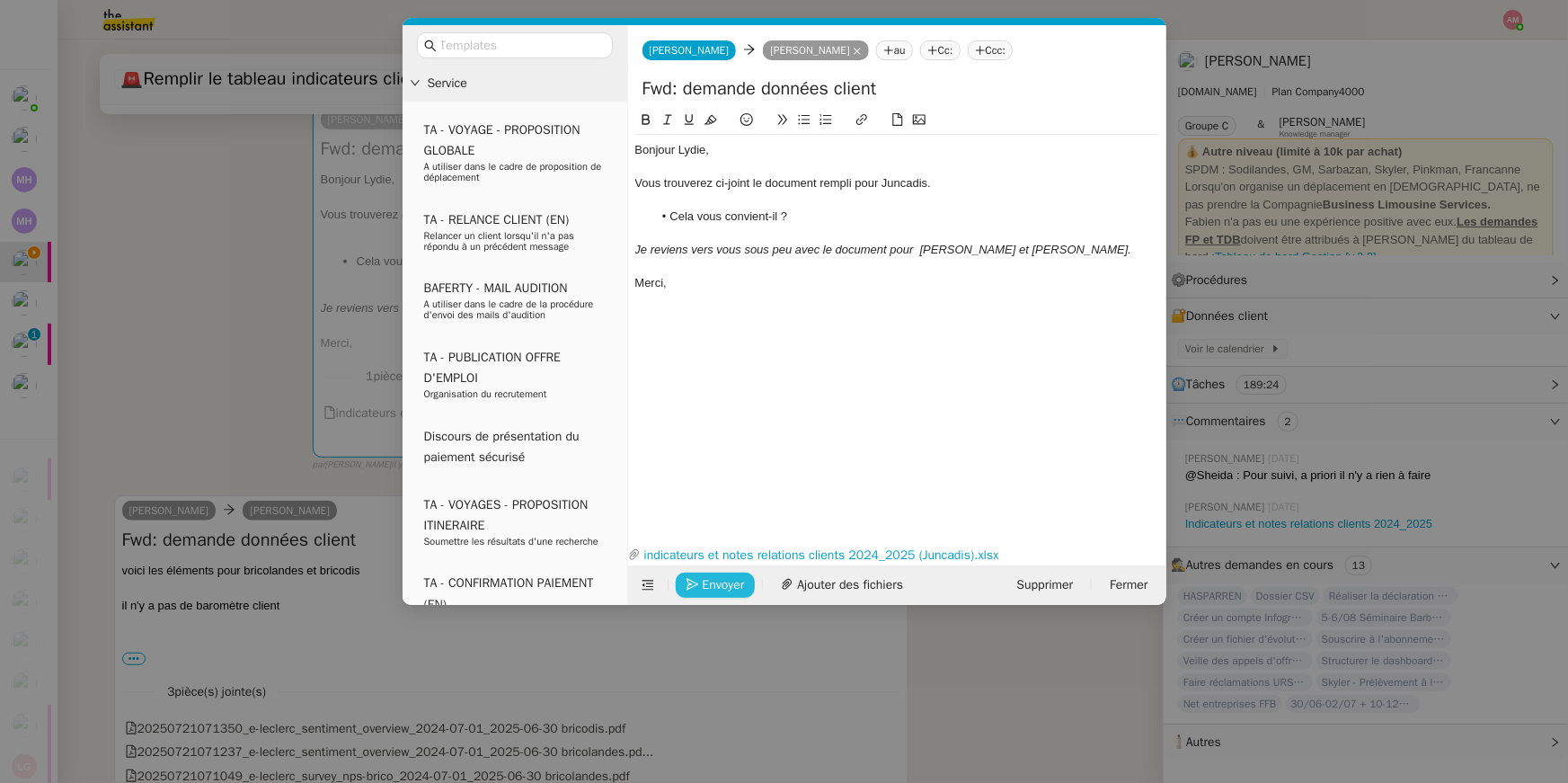 click on "Envoyer" 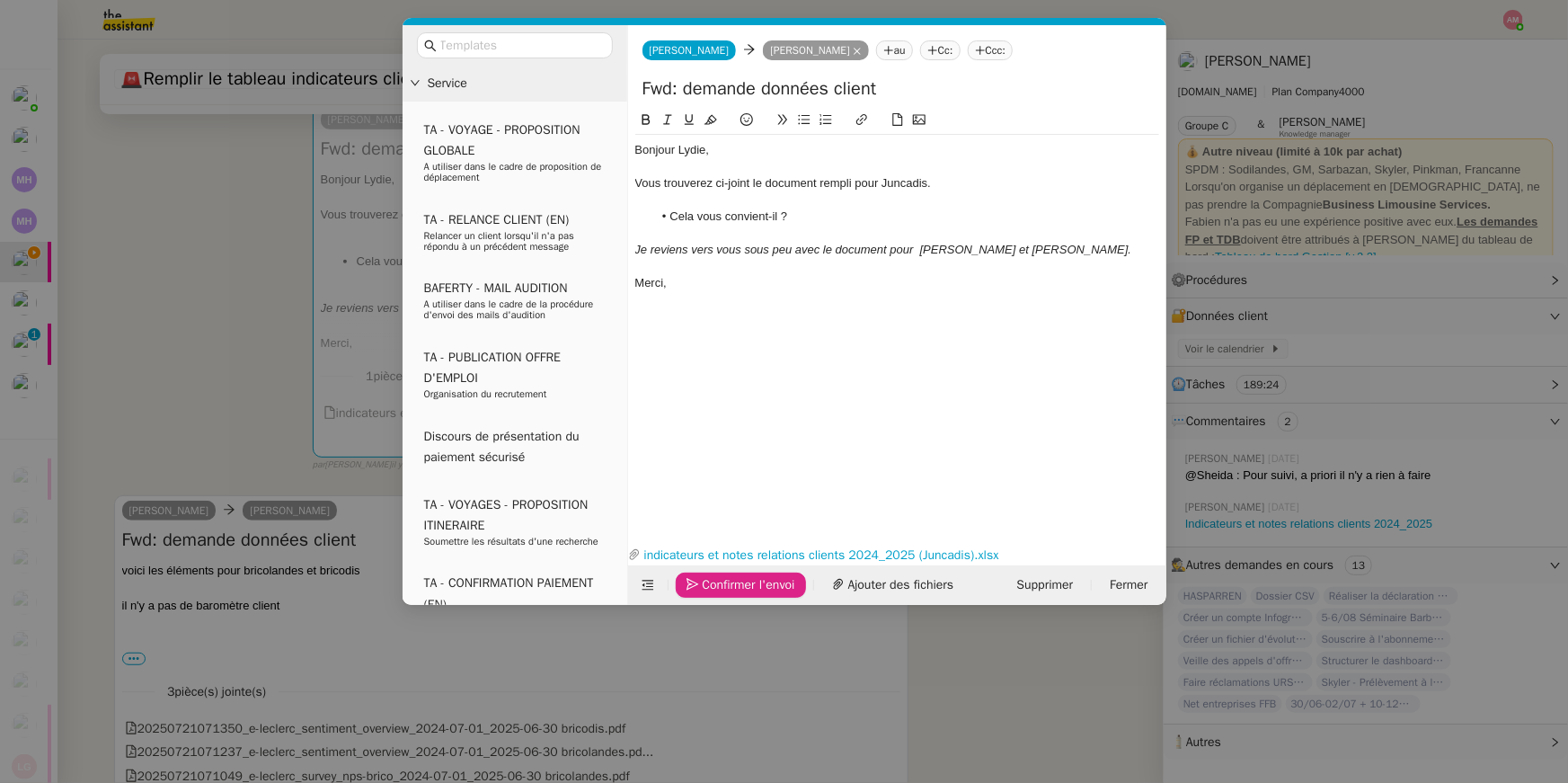 click on "Confirmer l'envoi" 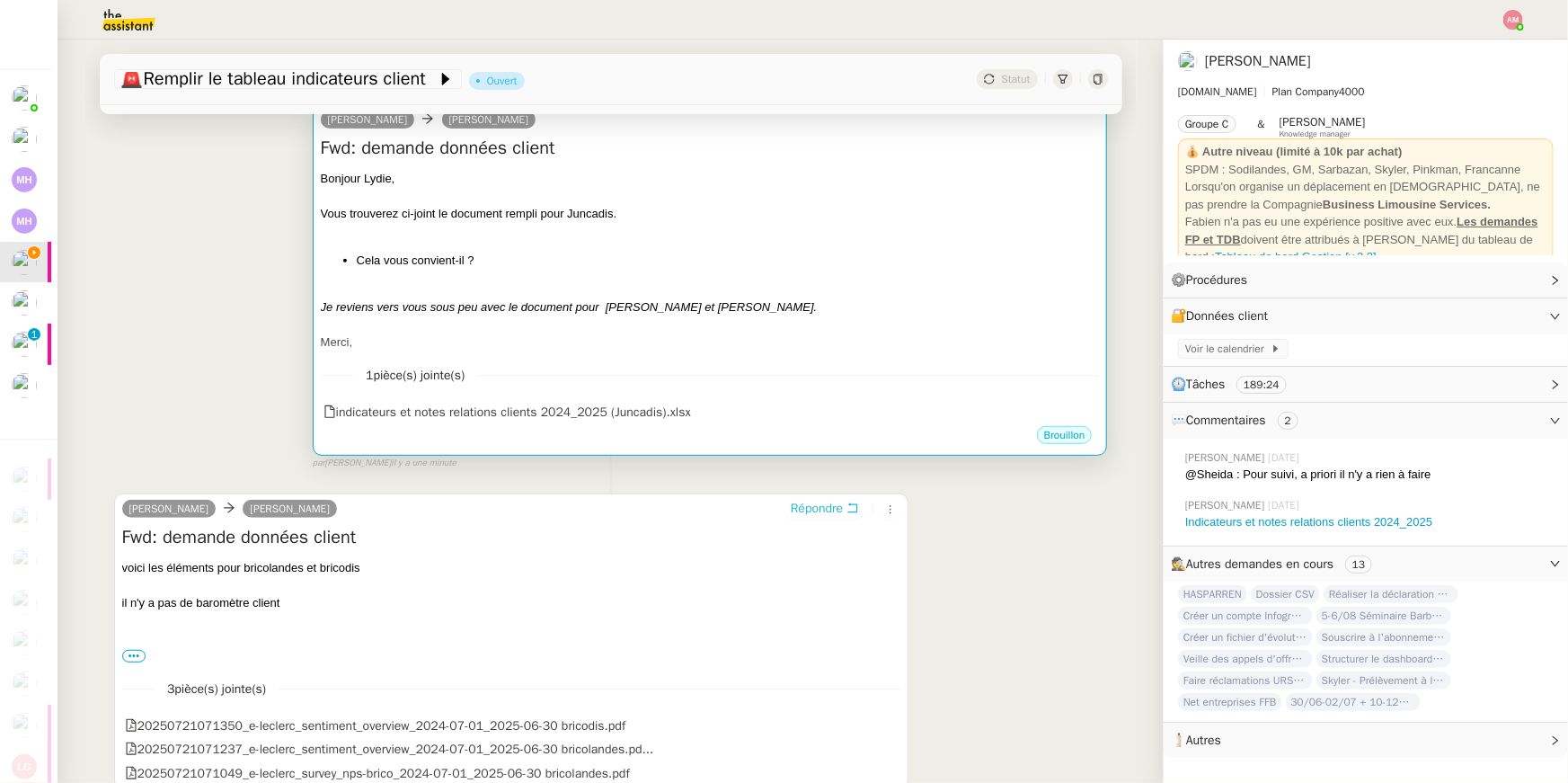 scroll, scrollTop: 0, scrollLeft: 0, axis: both 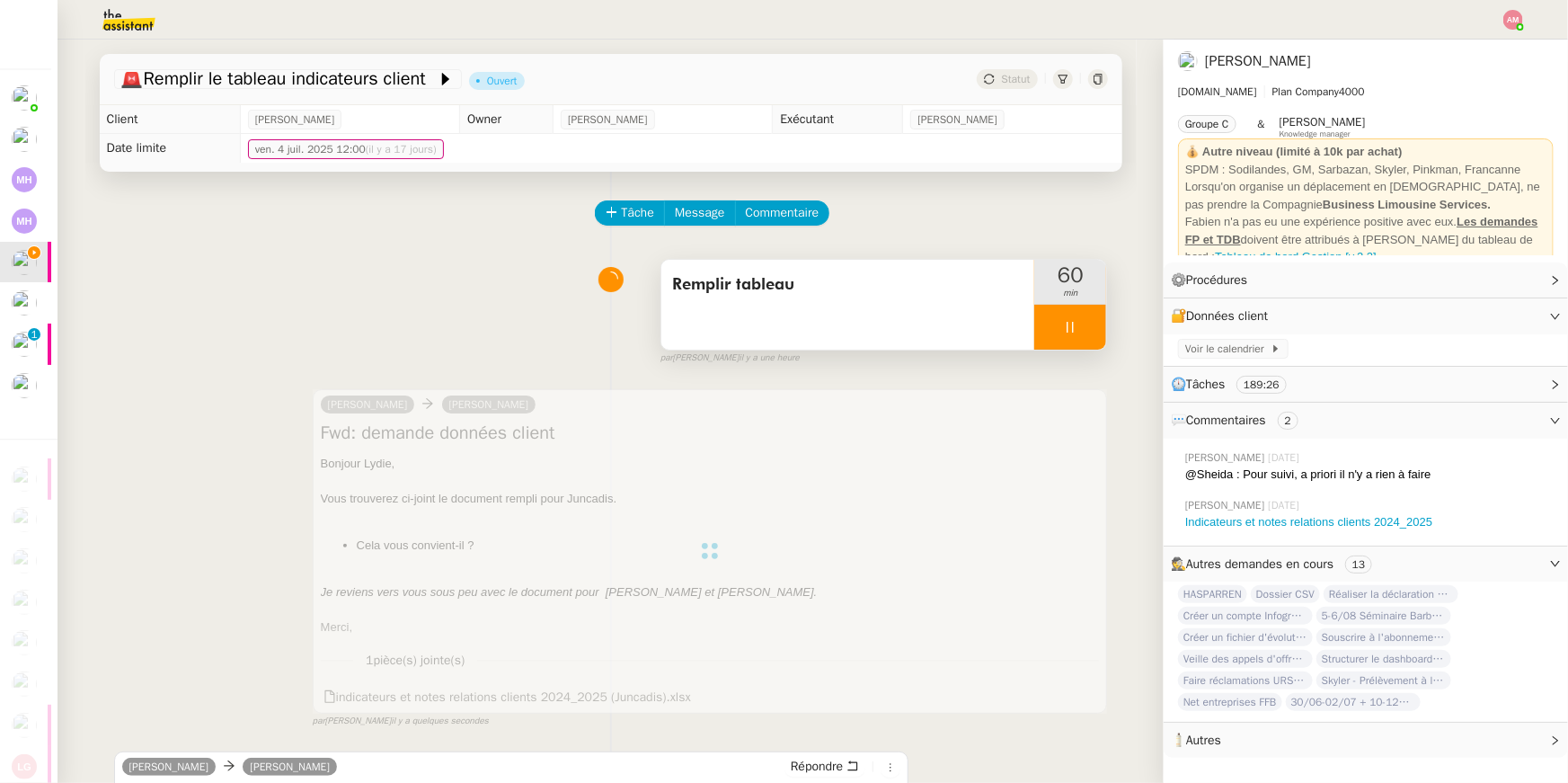 click at bounding box center [1070, 327] 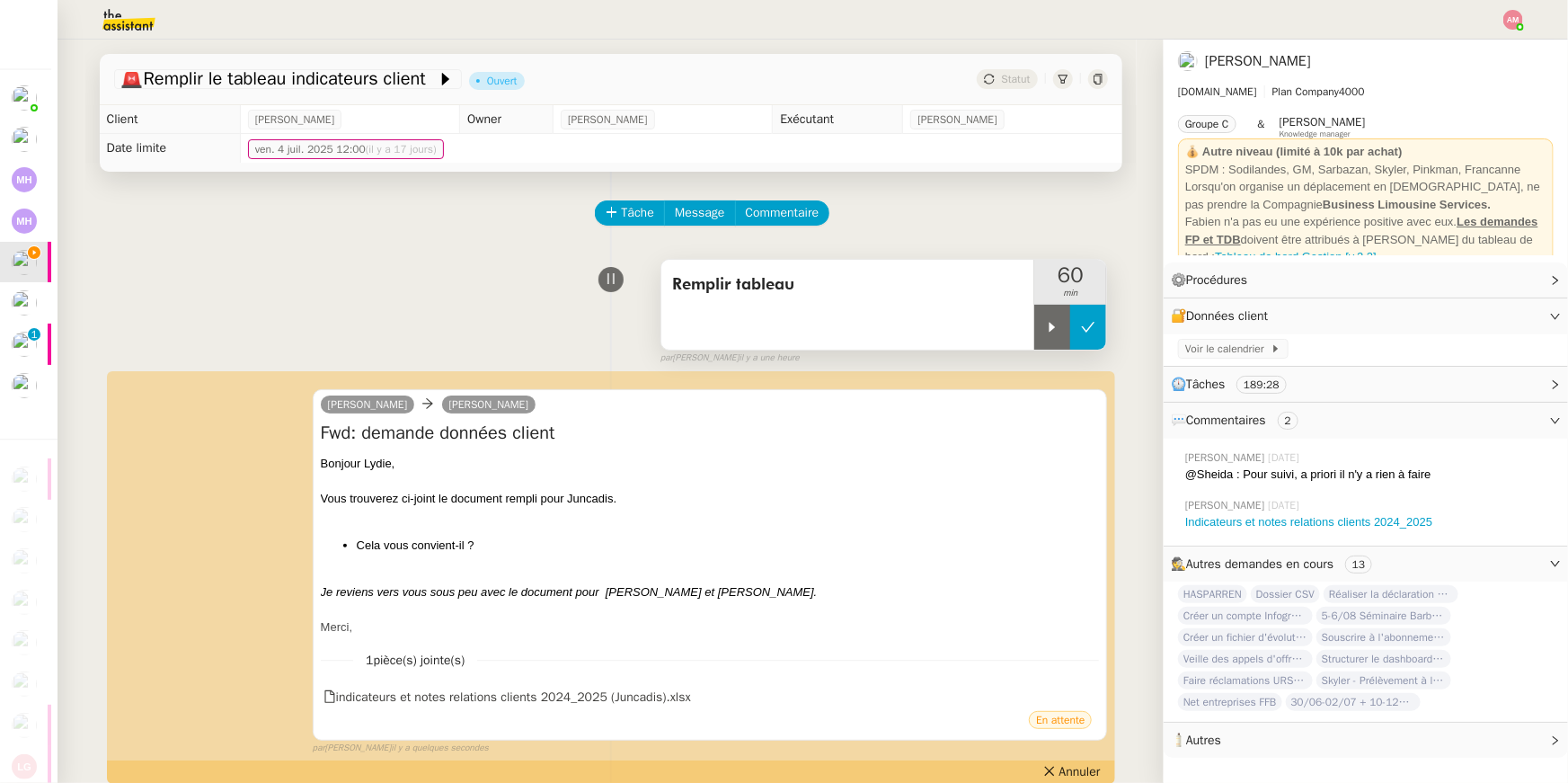 click at bounding box center [1088, 327] 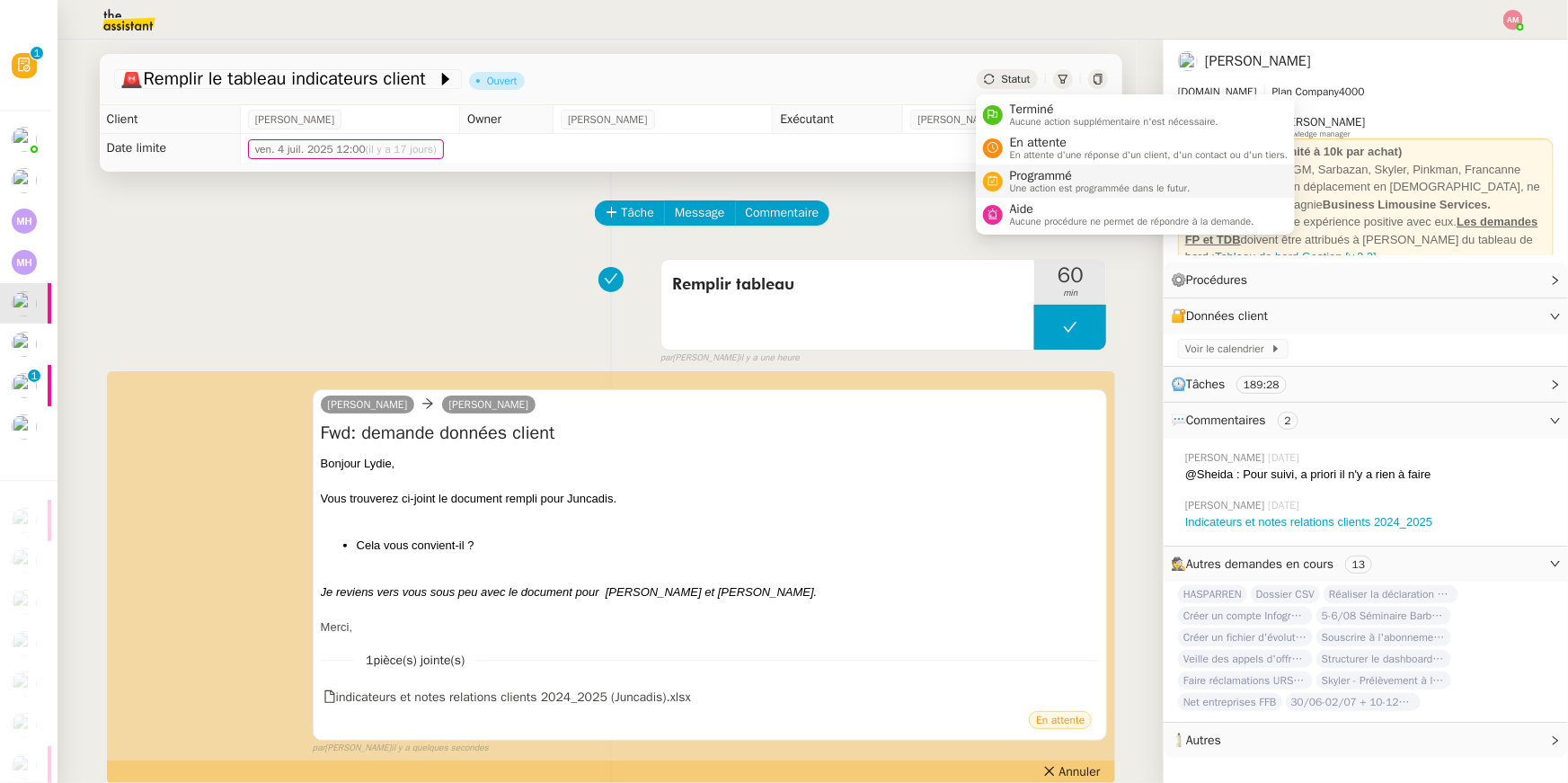 click on "Programmé" at bounding box center [1100, 176] 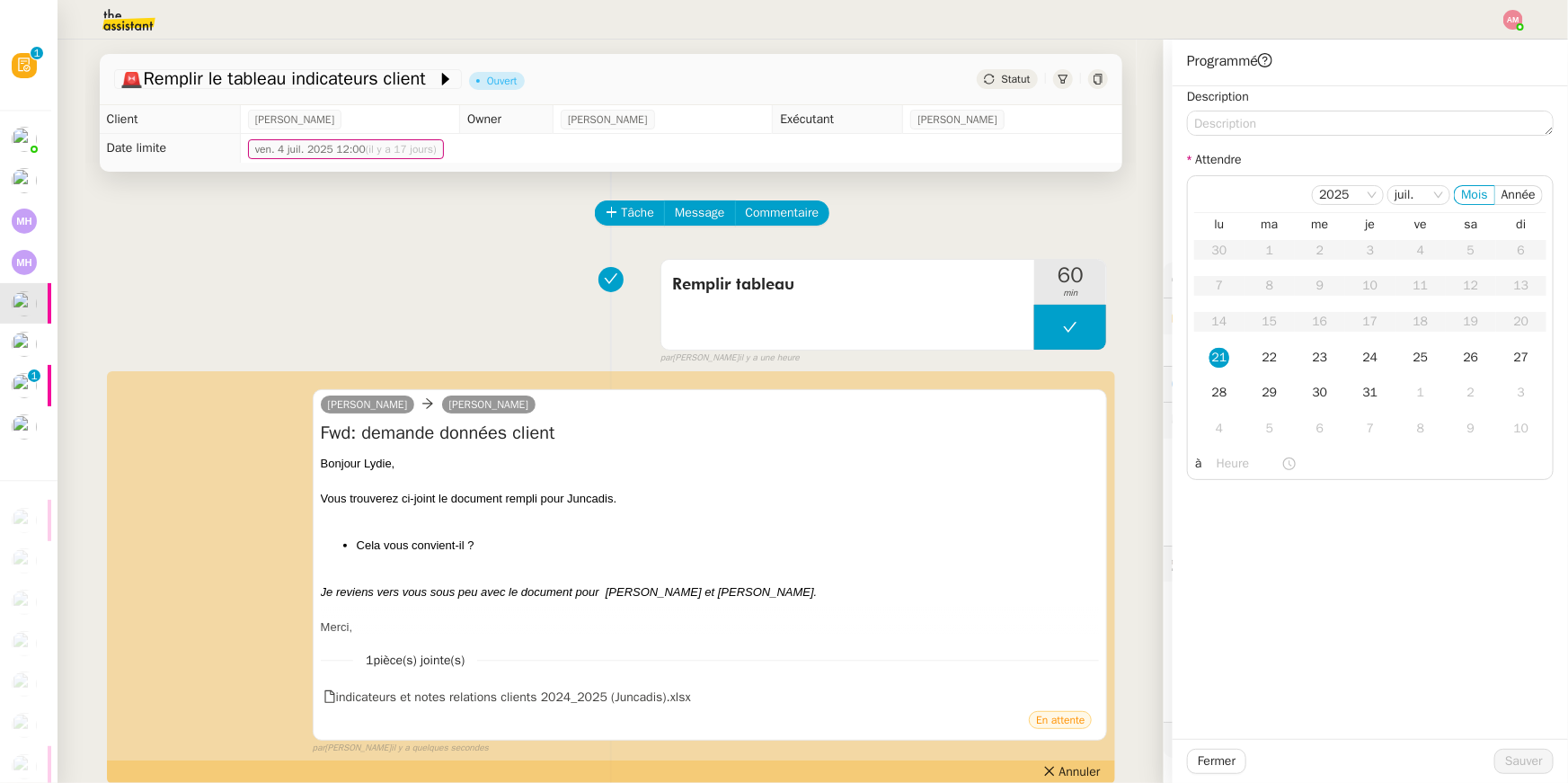 click on "Description Attendre [DATE] Mois Année  lu   ma   me   je   ve   sa   di  30 1 2 3 4 5 6 7 8 9 10 11 12 13 14 15 16 17 18 19 20 21 22 23 24 25 26 27 28 29 30 31 1 2 3 4 5 6 7 8 9 10 à" 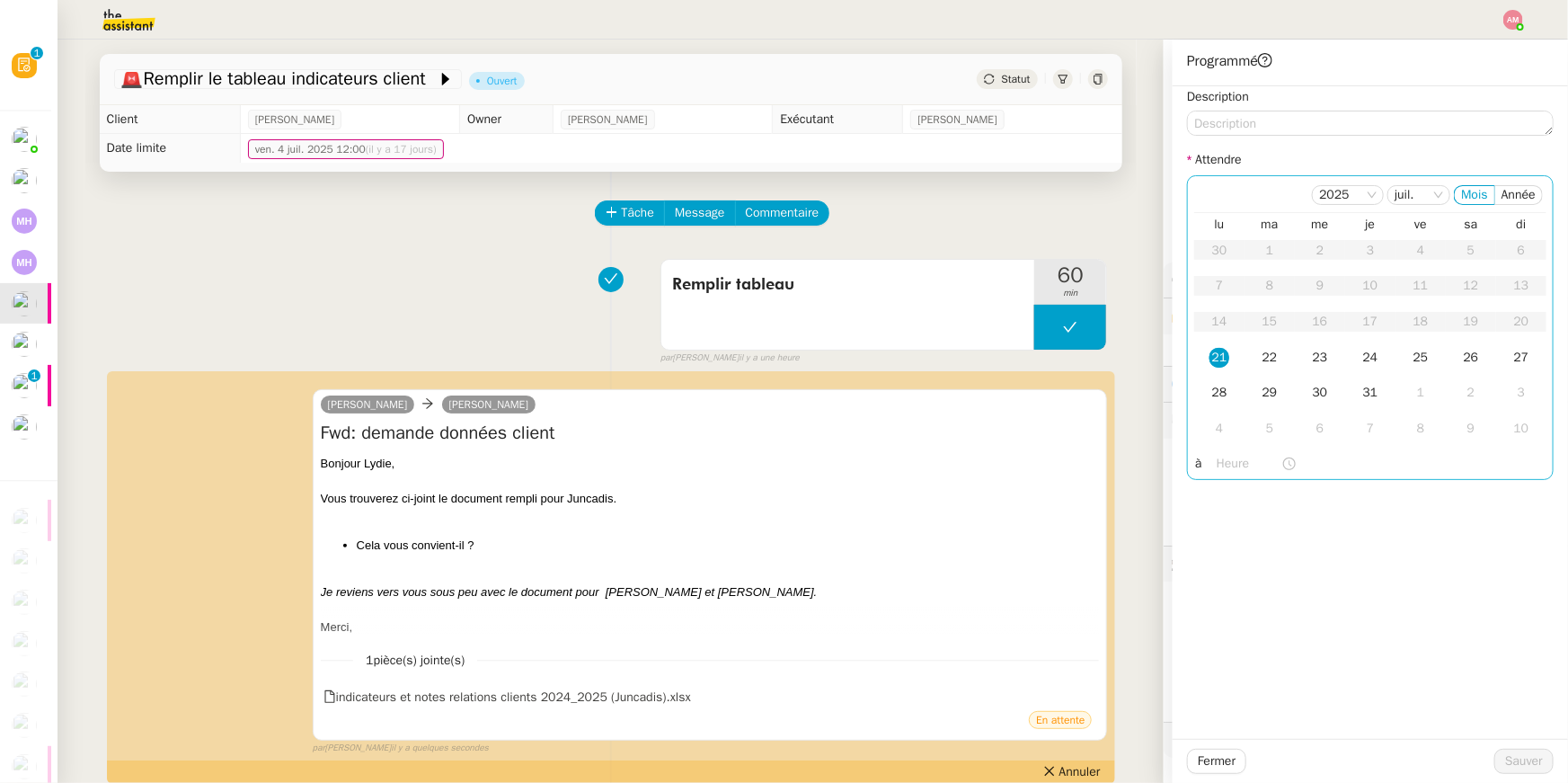 click 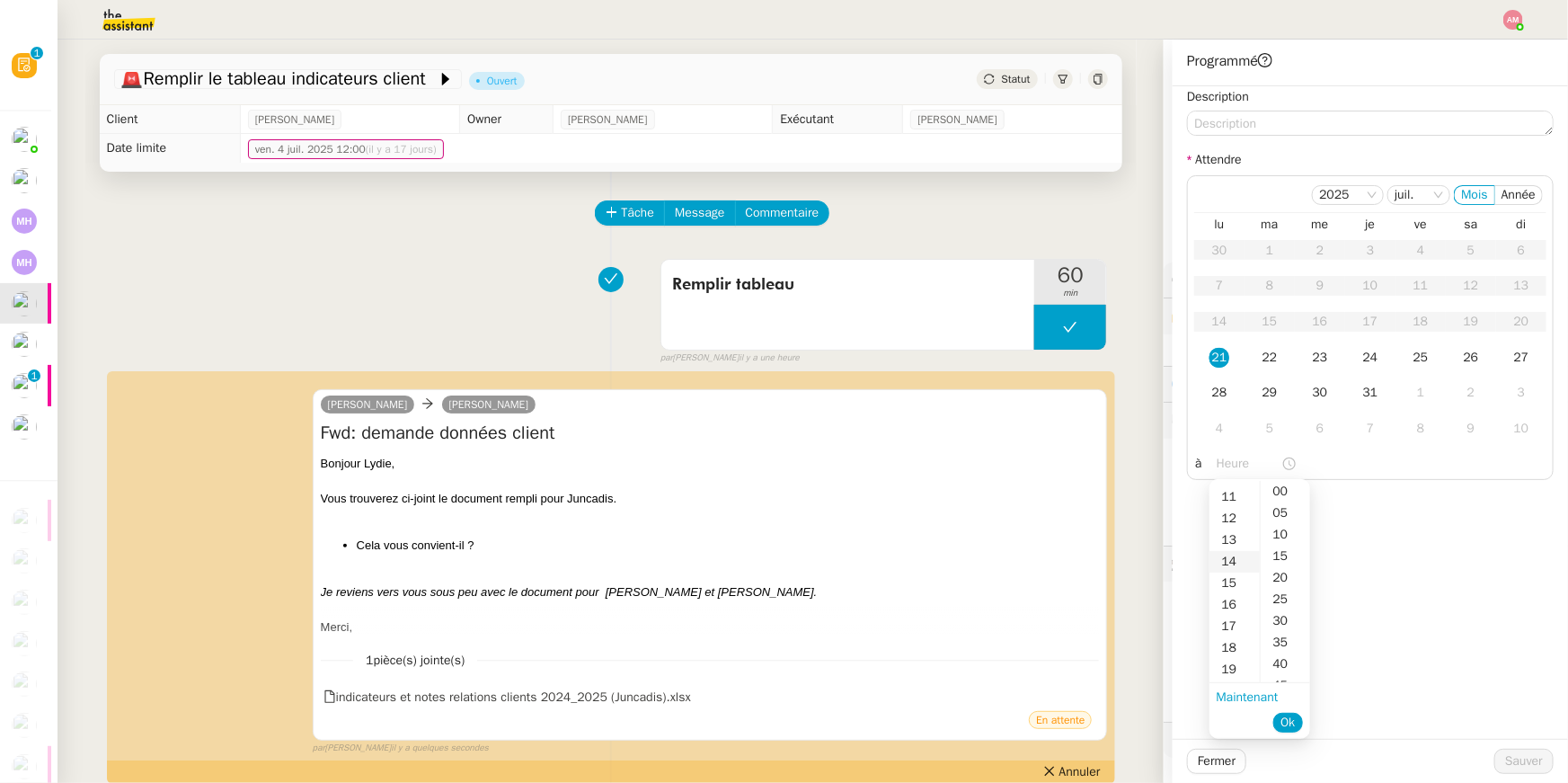 click on "14" at bounding box center (1235, 562) 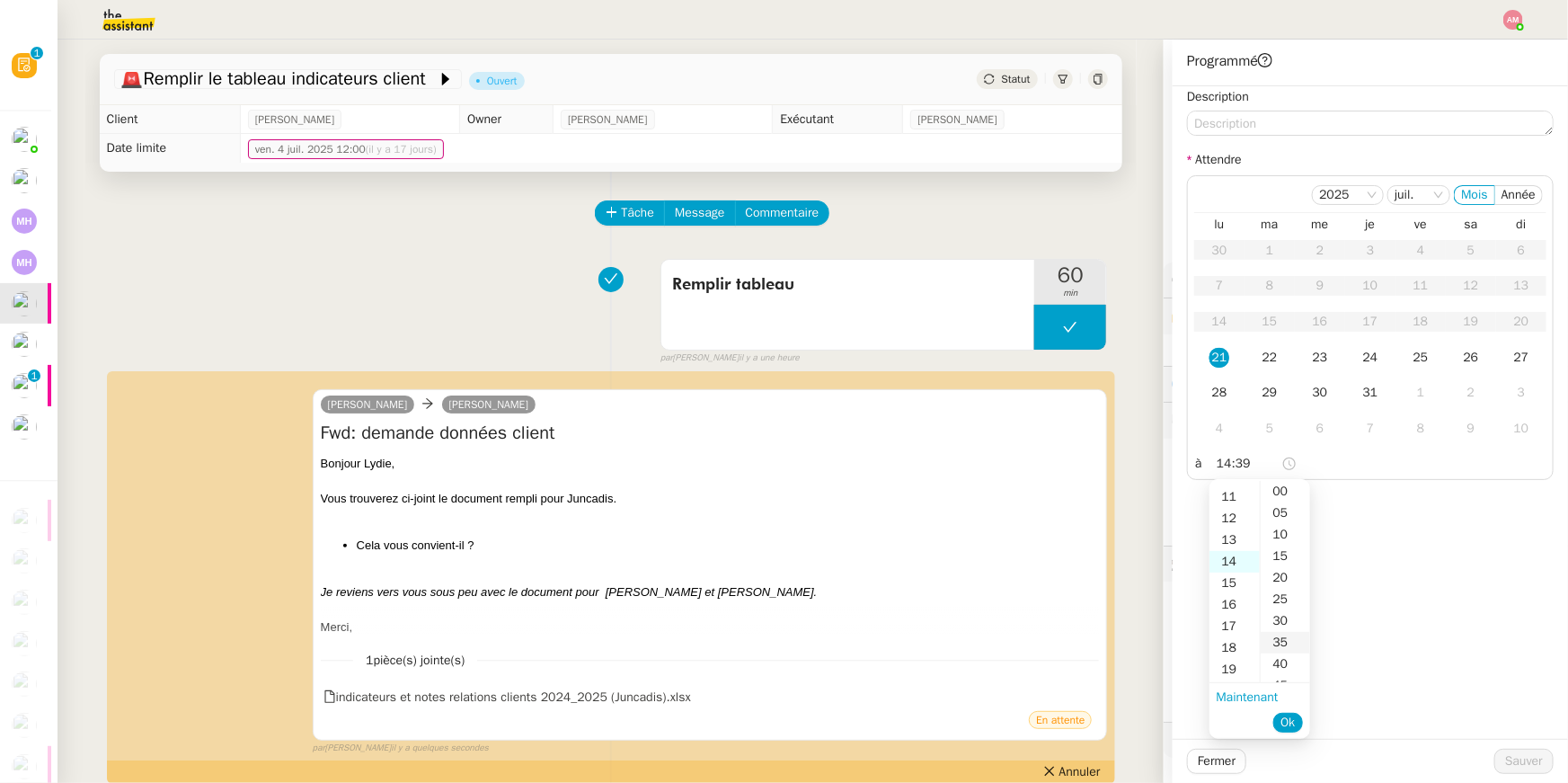 scroll, scrollTop: 302, scrollLeft: 0, axis: vertical 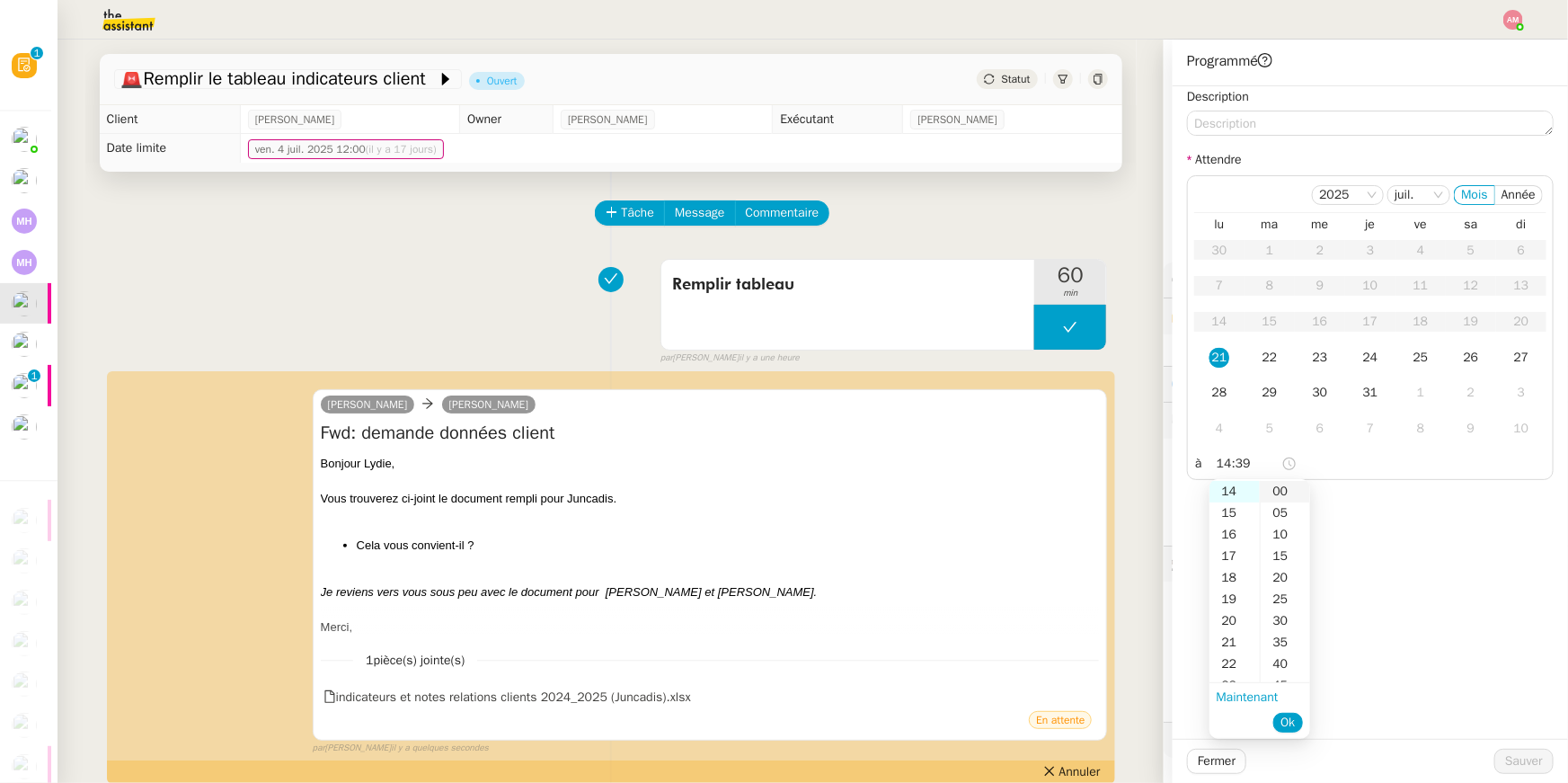 click on "00" at bounding box center (1285, 492) 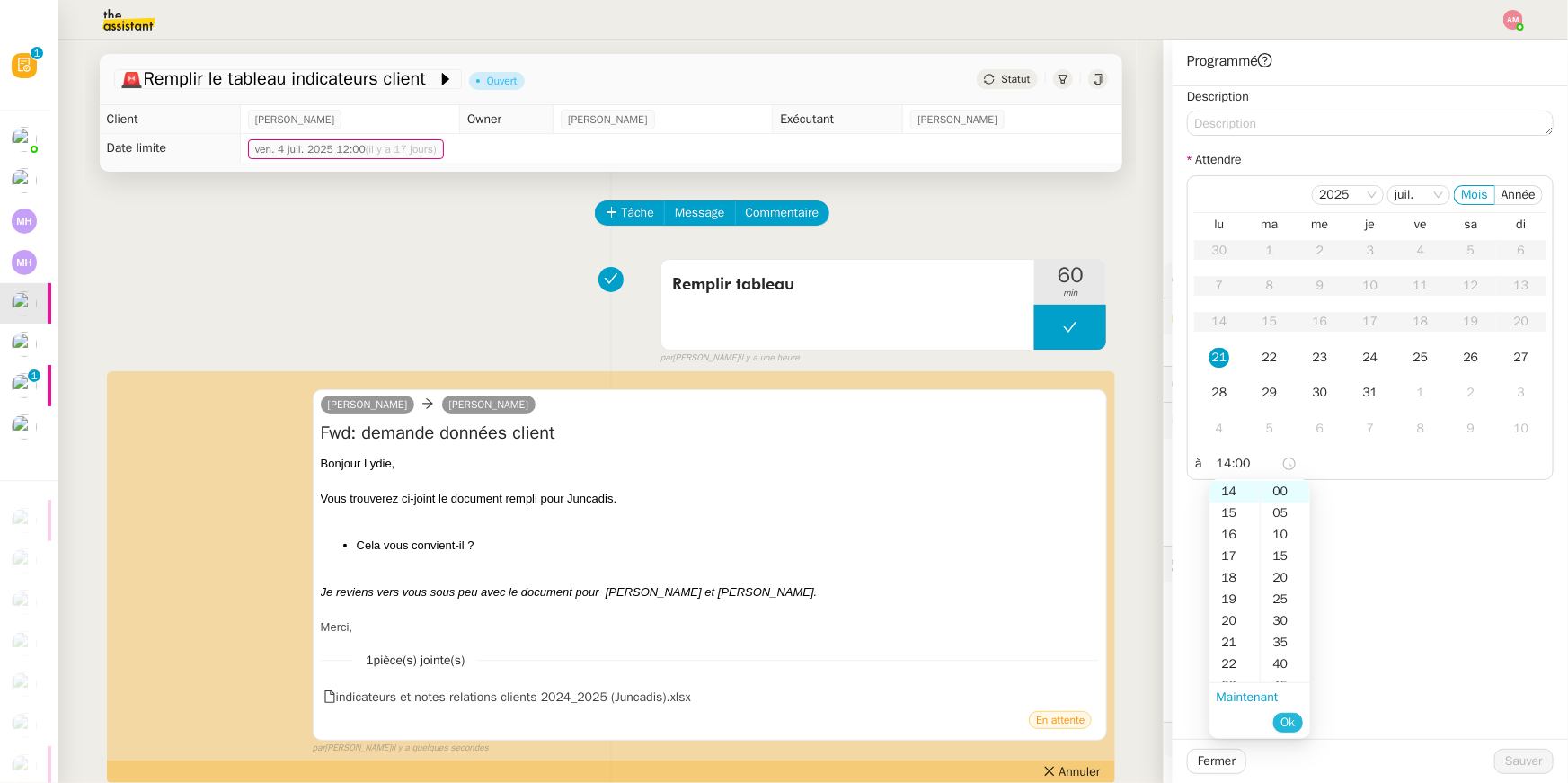 click on "Ok" at bounding box center (1288, 723) 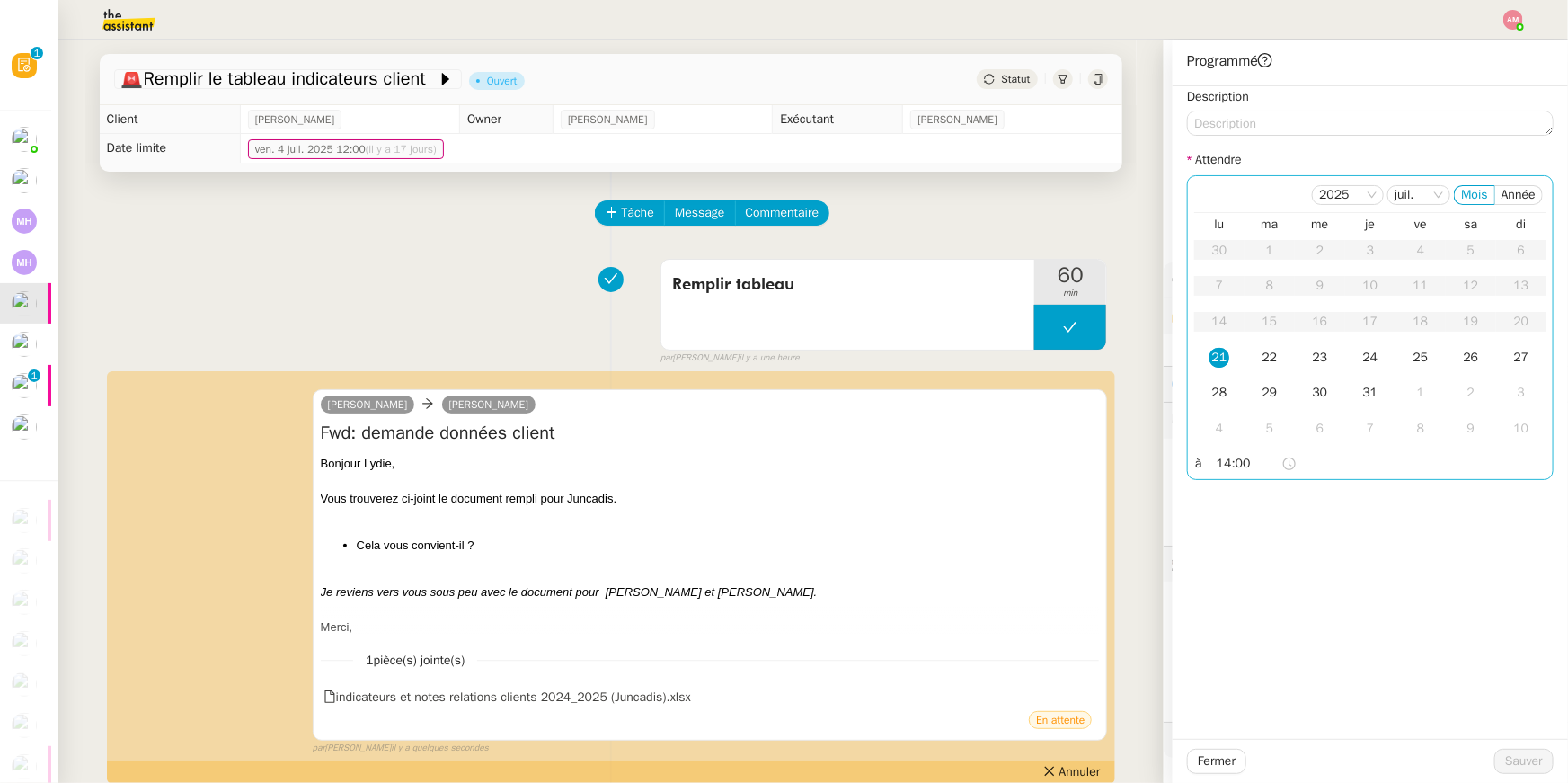 click on "21" 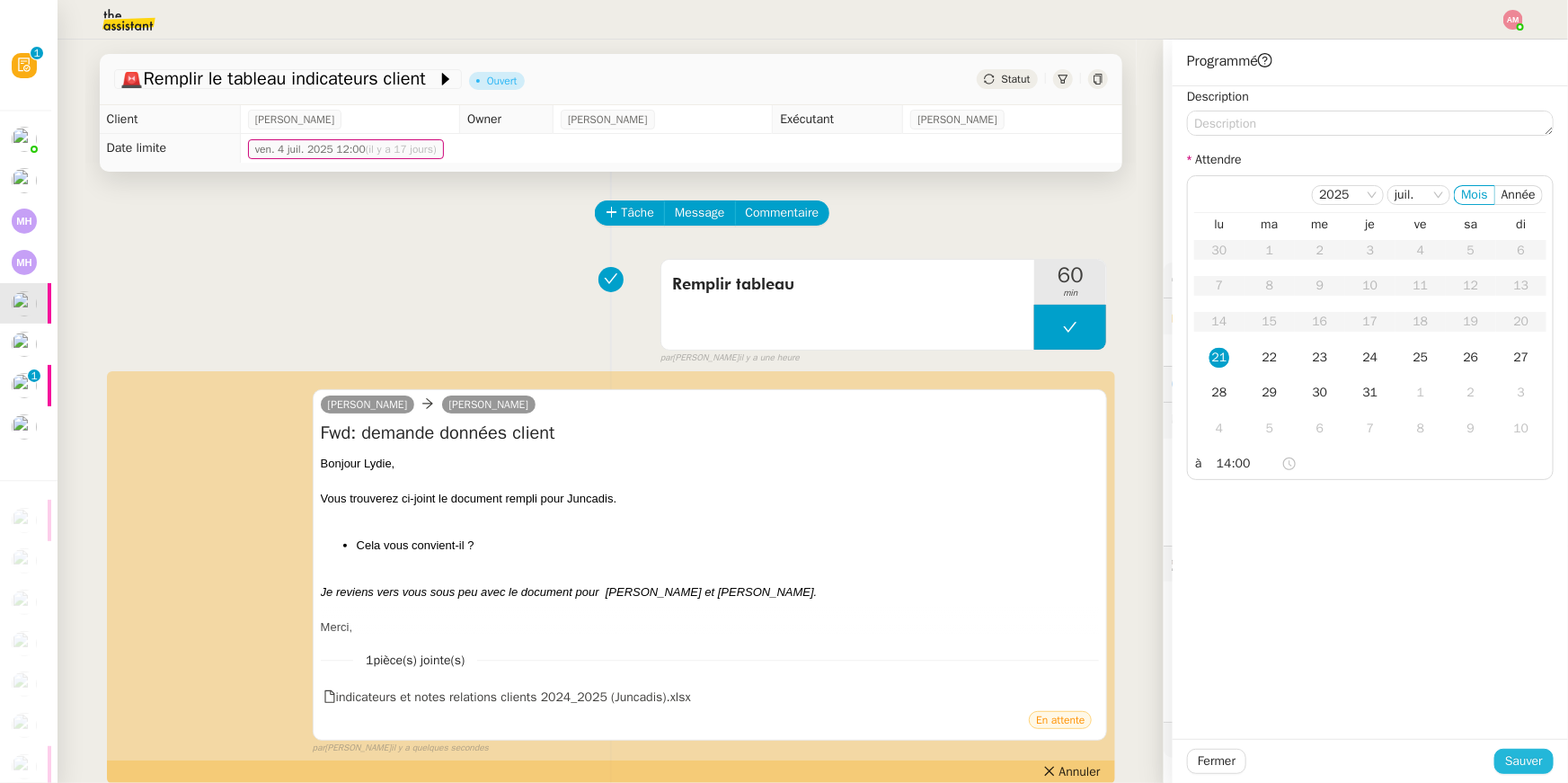 click on "Sauver" 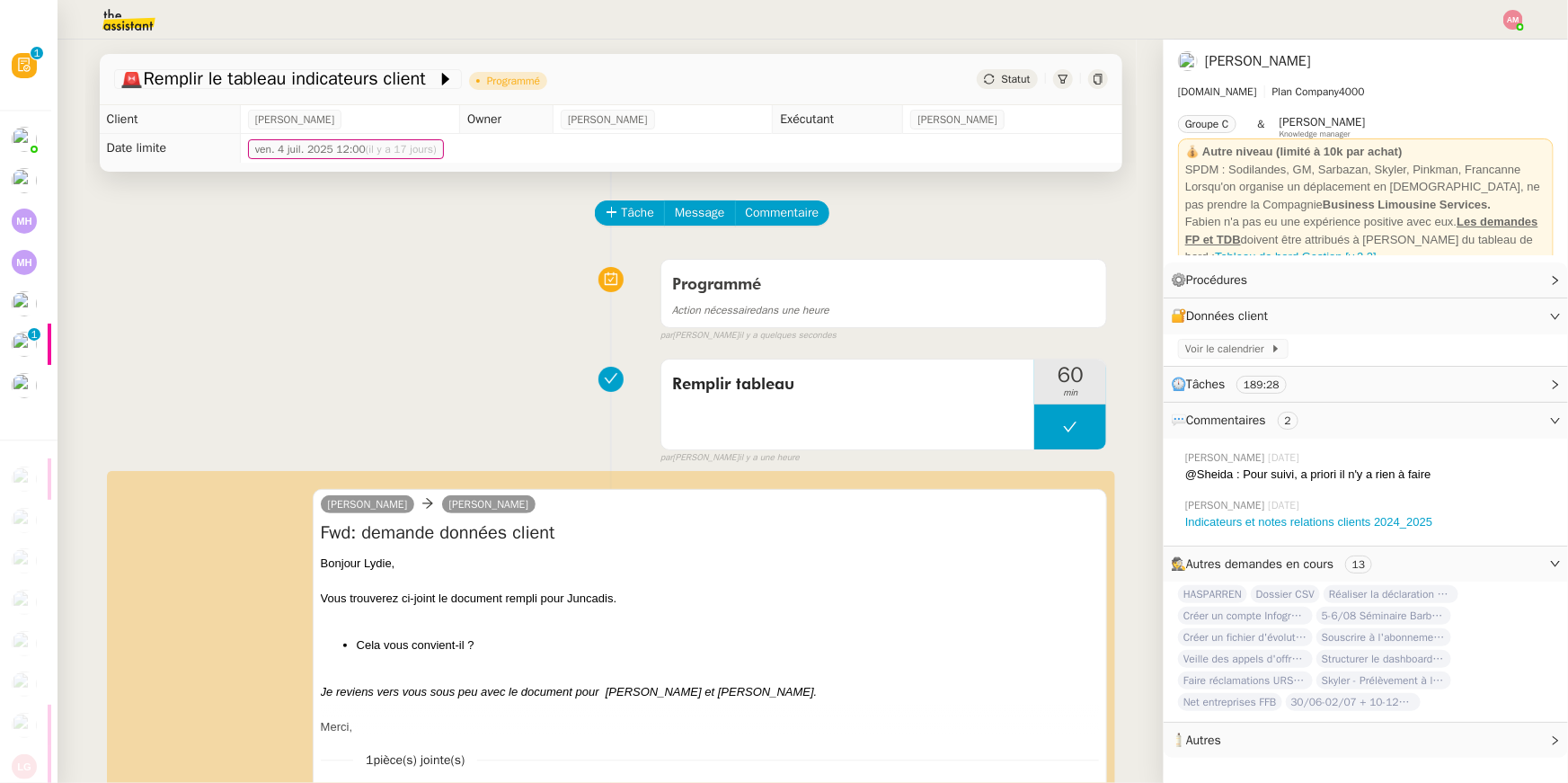 click 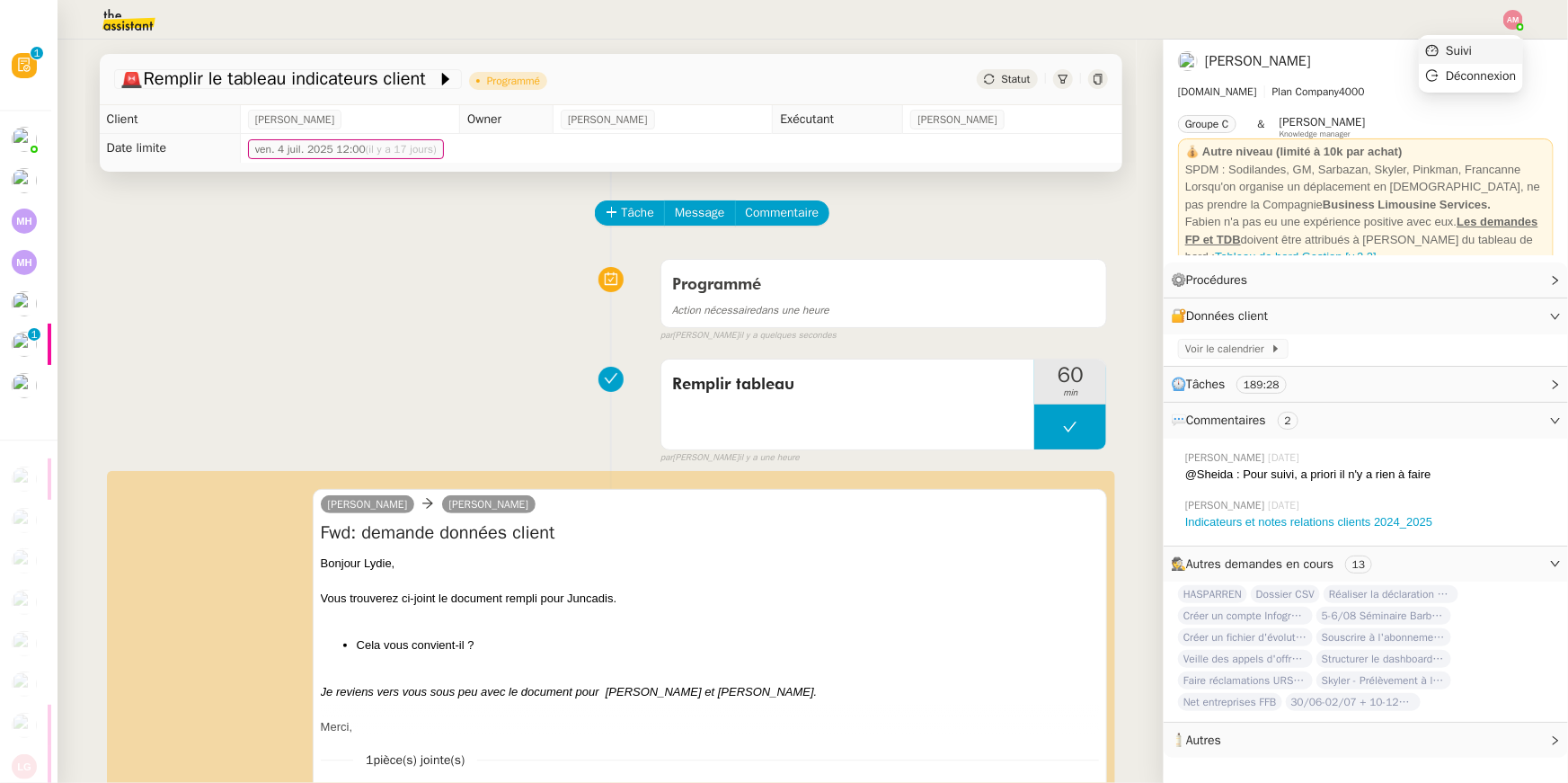 click on "Suivi" at bounding box center [1471, 51] 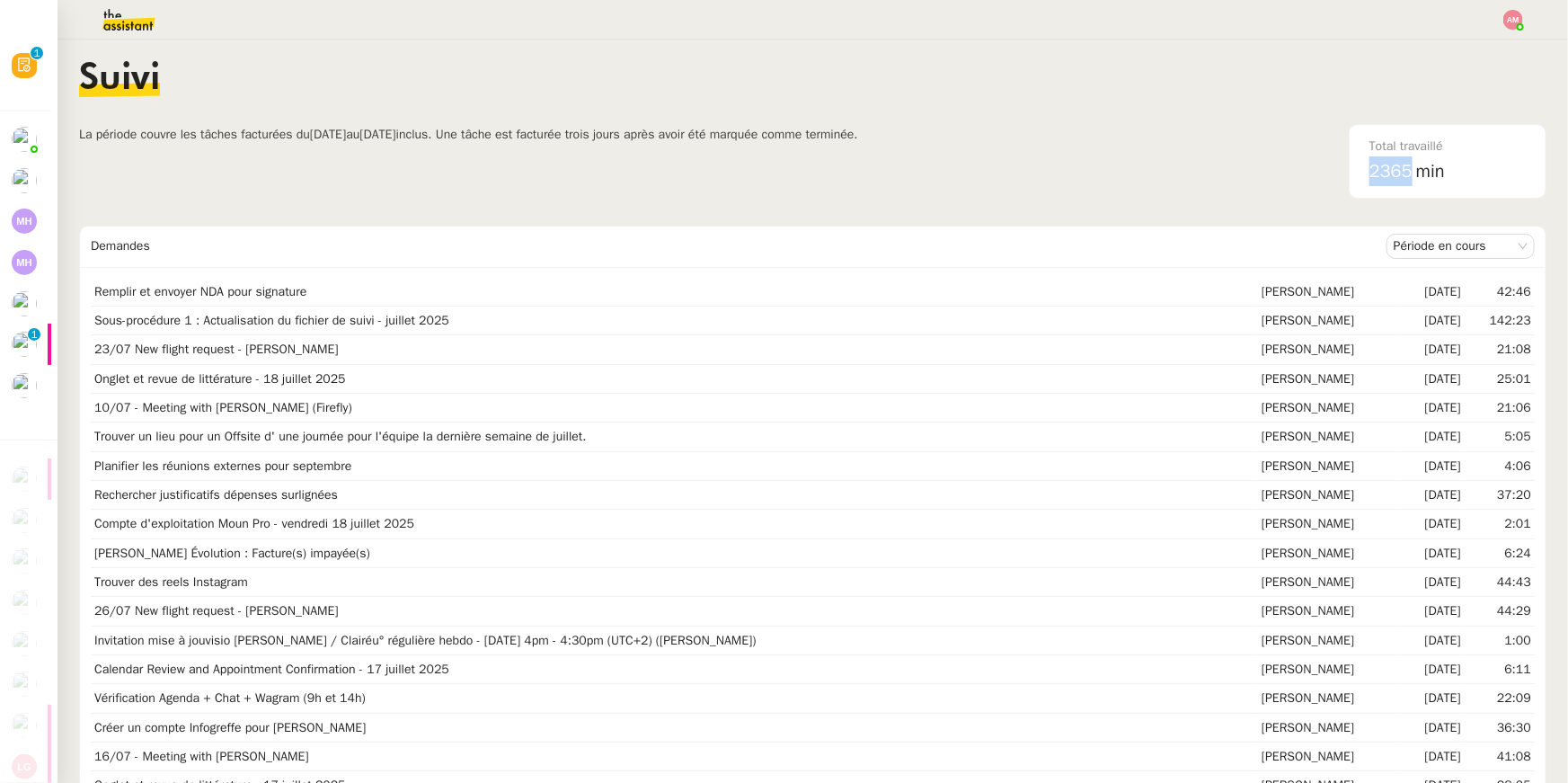 drag, startPoint x: 1371, startPoint y: 162, endPoint x: 1413, endPoint y: 166, distance: 42.19005 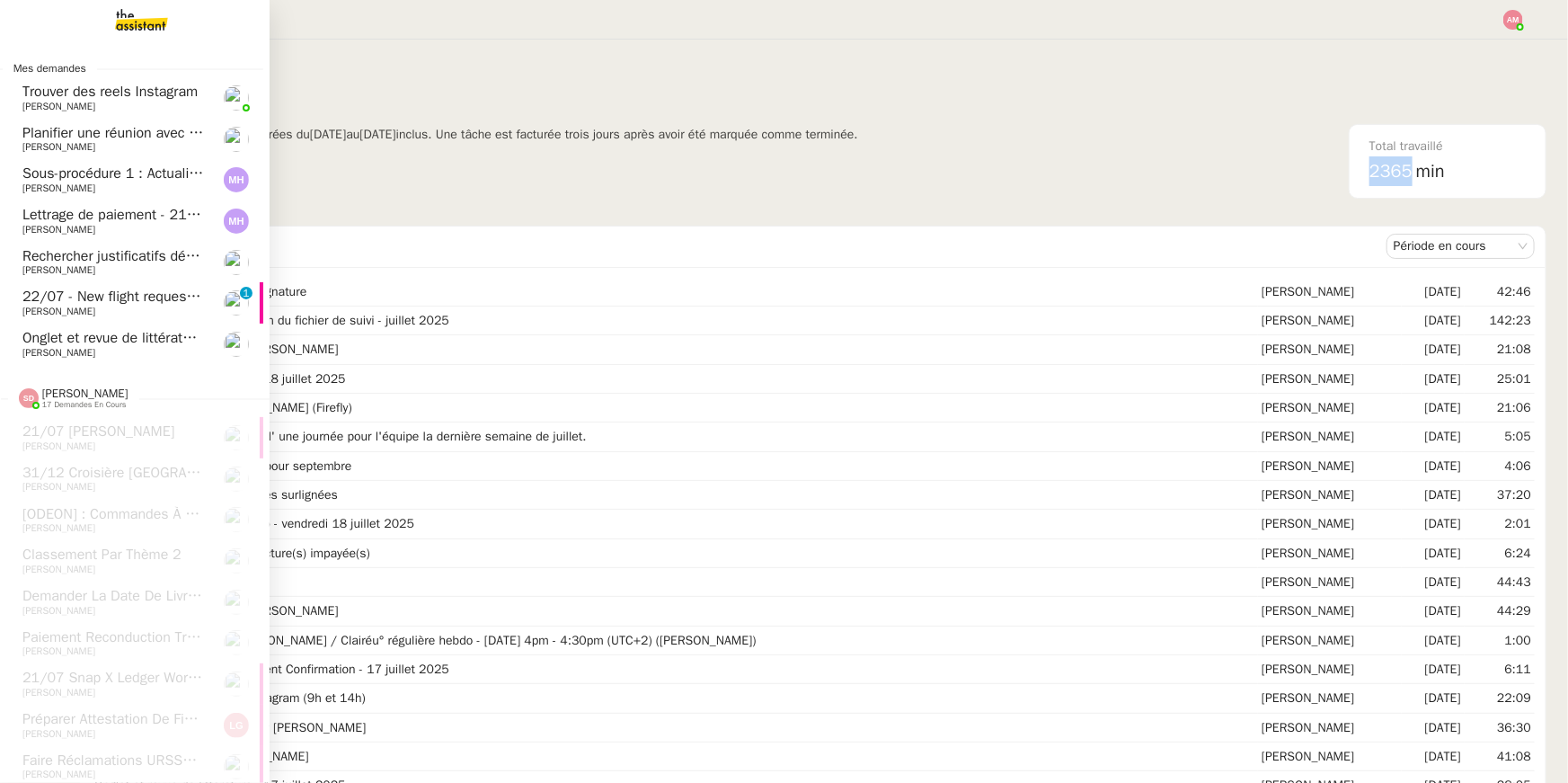 click on "22/07 - New flight request - [PERSON_NAME]" 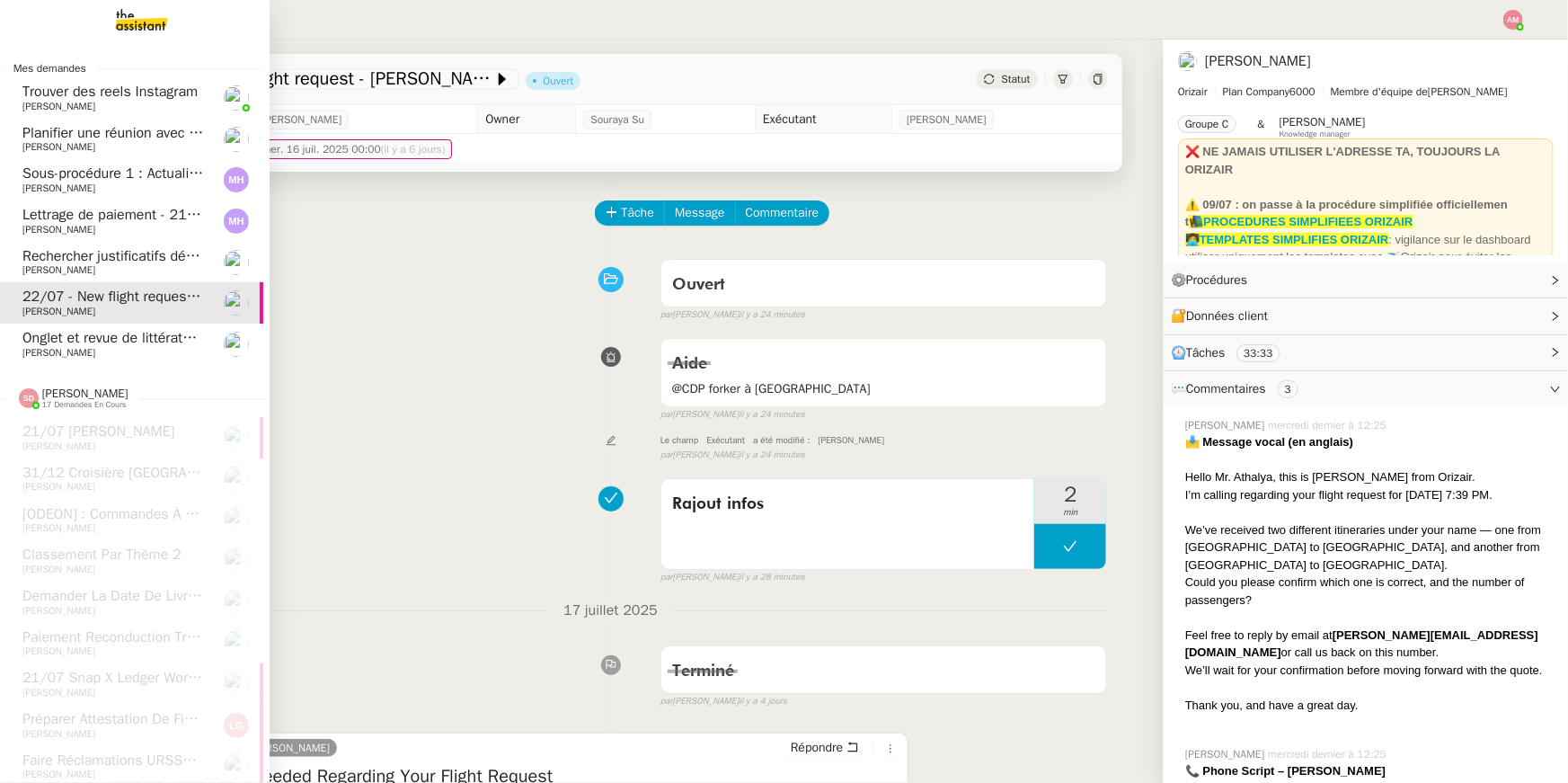 click on "[PERSON_NAME]" 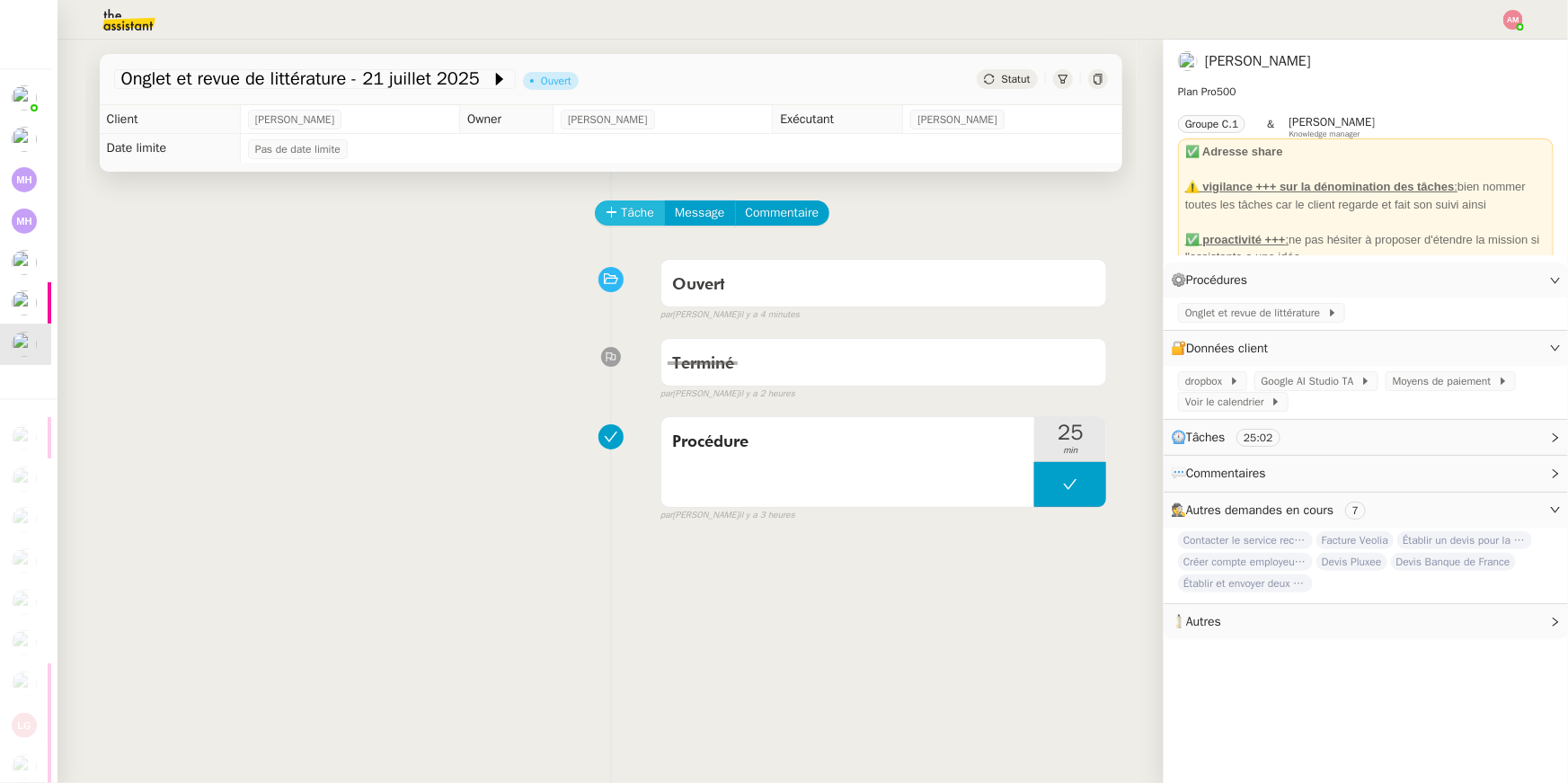 click on "Tâche" 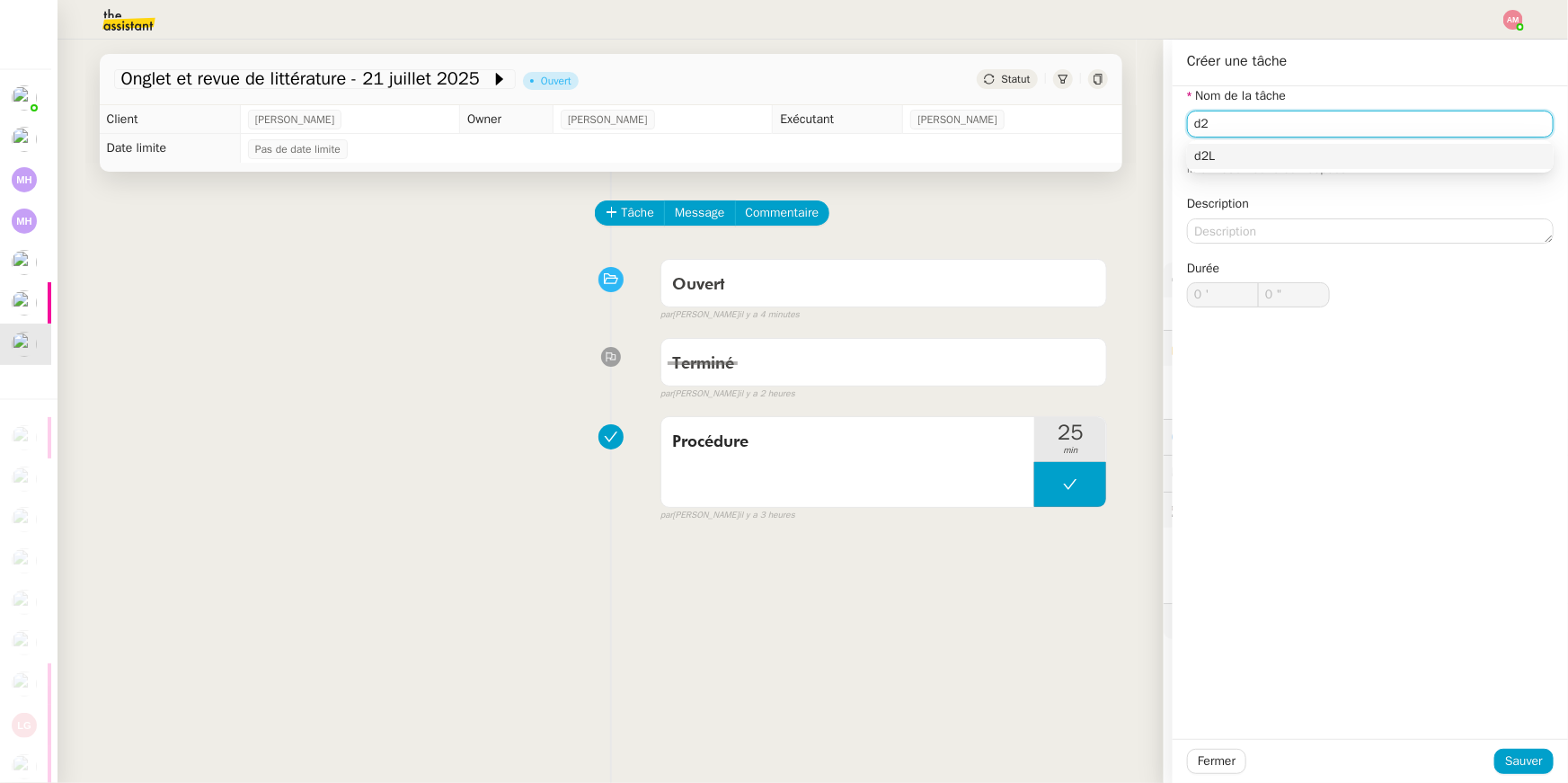type on "d" 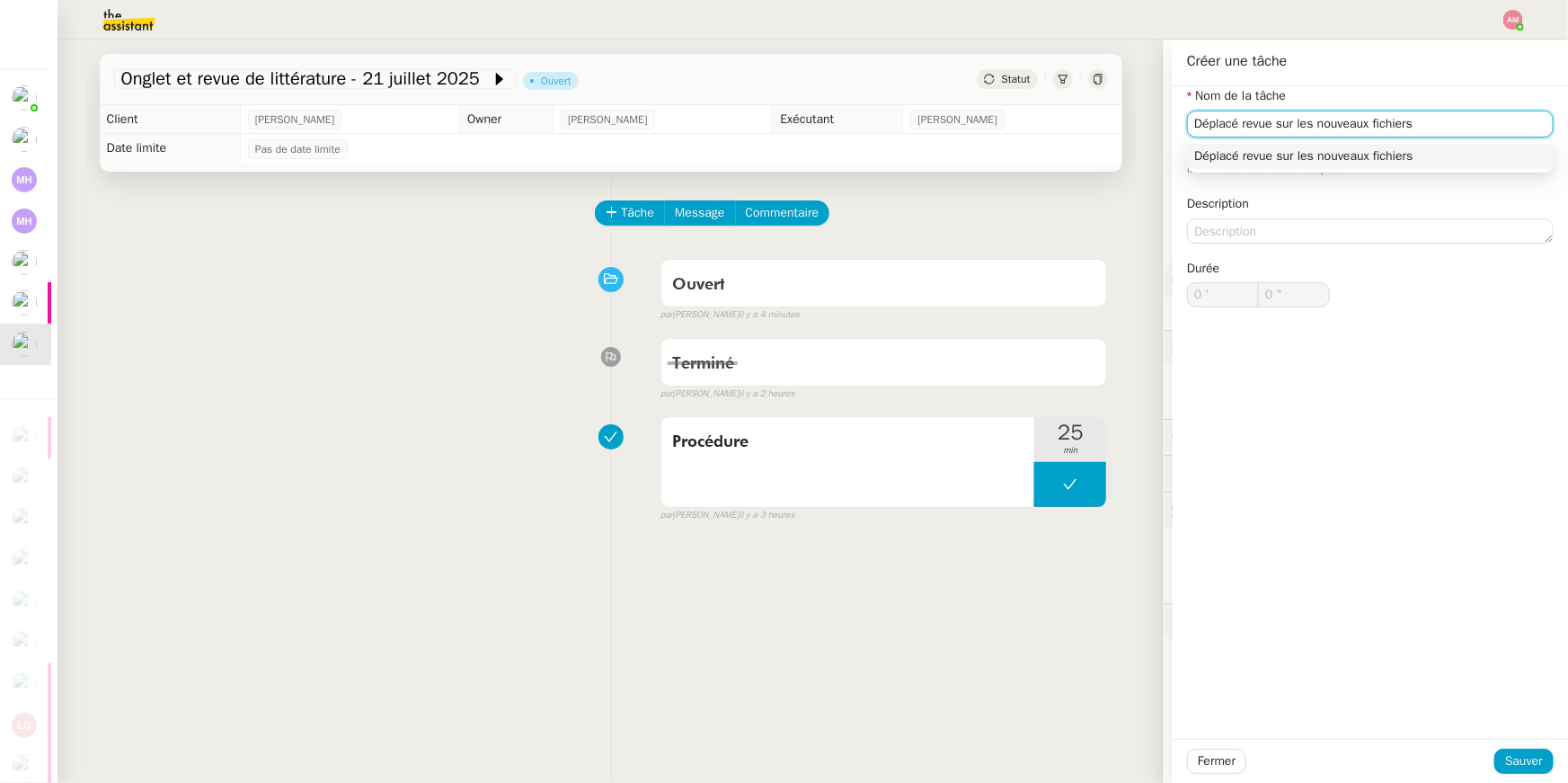 type on "Déplacé revue sur les nouveaux fichiers" 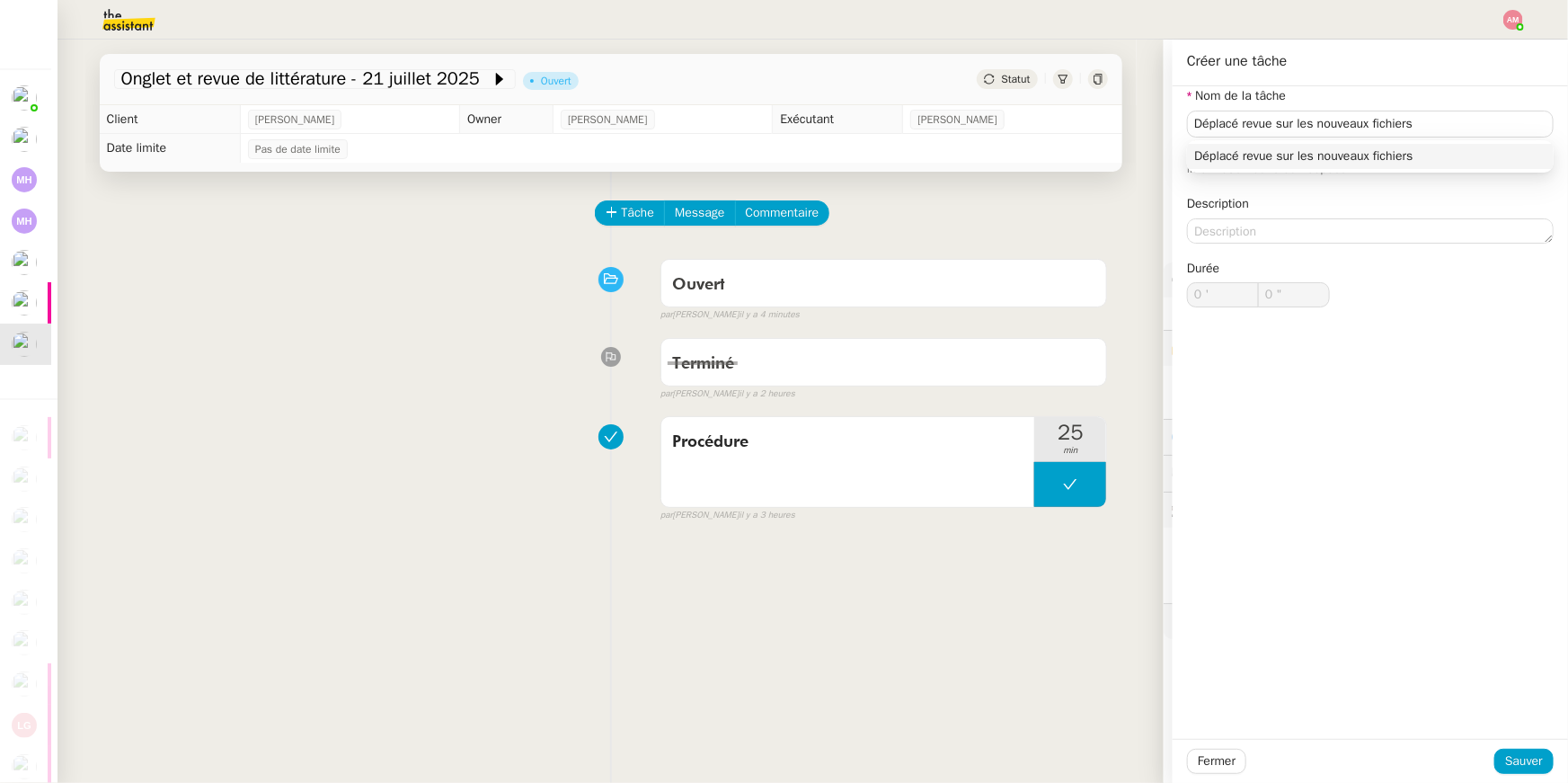 click on "Nom de la tâche Déplacé revue sur les nouveaux fichiers ⚠️    Privilégiez un titre clair et explicite. Le client voit cette information dans son espace. Description Durée 0 ' 0 "" 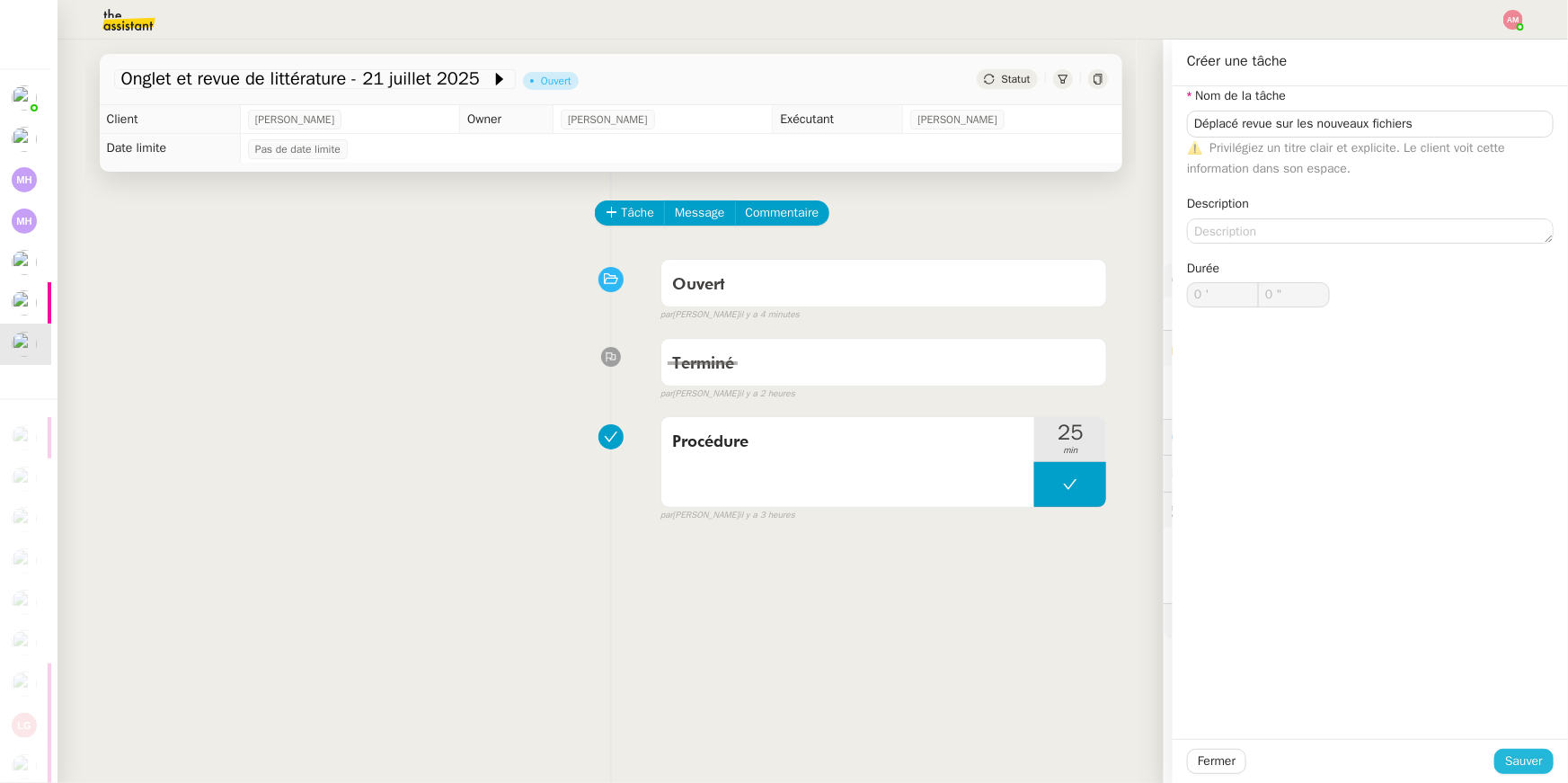 click on "Sauver" 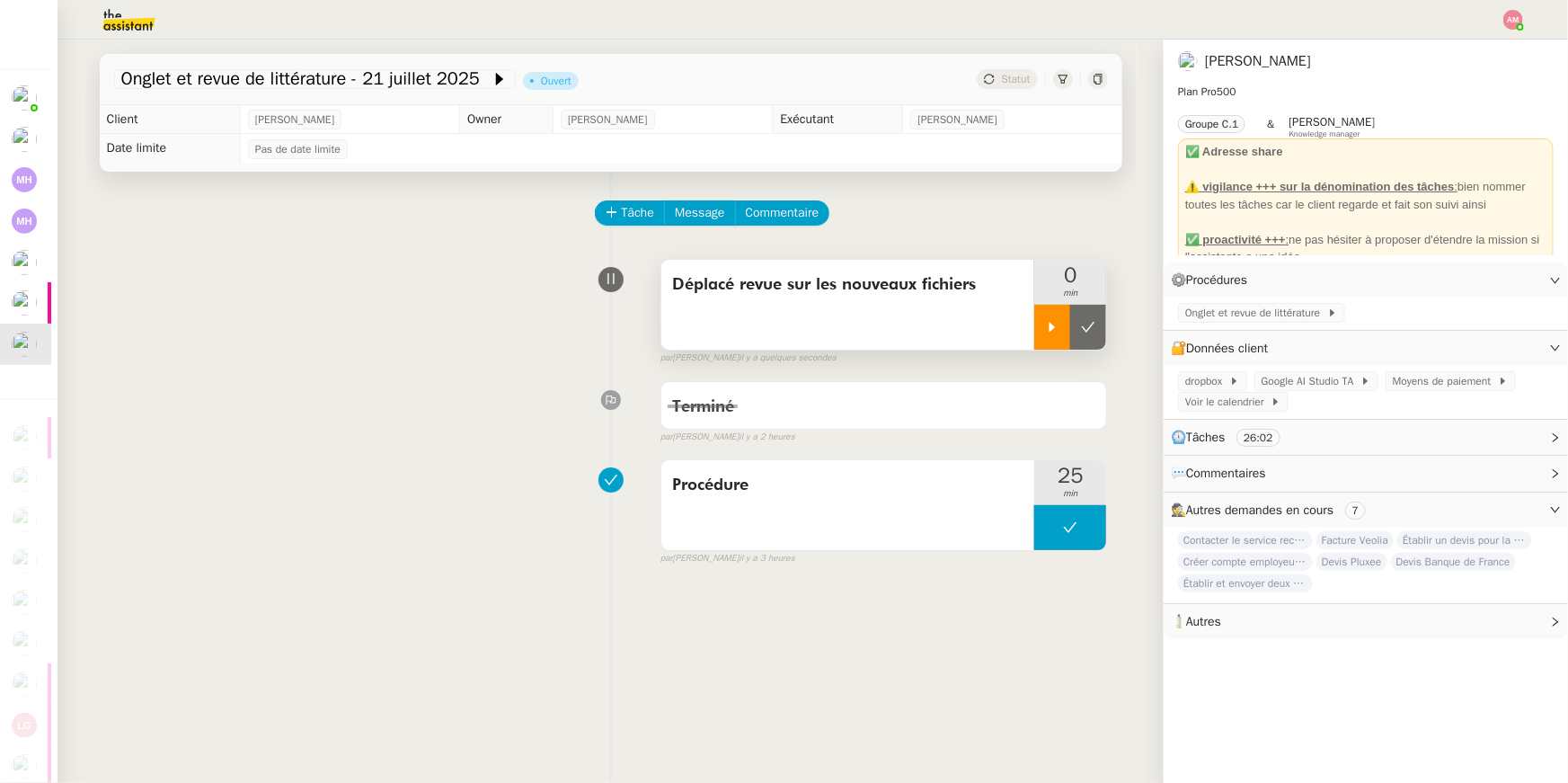 click at bounding box center [1052, 327] 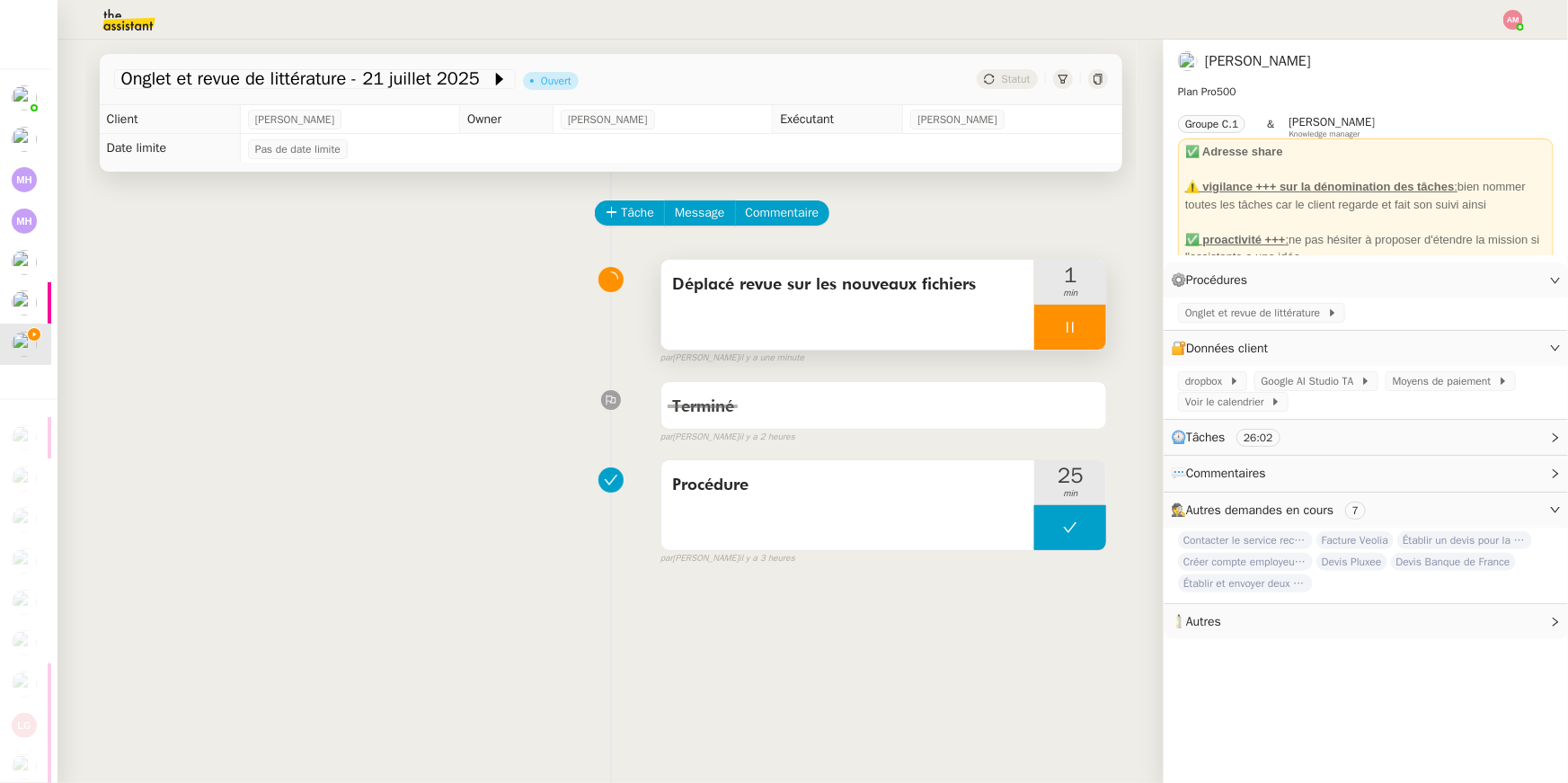 click on "Déplacé revue sur les nouveaux fichiers" at bounding box center [848, 305] 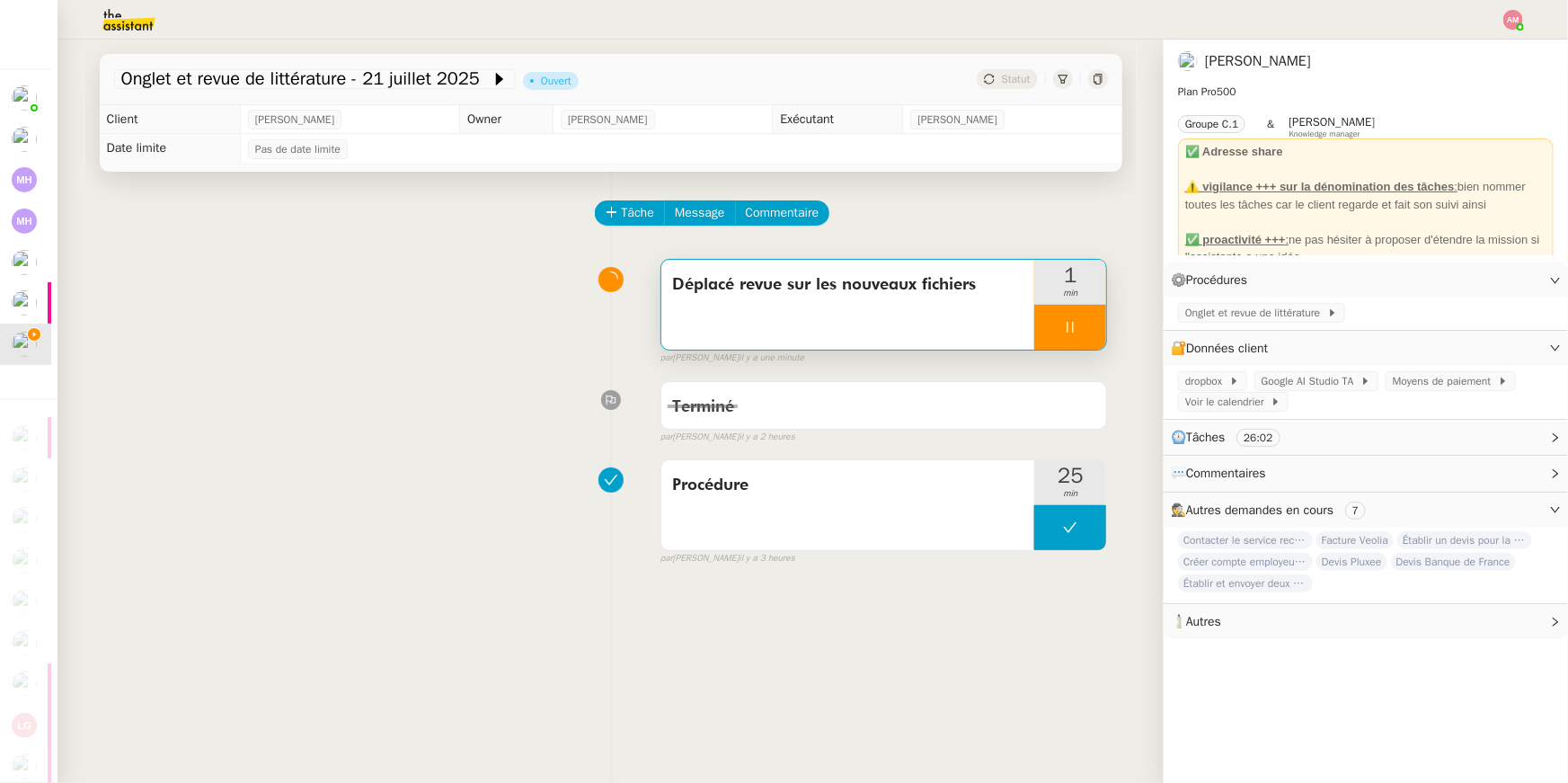 click on "Déplacé revue sur les nouveaux fichiers" at bounding box center (848, 305) 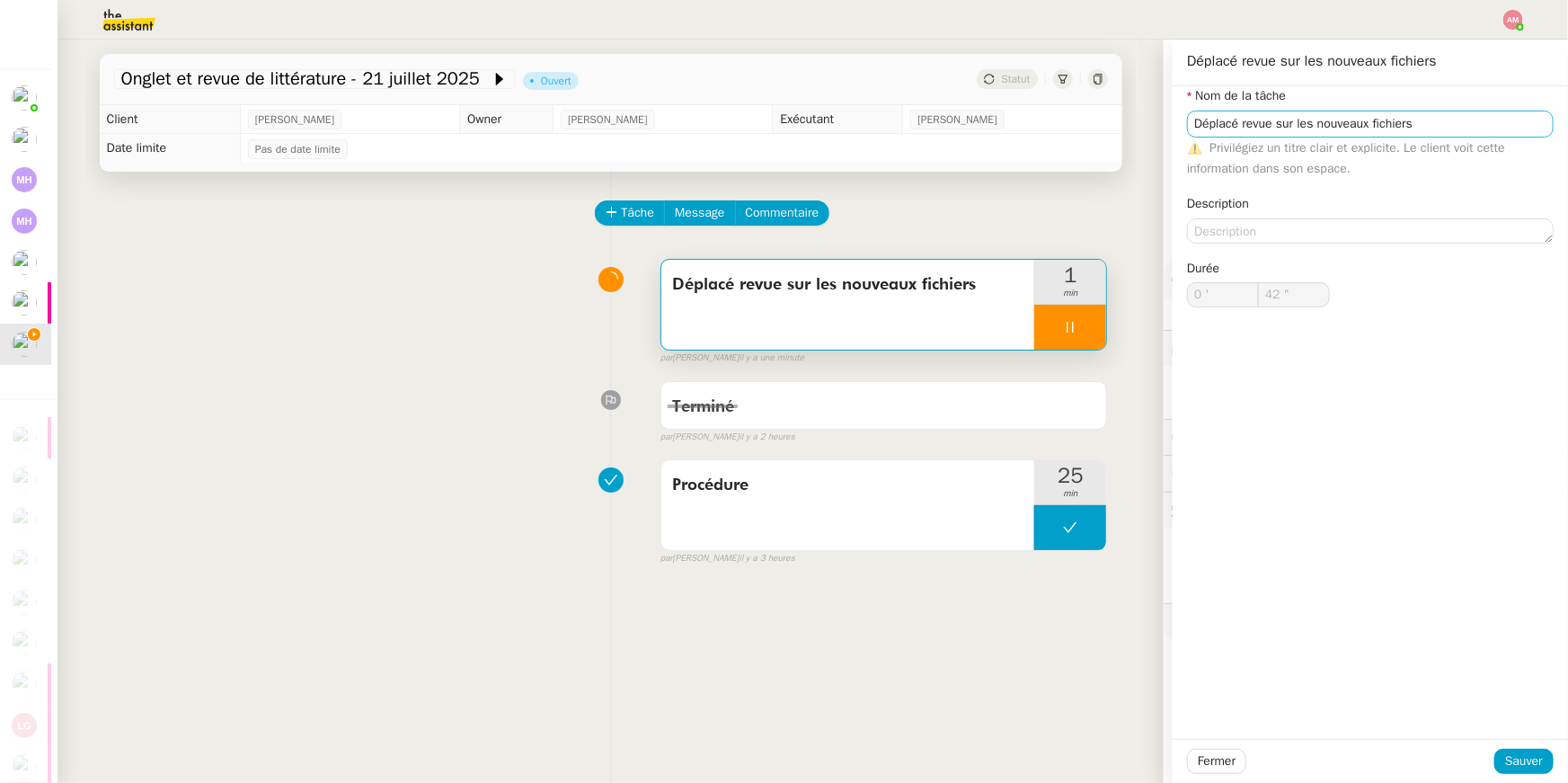 type on "43 "" 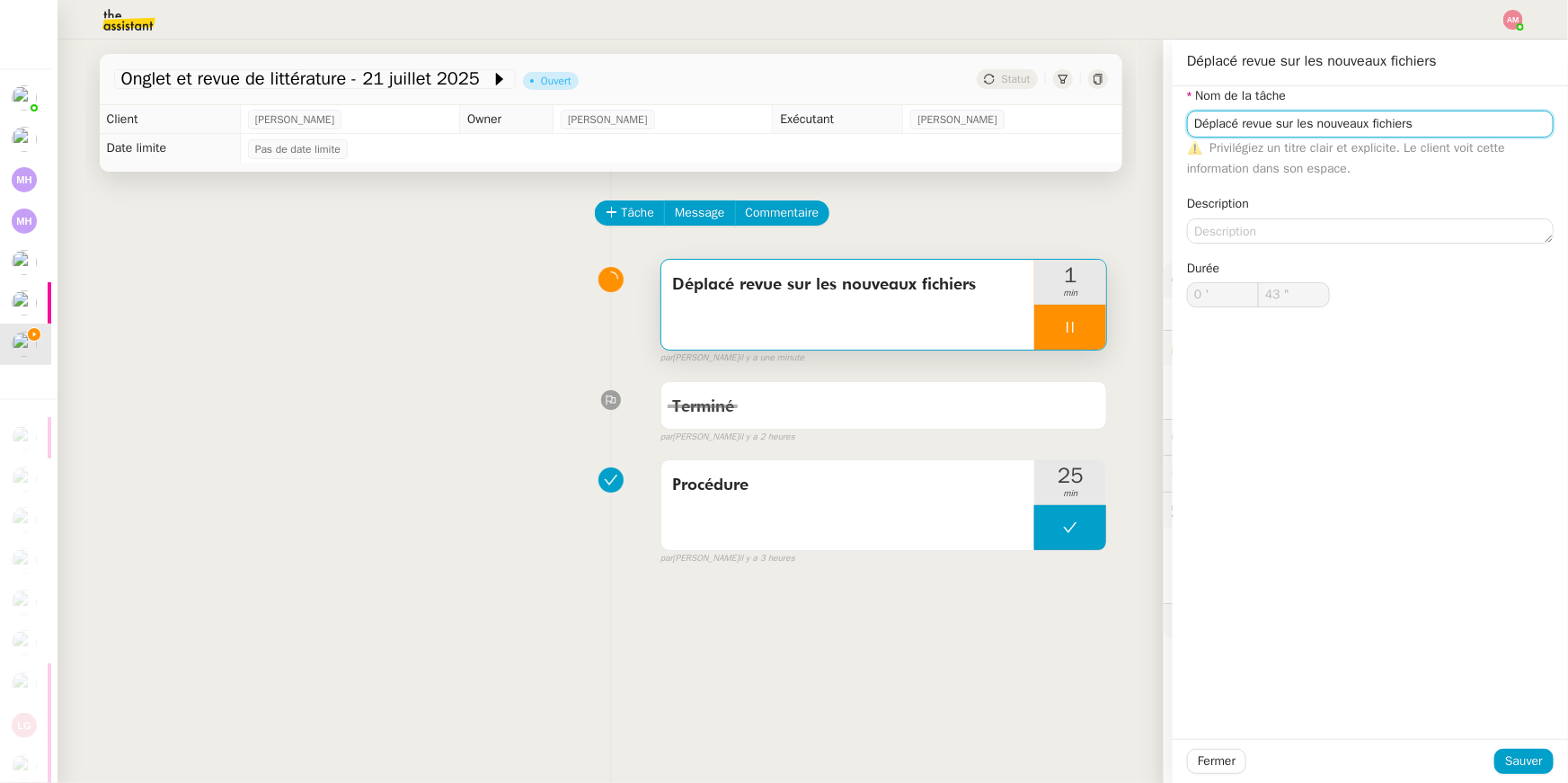 click on "Déplacé revue sur les nouveaux fichiers" 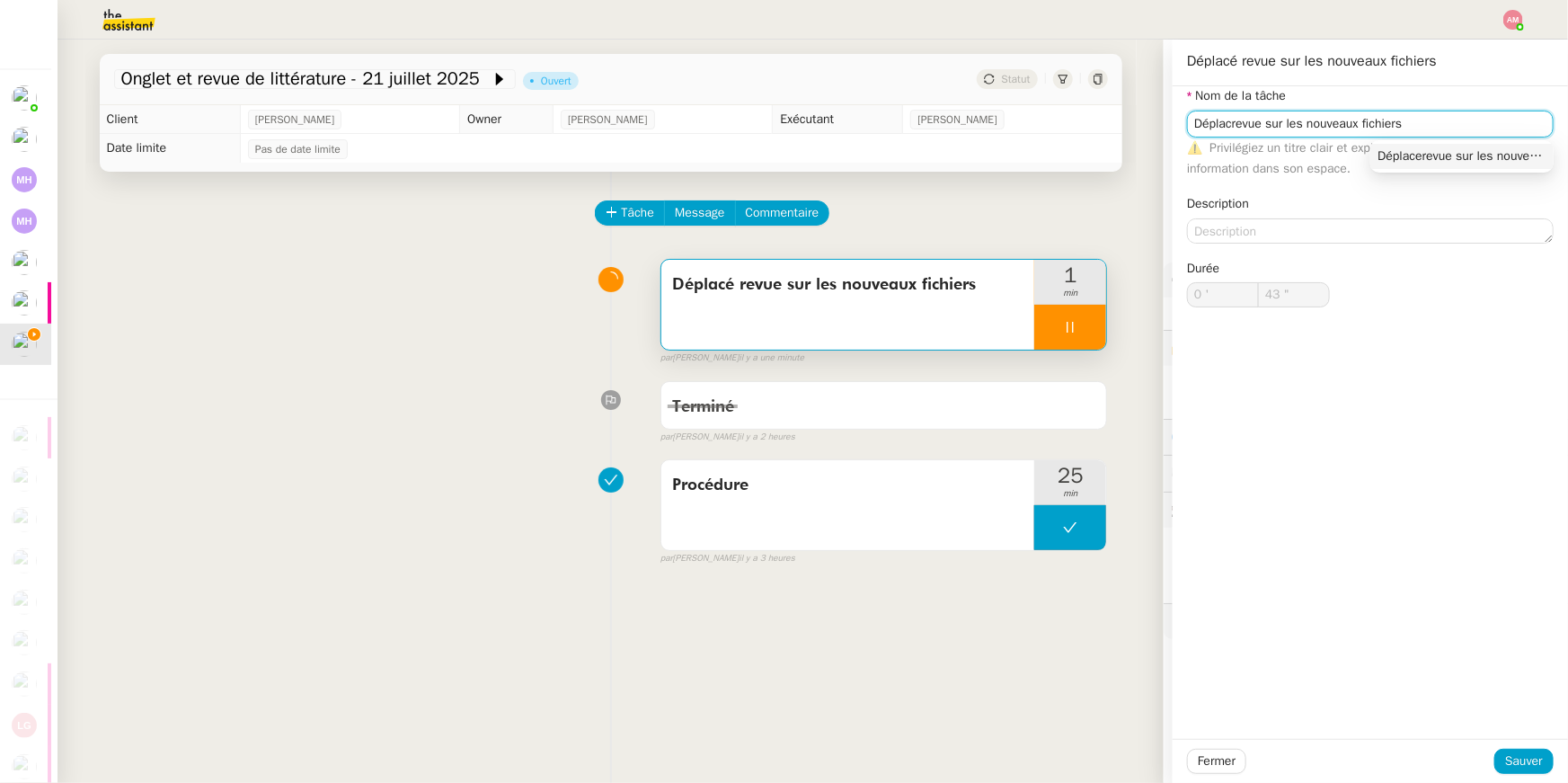 type on "Déplacerevue sur les nouveaux fichiers" 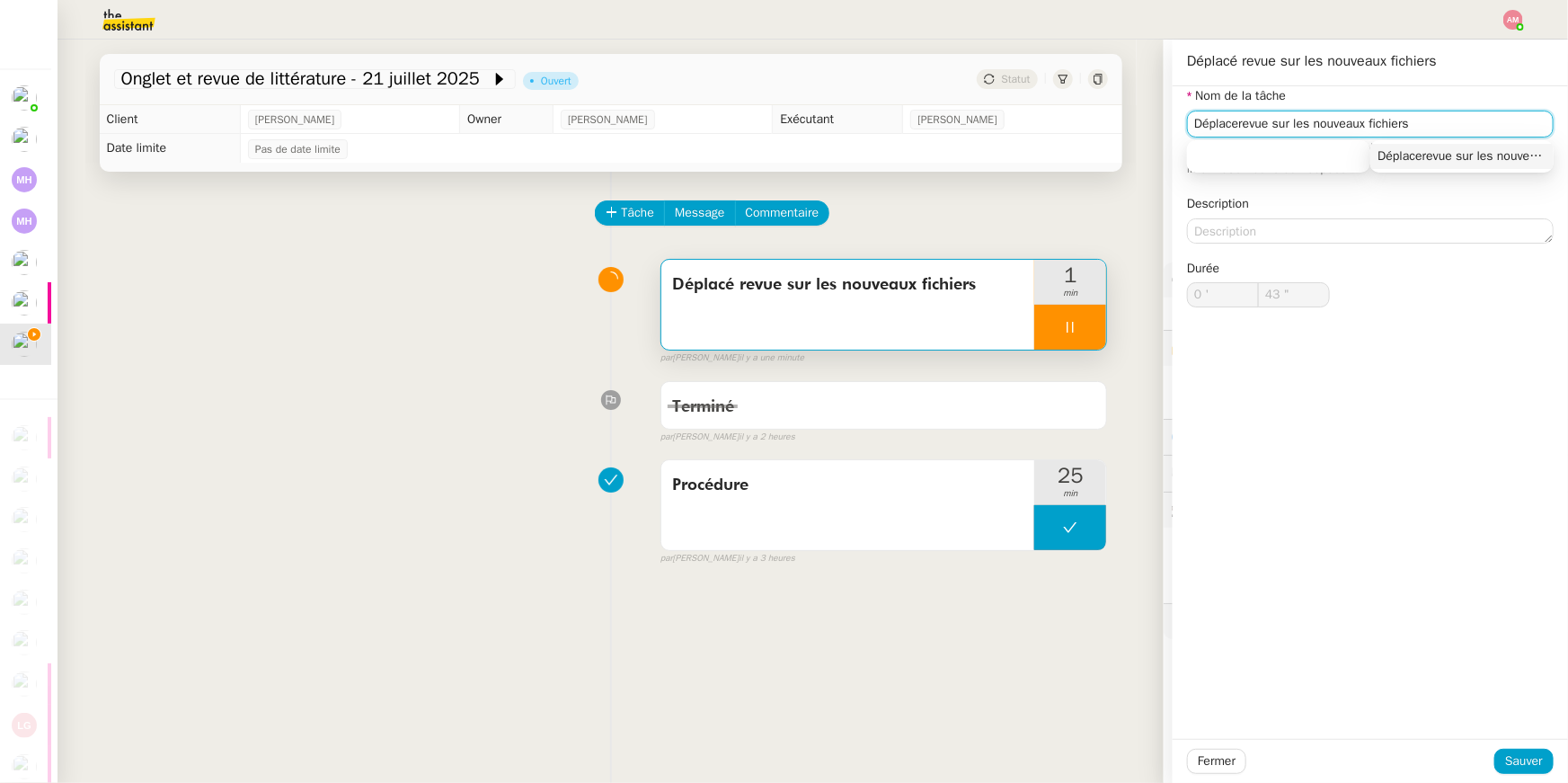 type on "44 "" 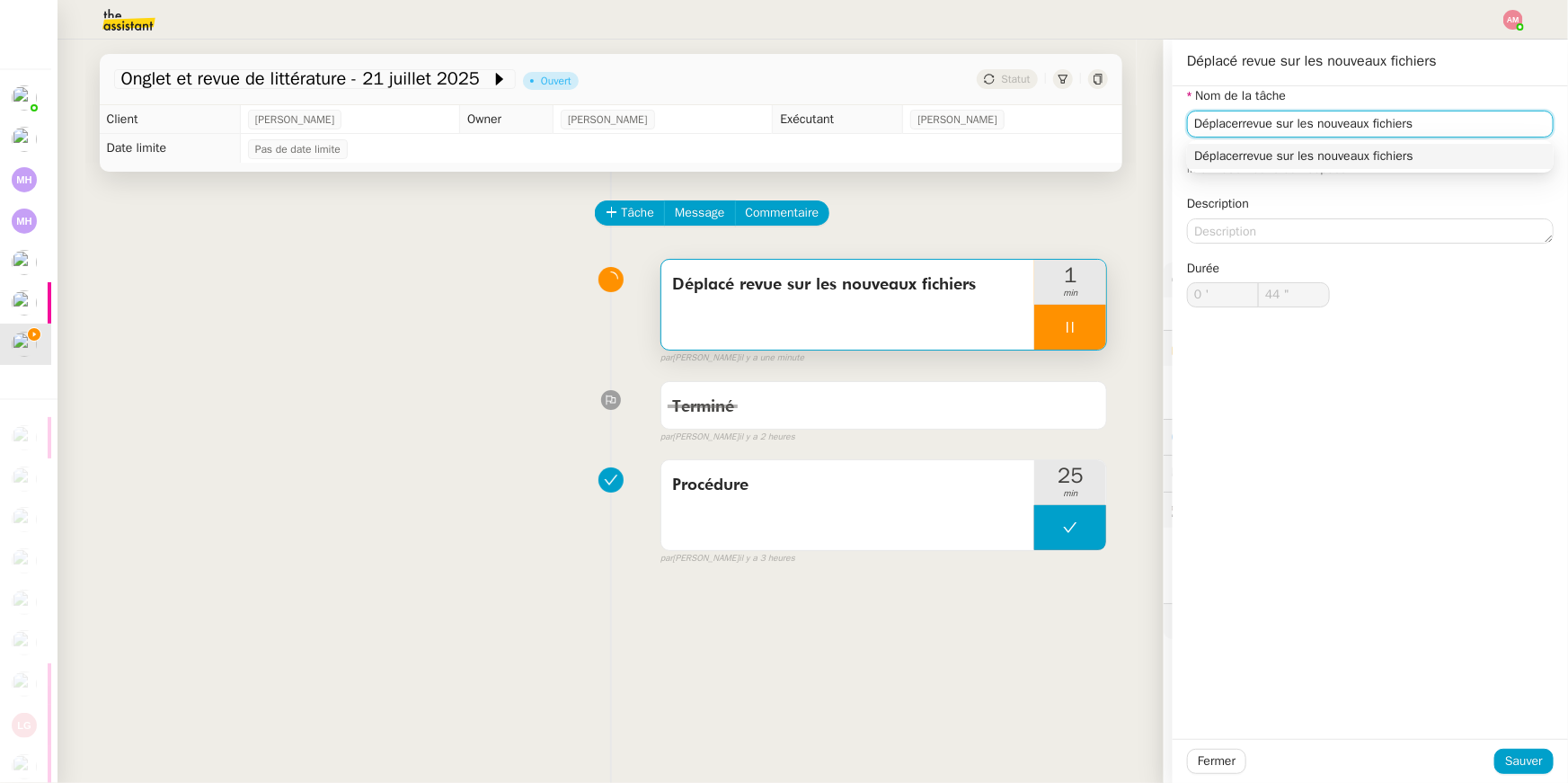 type on "Déplacer revue sur les nouveaux fichiers" 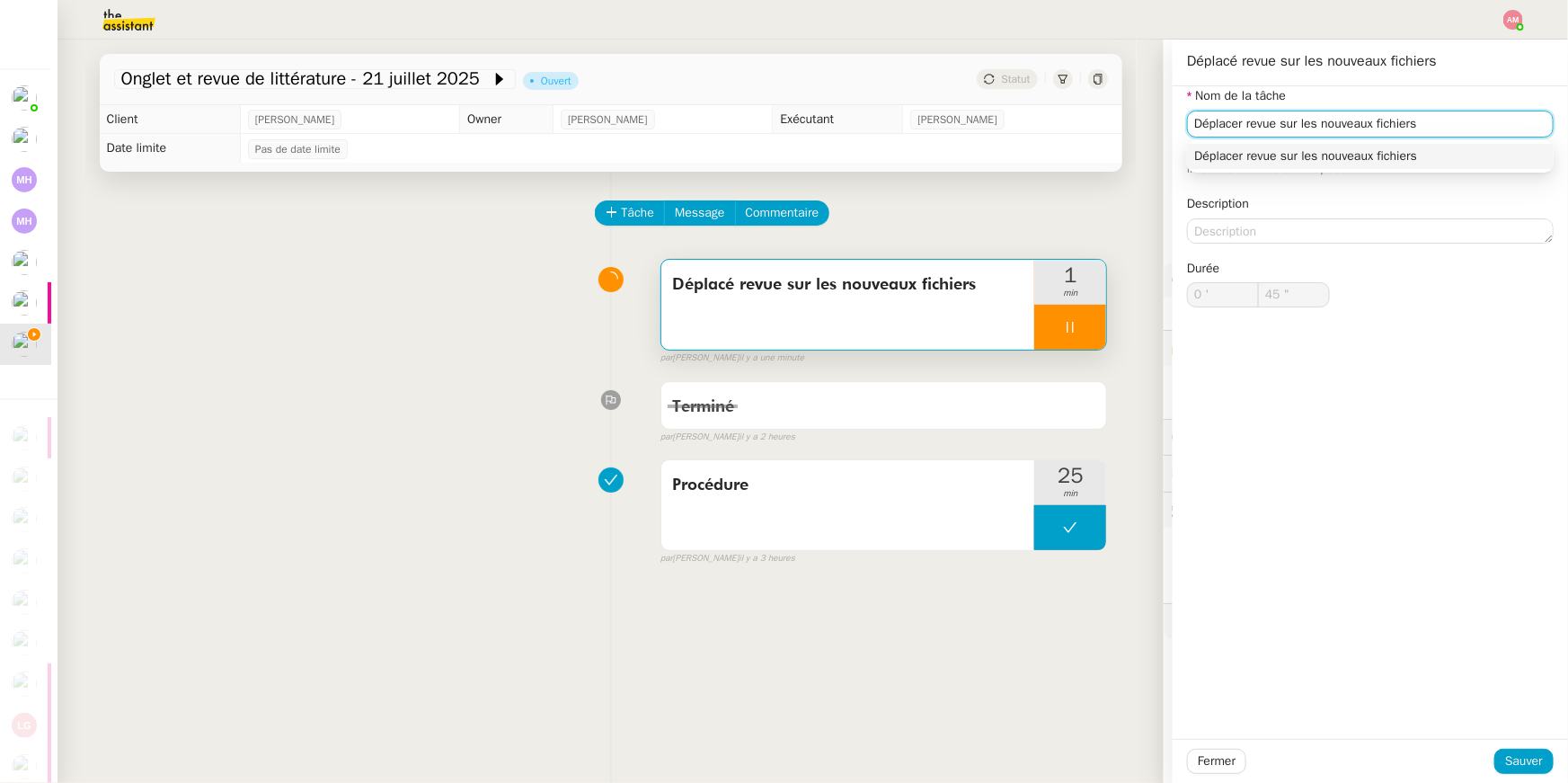 type on "46 "" 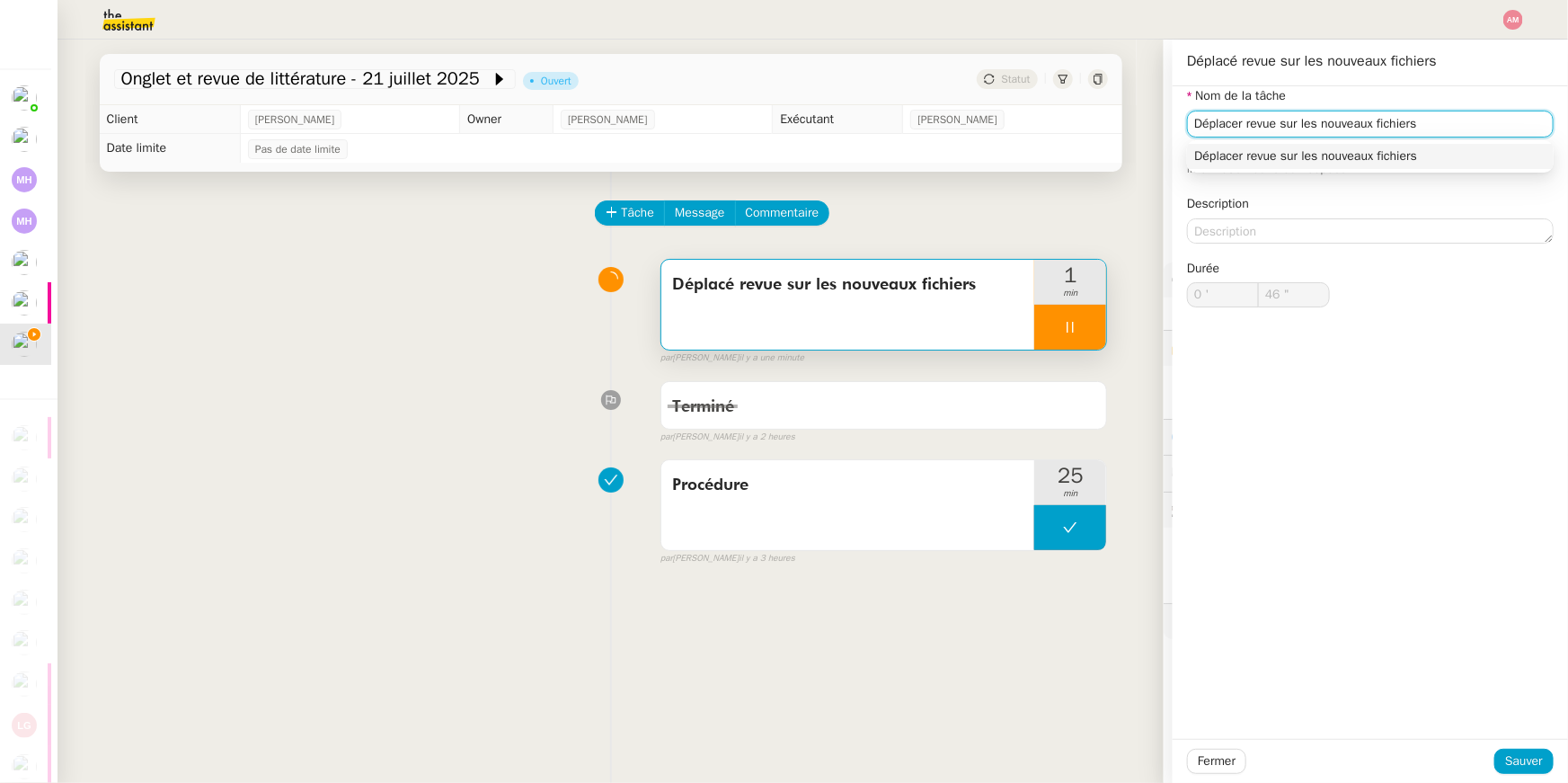 click on "Déplacer revue sur les nouveaux fichiers" 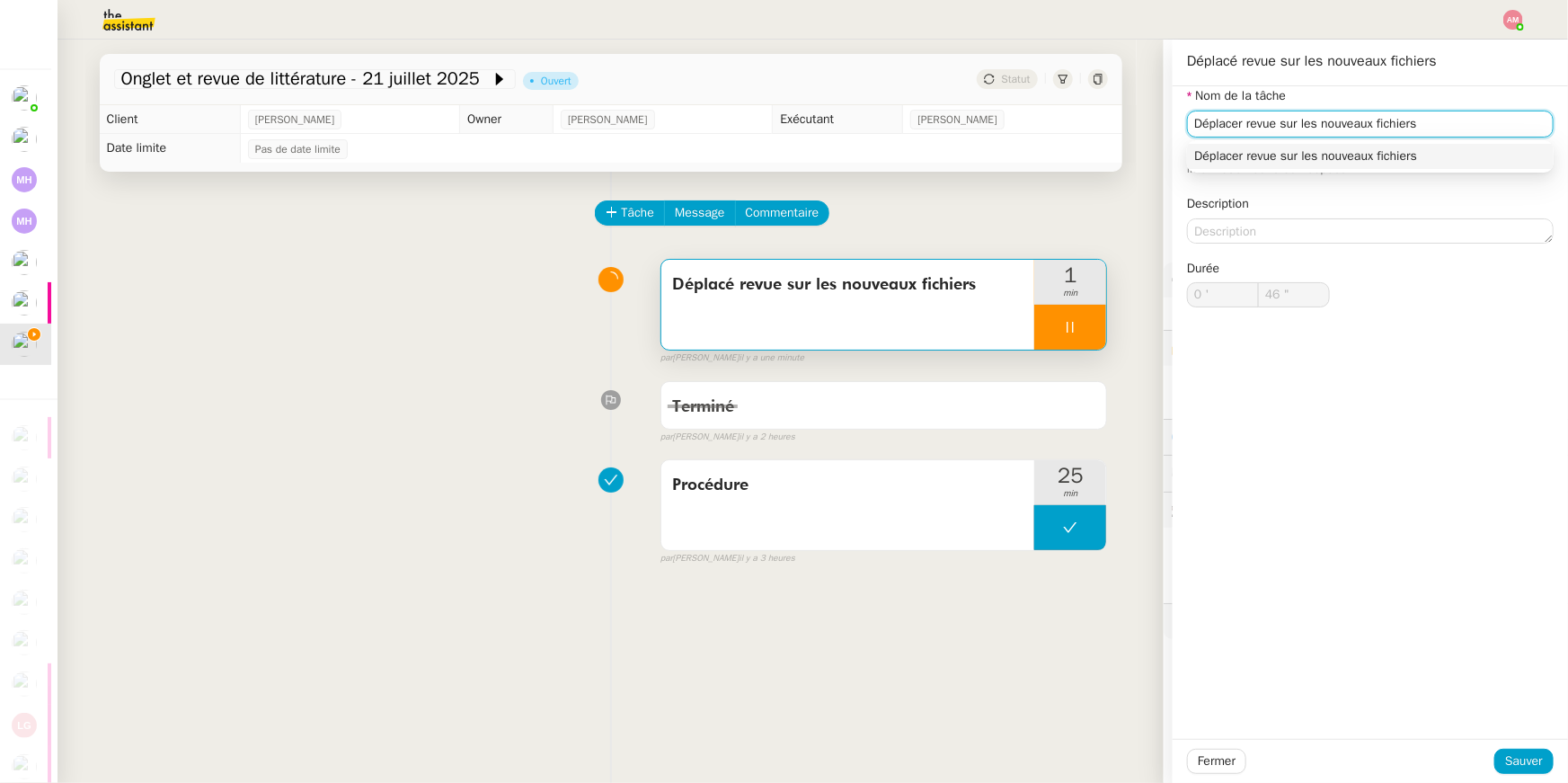 type on "Déplacer revues sur les nouveaux fichiers" 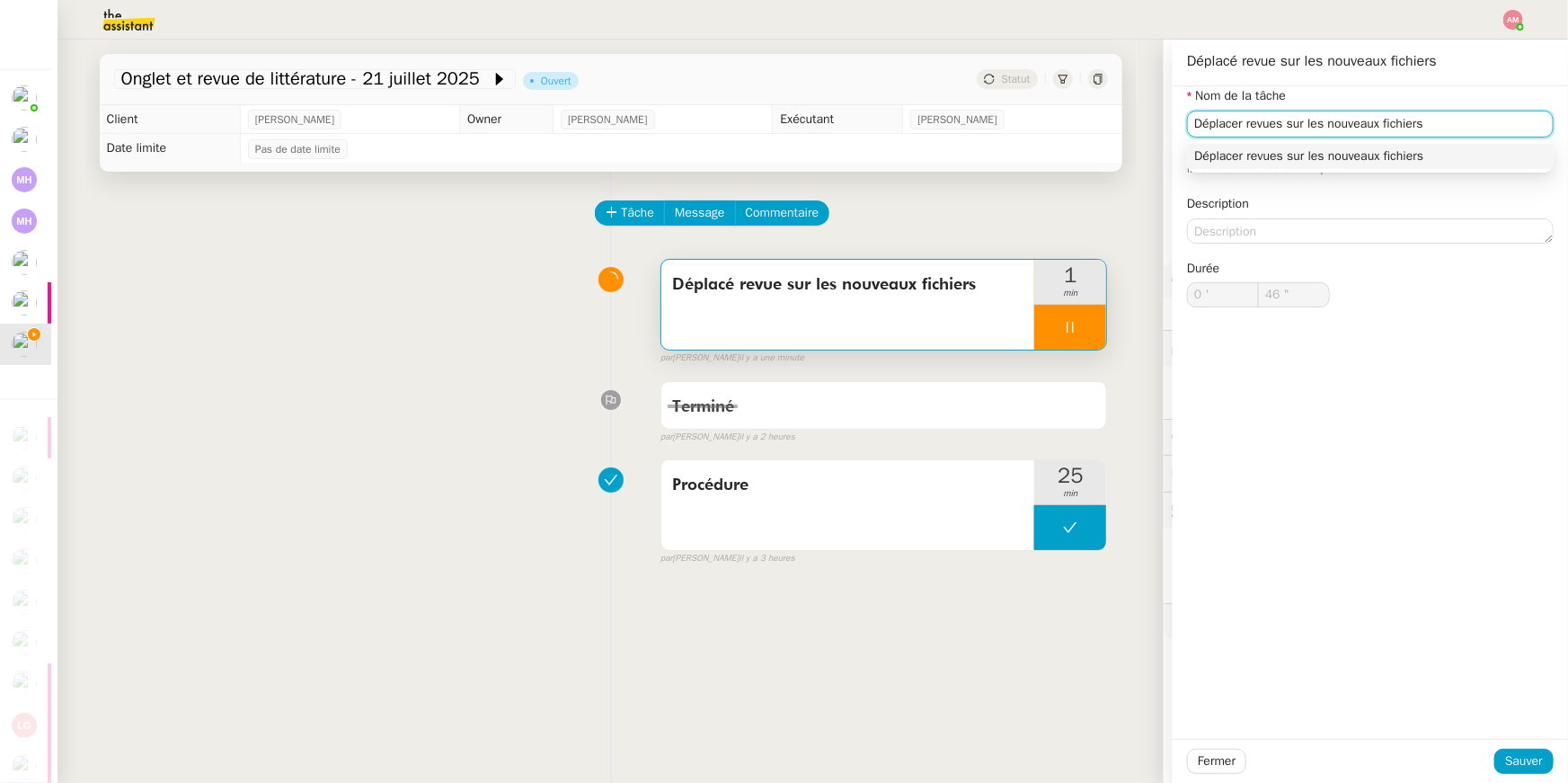 type on "47 "" 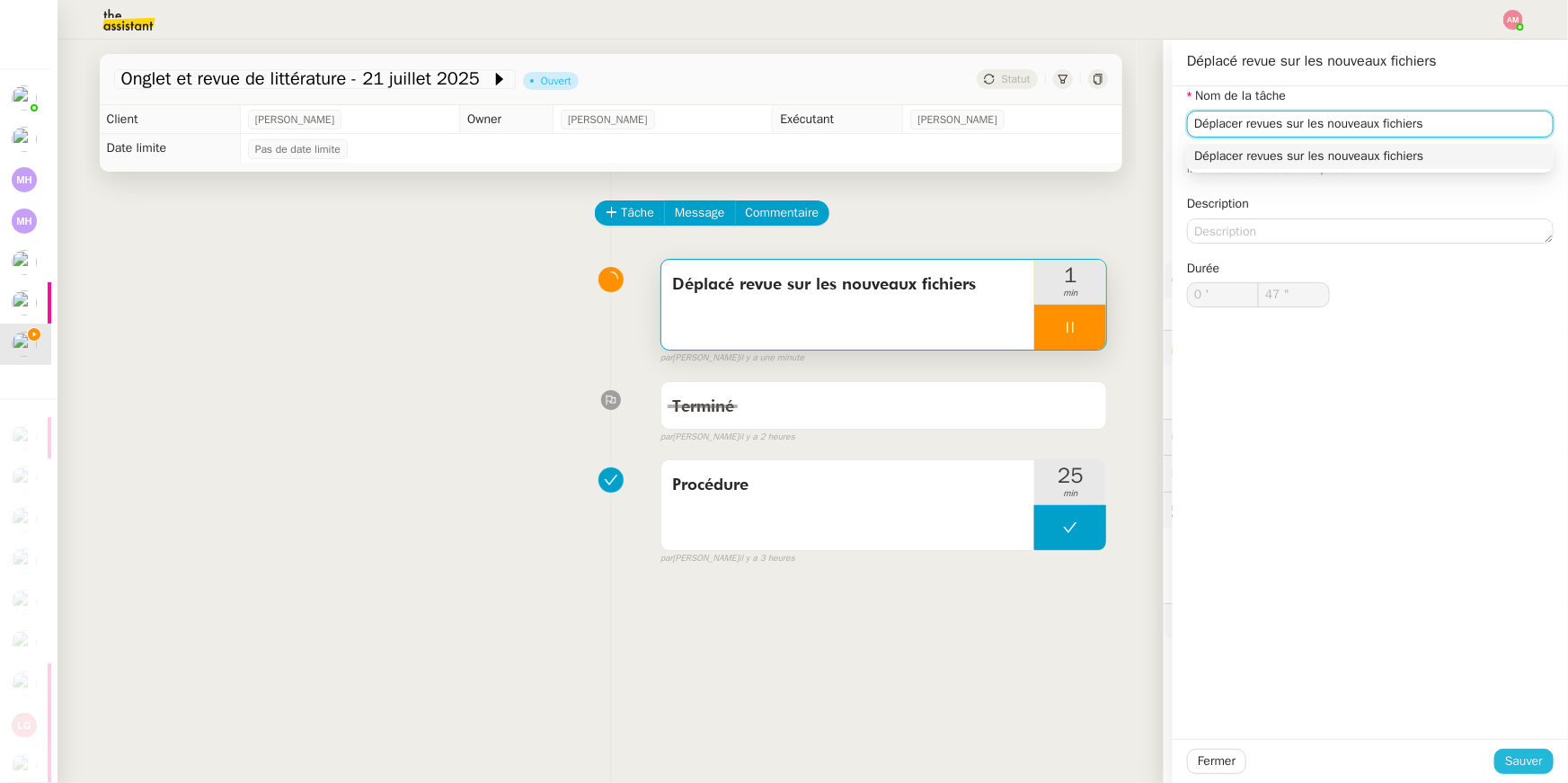 type on "Déplacer revues sur les nouveaux fichiers" 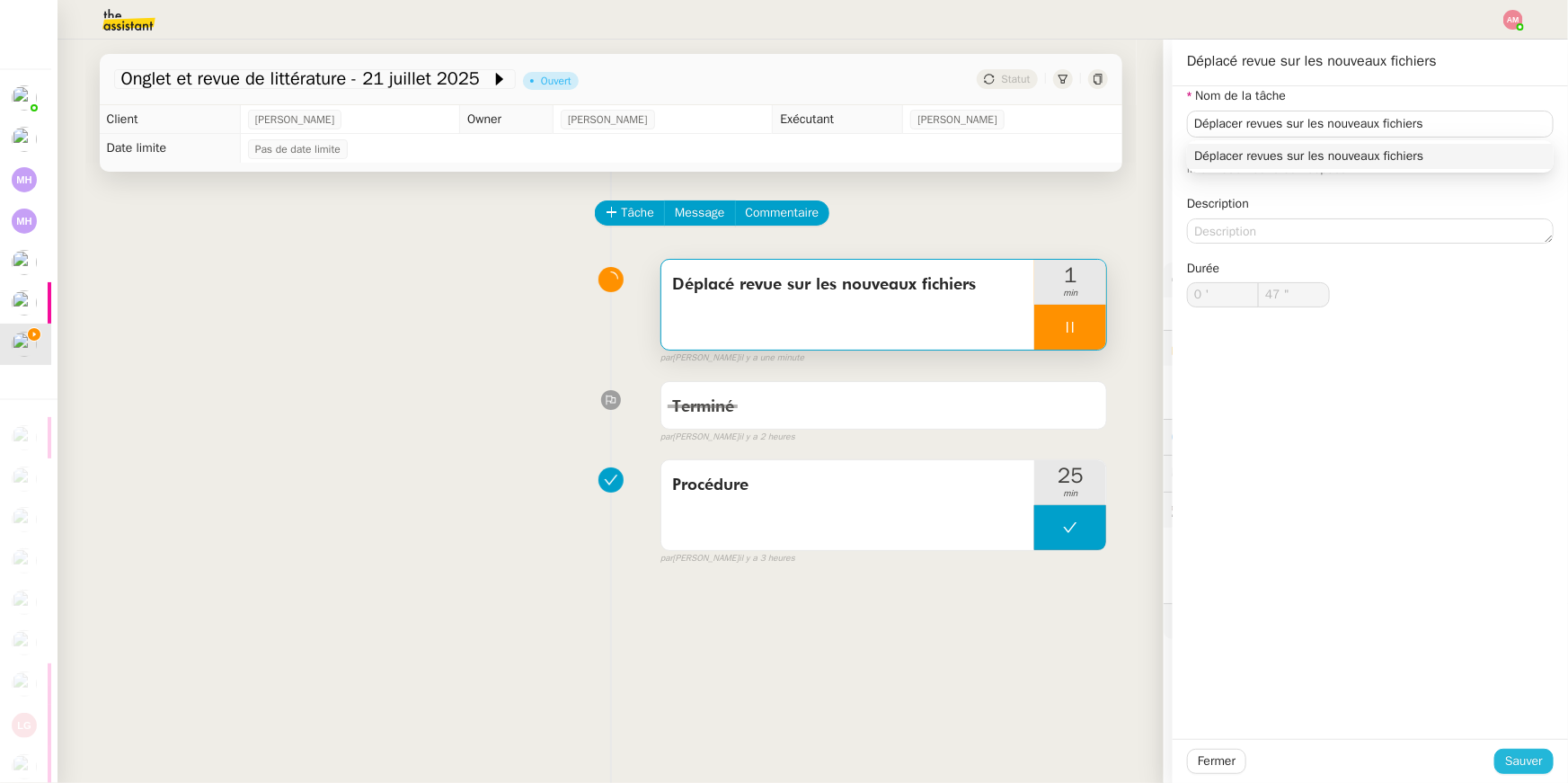 click on "Sauver" 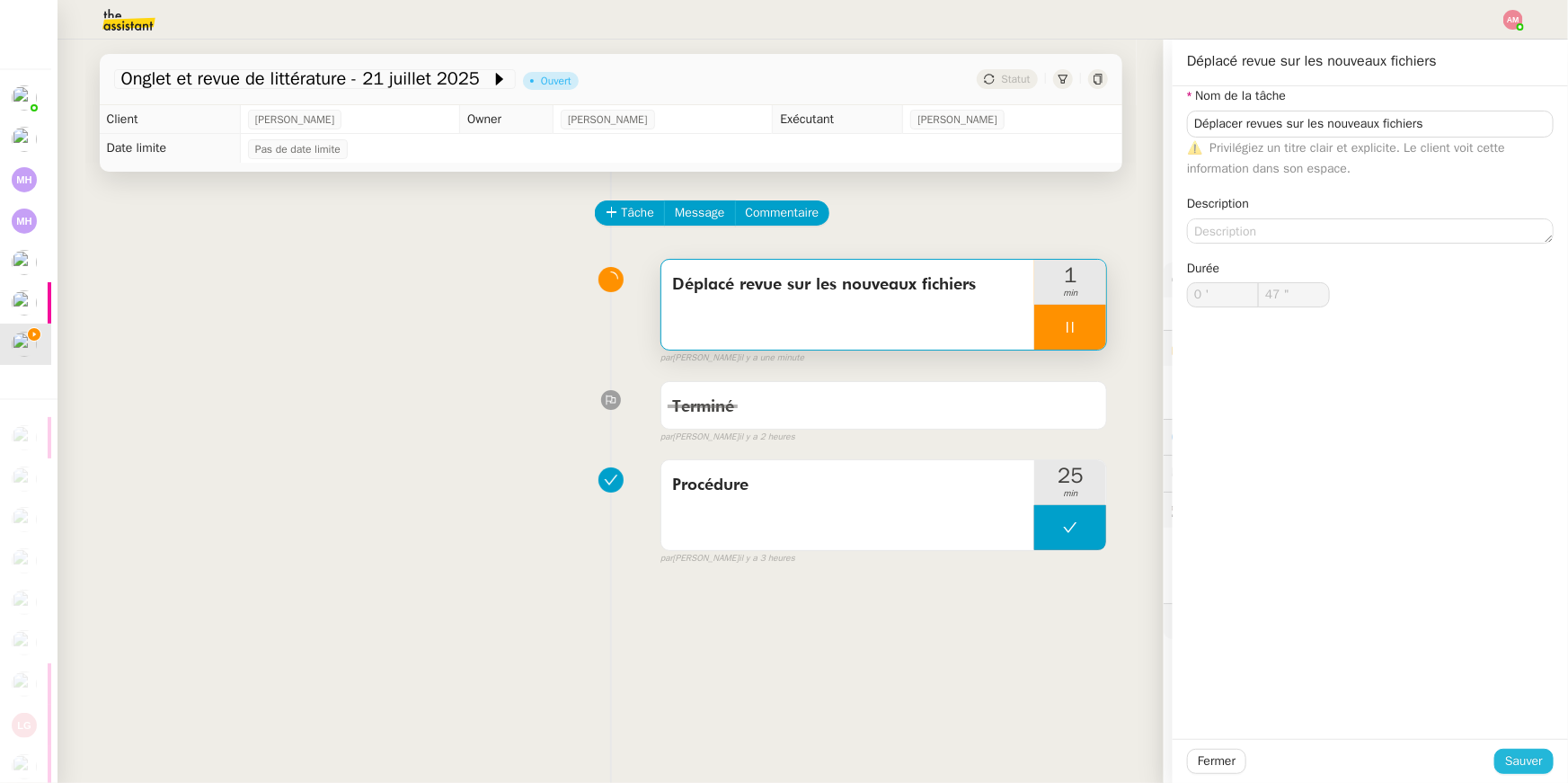 type on "48 "" 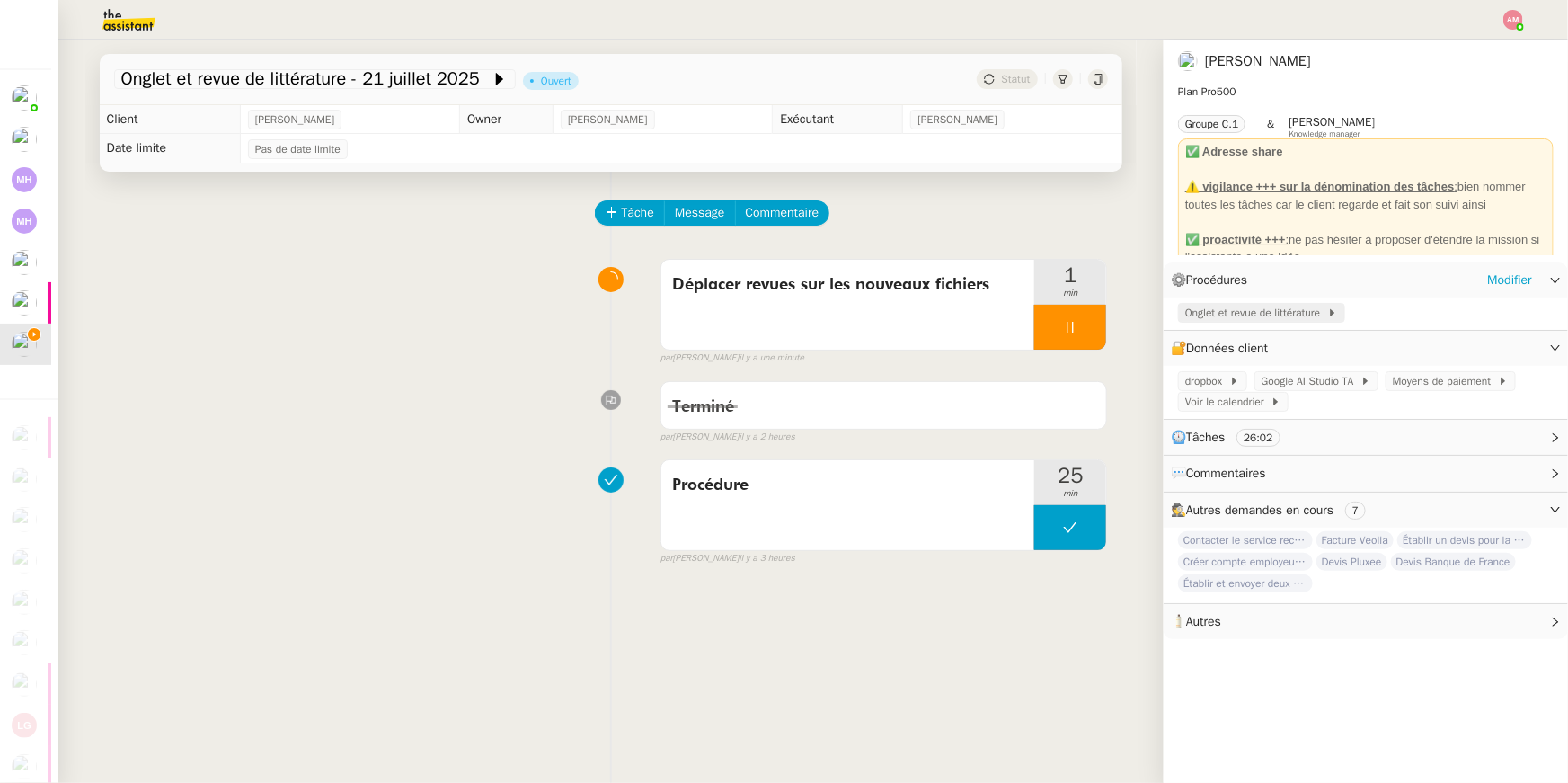 click on "Onglet et revue de littérature" 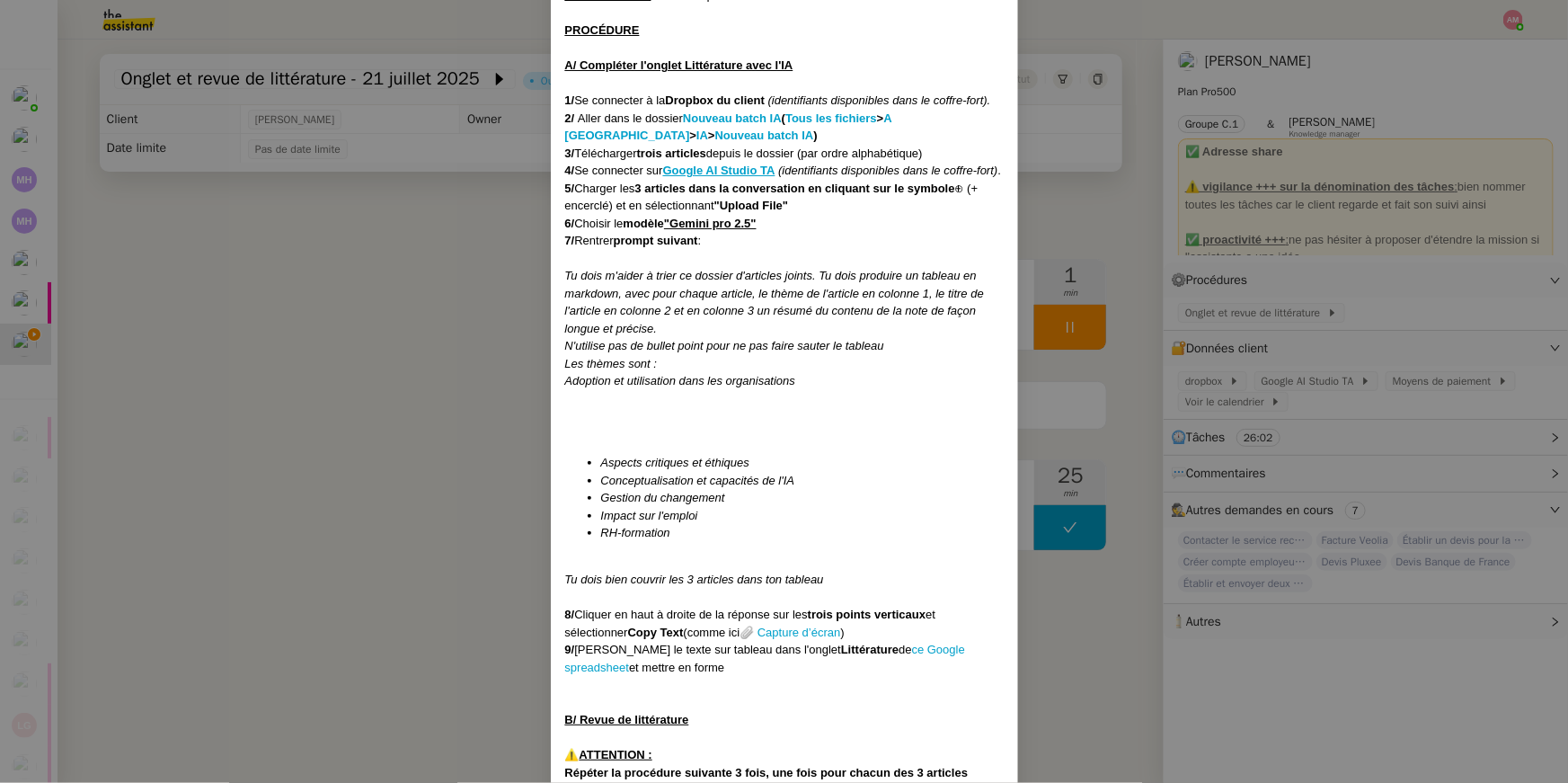 scroll, scrollTop: 562, scrollLeft: 0, axis: vertical 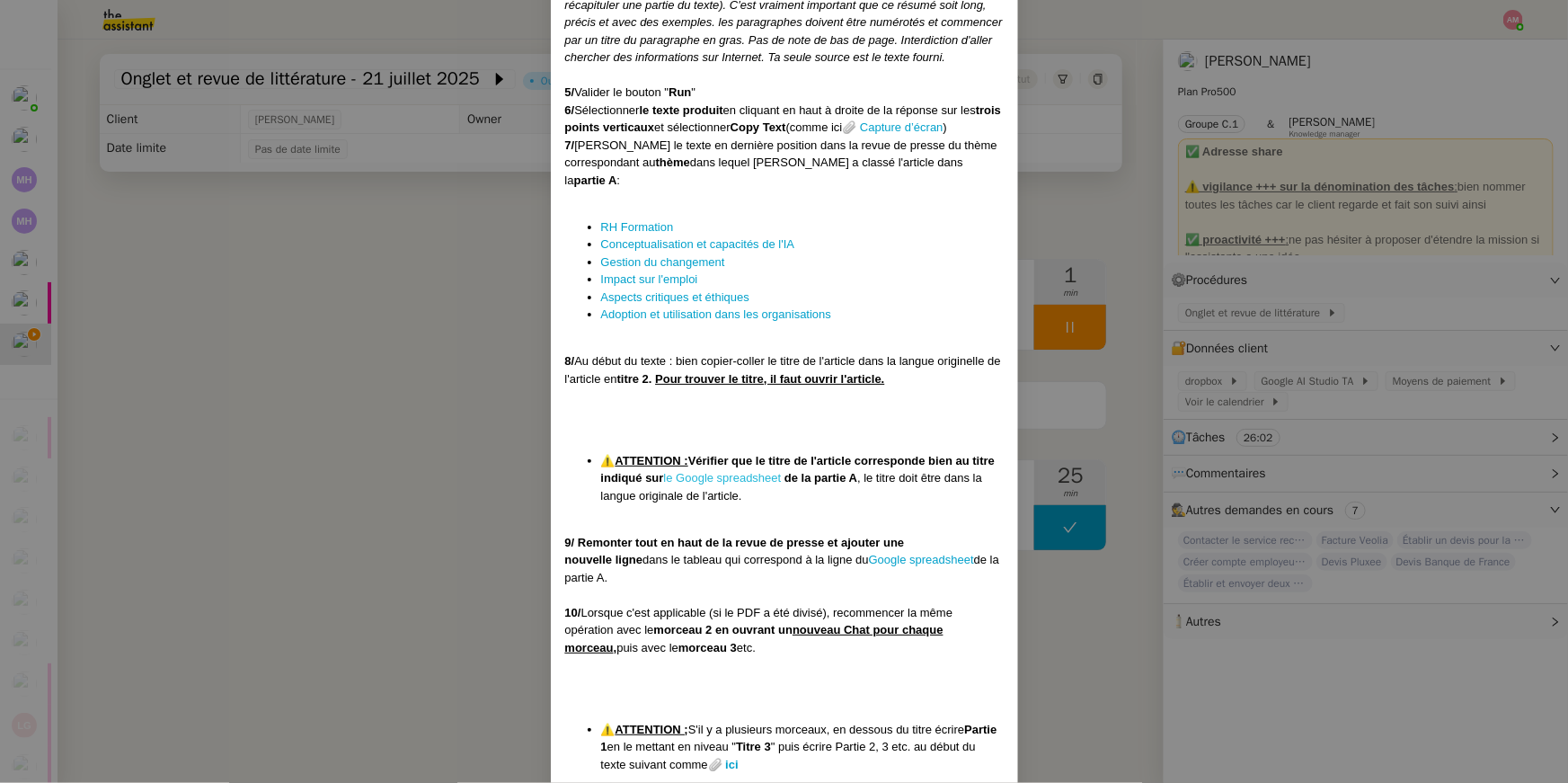 click on "le Google spreadsheet" at bounding box center (722, 477) 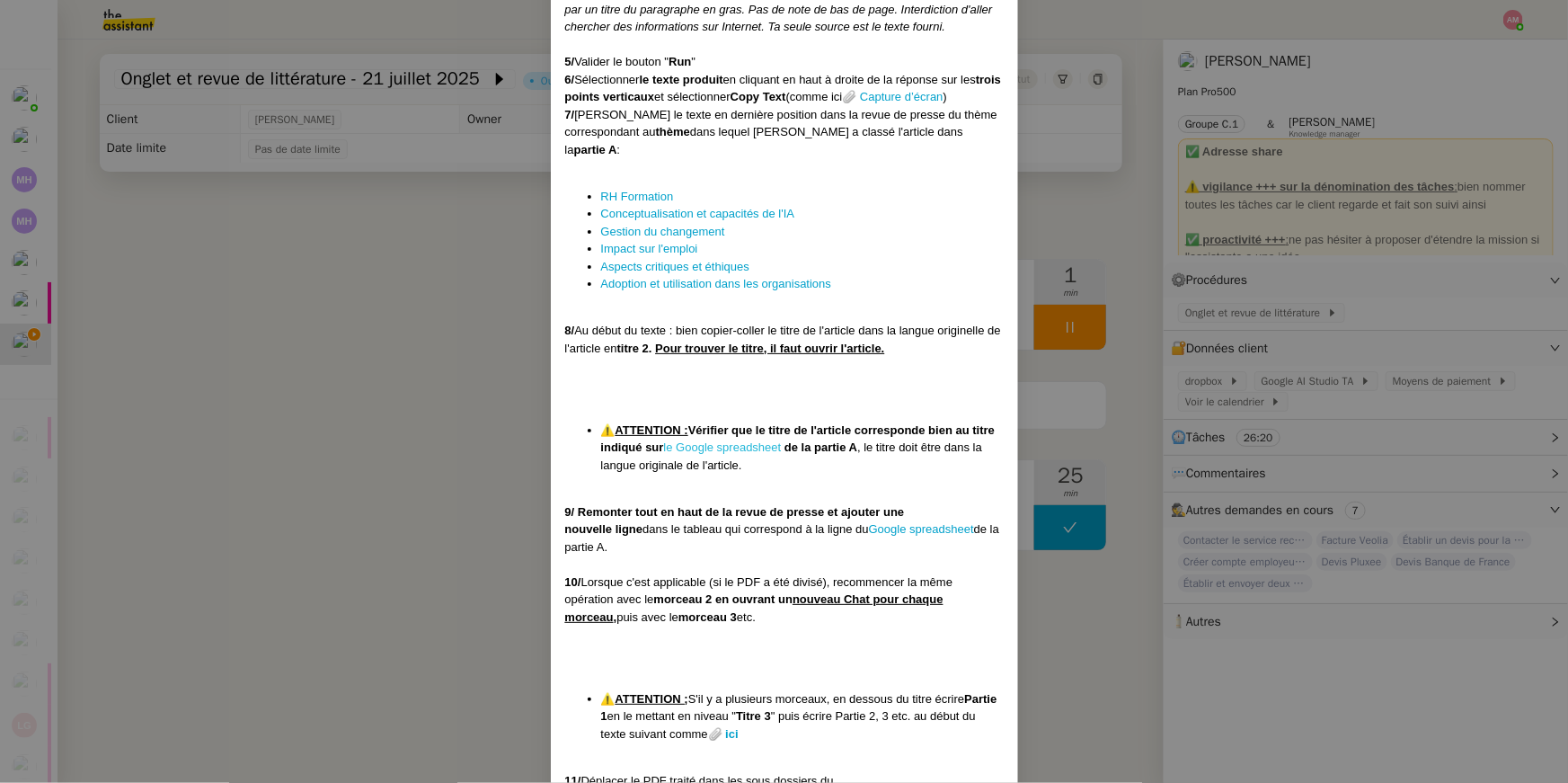scroll, scrollTop: 1445, scrollLeft: 0, axis: vertical 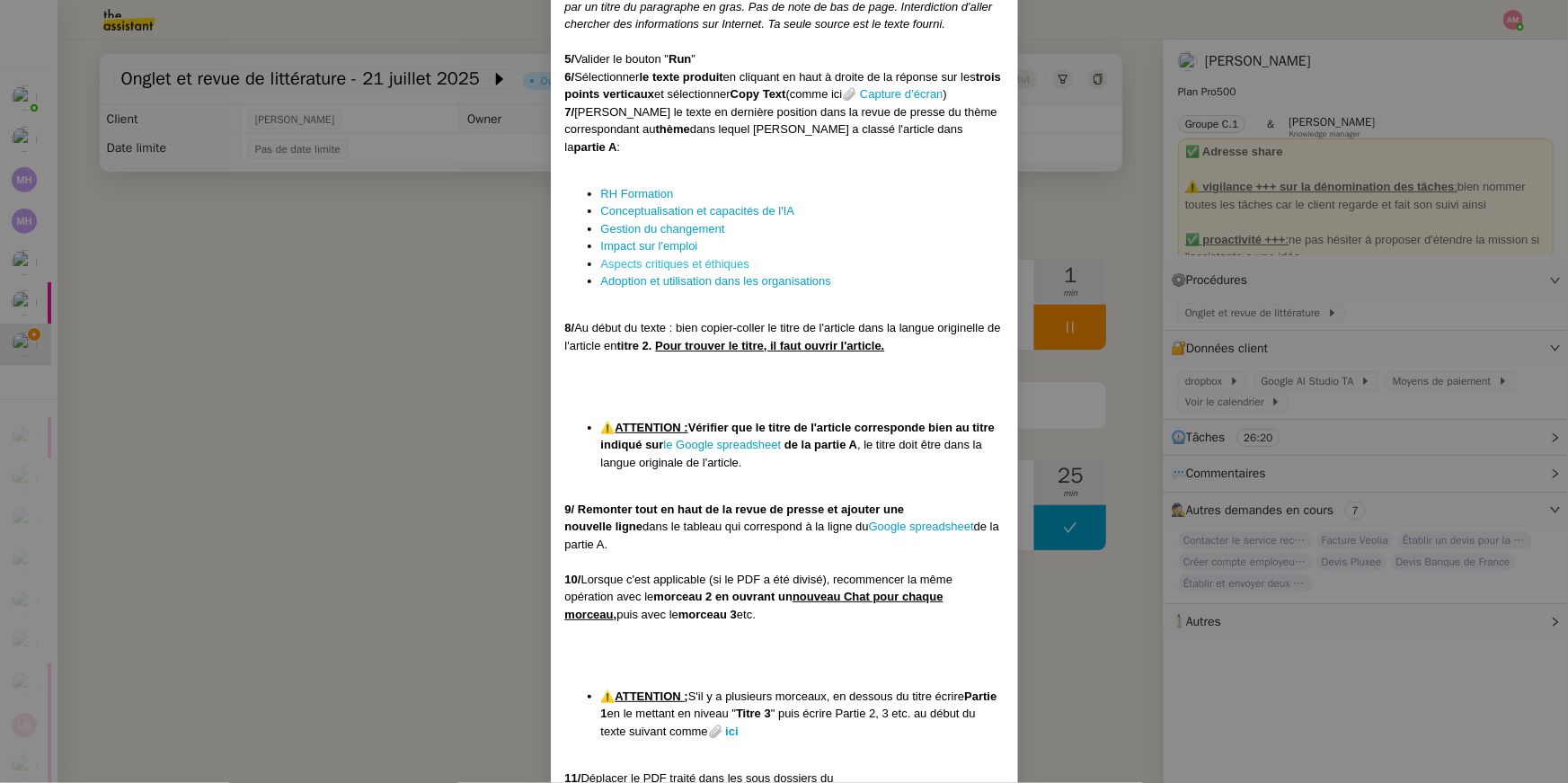 click on "Aspects critiques et éthiques" at bounding box center [675, 263] 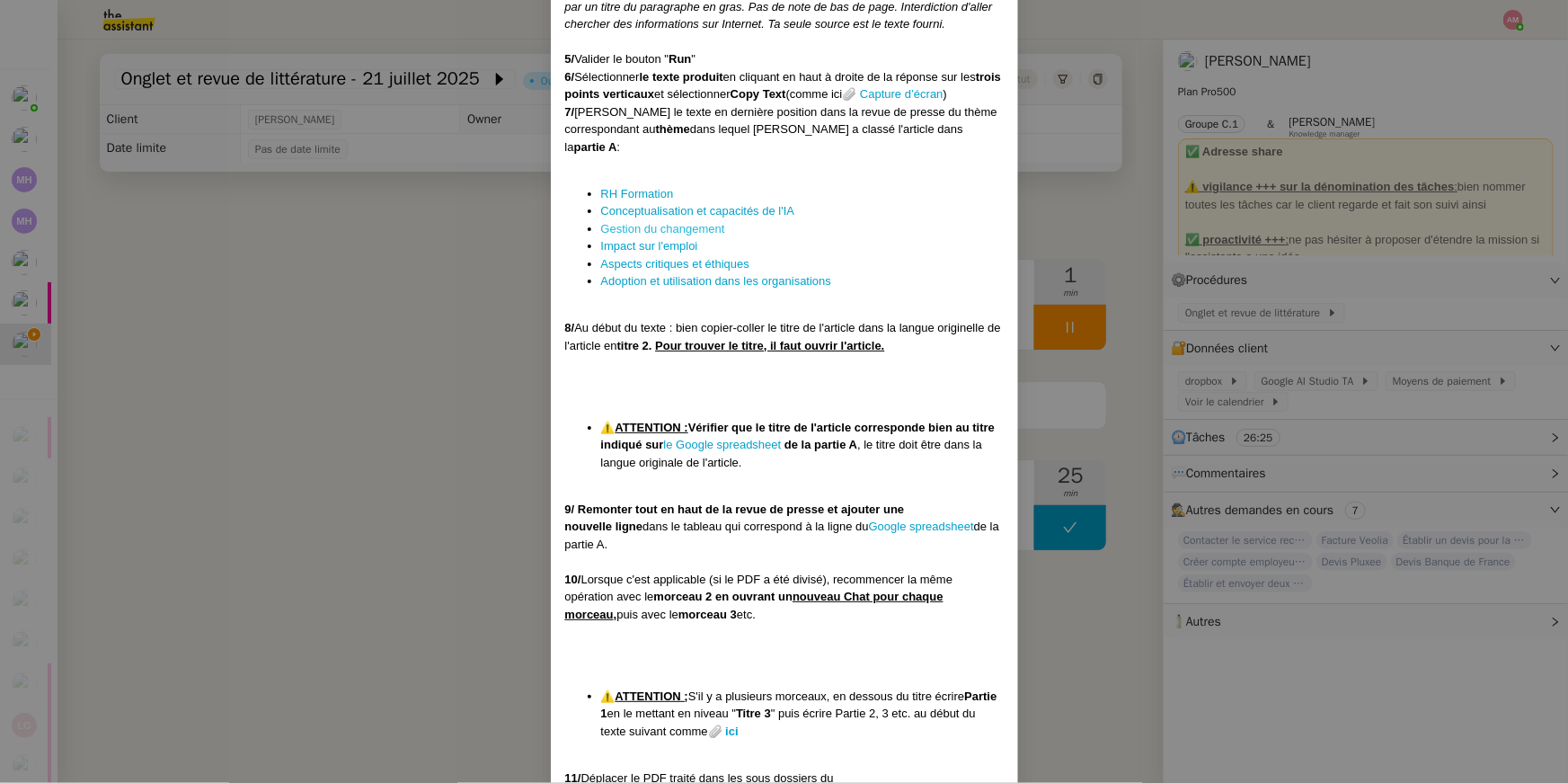 click on "Gestion du changement" at bounding box center [663, 228] 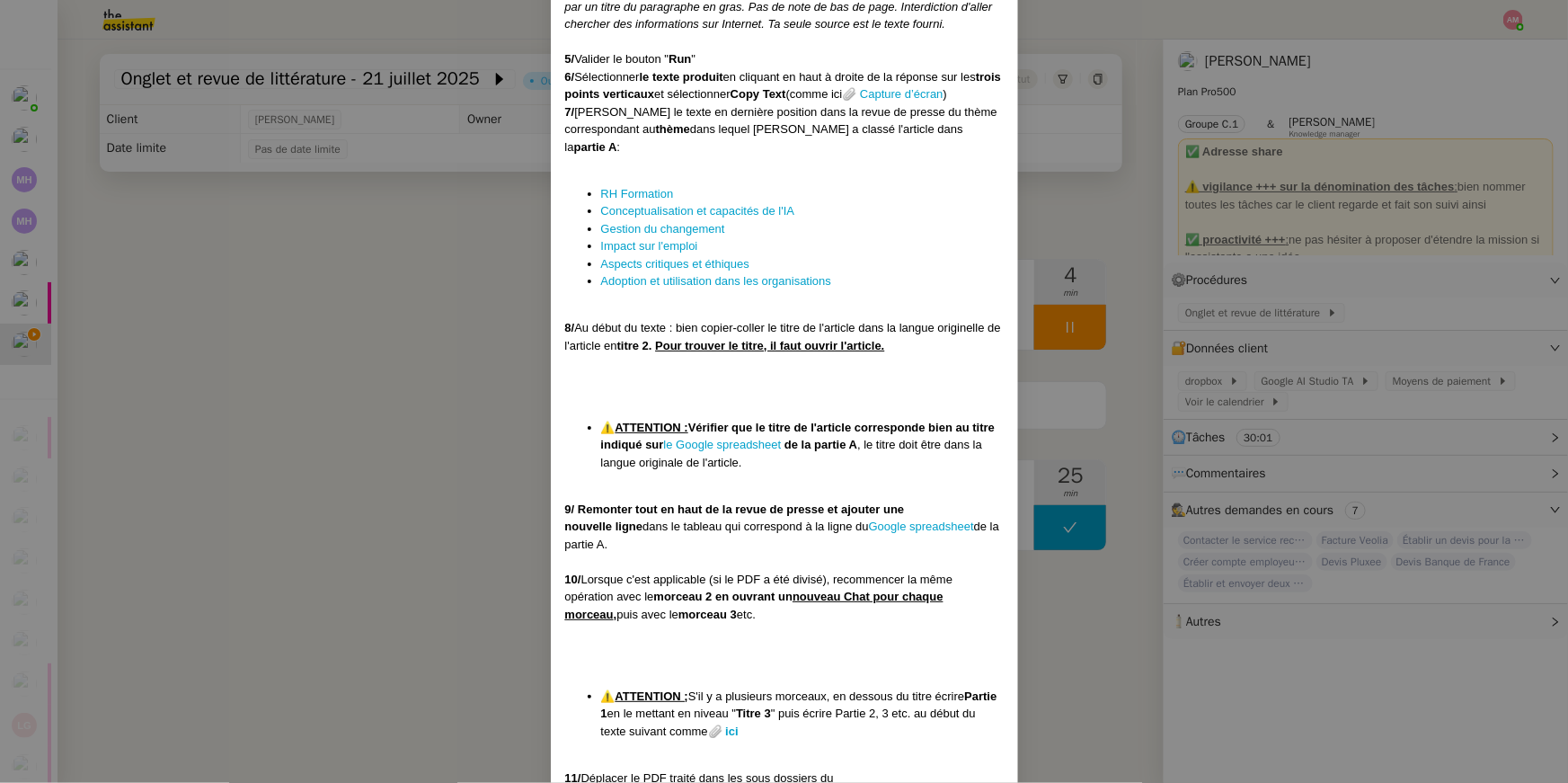 click on "Créée le 27/03/2025 MAJ le 21/07/2025 Contexte  : Jean-Baptiste aimerait que l'on classe et synthétise des articles en fonction de thématiques prédéfinies, tout en mettant à jour un tableau de suivi et ses revues de littératures à l'aide de l'IA Récurrence  : tous les jours —  traiter 3 articles par jour ⚠️ Note  :  Jean-Baptiste remet en général des articles tous les lundis, donc s'il n'y a pas d'articles, clôturer la demande. Déclenchement  : Automatique. PROCÉDURE A/ Compléter l'onglet Littérature avec l'IA  1/  Se connecter à la  Dropbox du client   (identifiants disponibles dans le coffre-fort). 2/   Aller dans le dossier  Nouveau batch IA  ( Tous les fichiers  >  A trier  >  IA  >  Nouveau batch IA ) 3/  Télécharger  trois articles  depuis le dossier (par ordre alphabétique) 4/  Se connecter sur  Google AI Studio TA   (identifiants disponibles dans le coffre-fort) . 5/  Charger les  3 articles dans la conversation en cliquant sur le symbole  6/ 7/ "" at bounding box center [784, 391] 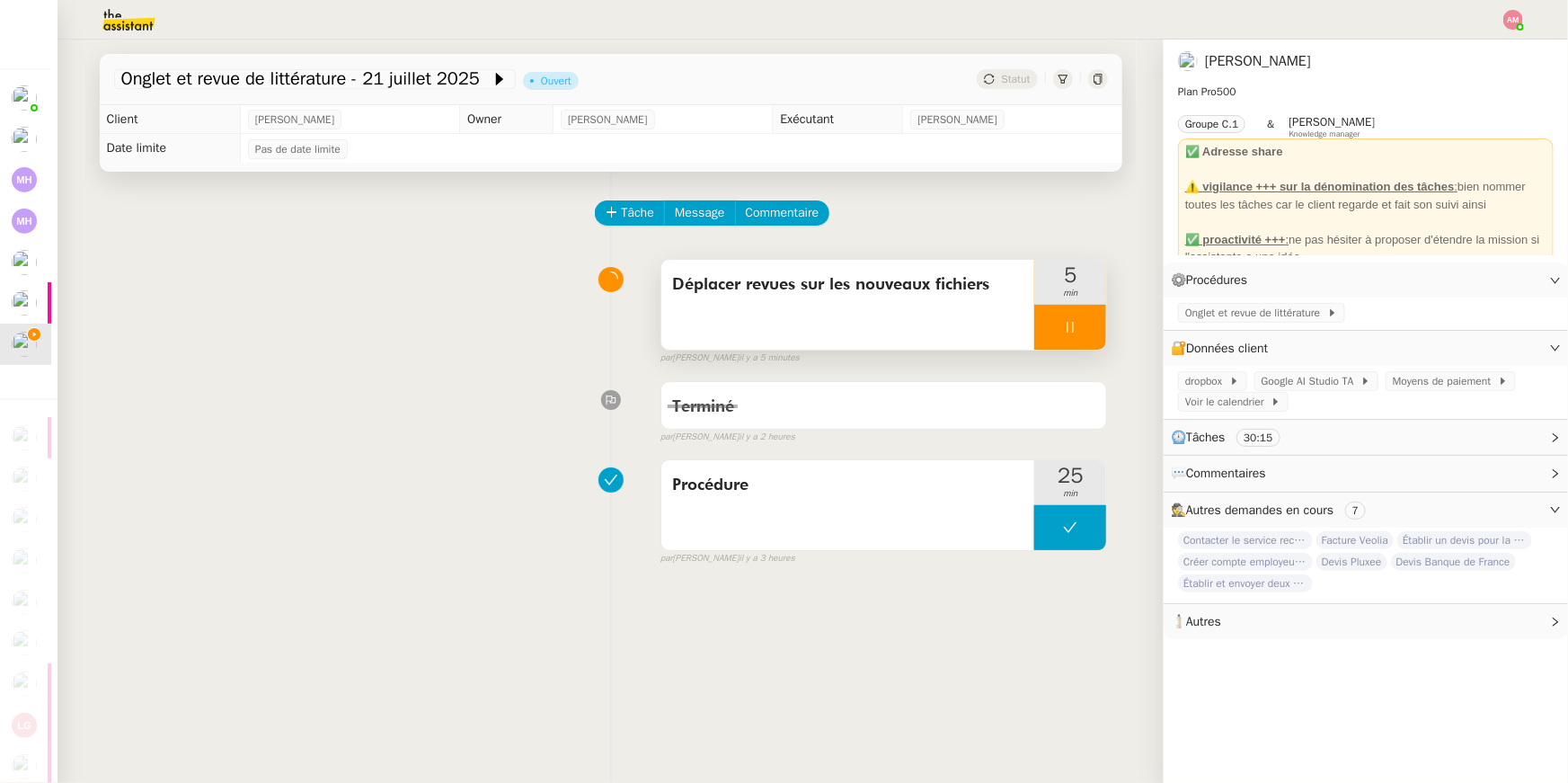 click 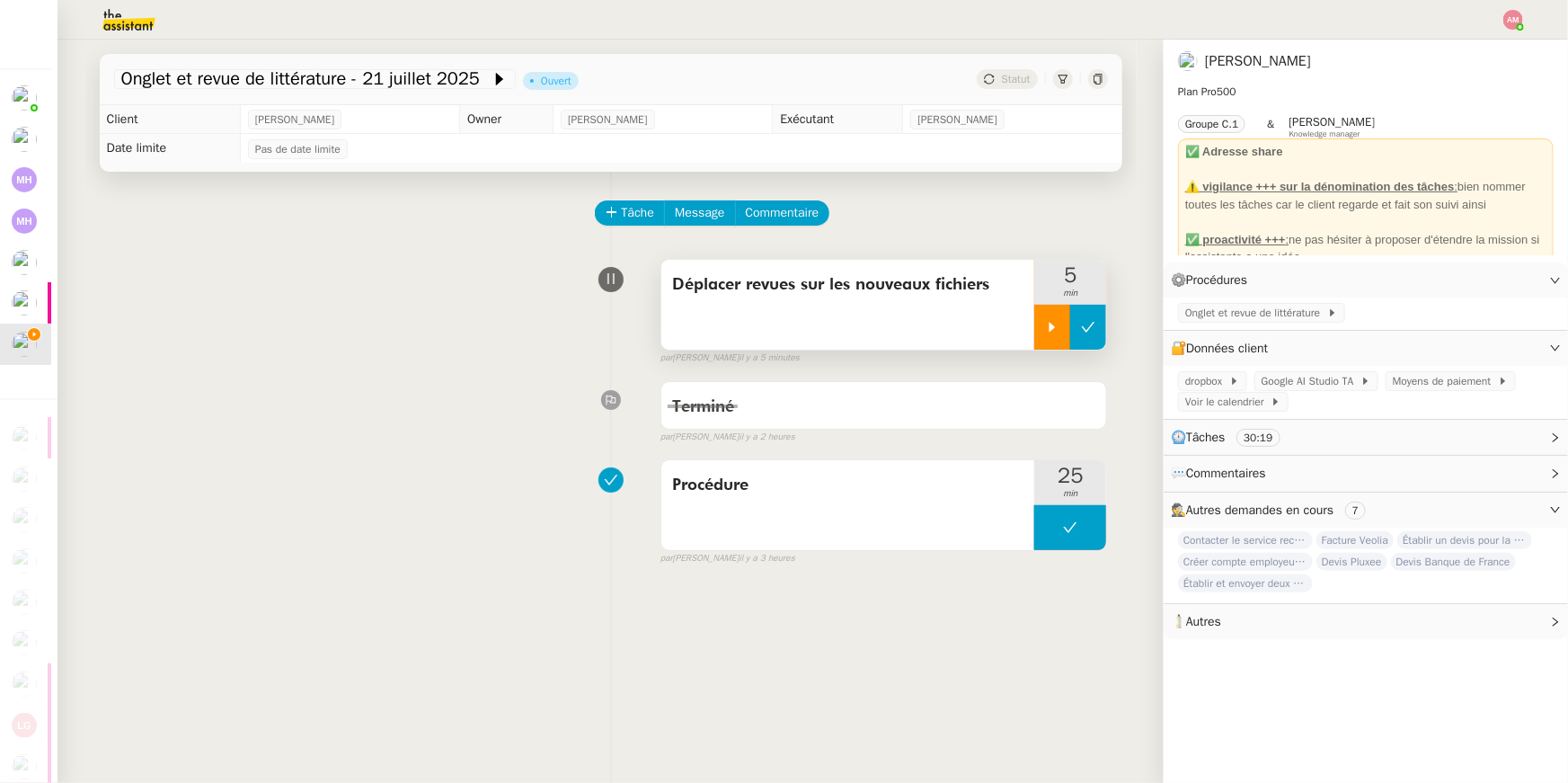 click 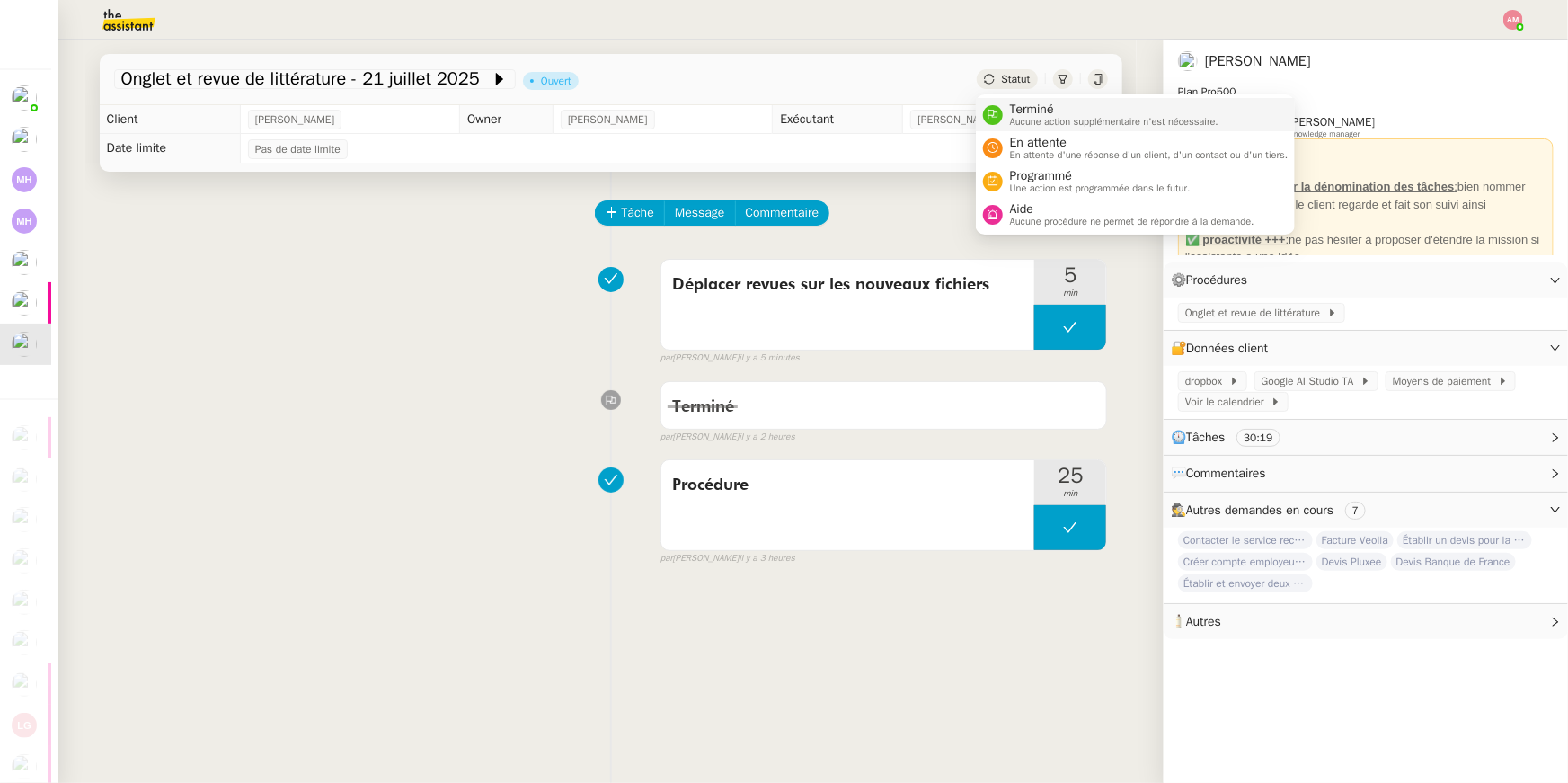 click on "Terminé" at bounding box center (1114, 110) 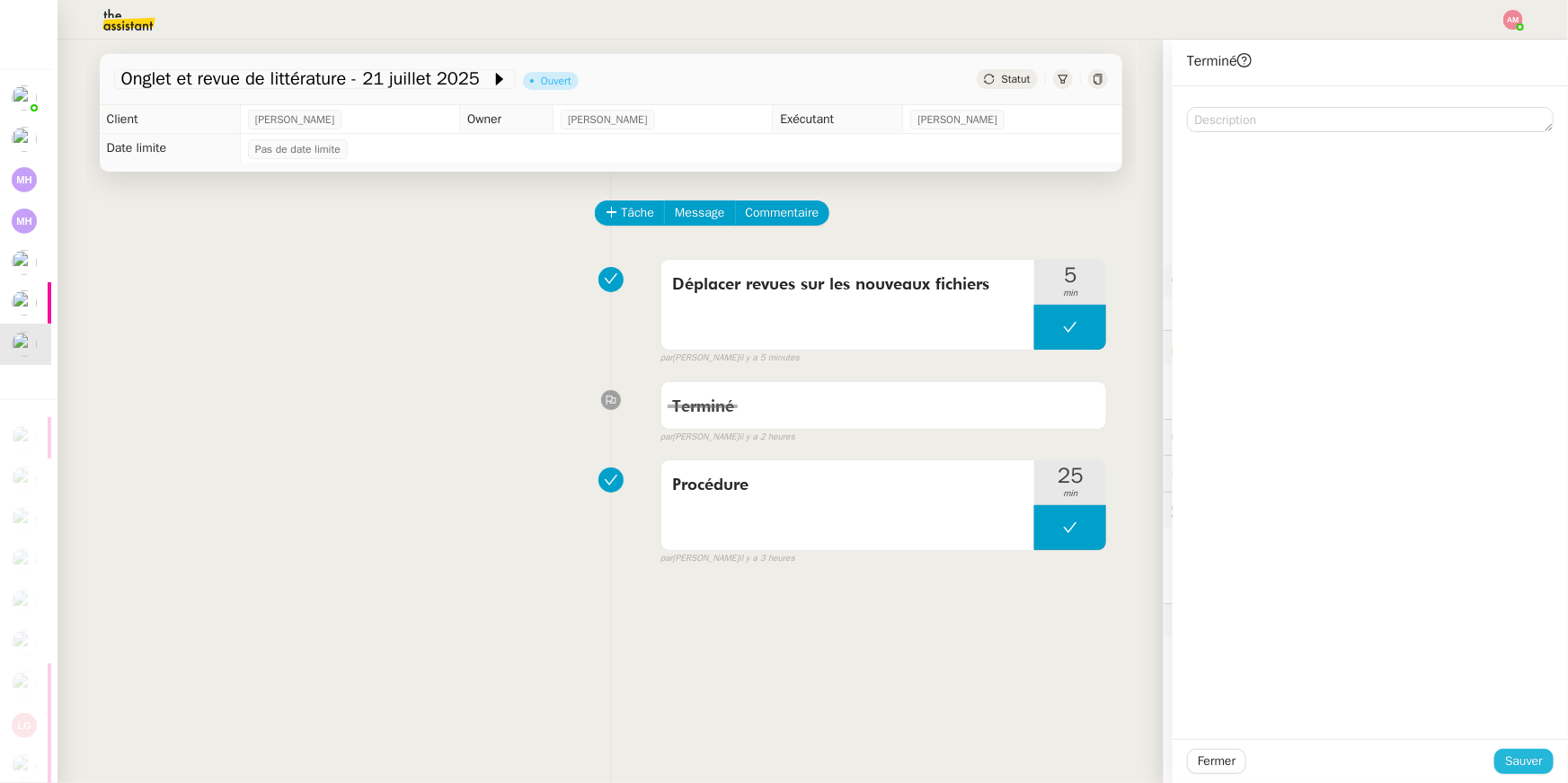 click on "Sauver" 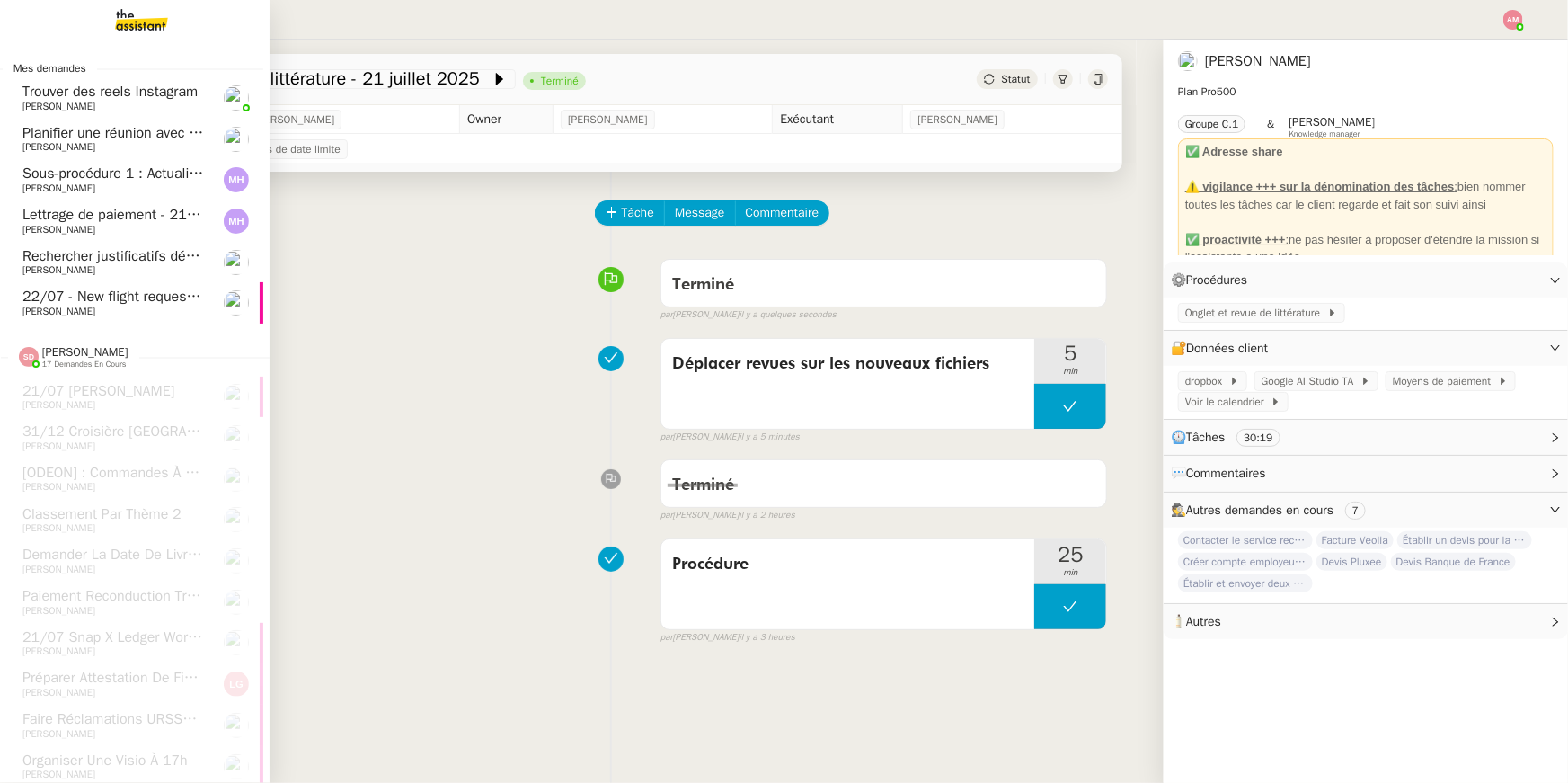 click on "22/07 - New flight request - Jamie Athalya    Louis Frei" 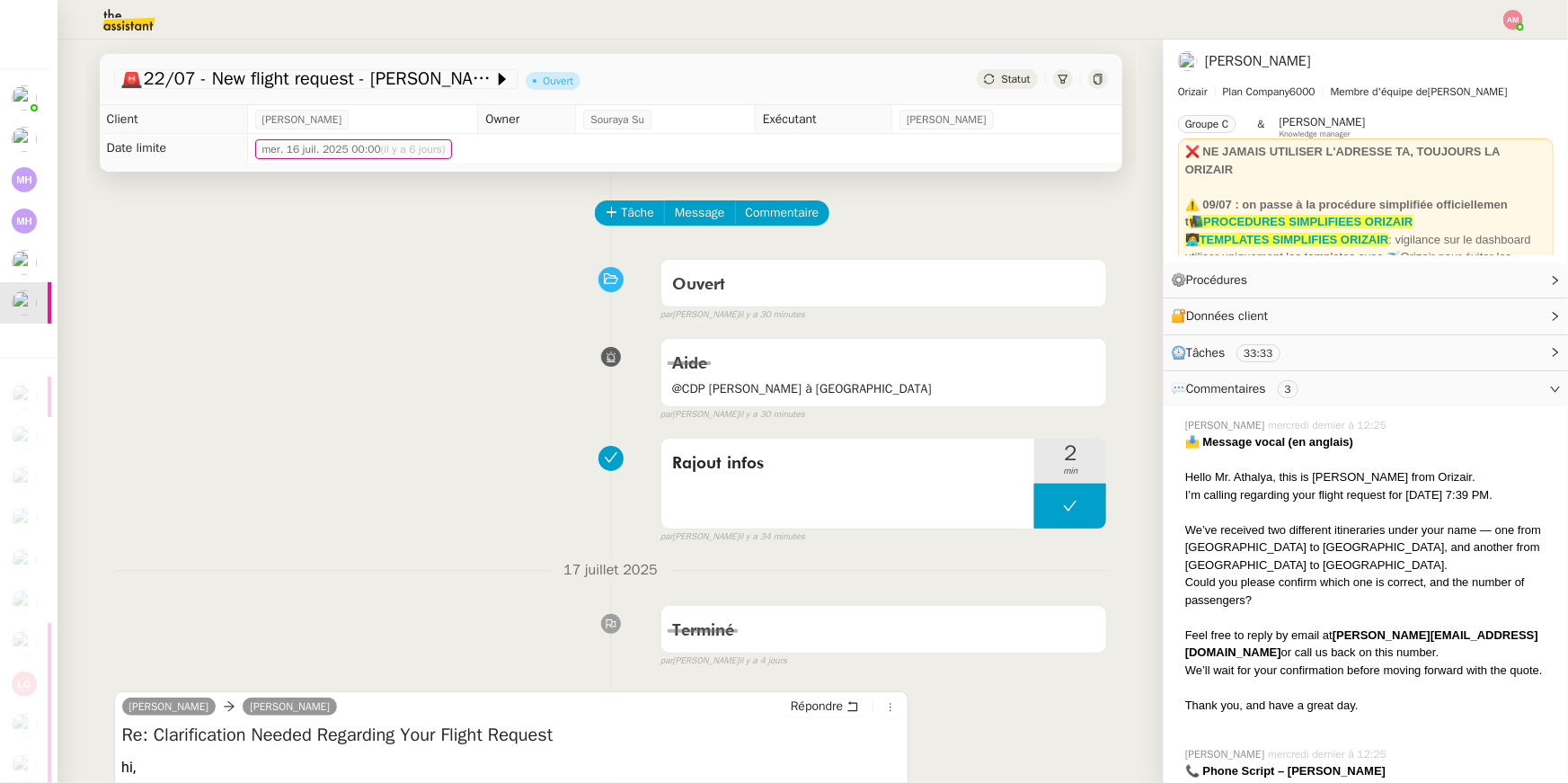 click on "Tâche Message Commentaire" 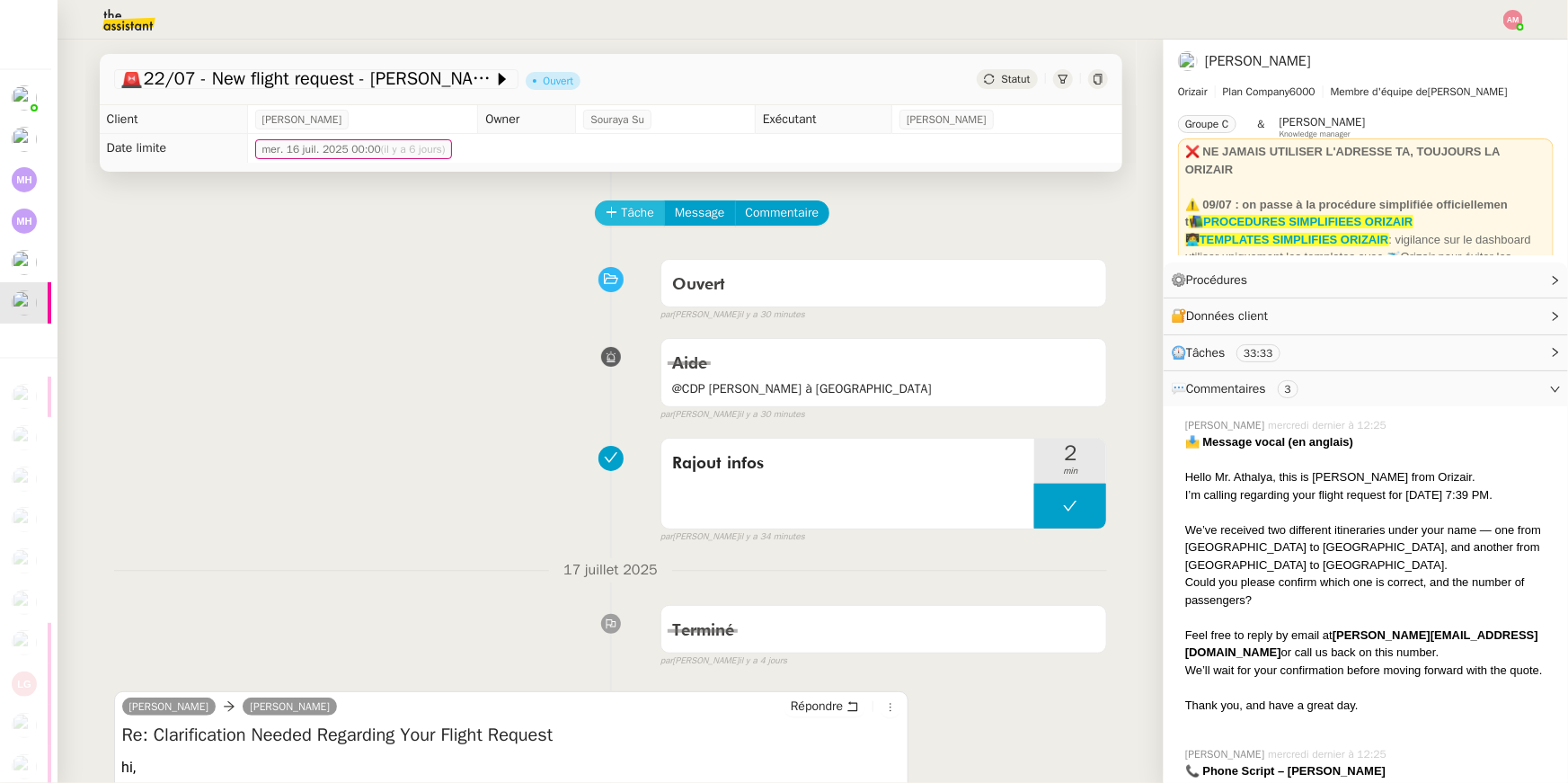 click on "Tâche" 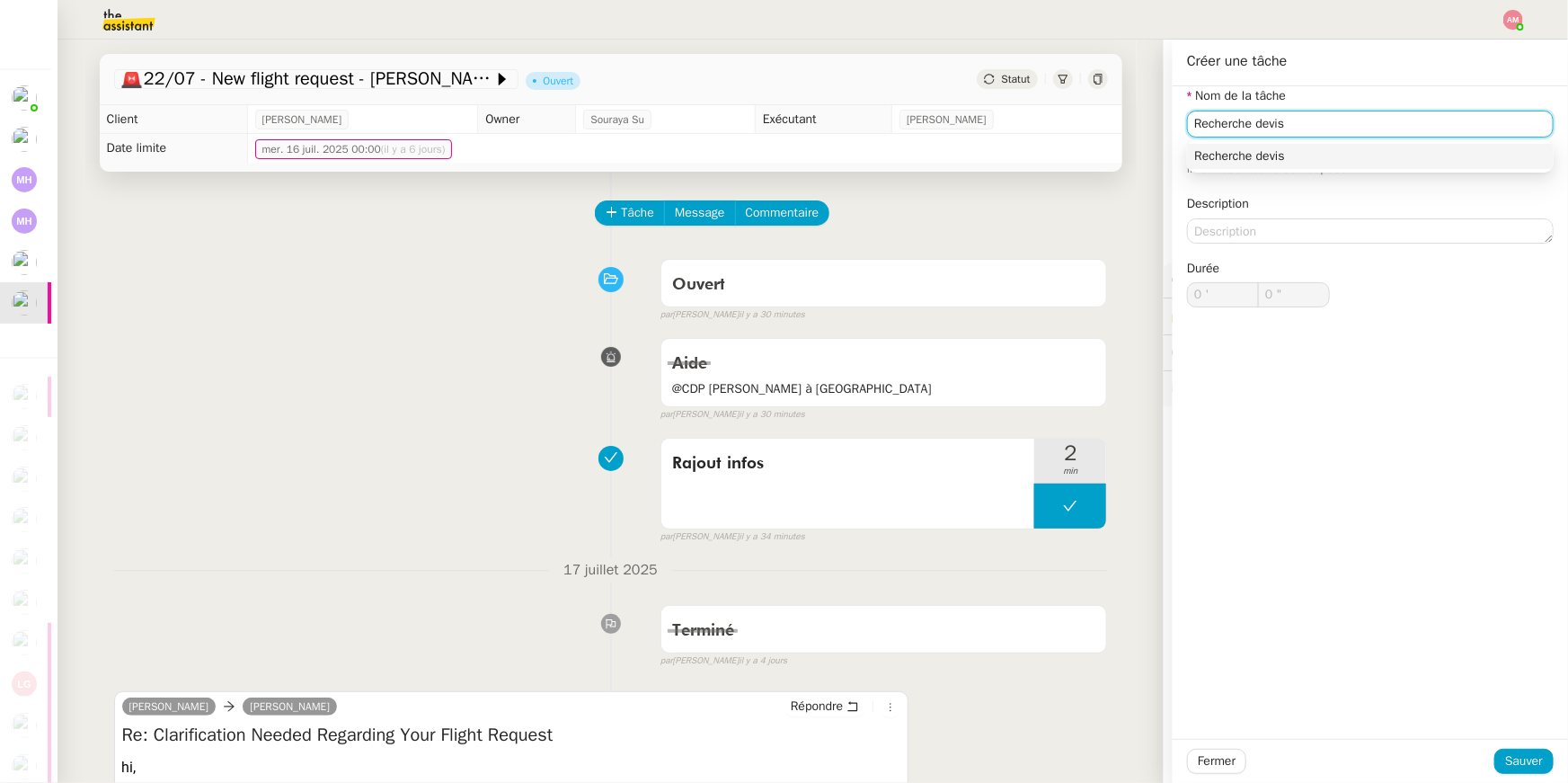type on "Recherche devis" 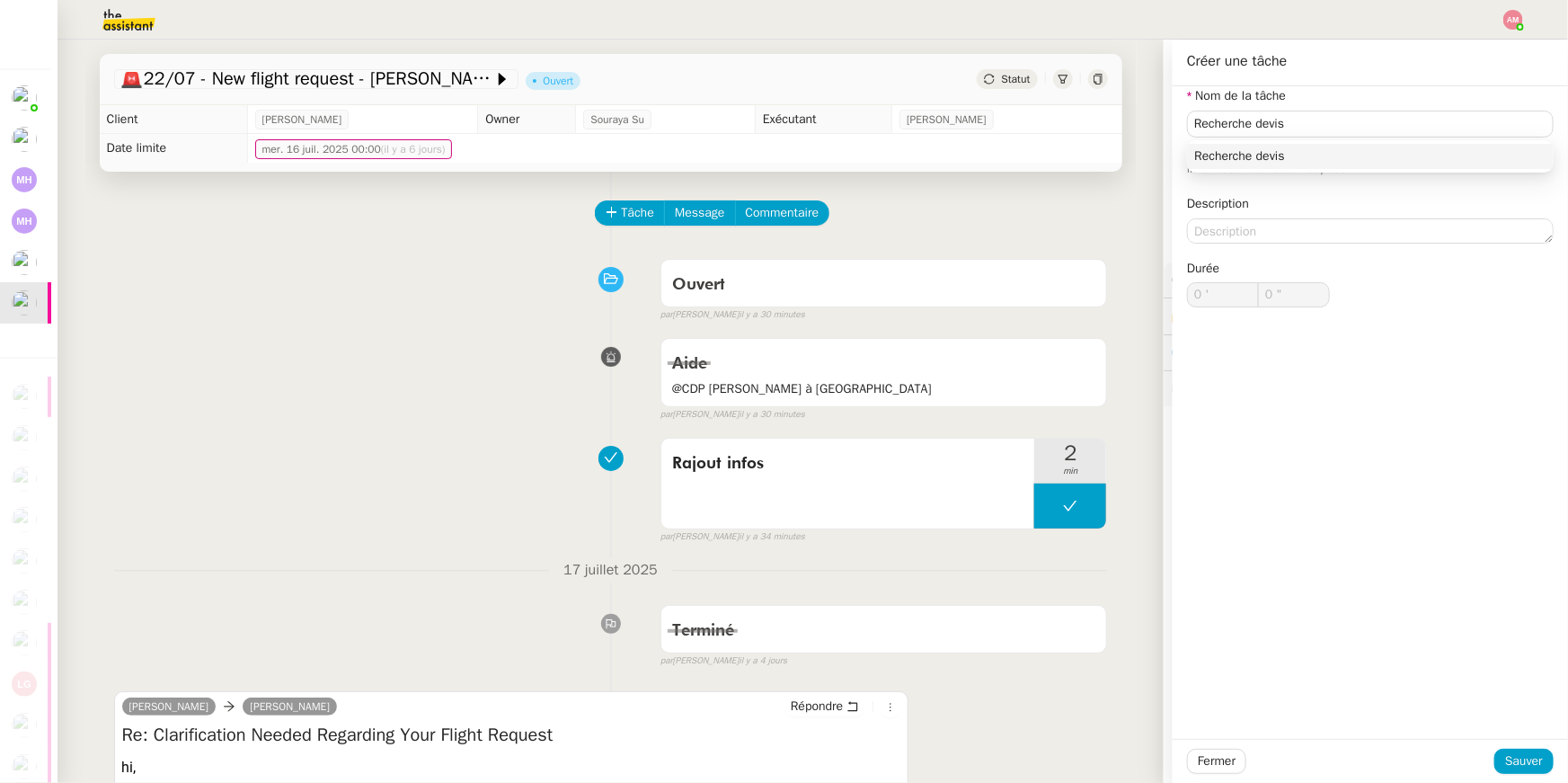 click on "Fermer Sauver" 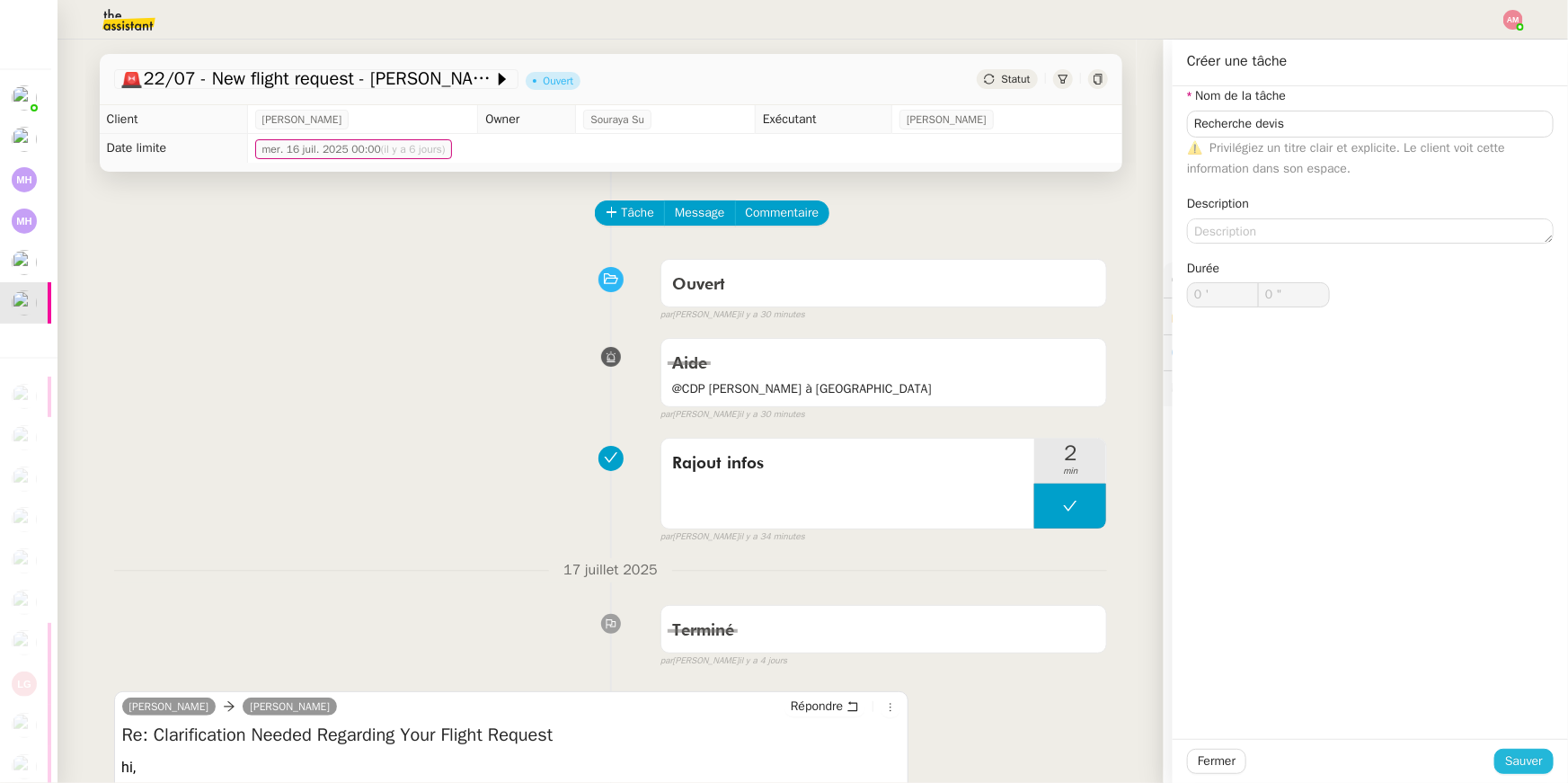 click on "Sauver" 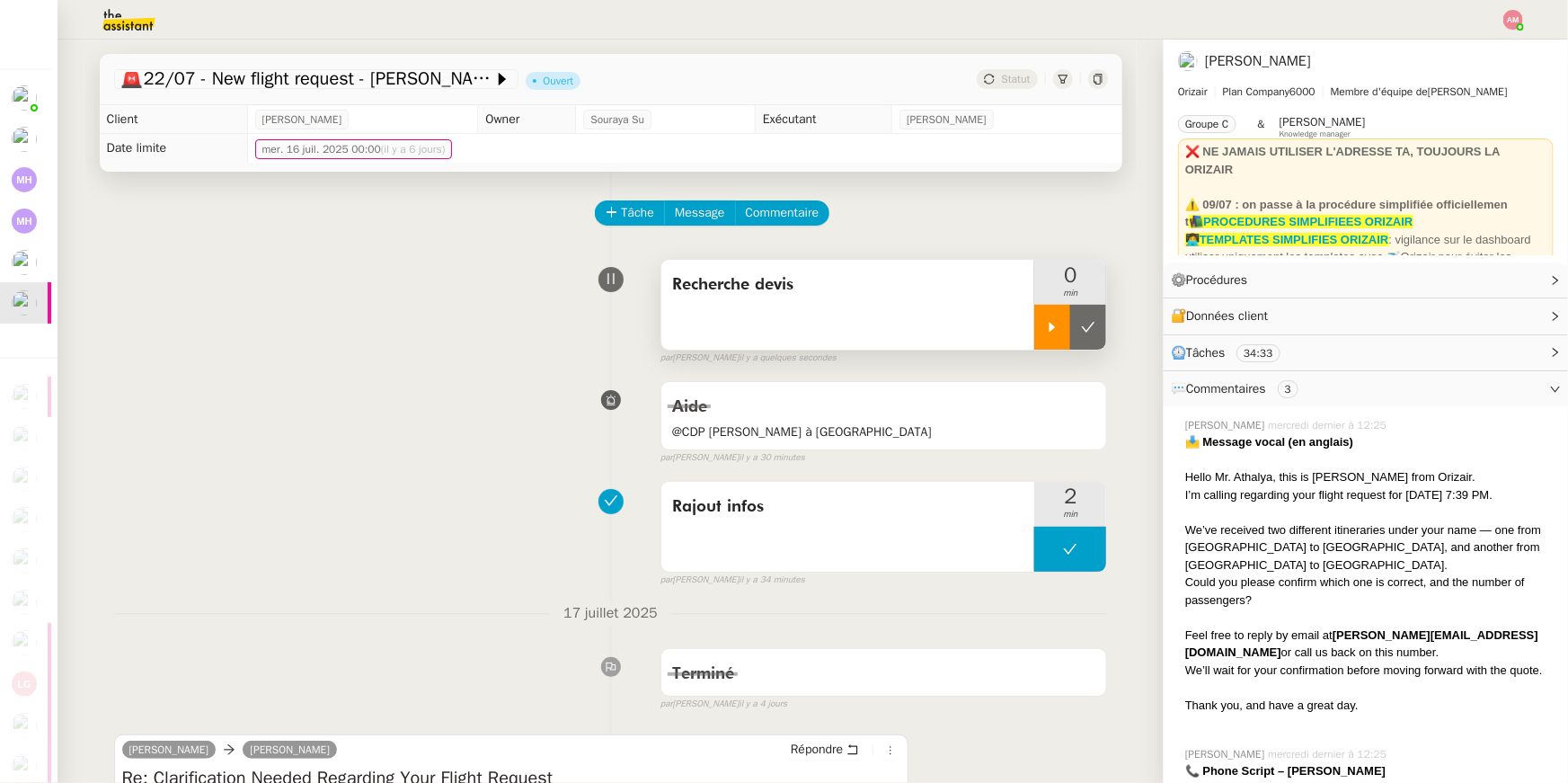 click 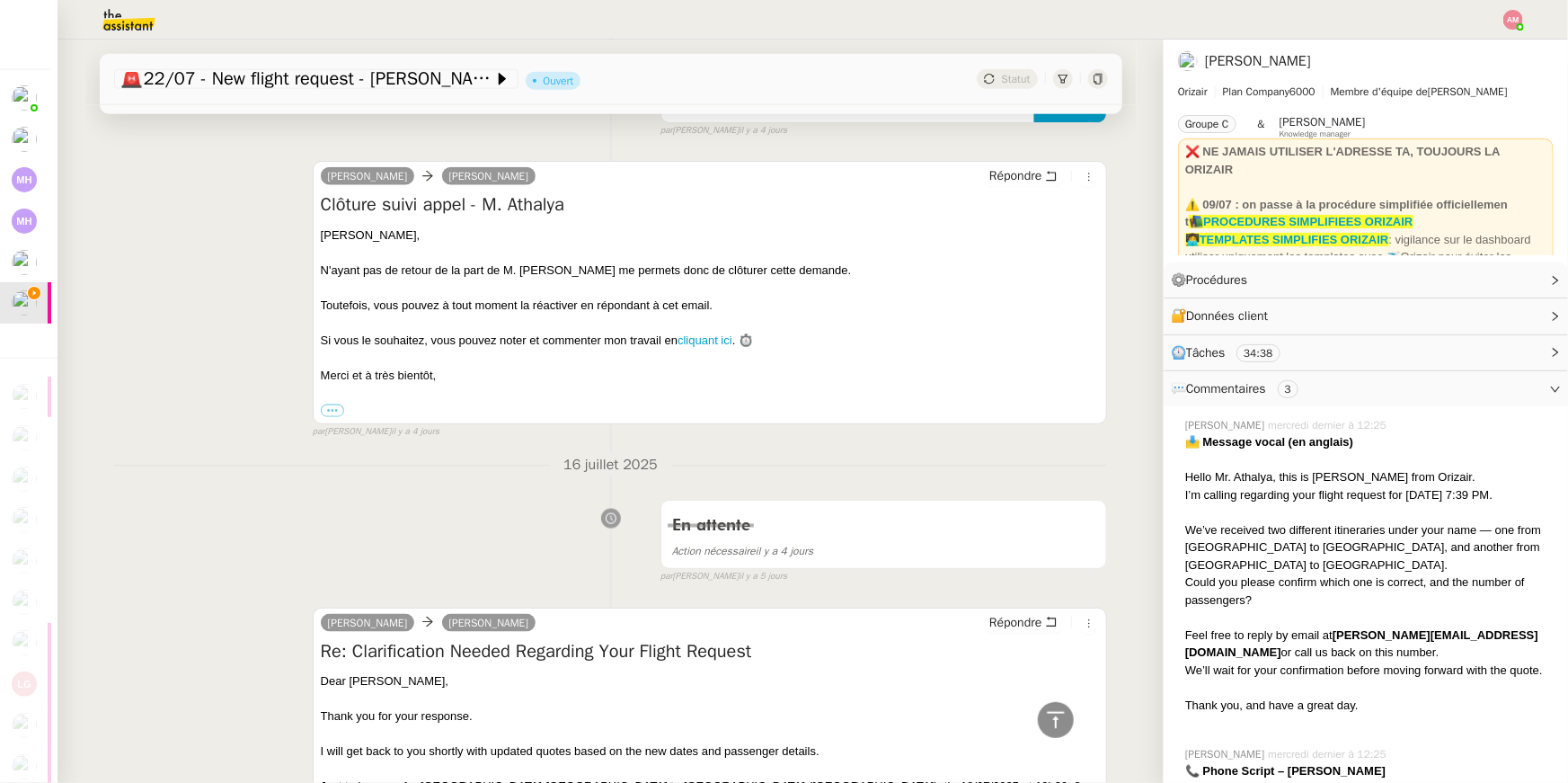 scroll, scrollTop: 787, scrollLeft: 0, axis: vertical 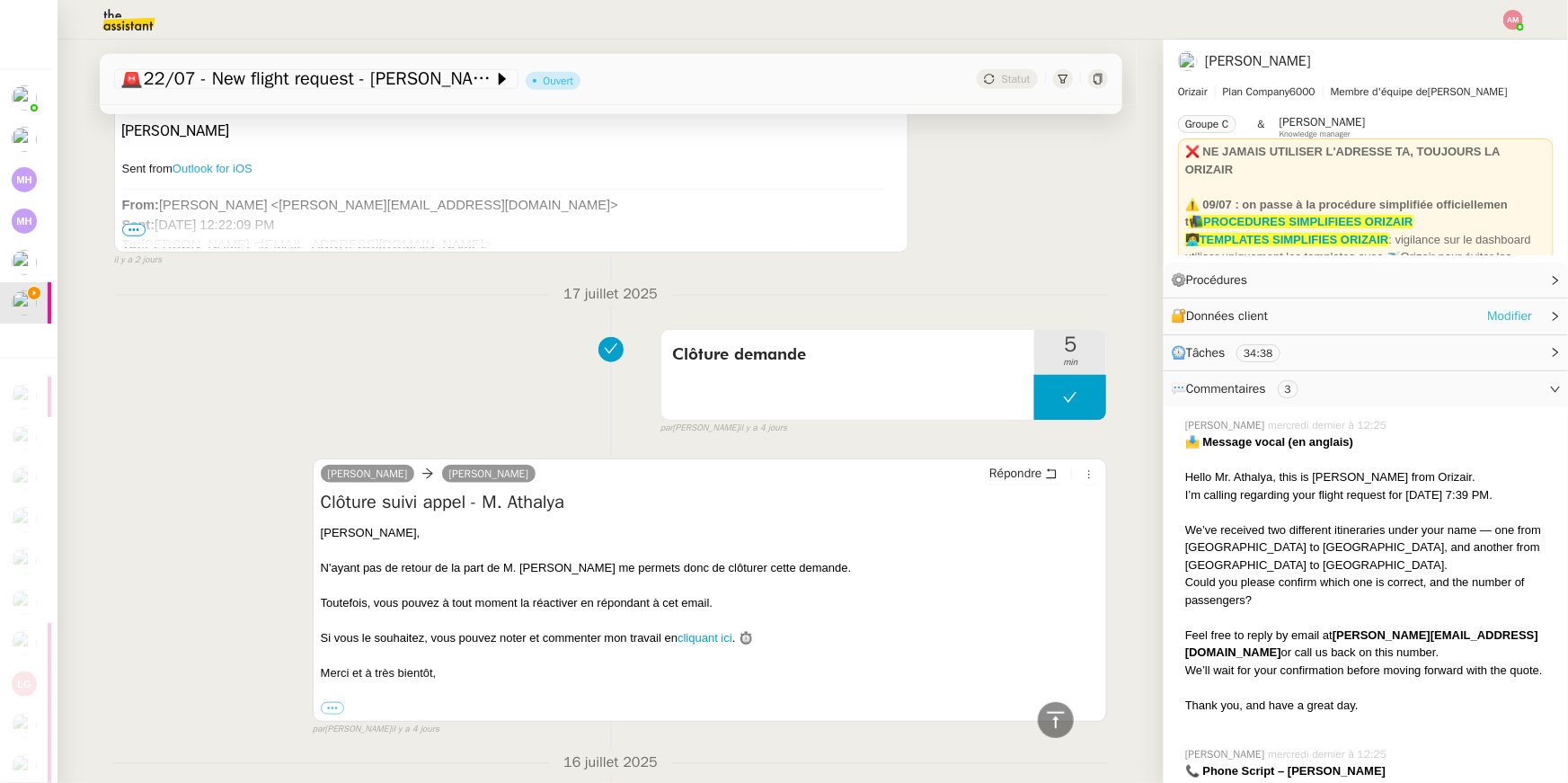 click on "Modifier" 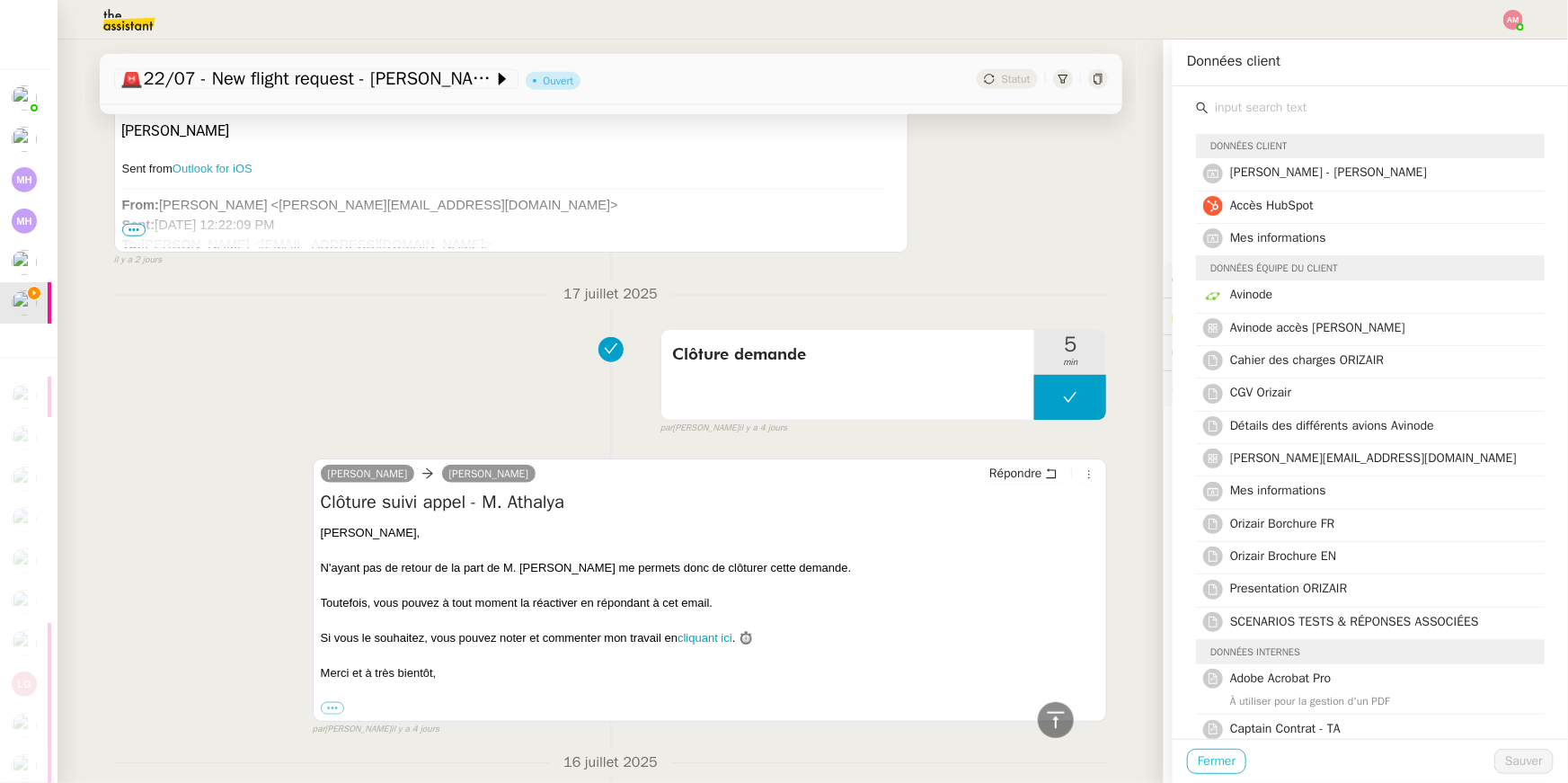 click on "Fermer" 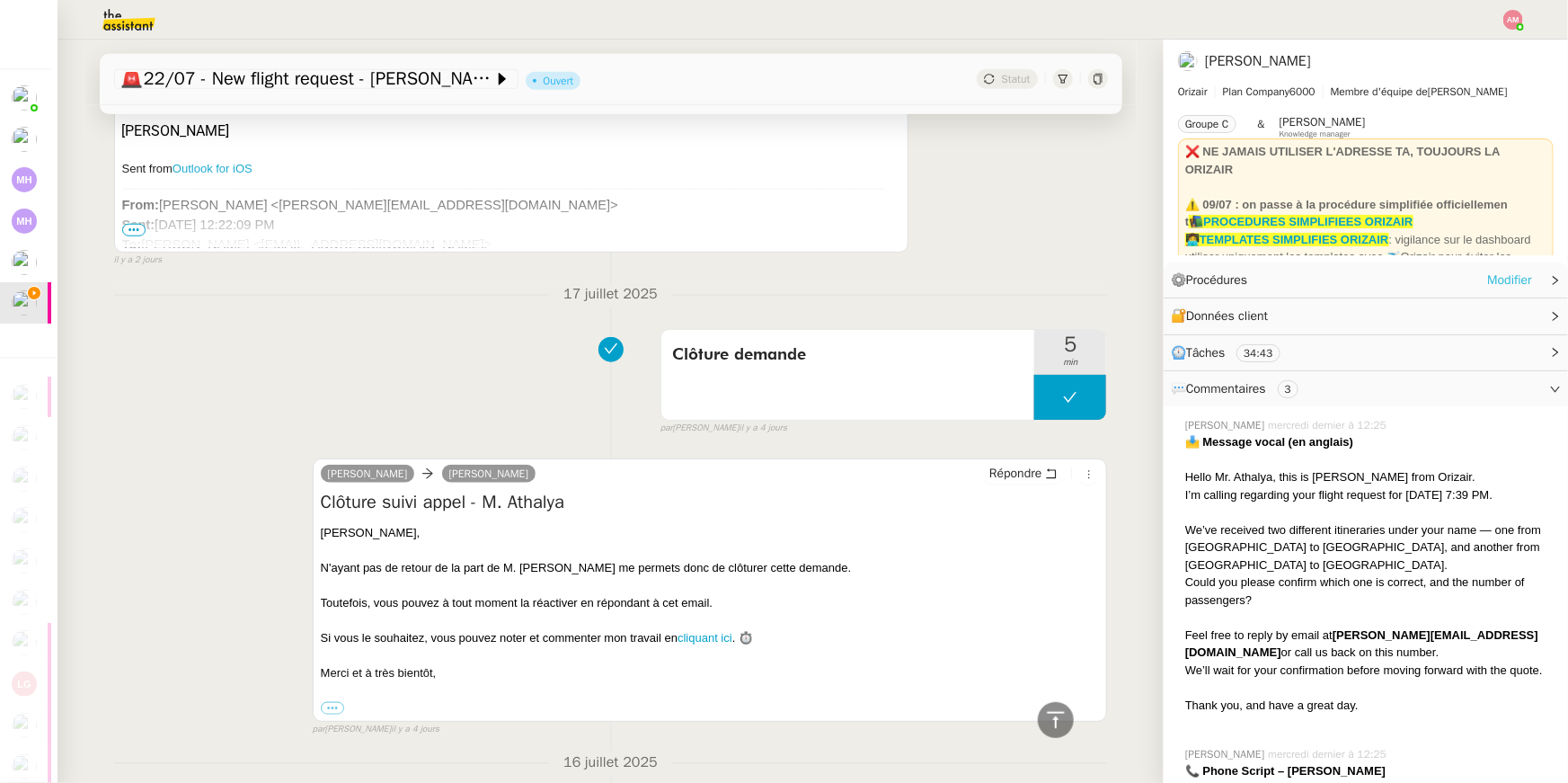 click on "Modifier" 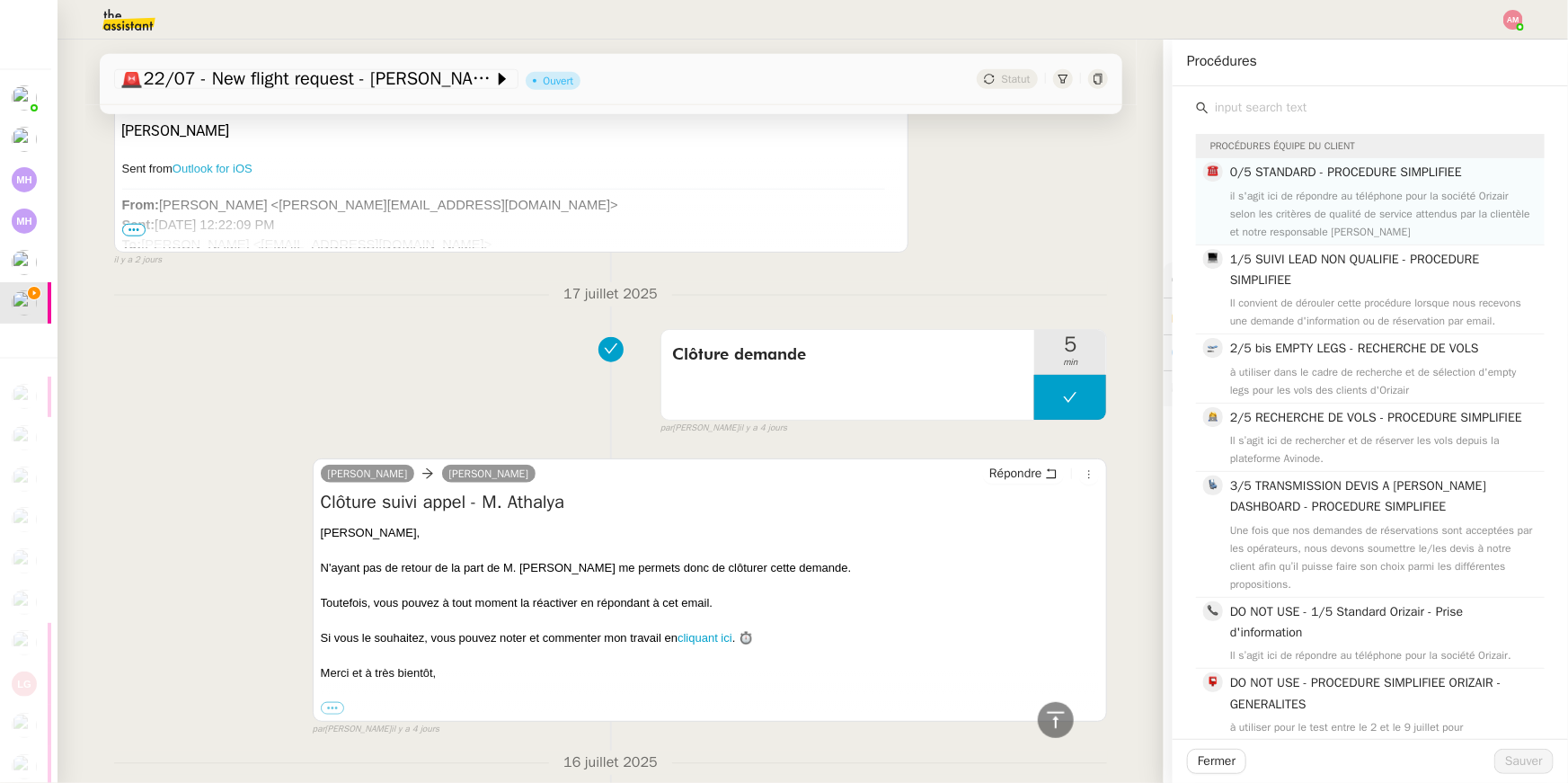 click on "0/5 STANDARD - PROCEDURE SIMPLIFIEE" 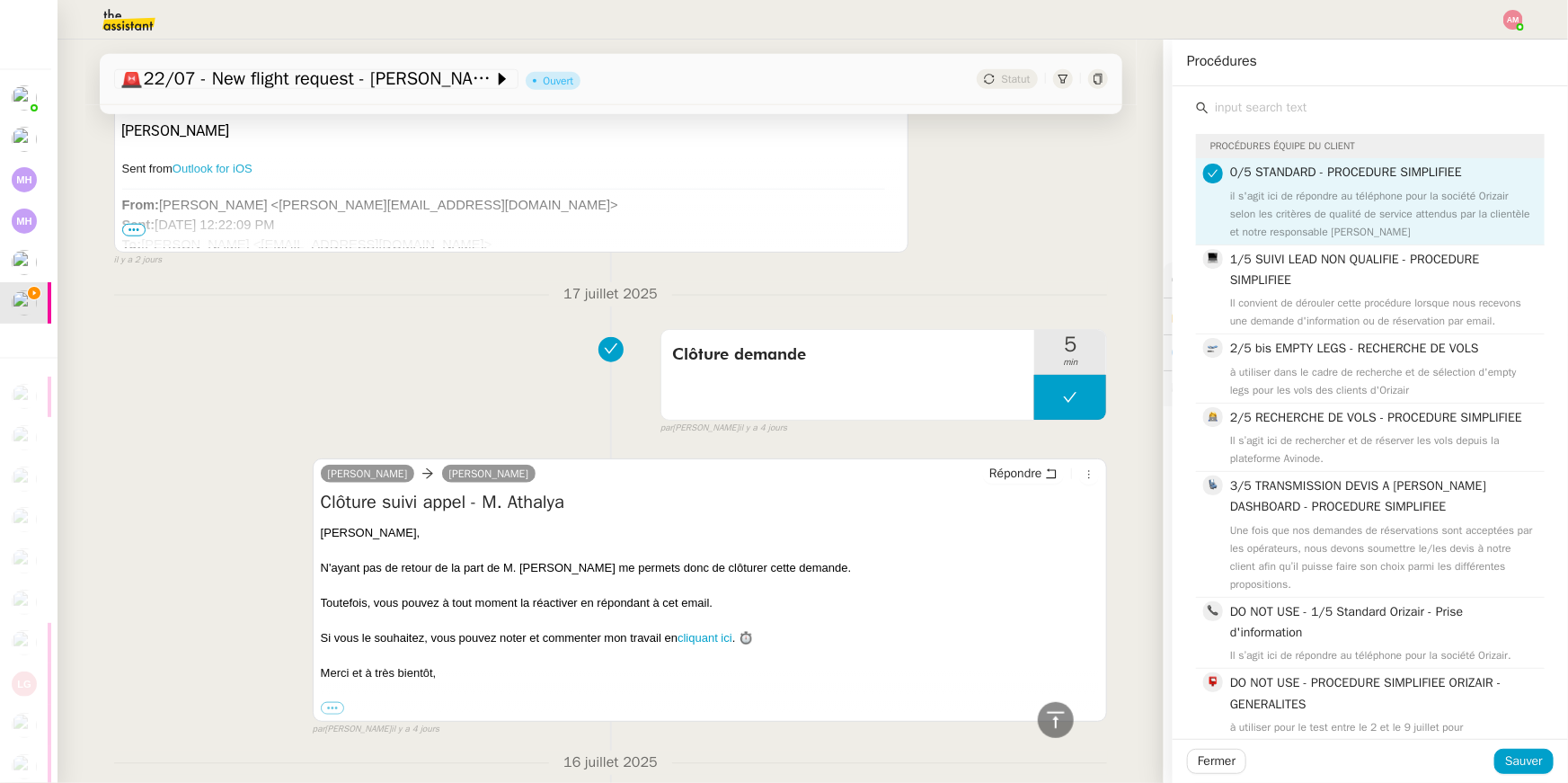 click on "il s'agit ici de répondre au téléphone pour la société Orizair selon les critères de qualité de service attendus par la clientèle et notre responsable Louis" 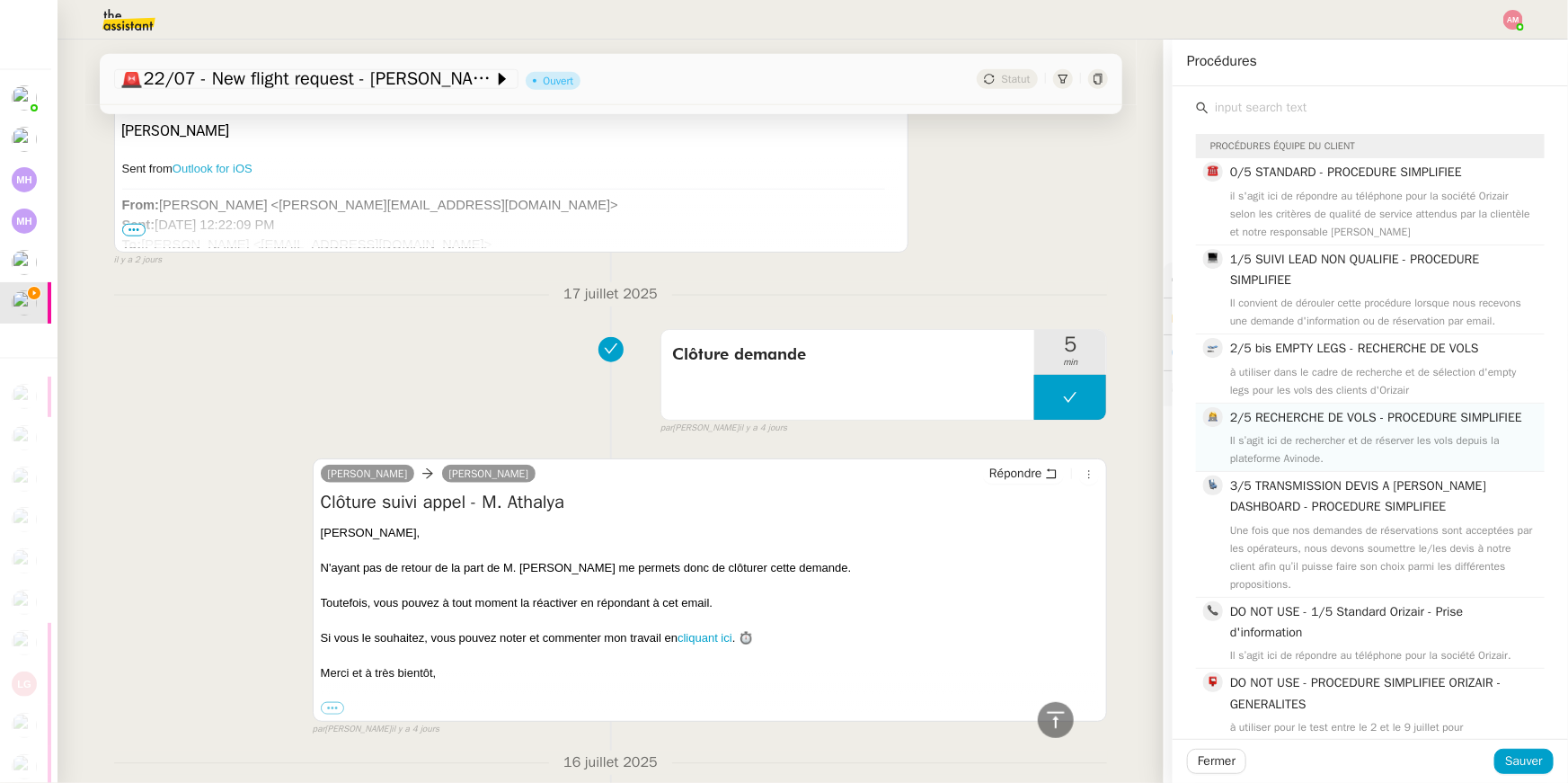 click on "2/5 RECHERCHE DE VOLS - PROCEDURE SIMPLIFIEE" 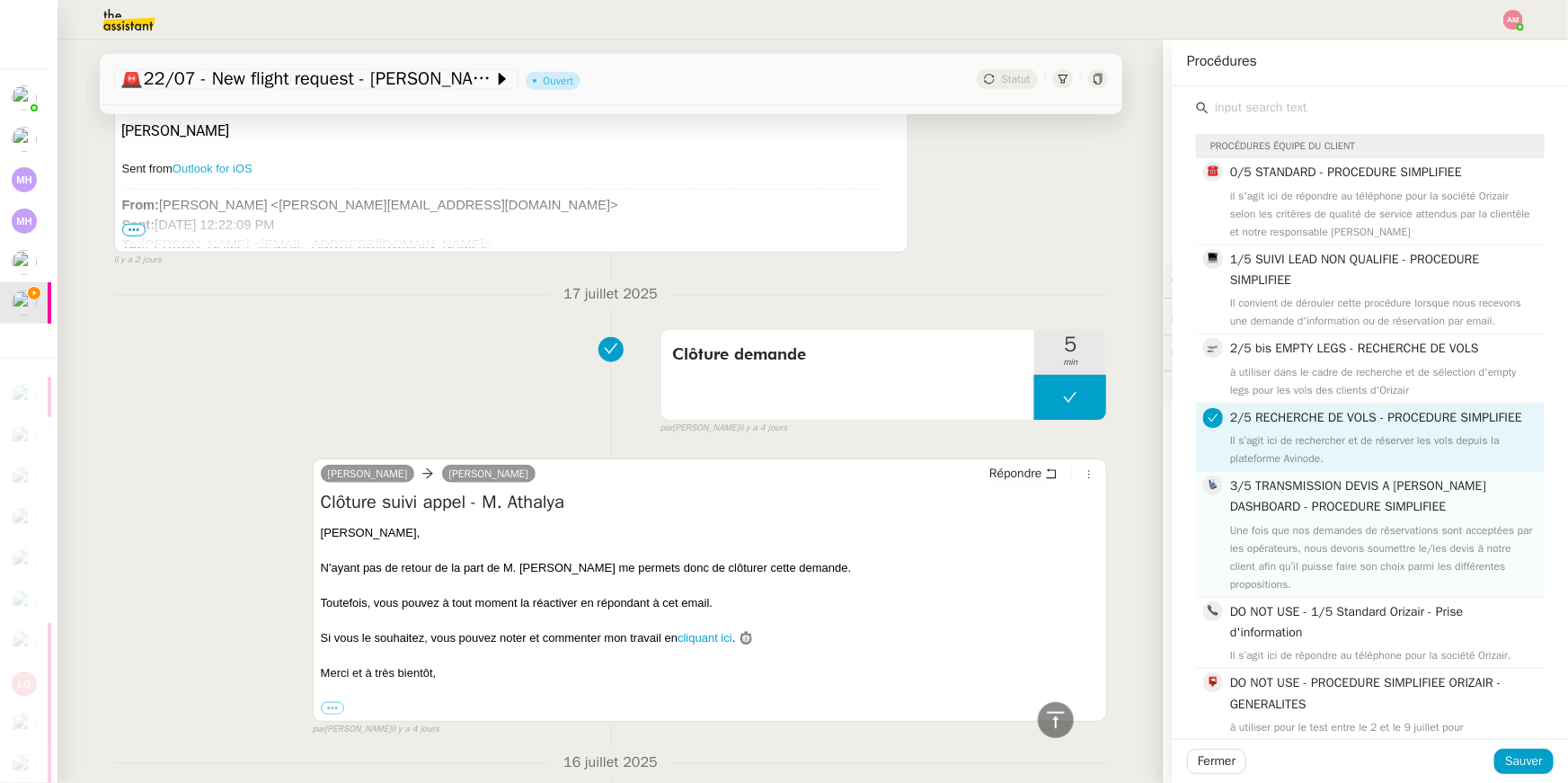 scroll, scrollTop: 16, scrollLeft: 0, axis: vertical 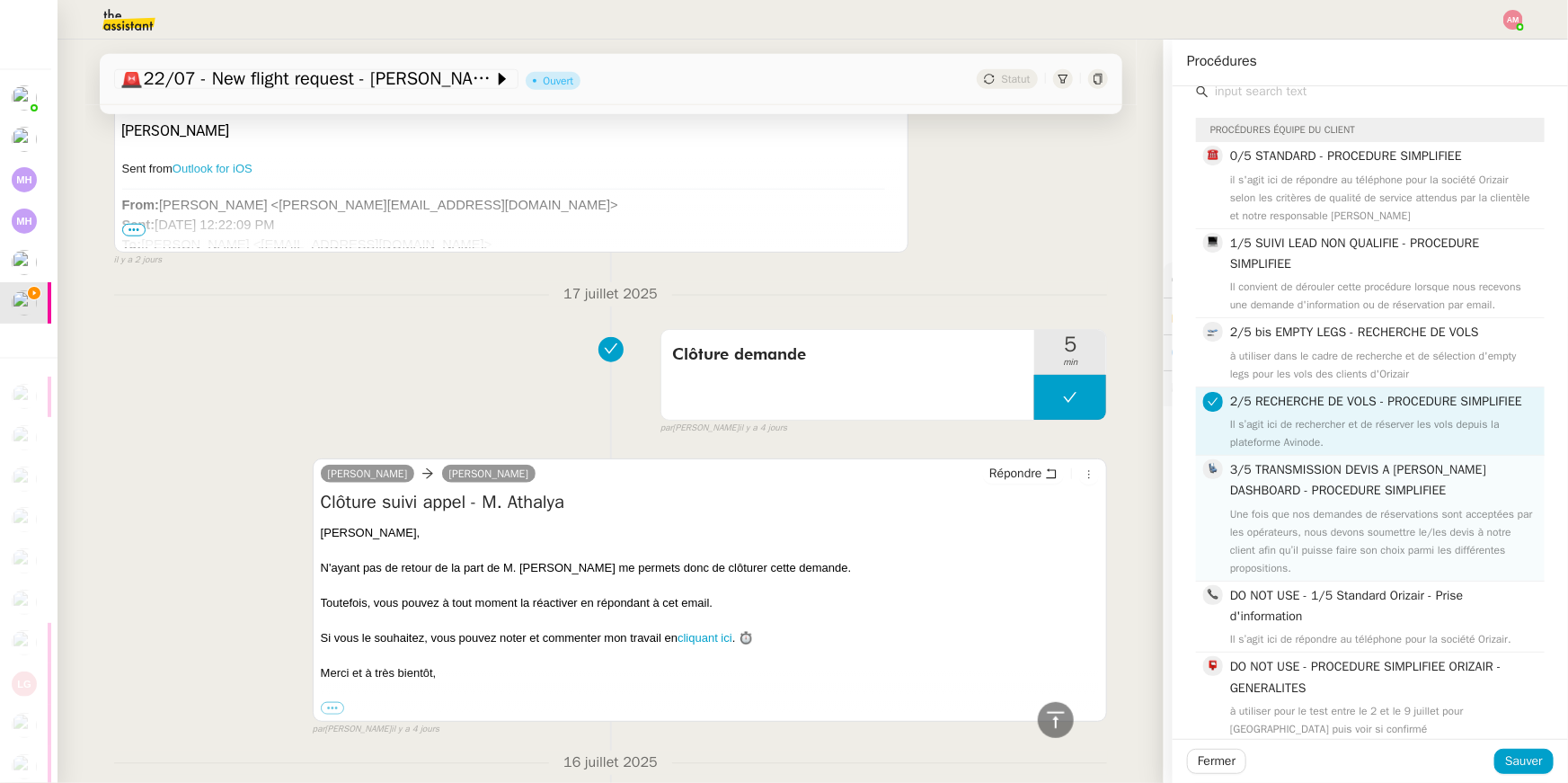 click on "3/5 TRANSMISSION DEVIS A JOSÉPHINE DASHBOARD - PROCEDURE SIMPLIFIEE" 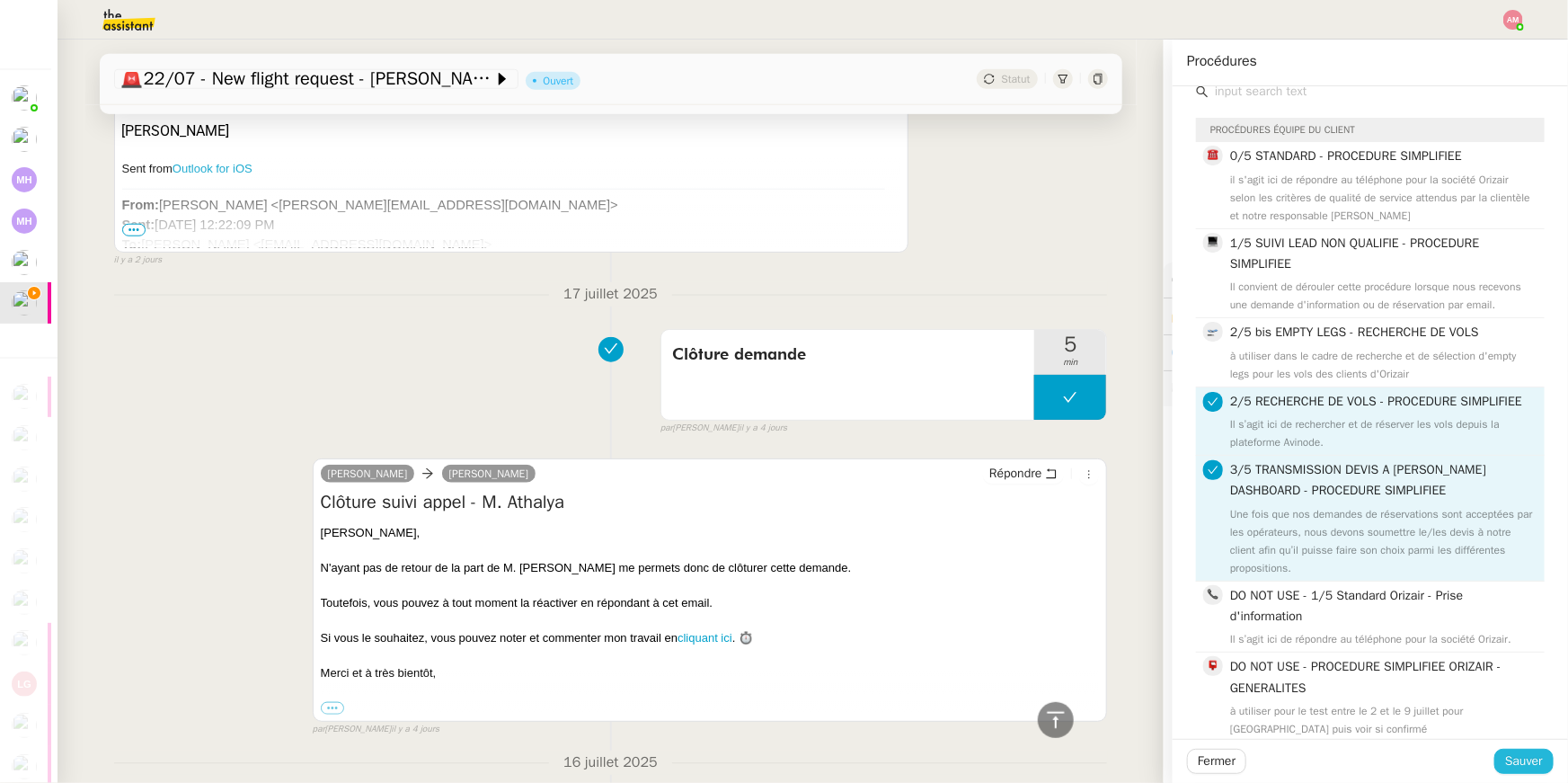 click on "Sauver" 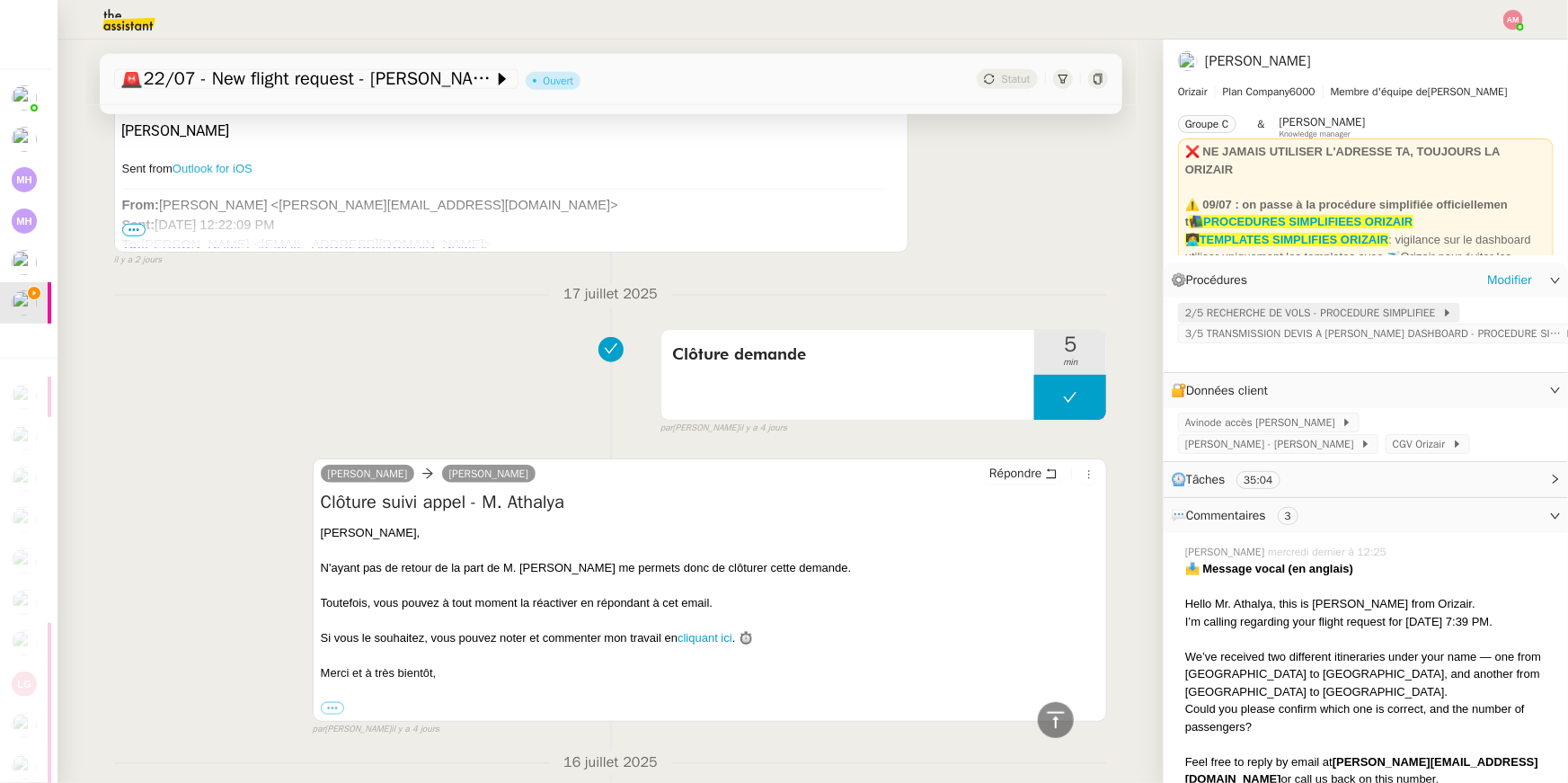 click on "2/5 RECHERCHE DE VOLS - PROCEDURE SIMPLIFIEE" 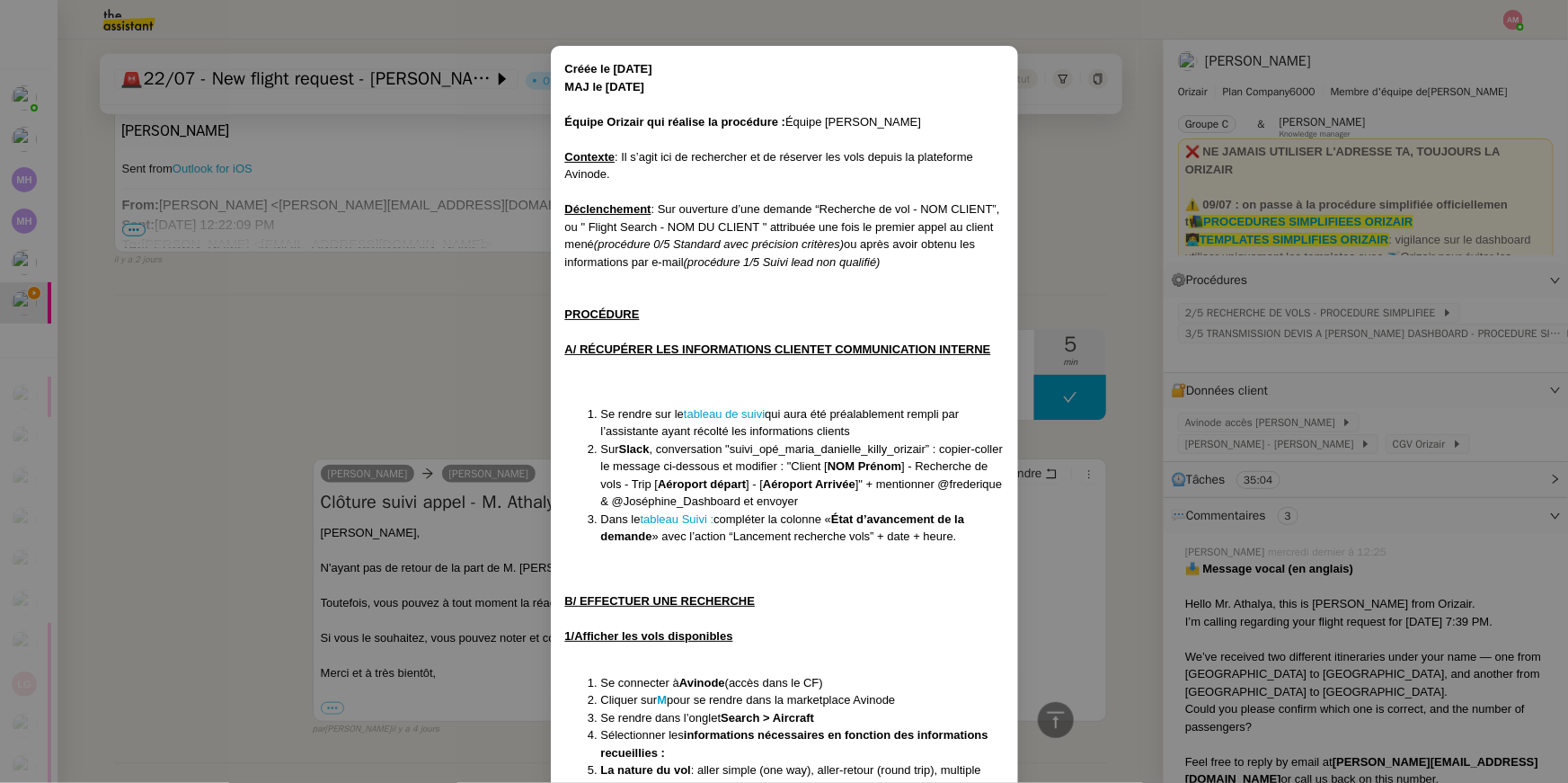 scroll, scrollTop: 45, scrollLeft: 0, axis: vertical 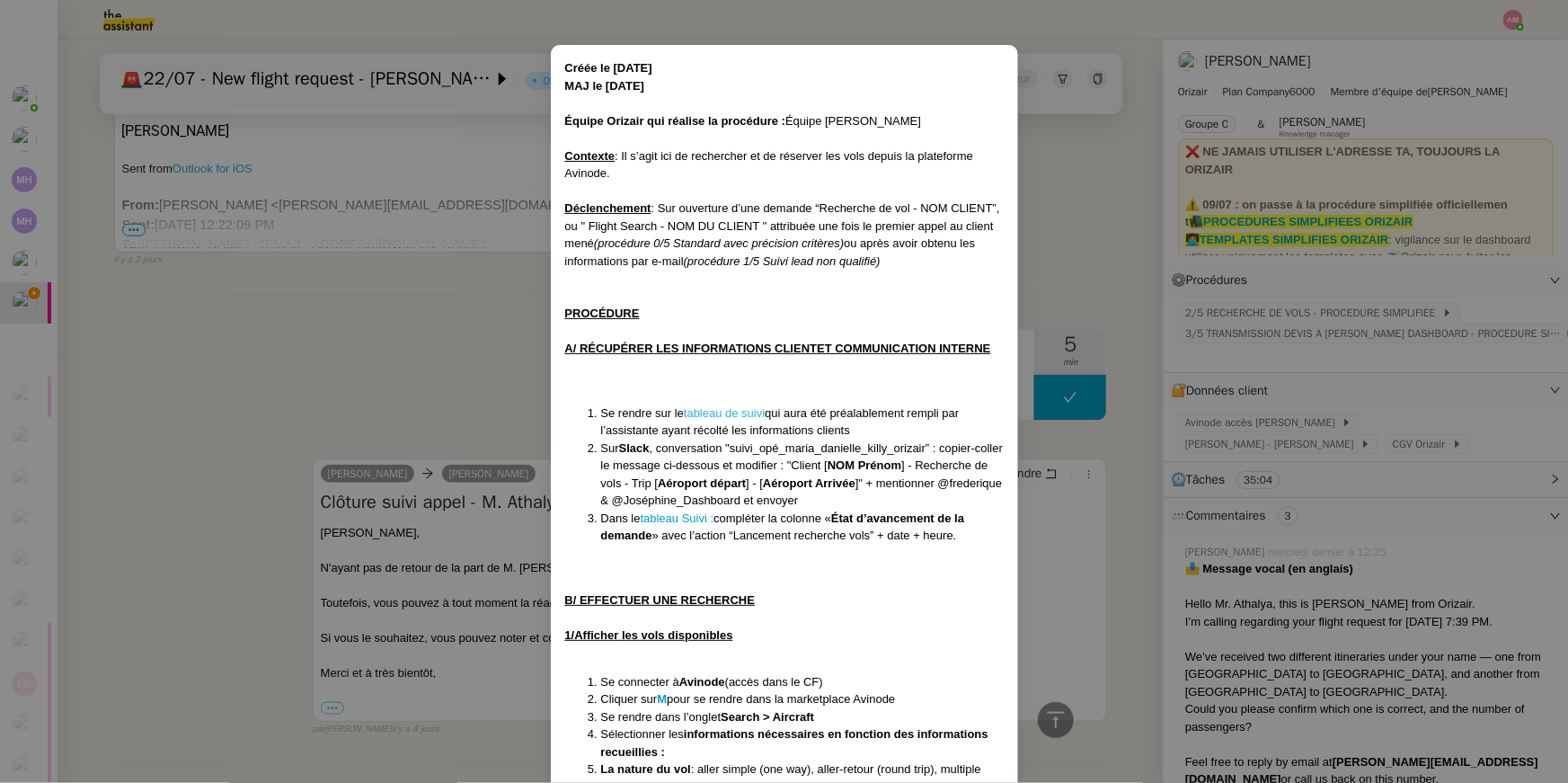 click on "tableau de suivi" at bounding box center (724, 413) 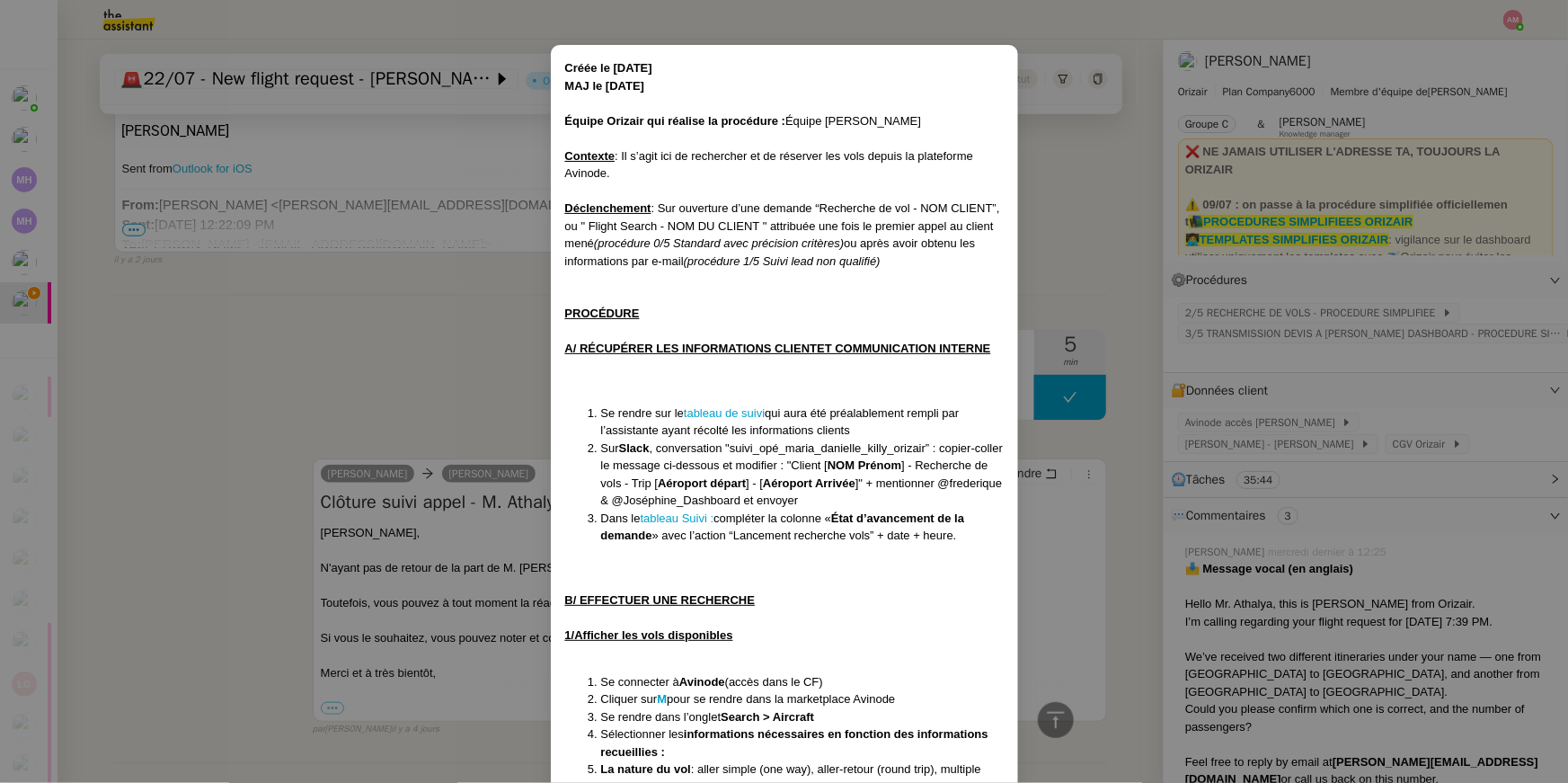 click on "Créée le 01/04/25  MAJ le 09/07/2025 Équipe Orizair qui réalise la procédure :  Équipe Joséphine Avinode  Contexte  : Il s’agit ici de rechercher et de réserver les vols depuis la plateforme Avinode. Déclenchement  : Sur ouverture d’une demande “Recherche de vol - NOM CLIENT”, ou " Flight Search - NOM DU CLIENT " attribuée une fois le premier appel au client mené  (procédure 0/5 Standard avec précision critères)  ou après avoir obtenu les informations par e-mail  (procédure 1/5 Suivi lead non qualifié)   PROCÉDURE   A/ RÉCUPÉRER LES INFORMATIONS CLIENT  ET COMMUNICATION INTERNE Se rendre sur le  tableau de suivi  qui aura été préalablement rempli par l’assistante ayant récolté les informations clients Sur  Slack , conversation "suivi_opé_maria_danielle_killy_orizair” : copier-coller le message ci-dessous et modifier : "Client [ NOM Prénom ] - Recherche de vols - Trip [ Aéroport départ ] - [ Aéroport Arrivée Dans le  tableau Suivi :  compléter la colonne « M   +" at bounding box center (784, 391) 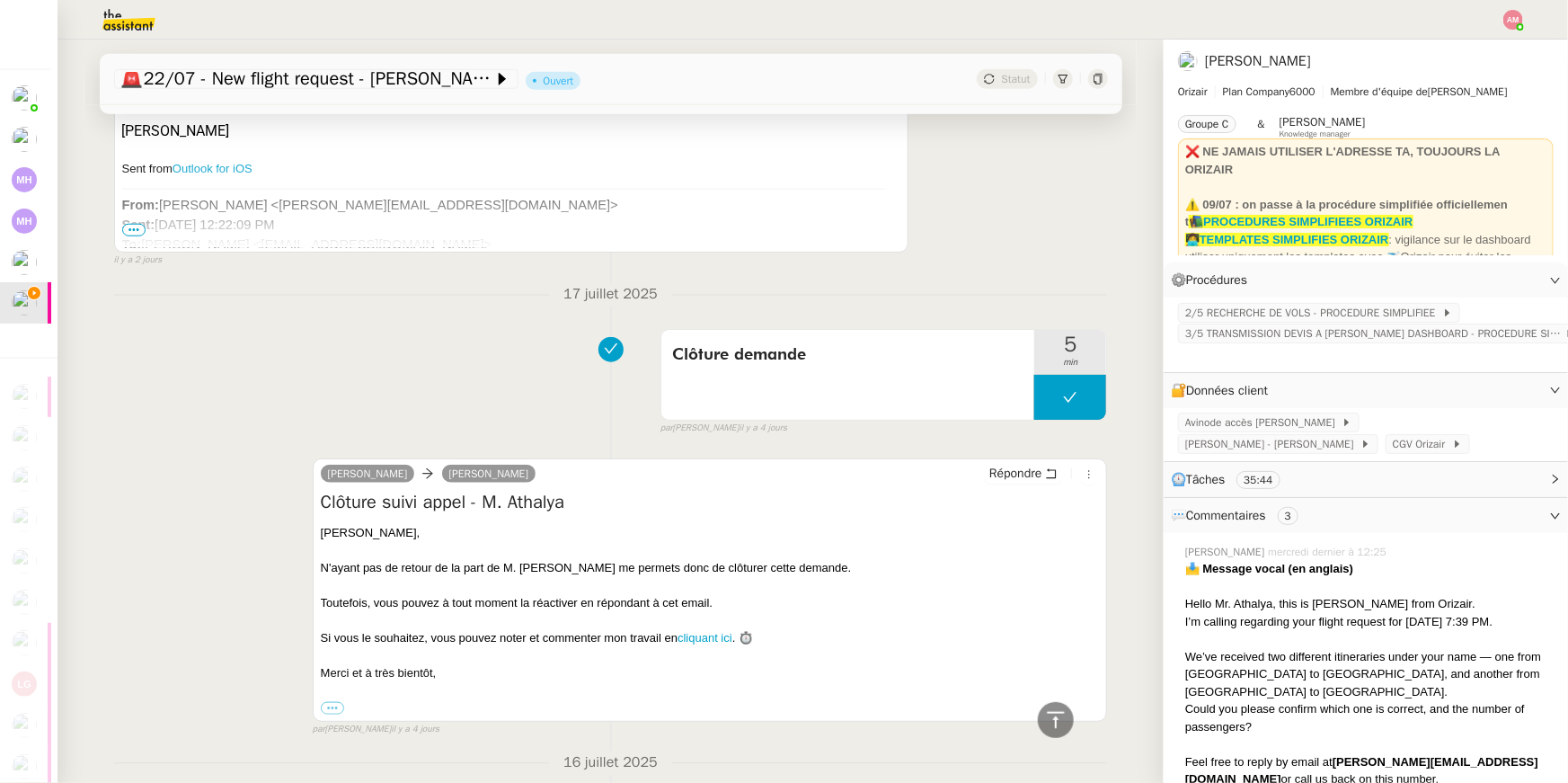 click on "🚨   22/07 - New flight request - Jamie Athalya" 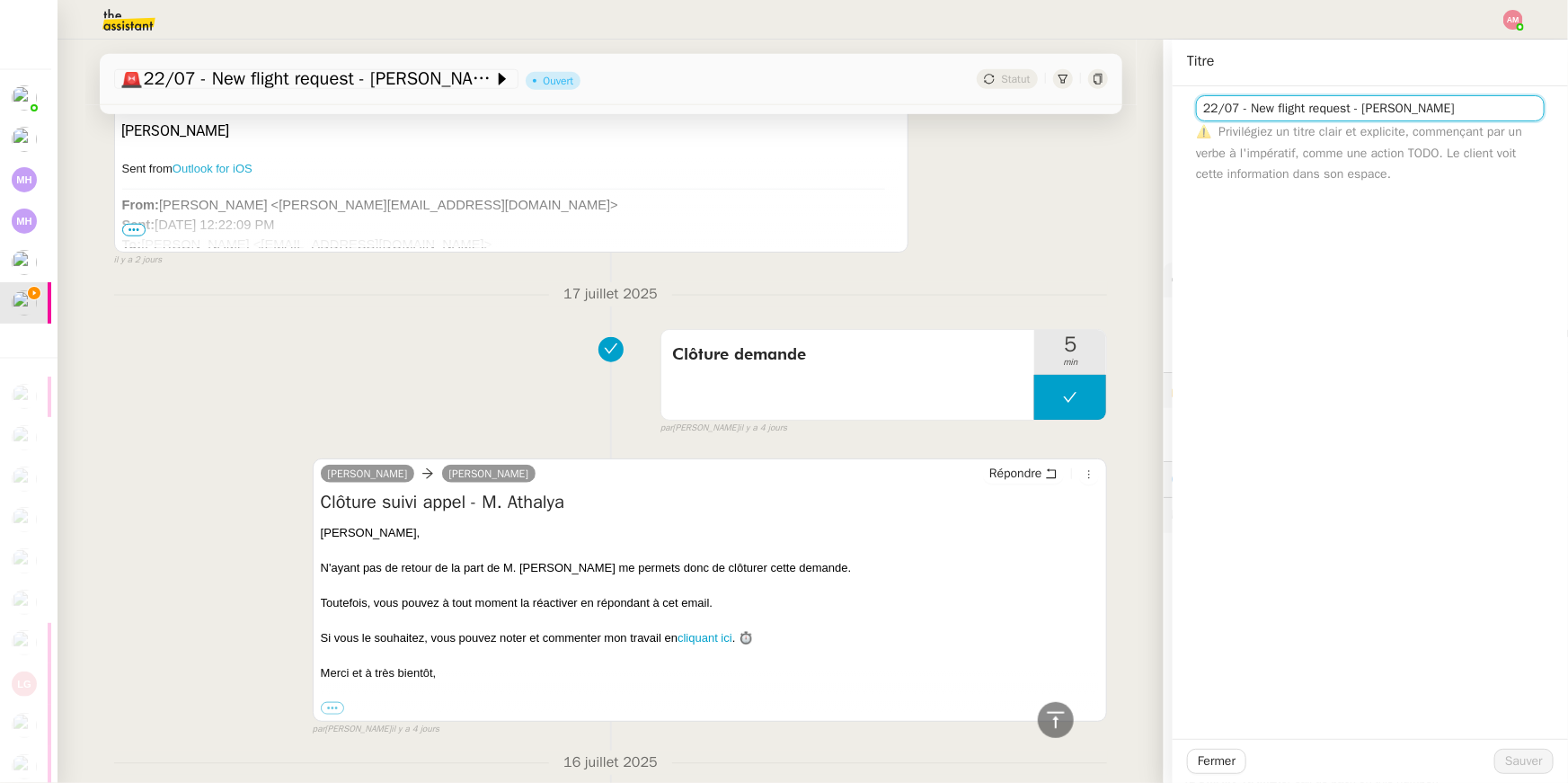 drag, startPoint x: 1409, startPoint y: 113, endPoint x: 1487, endPoint y: 100, distance: 79.07591 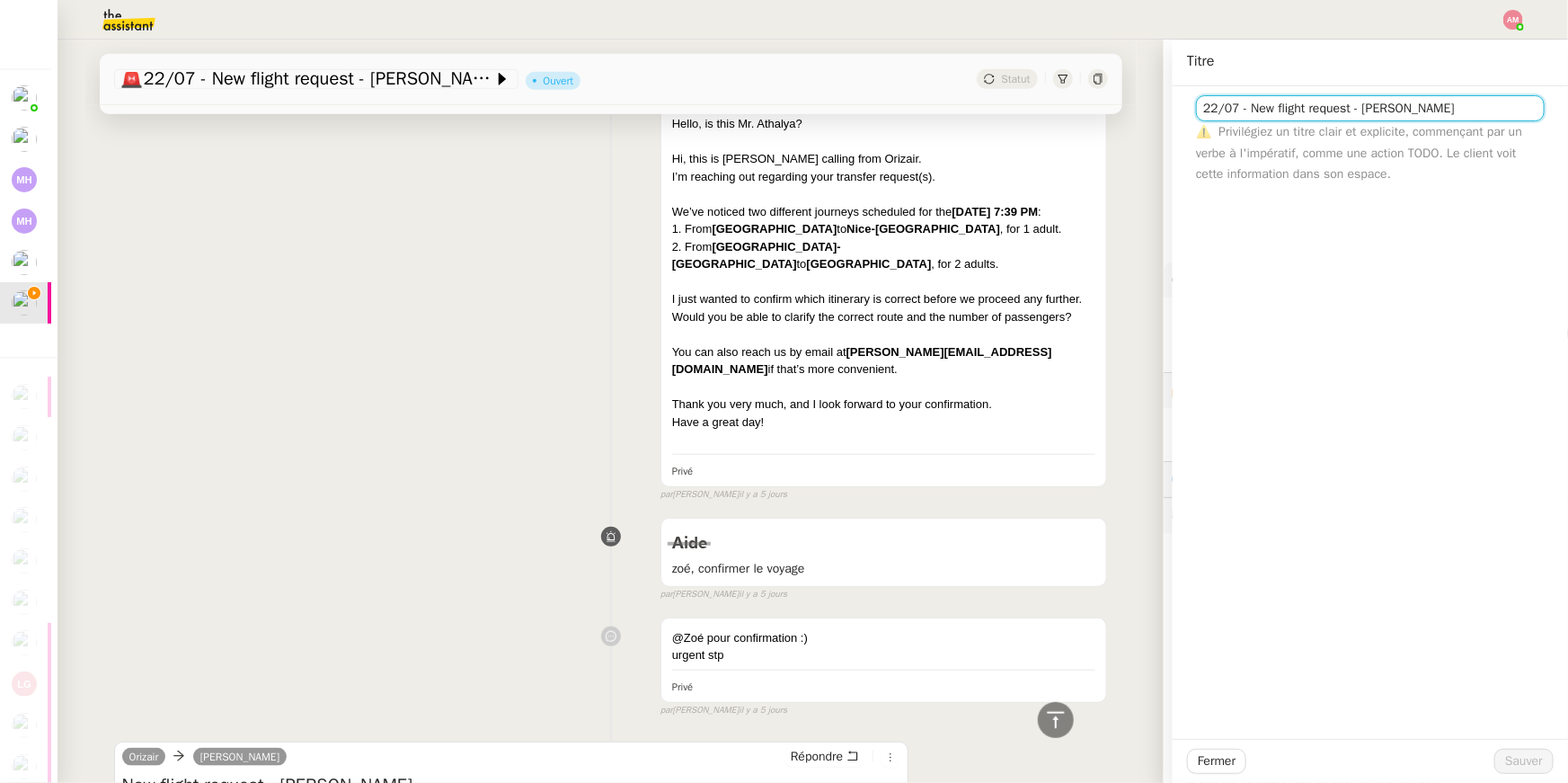 scroll, scrollTop: 4798, scrollLeft: 0, axis: vertical 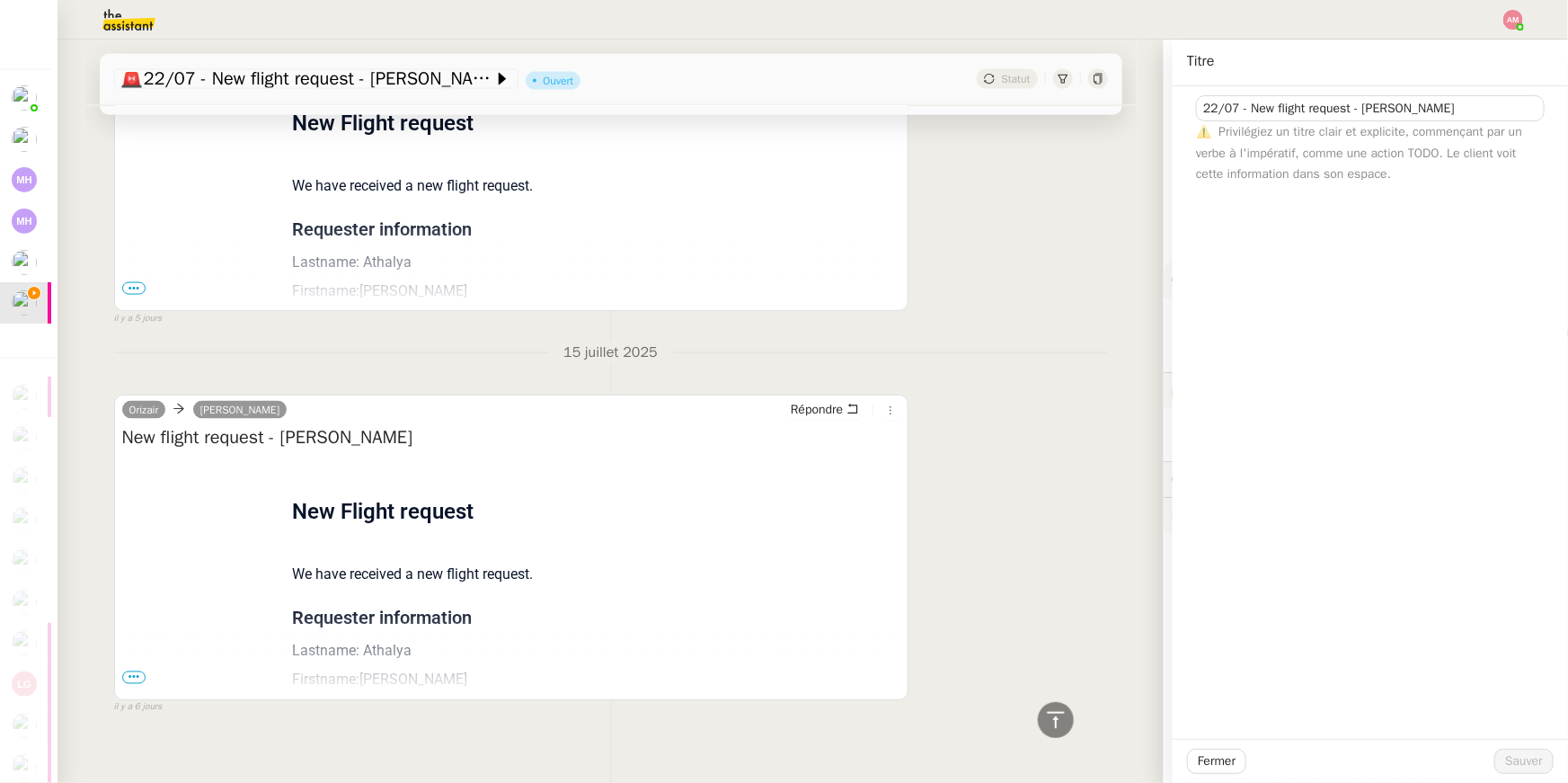 click on "Tâche Message Commentaire Veuillez patienter une erreur s'est produite 👌👌👌 message envoyé ✌️✌️✌️ Veuillez d'abord attribuer un client Une erreur s'est produite, veuillez réessayer  Recherche devis     3 min false par   Amyna M.   il y a 4 minutes 👌👌👌 message envoyé ✌️✌️✌️ une erreur s'est produite 👌👌👌 message envoyé ✌️✌️✌️ Votre message va être revu ✌️✌️✌️ une erreur s'est produite La taille des fichiers doit être de 10Mb au maximum. Aide @CDP forker à Amyna     false par   Zoé L.   il y a 34 minutes 👌👌👌 message envoyé ✌️✌️✌️ une erreur s'est produite 👌👌👌 message envoyé ✌️✌️✌️ Votre message va être revu ✌️✌️✌️ une erreur s'est produite La taille des fichiers doit être de 10Mb au maximum.  Rajout infos      2 min false par   Zoé L.   il y a 38 minutes 👌👌👌 message envoyé ✌️✌️✌️ une erreur s'est produite une erreur s'est produite Terminé false" 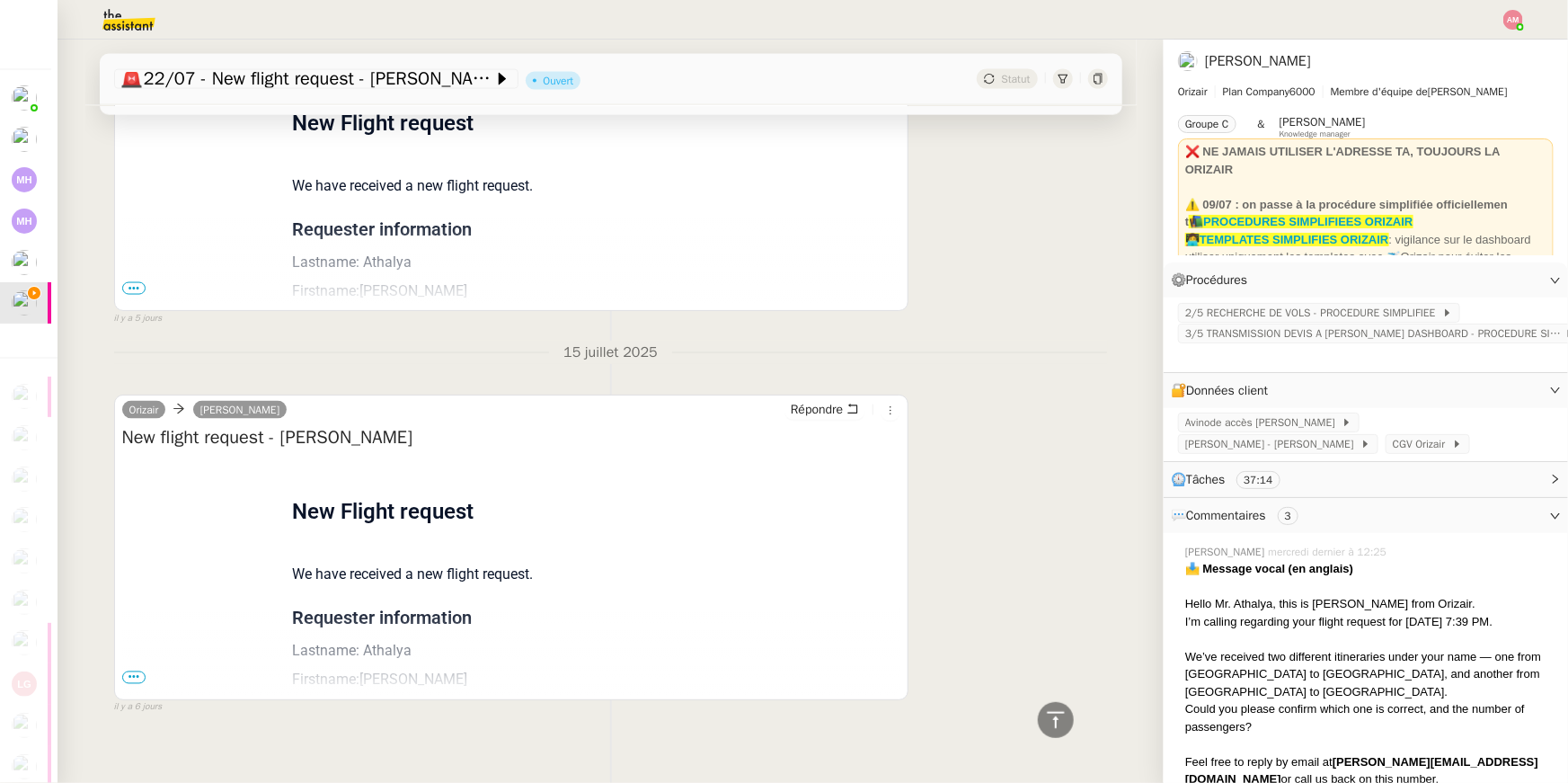 click on "Flight request created by Jamie Athalya  New Flight request  We have received a new flight request.  Requester information Lastname: Athalya  Firstname:Jamie  Phone:  +6591914397   Email:  jamieathalya@gmail.com   Trip 1: Departure: Singapore Changi Airport Arrival: Nice-Côte d'Azur Airport Date & Time: 22nd July 2025 19:39 Passengers: 1 Adults - 0 Children - 0 Infants  Pets: 0 Small - 0 Large  Luggage: 0 Carry-on - 0 Hold - 0 Skis - 0 Golf - 0 Others  Sent by Orizair  Flying responsibly, leading sustainably" at bounding box center (511, 756) 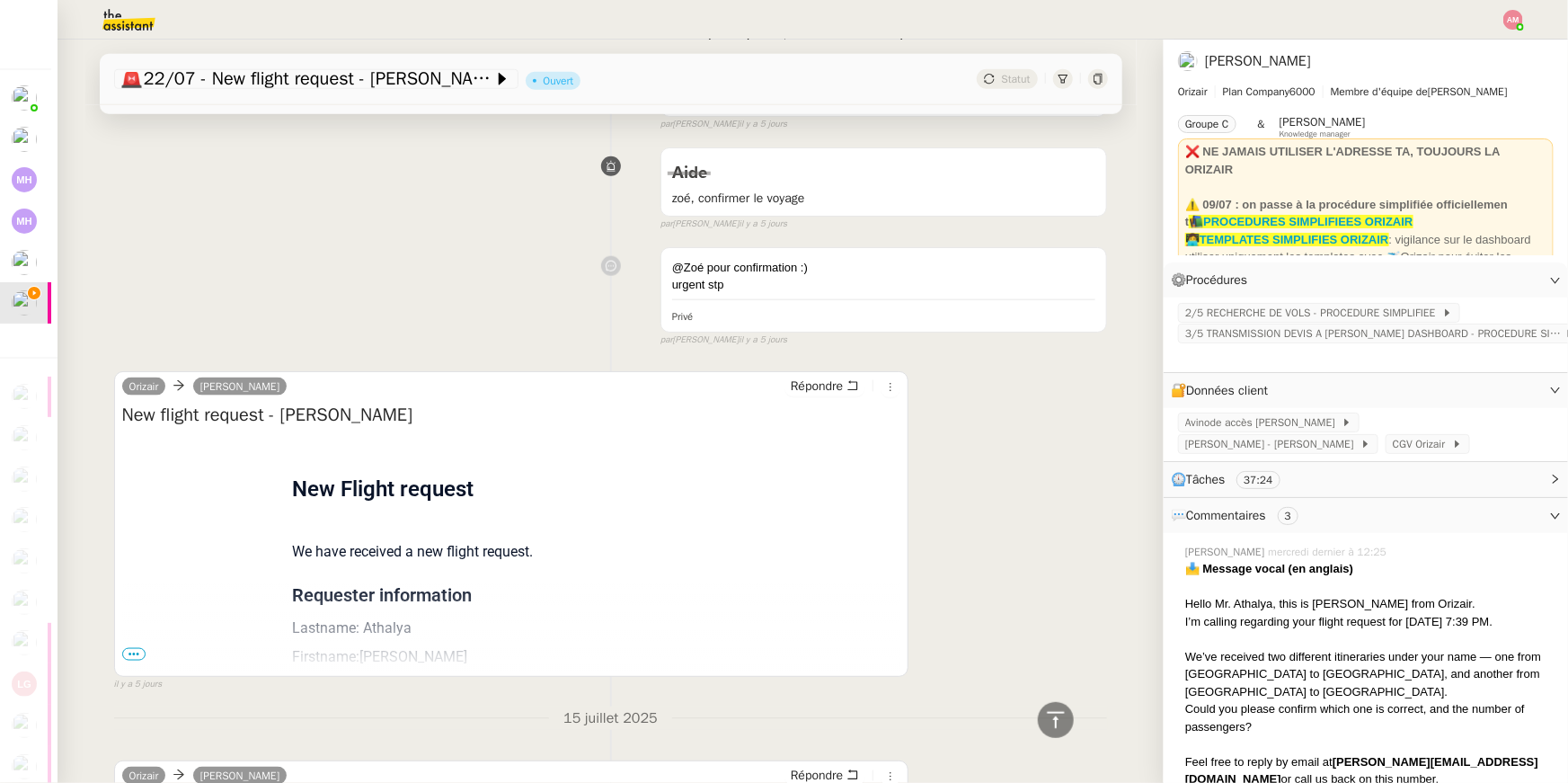 scroll, scrollTop: 4434, scrollLeft: 0, axis: vertical 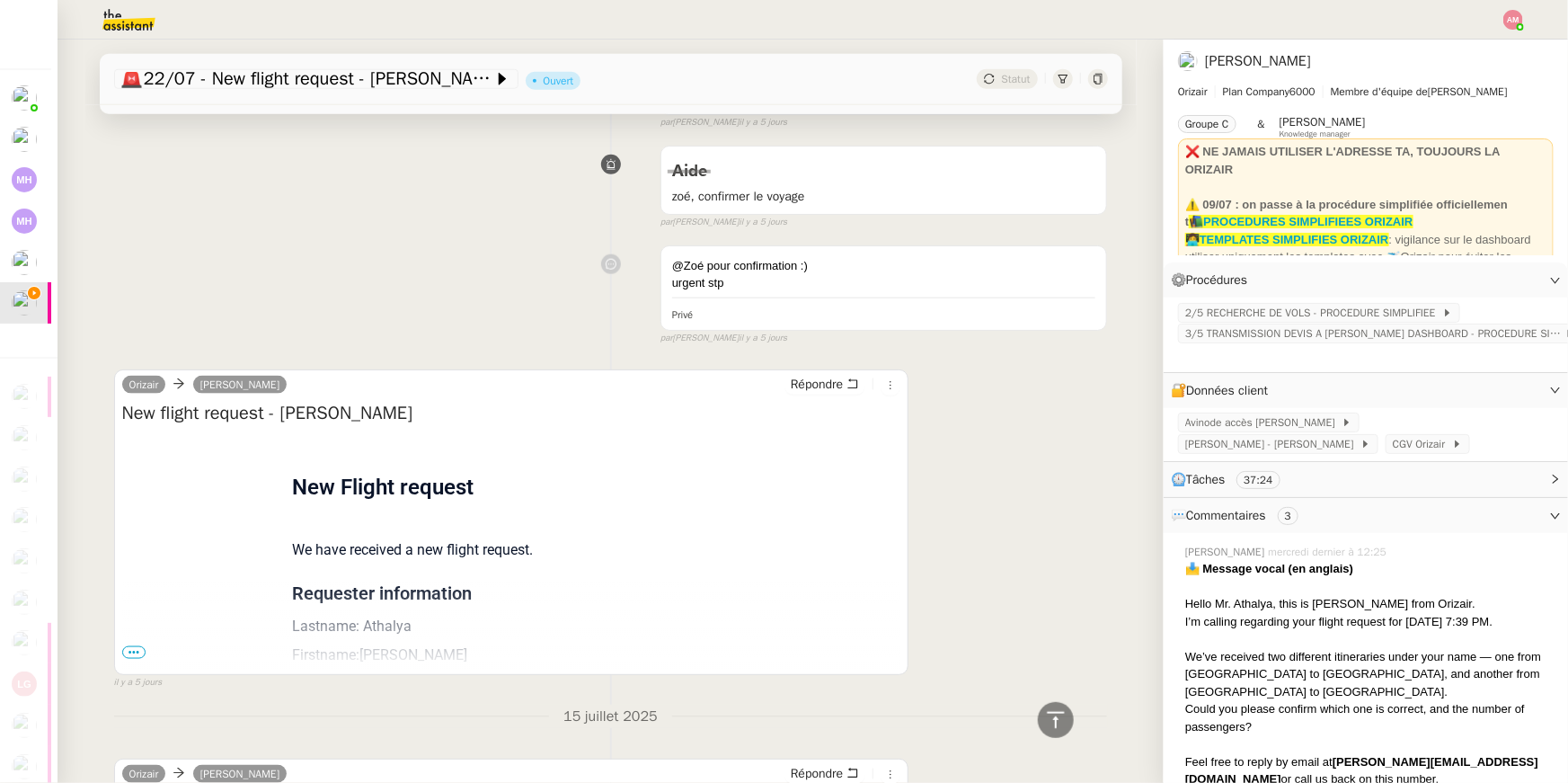 click on "Flight request created by Jamie Athalya  New Flight request  We have received a new flight request.  Requester information Lastname: Athalya  Firstname:Jamie  Phone:  +6591914397   Email:  jamieathalya@gmail.com   Trip 1: Departure: Paris-Le Bourget Airport Arrival: Farnborough Airport Date & Time: 22nd July 2025 19:39 Passengers: 2 Adults - 0 Children - 0 Infants  Pets: 0 Small - 0 Large  Luggage: 0 Carry-on - 0 Hold - 0 Skis - 0 Golf - 0 Others  Sent by Orizair  Flying responsibly, leading sustainably" at bounding box center (511, 731) 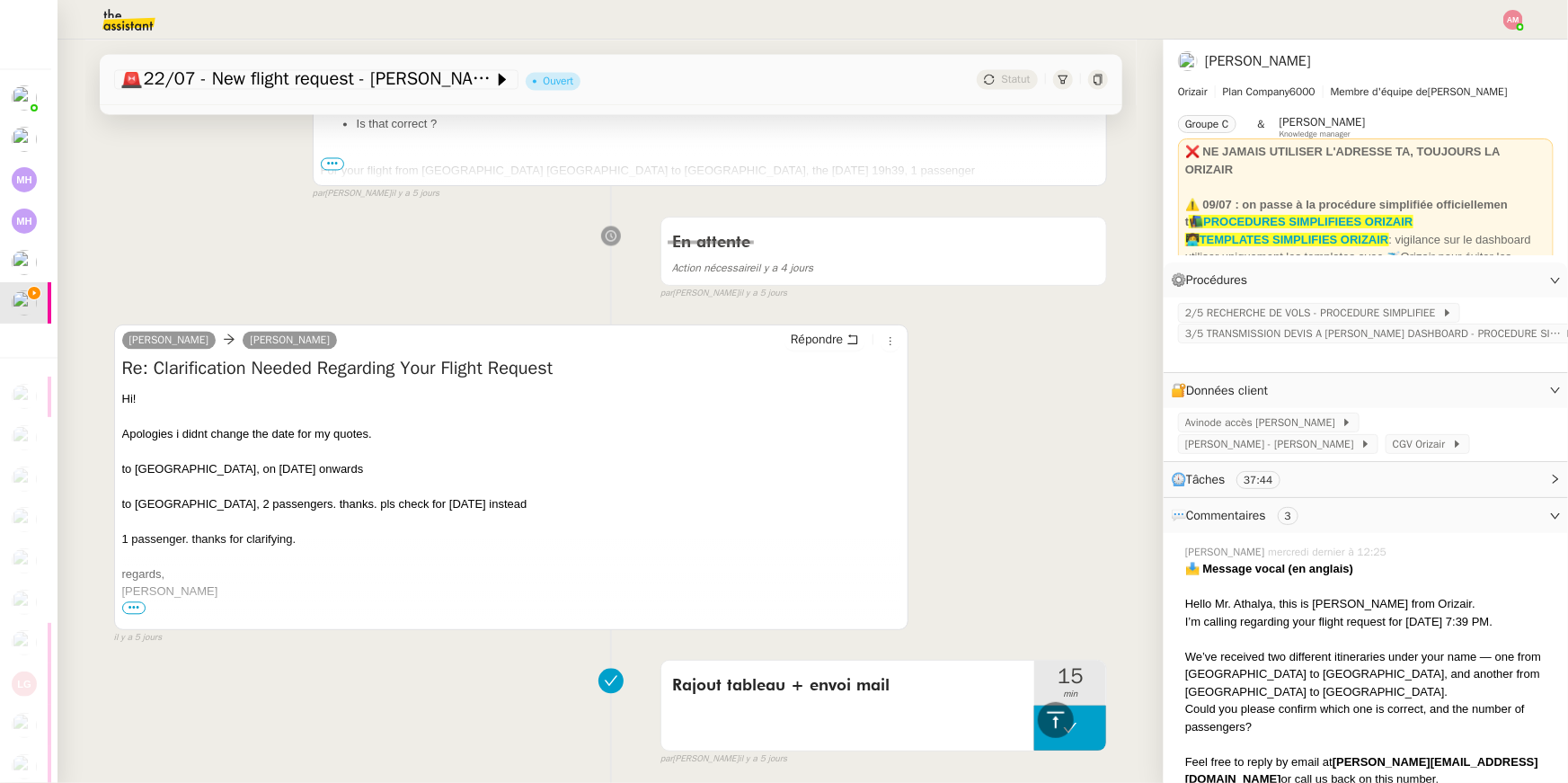 scroll, scrollTop: 1811, scrollLeft: 0, axis: vertical 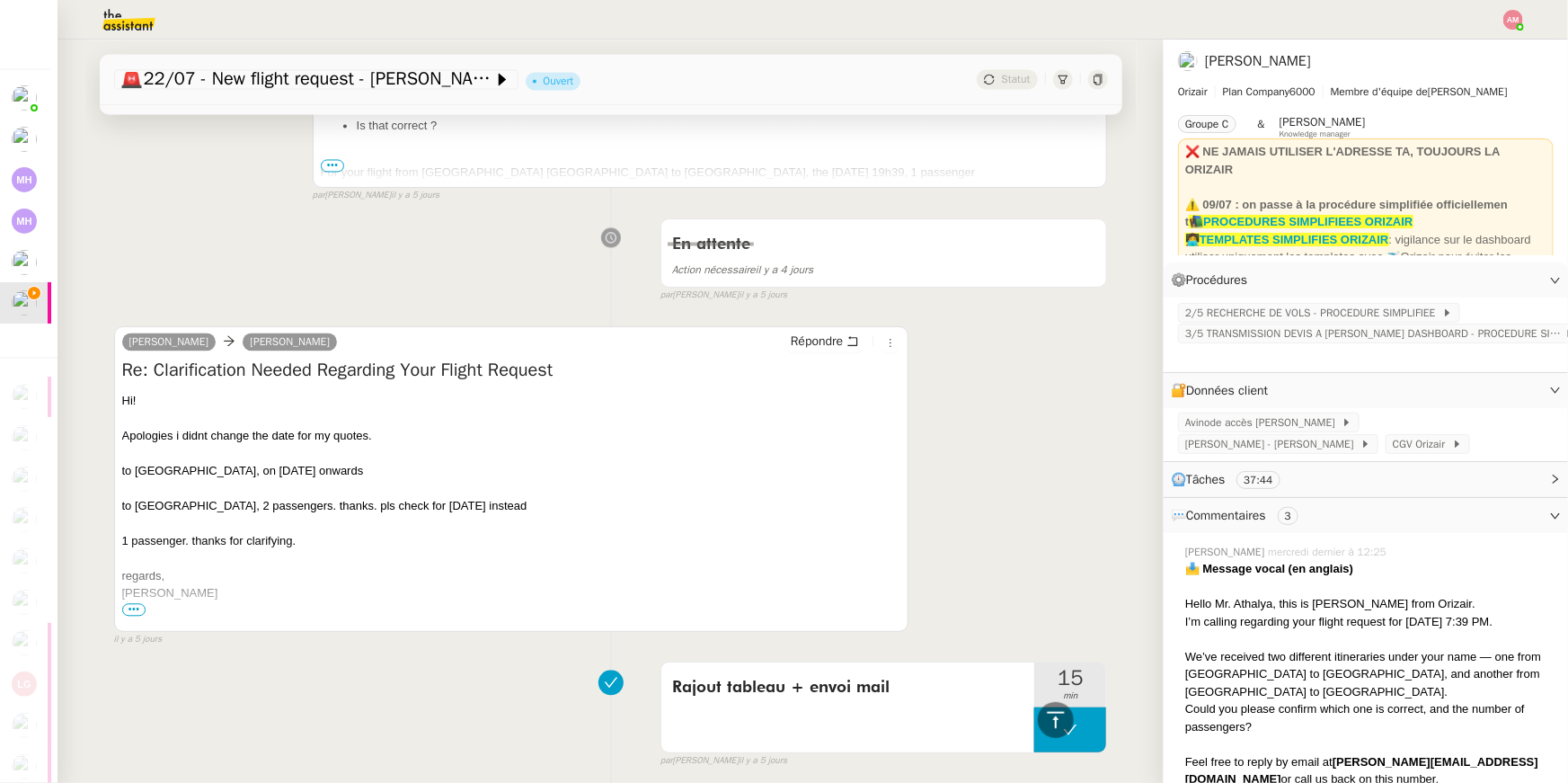 click on "to [GEOGRAPHIC_DATA], 2 passengers. thanks. pls check for [DATE] instead" at bounding box center (511, 506) 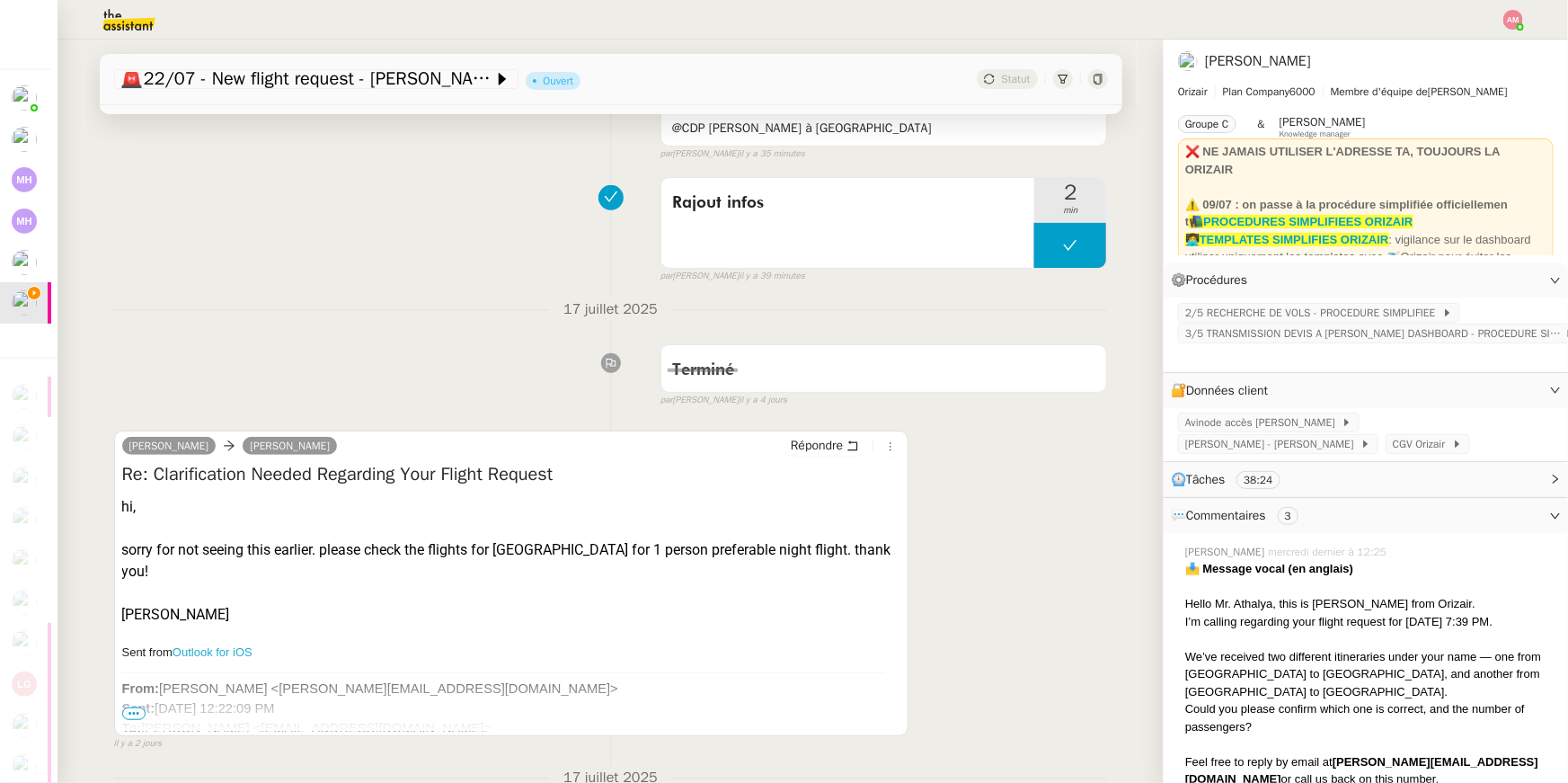 scroll, scrollTop: 334, scrollLeft: 0, axis: vertical 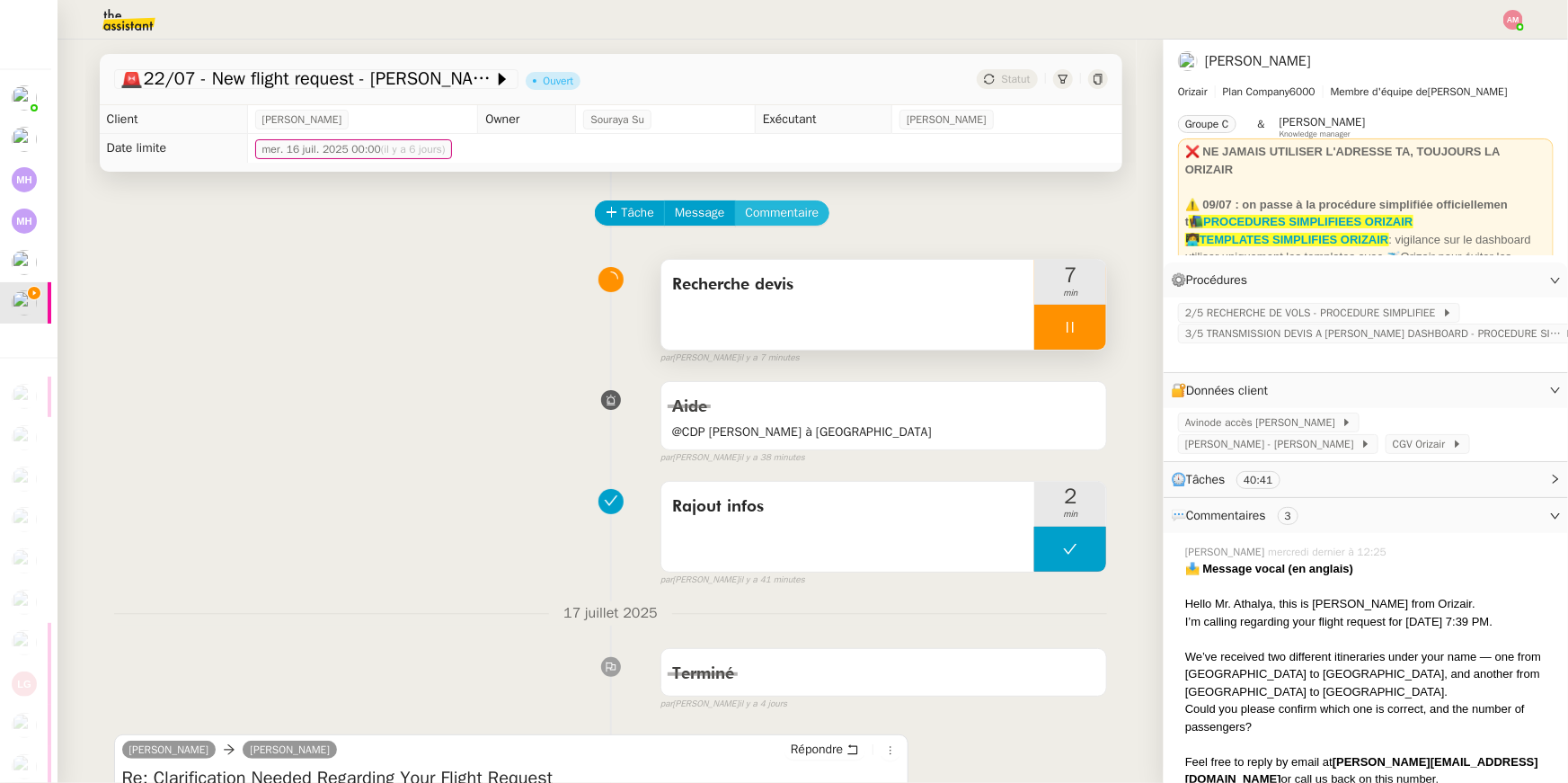 click on "Commentaire" 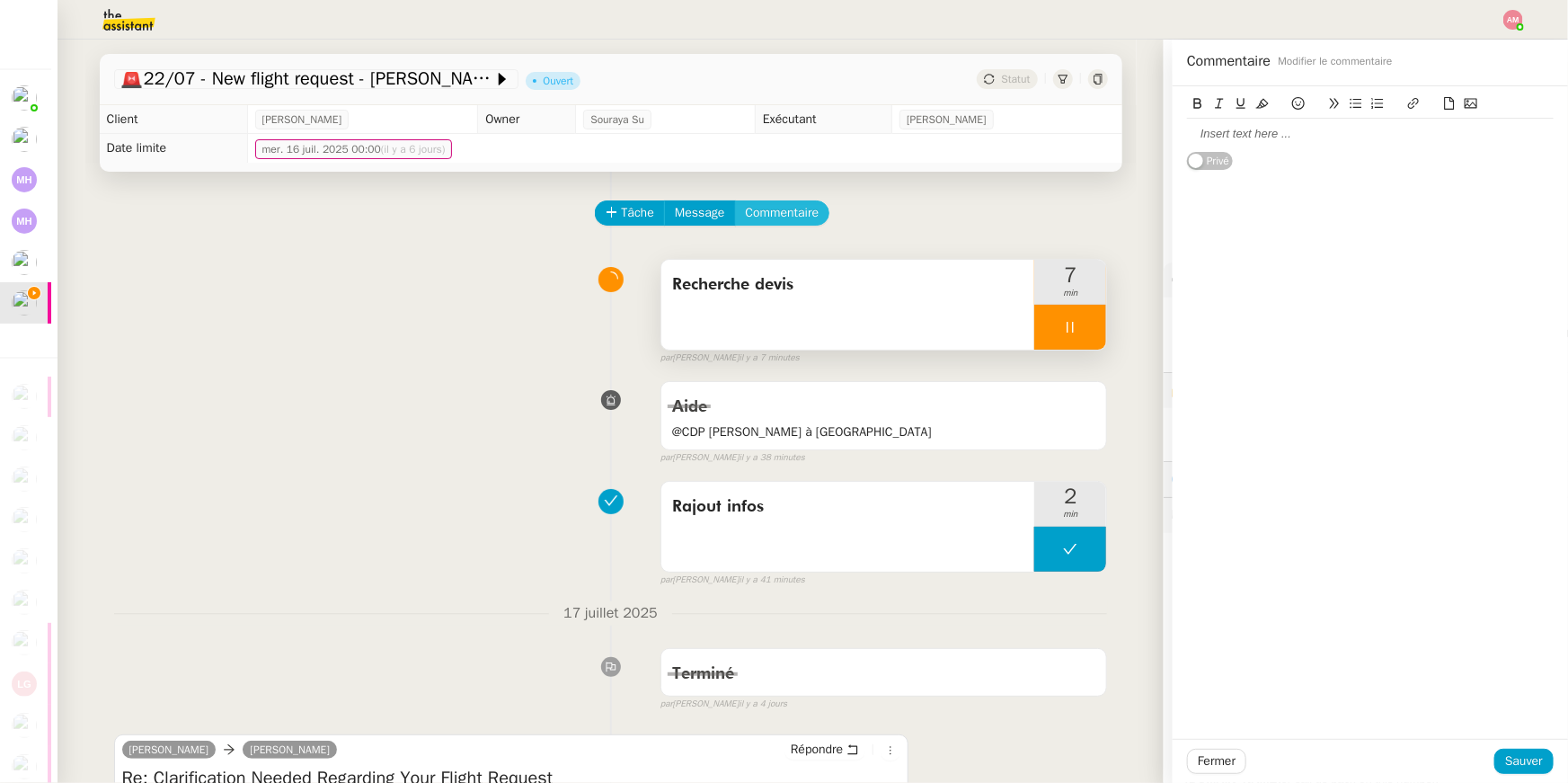 type 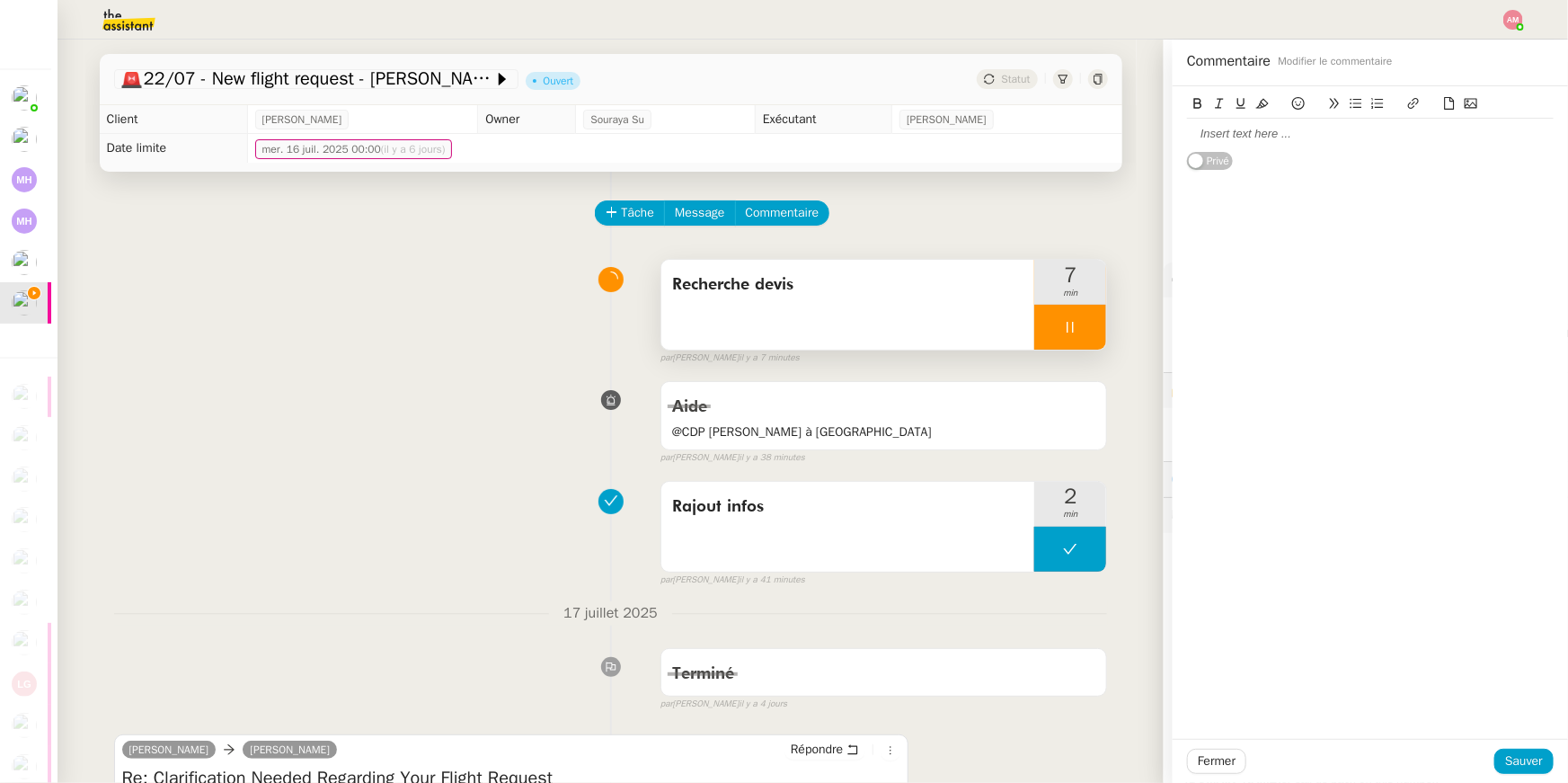 scroll, scrollTop: 0, scrollLeft: 0, axis: both 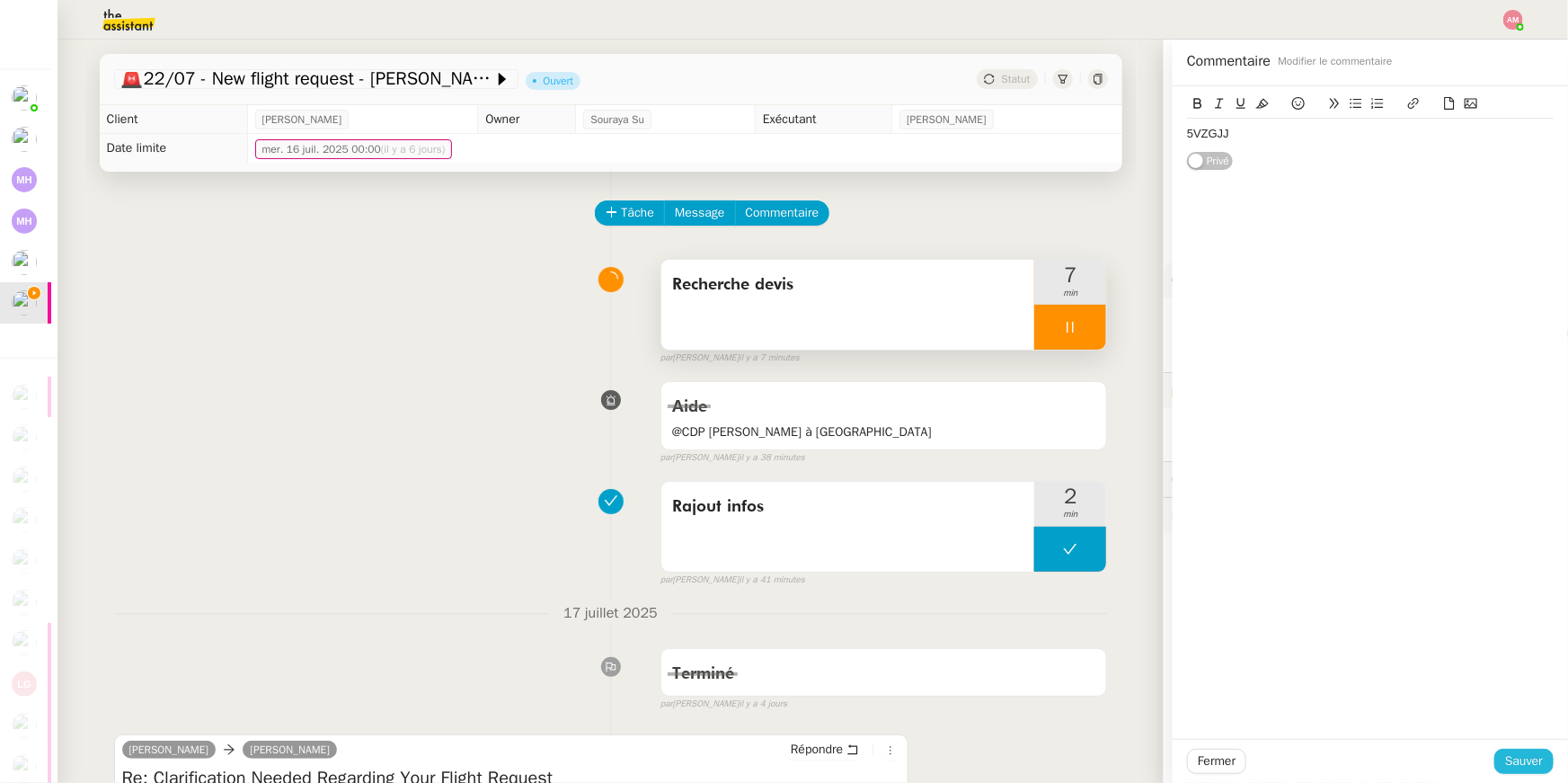 click on "Sauver" 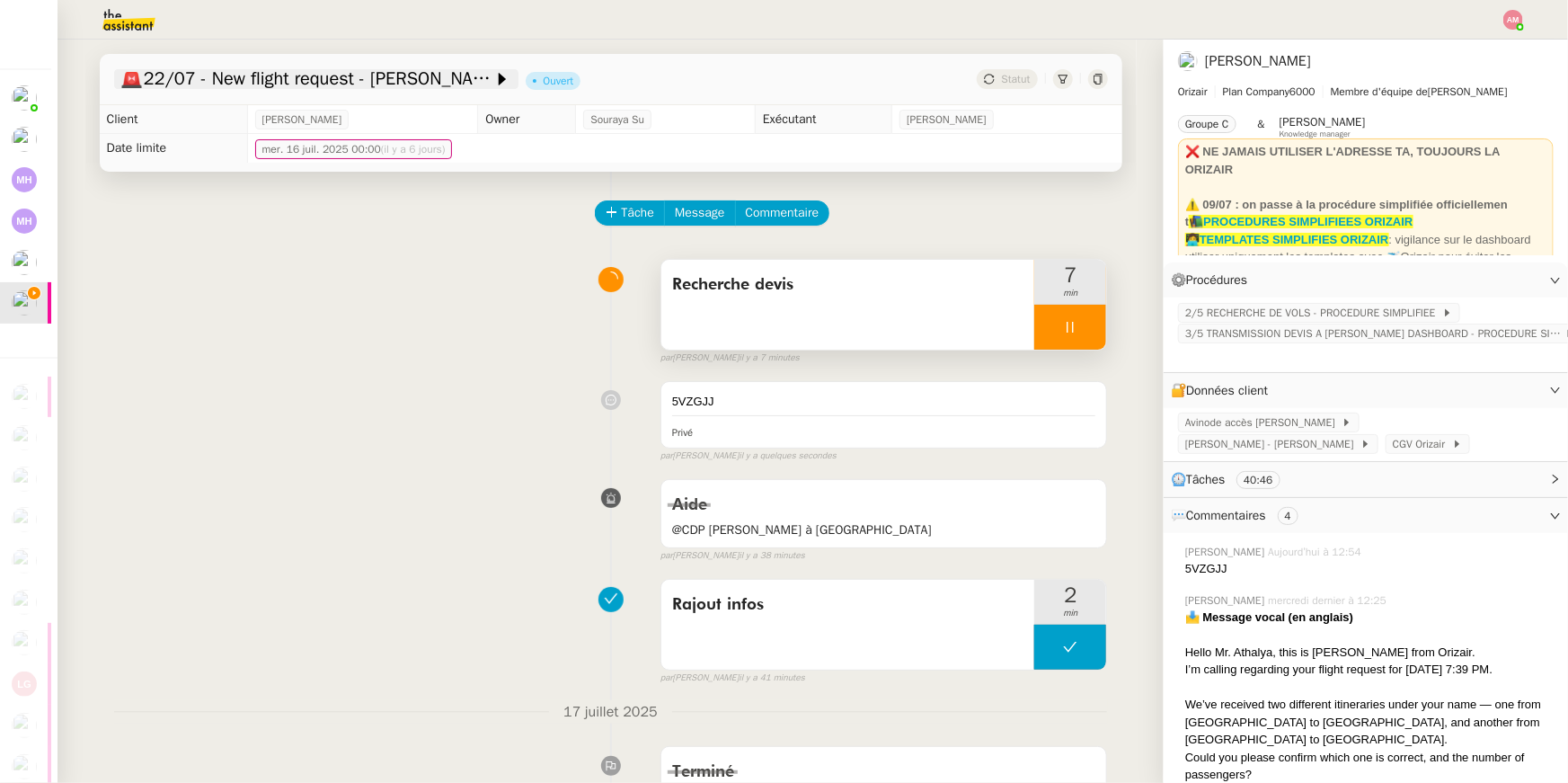 click on "🚨   22/07 - New flight request - Jamie Athalya" 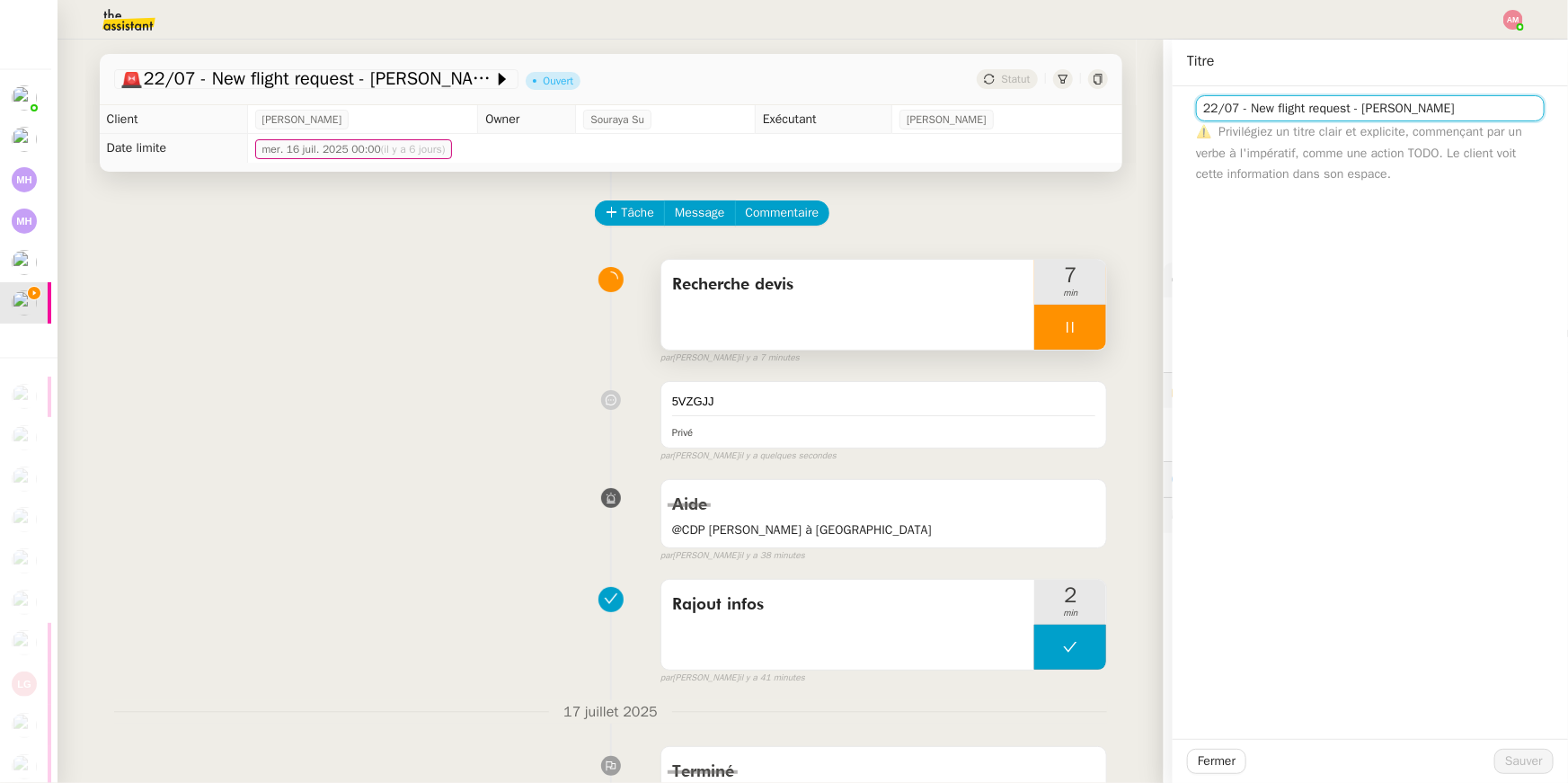 drag, startPoint x: 1370, startPoint y: 105, endPoint x: 1519, endPoint y: 105, distance: 149 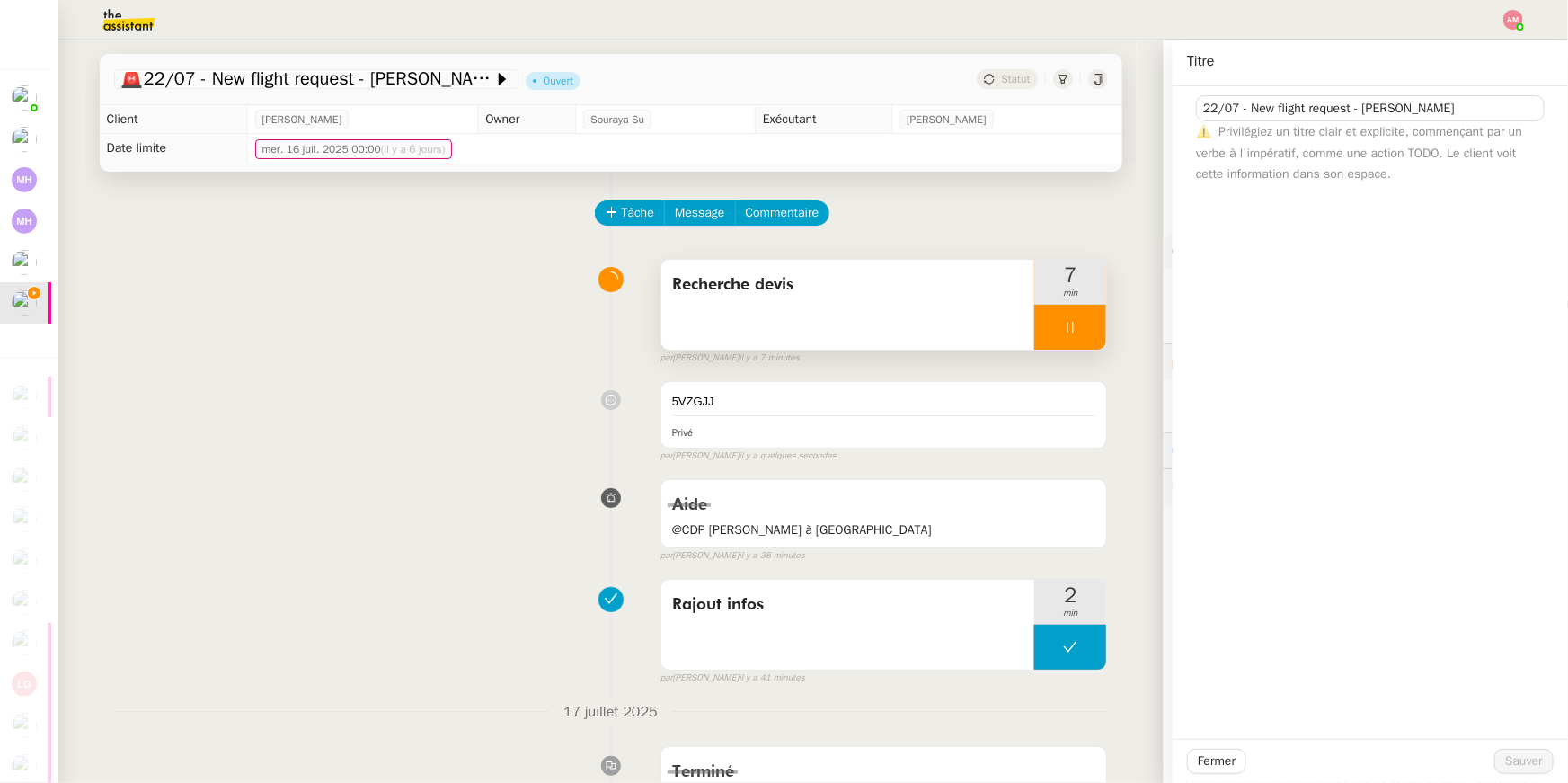 scroll, scrollTop: 30, scrollLeft: 0, axis: vertical 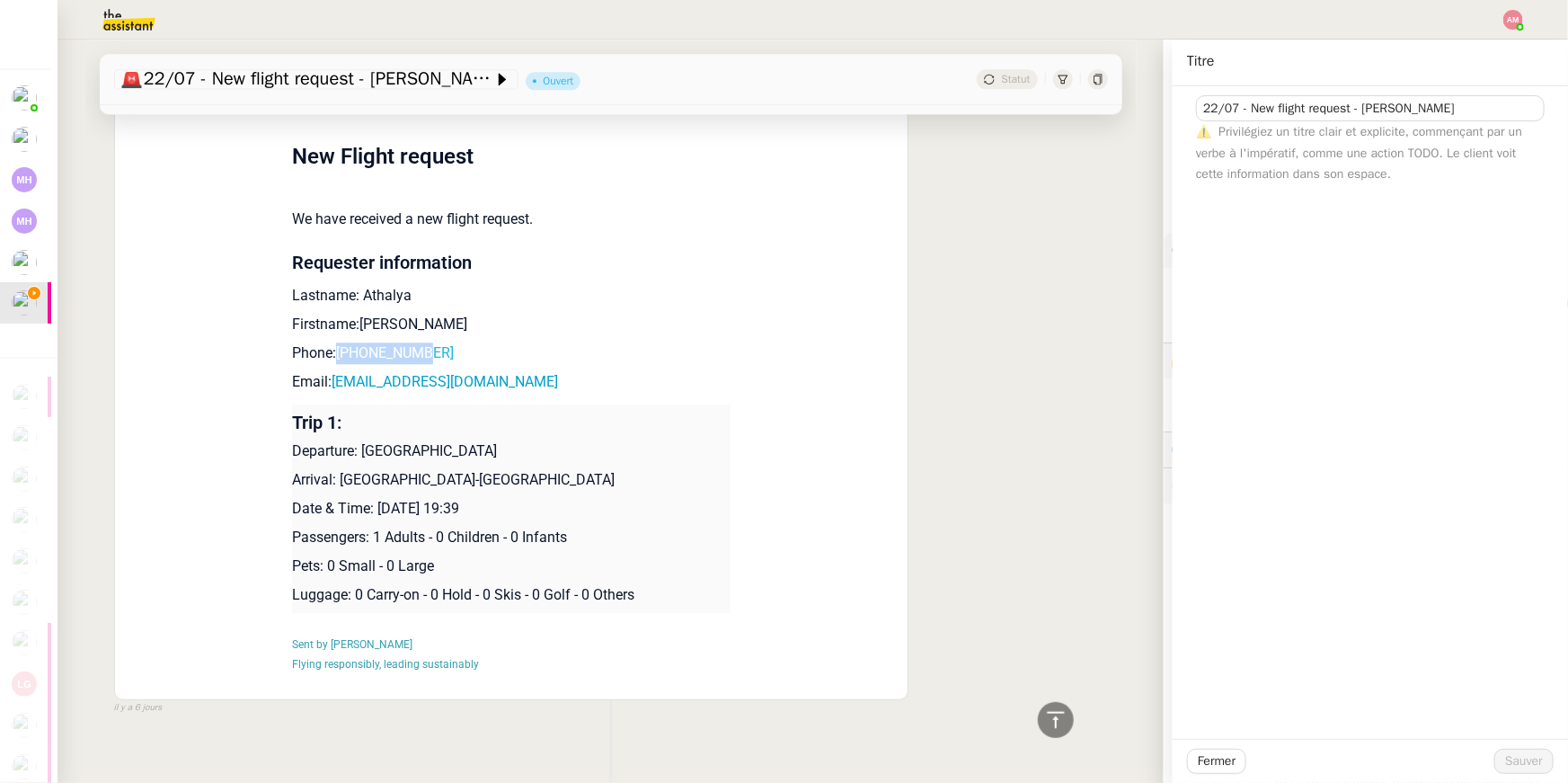 drag, startPoint x: 451, startPoint y: 335, endPoint x: 341, endPoint y: 335, distance: 110 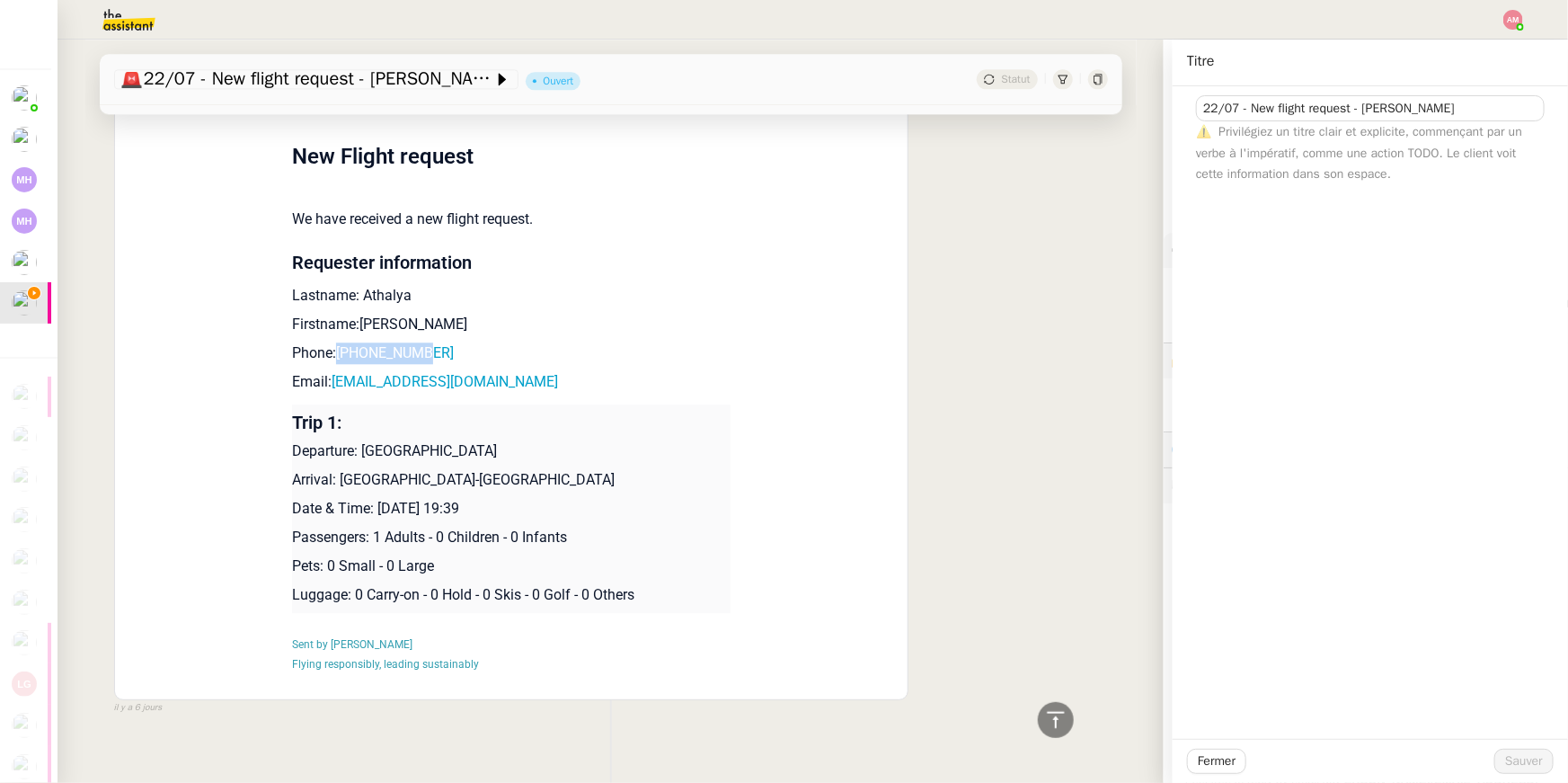 copy on "[PHONE_NUMBER]" 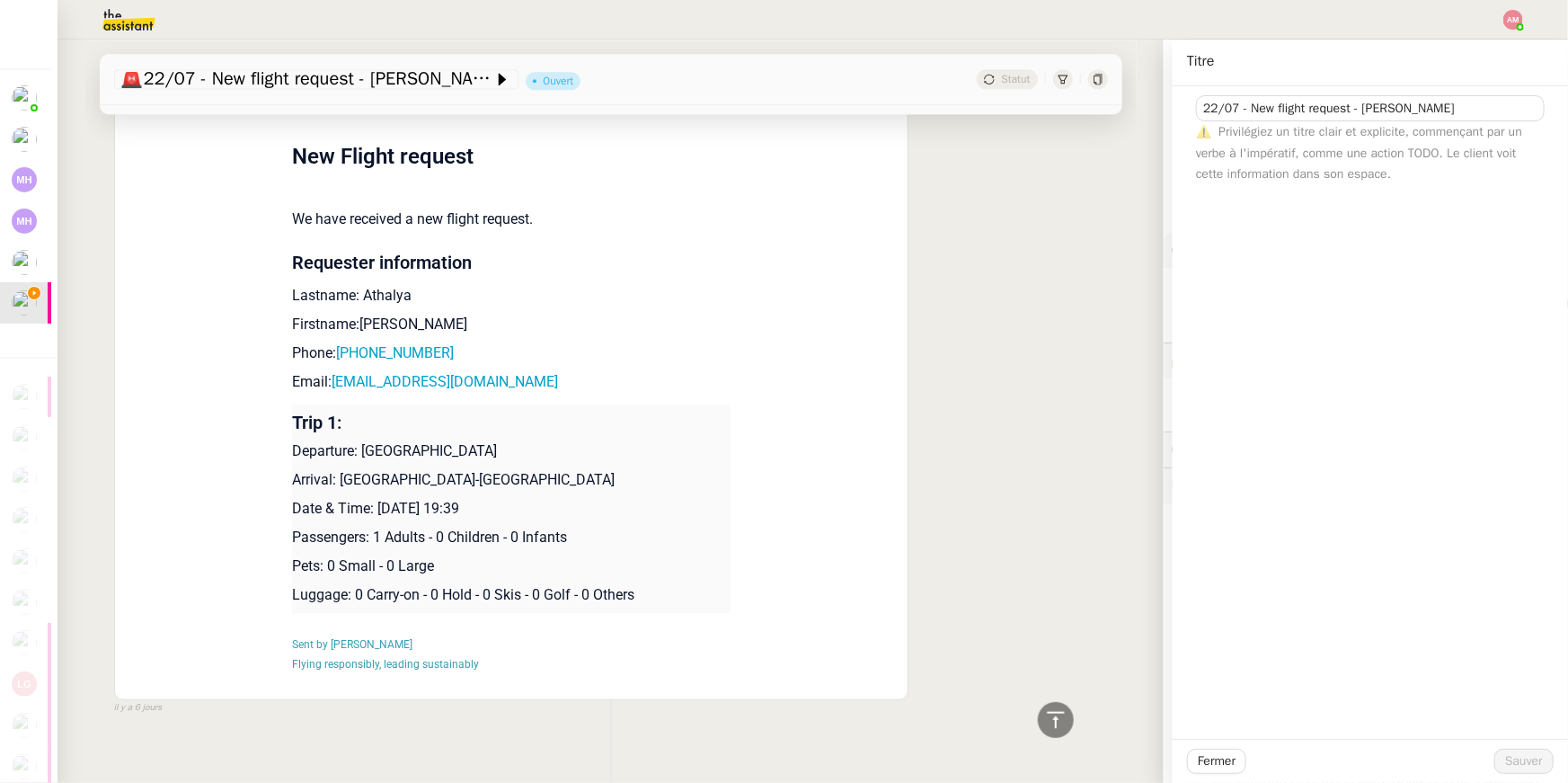 click on "Firstname:[PERSON_NAME]" at bounding box center [511, 325] 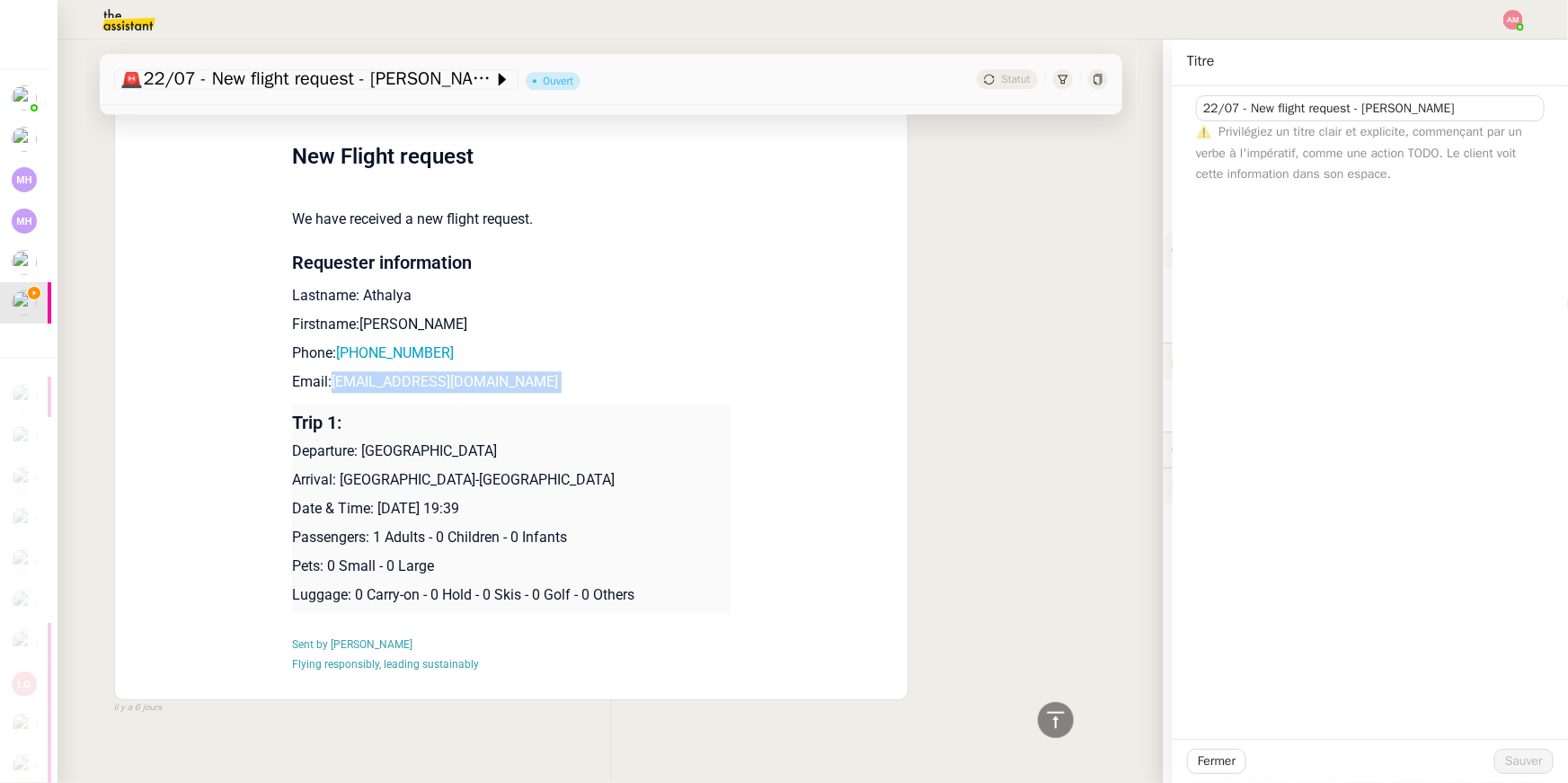 drag, startPoint x: 563, startPoint y: 386, endPoint x: 335, endPoint y: 368, distance: 228.70942 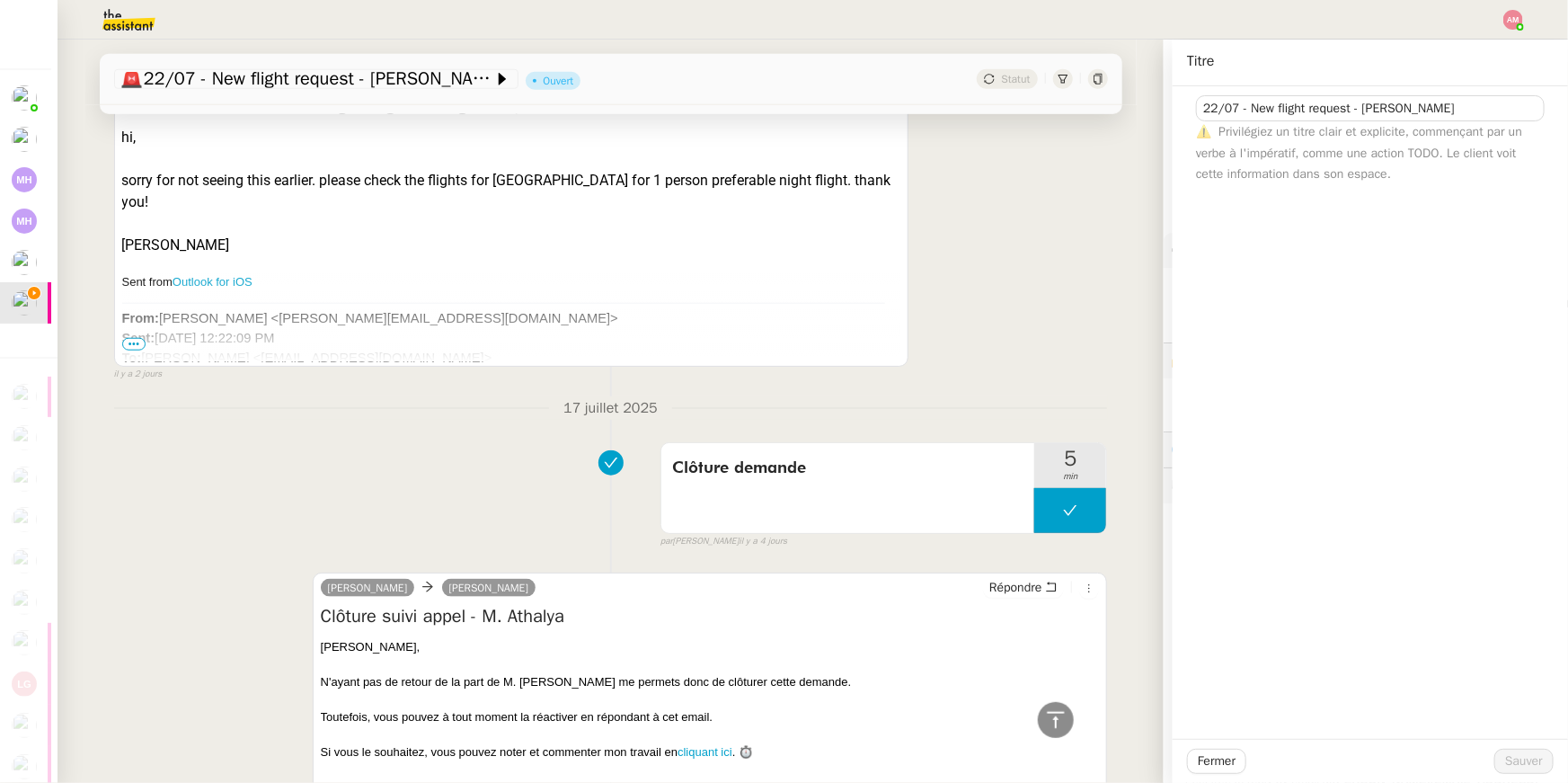 scroll, scrollTop: 0, scrollLeft: 0, axis: both 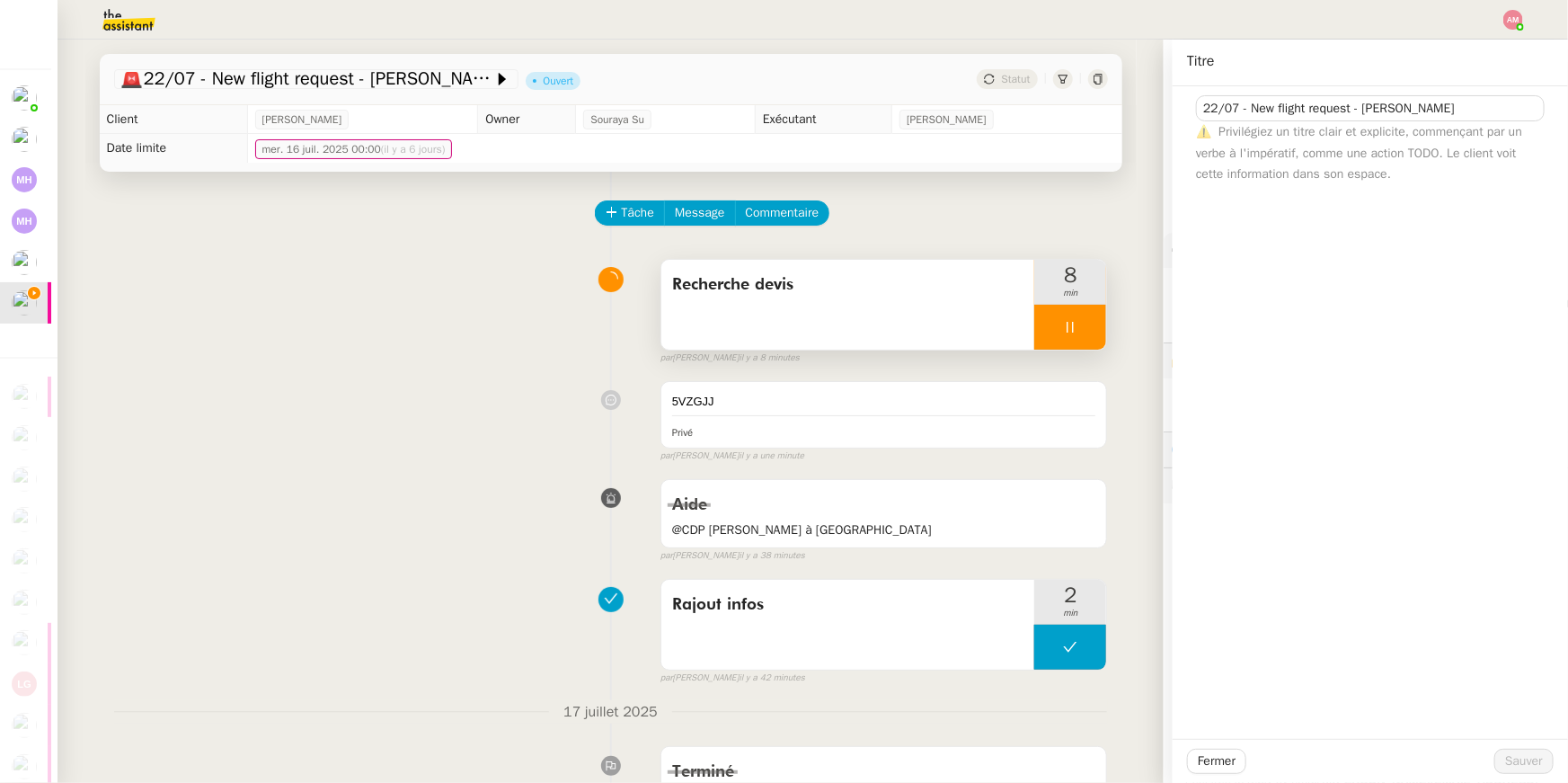 click on "Recherche devis" at bounding box center [848, 305] 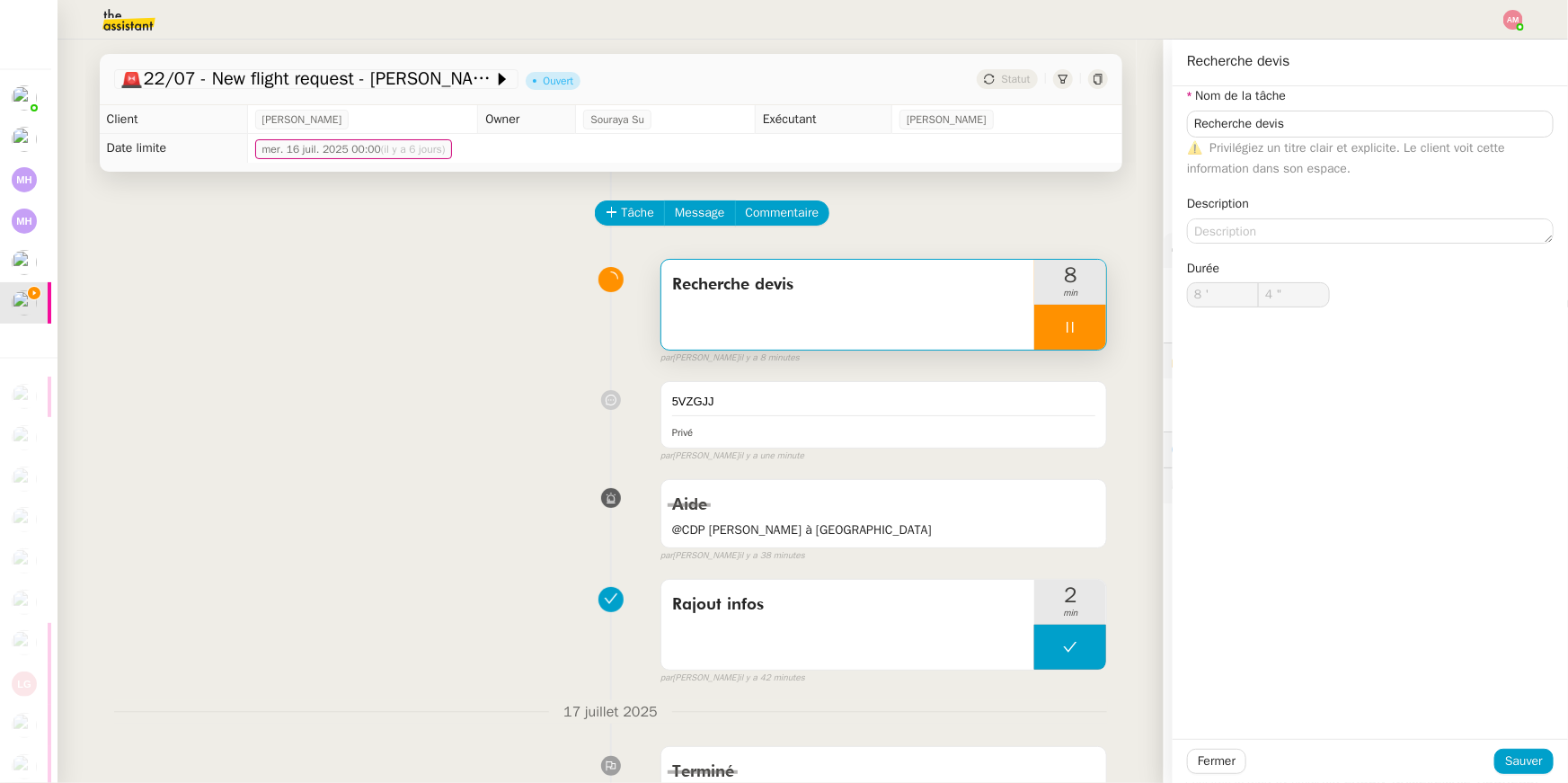 type on "5 "" 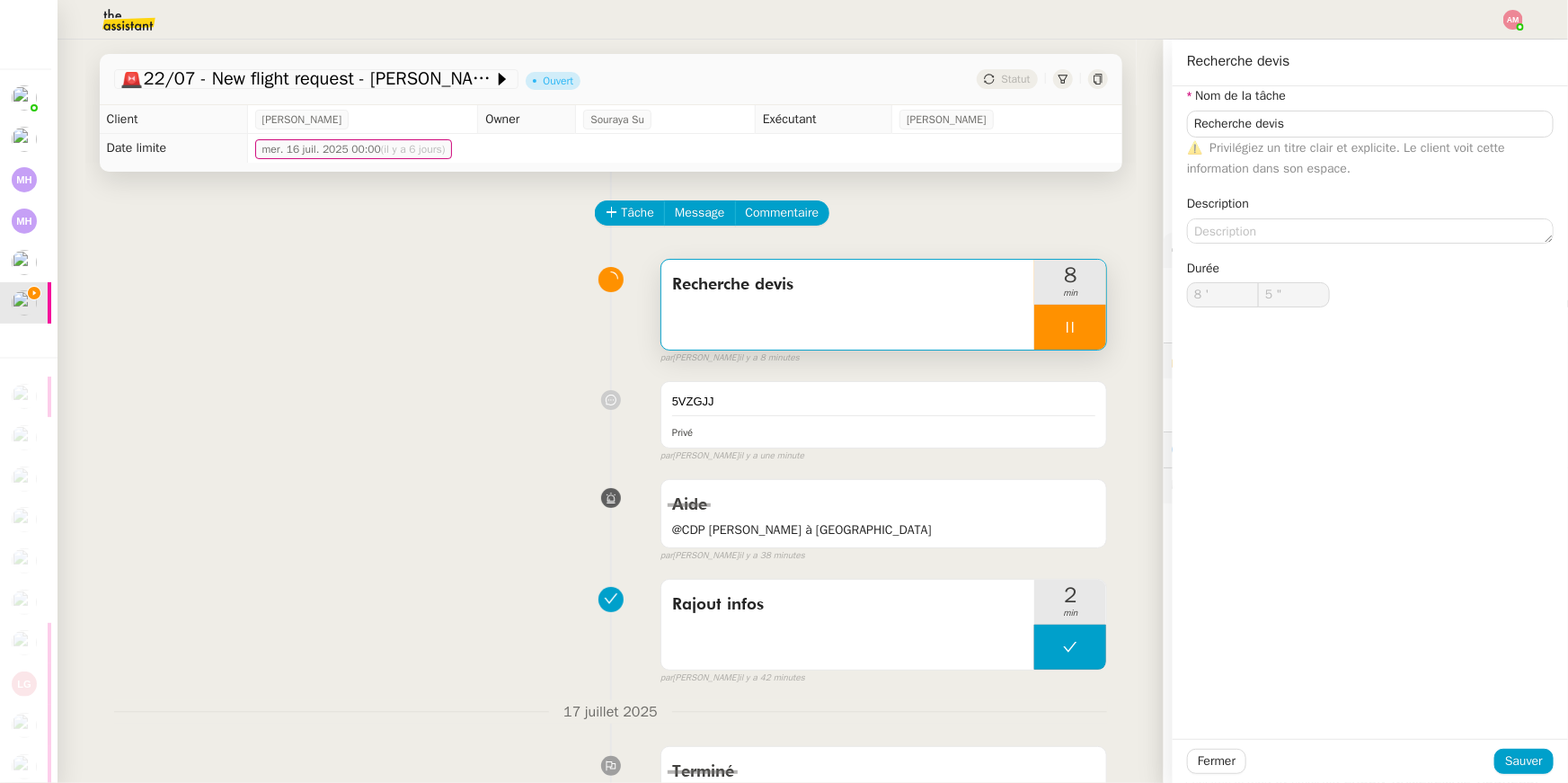 click 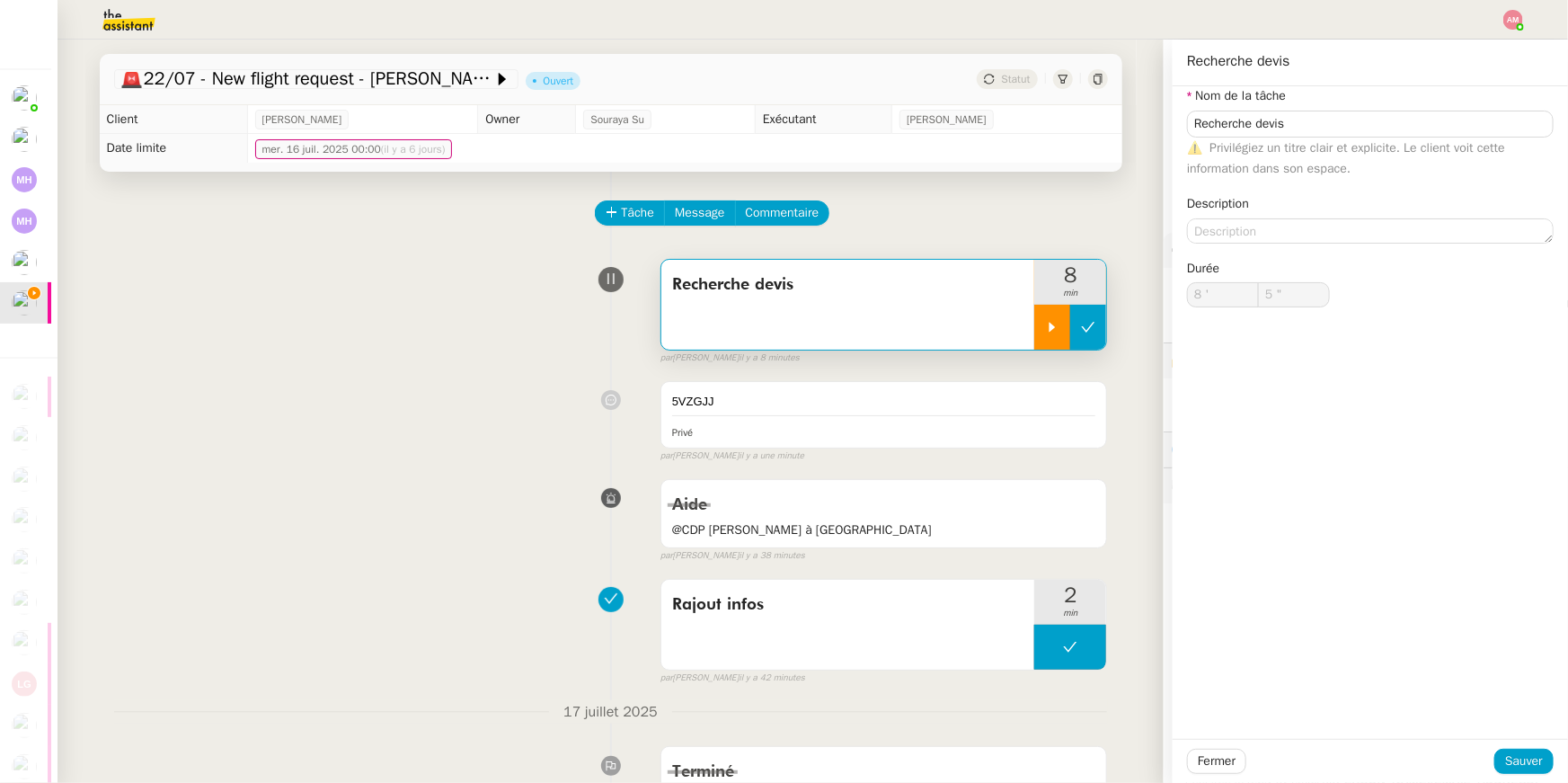click at bounding box center [1088, 327] 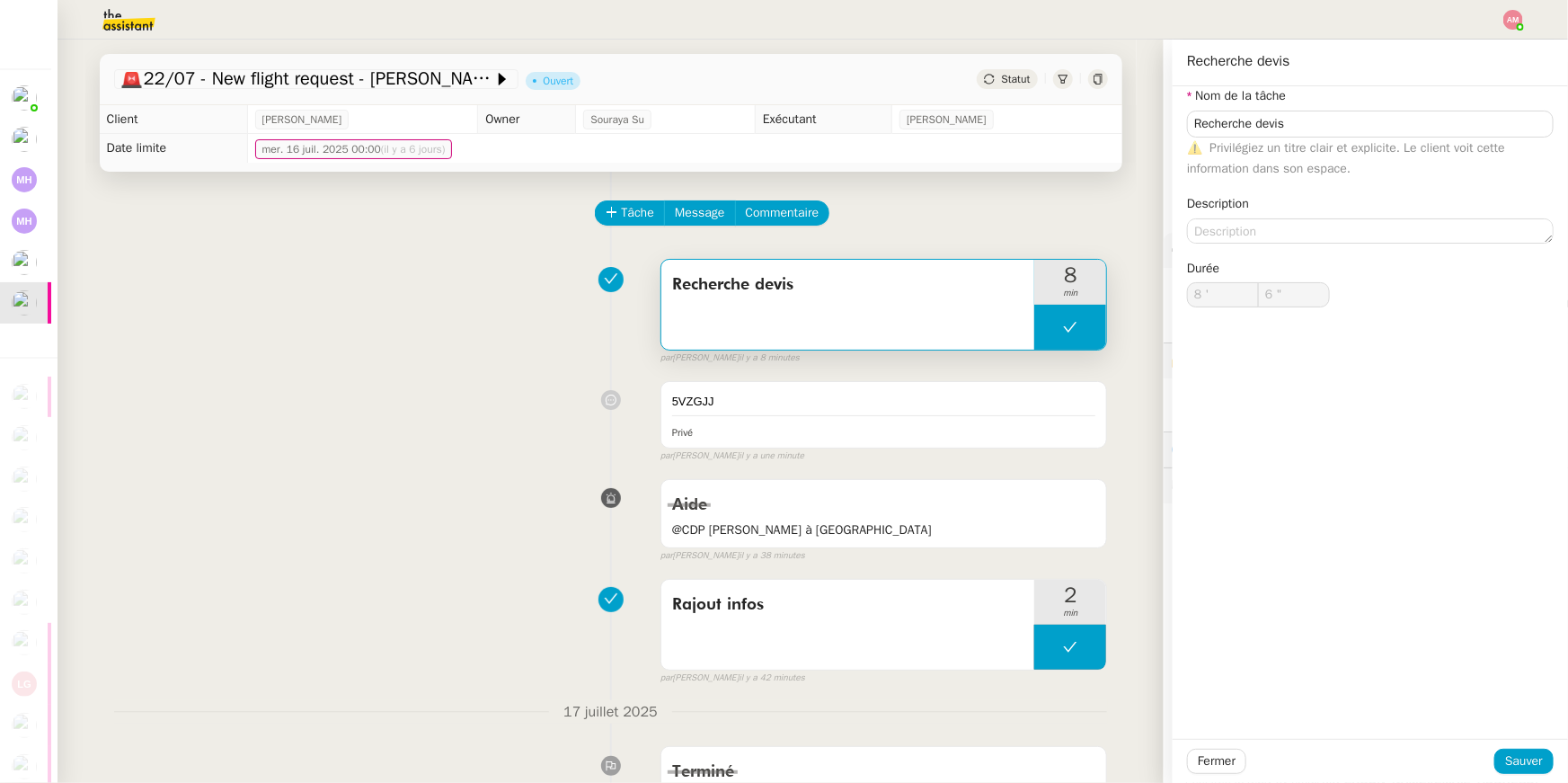 type on "Recherche devis" 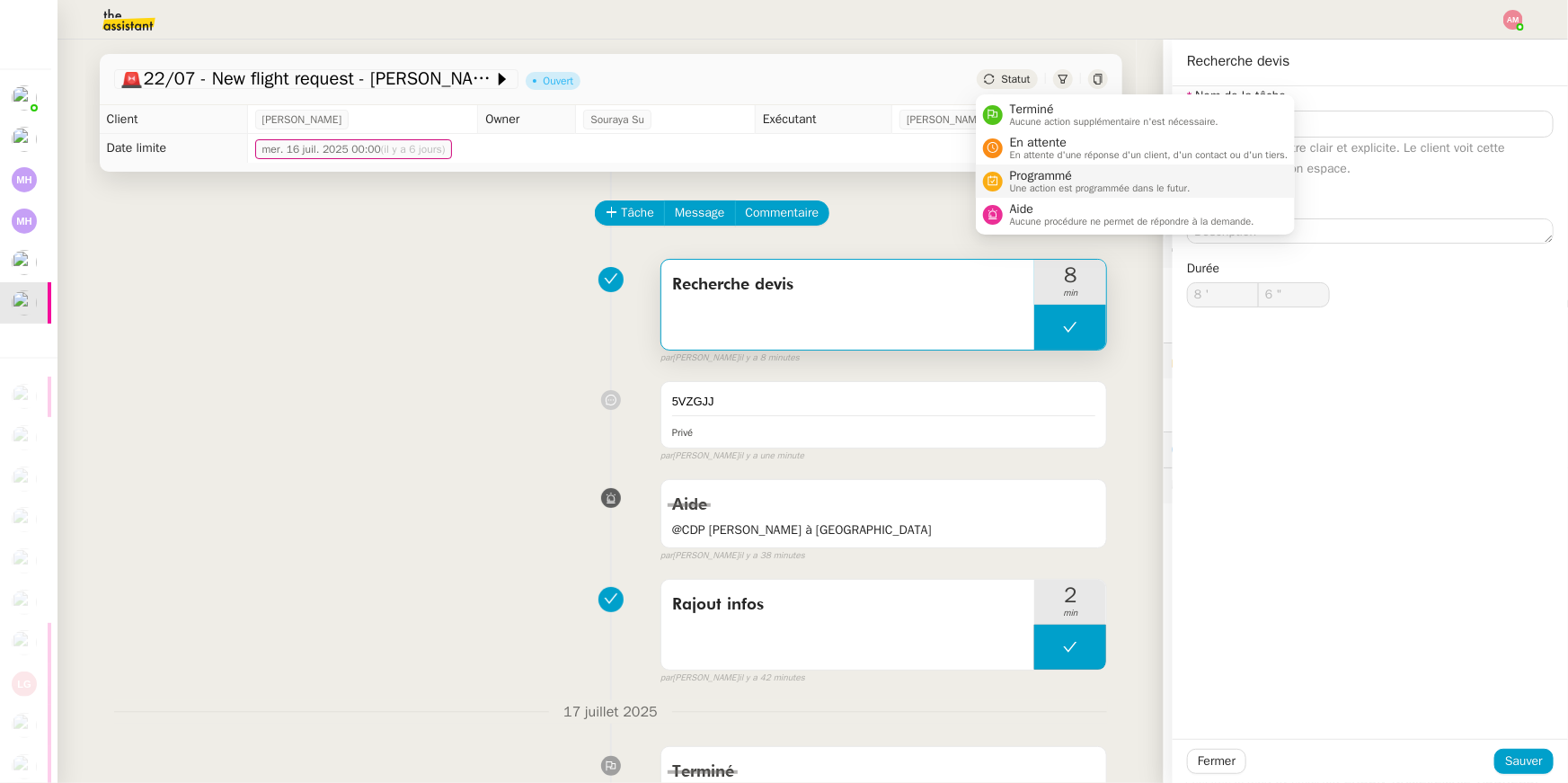 click on "Programmé" at bounding box center (1100, 176) 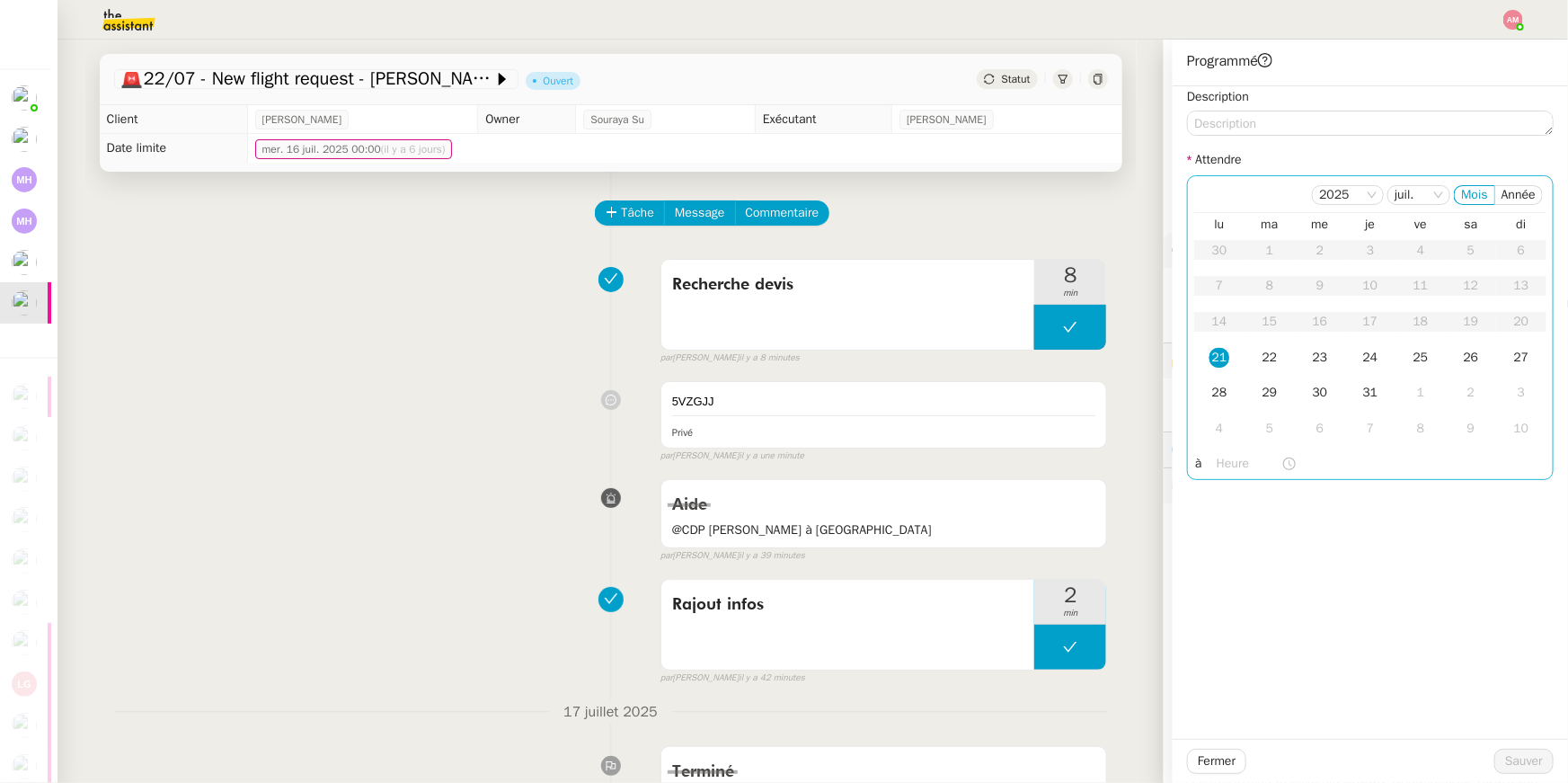 click 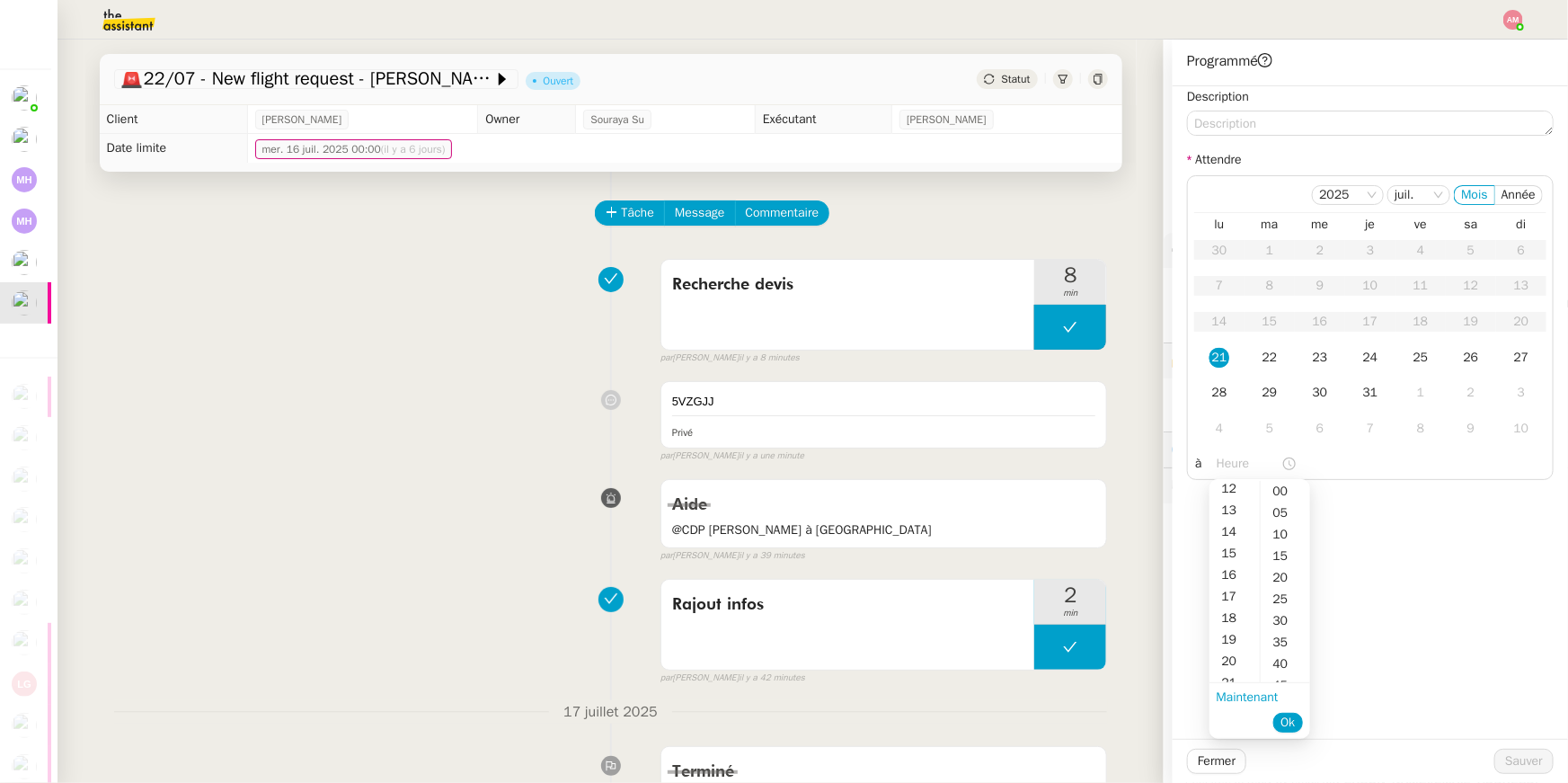 scroll, scrollTop: 310, scrollLeft: 0, axis: vertical 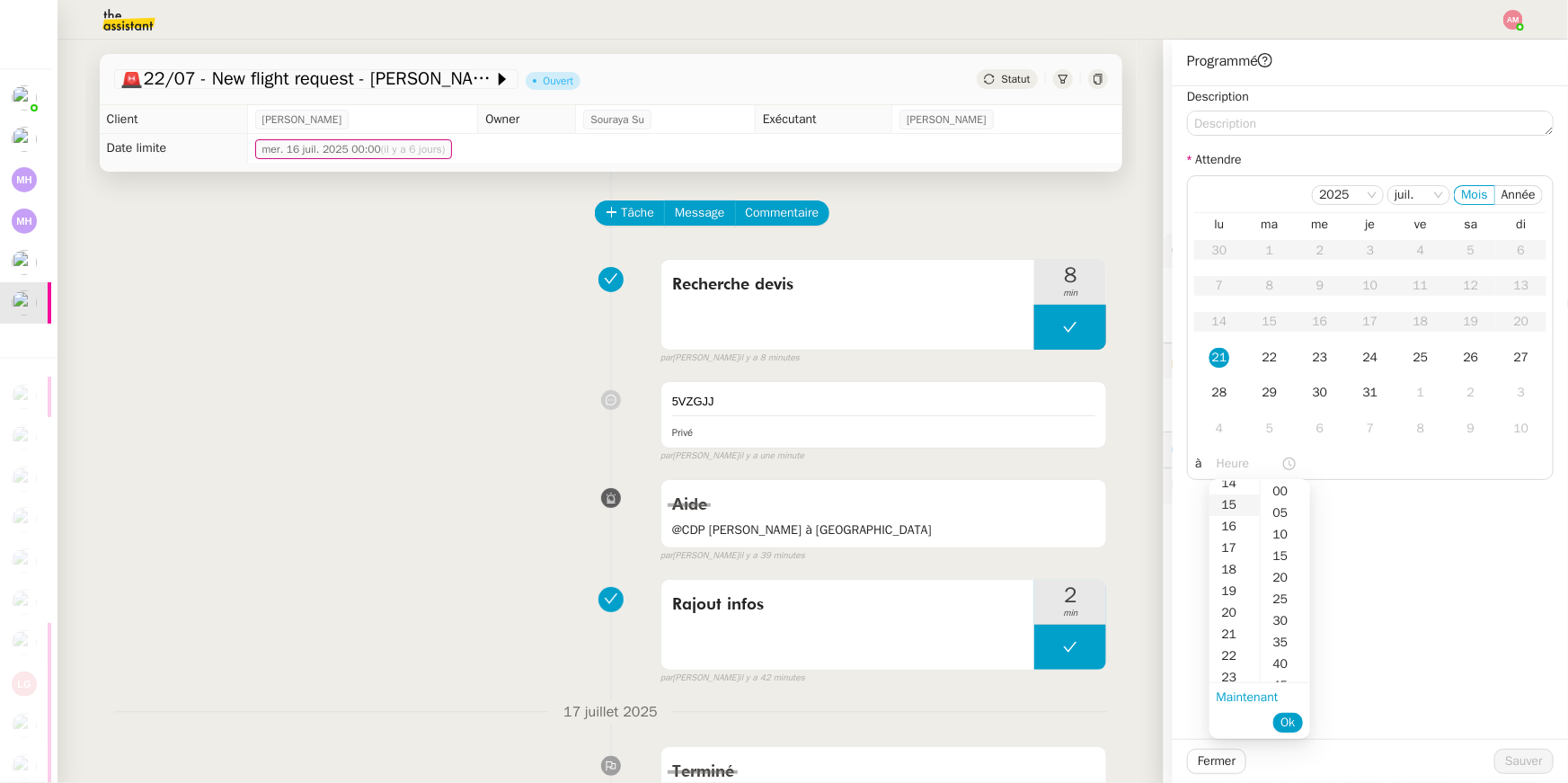click on "15" at bounding box center [1235, 505] 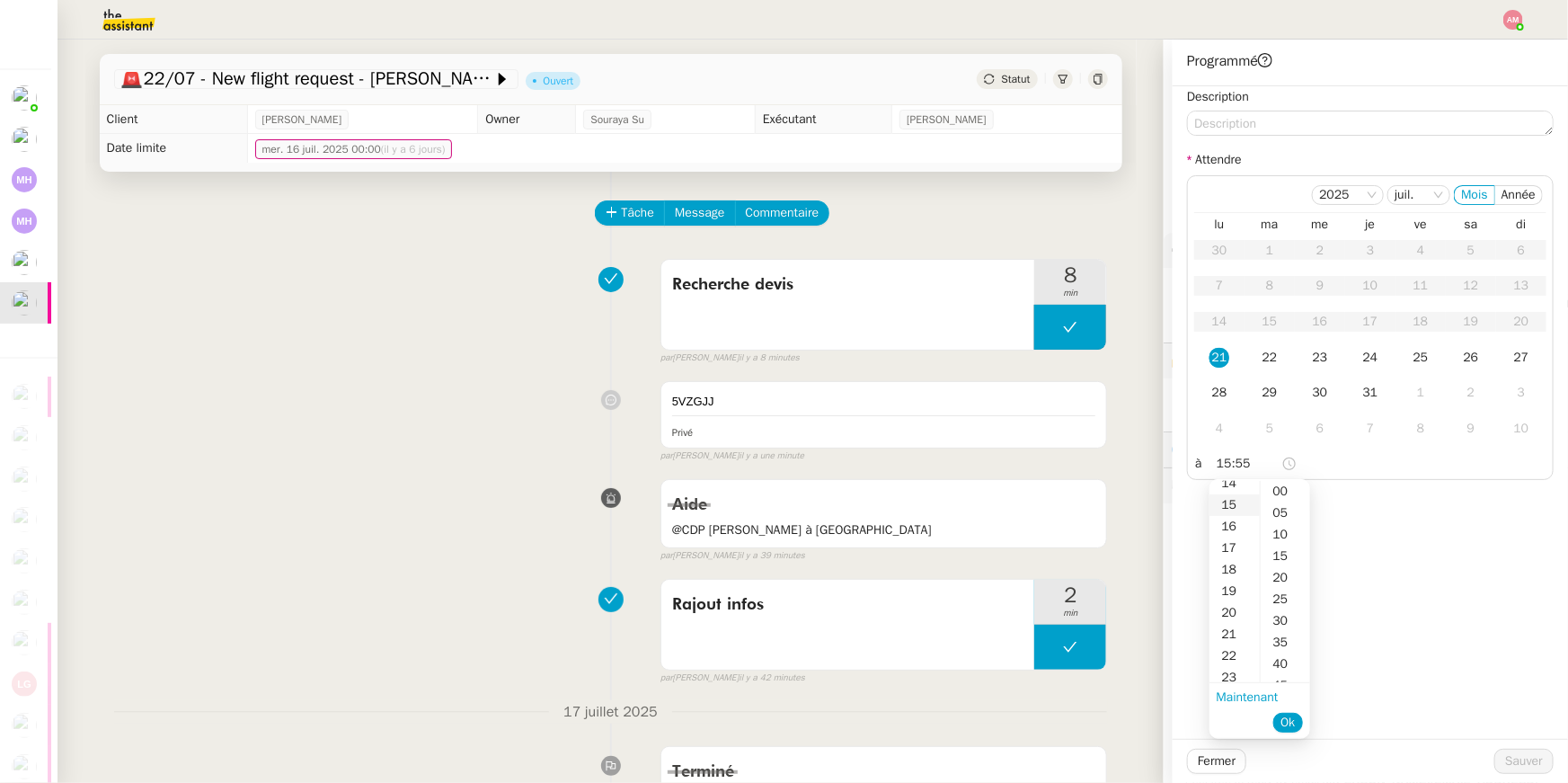 scroll, scrollTop: 323, scrollLeft: 0, axis: vertical 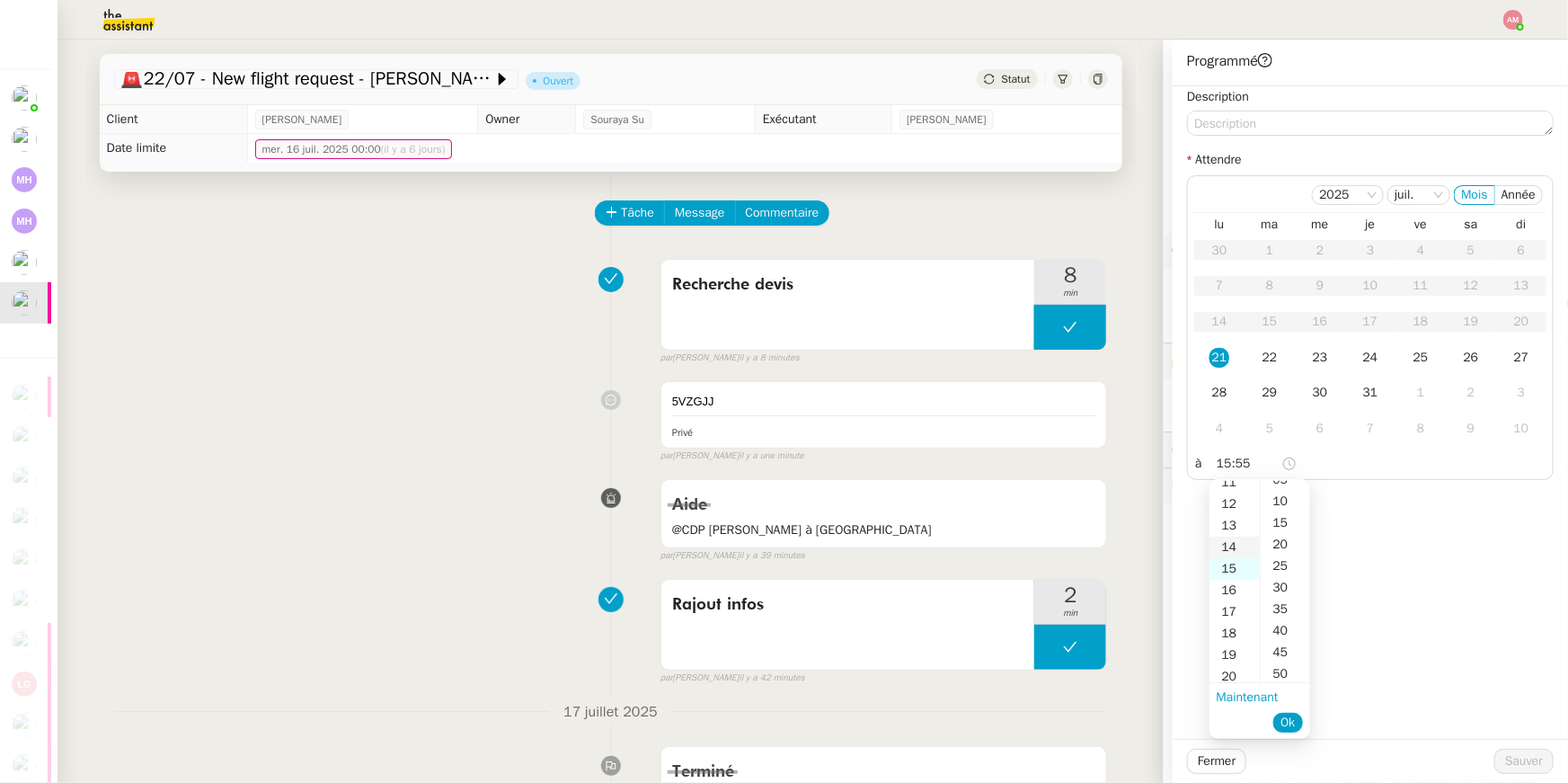 click on "14" at bounding box center (1235, 547) 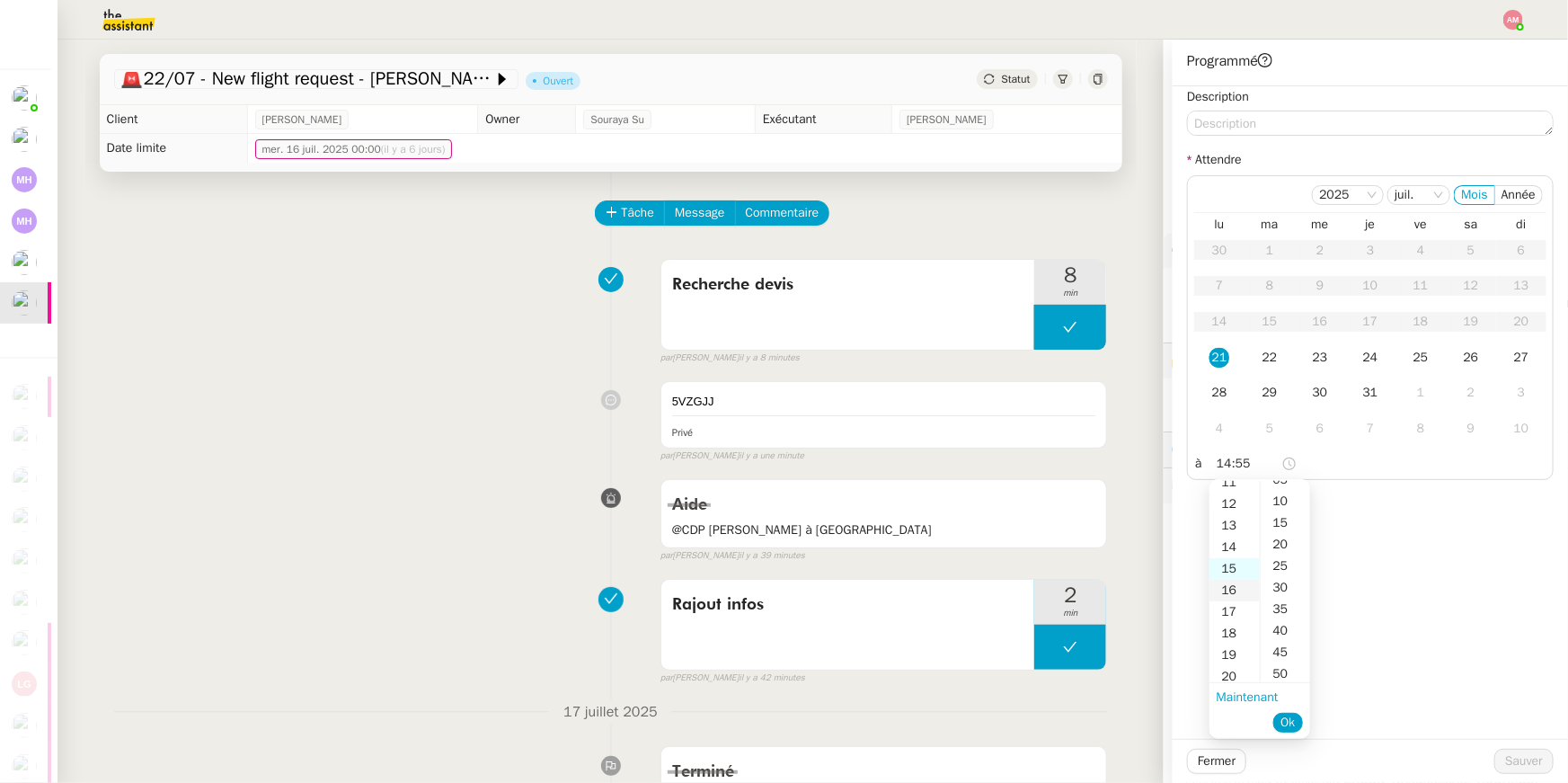 scroll, scrollTop: 297, scrollLeft: 0, axis: vertical 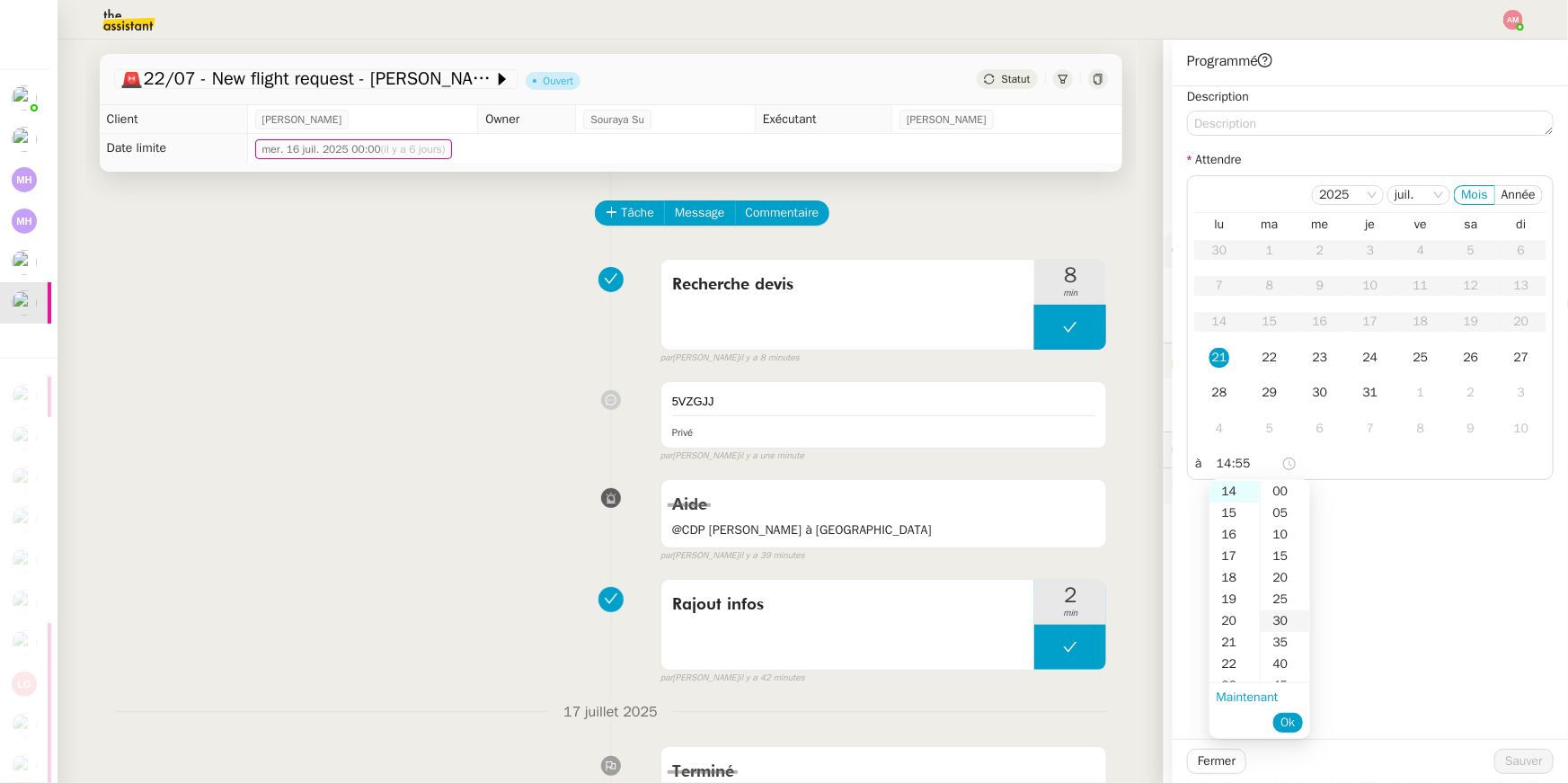 click on "30" at bounding box center (1285, 621) 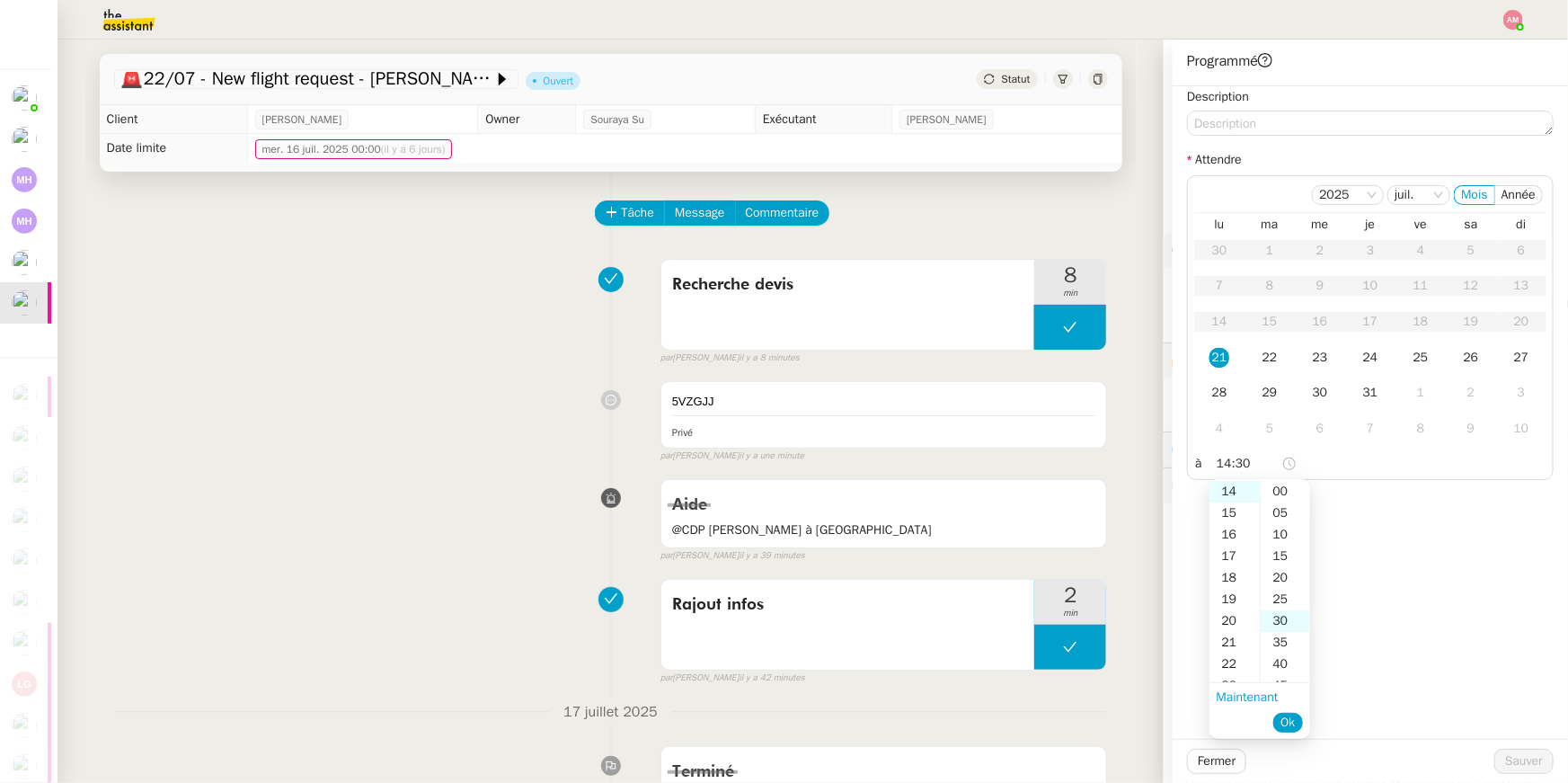 scroll, scrollTop: 129, scrollLeft: 0, axis: vertical 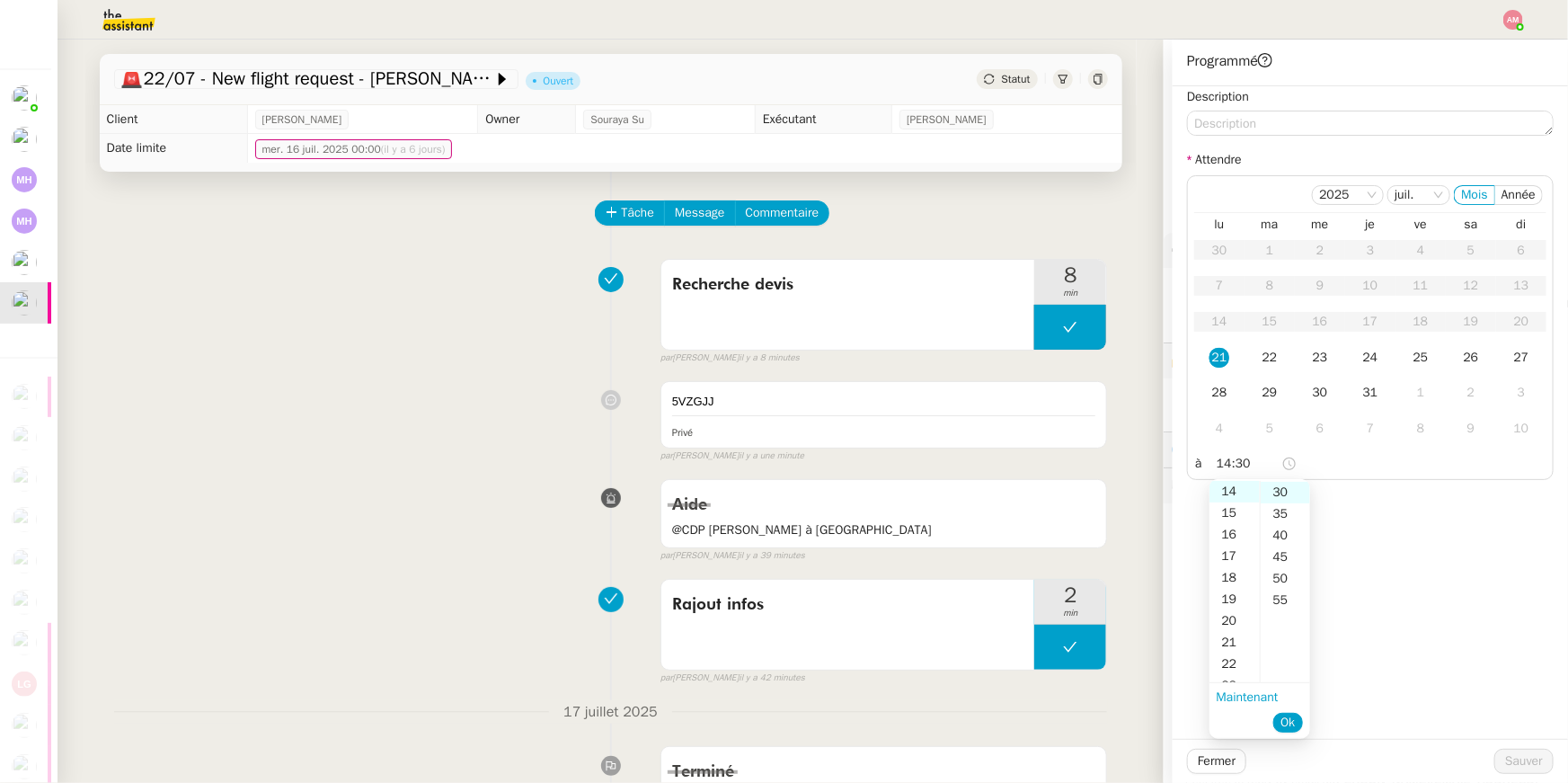 click on "Maintenant   Ok" at bounding box center (1260, 710) 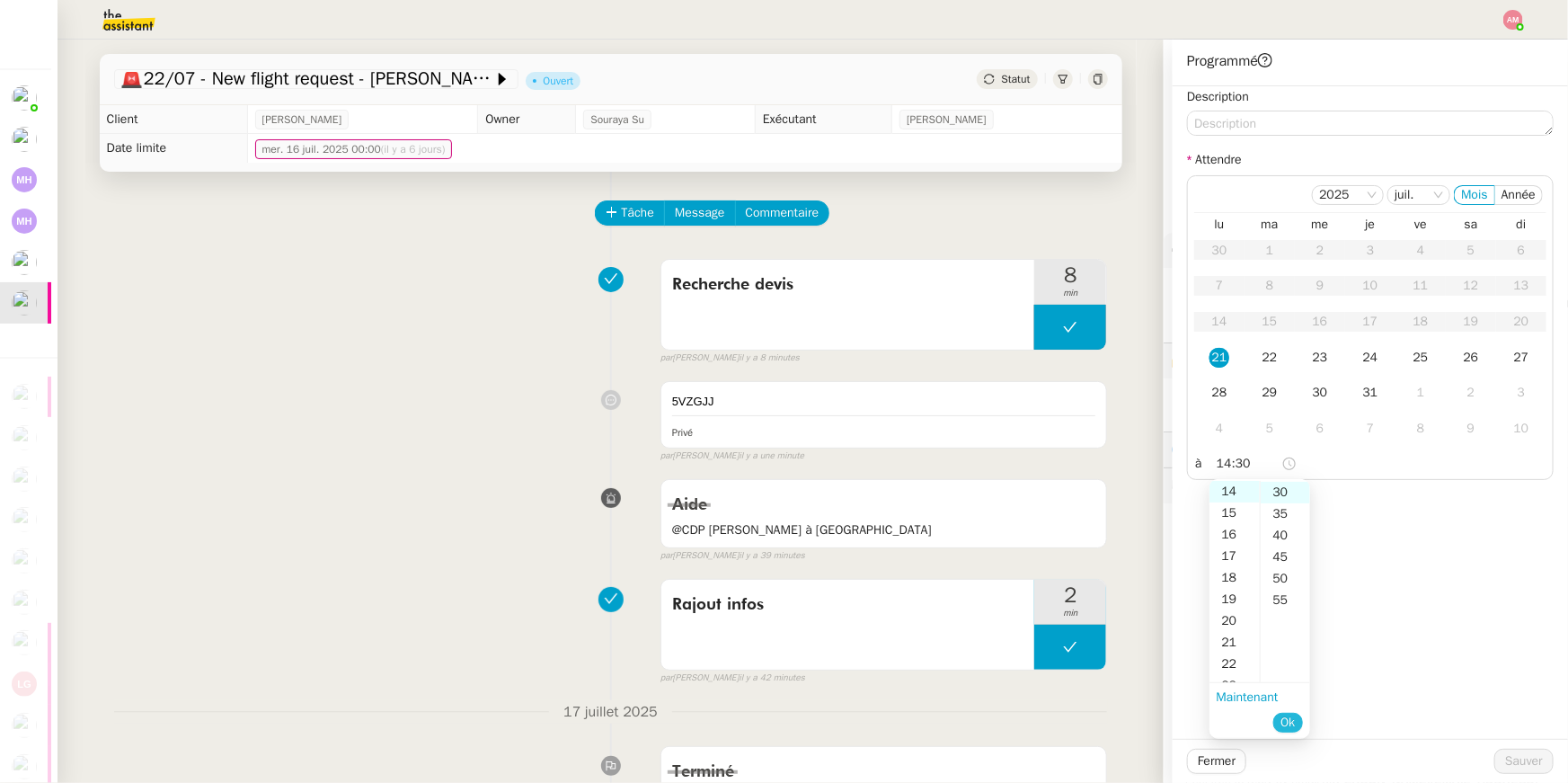 click on "Ok" at bounding box center [1288, 723] 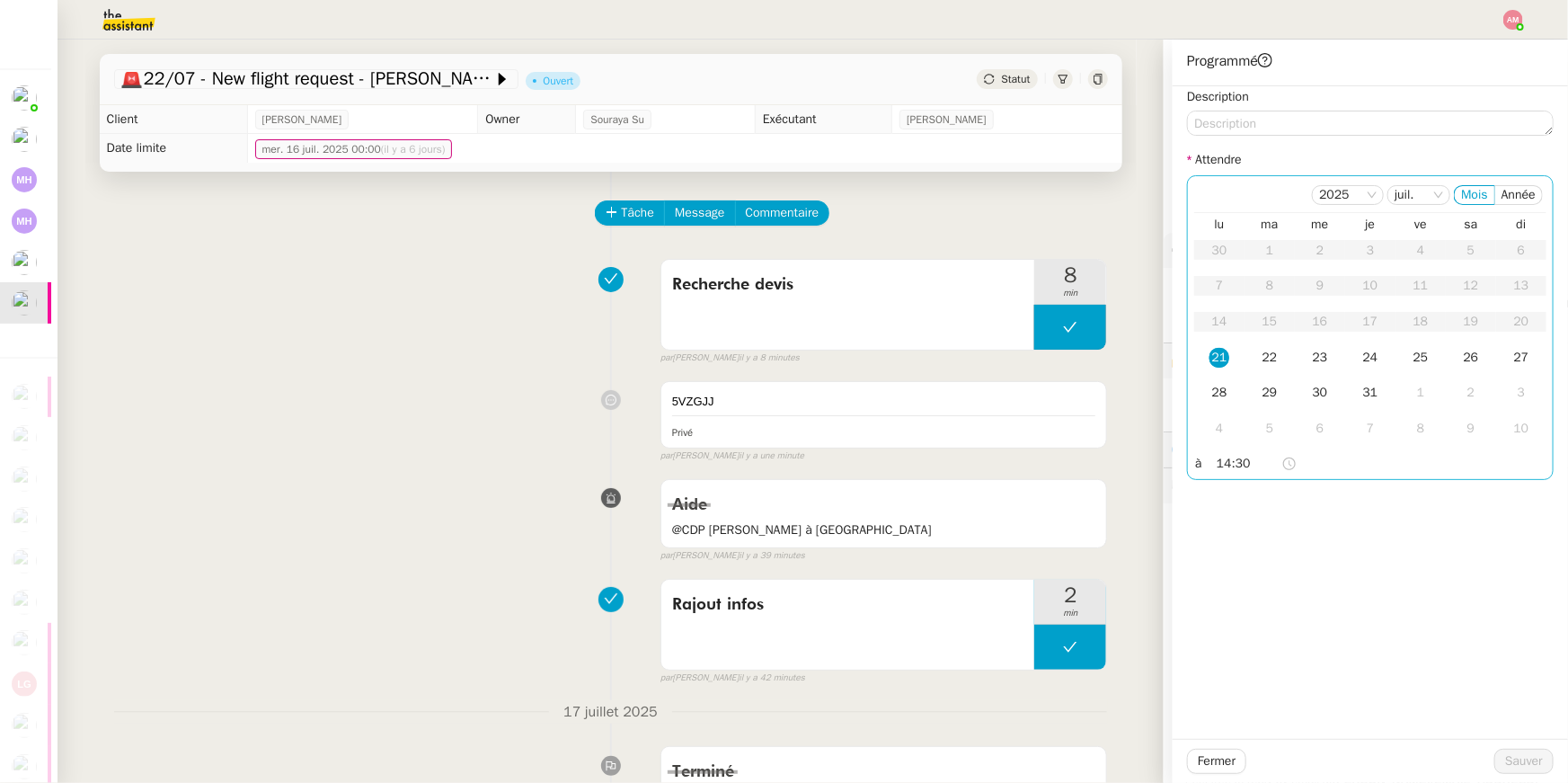 click on "21" 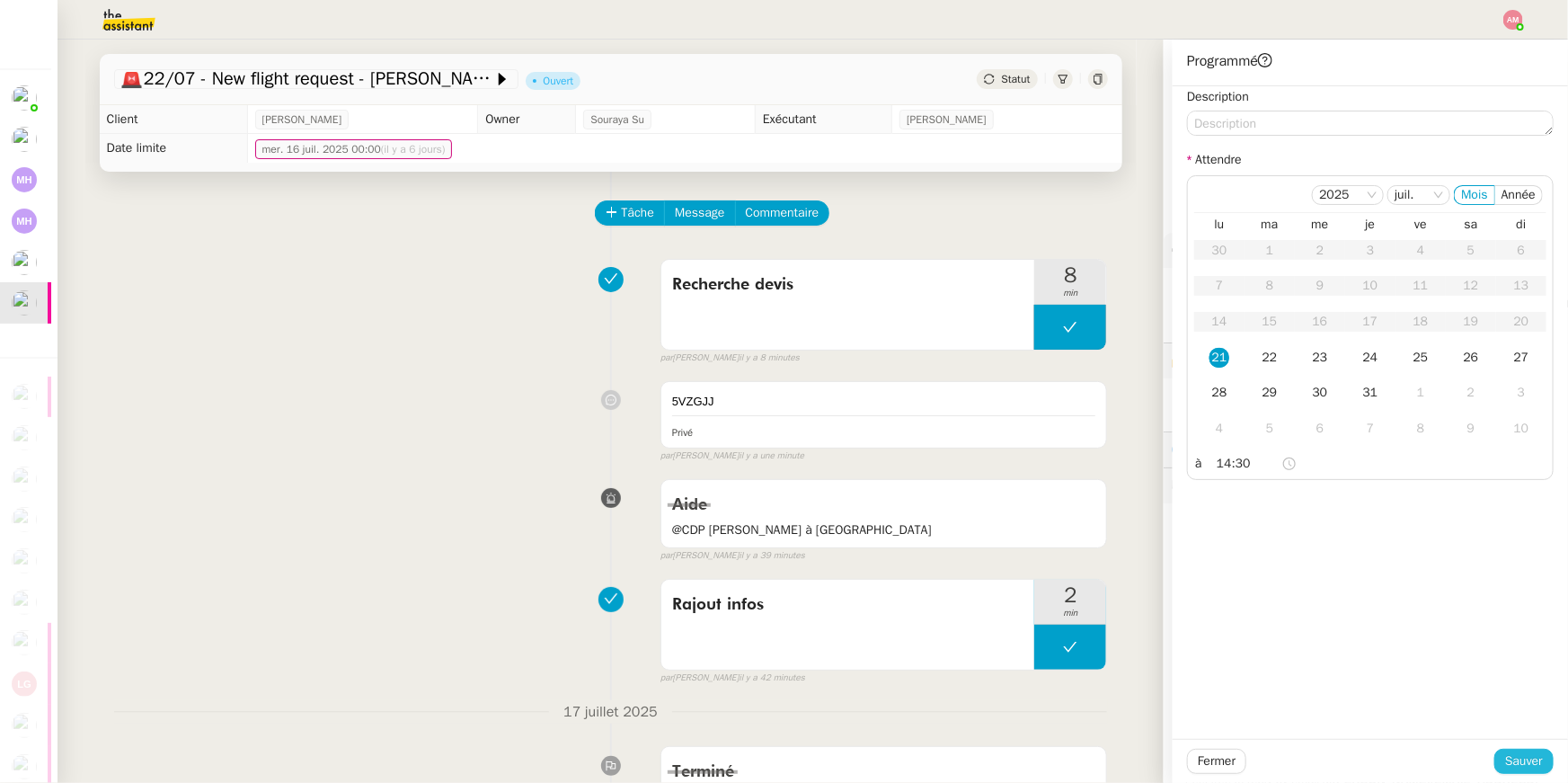 click on "Sauver" 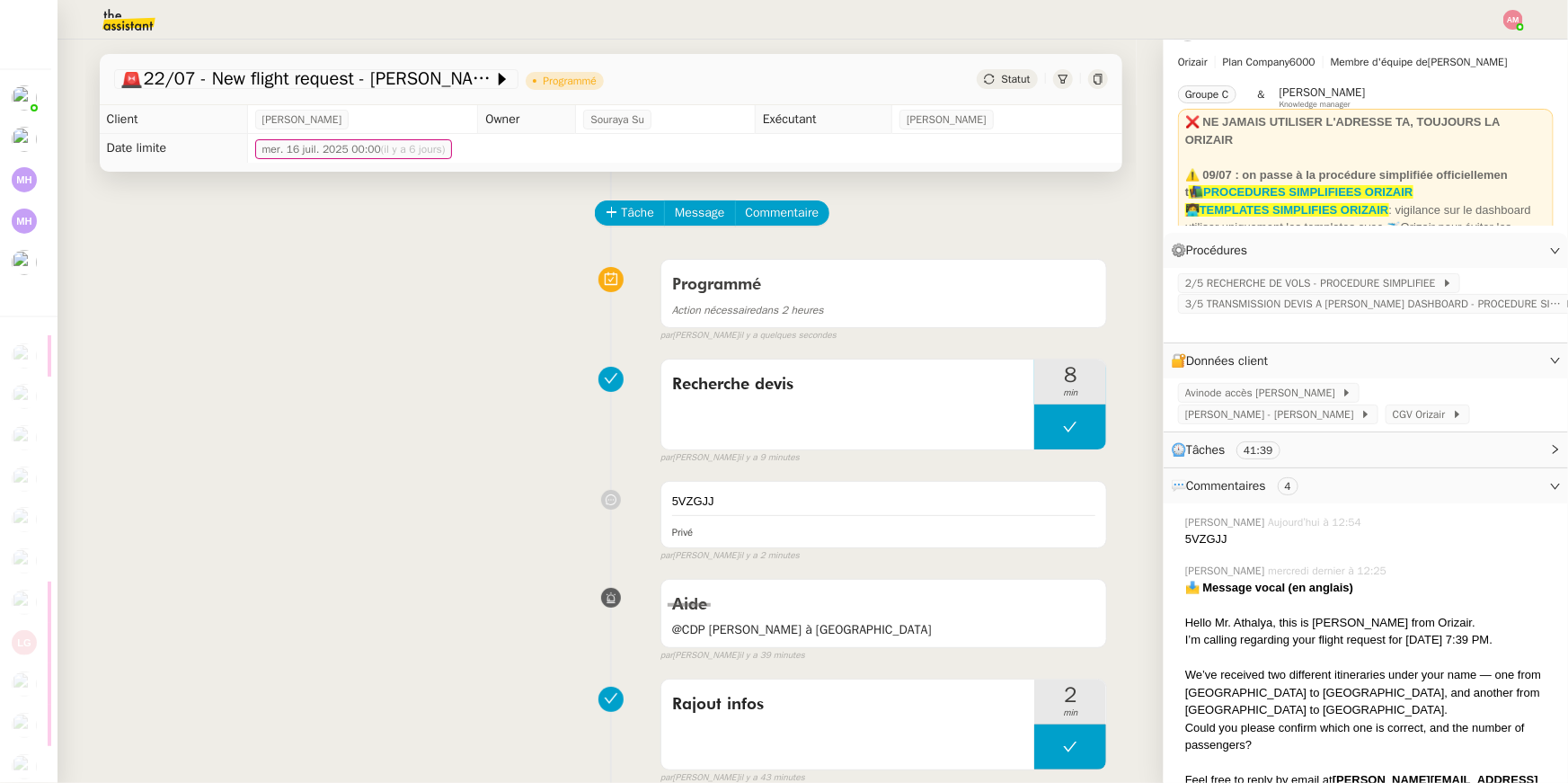 click 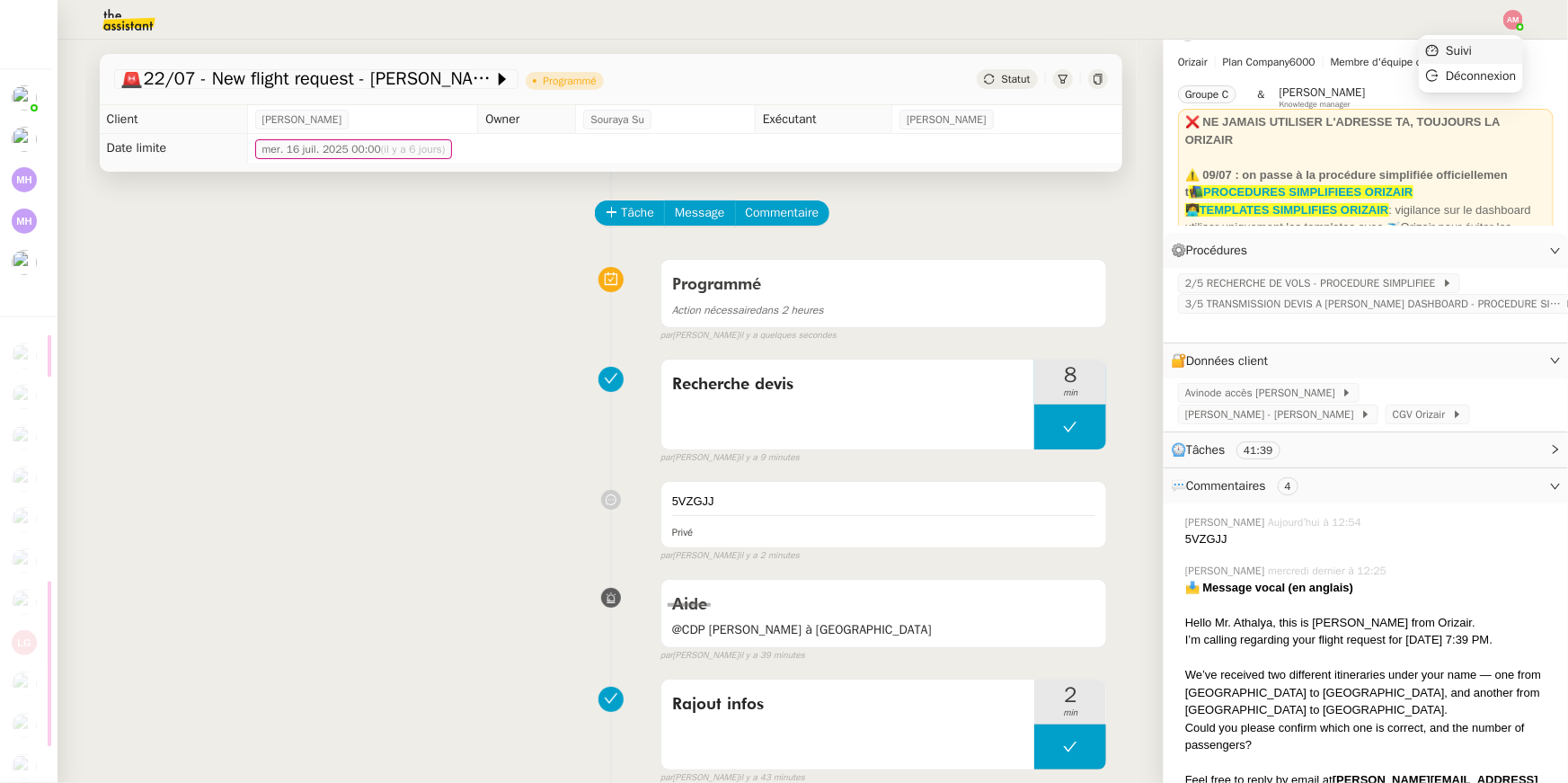 click on "Suivi" at bounding box center (1471, 51) 